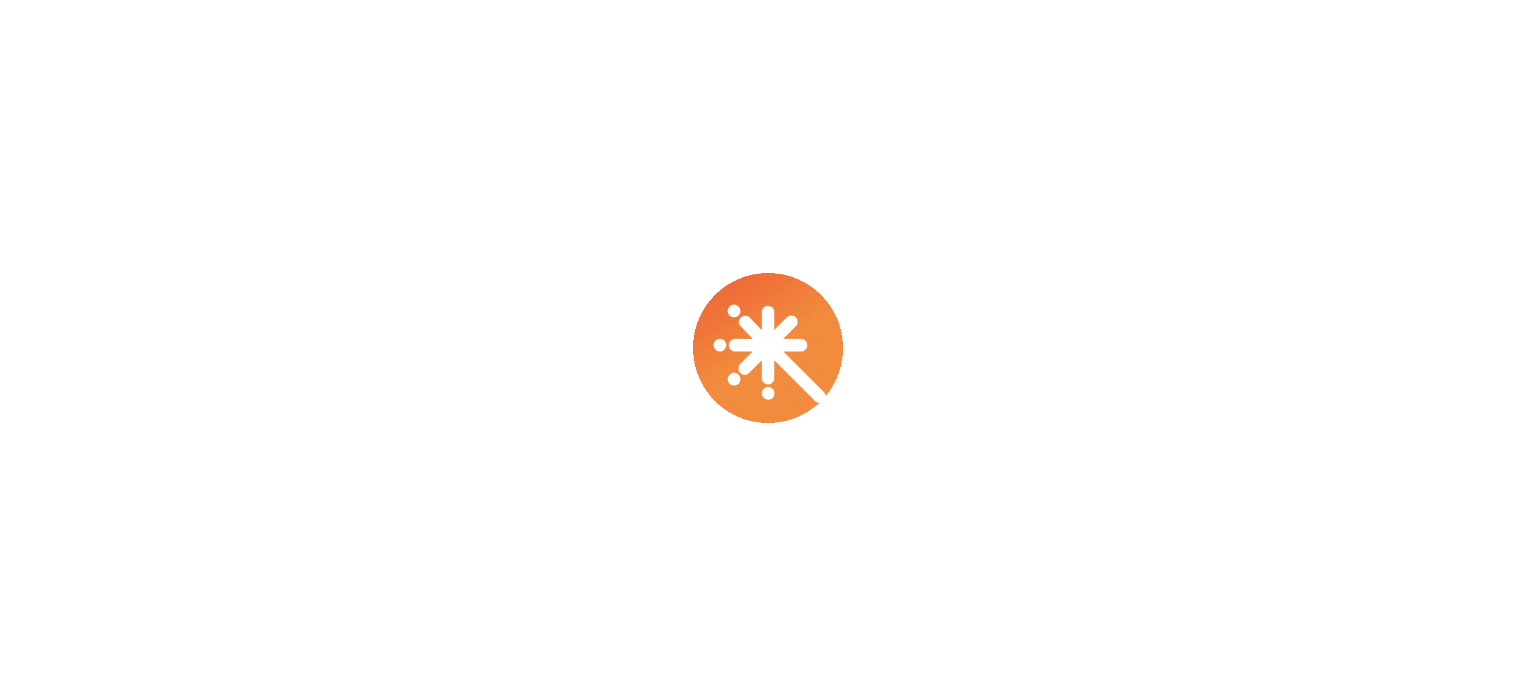 scroll, scrollTop: 0, scrollLeft: 0, axis: both 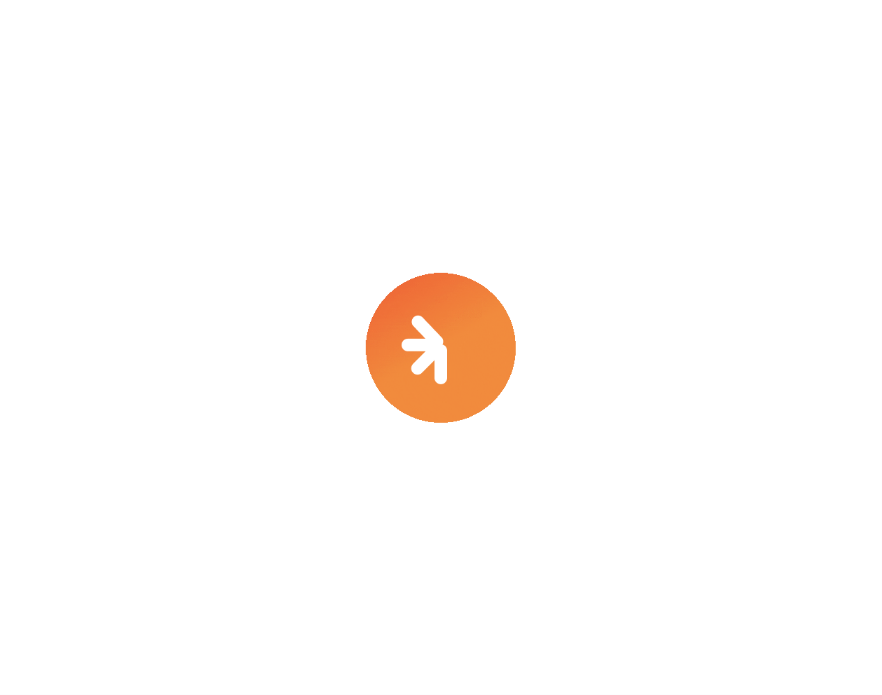 select on "****" 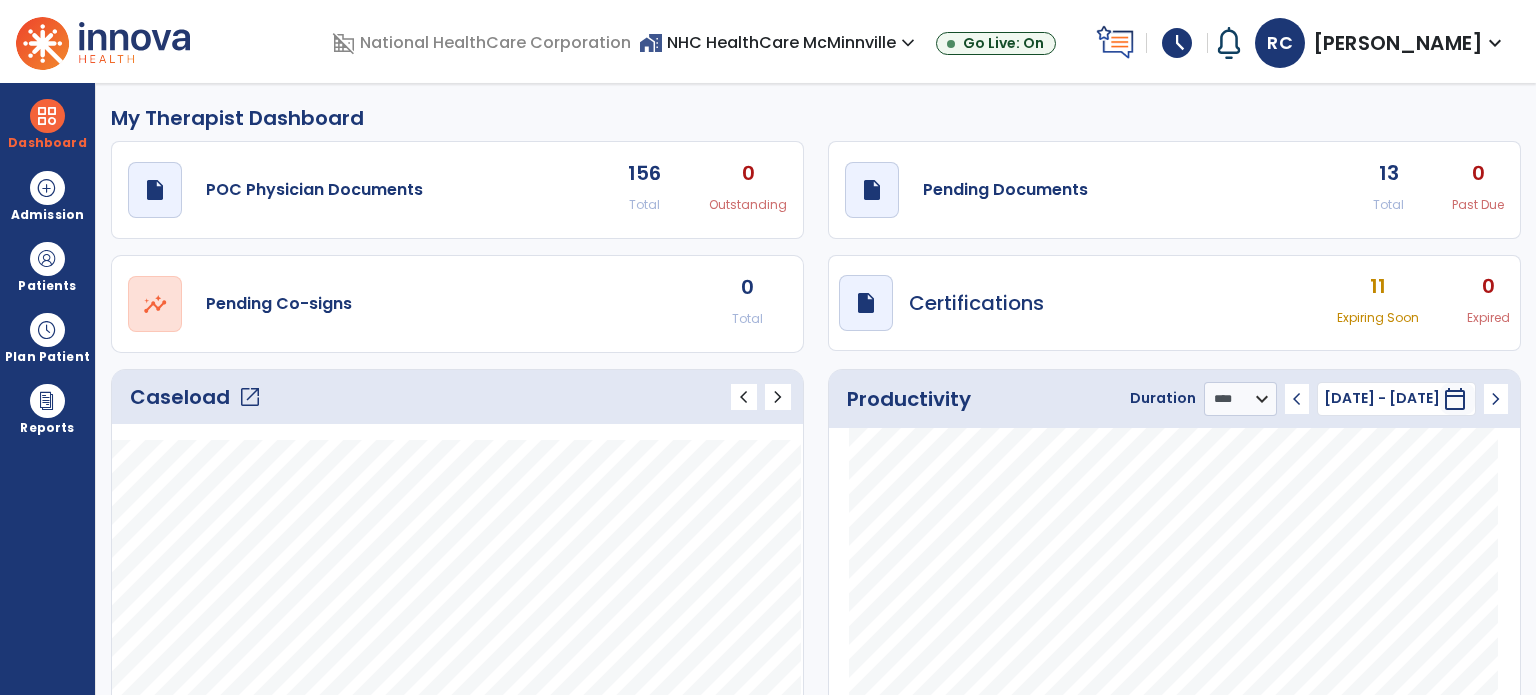 click on "draft   open_in_new  Pending Documents 13 Total 0 Past Due" 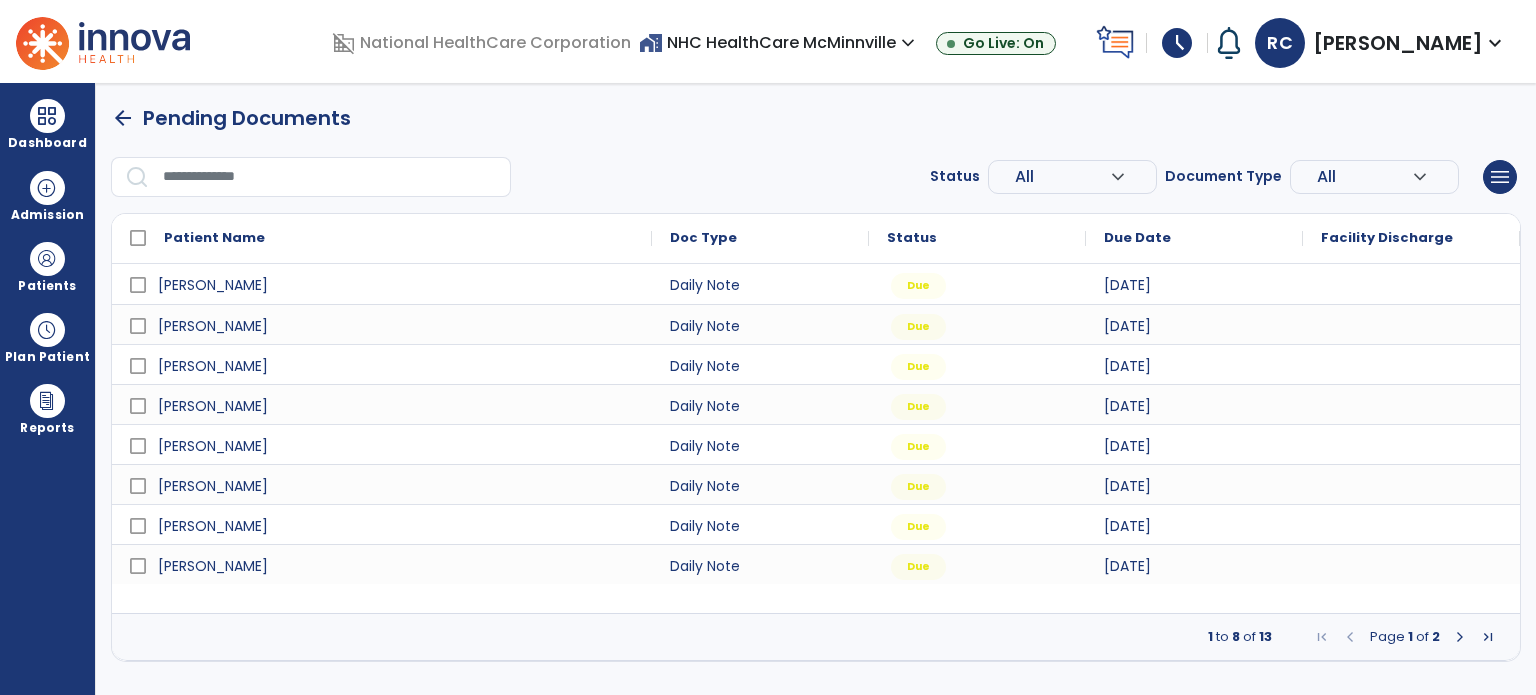 click at bounding box center (1460, 637) 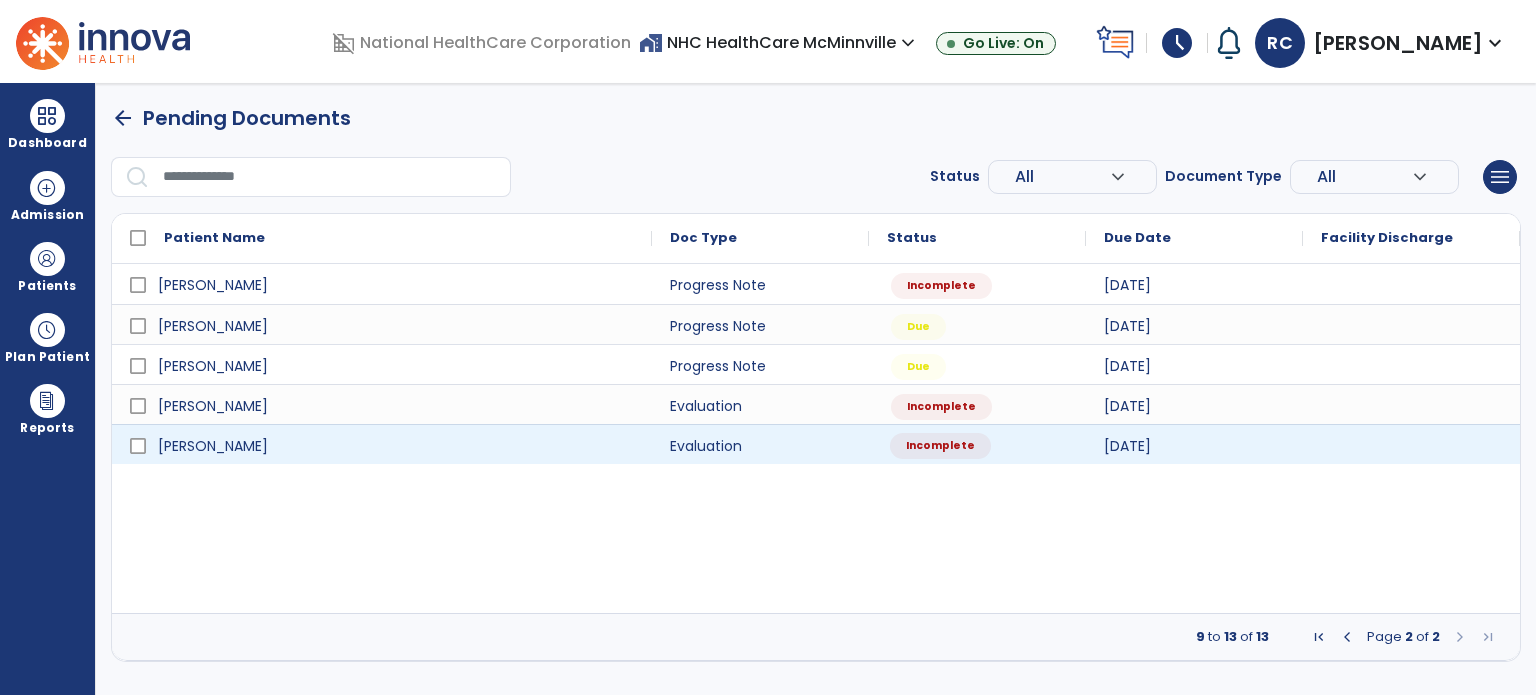 click on "Incomplete" at bounding box center (977, 444) 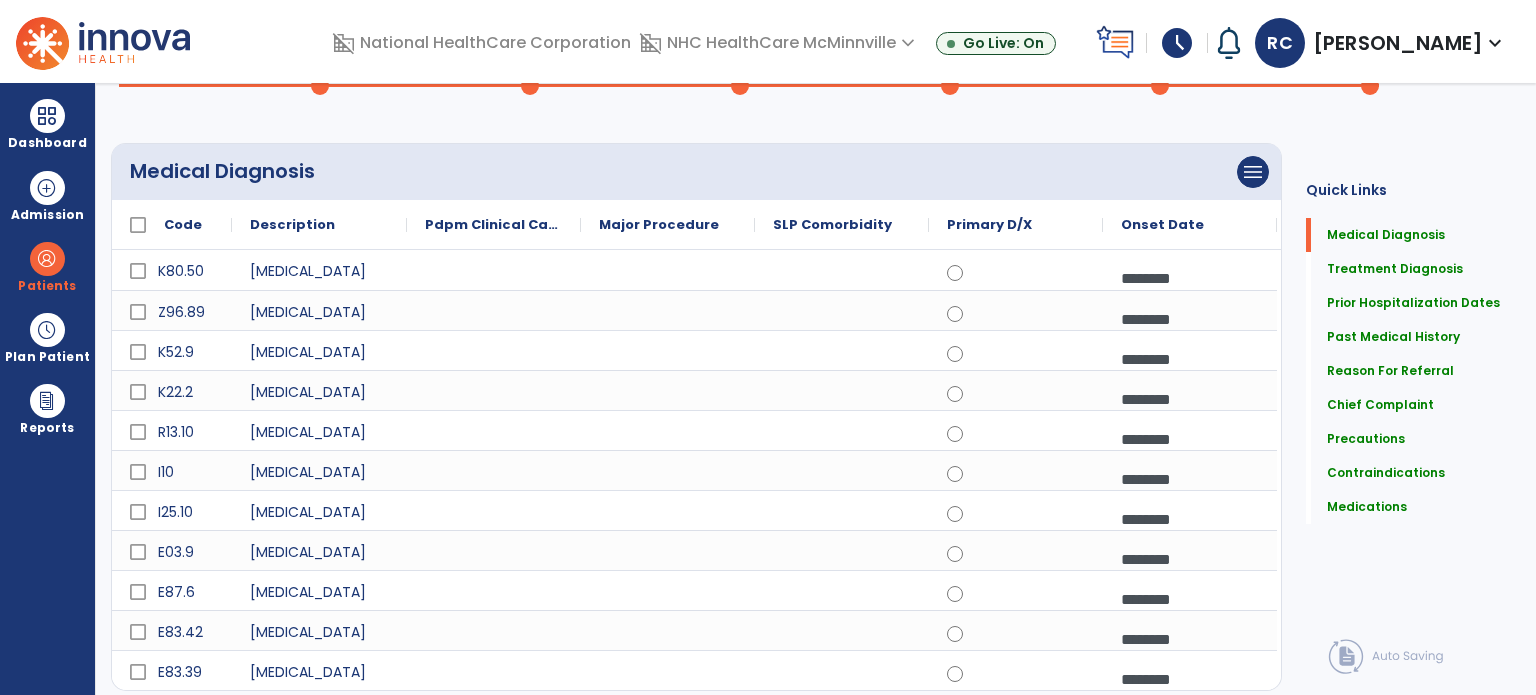 scroll, scrollTop: 0, scrollLeft: 0, axis: both 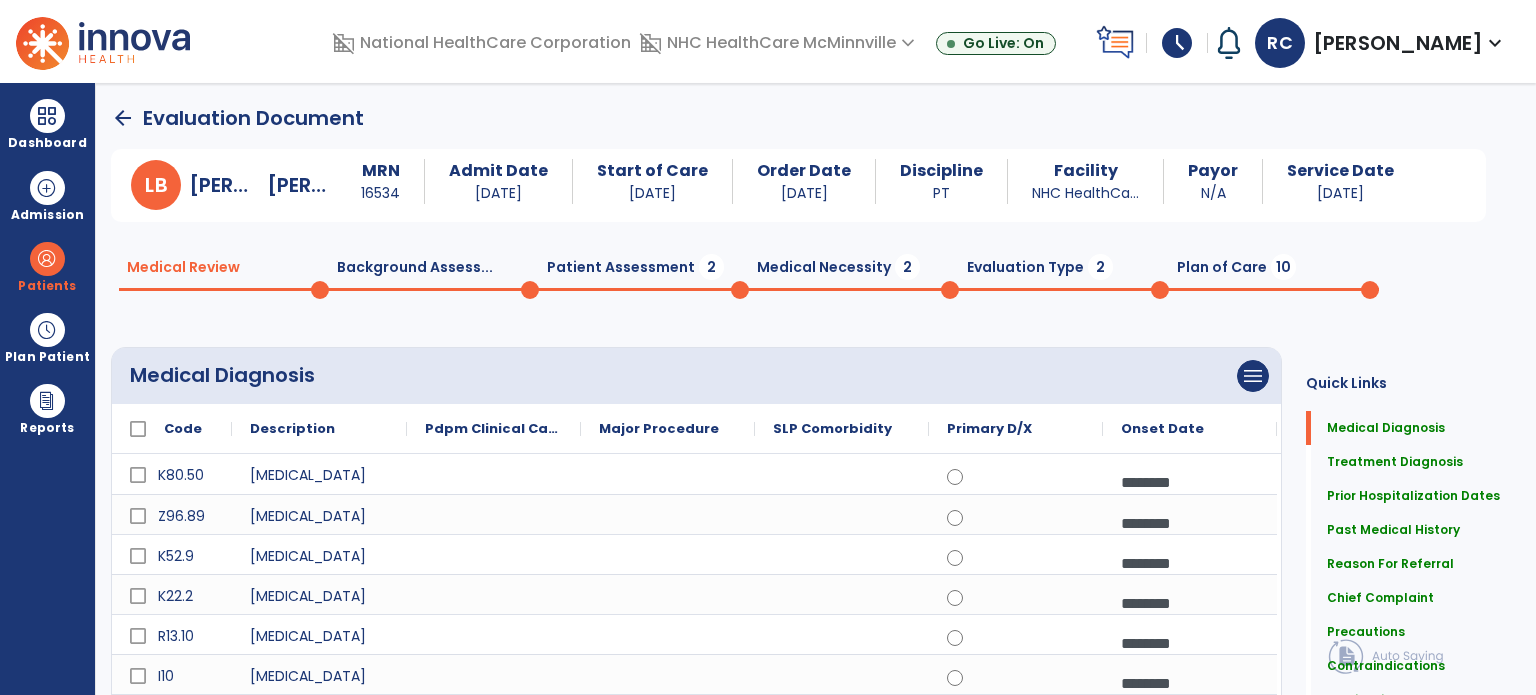 click on "Patient Assessment  2" 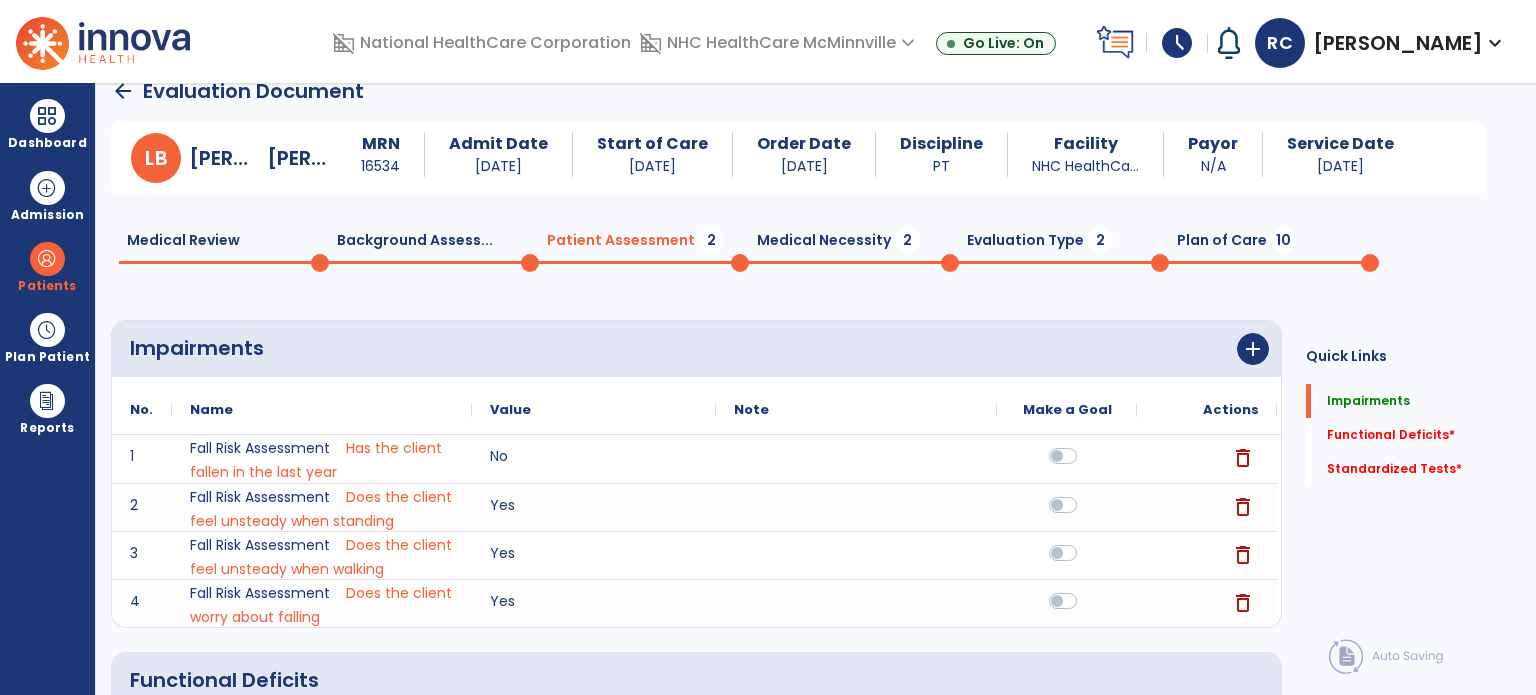 scroll, scrollTop: 27, scrollLeft: 0, axis: vertical 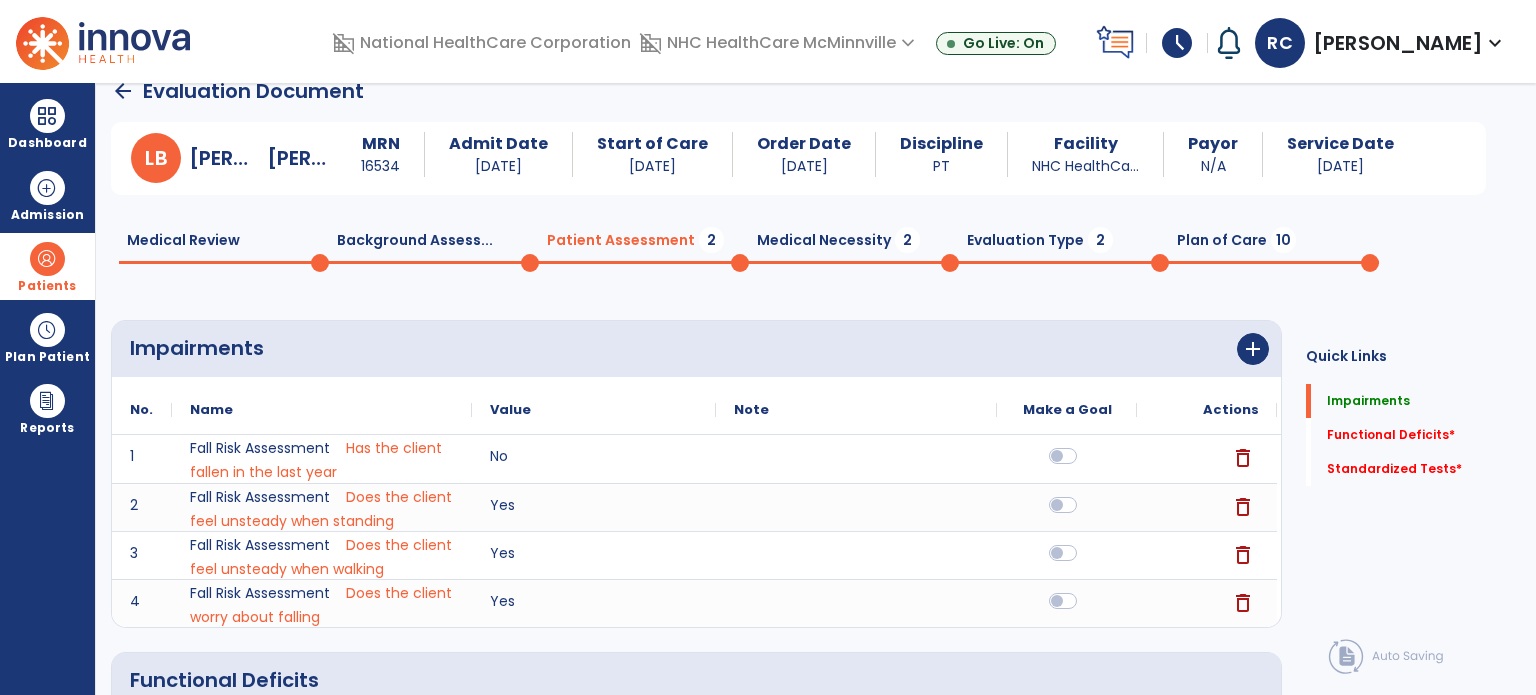 click at bounding box center [47, 259] 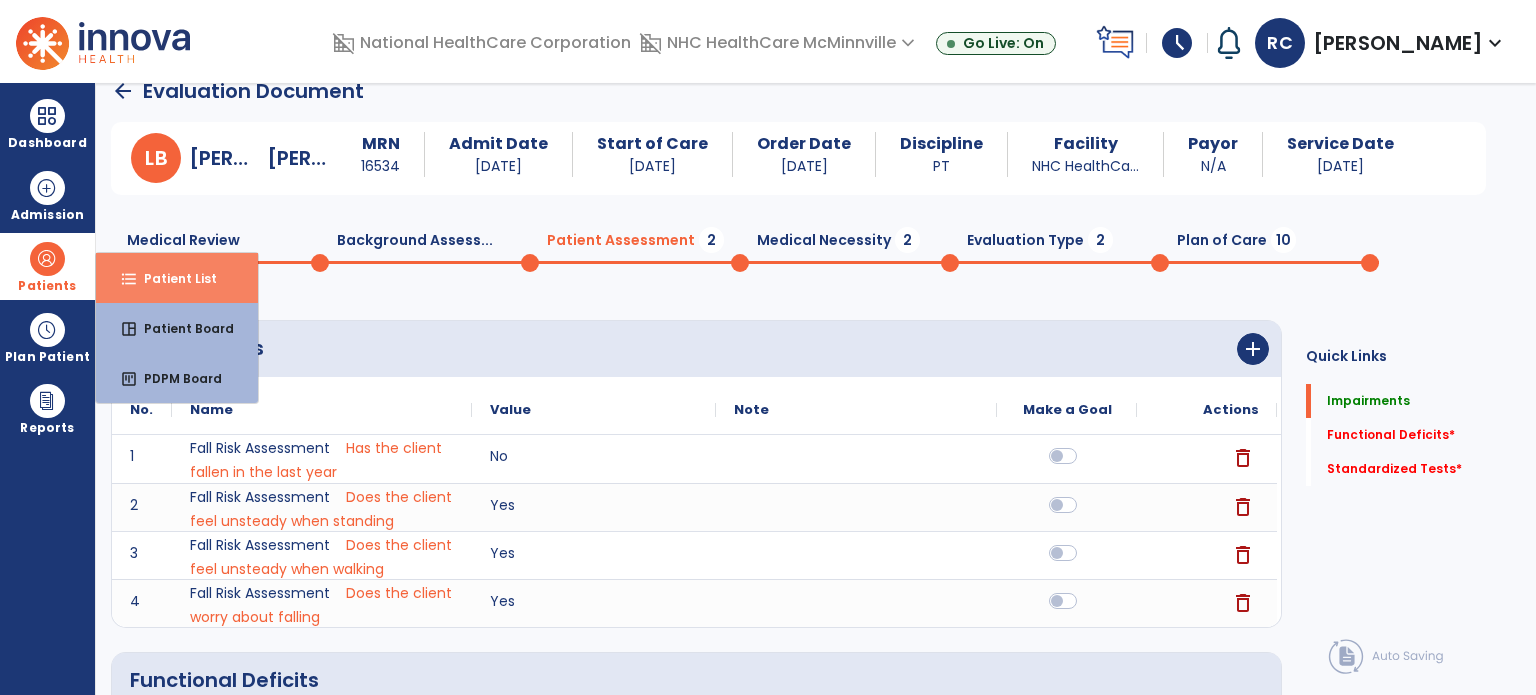 click on "format_list_bulleted  Patient List" at bounding box center (177, 278) 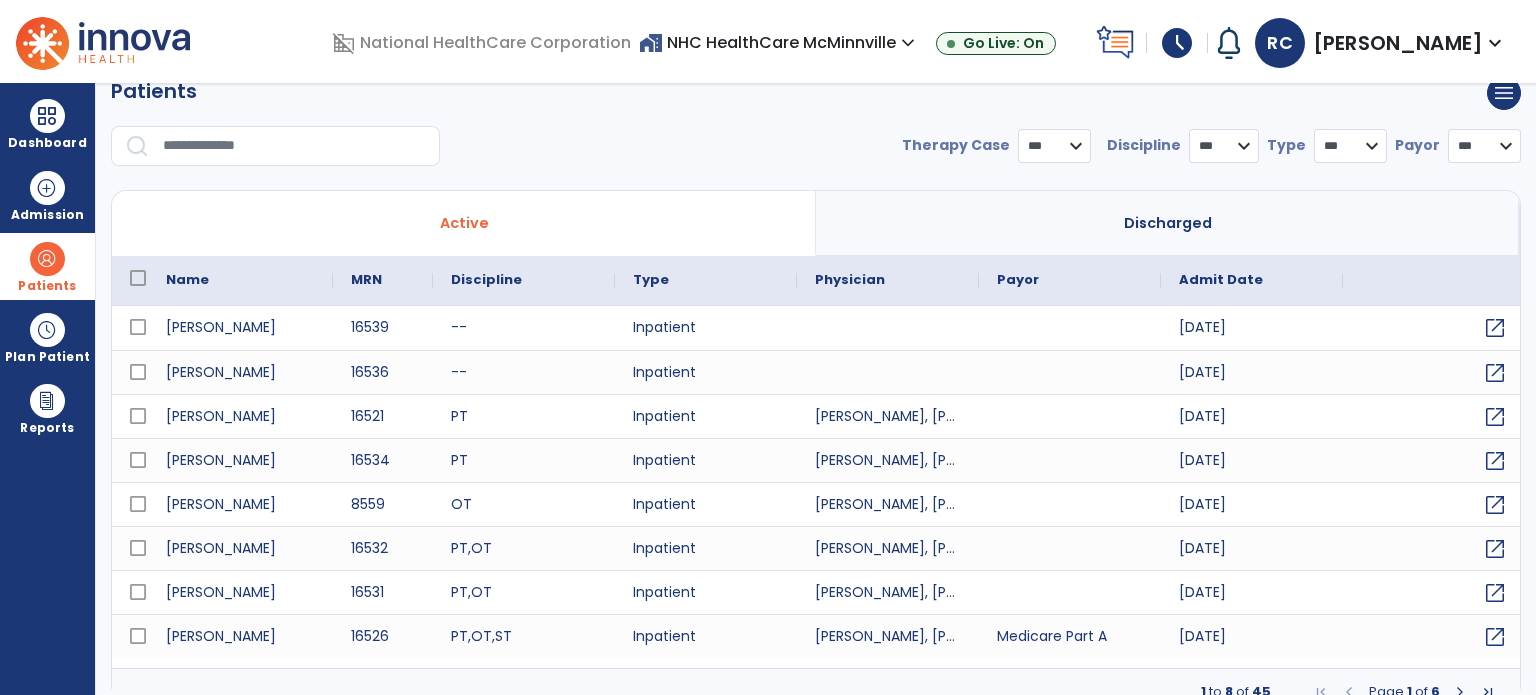 select on "***" 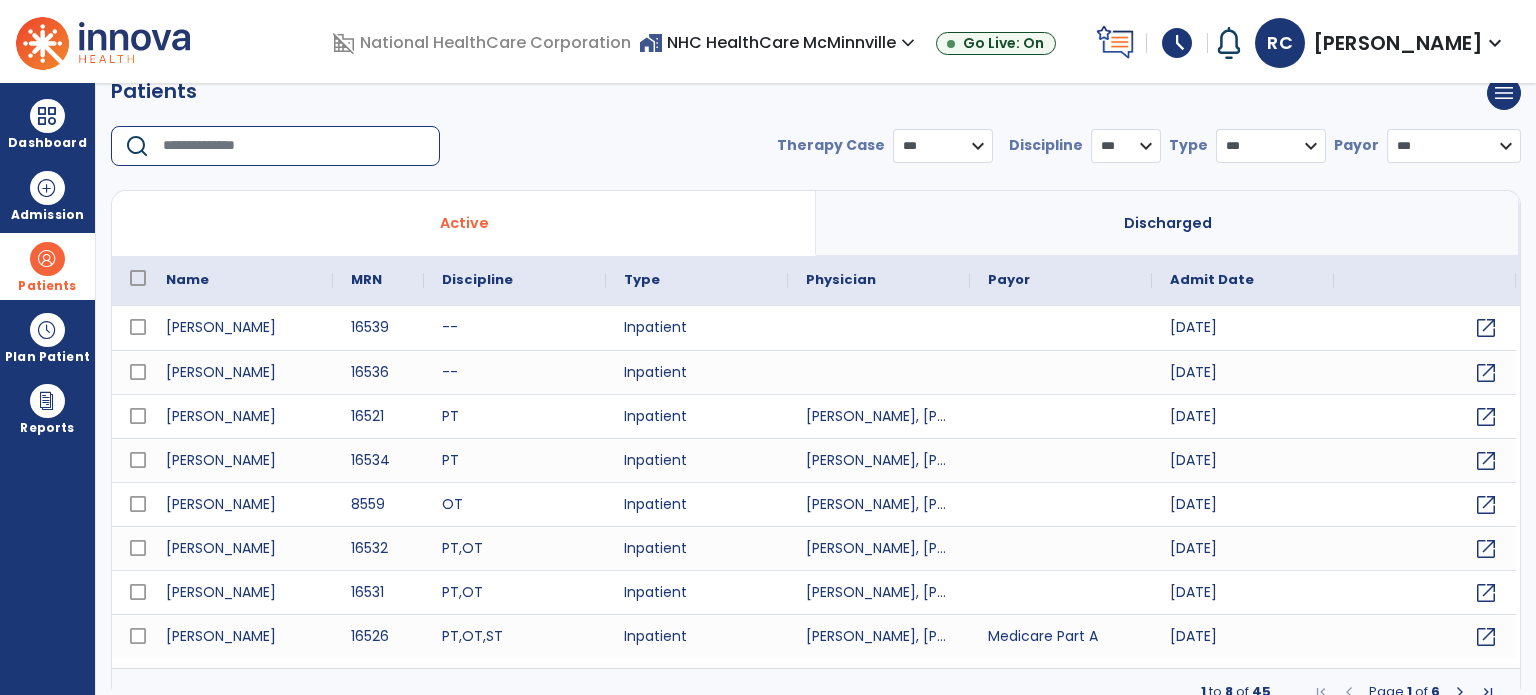 click at bounding box center (294, 146) 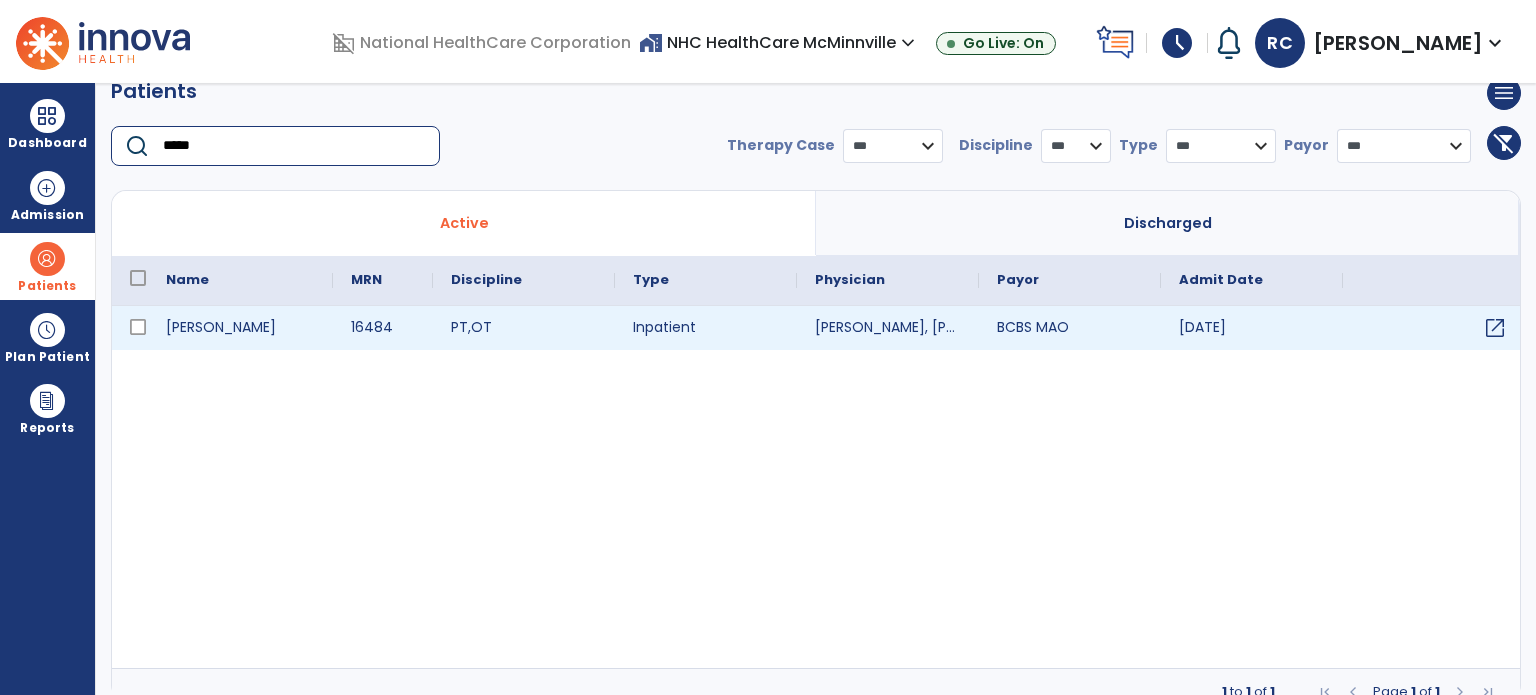 type on "*****" 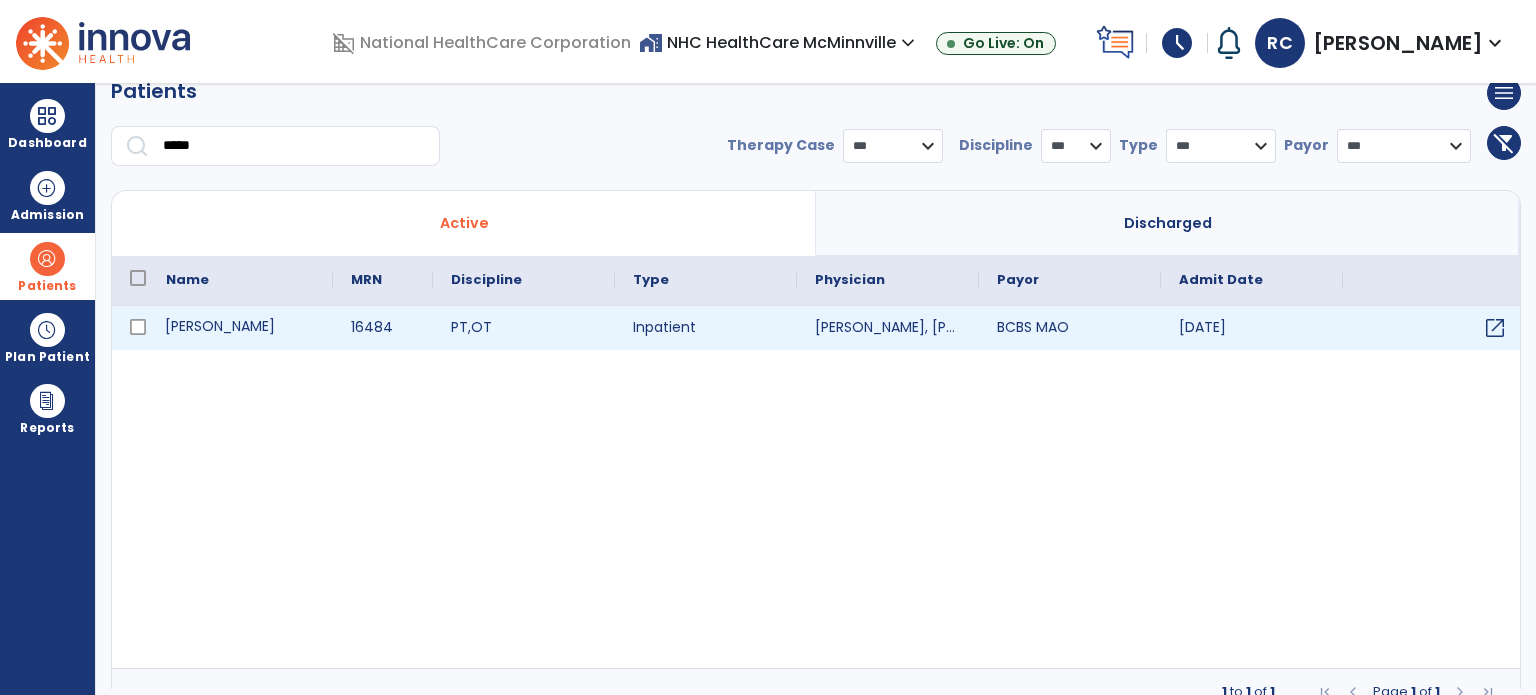 click on "[PERSON_NAME]" at bounding box center (240, 328) 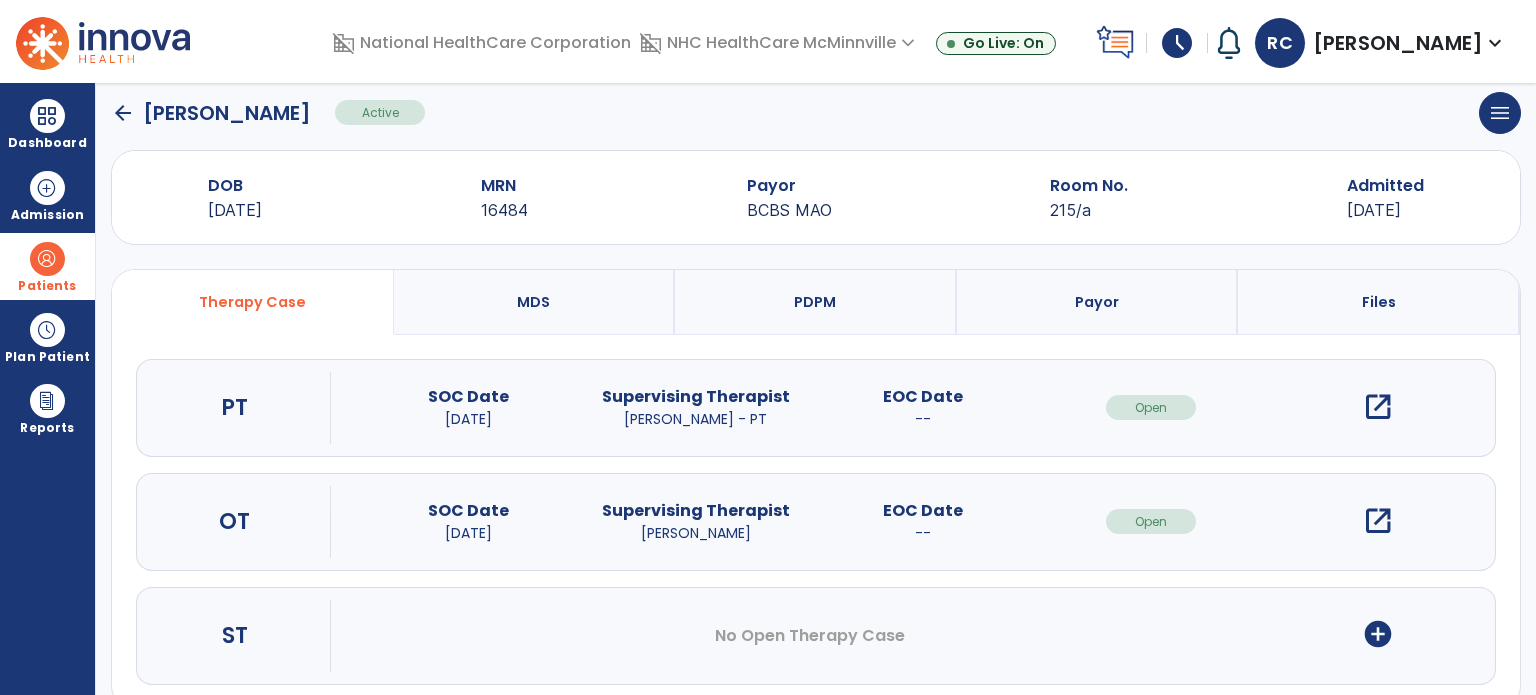 click on "open_in_new" at bounding box center [1378, 407] 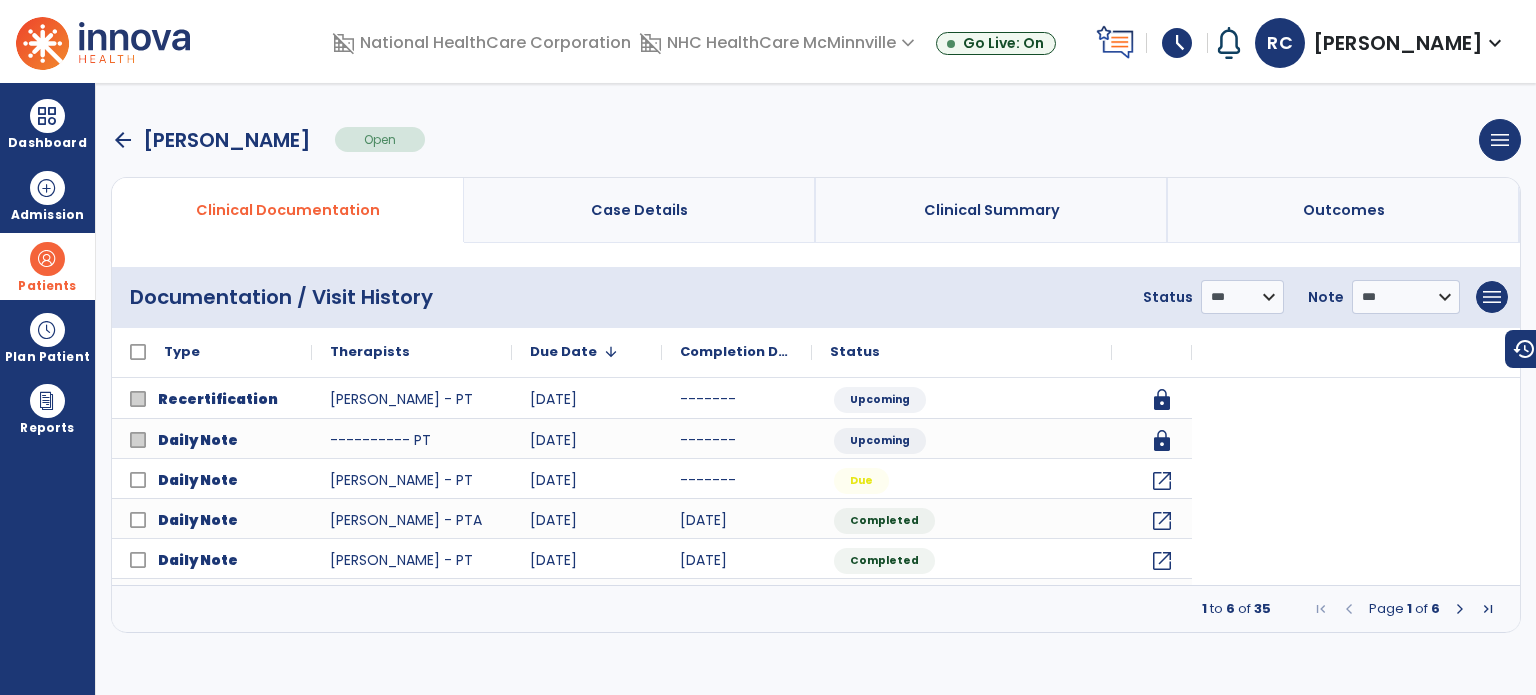 scroll, scrollTop: 0, scrollLeft: 0, axis: both 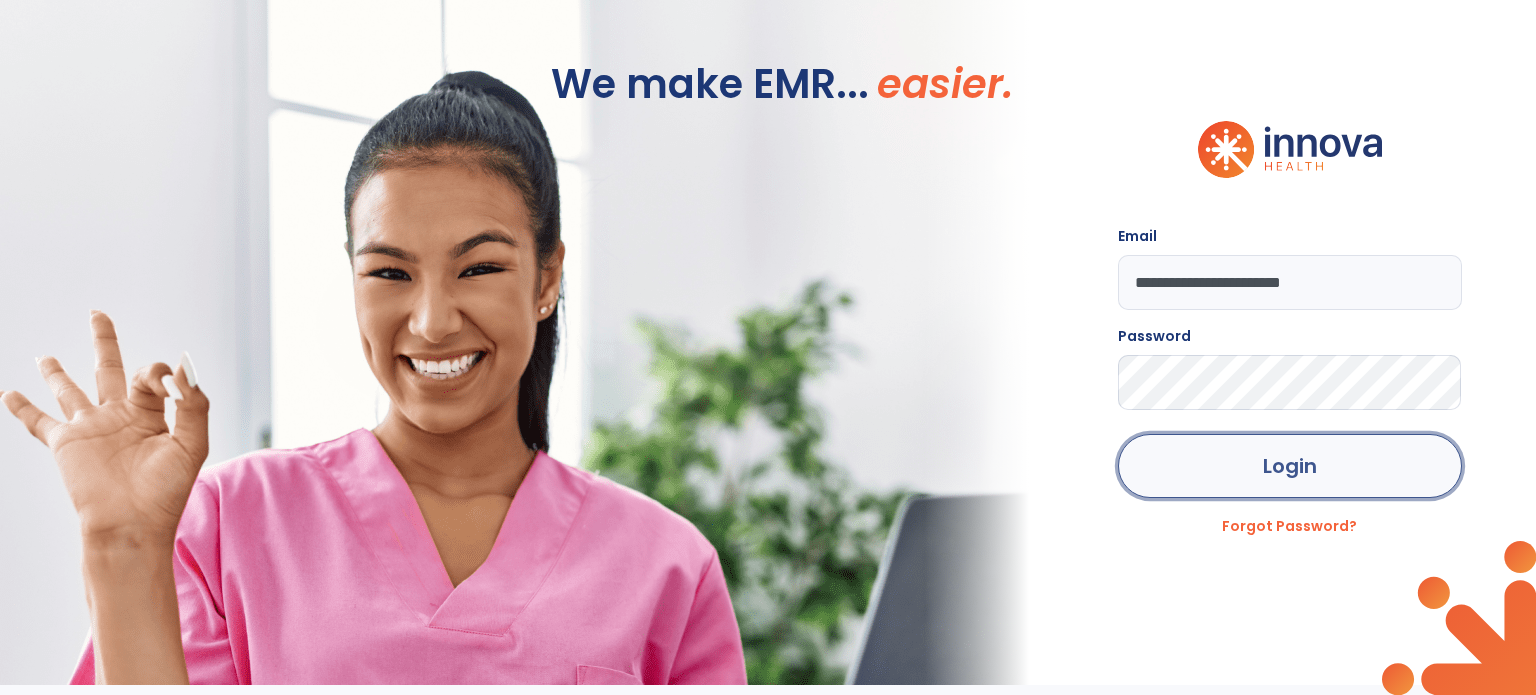click on "Login" 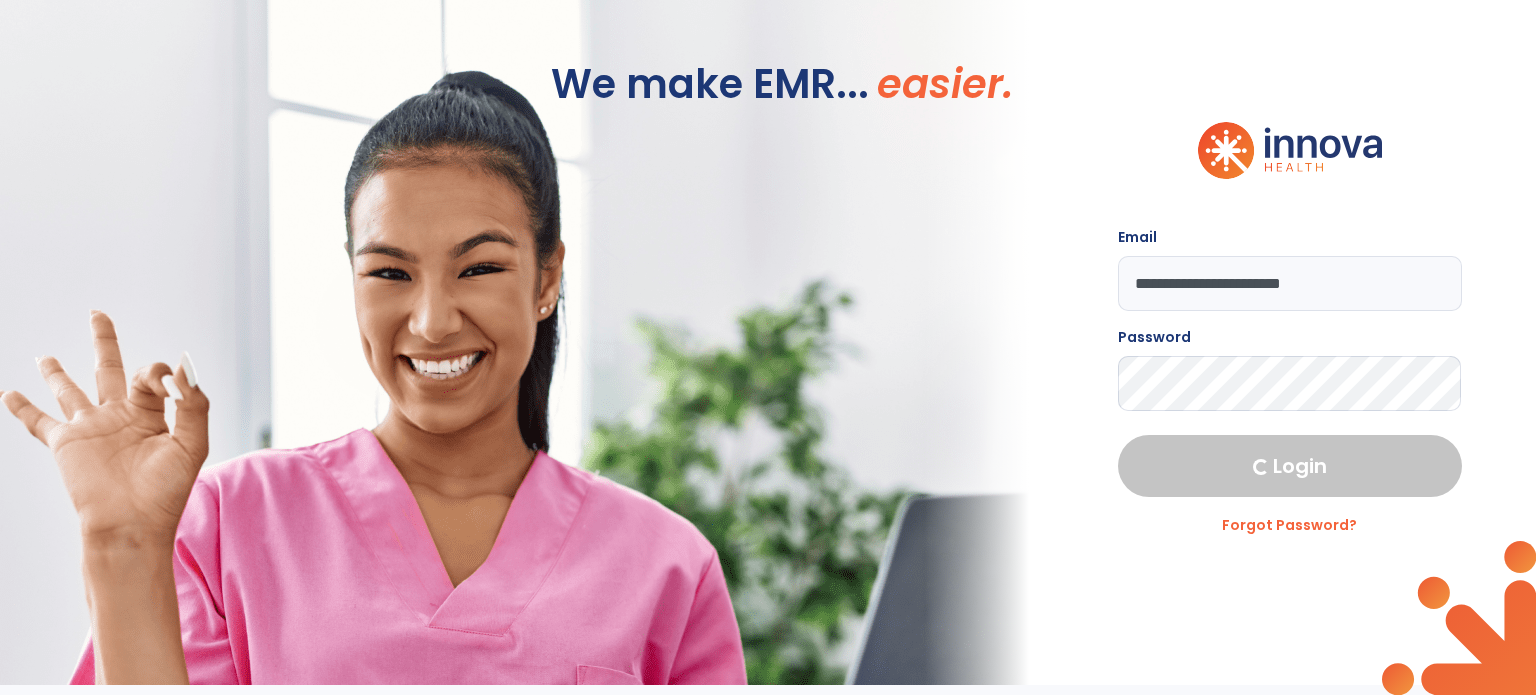 select on "****" 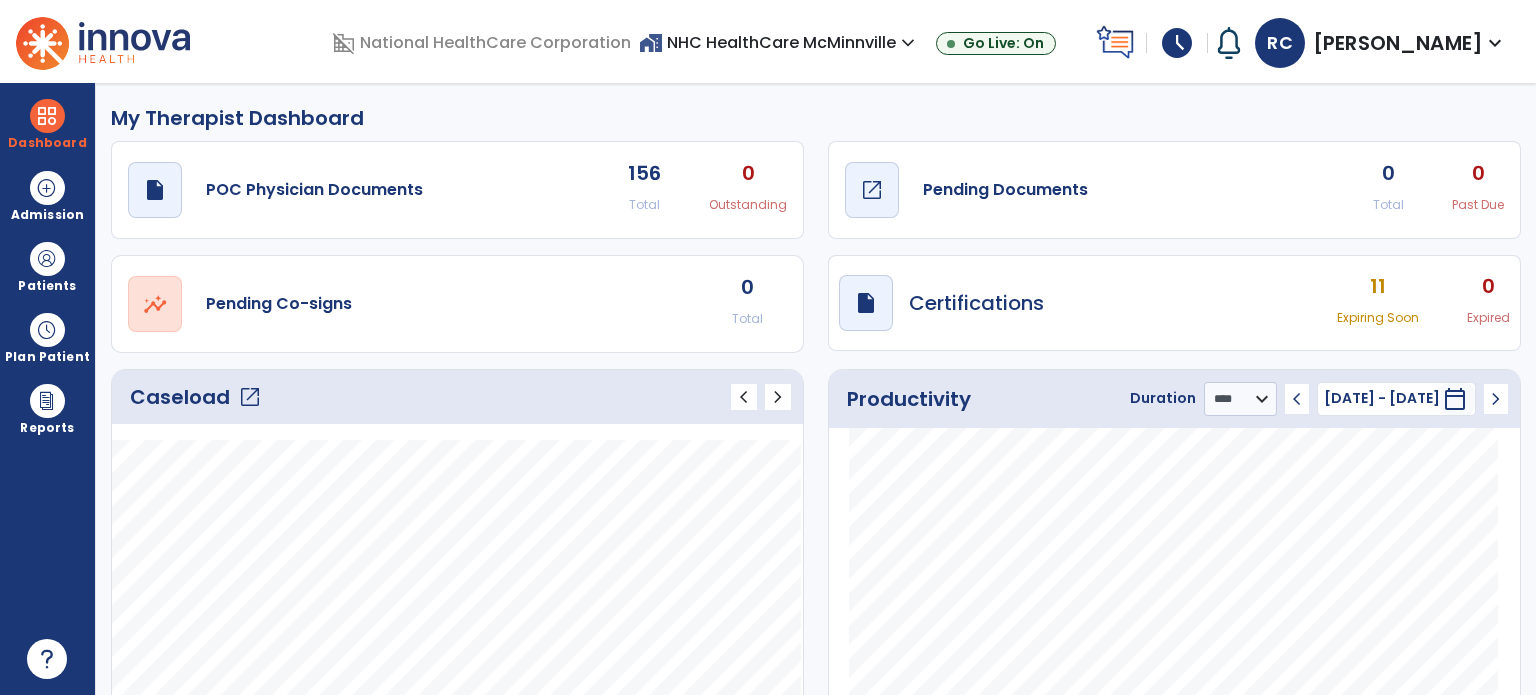 click on "draft   open_in_new  Pending Documents" 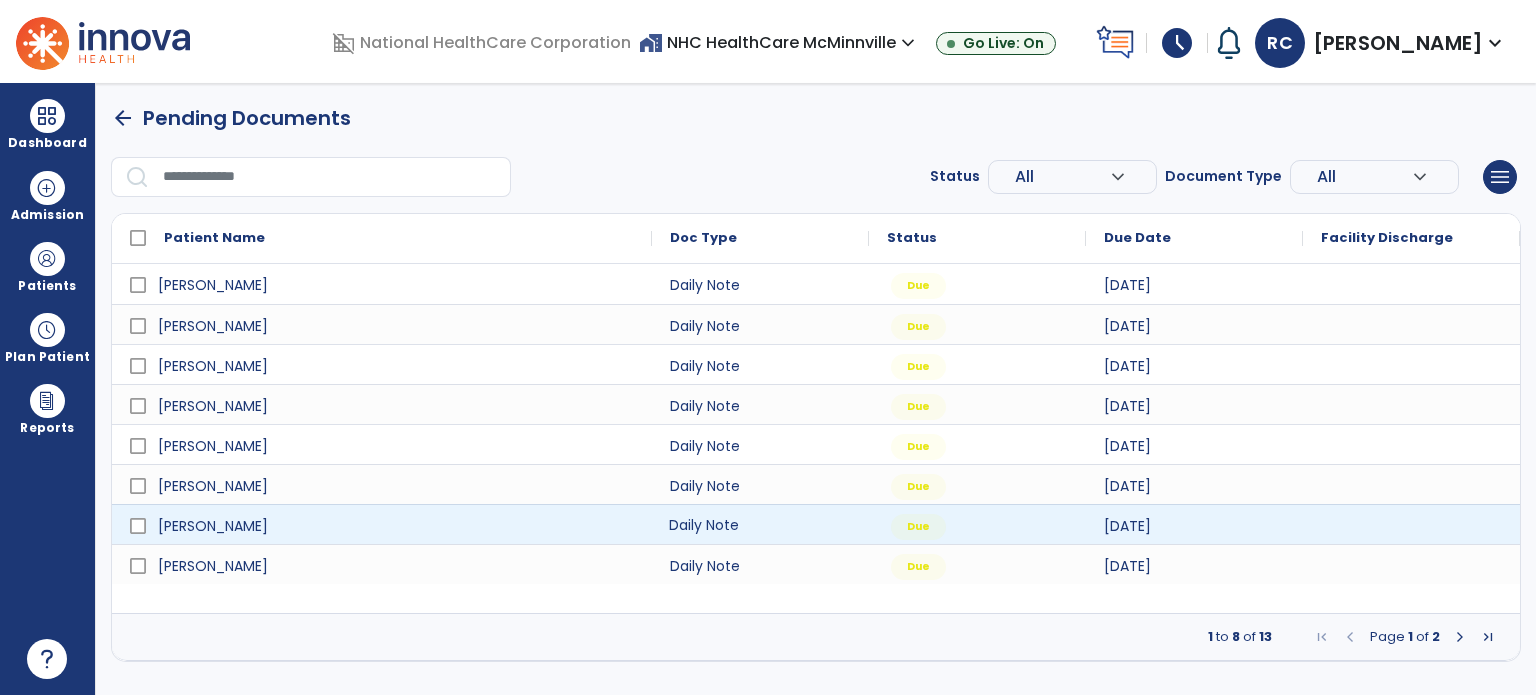 click on "Daily Note" at bounding box center (760, 524) 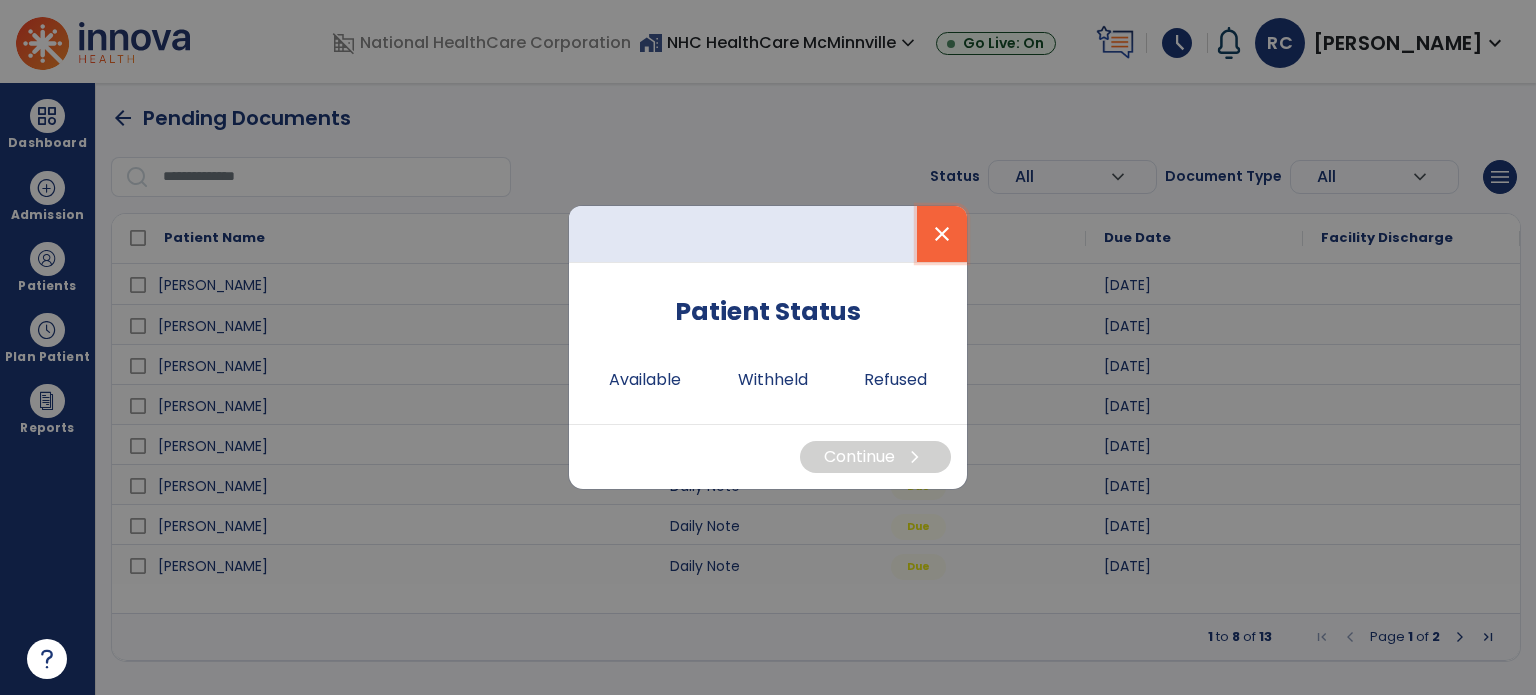click on "close" at bounding box center (942, 234) 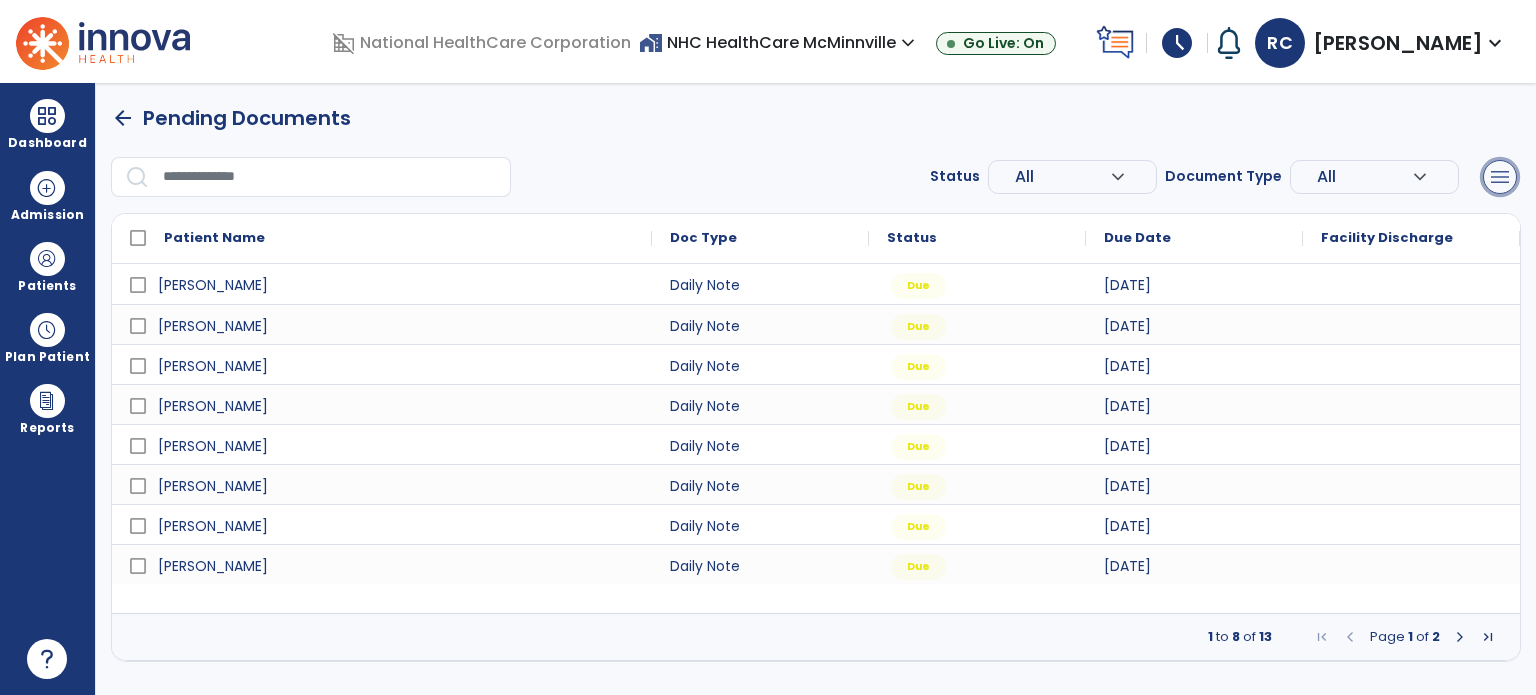 click on "menu" at bounding box center (1500, 177) 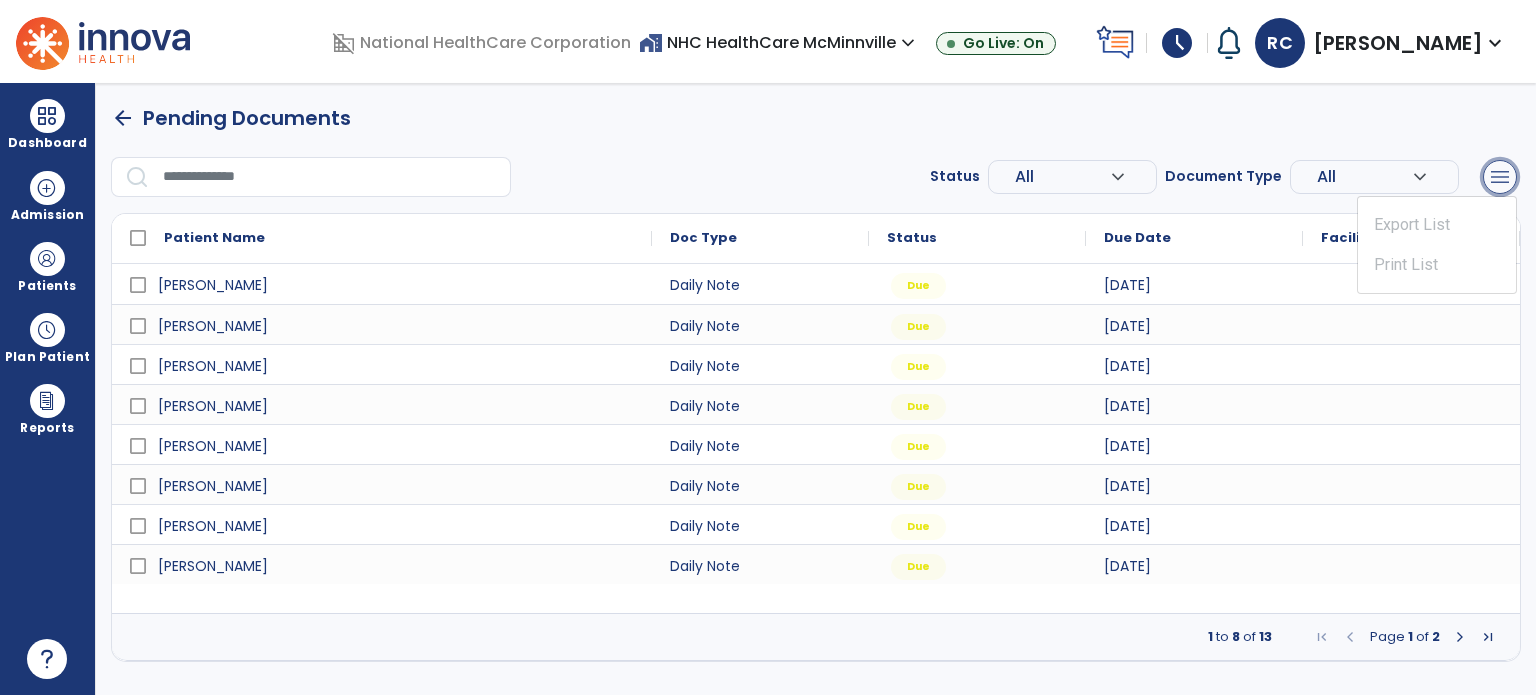 click on "menu" at bounding box center [1500, 177] 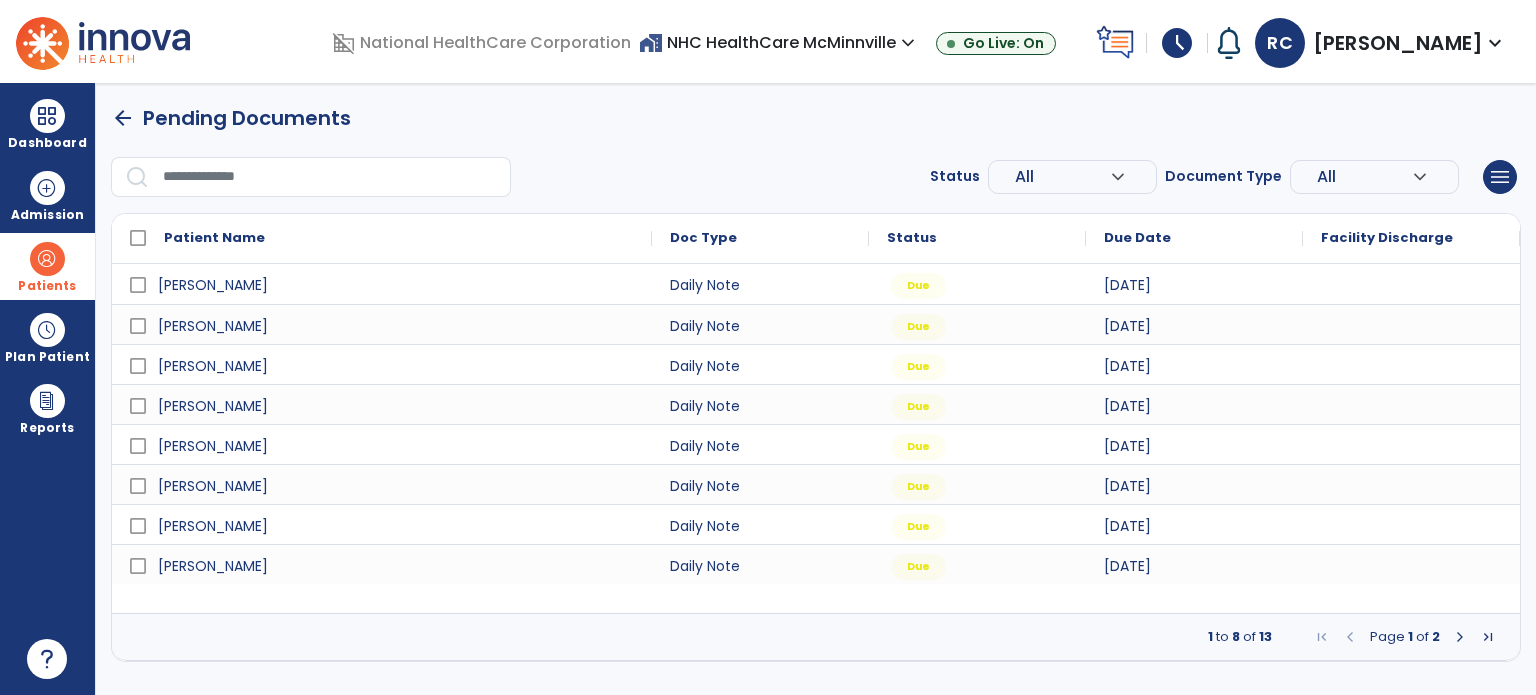 click at bounding box center (47, 259) 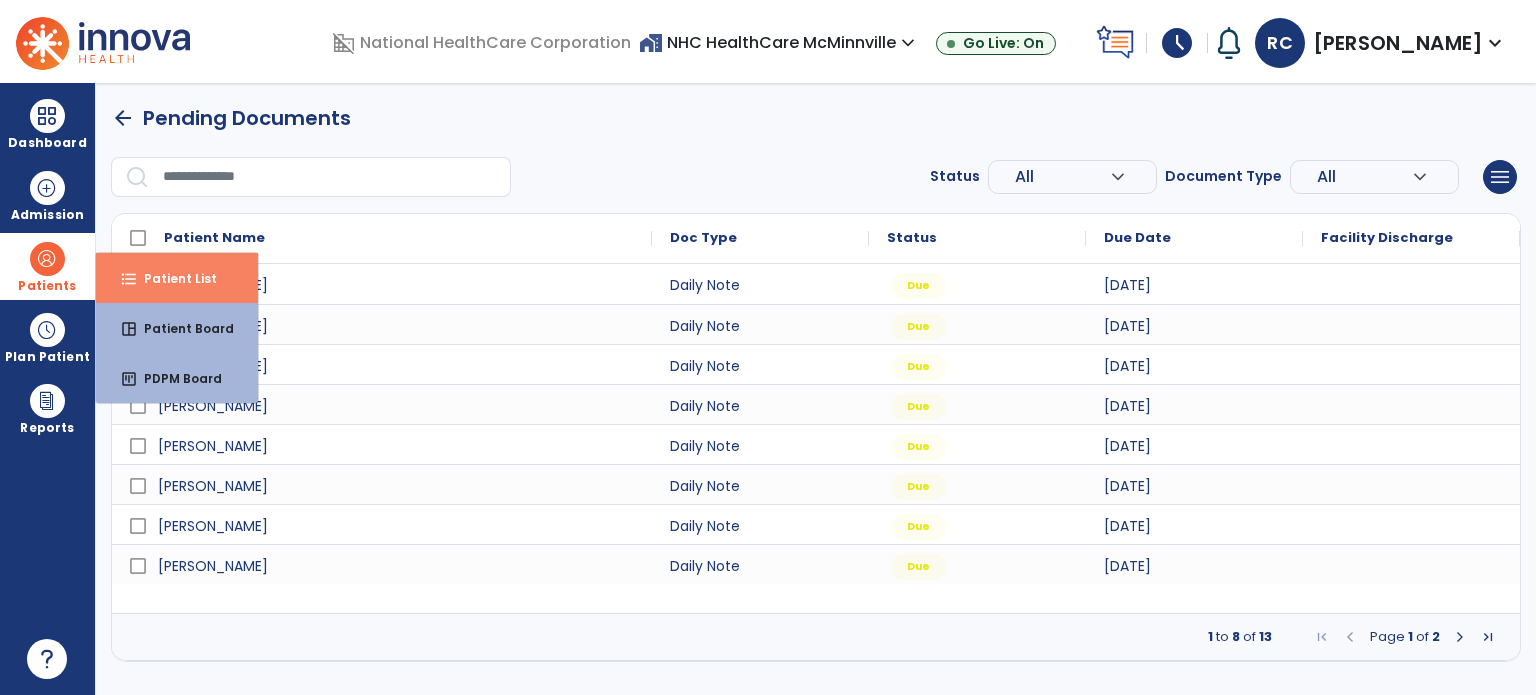 click on "format_list_bulleted  Patient List" at bounding box center (177, 278) 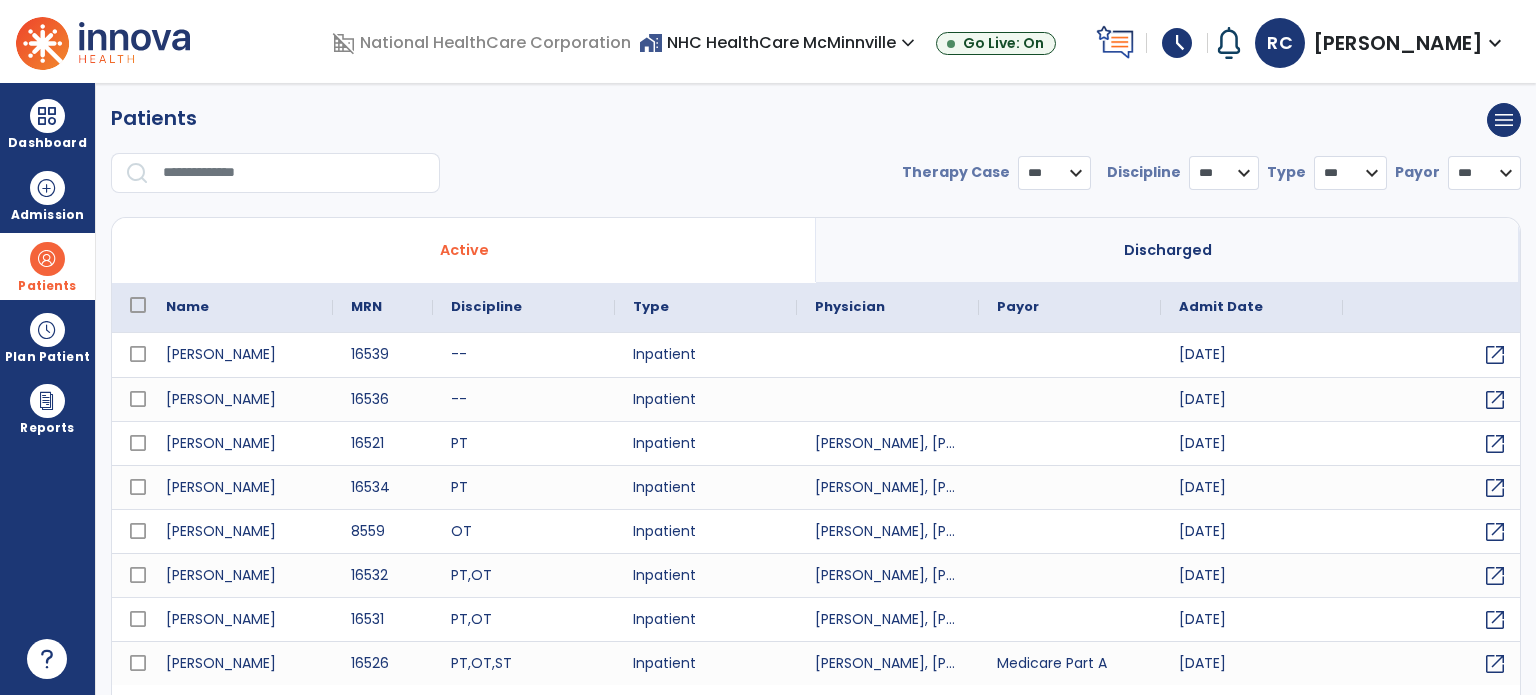 select on "***" 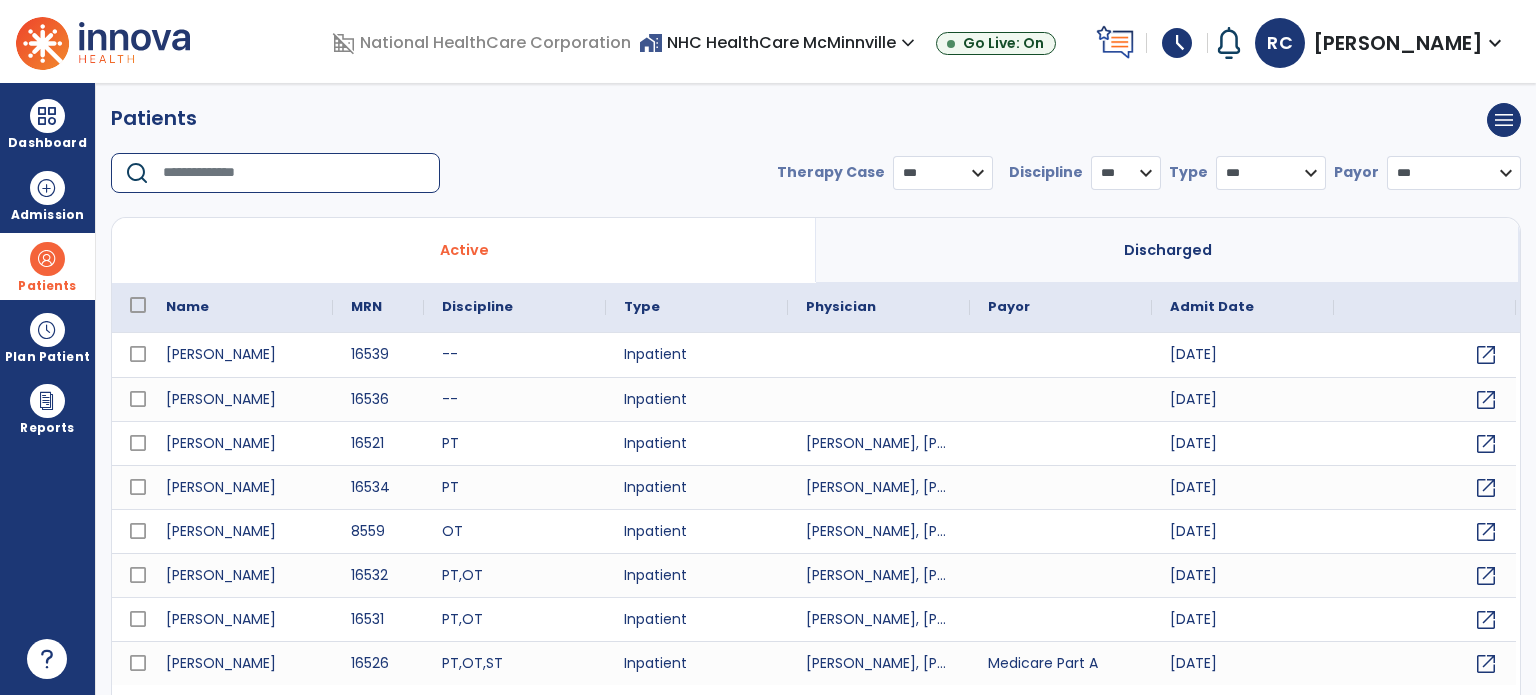 click at bounding box center (294, 173) 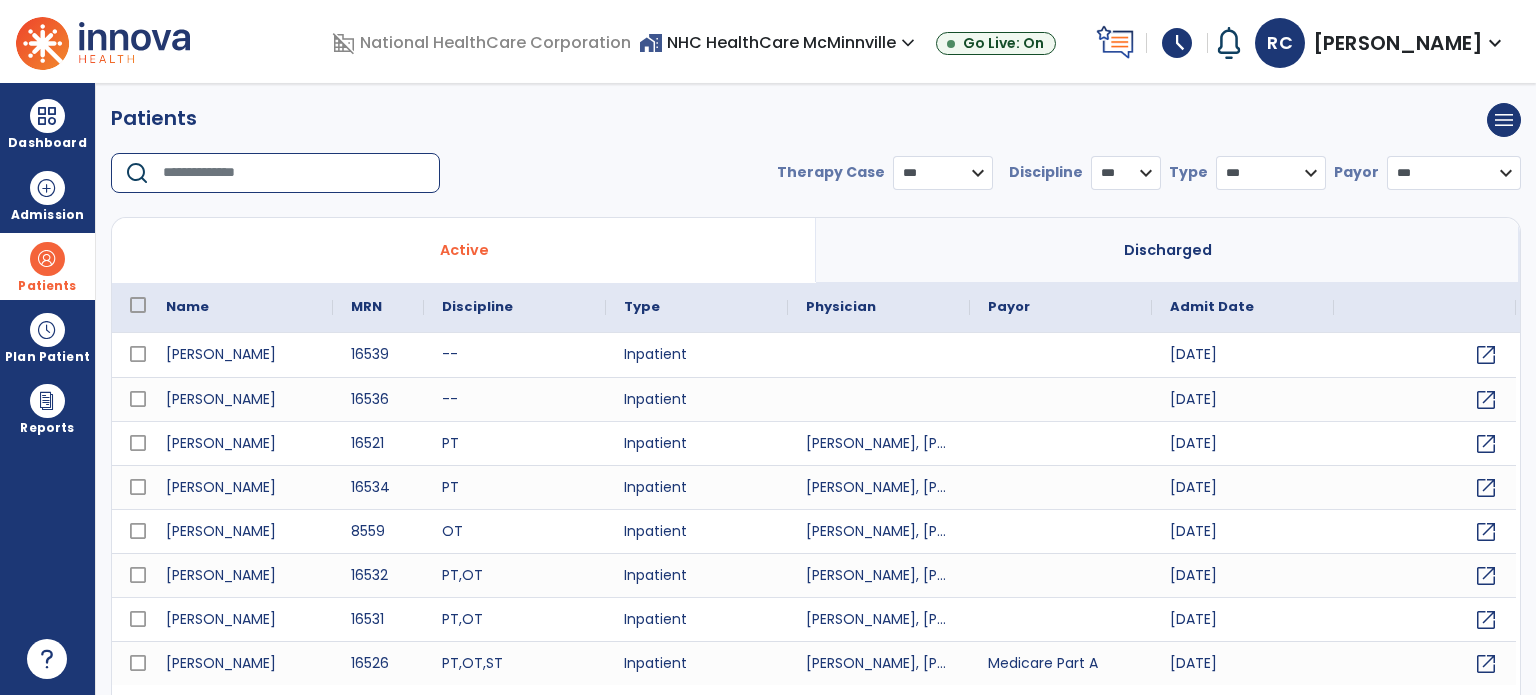 click at bounding box center (294, 173) 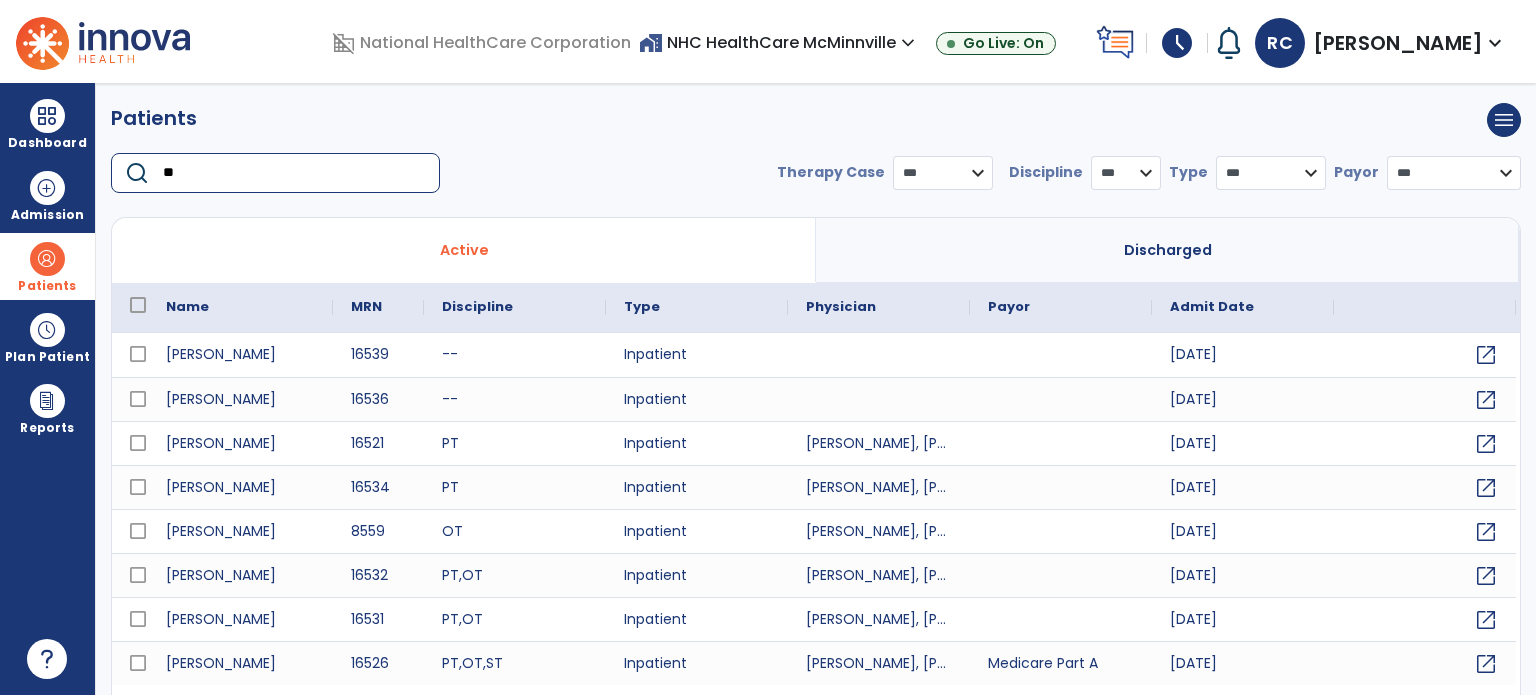 type on "*" 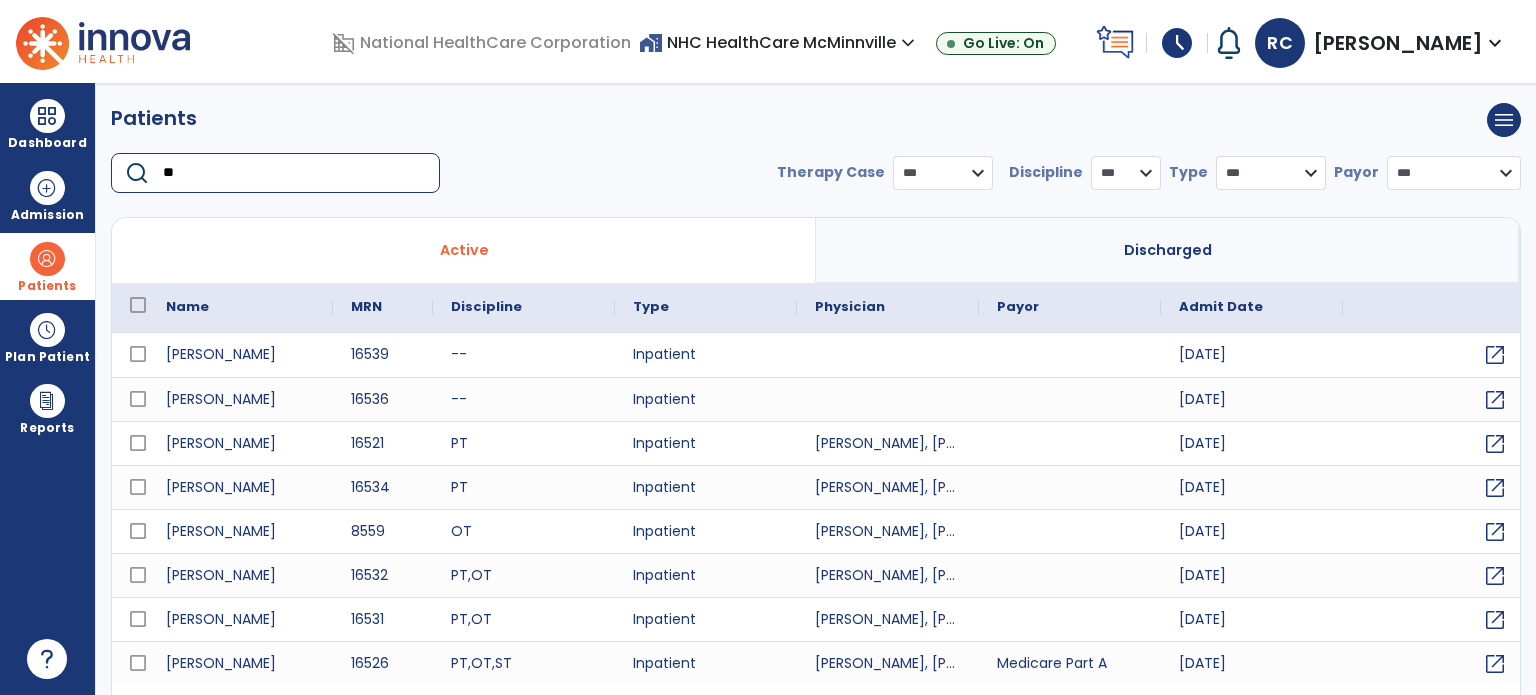 type on "*" 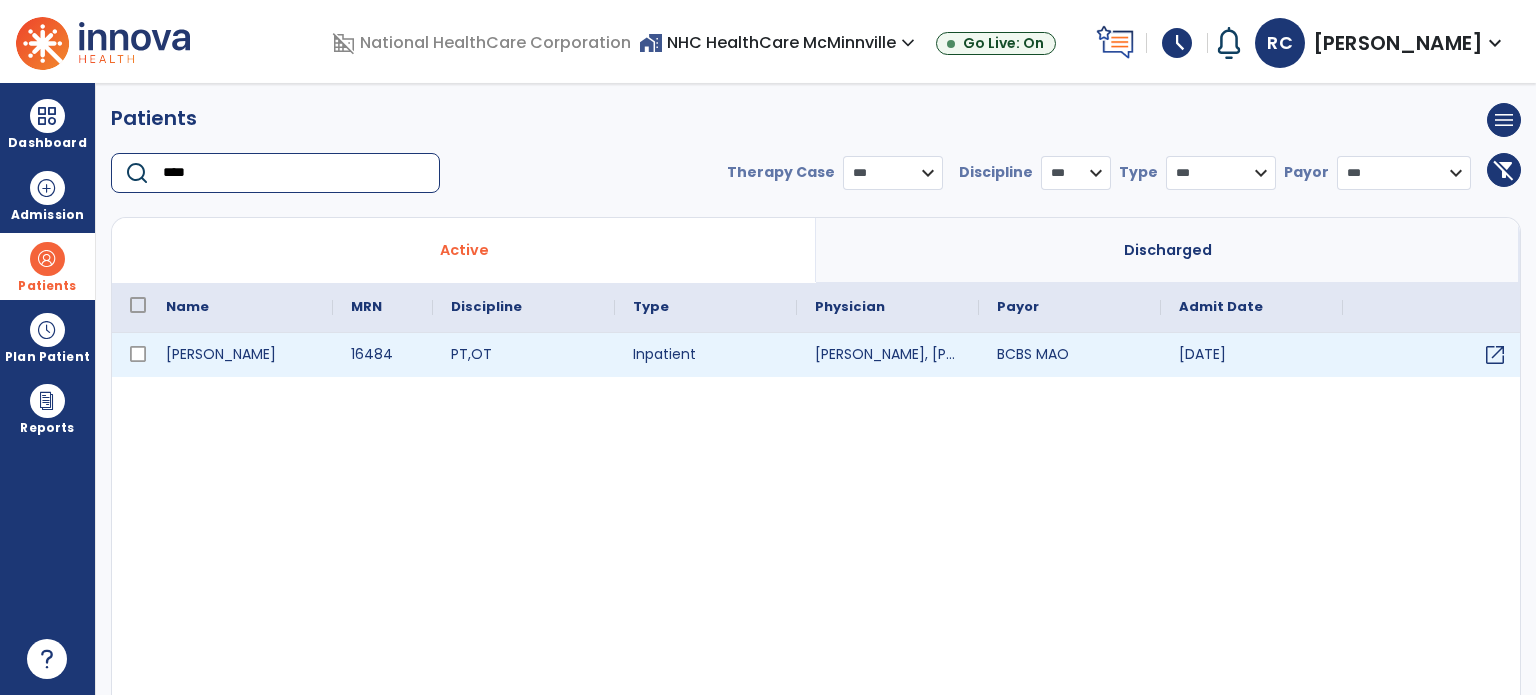 type on "****" 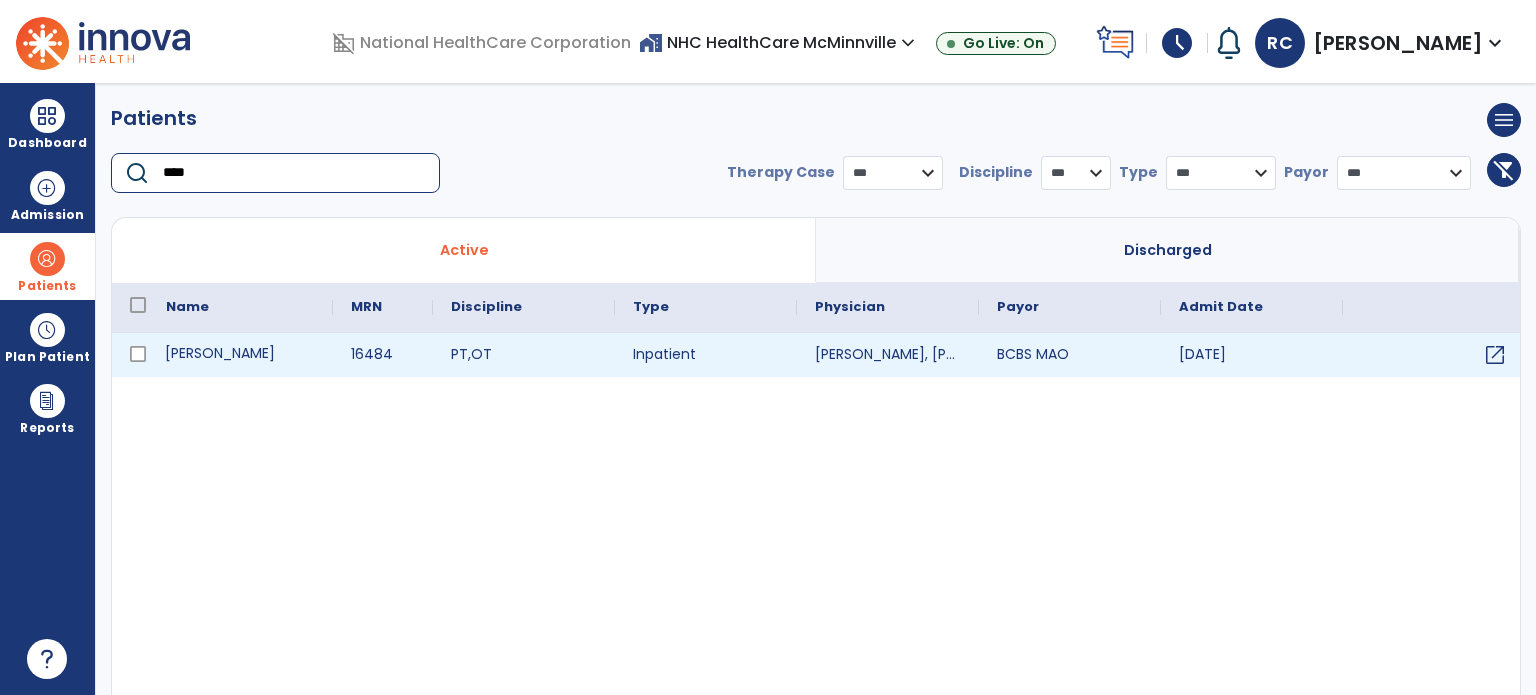 click on "[PERSON_NAME]" at bounding box center [240, 355] 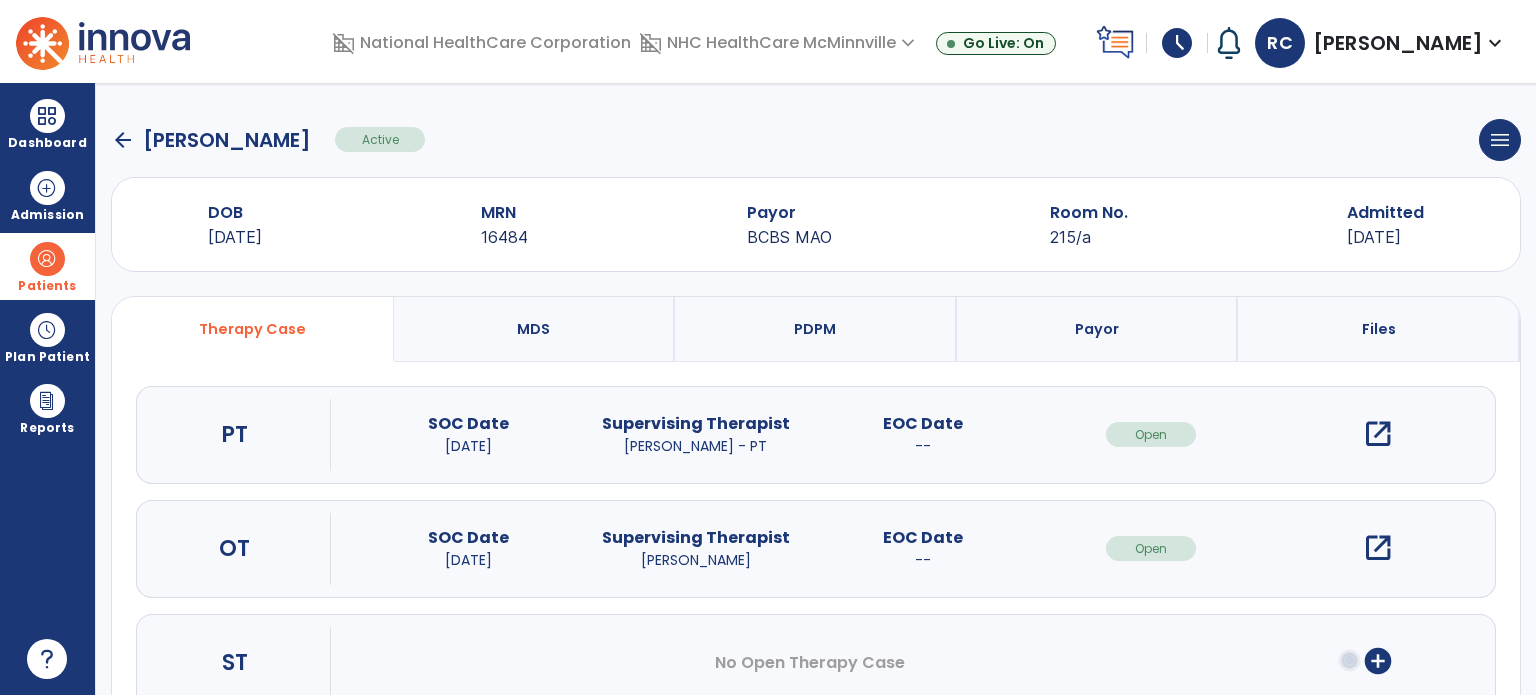 click on "open_in_new" at bounding box center [1378, 434] 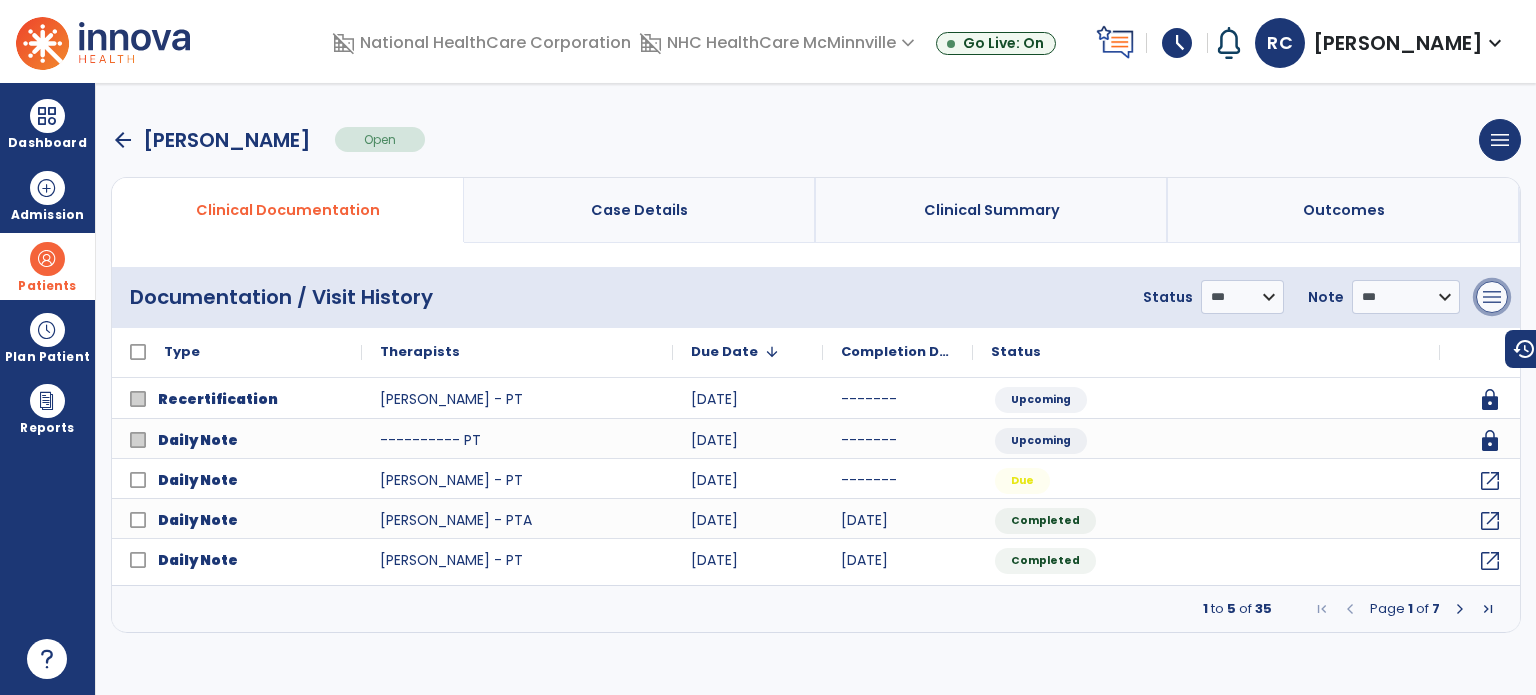 click on "menu" at bounding box center [1492, 297] 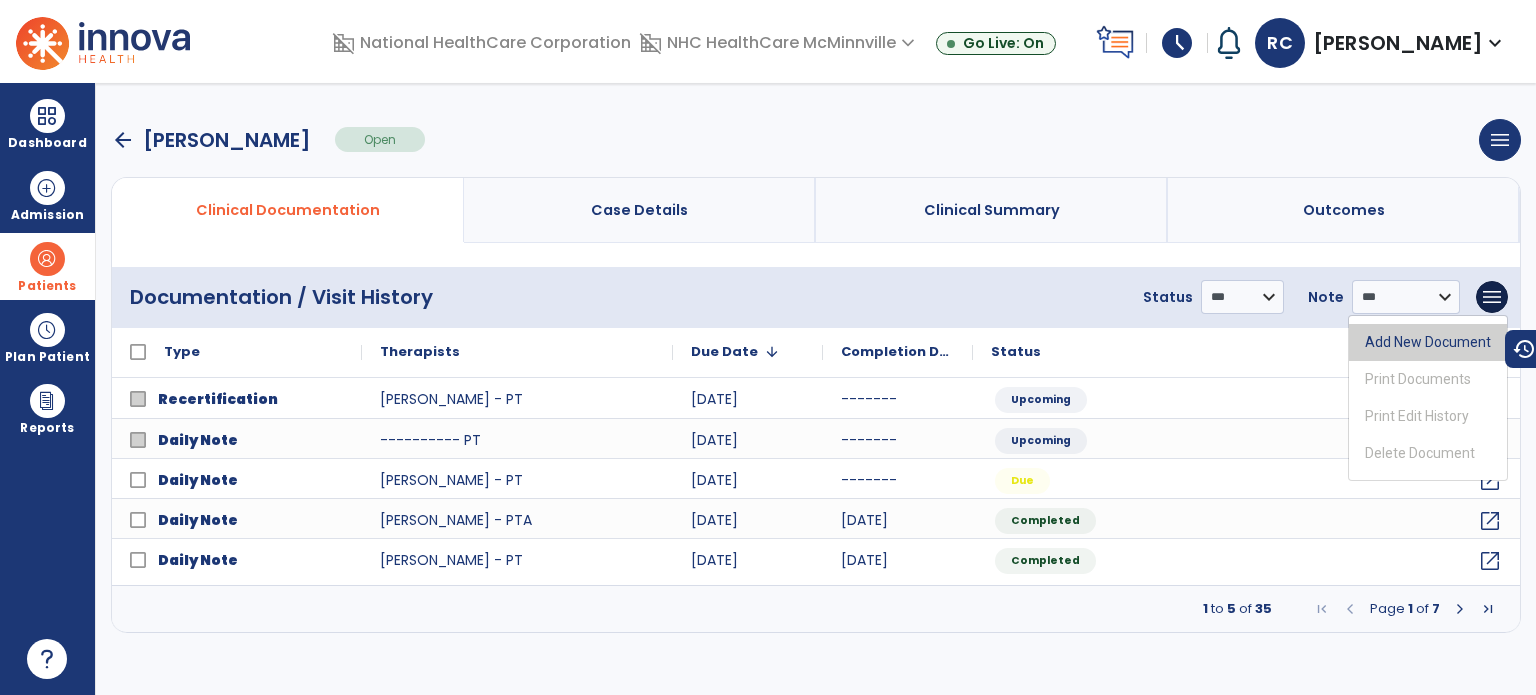 click on "Add New Document" at bounding box center (1428, 342) 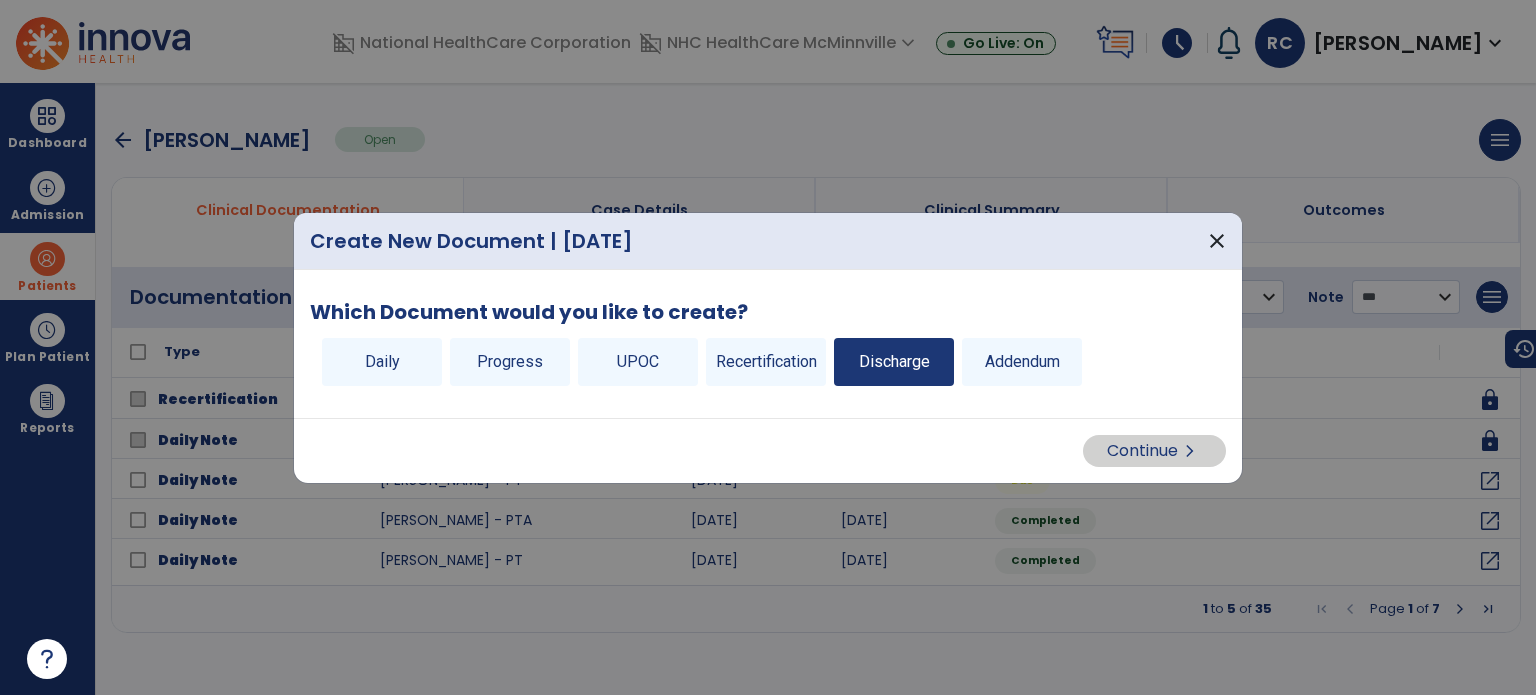 click on "Discharge" at bounding box center [894, 362] 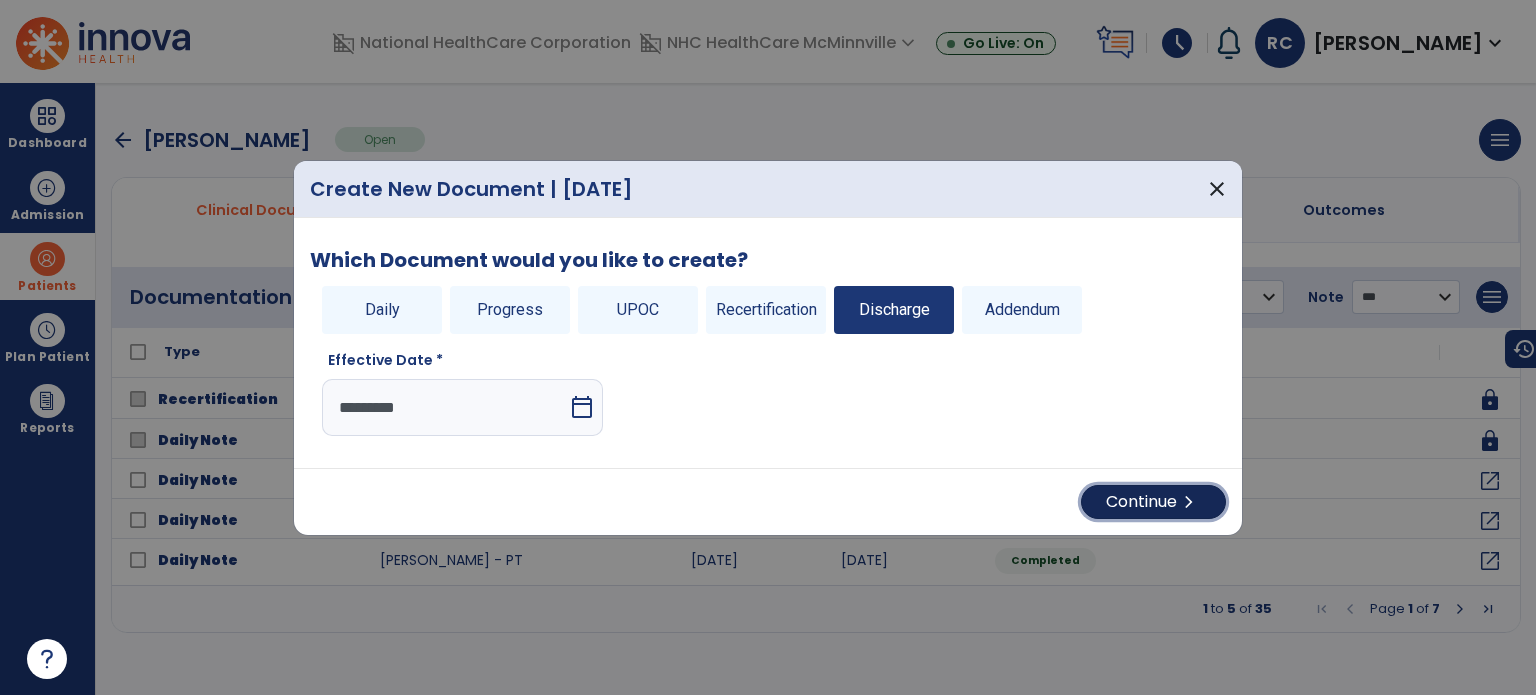 click on "Continue   chevron_right" at bounding box center [1153, 502] 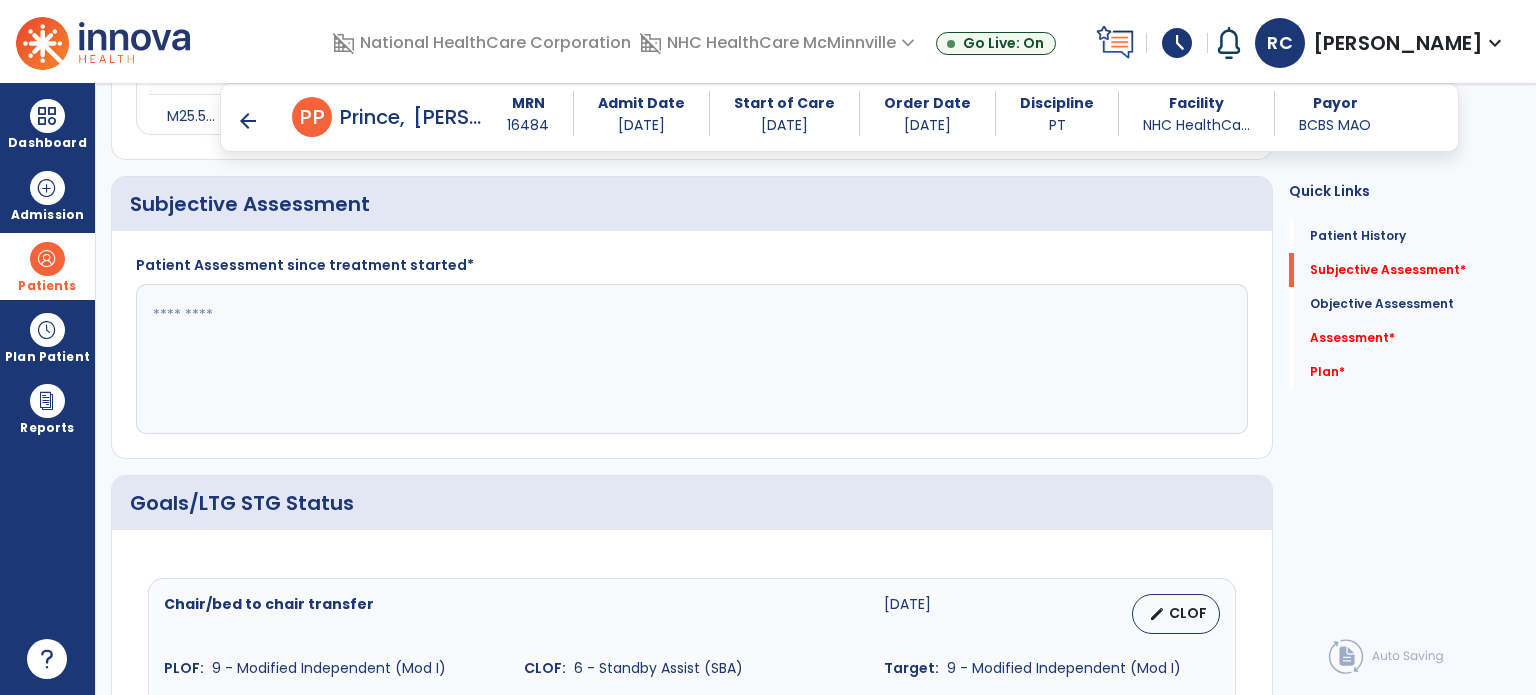 scroll, scrollTop: 818, scrollLeft: 0, axis: vertical 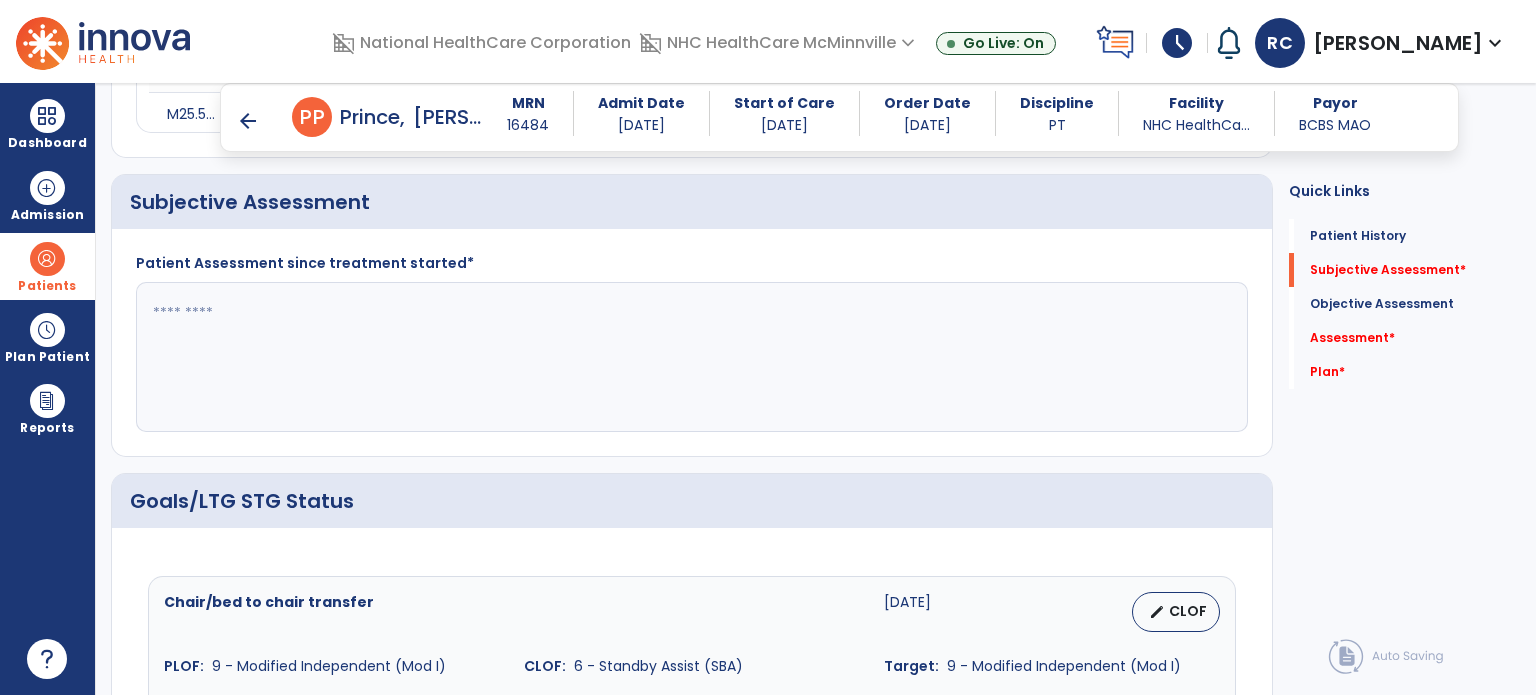 click 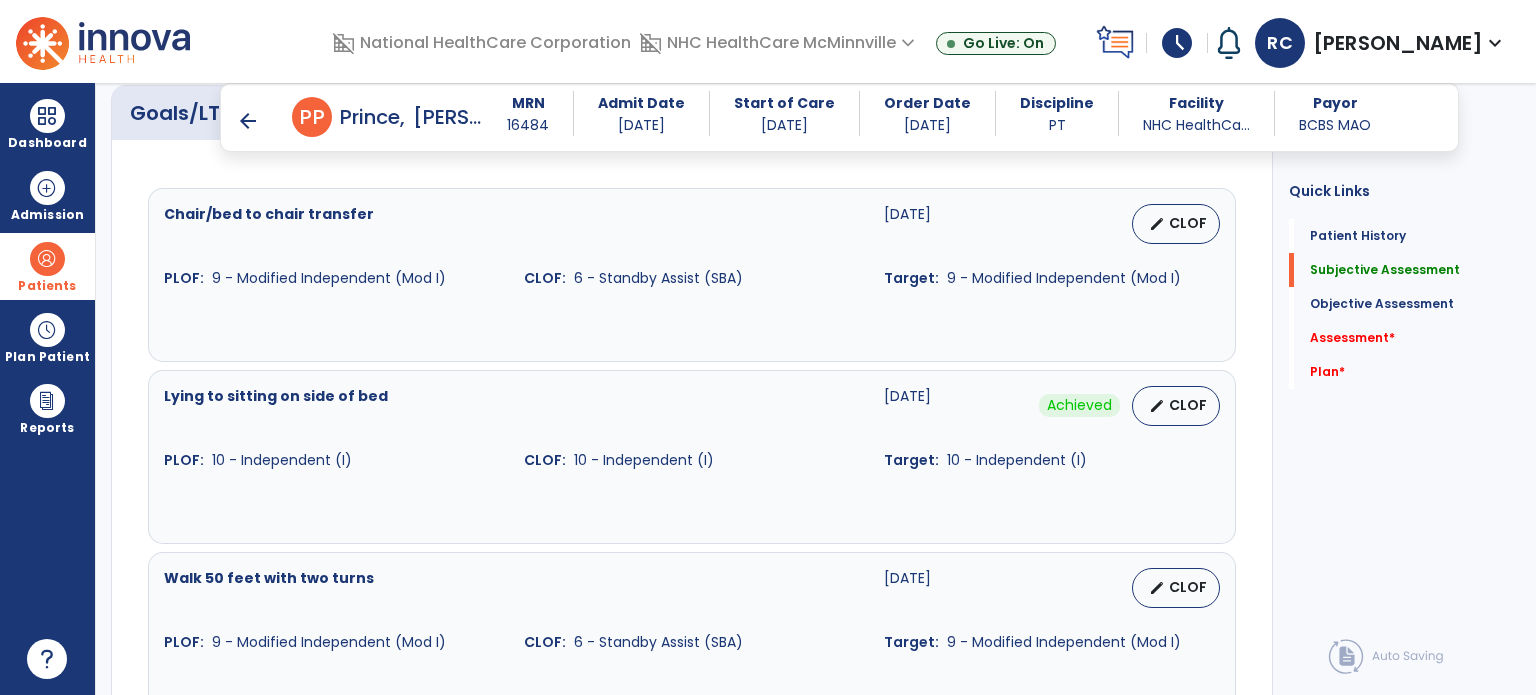 scroll, scrollTop: 1207, scrollLeft: 0, axis: vertical 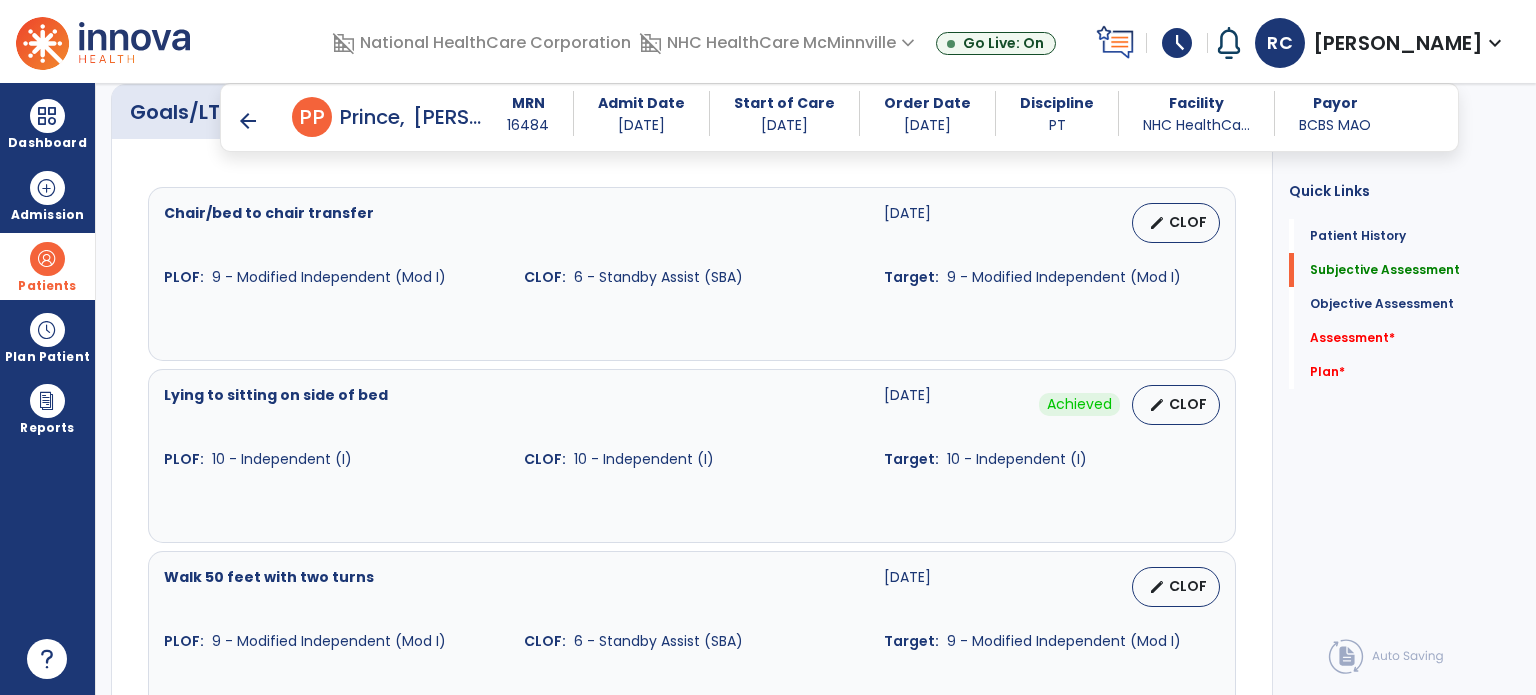 type on "**********" 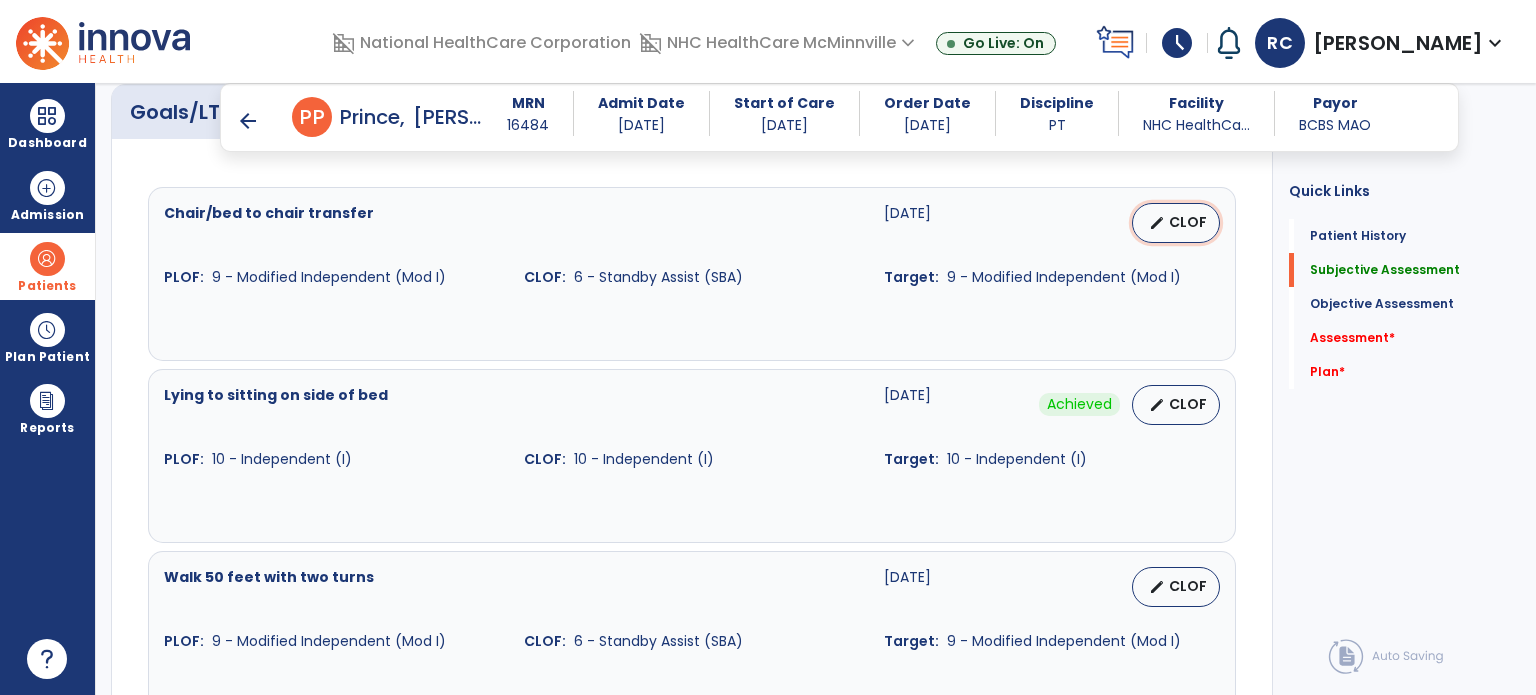 click on "edit" at bounding box center (1157, 223) 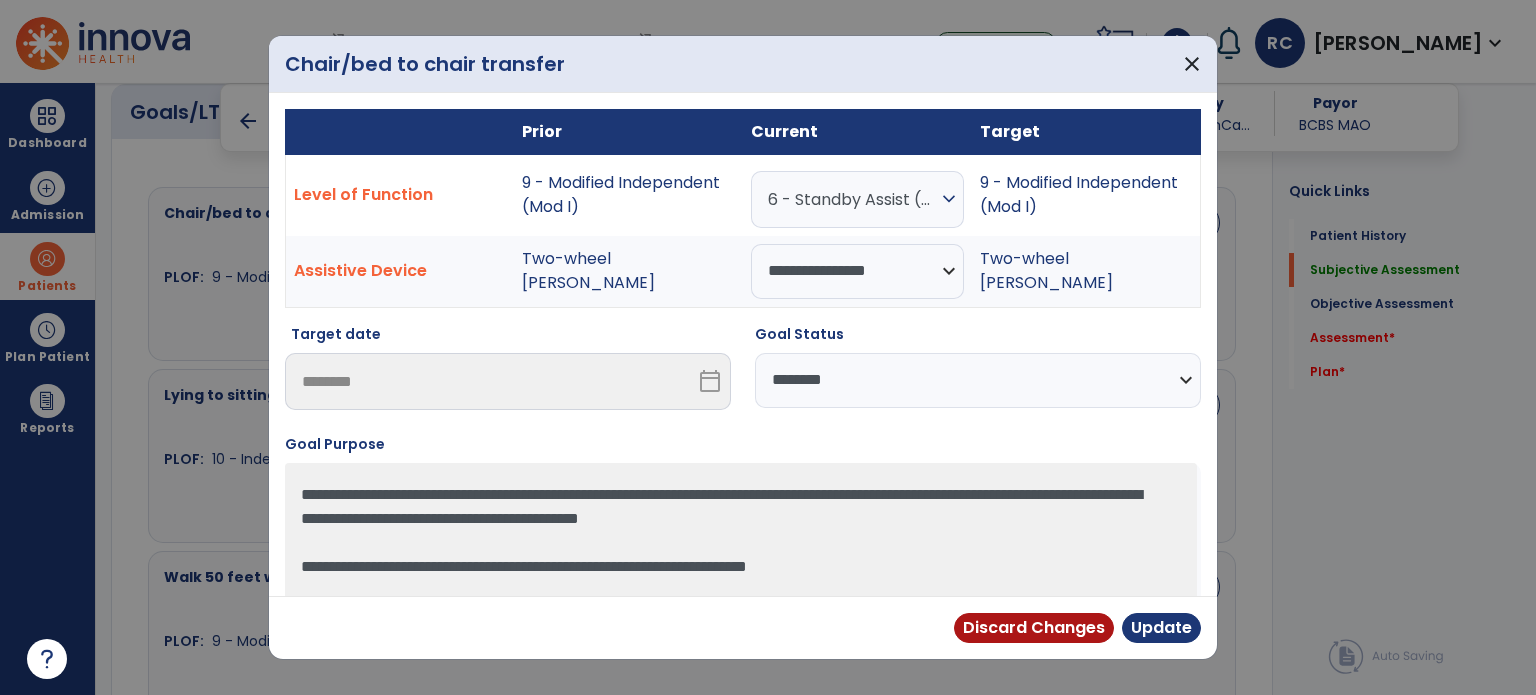 click on "**********" at bounding box center (978, 380) 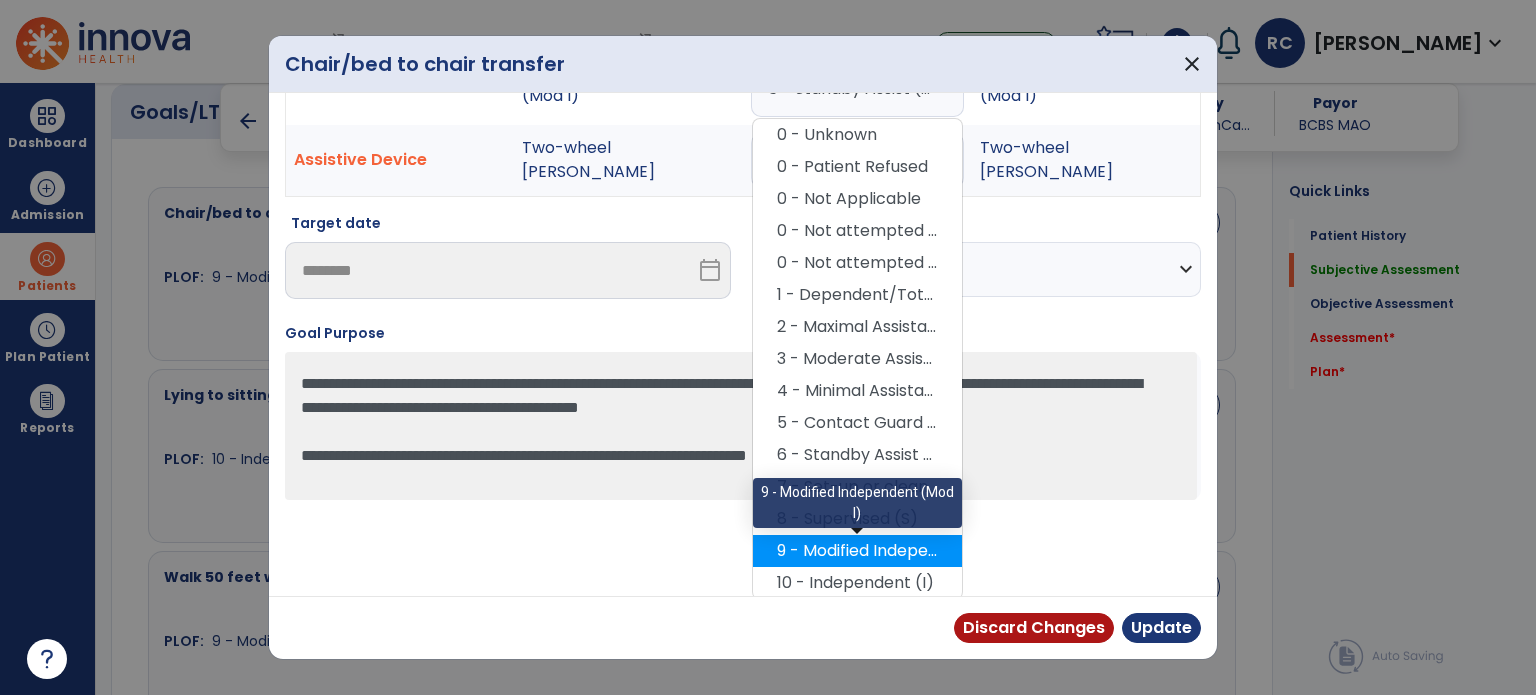 click on "9 - Modified Independent (Mod I)" at bounding box center [857, 551] 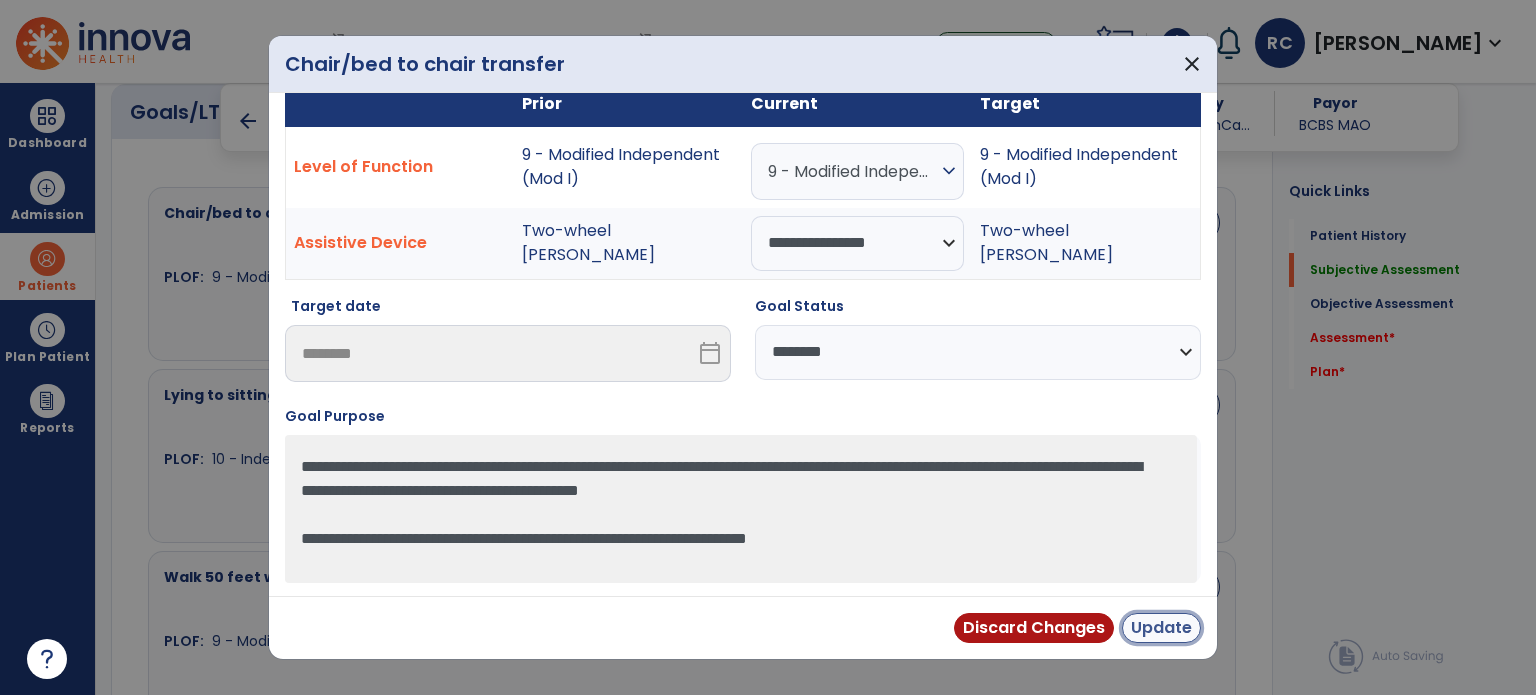 click on "Update" at bounding box center [1161, 628] 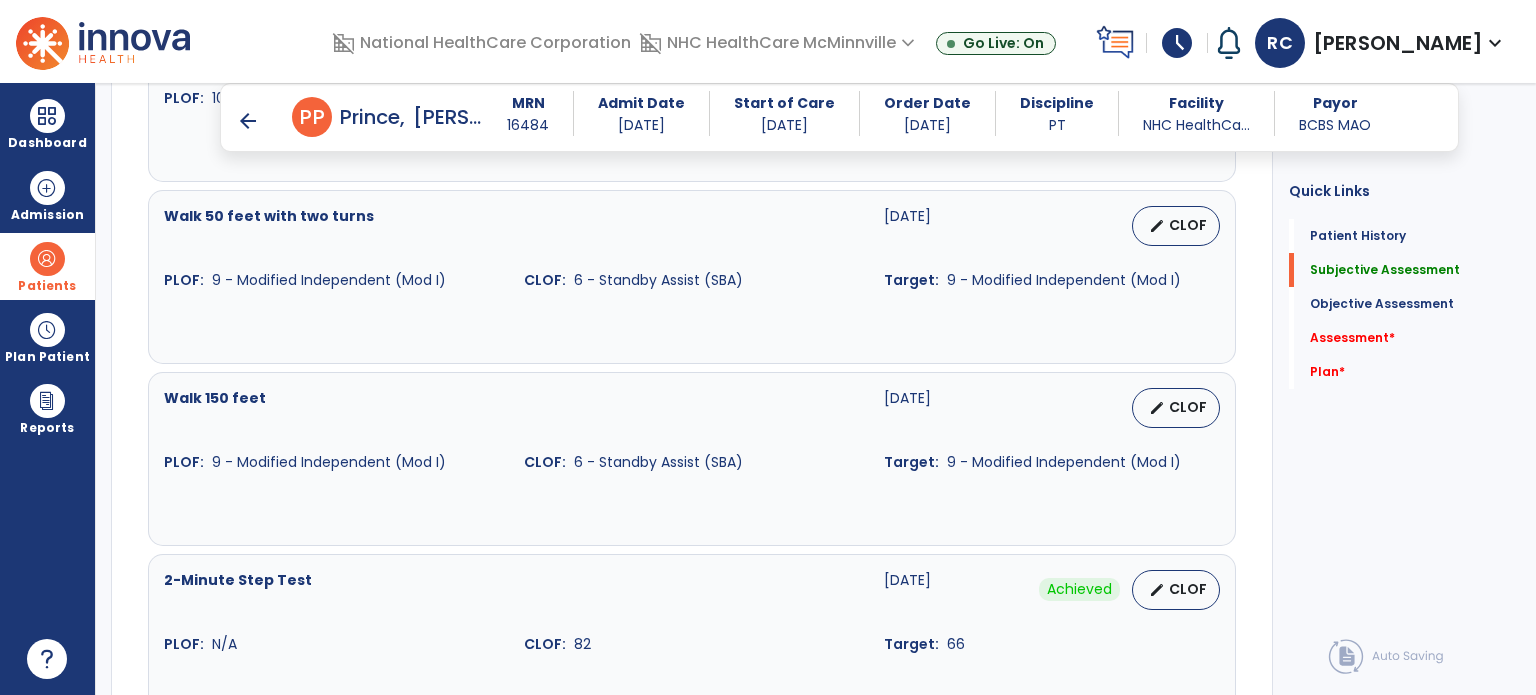 scroll, scrollTop: 1560, scrollLeft: 0, axis: vertical 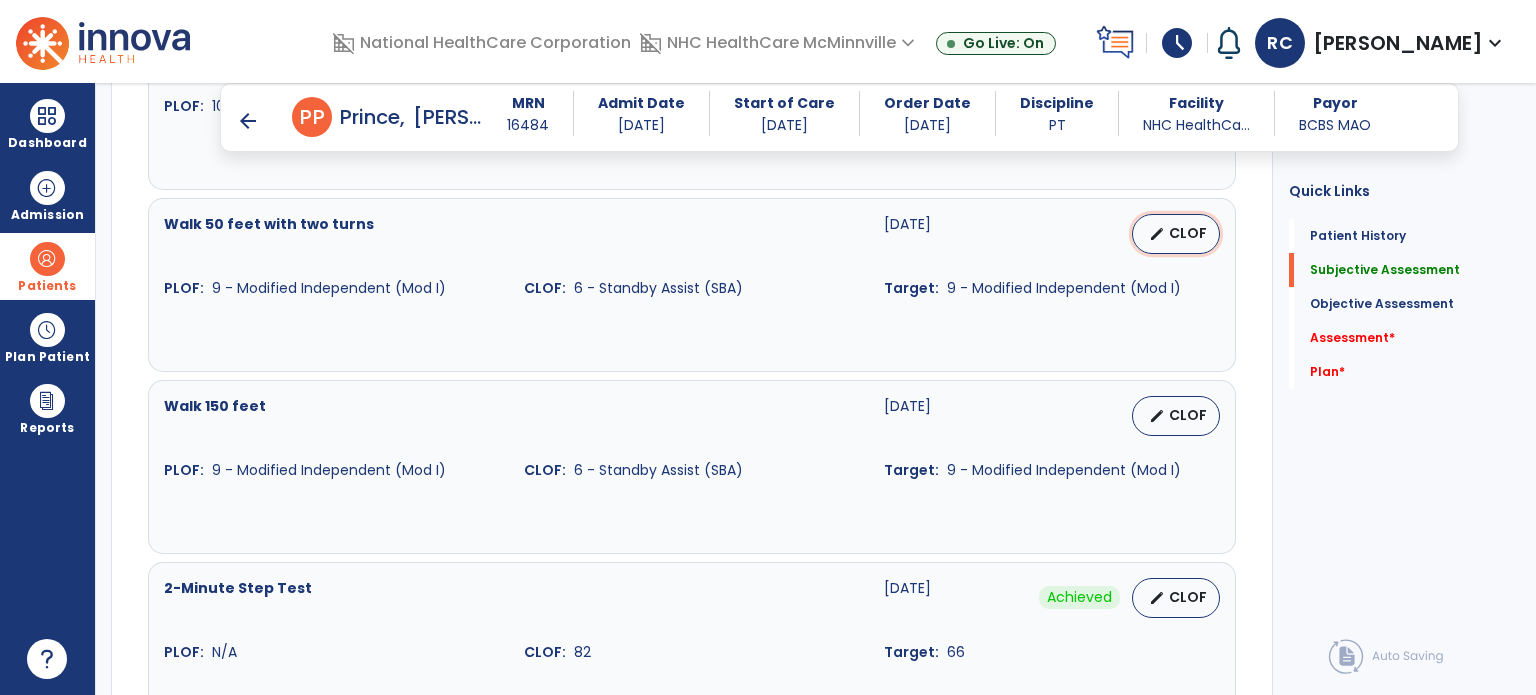 click on "edit   CLOF" at bounding box center [1176, 234] 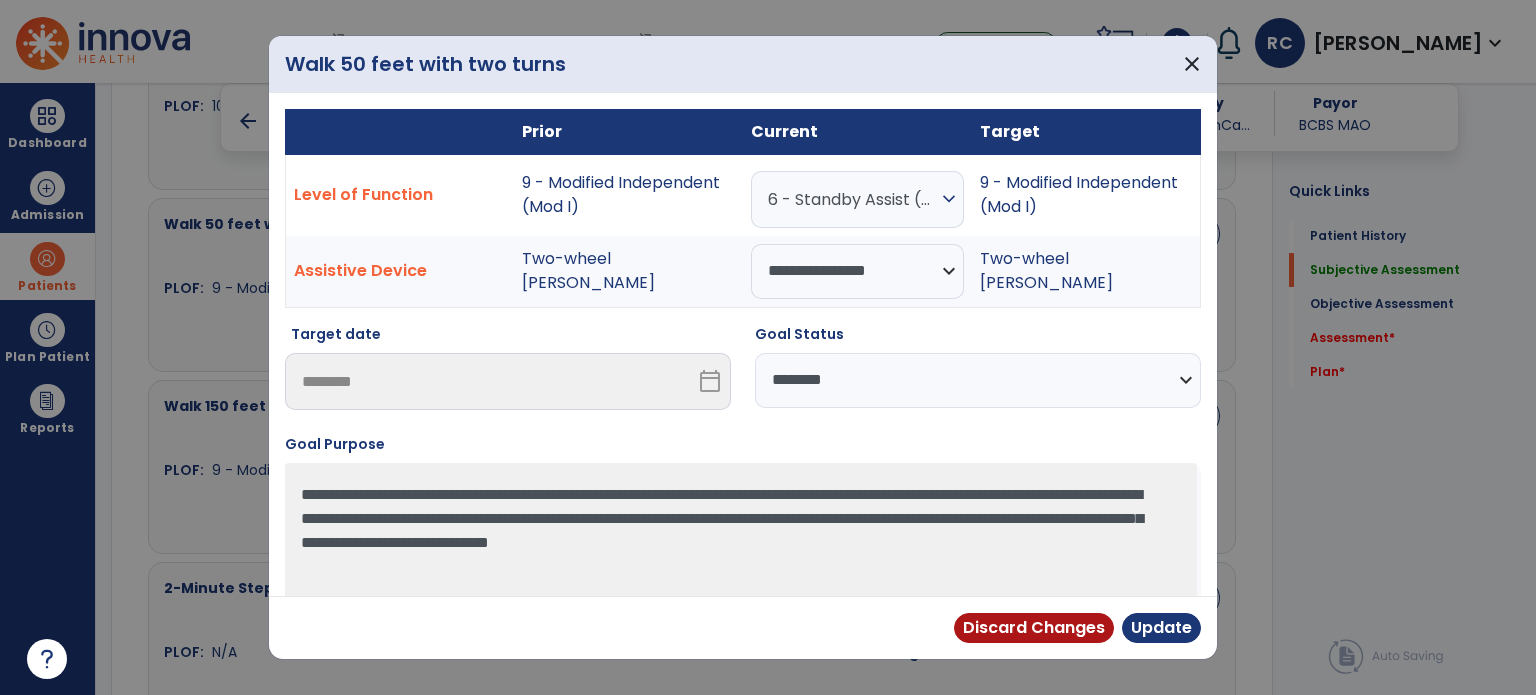 click on "6 - Standby Assist (SBA)" at bounding box center (852, 199) 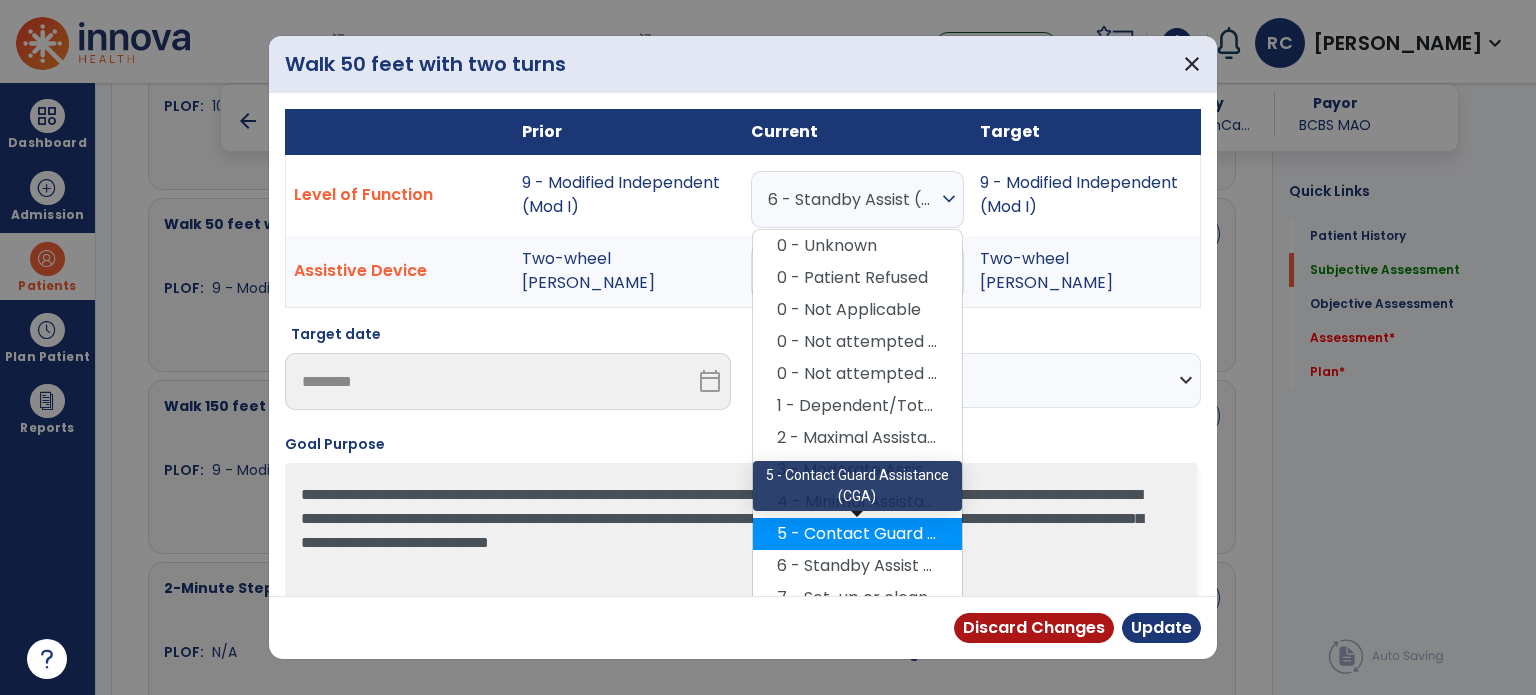scroll, scrollTop: 112, scrollLeft: 0, axis: vertical 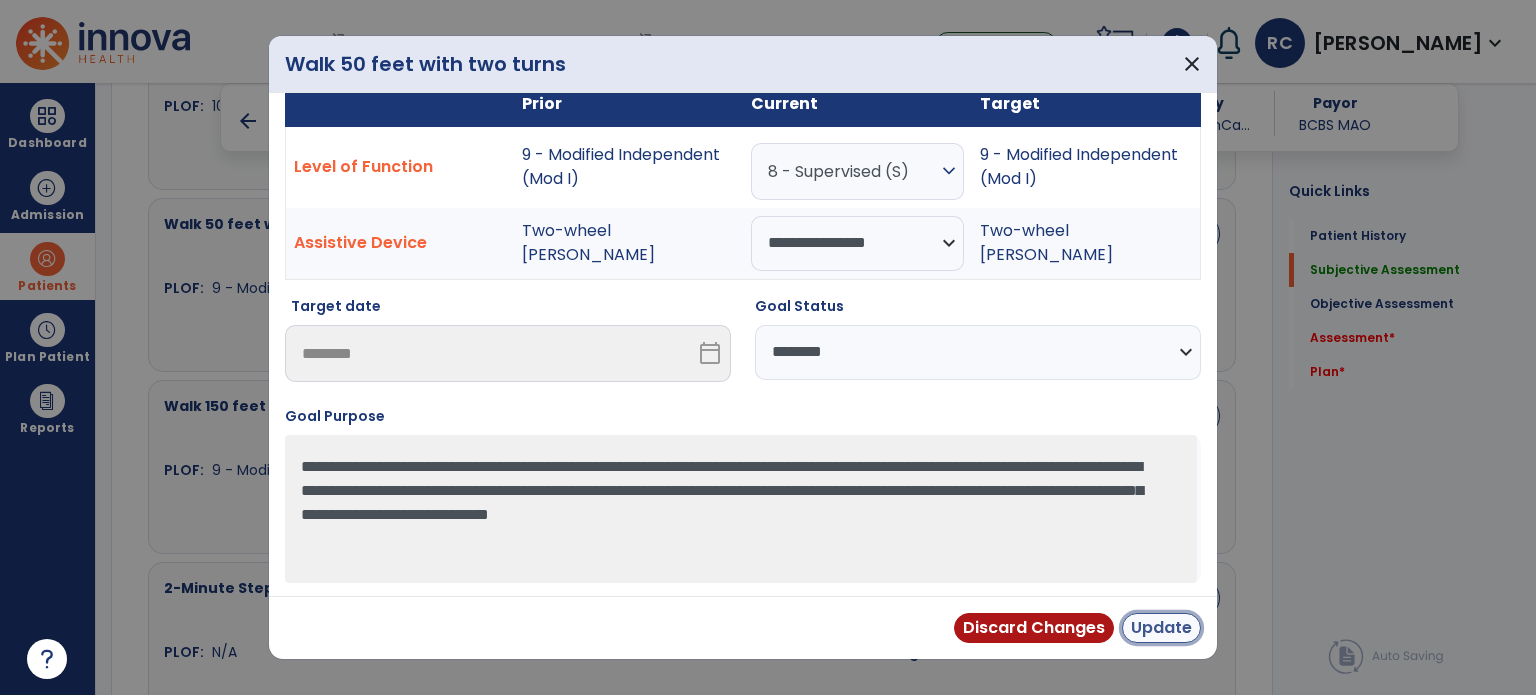 click on "Update" at bounding box center [1161, 628] 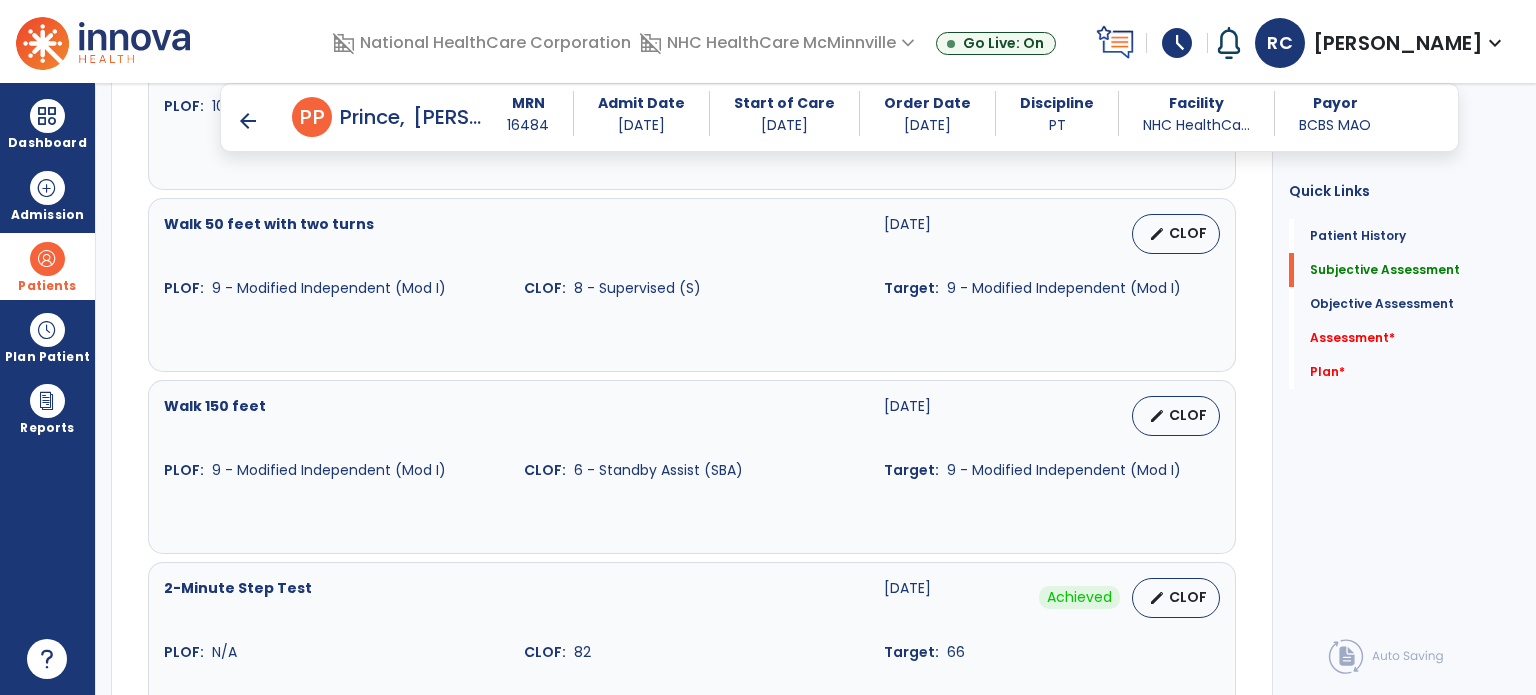 scroll, scrollTop: 1678, scrollLeft: 0, axis: vertical 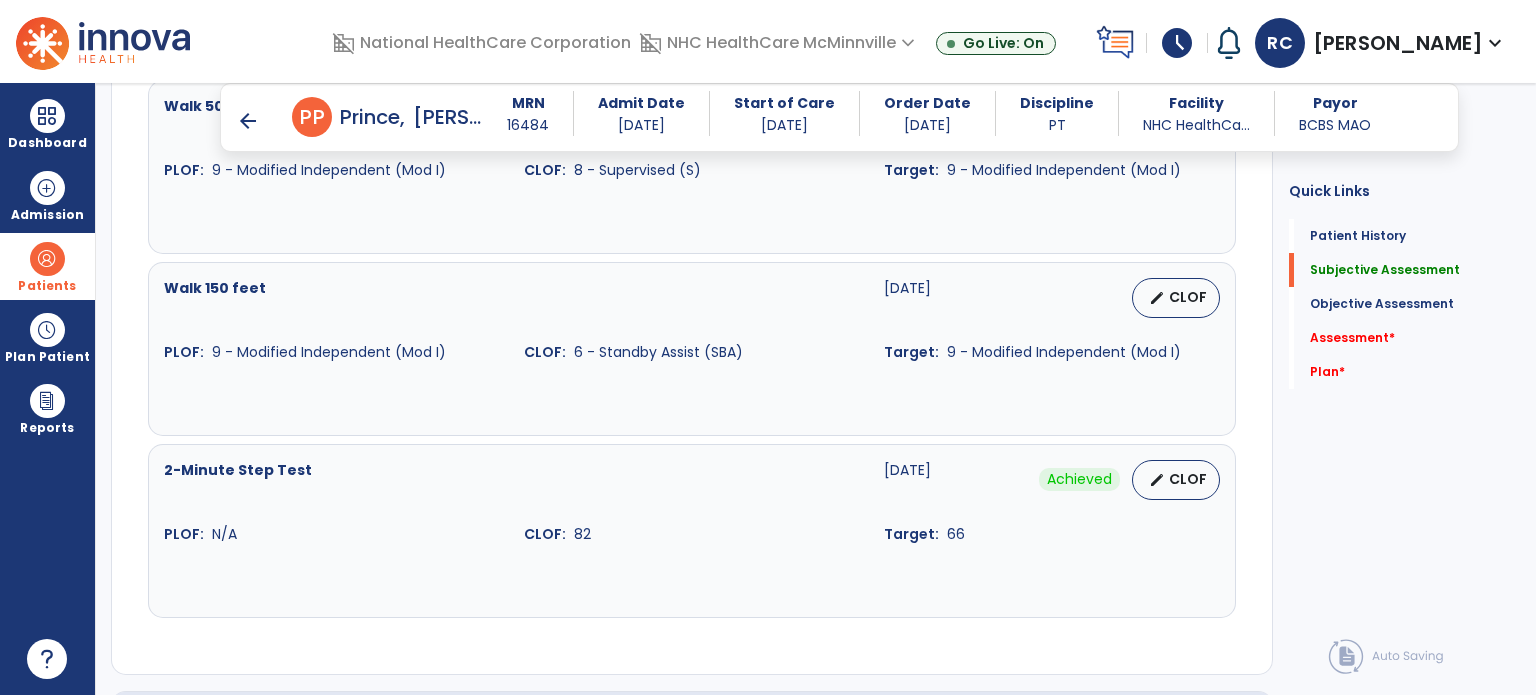 click on "Walk 150 feet  07-17-2025   edit   CLOF PLOF:    9 - Modified Independent (Mod I) CLOF:    6 - Standby Assist (SBA) Target:    9 - Modified Independent (Mod I)" at bounding box center (692, 320) 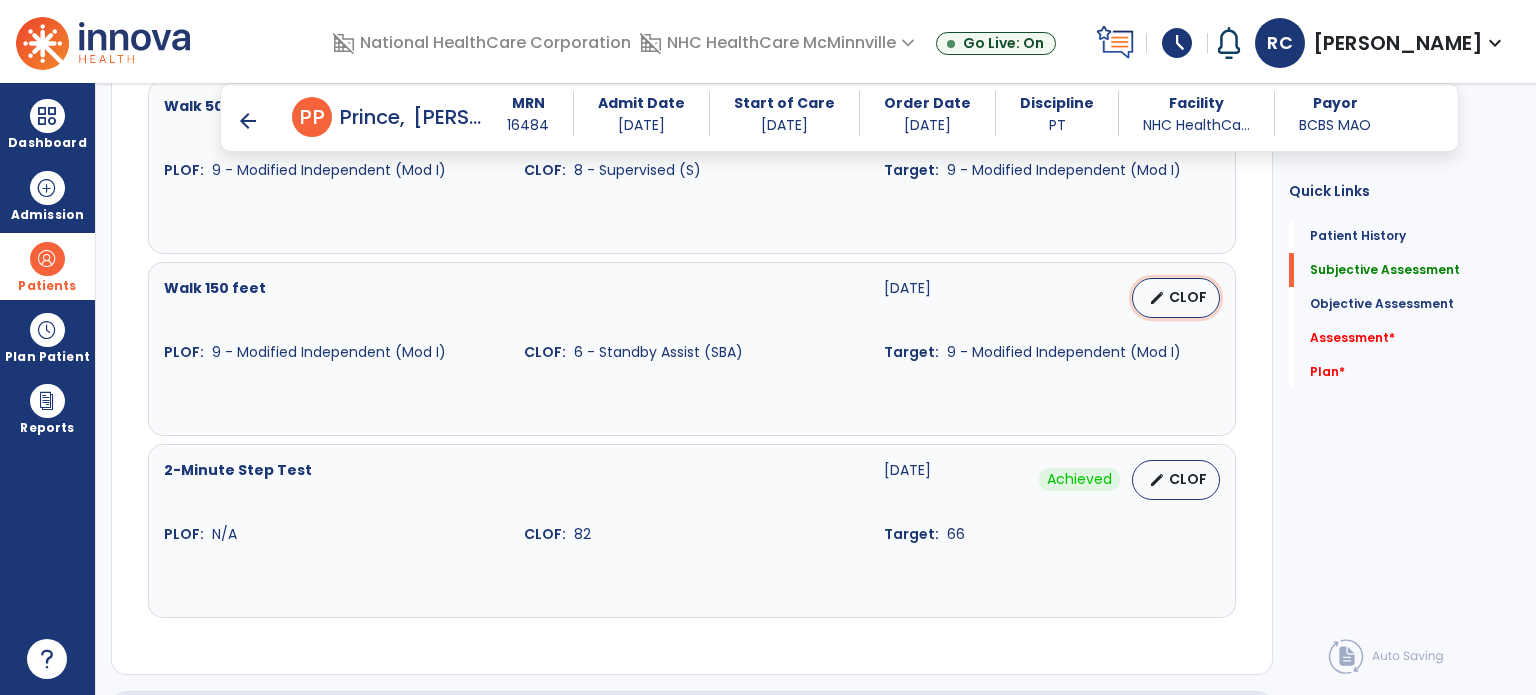 click on "edit   CLOF" at bounding box center [1176, 298] 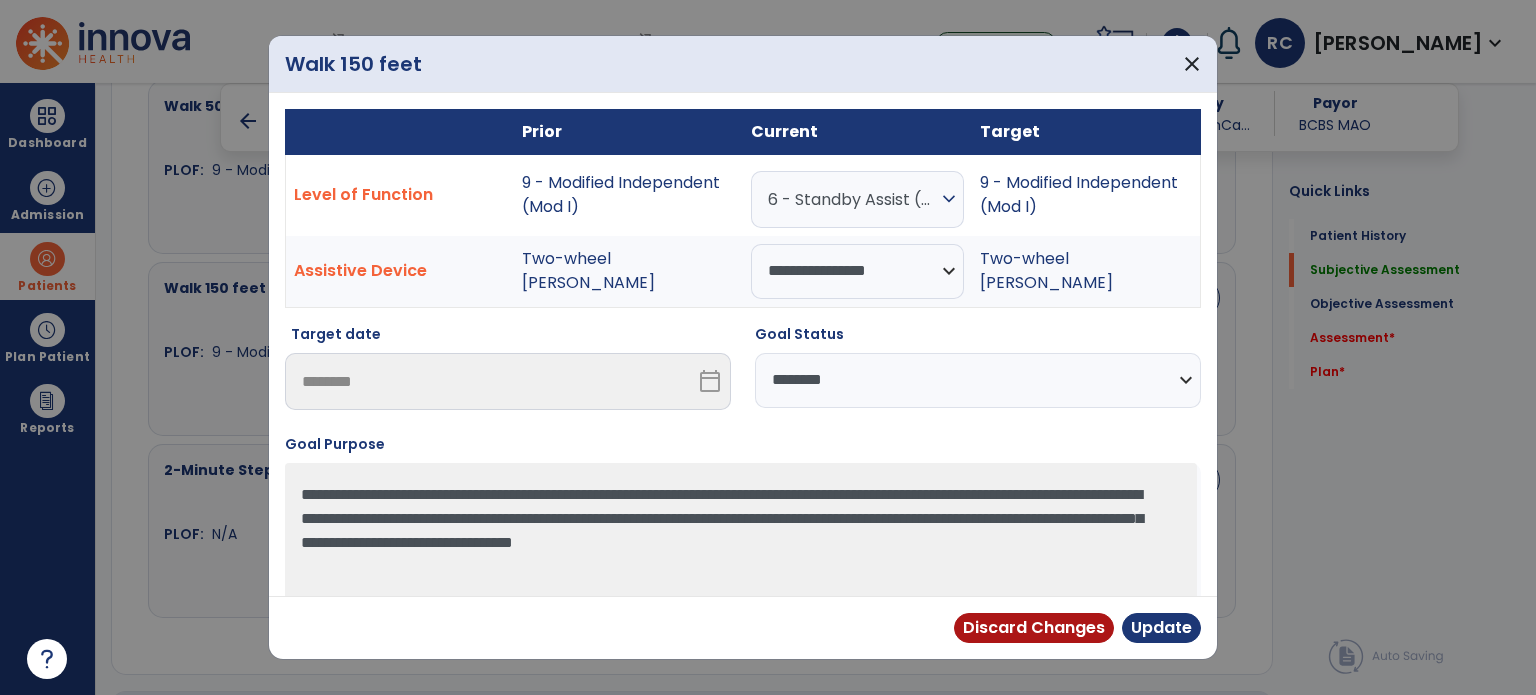 click on "6 - Standby Assist (SBA)" at bounding box center (852, 199) 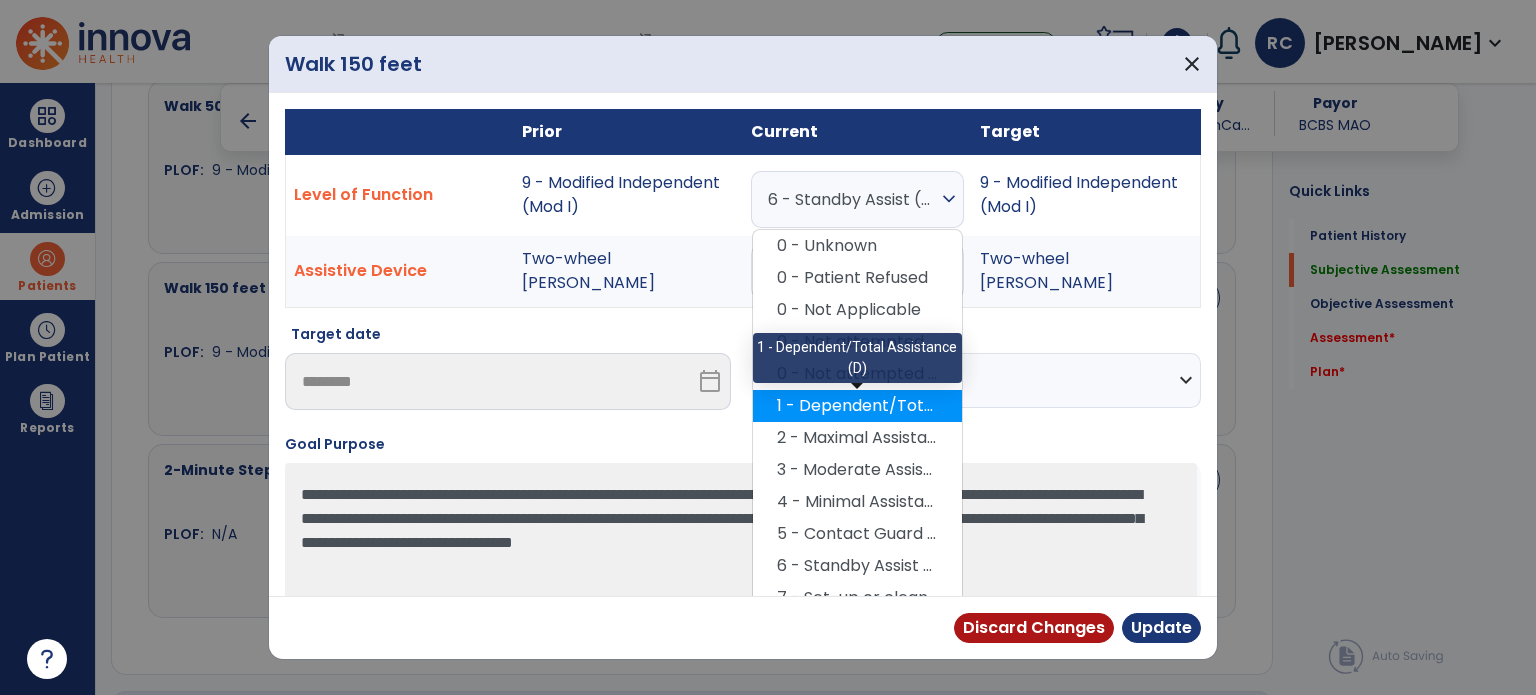 scroll, scrollTop: 112, scrollLeft: 0, axis: vertical 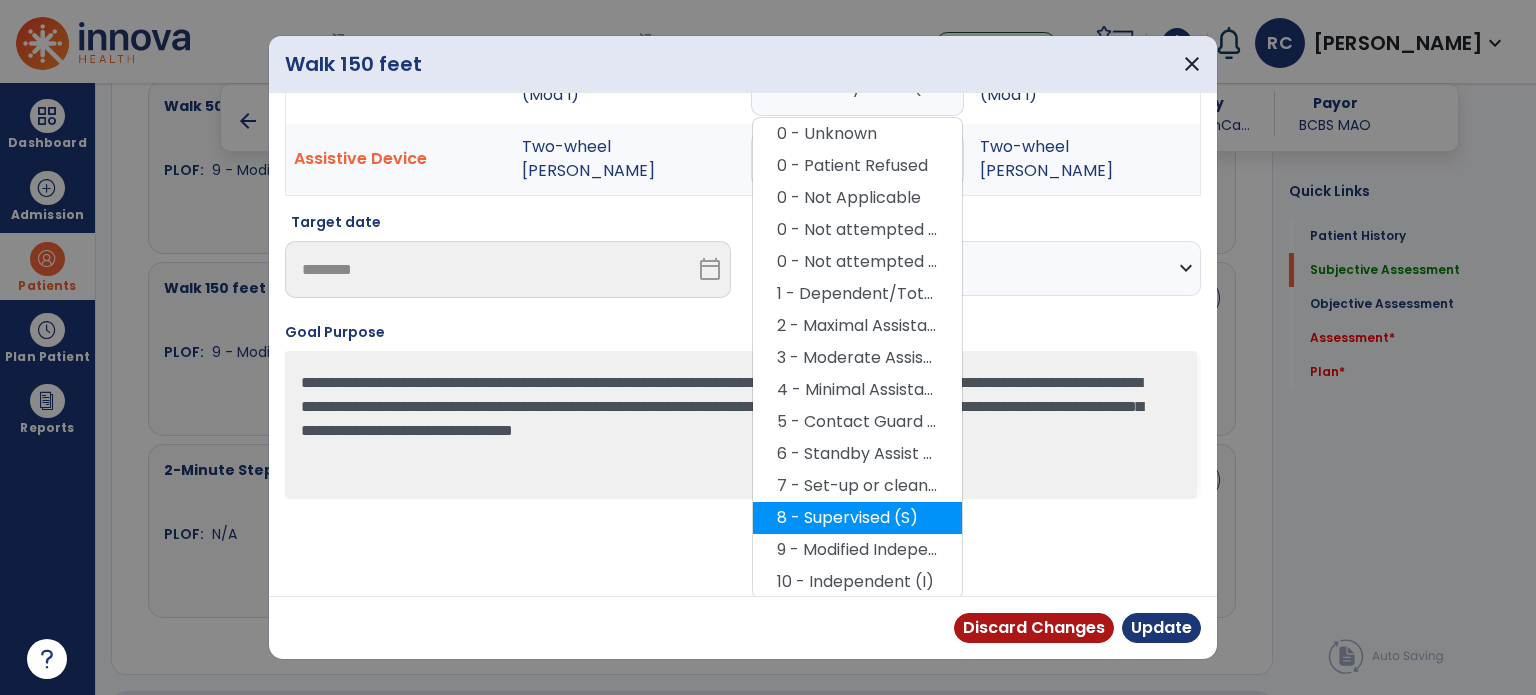 click on "8 - Supervised (S)" at bounding box center (857, 518) 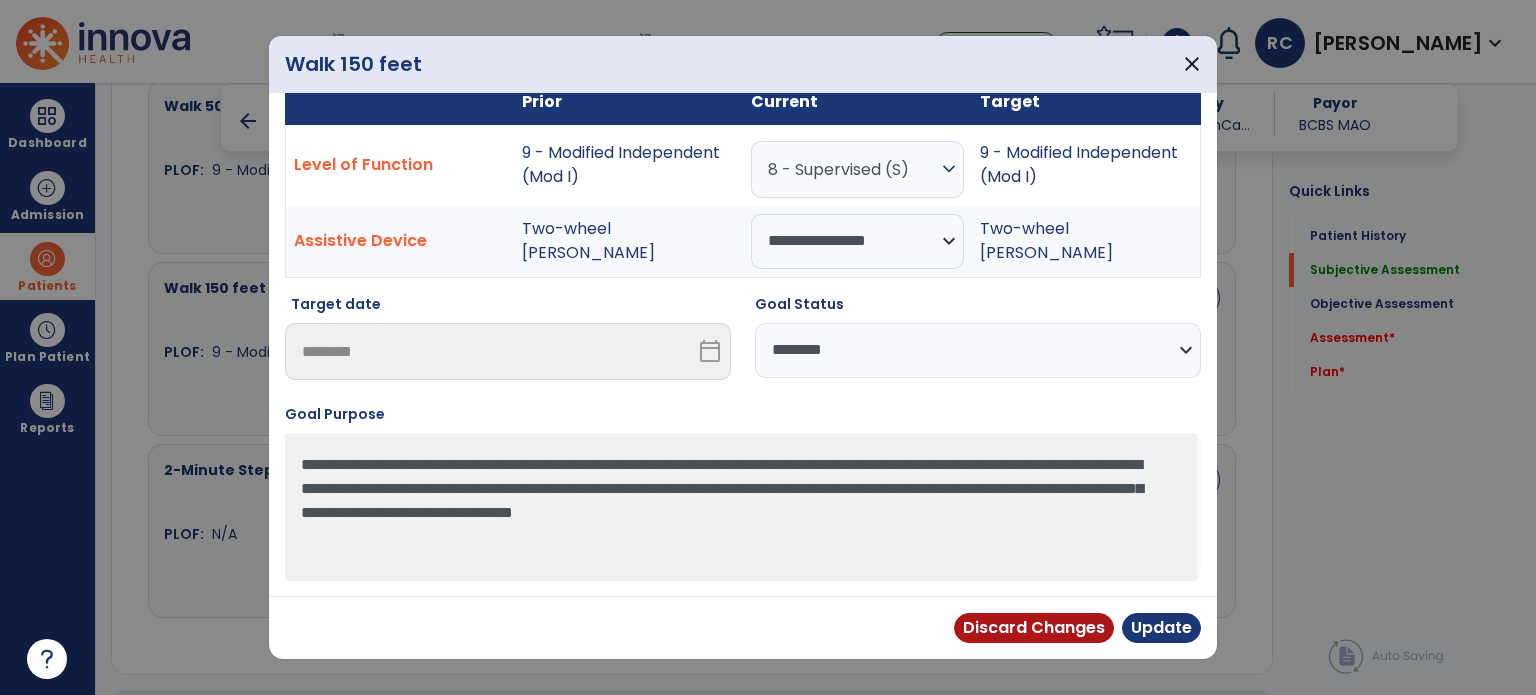 scroll, scrollTop: 28, scrollLeft: 0, axis: vertical 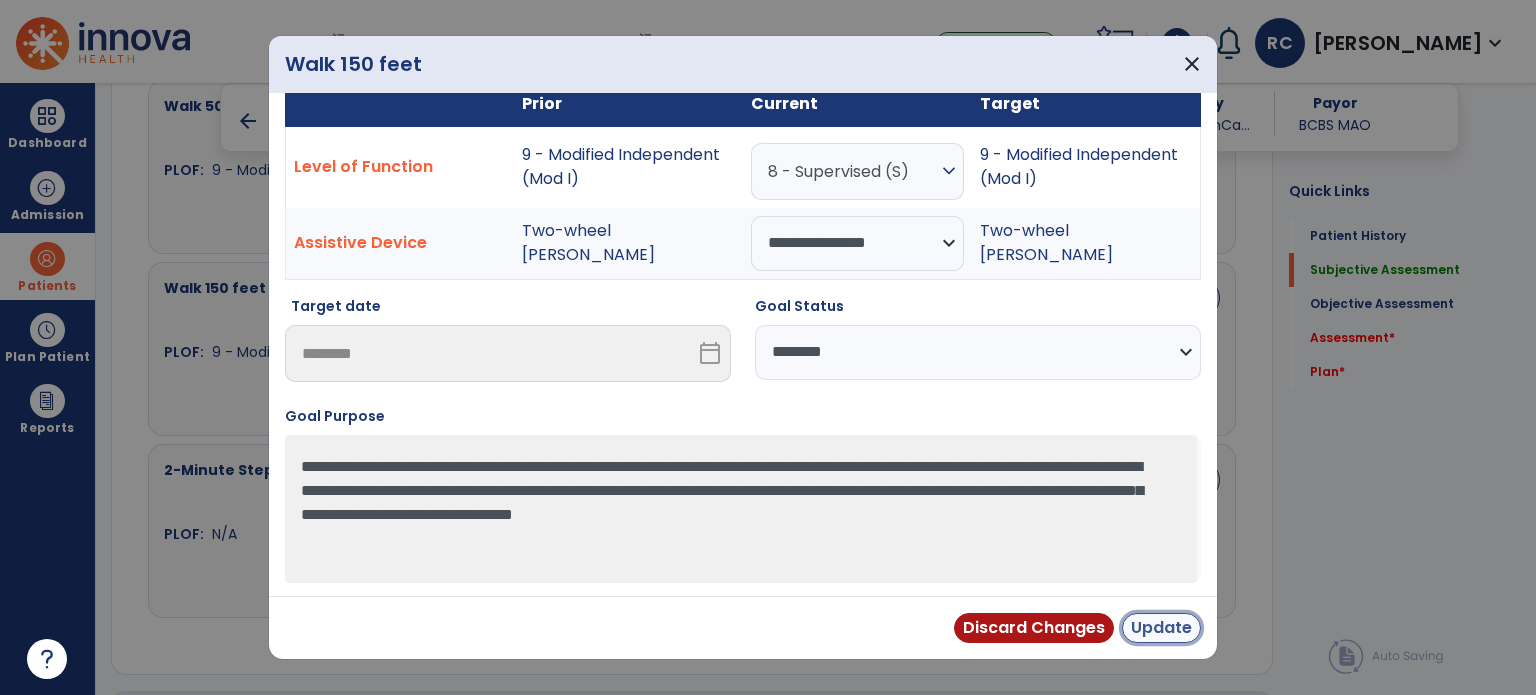 click on "Update" at bounding box center (1161, 628) 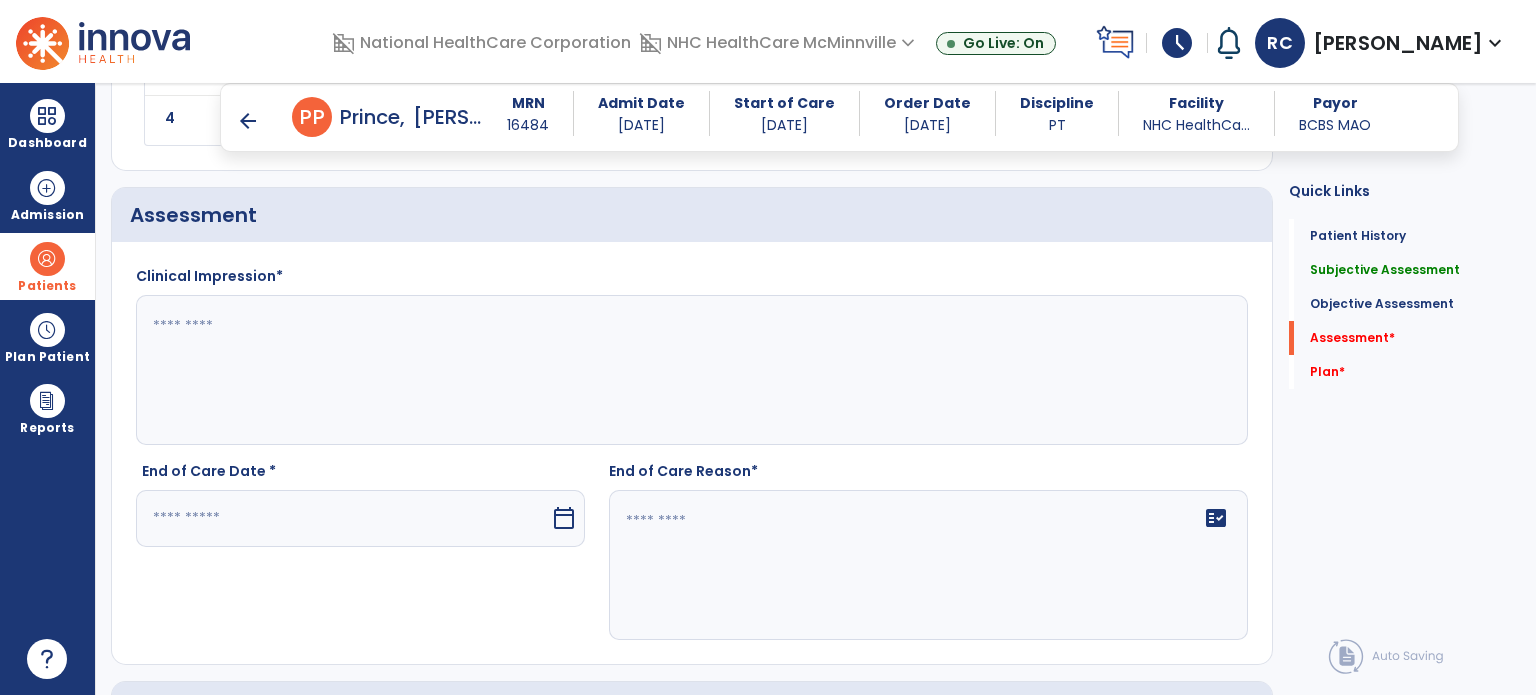 scroll, scrollTop: 2524, scrollLeft: 0, axis: vertical 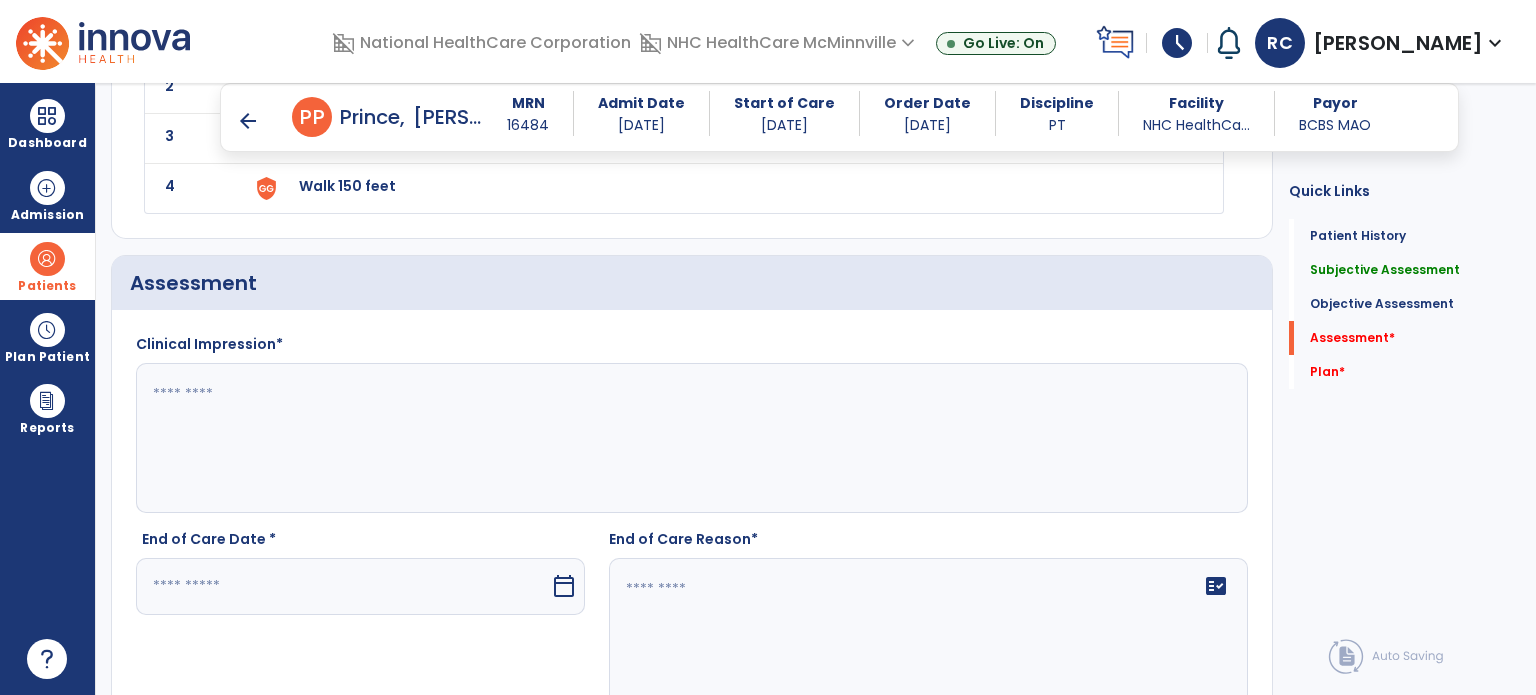 click 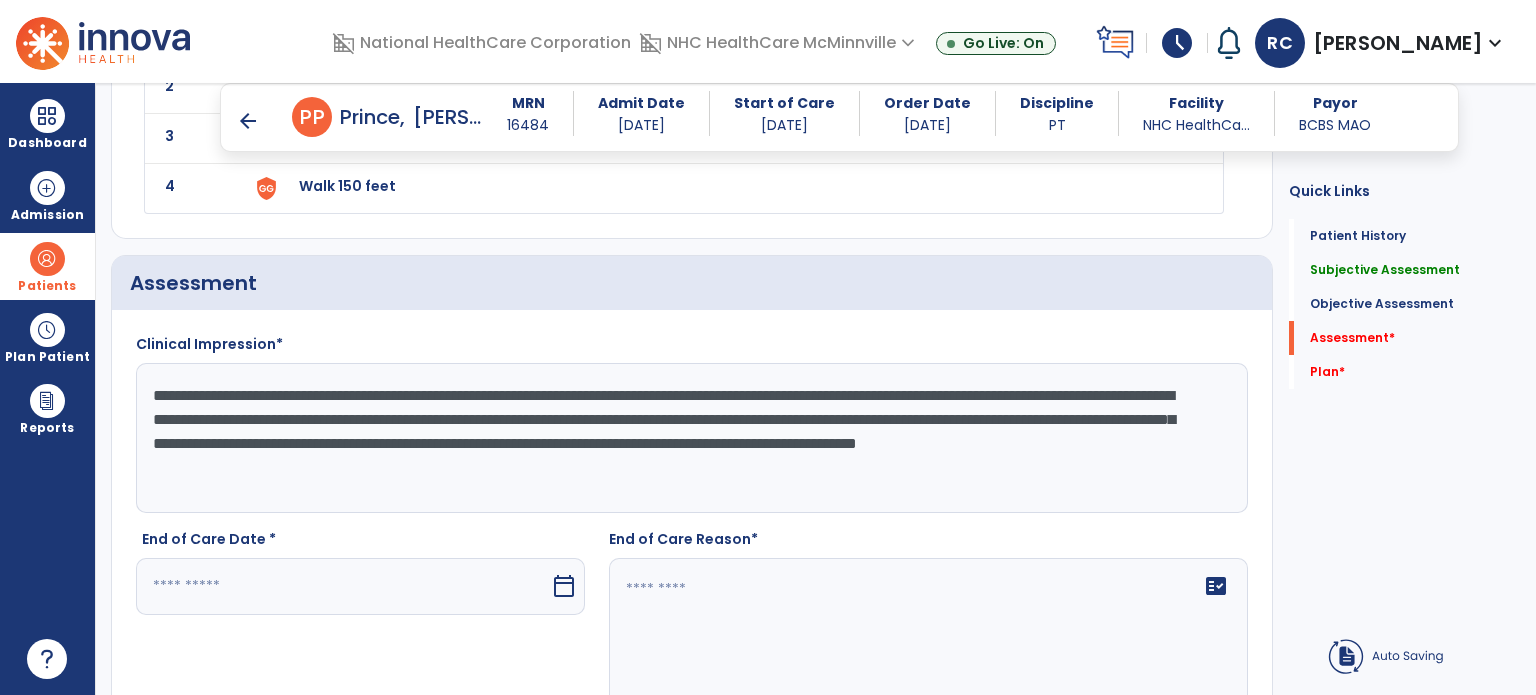 type on "**********" 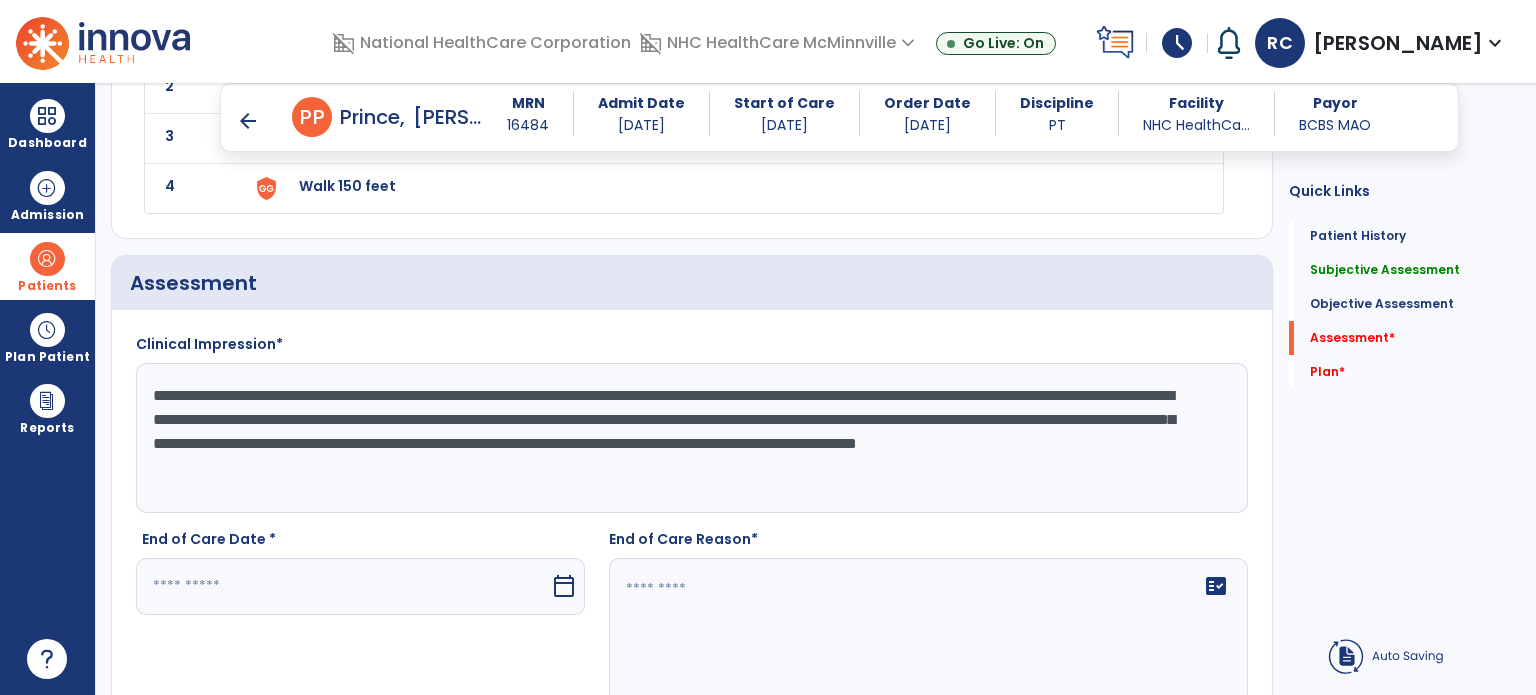click at bounding box center [343, 586] 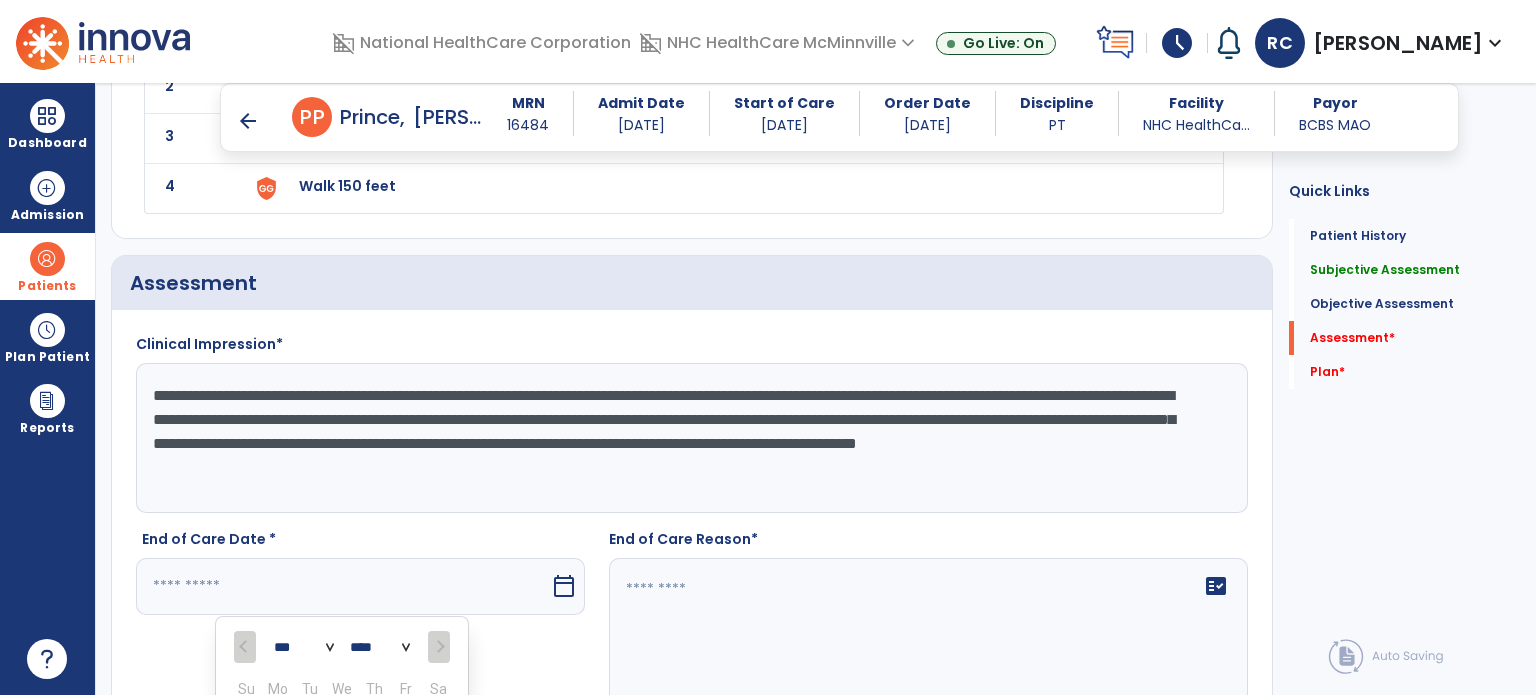 scroll, scrollTop: 2881, scrollLeft: 0, axis: vertical 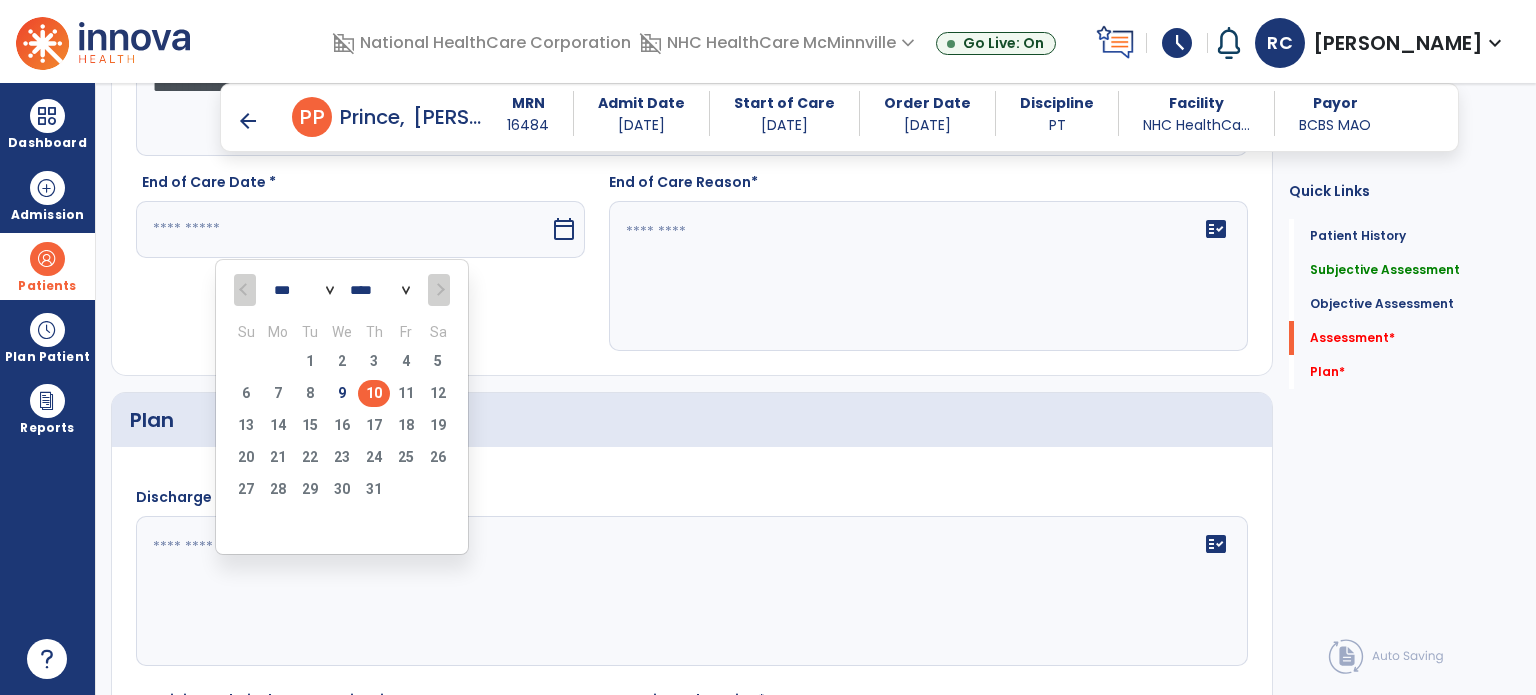click on "10" at bounding box center [374, 393] 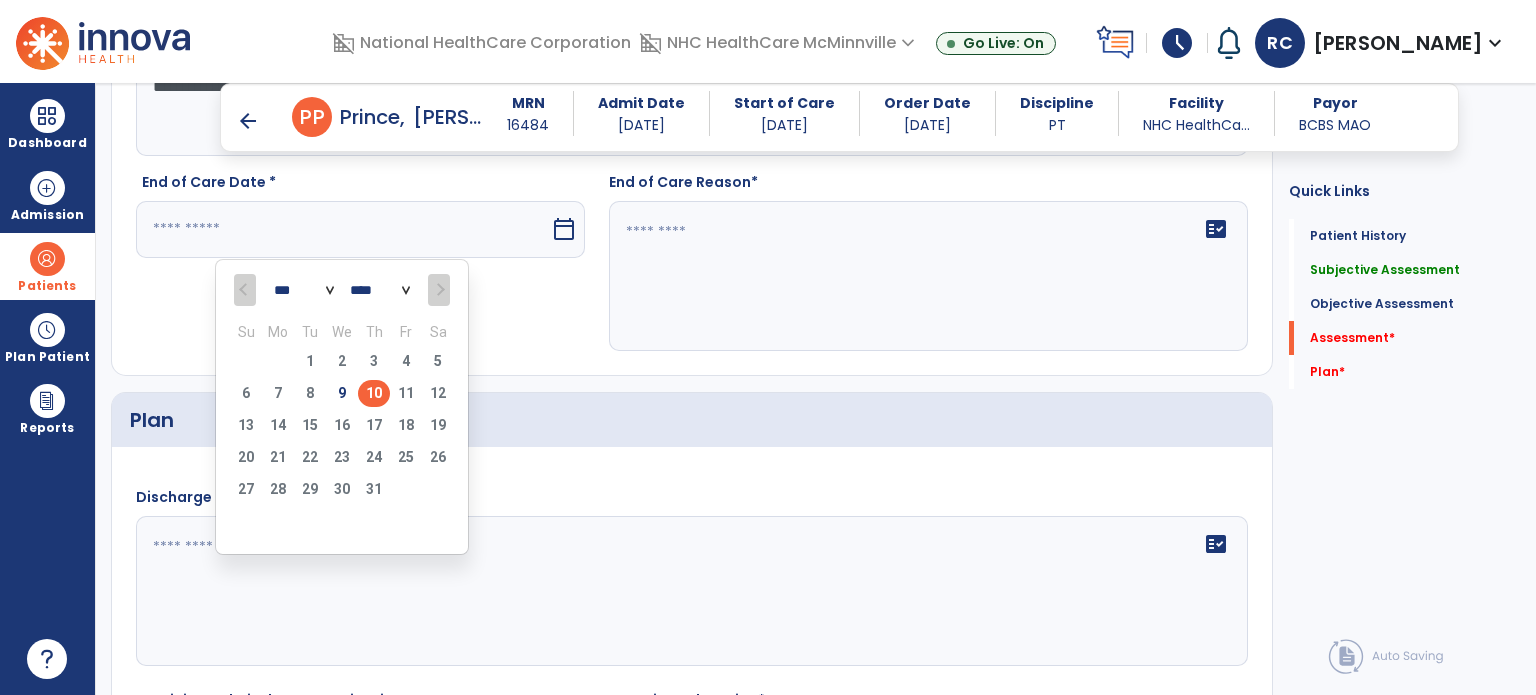 type on "*********" 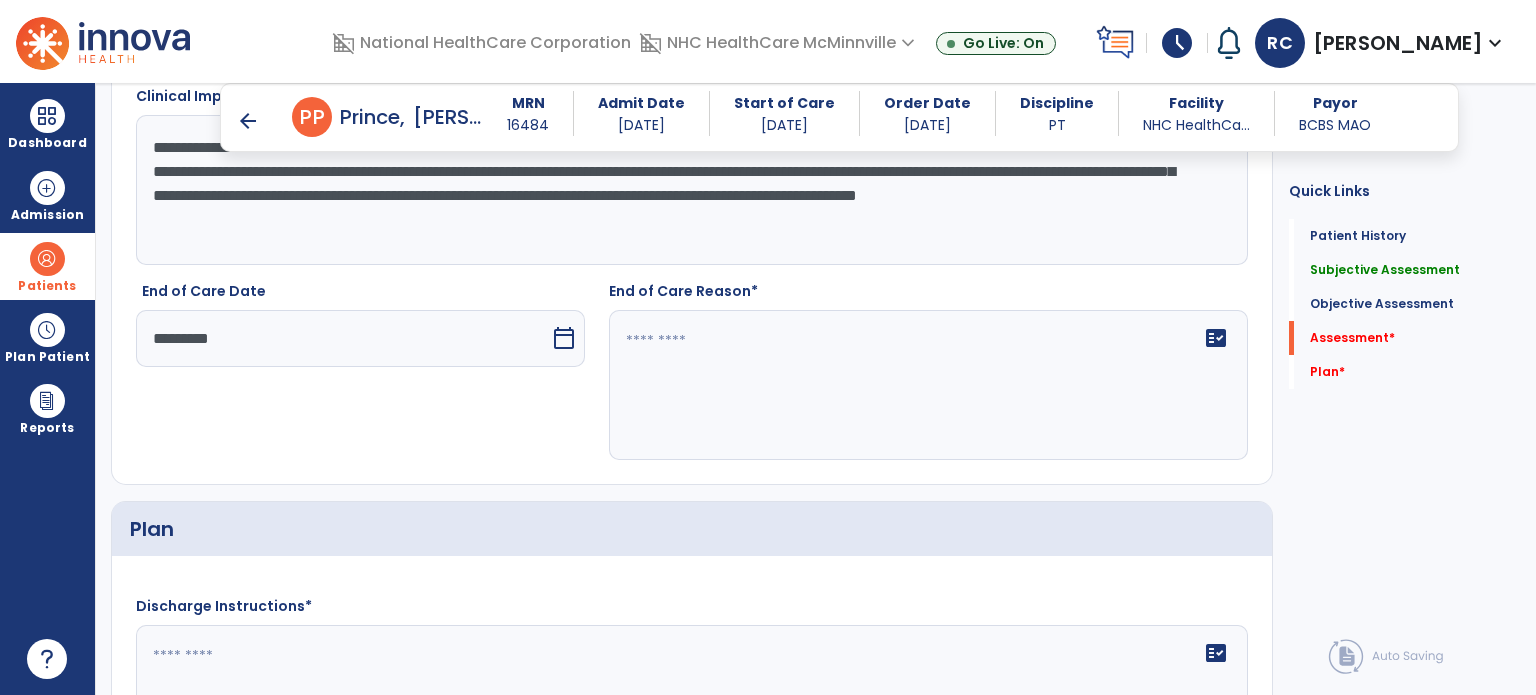 scroll, scrollTop: 2760, scrollLeft: 0, axis: vertical 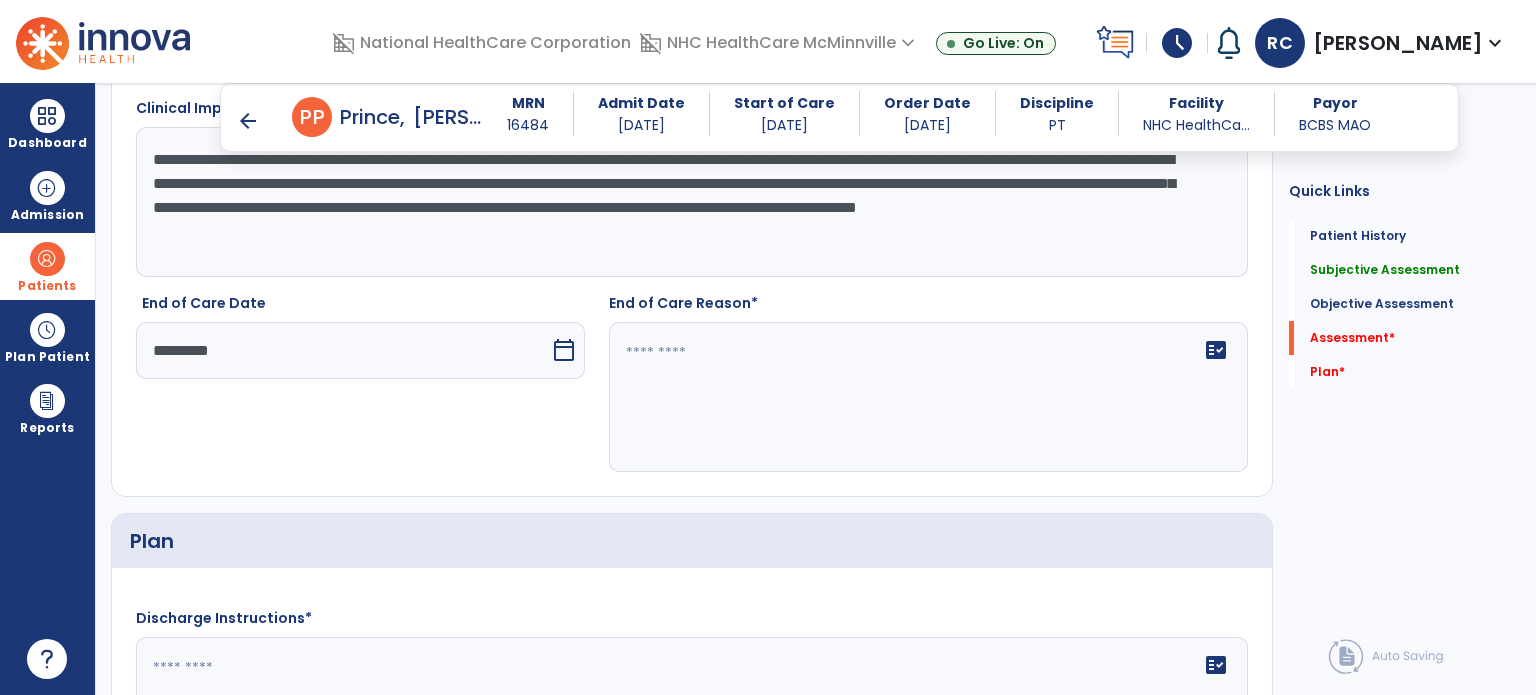 click on "fact_check" 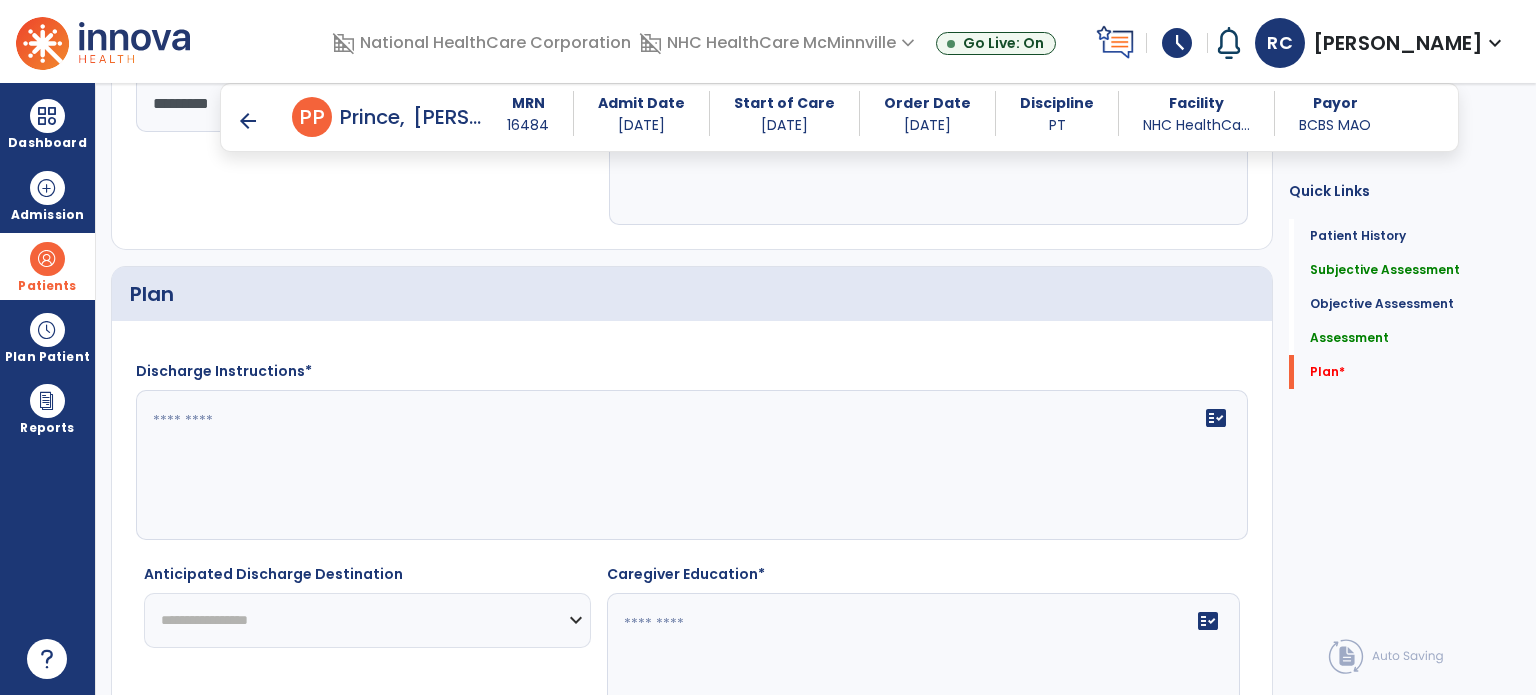 scroll, scrollTop: 3008, scrollLeft: 0, axis: vertical 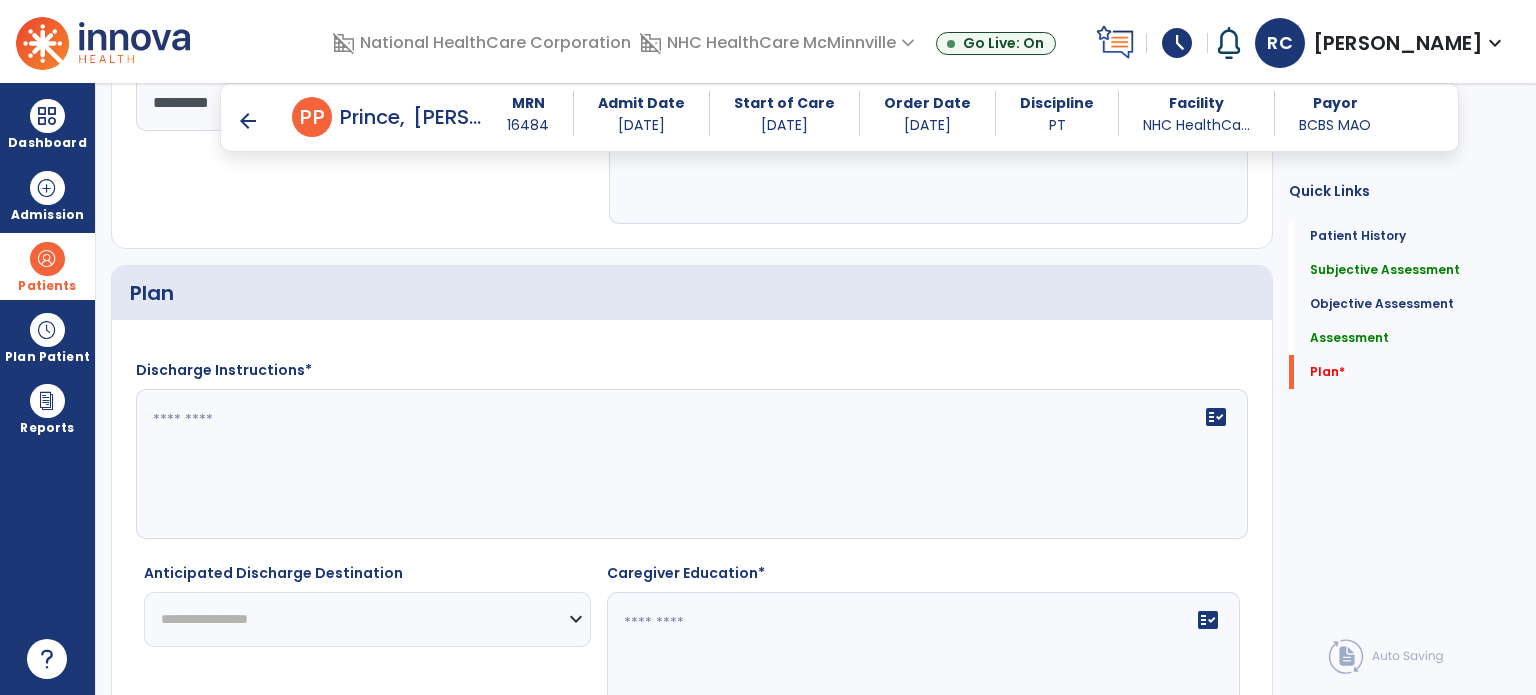 type on "**********" 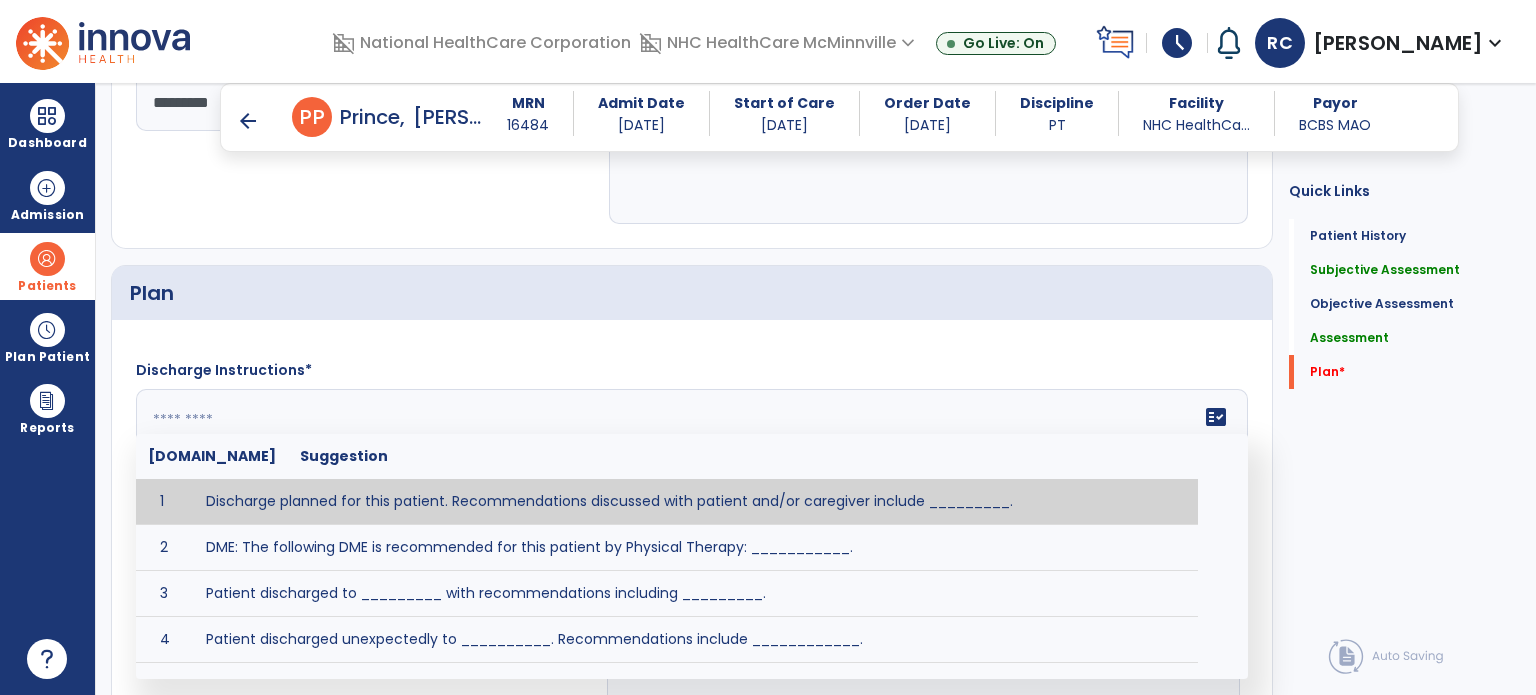 click on "fact_check  [DOMAIN_NAME] Suggestion 1 Discharge planned for this patient. Recommendations discussed with patient and/or caregiver include _________. 2 DME: The following DME is recommended for this patient by Physical Therapy: ___________. 3 Patient discharged to _________ with recommendations including _________. 4 Patient discharged unexpectedly to __________. Recommendations include ____________." 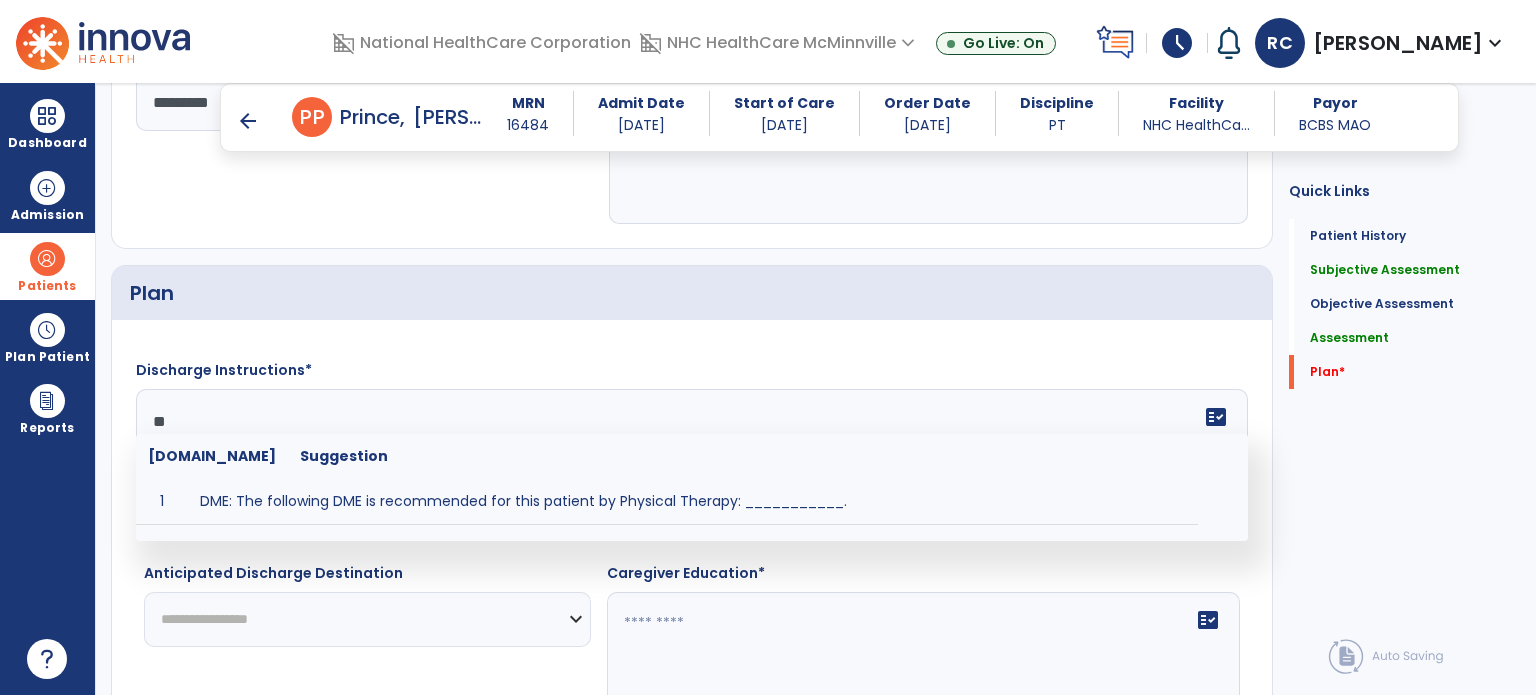 type on "*" 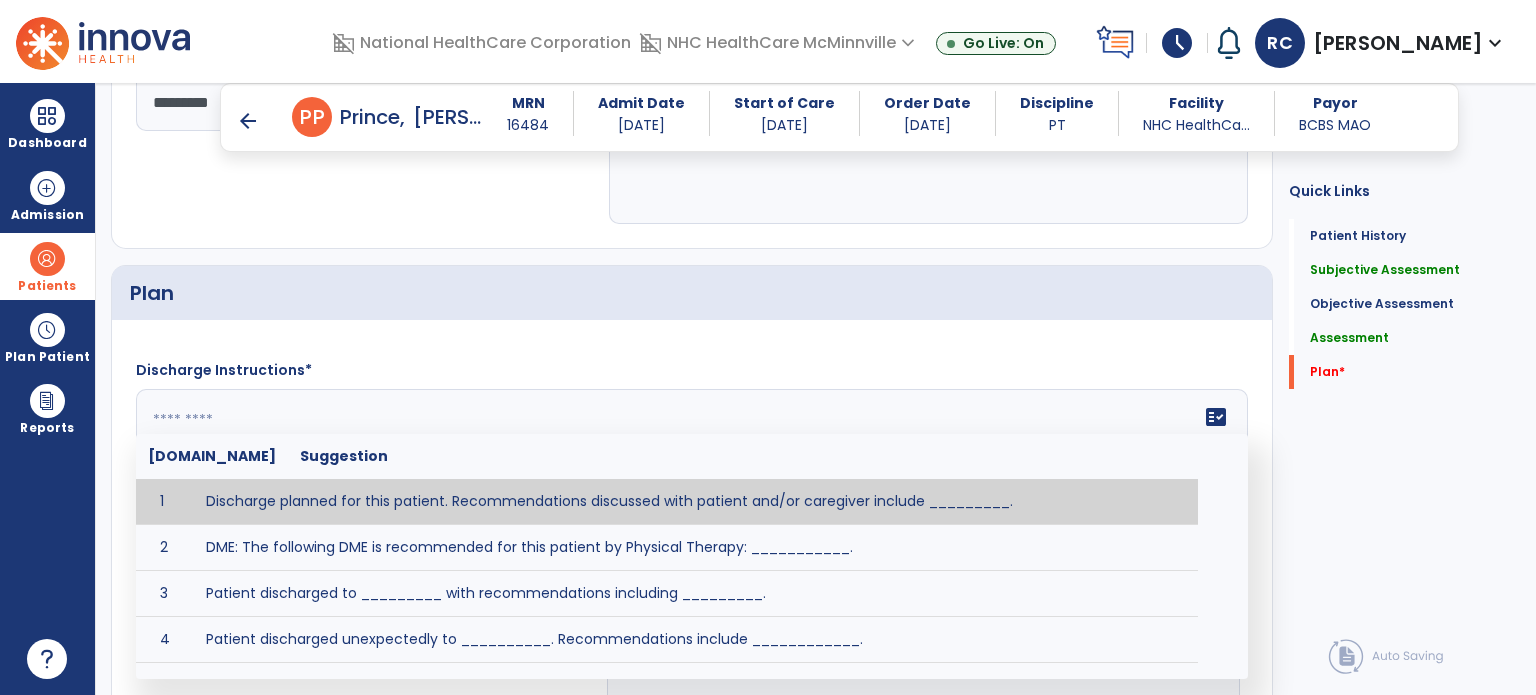 type on "*" 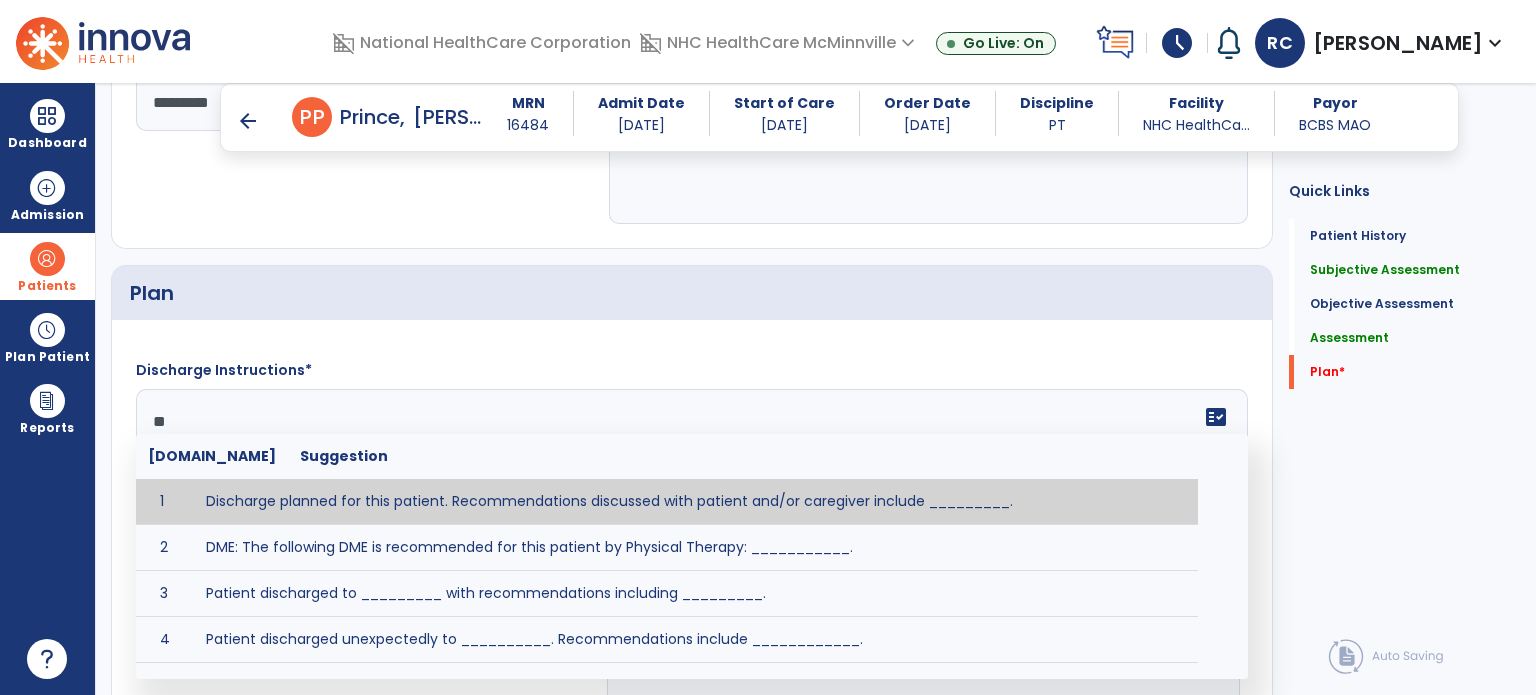 type on "*" 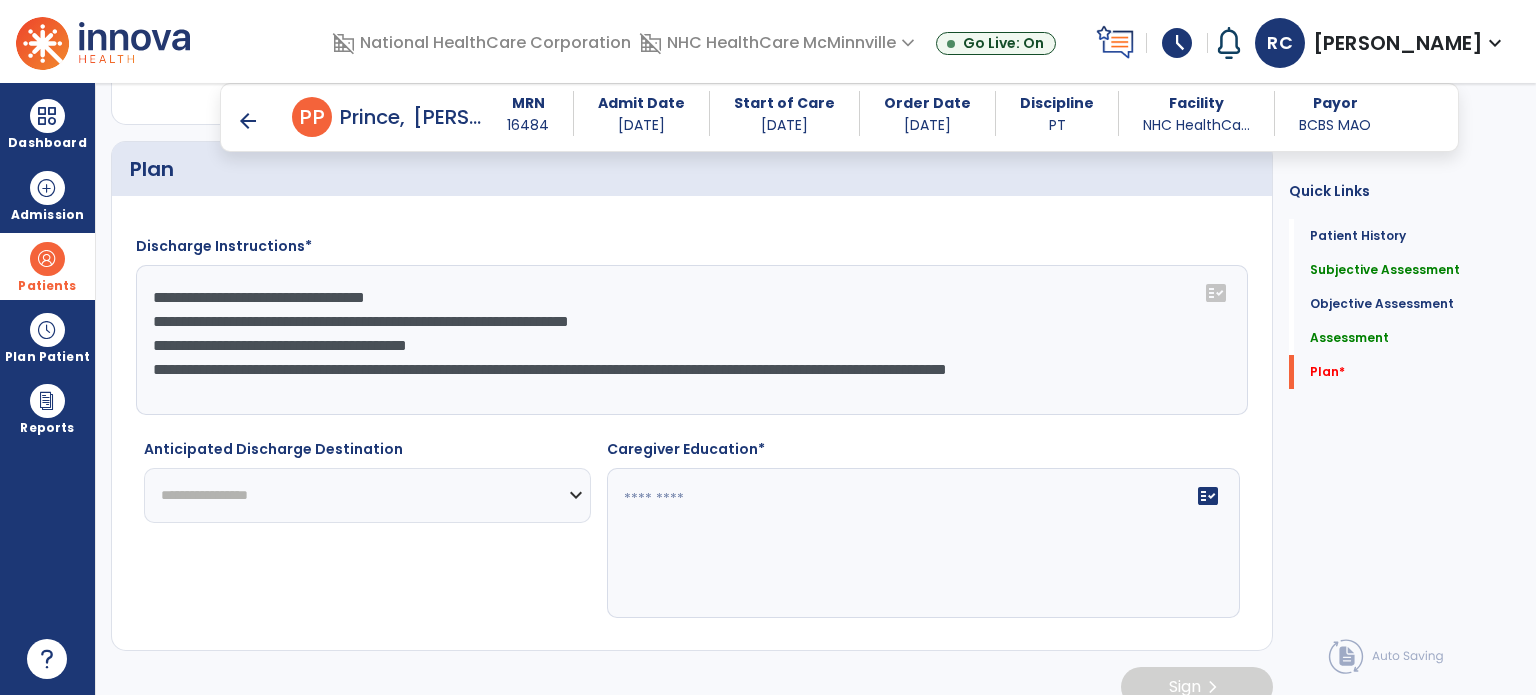 scroll, scrollTop: 3132, scrollLeft: 0, axis: vertical 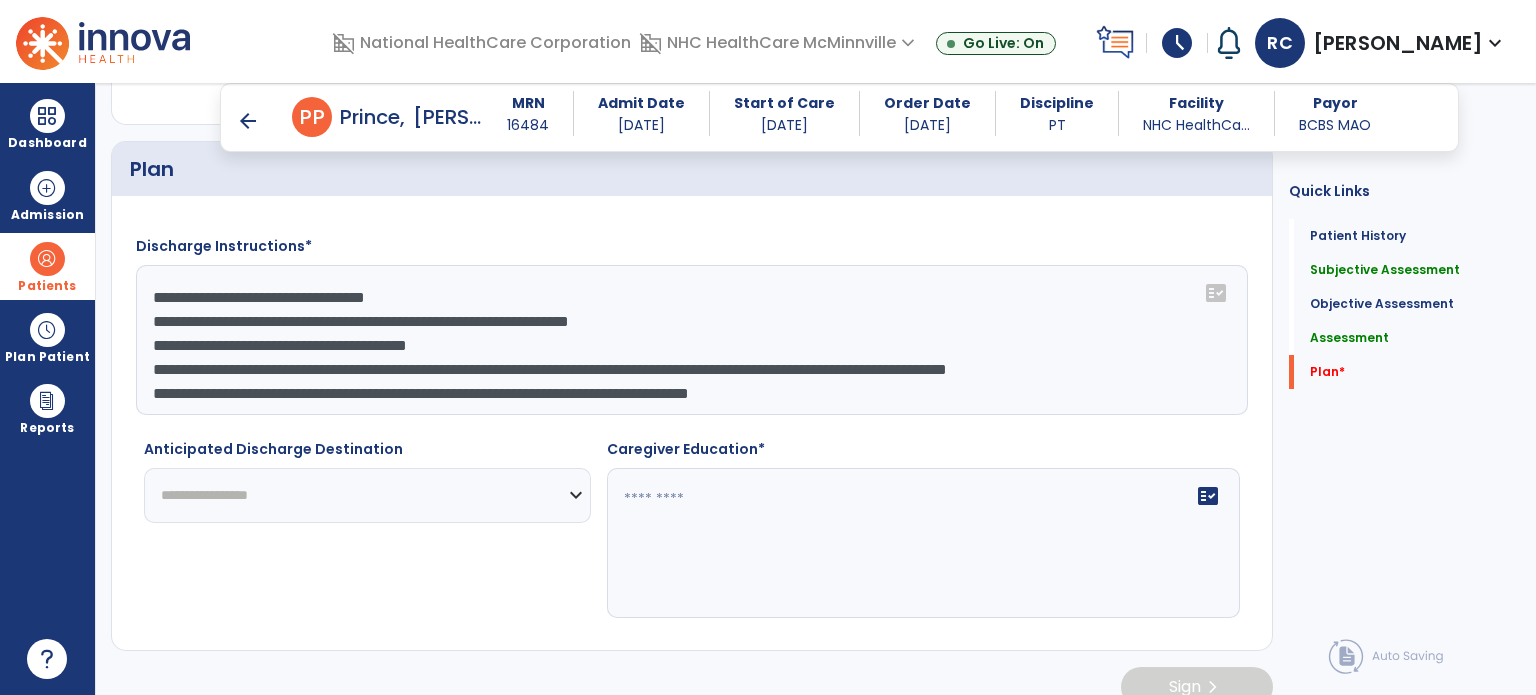 type on "**********" 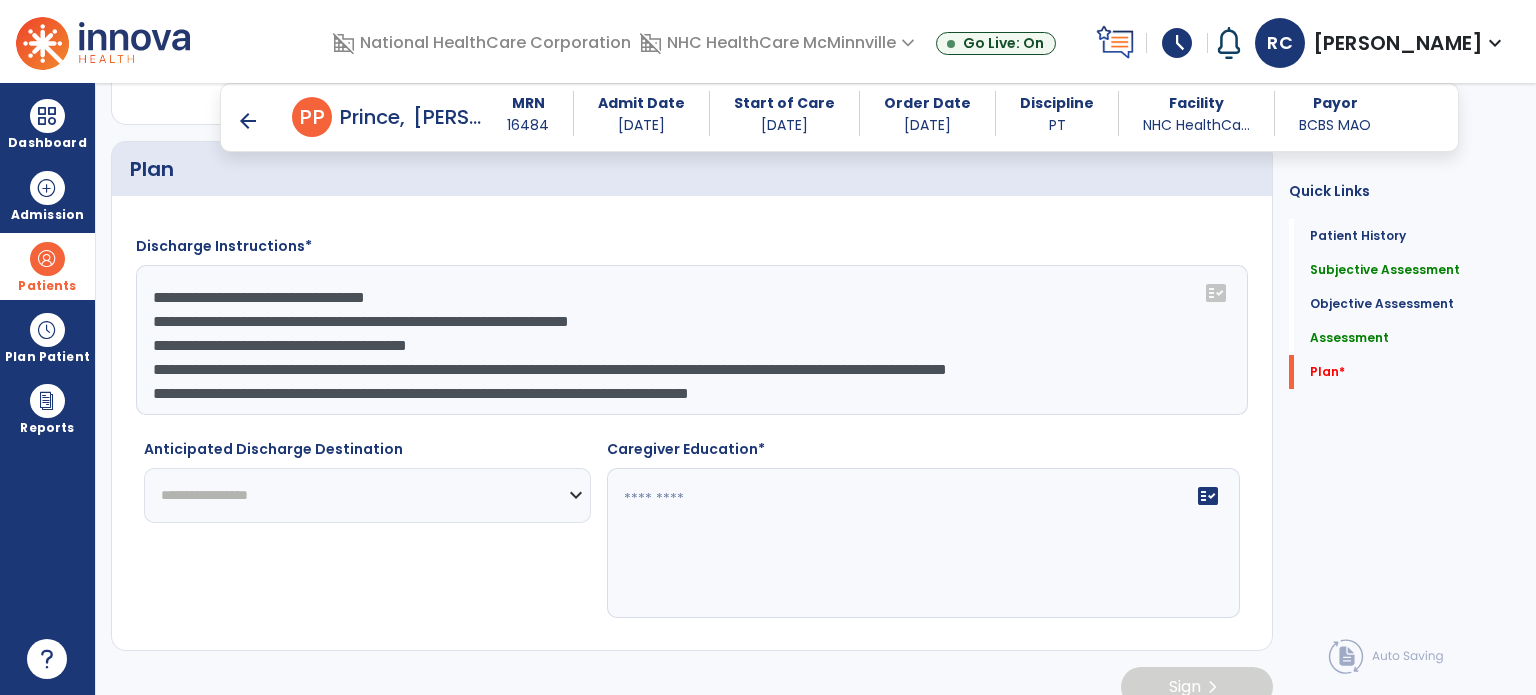 click on "**********" 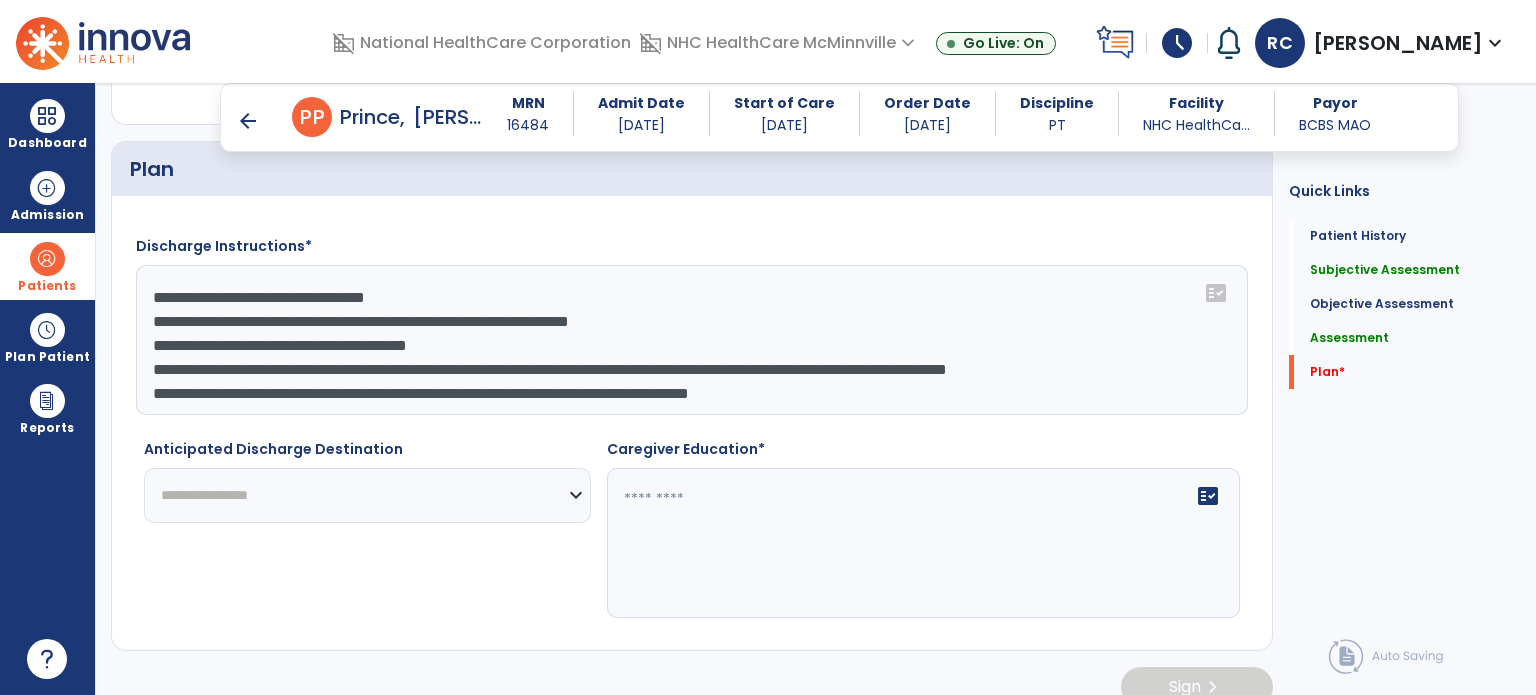 select on "**********" 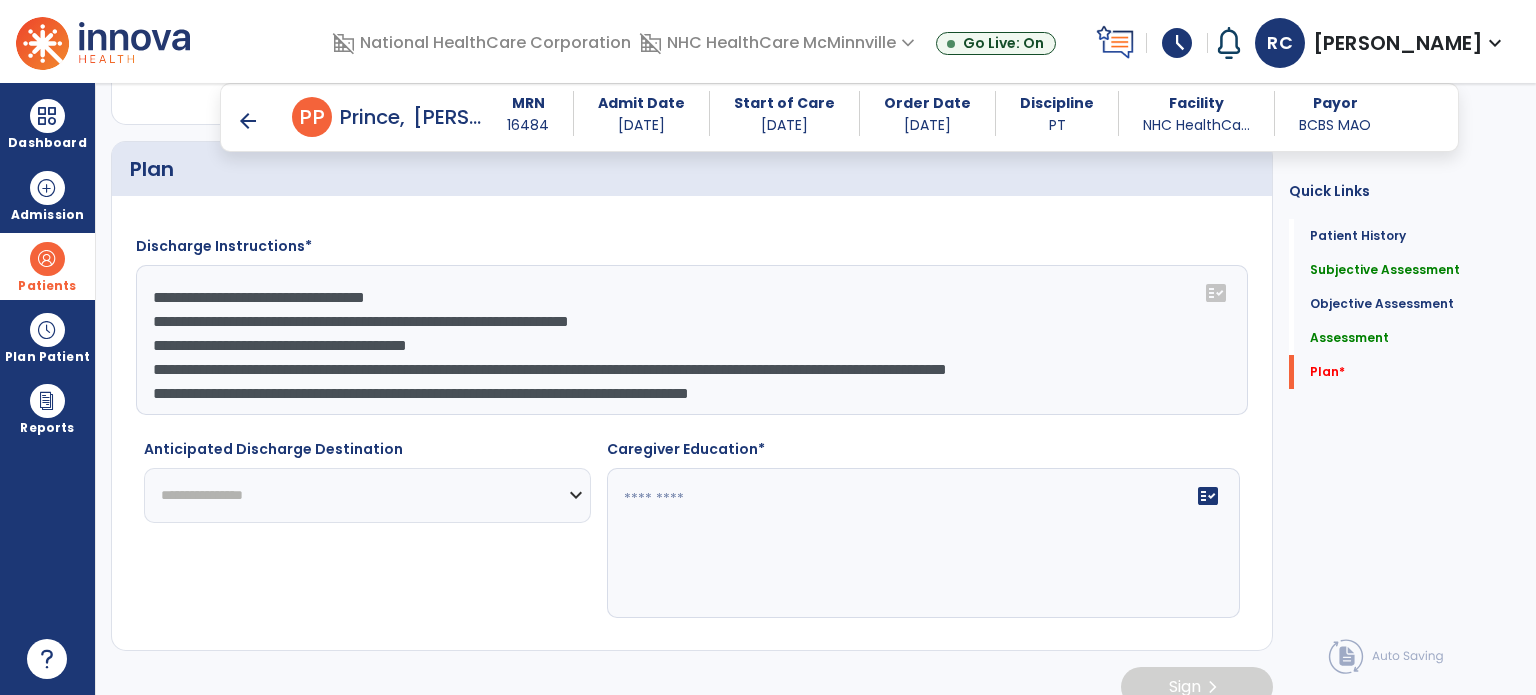 click on "**********" 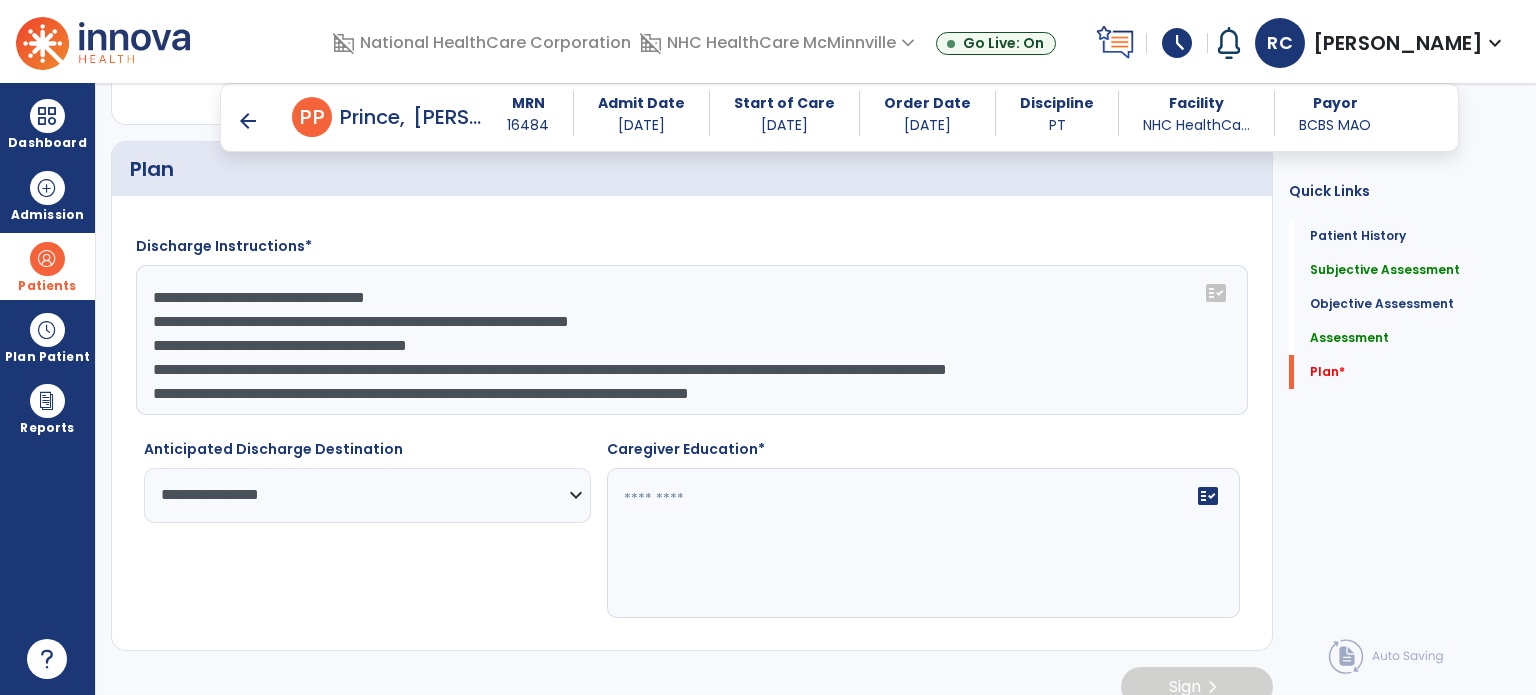 click on "**********" 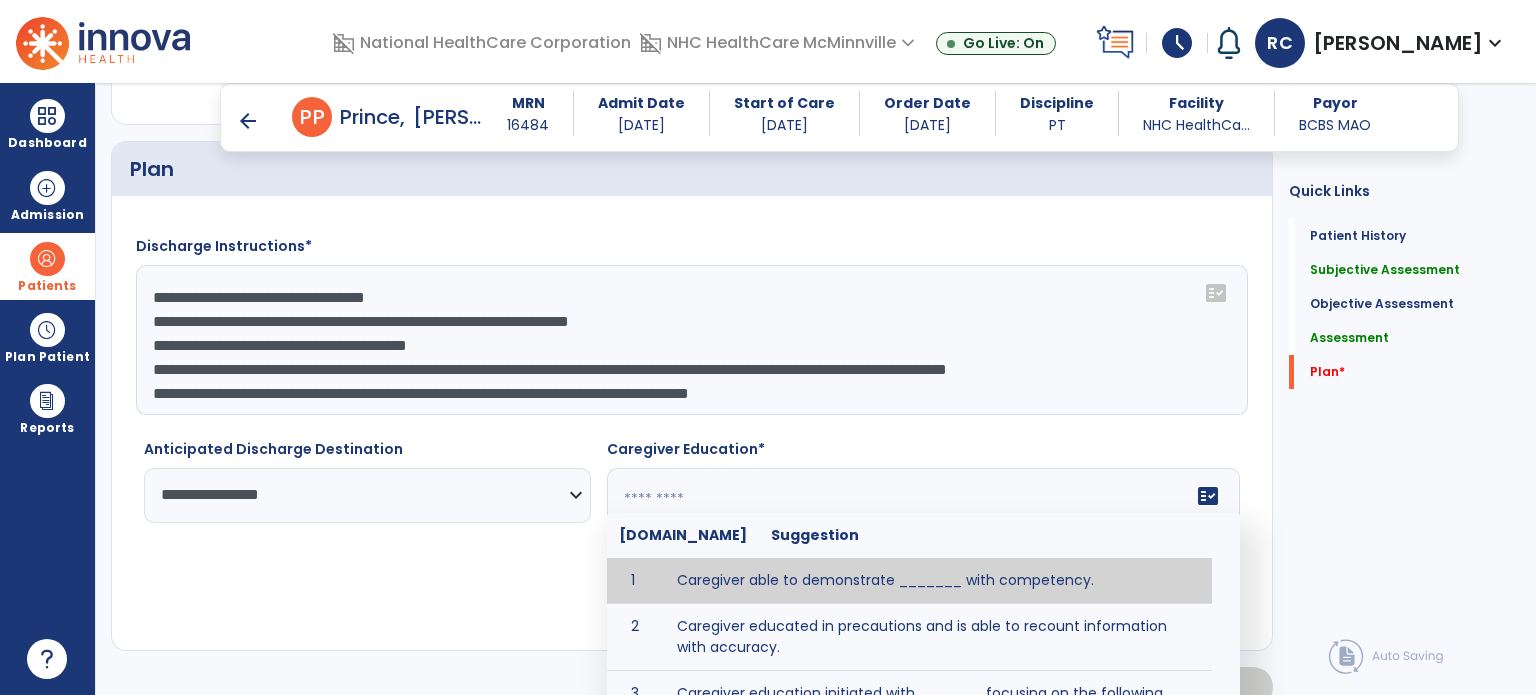 click 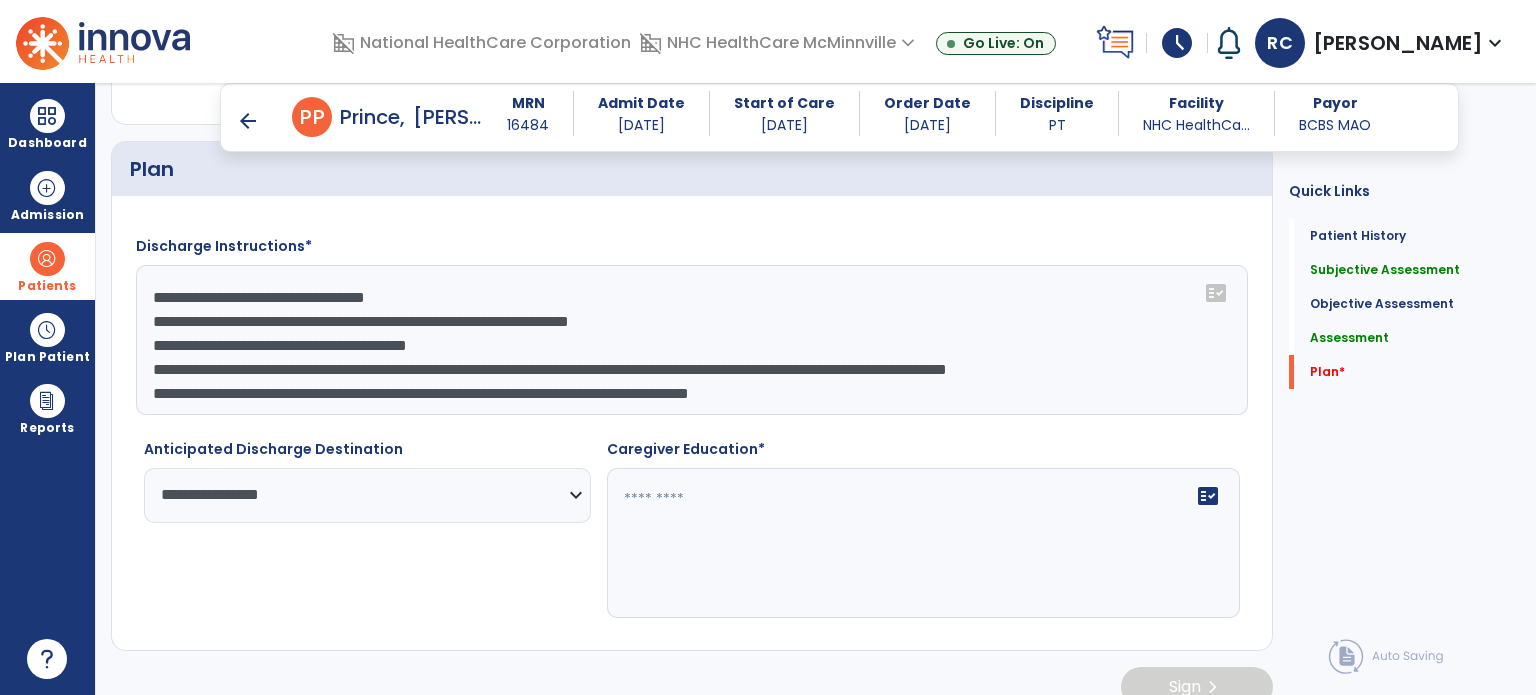 click 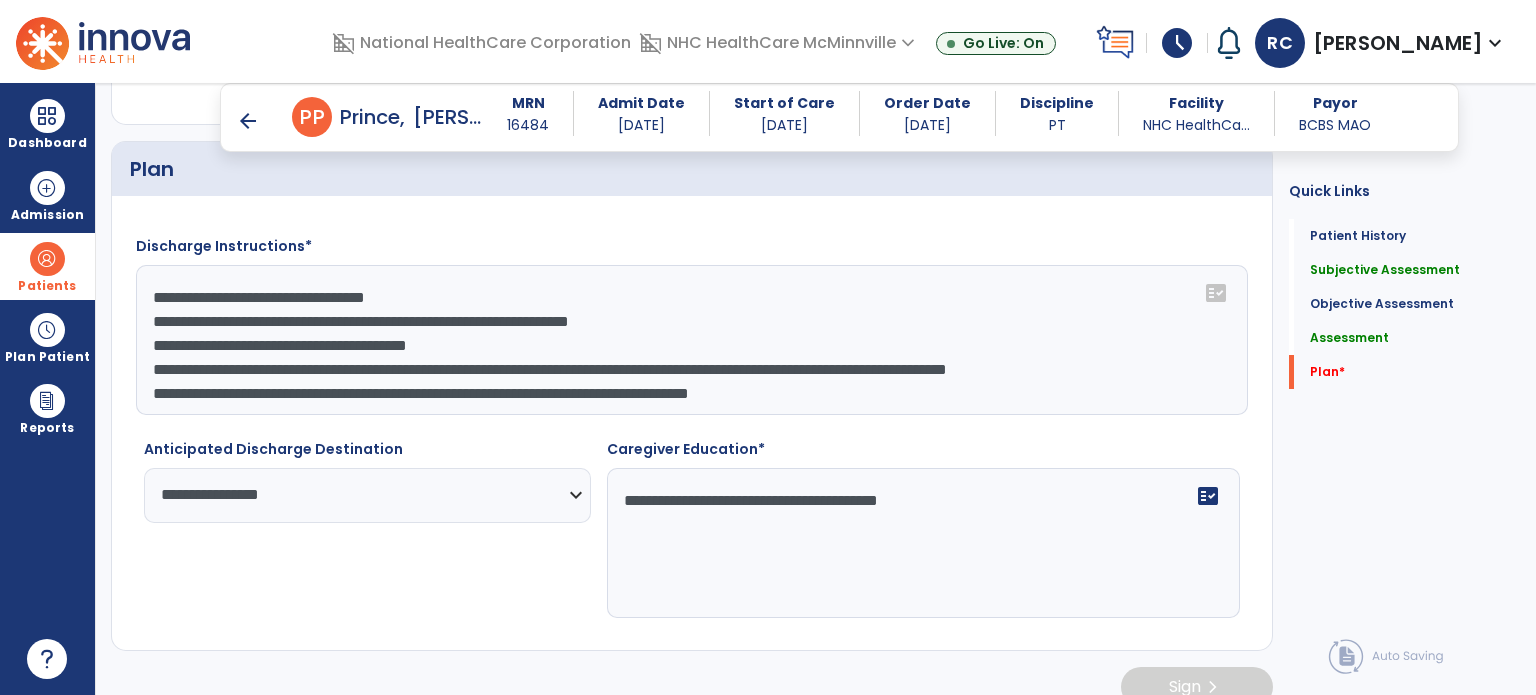 scroll, scrollTop: 3151, scrollLeft: 0, axis: vertical 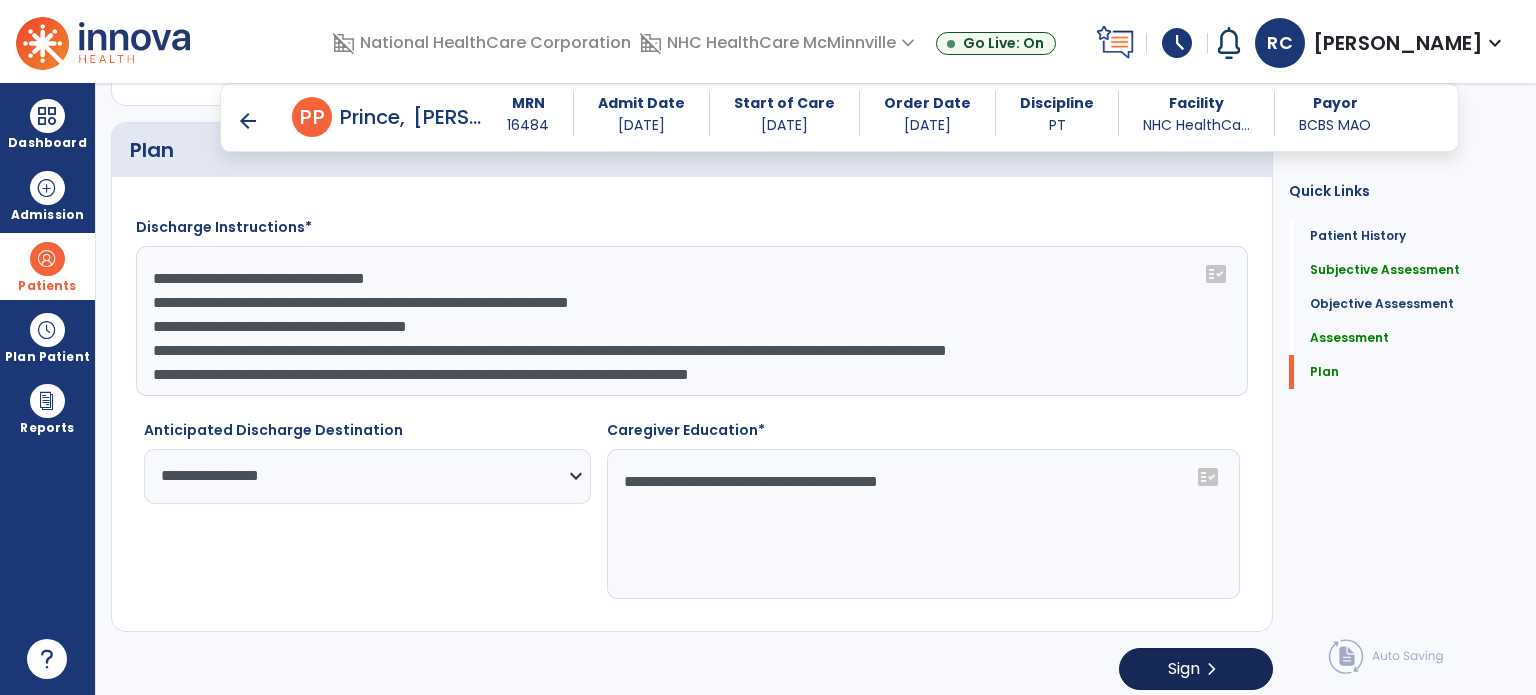type on "**********" 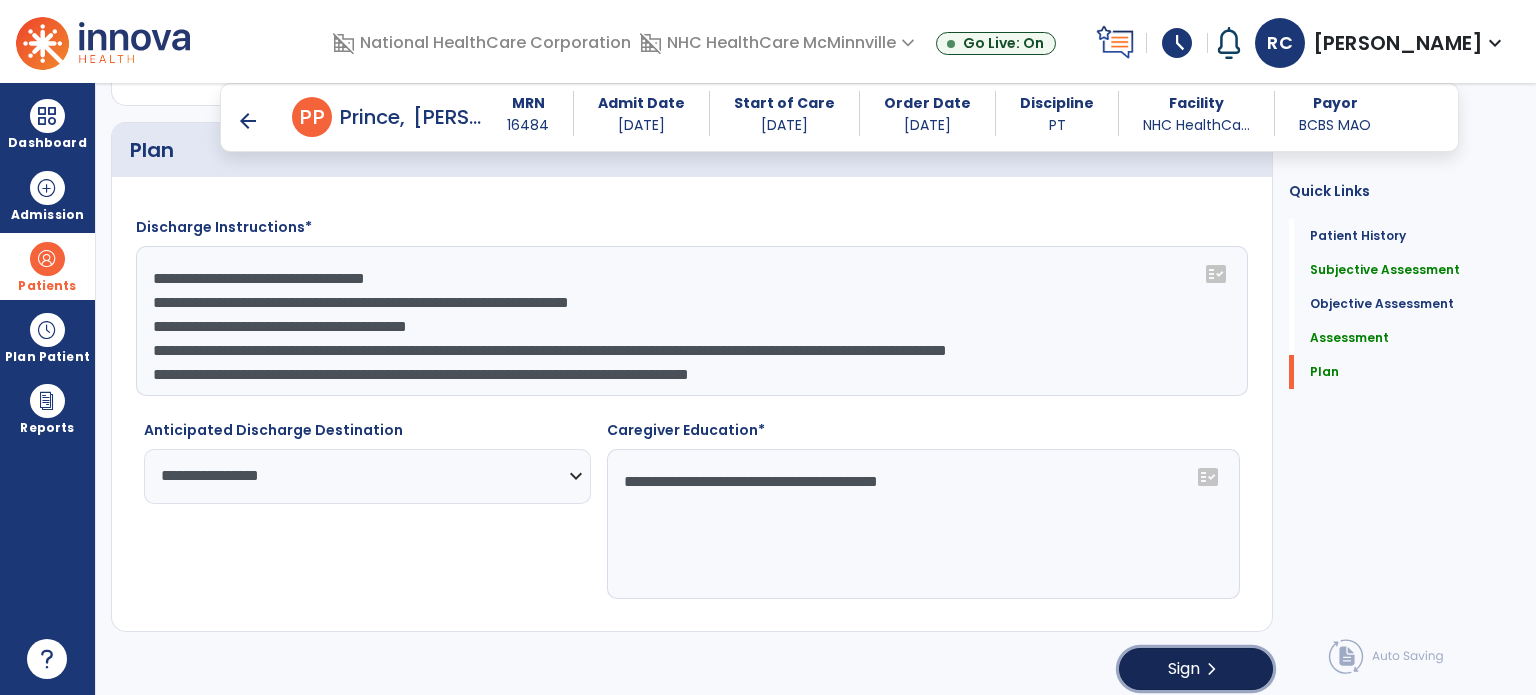 click on "chevron_right" 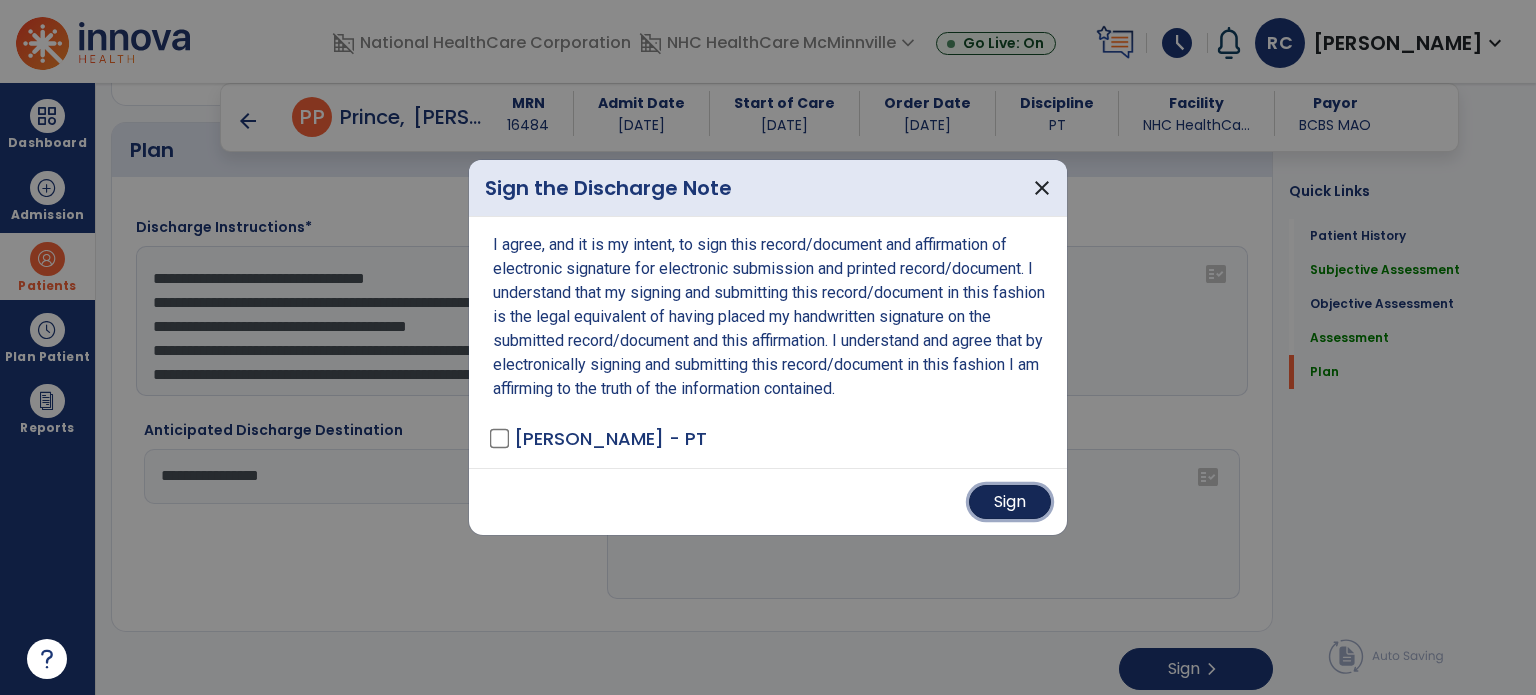 click on "Sign" at bounding box center (1010, 502) 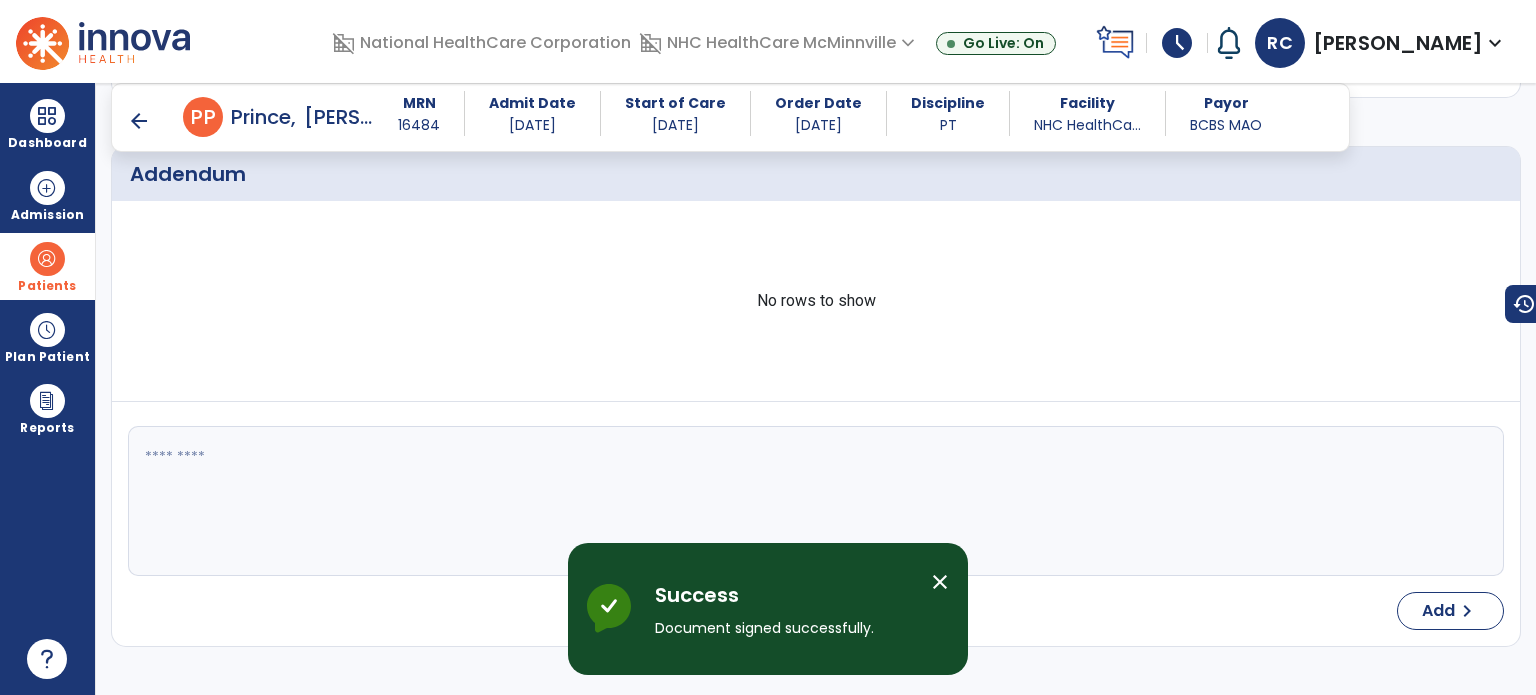 scroll, scrollTop: 0, scrollLeft: 0, axis: both 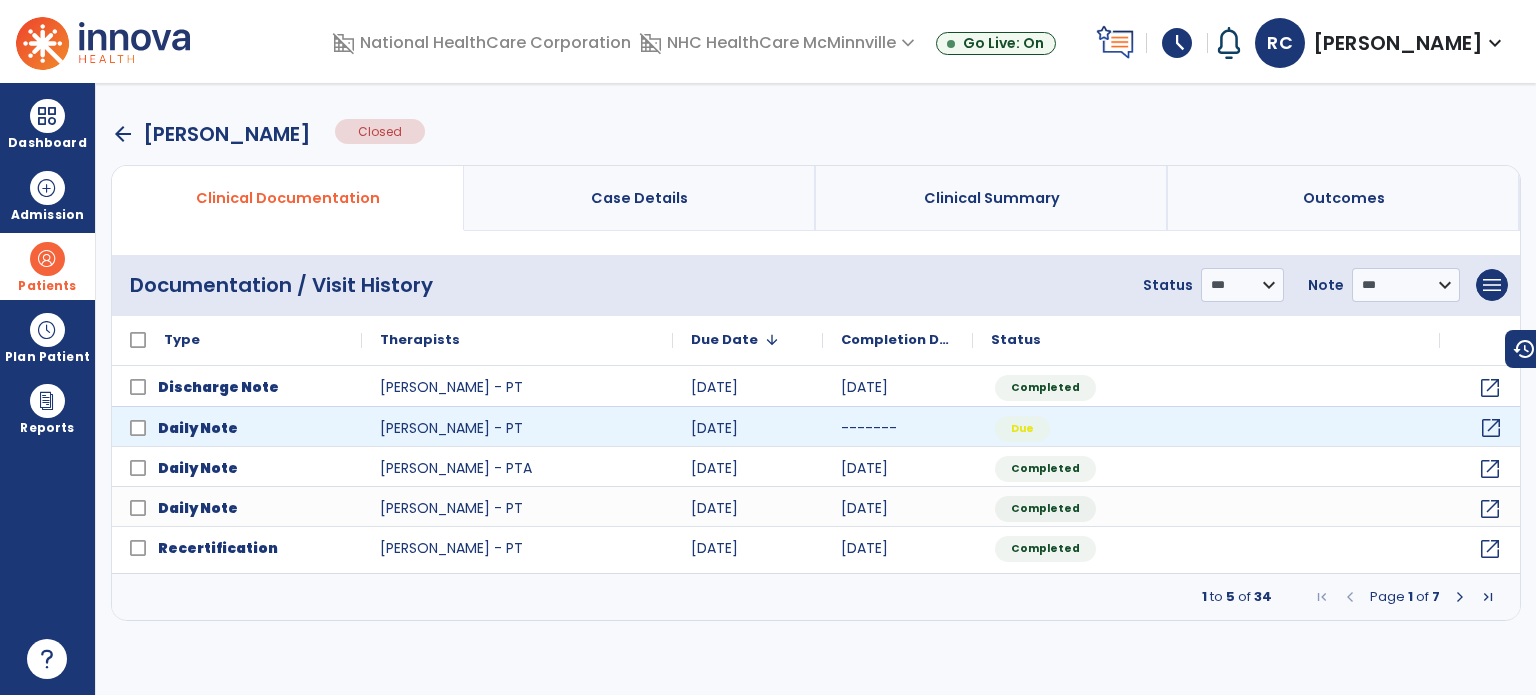 click on "open_in_new" 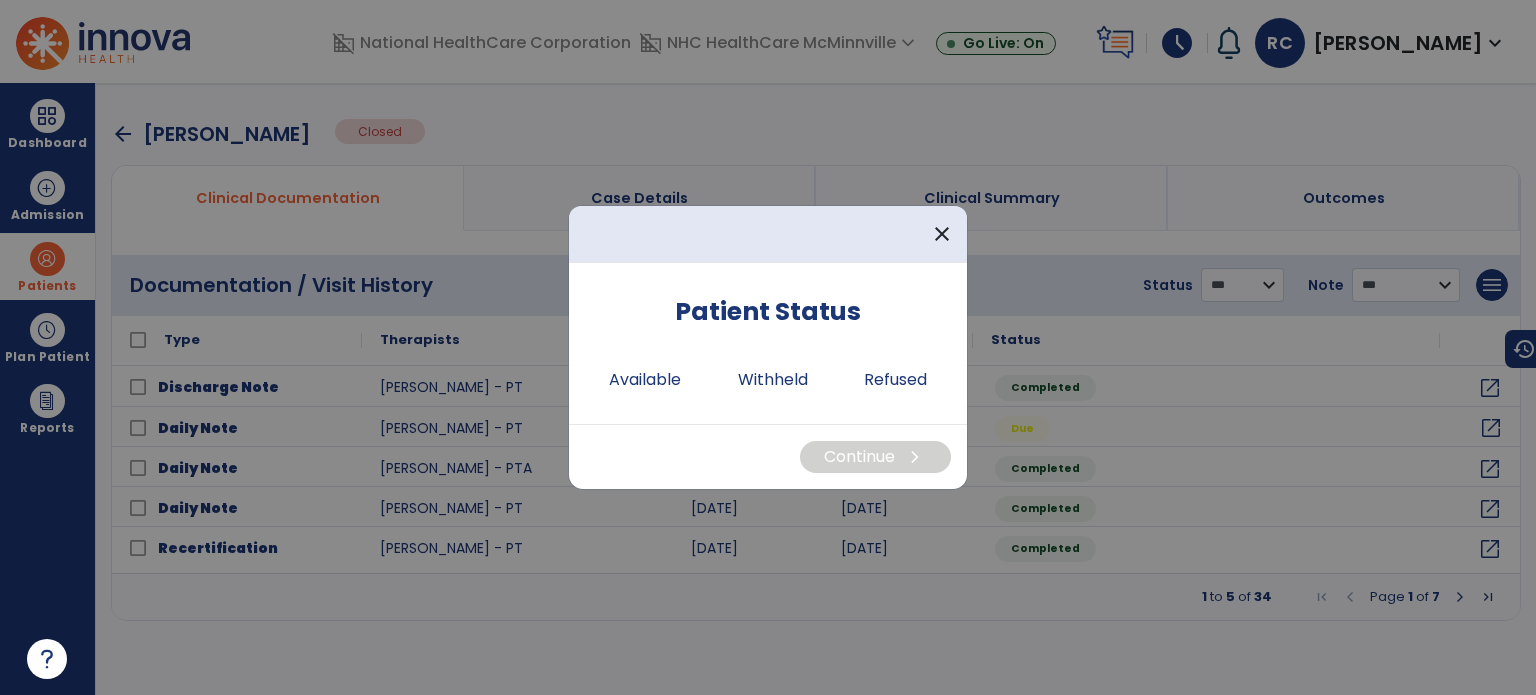 click on "Patient Status  Available   Withheld   Refused" at bounding box center (768, 351) 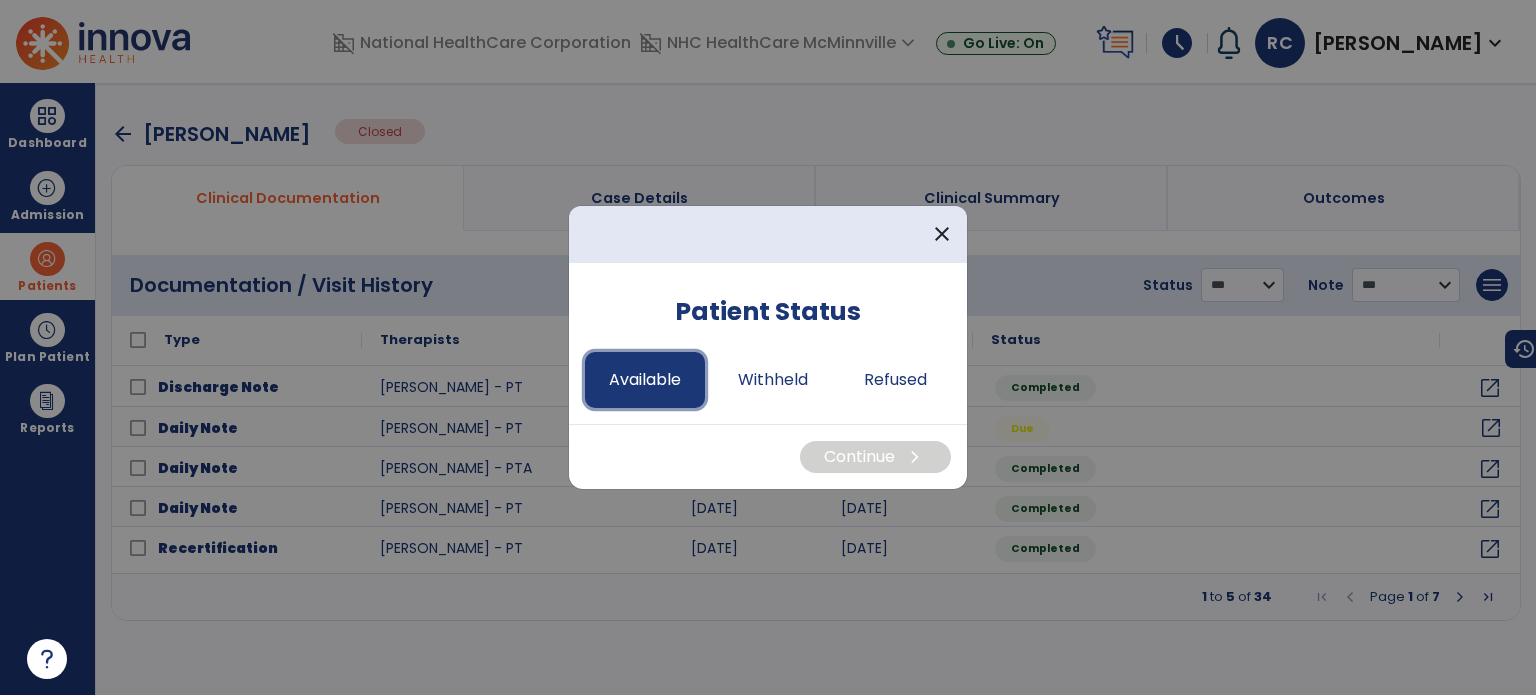 click on "Available" at bounding box center (645, 380) 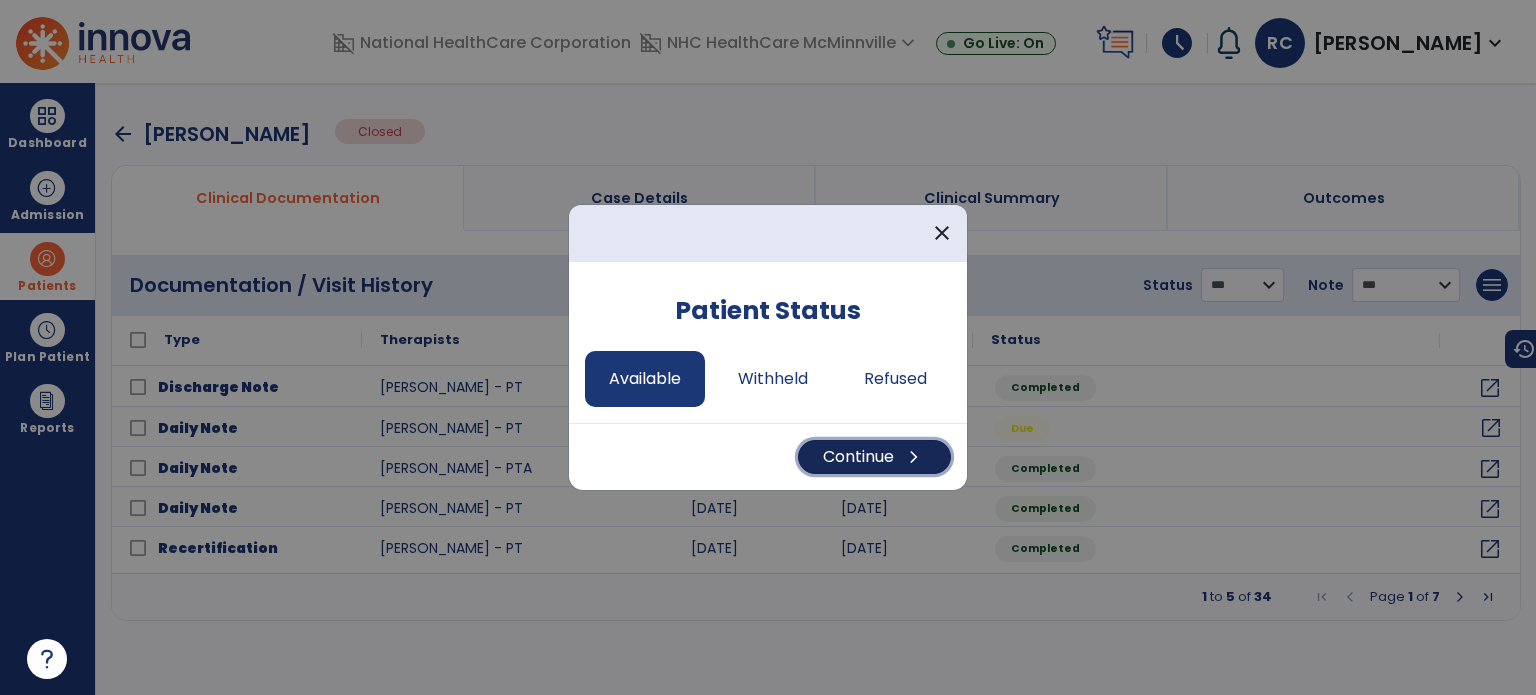 click on "chevron_right" at bounding box center (914, 457) 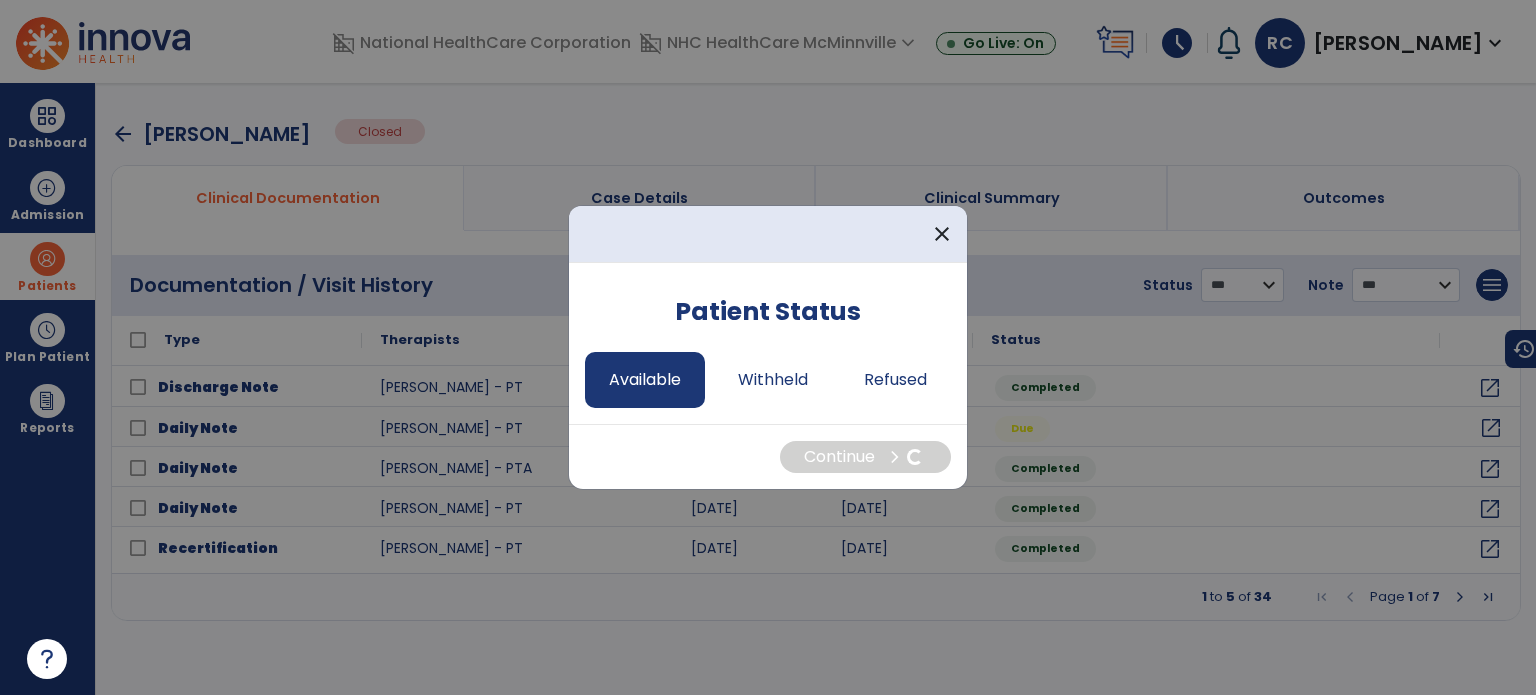 select on "*" 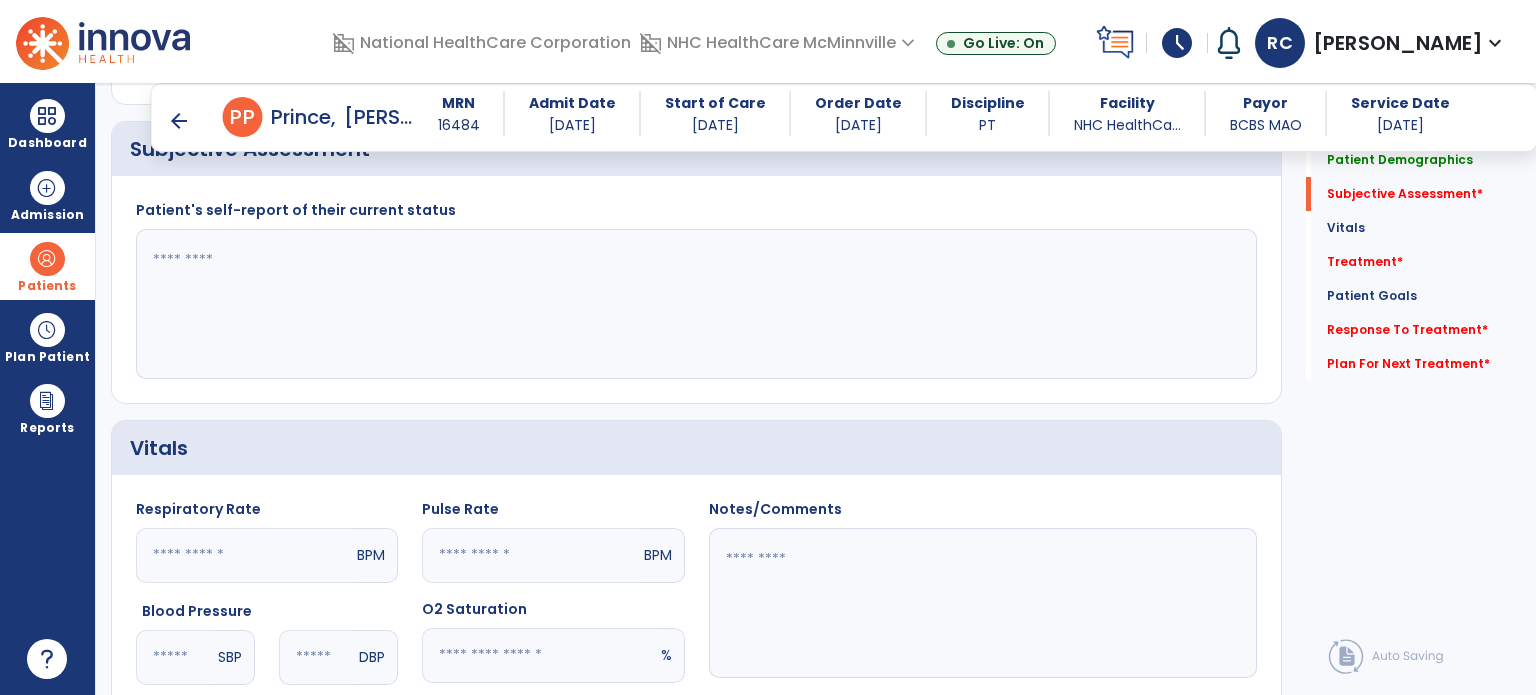 scroll, scrollTop: 892, scrollLeft: 0, axis: vertical 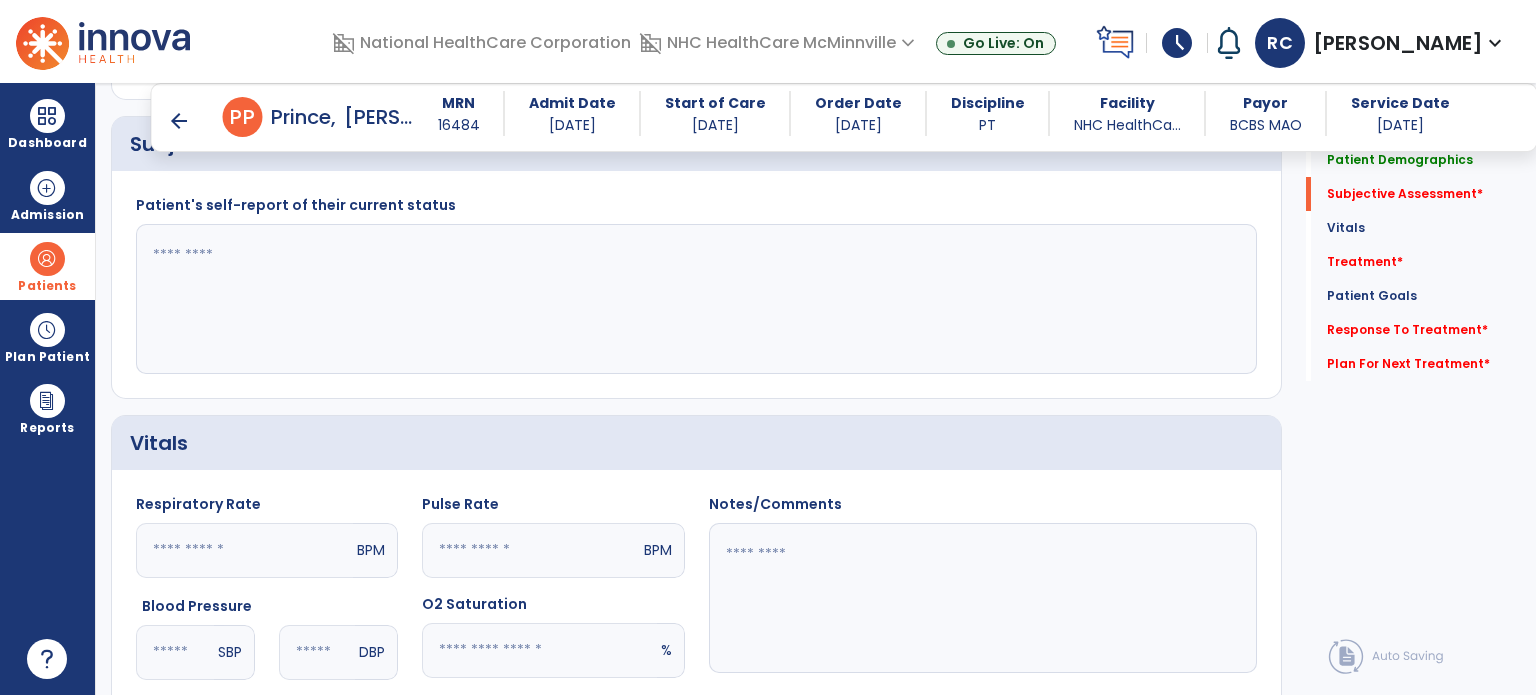 click 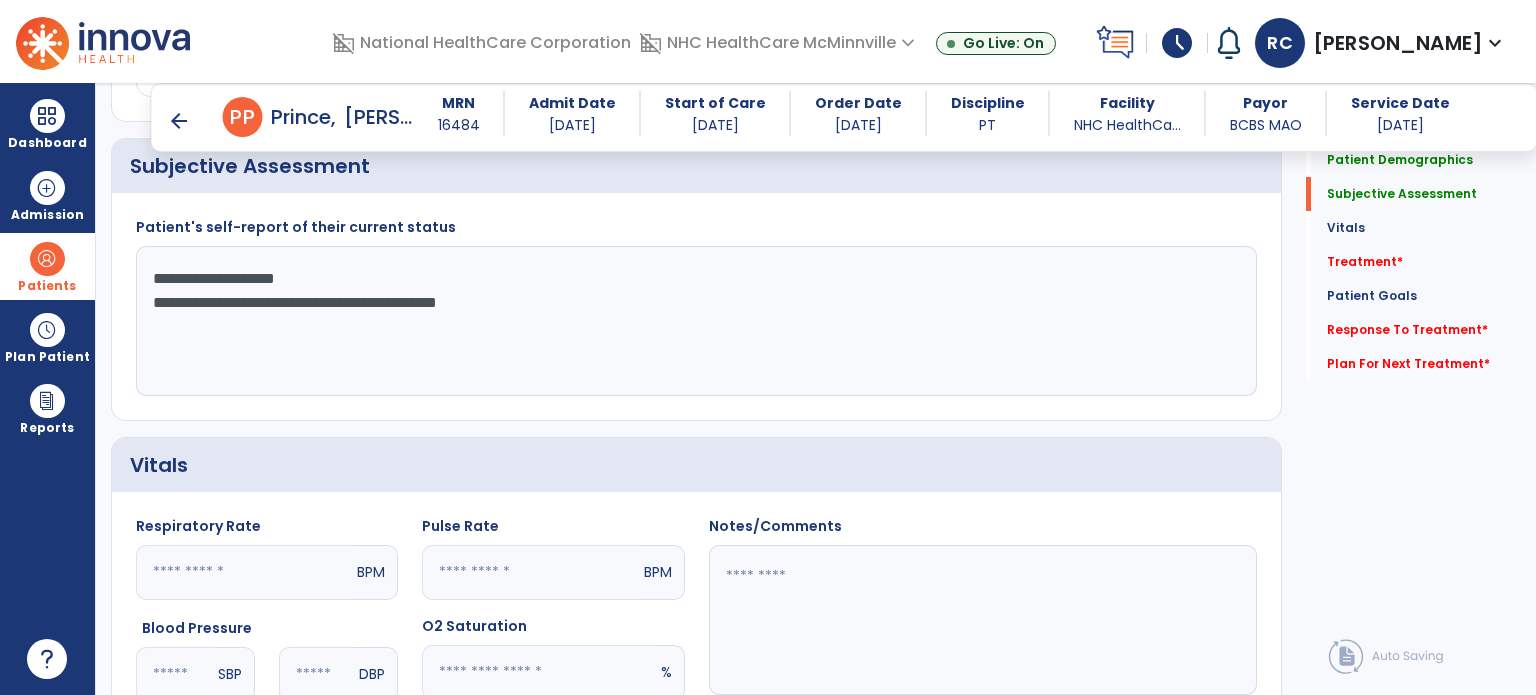 scroll, scrollTop: 867, scrollLeft: 0, axis: vertical 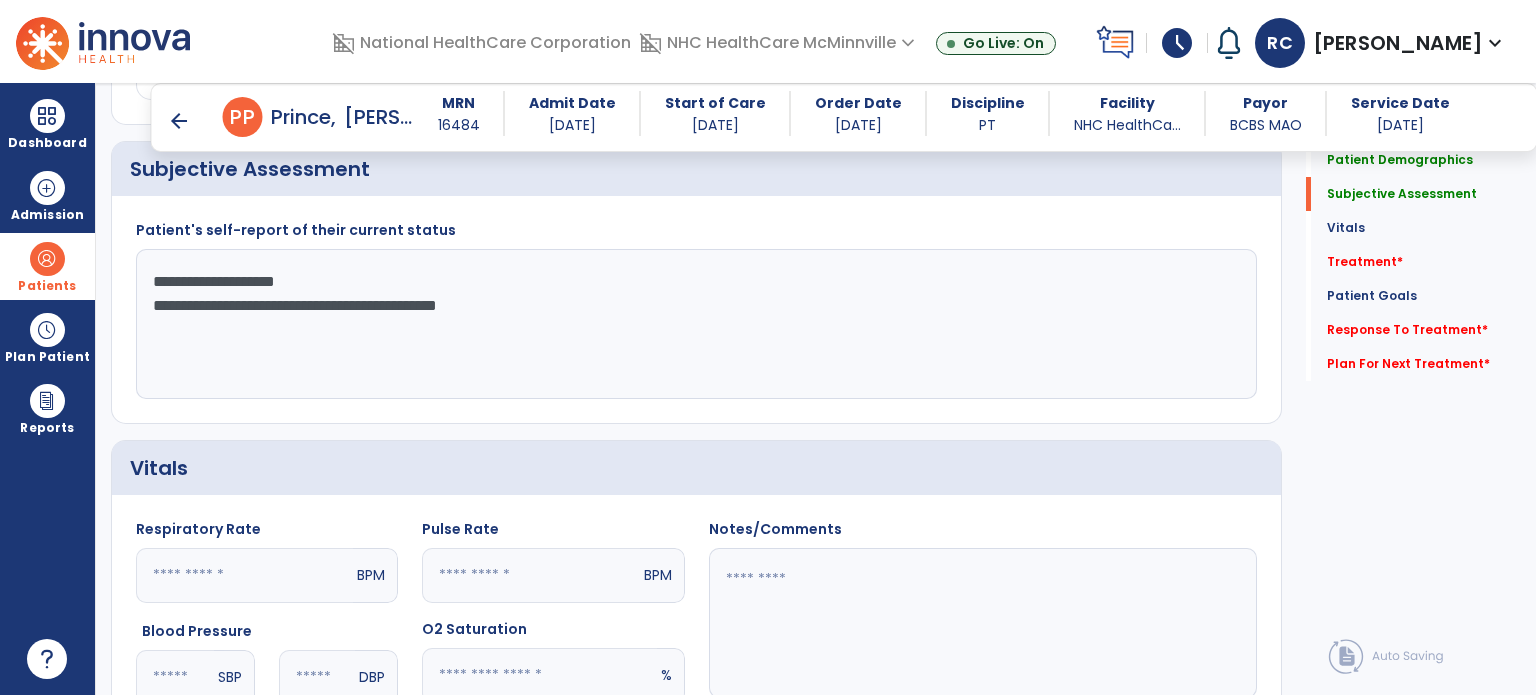 click on "**********" 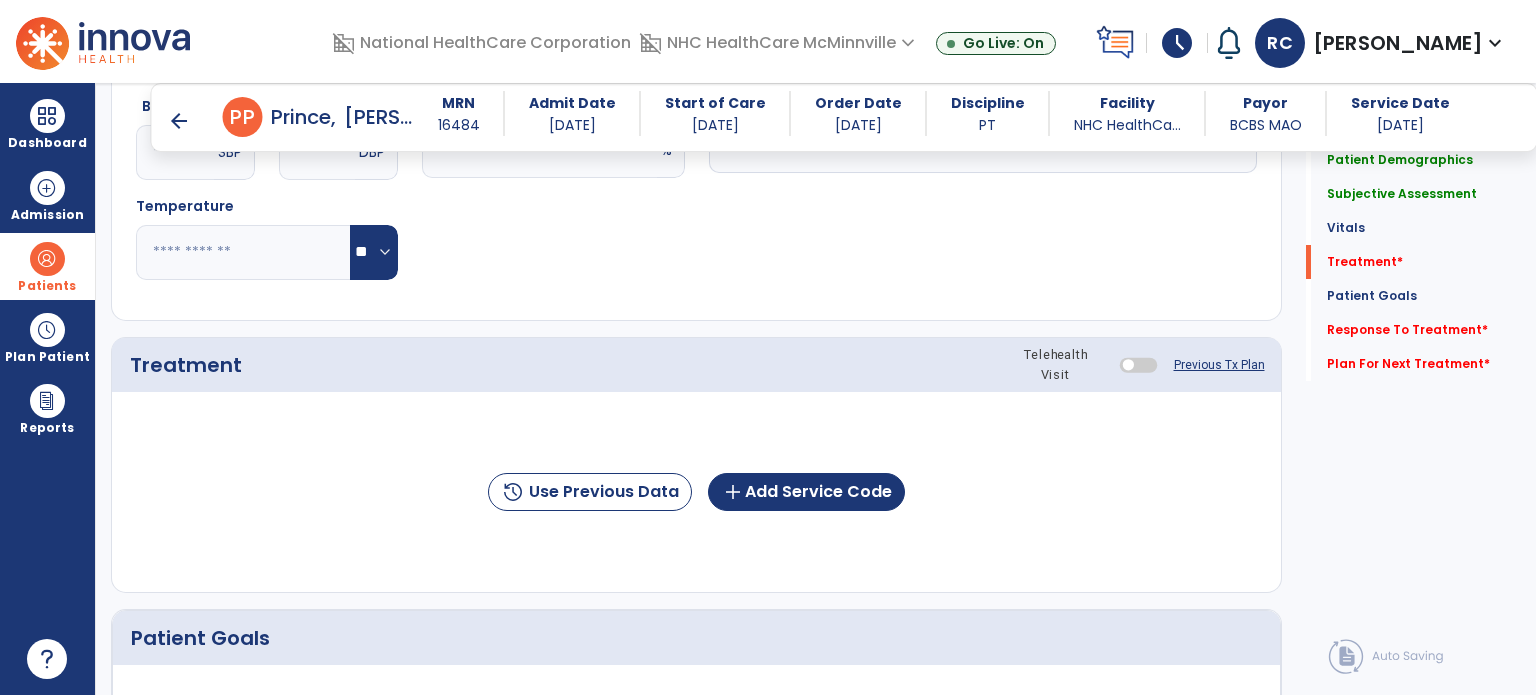 scroll, scrollTop: 1396, scrollLeft: 0, axis: vertical 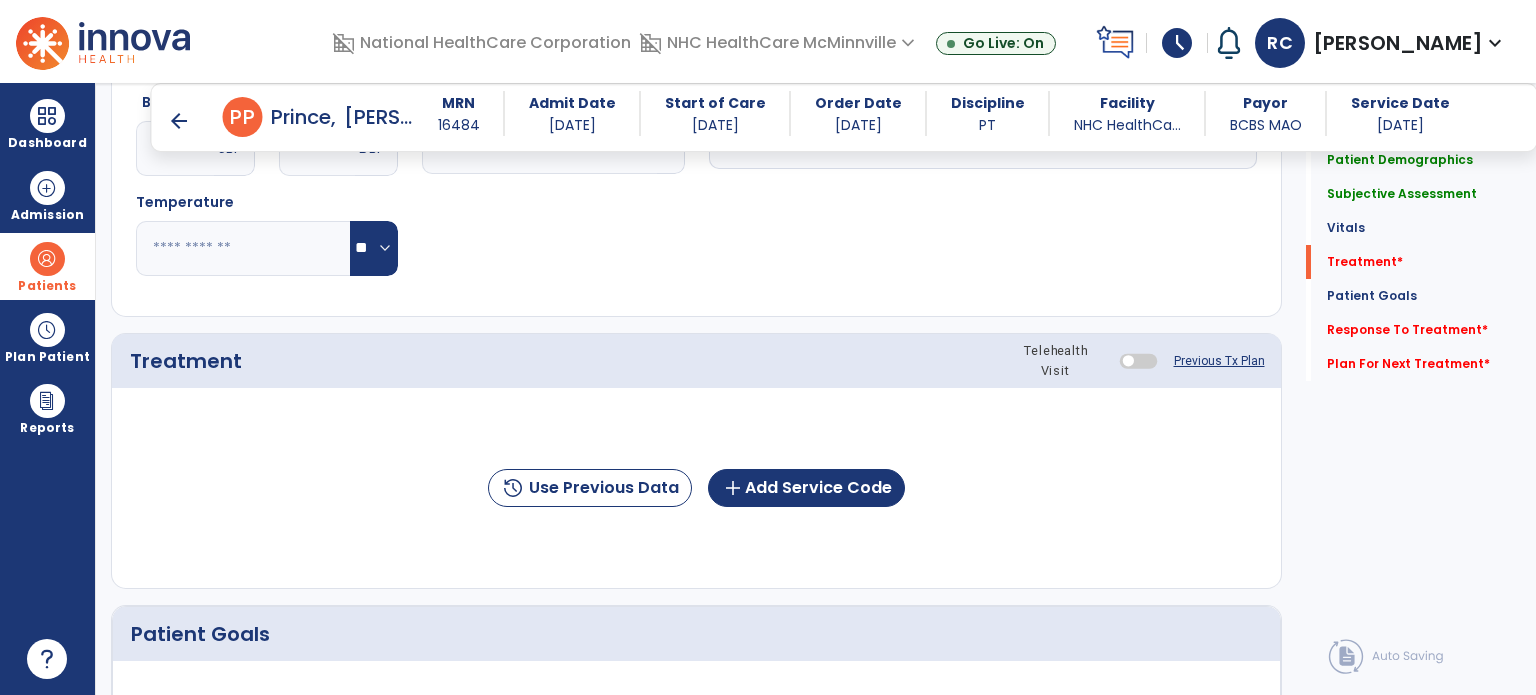 type on "**********" 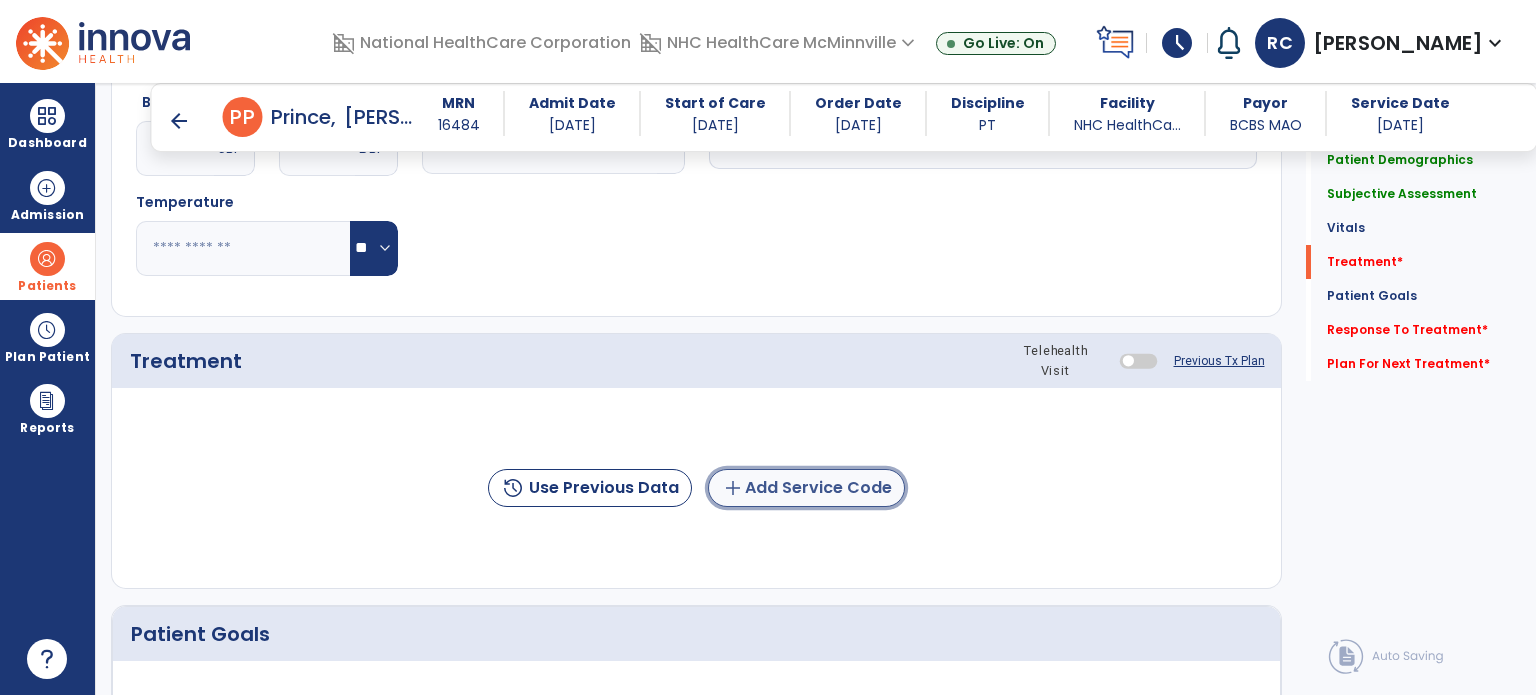 click on "add  Add Service Code" 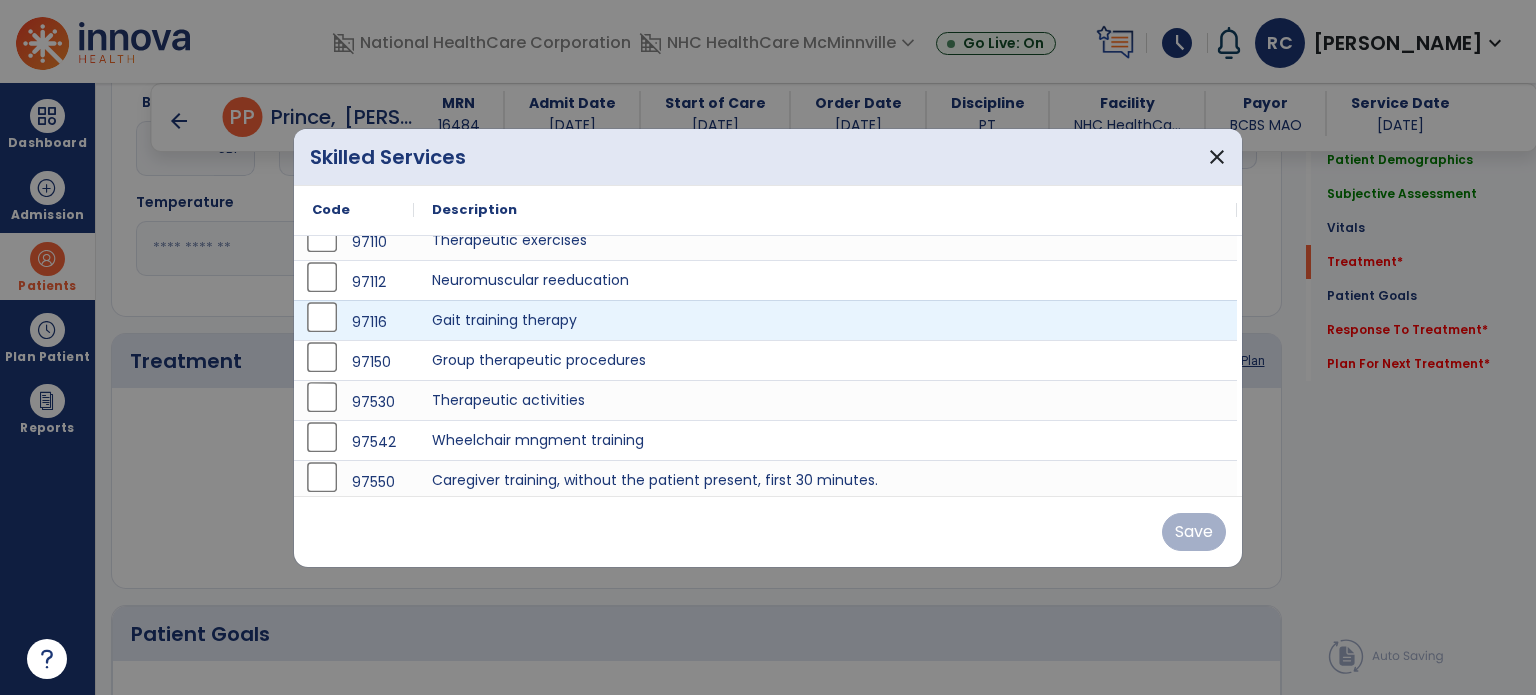 scroll, scrollTop: 56, scrollLeft: 0, axis: vertical 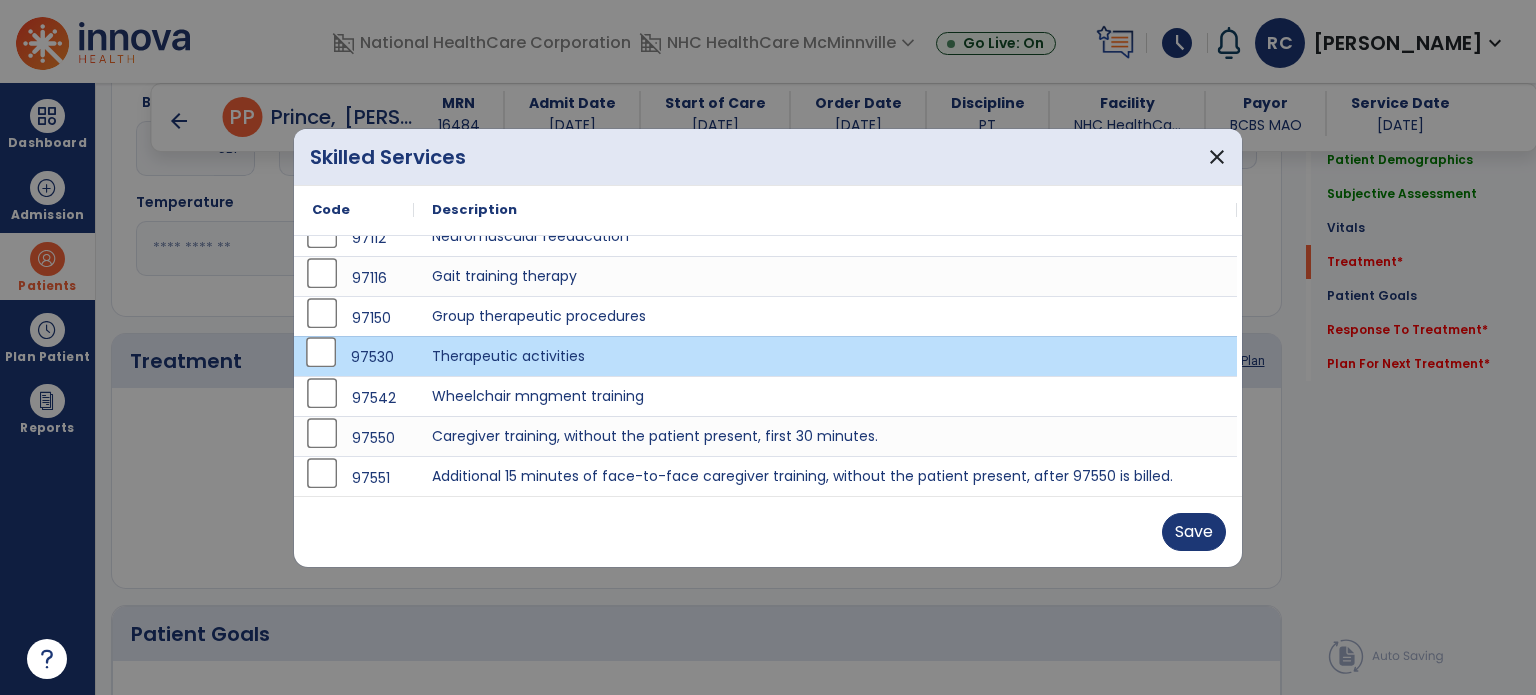 click on "Save" at bounding box center [768, 531] 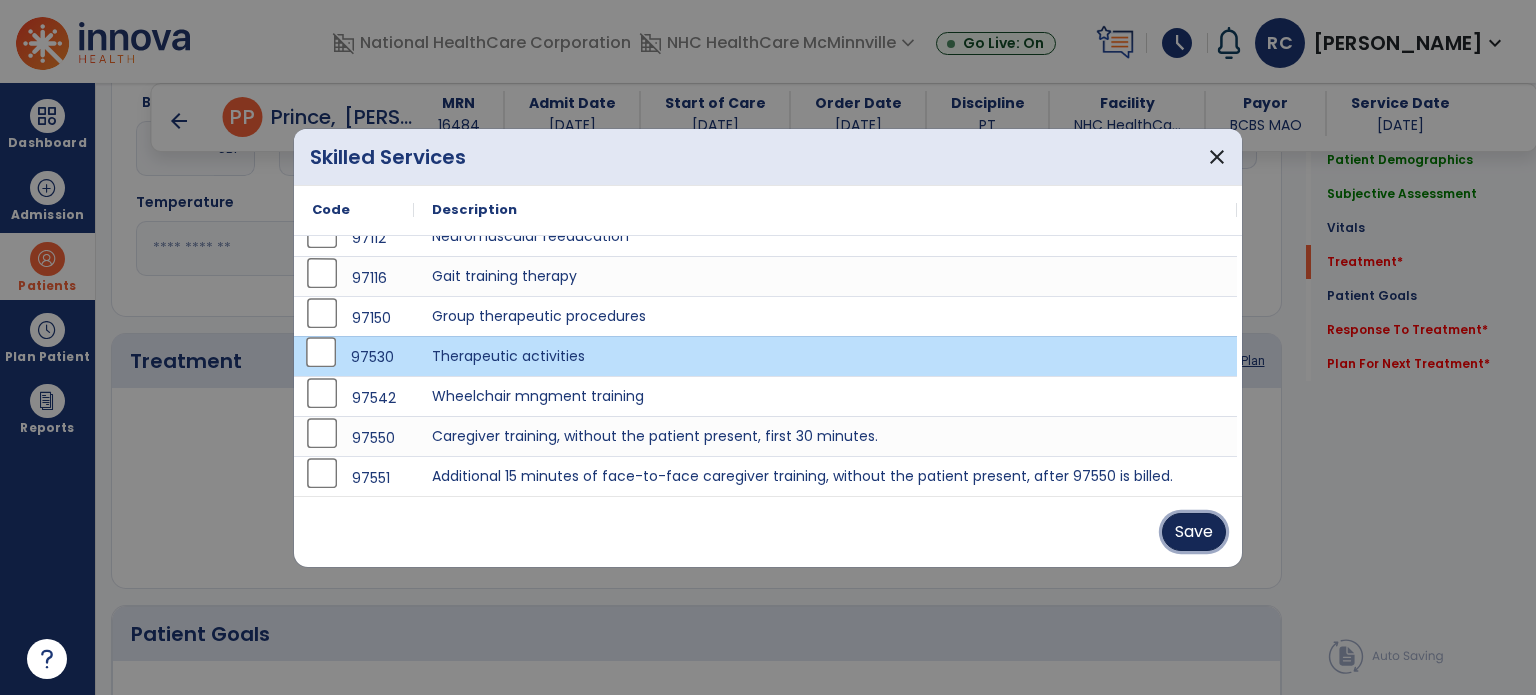 click on "Save" at bounding box center [1194, 532] 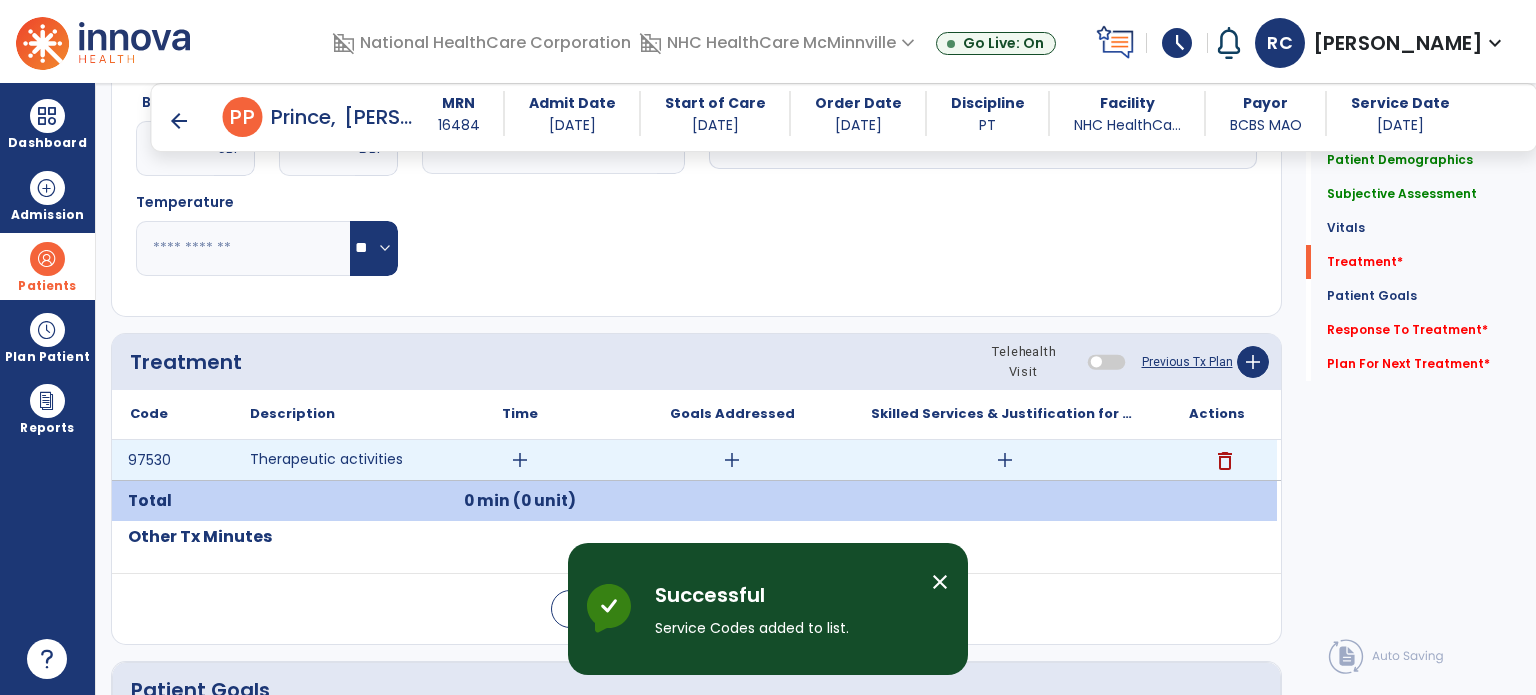 click on "add" at bounding box center [520, 460] 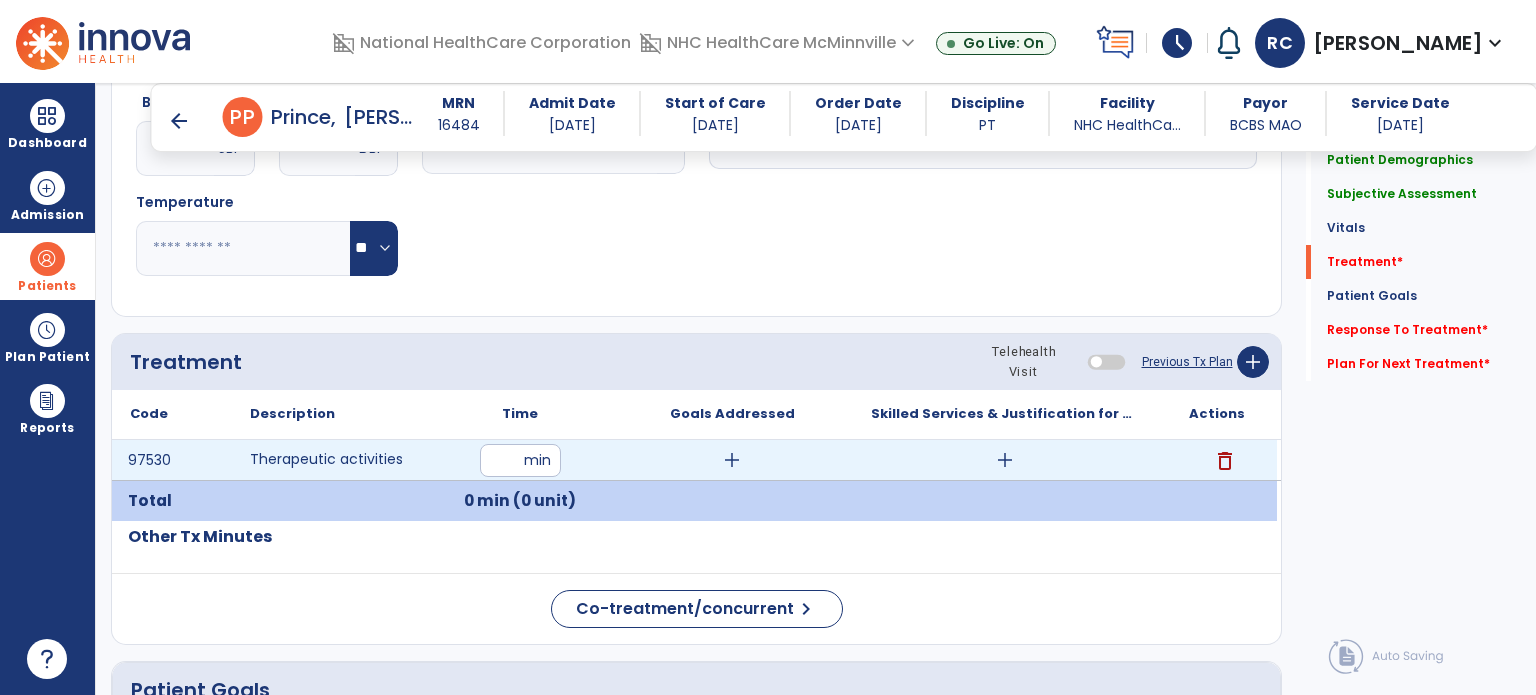 click at bounding box center [520, 460] 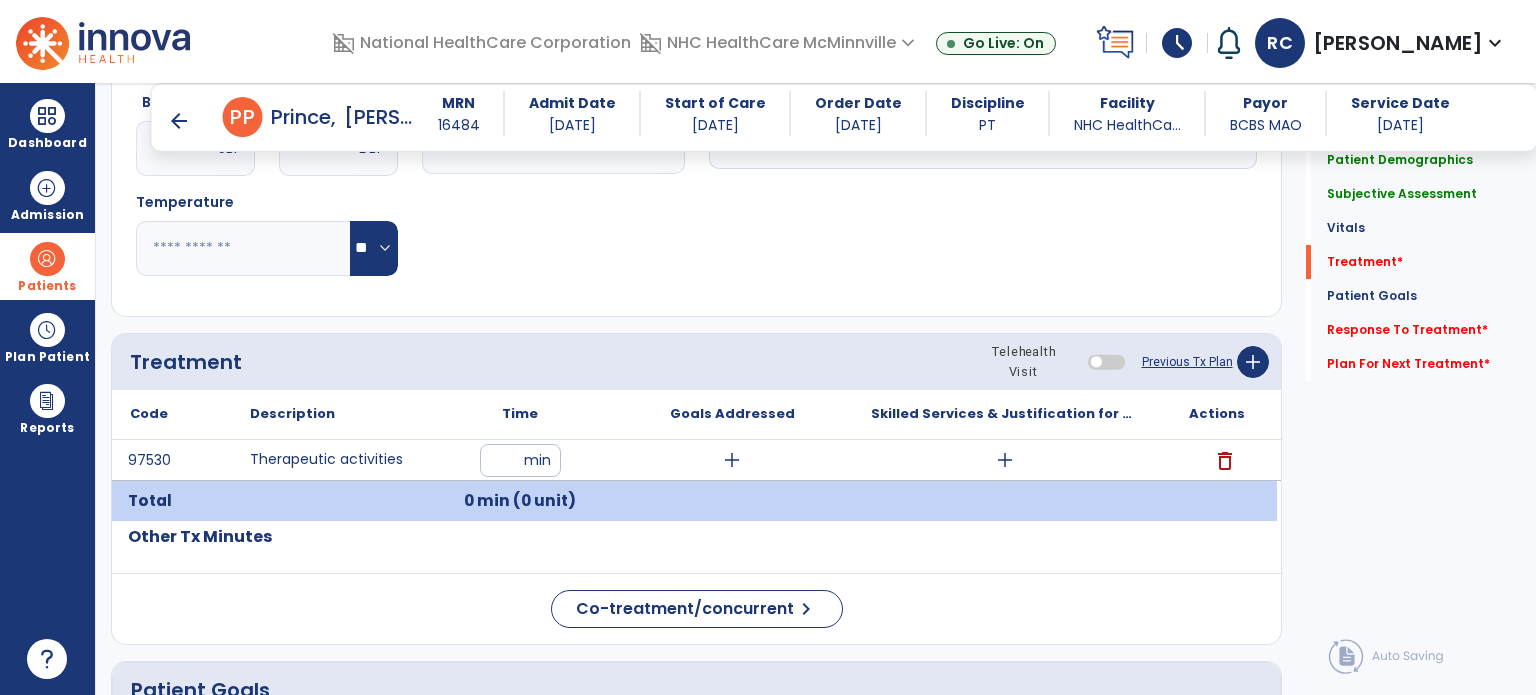 type on "**" 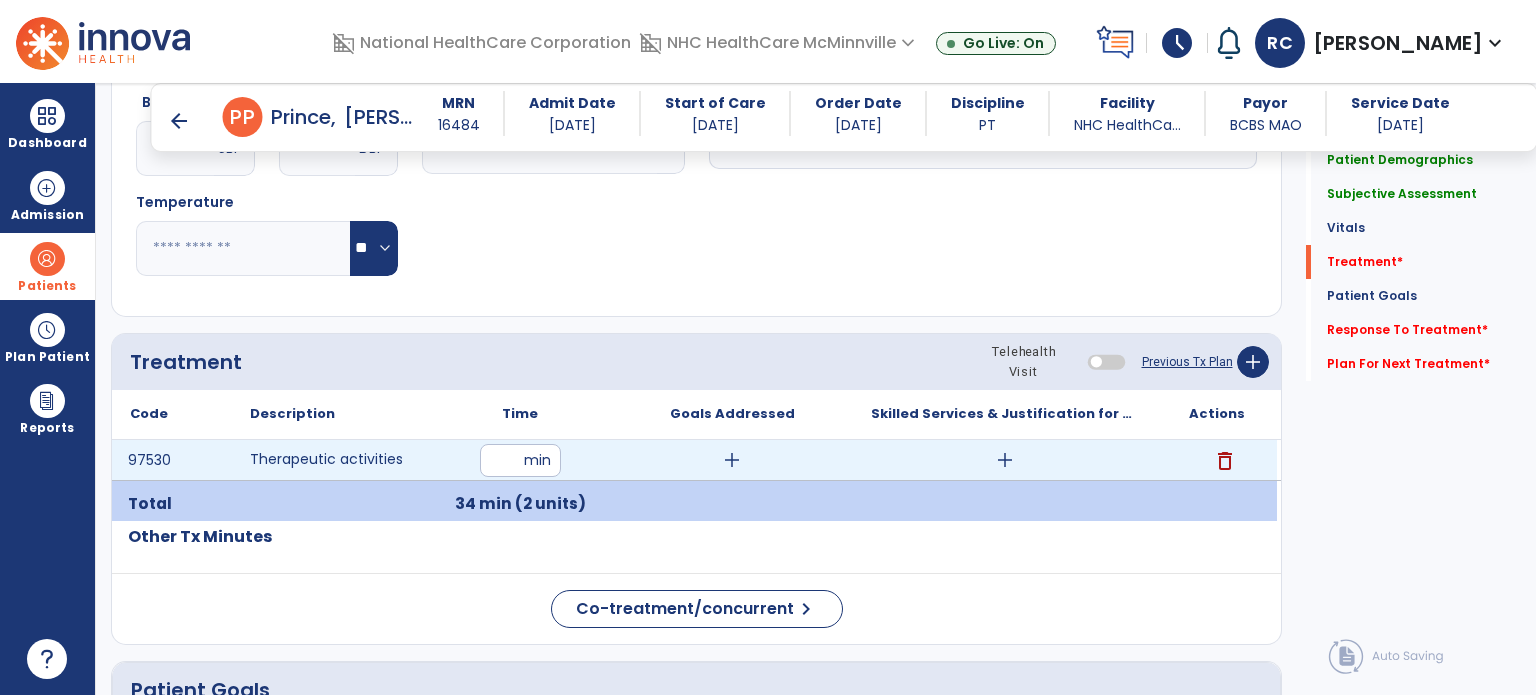 click on "add" at bounding box center [1005, 460] 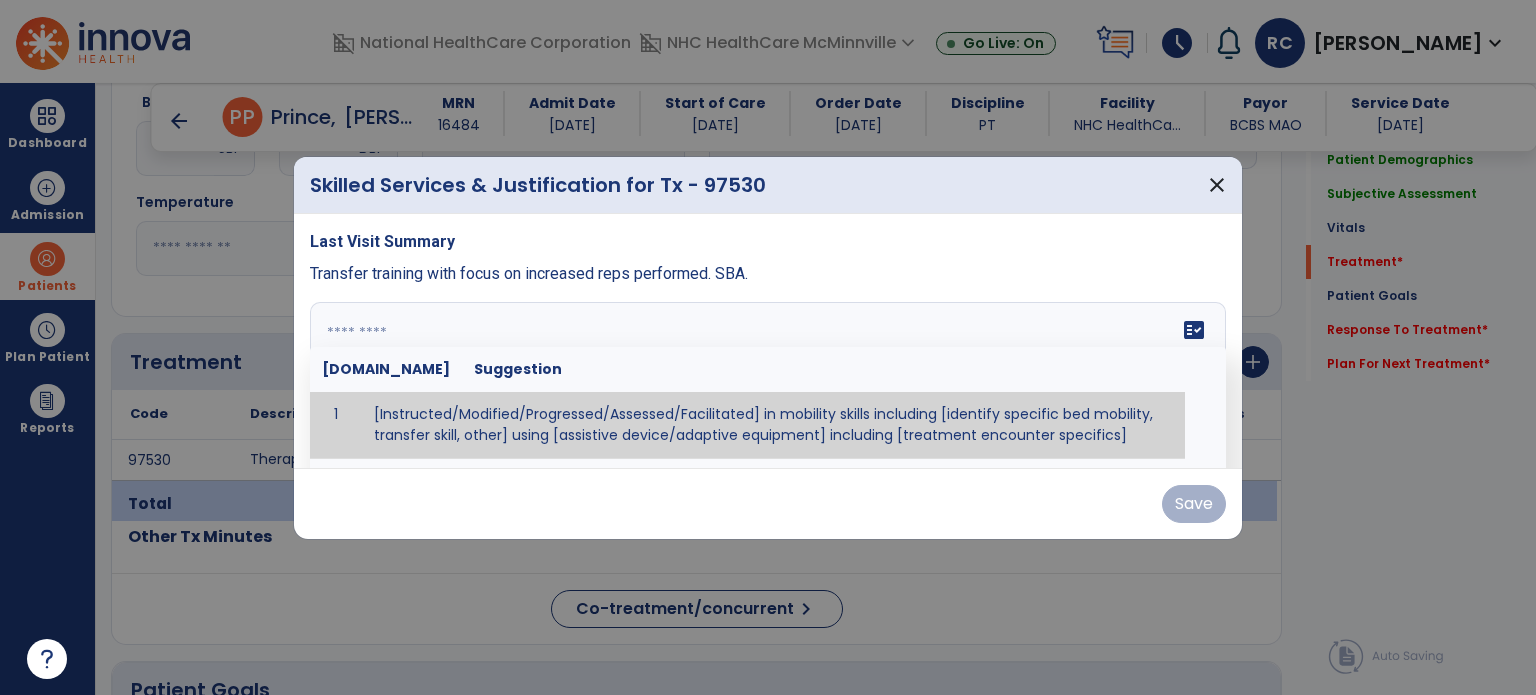 click on "fact_check  Sr.No Suggestion 1 [Instructed/Modified/Progressed/Assessed/Facilitated] in mobility skills including [identify specific bed mobility, transfer skill, other] using [assistive device/adaptive equipment] including [treatment encounter specifics]" at bounding box center (768, 377) 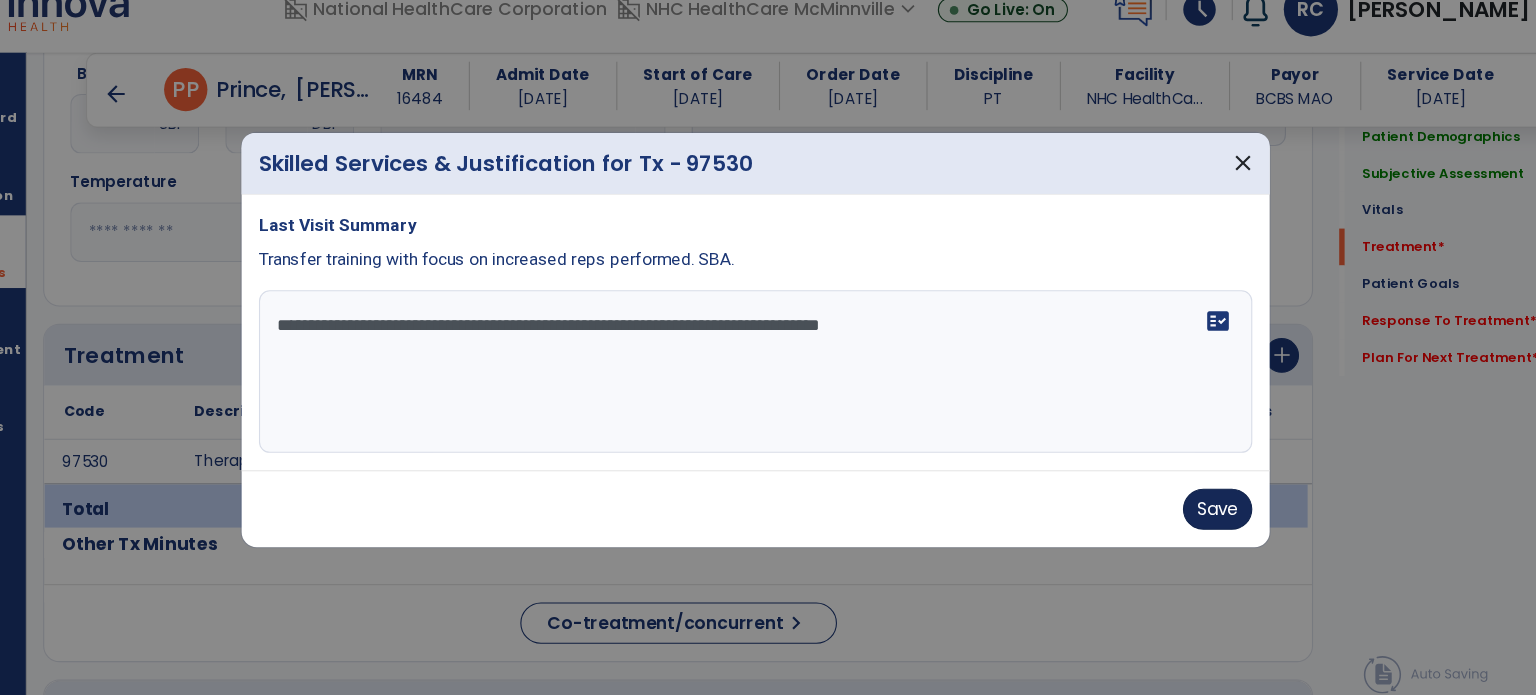 type on "**********" 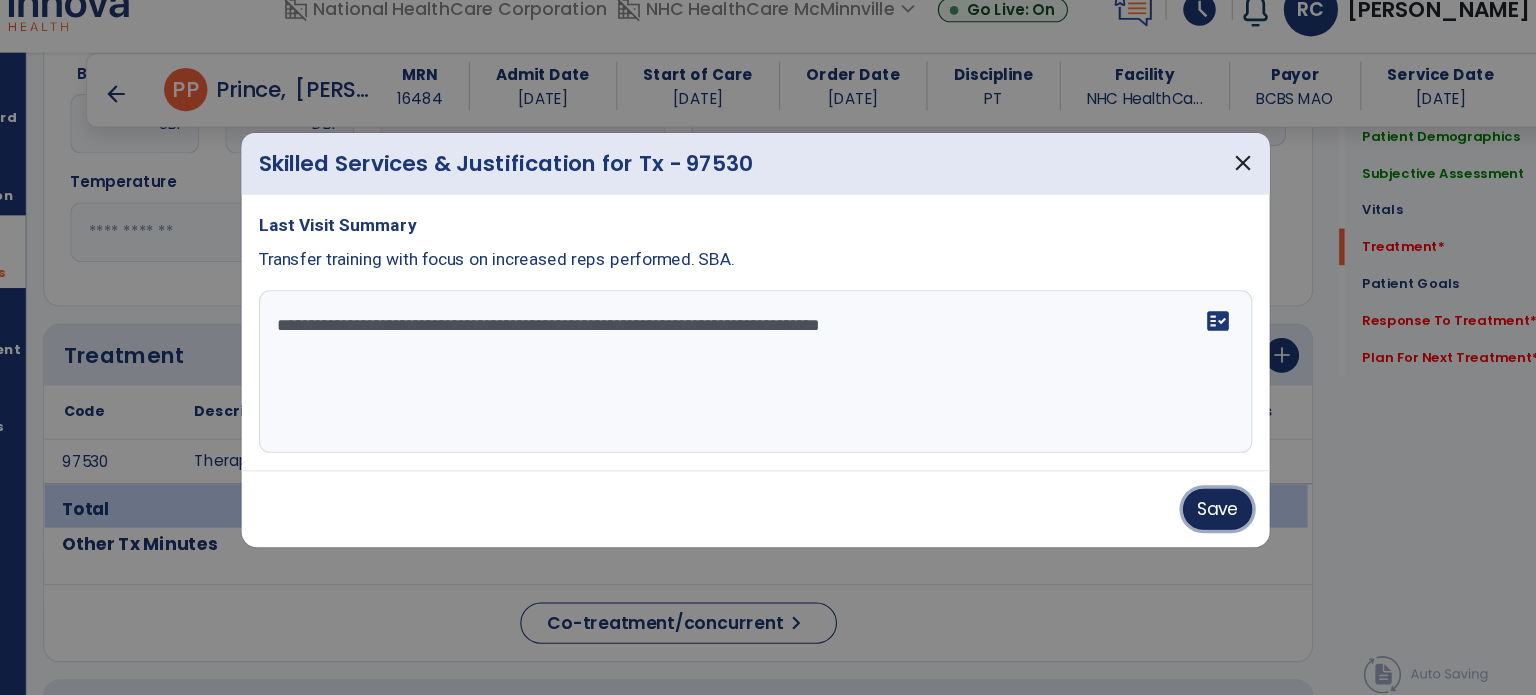 click on "Save" at bounding box center (1194, 504) 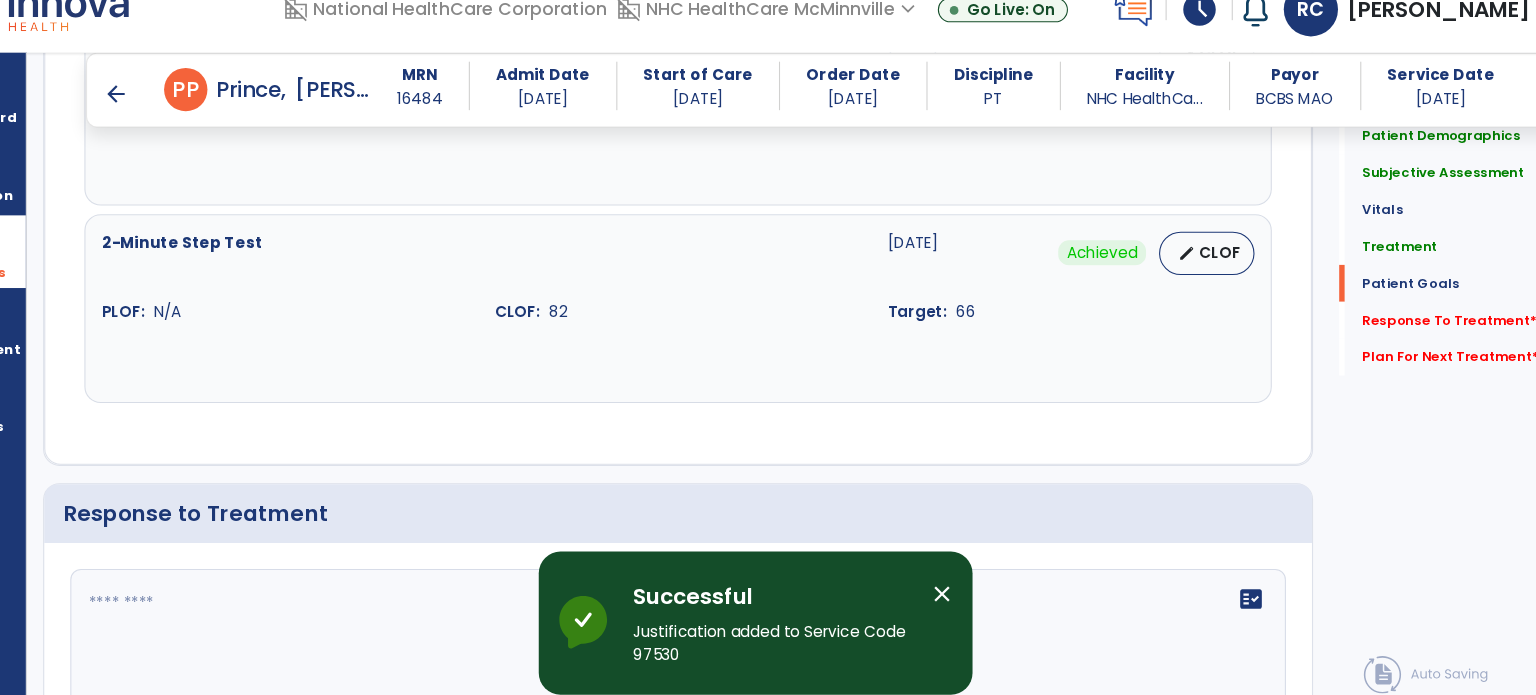 scroll, scrollTop: 3028, scrollLeft: 0, axis: vertical 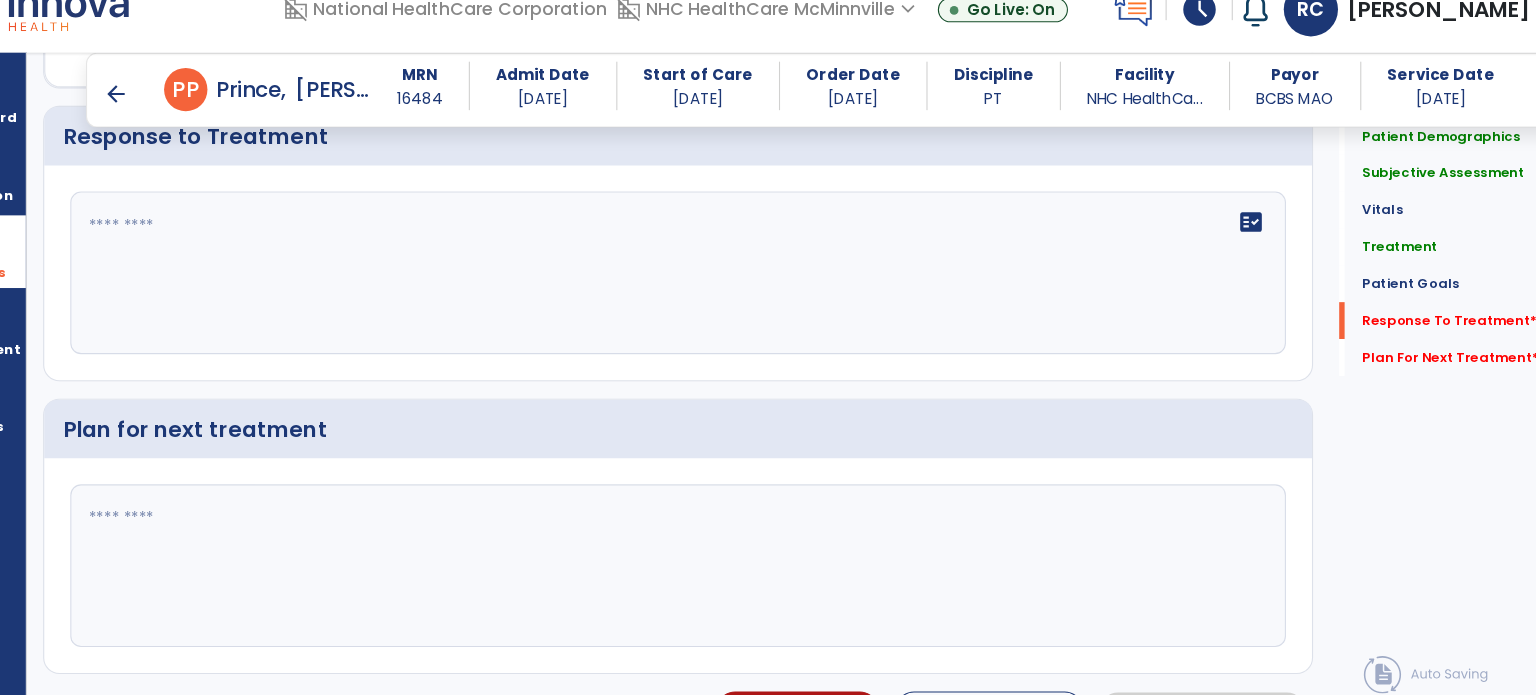 click on "fact_check" 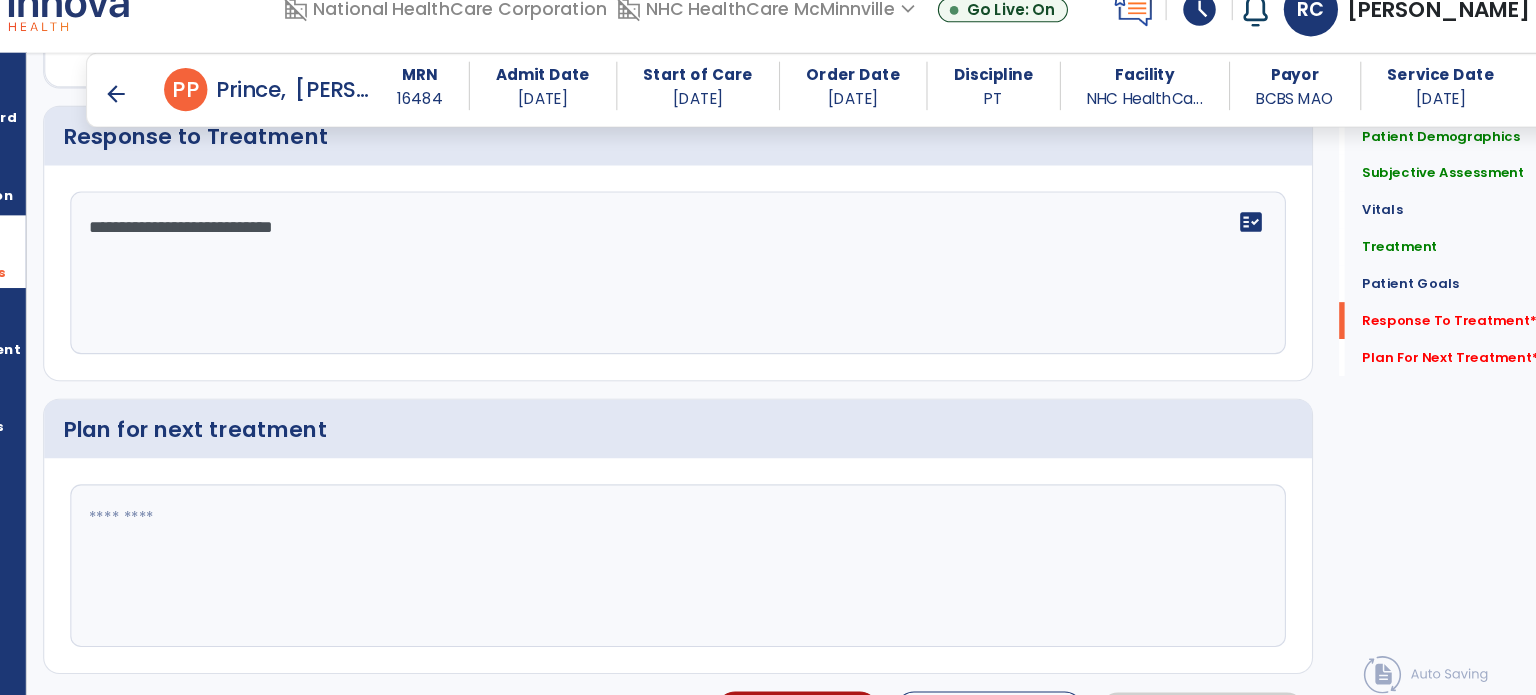 scroll, scrollTop: 3048, scrollLeft: 0, axis: vertical 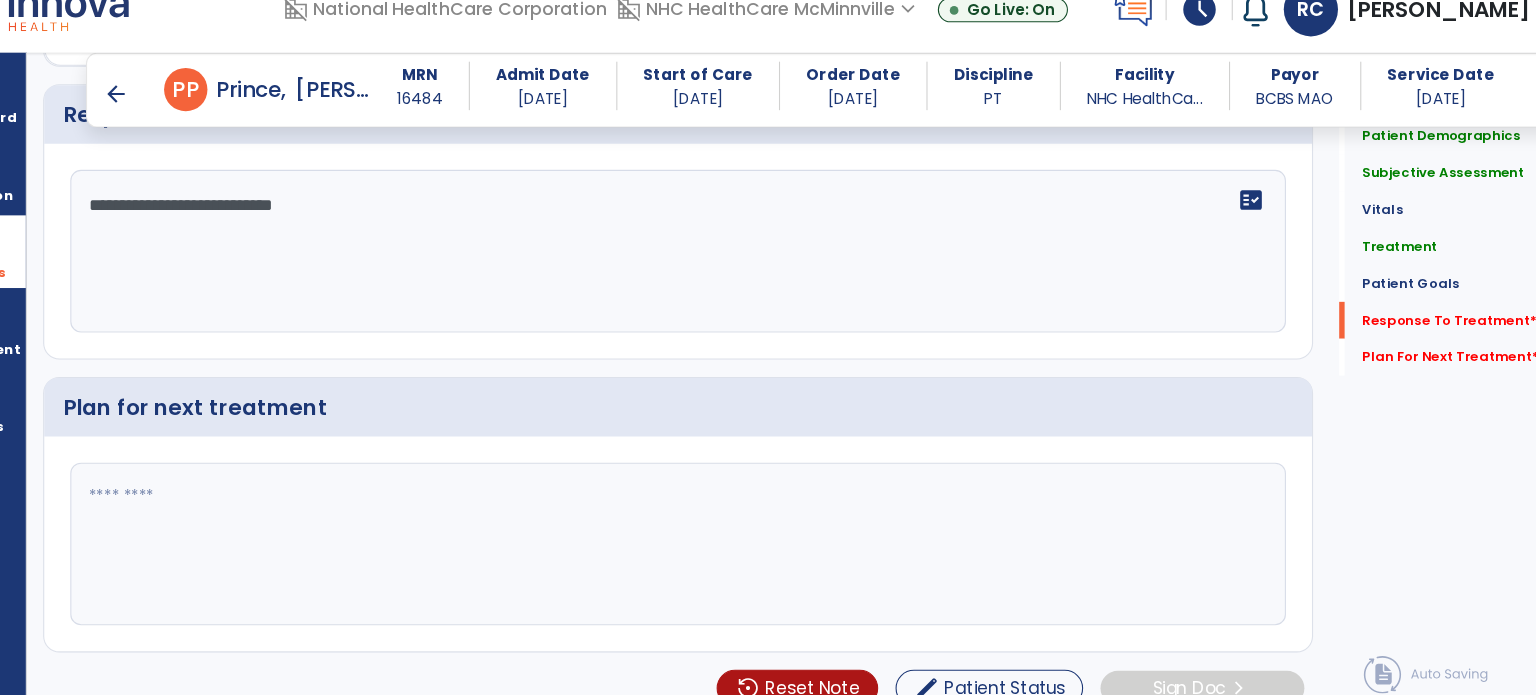 type on "**********" 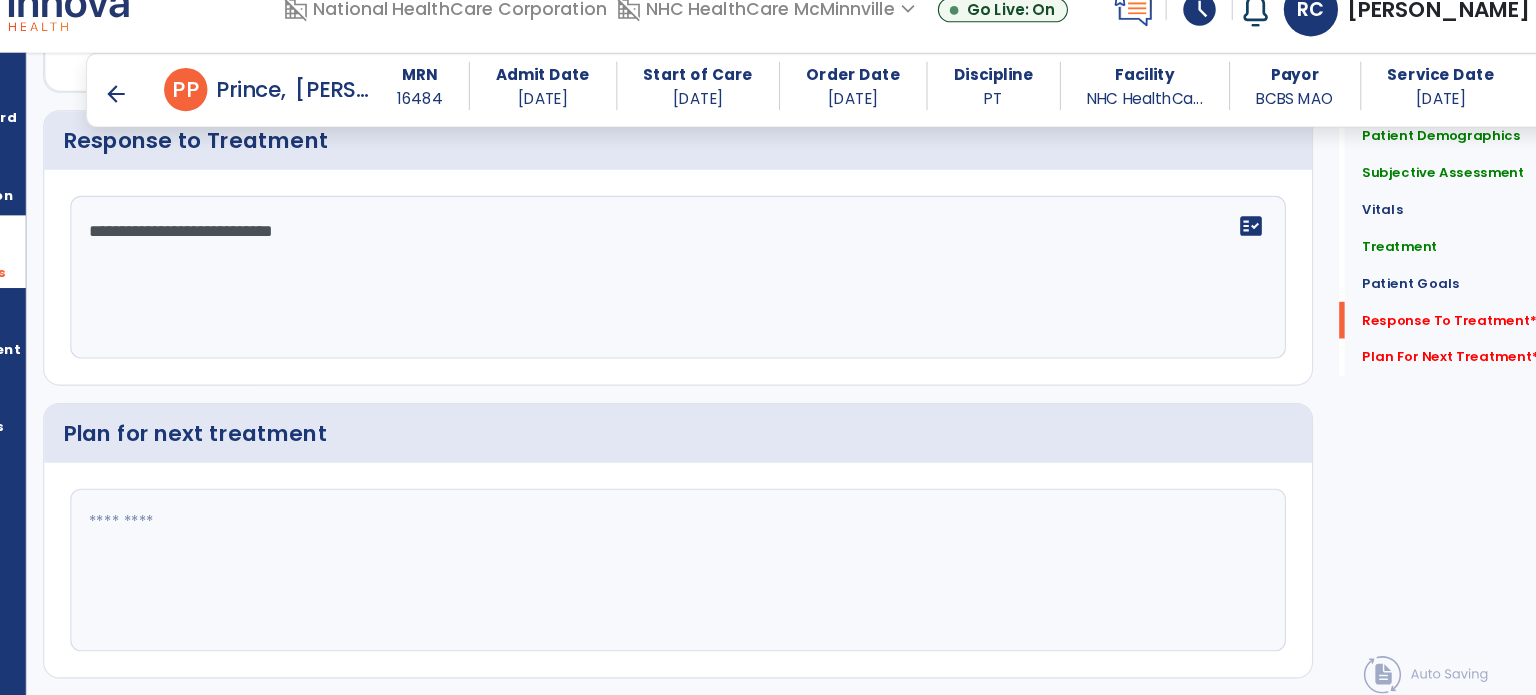 click 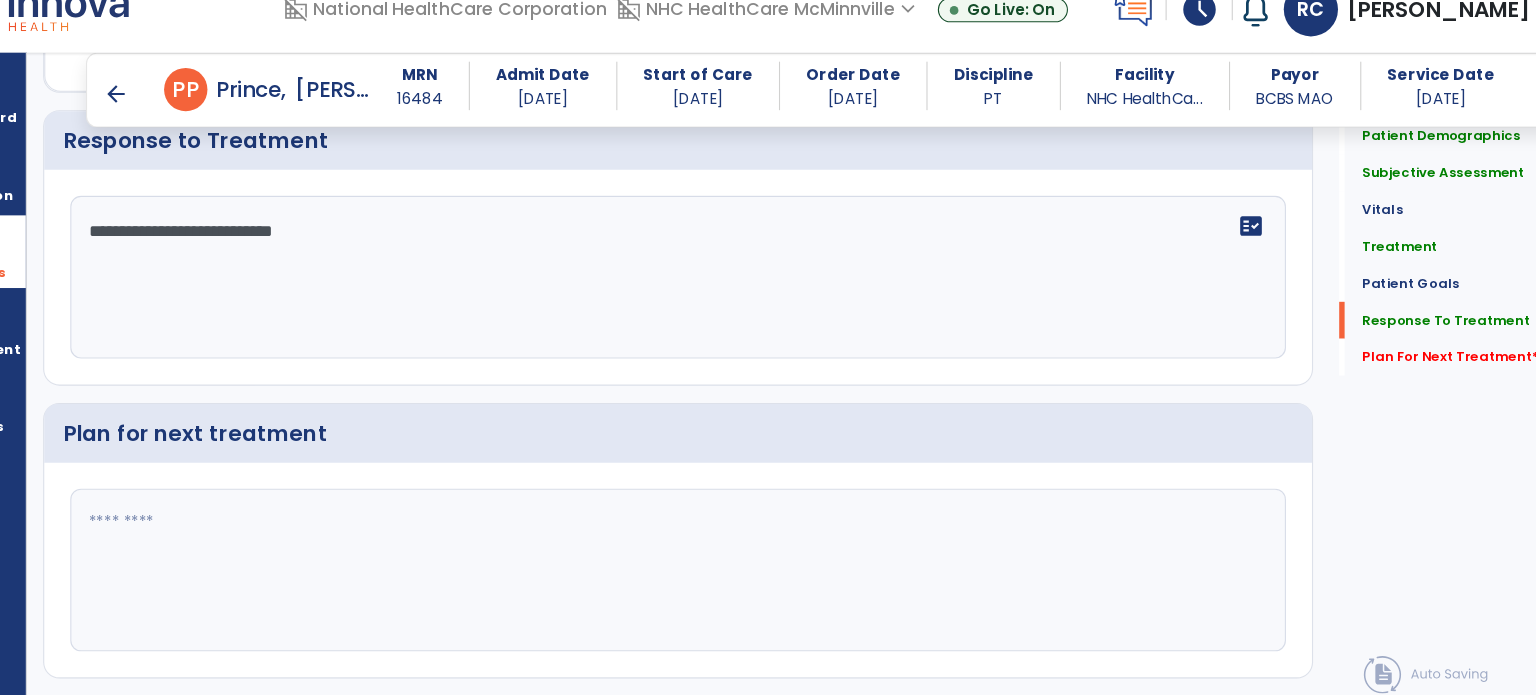 scroll, scrollTop: 3048, scrollLeft: 0, axis: vertical 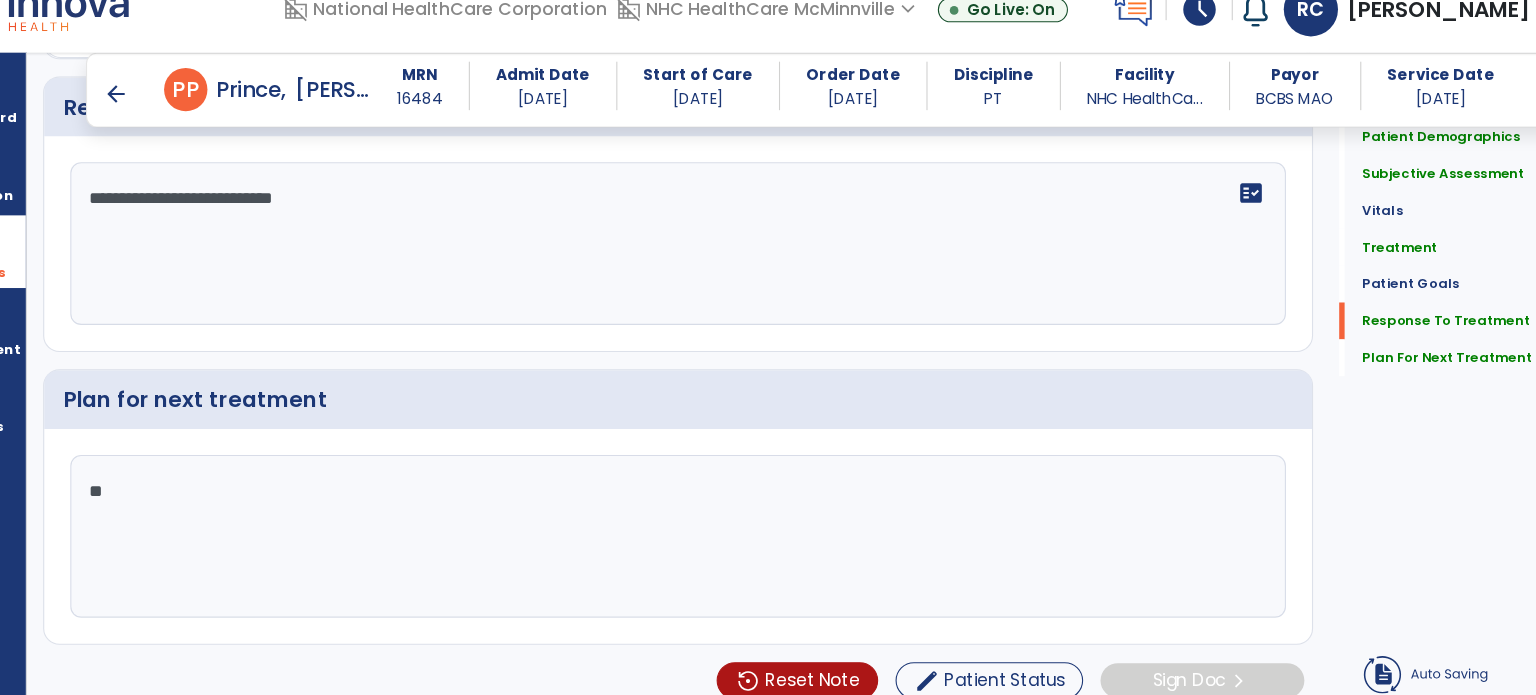 type on "*" 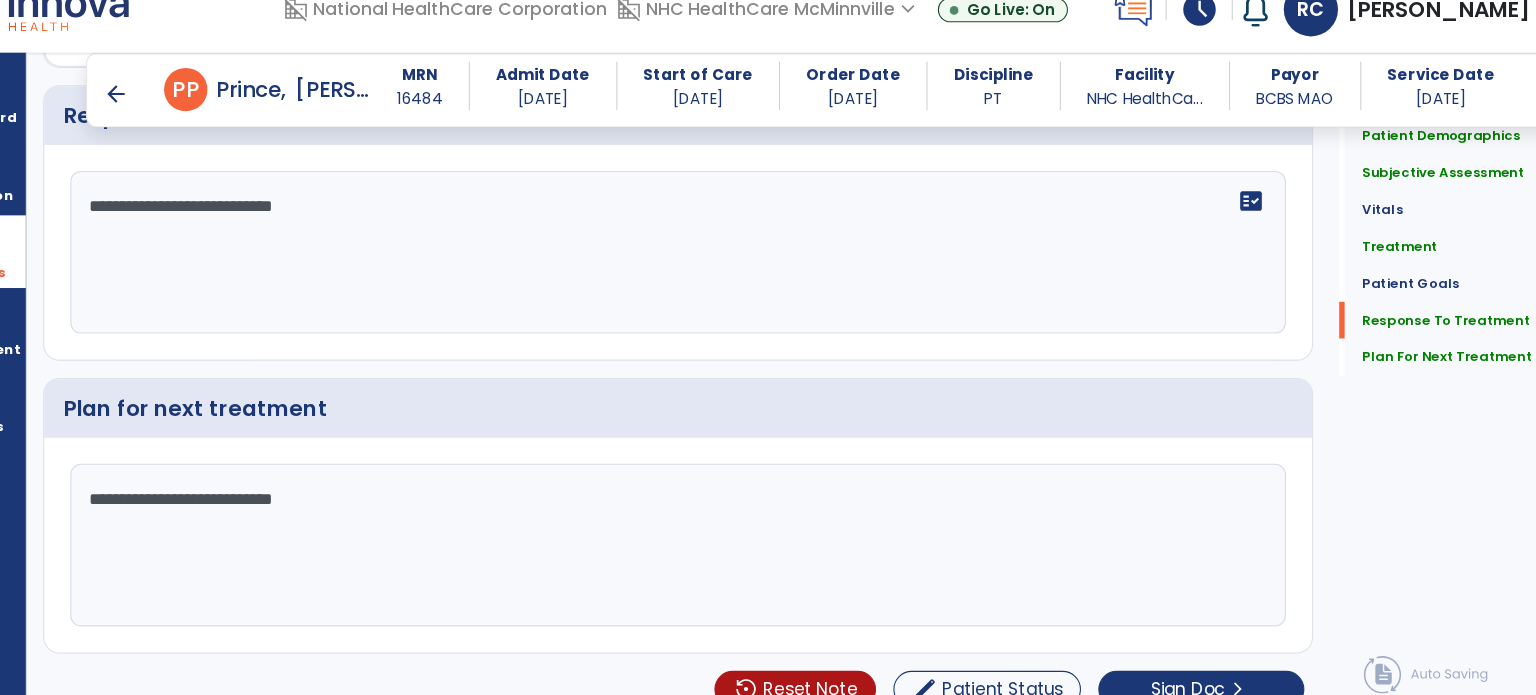 scroll, scrollTop: 3048, scrollLeft: 0, axis: vertical 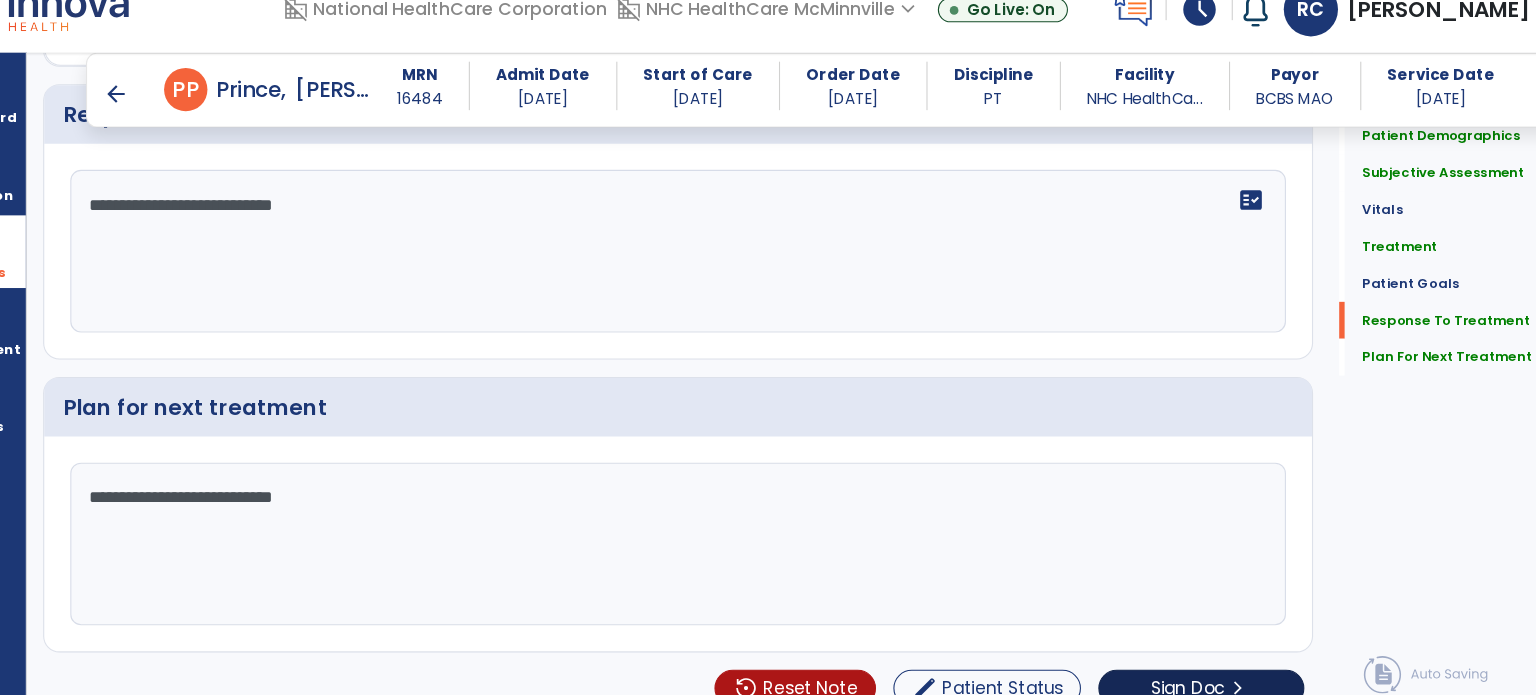 type on "**********" 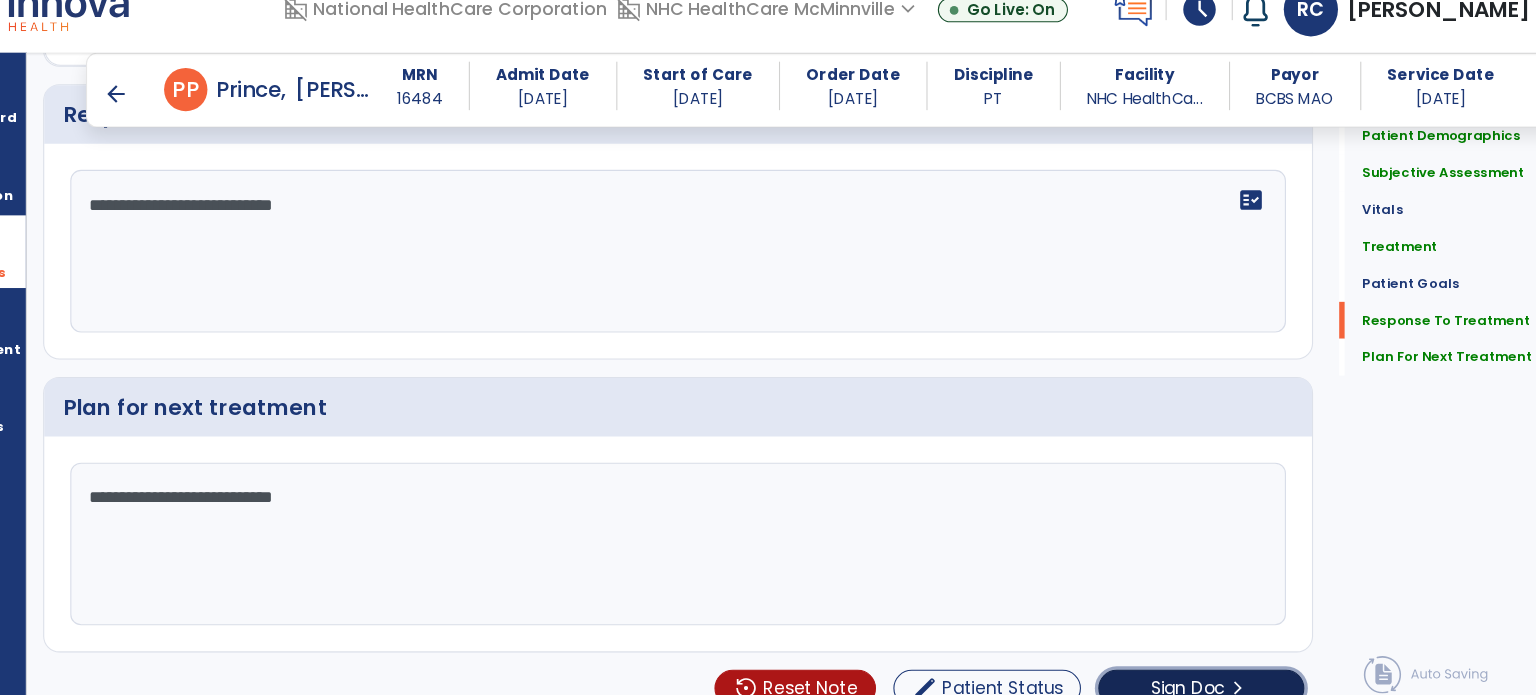 click on "Sign Doc" 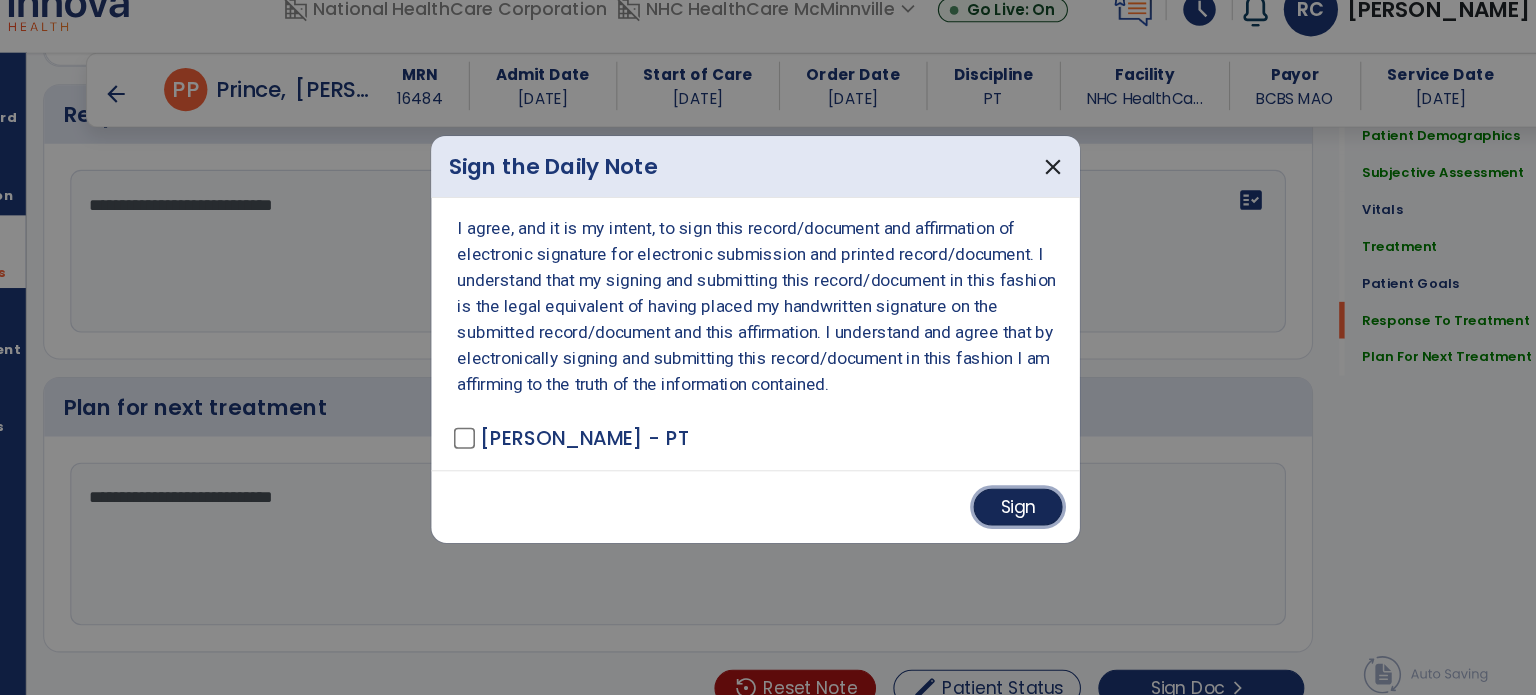 click on "Sign" at bounding box center (1010, 502) 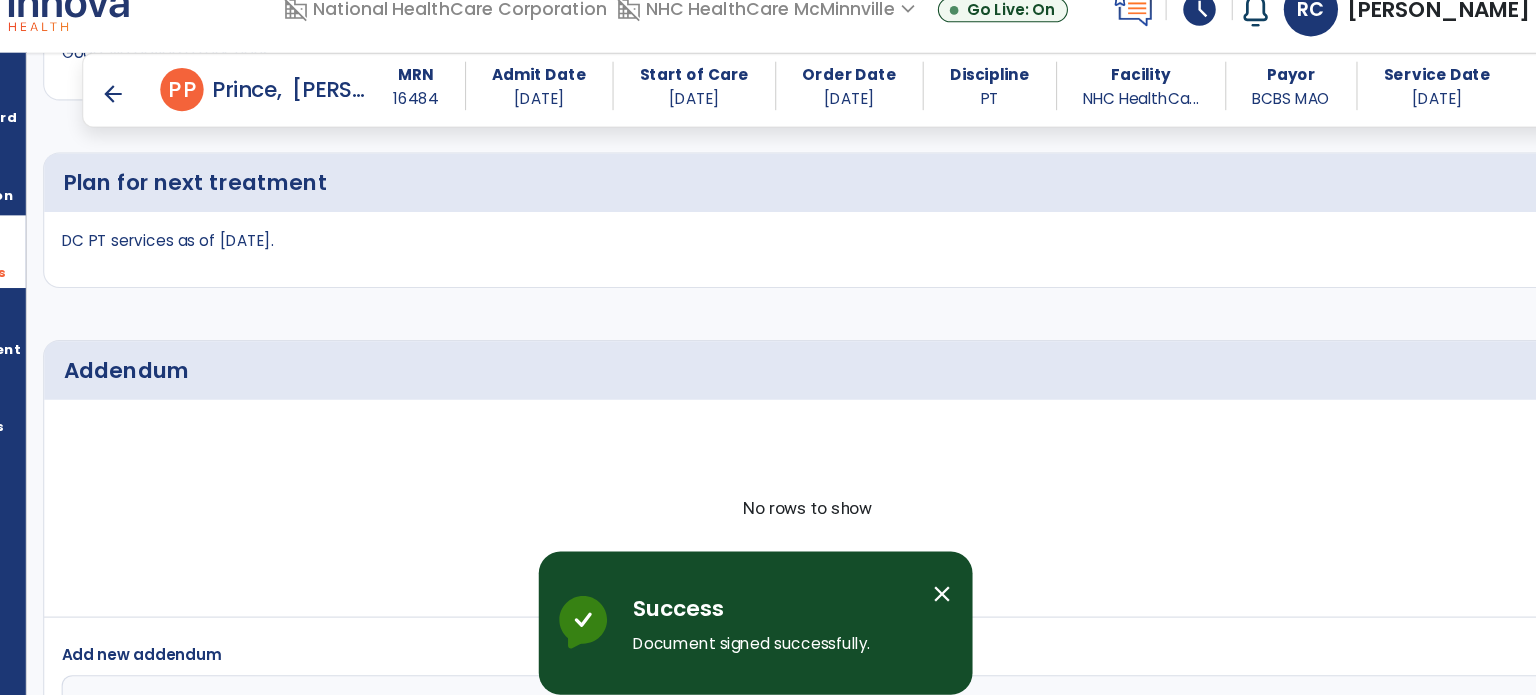 scroll, scrollTop: 4150, scrollLeft: 0, axis: vertical 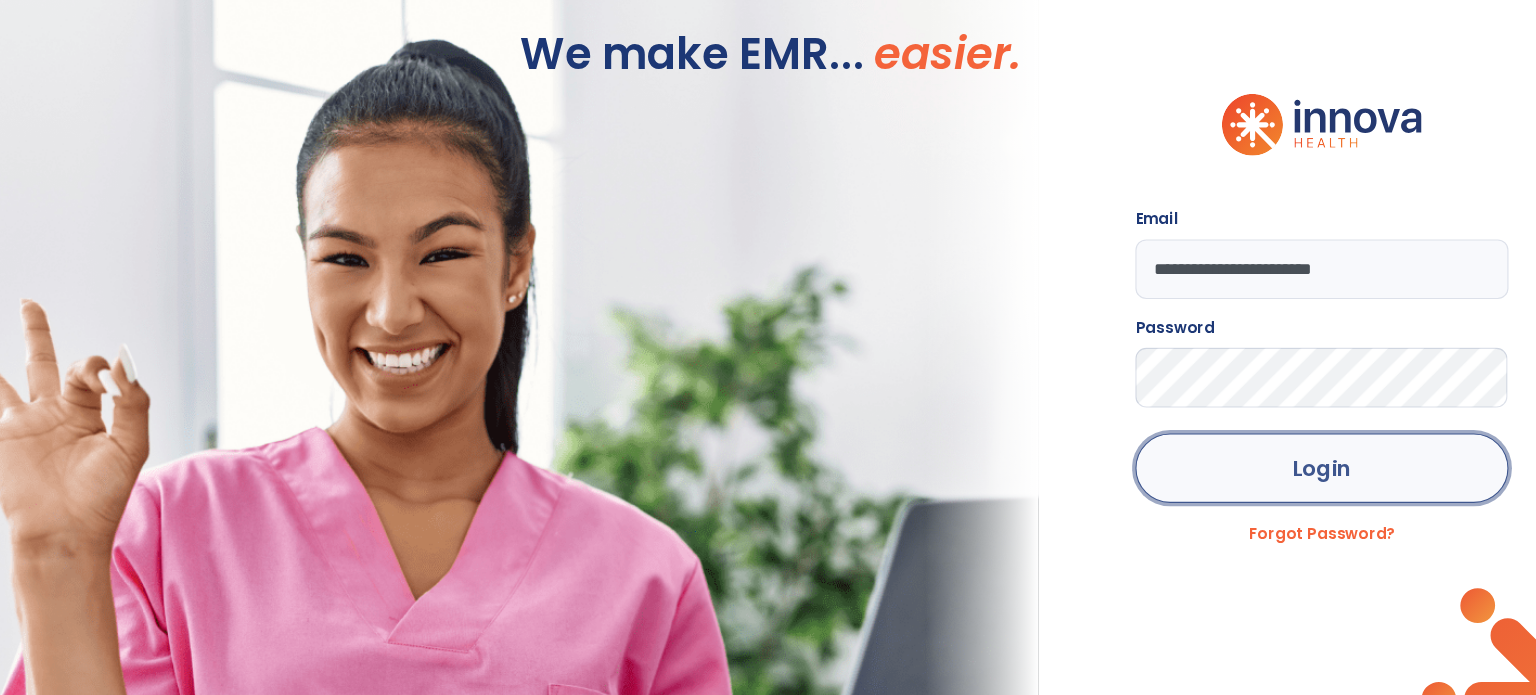 click on "Login" 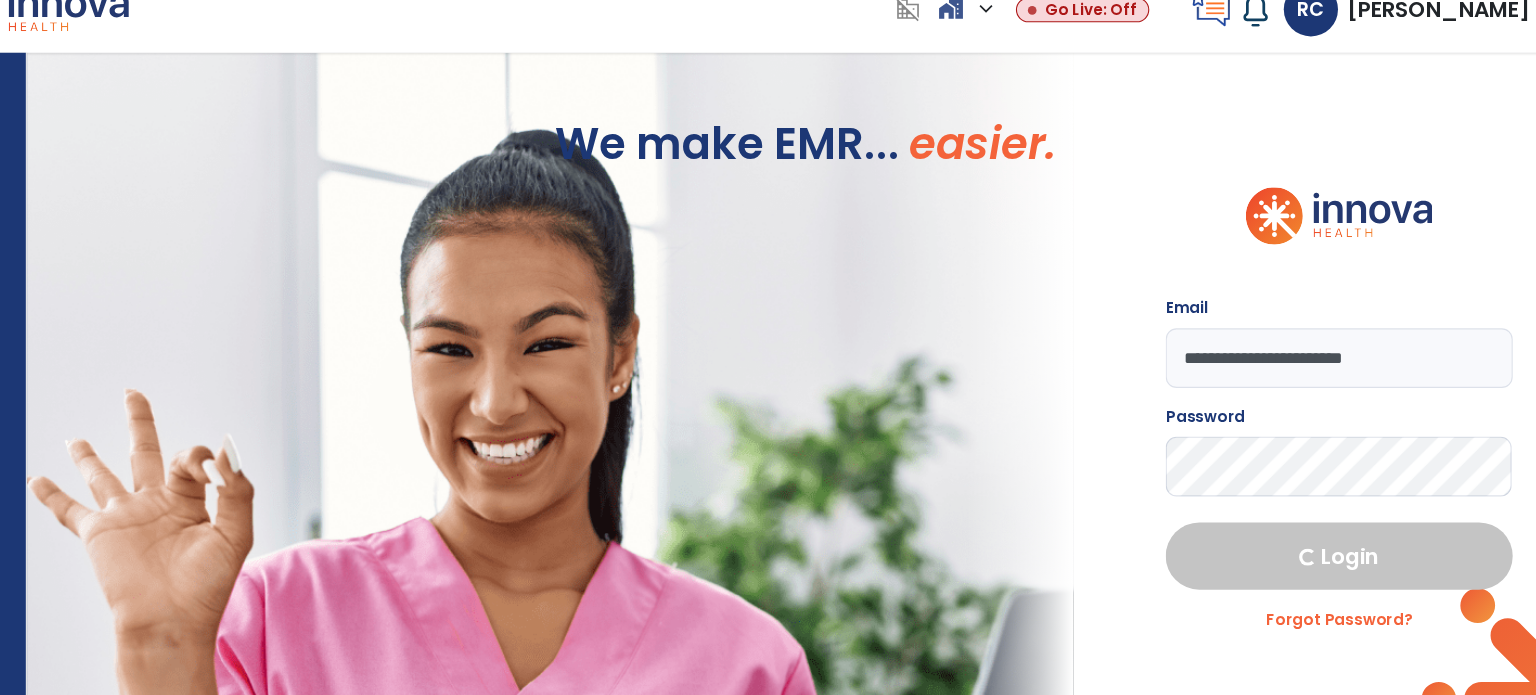 select on "****" 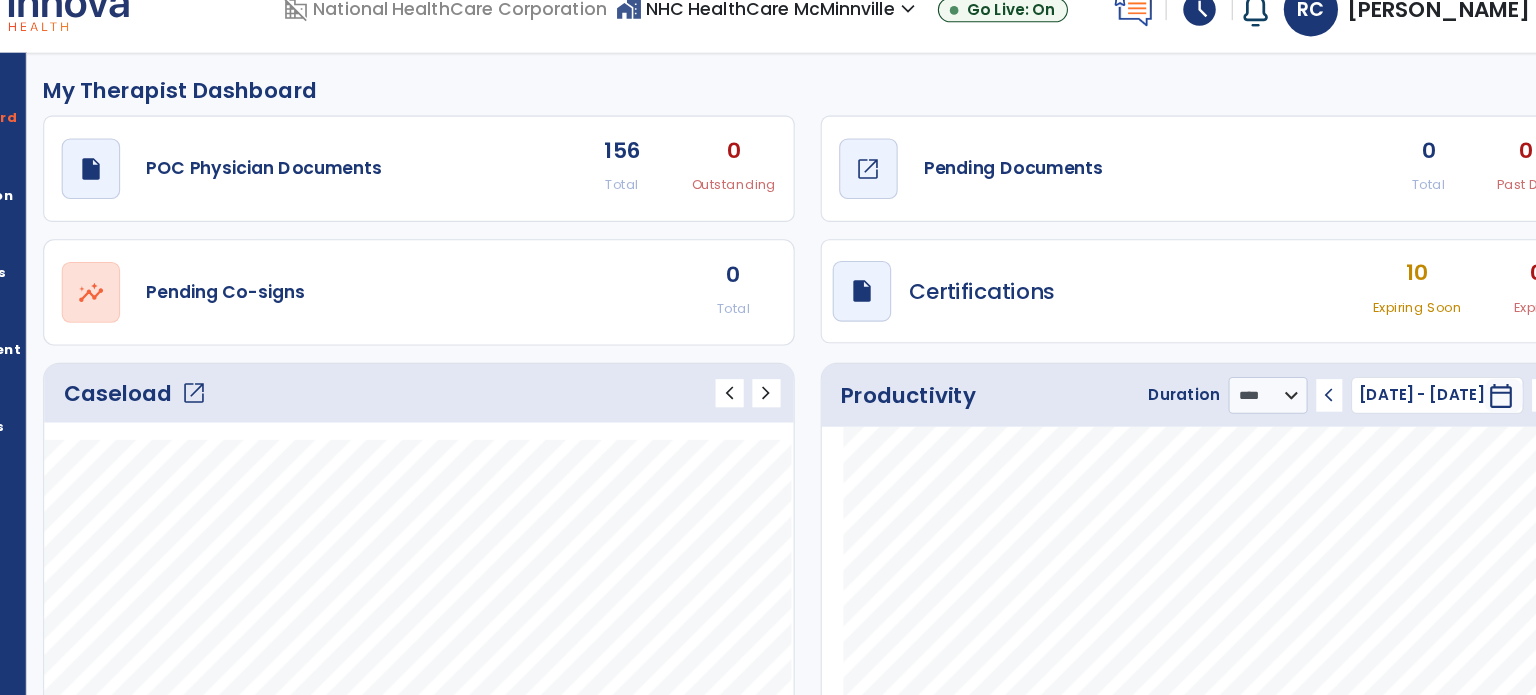 drag, startPoint x: 973, startPoint y: 207, endPoint x: 985, endPoint y: 196, distance: 16.27882 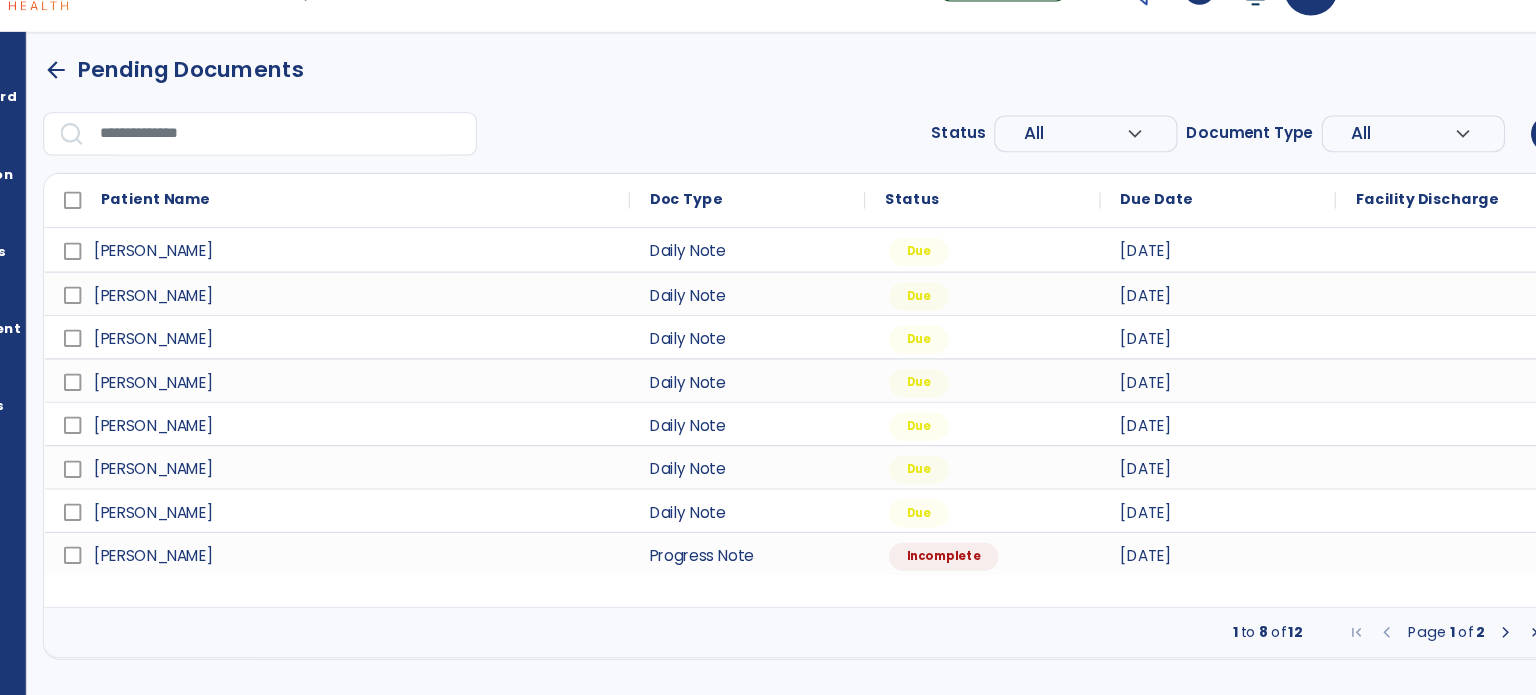 click at bounding box center [1460, 637] 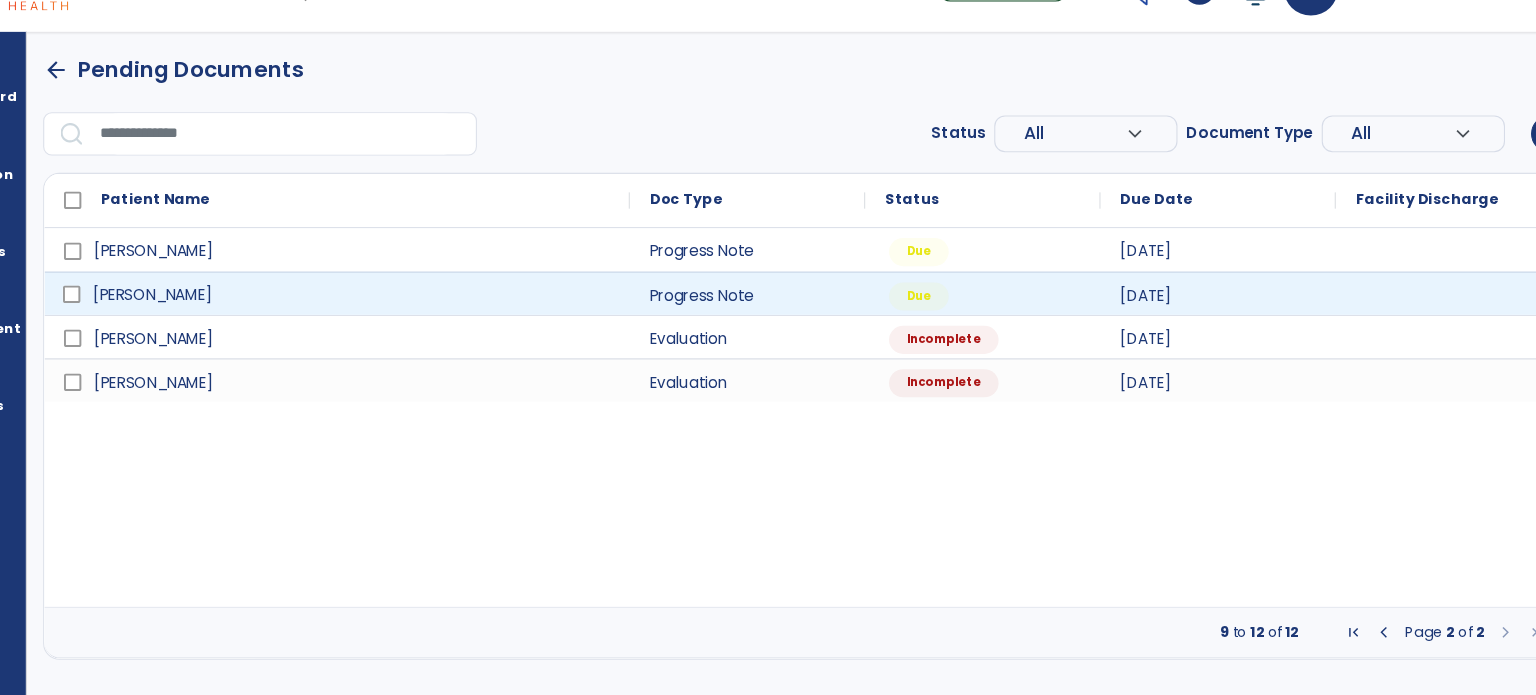 click on "[PERSON_NAME]" at bounding box center [396, 325] 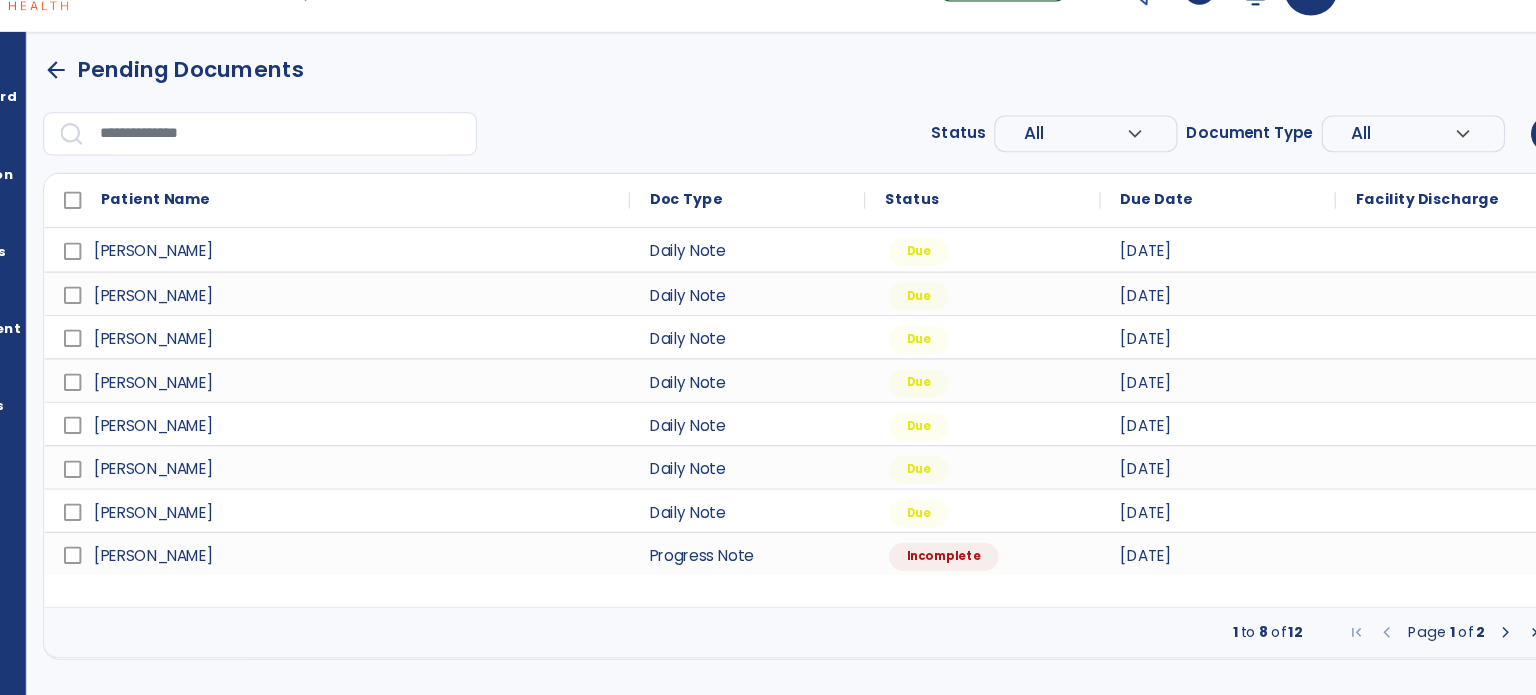 click on "arrow_back   Pending Documents" at bounding box center [816, 118] 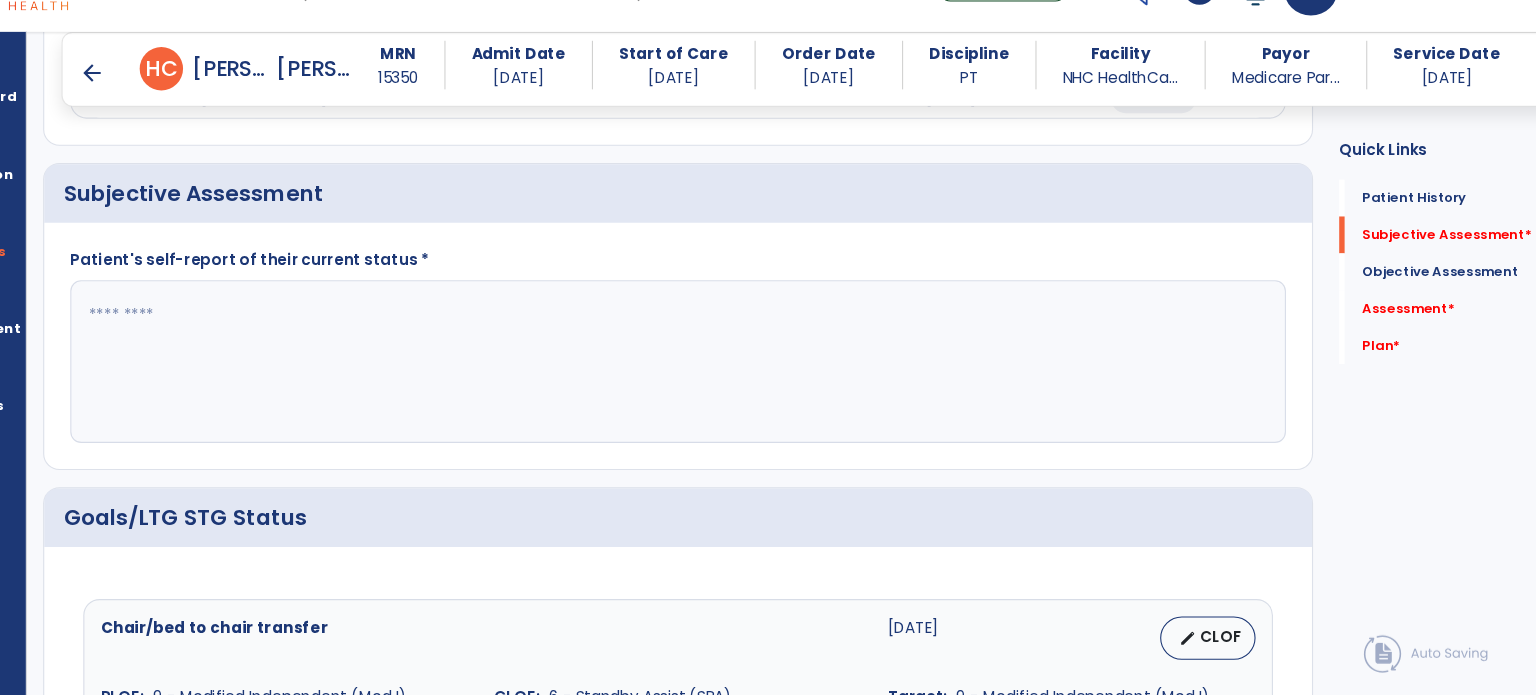 scroll, scrollTop: 374, scrollLeft: 0, axis: vertical 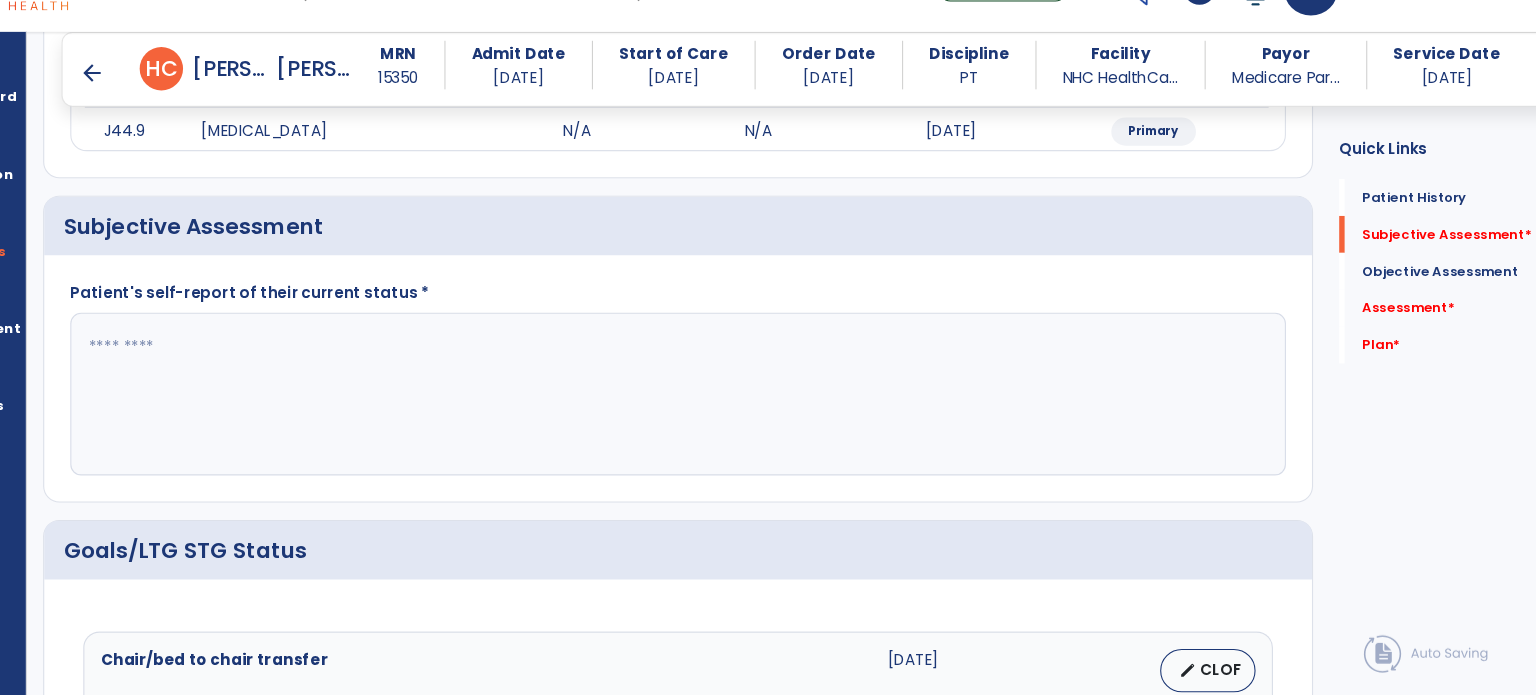click 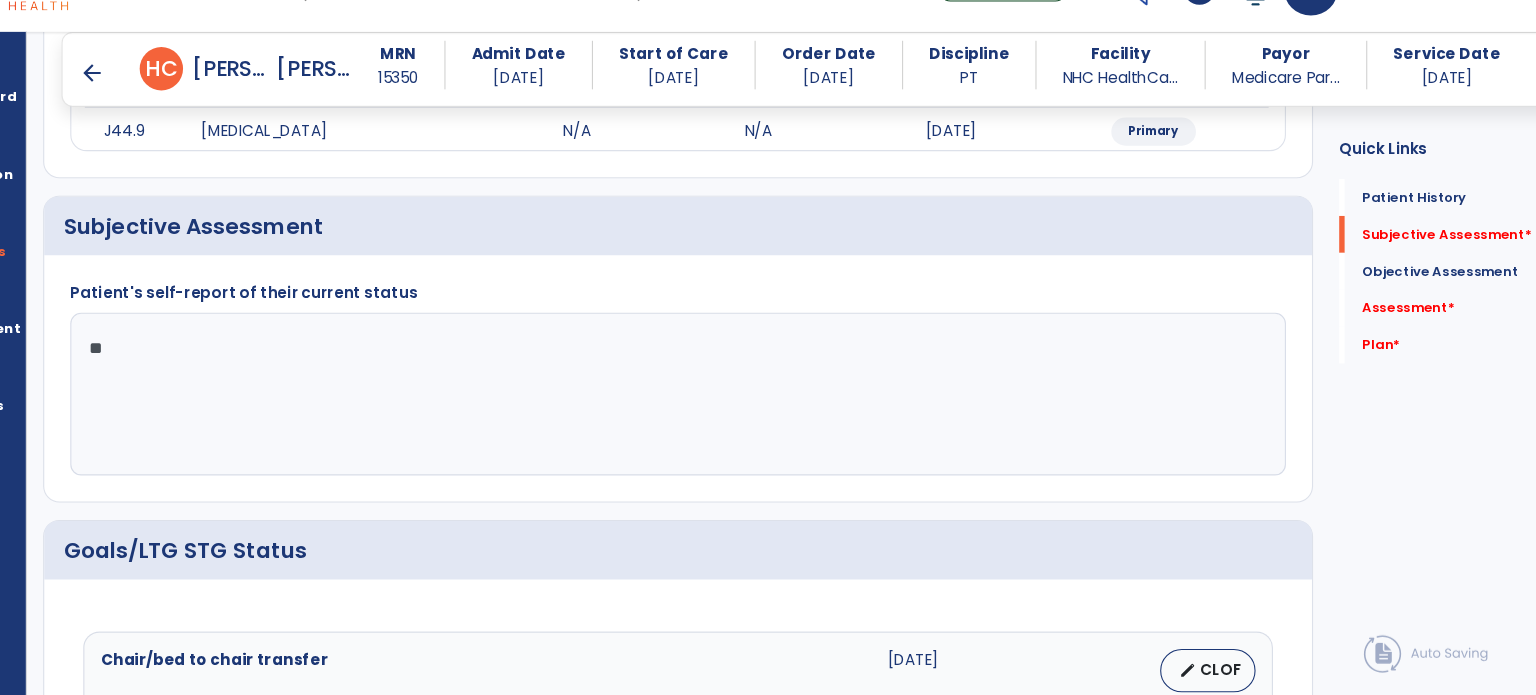 type on "*" 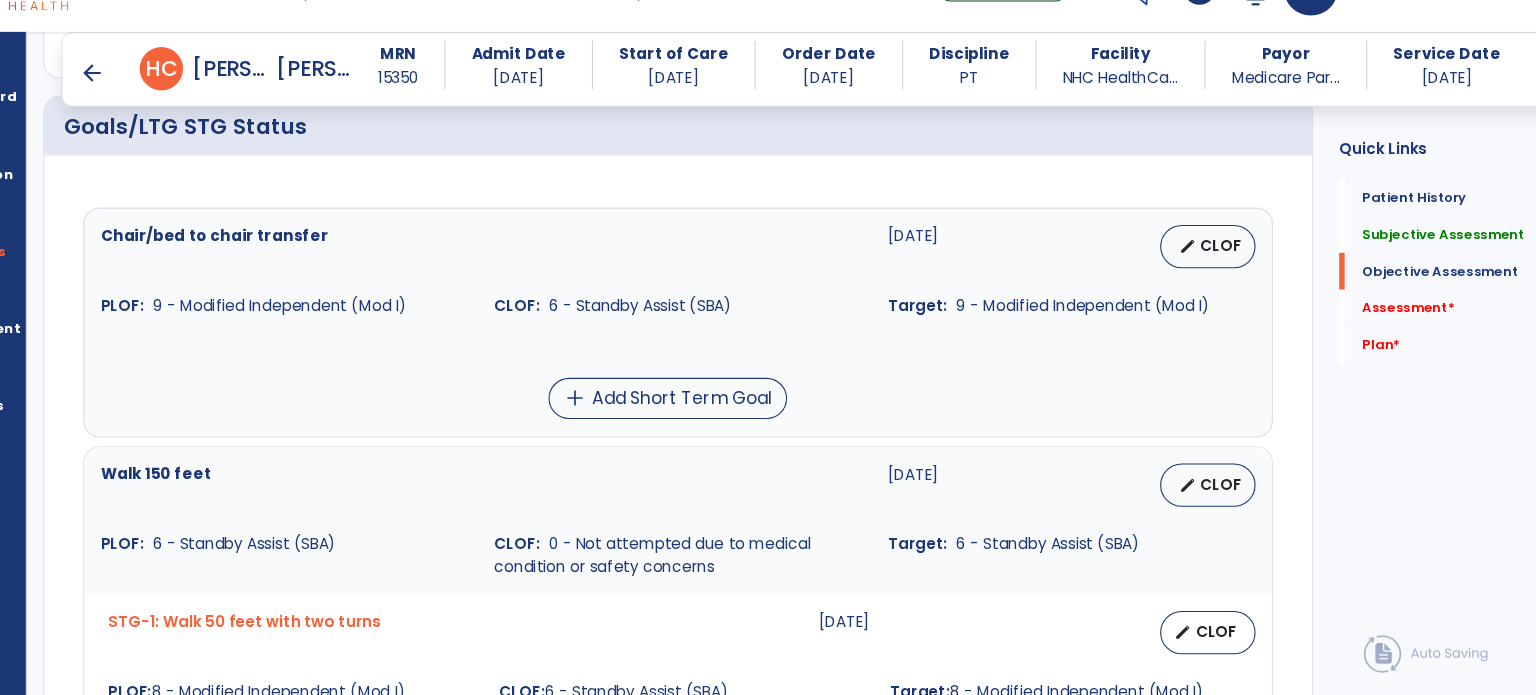 scroll, scrollTop: 764, scrollLeft: 0, axis: vertical 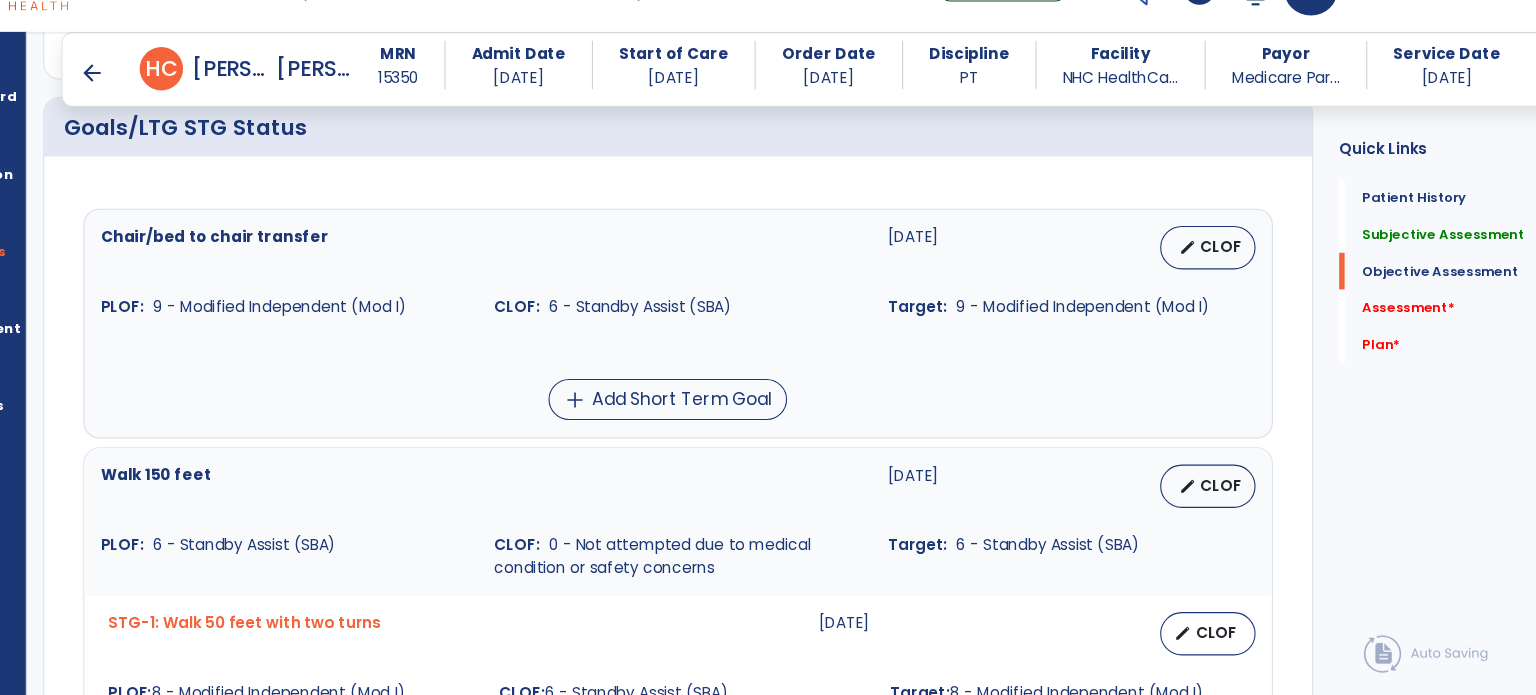 type on "**********" 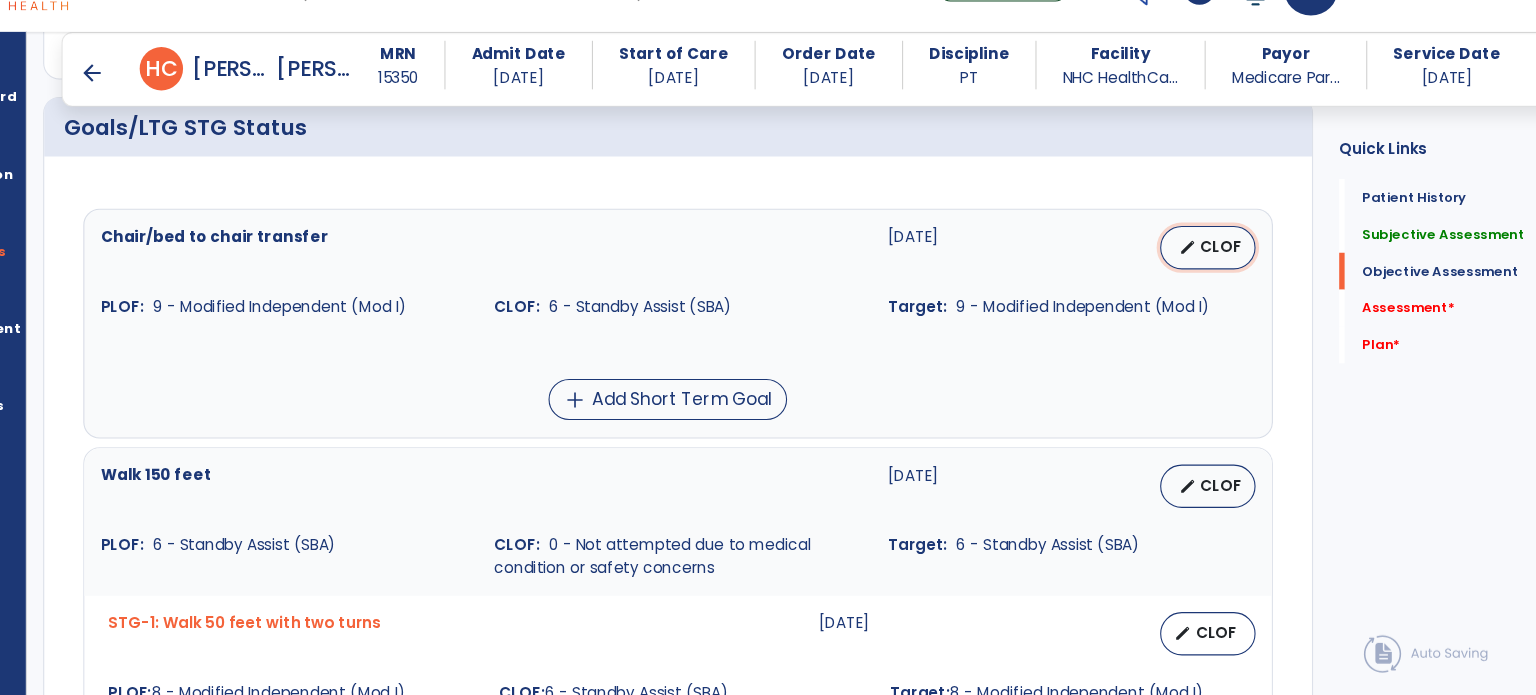 click on "CLOF" at bounding box center (1197, 281) 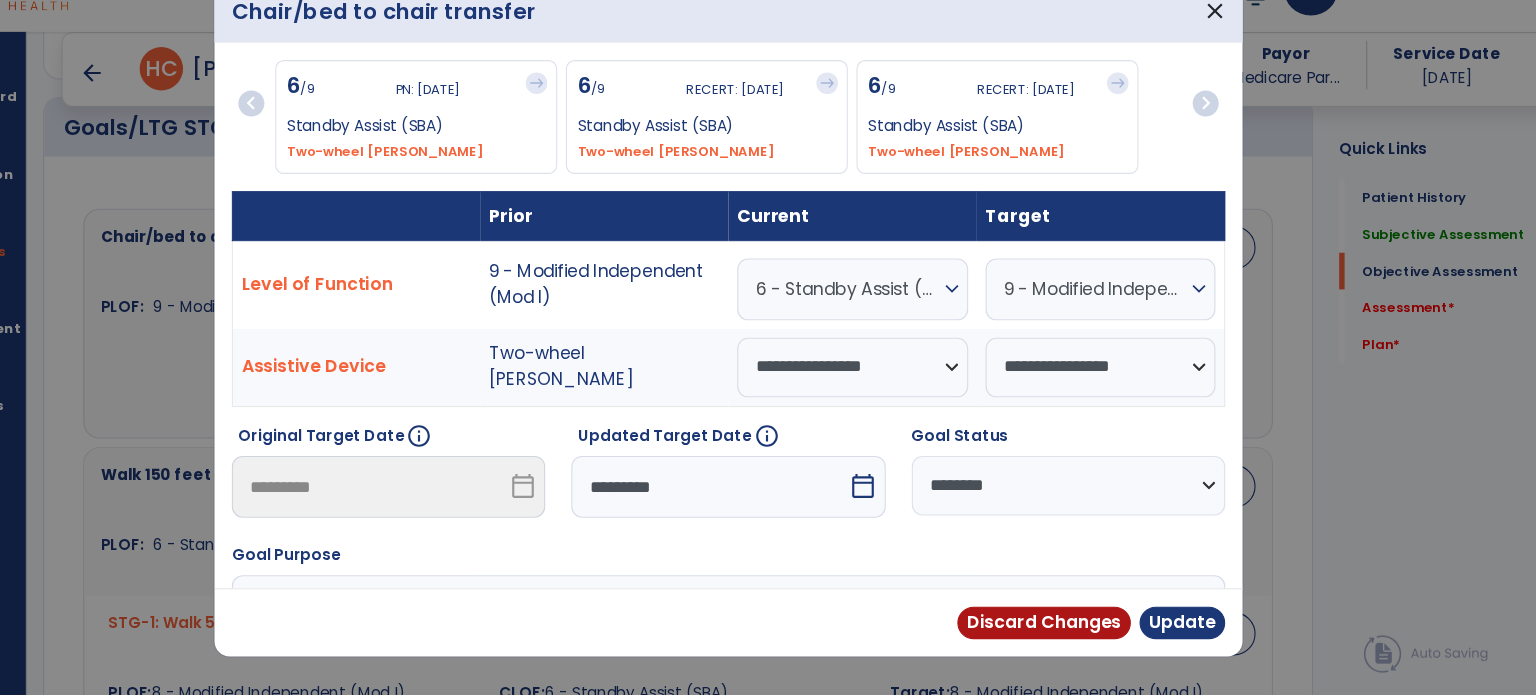 click on "6 - Standby Assist (SBA)   expand_more" at bounding box center [857, 320] 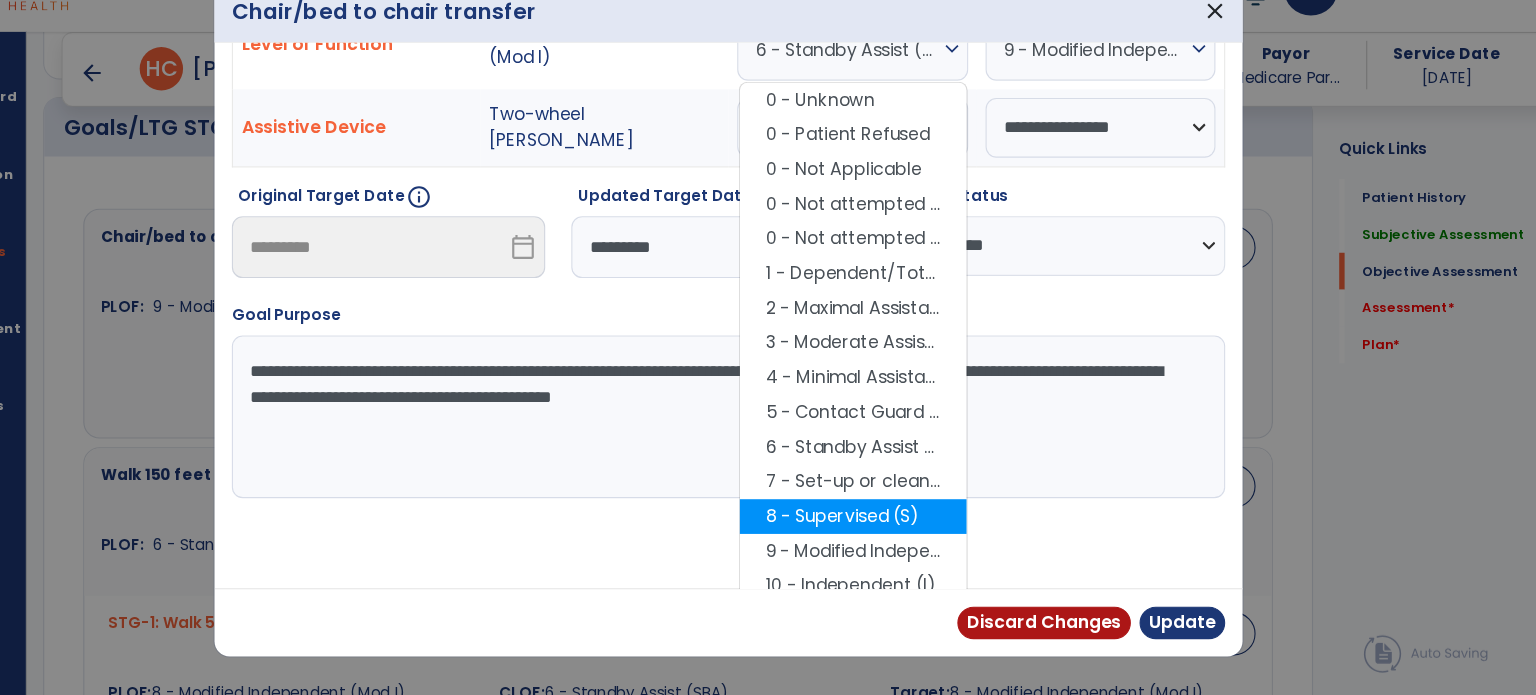 scroll, scrollTop: 232, scrollLeft: 0, axis: vertical 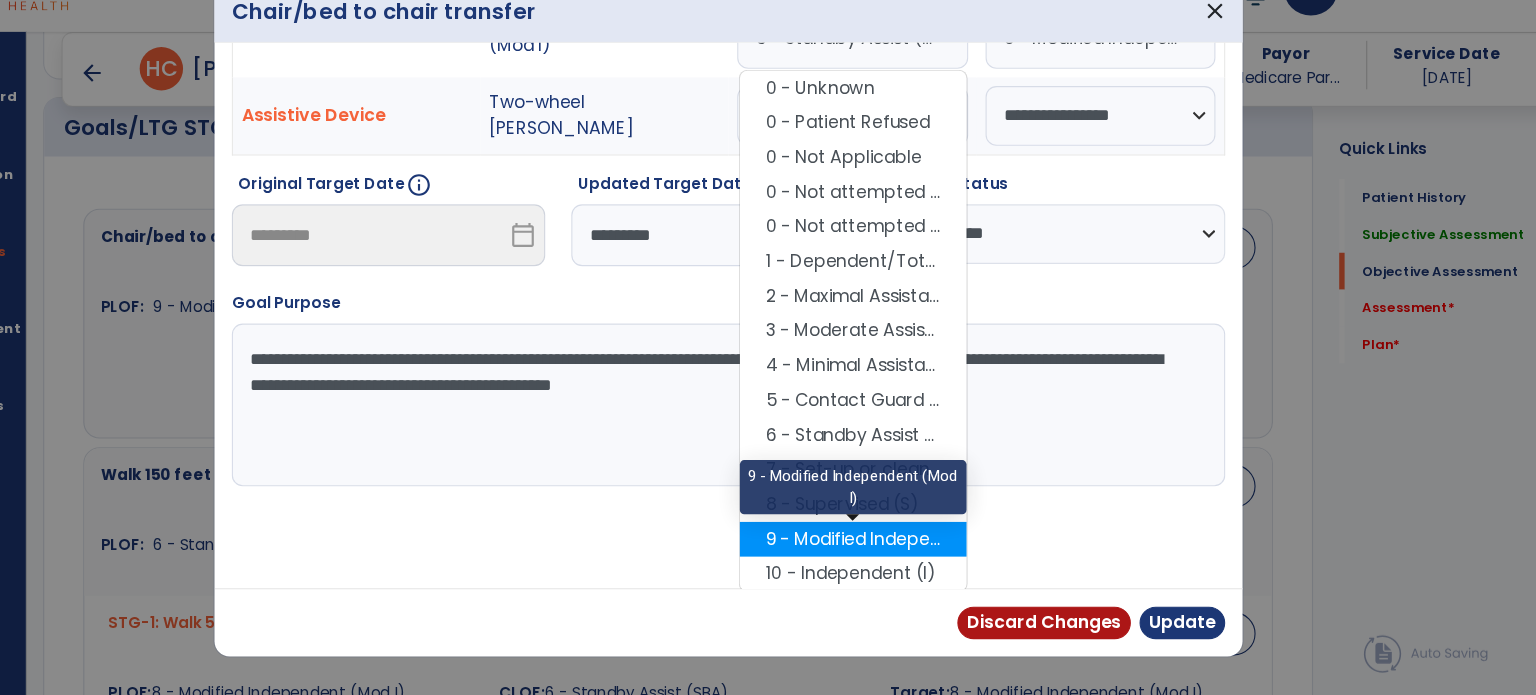 click on "9 - Modified Independent (Mod I)" at bounding box center (857, 551) 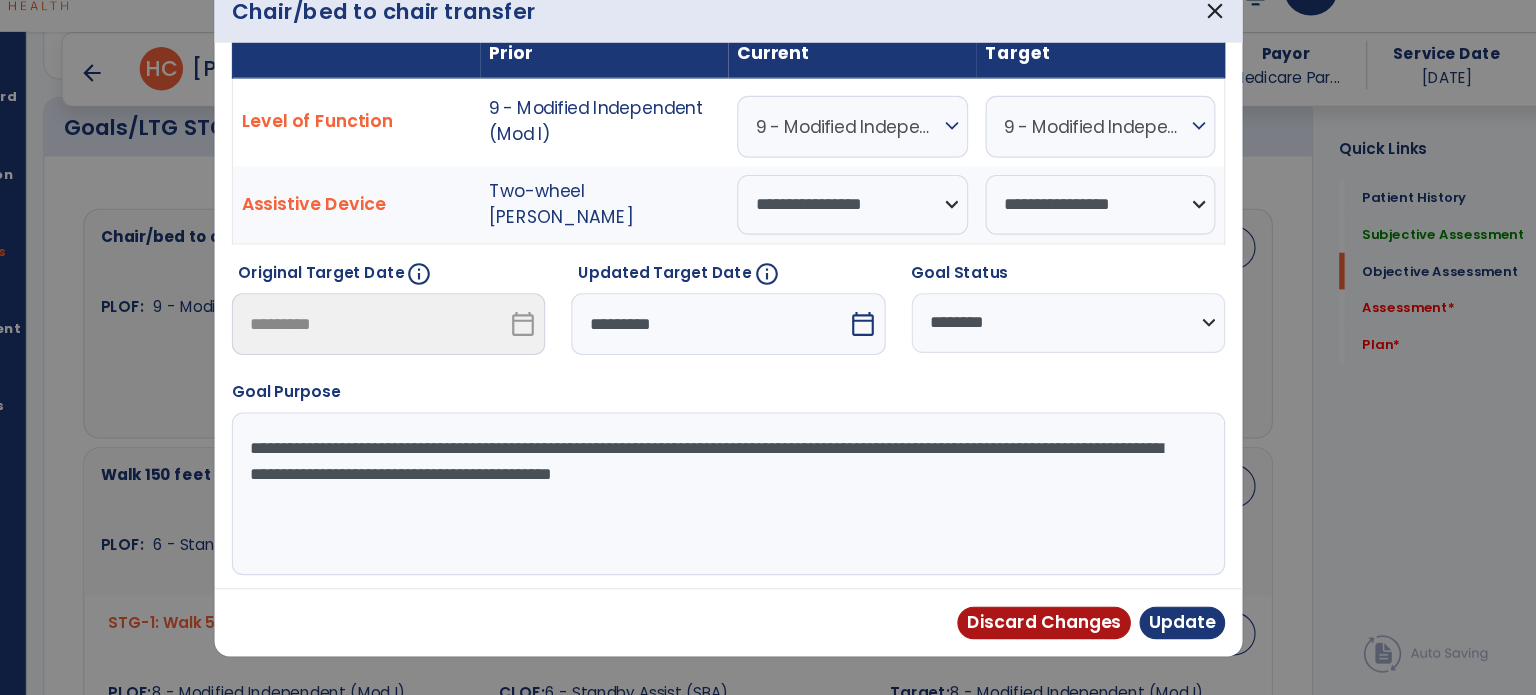 click on "Discard Changes  Update" at bounding box center (743, 627) 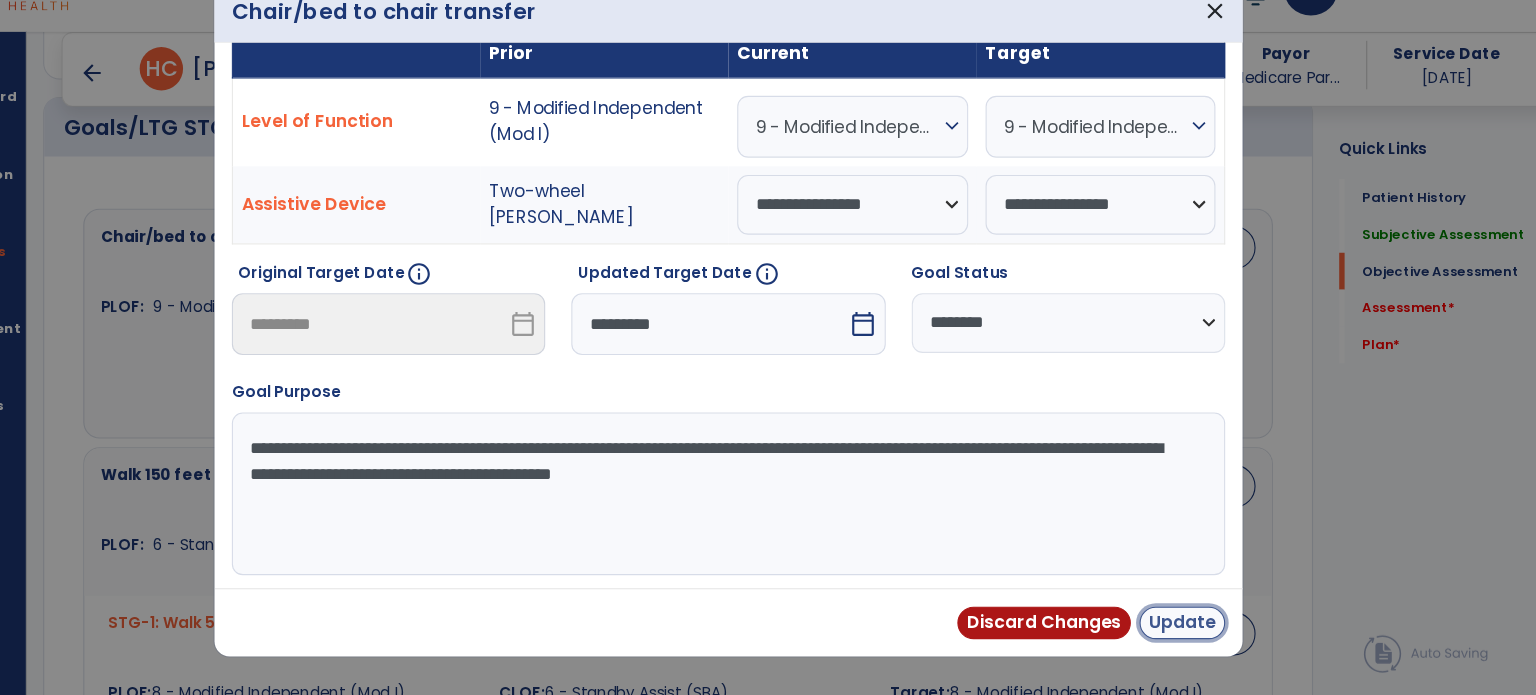 click on "Update" at bounding box center (1161, 628) 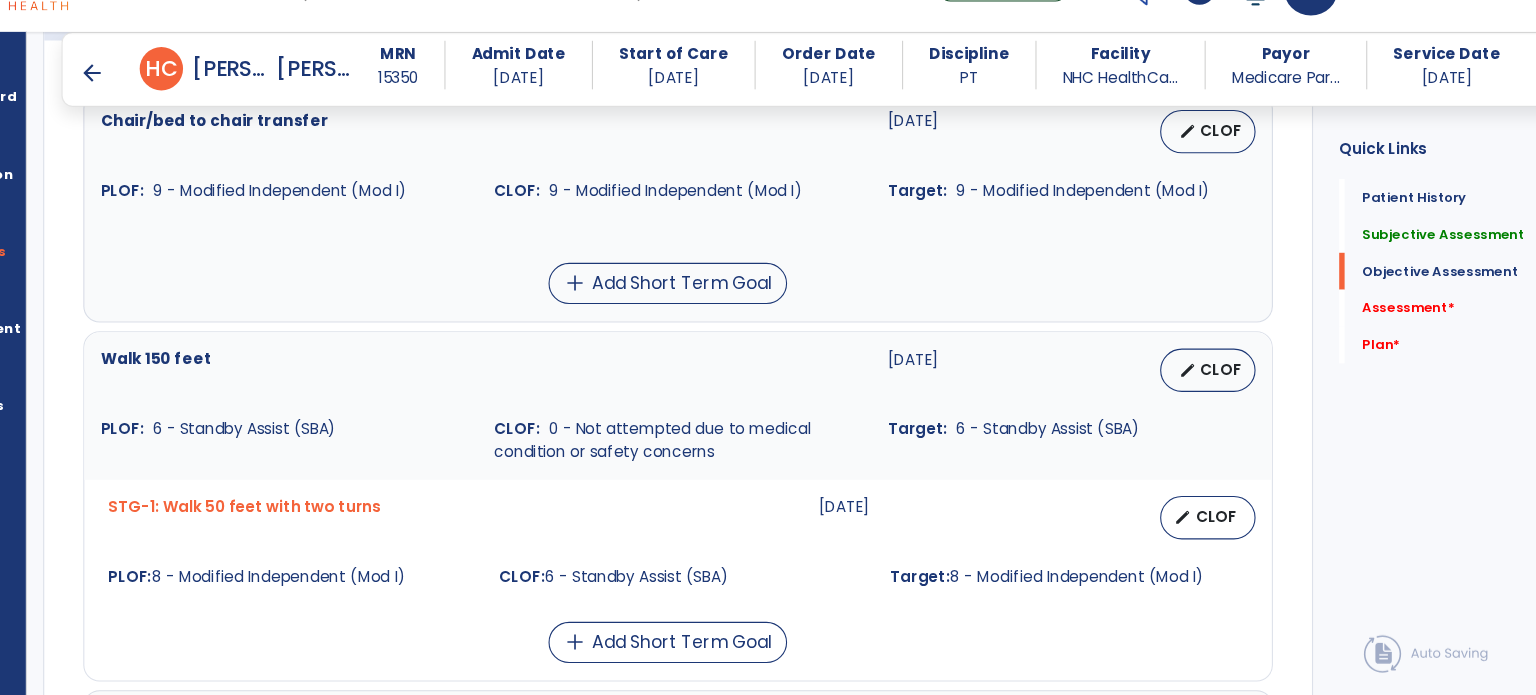 scroll, scrollTop: 872, scrollLeft: 0, axis: vertical 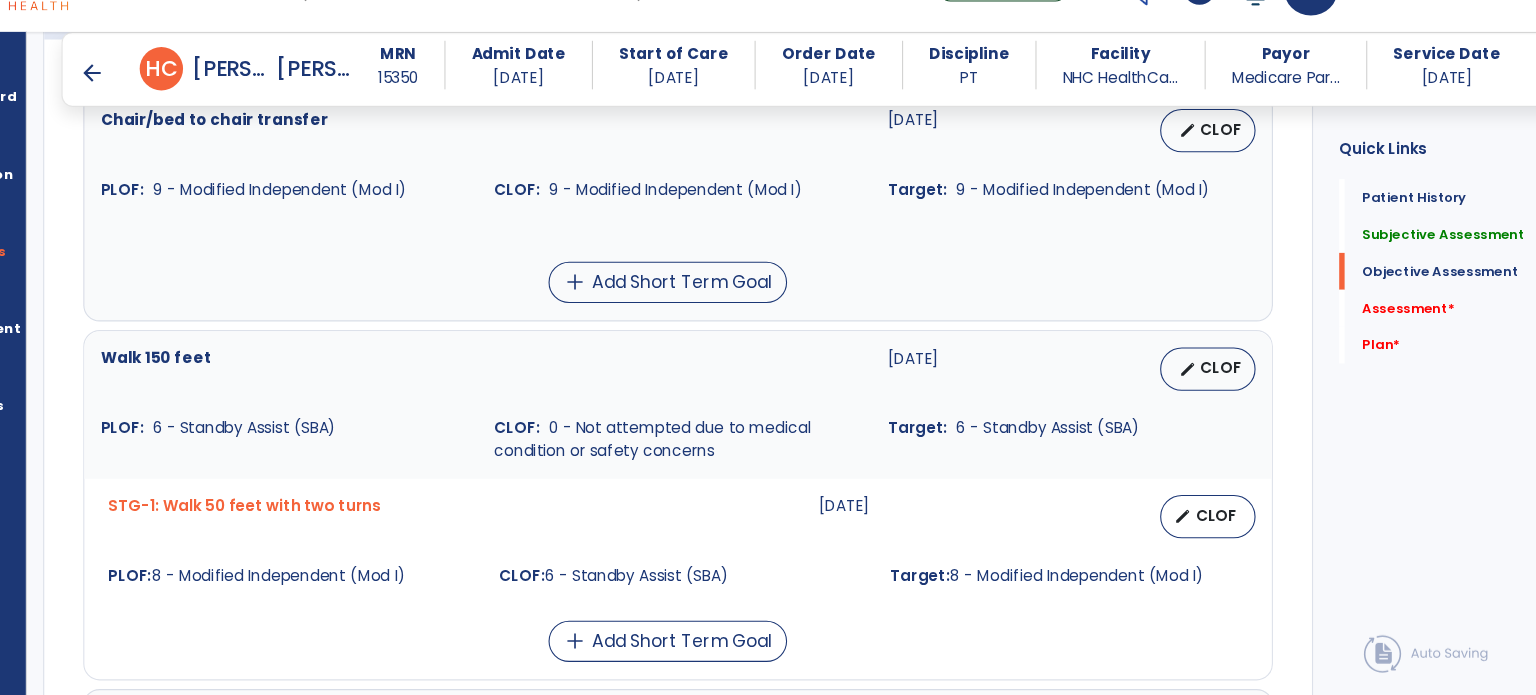 click at bounding box center (696, 259) 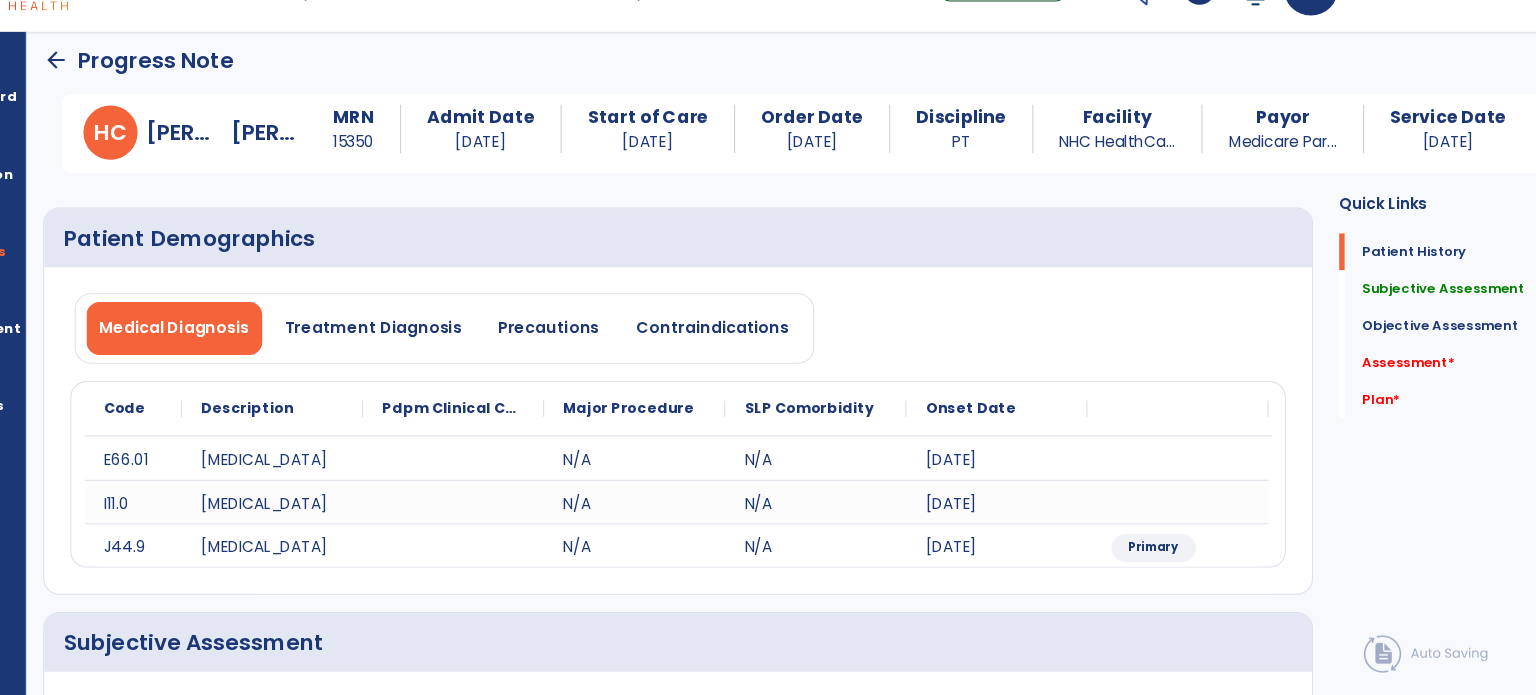 scroll, scrollTop: 0, scrollLeft: 0, axis: both 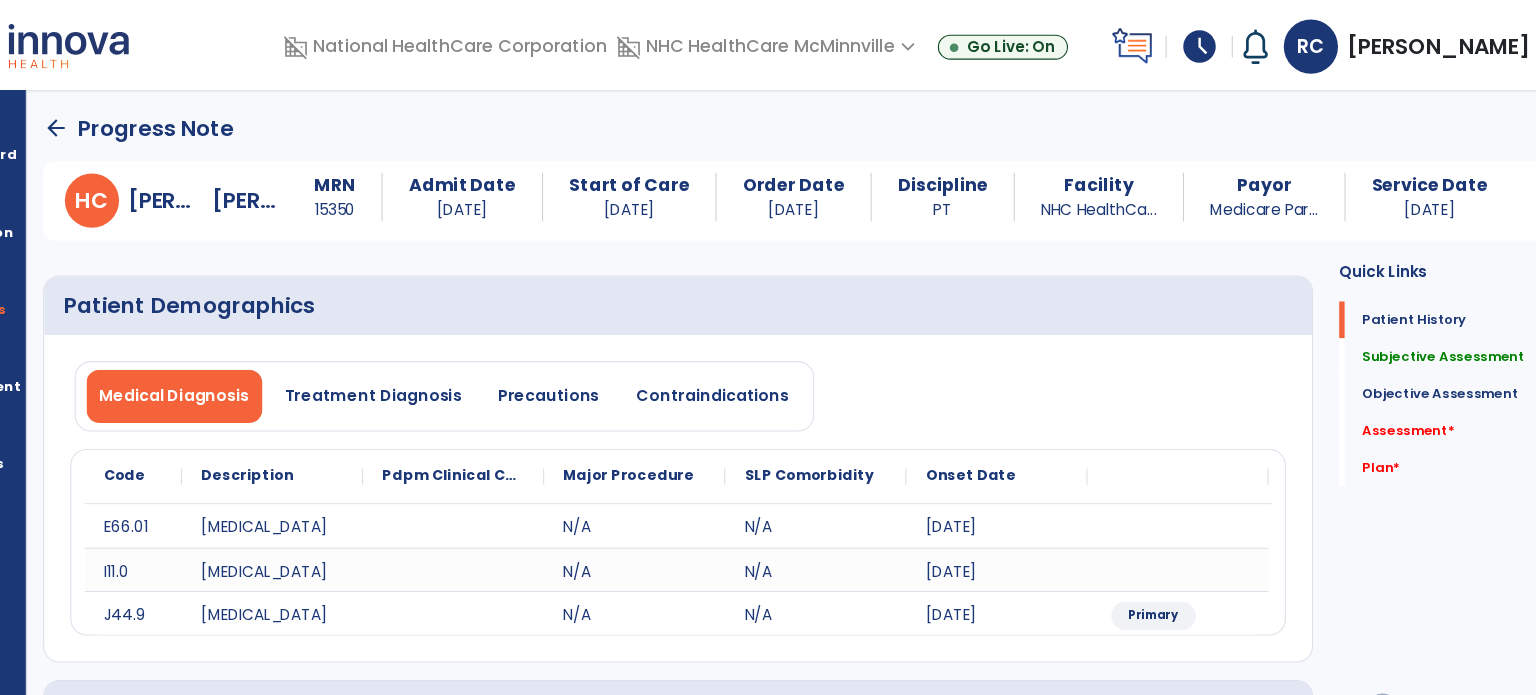 click on "arrow_back" 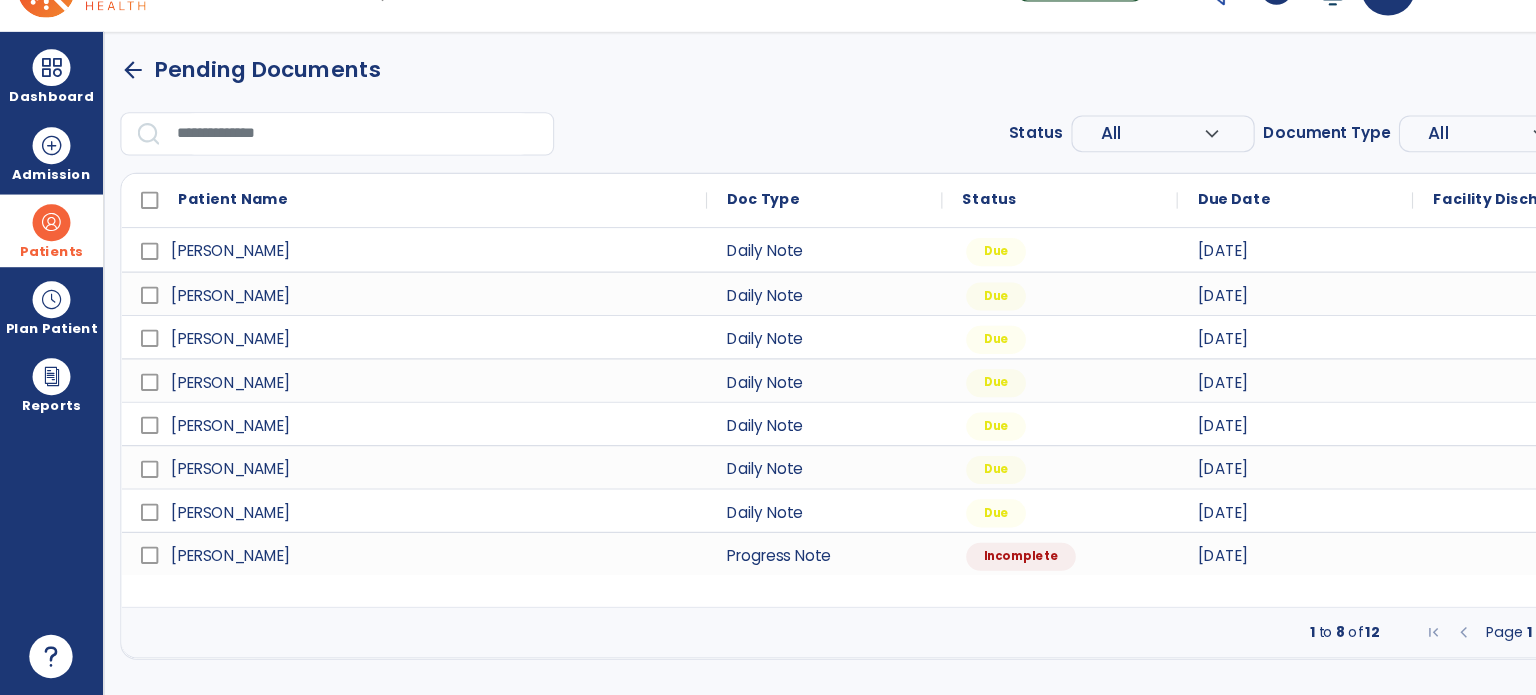 click on "Patients" at bounding box center (47, 266) 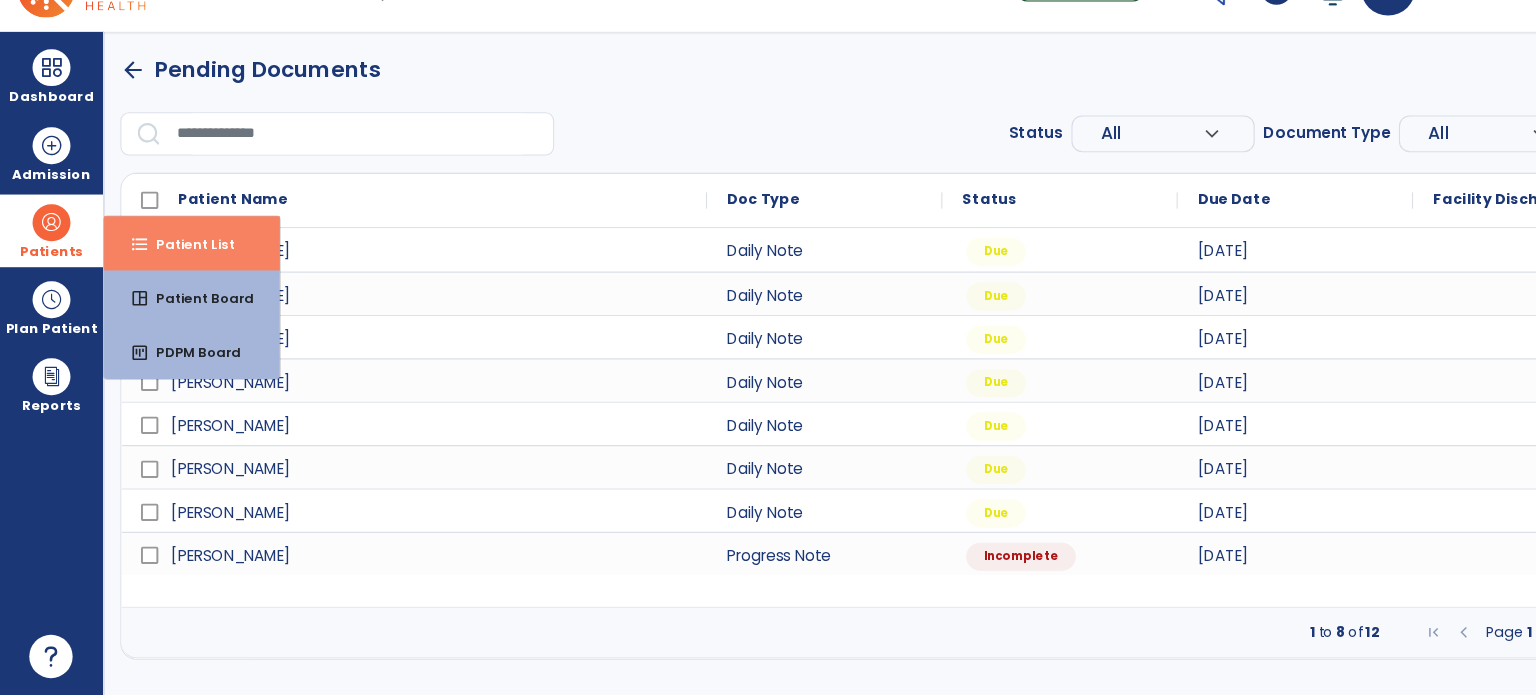 click on "format_list_bulleted" at bounding box center [129, 279] 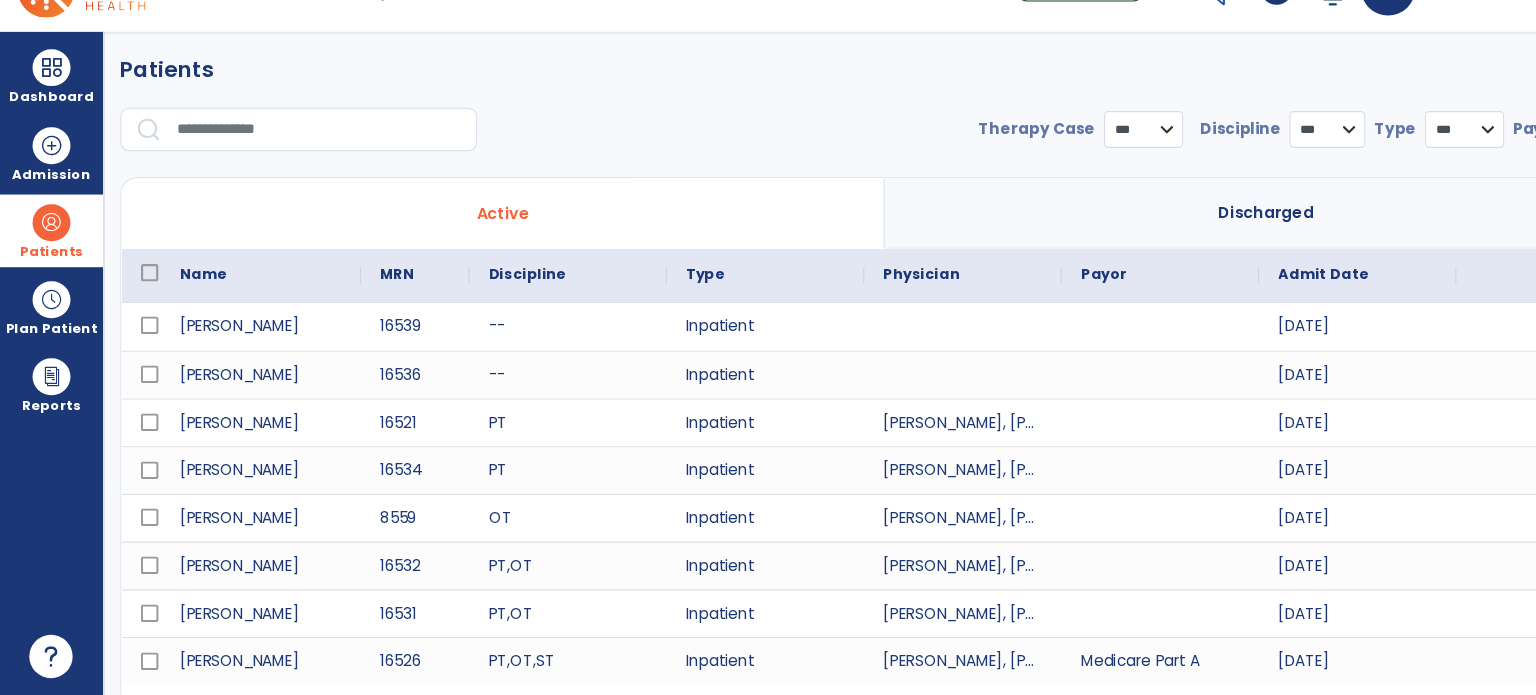 select on "***" 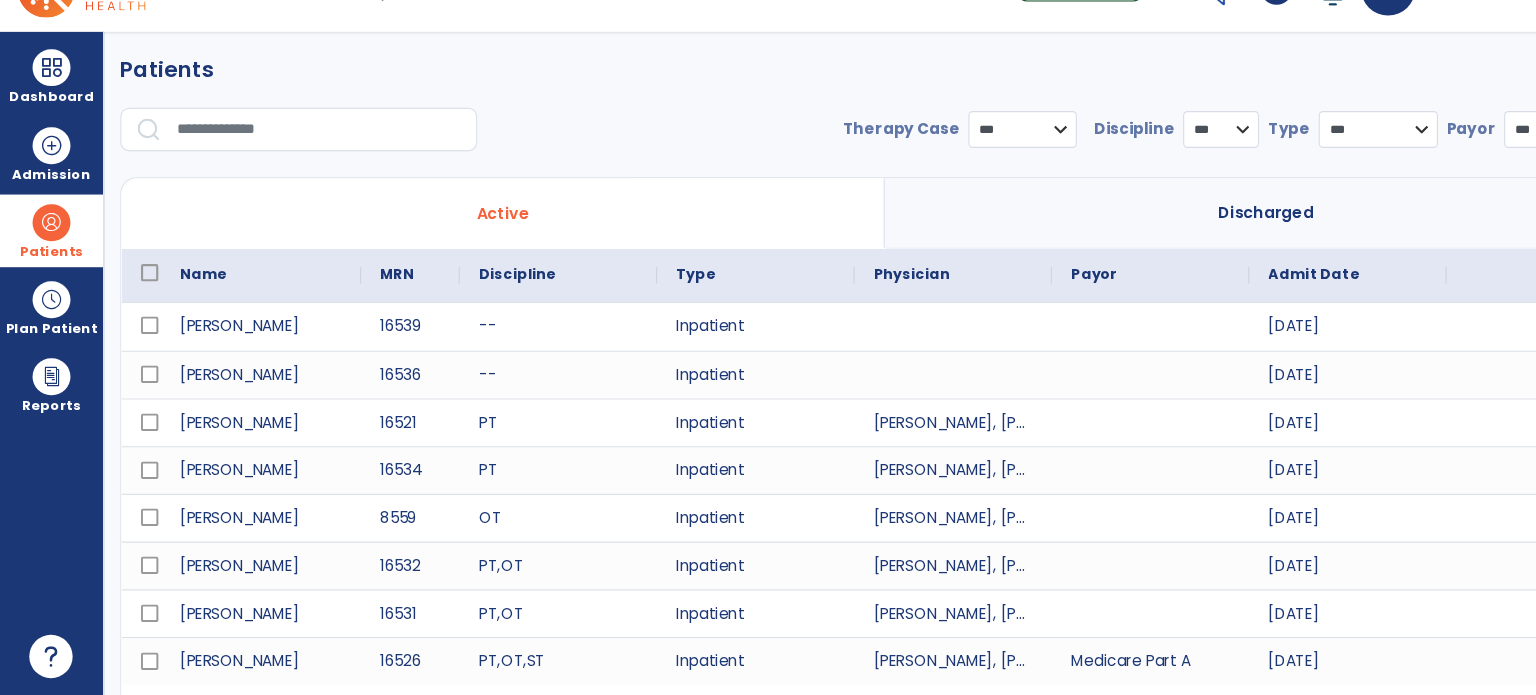 click at bounding box center (294, 173) 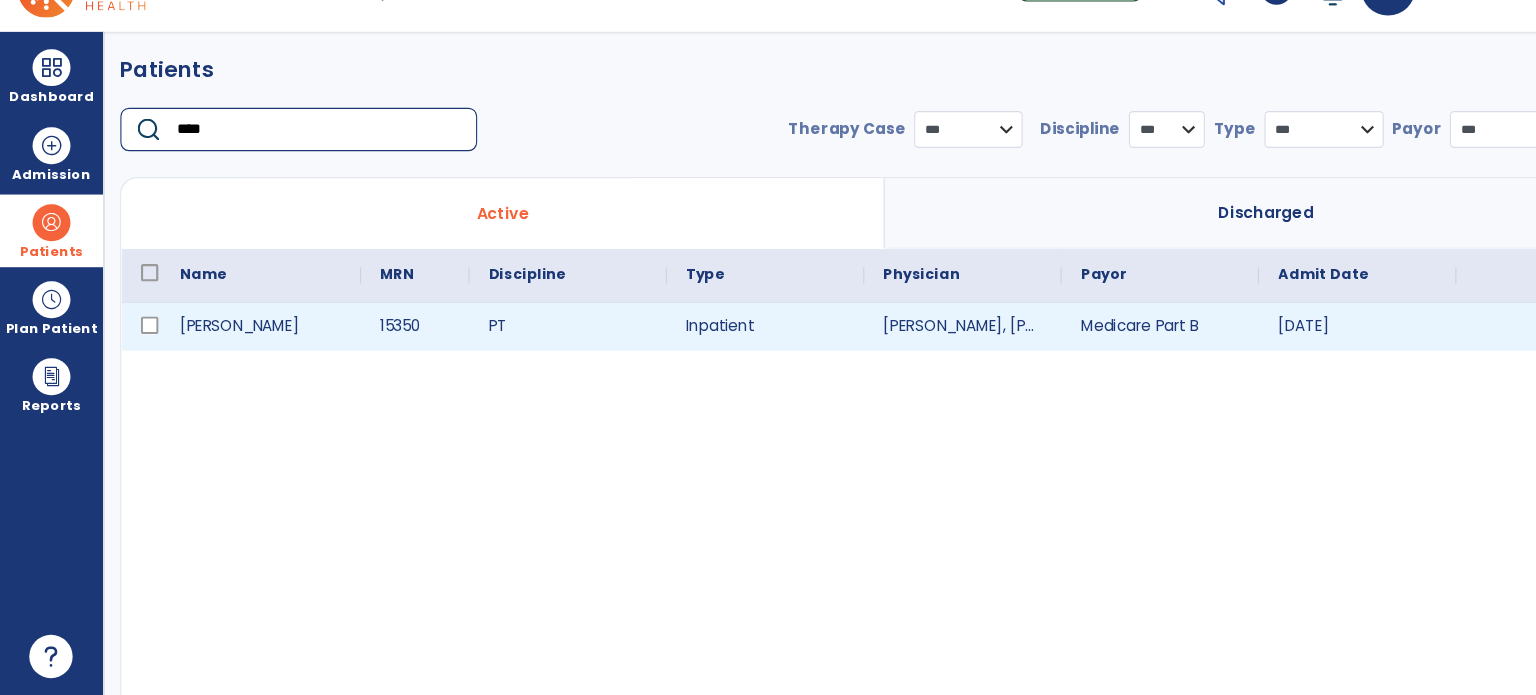 type on "****" 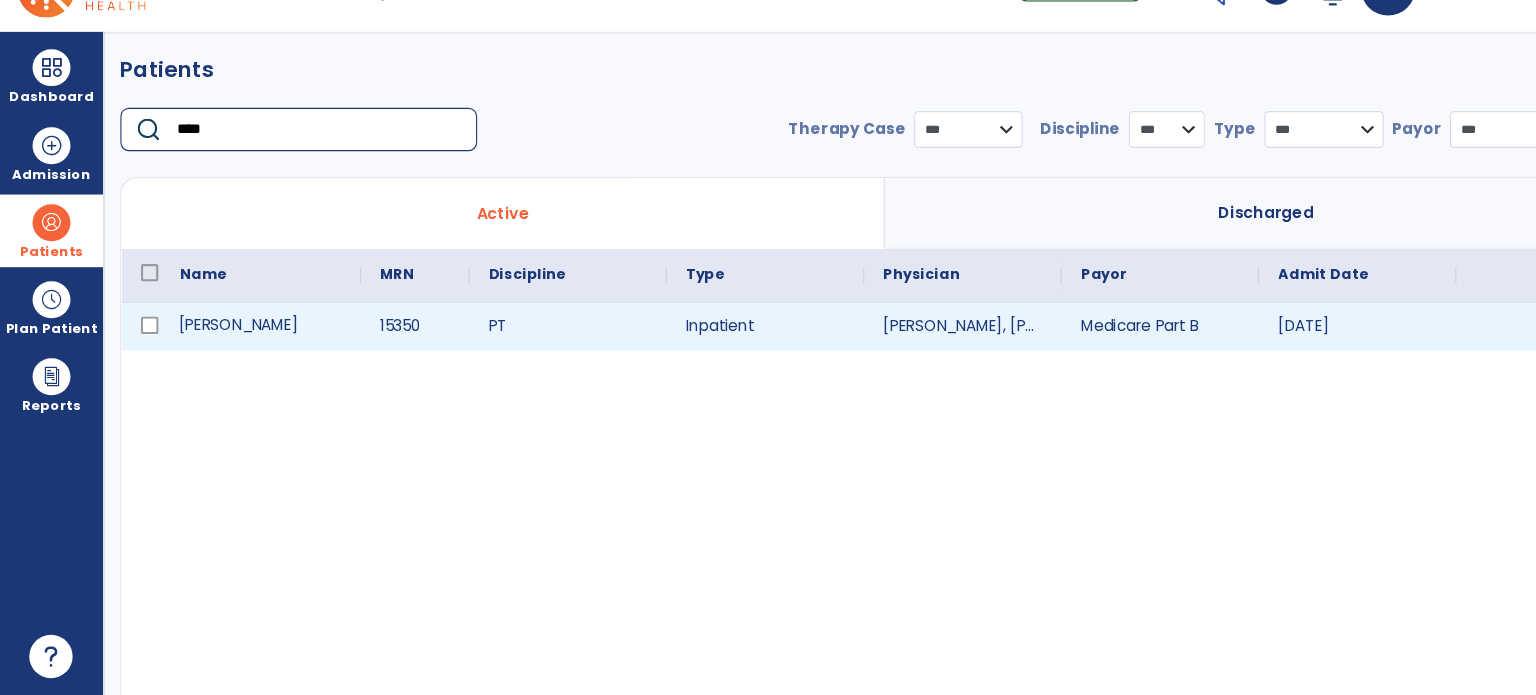 click on "[PERSON_NAME]" at bounding box center [240, 355] 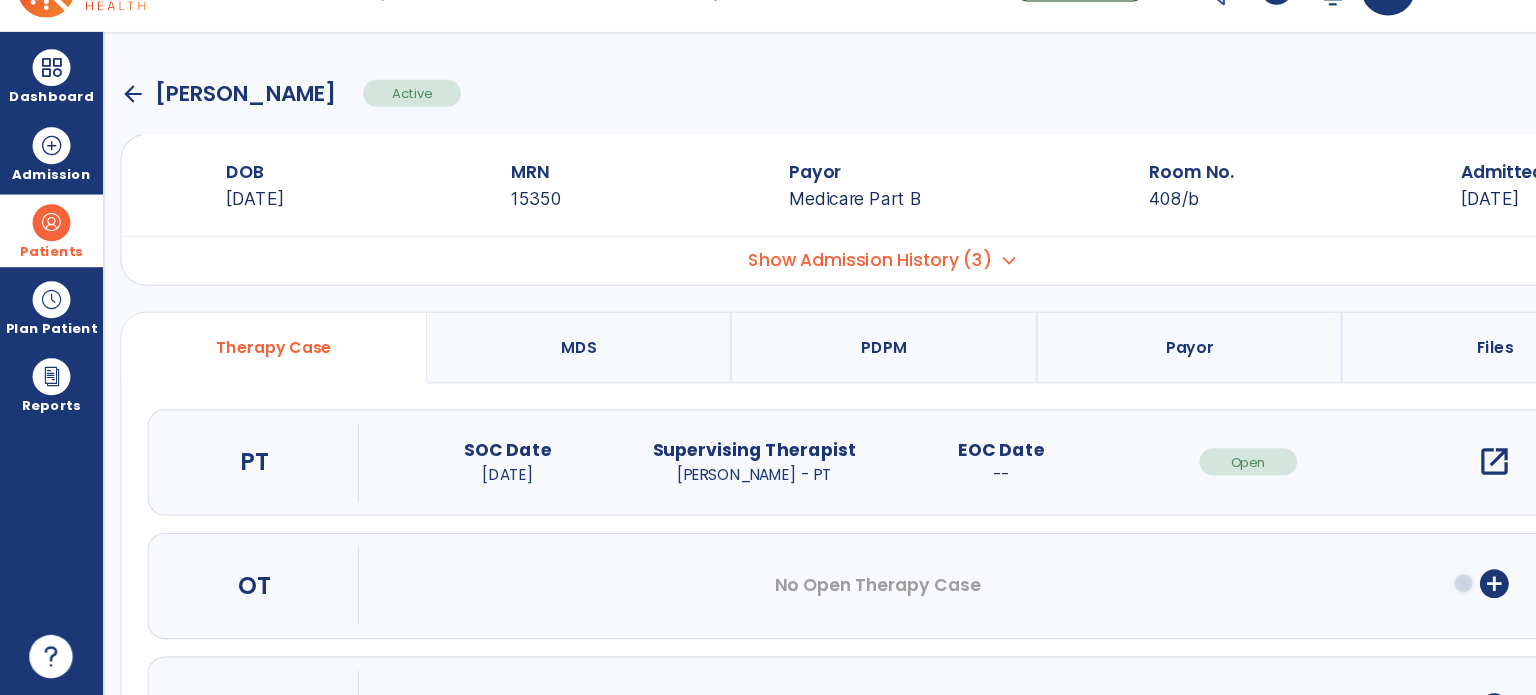 click on "open_in_new" at bounding box center [1378, 479] 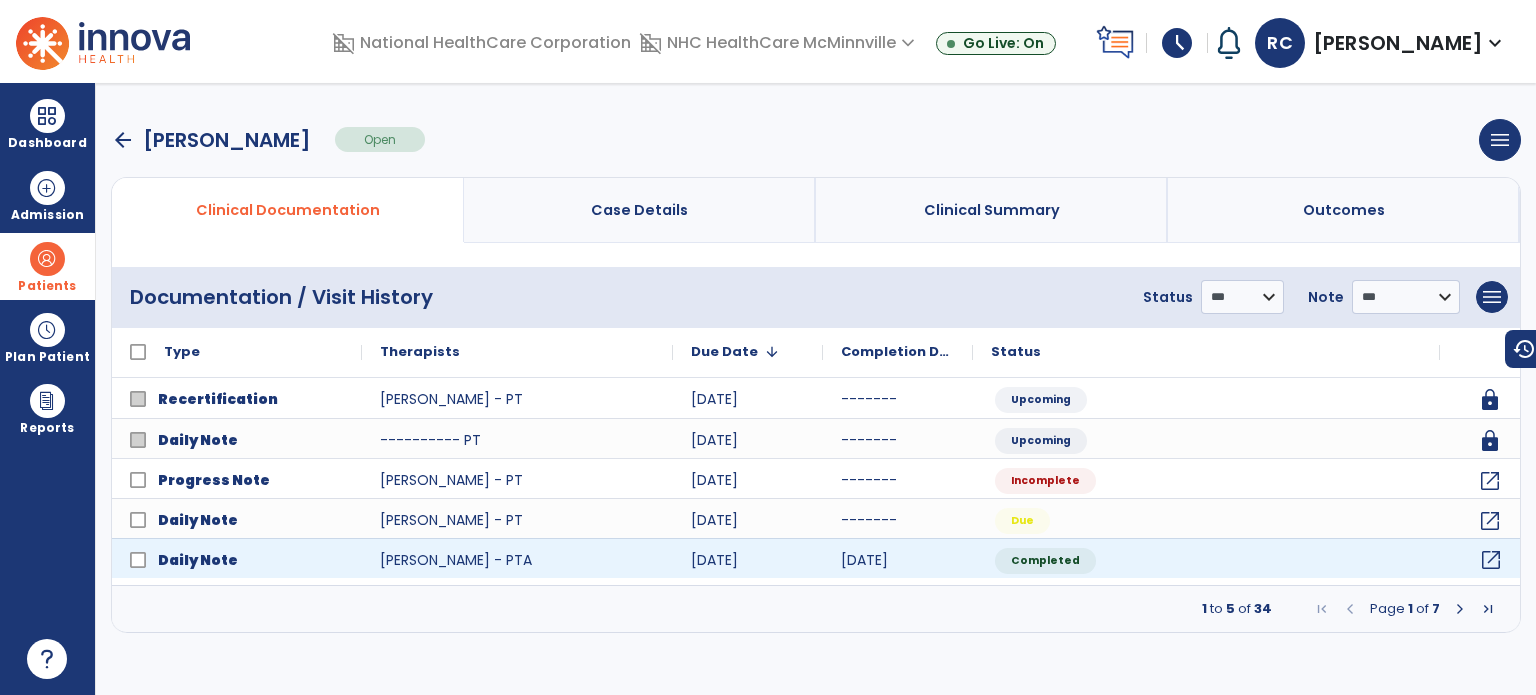 click on "open_in_new" 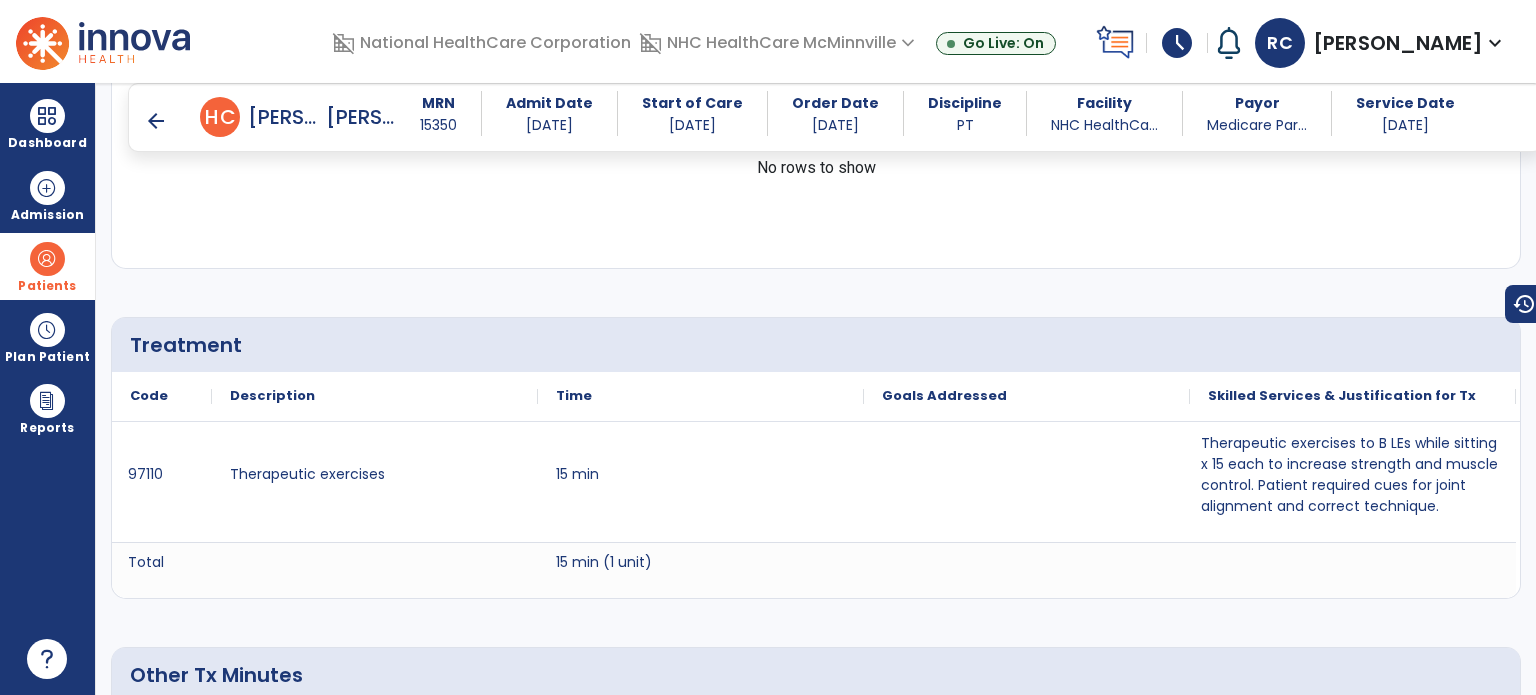 scroll, scrollTop: 1108, scrollLeft: 0, axis: vertical 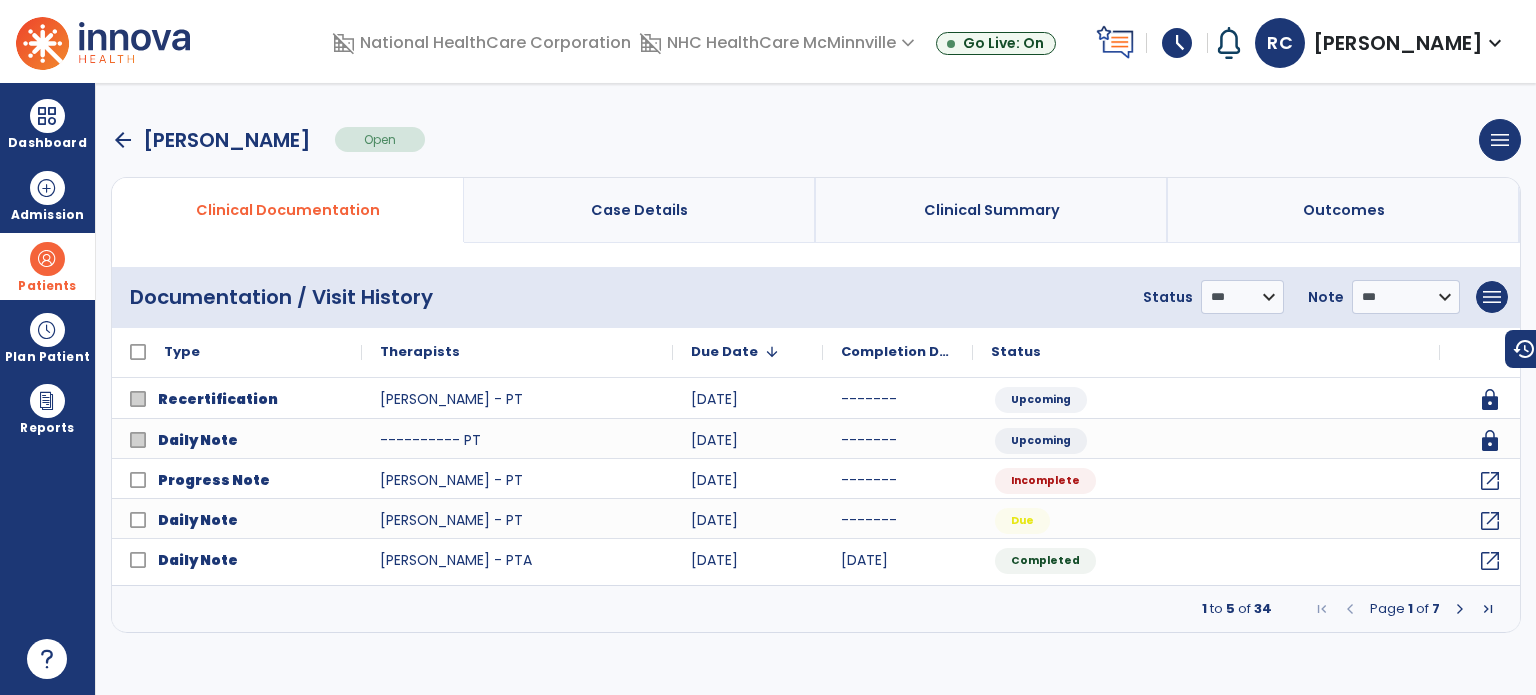 click at bounding box center [1460, 609] 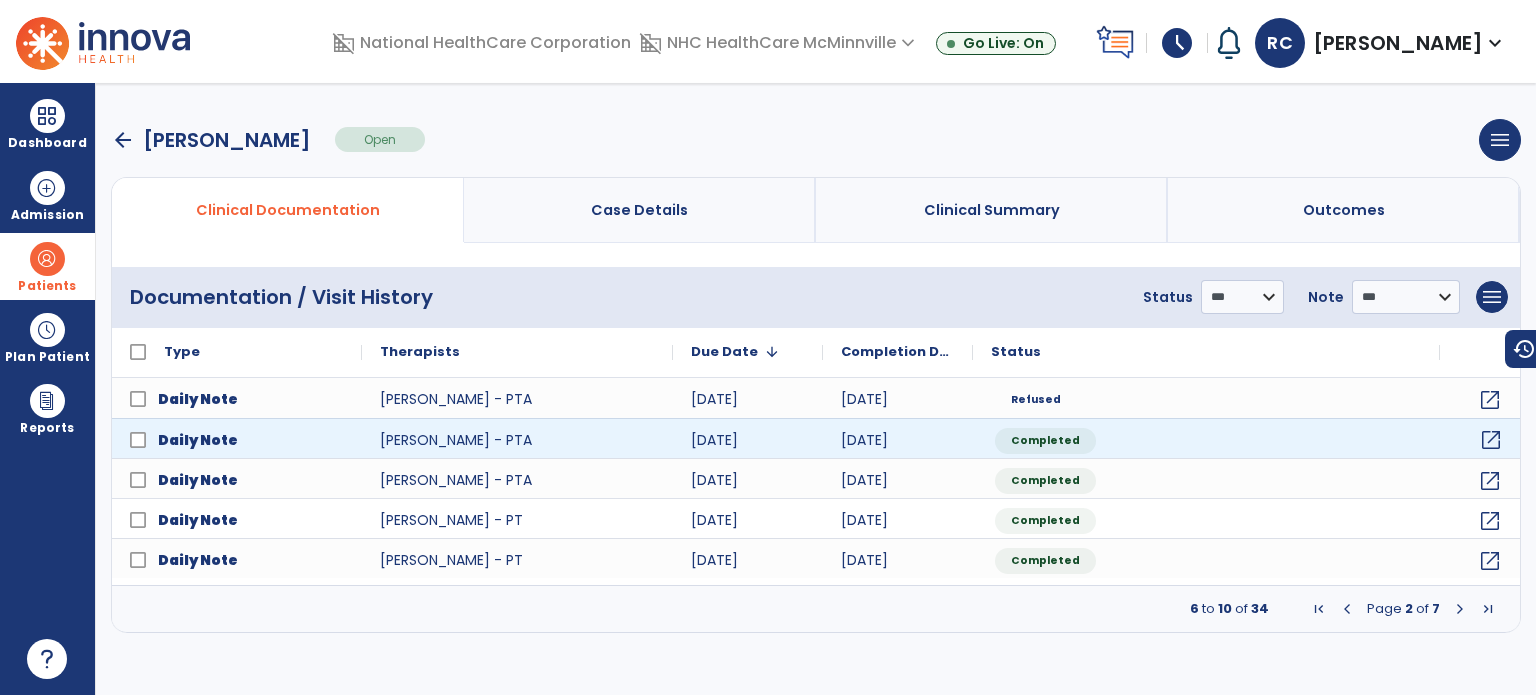 click on "open_in_new" 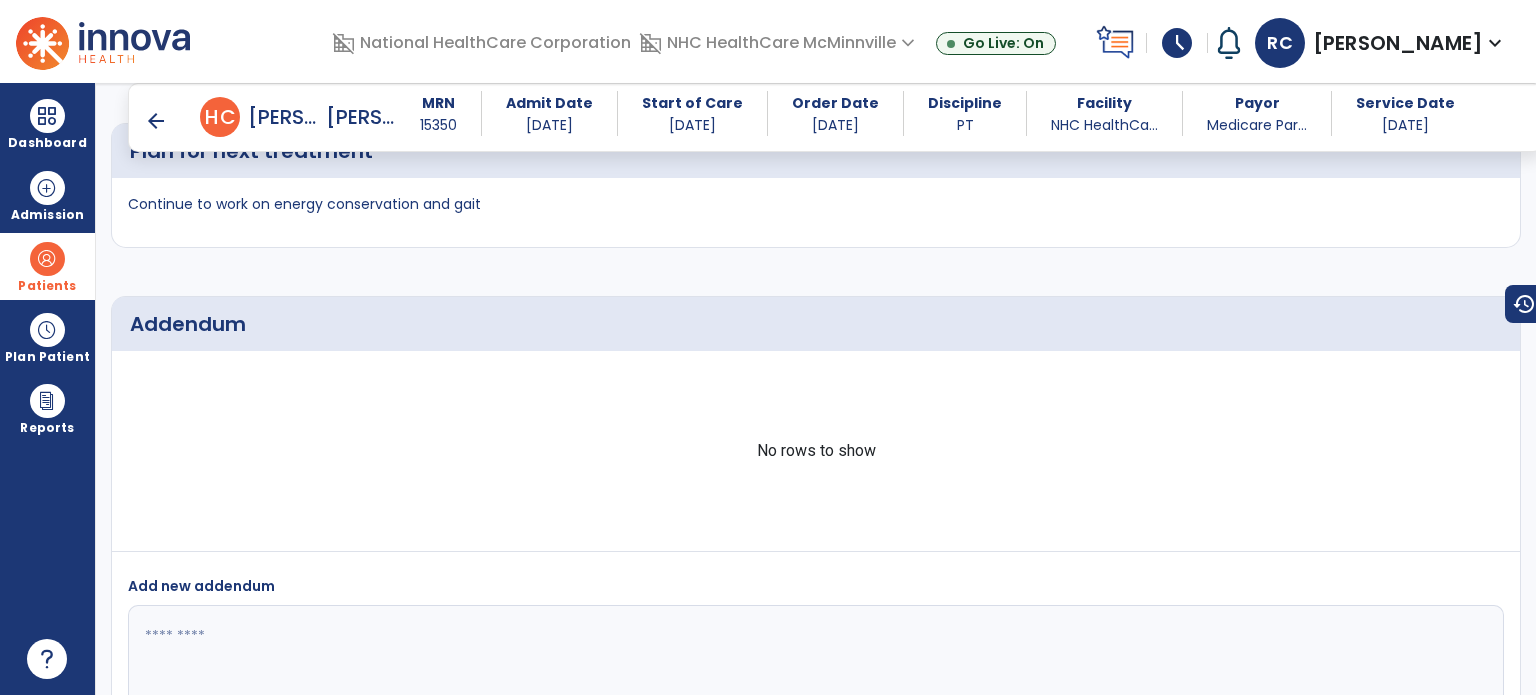 scroll, scrollTop: 3546, scrollLeft: 0, axis: vertical 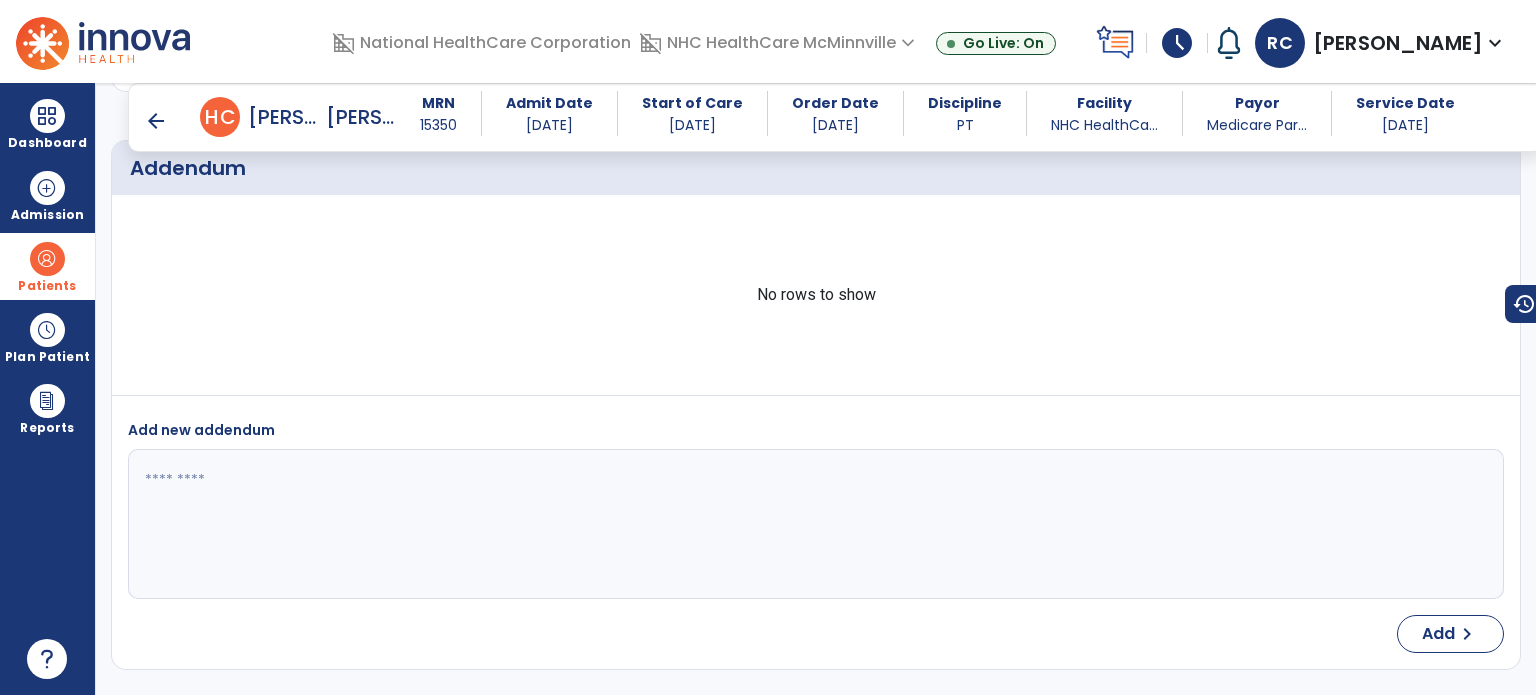 click on "arrow_back" at bounding box center [156, 121] 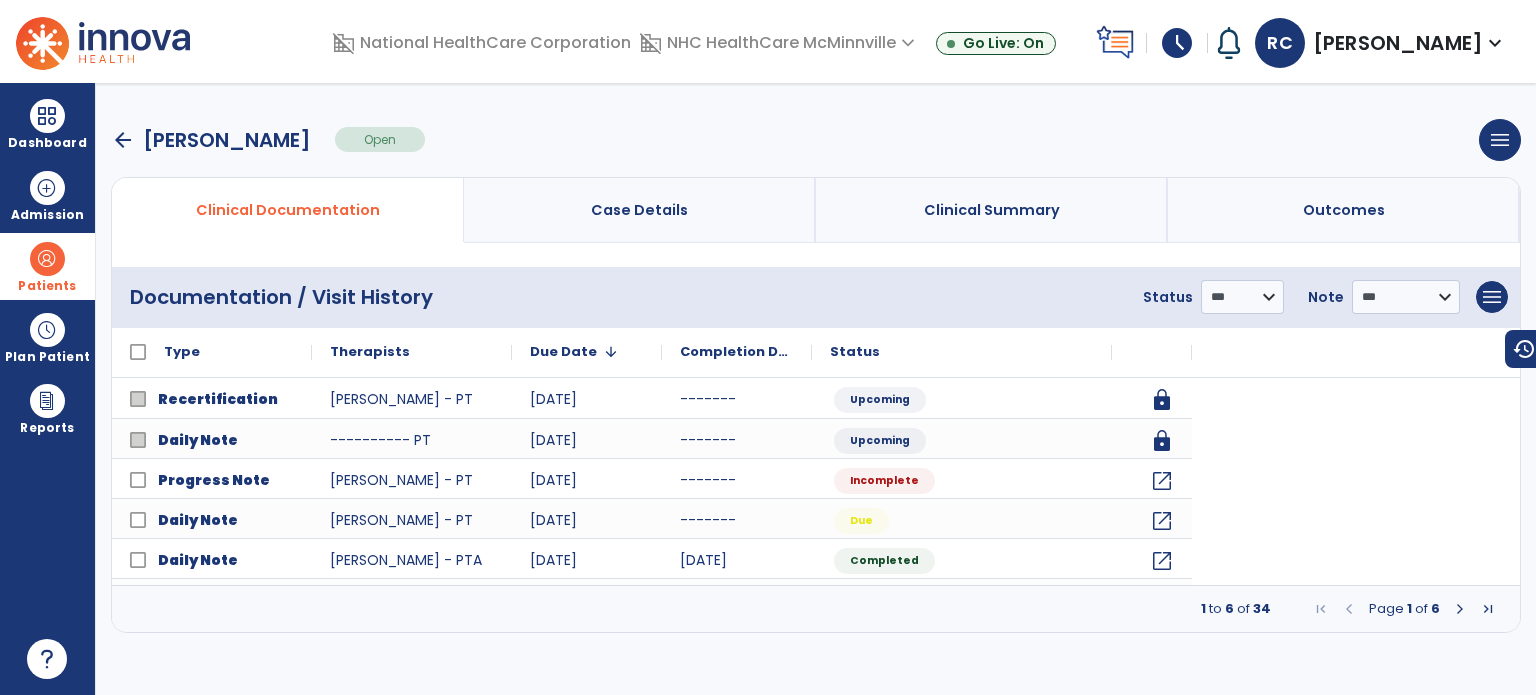 scroll, scrollTop: 0, scrollLeft: 0, axis: both 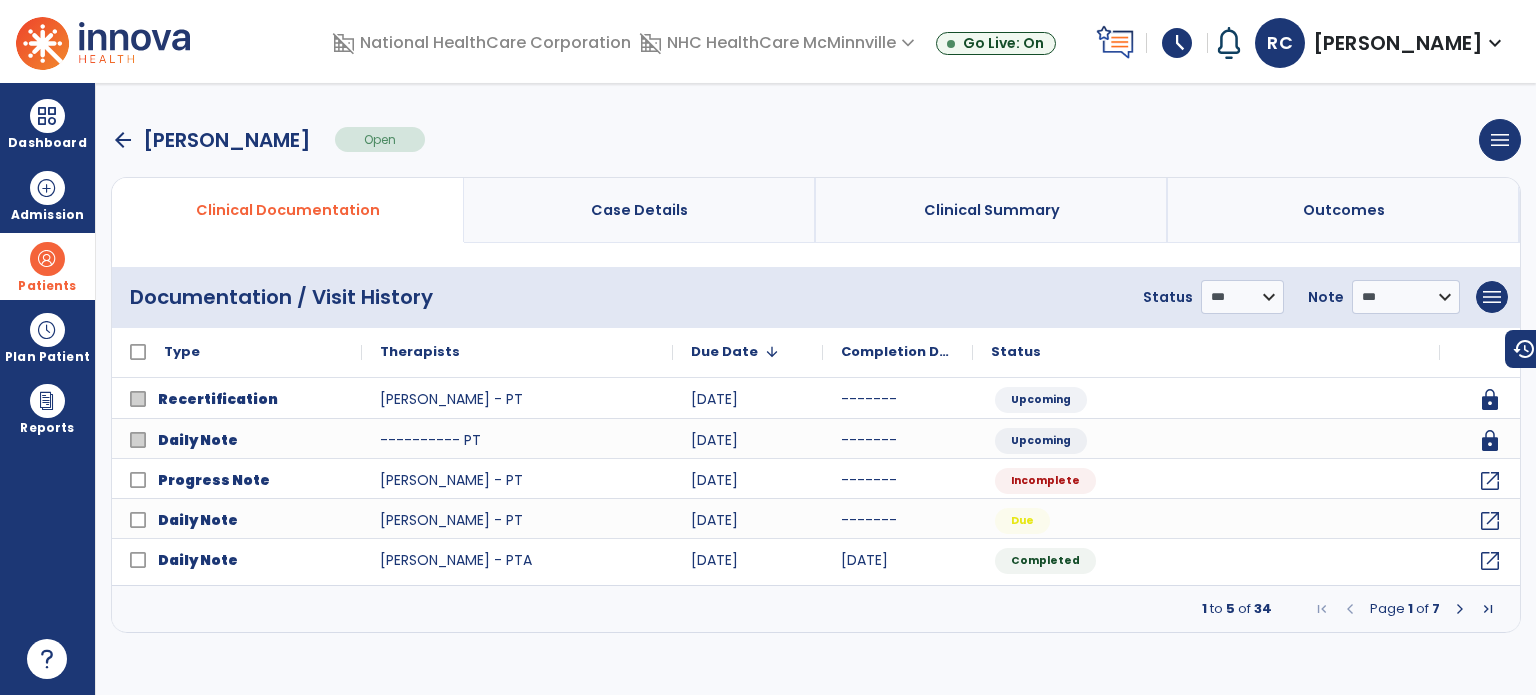 click on "arrow_back" at bounding box center [123, 140] 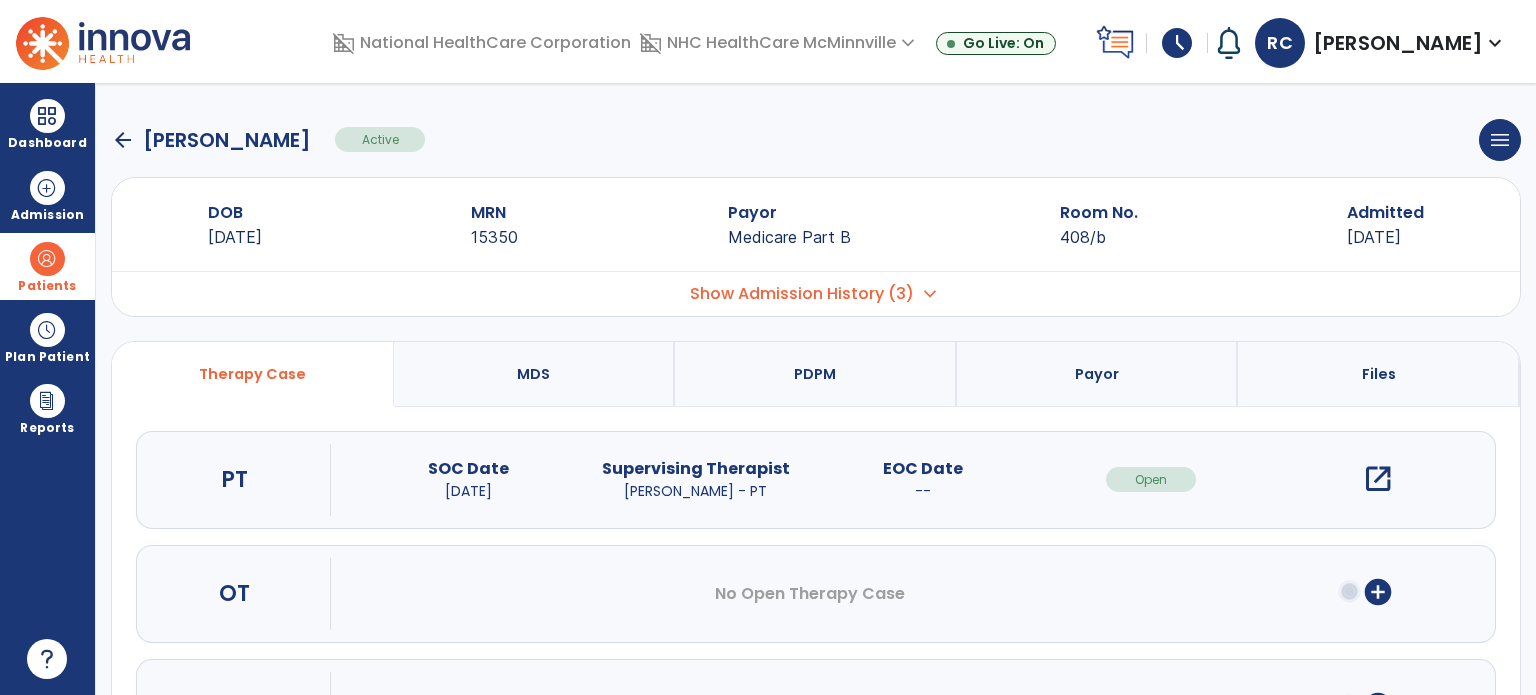 click on "open_in_new" at bounding box center [1378, 479] 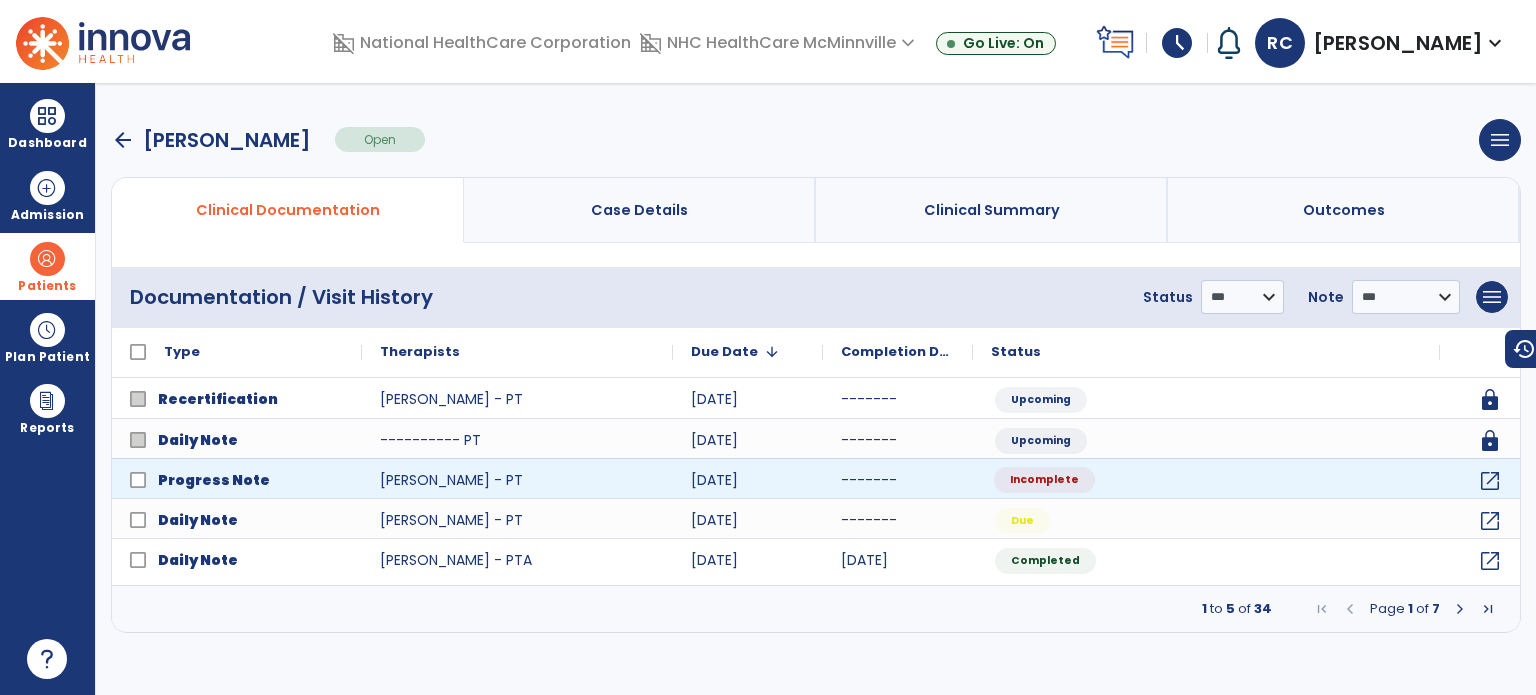 click on "Incomplete" 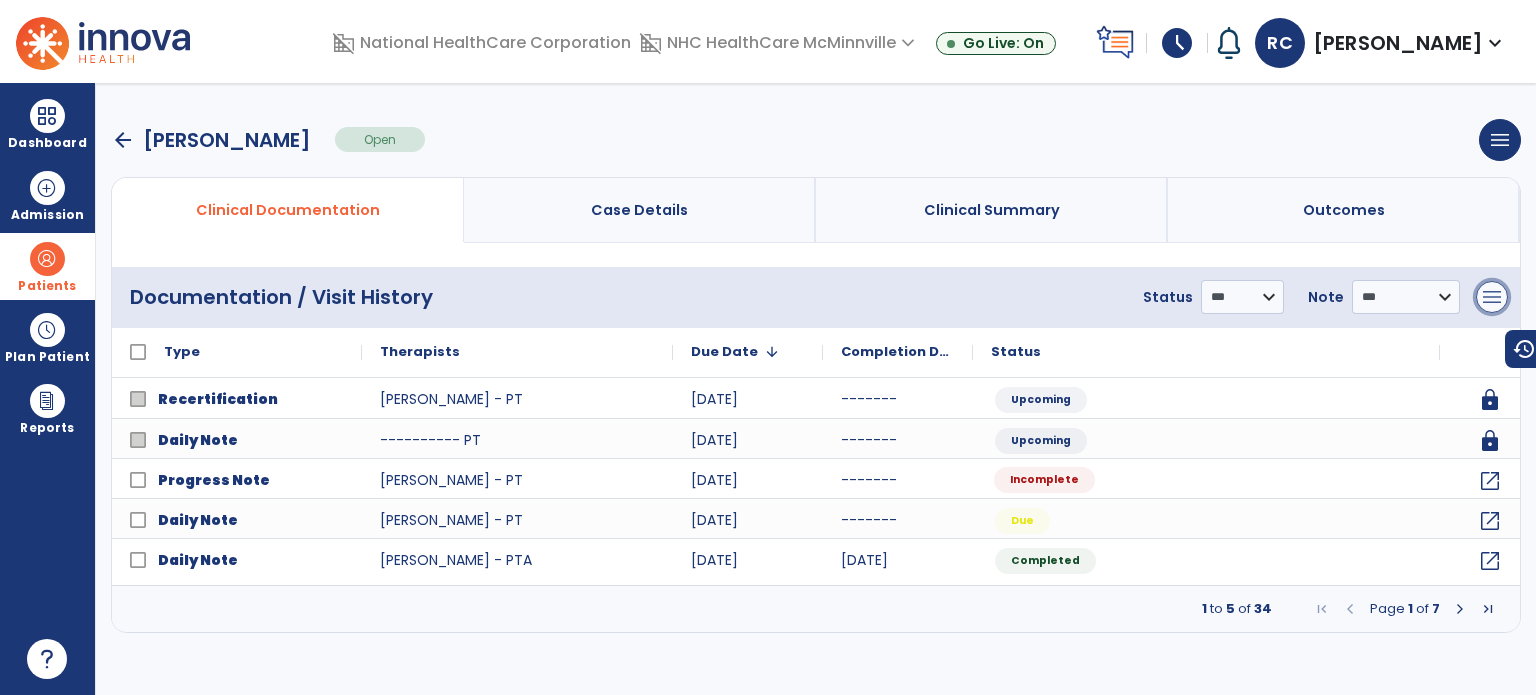 click on "menu" at bounding box center (1492, 297) 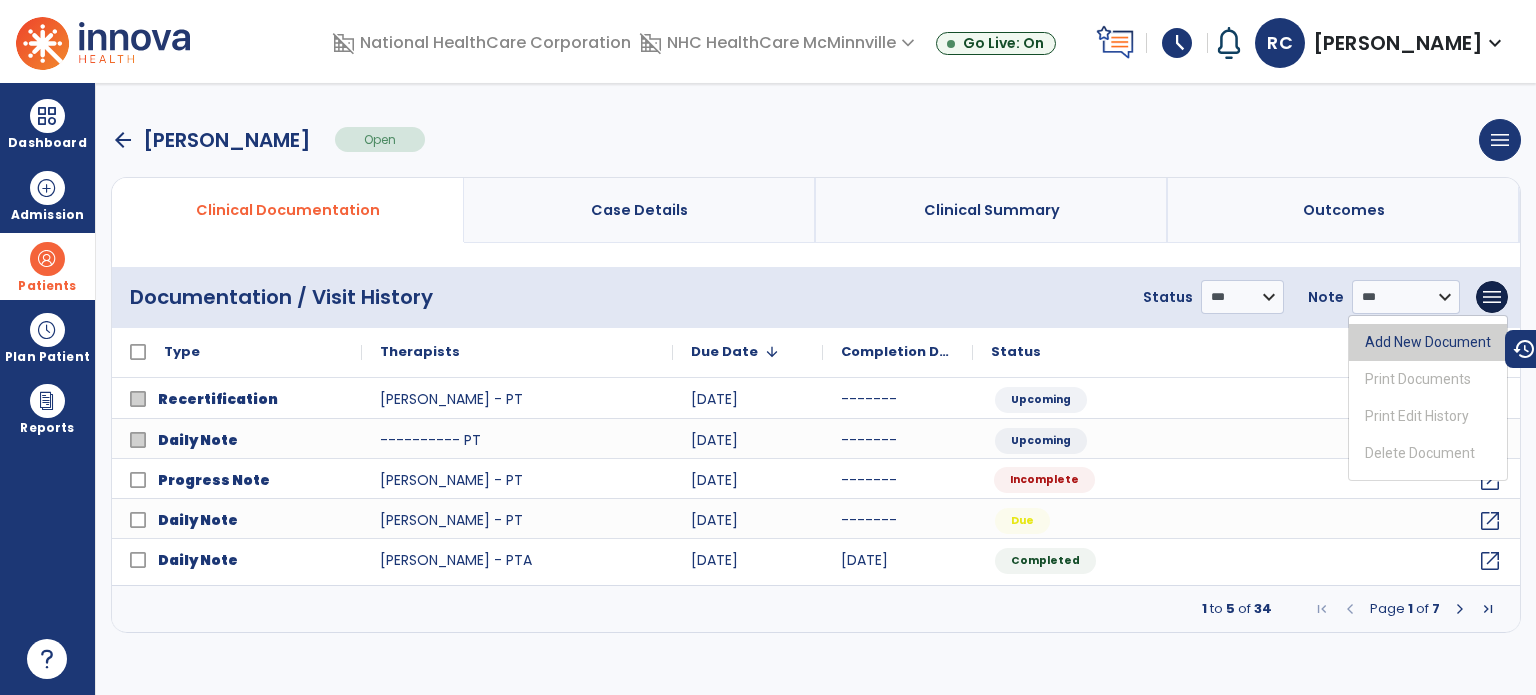 click on "Add New Document" at bounding box center [1428, 342] 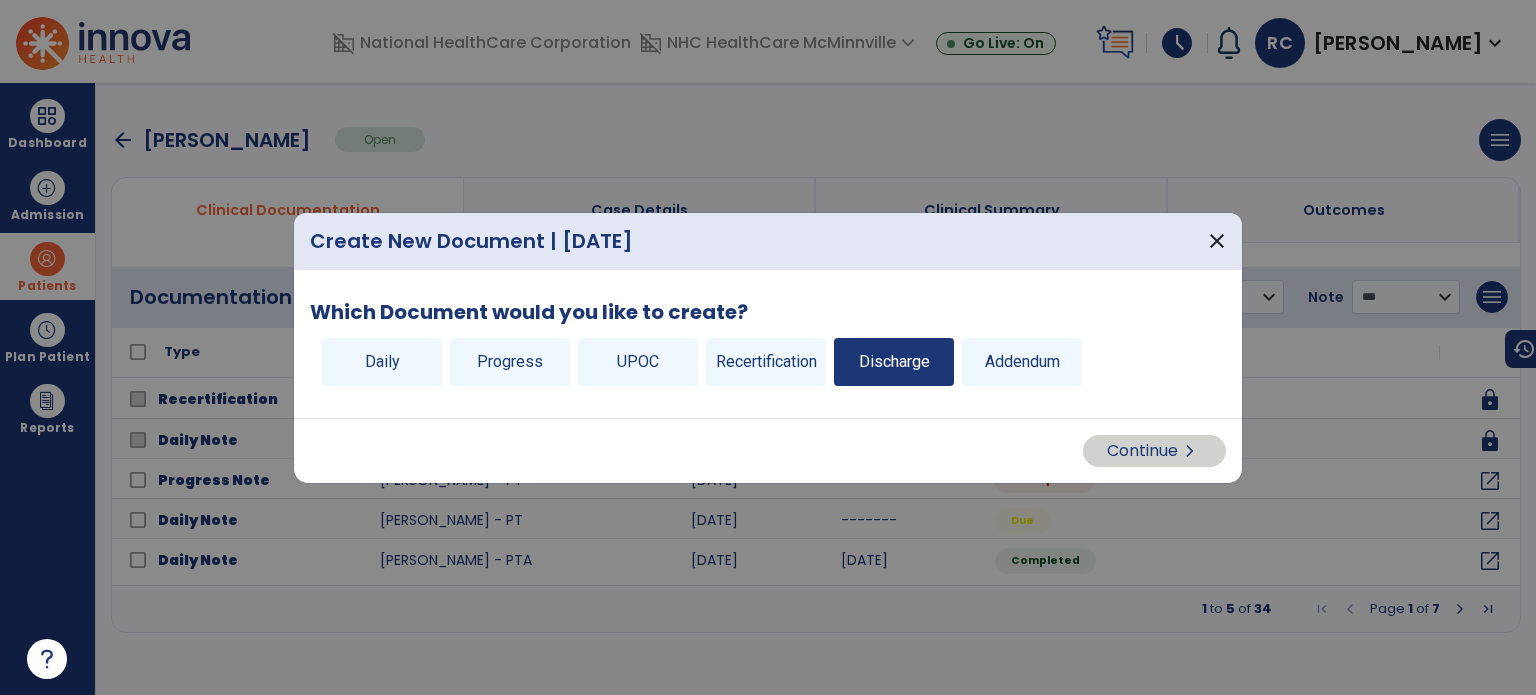 click on "Discharge" at bounding box center (894, 362) 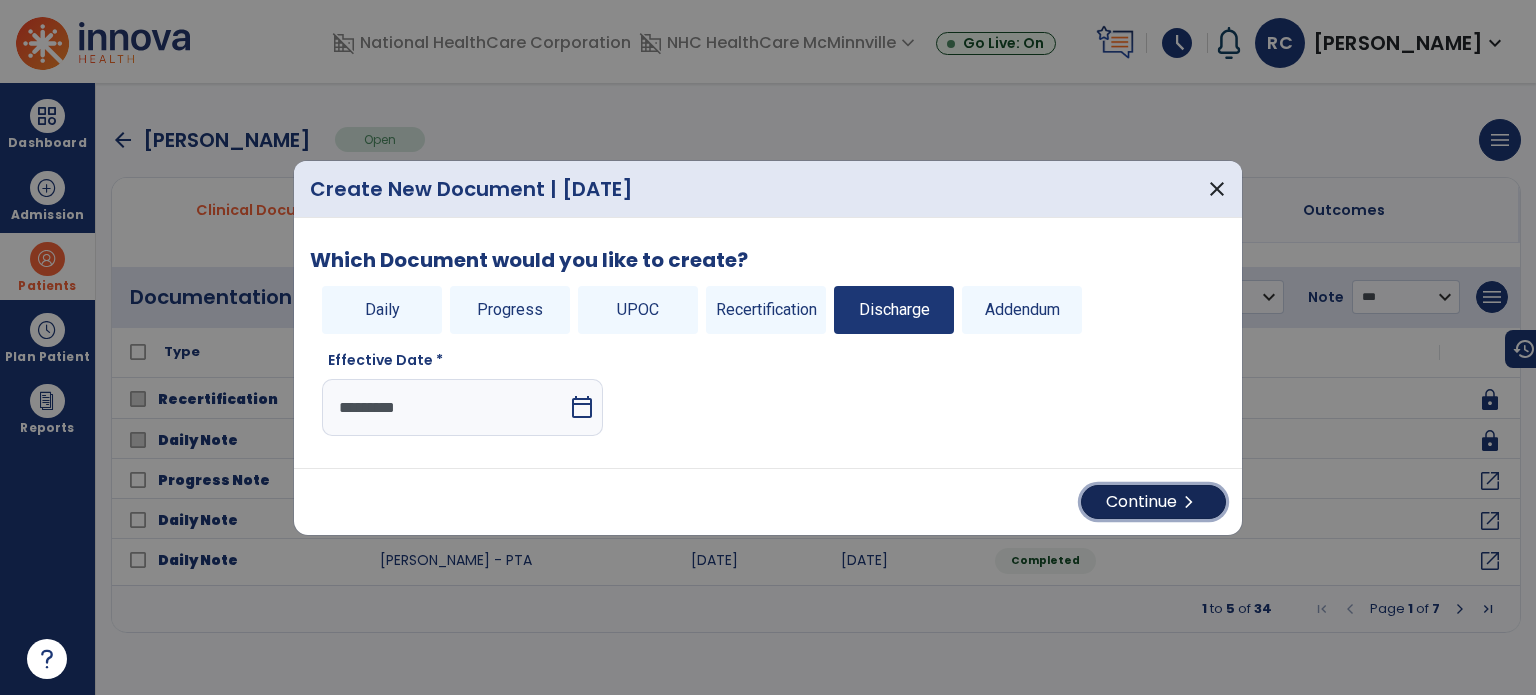 click on "chevron_right" at bounding box center (1189, 502) 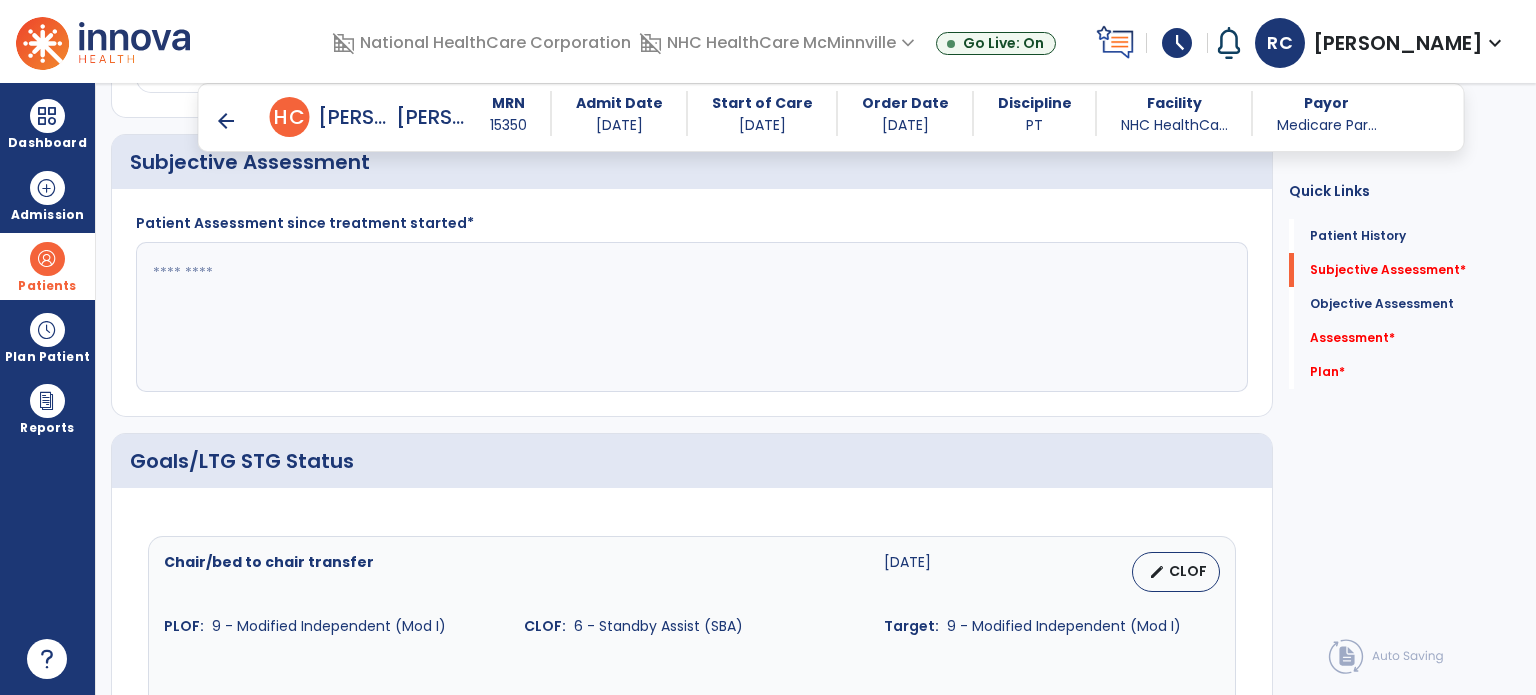 scroll, scrollTop: 456, scrollLeft: 0, axis: vertical 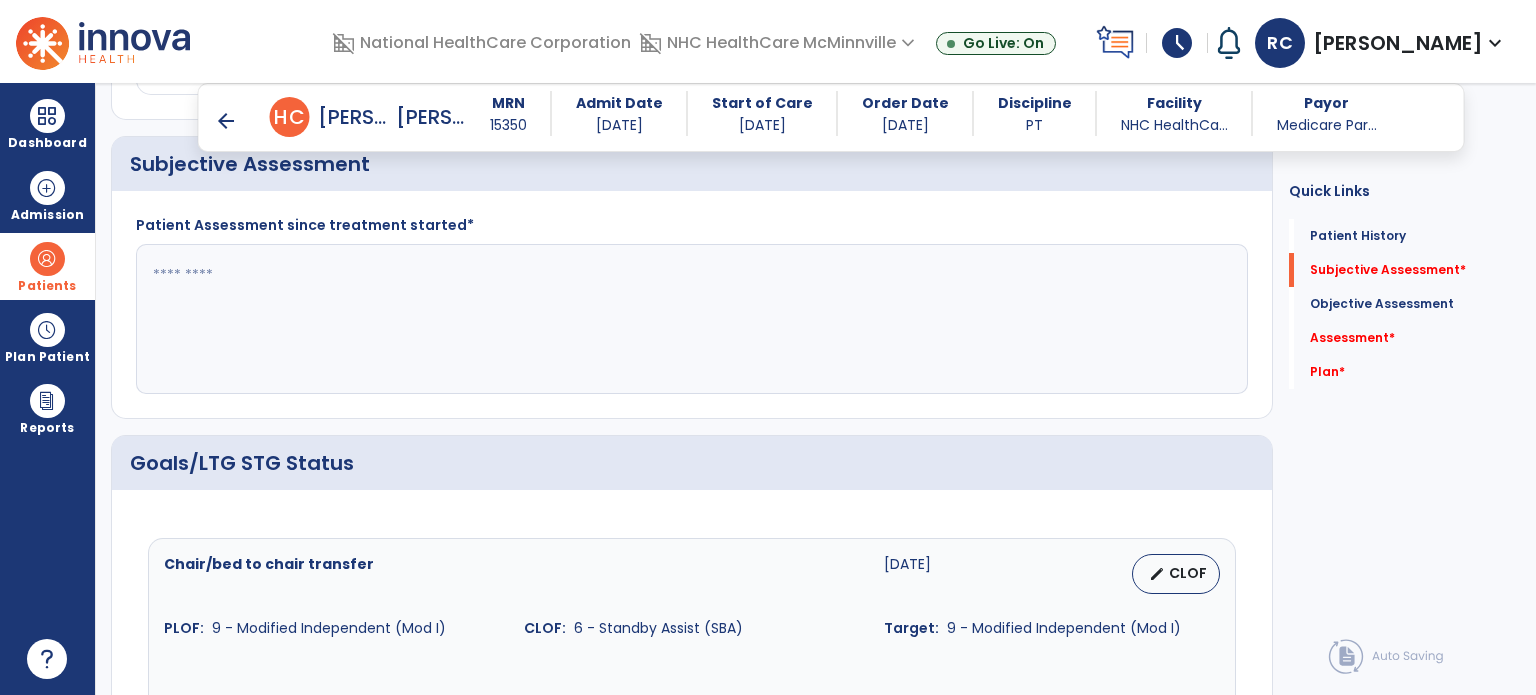 click 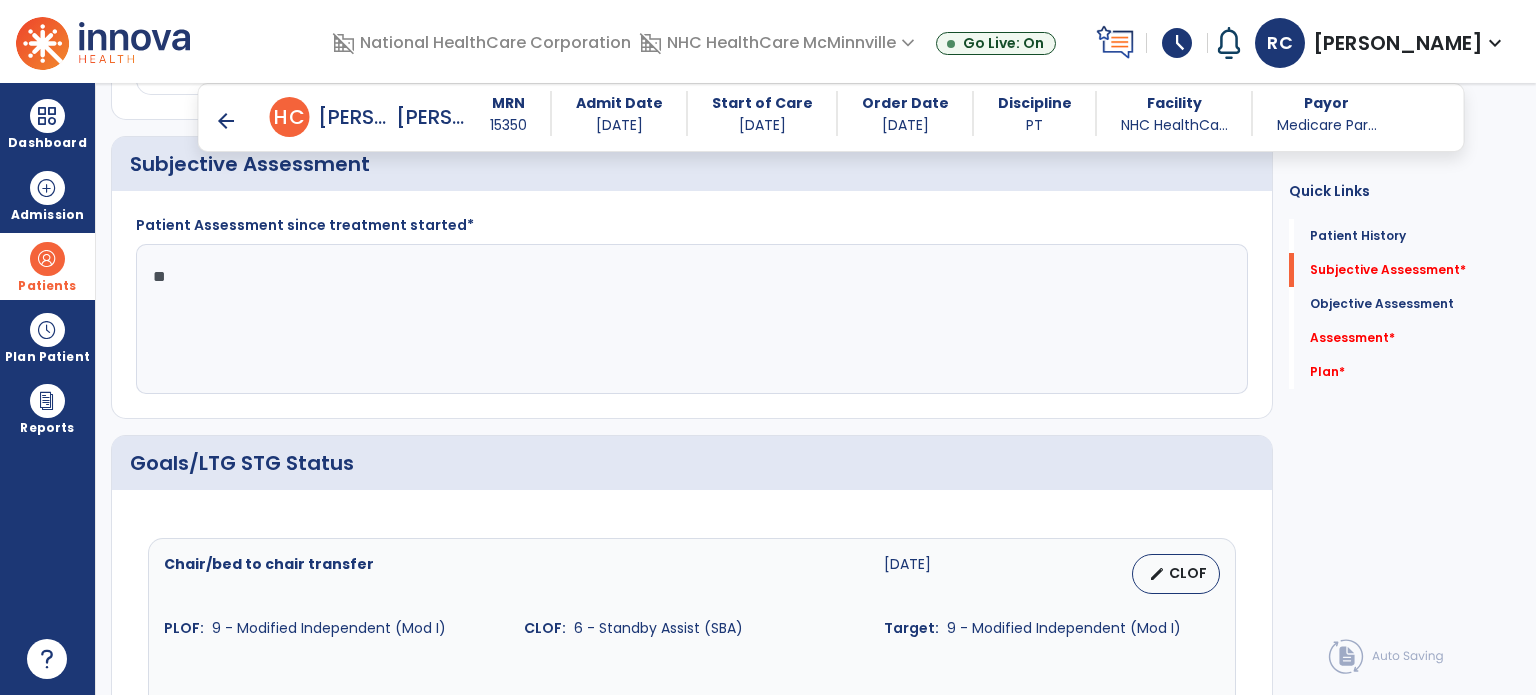 type on "*" 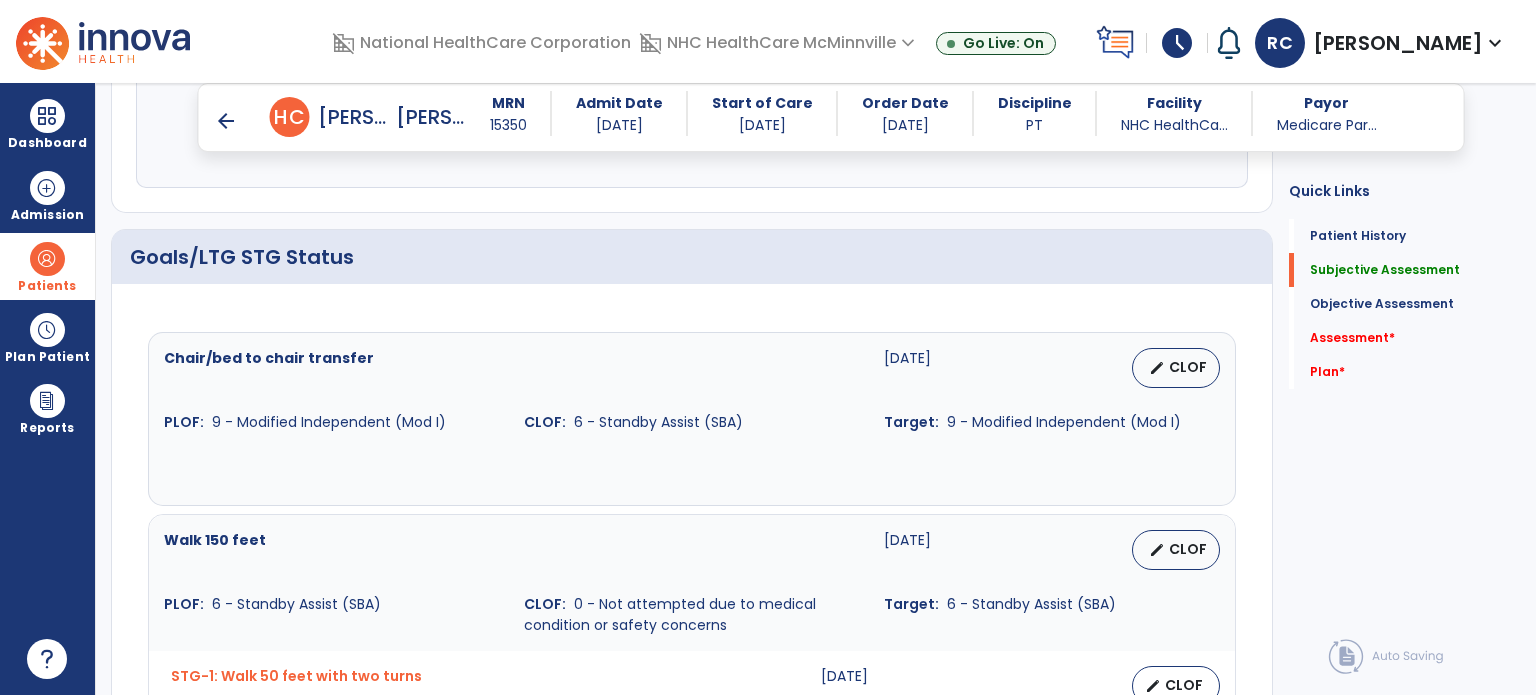 scroll, scrollTop: 684, scrollLeft: 0, axis: vertical 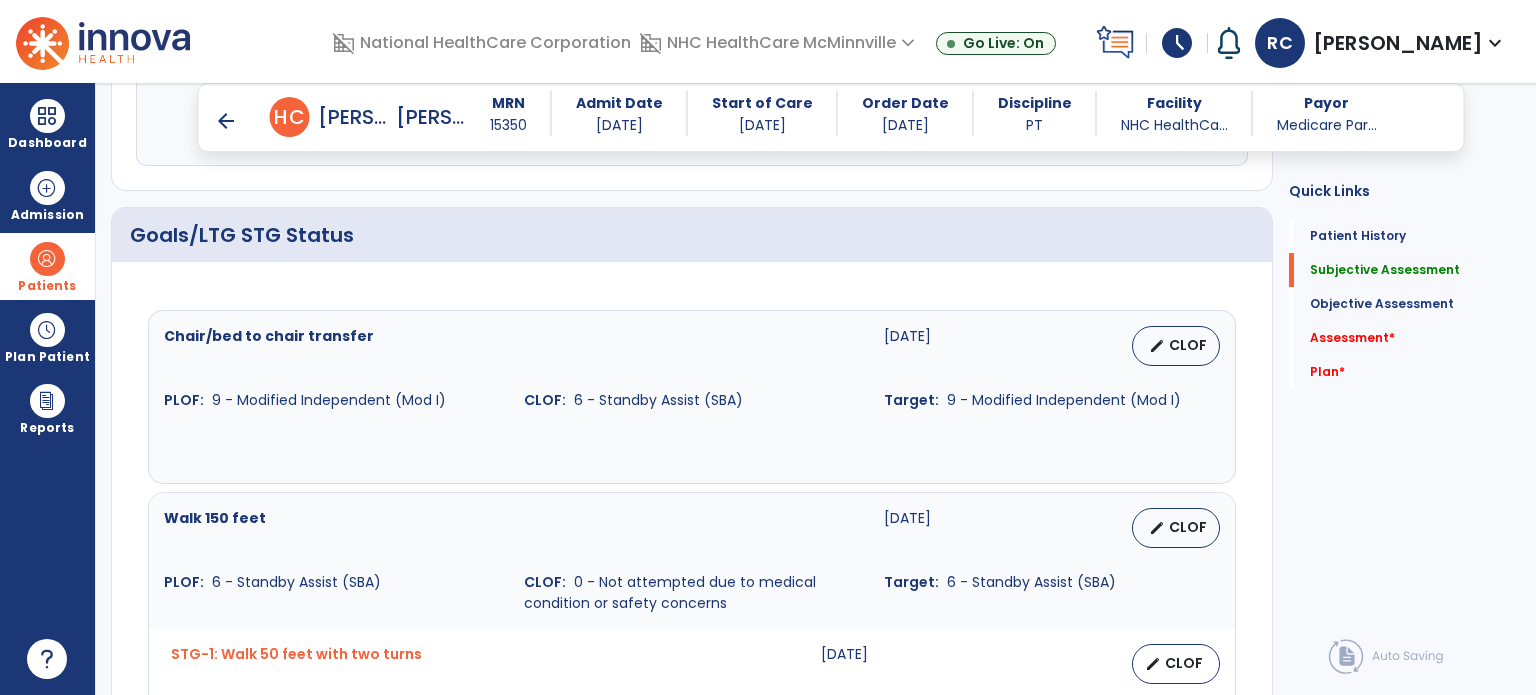 type on "**********" 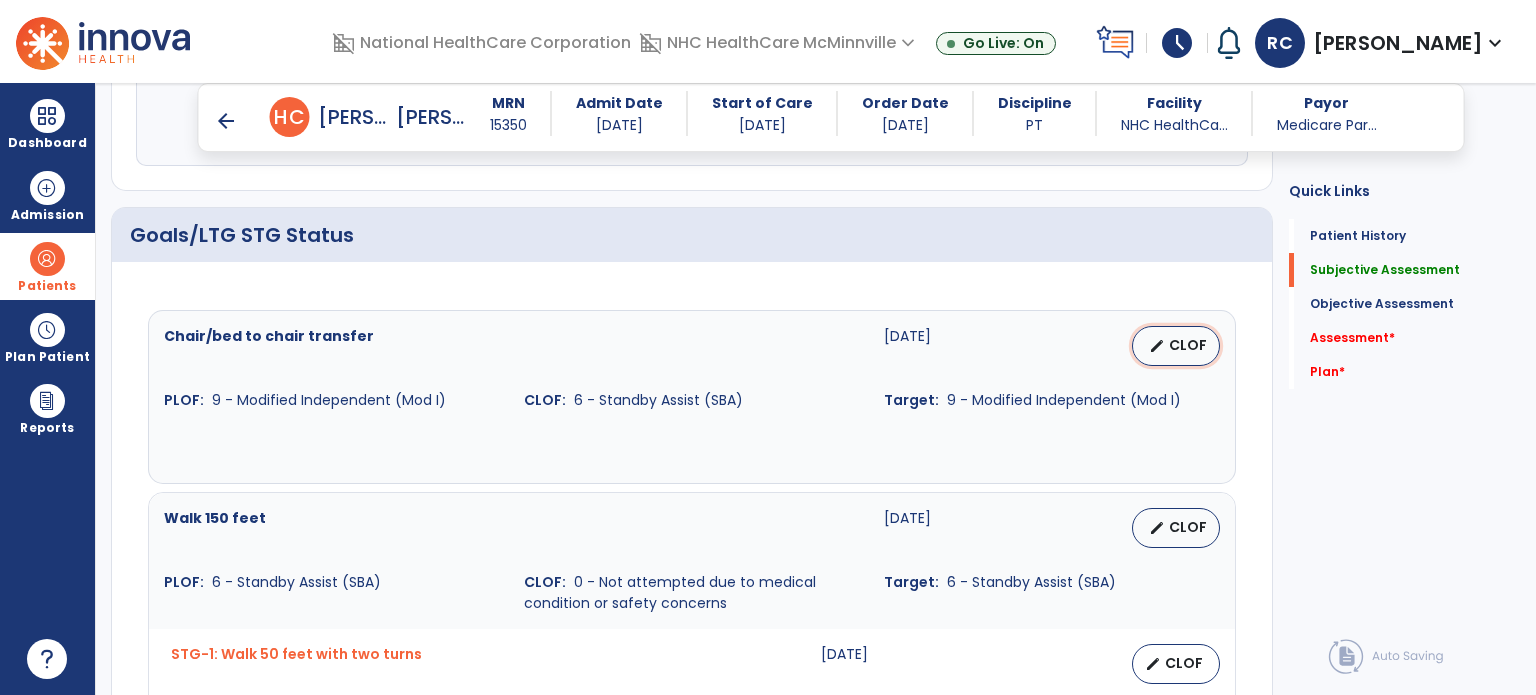 click on "CLOF" at bounding box center (1188, 345) 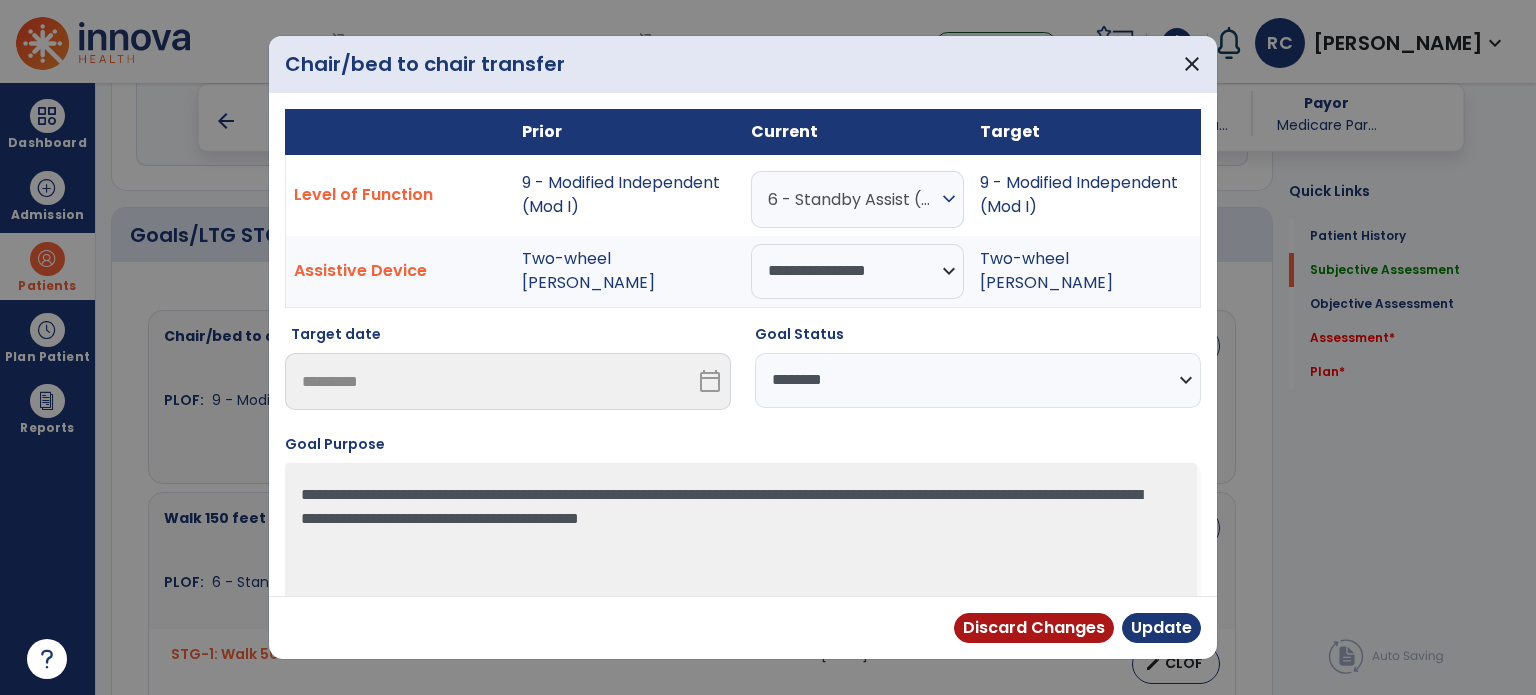 click on "6 - Standby Assist (SBA)" at bounding box center [852, 199] 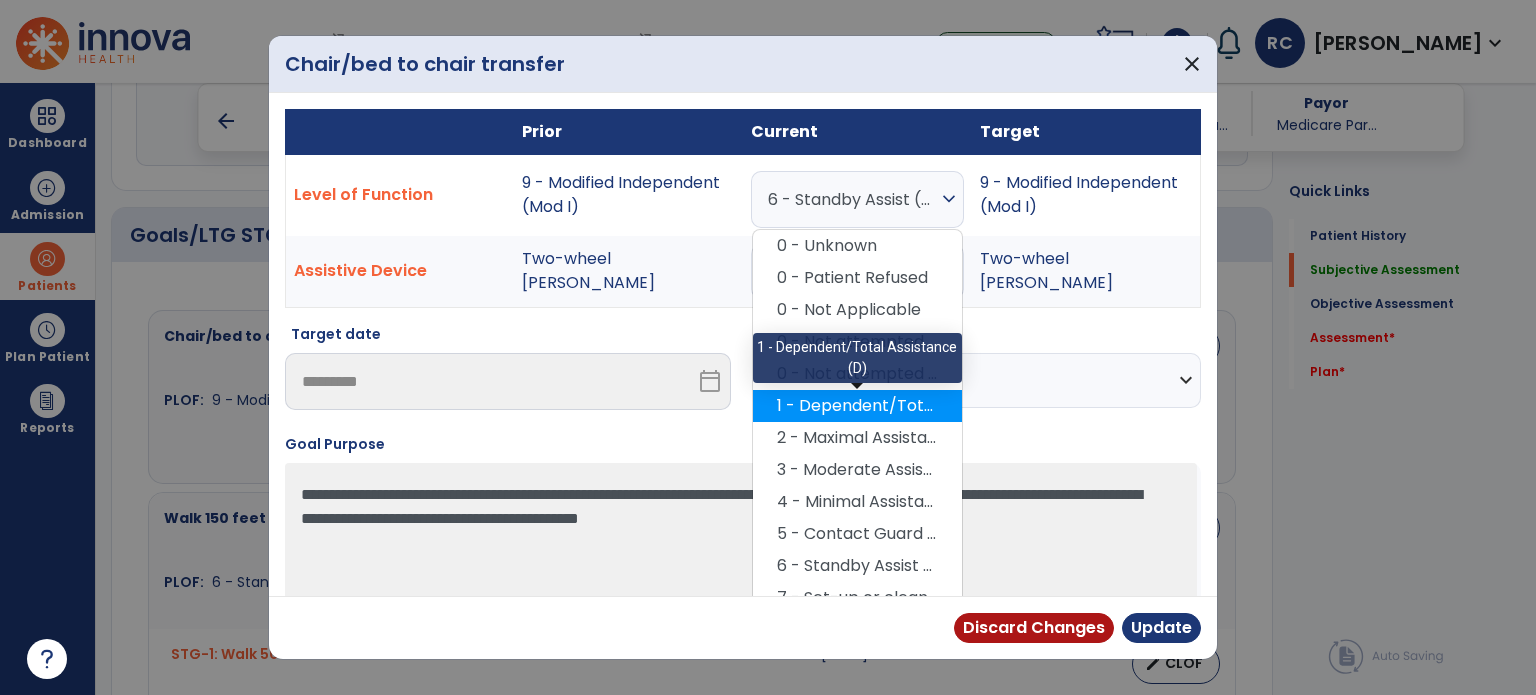 scroll, scrollTop: 112, scrollLeft: 0, axis: vertical 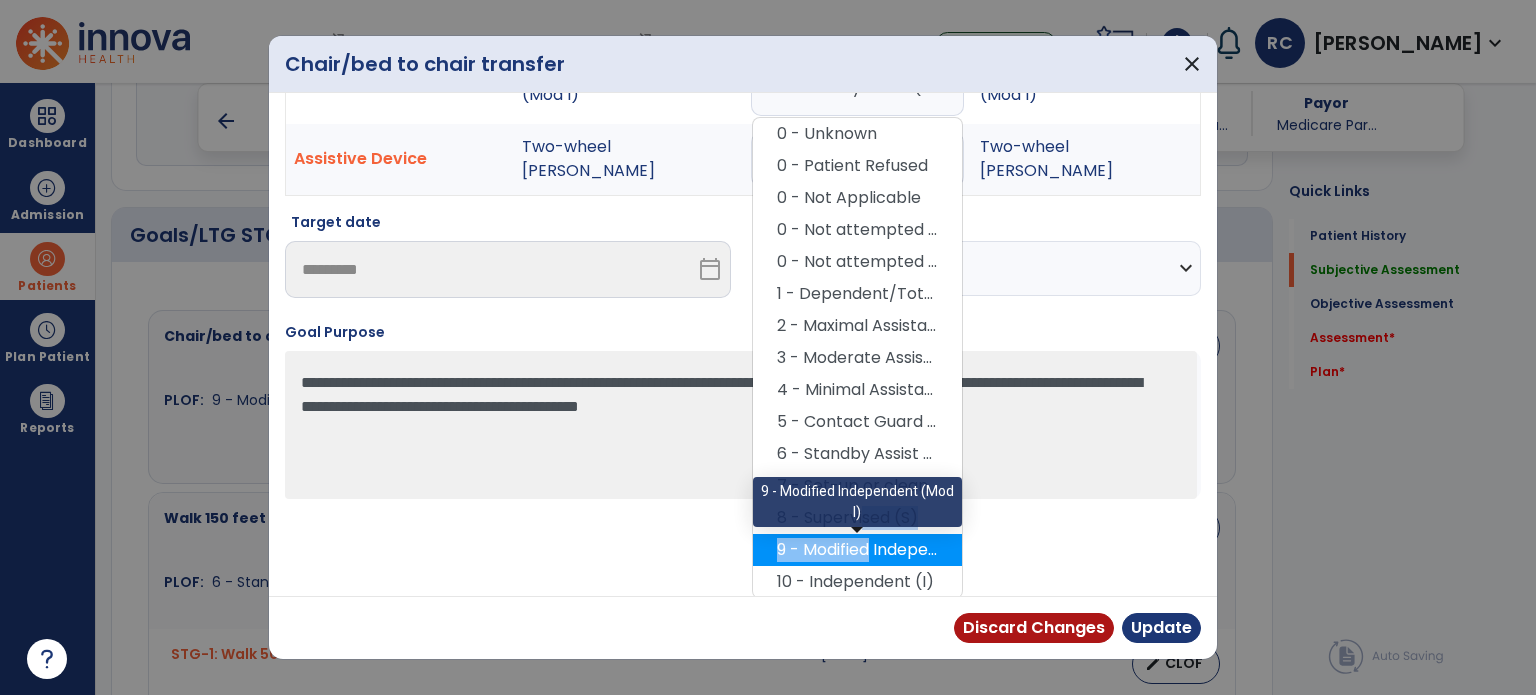 drag, startPoint x: 856, startPoint y: 531, endPoint x: 857, endPoint y: 542, distance: 11.045361 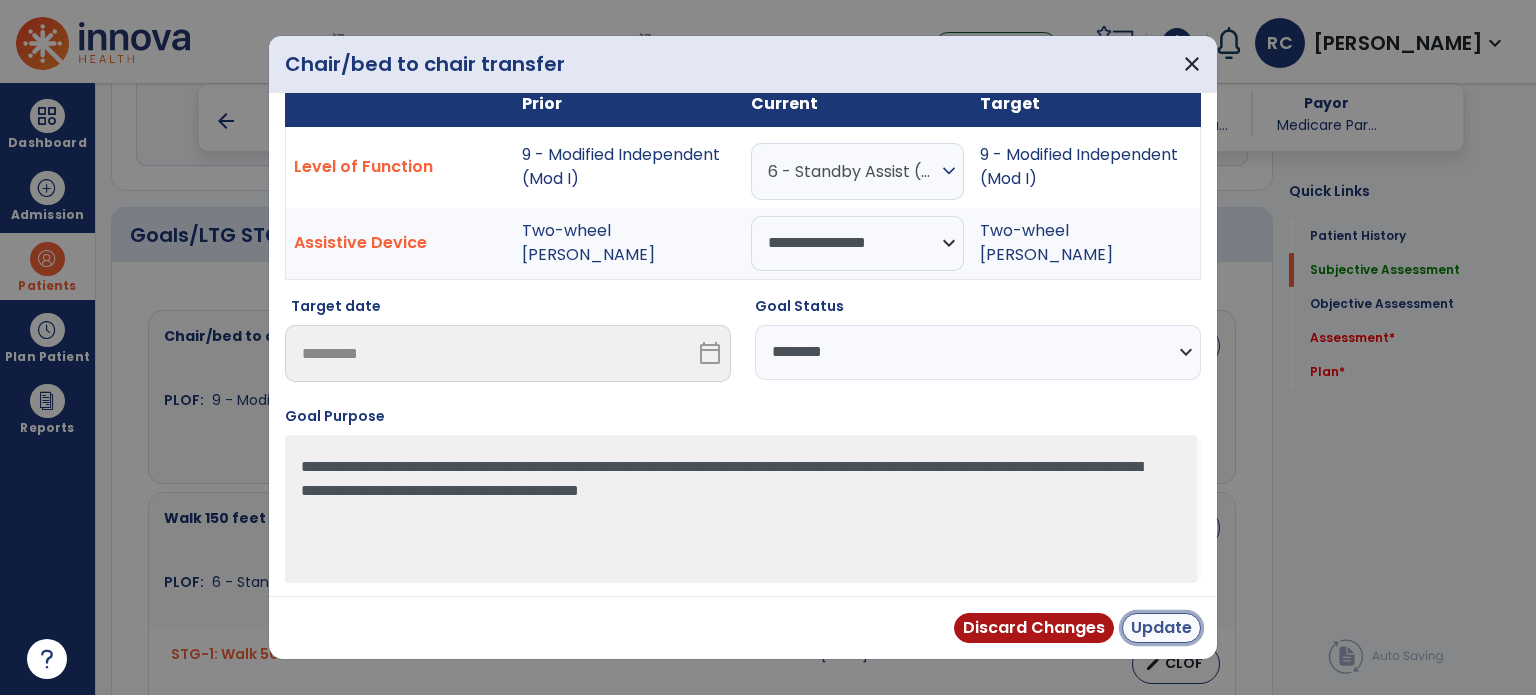 click on "Update" at bounding box center (1161, 628) 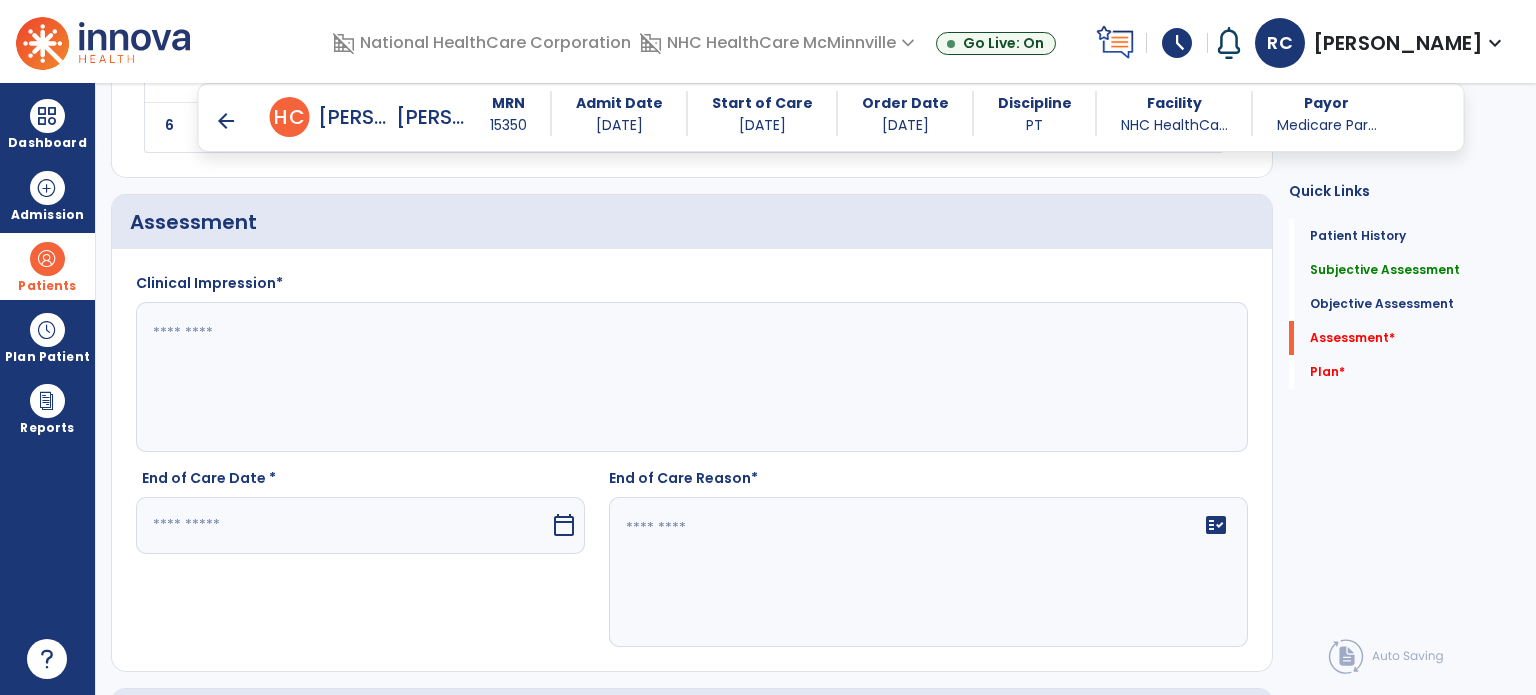 scroll, scrollTop: 2032, scrollLeft: 0, axis: vertical 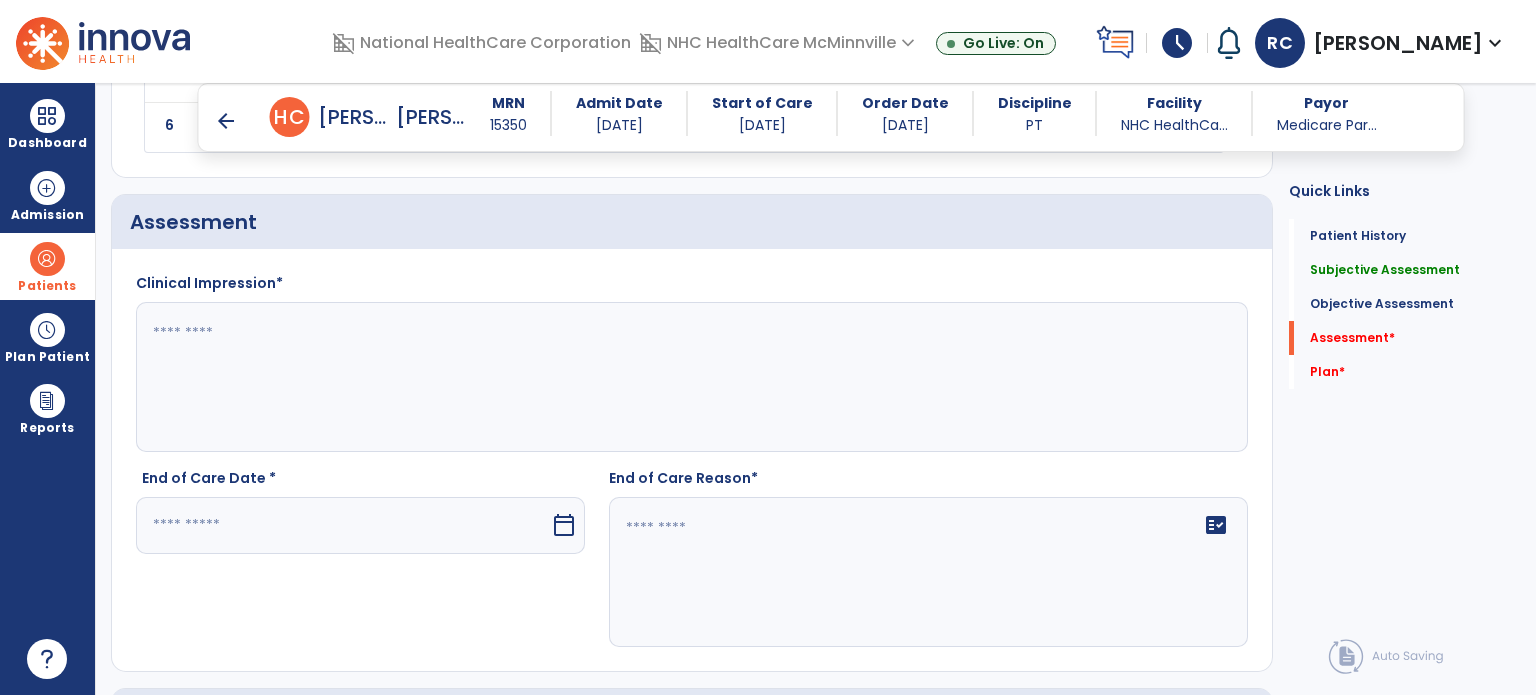 click 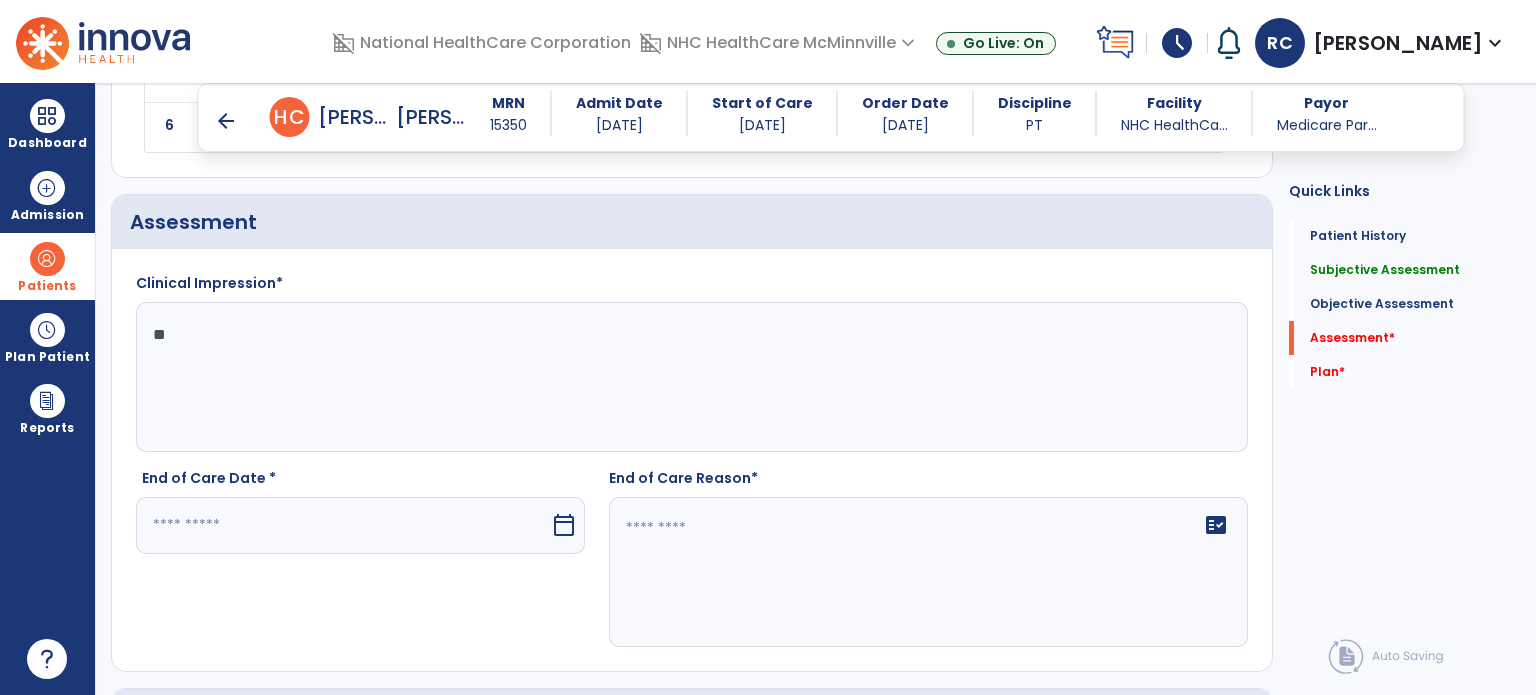 type on "*" 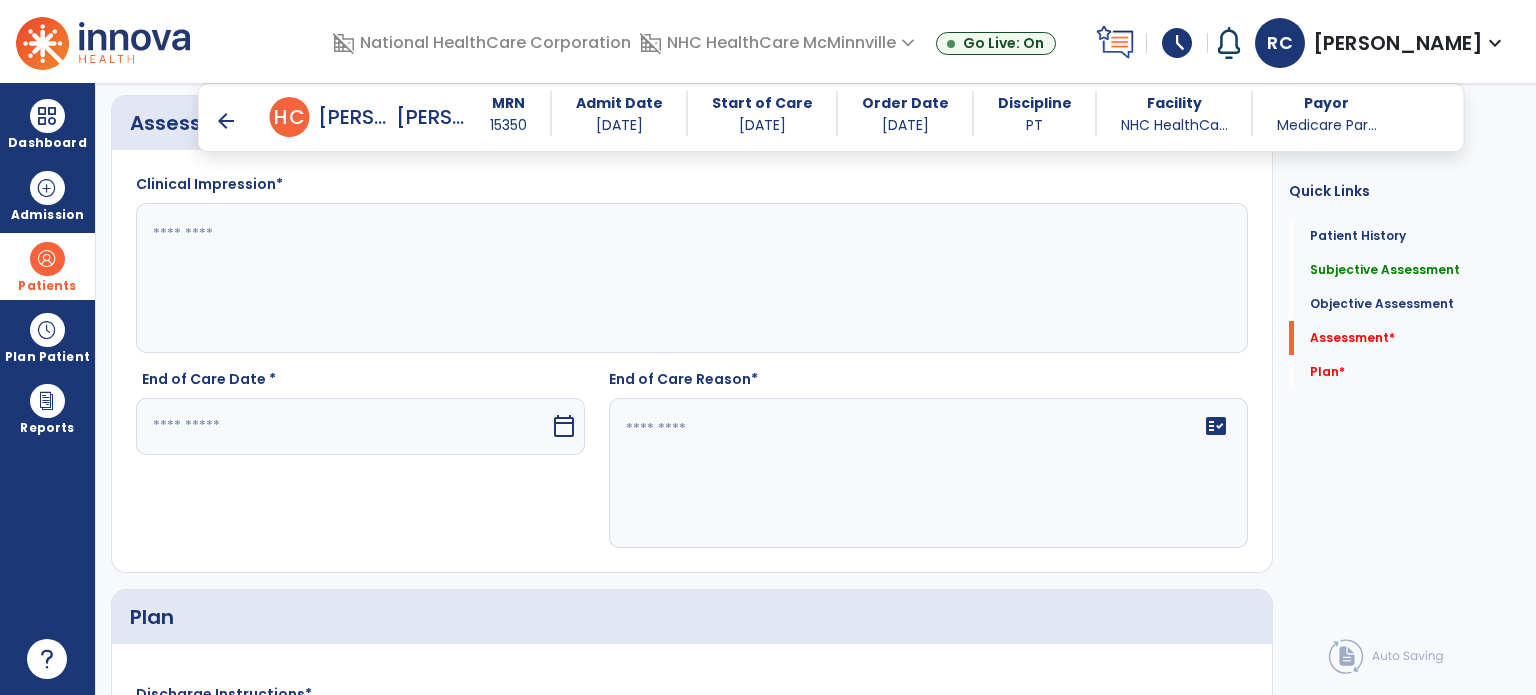 scroll, scrollTop: 2132, scrollLeft: 0, axis: vertical 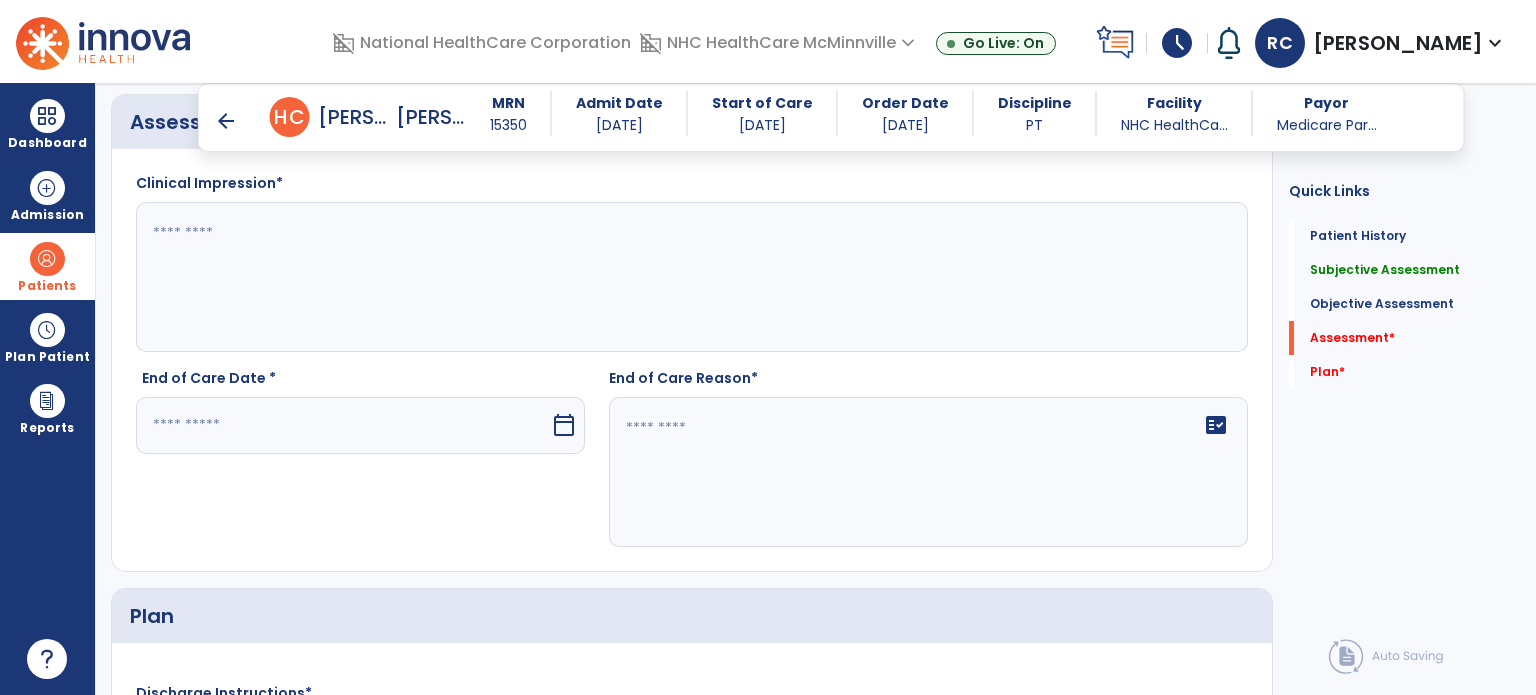 click 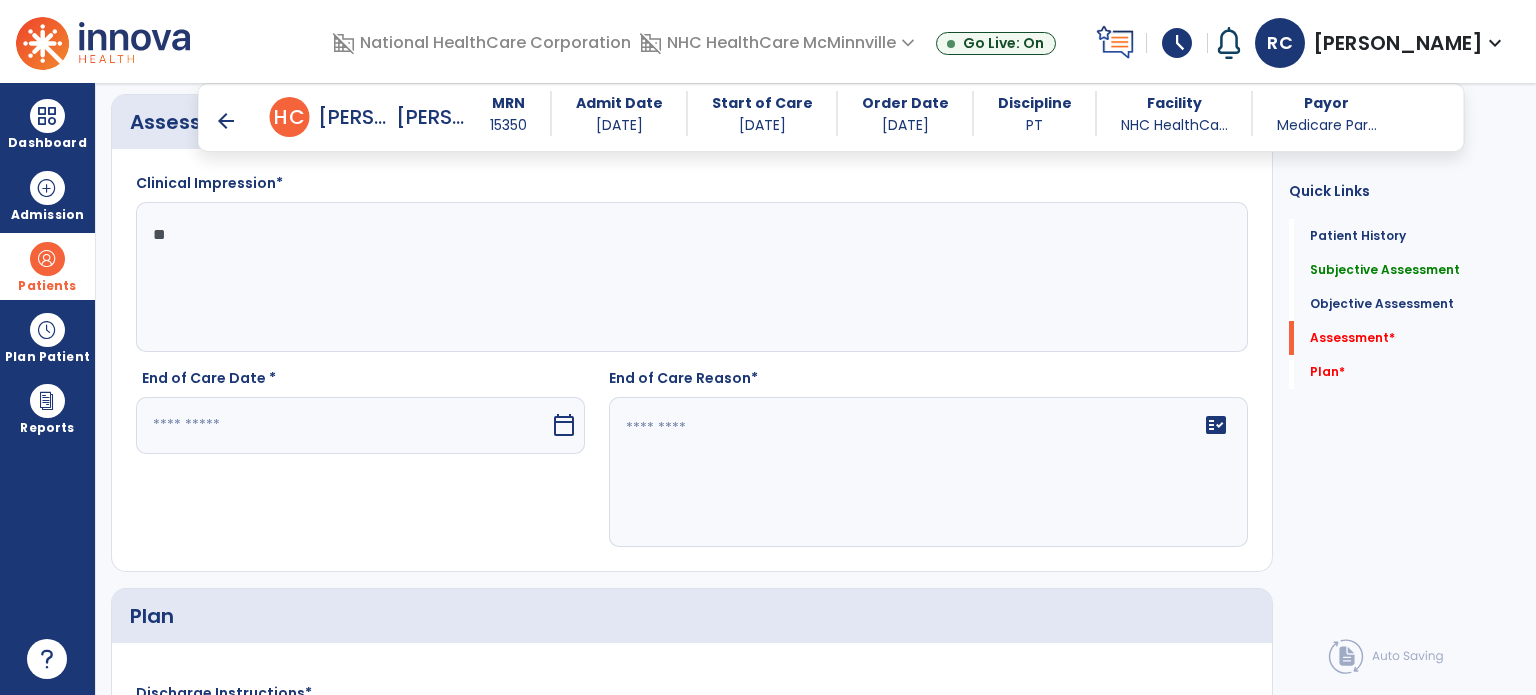 type on "*" 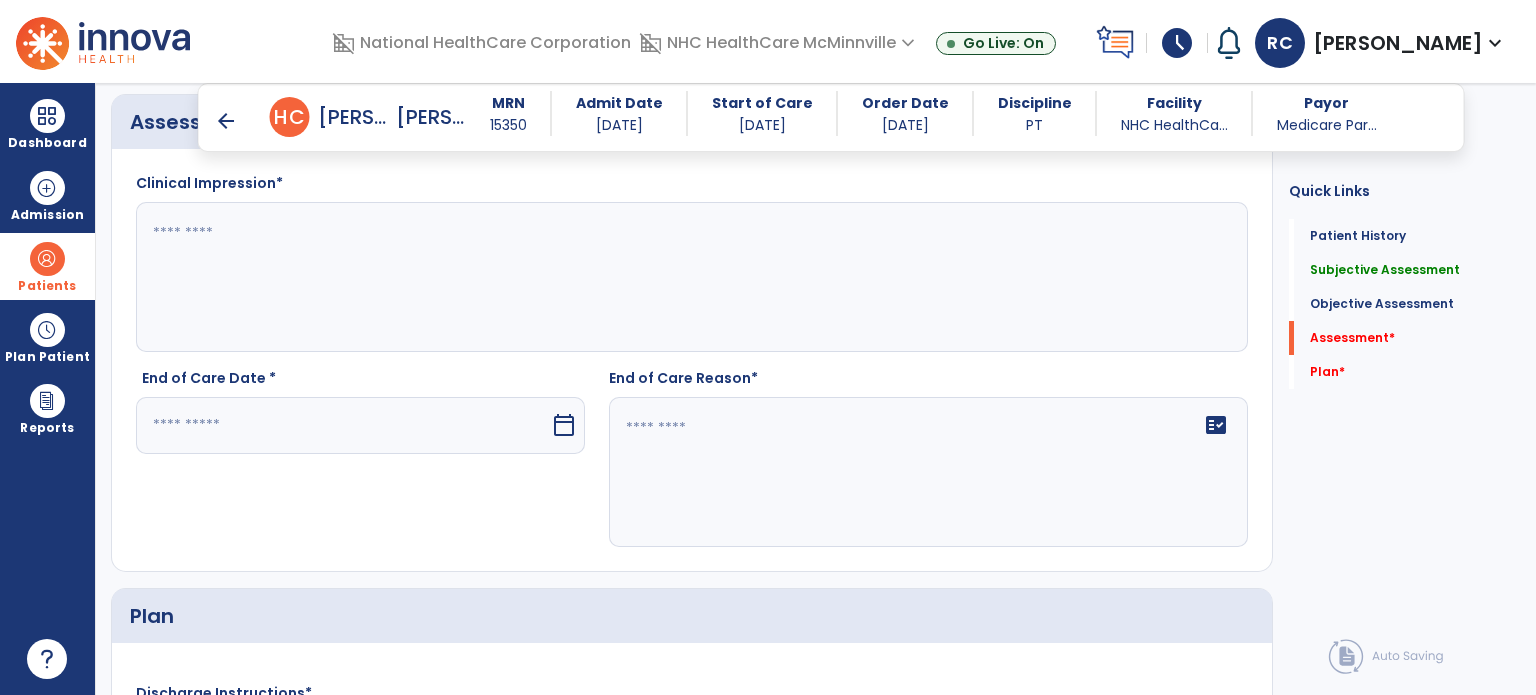 type on "*" 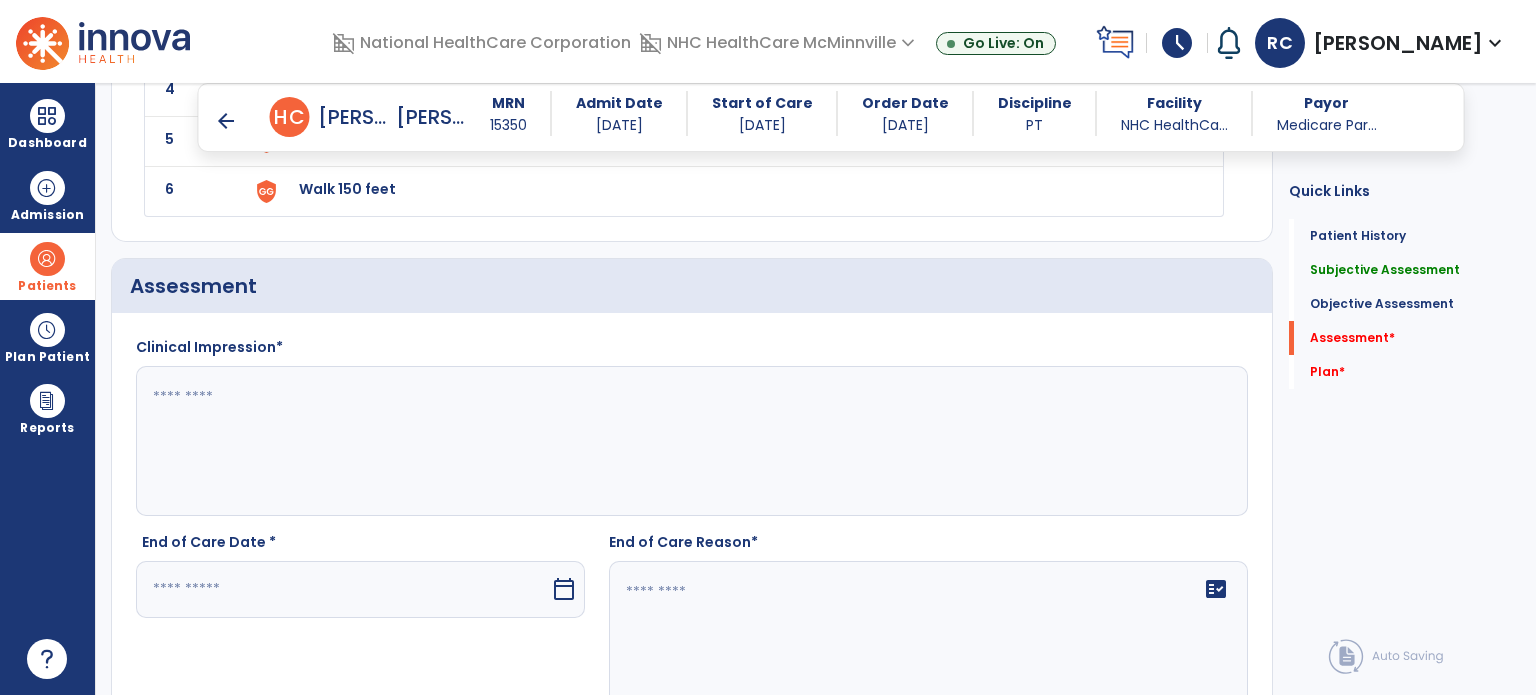 scroll, scrollTop: 1967, scrollLeft: 0, axis: vertical 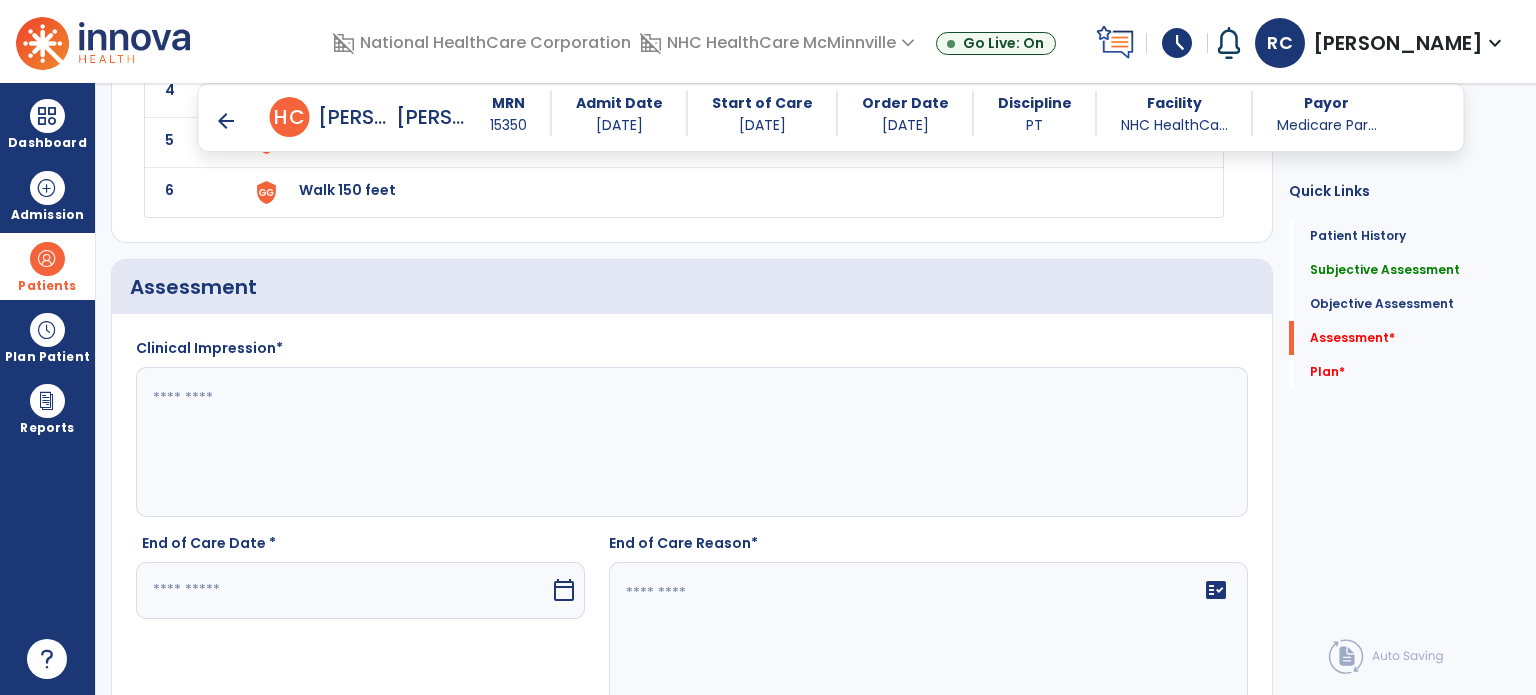 click 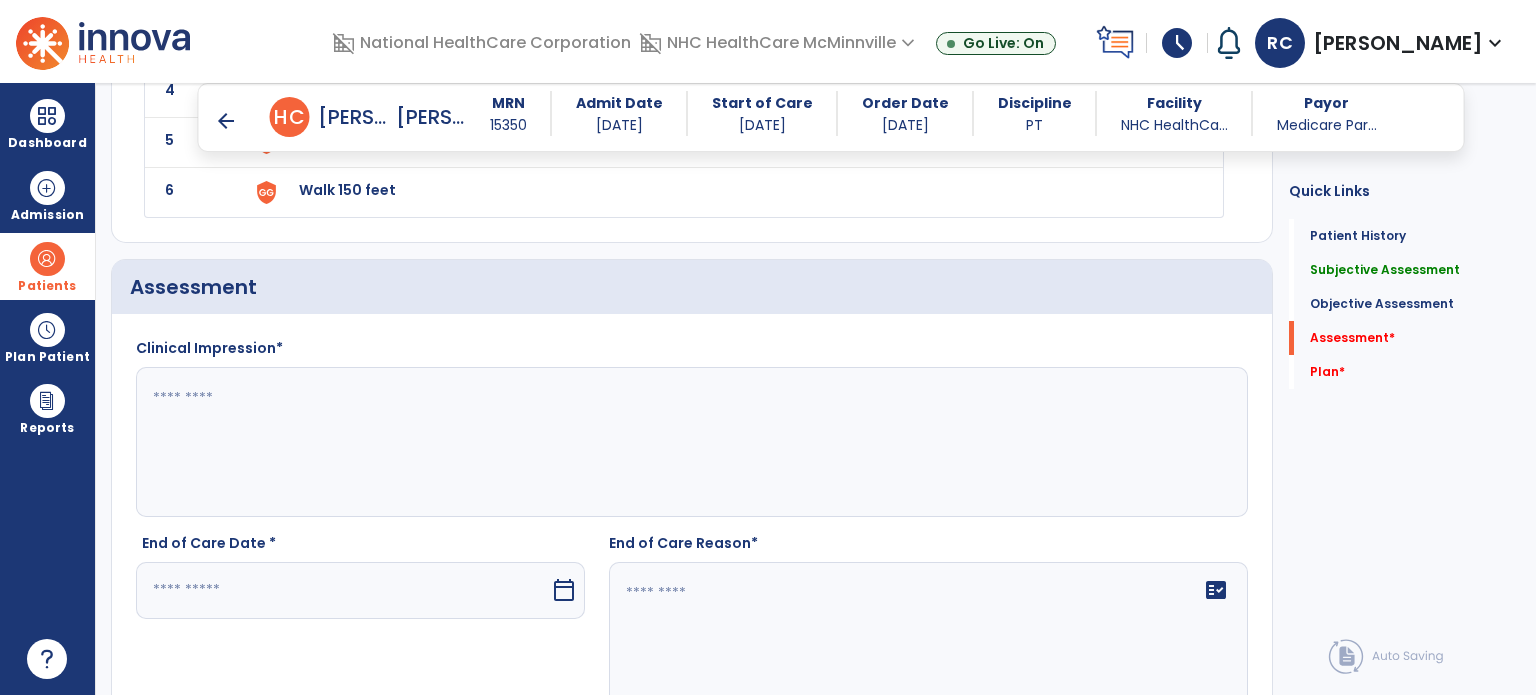 type on "*" 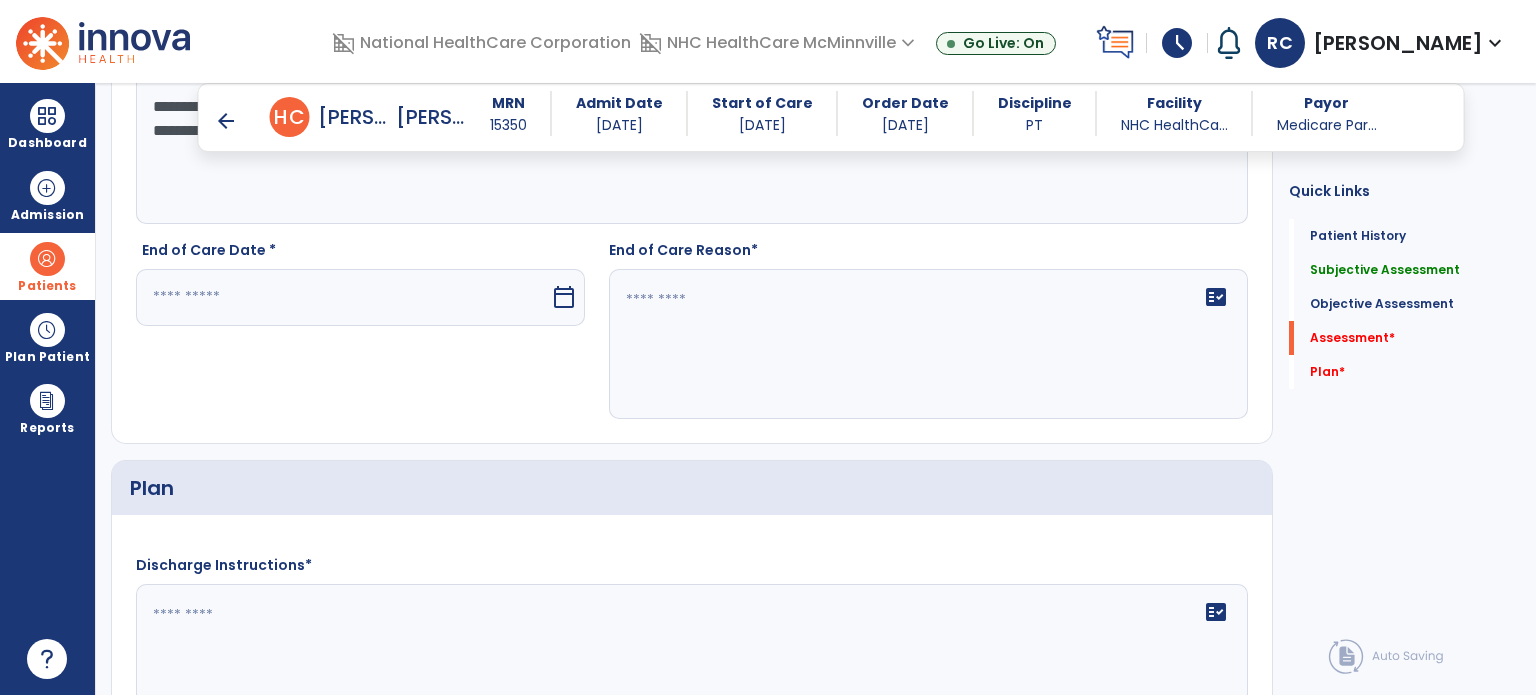scroll, scrollTop: 2251, scrollLeft: 0, axis: vertical 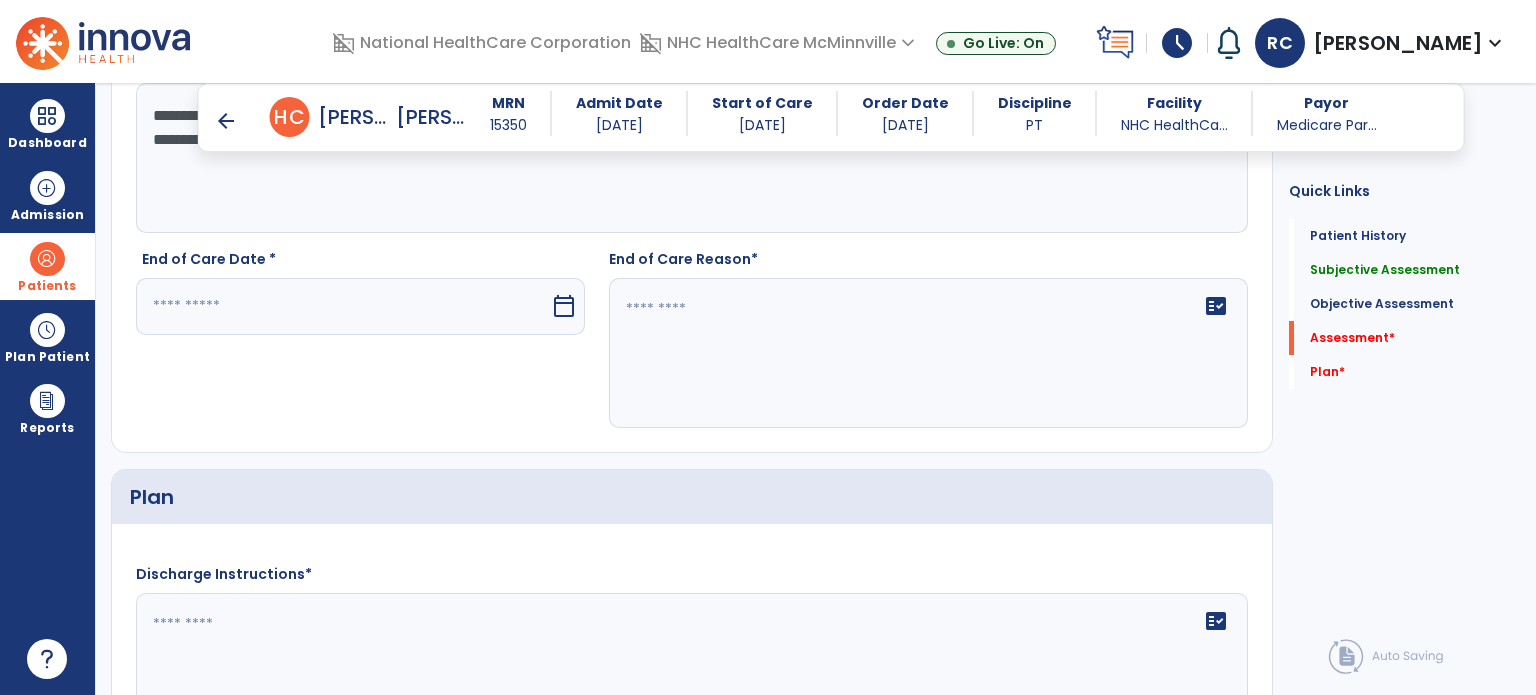 type on "**********" 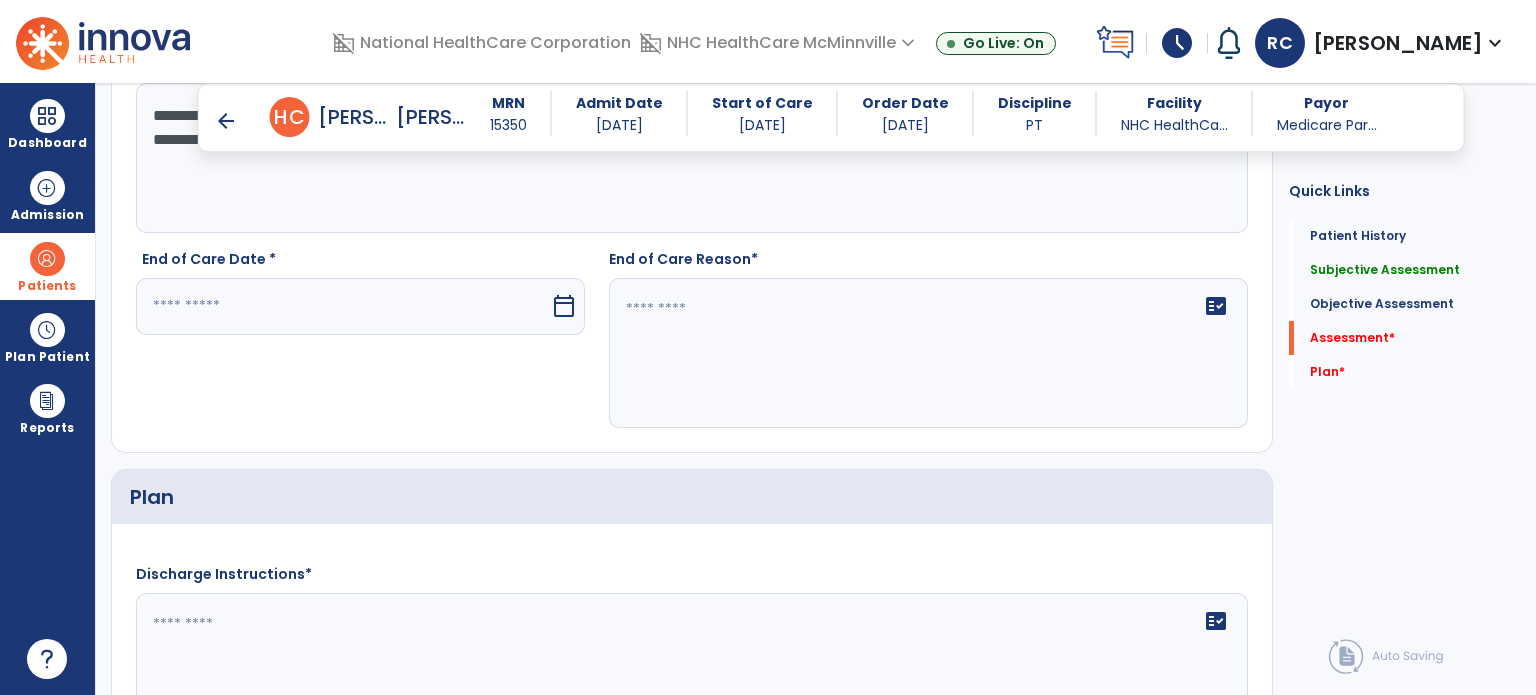 click at bounding box center [343, 306] 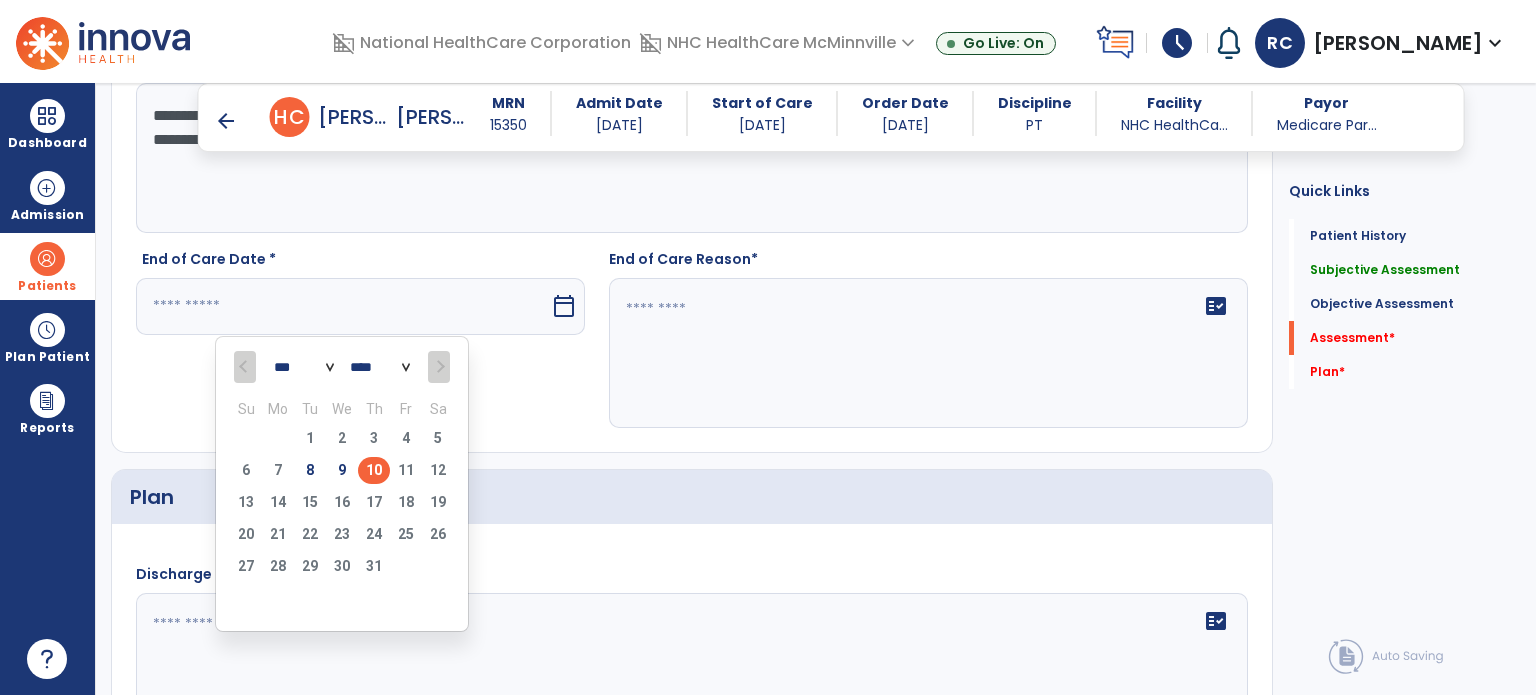 click on "10" at bounding box center [374, 470] 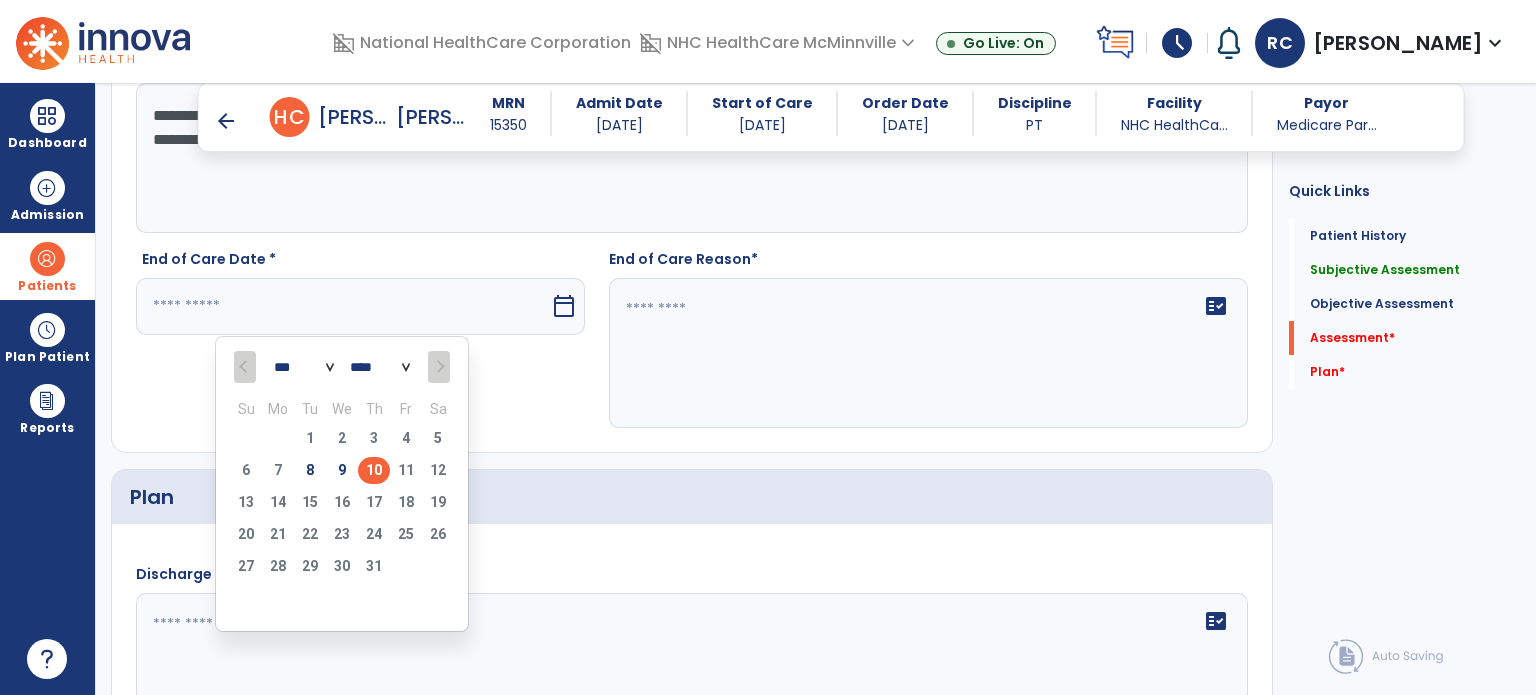 type on "*********" 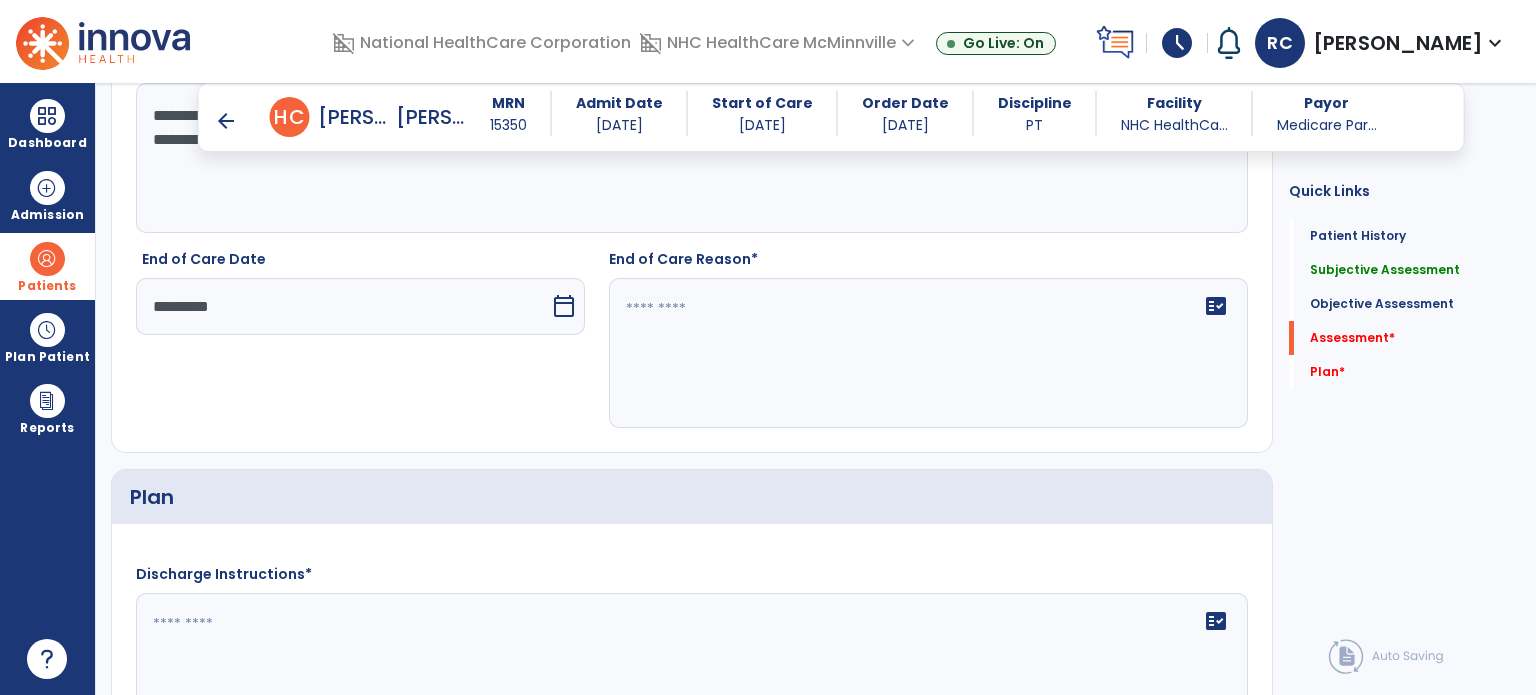 click on "fact_check" 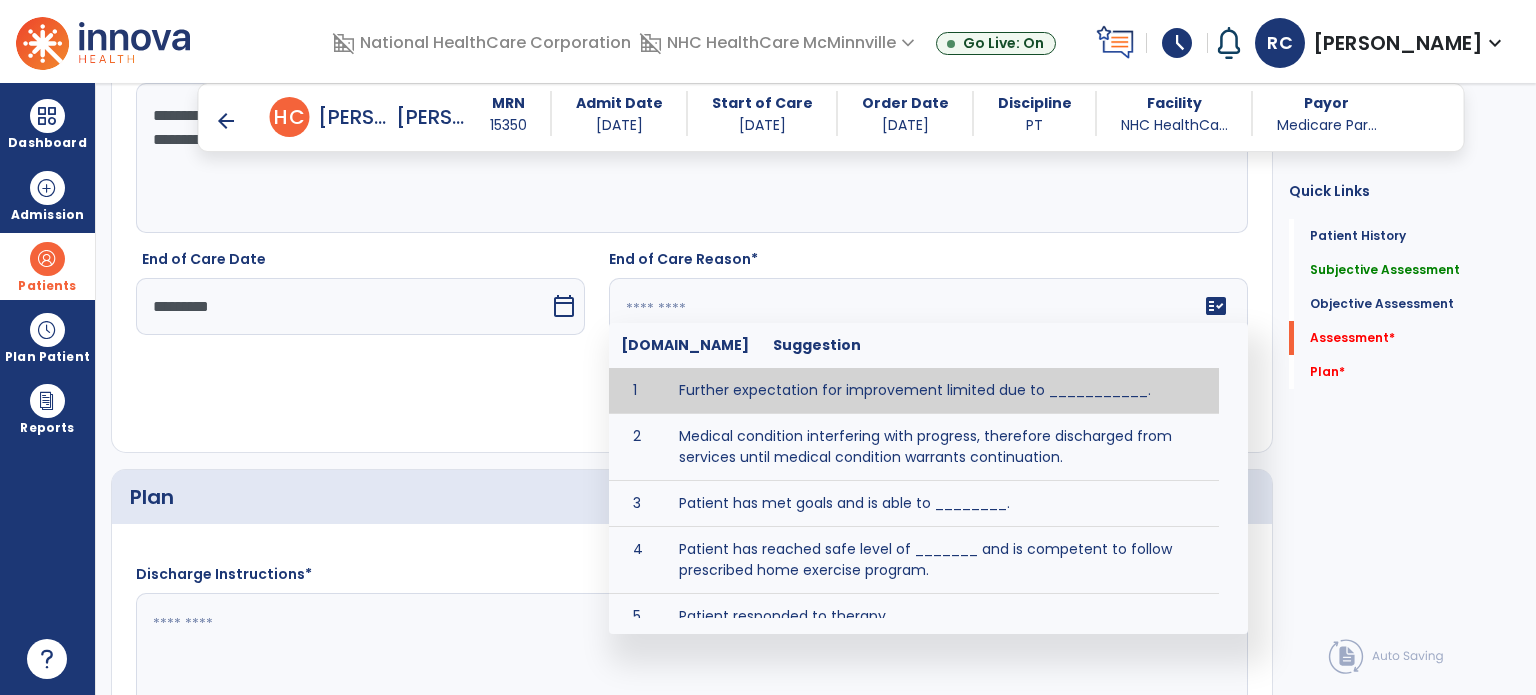 click 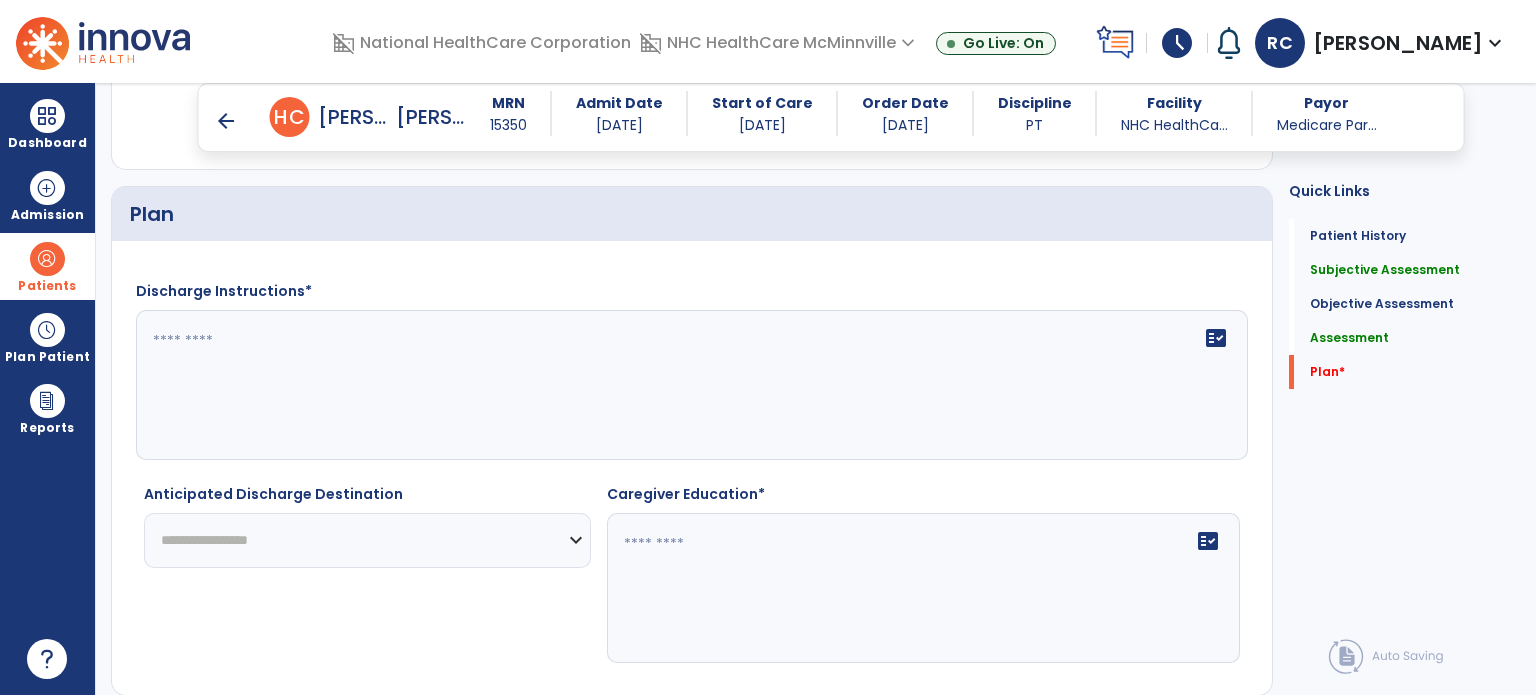 scroll, scrollTop: 2551, scrollLeft: 0, axis: vertical 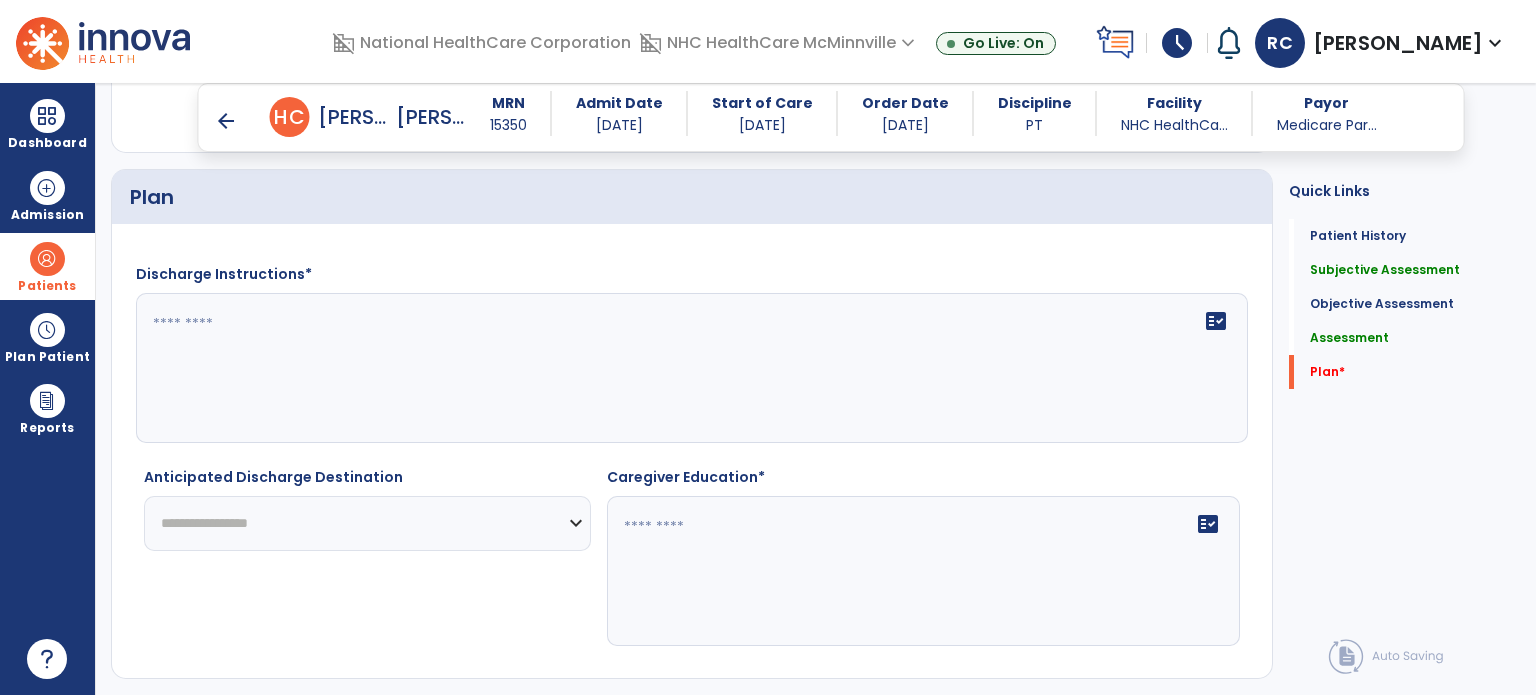 type on "**********" 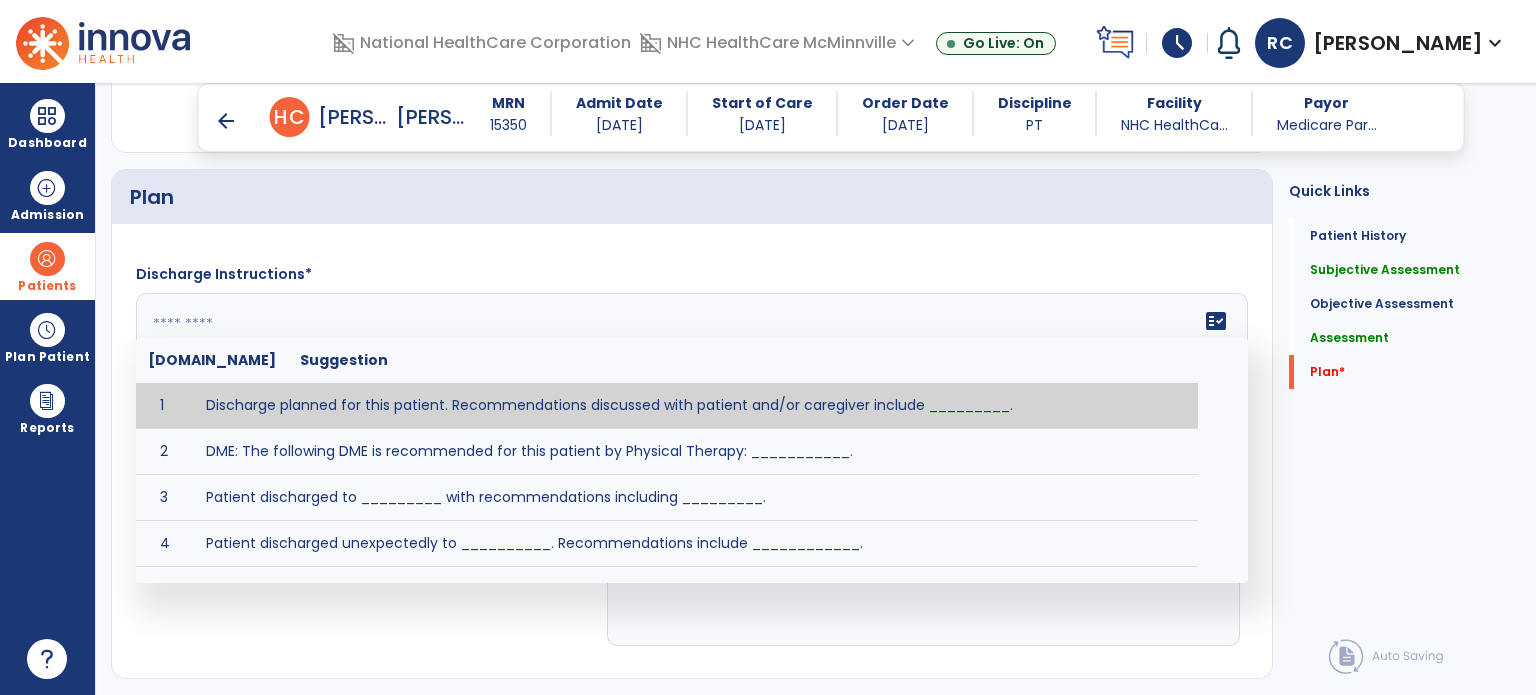 type on "*" 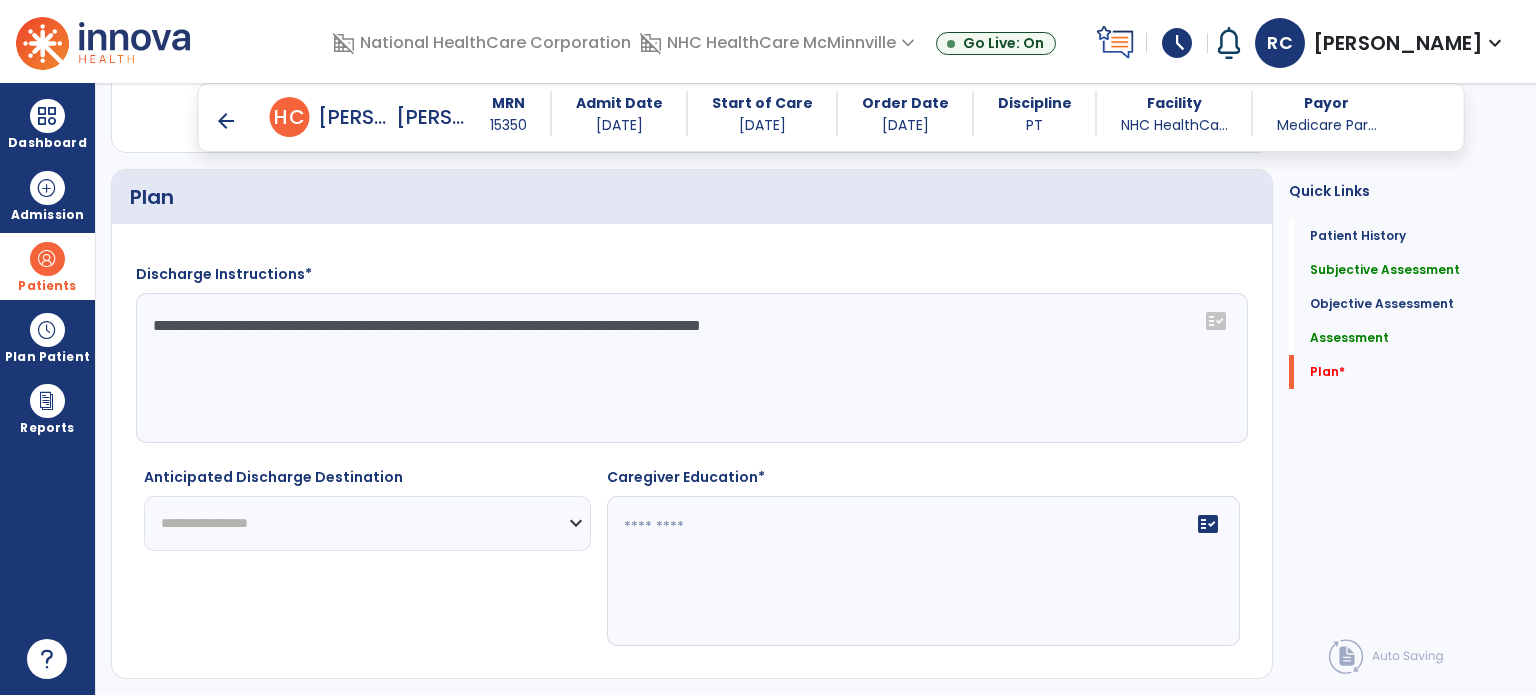 scroll, scrollTop: 2599, scrollLeft: 0, axis: vertical 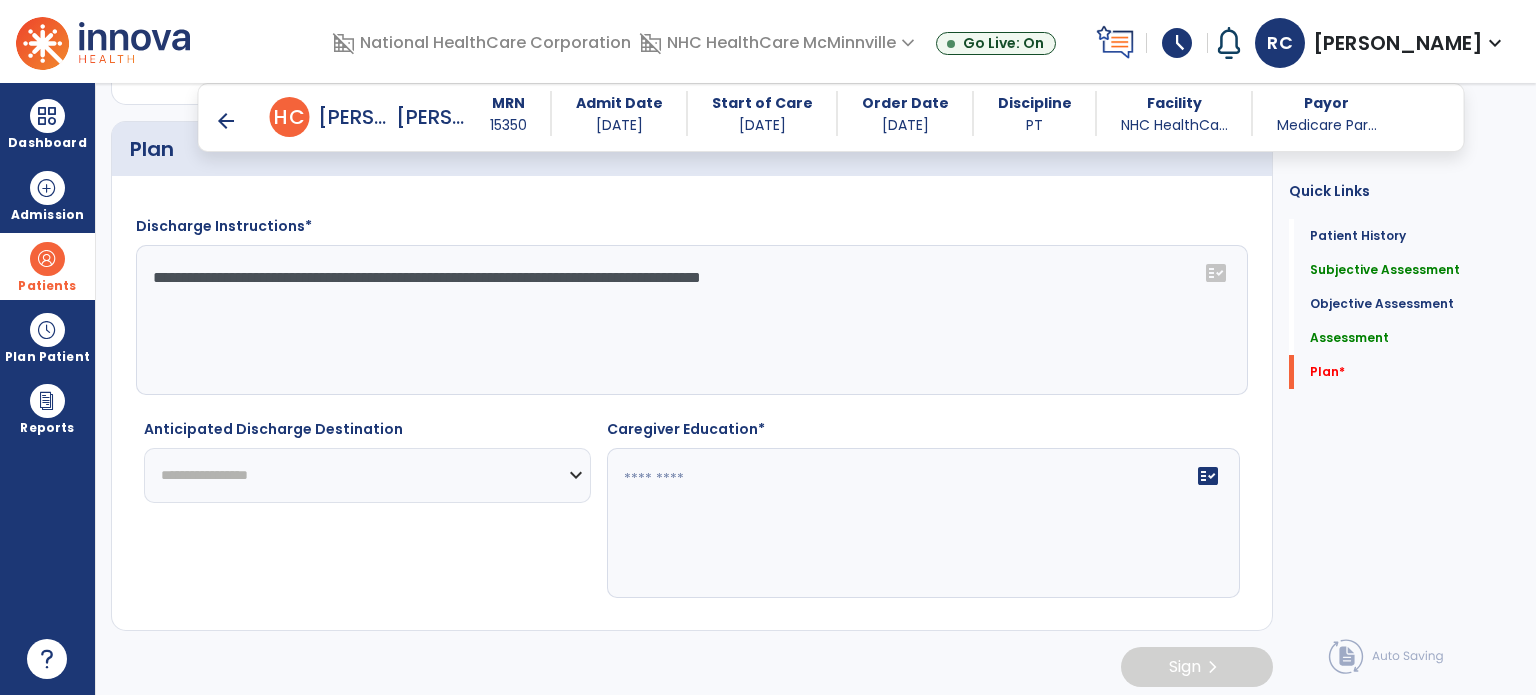type on "**********" 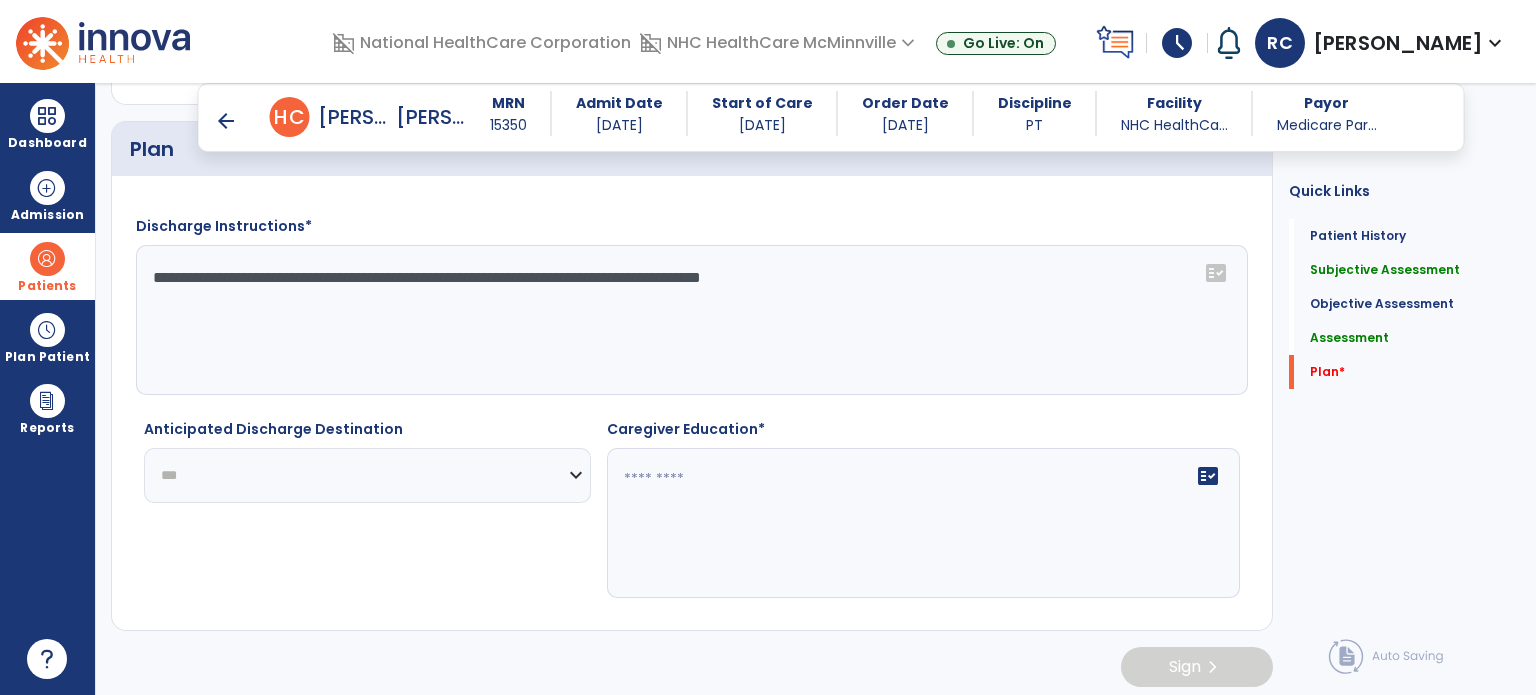 click on "**********" 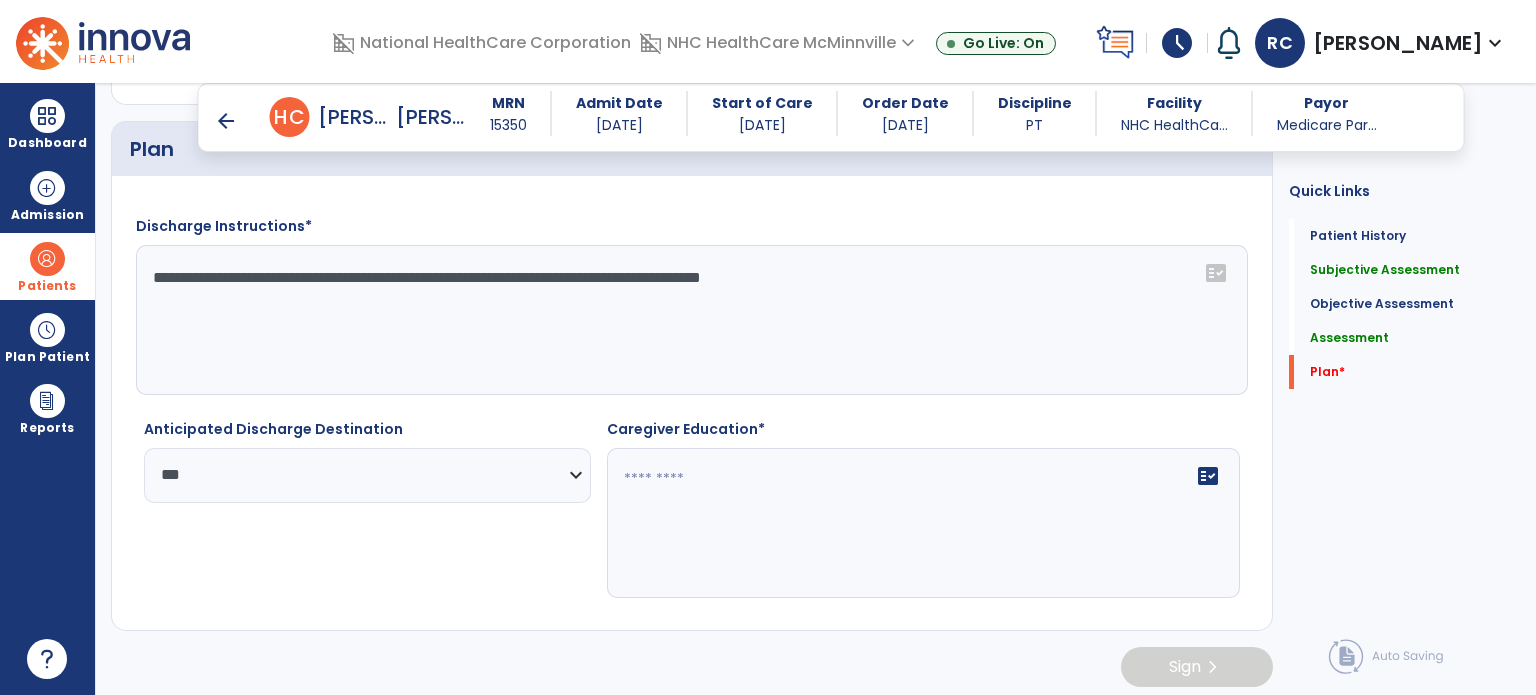 click on "**********" 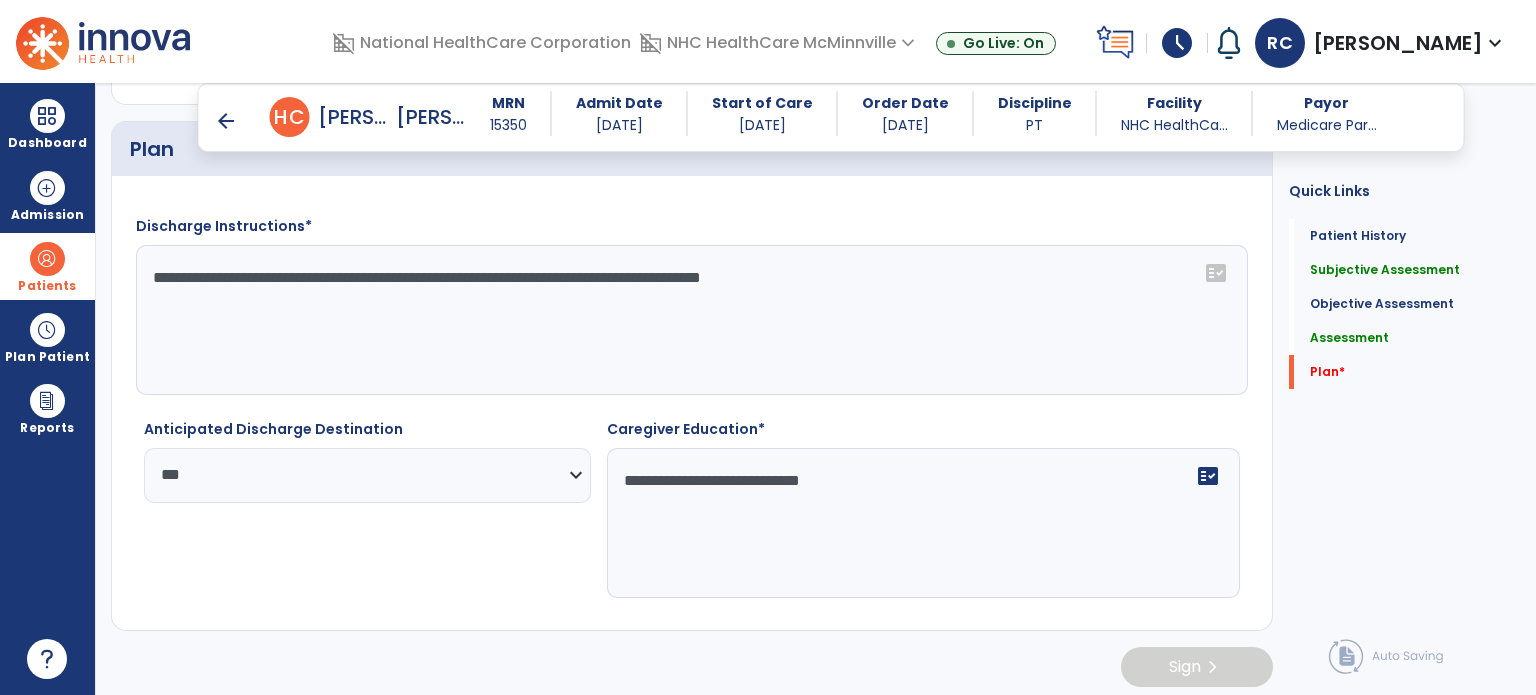 type on "**********" 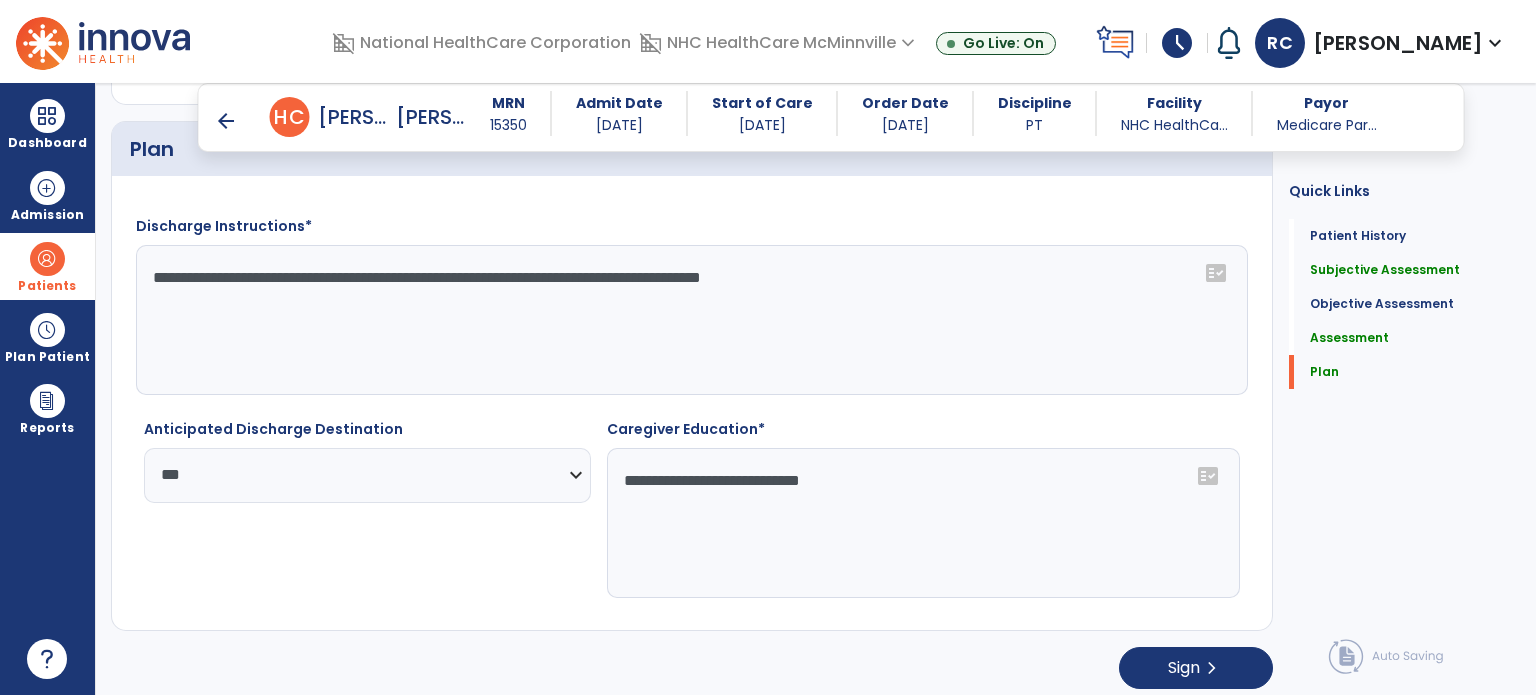 scroll, scrollTop: 2600, scrollLeft: 0, axis: vertical 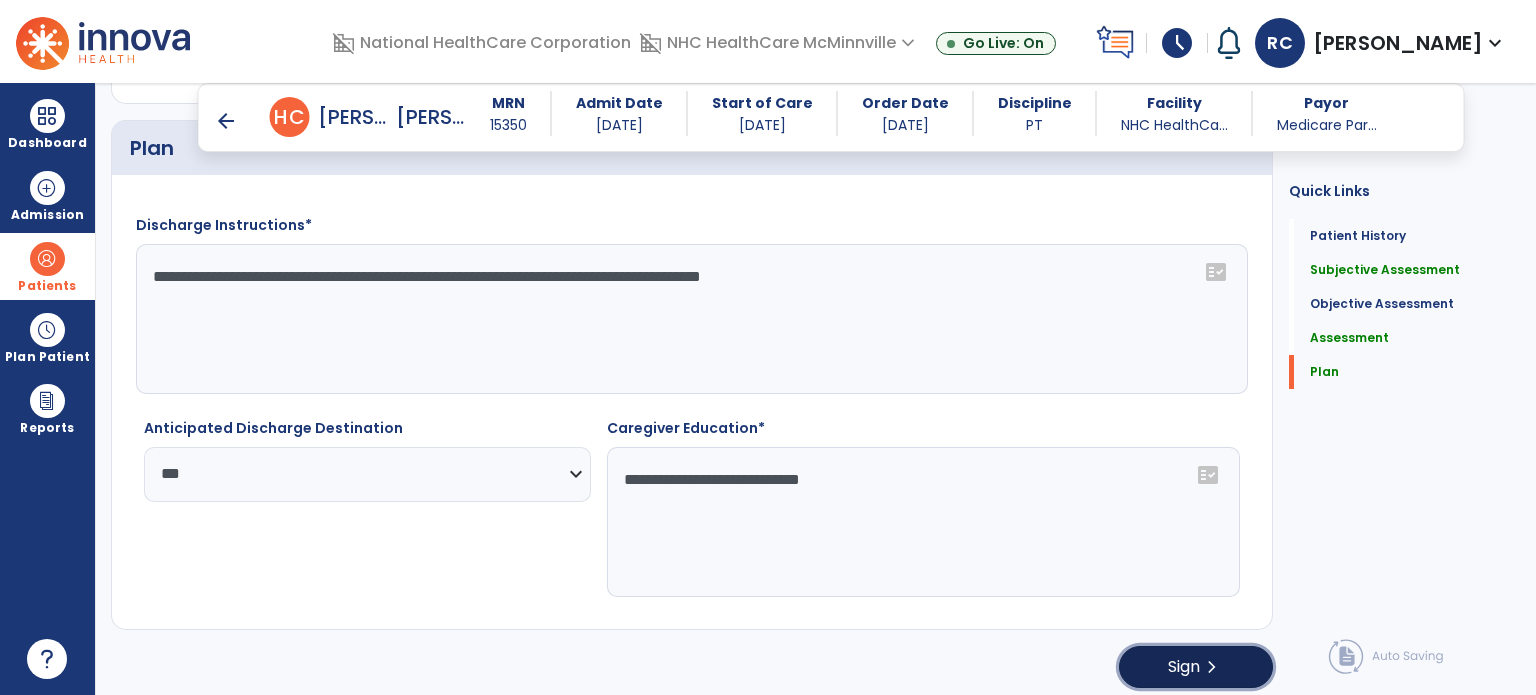 click on "Sign" 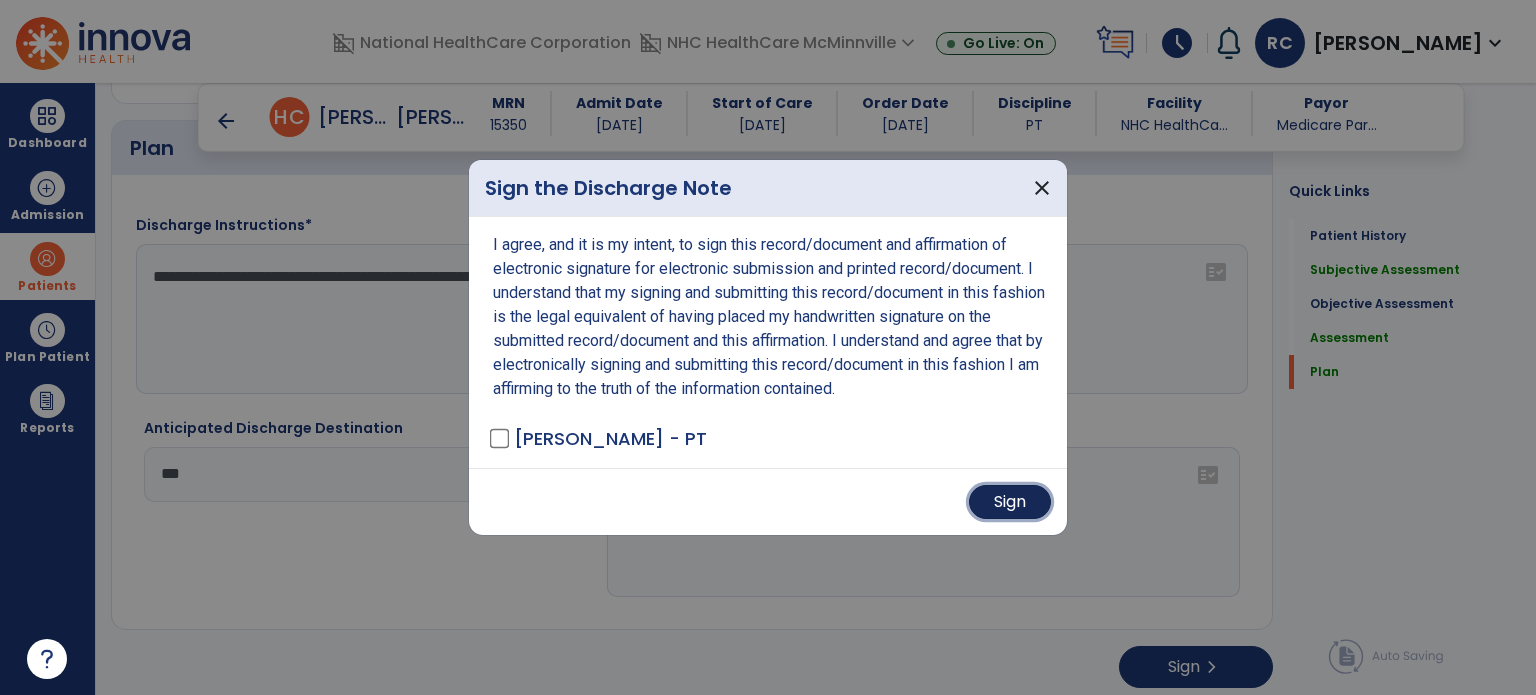 click on "Sign" at bounding box center [1010, 502] 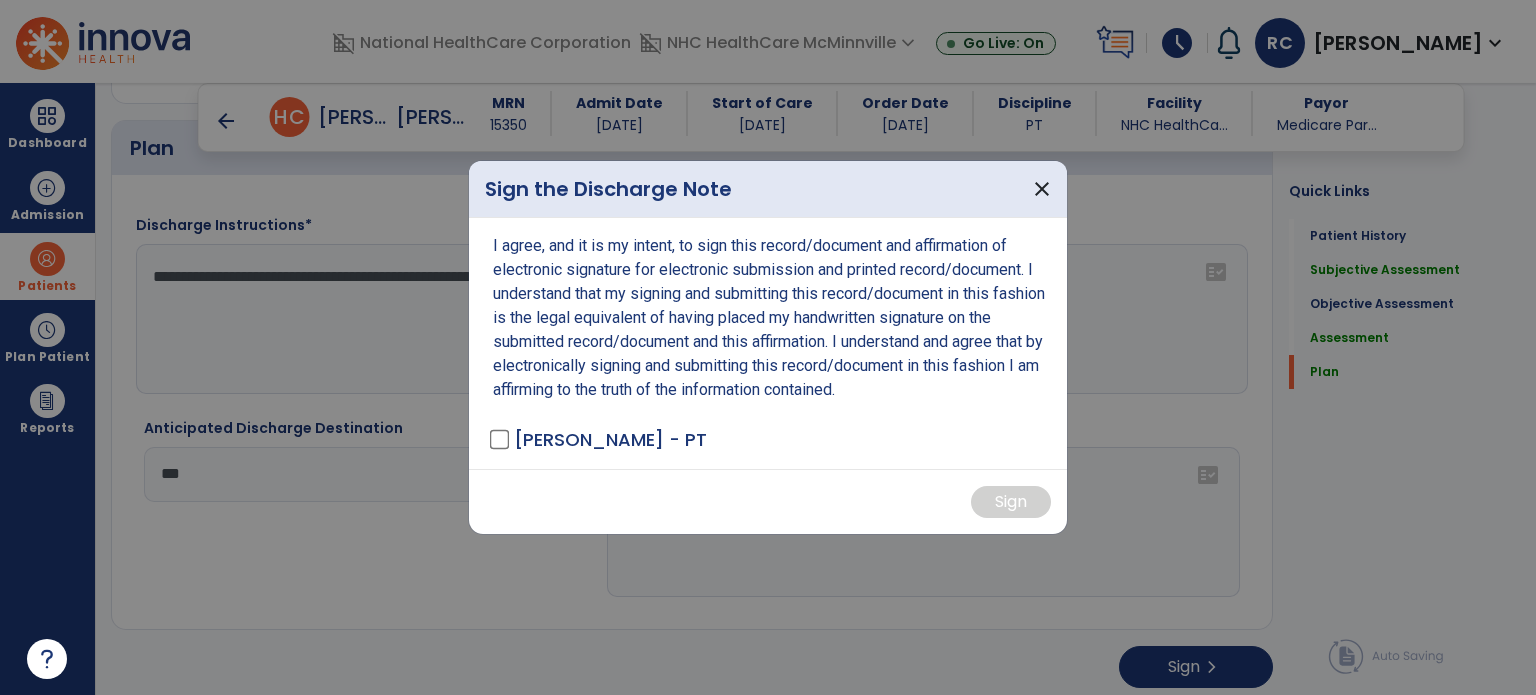 scroll, scrollTop: 0, scrollLeft: 0, axis: both 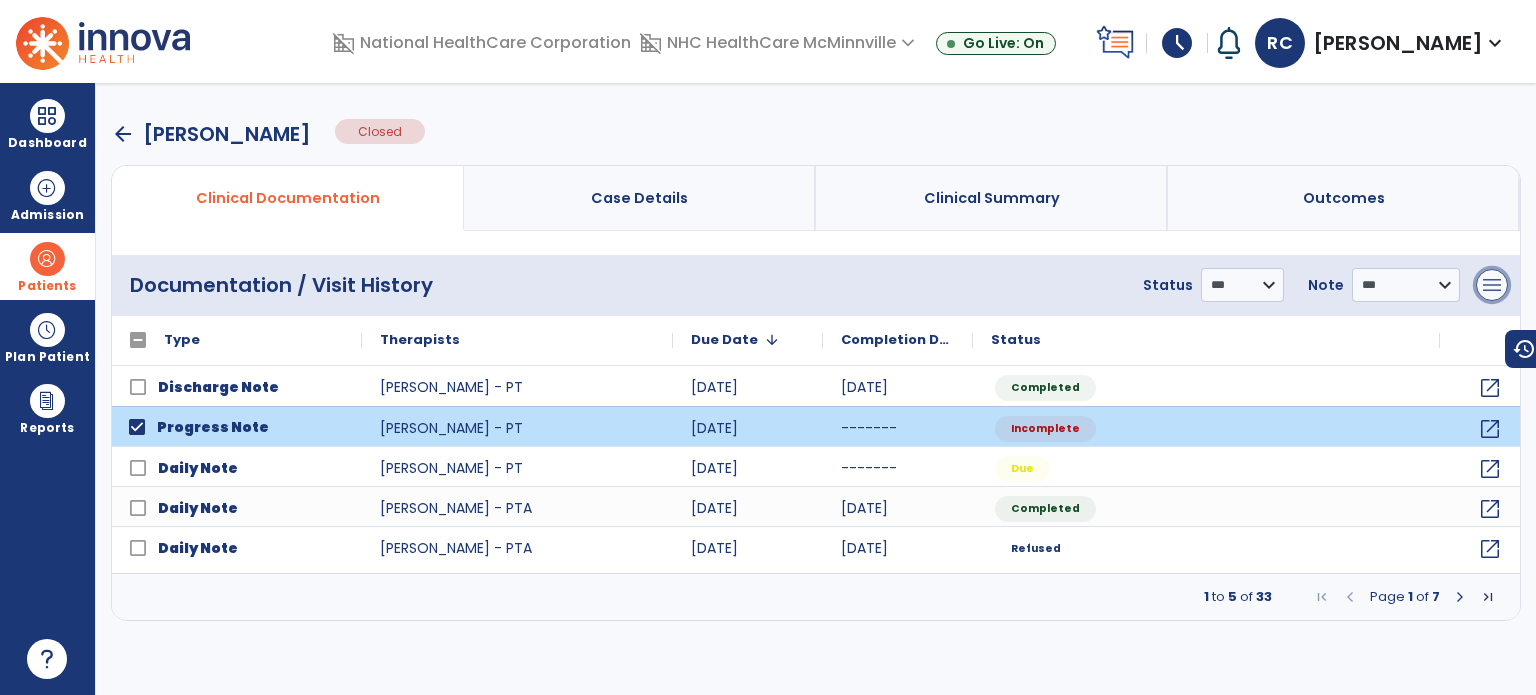 click on "menu" at bounding box center (1492, 285) 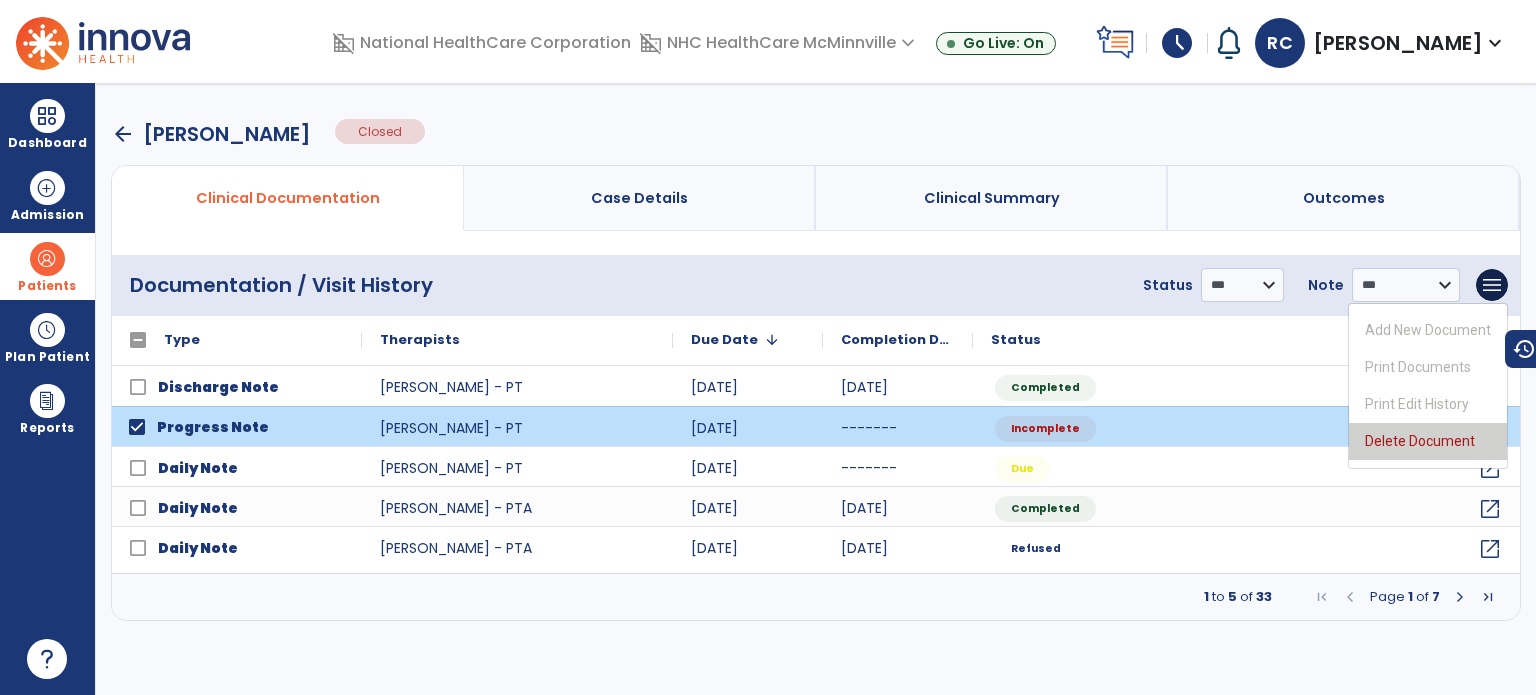 click on "Delete Document" at bounding box center (1428, 441) 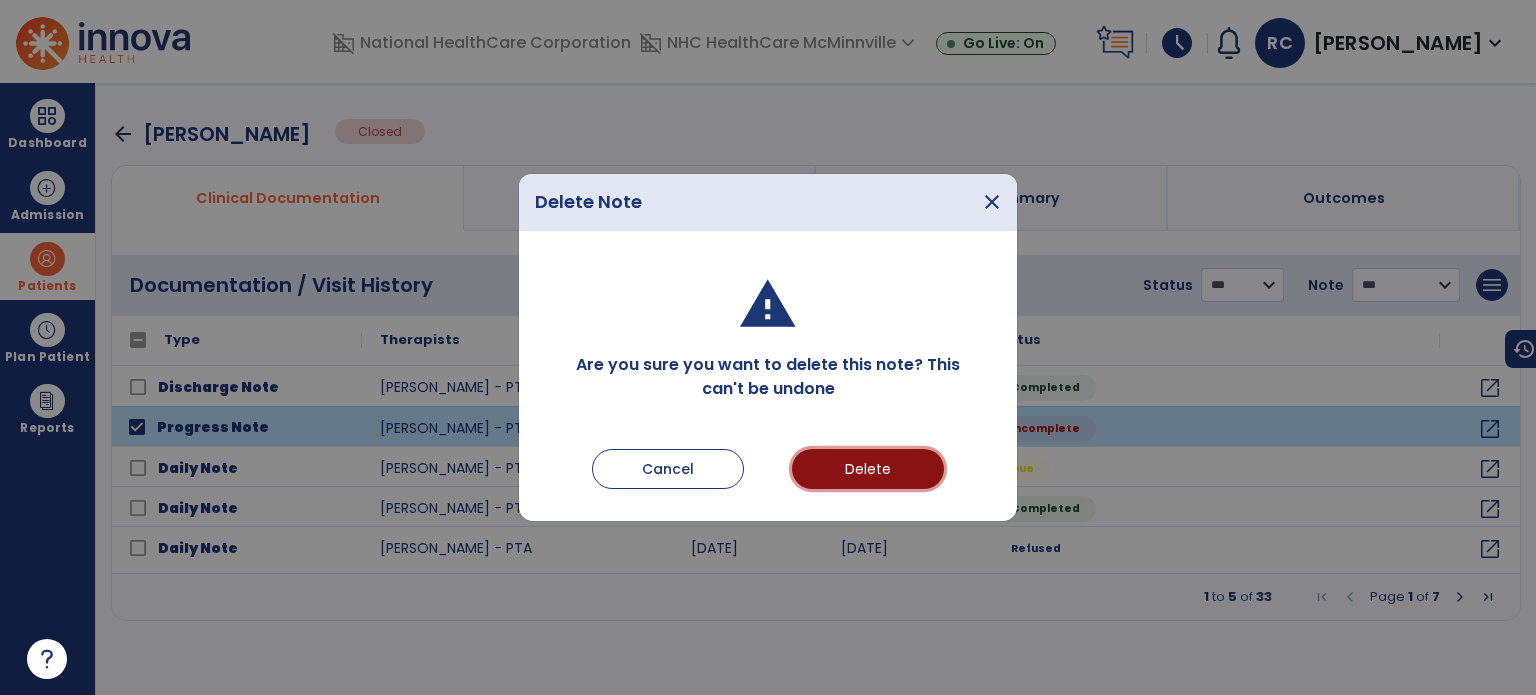 click on "Delete" at bounding box center (868, 469) 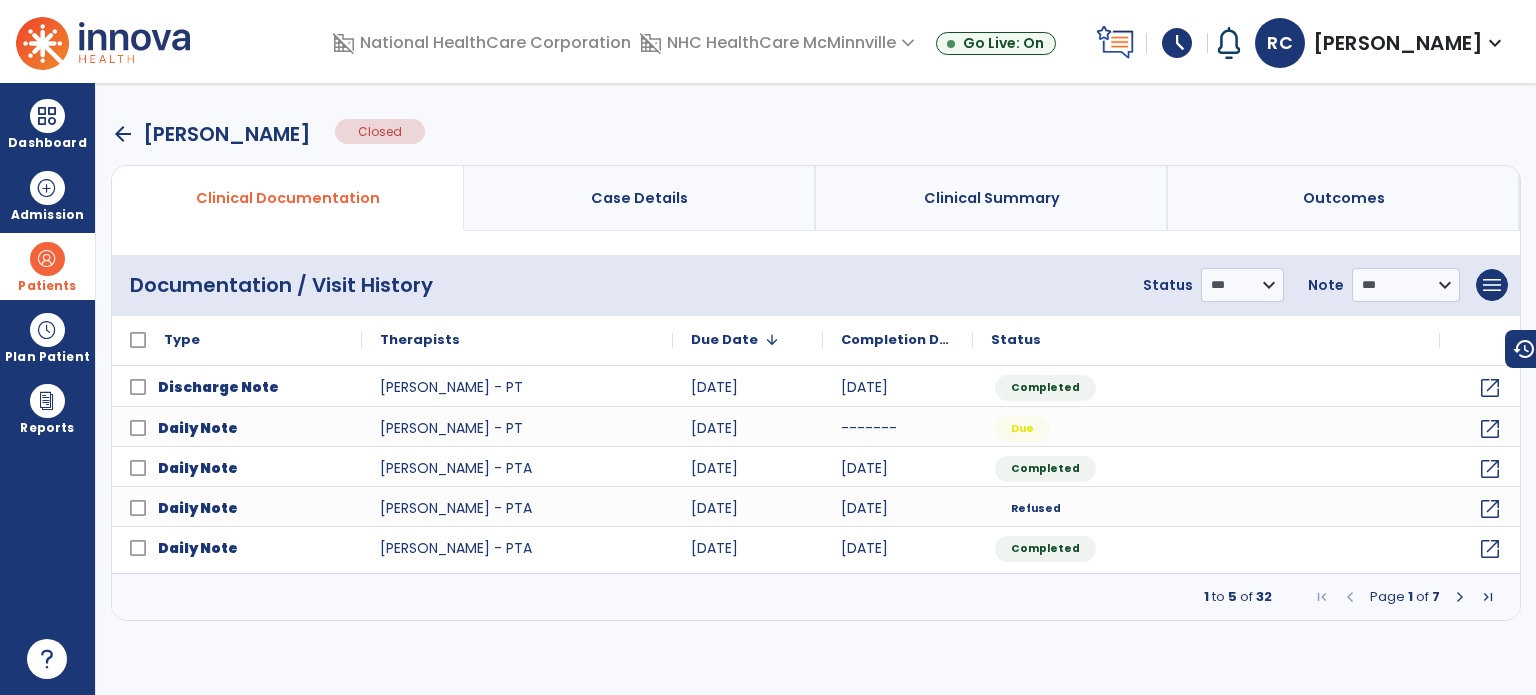 click on "arrow_back   Hennessee, Cathy  Closed" at bounding box center [816, 134] 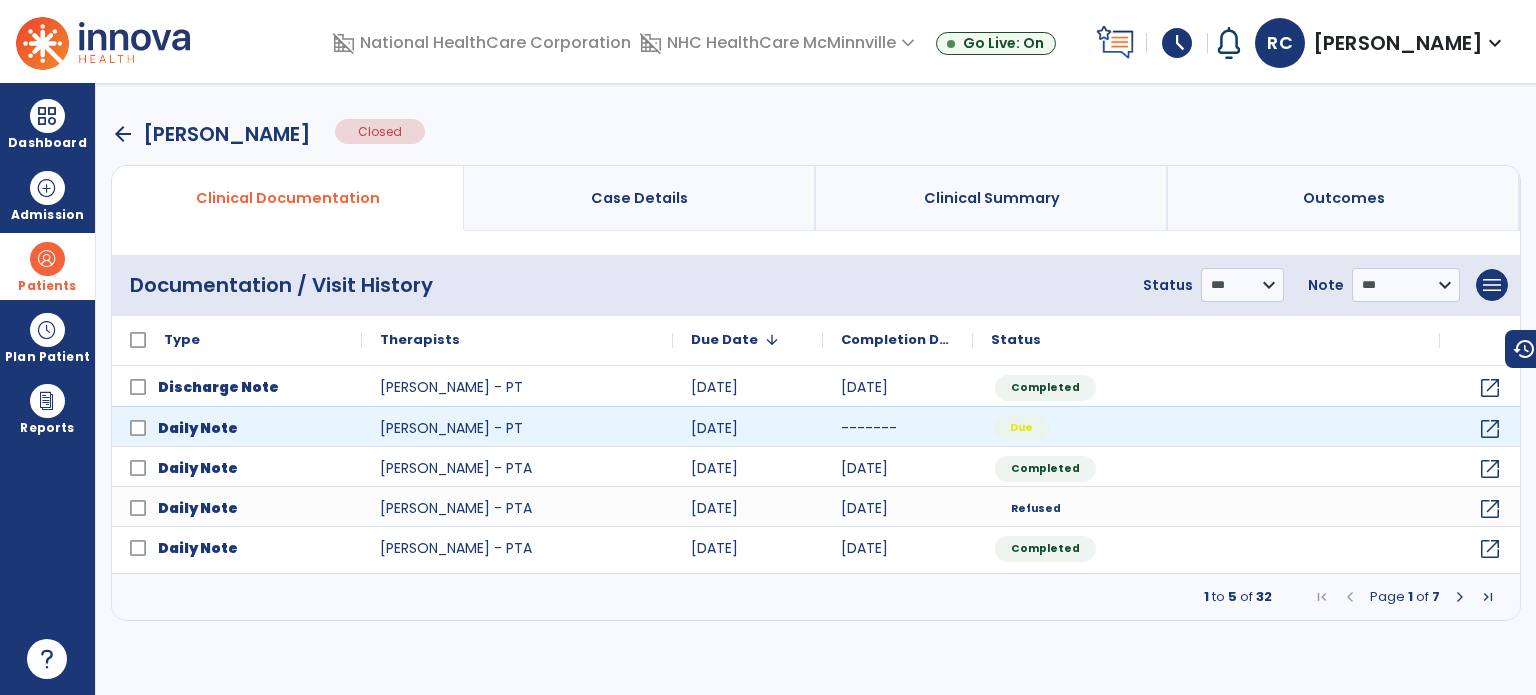 click on "Due" 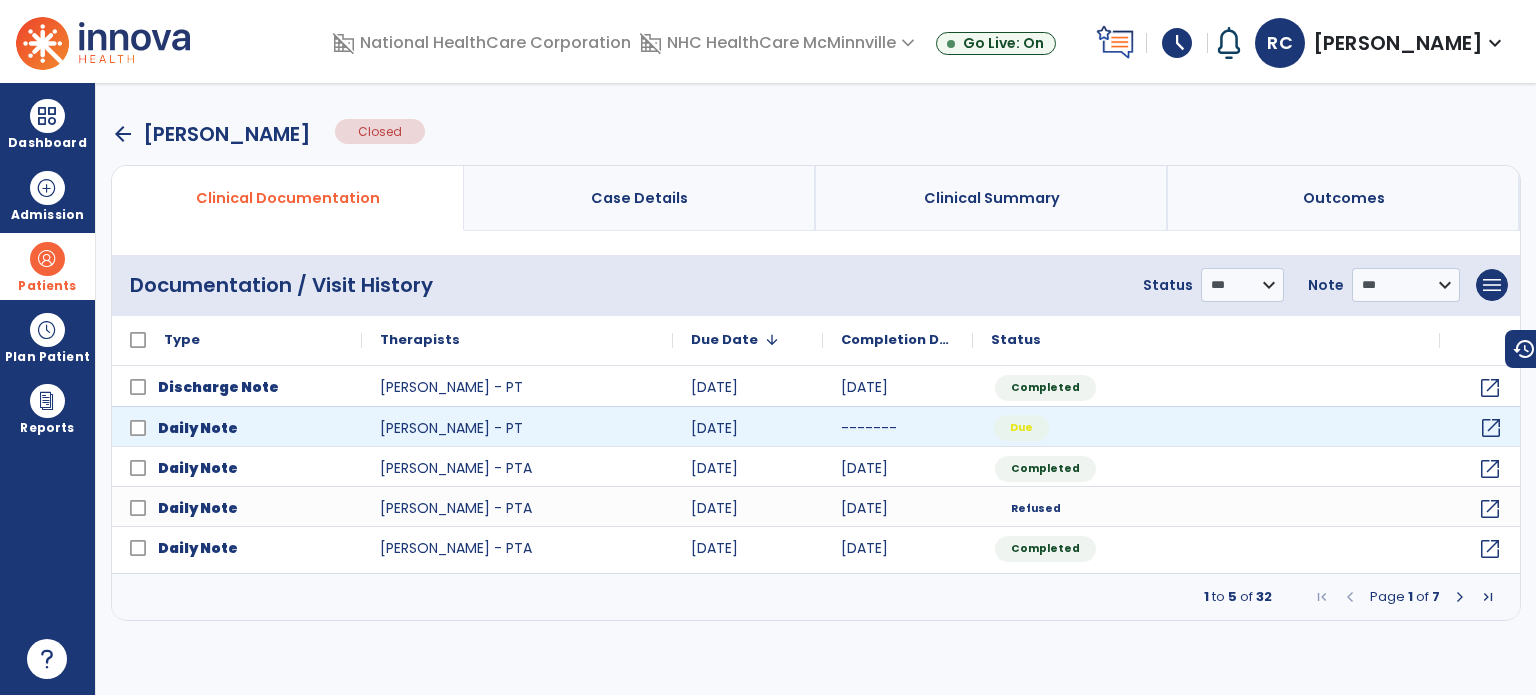 click on "open_in_new" 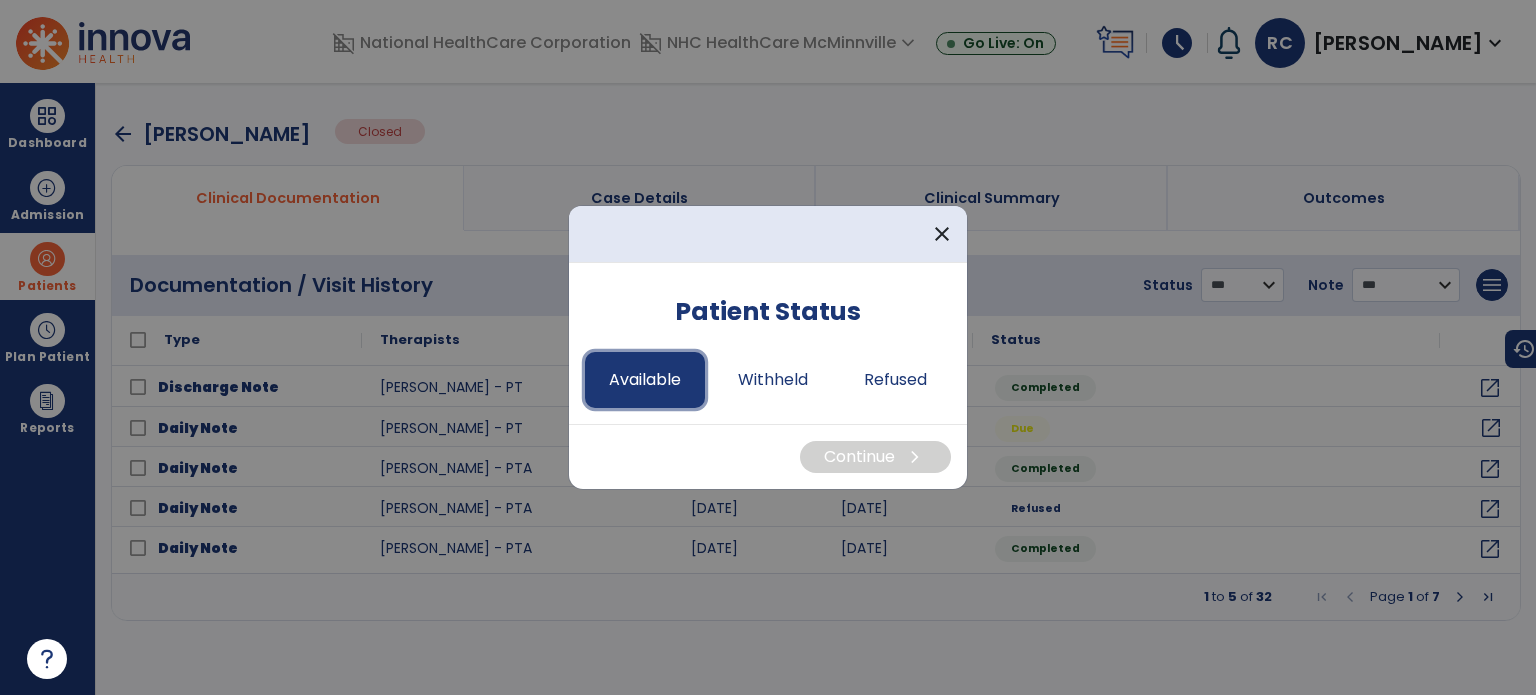 click on "Available" at bounding box center [645, 380] 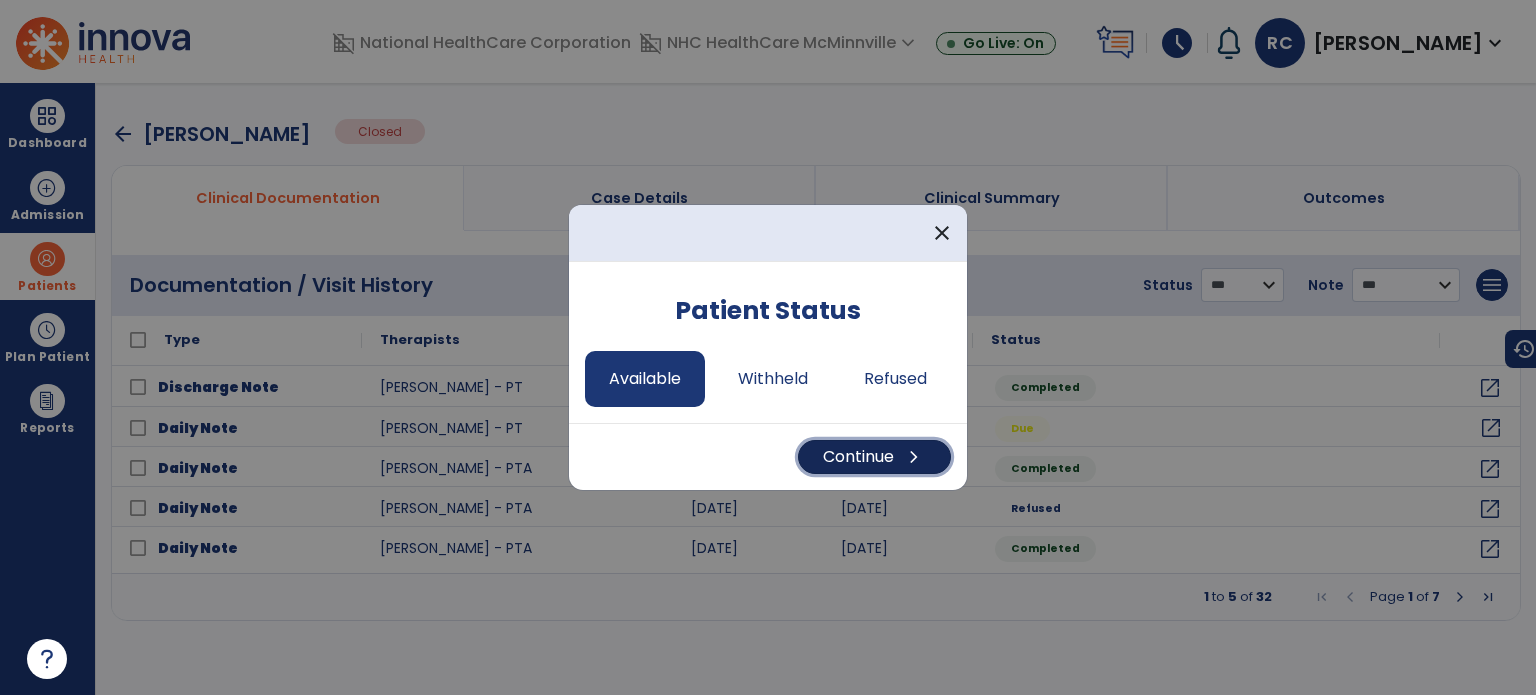 click on "Continue   chevron_right" at bounding box center [874, 457] 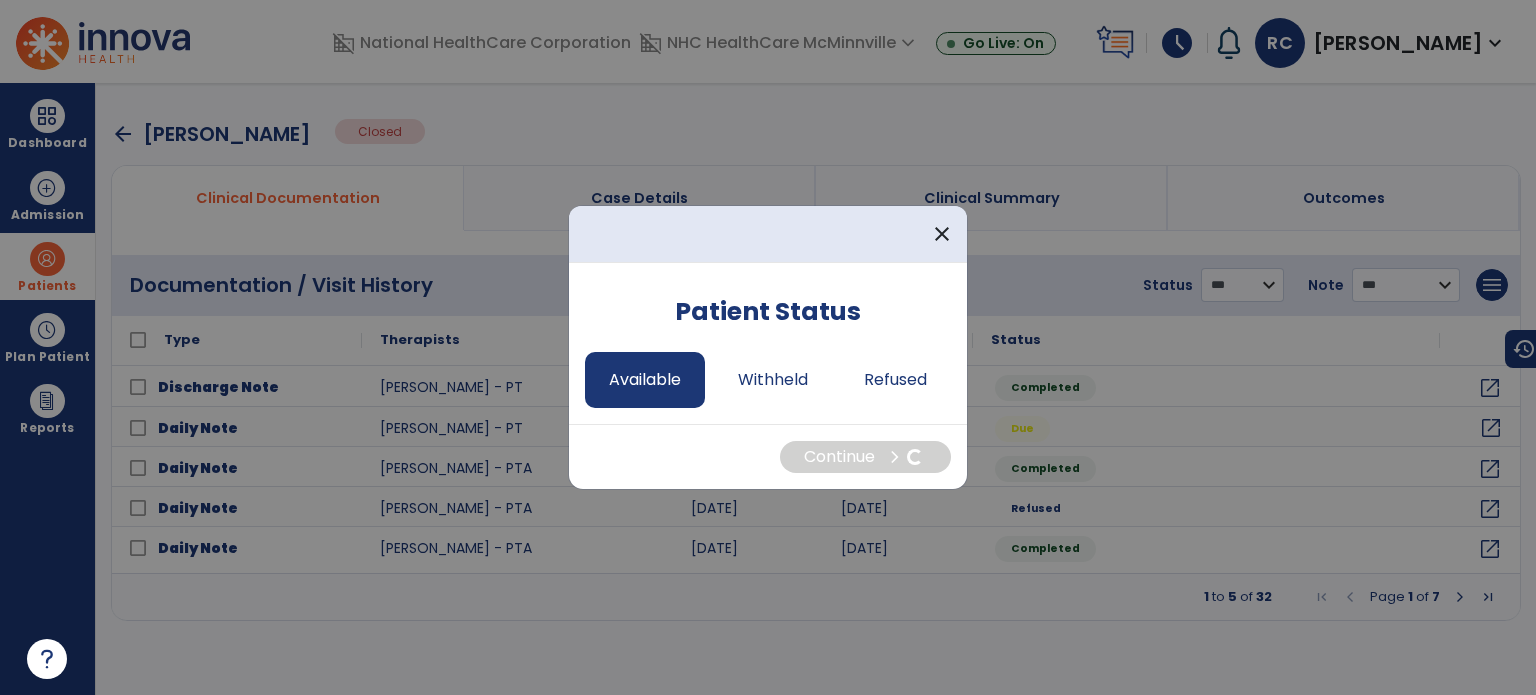 select on "*" 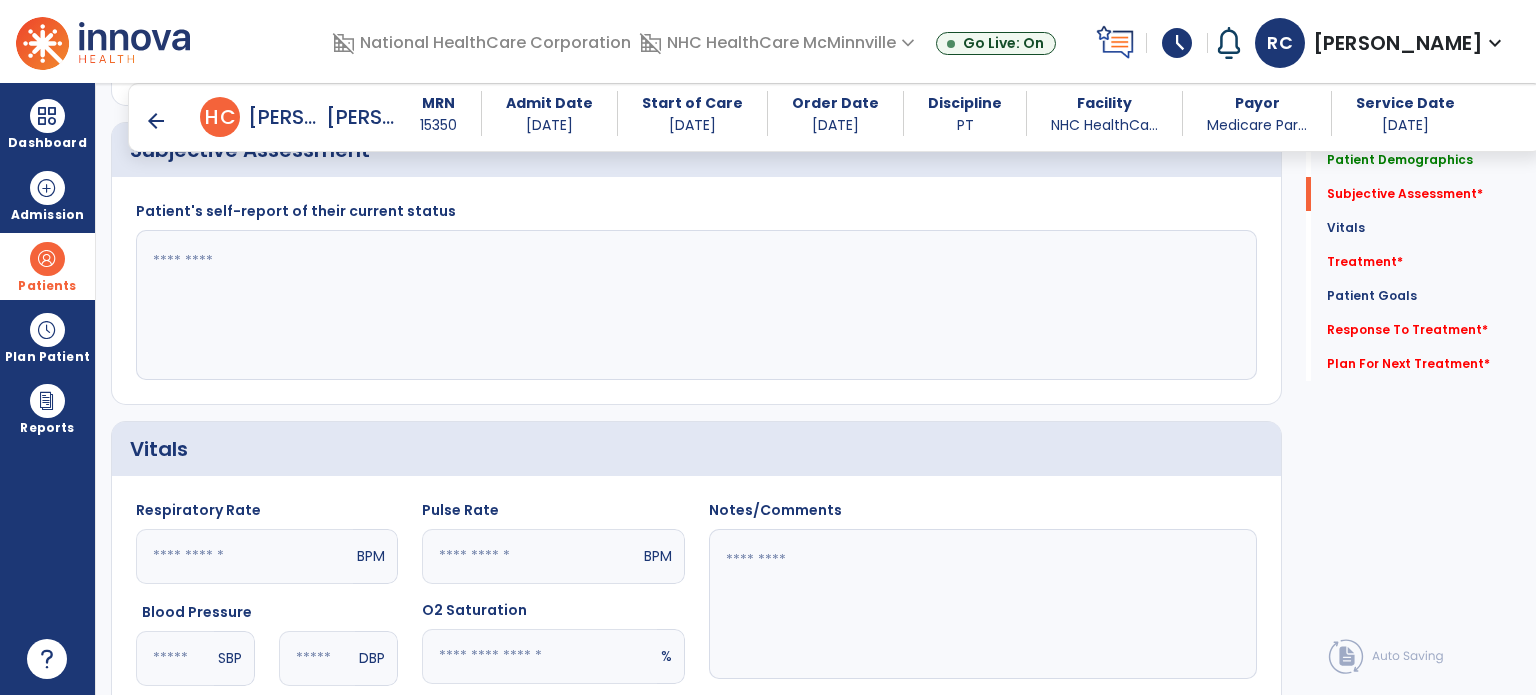 scroll, scrollTop: 488, scrollLeft: 0, axis: vertical 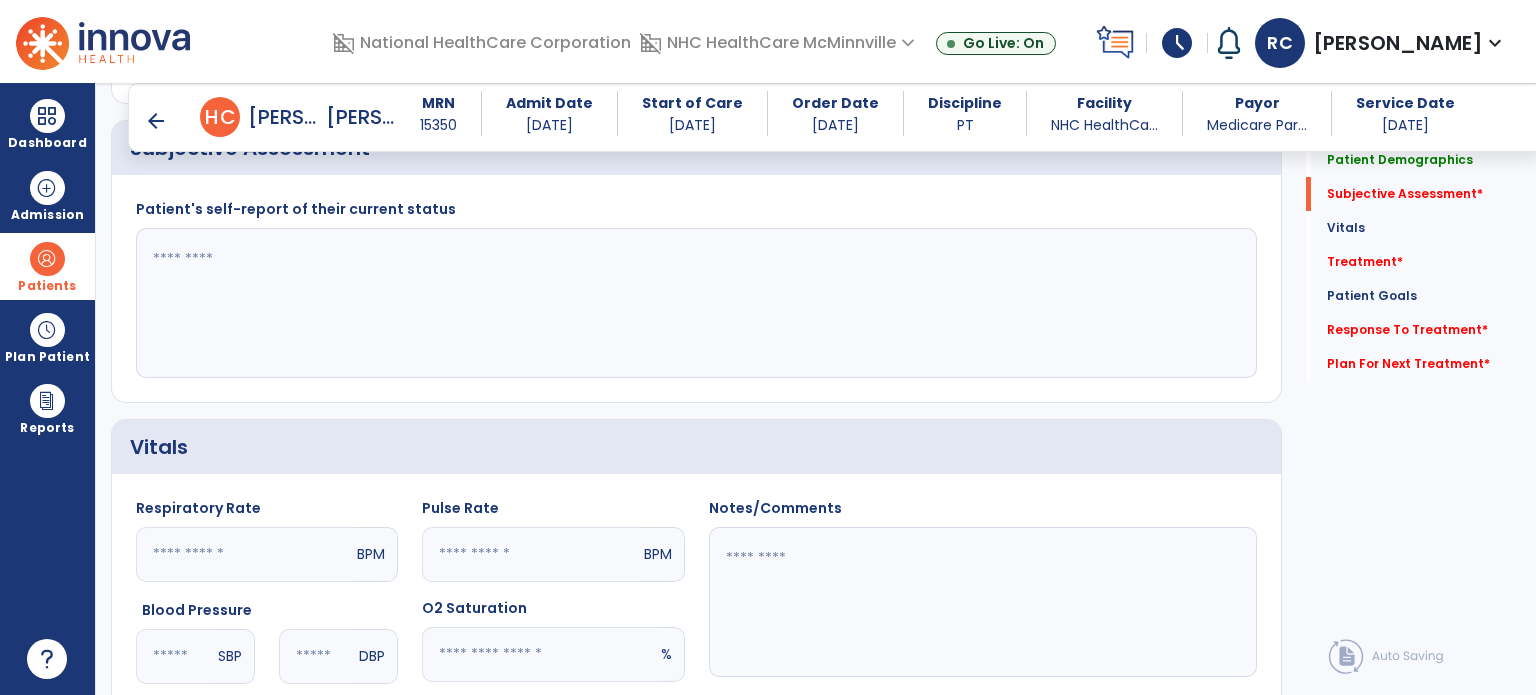 click 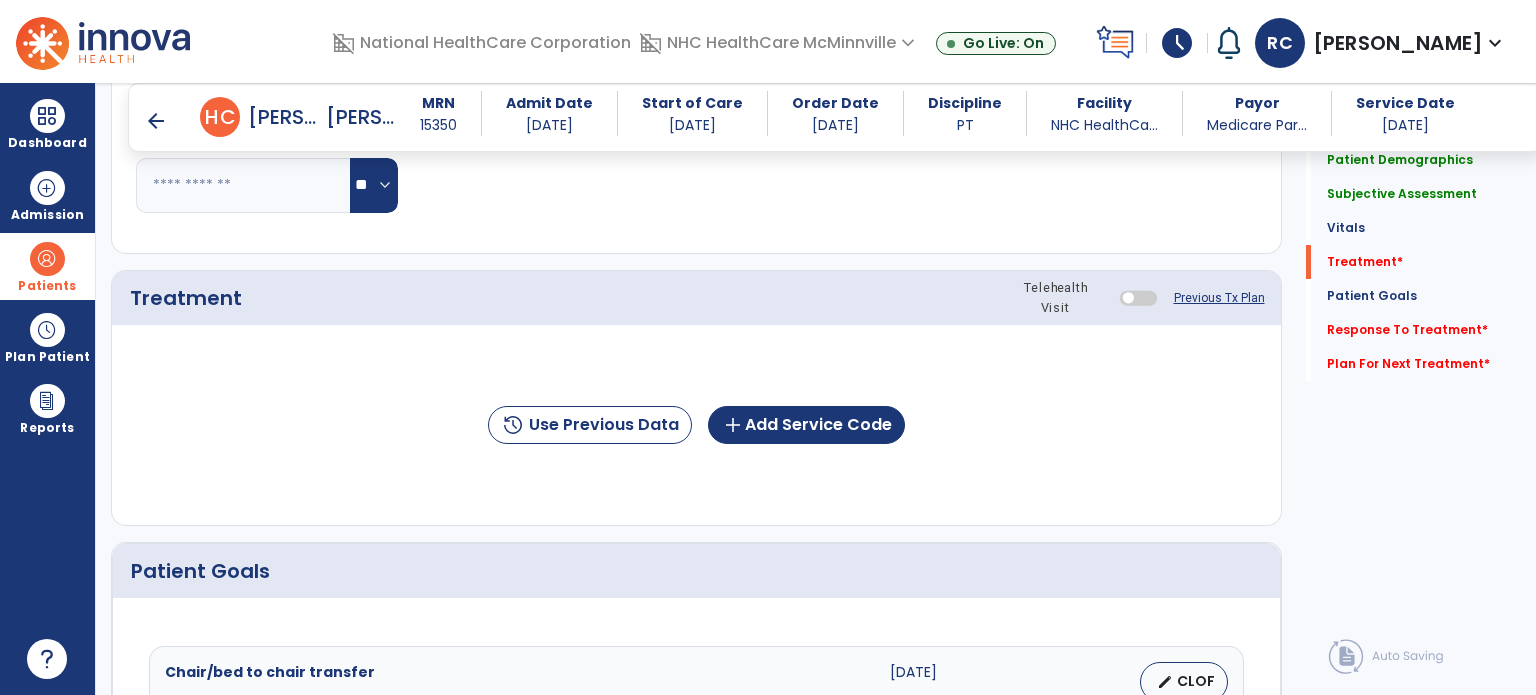 scroll, scrollTop: 1060, scrollLeft: 0, axis: vertical 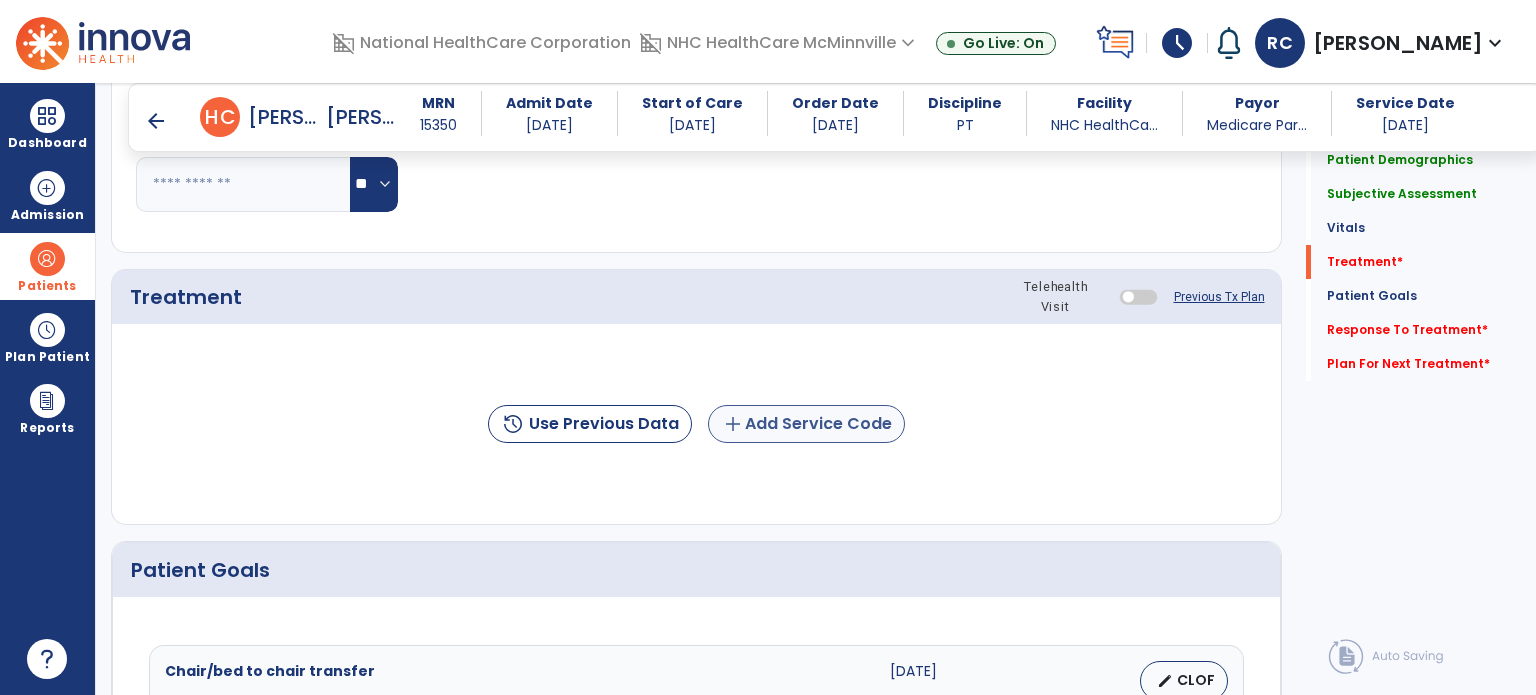 type on "**********" 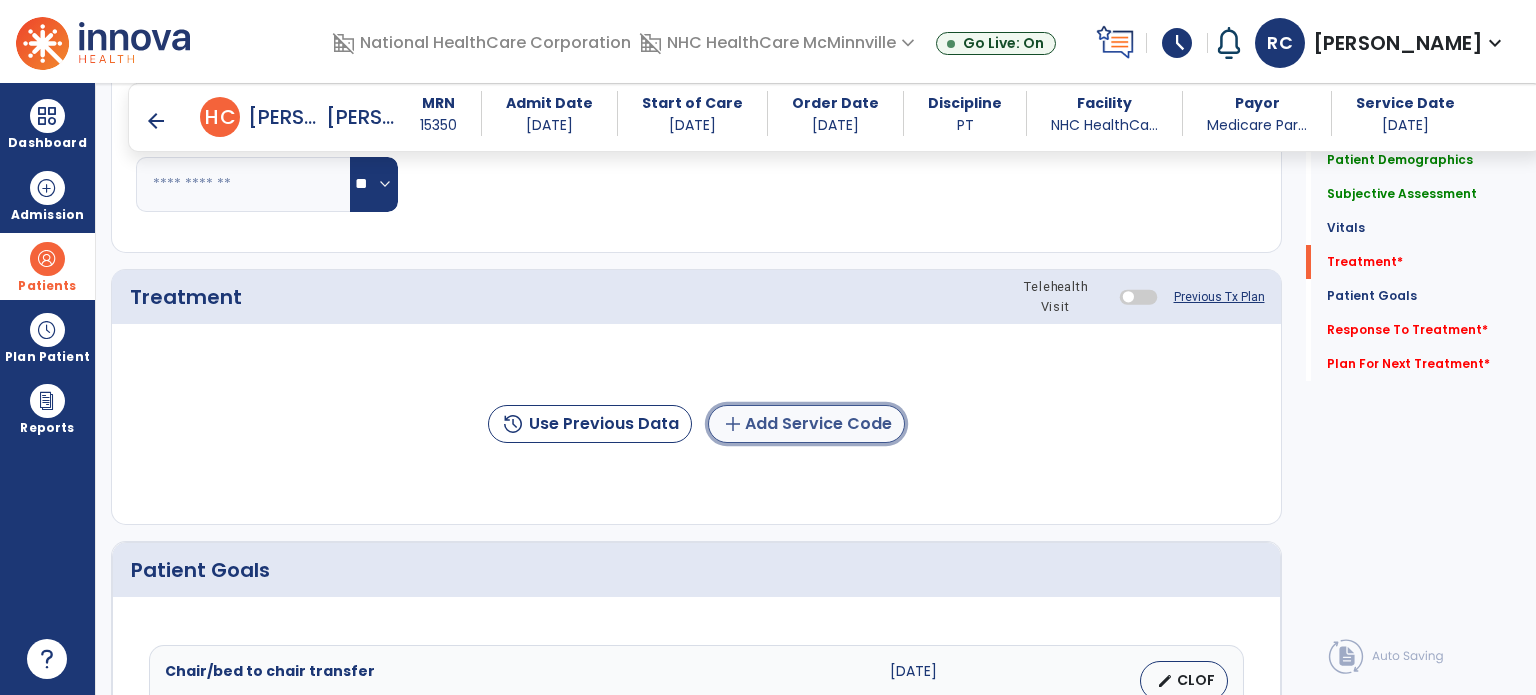 click on "add  Add Service Code" 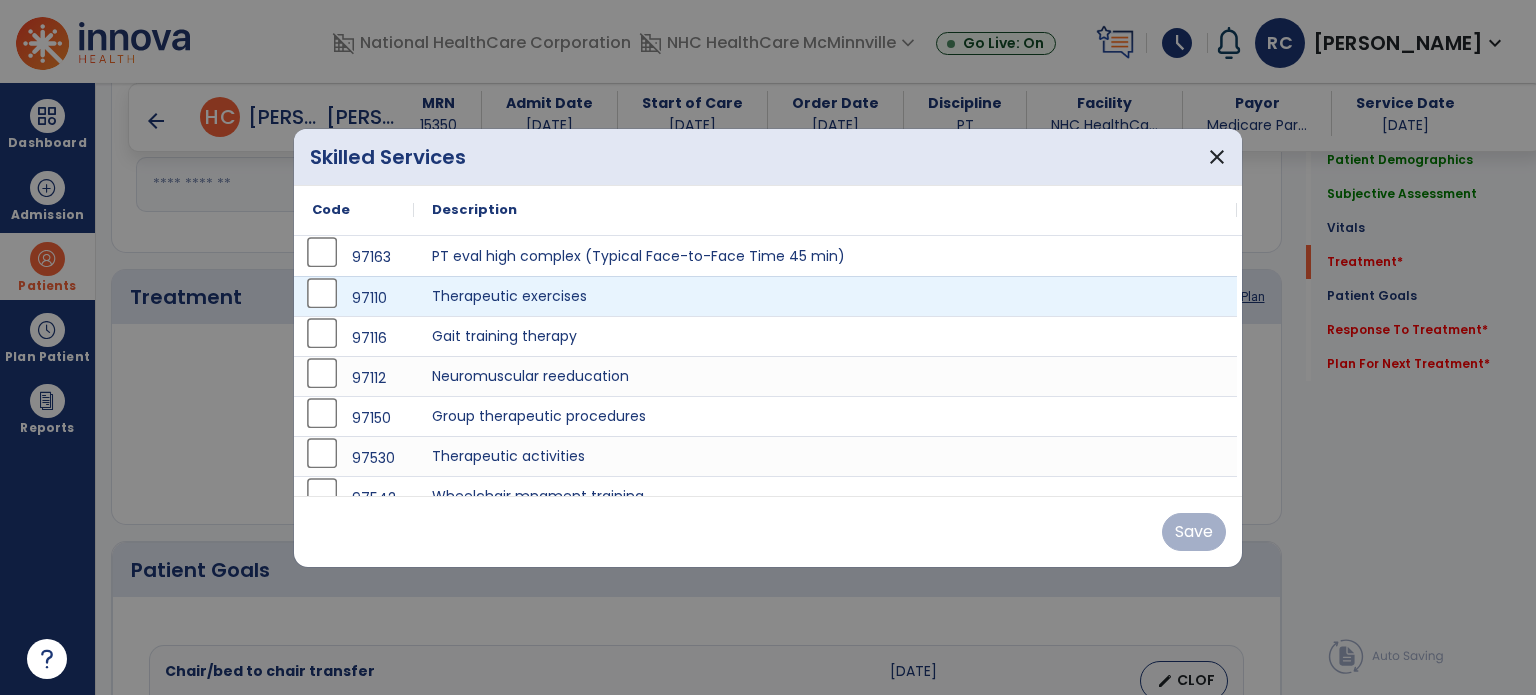 scroll, scrollTop: 100, scrollLeft: 0, axis: vertical 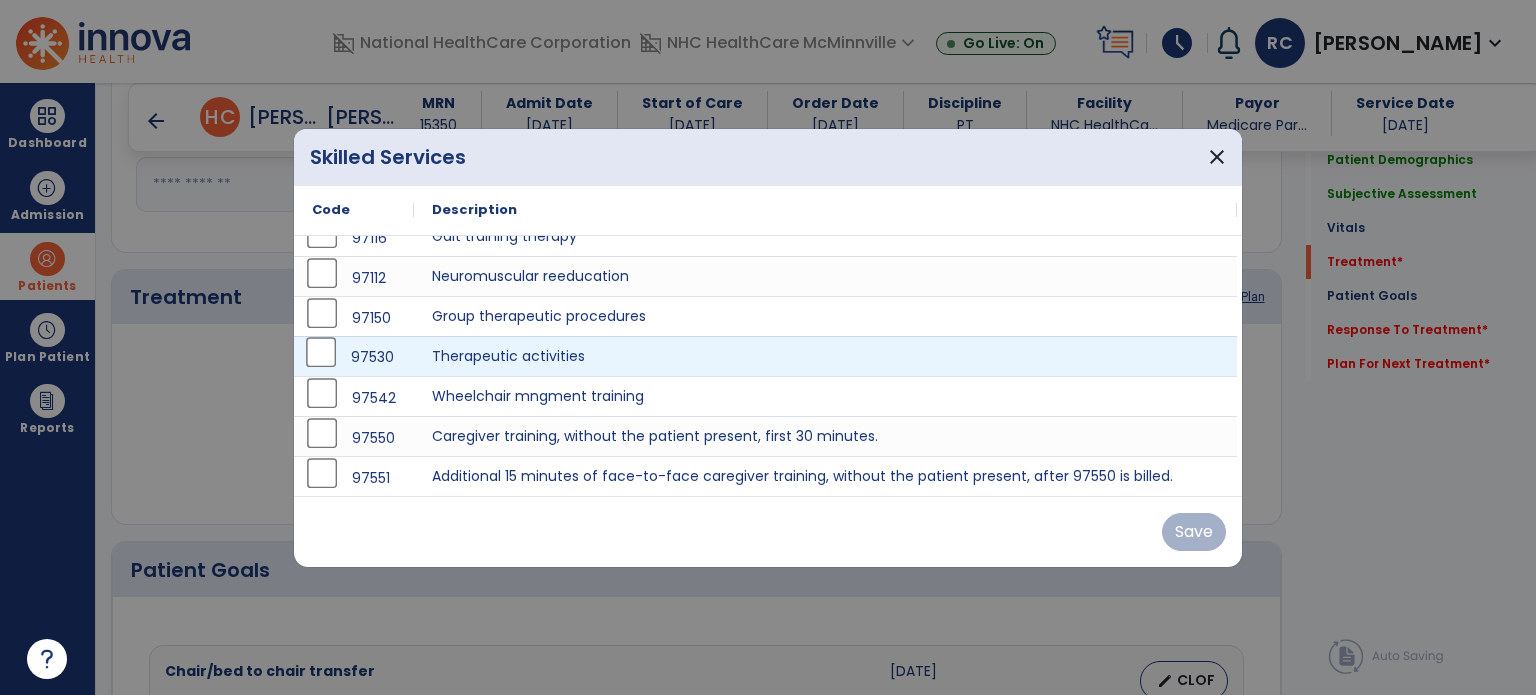 click on "97530" at bounding box center [354, 357] 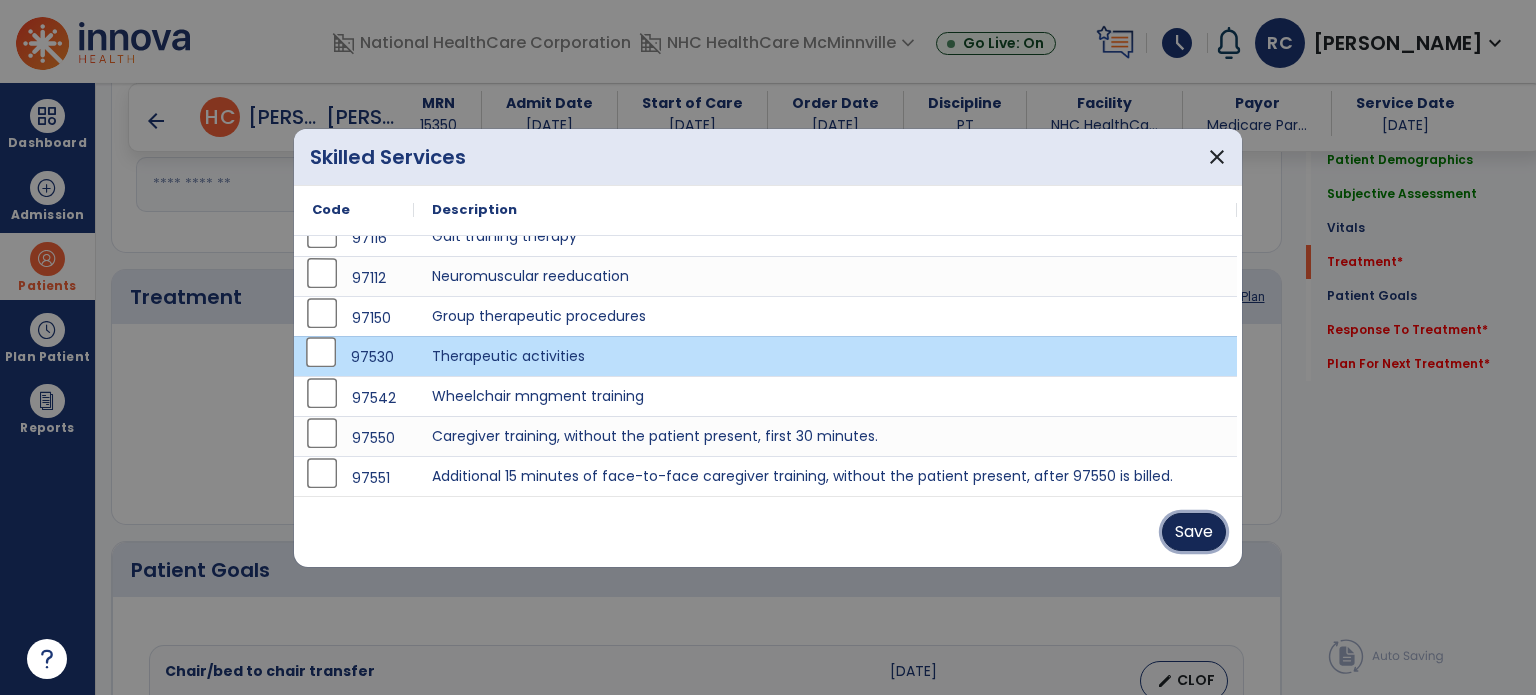 click on "Save" at bounding box center [1194, 532] 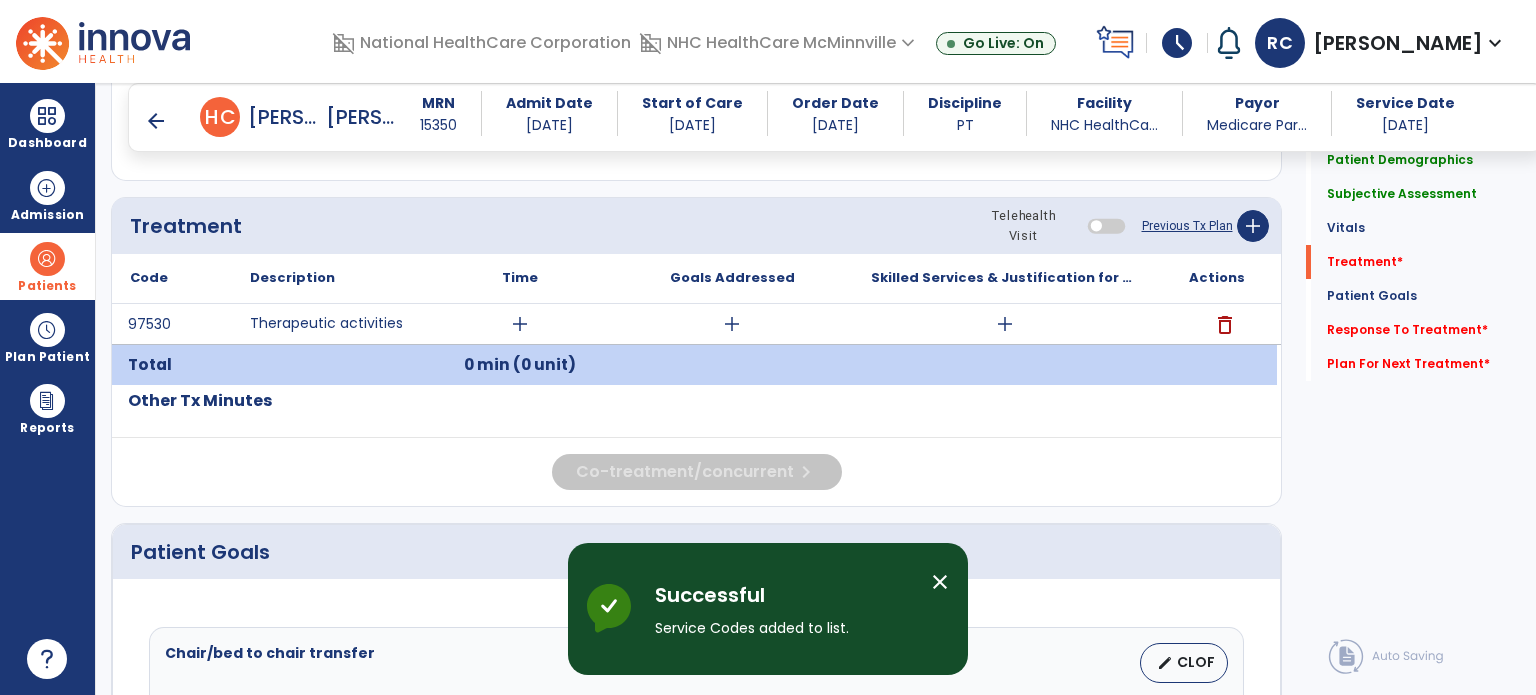 scroll, scrollTop: 1128, scrollLeft: 0, axis: vertical 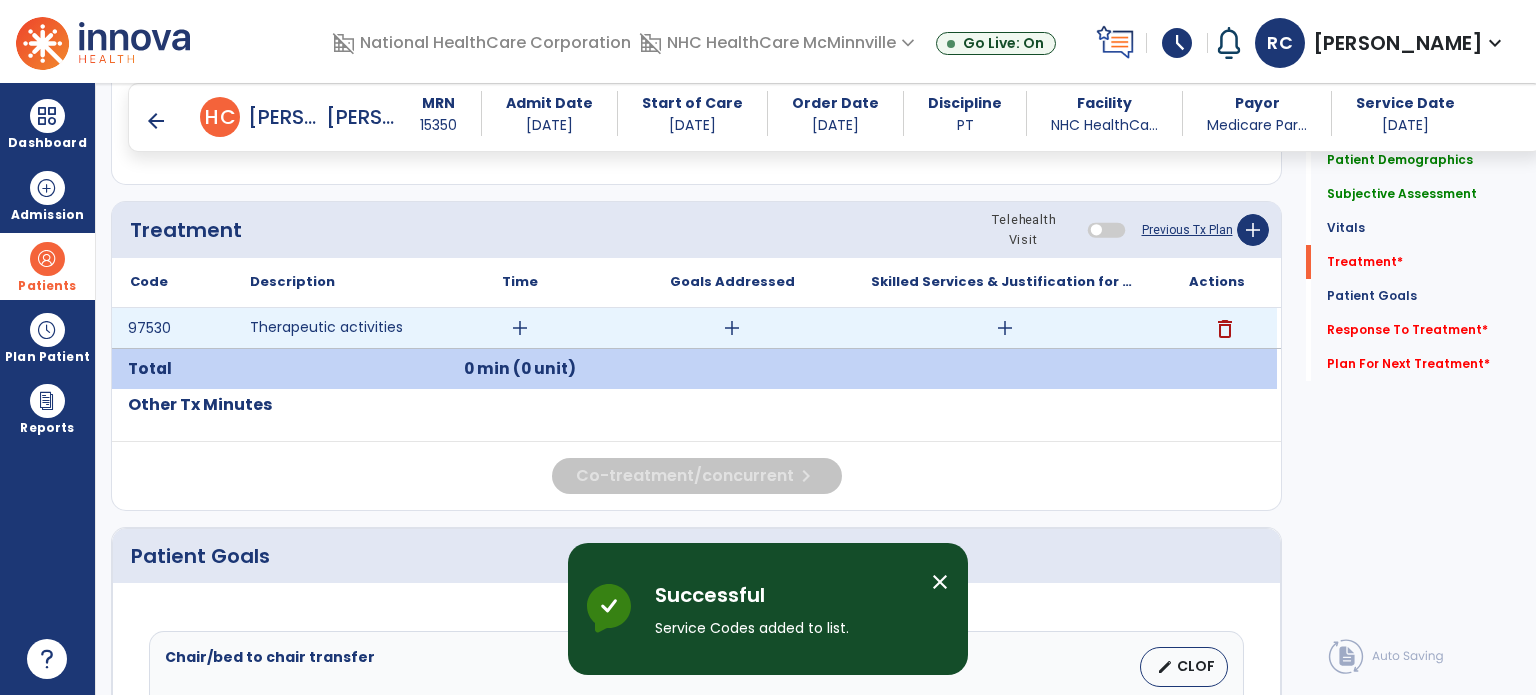 click on "add" at bounding box center [520, 328] 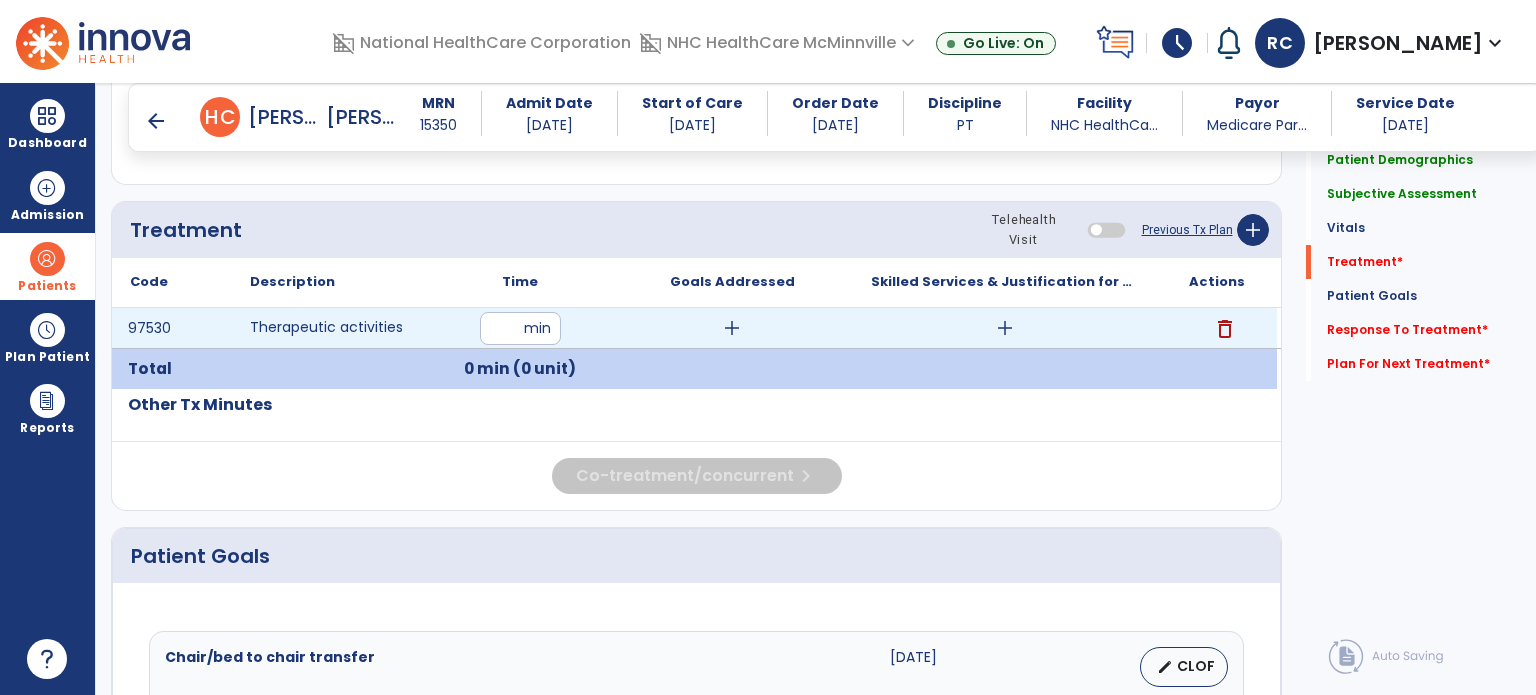click at bounding box center [520, 328] 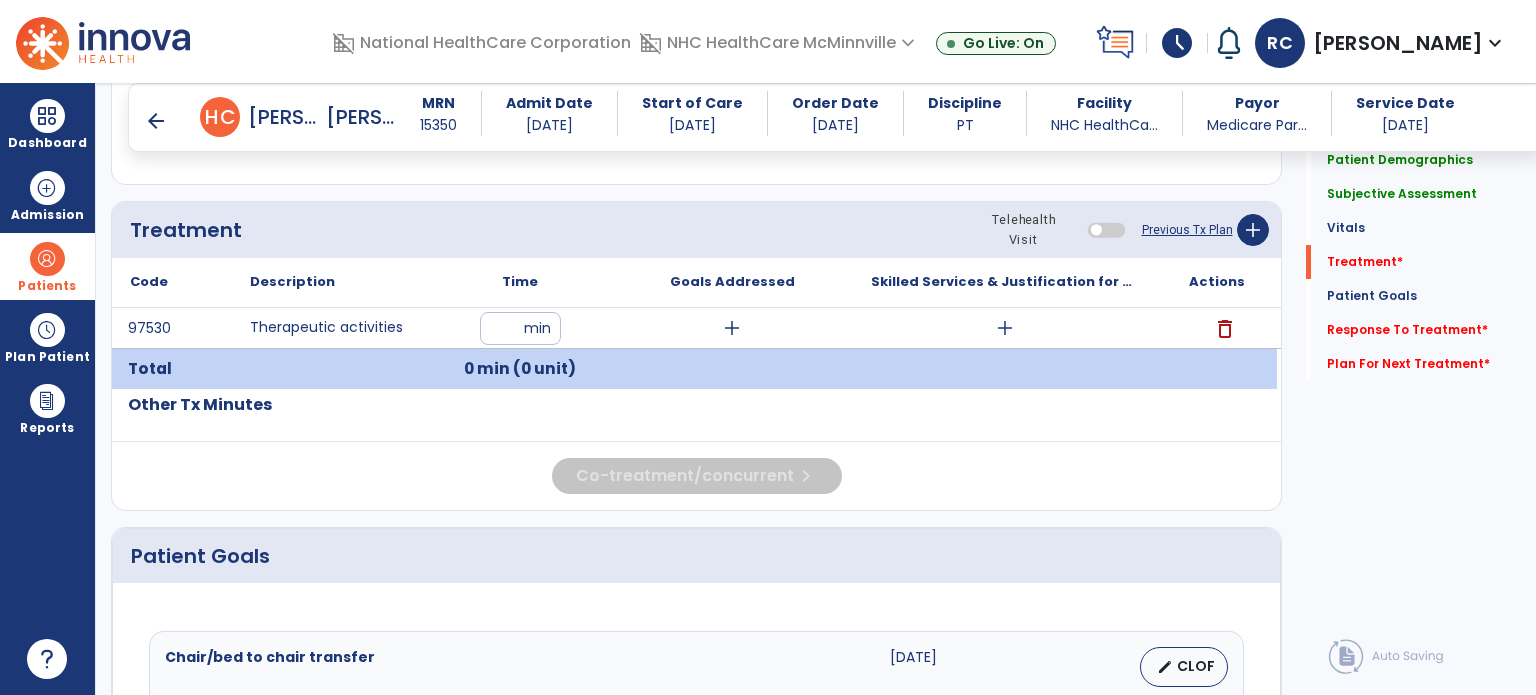 type on "*" 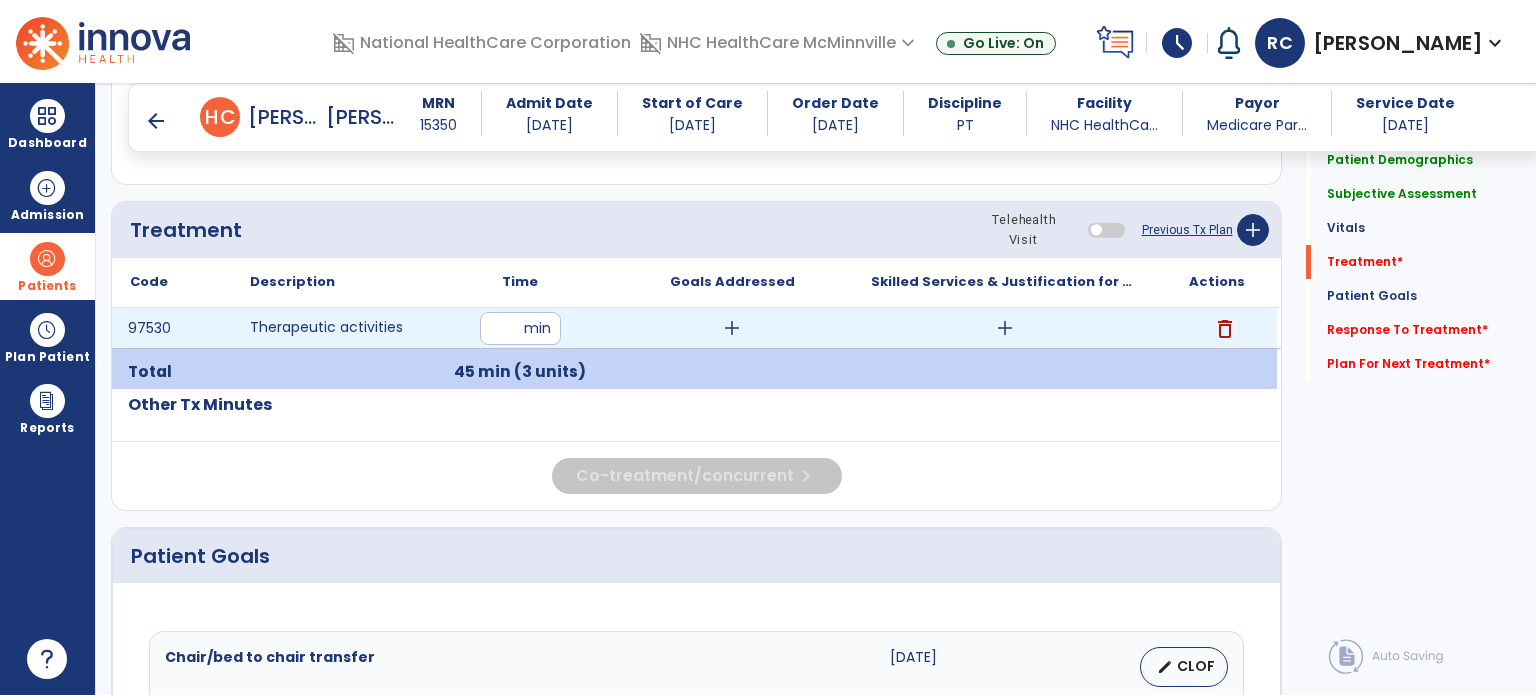 click on "**" at bounding box center [520, 328] 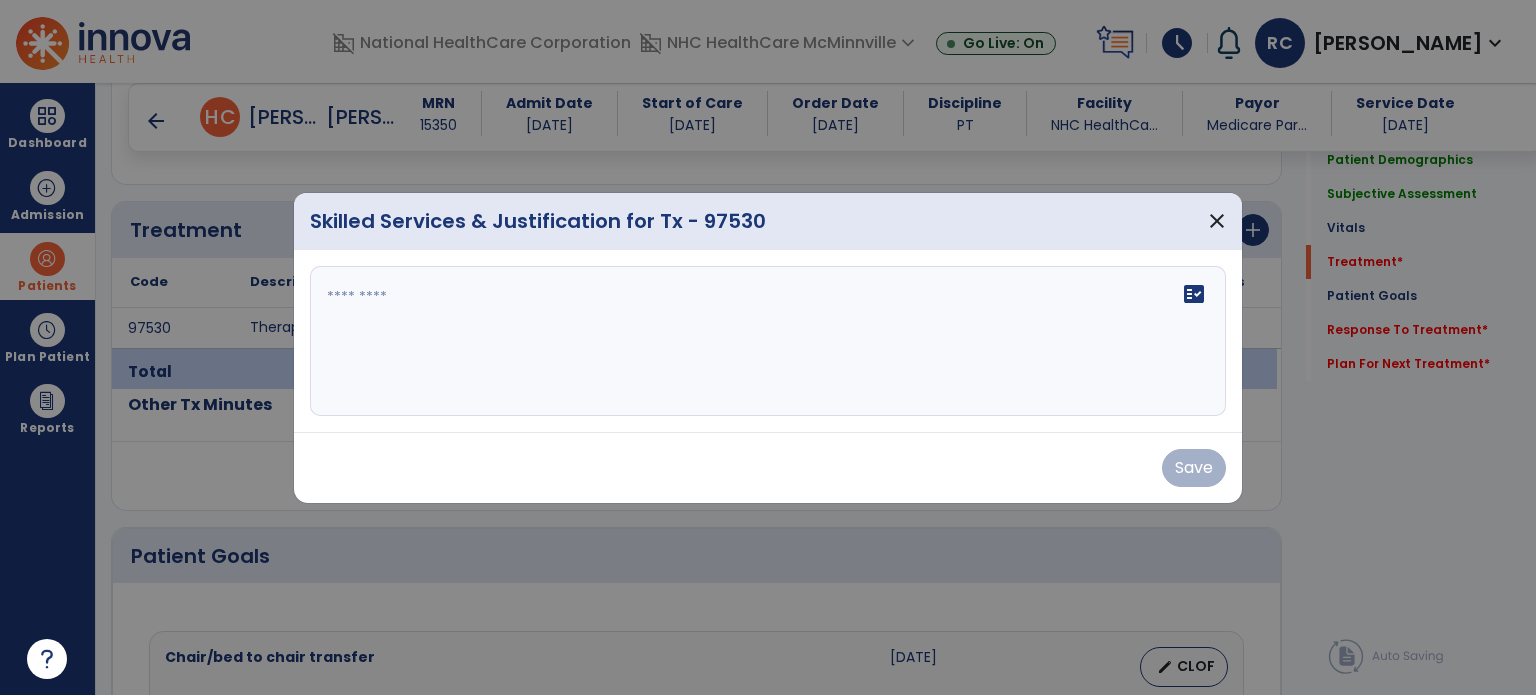 click on "fact_check" at bounding box center [768, 341] 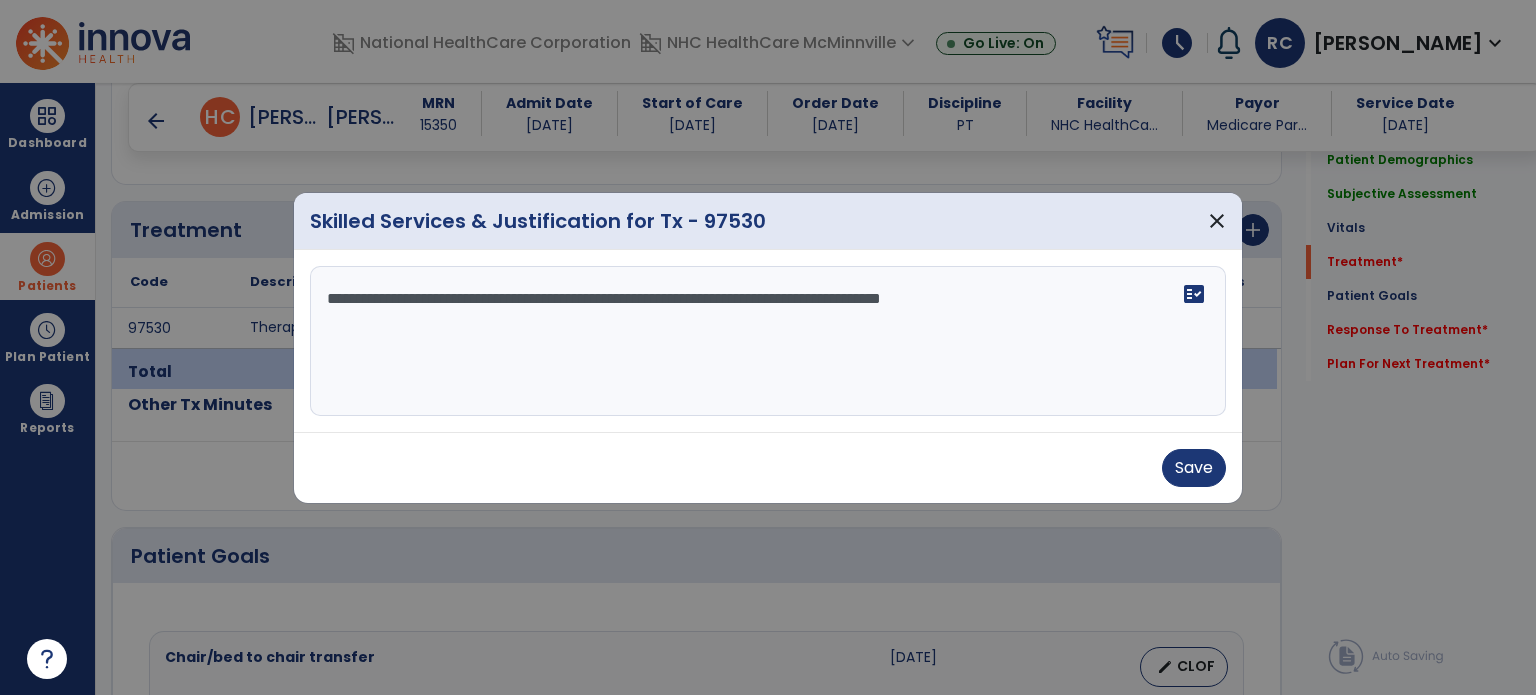 drag, startPoint x: 904, startPoint y: 306, endPoint x: 844, endPoint y: 311, distance: 60.207973 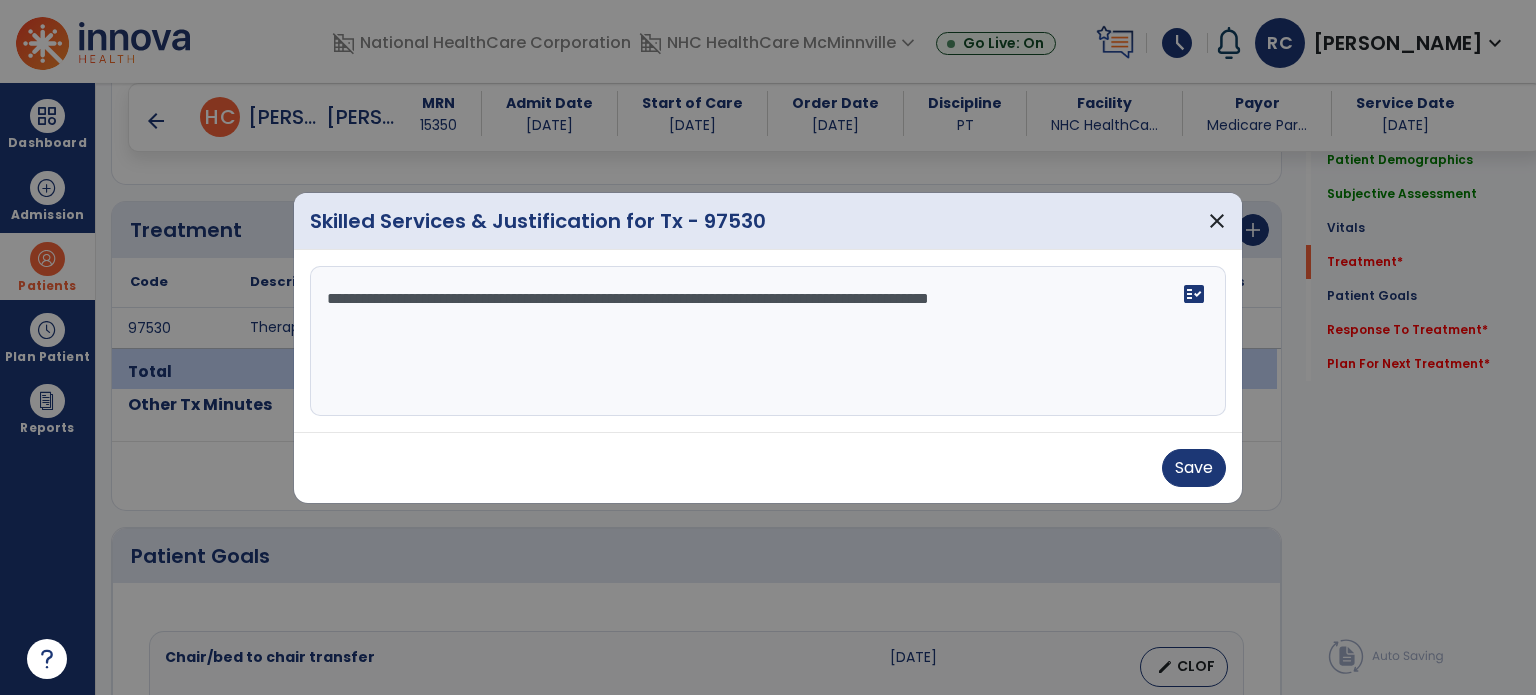 drag, startPoint x: 1044, startPoint y: 299, endPoint x: 1026, endPoint y: 307, distance: 19.697716 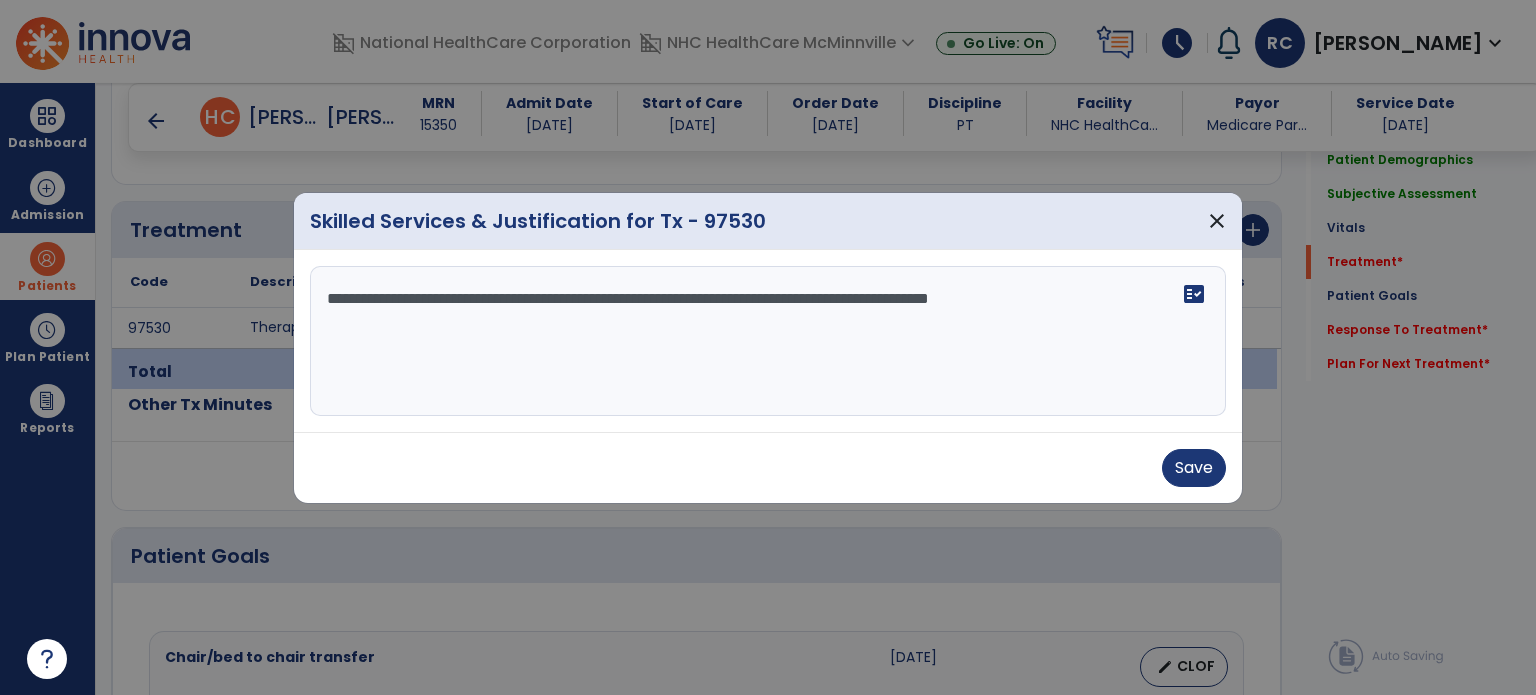 type on "**********" 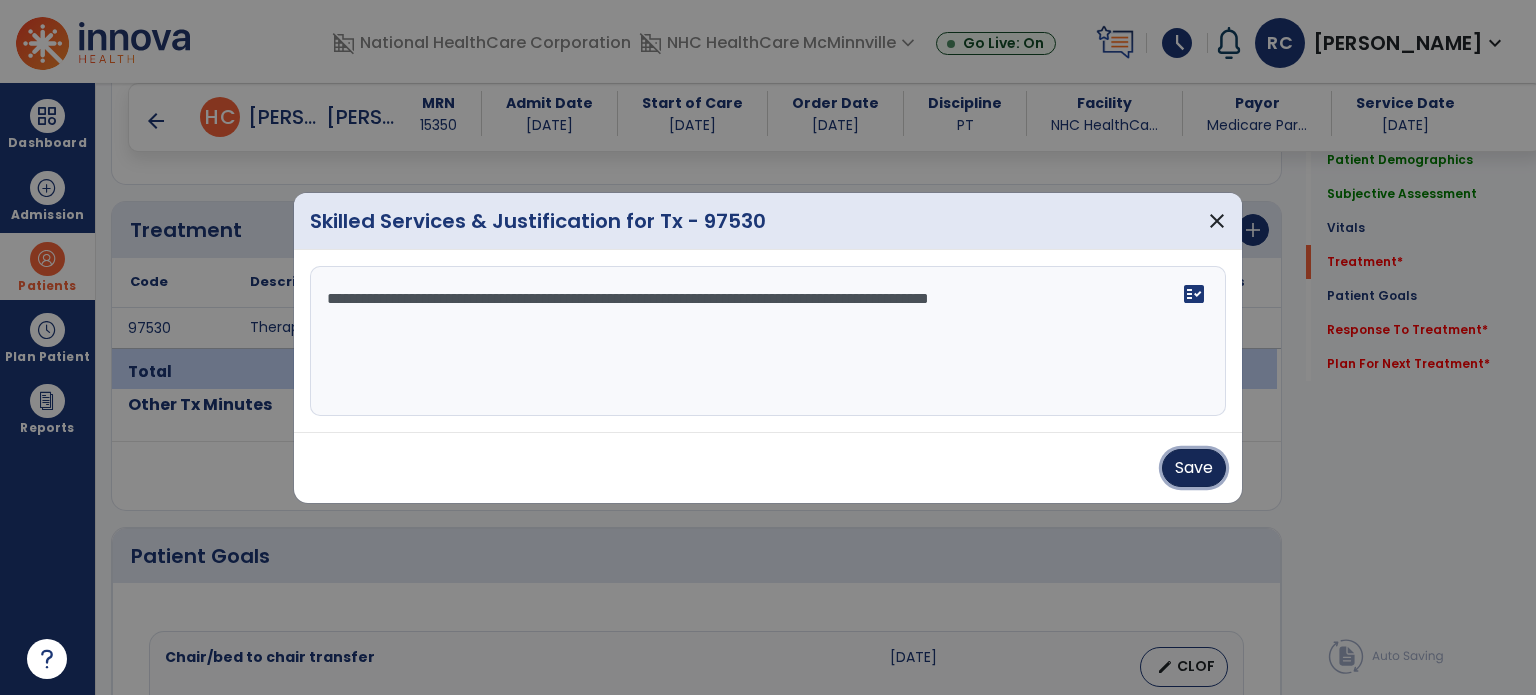 click on "Save" at bounding box center (1194, 468) 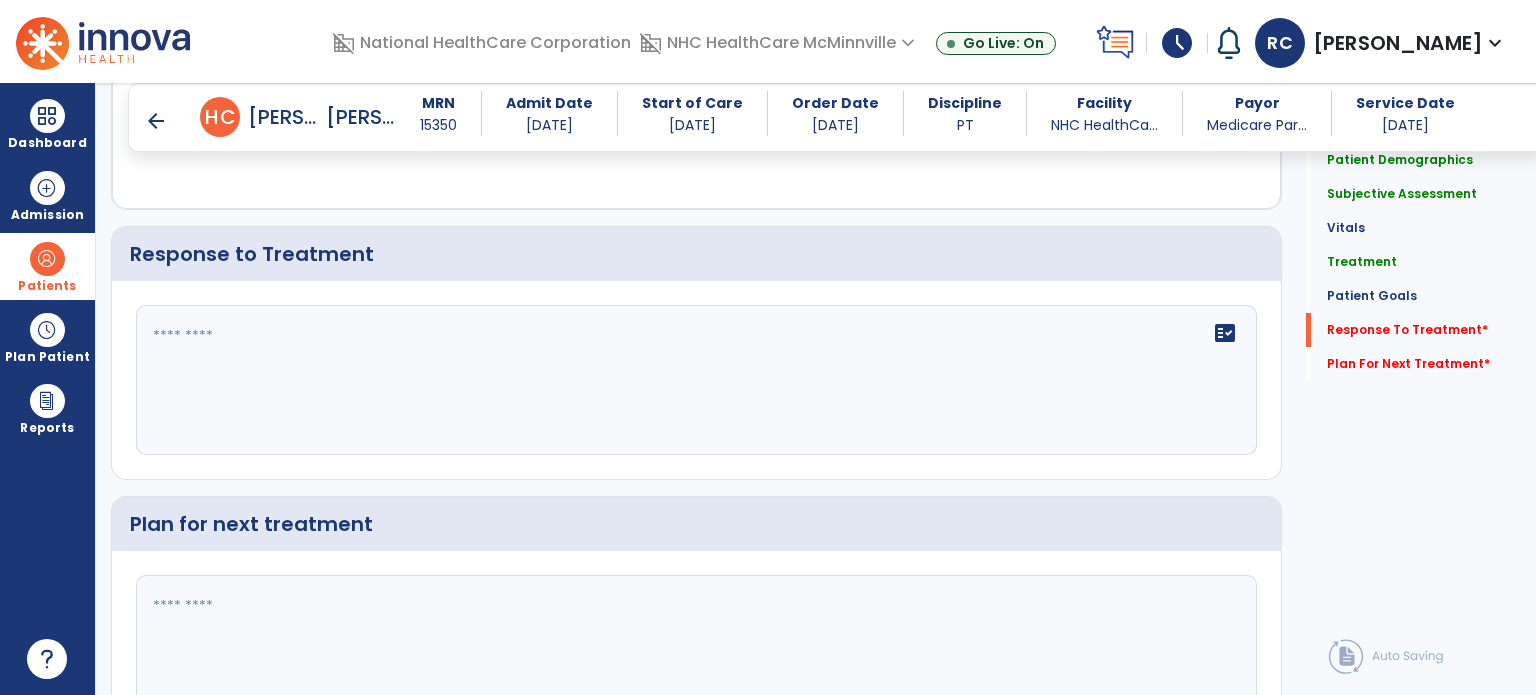 scroll, scrollTop: 2272, scrollLeft: 0, axis: vertical 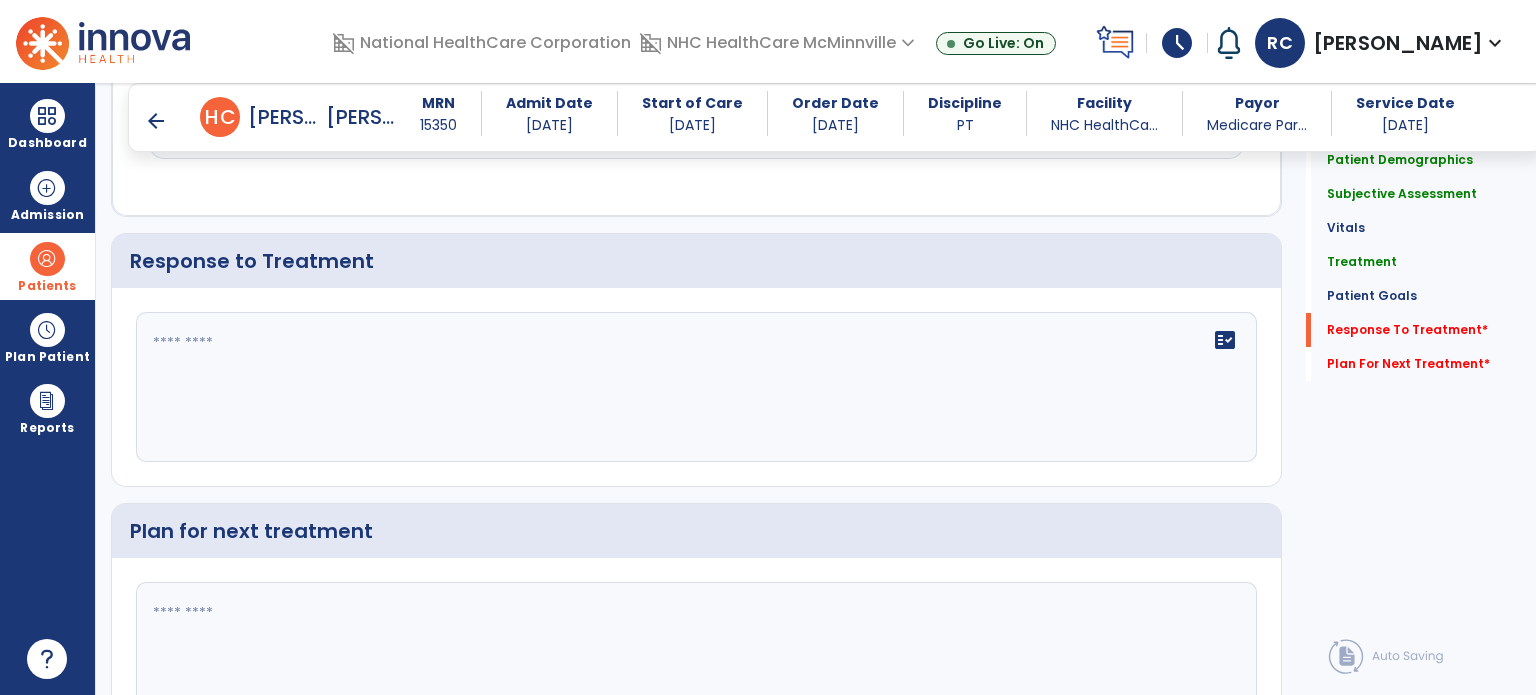 click on "fact_check" 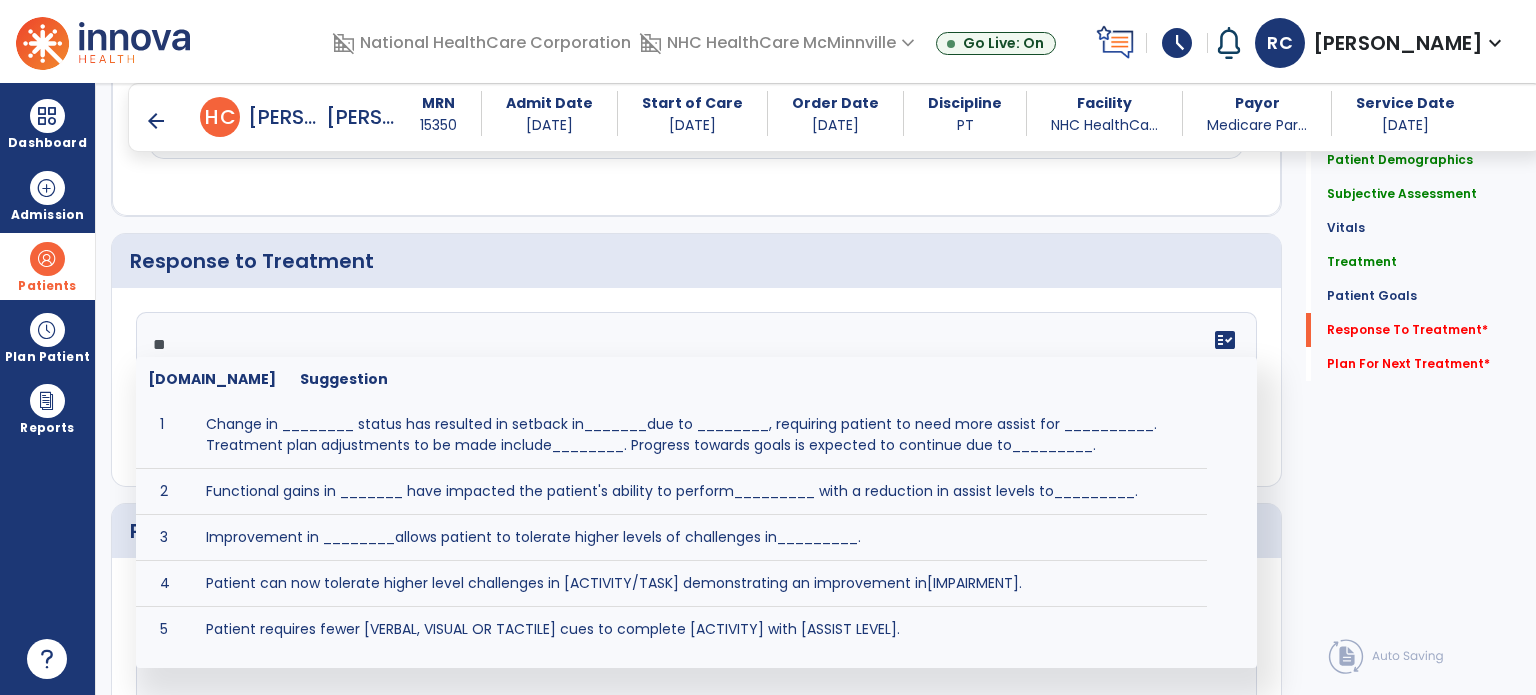 type on "*" 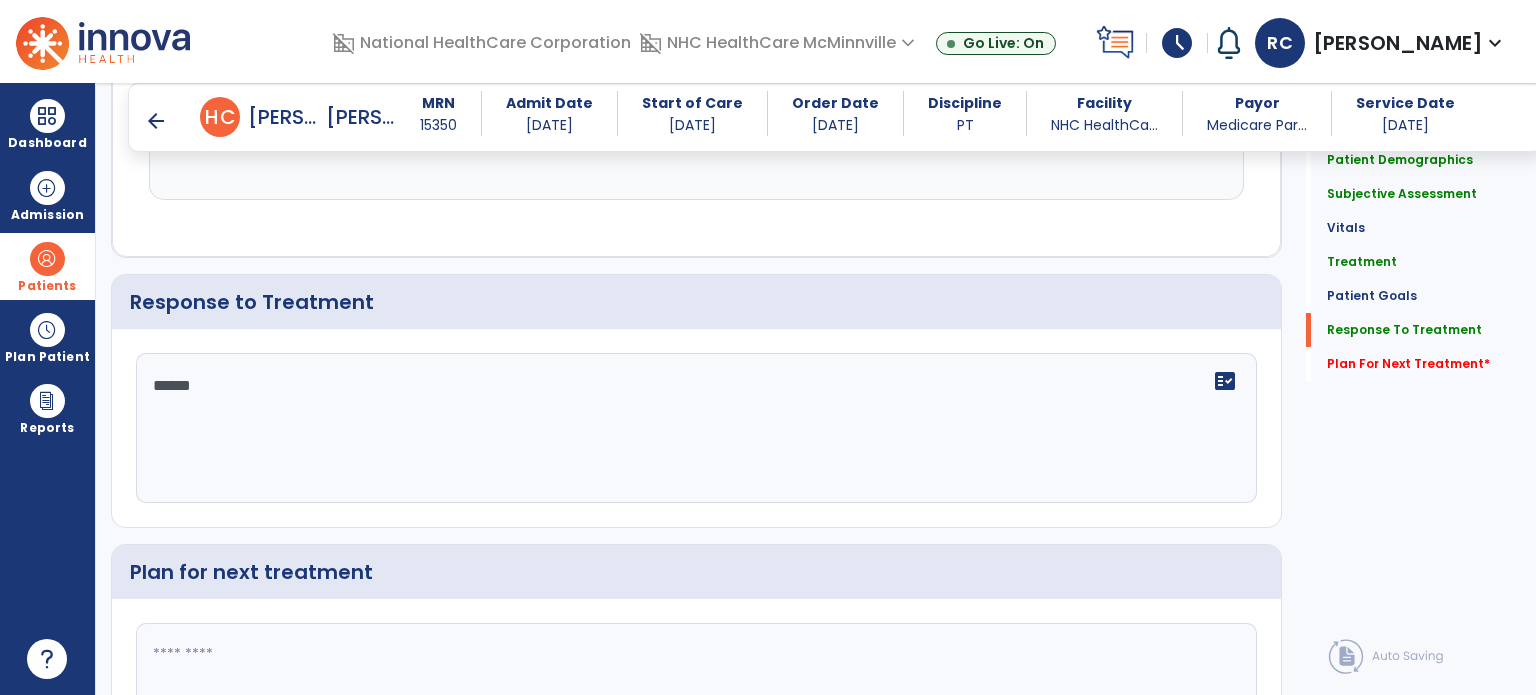 scroll, scrollTop: 2231, scrollLeft: 0, axis: vertical 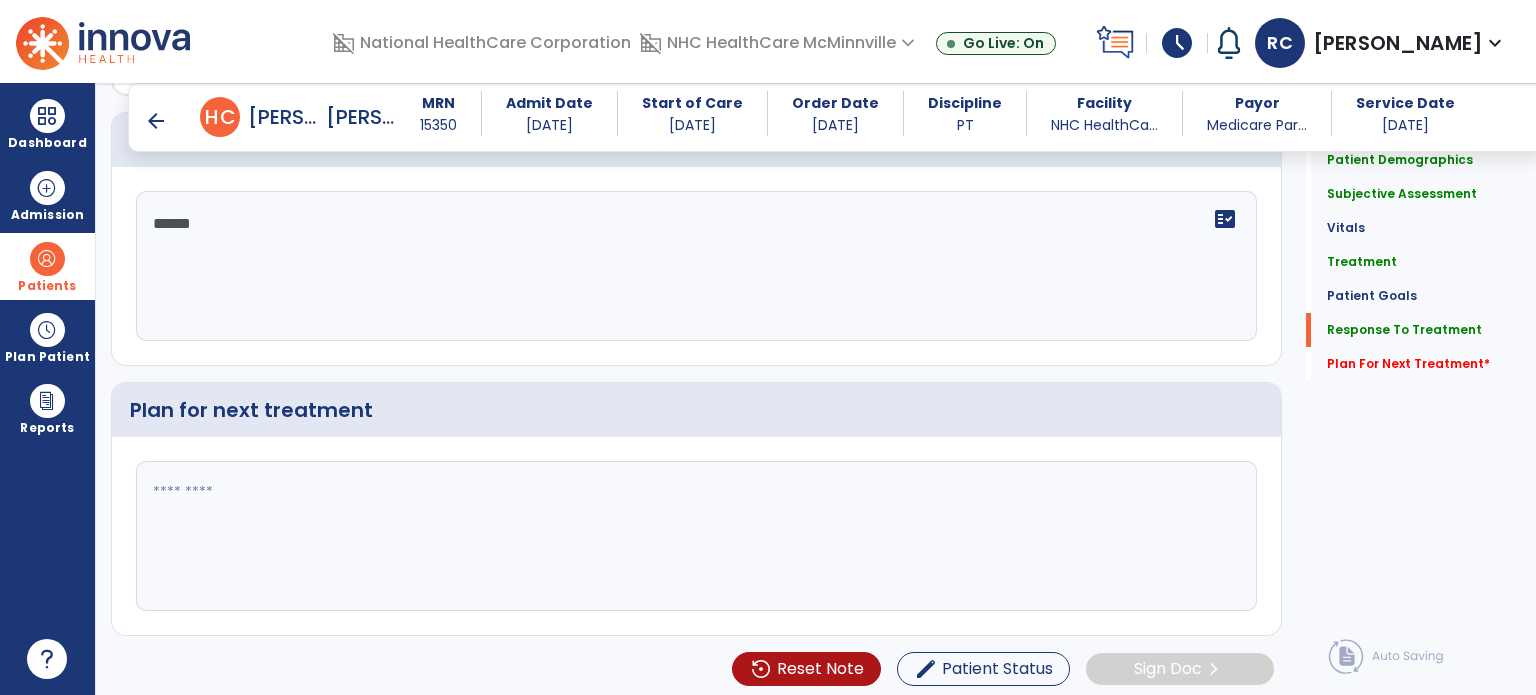 type on "*****" 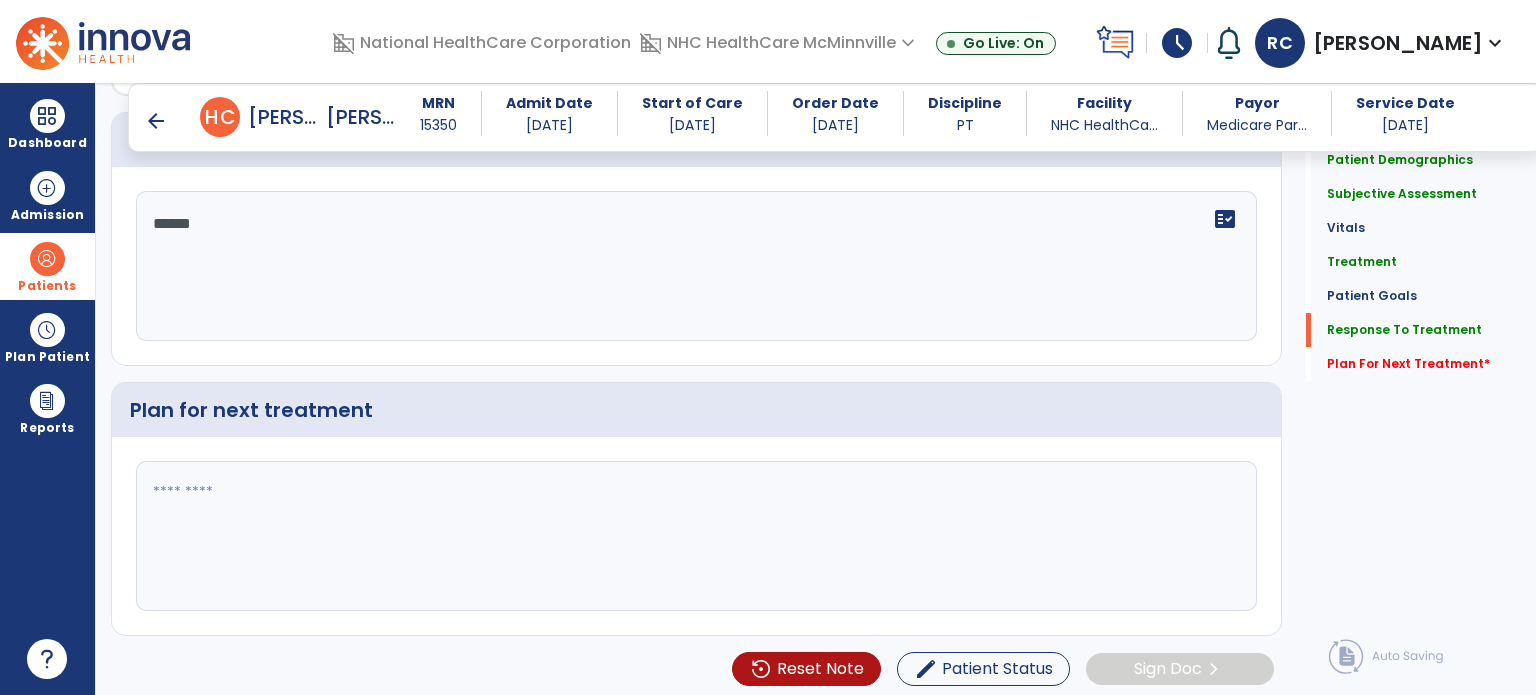 click 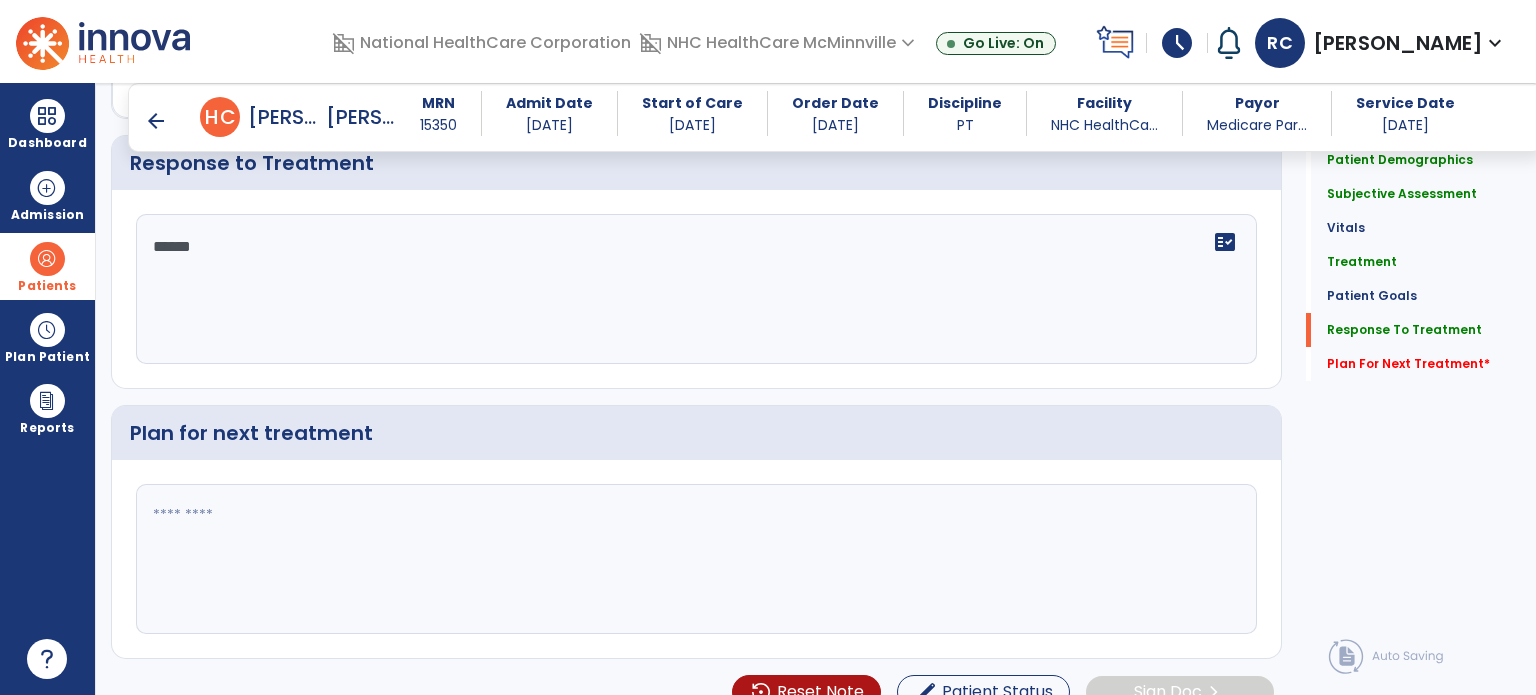 scroll, scrollTop: 2393, scrollLeft: 0, axis: vertical 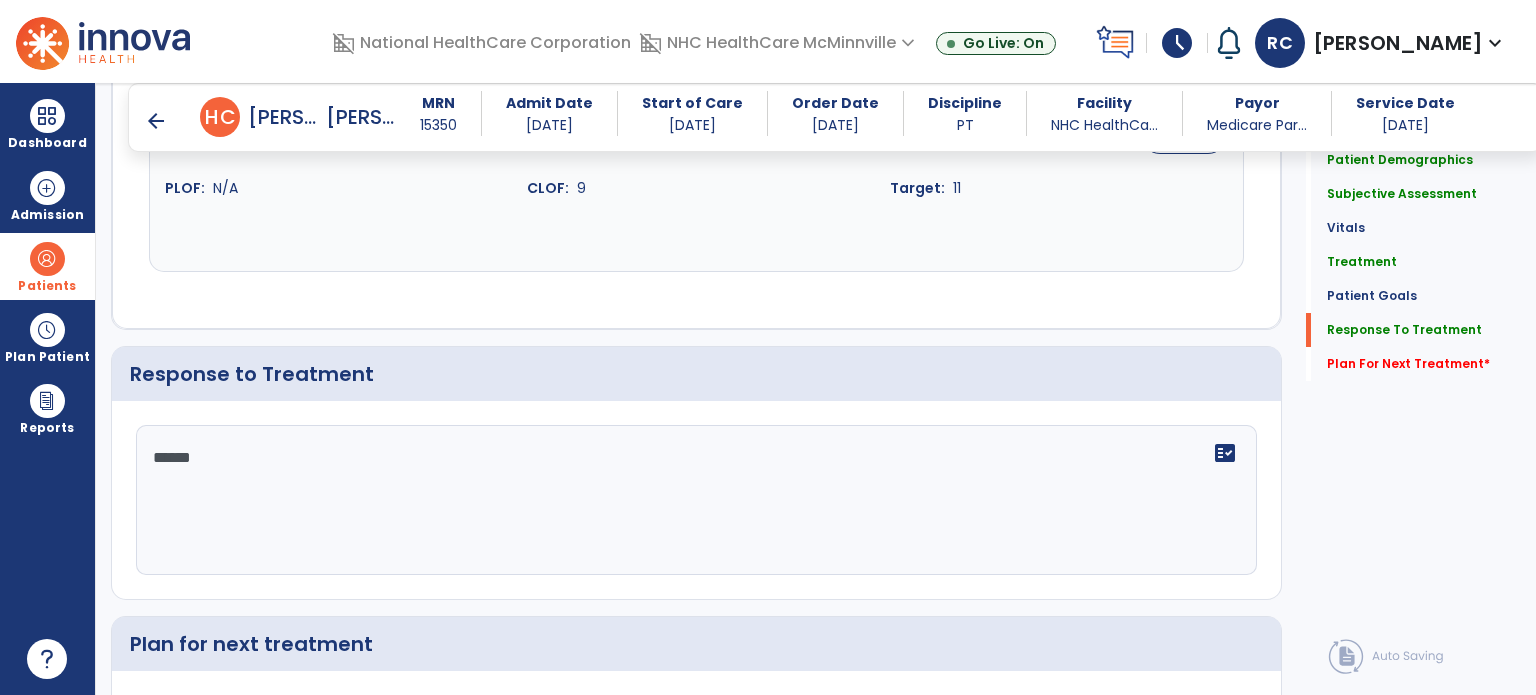 type on "**********" 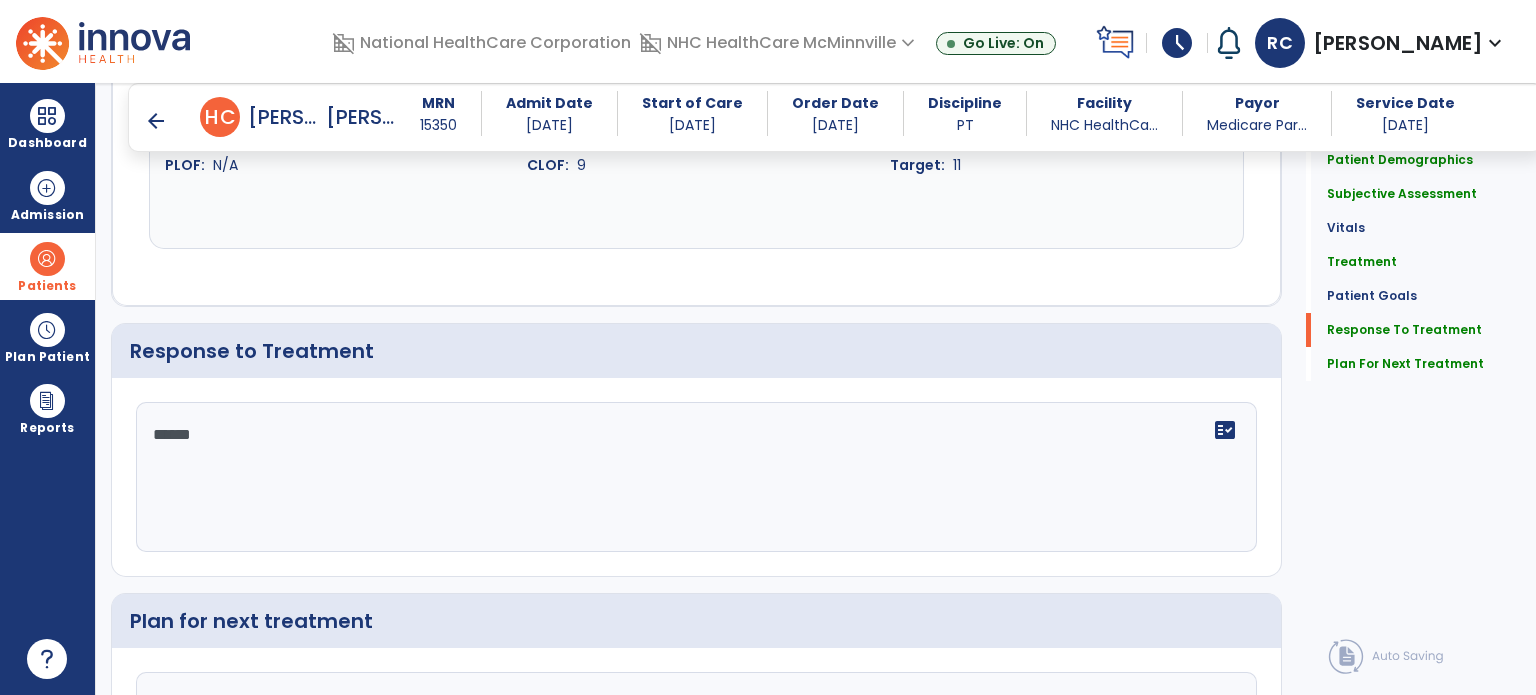 click on "*****" 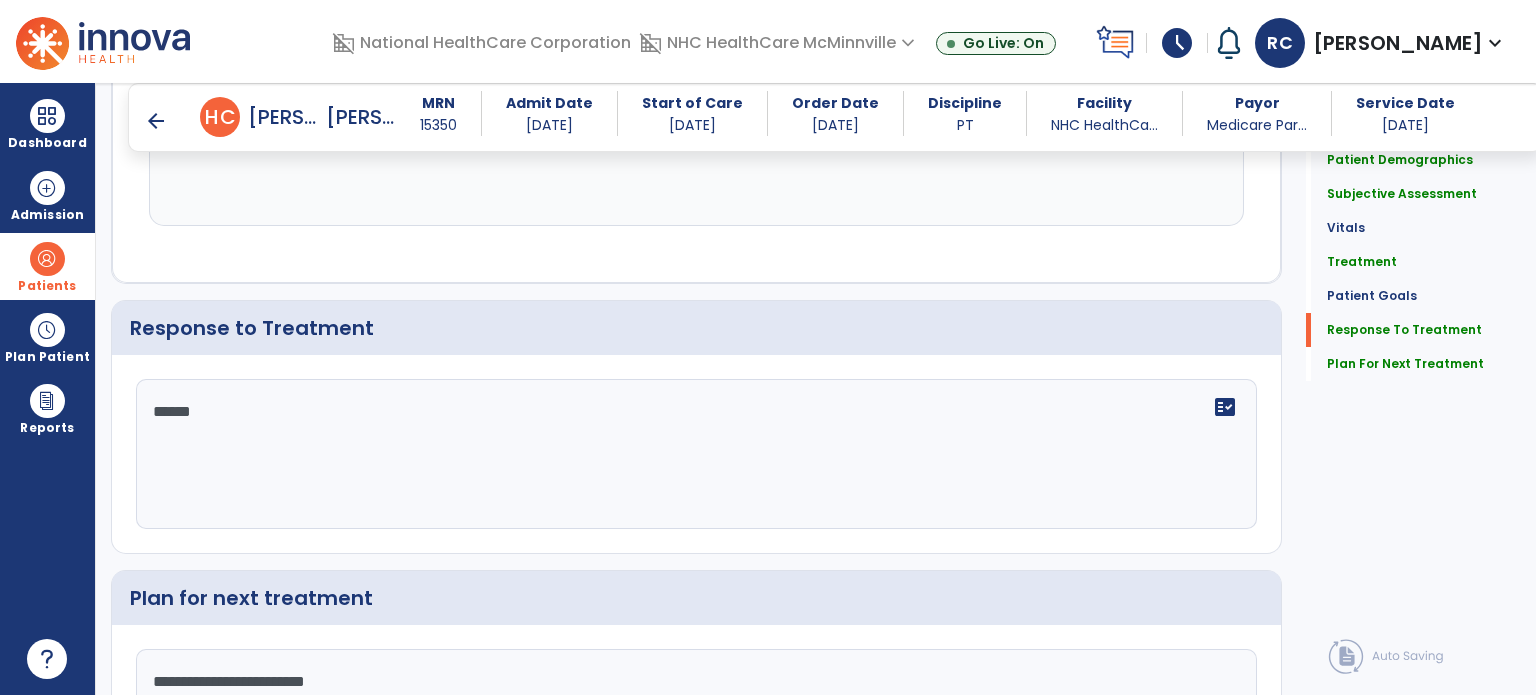 click on "*****" 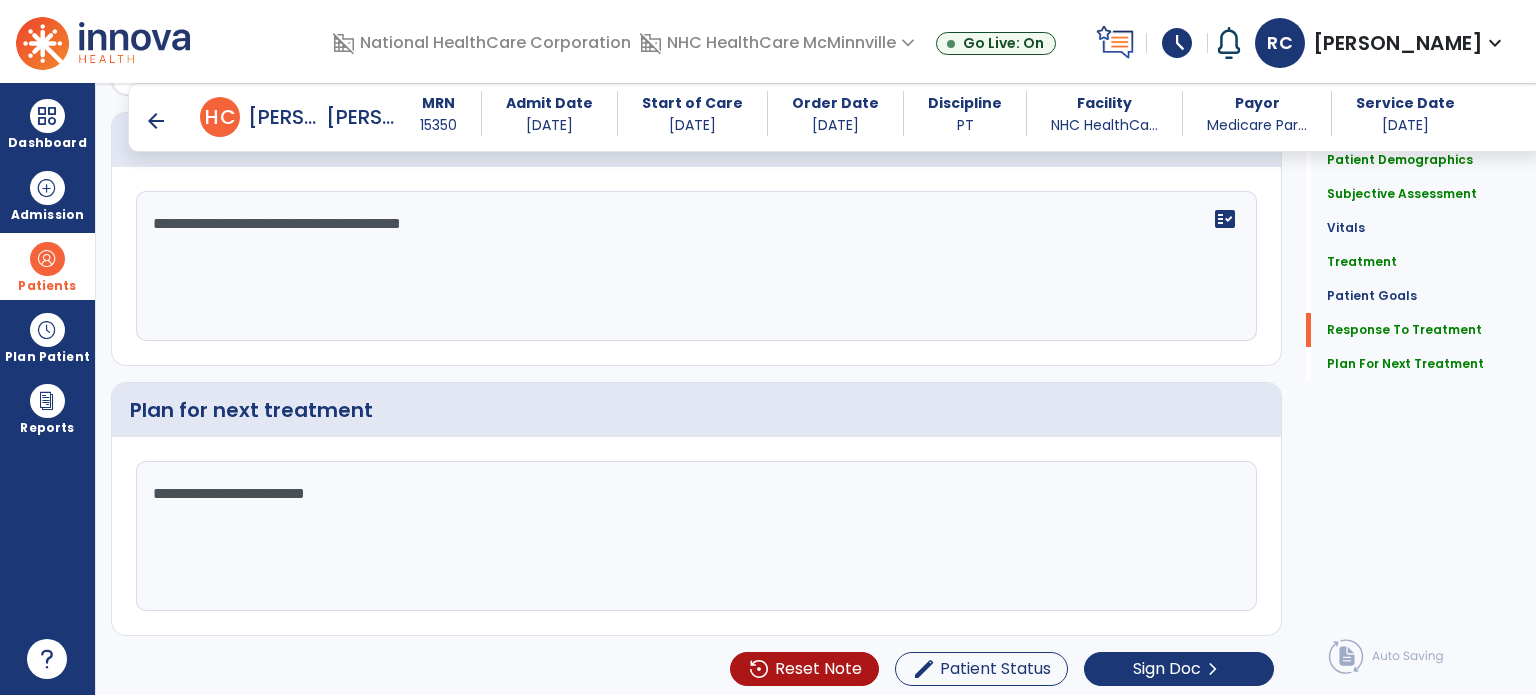 scroll, scrollTop: 2393, scrollLeft: 0, axis: vertical 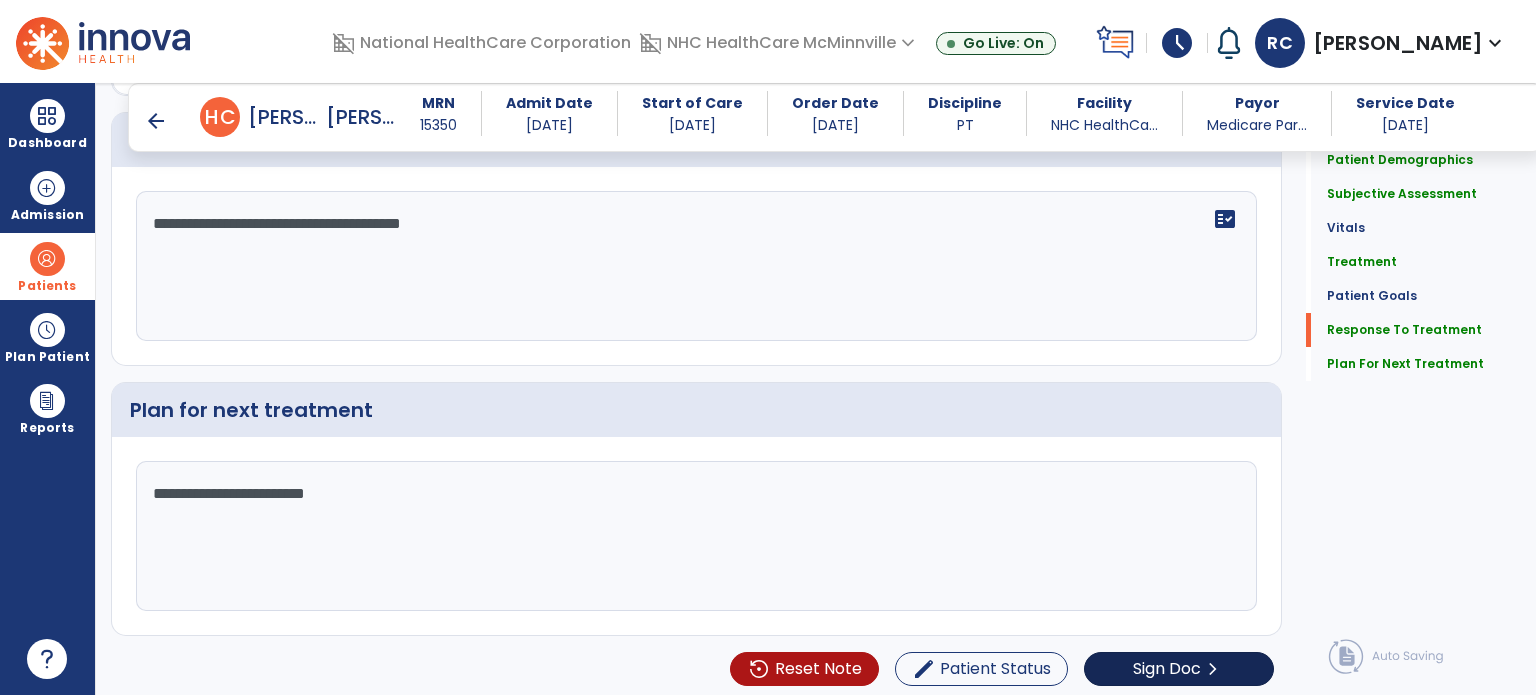 type on "**********" 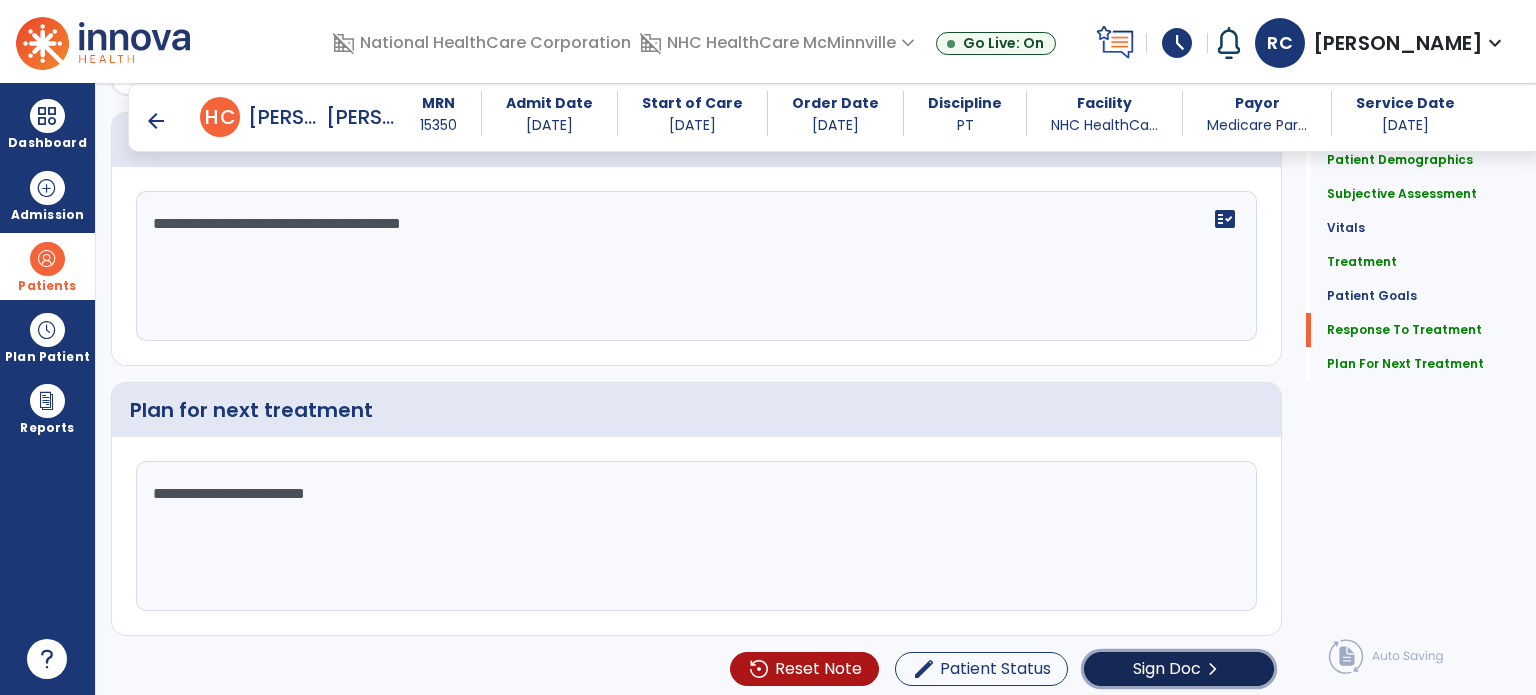 click on "chevron_right" 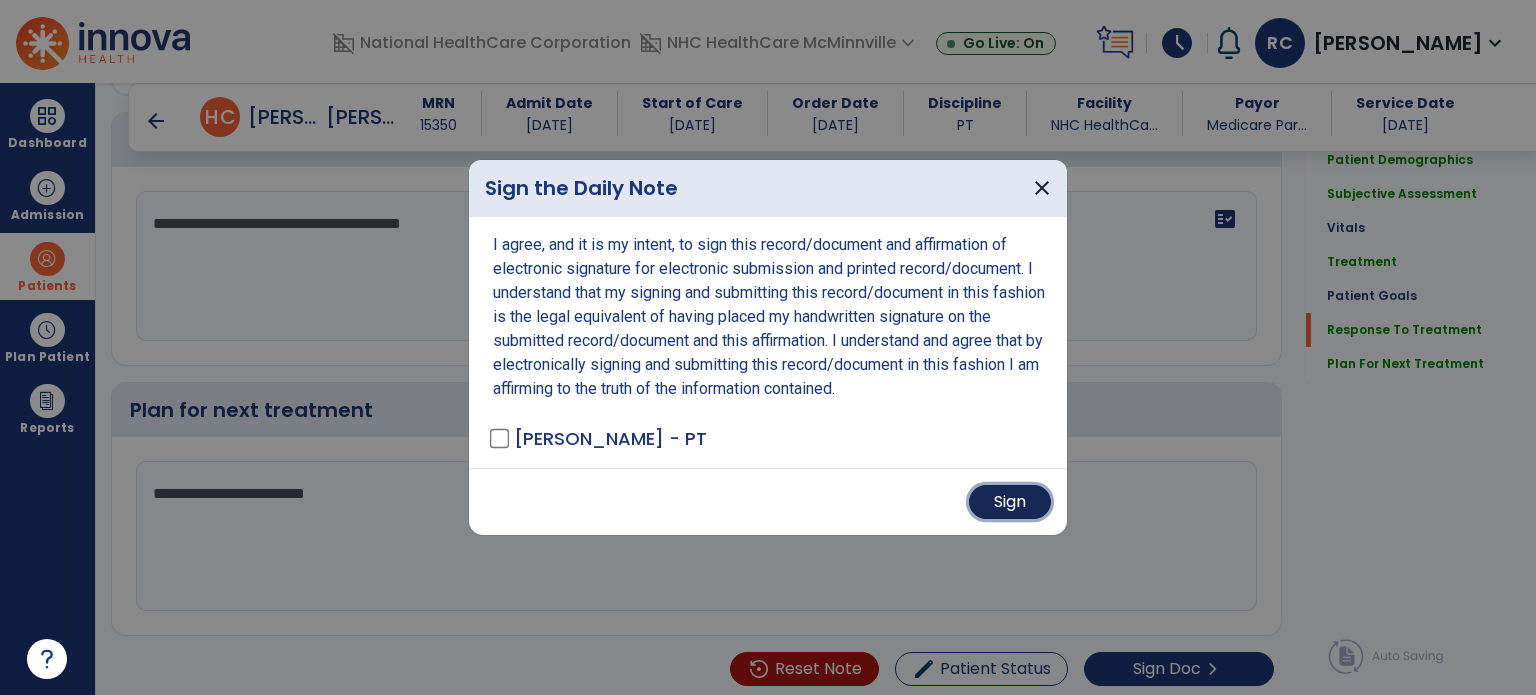 click on "Sign" at bounding box center (1010, 502) 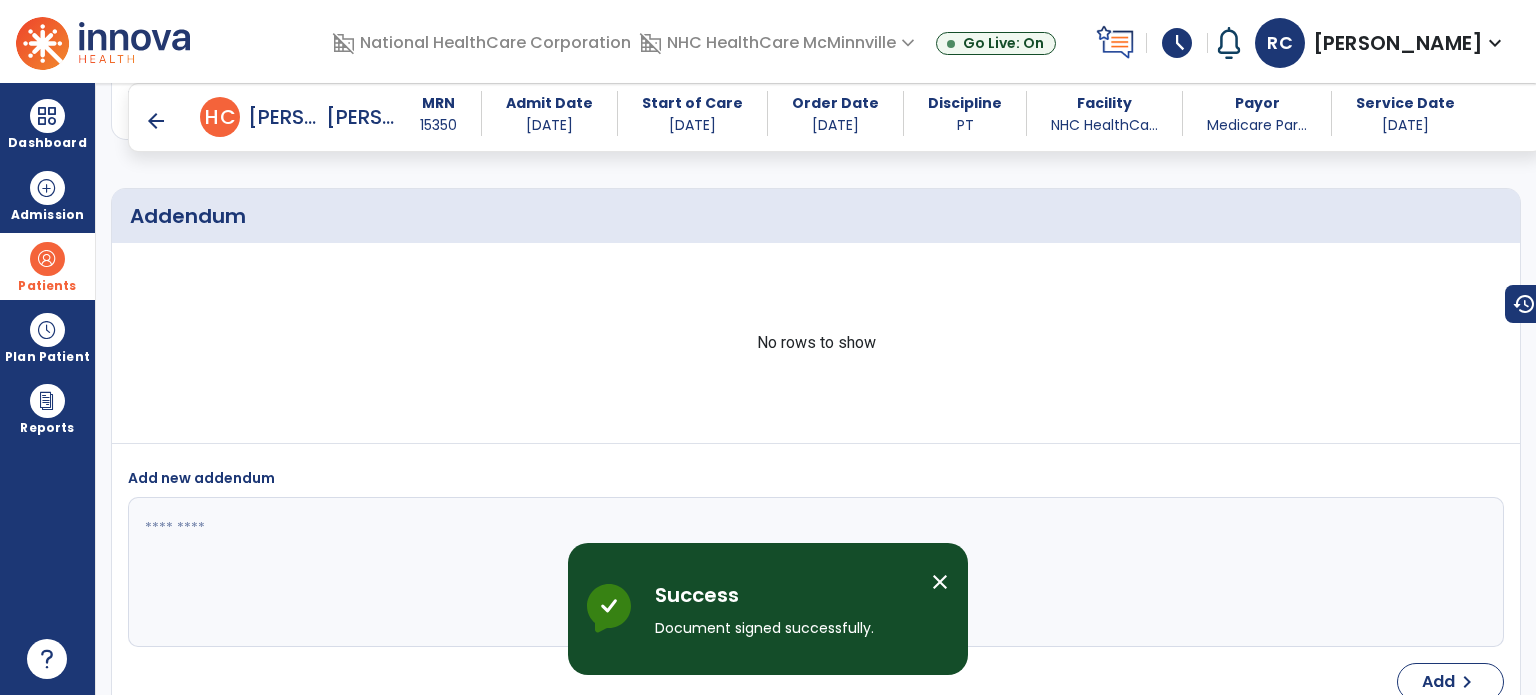 scroll, scrollTop: 3311, scrollLeft: 0, axis: vertical 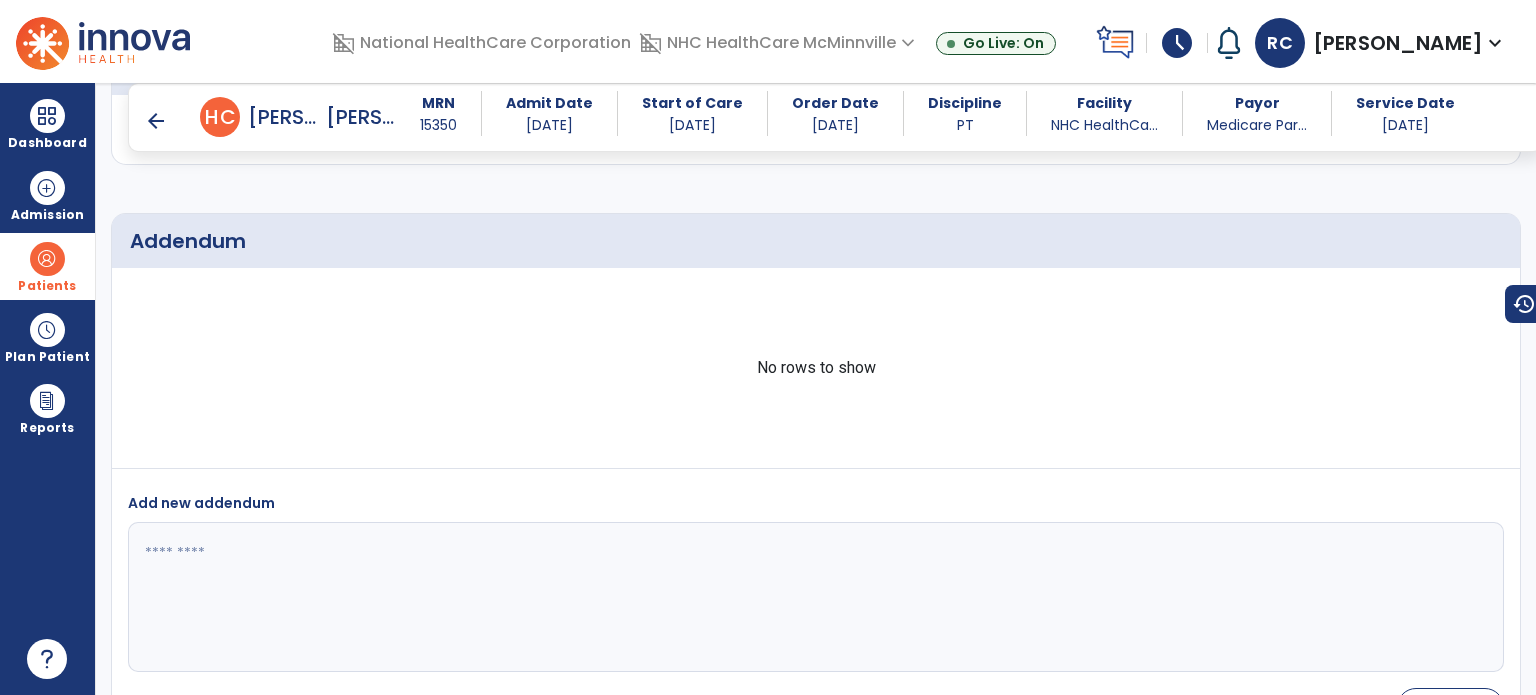 click on "arrow_back" at bounding box center (156, 121) 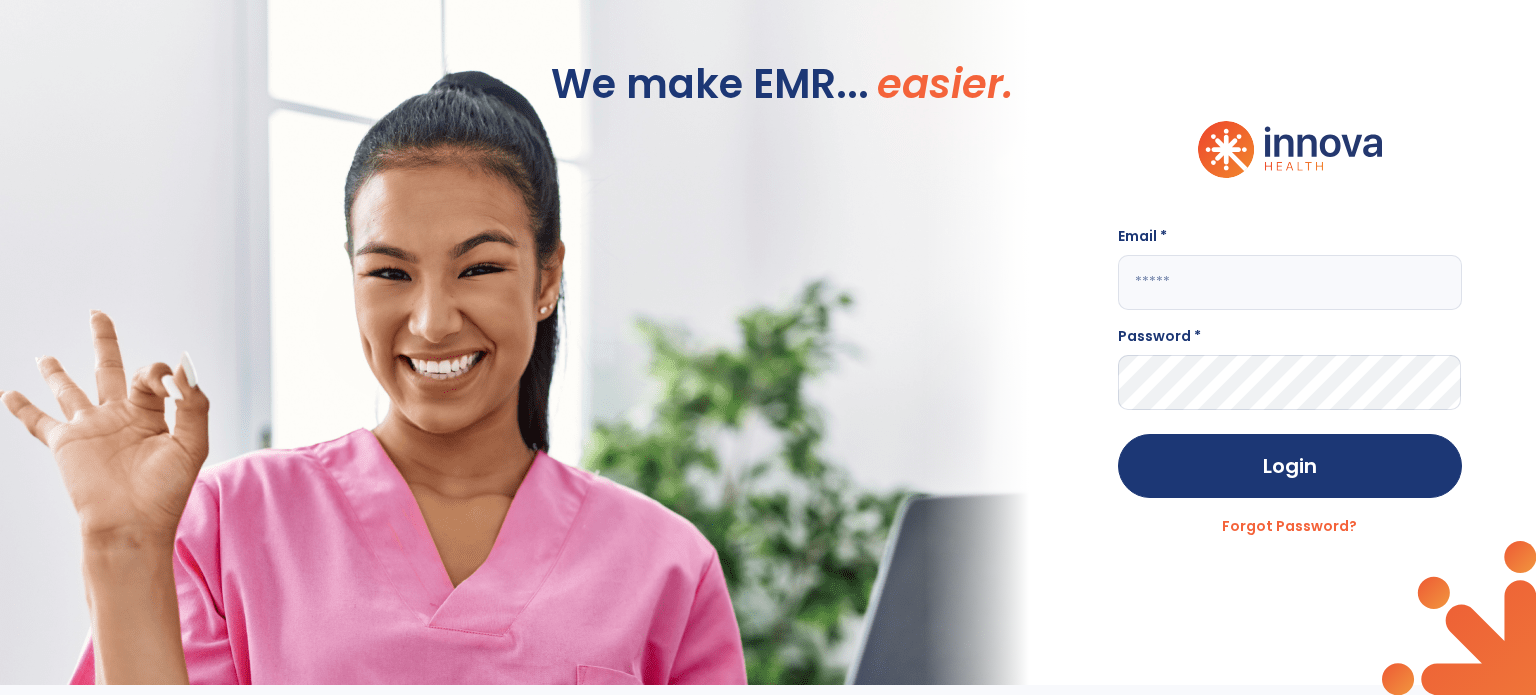 type on "**********" 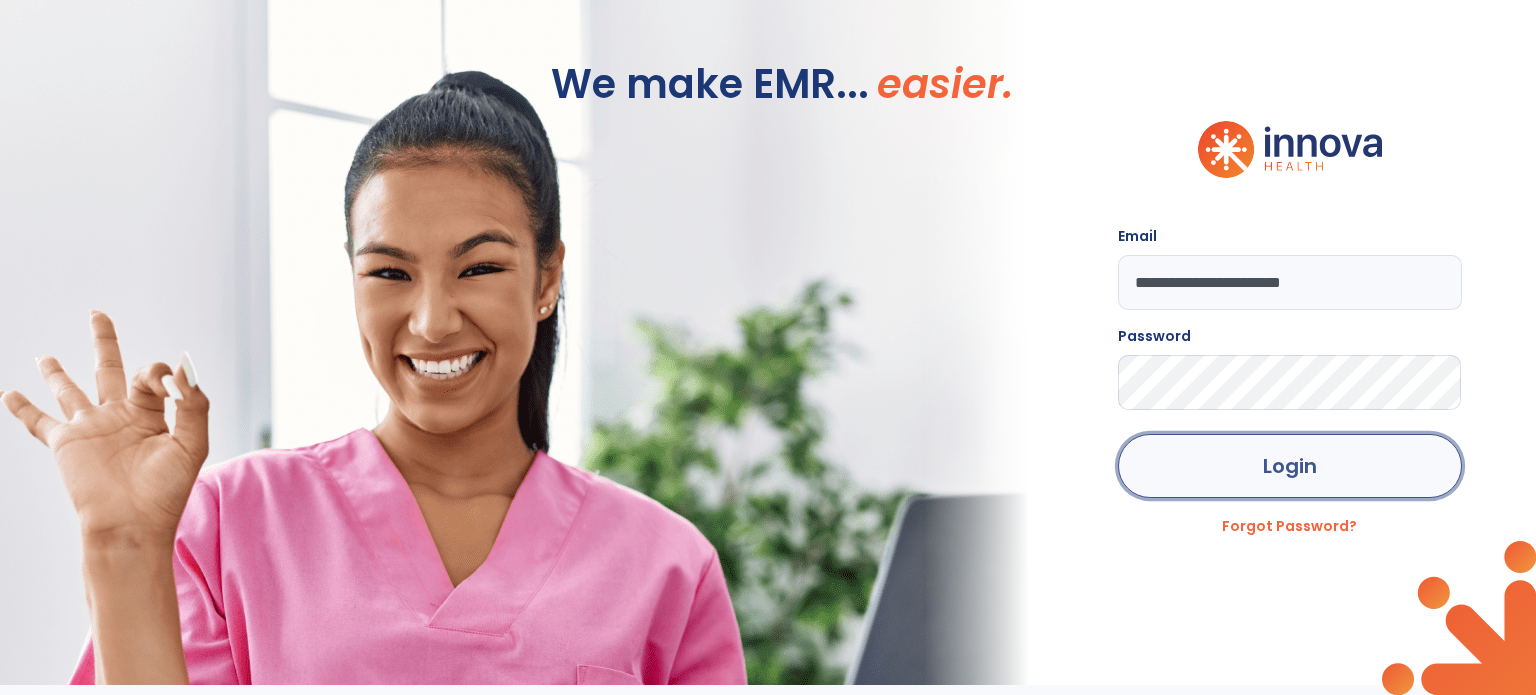 click on "Login" 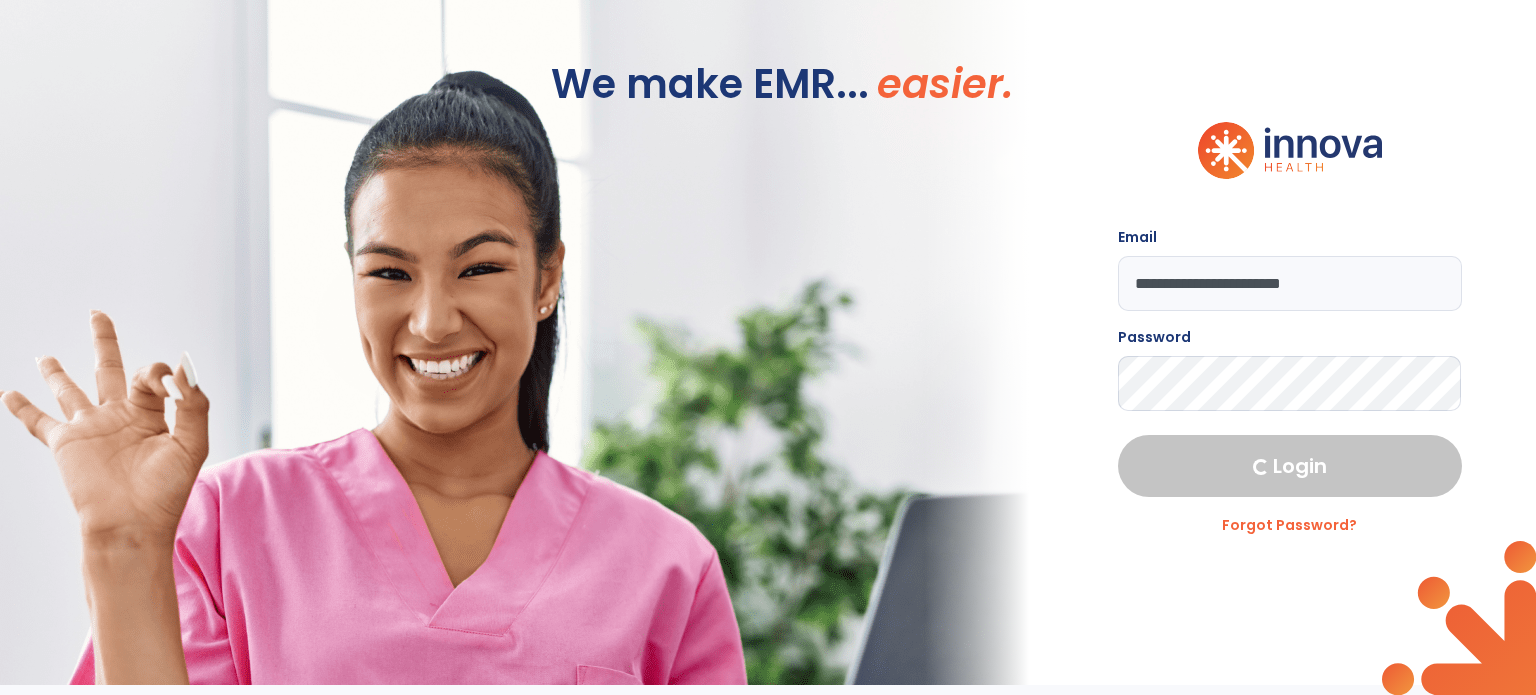 select on "****" 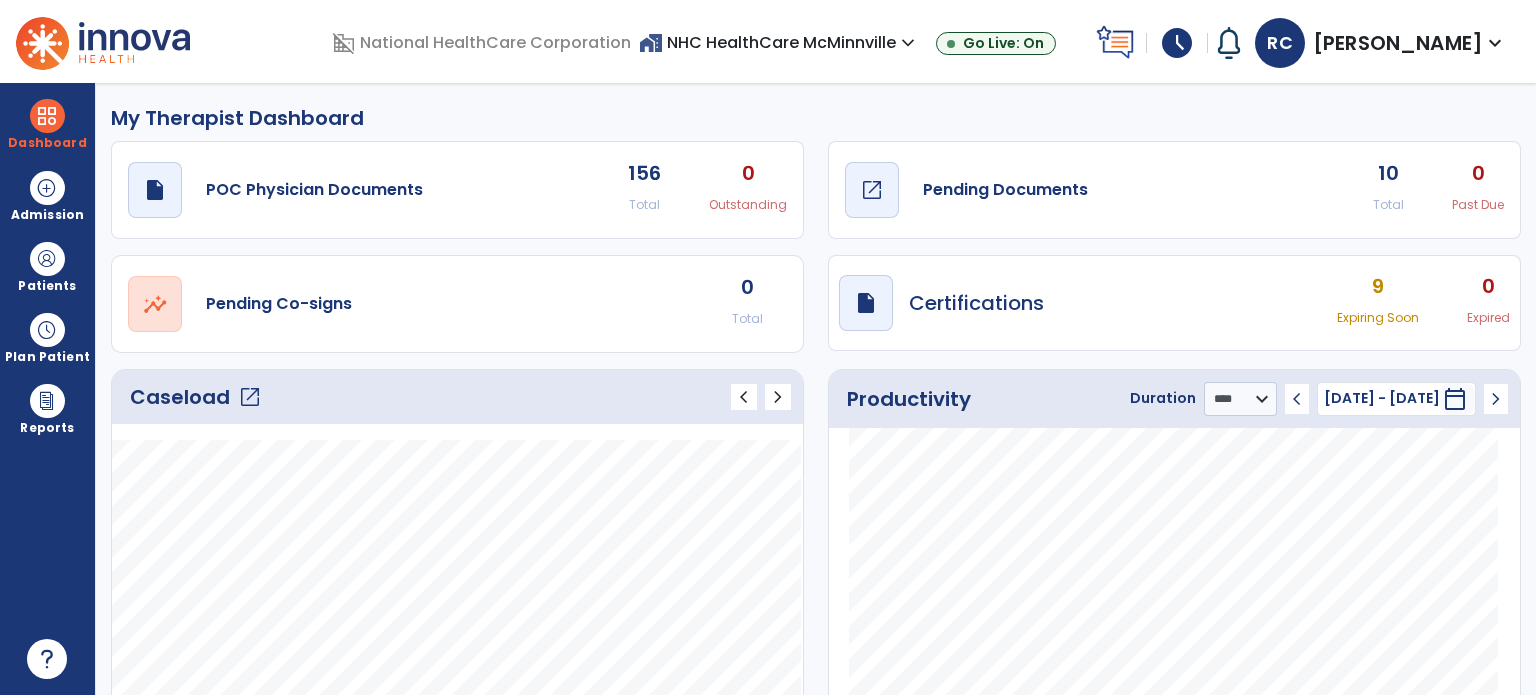click on "Pending Documents" 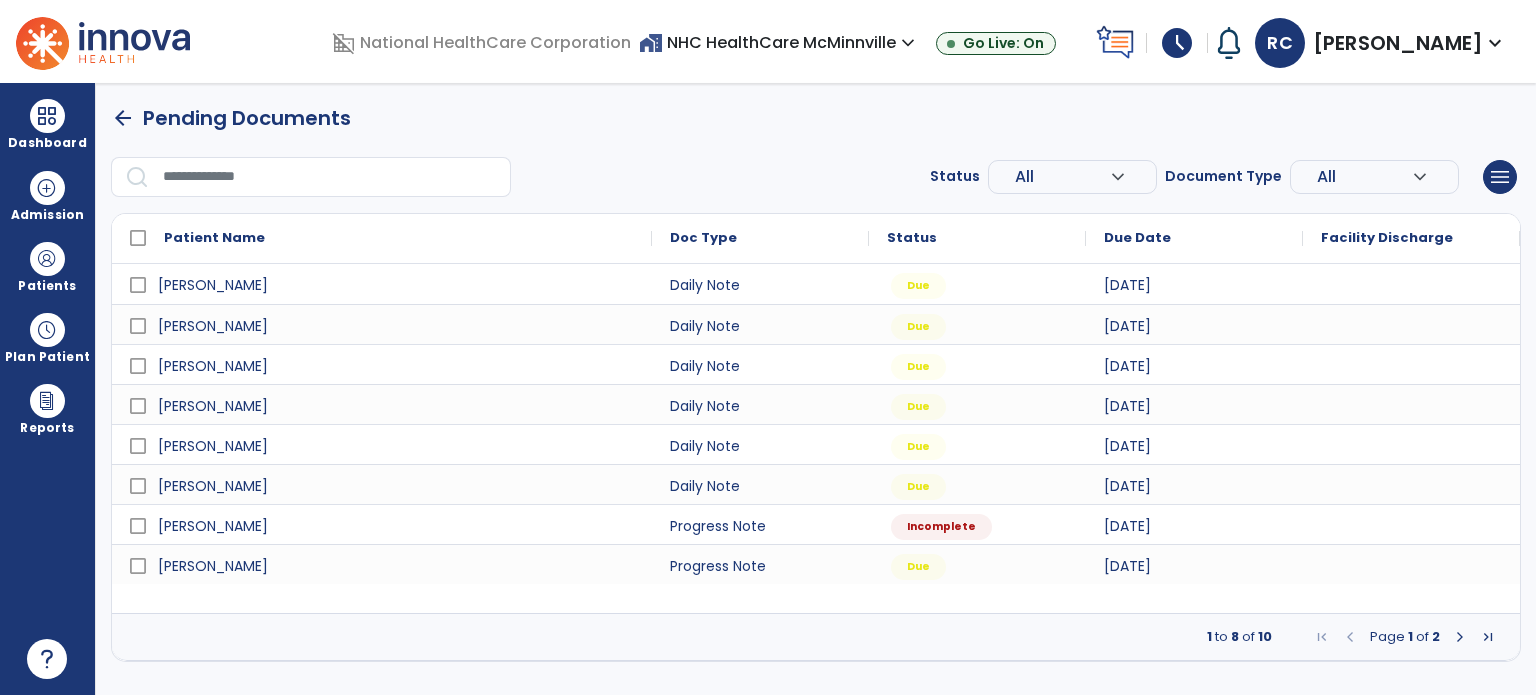 click at bounding box center [1460, 637] 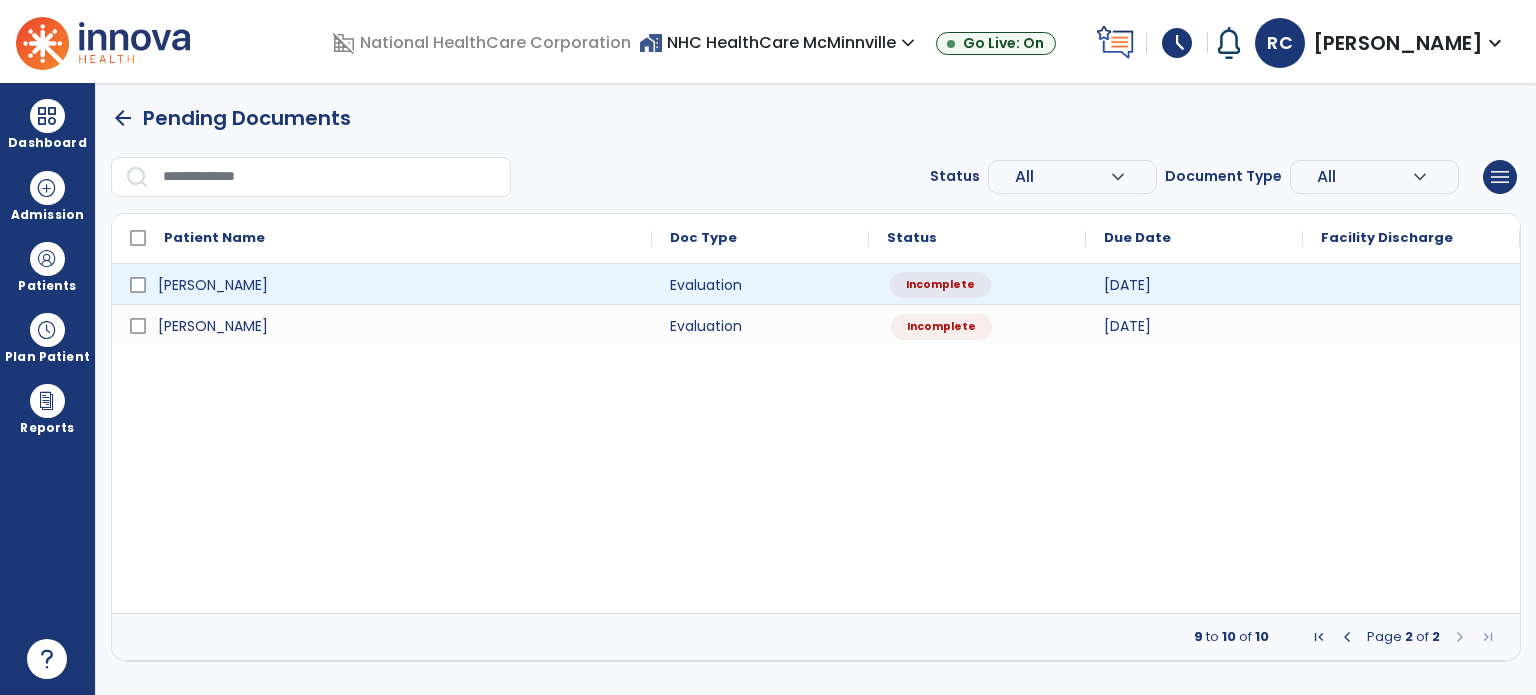click on "Incomplete" at bounding box center (977, 284) 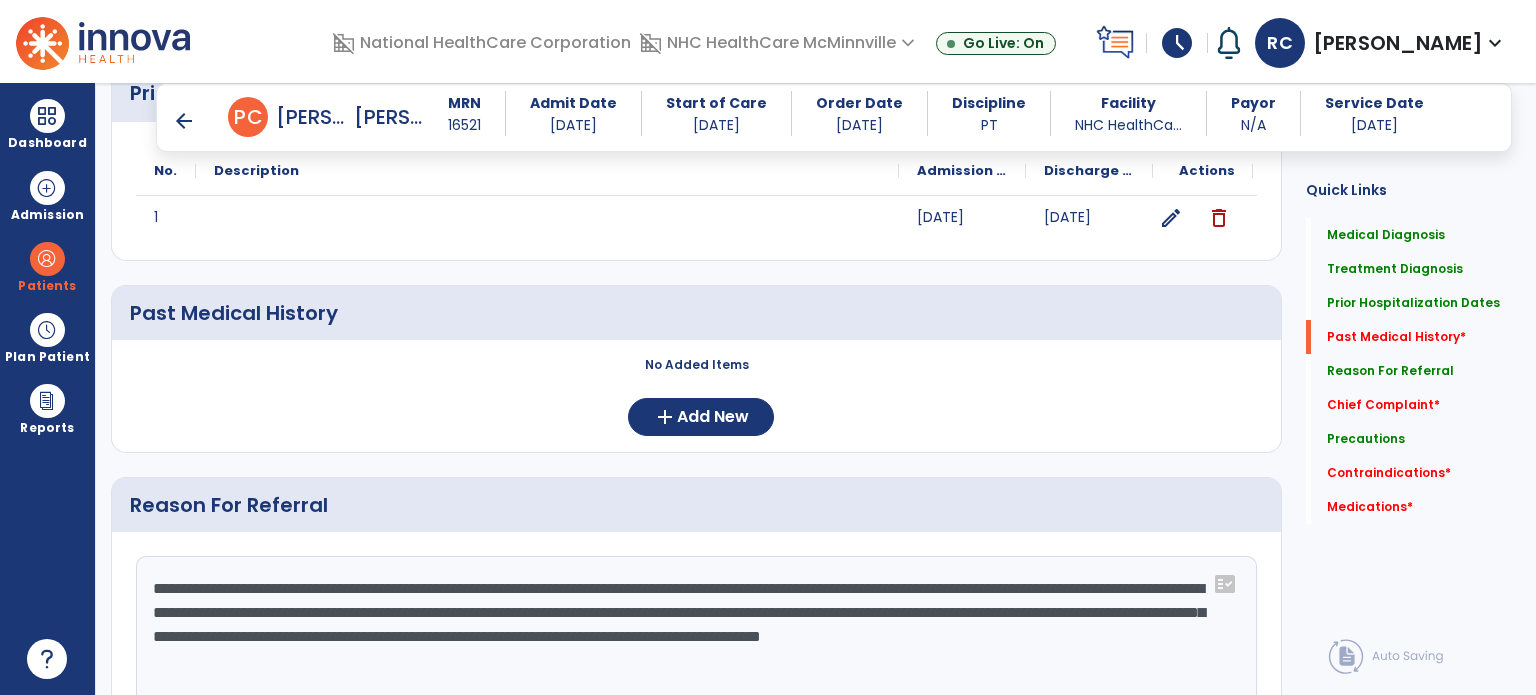 scroll, scrollTop: 1372, scrollLeft: 0, axis: vertical 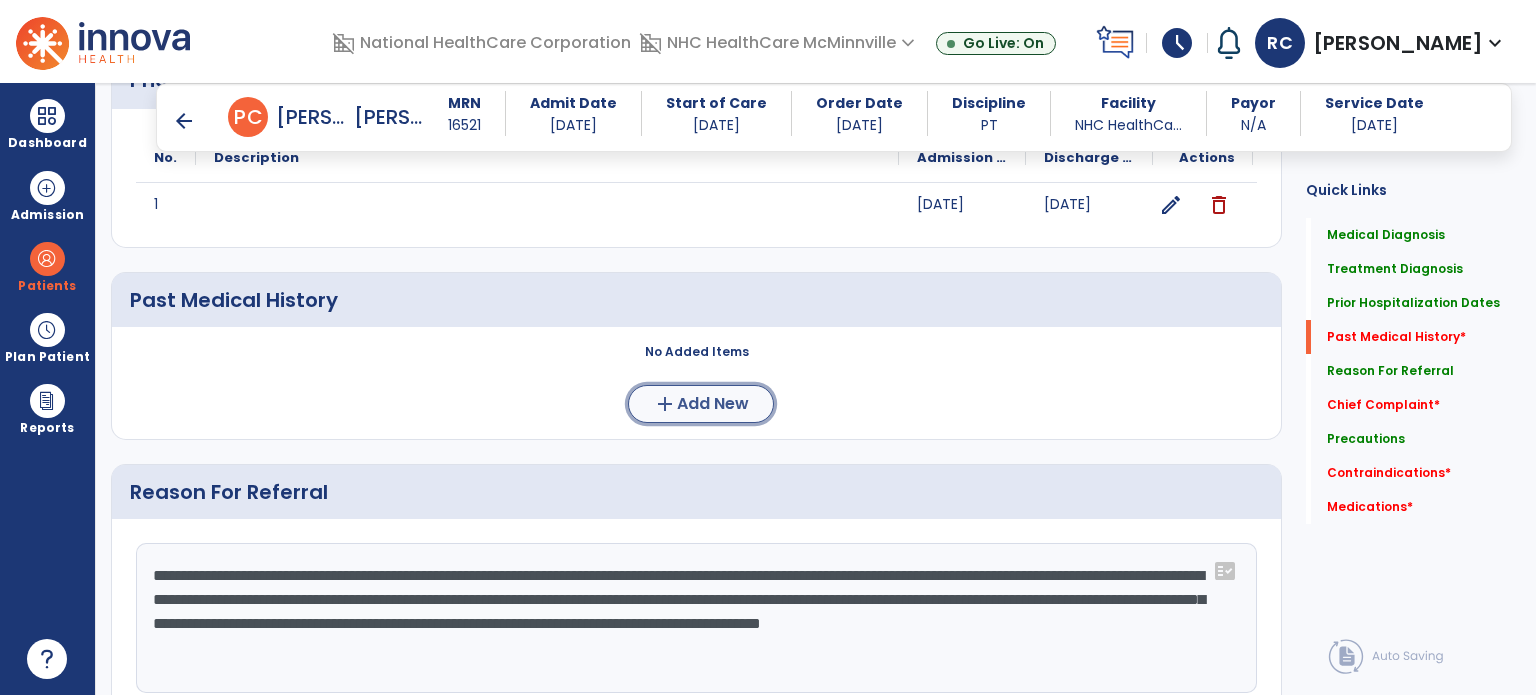 click on "Add New" 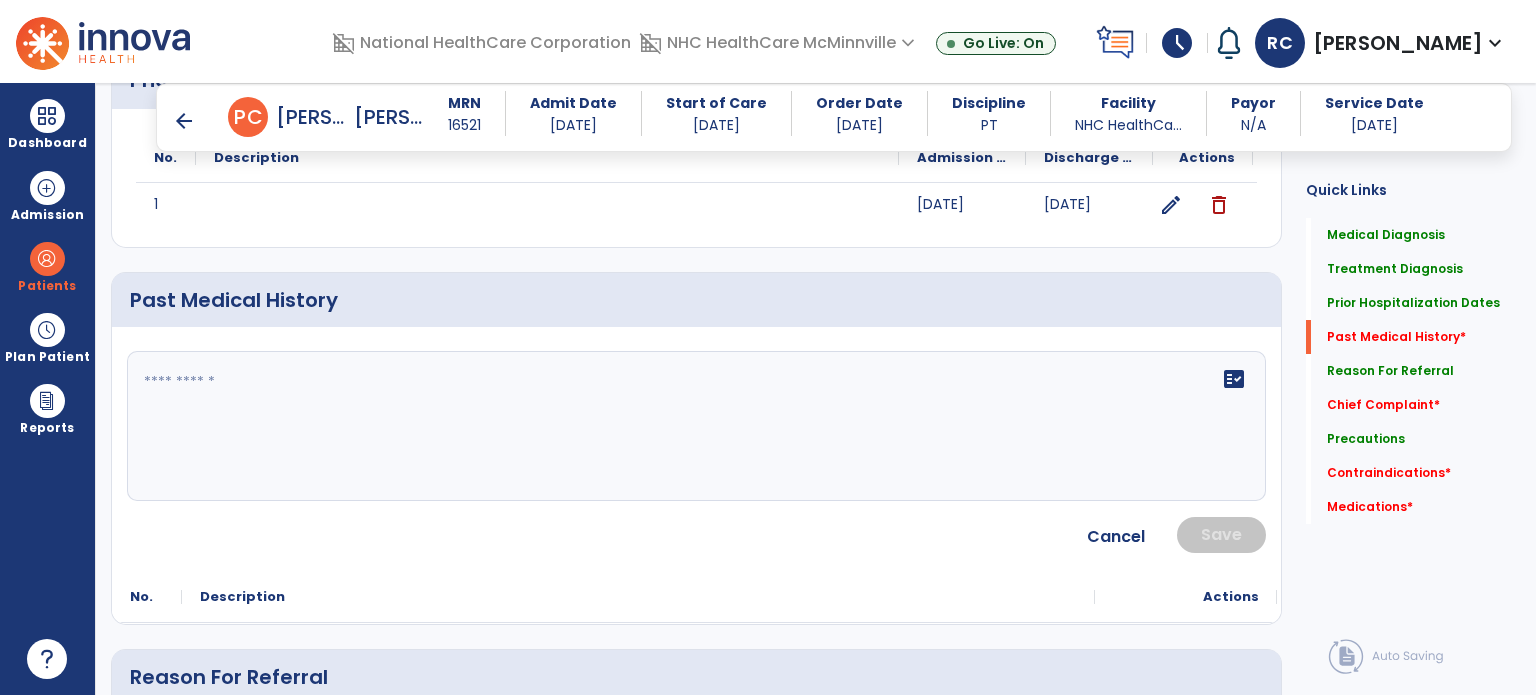click on "fact_check" 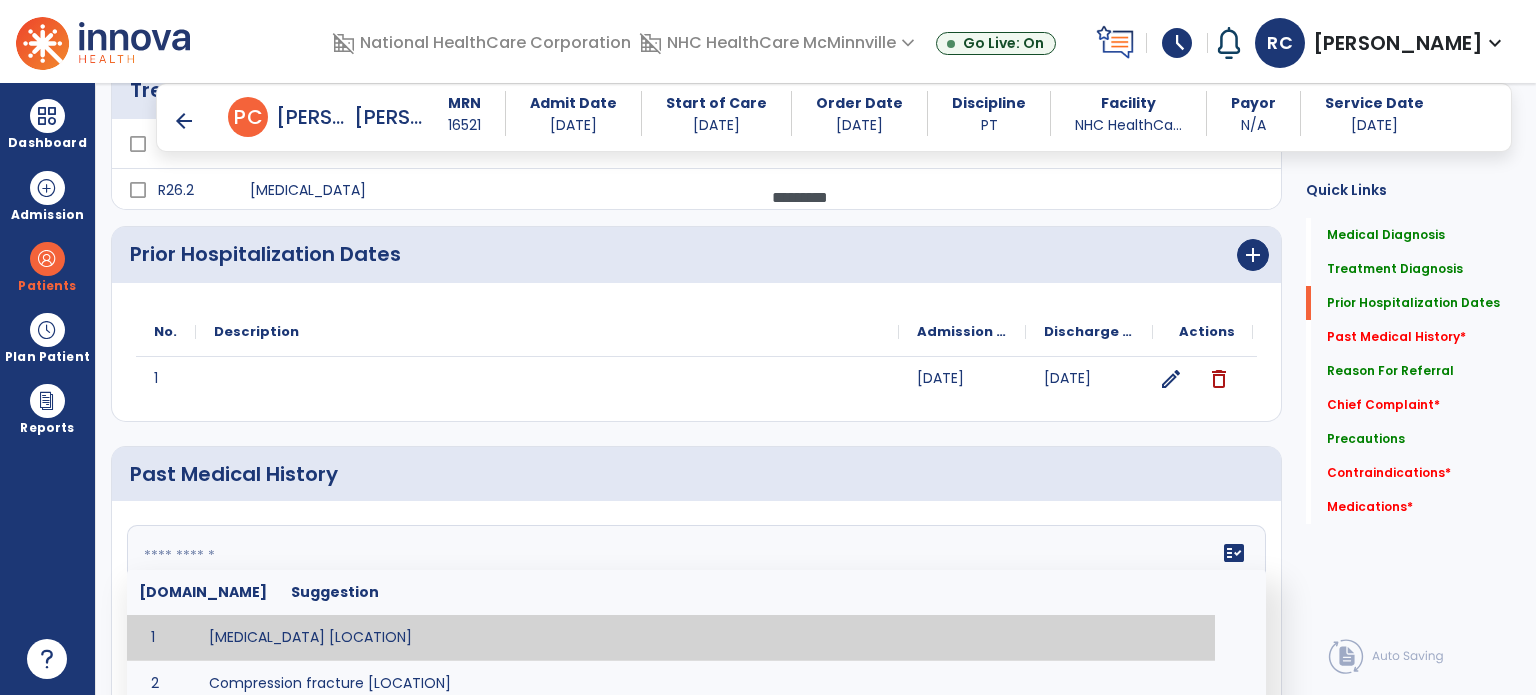 scroll, scrollTop: 1198, scrollLeft: 0, axis: vertical 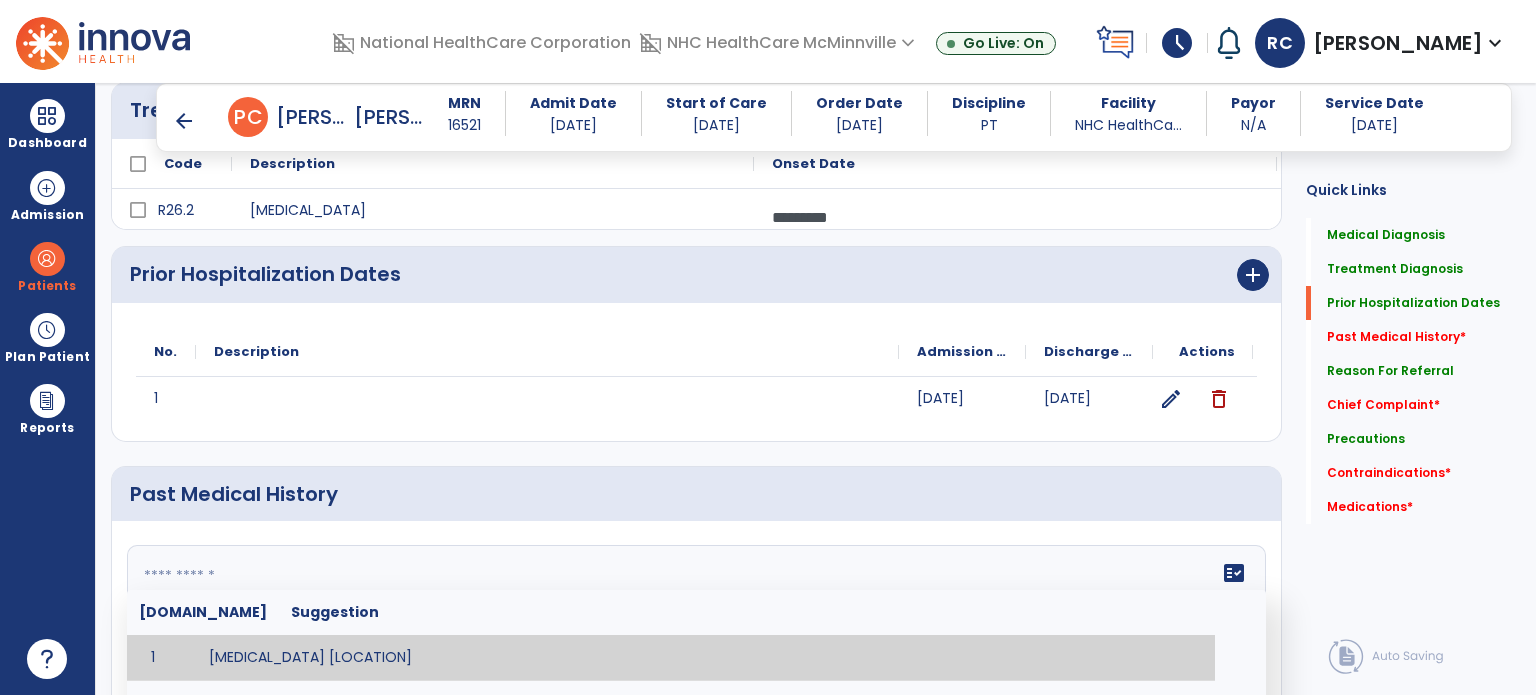 paste on "**********" 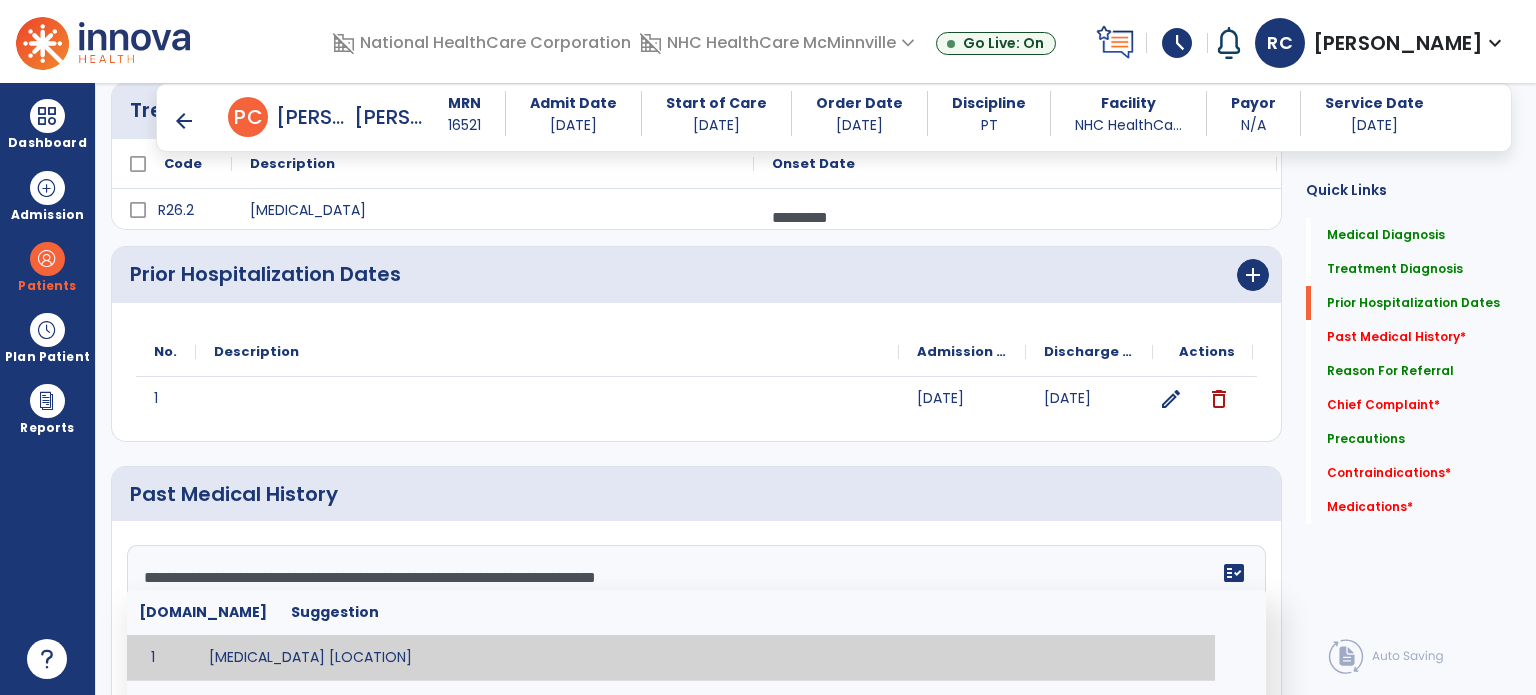 scroll, scrollTop: 400, scrollLeft: 0, axis: vertical 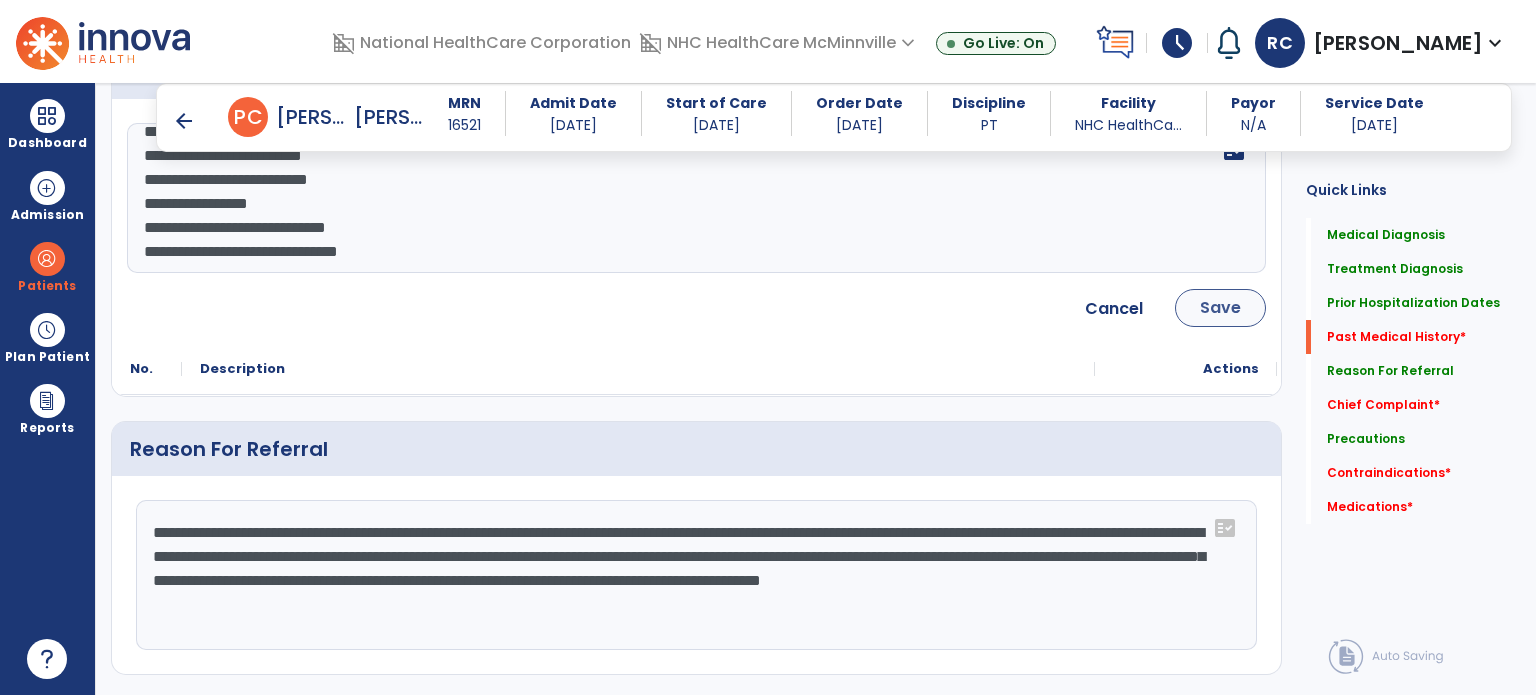 type on "**********" 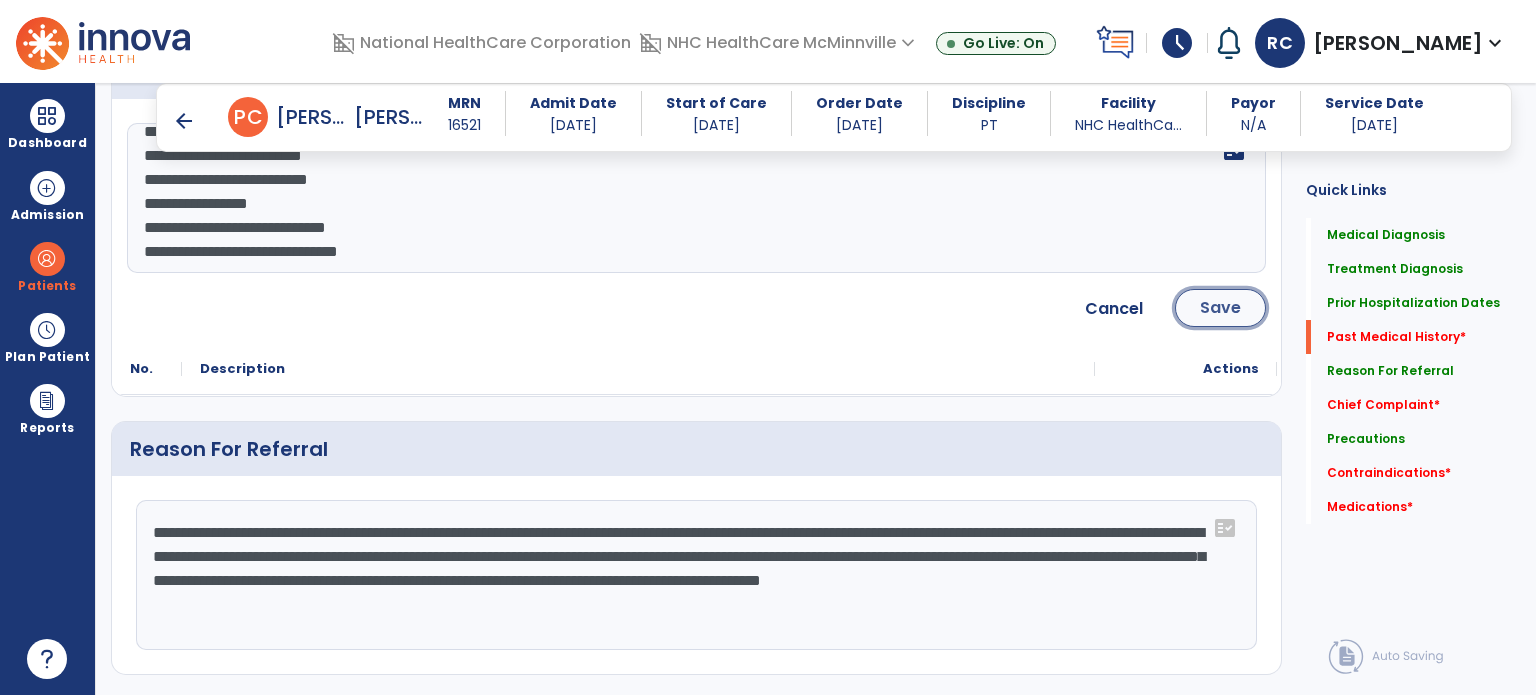 click on "Save" 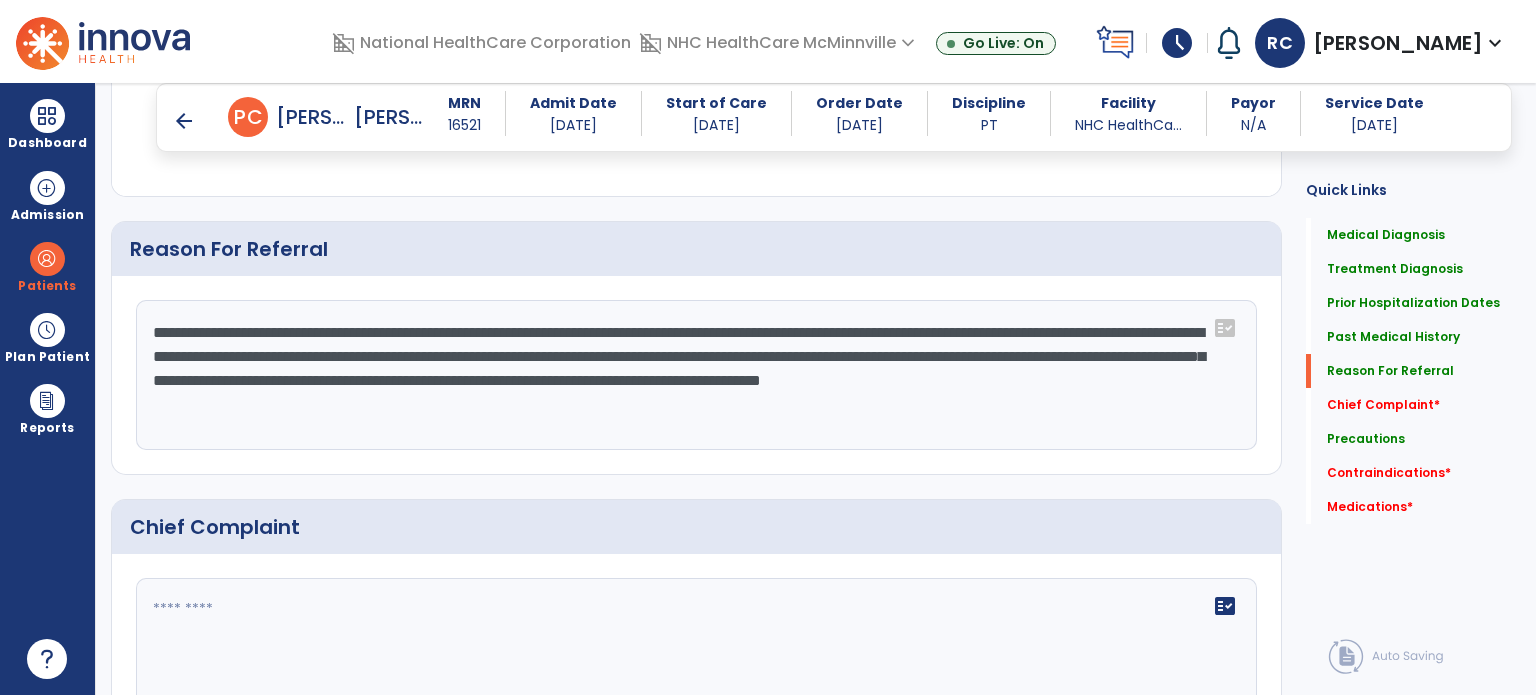 scroll, scrollTop: 1955, scrollLeft: 0, axis: vertical 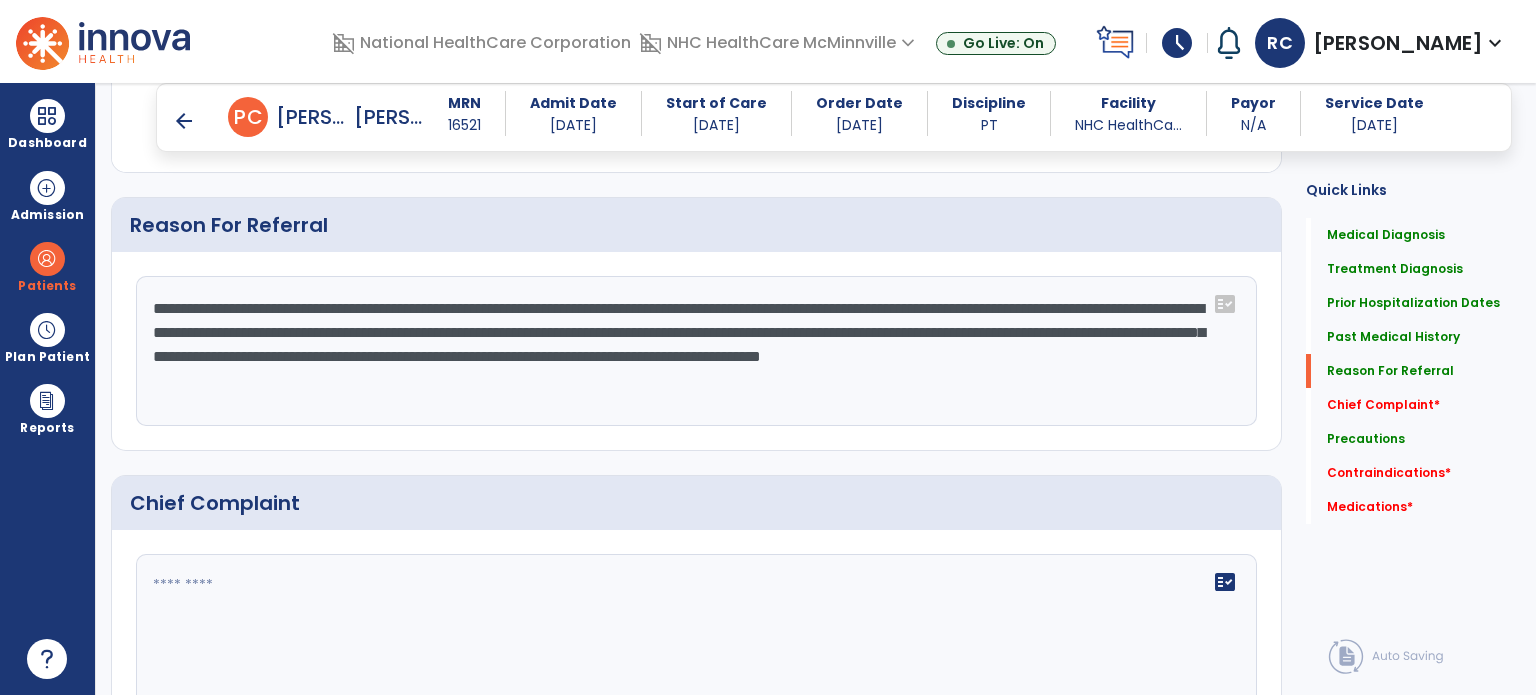 click on "Chief Complaint" 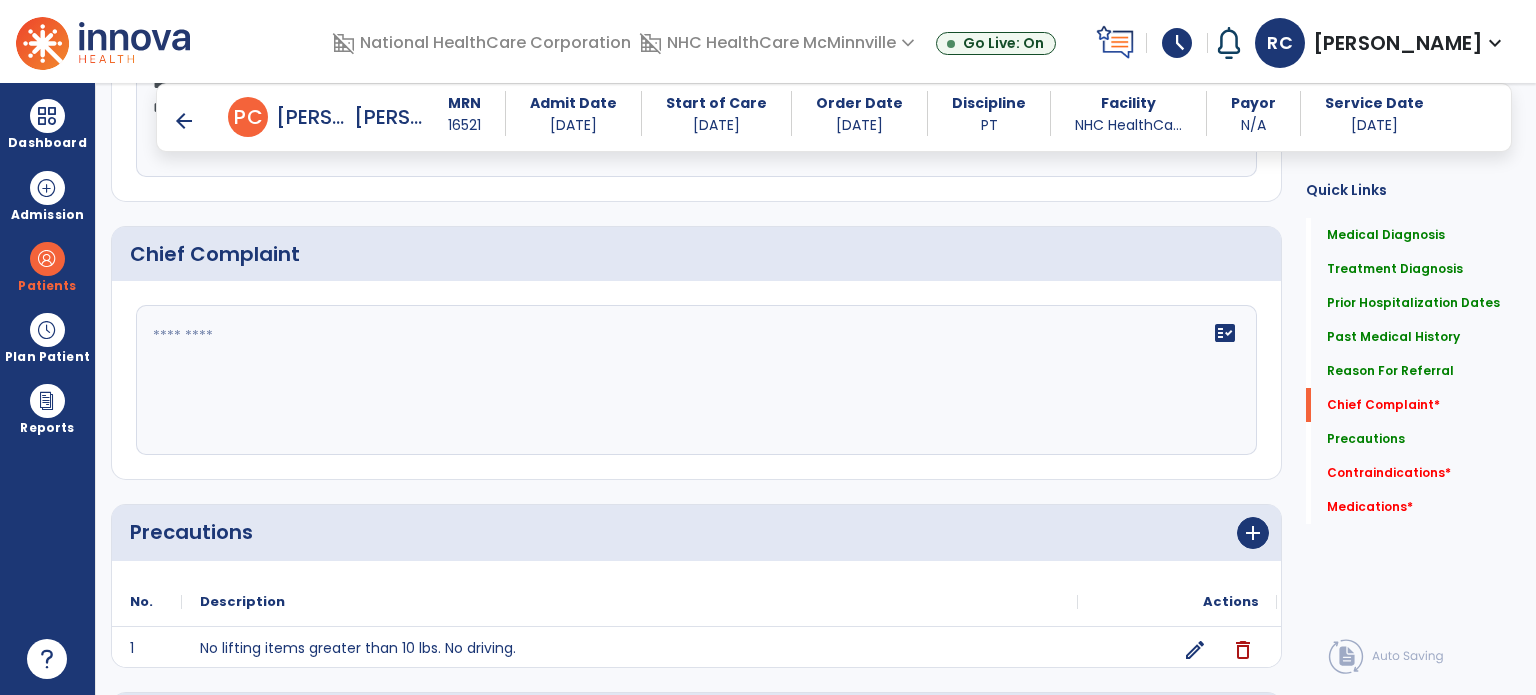 scroll, scrollTop: 2188, scrollLeft: 0, axis: vertical 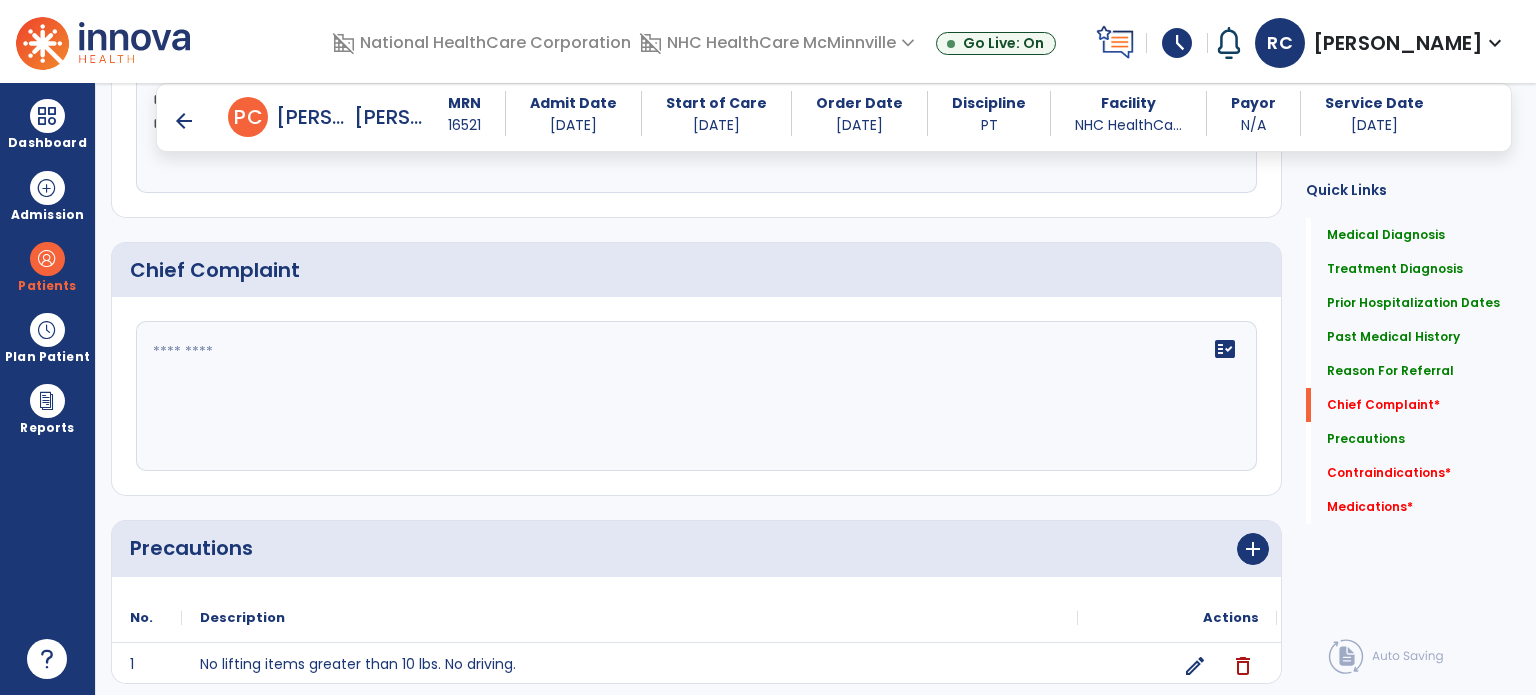 click 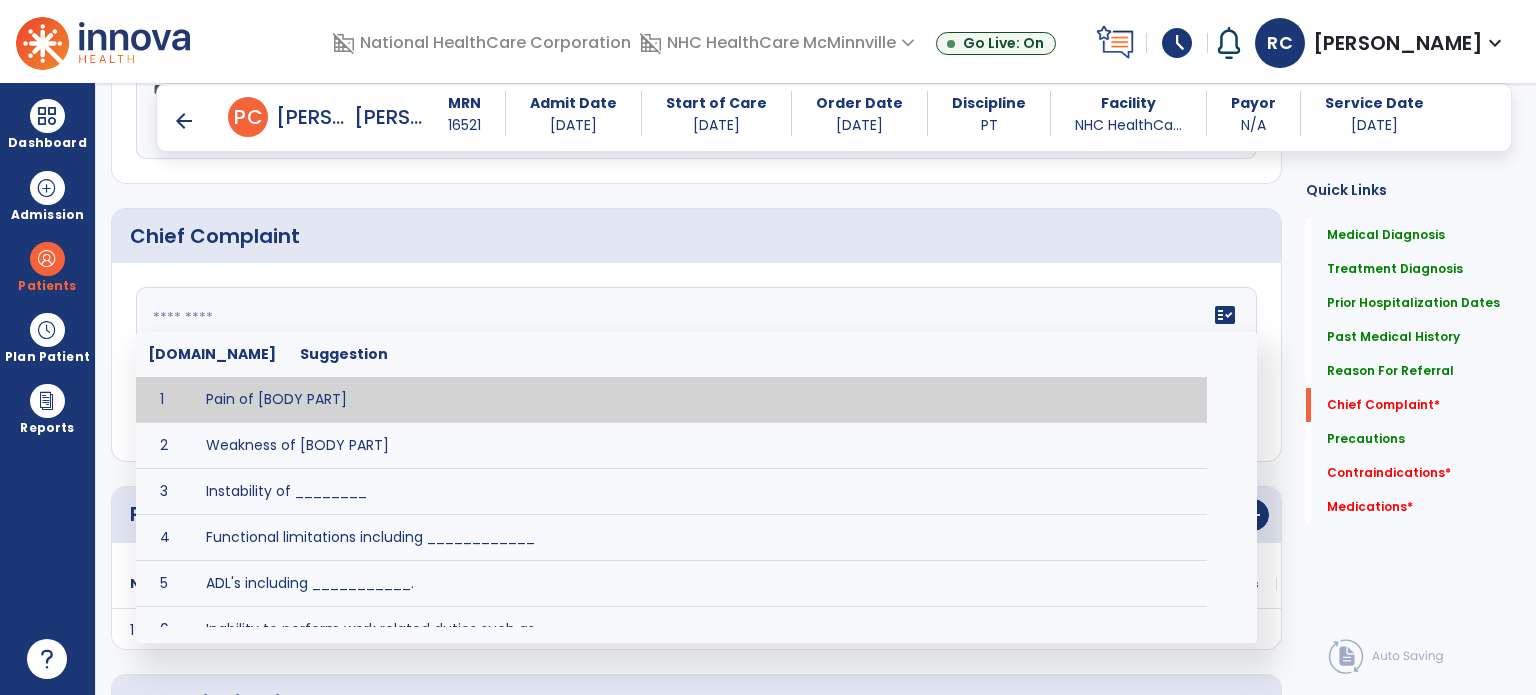 scroll, scrollTop: 2219, scrollLeft: 0, axis: vertical 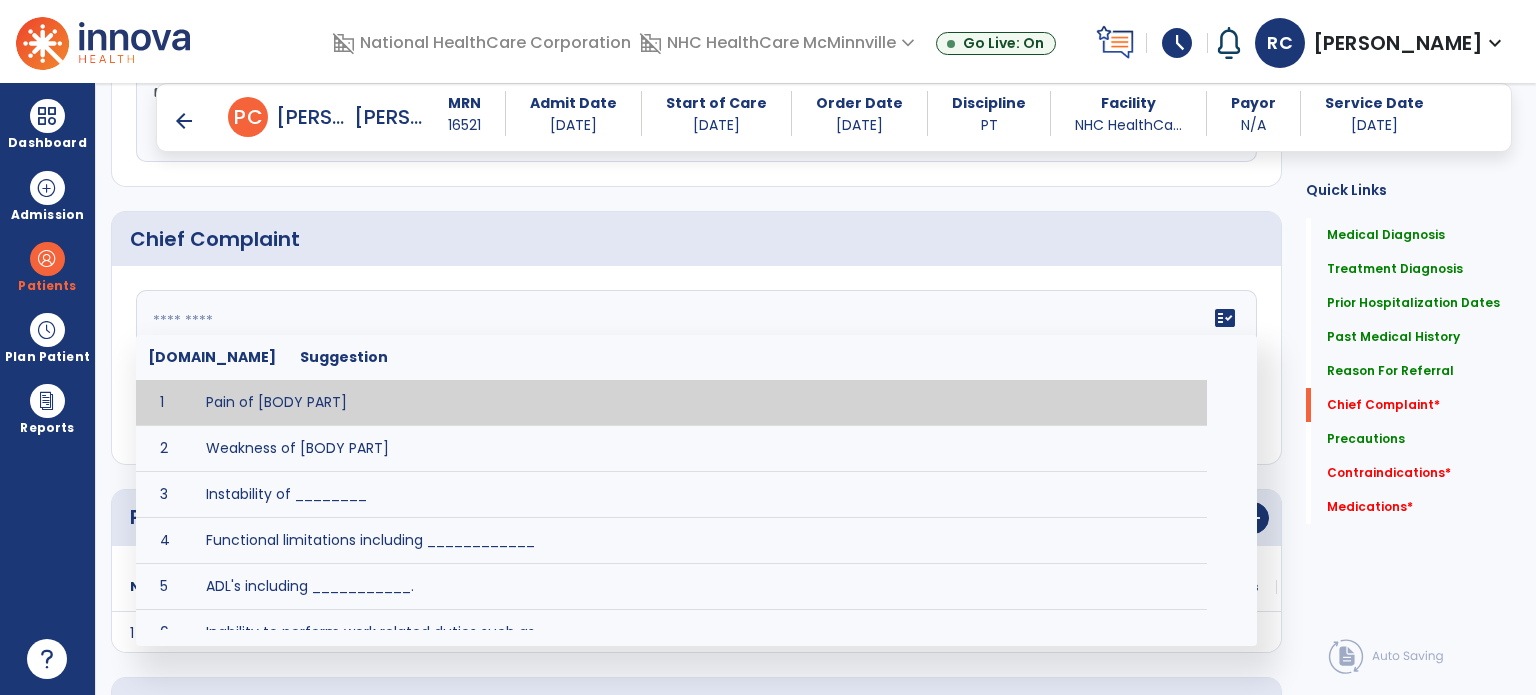 click 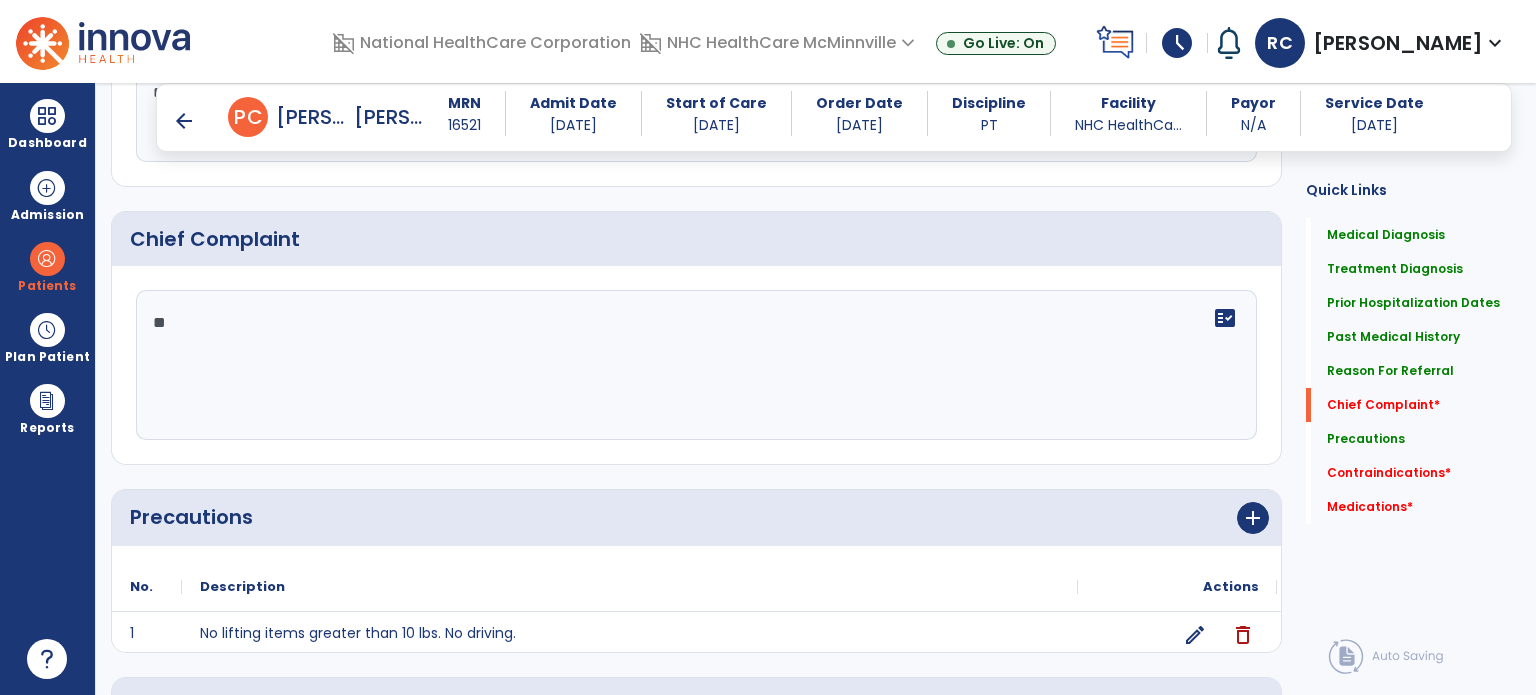 type on "*" 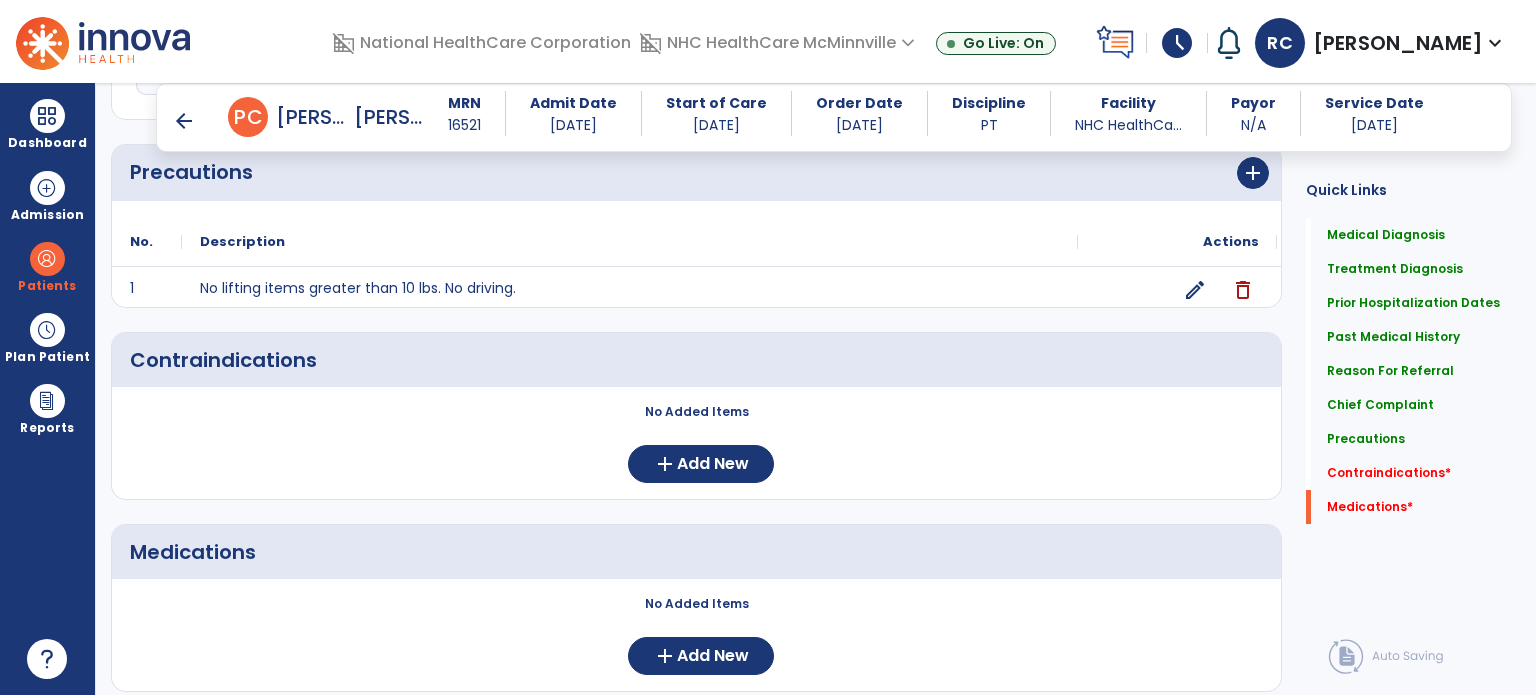 scroll, scrollTop: 2565, scrollLeft: 0, axis: vertical 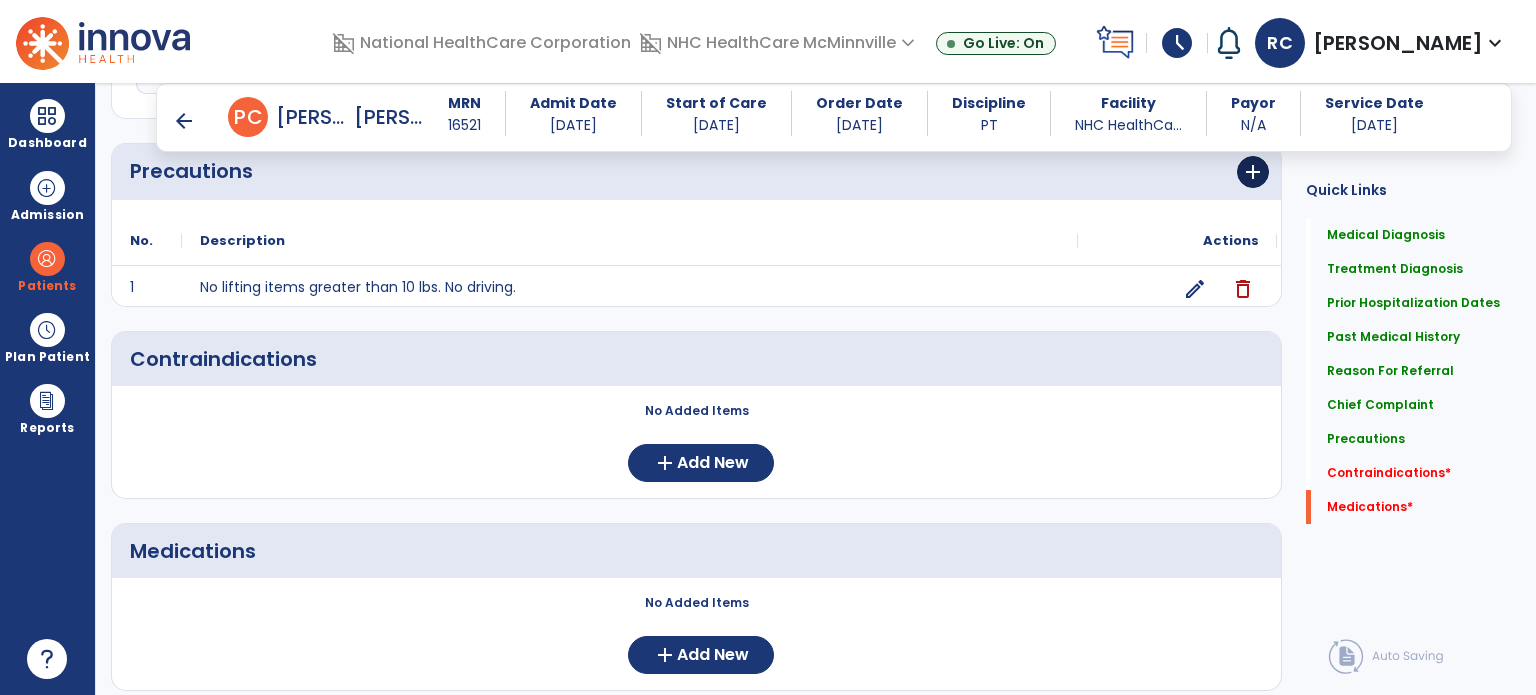 type on "*********" 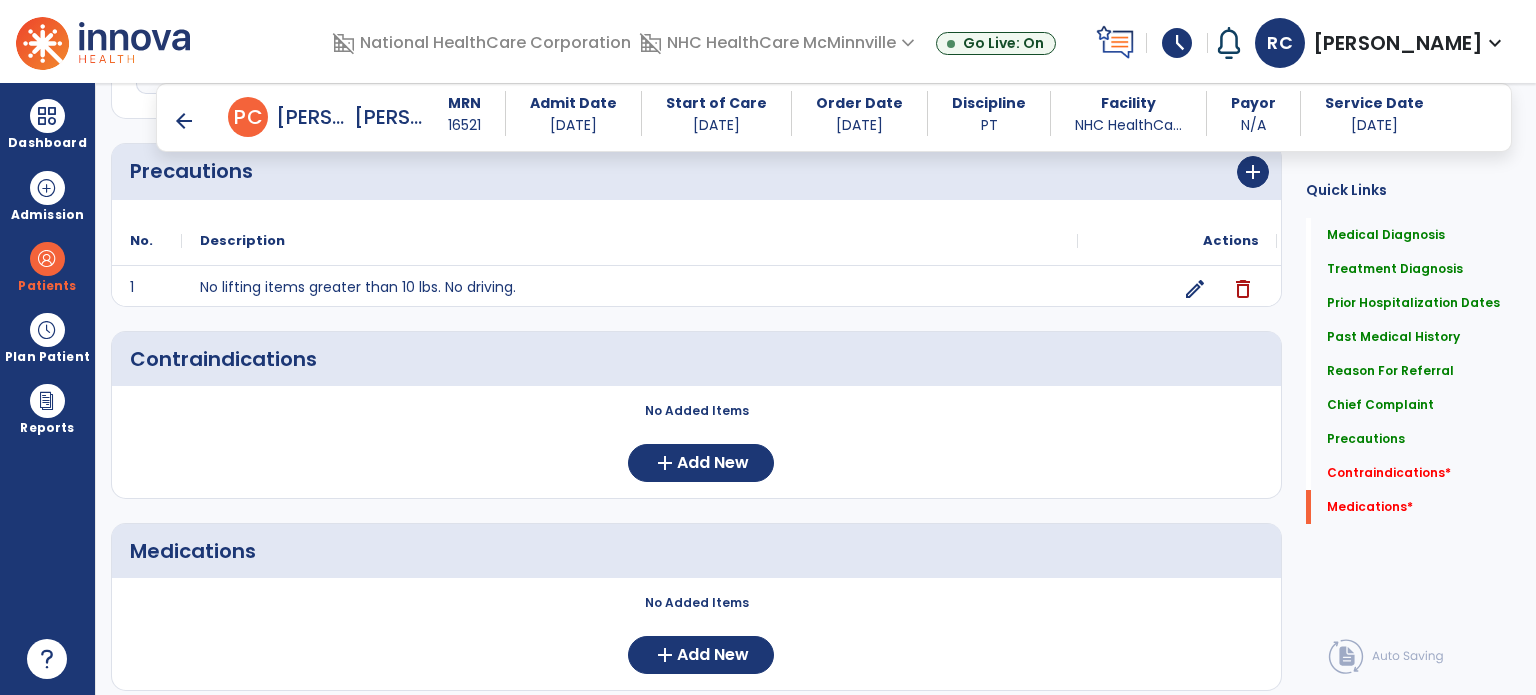 scroll, scrollTop: 2565, scrollLeft: 0, axis: vertical 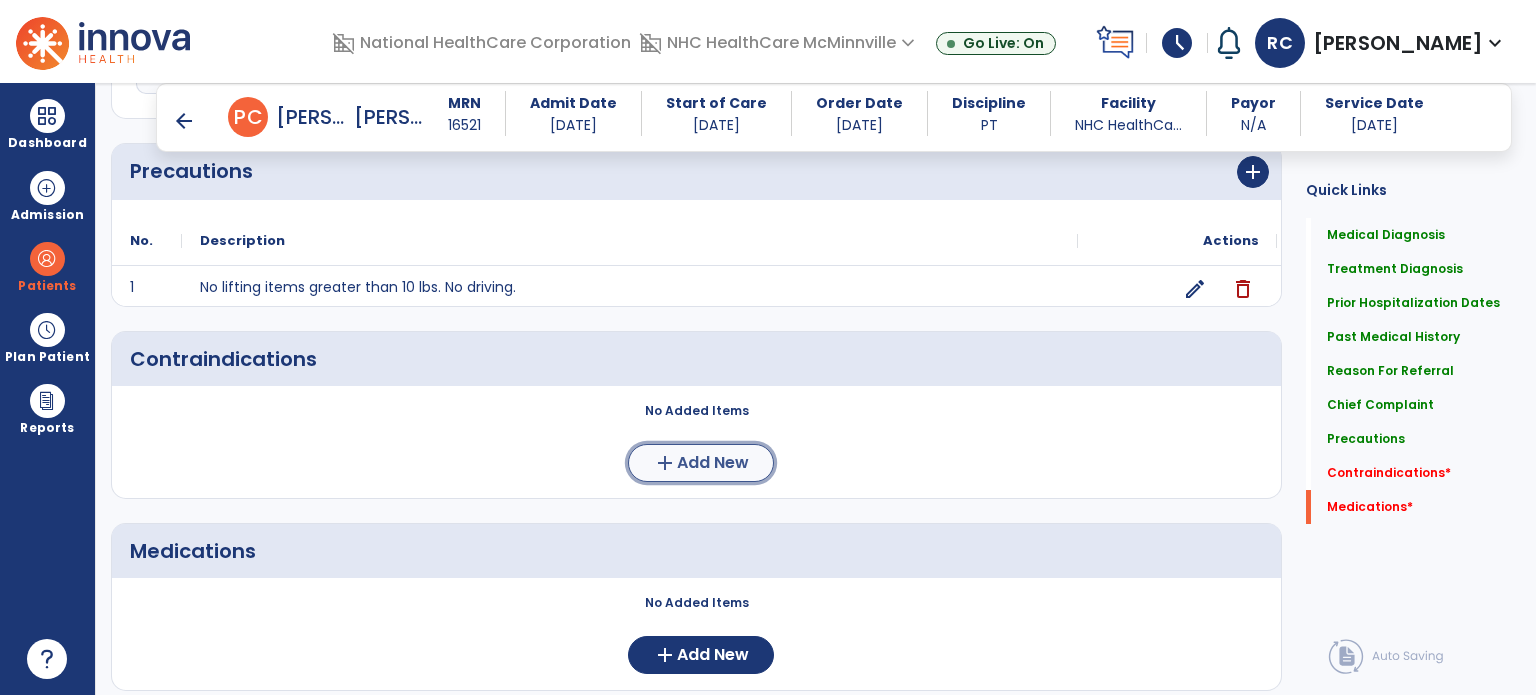 click on "add  Add New" 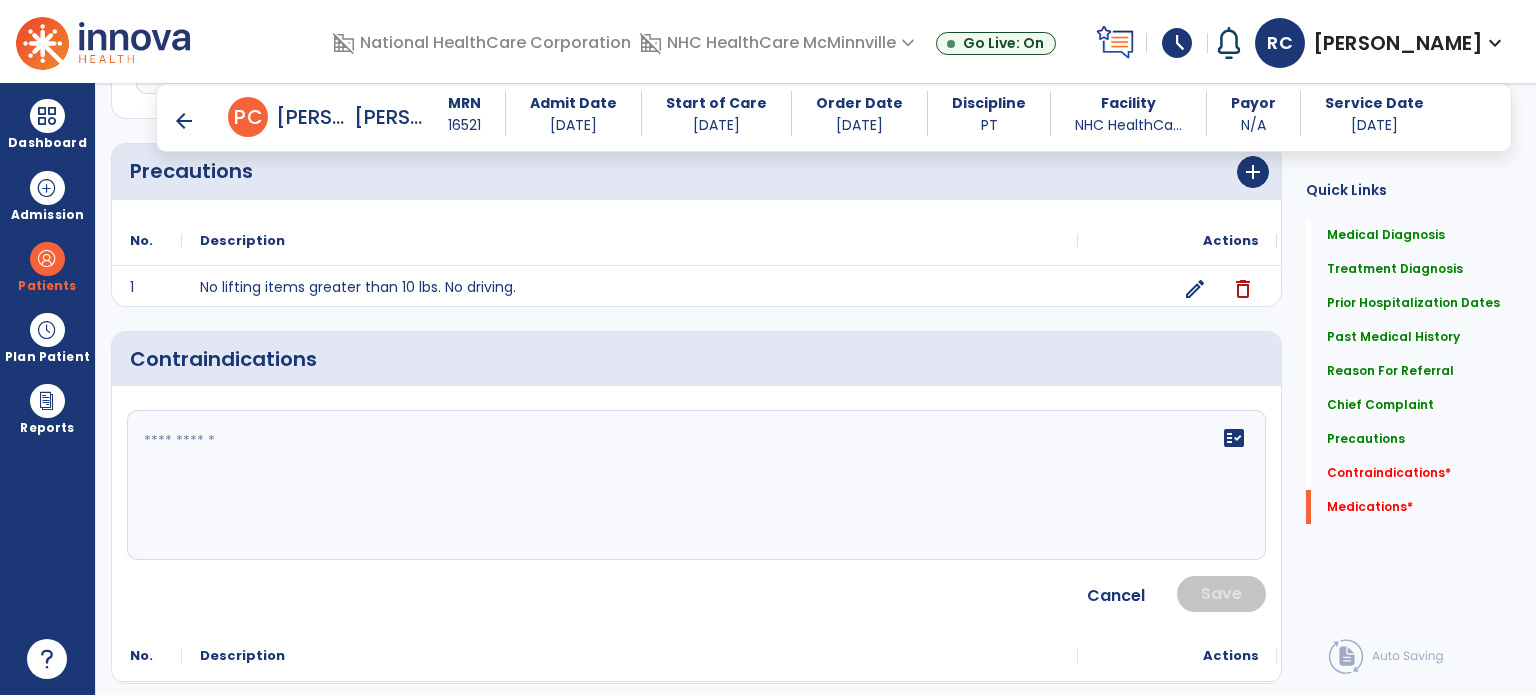click 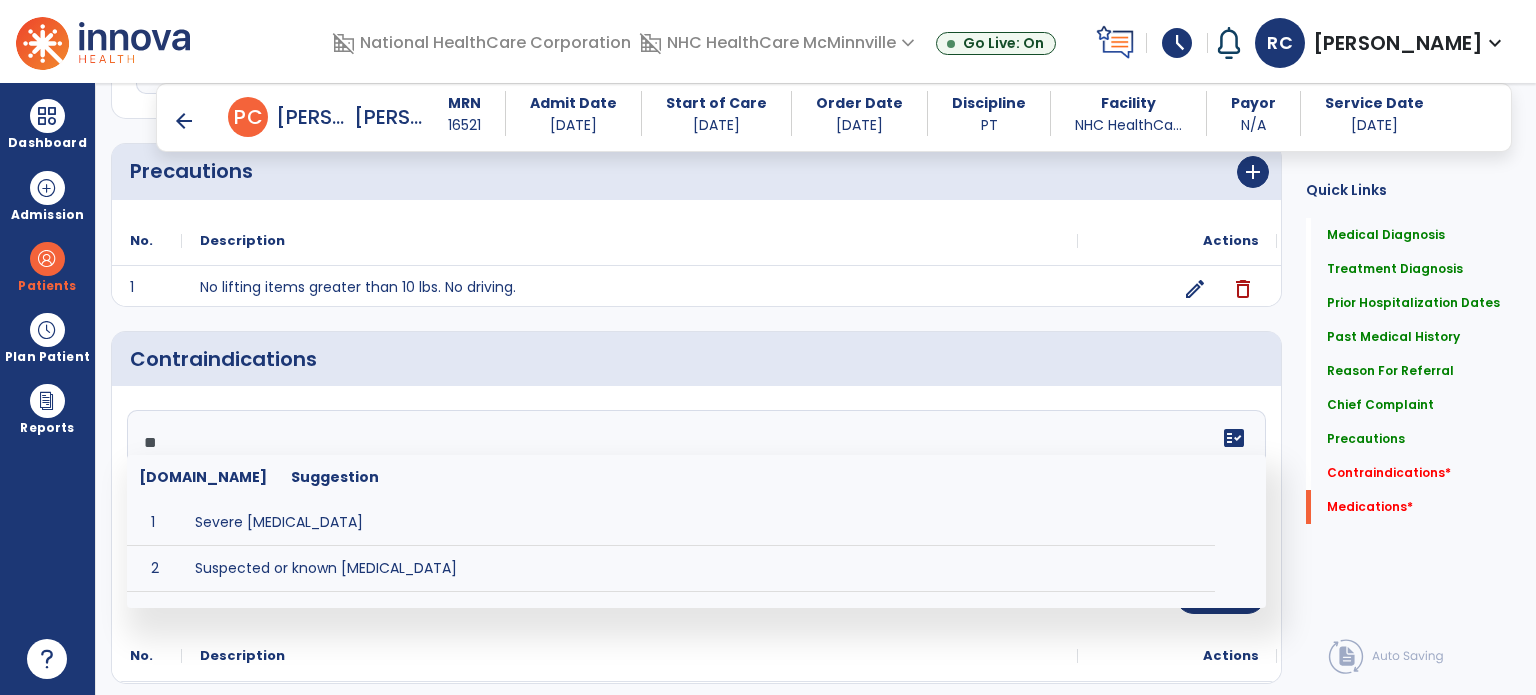 type on "*" 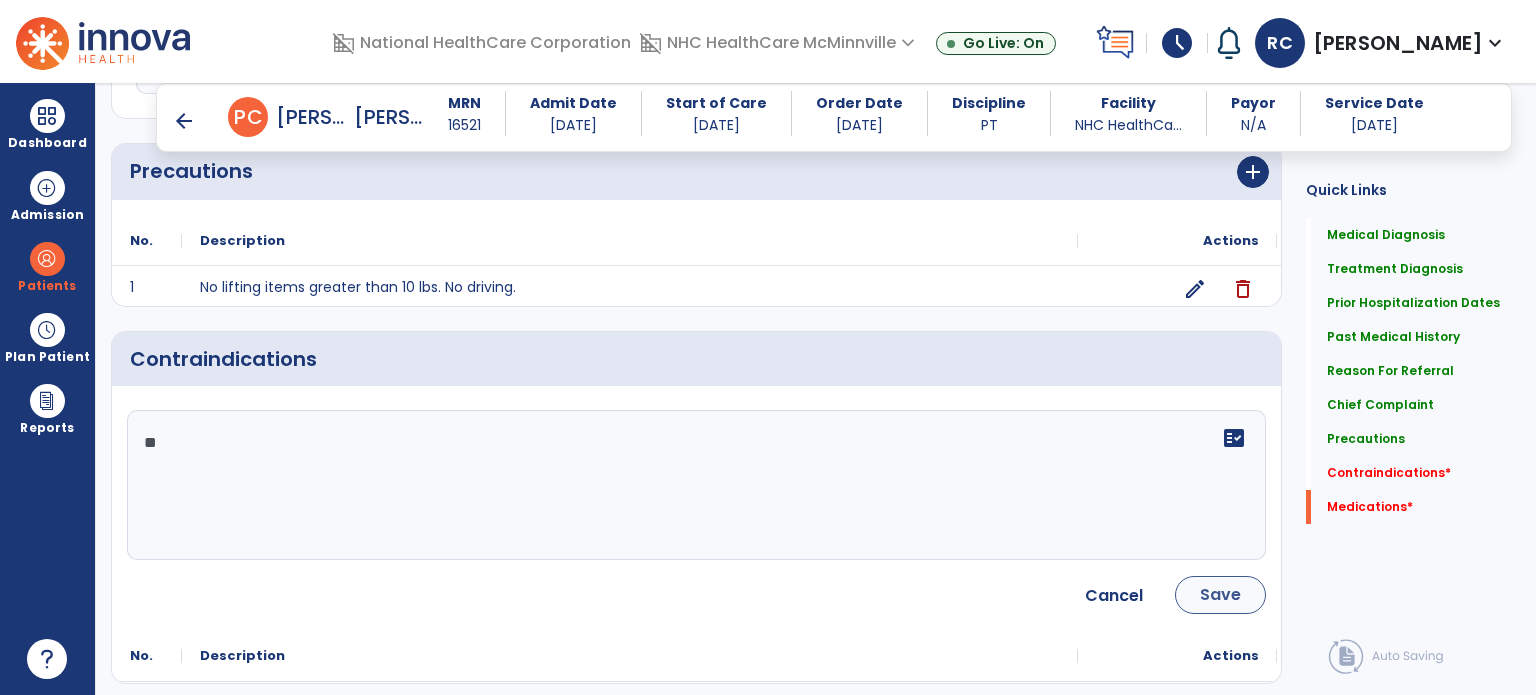 type on "**" 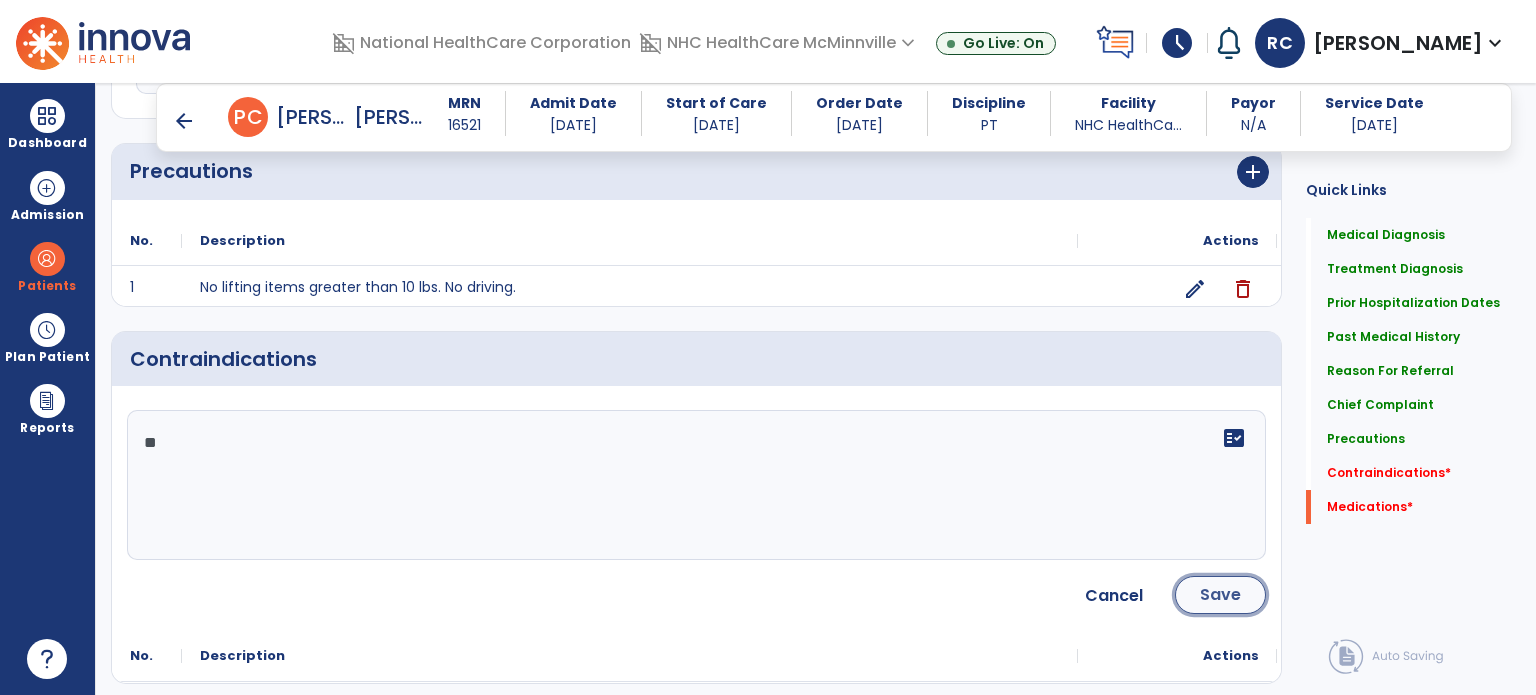 click on "Save" 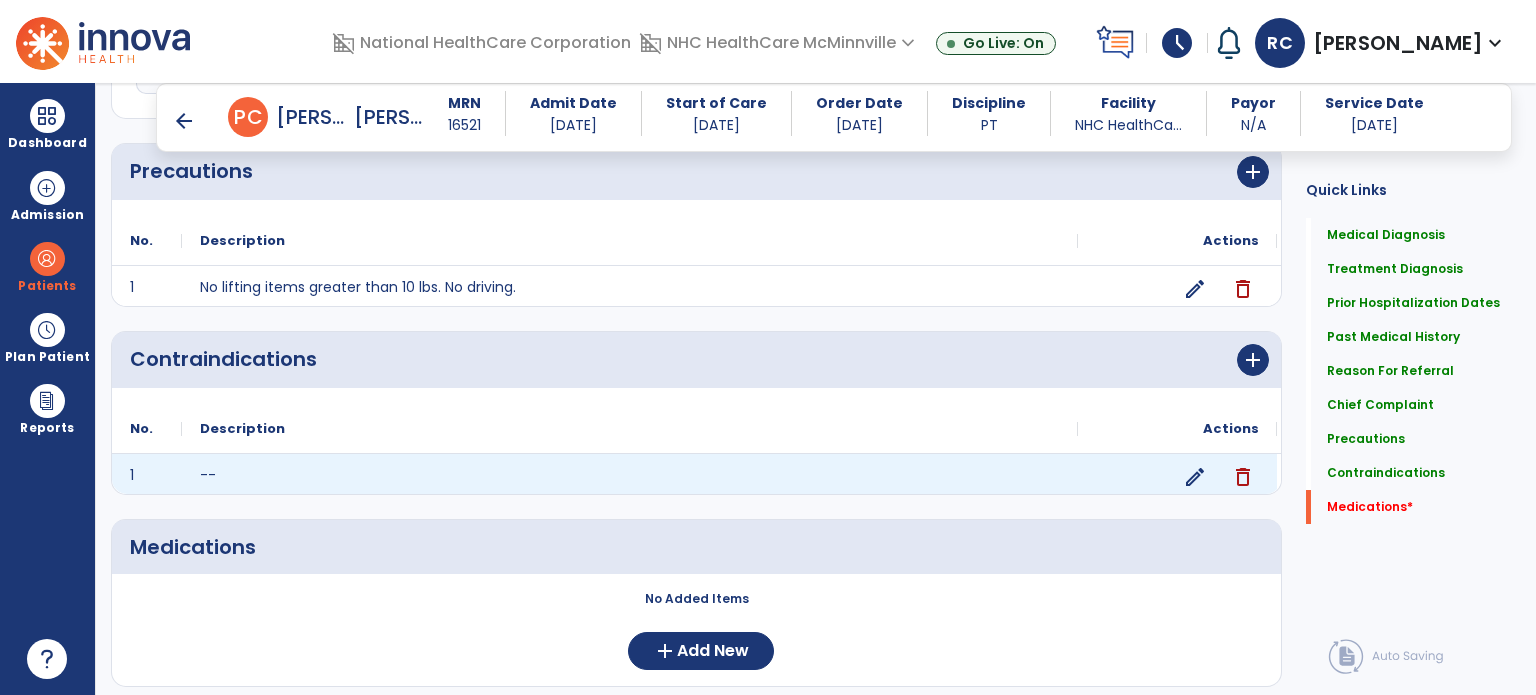 scroll, scrollTop: 2621, scrollLeft: 0, axis: vertical 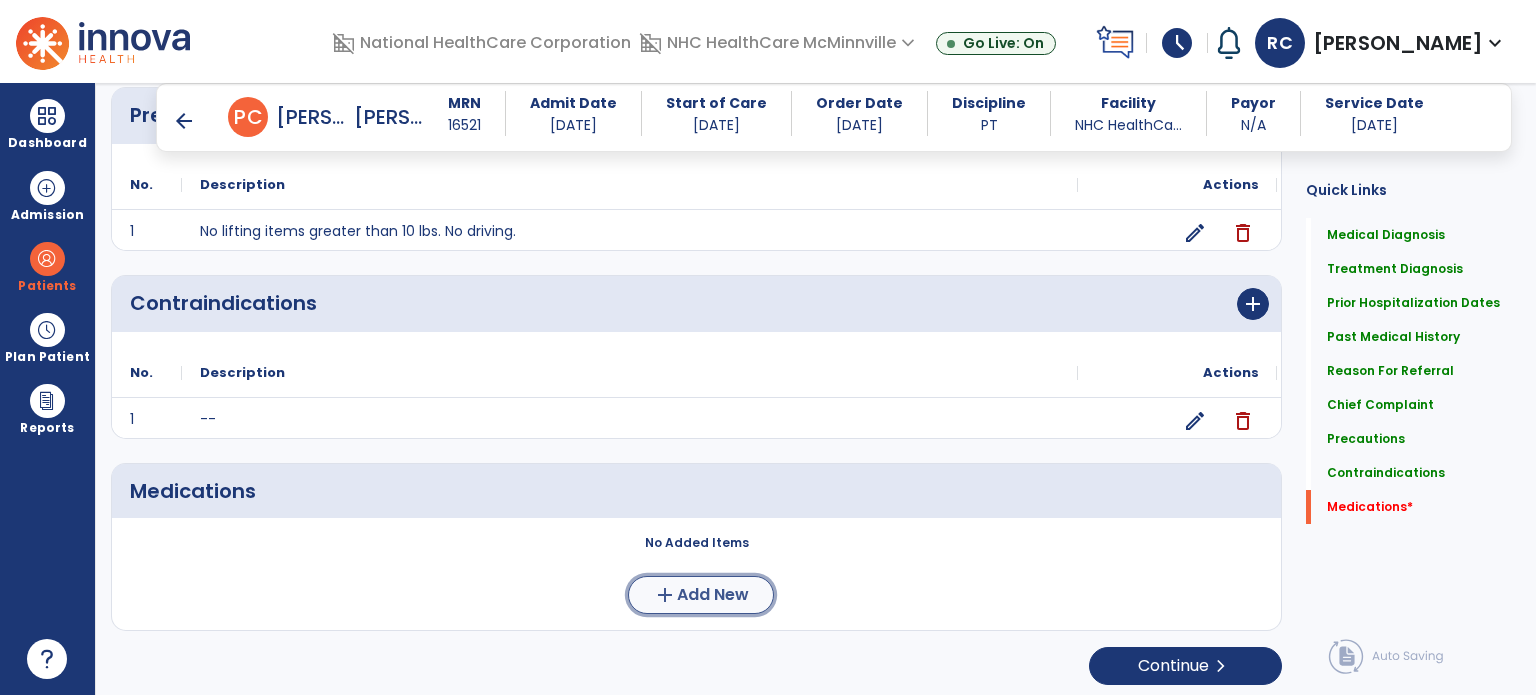 click on "add" 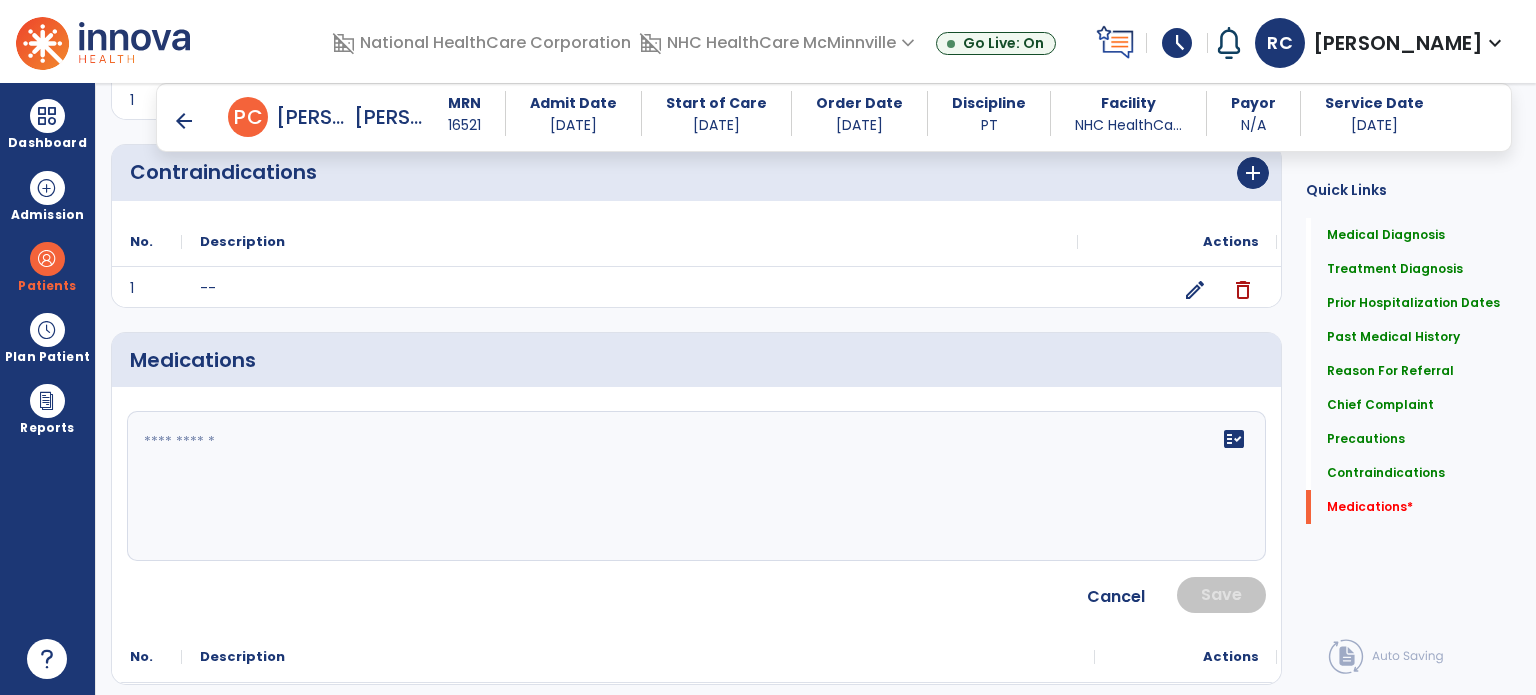 scroll, scrollTop: 2753, scrollLeft: 0, axis: vertical 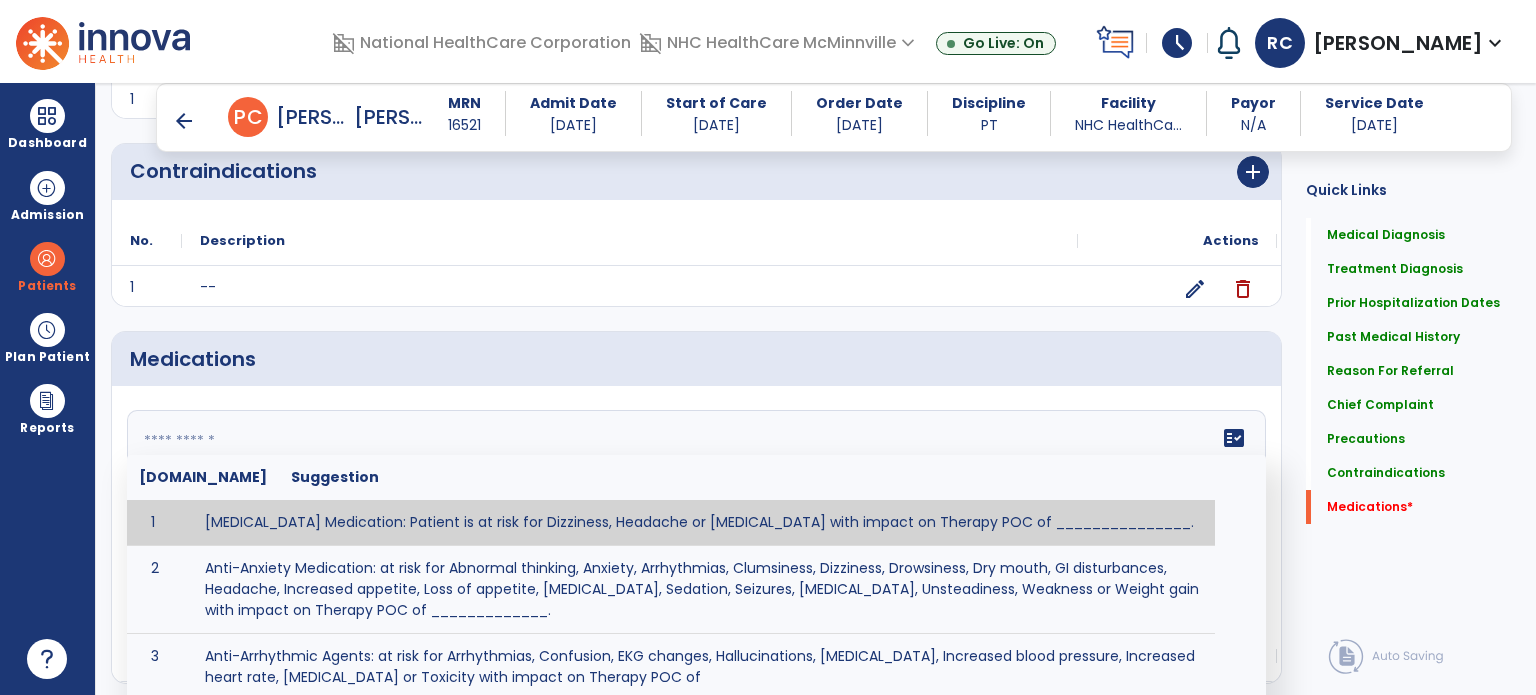 click on "fact_check  Sr.No Suggestion 1 Angina Medication: Patient is at risk for Dizziness, Headache or Tachycardia with impact on Therapy POC of _______________. 2 Anti-Anxiety Medication: at risk for Abnormal thinking, Anxiety, Arrhythmias, Clumsiness, Dizziness, Drowsiness, Dry mouth, GI disturbances, Headache, Increased appetite, Loss of appetite, Orthostatic hypotension, Sedation, Seizures, Tachycardia, Unsteadiness, Weakness or Weight gain with impact on Therapy POC of _____________. 3 Anti-Arrhythmic Agents: at risk for Arrhythmias, Confusion, EKG changes, Hallucinations, Hepatotoxicity, Increased blood pressure, Increased heart rate, Lethargy or Toxicity with impact on Therapy POC of 4 Anti-Coagulant medications: with potential risk for hemorrhage (including rectal bleeding and coughing up blood), and heparin-induced thrombocytopenia(HIT syndrome). Potential impact on therapy progress includes _________. 5 6 7 8 Aspirin for ______________. 9 10 11 12 13 14 15 16 17 18 19 20 21 22 23 24" 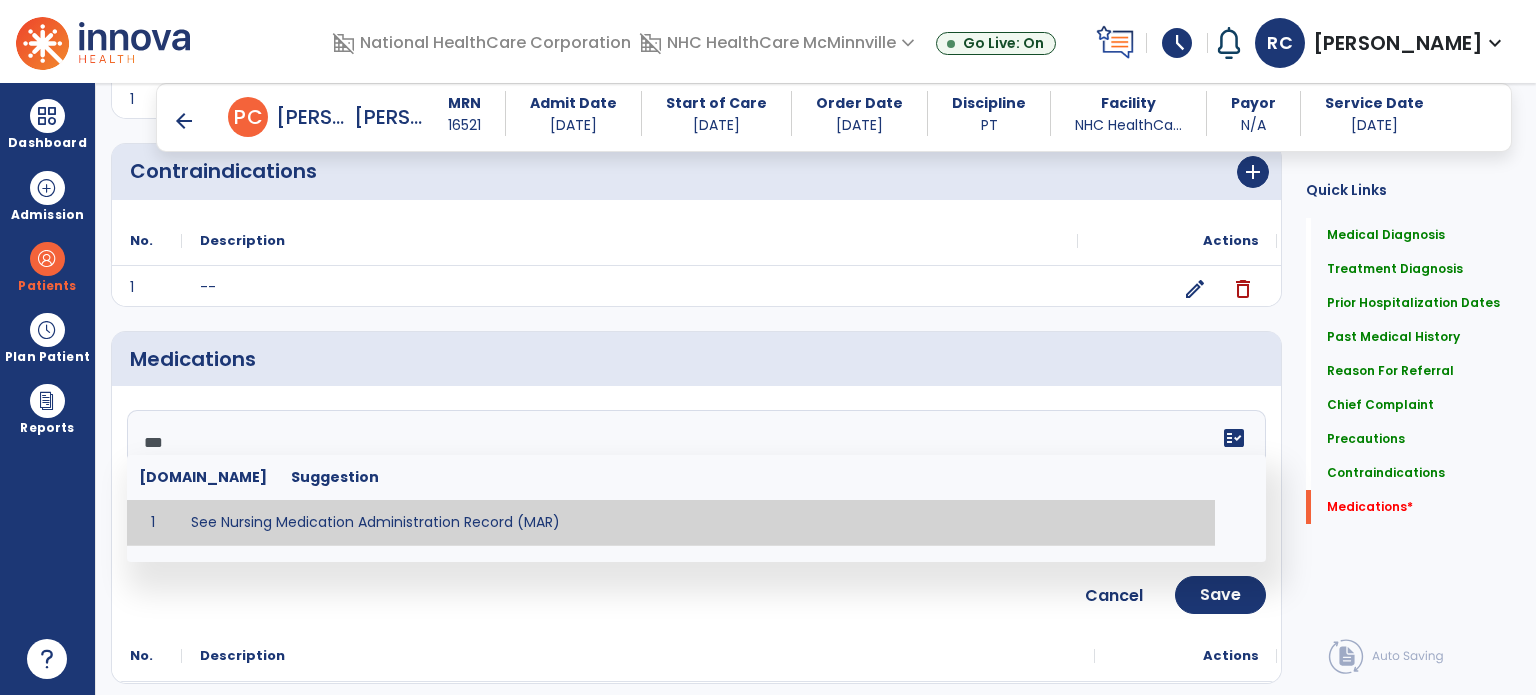 type on "**********" 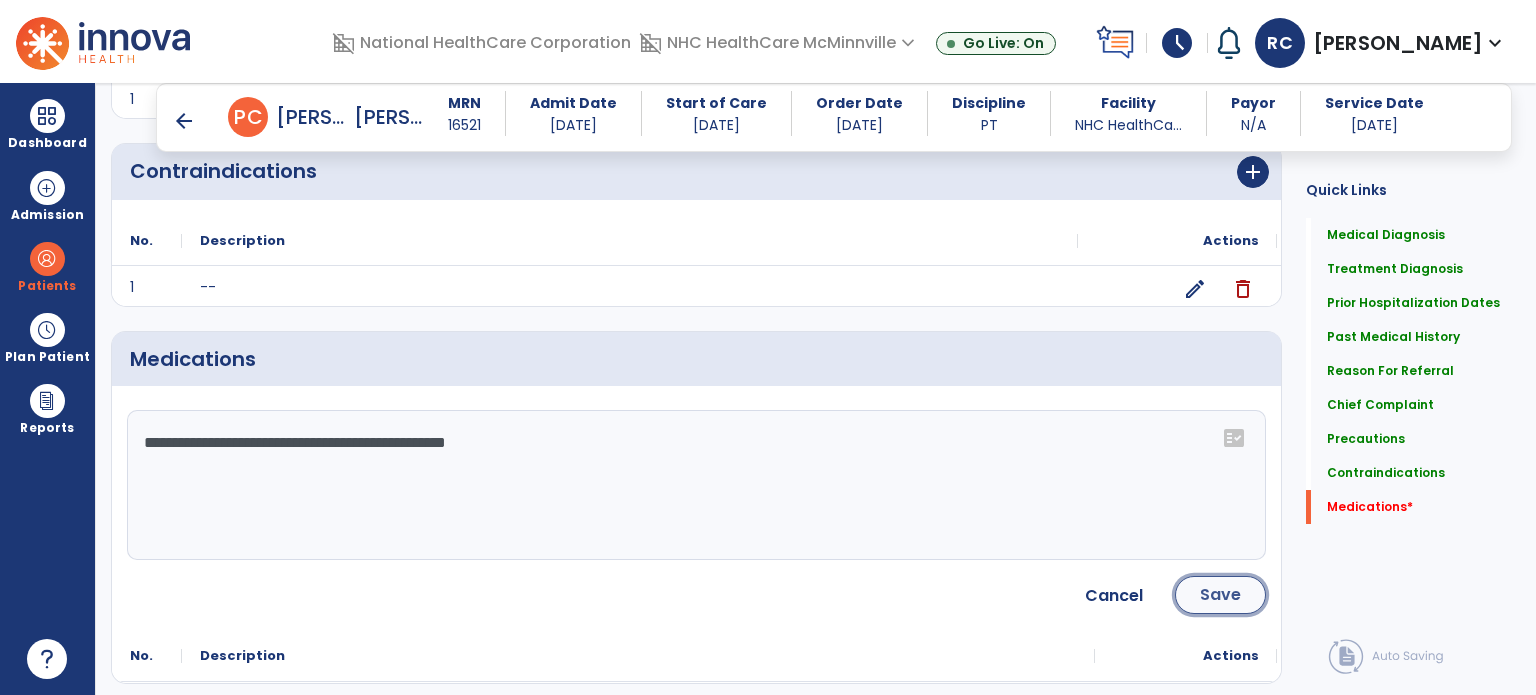 click on "Save" 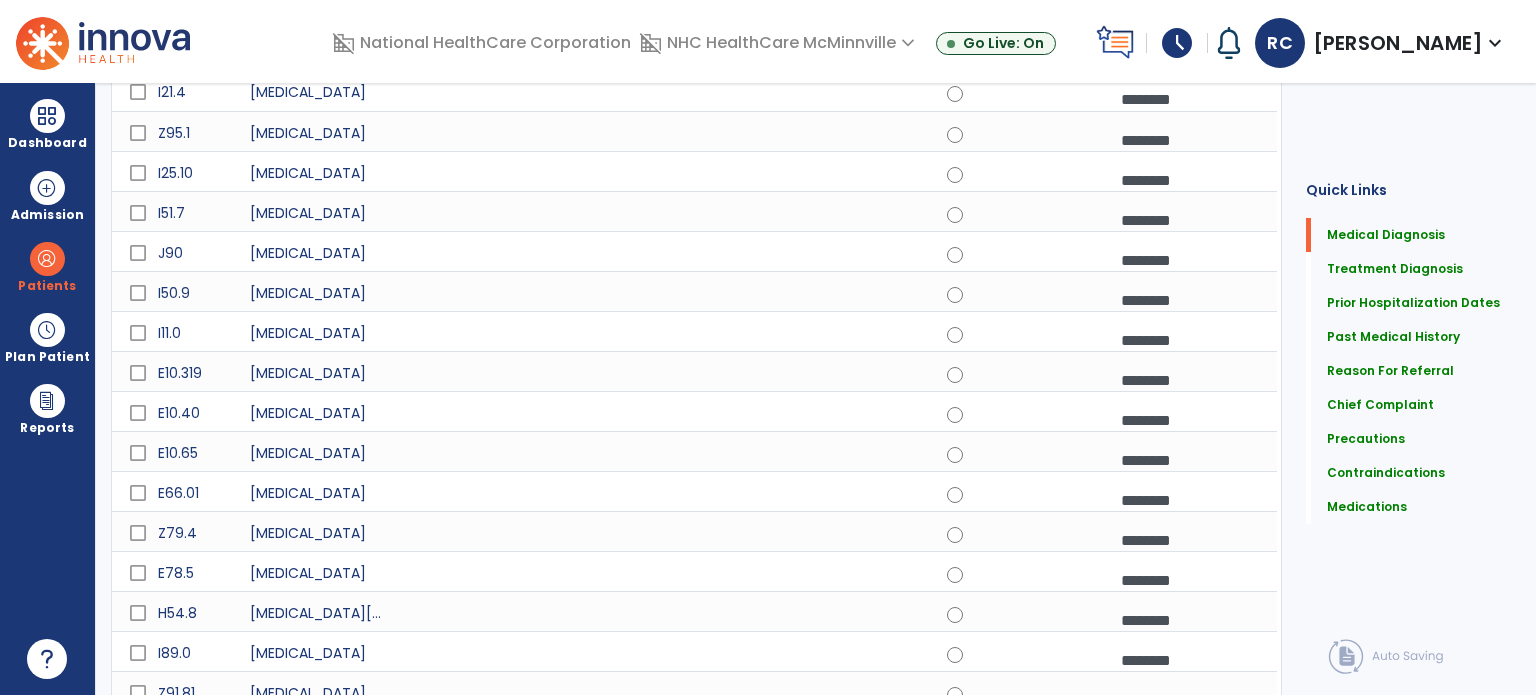 scroll, scrollTop: 0, scrollLeft: 0, axis: both 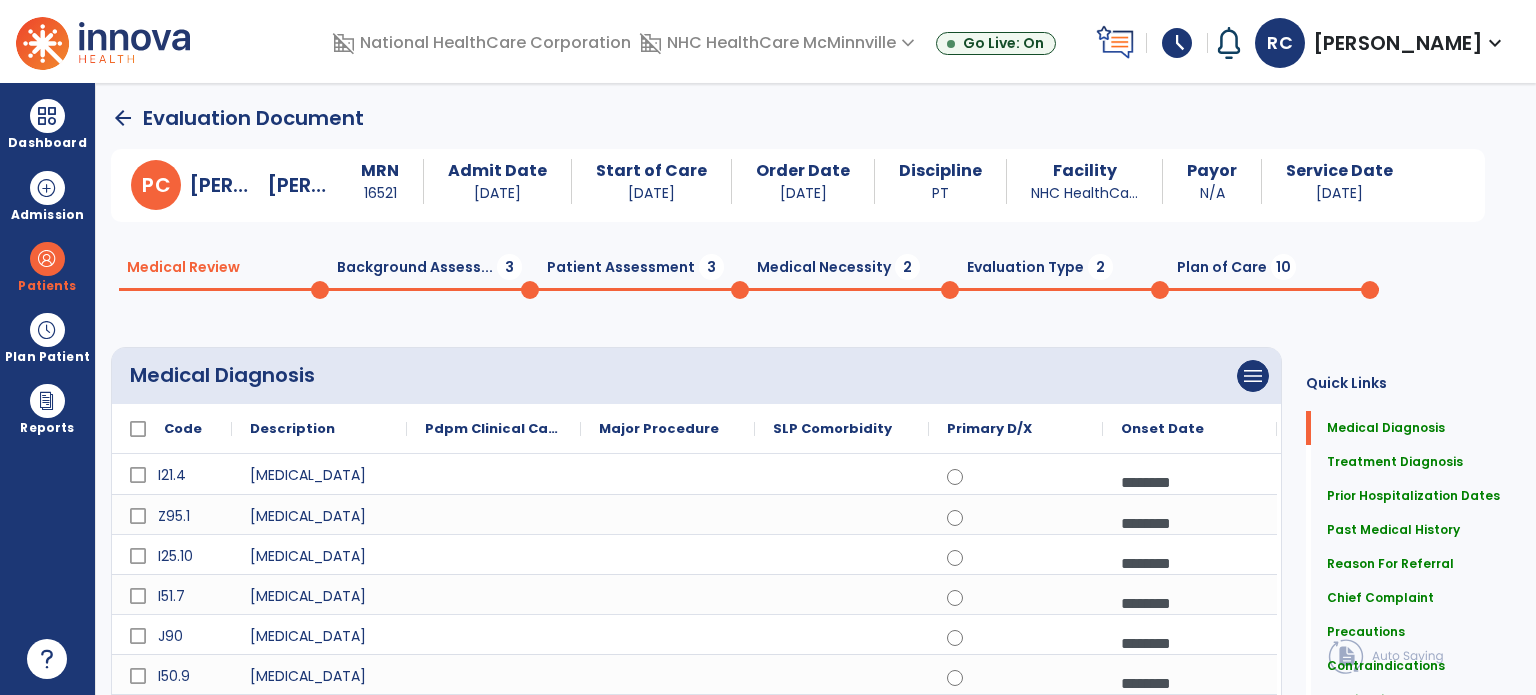 click on "Background Assess...  3" 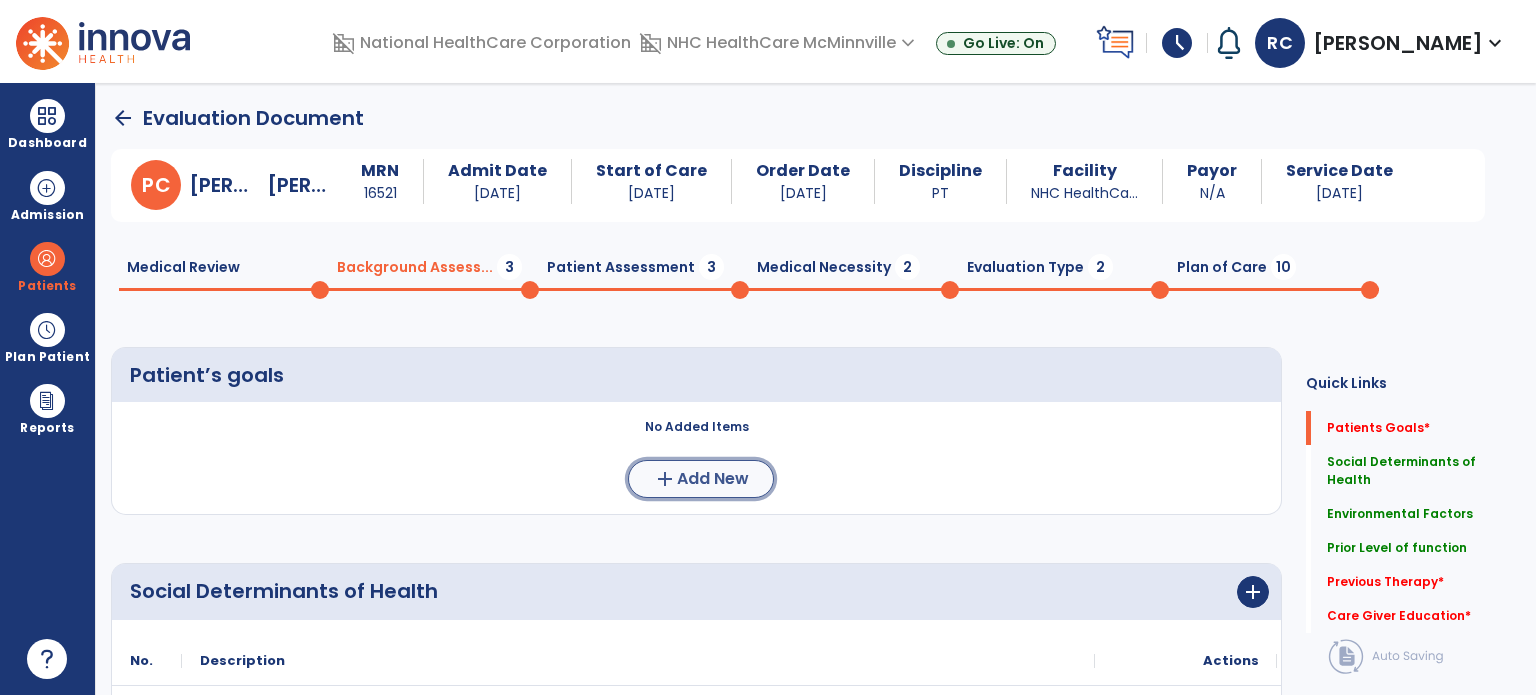 click on "add" 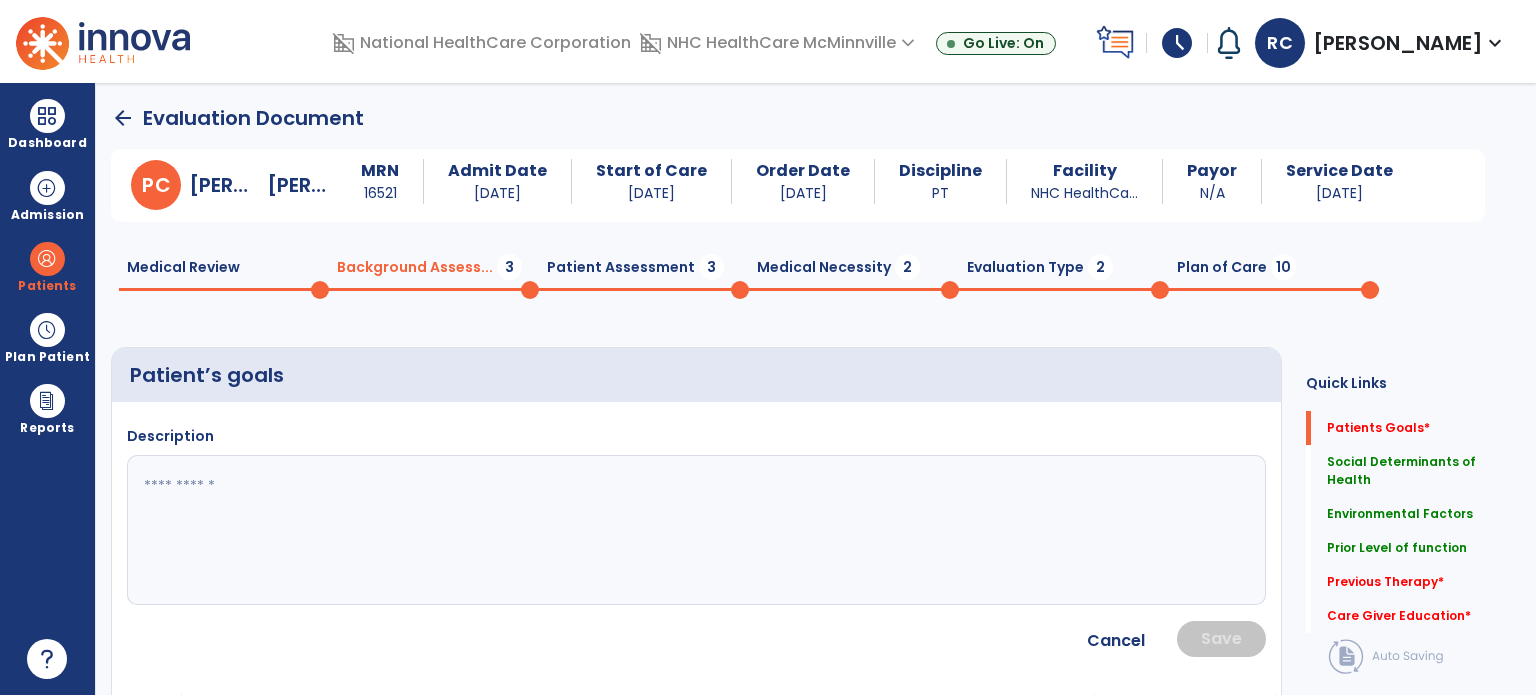 click 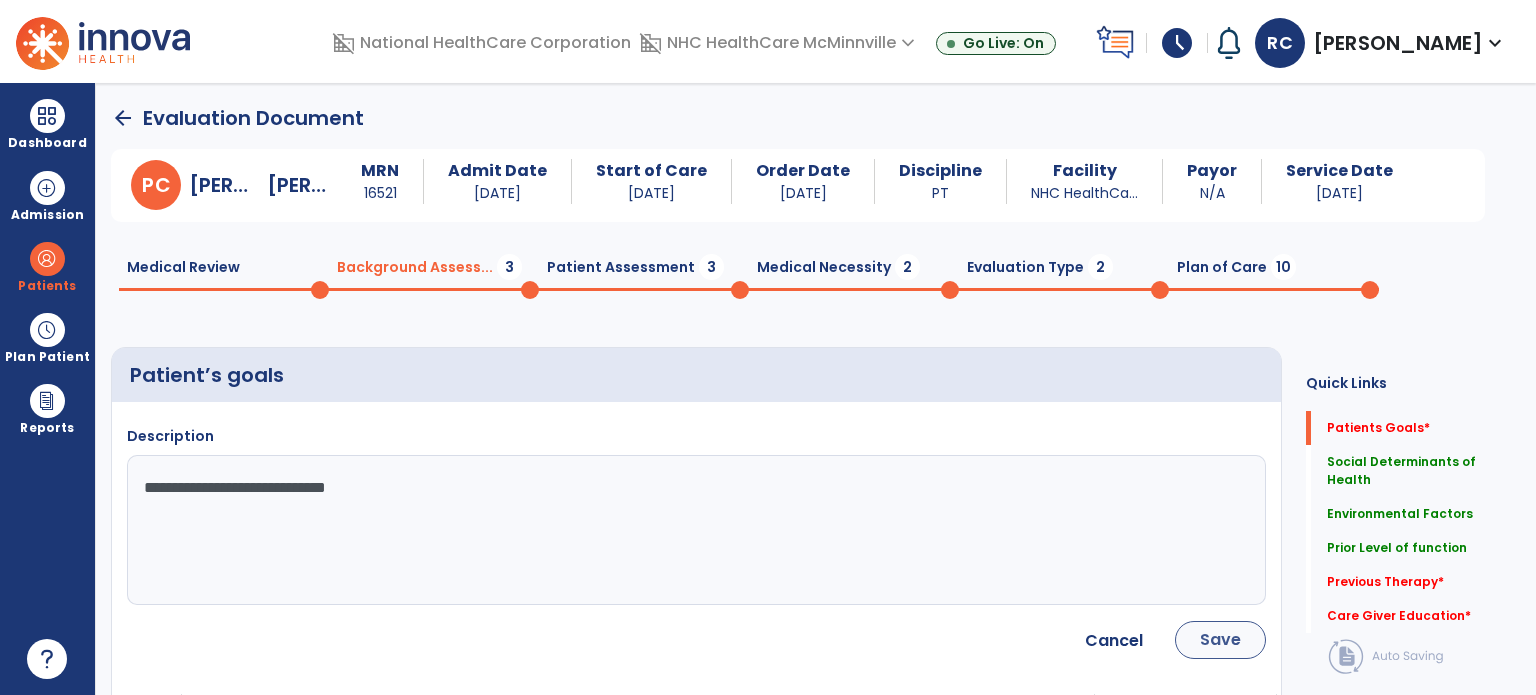 type on "**********" 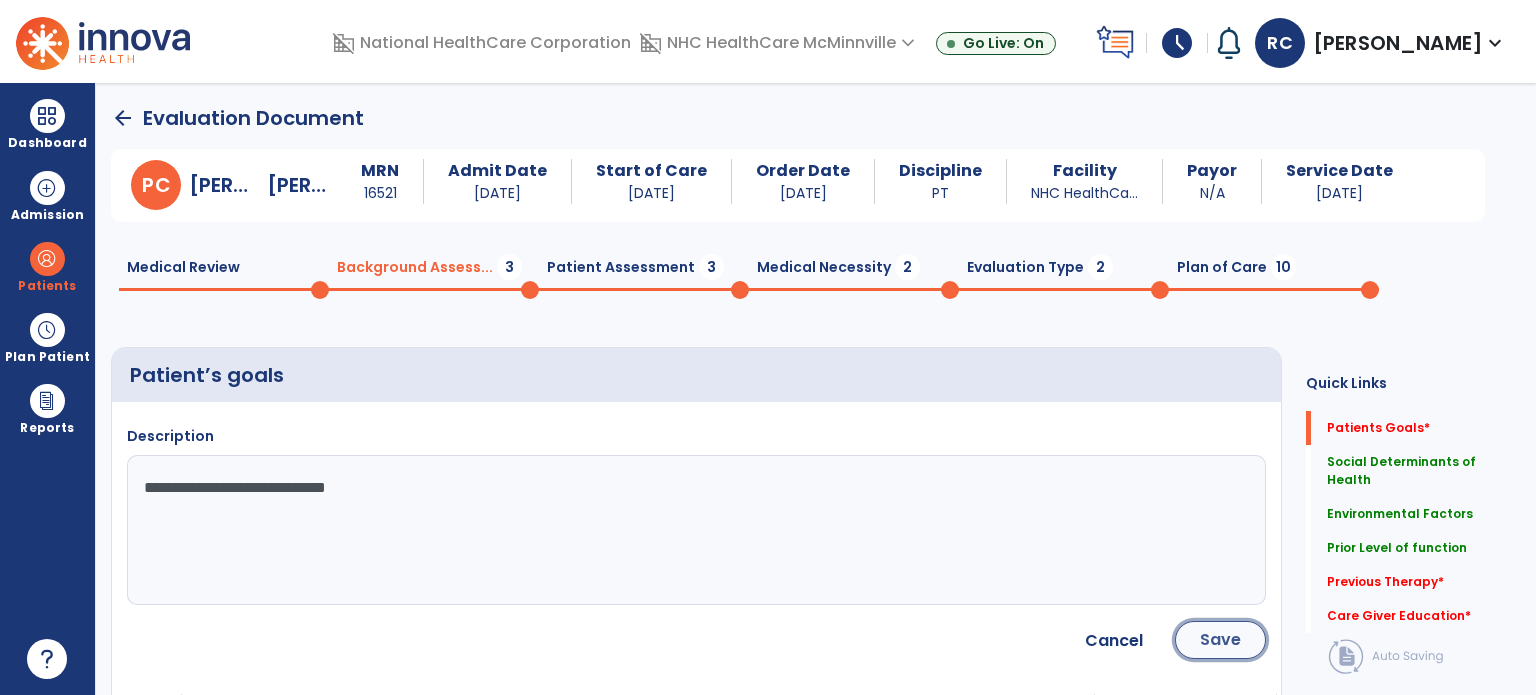click on "Save" 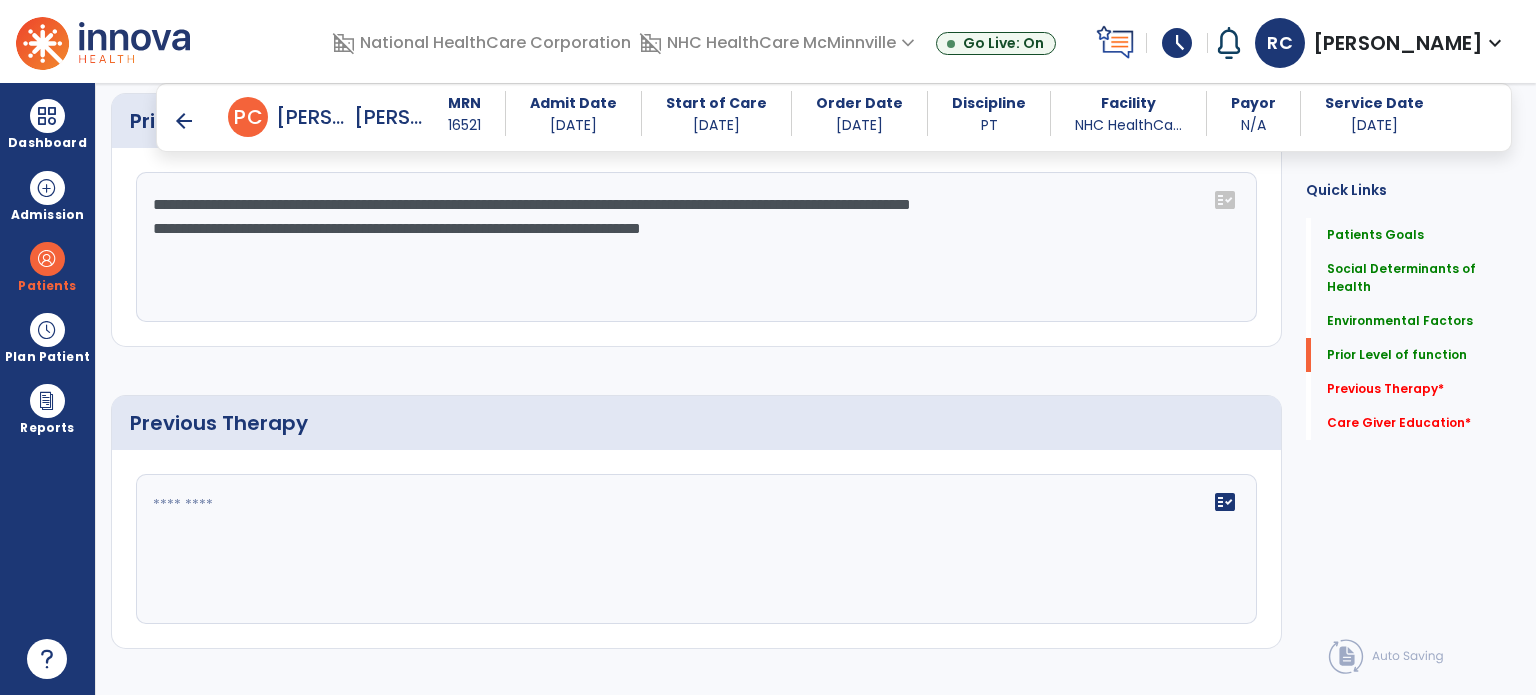 scroll, scrollTop: 874, scrollLeft: 0, axis: vertical 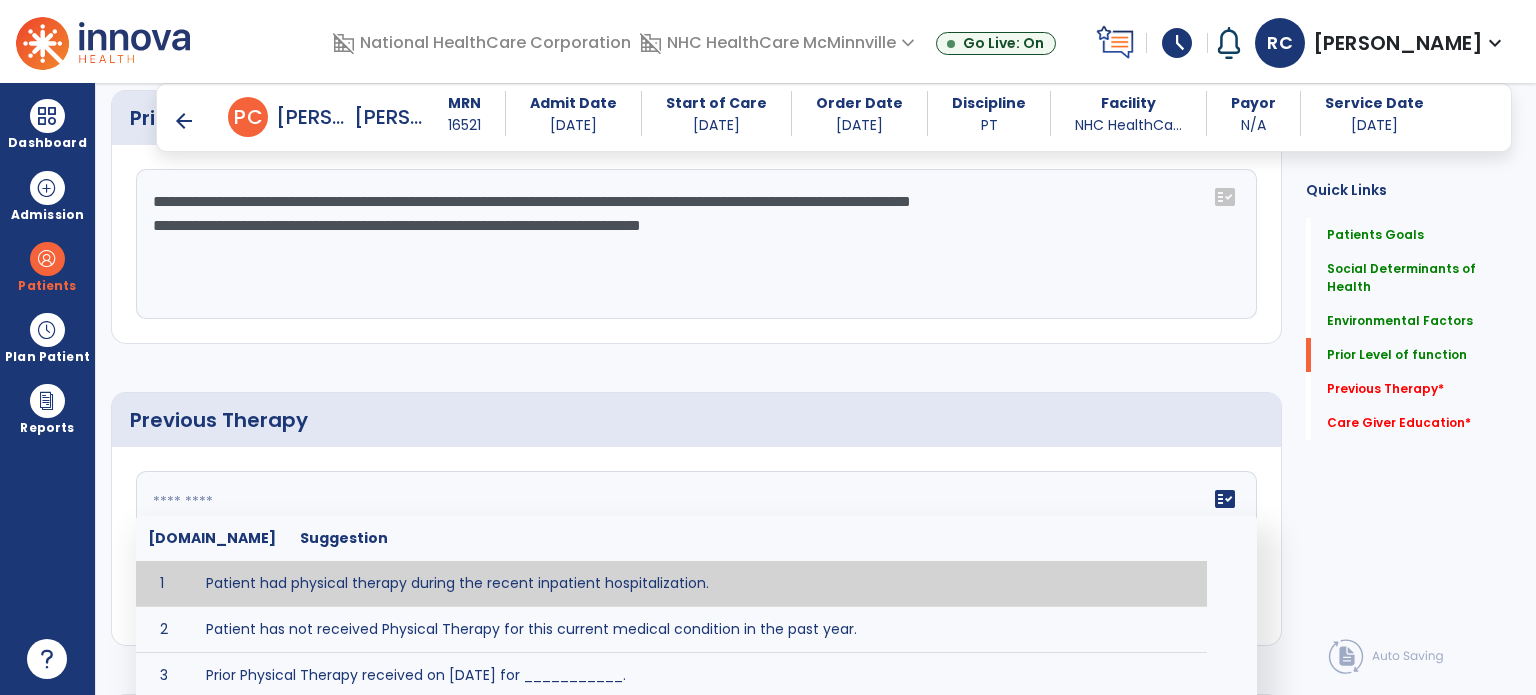 click on "fact_check  Sr.No Suggestion 1 Patient had physical therapy during the recent inpatient hospitalization. 2 Patient has not received Physical Therapy for this current medical condition in the past year. 3 Prior Physical Therapy received on [DATE] for ___________. 4 Prior Physical Therapy for [CONDITION] included [TYPE of THERAPY] in [MONTH/YEAR] with good results. 5 Patient has not received Physical Therapy for this current medical condition in the past year and had yet to achieve LTGs prior to being hospitalized. 6 Prior to this recent hospitalization, the patient had been on therapy case load for [TIME]and was still working to achieve LTGs before being hospitalized." 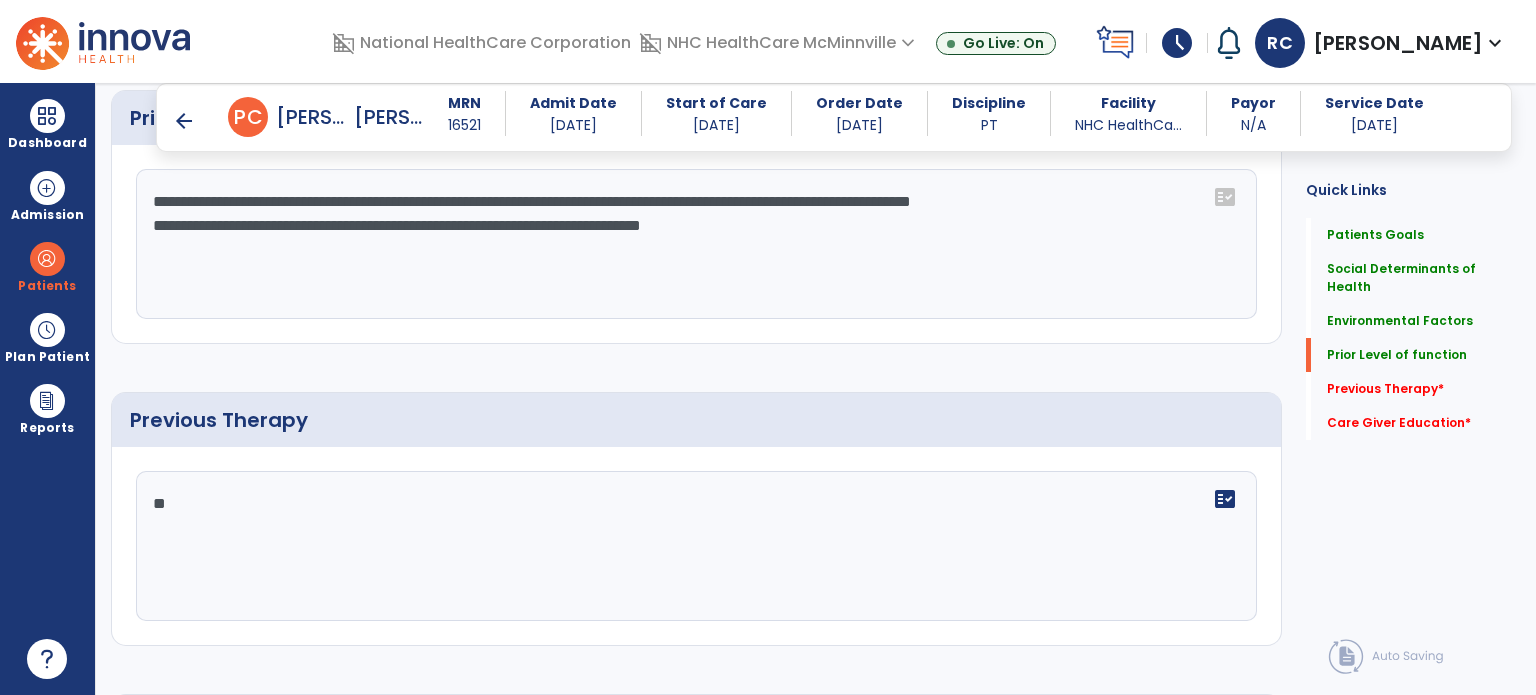 type on "*" 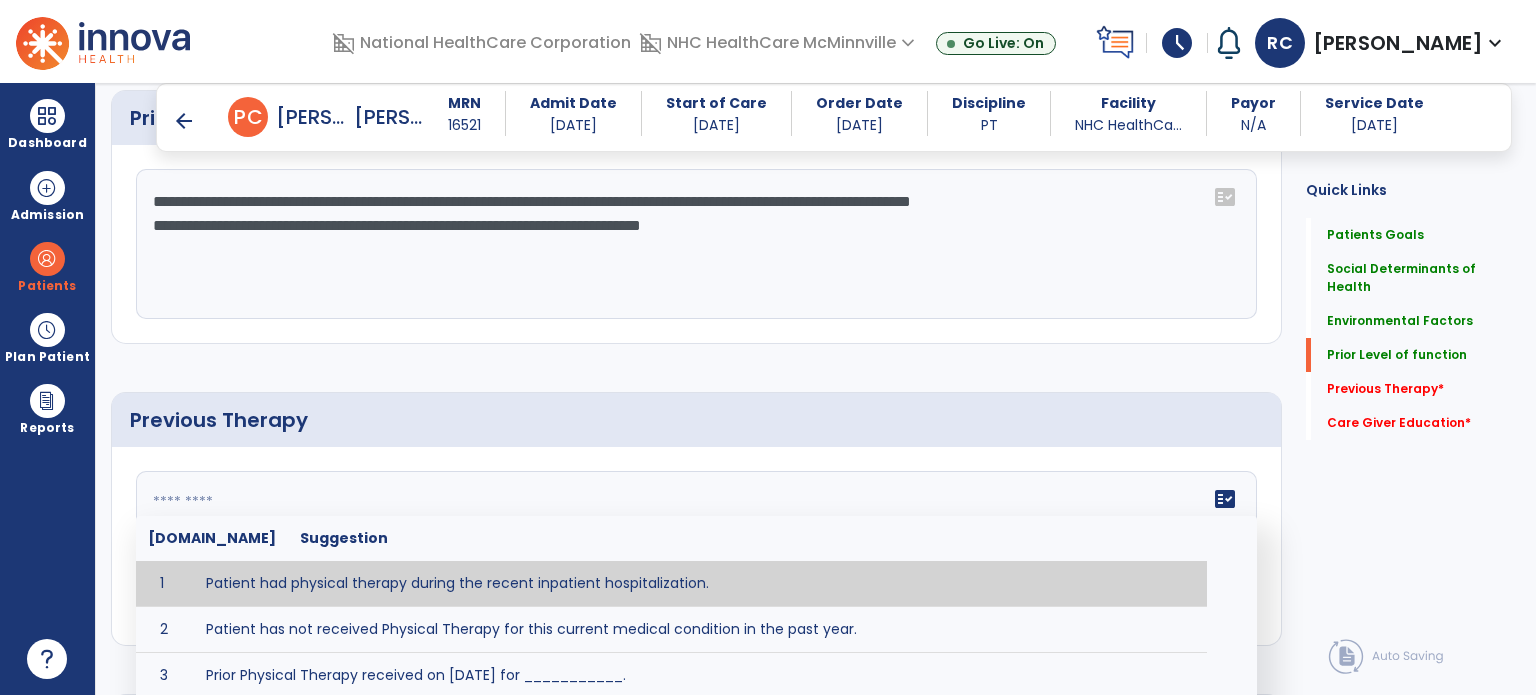 type on "**********" 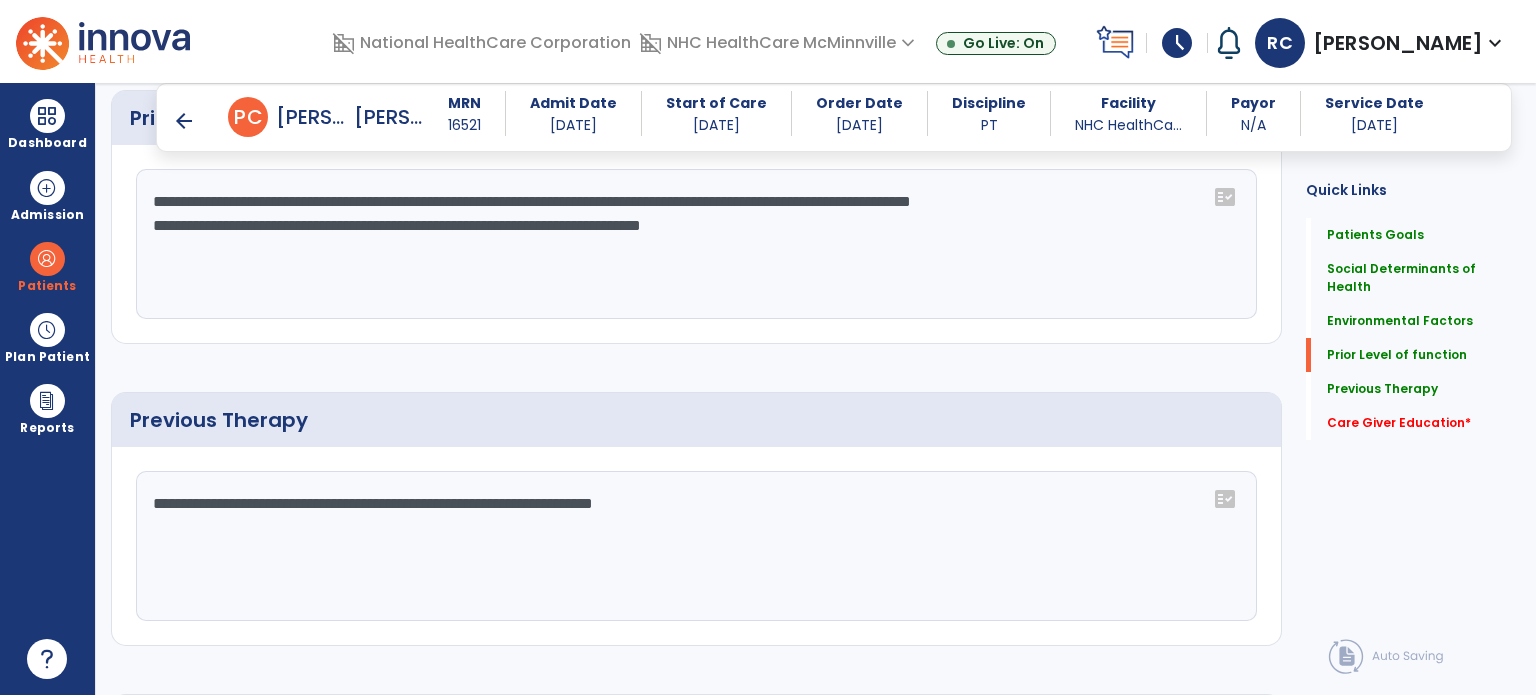scroll, scrollTop: 1192, scrollLeft: 0, axis: vertical 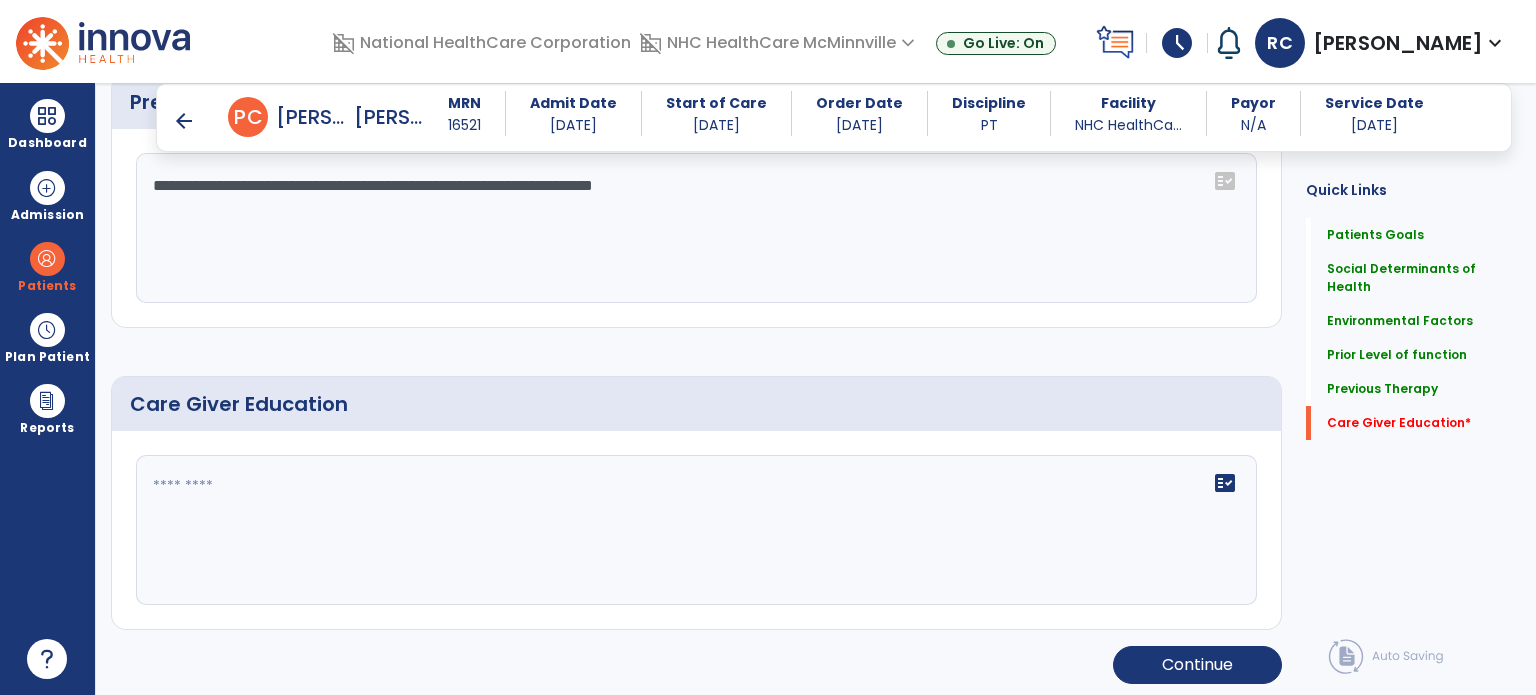 click on "fact_check" 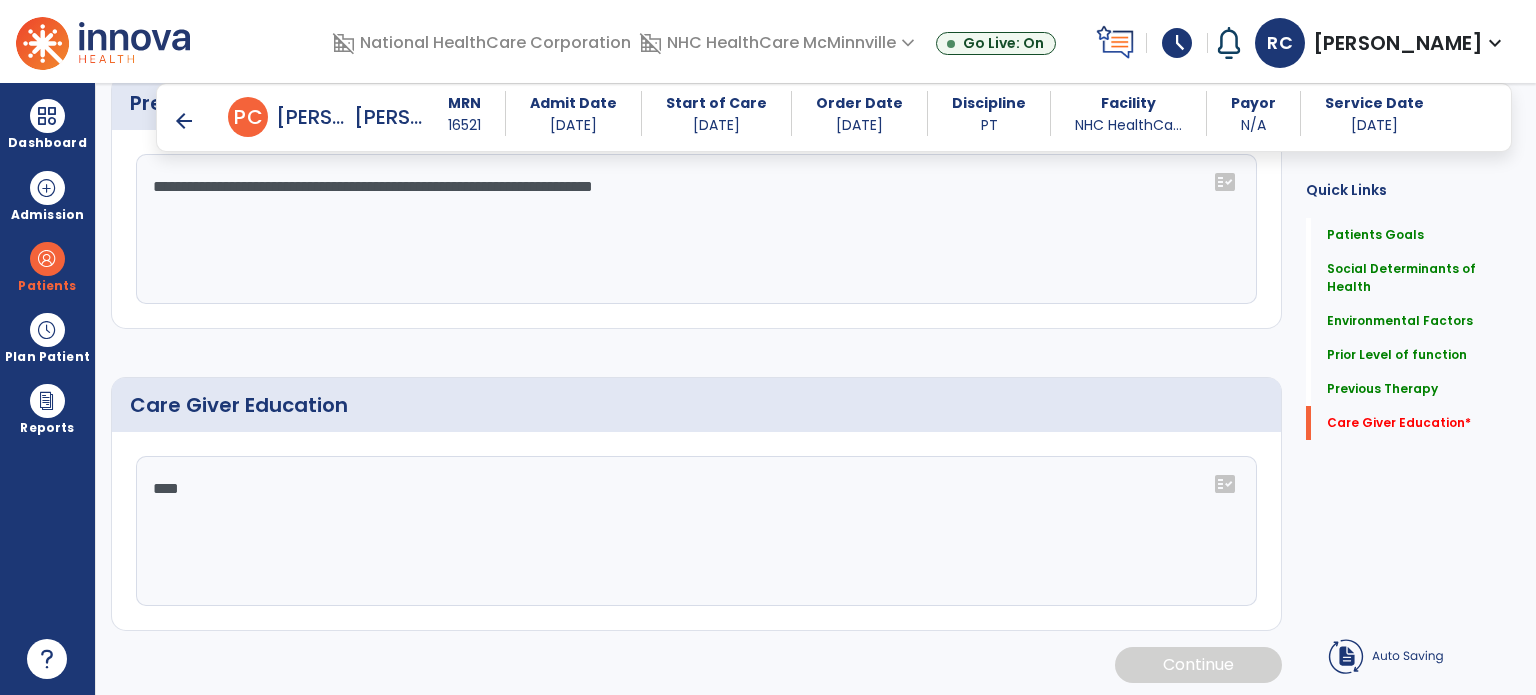 scroll, scrollTop: 1192, scrollLeft: 0, axis: vertical 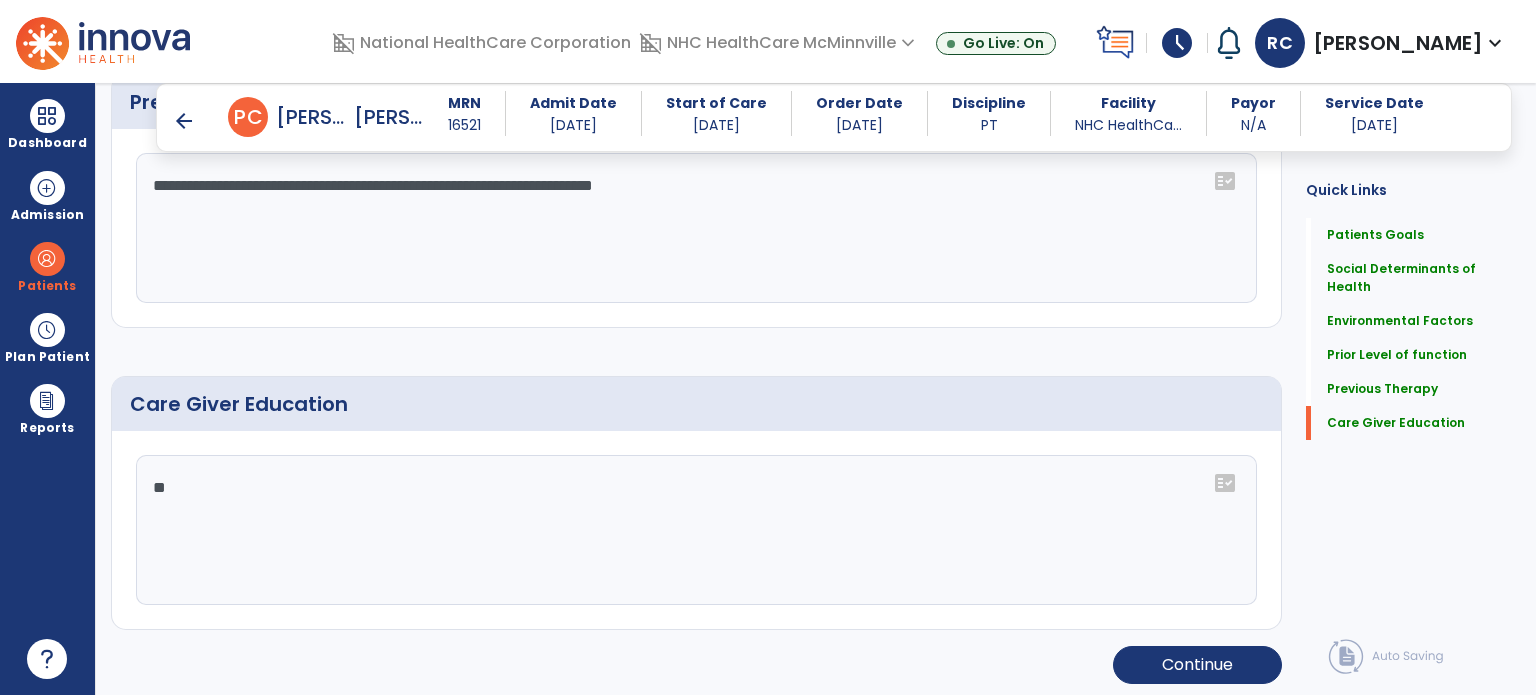 type on "*" 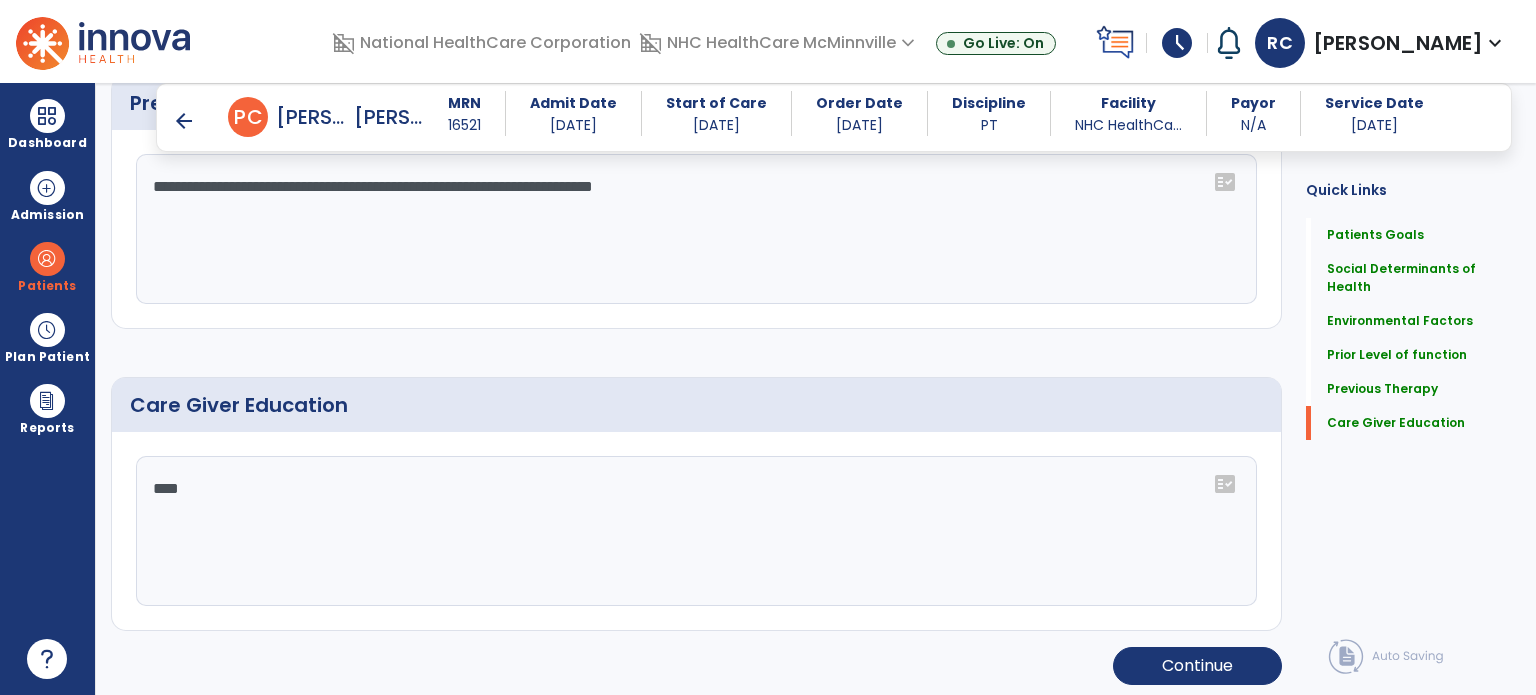 scroll, scrollTop: 1192, scrollLeft: 0, axis: vertical 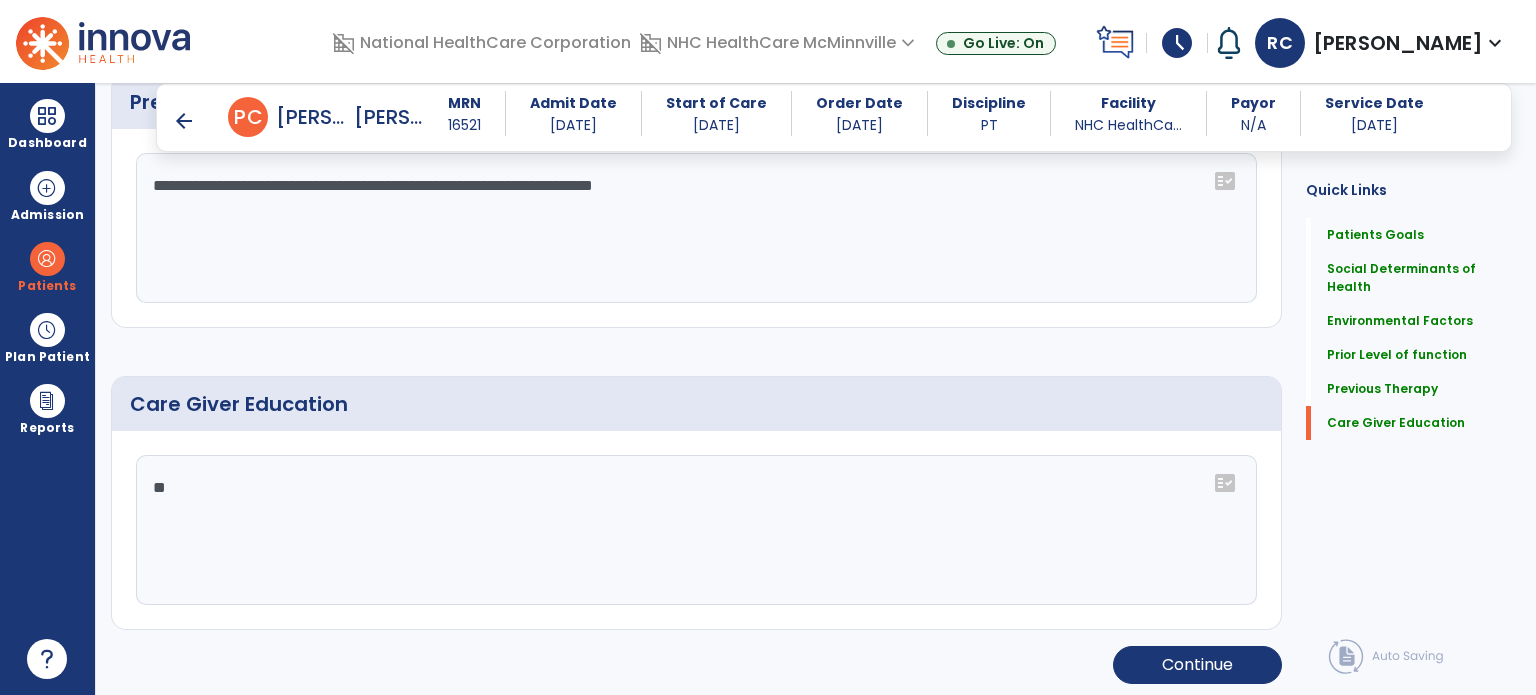 type on "*" 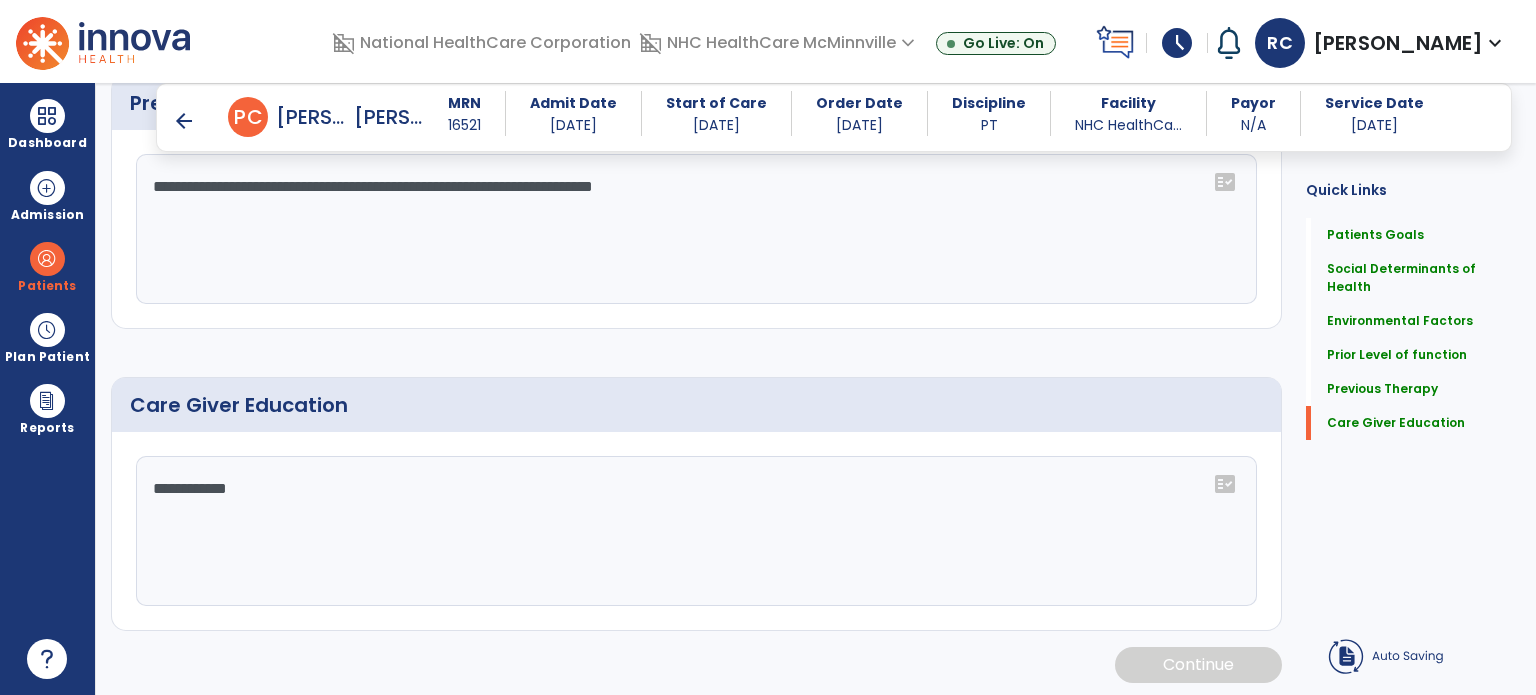 scroll, scrollTop: 1192, scrollLeft: 0, axis: vertical 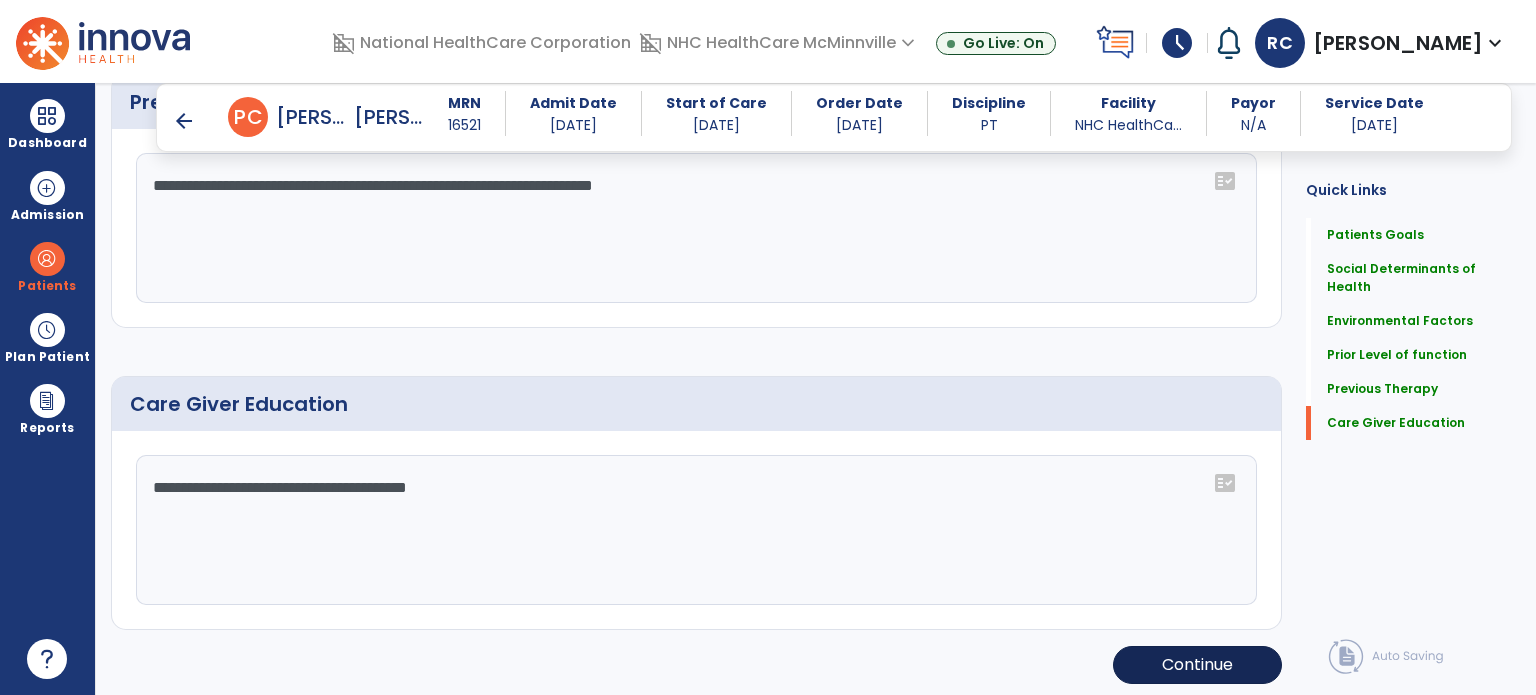 type on "**********" 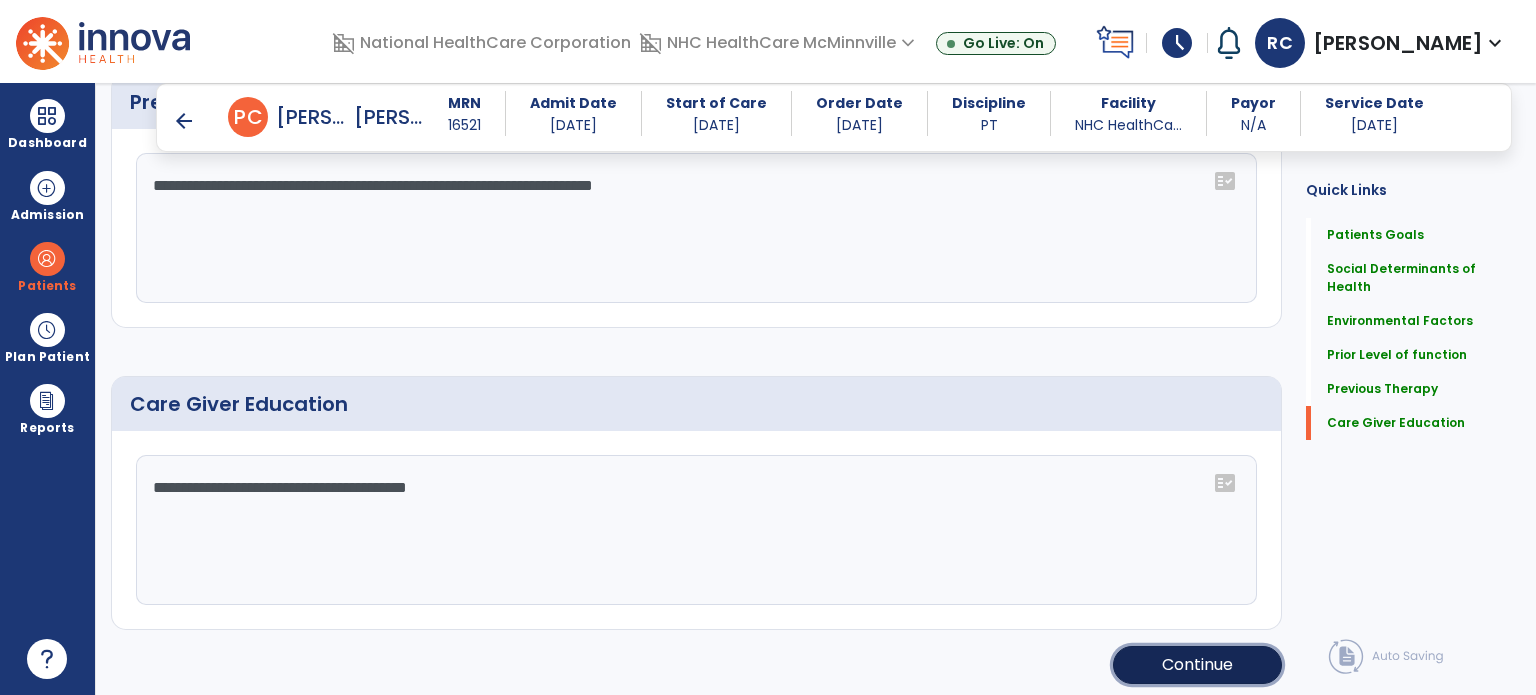click on "Continue" 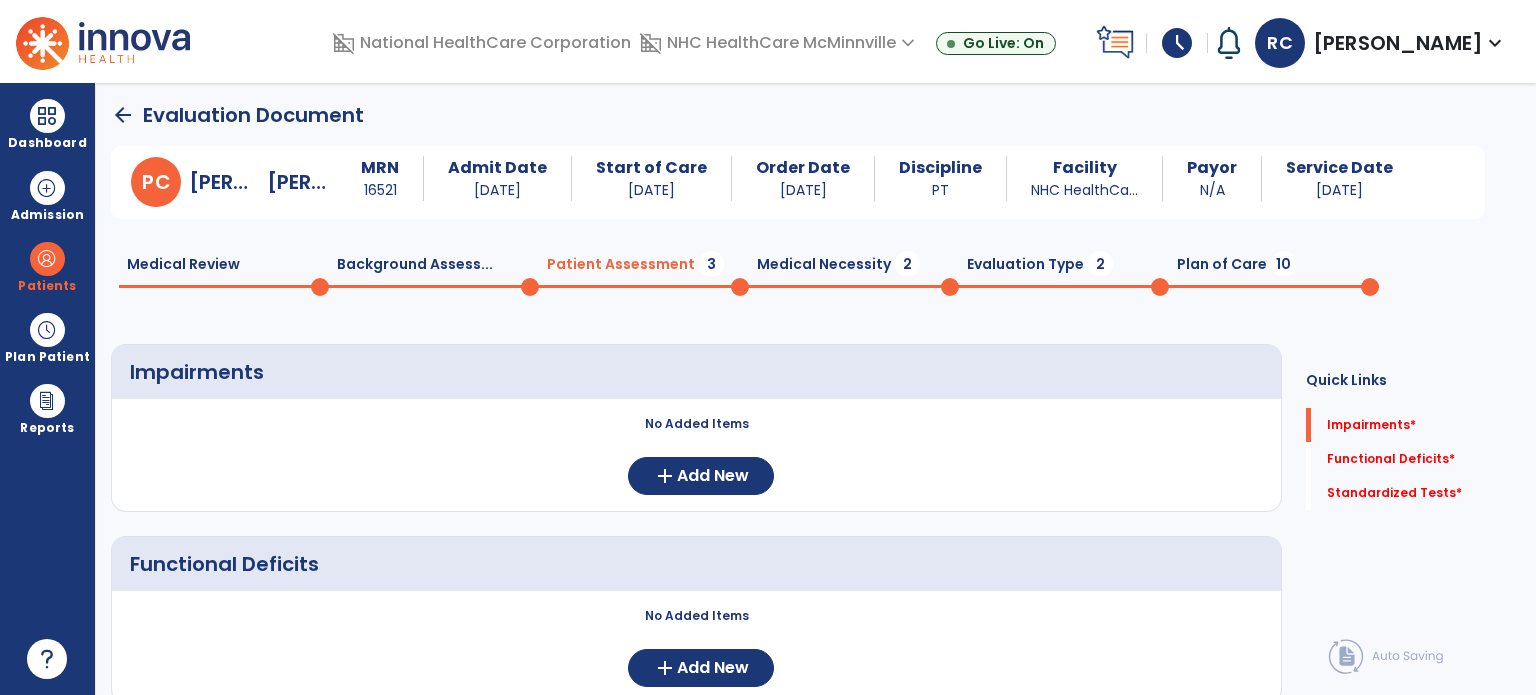 scroll, scrollTop: 4, scrollLeft: 0, axis: vertical 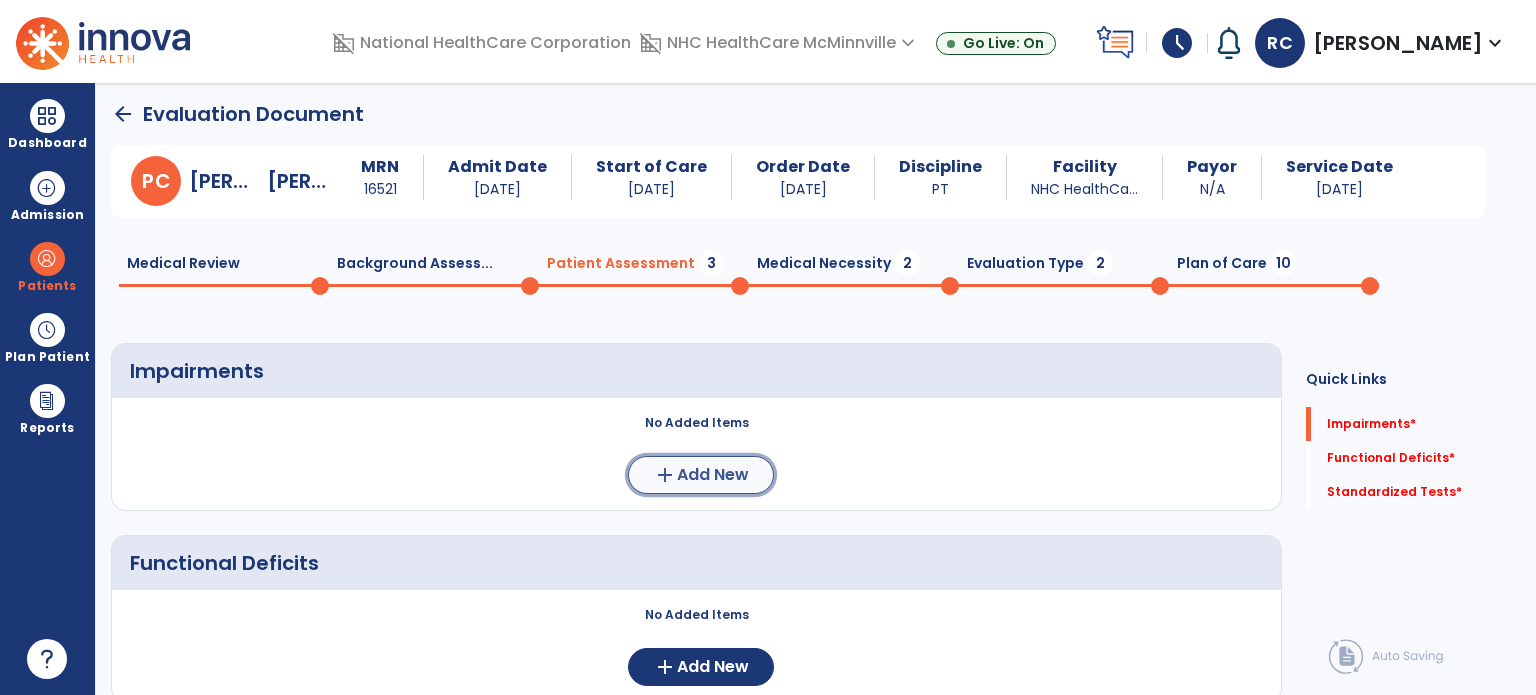 click on "Add New" 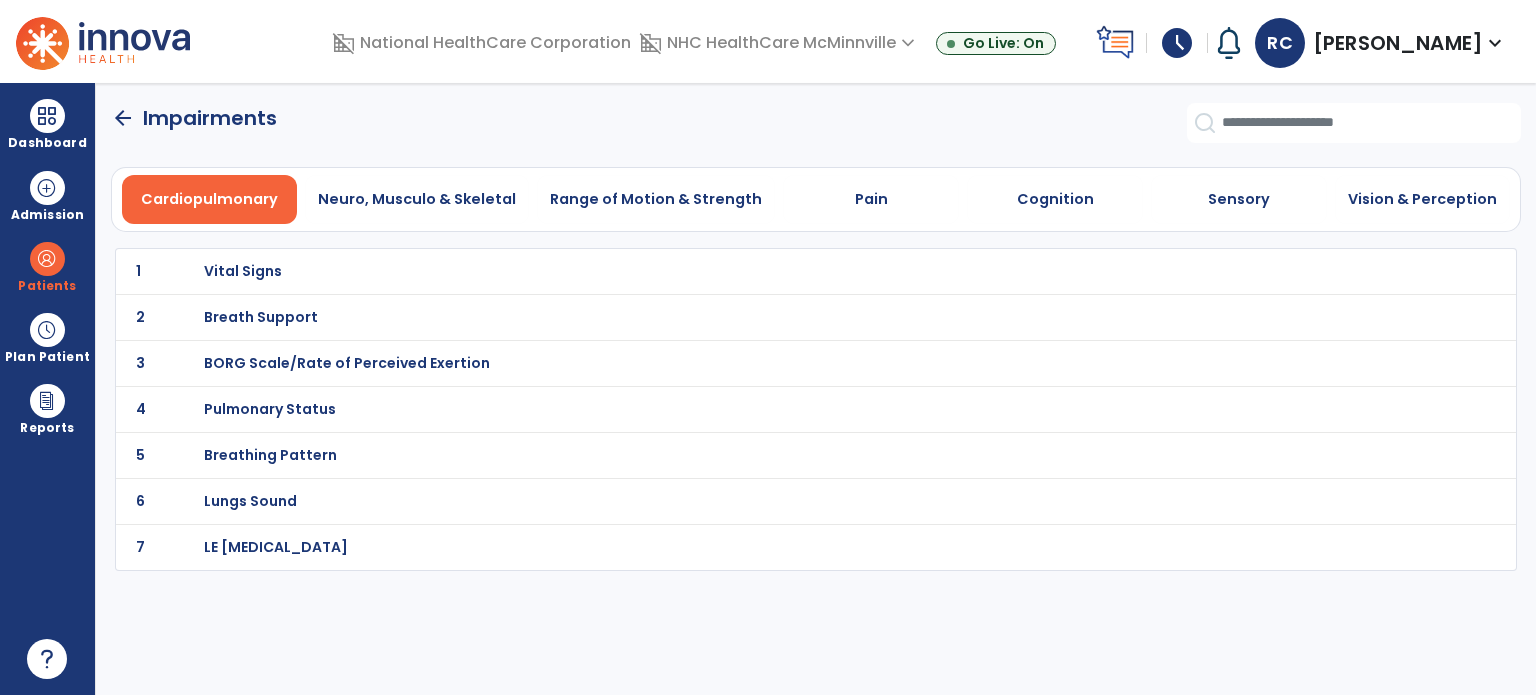 scroll, scrollTop: 0, scrollLeft: 0, axis: both 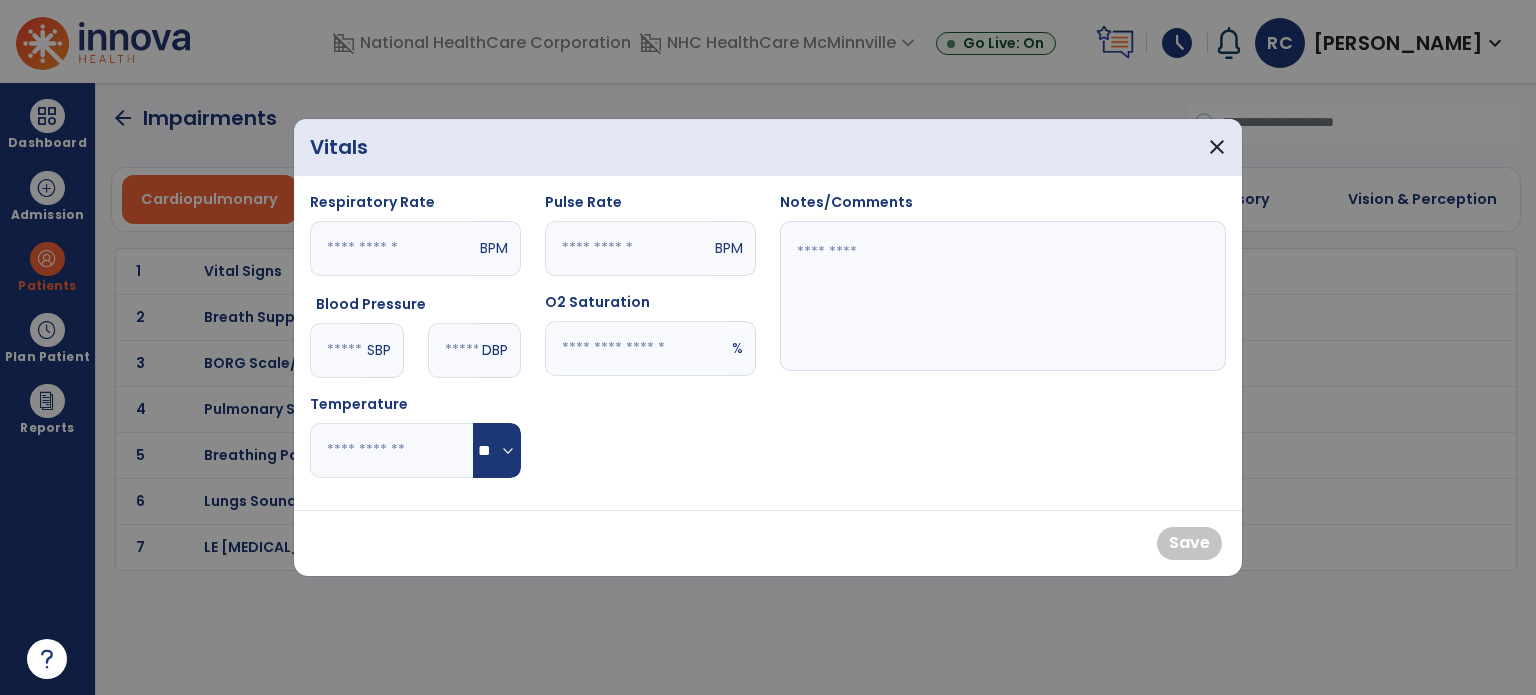 click on "SBP" at bounding box center (383, 350) 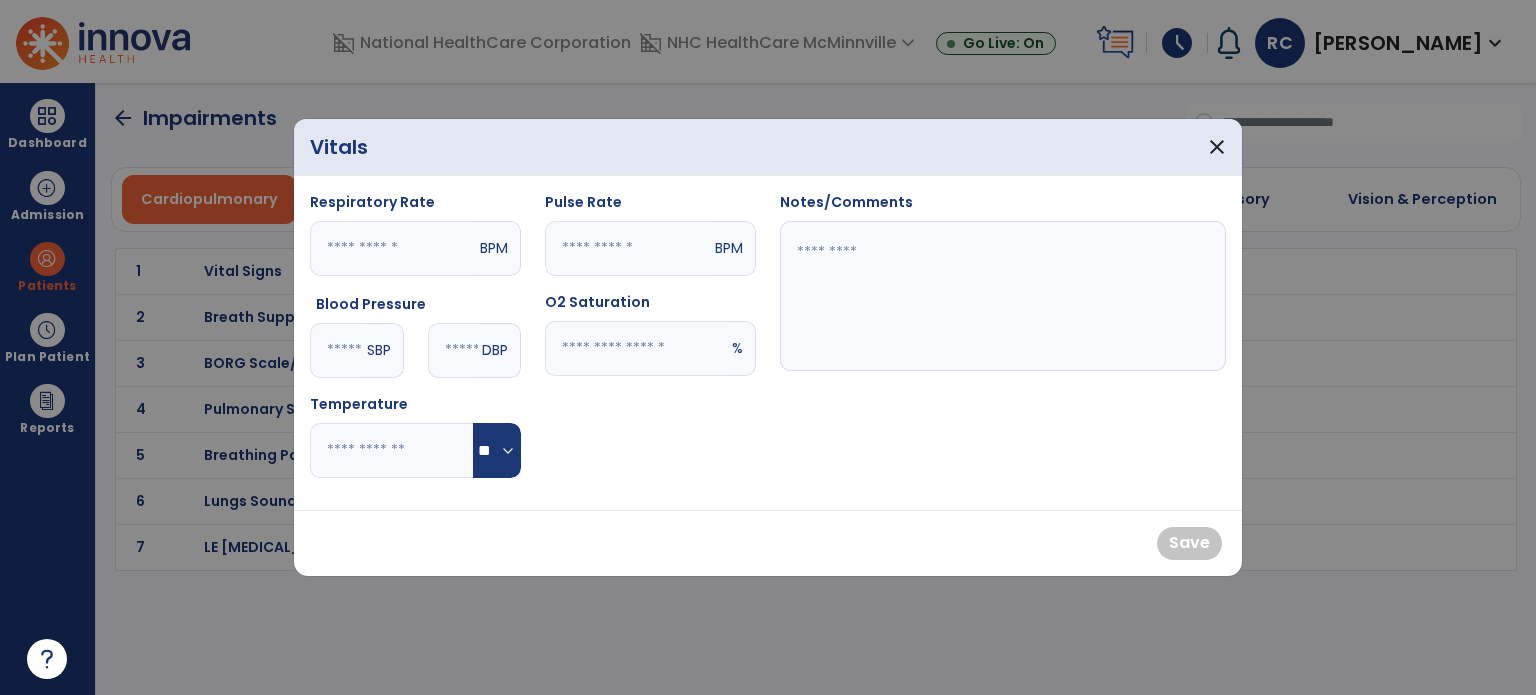 click at bounding box center [336, 350] 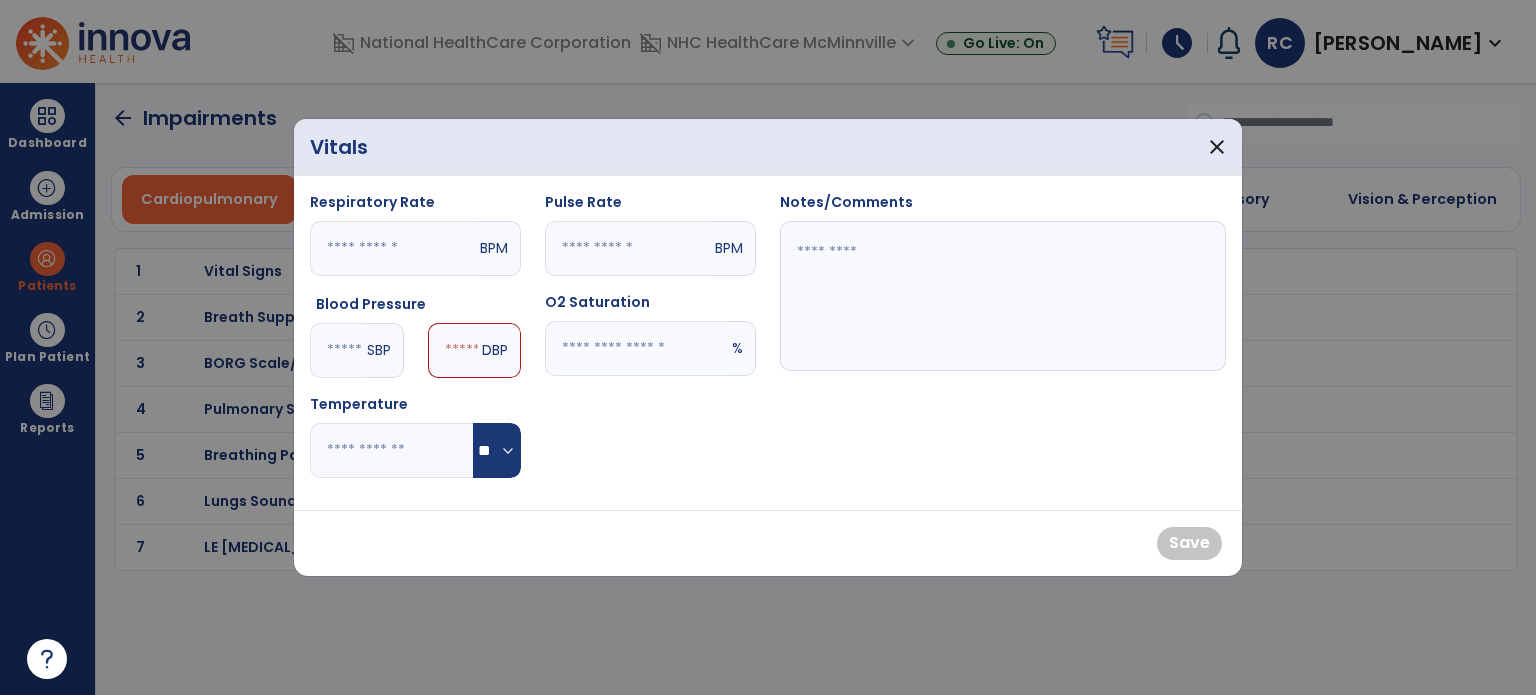 type on "***" 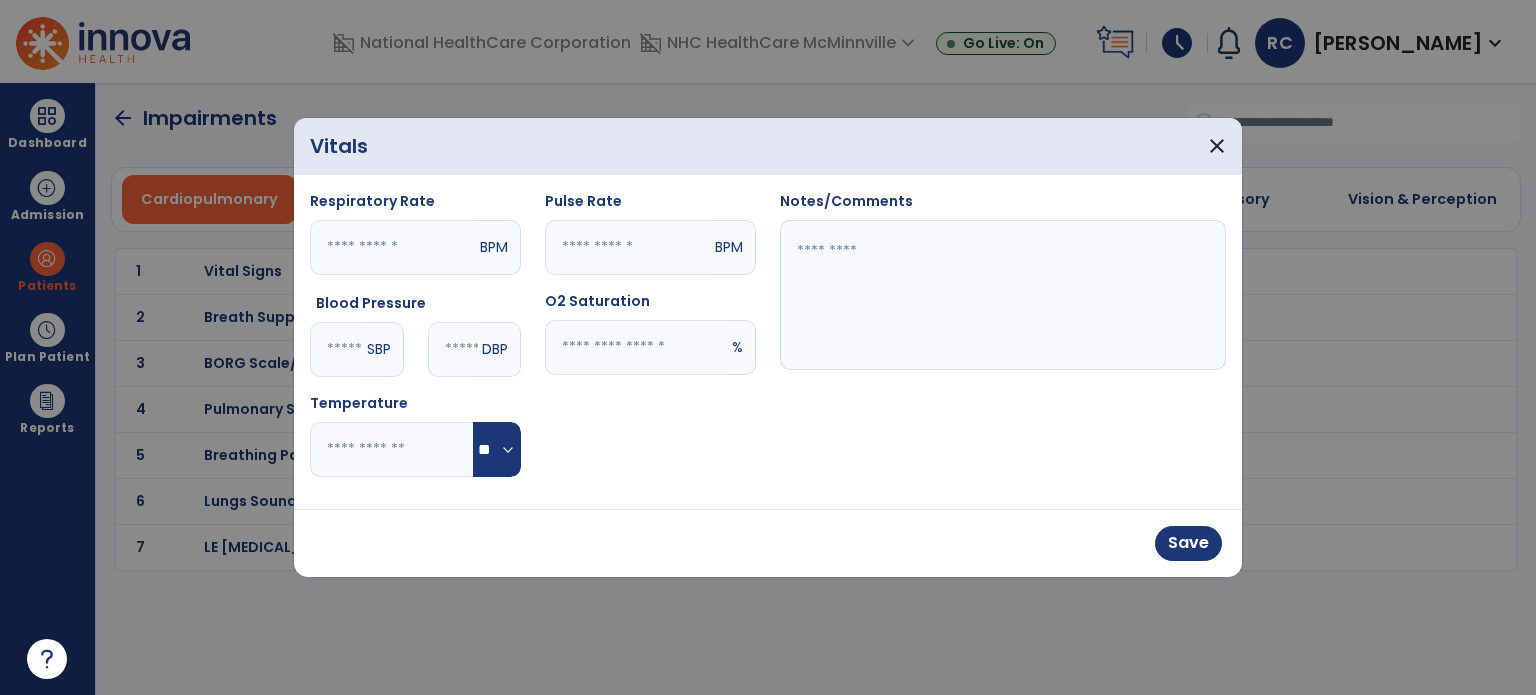 type on "**" 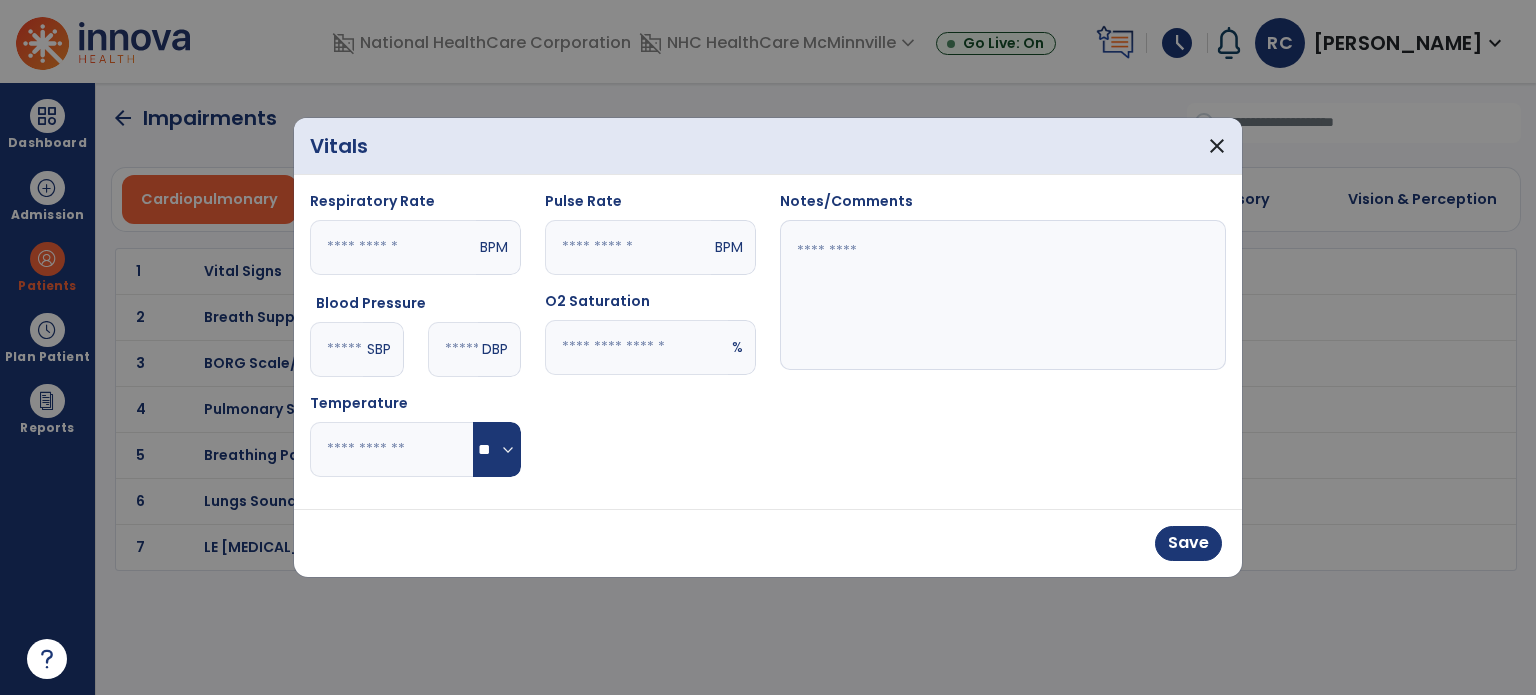 type on "**" 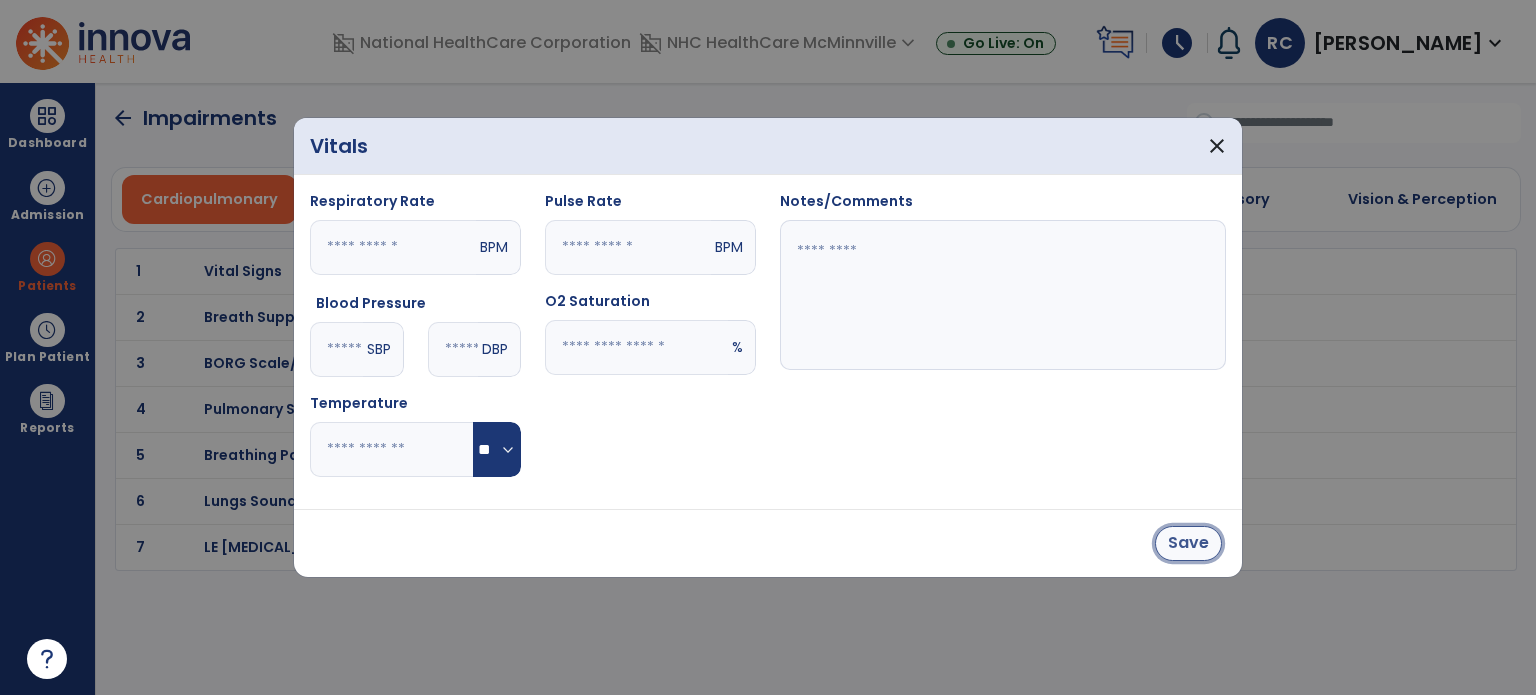 click on "Save" at bounding box center [1188, 543] 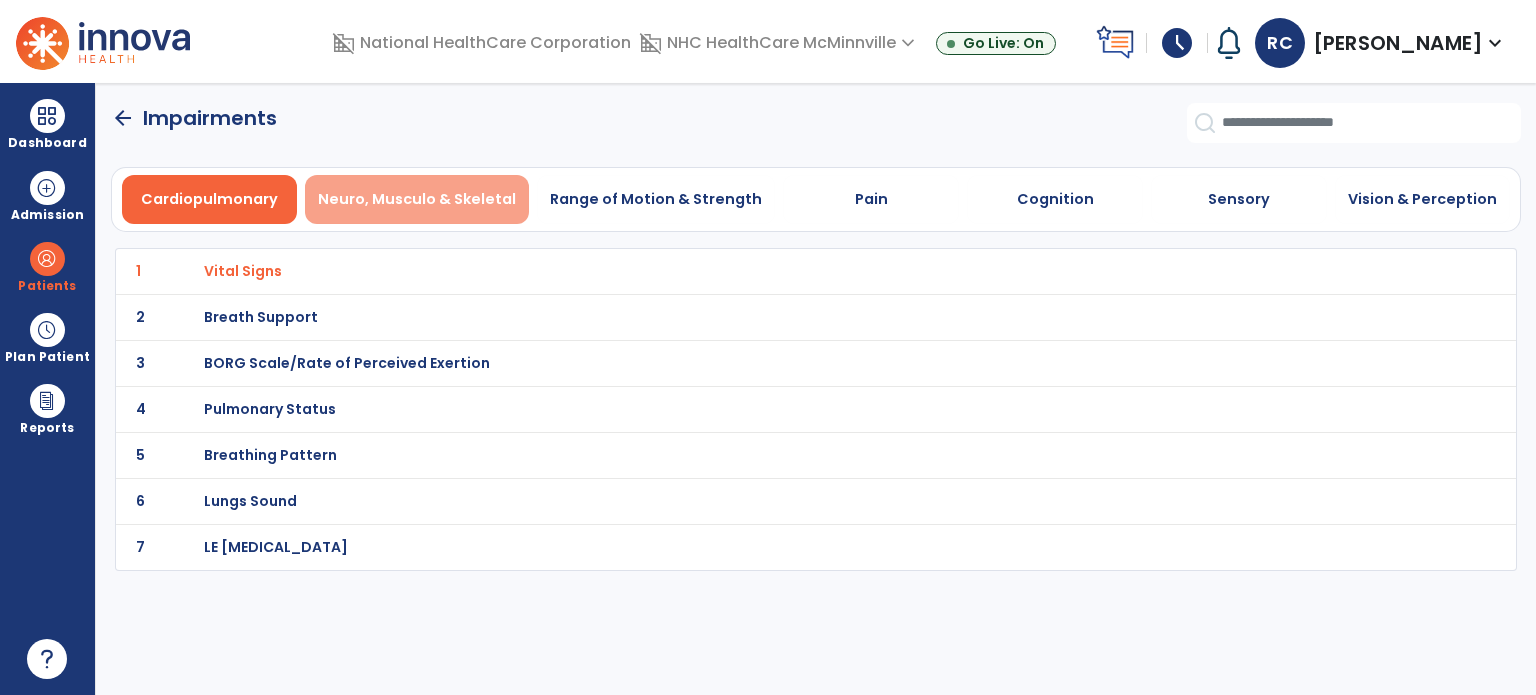 click on "Neuro, Musculo & Skeletal" at bounding box center (417, 199) 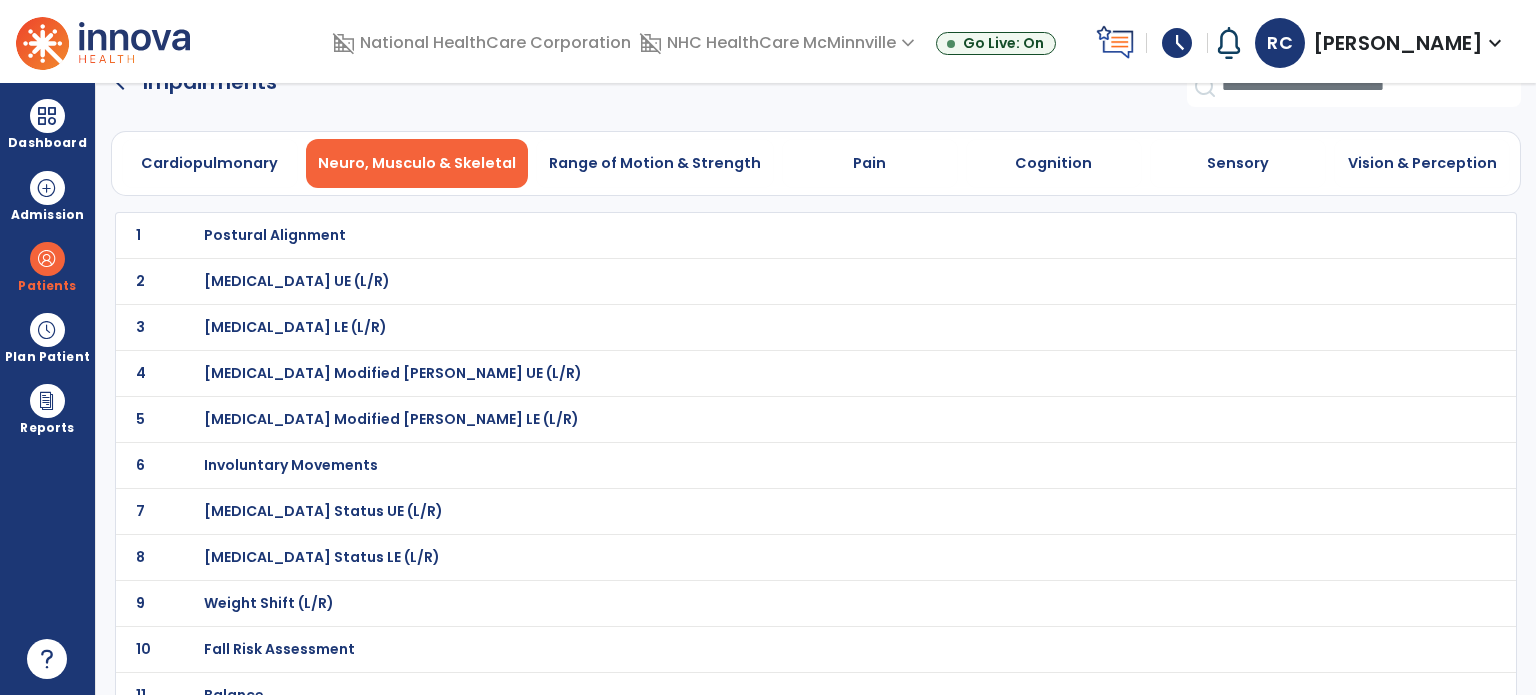 scroll, scrollTop: 36, scrollLeft: 0, axis: vertical 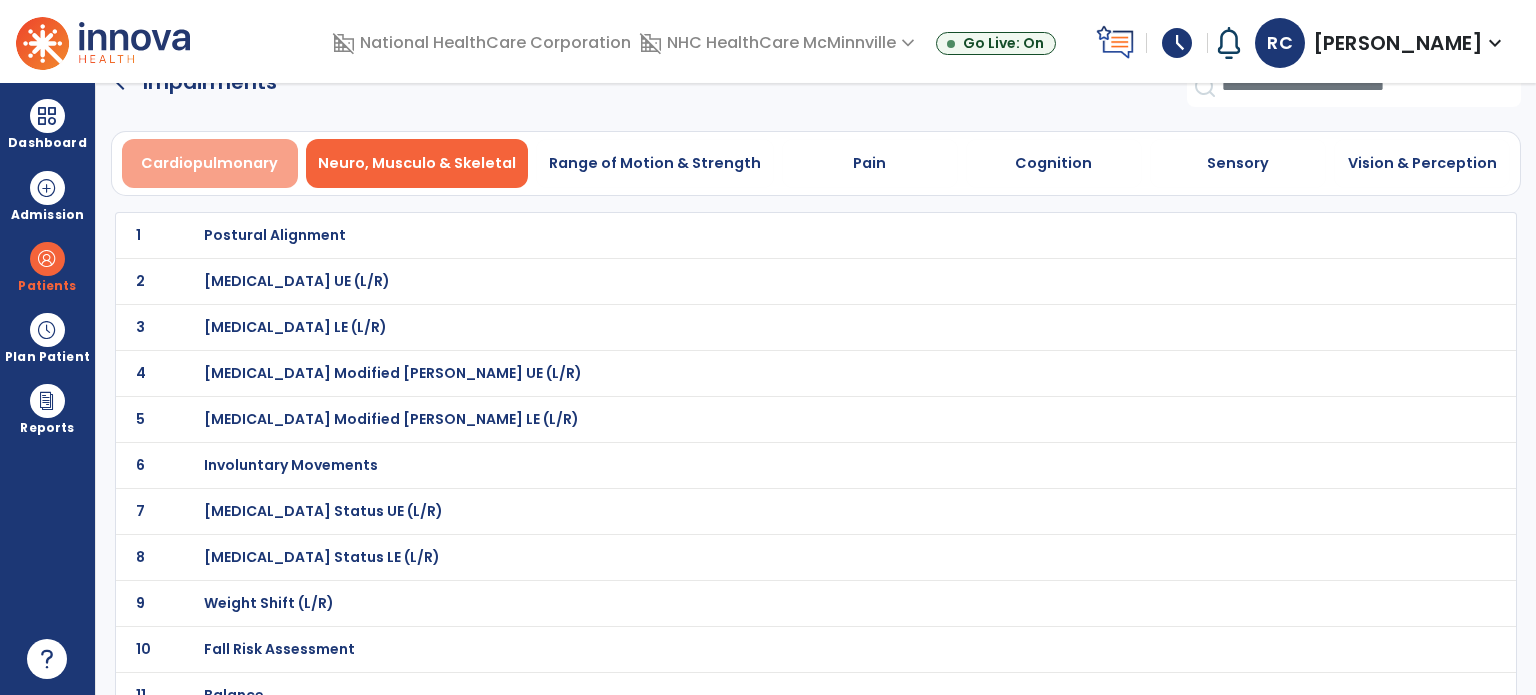 click on "Cardiopulmonary" at bounding box center (209, 163) 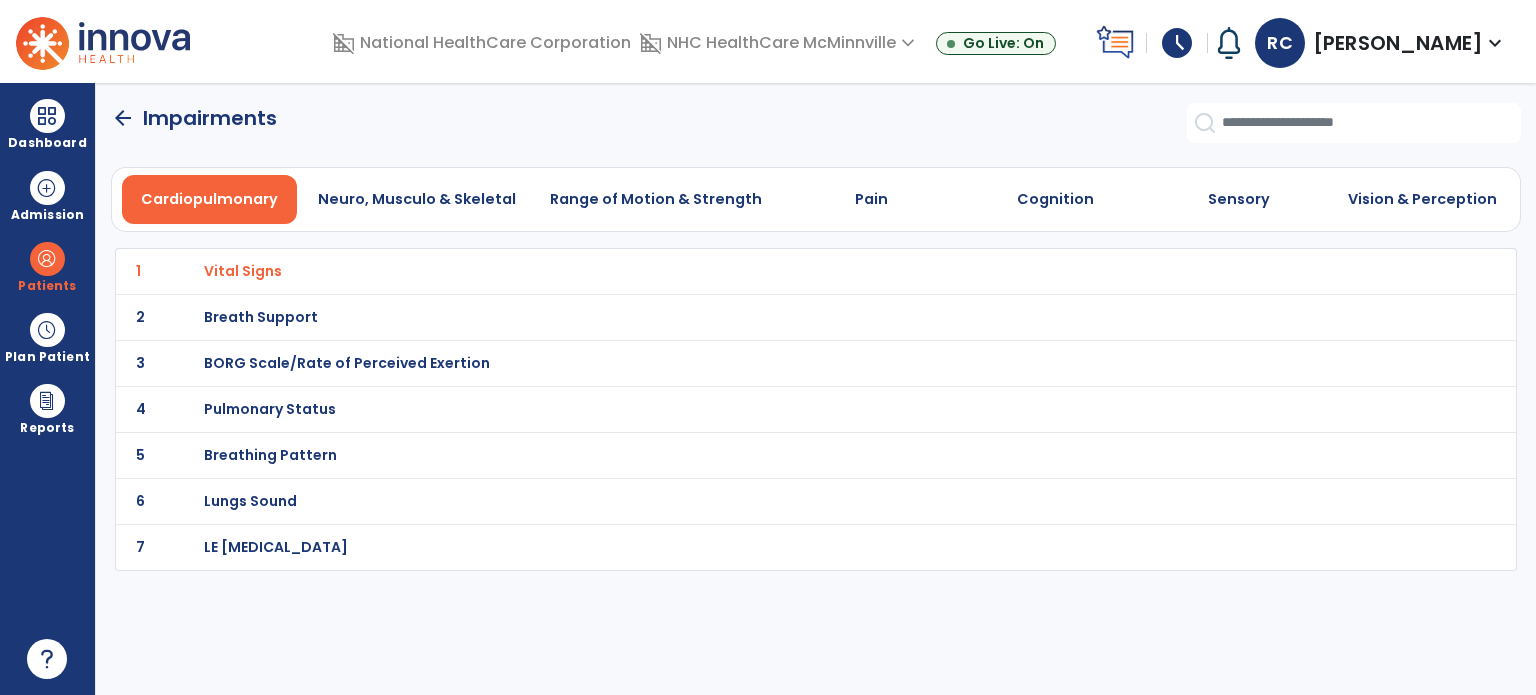 scroll, scrollTop: 0, scrollLeft: 0, axis: both 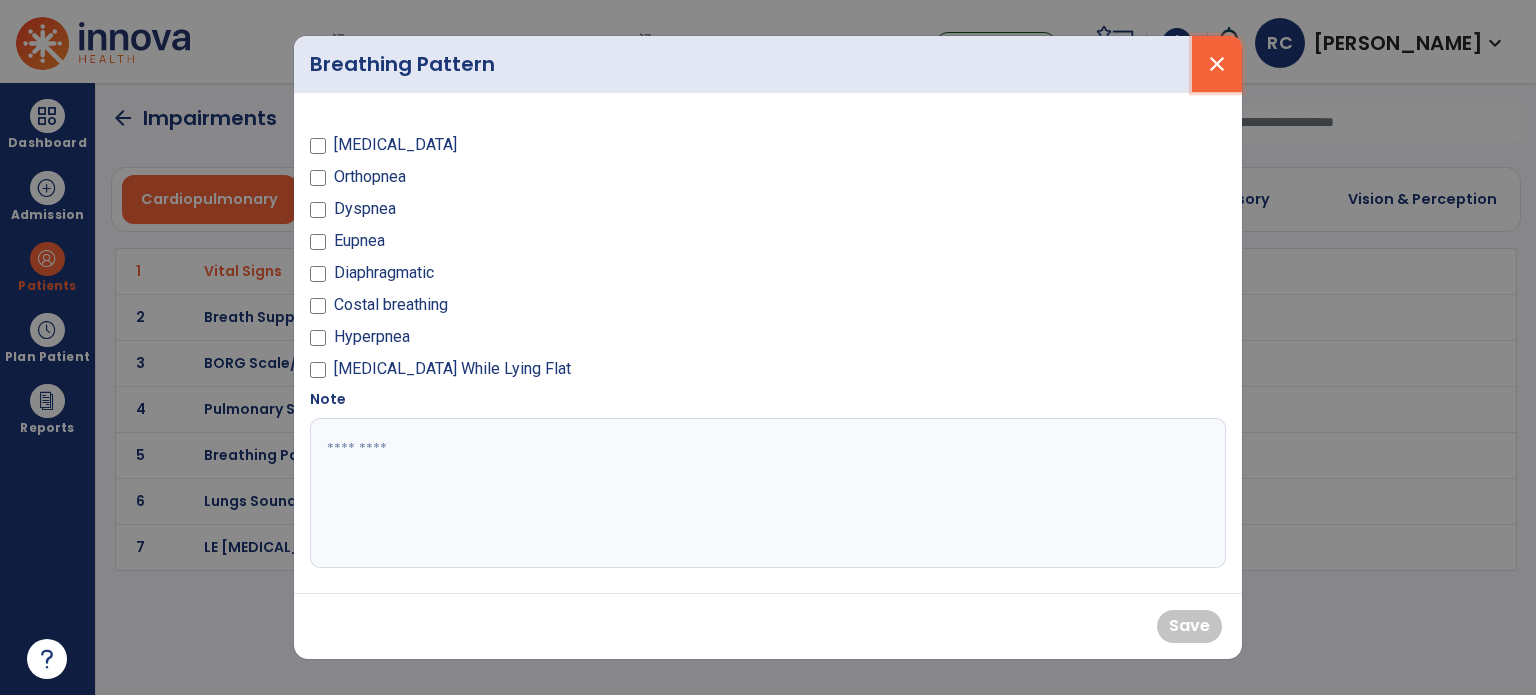 click on "close" at bounding box center (1217, 64) 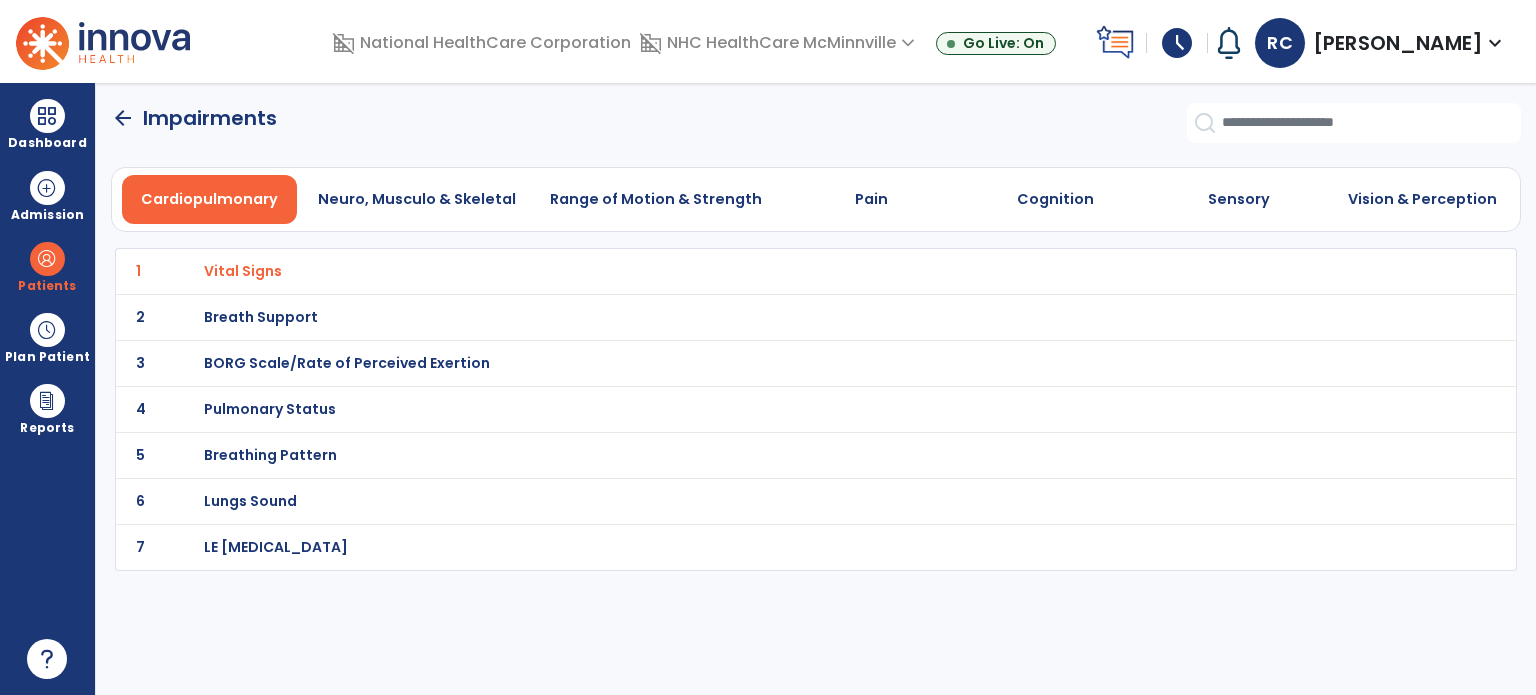 click on "LE Edema" at bounding box center (772, 271) 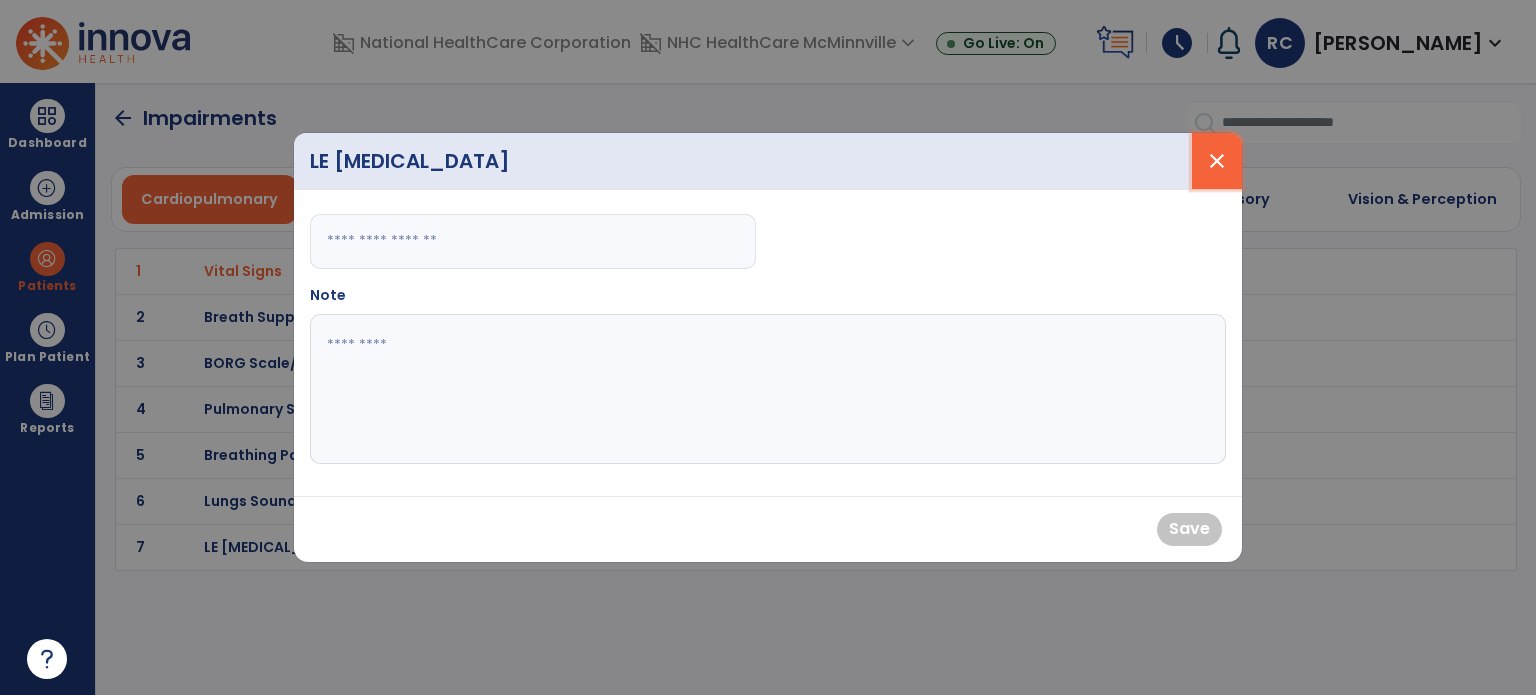 click on "close" at bounding box center [1217, 161] 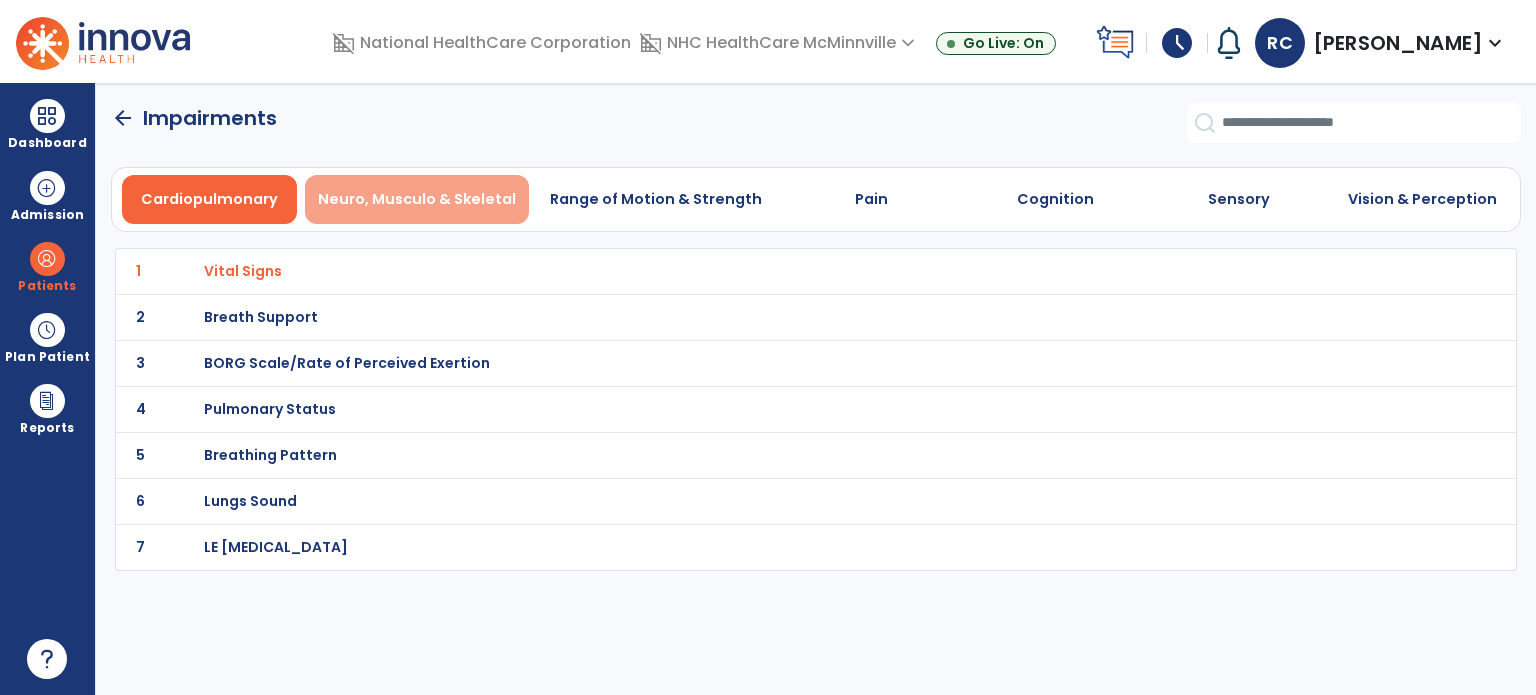 click on "Neuro, Musculo & Skeletal" at bounding box center [417, 199] 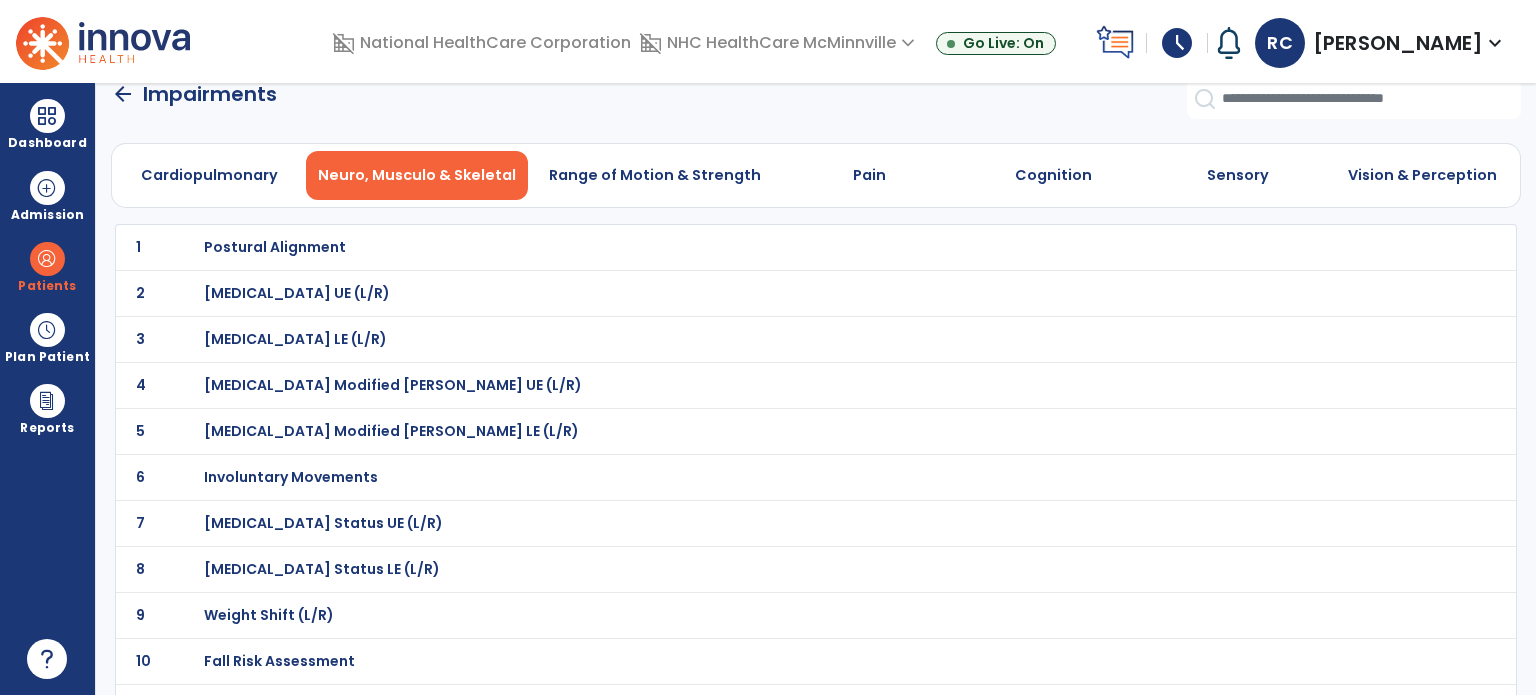 scroll, scrollTop: 26, scrollLeft: 0, axis: vertical 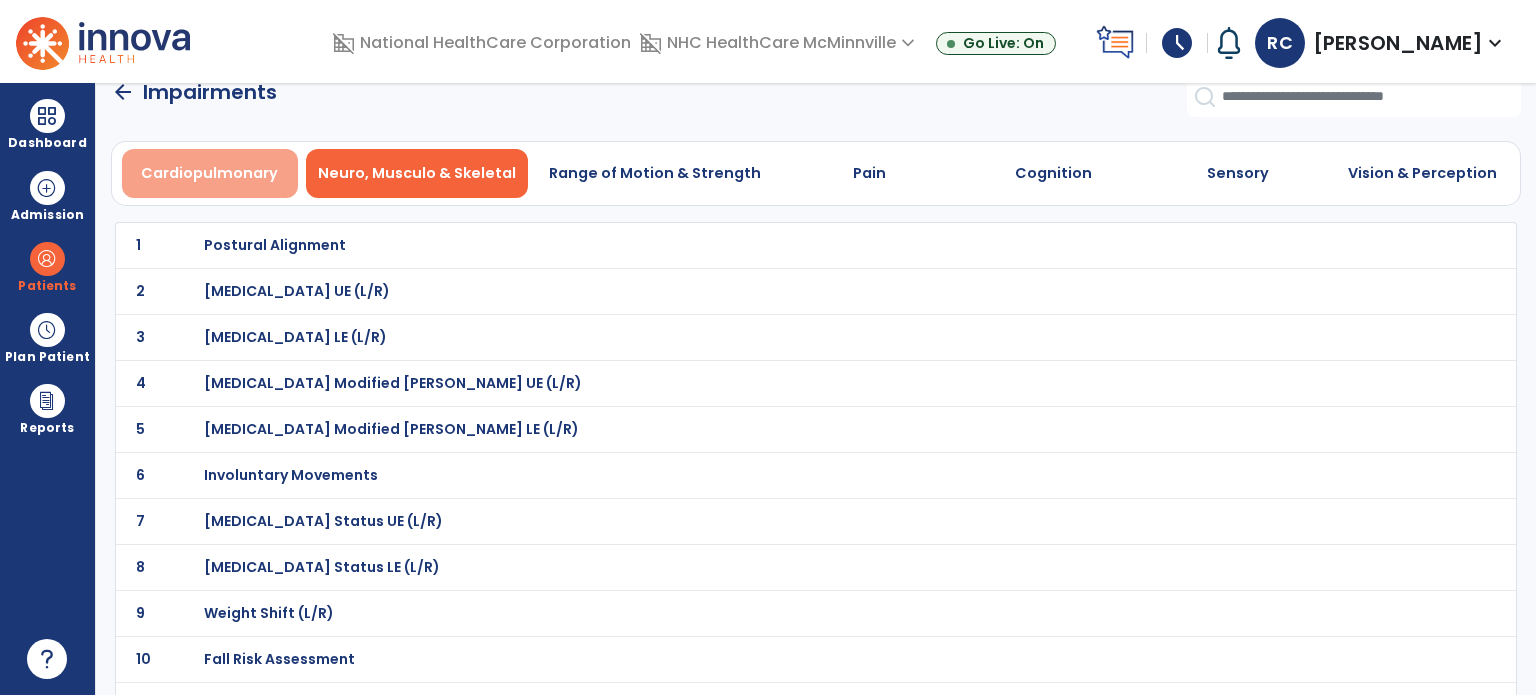click on "Cardiopulmonary" at bounding box center [210, 173] 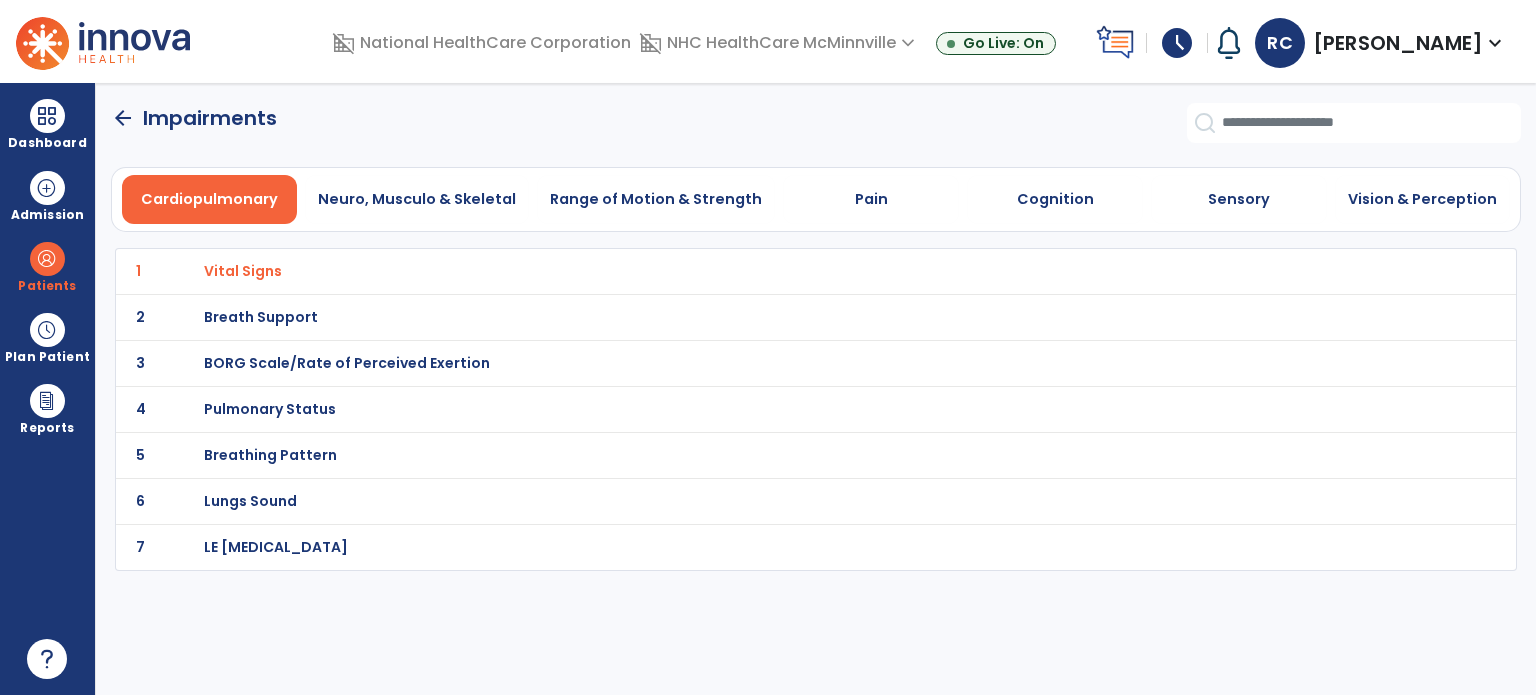 scroll, scrollTop: 0, scrollLeft: 0, axis: both 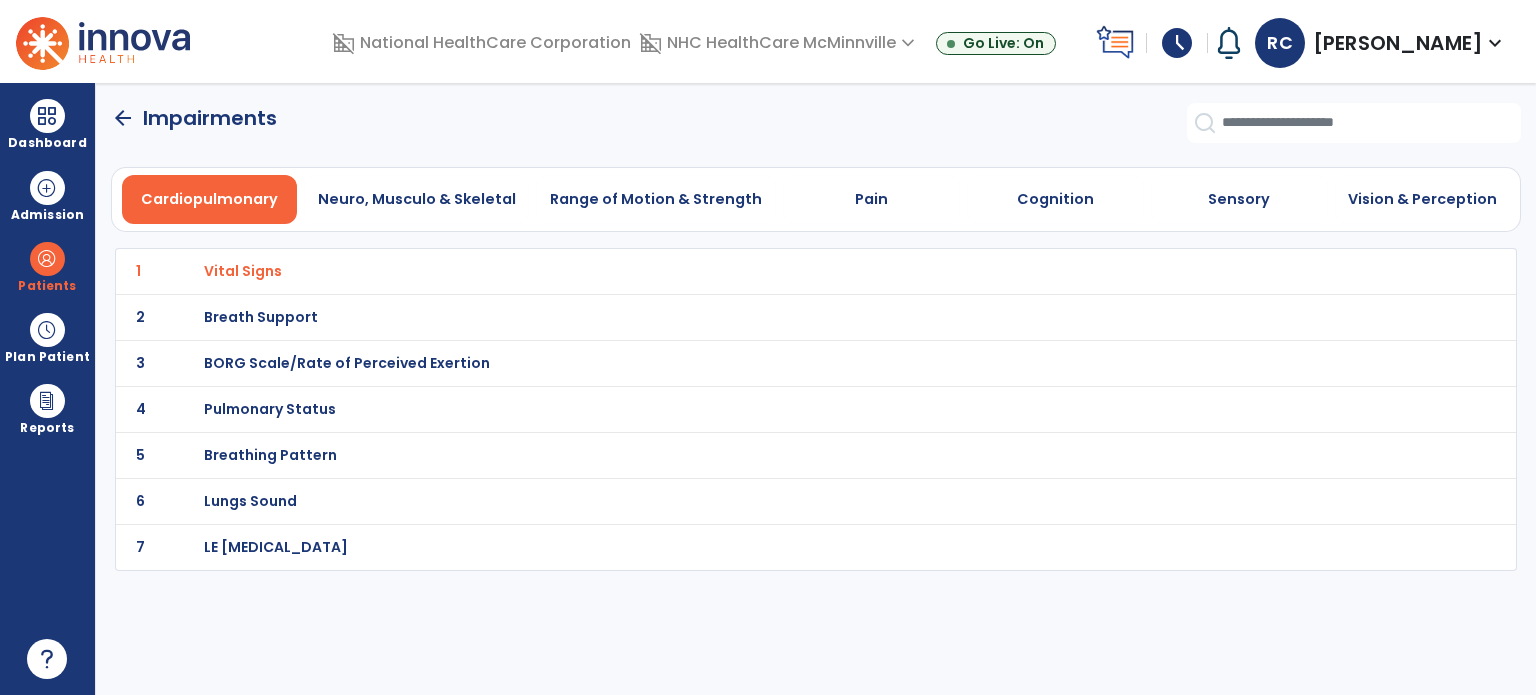 click on "Vital Signs" at bounding box center (772, 271) 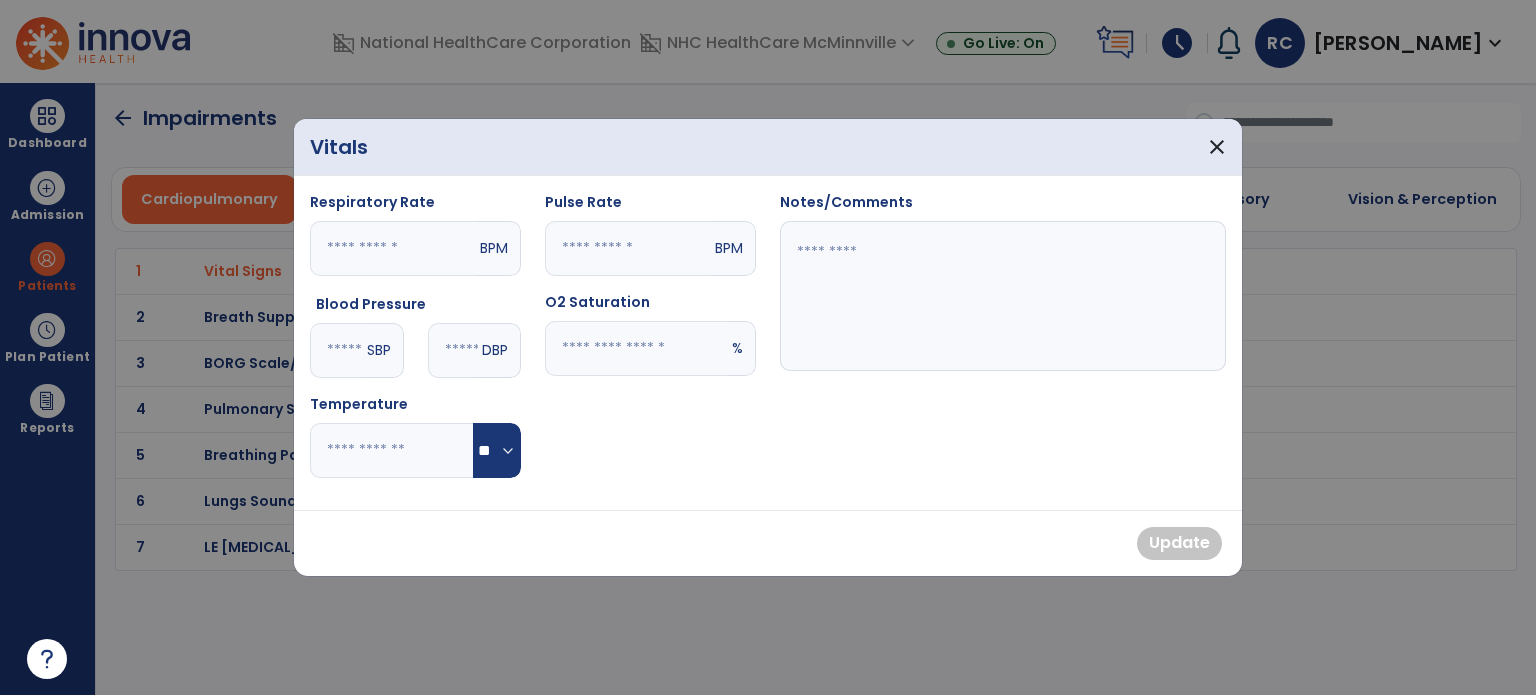 click at bounding box center [1003, 296] 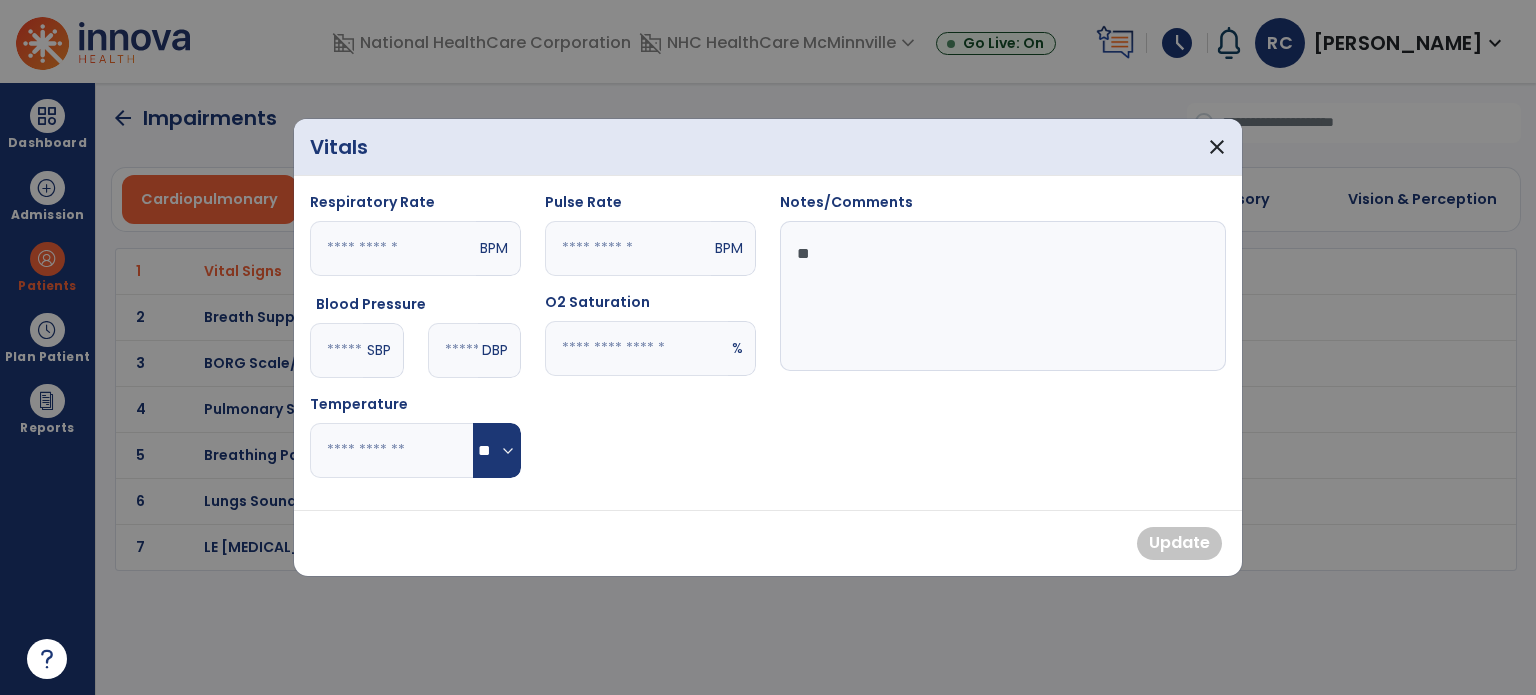 type on "*" 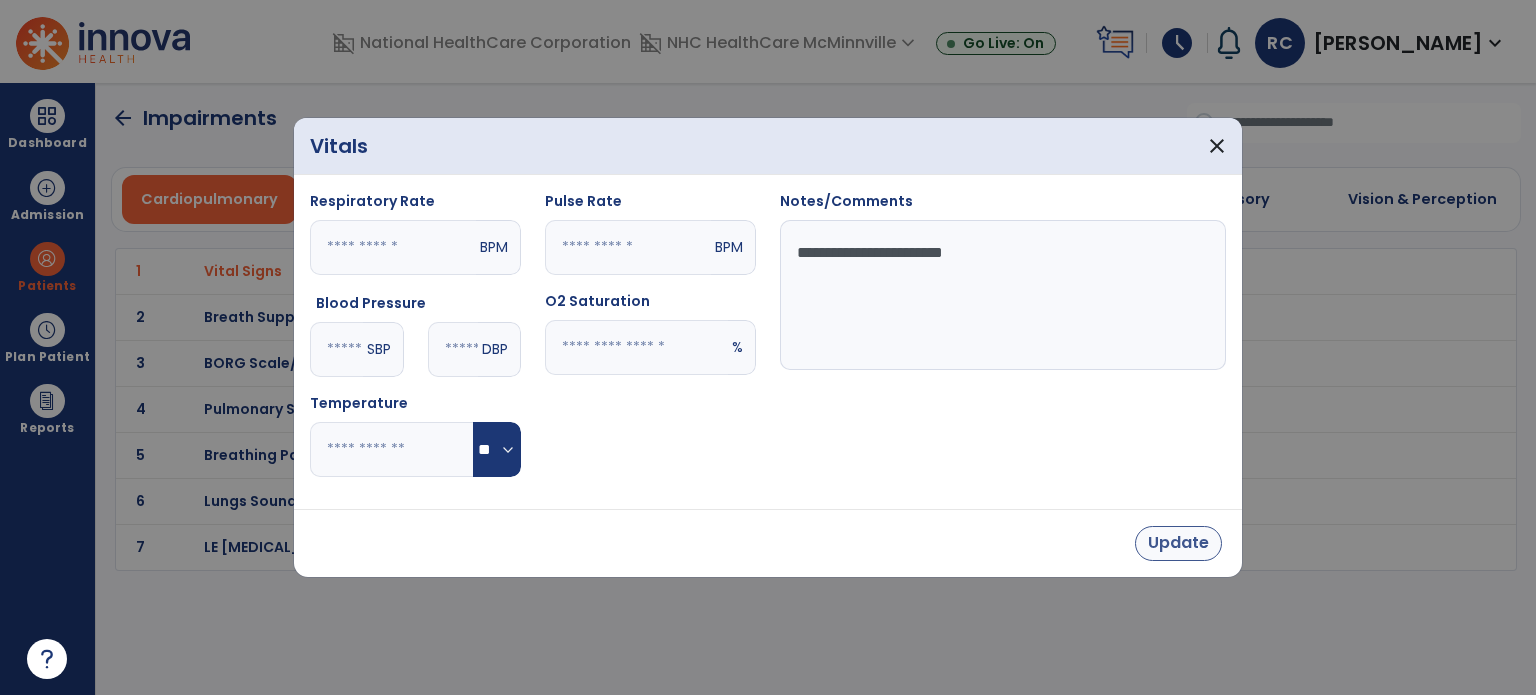 type on "**********" 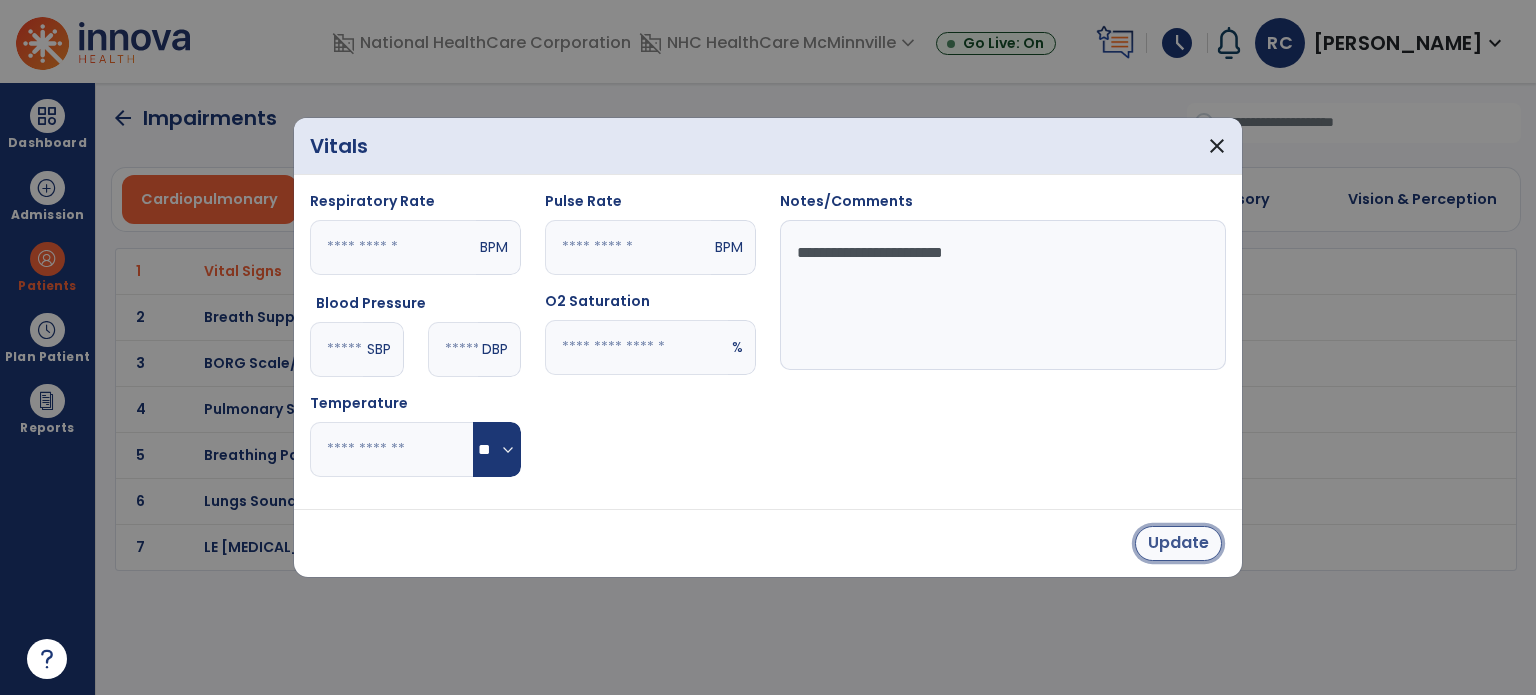 click on "Update" at bounding box center (1178, 543) 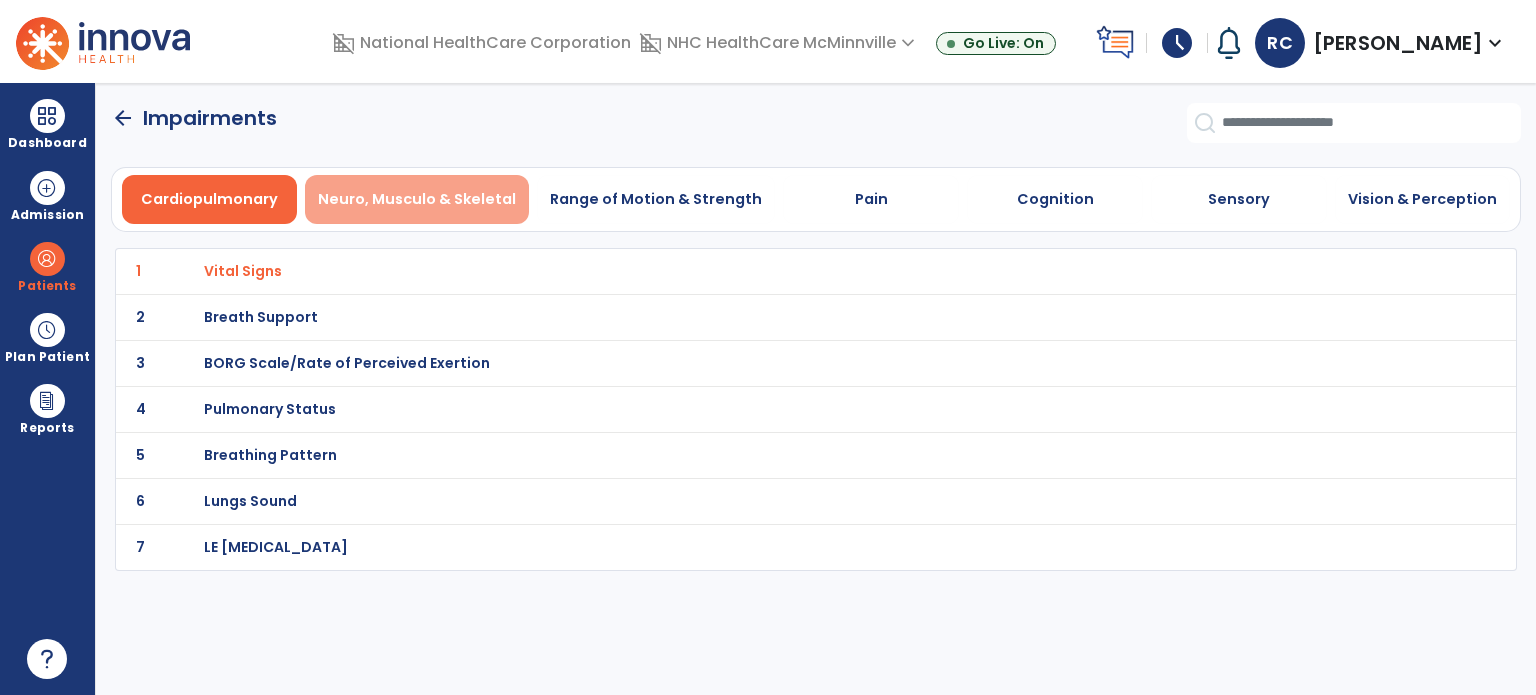 click on "Neuro, Musculo & Skeletal" at bounding box center [417, 199] 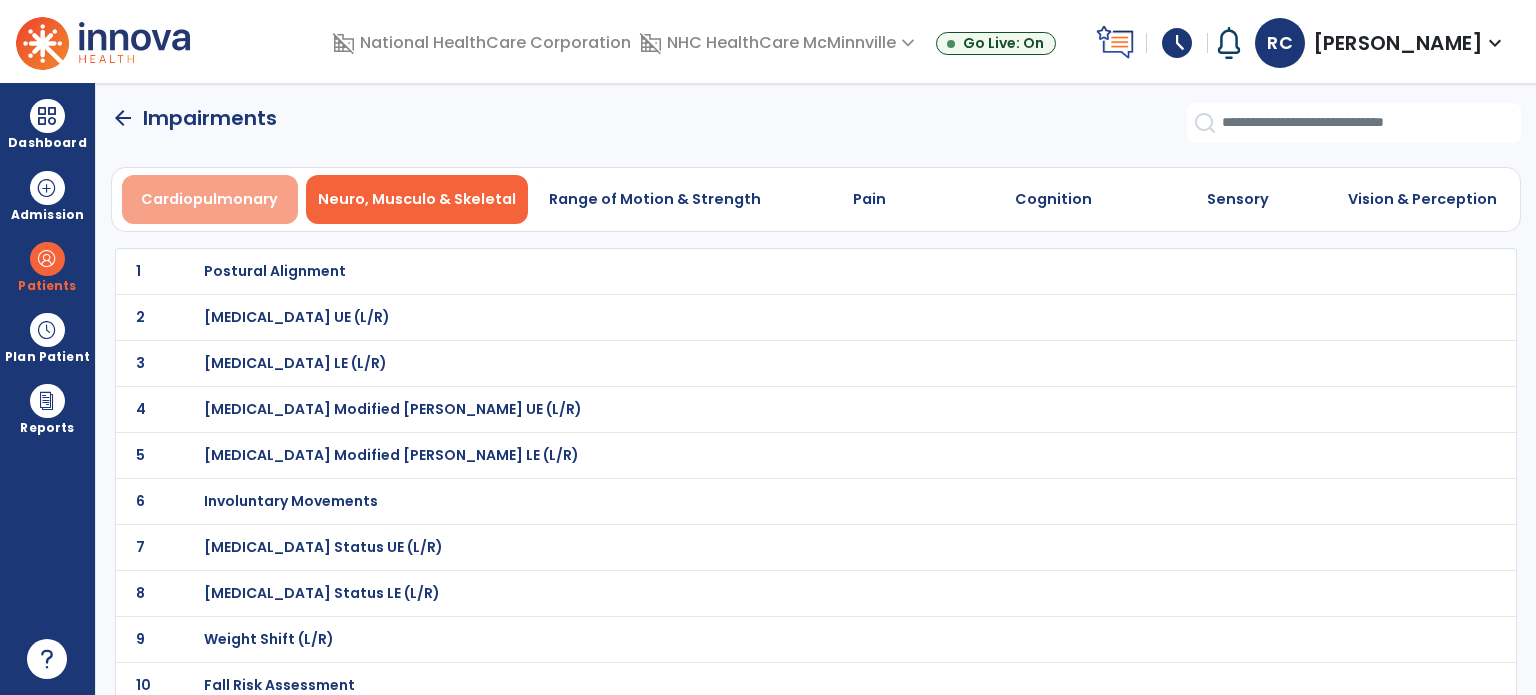 click on "Cardiopulmonary" at bounding box center (210, 199) 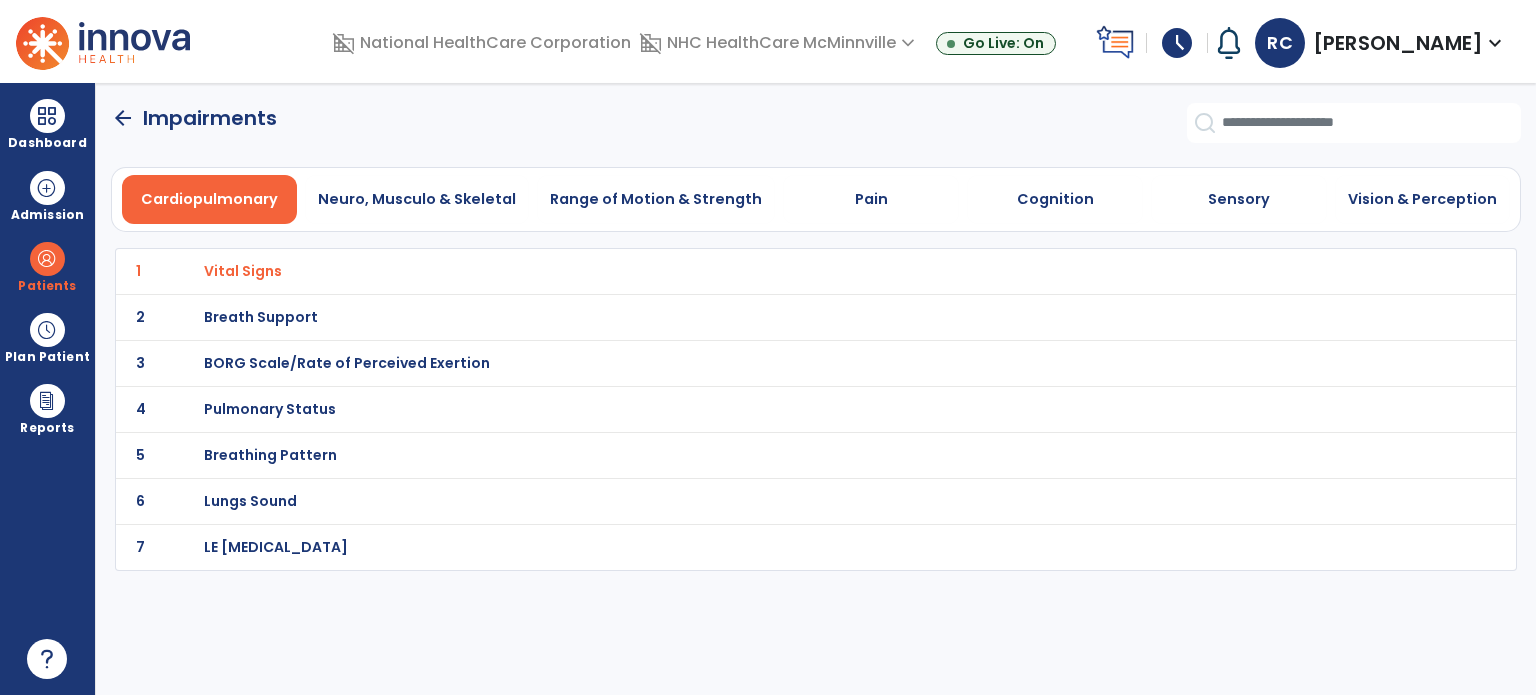 click on "Breath Support" at bounding box center [243, 271] 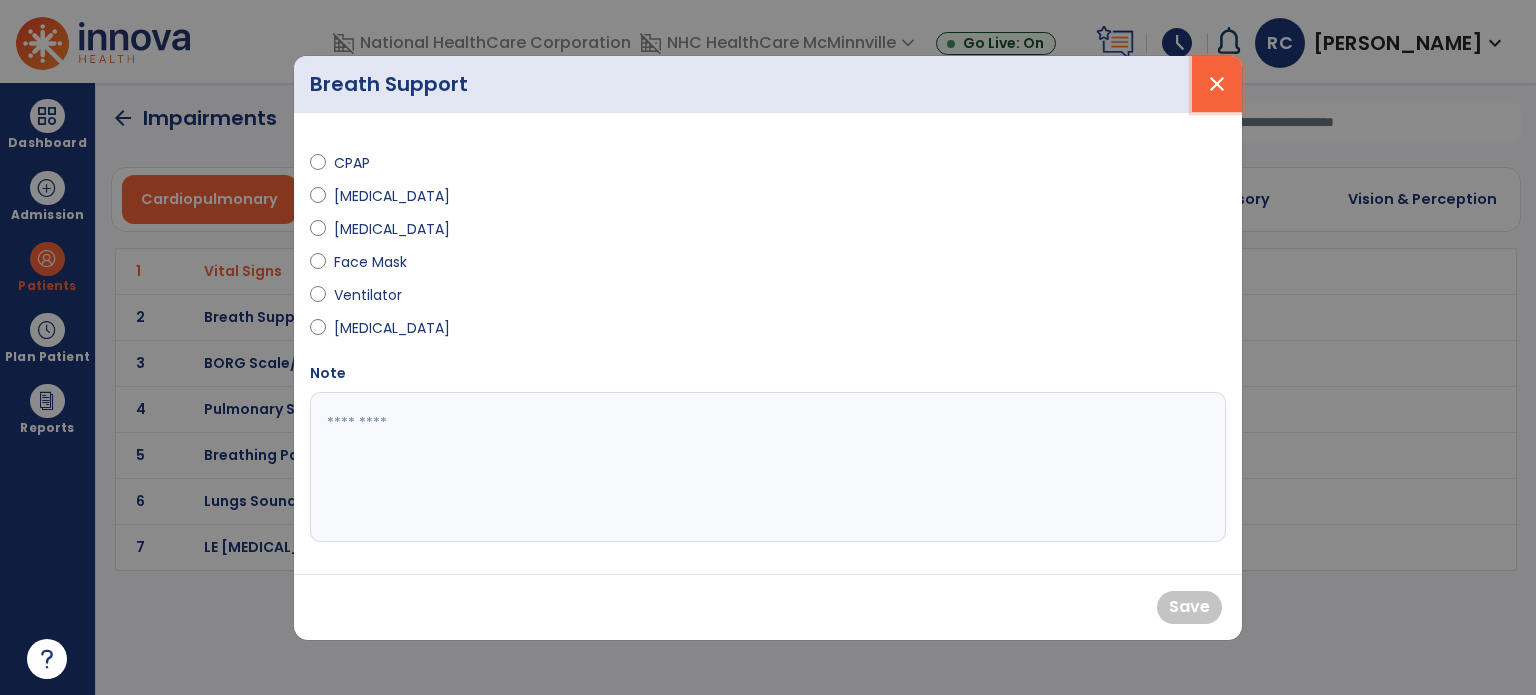 click on "close" at bounding box center (1217, 84) 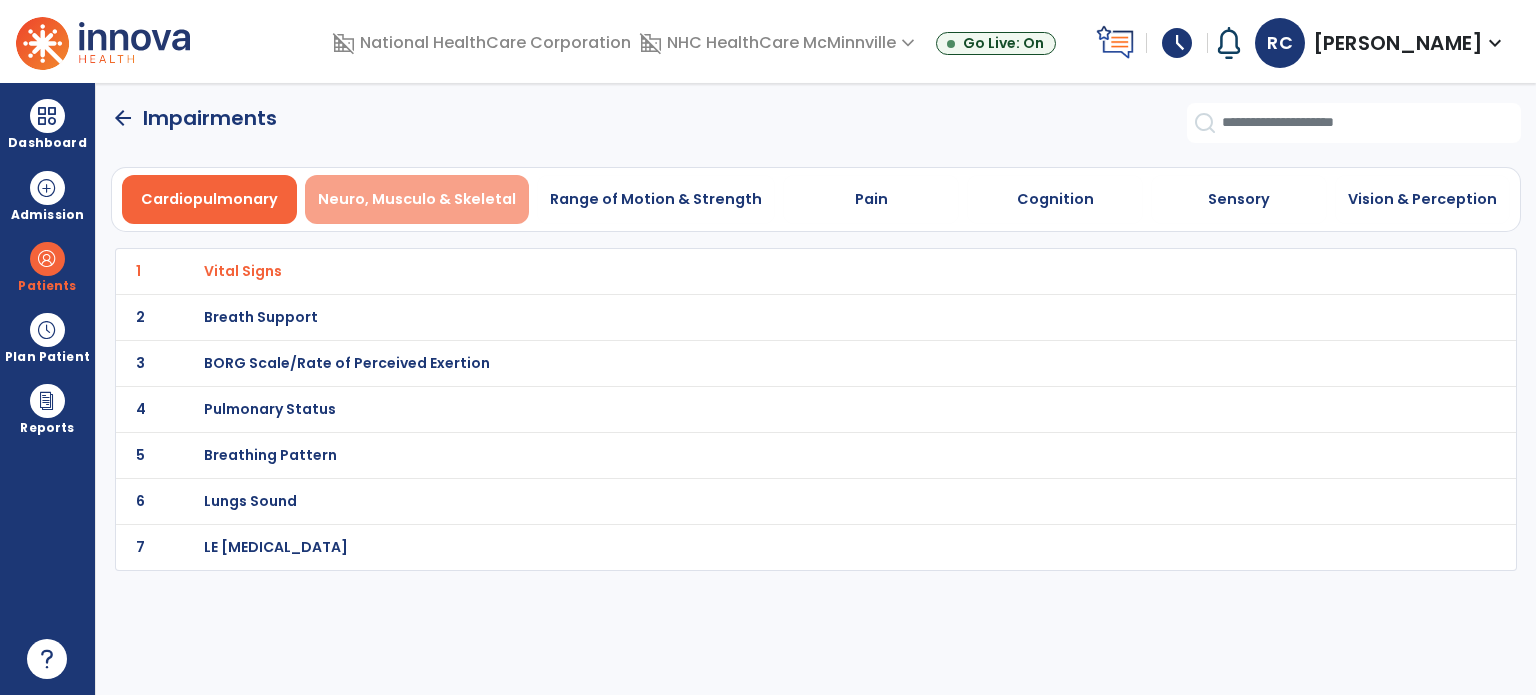 click on "Neuro, Musculo & Skeletal" at bounding box center [417, 199] 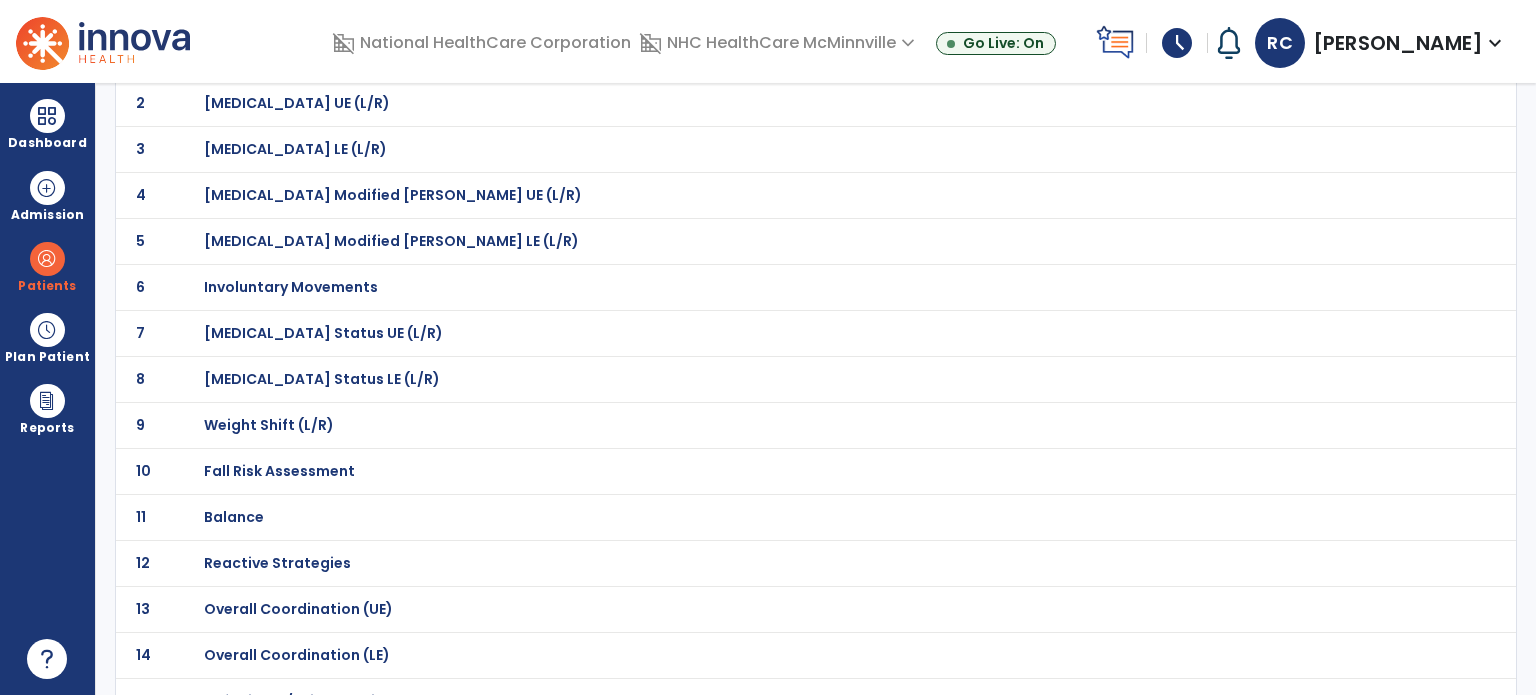 scroll, scrollTop: 214, scrollLeft: 0, axis: vertical 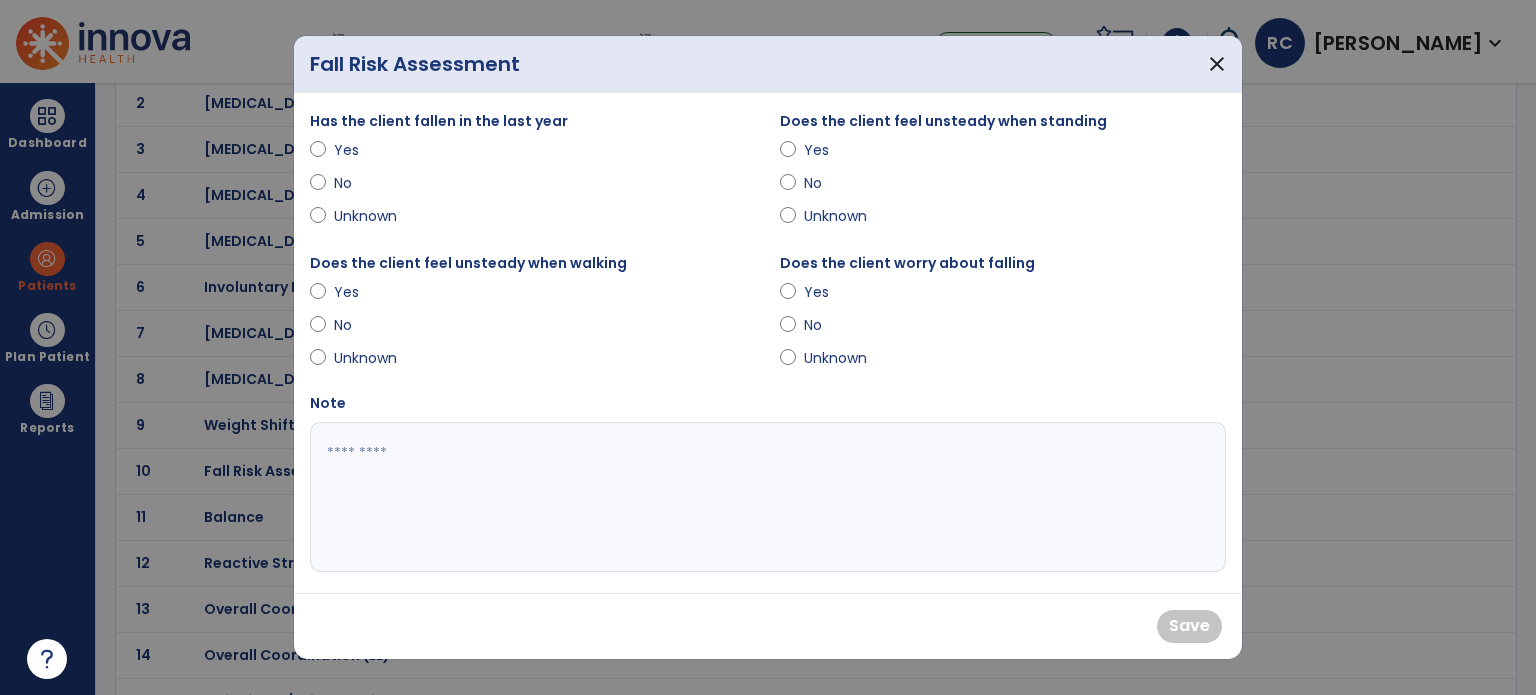 click on "Has the client fallen in the last year Yes No Unknown" at bounding box center [533, 180] 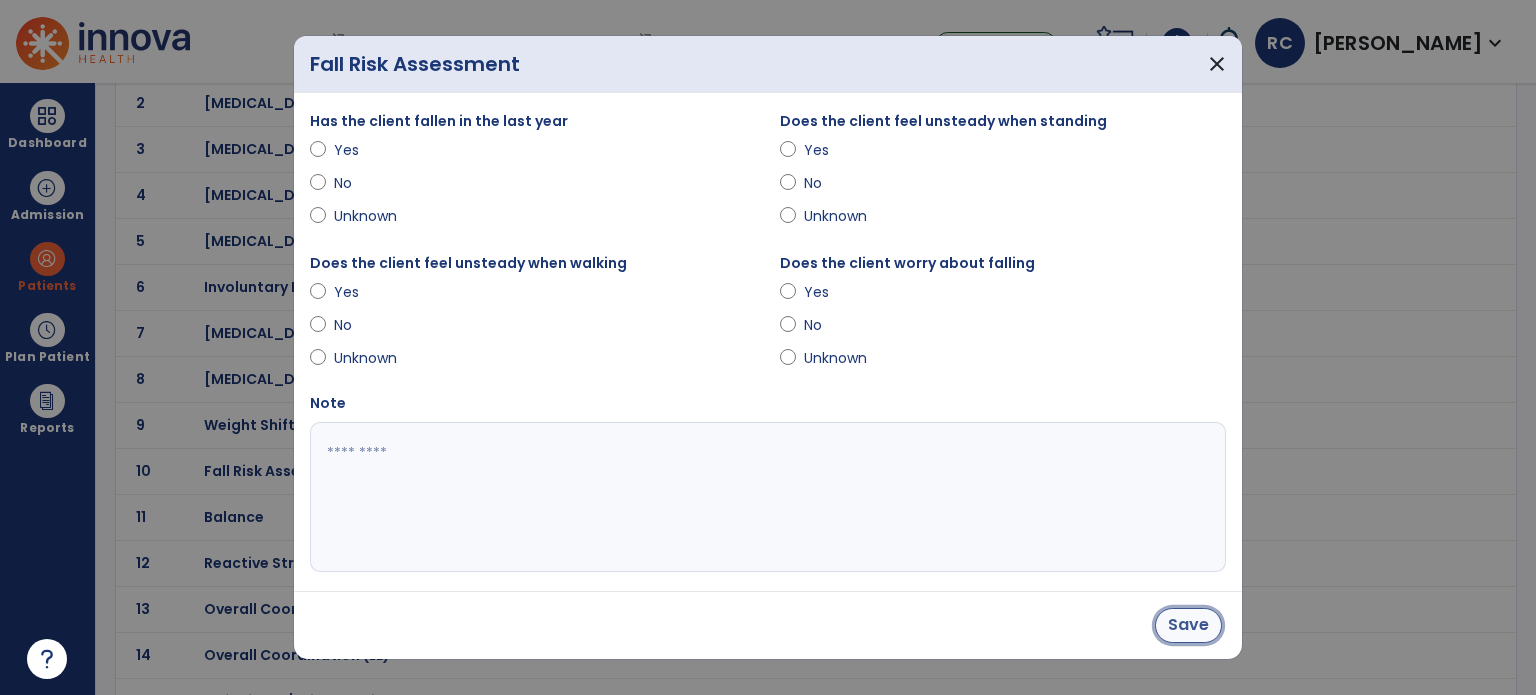 click on "Save" at bounding box center [1188, 625] 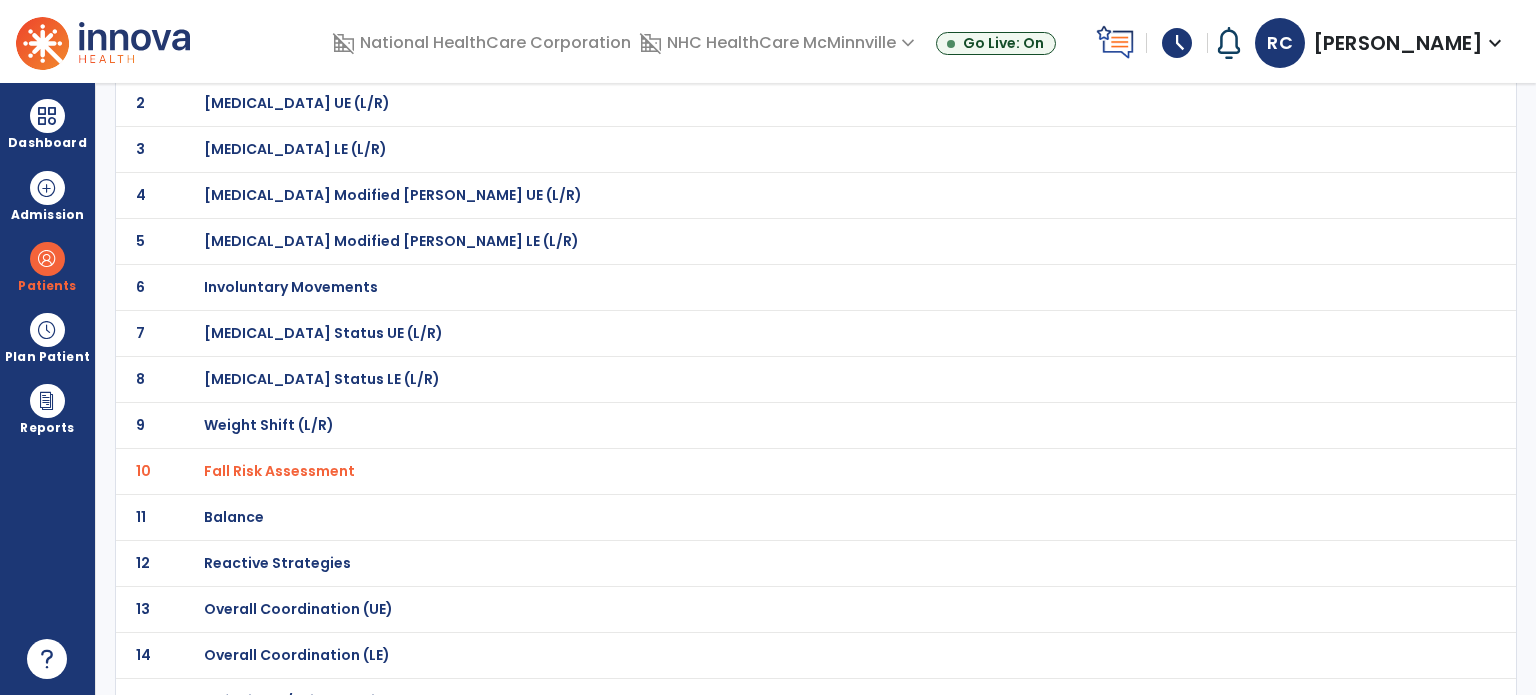 scroll, scrollTop: 260, scrollLeft: 0, axis: vertical 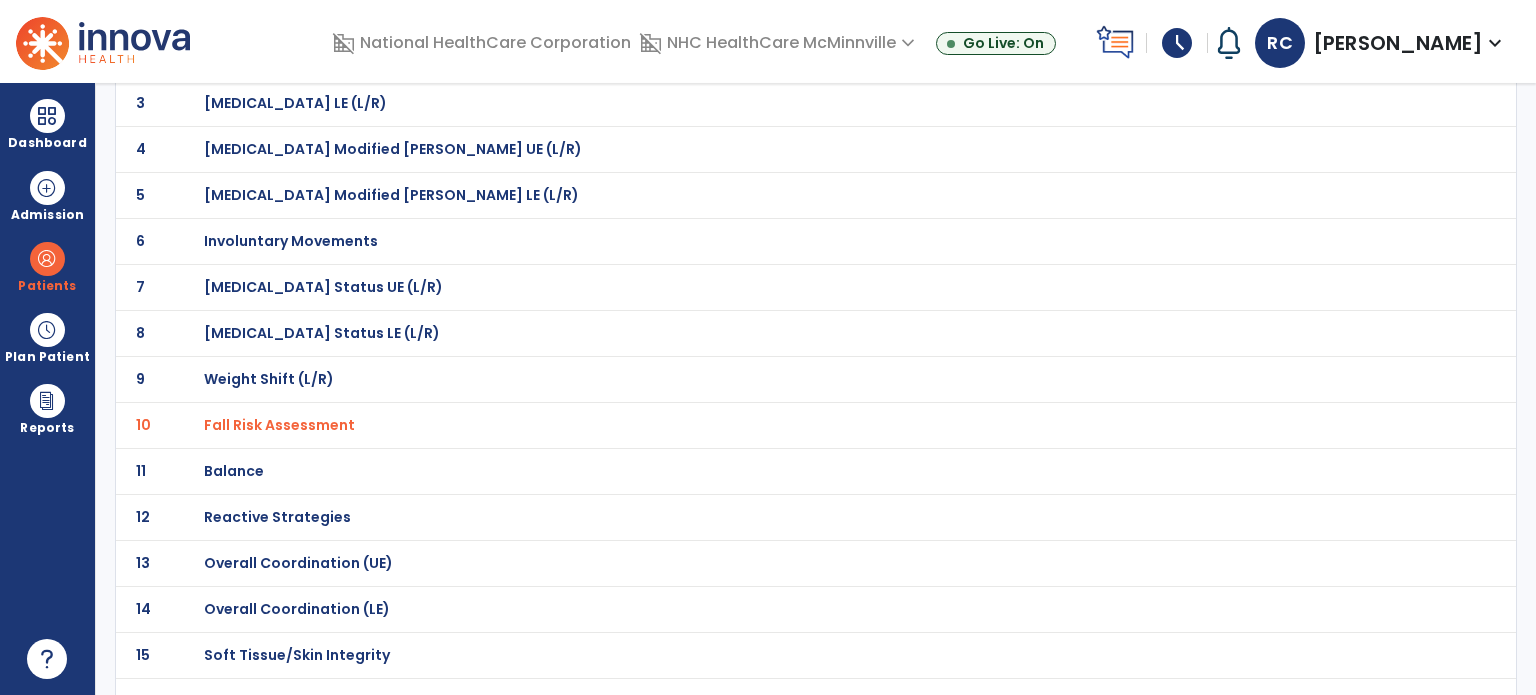 click on "11 Balance" 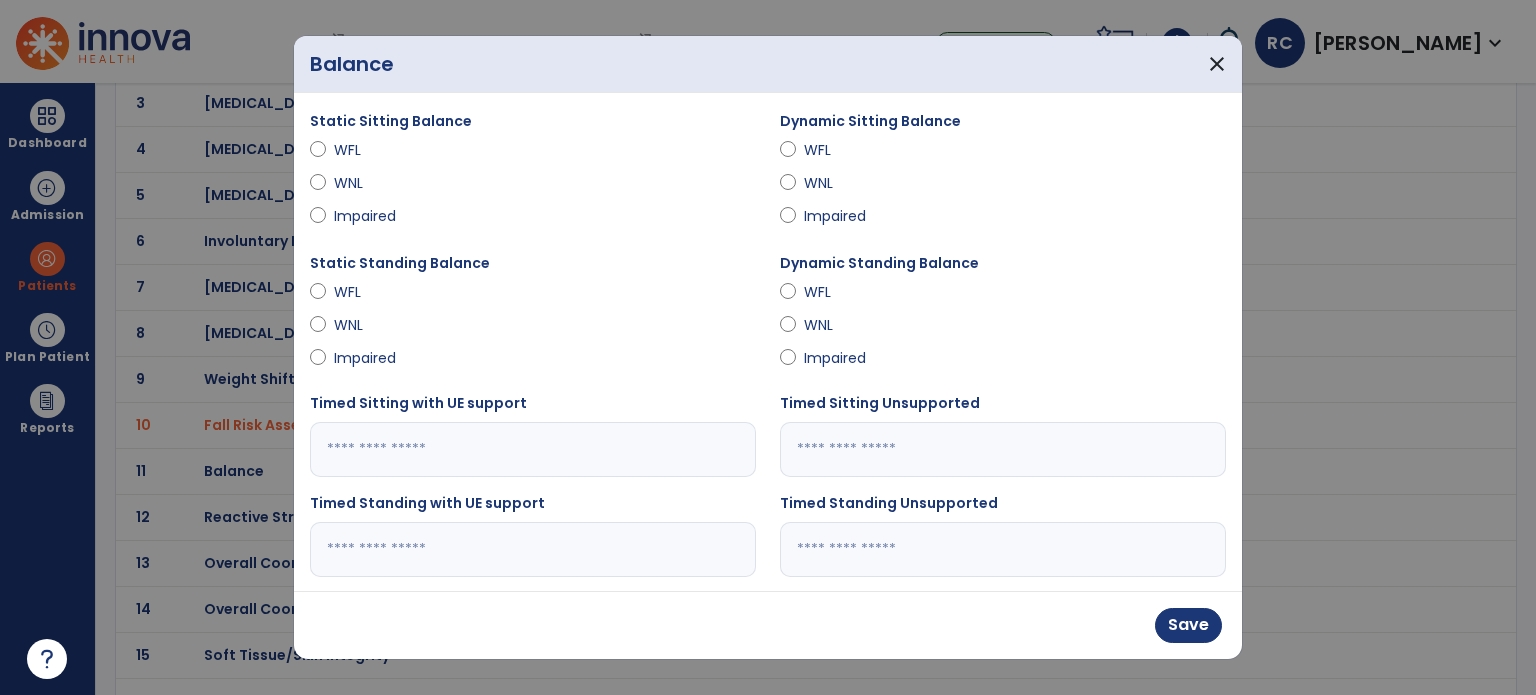 click on "Impaired" at bounding box center [369, 358] 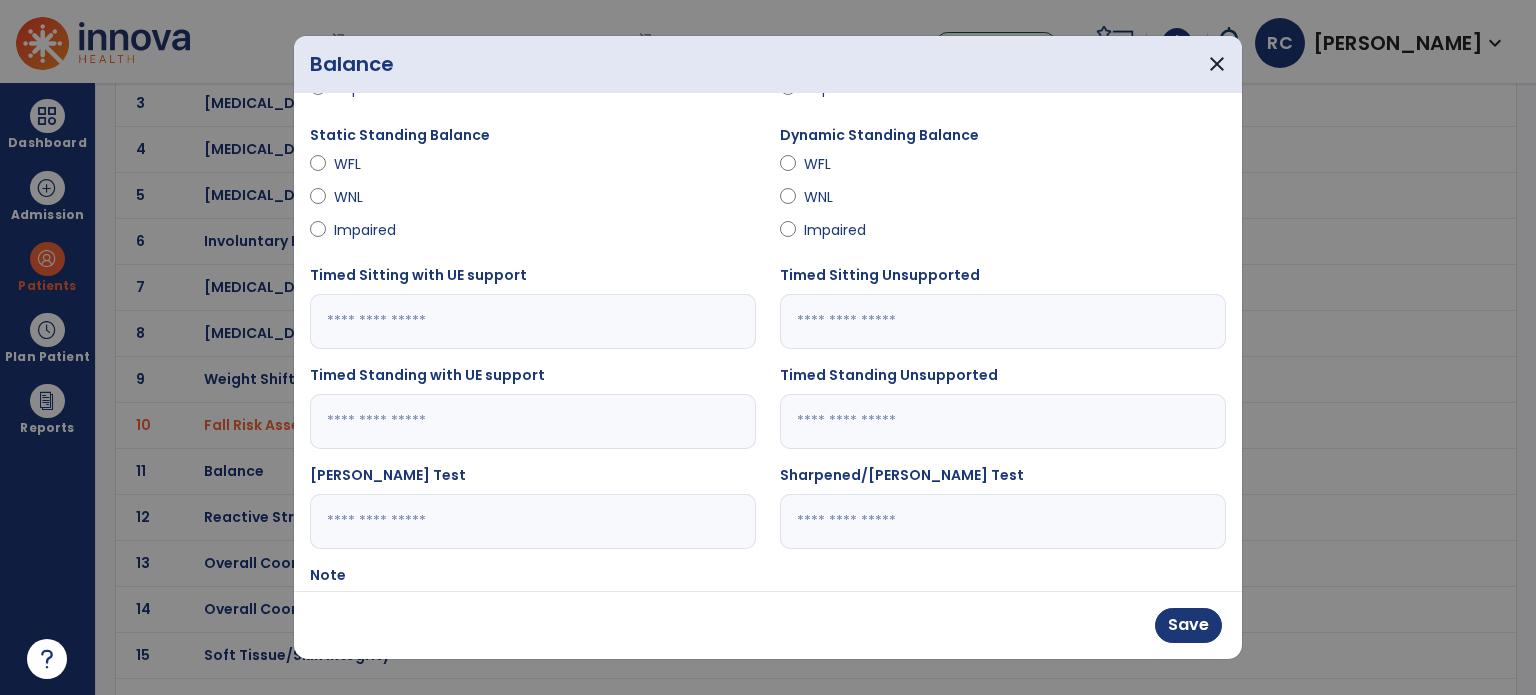 scroll, scrollTop: 312, scrollLeft: 0, axis: vertical 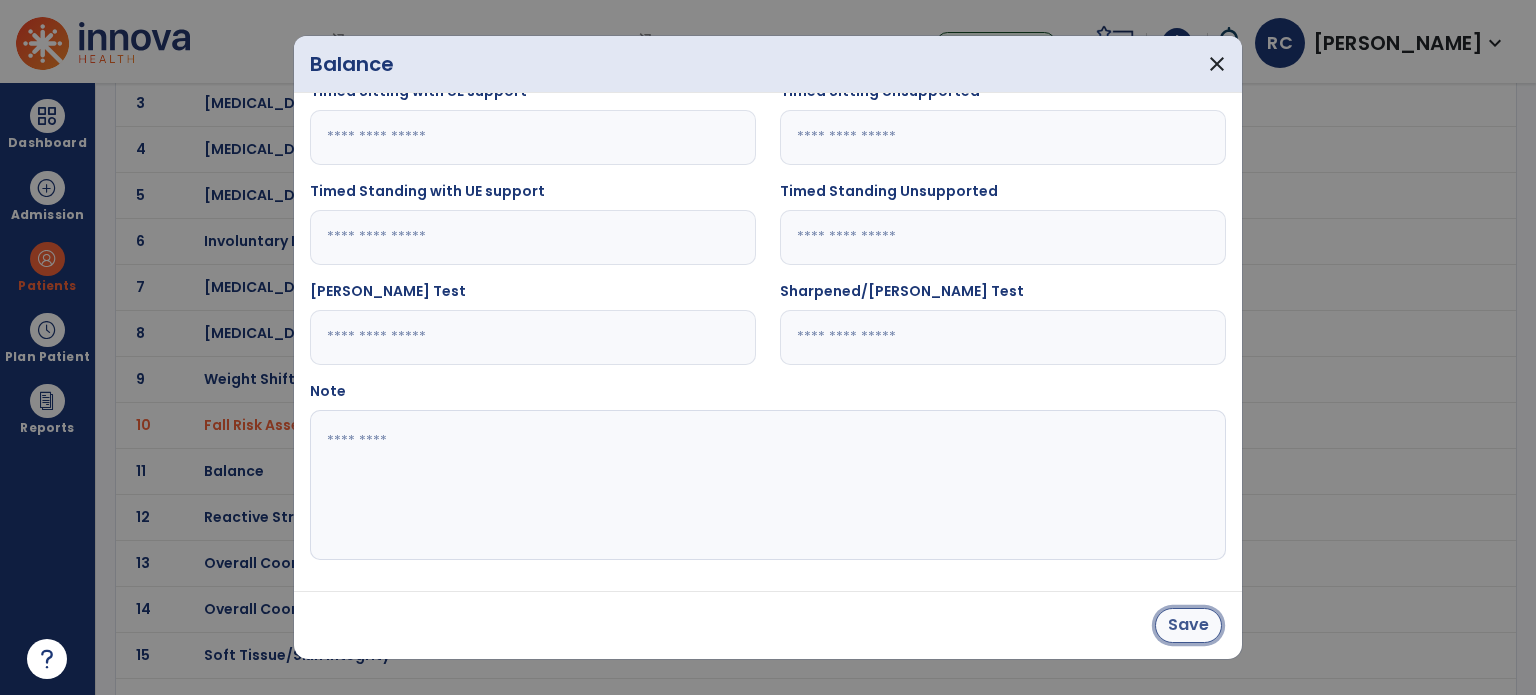 click on "Save" at bounding box center [1188, 625] 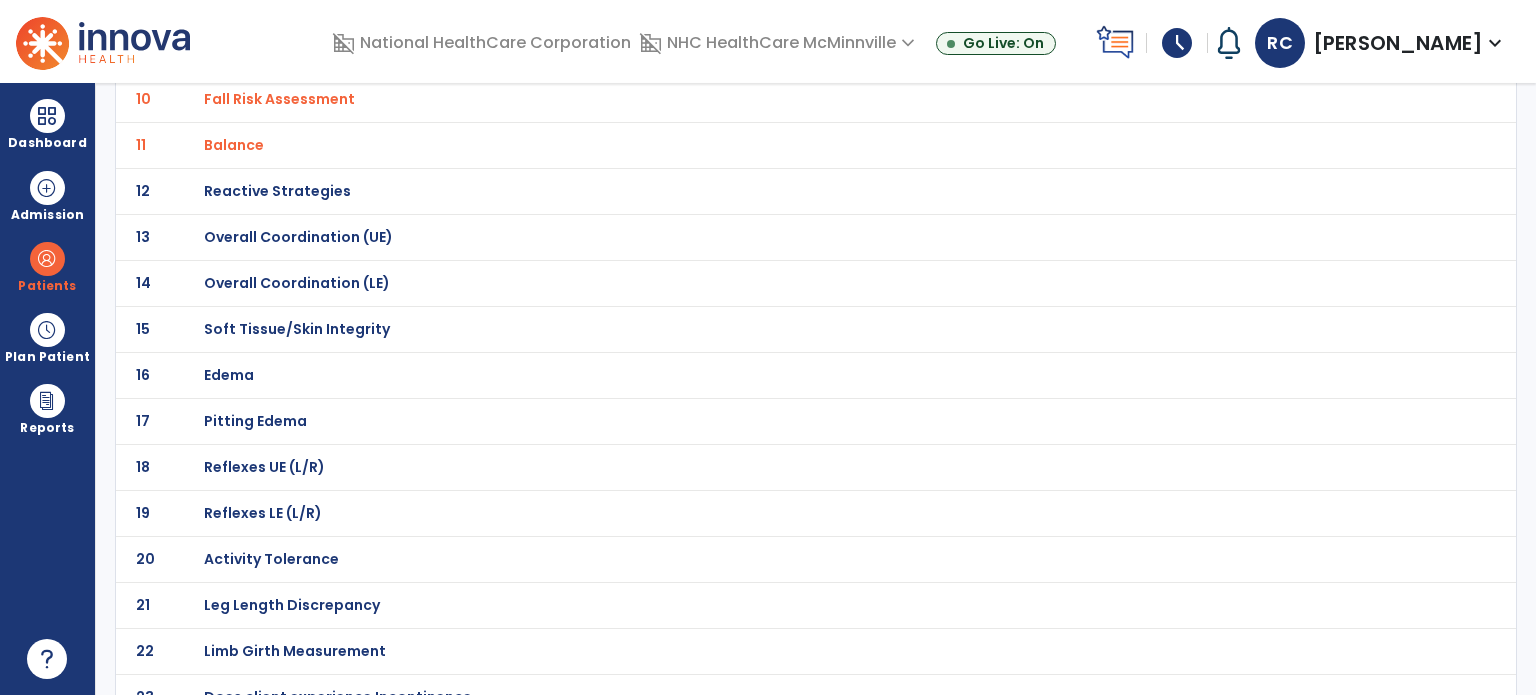 scroll, scrollTop: 584, scrollLeft: 0, axis: vertical 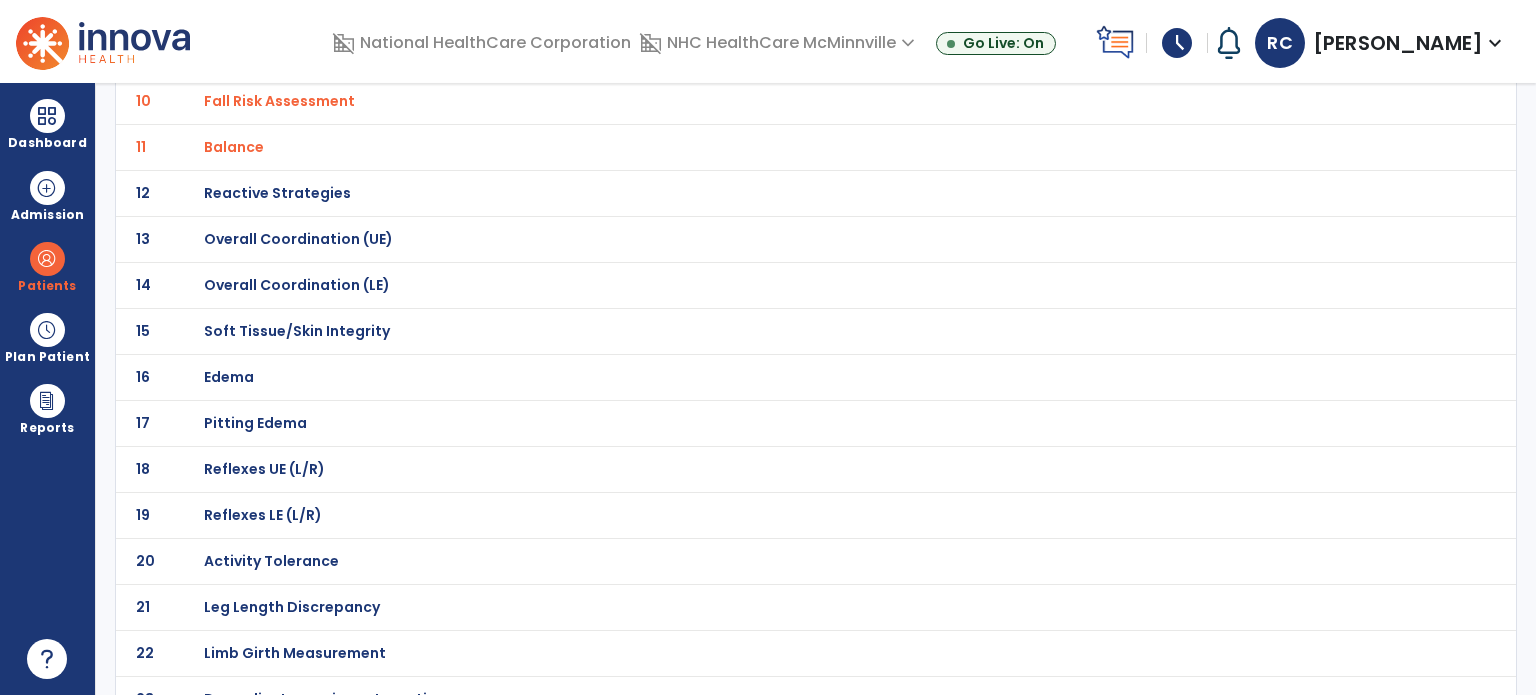 click on "Pitting Edema" at bounding box center (275, -313) 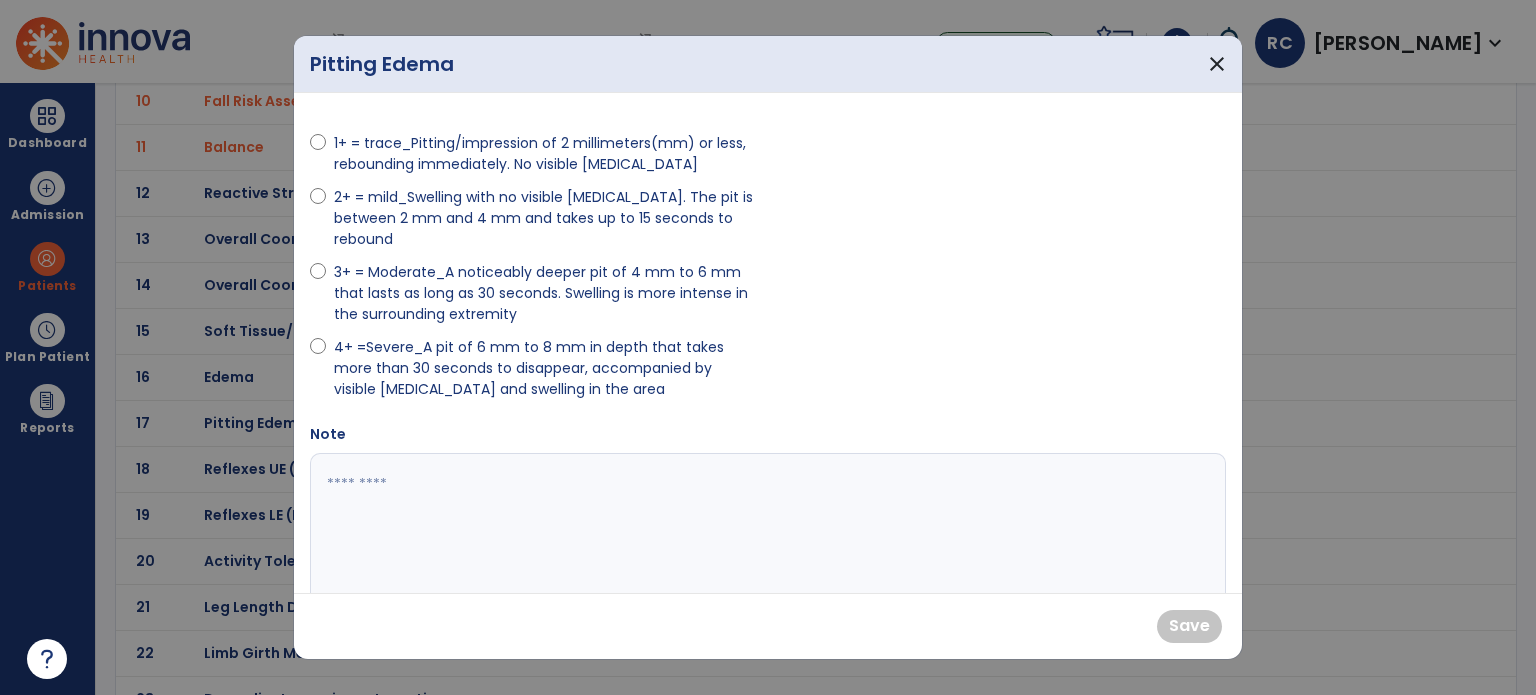 click on "4+ =Severe_A pit of 6 mm to 8 mm in depth that takes more than 30 seconds to disappear, accompanied by visible deformity and swelling in the area" at bounding box center [545, 368] 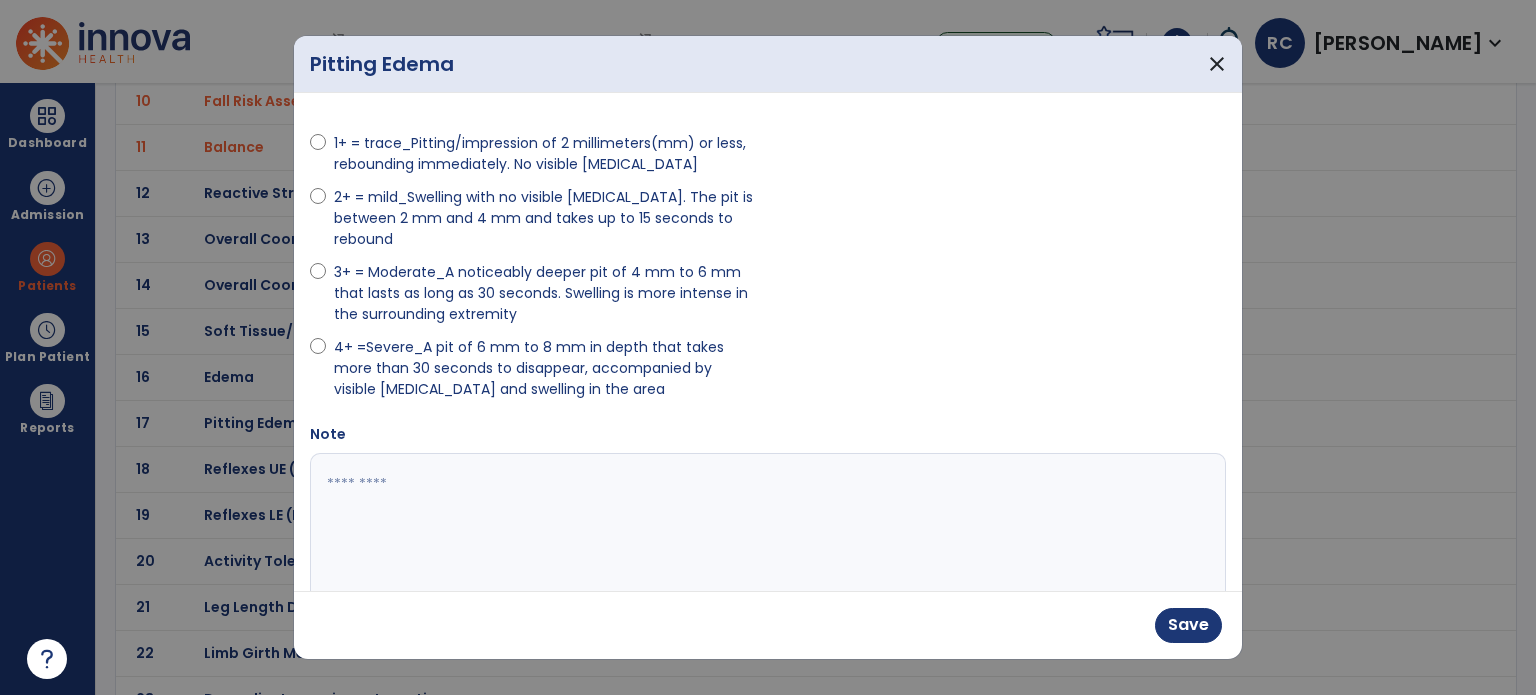 click on "4+ =Severe_A pit of 6 mm to 8 mm in depth that takes more than 30 seconds to disappear, accompanied by visible deformity and swelling in the area" at bounding box center (545, 368) 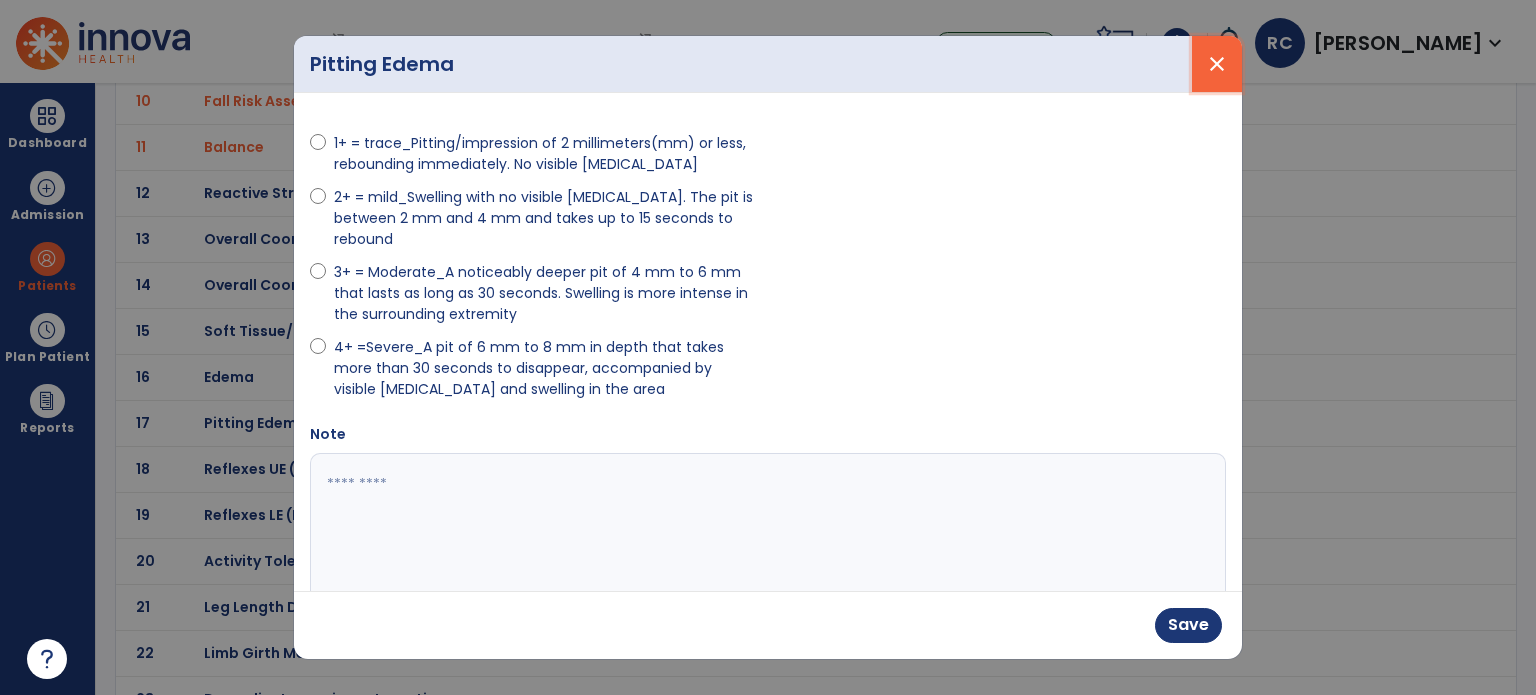 click on "close" at bounding box center [1217, 64] 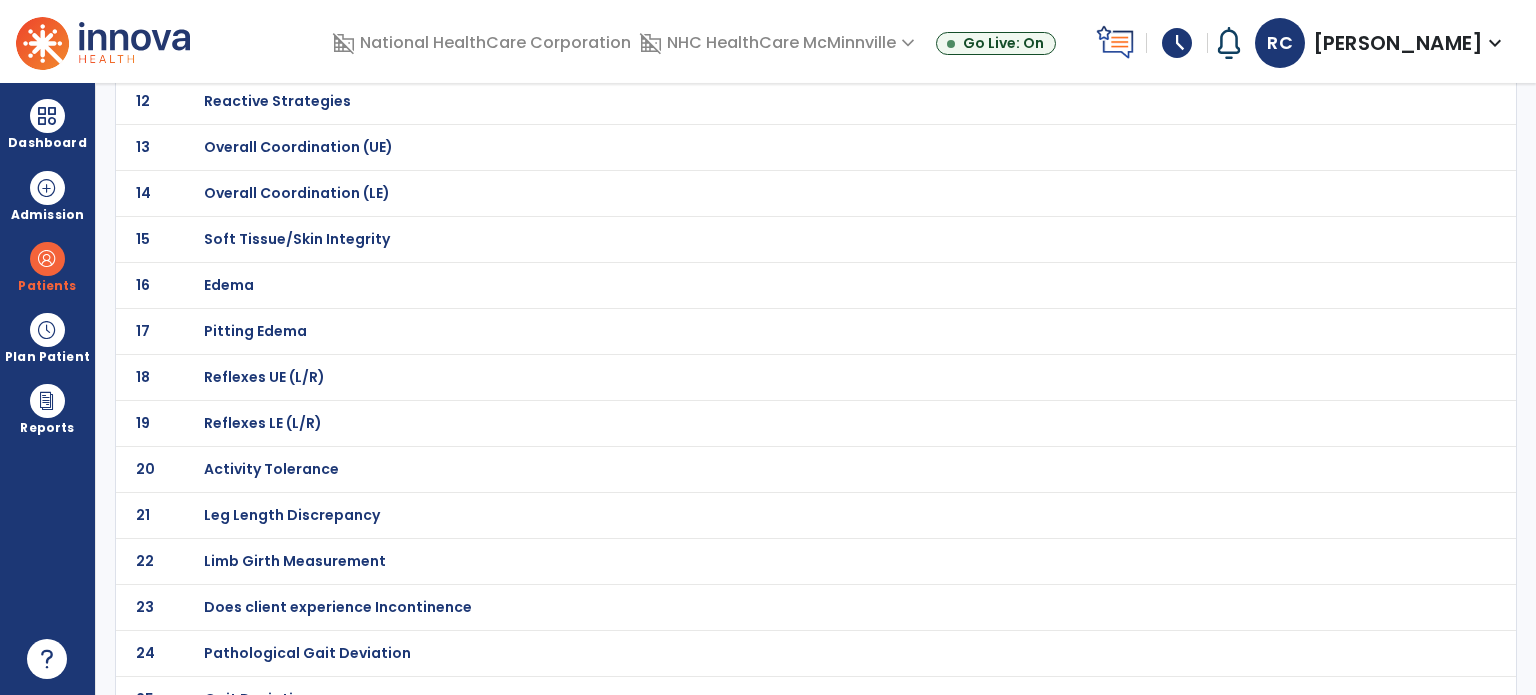 scroll, scrollTop: 698, scrollLeft: 0, axis: vertical 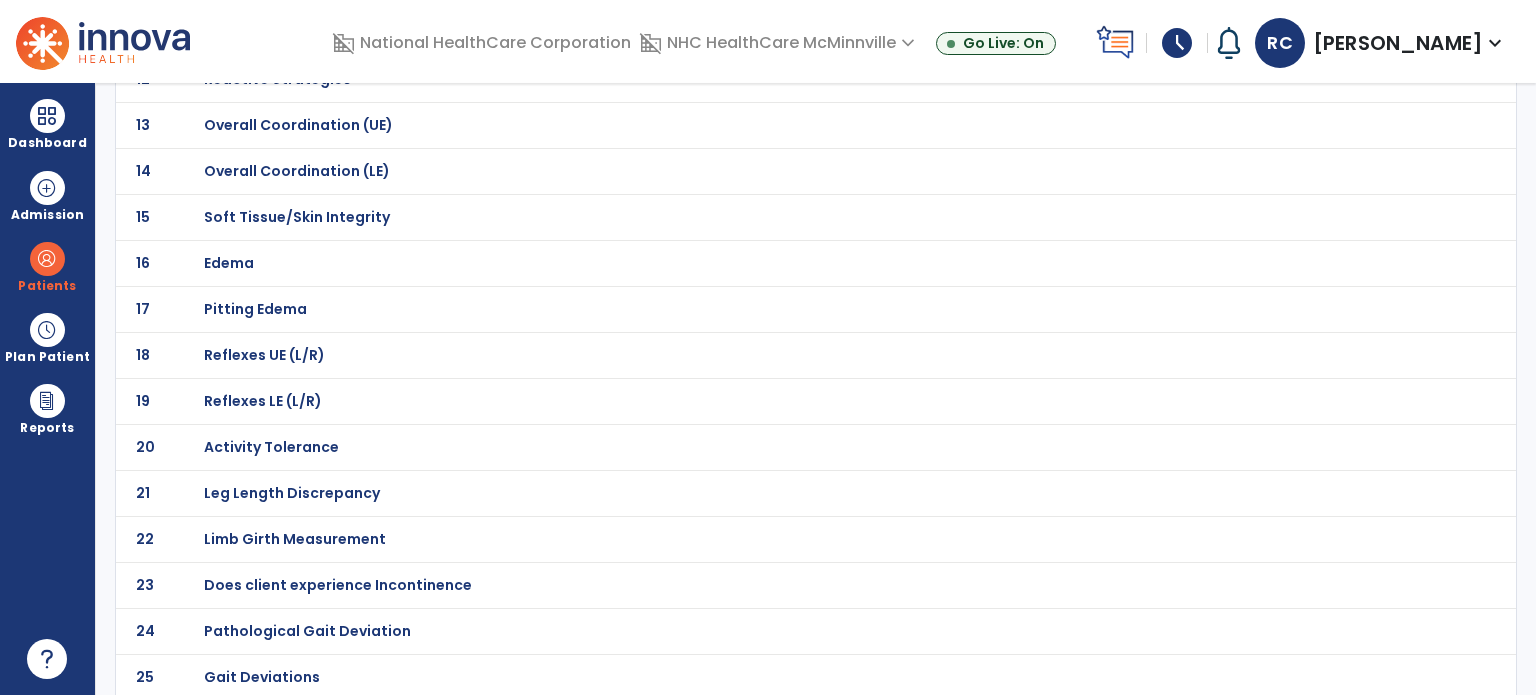 click on "Gait Deviations" at bounding box center (275, -427) 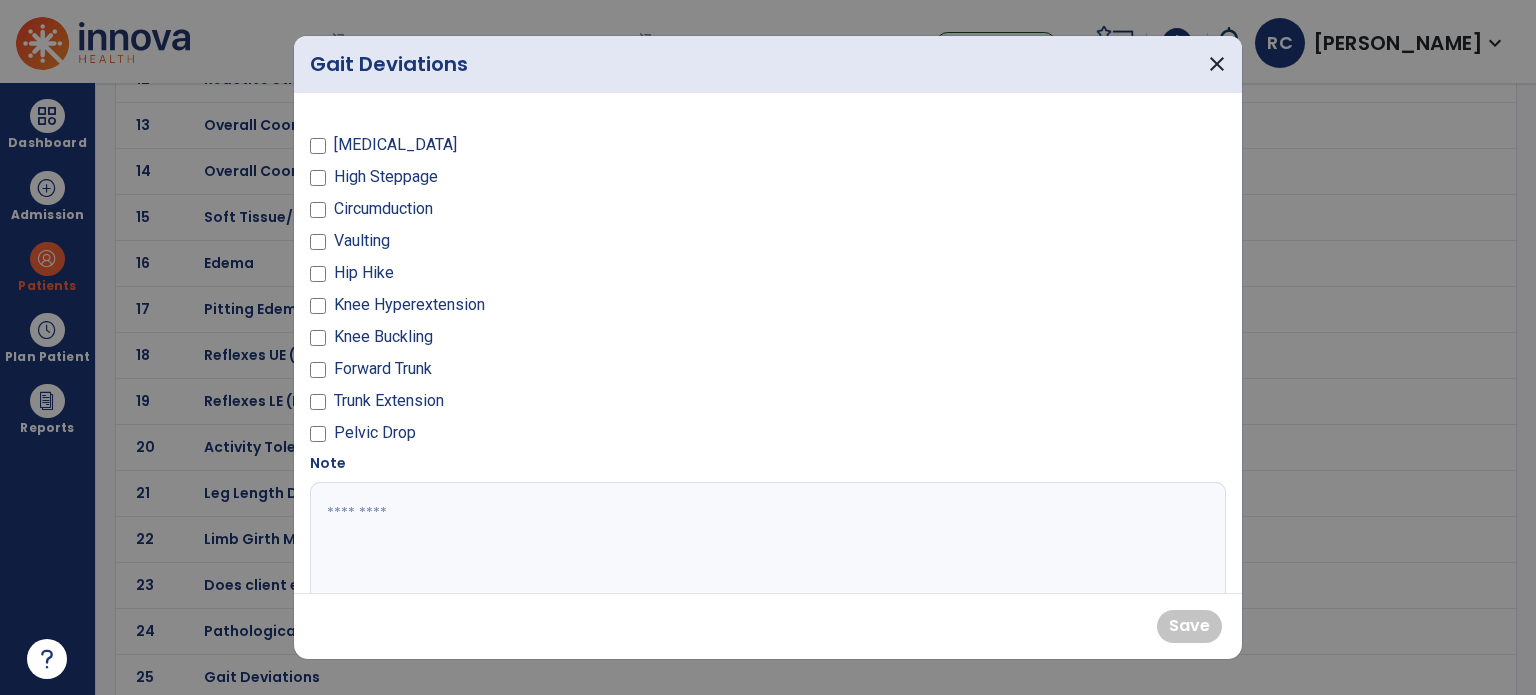 scroll, scrollTop: 0, scrollLeft: 0, axis: both 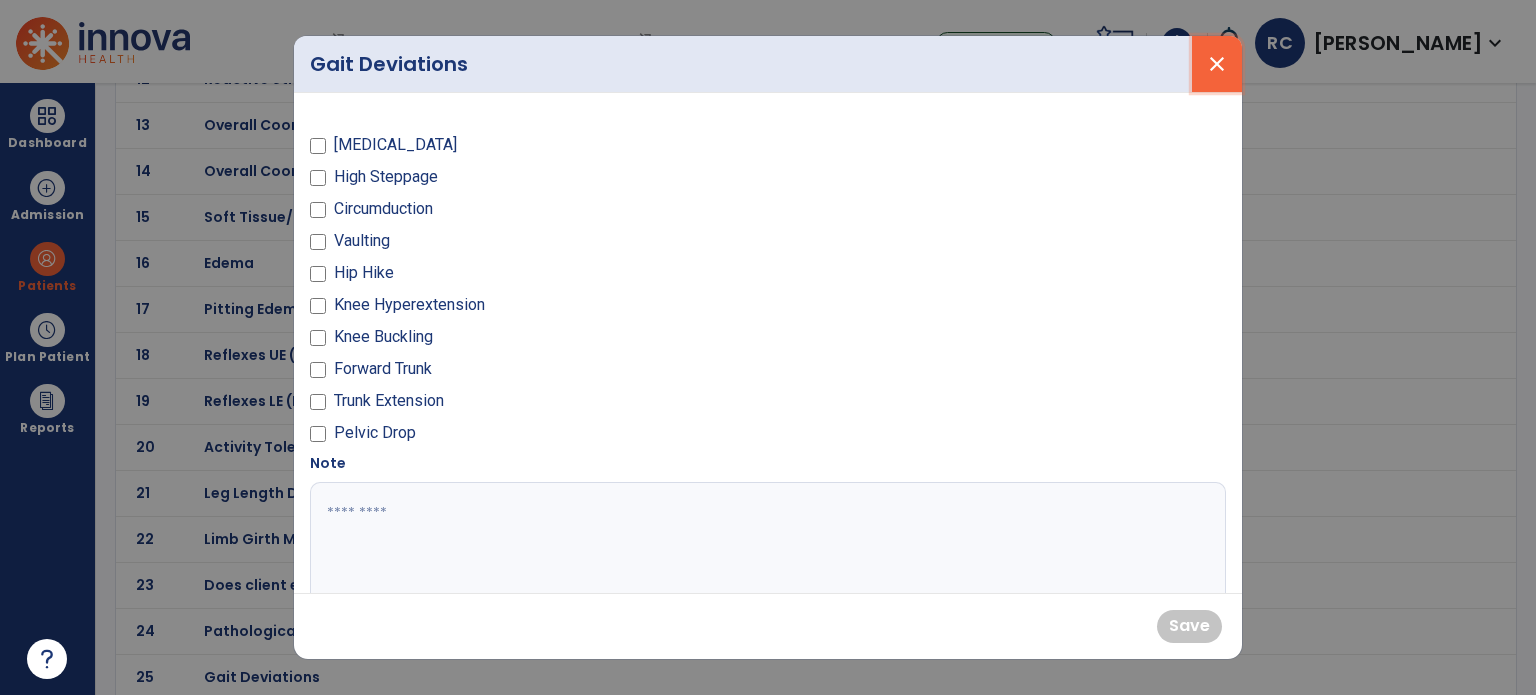 click on "close" at bounding box center (1217, 64) 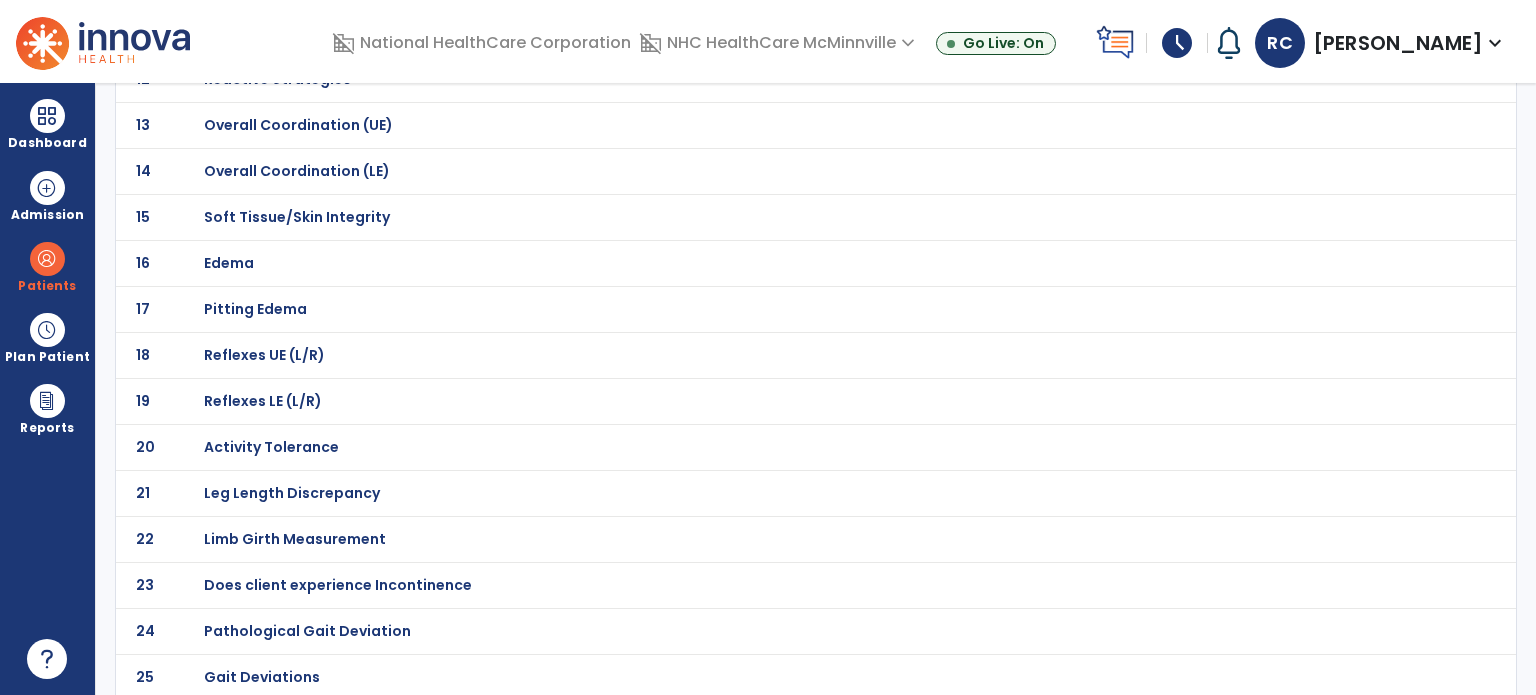 click on "Reflexes UE (L/R)" at bounding box center [772, -427] 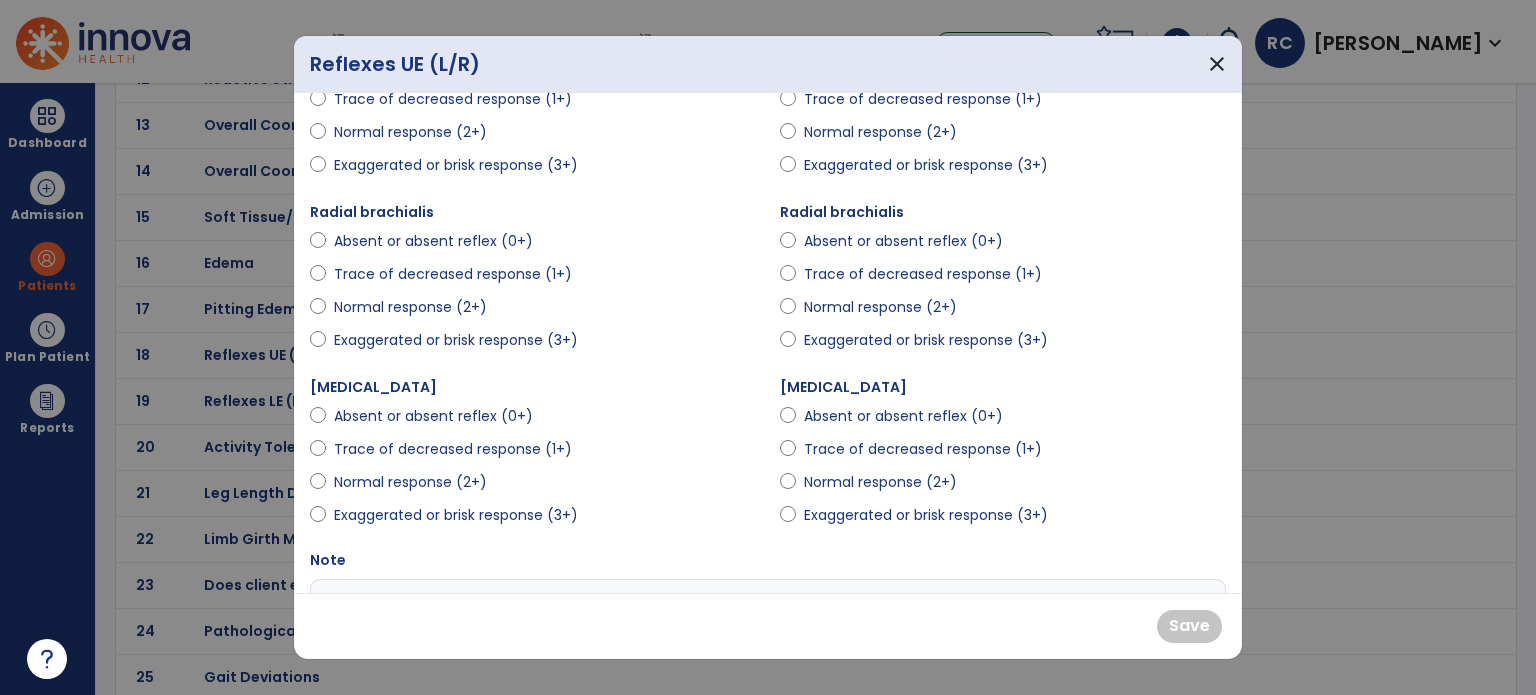 scroll, scrollTop: 0, scrollLeft: 0, axis: both 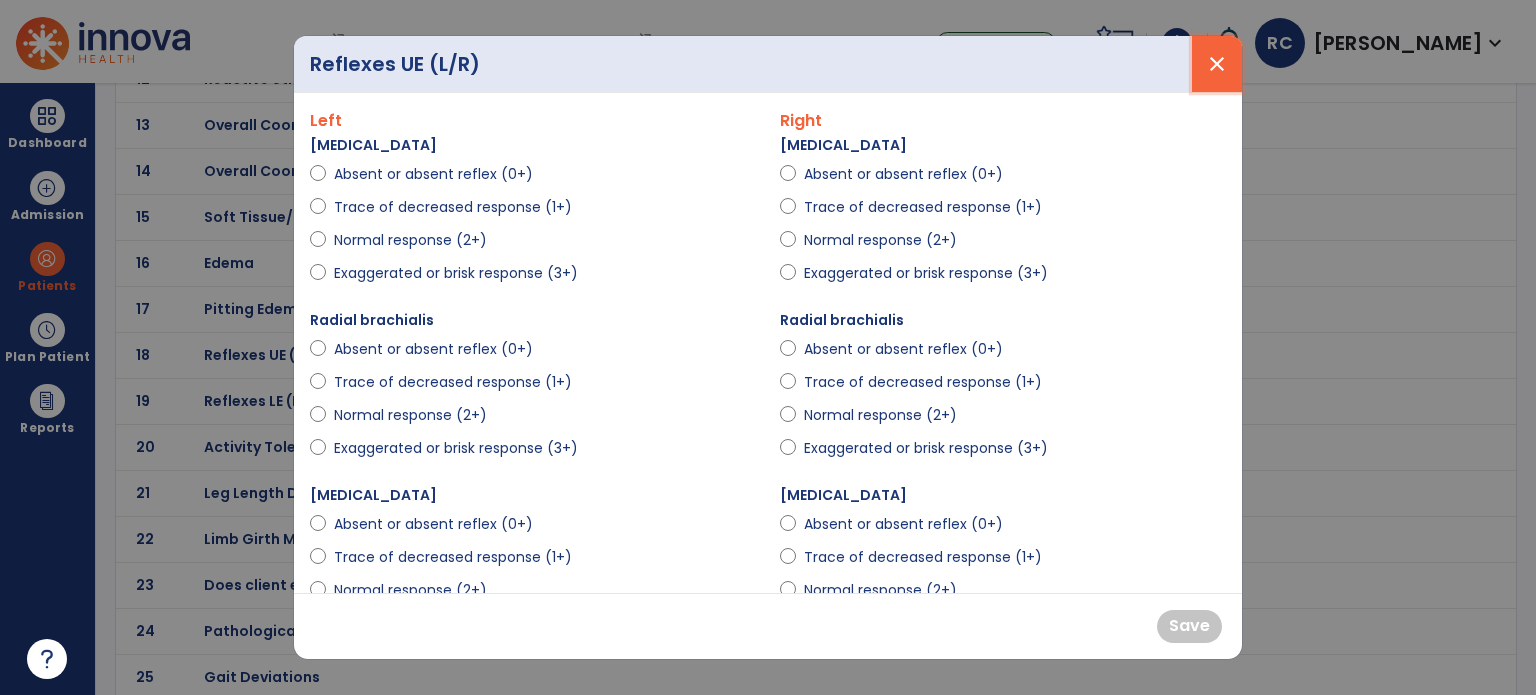 click on "close" at bounding box center (1217, 64) 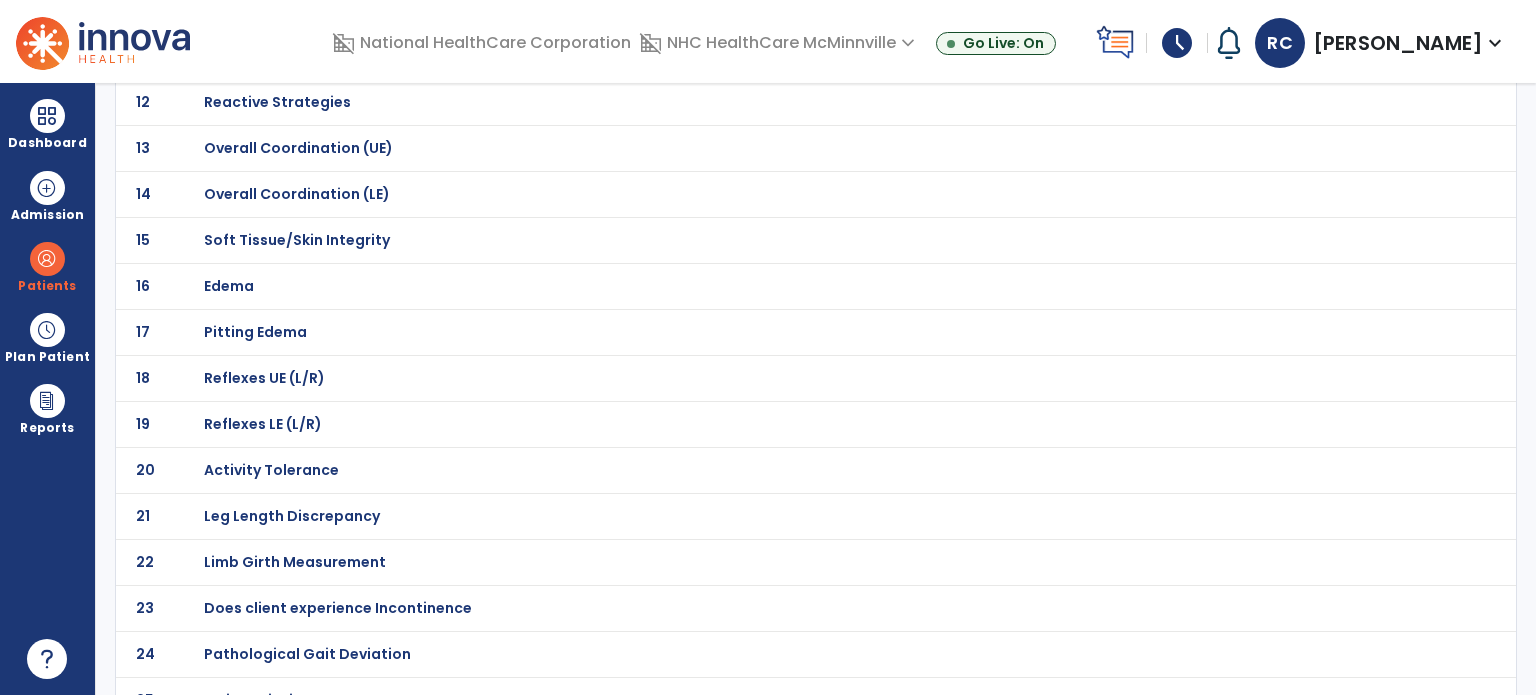 scroll, scrollTop: 698, scrollLeft: 0, axis: vertical 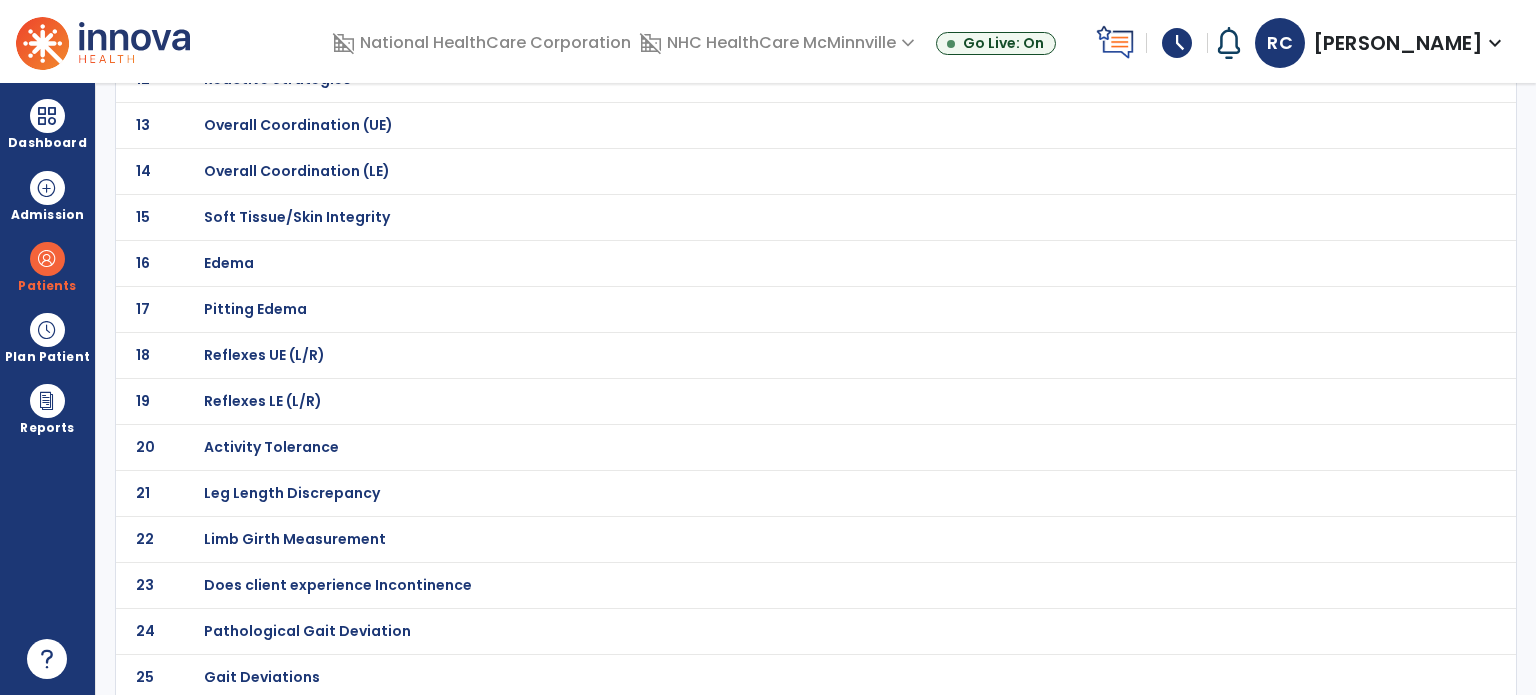 click on "25 Gait Deviations" 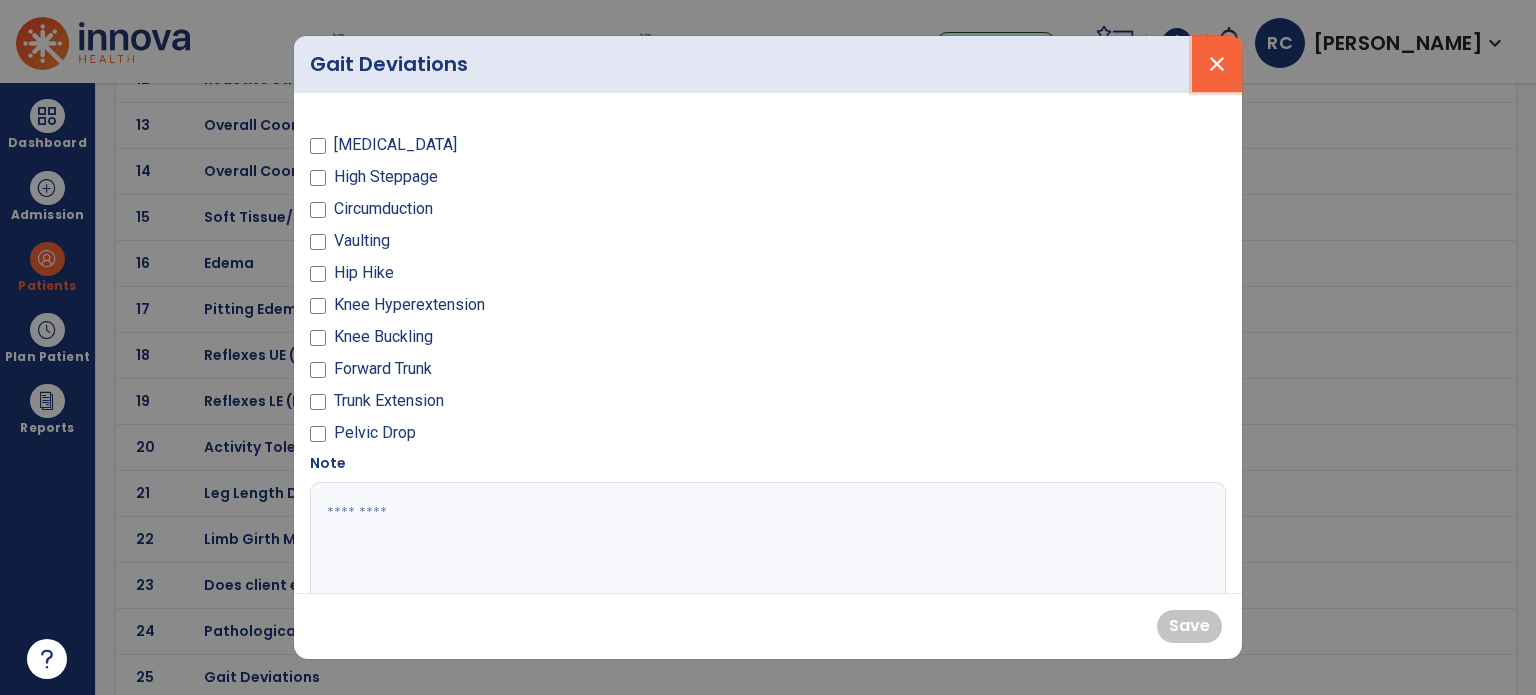 click on "close" at bounding box center [1217, 64] 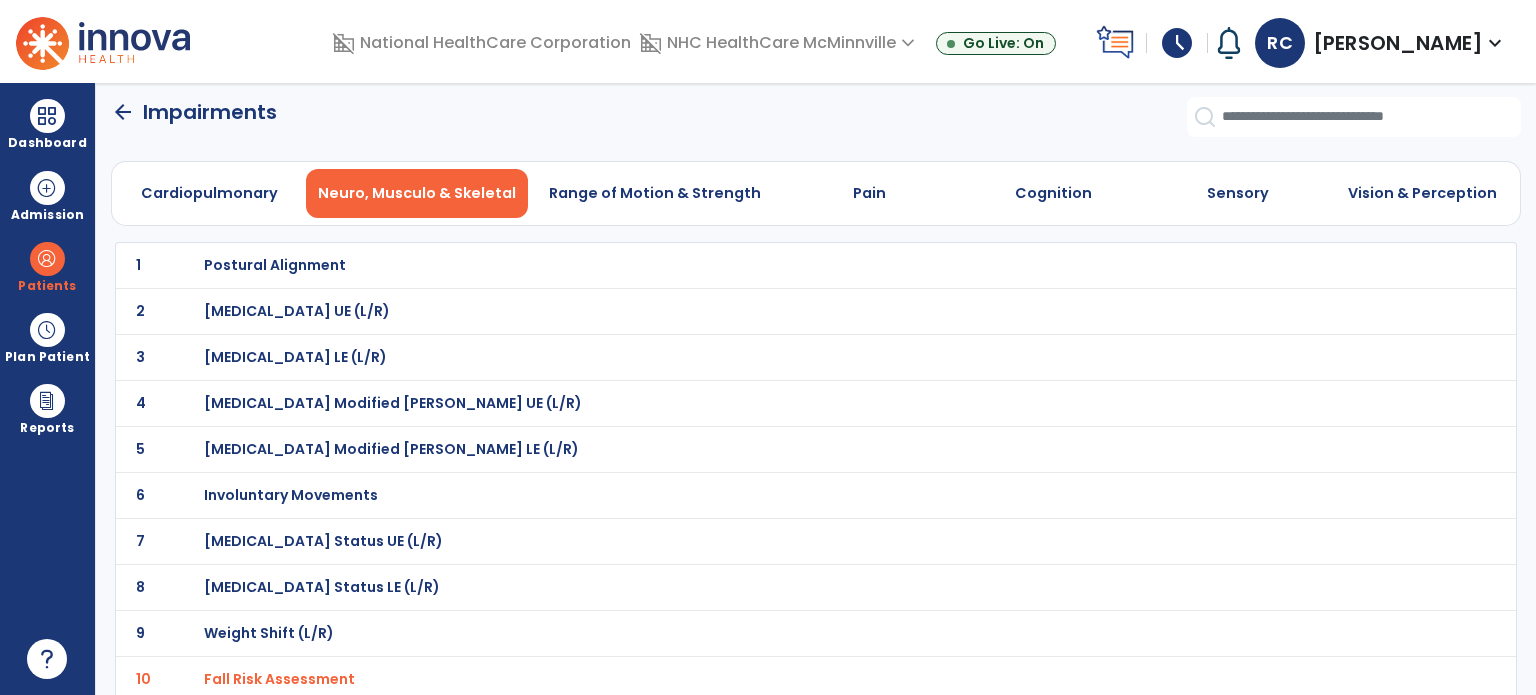 scroll, scrollTop: 0, scrollLeft: 0, axis: both 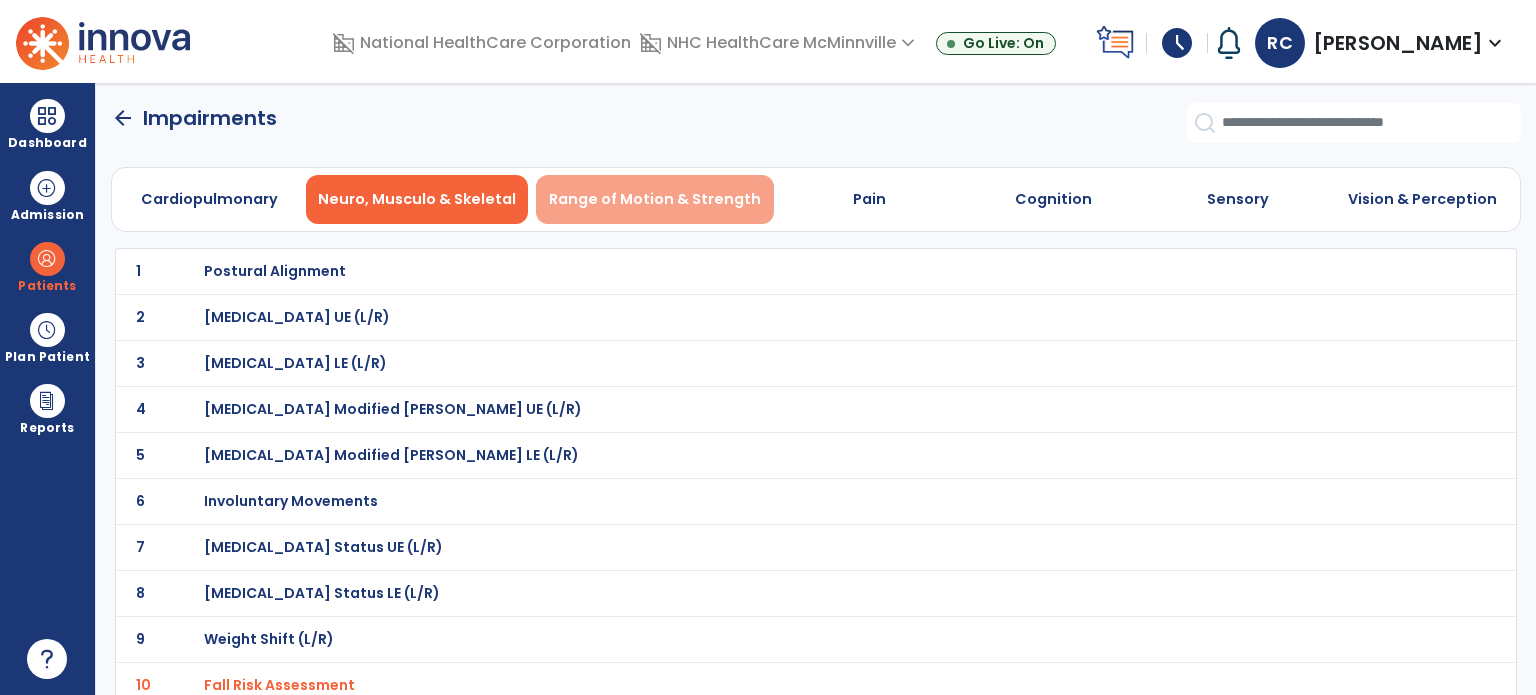 click on "Range of Motion & Strength" at bounding box center [655, 199] 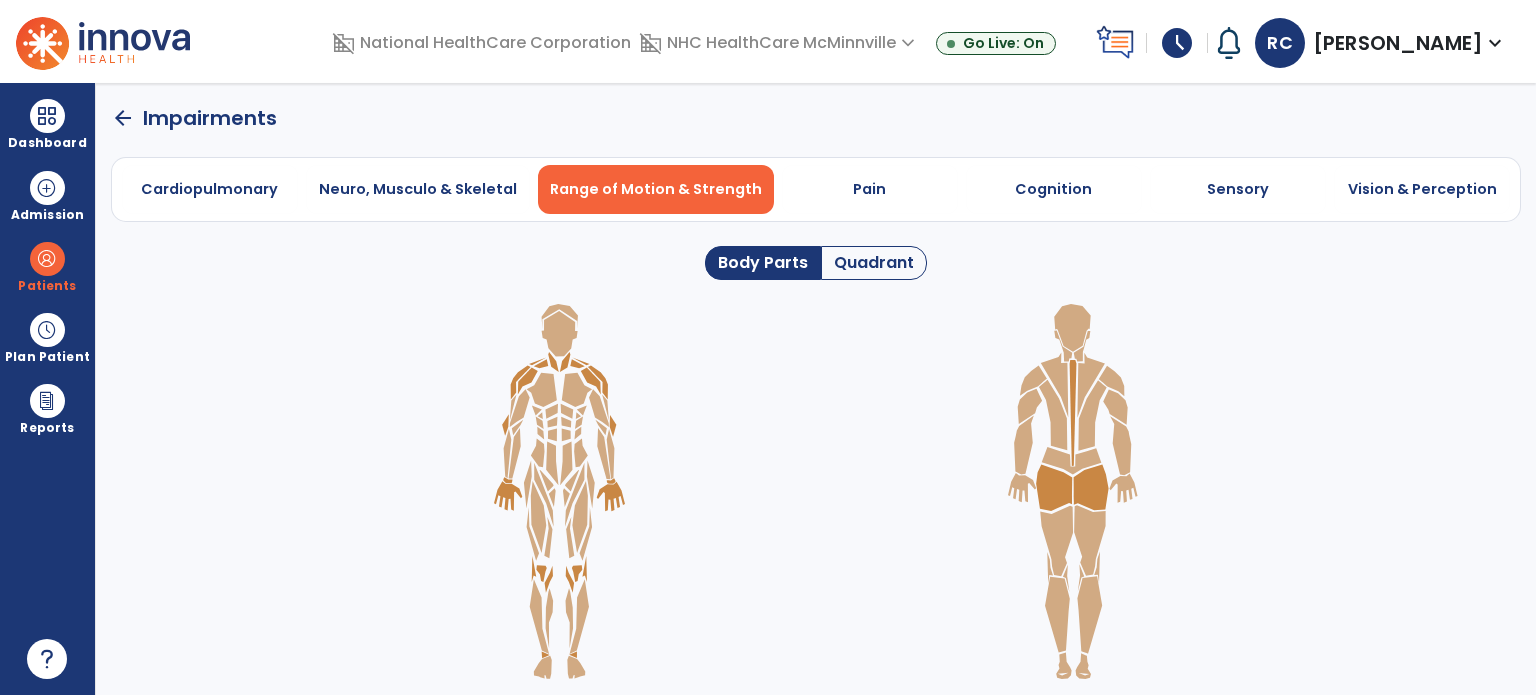 click on "Quadrant" 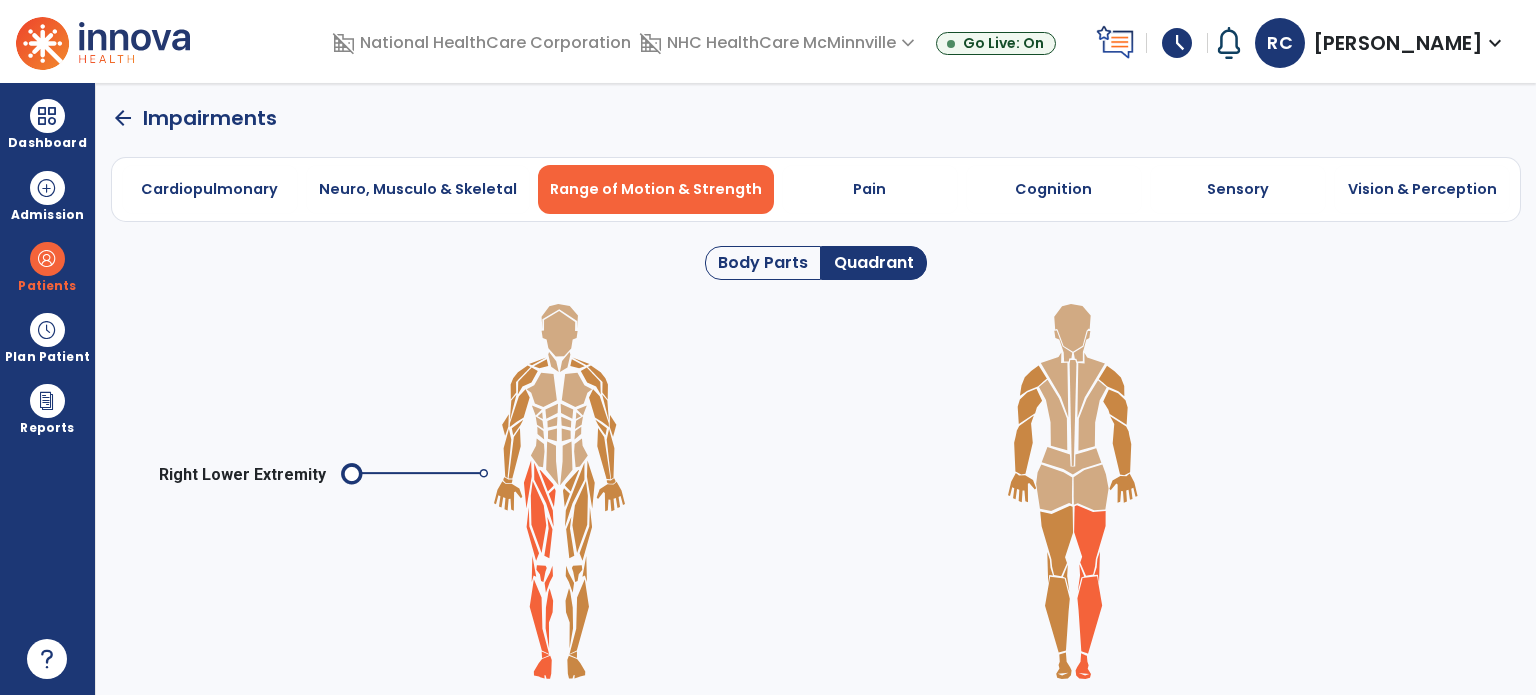 click 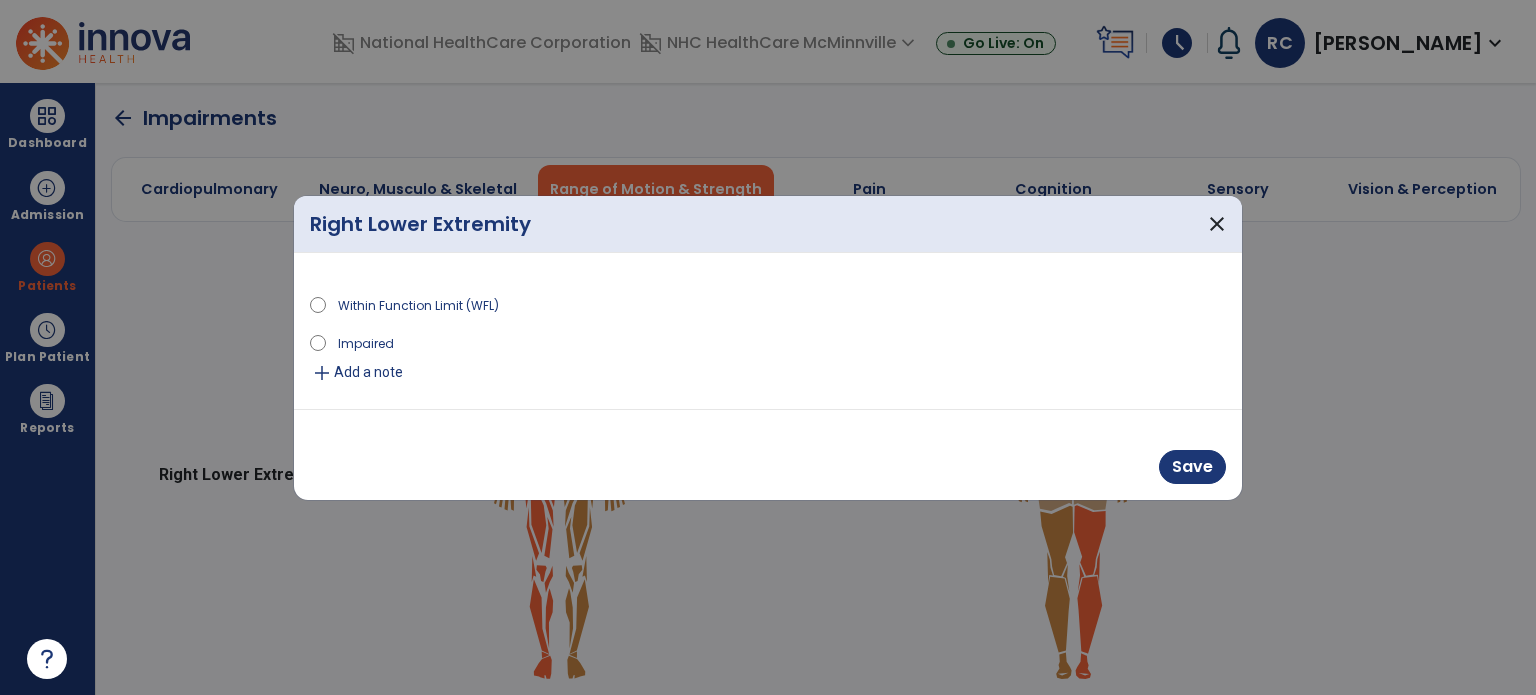 click on "Impaired" at bounding box center (366, 342) 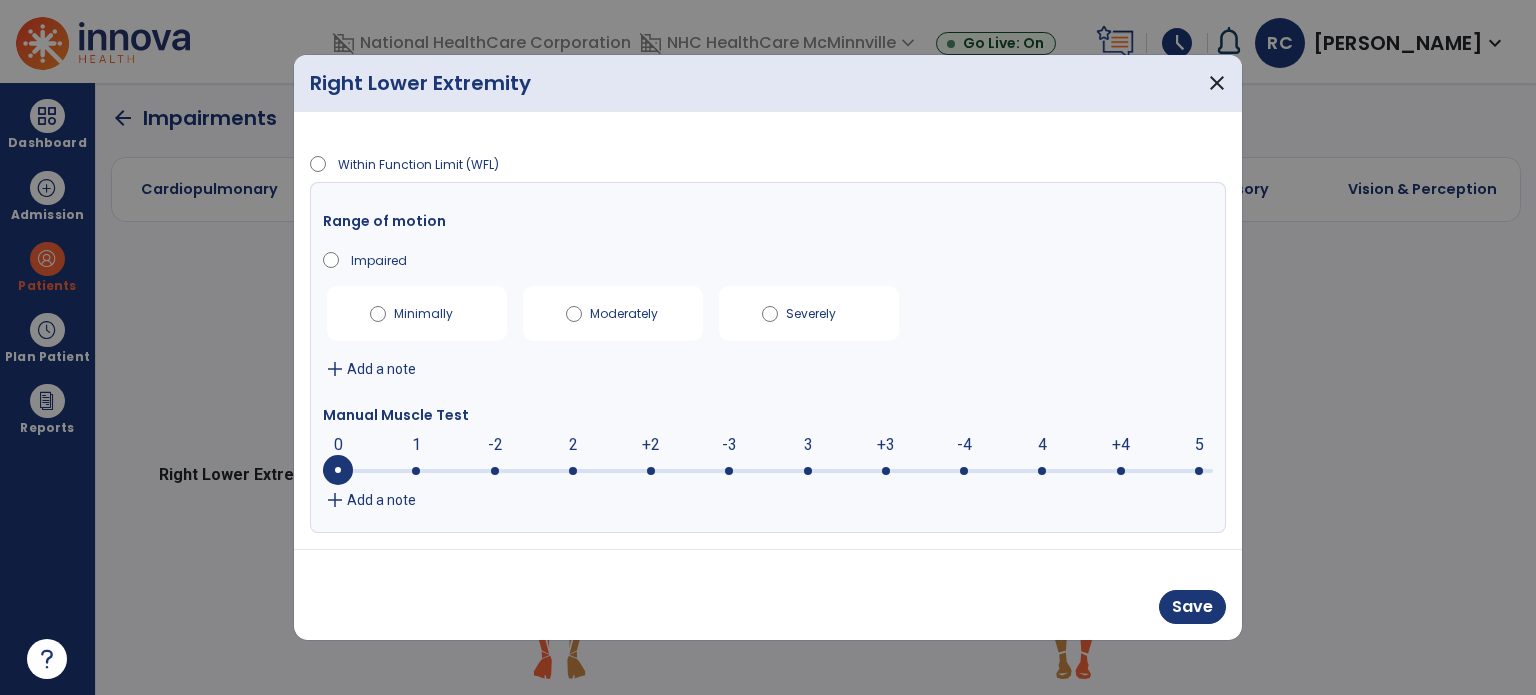 click at bounding box center (1042, 471) 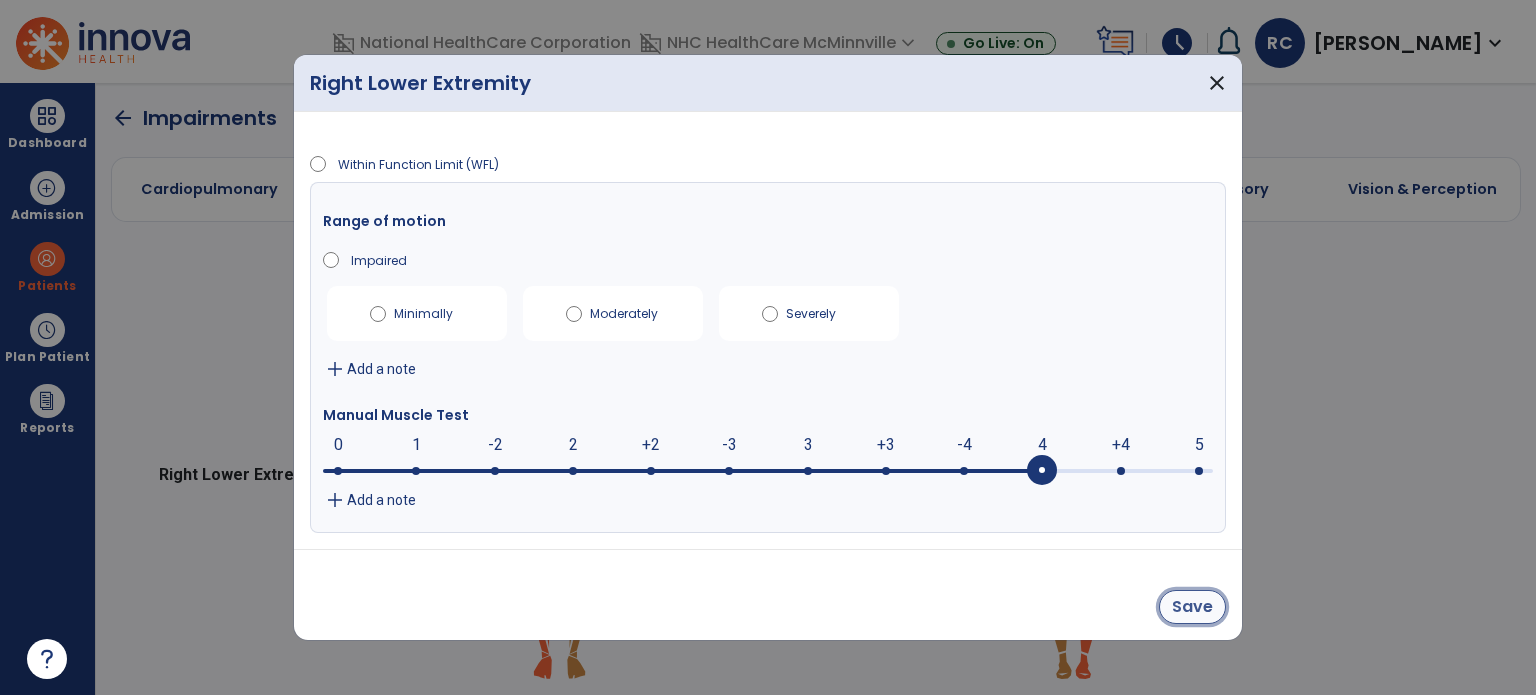 click on "Save" at bounding box center (1192, 607) 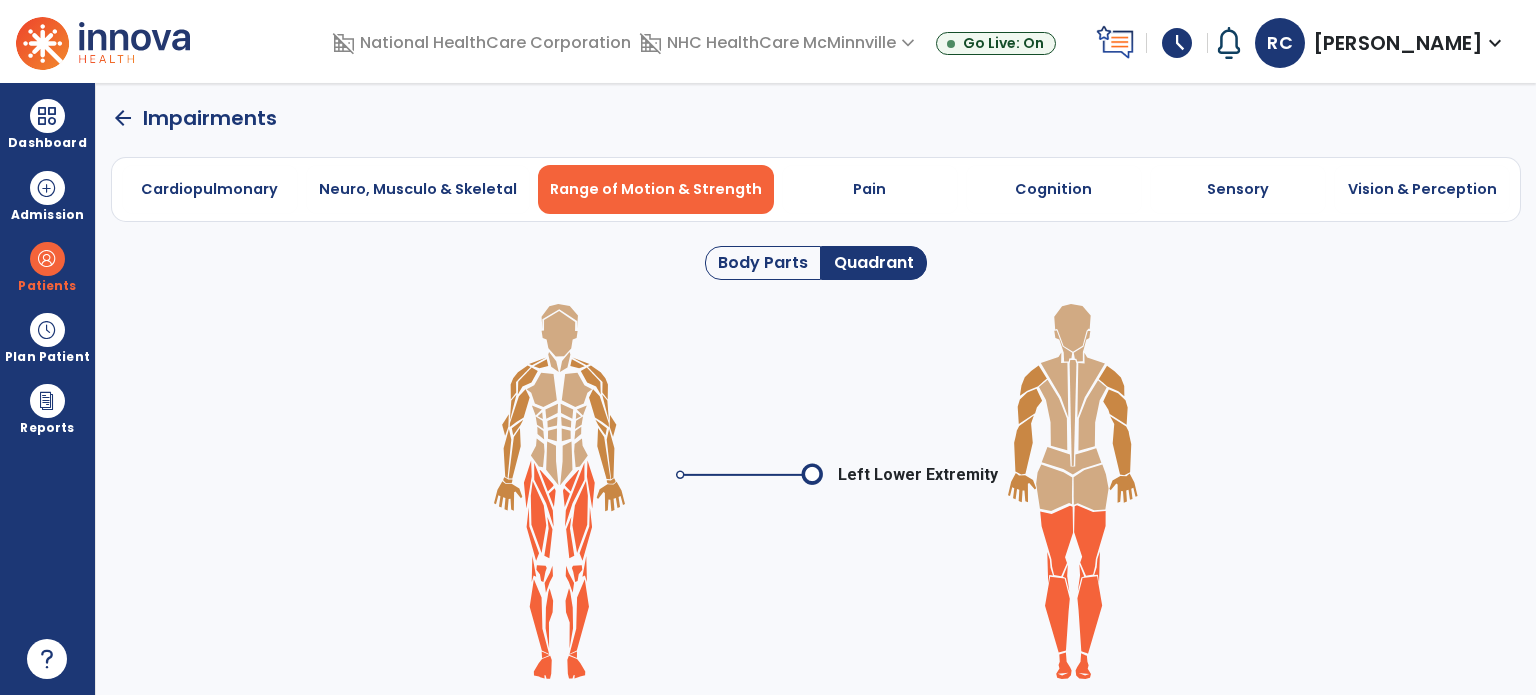 click 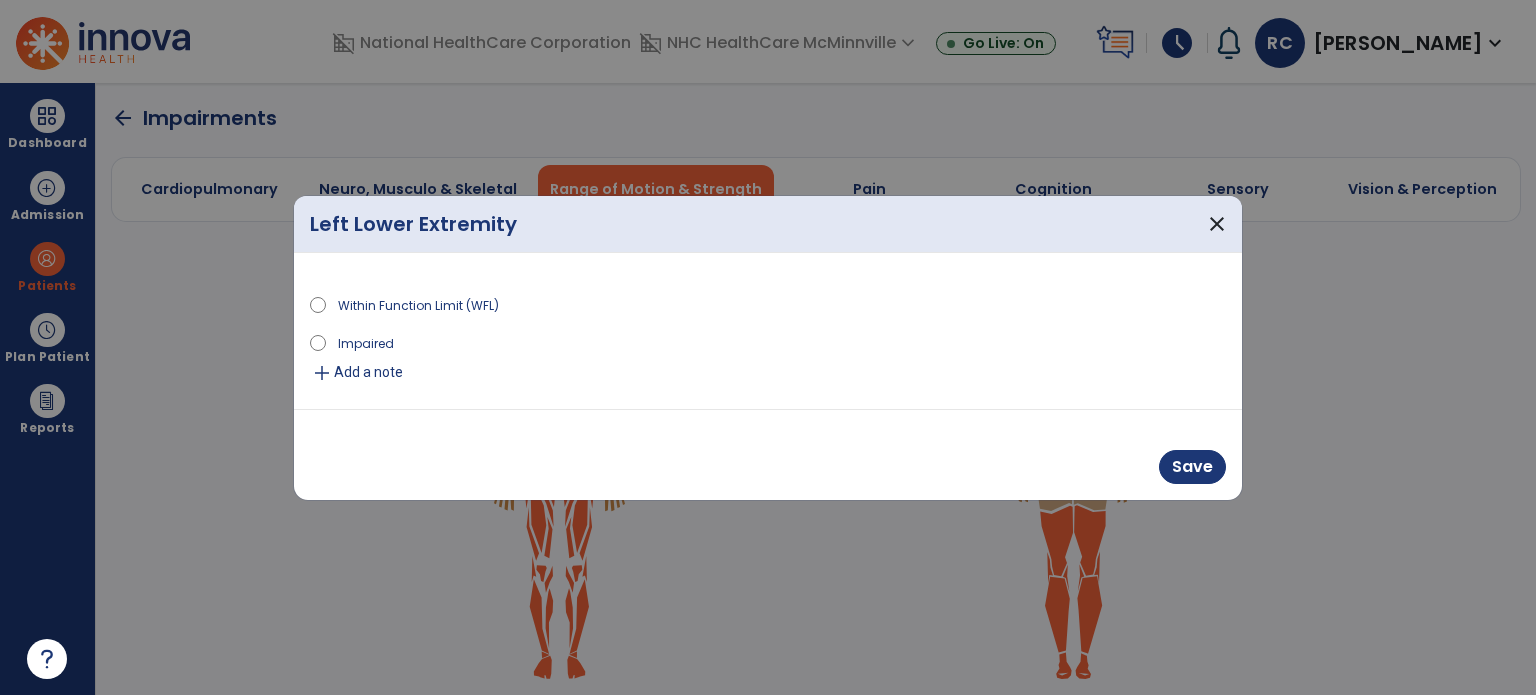 click on "Impaired" at bounding box center [366, 342] 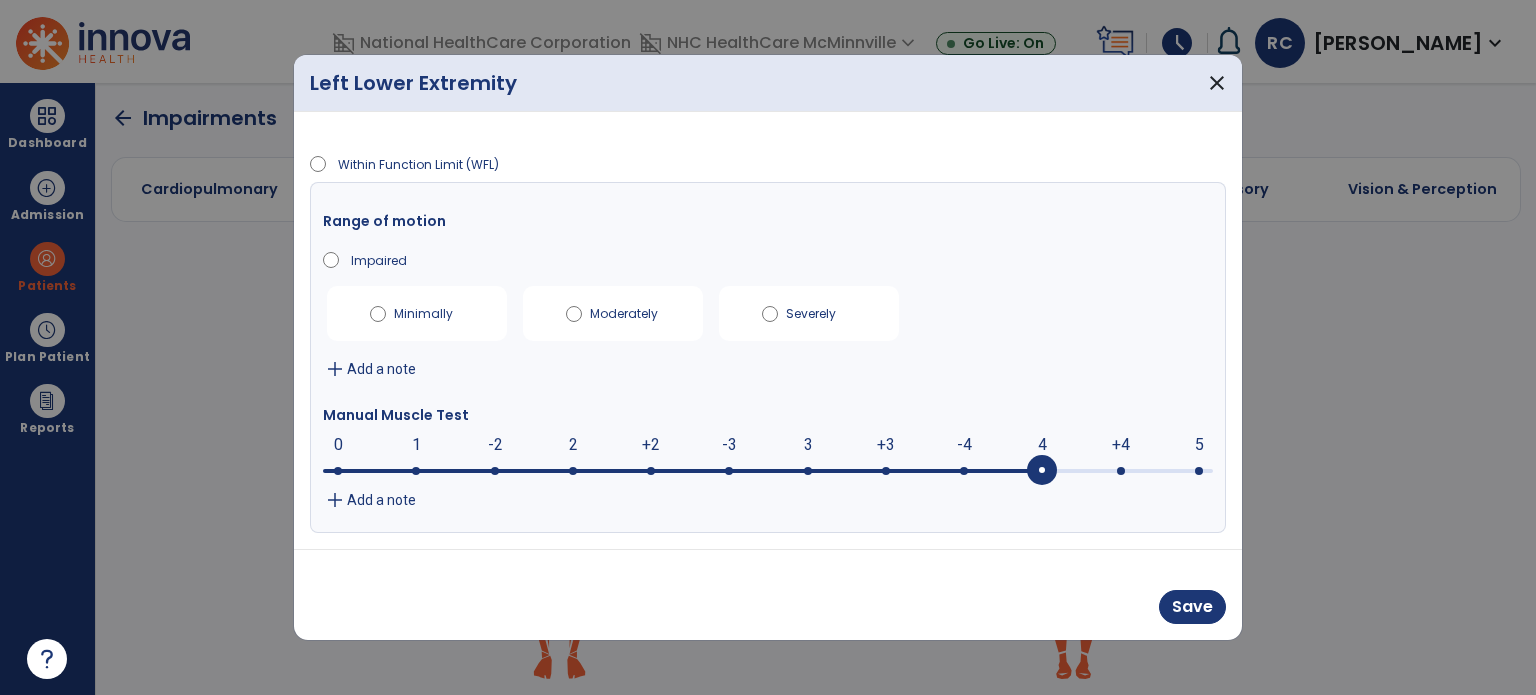 click at bounding box center (768, 469) 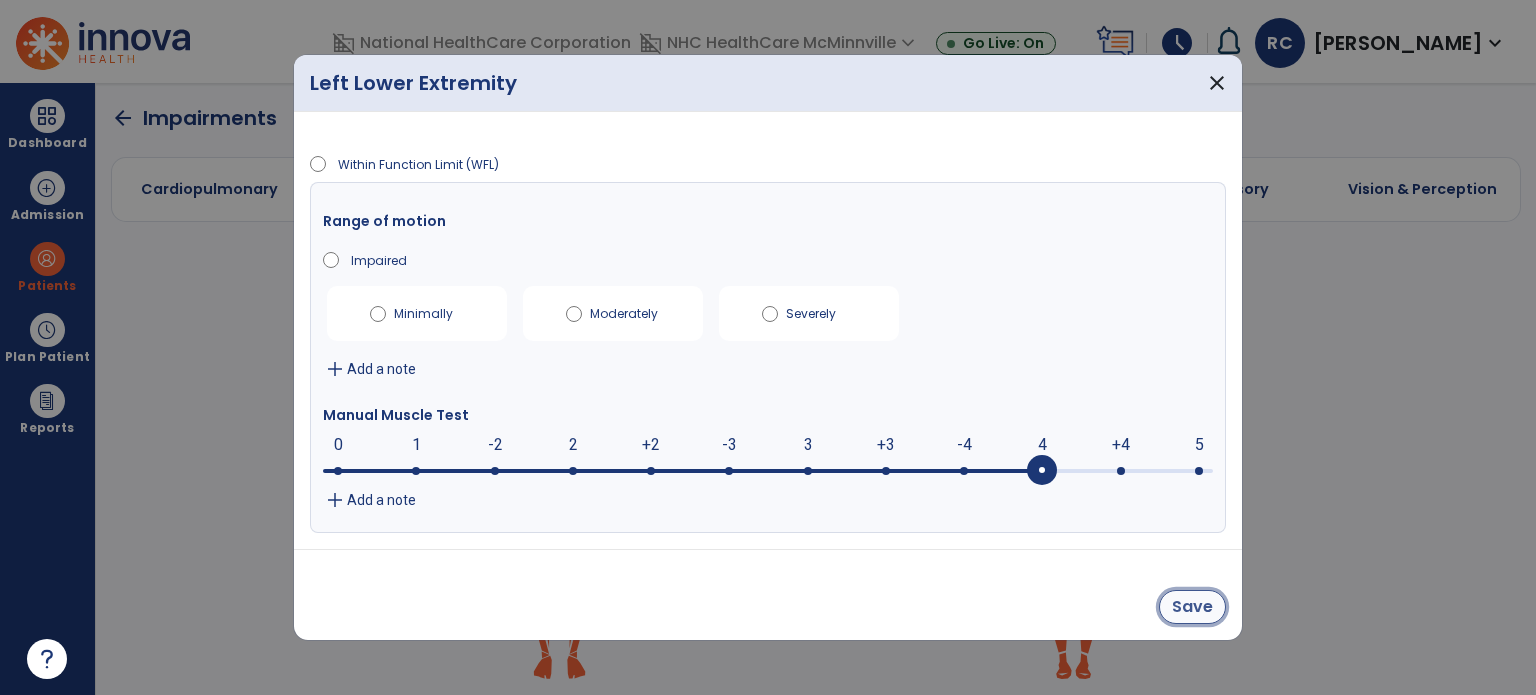 click on "Save" at bounding box center (1192, 607) 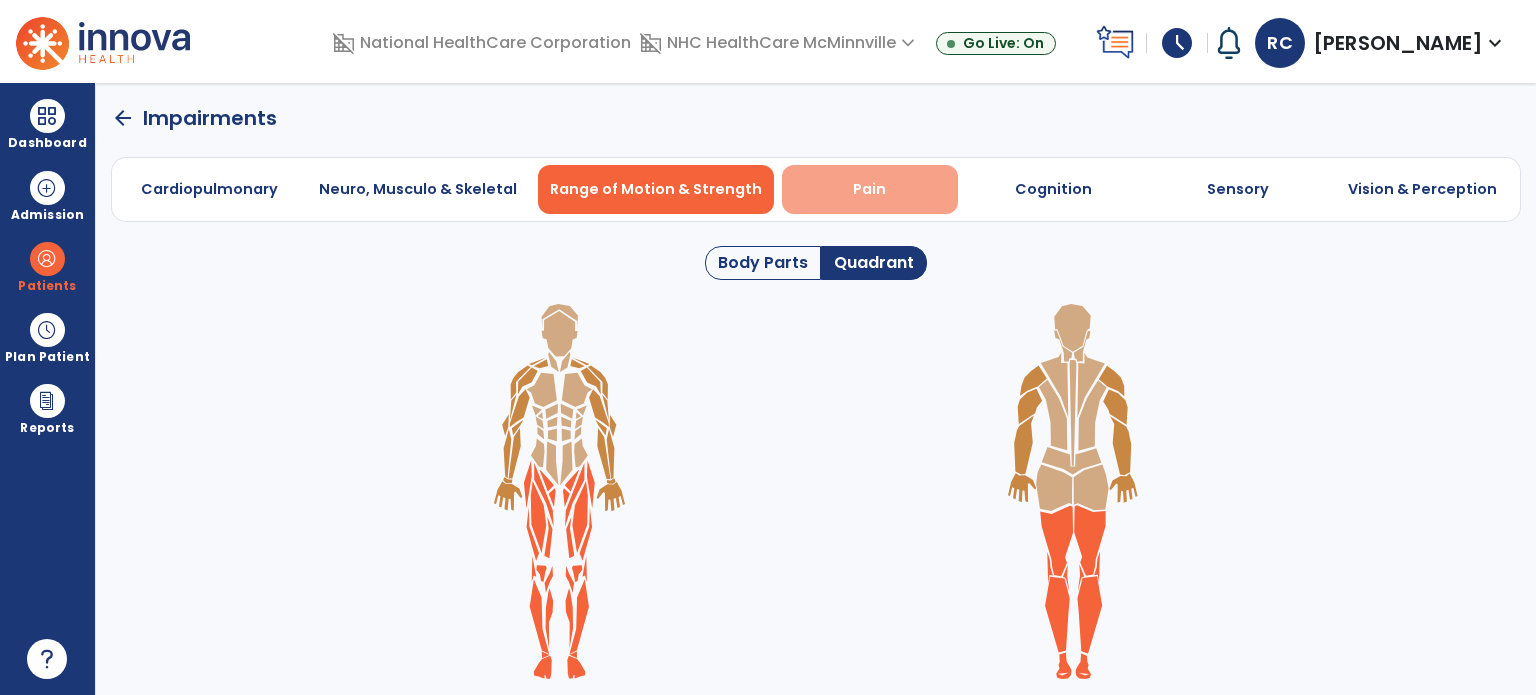 click on "Pain" at bounding box center (869, 189) 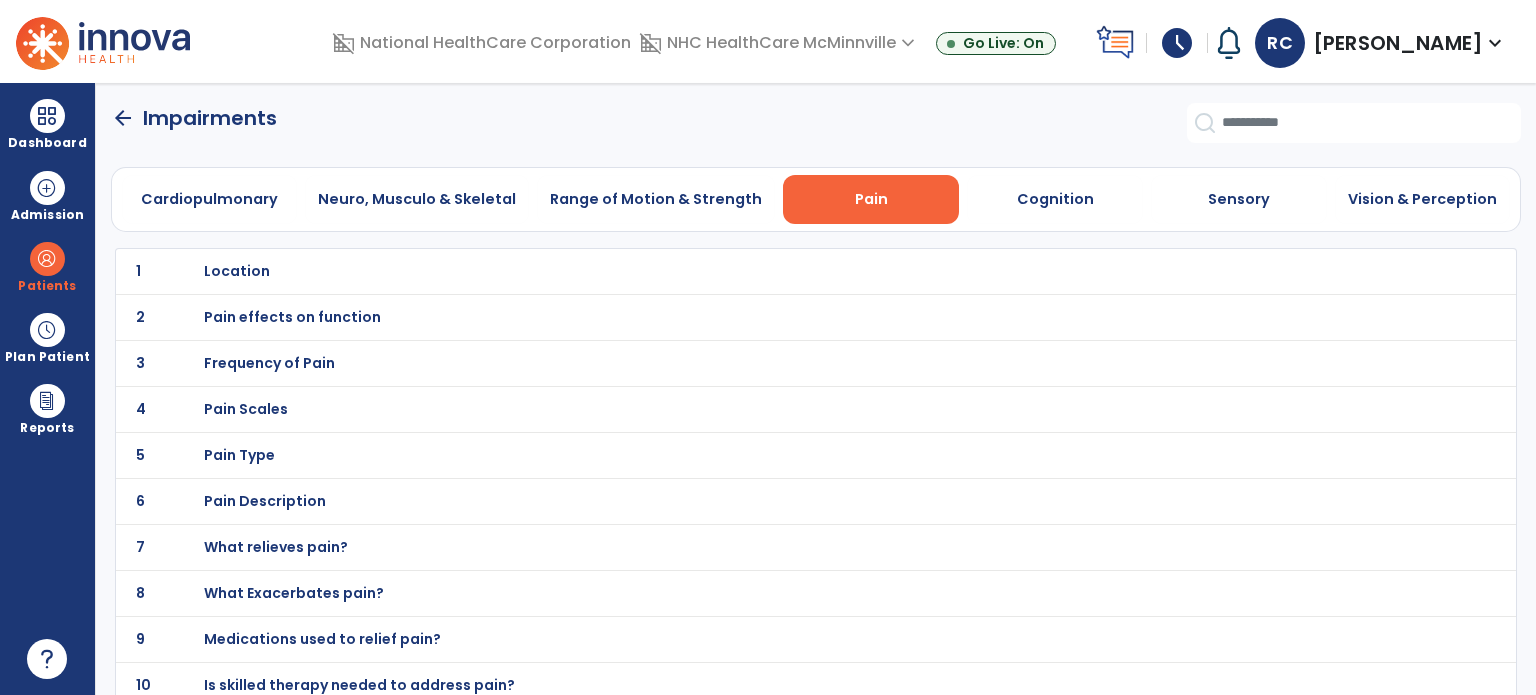 scroll, scrollTop: 11, scrollLeft: 0, axis: vertical 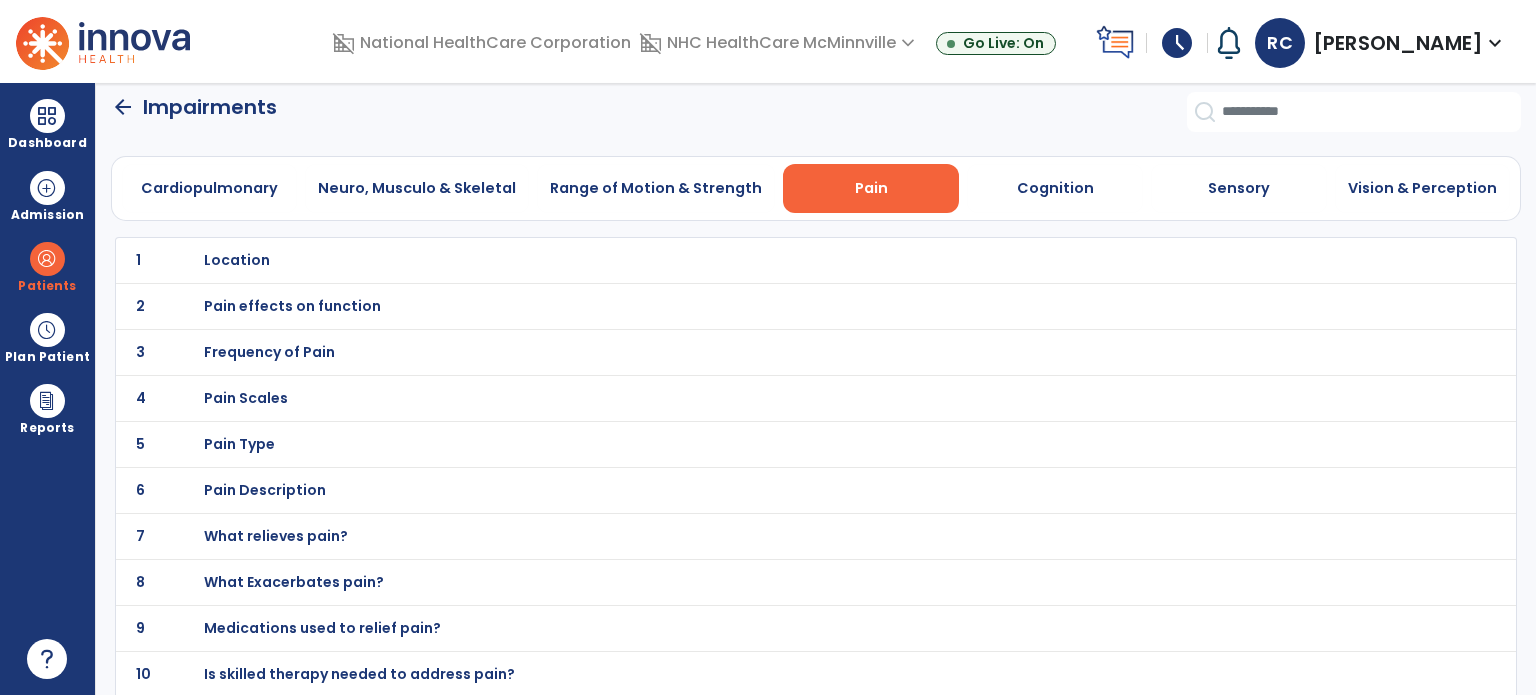 click on "arrow_back" 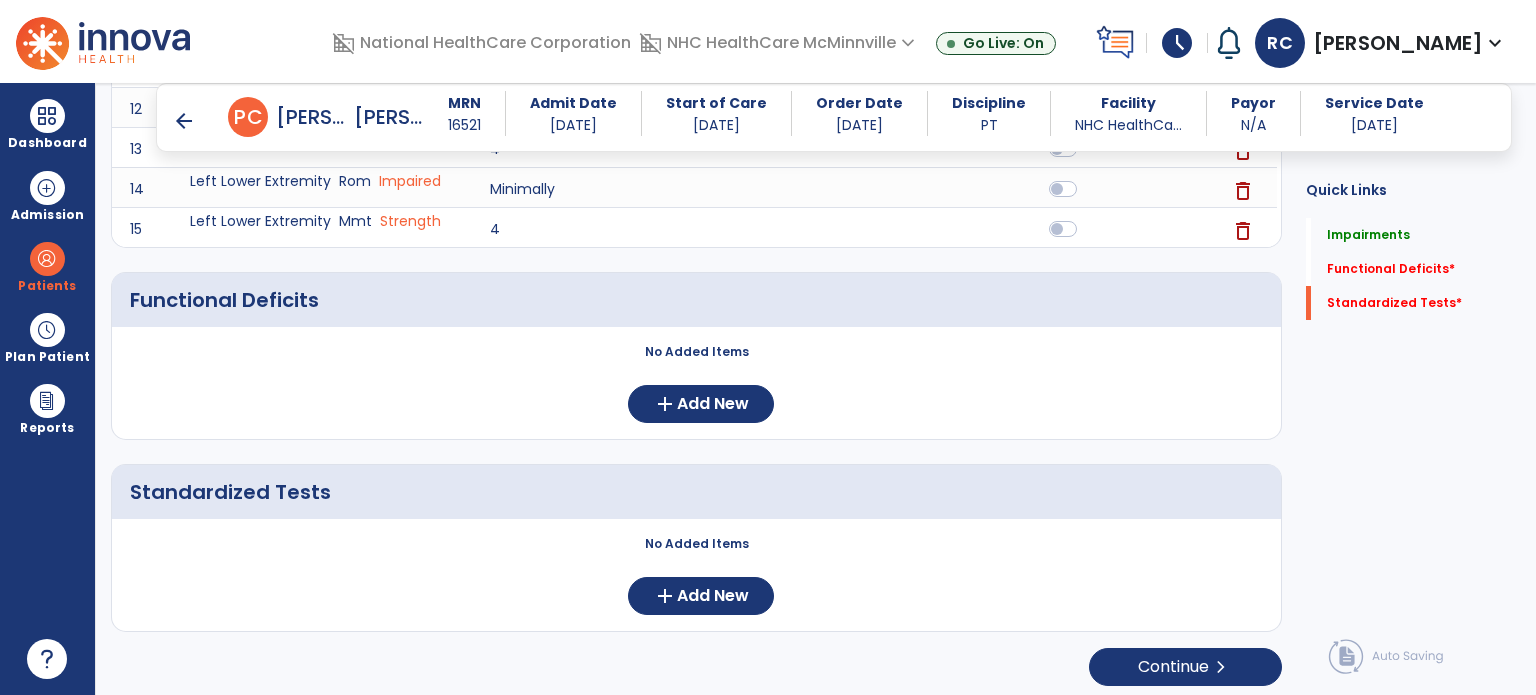 scroll, scrollTop: 832, scrollLeft: 0, axis: vertical 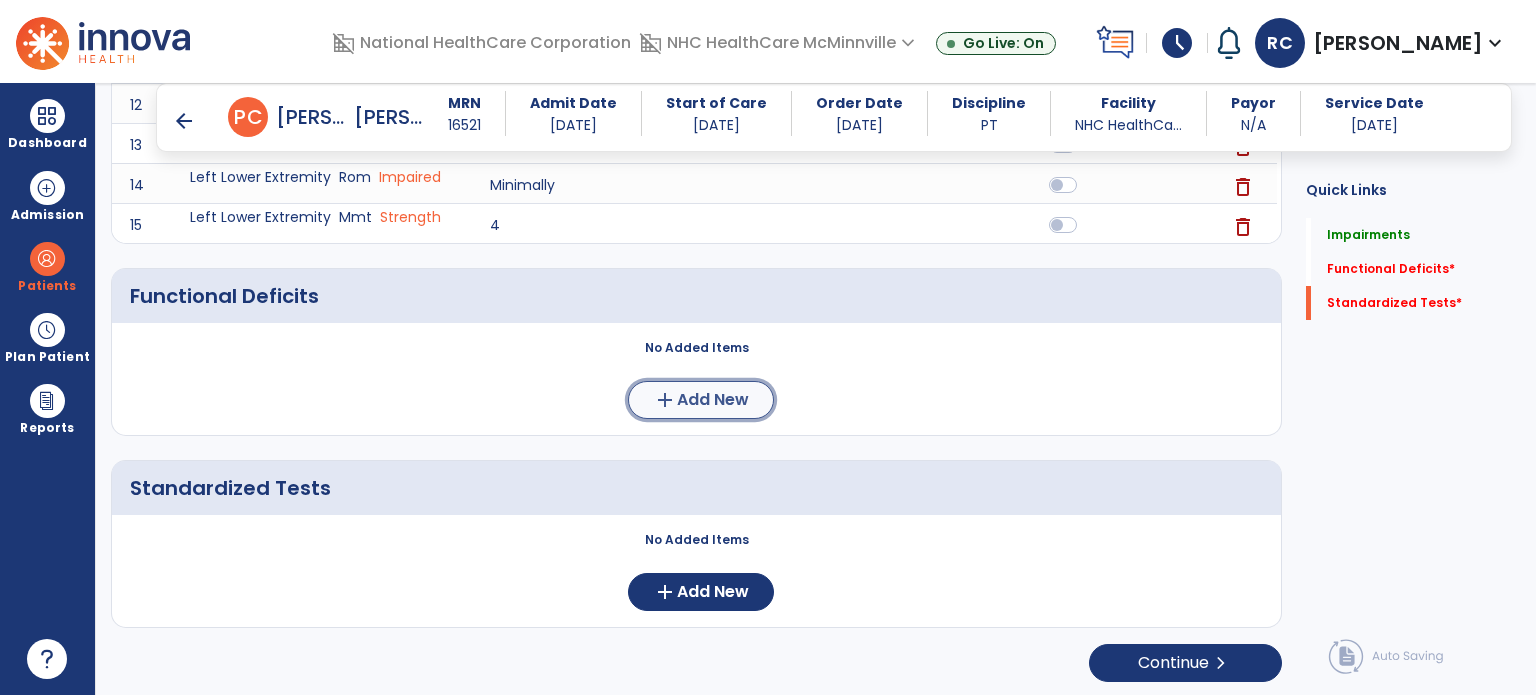 click on "Add New" 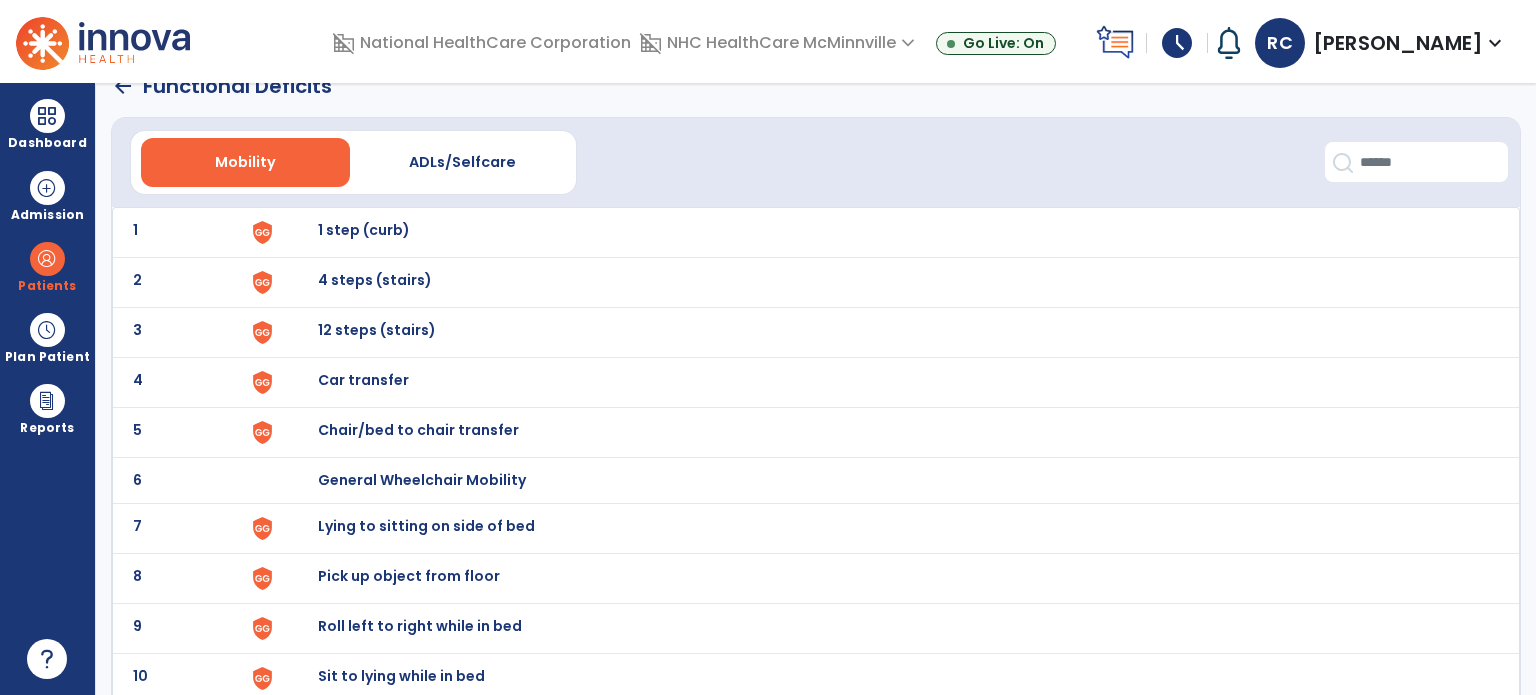 scroll, scrollTop: 32, scrollLeft: 0, axis: vertical 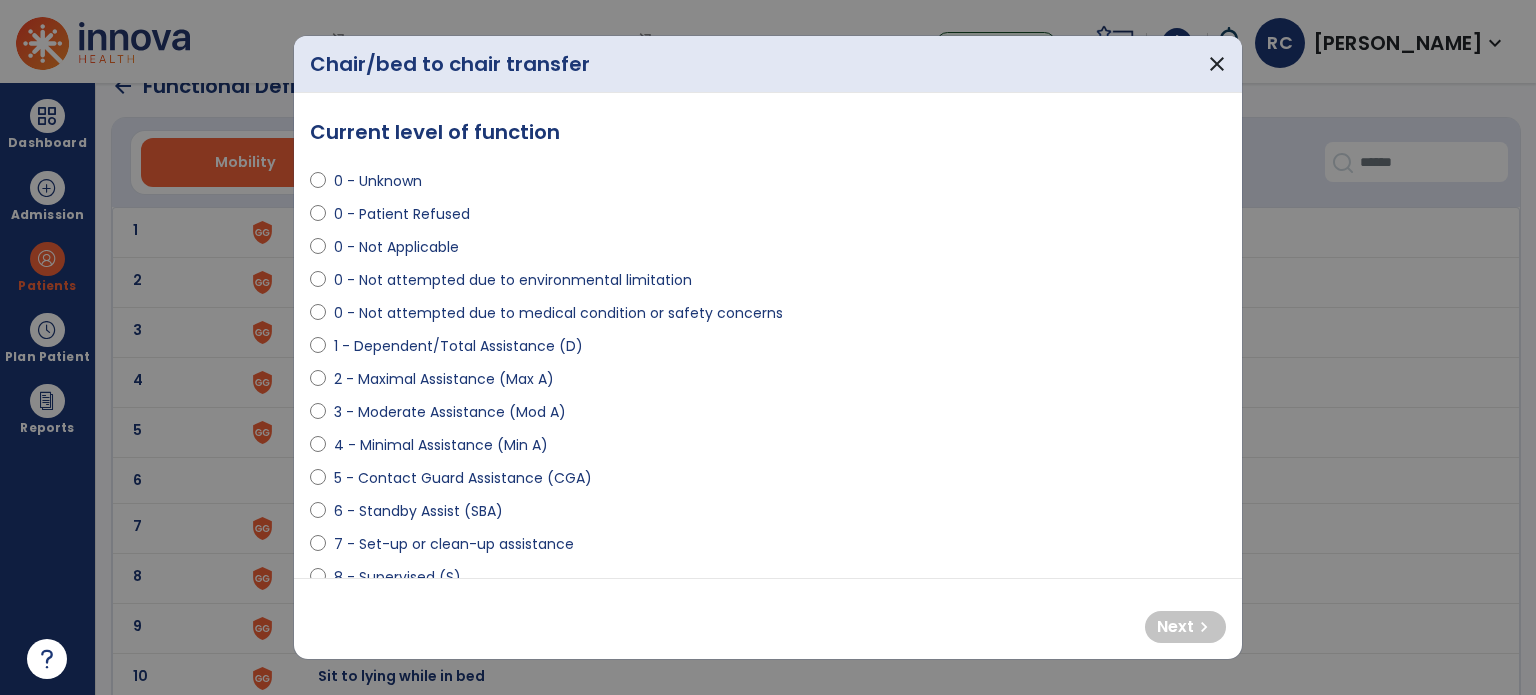 click on "0 - Not attempted due to medical condition or safety concerns" at bounding box center (558, 313) 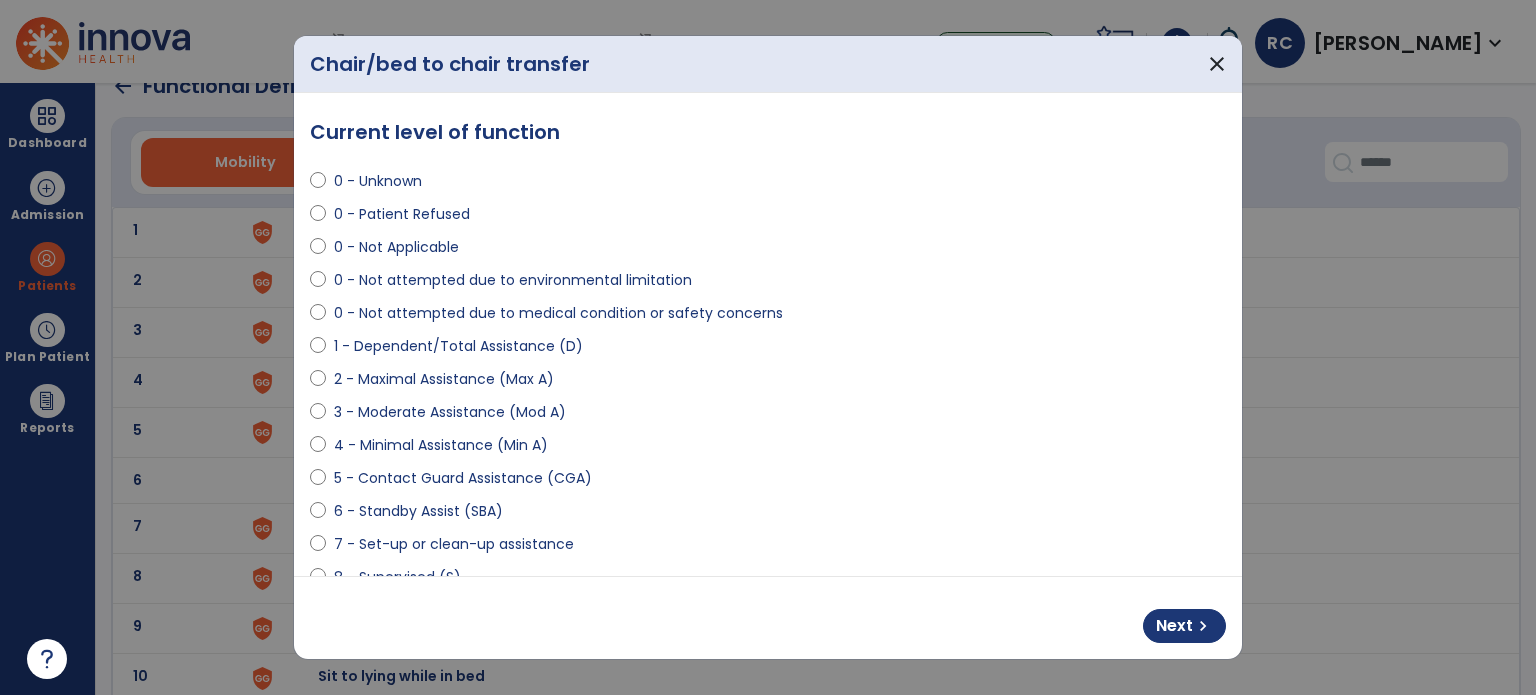 click on "4 - Minimal Assistance (Min A)" at bounding box center (768, 449) 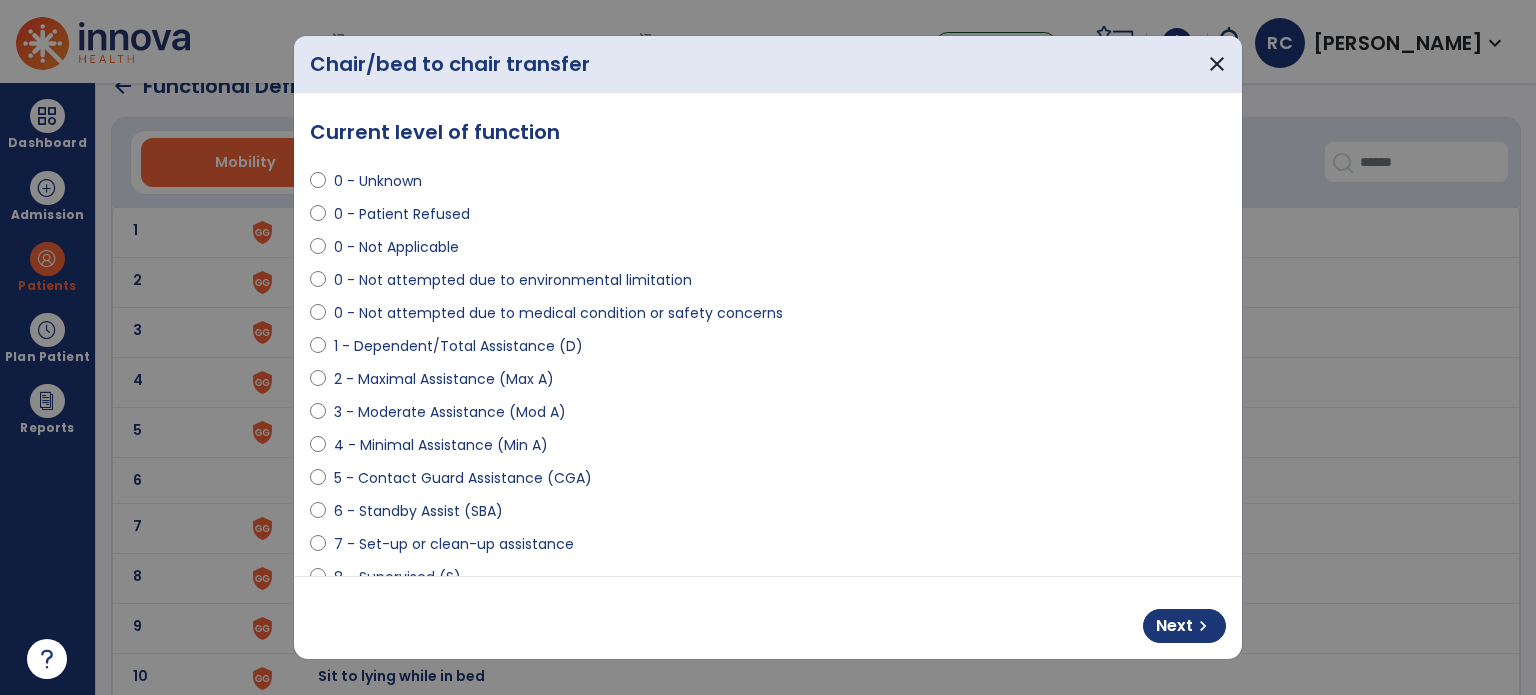click on "5 - Contact Guard Assistance (CGA)" at bounding box center [463, 478] 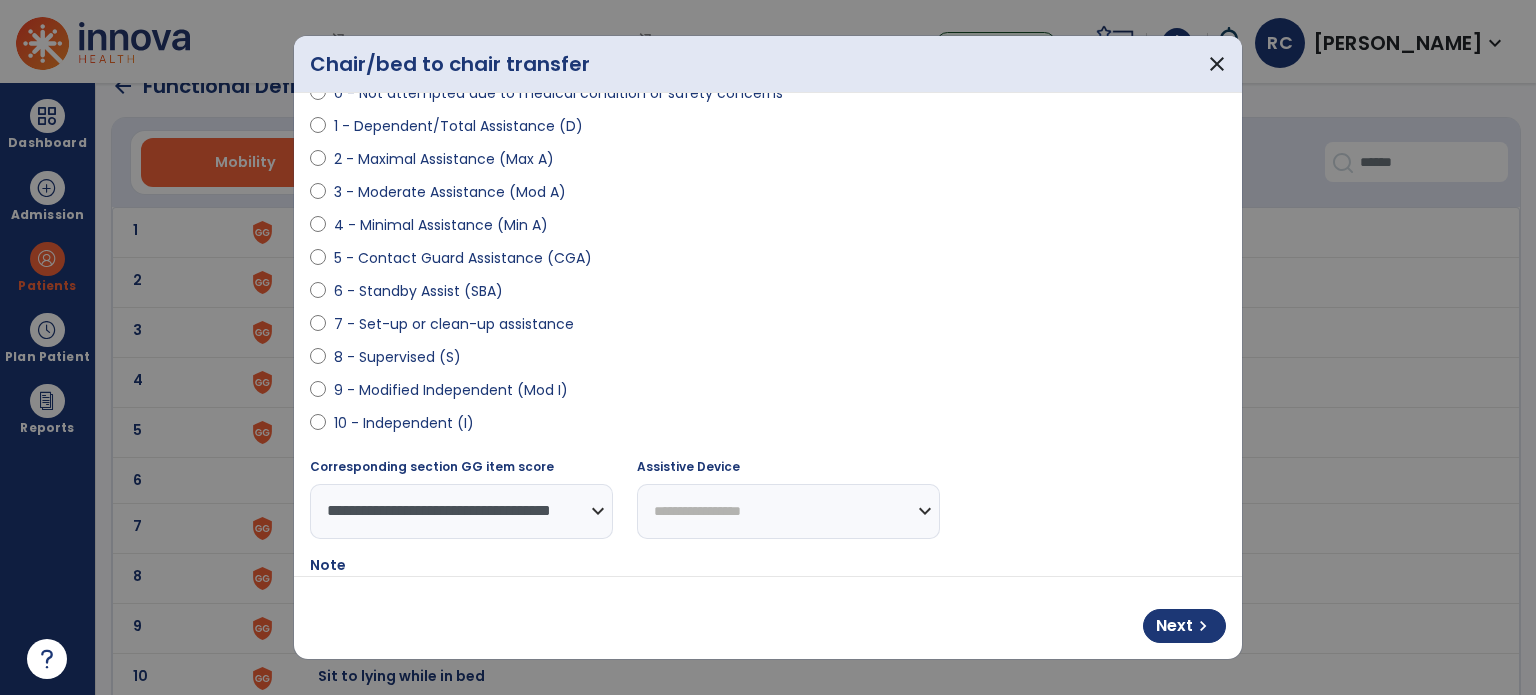 scroll, scrollTop: 220, scrollLeft: 0, axis: vertical 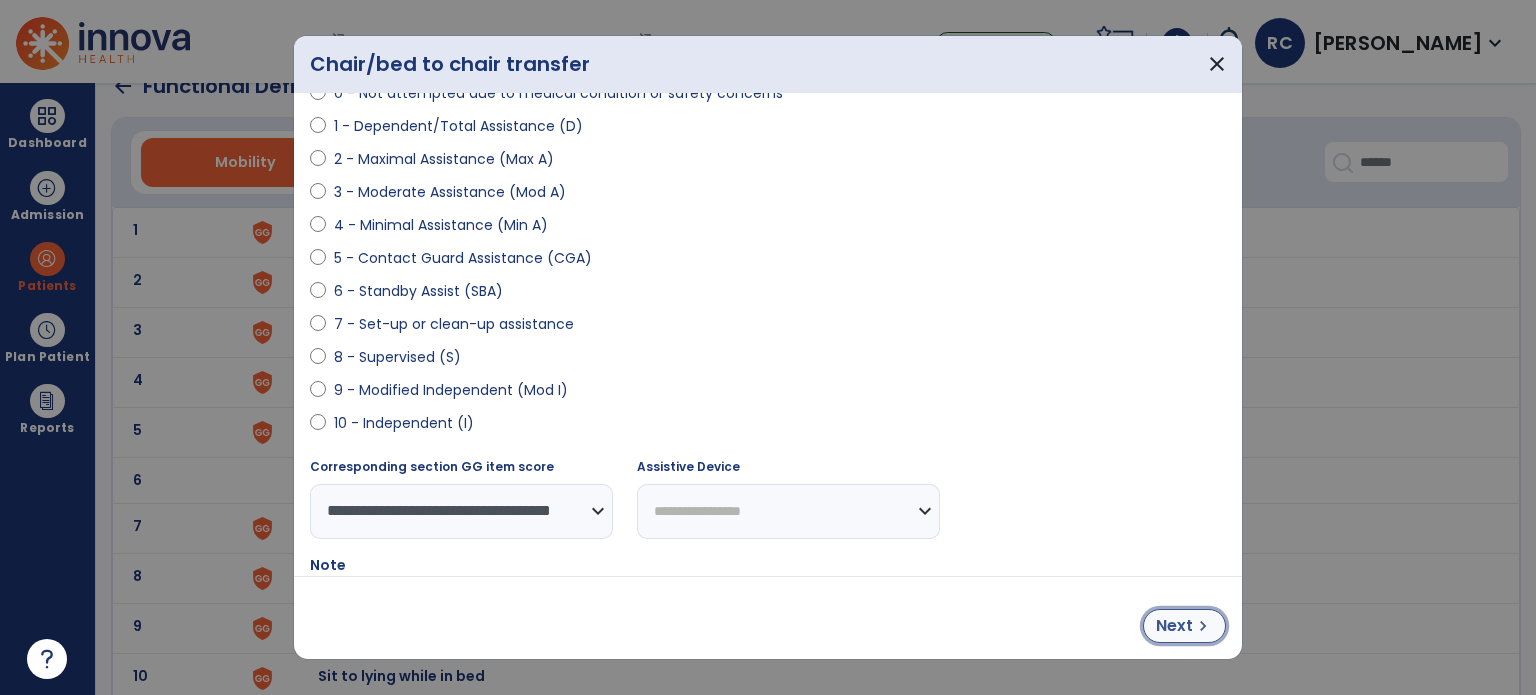 click on "Next" at bounding box center (1174, 626) 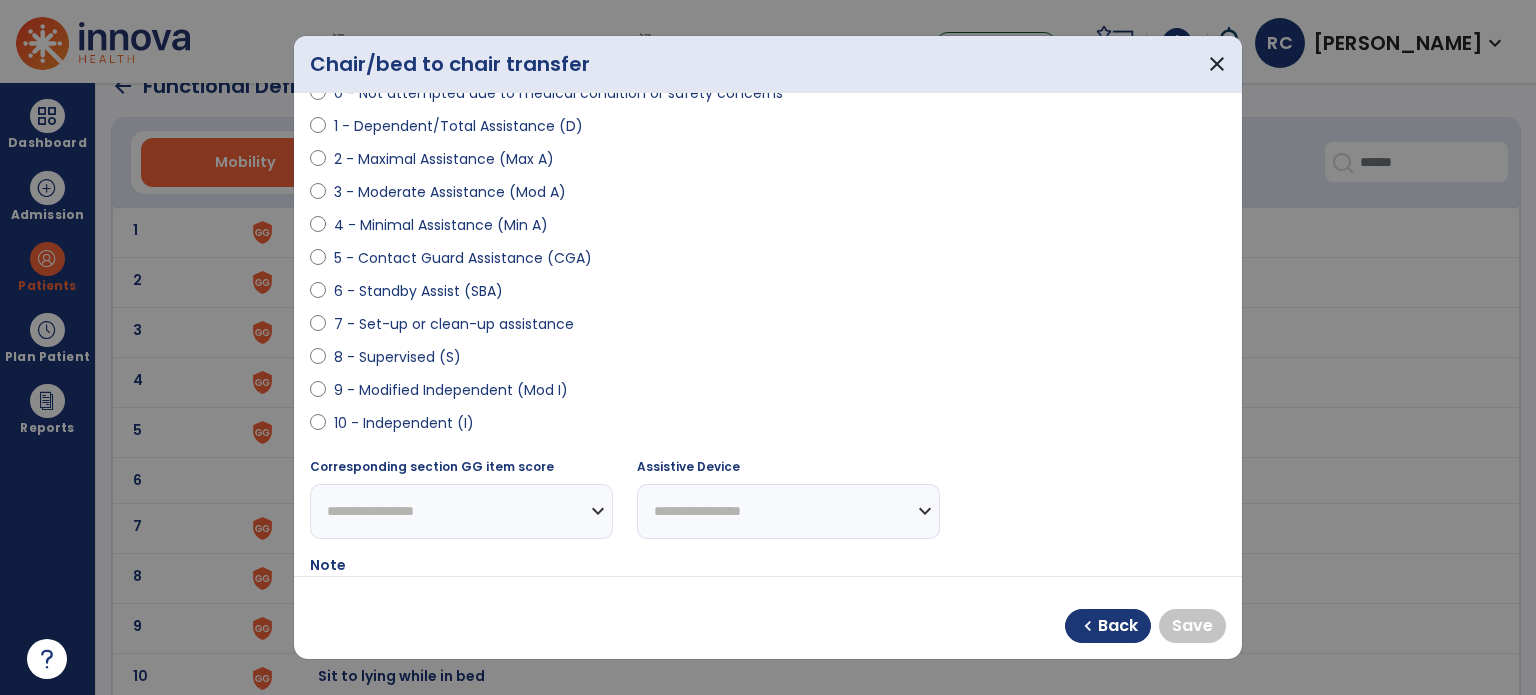 click on "5 - Contact Guard Assistance (CGA)" at bounding box center [463, 258] 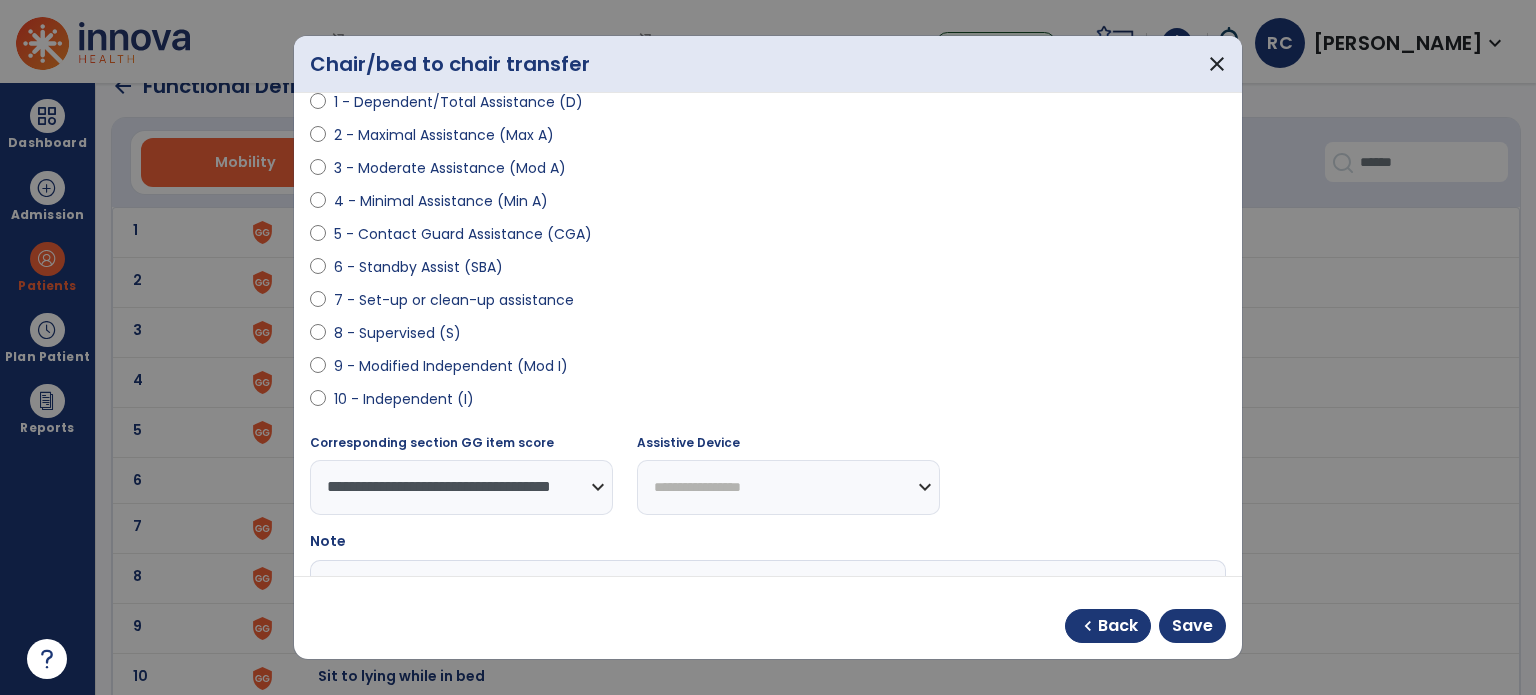 scroll, scrollTop: 244, scrollLeft: 0, axis: vertical 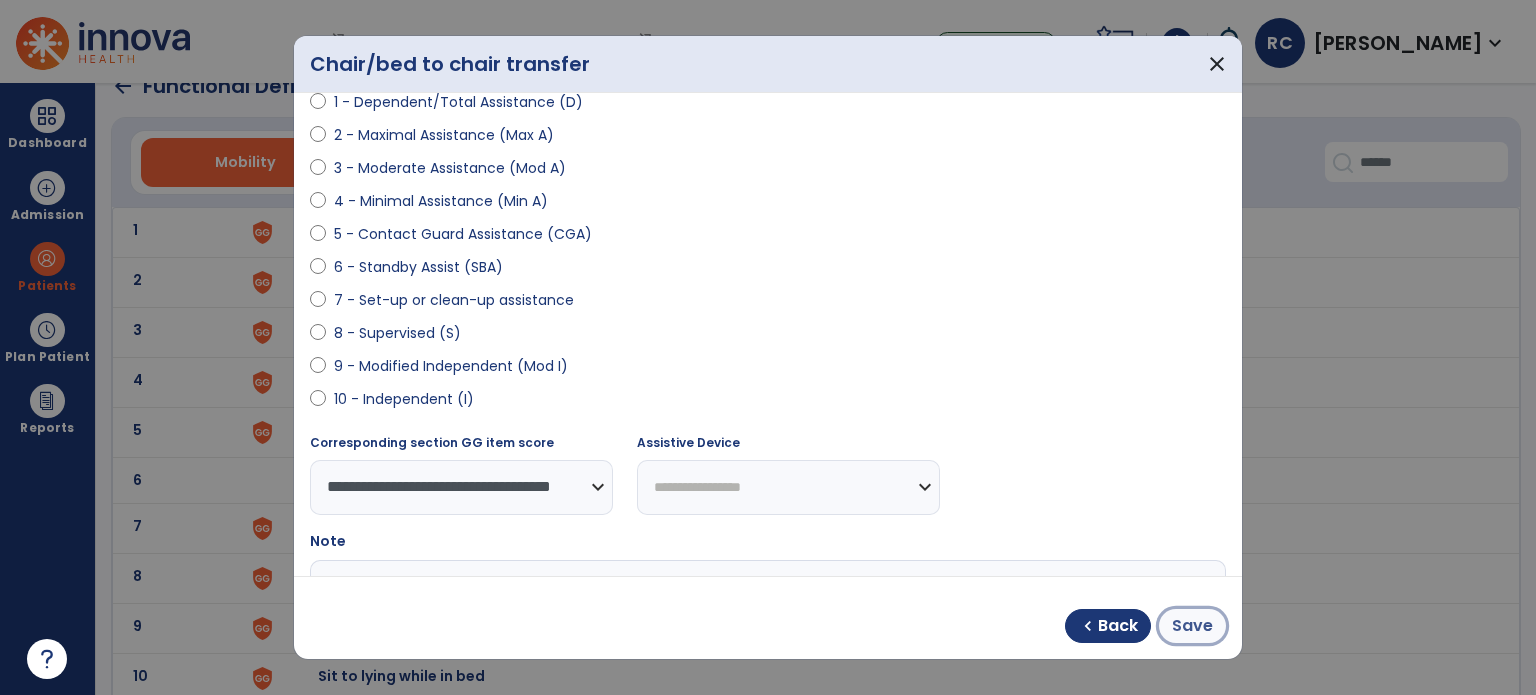 click on "Save" at bounding box center [1192, 626] 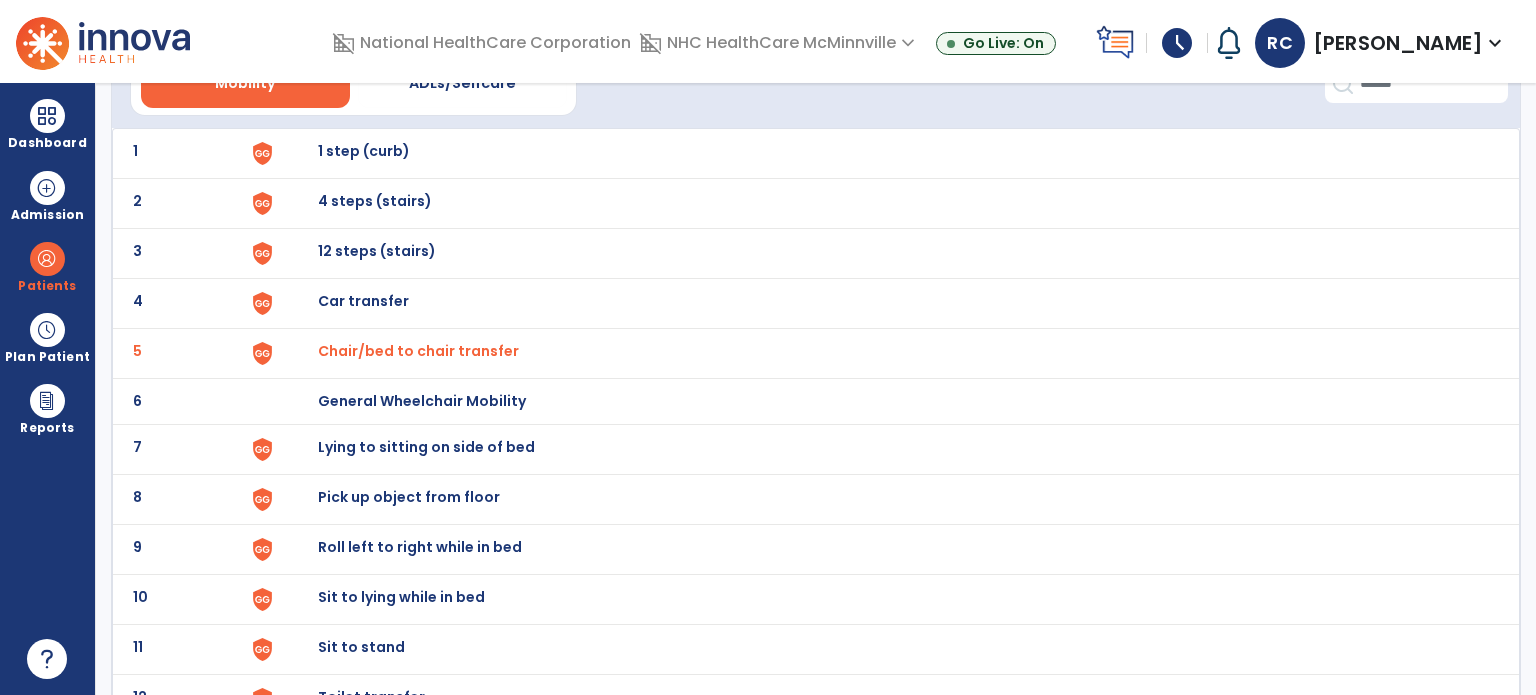 scroll, scrollTop: 112, scrollLeft: 0, axis: vertical 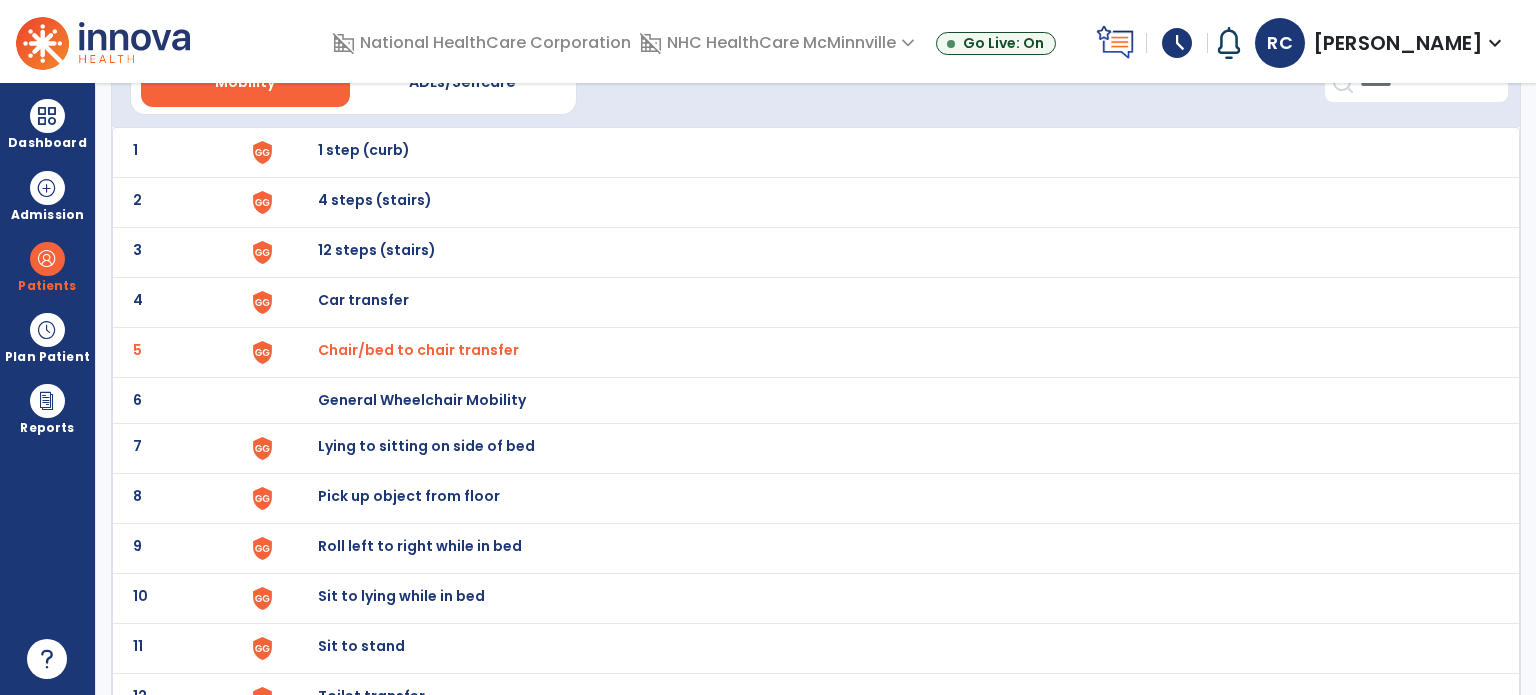 click on "Lying to sitting on side of bed" at bounding box center [364, 150] 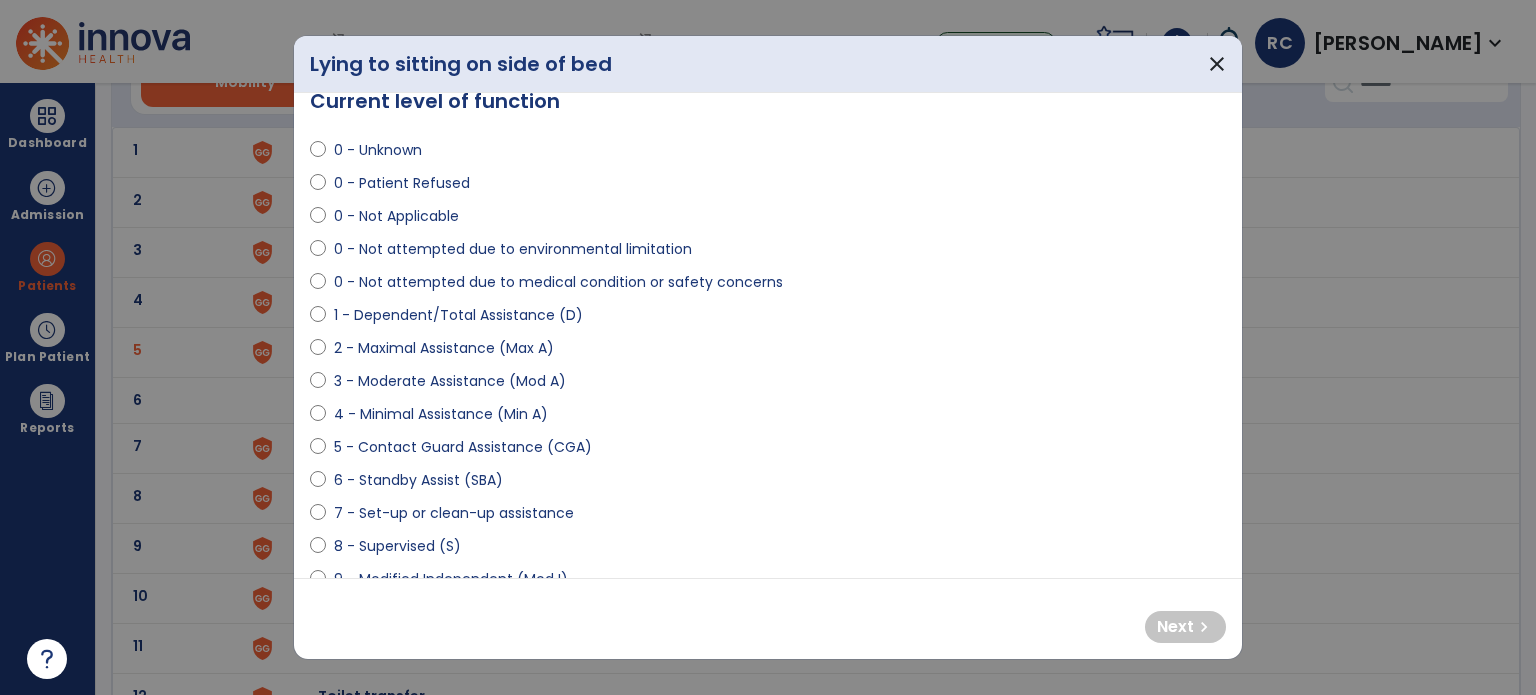 scroll, scrollTop: 0, scrollLeft: 0, axis: both 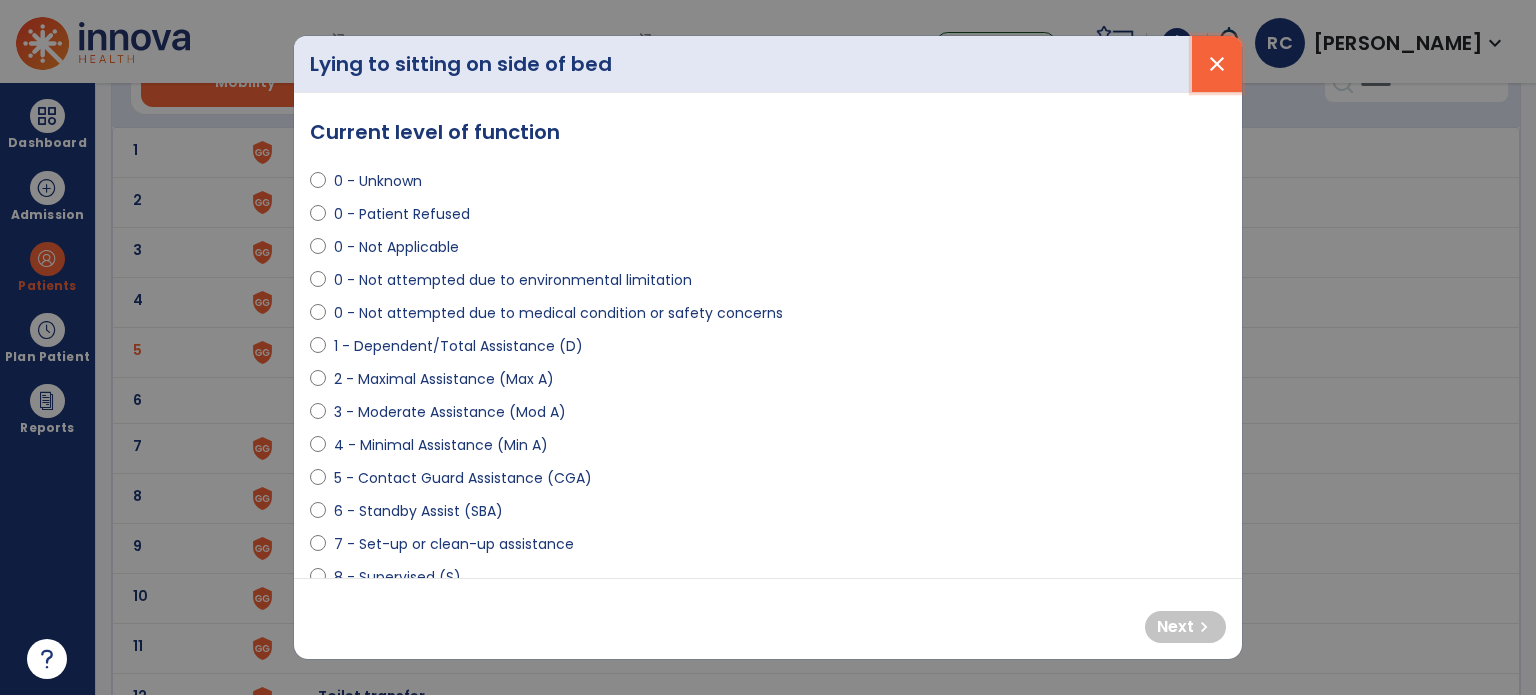 click on "close" at bounding box center (1217, 64) 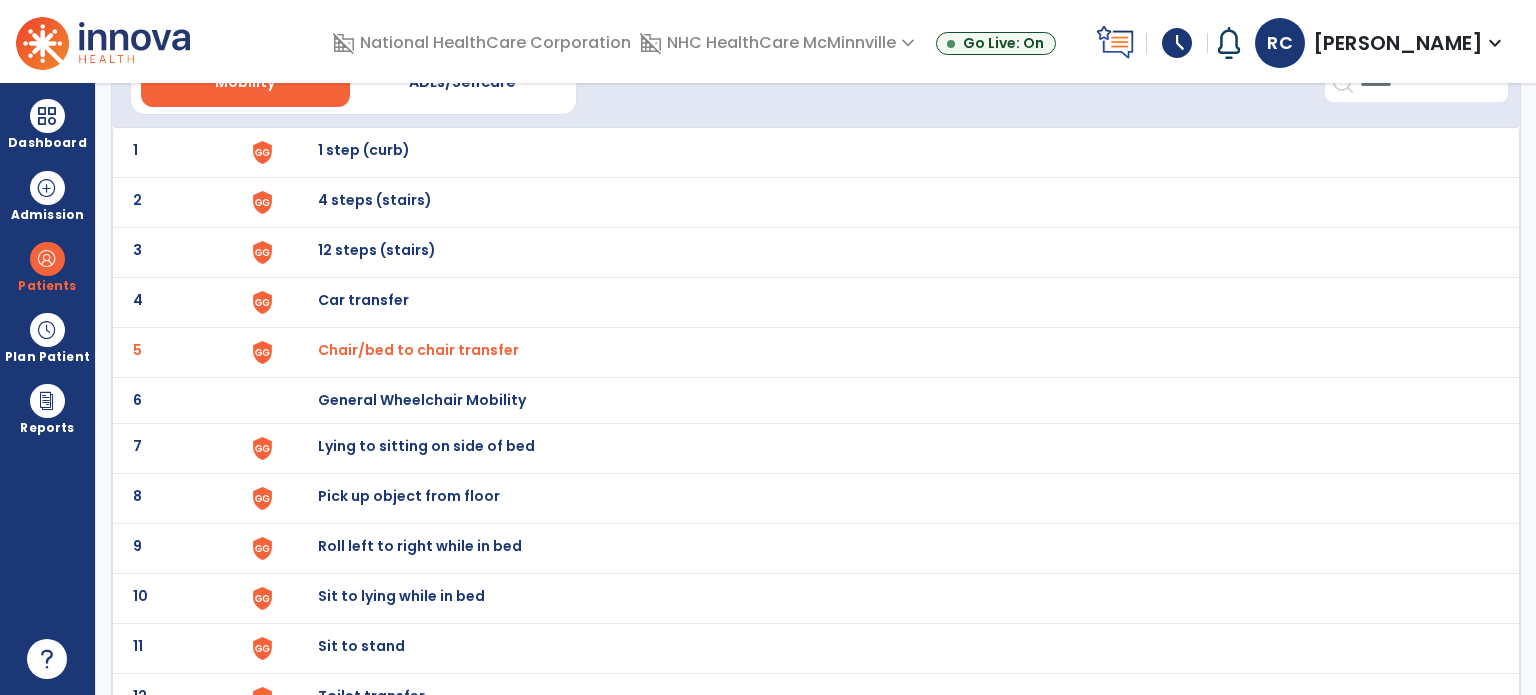 click on "Lying to sitting on side of bed" at bounding box center [364, 150] 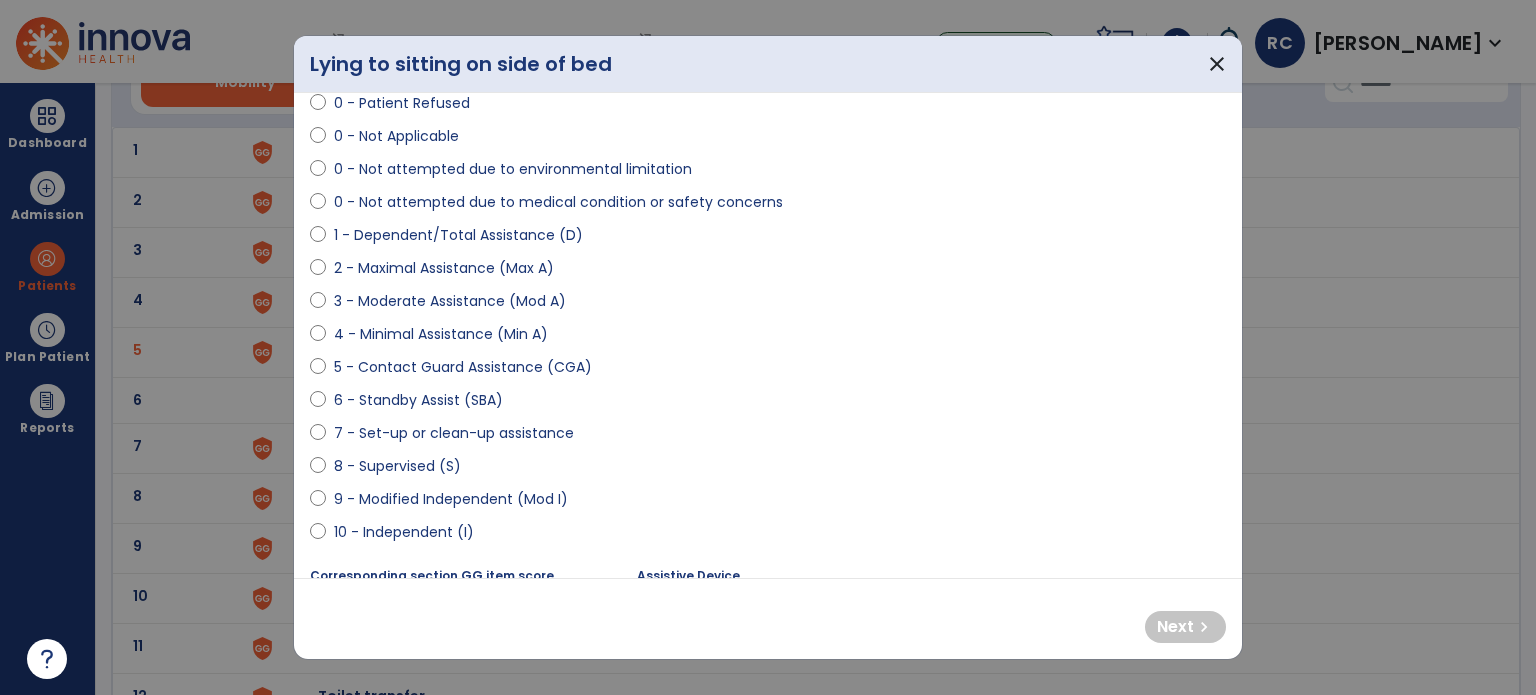scroll, scrollTop: 112, scrollLeft: 0, axis: vertical 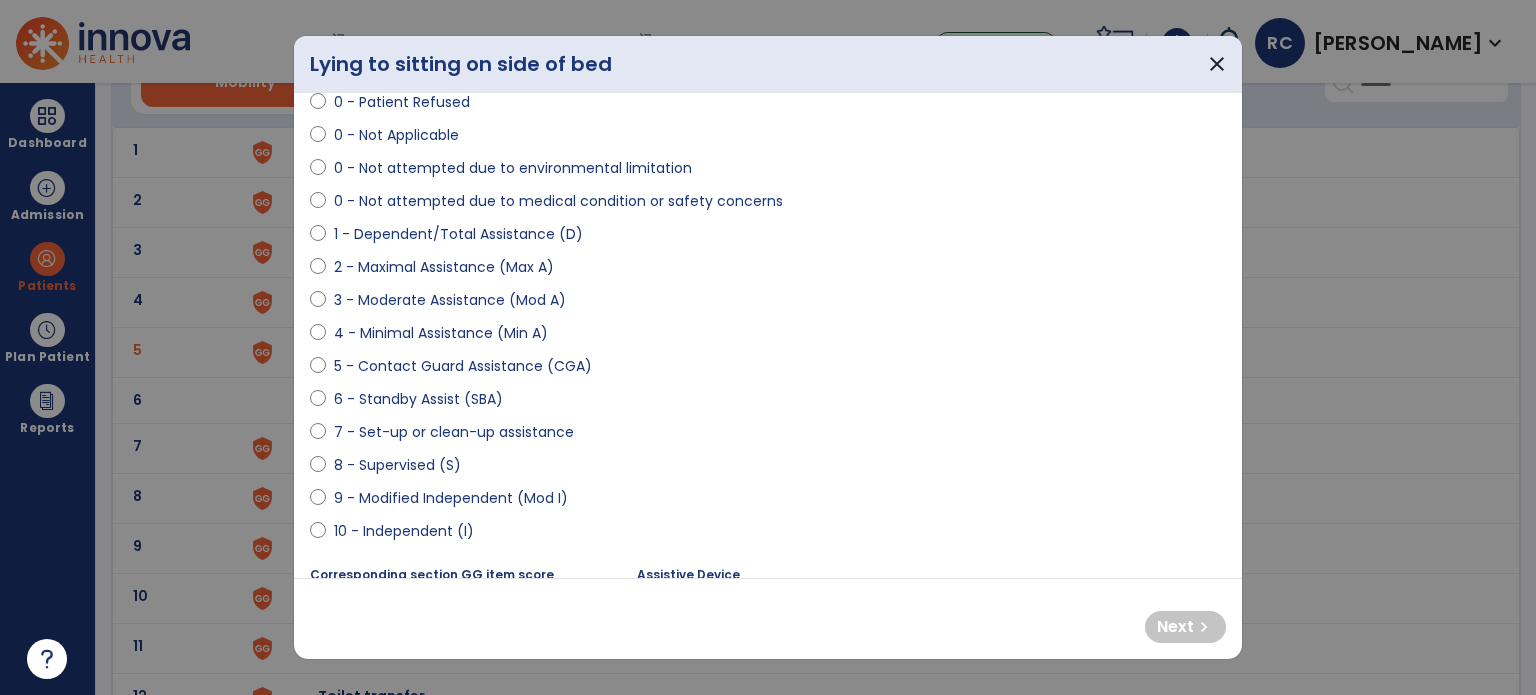 click on "10 - Independent (I)" at bounding box center (404, 531) 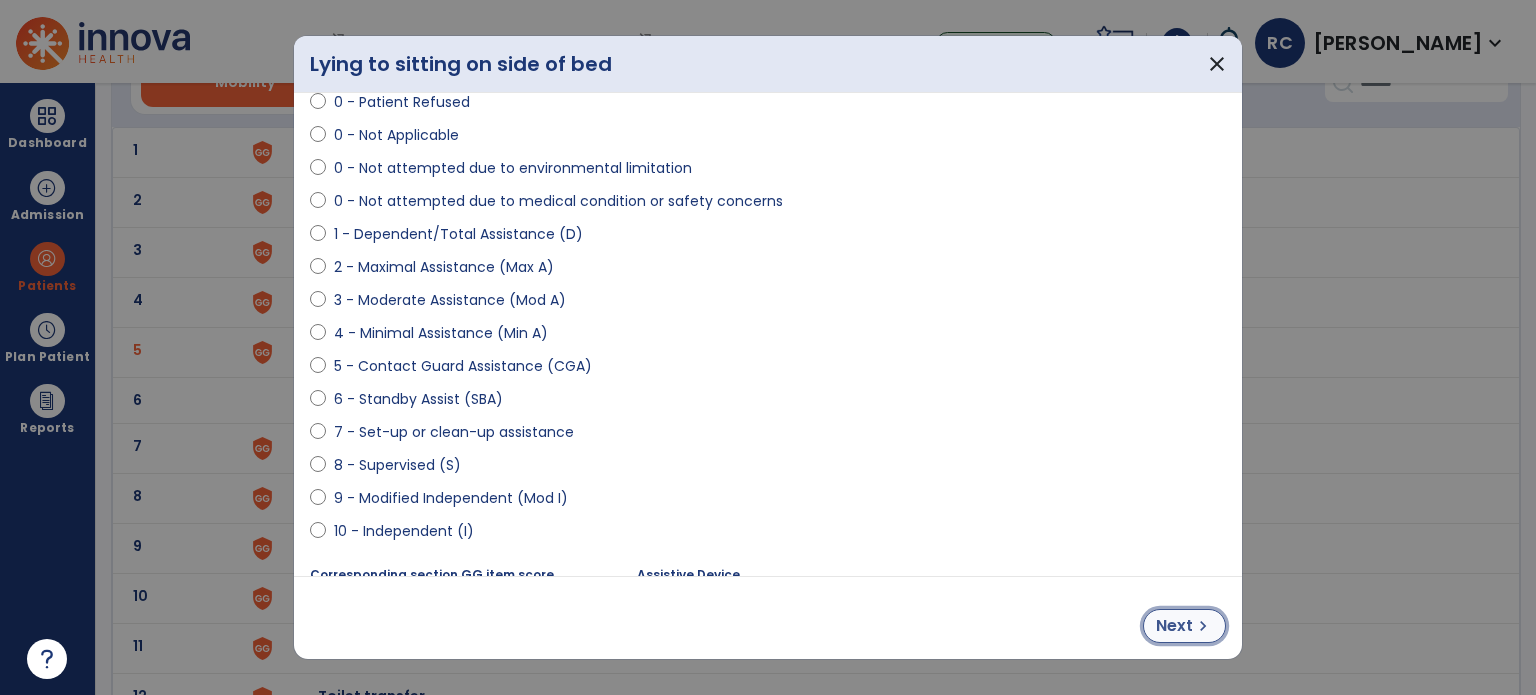 click on "Next" at bounding box center [1174, 626] 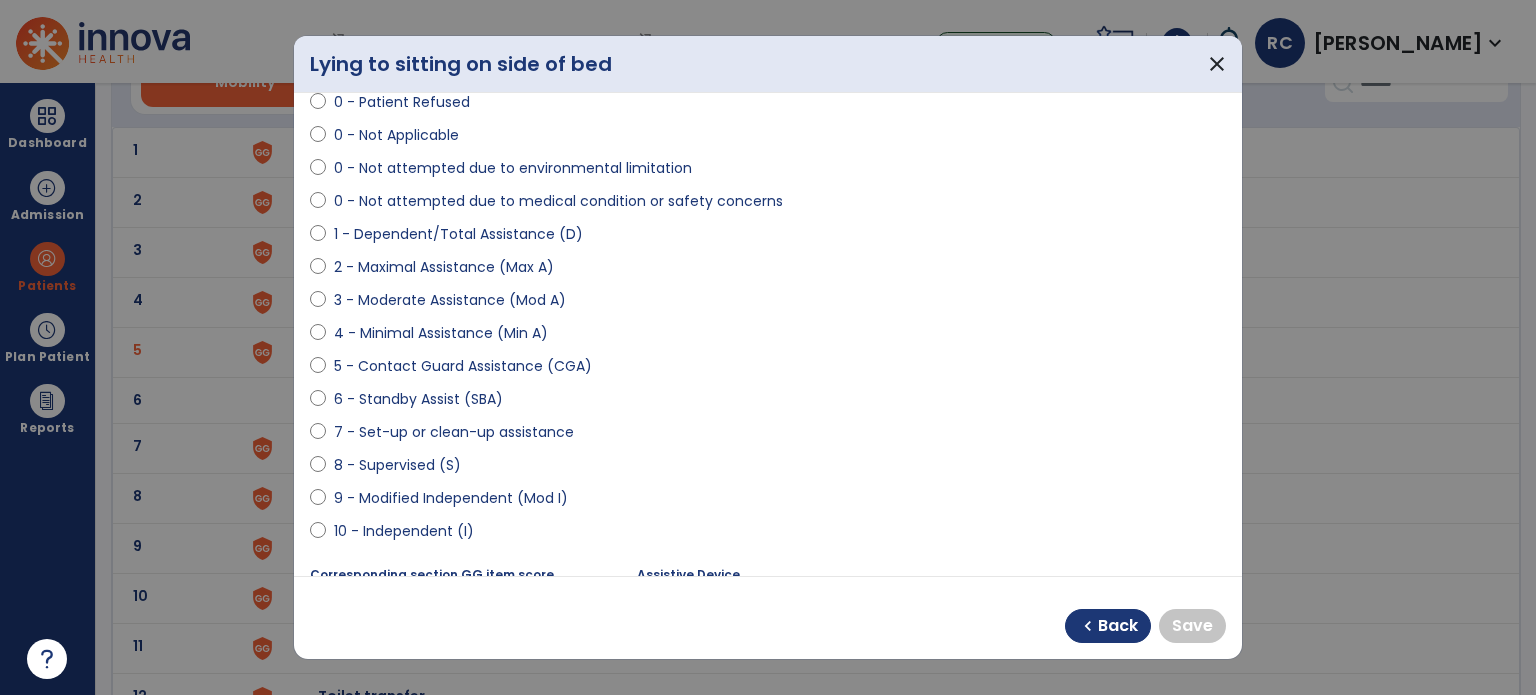 click on "10 - Independent (I)" at bounding box center (404, 531) 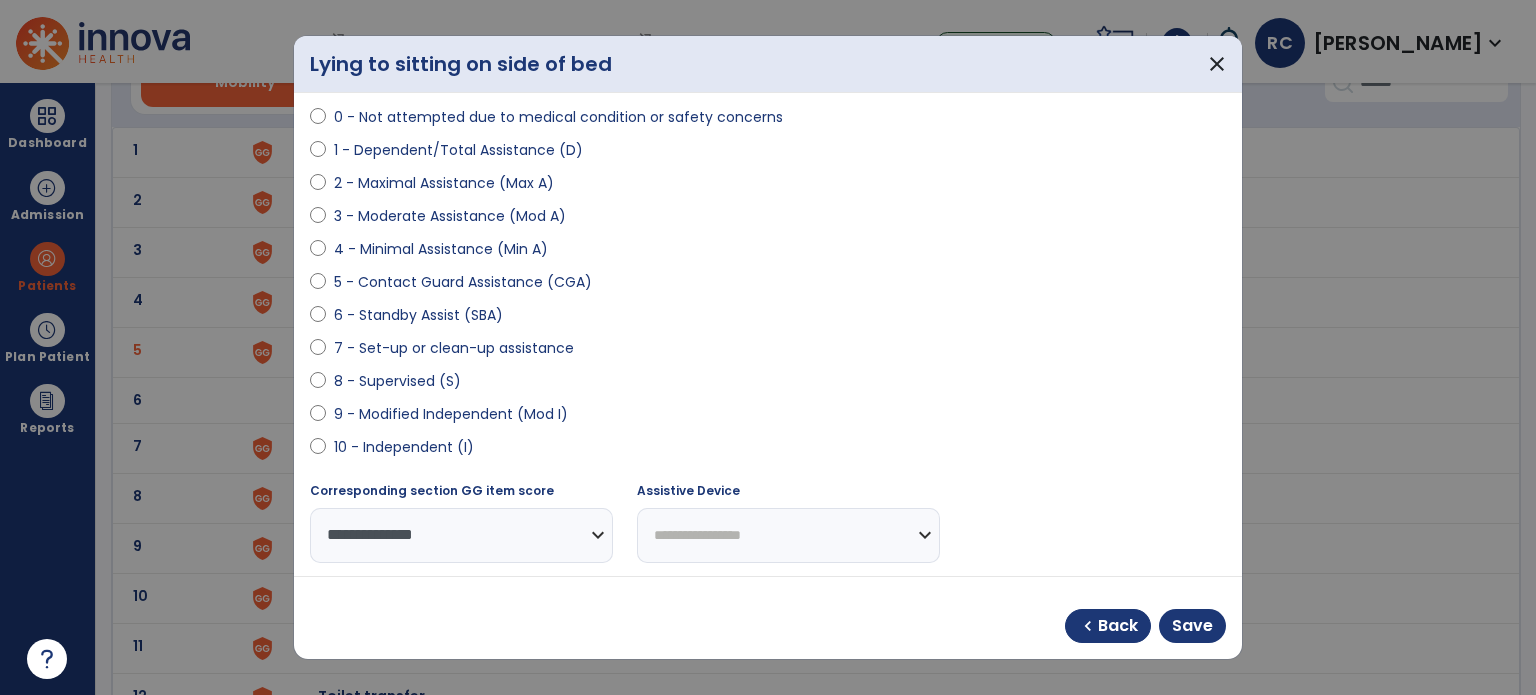scroll, scrollTop: 408, scrollLeft: 0, axis: vertical 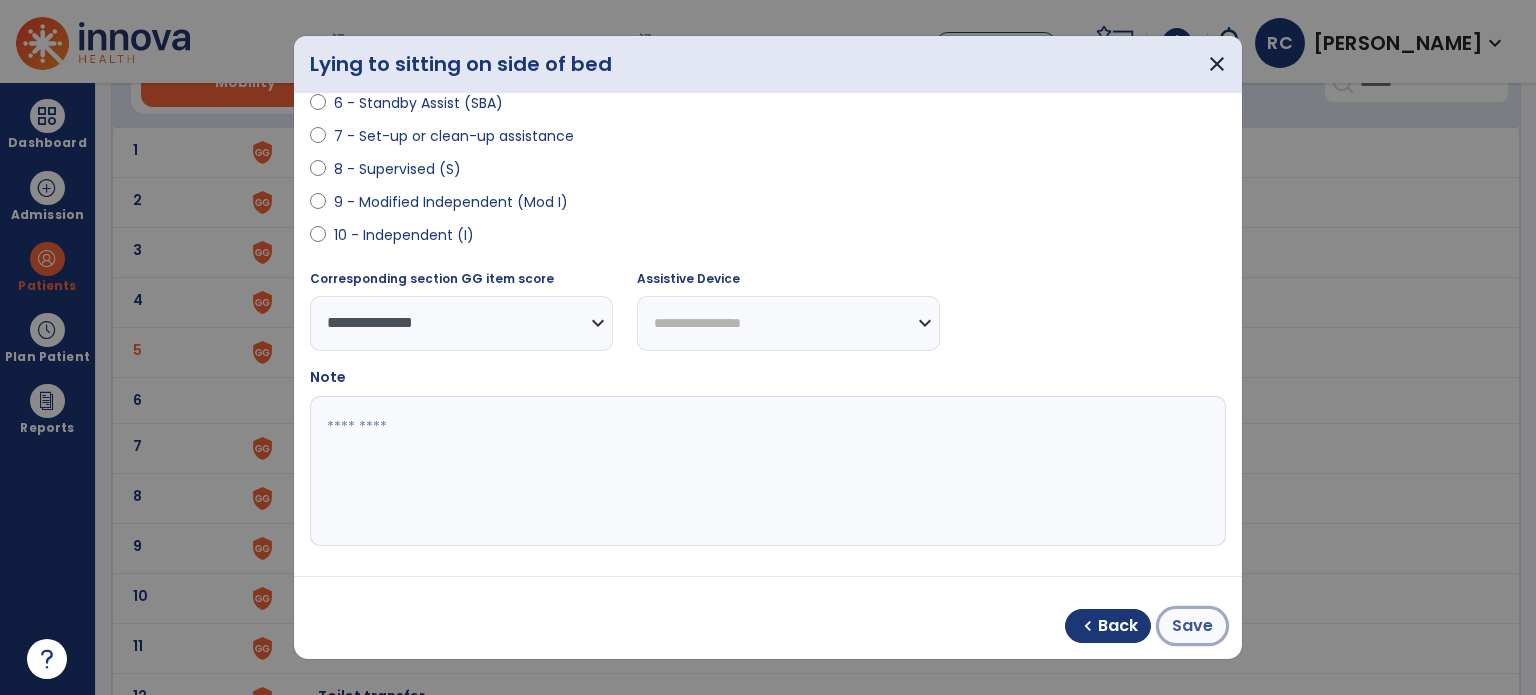 click on "Save" at bounding box center (1192, 626) 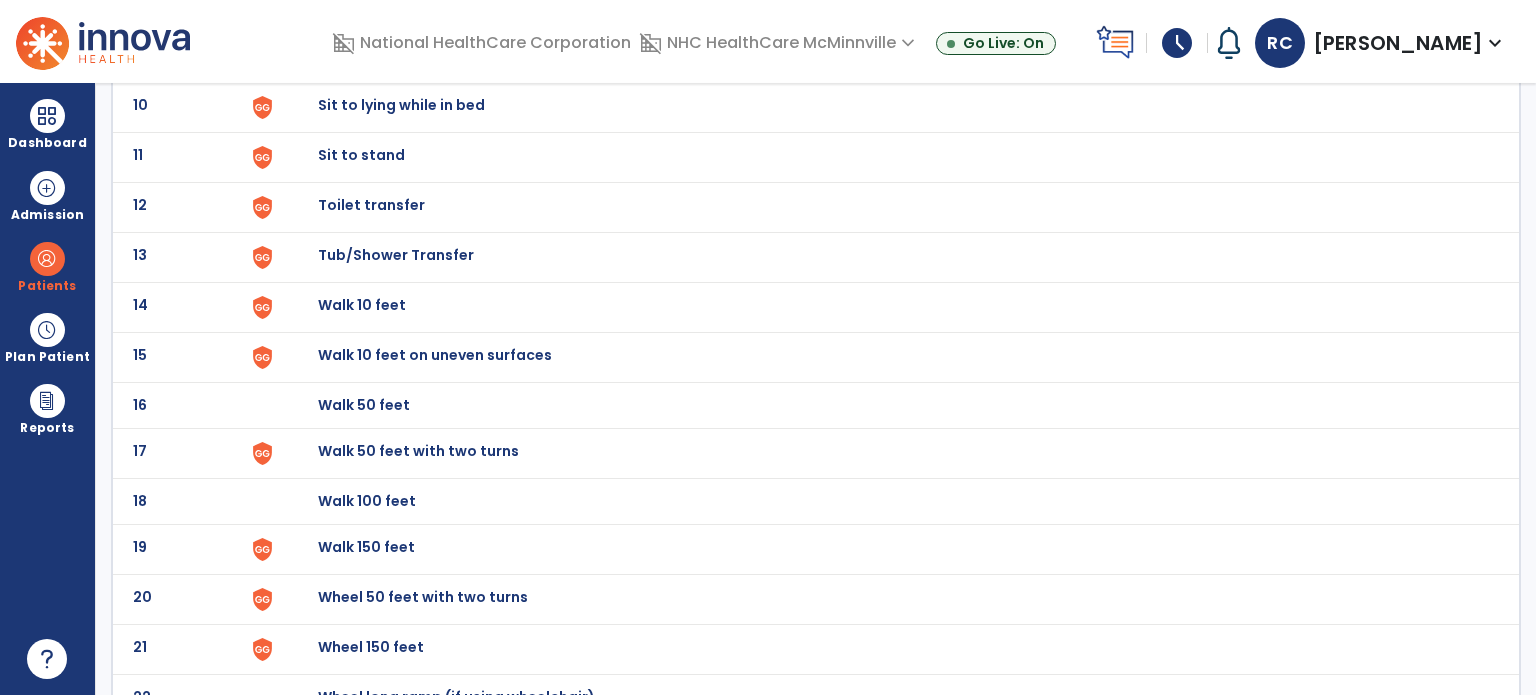 scroll, scrollTop: 606, scrollLeft: 0, axis: vertical 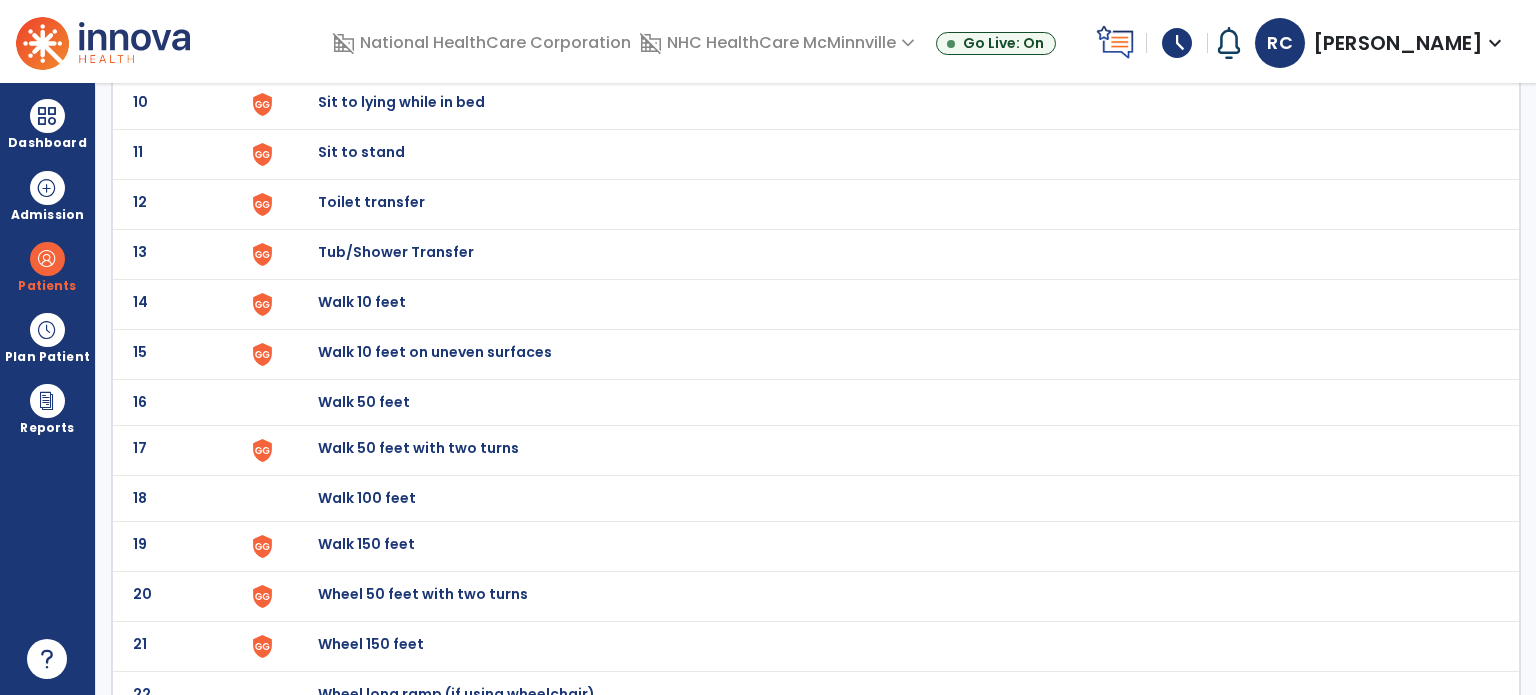 click on "Walk 50 feet with two turns" at bounding box center (364, -344) 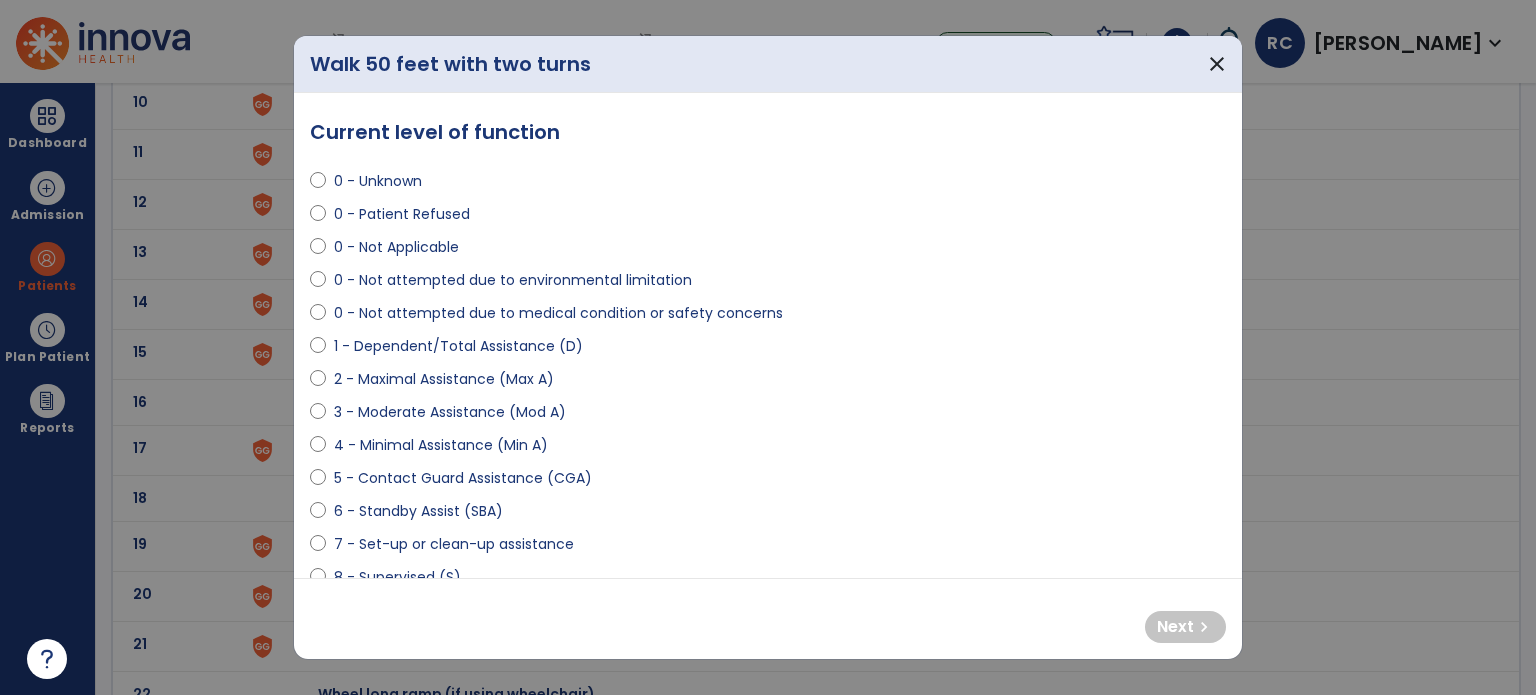 click on "5 - Contact Guard Assistance (CGA)" at bounding box center [463, 478] 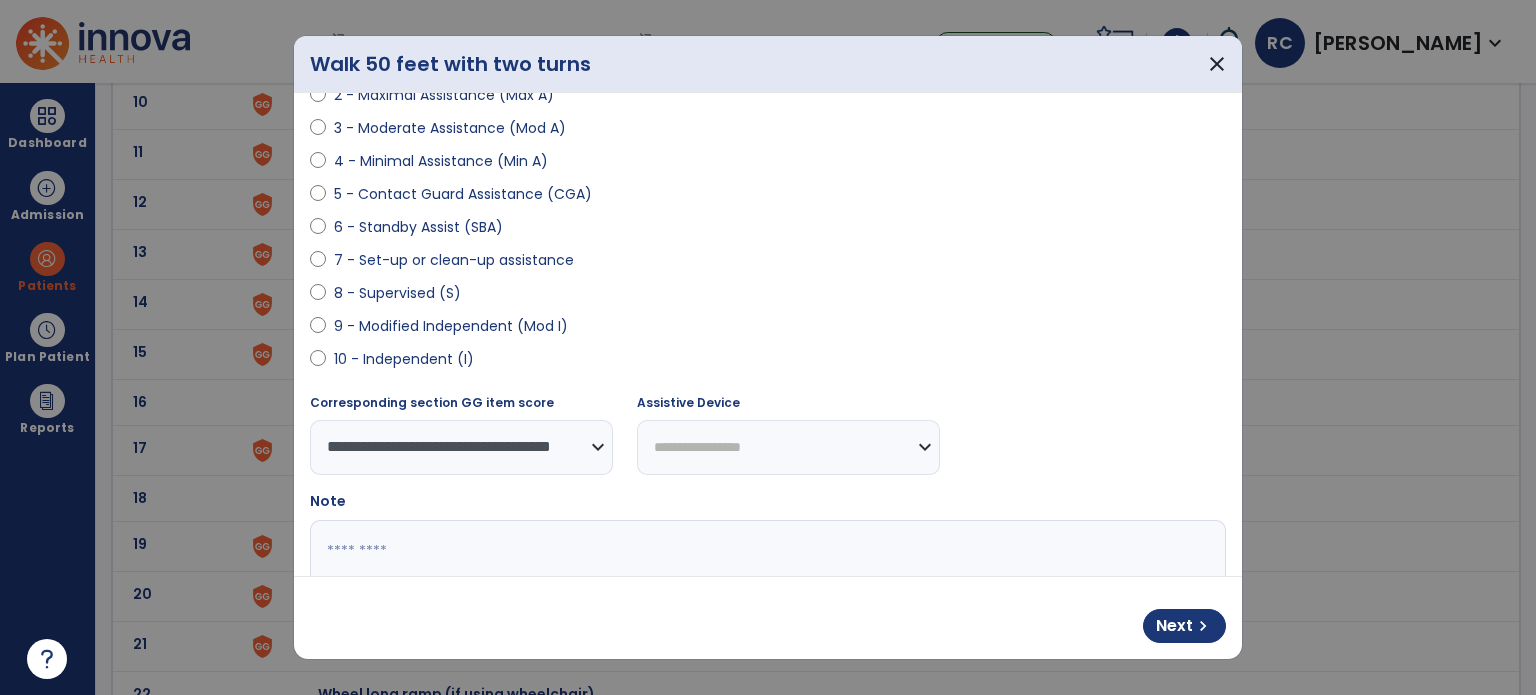 scroll, scrollTop: 408, scrollLeft: 0, axis: vertical 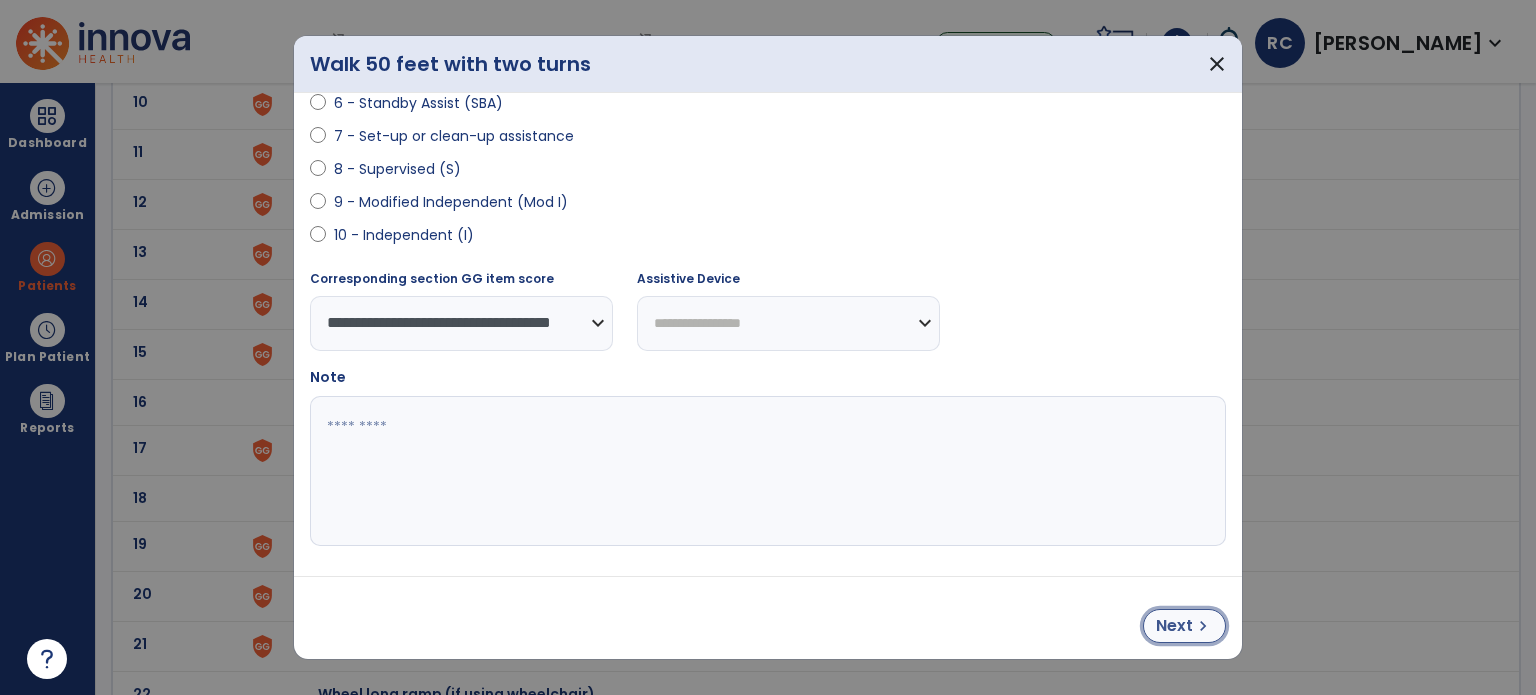 click on "Next" at bounding box center [1174, 626] 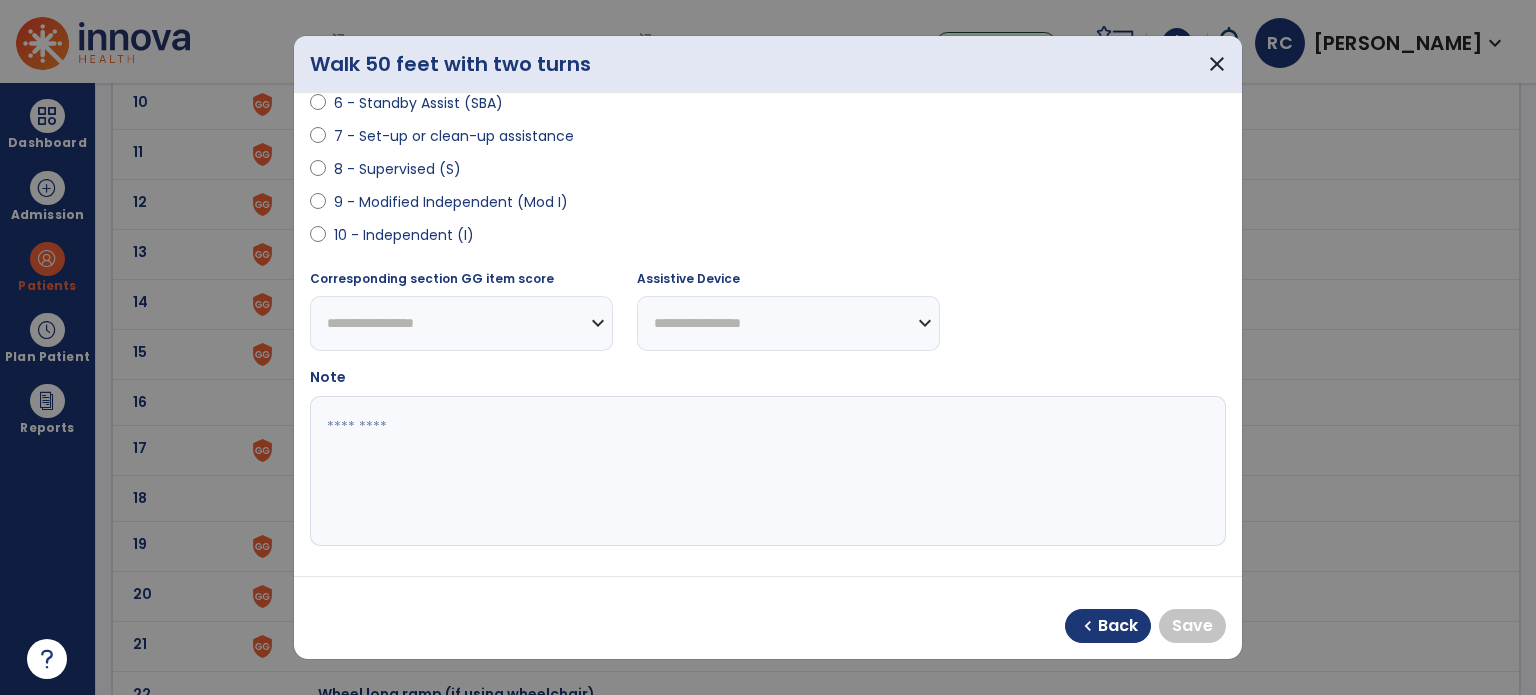 click on "10 - Independent (I)" at bounding box center (404, 235) 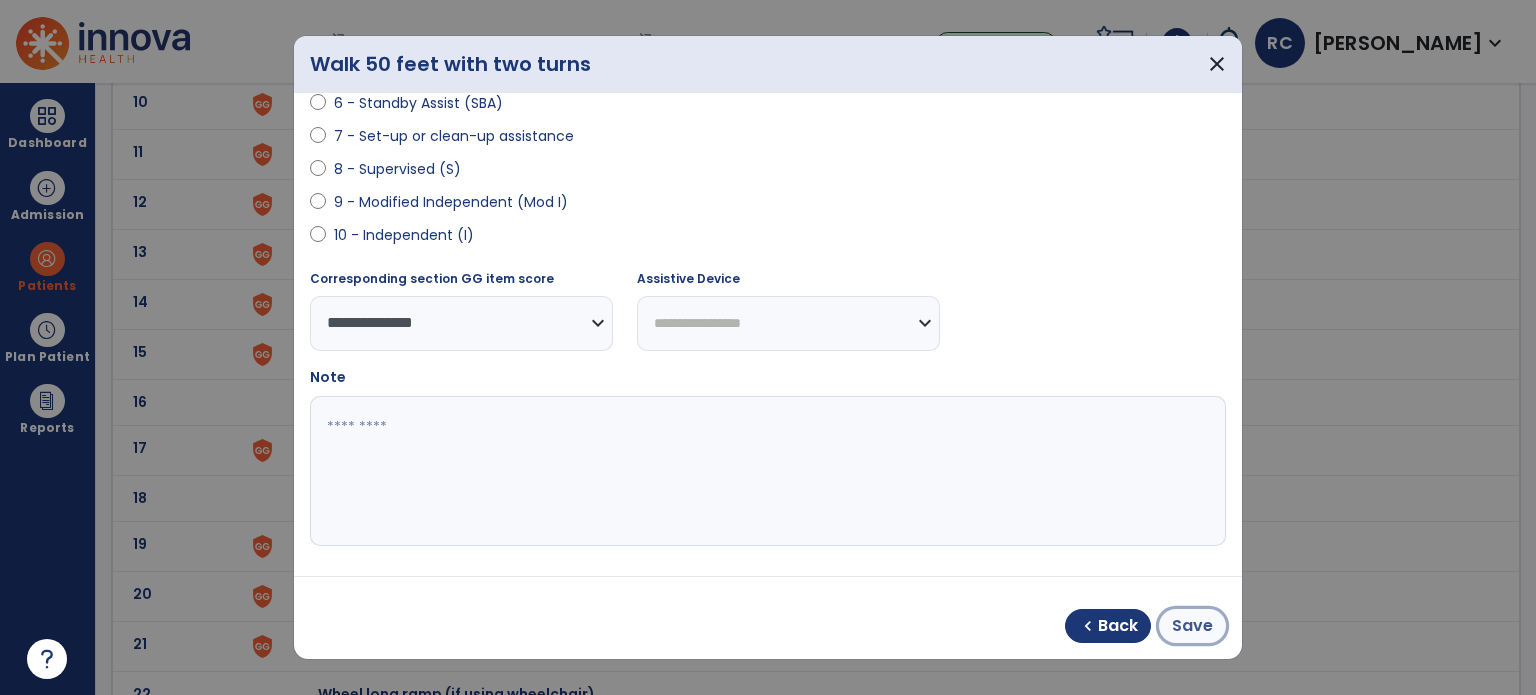 click on "Save" at bounding box center [1192, 626] 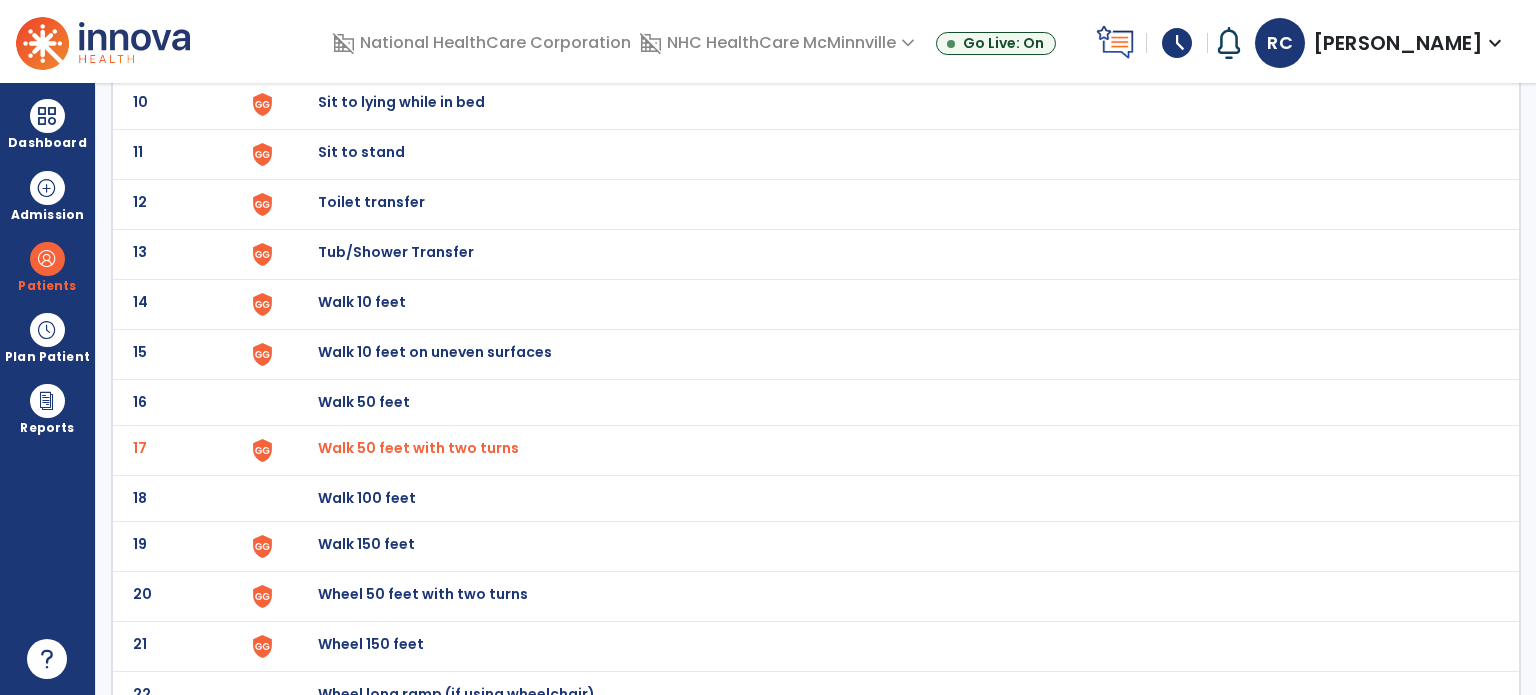 scroll, scrollTop: 670, scrollLeft: 0, axis: vertical 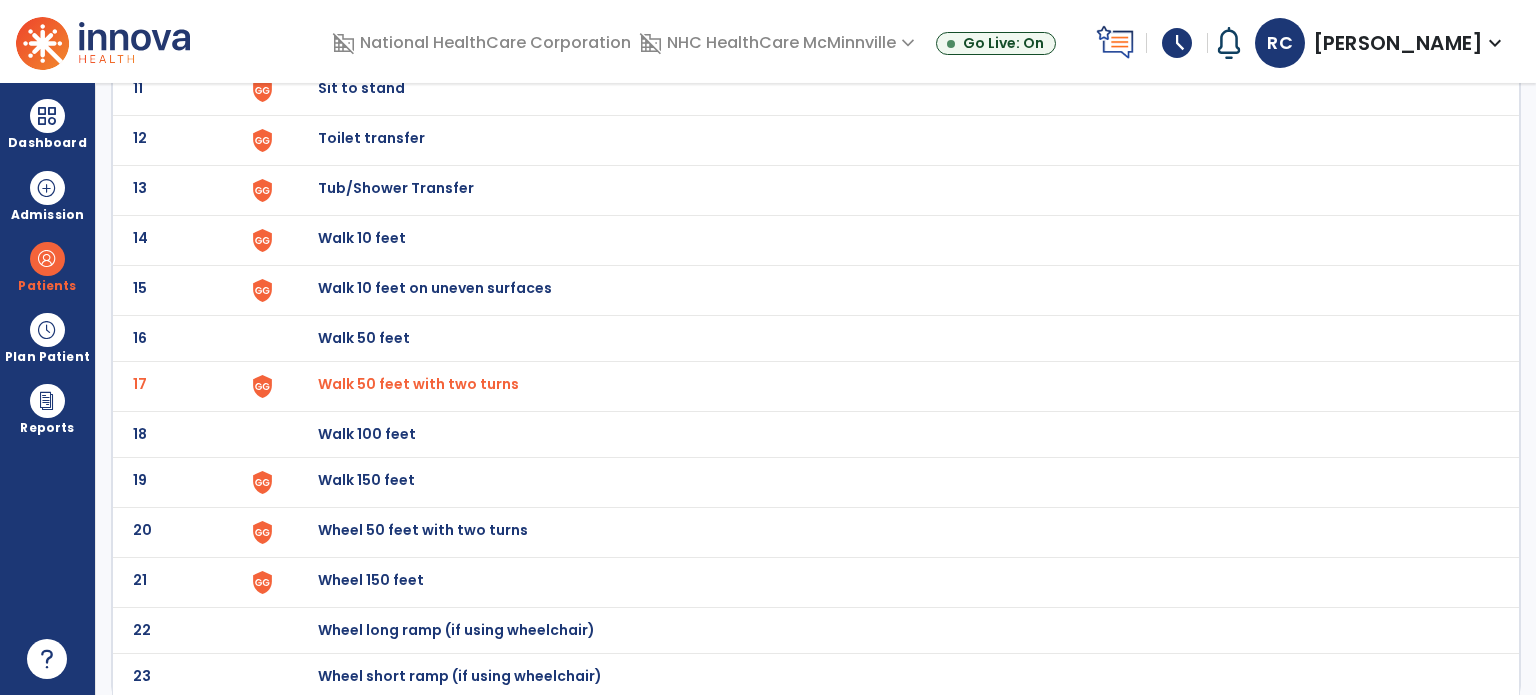 click on "20 Wheel 50 feet with two turns" 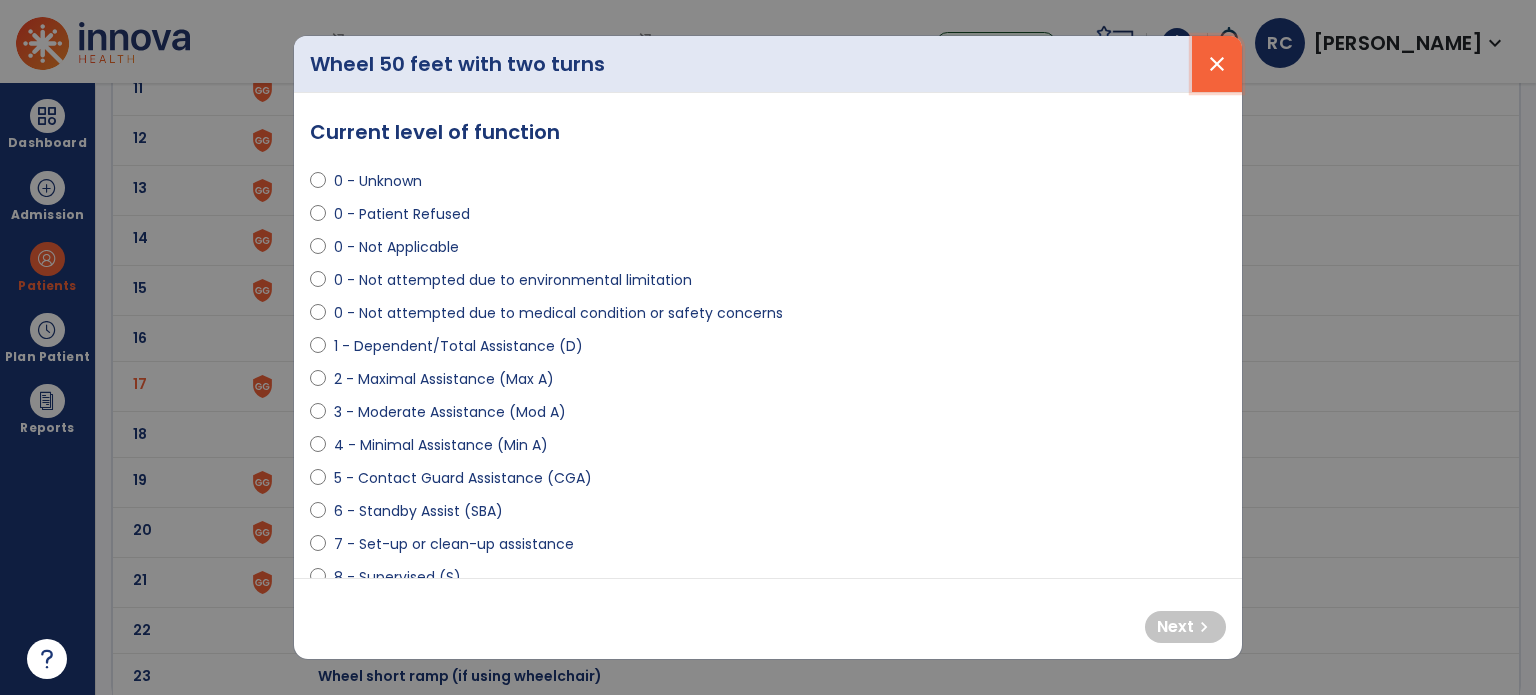 click on "close" at bounding box center [1217, 64] 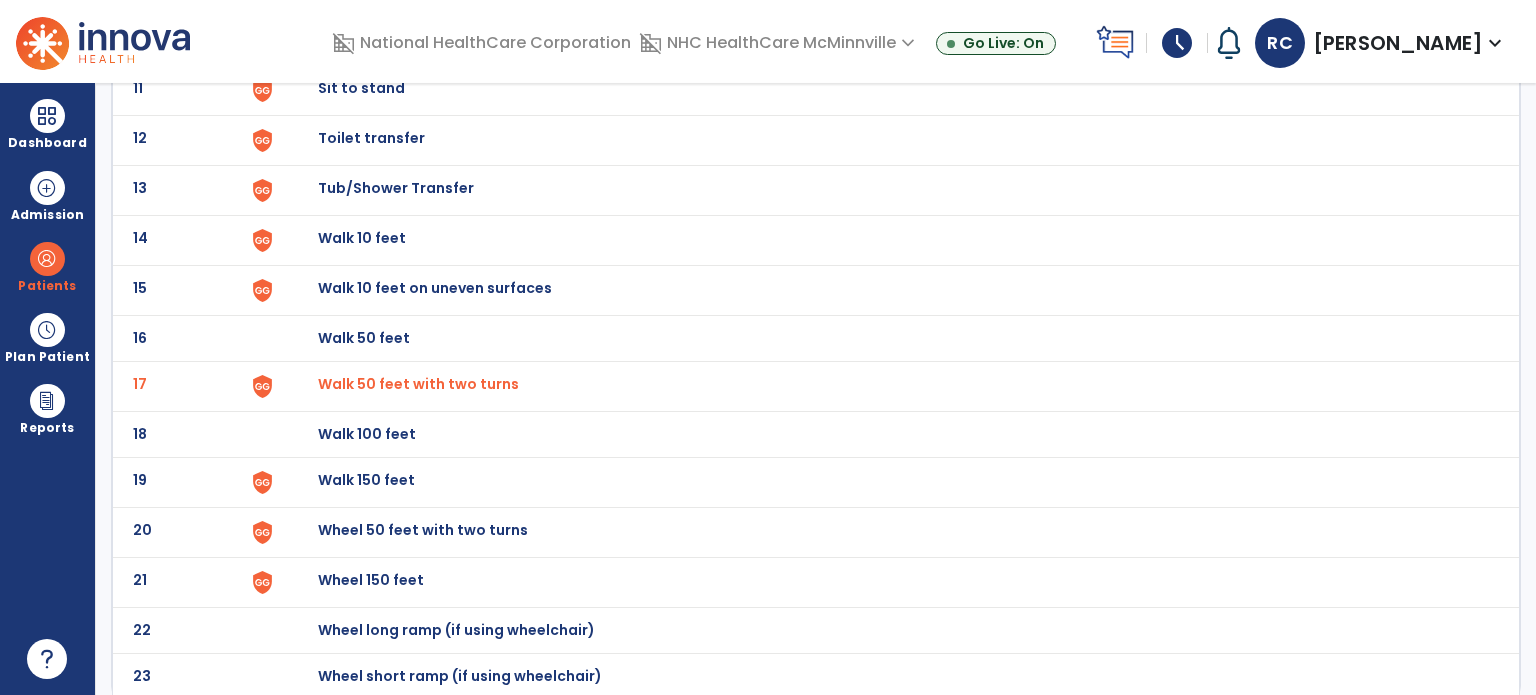 click on "Walk 150 feet" at bounding box center (888, -406) 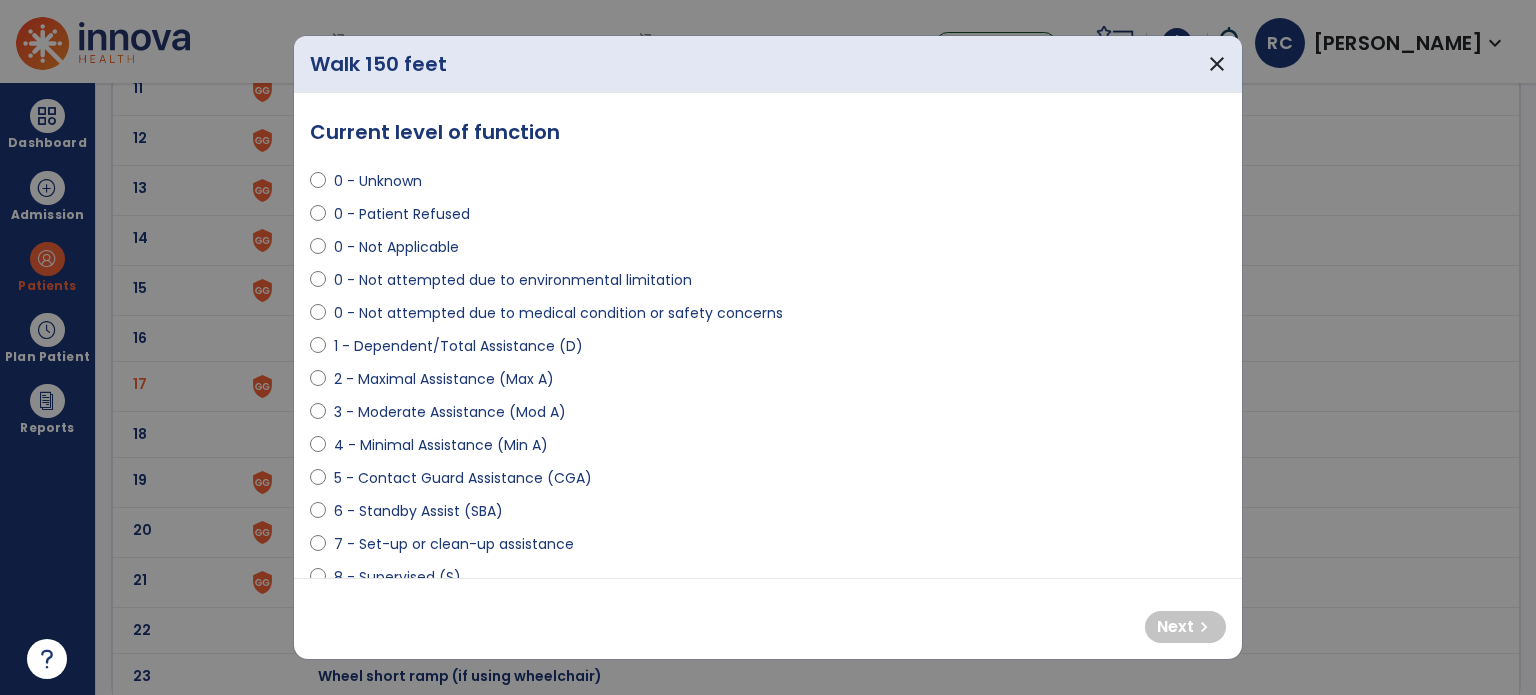 click on "5 - Contact Guard Assistance (CGA)" at bounding box center (463, 478) 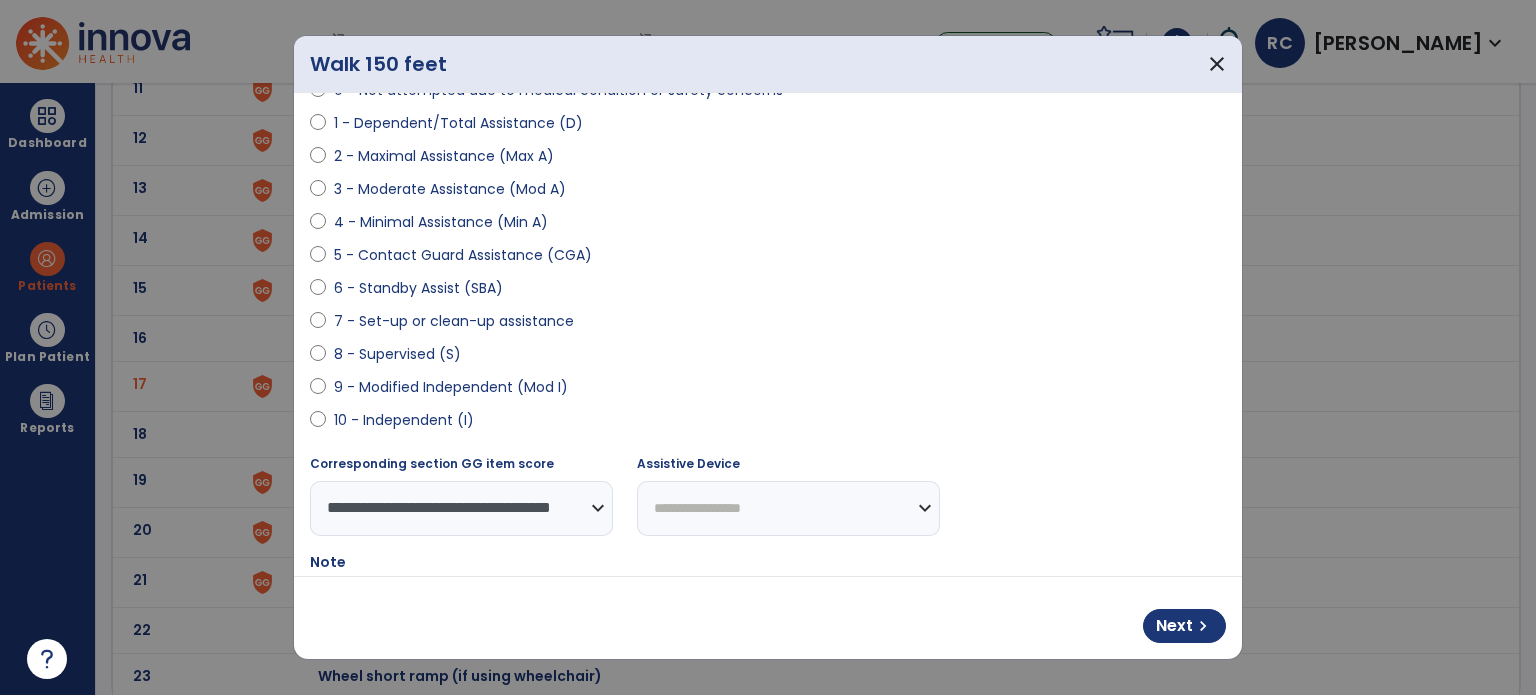 scroll, scrollTop: 224, scrollLeft: 0, axis: vertical 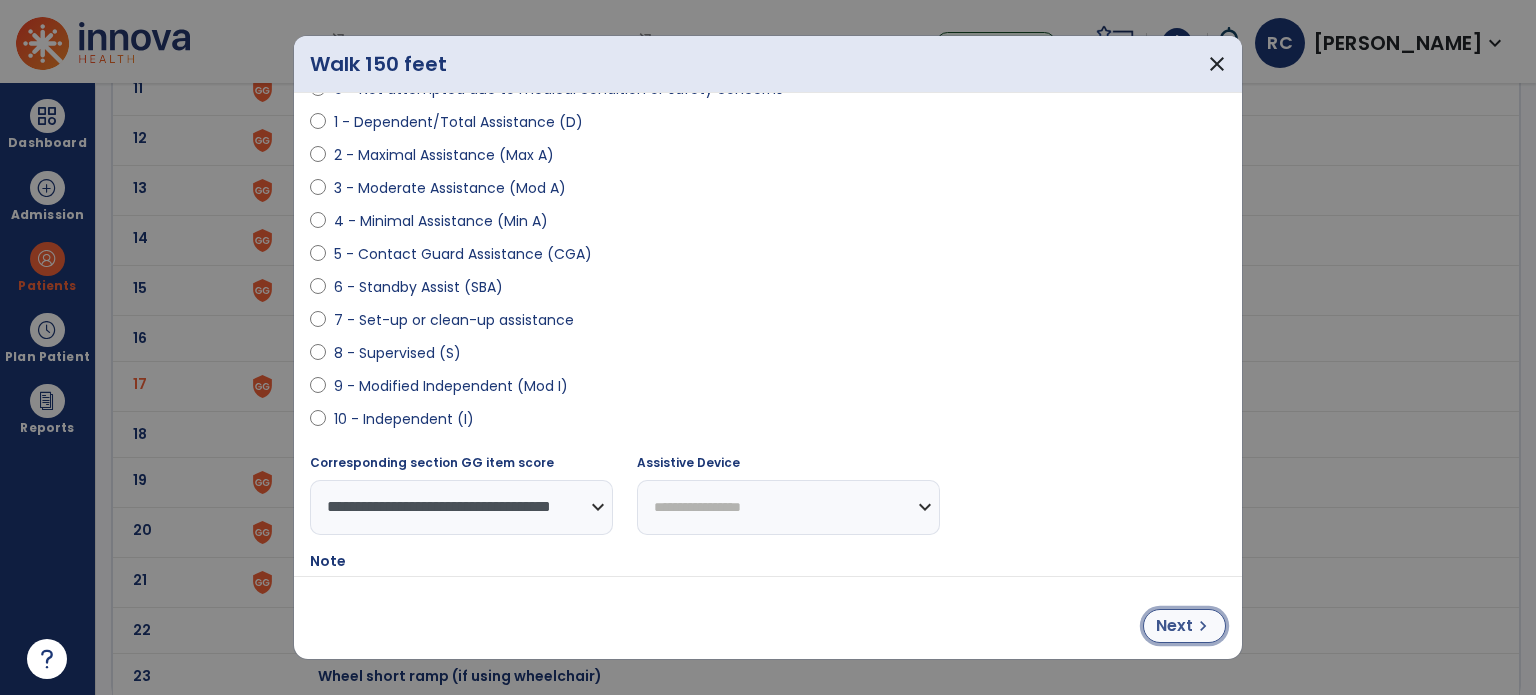 click on "Next  chevron_right" at bounding box center (1184, 626) 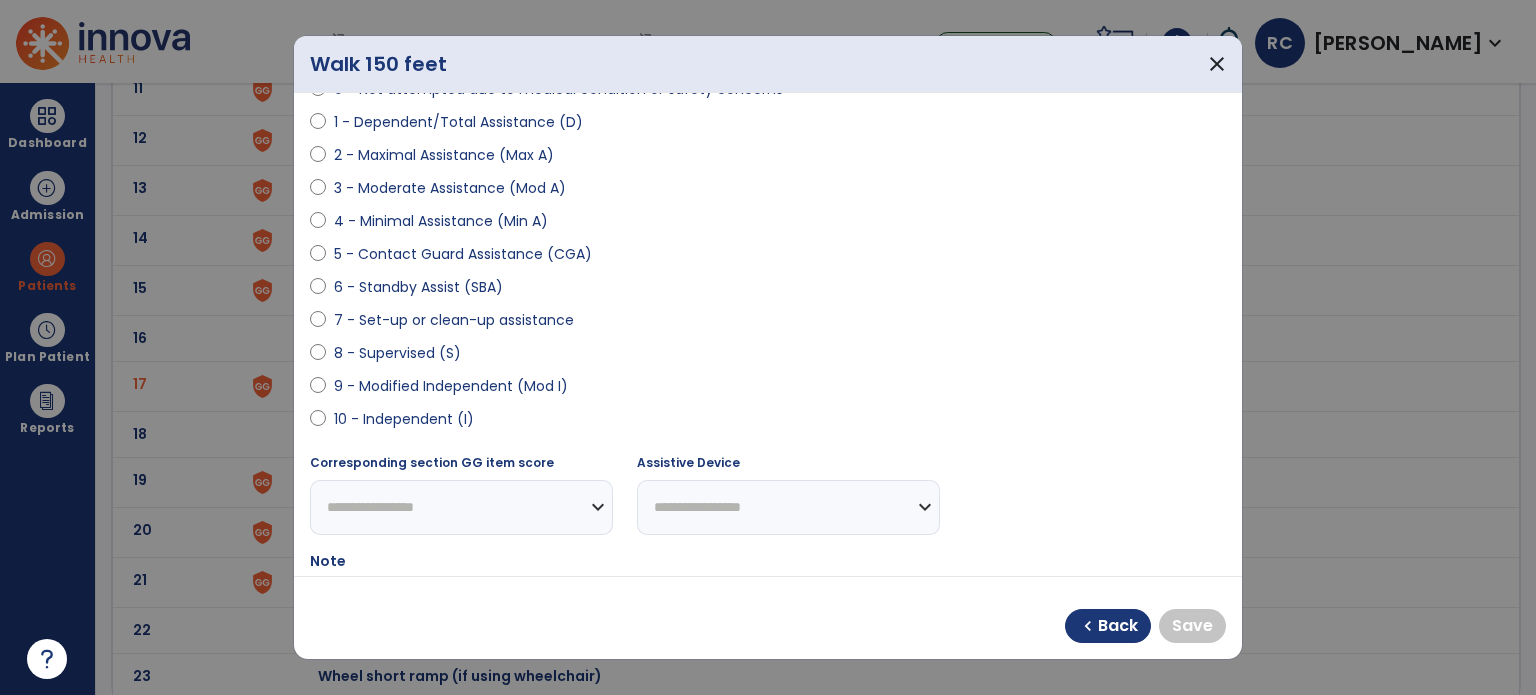click on "10 - Independent (I)" at bounding box center [404, 419] 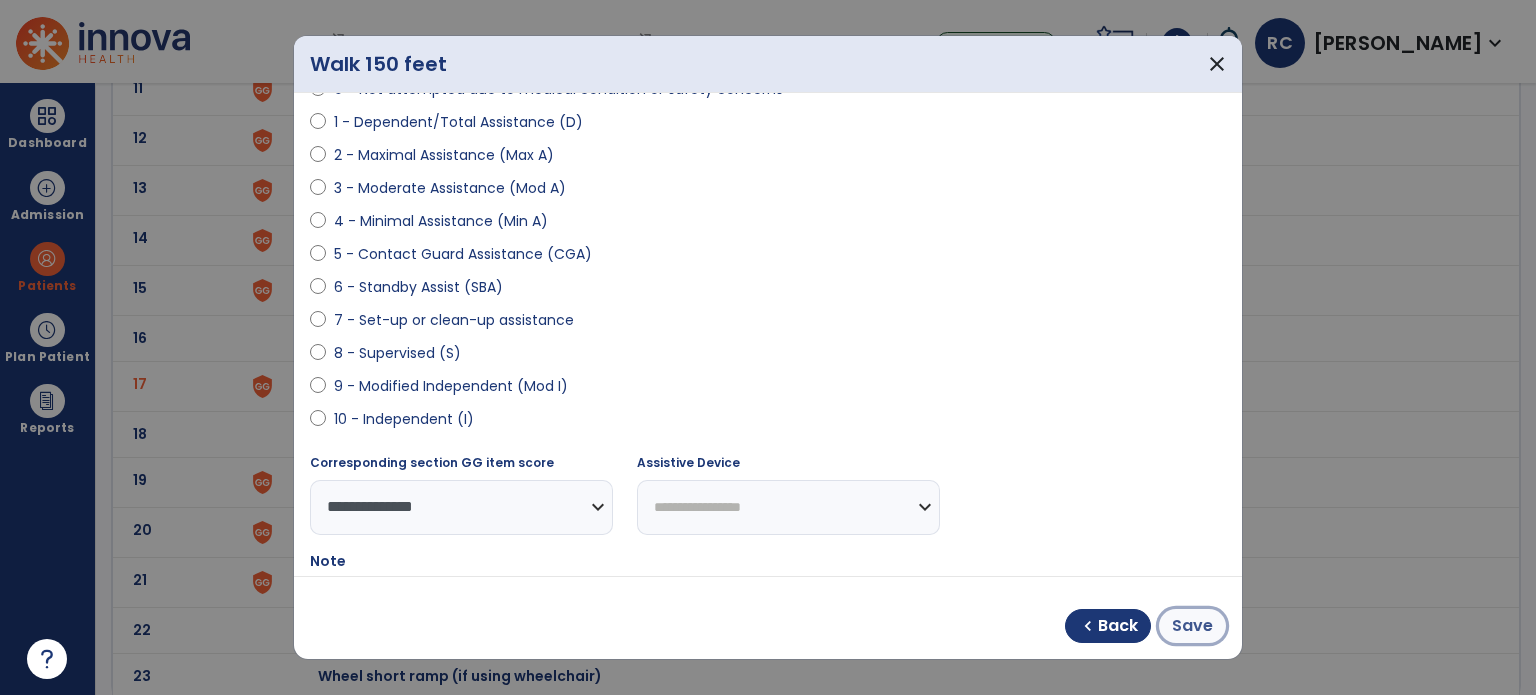 click on "Save" at bounding box center [1192, 626] 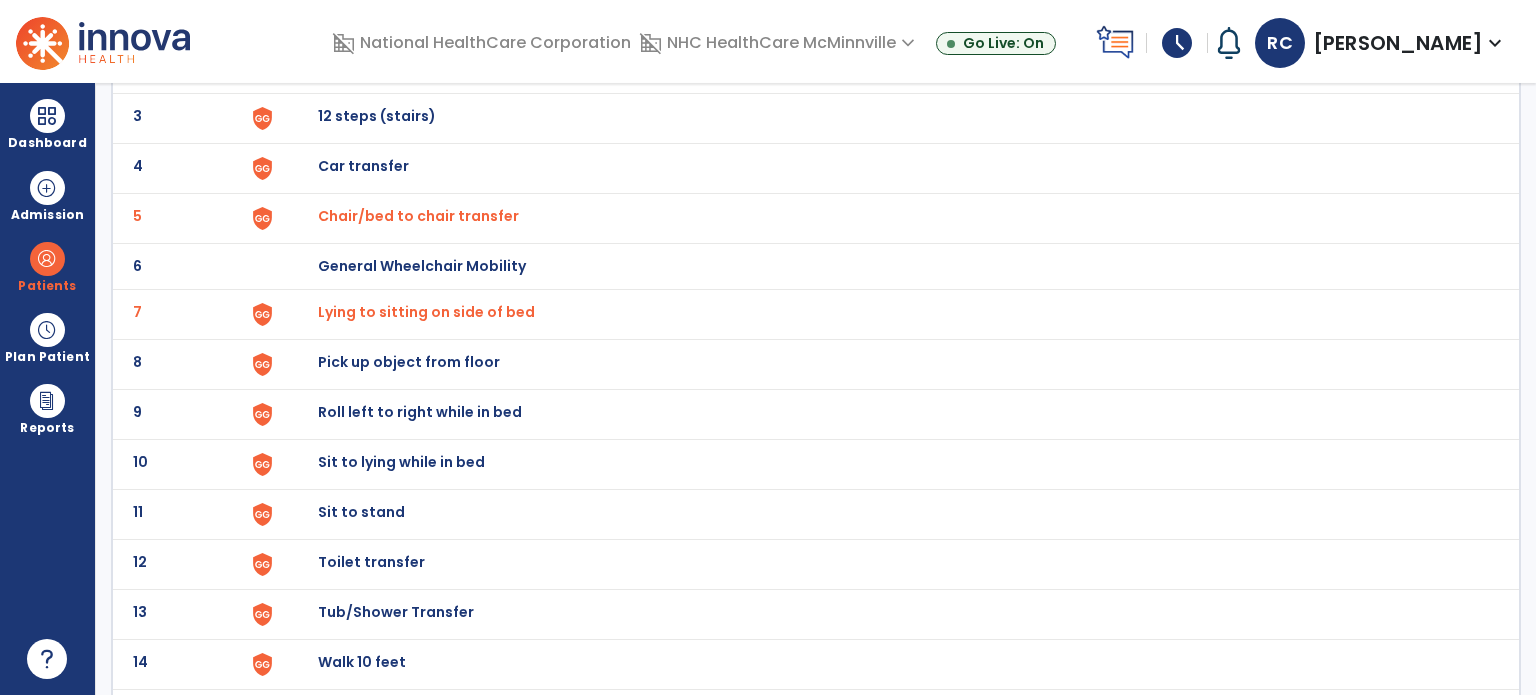 scroll, scrollTop: 0, scrollLeft: 0, axis: both 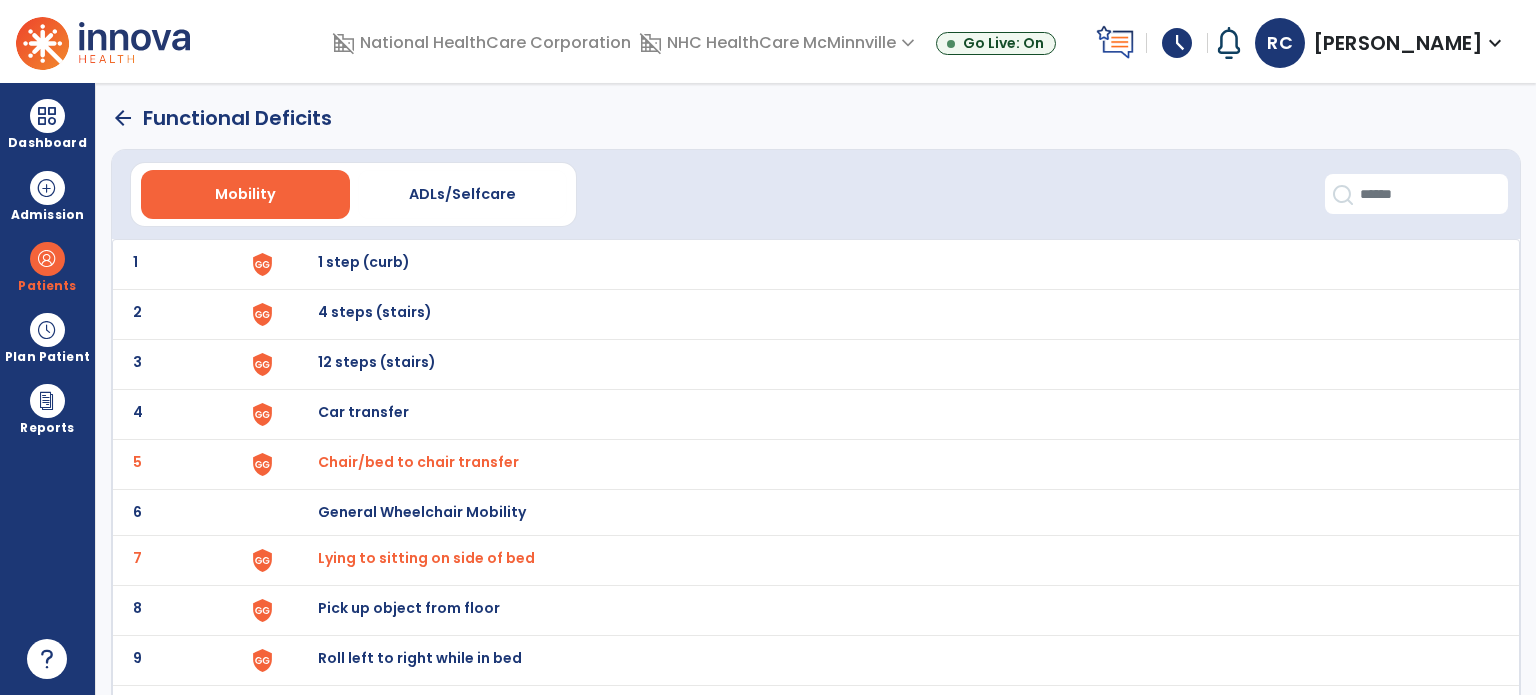 click on "arrow_back" 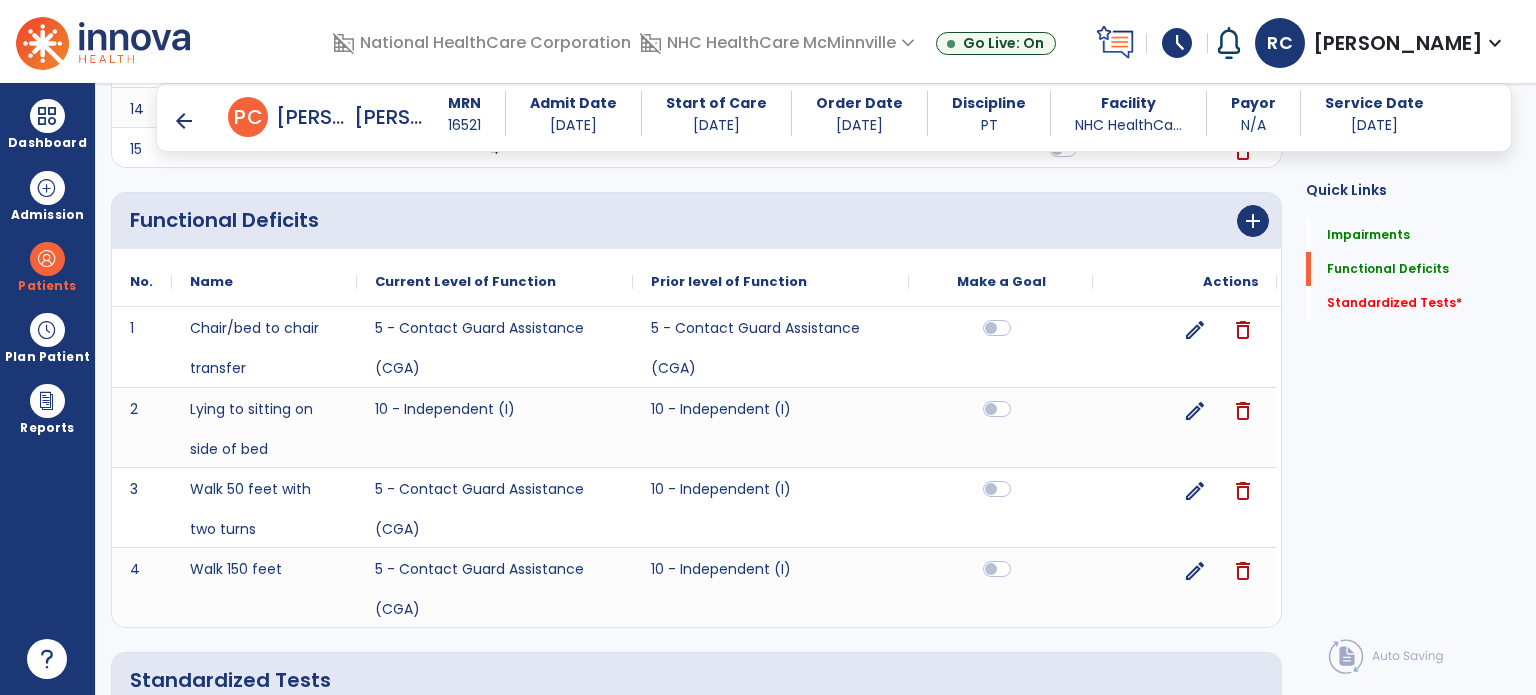 scroll, scrollTop: 912, scrollLeft: 0, axis: vertical 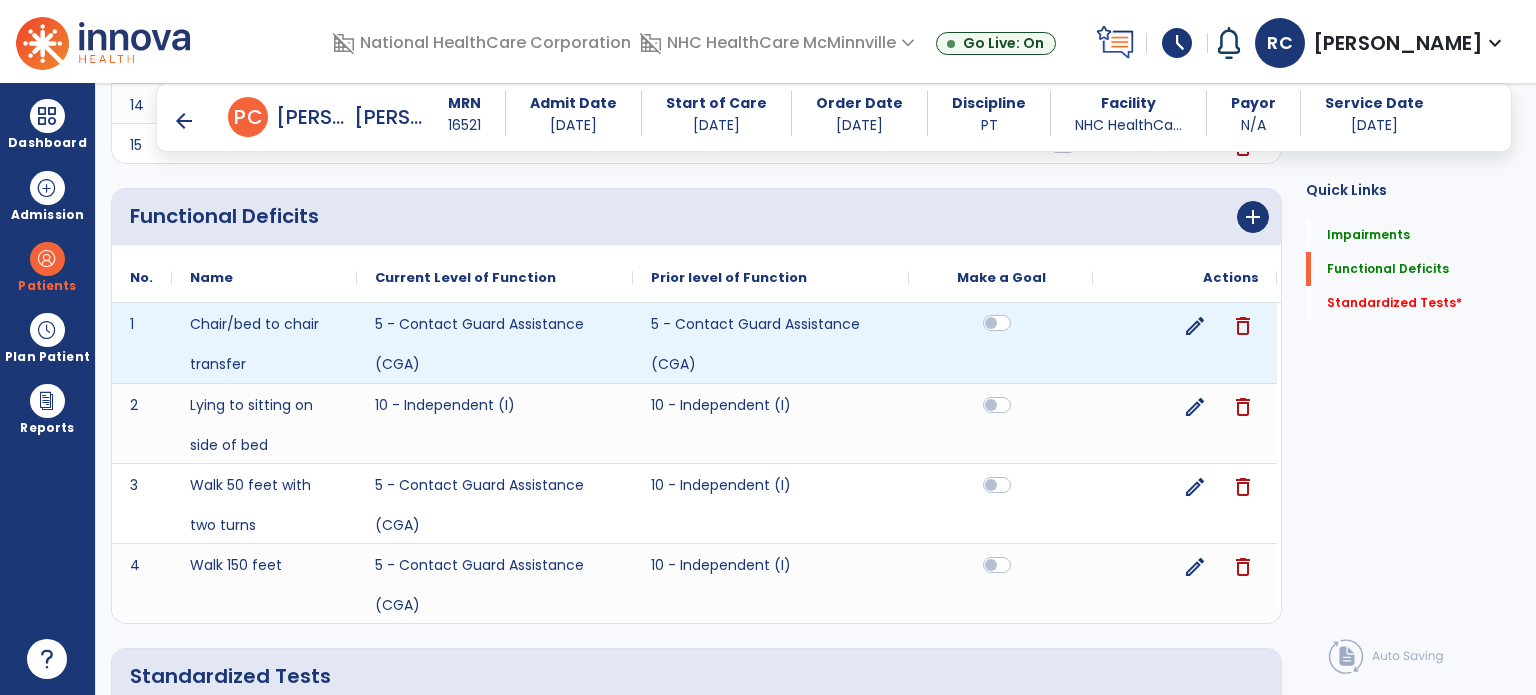 click 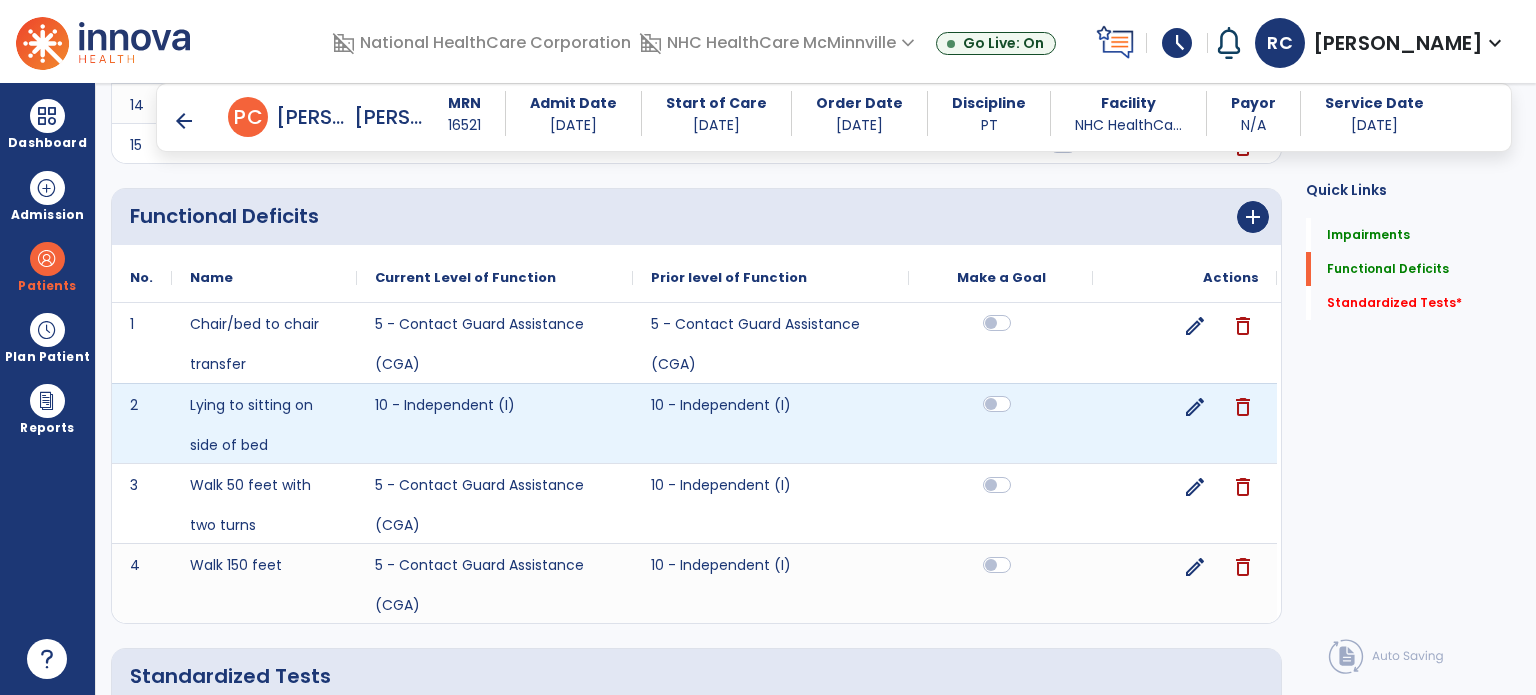 click 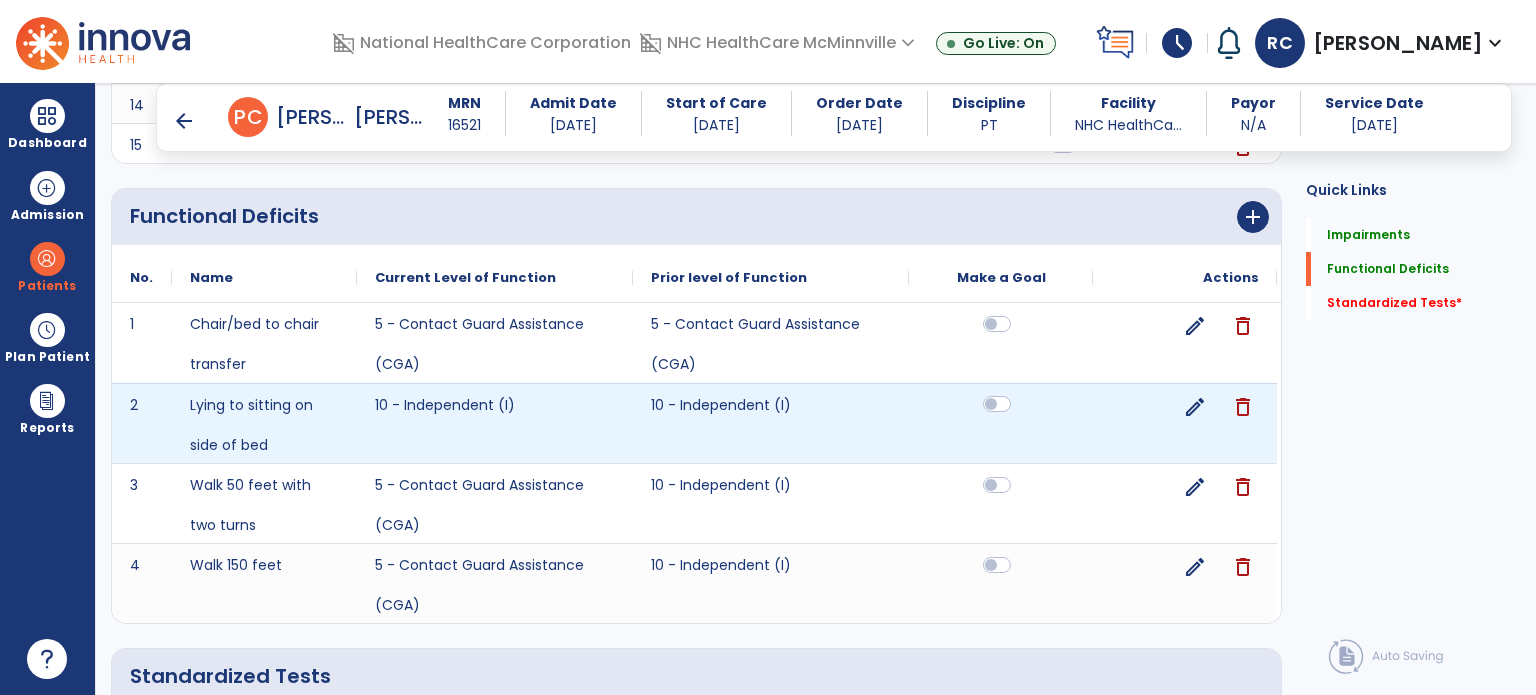 click 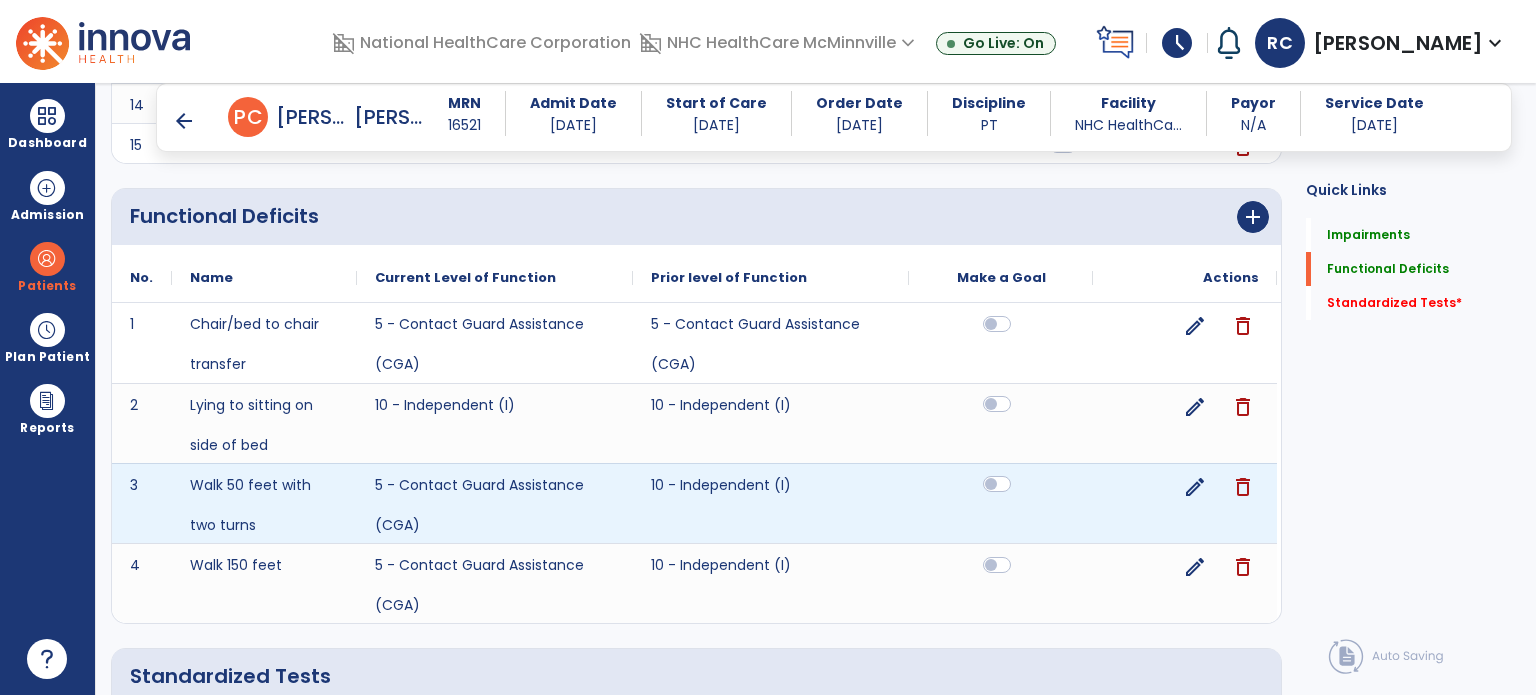 click 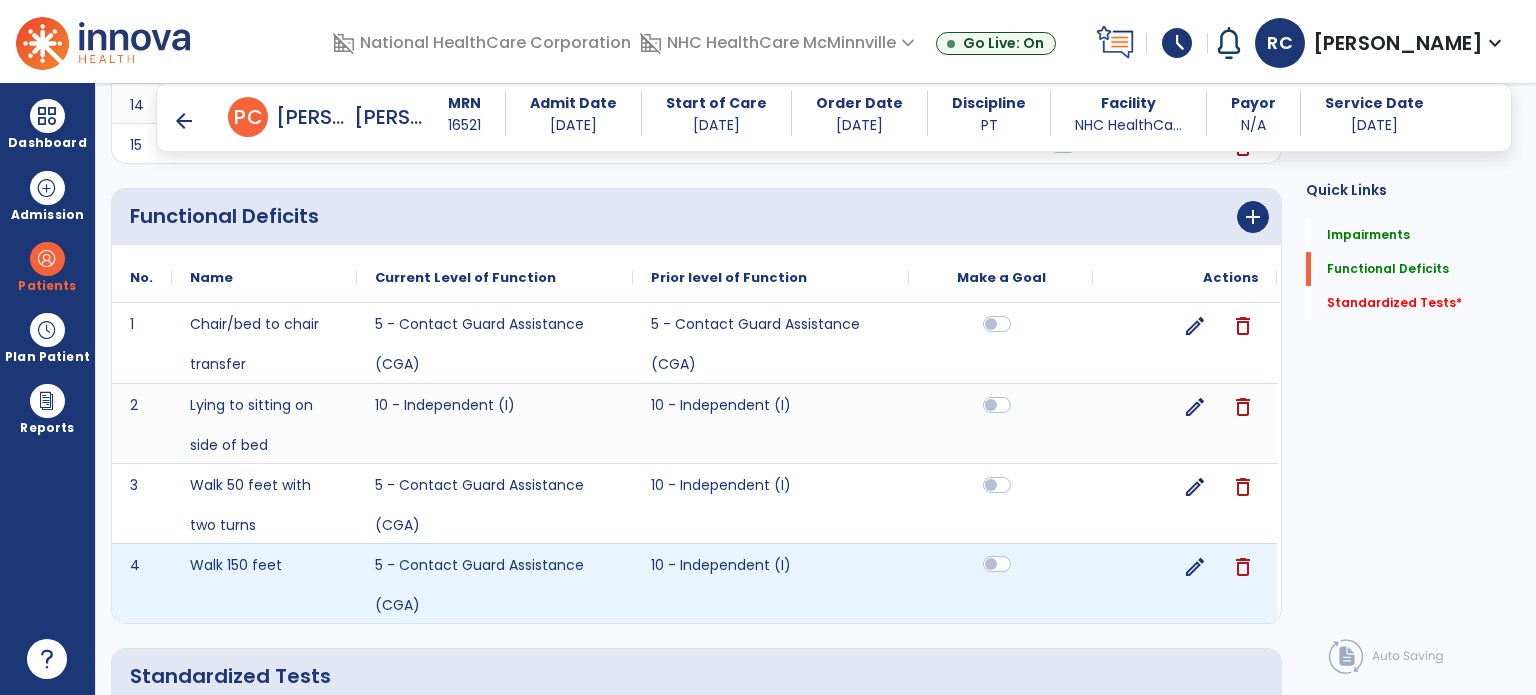 click 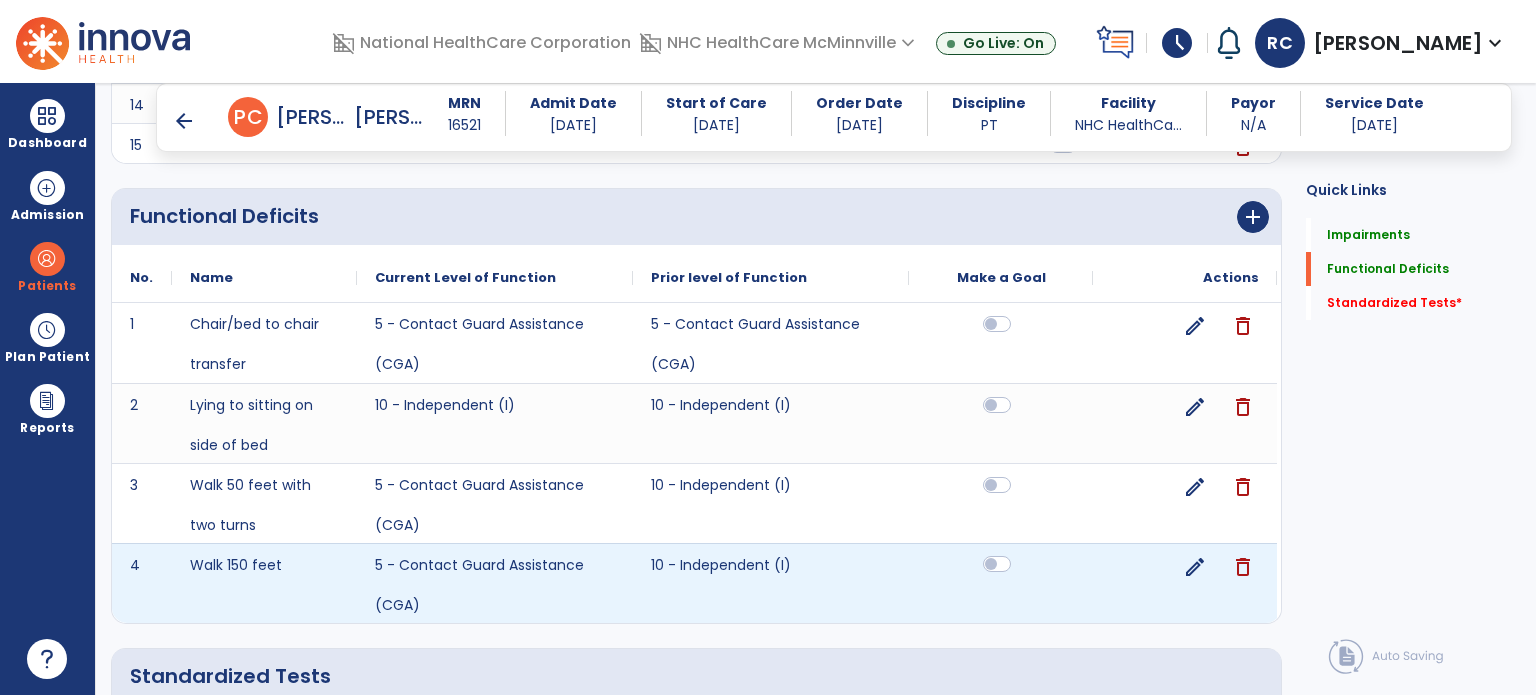 scroll, scrollTop: 1100, scrollLeft: 0, axis: vertical 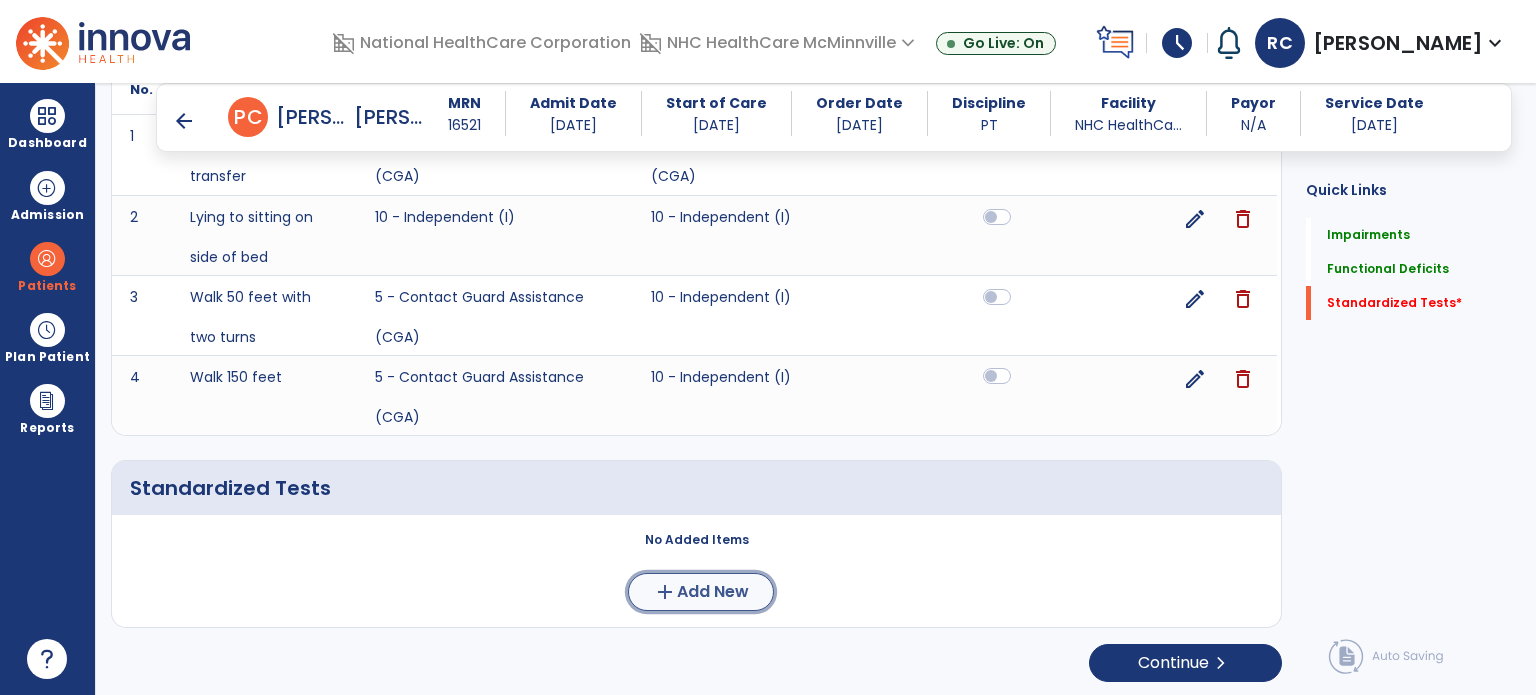 click on "Add New" 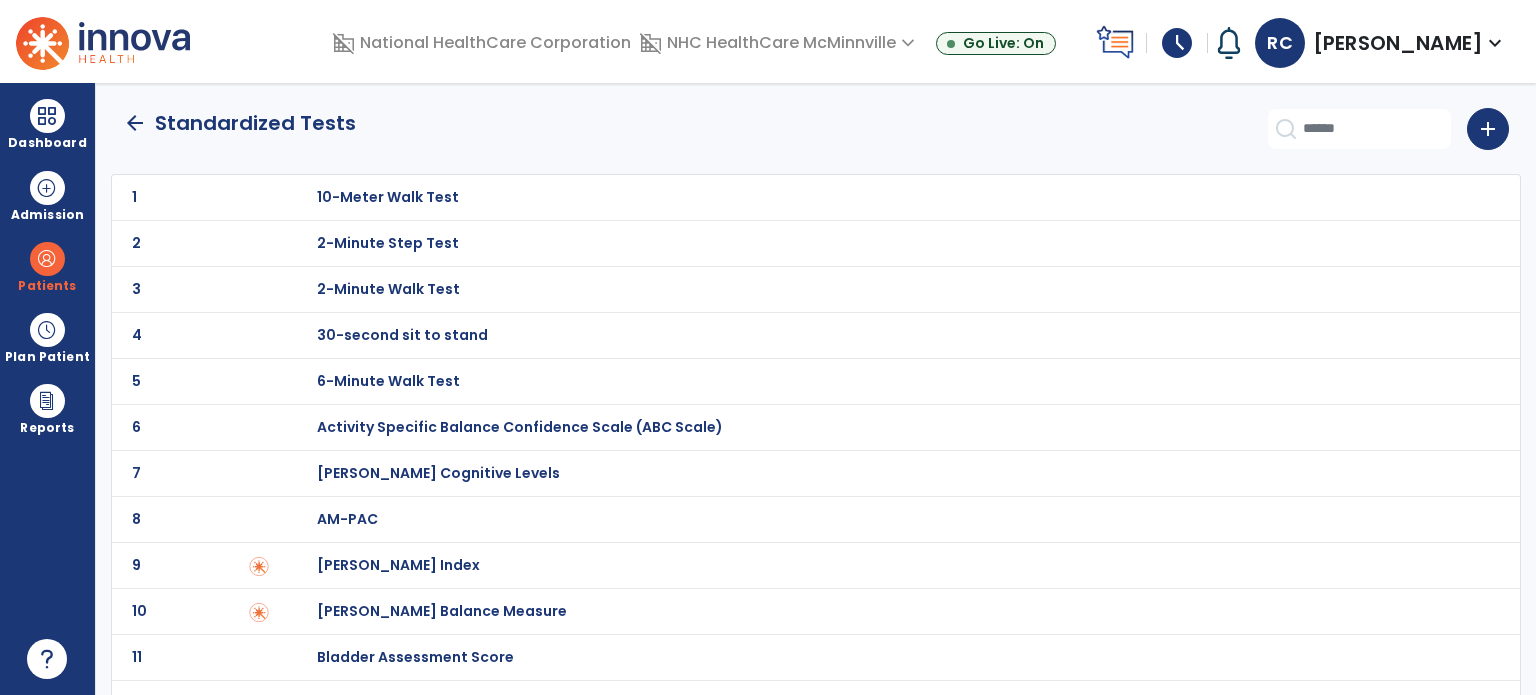 scroll, scrollTop: 4, scrollLeft: 0, axis: vertical 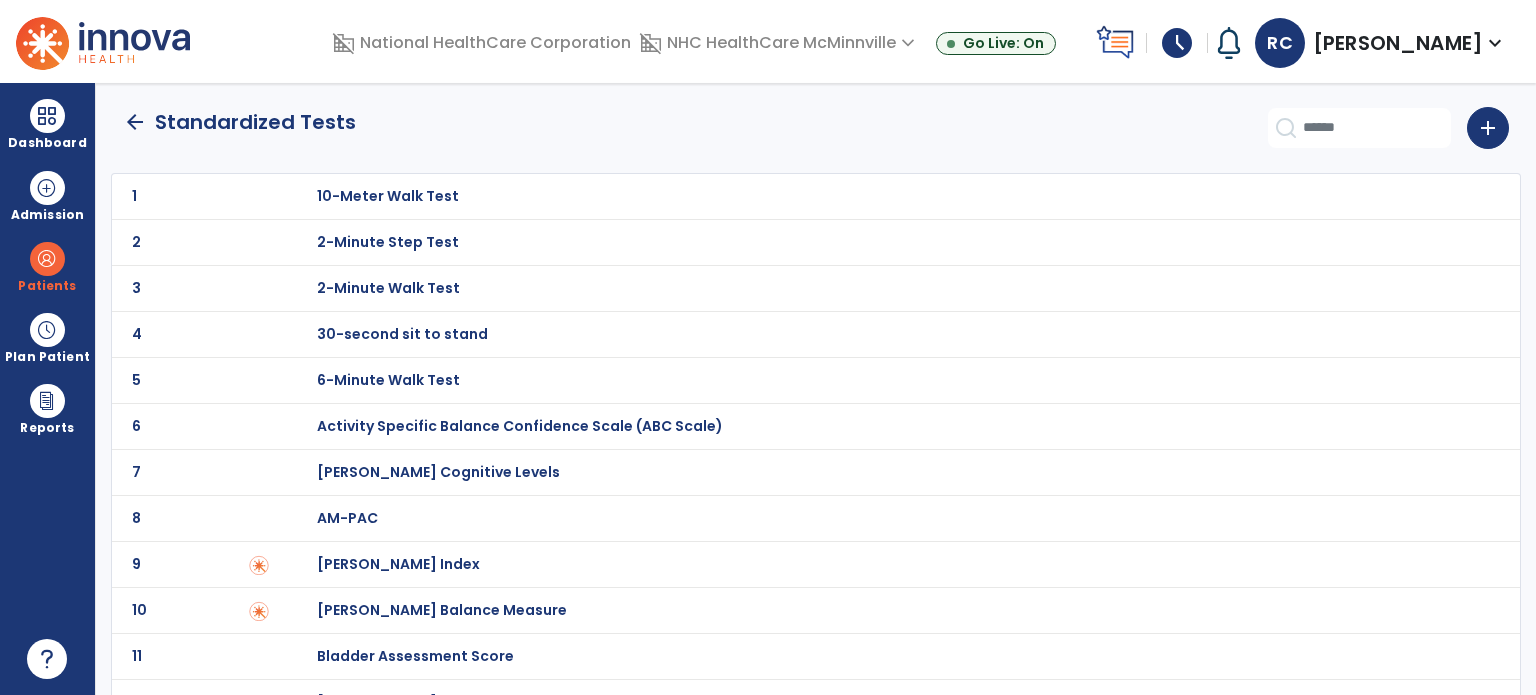 click on "2-Minute Step Test" at bounding box center (388, 196) 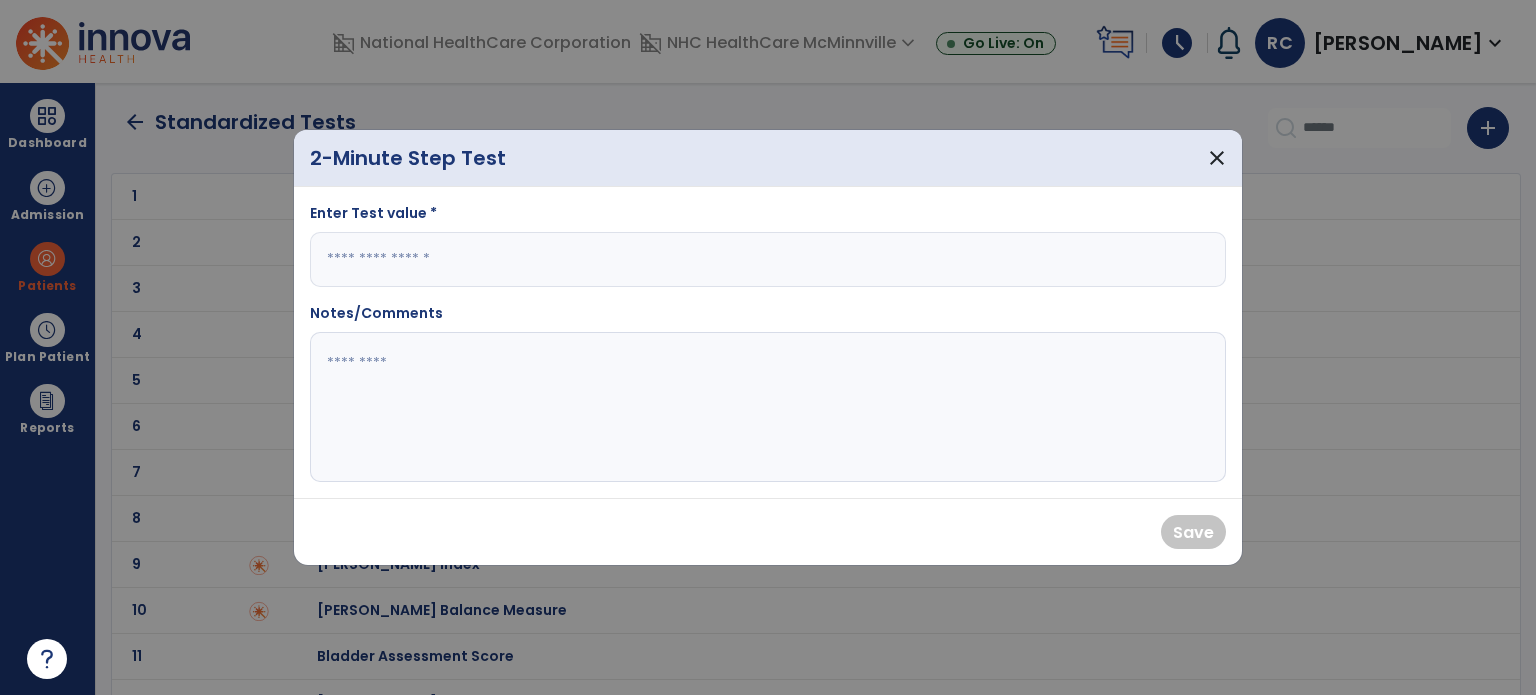 click at bounding box center [768, 259] 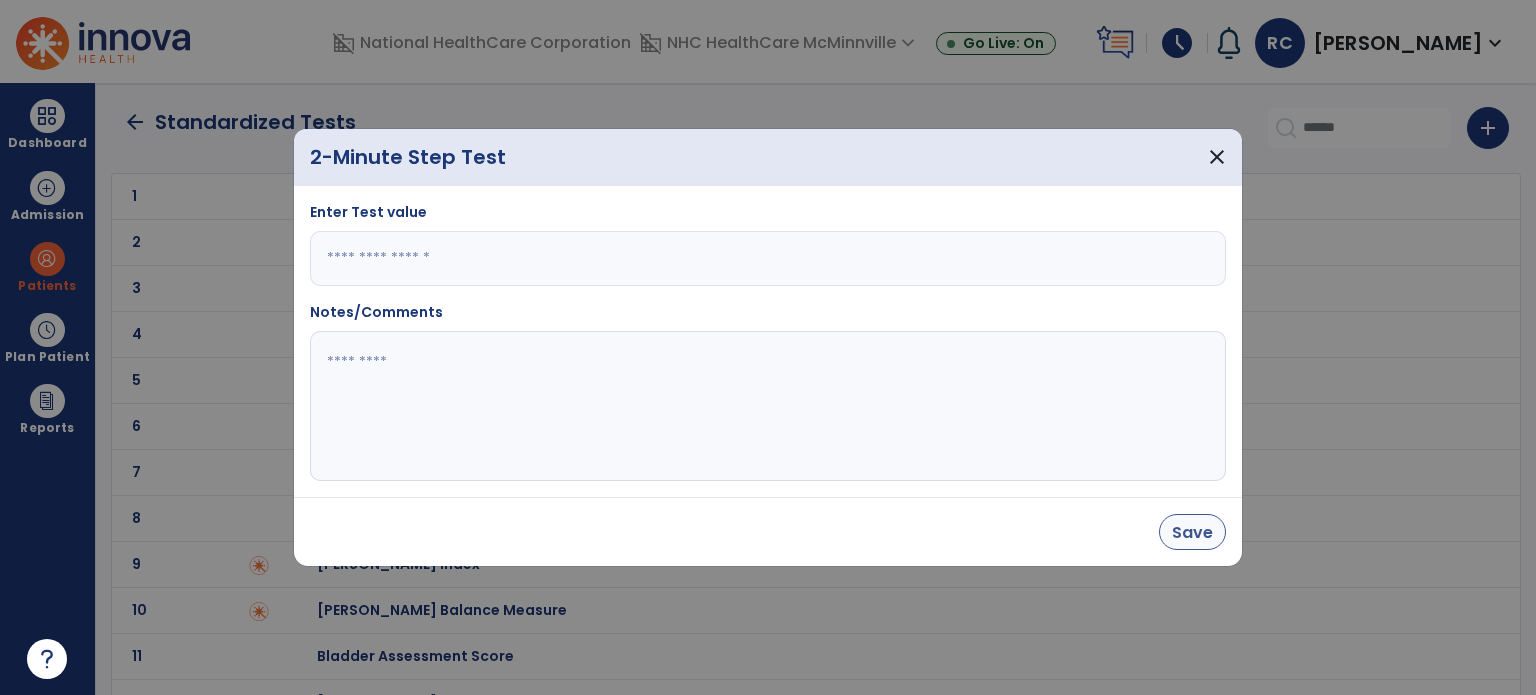 type on "**" 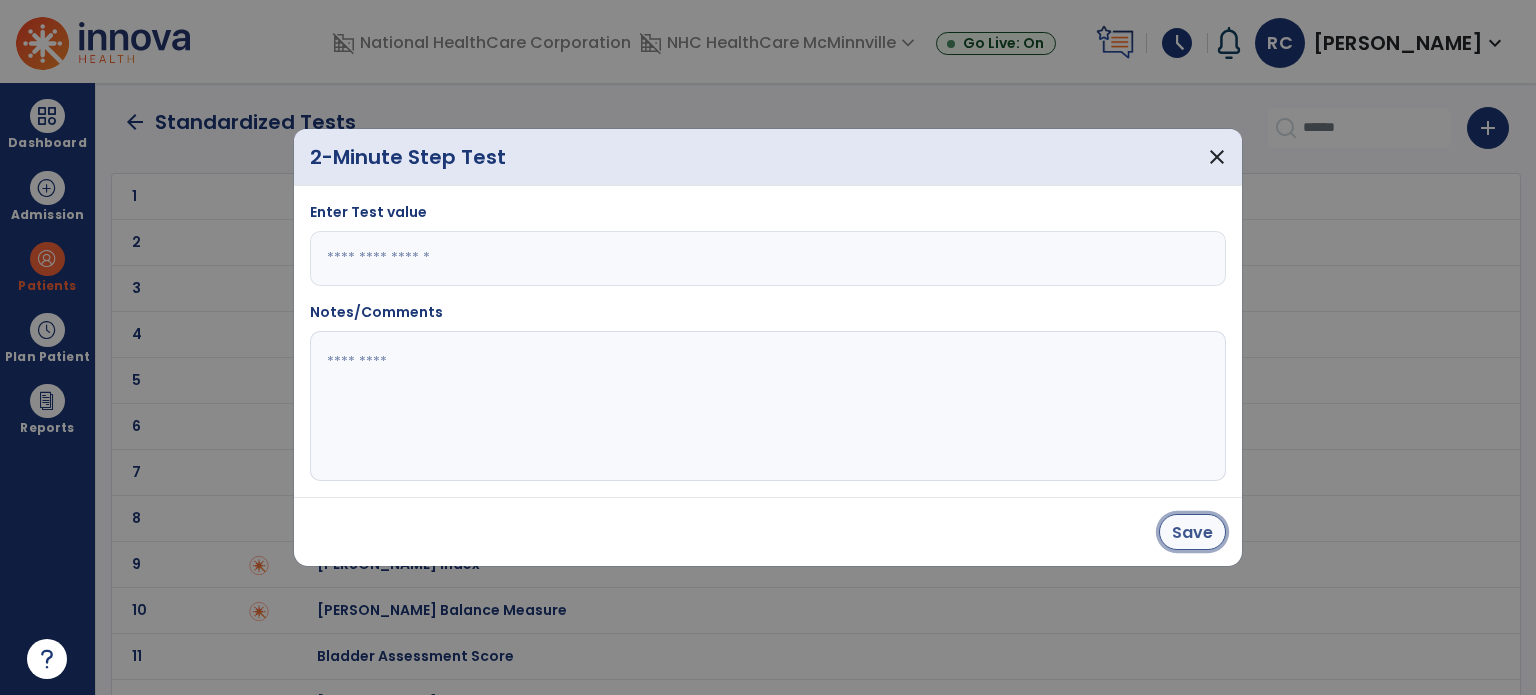 click on "Save" at bounding box center (1192, 532) 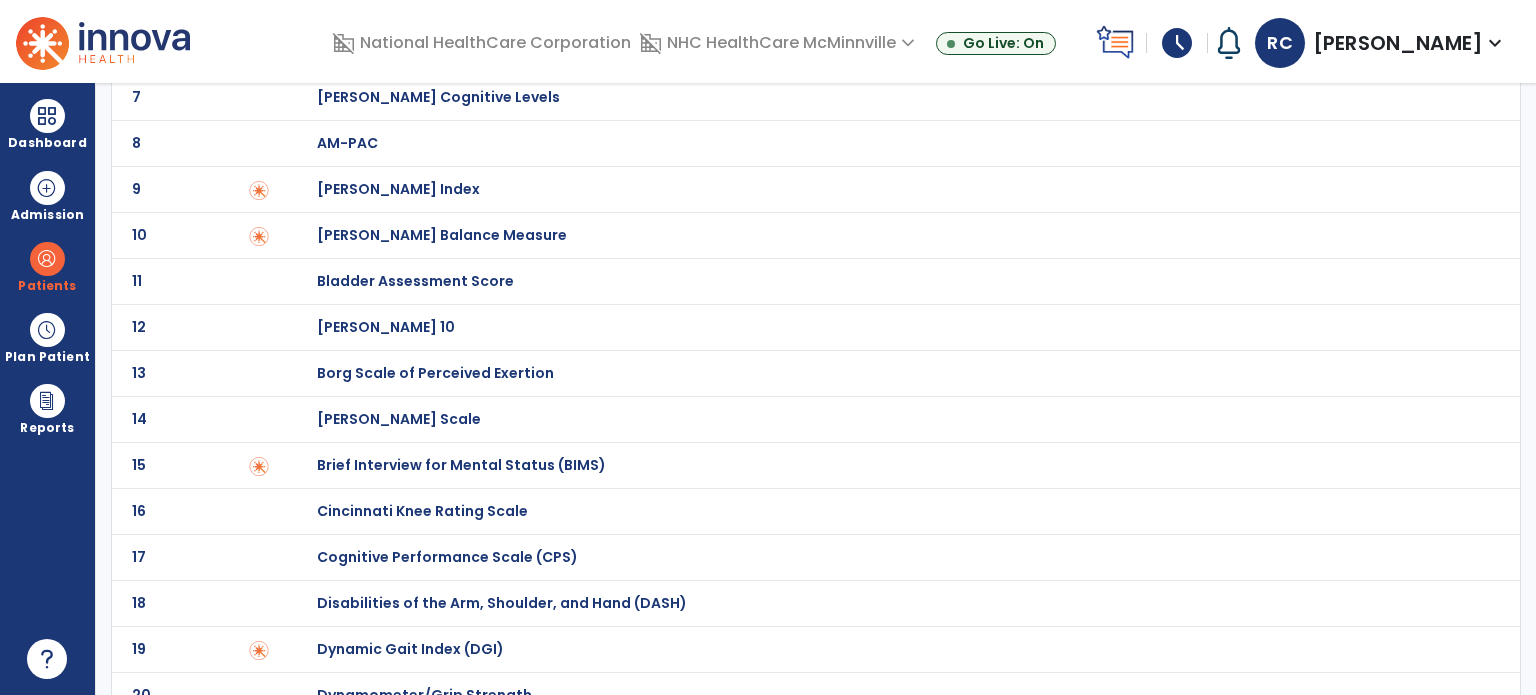 scroll, scrollTop: 0, scrollLeft: 0, axis: both 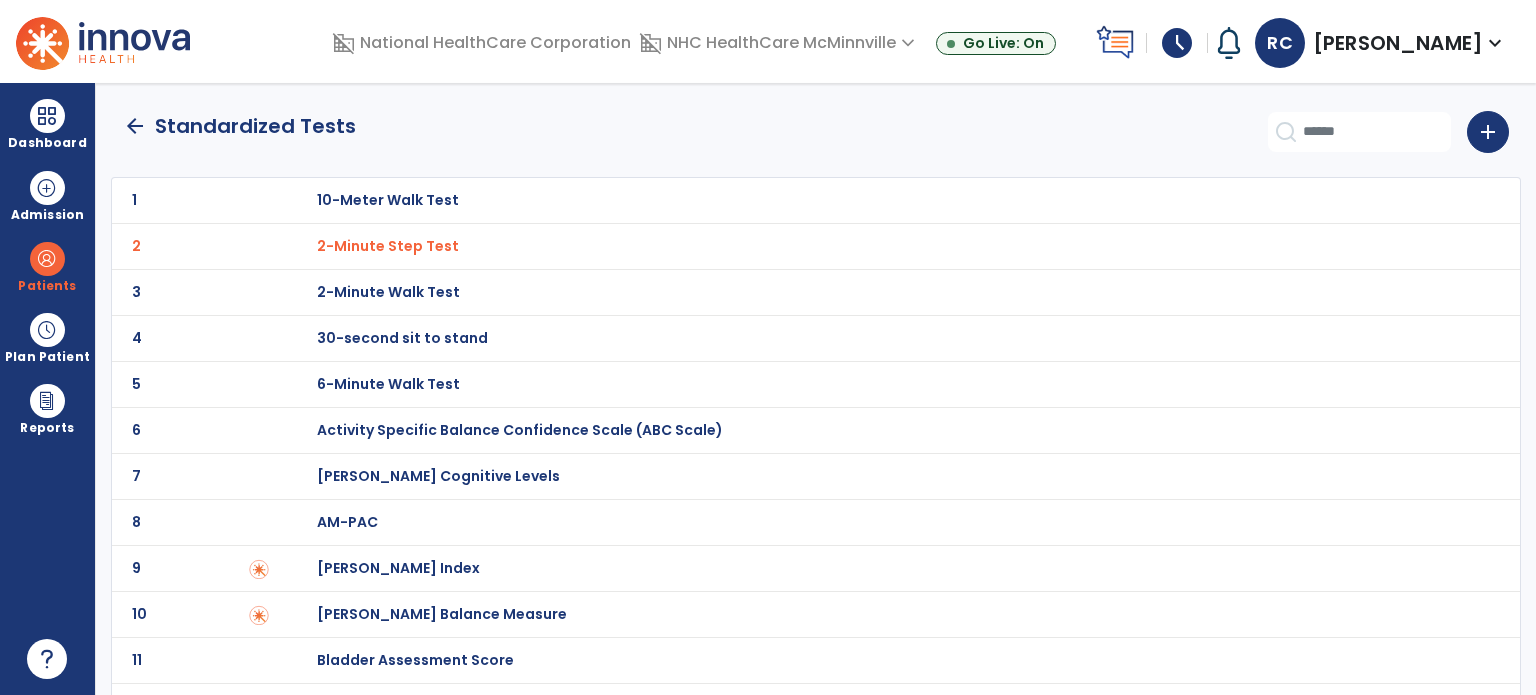 click on "arrow_back" 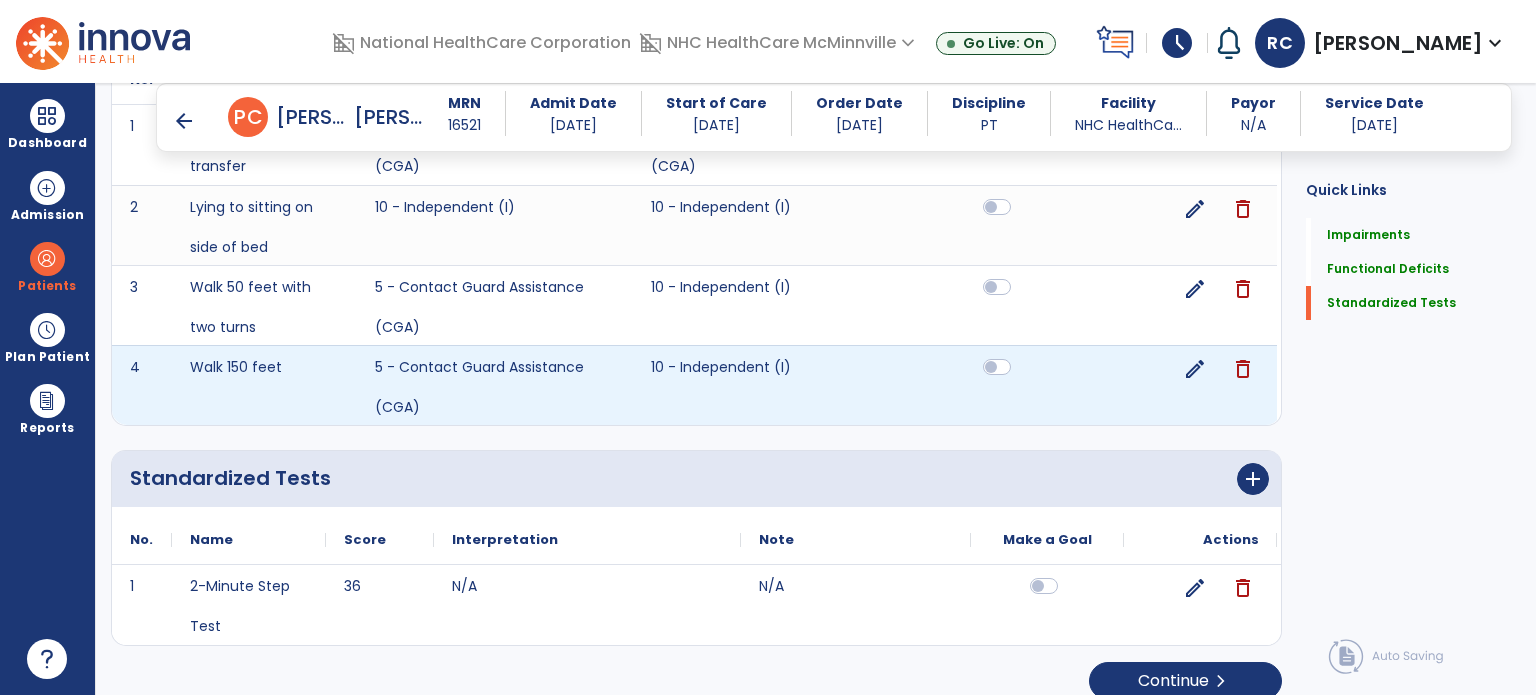 scroll, scrollTop: 1129, scrollLeft: 0, axis: vertical 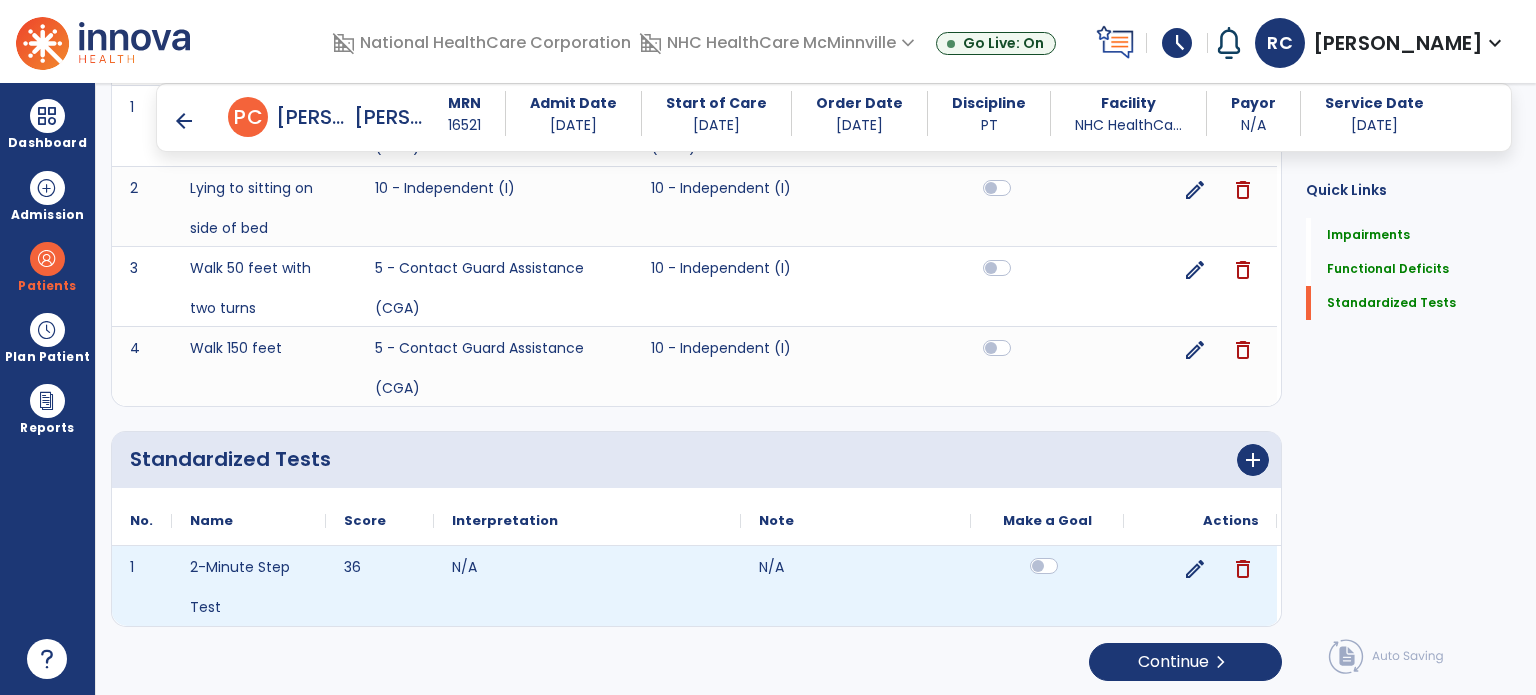 click 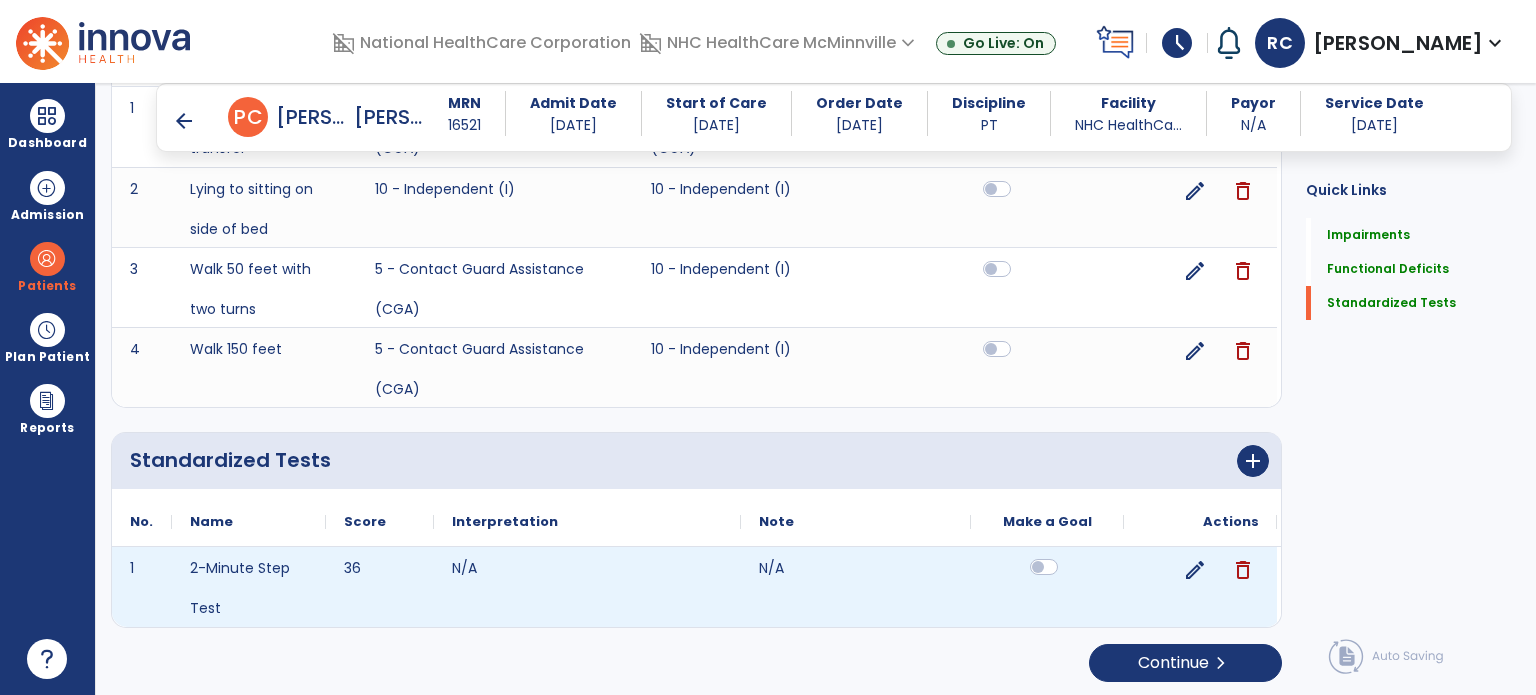 scroll, scrollTop: 1129, scrollLeft: 0, axis: vertical 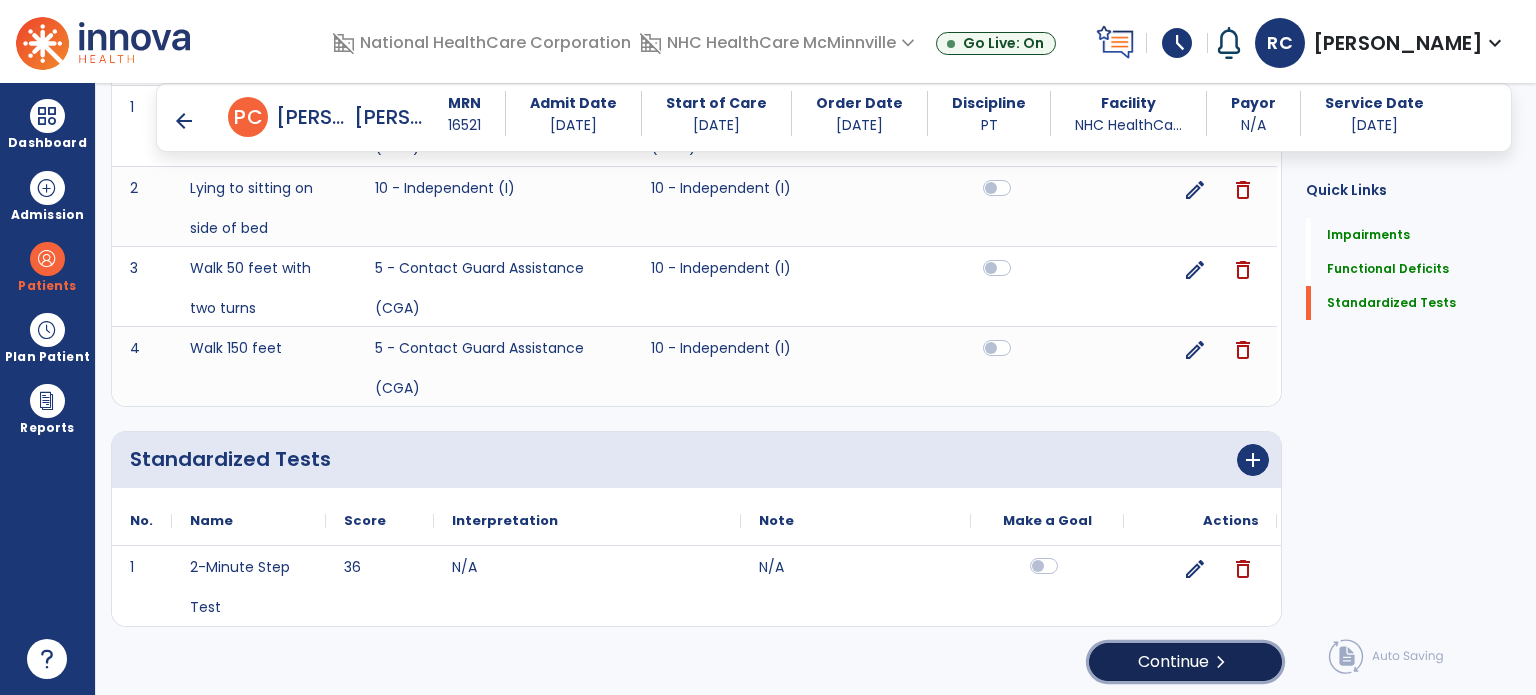 click on "chevron_right" 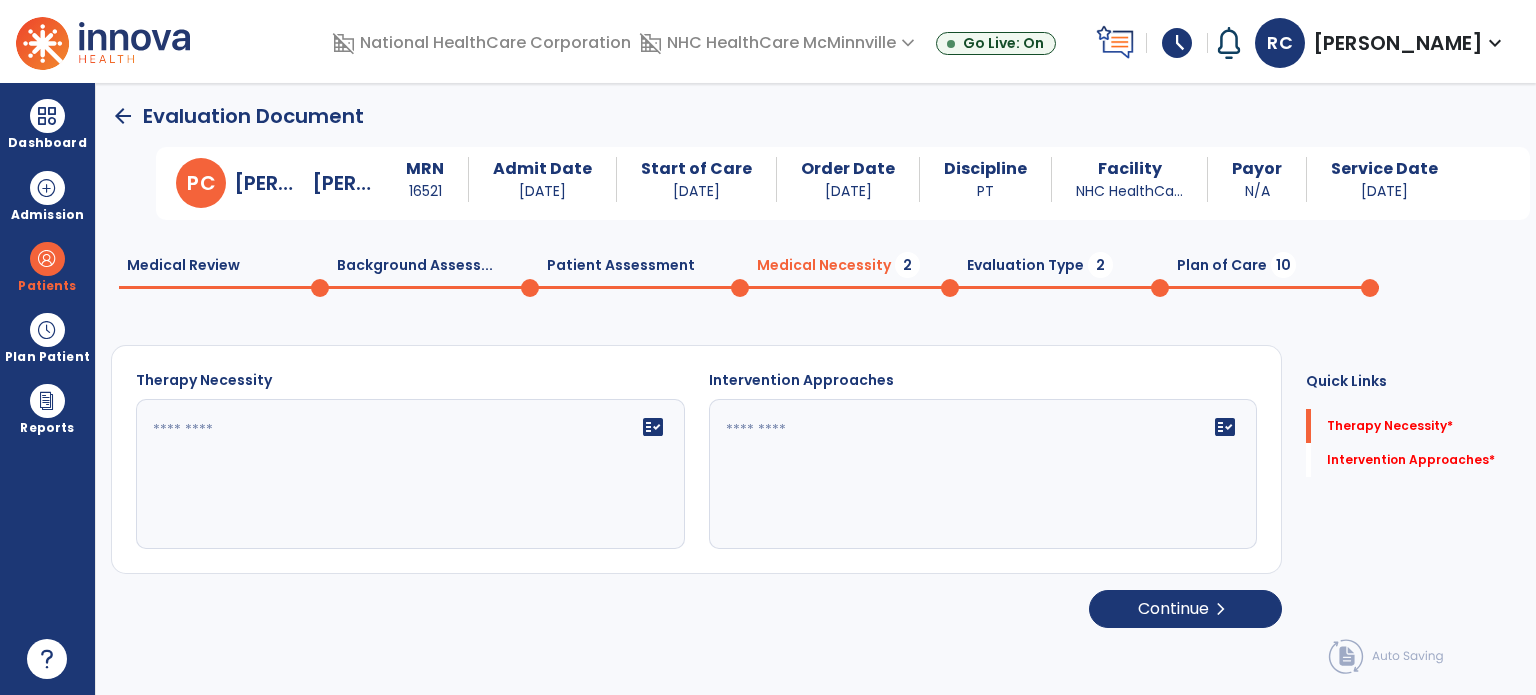 scroll, scrollTop: 0, scrollLeft: 0, axis: both 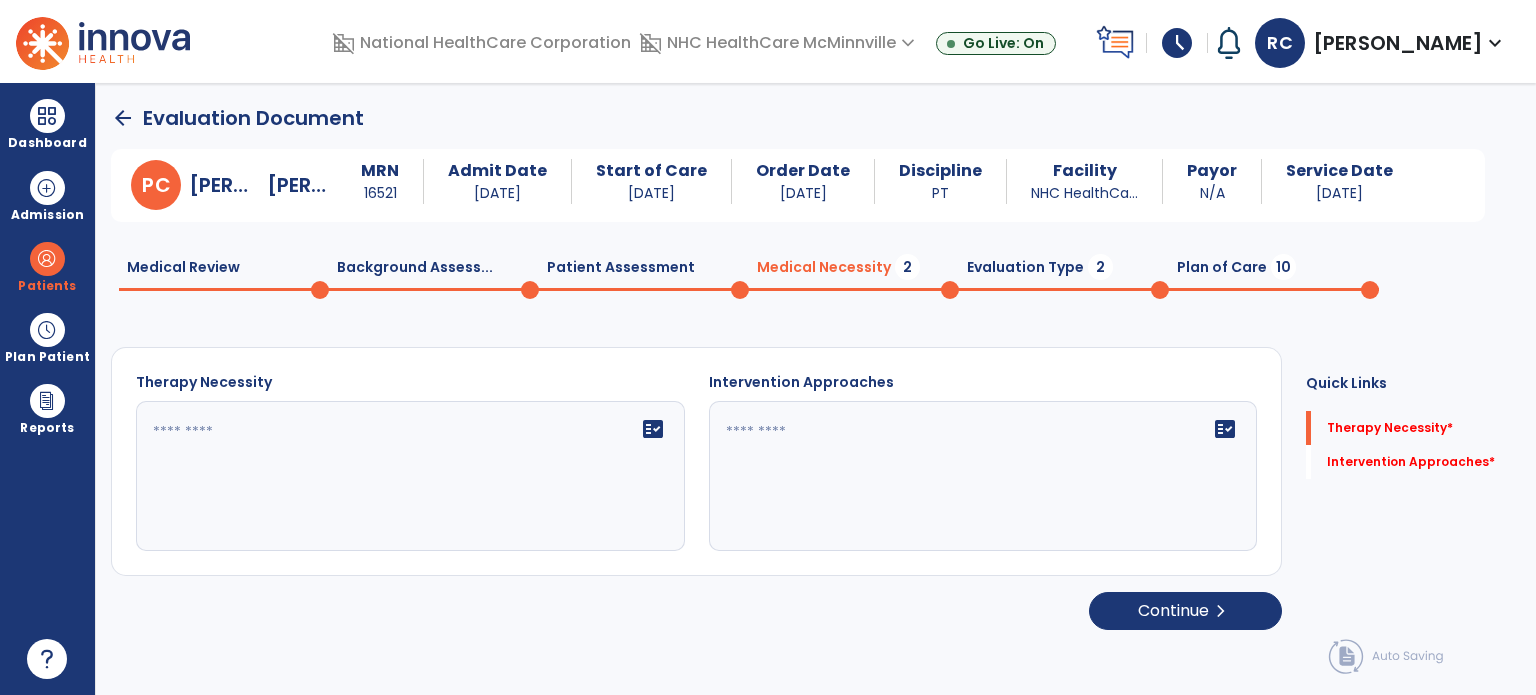 click 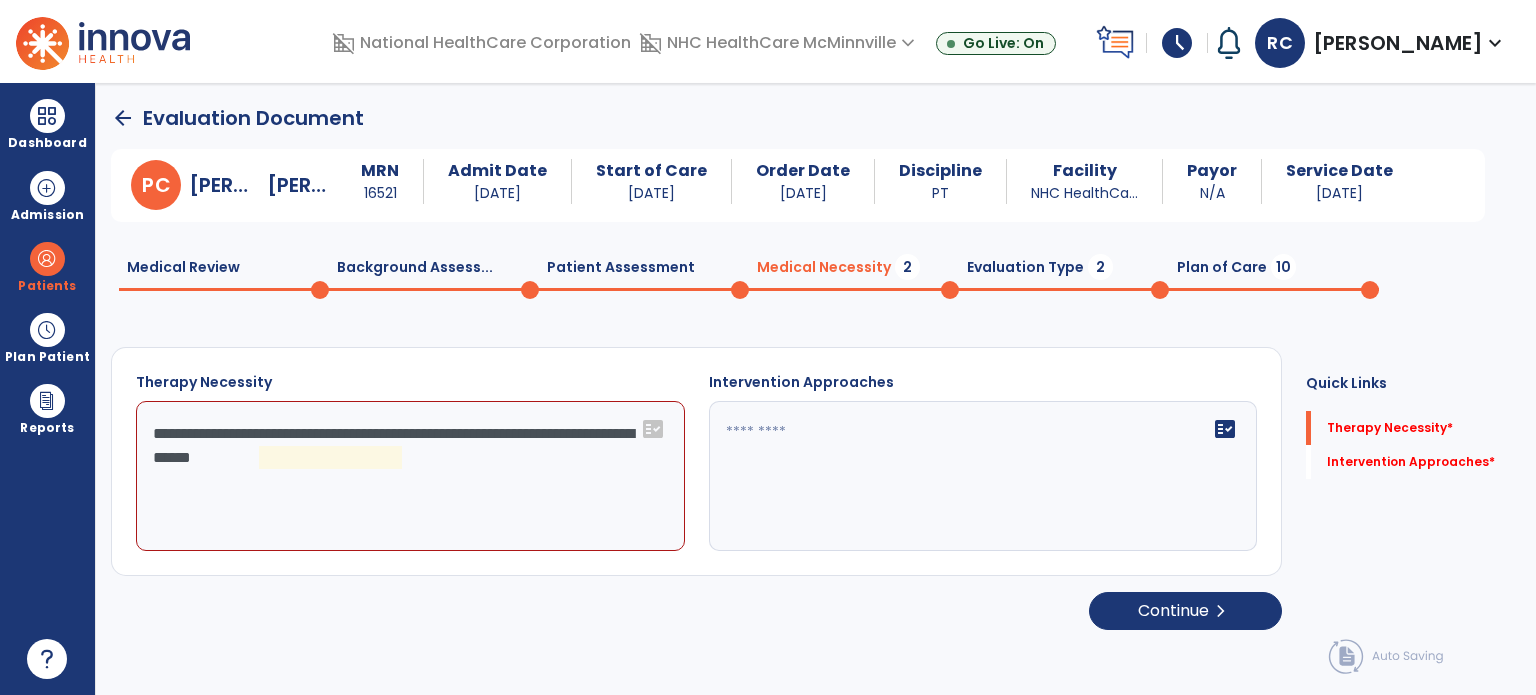 click on "**********" 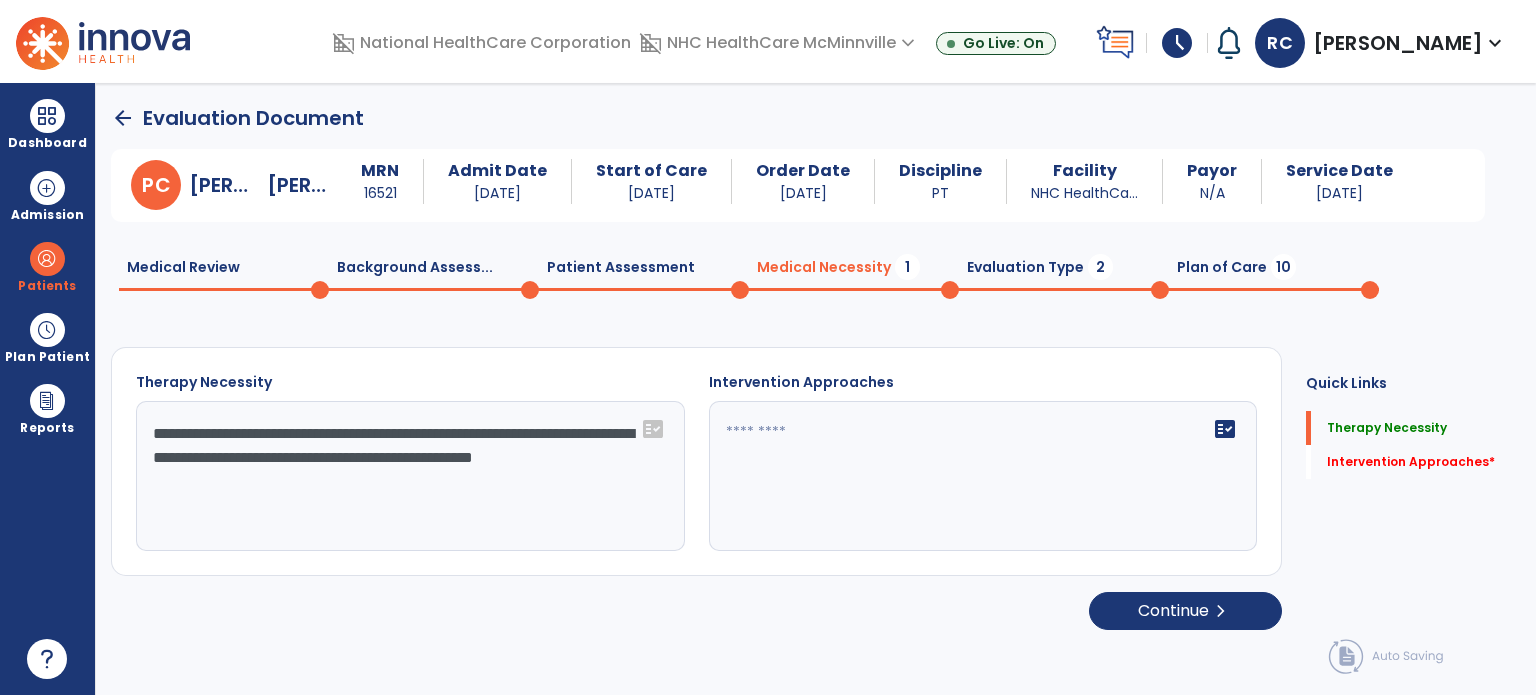 type on "**********" 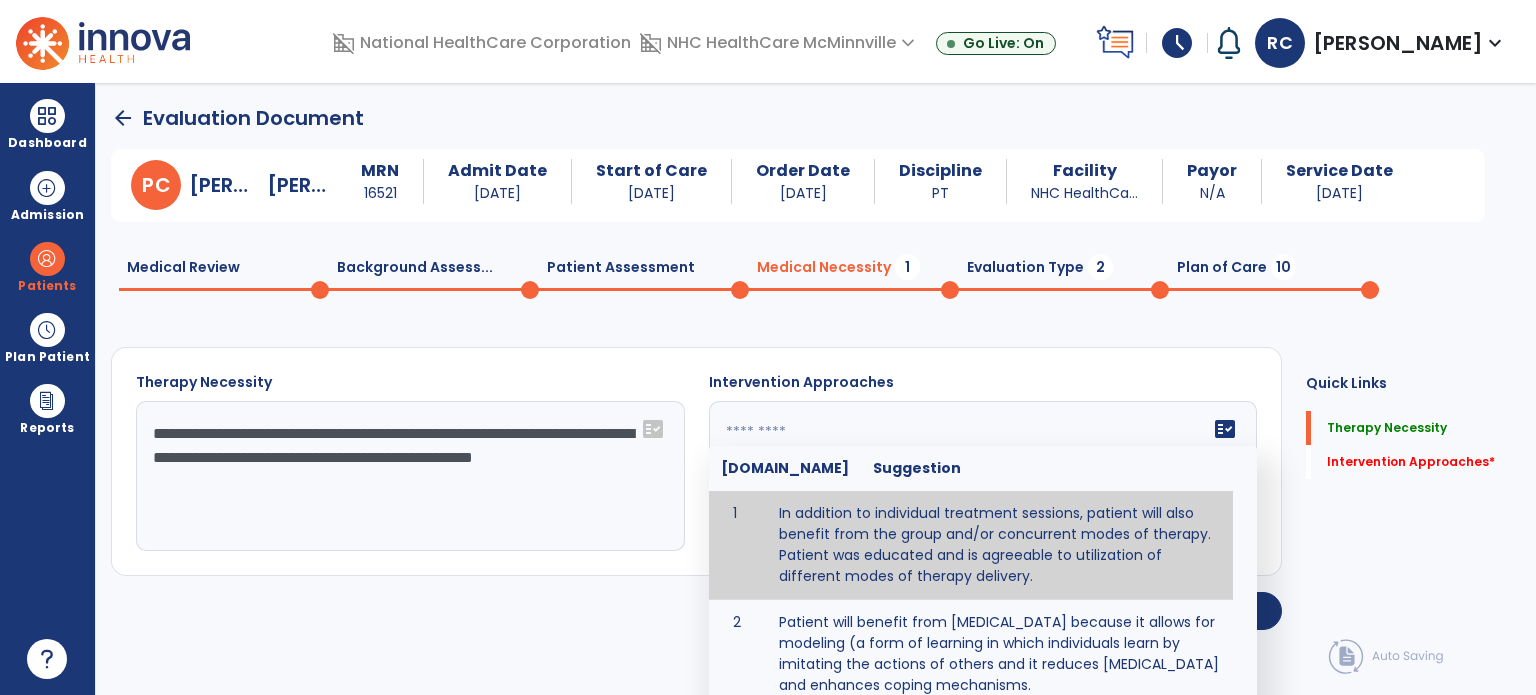 click on "fact_check  Sr.No Suggestion 1 In addition to individual treatment sessions, patient will also benefit from the group and/or concurrent modes of therapy. Patient was educated and is agreeable to utilization of different modes of therapy delivery. 2 Patient will benefit from group therapy because it allows for modeling (a form of learning in which individuals learn by imitating the actions of others and it reduces social isolation and enhances coping mechanisms. 3 Patient will benefit from group therapy to: Create a network that promotes growth and learning by enabling patients to receive and give support and to share experiences from different points of view. 4 Patient will benefit from group/concurrent therapy because it is supported by evidence to promote increased patient engagement and sustainable outcomes. 5 Patient will benefit from group/concurrent therapy to: Promote independence and minimize dependence." 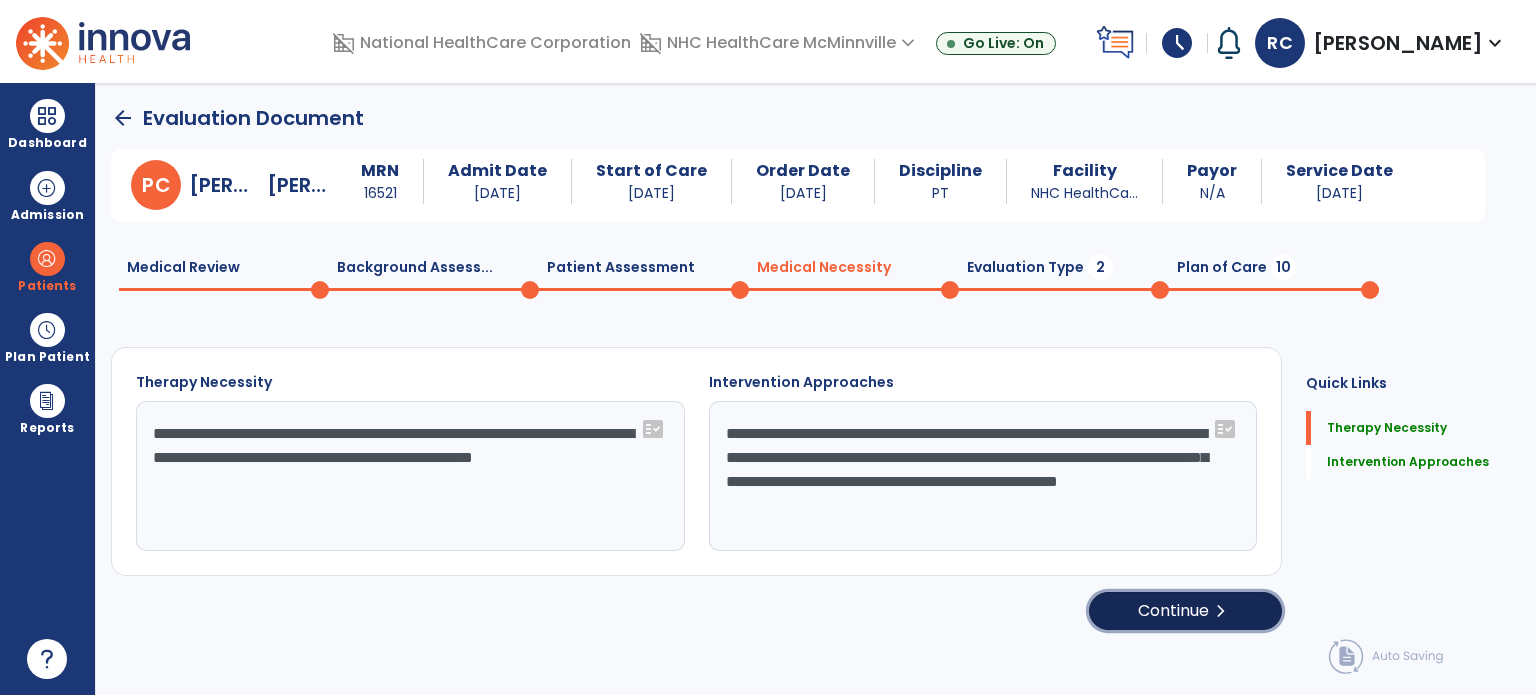 click on "Continue  chevron_right" 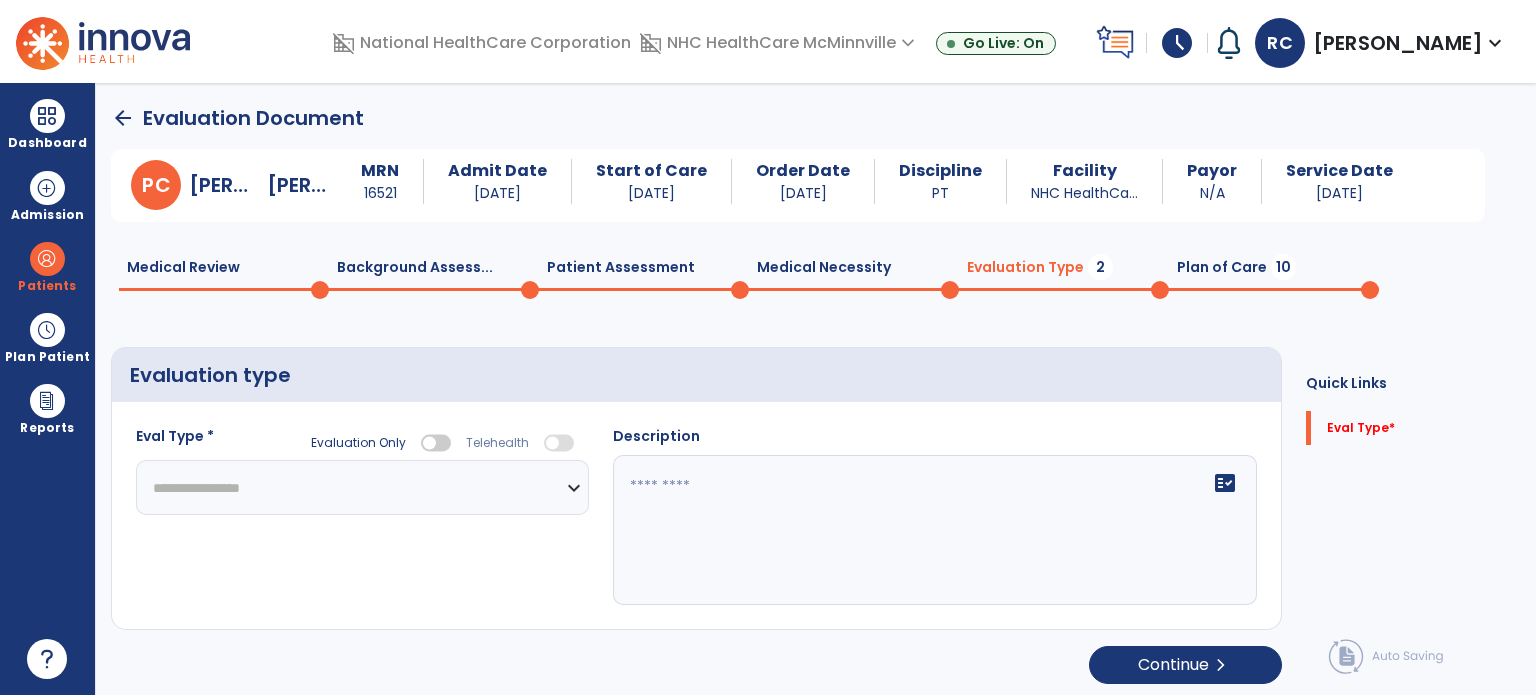click on "**********" 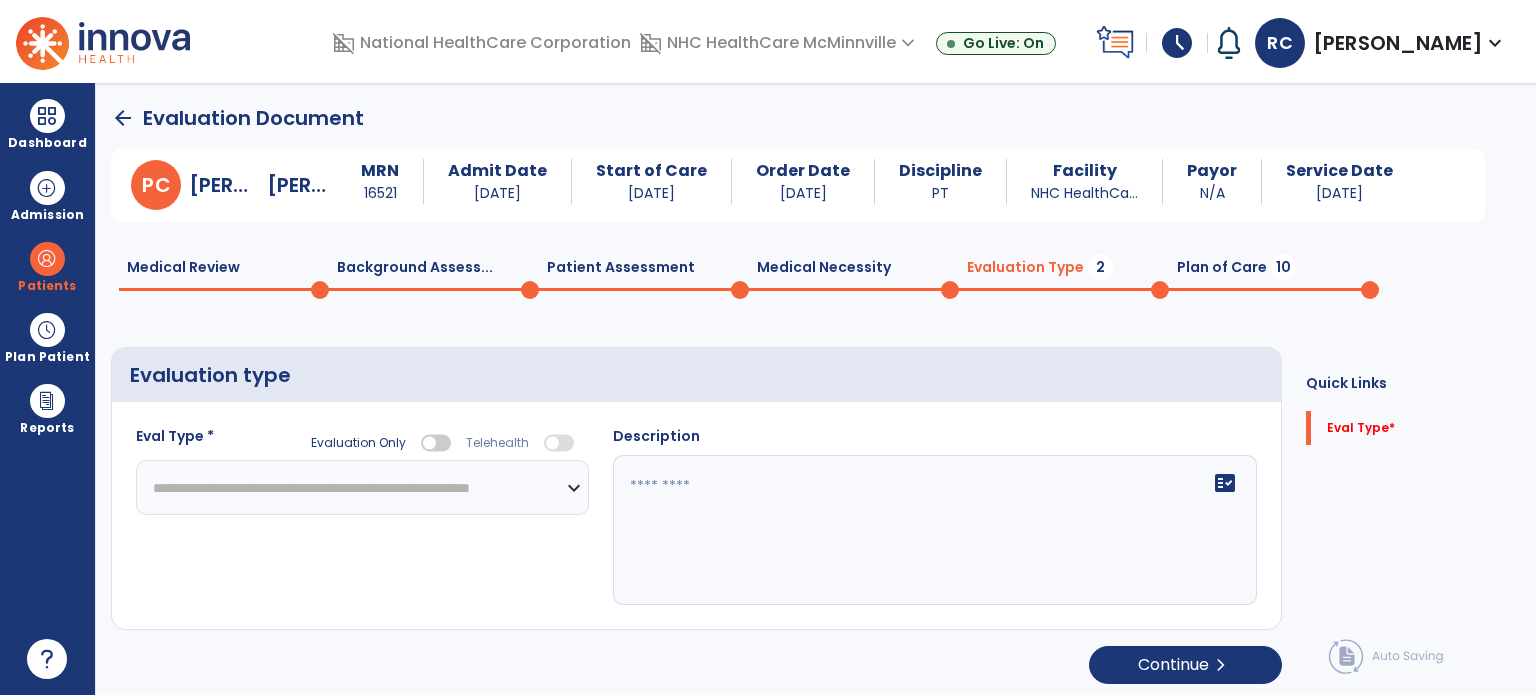 click on "**********" 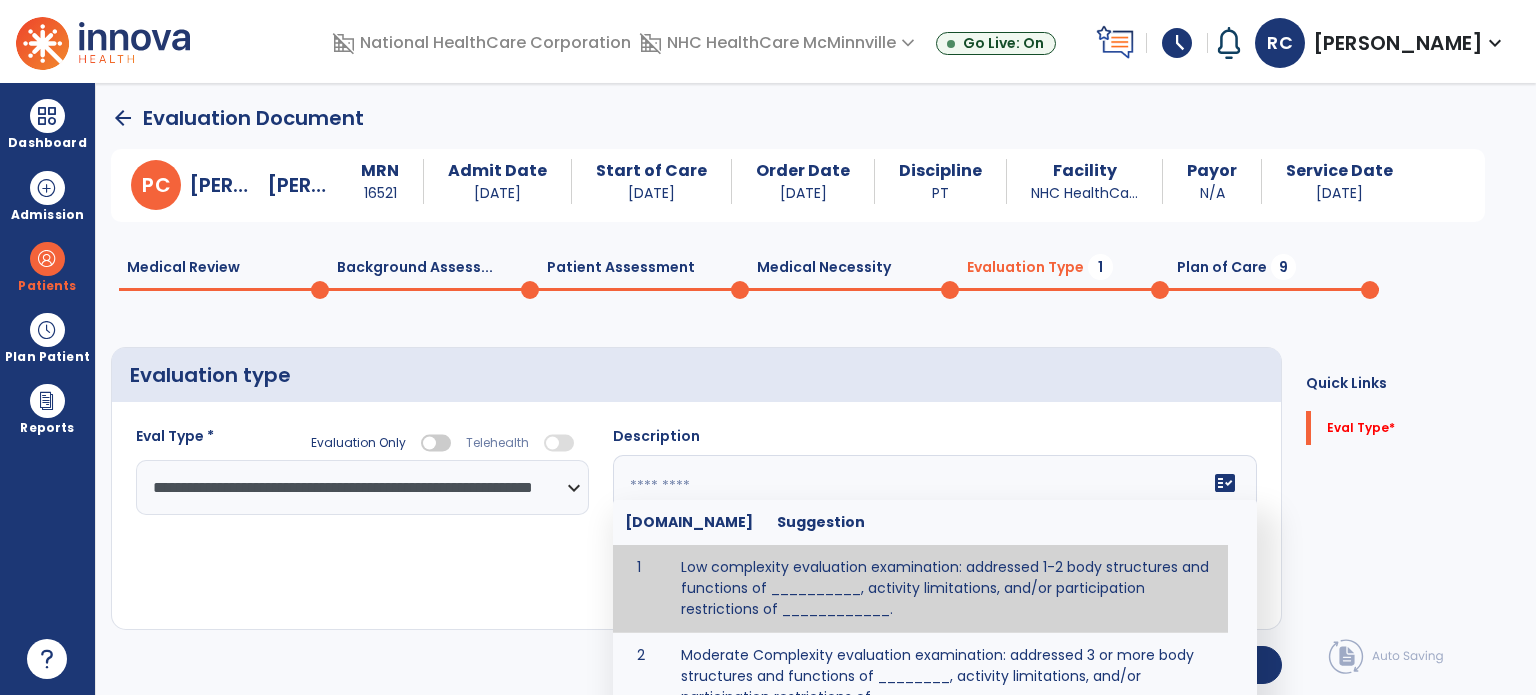 click 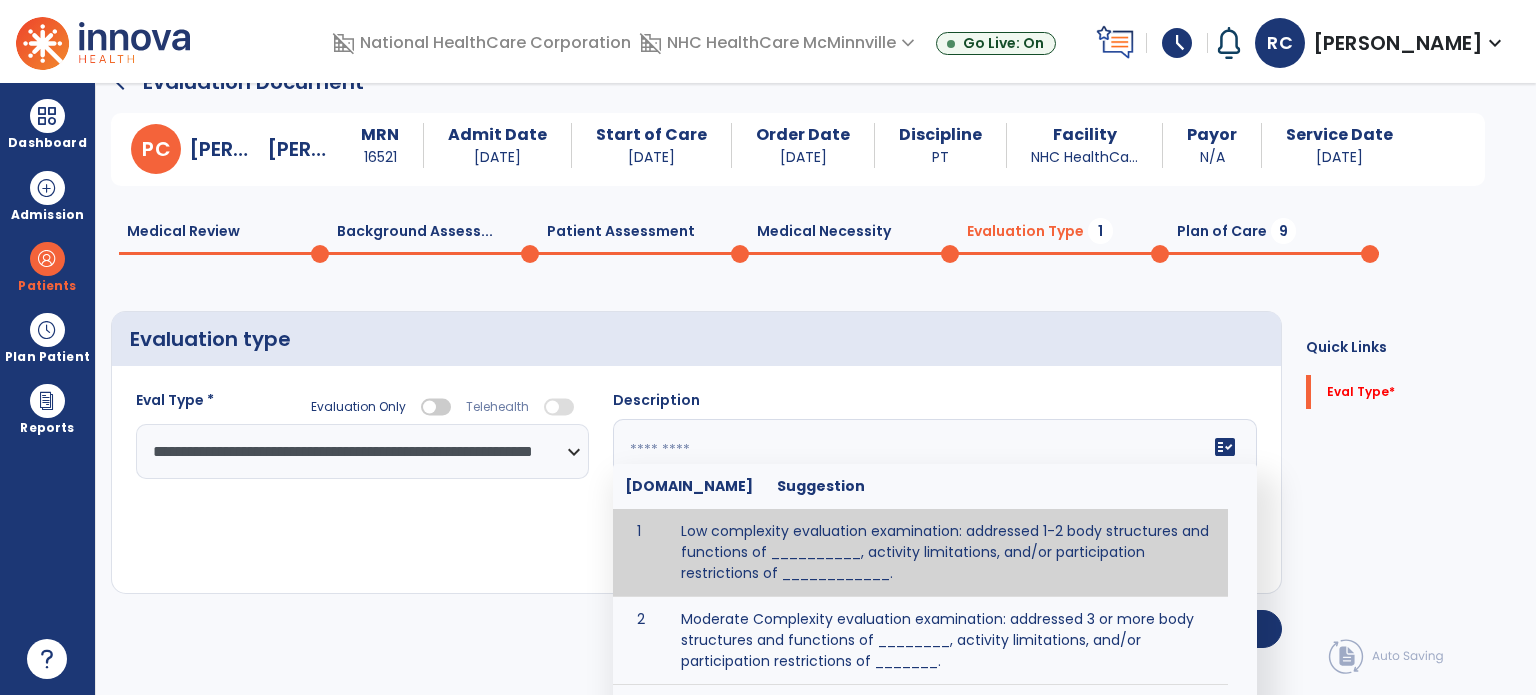 scroll, scrollTop: 96, scrollLeft: 0, axis: vertical 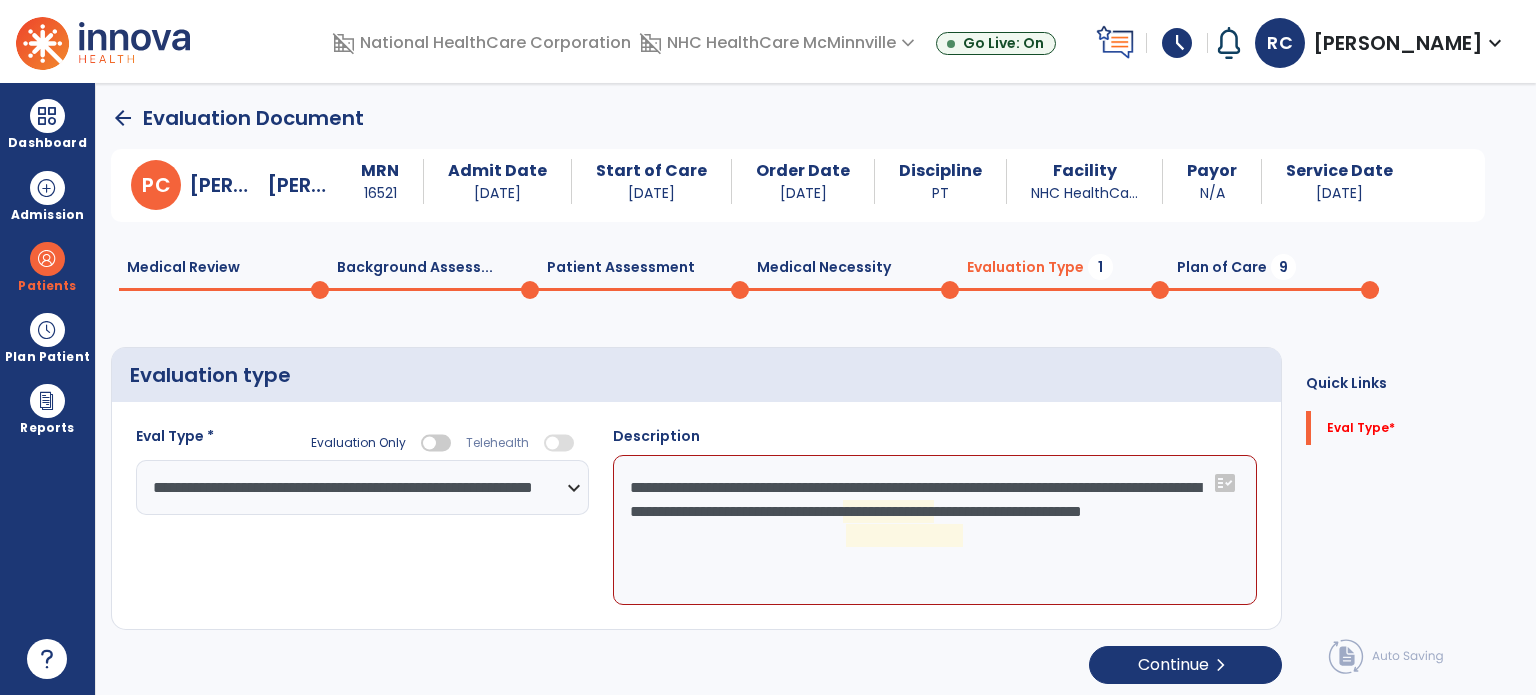 click on "**********" 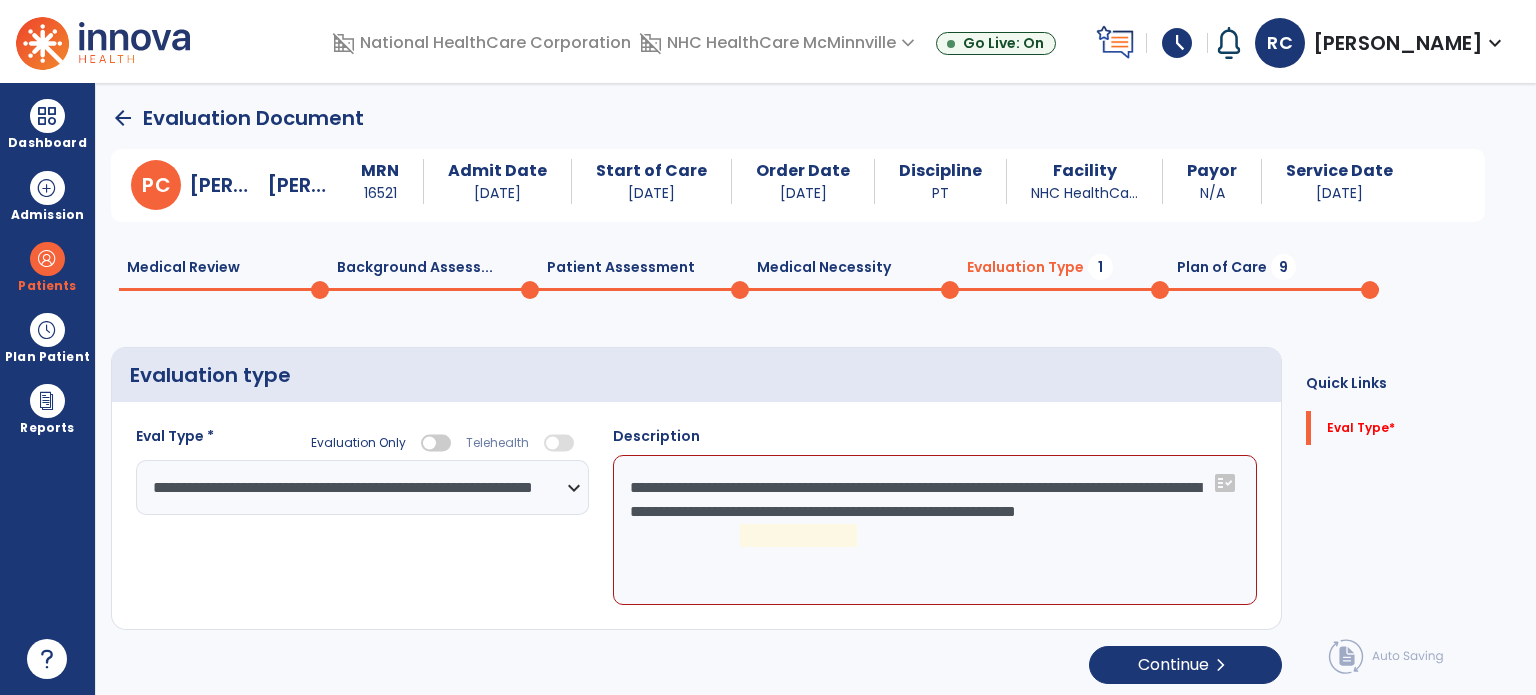 click on "**********" 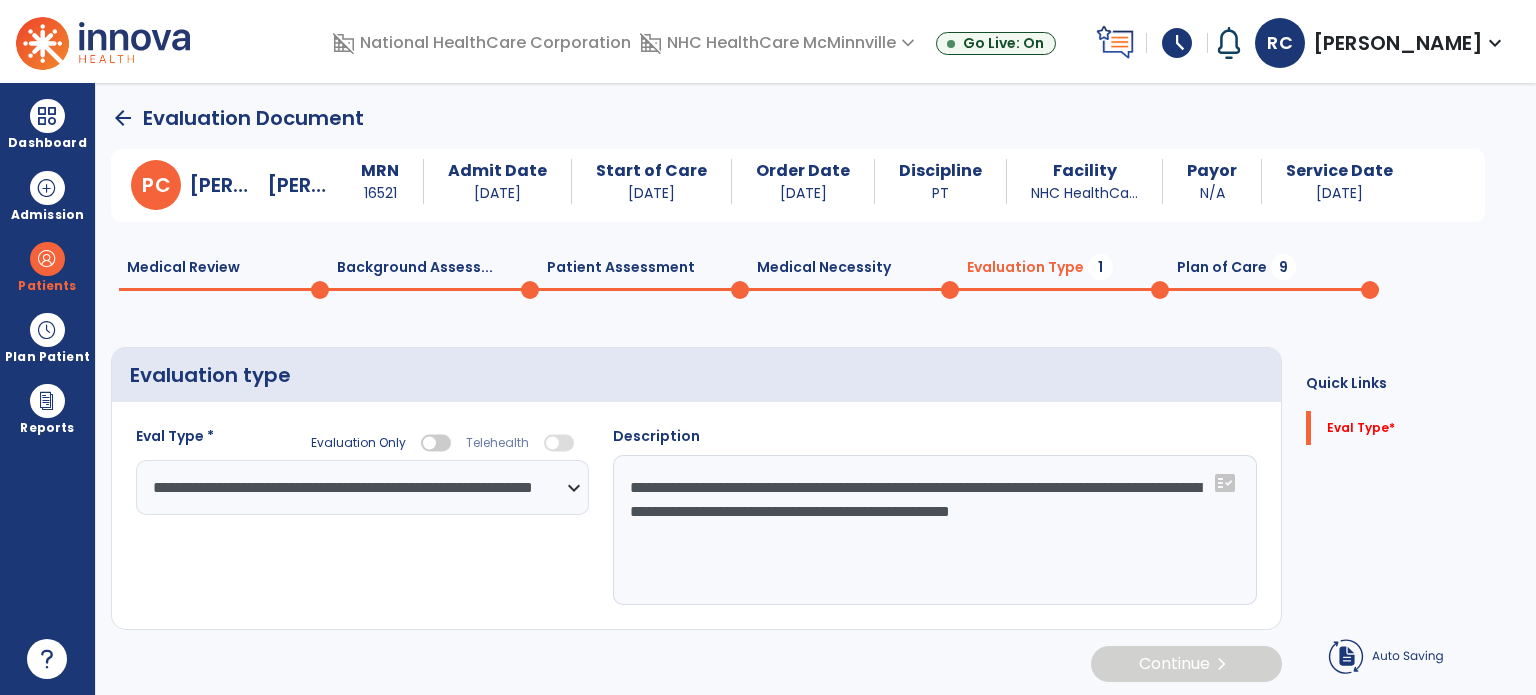type on "**********" 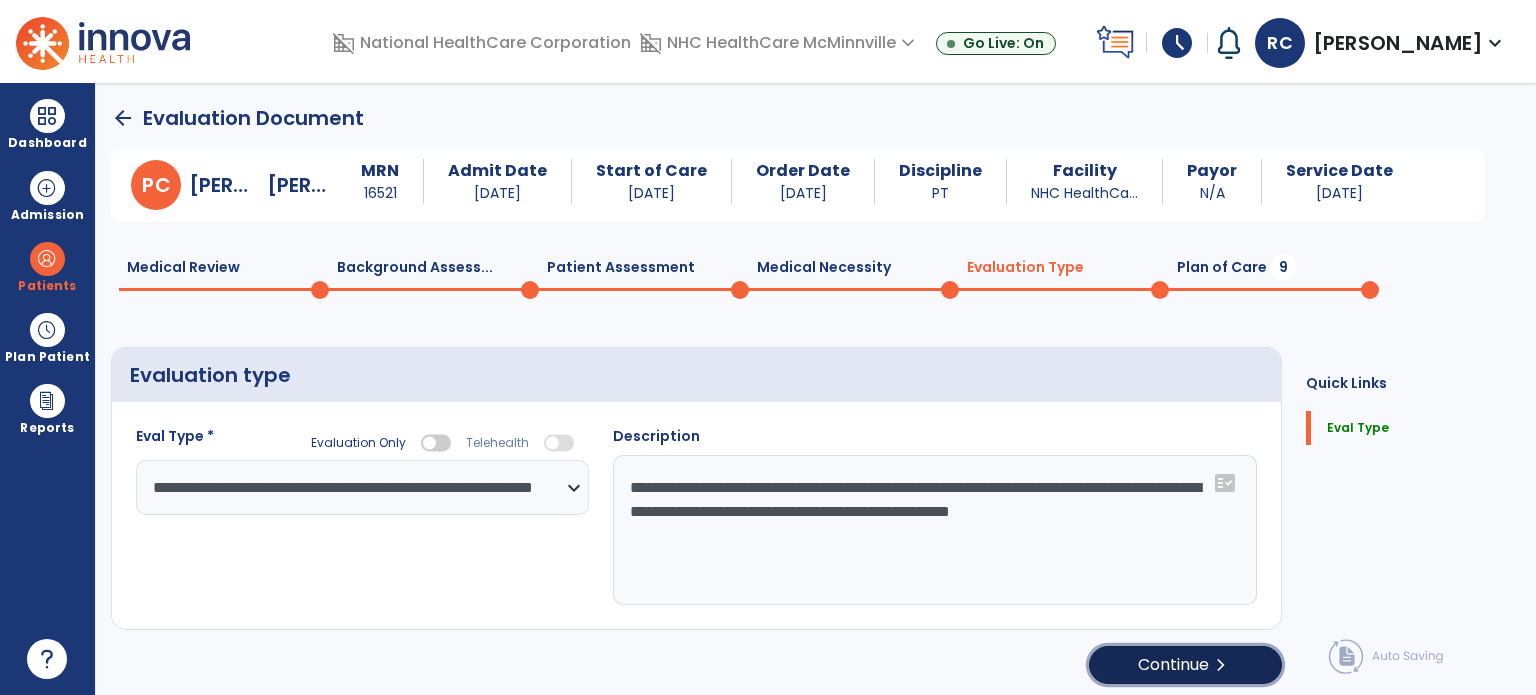 click on "Continue  chevron_right" 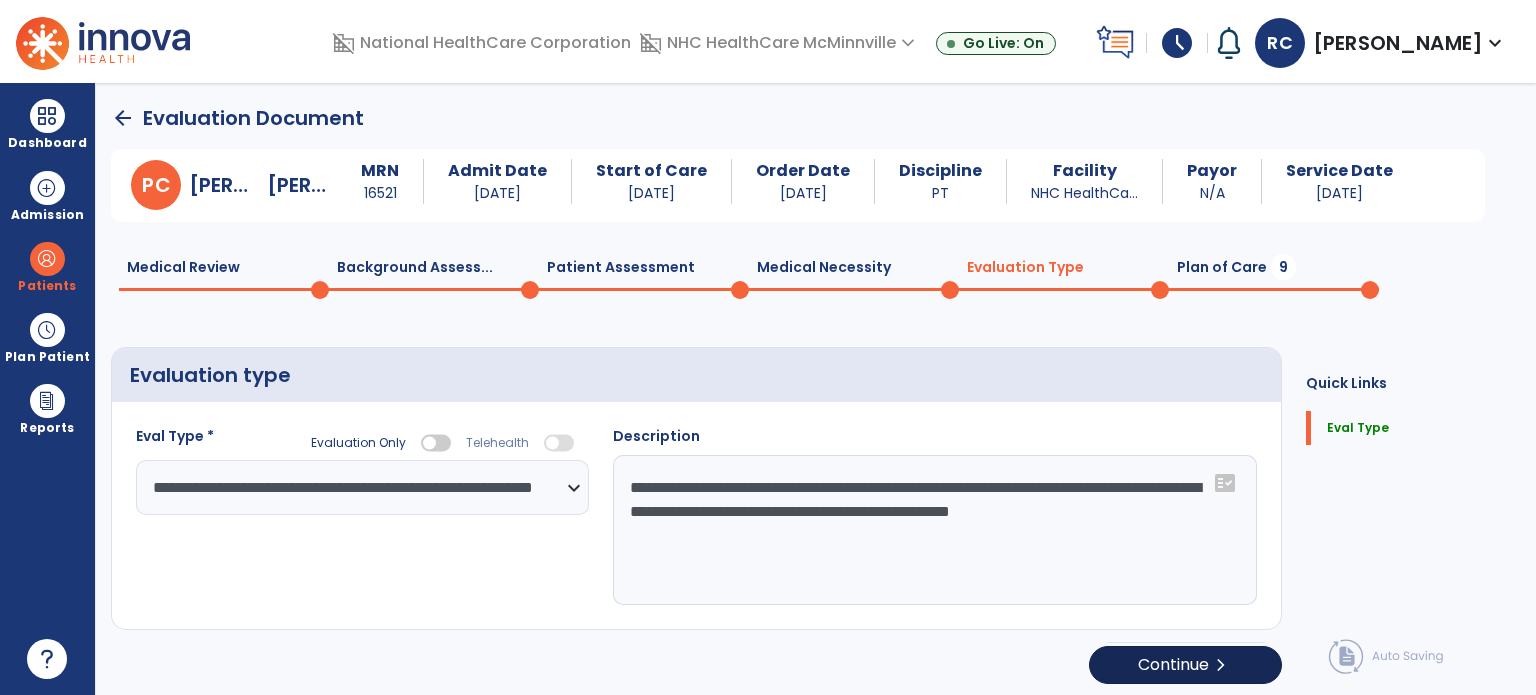 select on "*****" 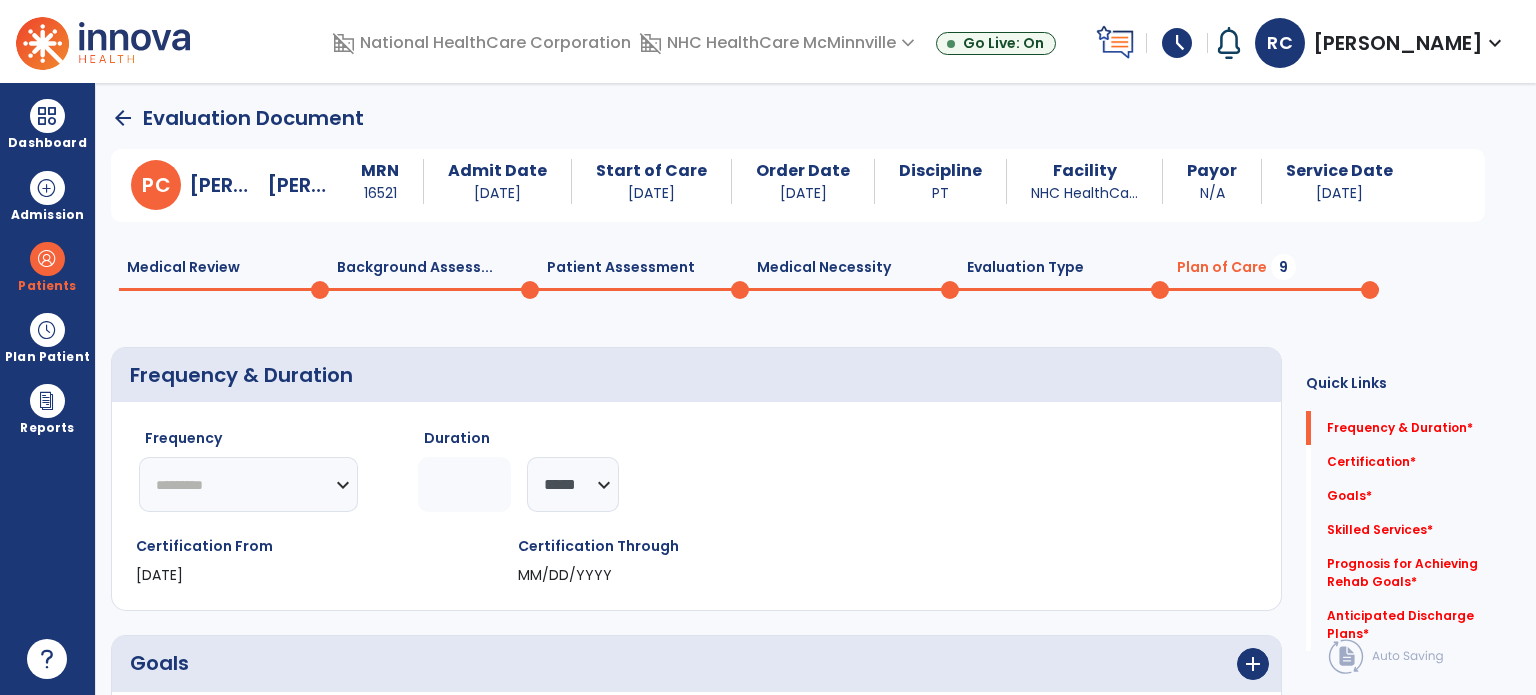 click on "********* ** ** ** ** ** ** **" 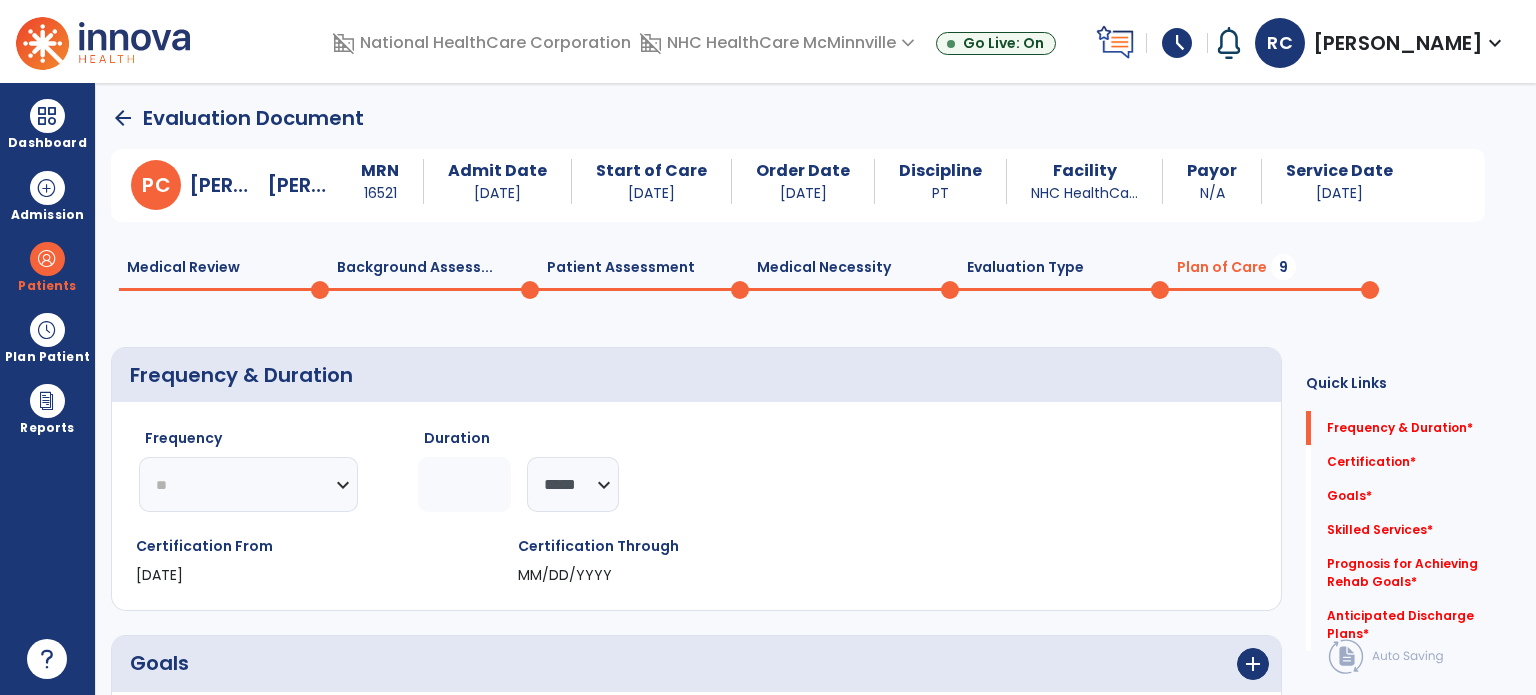 click on "********* ** ** ** ** ** ** **" 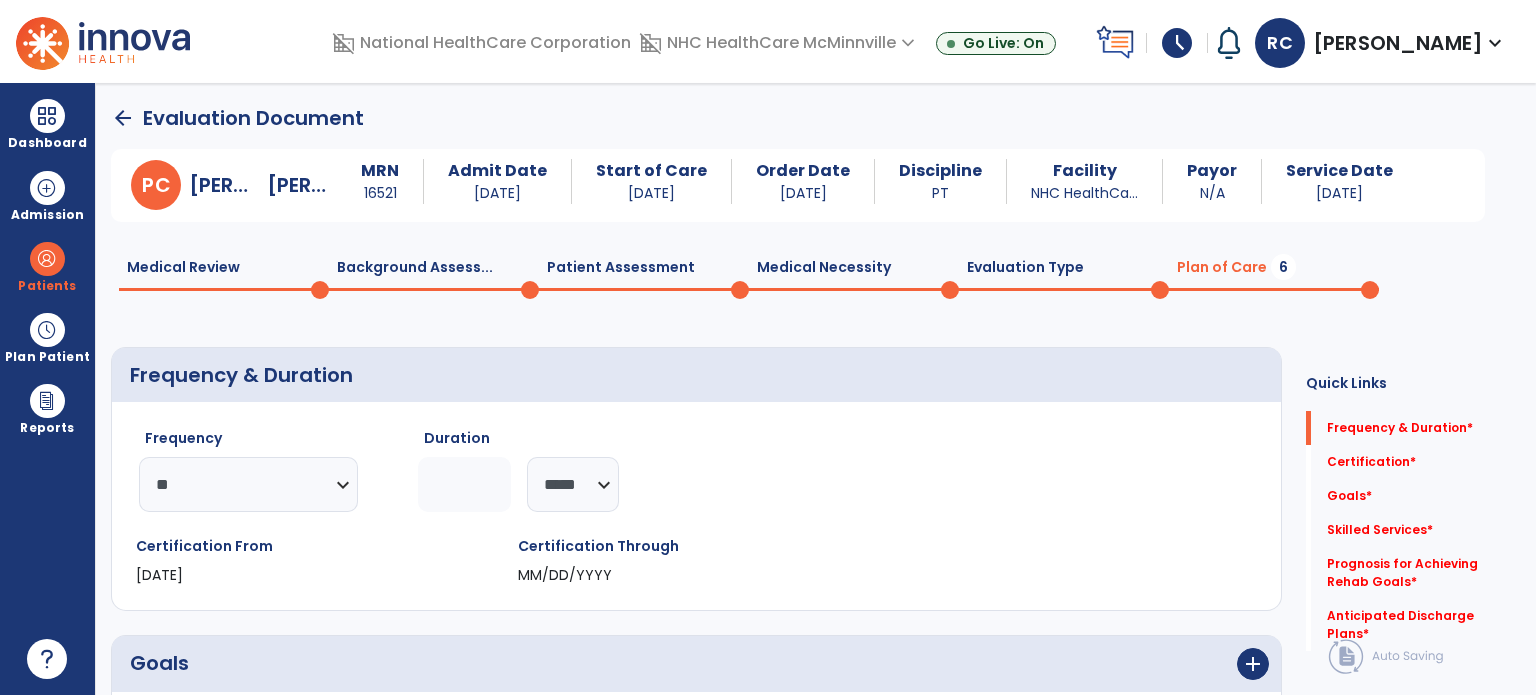 click 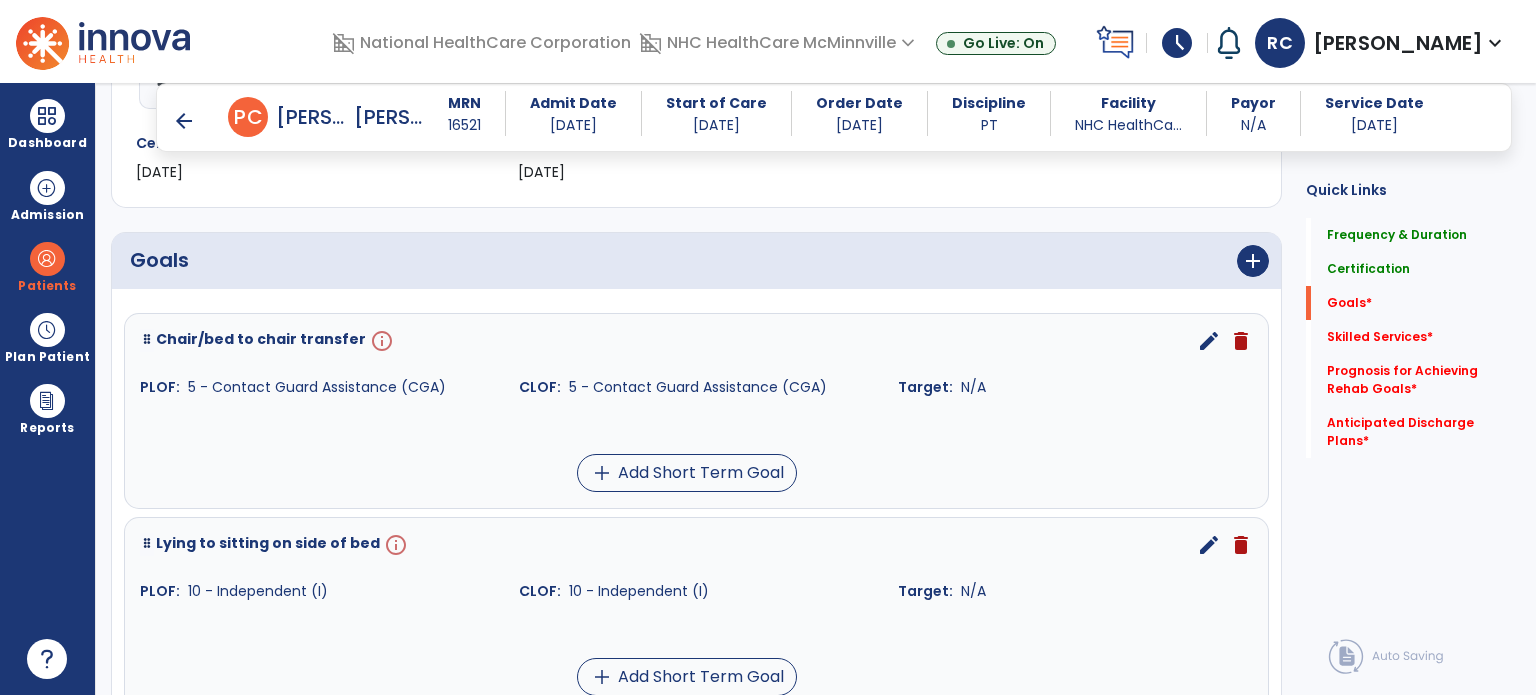 scroll, scrollTop: 388, scrollLeft: 0, axis: vertical 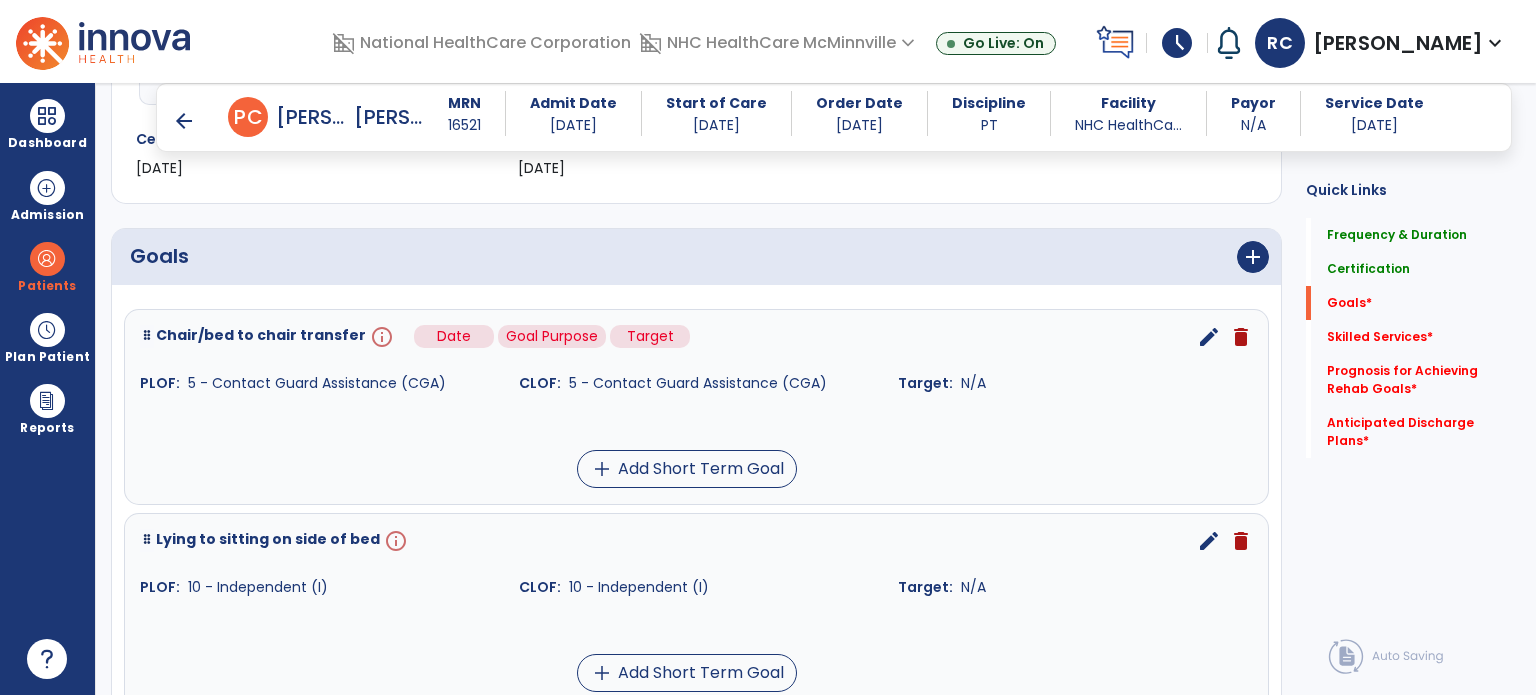 type on "*" 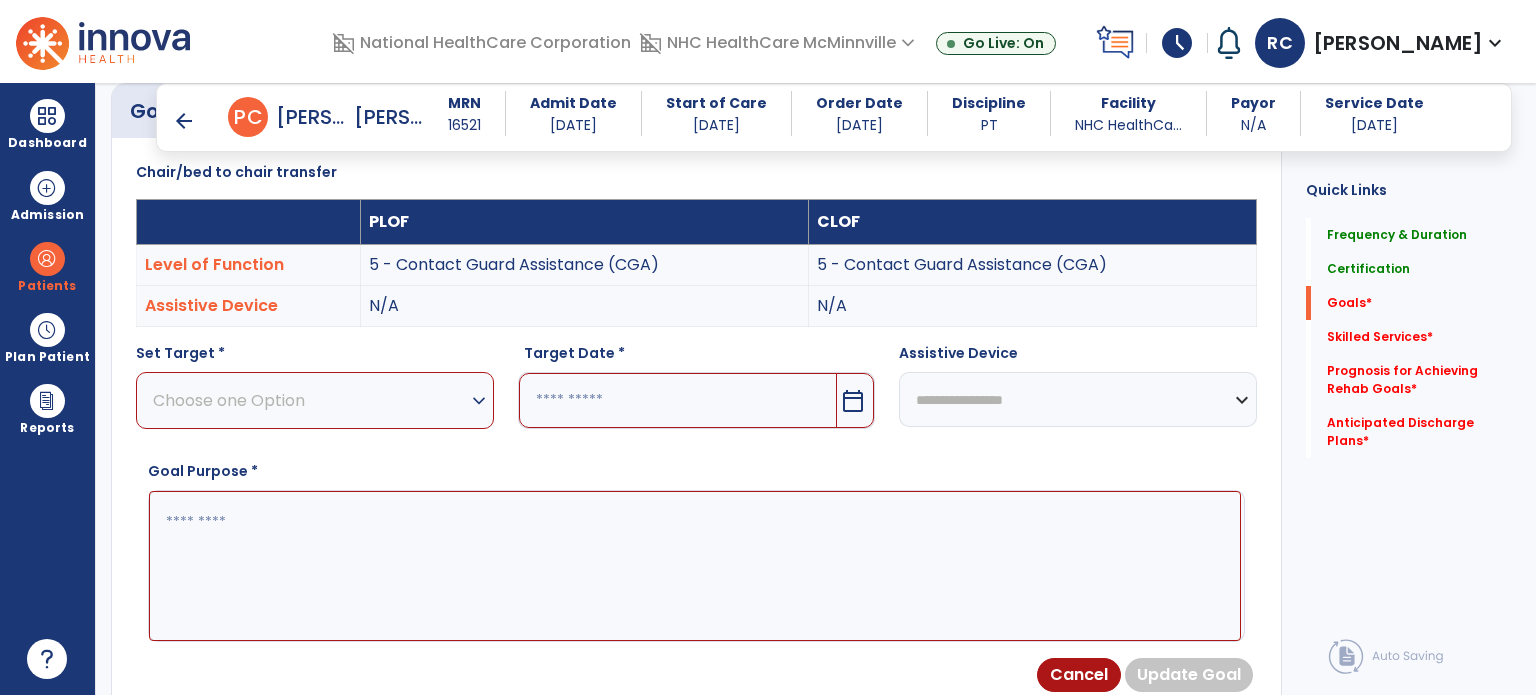 scroll, scrollTop: 534, scrollLeft: 0, axis: vertical 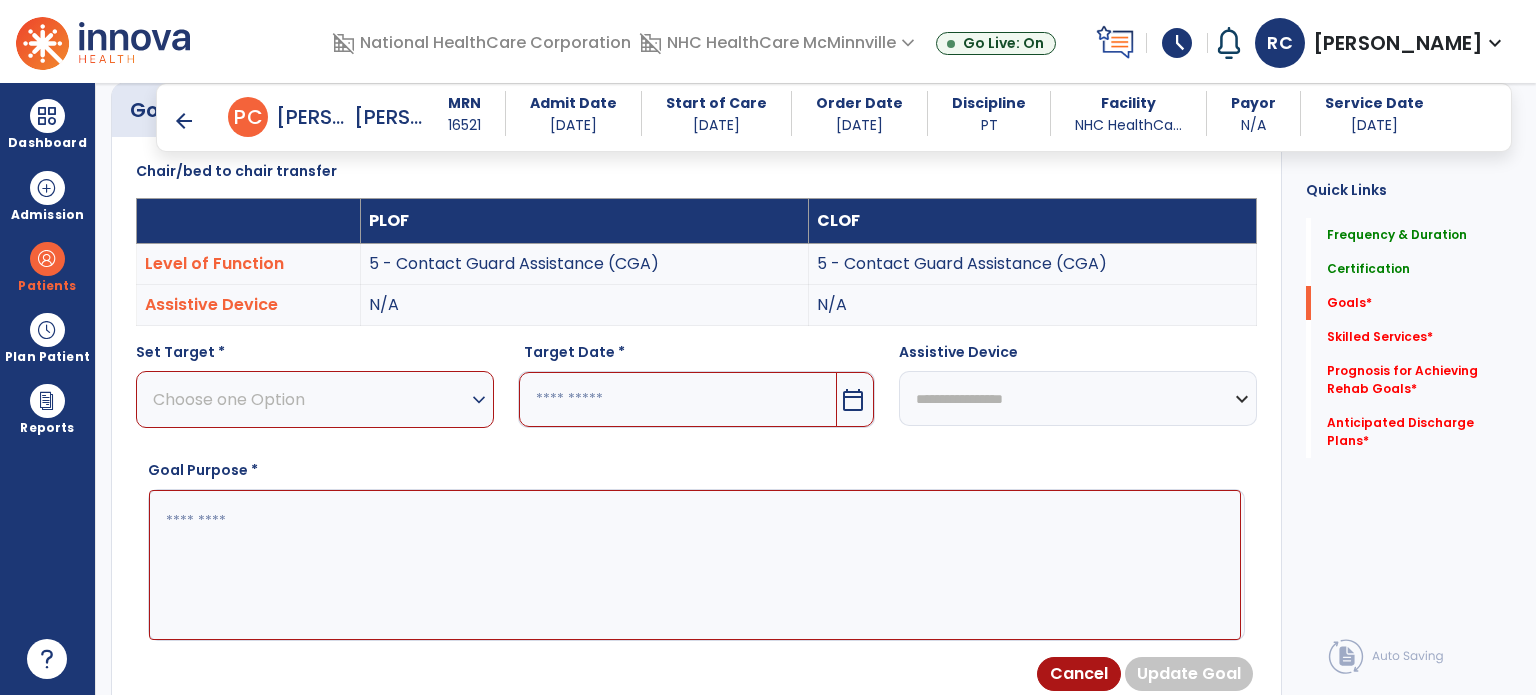 click on "expand_more" at bounding box center [479, 400] 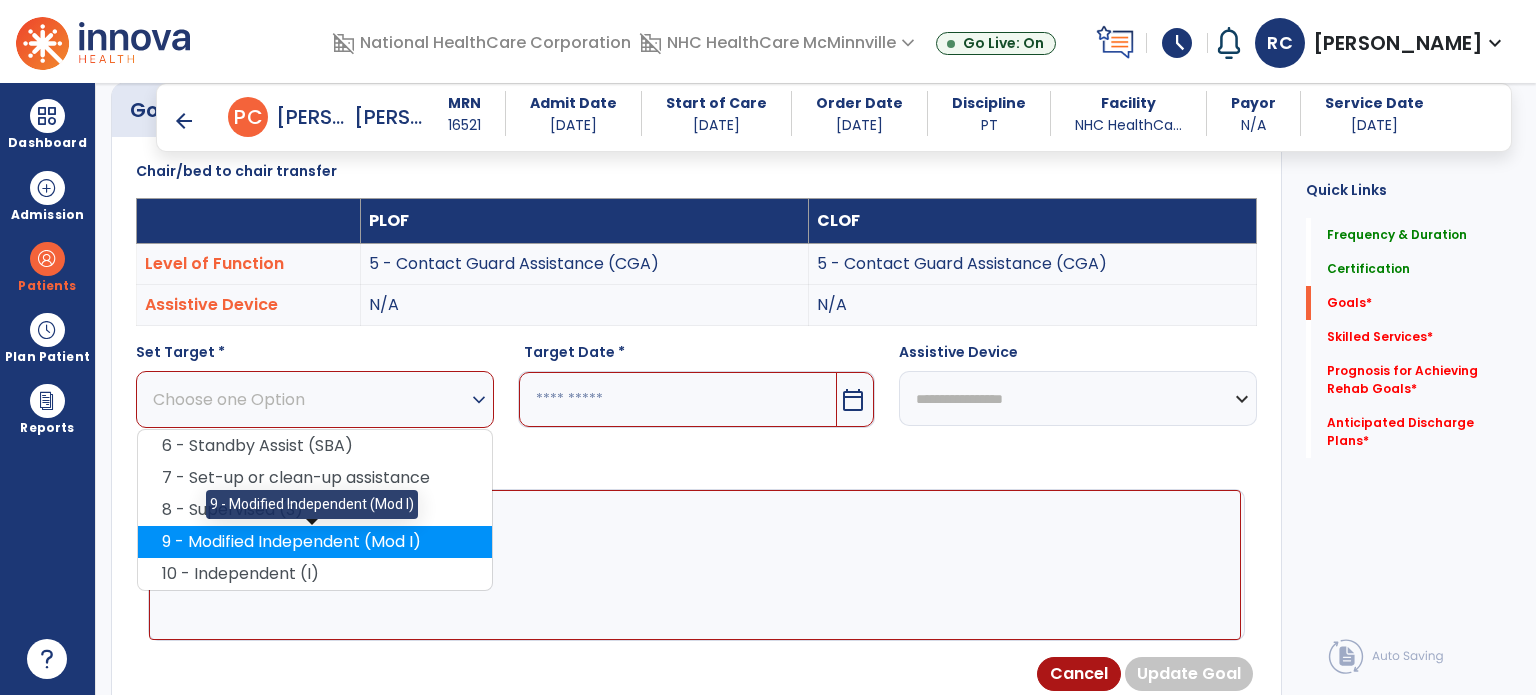 click on "9 - Modified Independent (Mod I)" at bounding box center [315, 542] 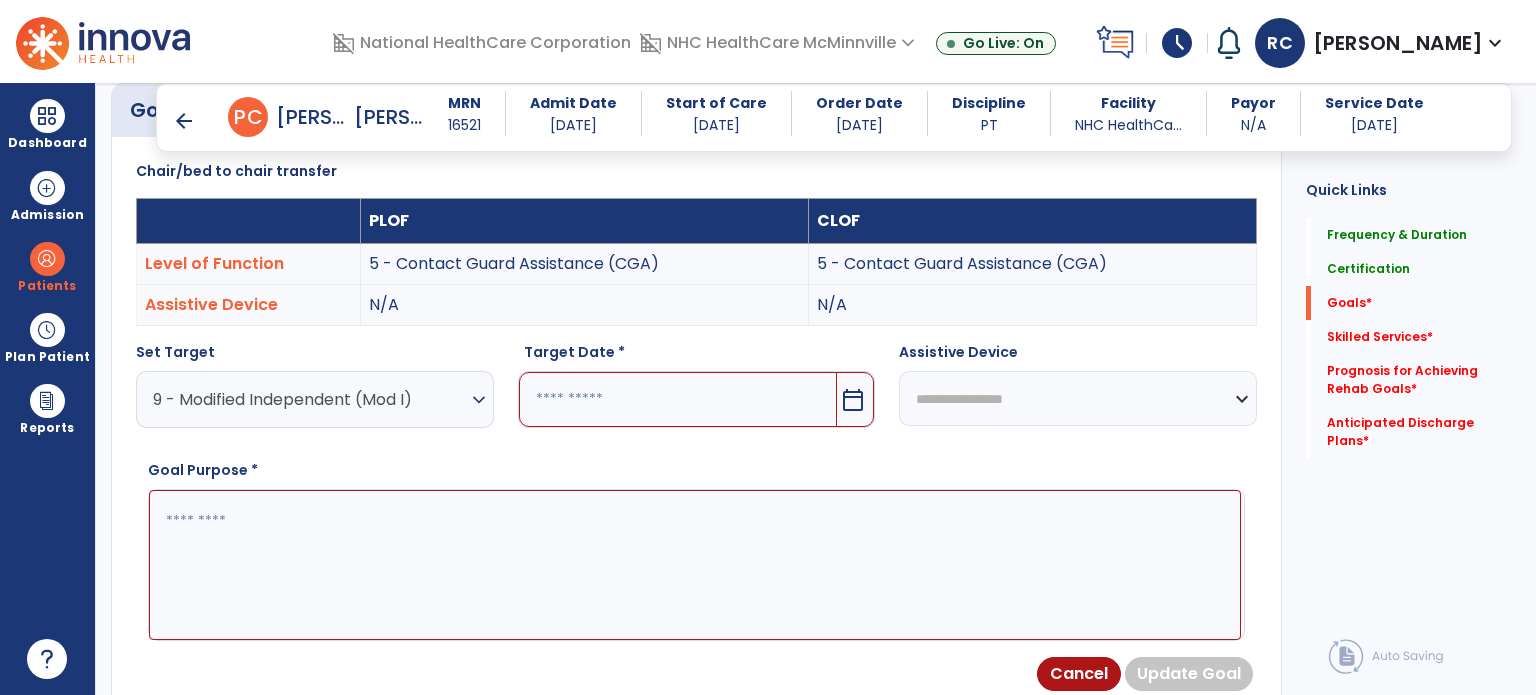 click on "calendar_today" at bounding box center [853, 400] 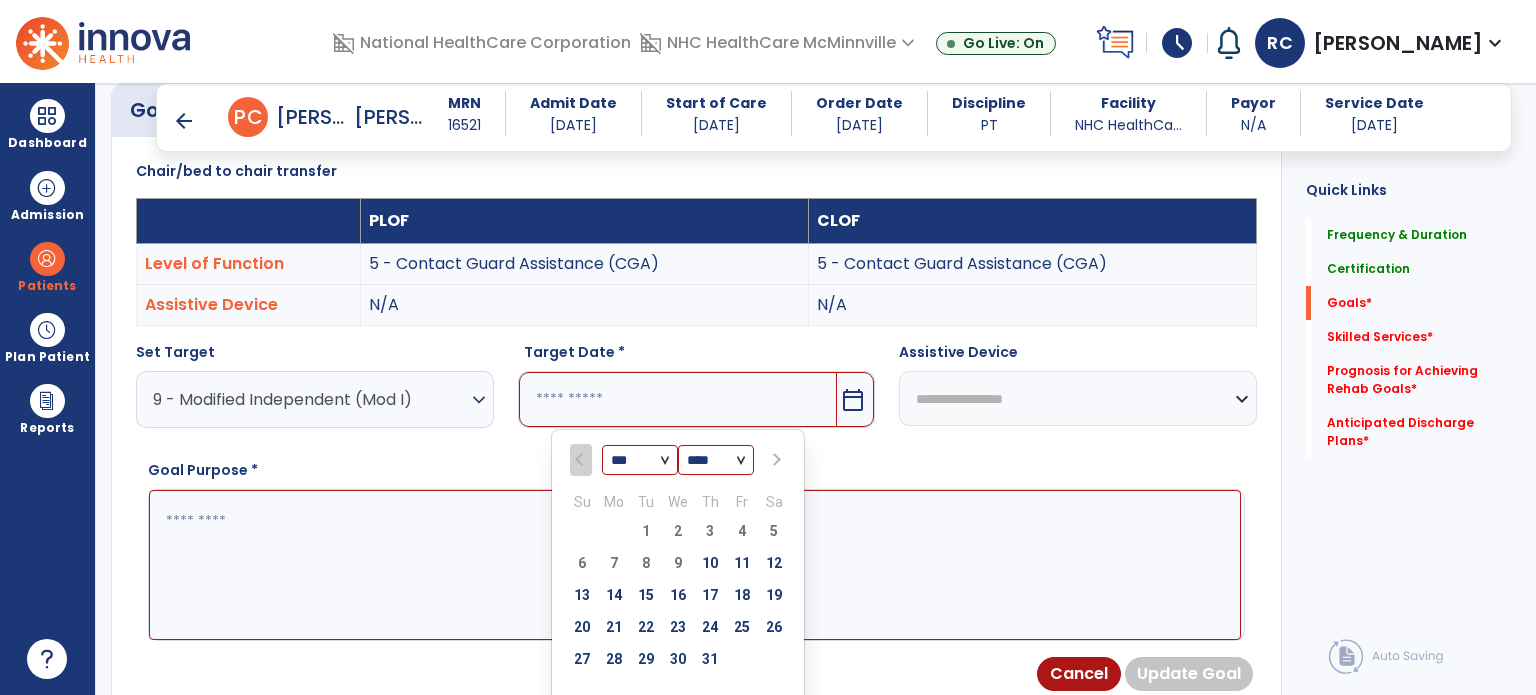 click on "Goal Purpose *" at bounding box center [696, 550] 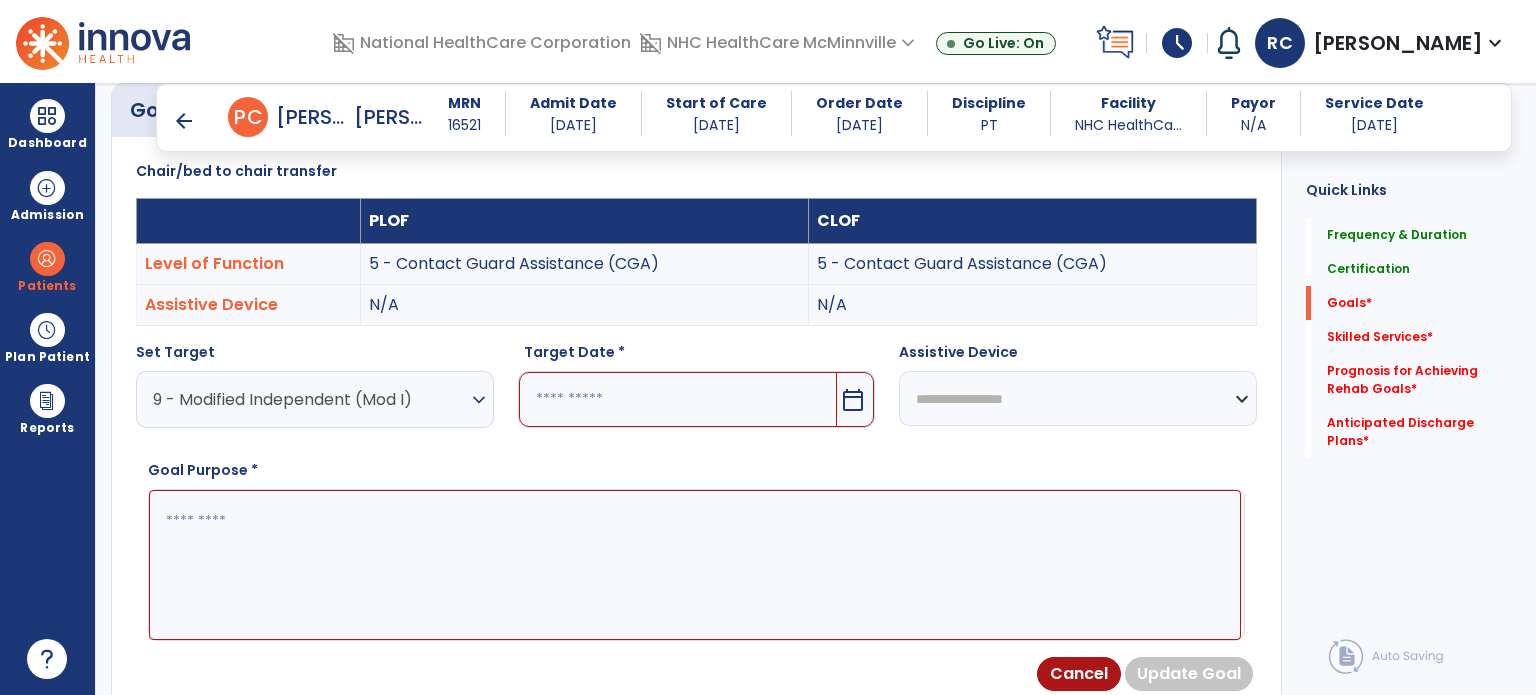 click on "calendar_today" at bounding box center [853, 400] 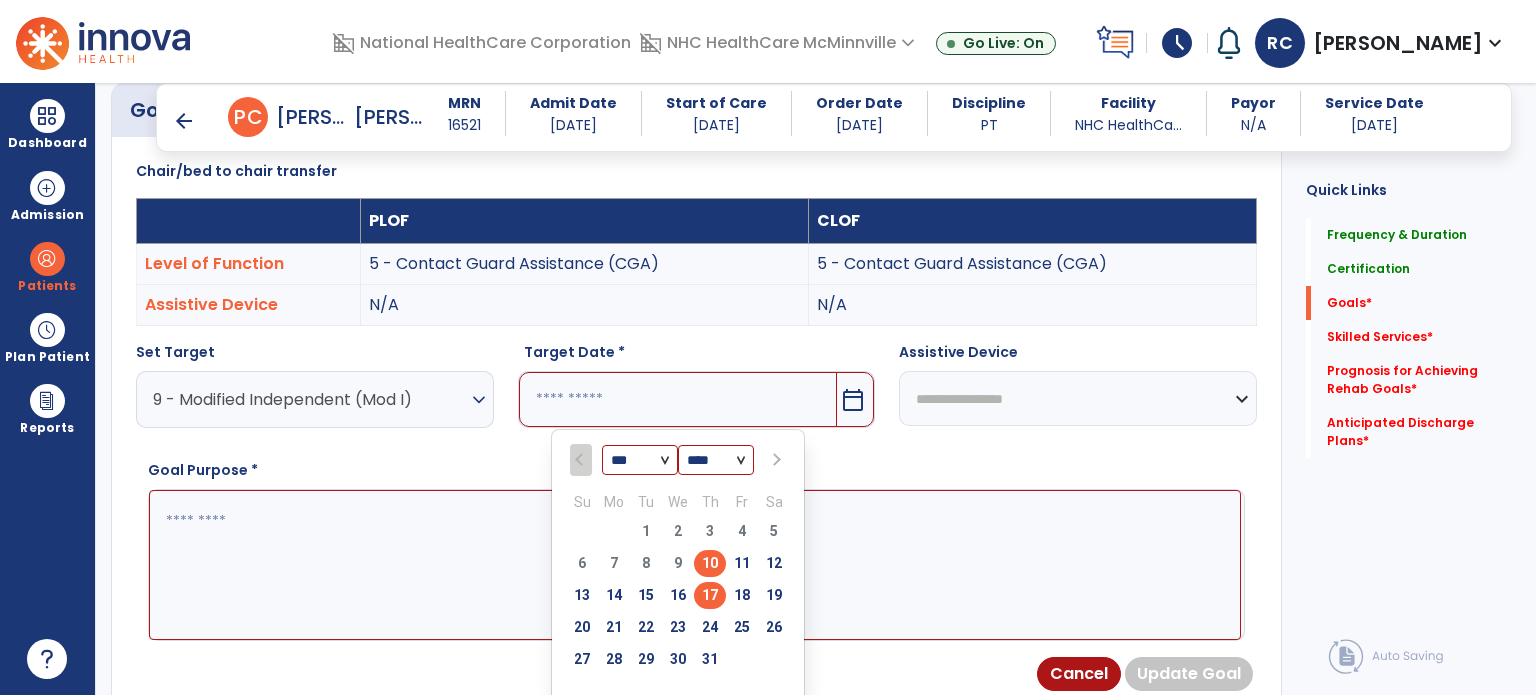 click on "17" at bounding box center (710, 595) 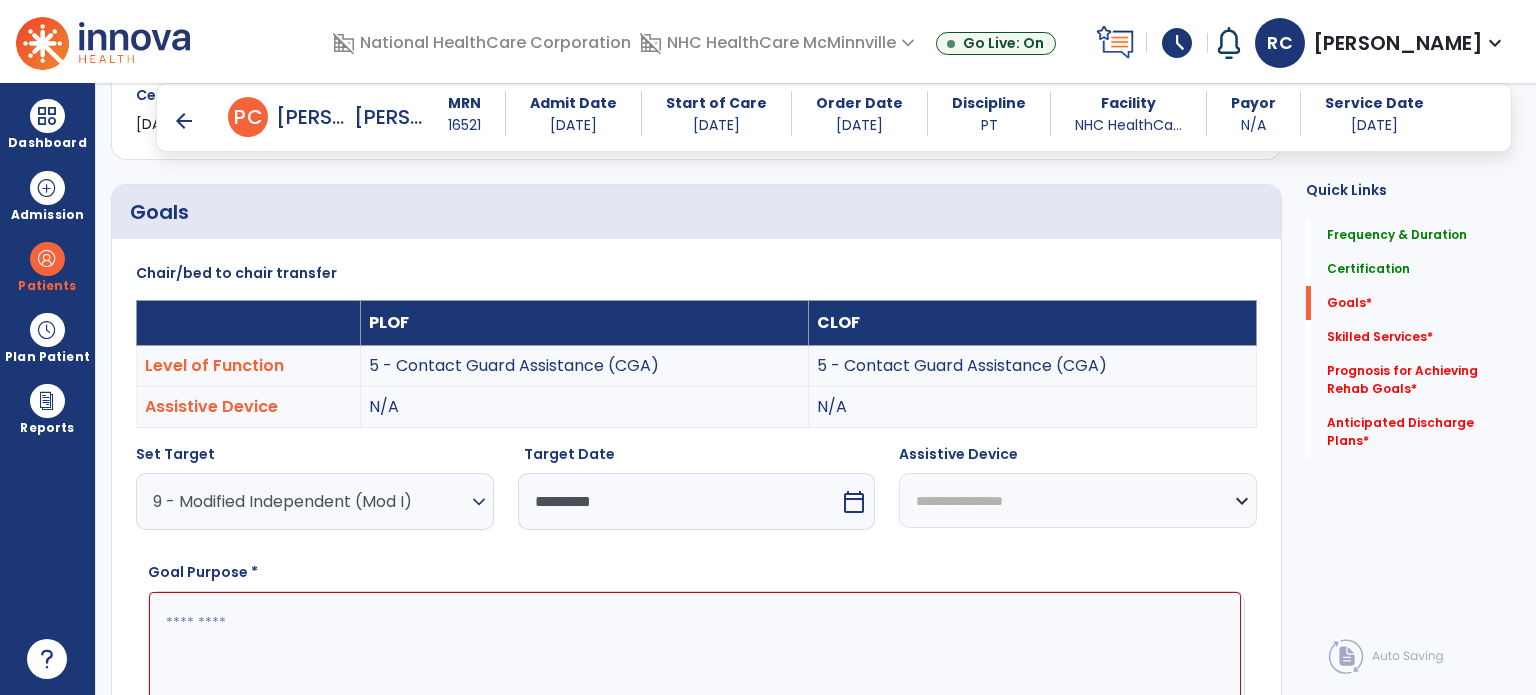 scroll, scrollTop: 433, scrollLeft: 0, axis: vertical 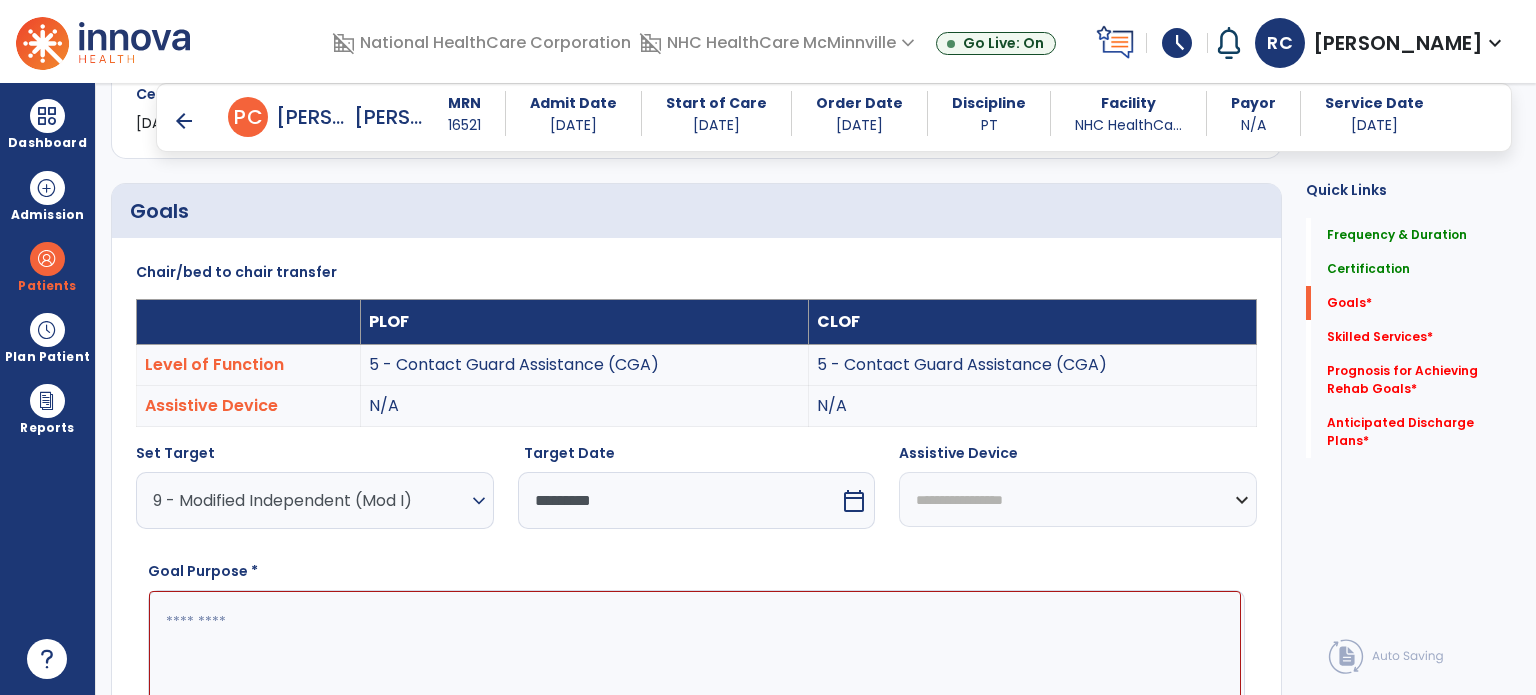 click on "calendar_today" at bounding box center (854, 501) 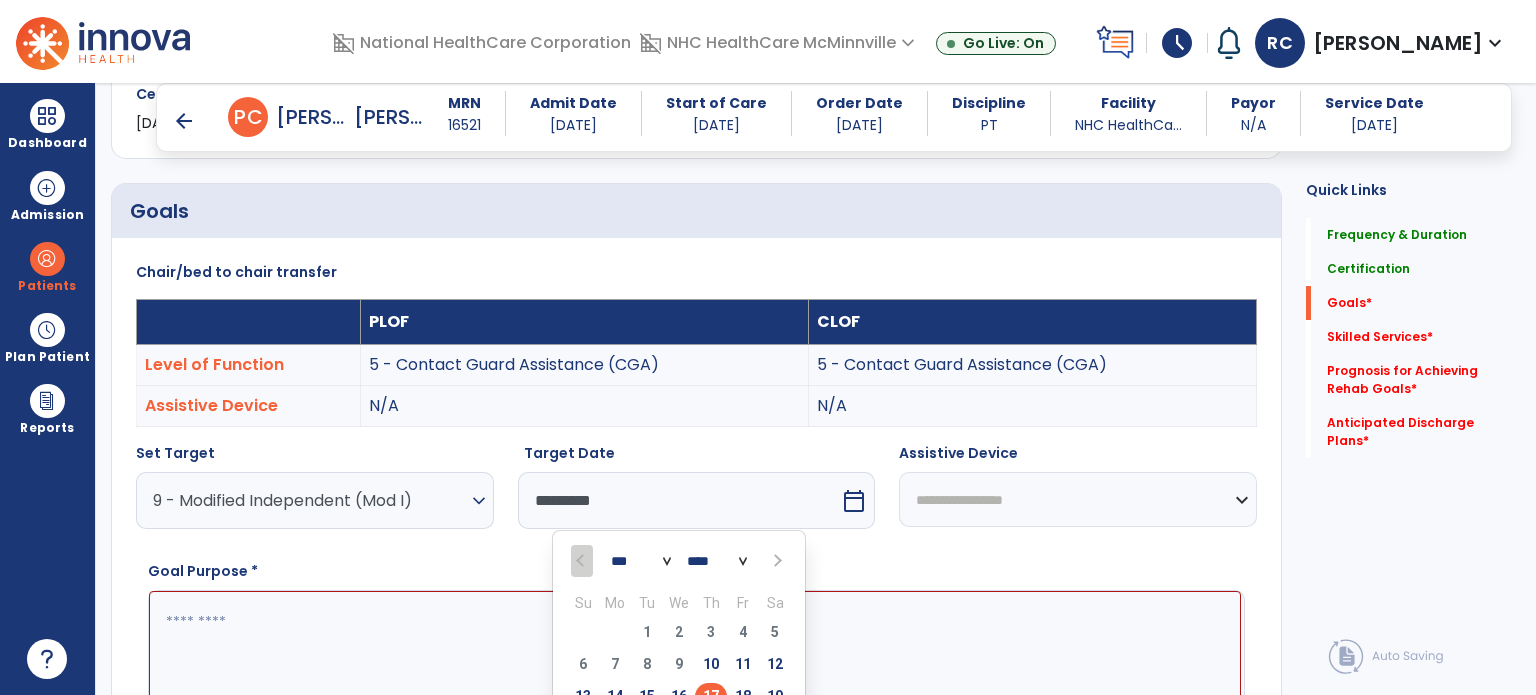 scroll, scrollTop: 452, scrollLeft: 0, axis: vertical 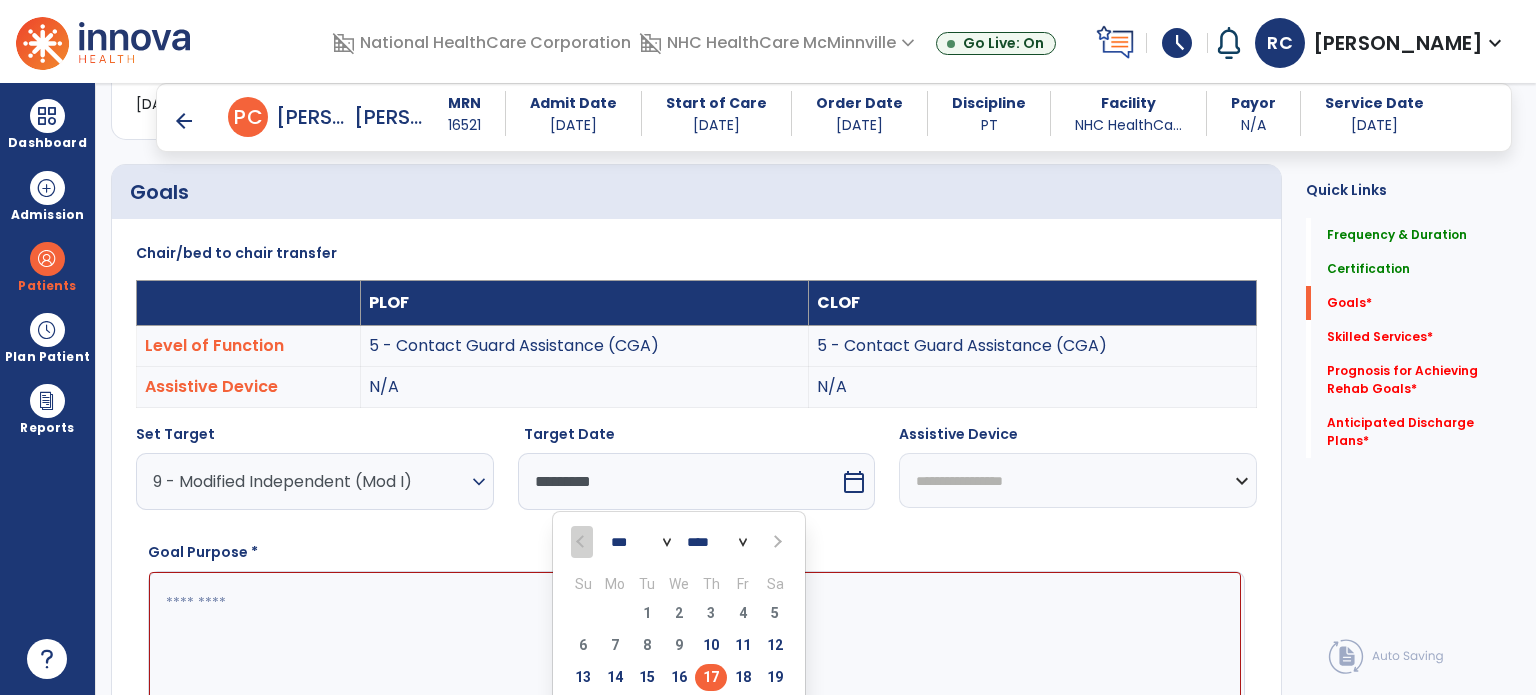 click at bounding box center [775, 542] 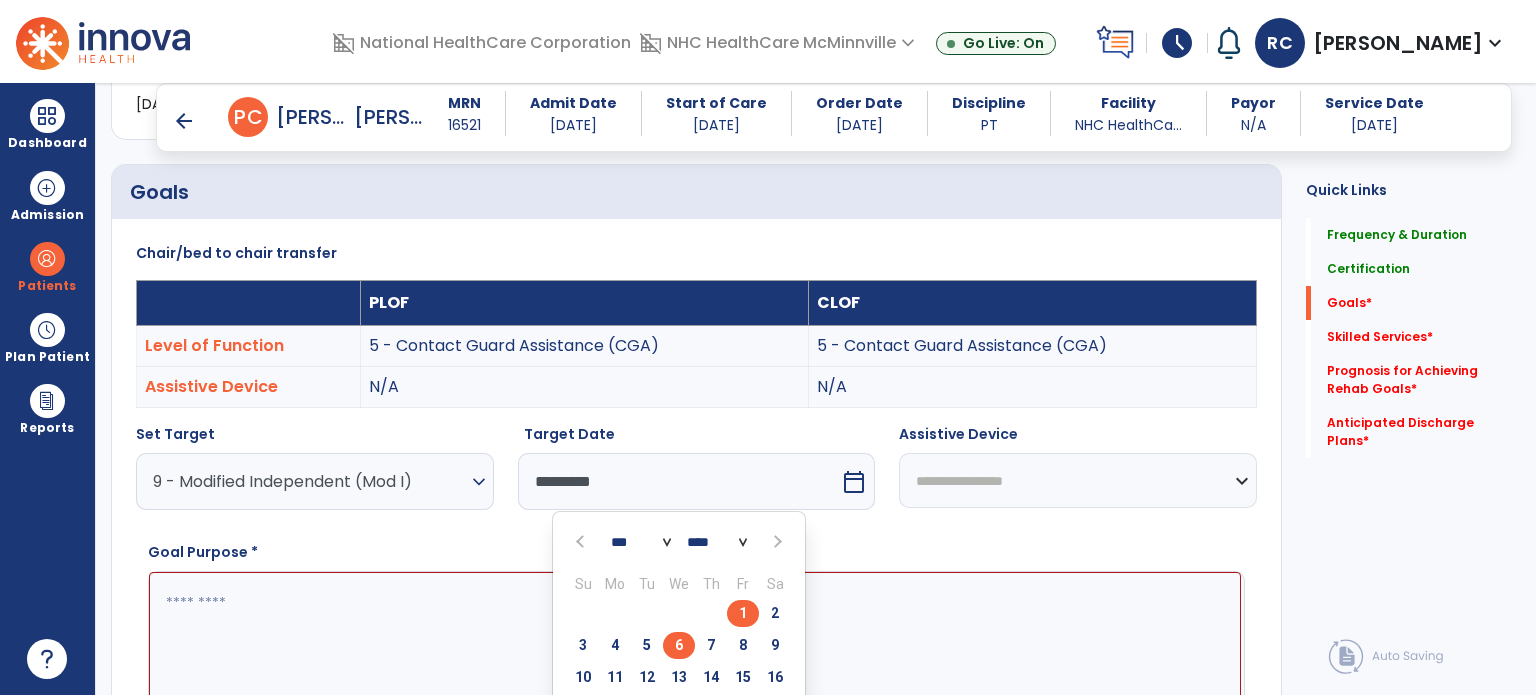 click on "6" at bounding box center (679, 645) 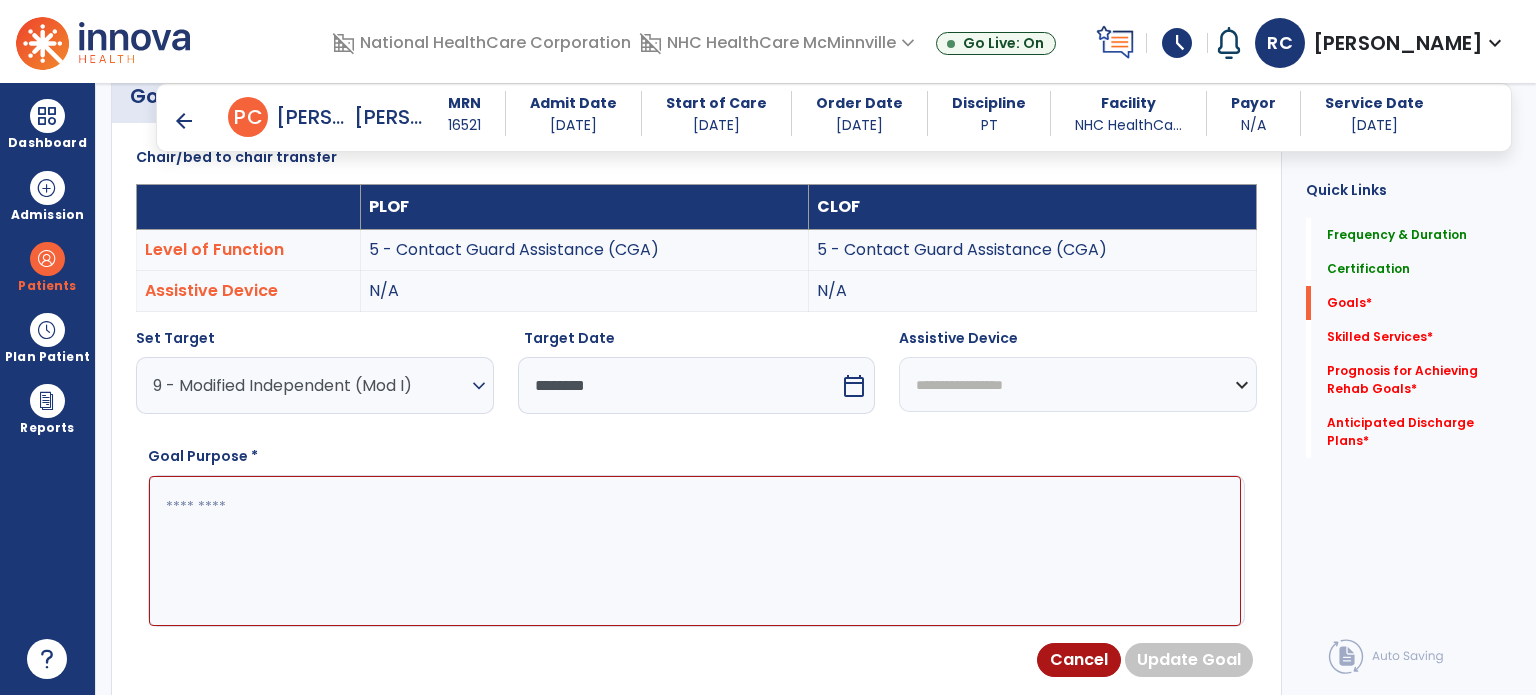 scroll, scrollTop: 544, scrollLeft: 0, axis: vertical 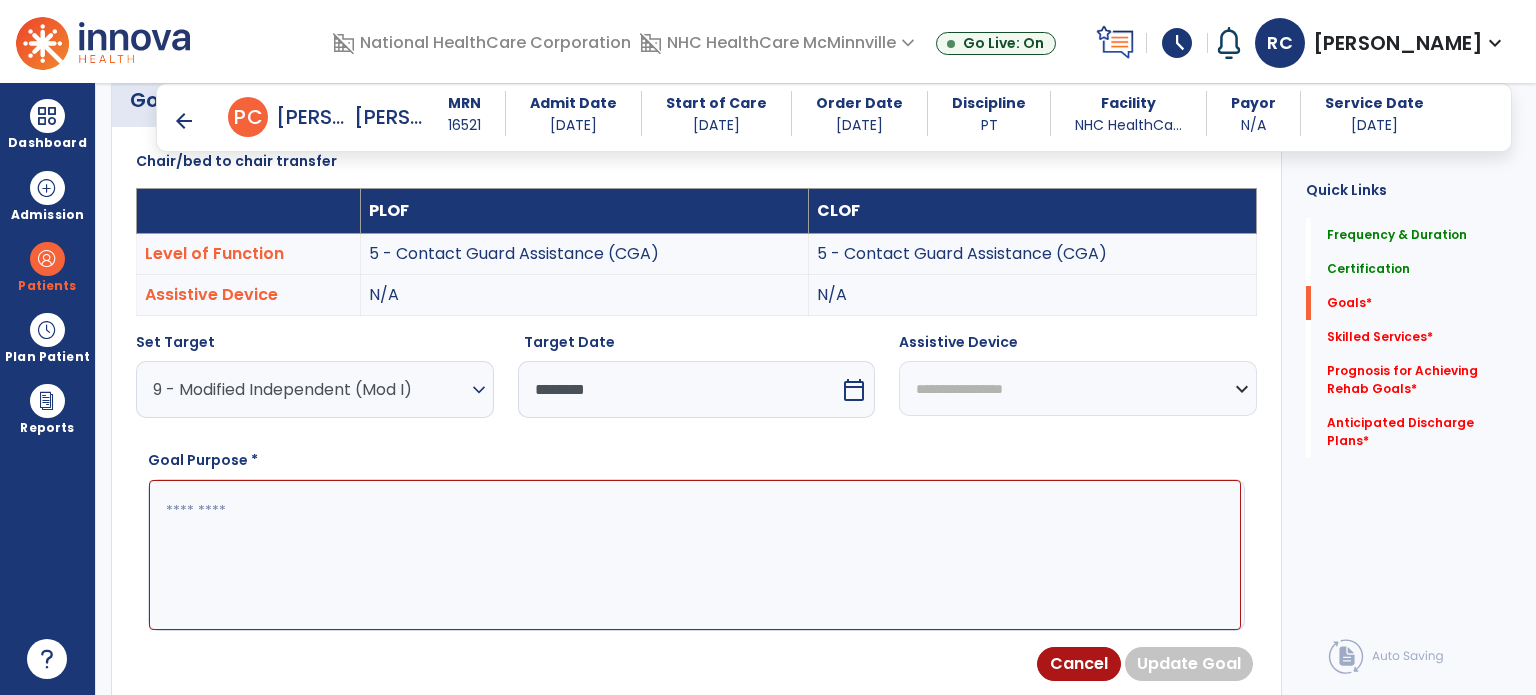 click on "Assistive Device" at bounding box center [1078, 346] 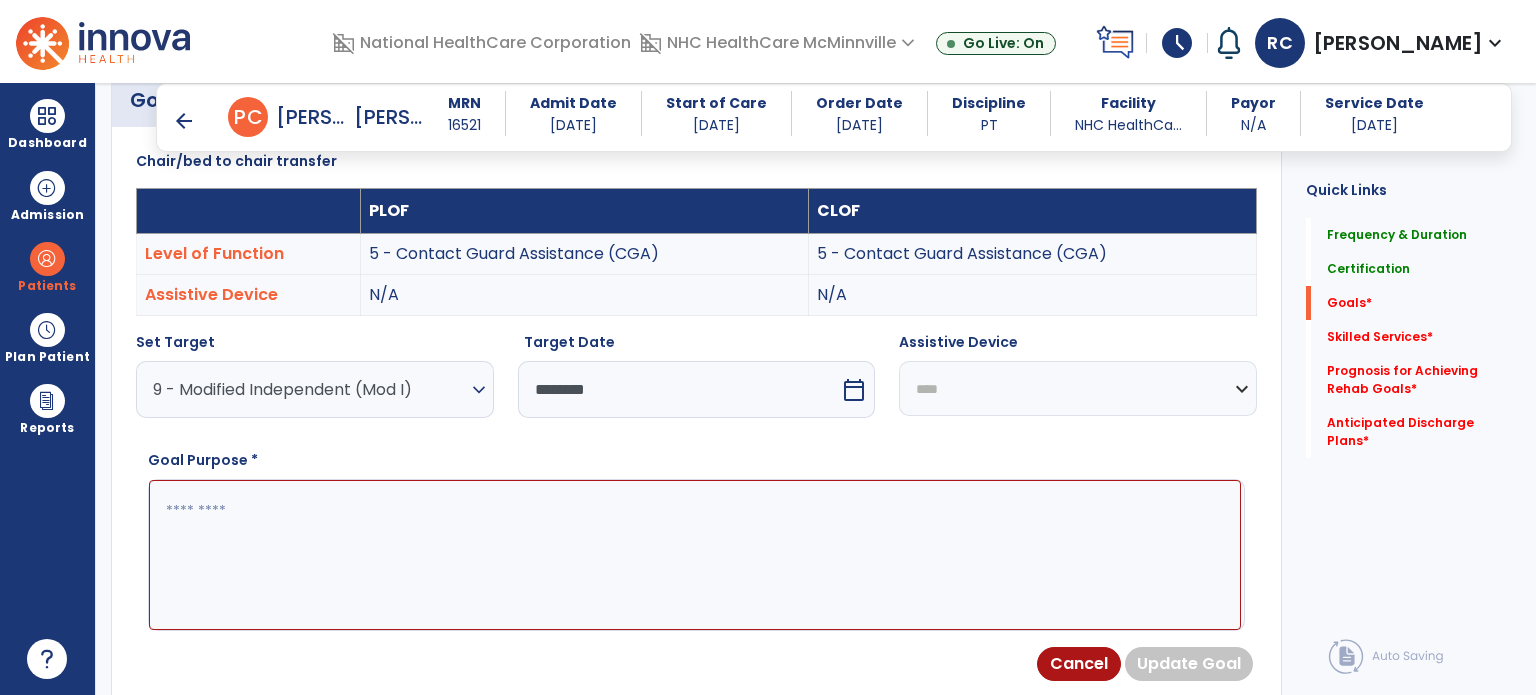 click on "**********" at bounding box center (1078, 388) 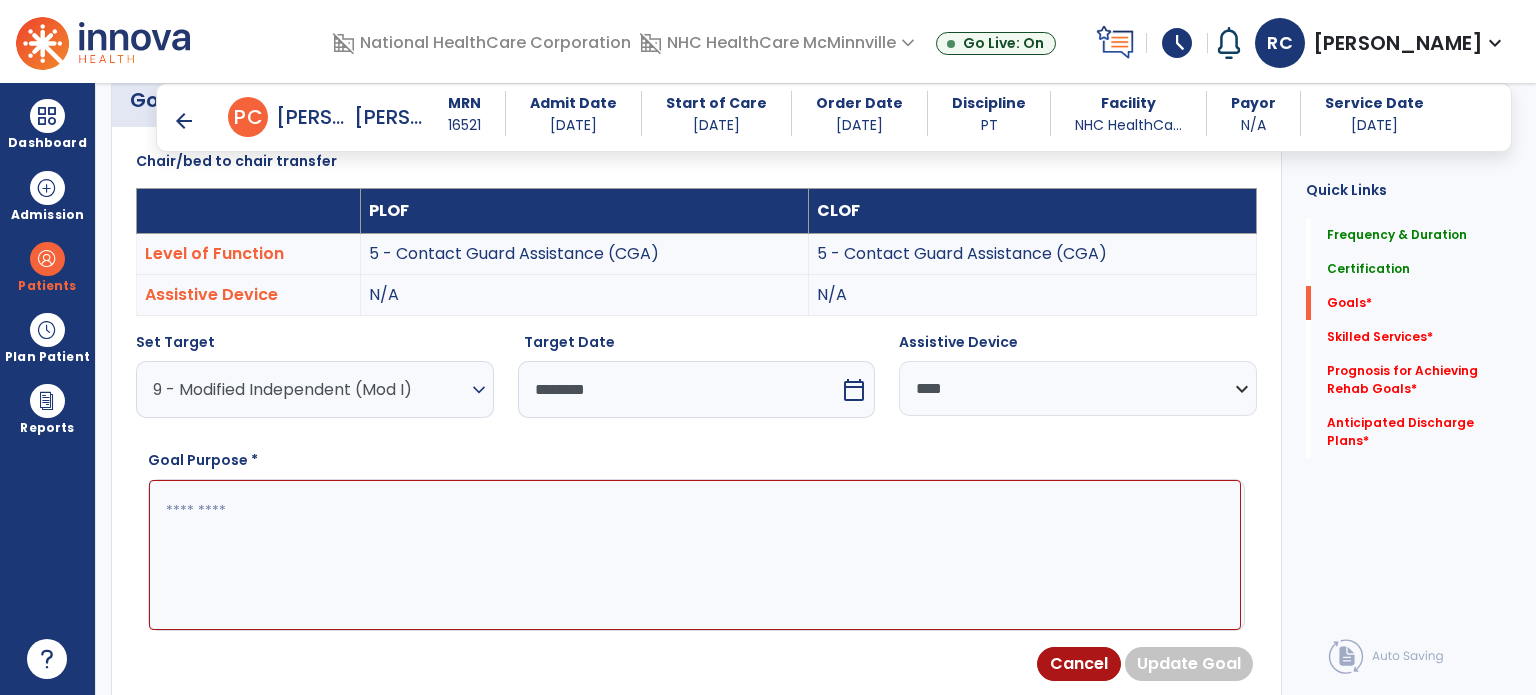 click at bounding box center (695, 555) 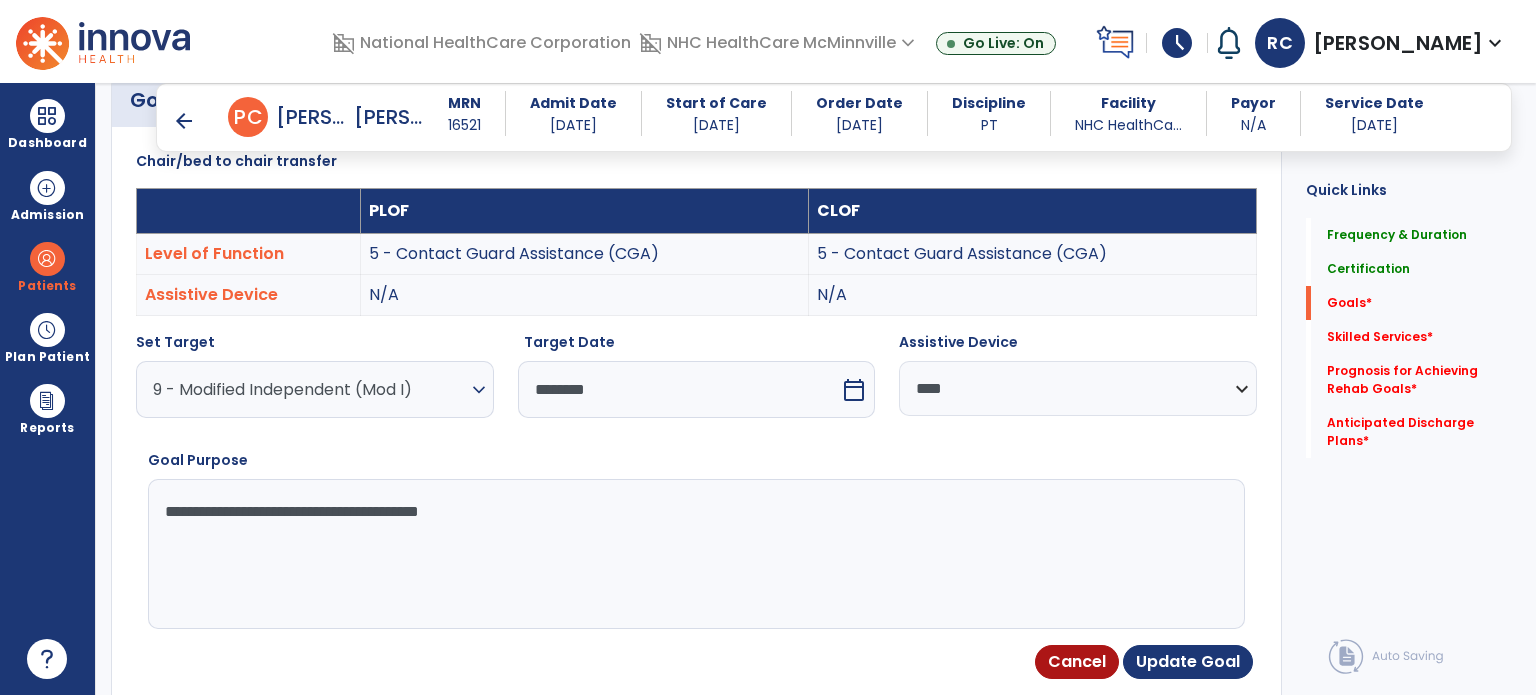 drag, startPoint x: 472, startPoint y: 515, endPoint x: 147, endPoint y: 513, distance: 325.00616 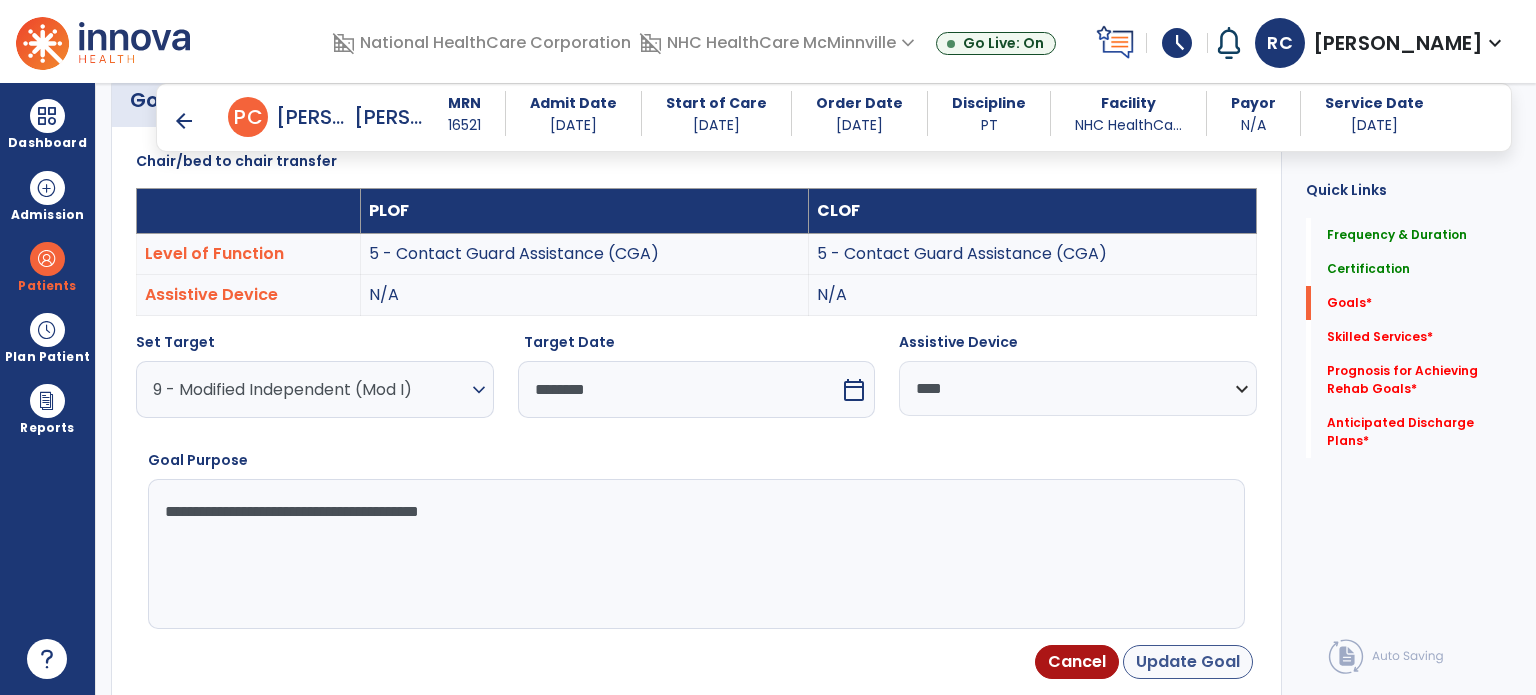 type on "**********" 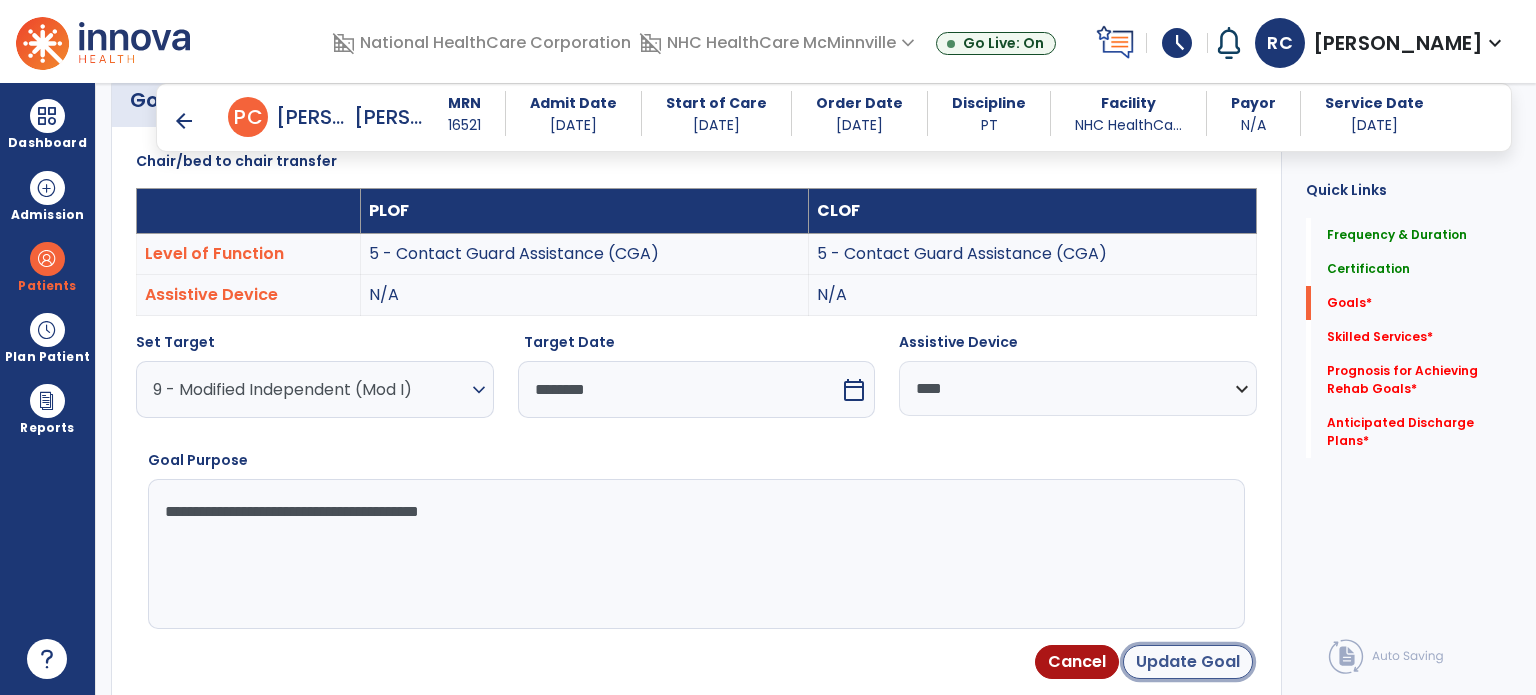 click on "Update Goal" at bounding box center (1188, 662) 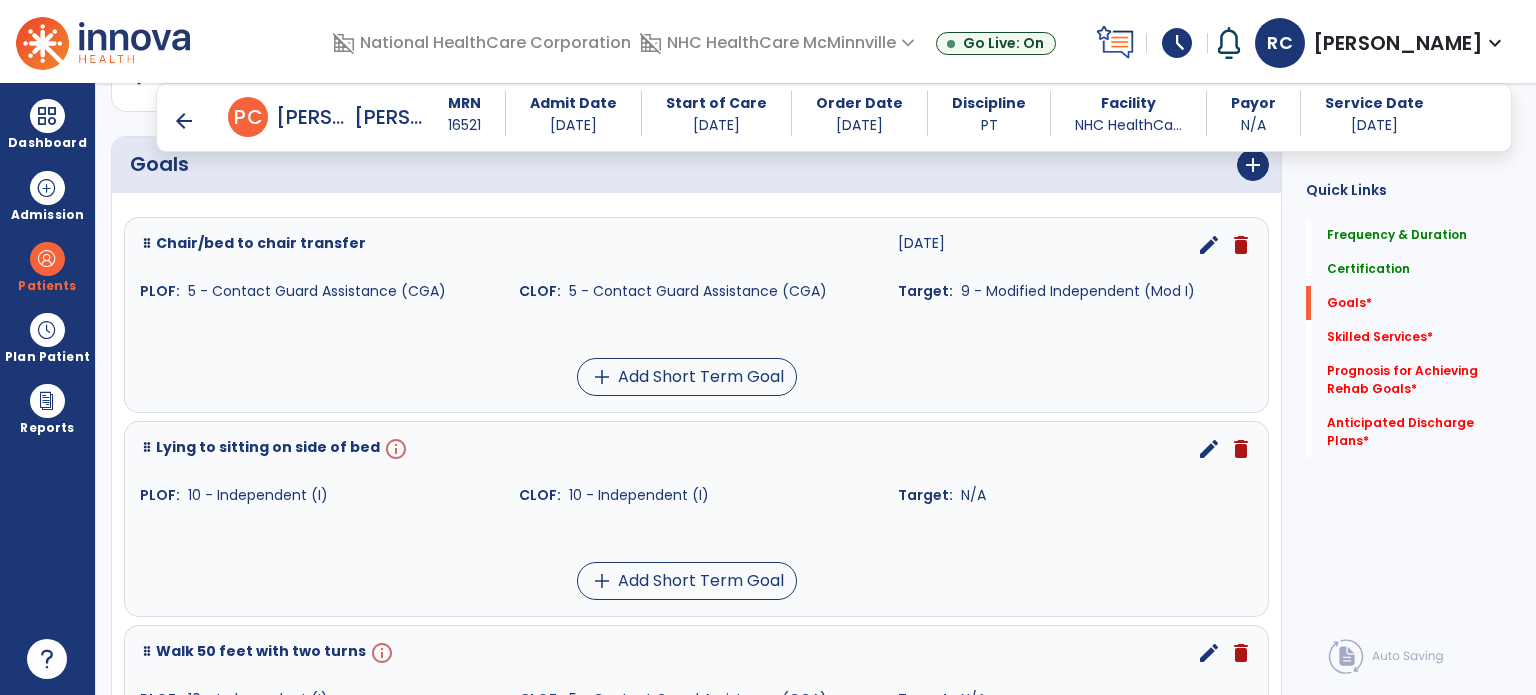 scroll, scrollTop: 482, scrollLeft: 0, axis: vertical 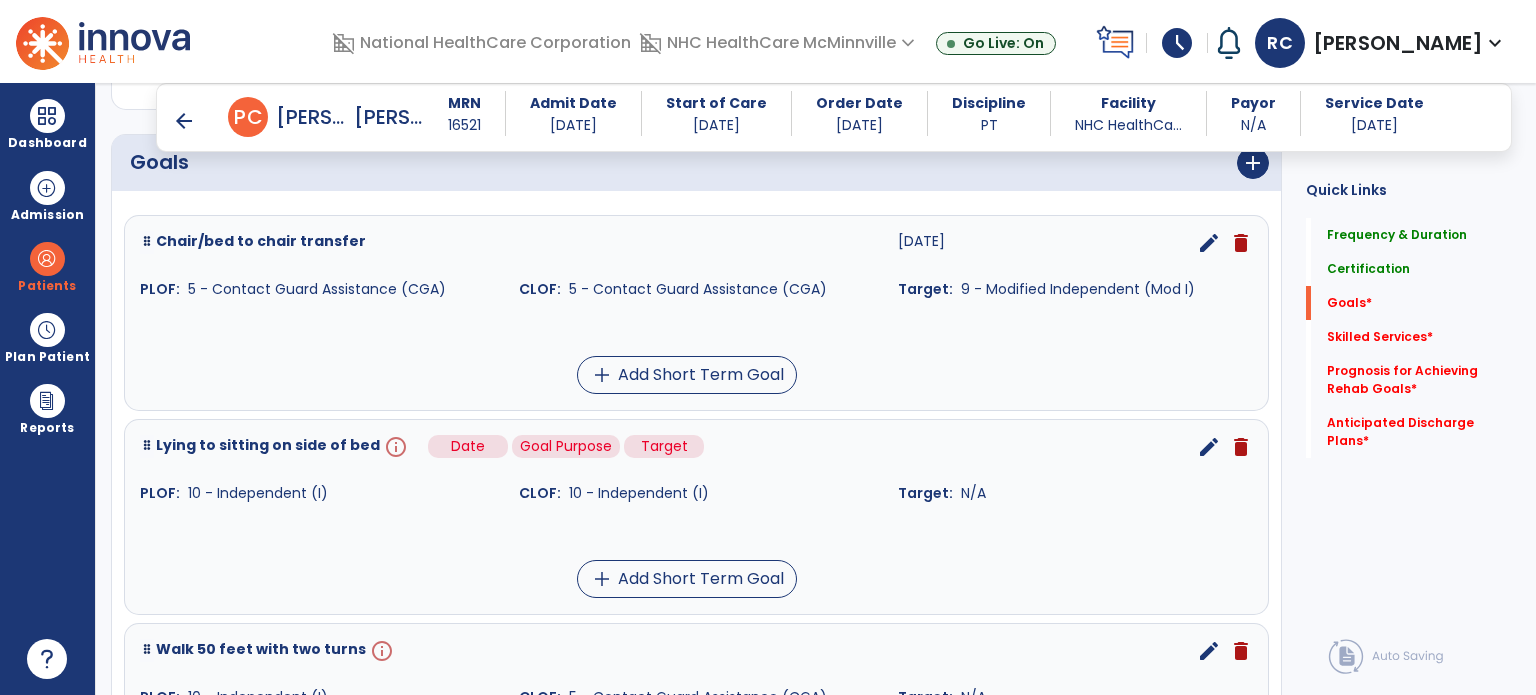 click on "info" at bounding box center (394, 447) 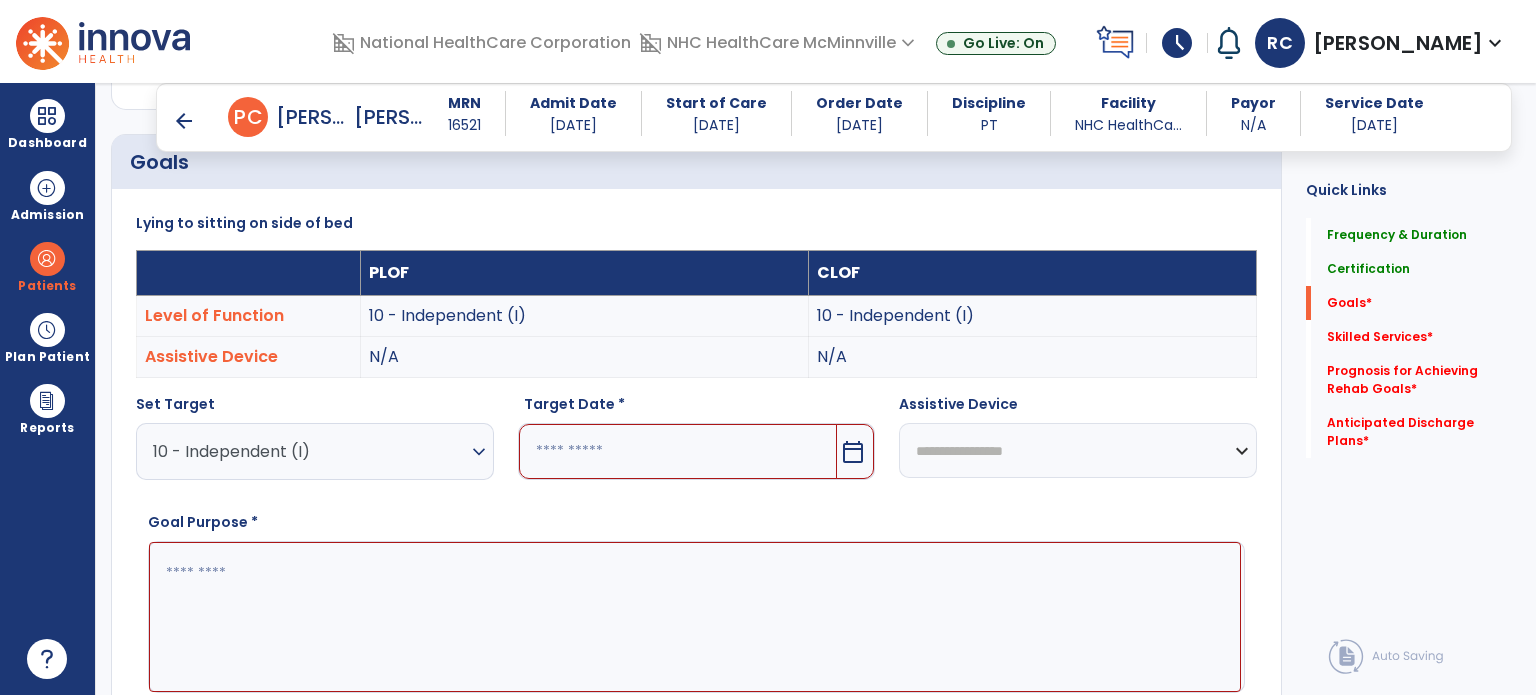 scroll, scrollTop: 534, scrollLeft: 0, axis: vertical 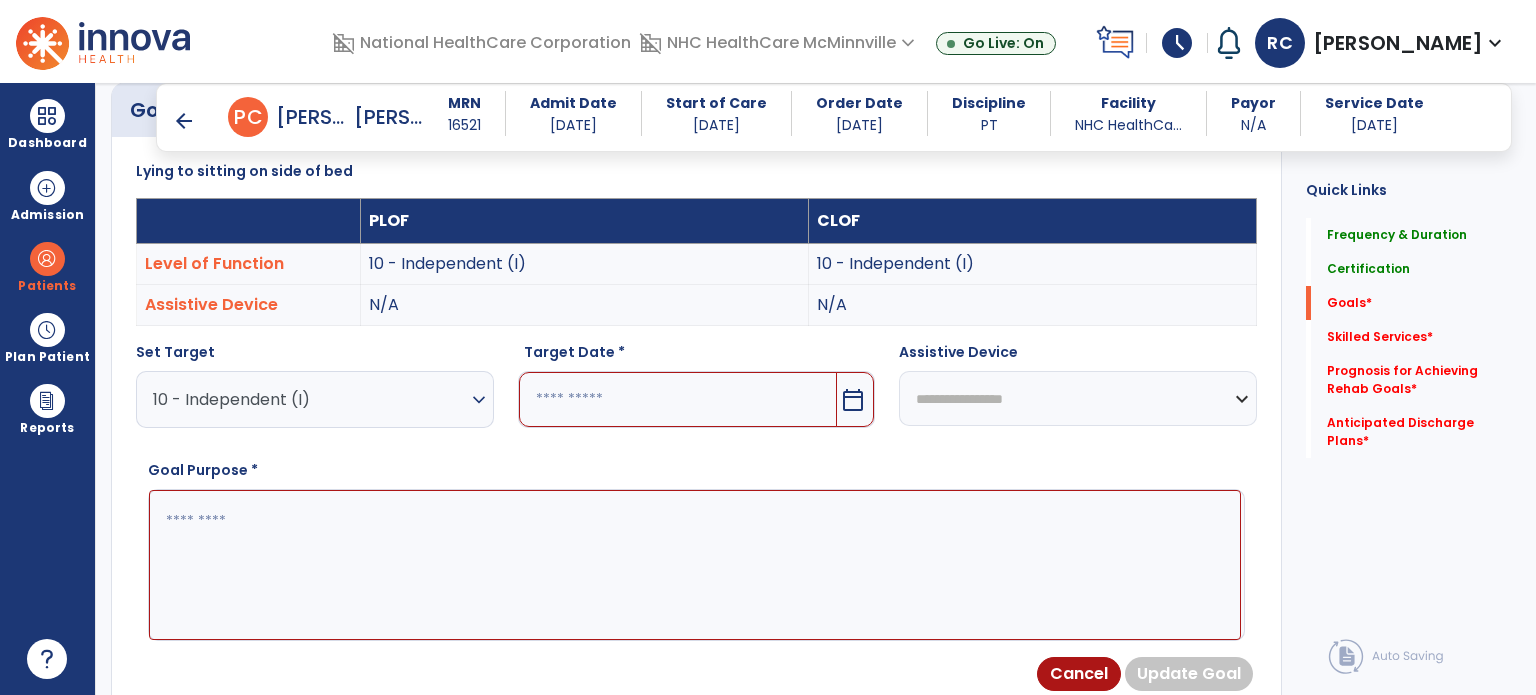 click at bounding box center [695, 565] 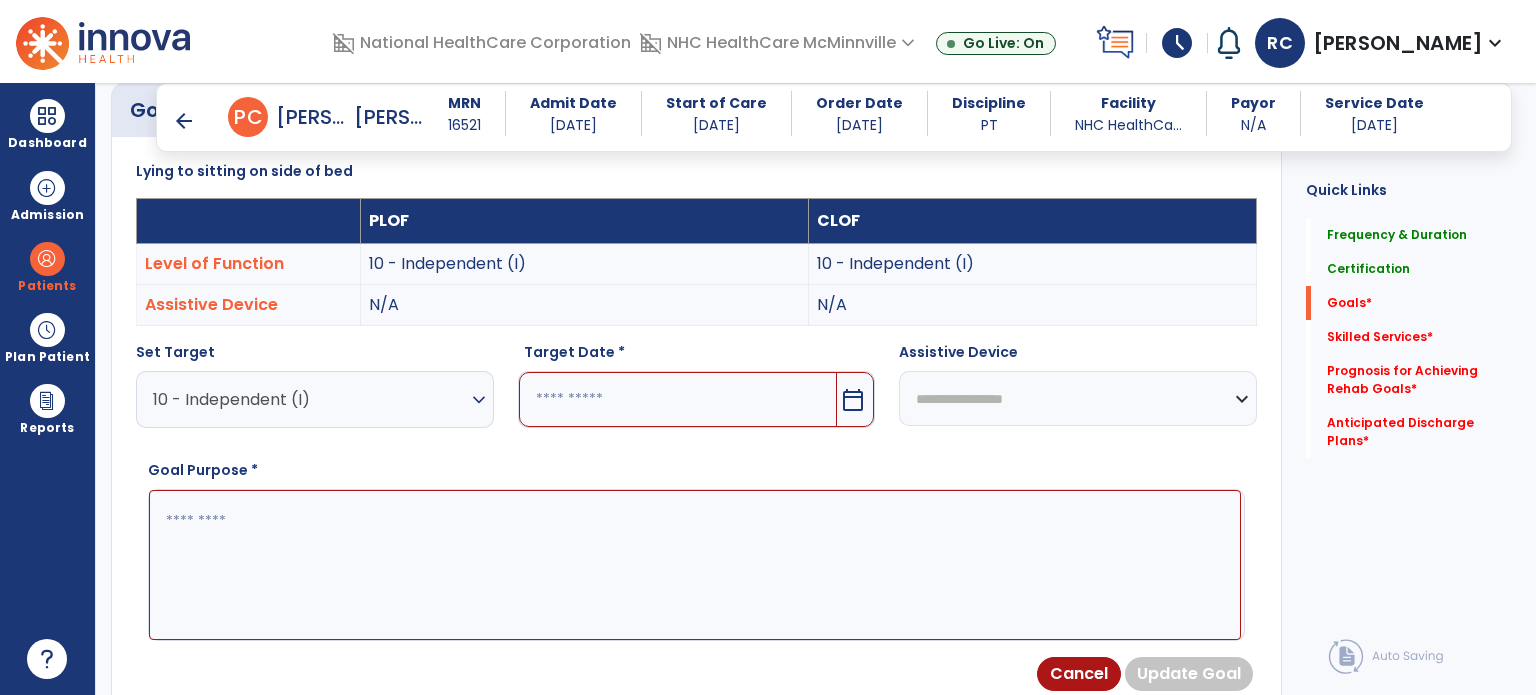 paste on "**********" 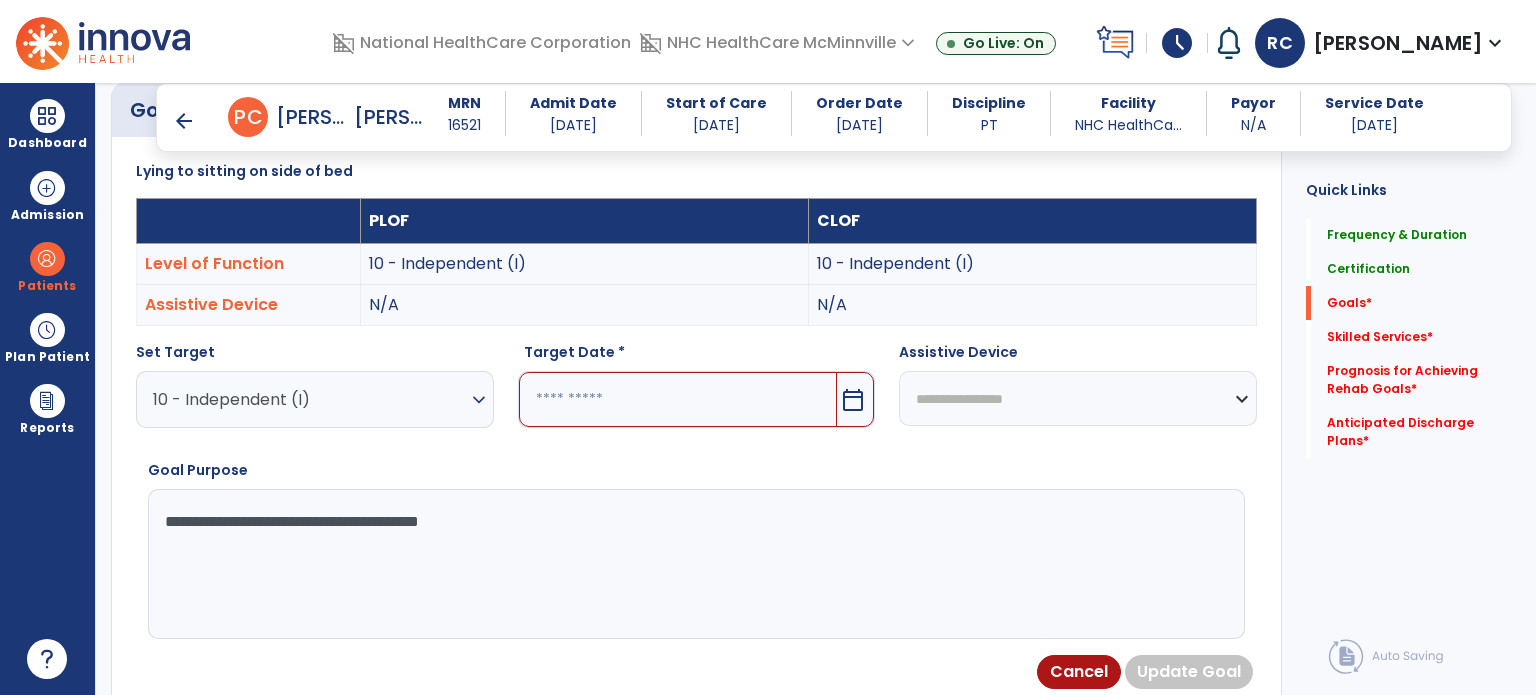 click on "**********" at bounding box center [695, 564] 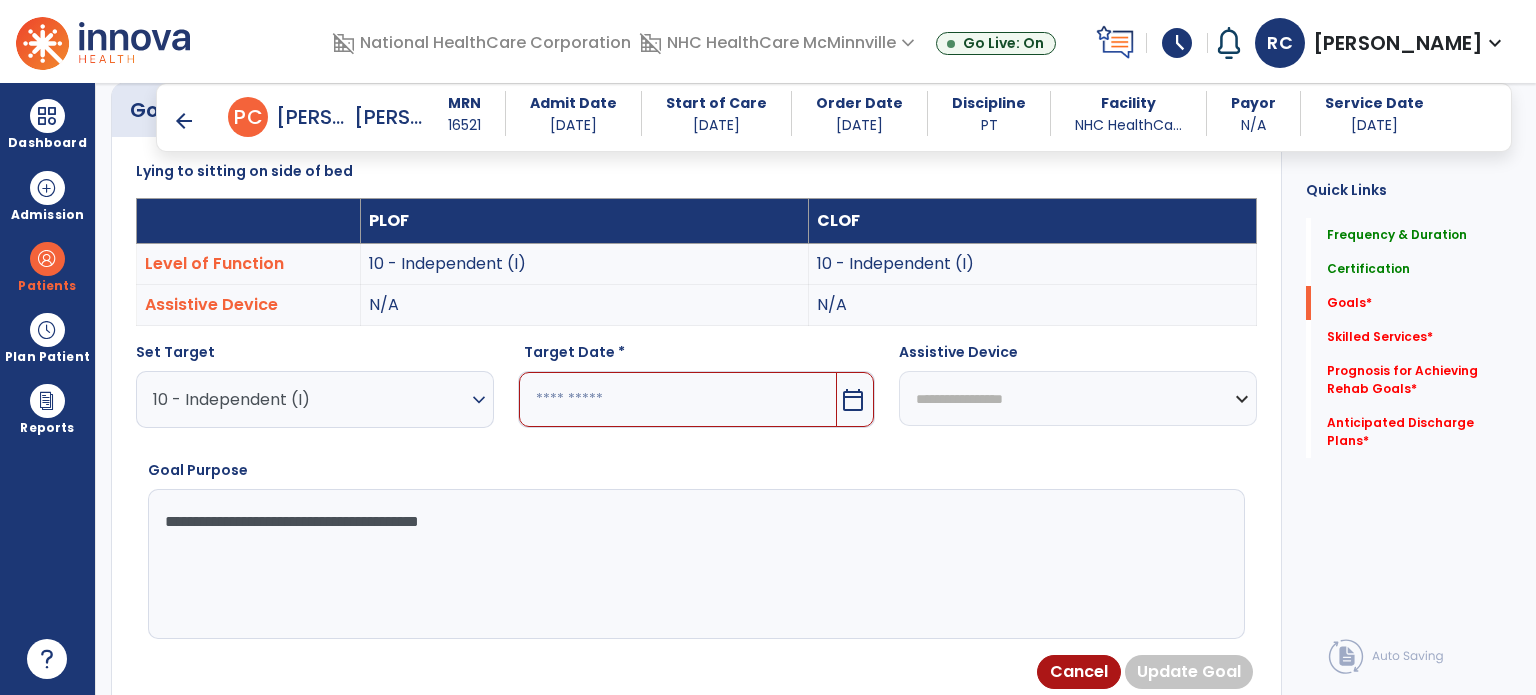 click on "calendar_today" at bounding box center [853, 400] 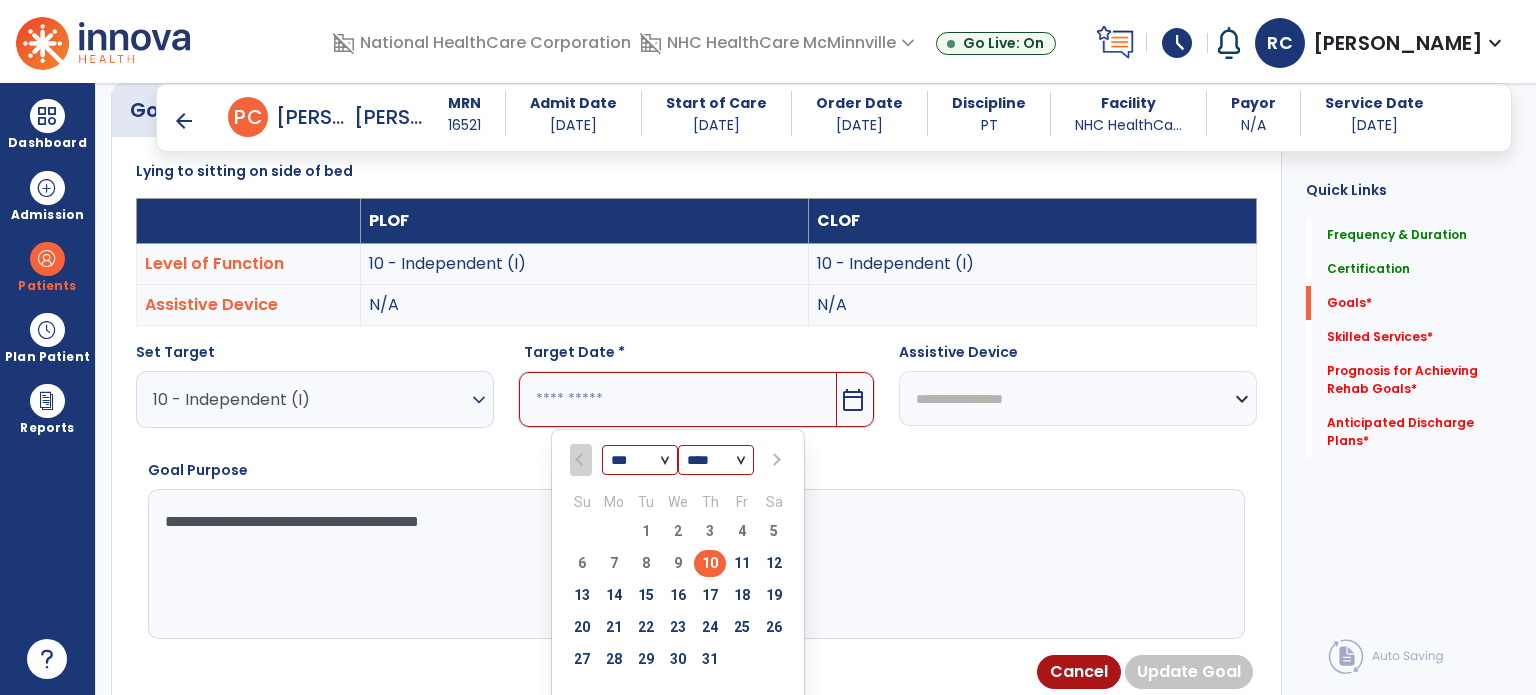 click at bounding box center [774, 460] 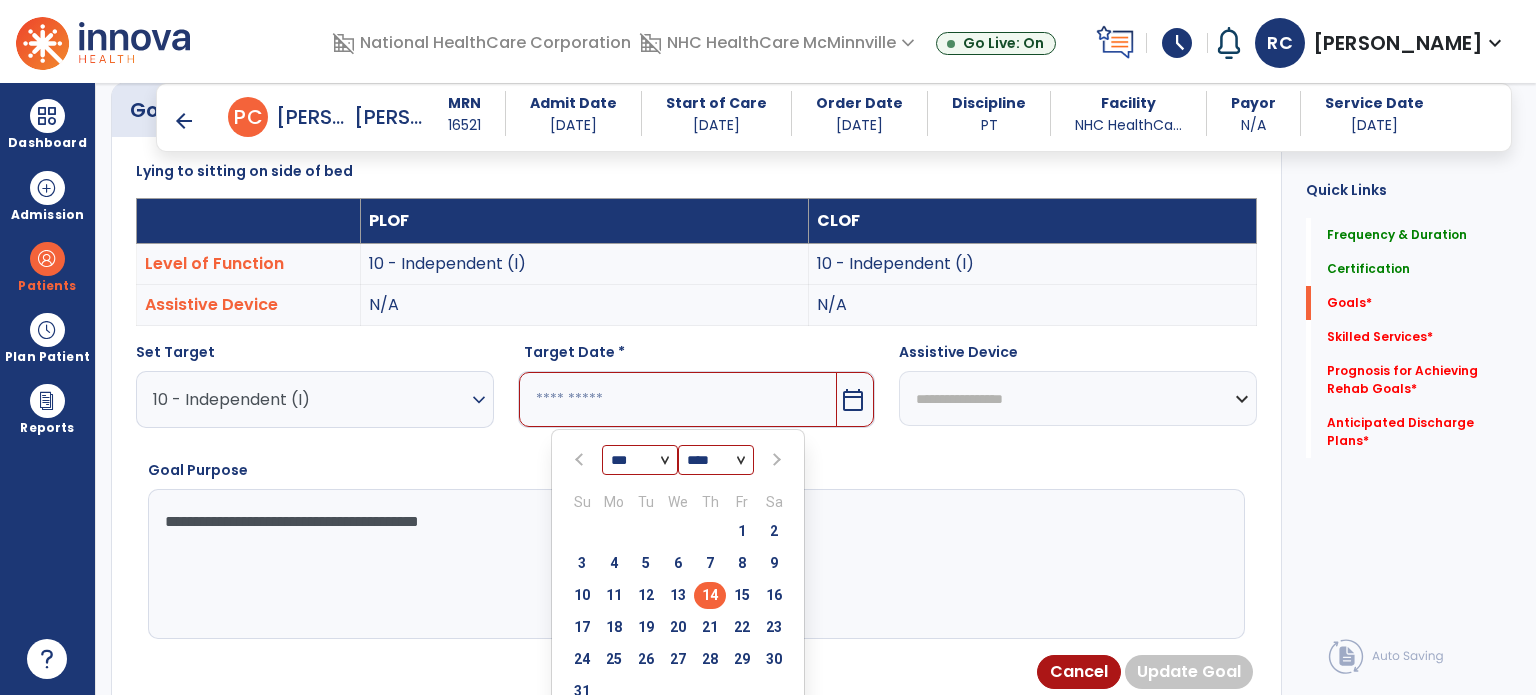 click on "14" at bounding box center (710, 595) 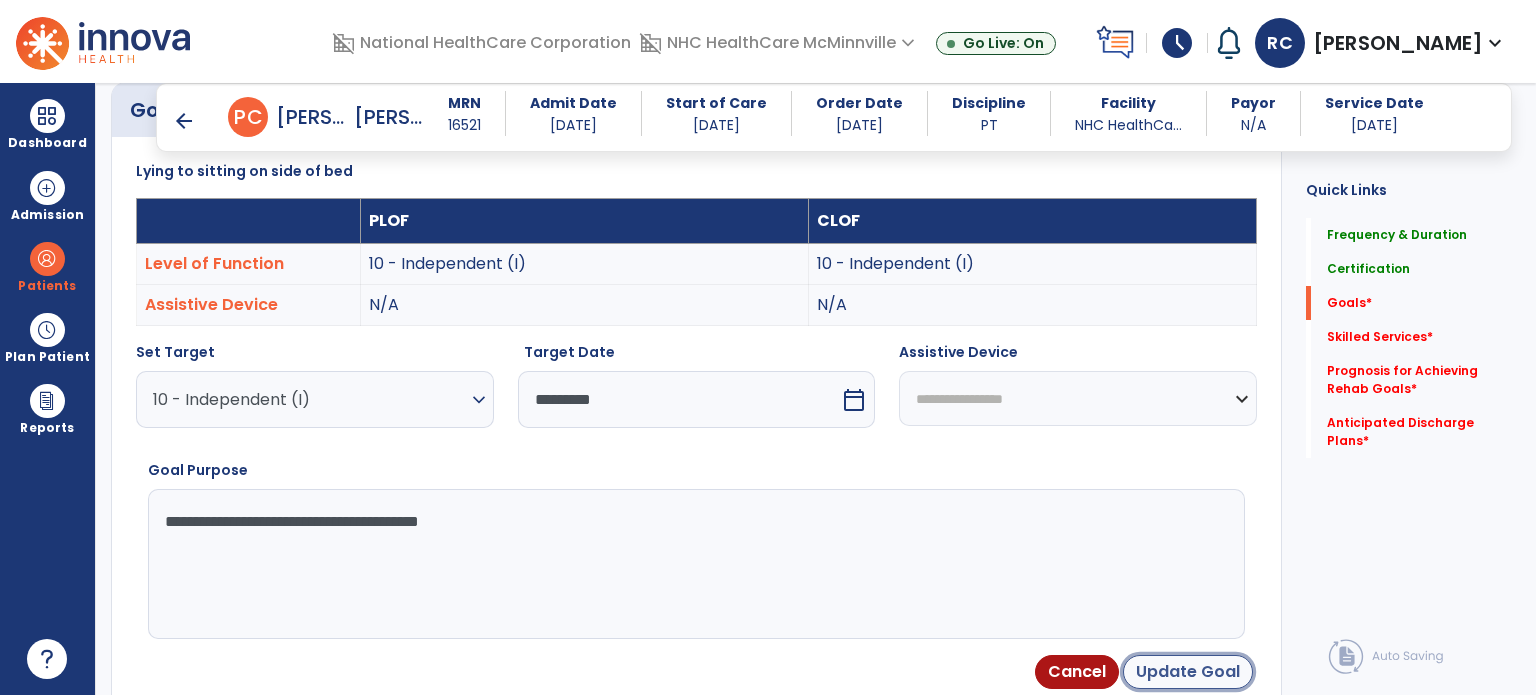 click on "Update Goal" at bounding box center [1188, 672] 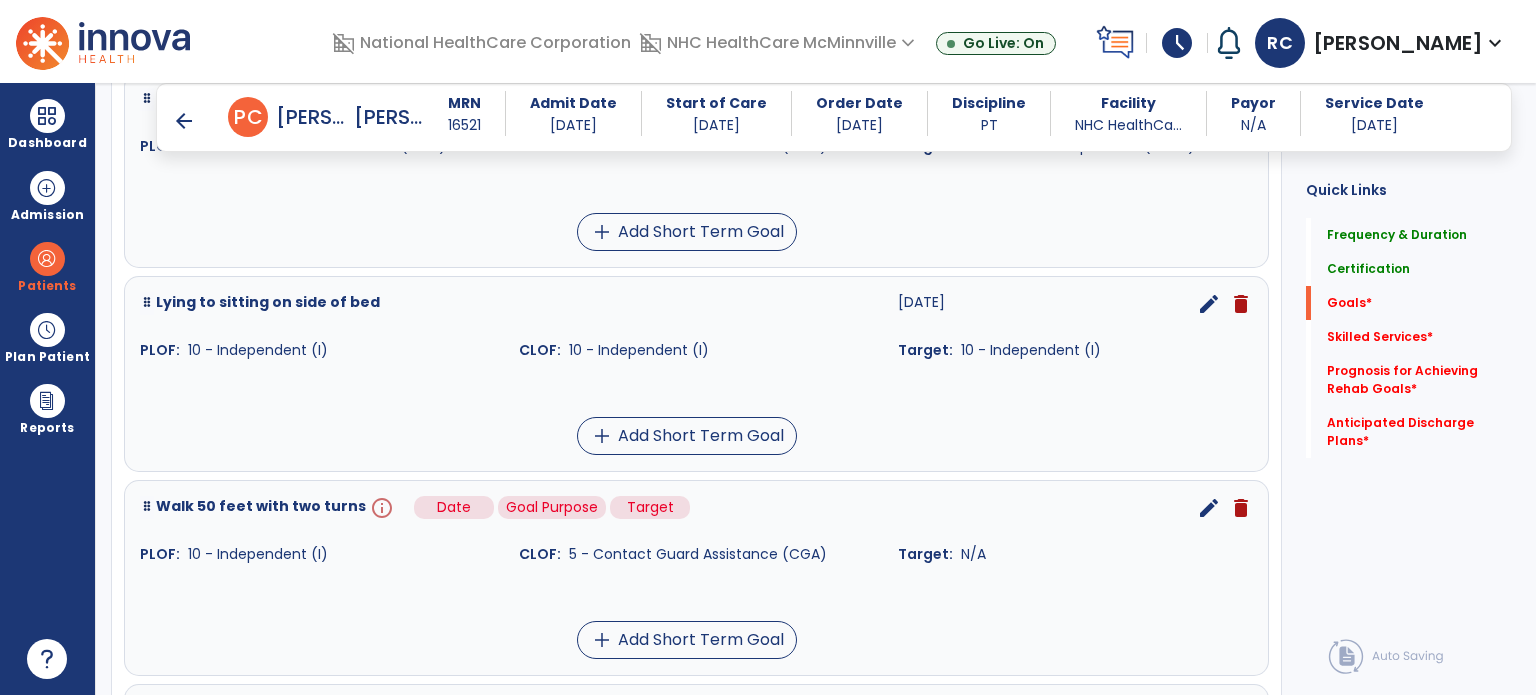 click on "info" at bounding box center (380, 508) 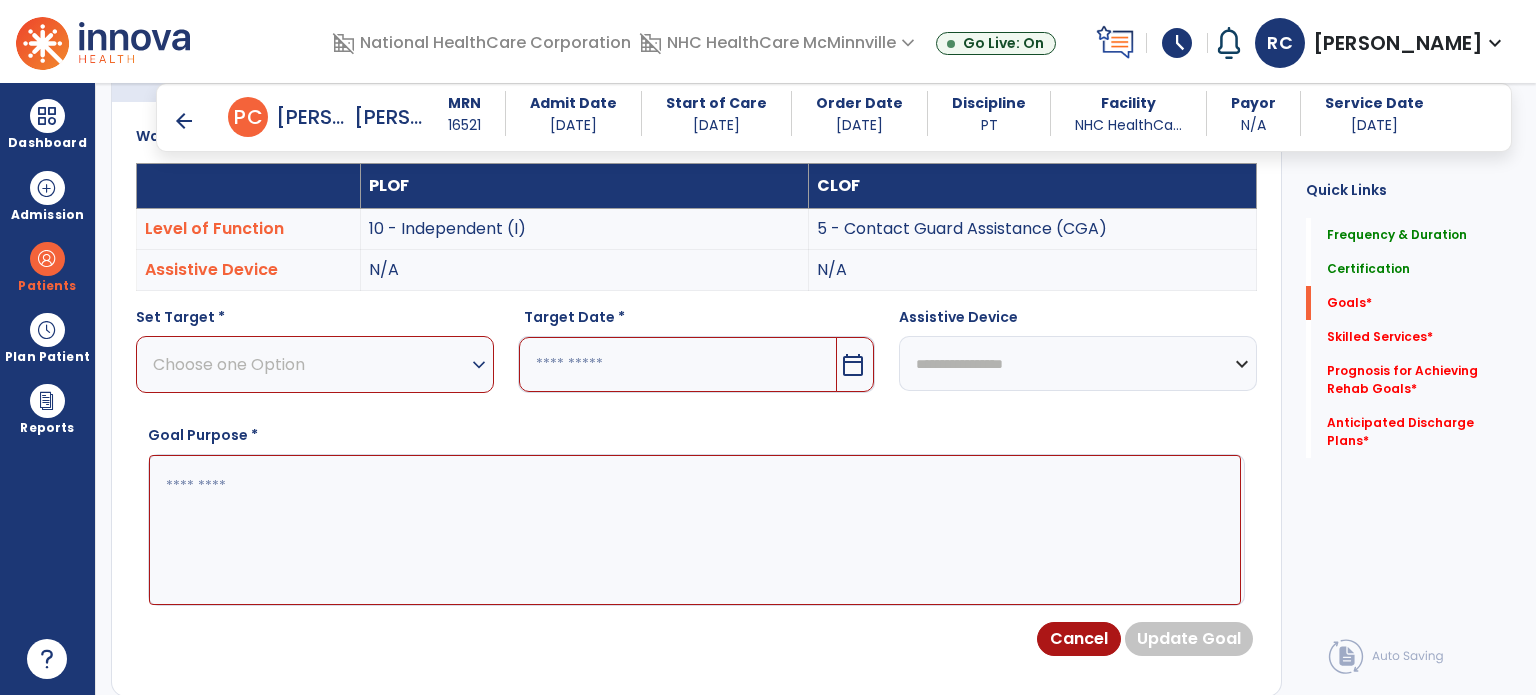 scroll, scrollTop: 534, scrollLeft: 0, axis: vertical 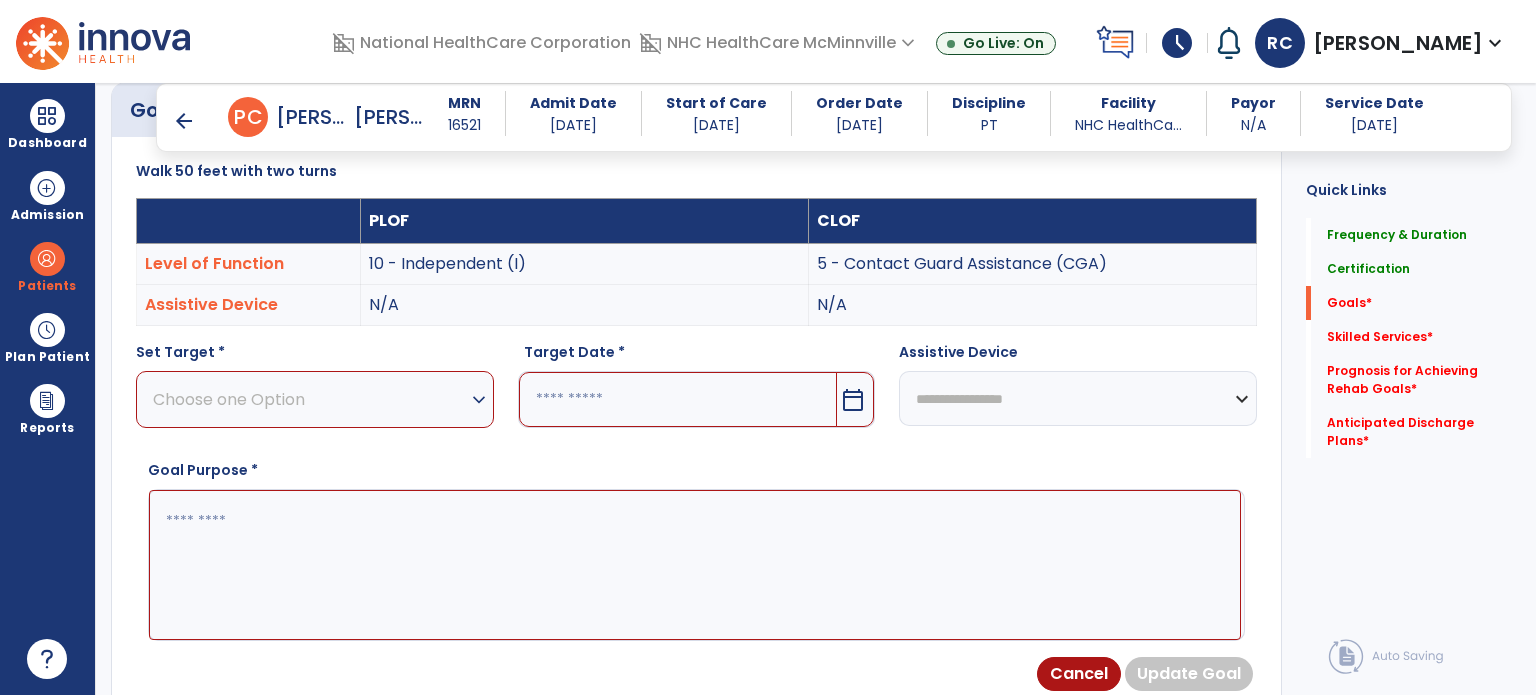 click on "Choose one Option" at bounding box center [310, 399] 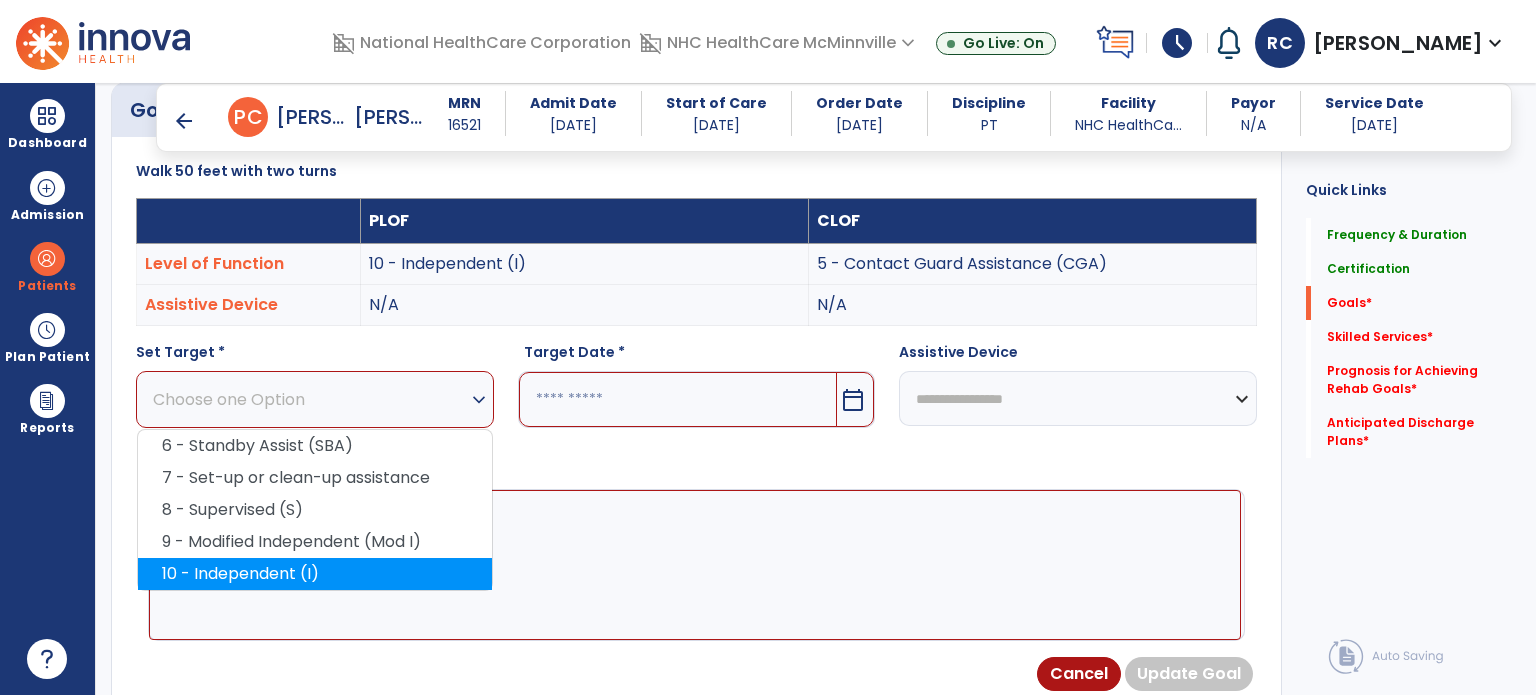click on "10 - Independent (I)" at bounding box center [315, 574] 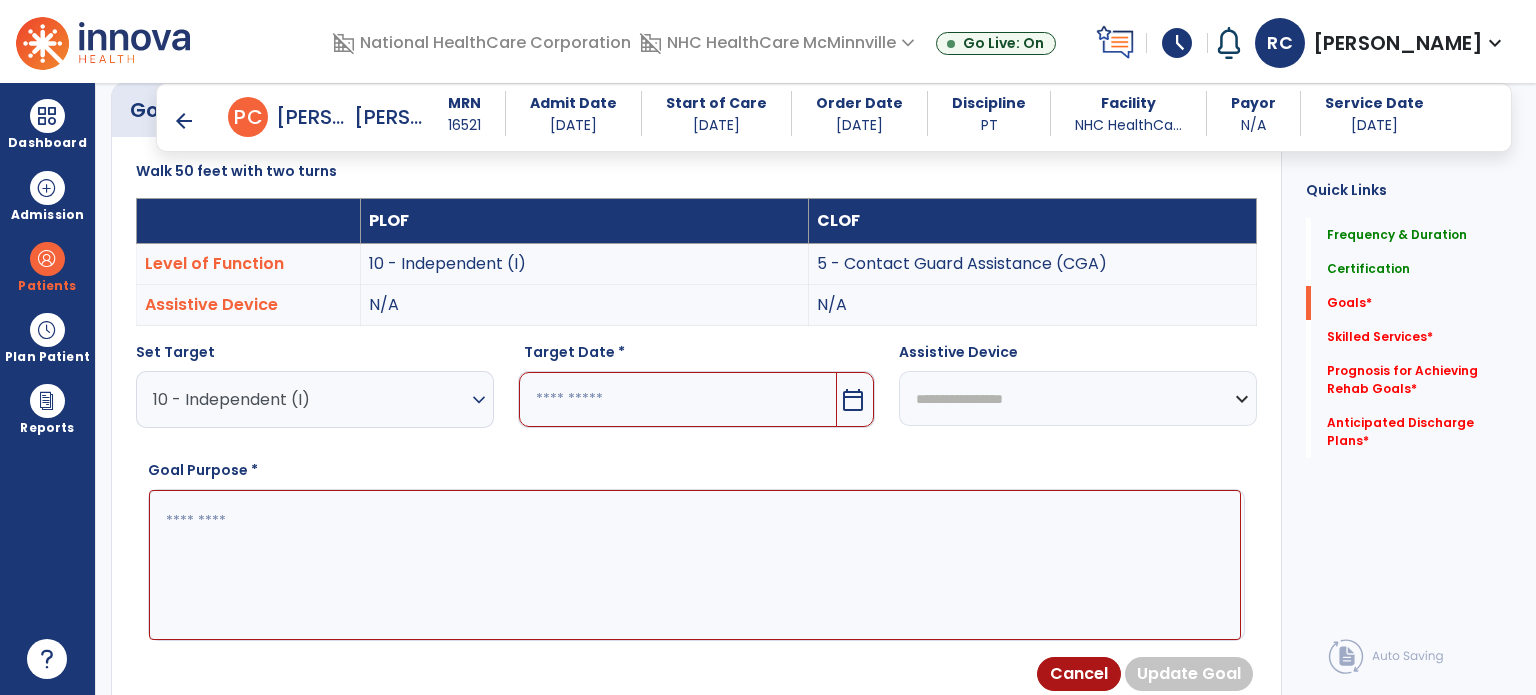 click on "Goal Purpose *" at bounding box center (696, 546) 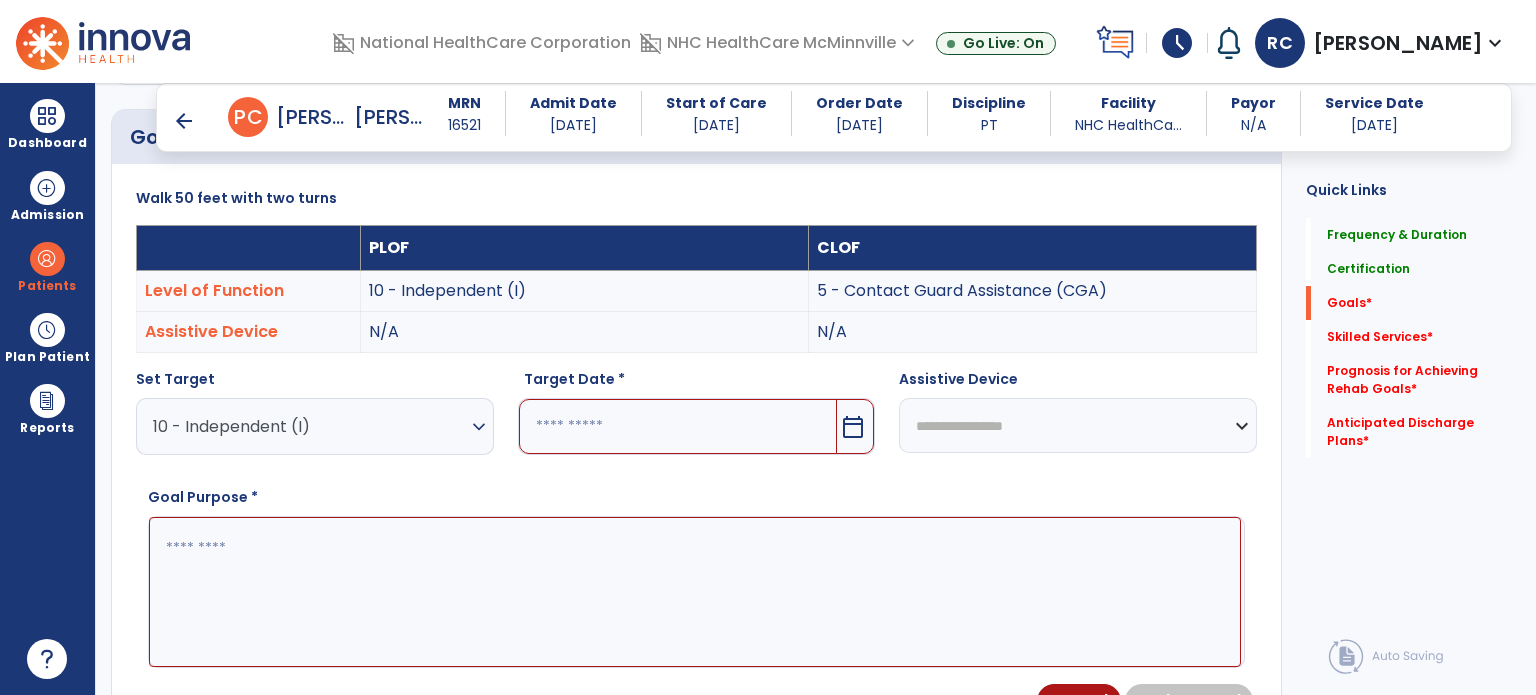 scroll, scrollTop: 522, scrollLeft: 0, axis: vertical 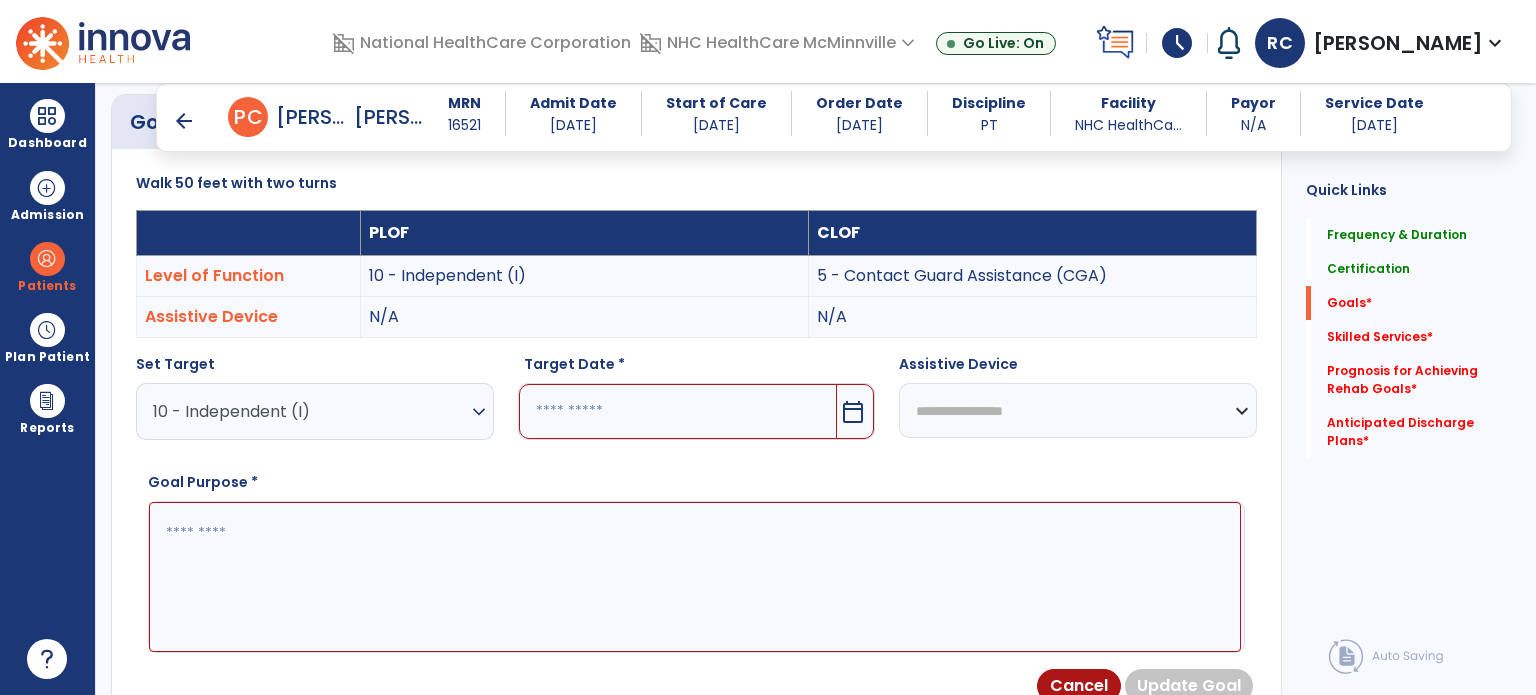 click on "calendar_today" at bounding box center [853, 412] 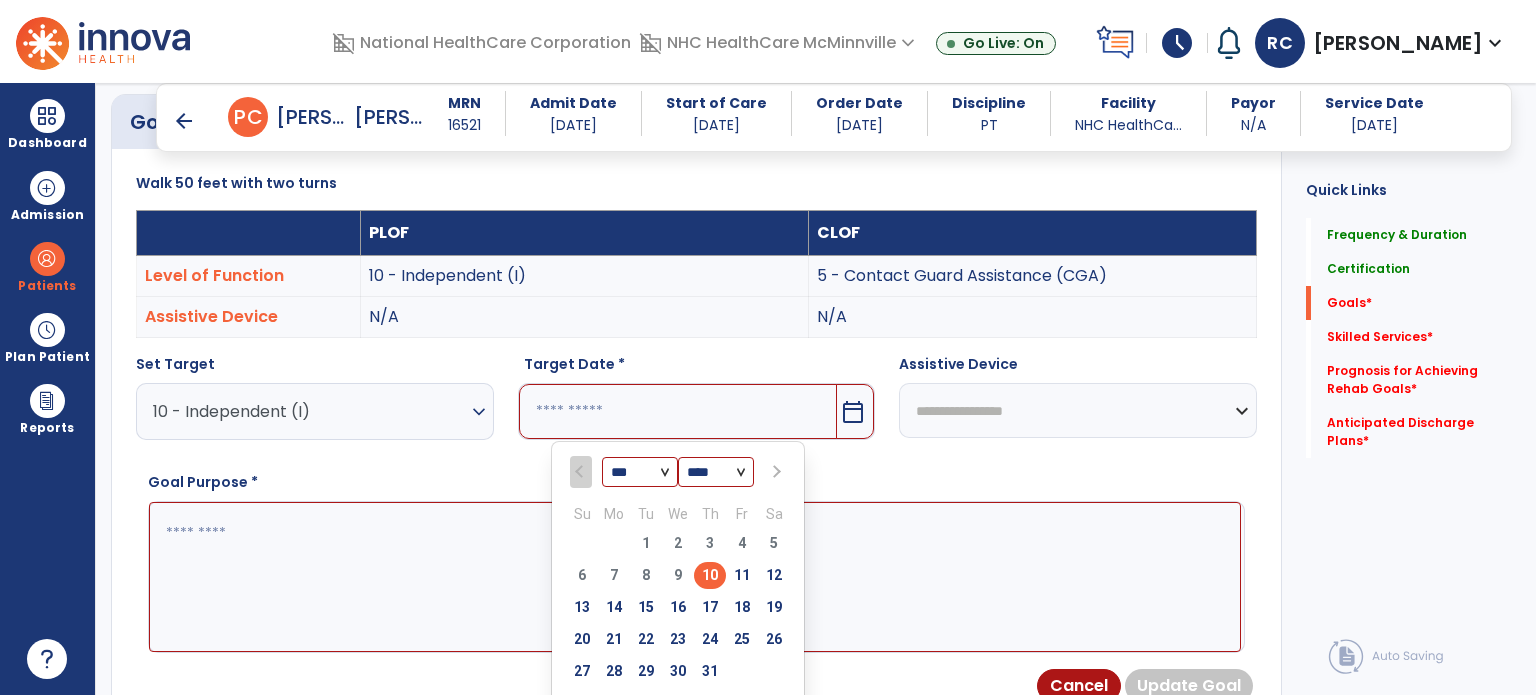 click at bounding box center [774, 472] 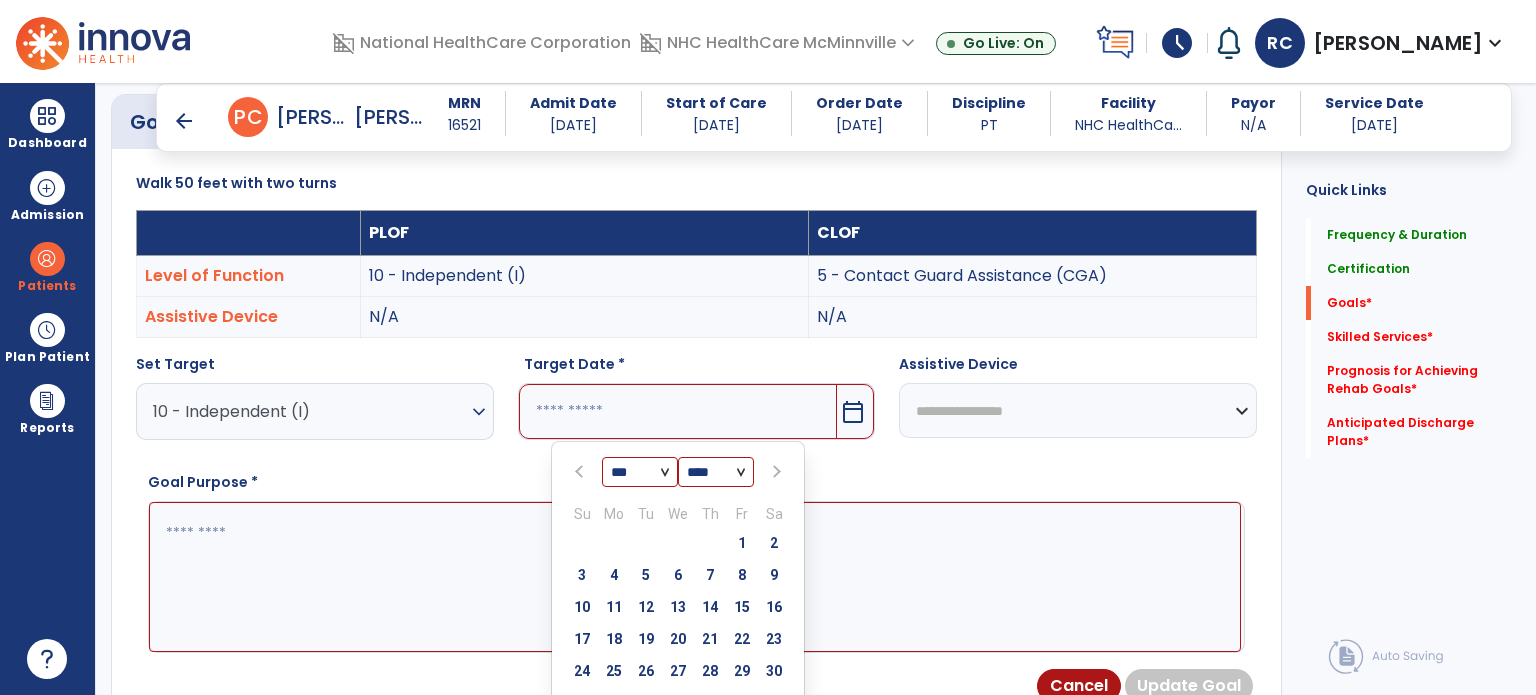 click at bounding box center (774, 472) 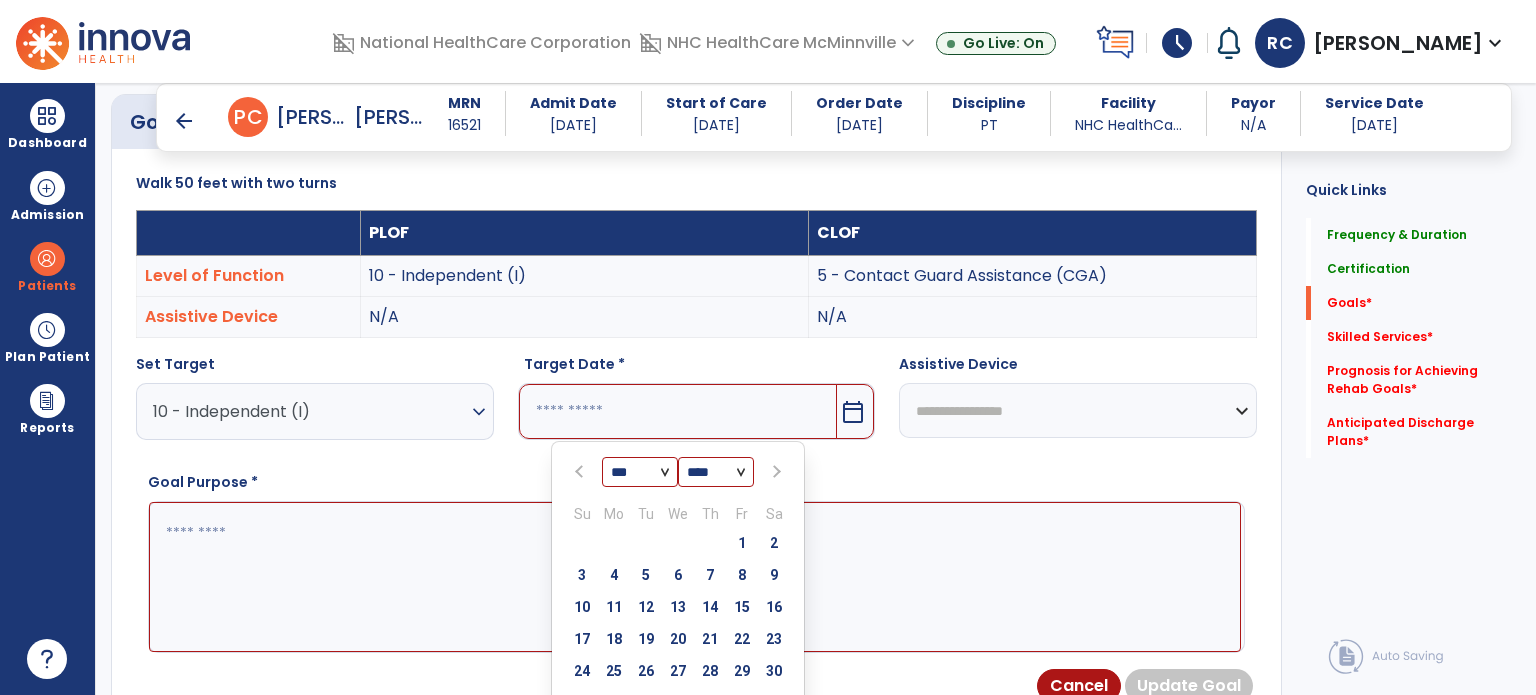 select on "*" 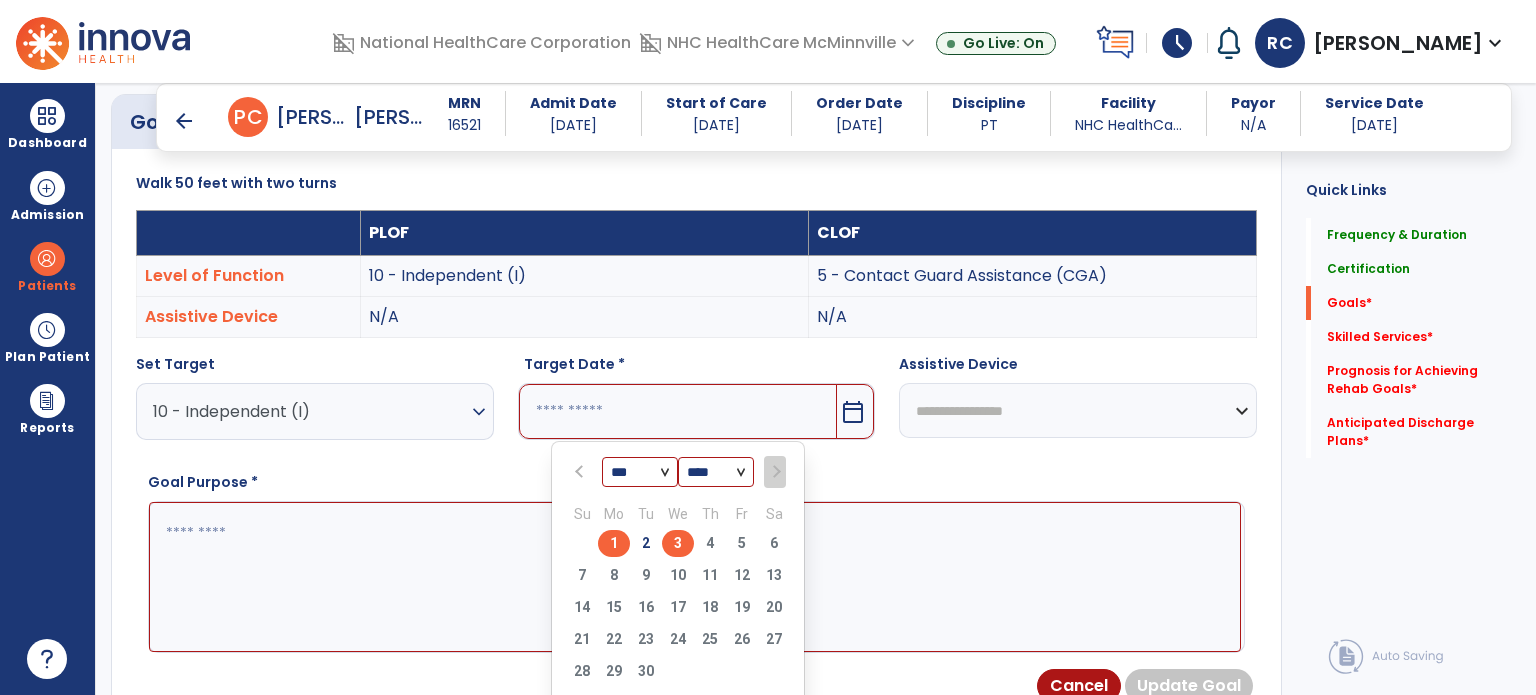 click on "3" at bounding box center (678, 543) 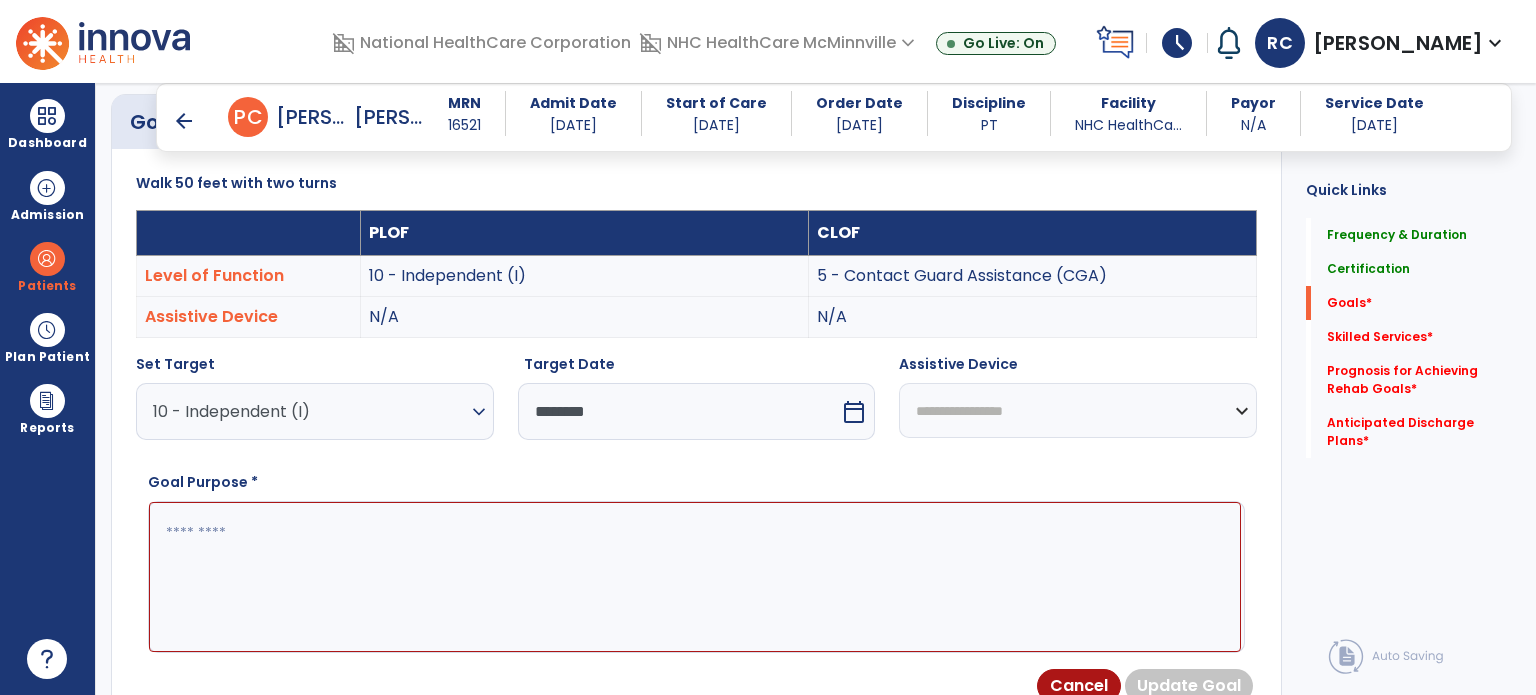 click at bounding box center (695, 577) 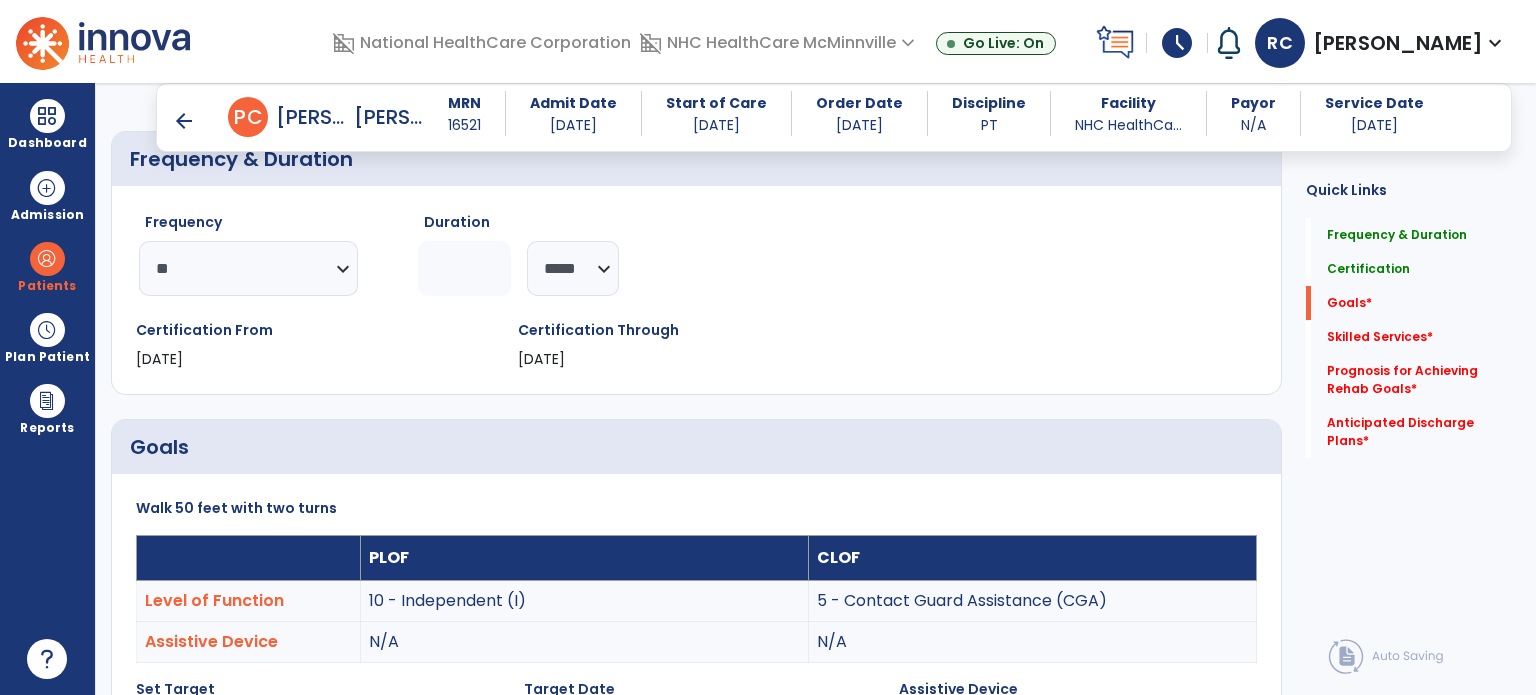 scroll, scrollTop: 563, scrollLeft: 0, axis: vertical 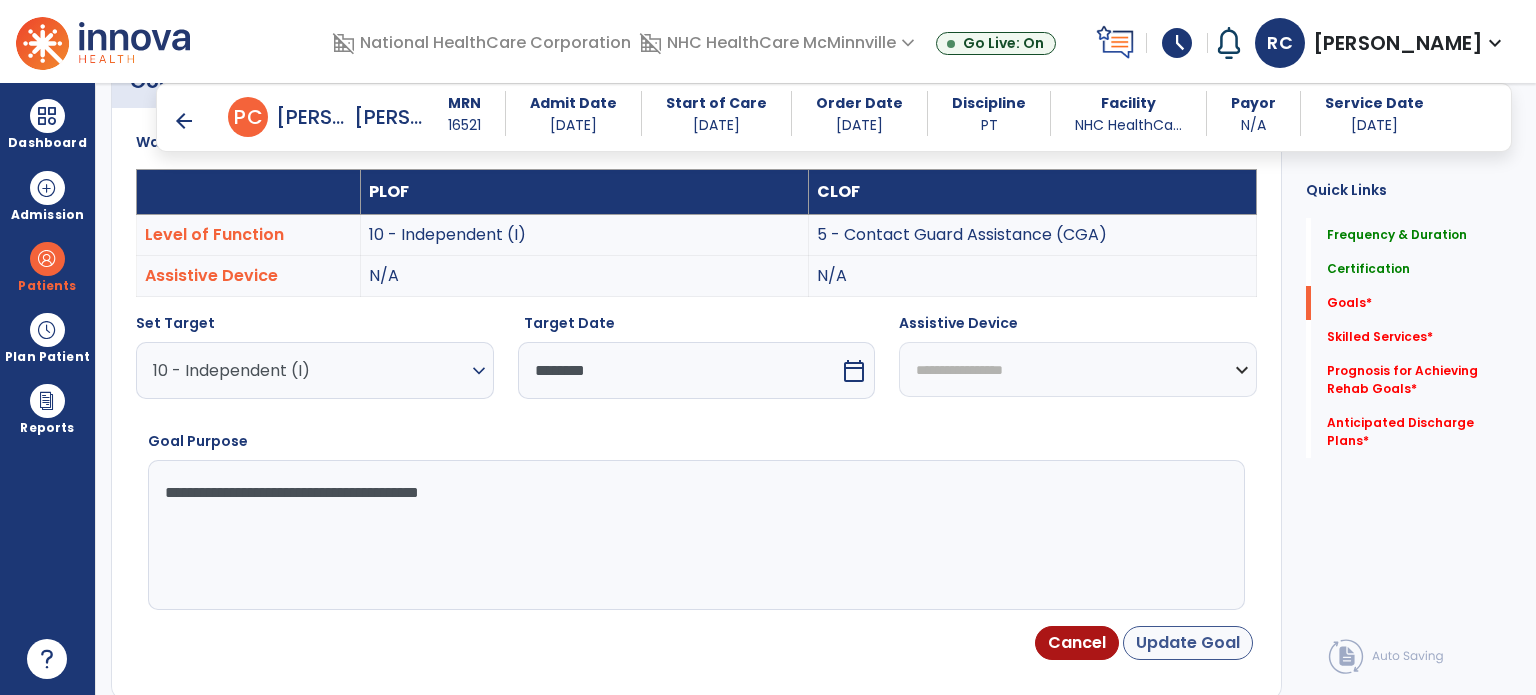 type on "**********" 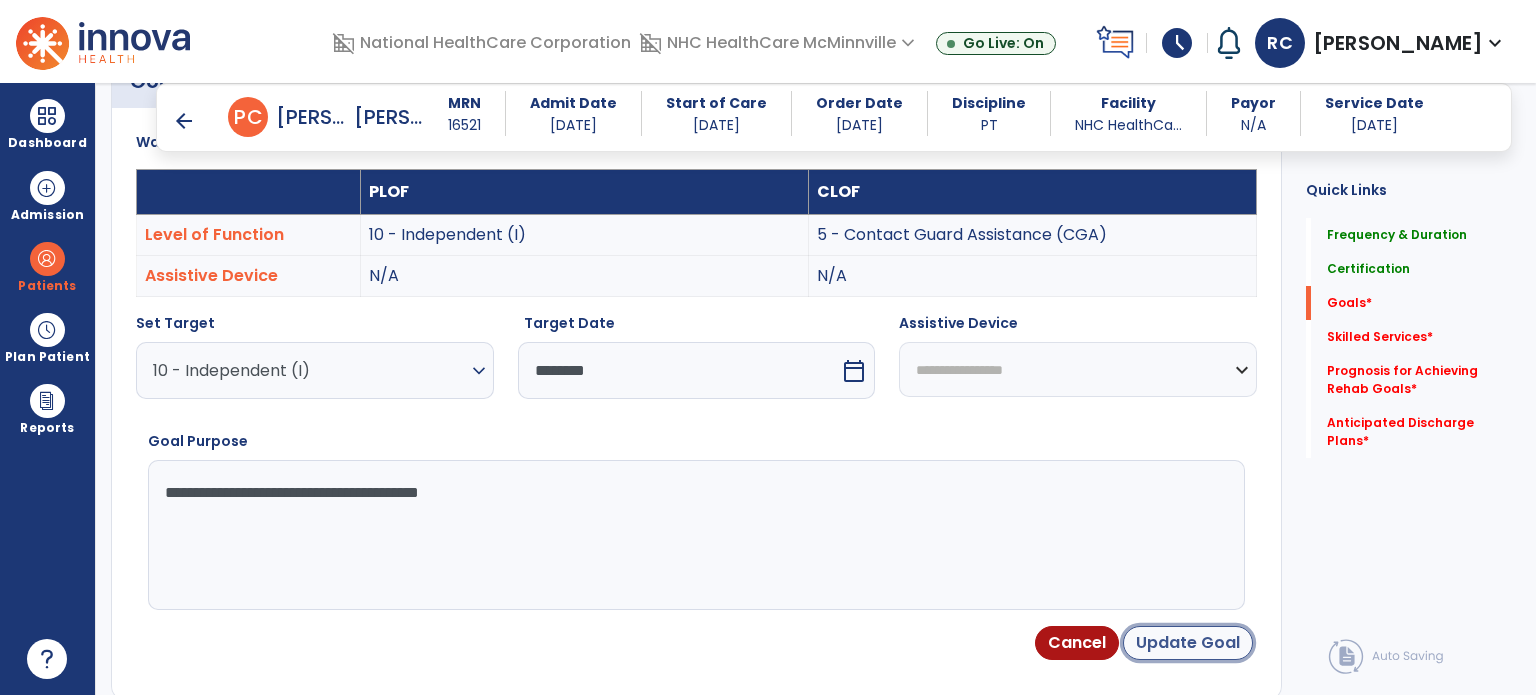 click on "Update Goal" at bounding box center [1188, 643] 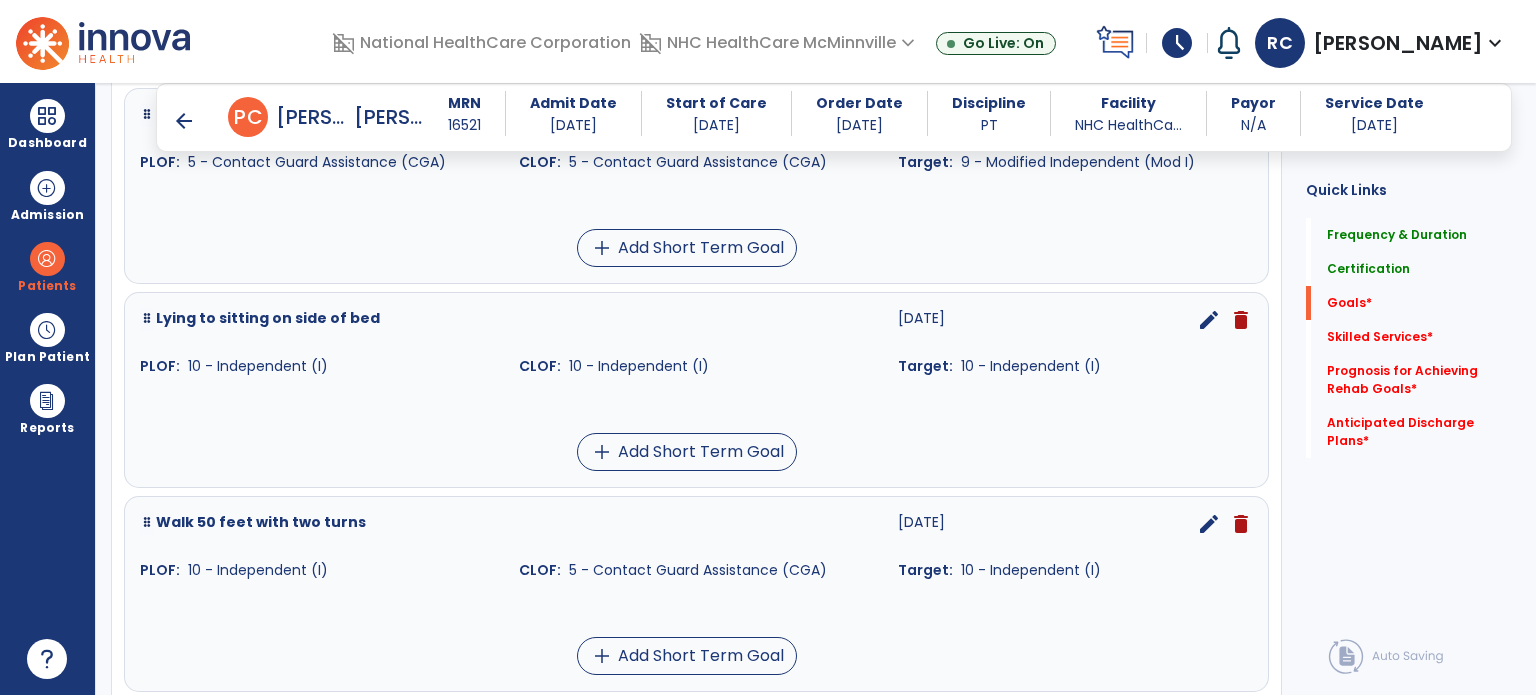 scroll, scrollTop: 910, scrollLeft: 0, axis: vertical 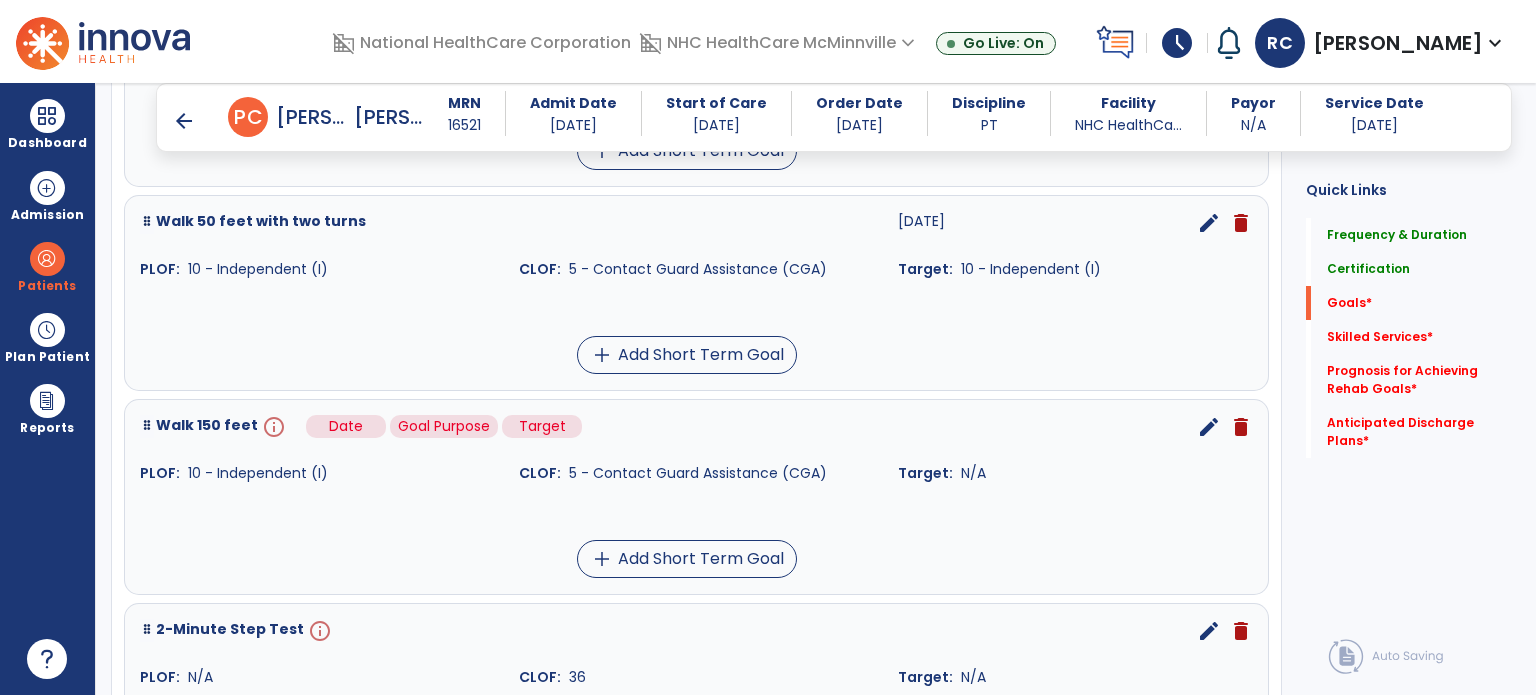 click on "info" at bounding box center [272, 427] 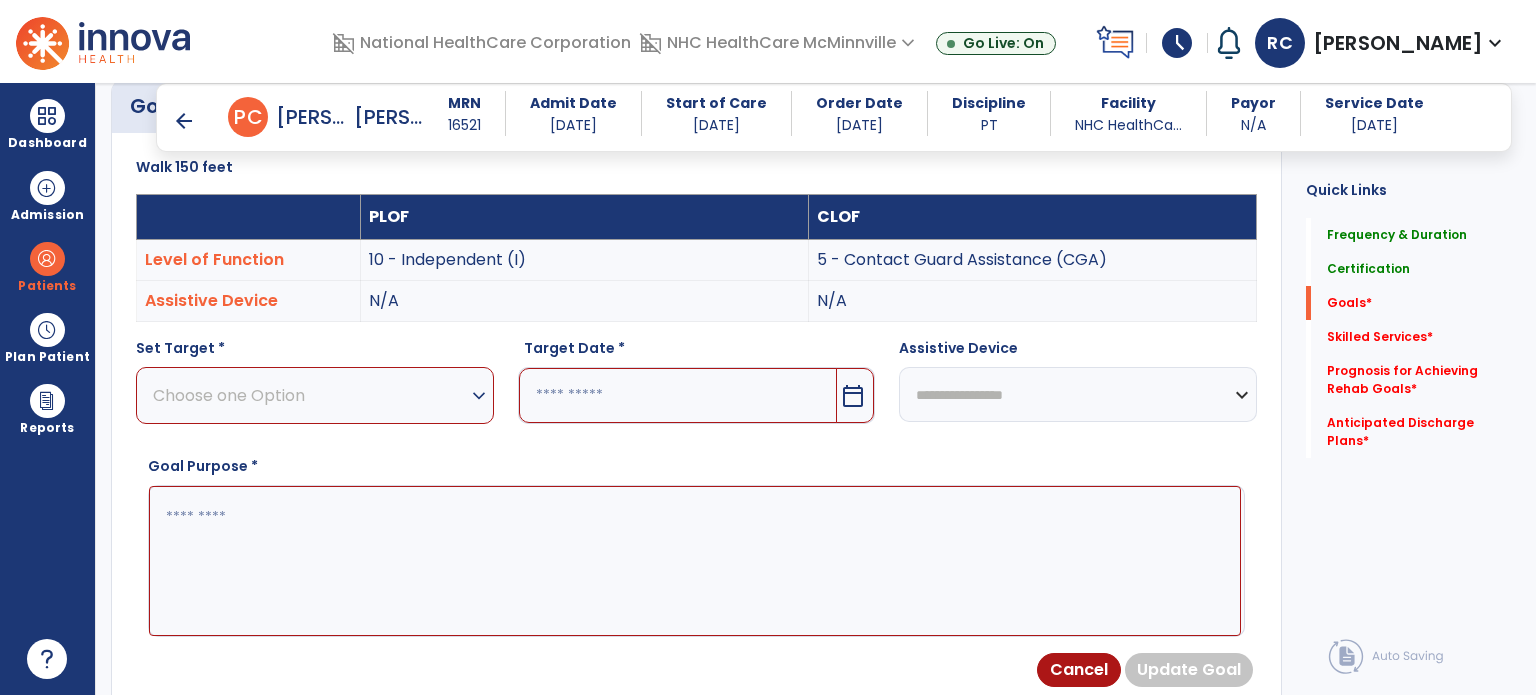 scroll, scrollTop: 534, scrollLeft: 0, axis: vertical 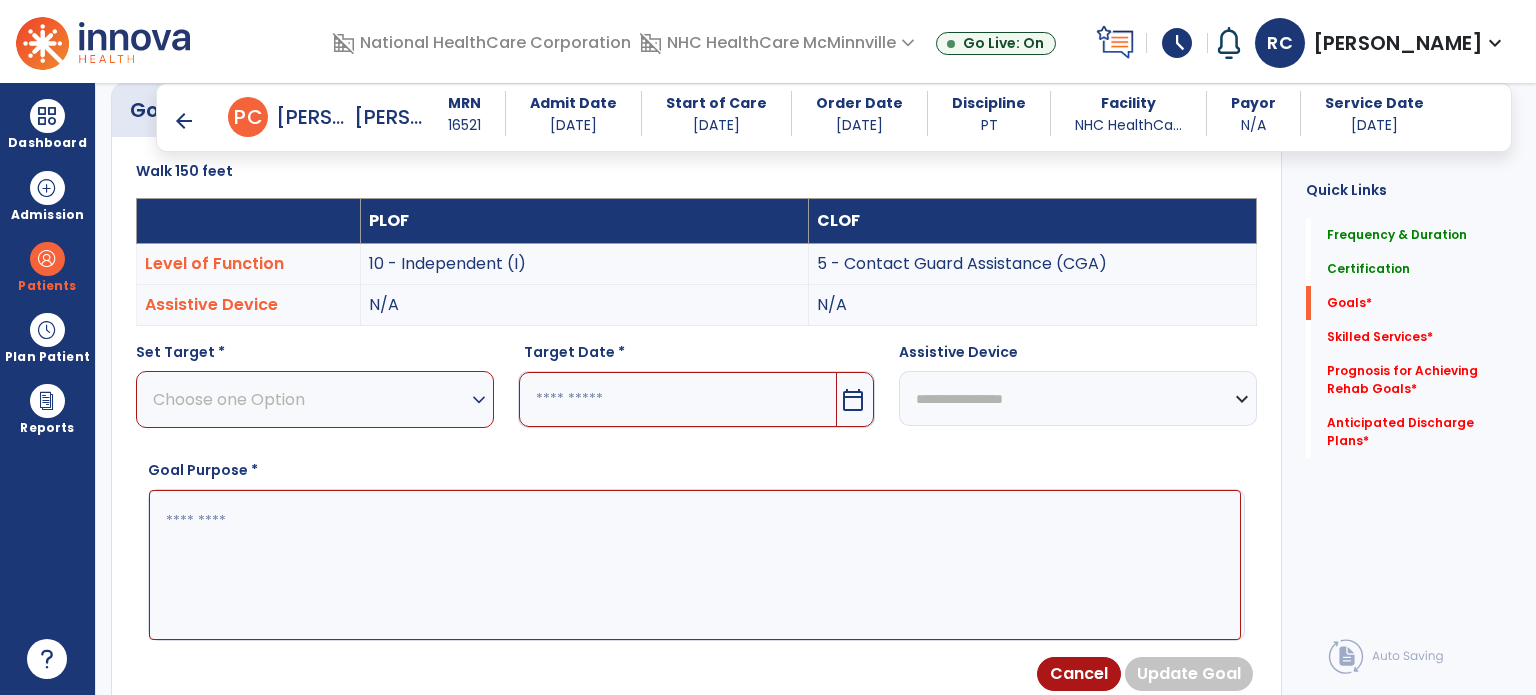 click on "Choose one Option" at bounding box center [310, 399] 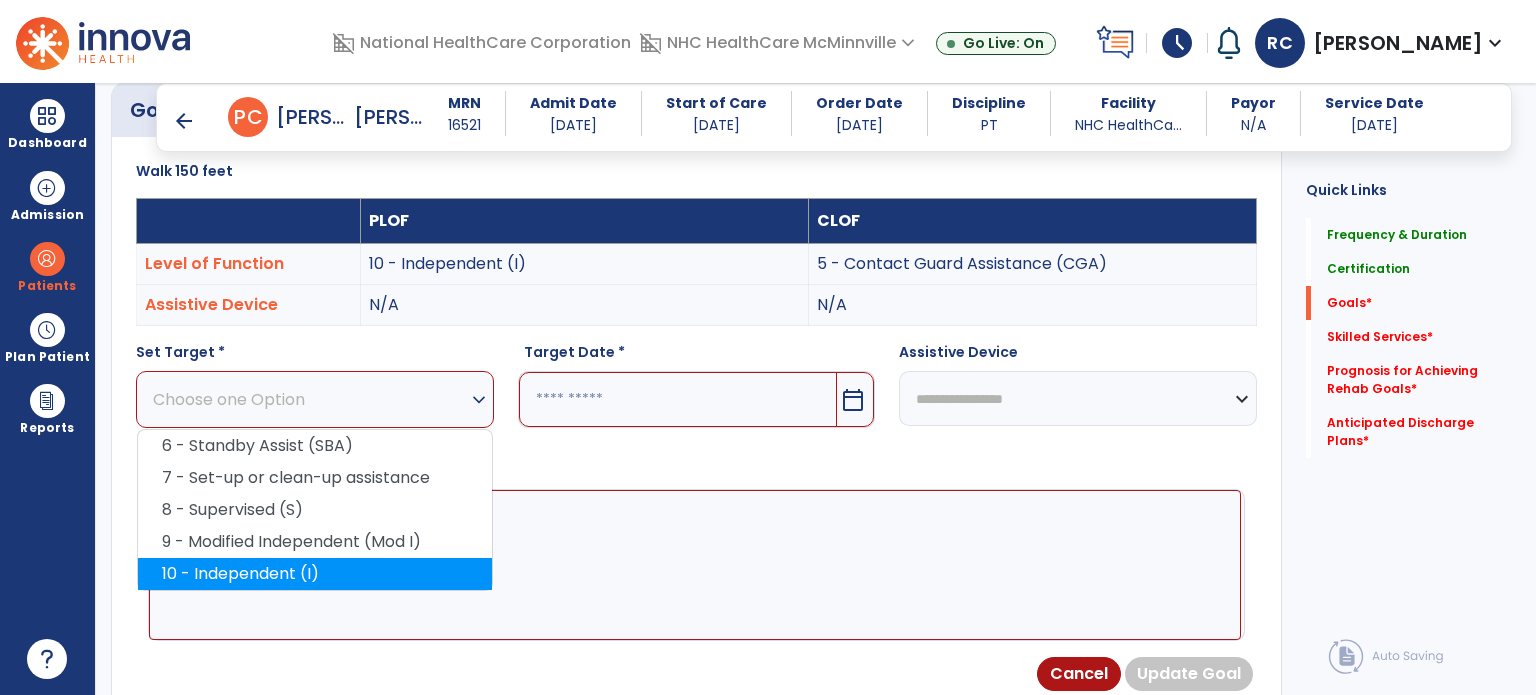 click on "10 - Independent (I)" at bounding box center (315, 574) 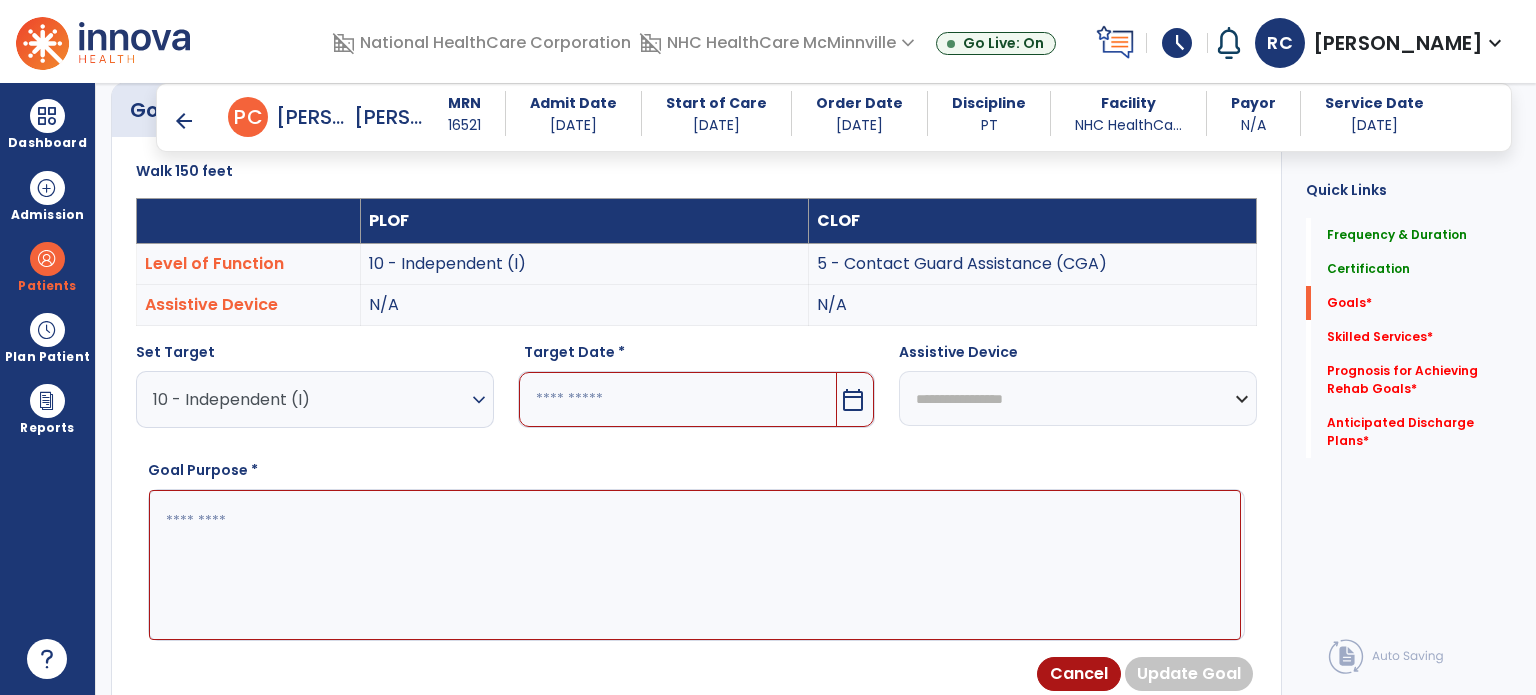 click on "calendar_today" at bounding box center (855, 399) 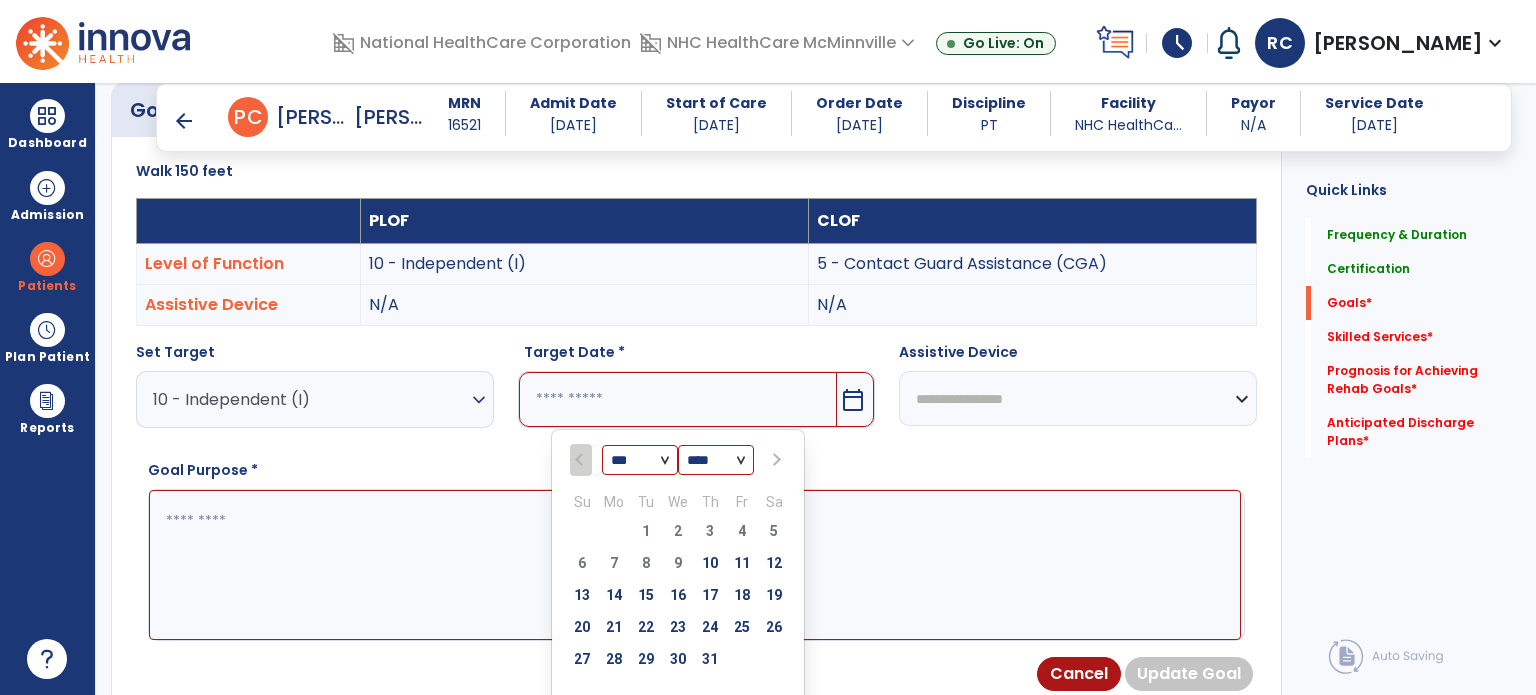 click at bounding box center (775, 460) 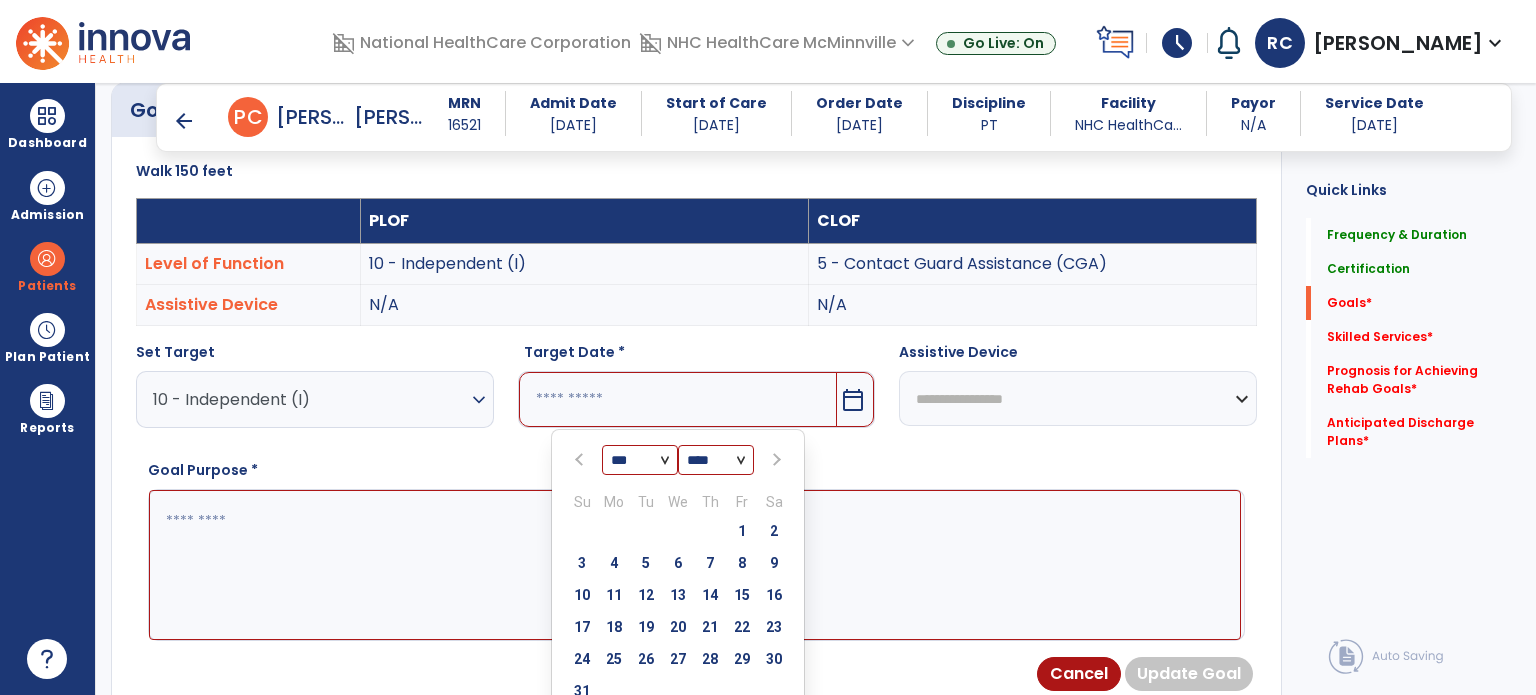 click at bounding box center (775, 460) 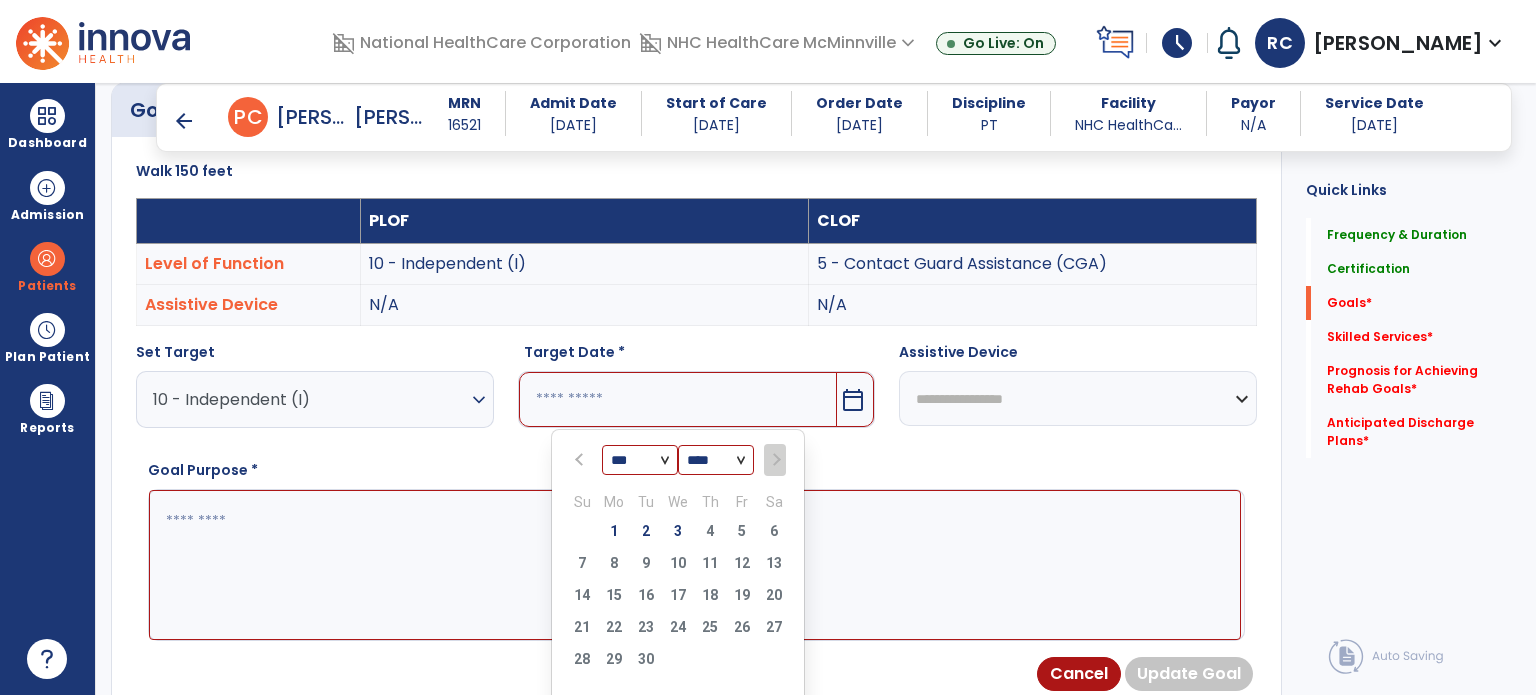 select on "*" 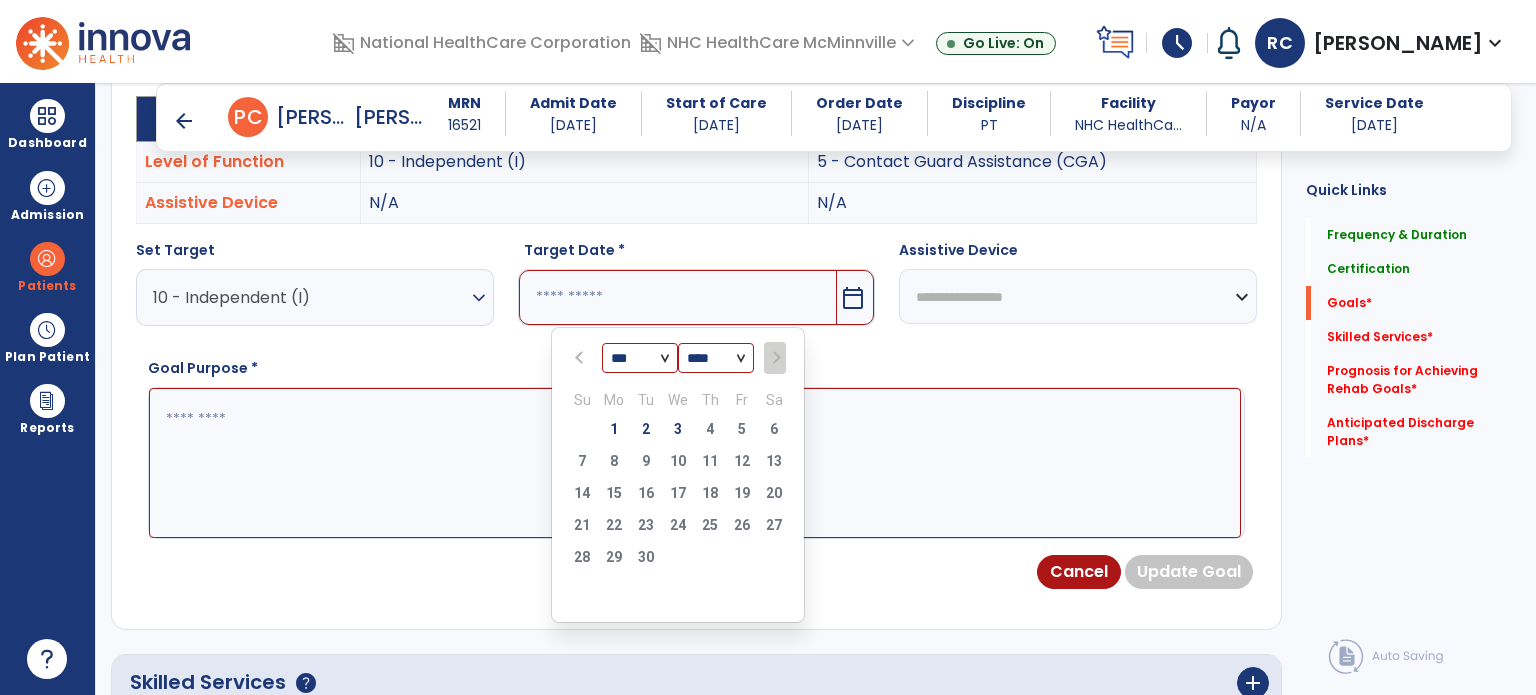 scroll, scrollTop: 637, scrollLeft: 0, axis: vertical 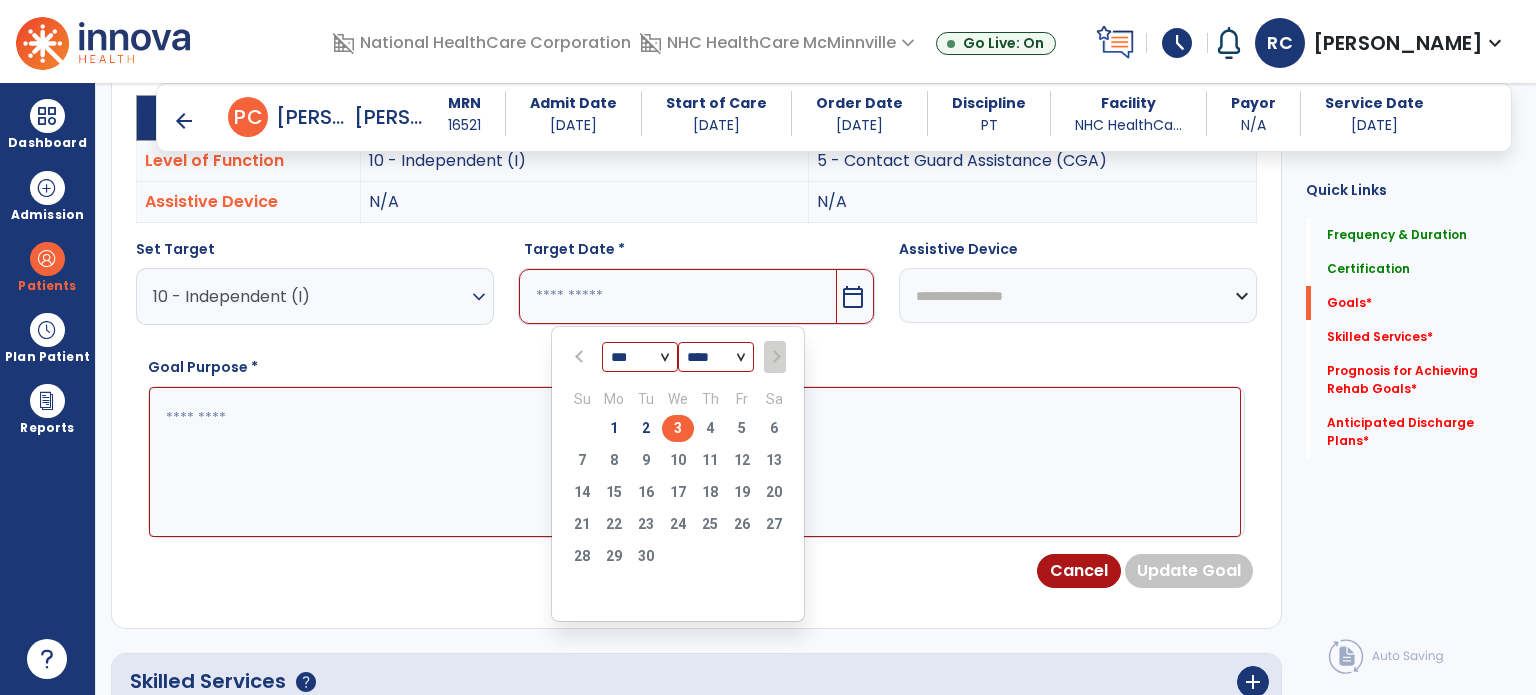 click on "3" at bounding box center (678, 428) 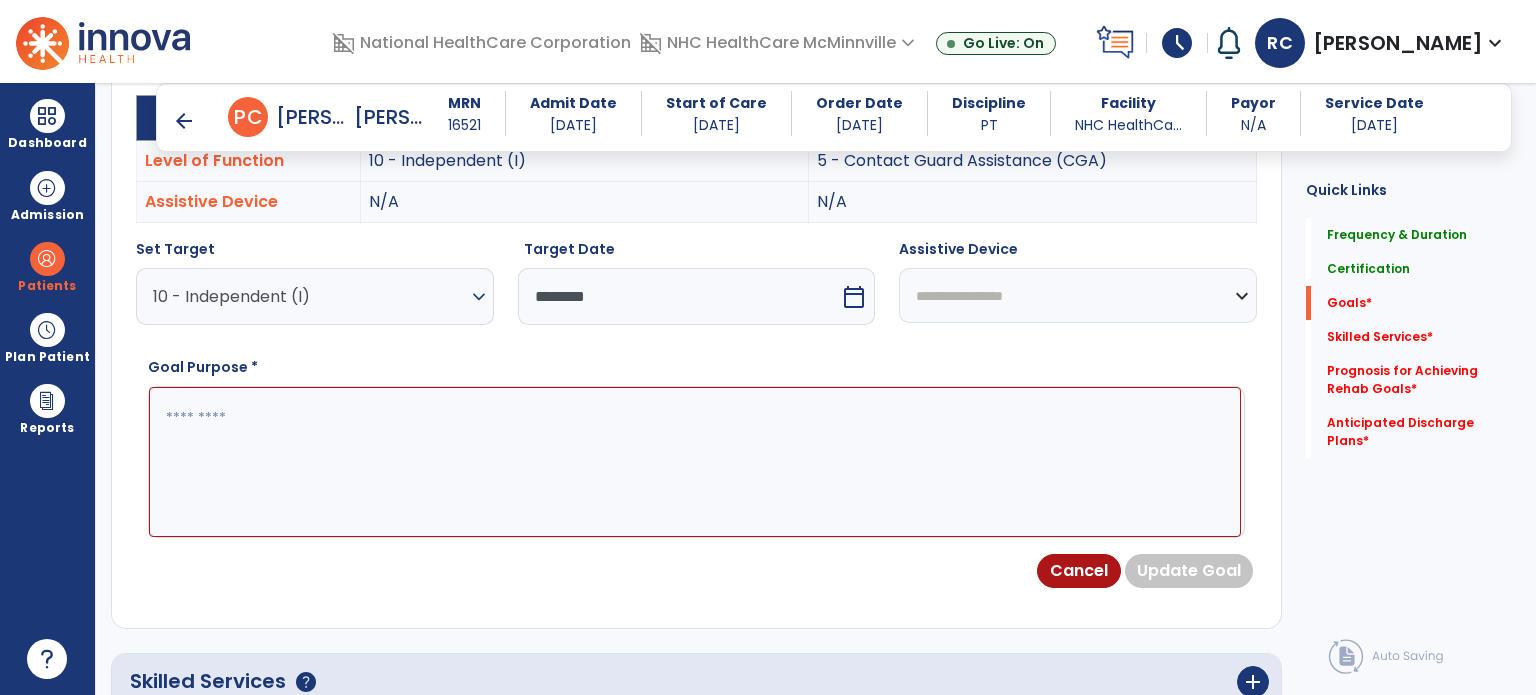 click at bounding box center [695, 462] 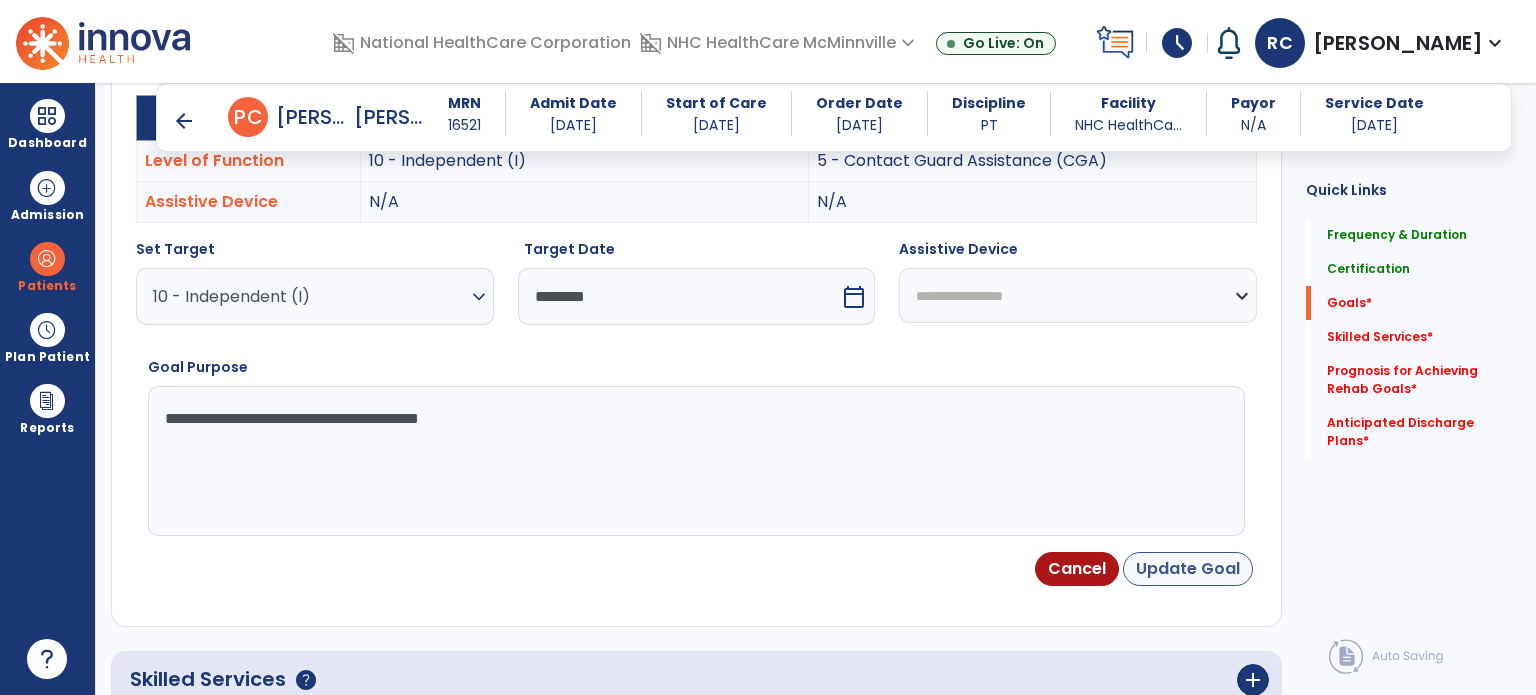 type on "**********" 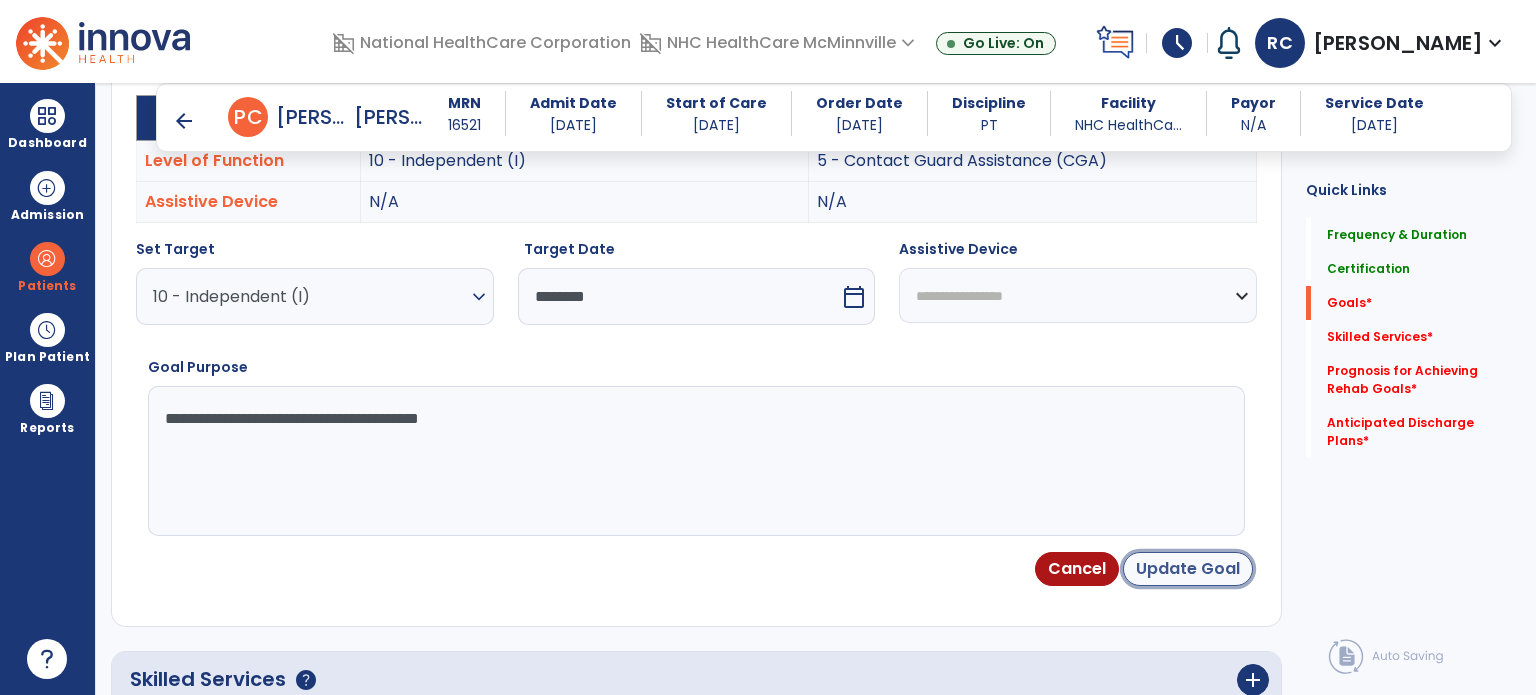 click on "Update Goal" at bounding box center (1188, 569) 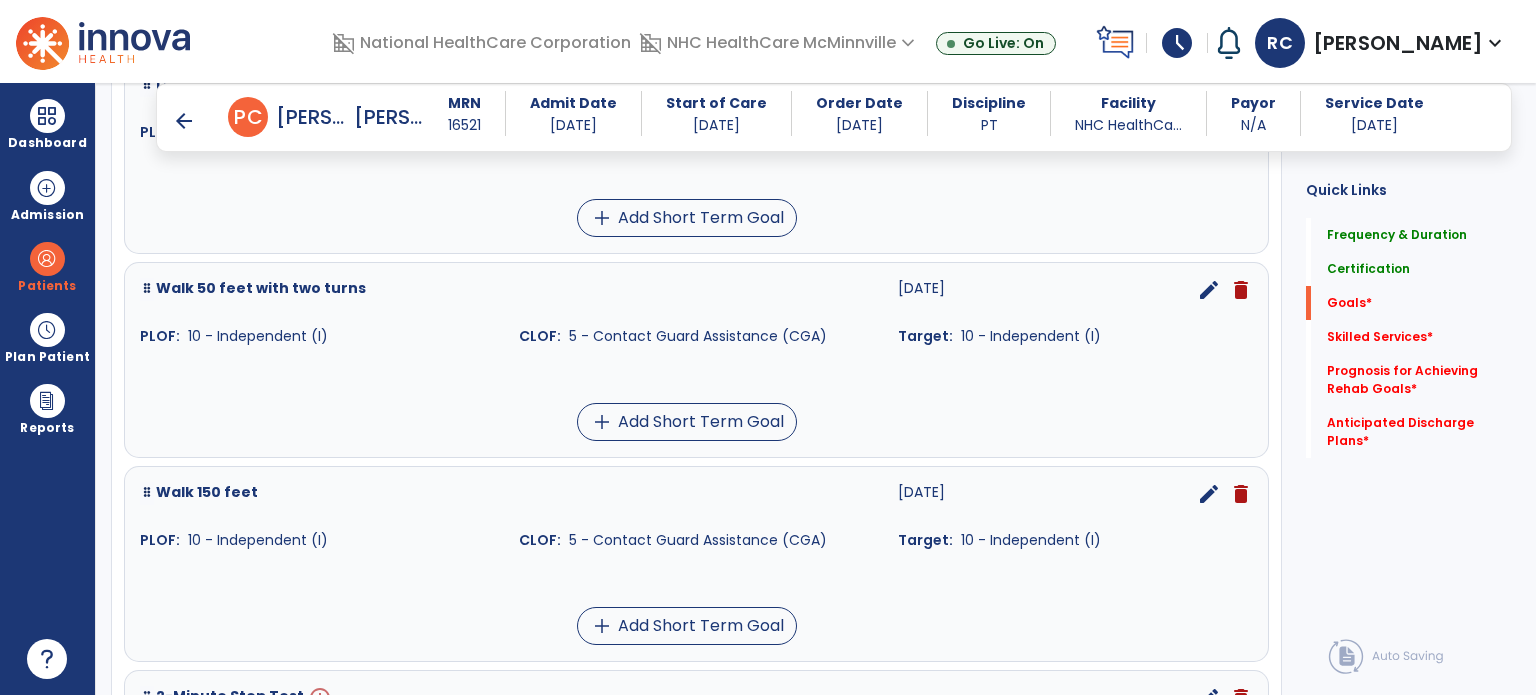 scroll, scrollTop: 842, scrollLeft: 0, axis: vertical 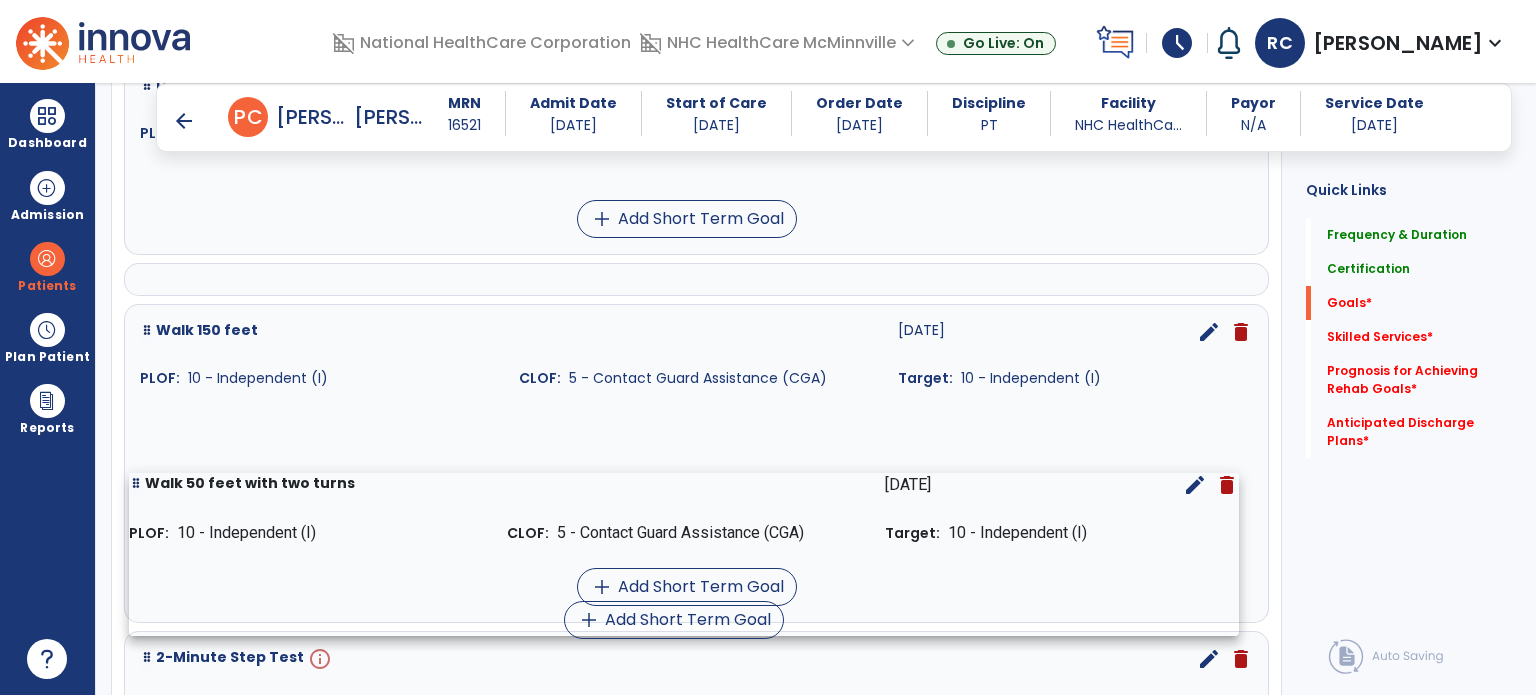 drag, startPoint x: 307, startPoint y: 375, endPoint x: 296, endPoint y: 571, distance: 196.30843 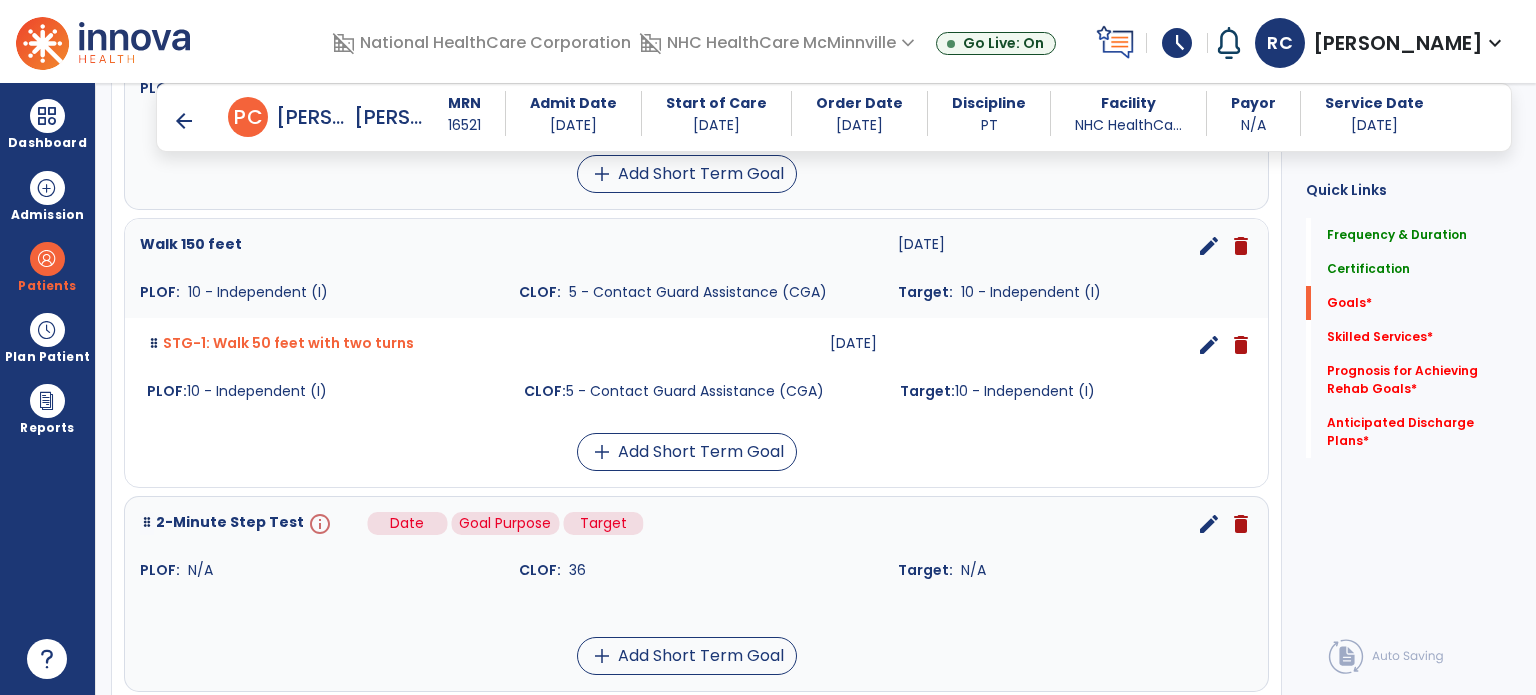 click on "info" at bounding box center (318, 524) 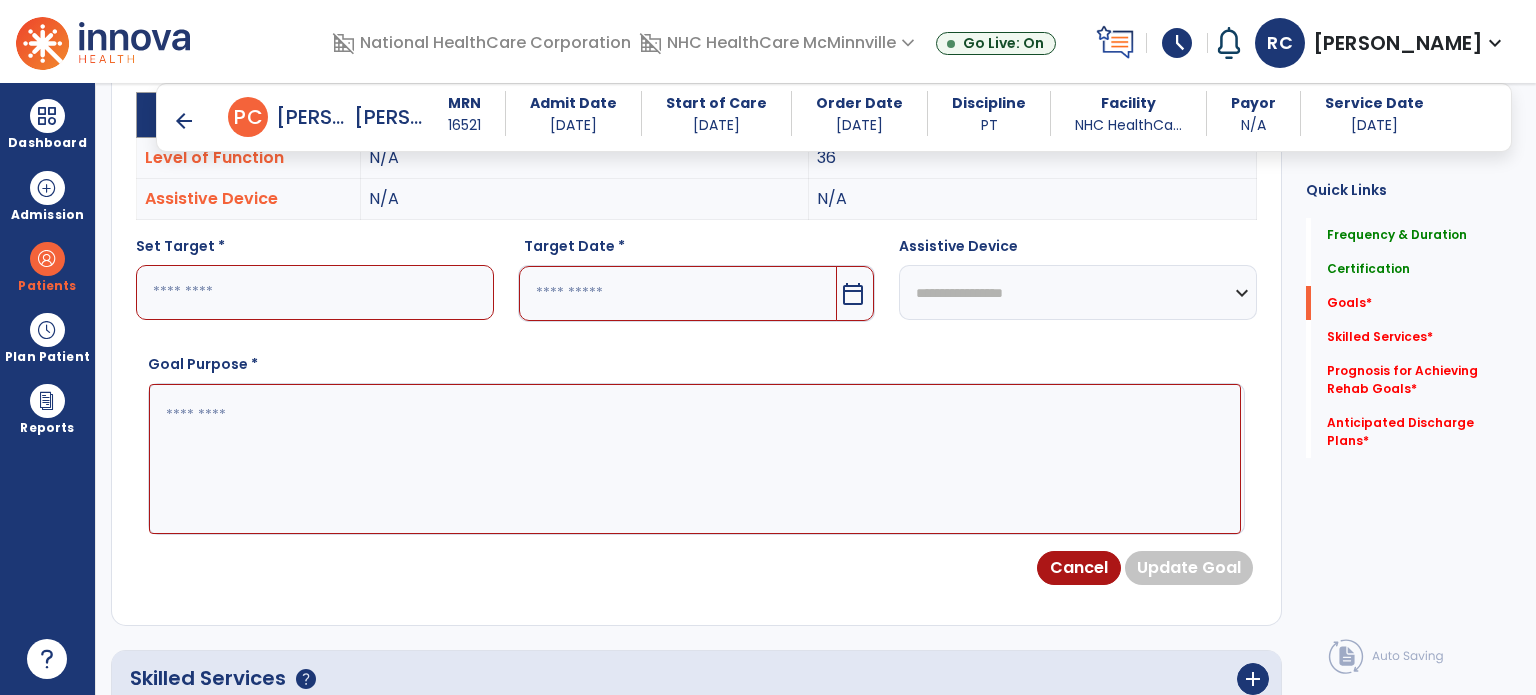 scroll, scrollTop: 534, scrollLeft: 0, axis: vertical 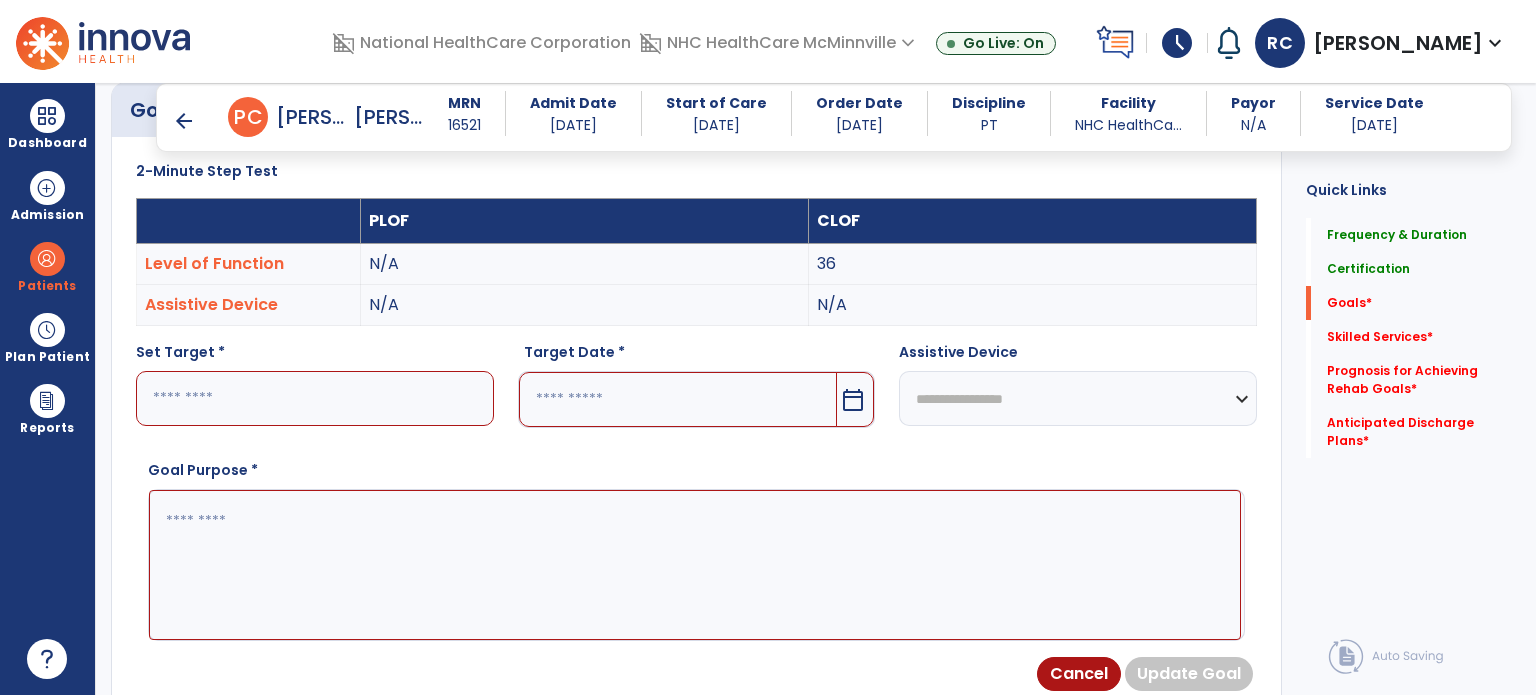 click at bounding box center [315, 398] 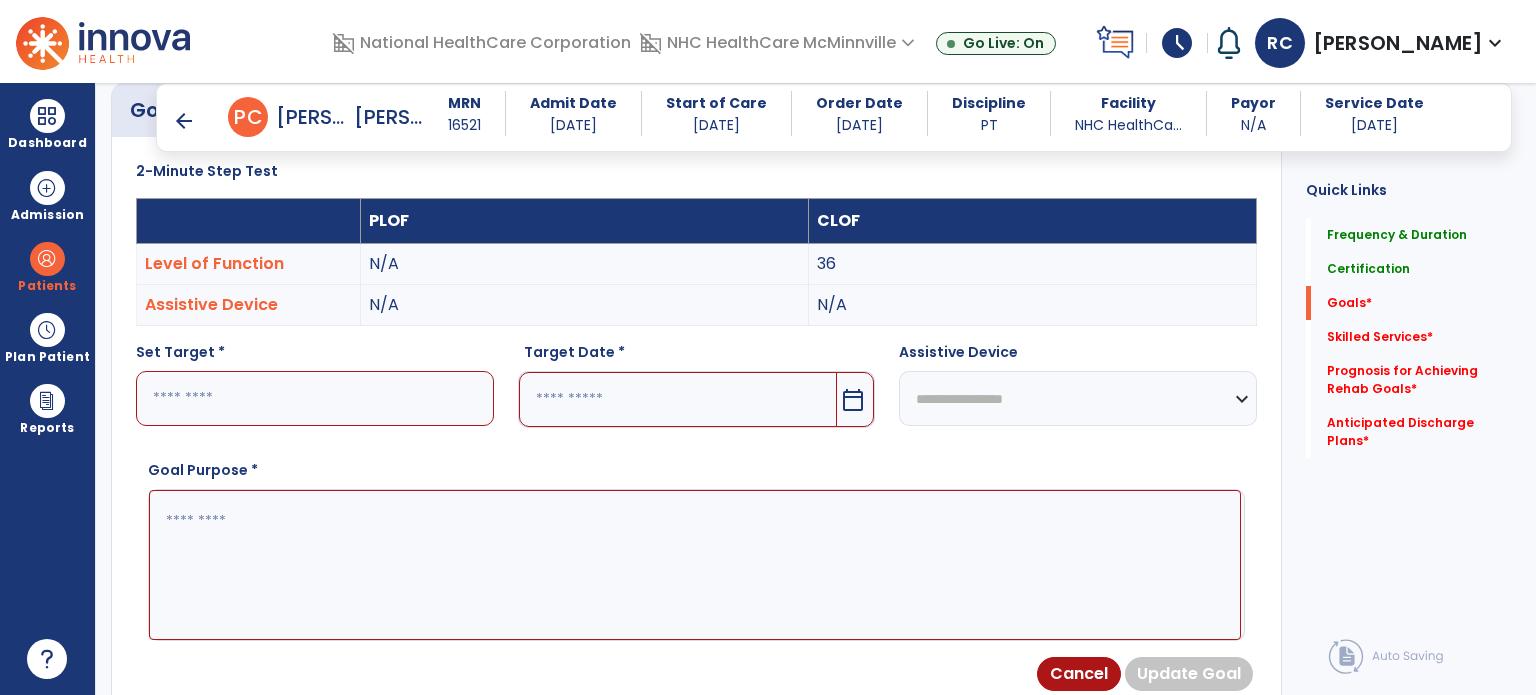 click at bounding box center (315, 398) 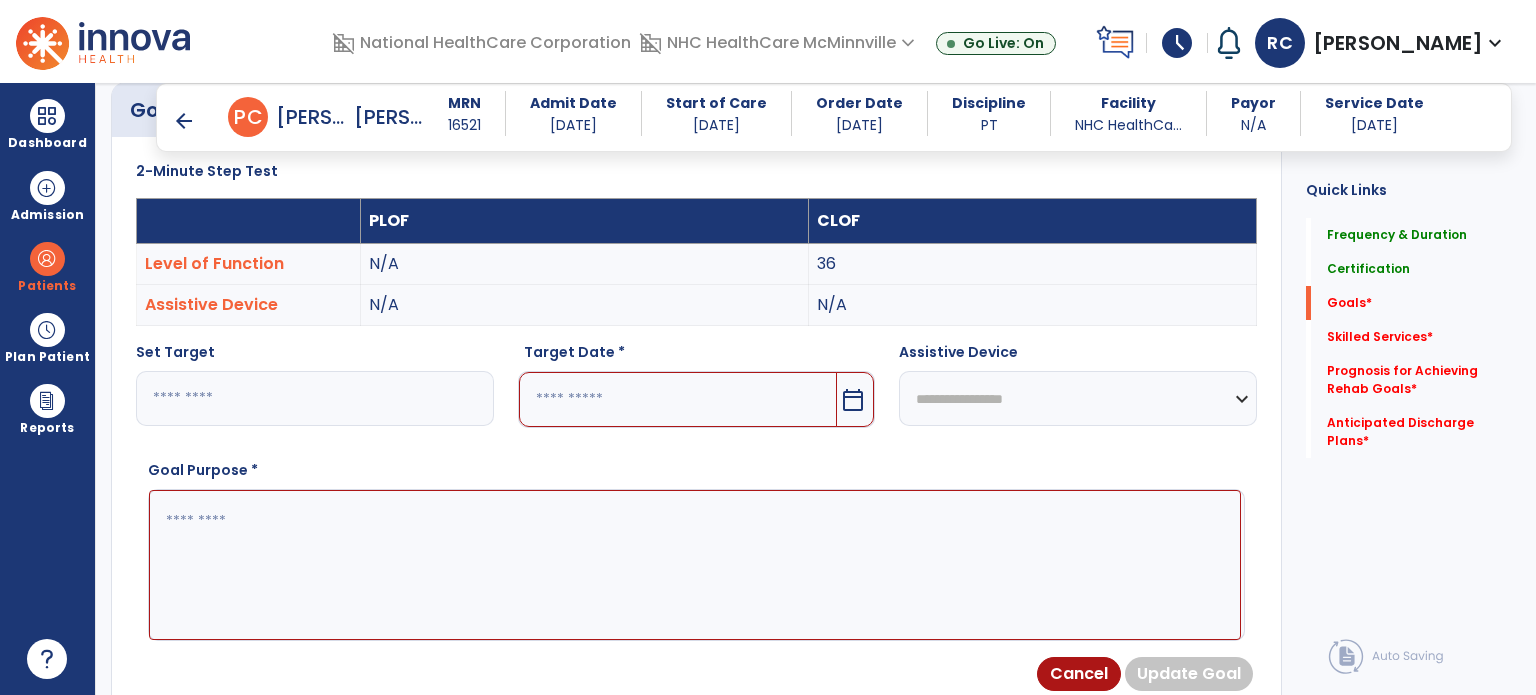 type on "*" 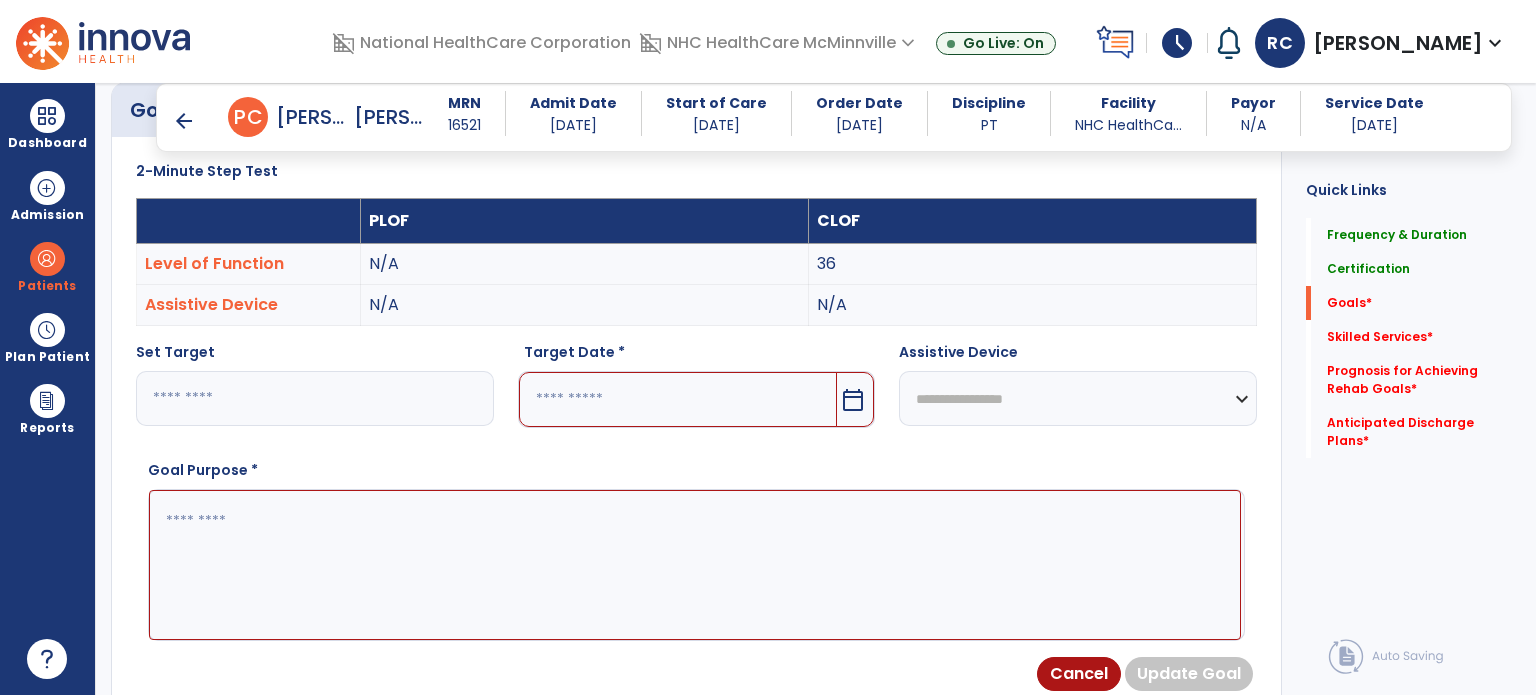 click on "**" at bounding box center (315, 398) 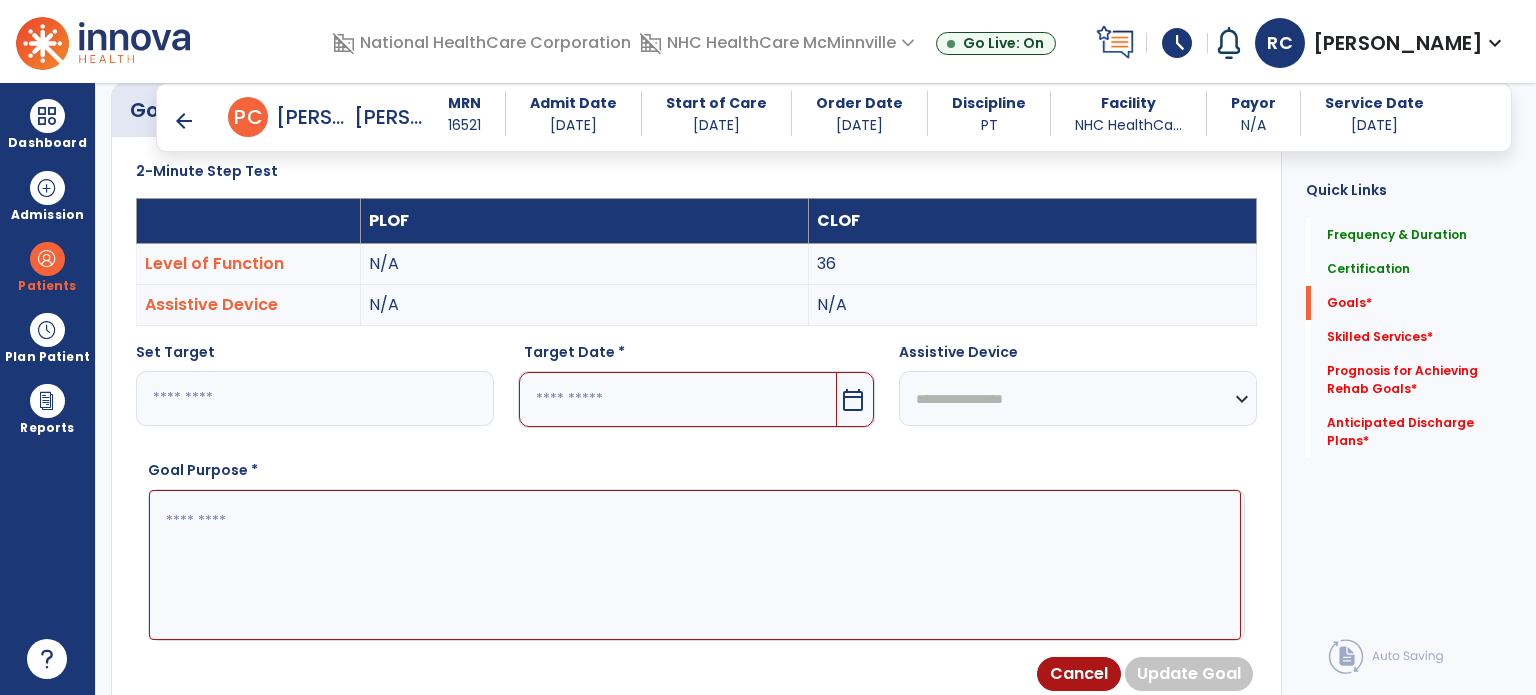 type on "**" 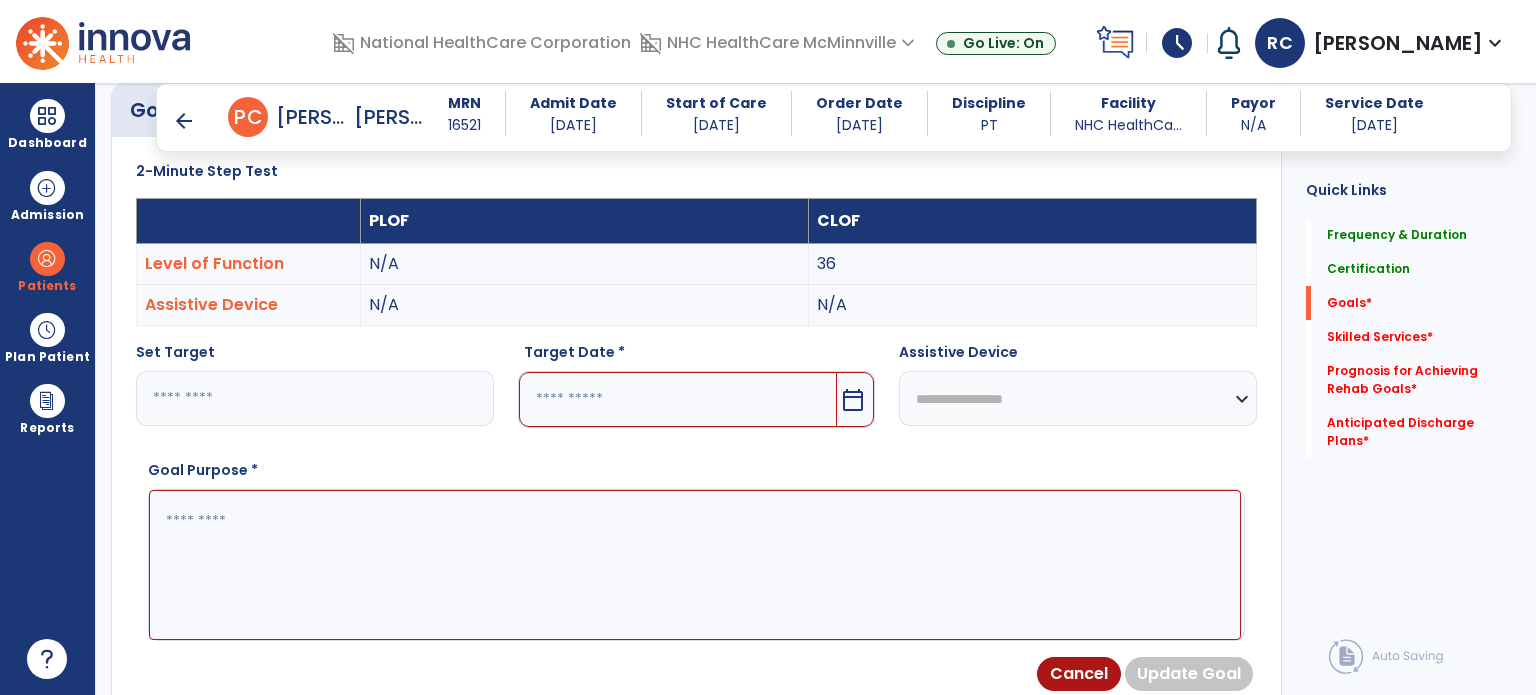 click on "calendar_today" at bounding box center (853, 400) 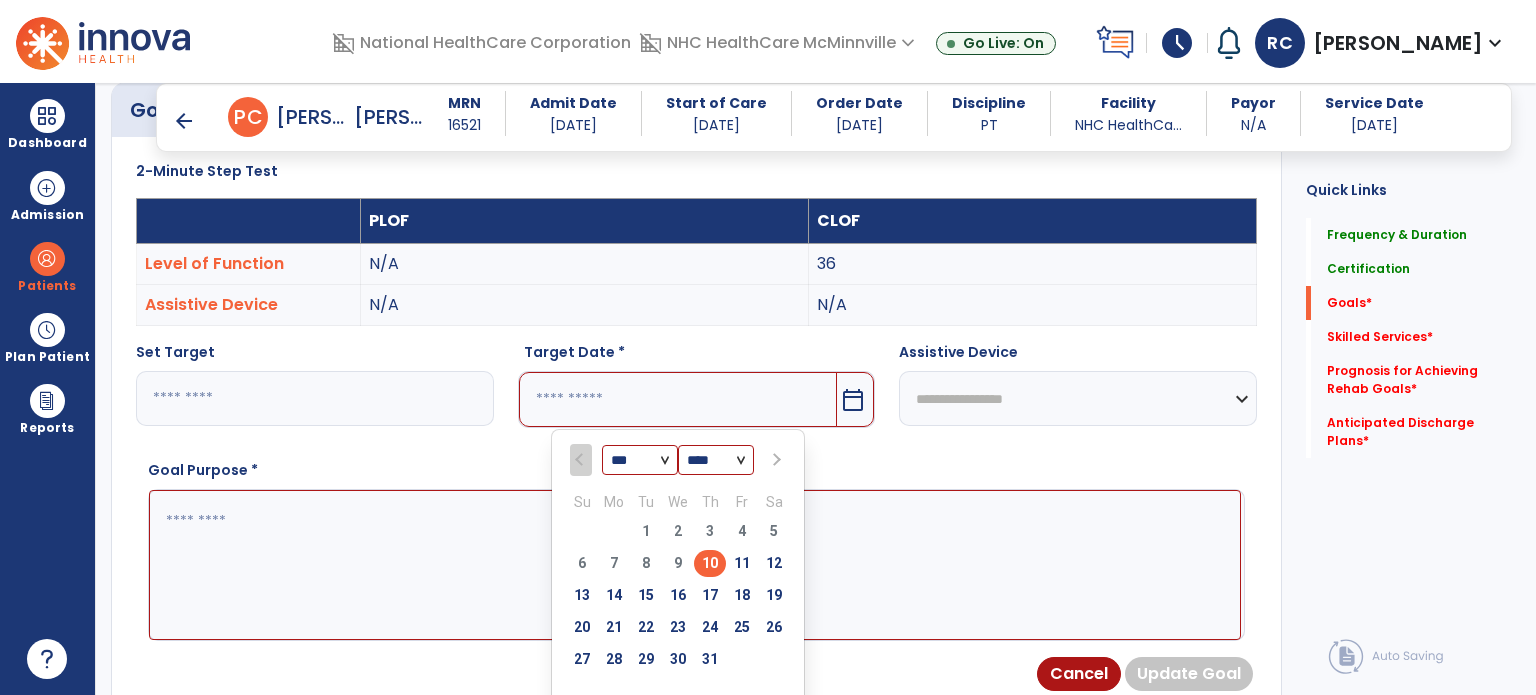 click at bounding box center [775, 460] 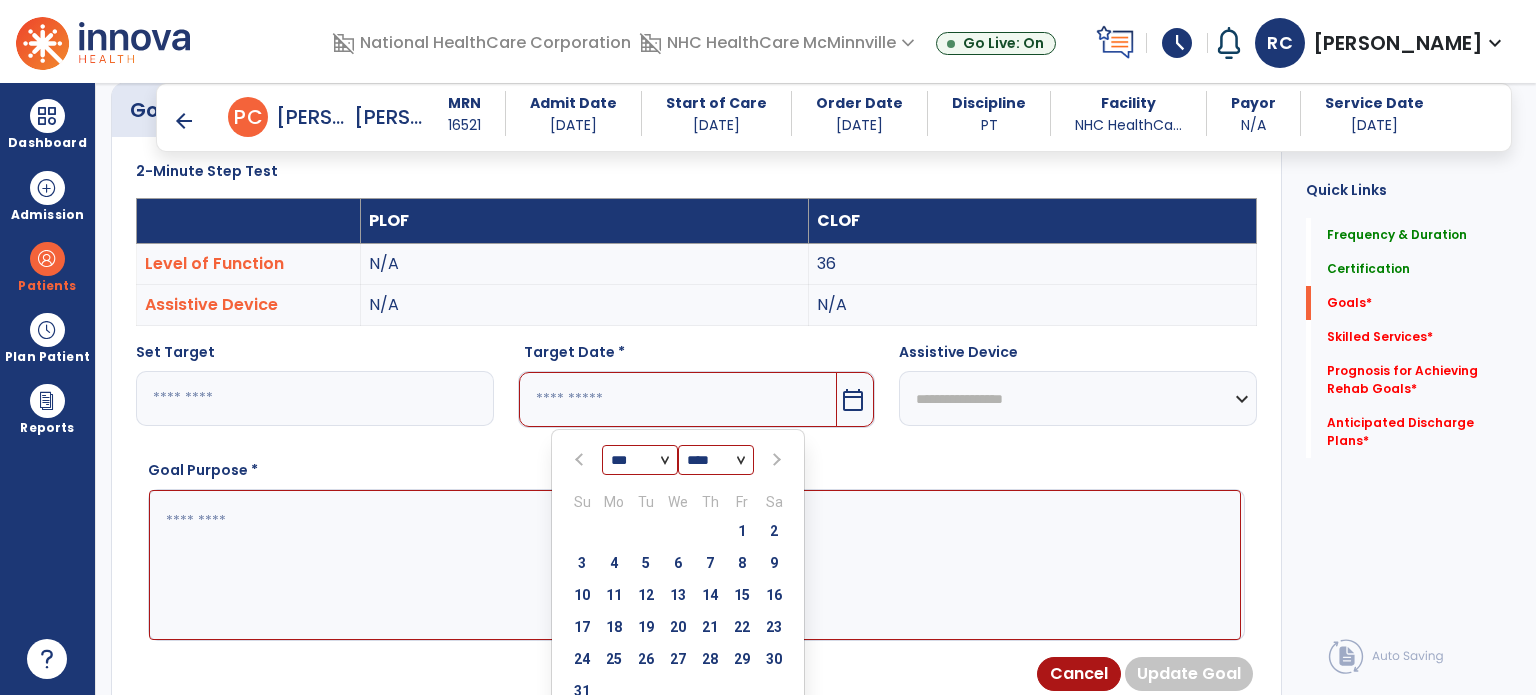 click at bounding box center (775, 460) 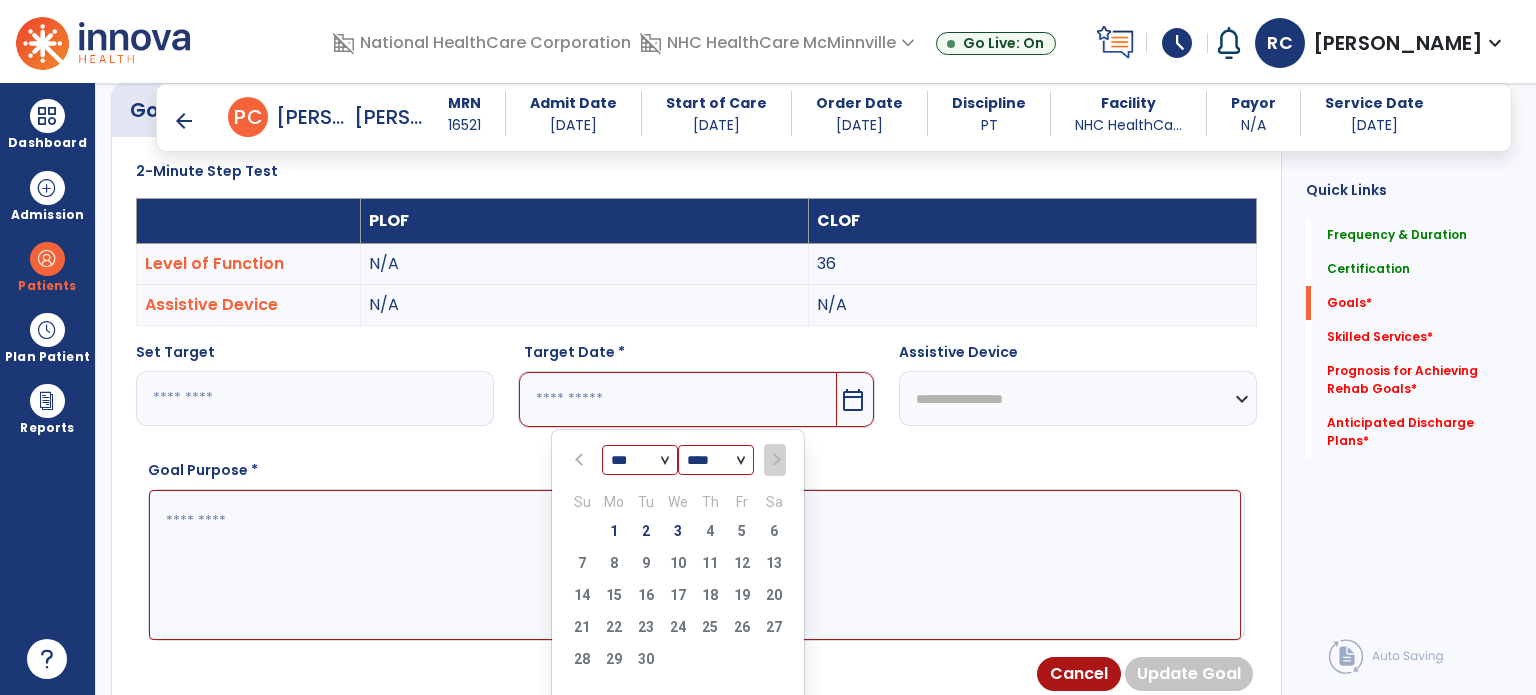 click on "14   15   16   17   18   19   20" at bounding box center (678, 598) 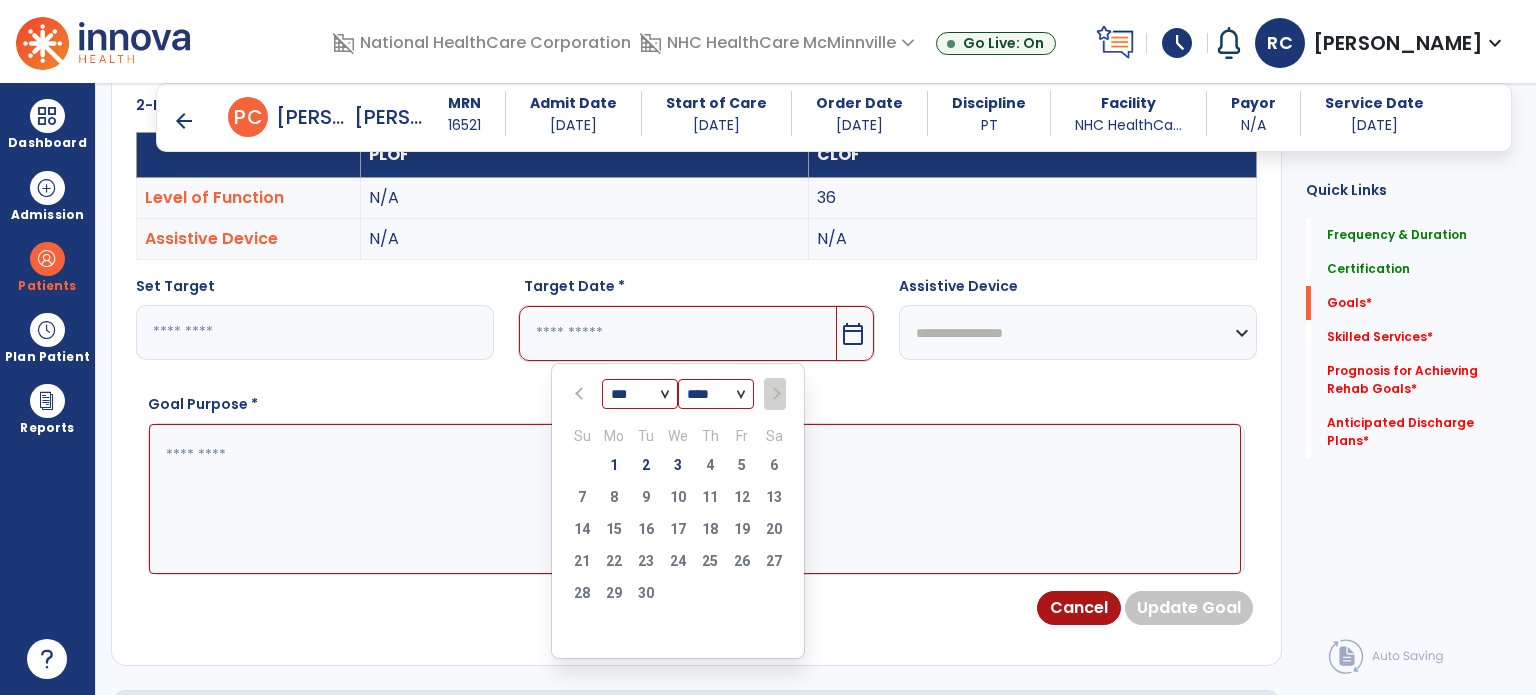 scroll, scrollTop: 599, scrollLeft: 0, axis: vertical 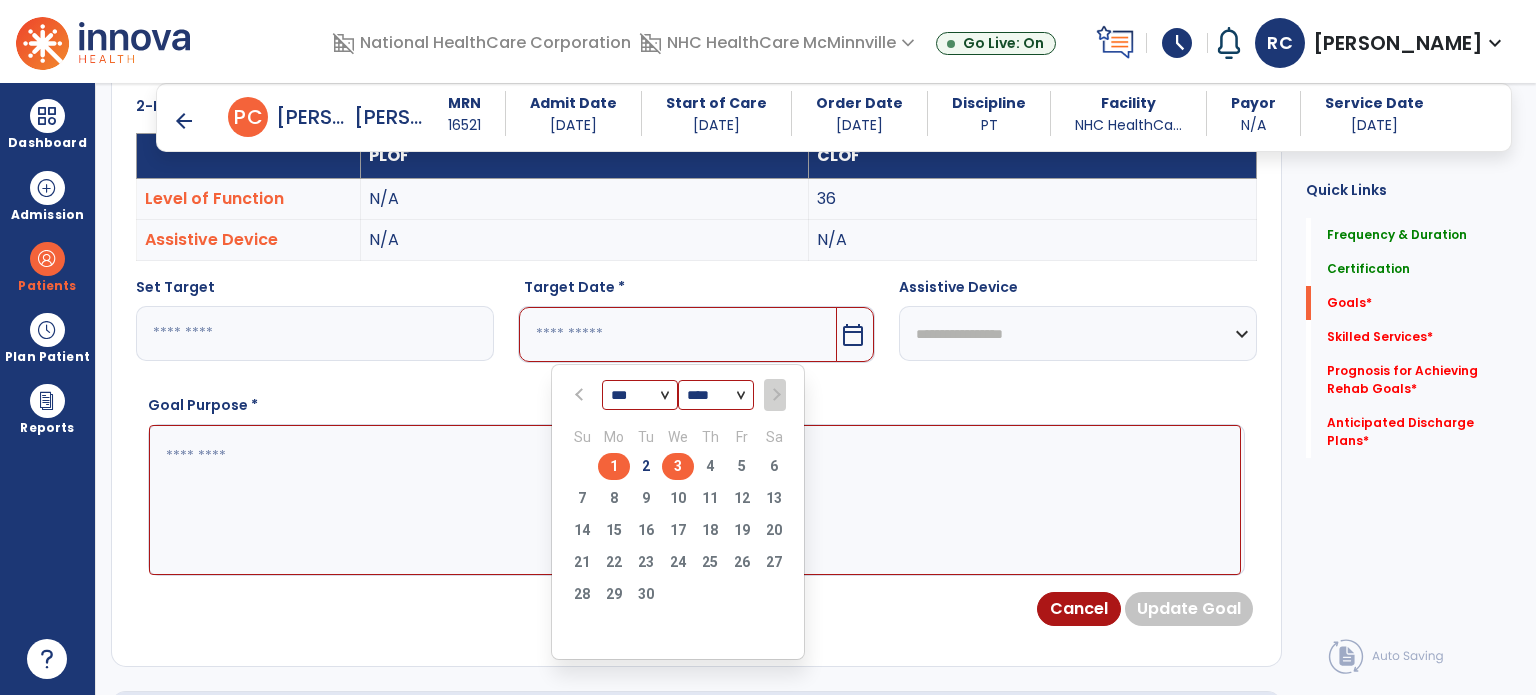 click on "3" at bounding box center (678, 466) 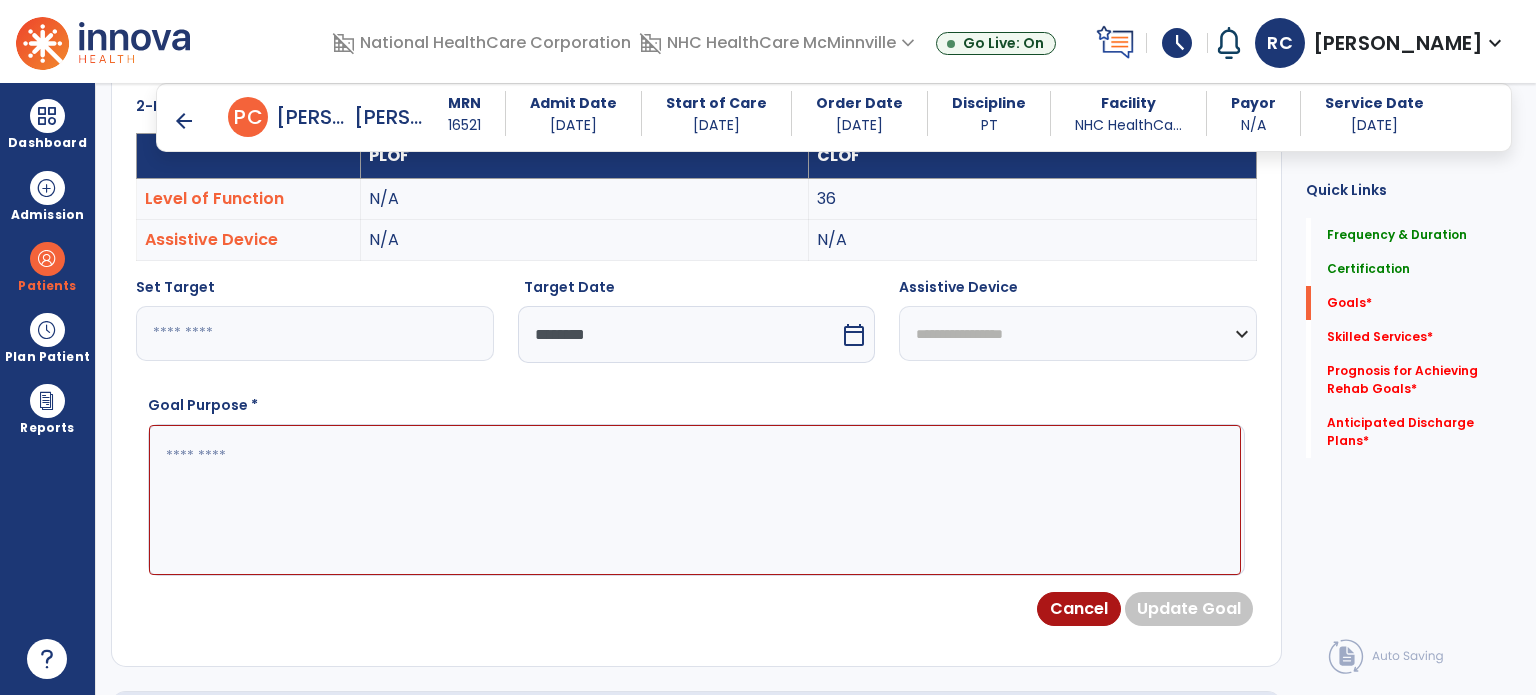 click at bounding box center (695, 500) 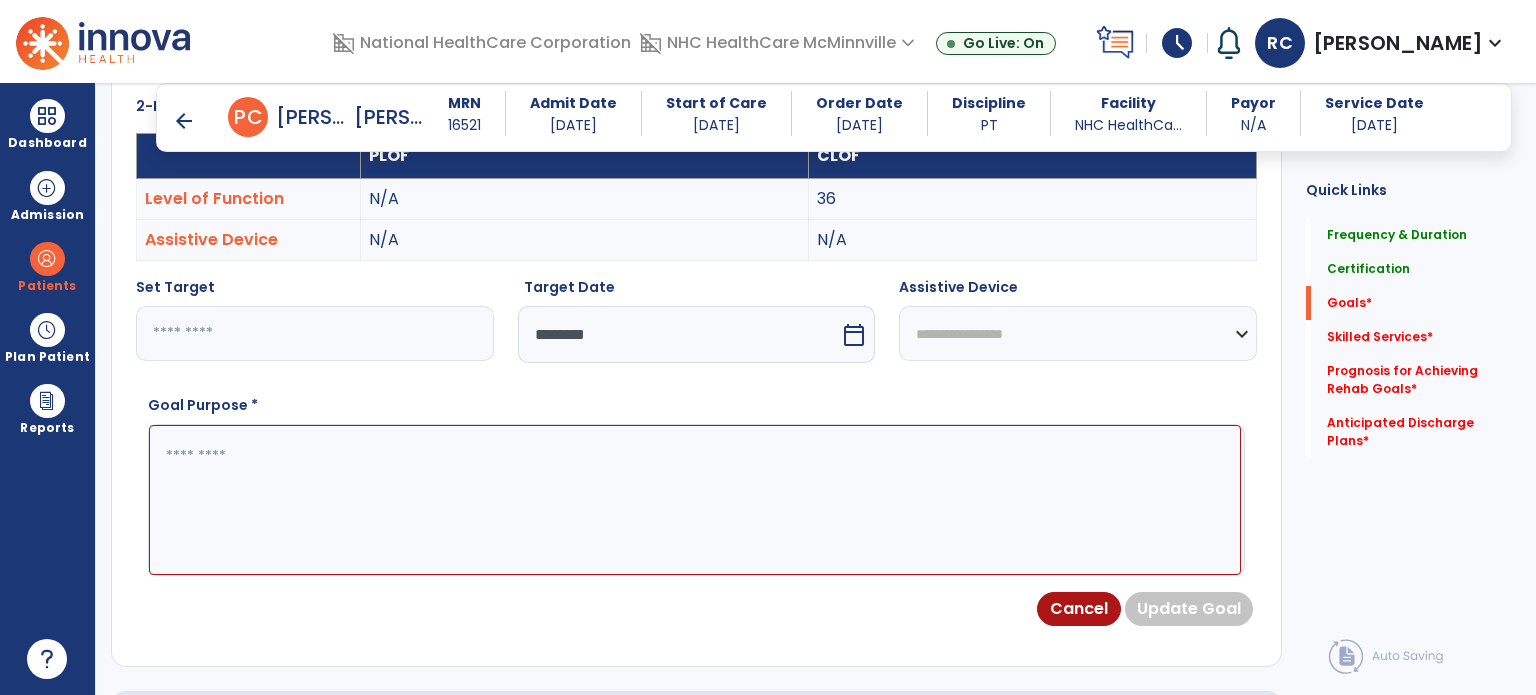 click at bounding box center [695, 500] 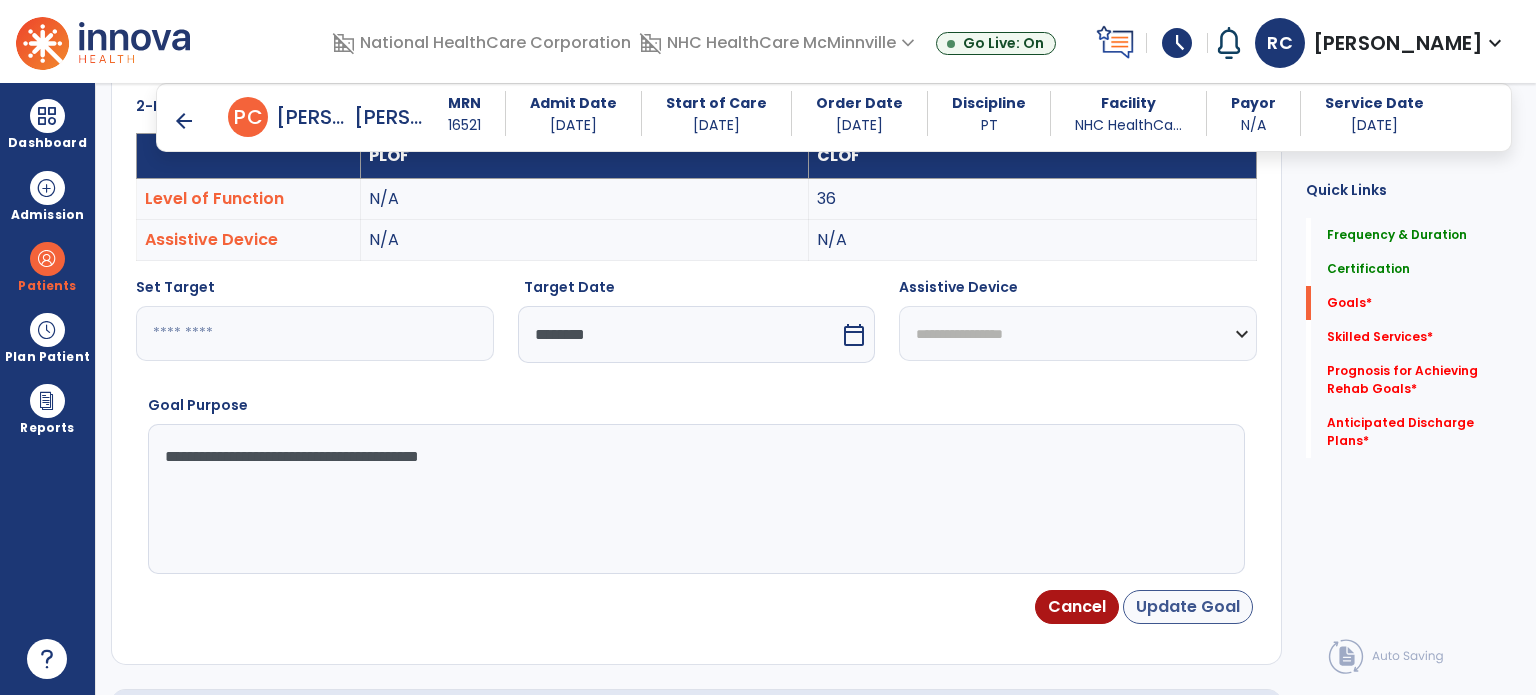 type on "**********" 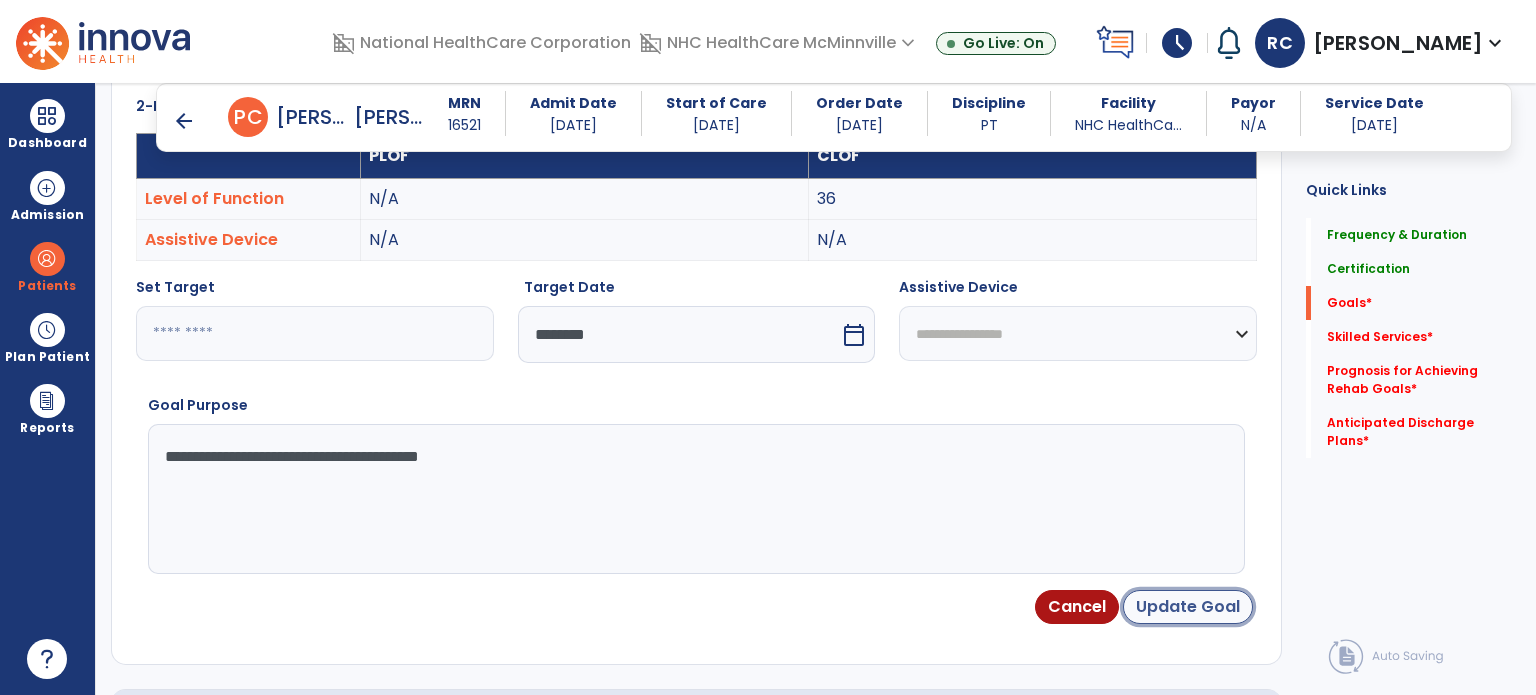 click on "Update Goal" at bounding box center [1188, 607] 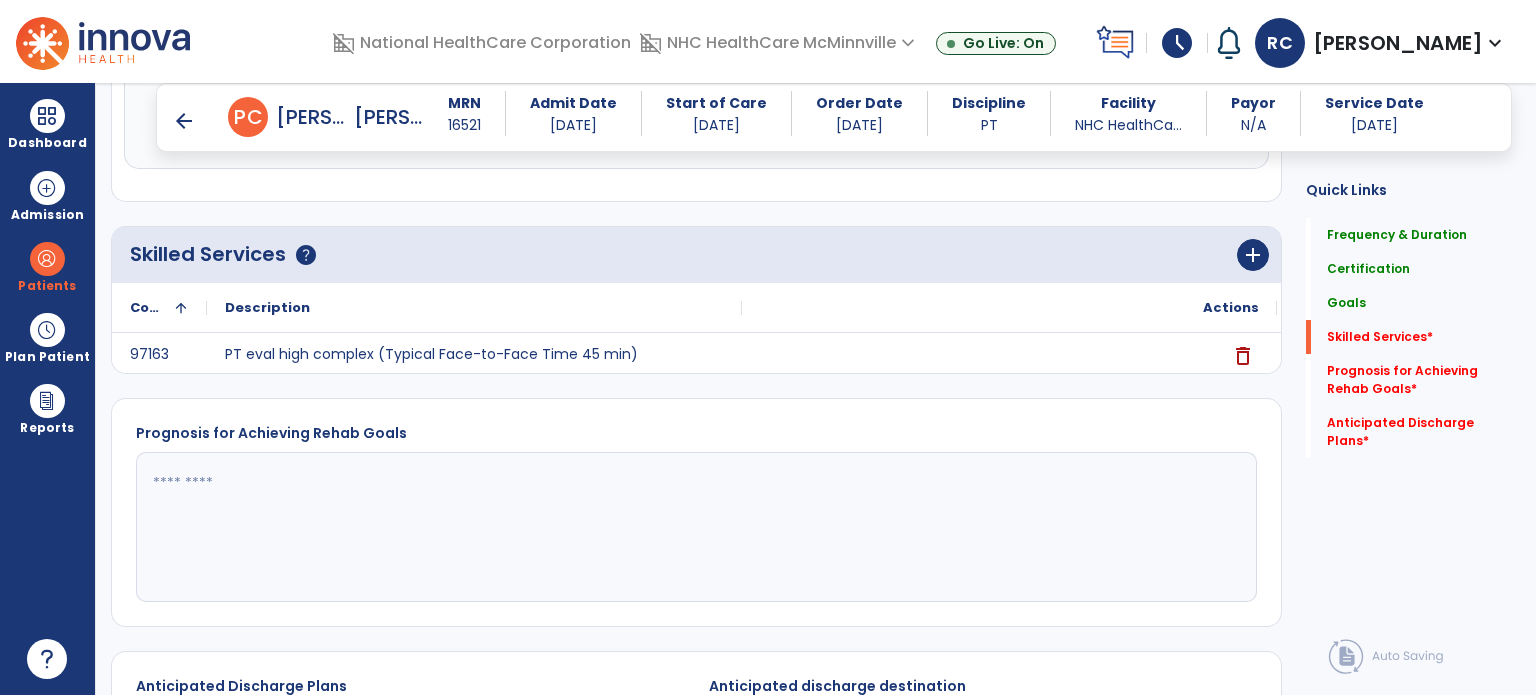 scroll, scrollTop: 1409, scrollLeft: 0, axis: vertical 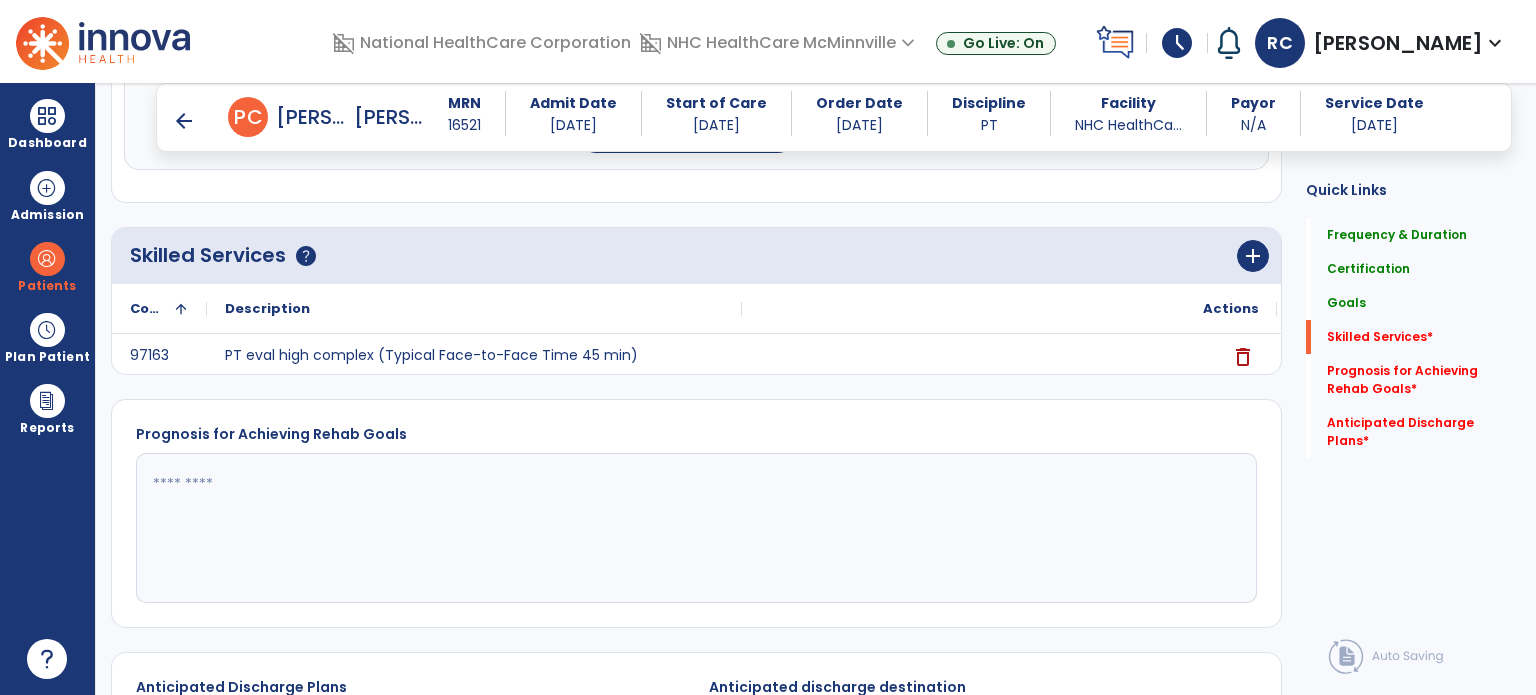 click 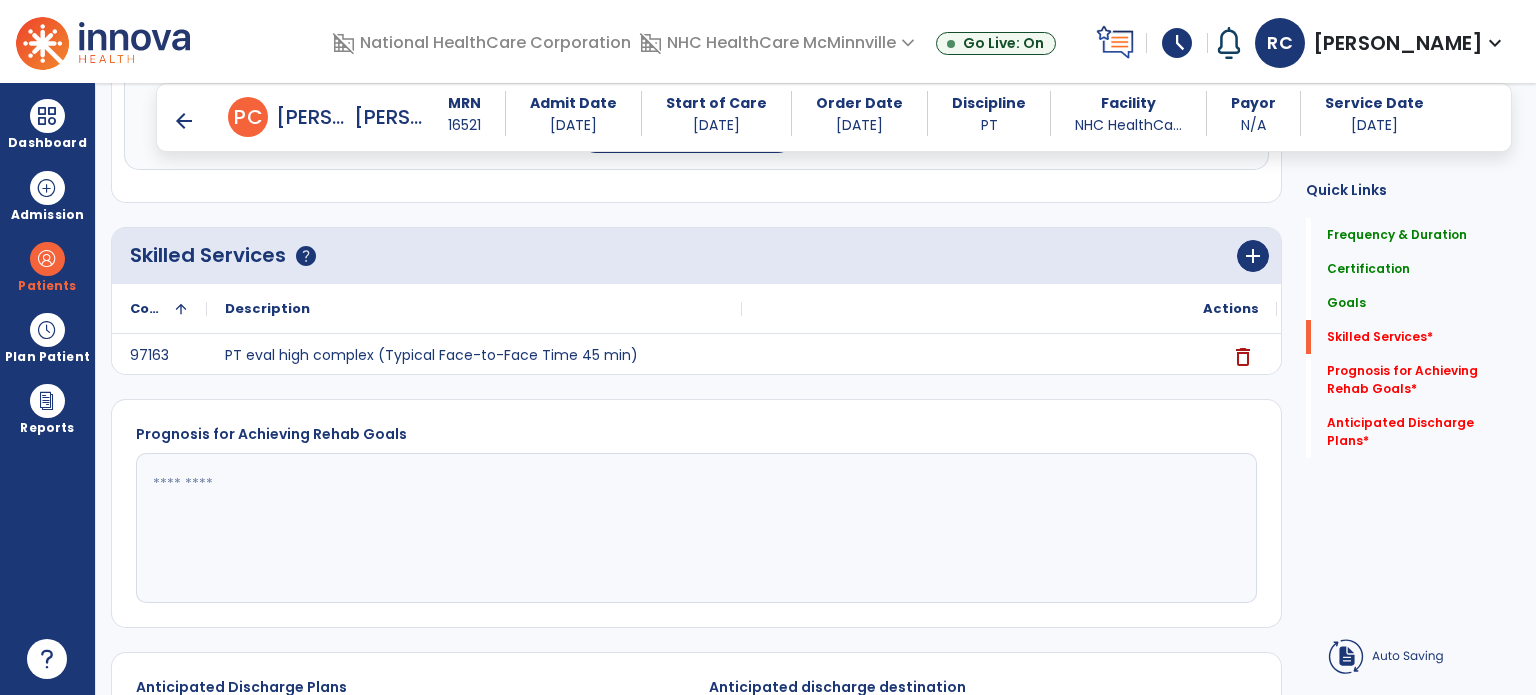 scroll, scrollTop: 522, scrollLeft: 0, axis: vertical 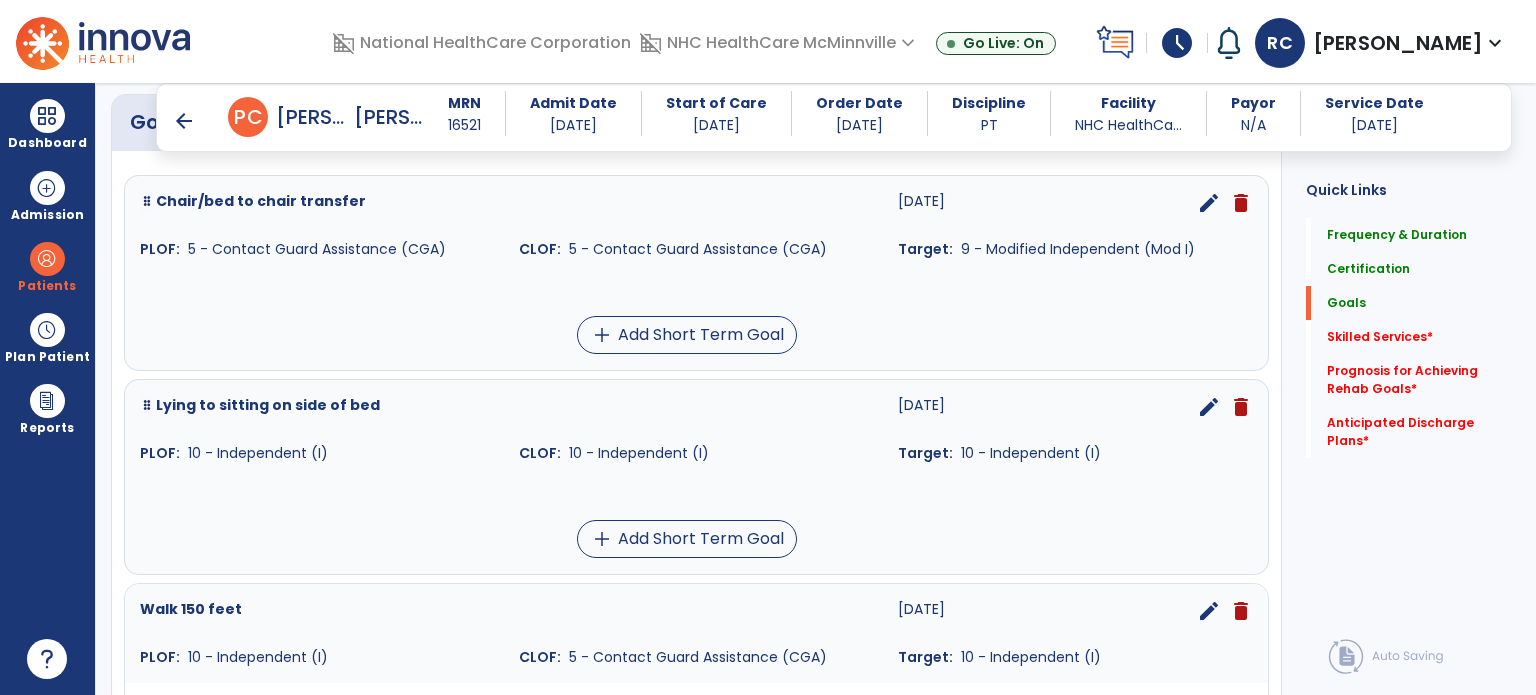 click on "PLOF:    10 - Independent (I)" at bounding box center [317, 453] 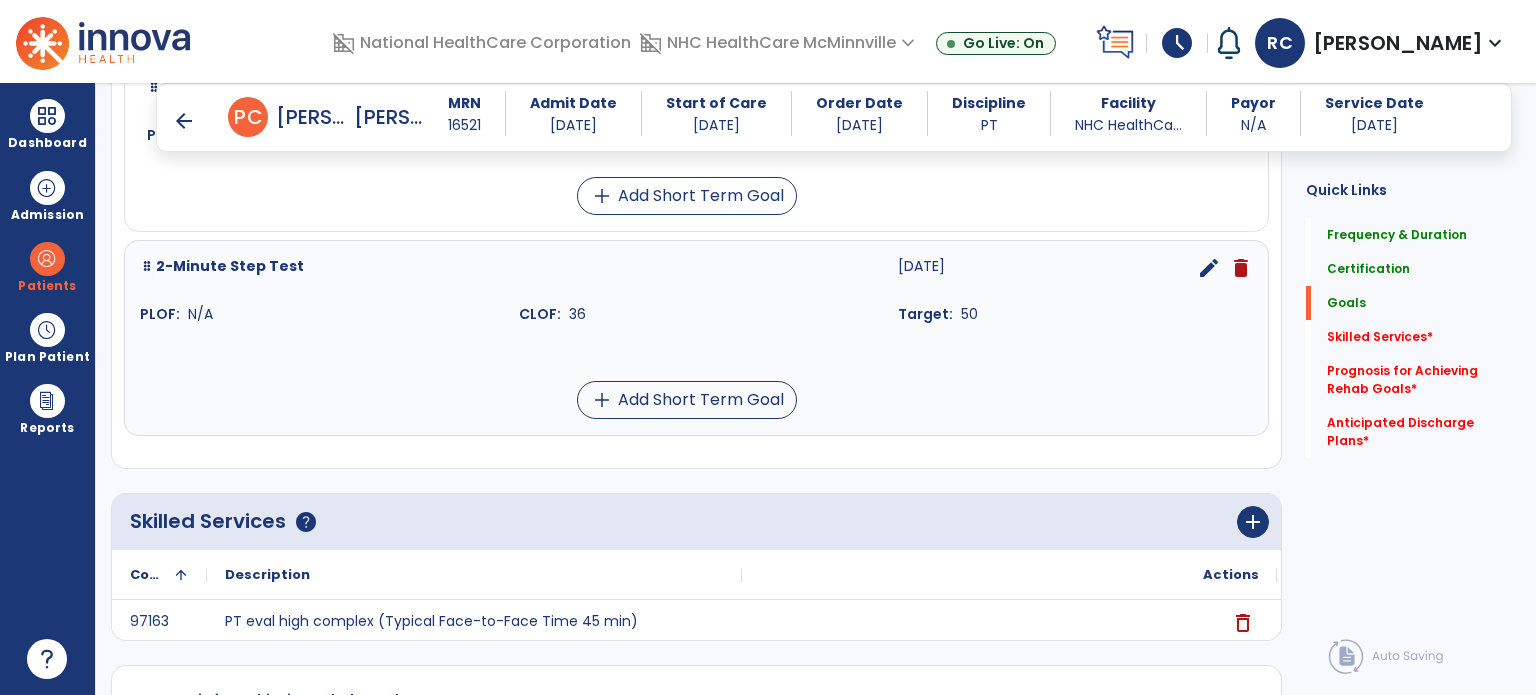 scroll, scrollTop: 1296, scrollLeft: 0, axis: vertical 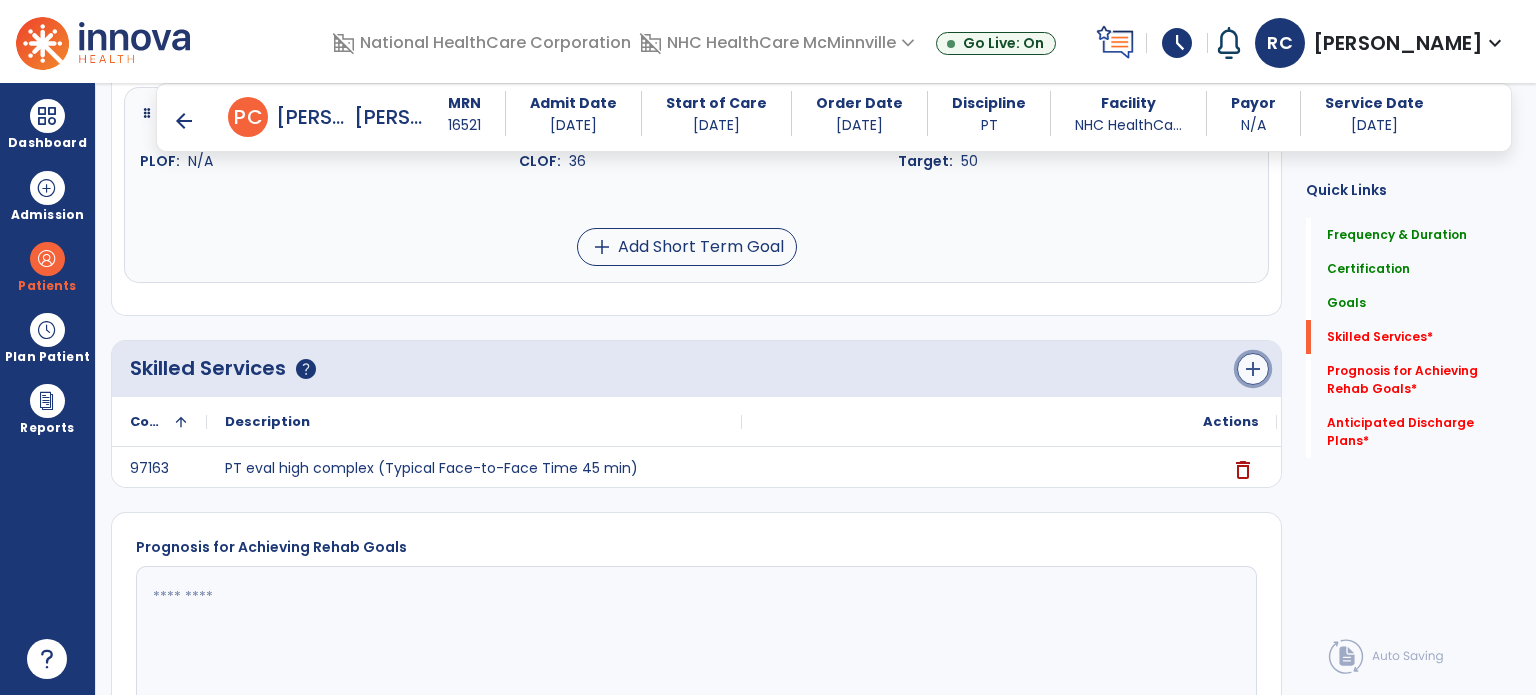 click on "add" 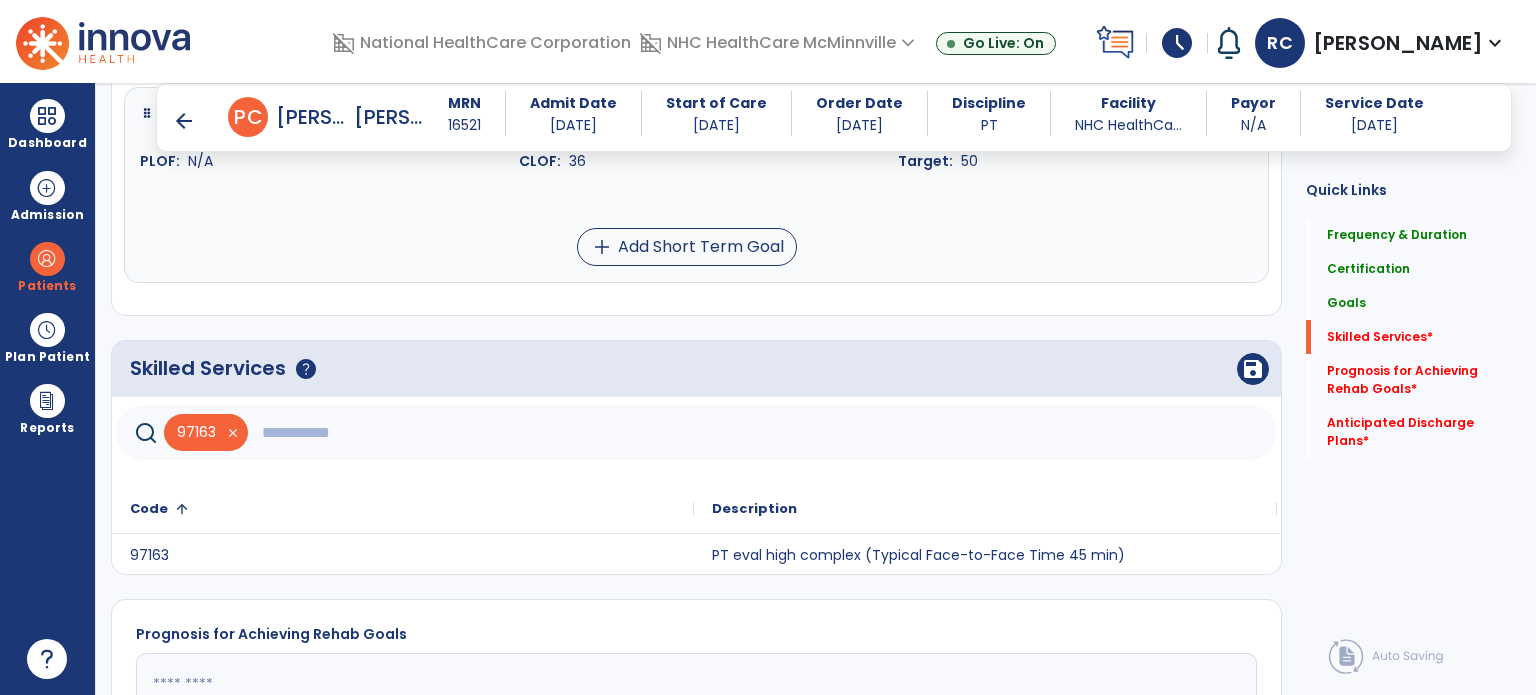 click 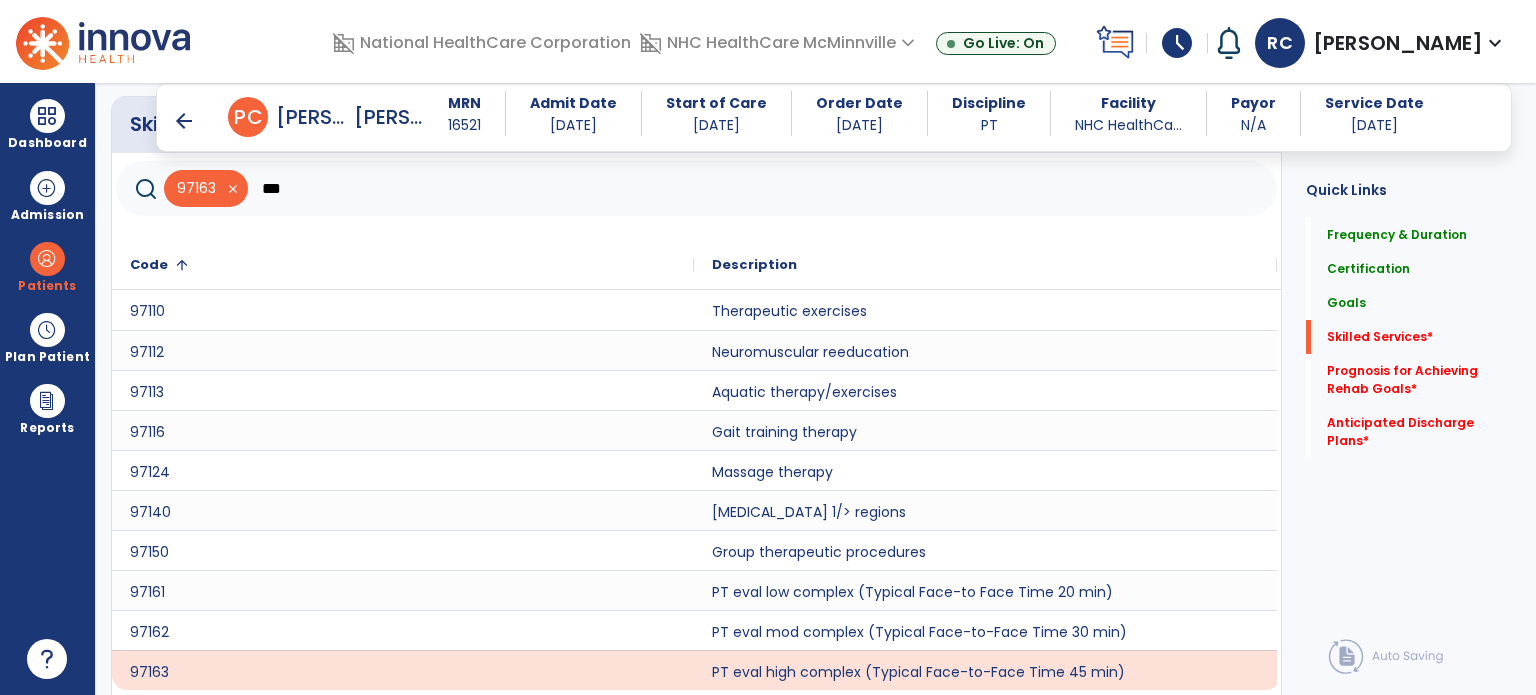 scroll, scrollTop: 1577, scrollLeft: 0, axis: vertical 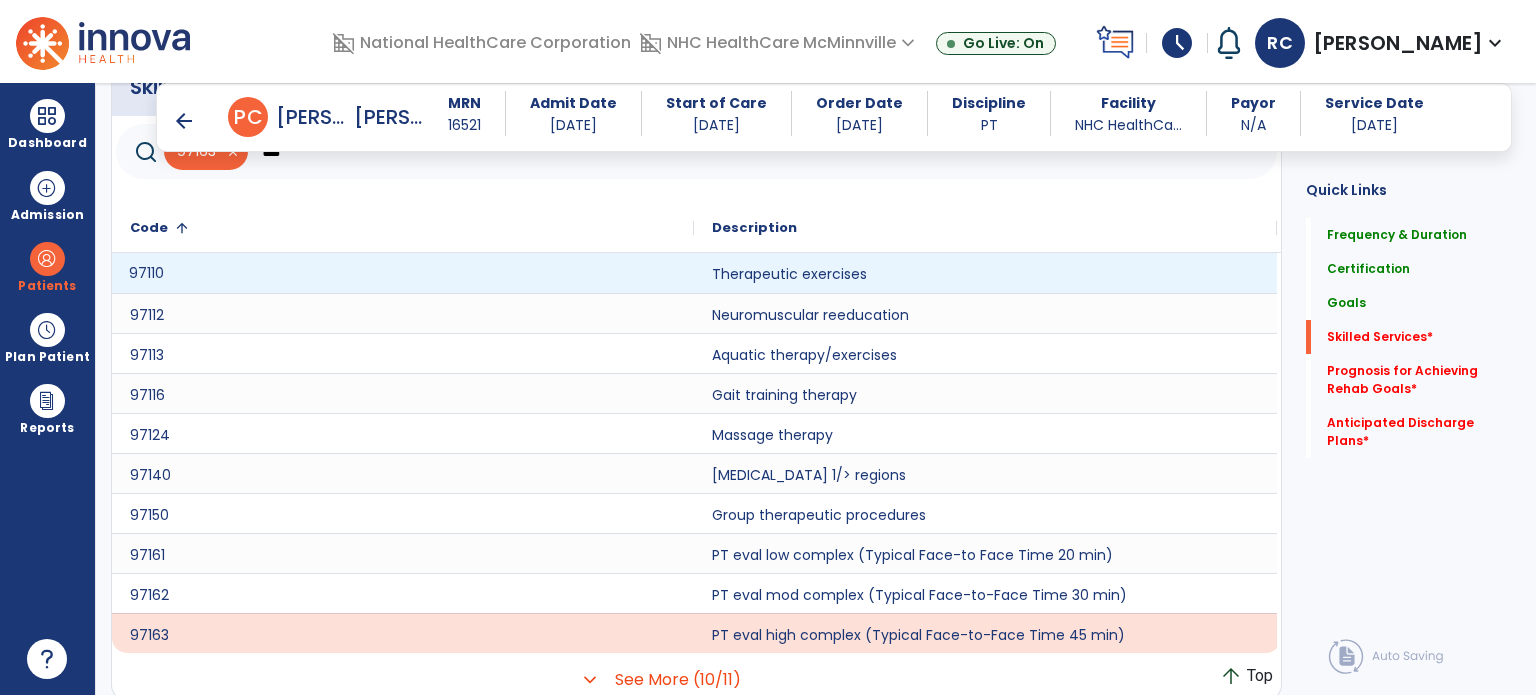 click on "97110" 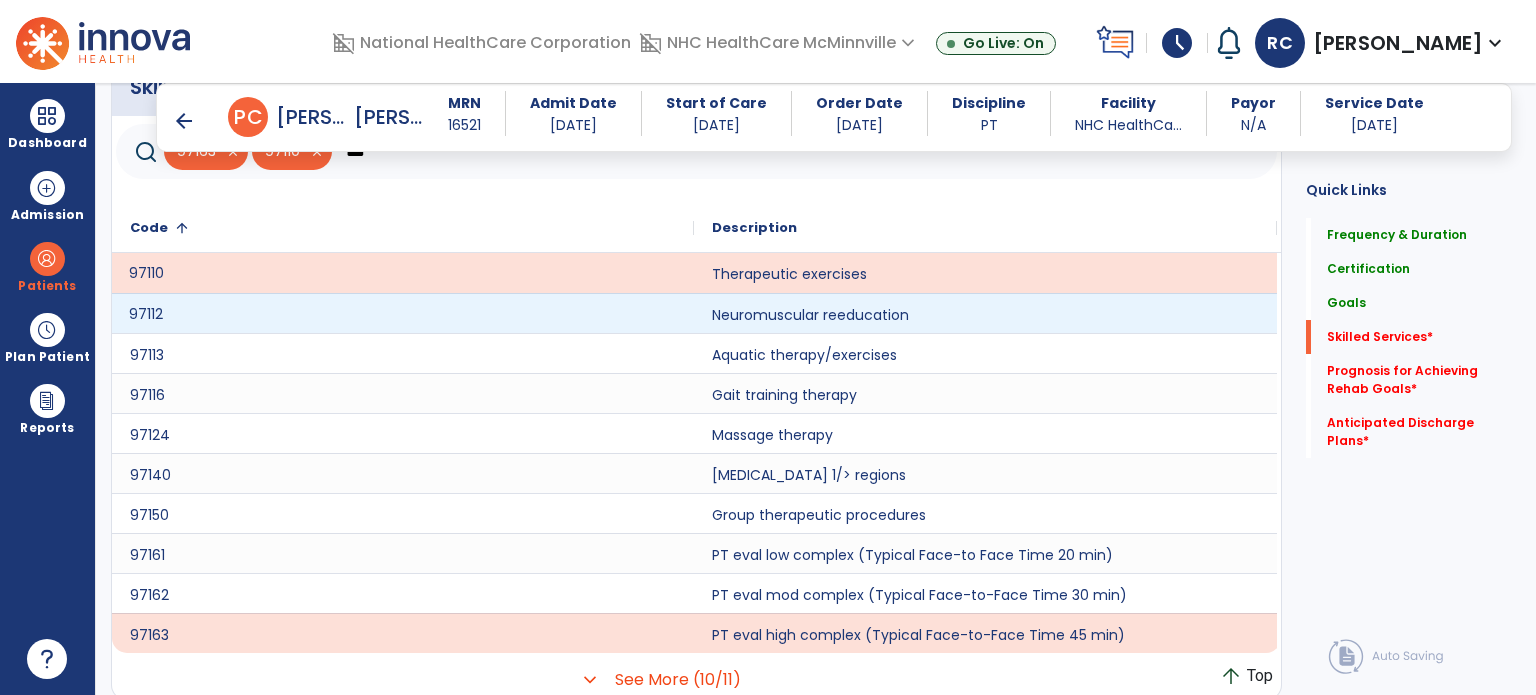 click on "97112" 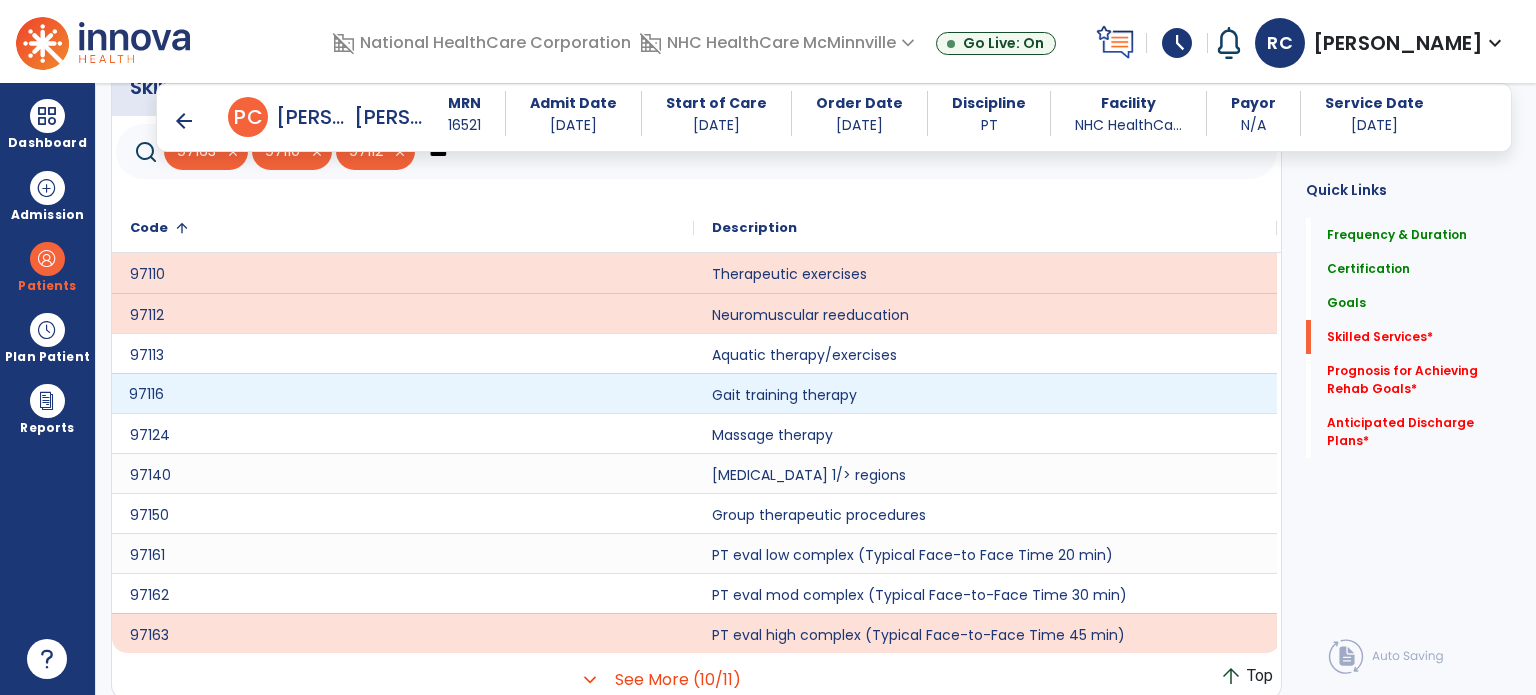 click on "97116" 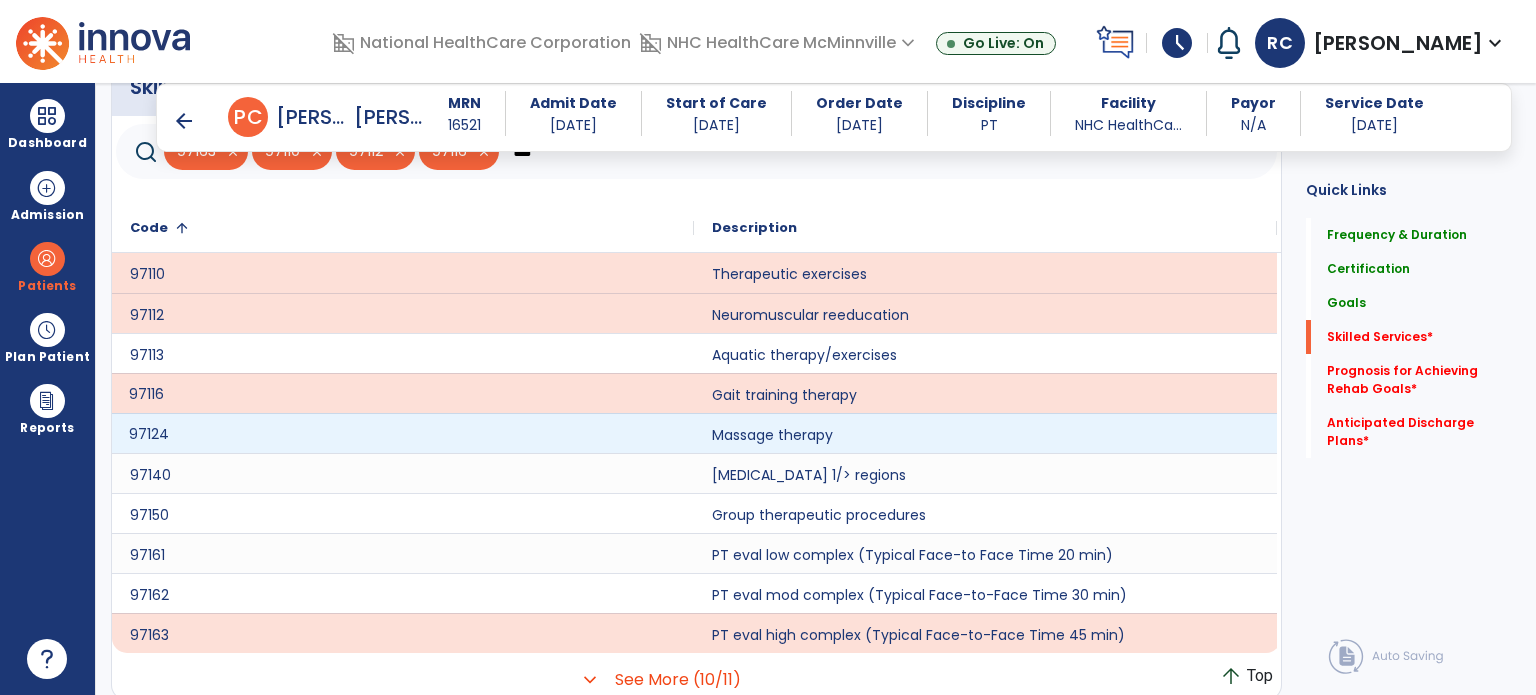 click on "97124" 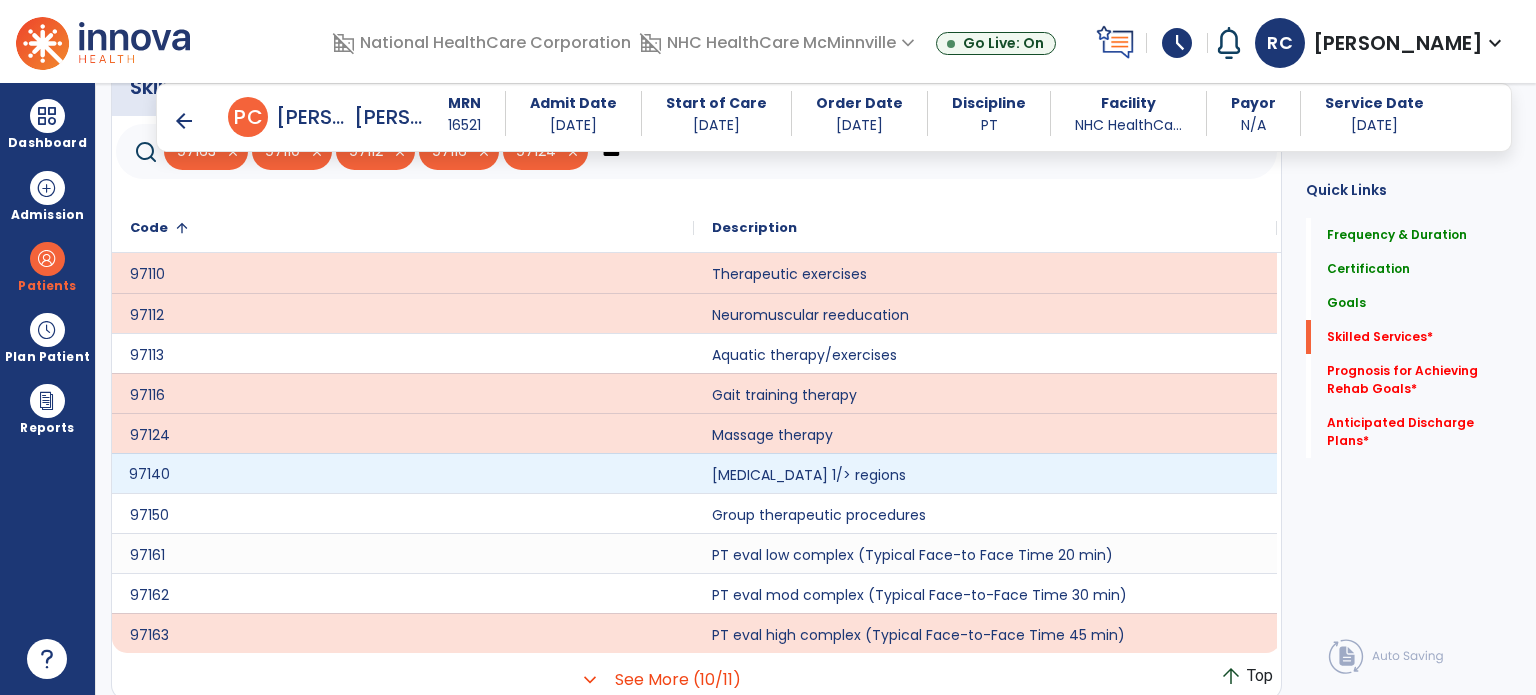 click on "97140" 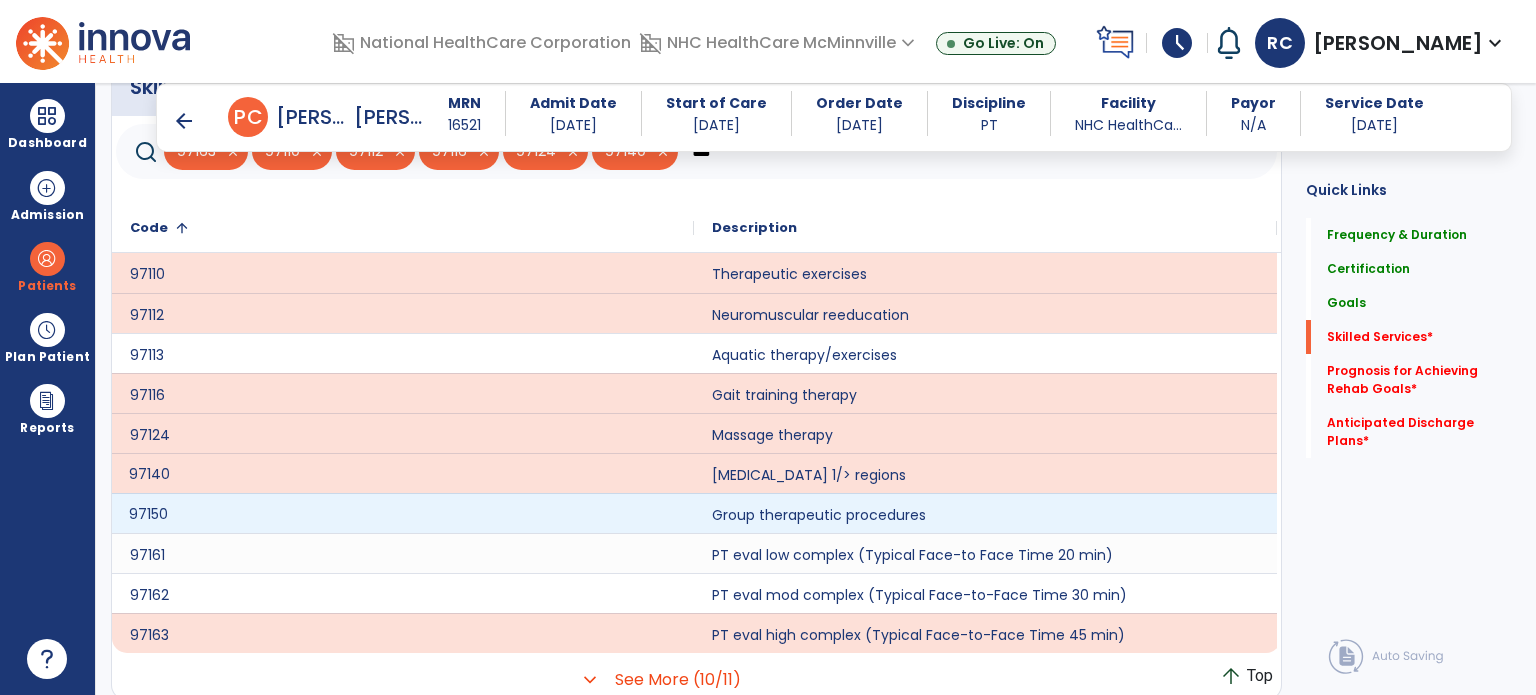 click on "97150" 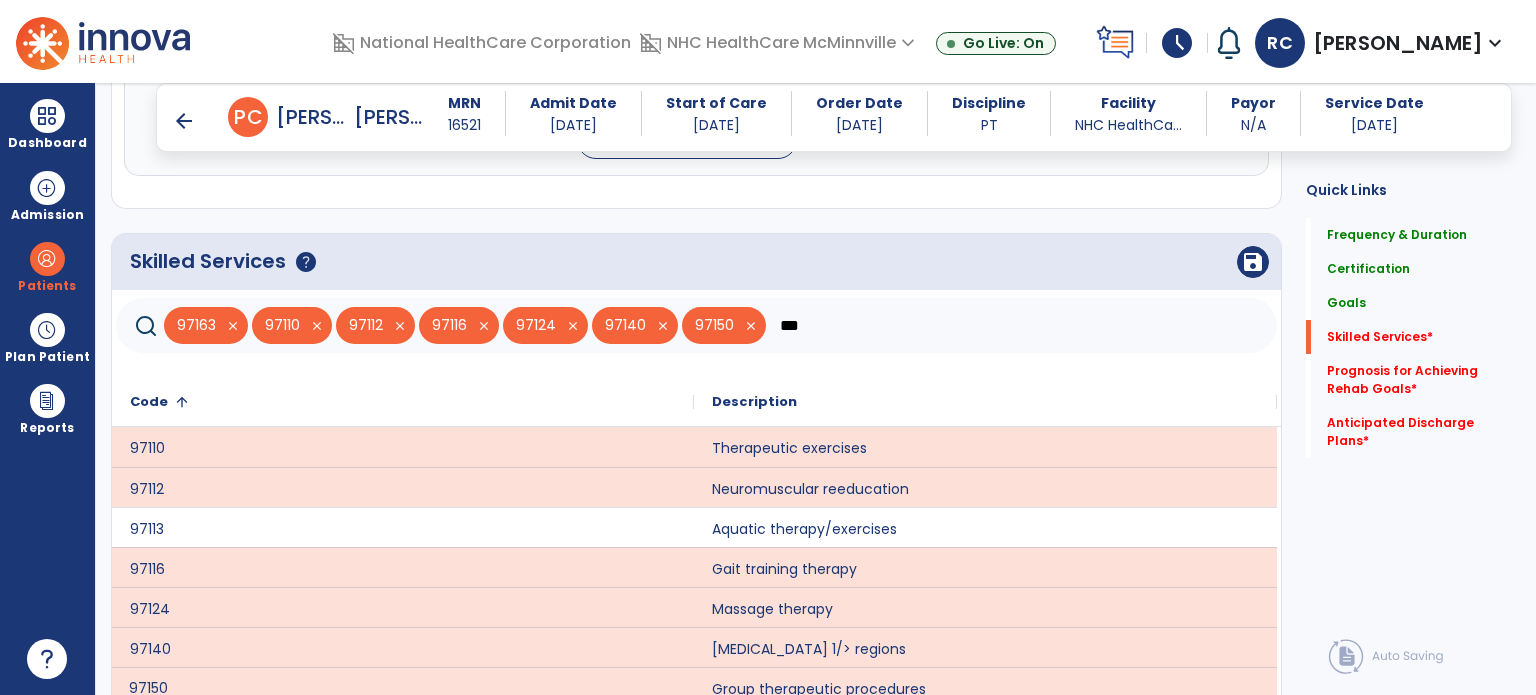 scroll, scrollTop: 1402, scrollLeft: 0, axis: vertical 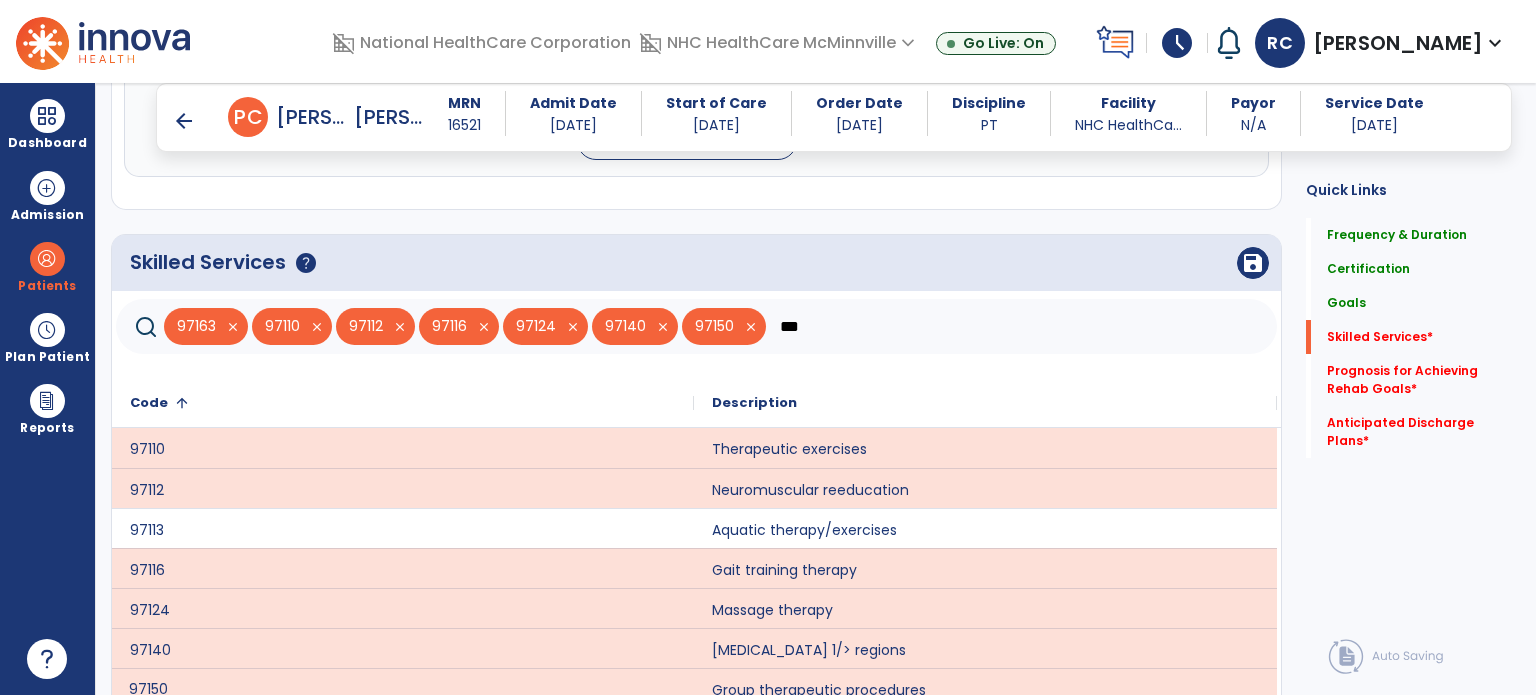 click on "***" 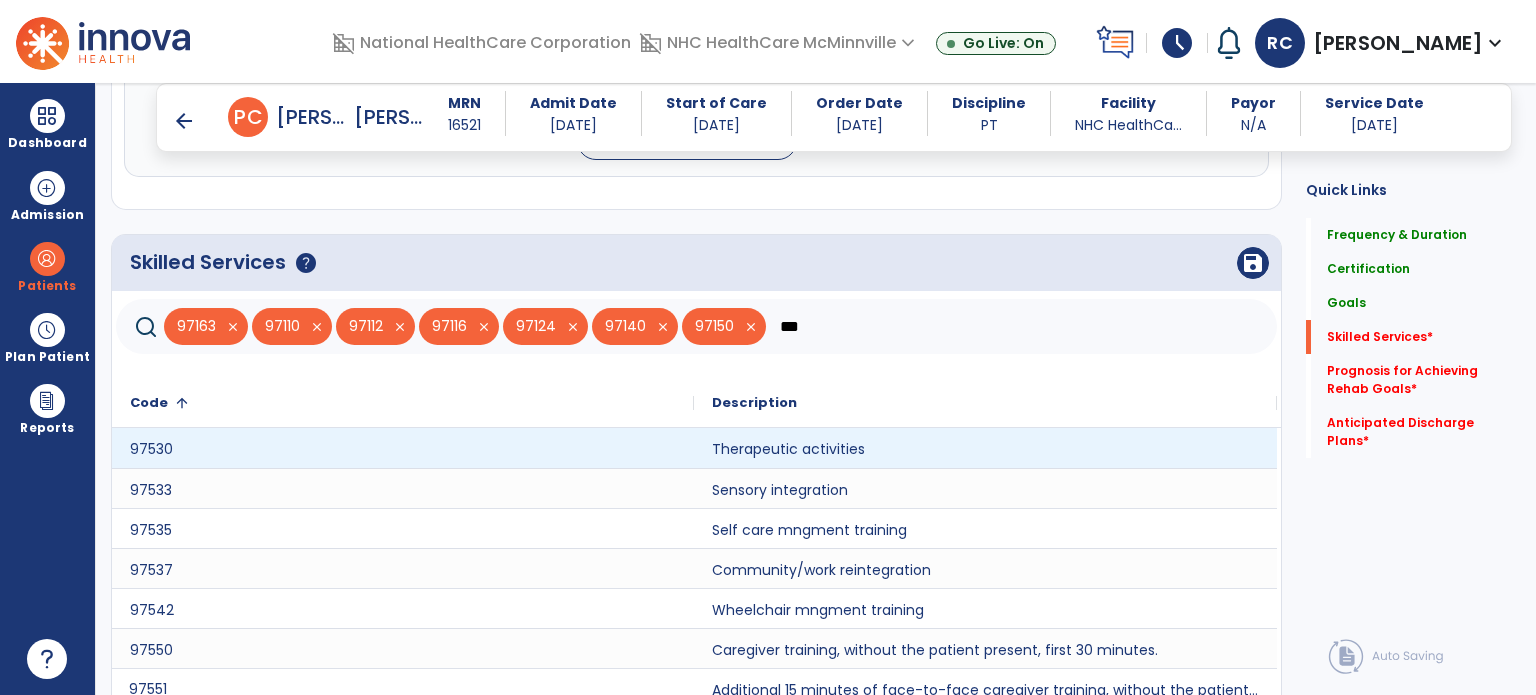 type on "***" 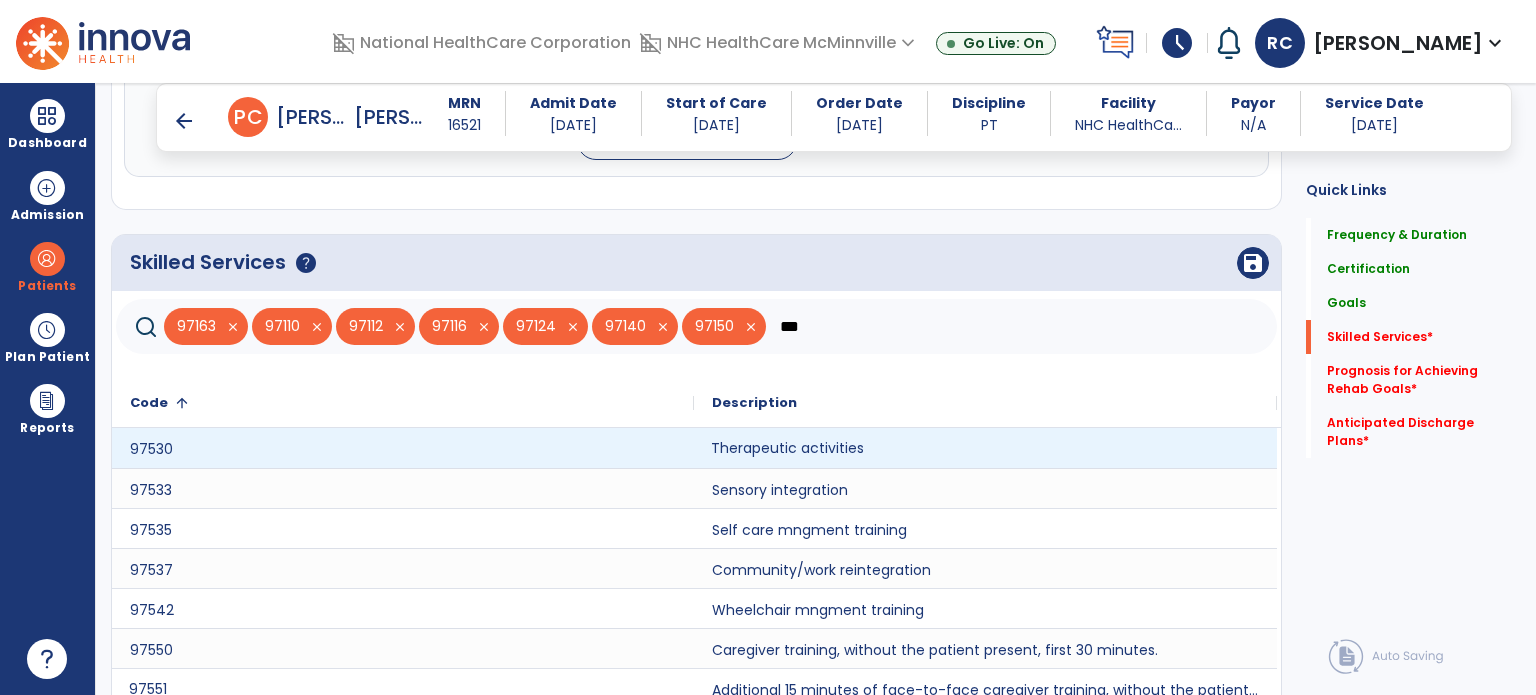 click on "Therapeutic activities" 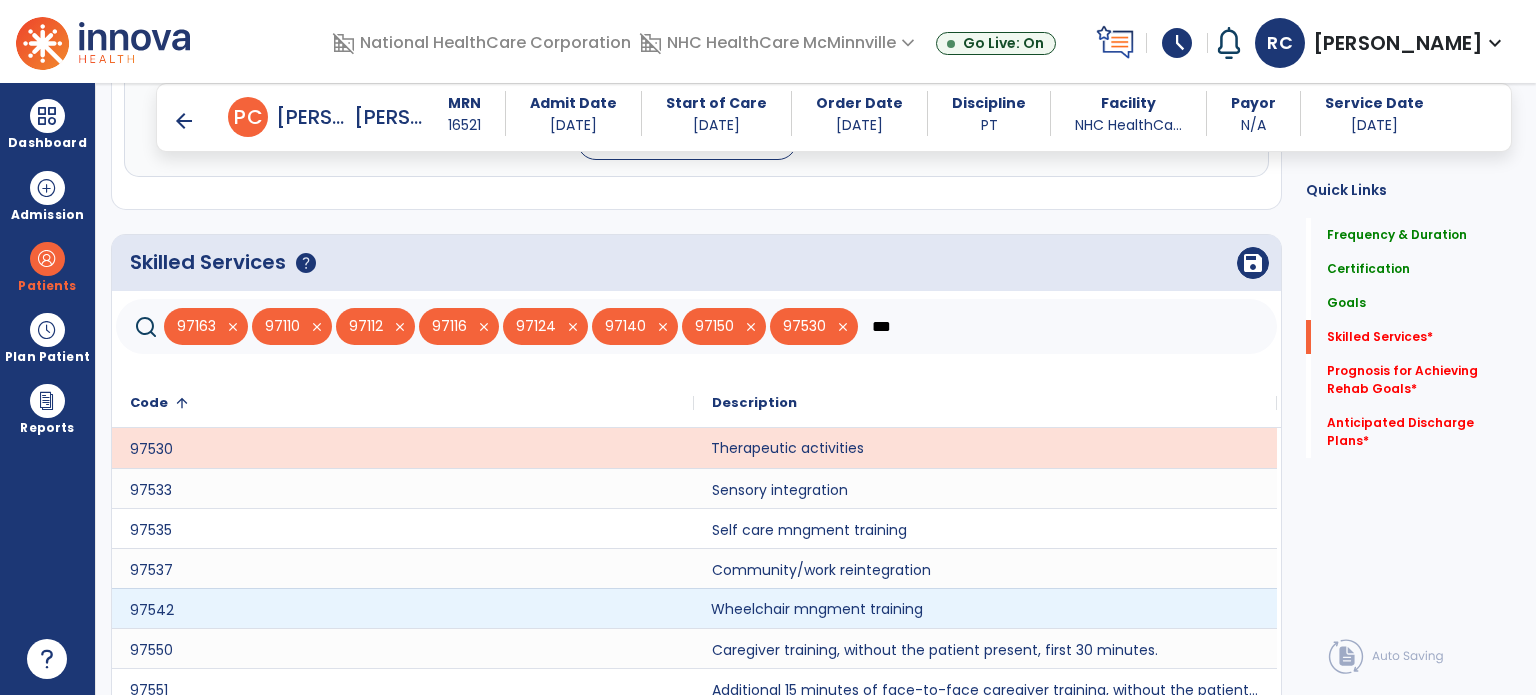 click on "Wheelchair mngment training" 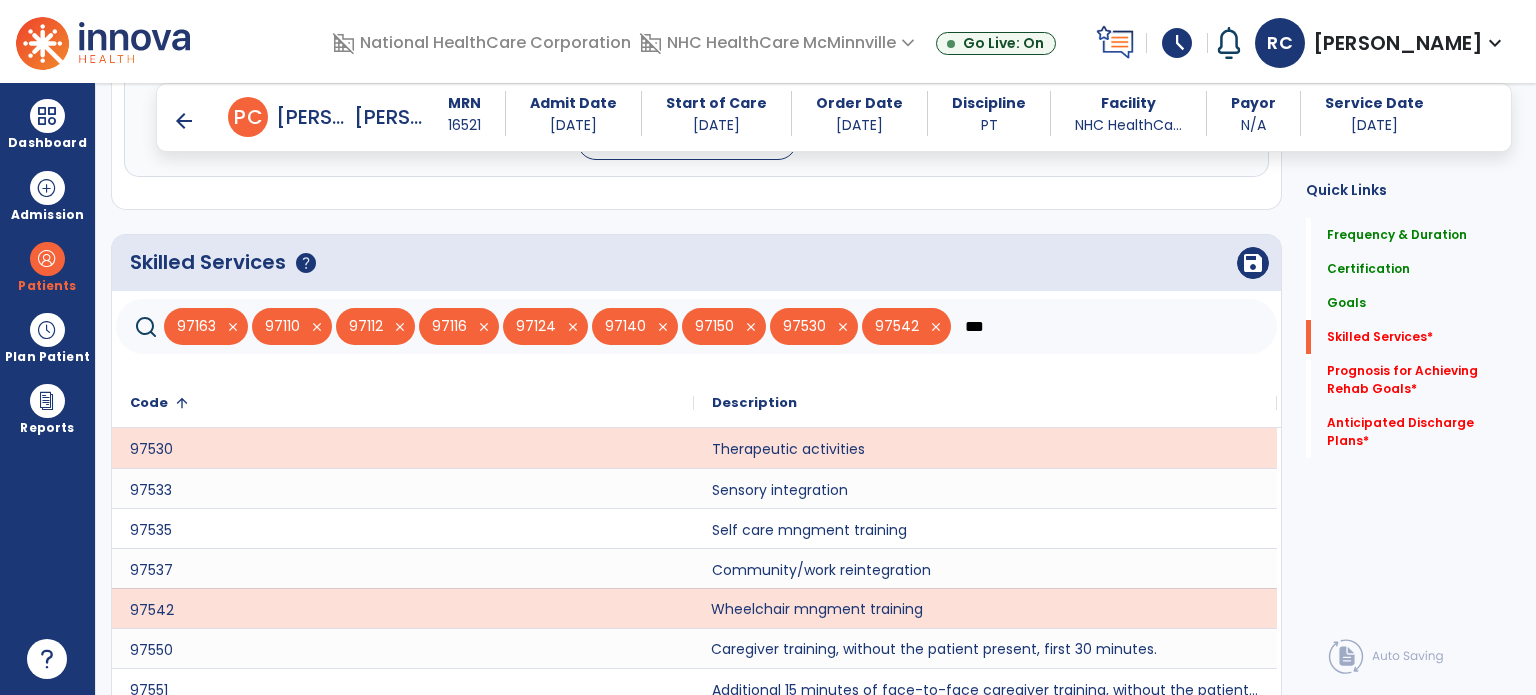 click on "Caregiver training, without the patient present, first 30 minutes." 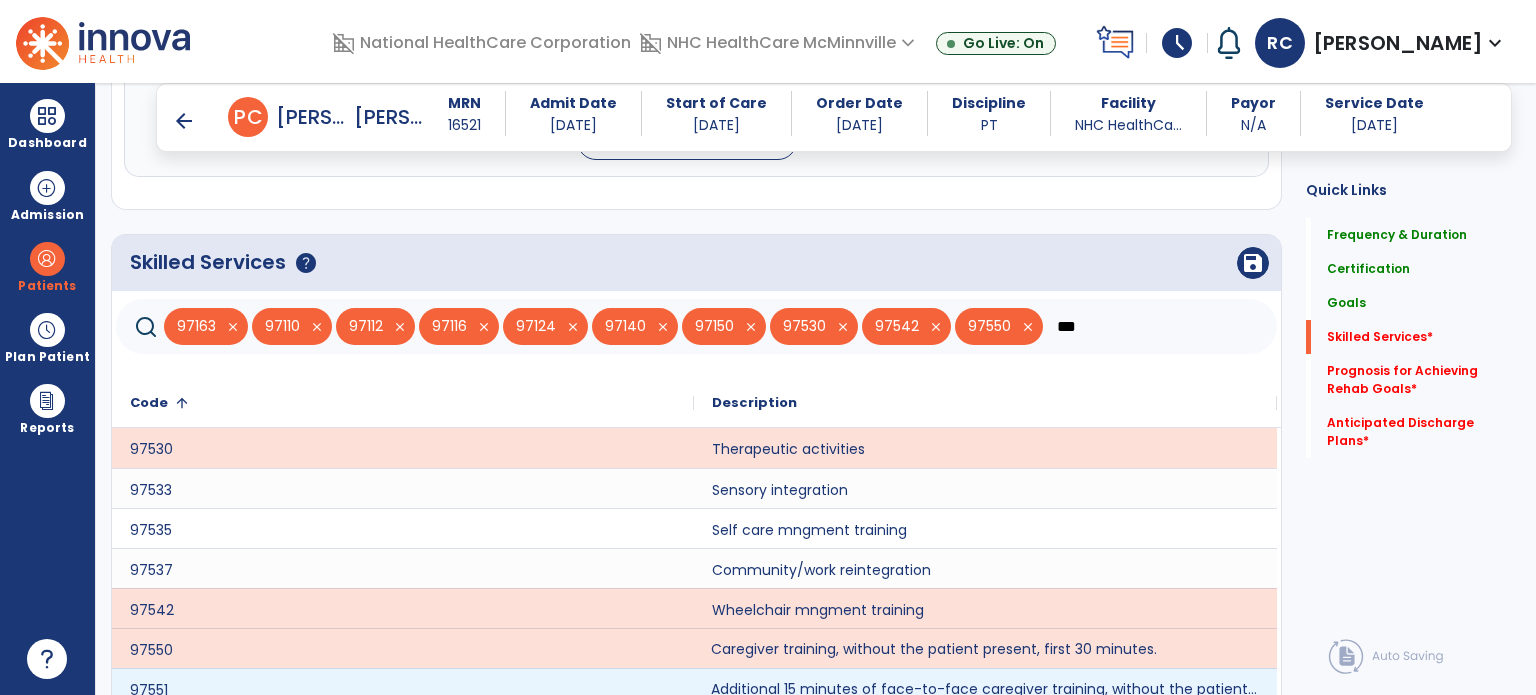 click on "Additional 15 minutes of face-to-face caregiver training, without the patient present, after 97550 is billed." 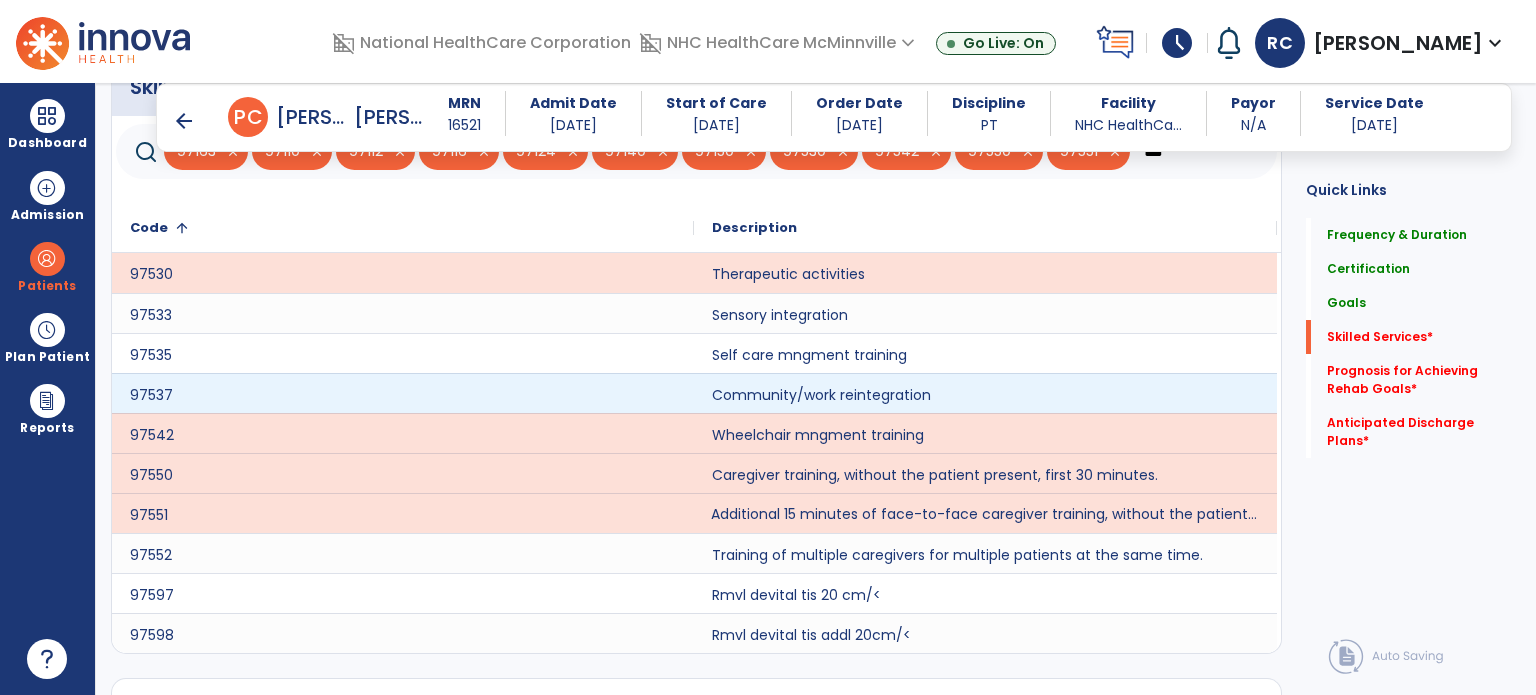 scroll, scrollTop: 1579, scrollLeft: 0, axis: vertical 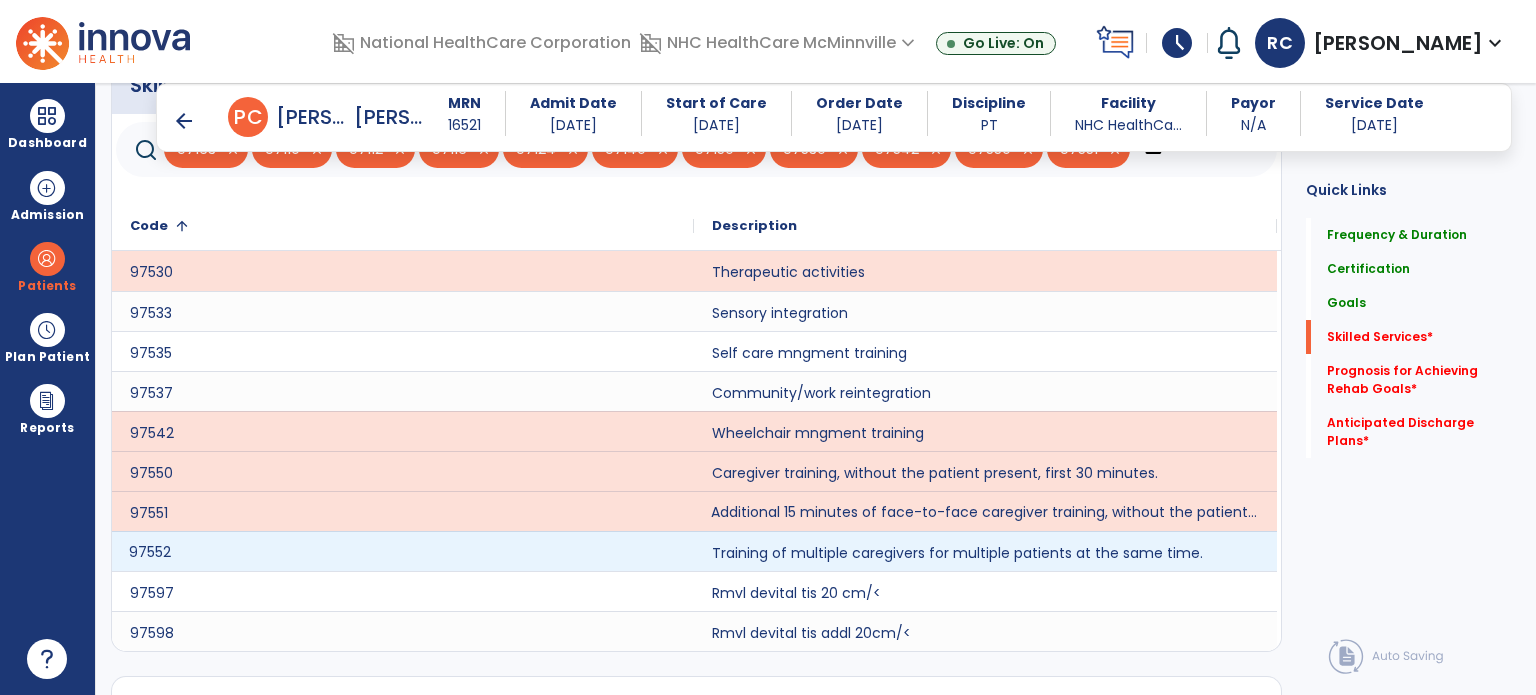 click on "97552" 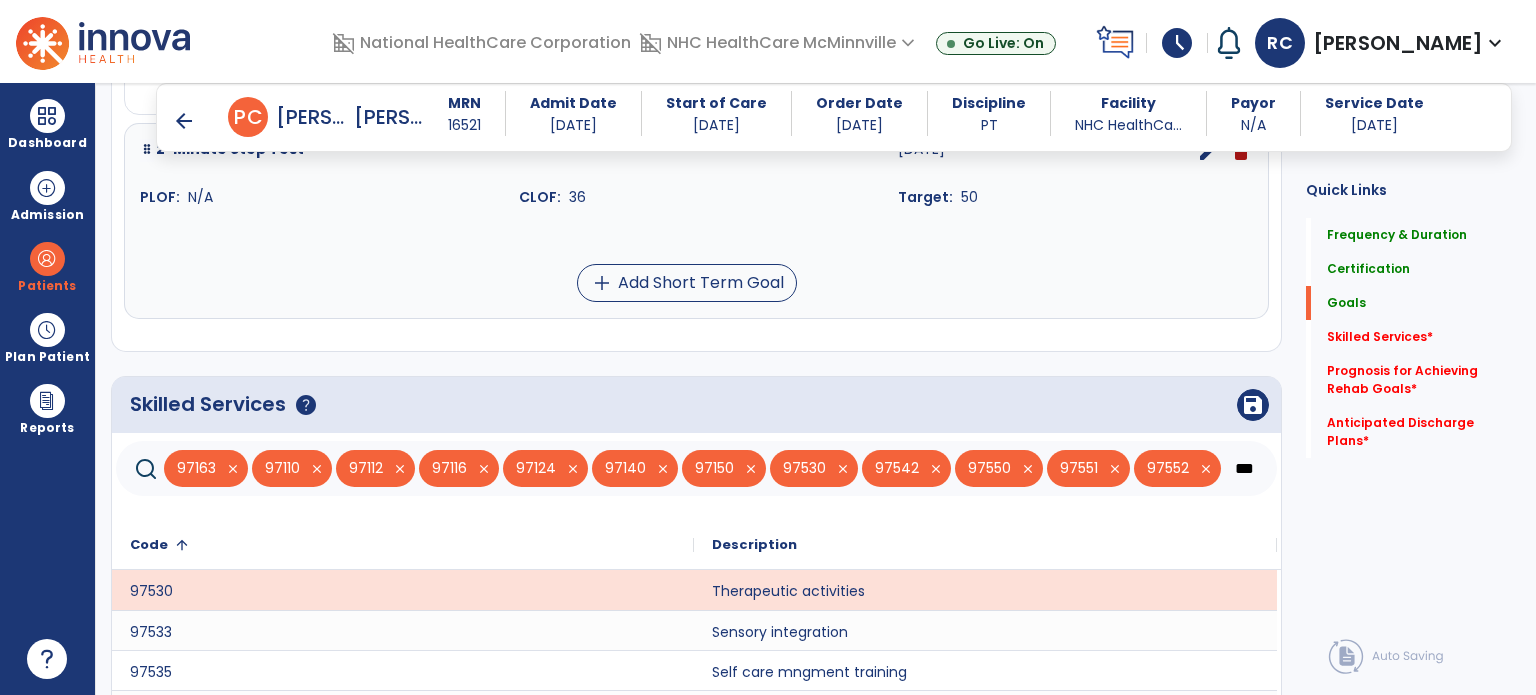 scroll, scrollTop: 1259, scrollLeft: 0, axis: vertical 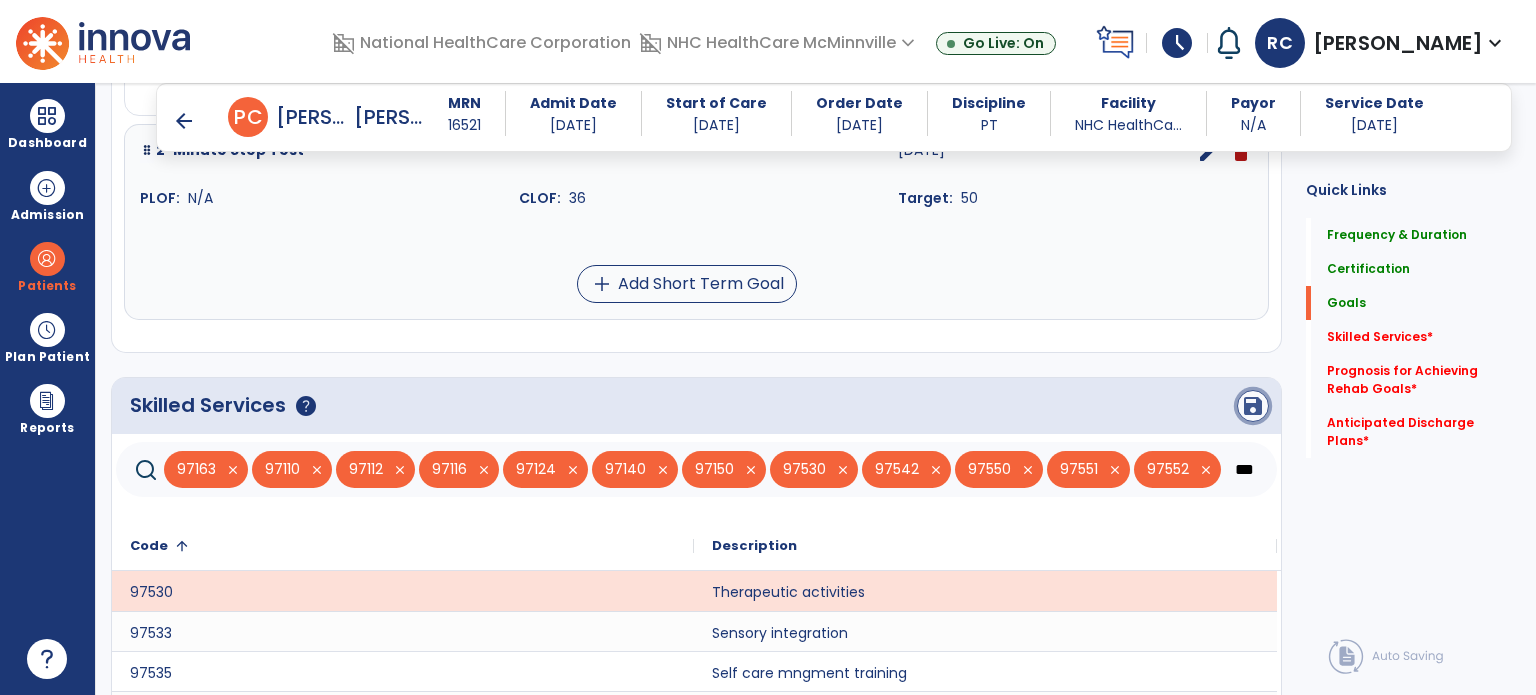 click on "save" 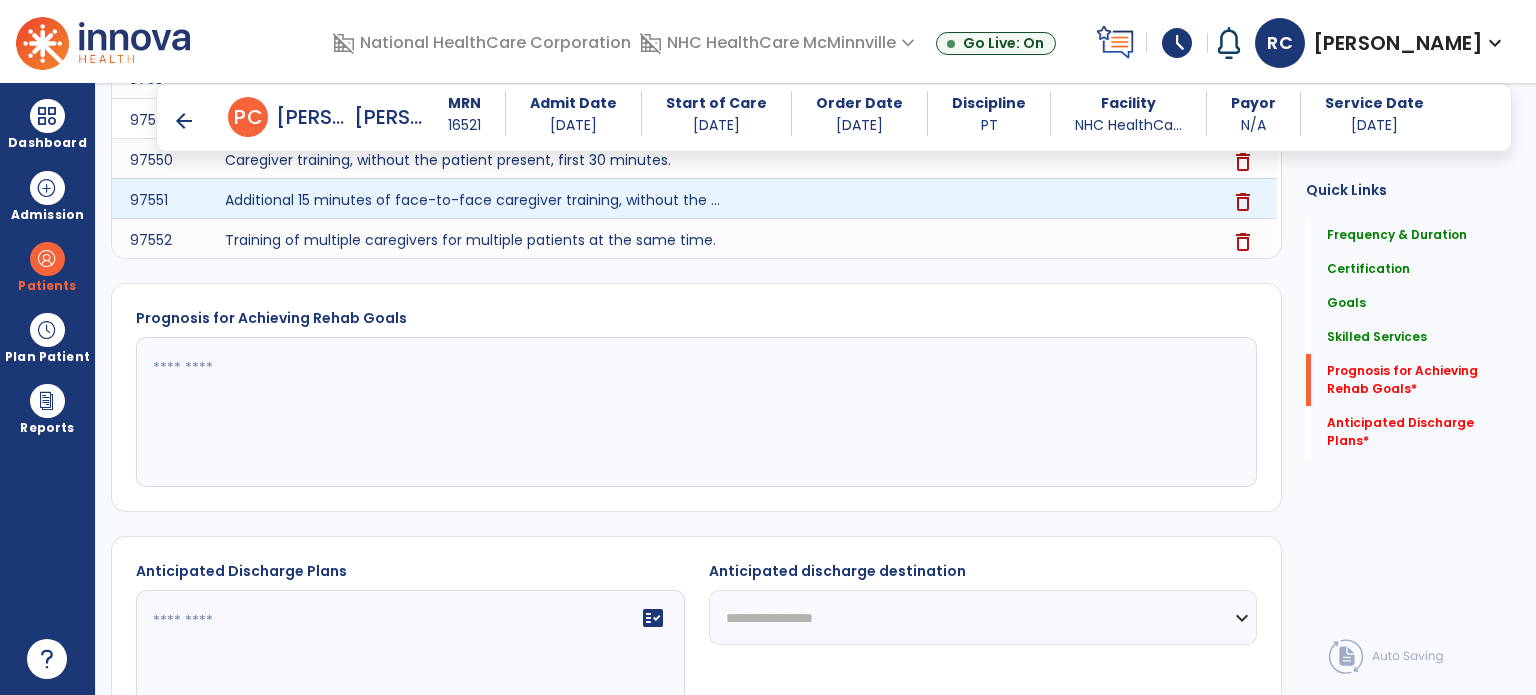 scroll, scrollTop: 1976, scrollLeft: 0, axis: vertical 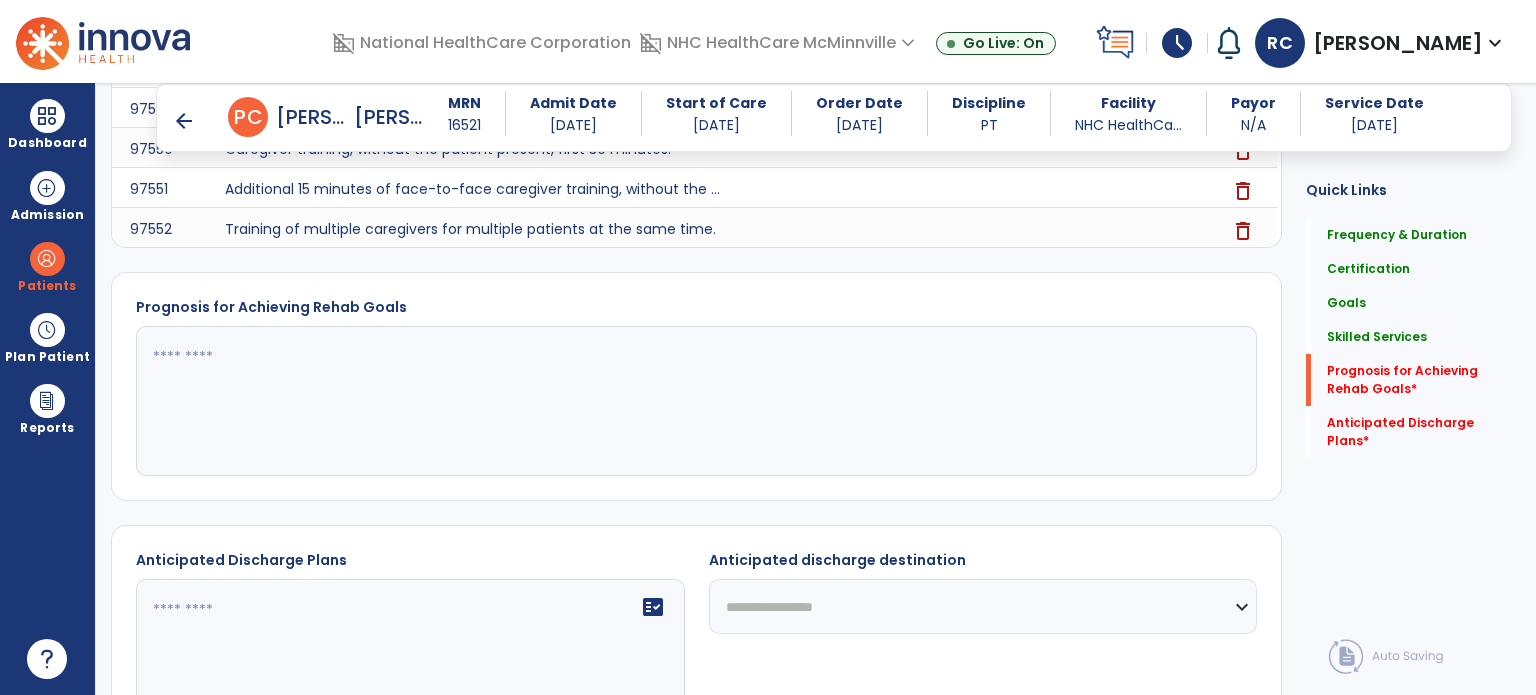 click 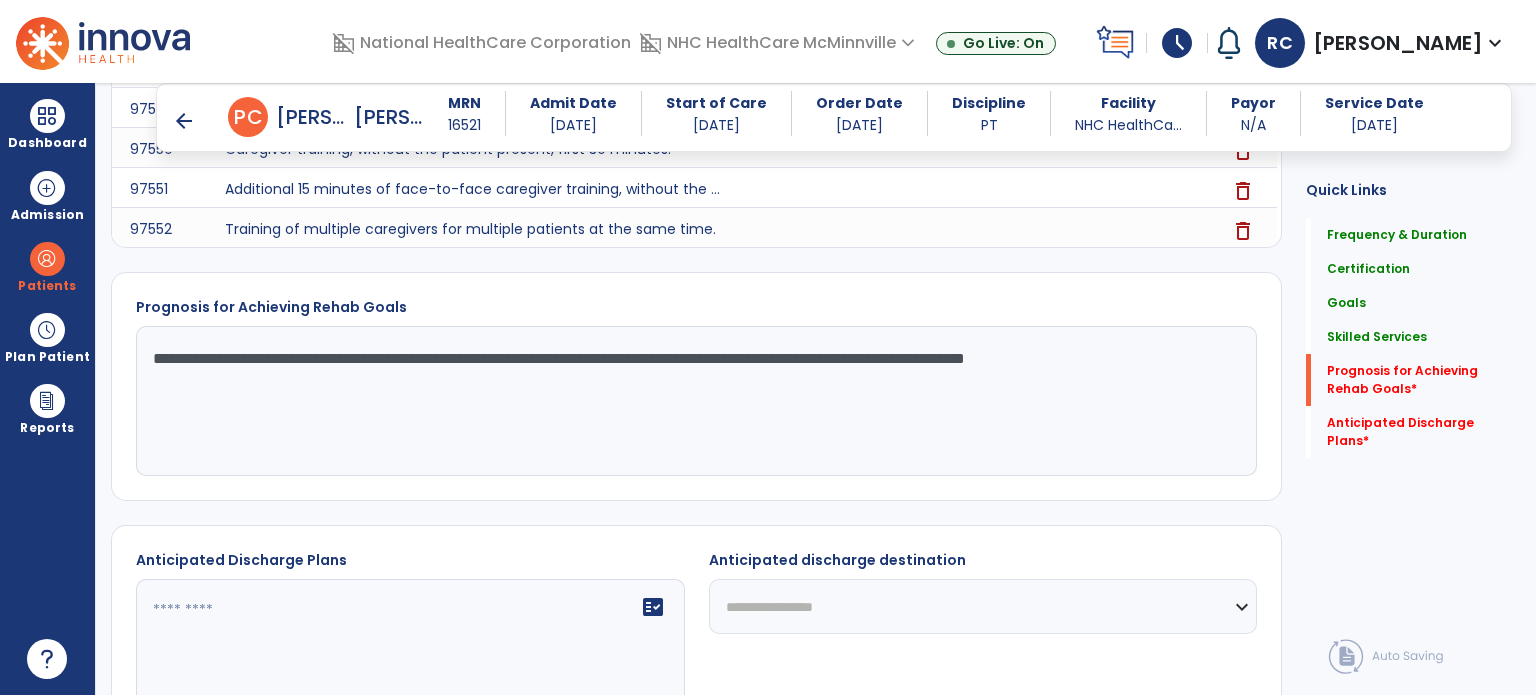 type on "**********" 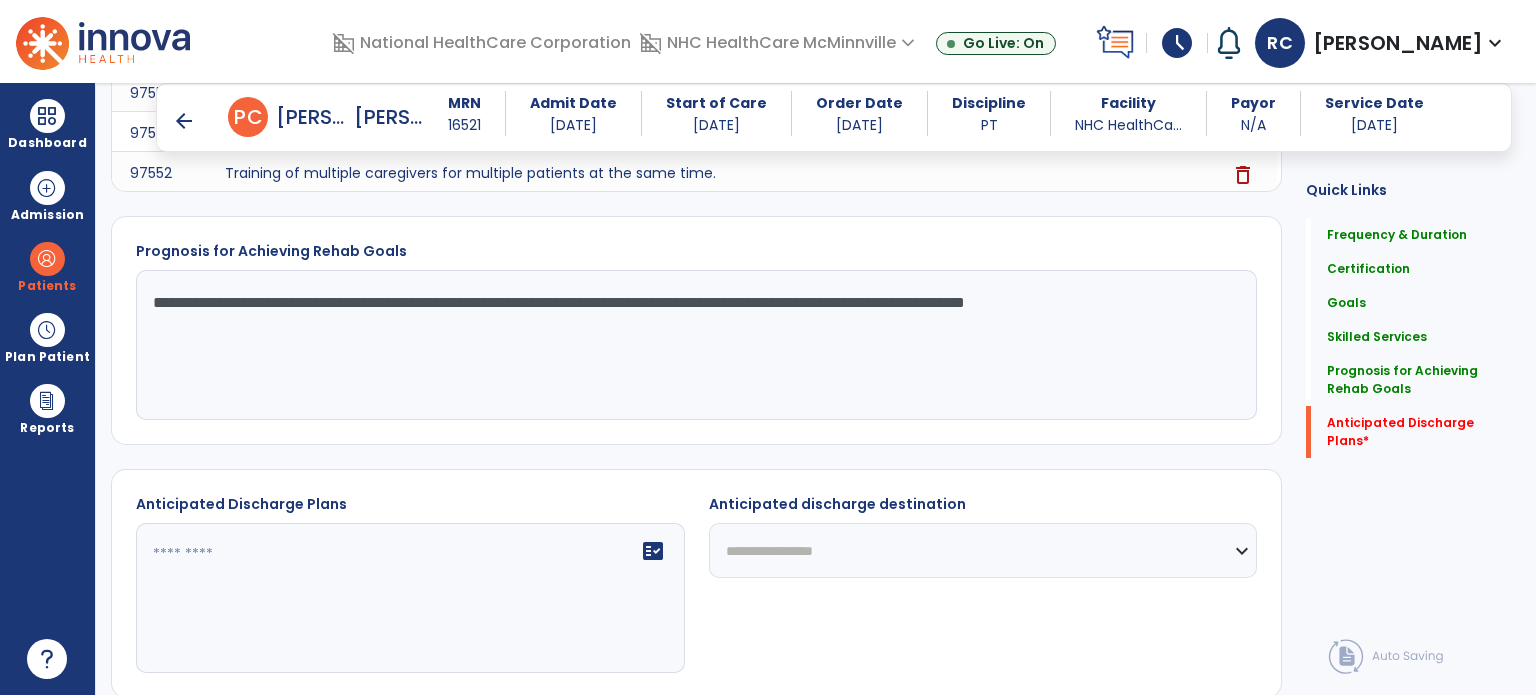 scroll, scrollTop: 2033, scrollLeft: 0, axis: vertical 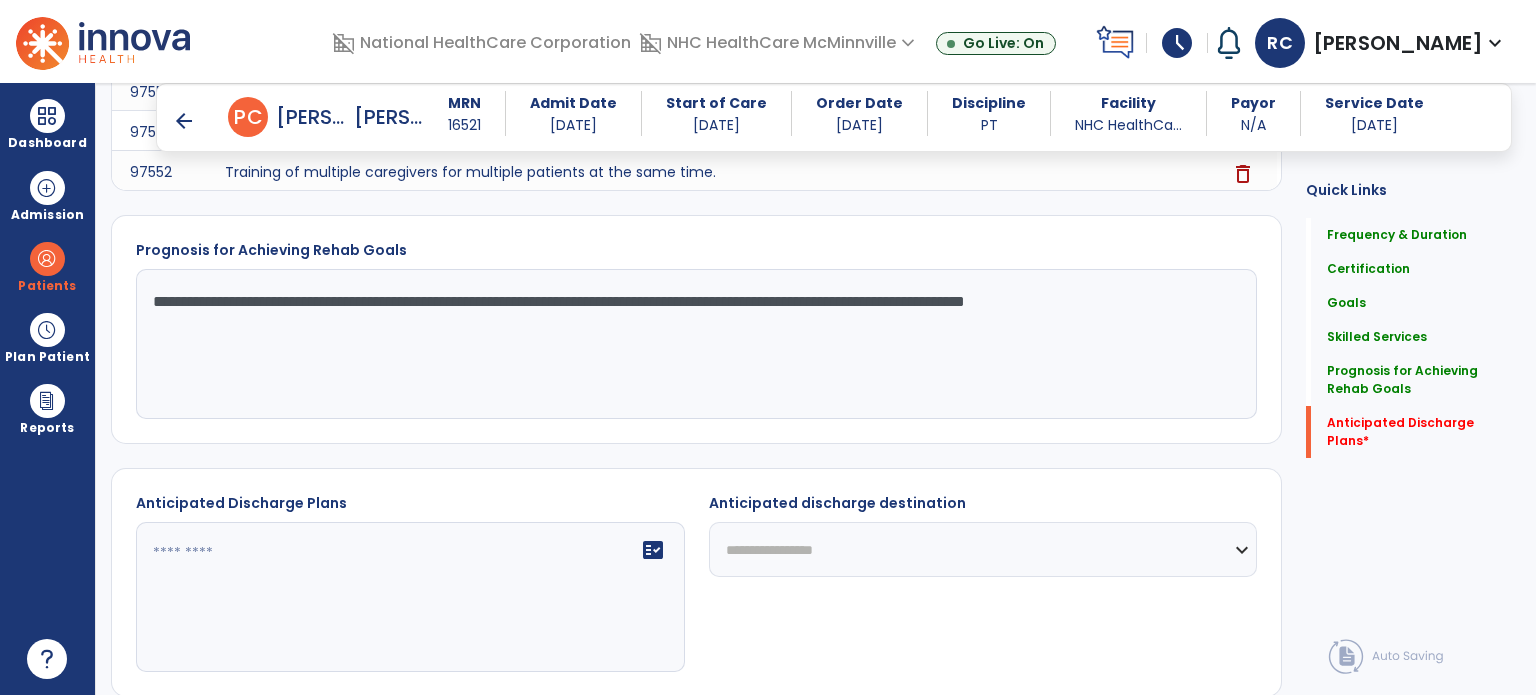 click on "**********" 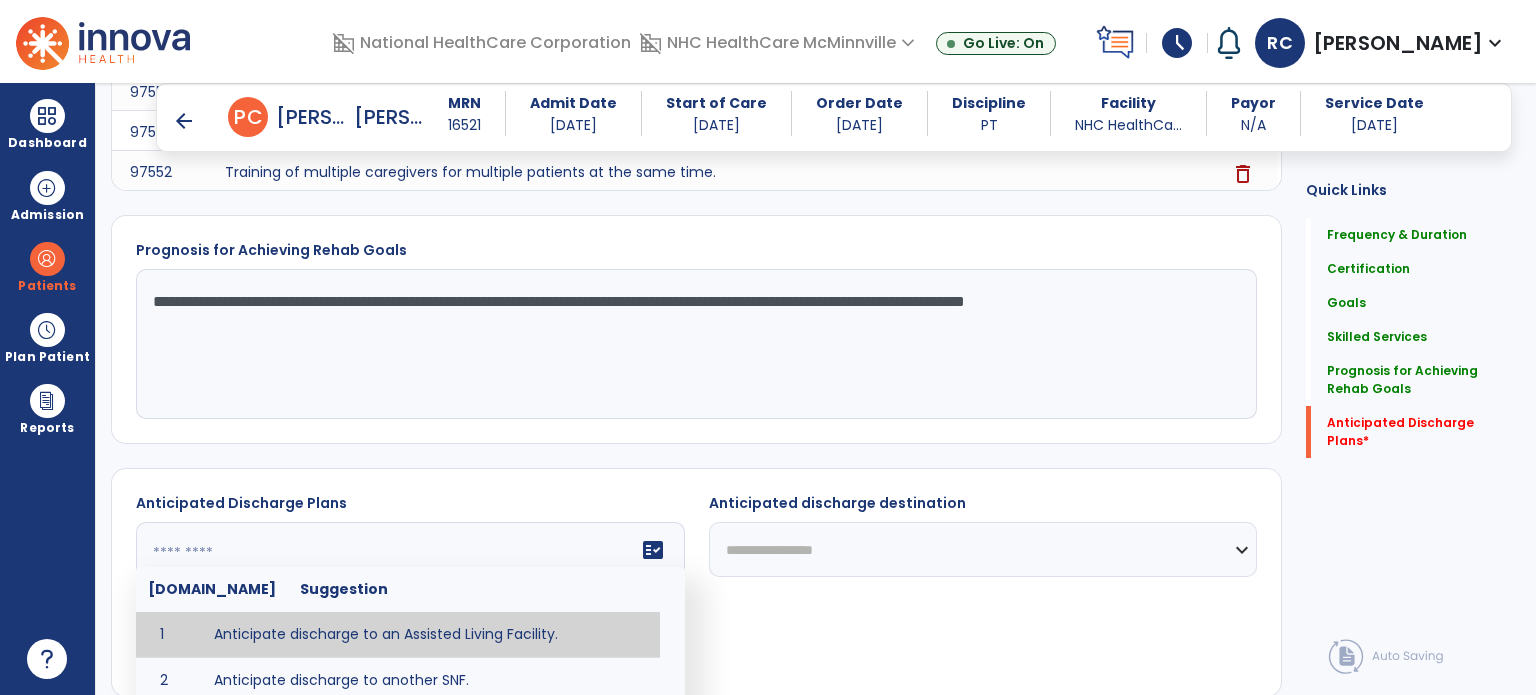 click 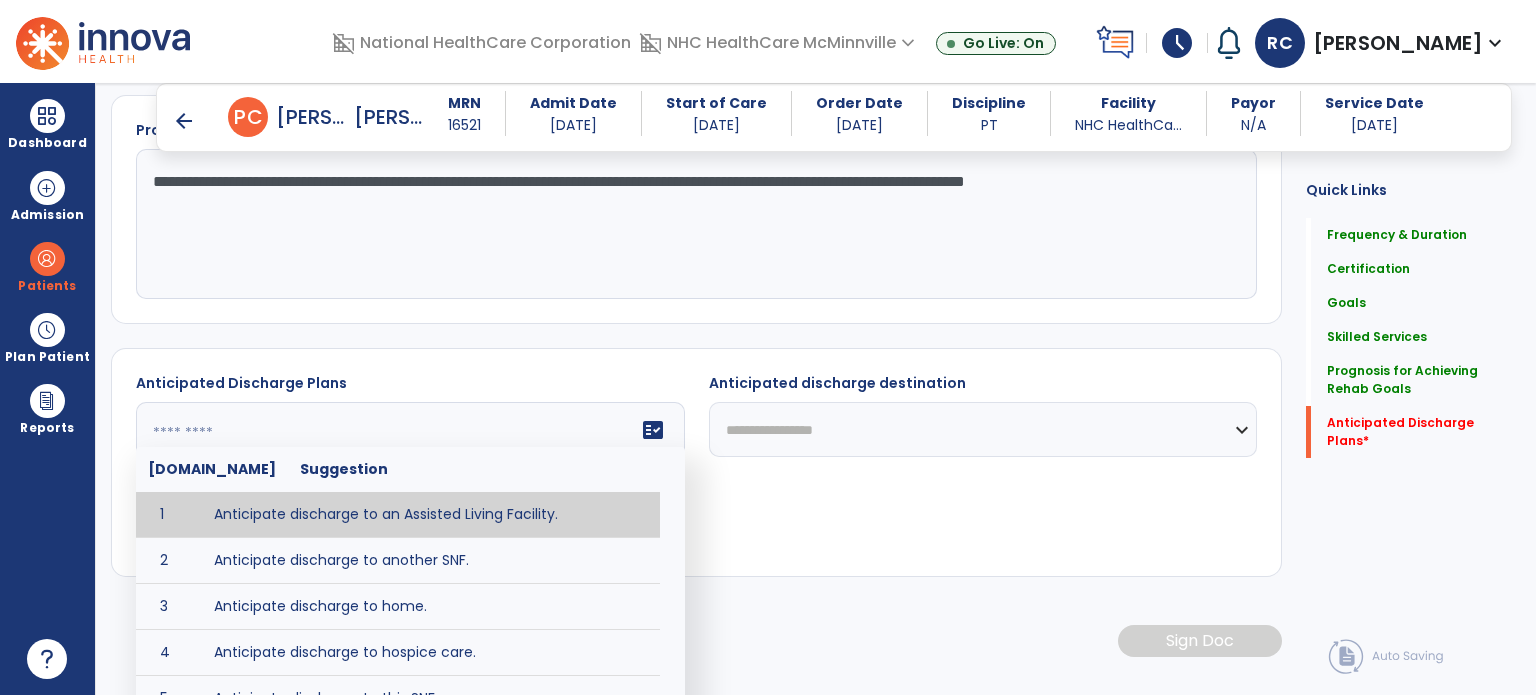 scroll, scrollTop: 2169, scrollLeft: 0, axis: vertical 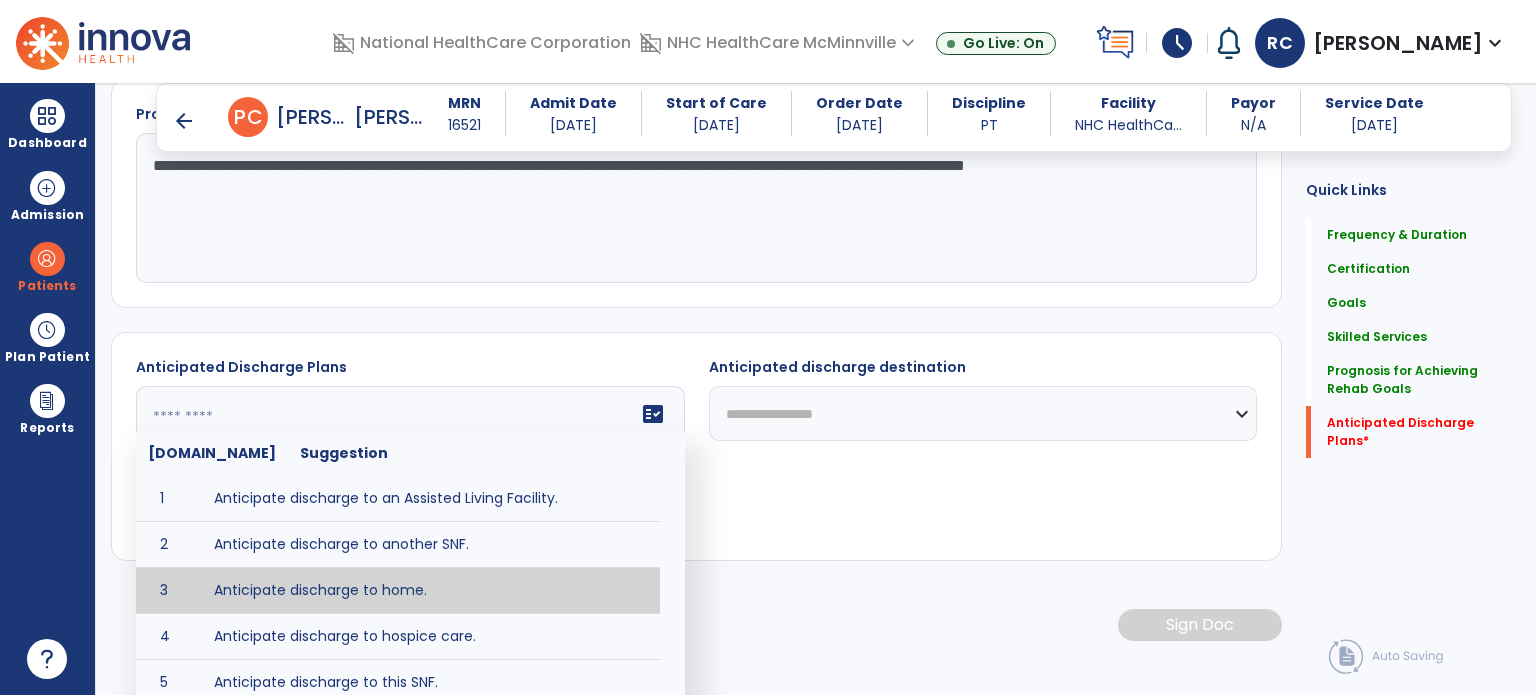 type on "**********" 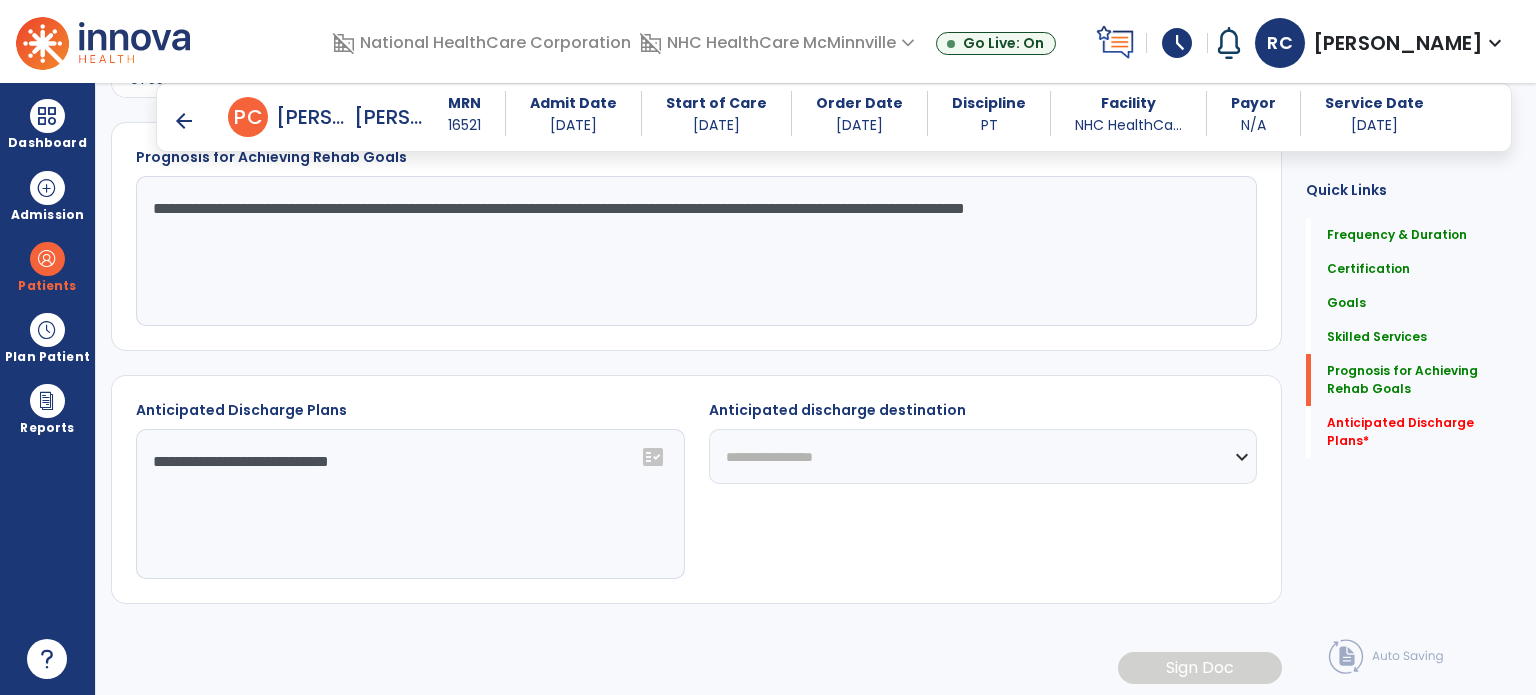 scroll, scrollTop: 2125, scrollLeft: 0, axis: vertical 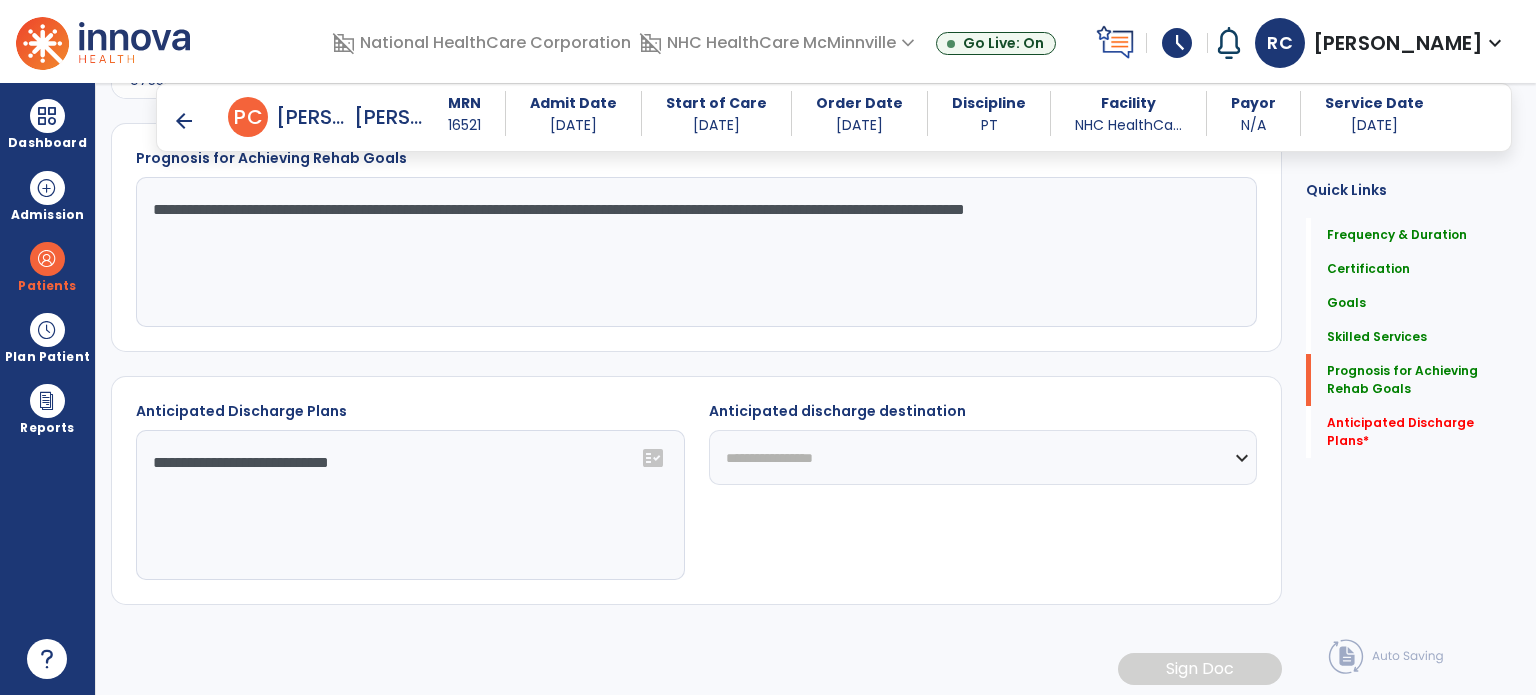 click on "**********" 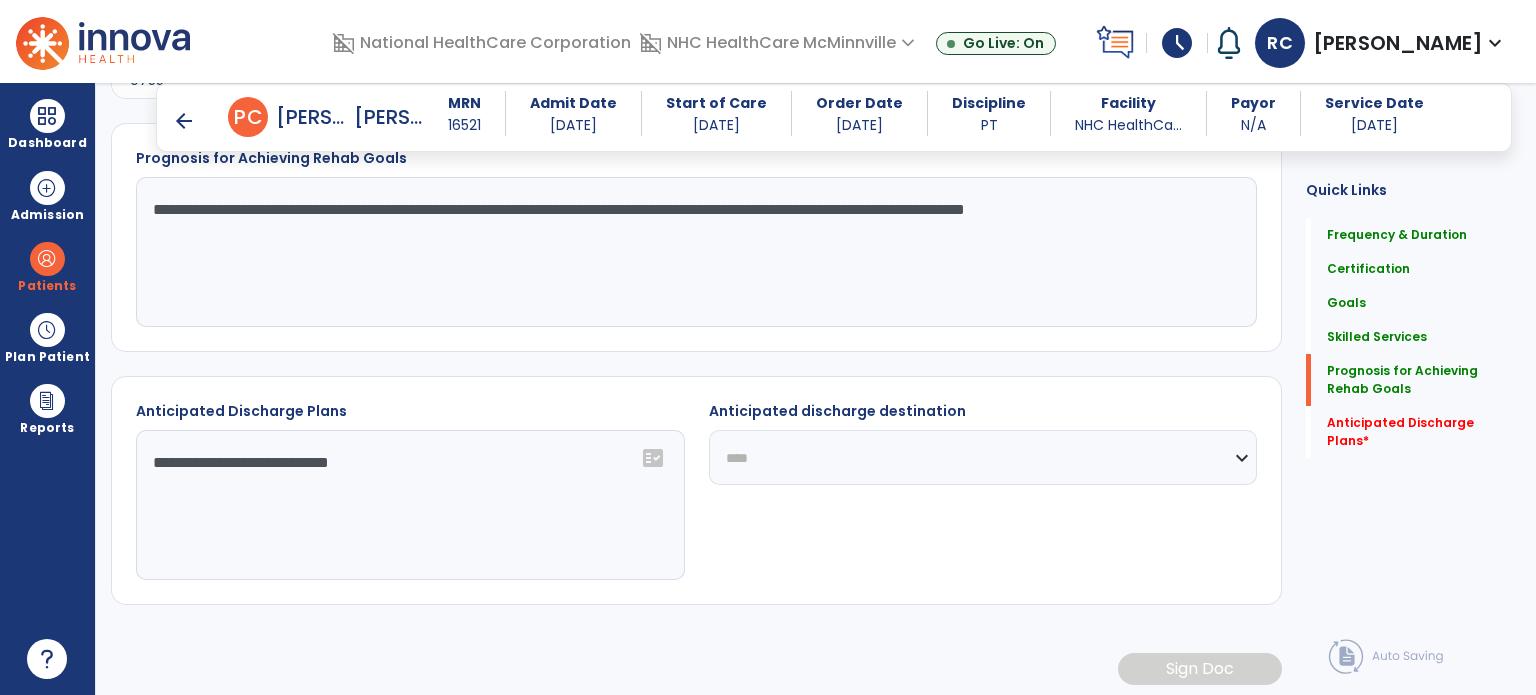 click on "**********" 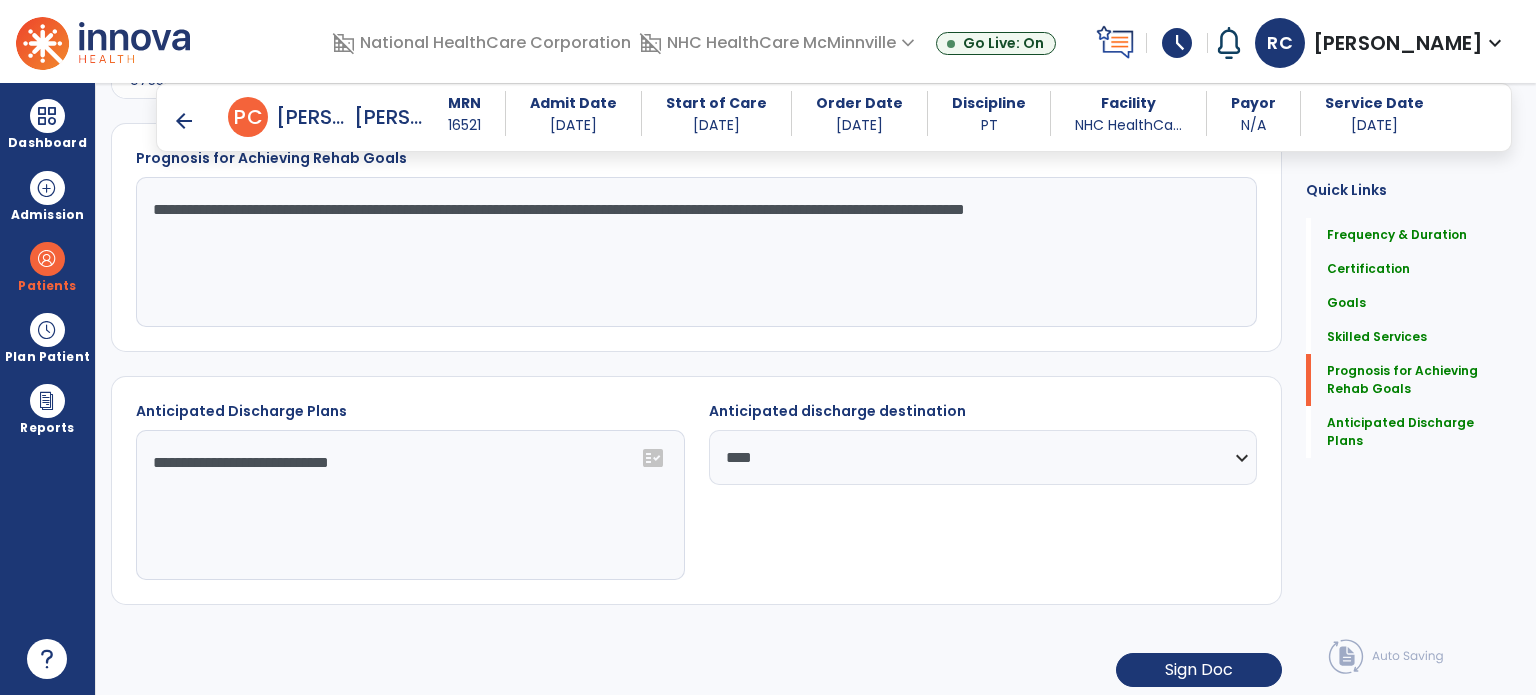 click on "**********" 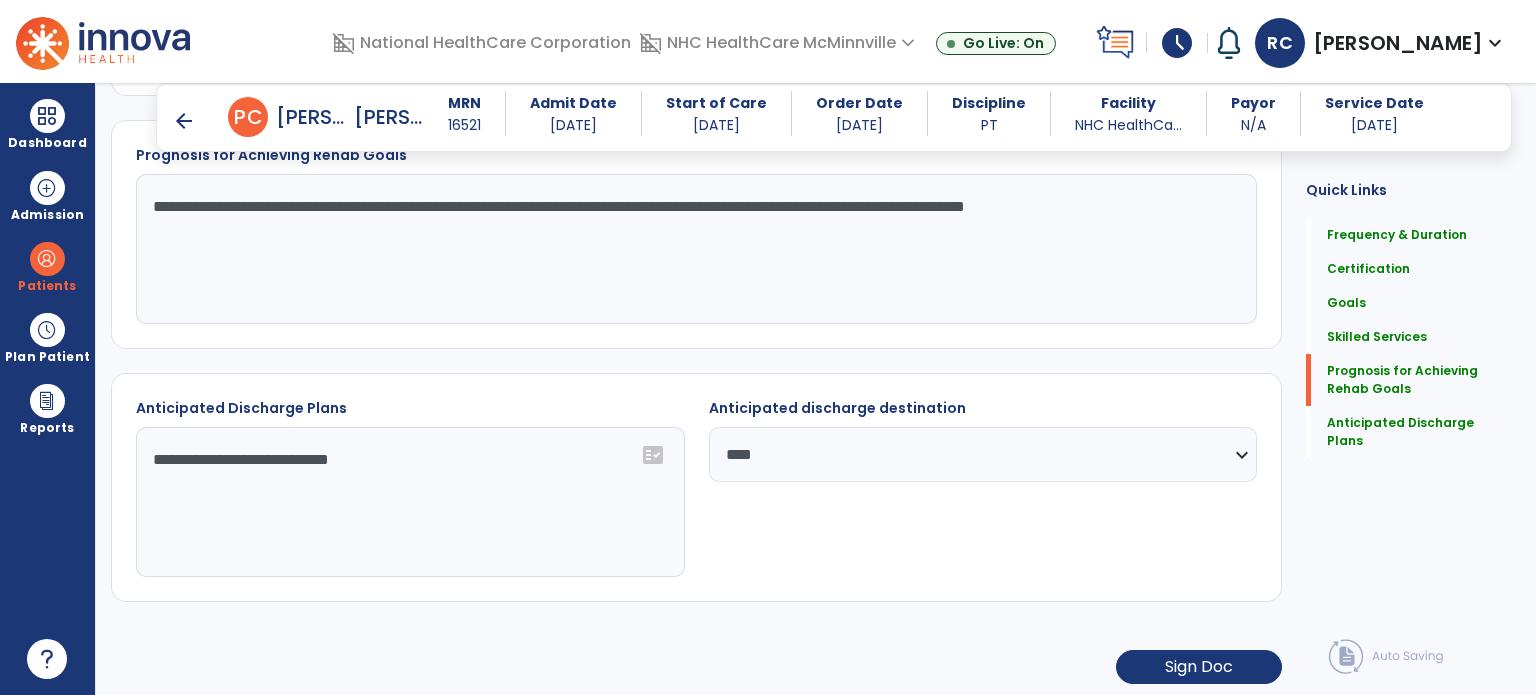 click on "**********" 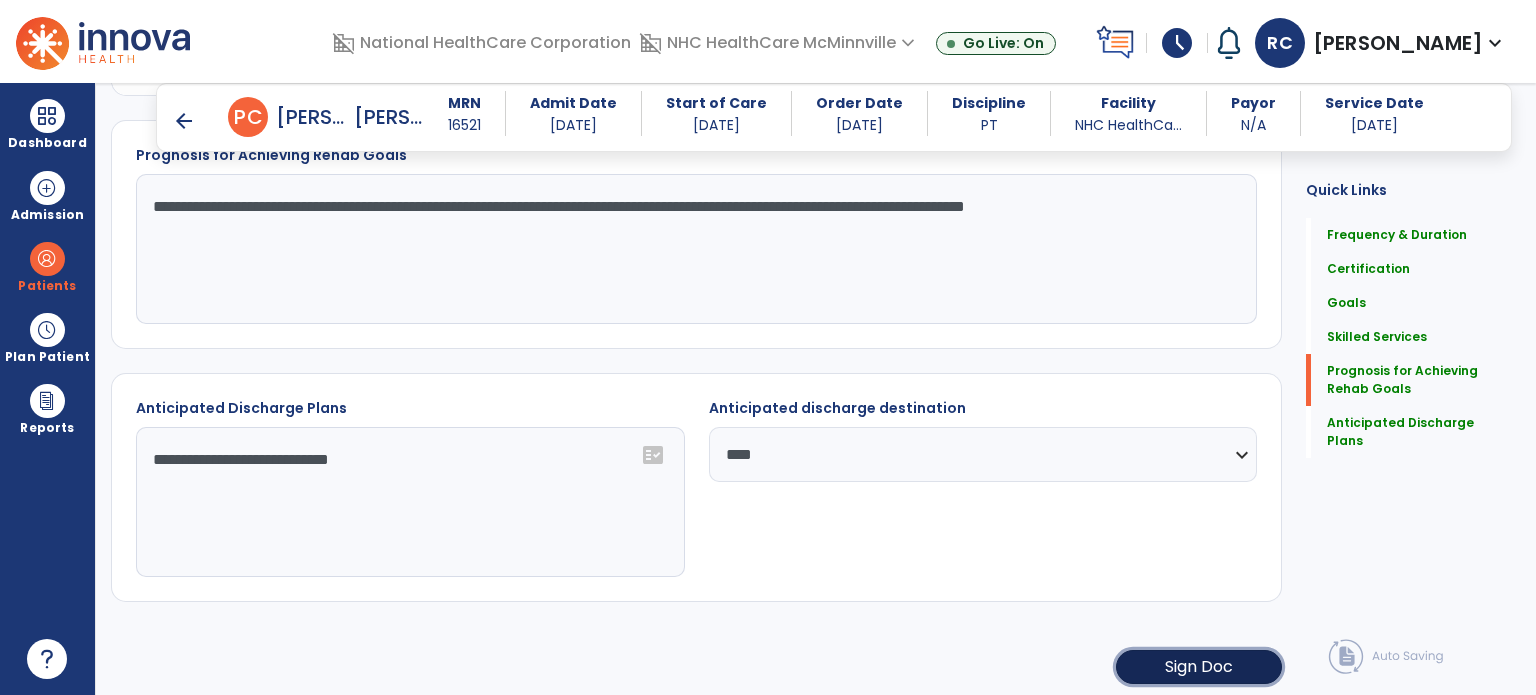 click on "Sign Doc" 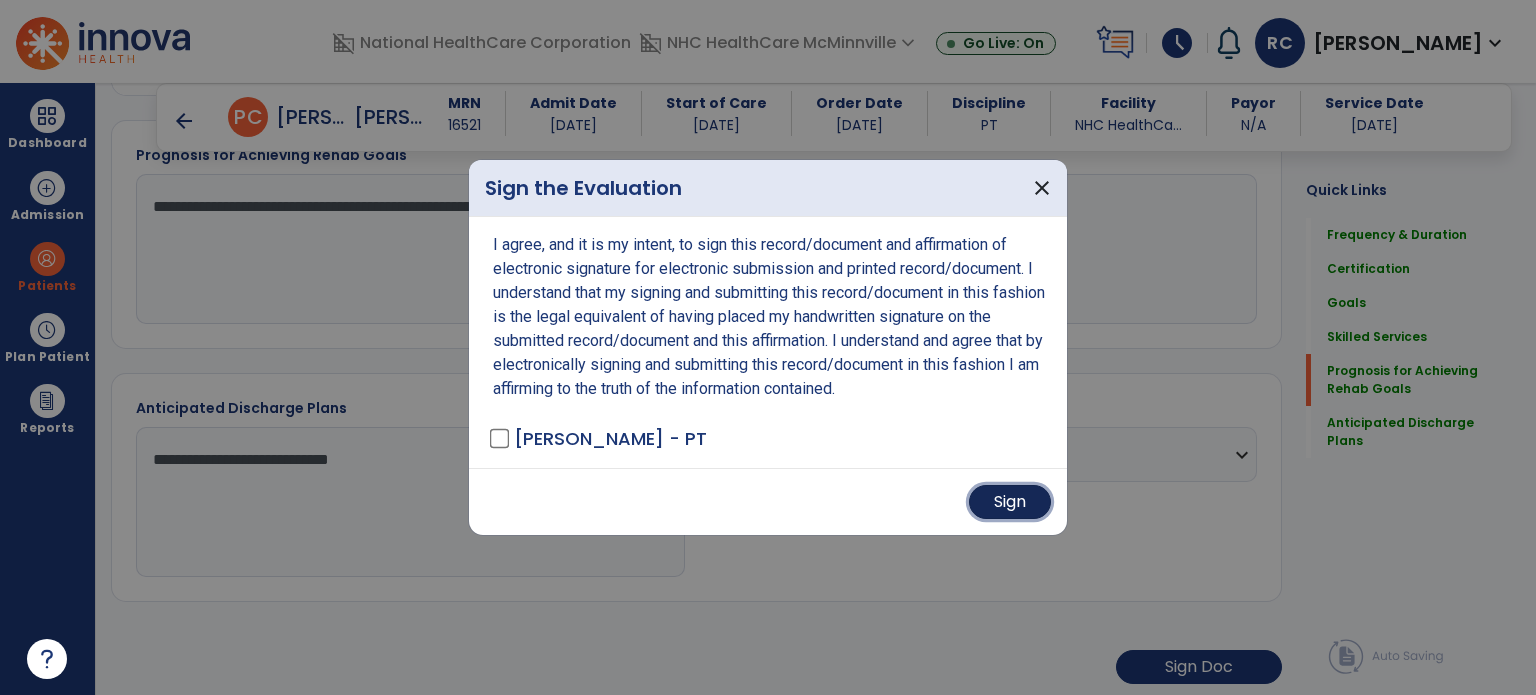 click on "Sign" at bounding box center [1010, 502] 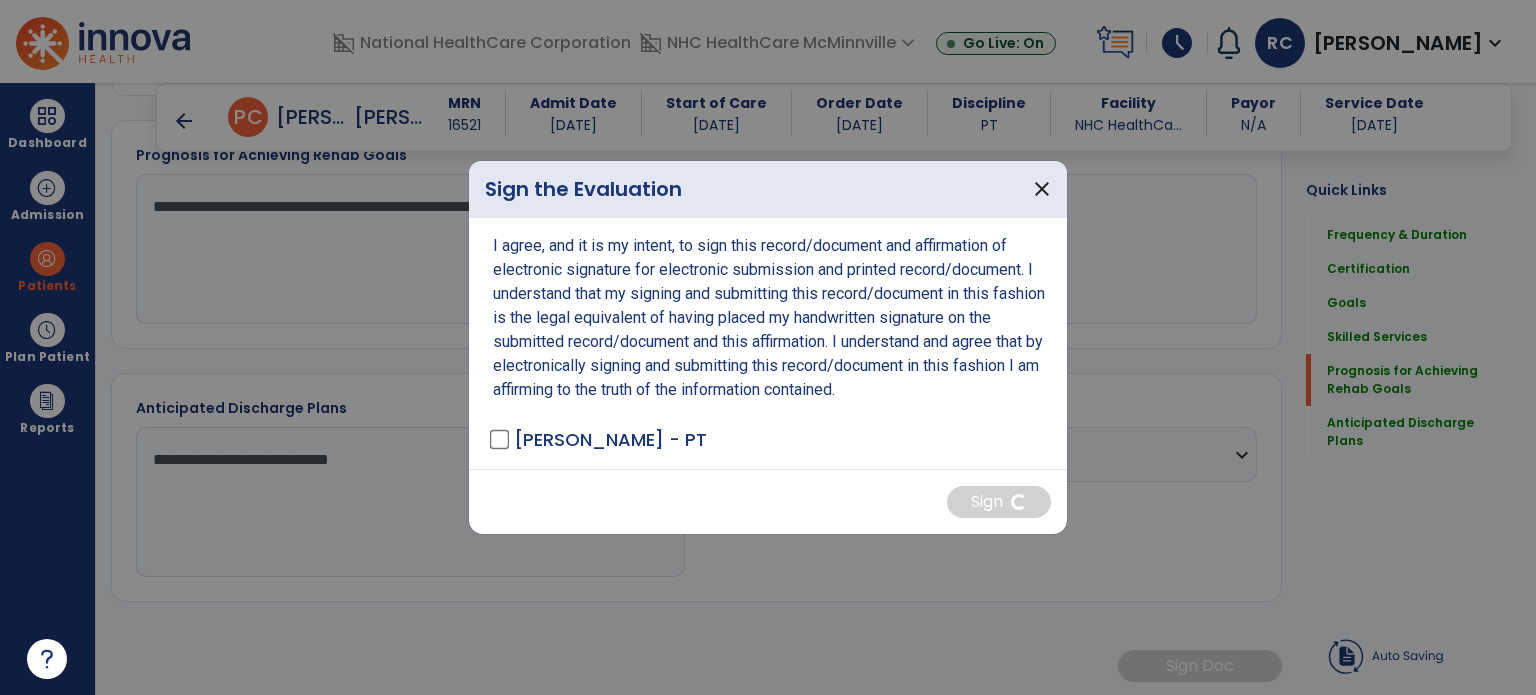 scroll, scrollTop: 2126, scrollLeft: 0, axis: vertical 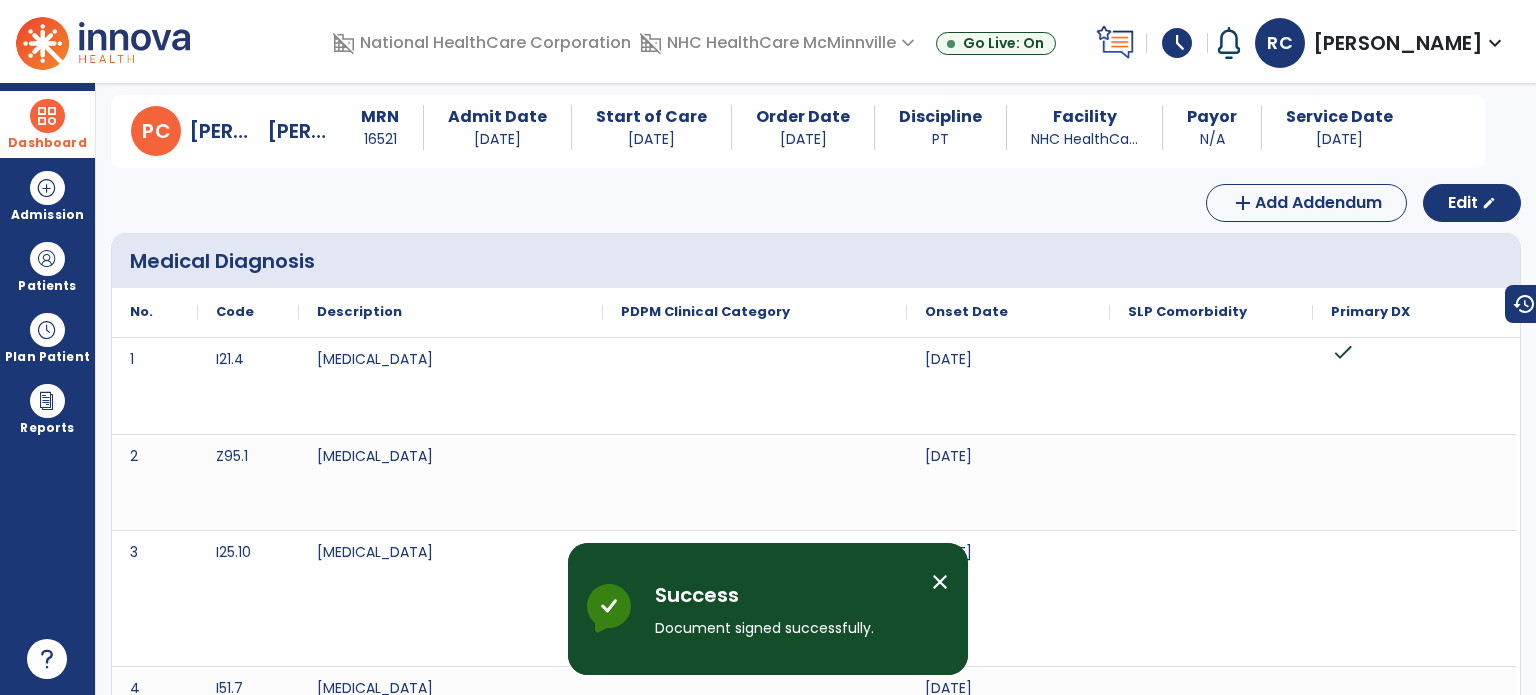 click on "Dashboard" at bounding box center [47, 143] 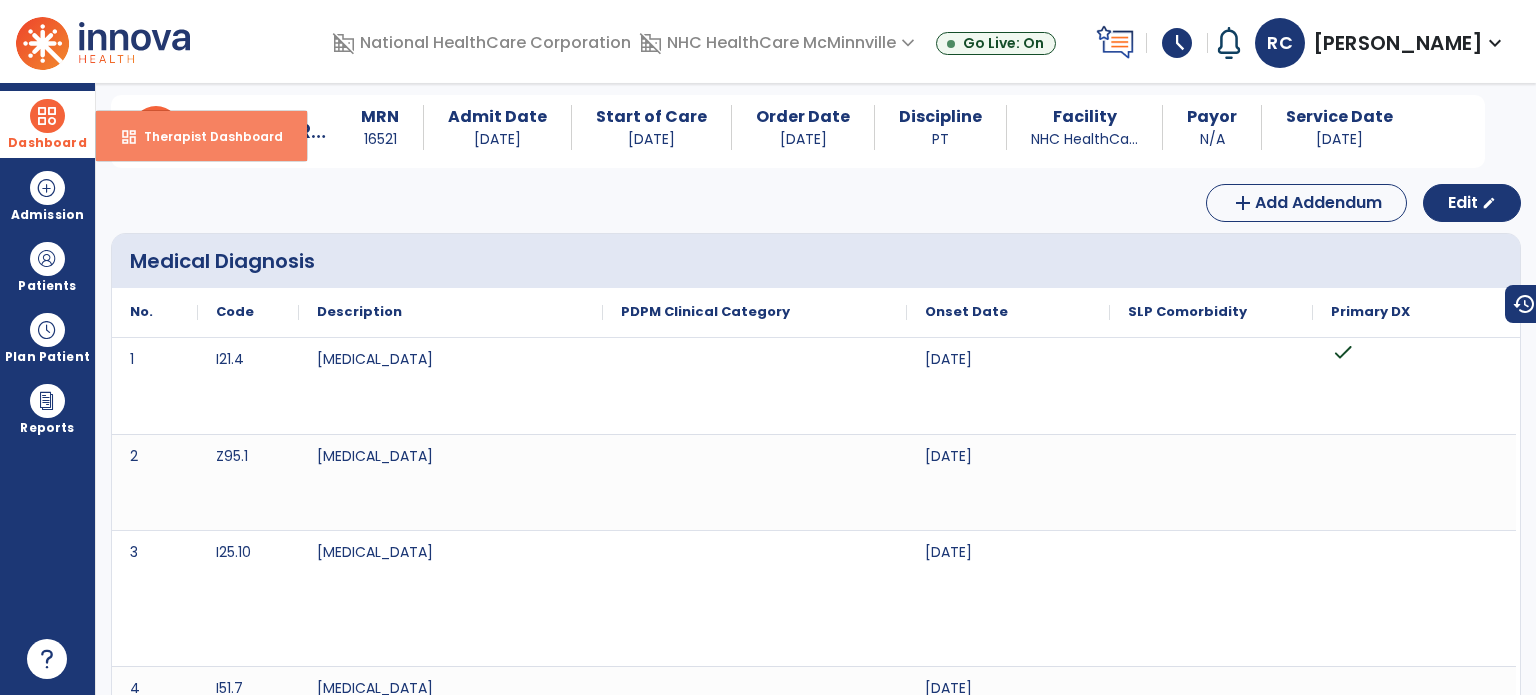 click on "Therapist Dashboard" at bounding box center (205, 136) 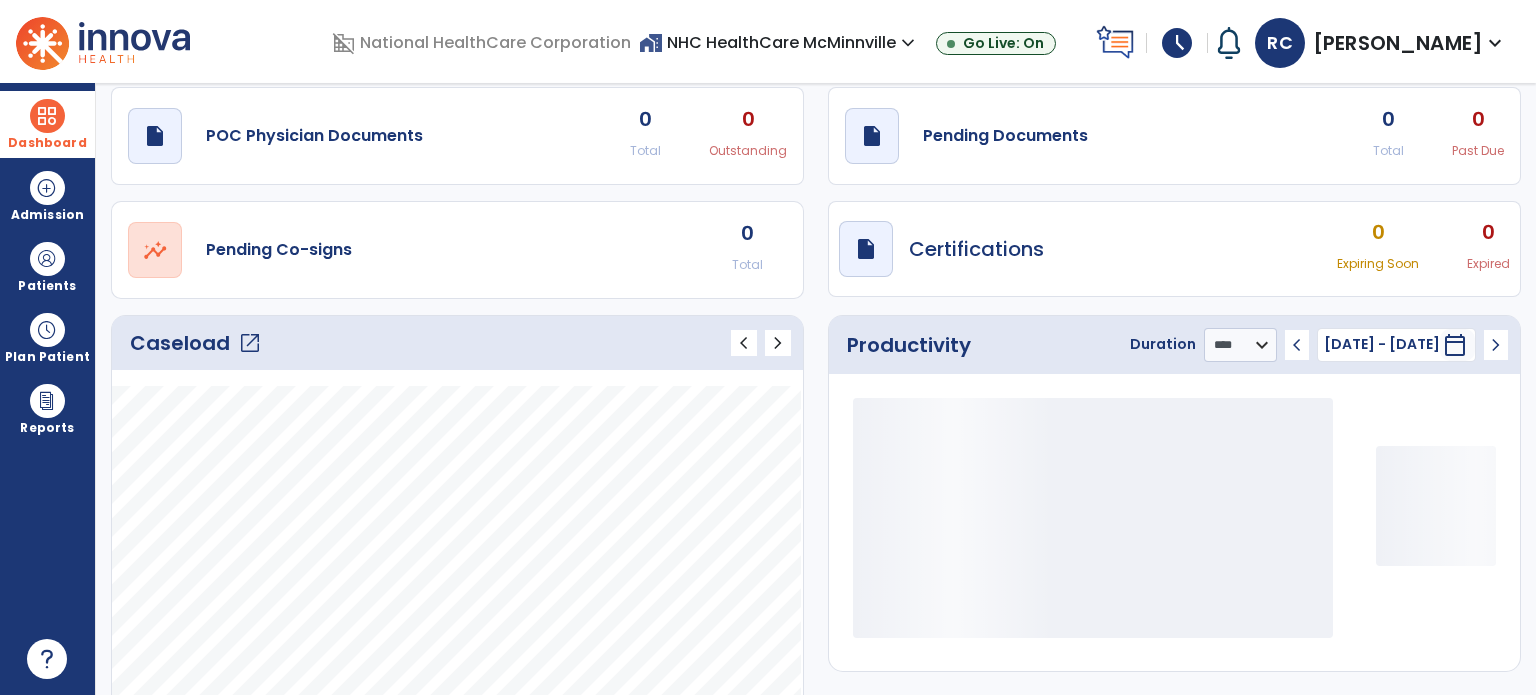 scroll, scrollTop: 54, scrollLeft: 0, axis: vertical 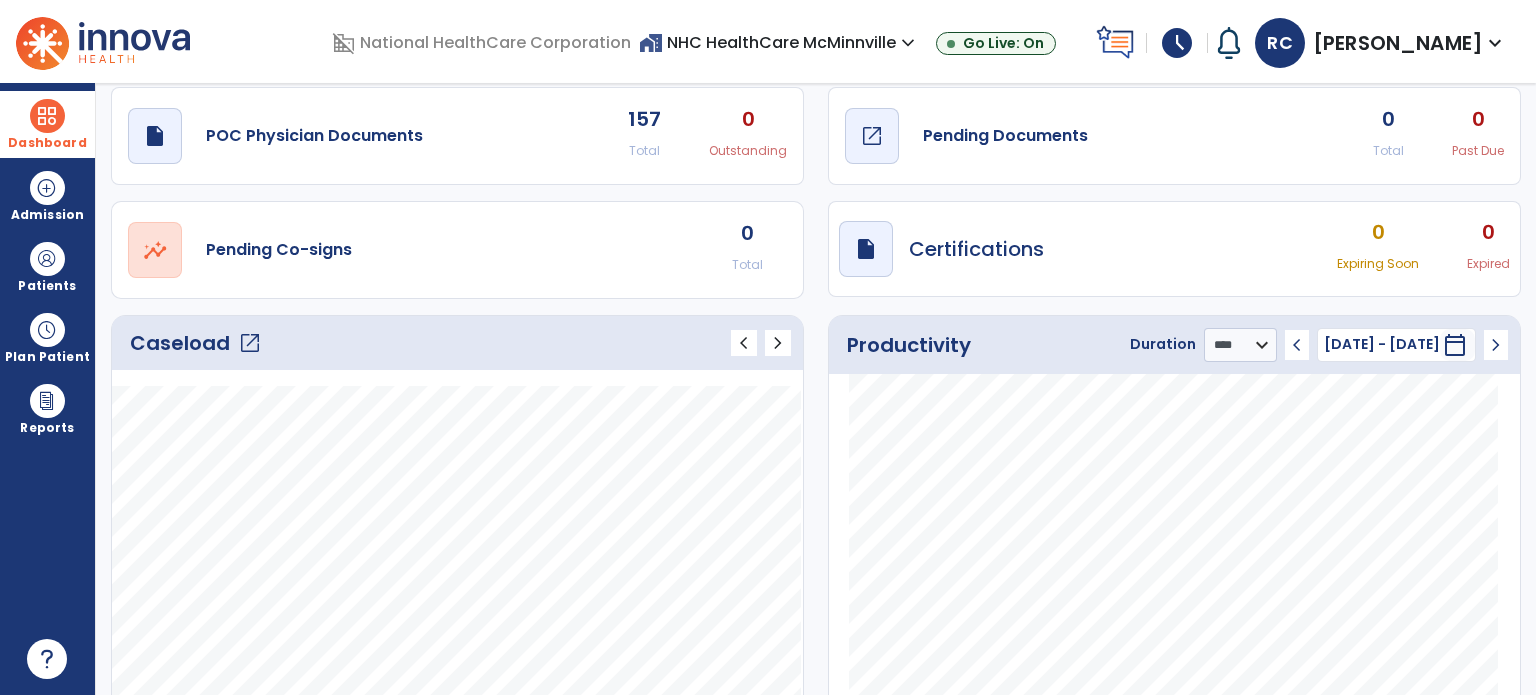 click on "Pending Documents" 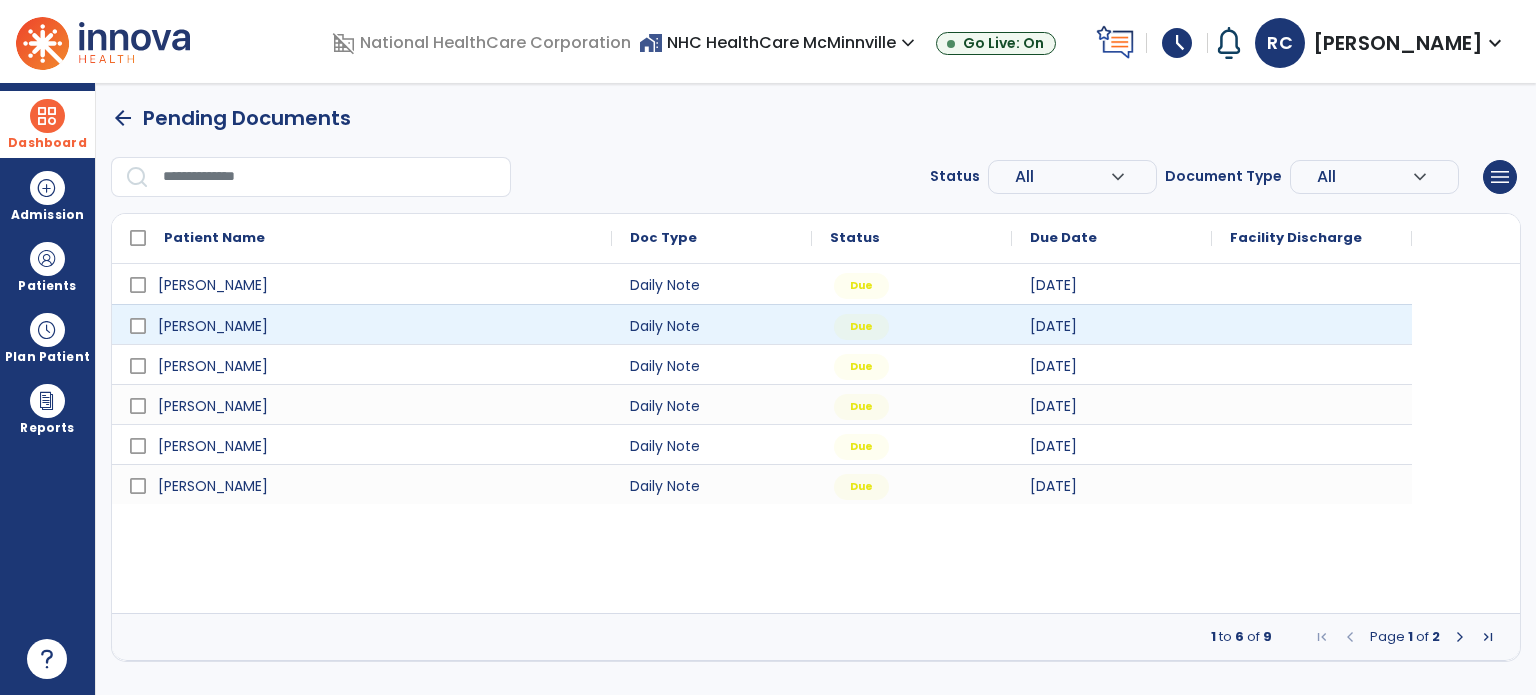 scroll, scrollTop: 0, scrollLeft: 0, axis: both 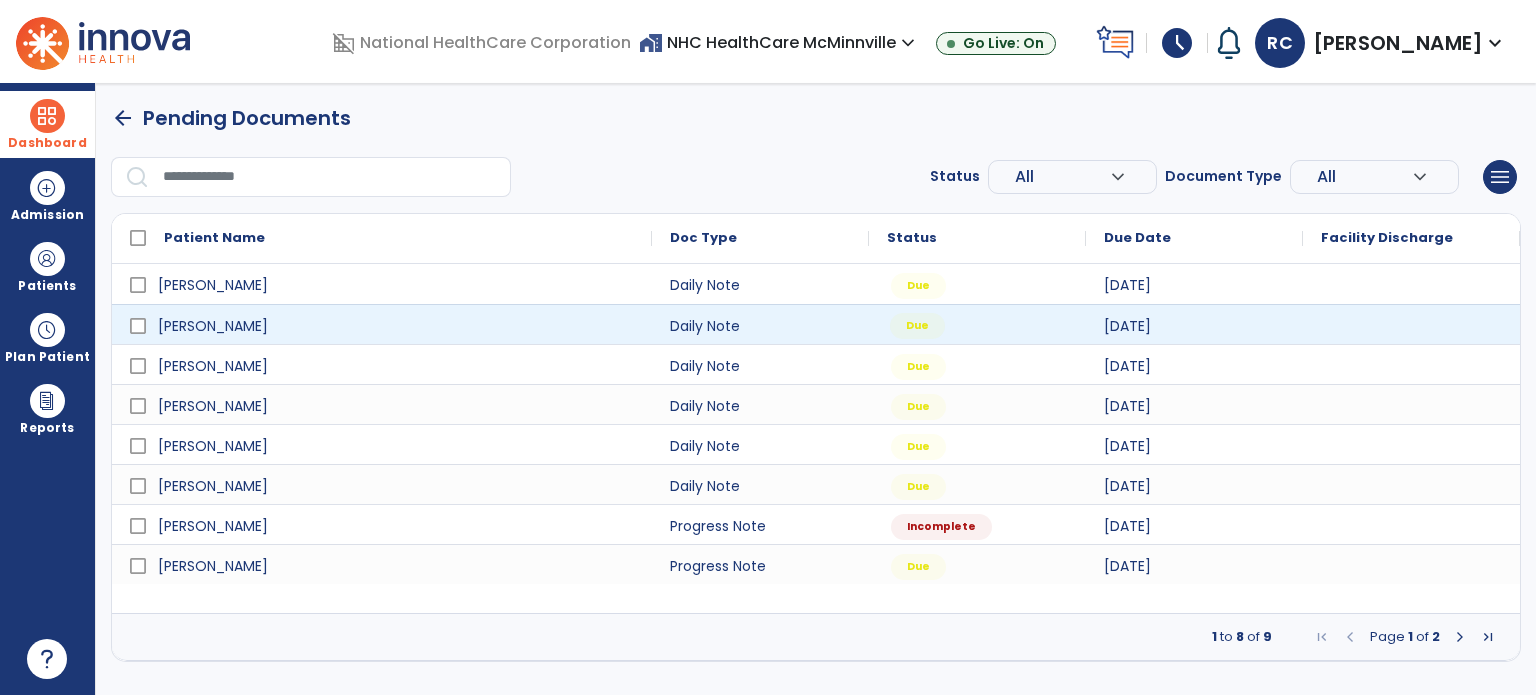 click on "Due" at bounding box center [977, 324] 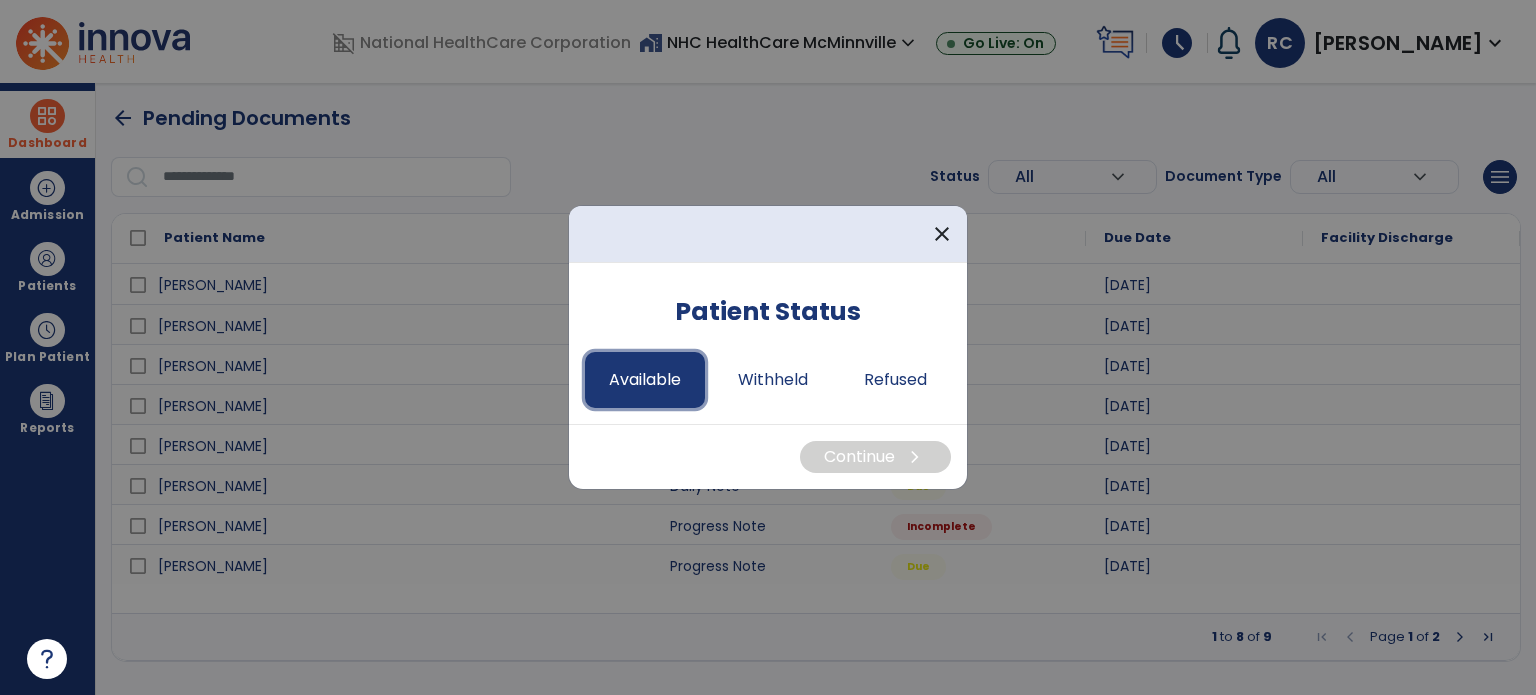 click on "Available" at bounding box center (645, 380) 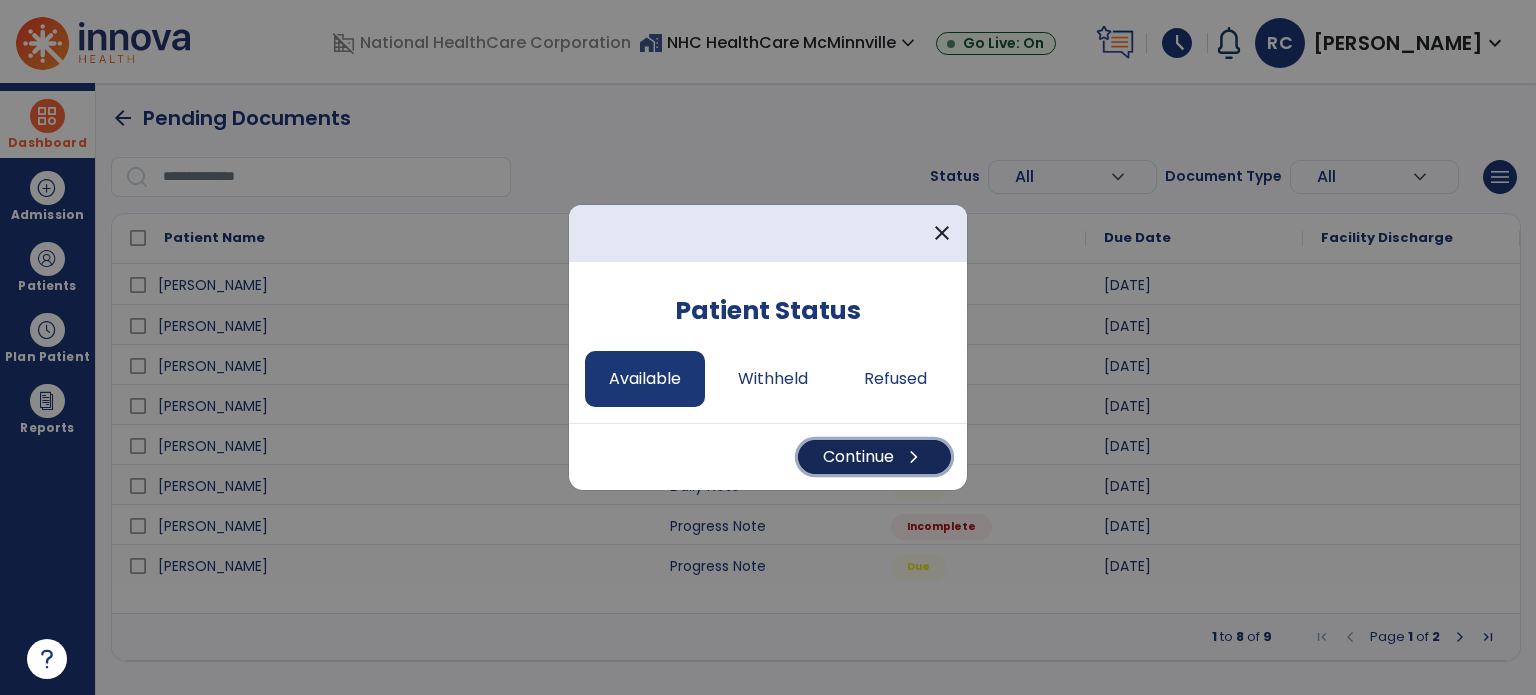 click on "Continue   chevron_right" at bounding box center (874, 457) 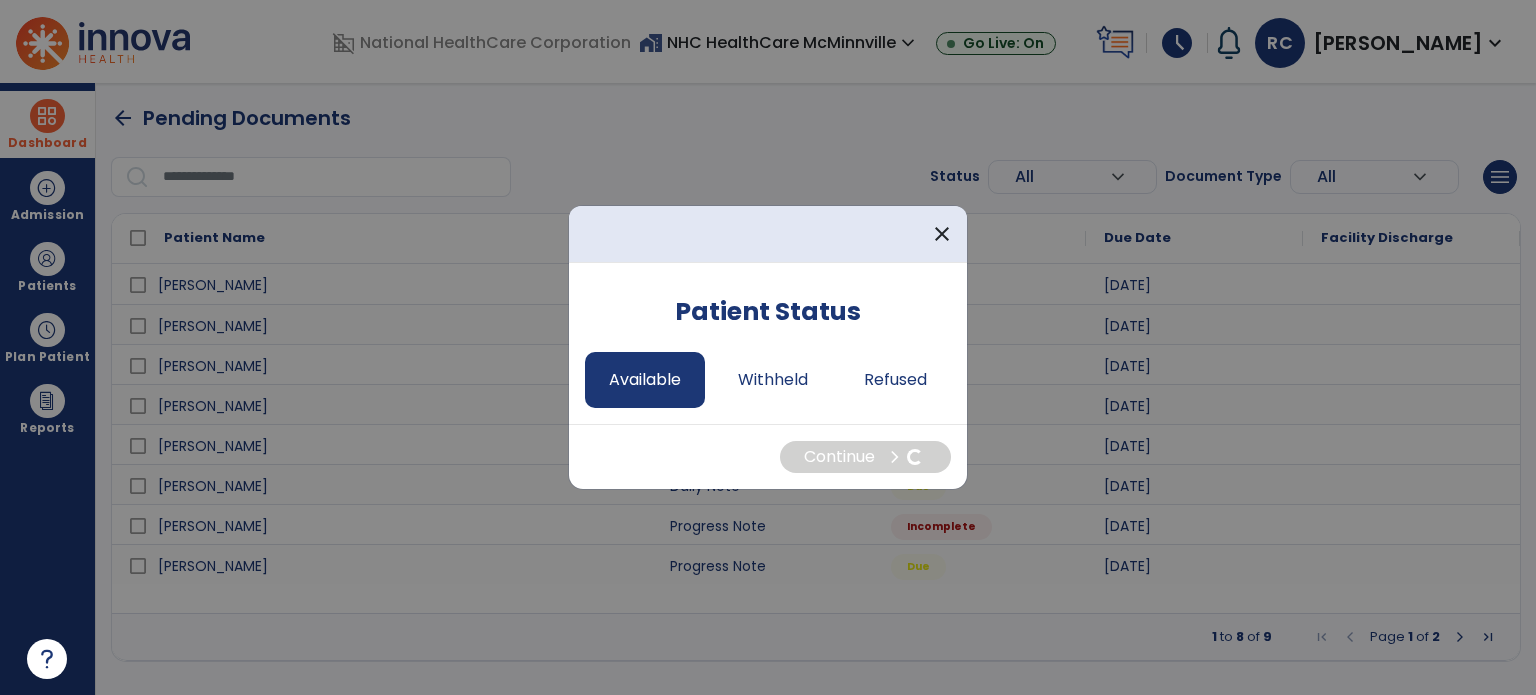 select on "*" 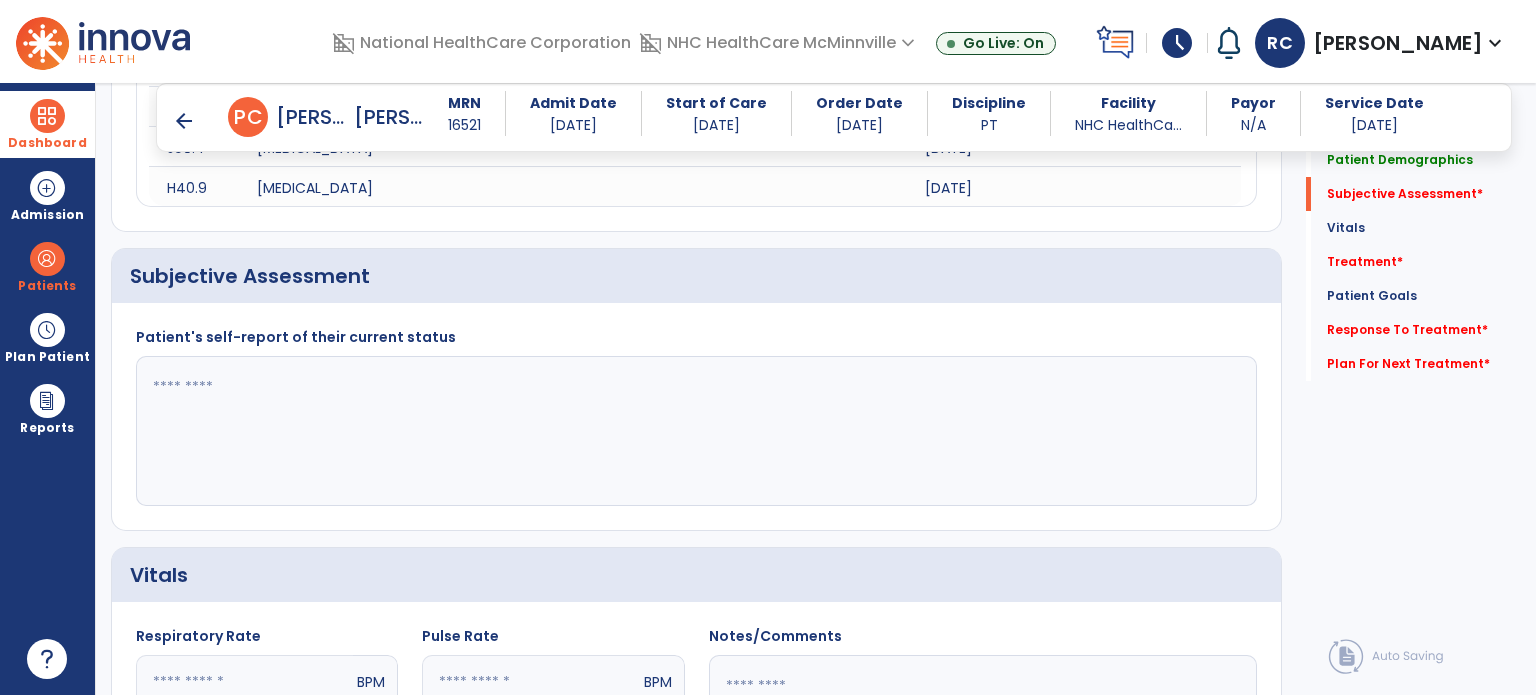 scroll, scrollTop: 1040, scrollLeft: 0, axis: vertical 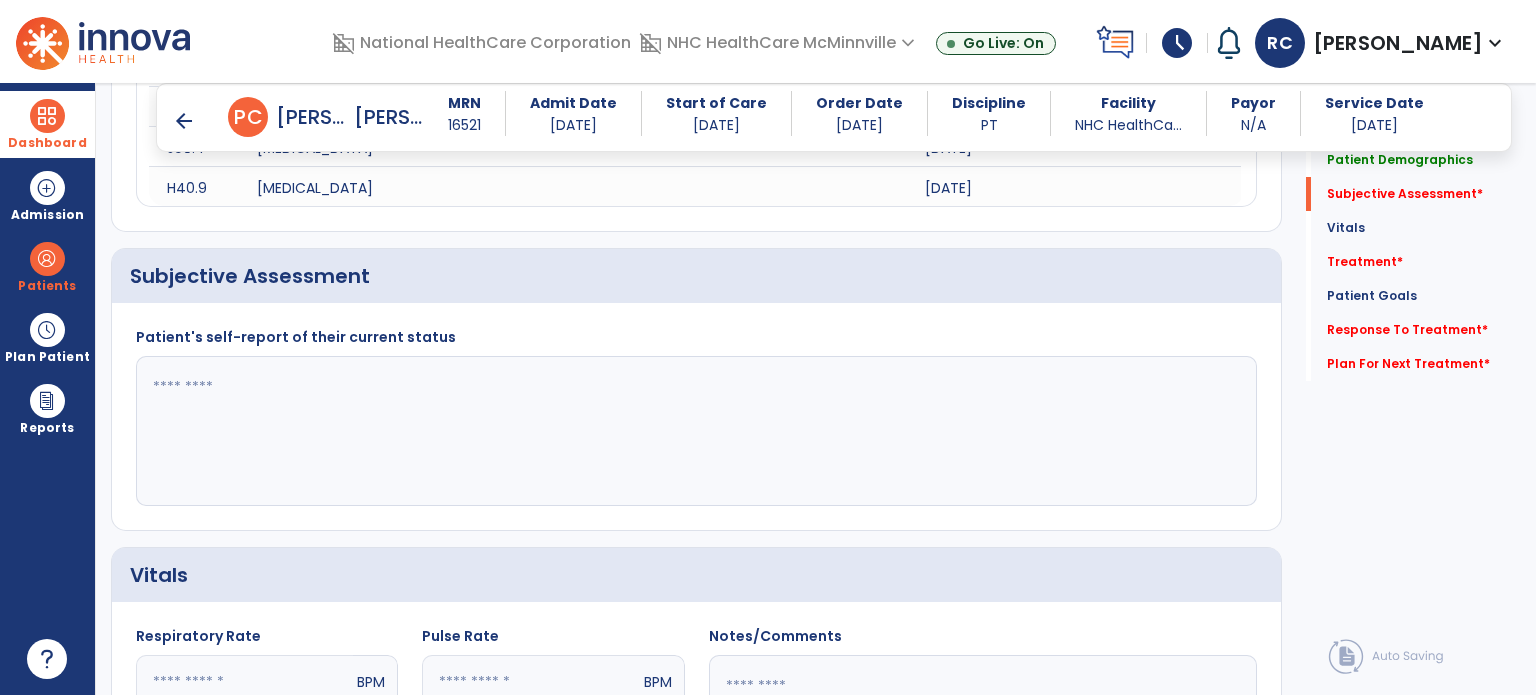 click 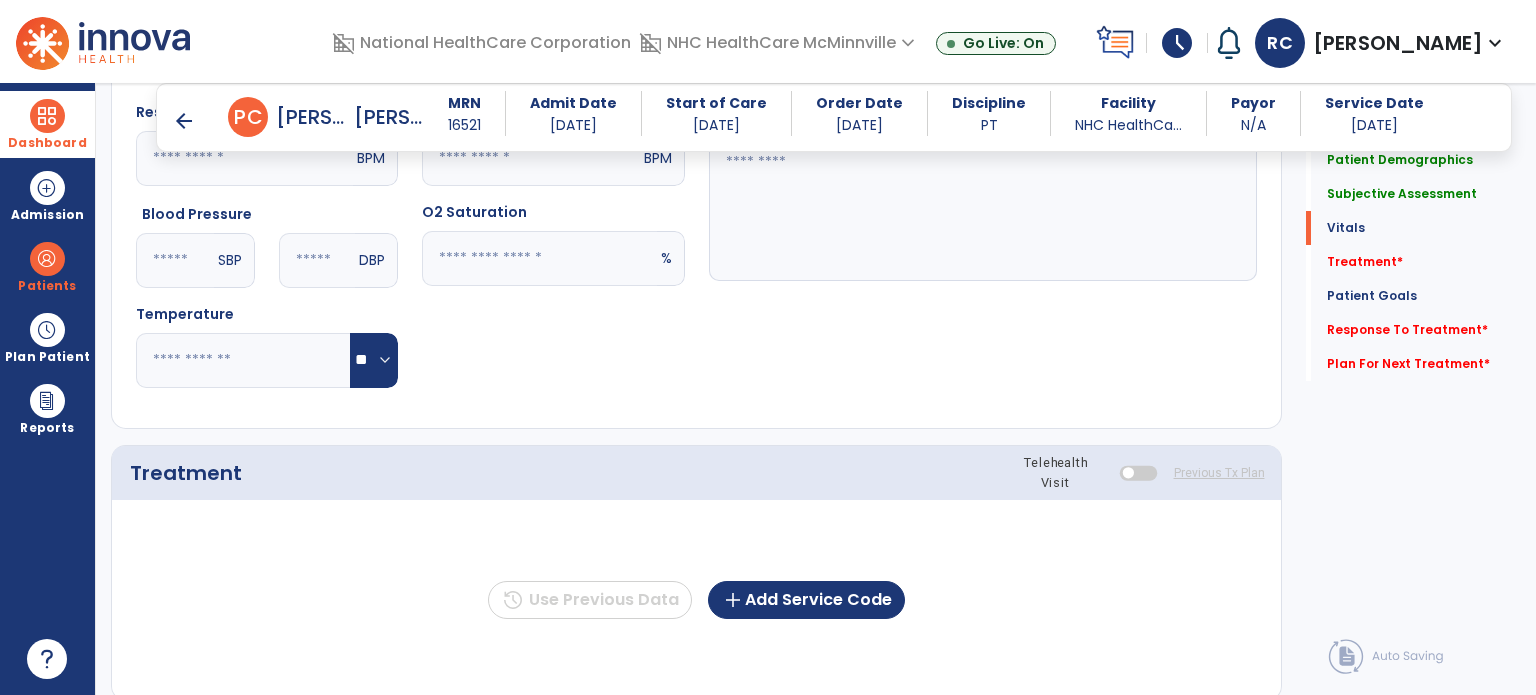 scroll, scrollTop: 1568, scrollLeft: 0, axis: vertical 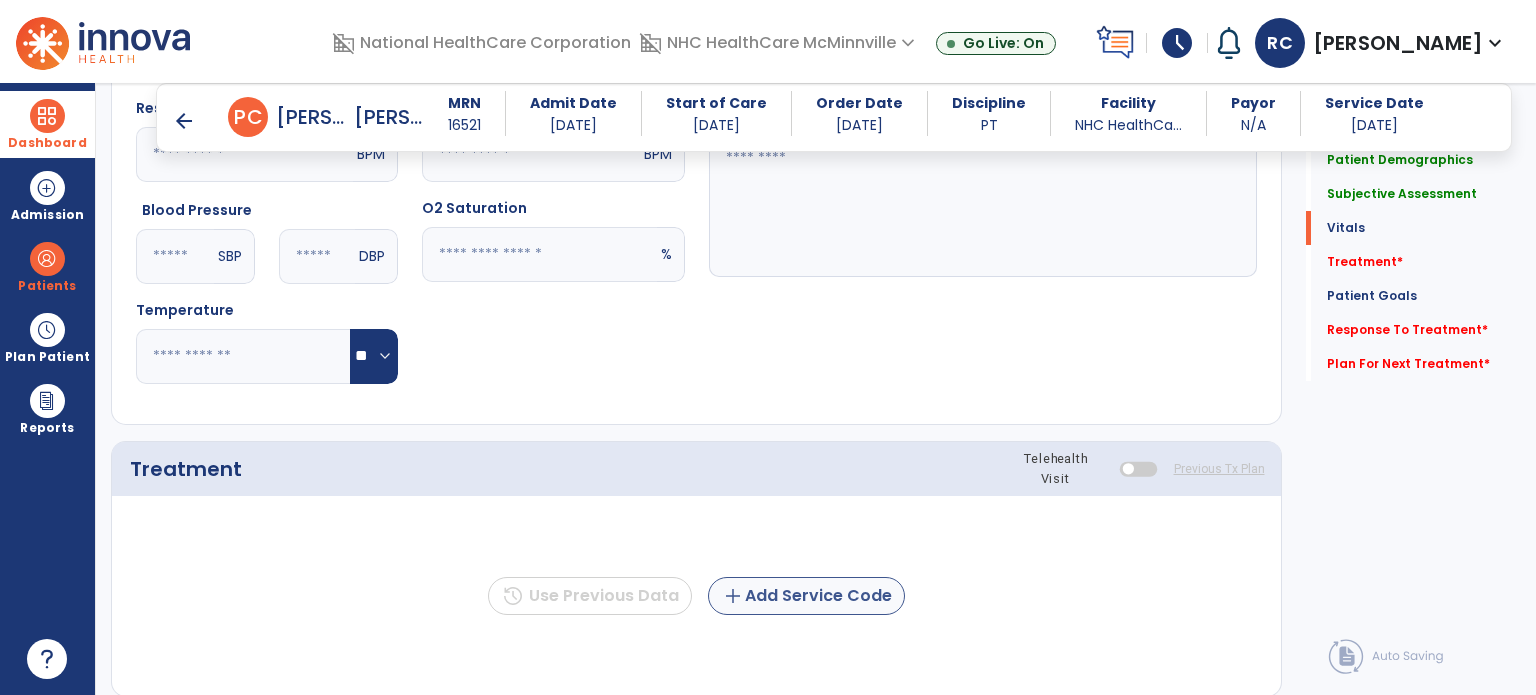type on "**********" 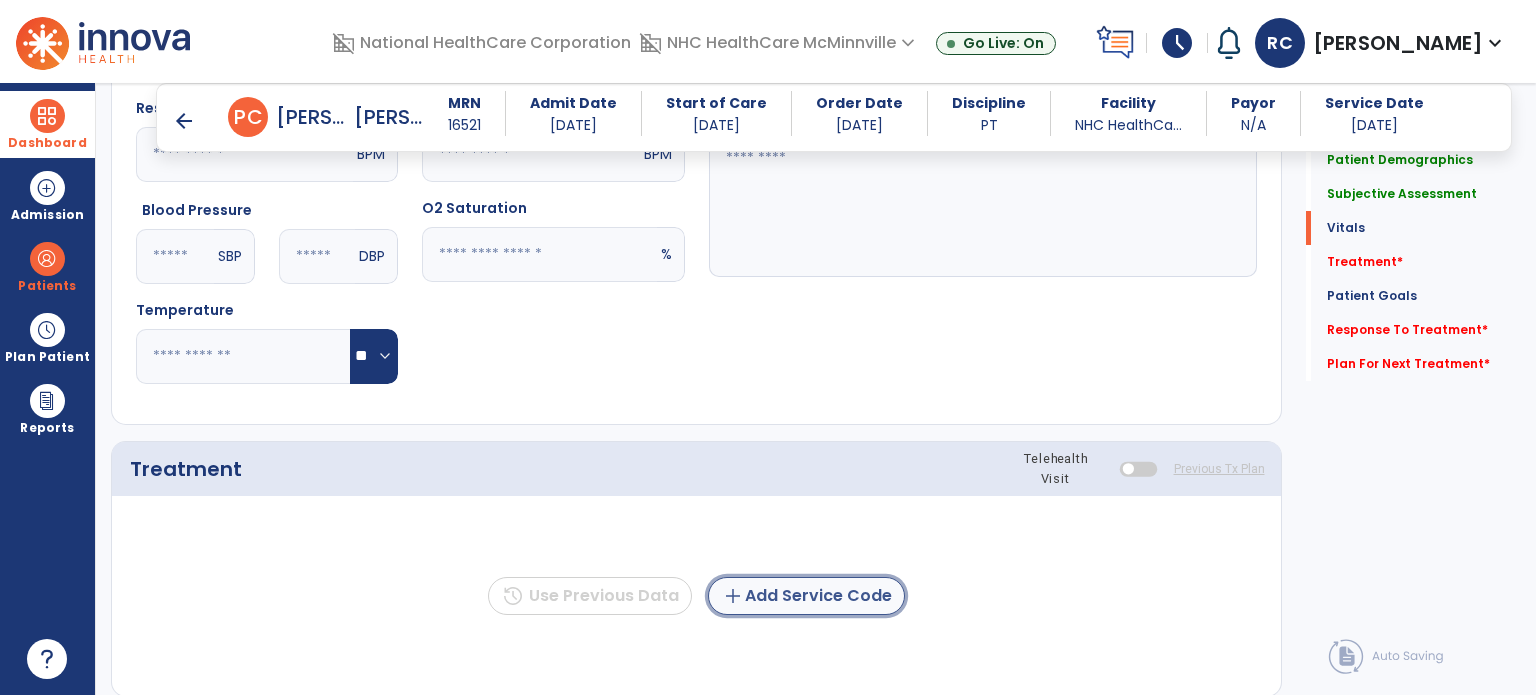 click on "add  Add Service Code" 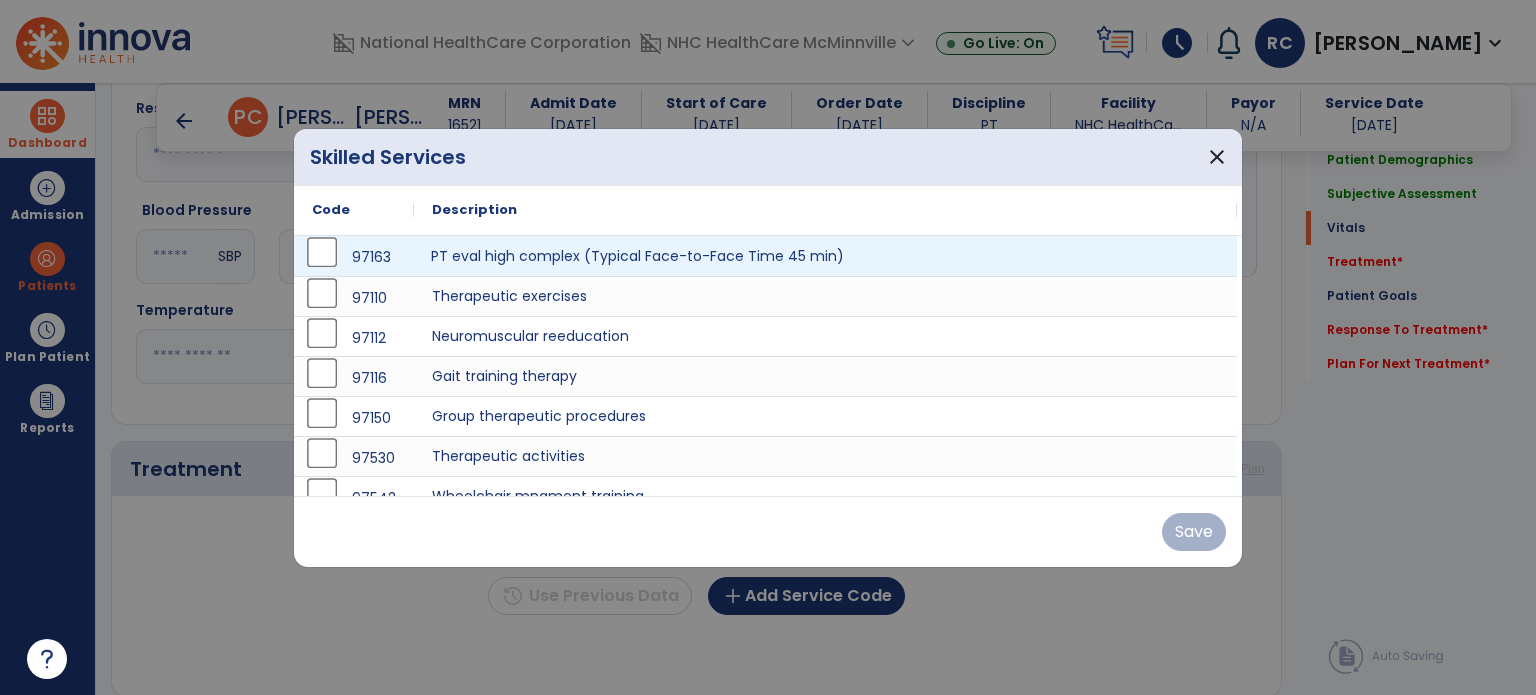 click on "PT eval high complex (Typical Face-to-Face Time 45 min)" at bounding box center (825, 256) 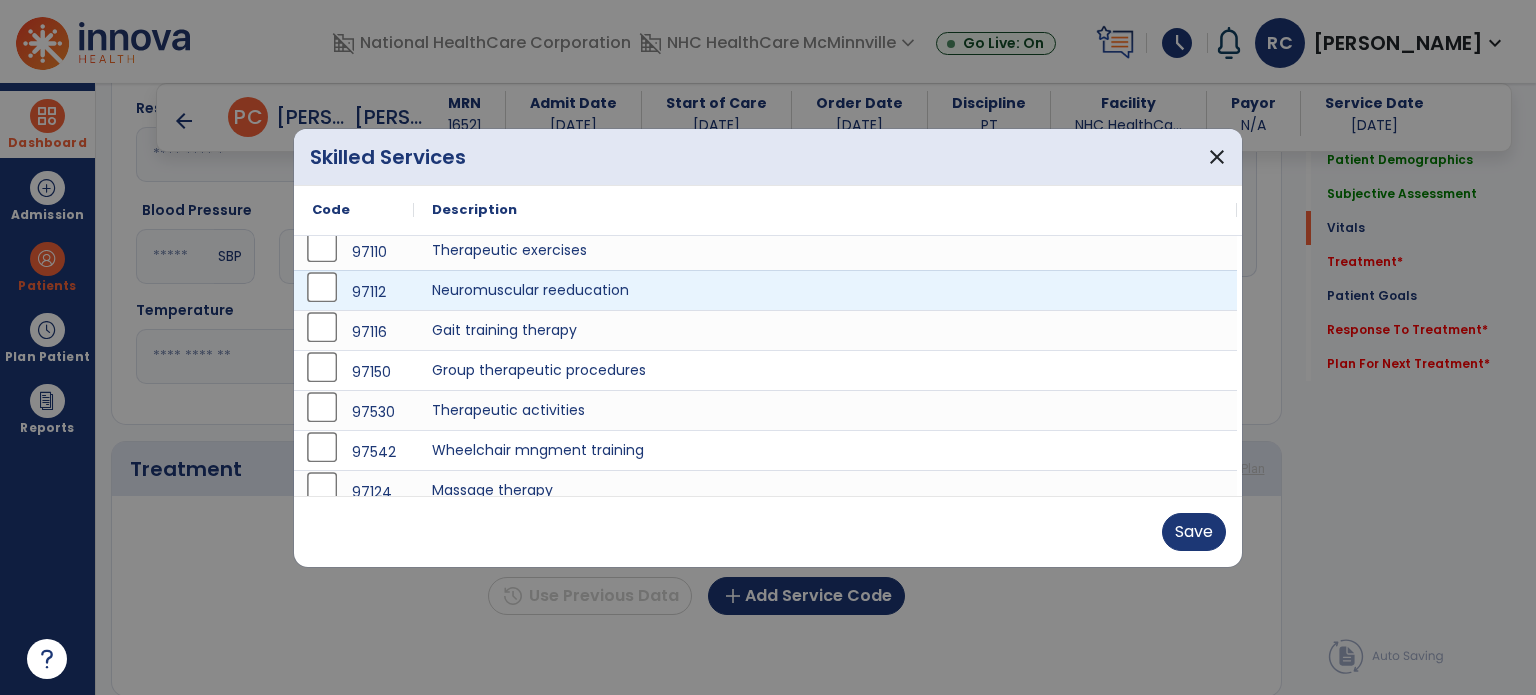 scroll, scrollTop: 44, scrollLeft: 0, axis: vertical 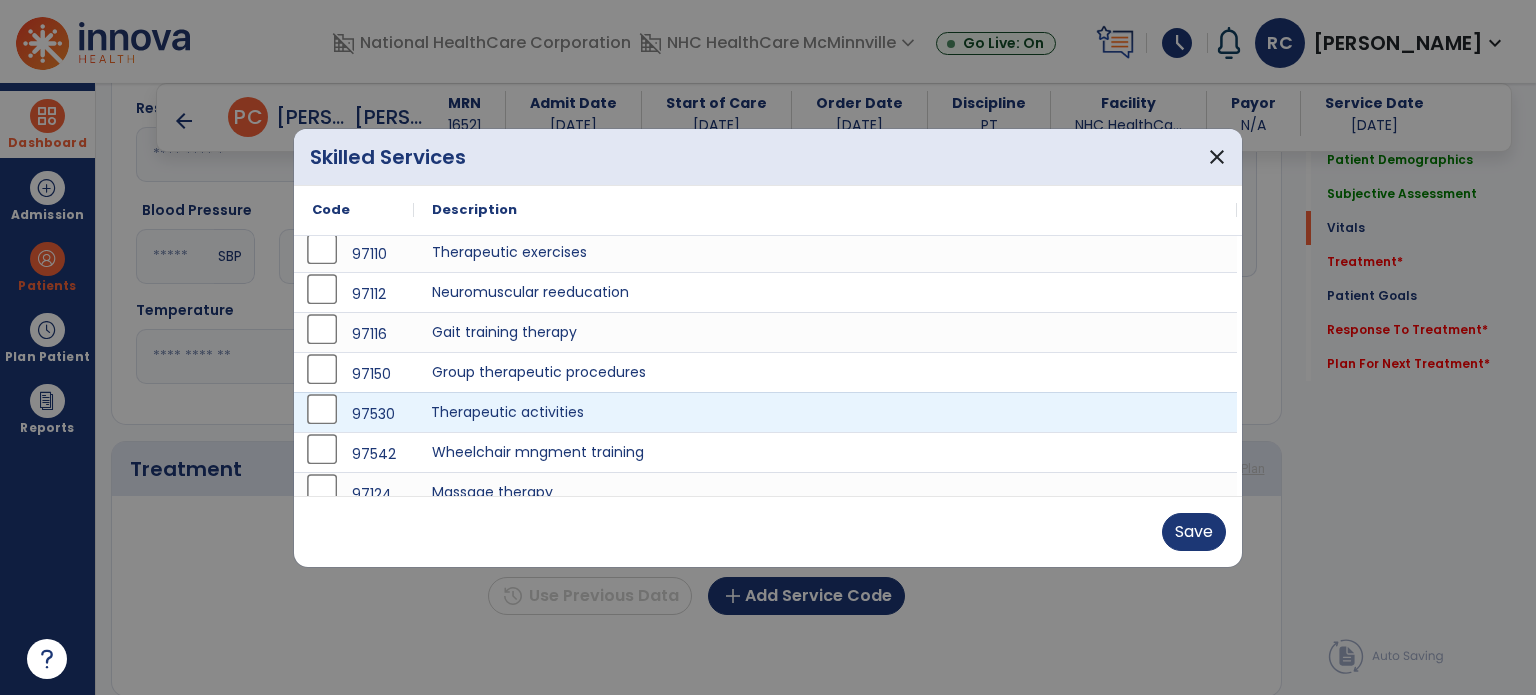 click on "Therapeutic activities" at bounding box center (825, 412) 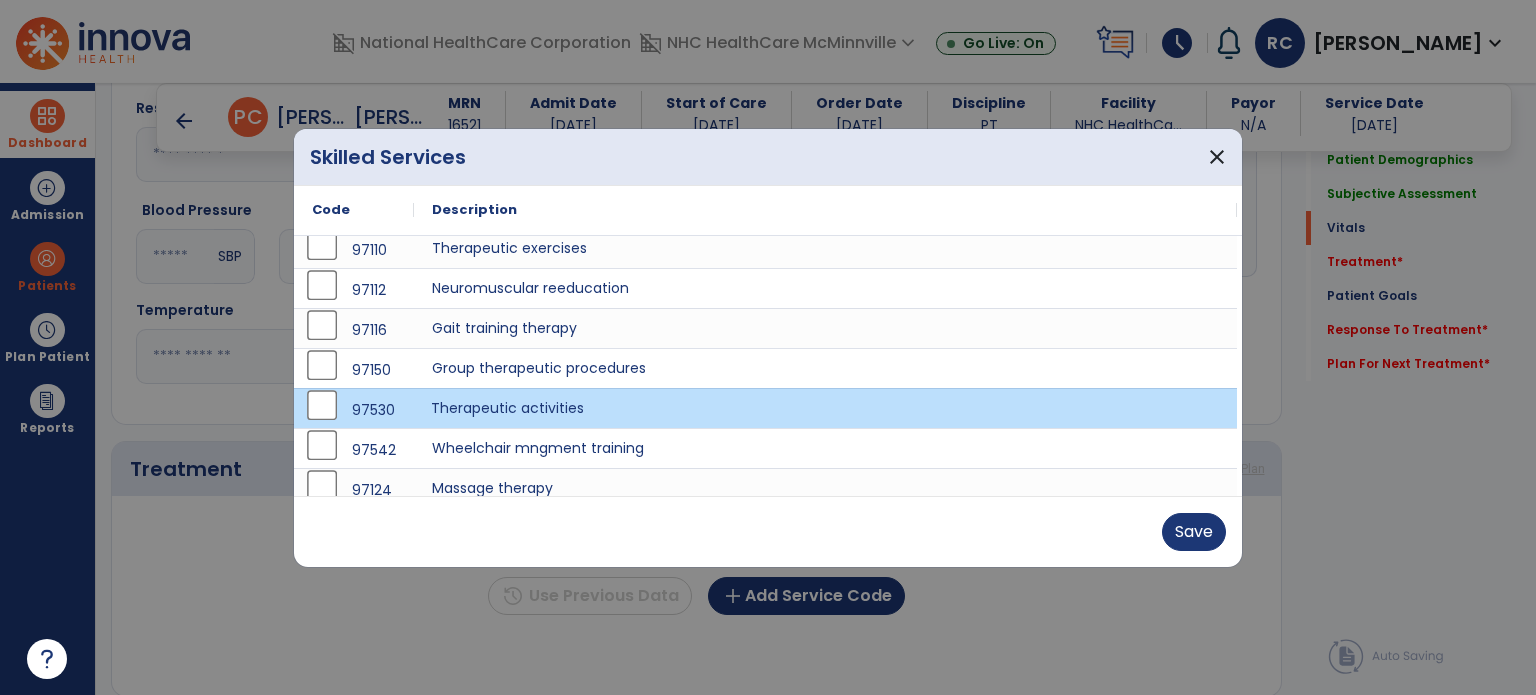 scroll, scrollTop: 48, scrollLeft: 0, axis: vertical 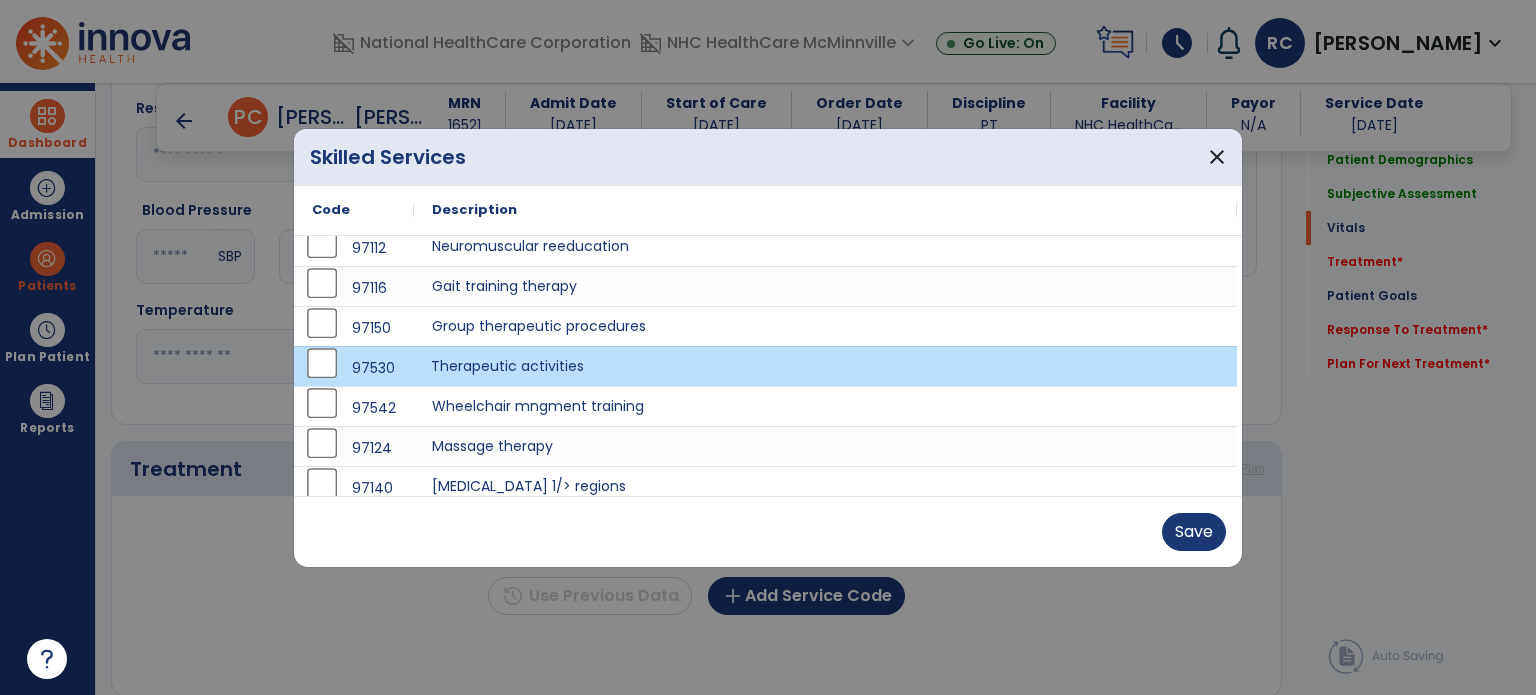 click on "Therapeutic activities" at bounding box center [825, 366] 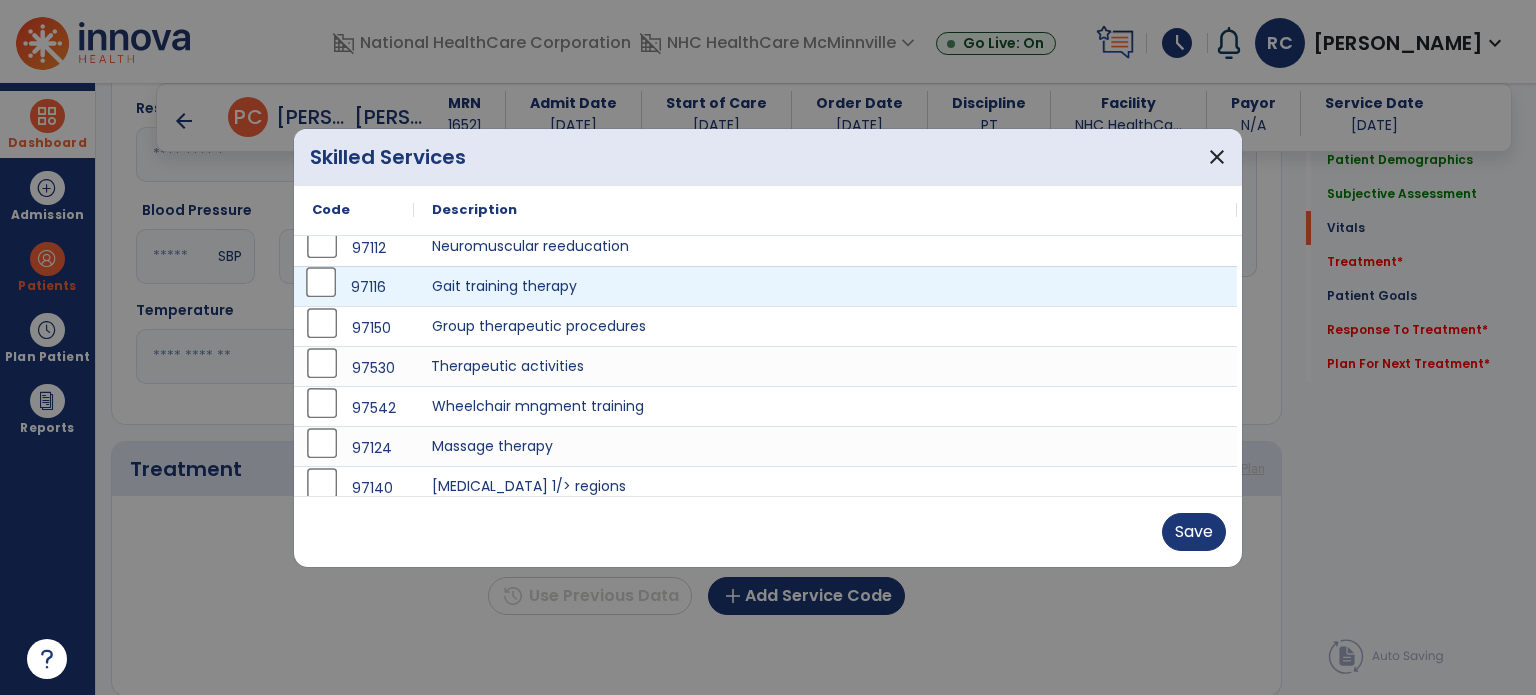 click on "97116" at bounding box center [368, 287] 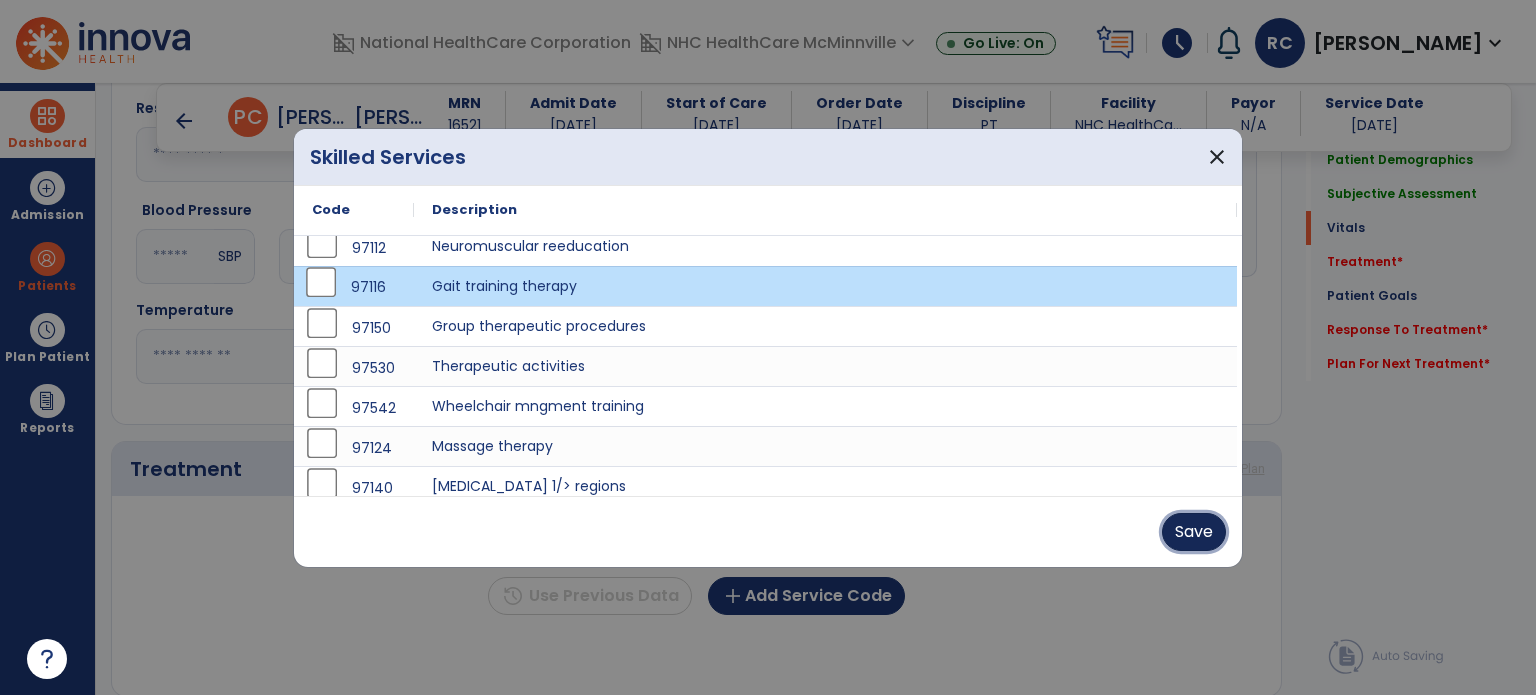 click on "Save" at bounding box center [1194, 532] 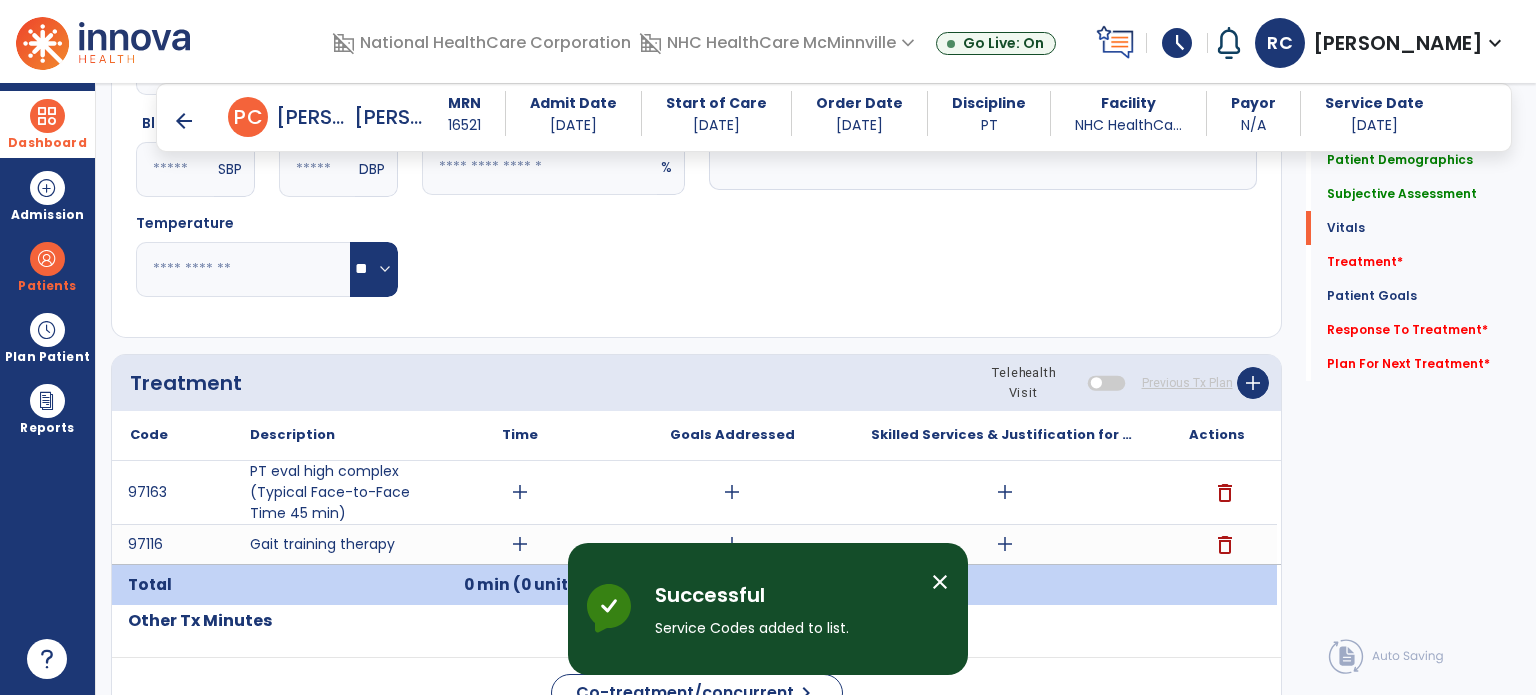 scroll, scrollTop: 1656, scrollLeft: 0, axis: vertical 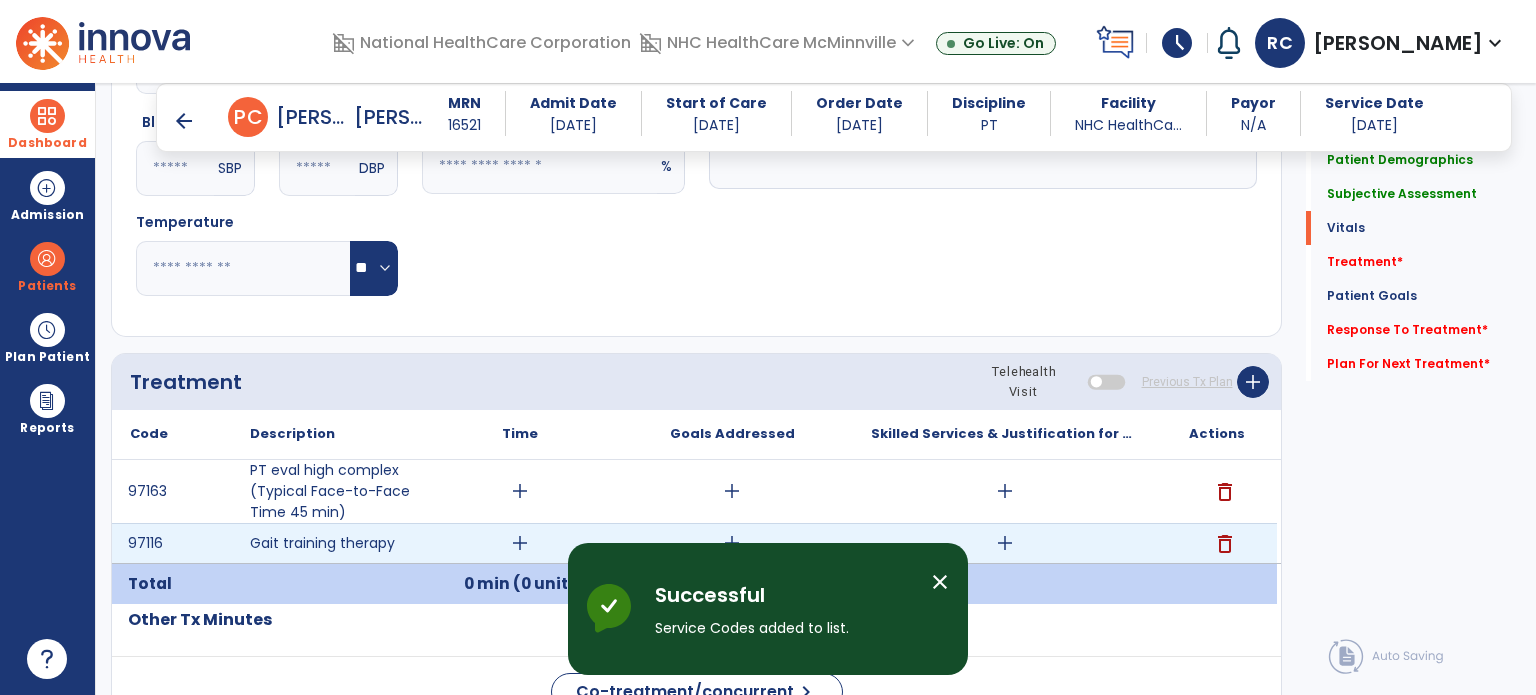 click on "add" at bounding box center [520, 543] 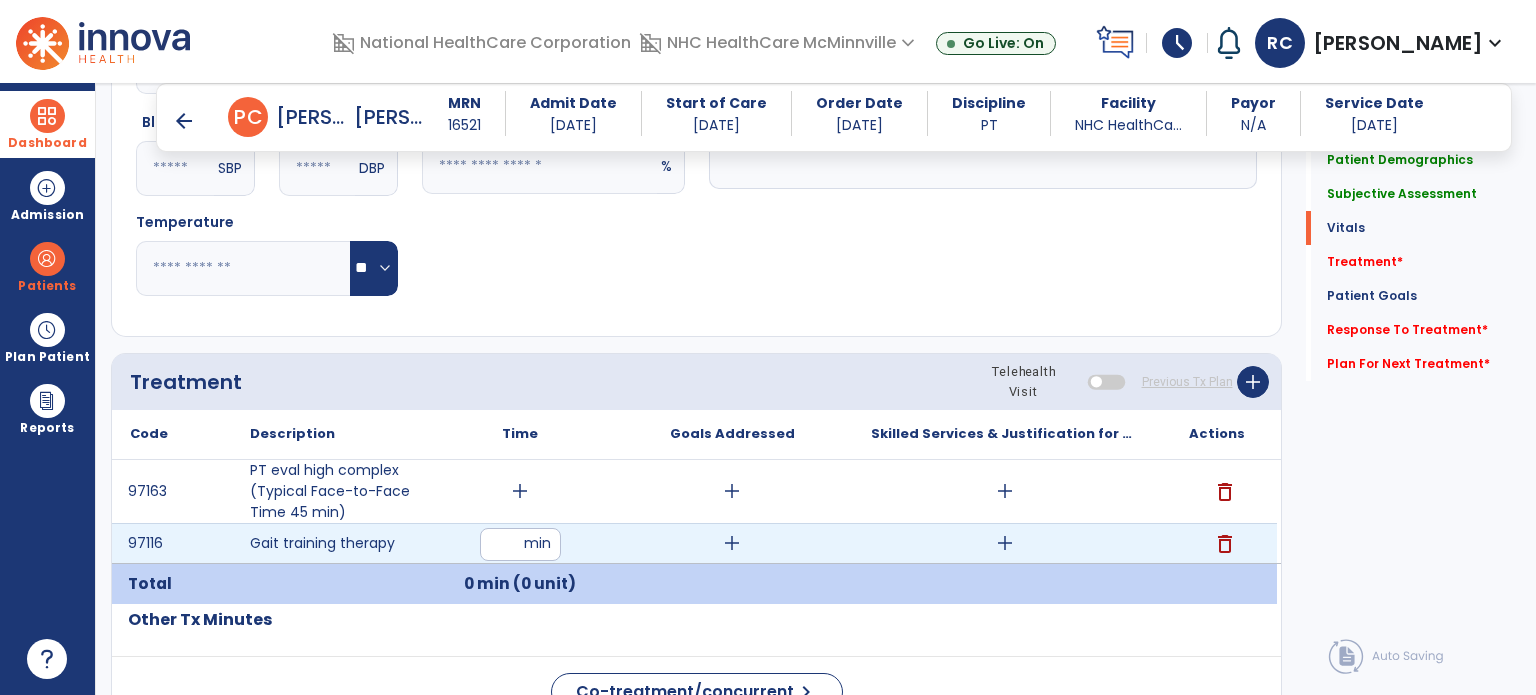 click at bounding box center [520, 544] 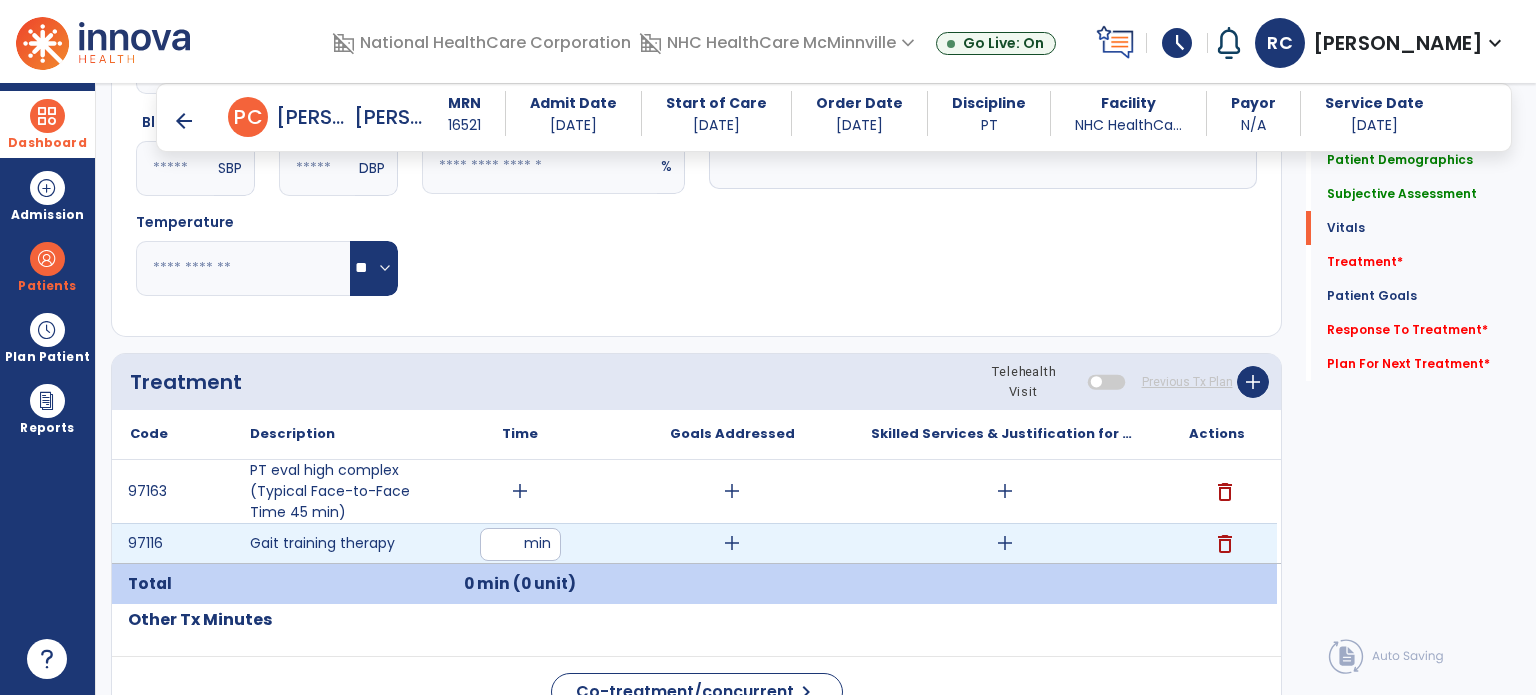 type on "**" 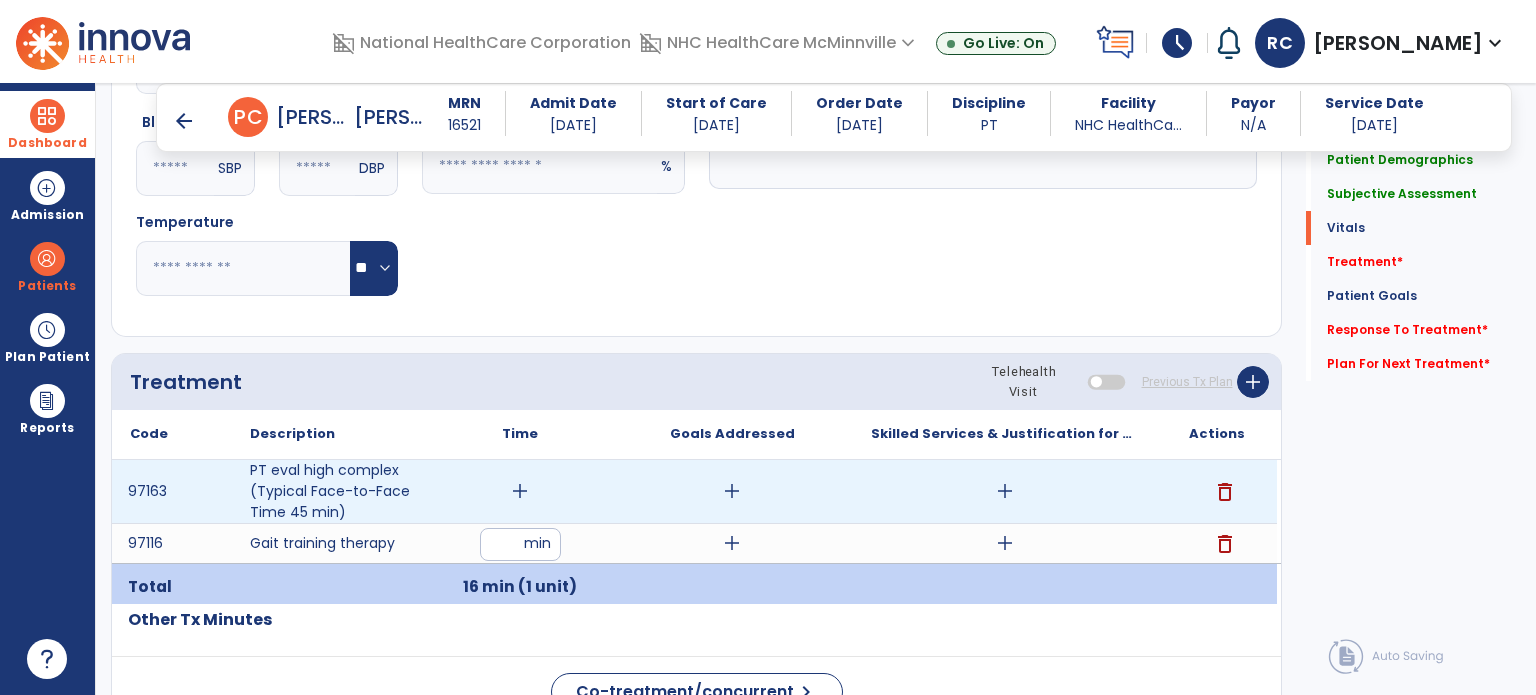 click on "add" at bounding box center (520, 491) 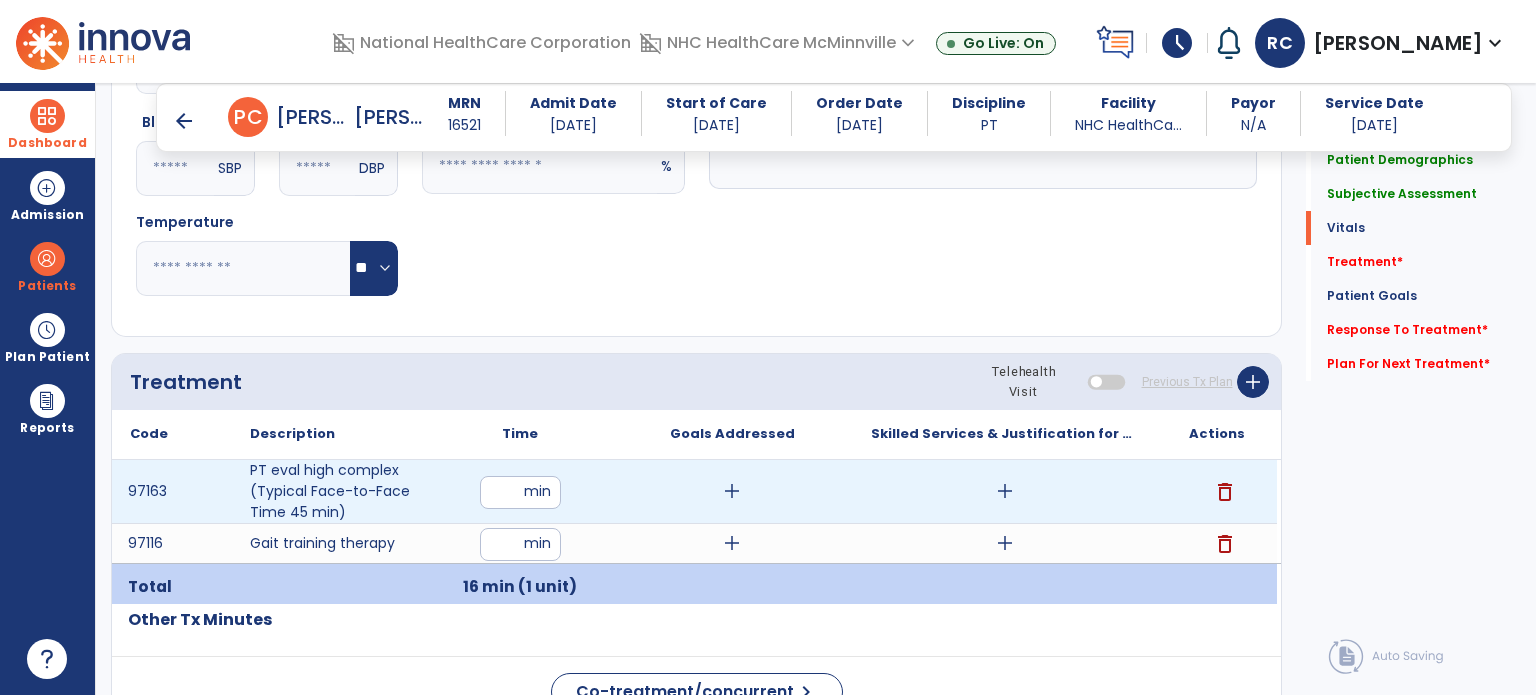 click at bounding box center [520, 492] 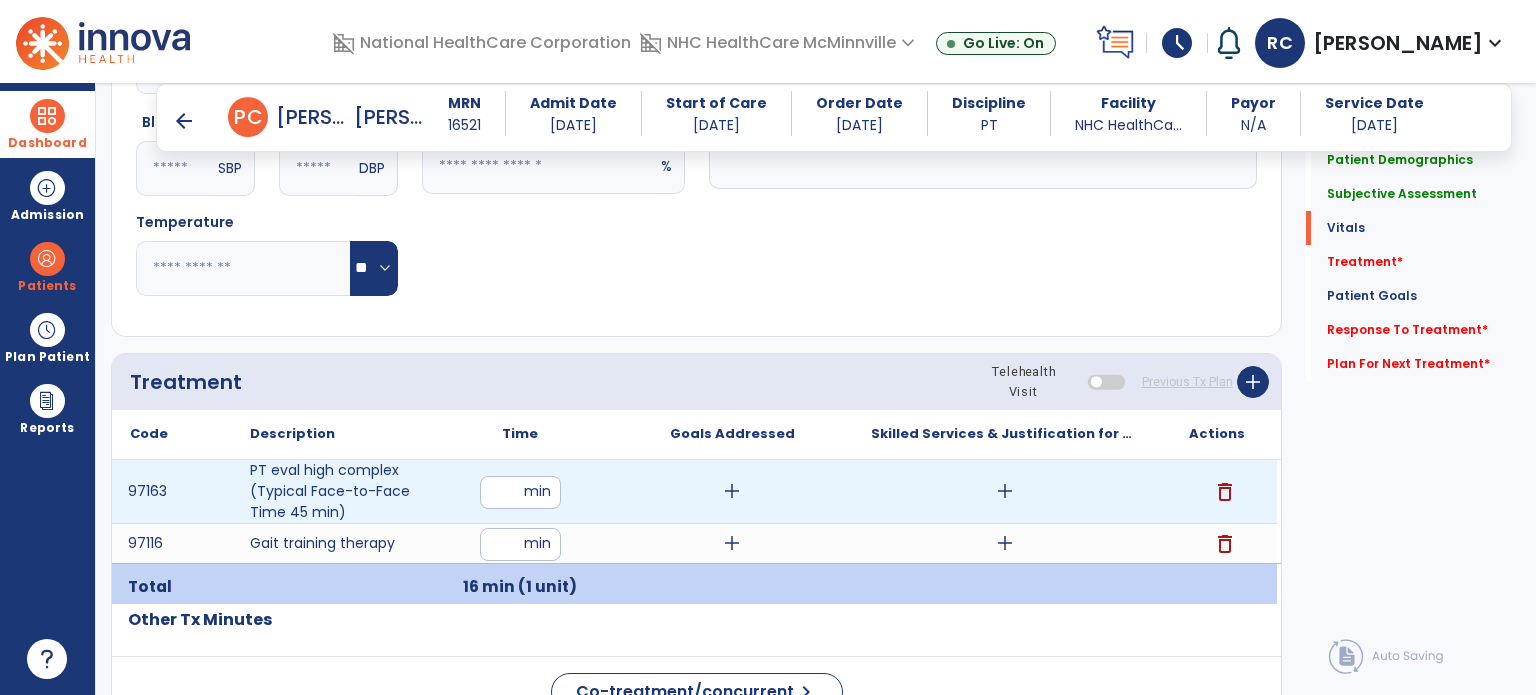 type on "*" 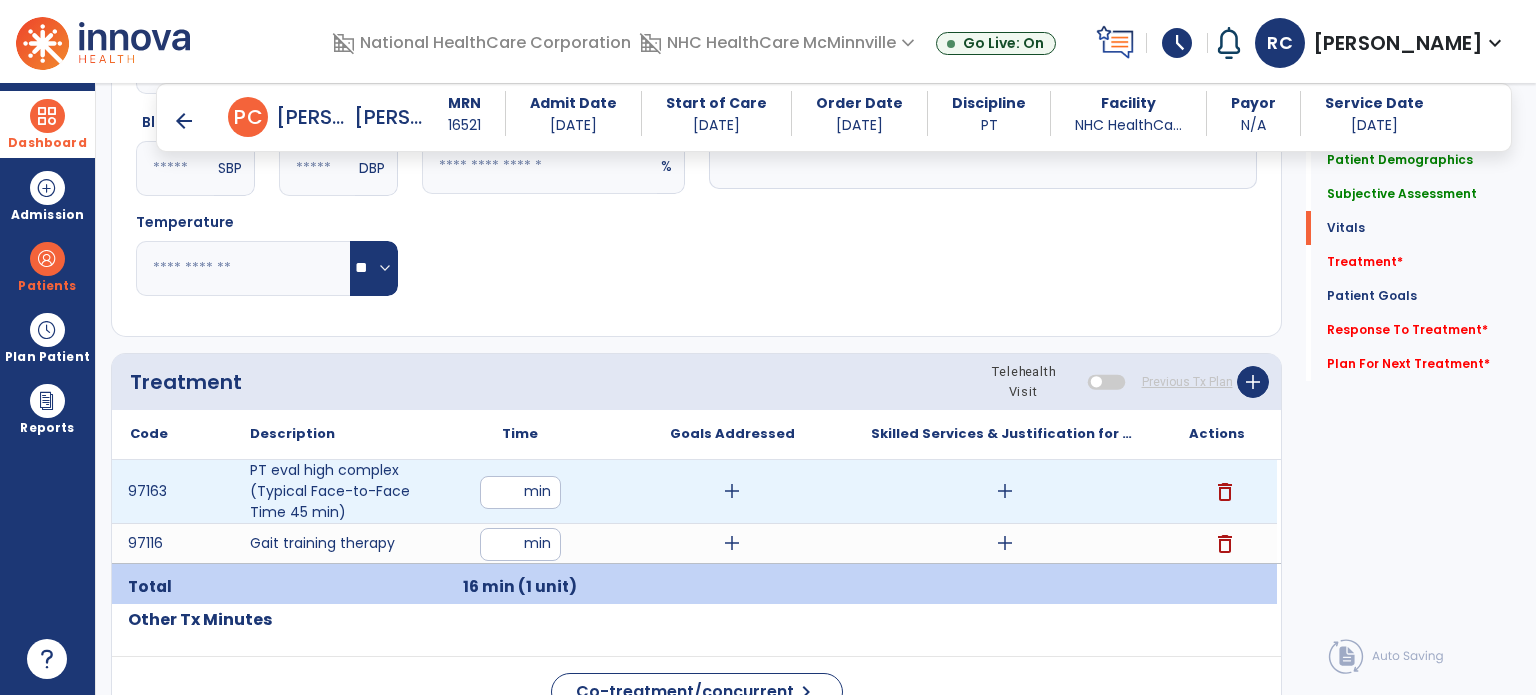 type on "**" 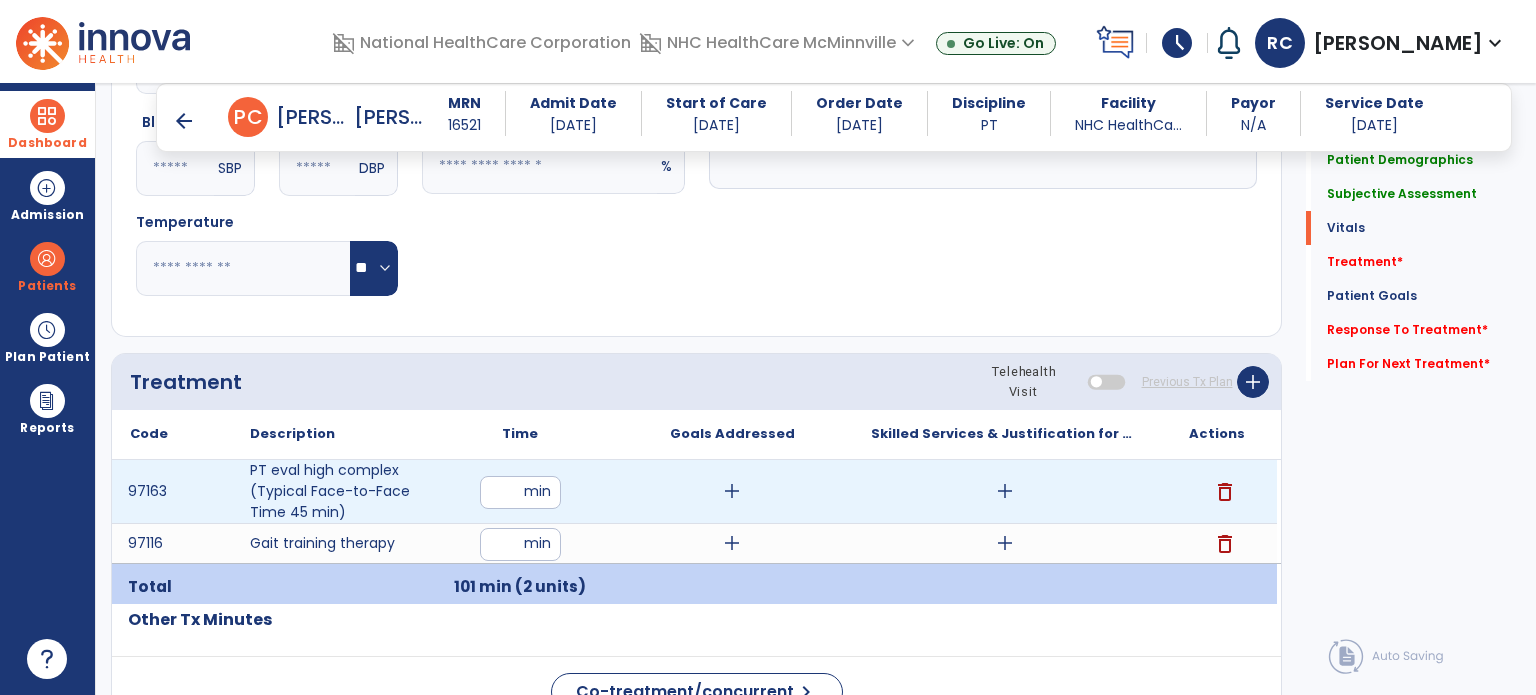 click on "**" at bounding box center (520, 492) 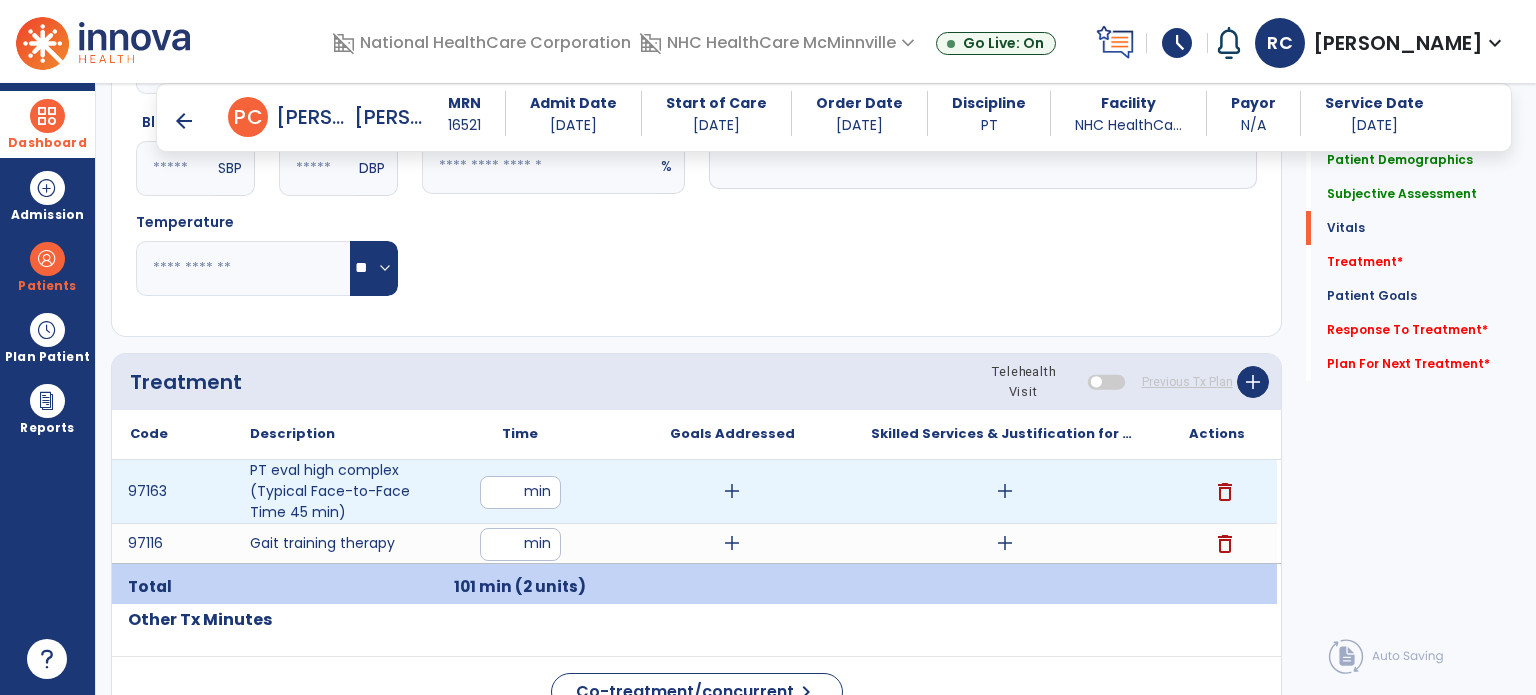 type on "*" 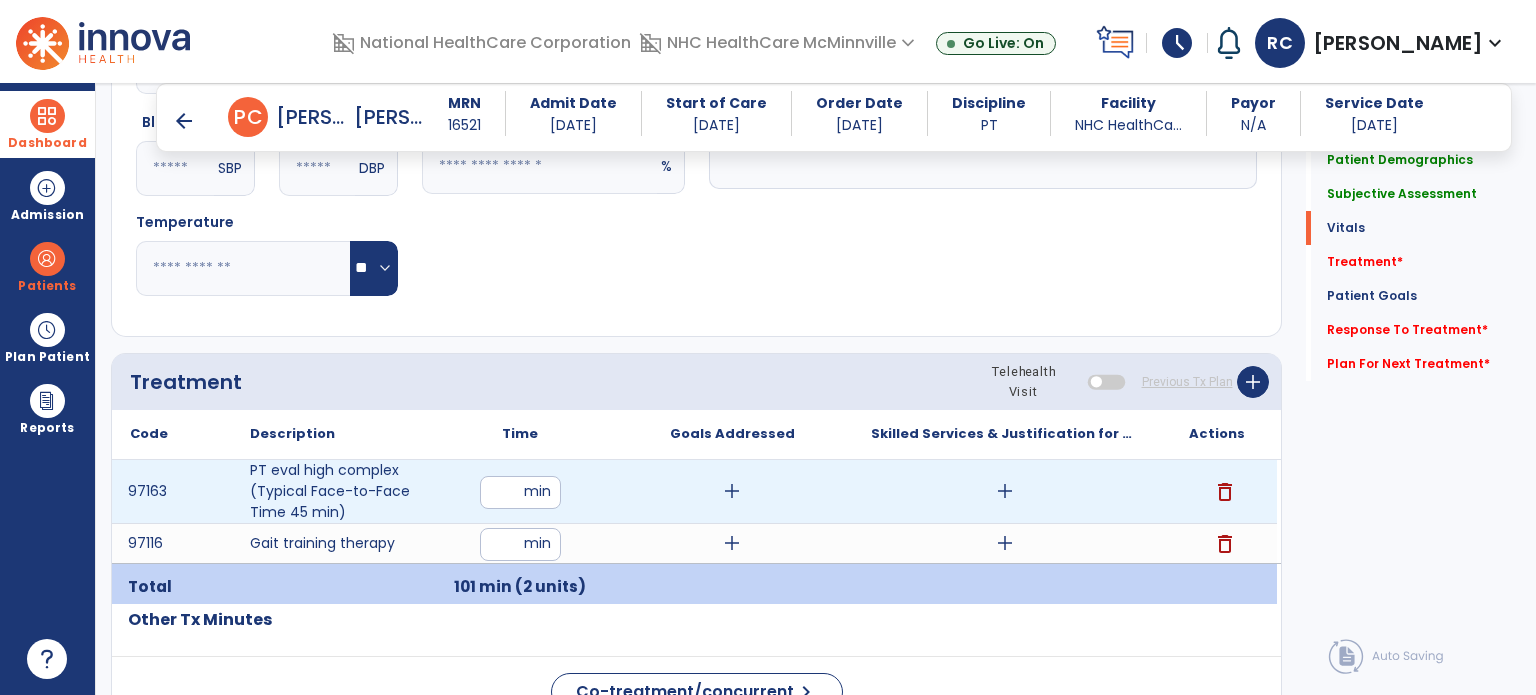 type on "*" 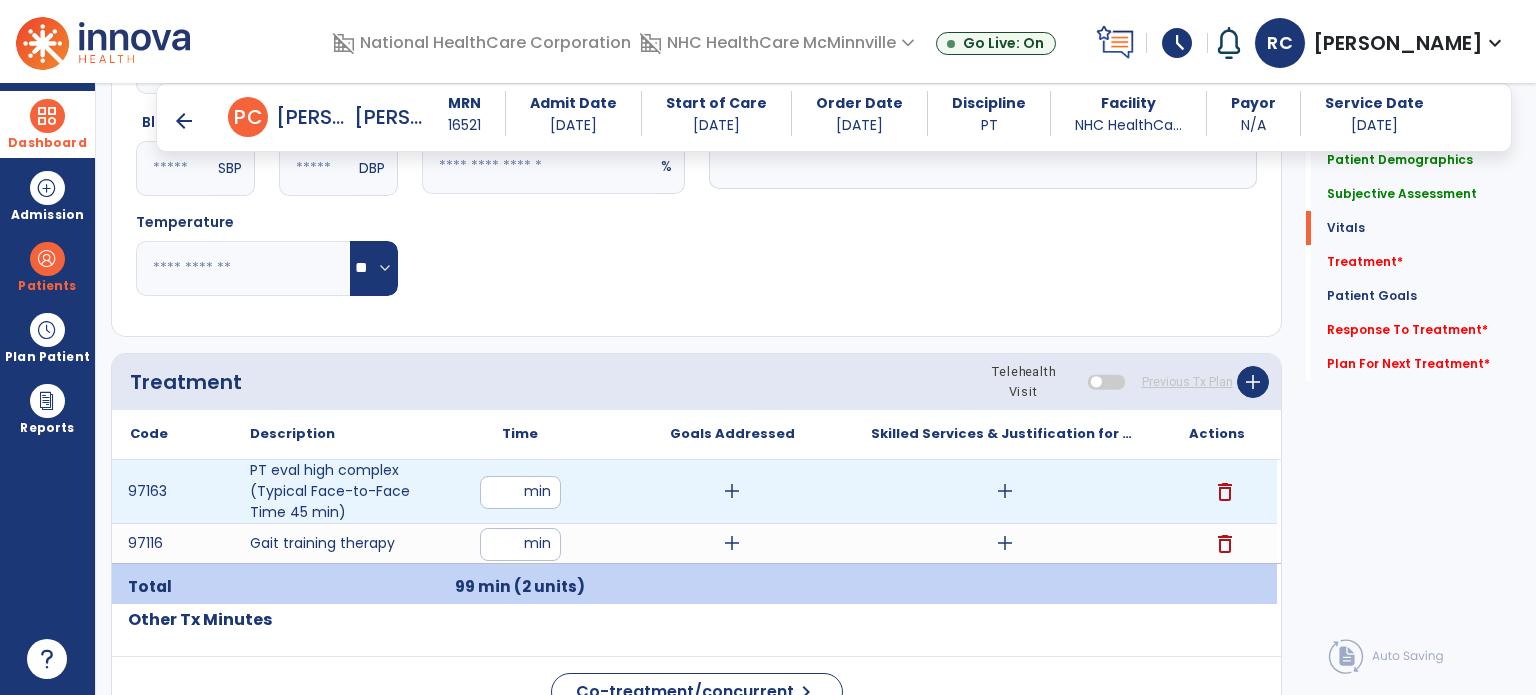 click on "add" at bounding box center [1005, 491] 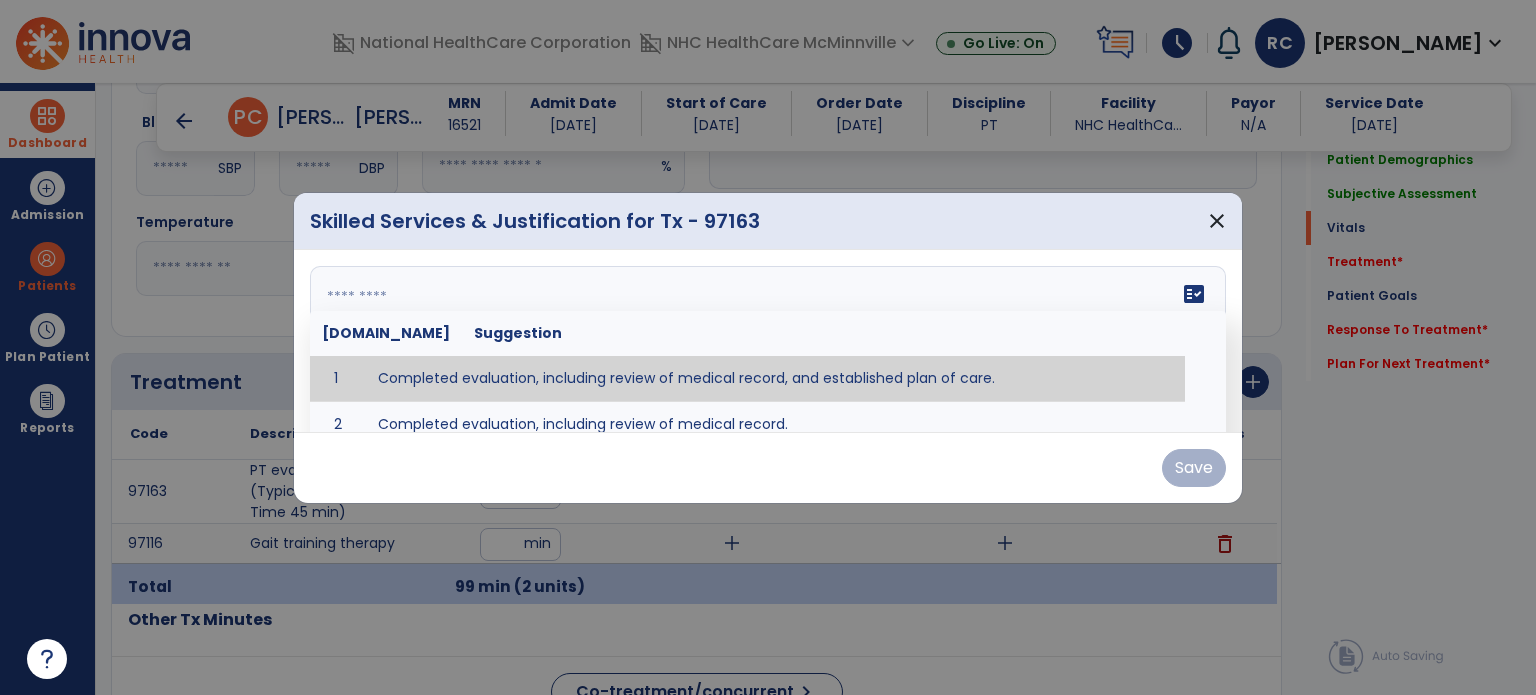 click on "fact_check  Sr.No Suggestion 1 Completed evaluation, including review of medical record, and established plan of care. 2 Completed evaluation, including review of medical record." at bounding box center [768, 341] 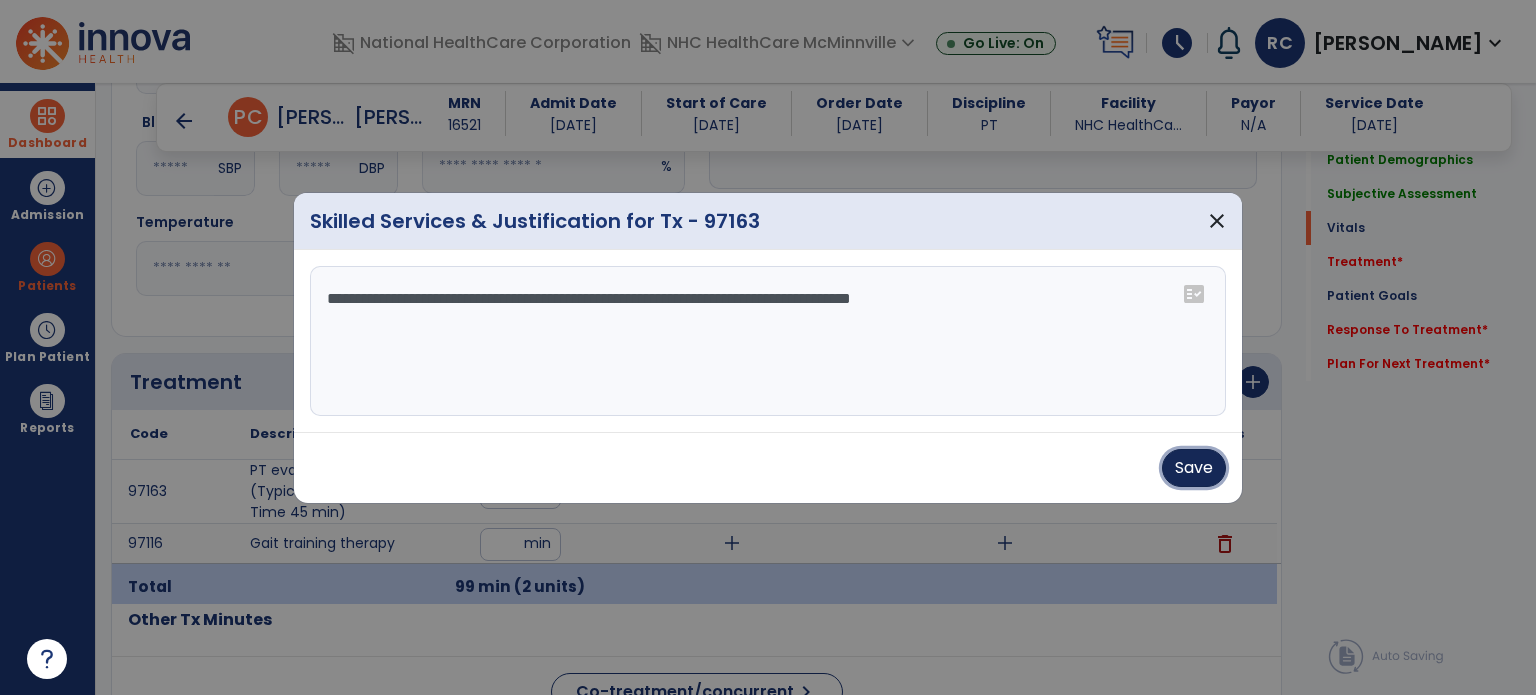 click on "Save" at bounding box center (1194, 468) 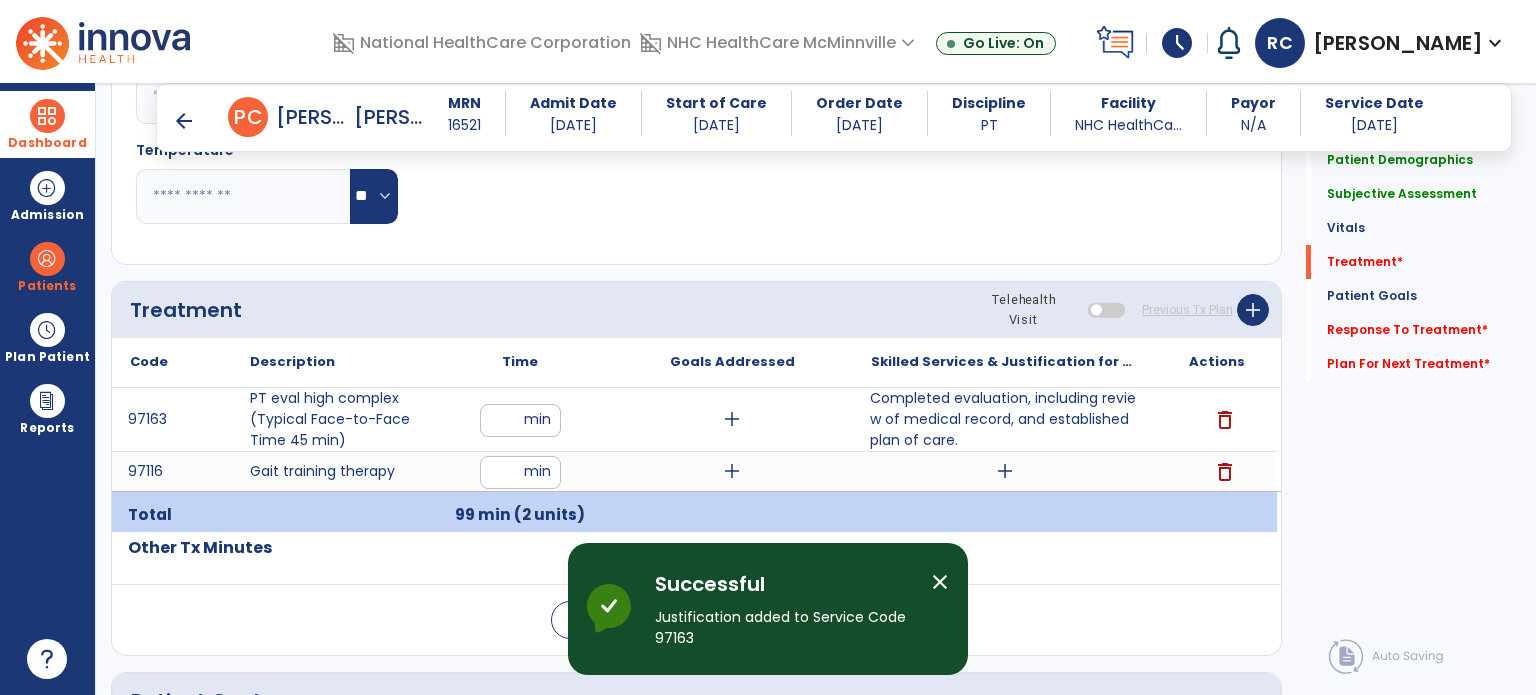 scroll, scrollTop: 1728, scrollLeft: 0, axis: vertical 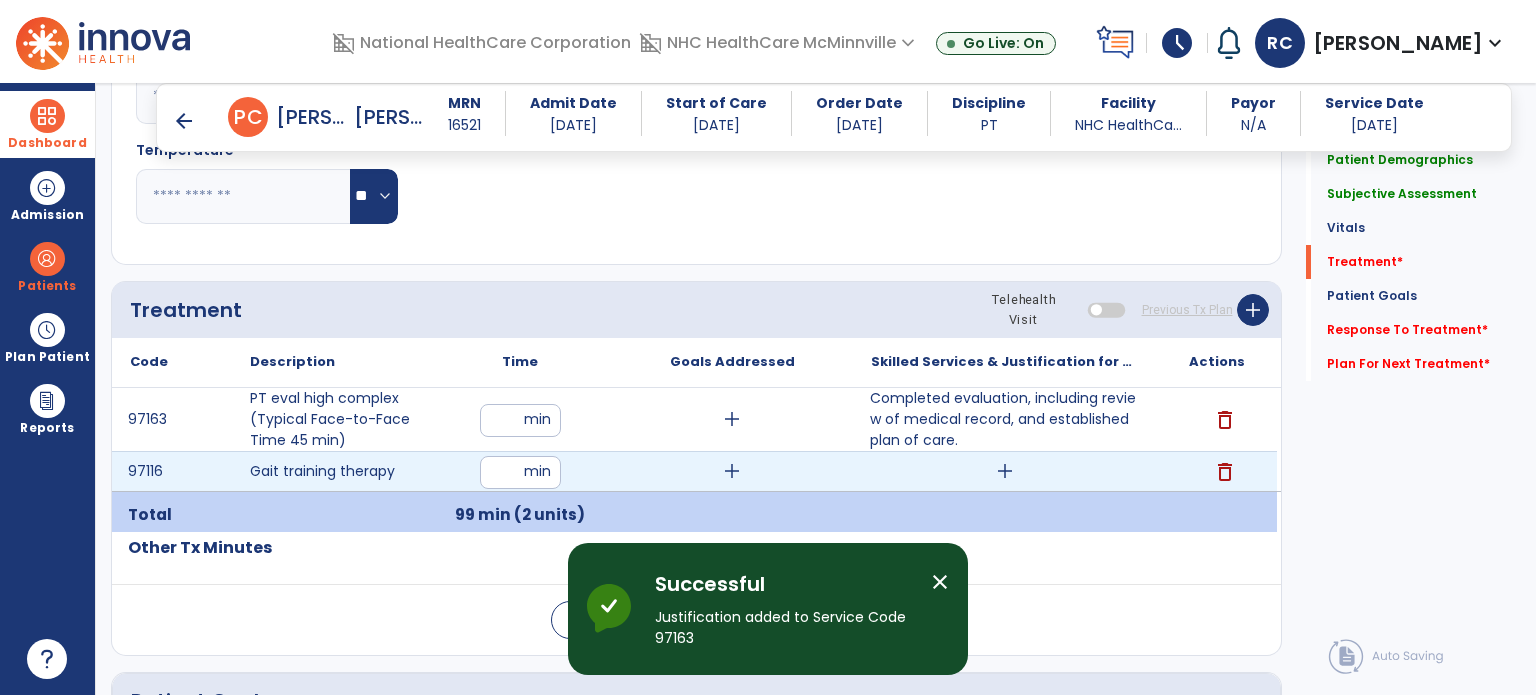 click on "add" at bounding box center [1005, 471] 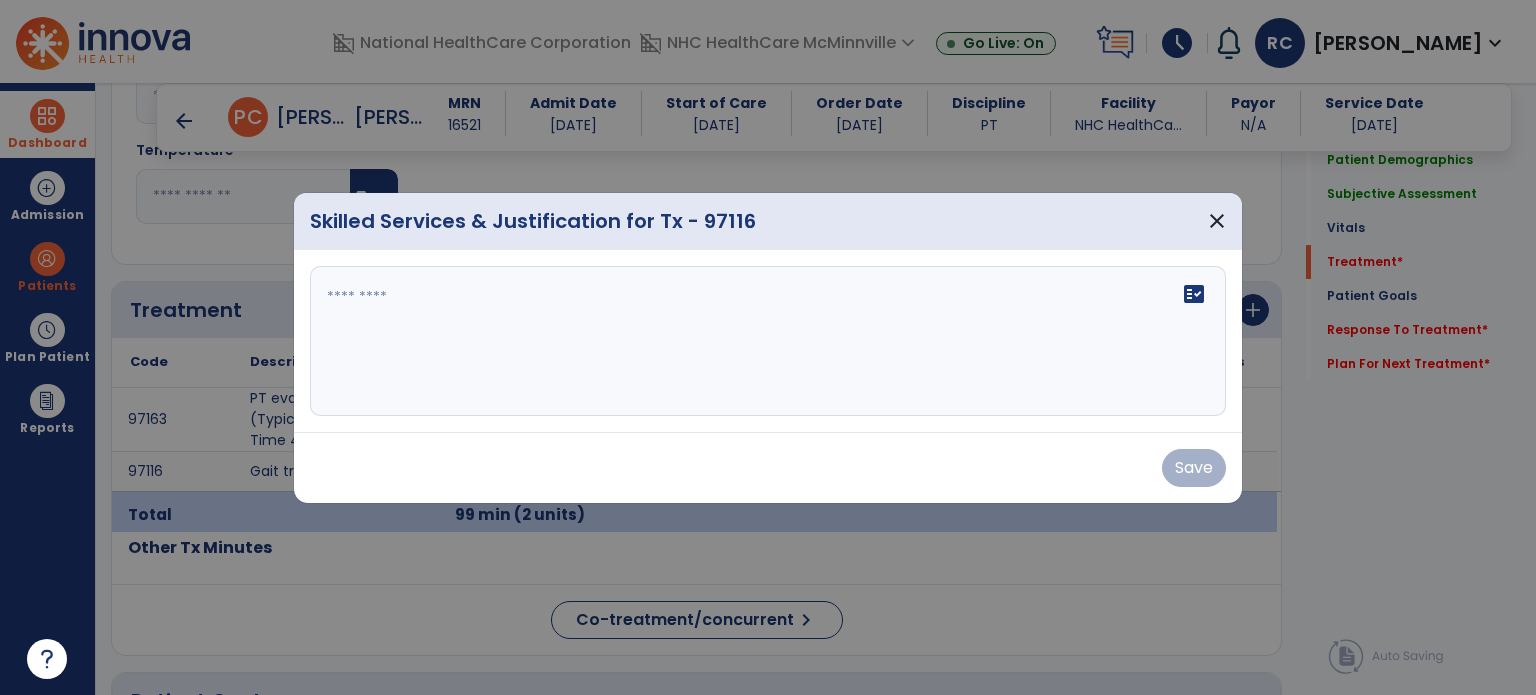 click on "fact_check" at bounding box center (768, 341) 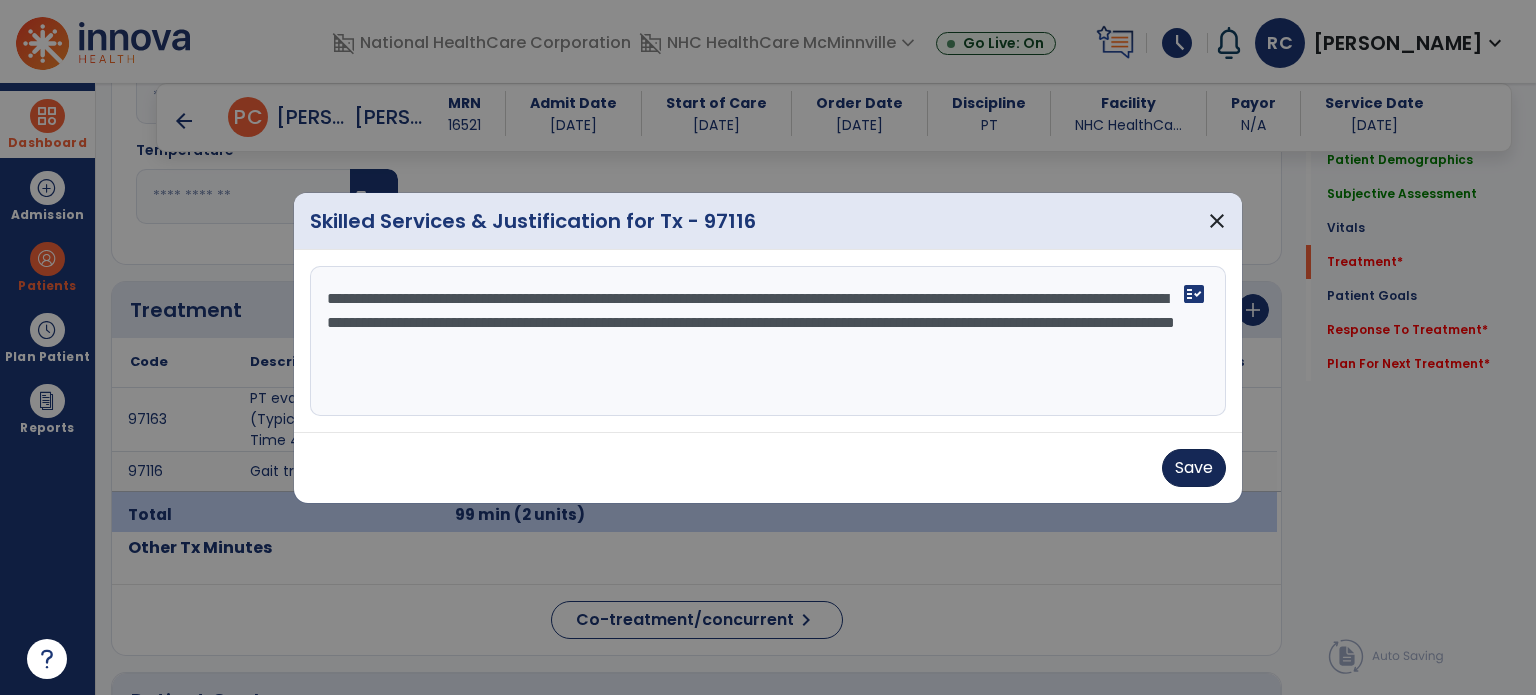 type on "**********" 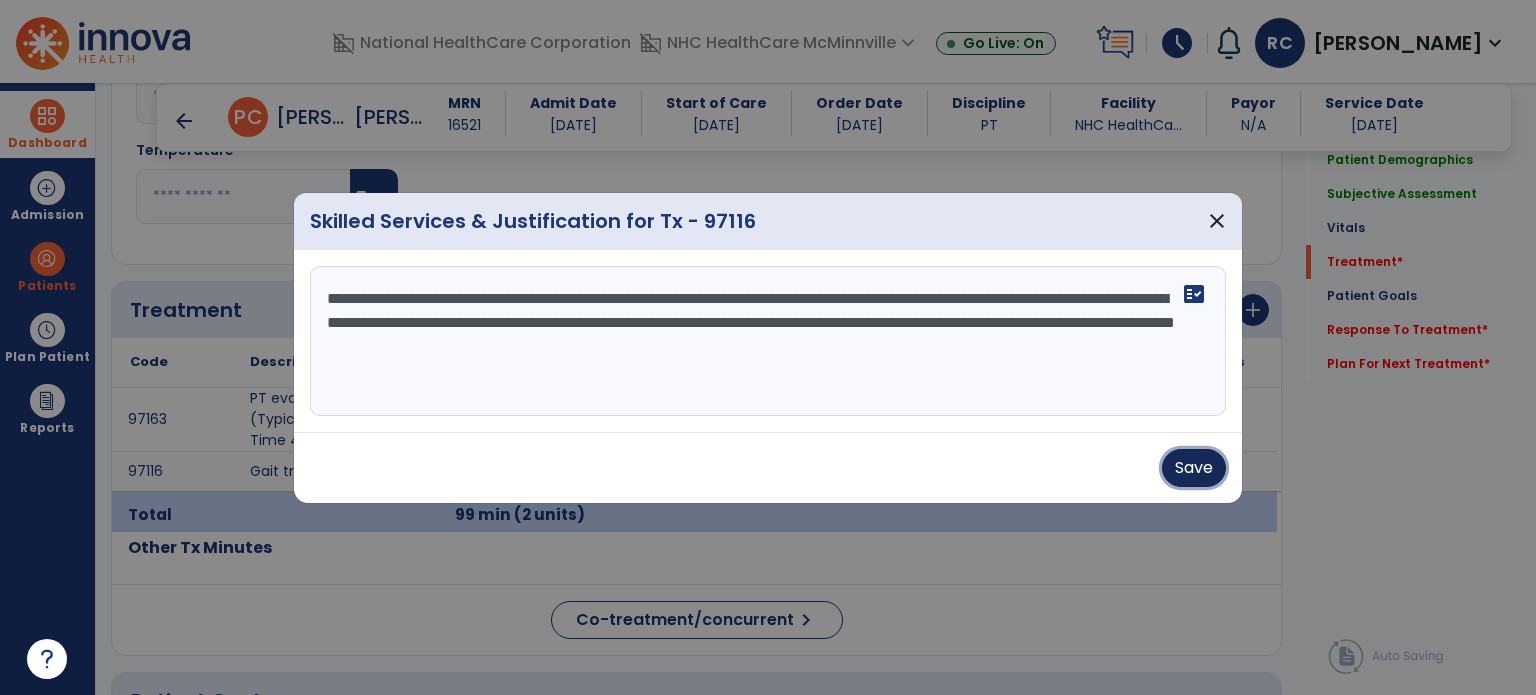 click on "Save" at bounding box center [1194, 468] 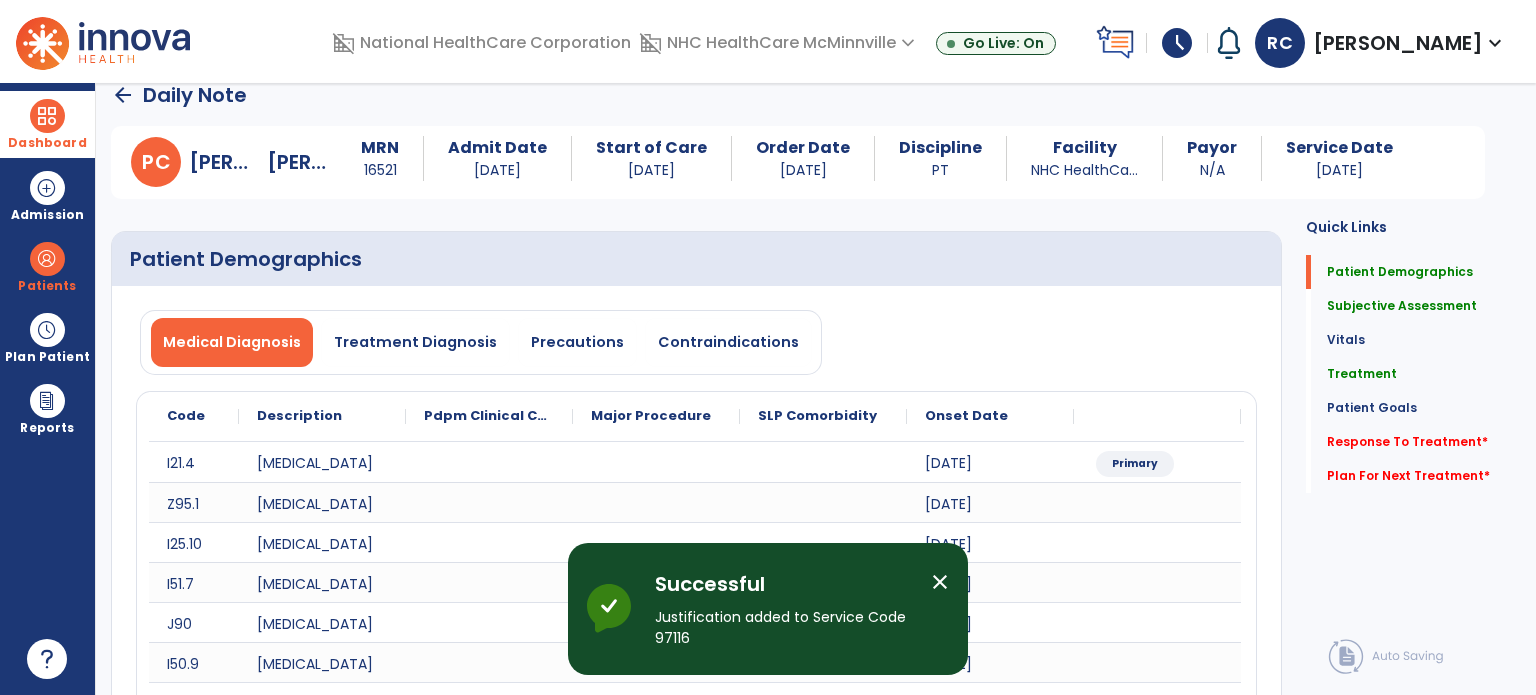 scroll, scrollTop: 0, scrollLeft: 0, axis: both 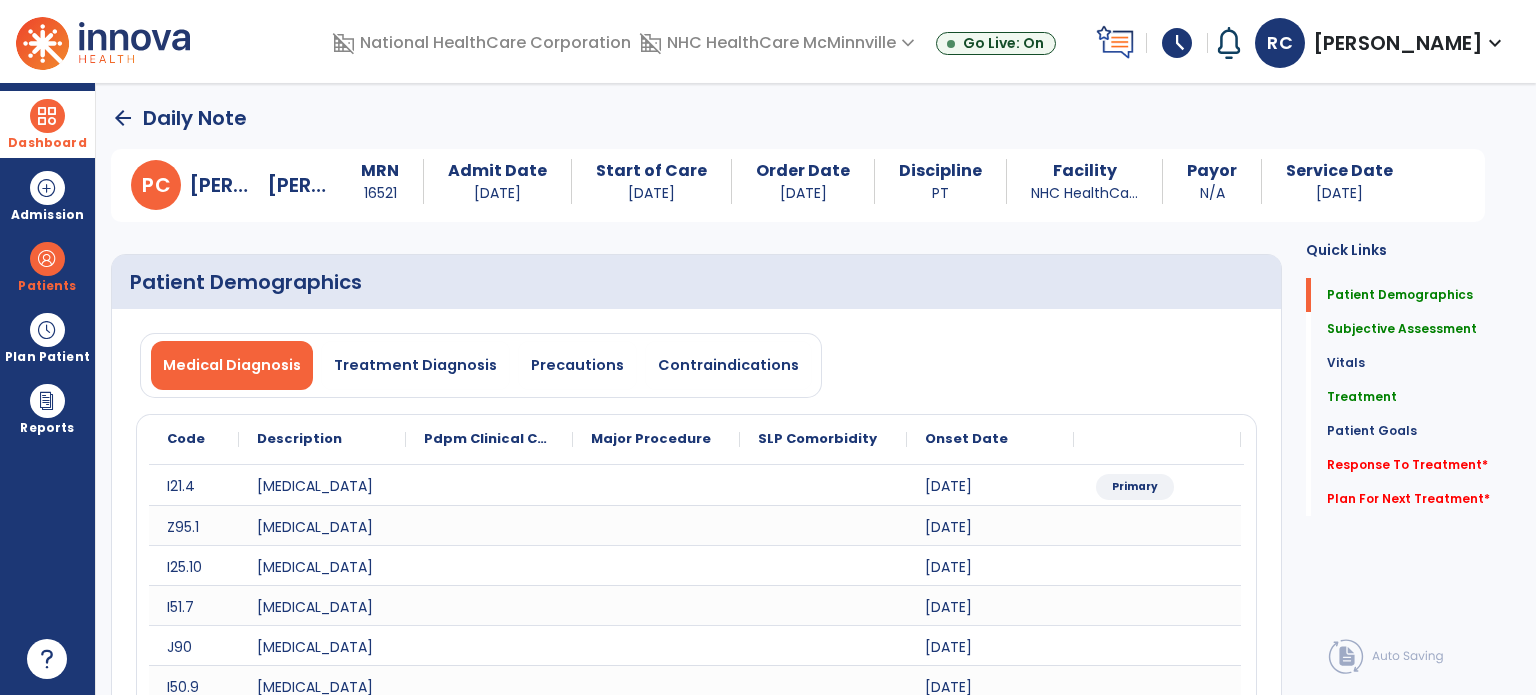 click on "Patient Demographics" 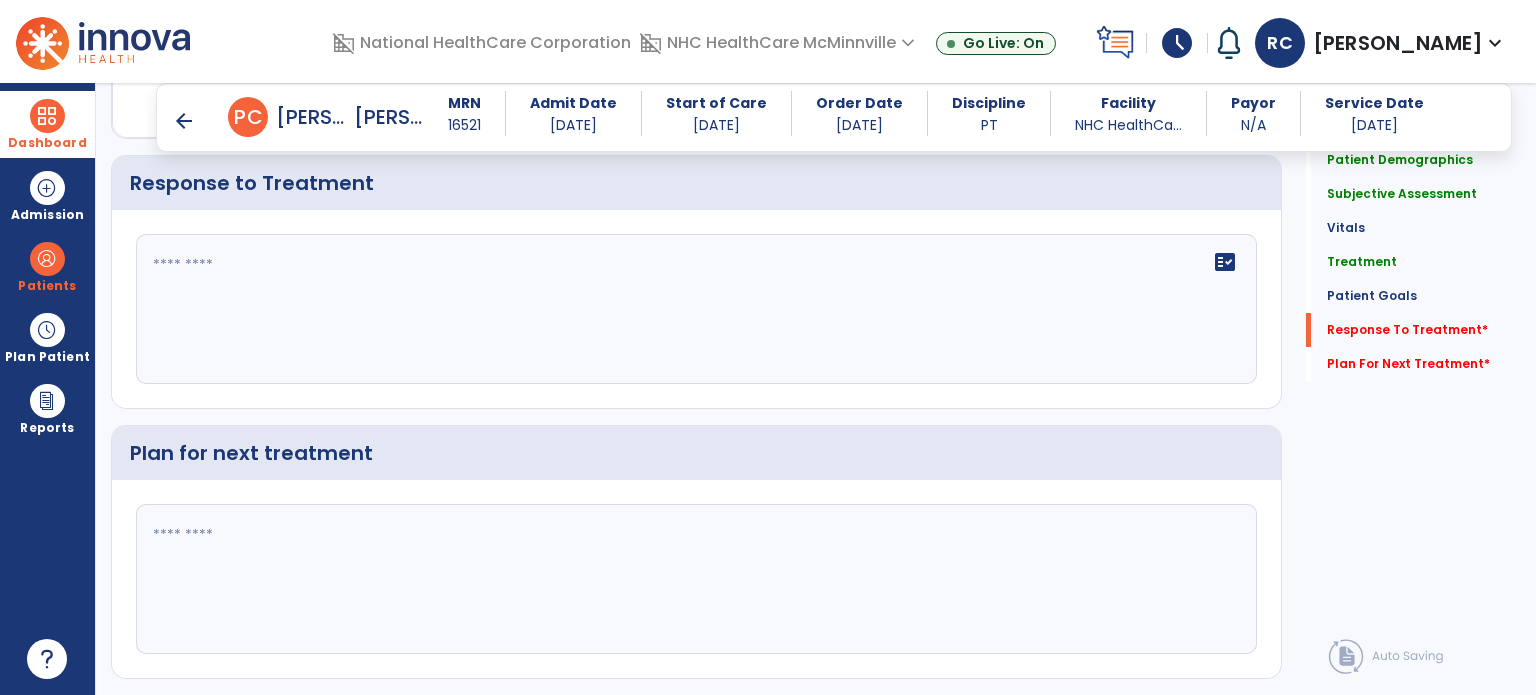 scroll, scrollTop: 3256, scrollLeft: 0, axis: vertical 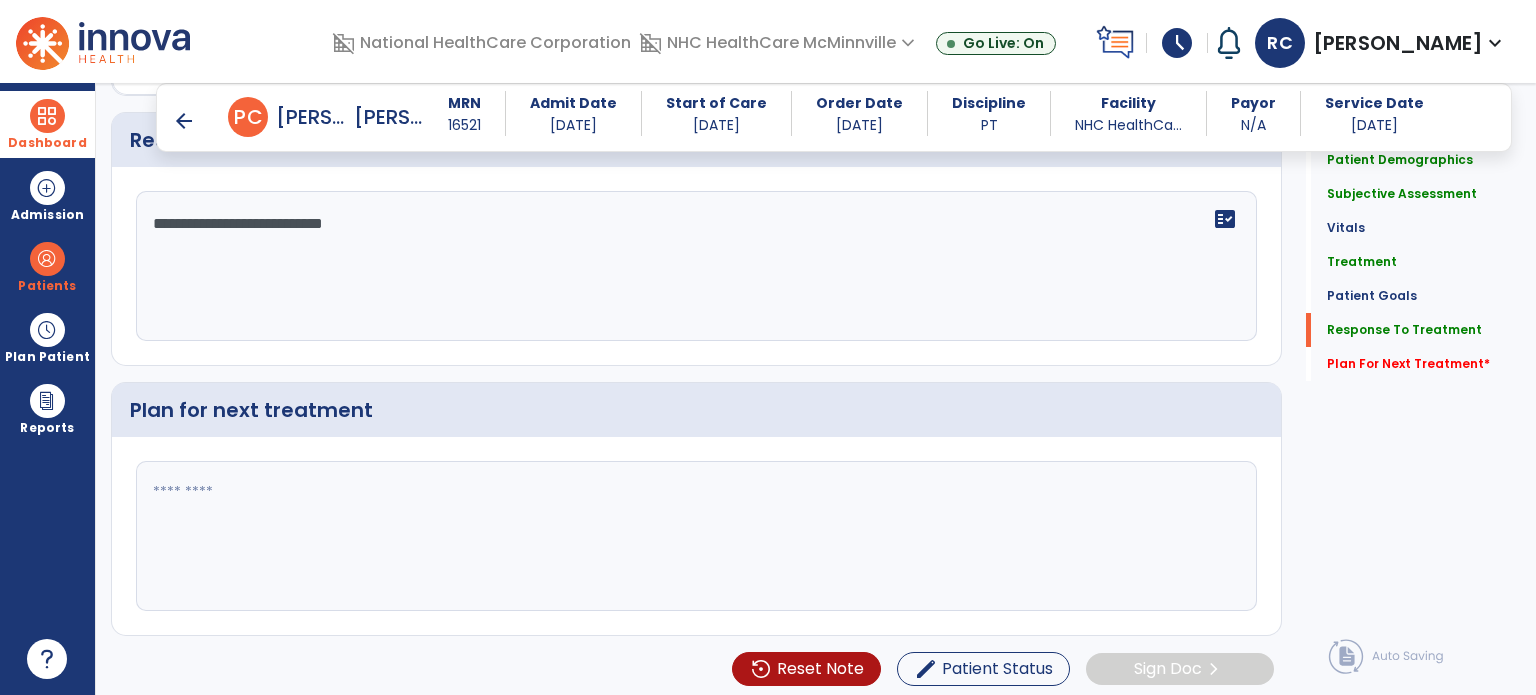 type on "**********" 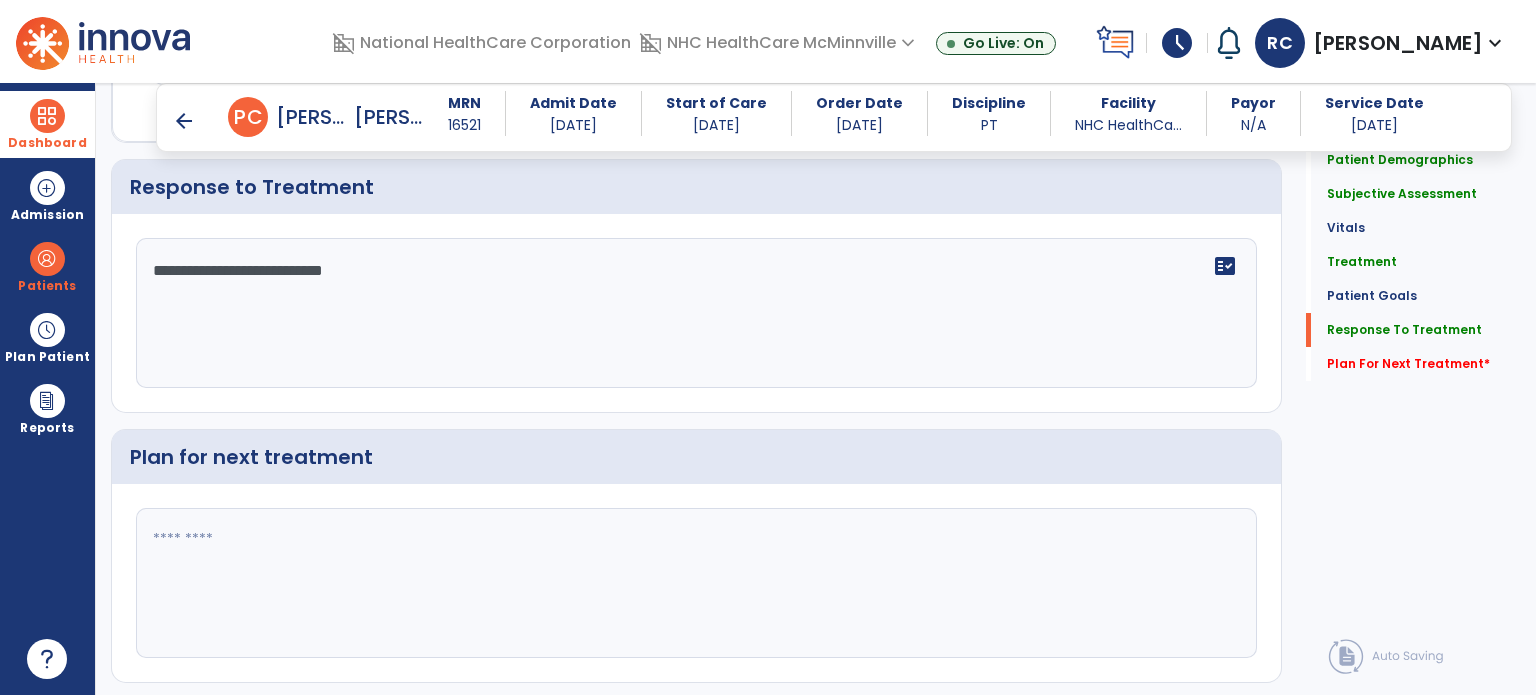 scroll, scrollTop: 3299, scrollLeft: 0, axis: vertical 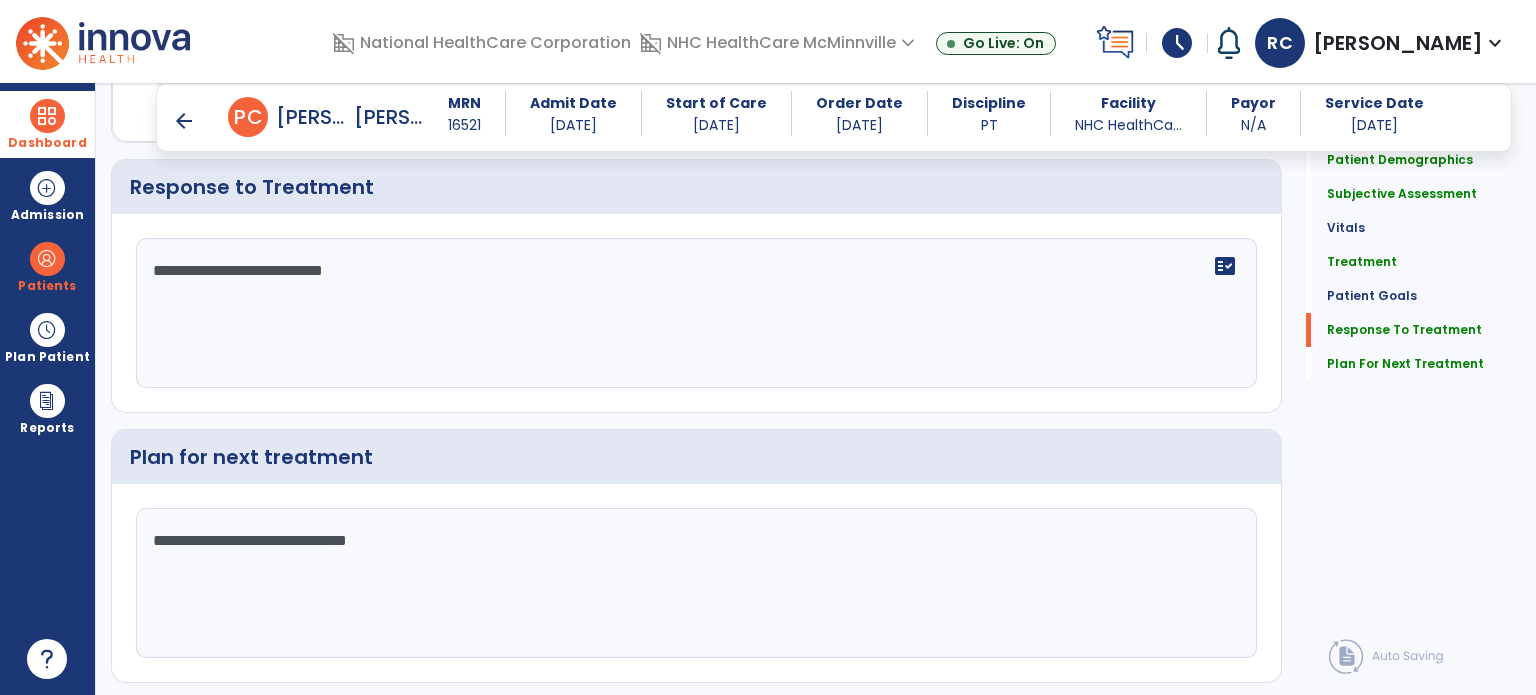 type on "**********" 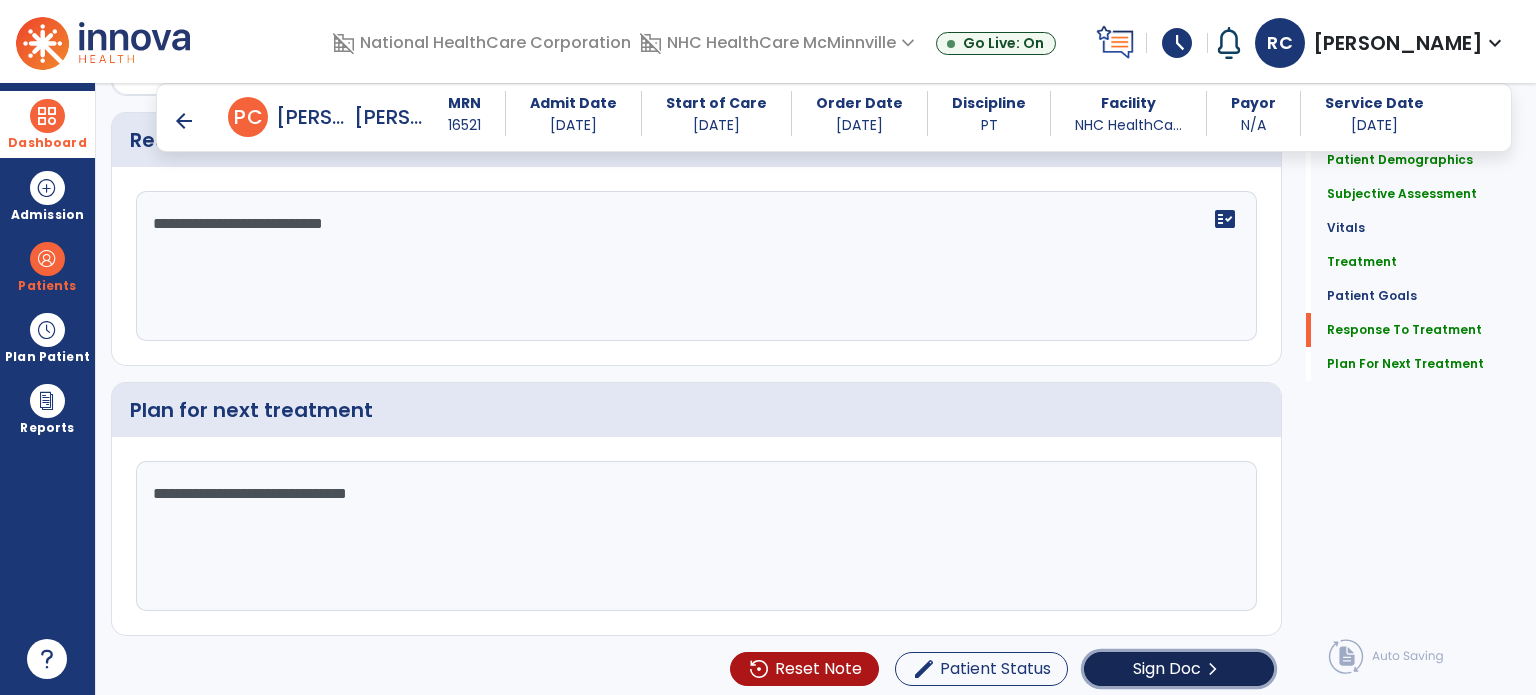 click on "Sign Doc" 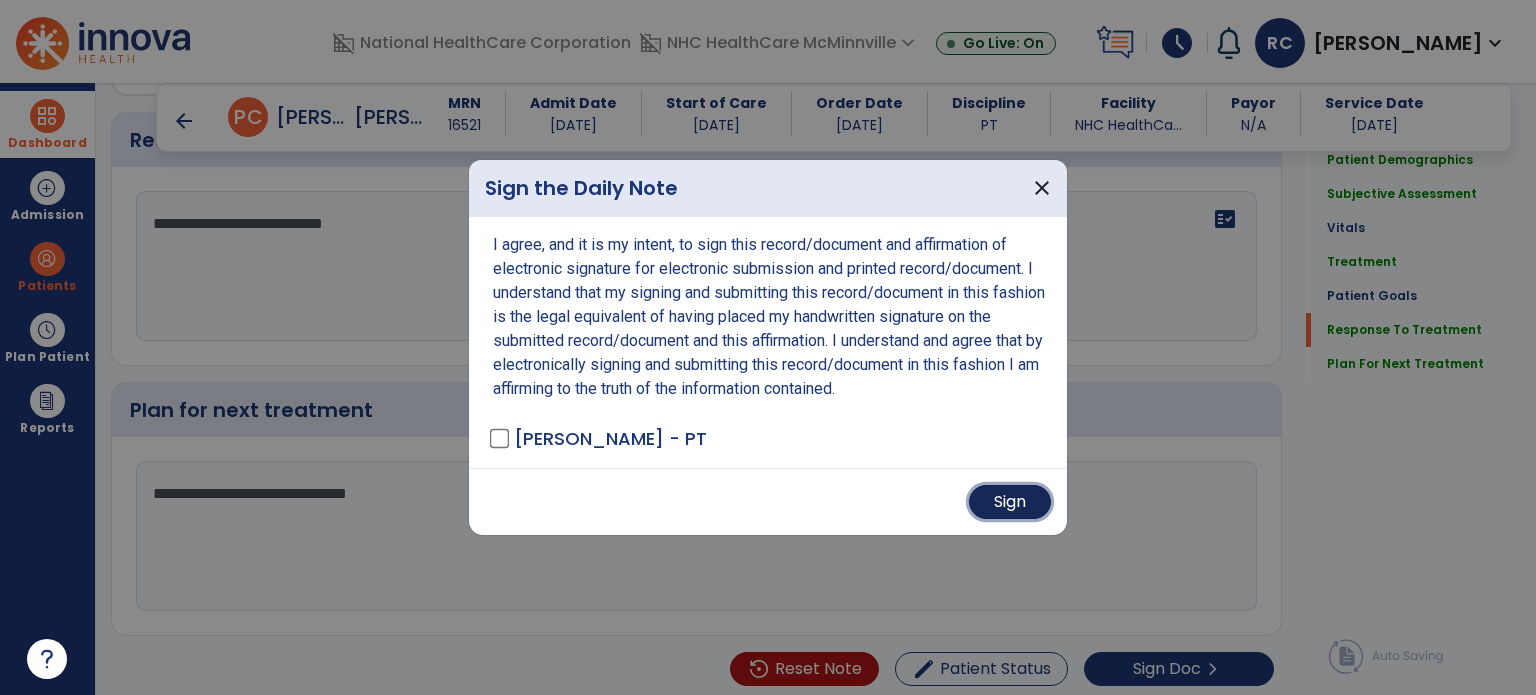 click on "Sign" at bounding box center [1010, 502] 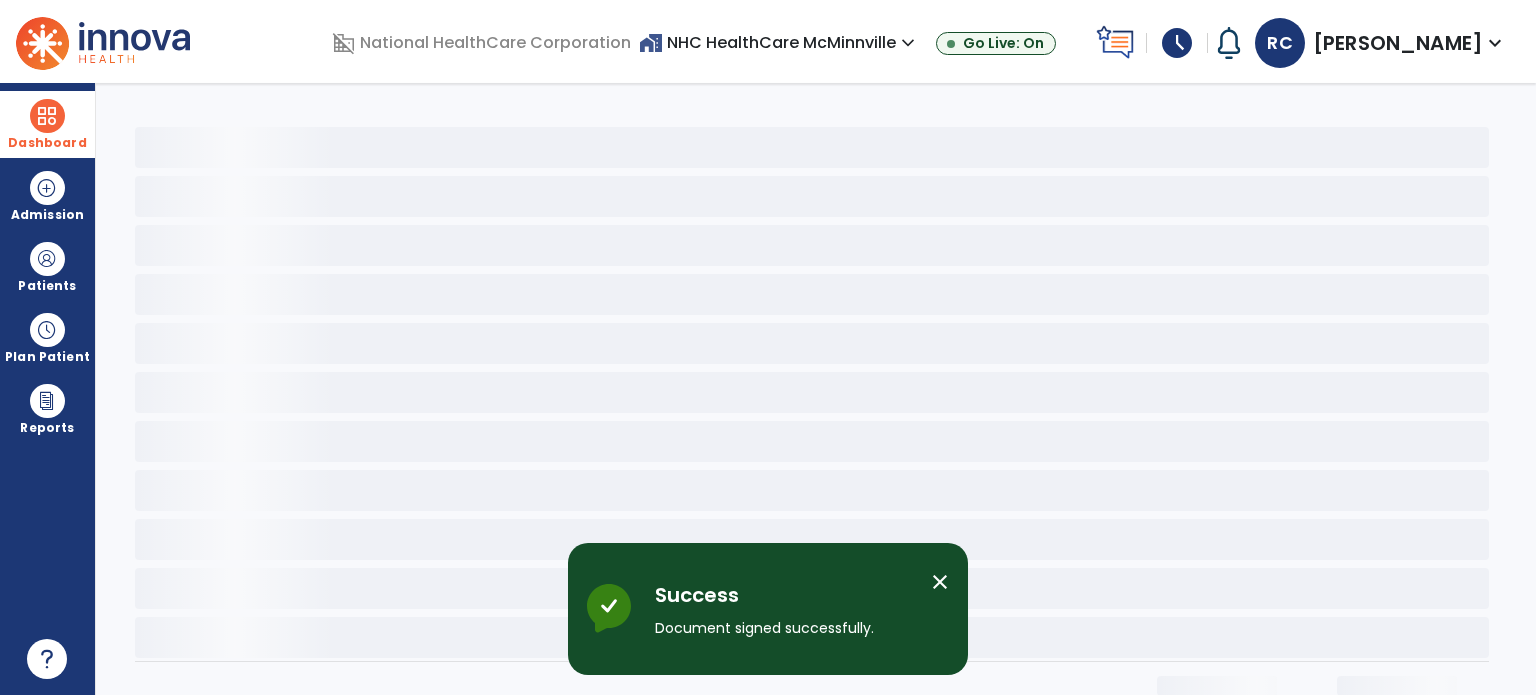 scroll, scrollTop: 0, scrollLeft: 0, axis: both 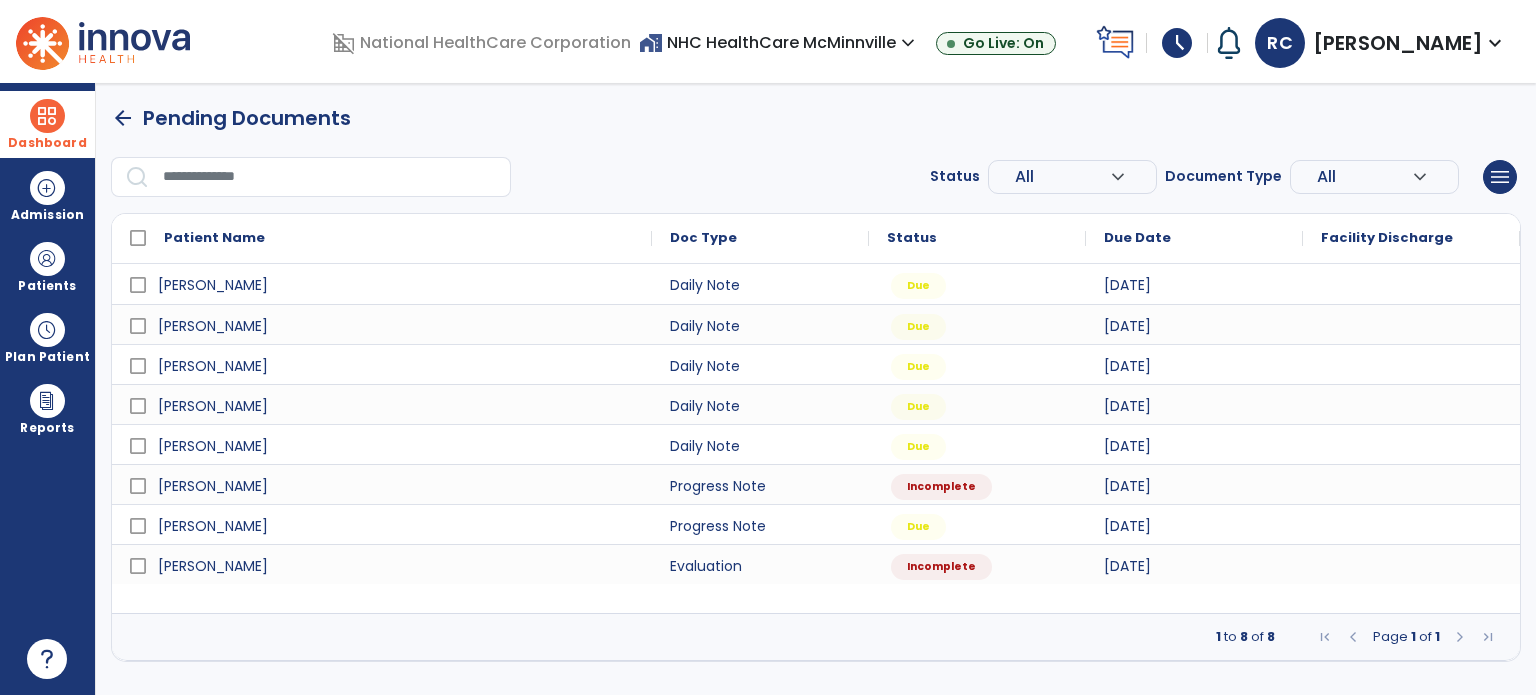 click at bounding box center [1460, 637] 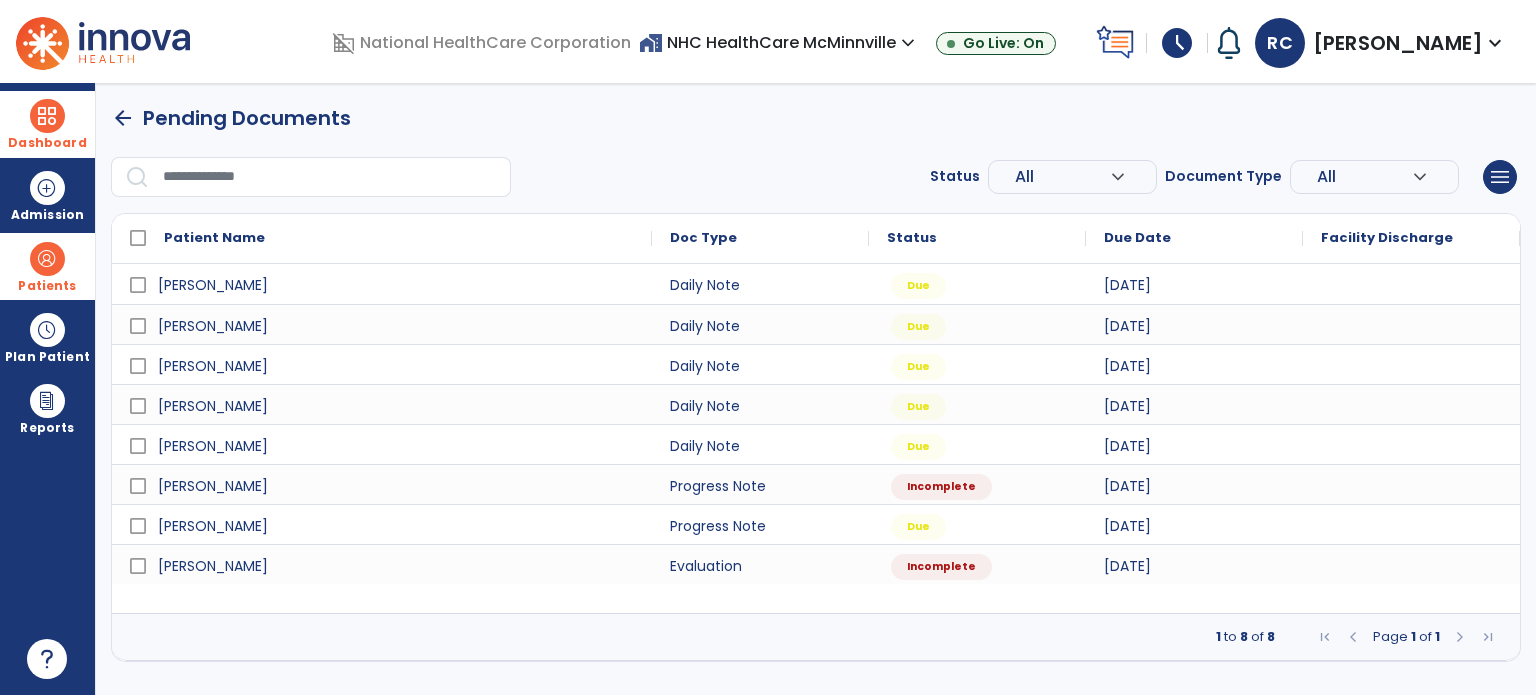click on "Patients" at bounding box center [47, 266] 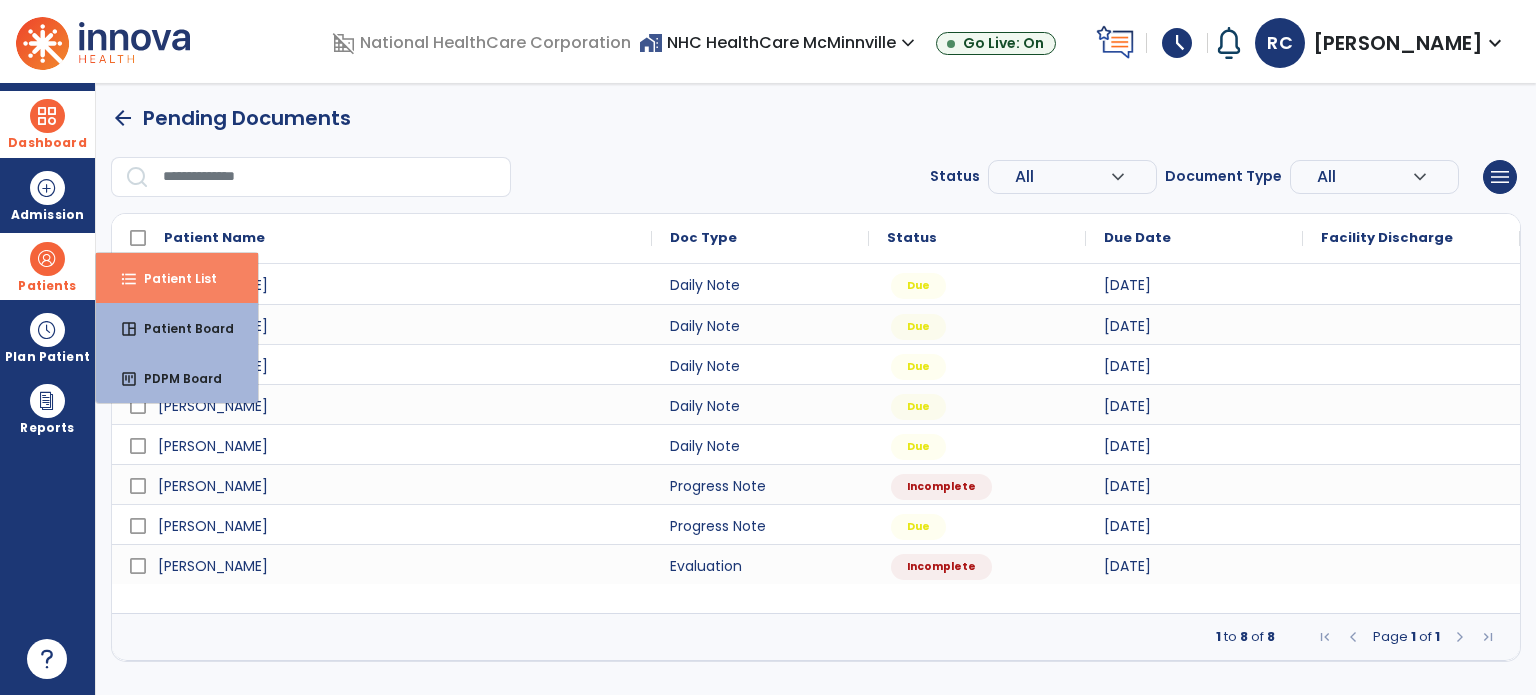 click on "Patient List" at bounding box center (172, 278) 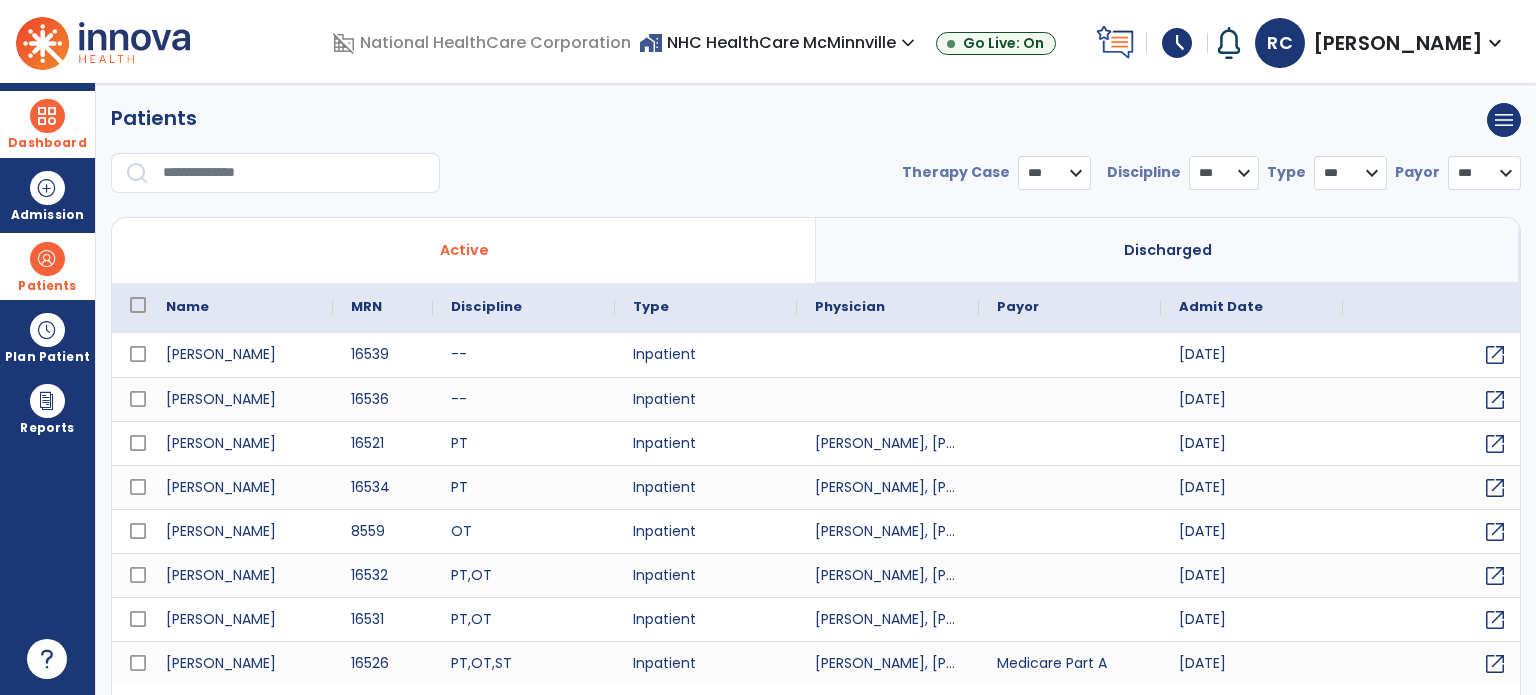 select on "***" 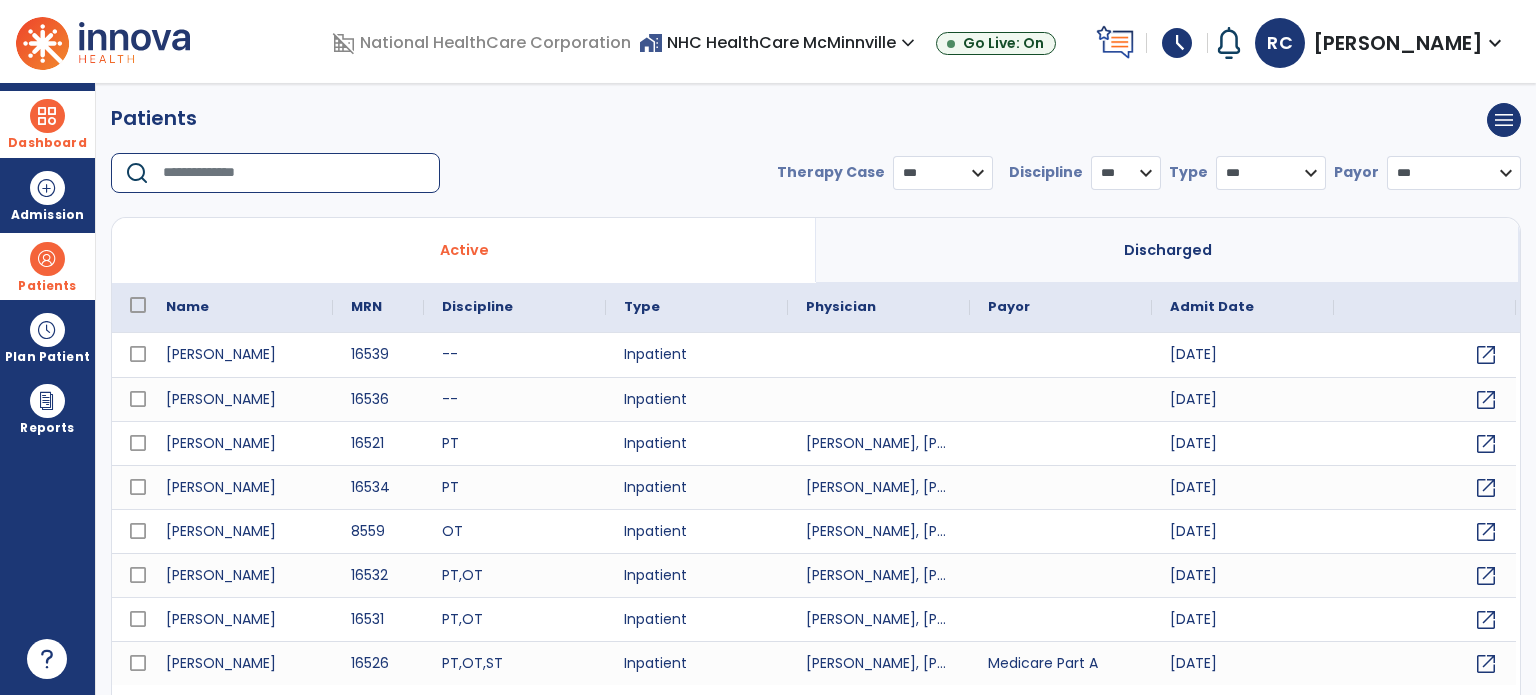click at bounding box center (294, 173) 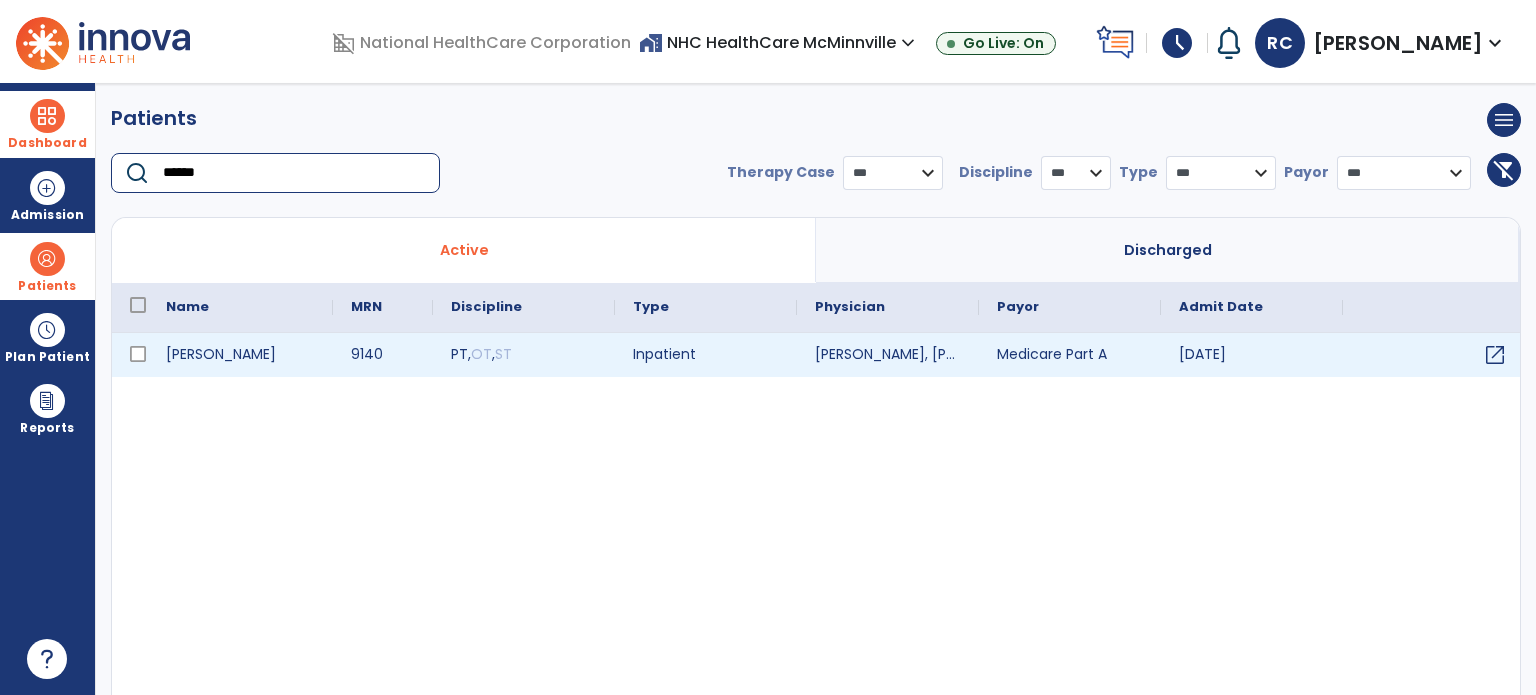 type on "******" 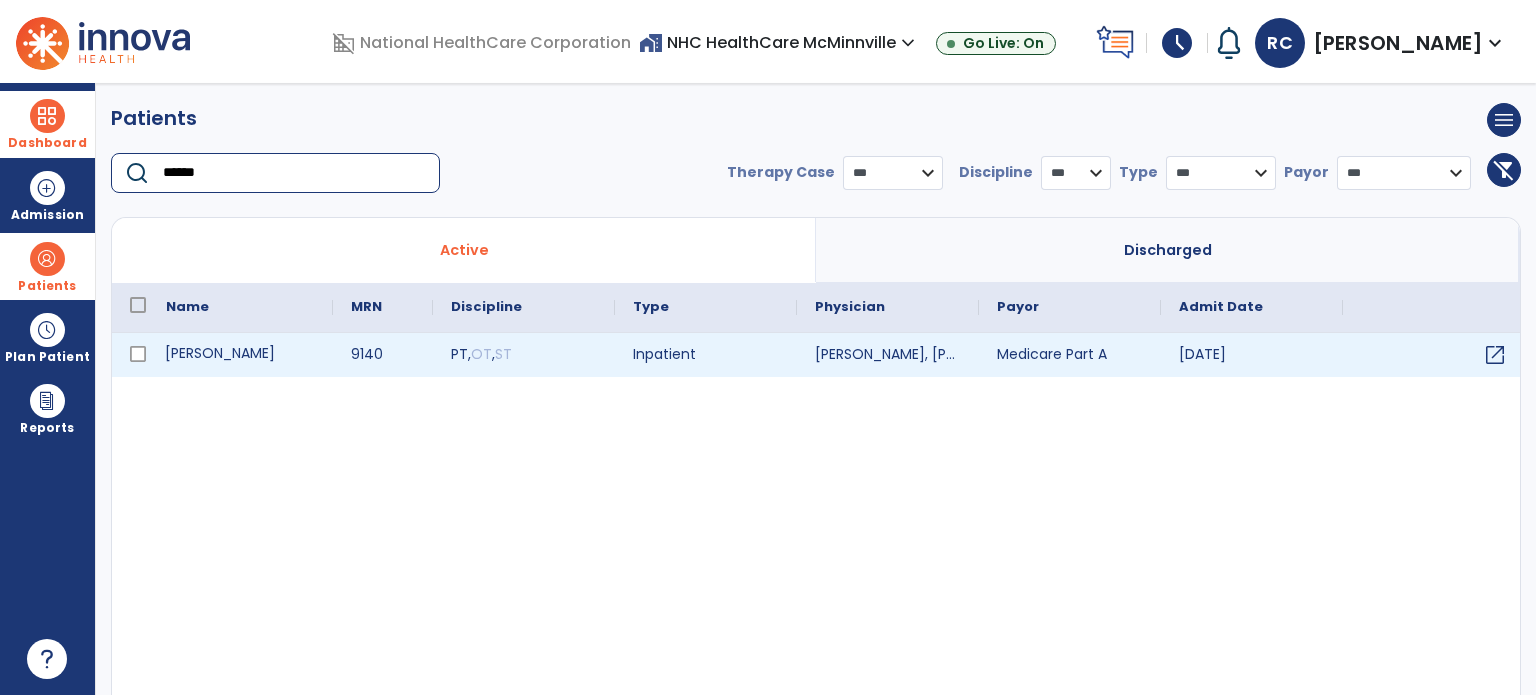 click on "[PERSON_NAME]" at bounding box center [240, 355] 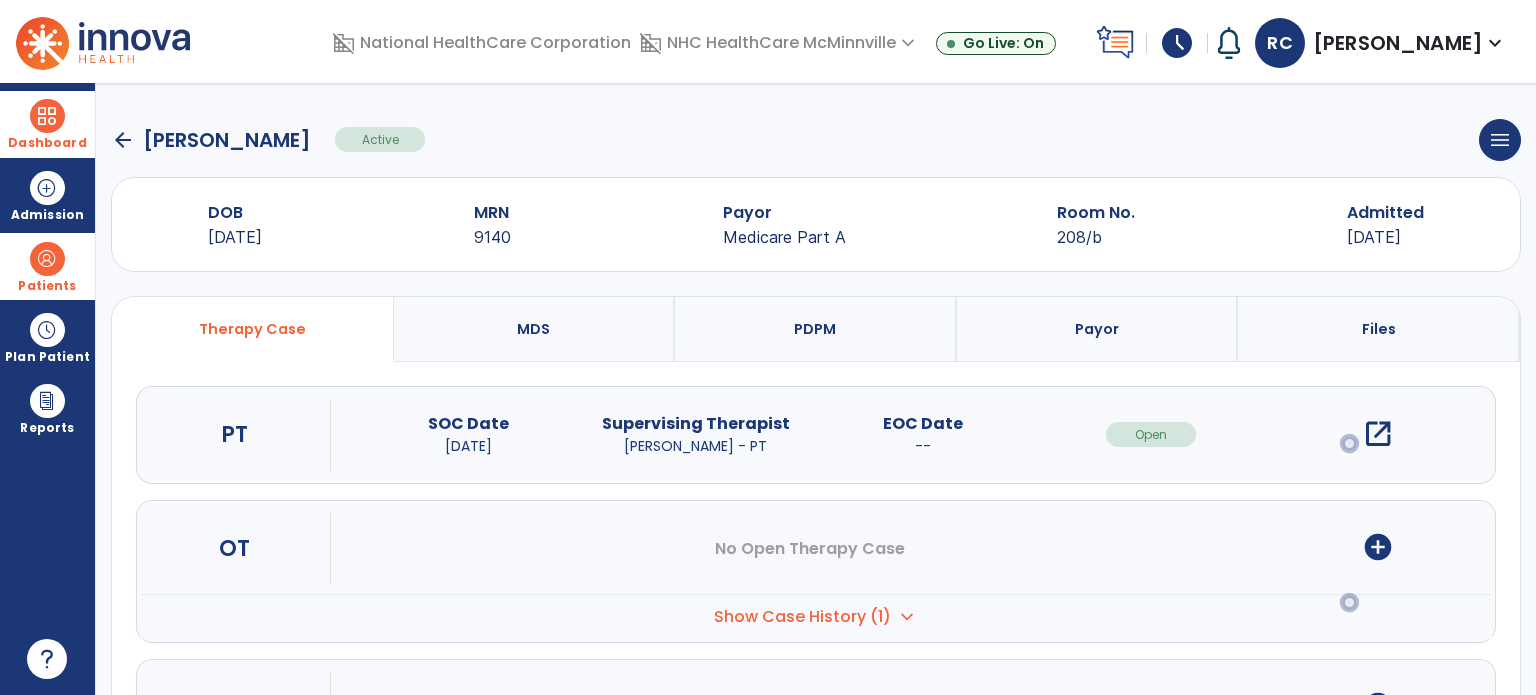 scroll, scrollTop: 152, scrollLeft: 0, axis: vertical 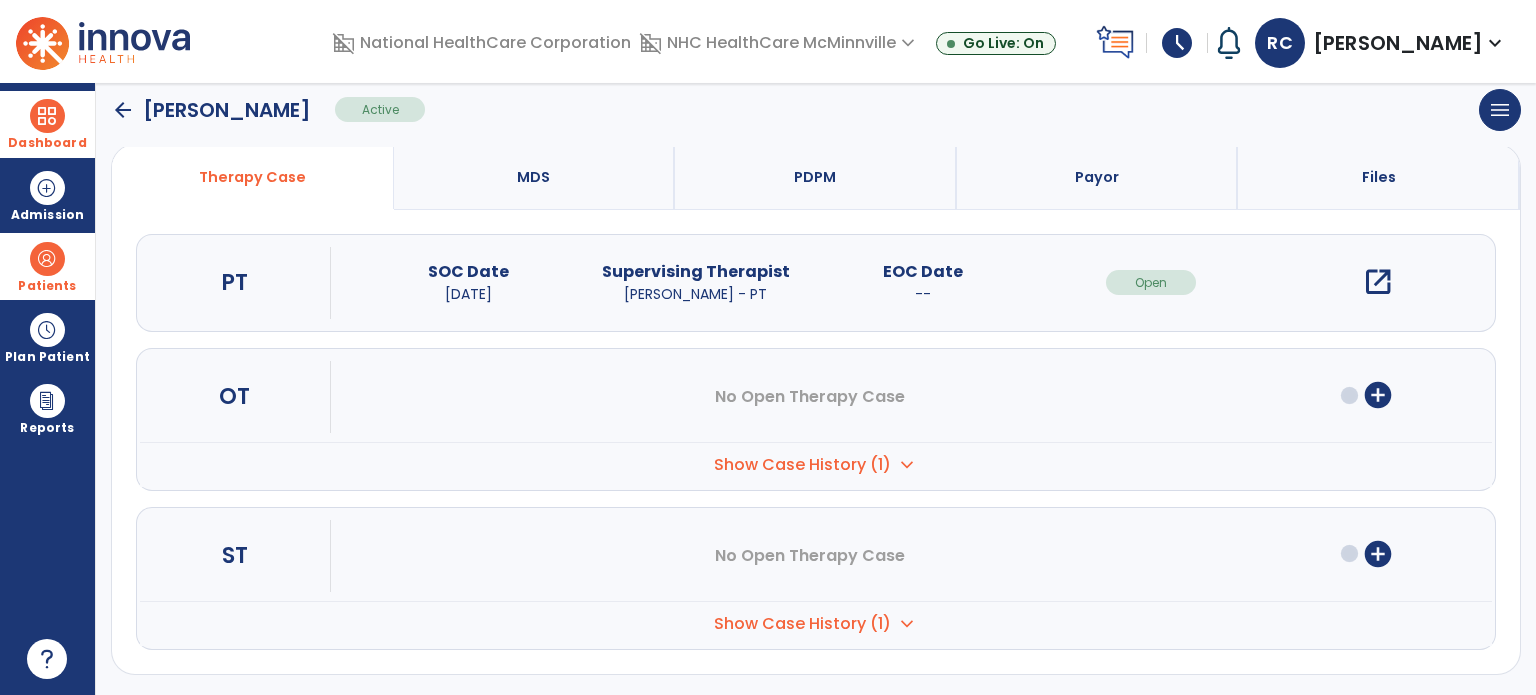 click on "open_in_new" at bounding box center (1378, 282) 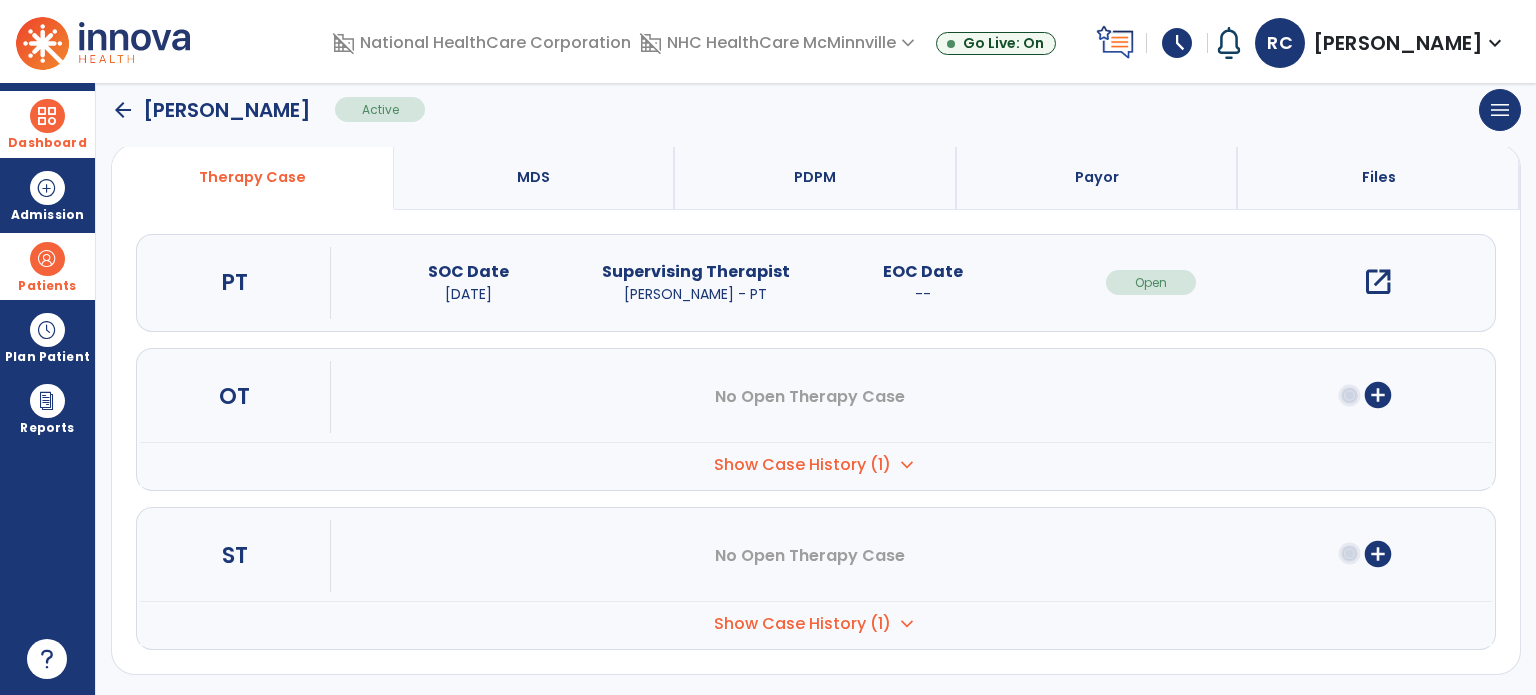 scroll, scrollTop: 0, scrollLeft: 0, axis: both 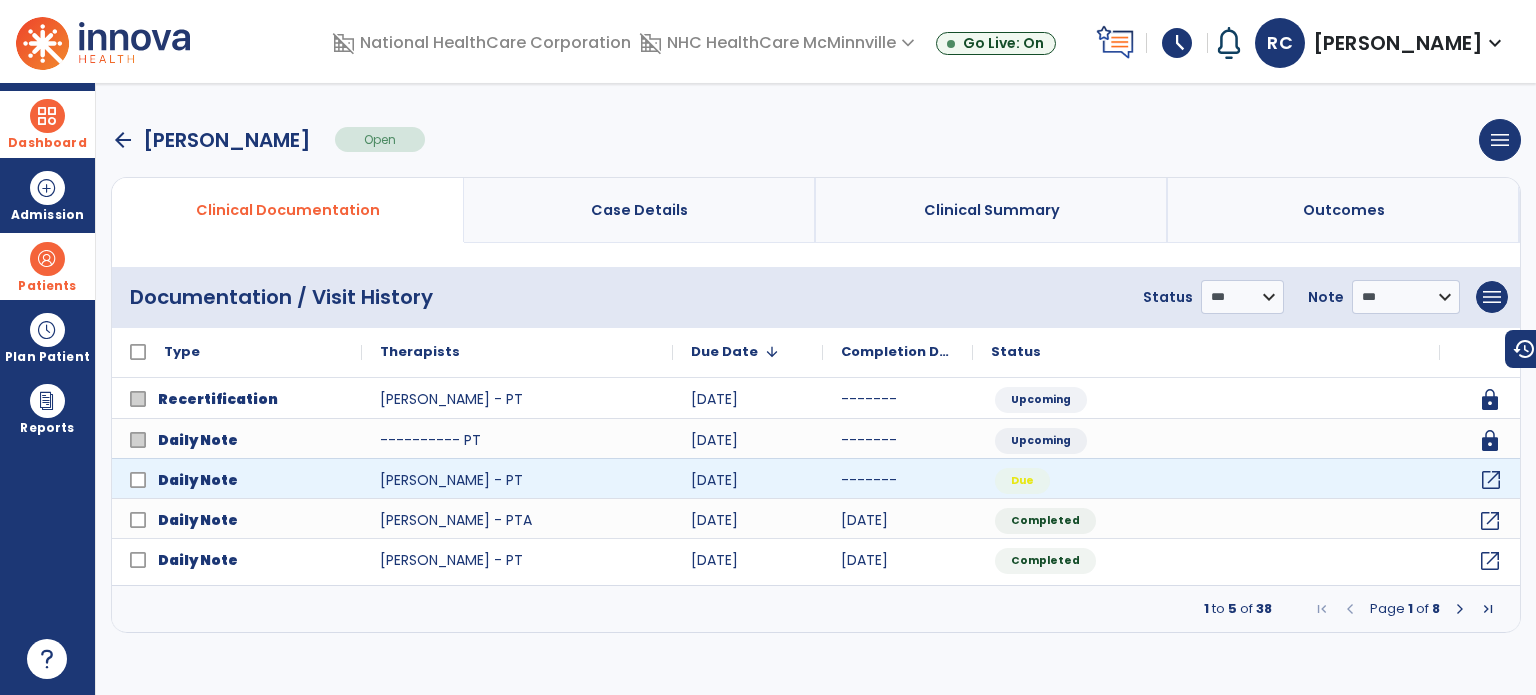 click on "open_in_new" 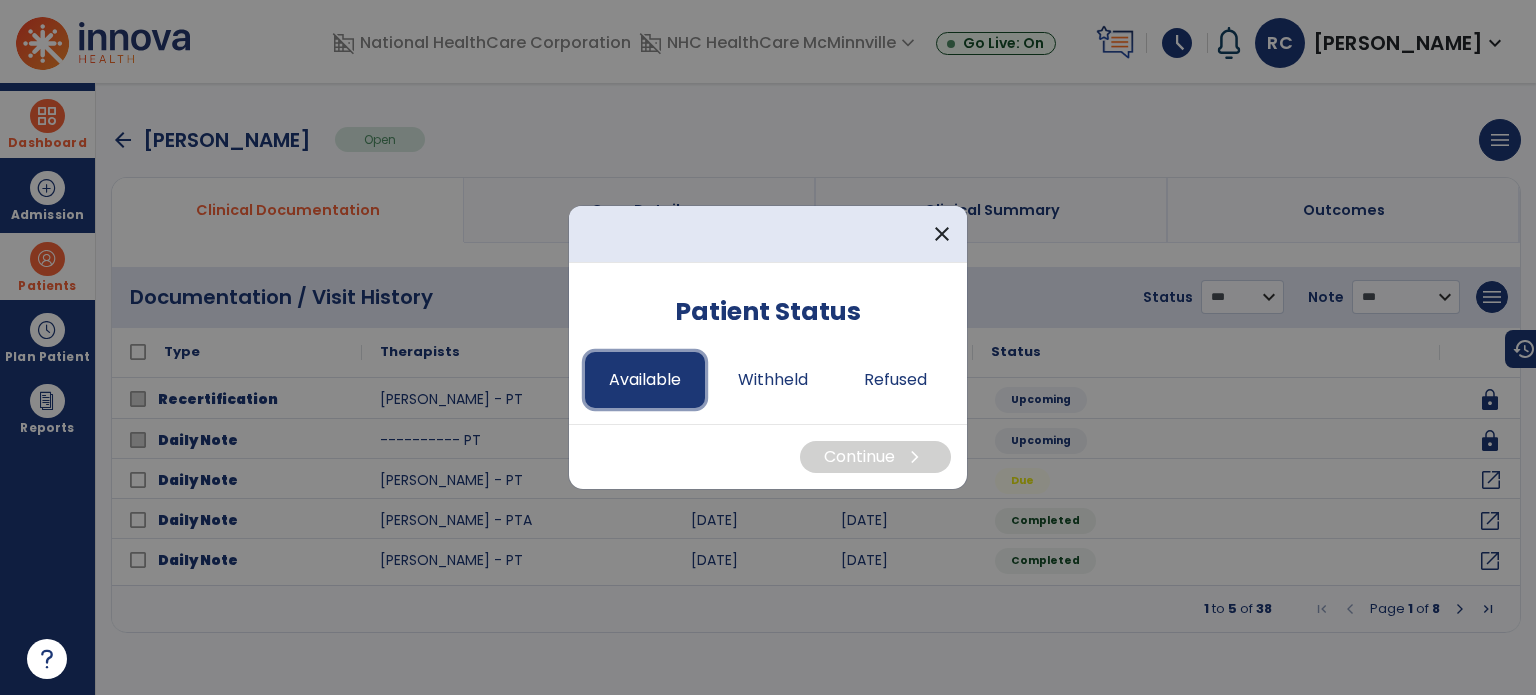 click on "Available" at bounding box center [645, 380] 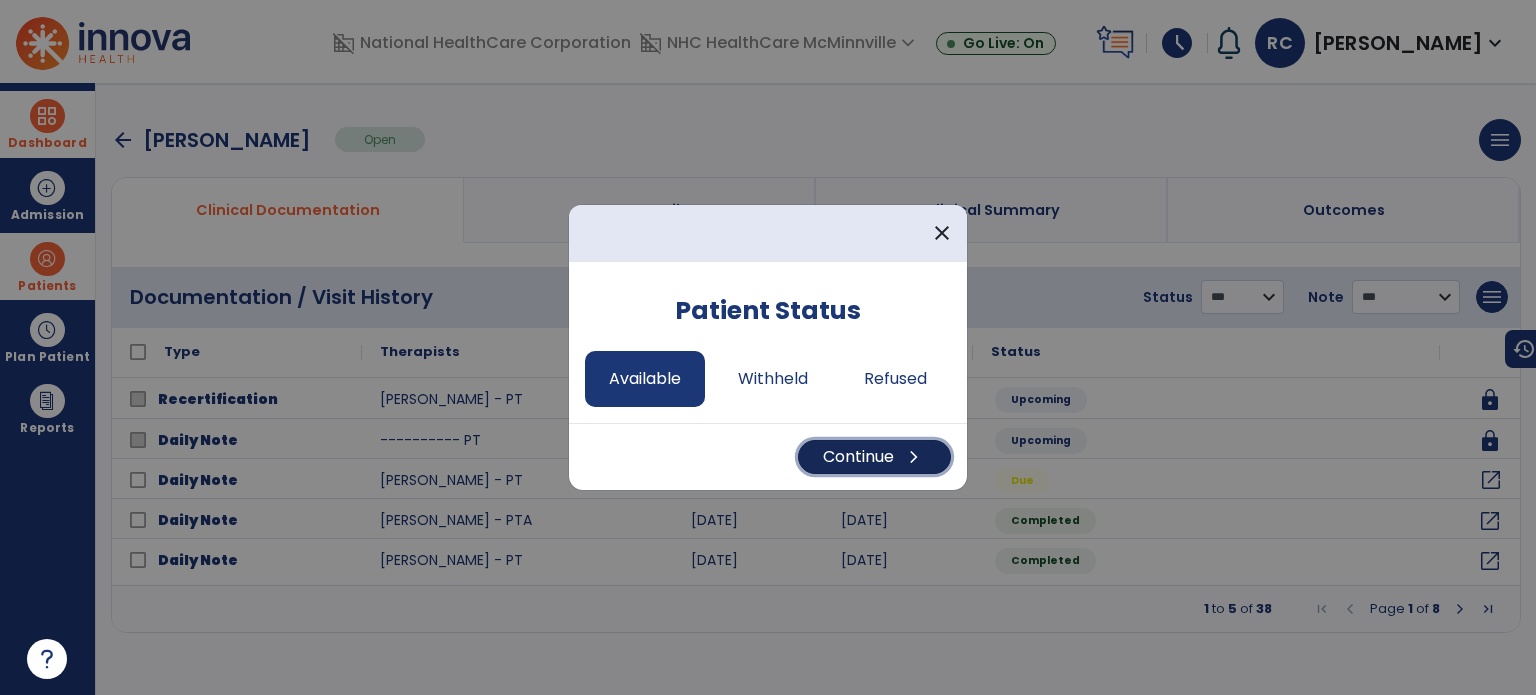 click on "Continue   chevron_right" at bounding box center (874, 457) 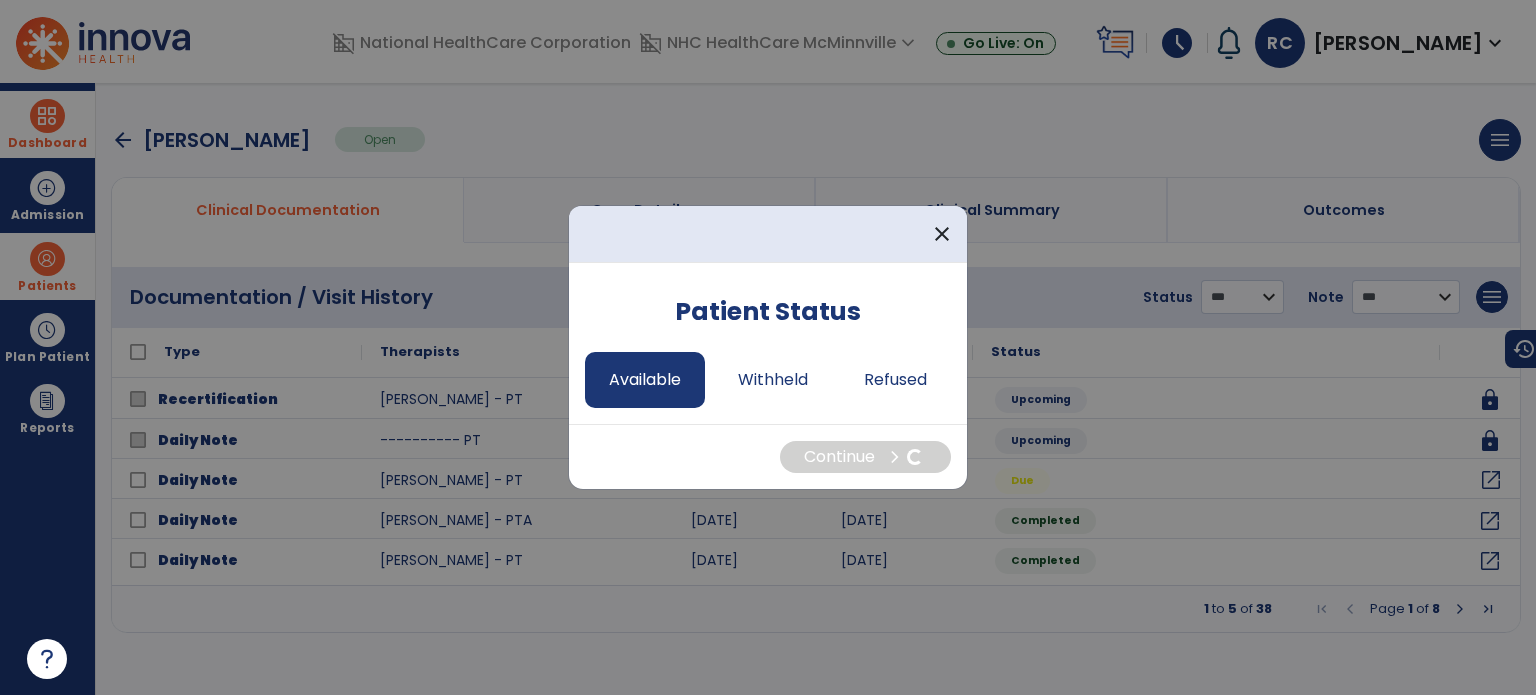 select on "*" 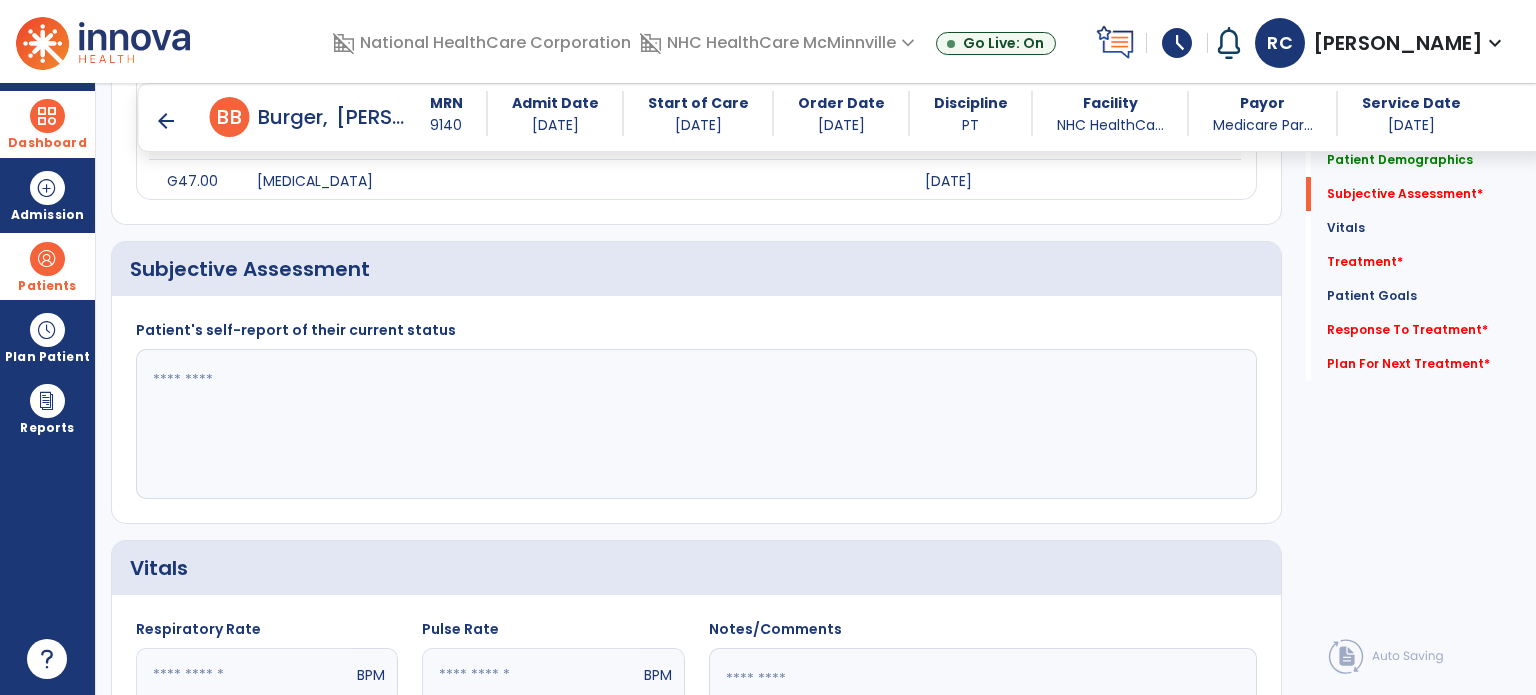 scroll, scrollTop: 768, scrollLeft: 0, axis: vertical 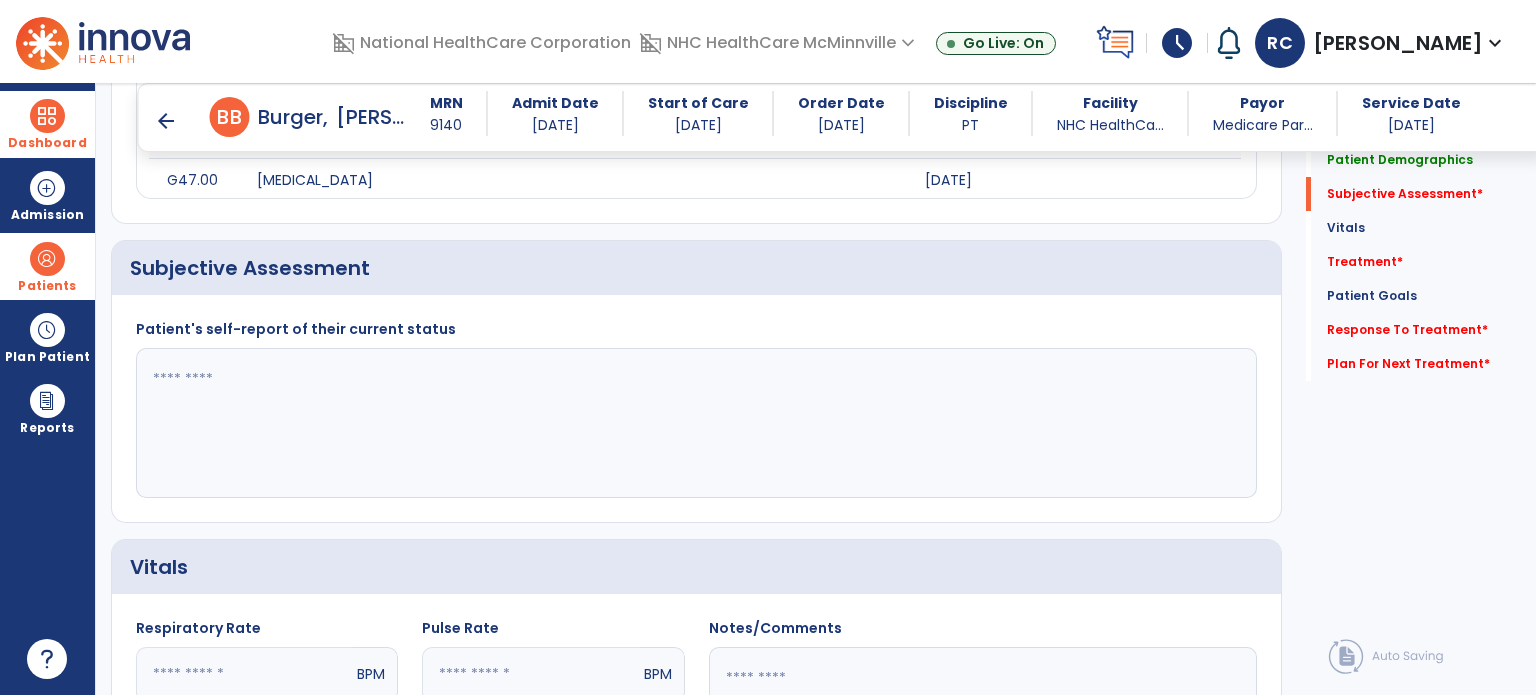 click 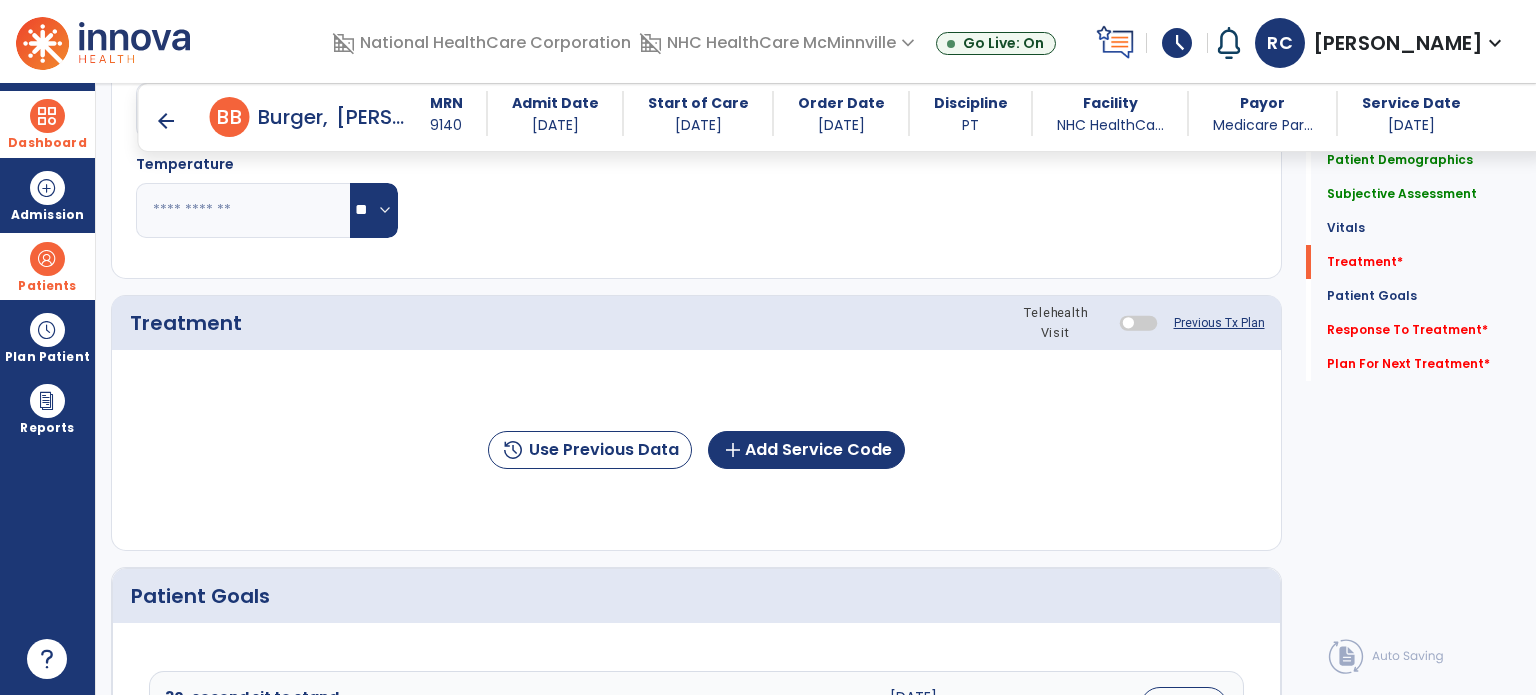 scroll, scrollTop: 1438, scrollLeft: 0, axis: vertical 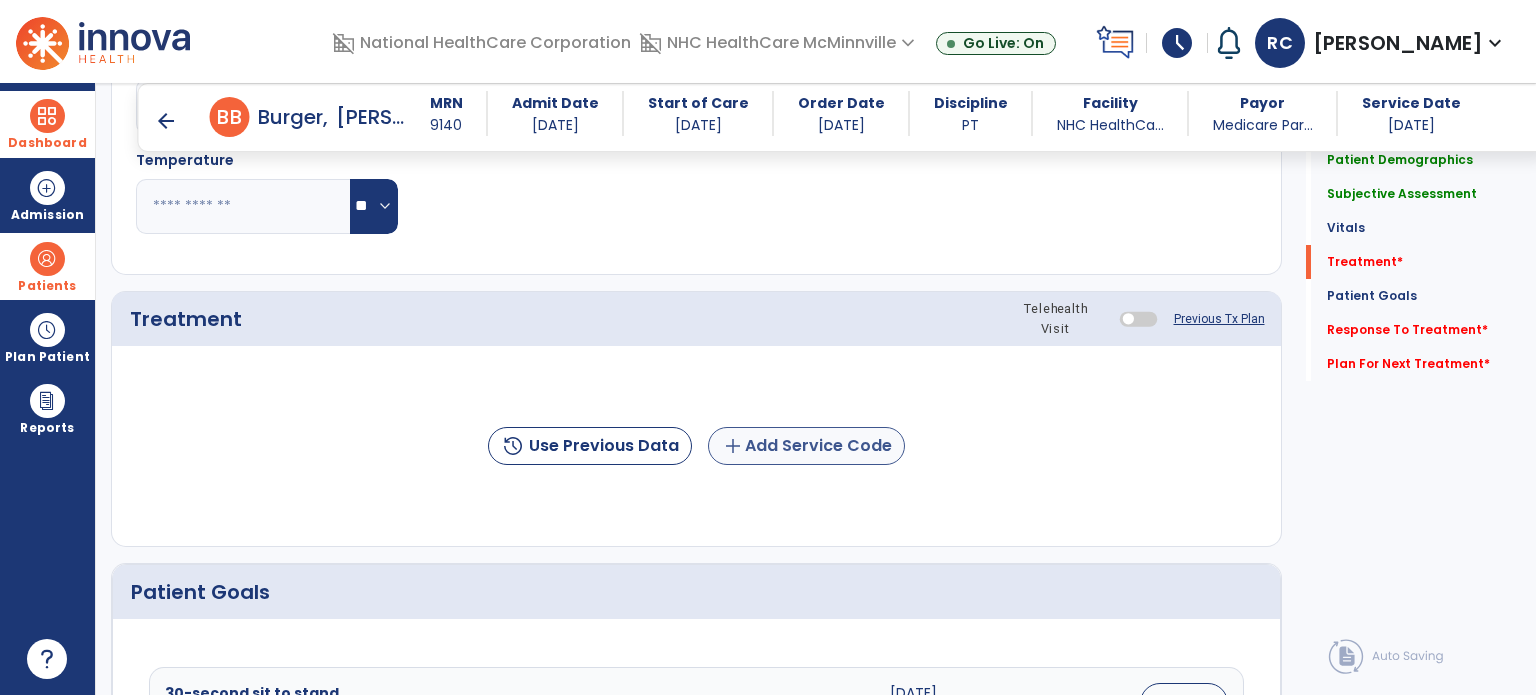 type on "**********" 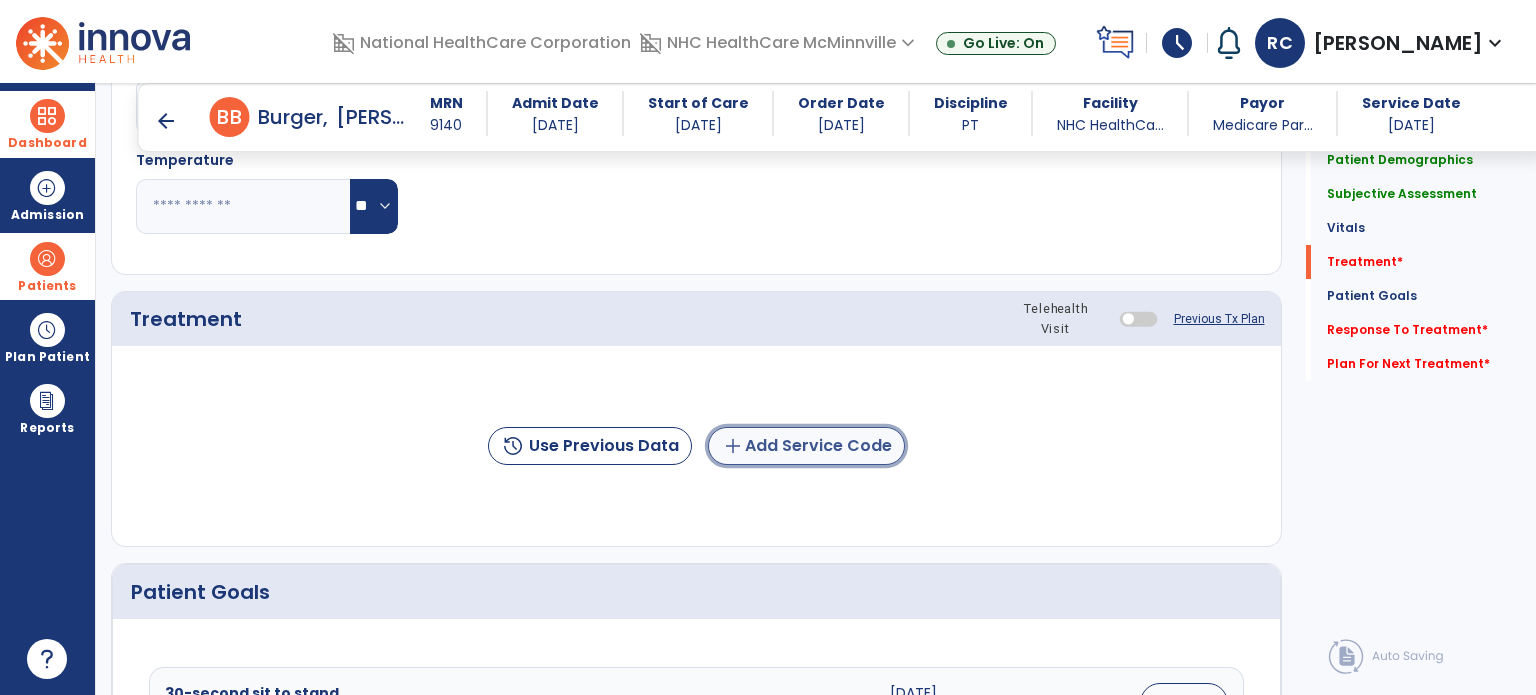 click on "add  Add Service Code" 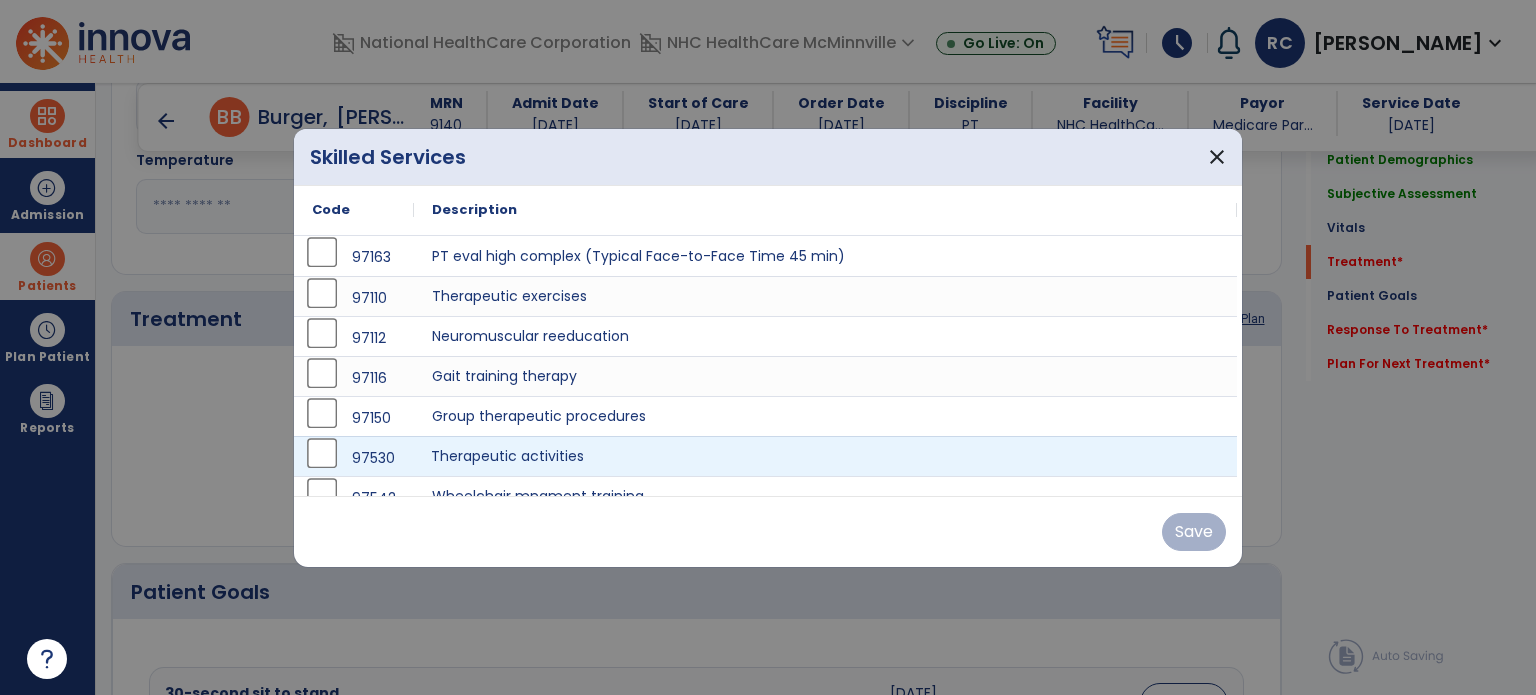 click on "Therapeutic activities" at bounding box center (825, 456) 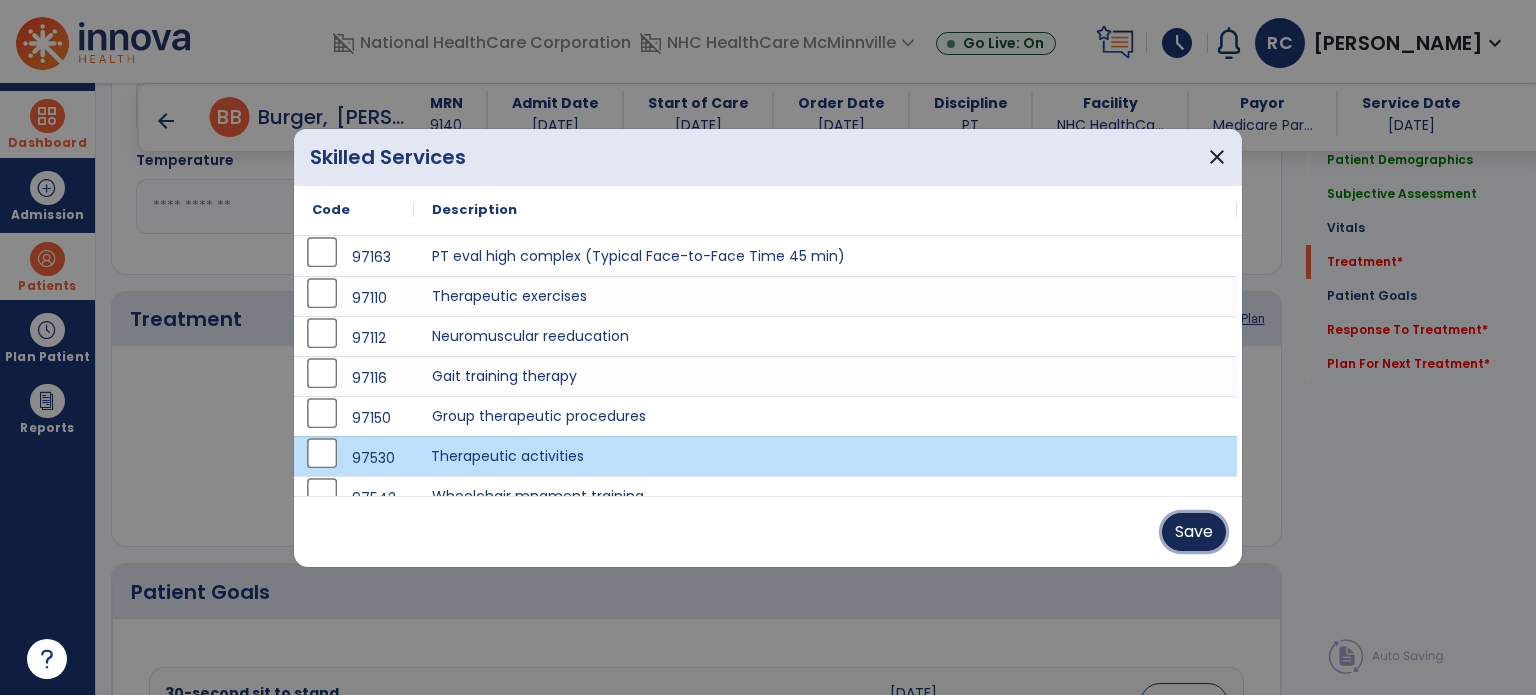 click on "Save" at bounding box center (1194, 532) 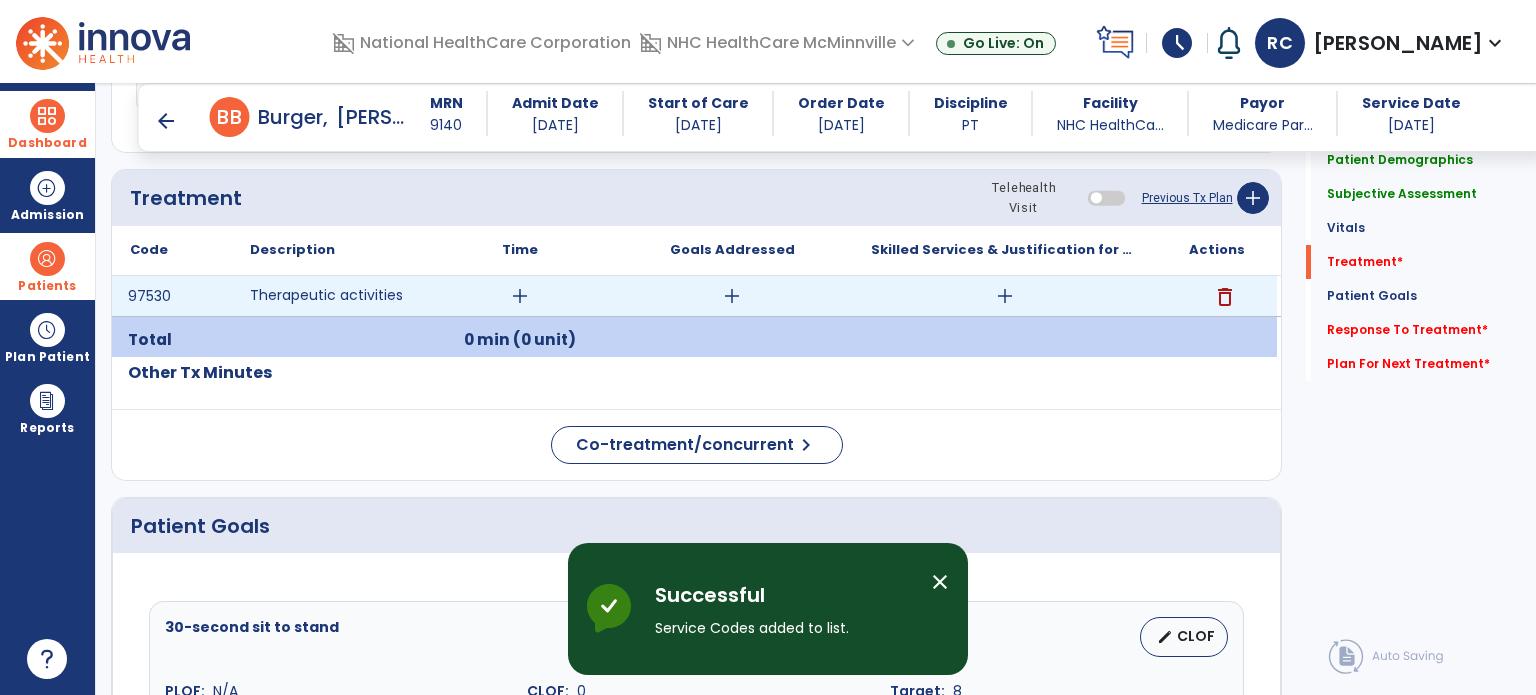 scroll, scrollTop: 1564, scrollLeft: 0, axis: vertical 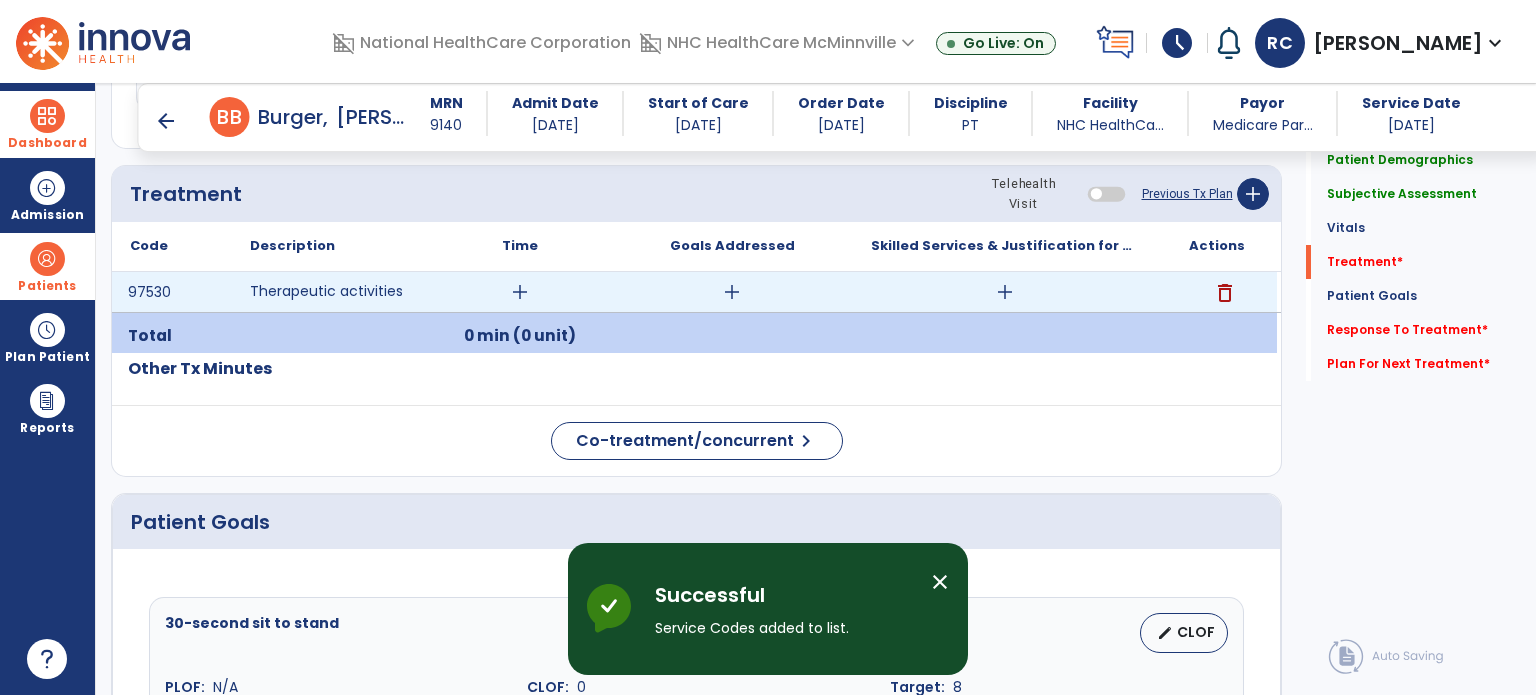 click on "add" at bounding box center (520, 292) 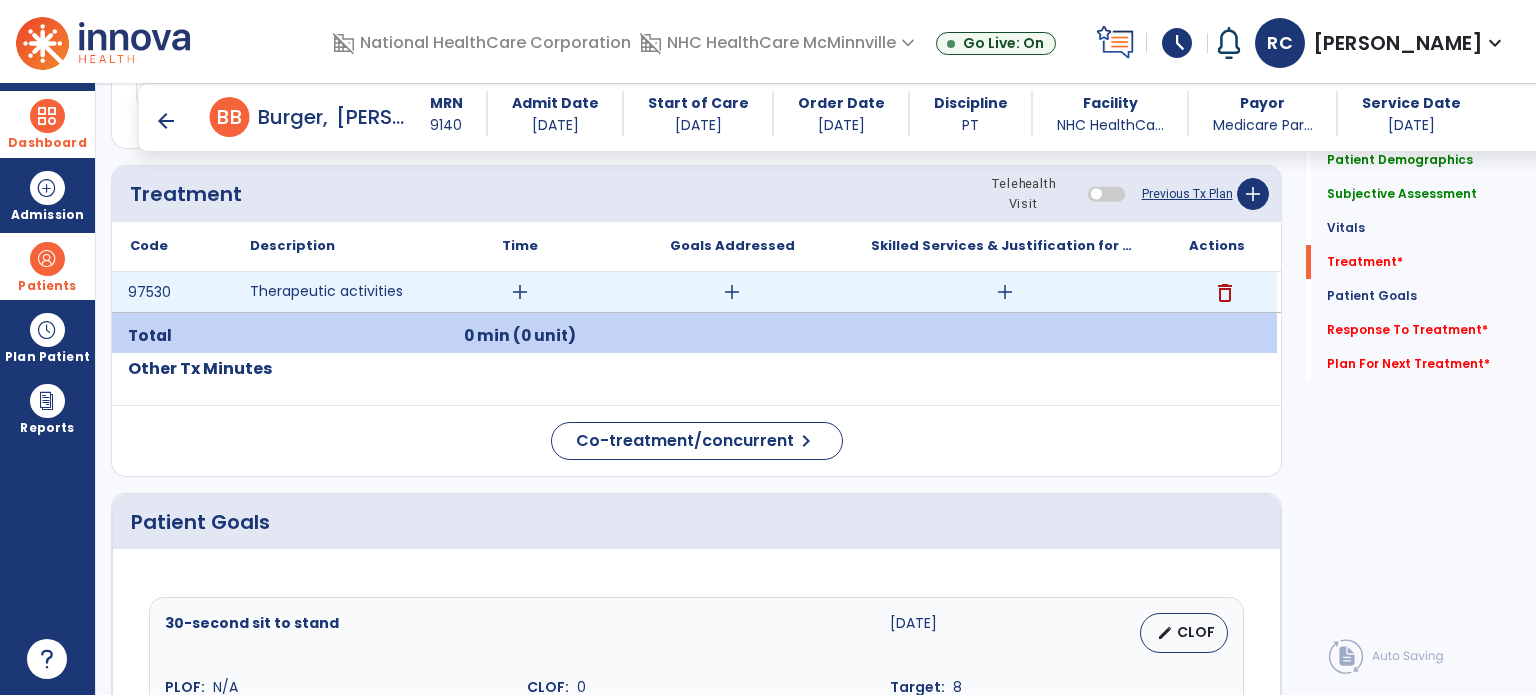 click on "add" at bounding box center [520, 292] 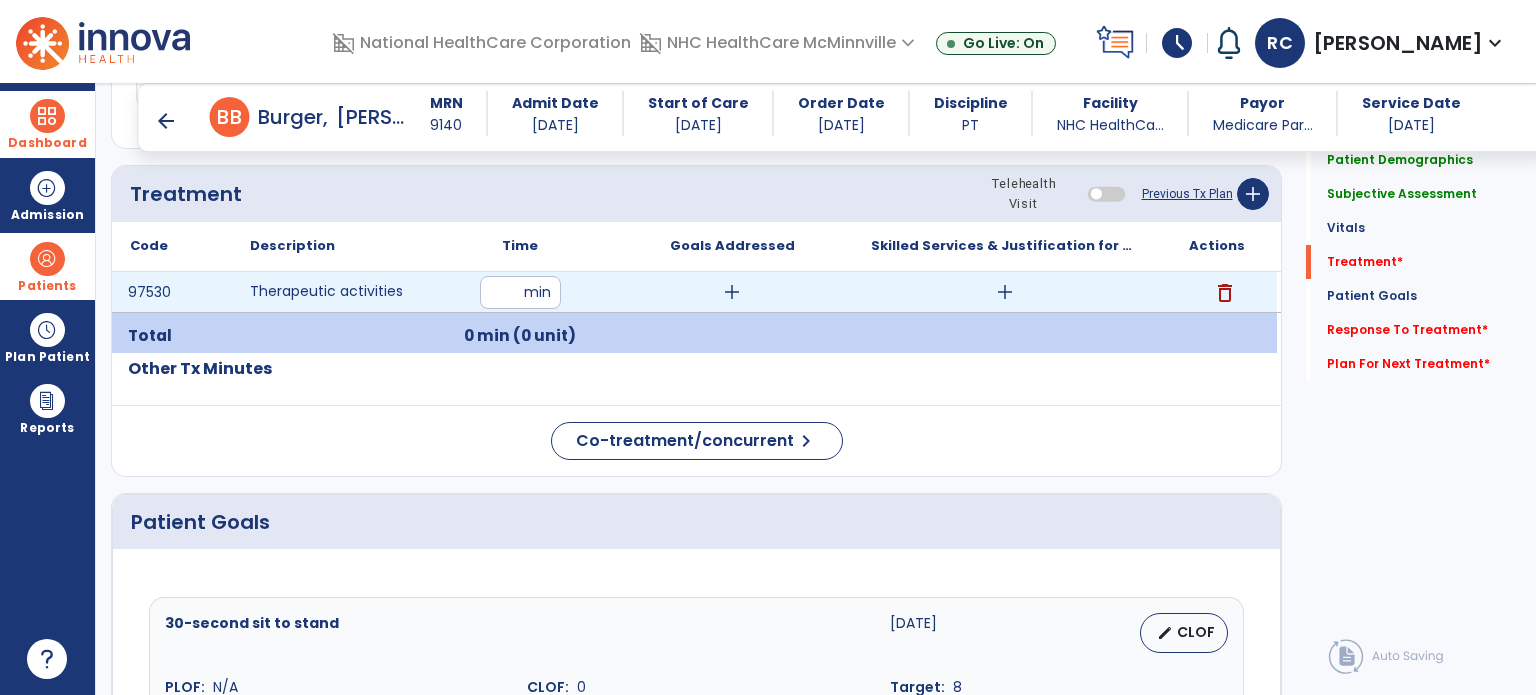 click at bounding box center (520, 292) 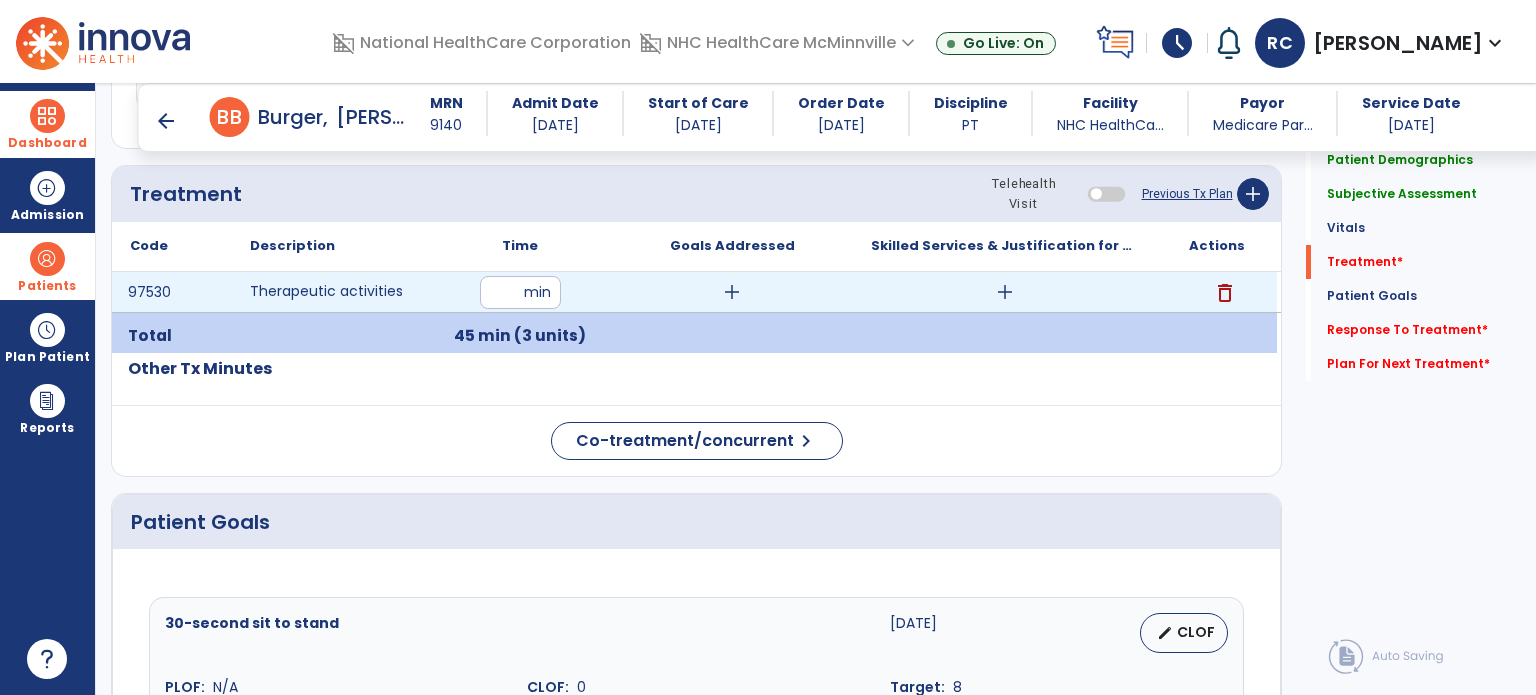 click on "add" at bounding box center [1005, 292] 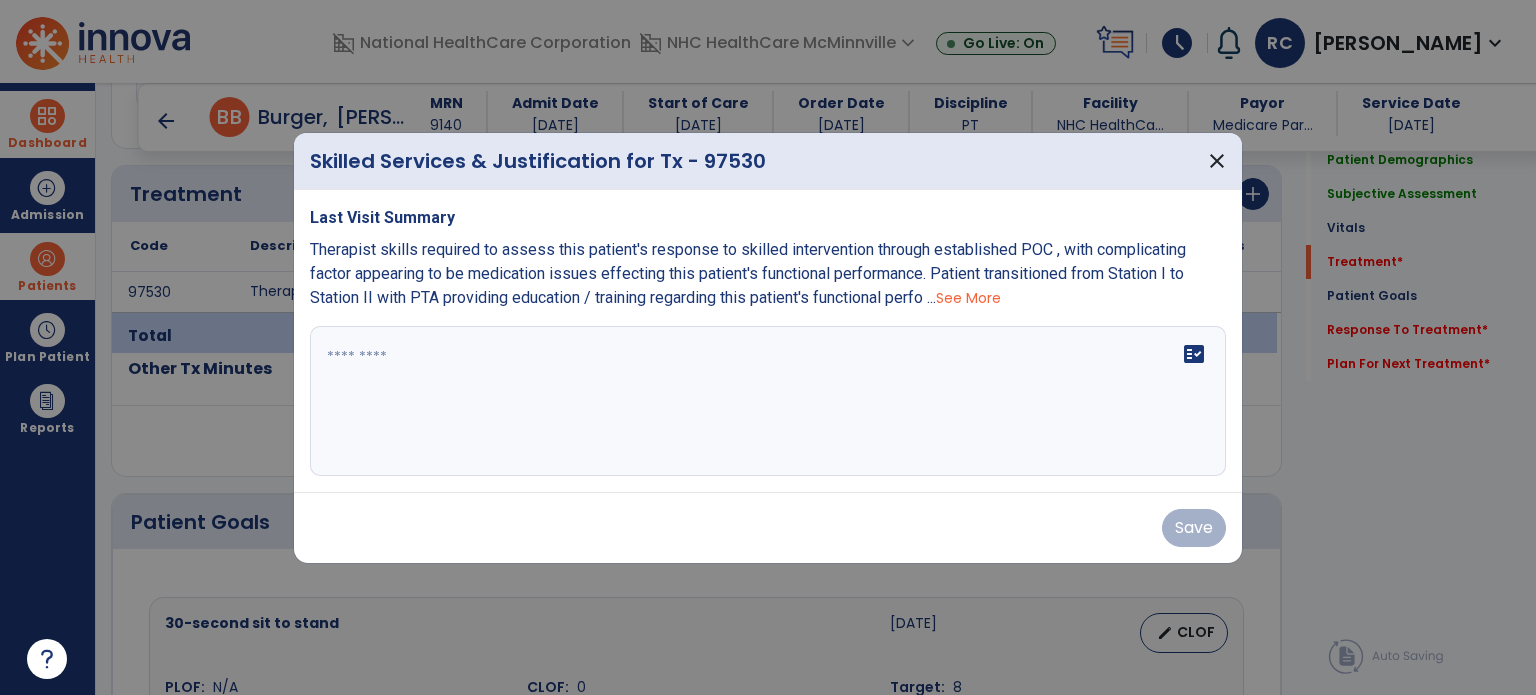 click at bounding box center (768, 401) 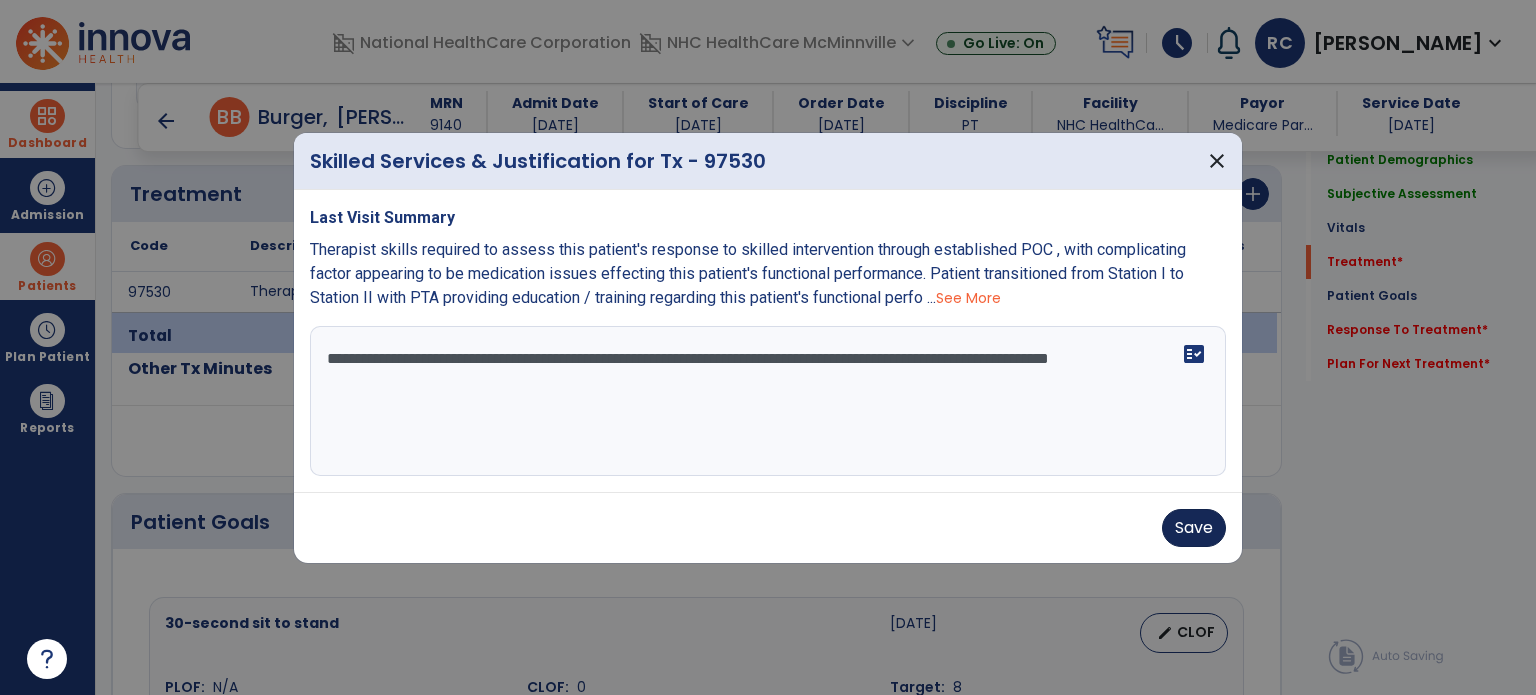 type on "**********" 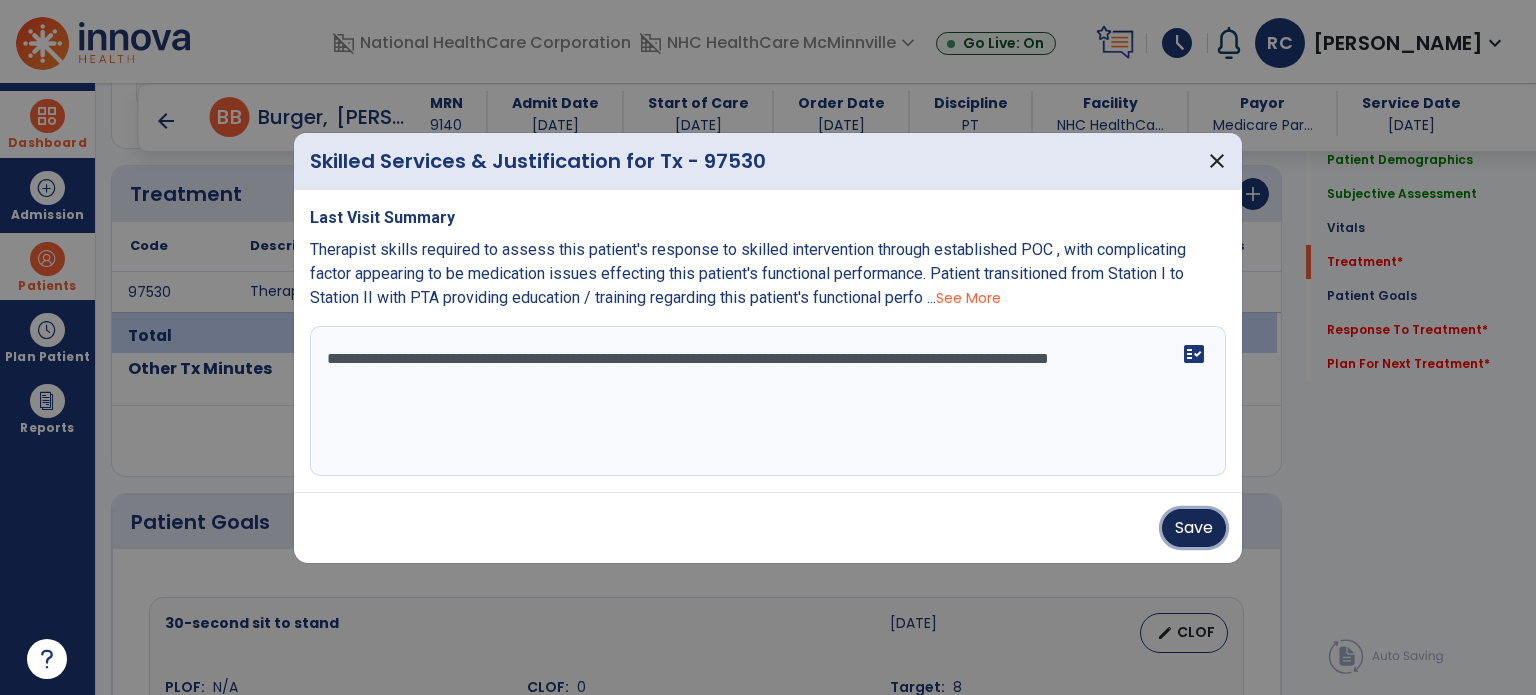 click on "Save" at bounding box center (1194, 528) 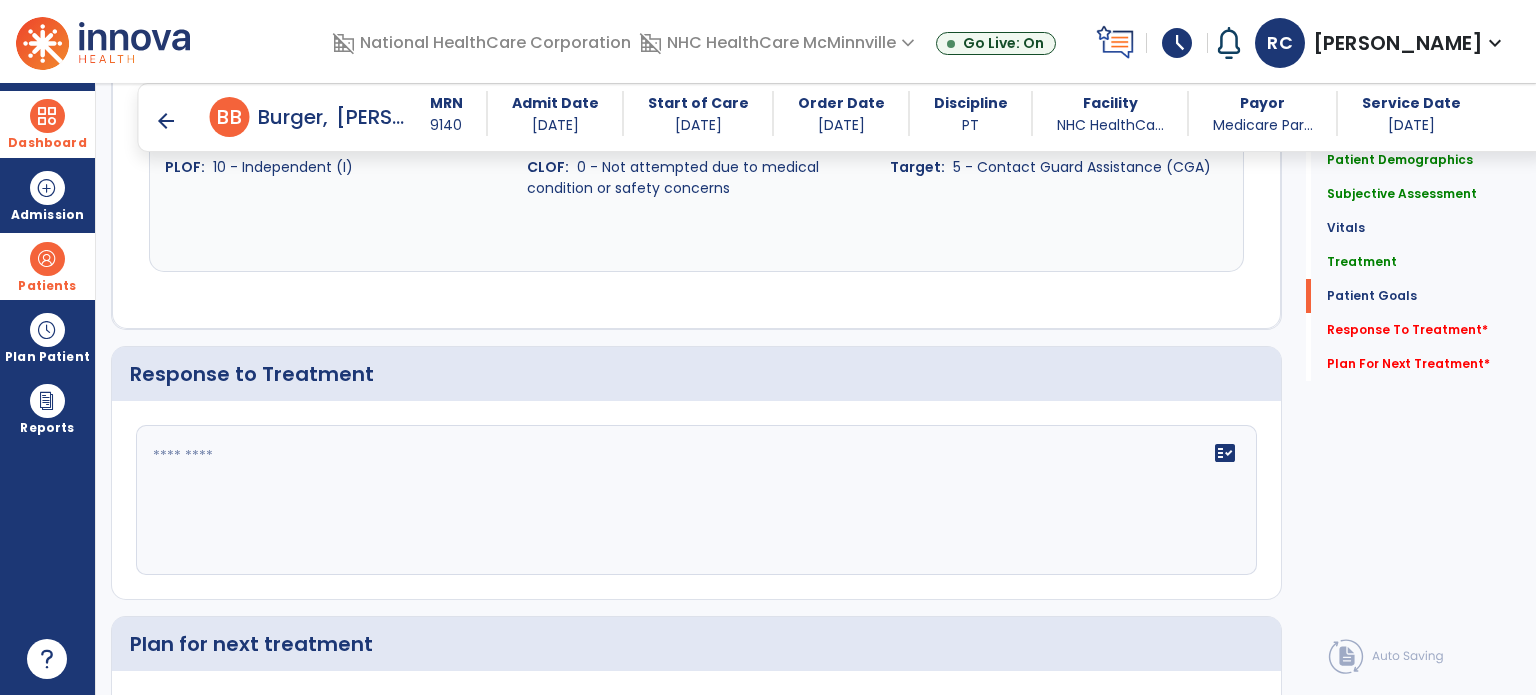 scroll, scrollTop: 2852, scrollLeft: 0, axis: vertical 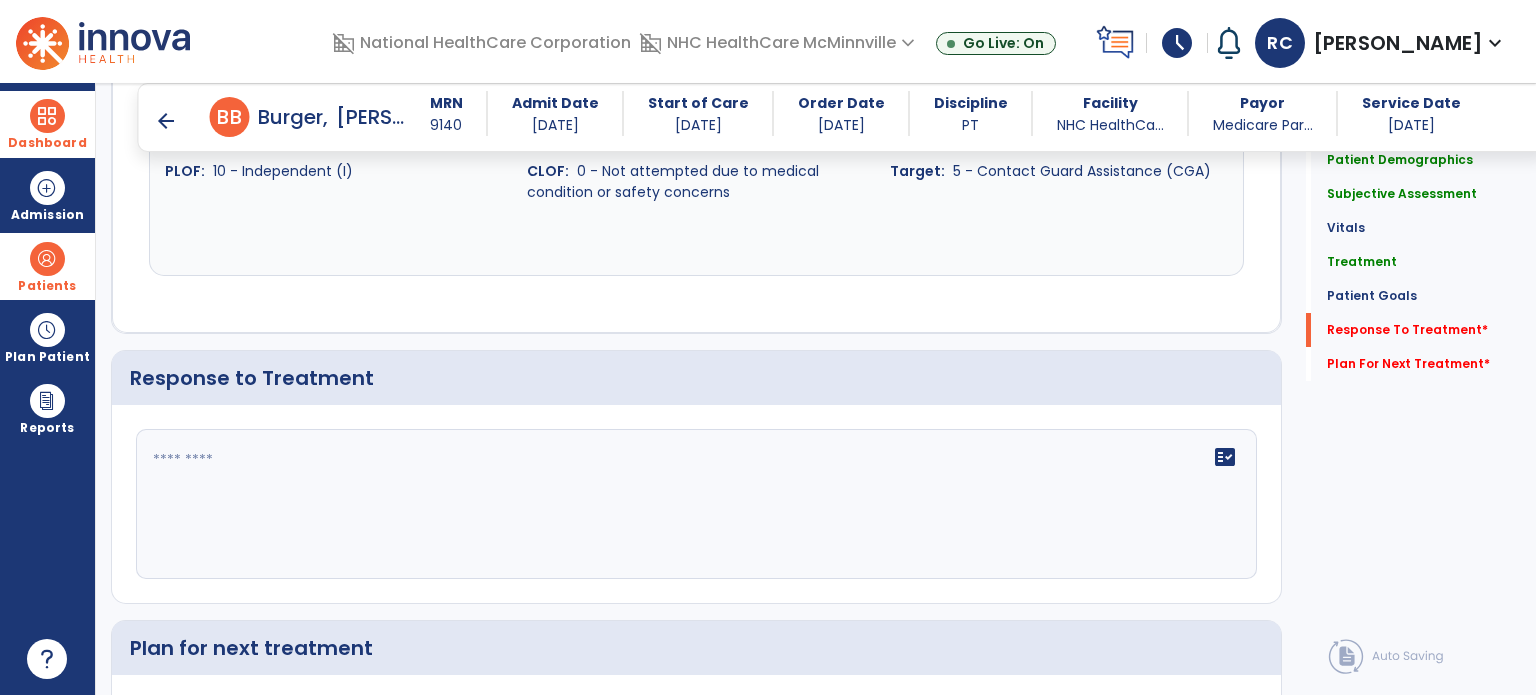click on "fact_check" 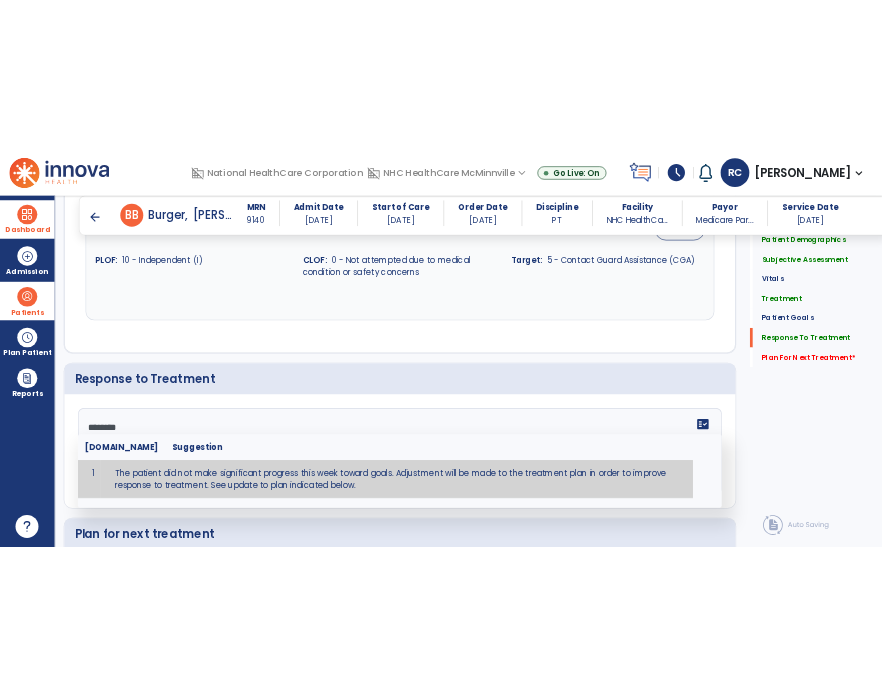 scroll, scrollTop: 2852, scrollLeft: 0, axis: vertical 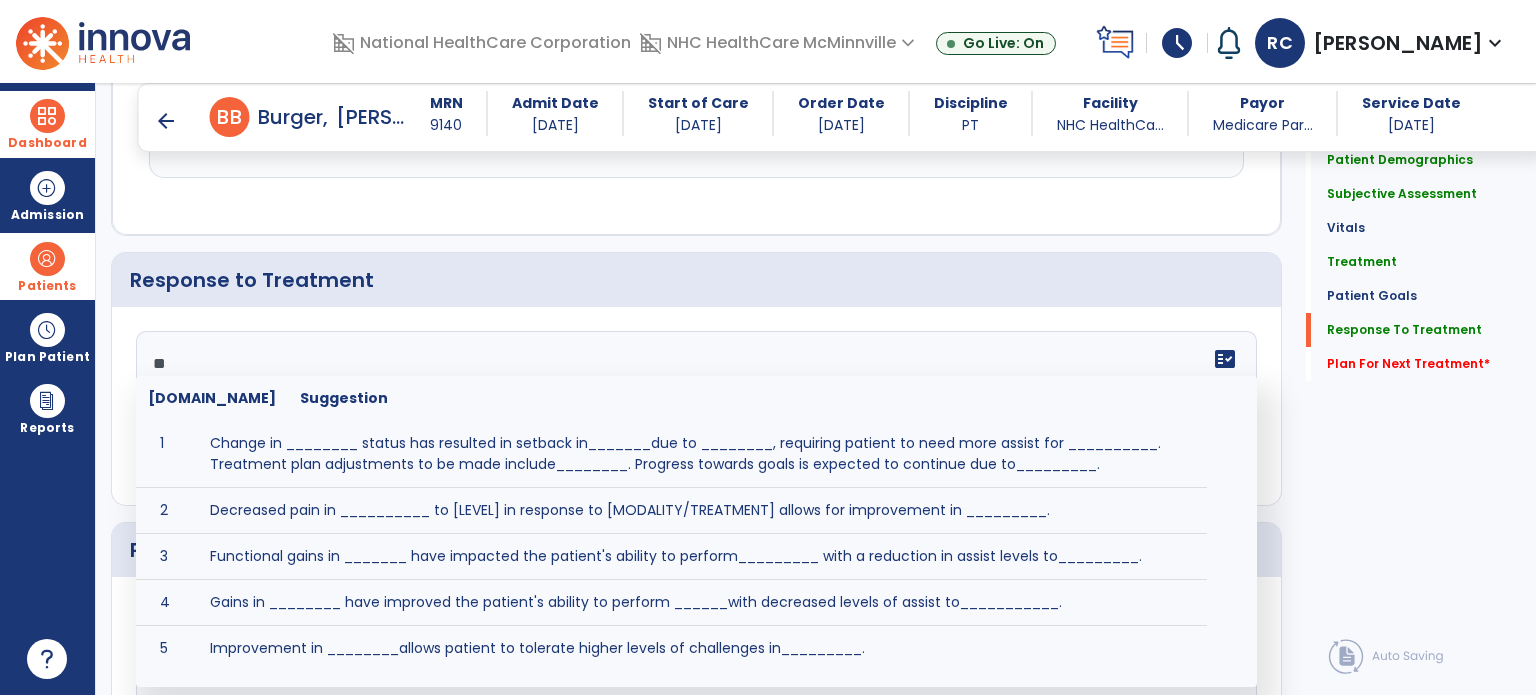 type on "*" 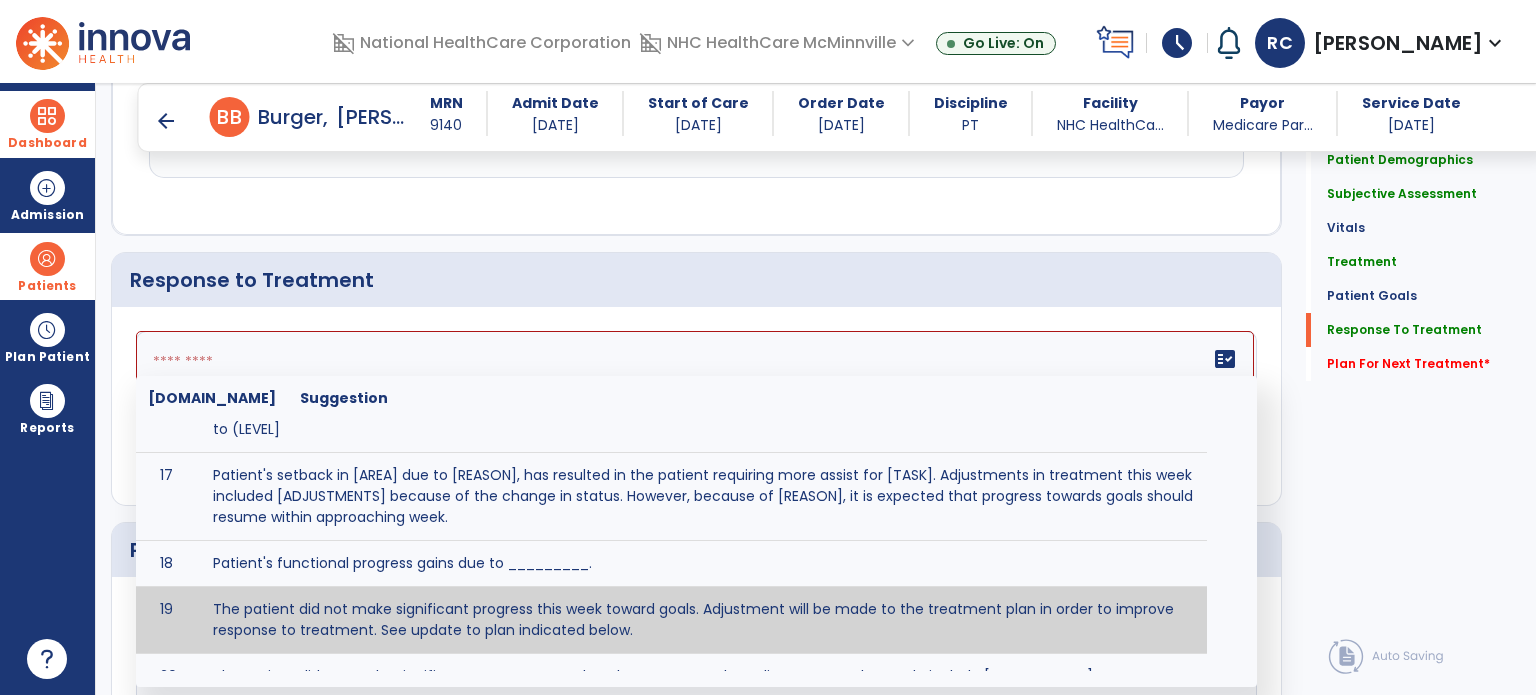 type on "*" 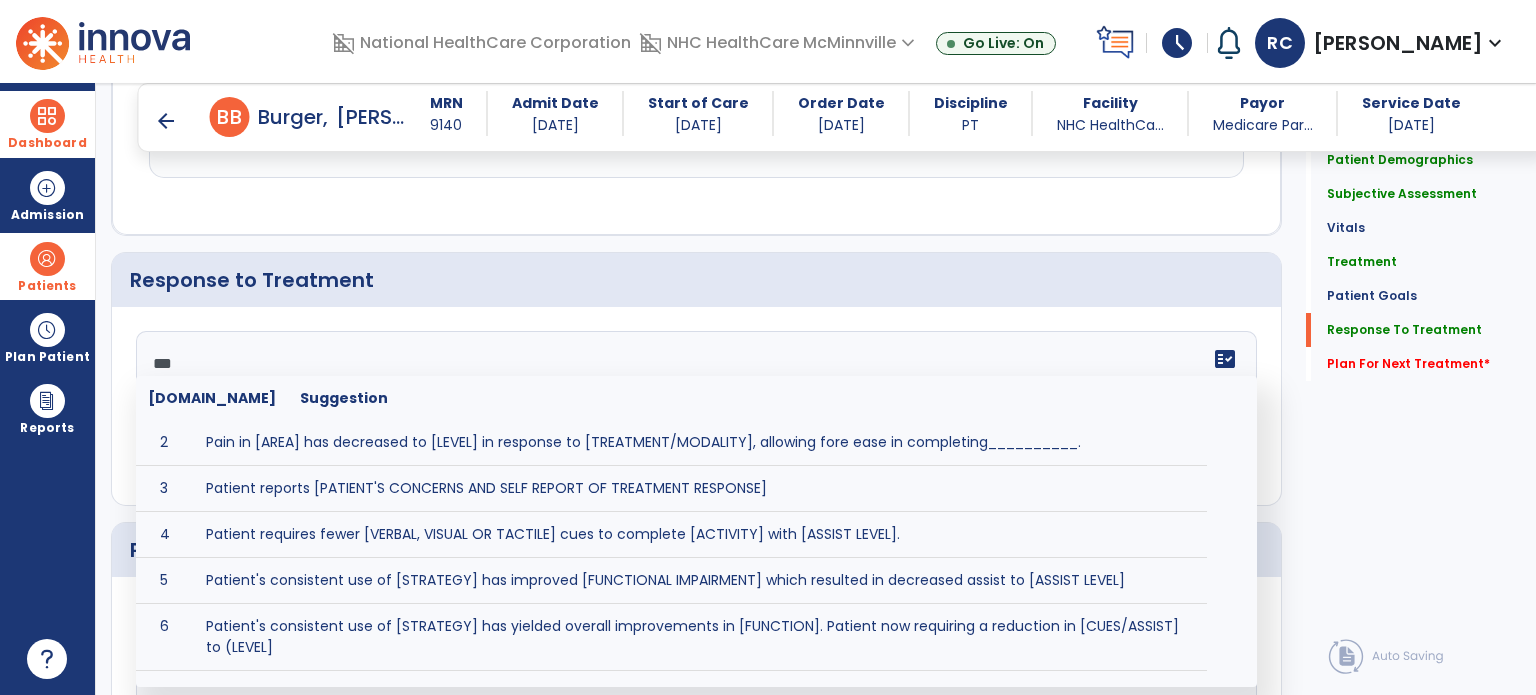 scroll, scrollTop: 0, scrollLeft: 0, axis: both 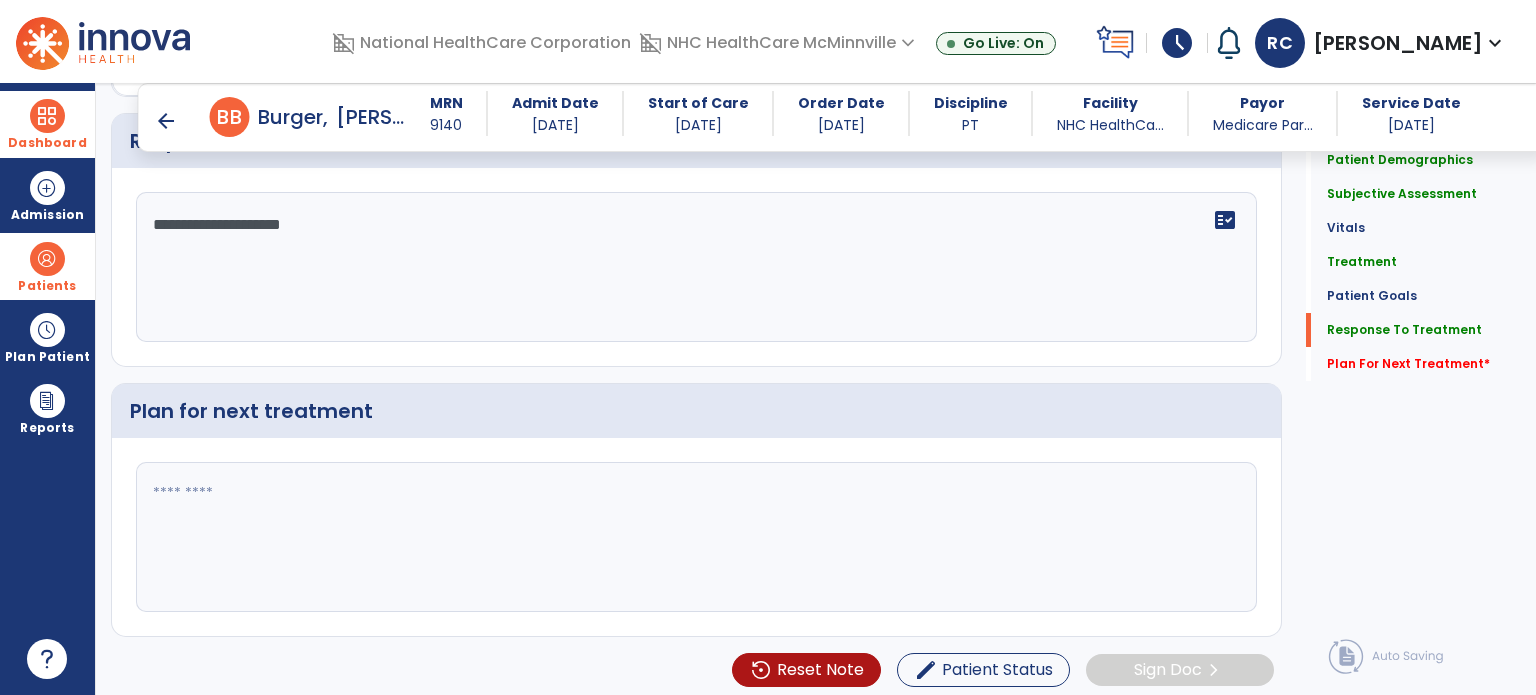 type on "**********" 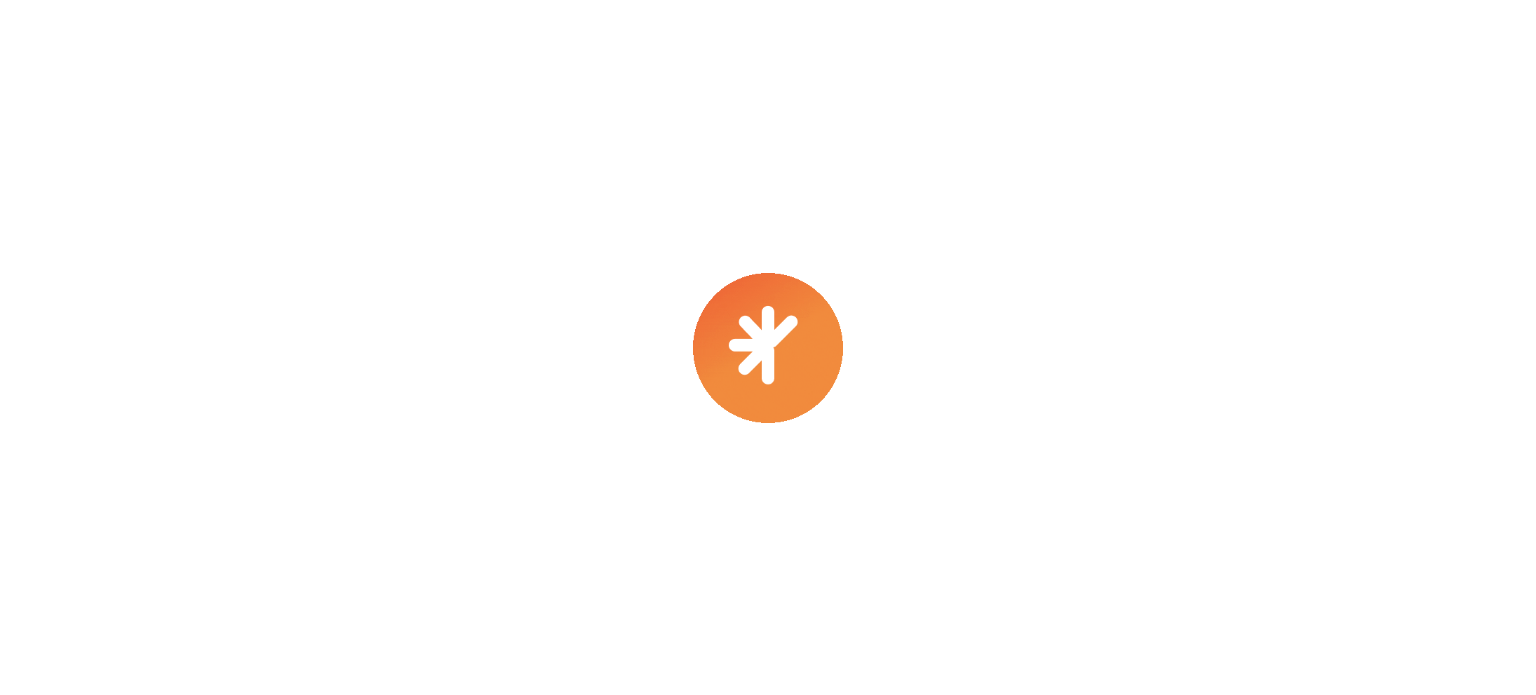 scroll, scrollTop: 0, scrollLeft: 0, axis: both 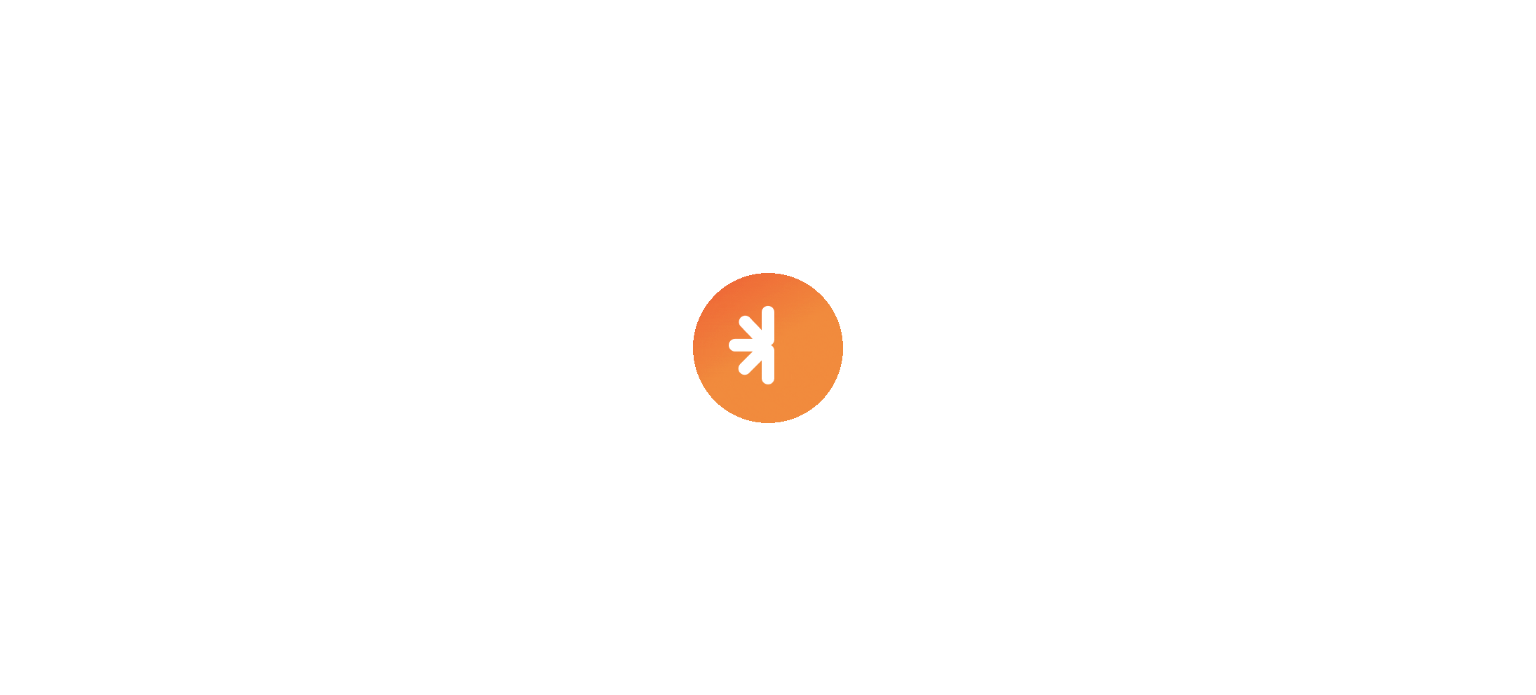 select on "****" 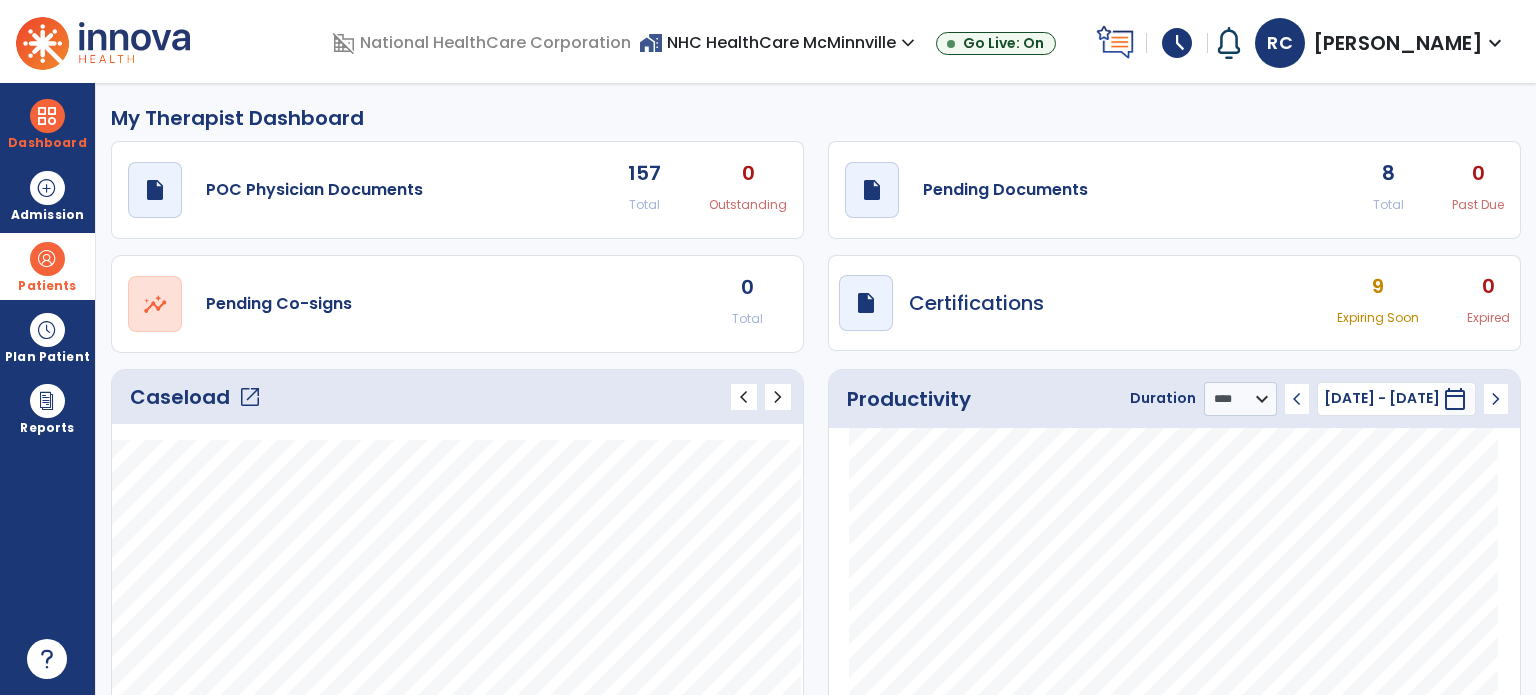 click at bounding box center [47, 259] 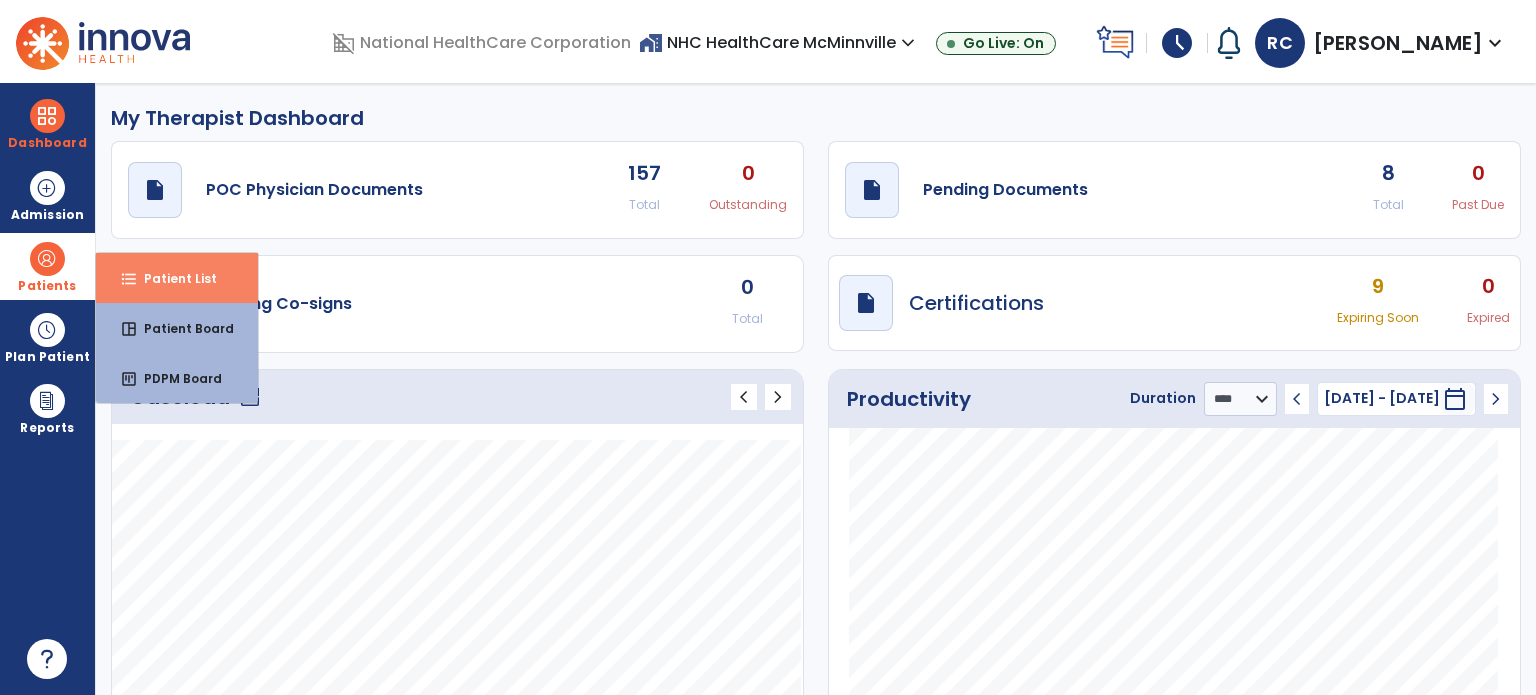 click on "Patient List" at bounding box center (172, 278) 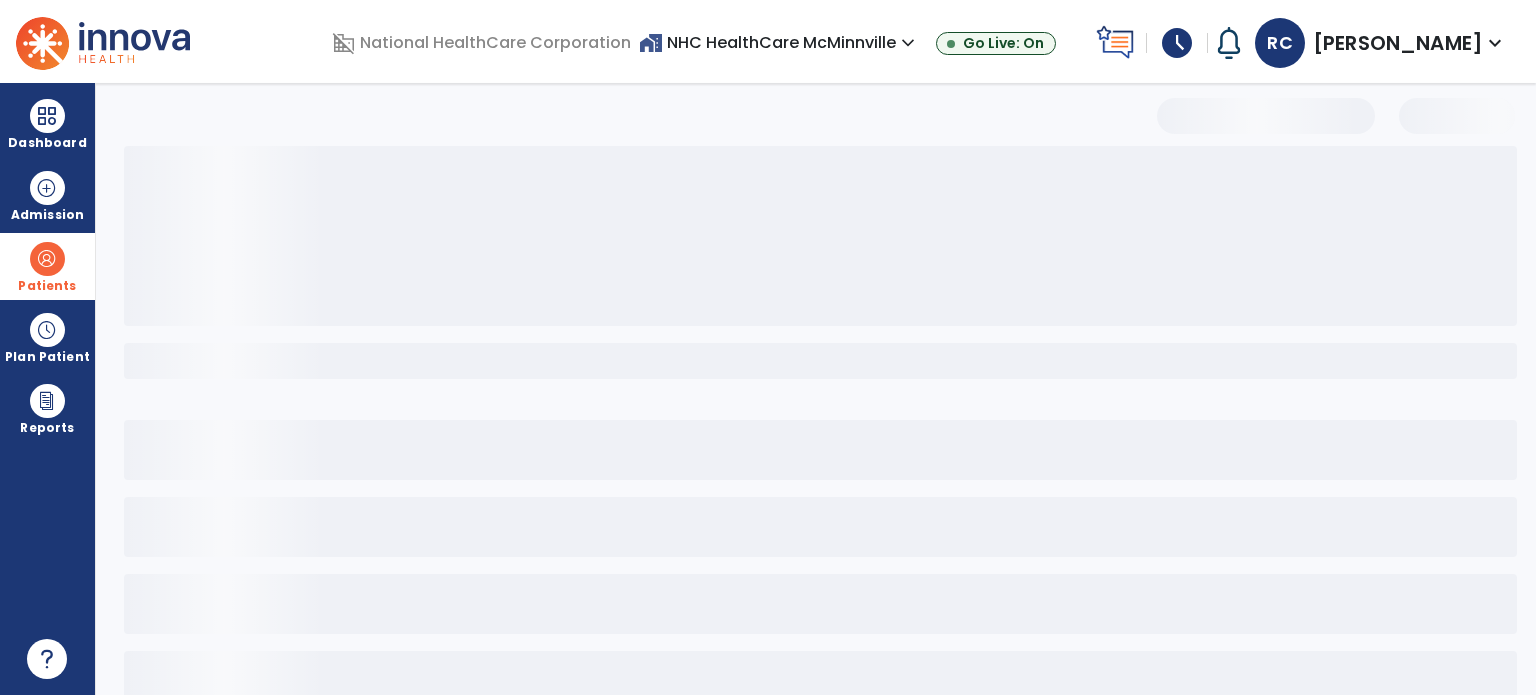 select on "***" 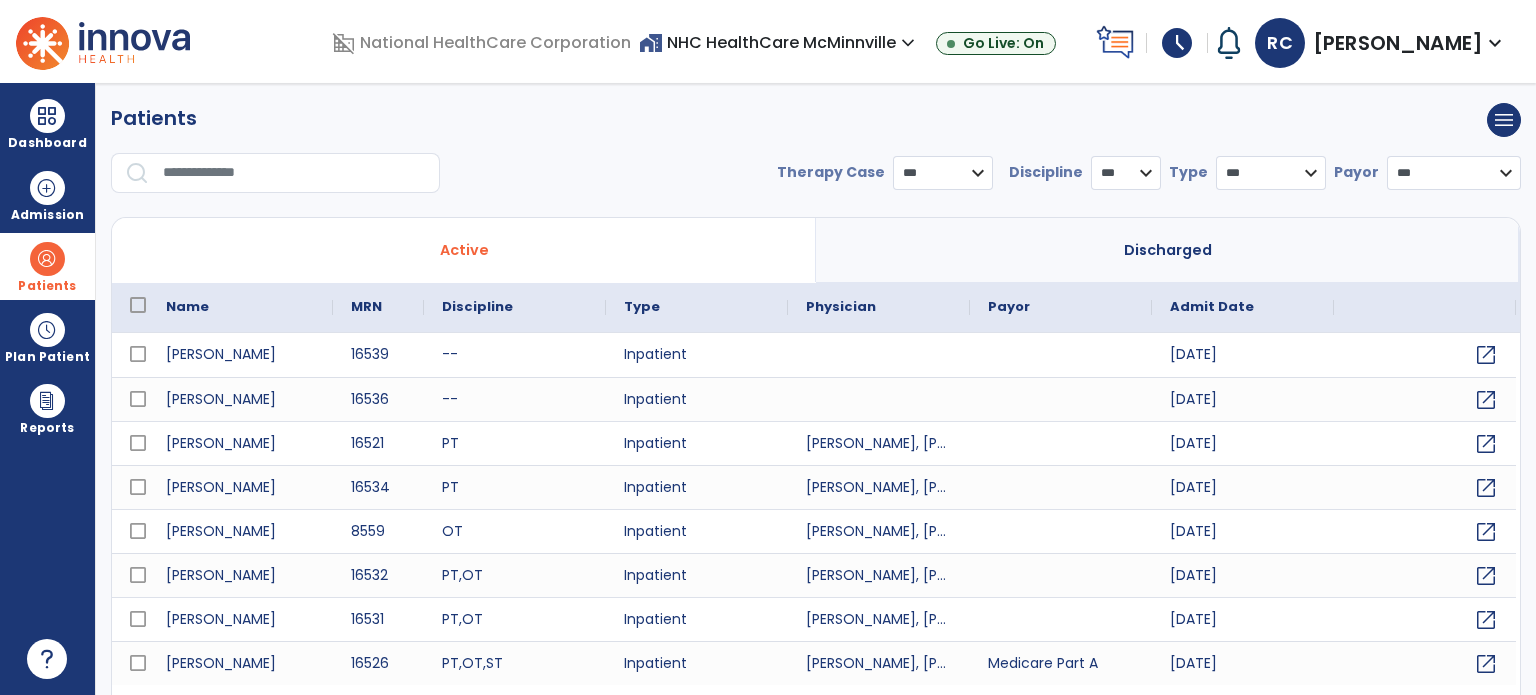 click at bounding box center (294, 173) 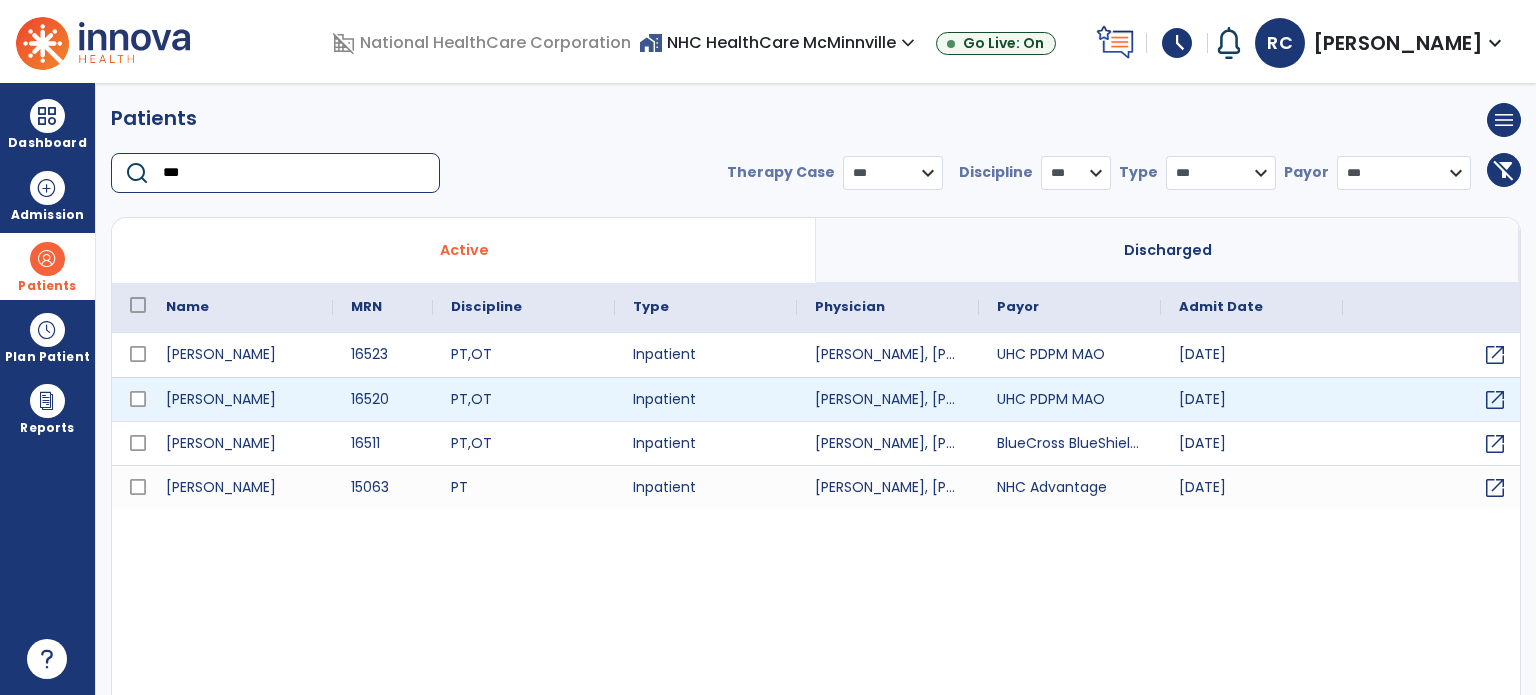 type on "***" 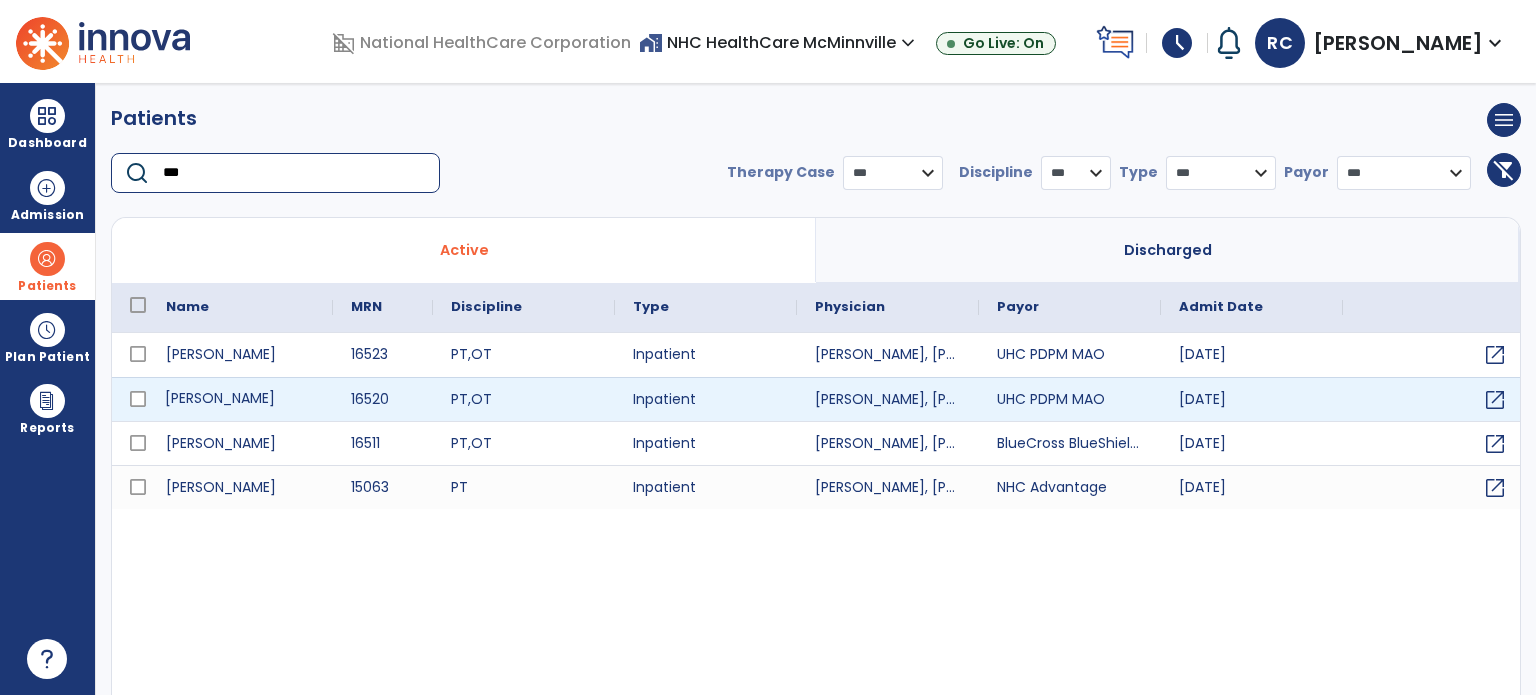 click on "Rowe, Susan" at bounding box center [240, 399] 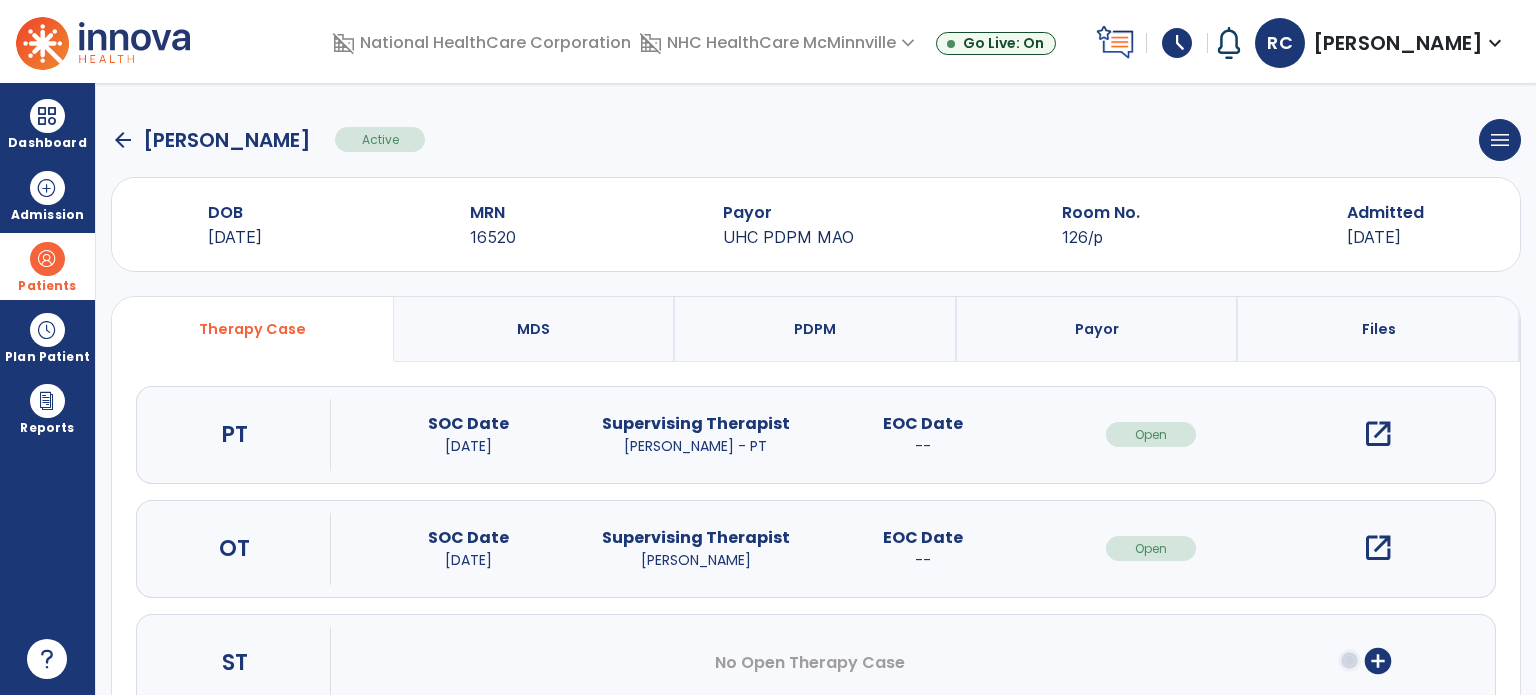 click on "open_in_new" at bounding box center (1378, 434) 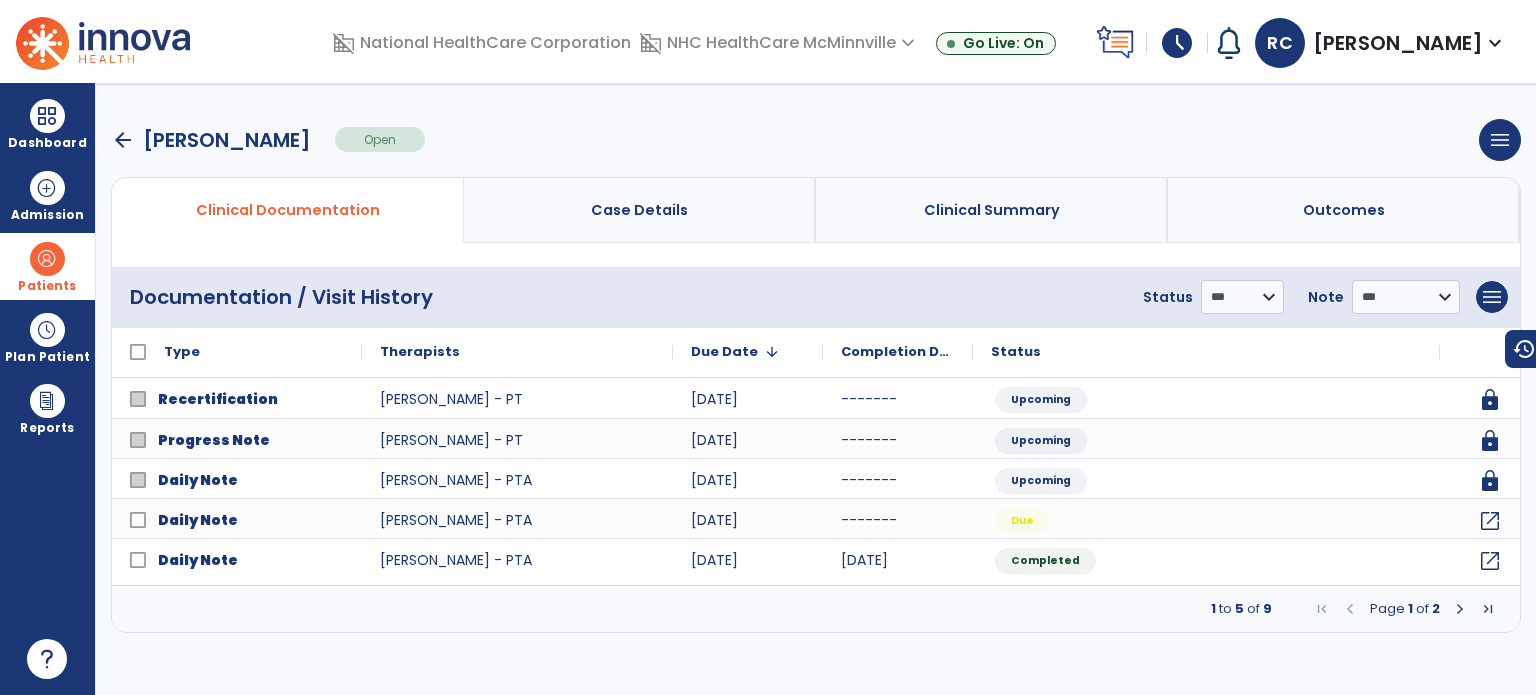 click at bounding box center [1460, 609] 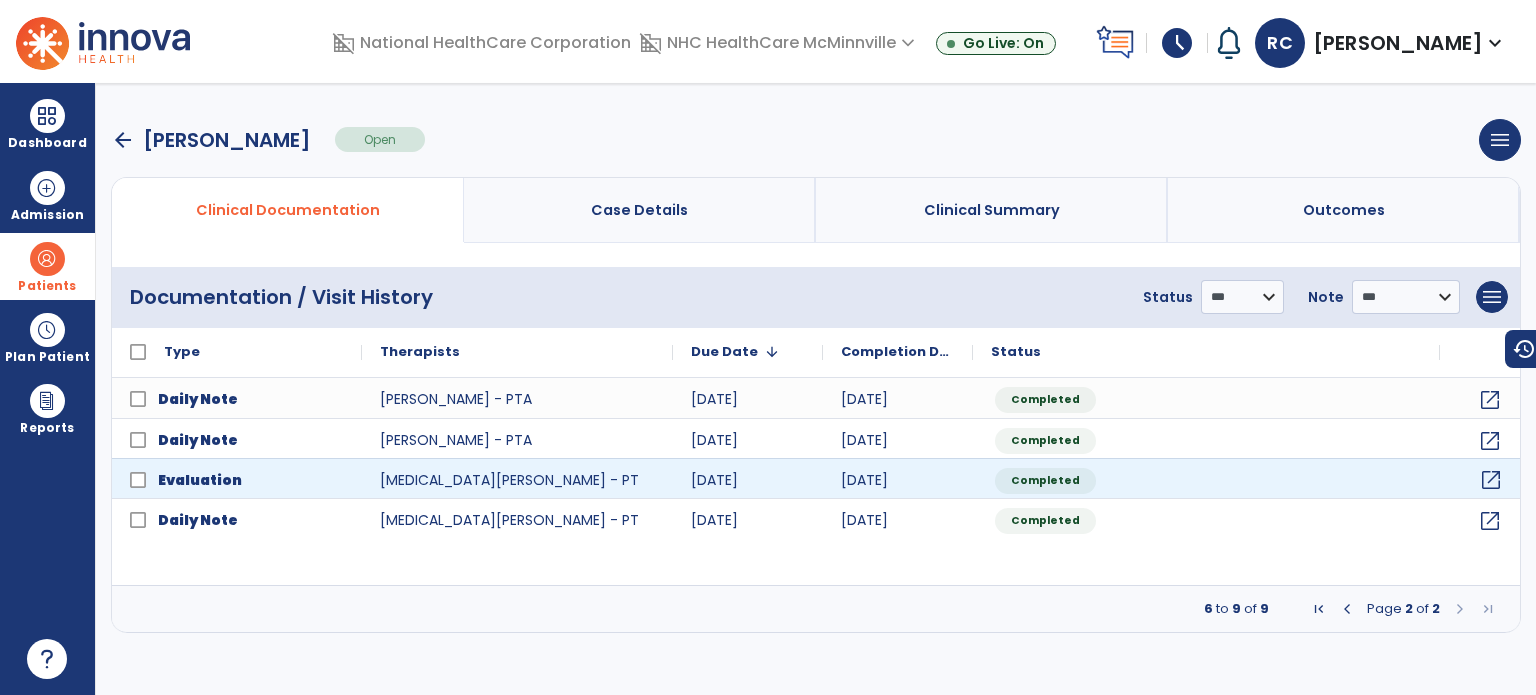 click on "open_in_new" 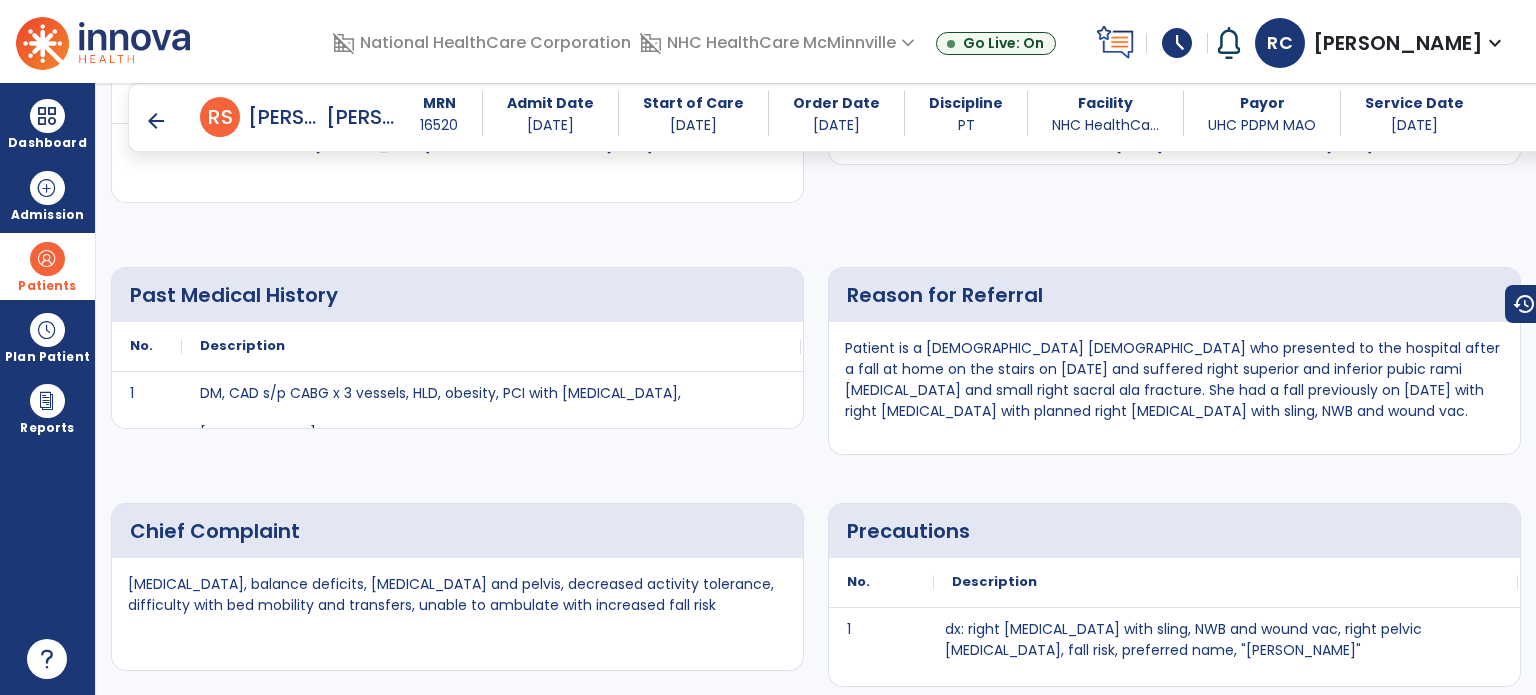 scroll, scrollTop: 1722, scrollLeft: 0, axis: vertical 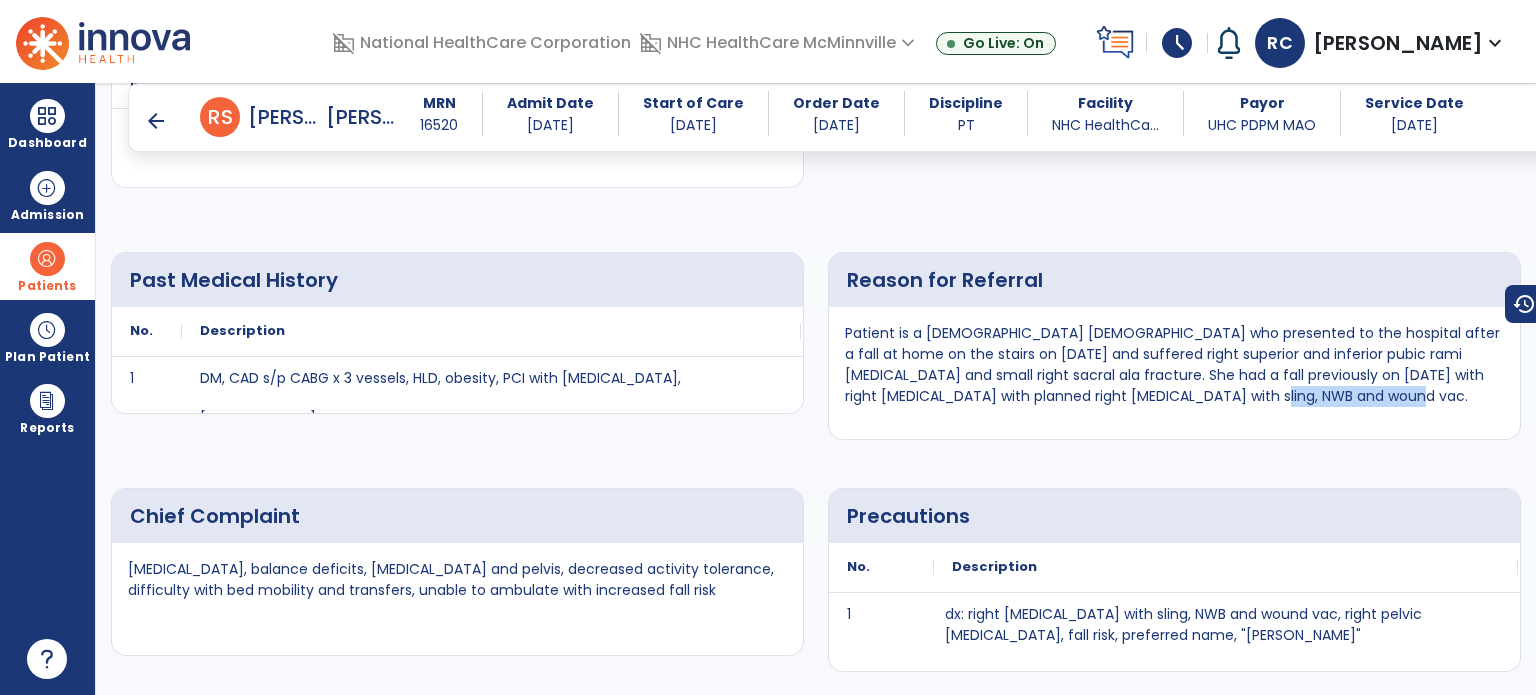 drag, startPoint x: 1199, startPoint y: 396, endPoint x: 1351, endPoint y: 399, distance: 152.0296 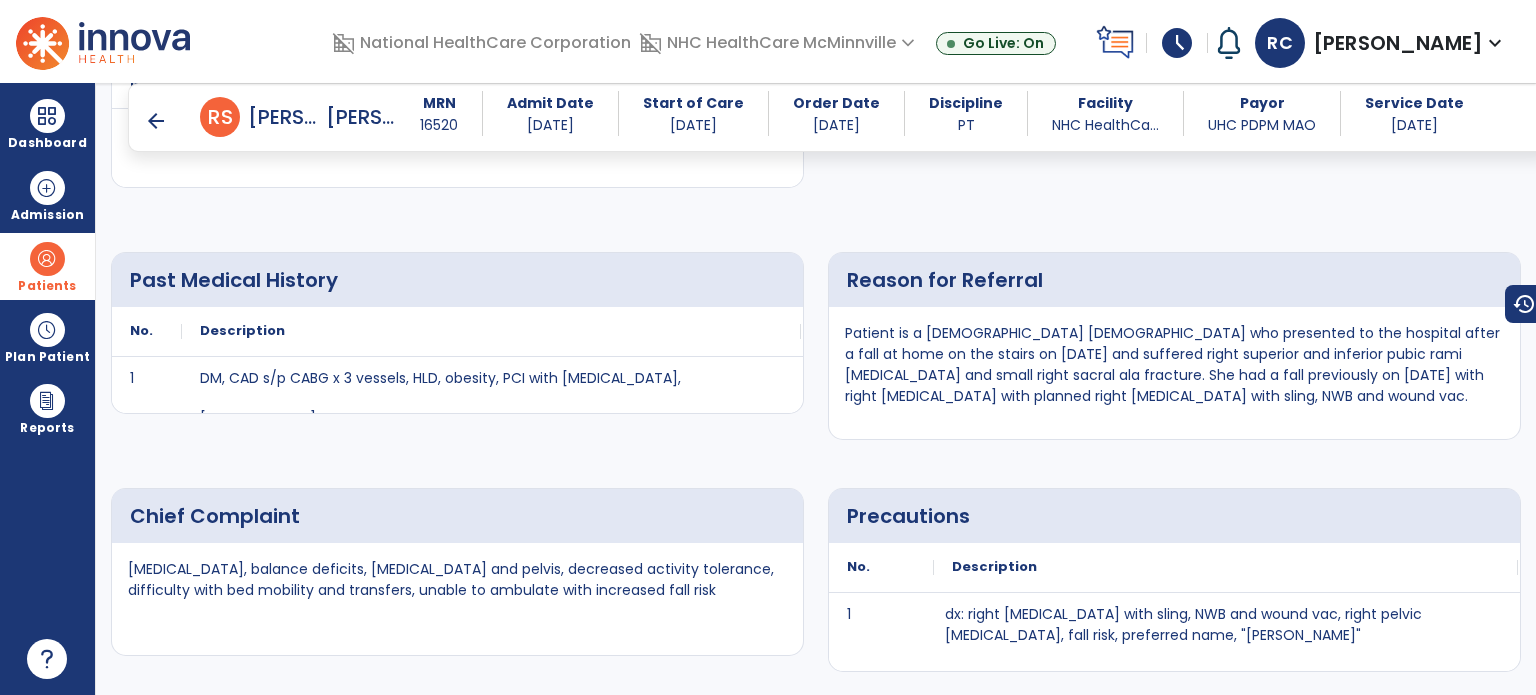 click on "Patient is a 66 y/o female who presented to the hospital after a fall at home on the stairs on 6/29/25 and suffered right superior and inferior pubic rami fractures and small right sacral ala fracture. She had a fall previously on 6/5/25 with right humerus fracture with planned right reverse total shoulder replacement with sling, NWB and wound vac." at bounding box center [1174, 365] 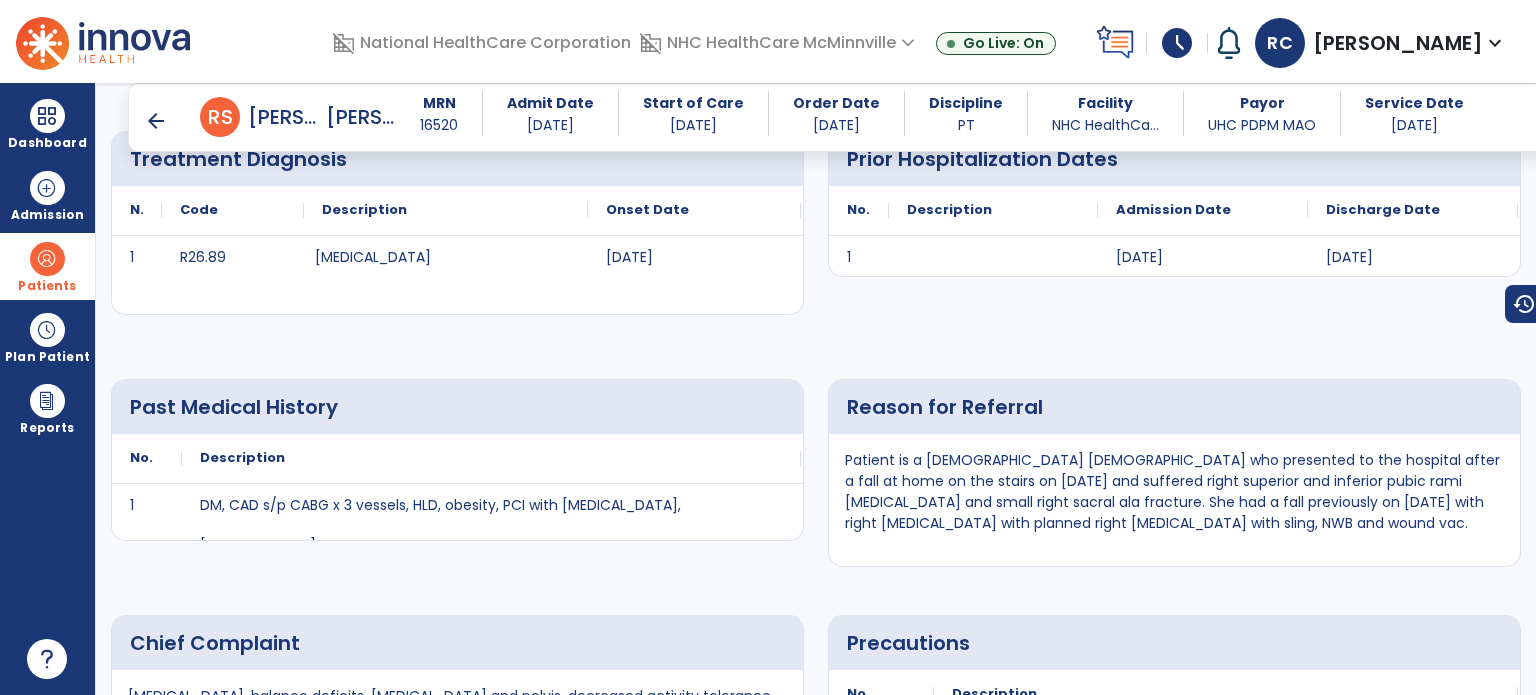 scroll, scrollTop: 1594, scrollLeft: 0, axis: vertical 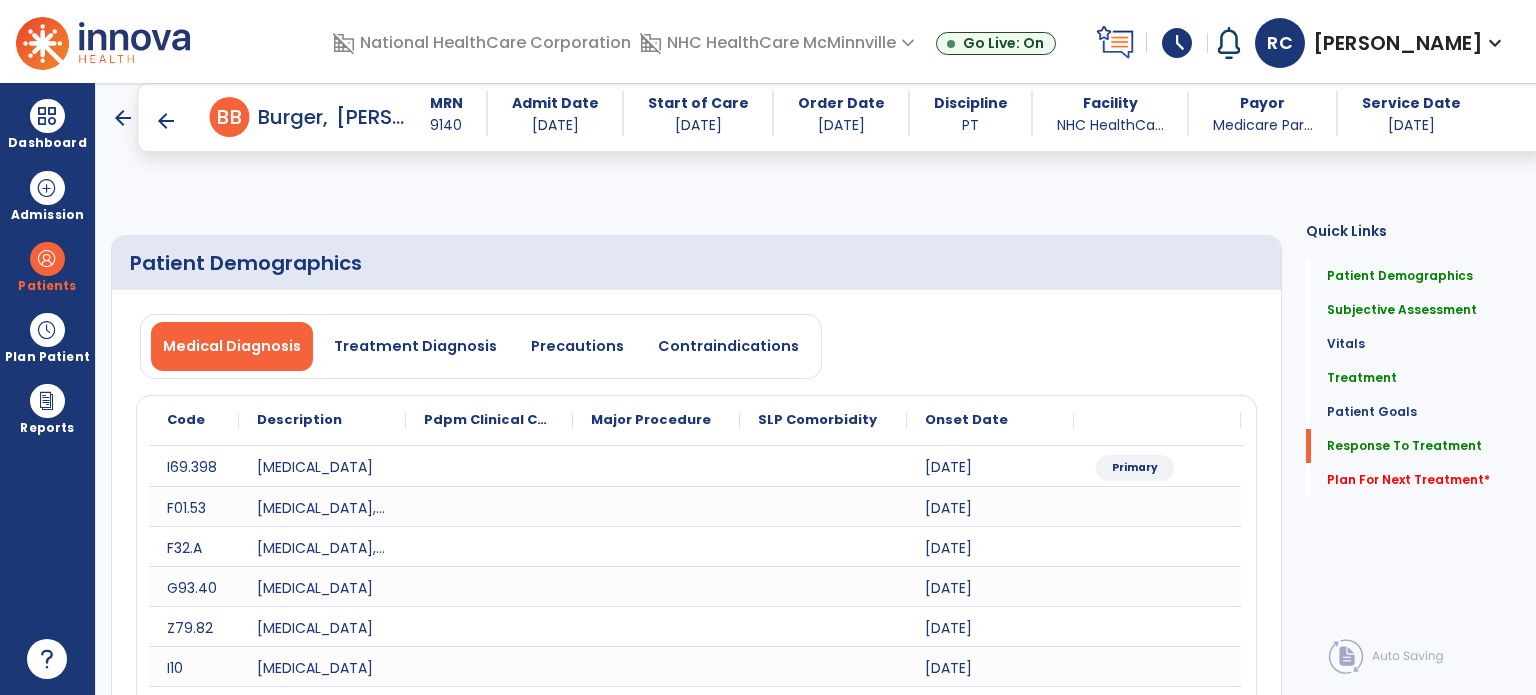 select on "*" 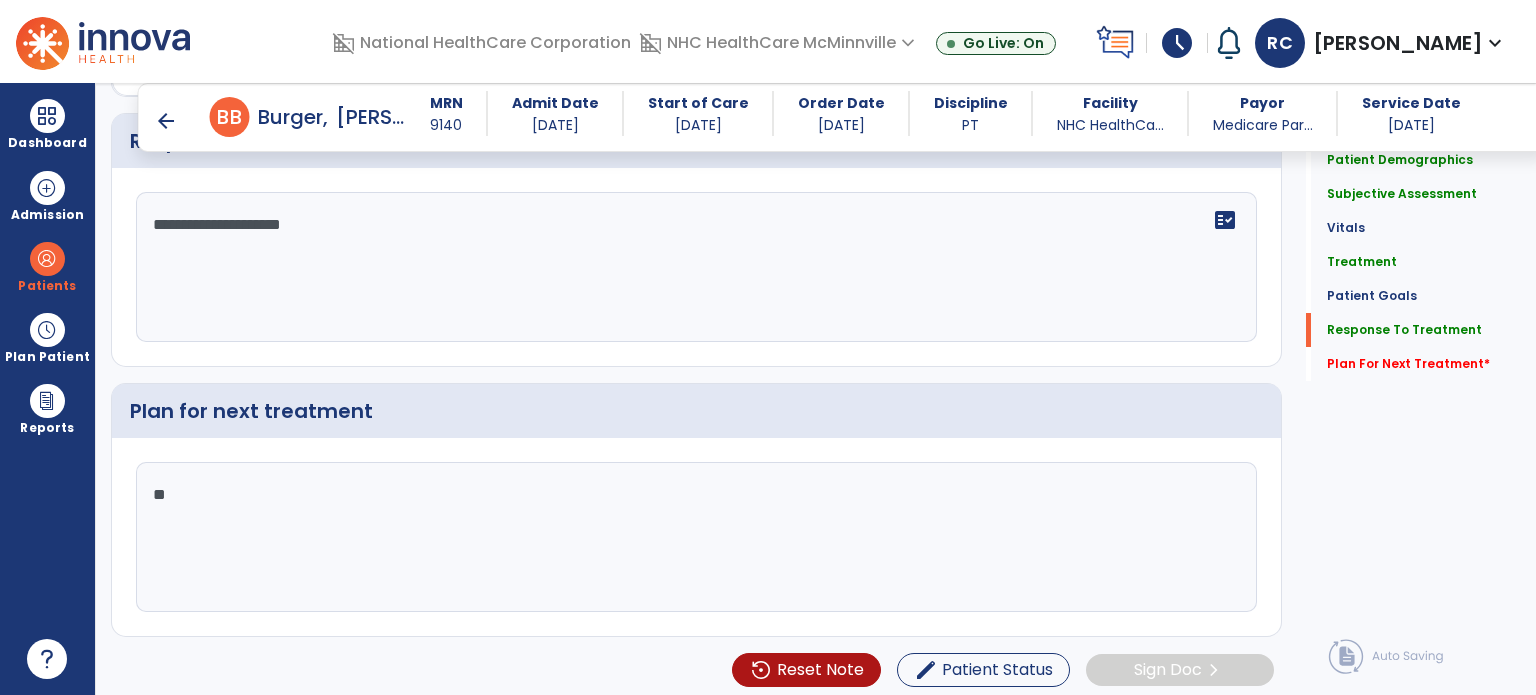 type on "*" 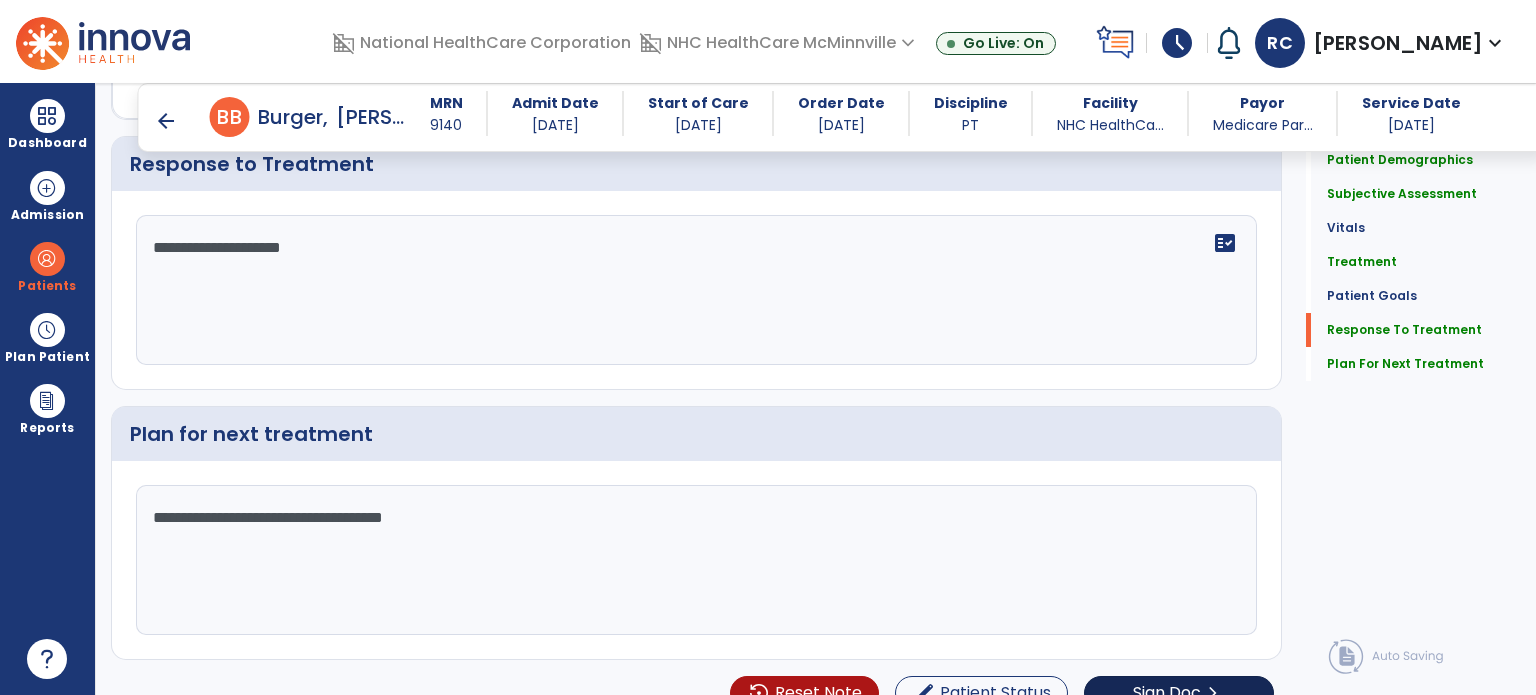scroll, scrollTop: 3089, scrollLeft: 0, axis: vertical 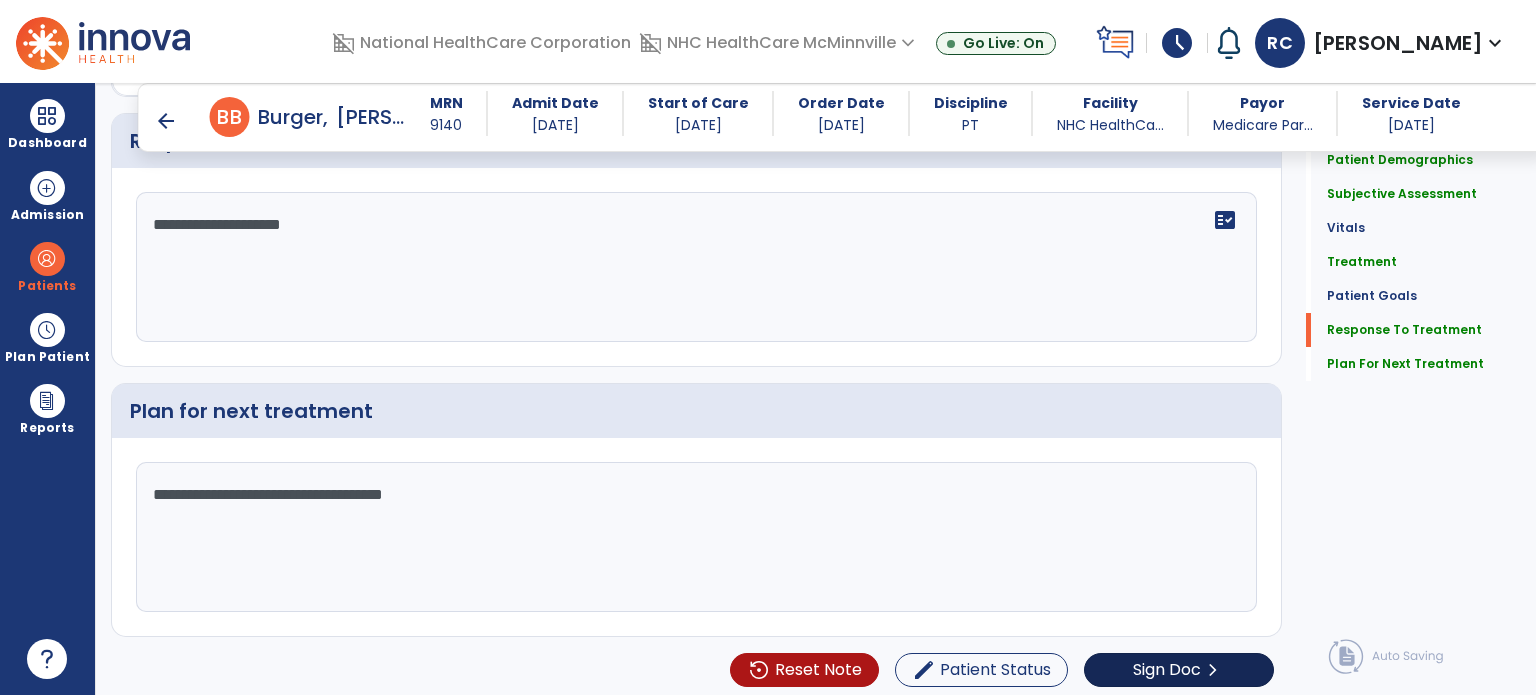 type on "**********" 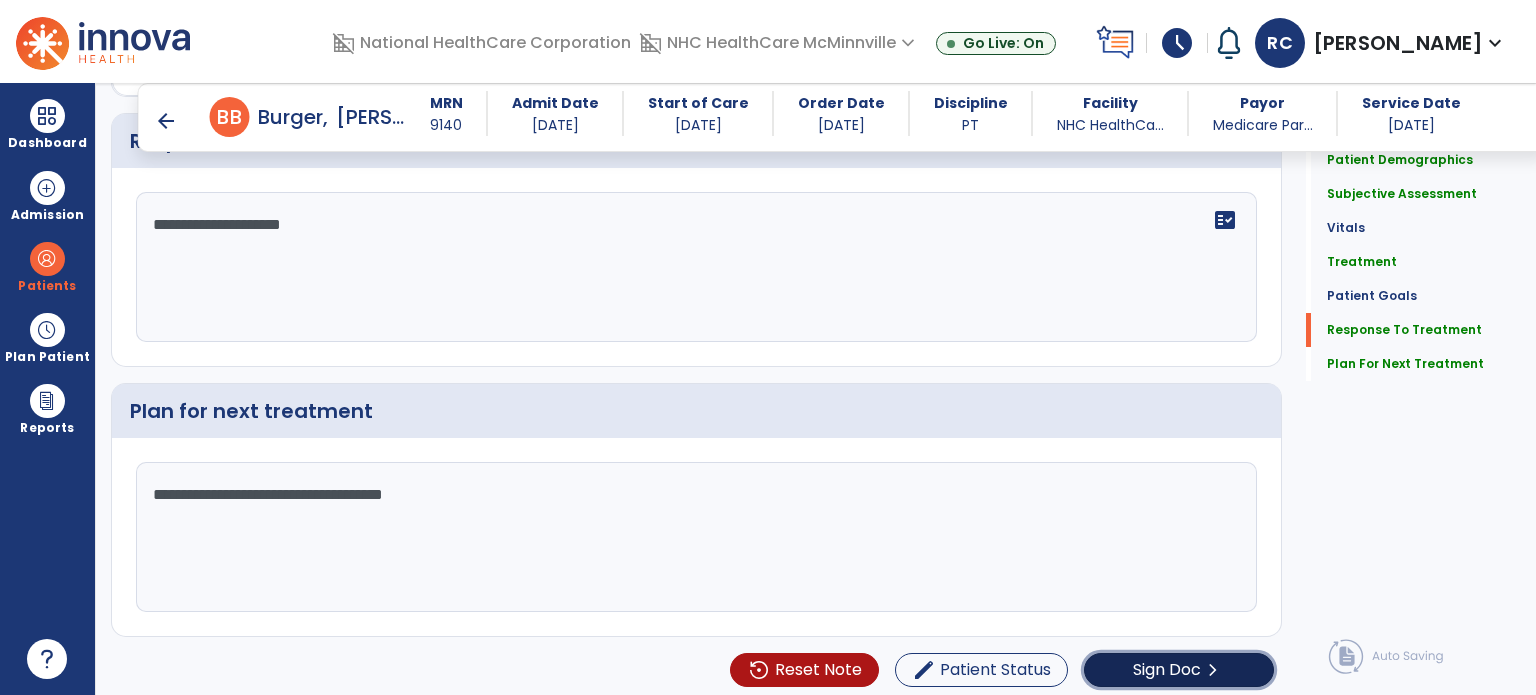 click on "Sign Doc" 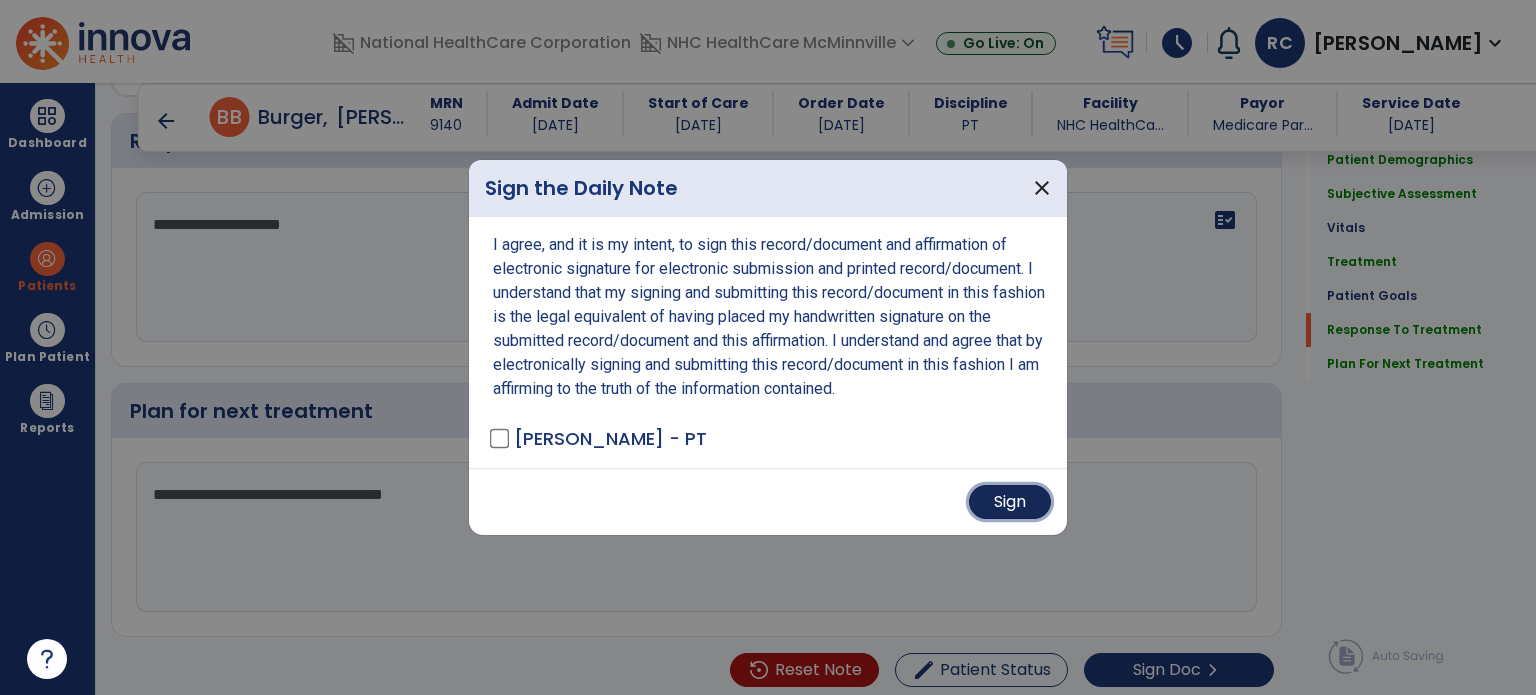 click on "Sign" at bounding box center (1010, 502) 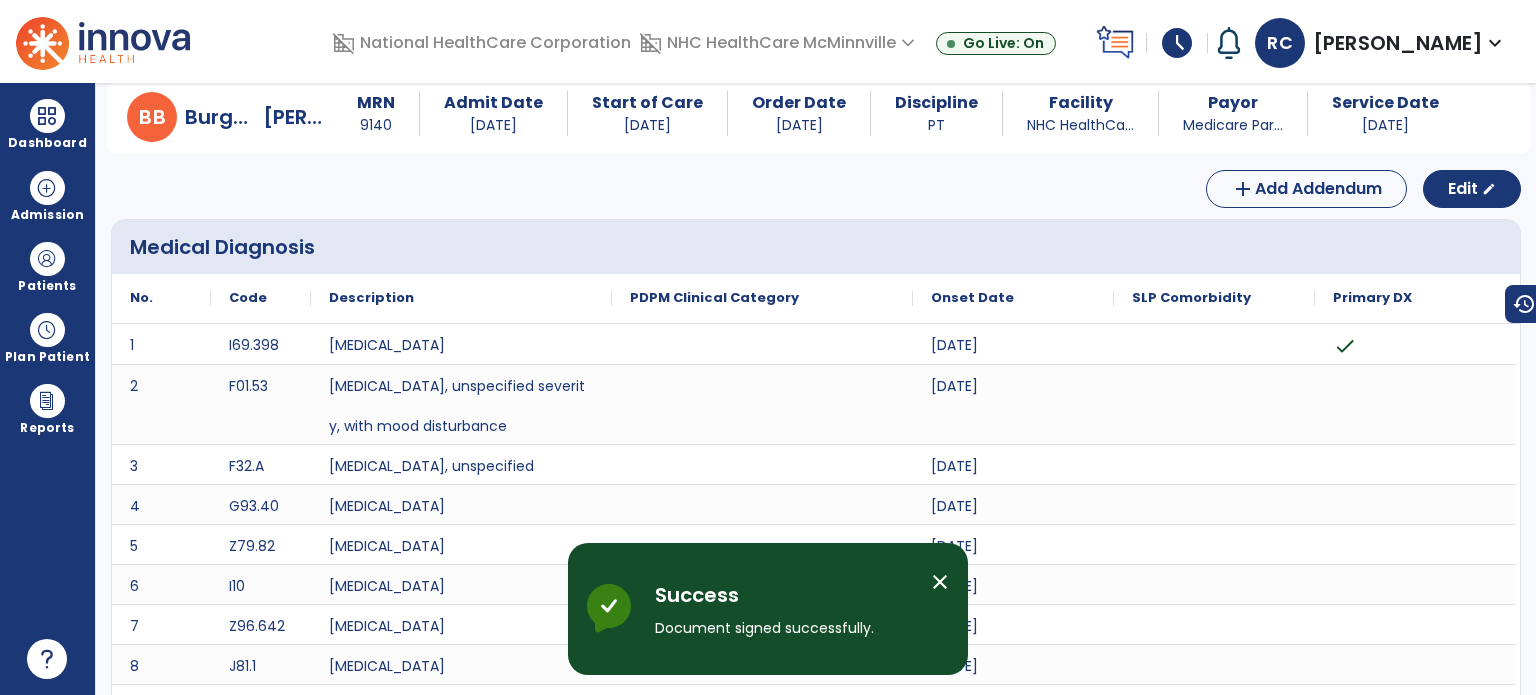 scroll, scrollTop: 0, scrollLeft: 0, axis: both 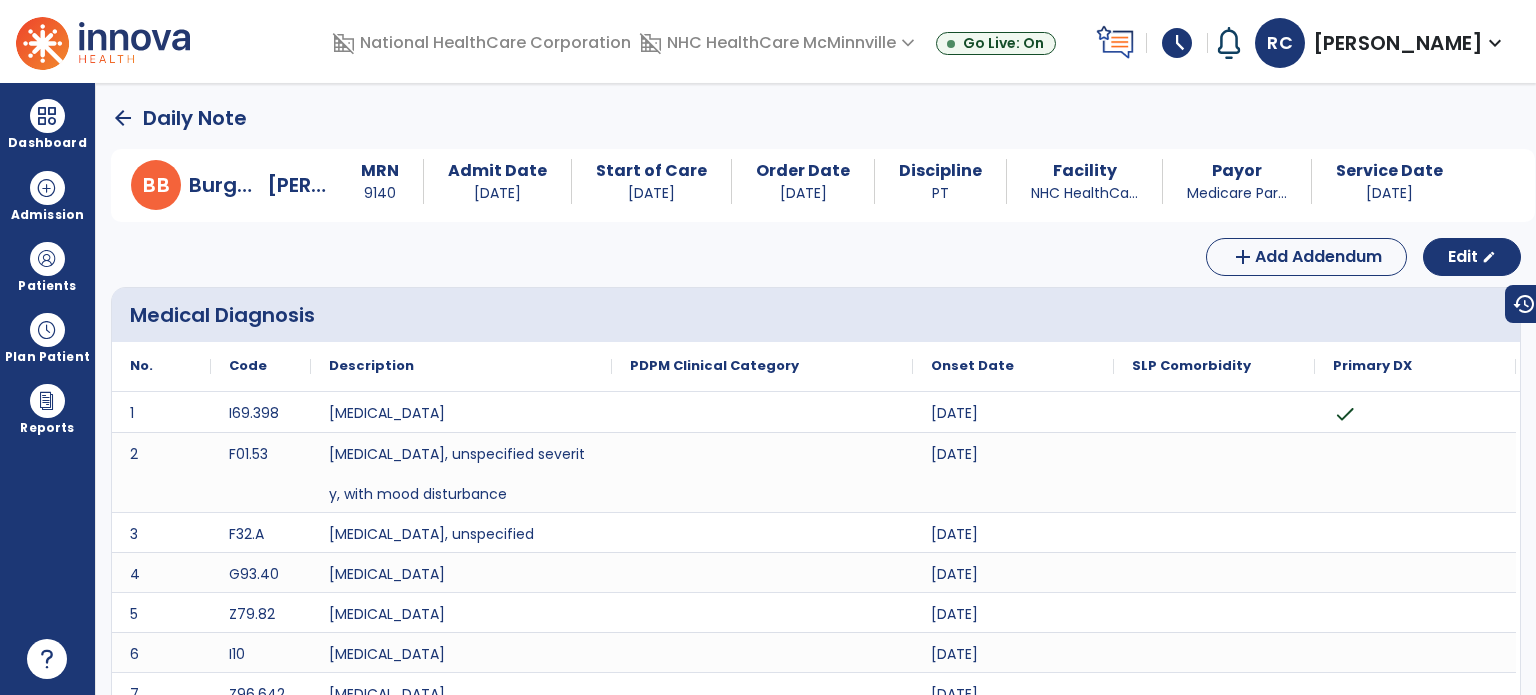 click on "arrow_back" 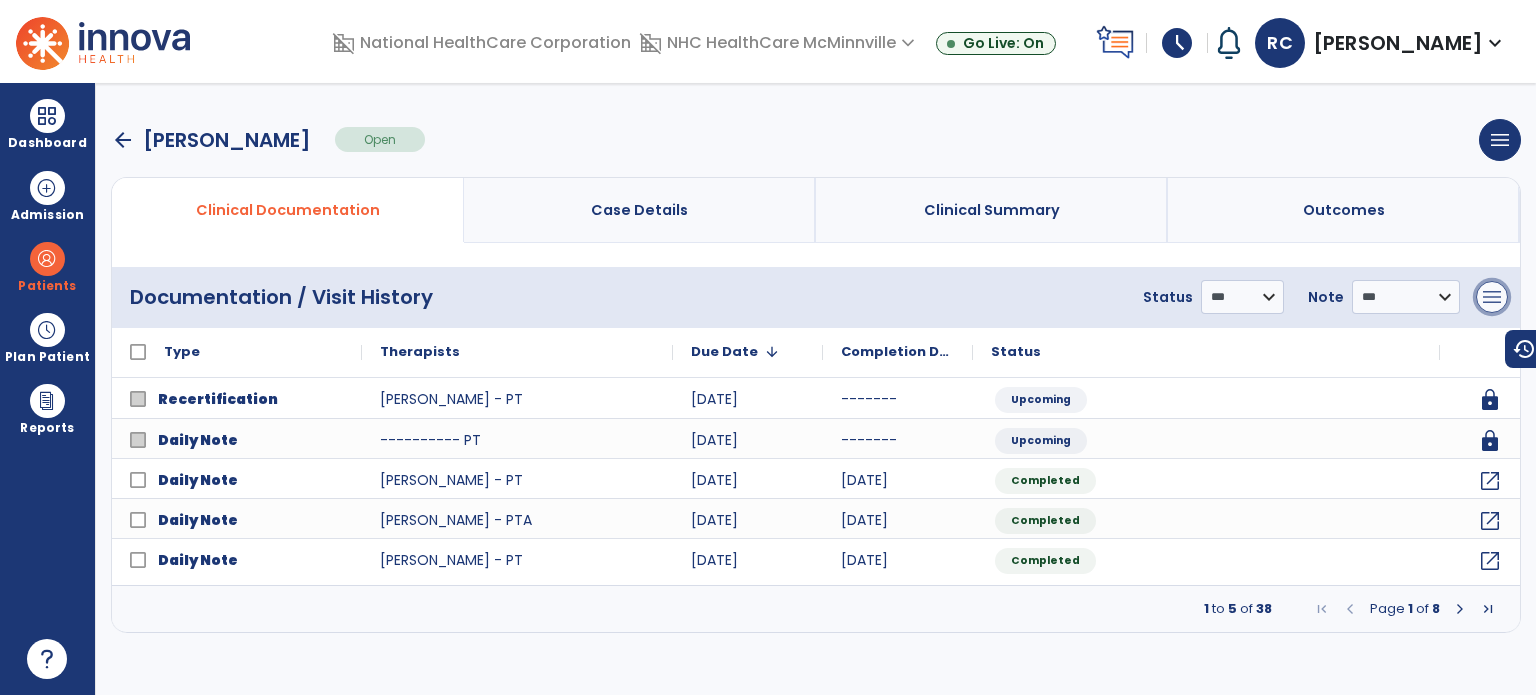 click on "menu" at bounding box center (1492, 297) 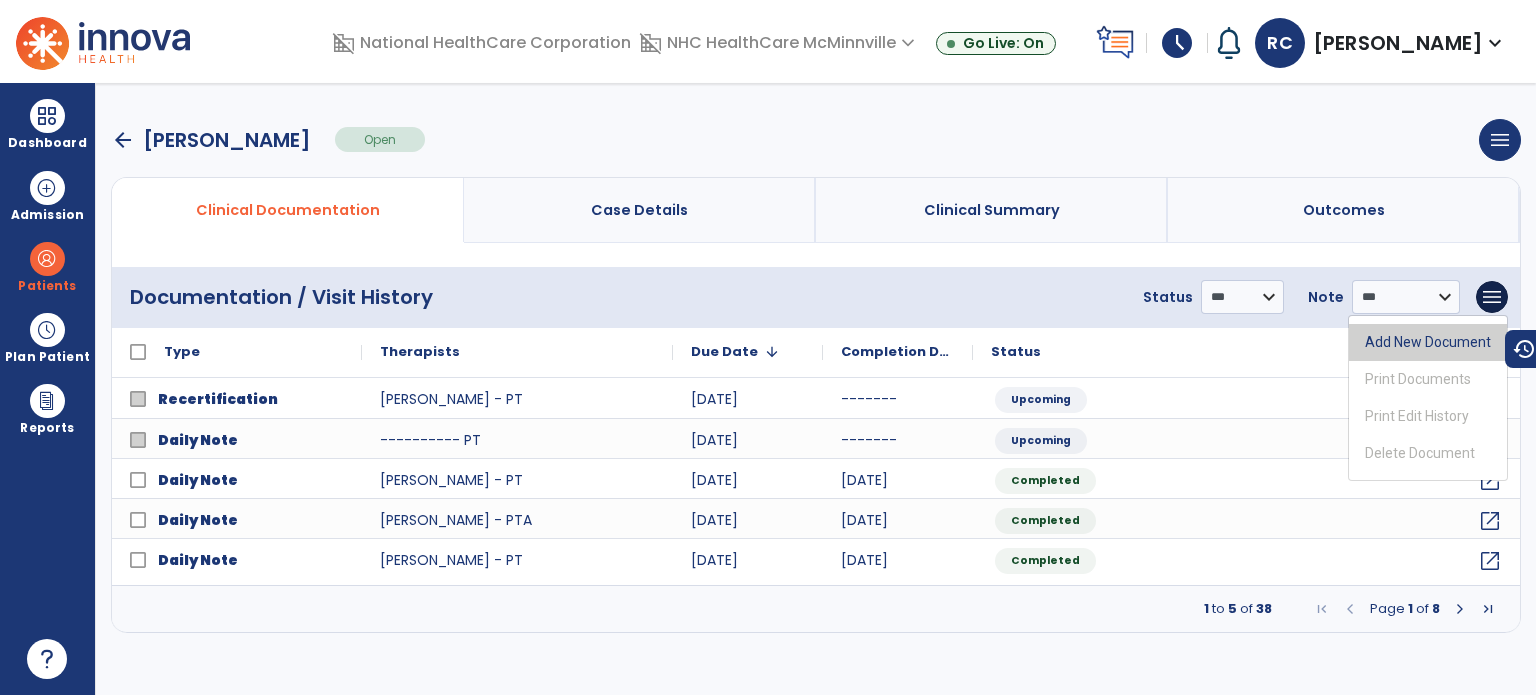 click on "Add New Document" at bounding box center [1428, 342] 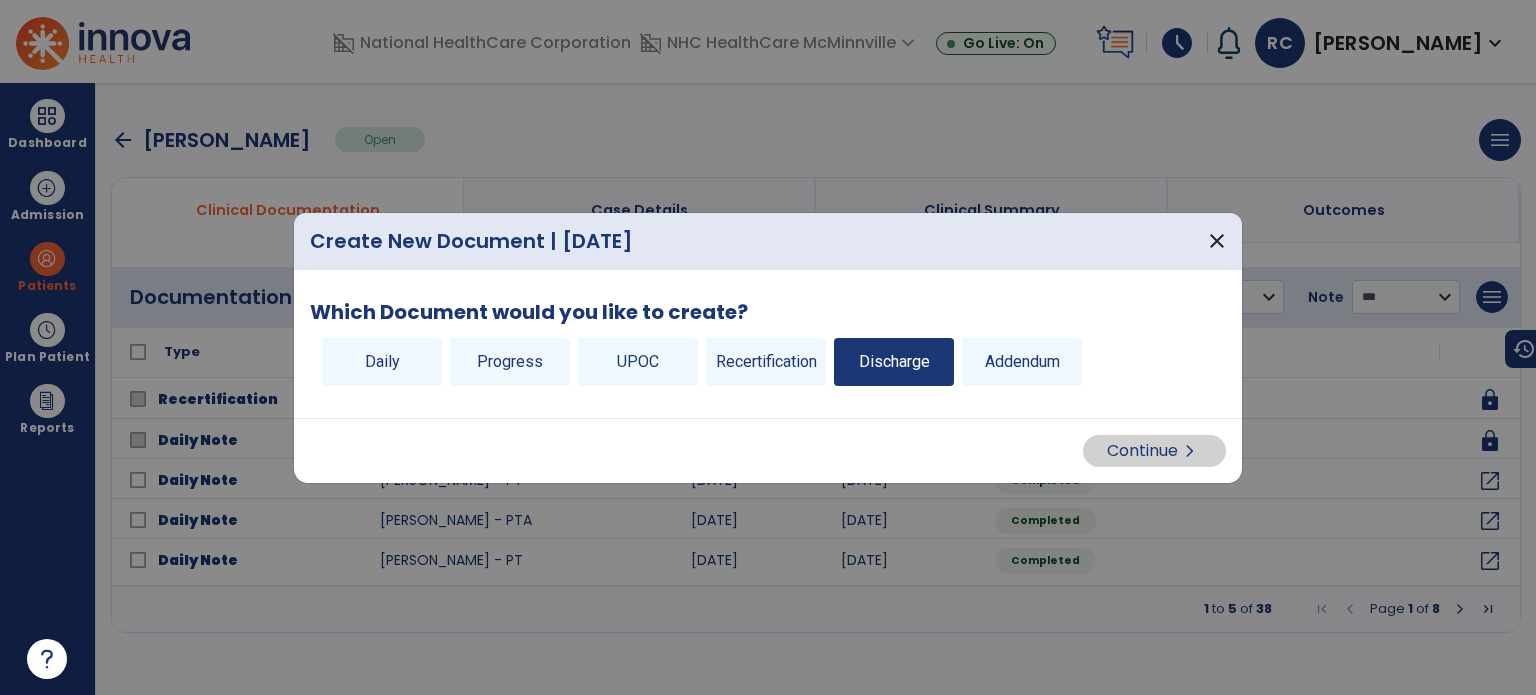 click on "Discharge" at bounding box center [894, 362] 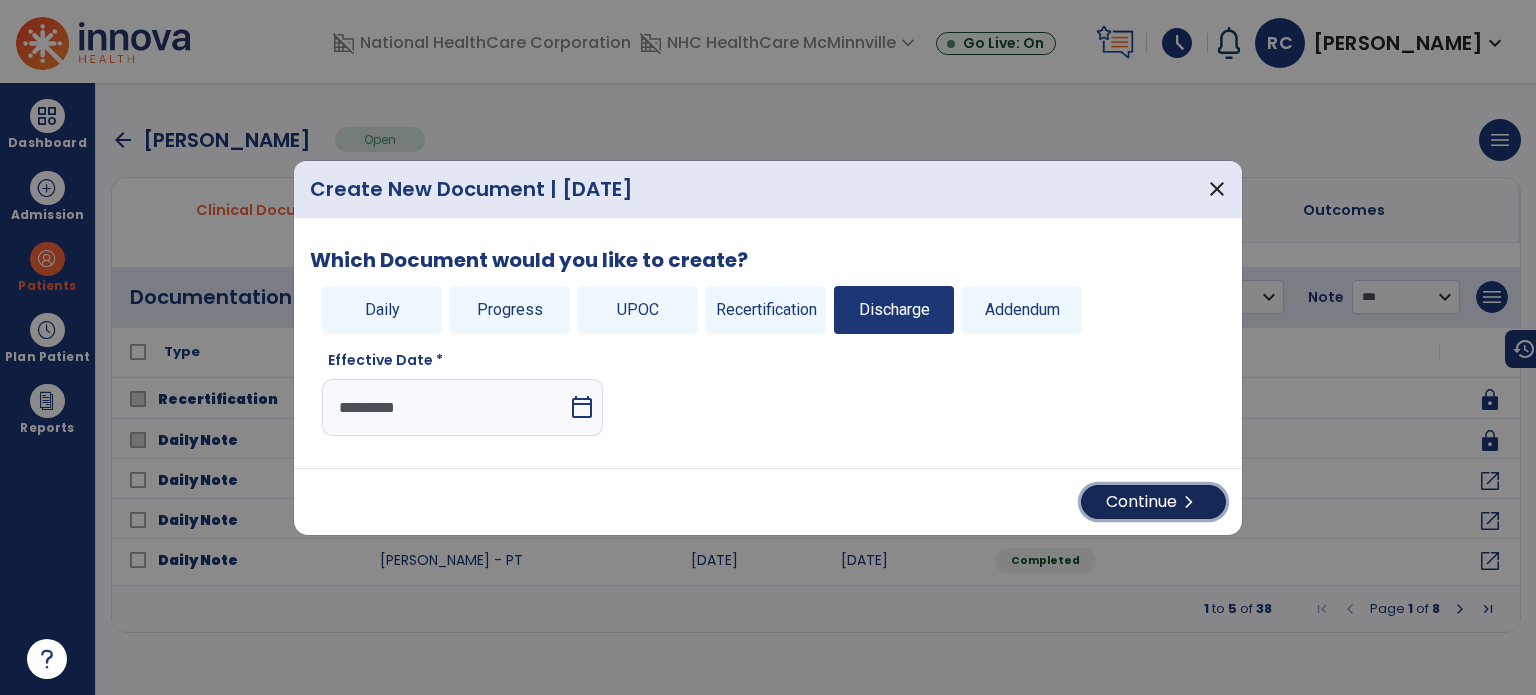 click on "Continue   chevron_right" at bounding box center [1153, 502] 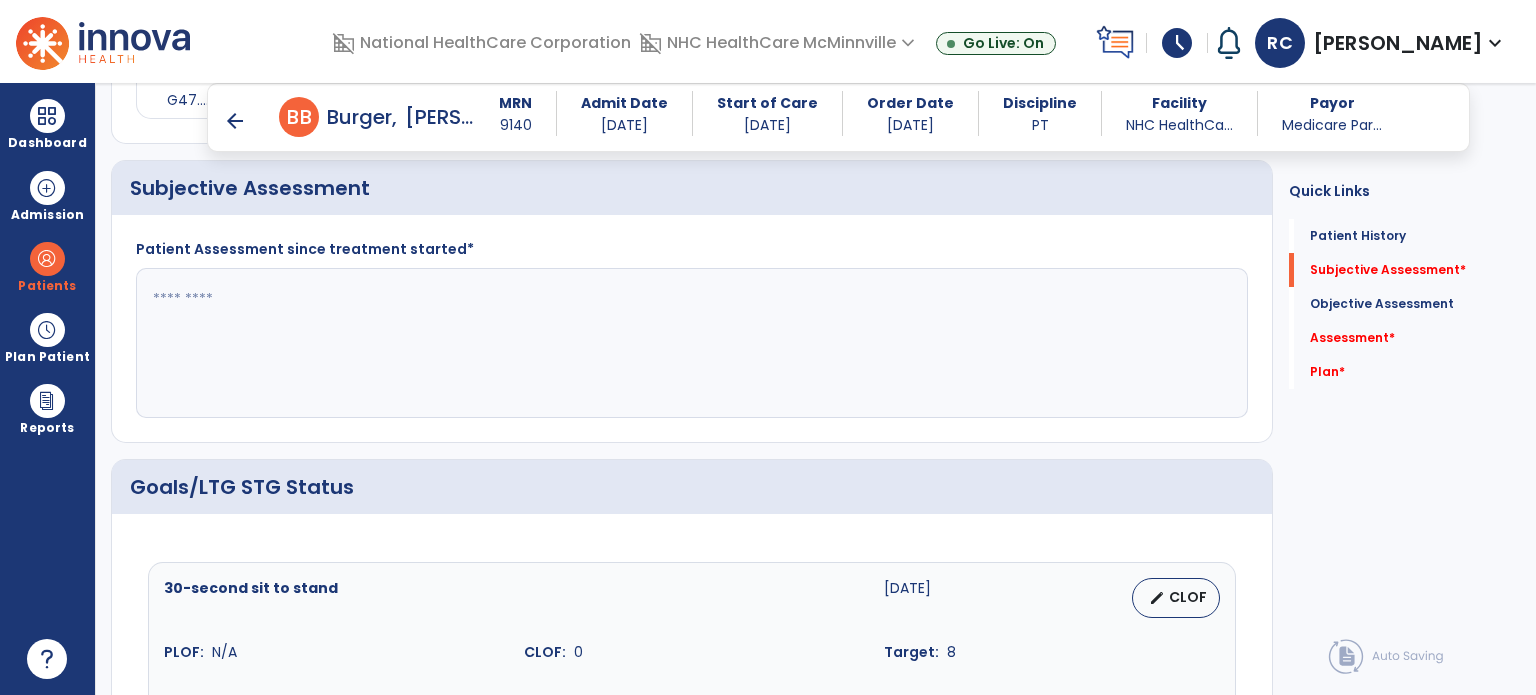 scroll, scrollTop: 835, scrollLeft: 0, axis: vertical 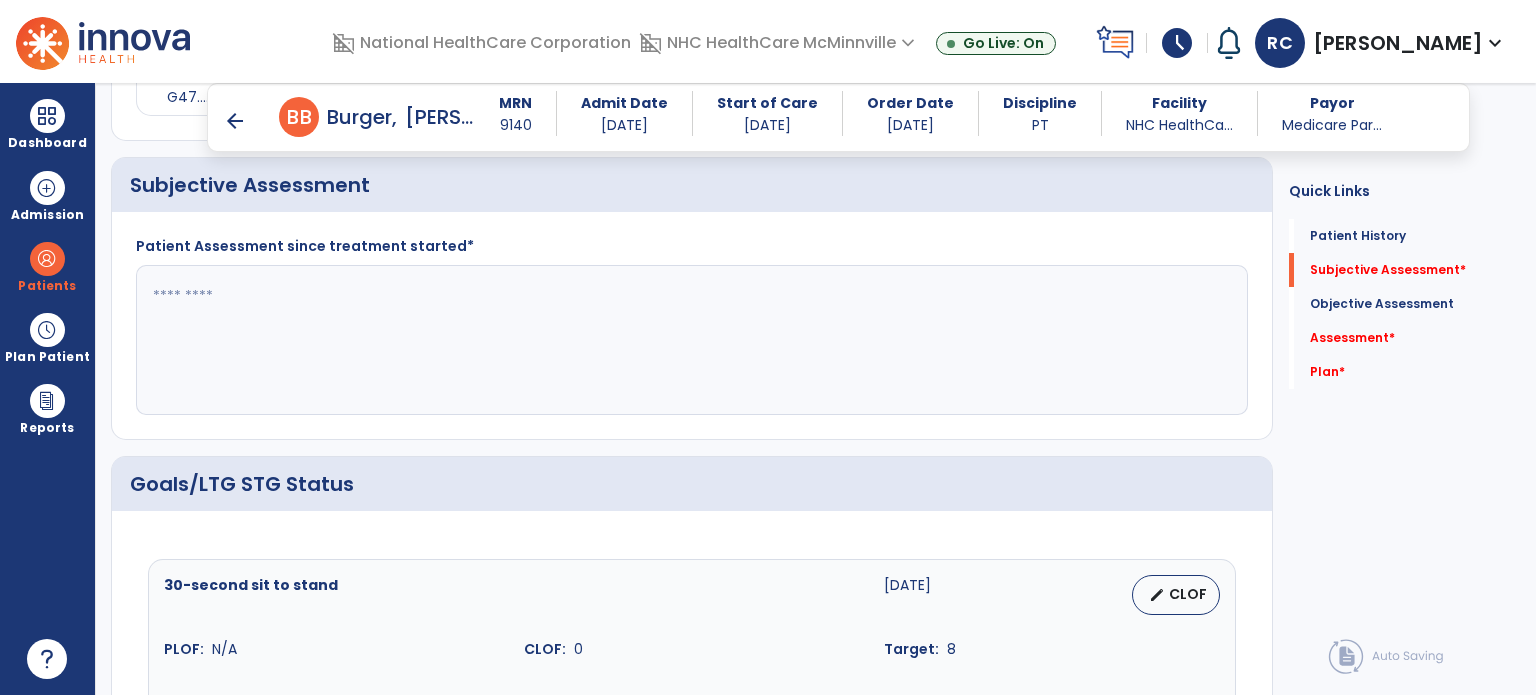 click 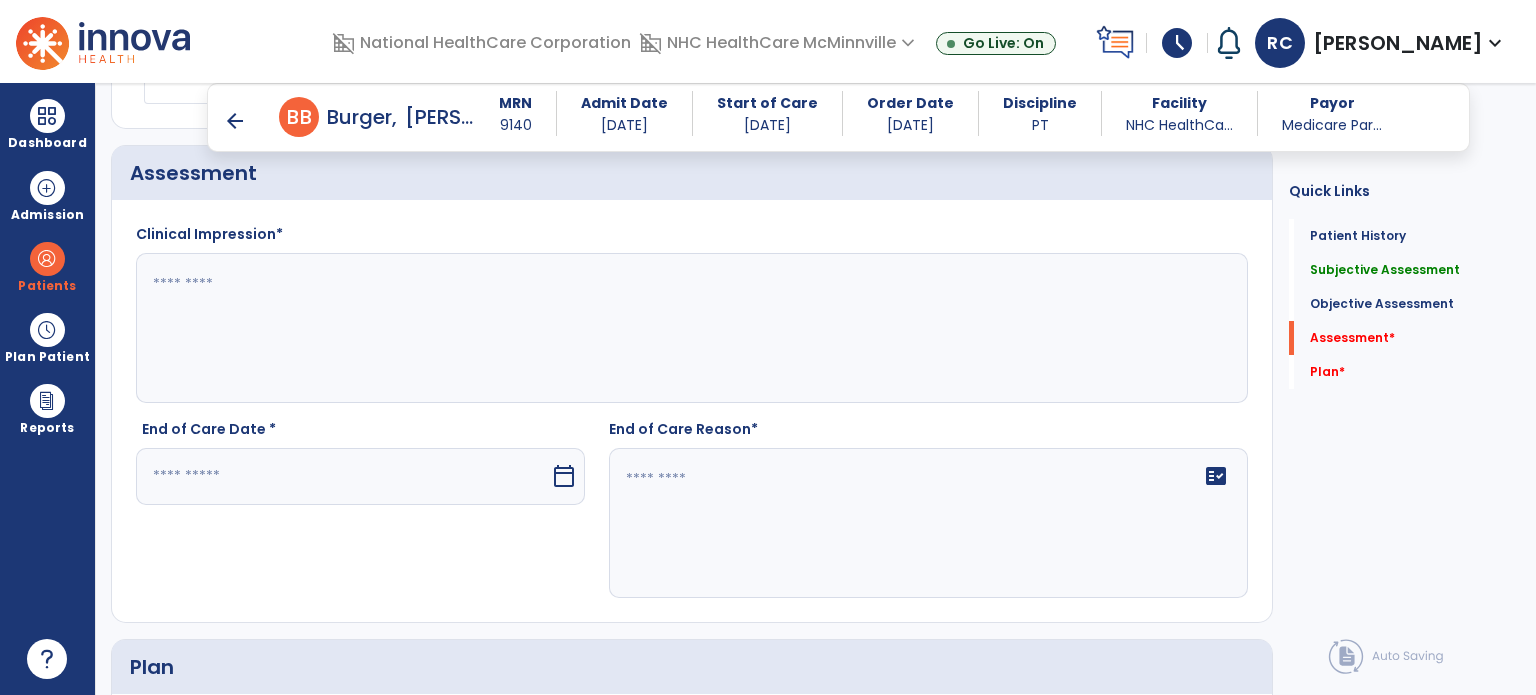 scroll, scrollTop: 2691, scrollLeft: 0, axis: vertical 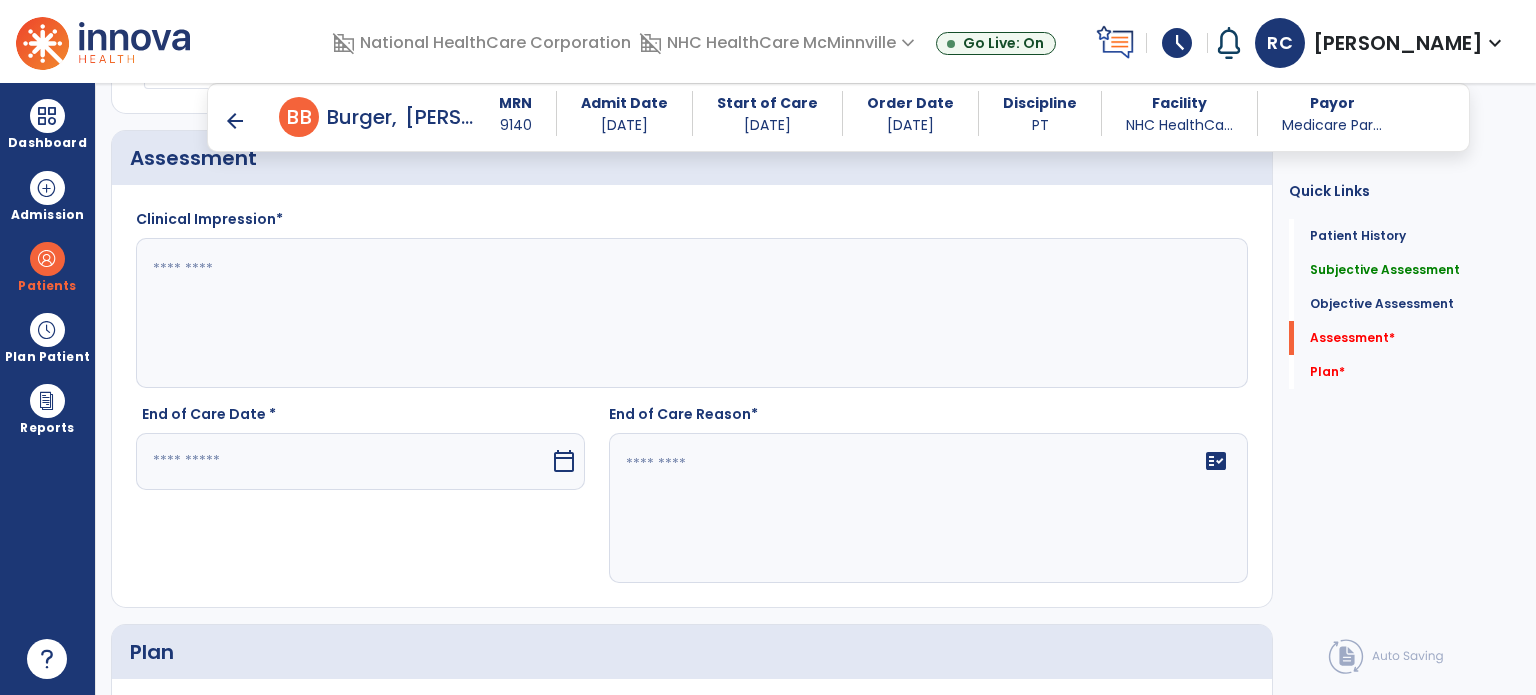type on "**********" 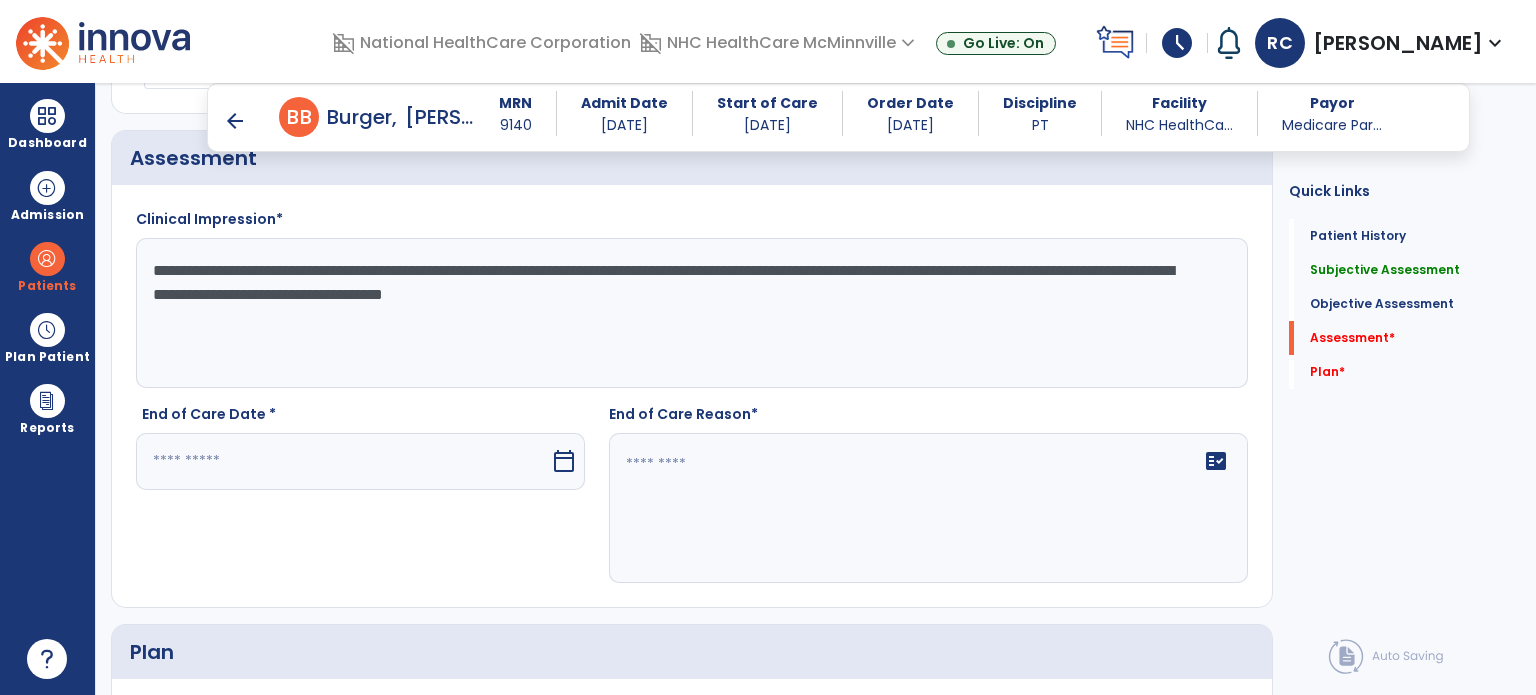 type on "**********" 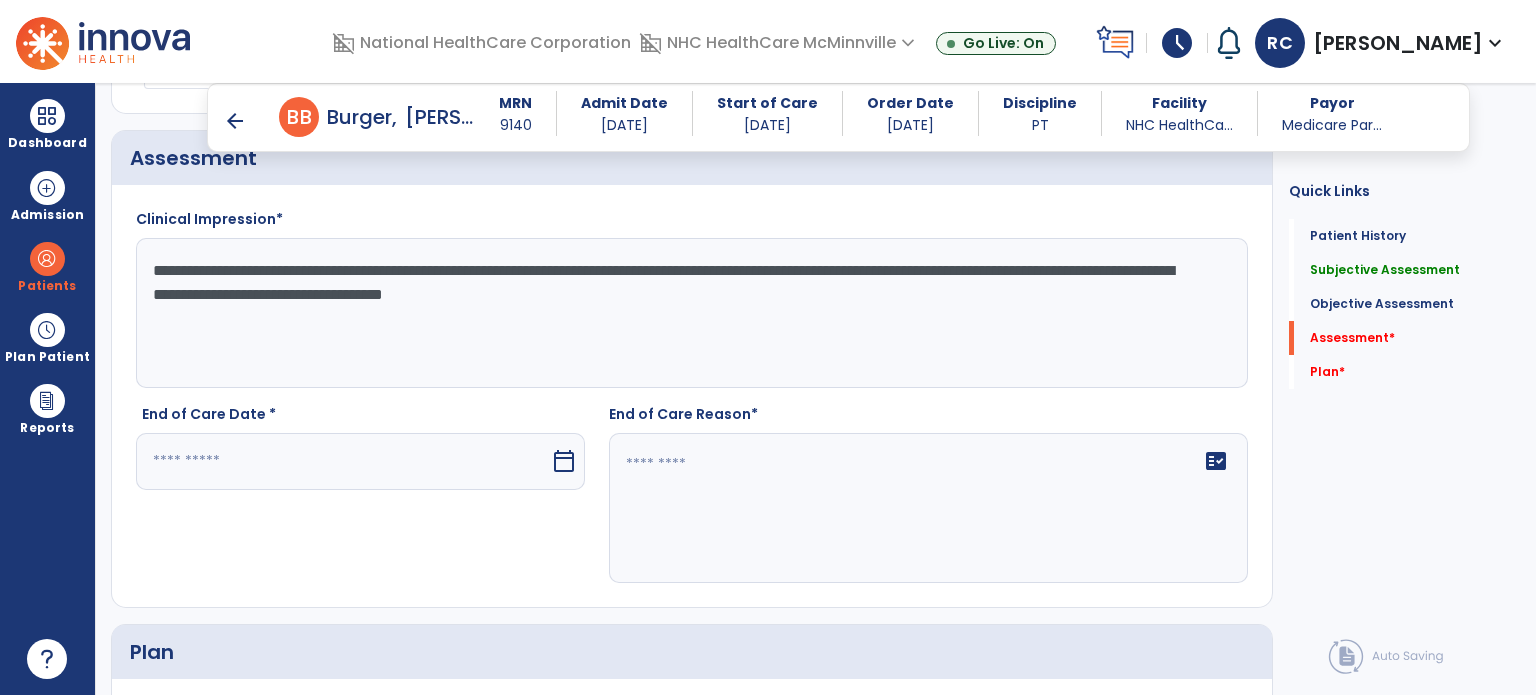 click at bounding box center [343, 461] 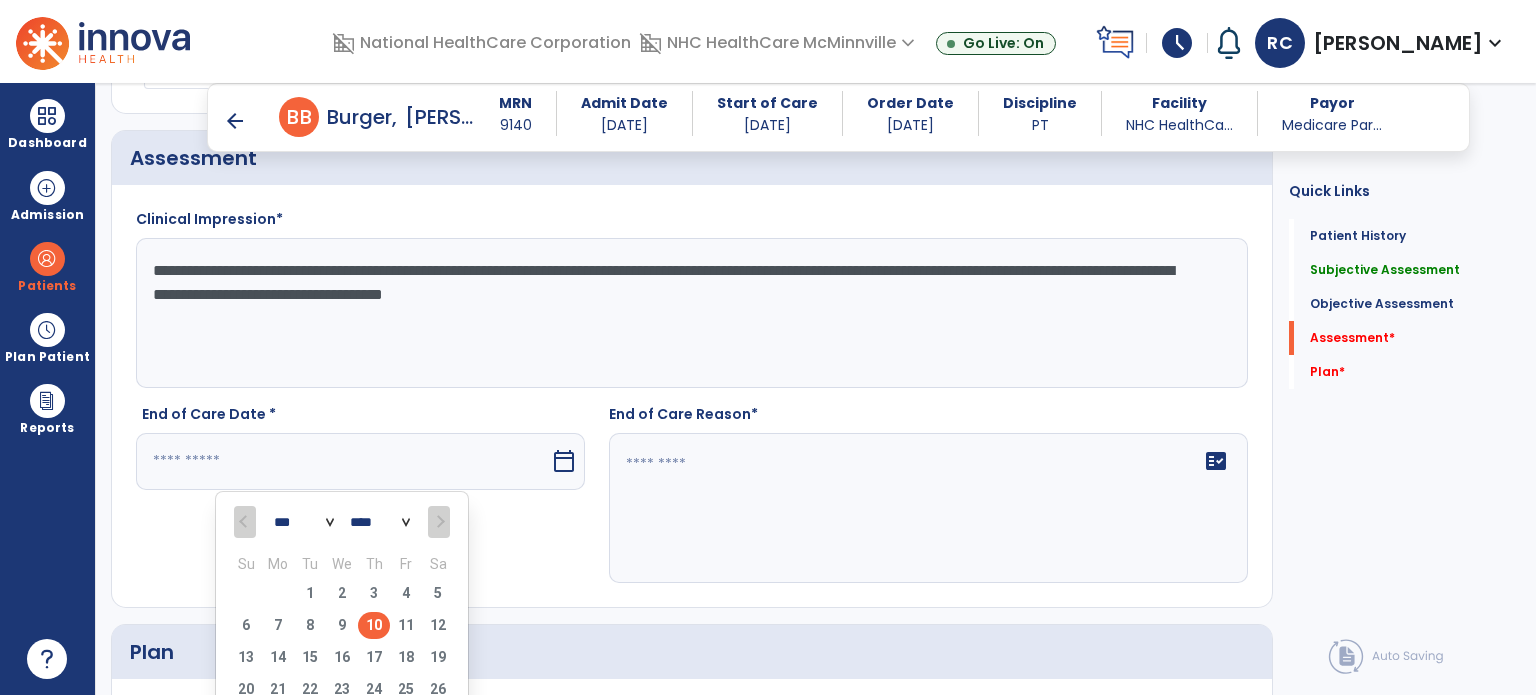 click on "10" at bounding box center [374, 625] 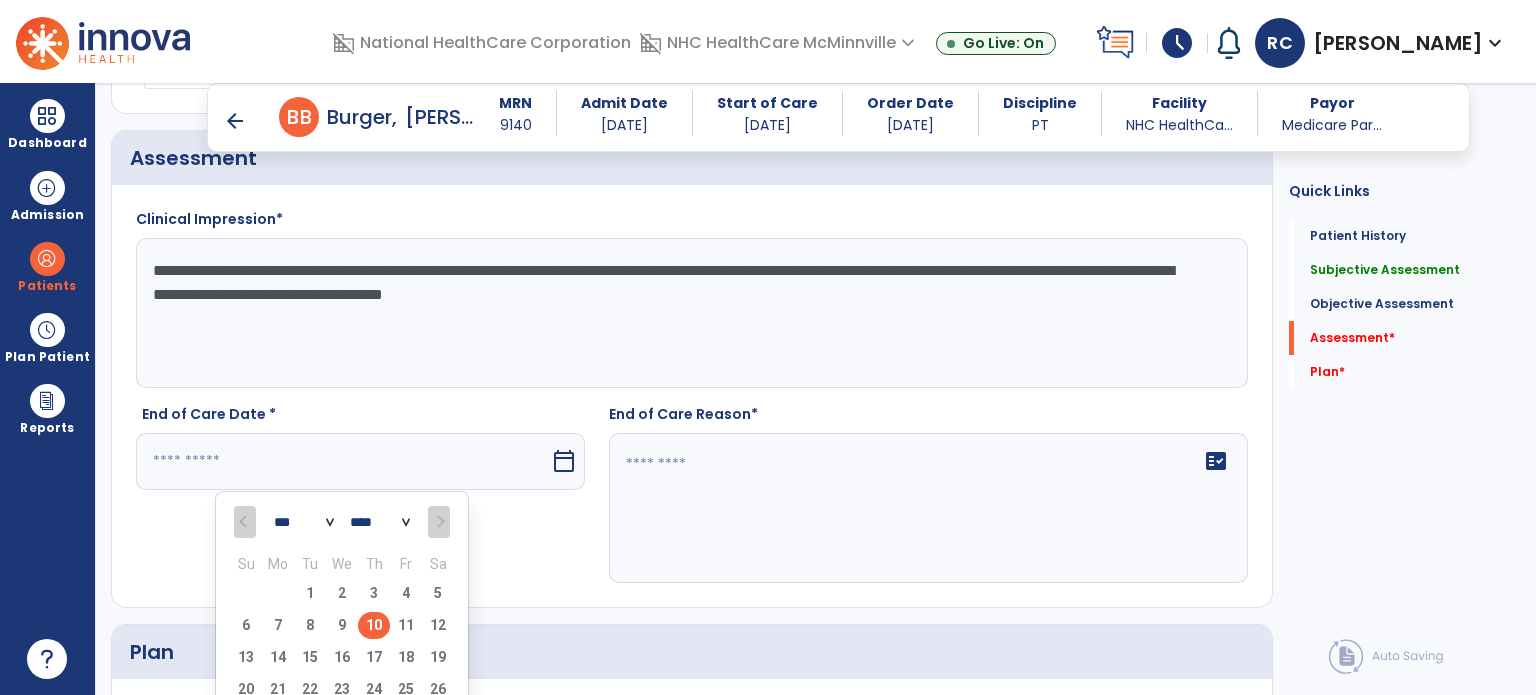 type on "*********" 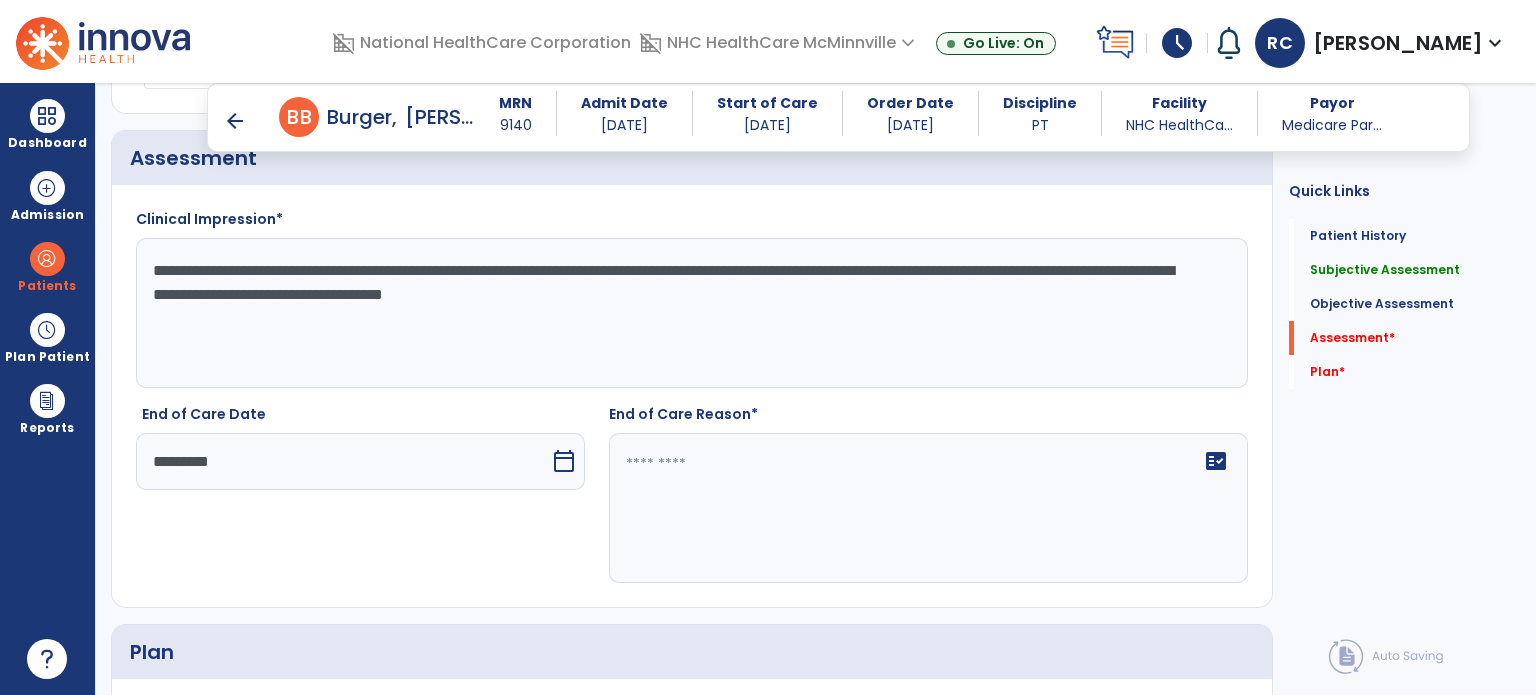 click on "fact_check" 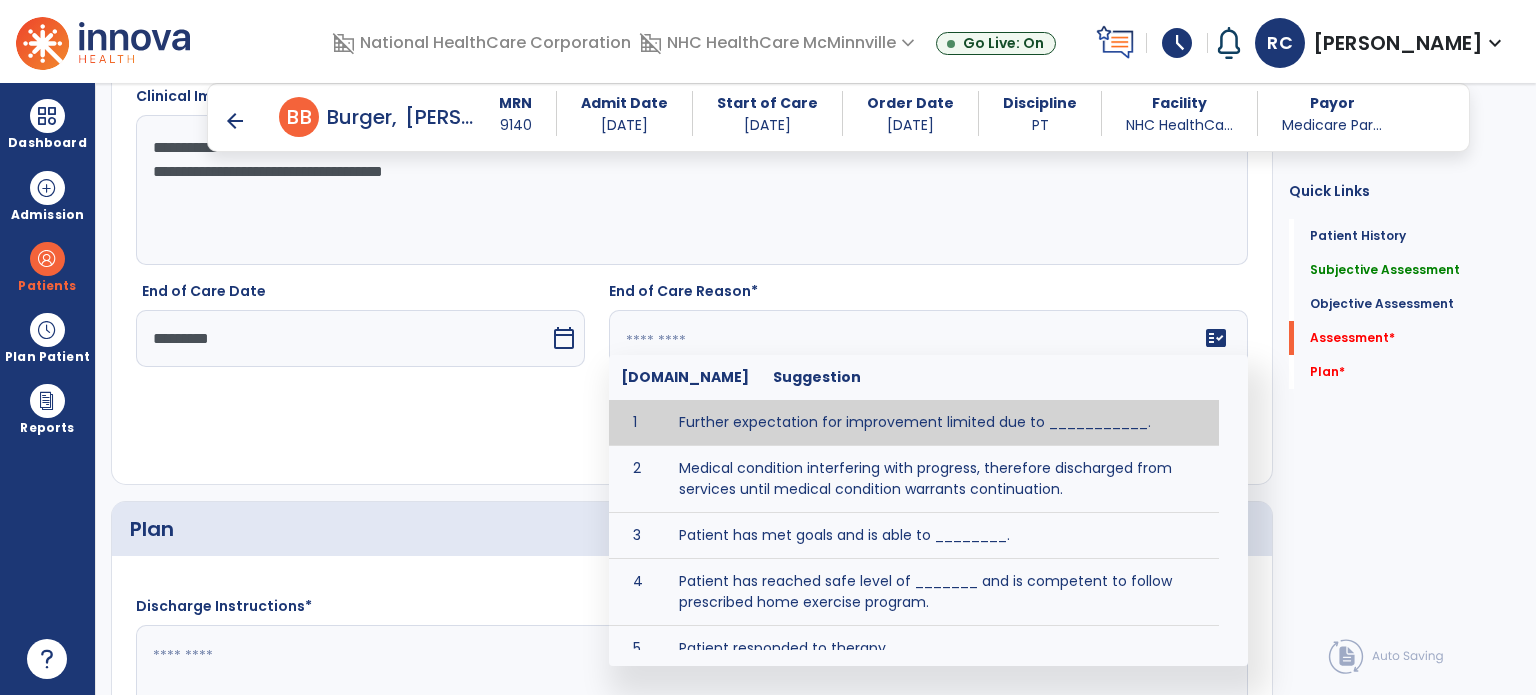 scroll, scrollTop: 2815, scrollLeft: 0, axis: vertical 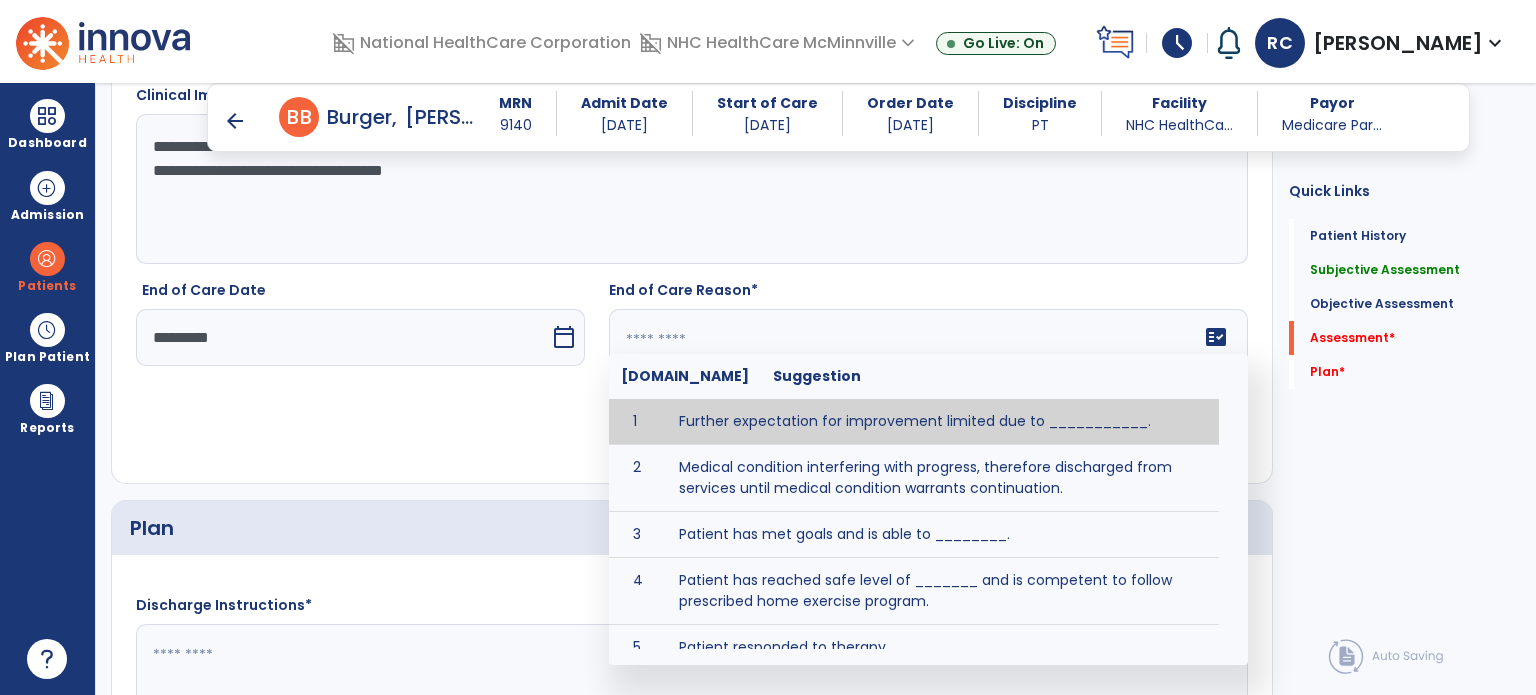 click 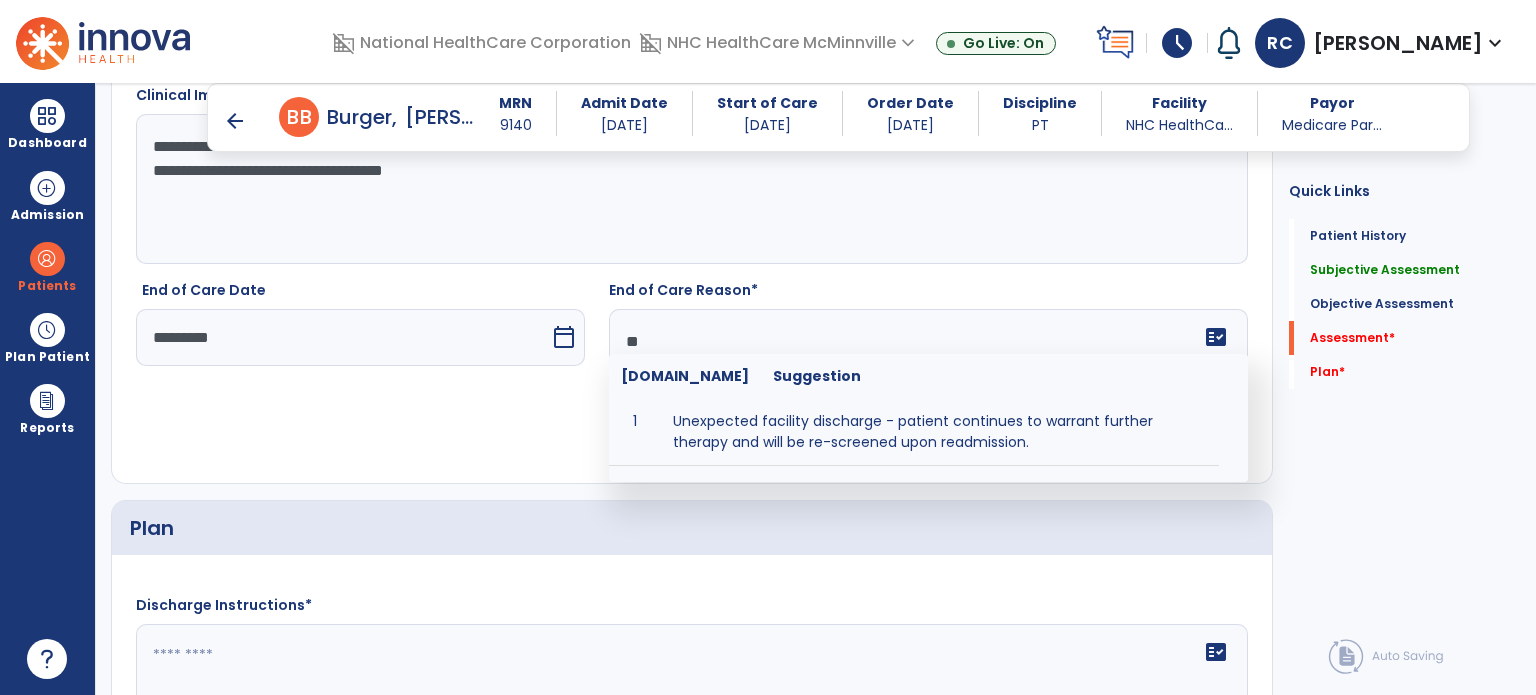 type on "*" 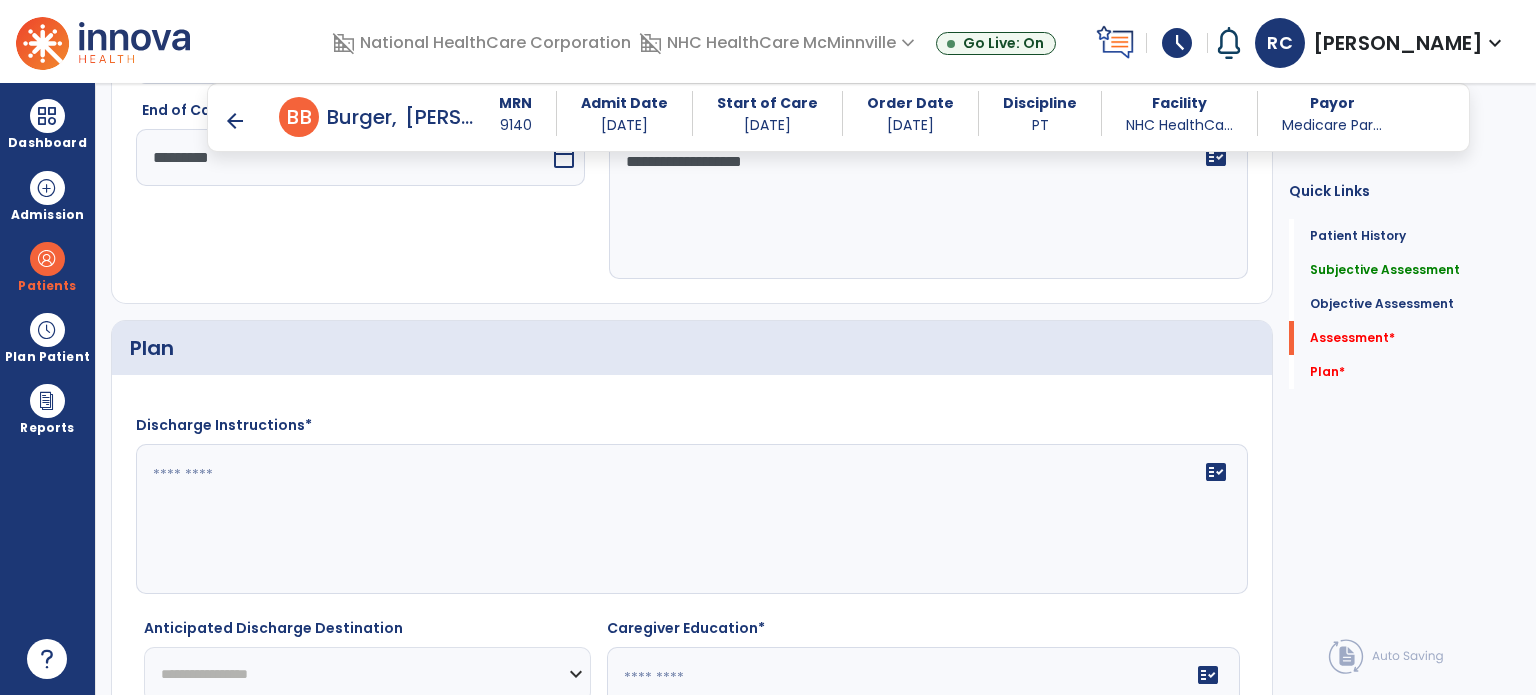 scroll, scrollTop: 3000, scrollLeft: 0, axis: vertical 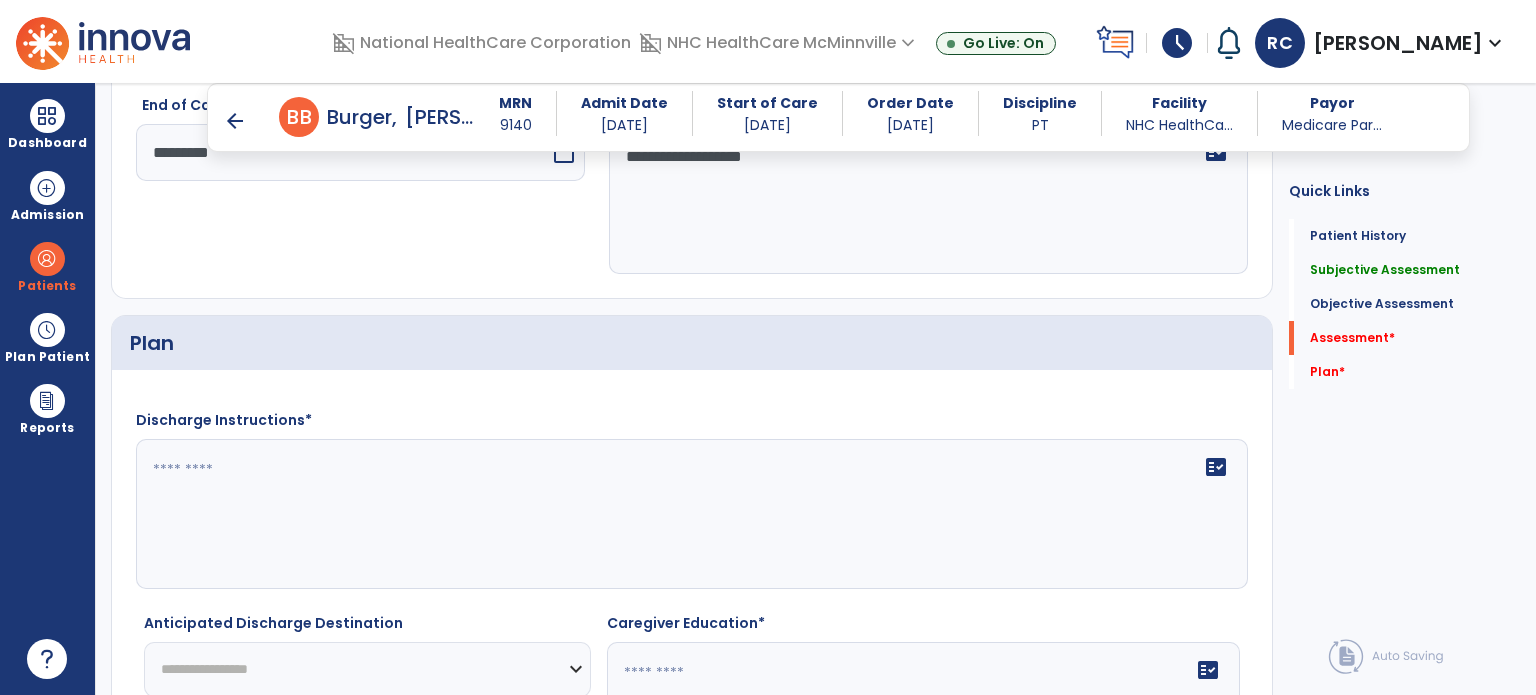 type on "**********" 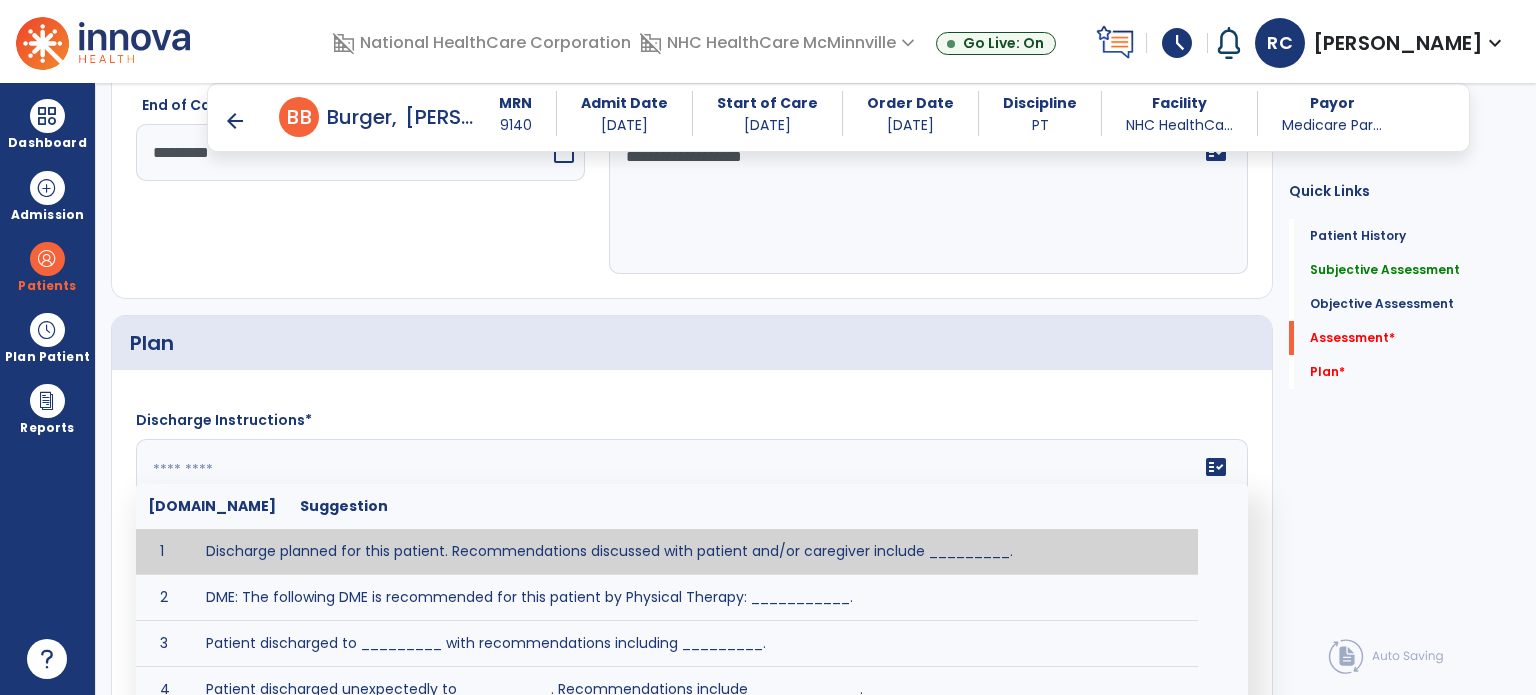 click on "fact_check  [DOMAIN_NAME] Suggestion 1 Discharge planned for this patient. Recommendations discussed with patient and/or caregiver include _________. 2 DME: The following DME is recommended for this patient by Physical Therapy: ___________. 3 Patient discharged to _________ with recommendations including _________. 4 Patient discharged unexpectedly to __________. Recommendations include ____________." 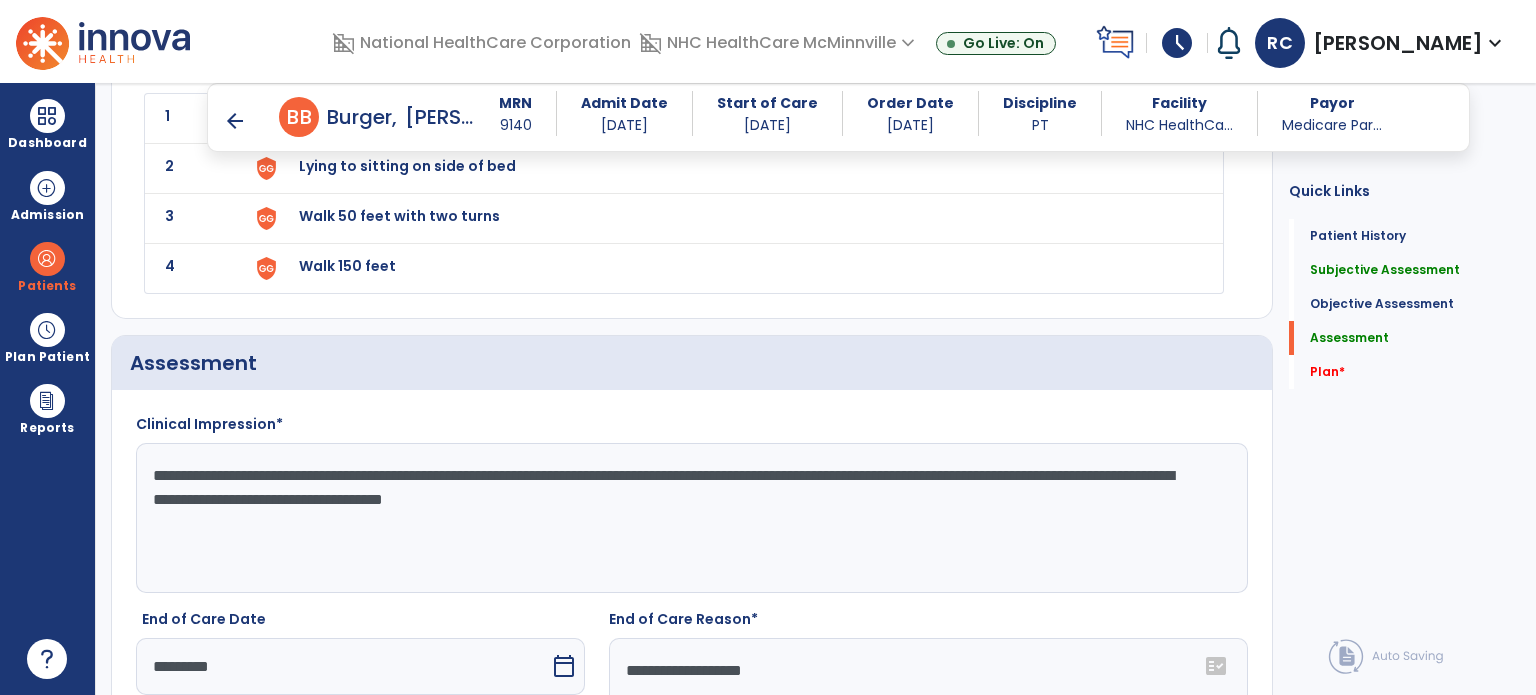 scroll, scrollTop: 2480, scrollLeft: 0, axis: vertical 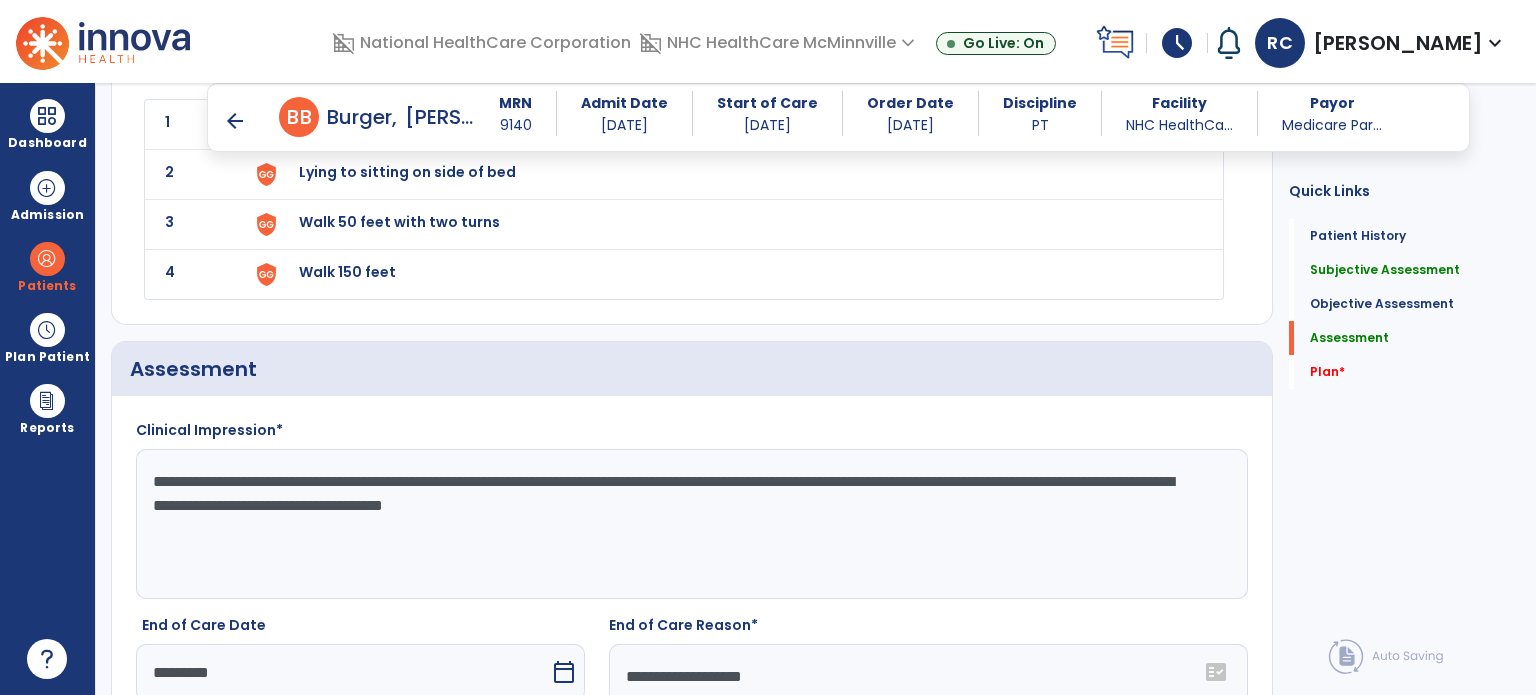 click on "**********" 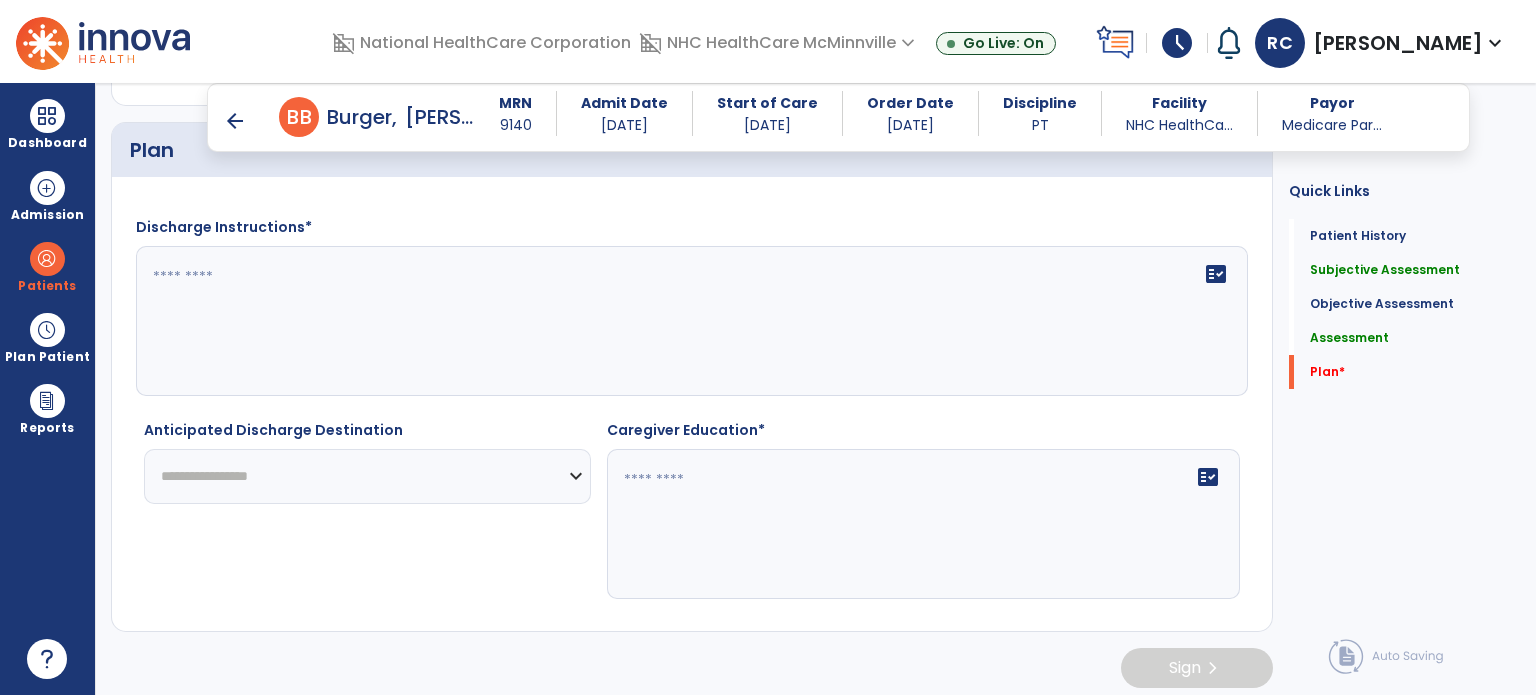 scroll, scrollTop: 3192, scrollLeft: 0, axis: vertical 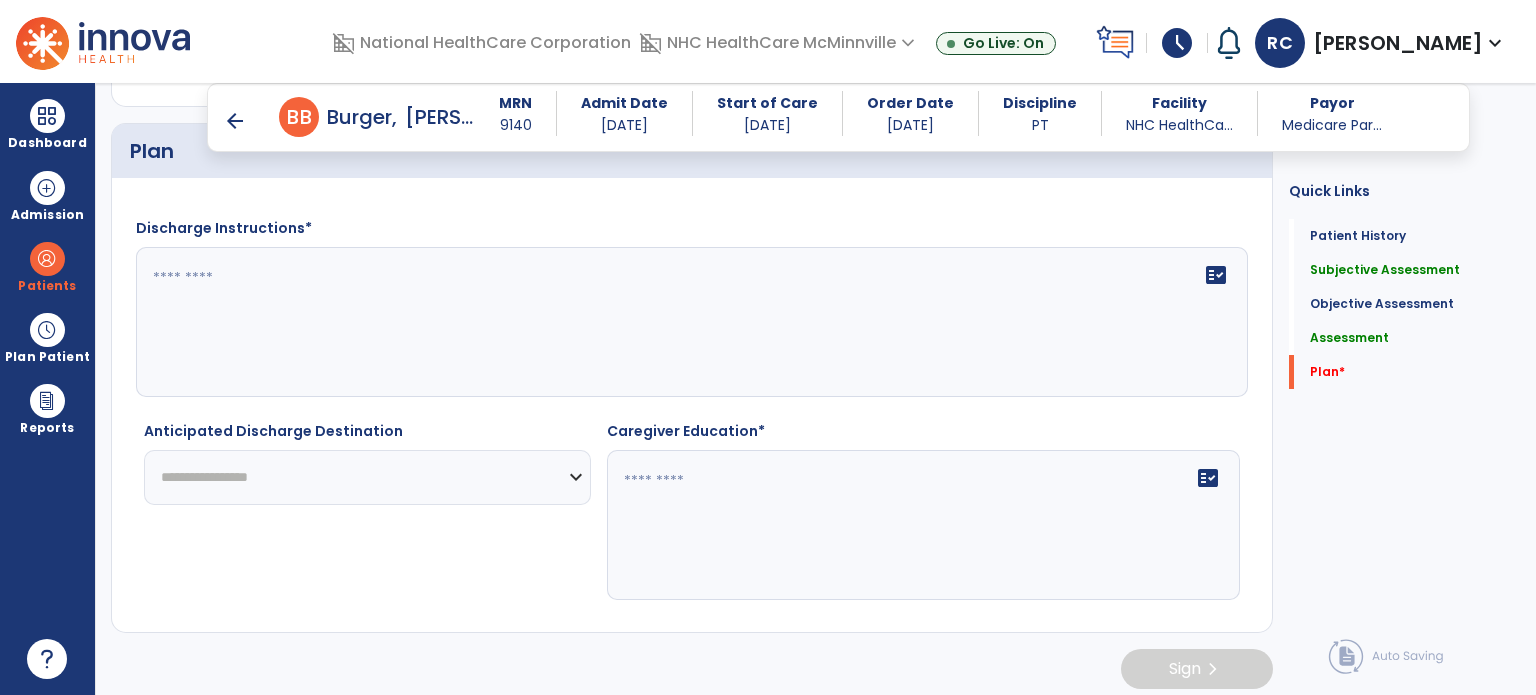 type on "**********" 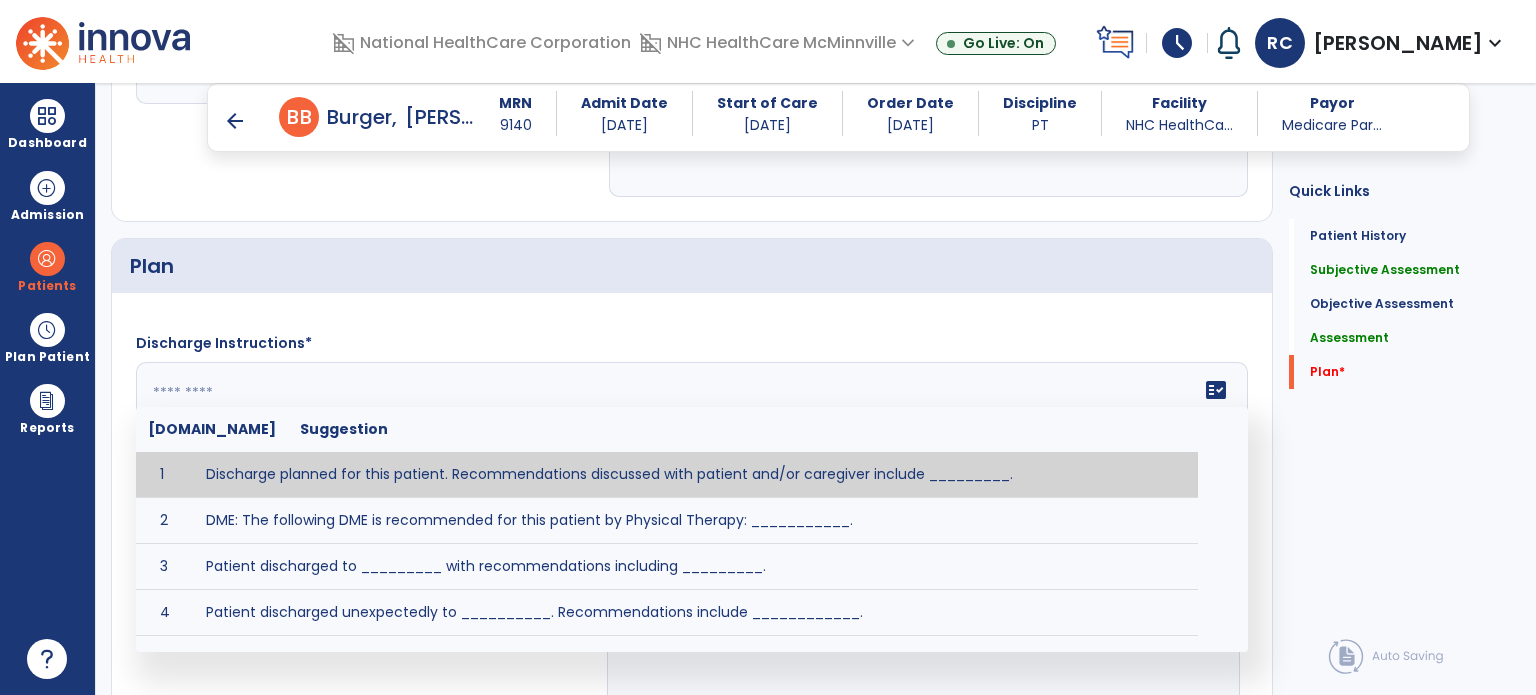 scroll, scrollTop: 3088, scrollLeft: 0, axis: vertical 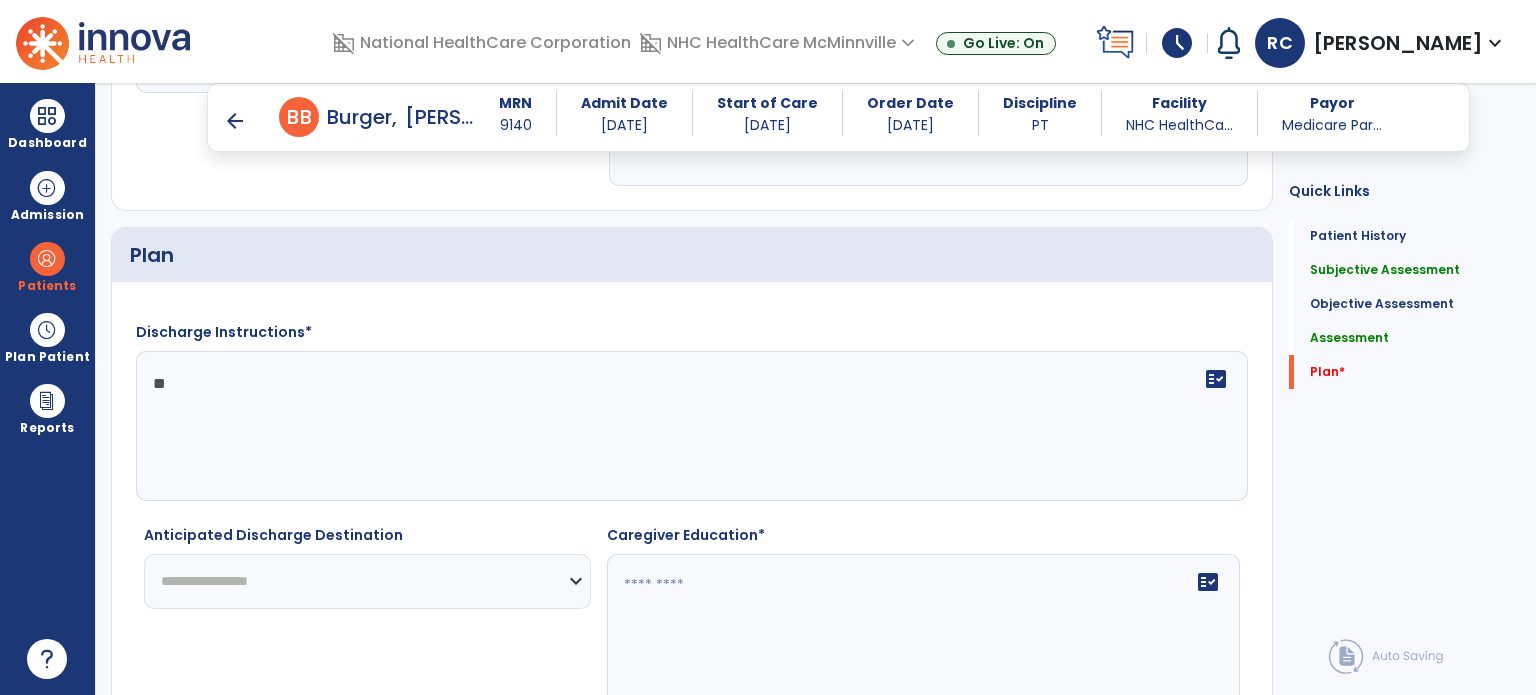 type on "*" 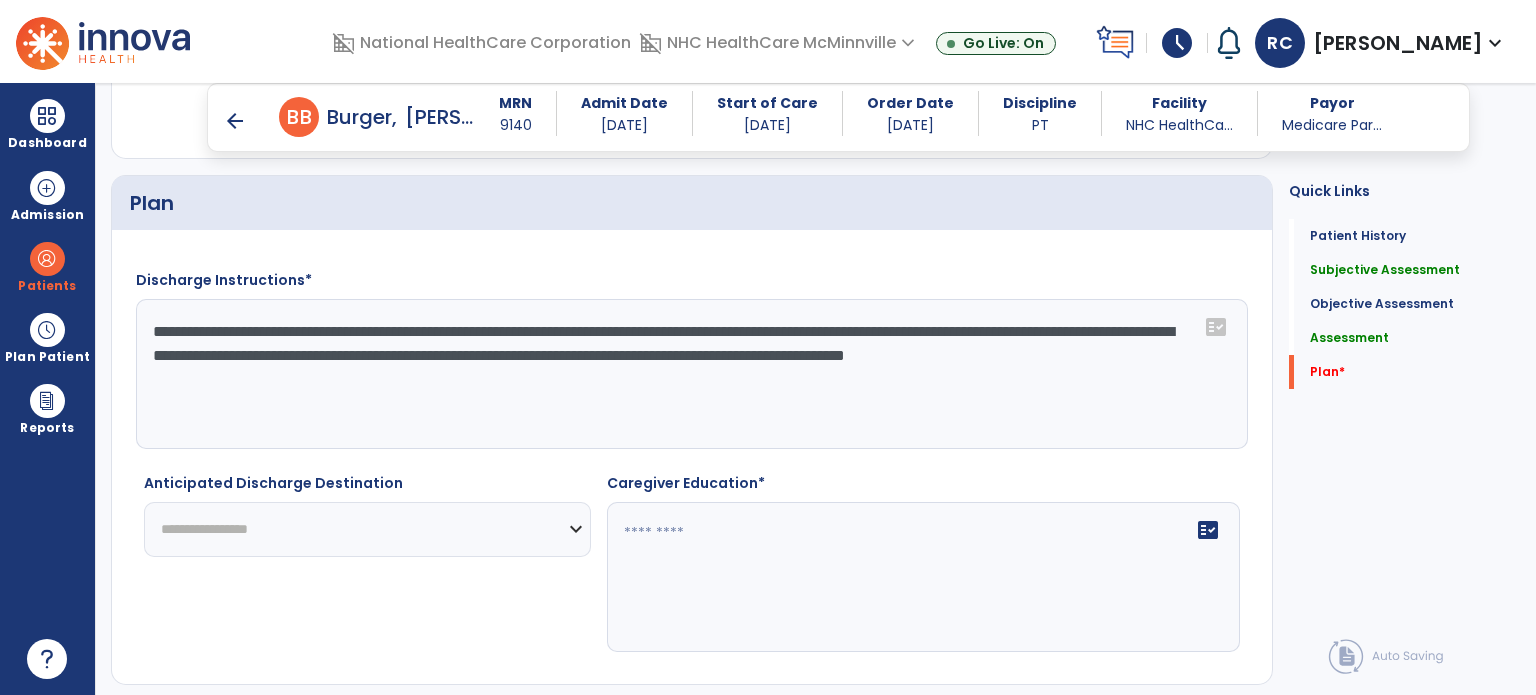 scroll, scrollTop: 3193, scrollLeft: 0, axis: vertical 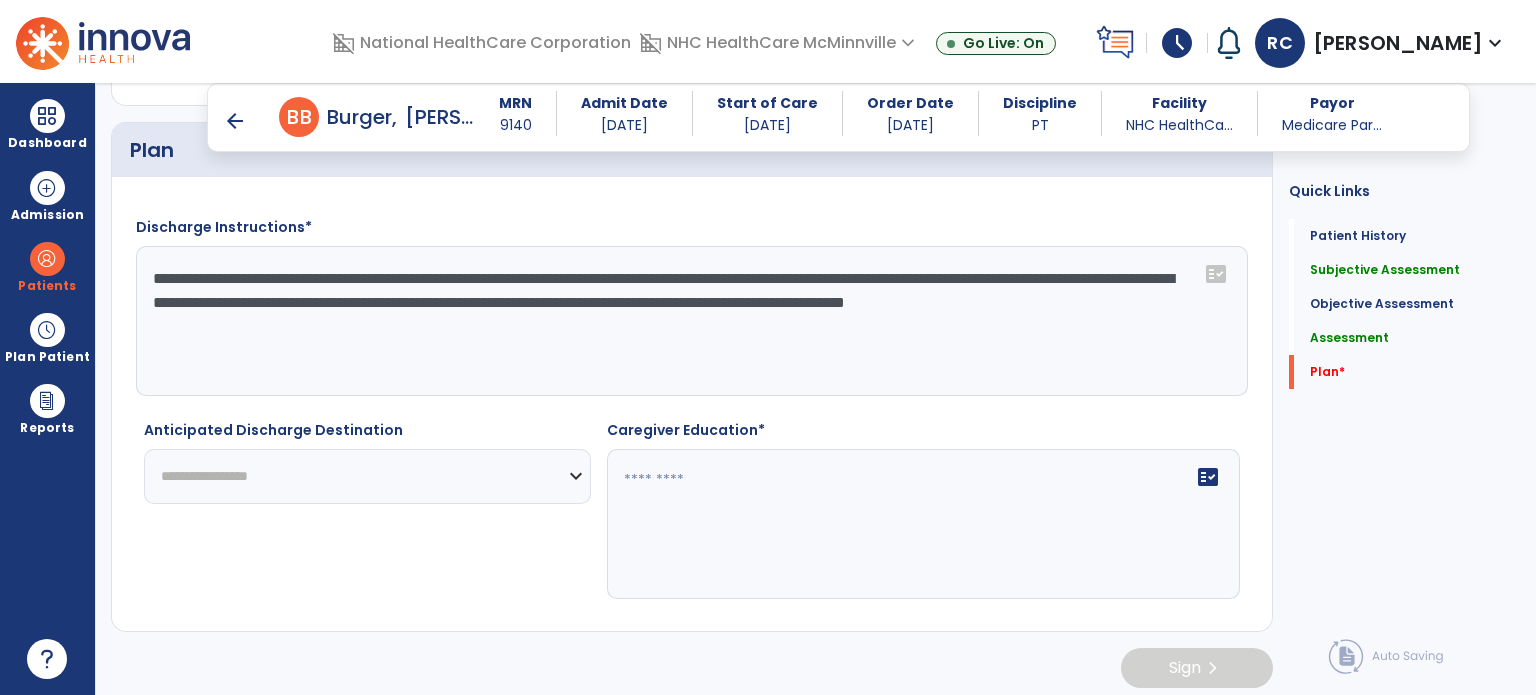 type on "**********" 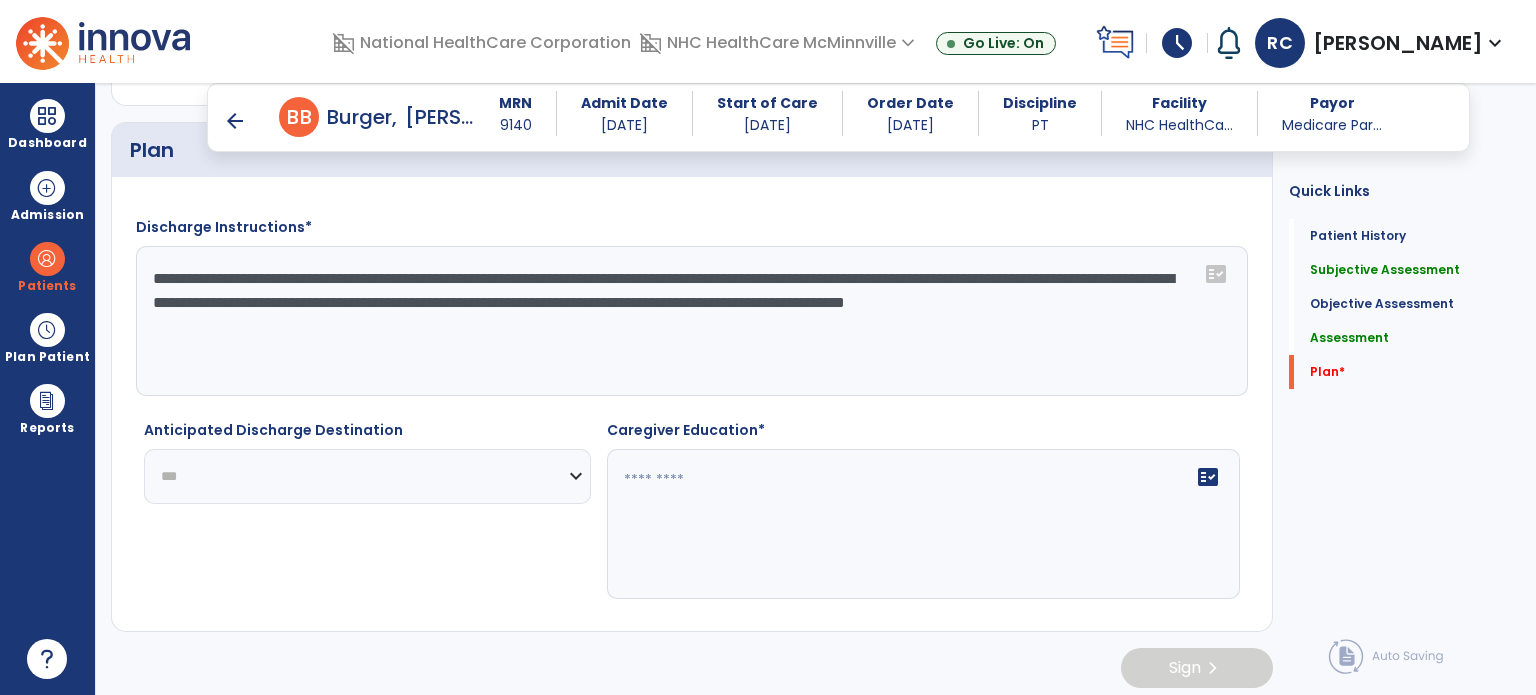 click on "**********" 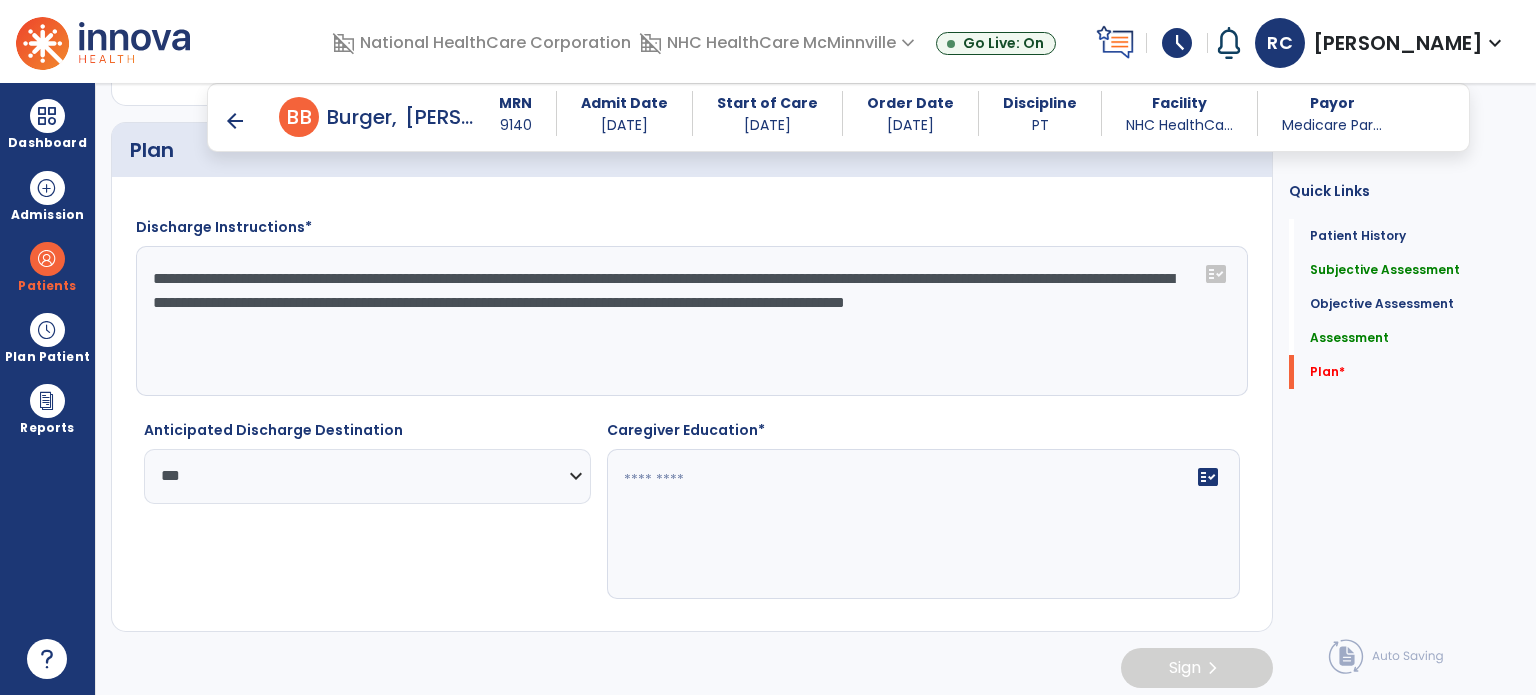 click 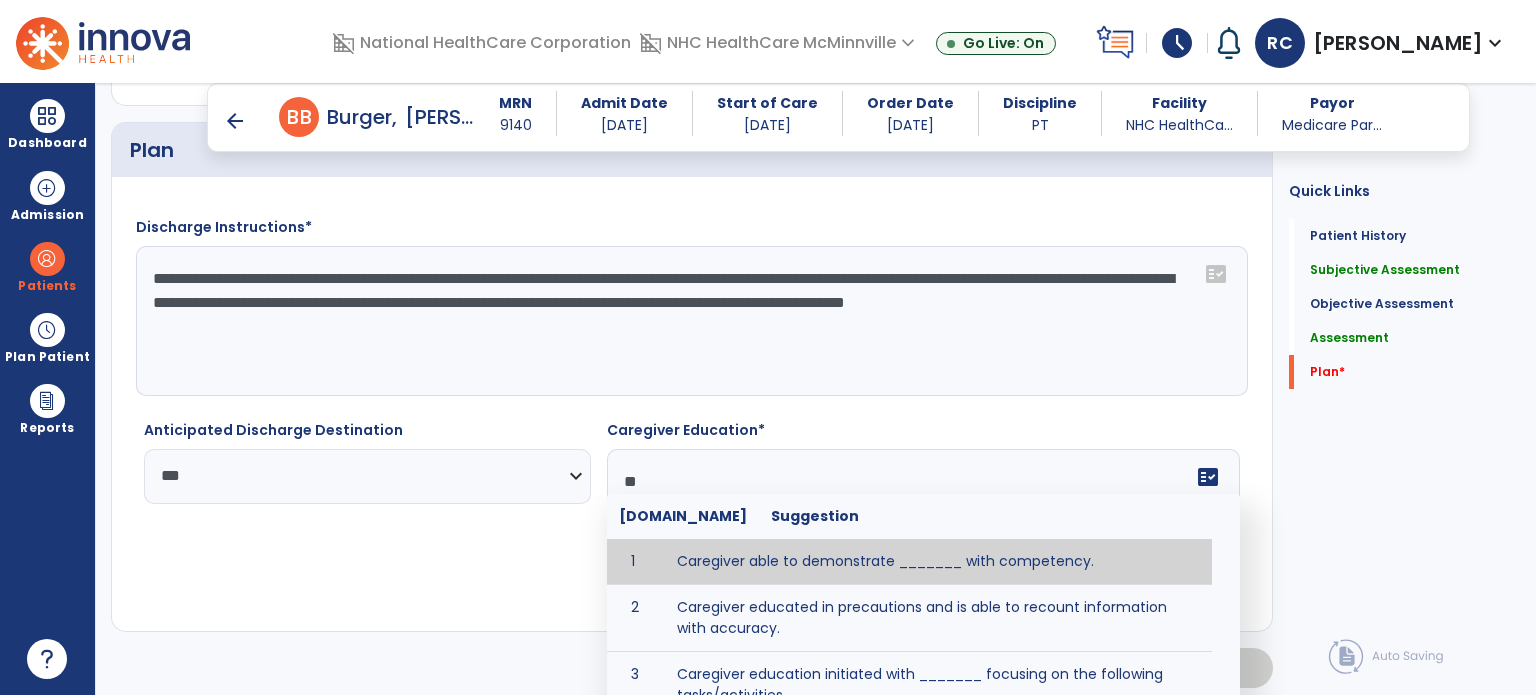 click 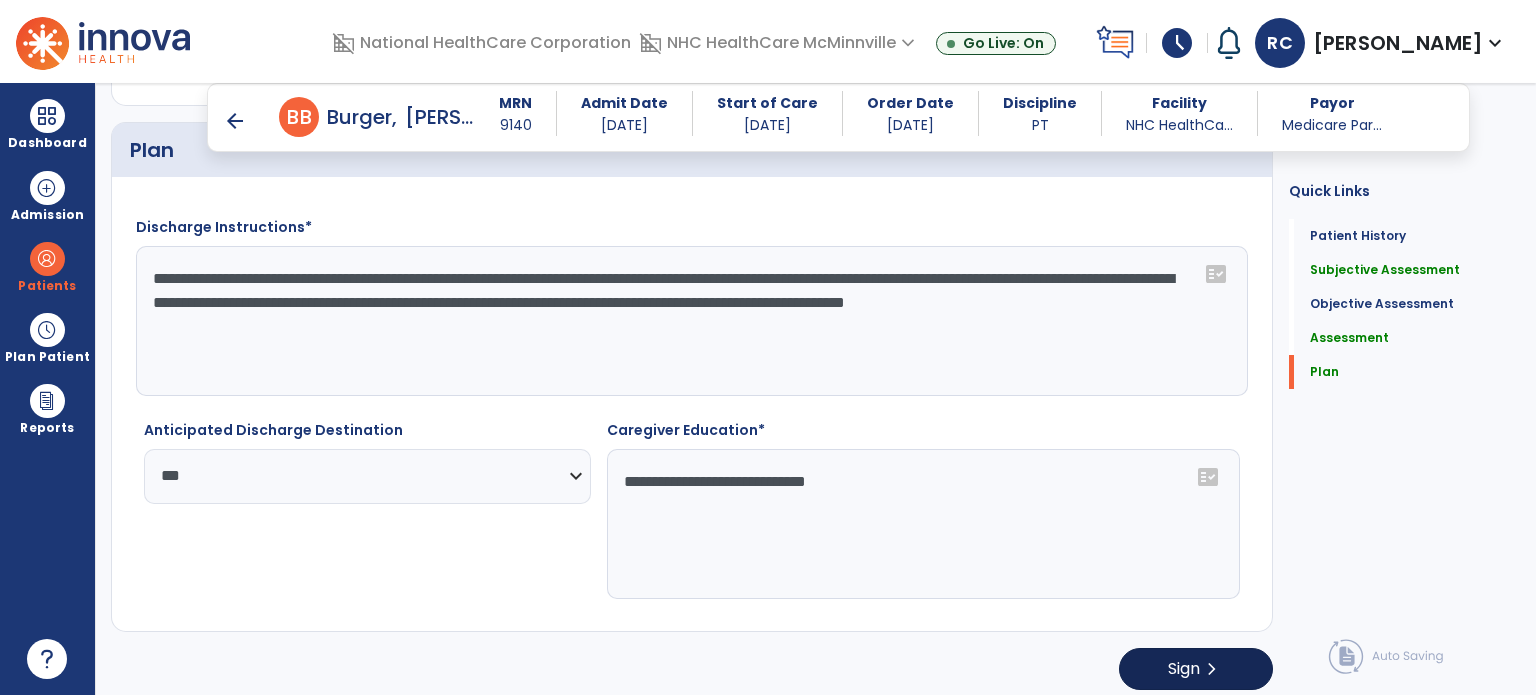 type on "**********" 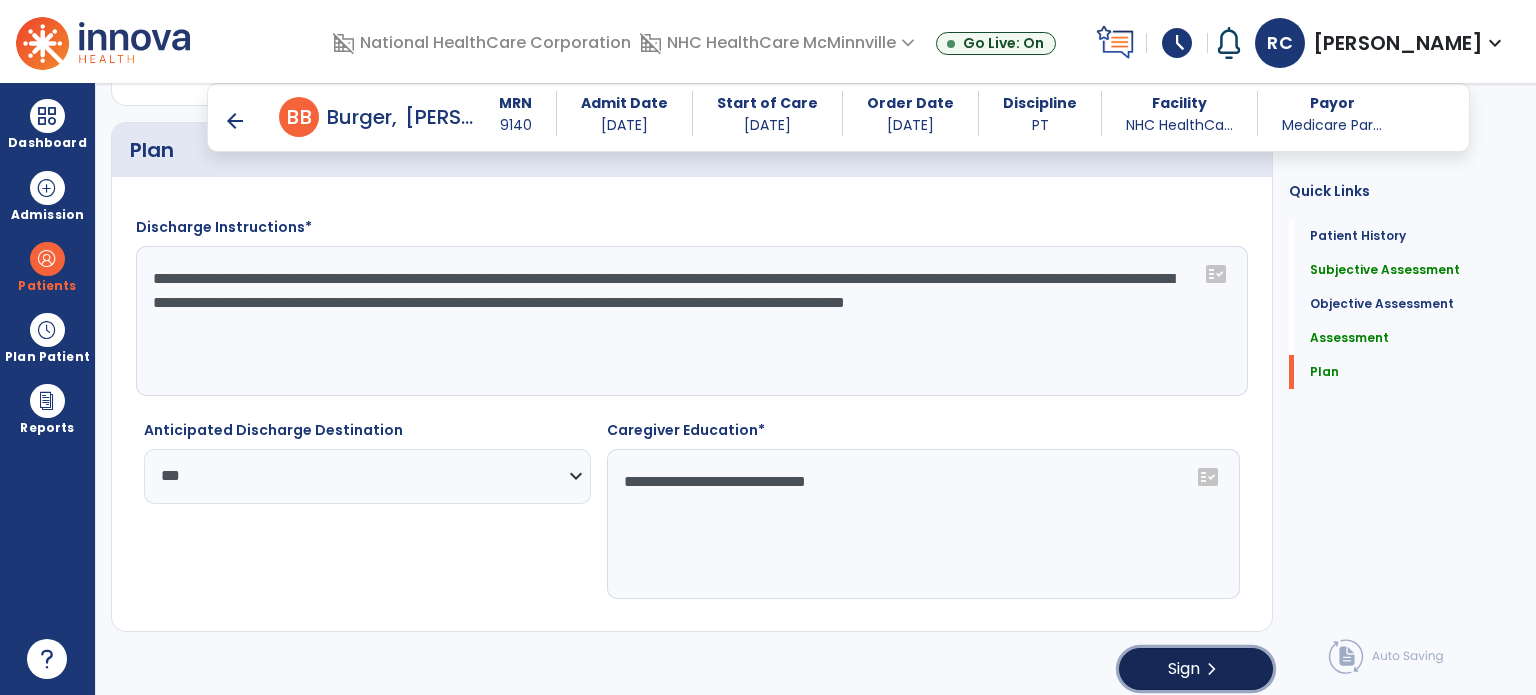 click on "Sign  chevron_right" 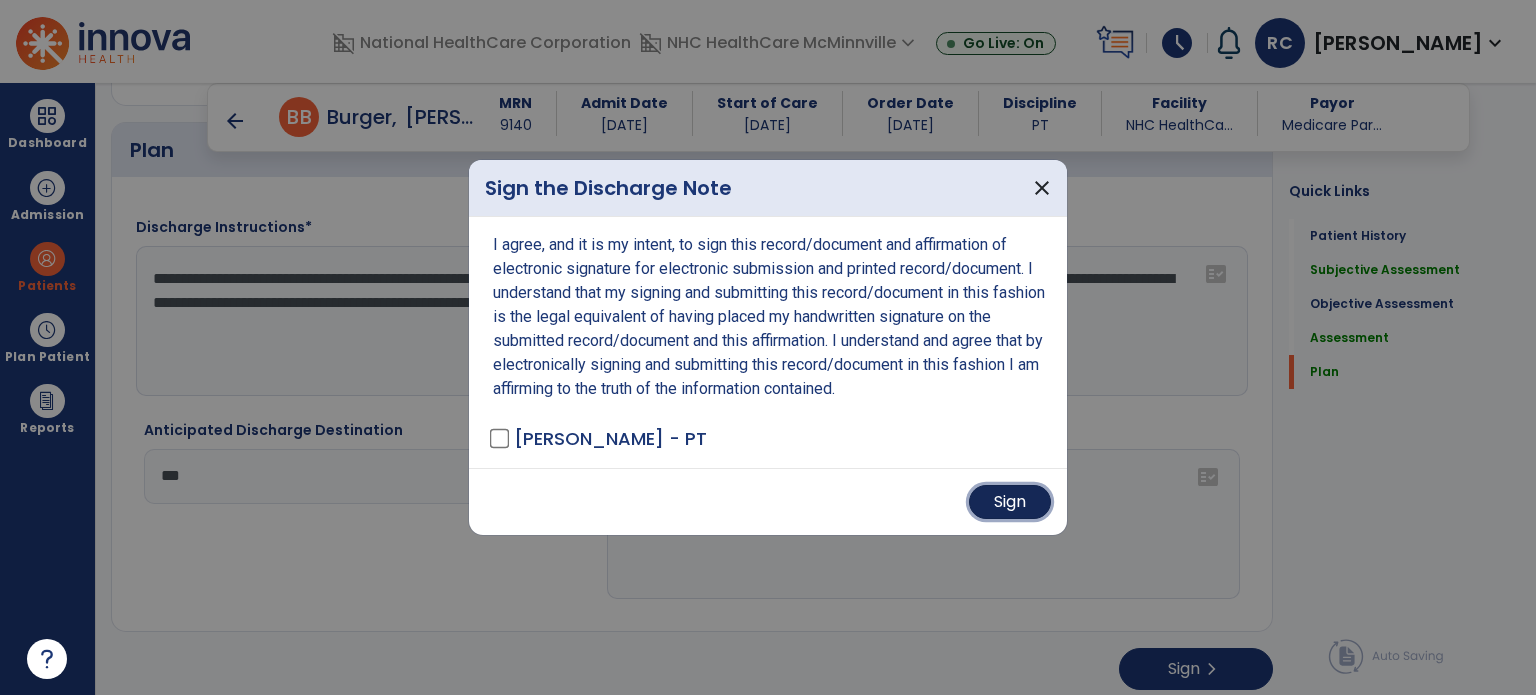 click on "Sign" at bounding box center [1010, 502] 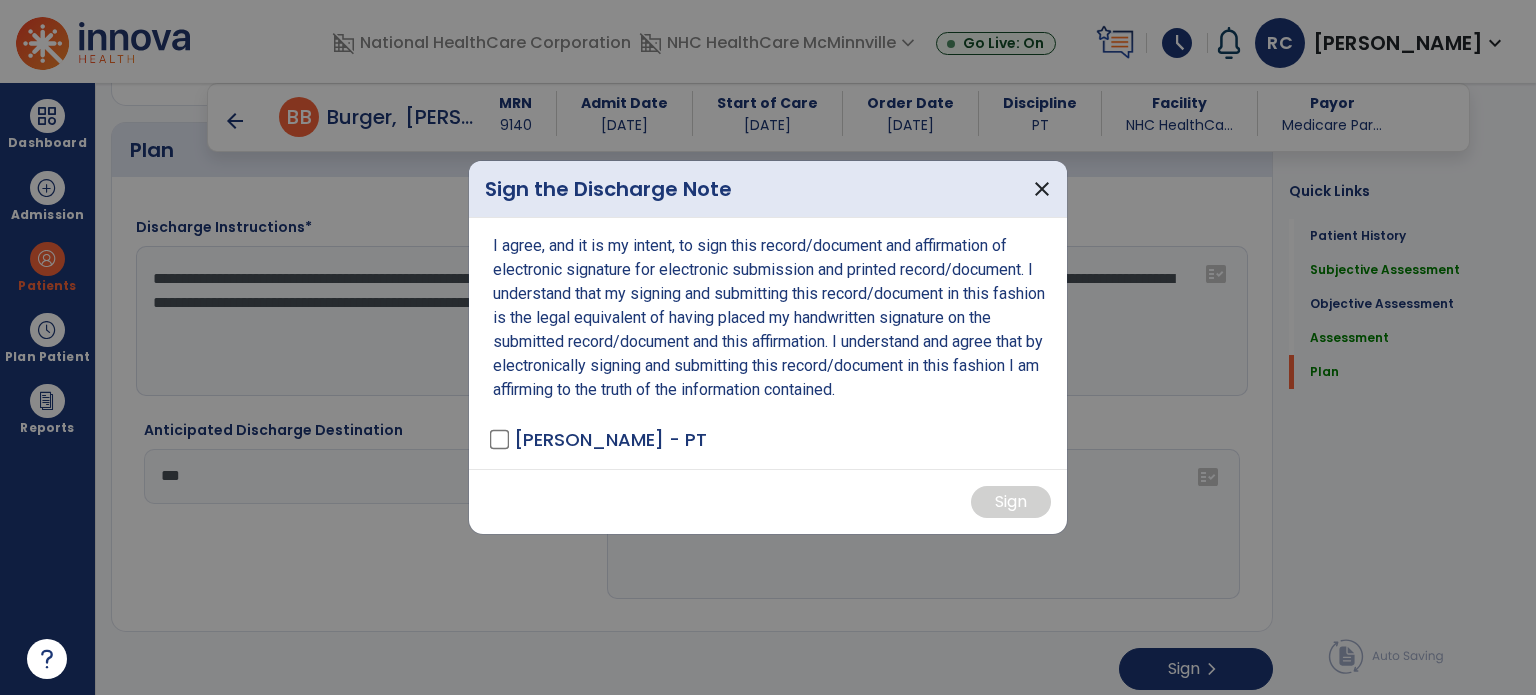 scroll, scrollTop: 0, scrollLeft: 0, axis: both 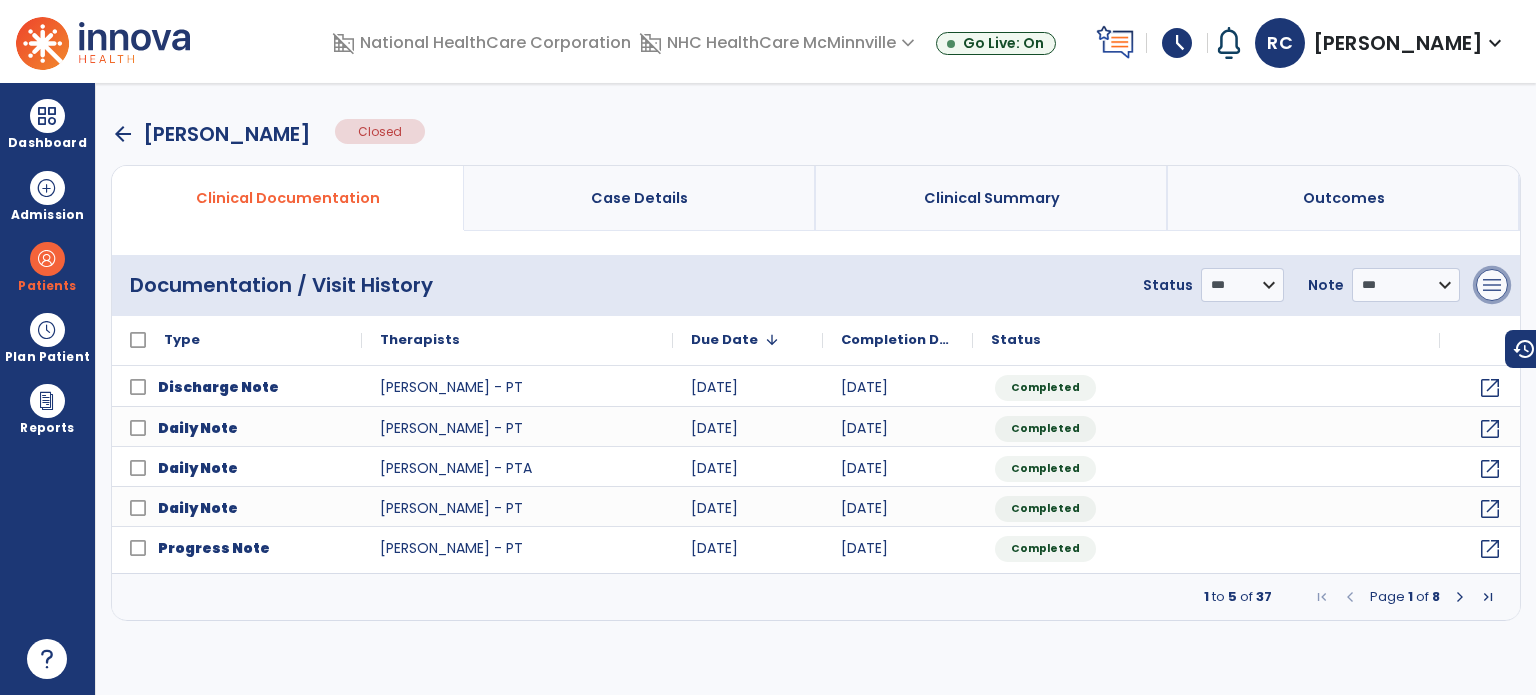 click on "menu" at bounding box center [1492, 285] 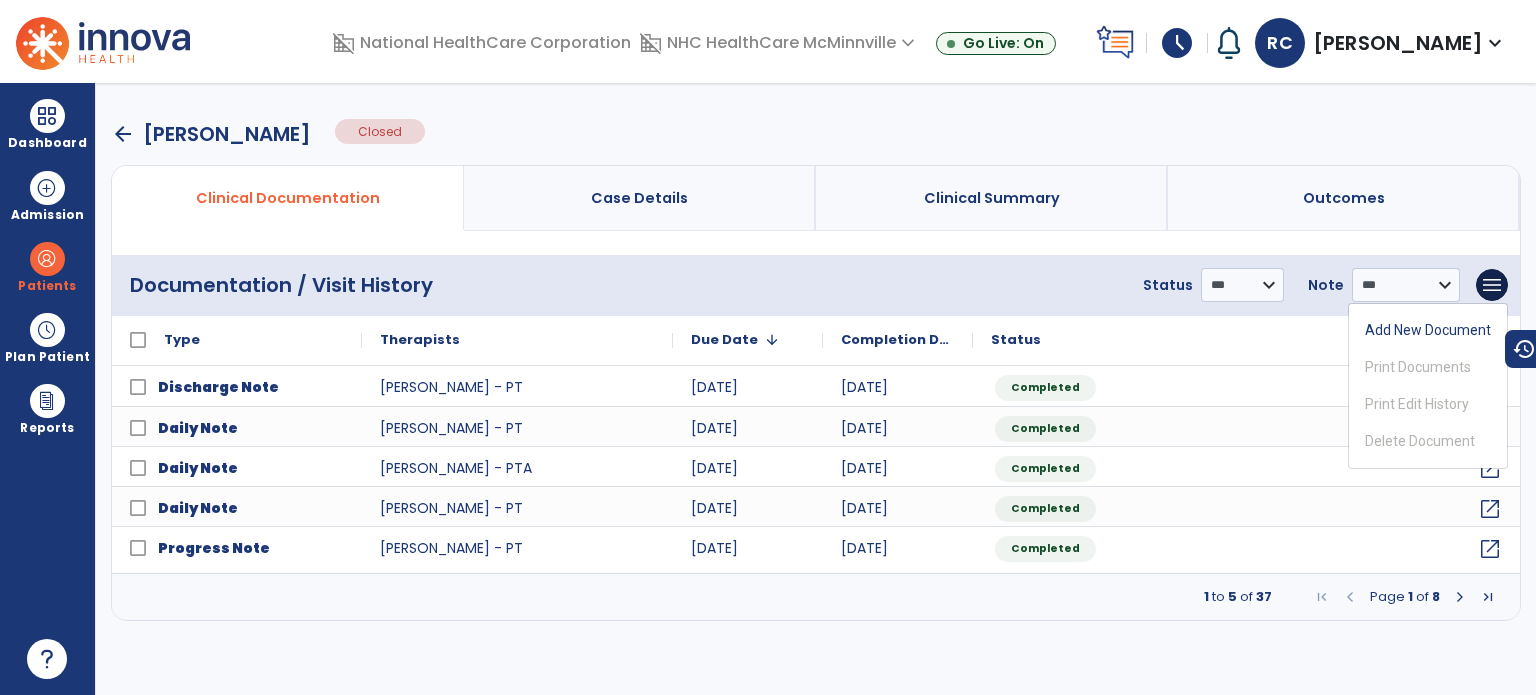 click on "arrow_back   [PERSON_NAME]" at bounding box center (816, 134) 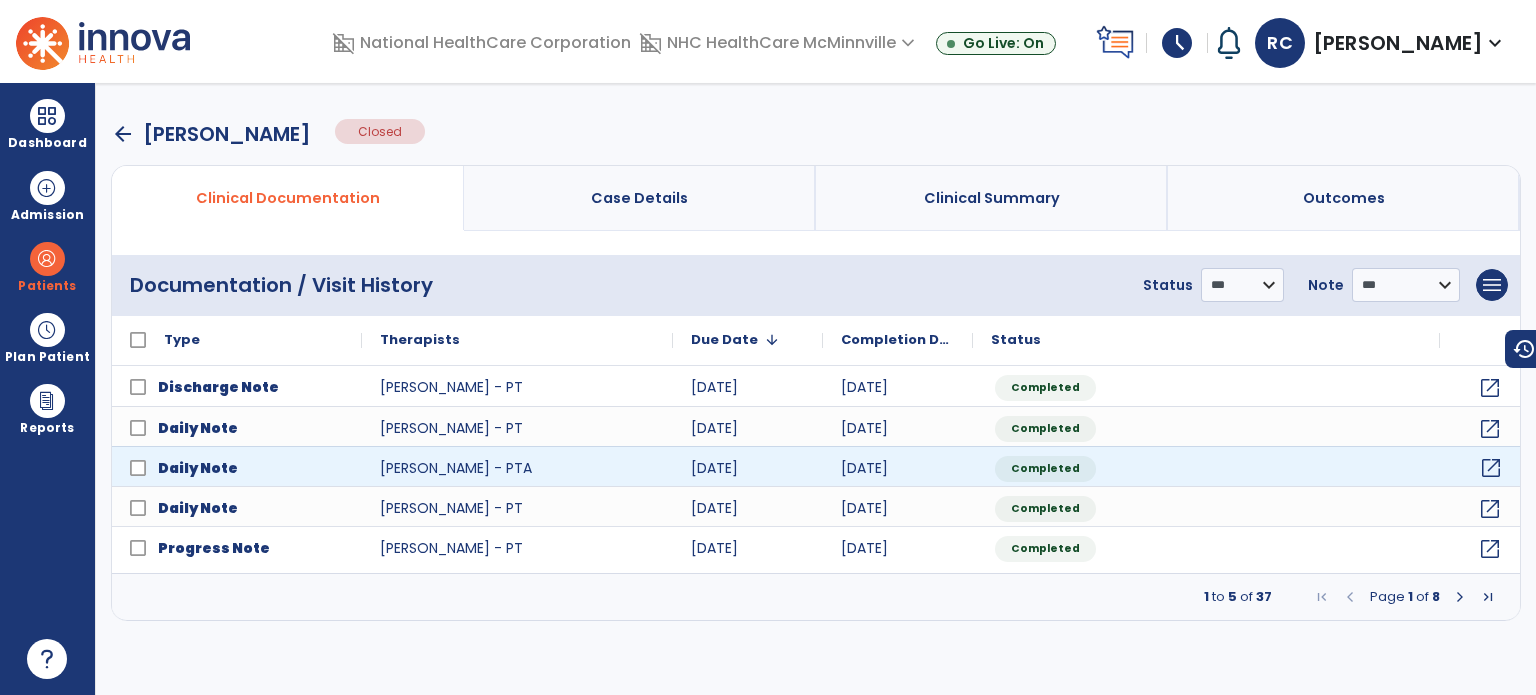 click on "open_in_new" 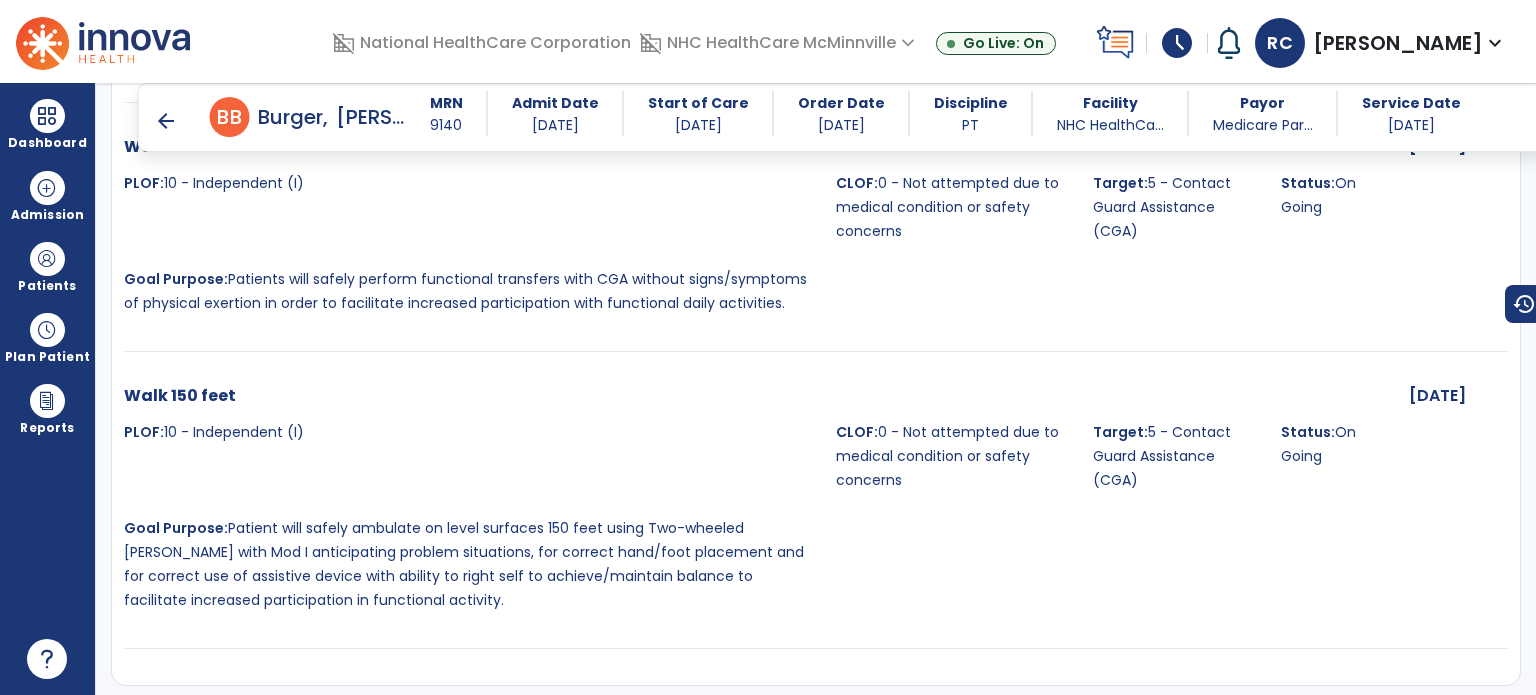 scroll, scrollTop: 3296, scrollLeft: 0, axis: vertical 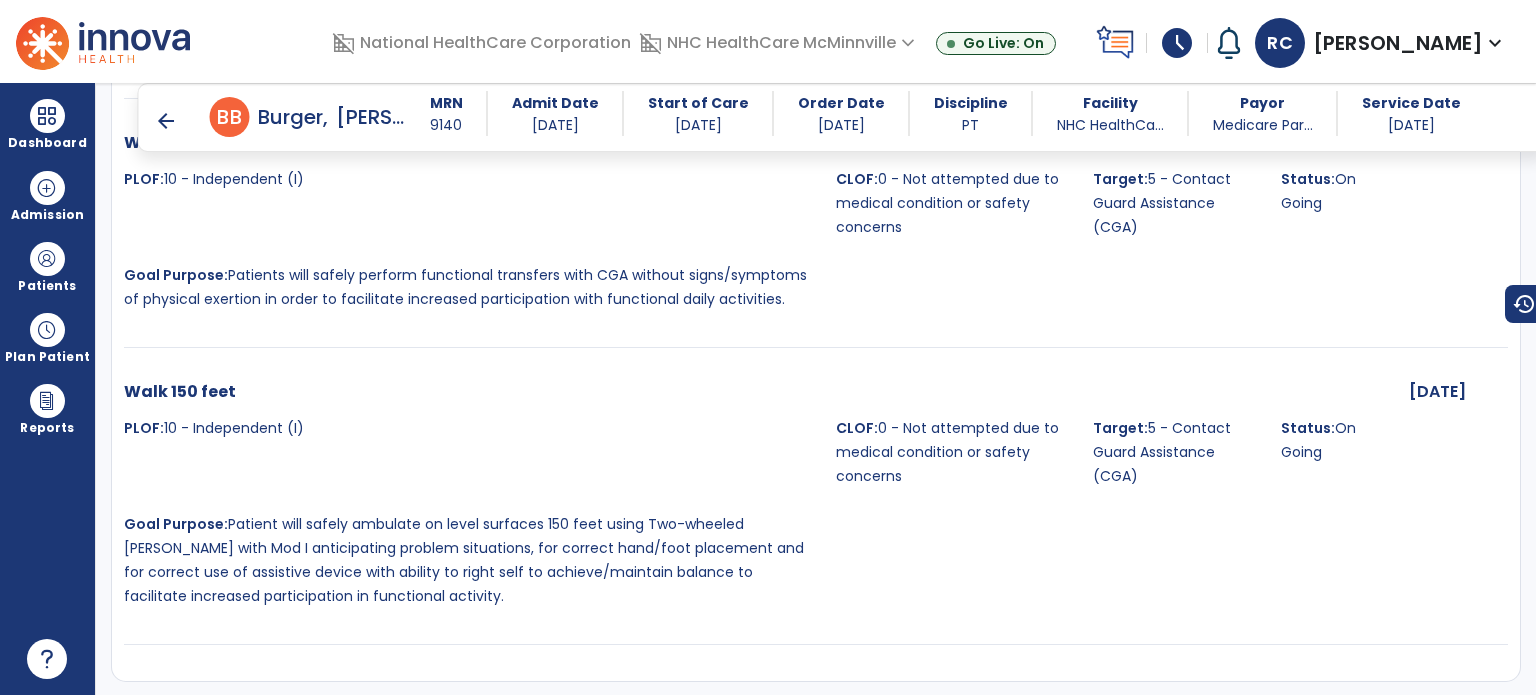 click on "arrow_back" at bounding box center (166, 121) 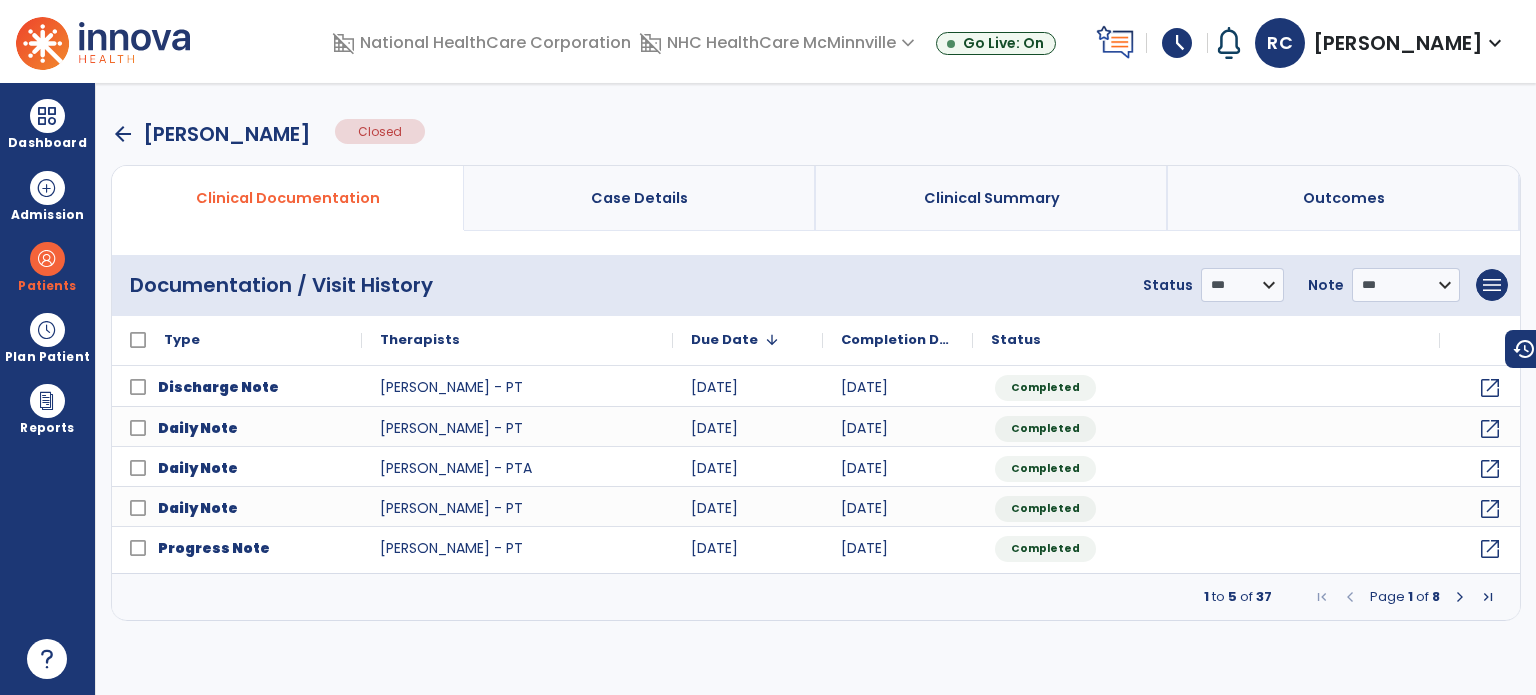 click on "**********" at bounding box center [816, 389] 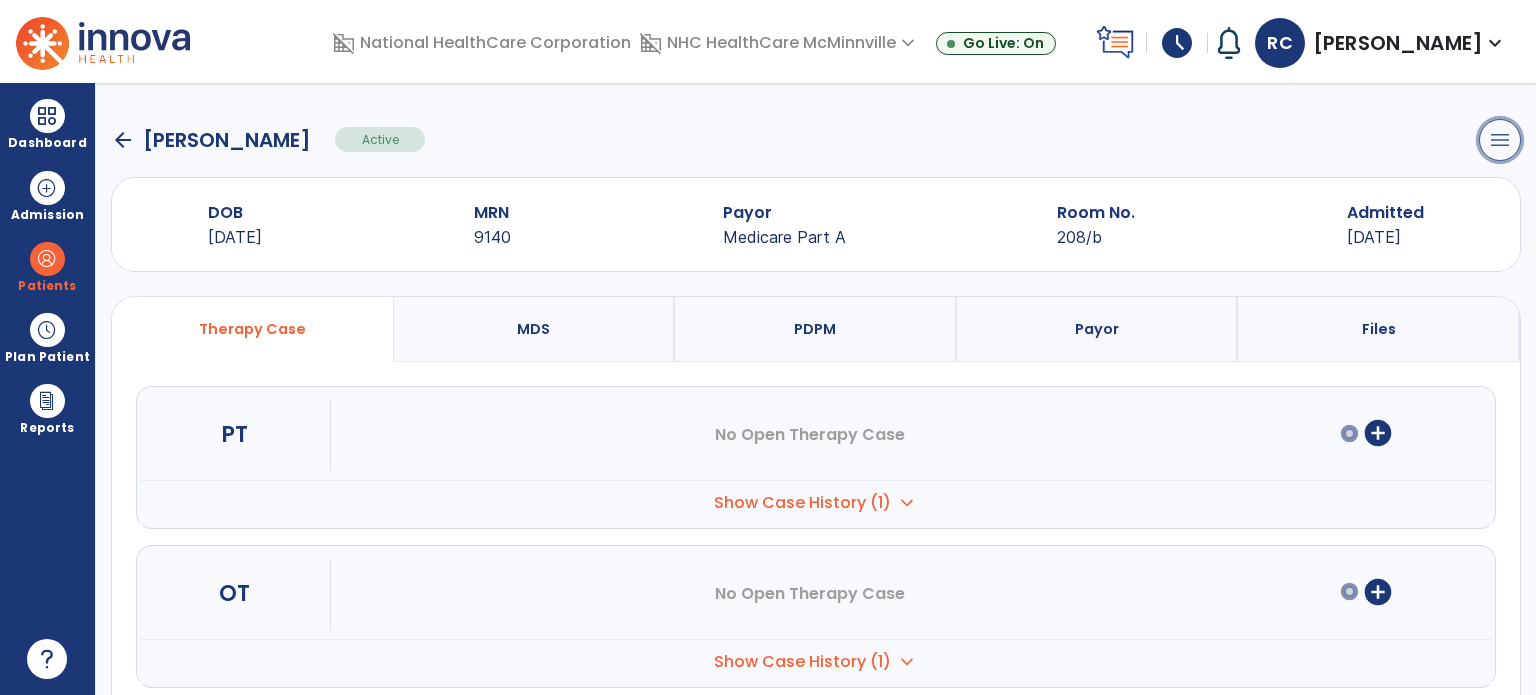 click on "menu" at bounding box center [1500, 140] 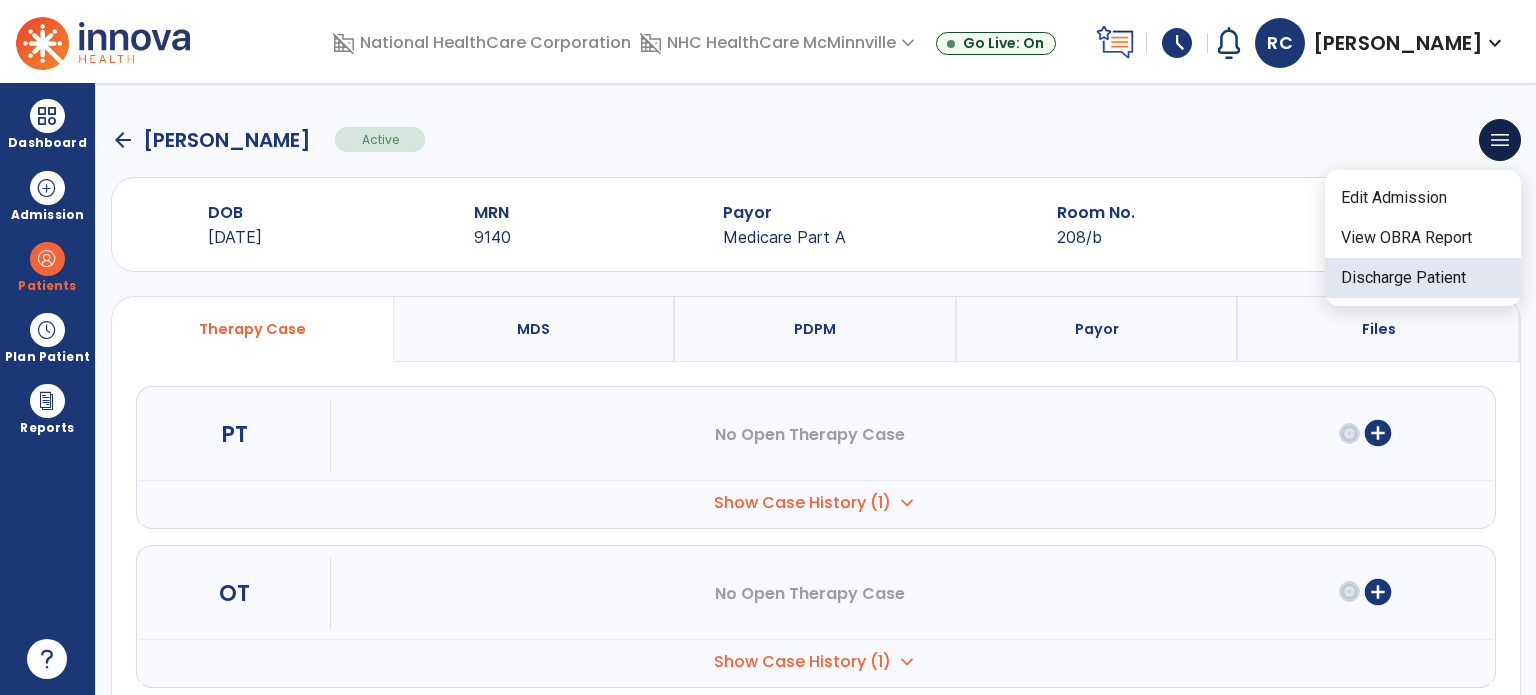click on "Discharge Patient" 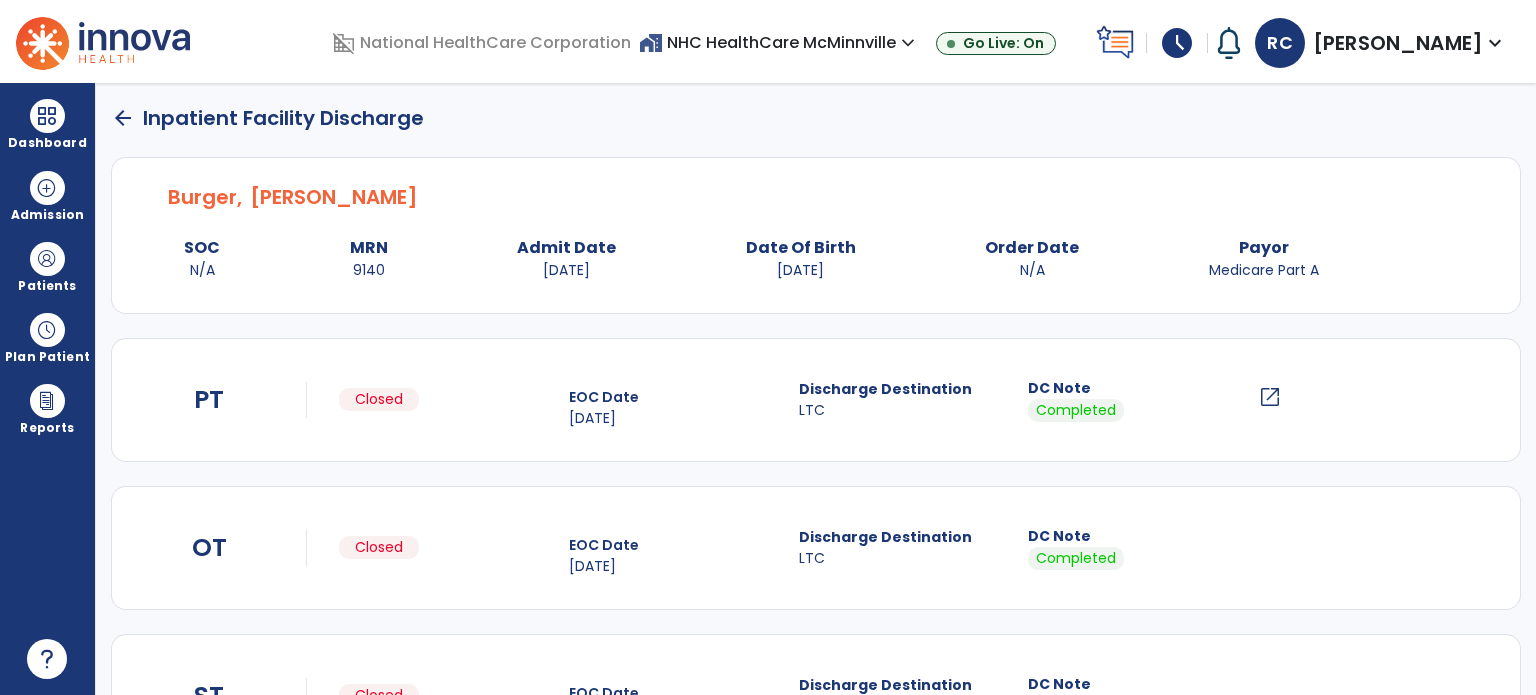 scroll, scrollTop: 242, scrollLeft: 0, axis: vertical 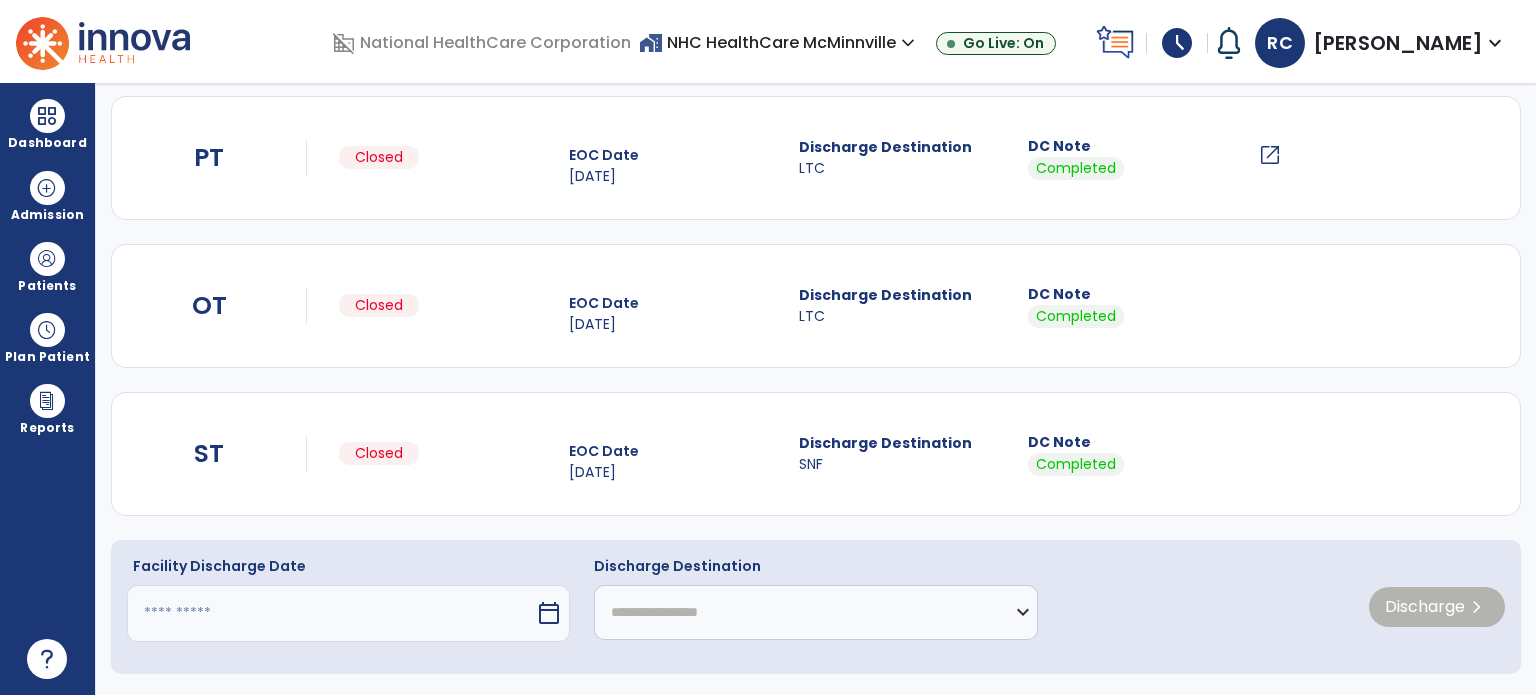 click at bounding box center [331, 613] 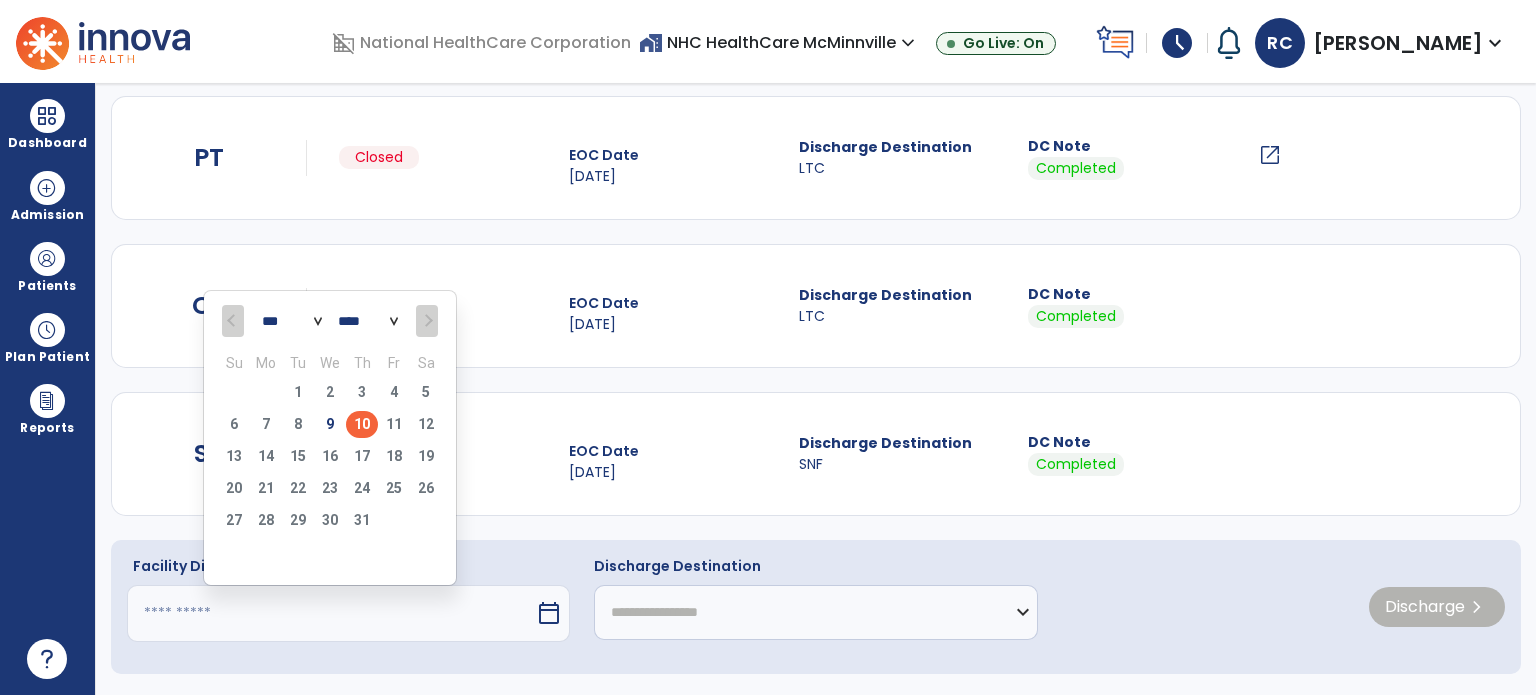 click on "10" at bounding box center (362, 424) 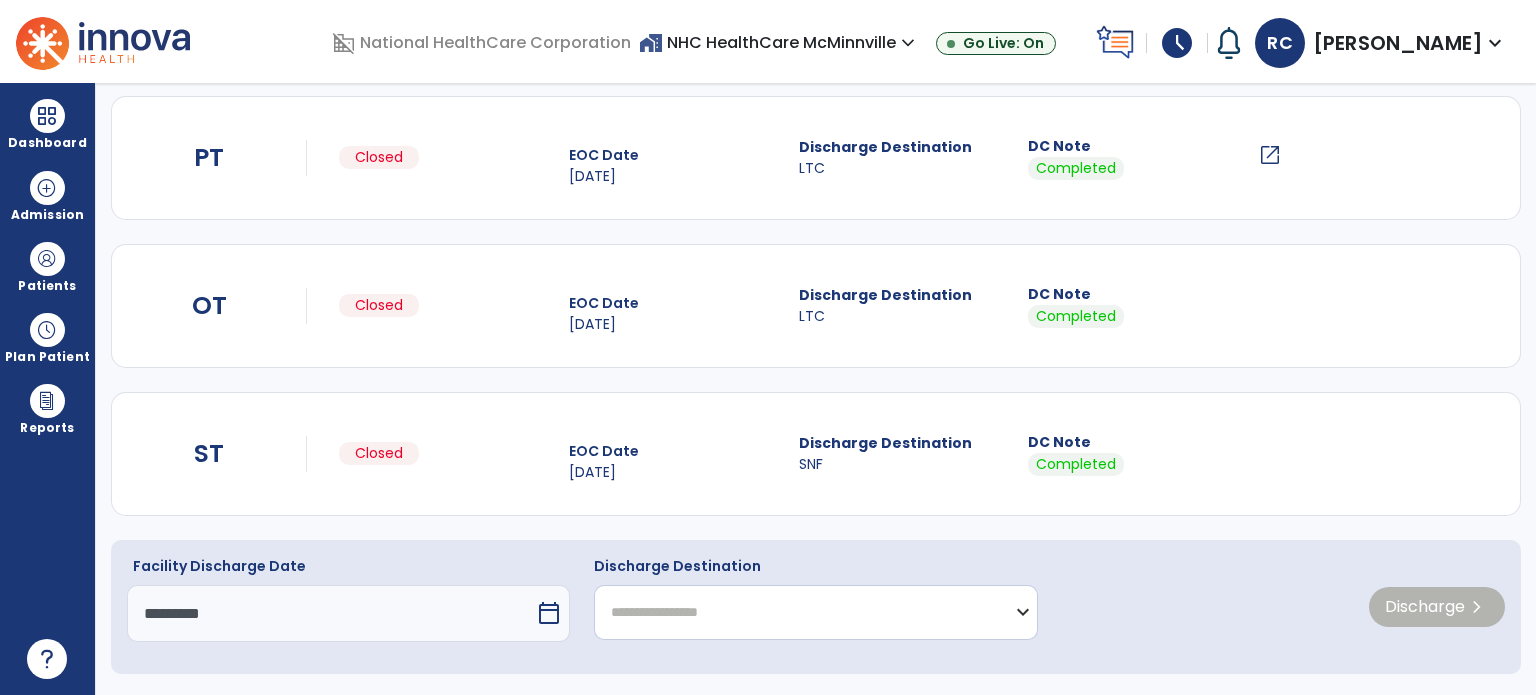 click on "**********" 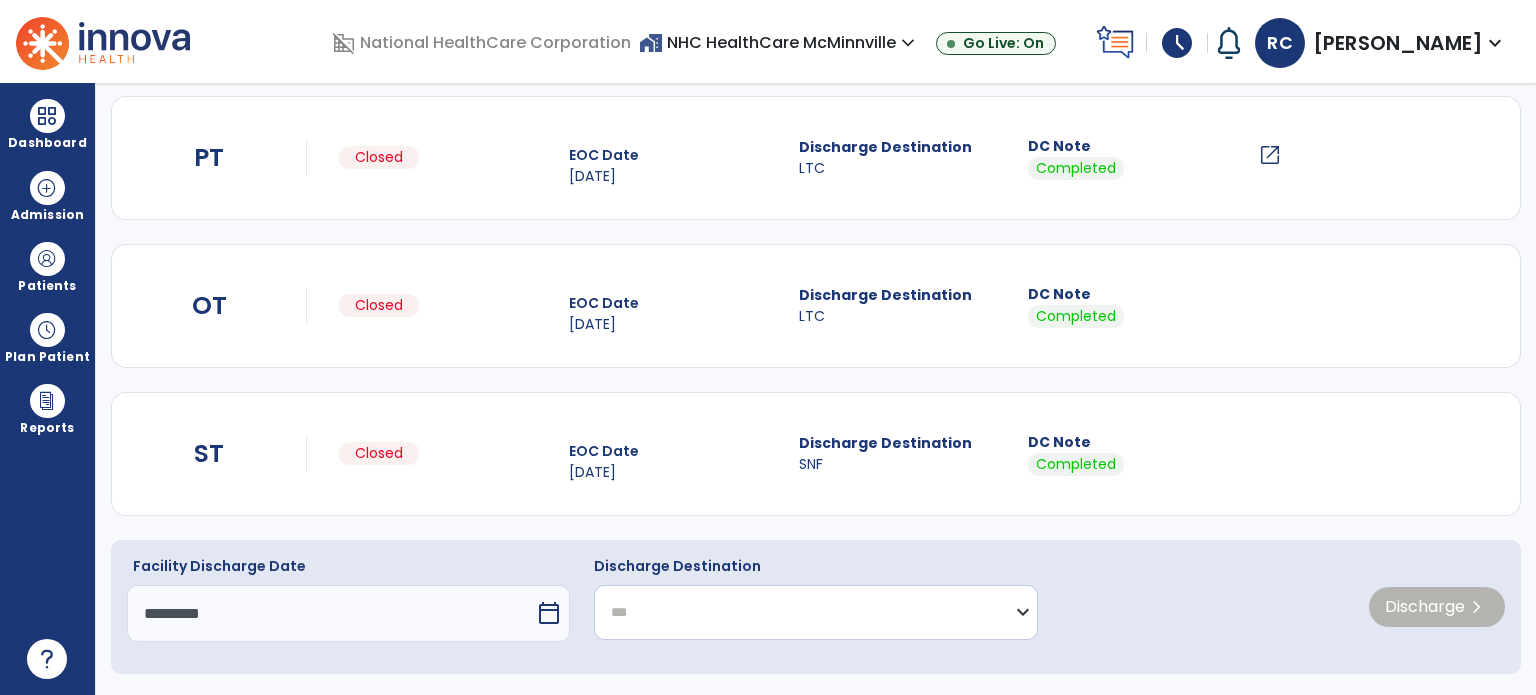 click on "**********" 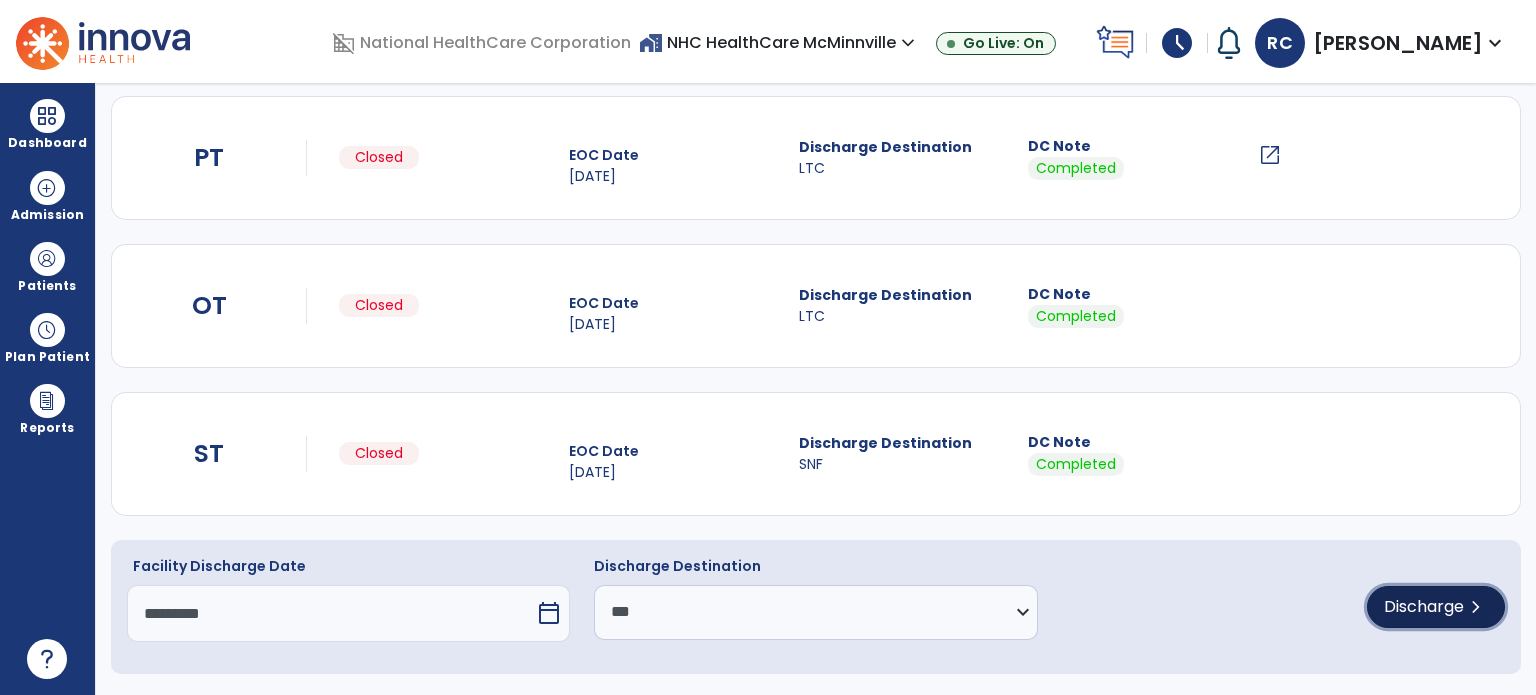 click on "Discharge  chevron_right" 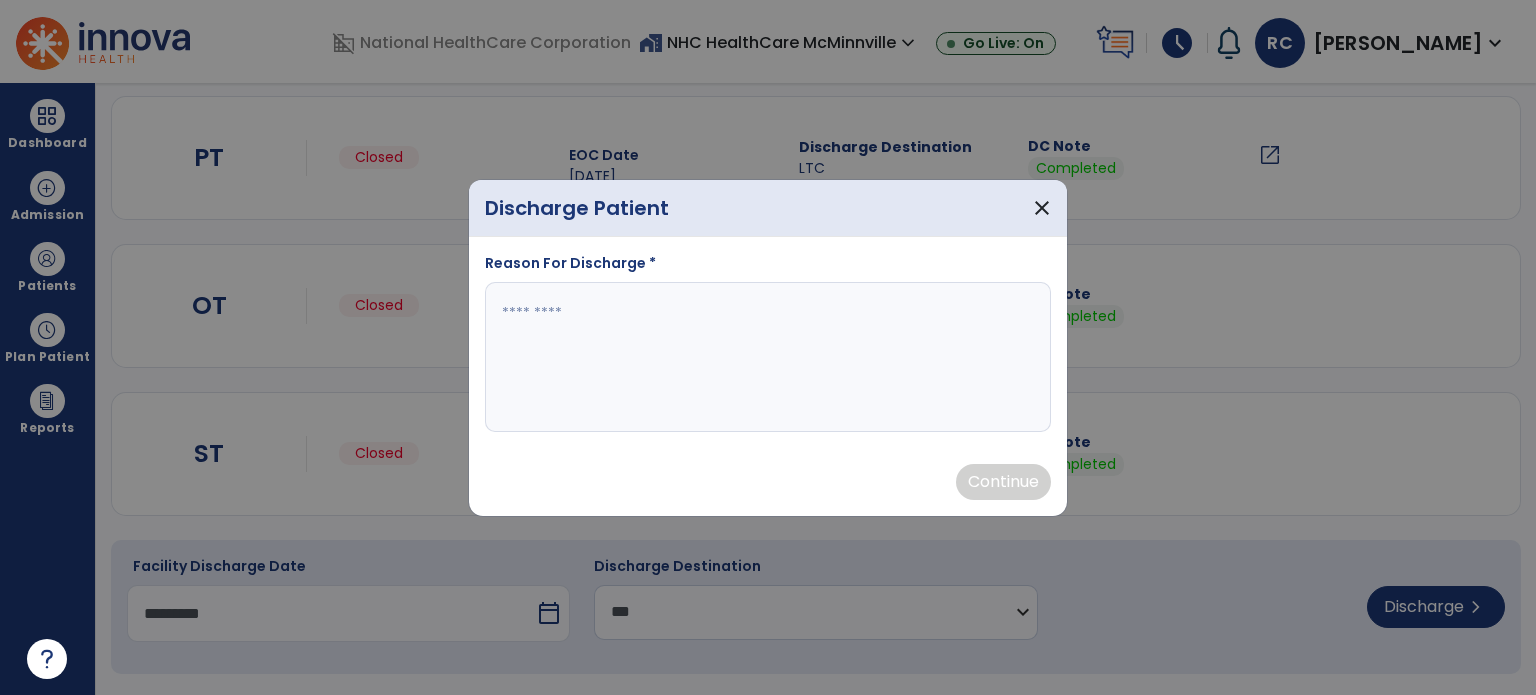 click at bounding box center (768, 357) 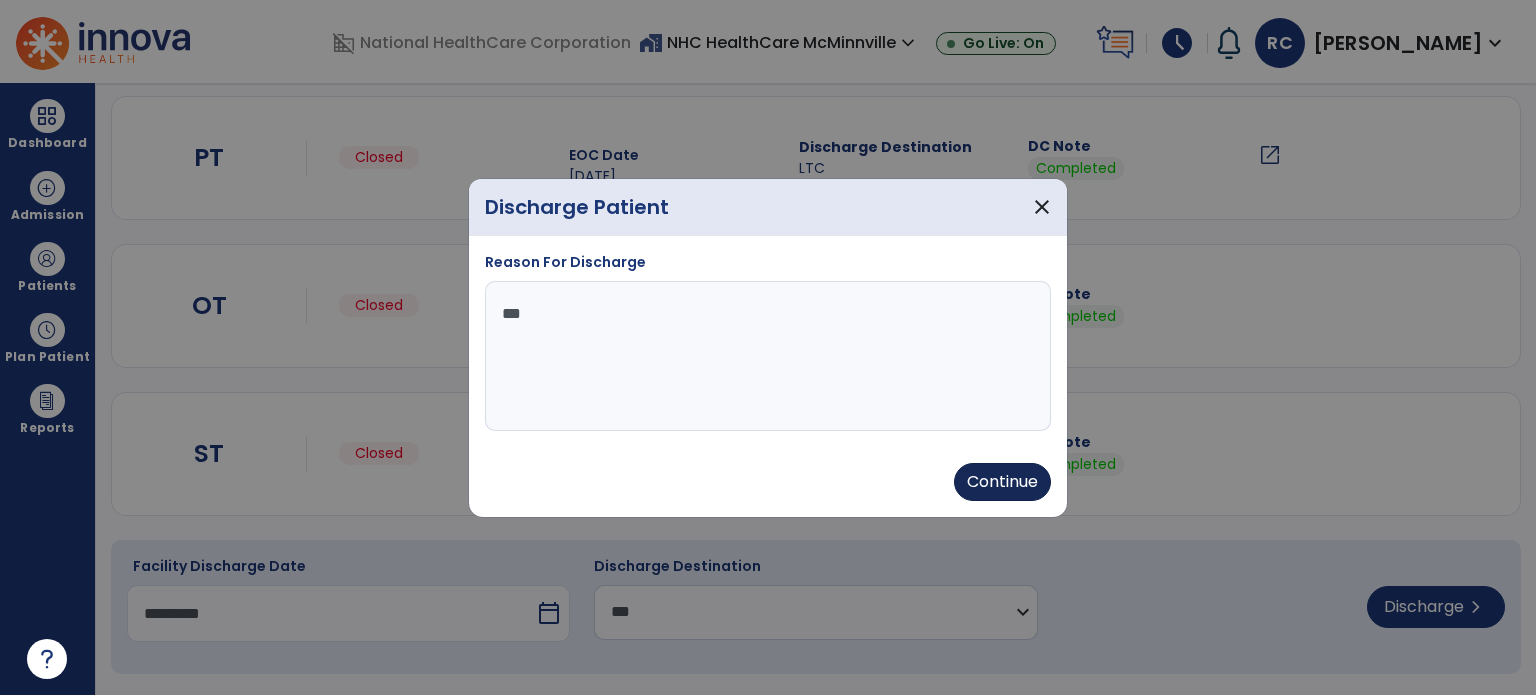 type on "***" 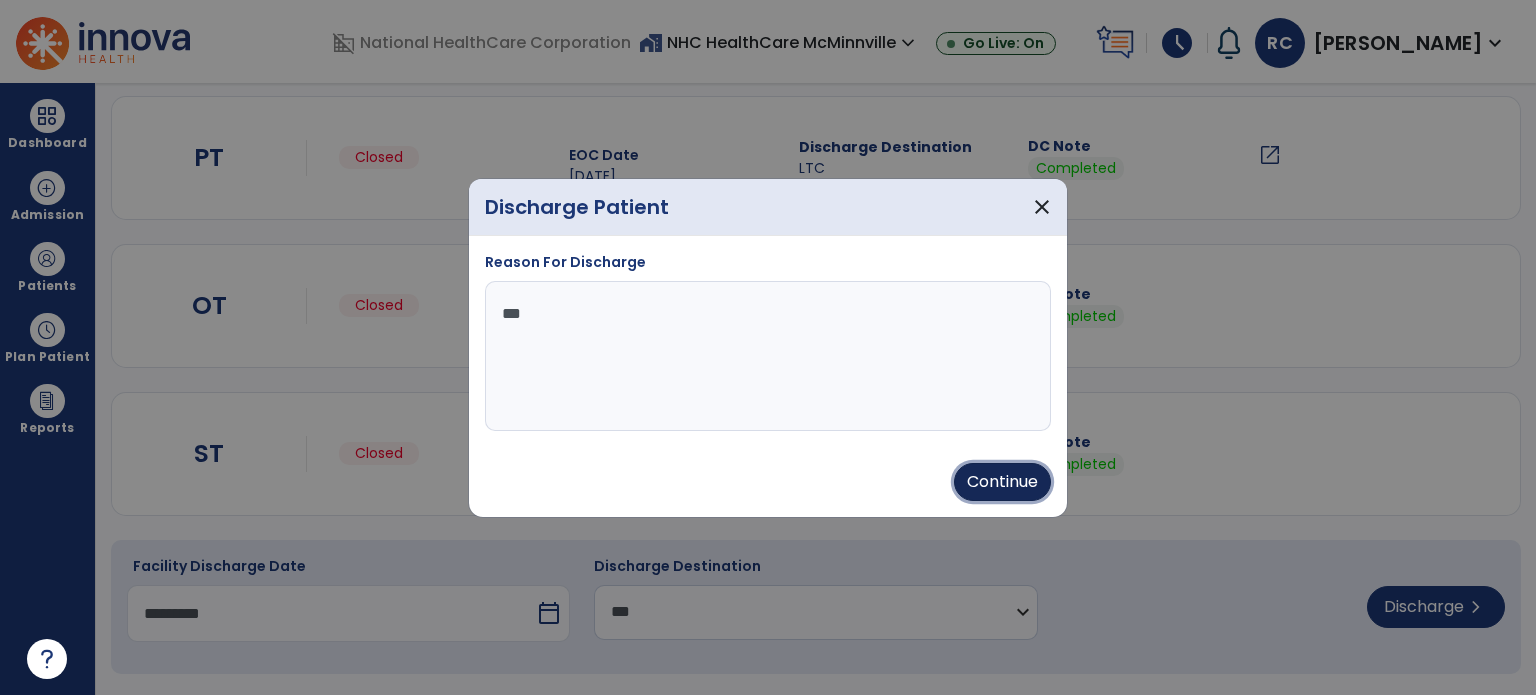 click on "Continue" at bounding box center [1002, 482] 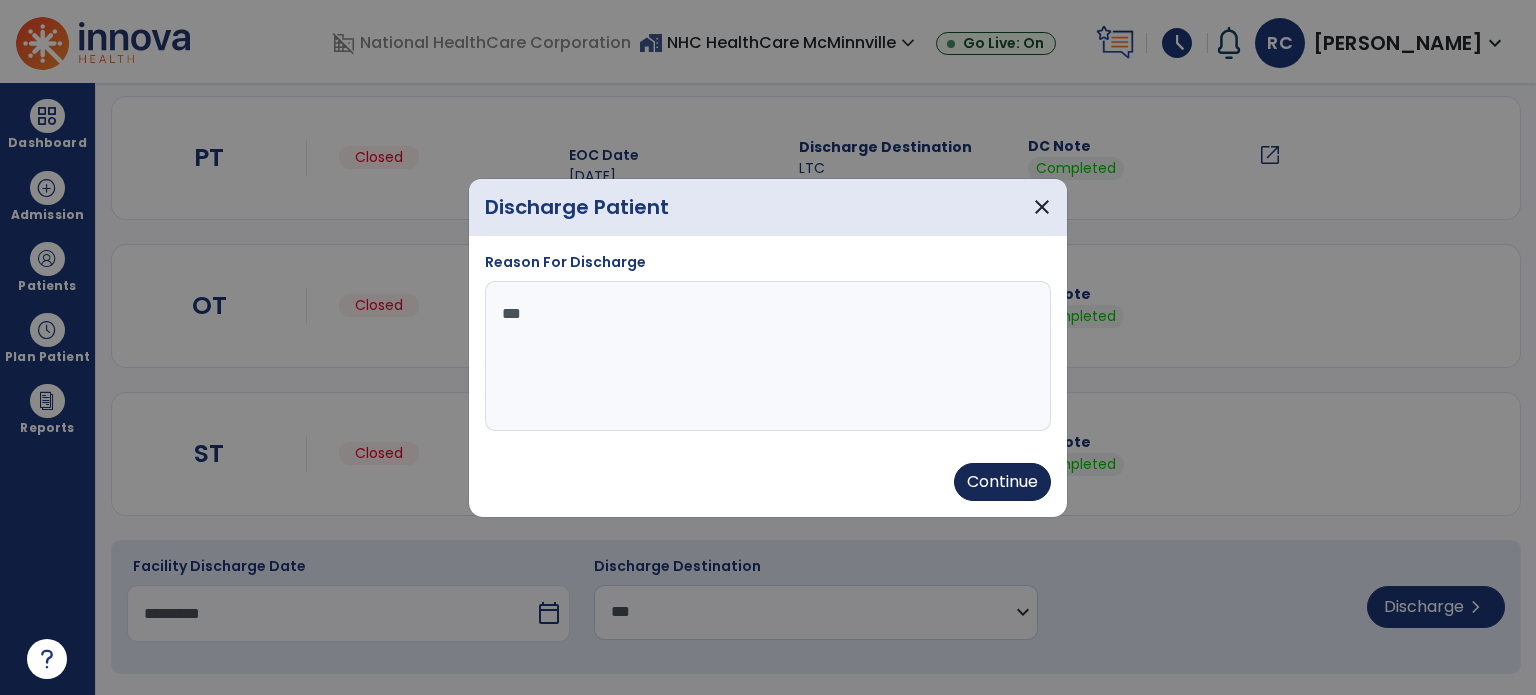 type on "*********" 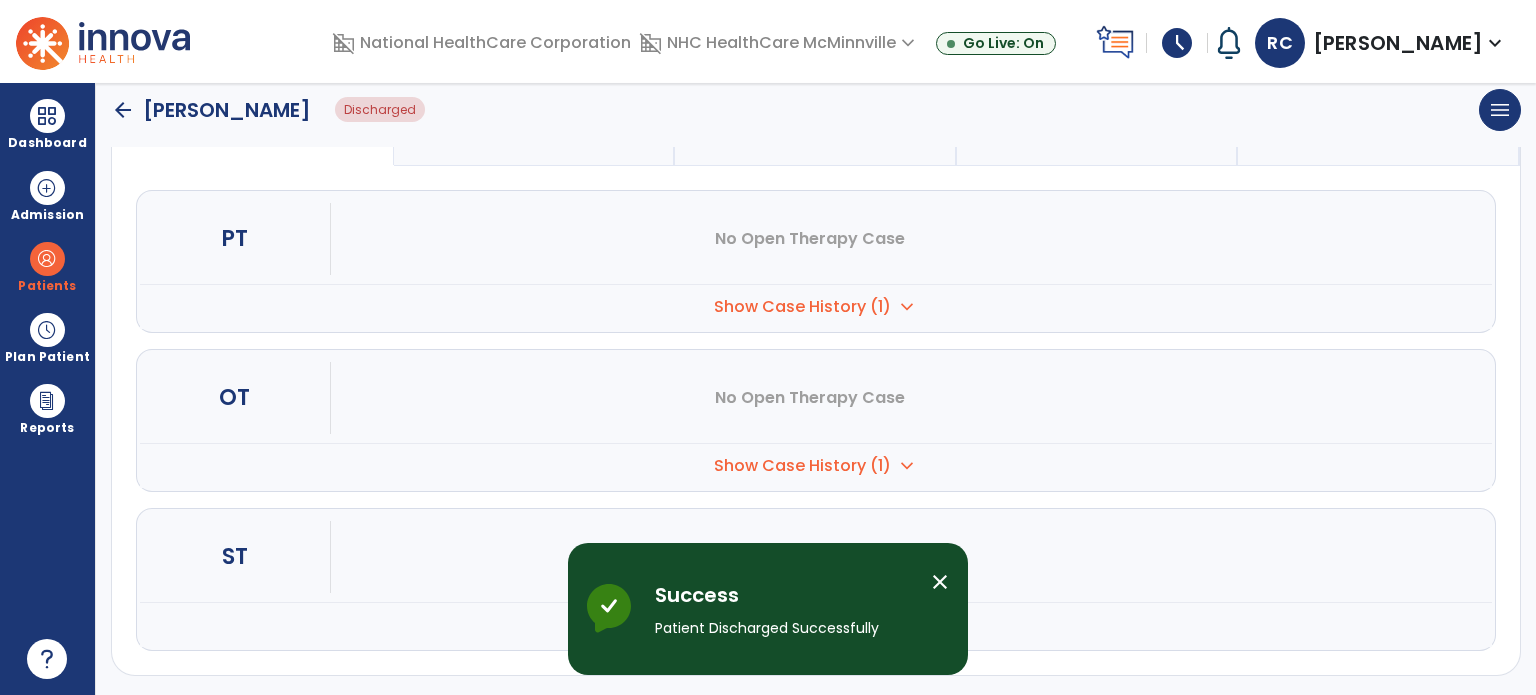 scroll, scrollTop: 0, scrollLeft: 0, axis: both 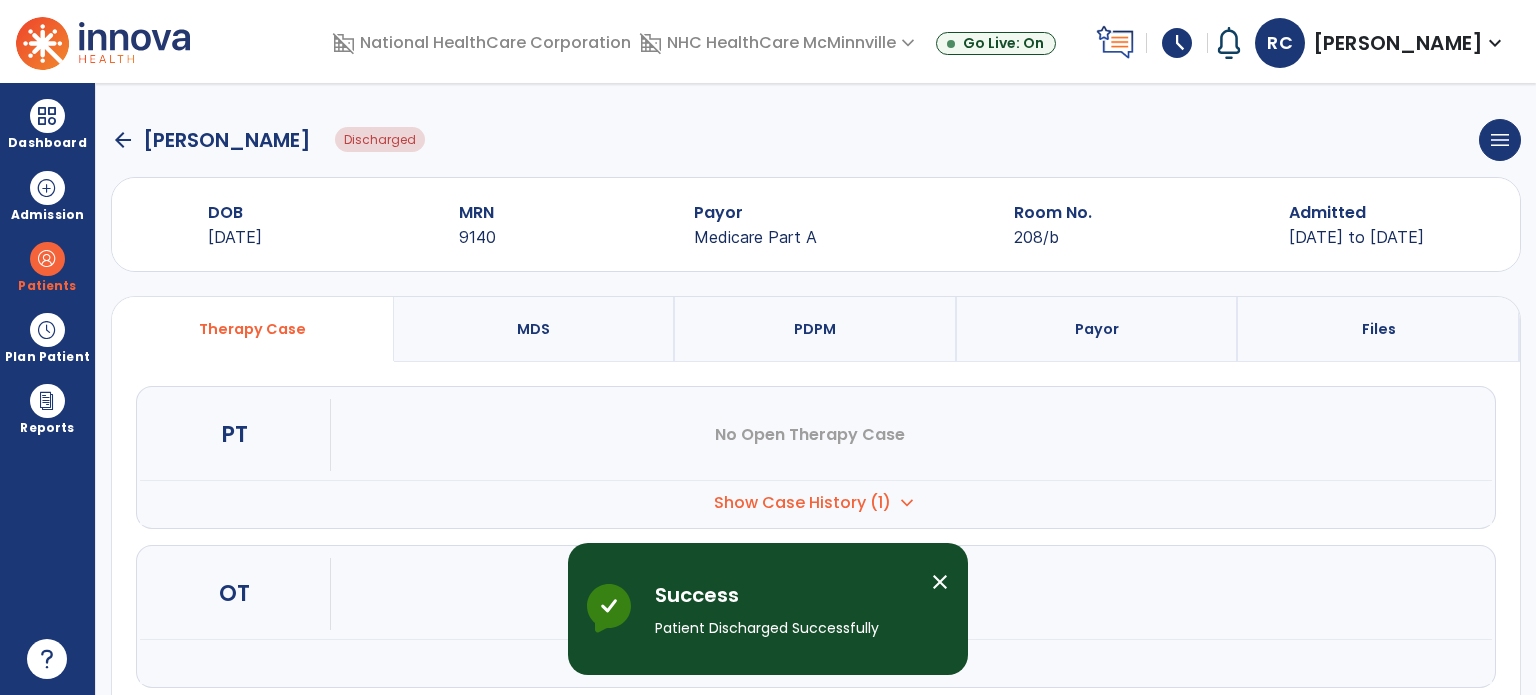 click on "arrow_back" 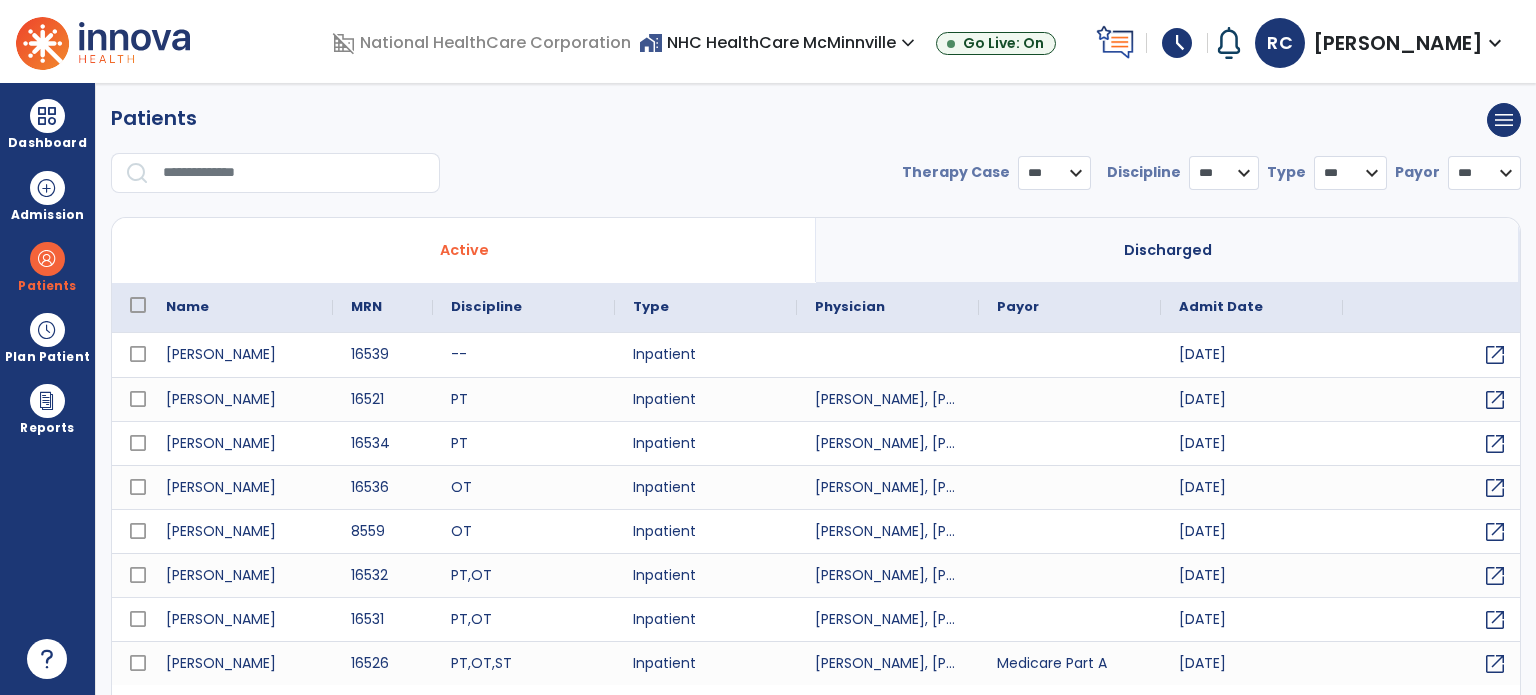 select on "***" 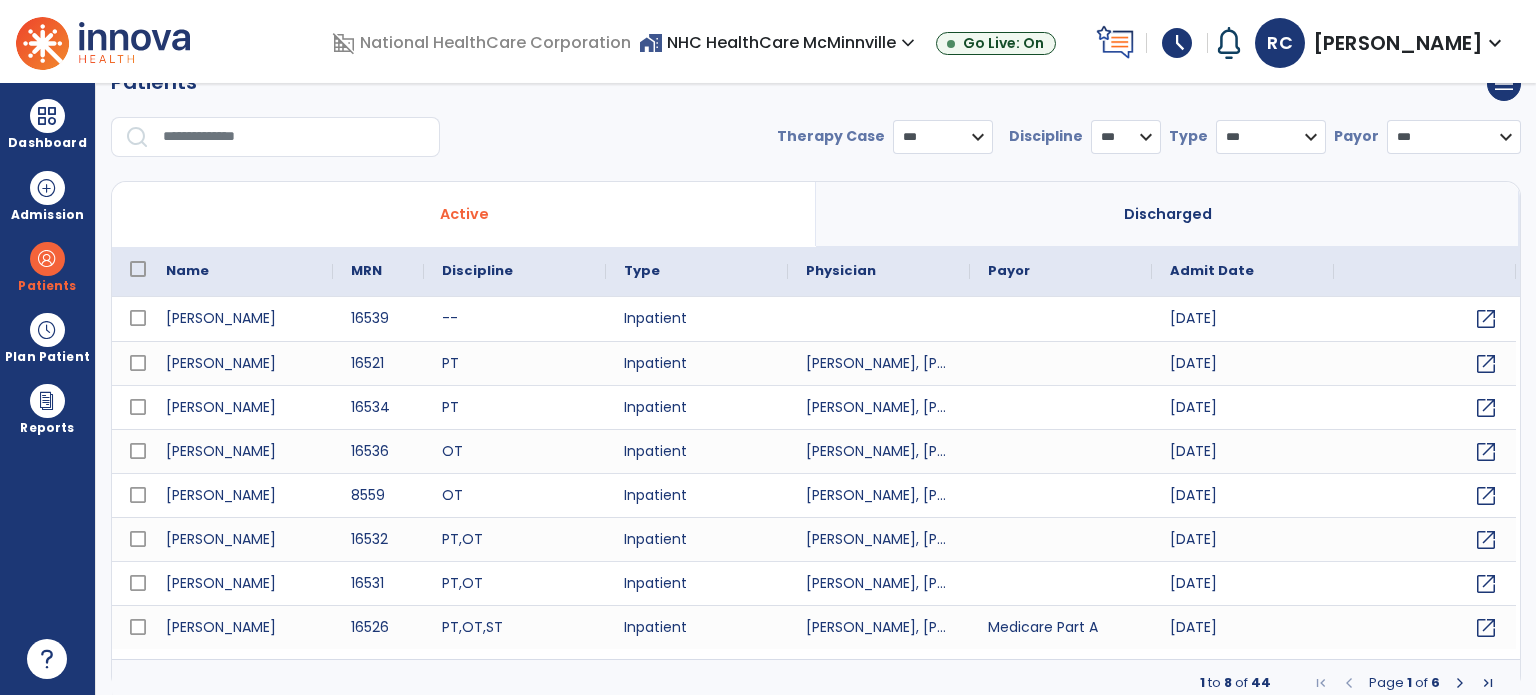 scroll, scrollTop: 0, scrollLeft: 0, axis: both 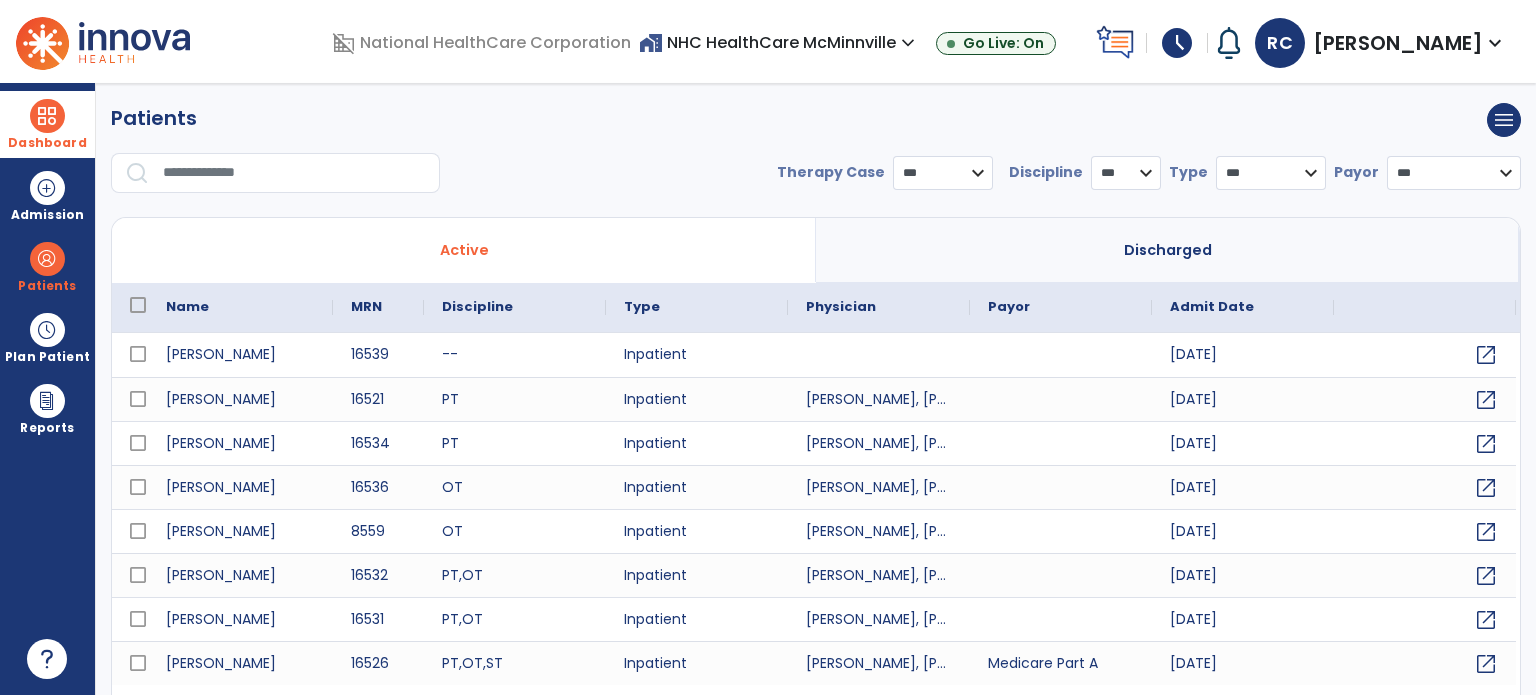 click at bounding box center (47, 116) 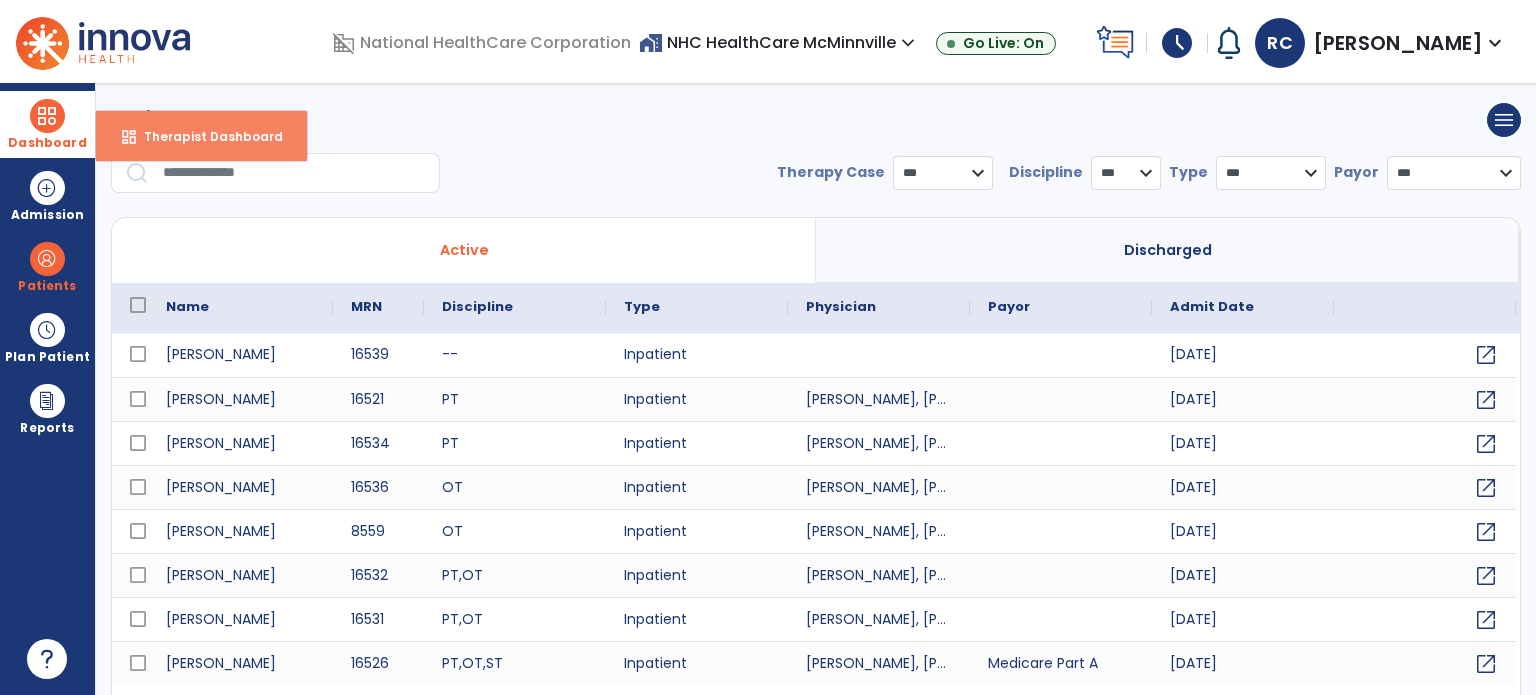 click on "dashboard  Therapist Dashboard" at bounding box center (201, 136) 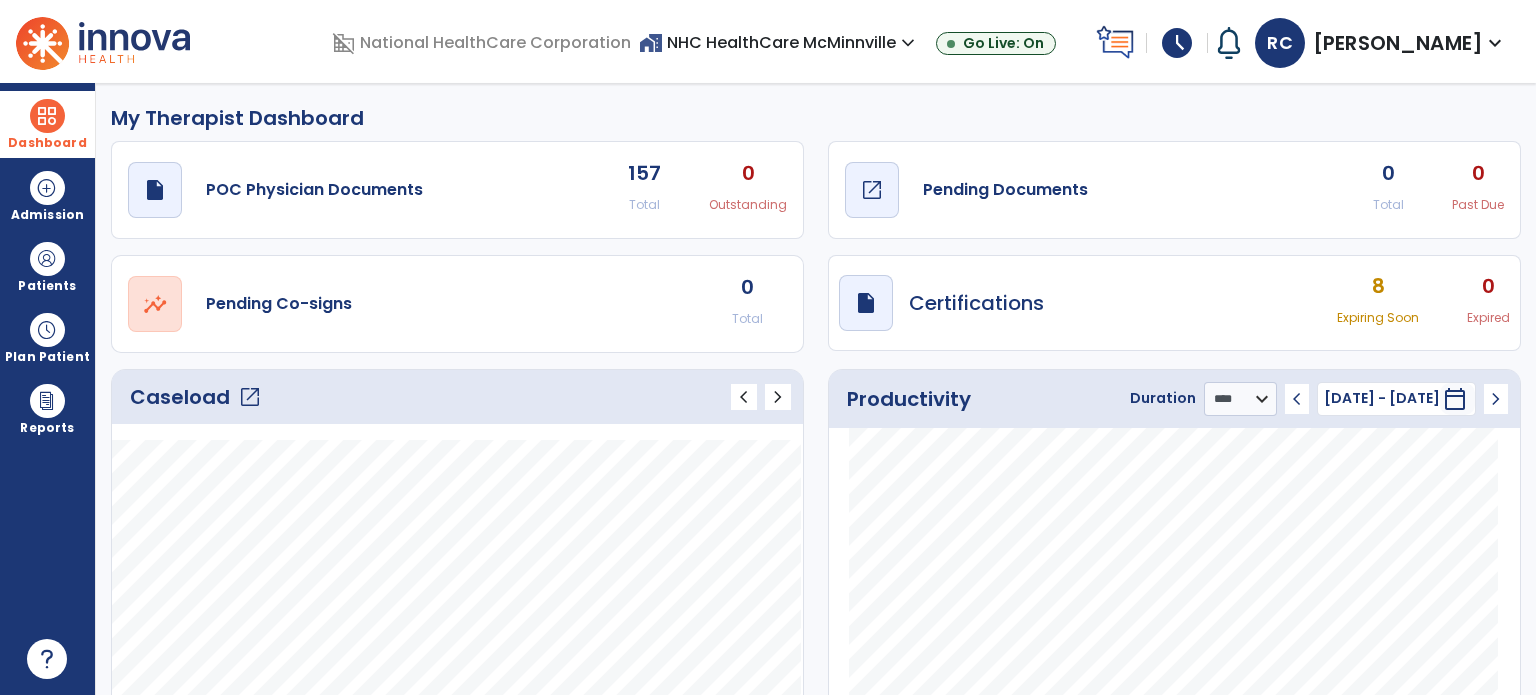 click on "Pending Documents" 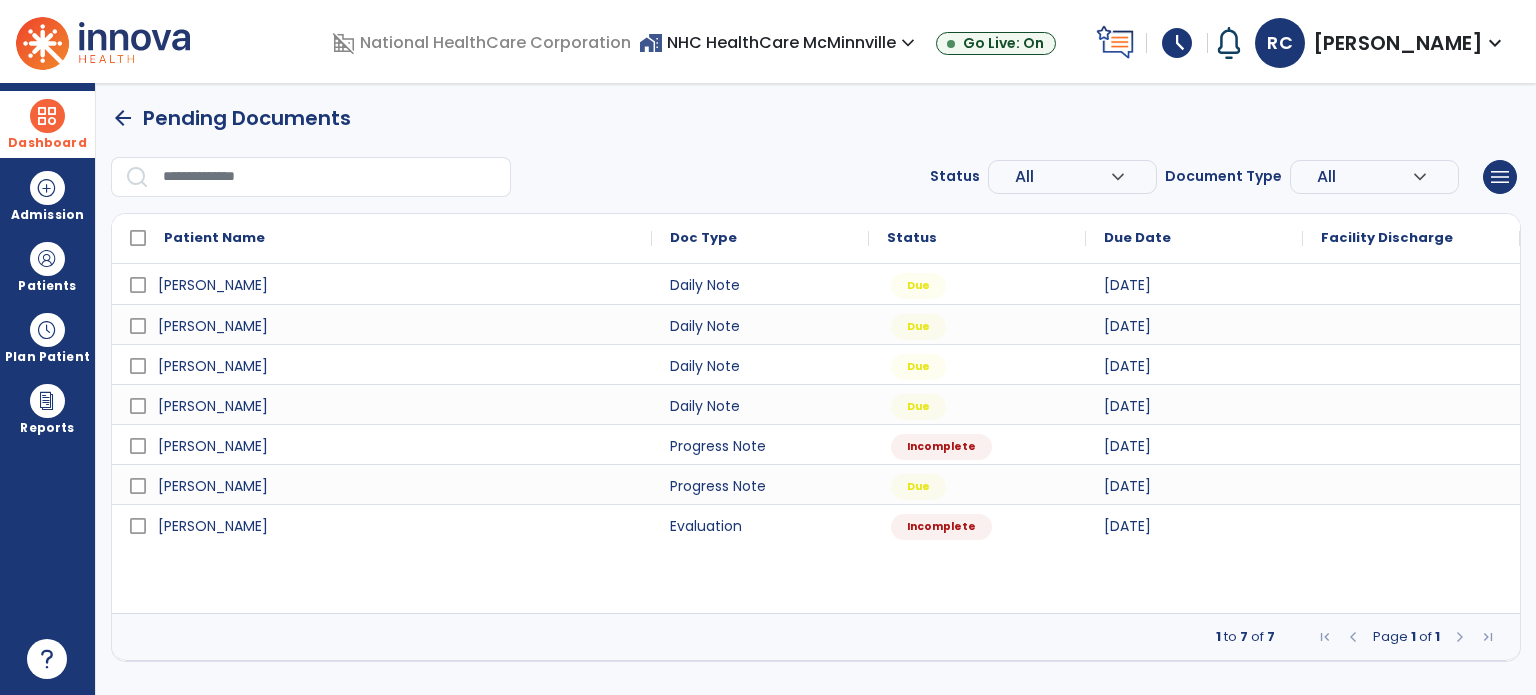 click on "schedule" at bounding box center (1177, 43) 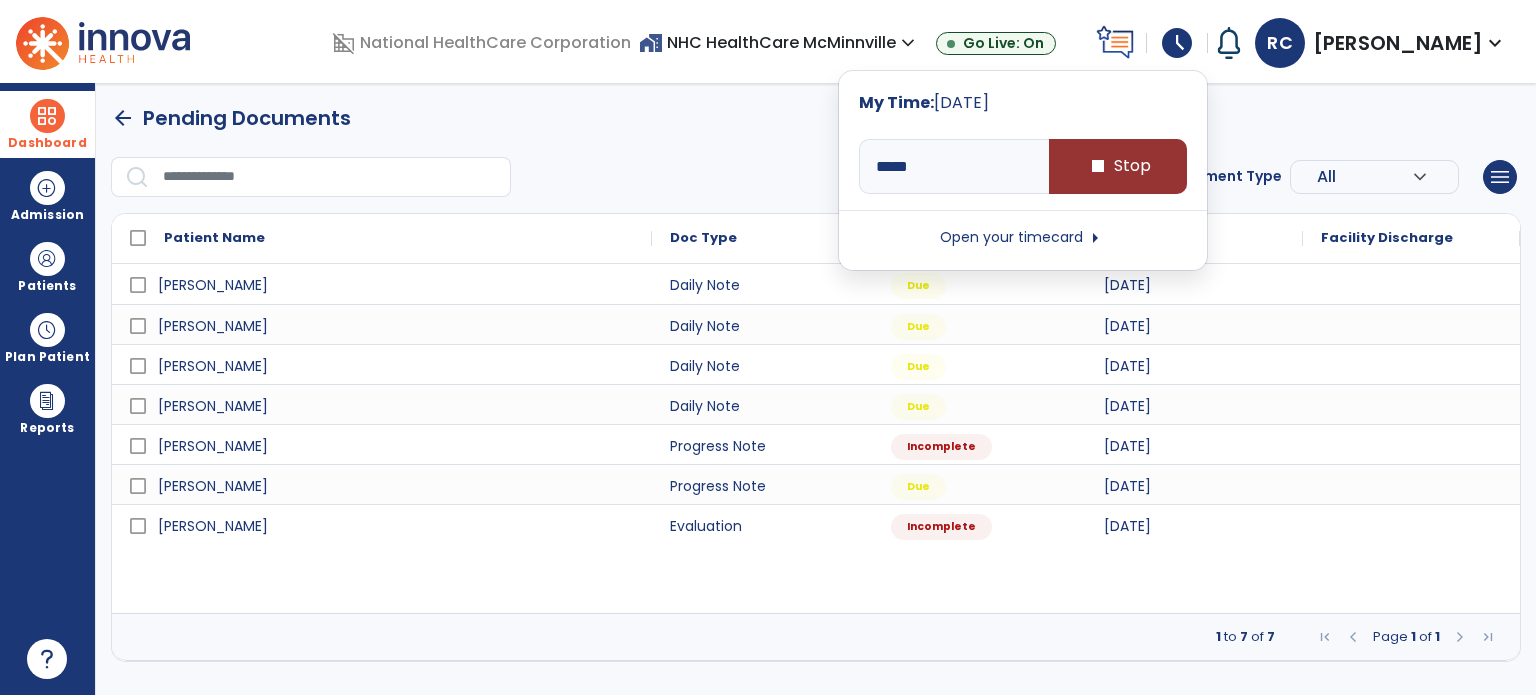 click on "stop  Stop" at bounding box center (1118, 166) 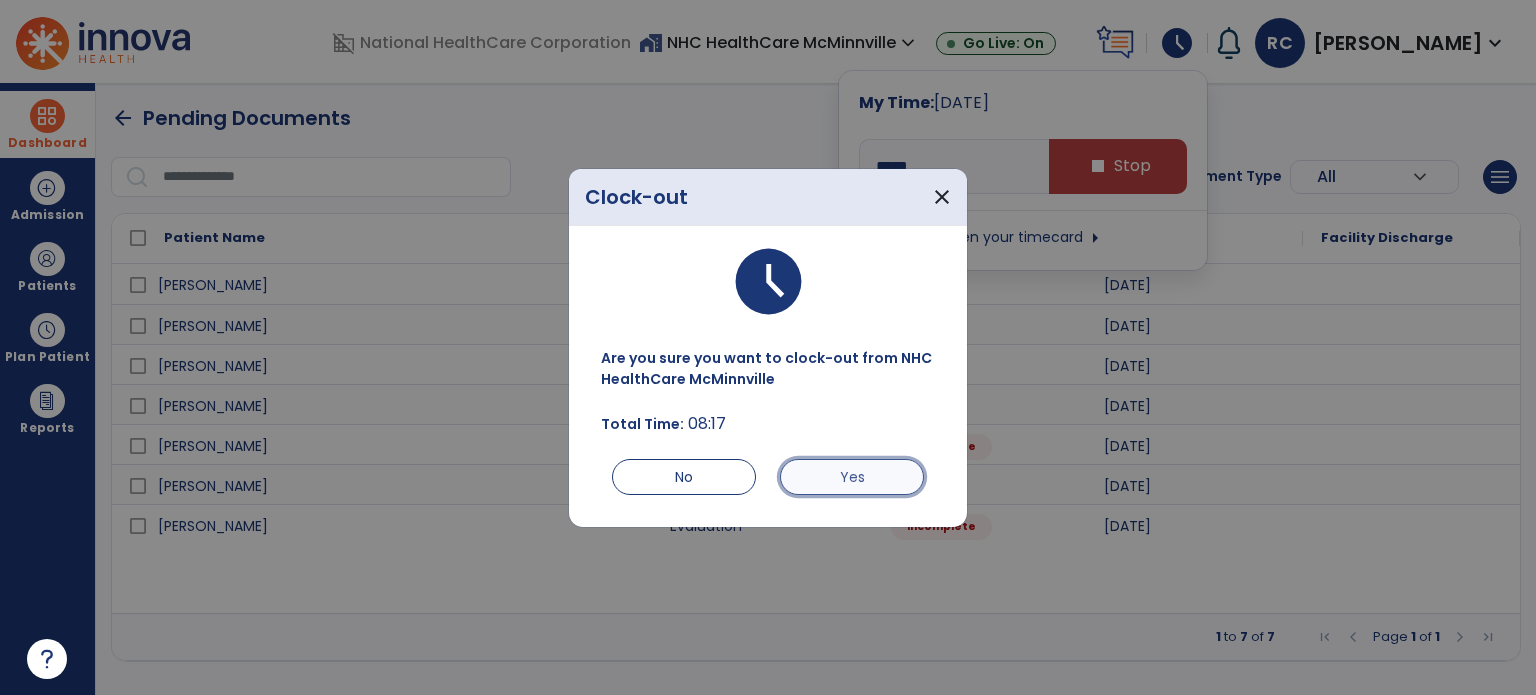 click on "Yes" at bounding box center (852, 477) 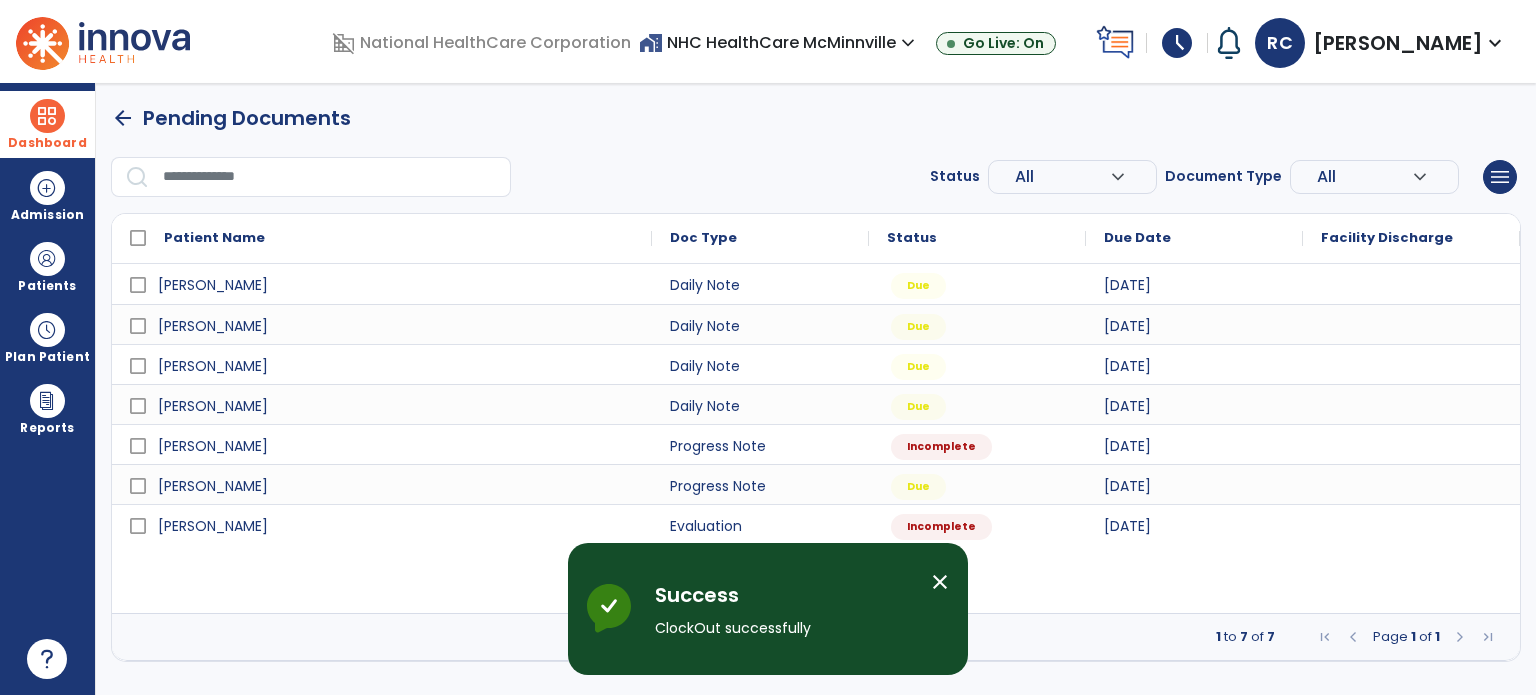 click on "arrow_back   Pending Documents  Status All  expand_more  ALL Due Past Due Incomplete Document Type All  expand_more  ALL Daily Note Progress Note Evaluation Discharge Note Recertification  menu   Export List   Print List
Patient Name
Doc Type
Status 1" at bounding box center (816, 382) 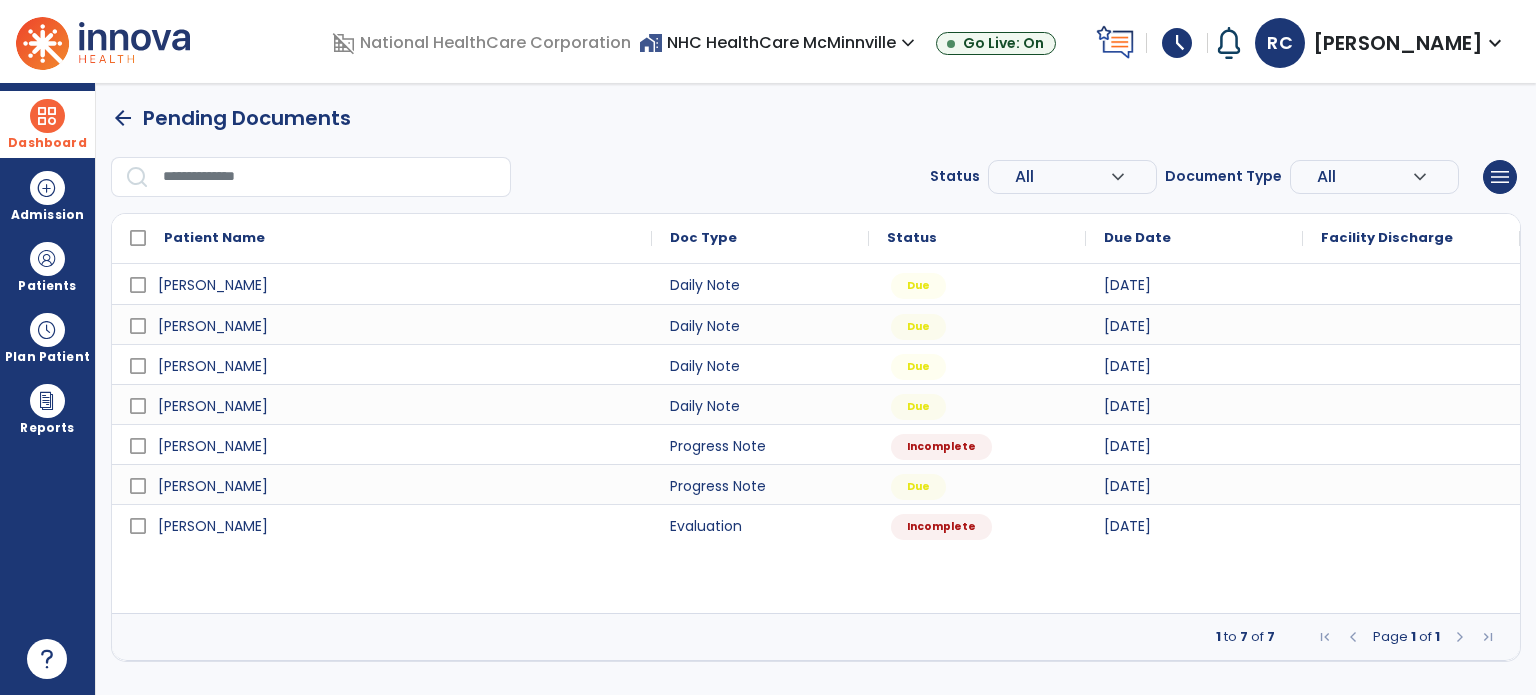 click on "Status All  expand_more  ALL Due Past Due Incomplete Document Type All  expand_more  ALL Daily Note Progress Note Evaluation Discharge Note Recertification  menu   Export List   Print List" at bounding box center (816, 177) 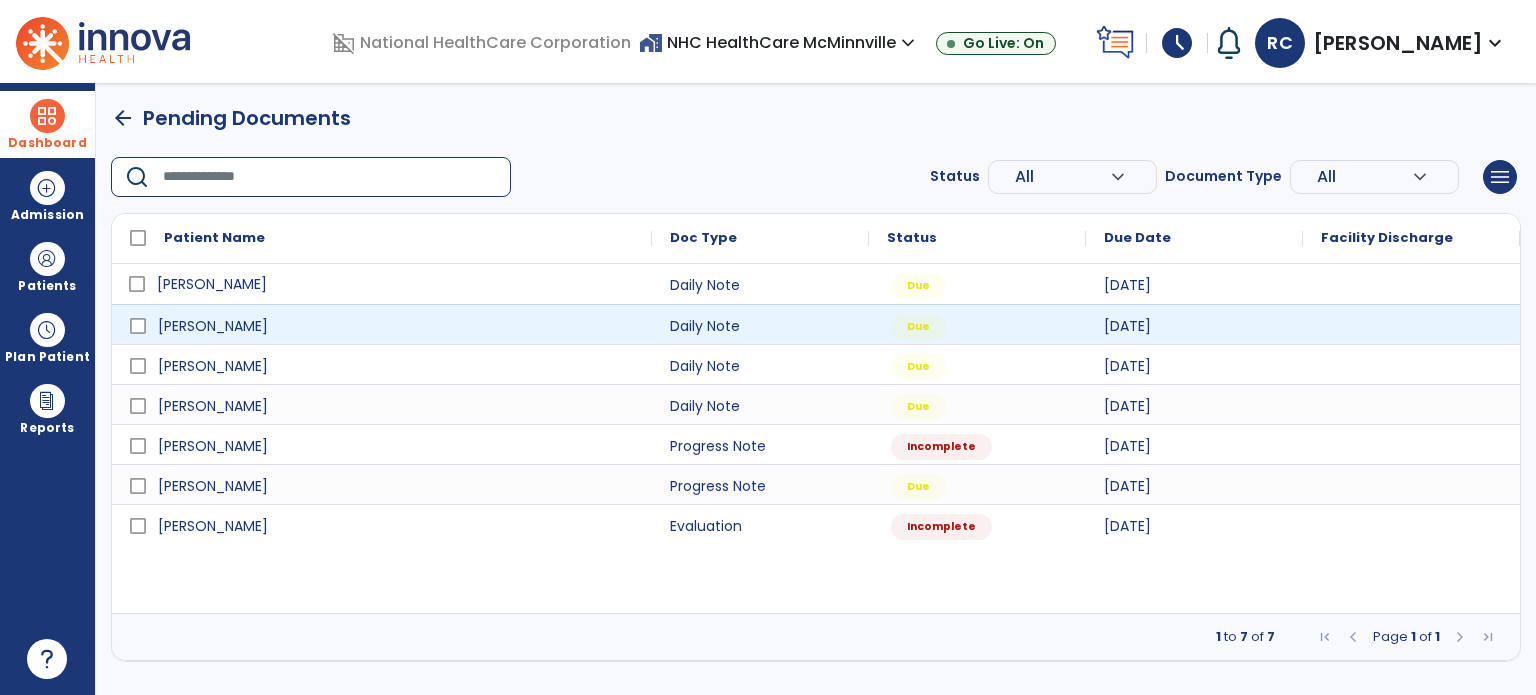 click on "[PERSON_NAME]" at bounding box center [396, 284] 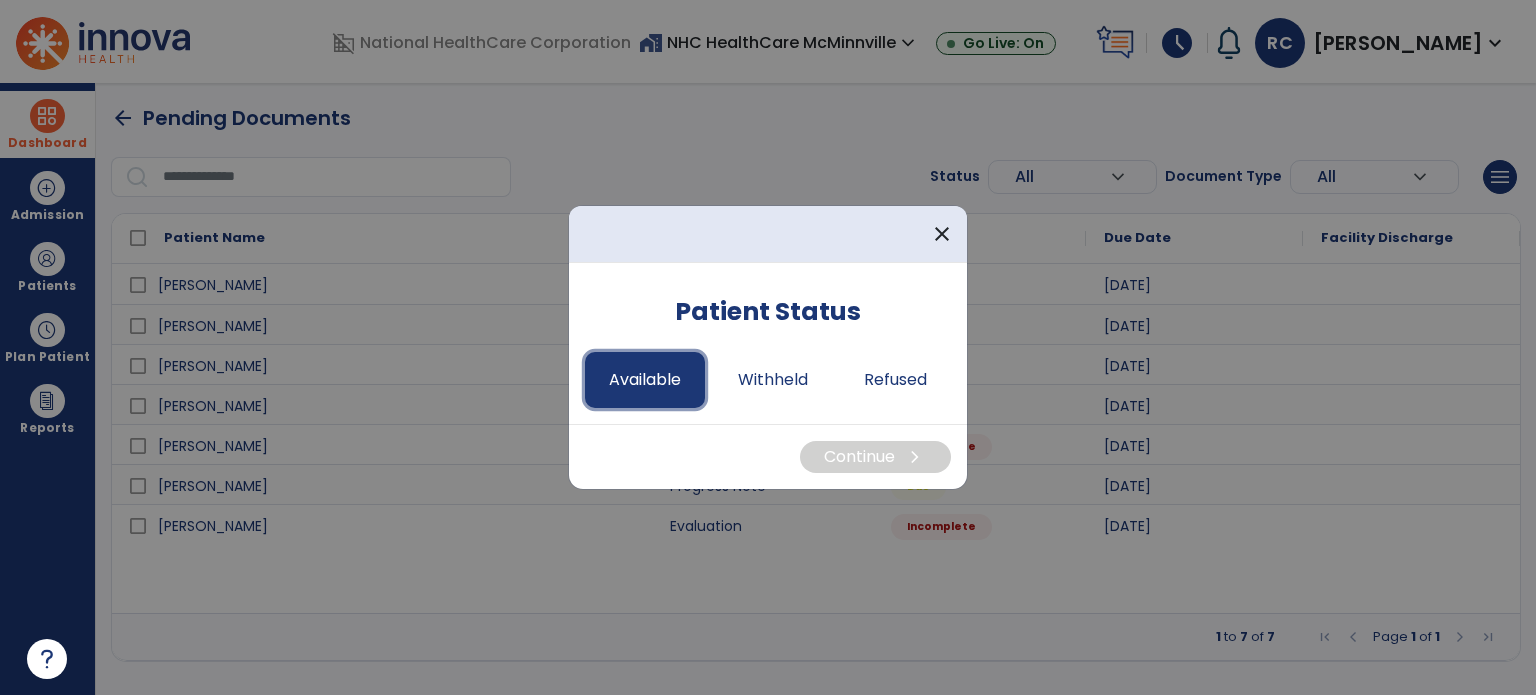 click on "Available" at bounding box center (645, 380) 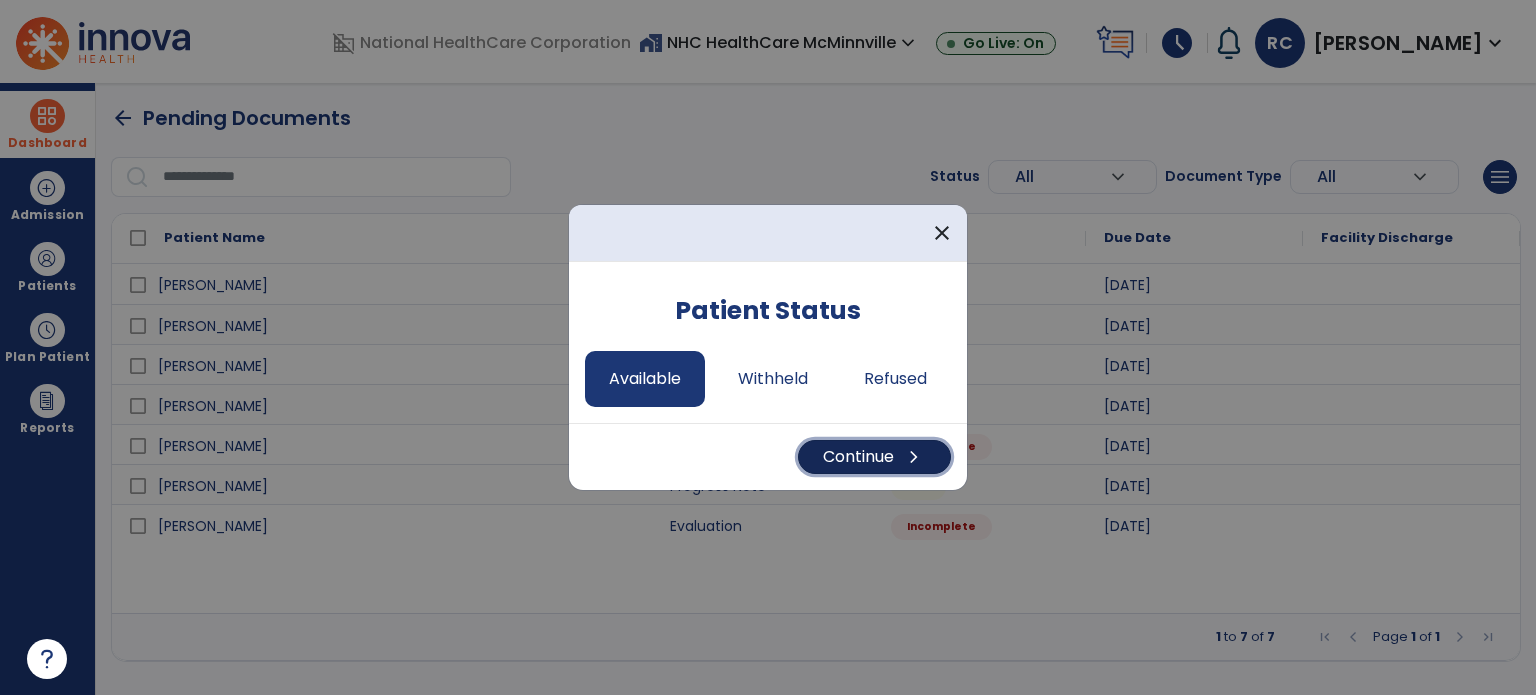 click on "Continue   chevron_right" at bounding box center [874, 457] 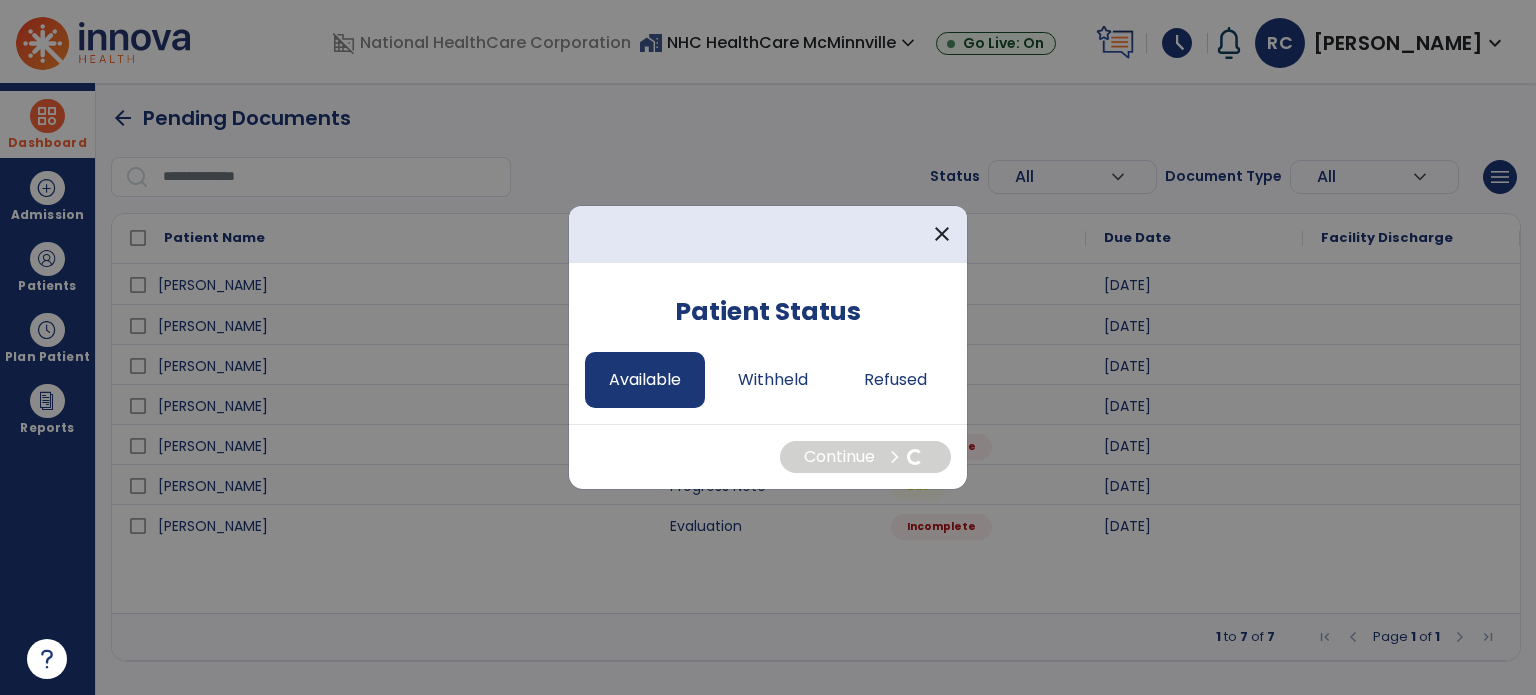 select on "*" 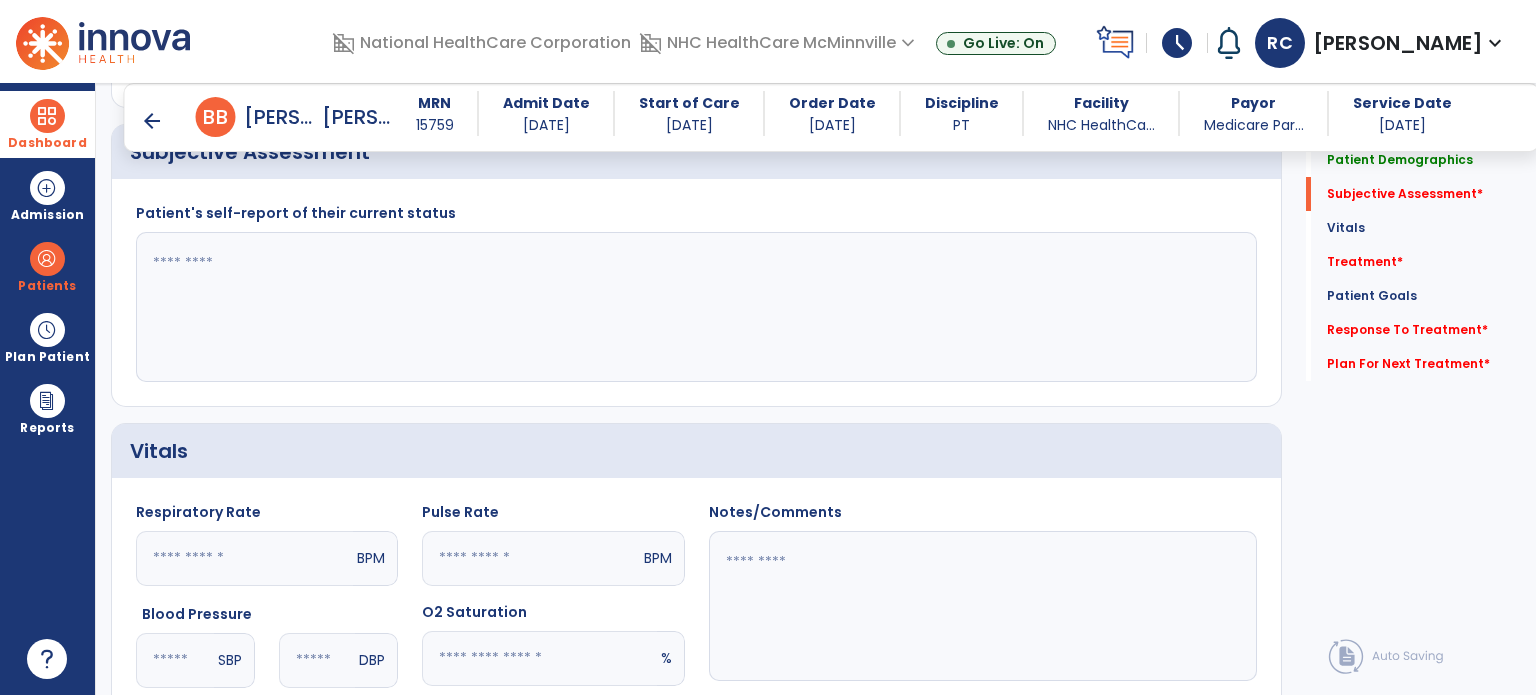 scroll, scrollTop: 400, scrollLeft: 0, axis: vertical 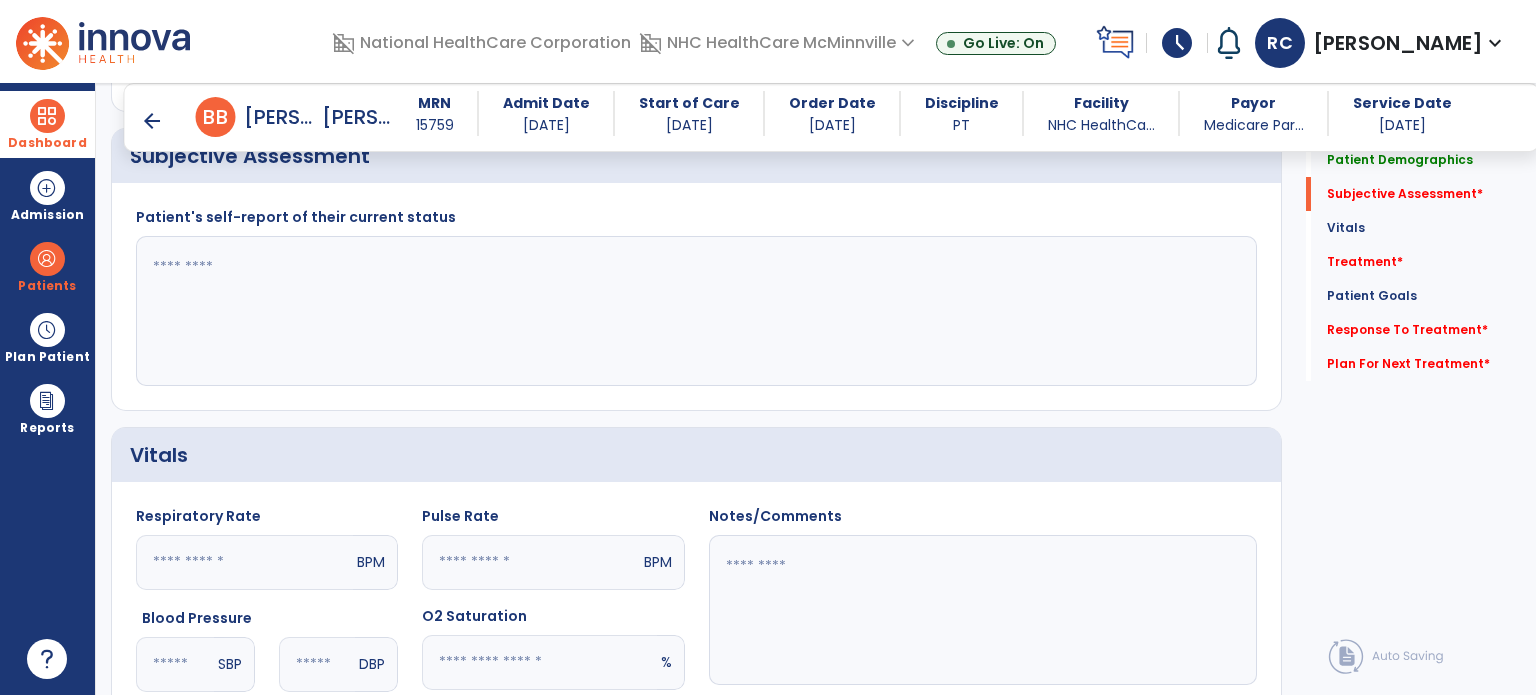 click 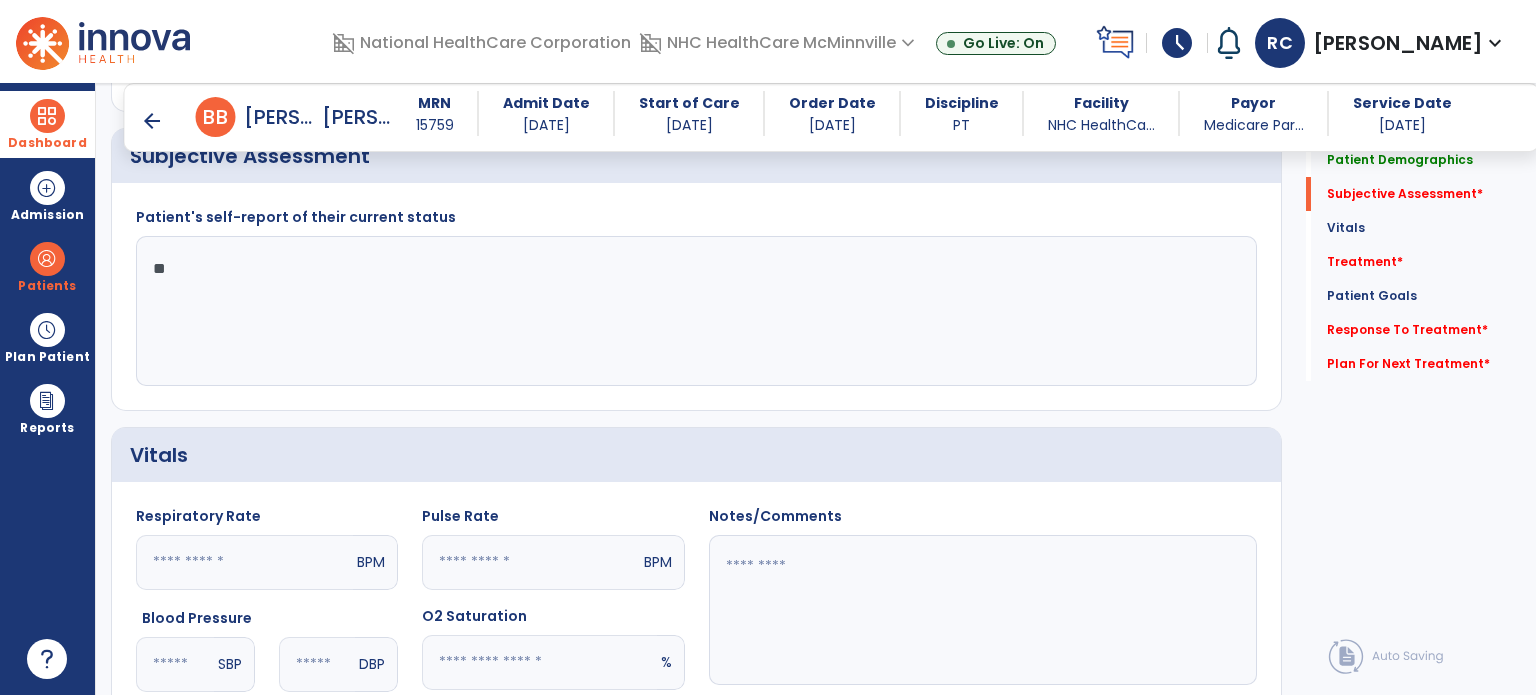 type on "*" 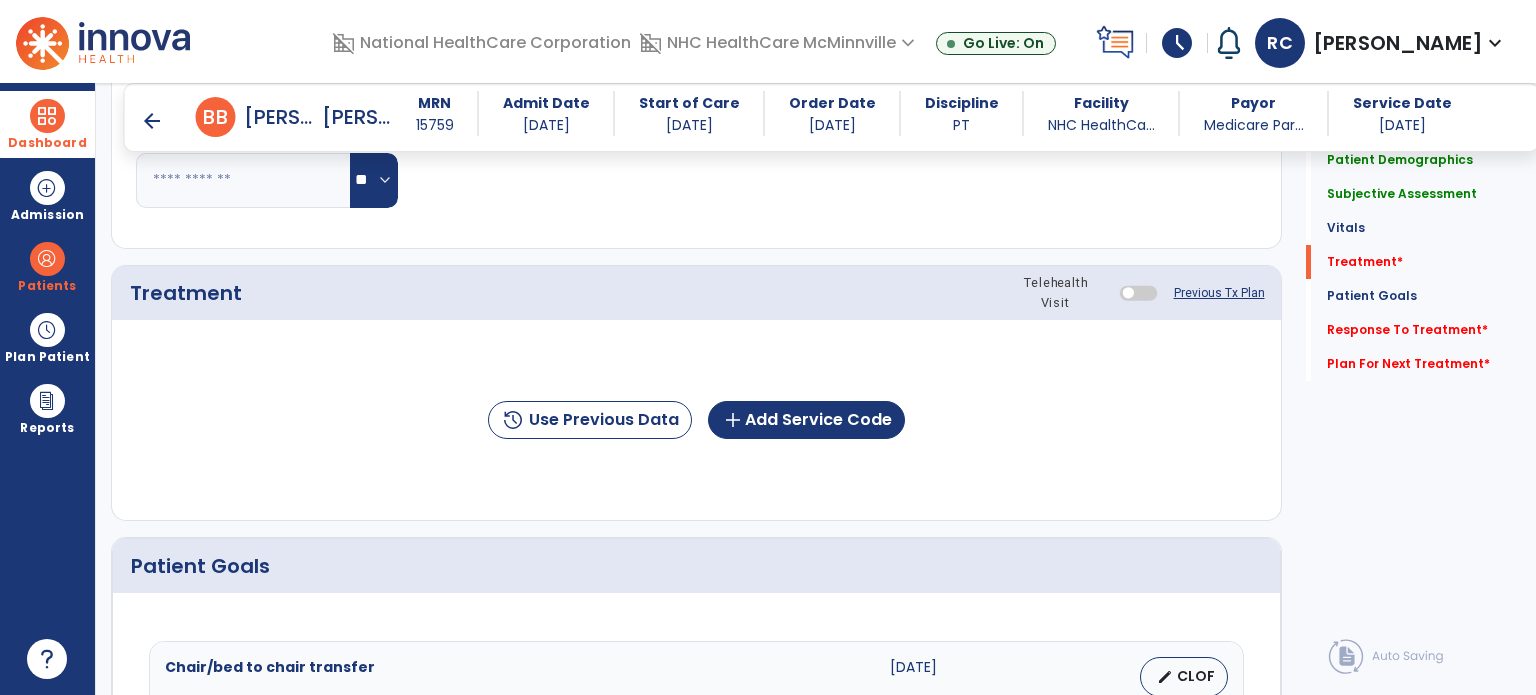 scroll, scrollTop: 998, scrollLeft: 0, axis: vertical 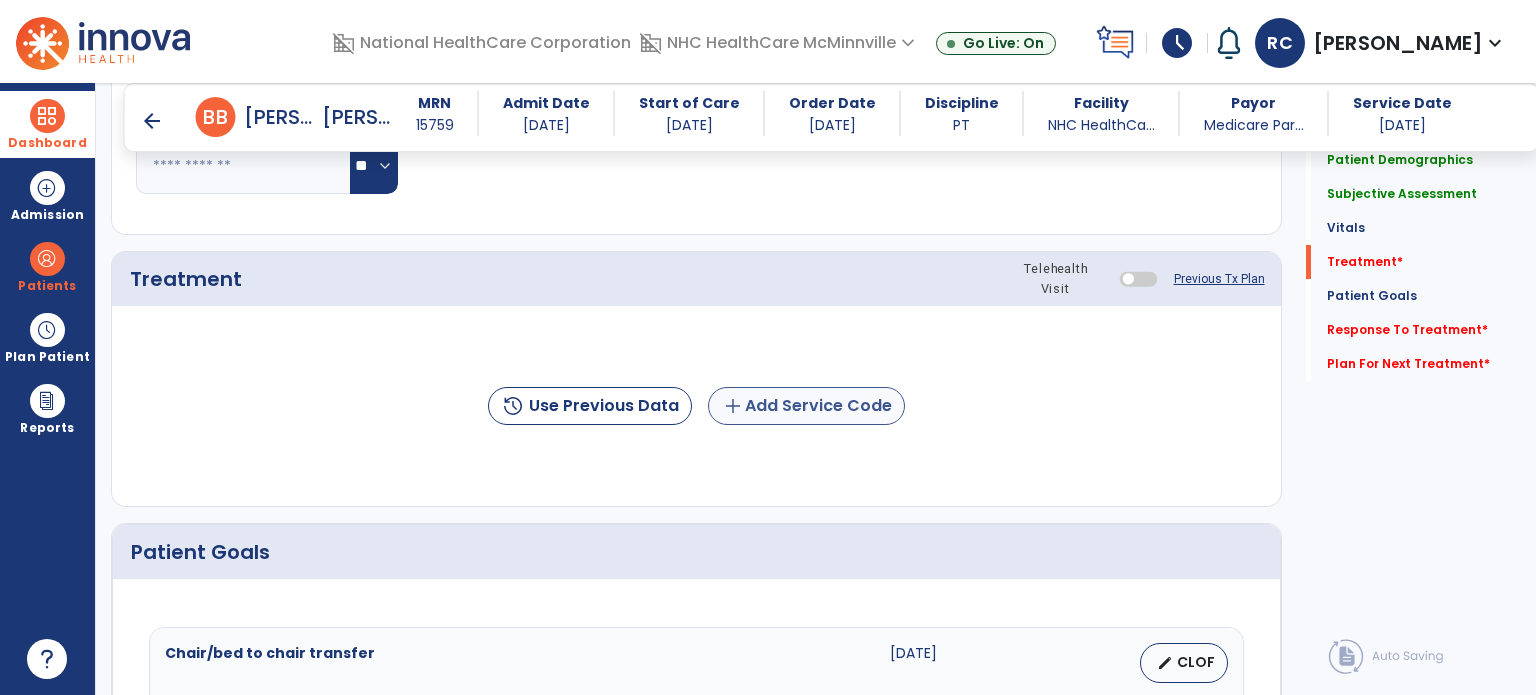 type on "**********" 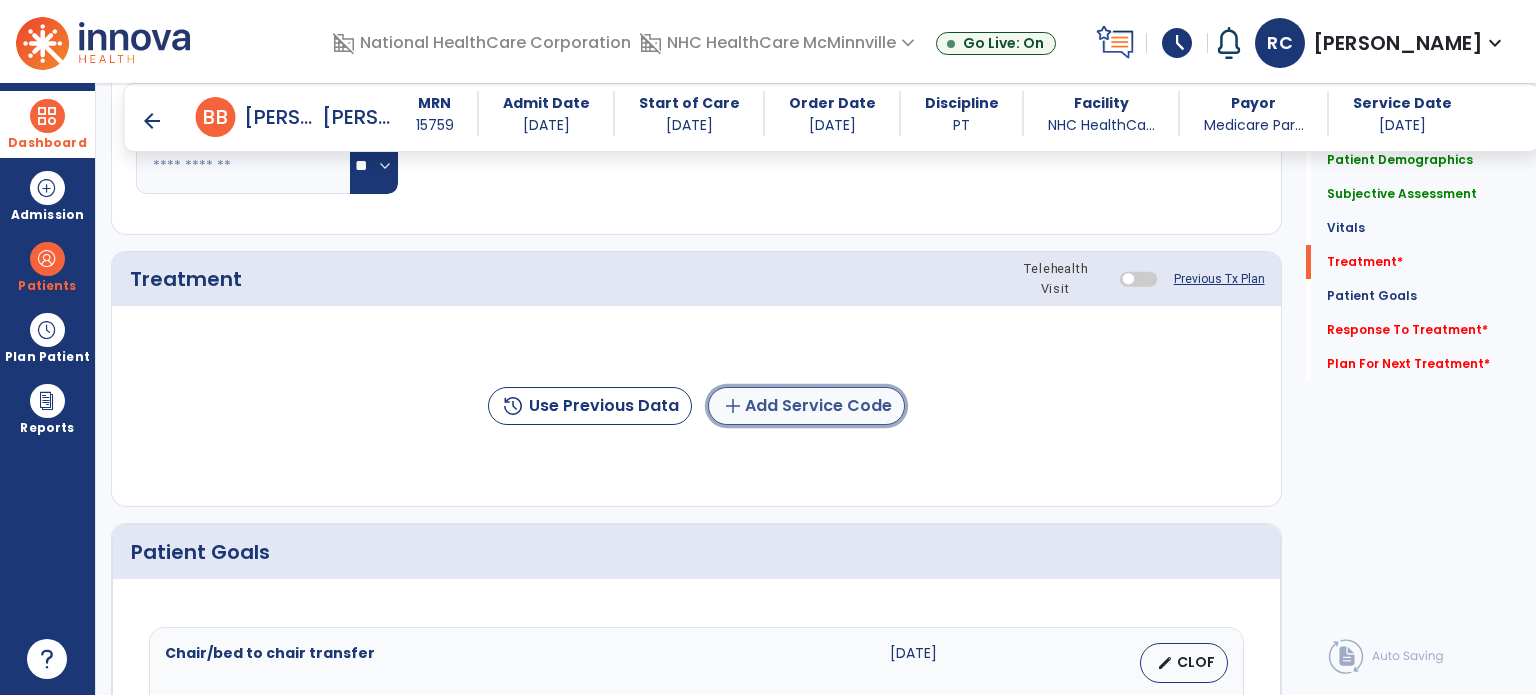 click on "add  Add Service Code" 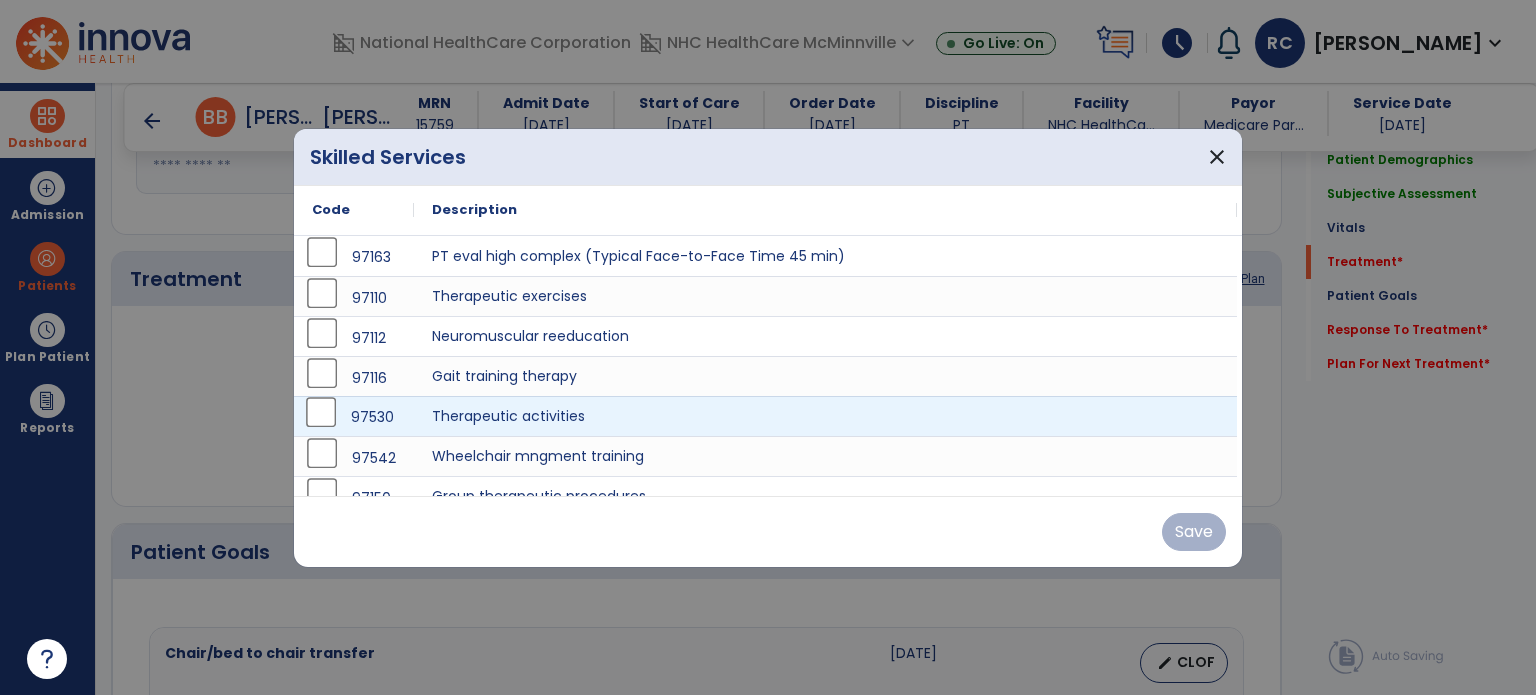 click on "97530" at bounding box center (354, 417) 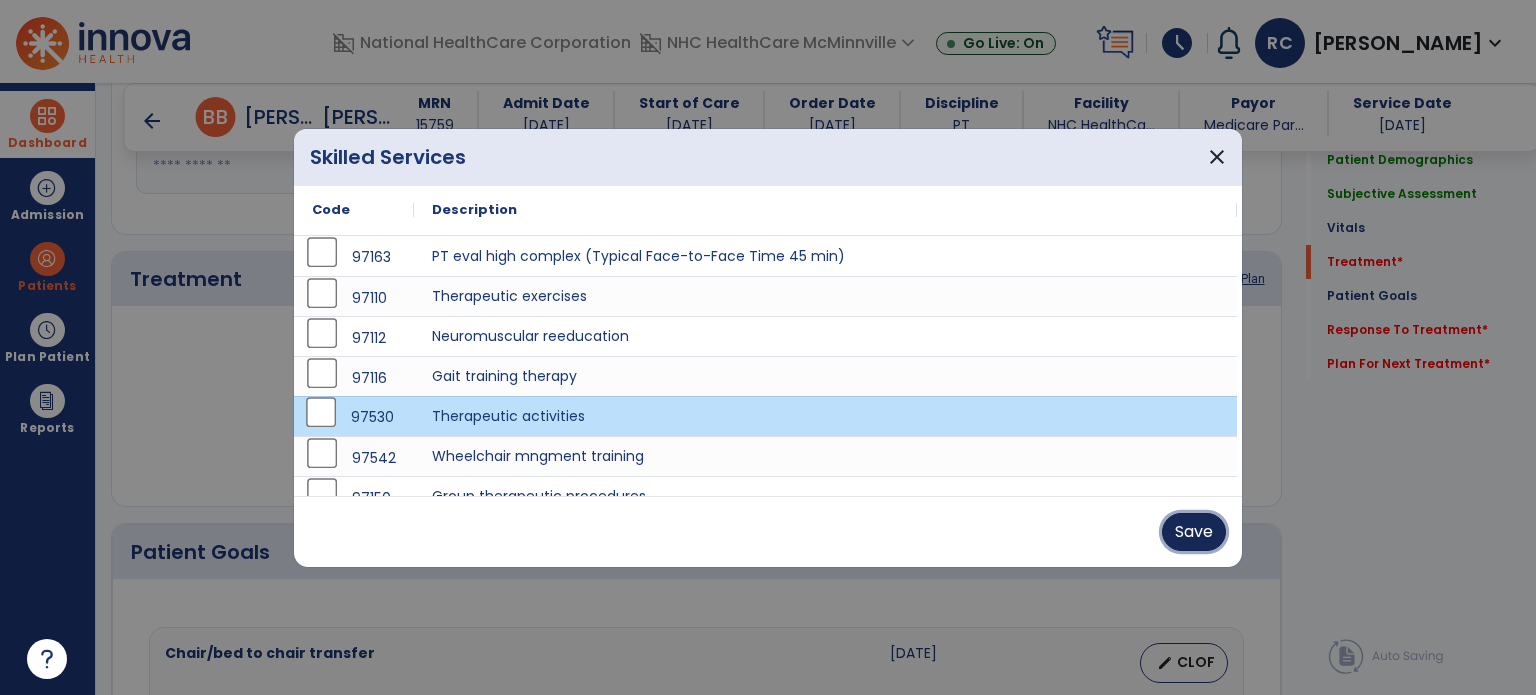 click on "Save" at bounding box center [1194, 532] 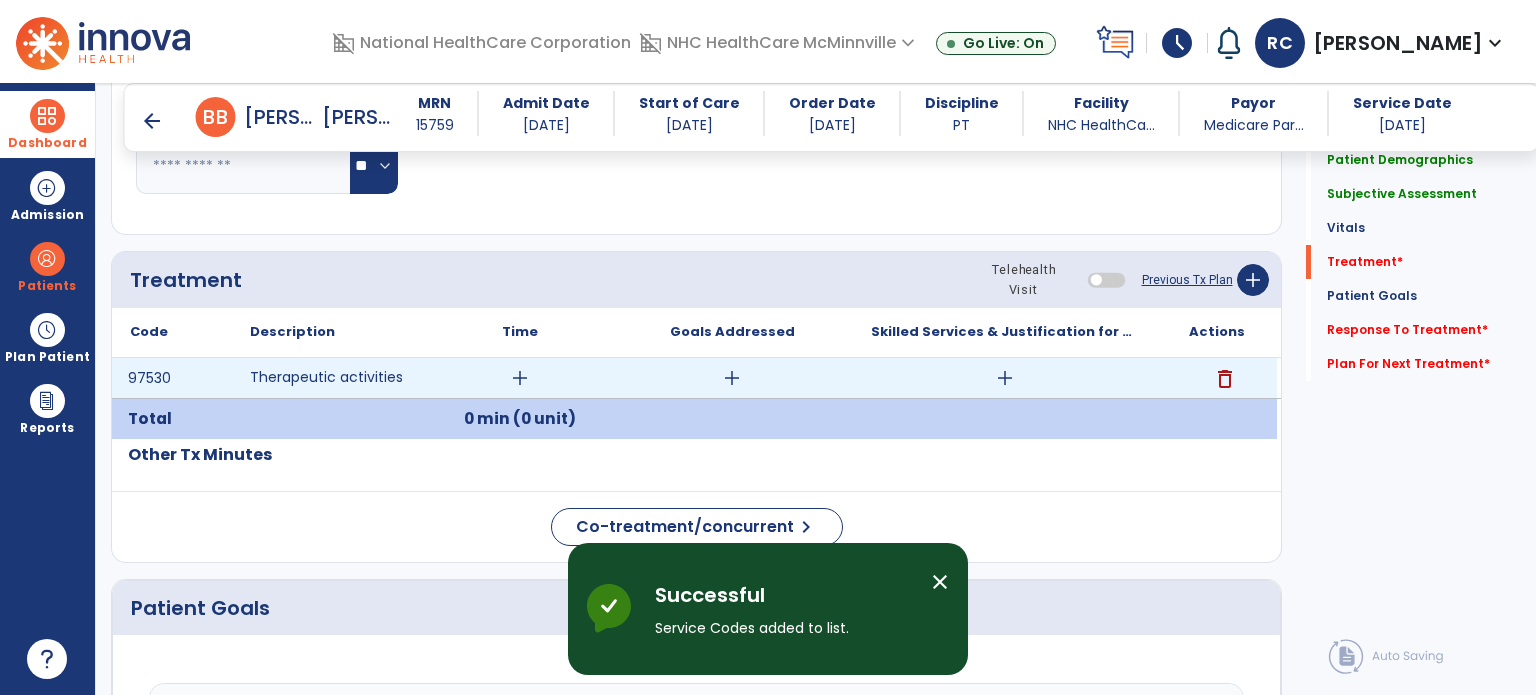 click on "add" at bounding box center [520, 378] 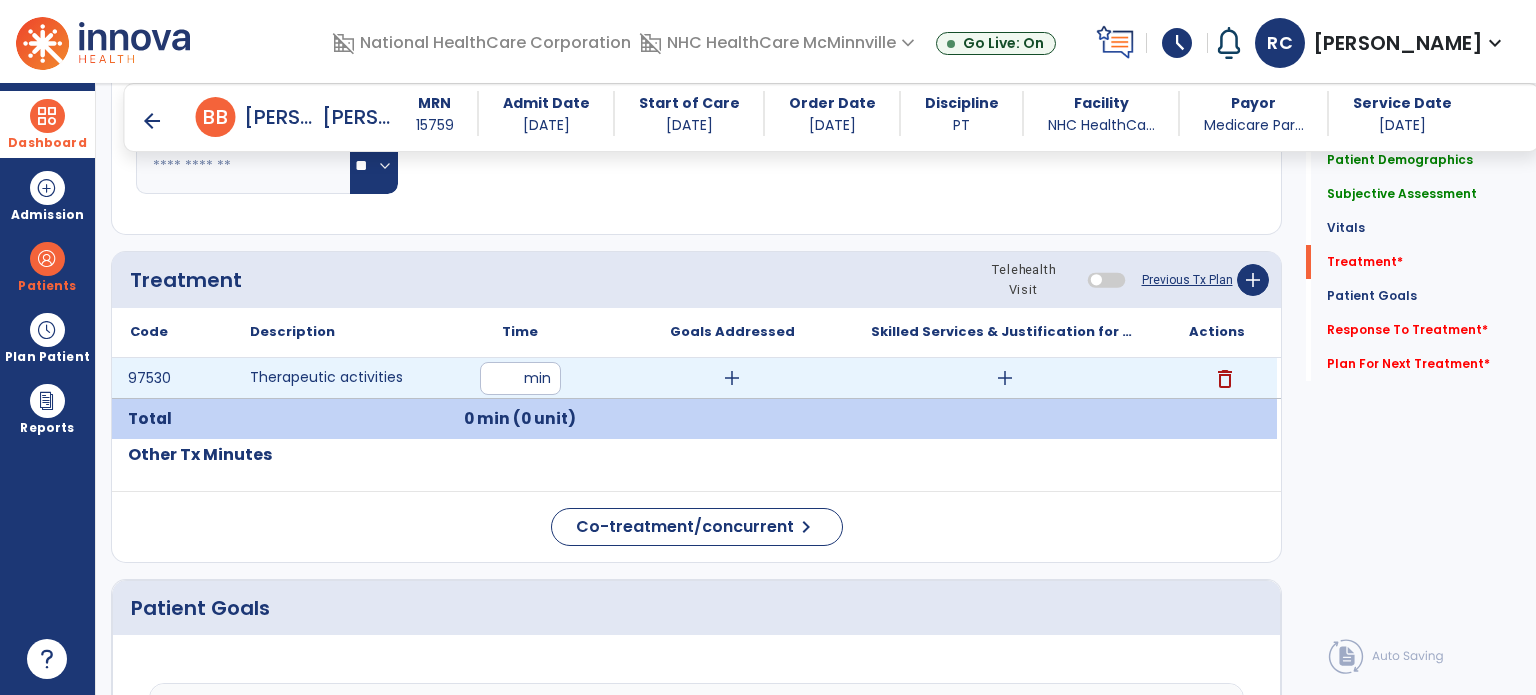 click at bounding box center [520, 378] 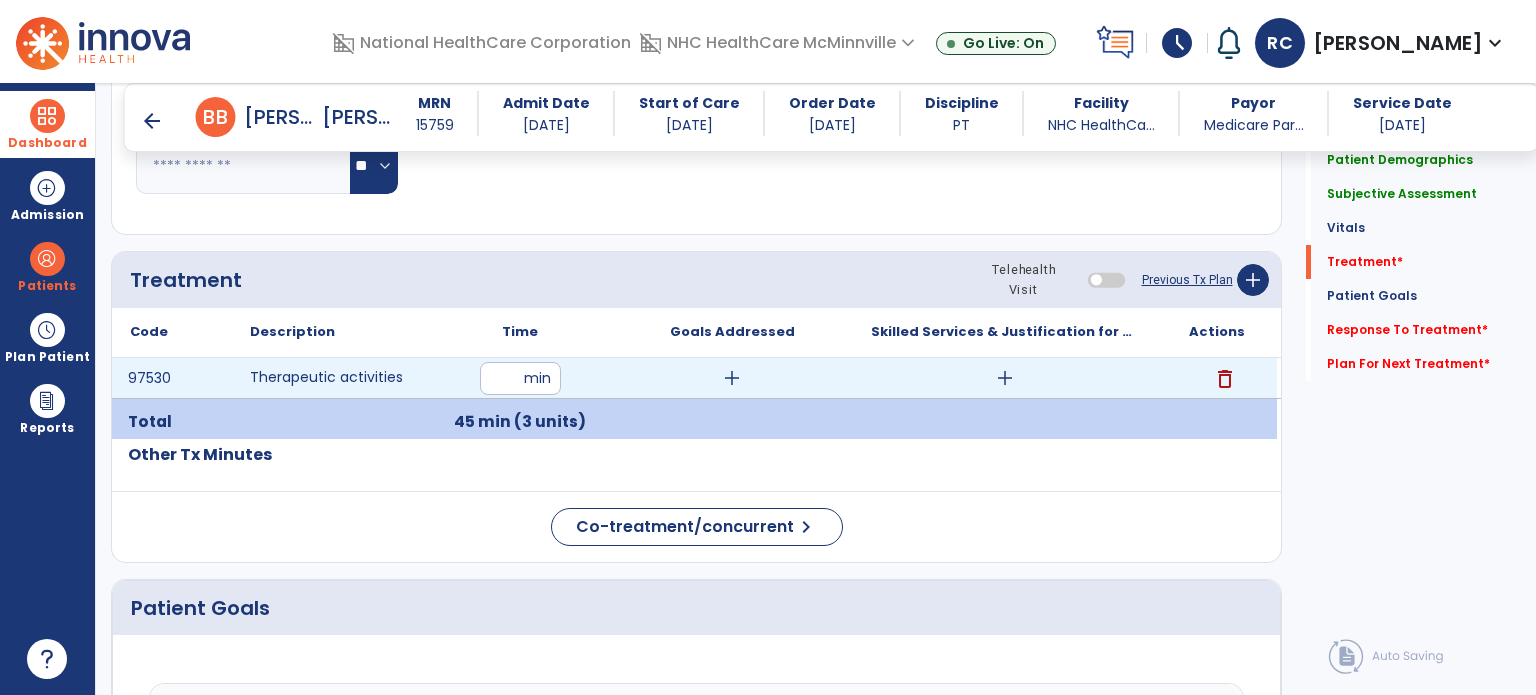 click on "add" at bounding box center (1005, 378) 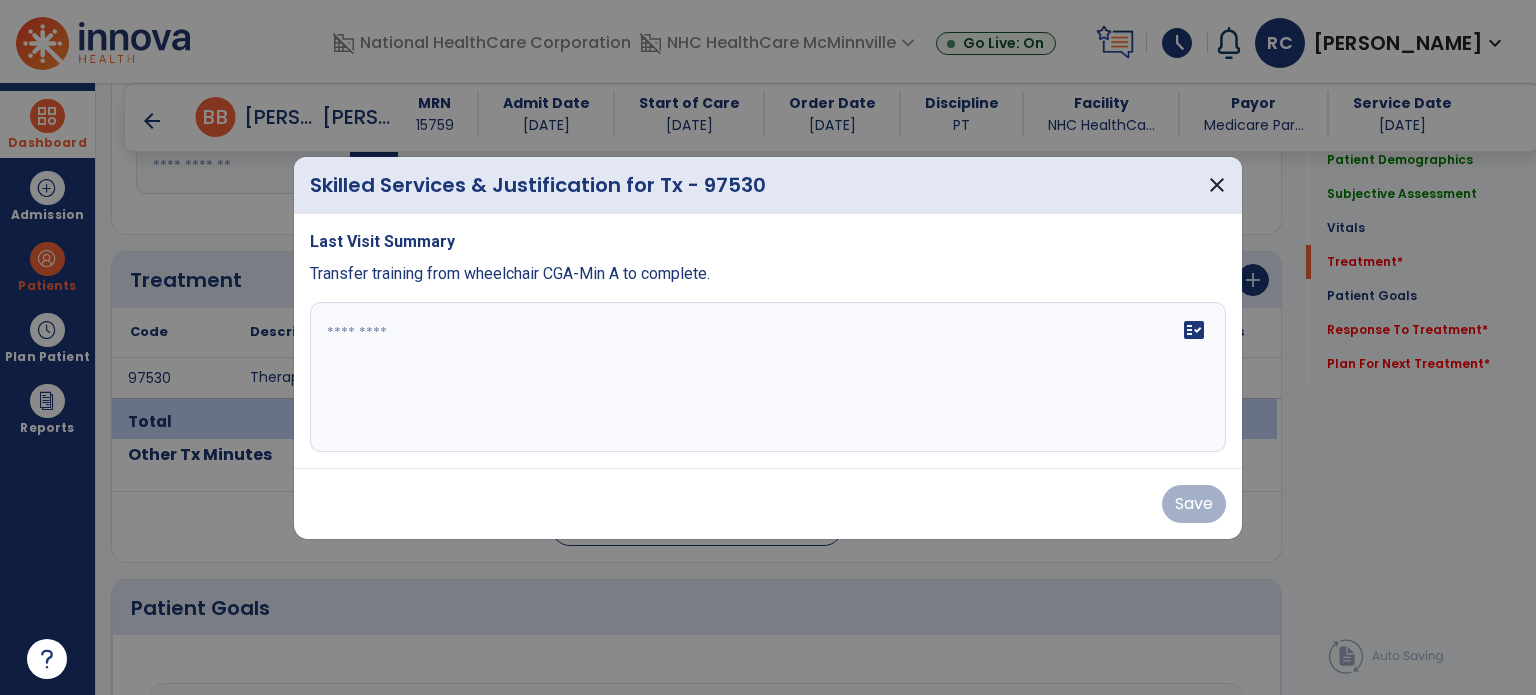 click at bounding box center [768, 377] 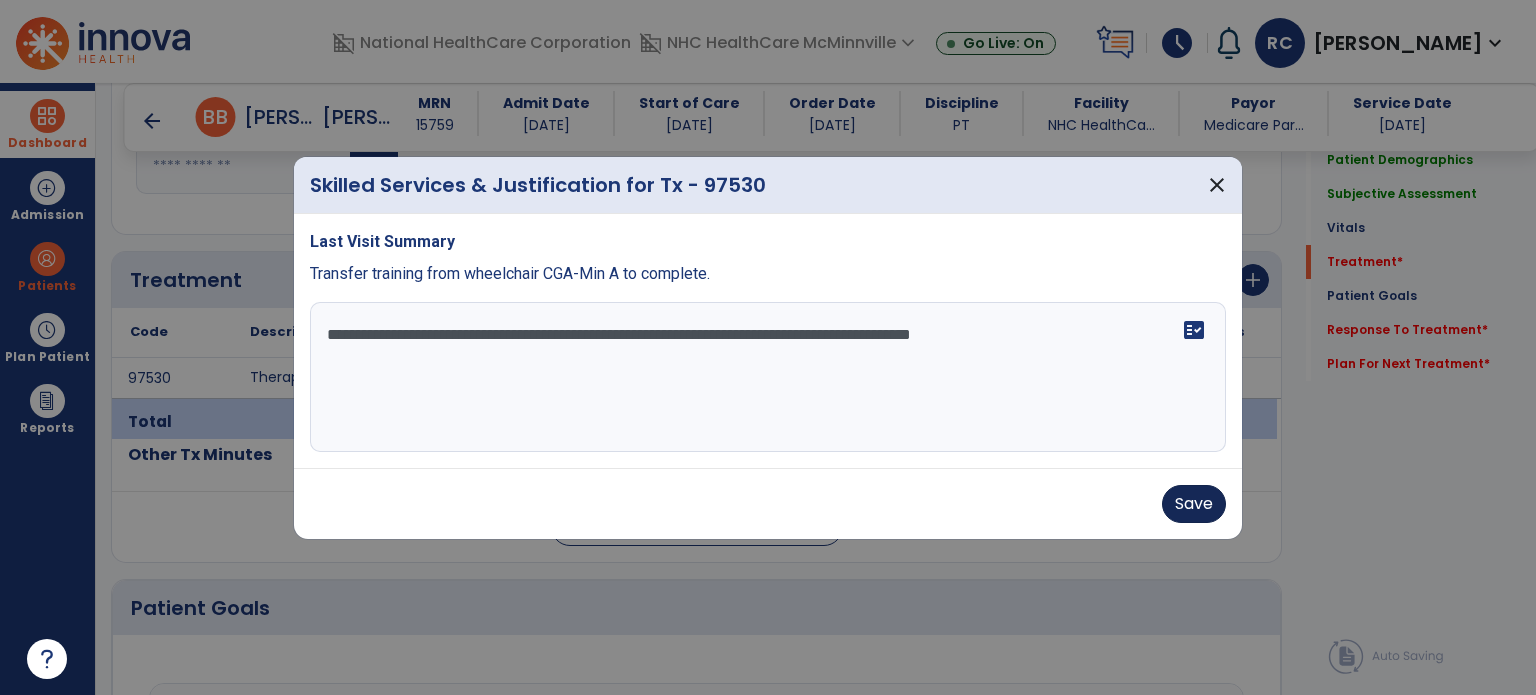 type on "**********" 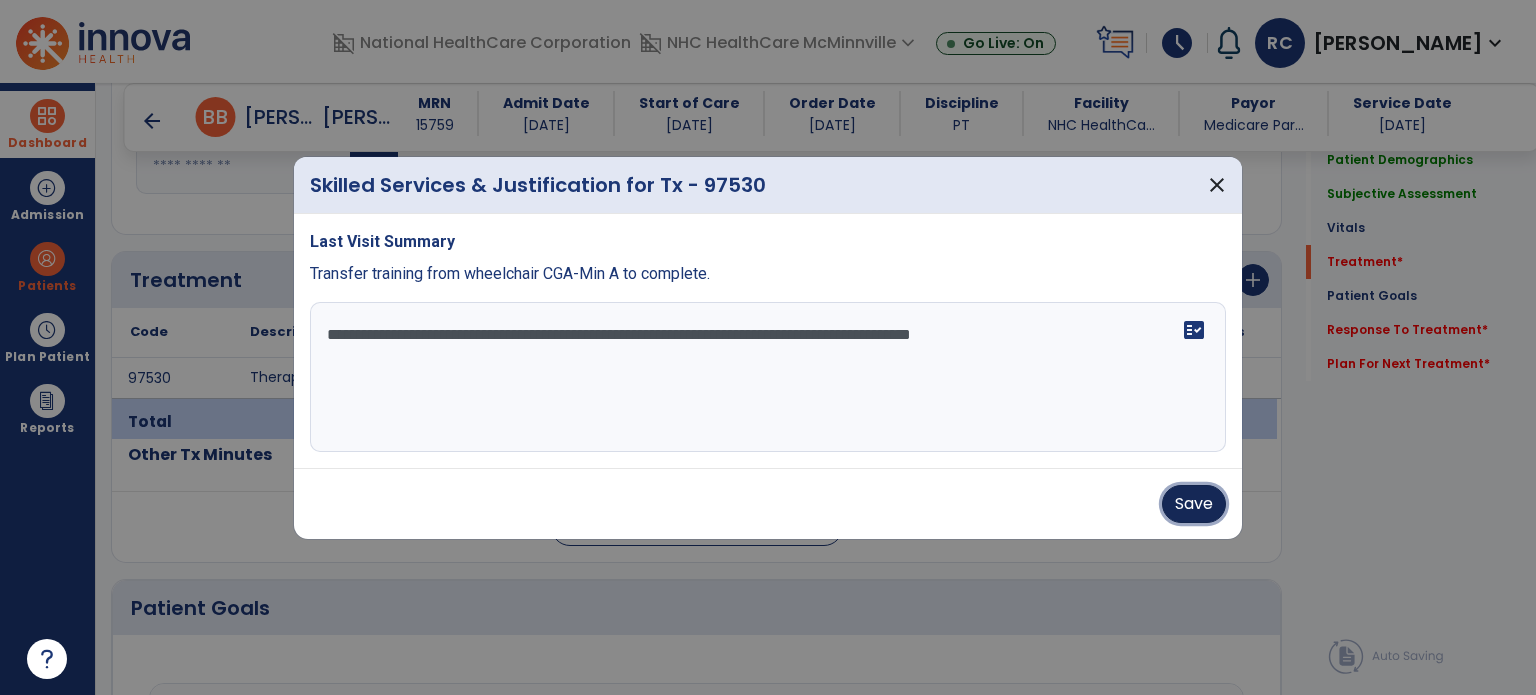 click on "Save" at bounding box center (1194, 504) 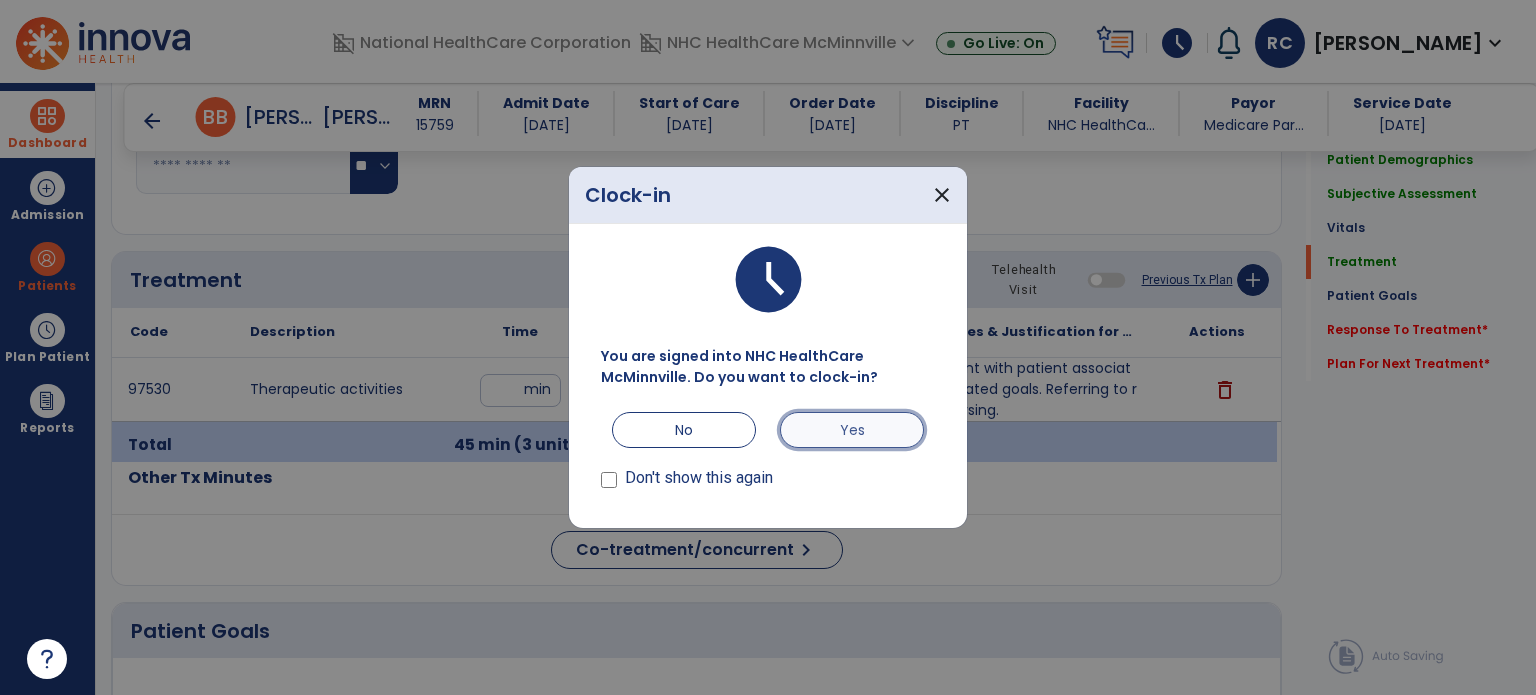 click on "Yes" at bounding box center [852, 430] 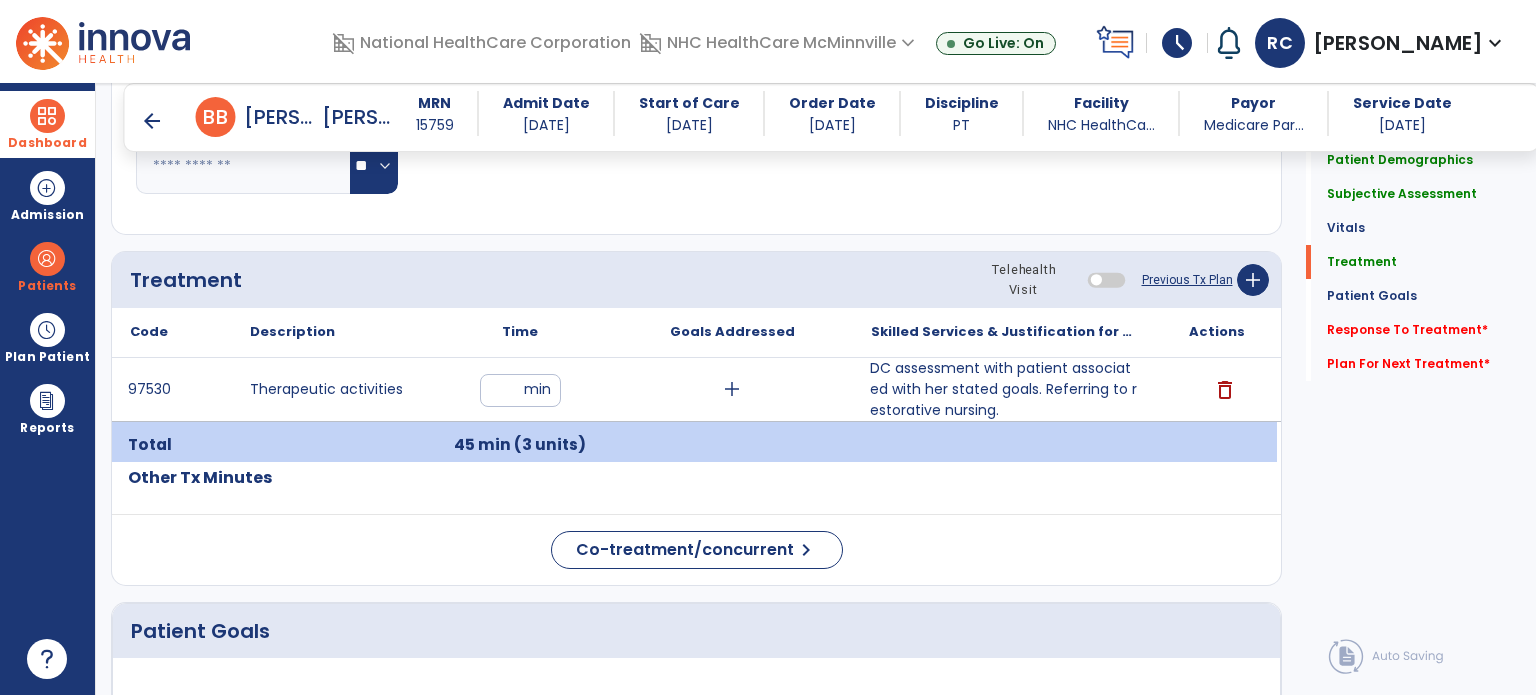 click at bounding box center [1004, 445] 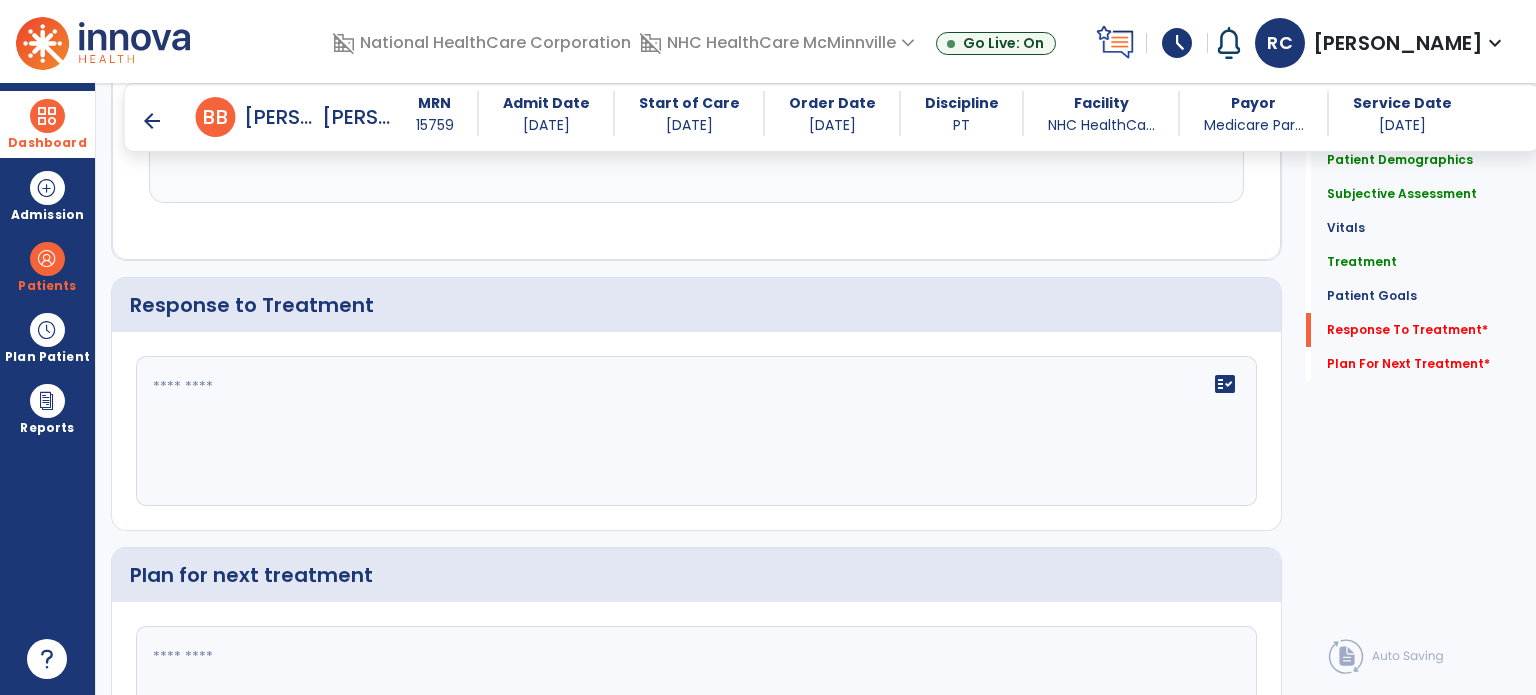 scroll, scrollTop: 2490, scrollLeft: 0, axis: vertical 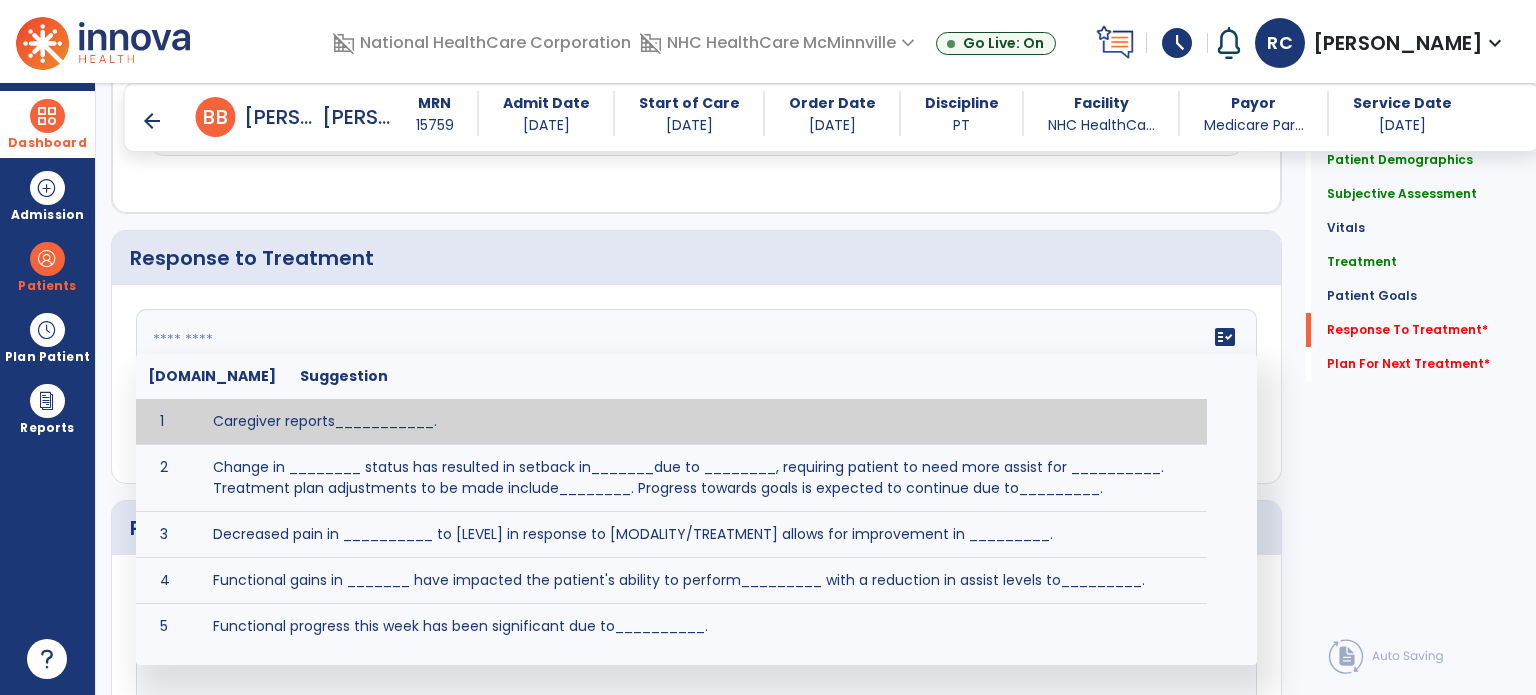 click on "fact_check  [DOMAIN_NAME] Suggestion 1 Caregiver reports___________. 2 Change in ________ status has resulted in setback in_______due to ________, requiring patient to need more assist for __________.   Treatment plan adjustments to be made include________.  Progress towards goals is expected to continue due to_________. 3 Decreased pain in __________ to [LEVEL] in response to [MODALITY/TREATMENT] allows for improvement in _________. 4 Functional gains in _______ have impacted the patient's ability to perform_________ with a reduction in assist levels to_________. 5 Functional progress this week has been significant due to__________. 6 Gains in ________ have improved the patient's ability to perform ______with decreased levels of assist to___________. 7 Improvement in ________allows patient to tolerate higher levels of challenges in_________. 8 Pain in [AREA] has decreased to [LEVEL] in response to [TREATMENT/MODALITY], allowing fore ease in completing__________. 9 10 11 12 13 14 15 16 17 18 19 20 21" 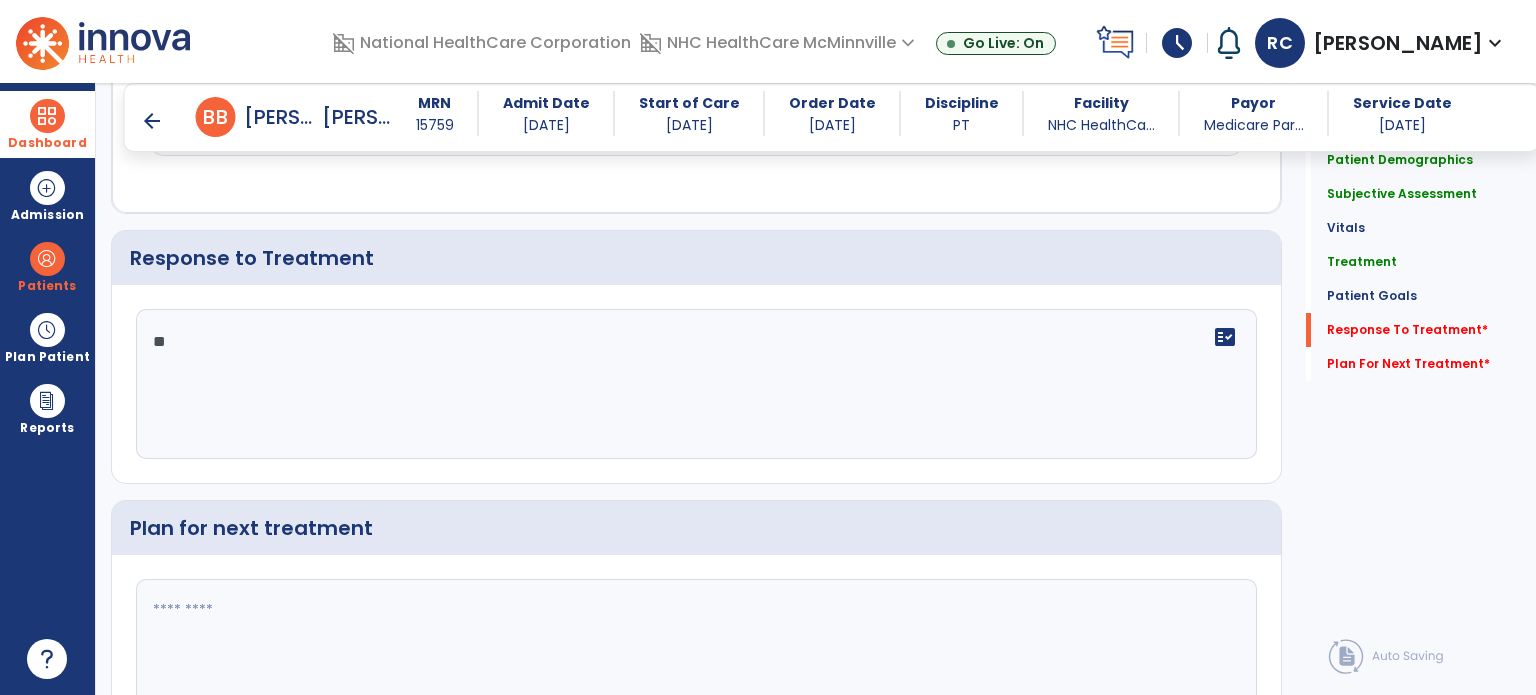 type on "*" 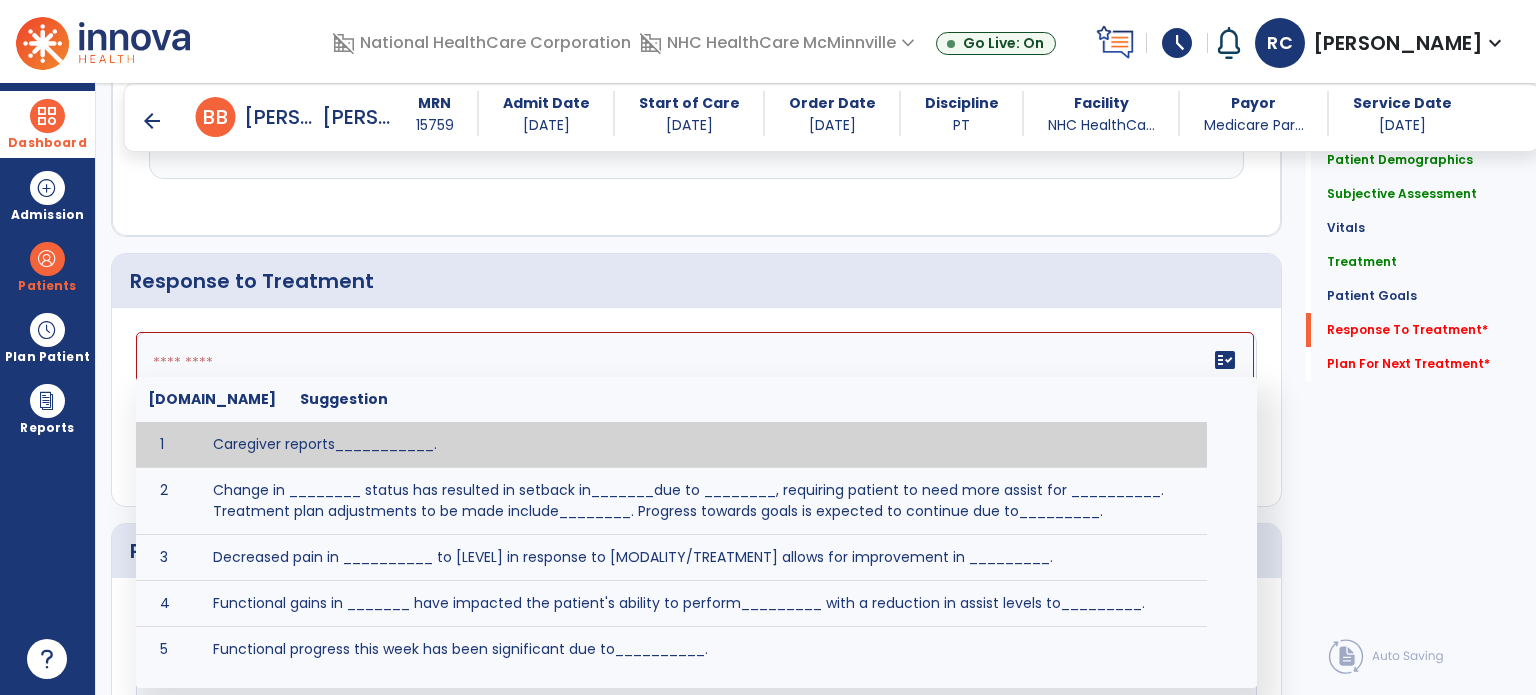 scroll, scrollTop: 2490, scrollLeft: 0, axis: vertical 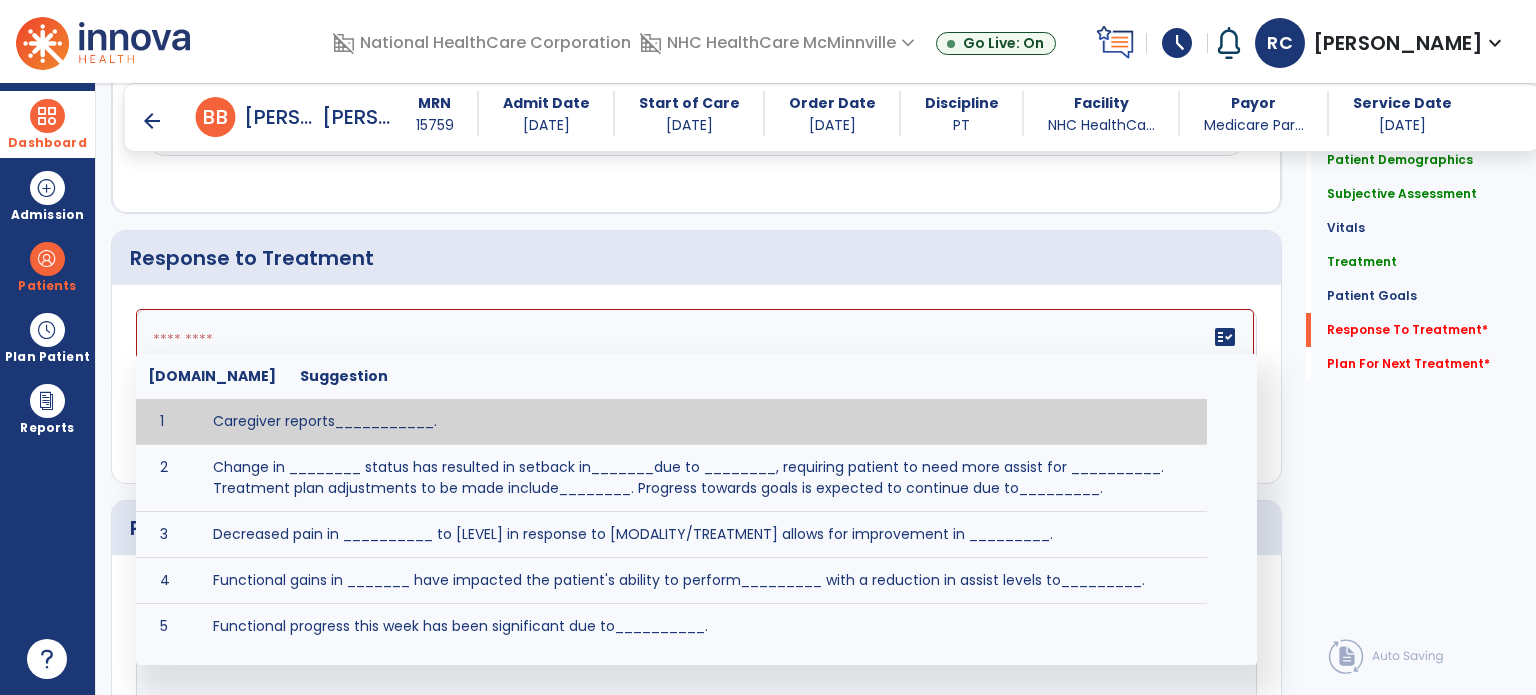 type on "*" 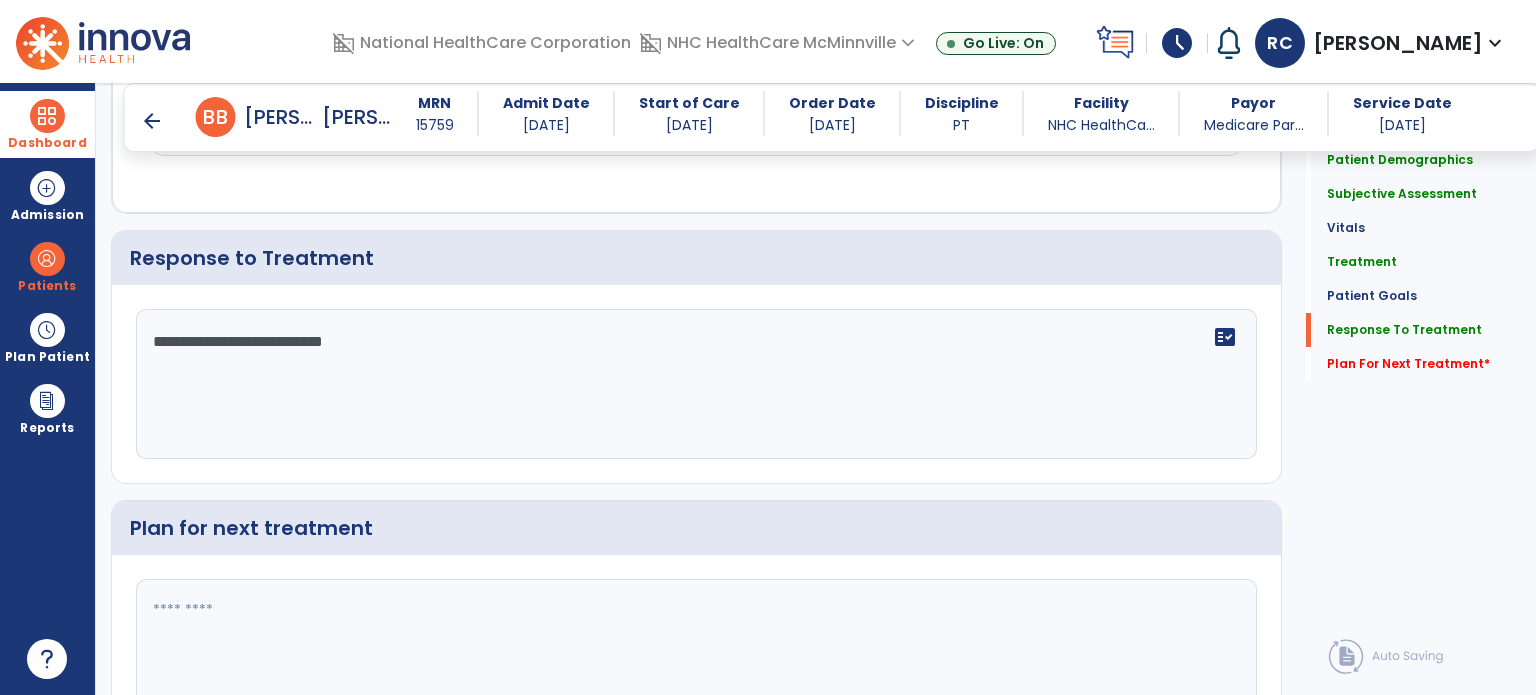 scroll, scrollTop: 2608, scrollLeft: 0, axis: vertical 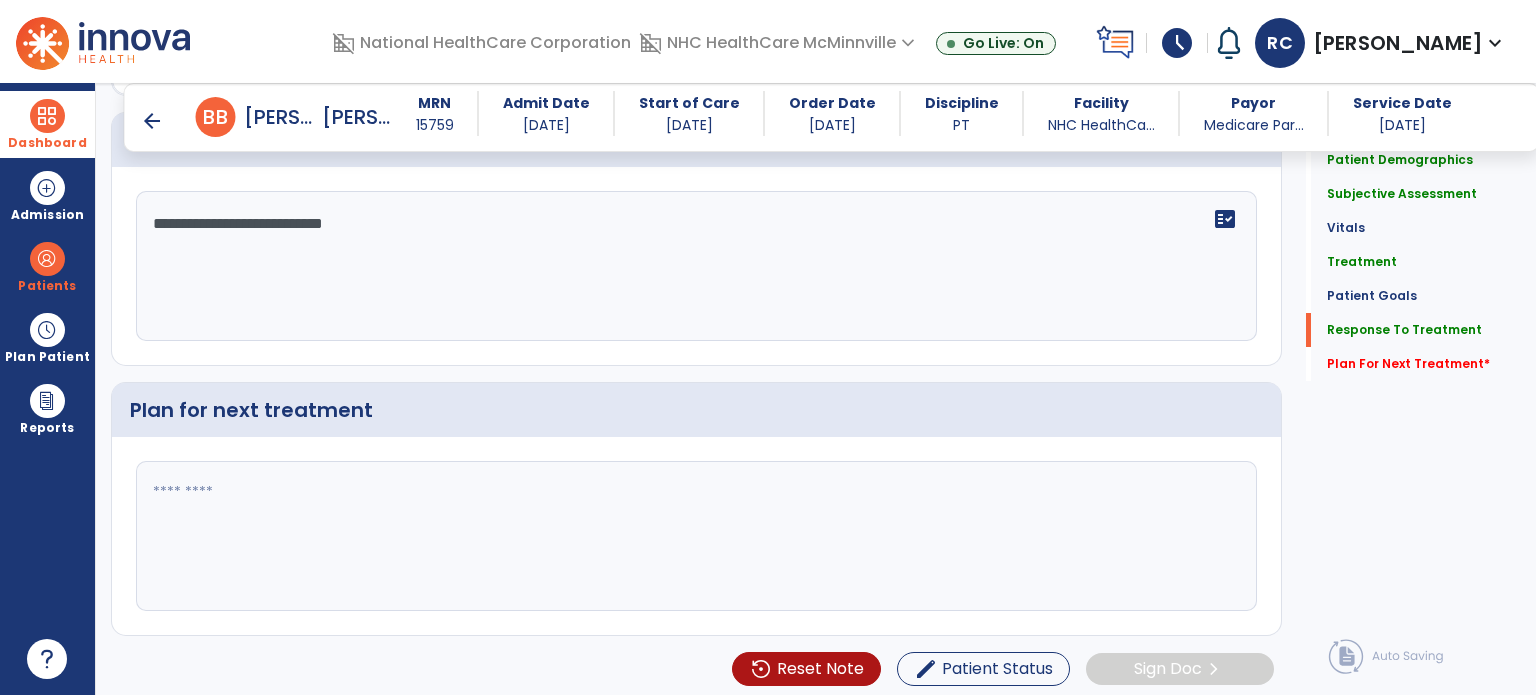 type on "**********" 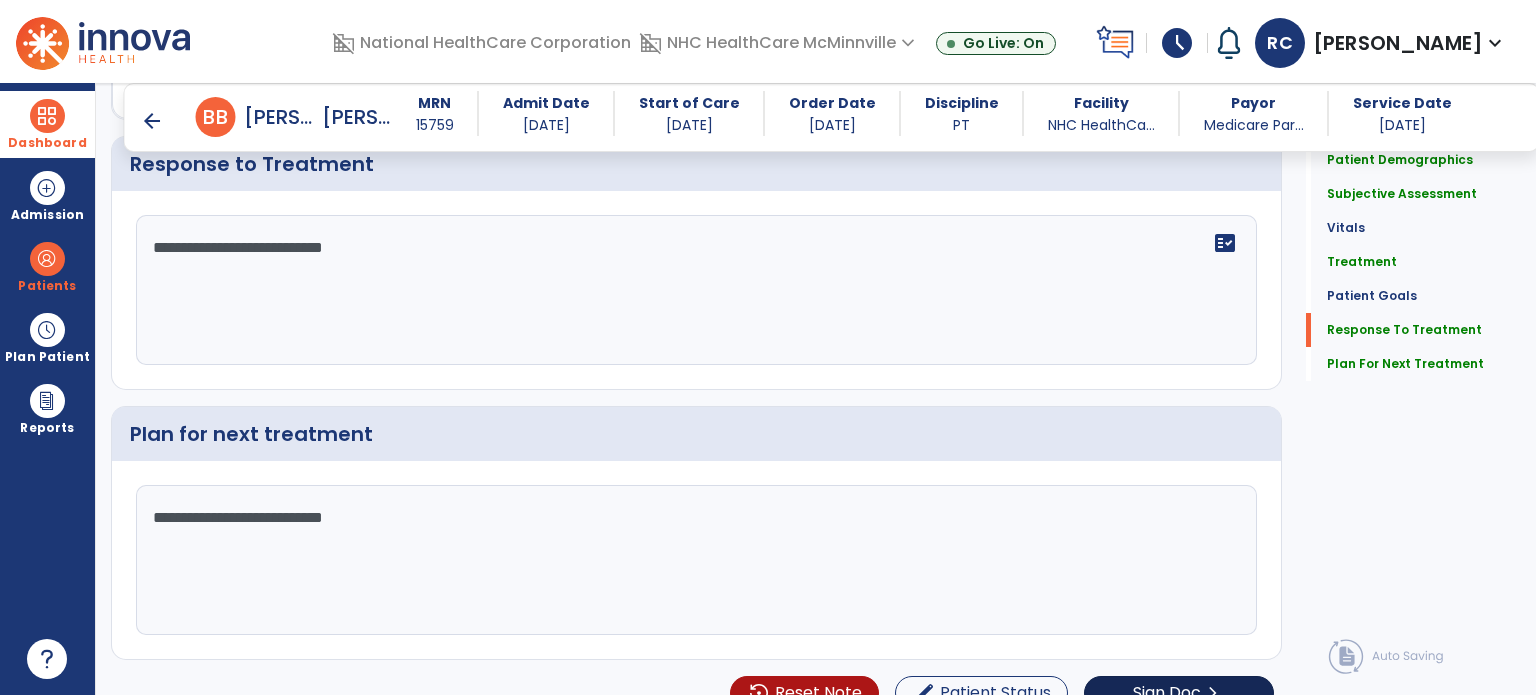 scroll, scrollTop: 2608, scrollLeft: 0, axis: vertical 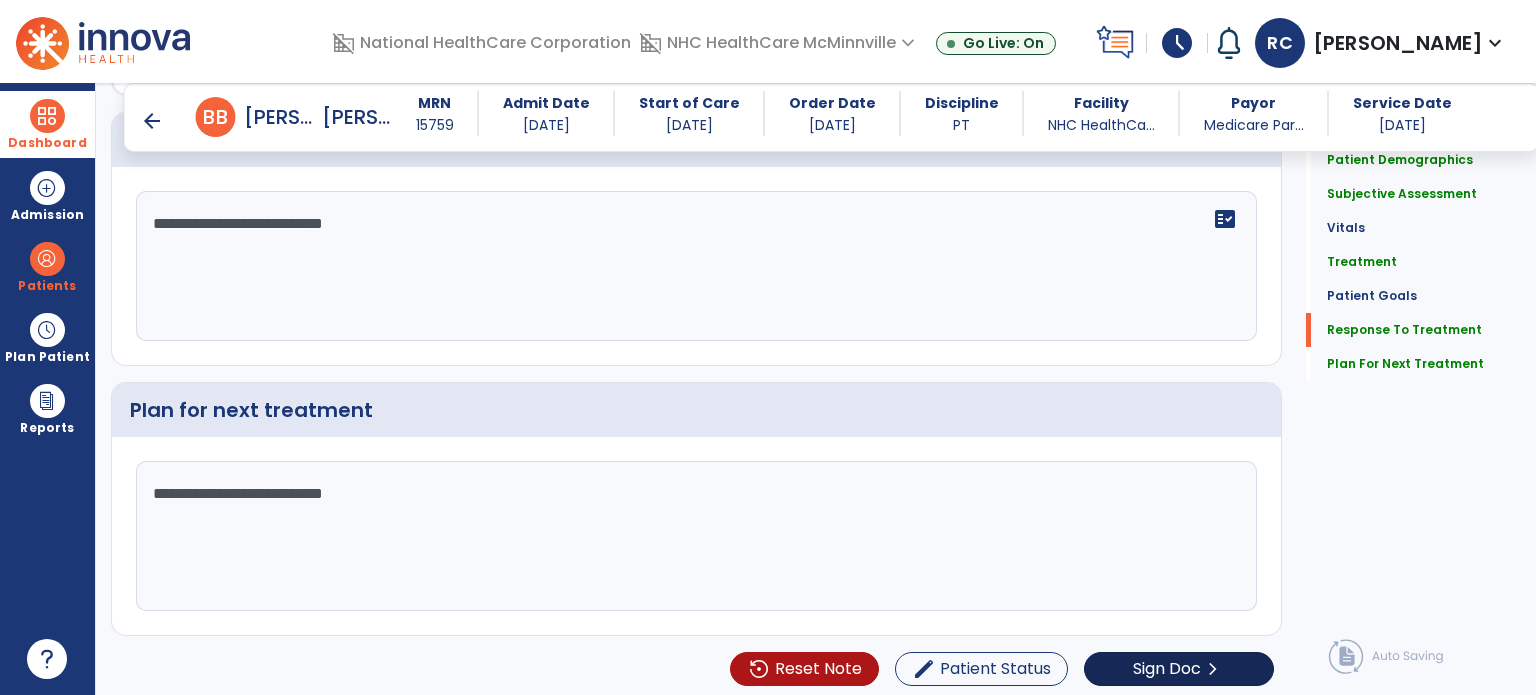 type on "**********" 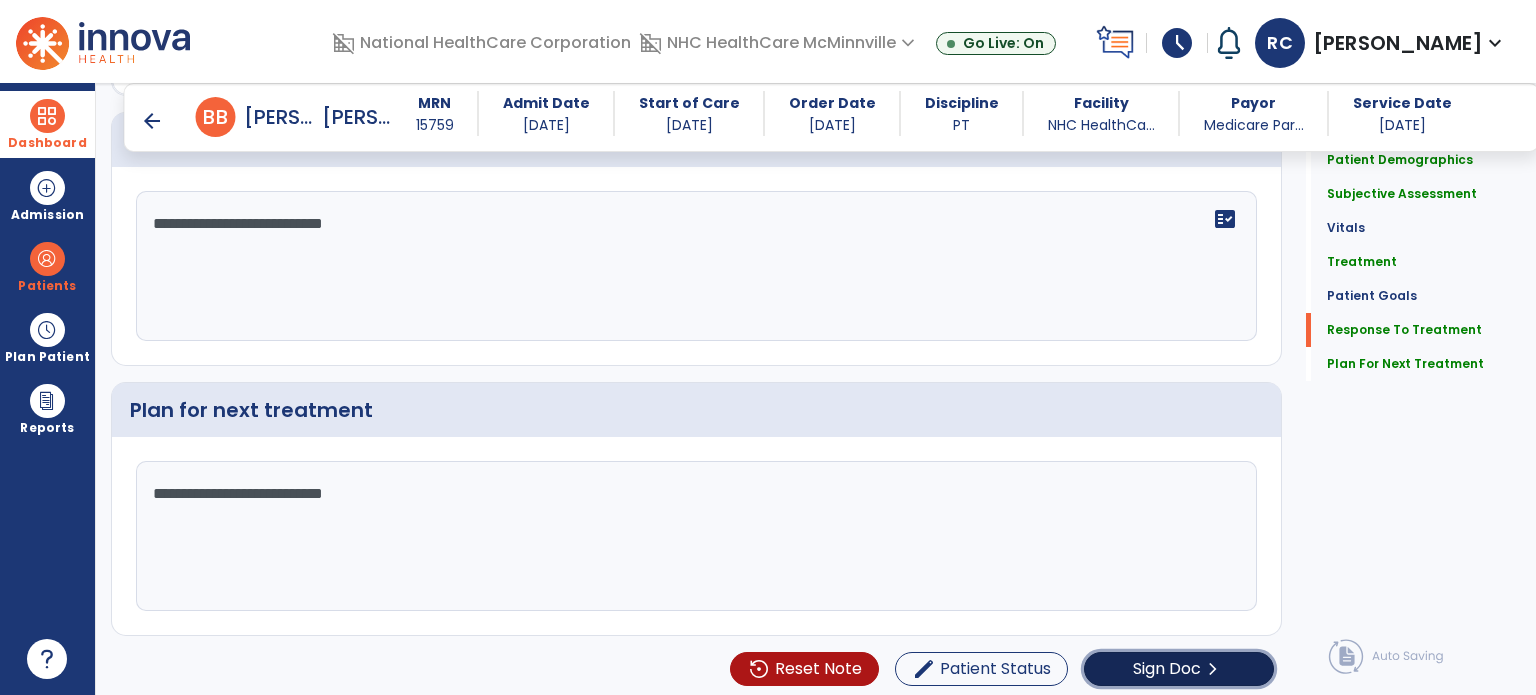 click on "Sign Doc" 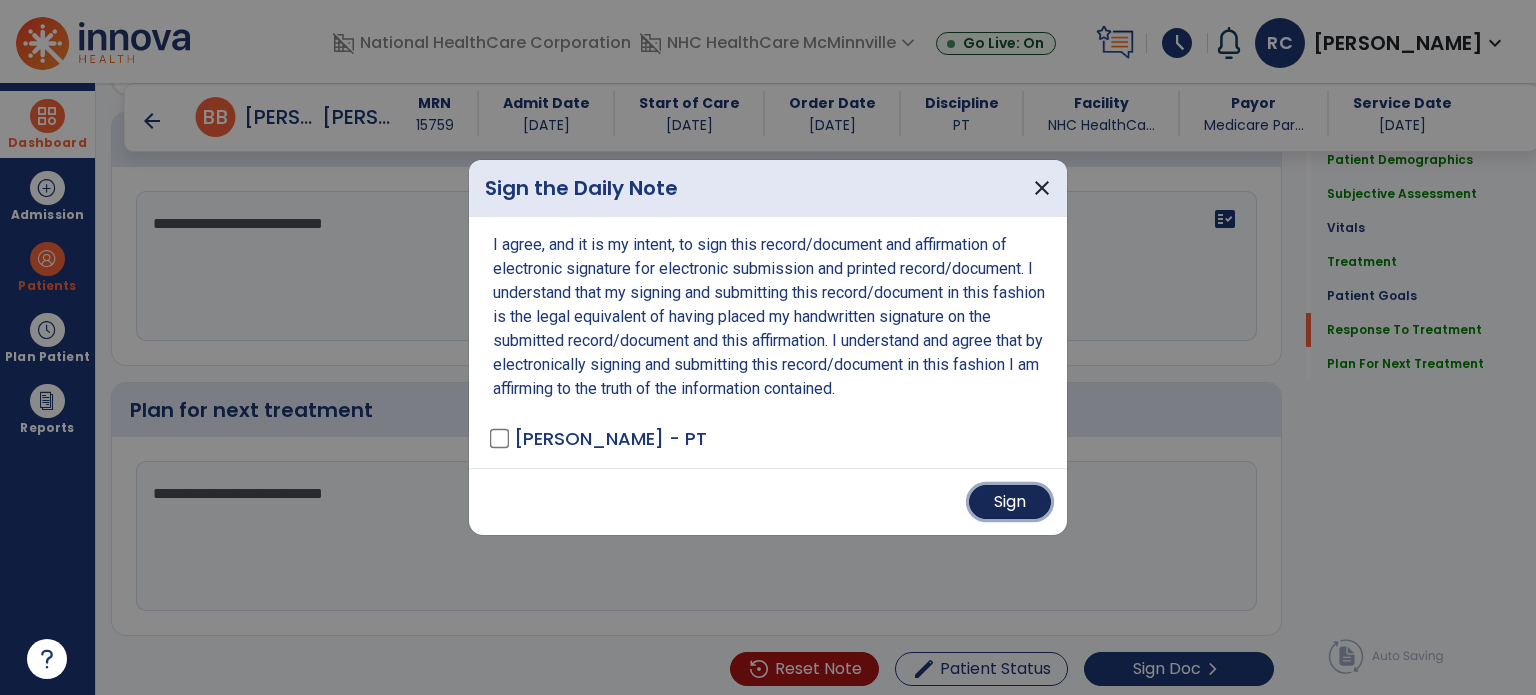 click on "Sign" at bounding box center (1010, 502) 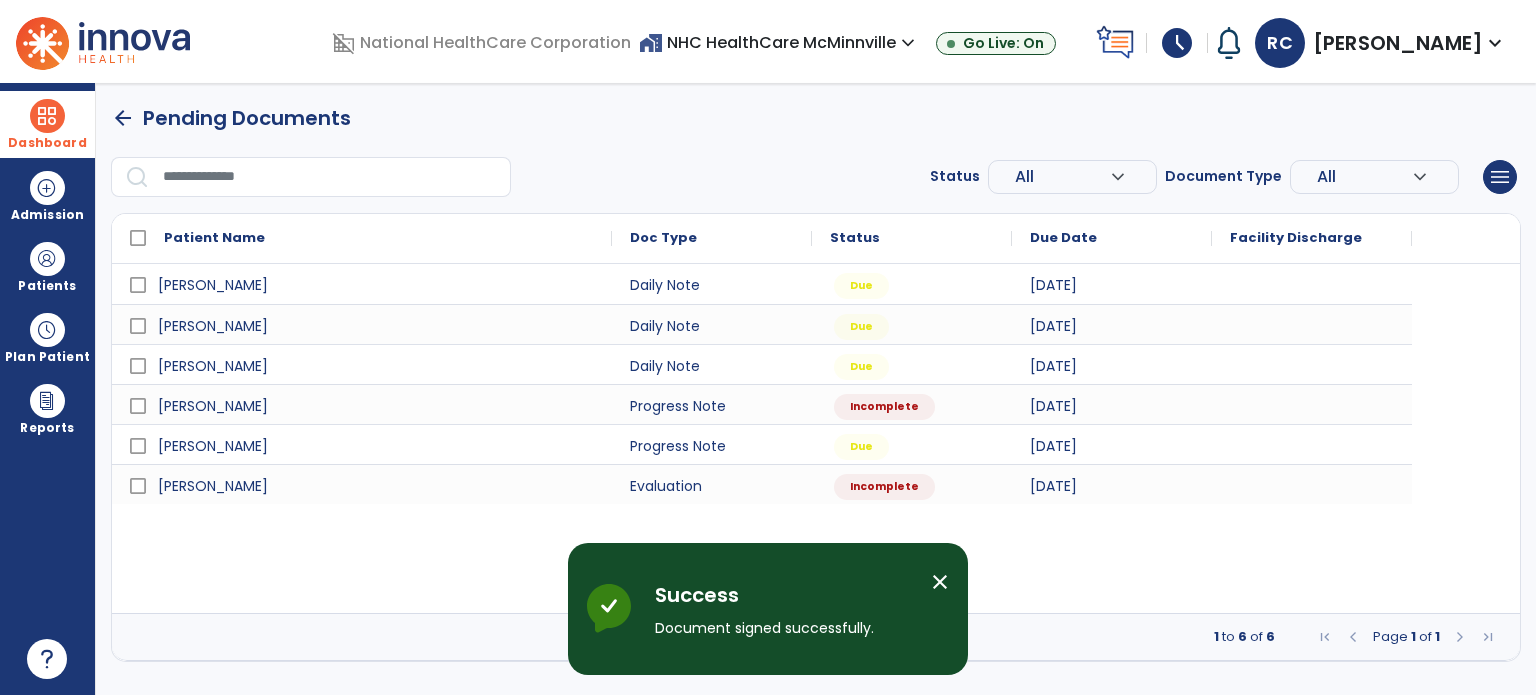 scroll, scrollTop: 0, scrollLeft: 0, axis: both 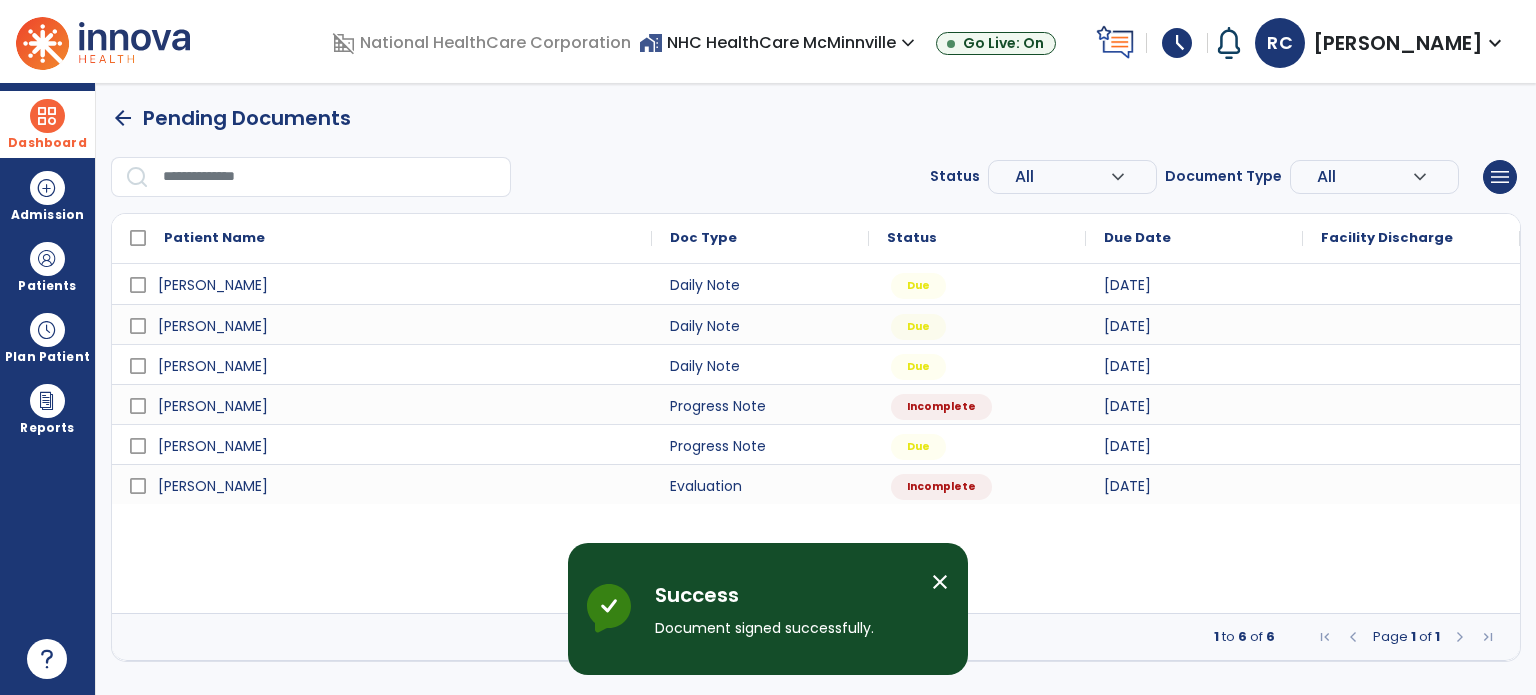 click on "Status All  expand_more  ALL Due Past Due Incomplete Document Type All  expand_more  ALL Daily Note Progress Note Evaluation Discharge Note Recertification  menu   Export List   Print List" at bounding box center [816, 177] 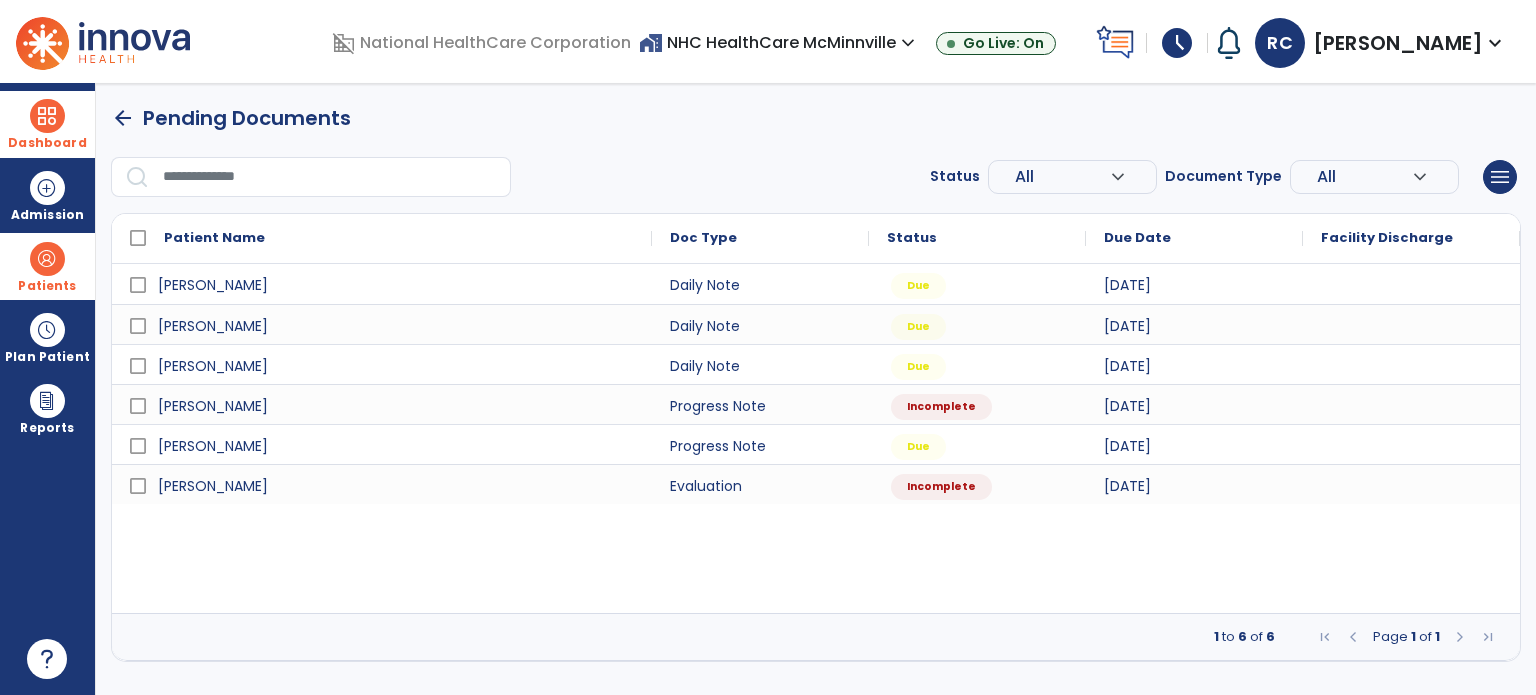 click at bounding box center [47, 259] 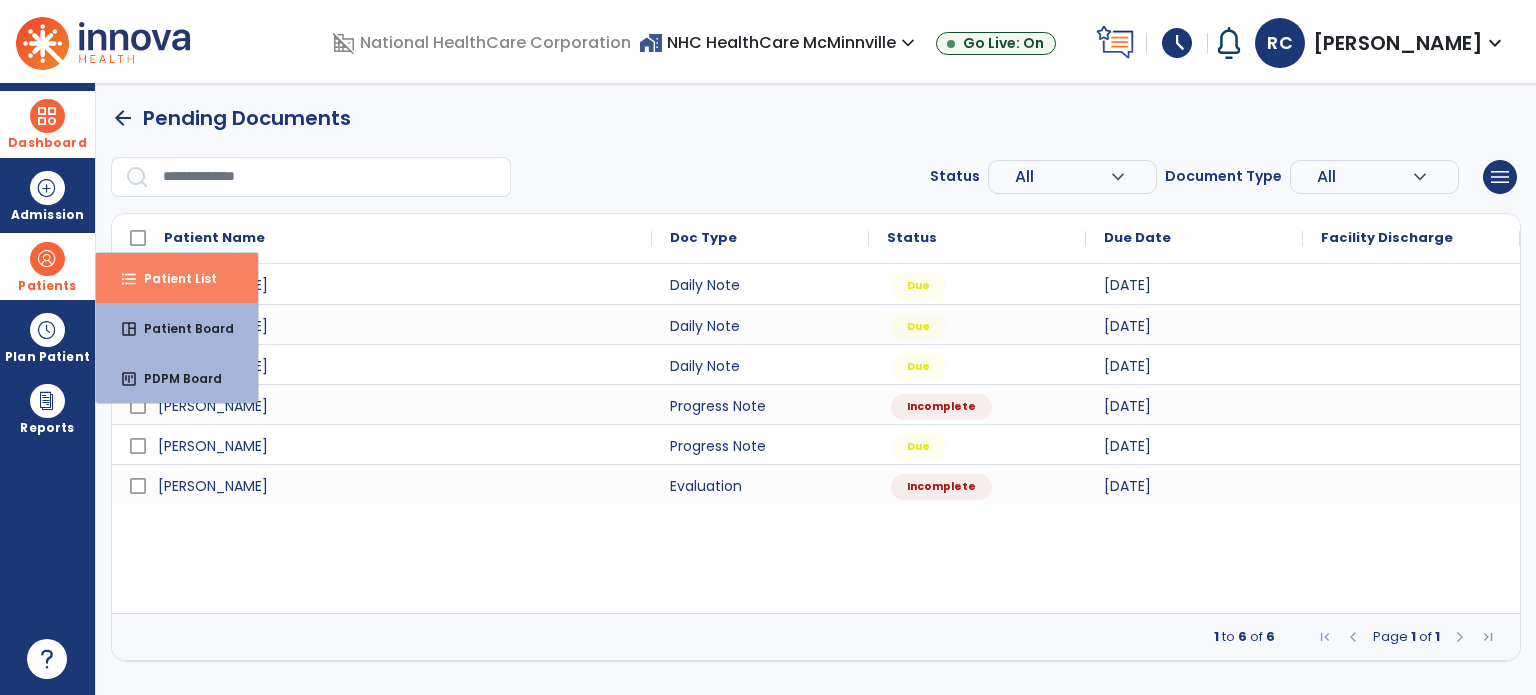 click on "format_list_bulleted  Patient List" at bounding box center [177, 278] 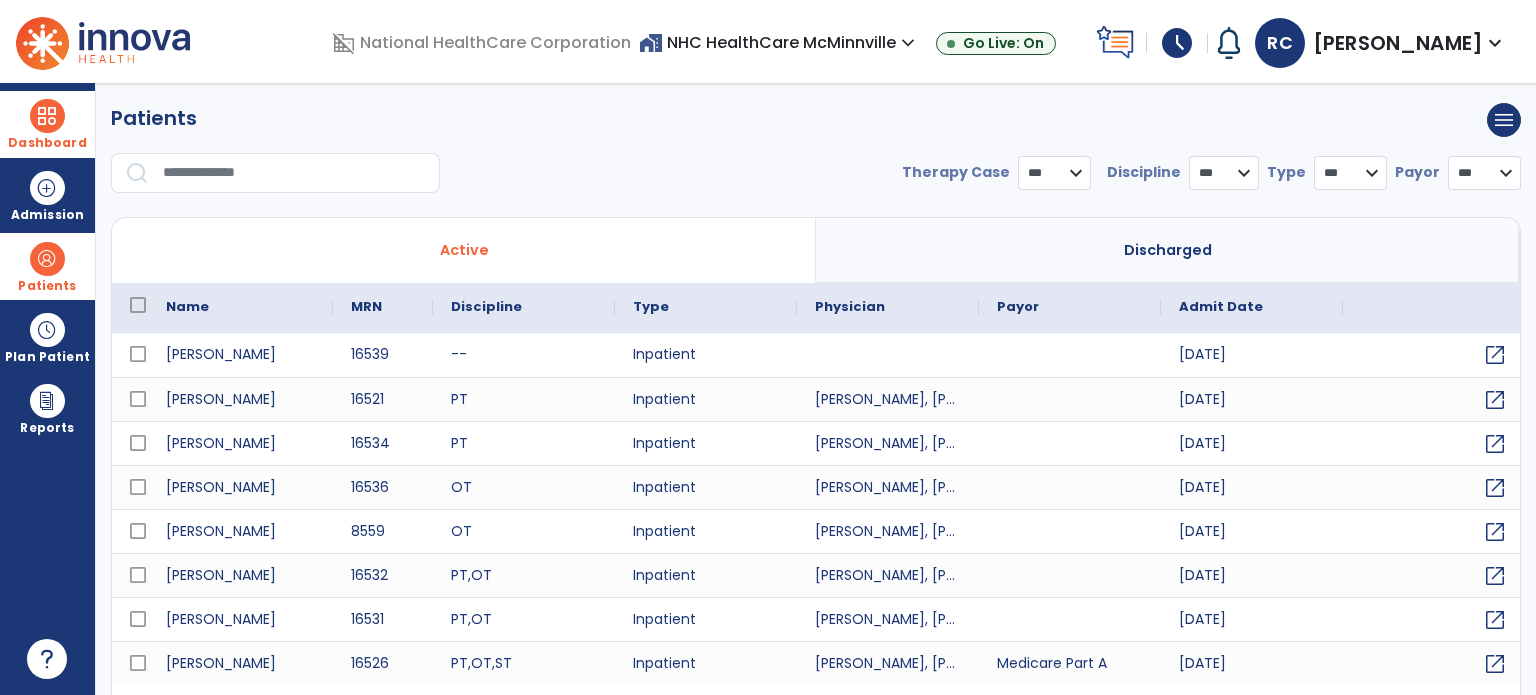 select on "***" 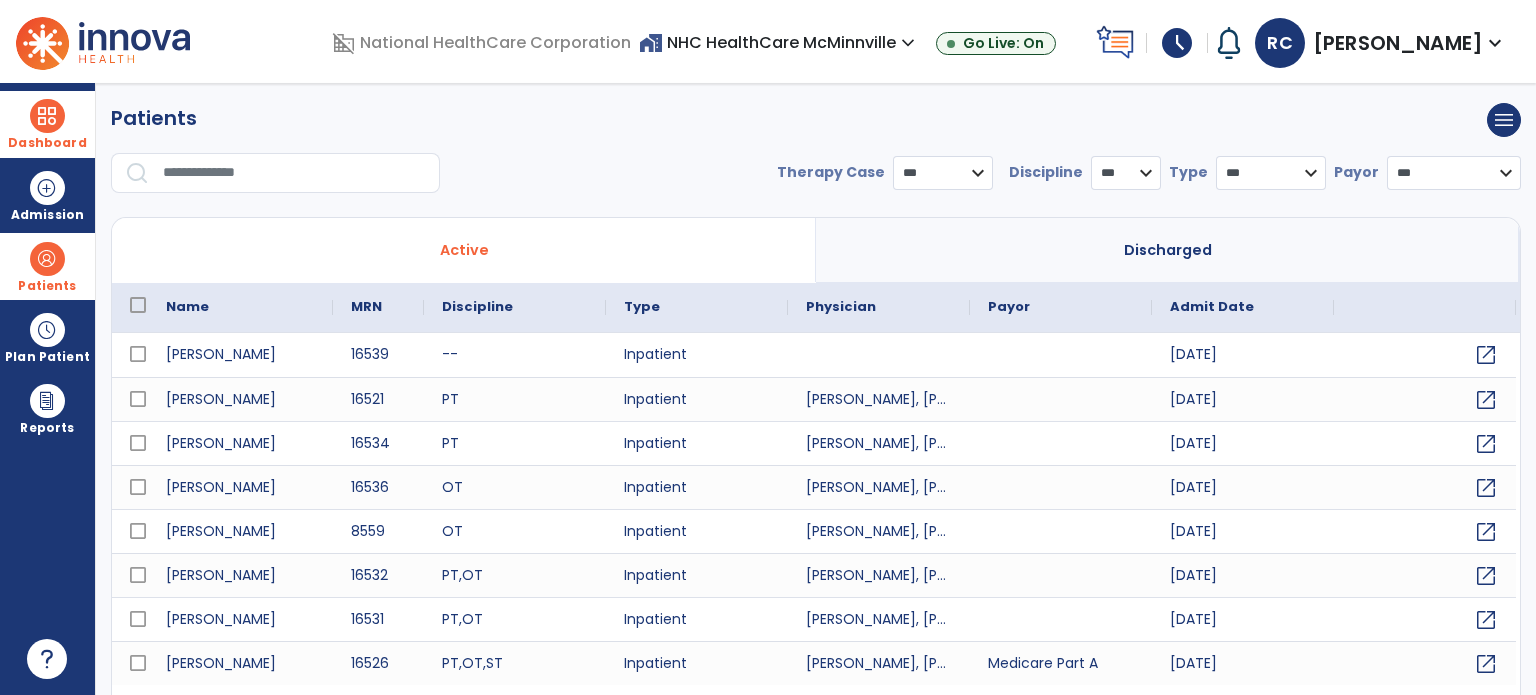 click at bounding box center (294, 173) 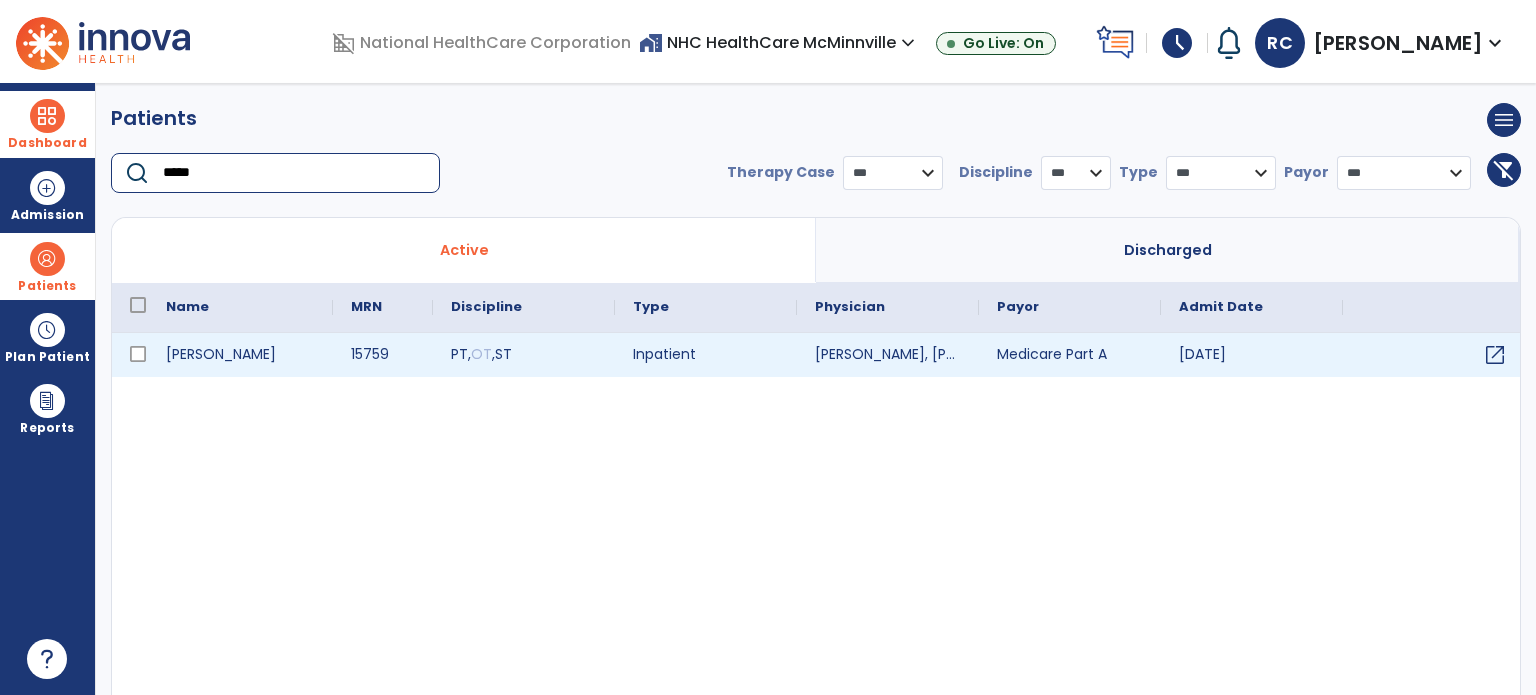 type on "*****" 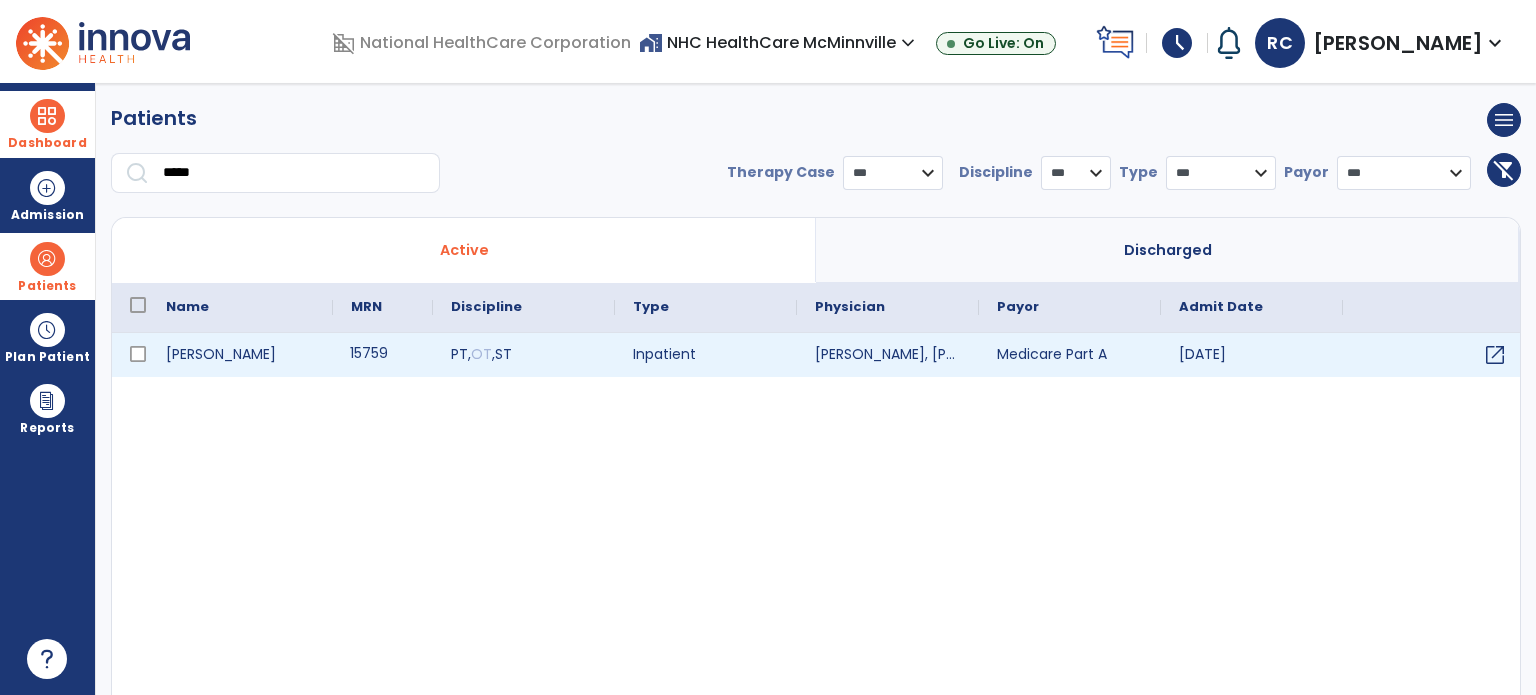click on "15759" at bounding box center [383, 355] 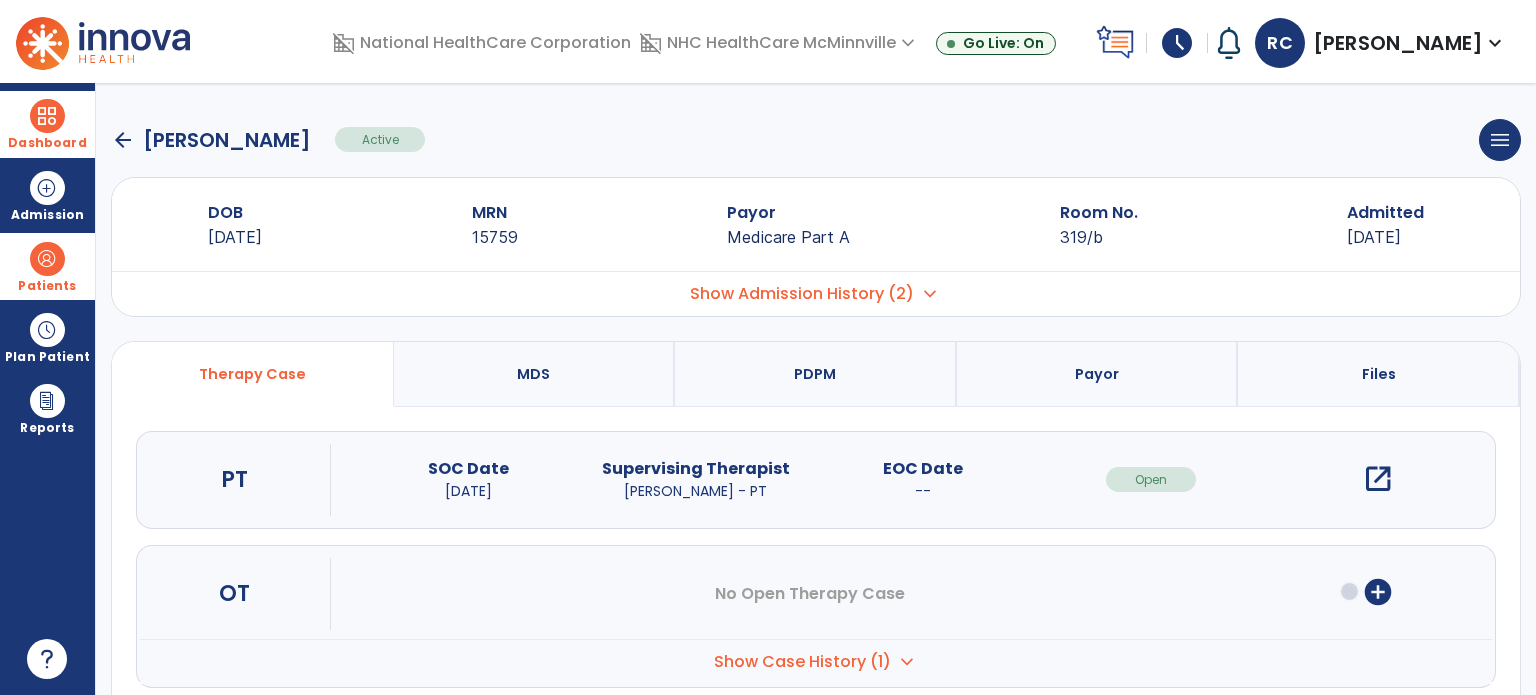 click on "open_in_new" at bounding box center (1378, 479) 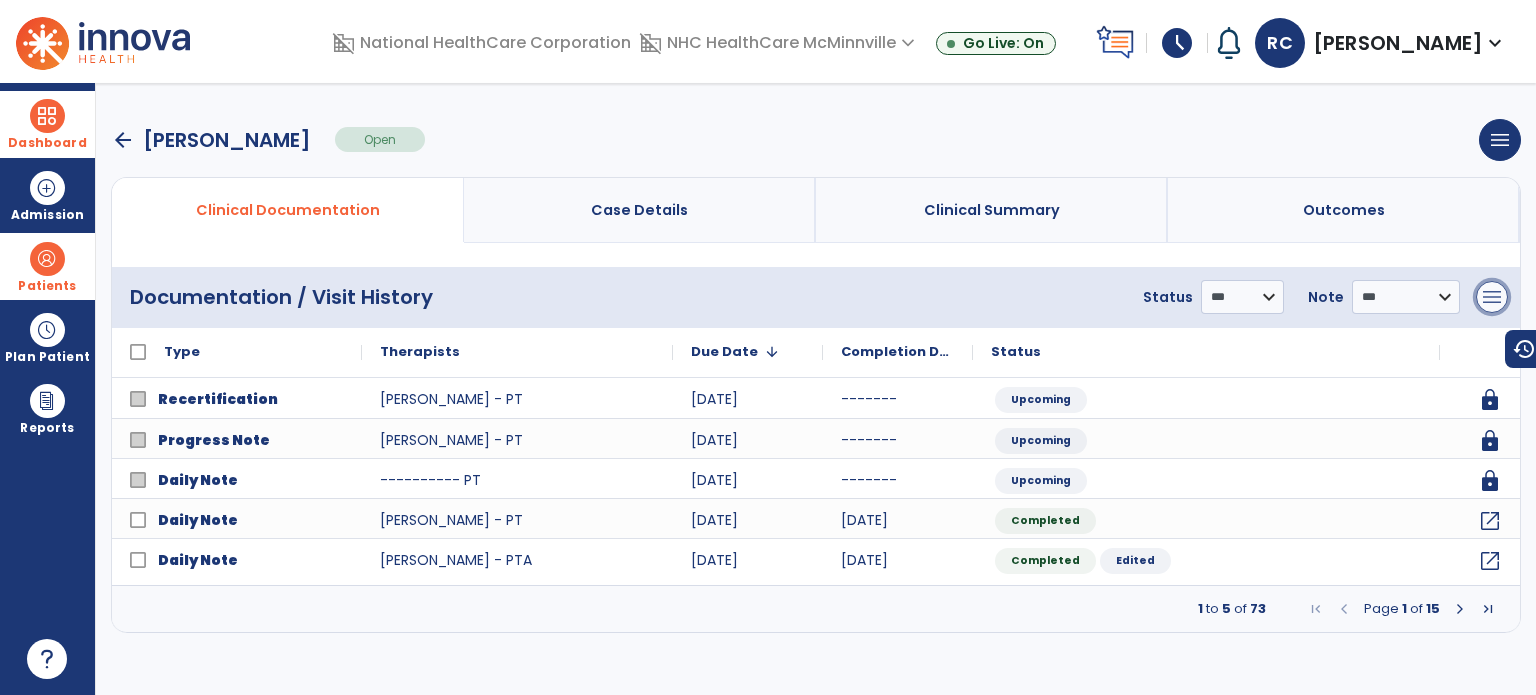 click on "menu" at bounding box center (1492, 297) 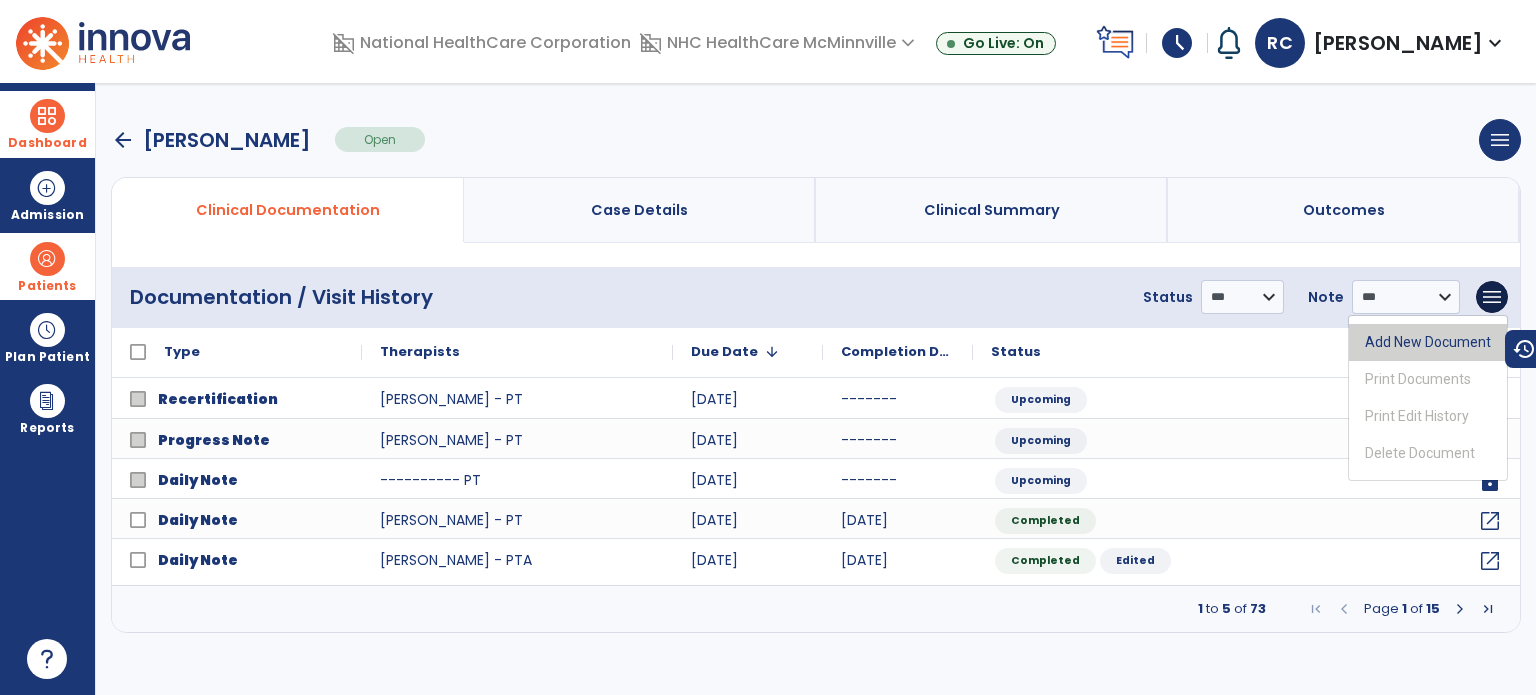 click on "Add New Document" at bounding box center [1428, 342] 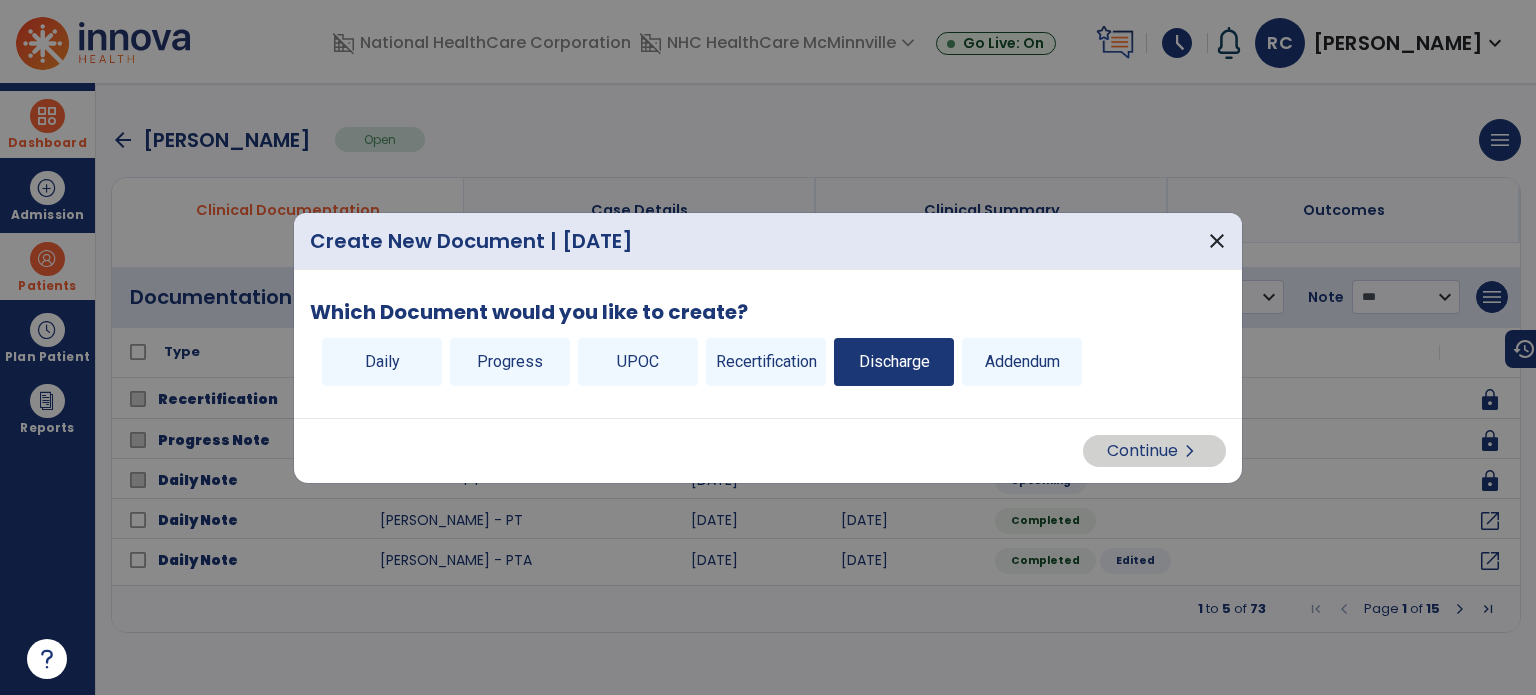 click on "Discharge" at bounding box center (894, 362) 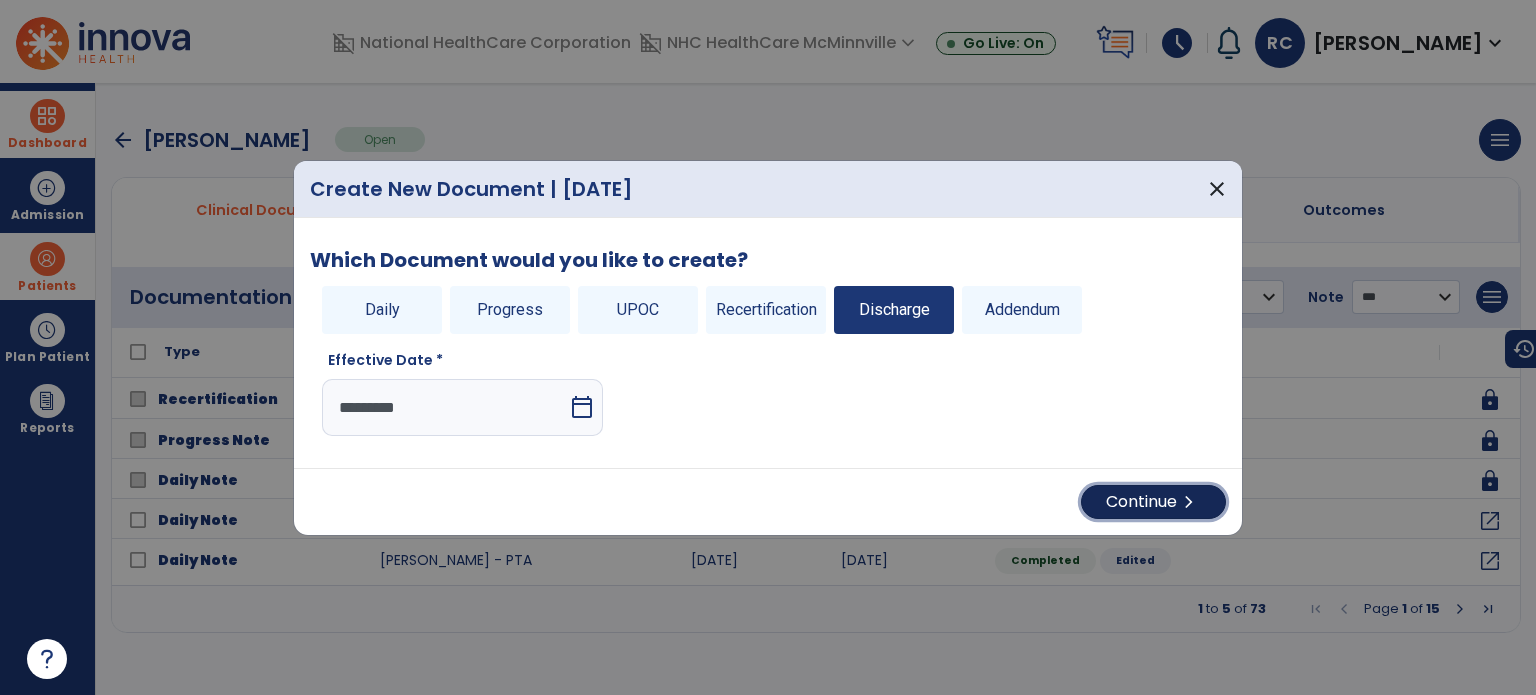 click on "Continue   chevron_right" at bounding box center (1153, 502) 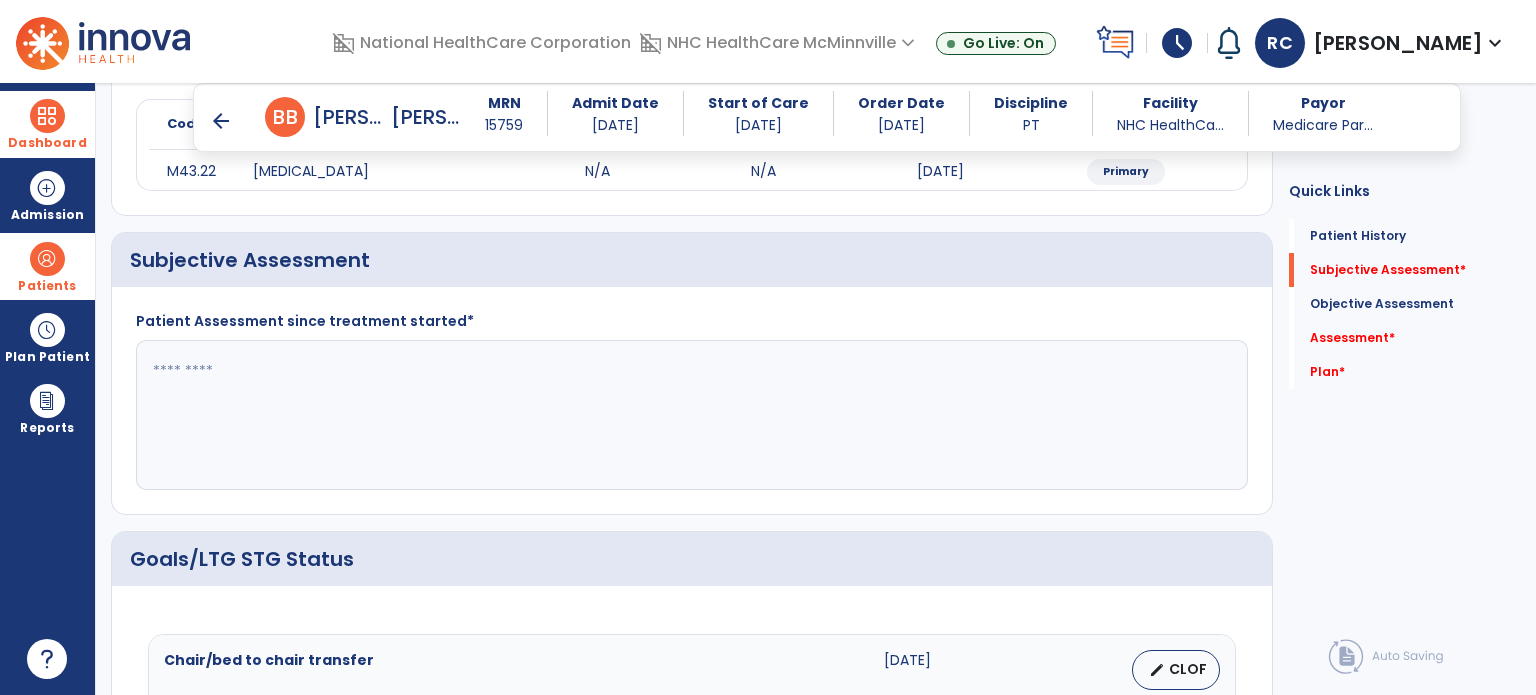 scroll, scrollTop: 282, scrollLeft: 0, axis: vertical 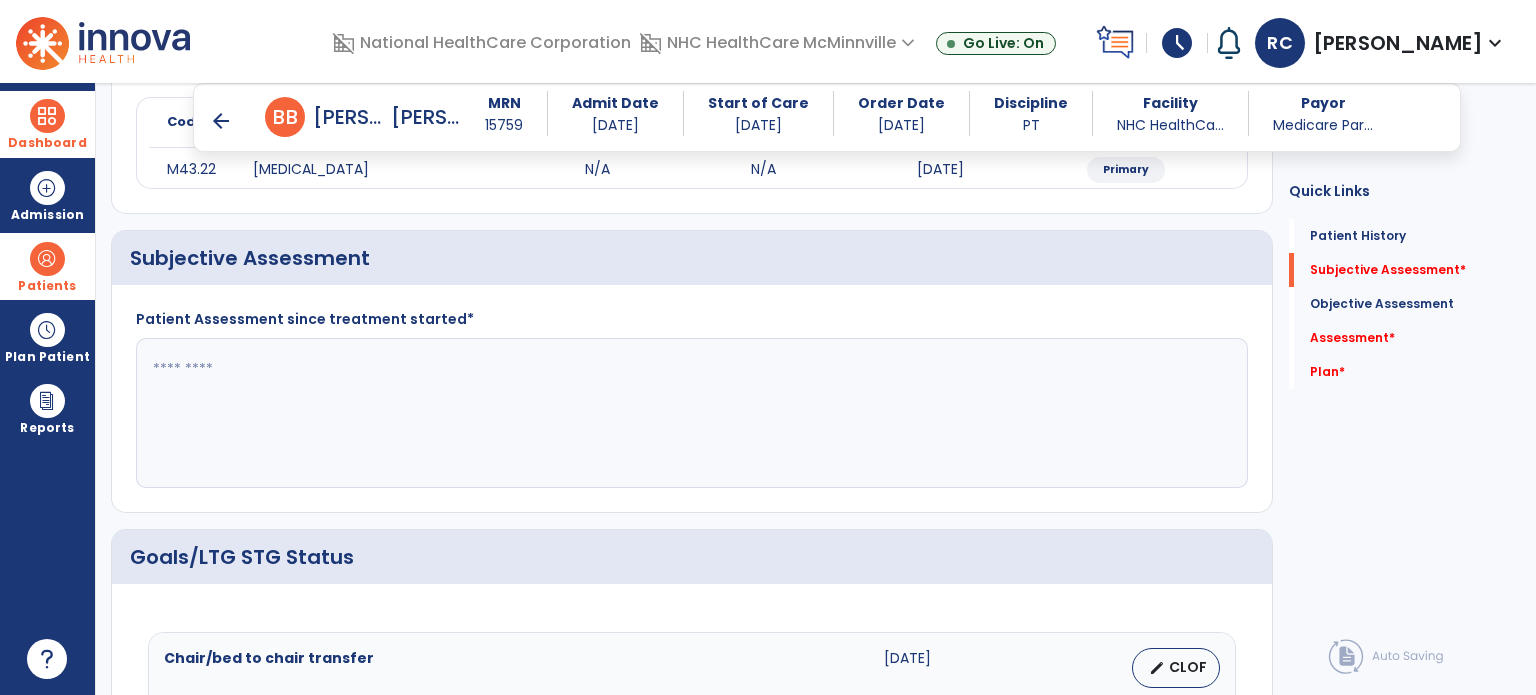 click 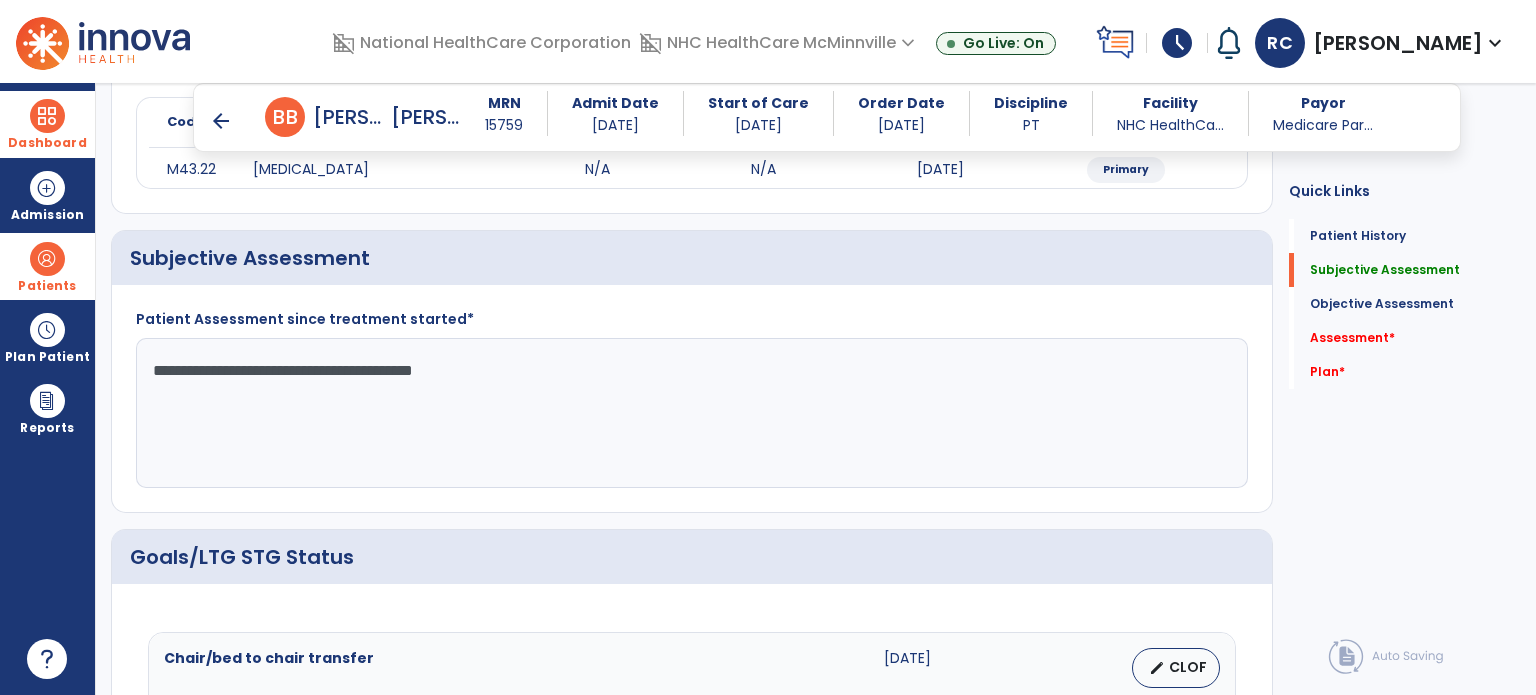 type on "**********" 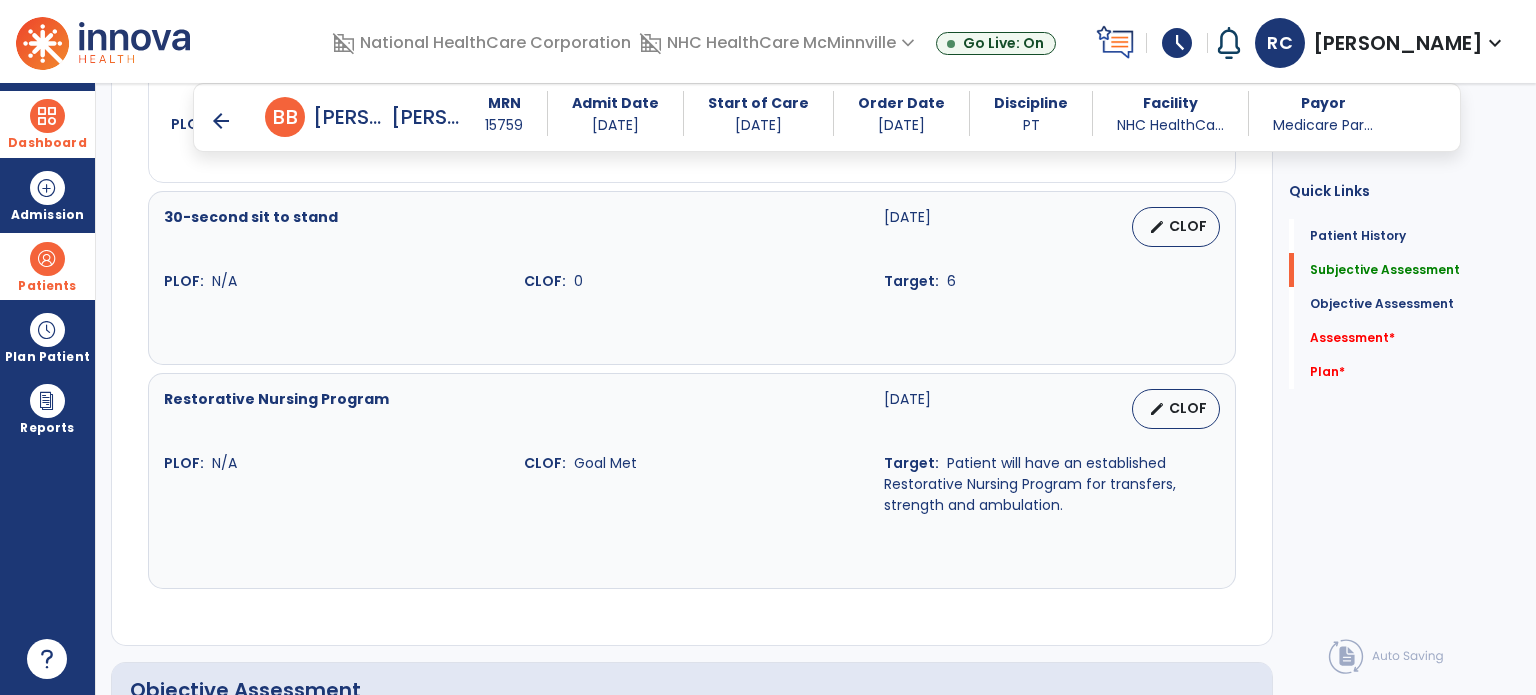 scroll, scrollTop: 1279, scrollLeft: 0, axis: vertical 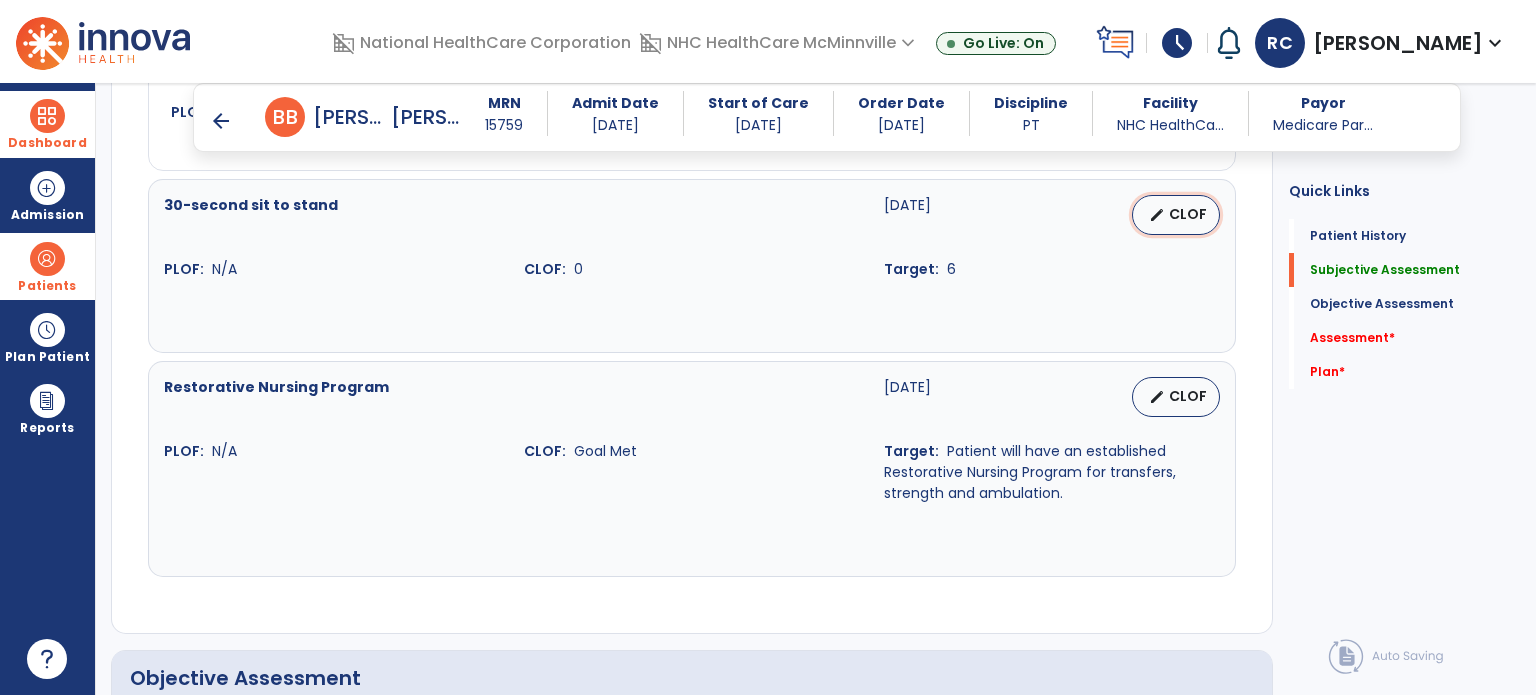 click on "edit   CLOF" at bounding box center (1176, 215) 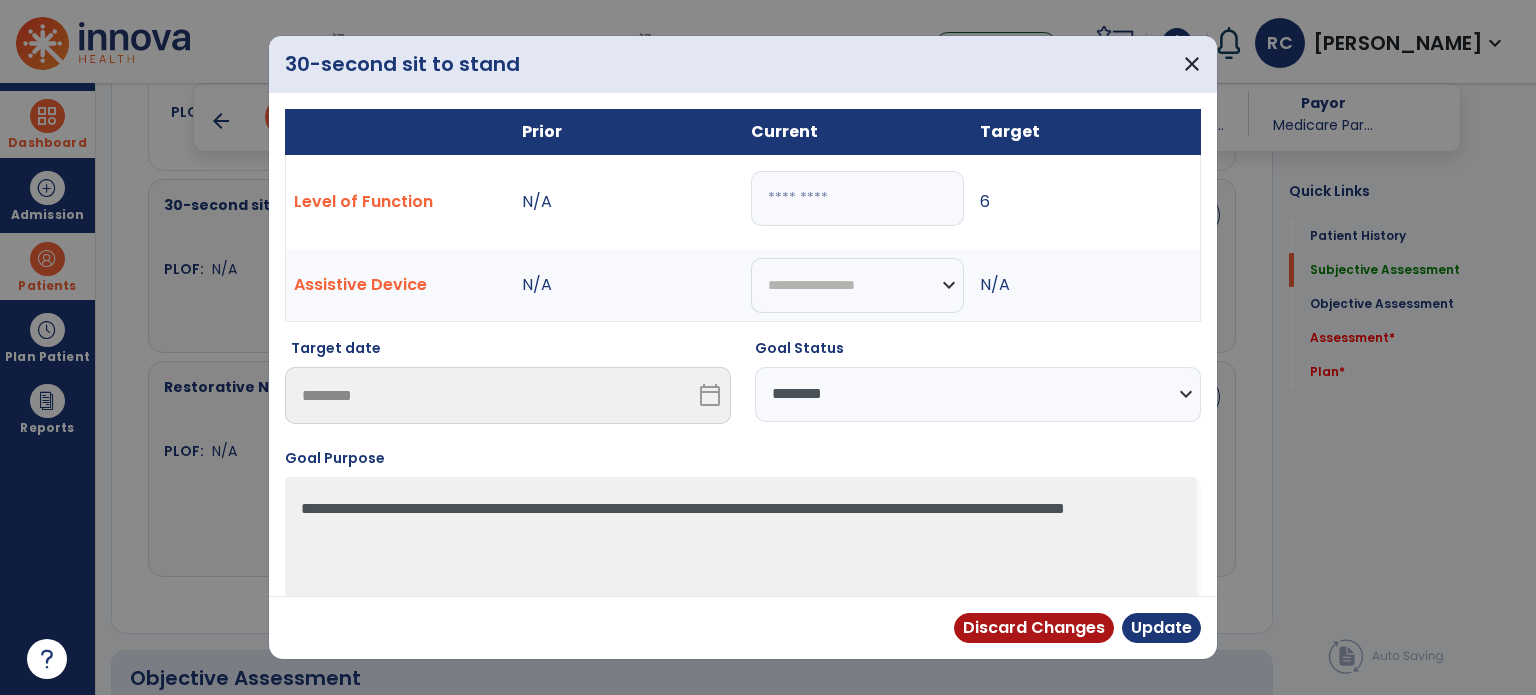 drag, startPoint x: 822, startPoint y: 205, endPoint x: 705, endPoint y: 201, distance: 117.06836 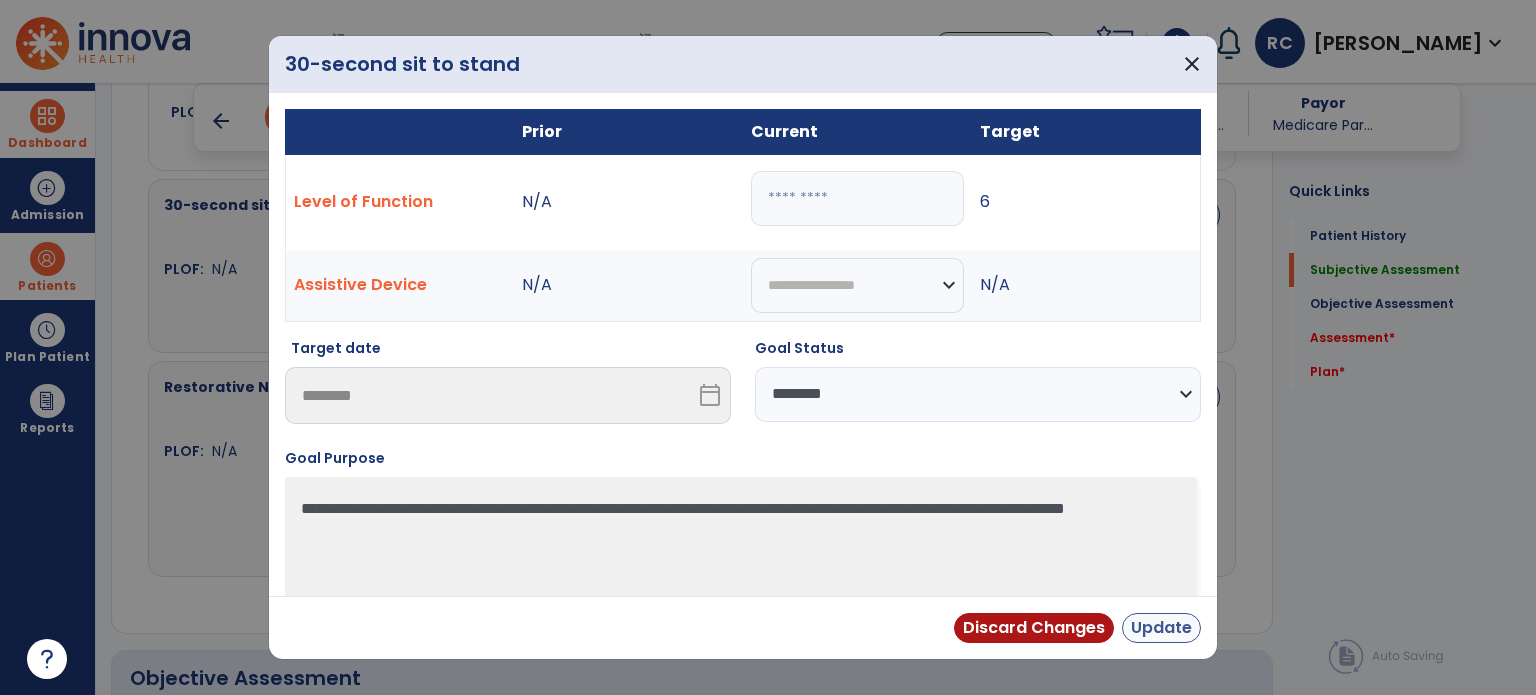 type on "*" 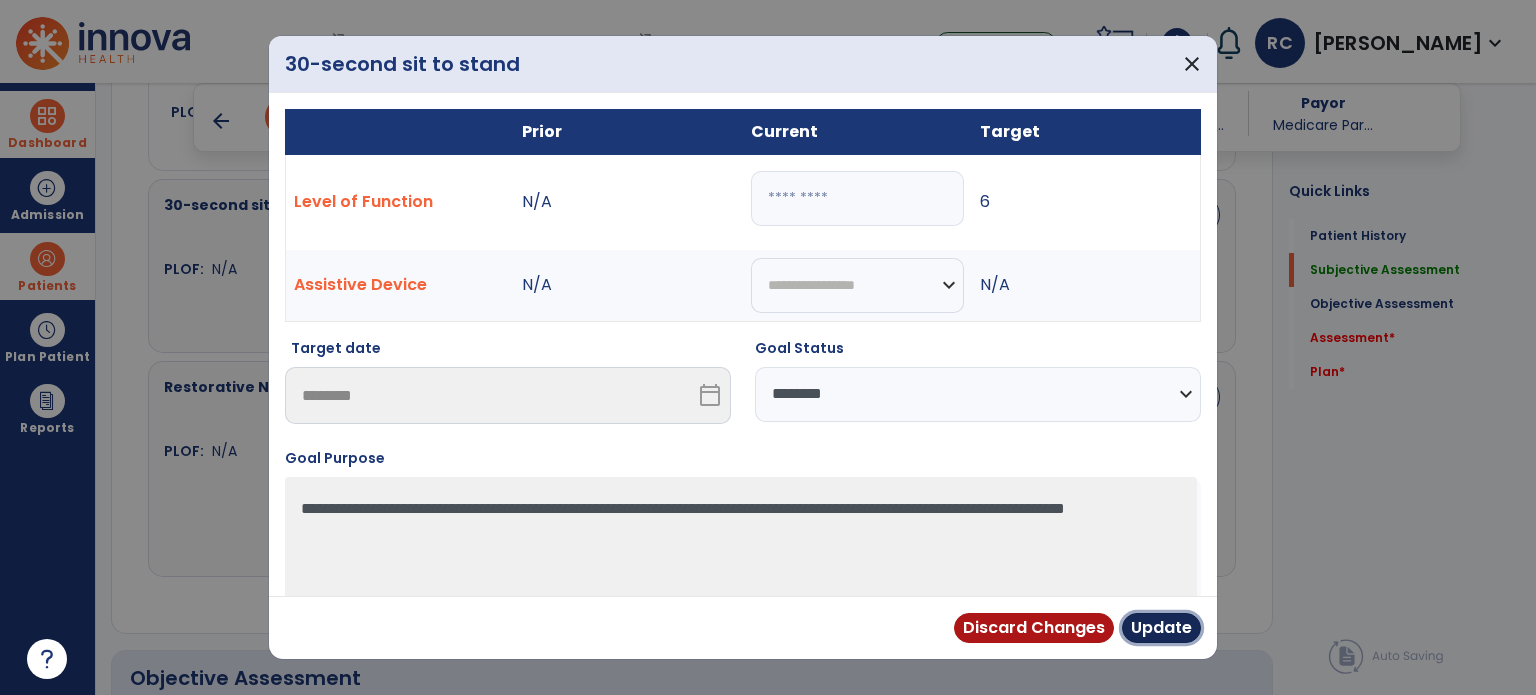 click on "Update" at bounding box center [1161, 628] 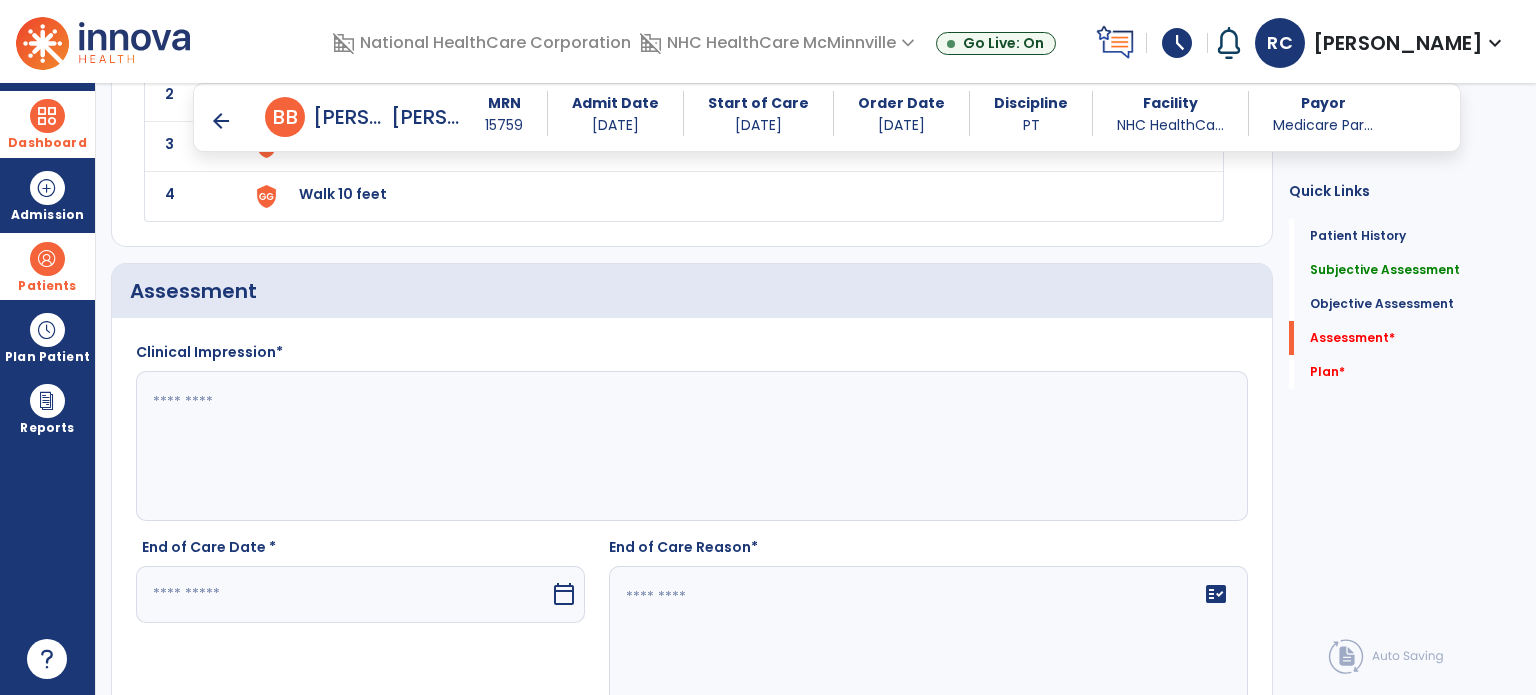 scroll, scrollTop: 2082, scrollLeft: 0, axis: vertical 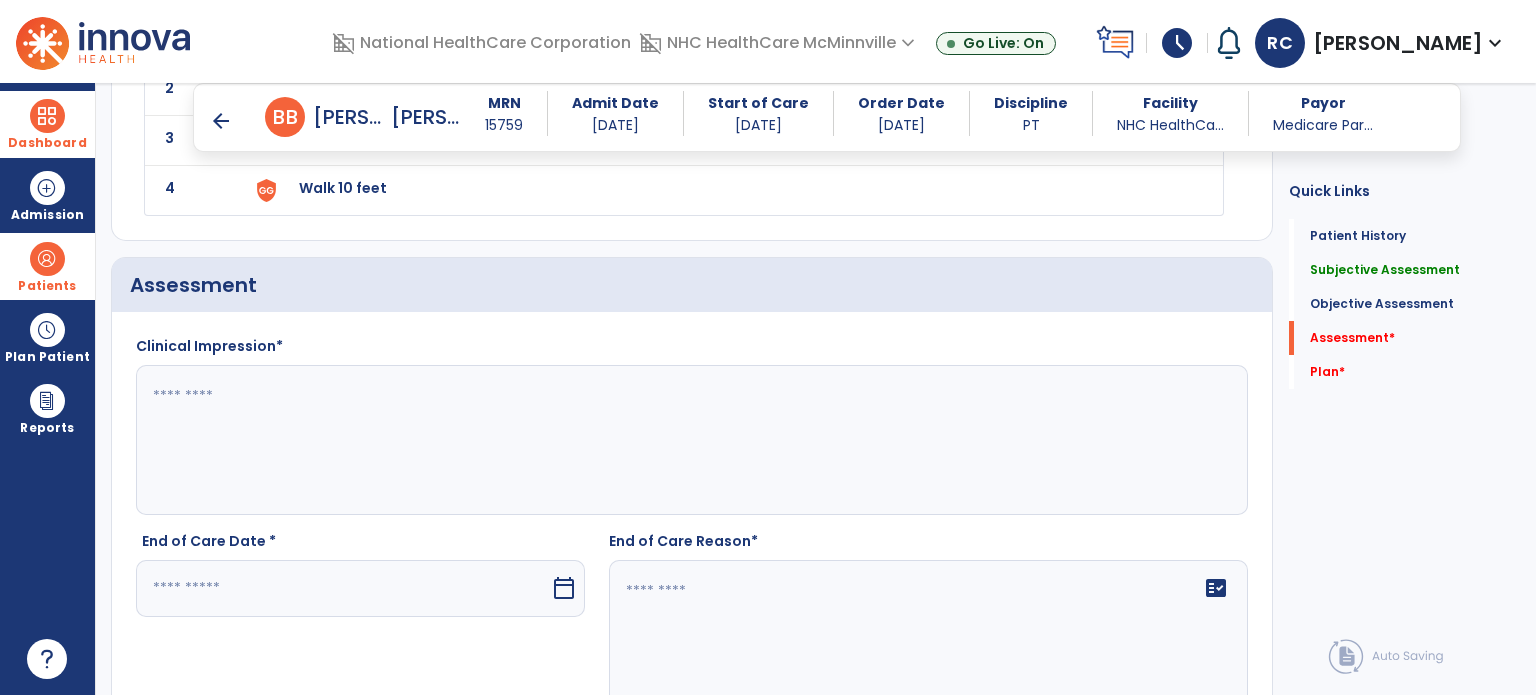 click 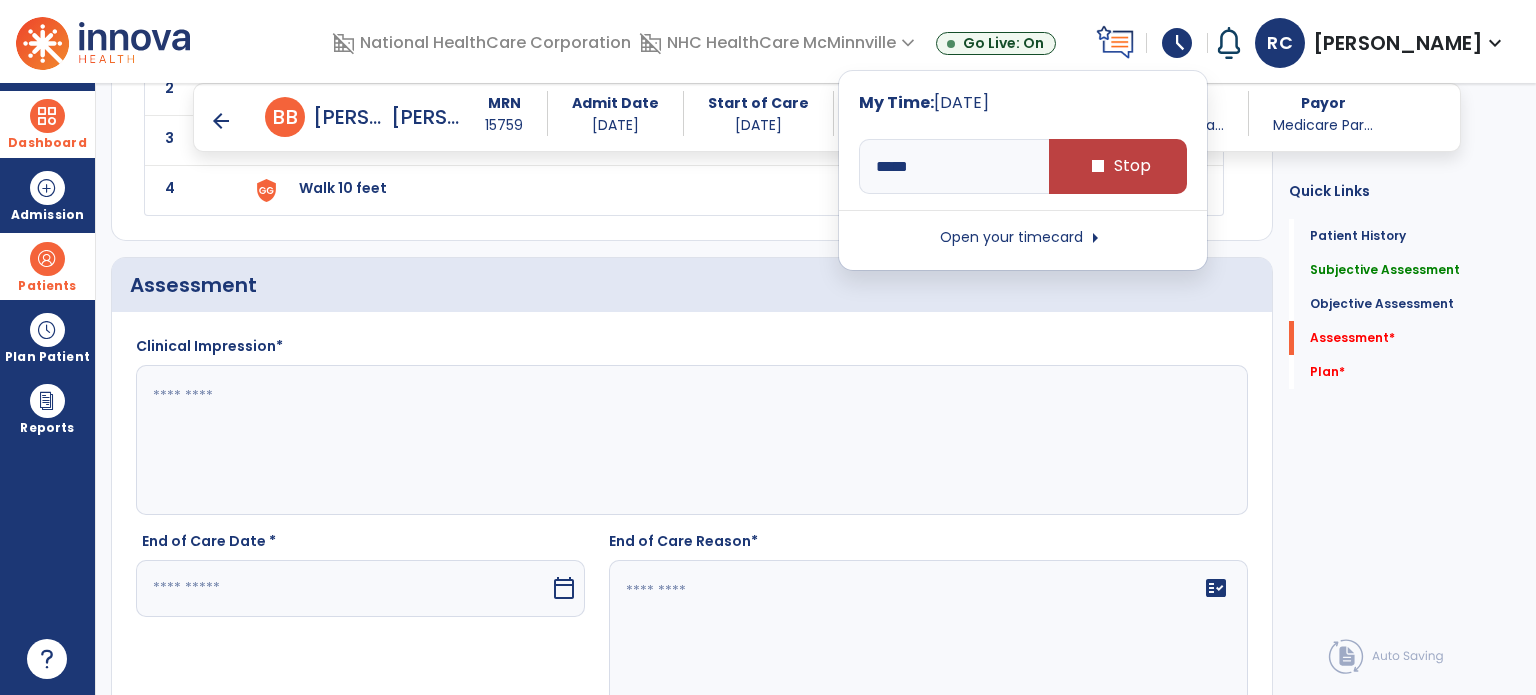 click on "Assessment" 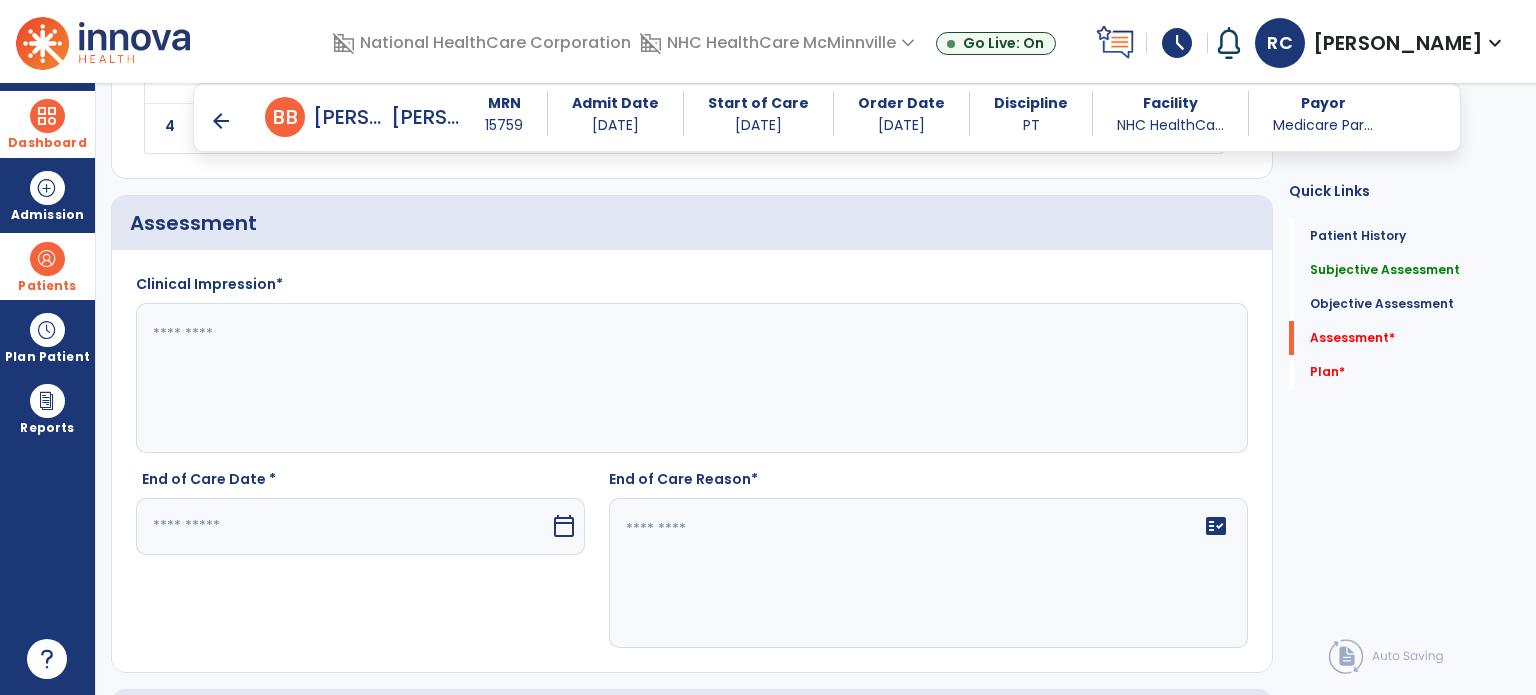 scroll, scrollTop: 2146, scrollLeft: 0, axis: vertical 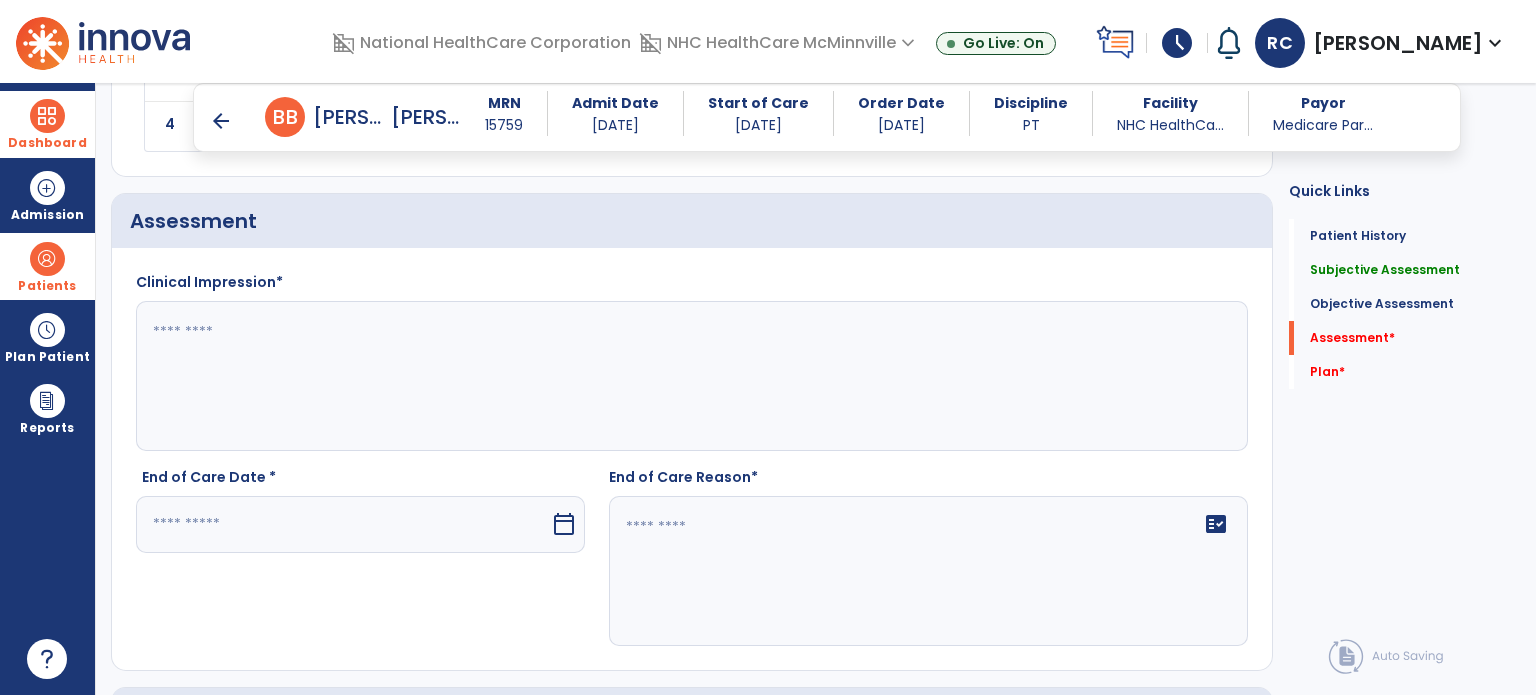 click 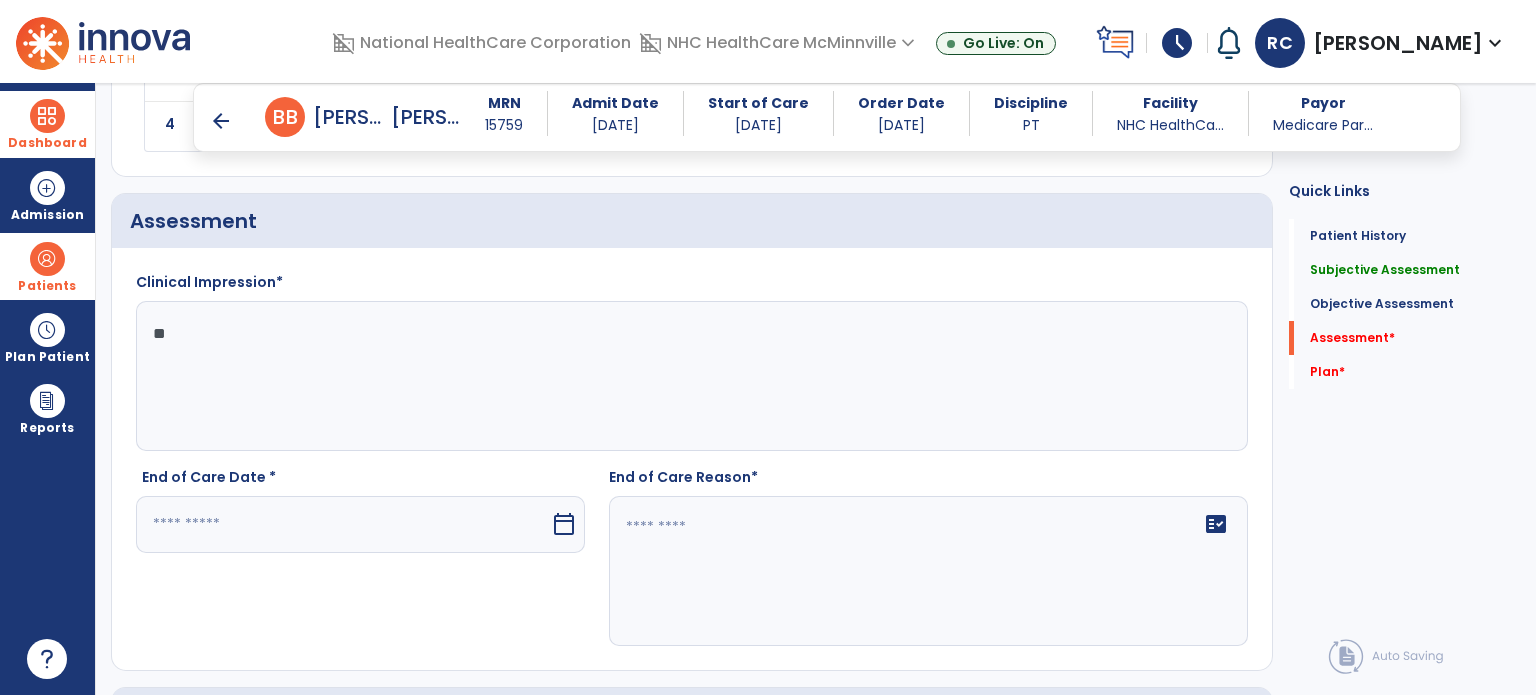 type on "*" 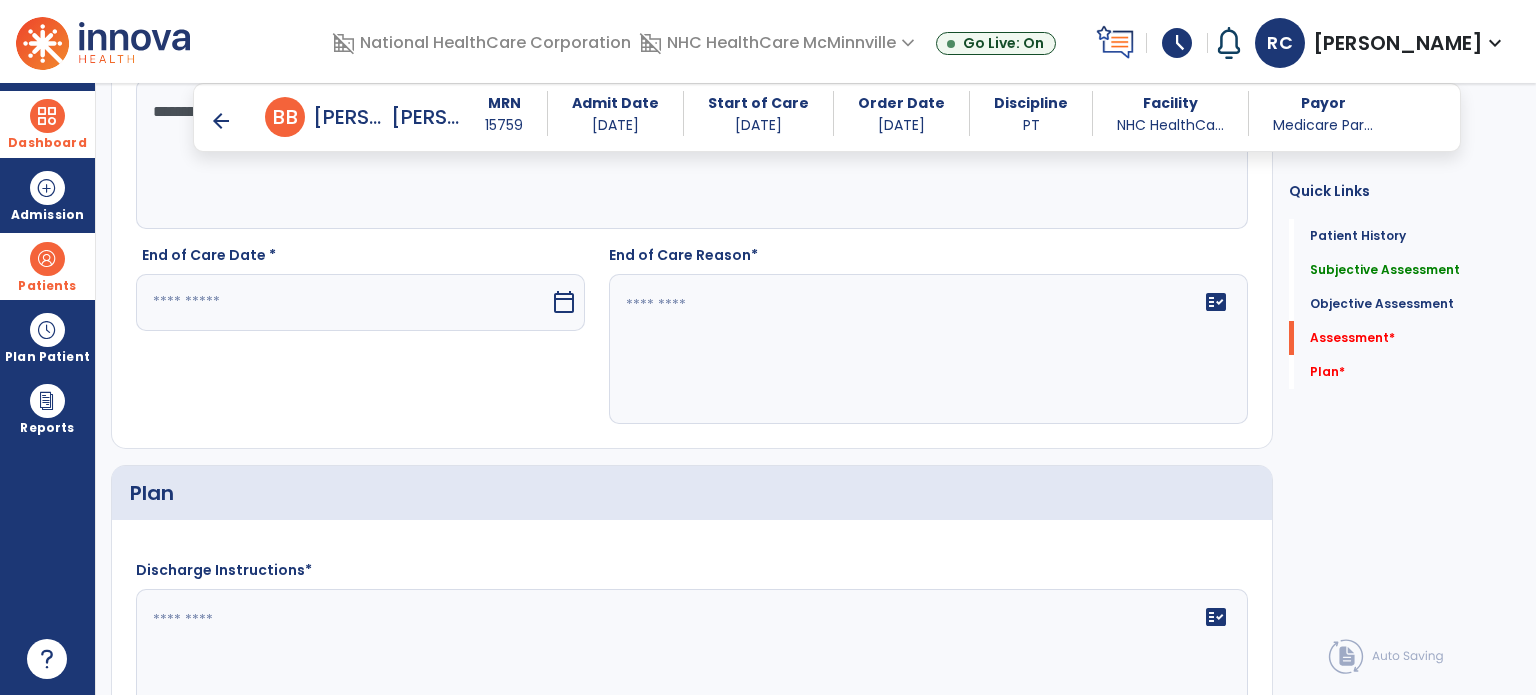 scroll, scrollTop: 2368, scrollLeft: 0, axis: vertical 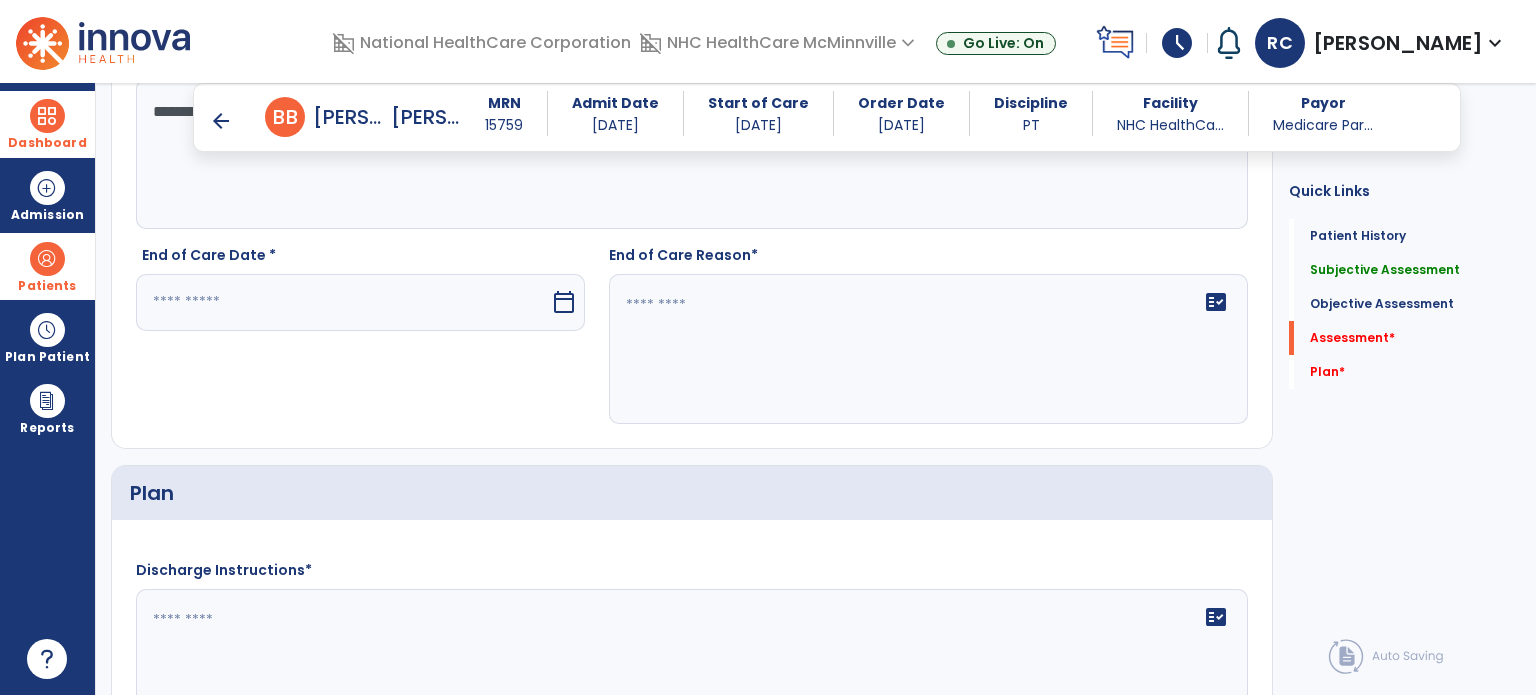type on "**********" 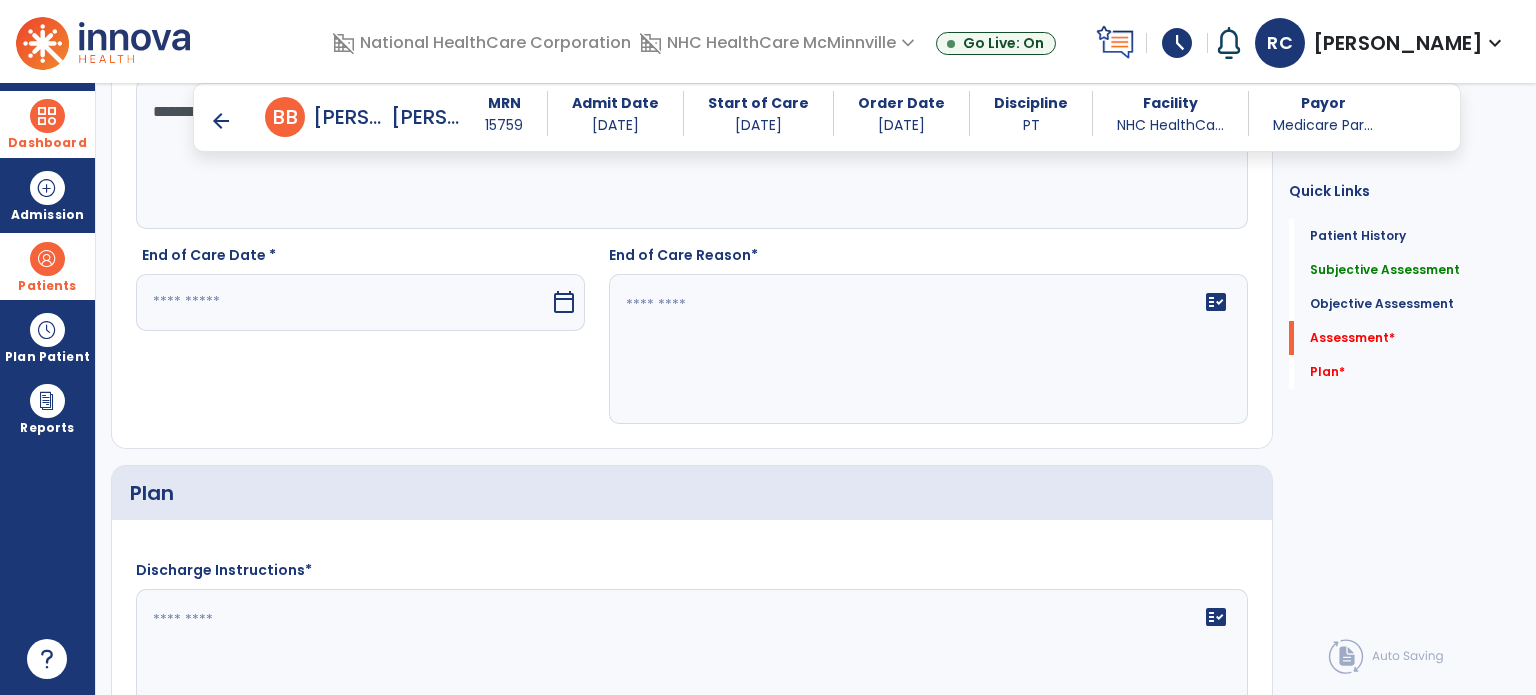 click at bounding box center [343, 302] 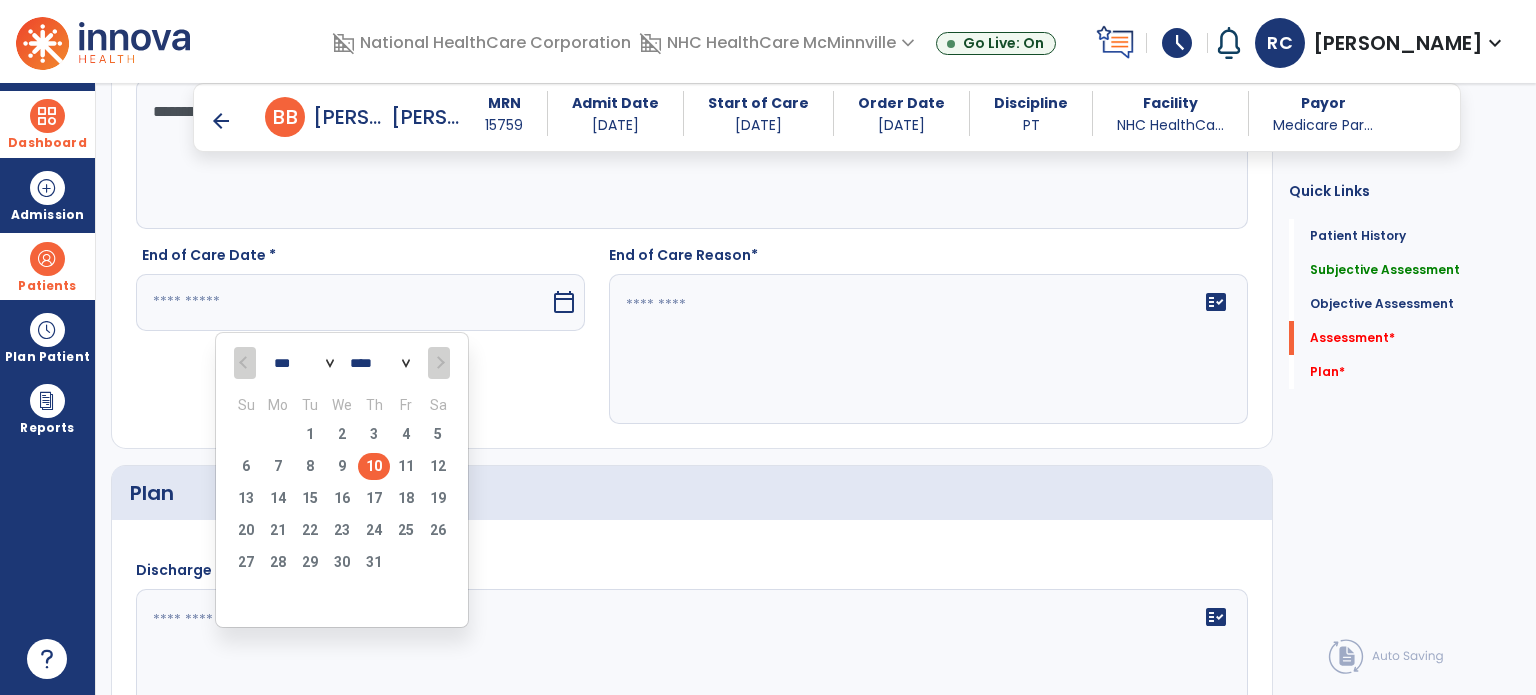 click on "10" at bounding box center (374, 466) 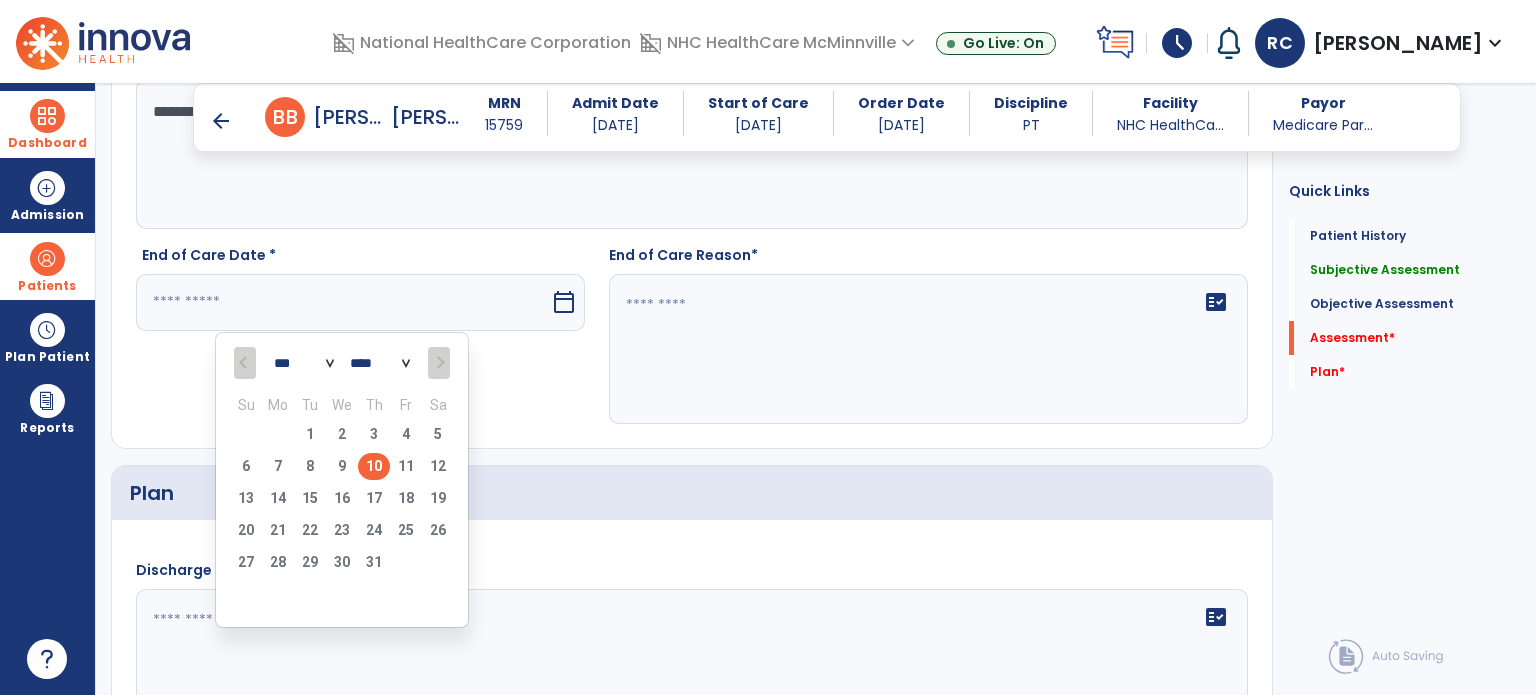 type on "*********" 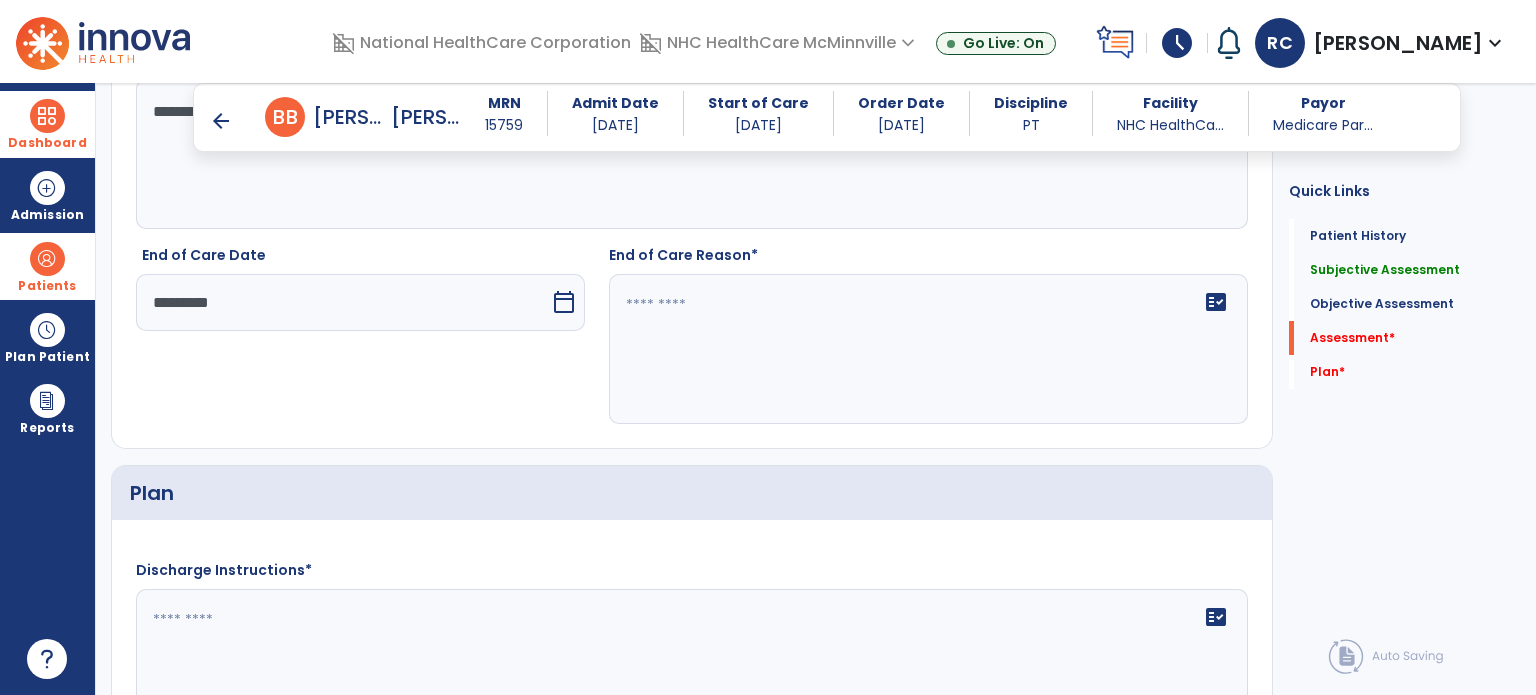 click 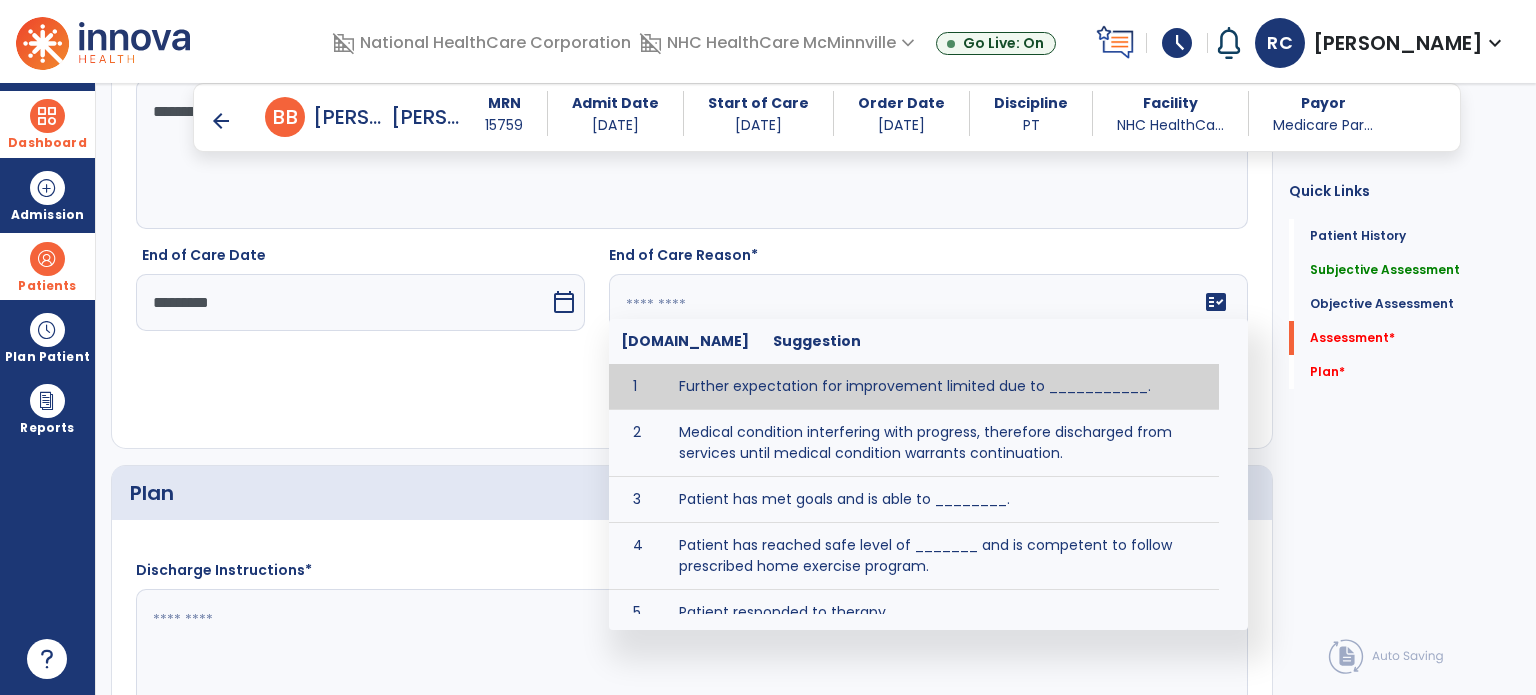 click 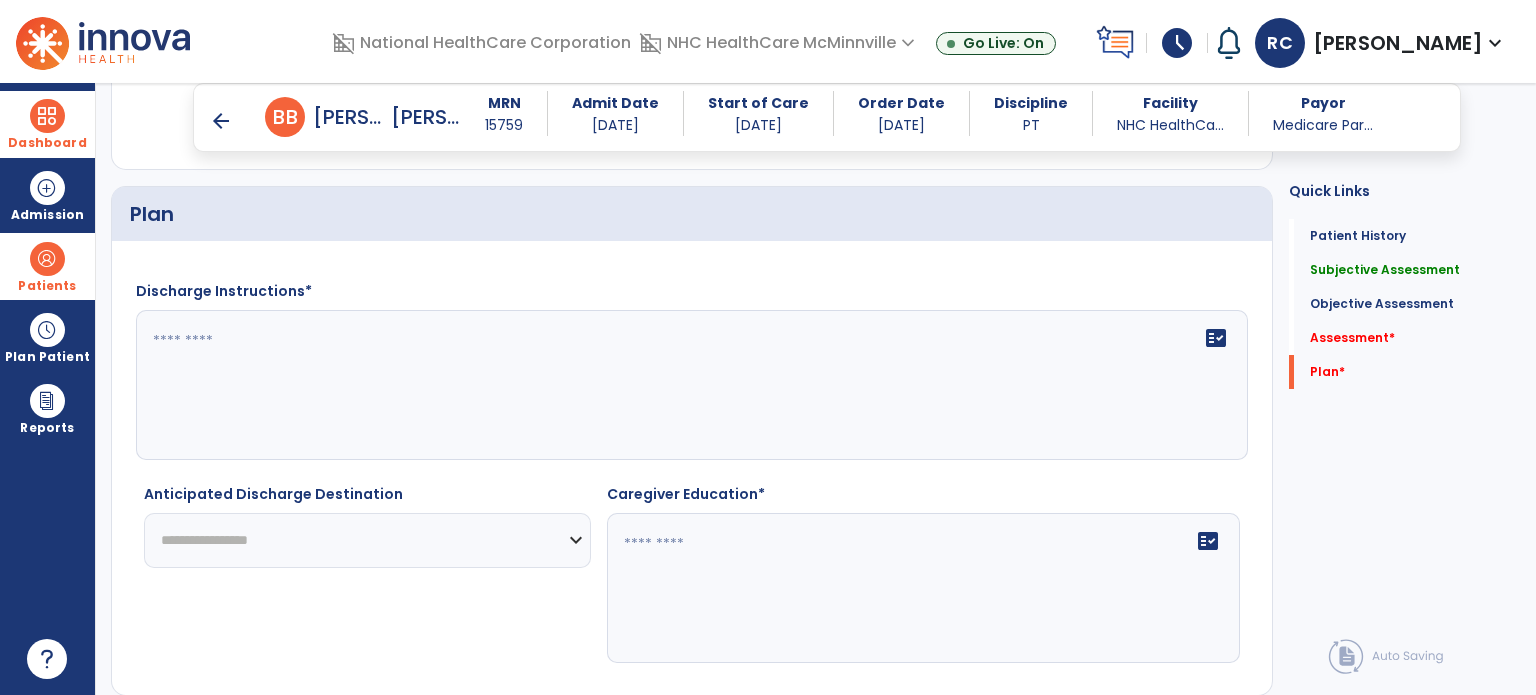 scroll, scrollTop: 2656, scrollLeft: 0, axis: vertical 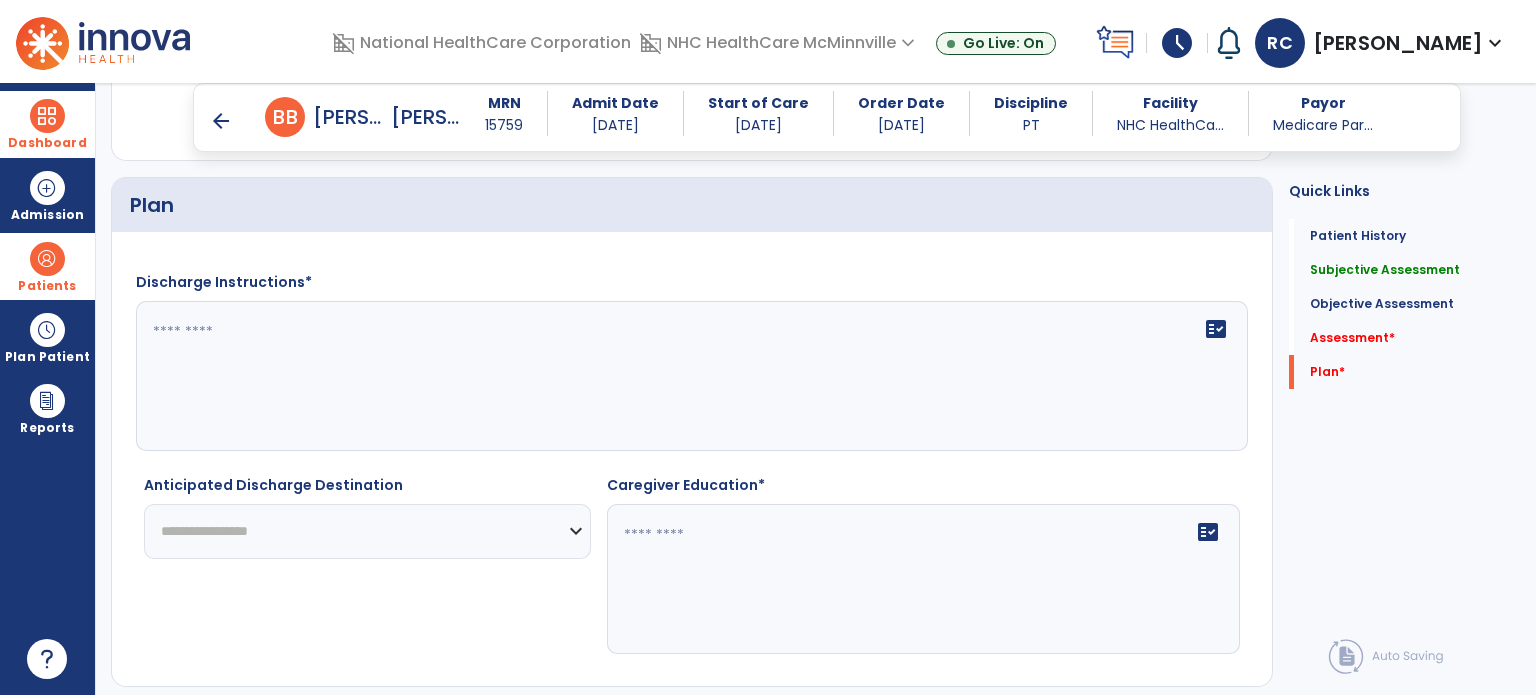 type on "**********" 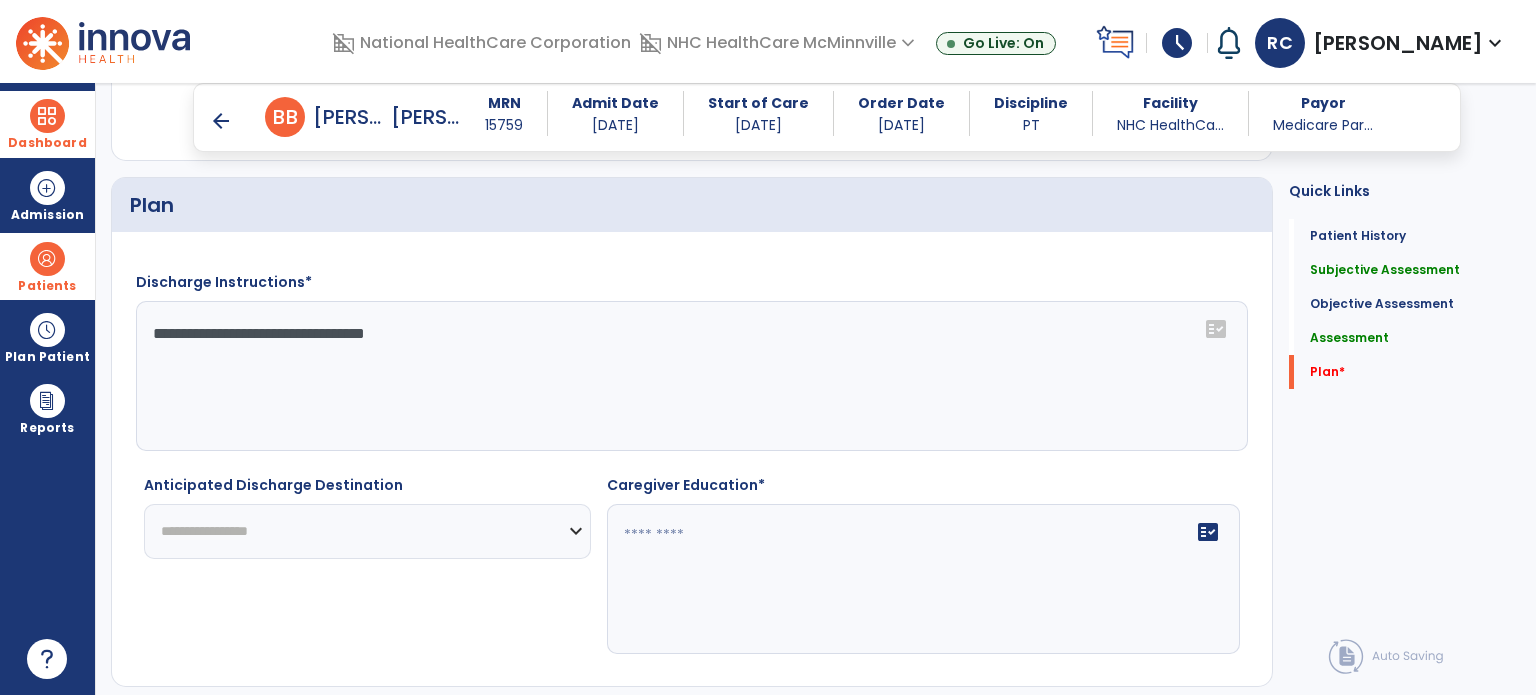 click on "**********" 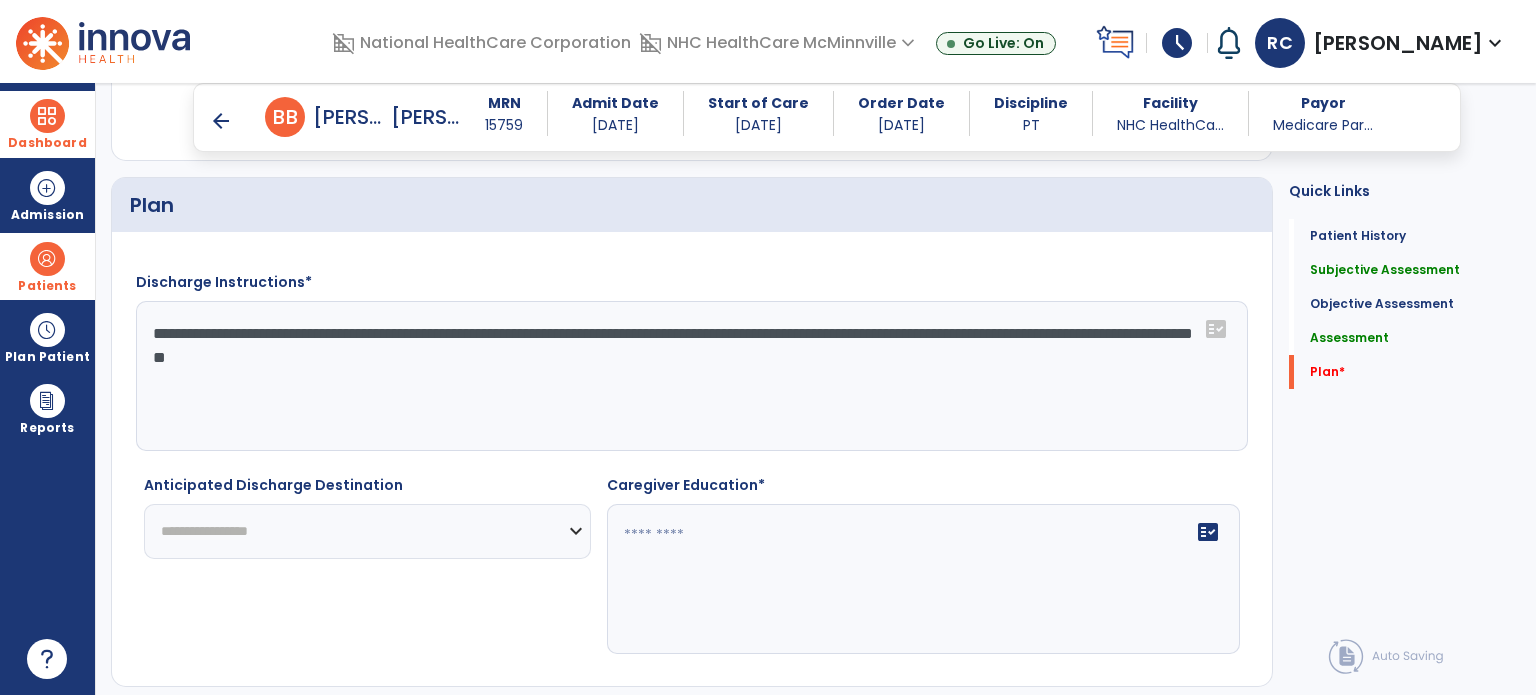 click on "**********" 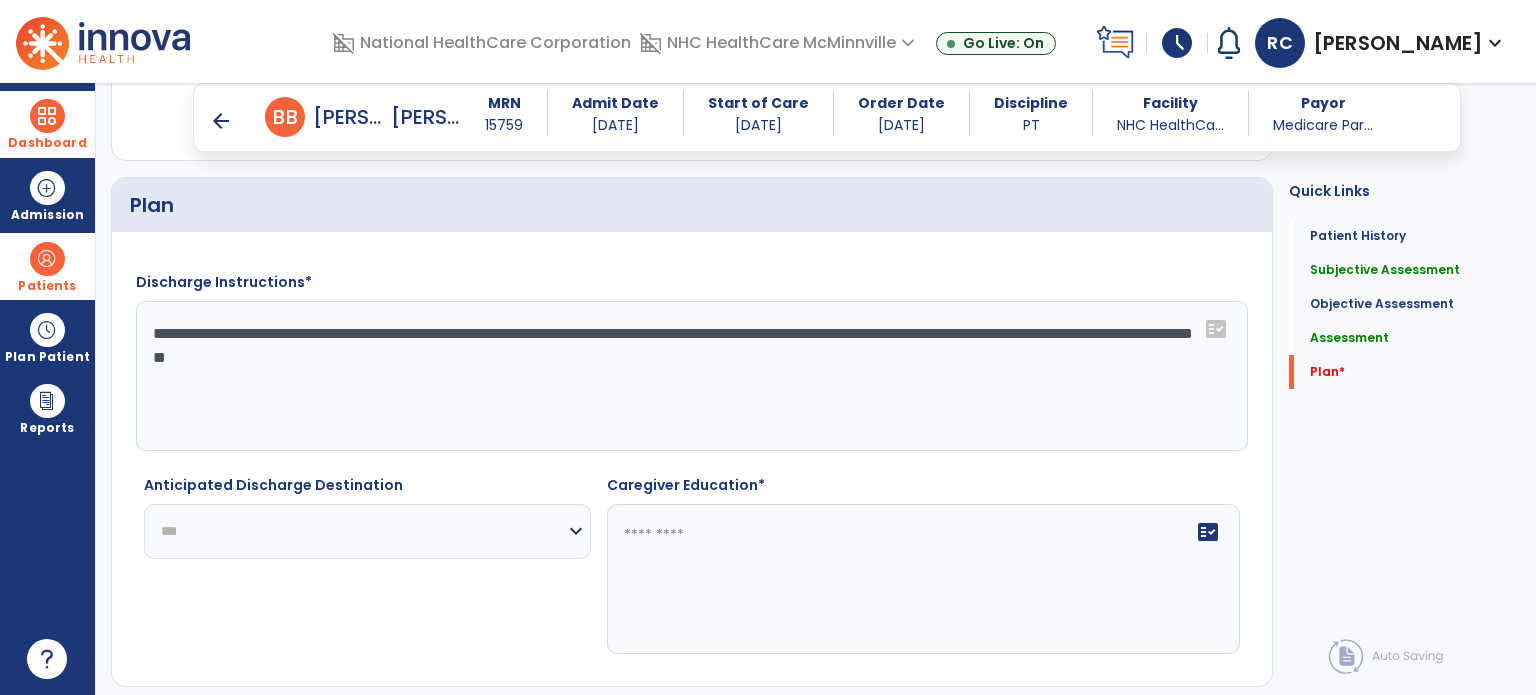 click on "**********" 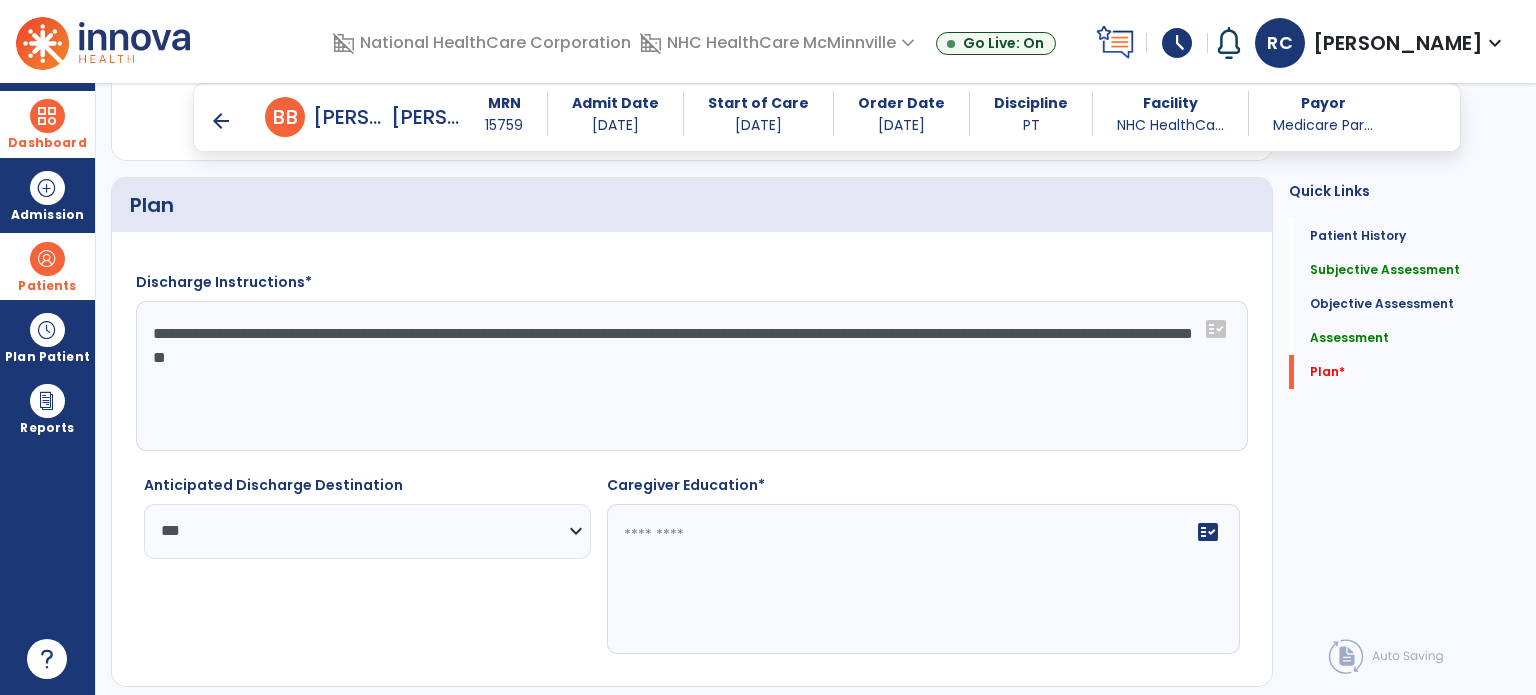 click on "fact_check" 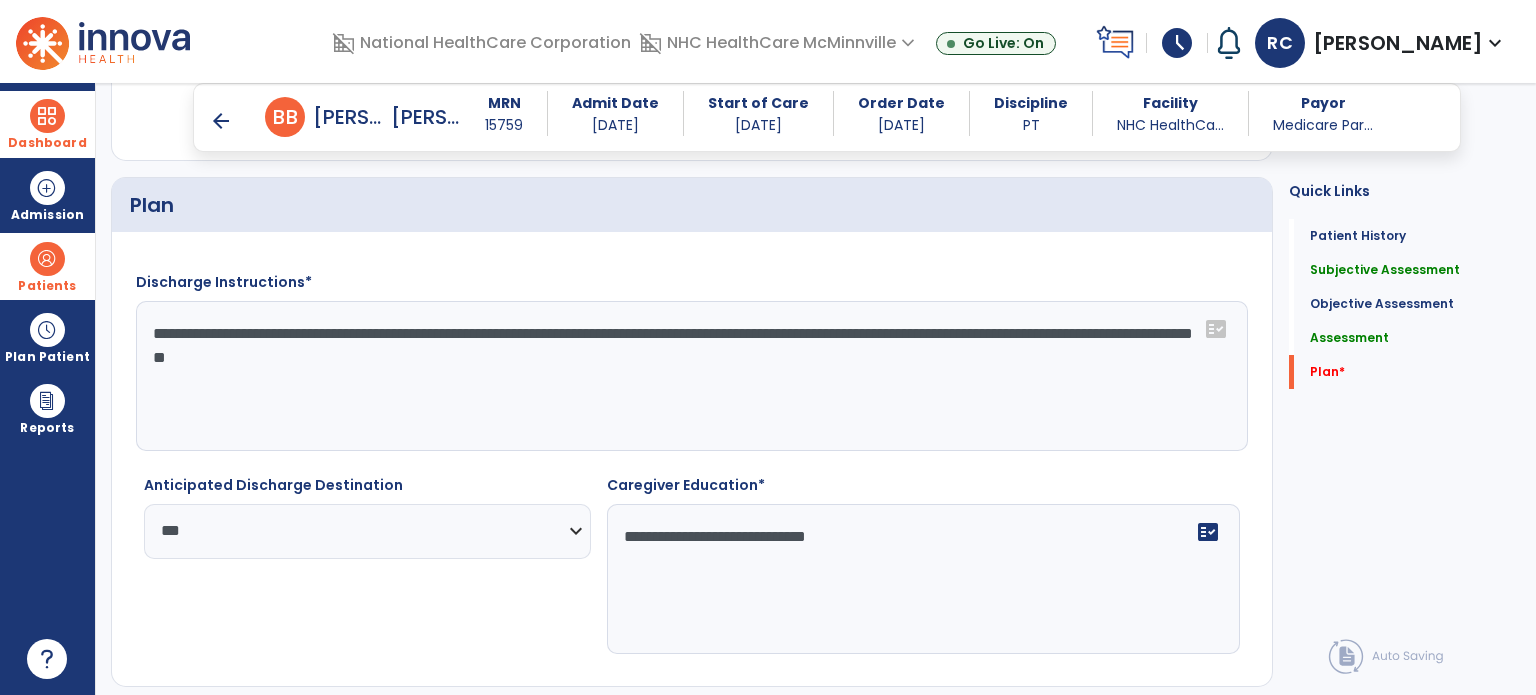 scroll, scrollTop: 2712, scrollLeft: 0, axis: vertical 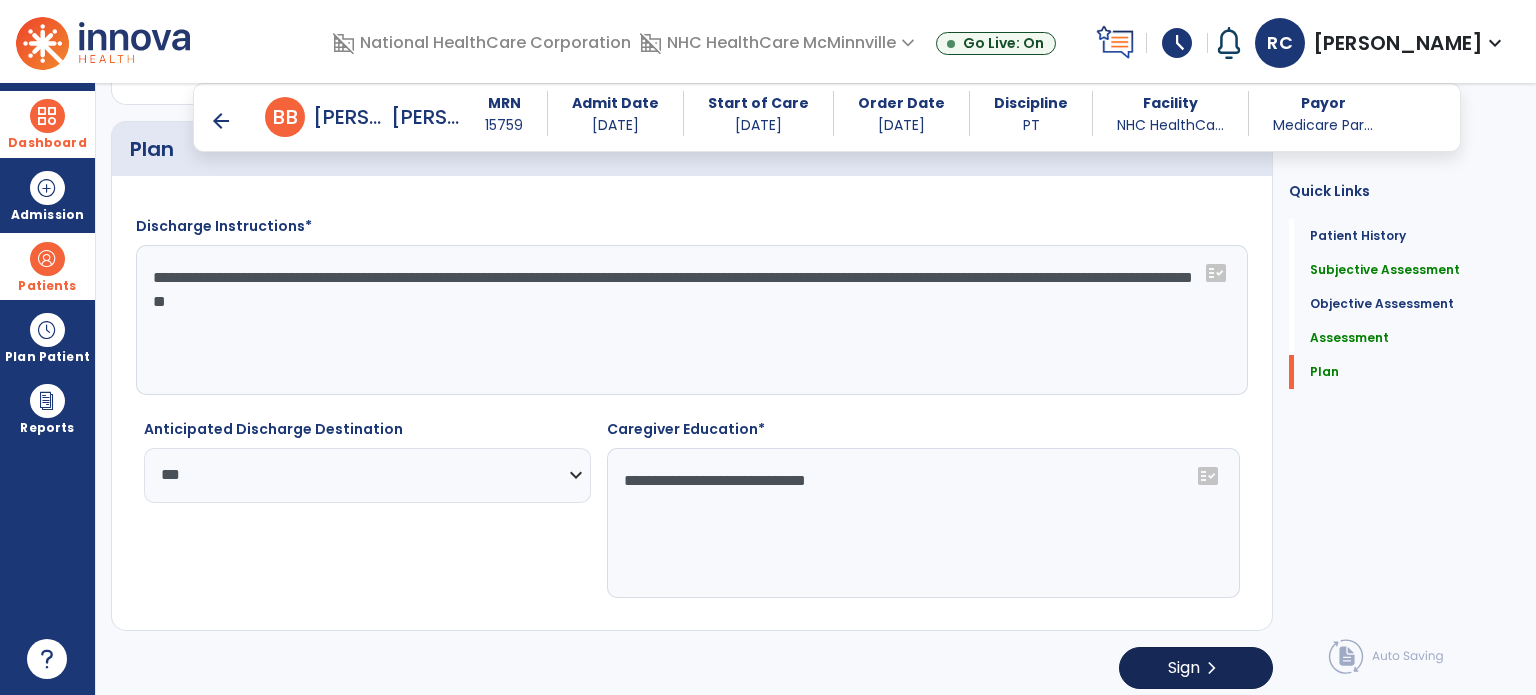 type on "**********" 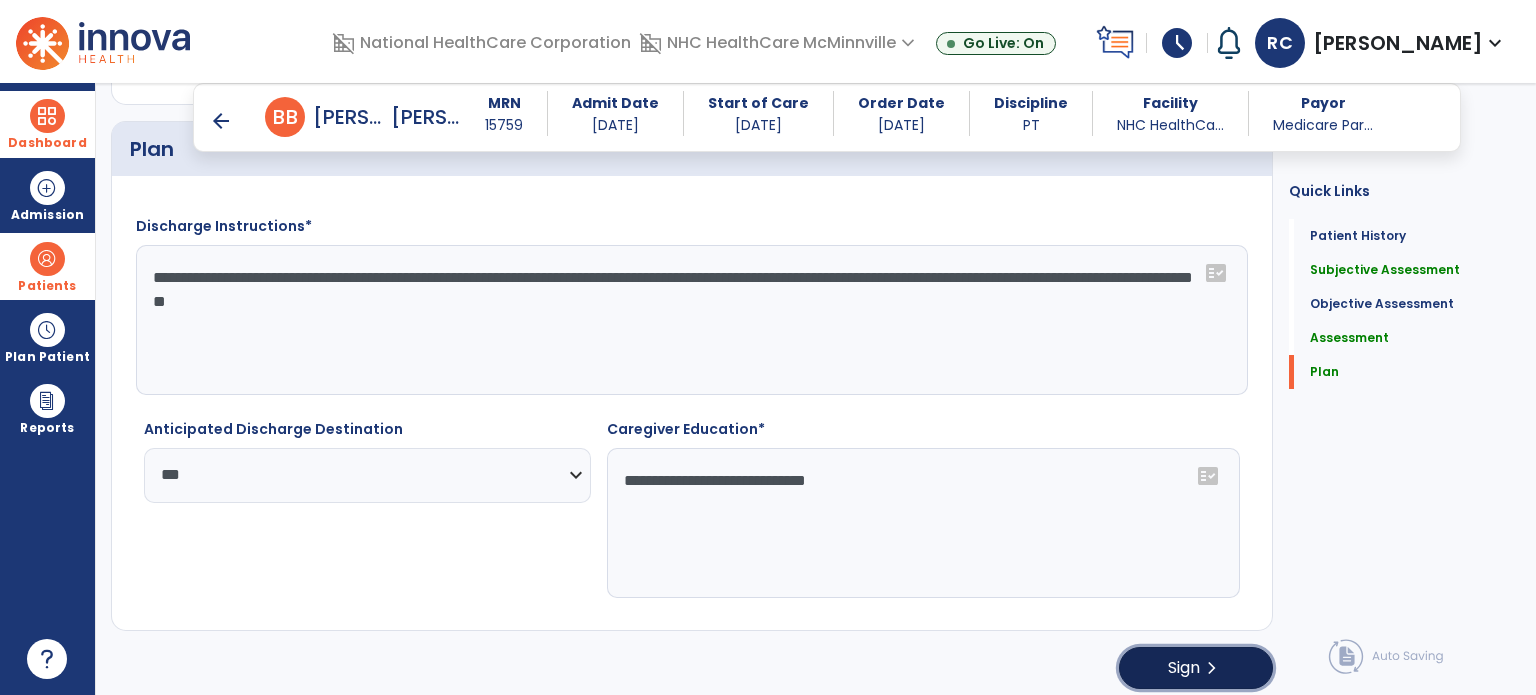 click on "Sign  chevron_right" 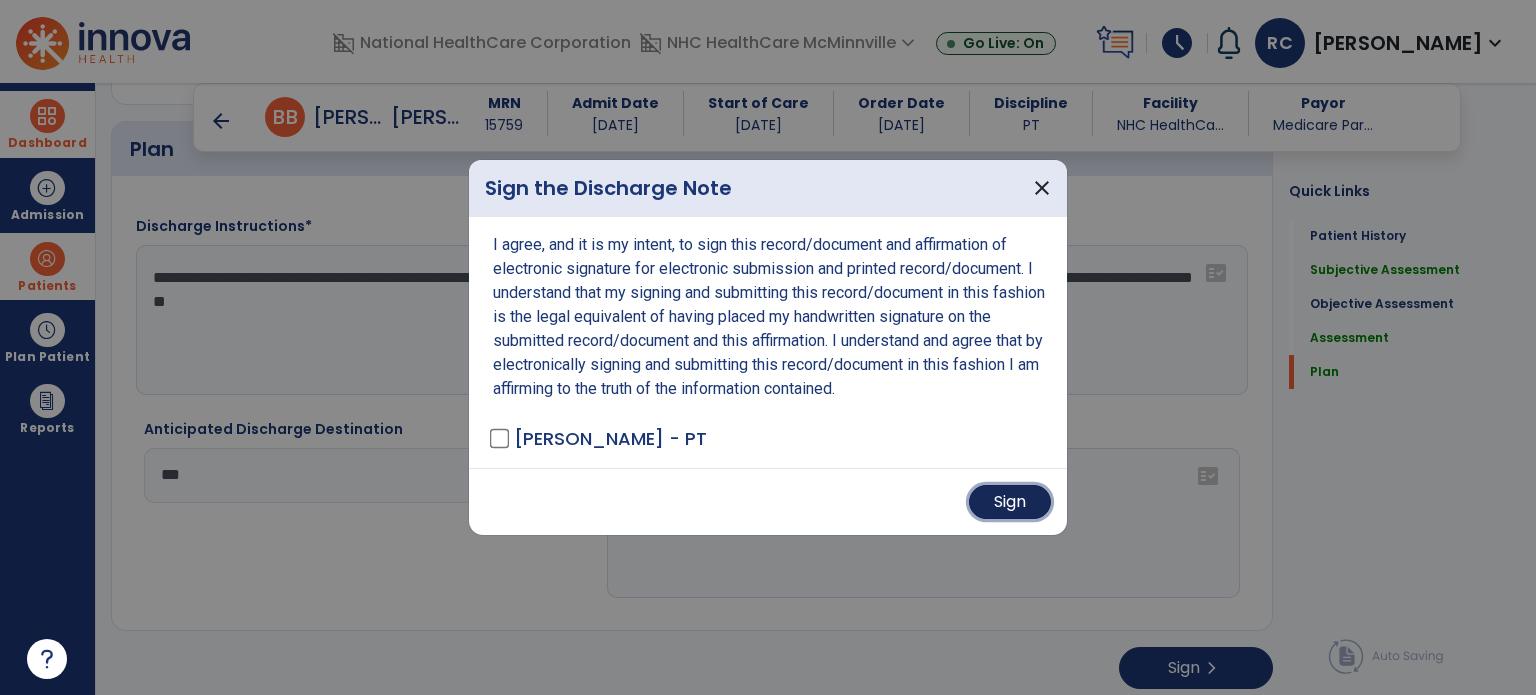 click on "Sign" at bounding box center [1010, 502] 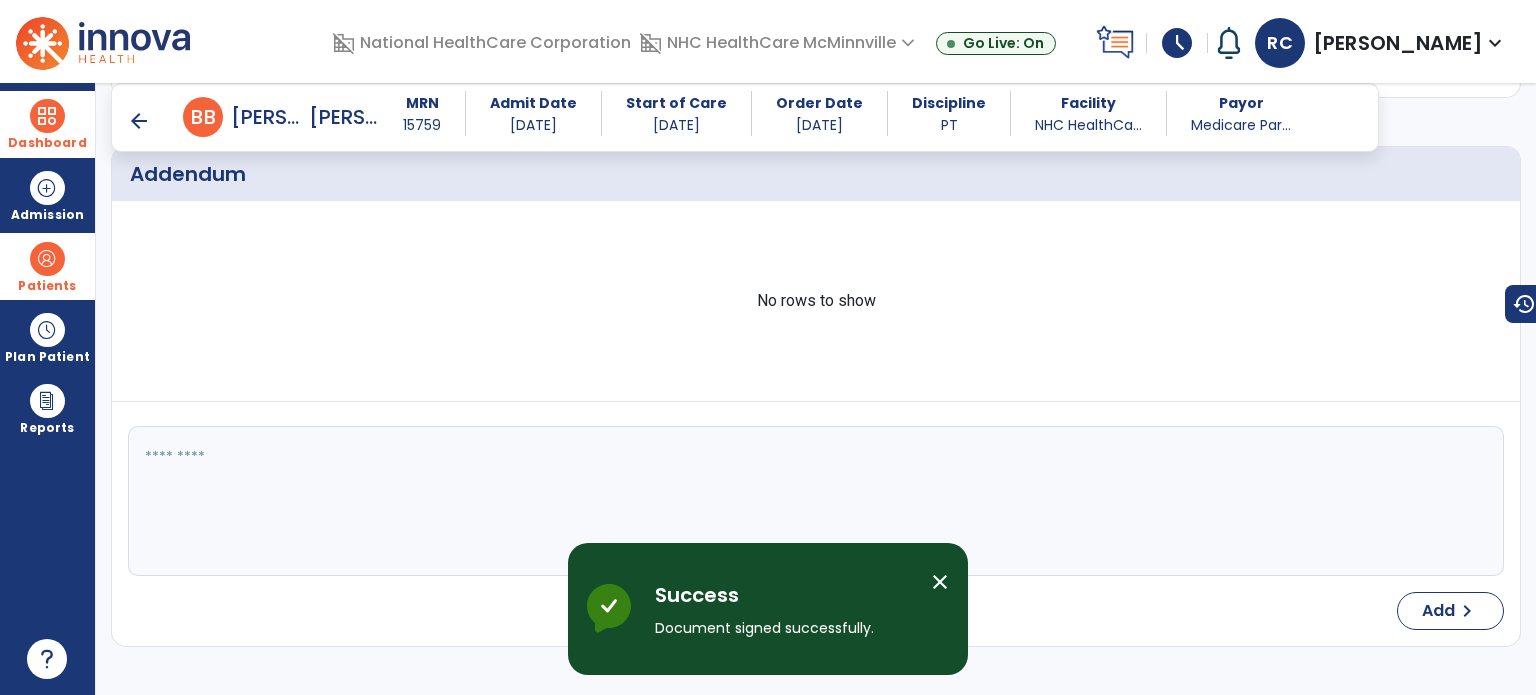 scroll, scrollTop: 0, scrollLeft: 0, axis: both 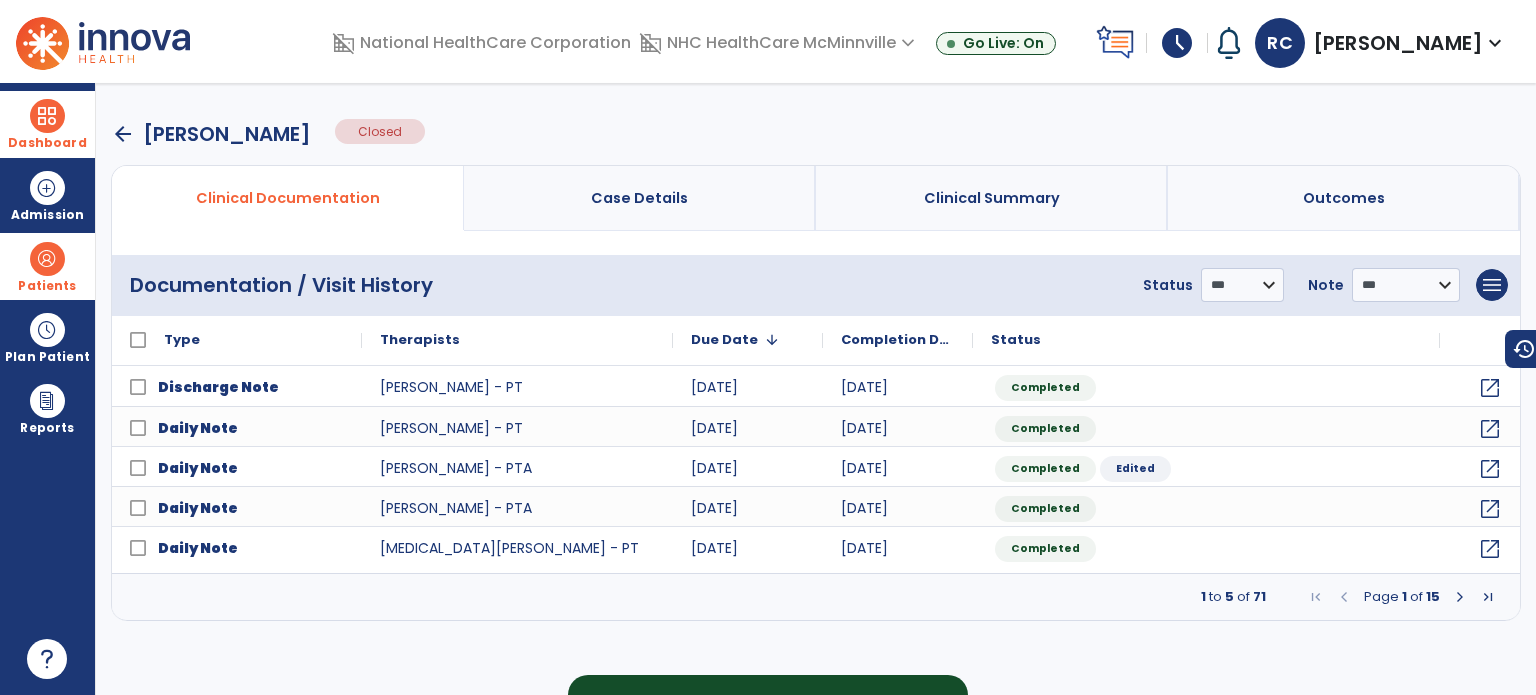 click on "arrow_back" at bounding box center [123, 134] 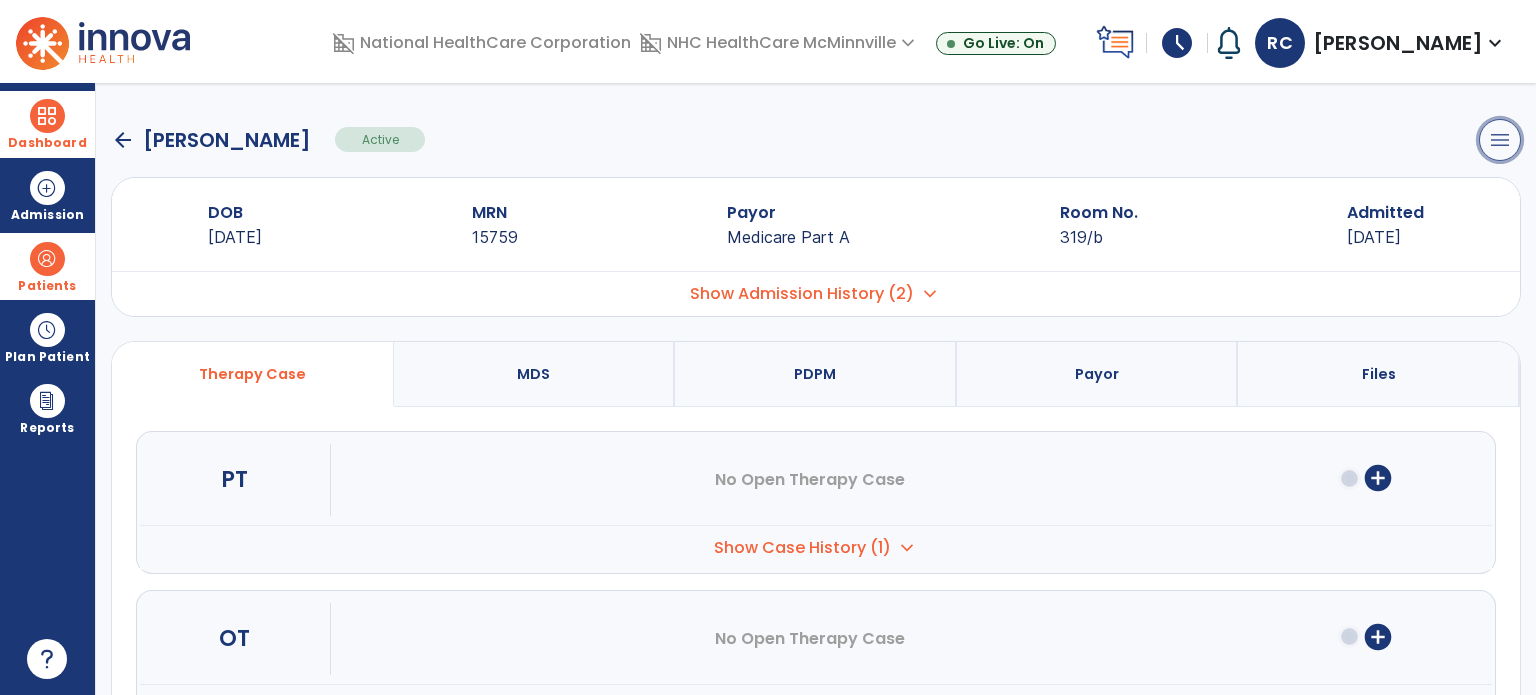 click on "menu" at bounding box center [1500, 140] 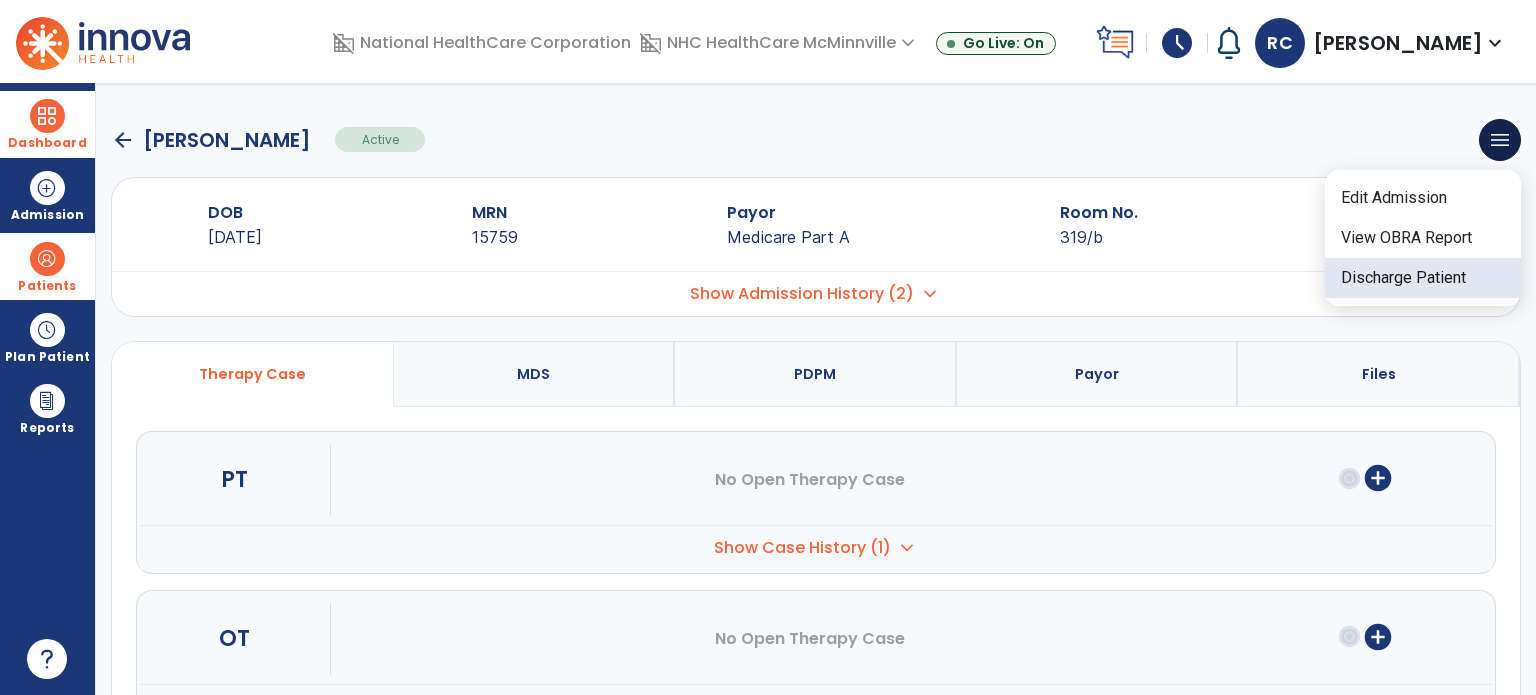 click on "Discharge Patient" 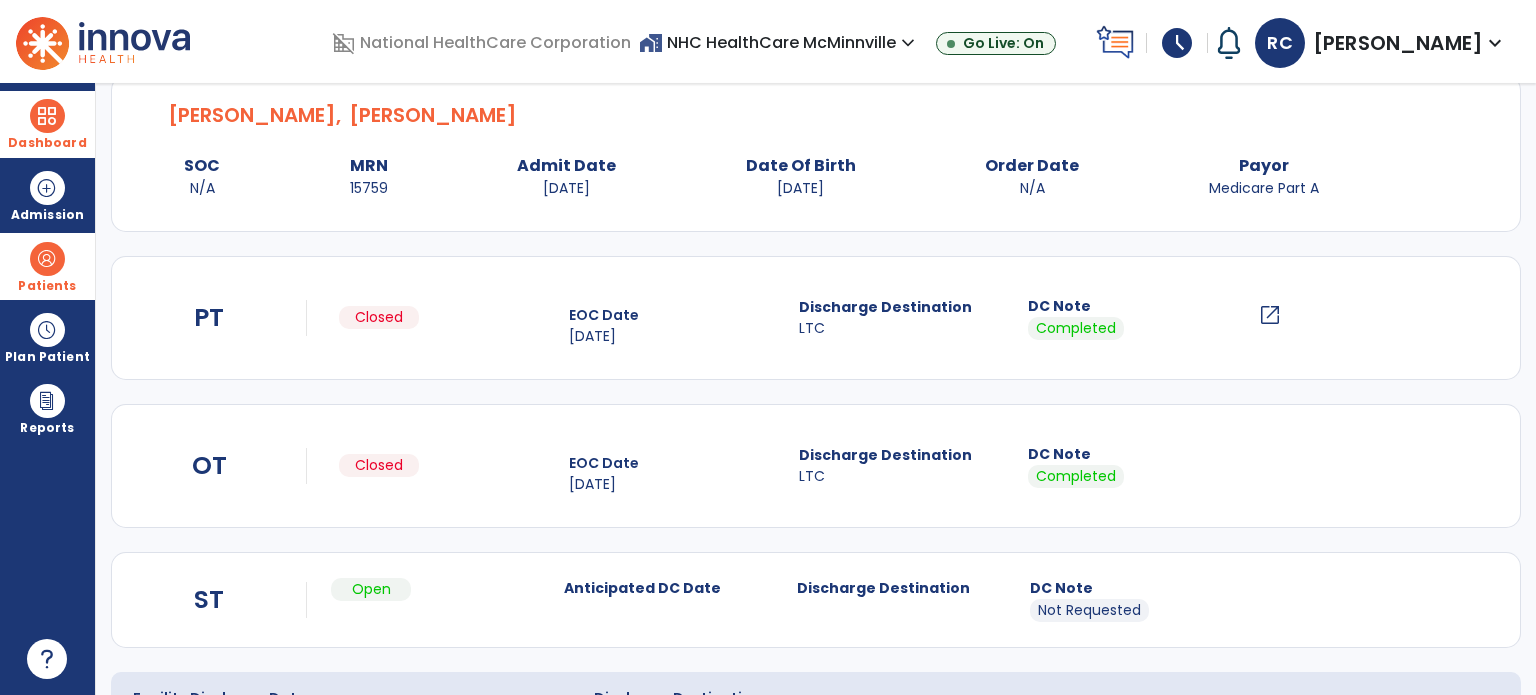 scroll, scrollTop: 214, scrollLeft: 0, axis: vertical 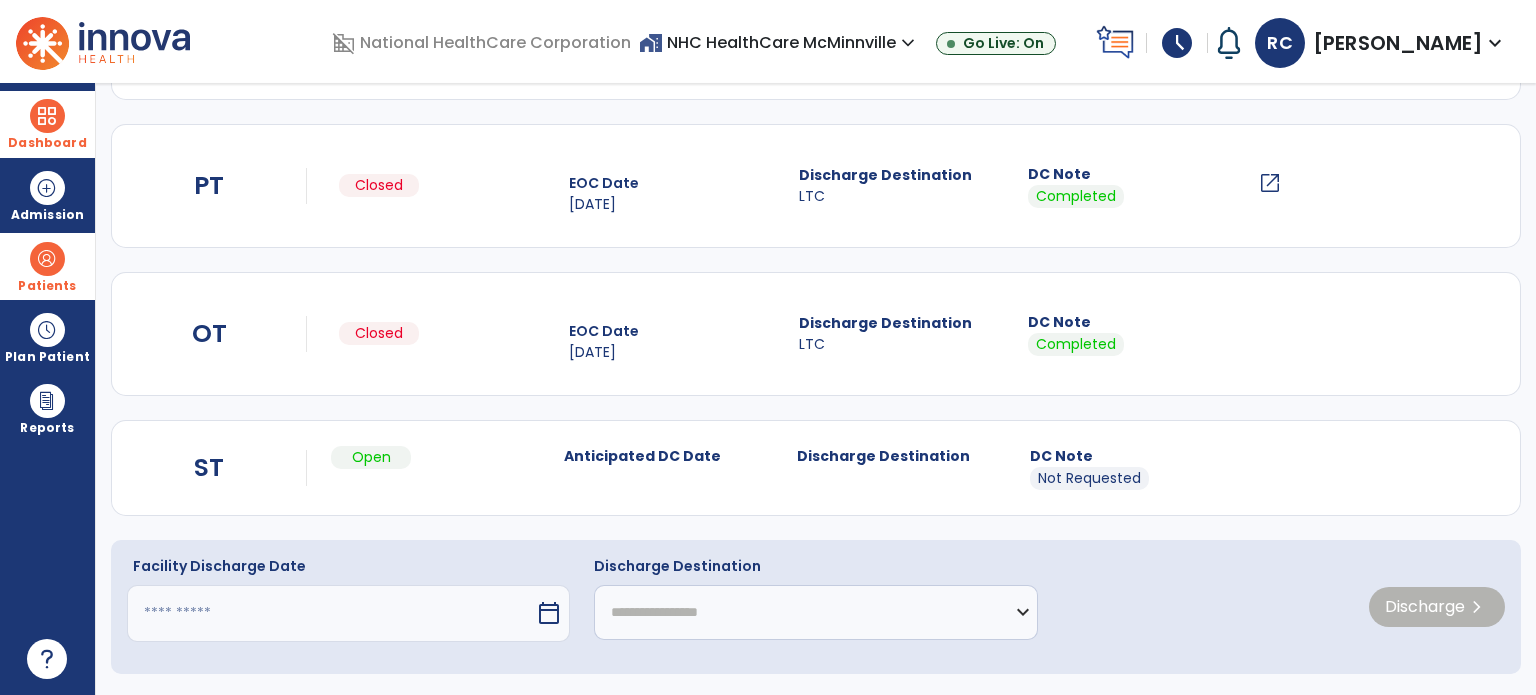 click at bounding box center [331, 613] 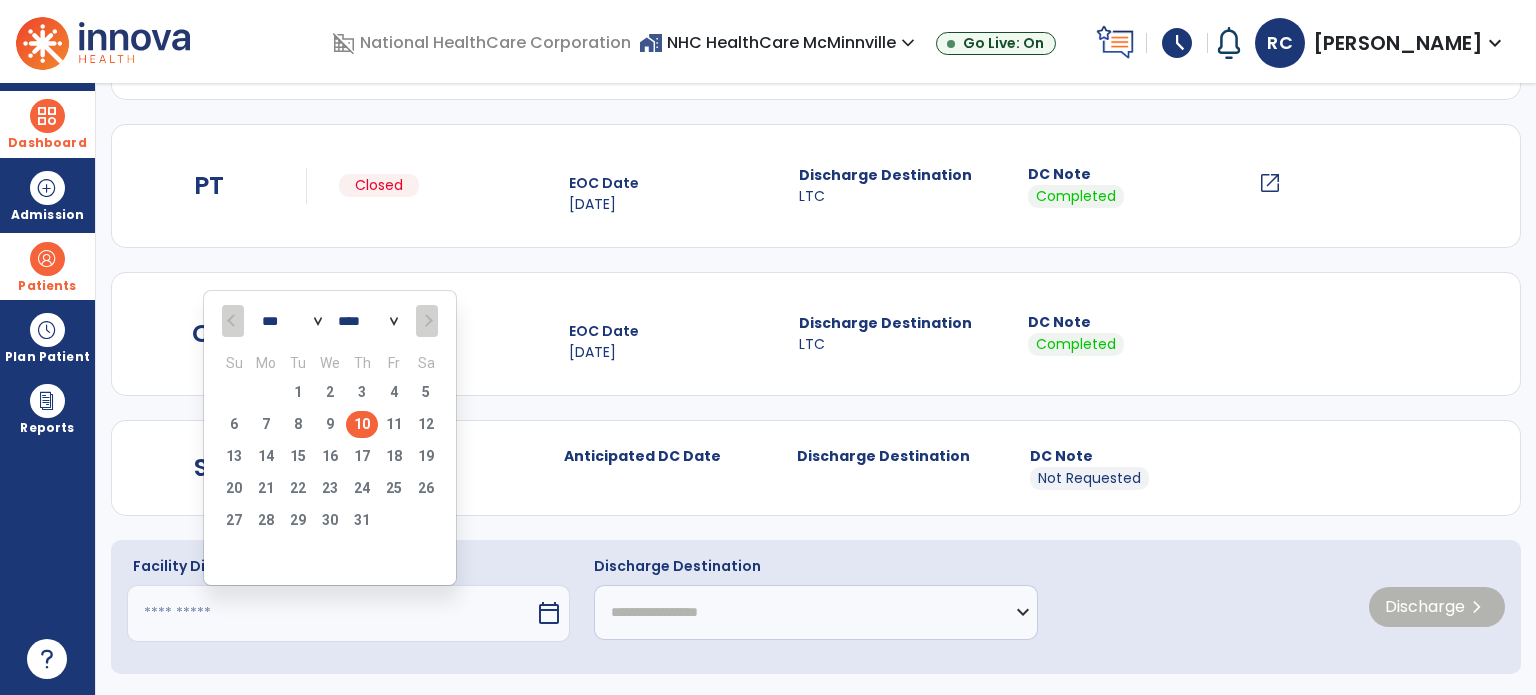 click on "10" at bounding box center (362, 424) 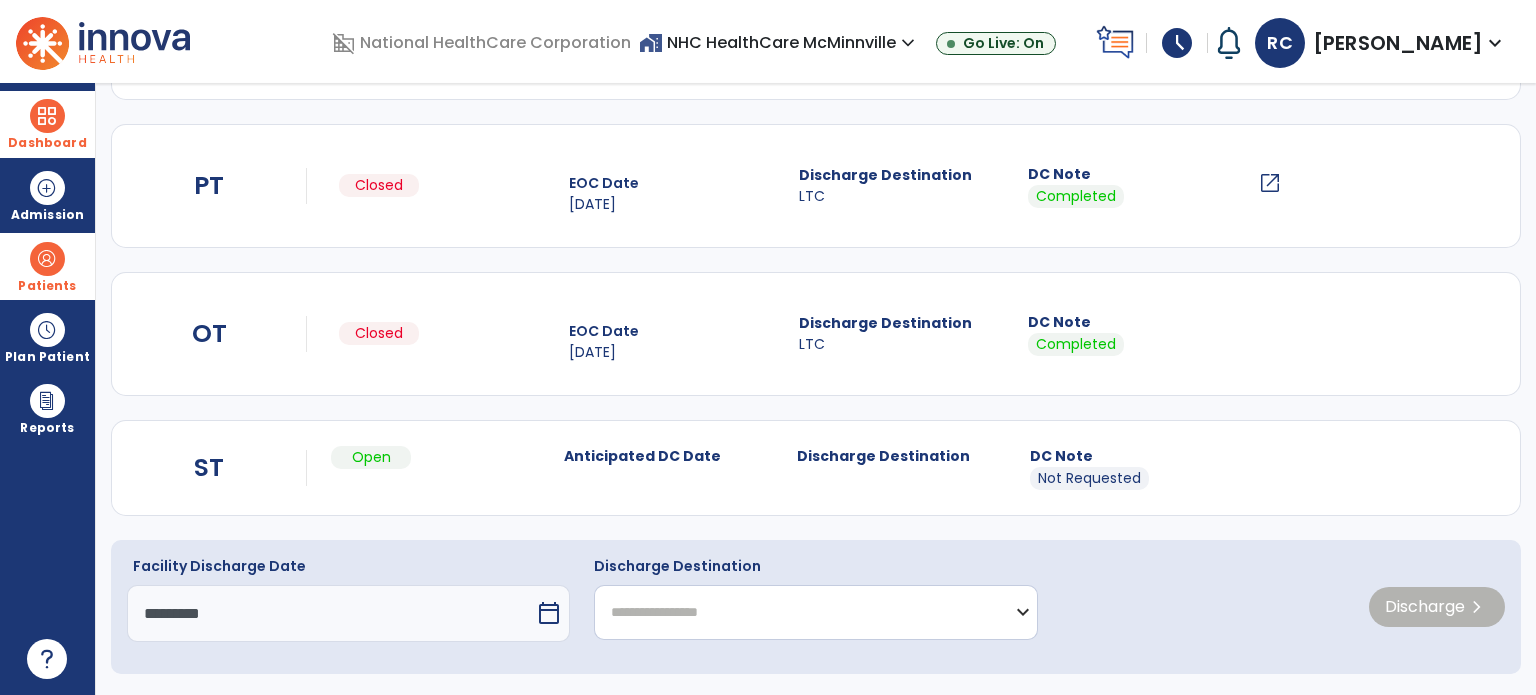 click on "**********" 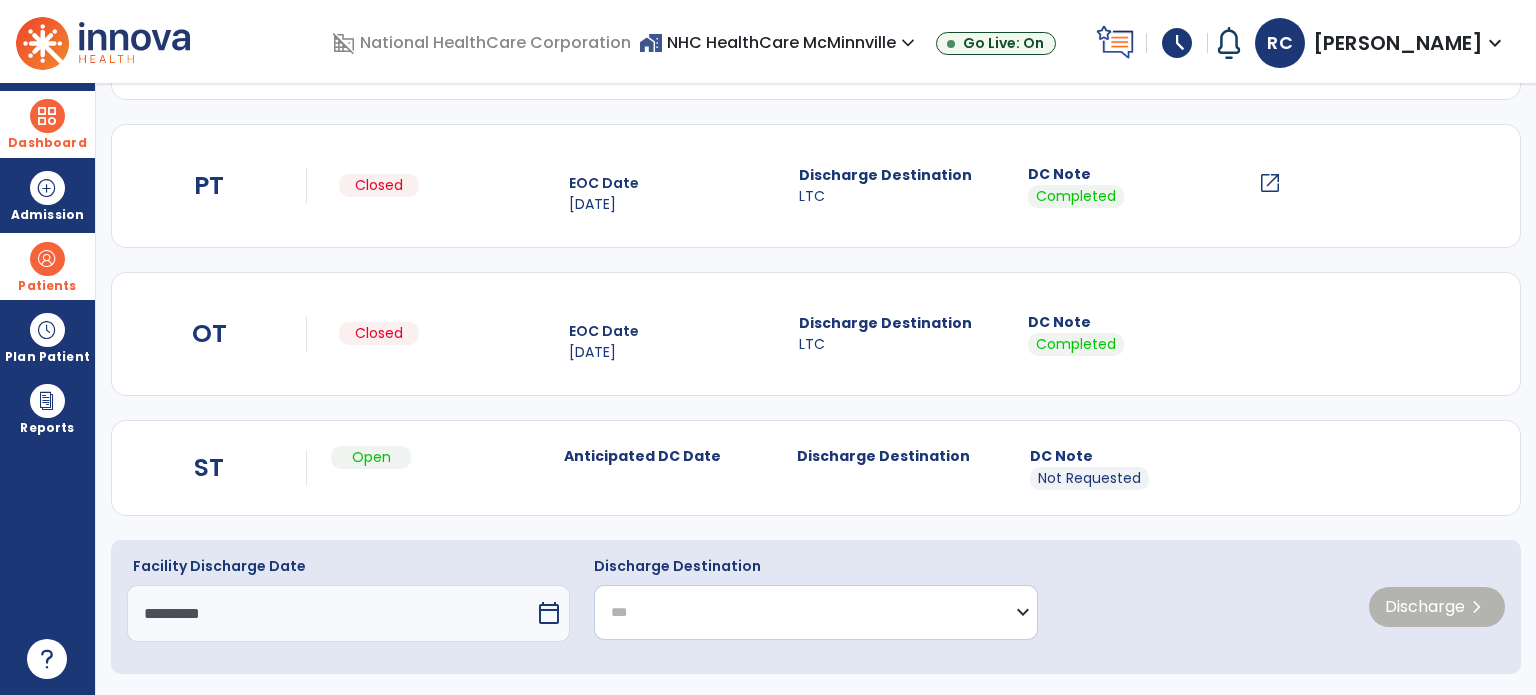 click on "**********" 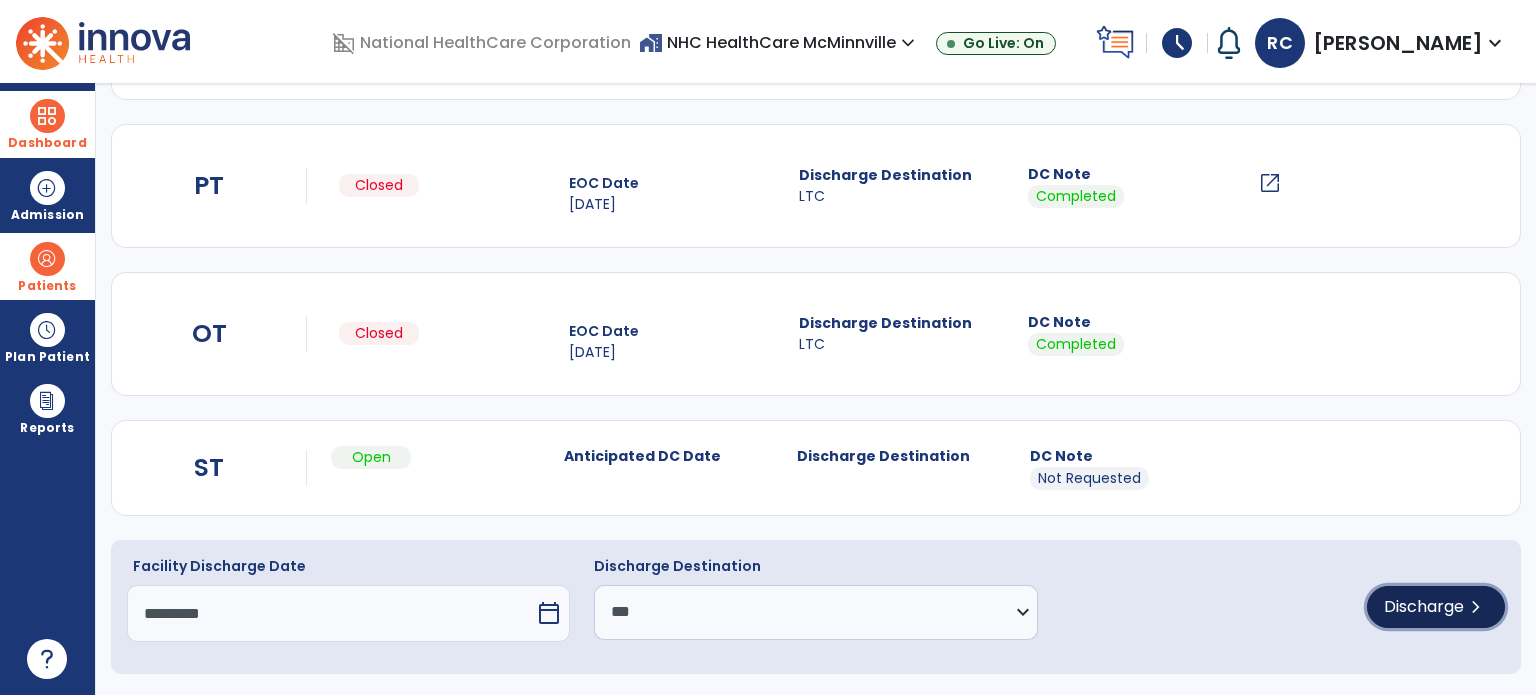 click on "Discharge" 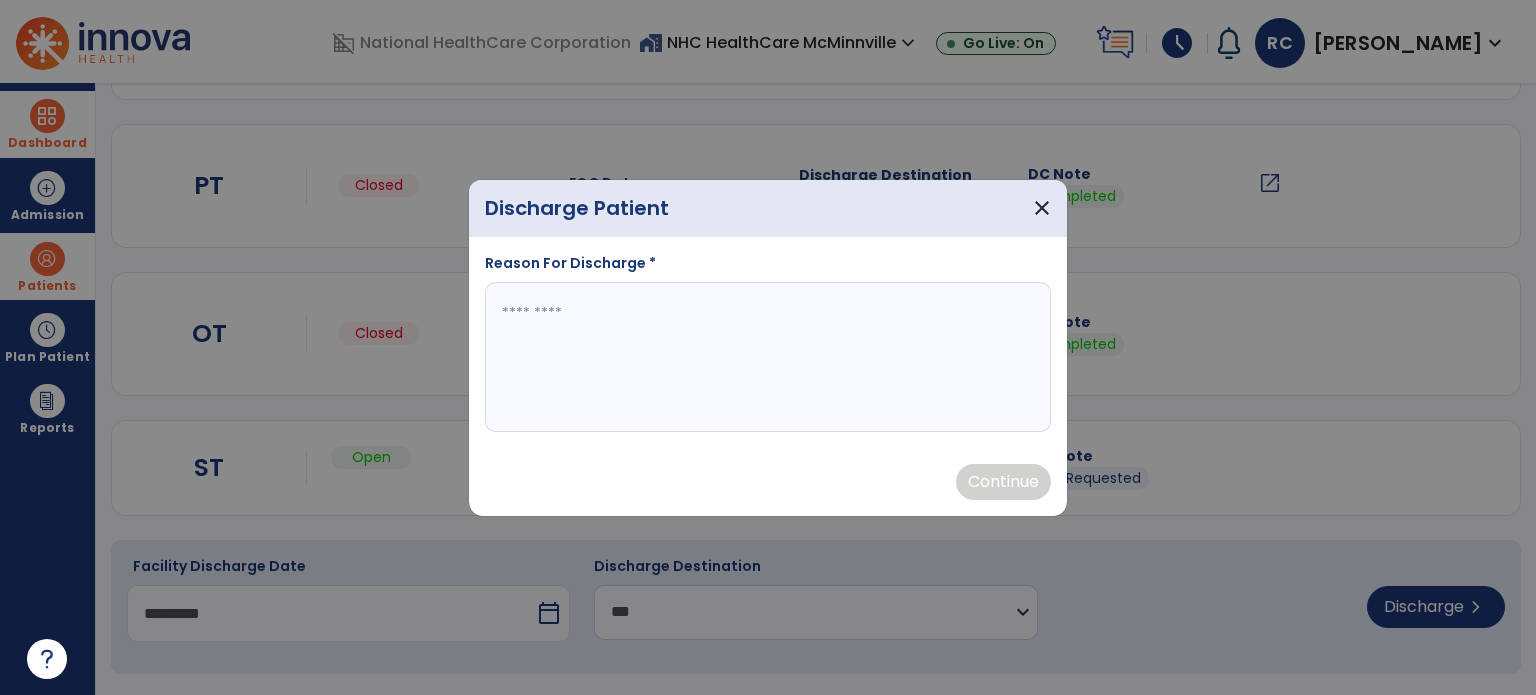 click at bounding box center (768, 357) 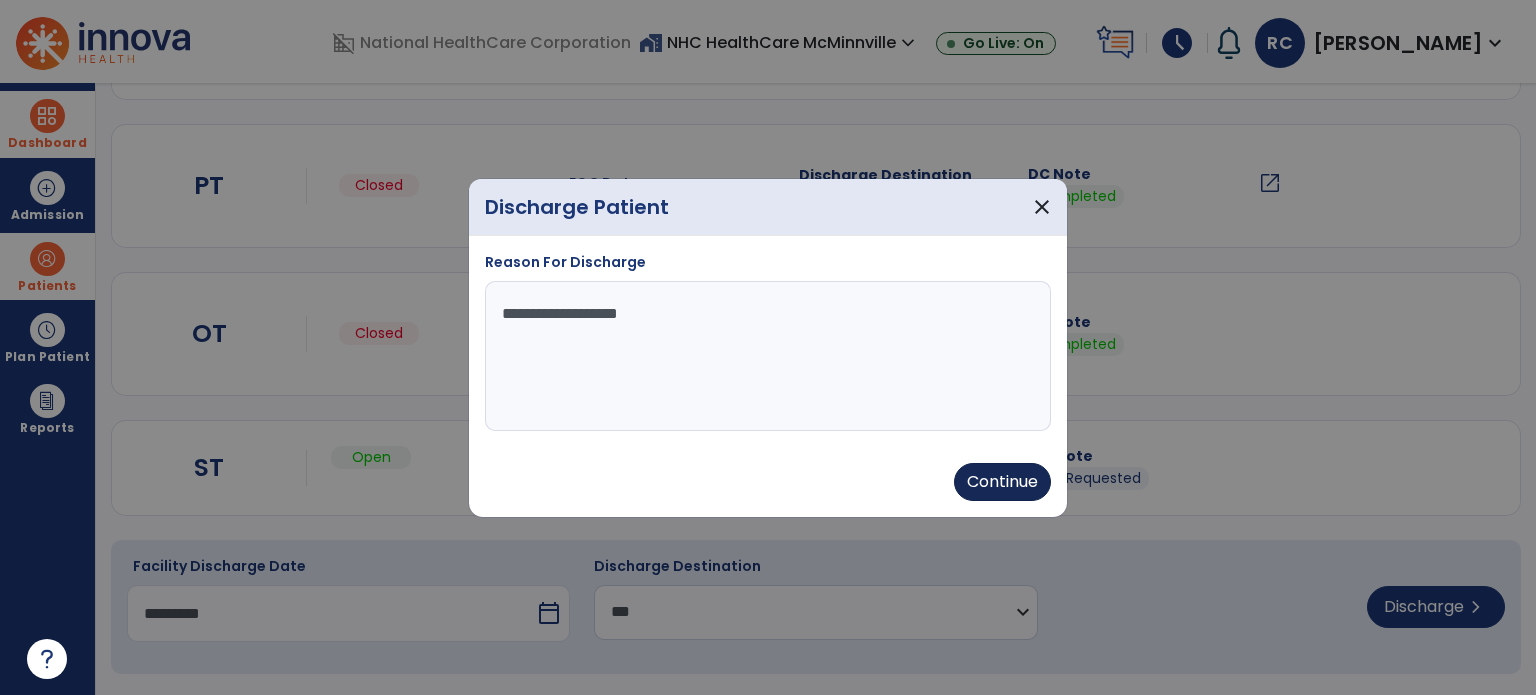 type on "**********" 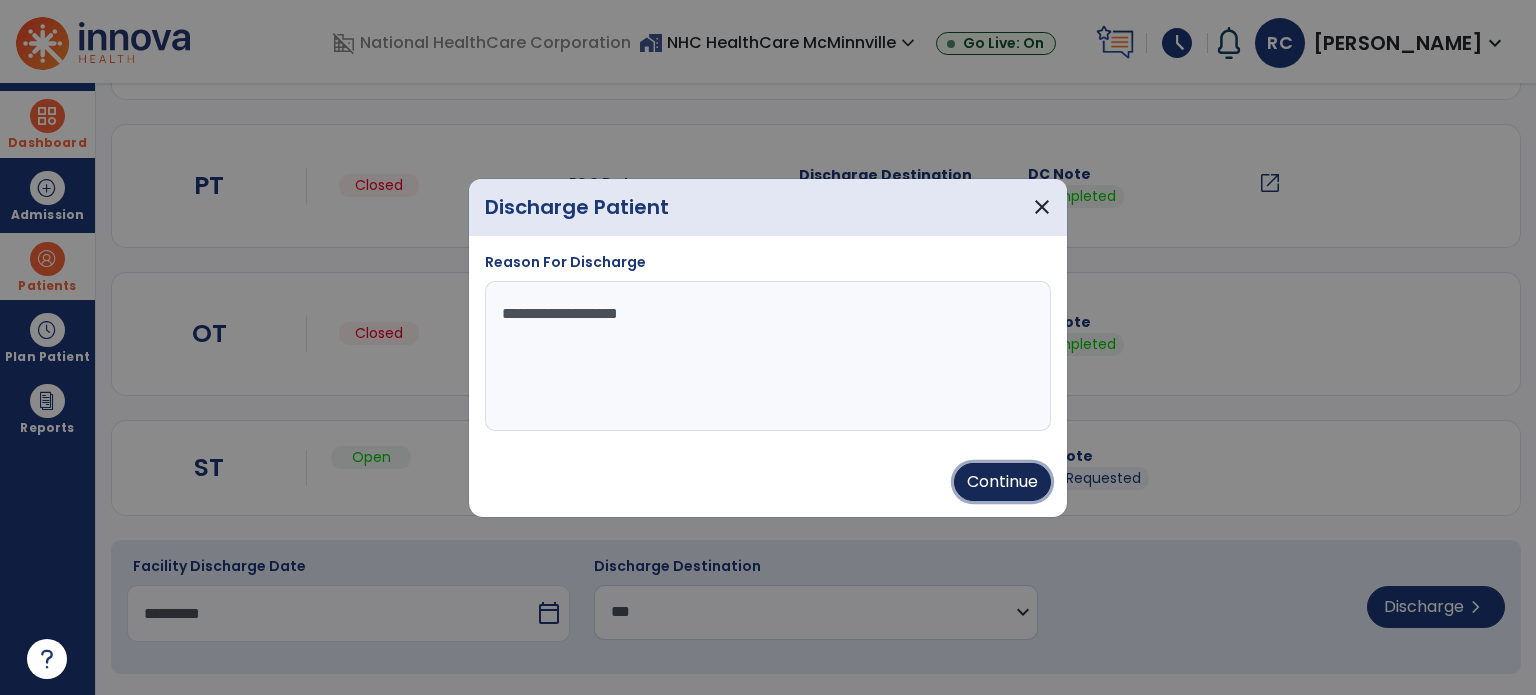 click on "Continue" at bounding box center [1002, 482] 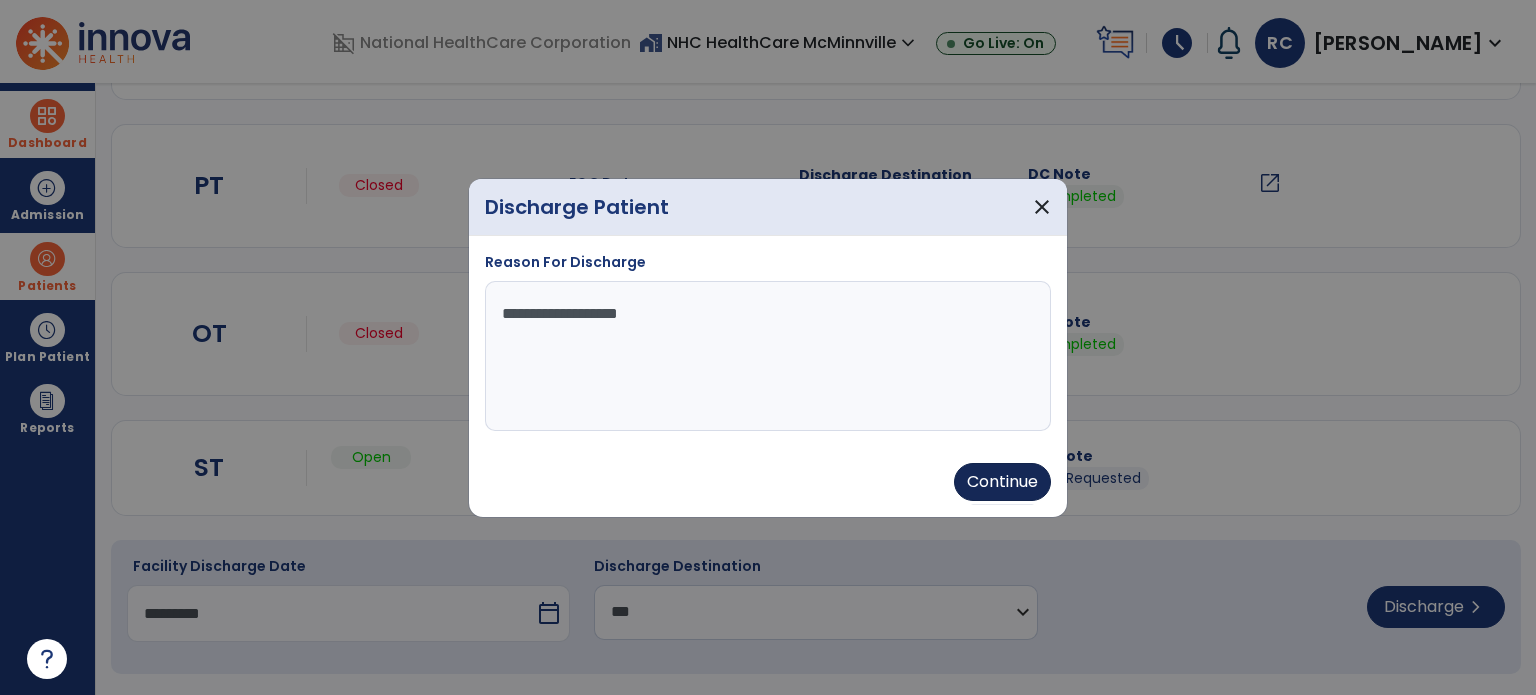 type on "*********" 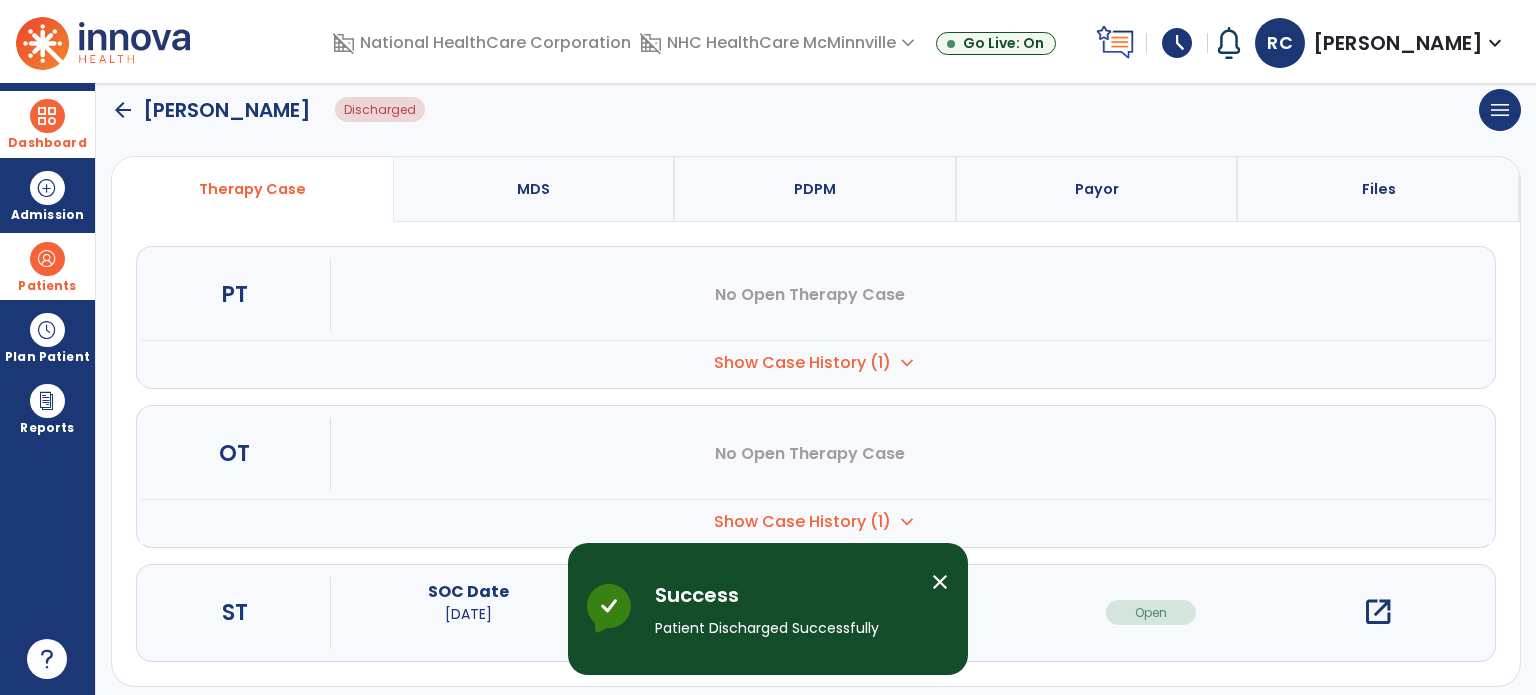 scroll, scrollTop: 164, scrollLeft: 0, axis: vertical 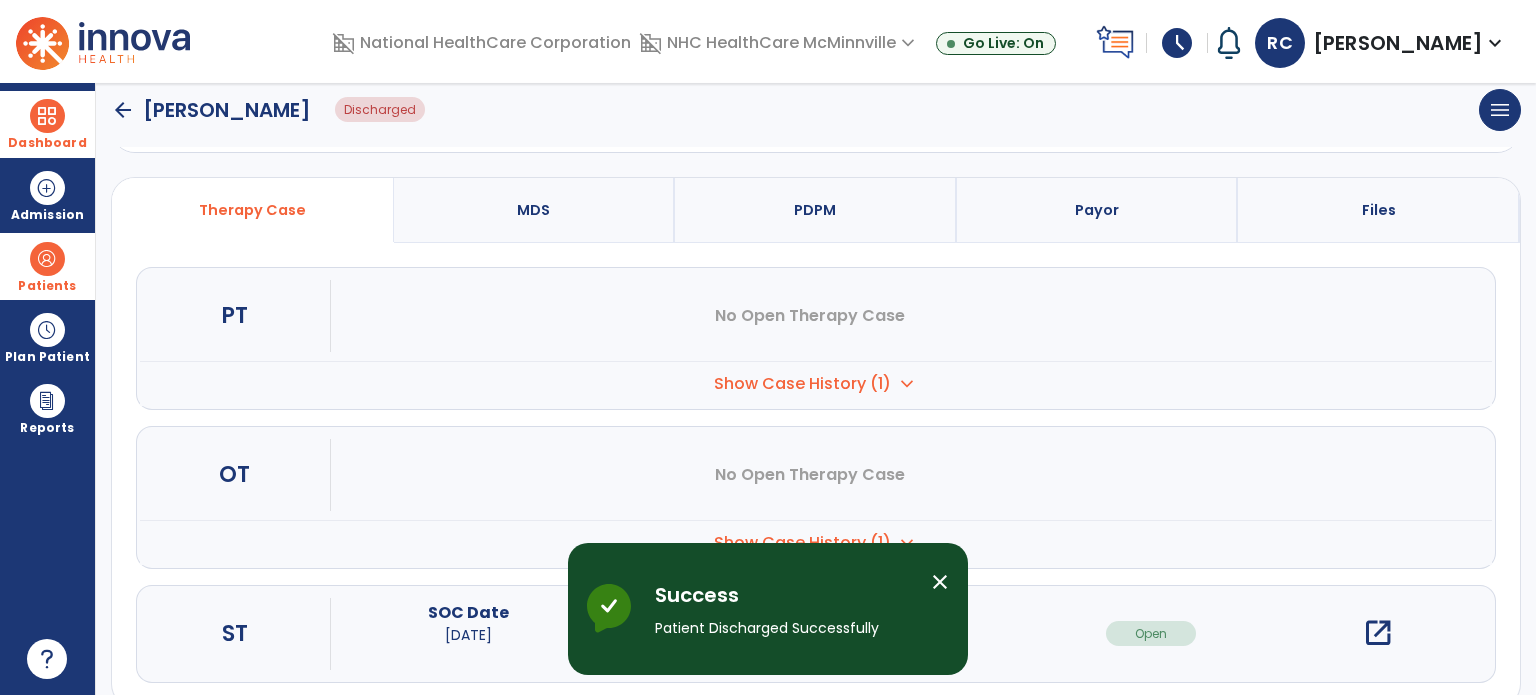 click on "Dashboard  dashboard  Therapist Dashboard" at bounding box center [47, 124] 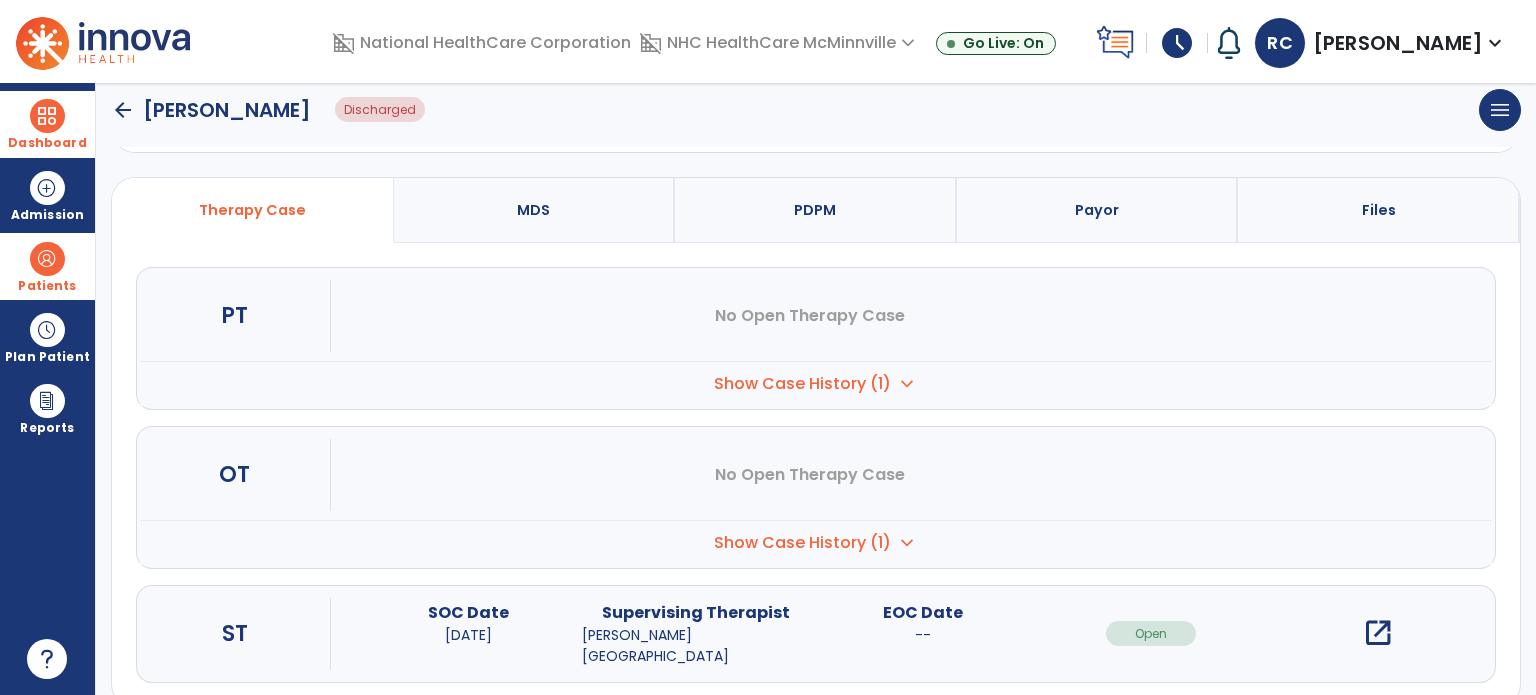 click at bounding box center (47, 116) 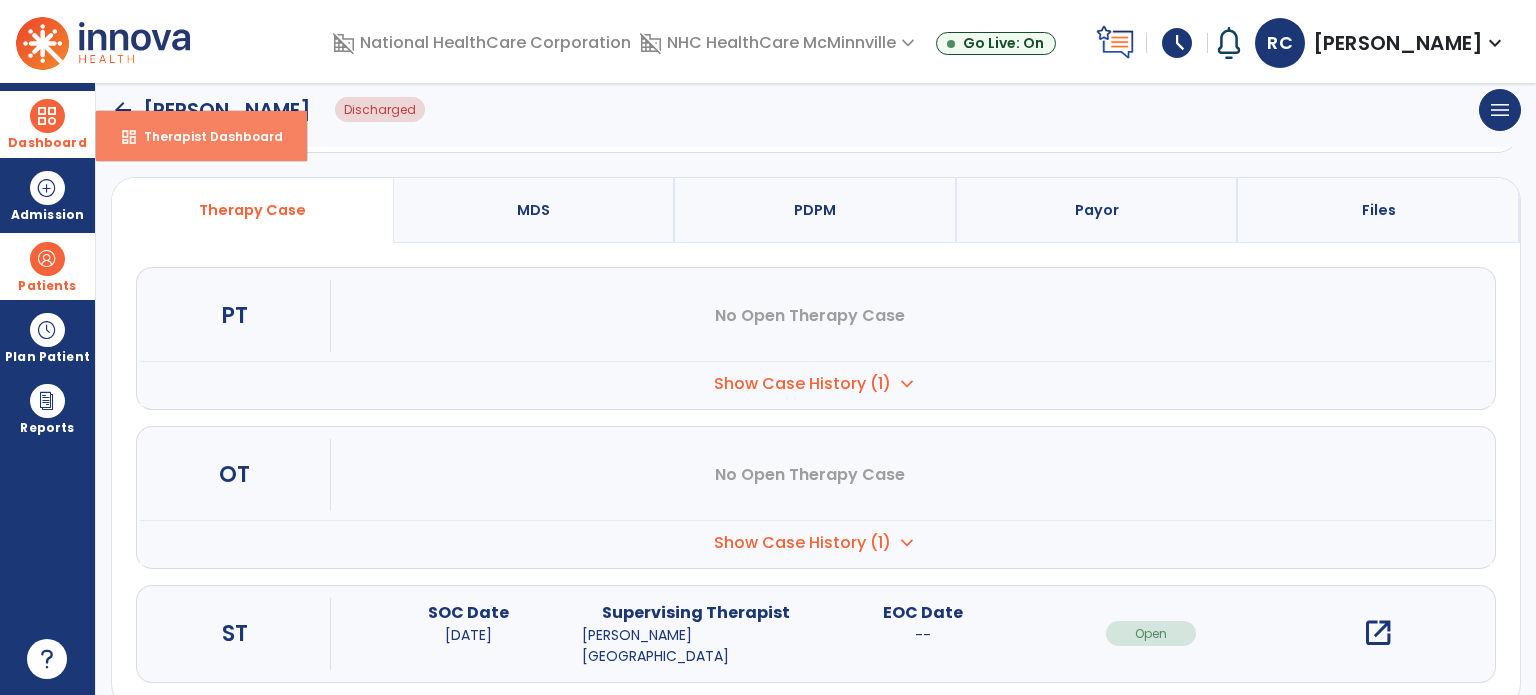 click on "dashboard  Therapist Dashboard" at bounding box center (201, 136) 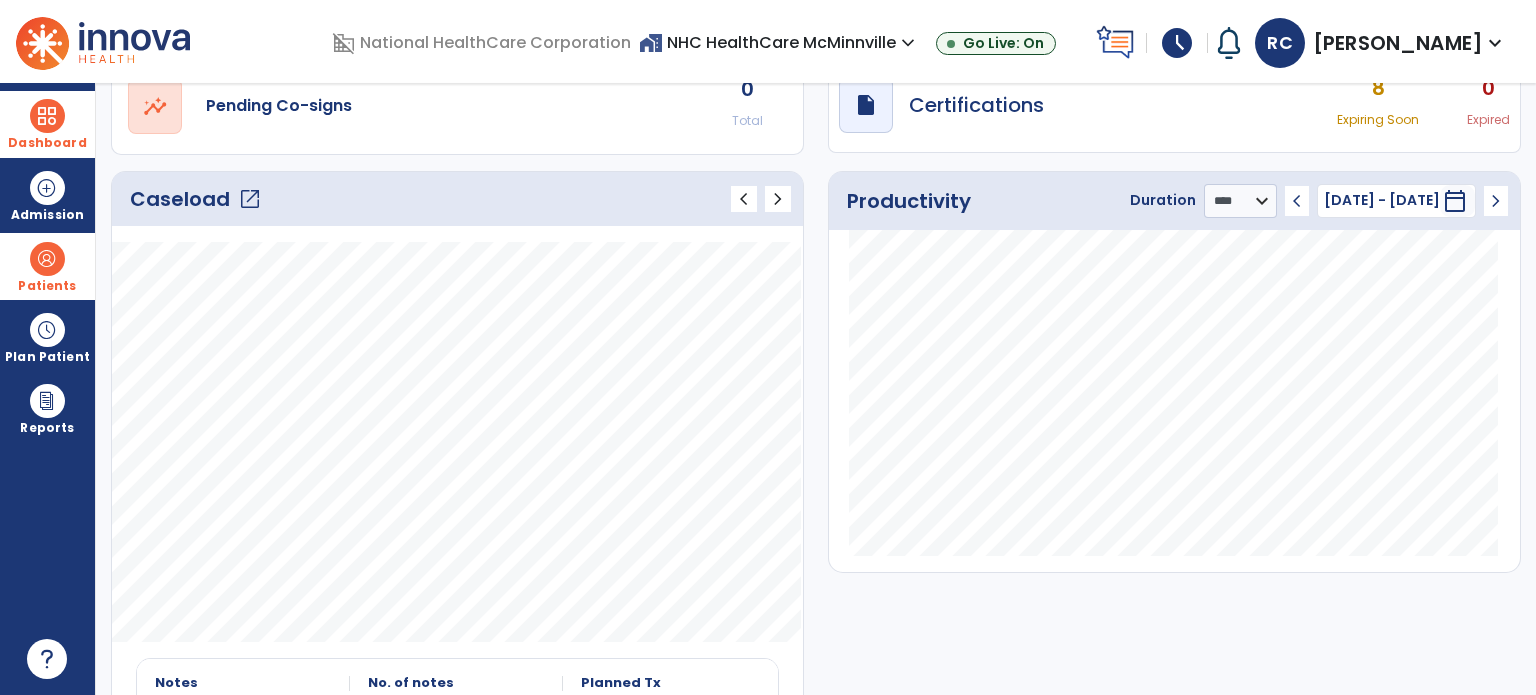 scroll, scrollTop: 0, scrollLeft: 0, axis: both 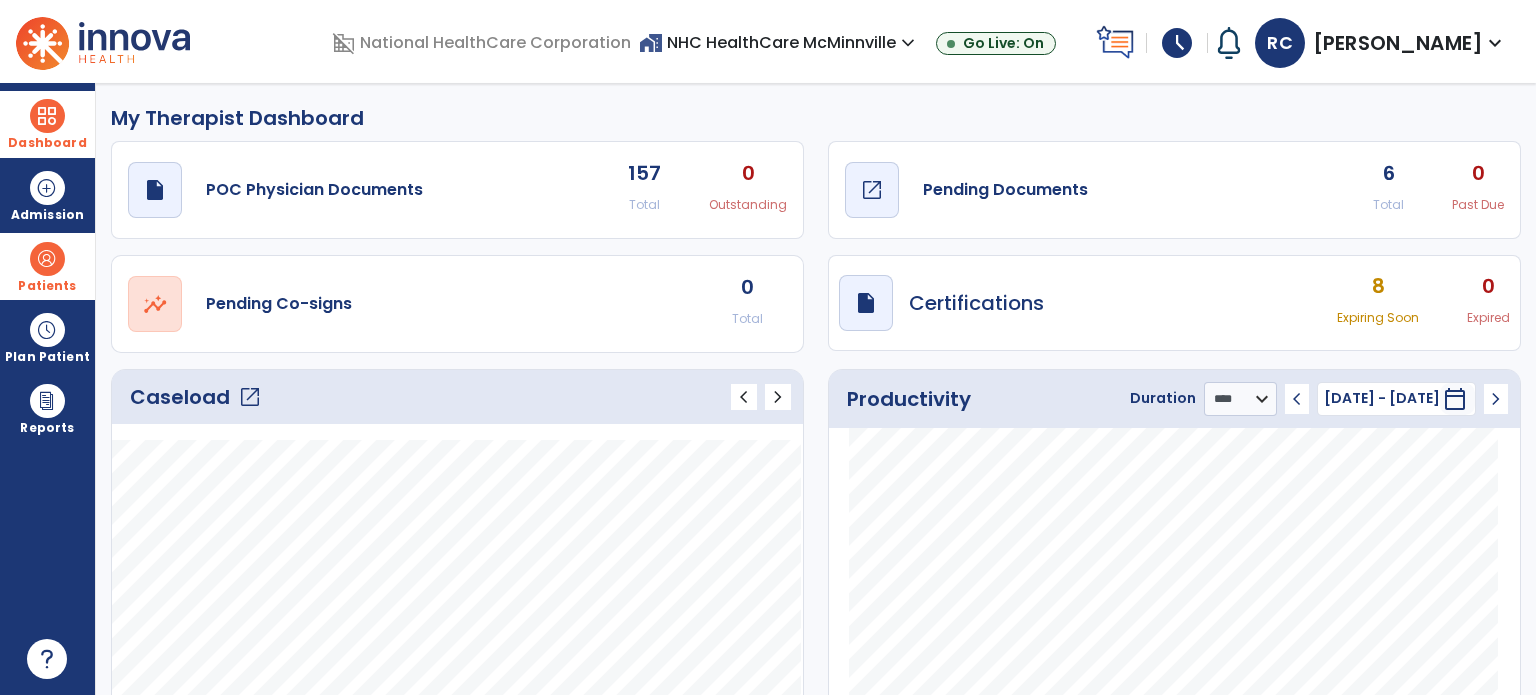 click on "Pending Documents" 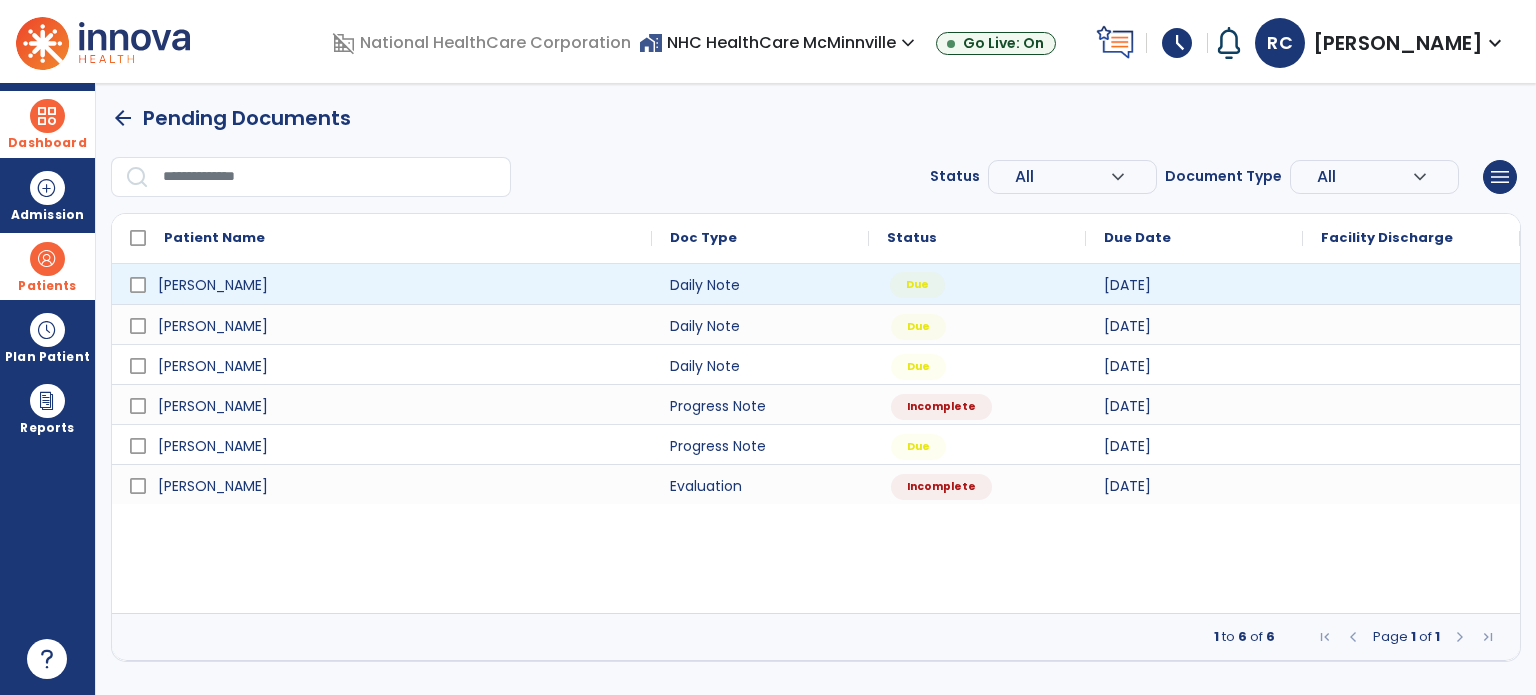 click on "Due" at bounding box center (977, 284) 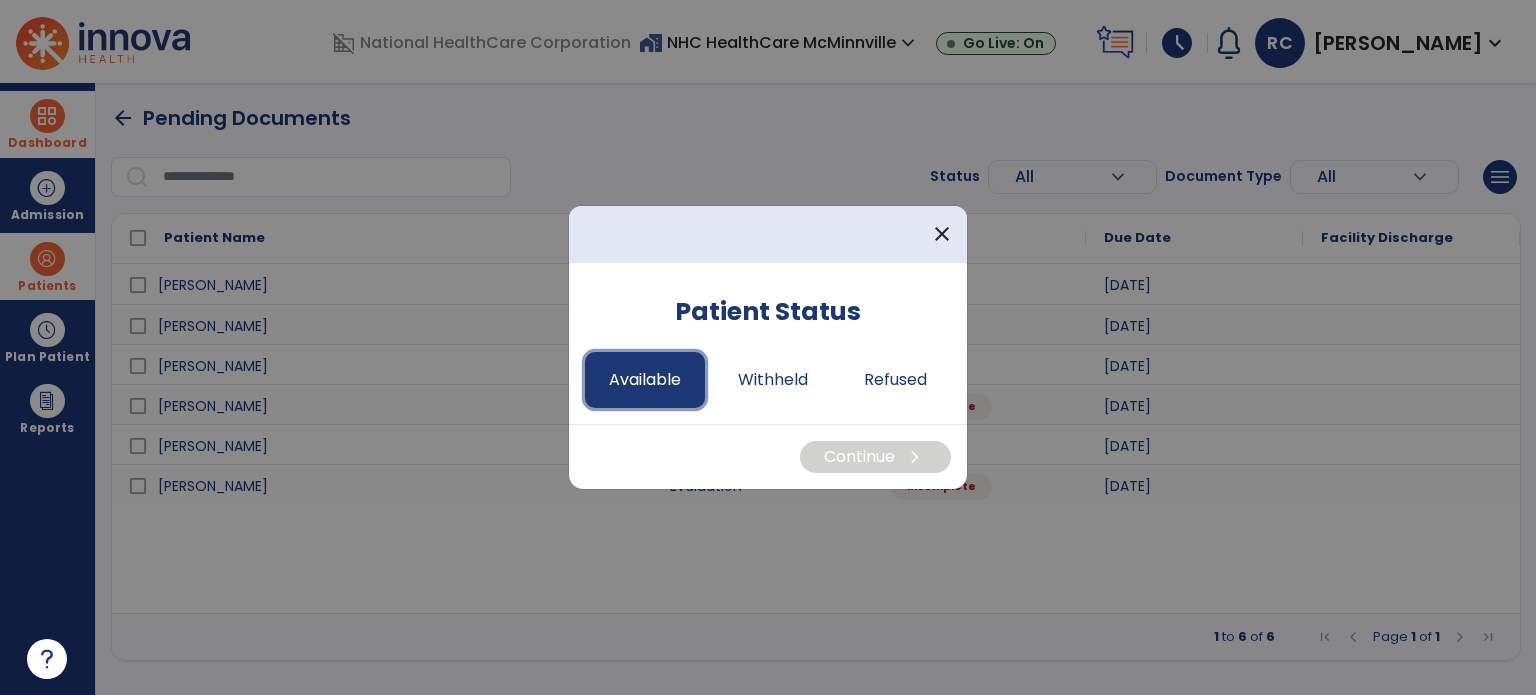 click on "Available" at bounding box center (645, 380) 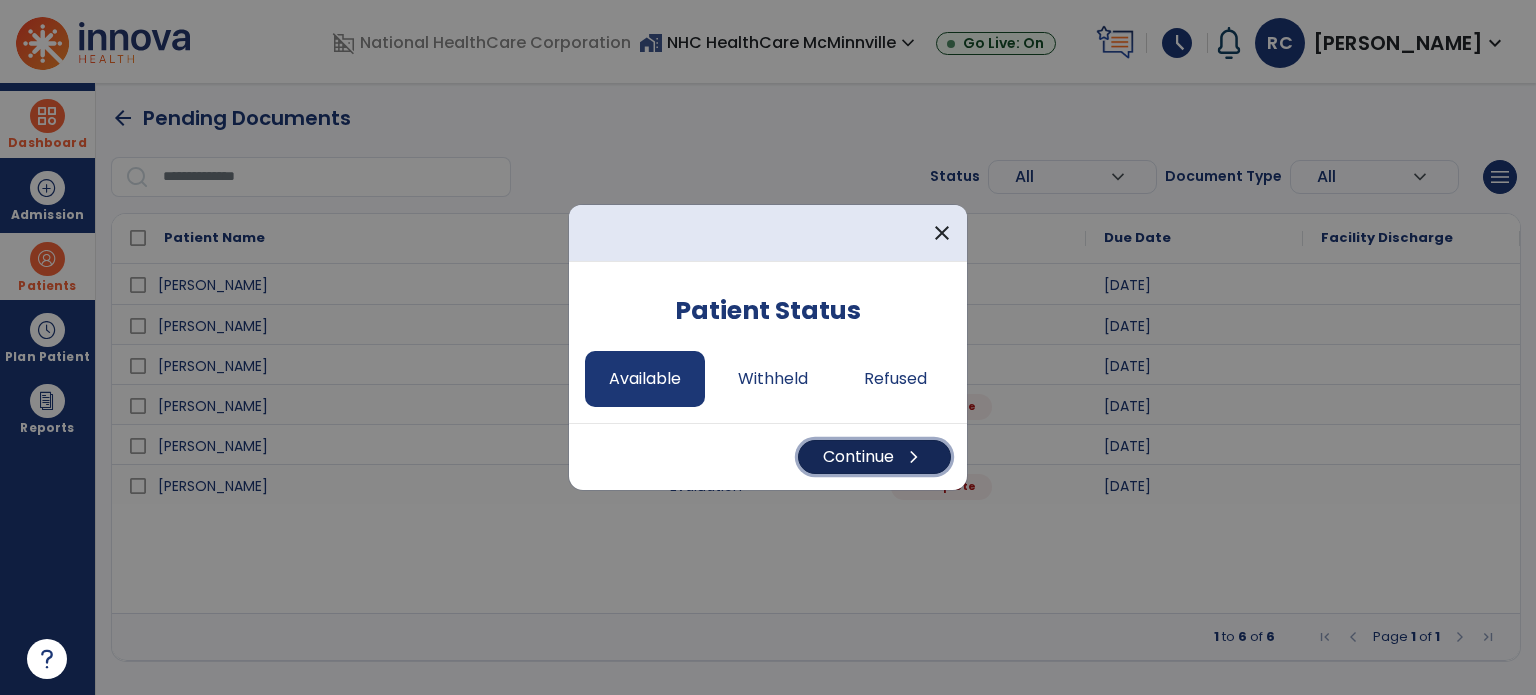 click on "Continue   chevron_right" at bounding box center [874, 457] 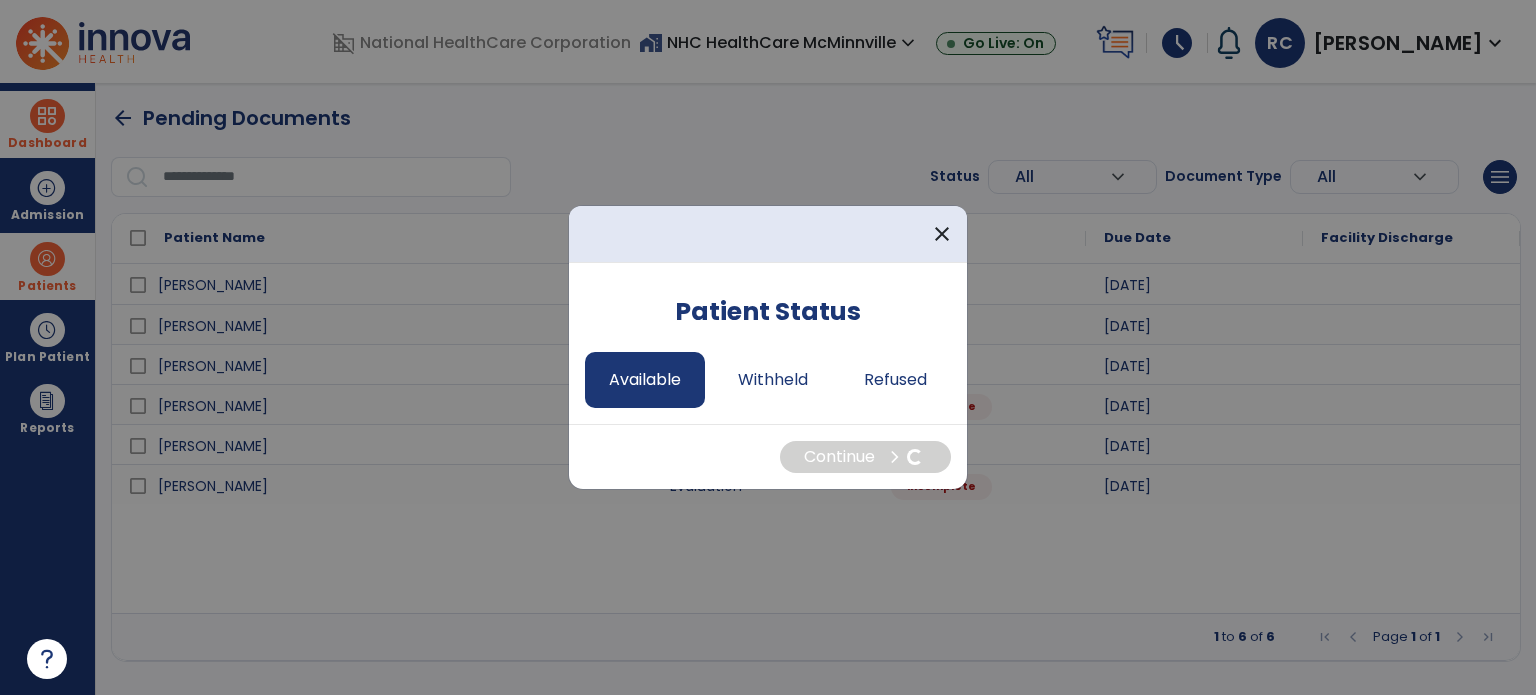 select on "*" 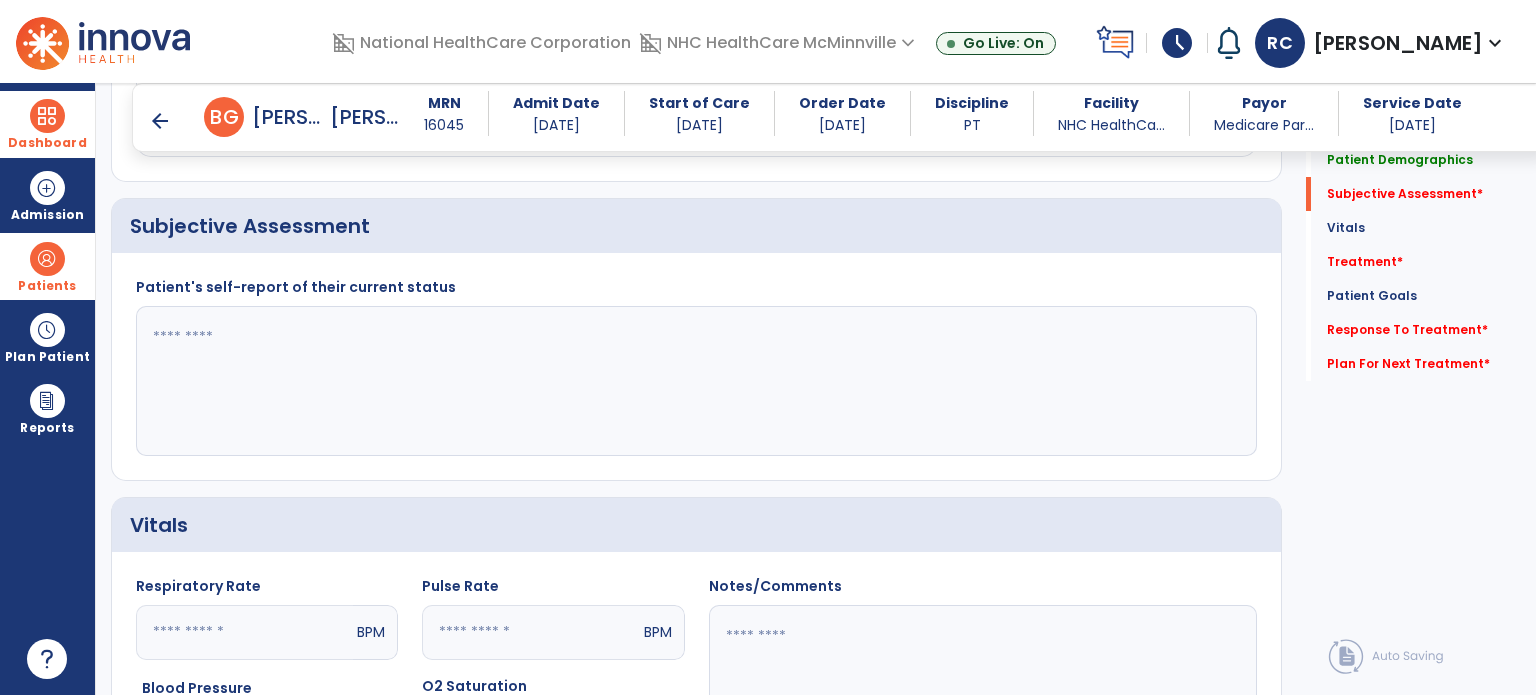 scroll, scrollTop: 326, scrollLeft: 0, axis: vertical 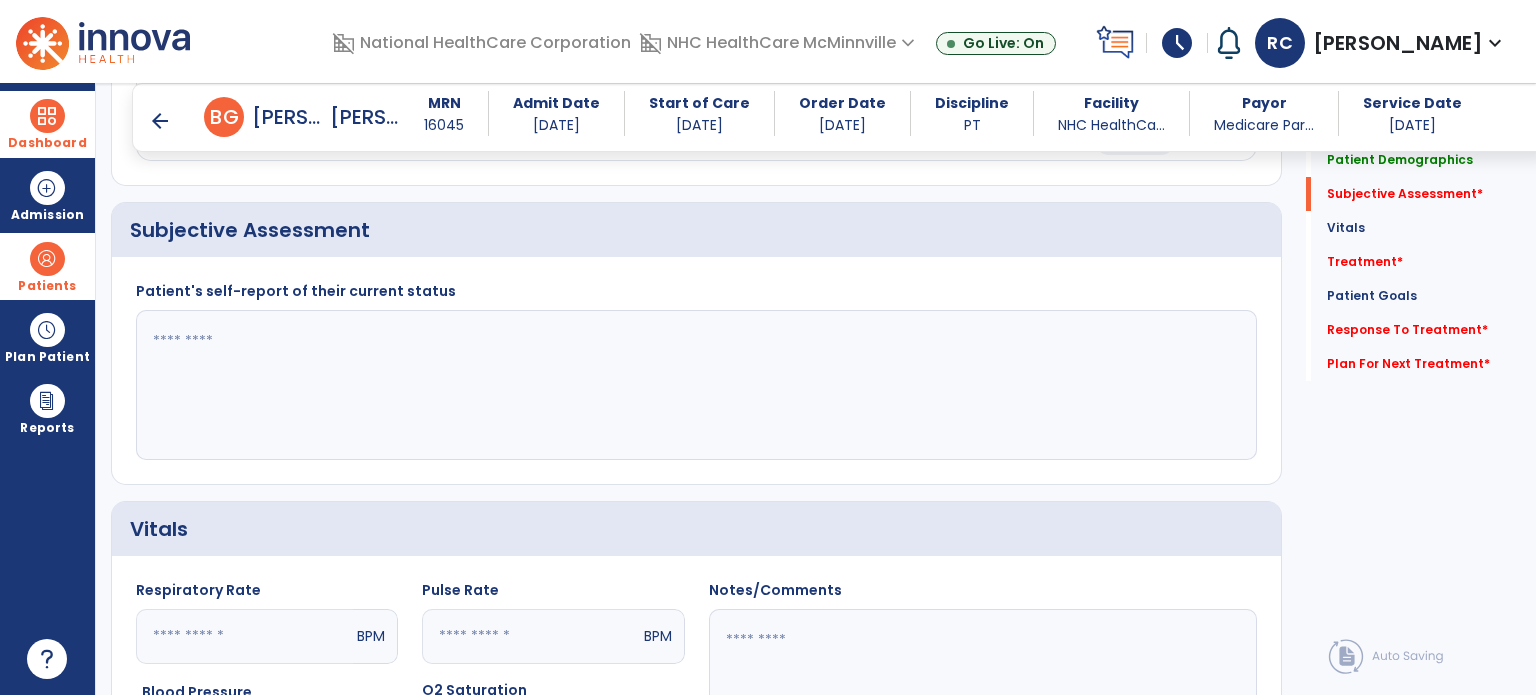 click 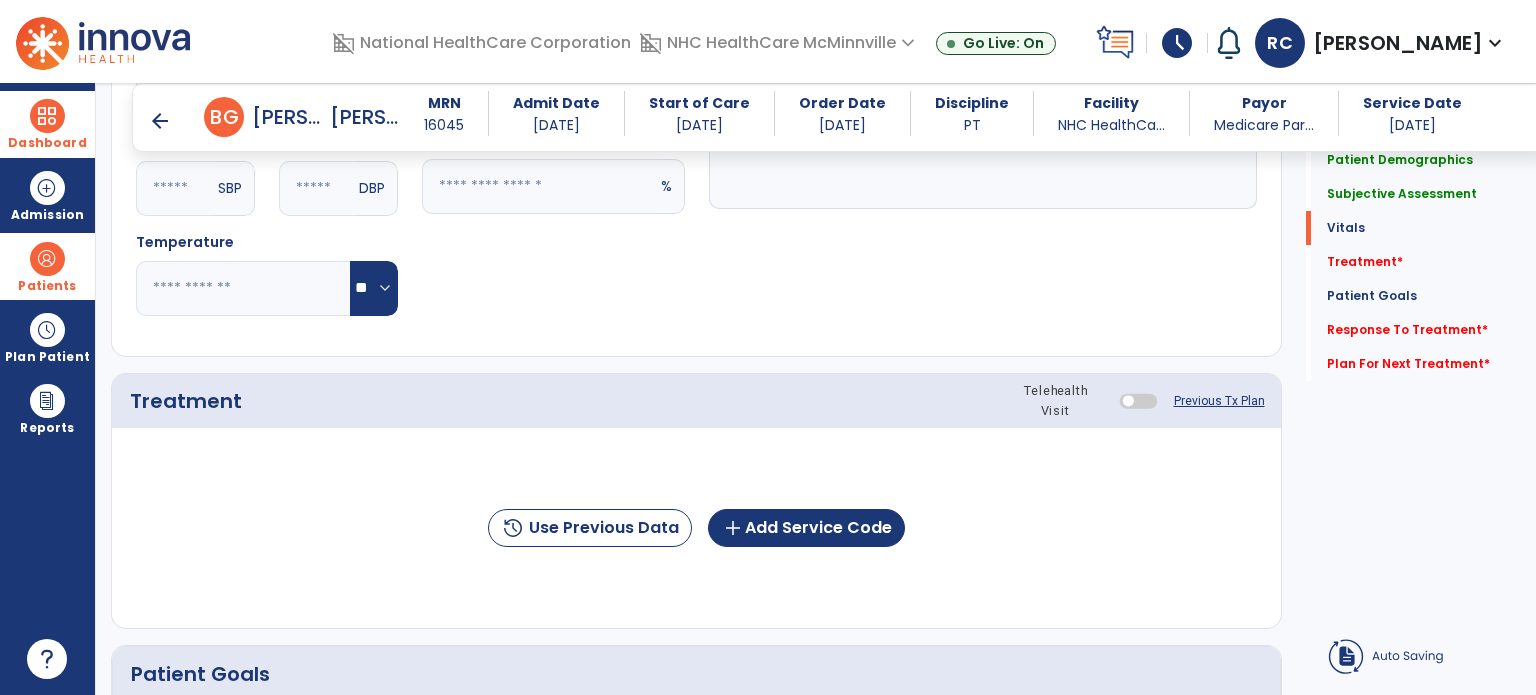 scroll, scrollTop: 896, scrollLeft: 0, axis: vertical 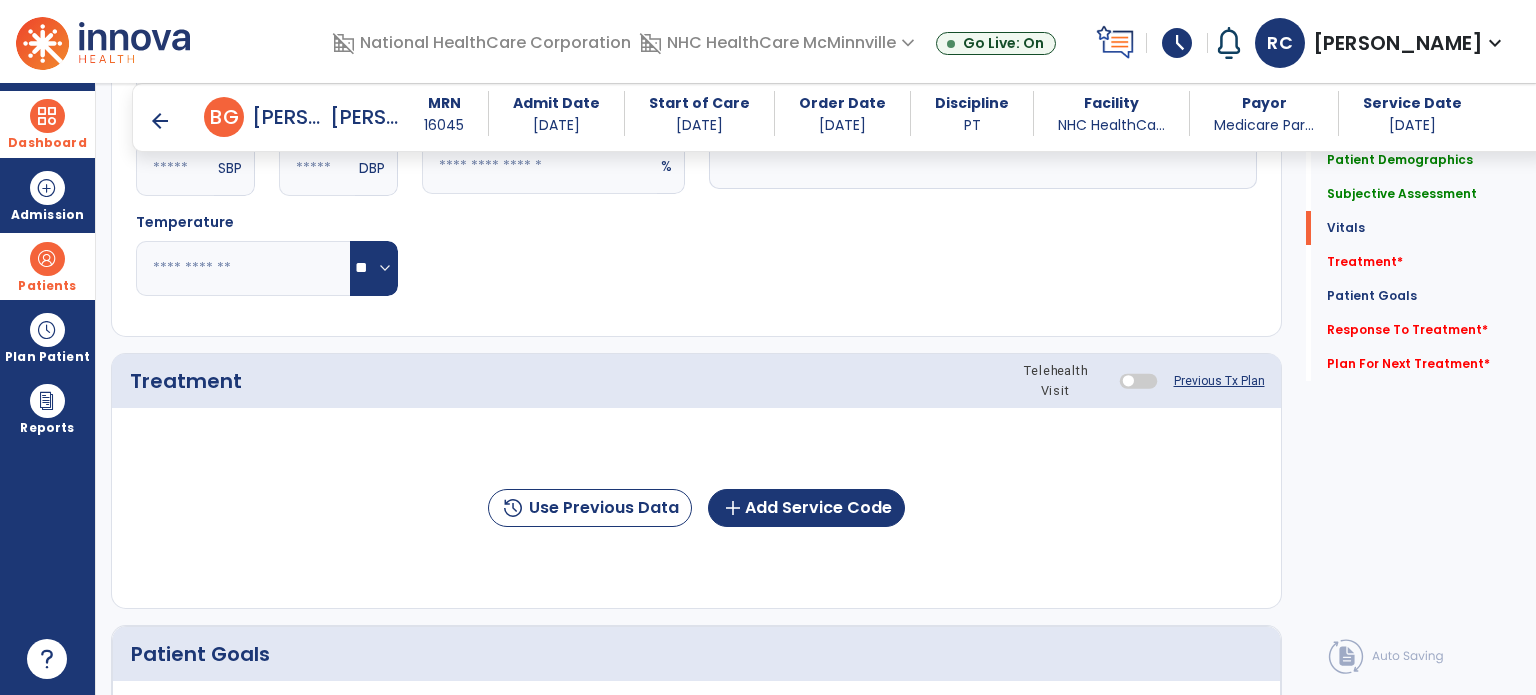 type on "**********" 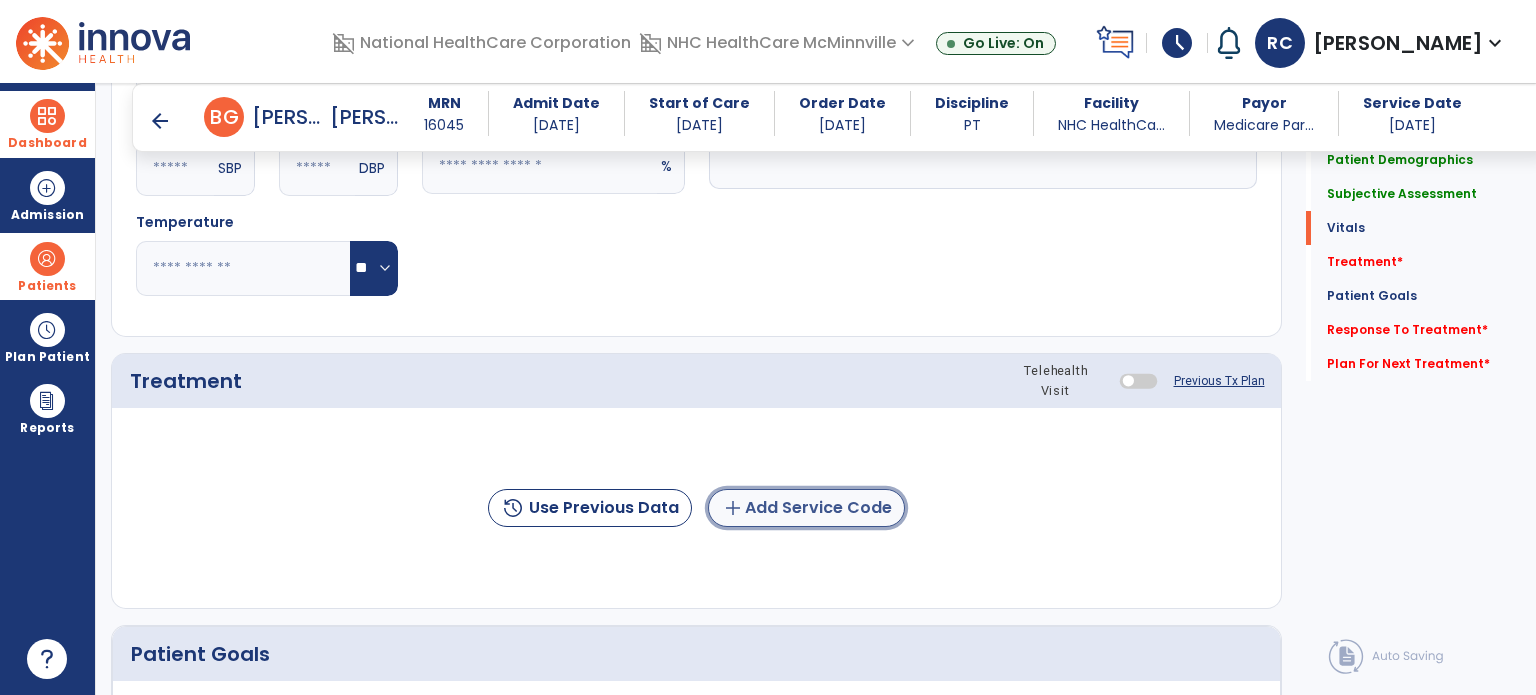 click on "add  Add Service Code" 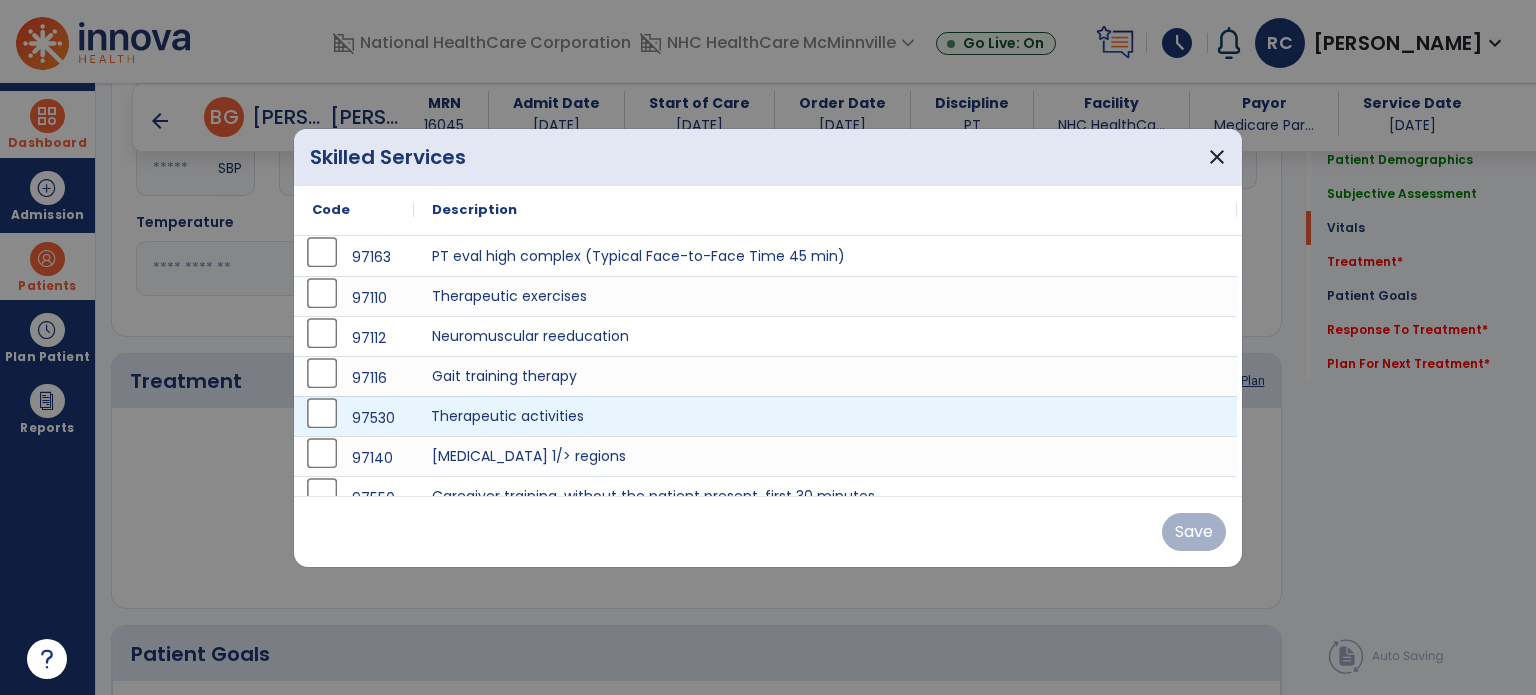 click on "Therapeutic activities" at bounding box center [825, 416] 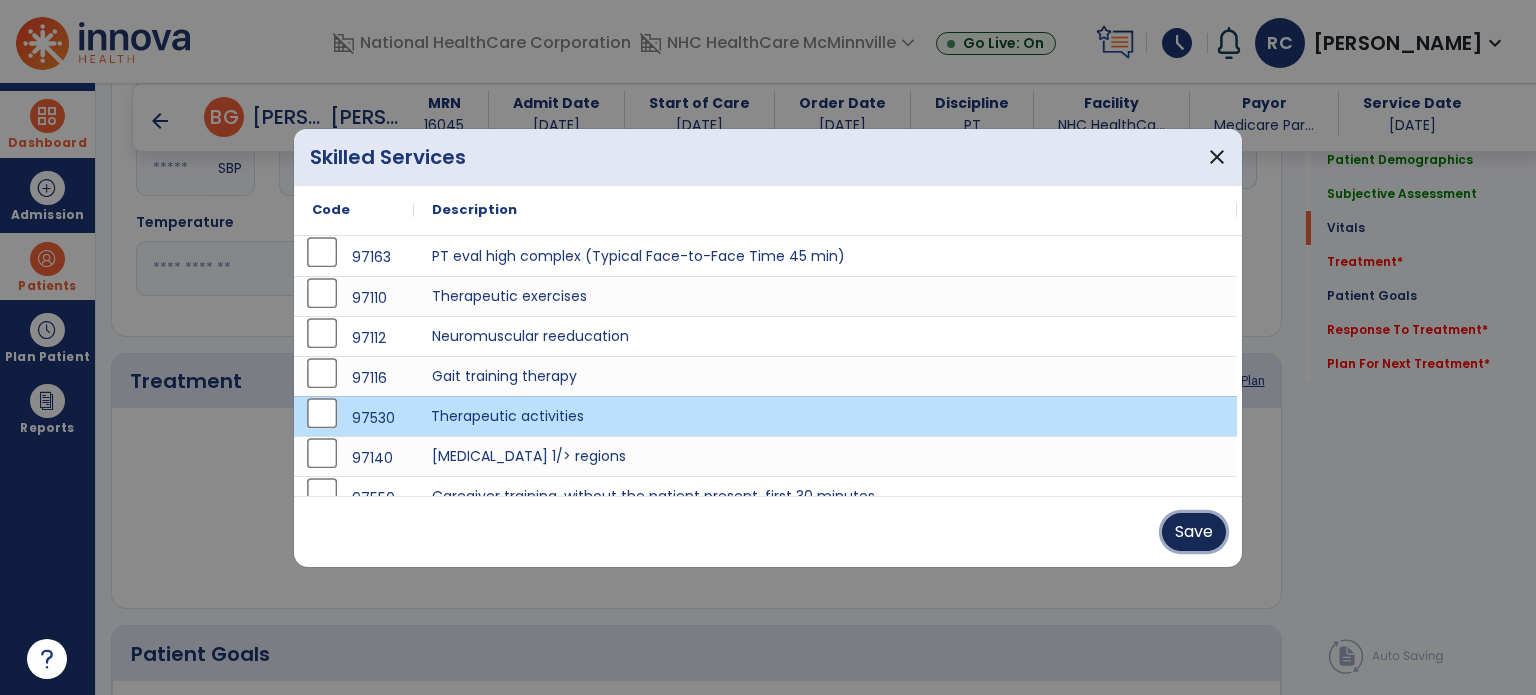 click on "Save" at bounding box center (1194, 532) 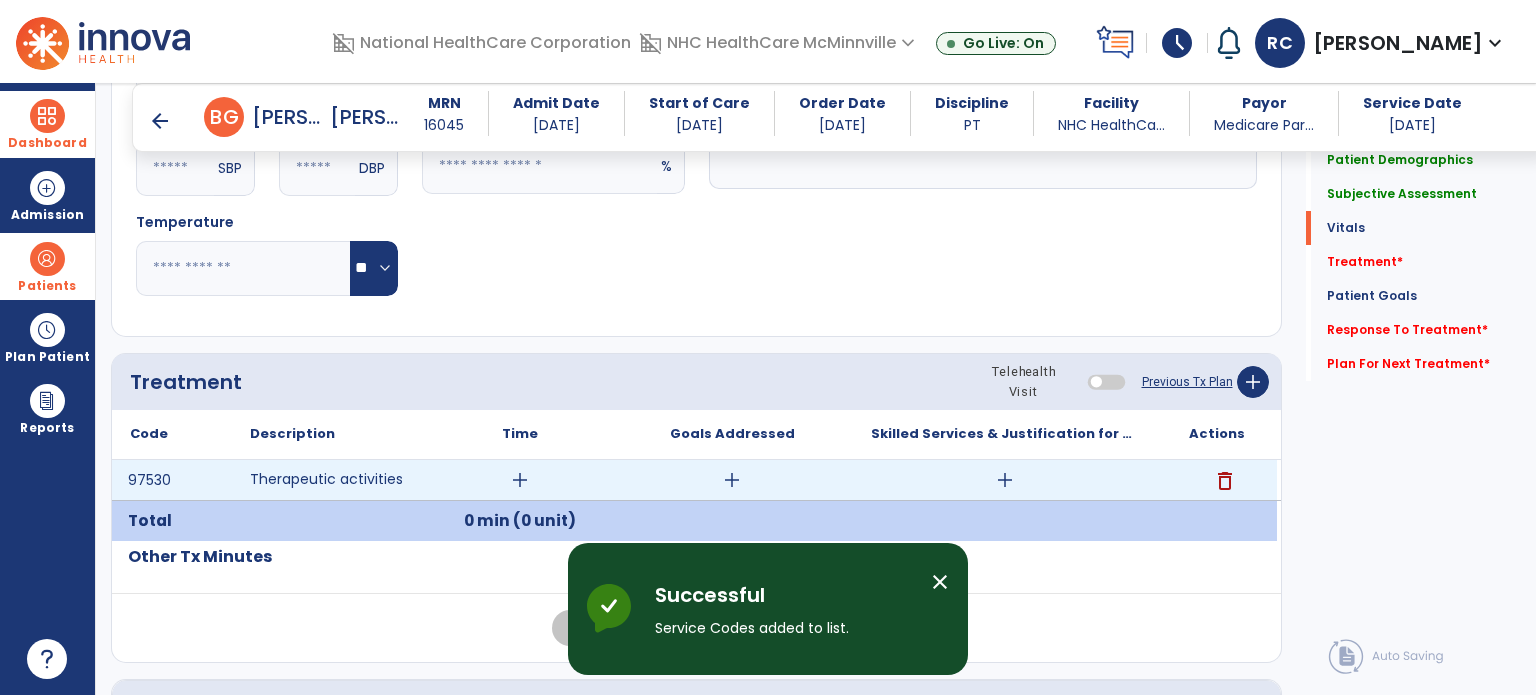 click on "add" at bounding box center (520, 480) 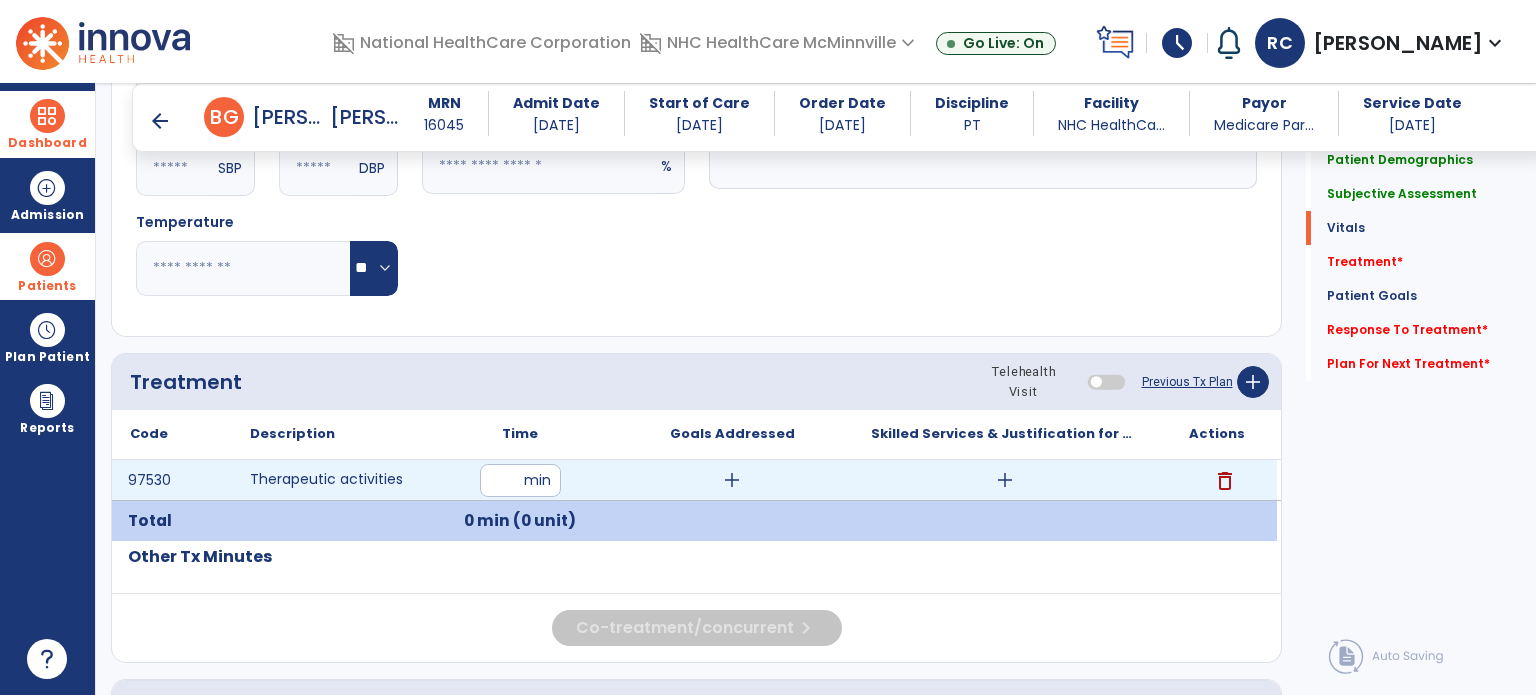 click at bounding box center (520, 480) 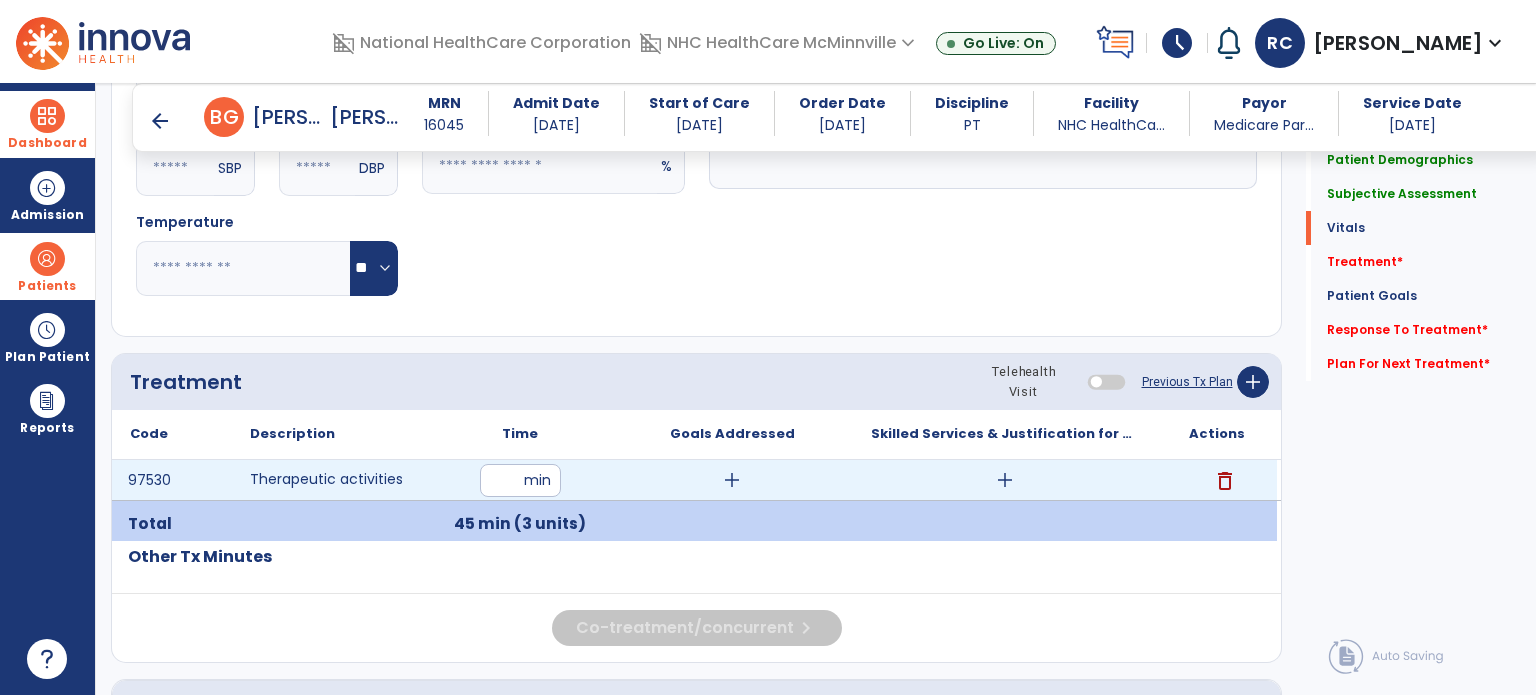 click on "add" at bounding box center (1005, 480) 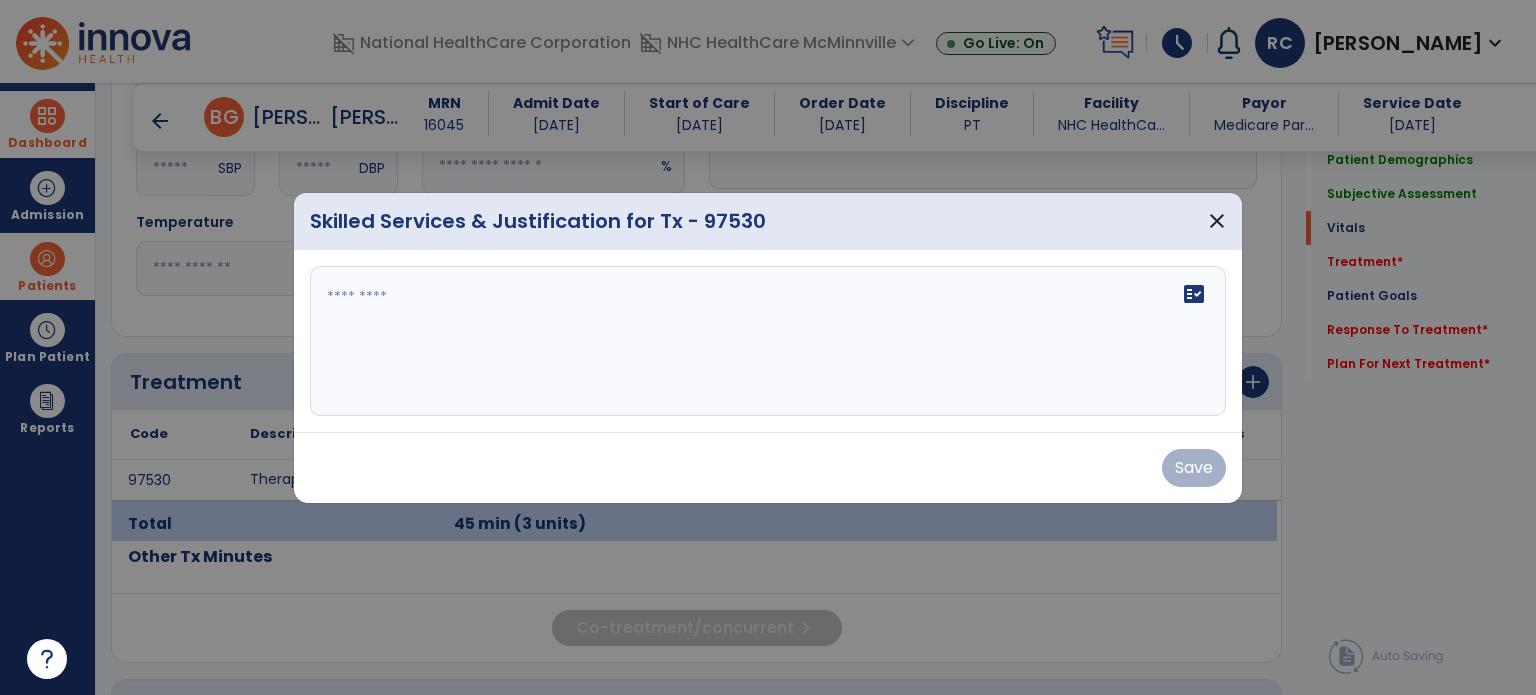 click on "fact_check" at bounding box center [768, 341] 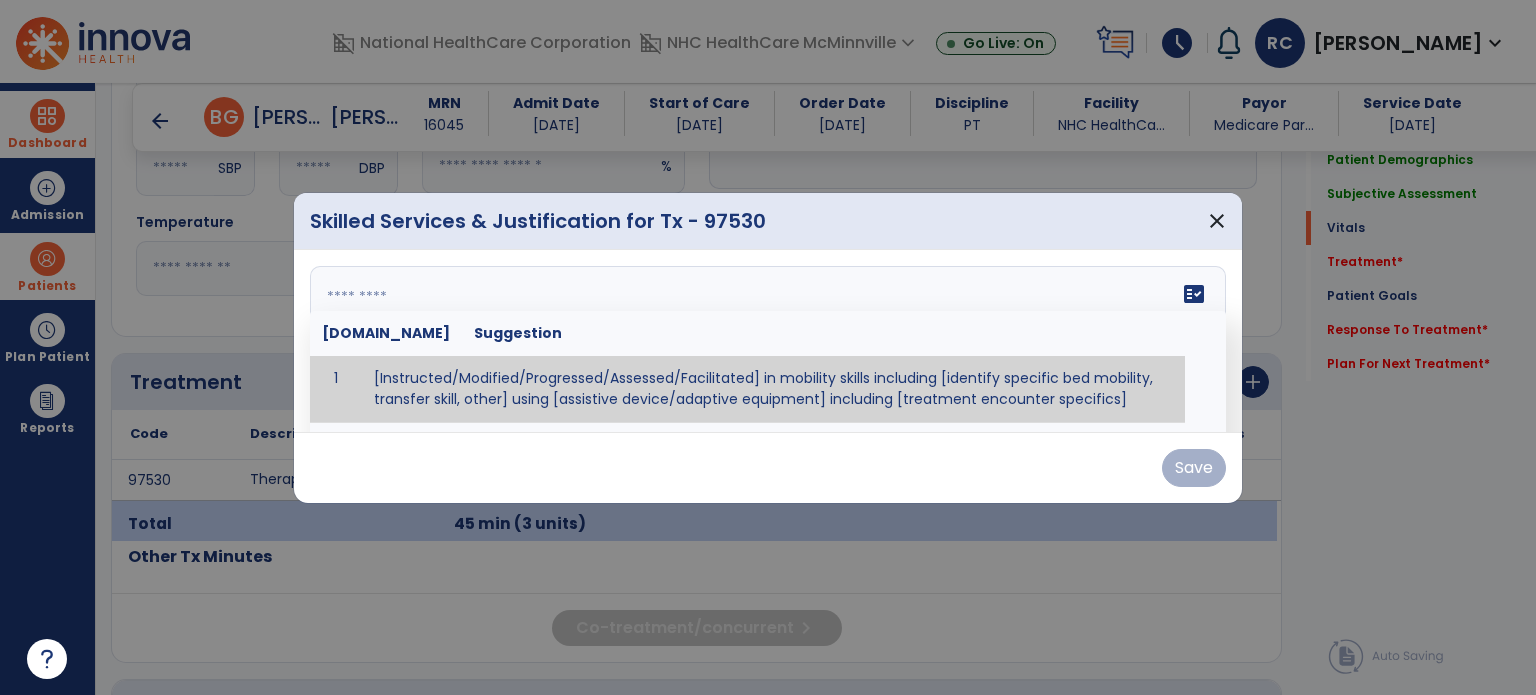 paste on "**********" 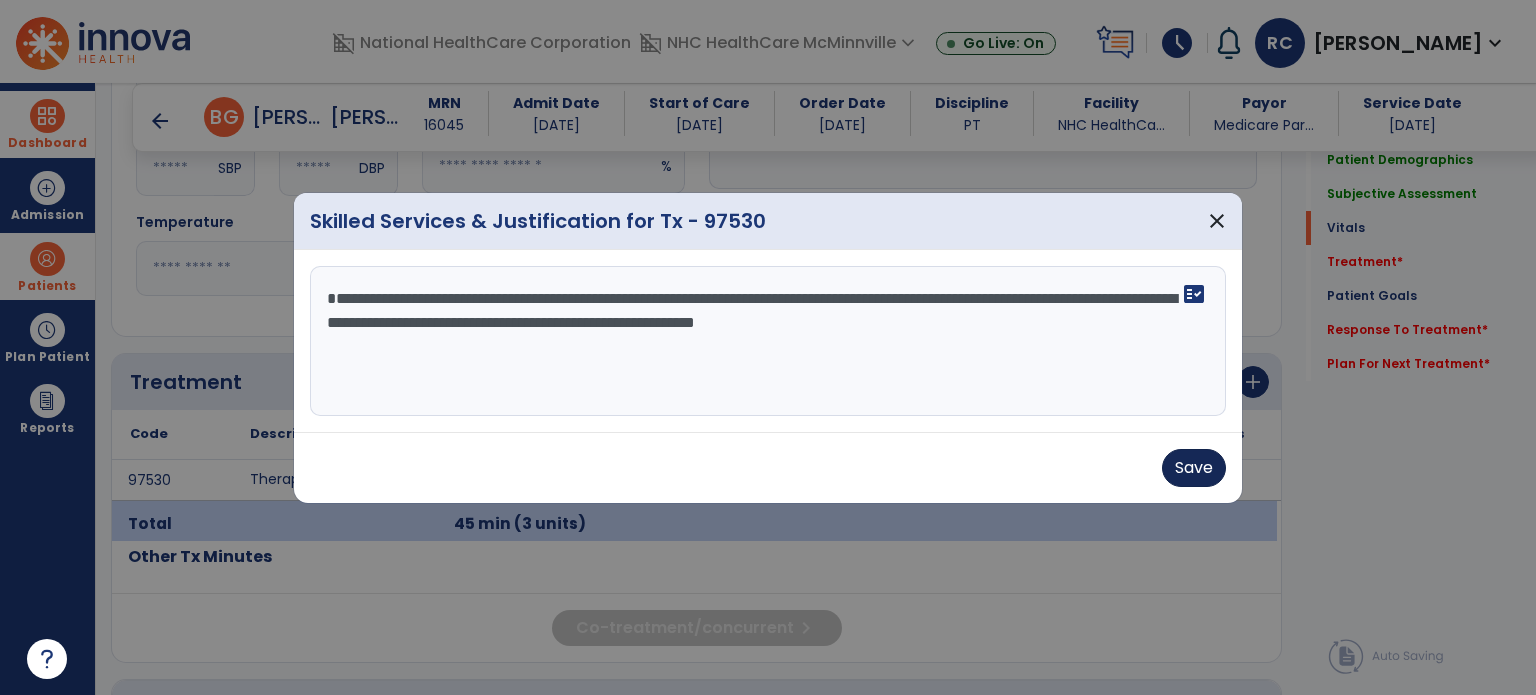type on "**********" 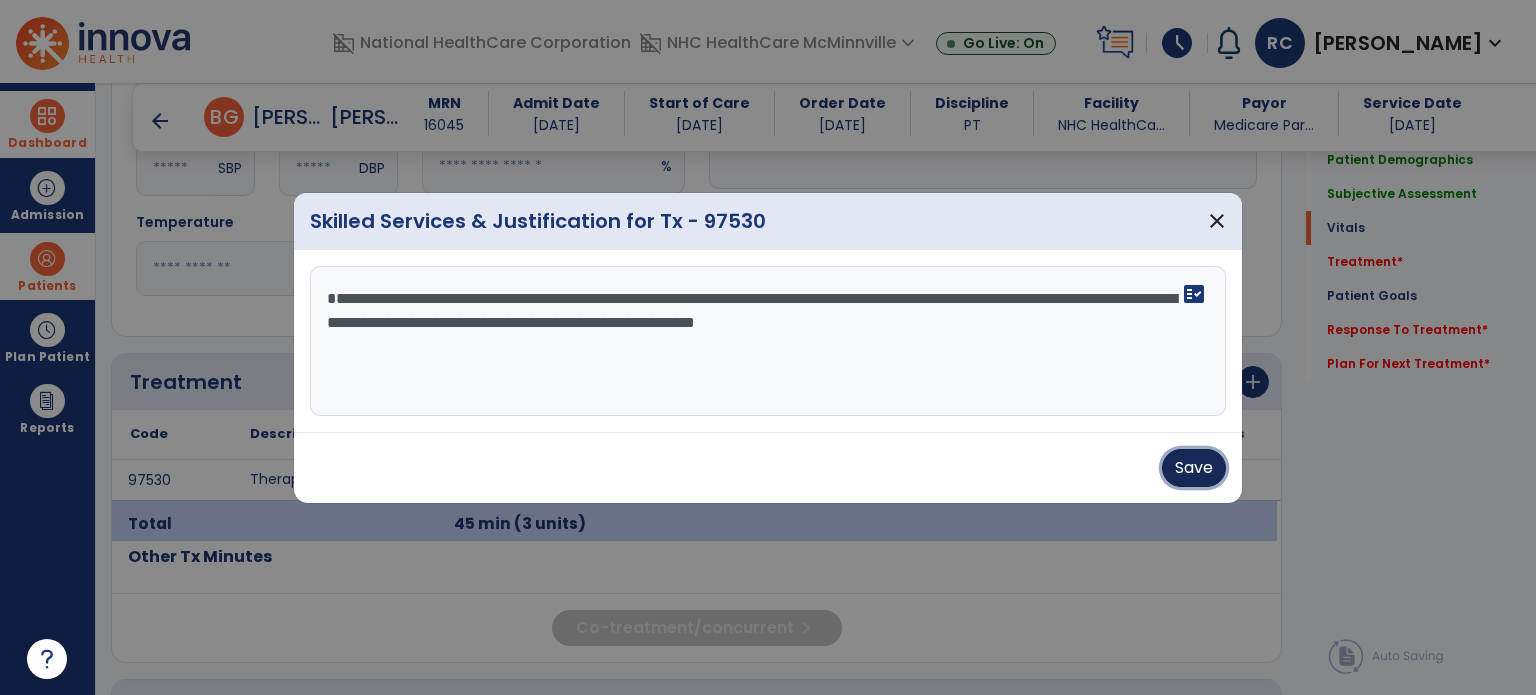 click on "Save" at bounding box center [1194, 468] 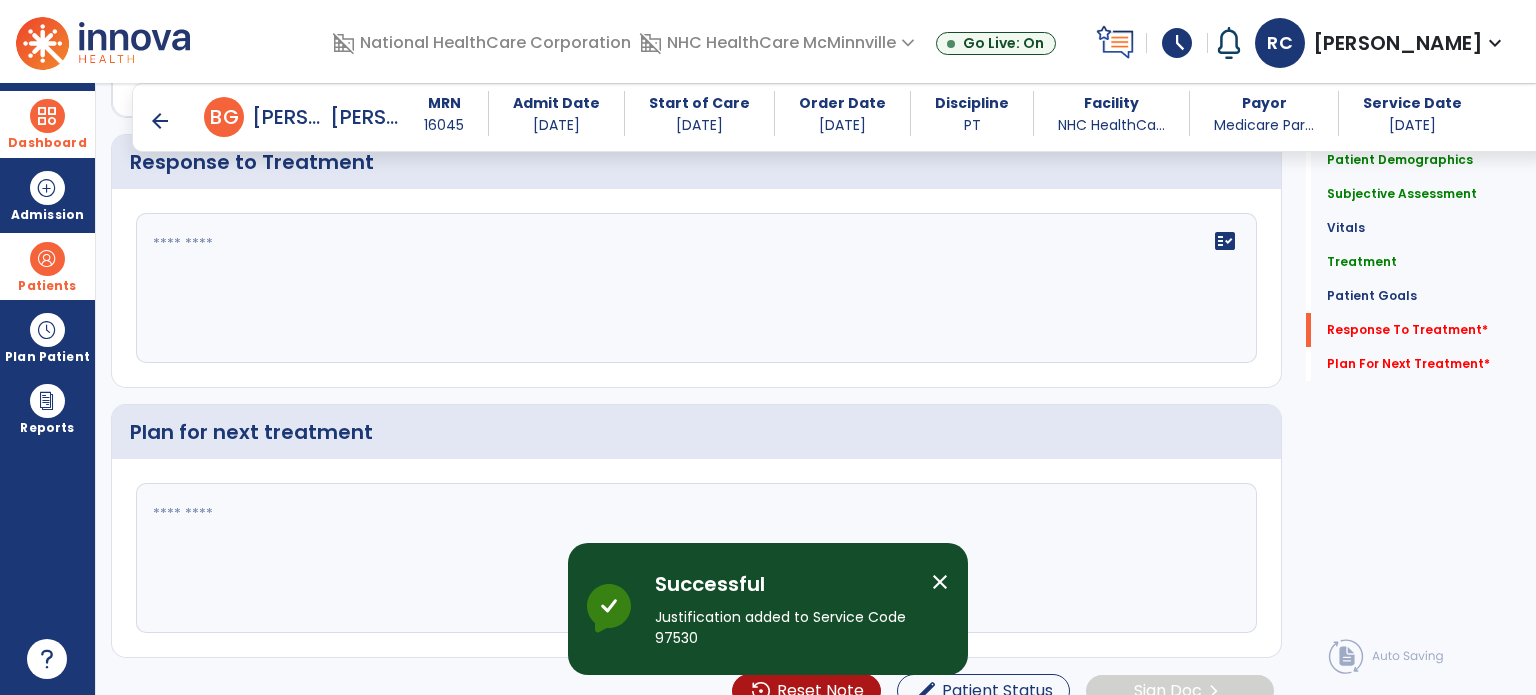 scroll, scrollTop: 2234, scrollLeft: 0, axis: vertical 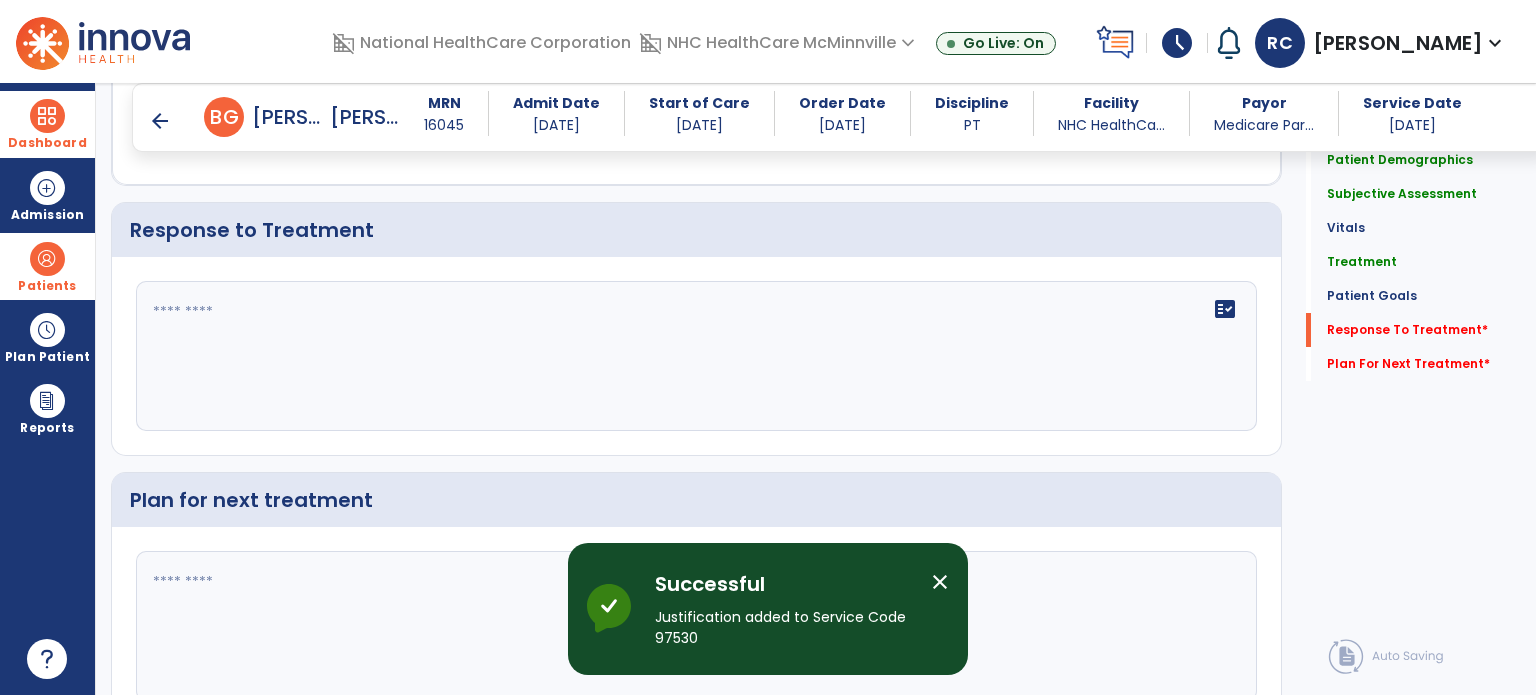 click on "fact_check" 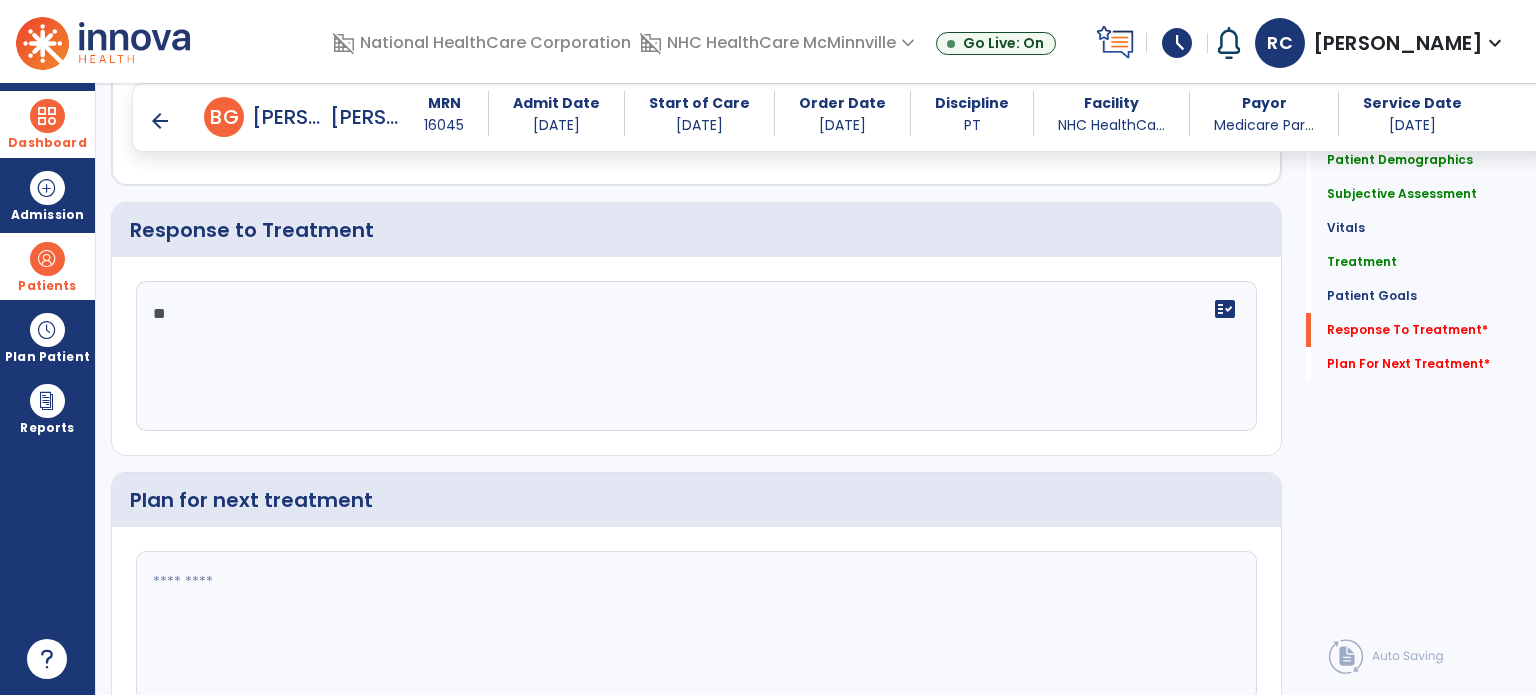 type on "*" 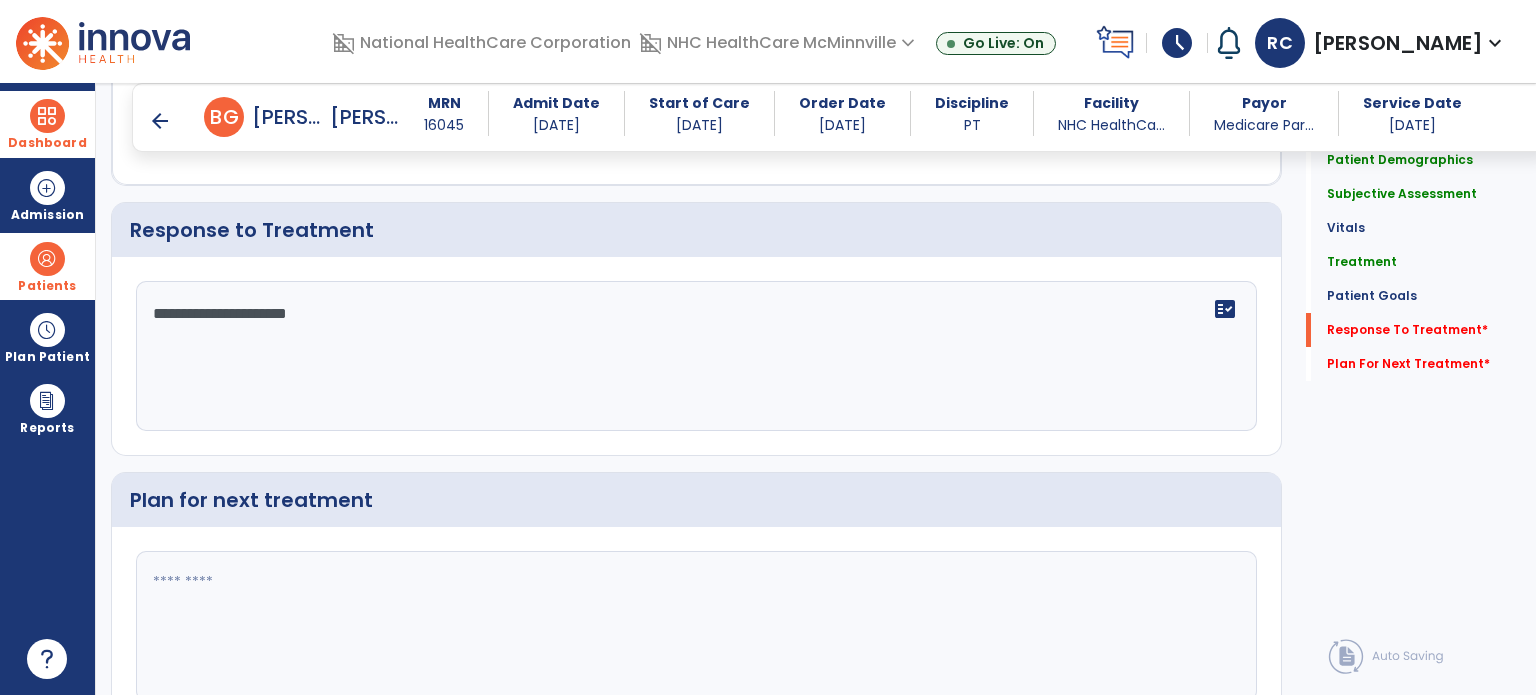 type on "**********" 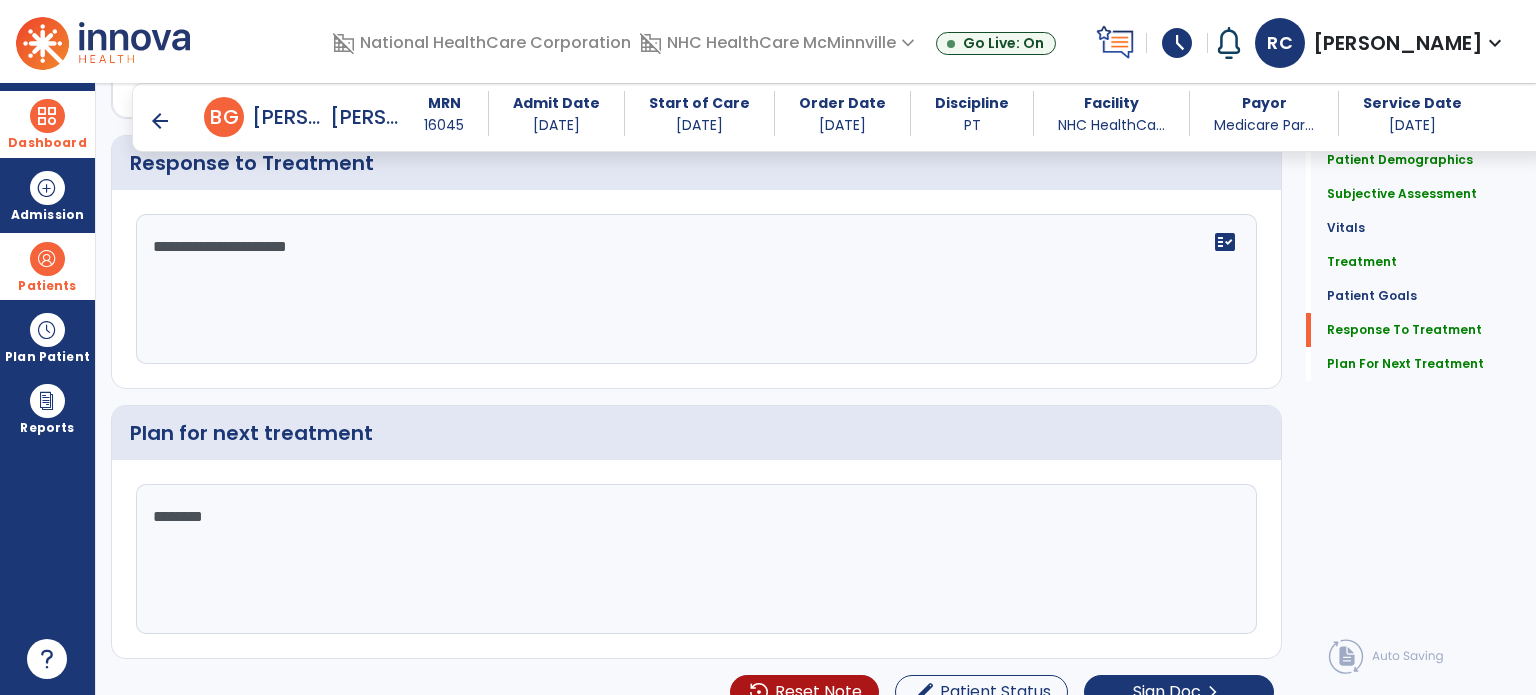 scroll, scrollTop: 2324, scrollLeft: 0, axis: vertical 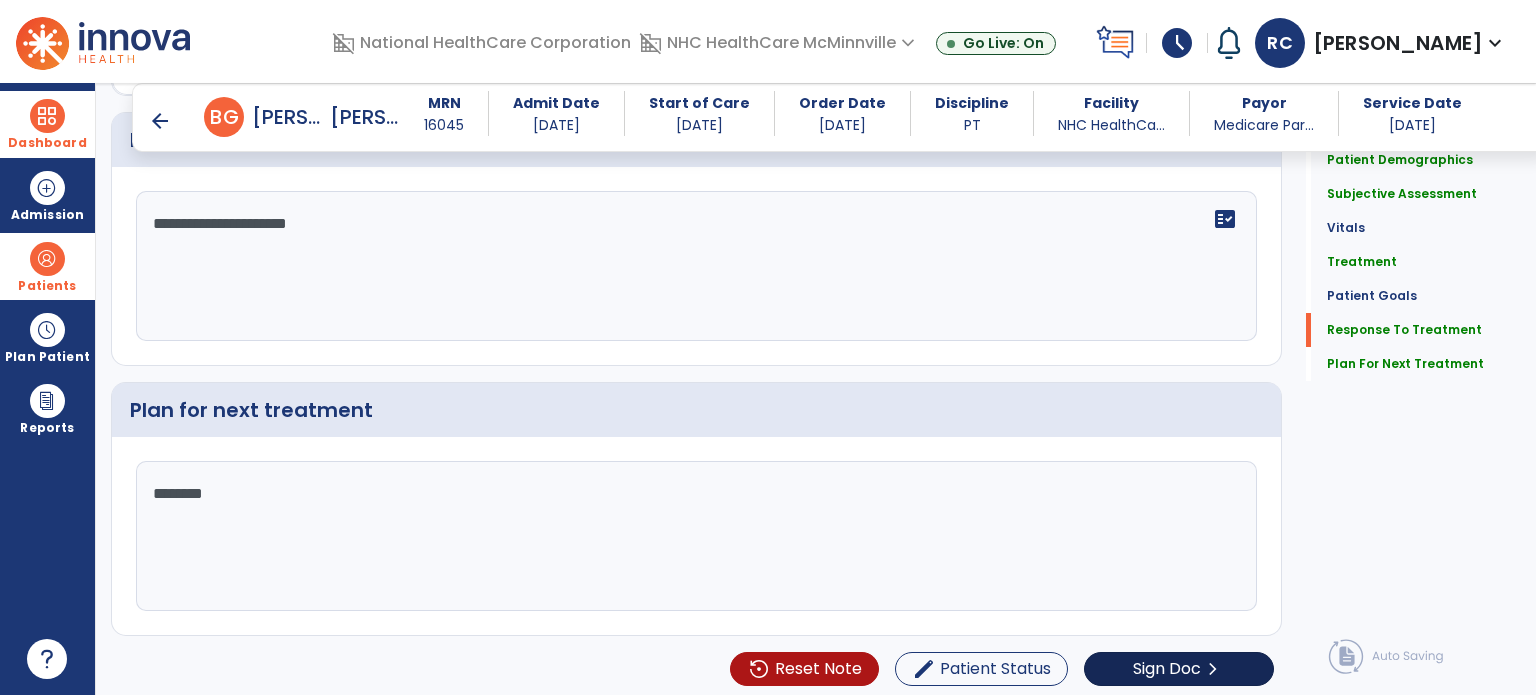 type on "********" 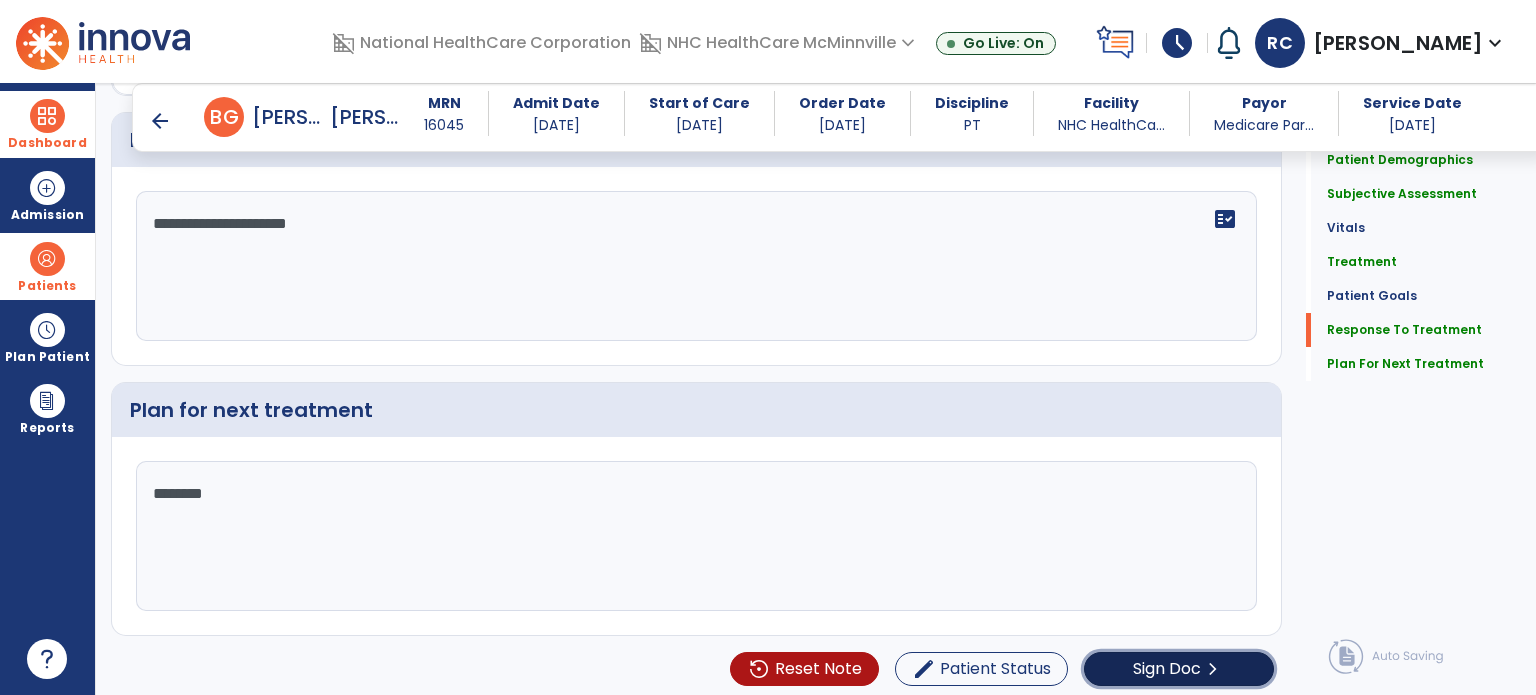 click on "Sign Doc" 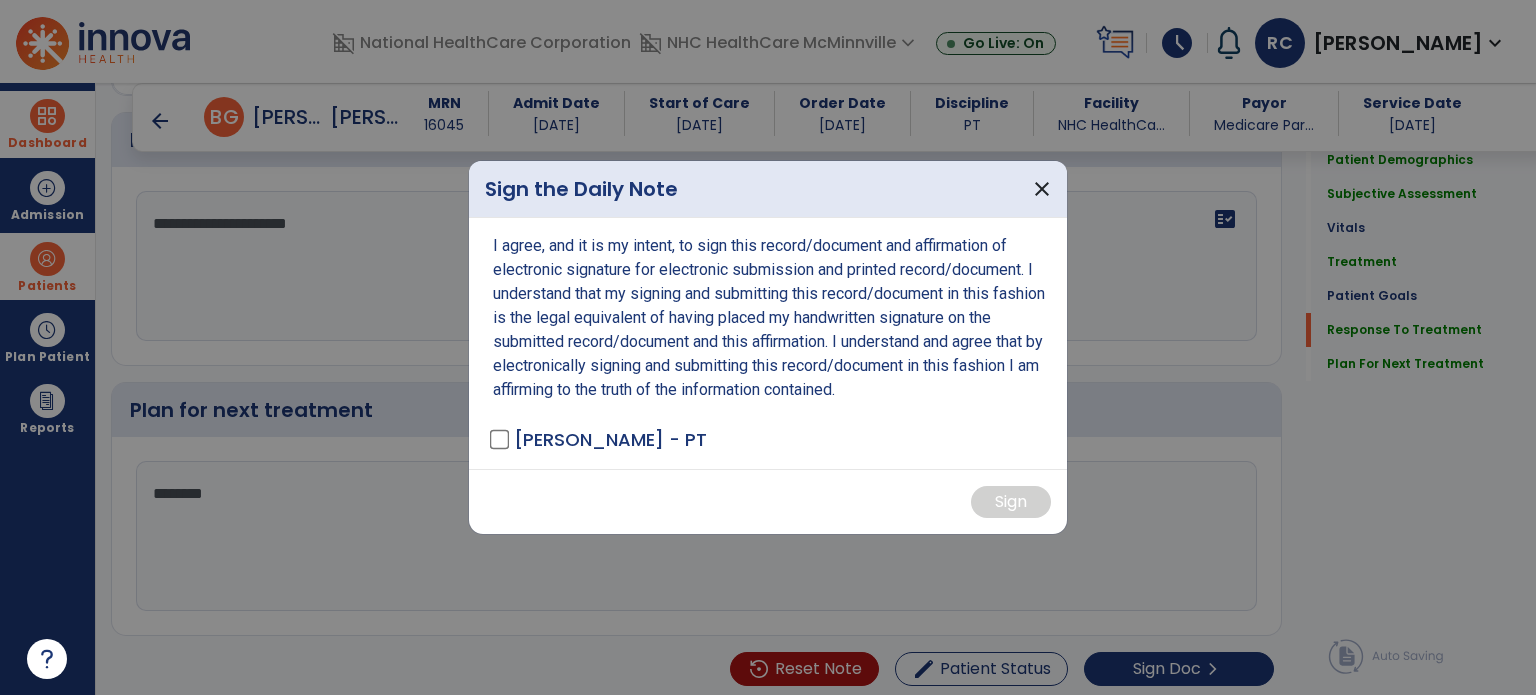 click on "I agree, and it is my intent, to sign this record/document and affirmation of electronic signature for electronic submission and printed record/document. I understand that my signing and submitting this record/document in this fashion is the legal equivalent of having placed my handwritten signature on the submitted record/document and this affirmation. I understand and agree that by electronically signing and submitting this record/document in this fashion I am affirming to the truth of the information contained.  [PERSON_NAME]   - PT" at bounding box center [768, 343] 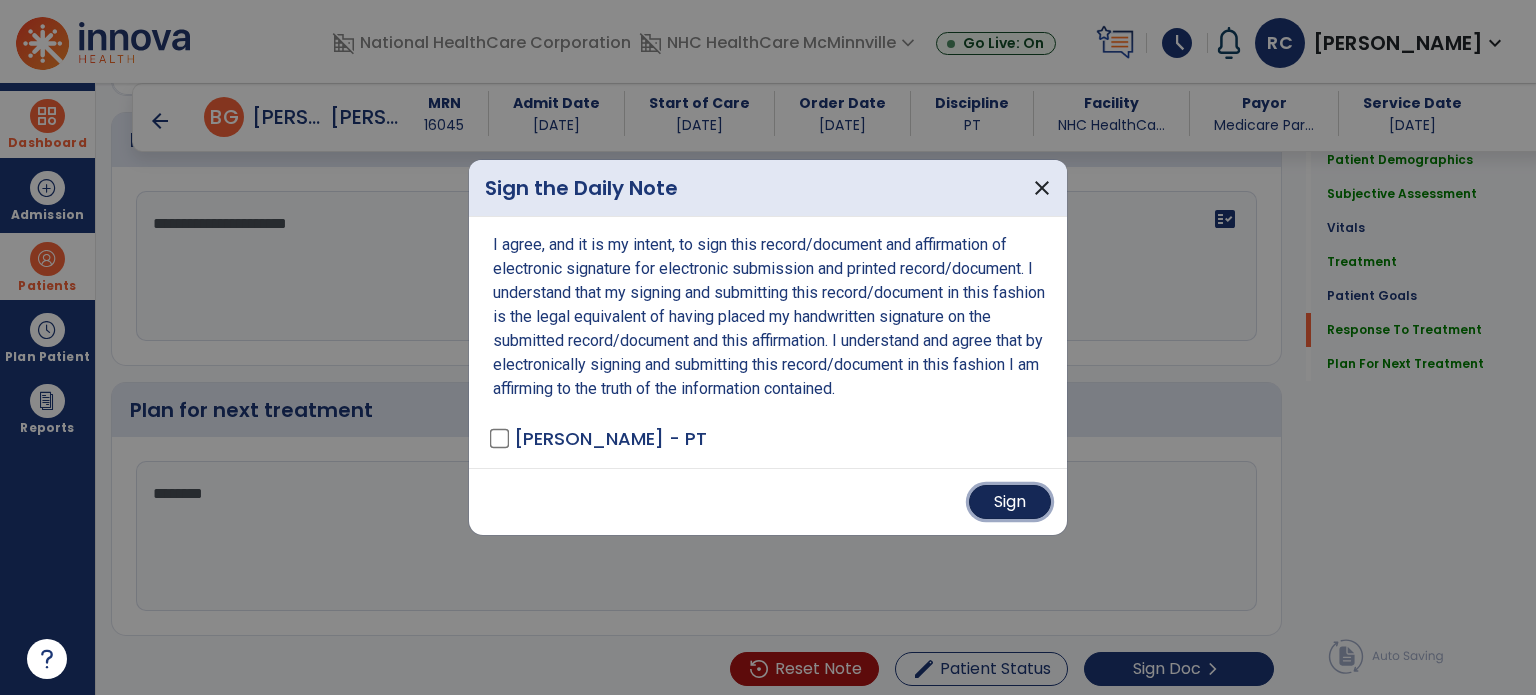 click on "Sign" at bounding box center [1010, 502] 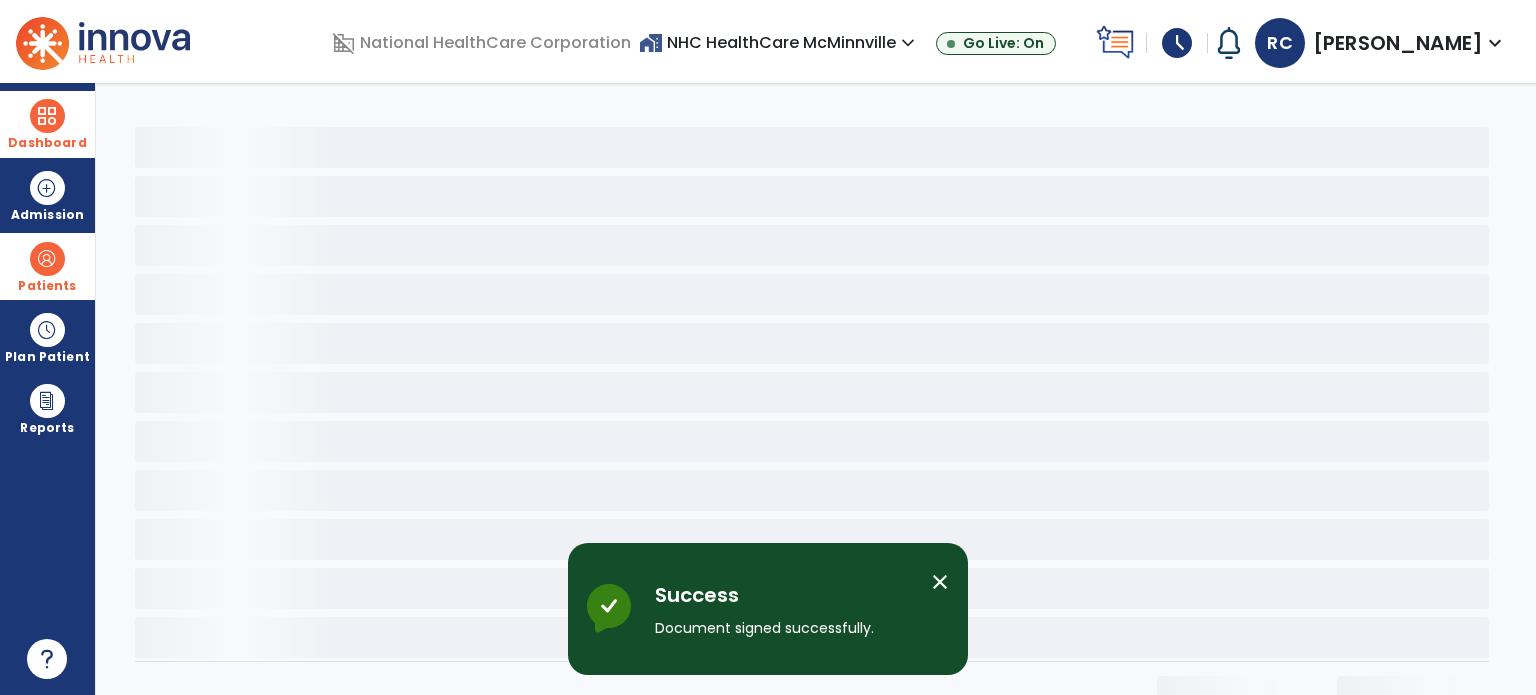 scroll, scrollTop: 0, scrollLeft: 0, axis: both 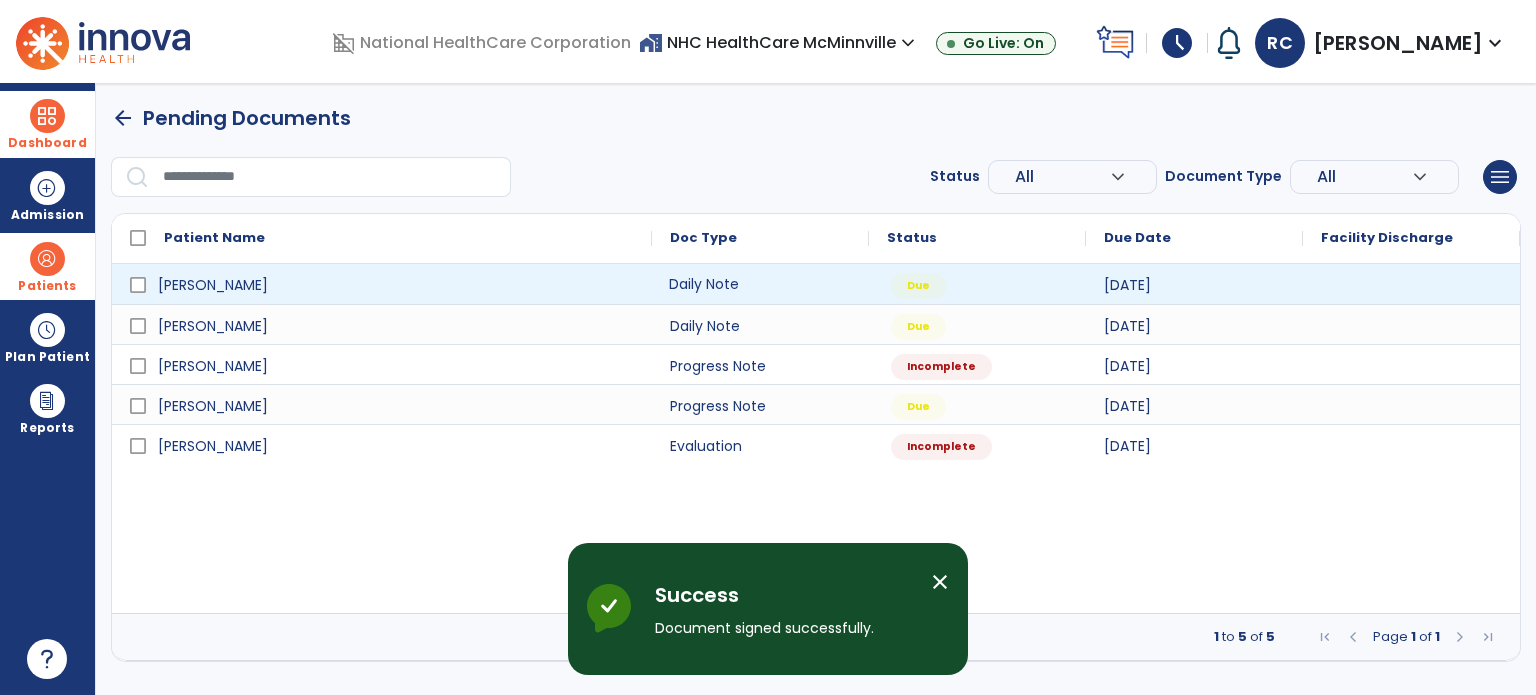 click on "Daily Note" at bounding box center [760, 284] 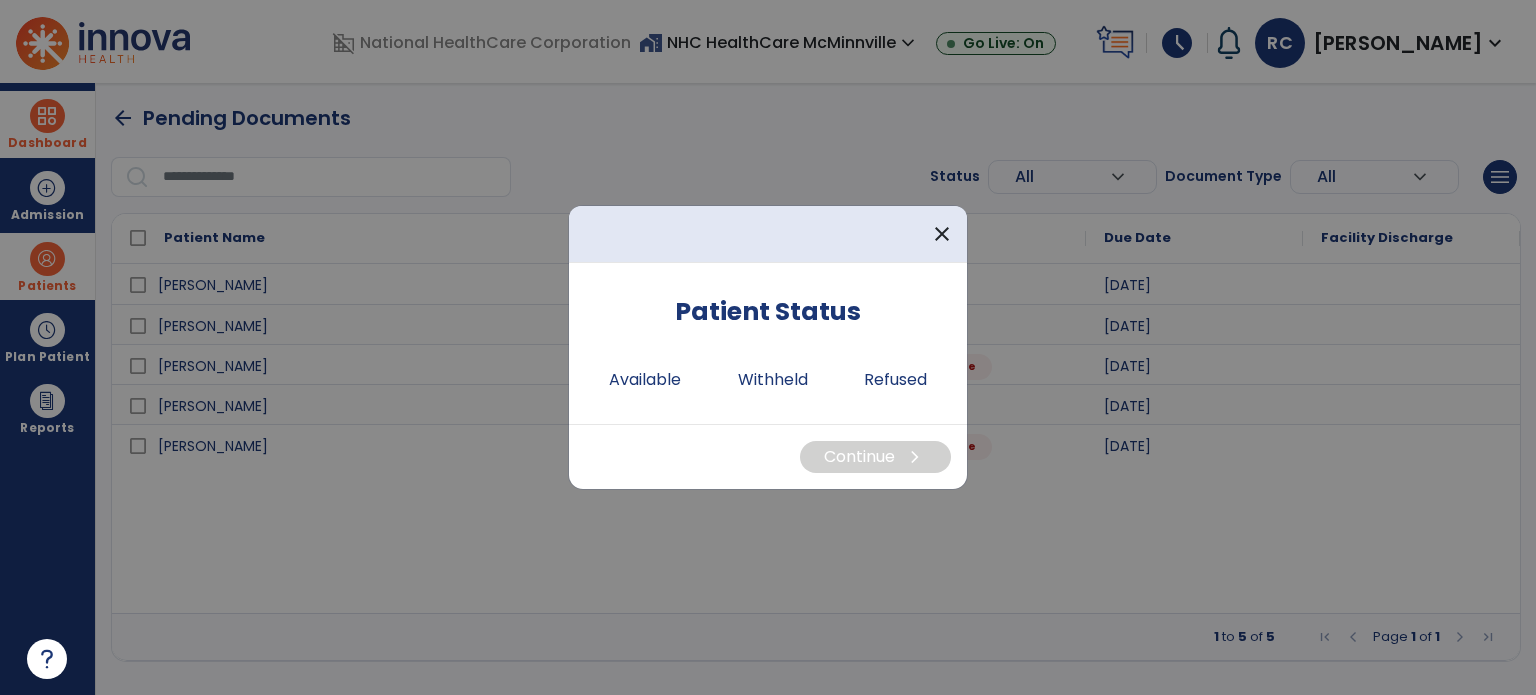 click on "Patient Status  Available   Withheld   Refused" at bounding box center [768, 343] 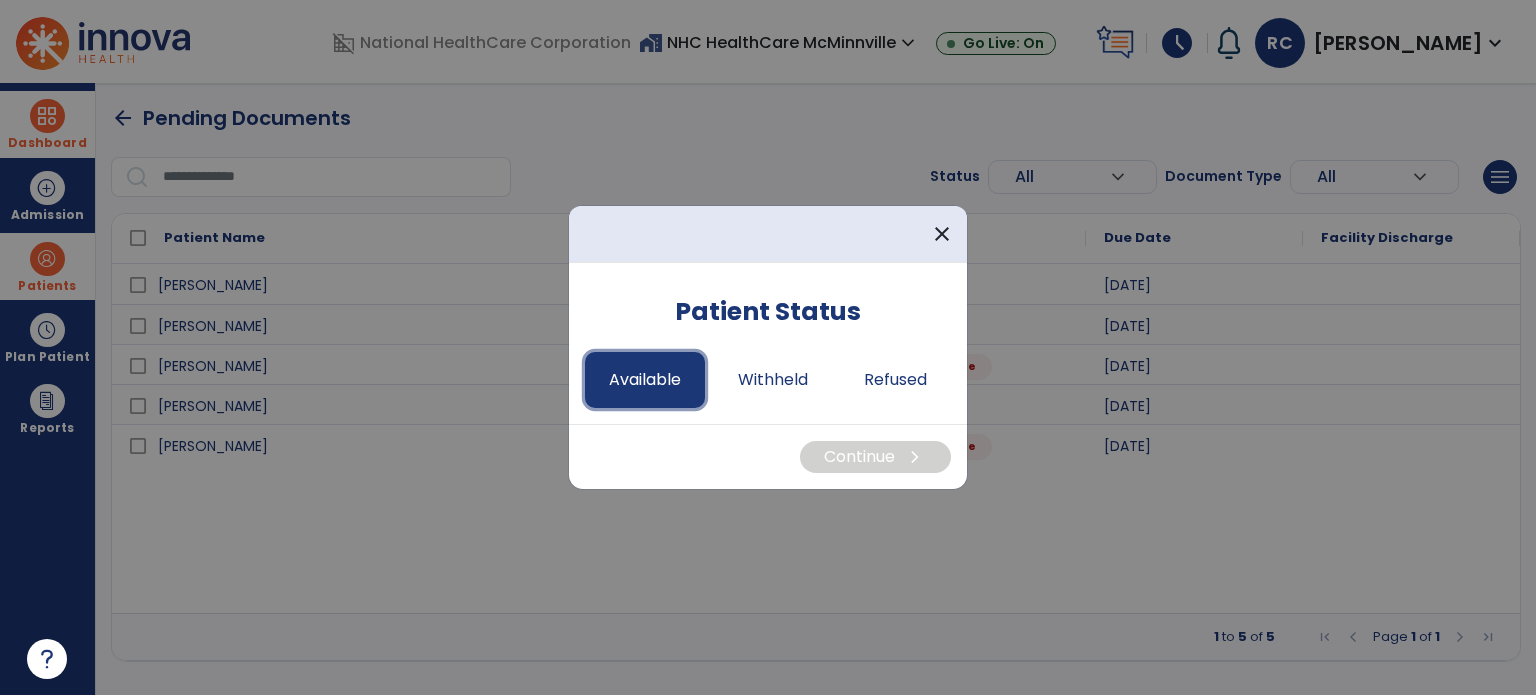 click on "Available" at bounding box center [645, 380] 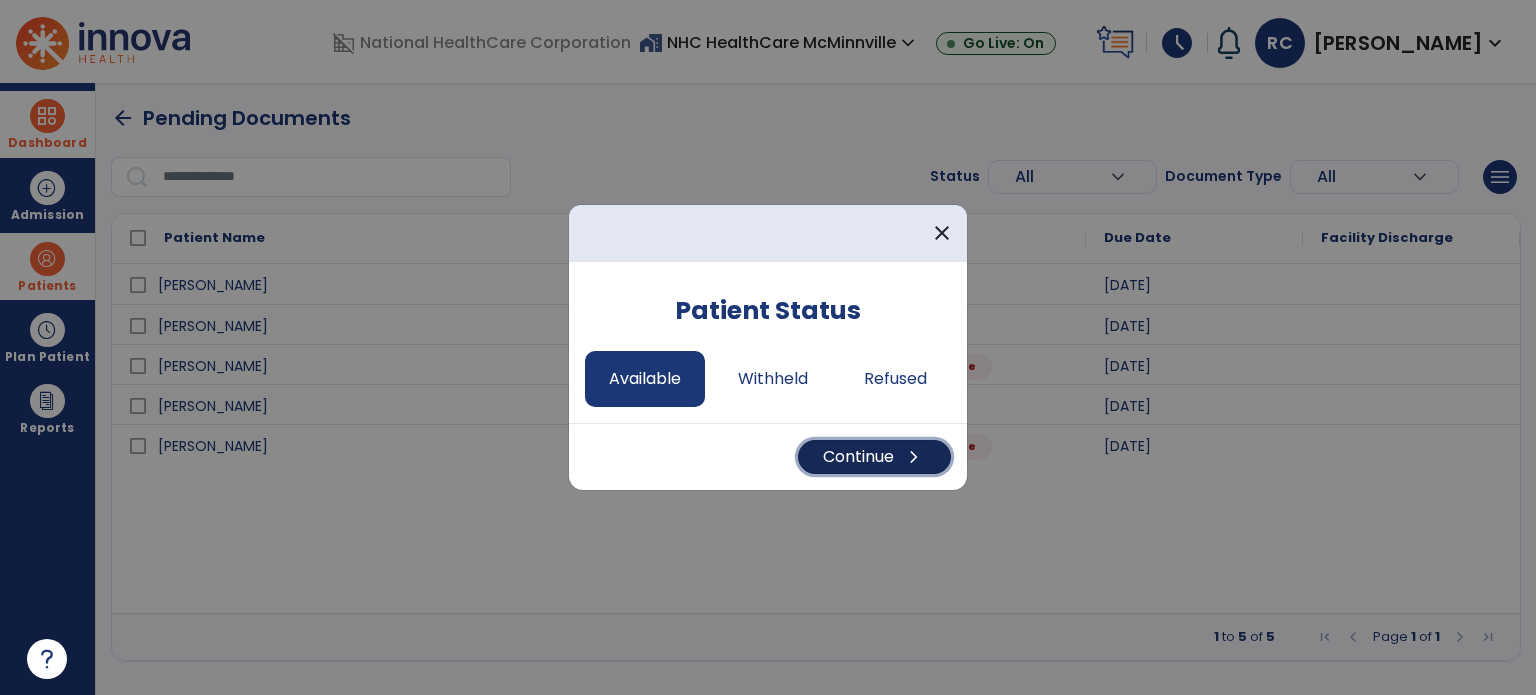 click on "Continue   chevron_right" at bounding box center [874, 457] 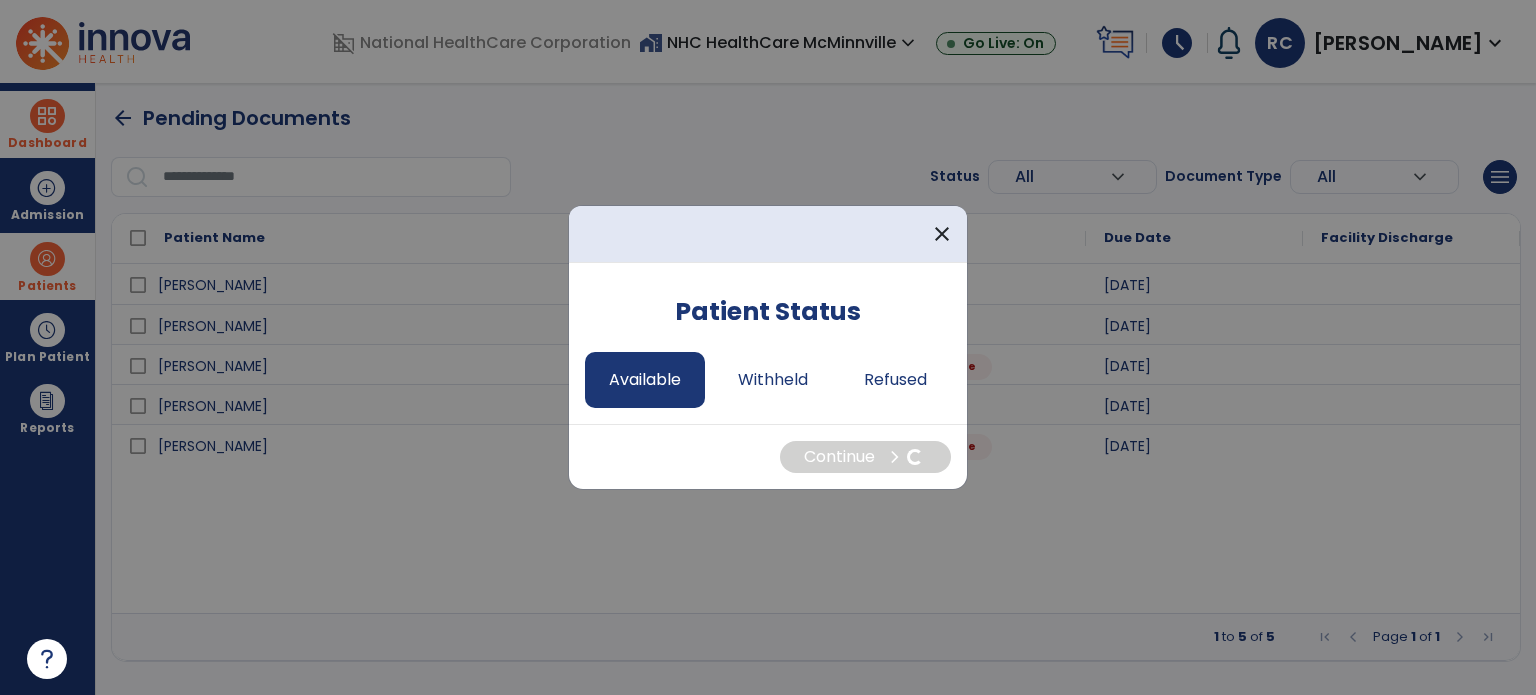select on "*" 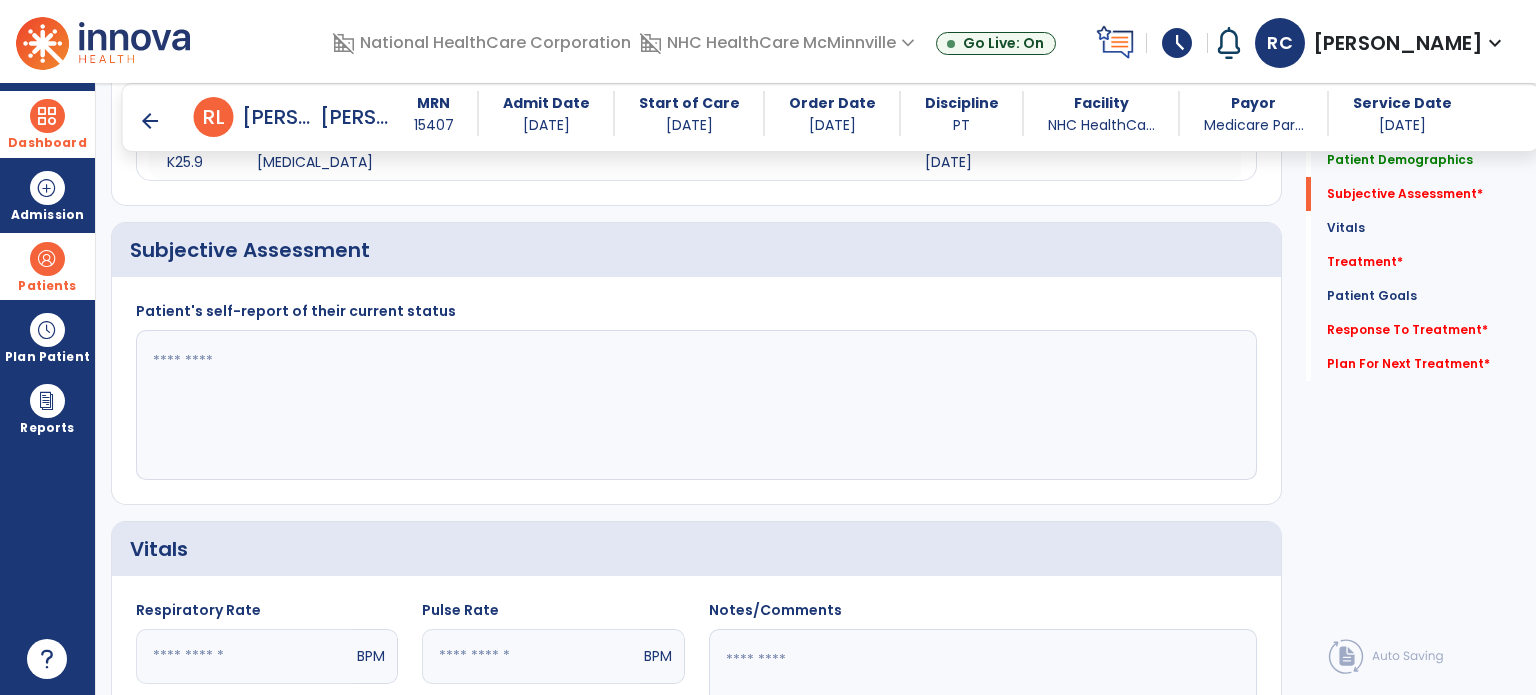 scroll, scrollTop: 1068, scrollLeft: 0, axis: vertical 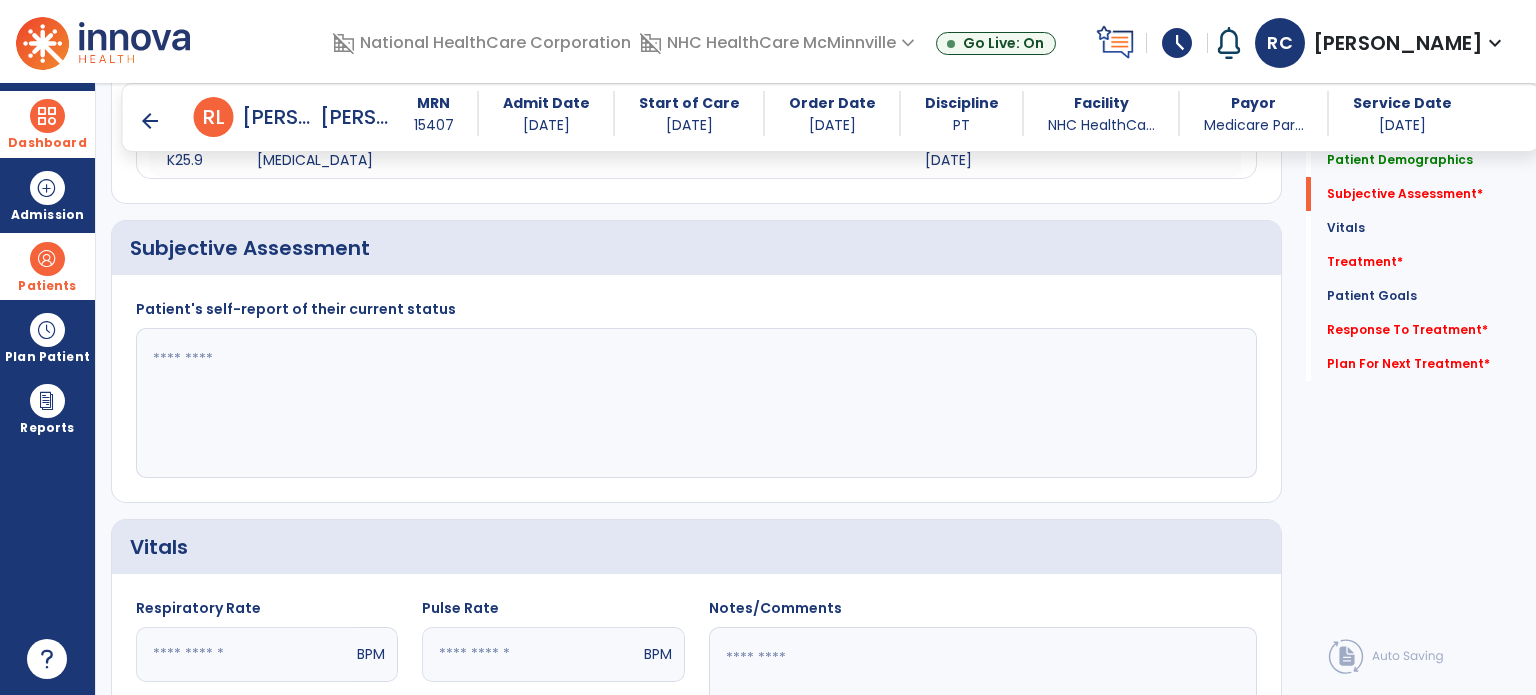 click 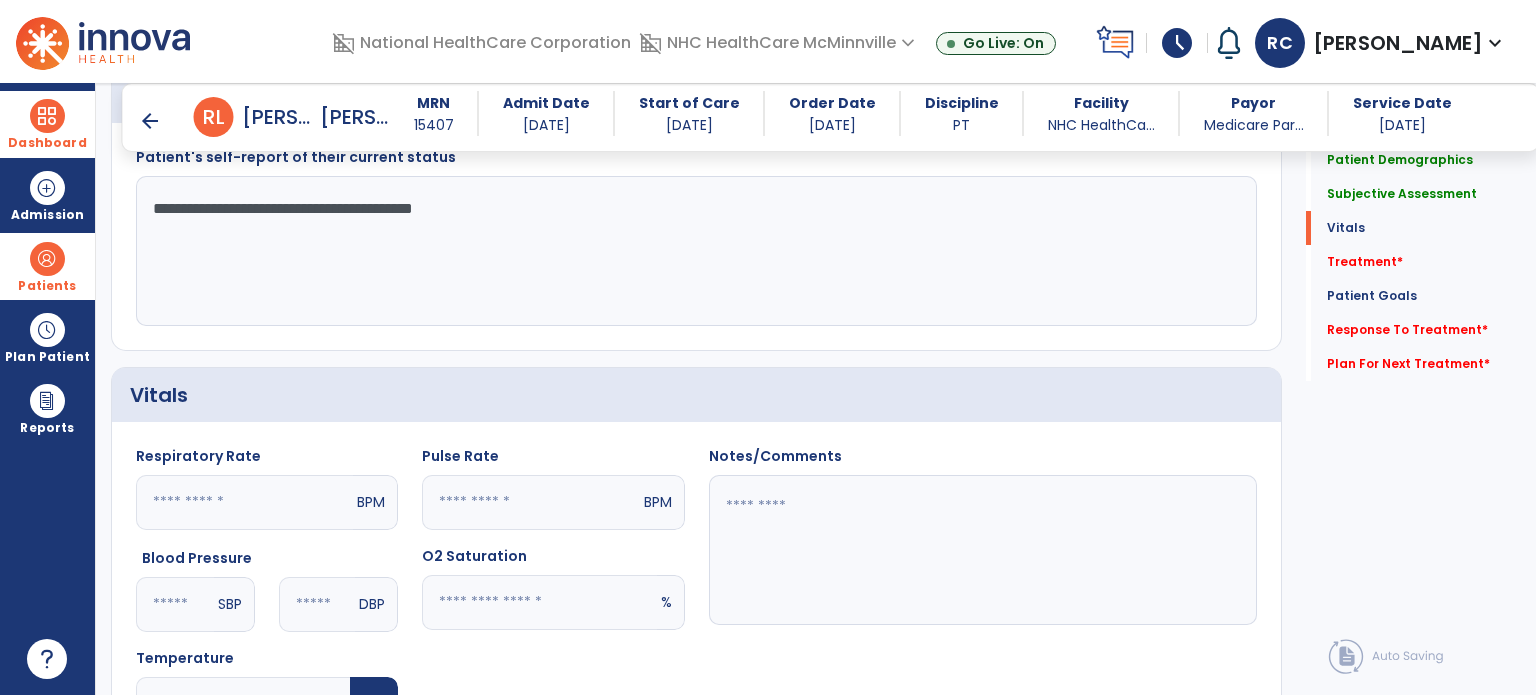 scroll, scrollTop: 1572, scrollLeft: 0, axis: vertical 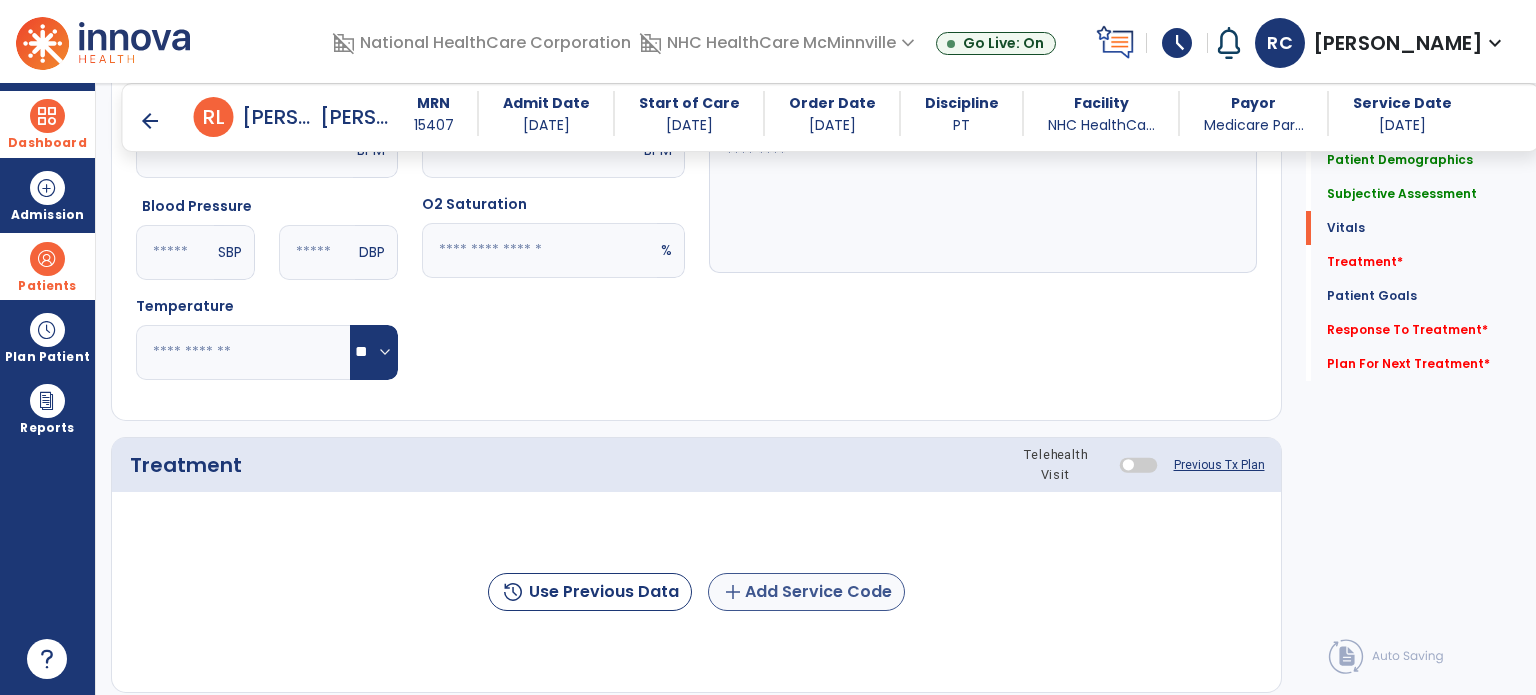 type on "**********" 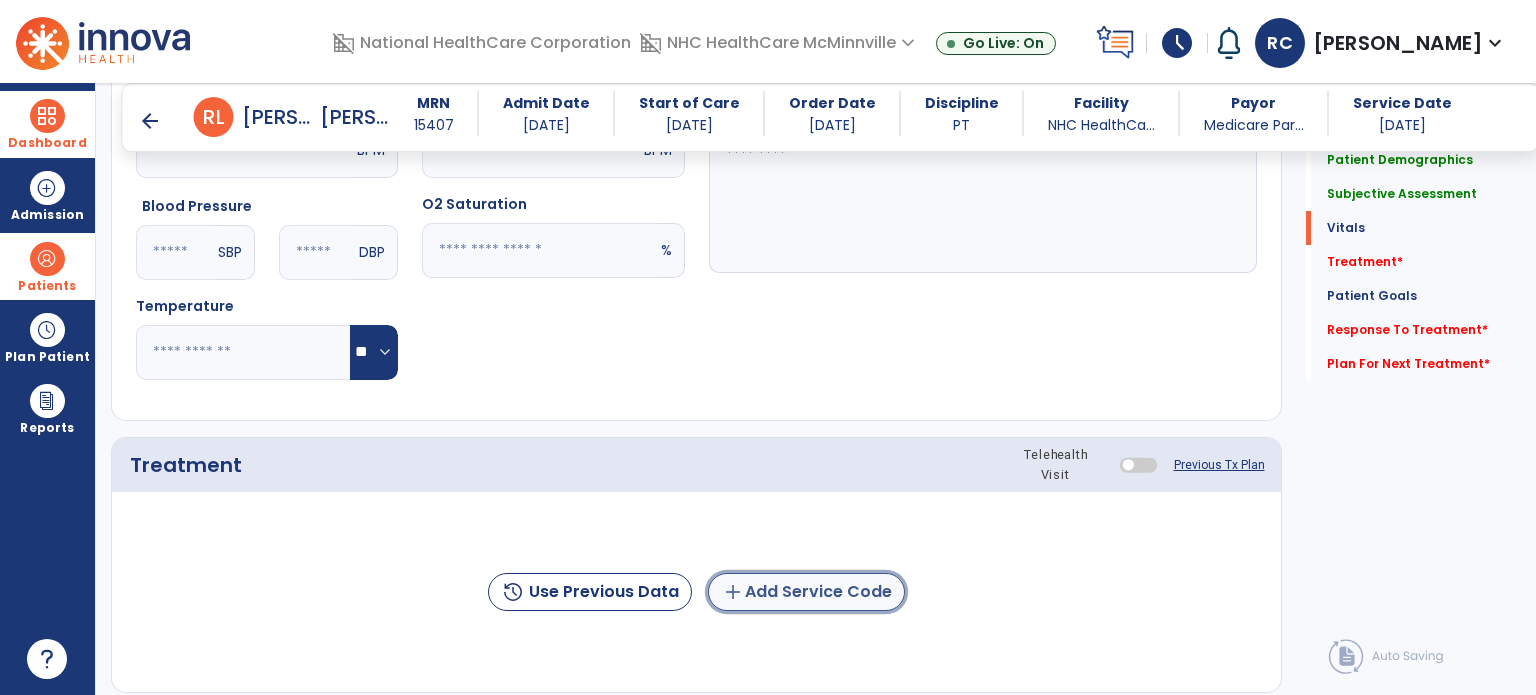 click on "add  Add Service Code" 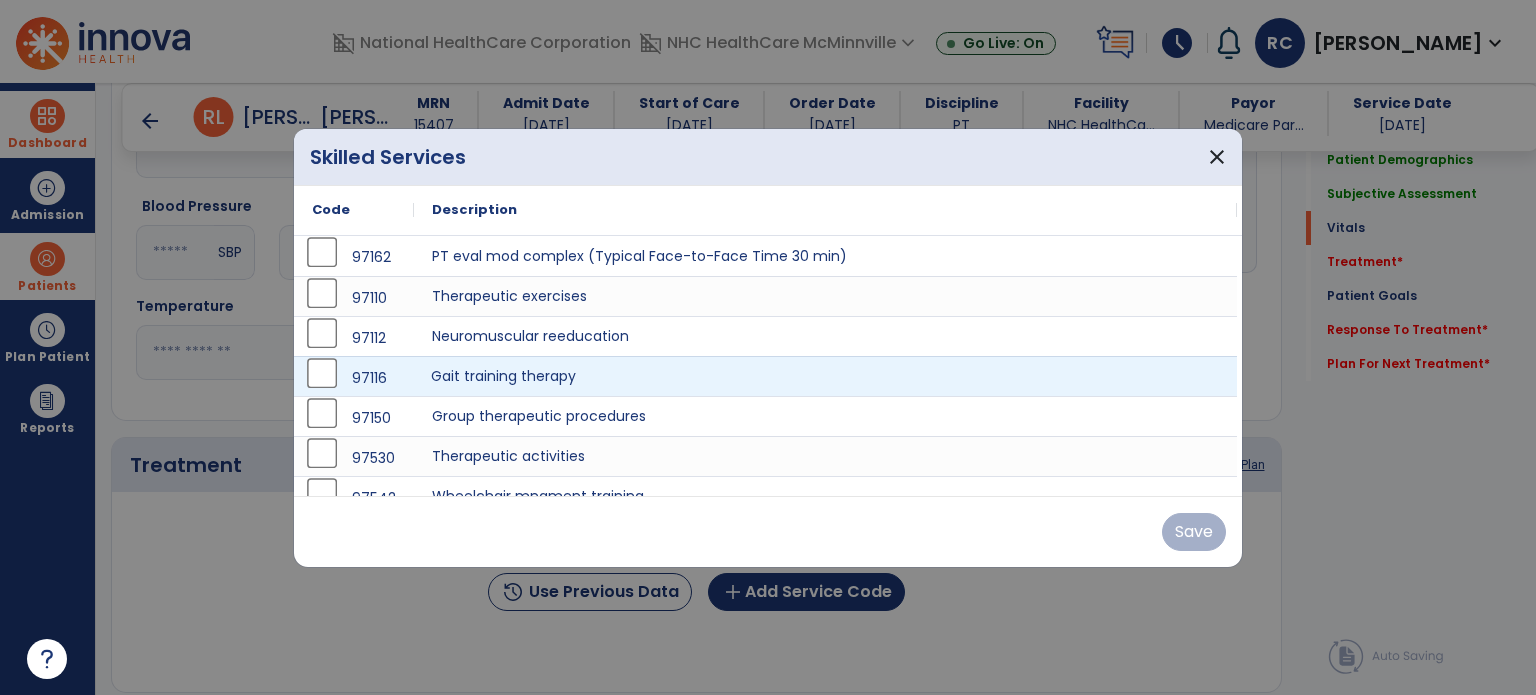 click on "Gait training therapy" at bounding box center (825, 376) 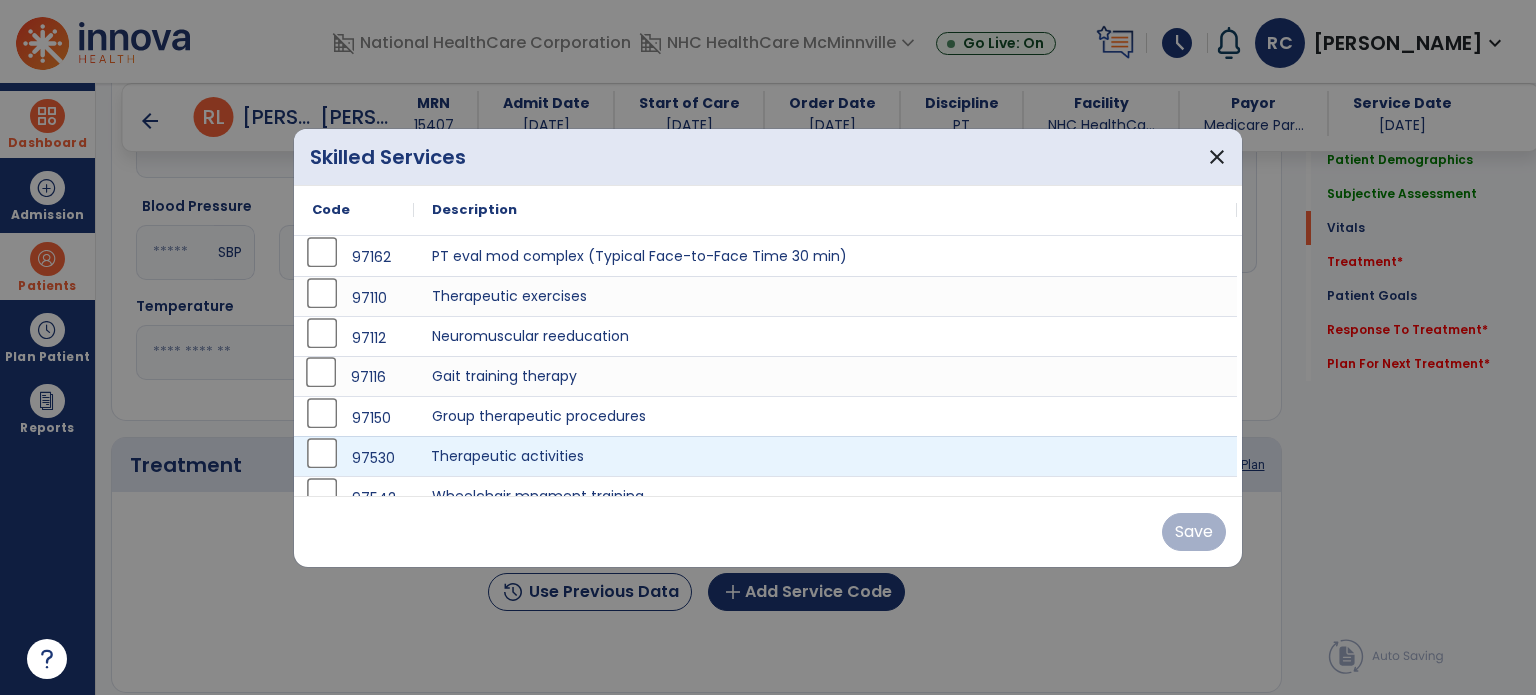 click on "Therapeutic activities" at bounding box center [825, 456] 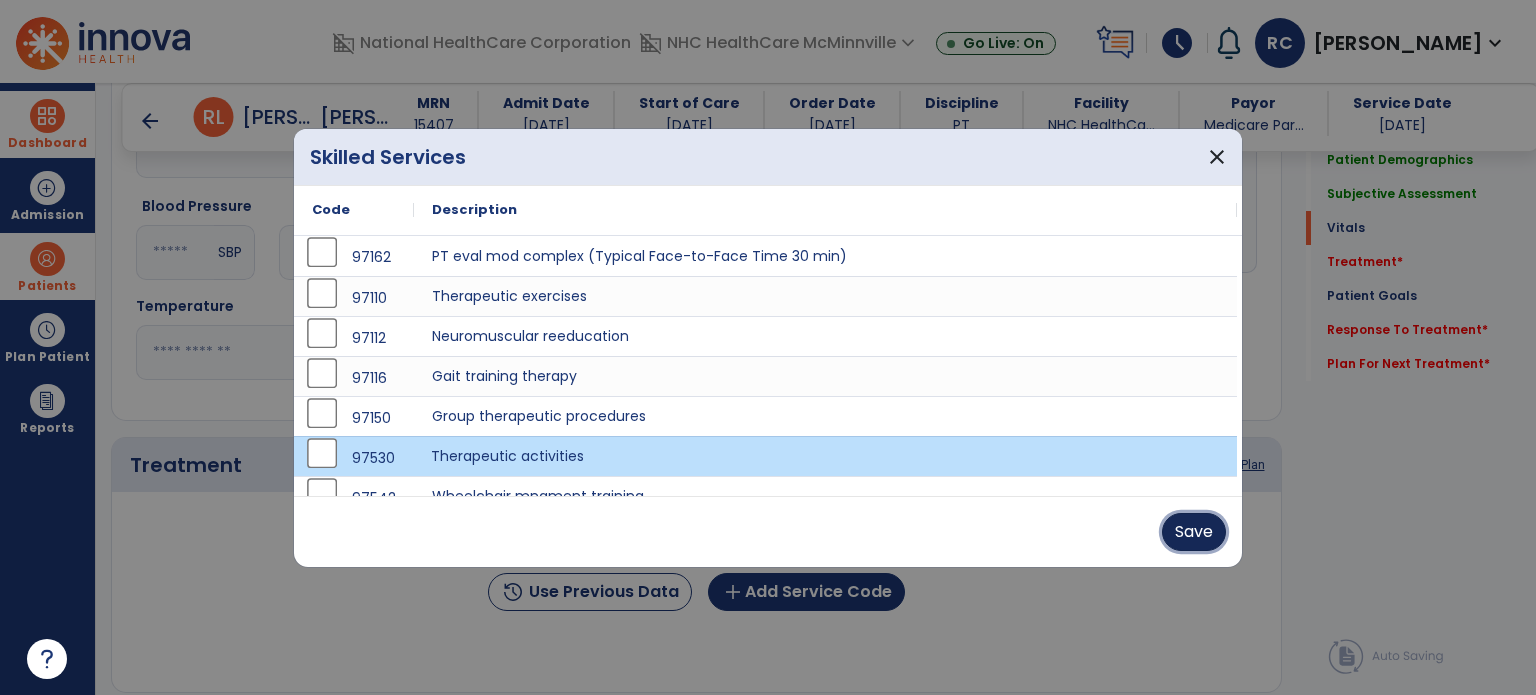 click on "Save" at bounding box center (1194, 532) 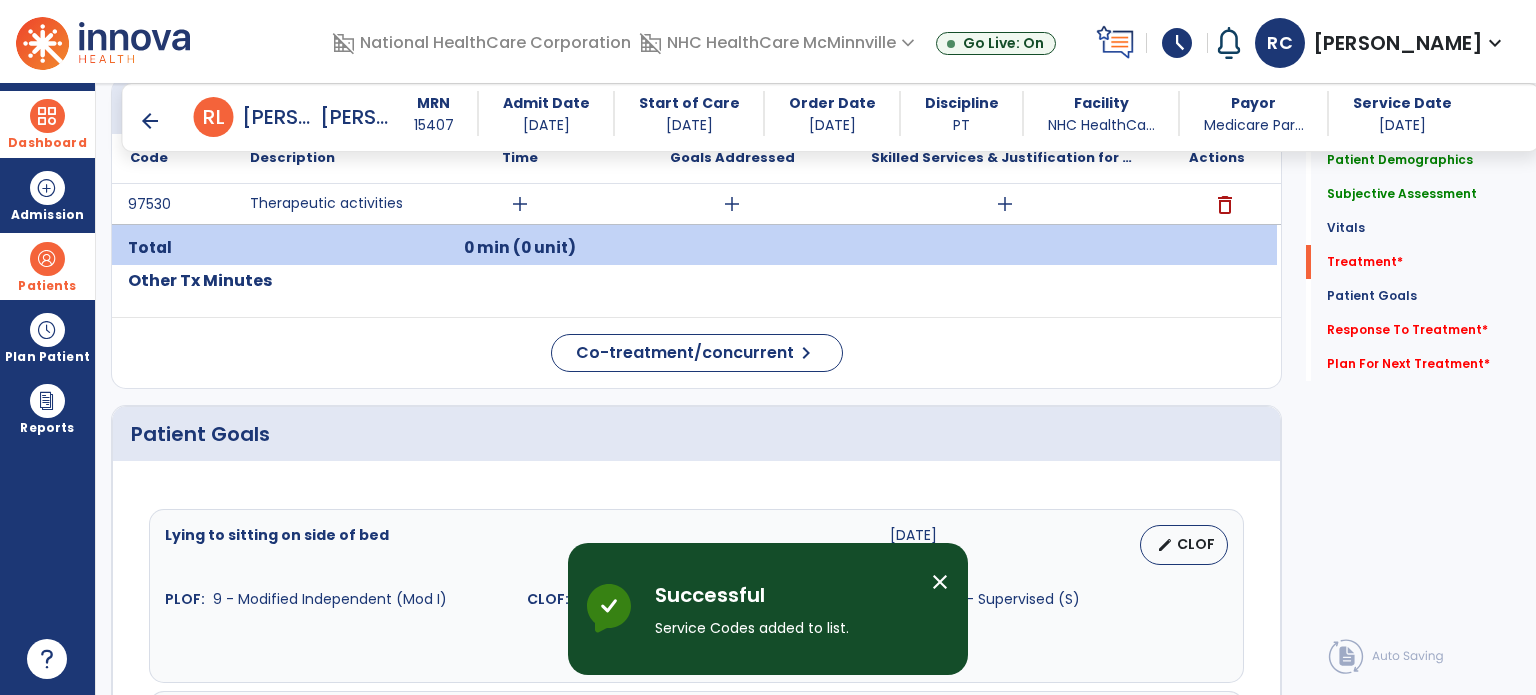 scroll, scrollTop: 1939, scrollLeft: 0, axis: vertical 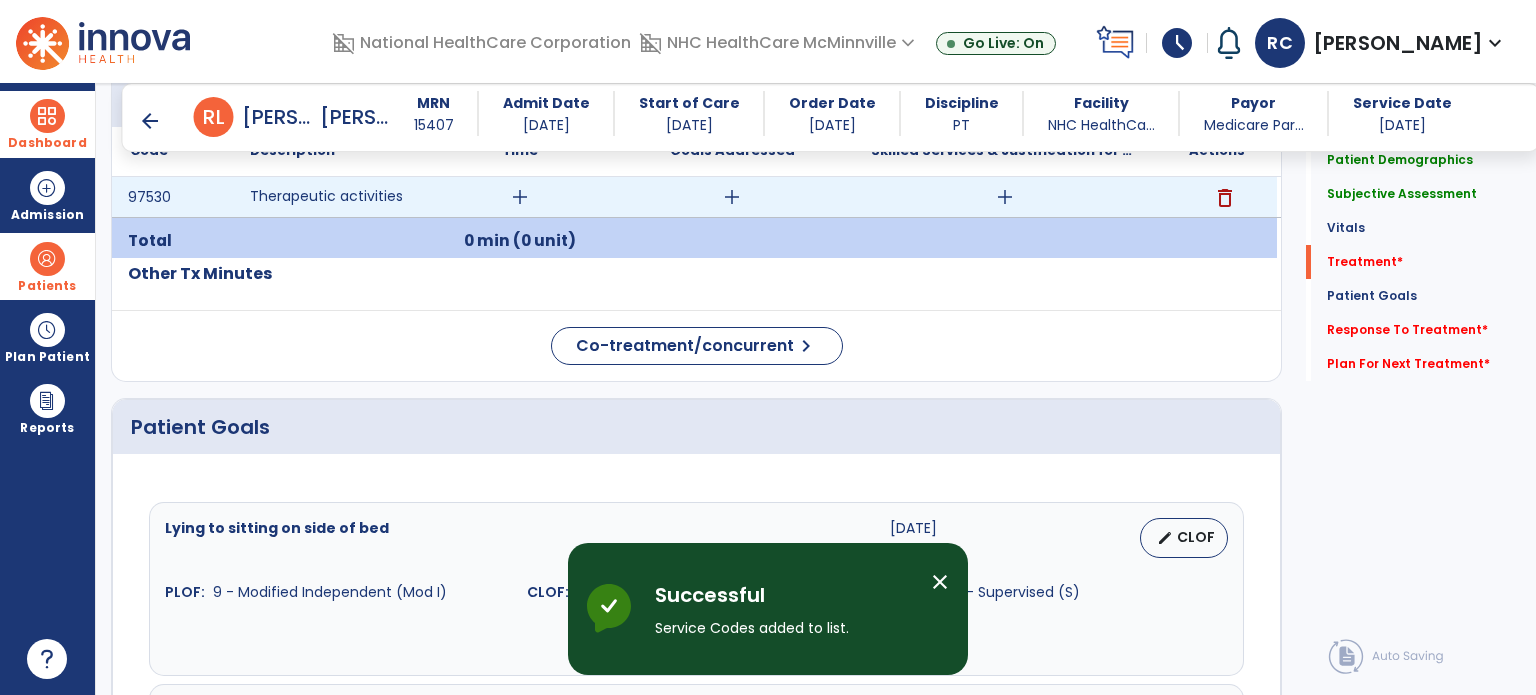click on "add" at bounding box center [520, 197] 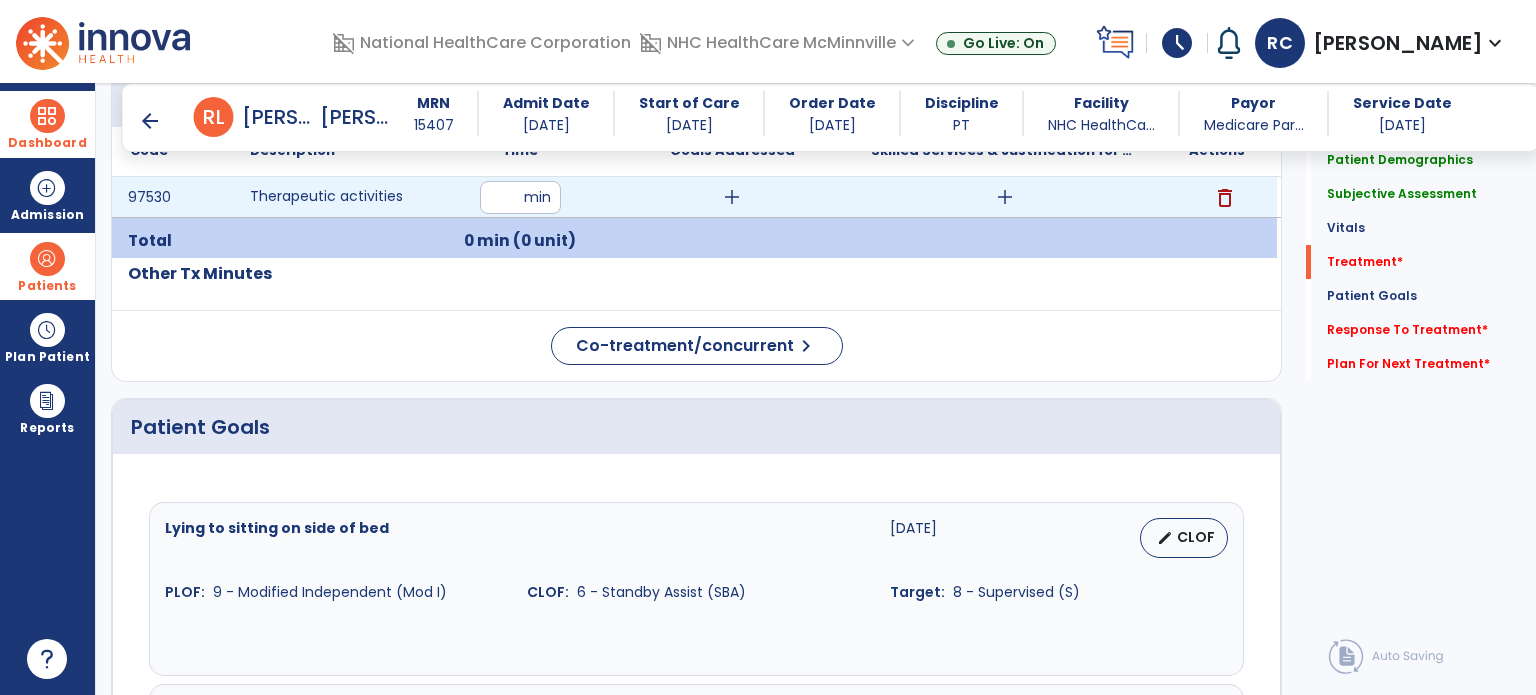 click at bounding box center (520, 197) 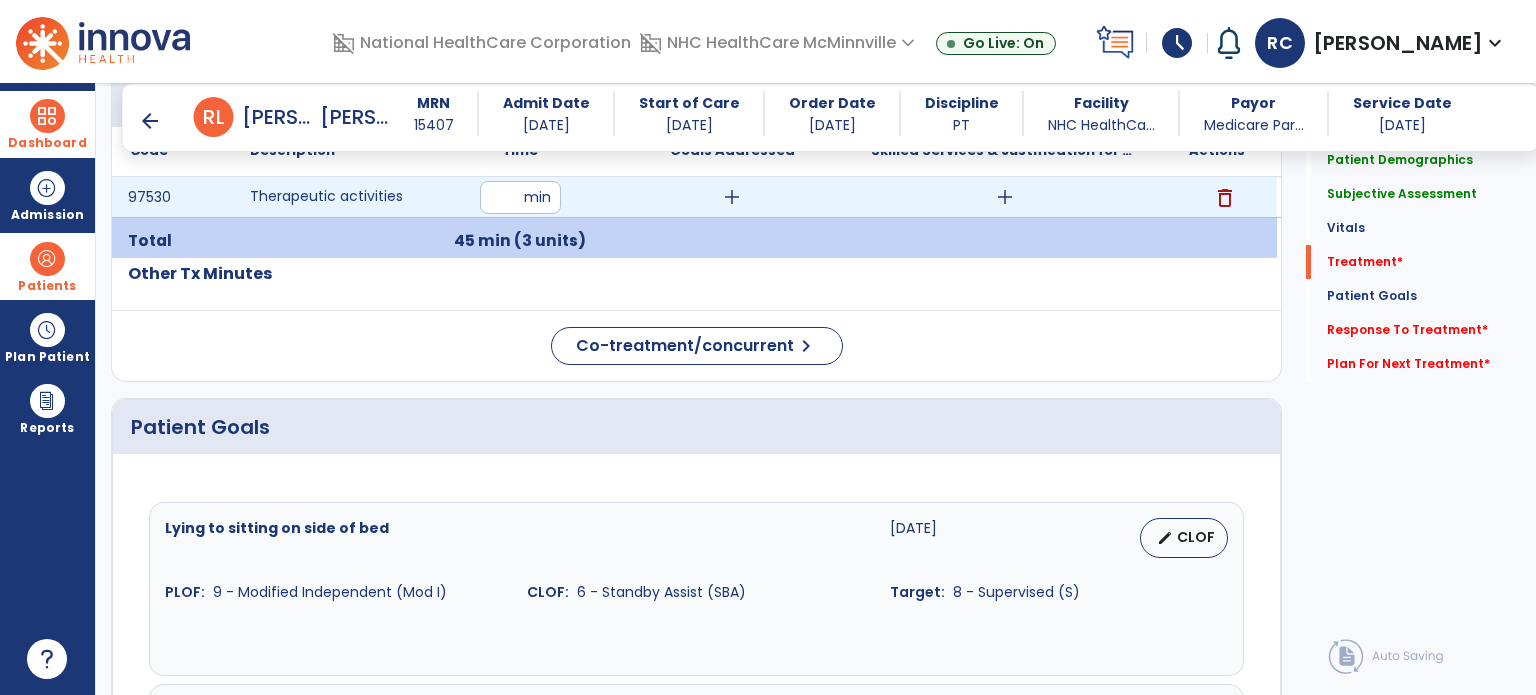 click on "add" at bounding box center [1004, 197] 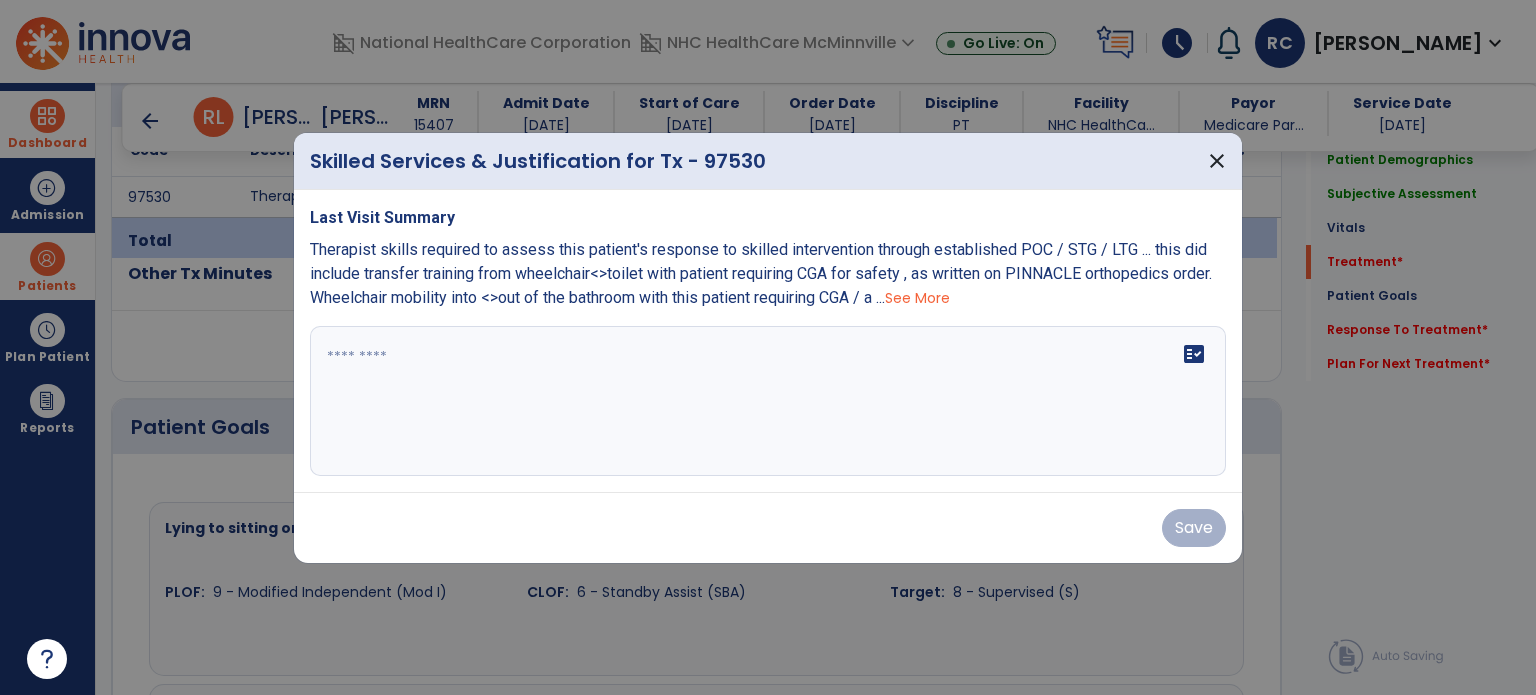click on "fact_check" at bounding box center [768, 401] 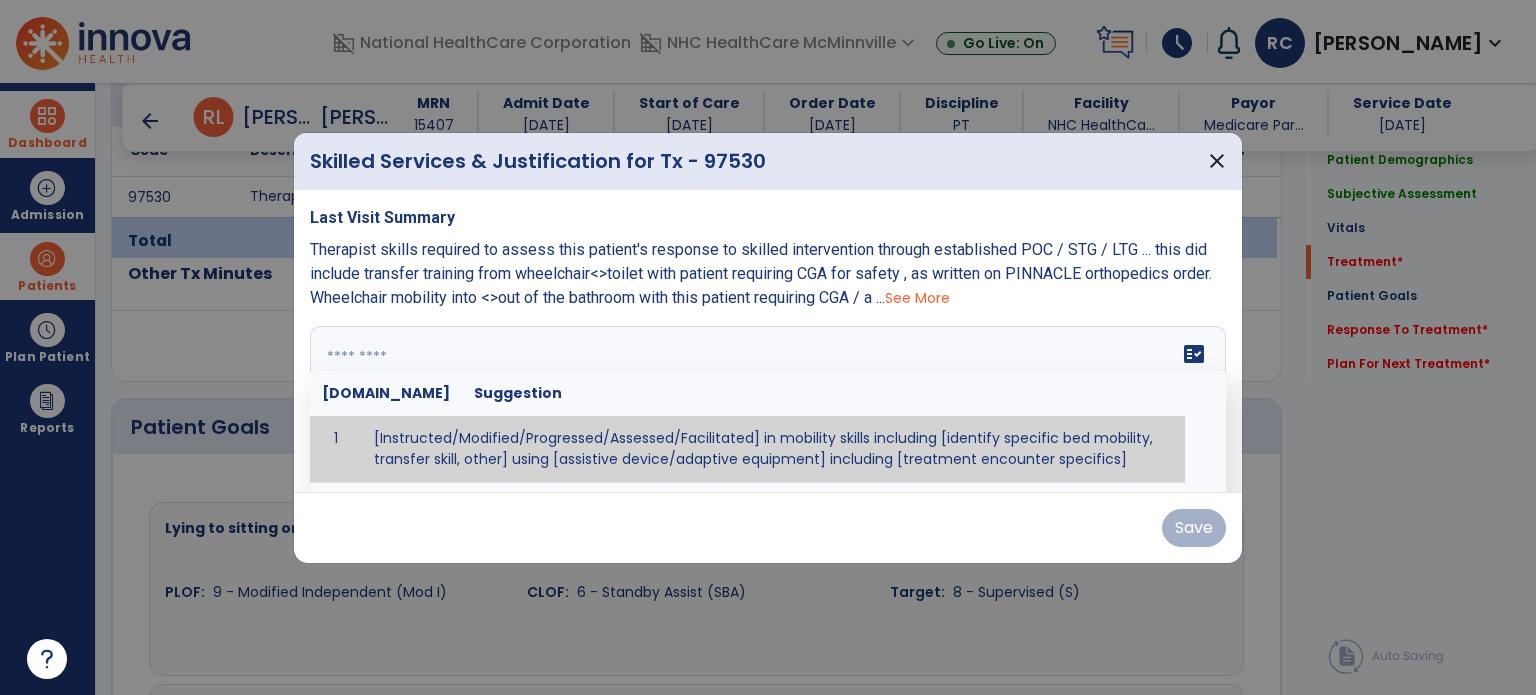 paste on "**********" 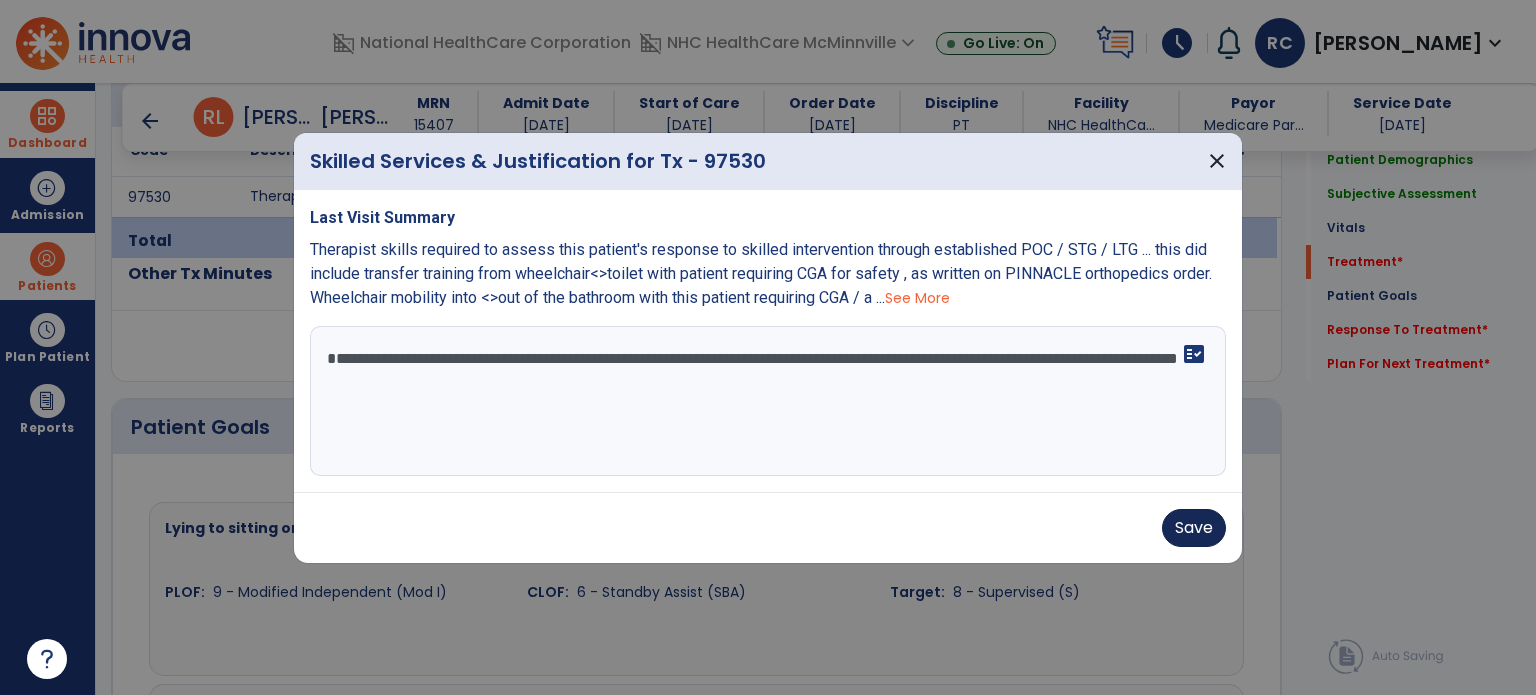 type on "**********" 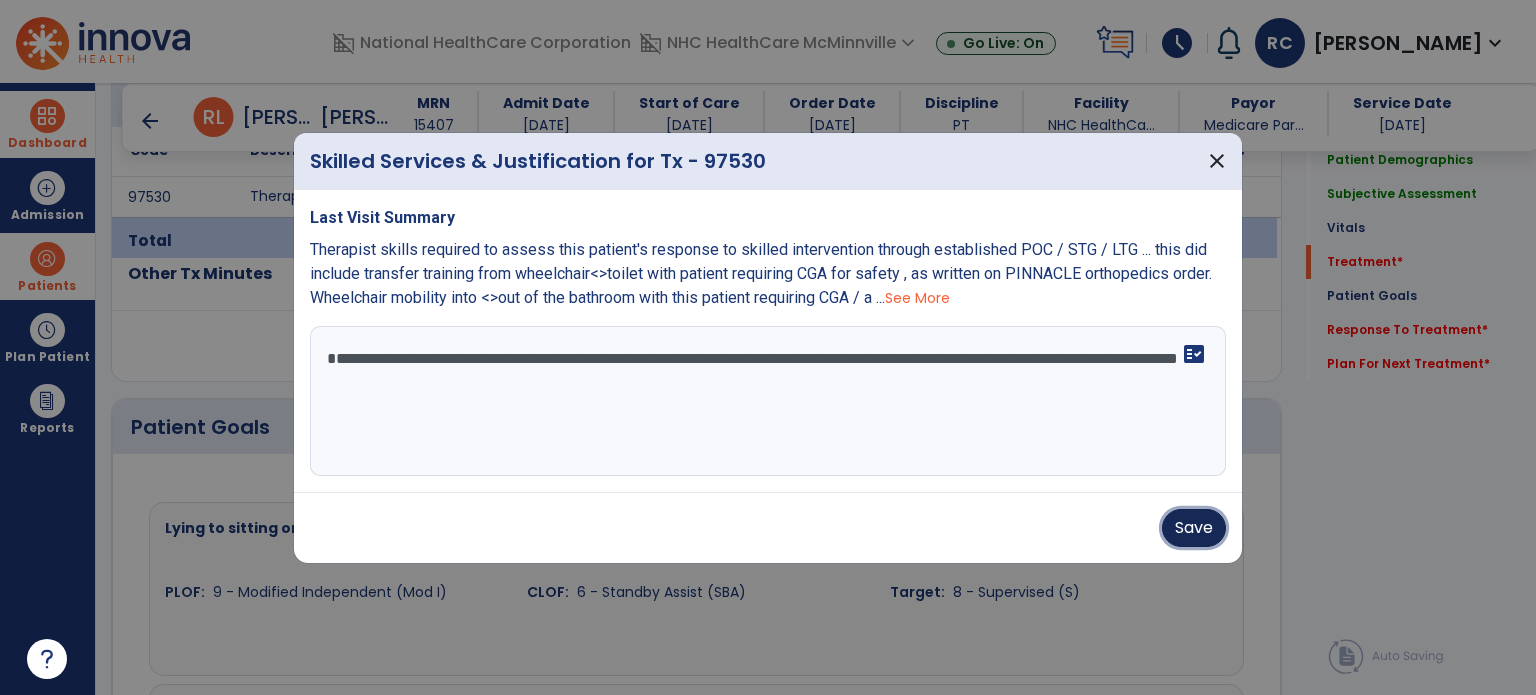 click on "Save" at bounding box center (1194, 528) 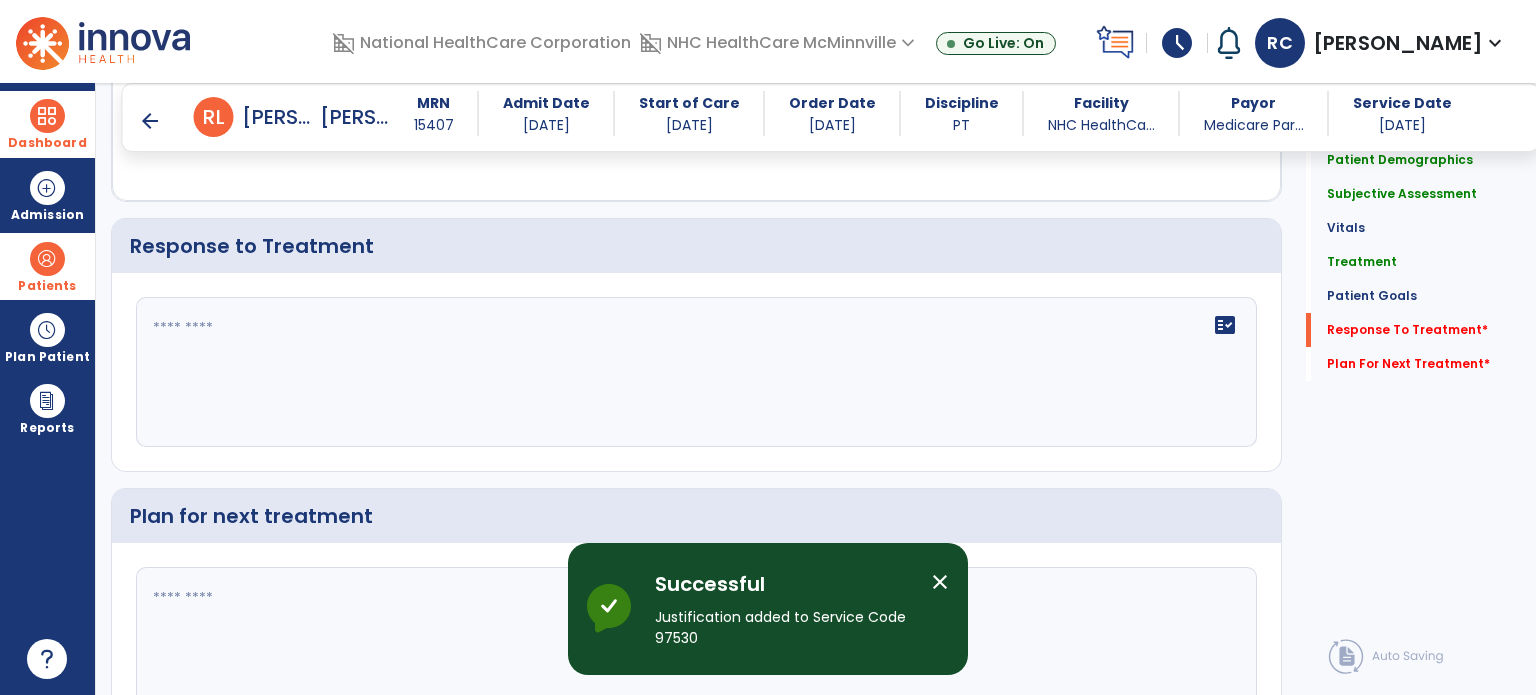 scroll, scrollTop: 3714, scrollLeft: 0, axis: vertical 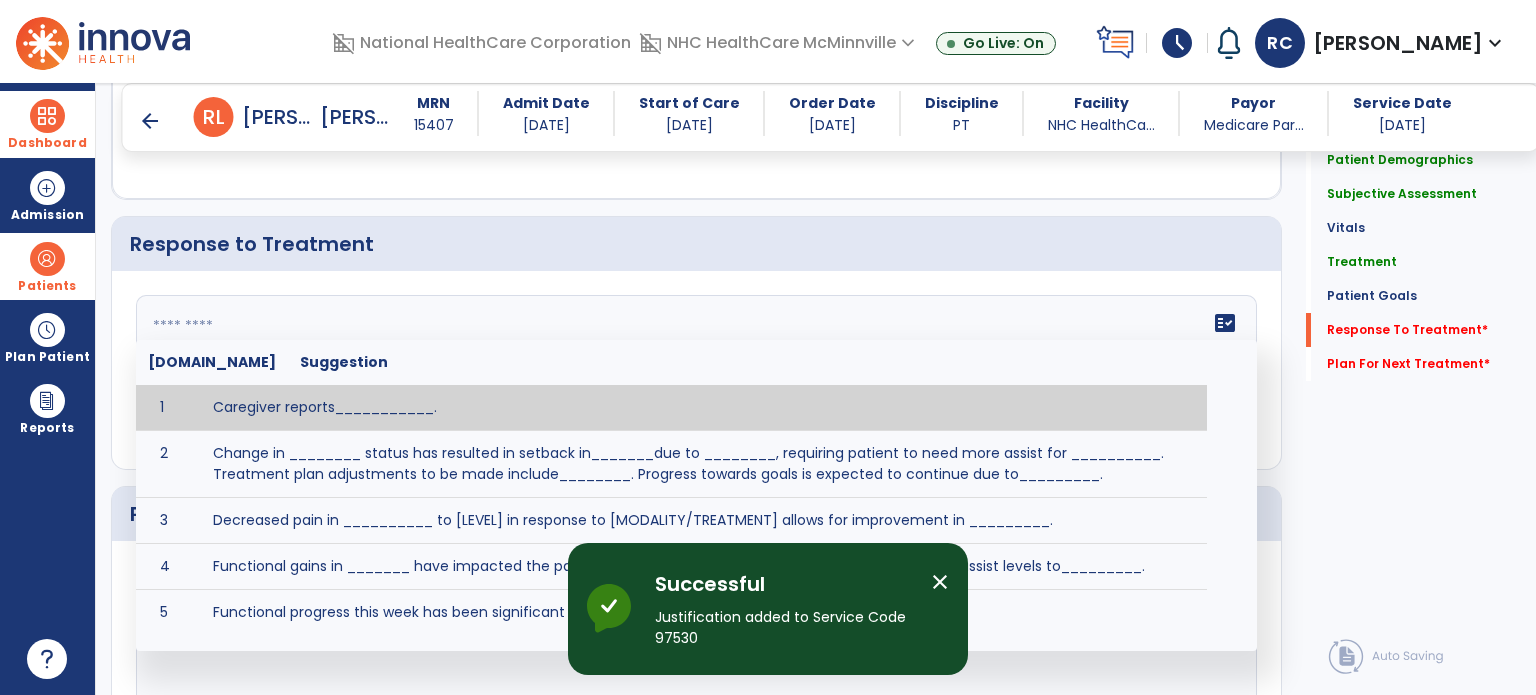 click on "fact_check  [DOMAIN_NAME] Suggestion 1 Caregiver reports___________. 2 Change in ________ status has resulted in setback in_______due to ________, requiring patient to need more assist for __________.   Treatment plan adjustments to be made include________.  Progress towards goals is expected to continue due to_________. 3 Decreased pain in __________ to [LEVEL] in response to [MODALITY/TREATMENT] allows for improvement in _________. 4 Functional gains in _______ have impacted the patient's ability to perform_________ with a reduction in assist levels to_________. 5 Functional progress this week has been significant due to__________. 6 Gains in ________ have improved the patient's ability to perform ______with decreased levels of assist to___________. 7 Improvement in ________allows patient to tolerate higher levels of challenges in_________. 8 Pain in [AREA] has decreased to [LEVEL] in response to [TREATMENT/MODALITY], allowing fore ease in completing__________. 9 10 11 12 13 14 15 16 17 18 19 20 21" 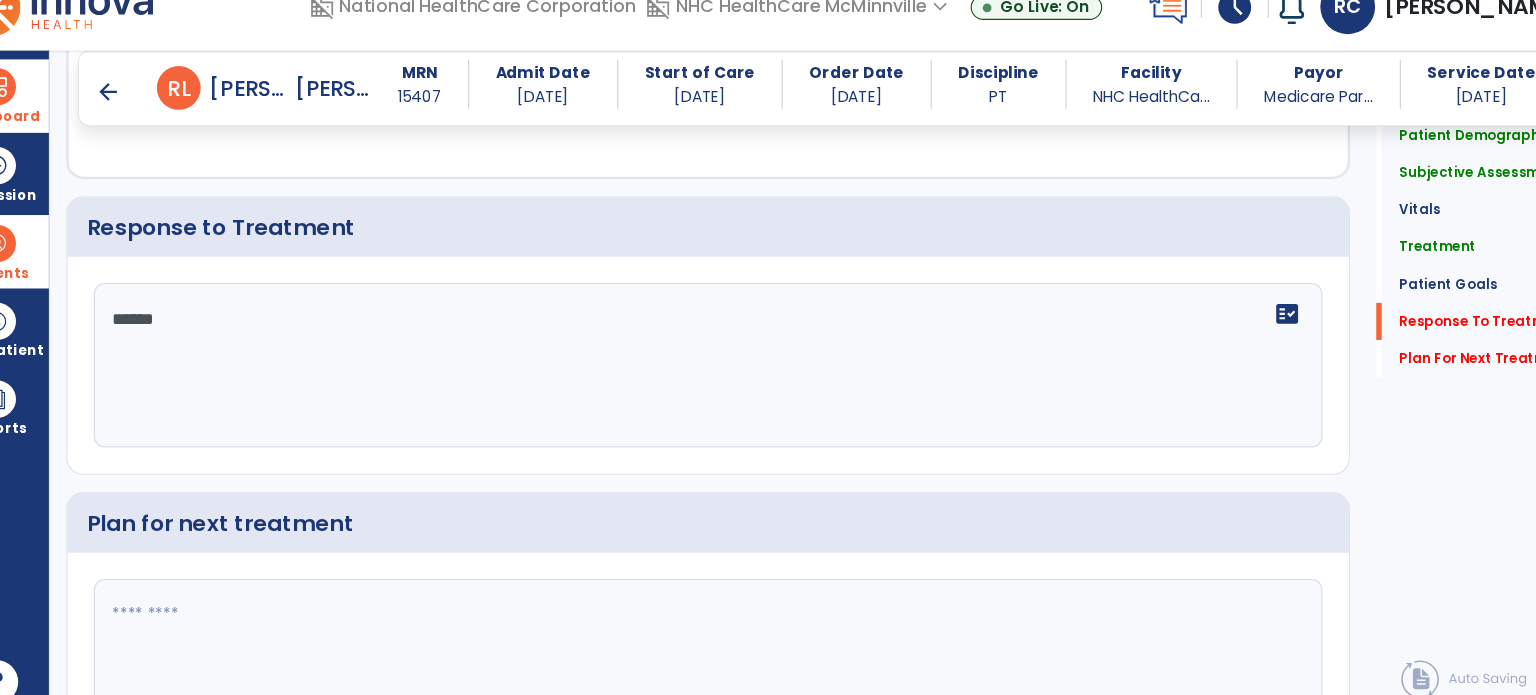 type on "*****" 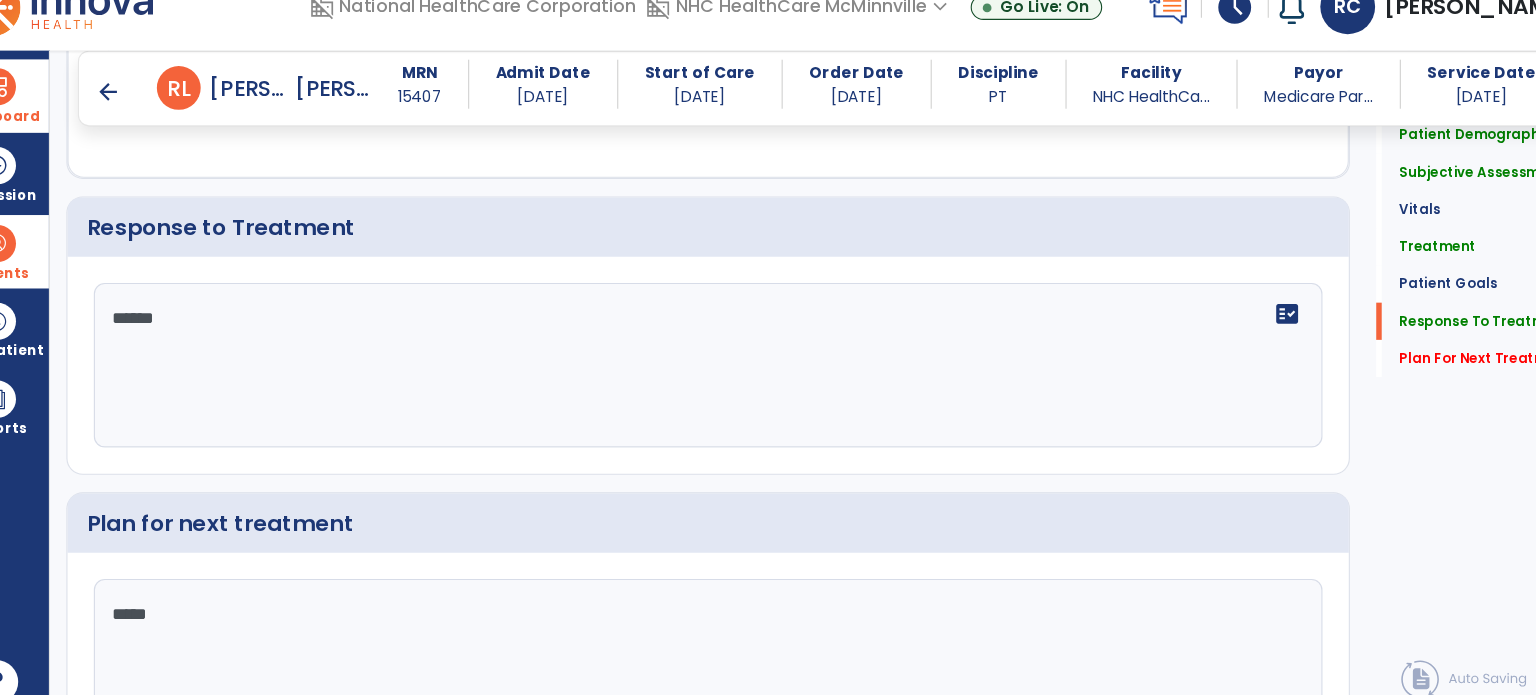 scroll, scrollTop: 3714, scrollLeft: 0, axis: vertical 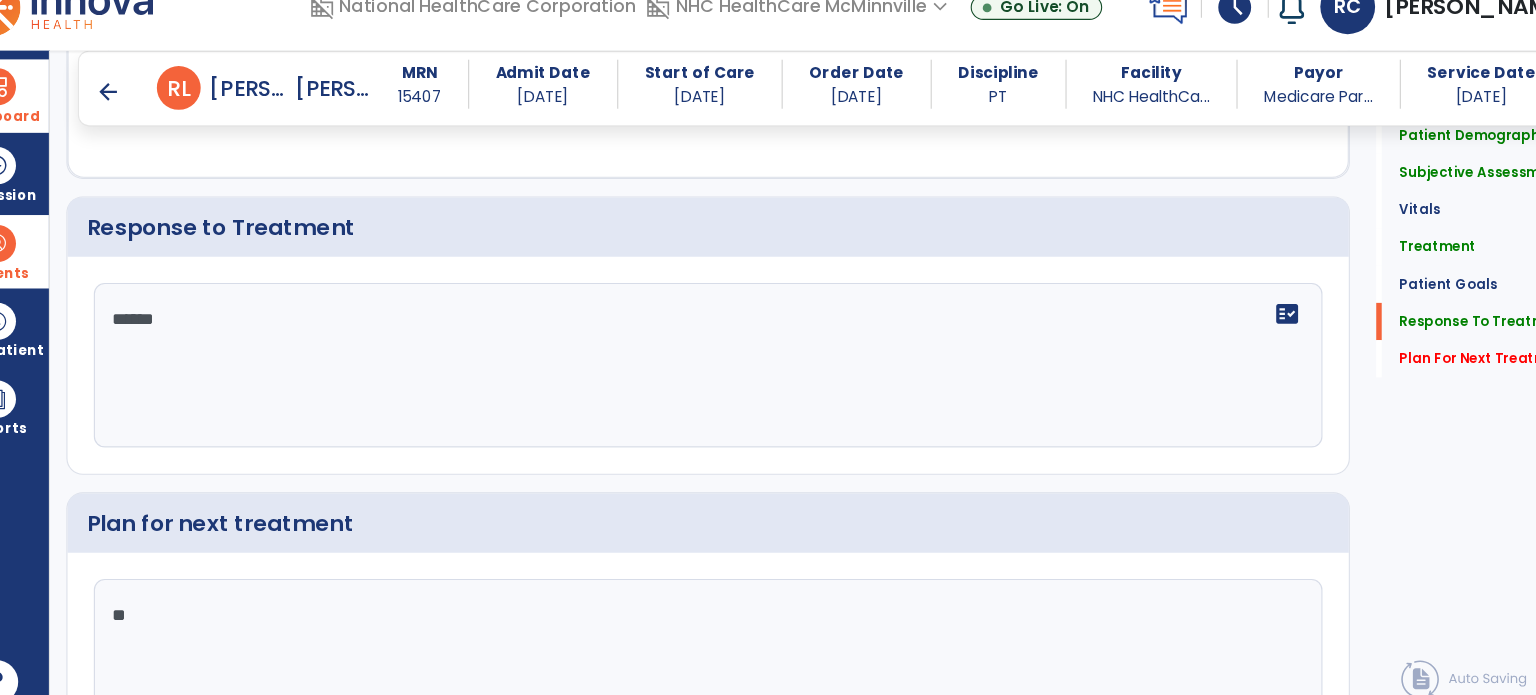 type on "*" 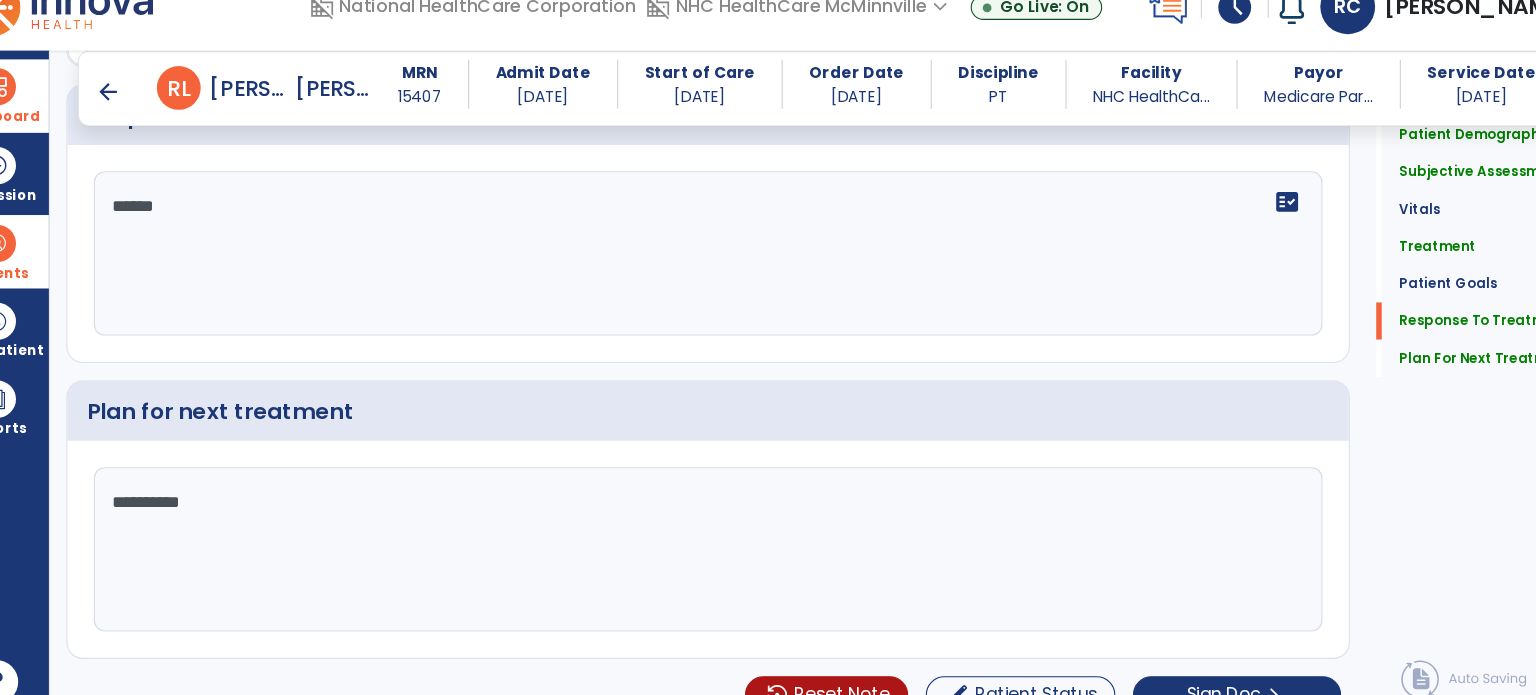 scroll, scrollTop: 3816, scrollLeft: 0, axis: vertical 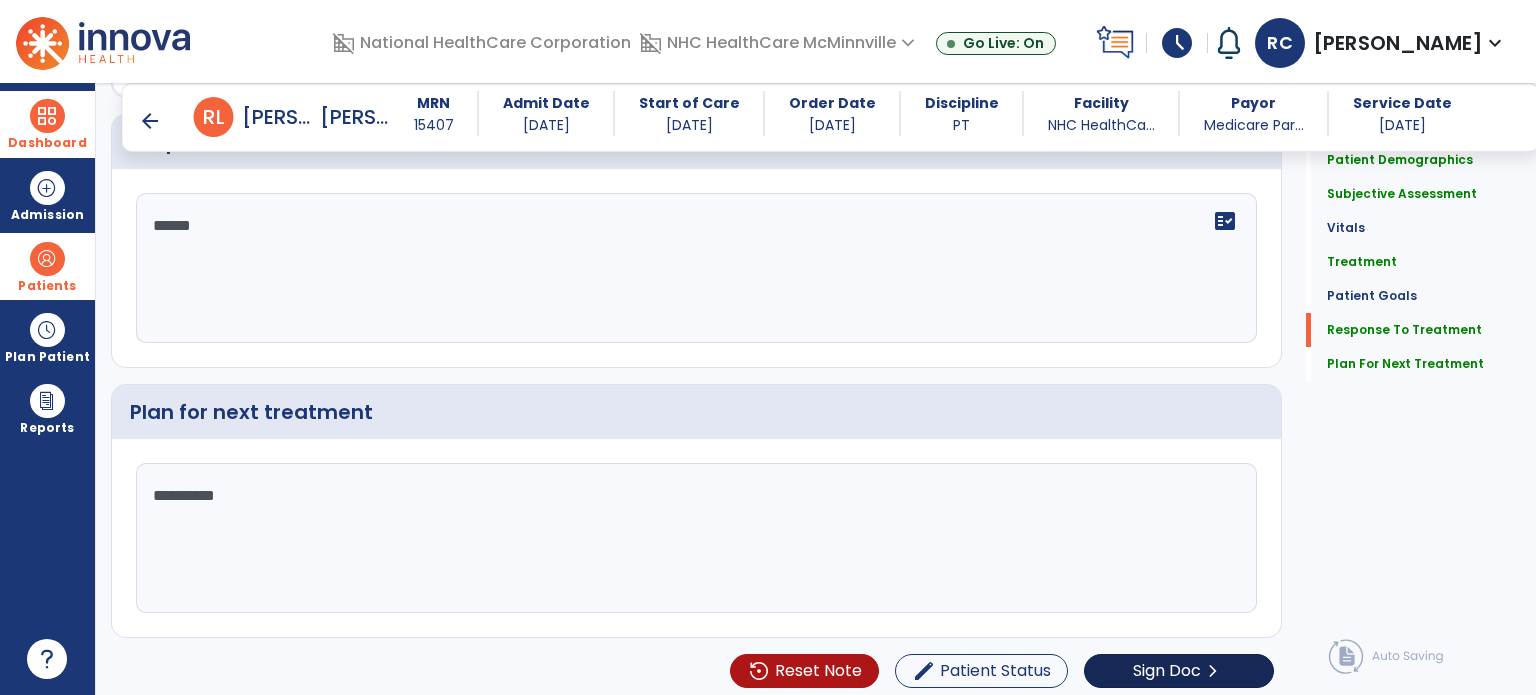 type on "*********" 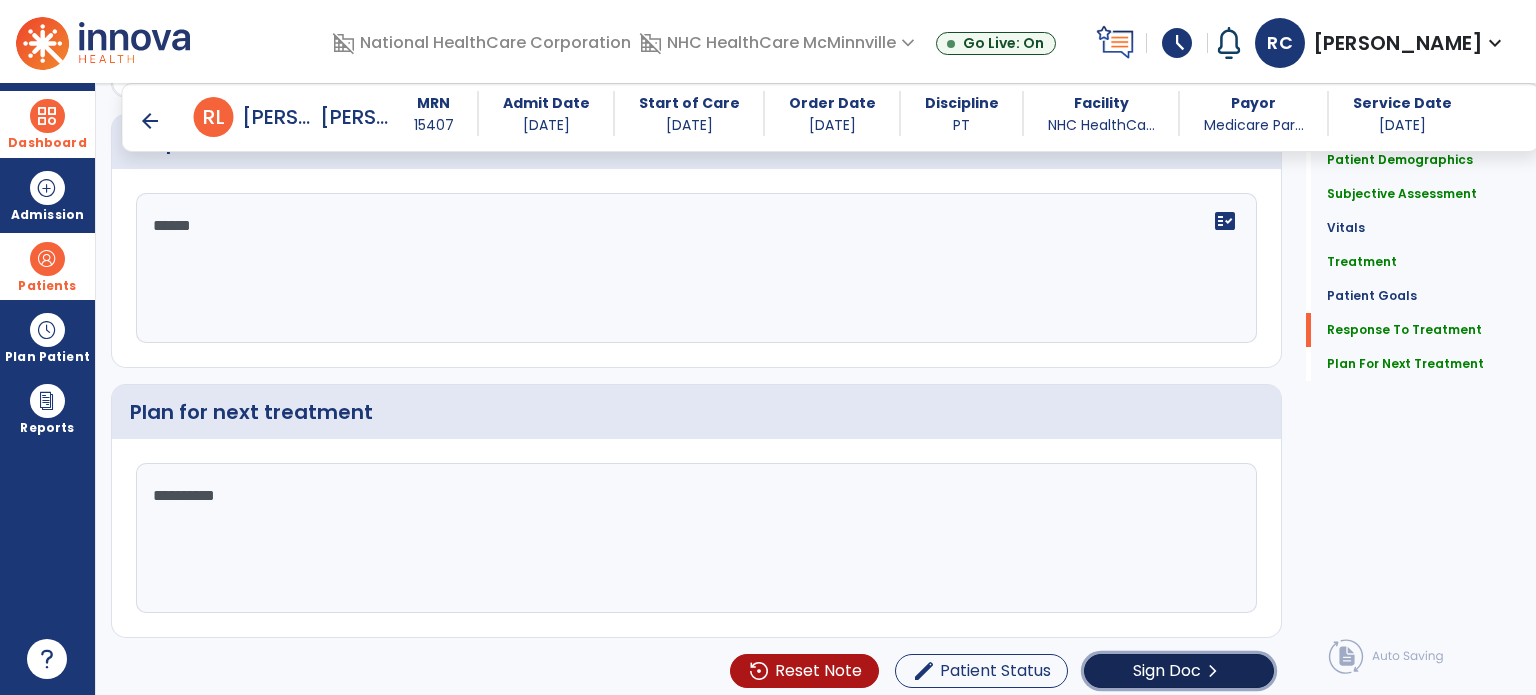 click on "Sign Doc  chevron_right" 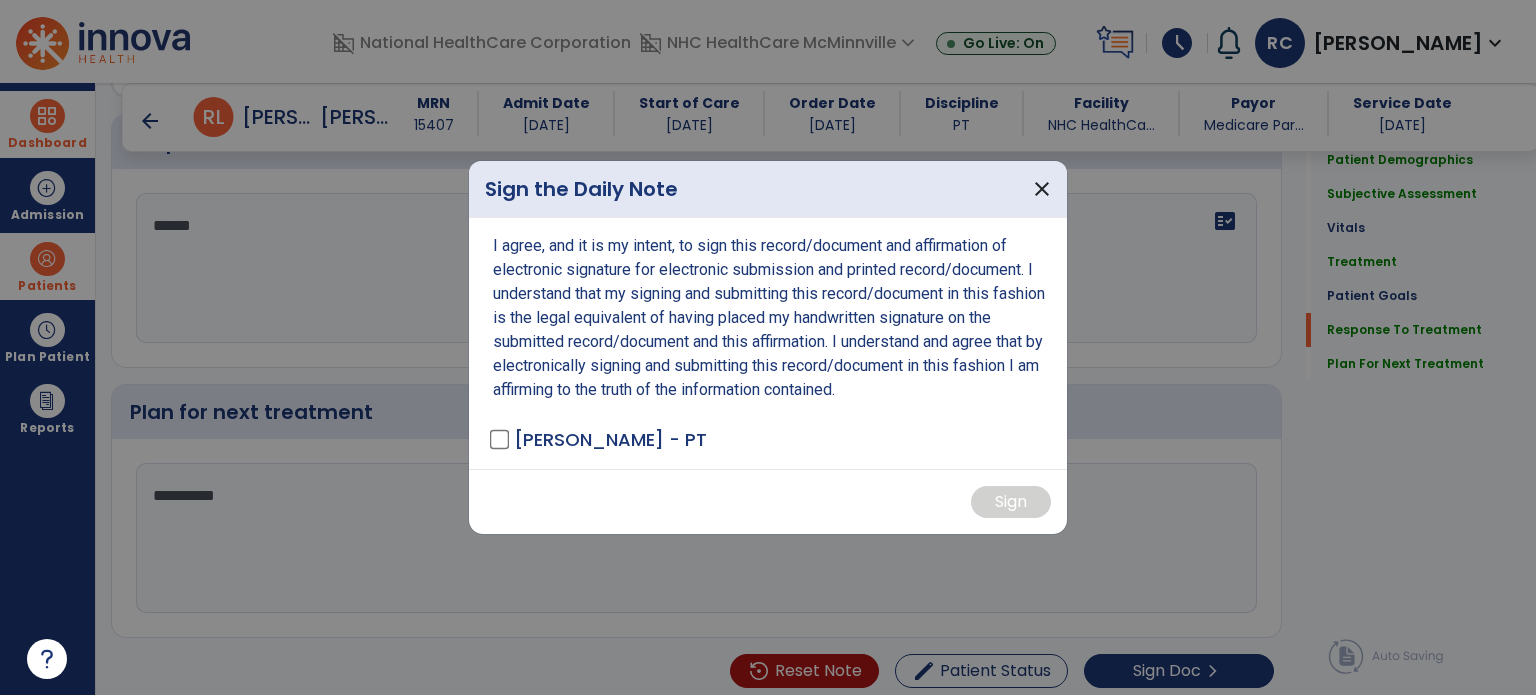 click on "[PERSON_NAME]   - PT" at bounding box center [610, 439] 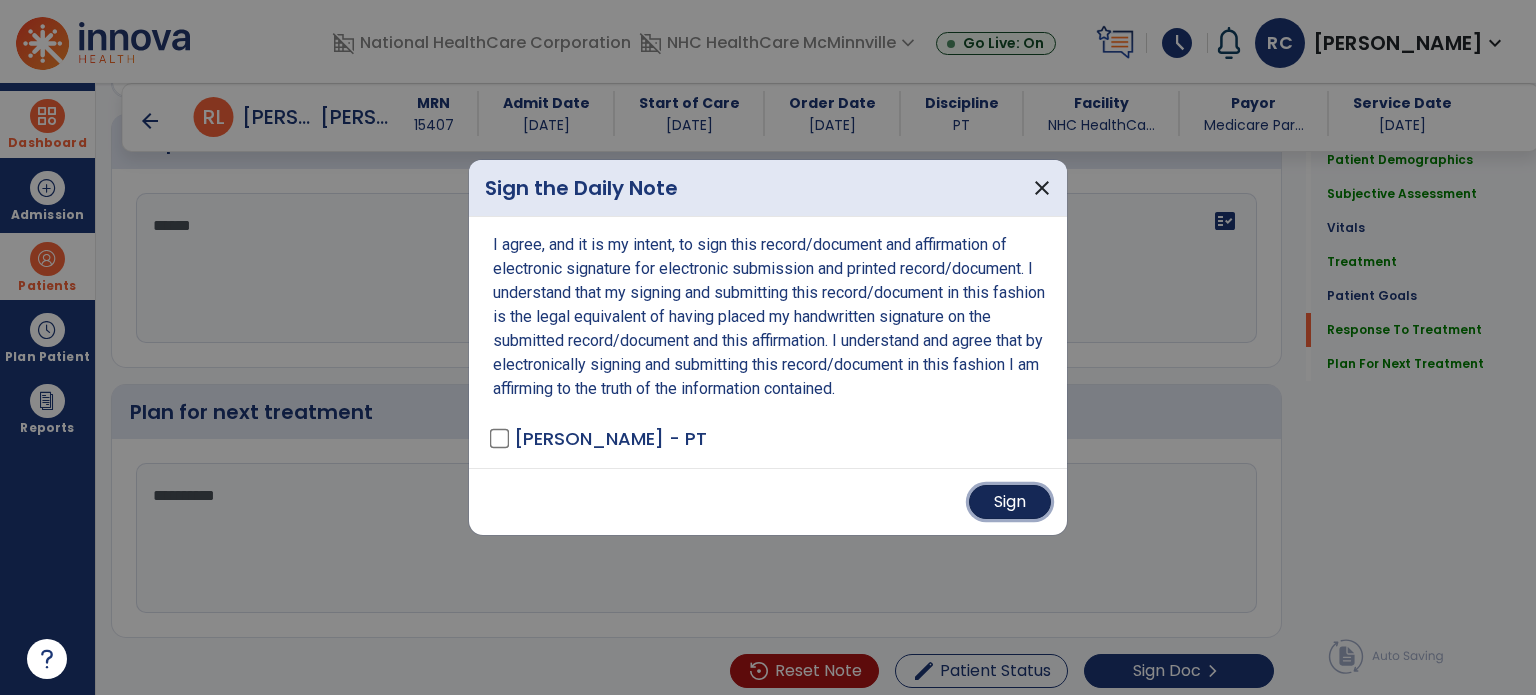 click on "Sign" at bounding box center [1010, 502] 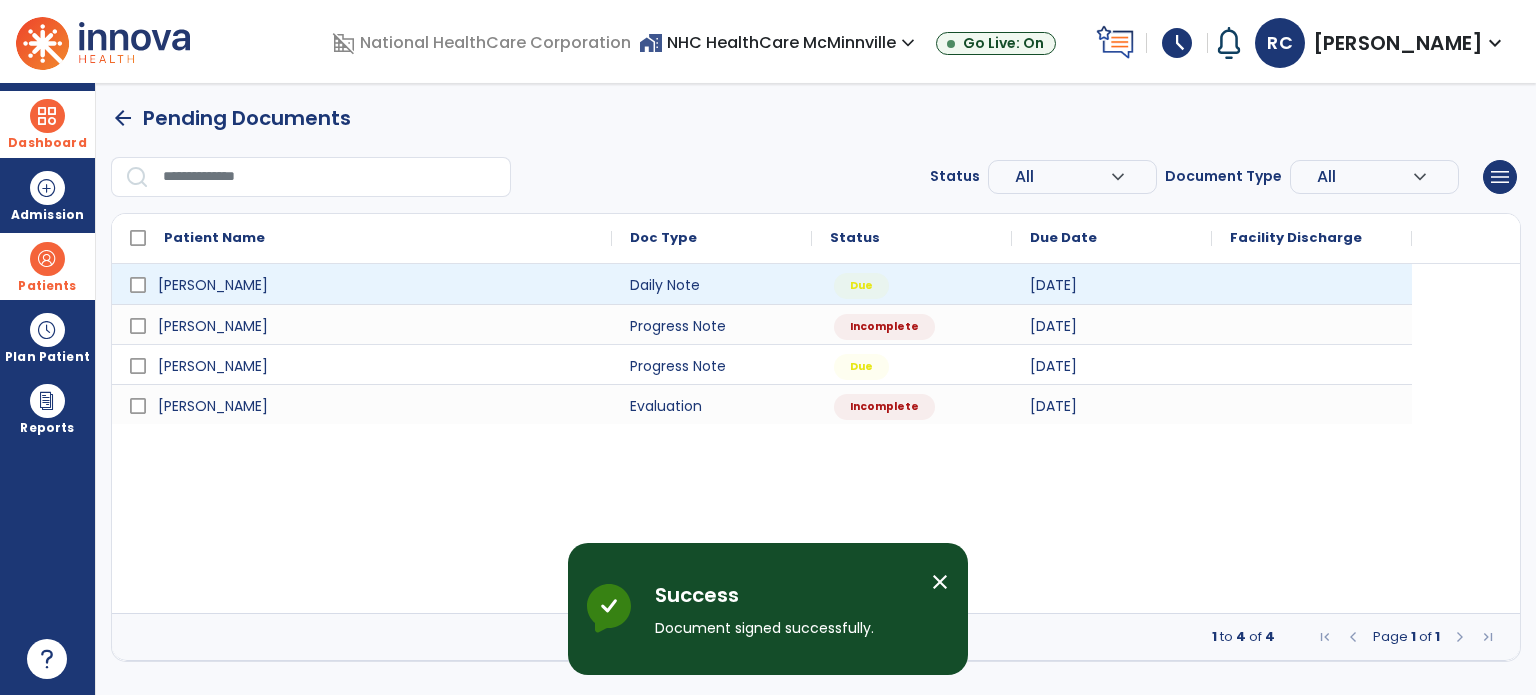 scroll, scrollTop: 0, scrollLeft: 0, axis: both 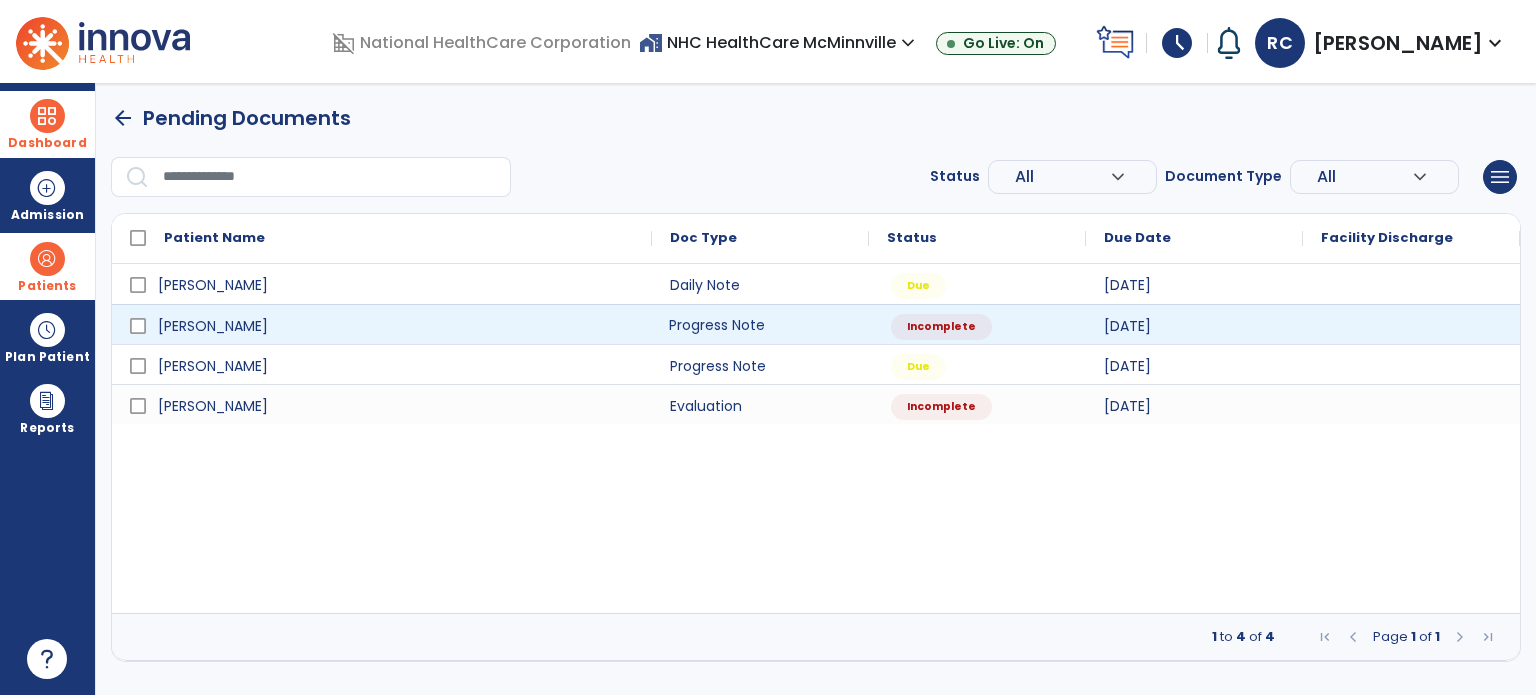 click on "Progress Note" at bounding box center (760, 324) 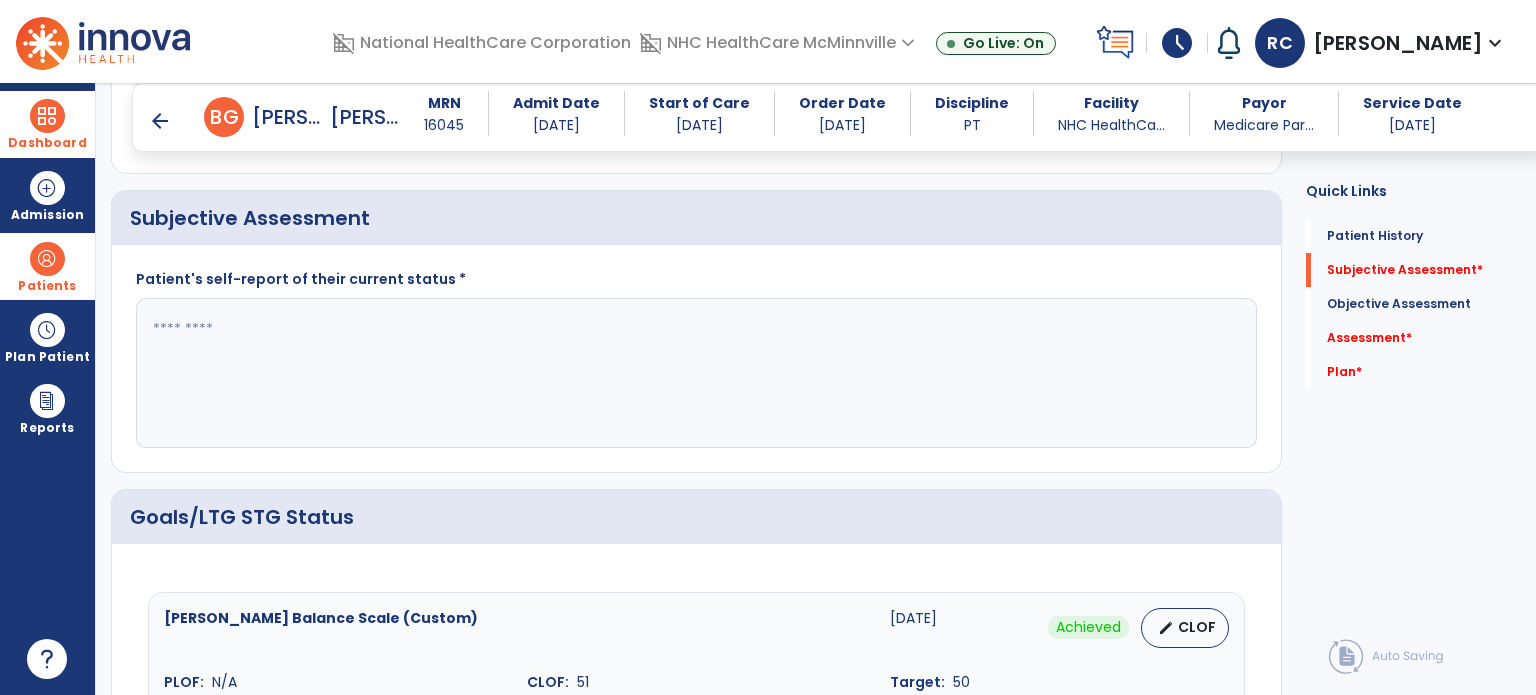 scroll, scrollTop: 339, scrollLeft: 0, axis: vertical 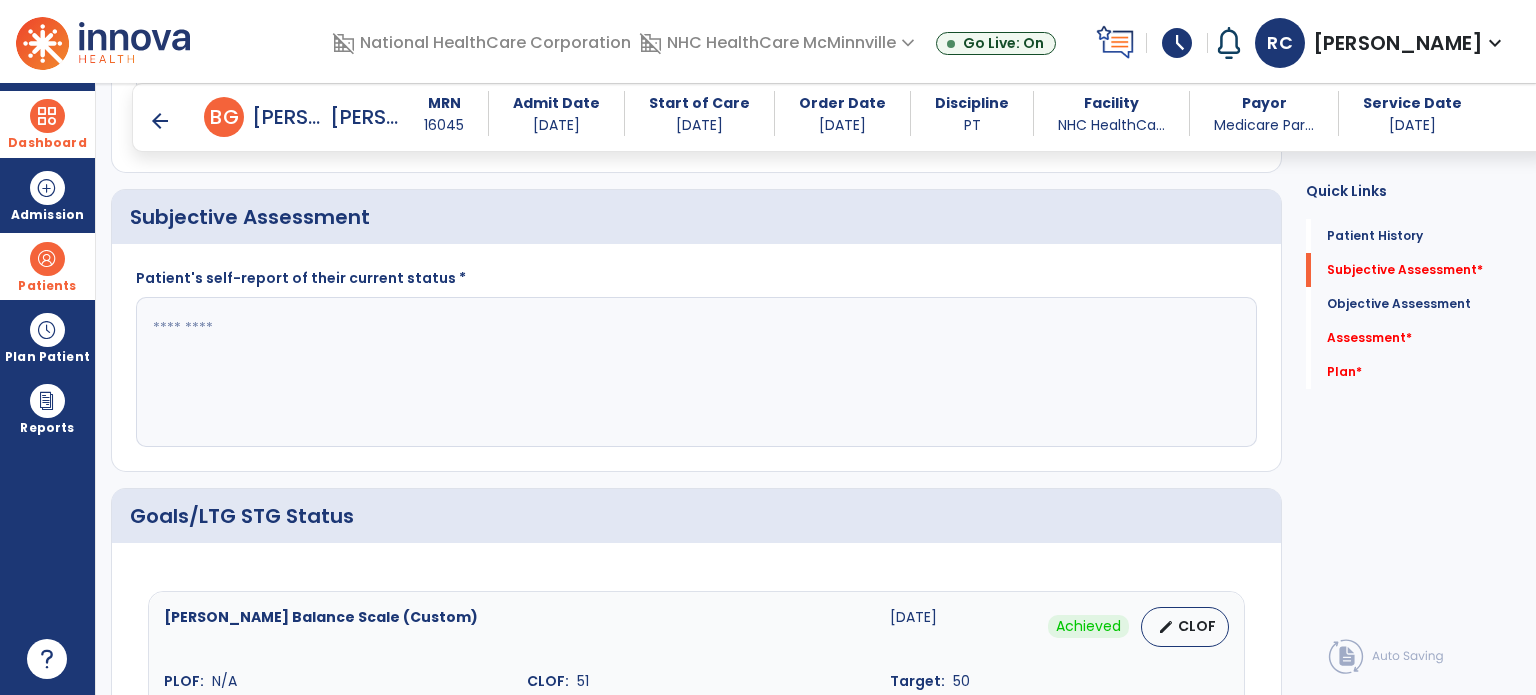 click 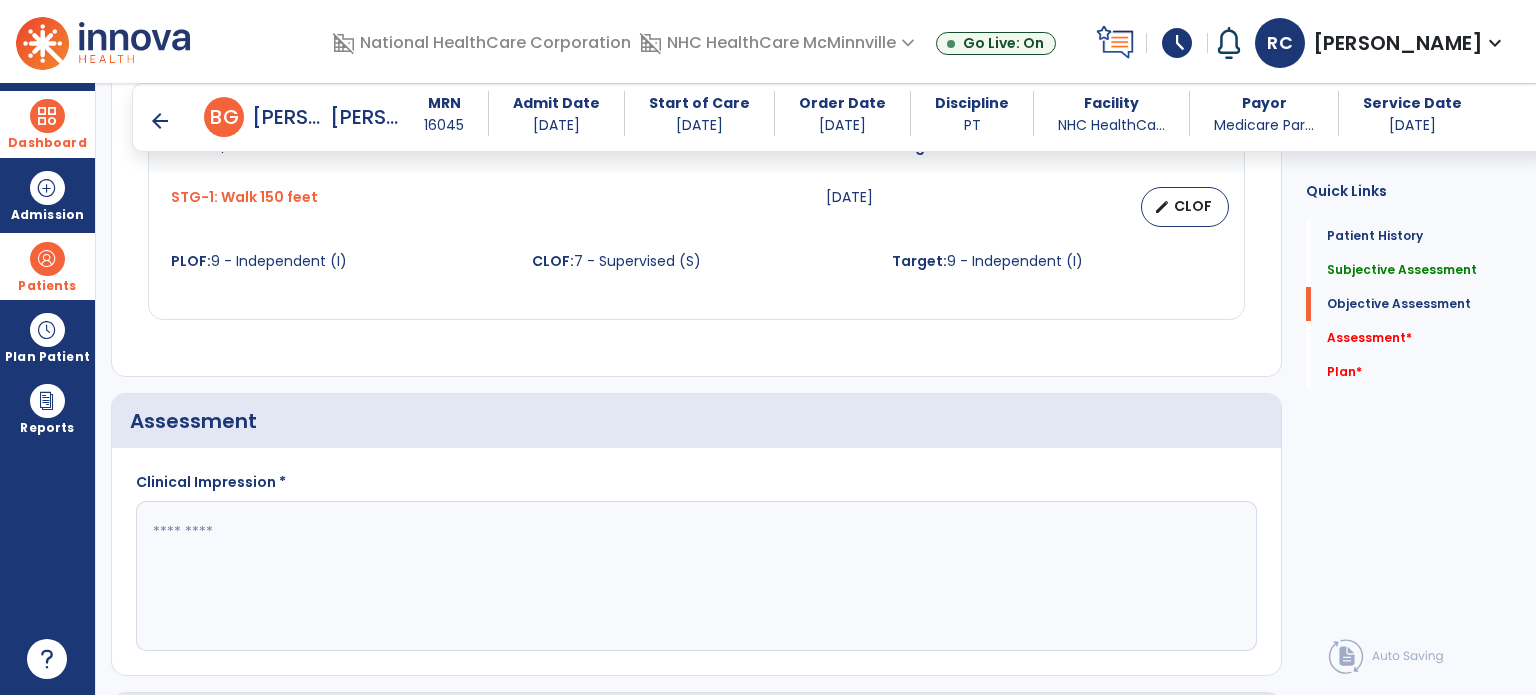 scroll, scrollTop: 1271, scrollLeft: 0, axis: vertical 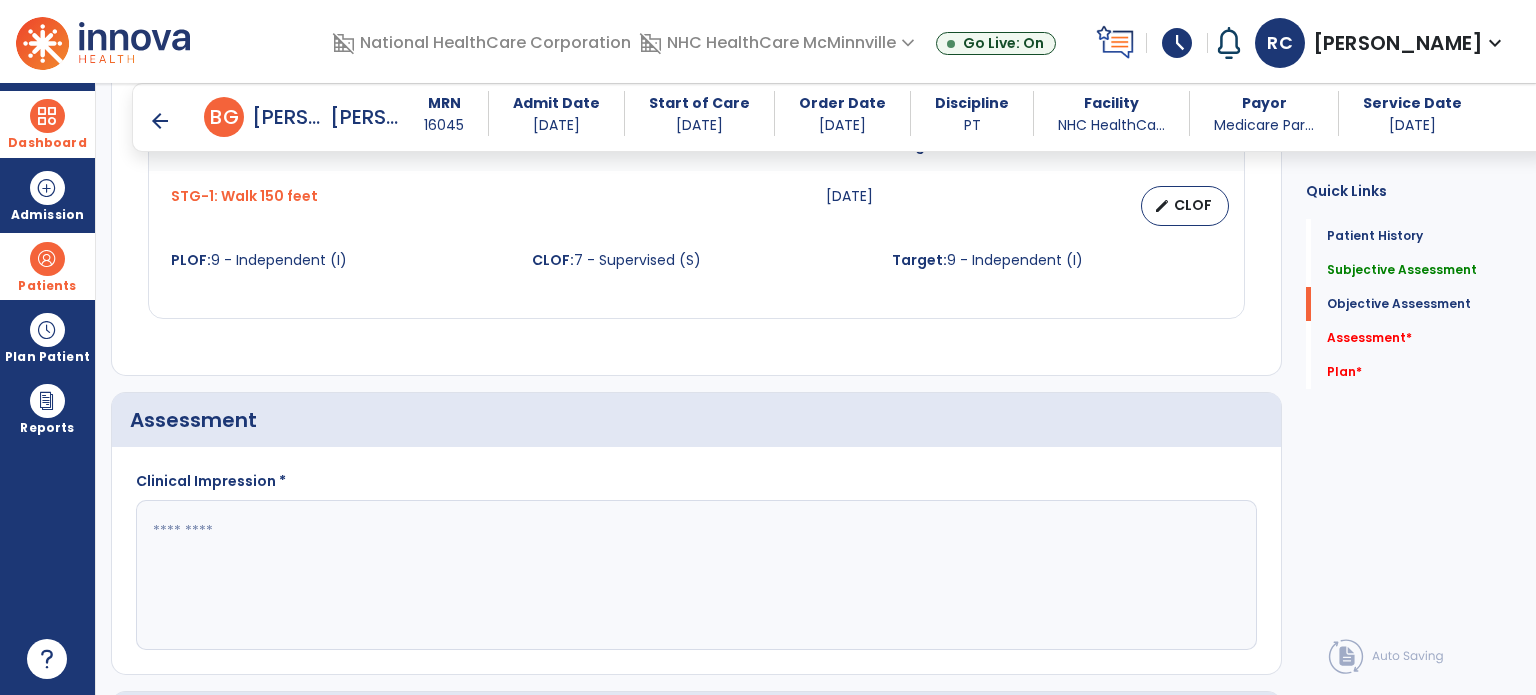 type on "**********" 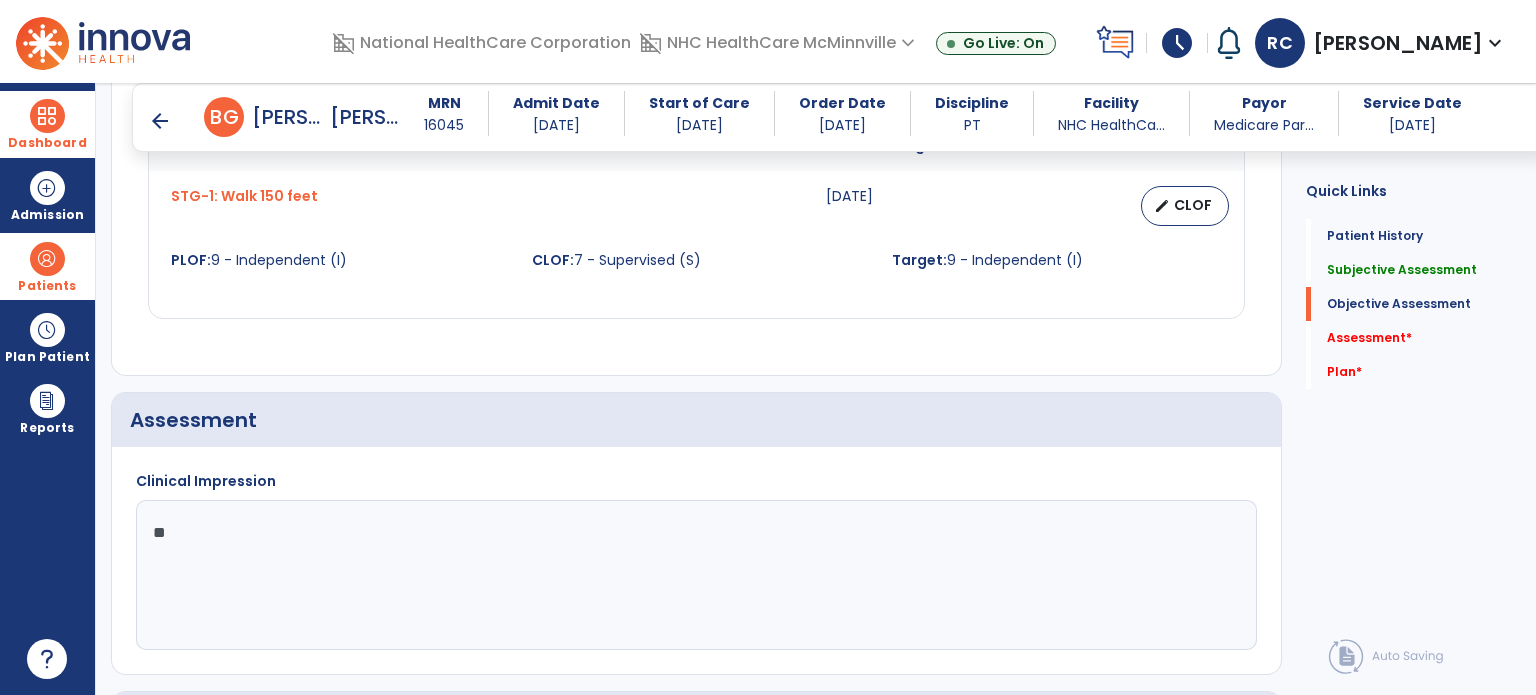 type on "*" 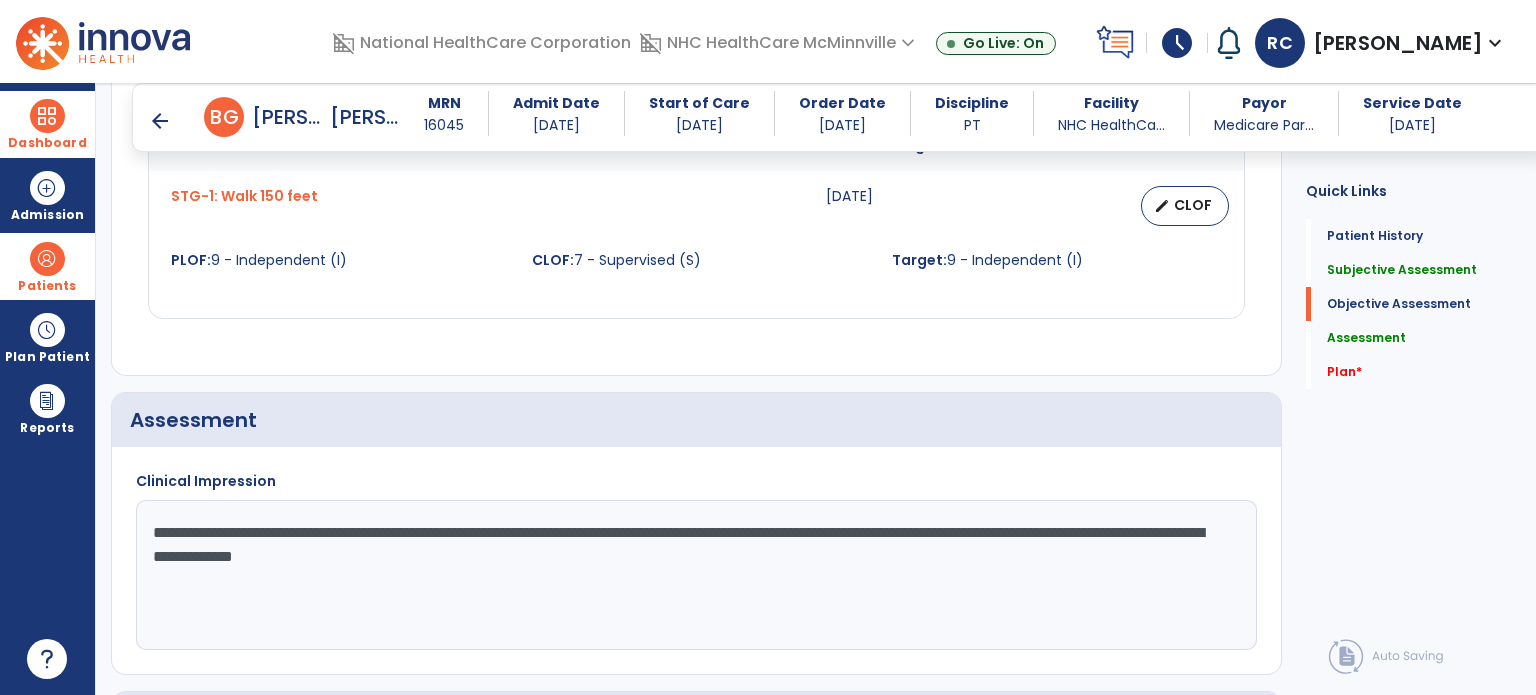 type on "**********" 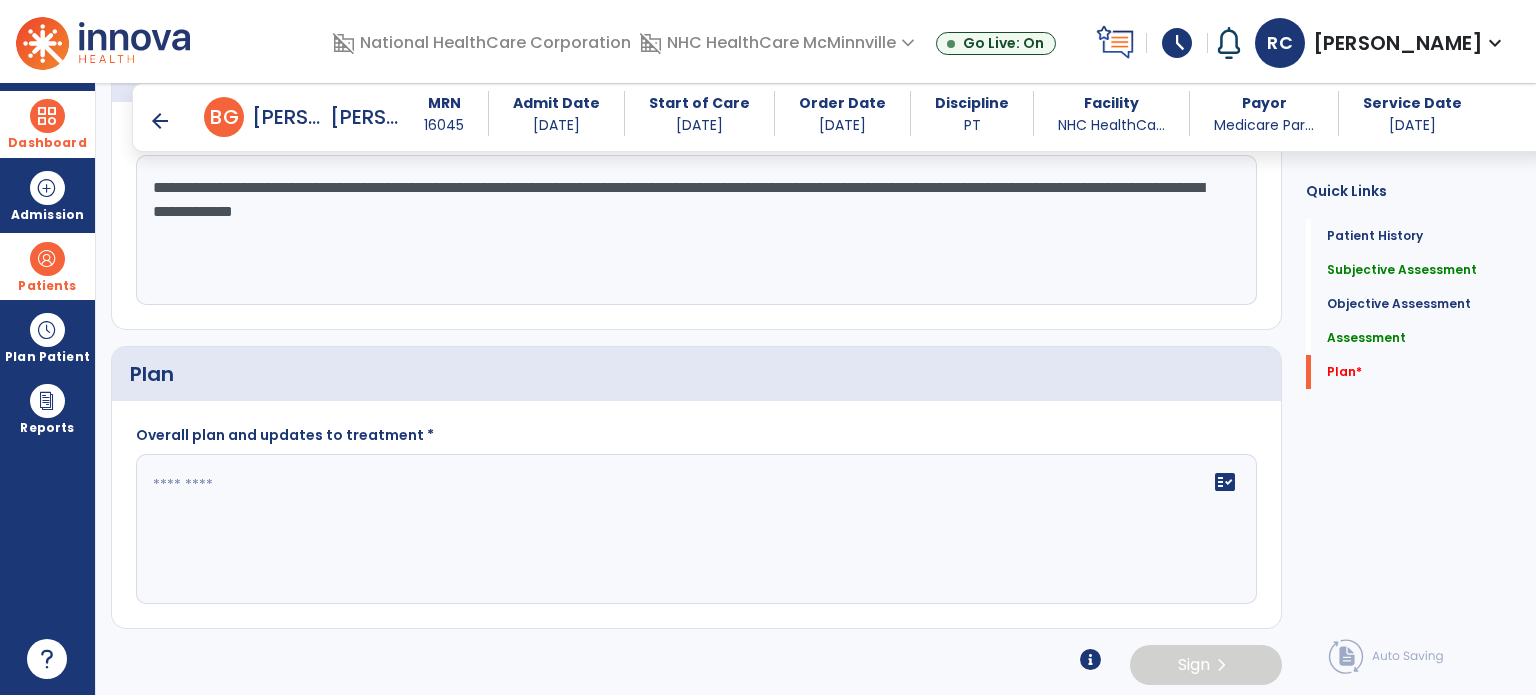 scroll, scrollTop: 1616, scrollLeft: 0, axis: vertical 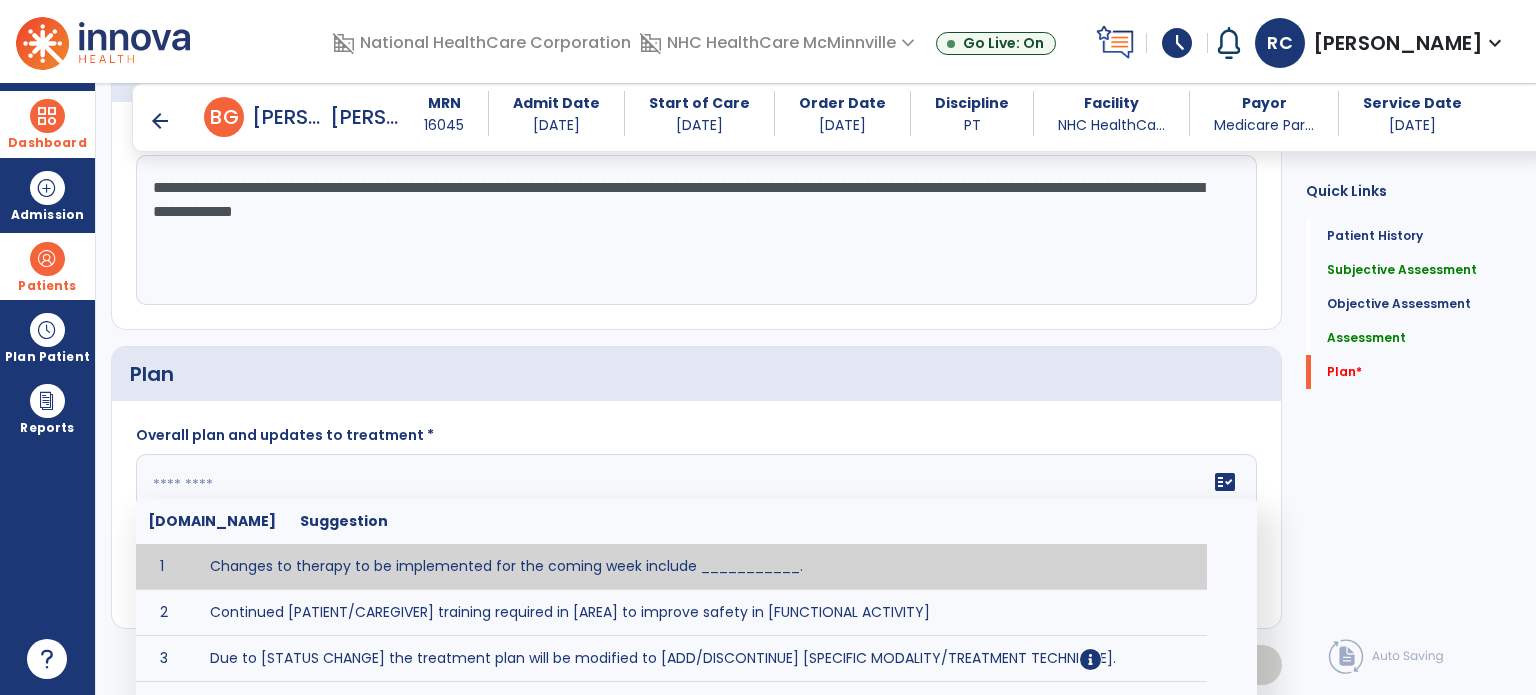 click on "fact_check  [DOMAIN_NAME] Suggestion 1 Changes to therapy to be implemented for the coming week include ___________. 2 Continued [PATIENT/CAREGIVER] training required in [AREA] to improve safety in [FUNCTIONAL ACTIVITY] 3 Due to [STATUS CHANGE] the treatment plan will be modified to [ADD/DISCONTINUE] [SPECIFIC MODALITY/TREATMENT TECHNIQUE]. 4 Goals related to ___________ have been met.  Will add new STG's to address _______ in the upcoming week. 5 Updated precautions include ________. 6 Progress treatment to include ____________. 7 Requires further [PATIENT/CAREGIVER] training in ______ to improve safety in ________. 8 Short term goals related to _________ have been met and new short term goals to be added as appropriate for patient. 9 STGs have been met, will now focus on LTGs. 10 The plan for next week's visits include [INTERVENTIONS] with the objective of improving [IMPAIRMENTS] to continue to progress toward long term goal(s). 11 12 13 Changes to therapy to be implemented for the coming week include ___________." 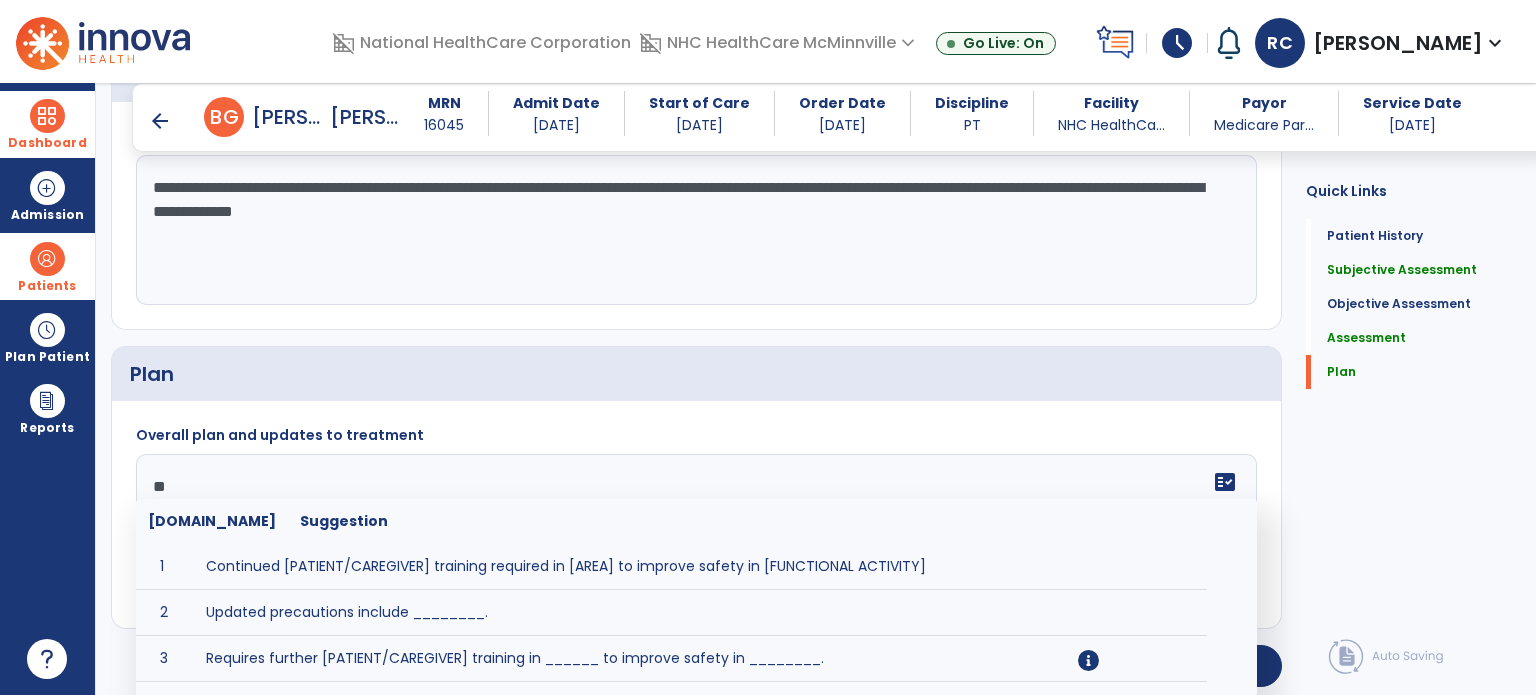 type on "*" 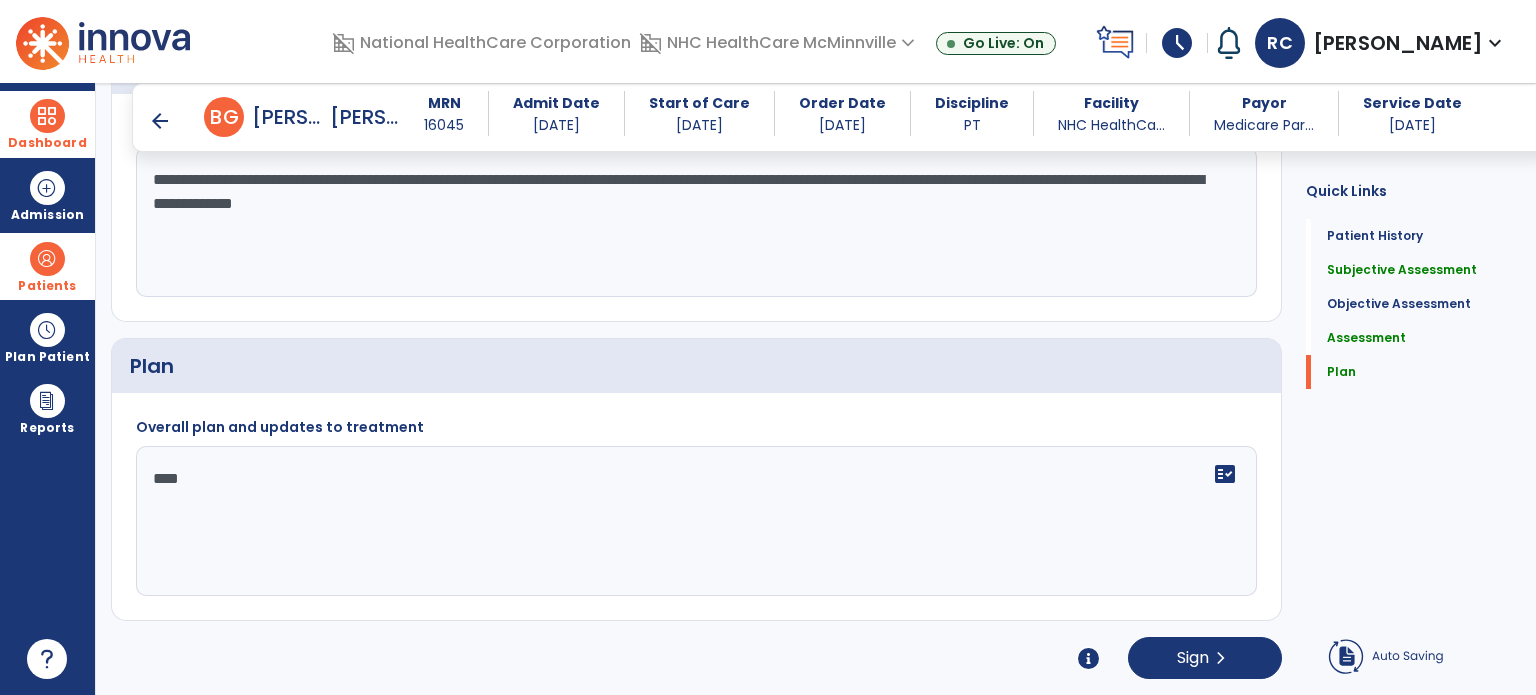 scroll, scrollTop: 1618, scrollLeft: 0, axis: vertical 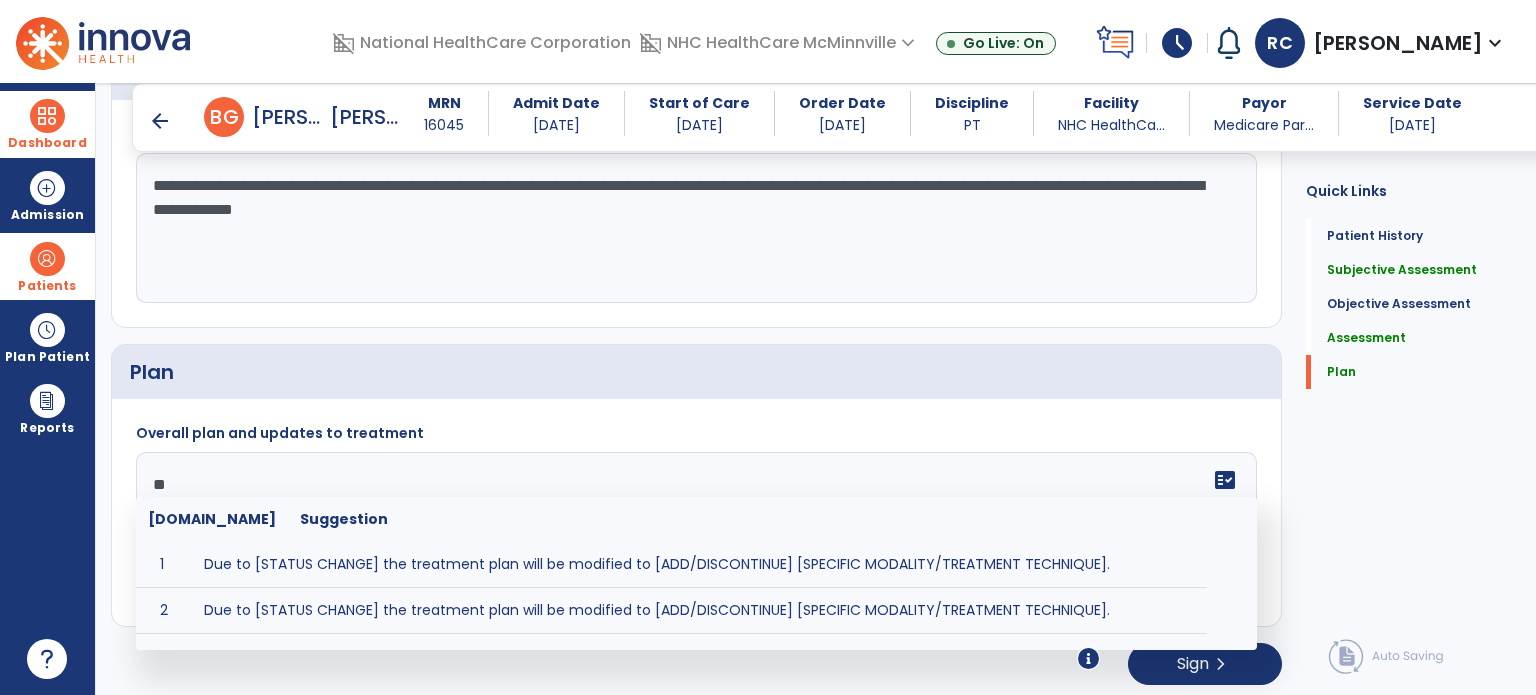 type on "*" 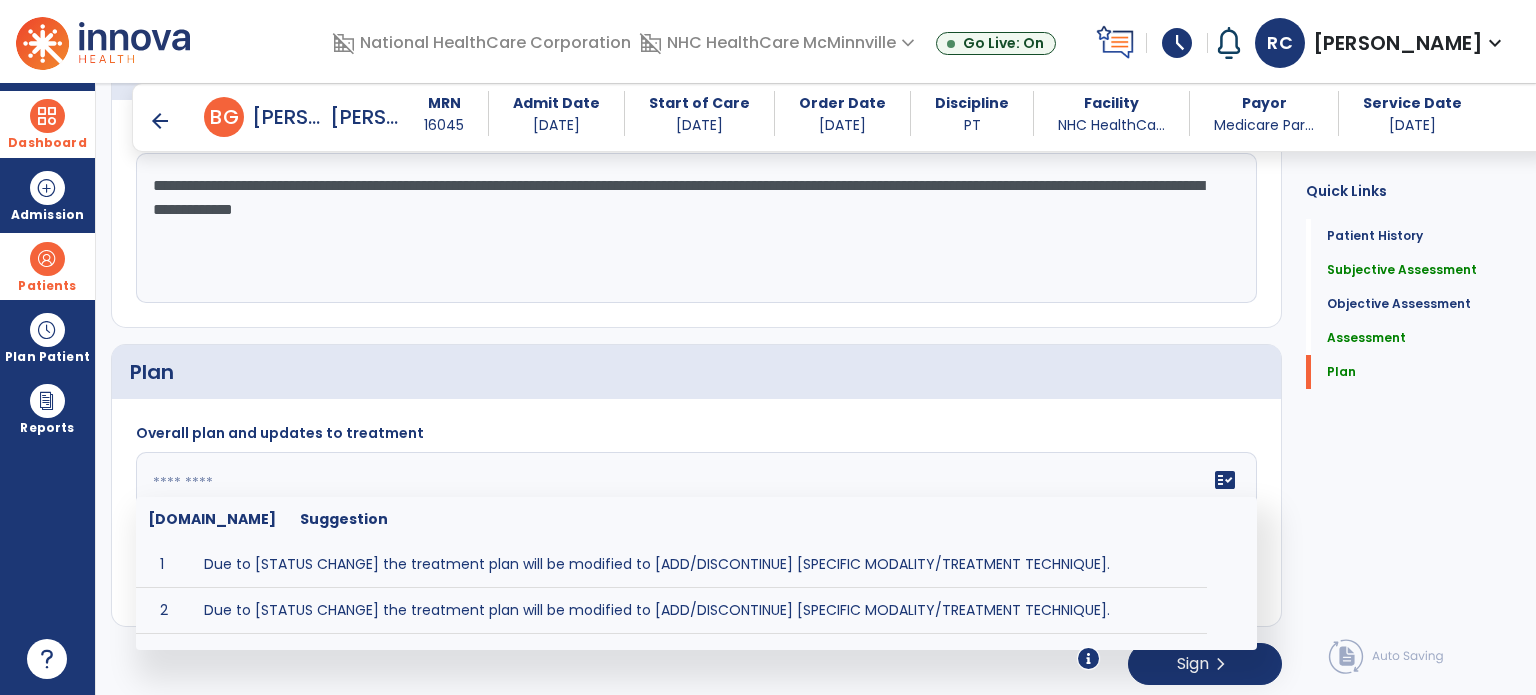 scroll, scrollTop: 1712, scrollLeft: 0, axis: vertical 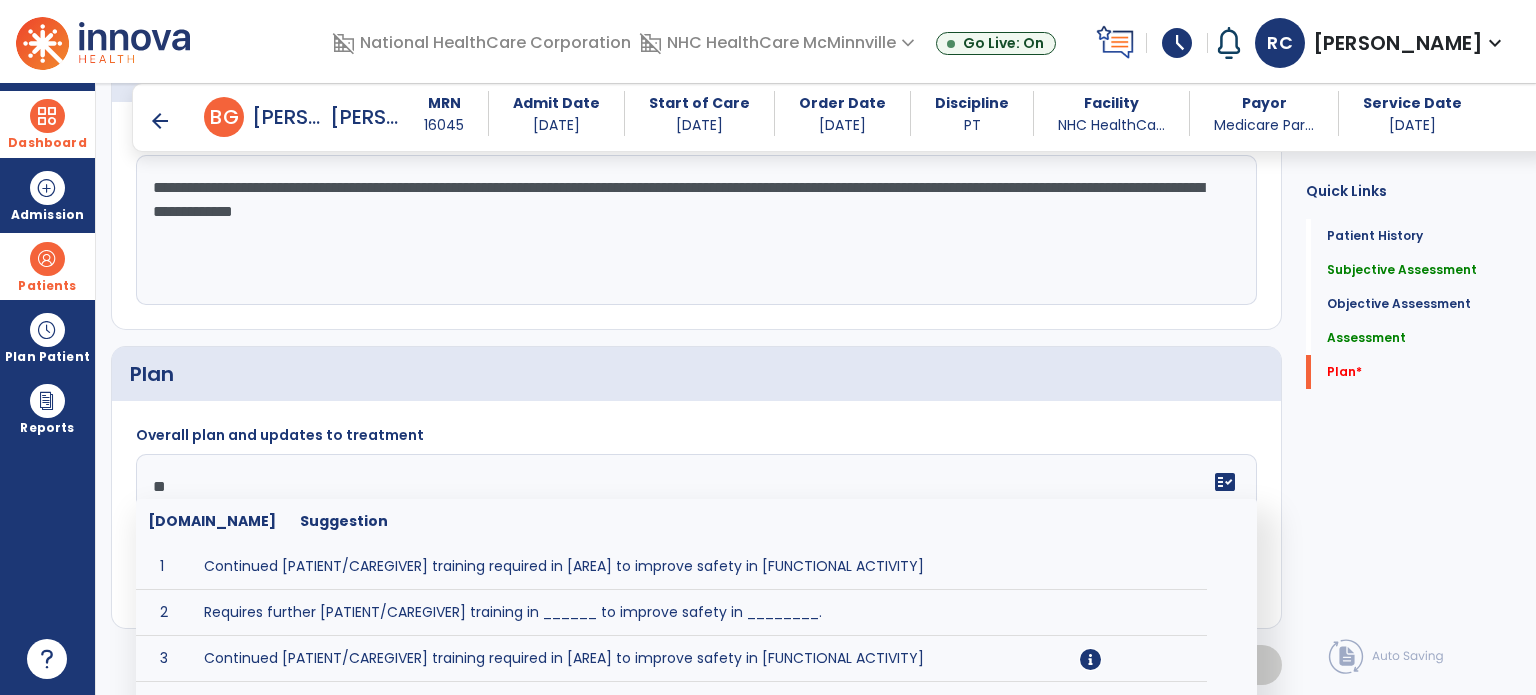 type on "*" 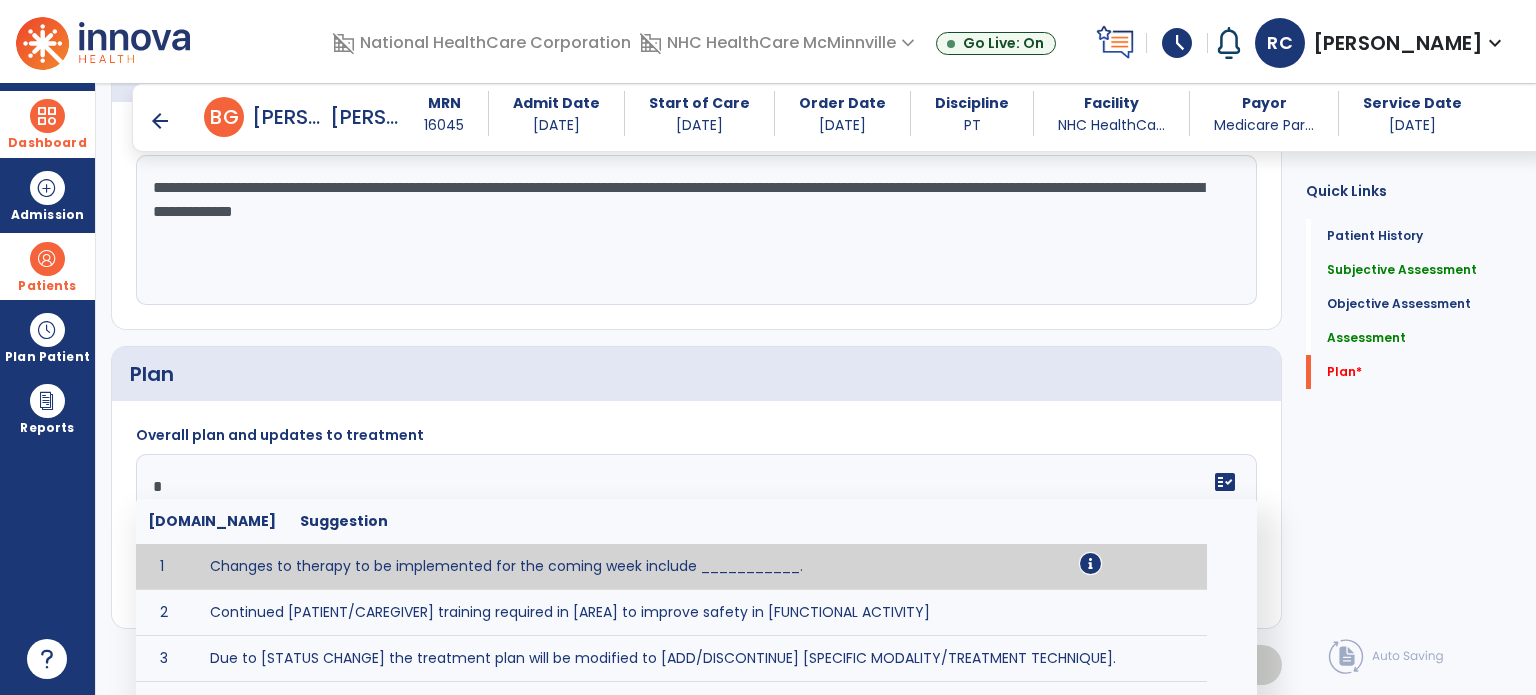 scroll, scrollTop: 1712, scrollLeft: 0, axis: vertical 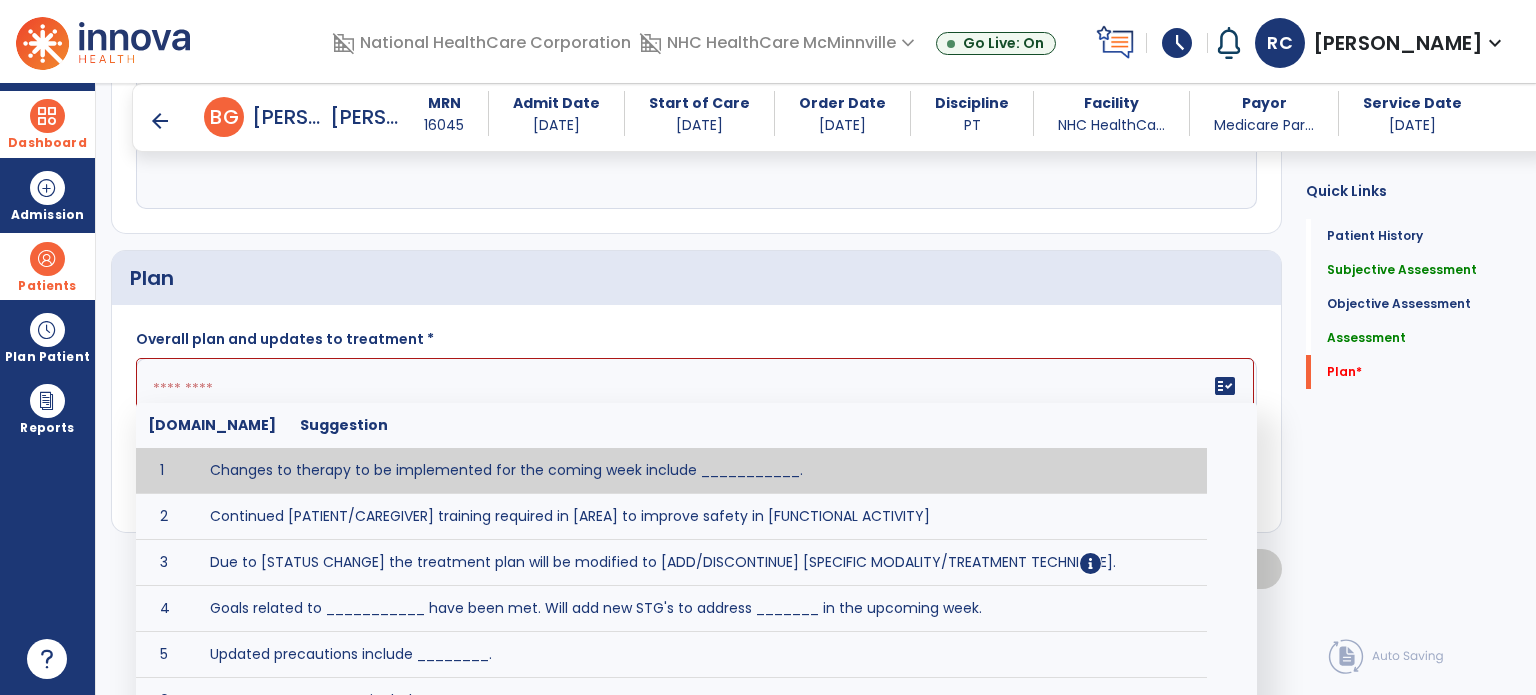 type on "*" 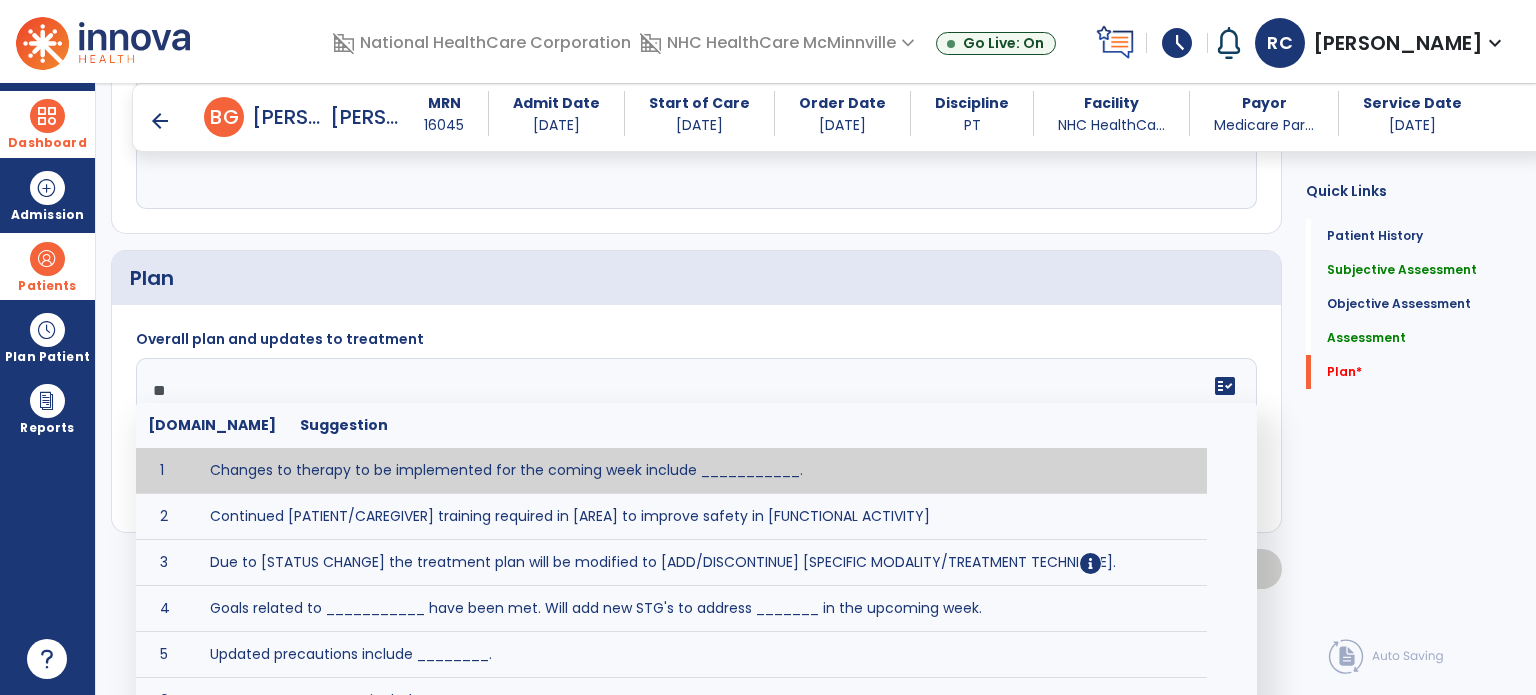 type on "*" 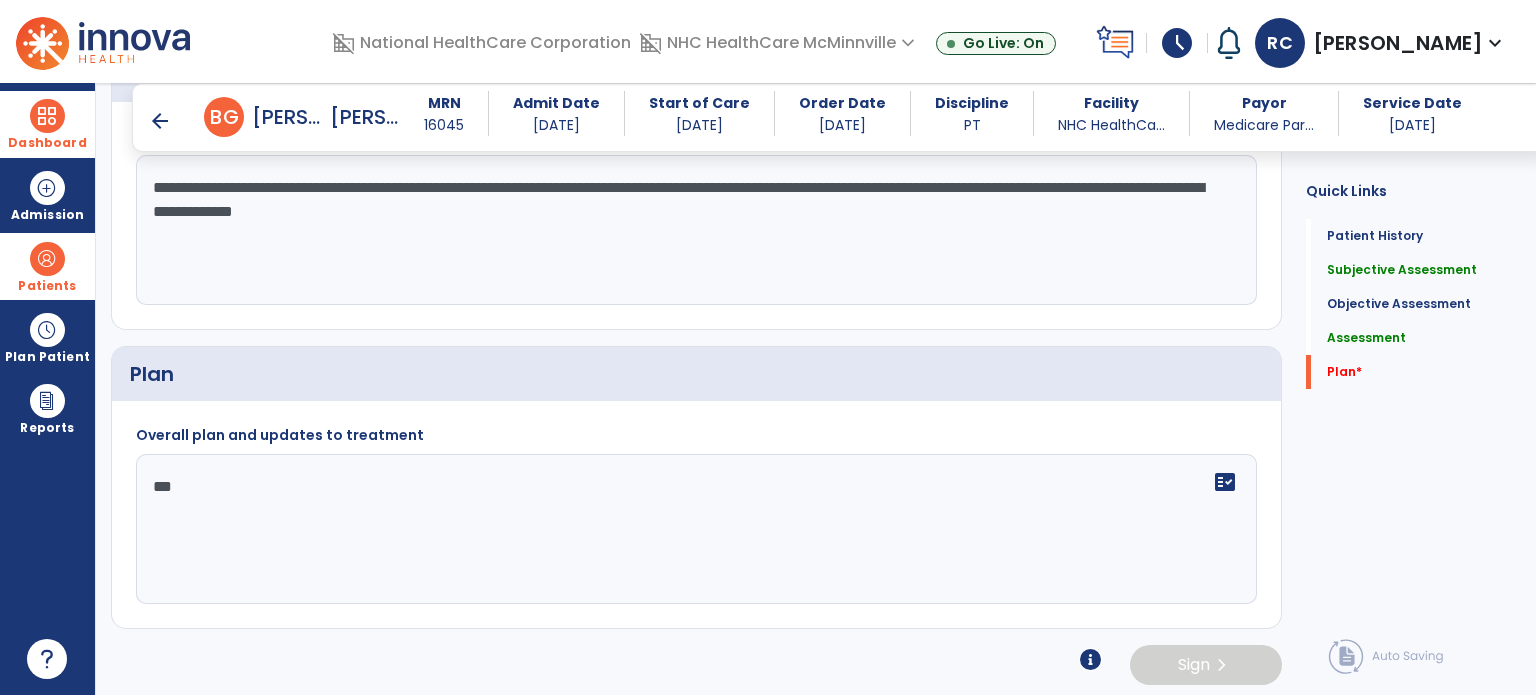 scroll, scrollTop: 1618, scrollLeft: 0, axis: vertical 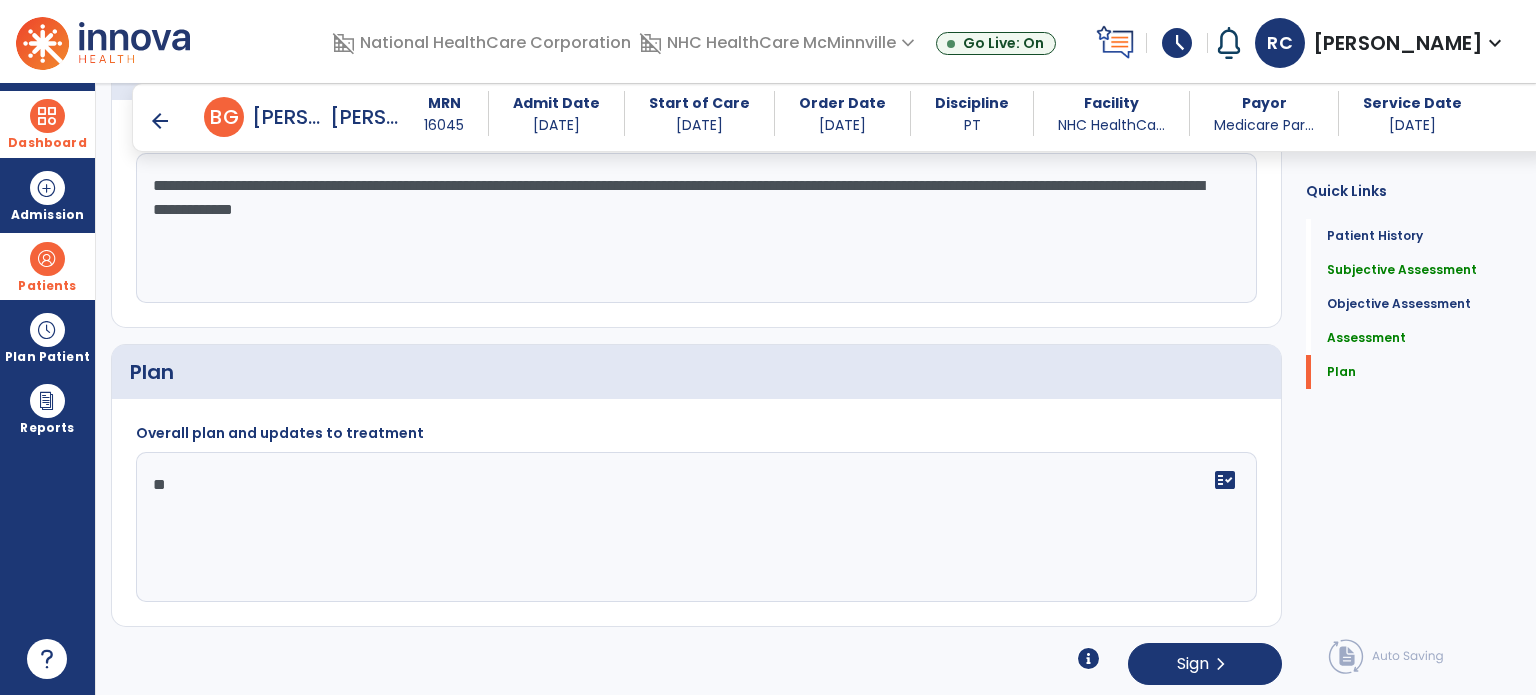 type on "*" 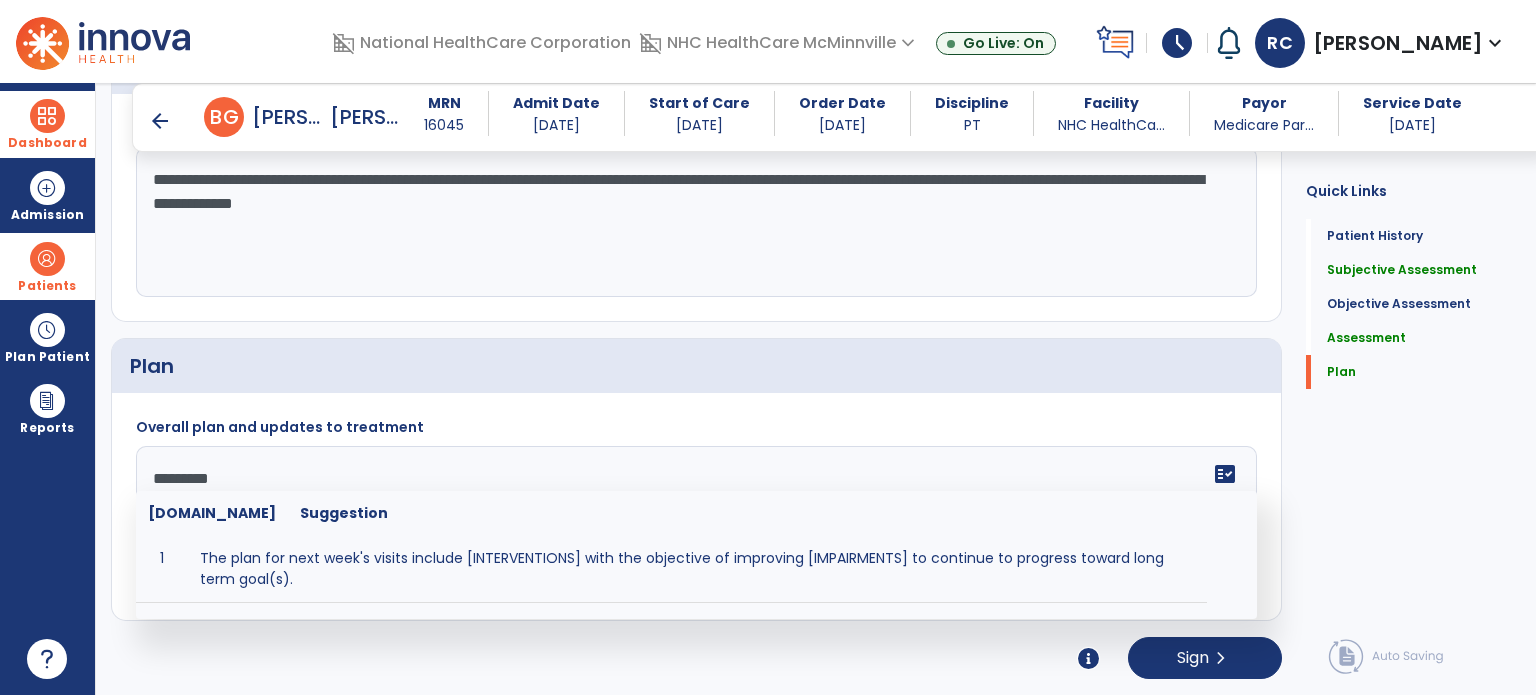 scroll, scrollTop: 1618, scrollLeft: 0, axis: vertical 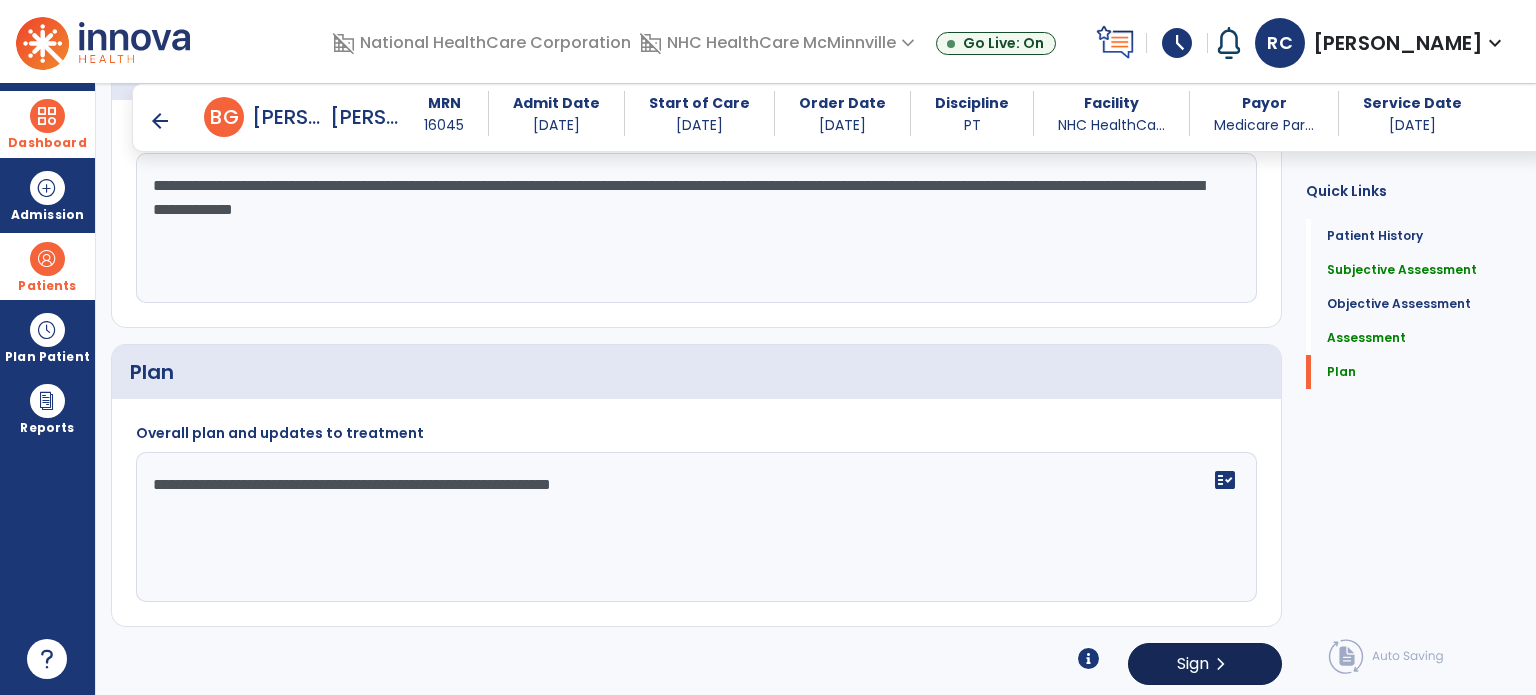 type on "**********" 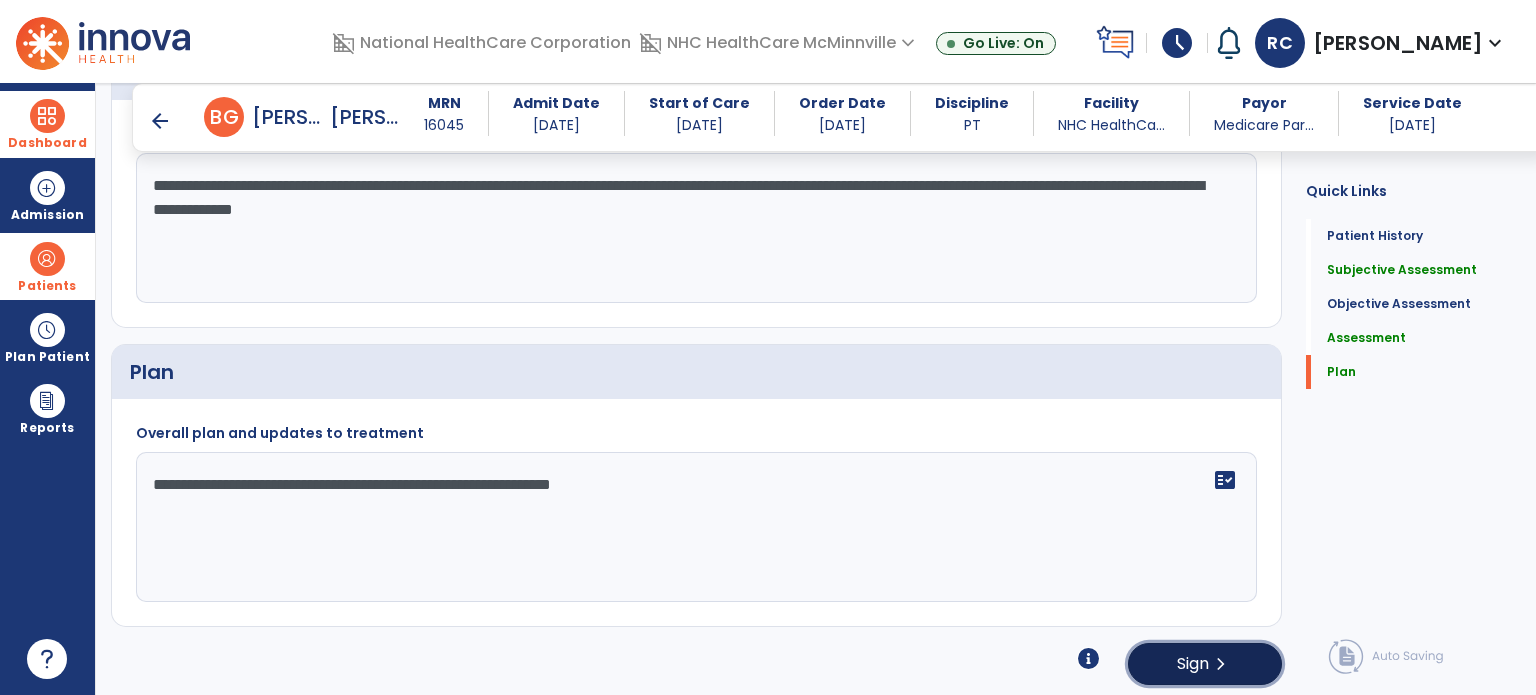 click on "Sign" 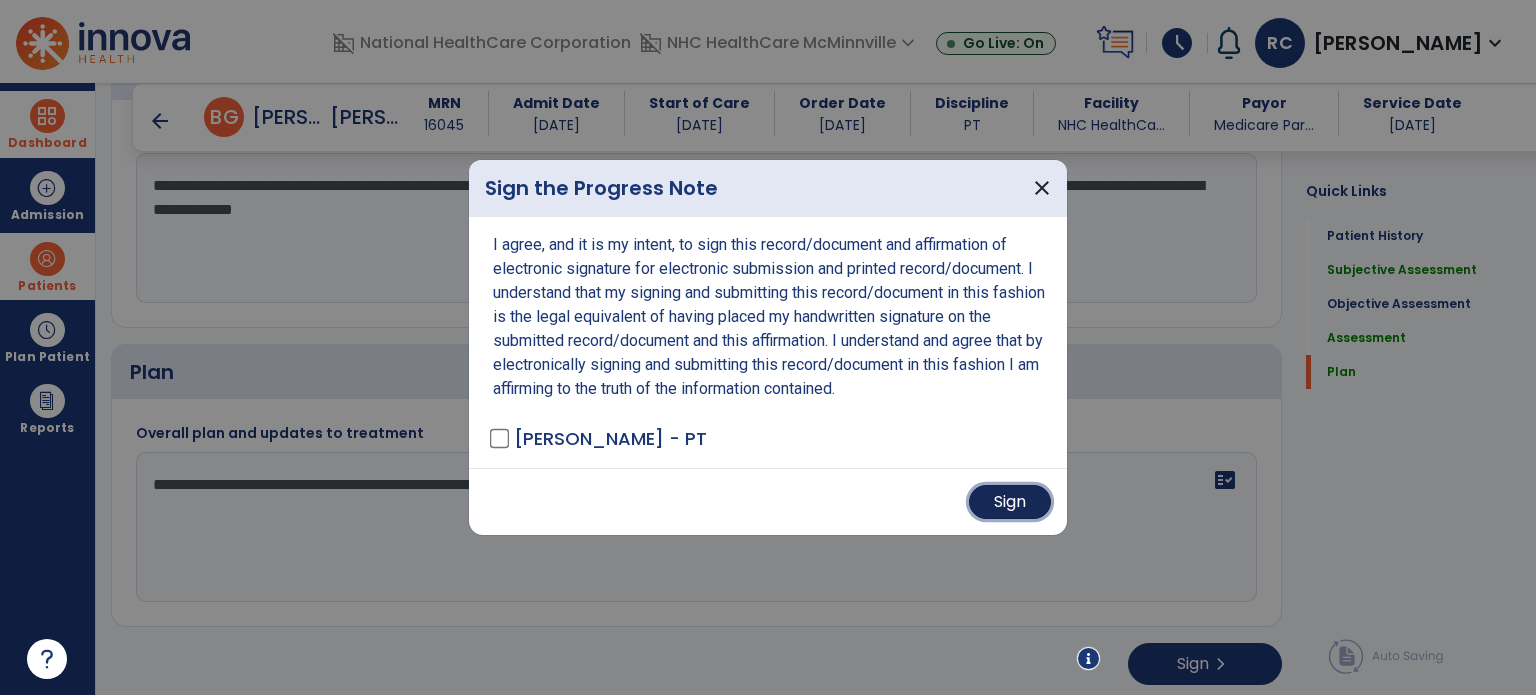 click on "Sign" at bounding box center (1010, 502) 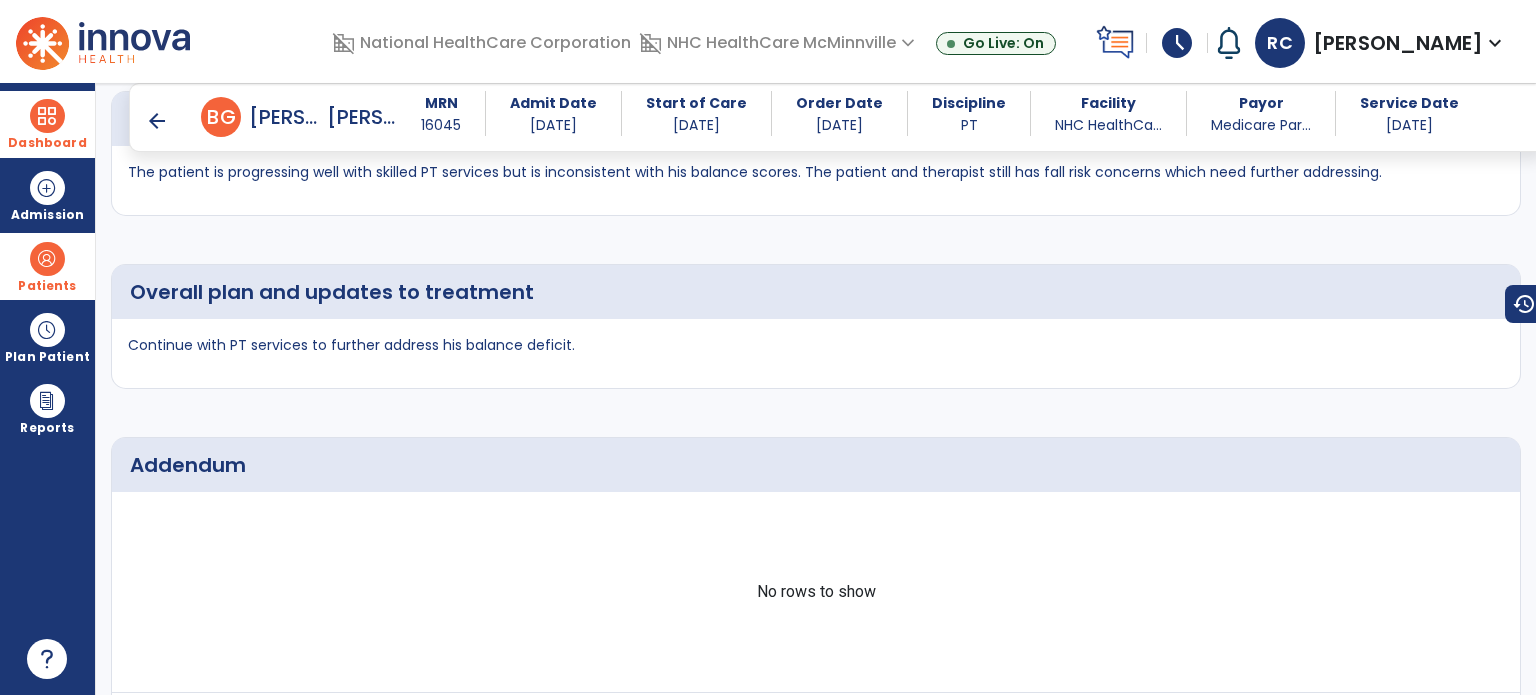 scroll, scrollTop: 2338, scrollLeft: 0, axis: vertical 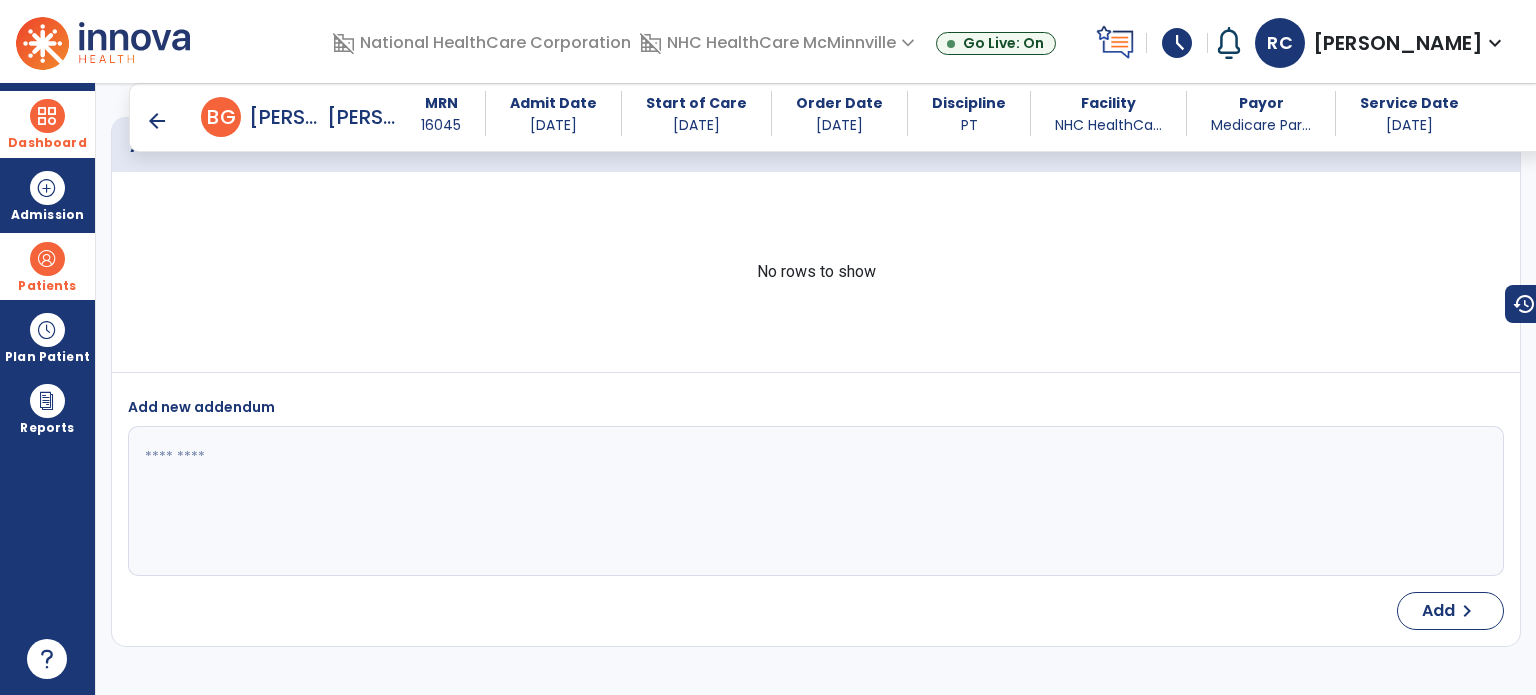 click on "arrow_back" at bounding box center [157, 121] 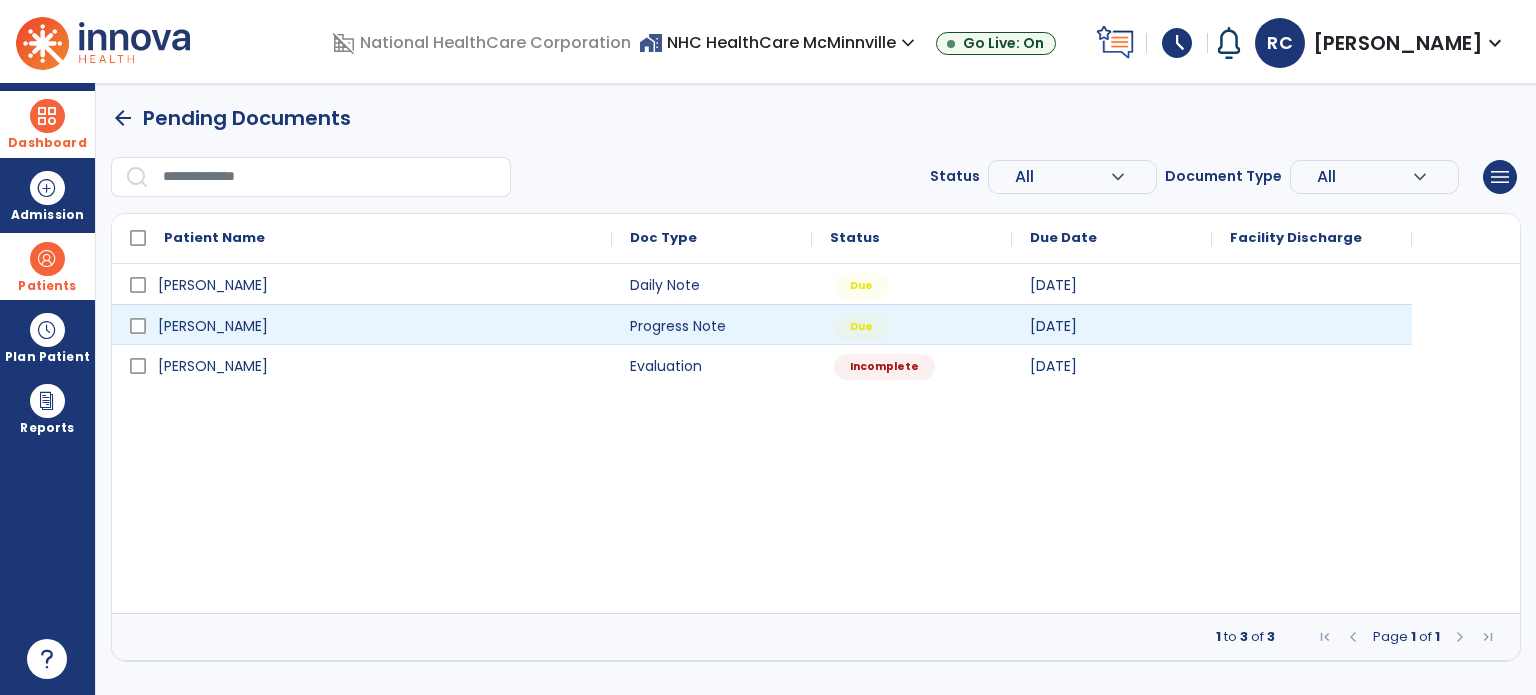 scroll, scrollTop: 0, scrollLeft: 0, axis: both 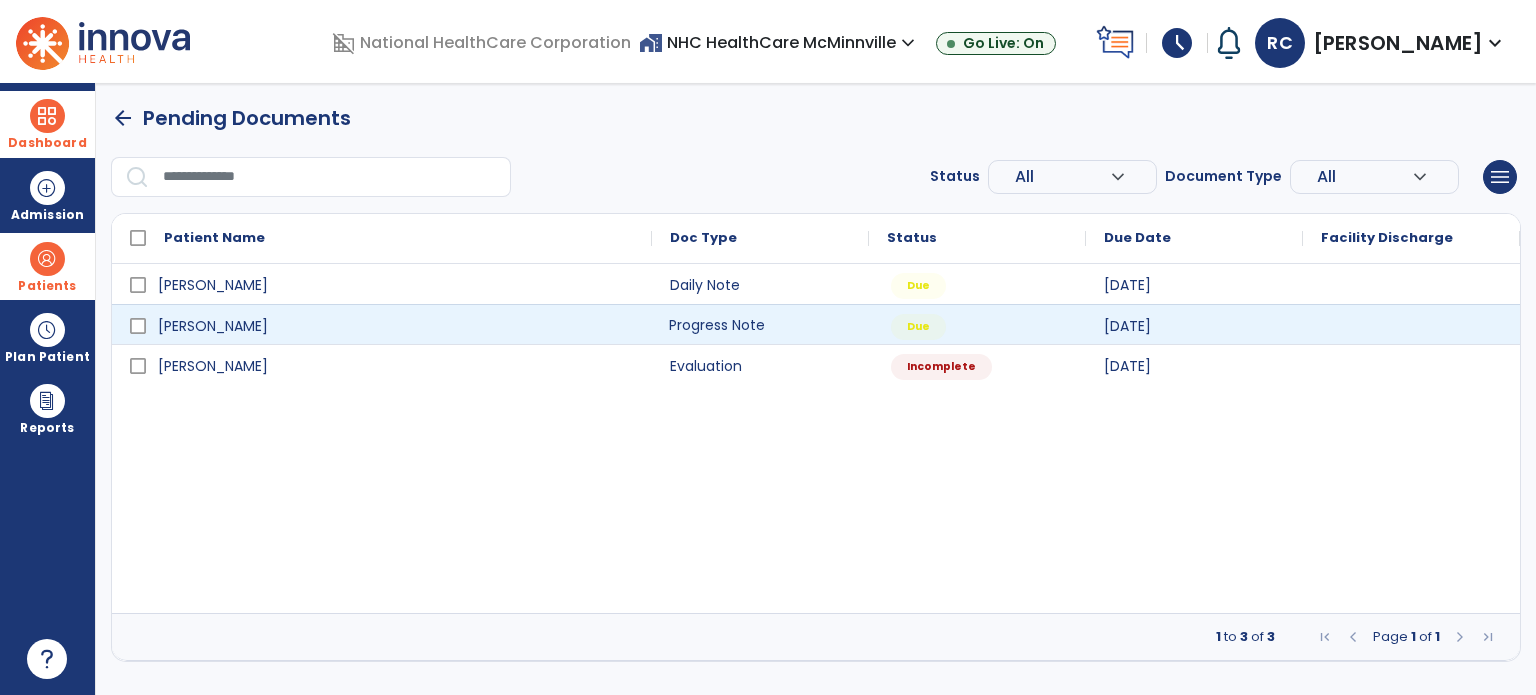 click on "Progress Note" at bounding box center [760, 324] 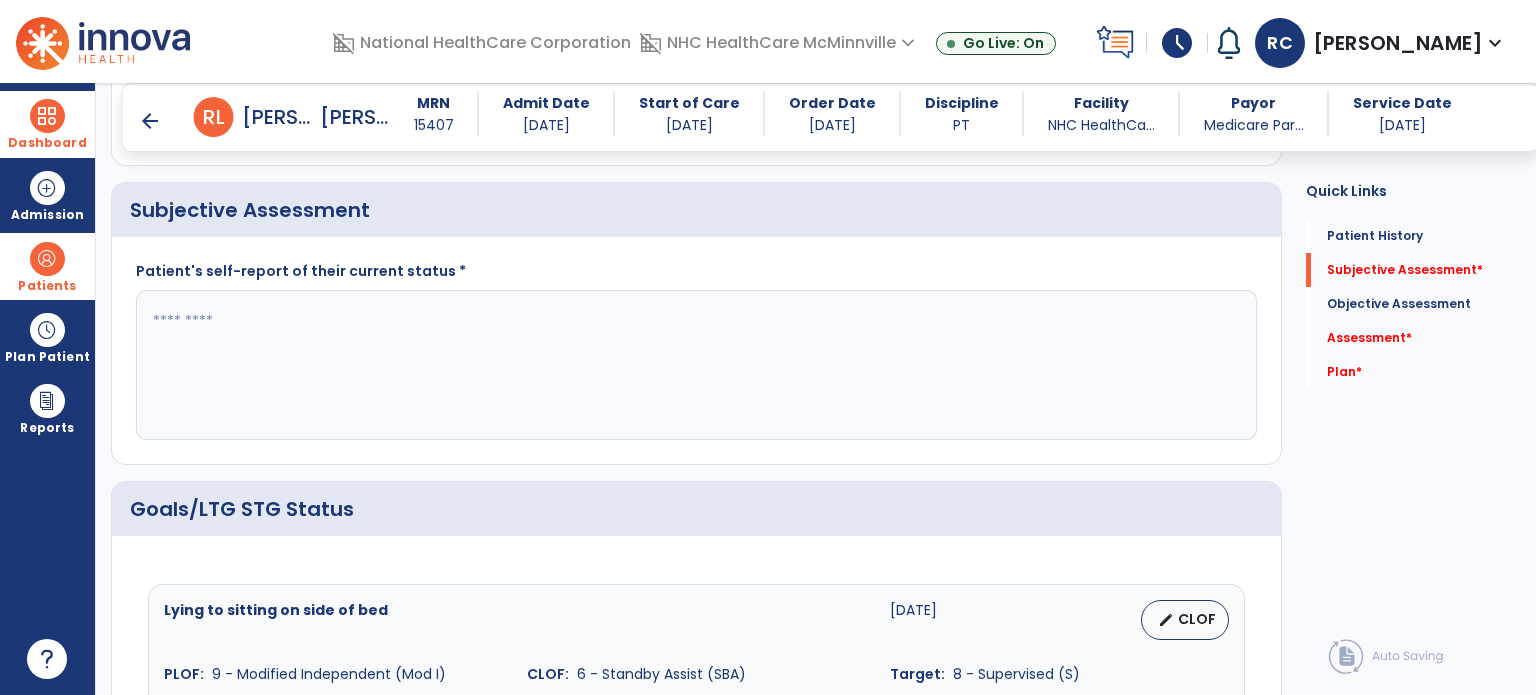 scroll, scrollTop: 1104, scrollLeft: 0, axis: vertical 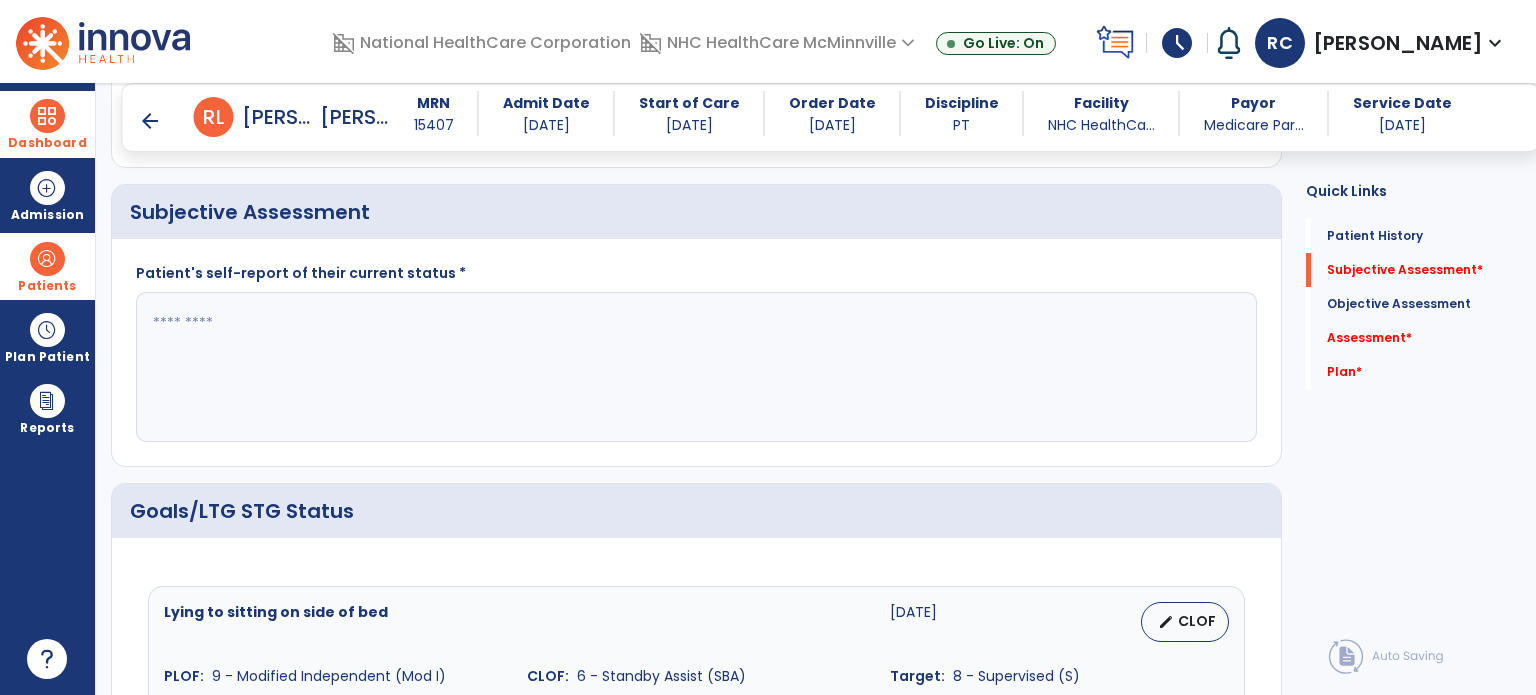 click 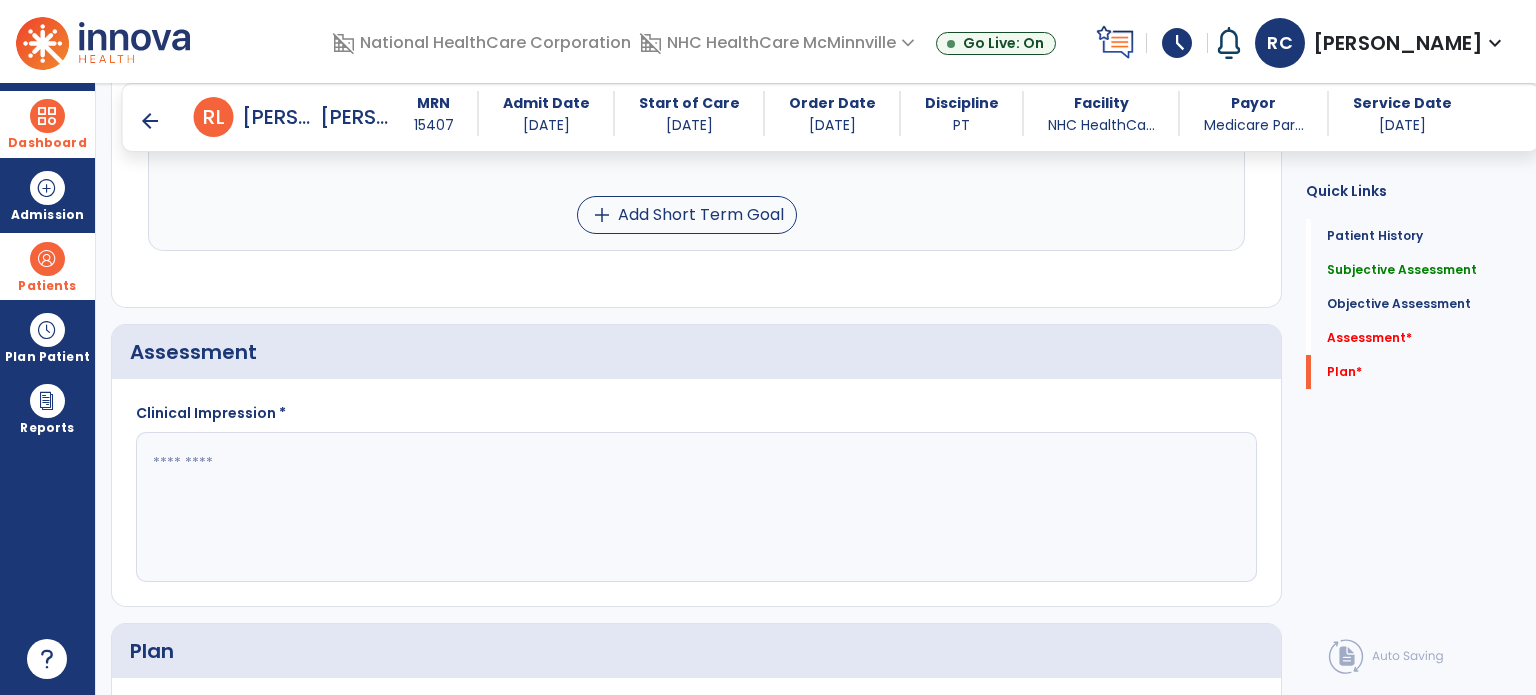 scroll, scrollTop: 2984, scrollLeft: 0, axis: vertical 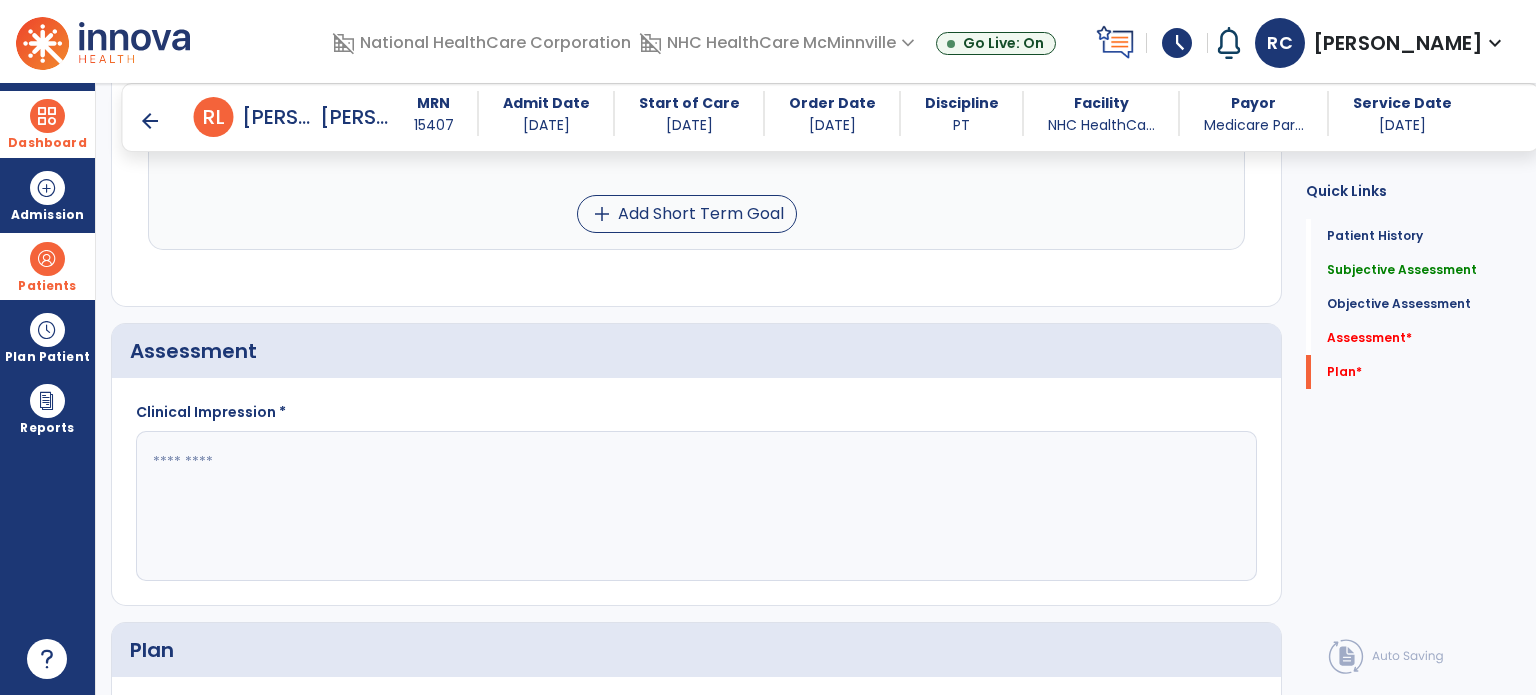 type on "**********" 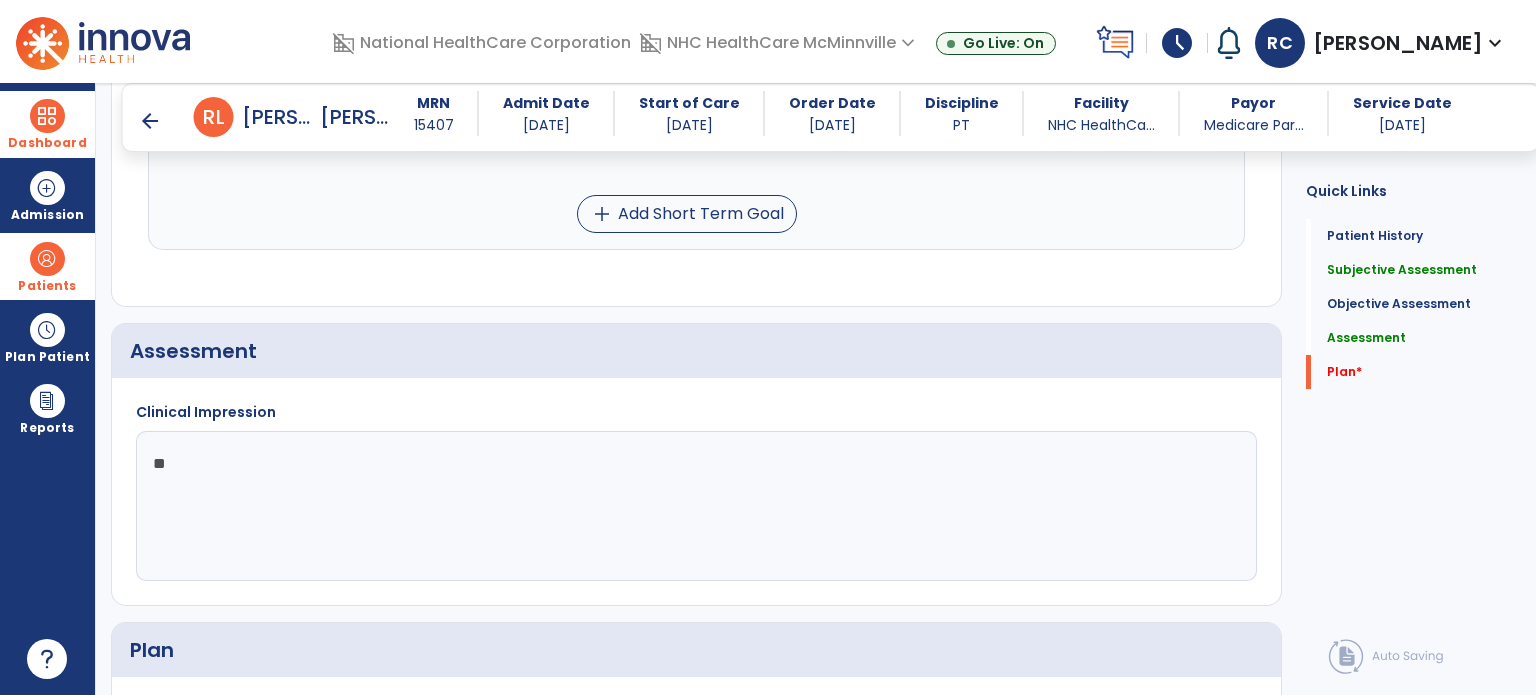 type on "*" 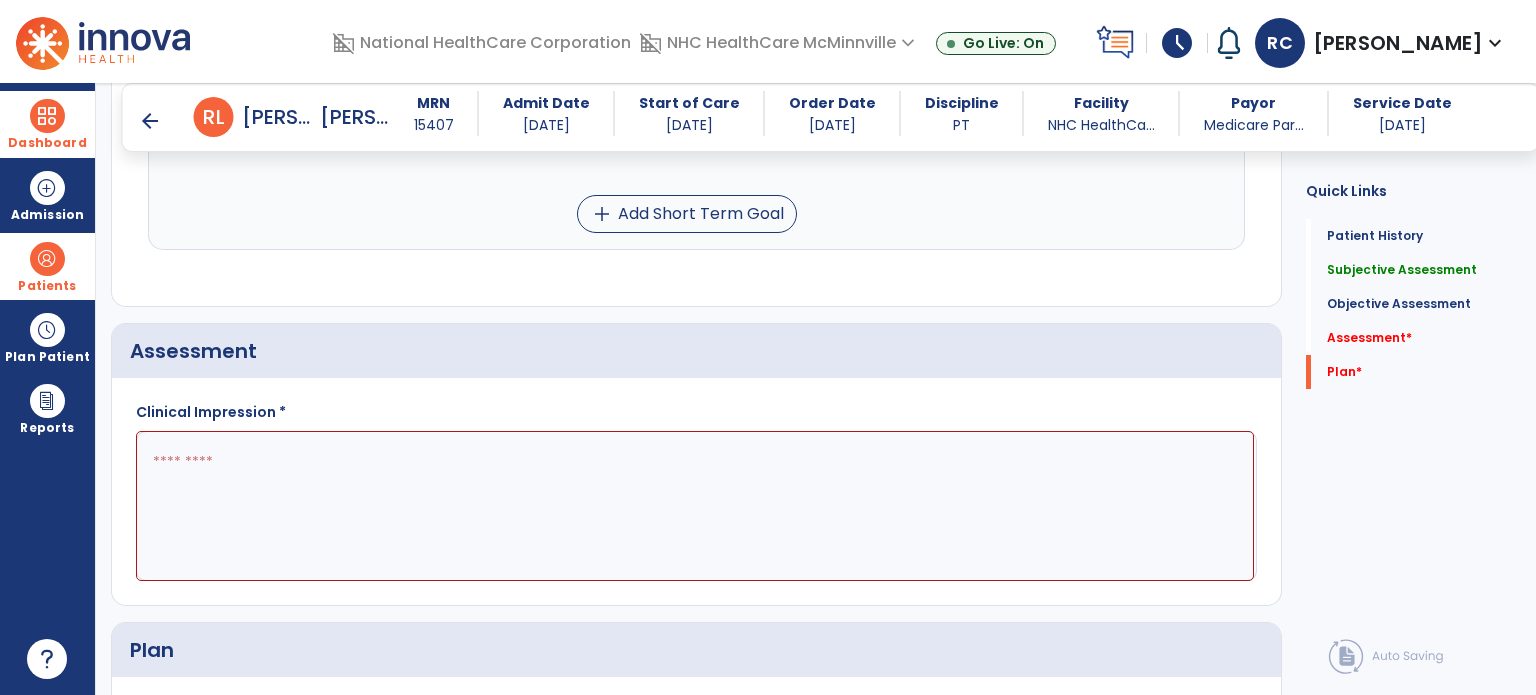 paste on "**********" 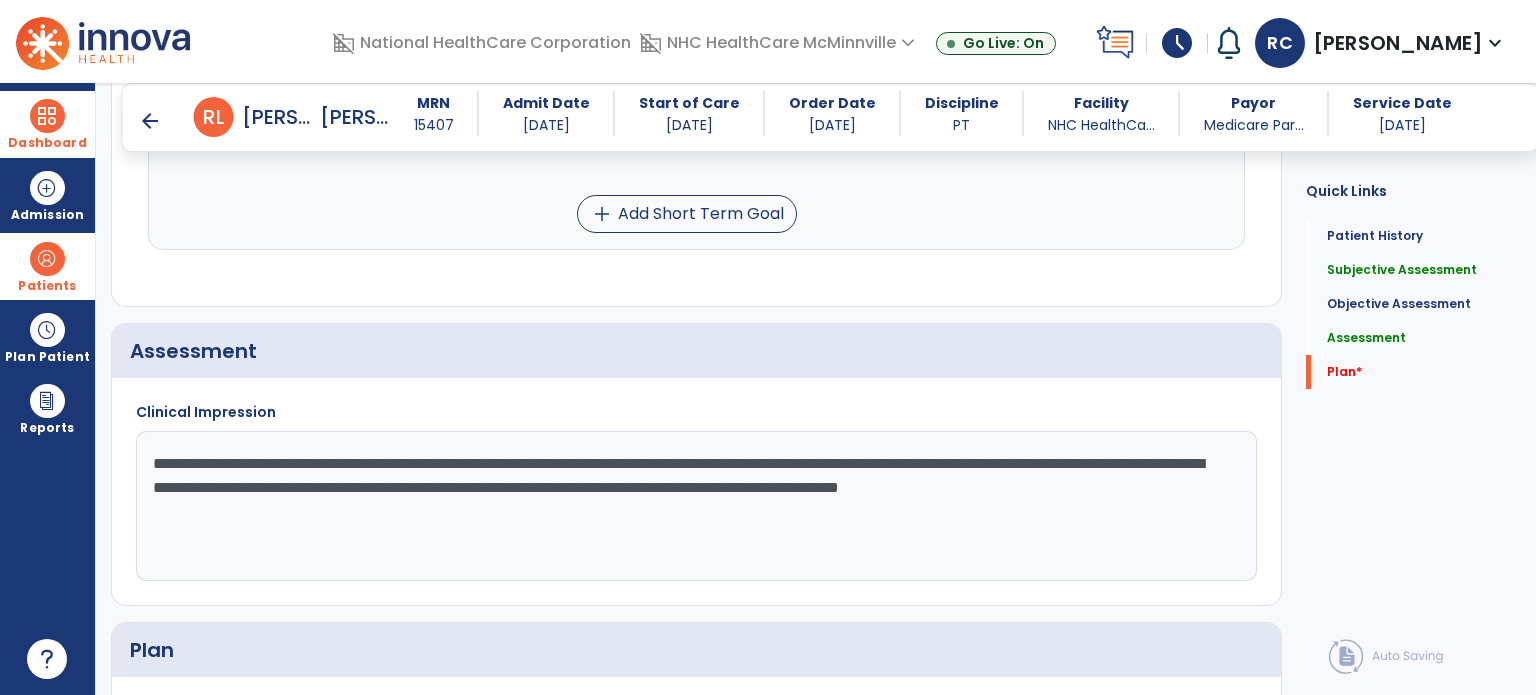click on "**********" 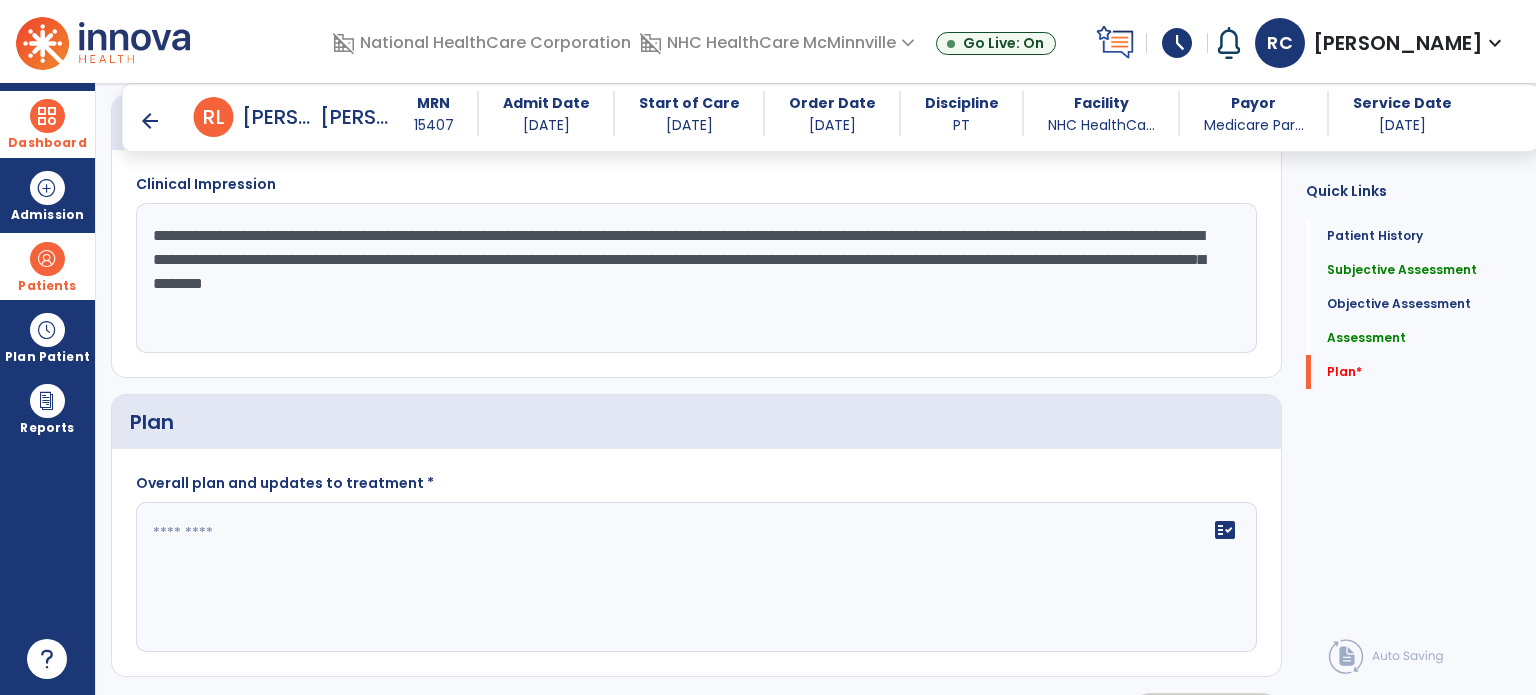 scroll, scrollTop: 3214, scrollLeft: 0, axis: vertical 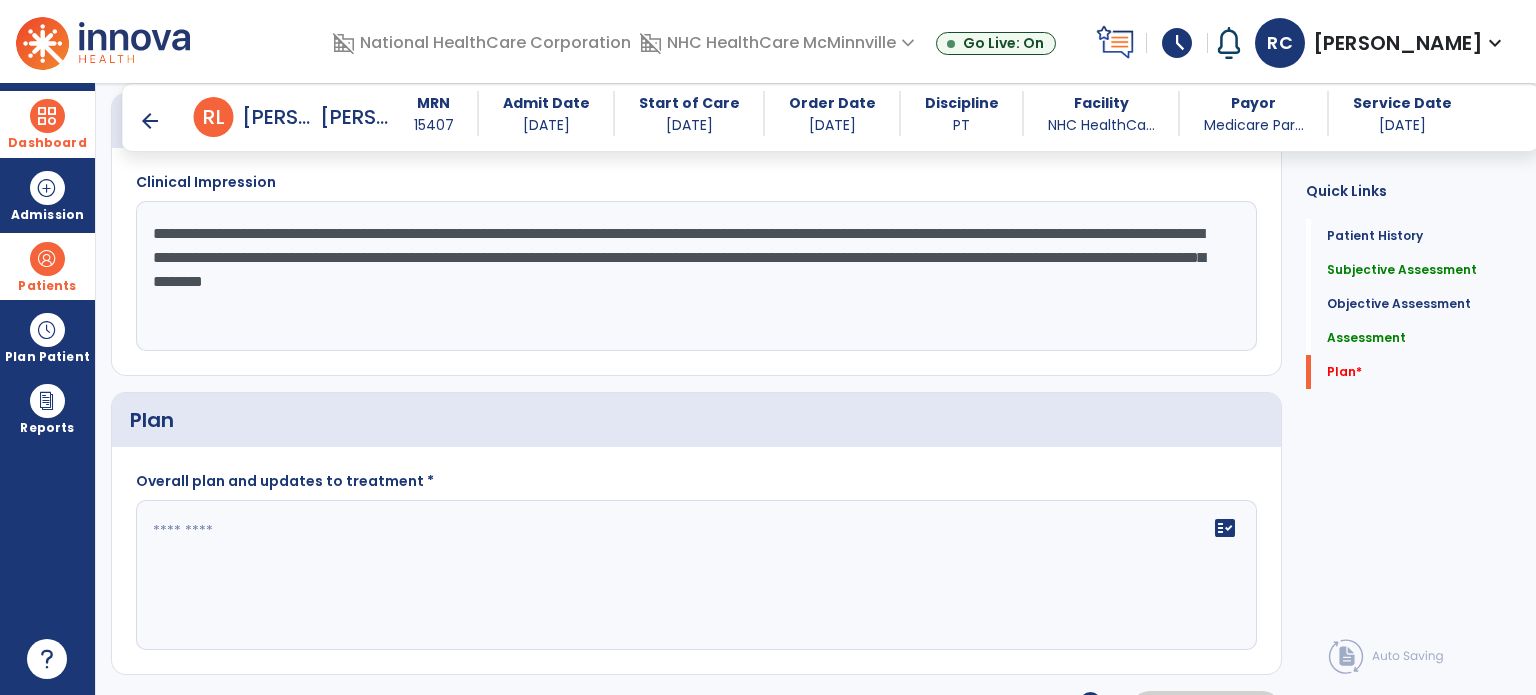 type on "**********" 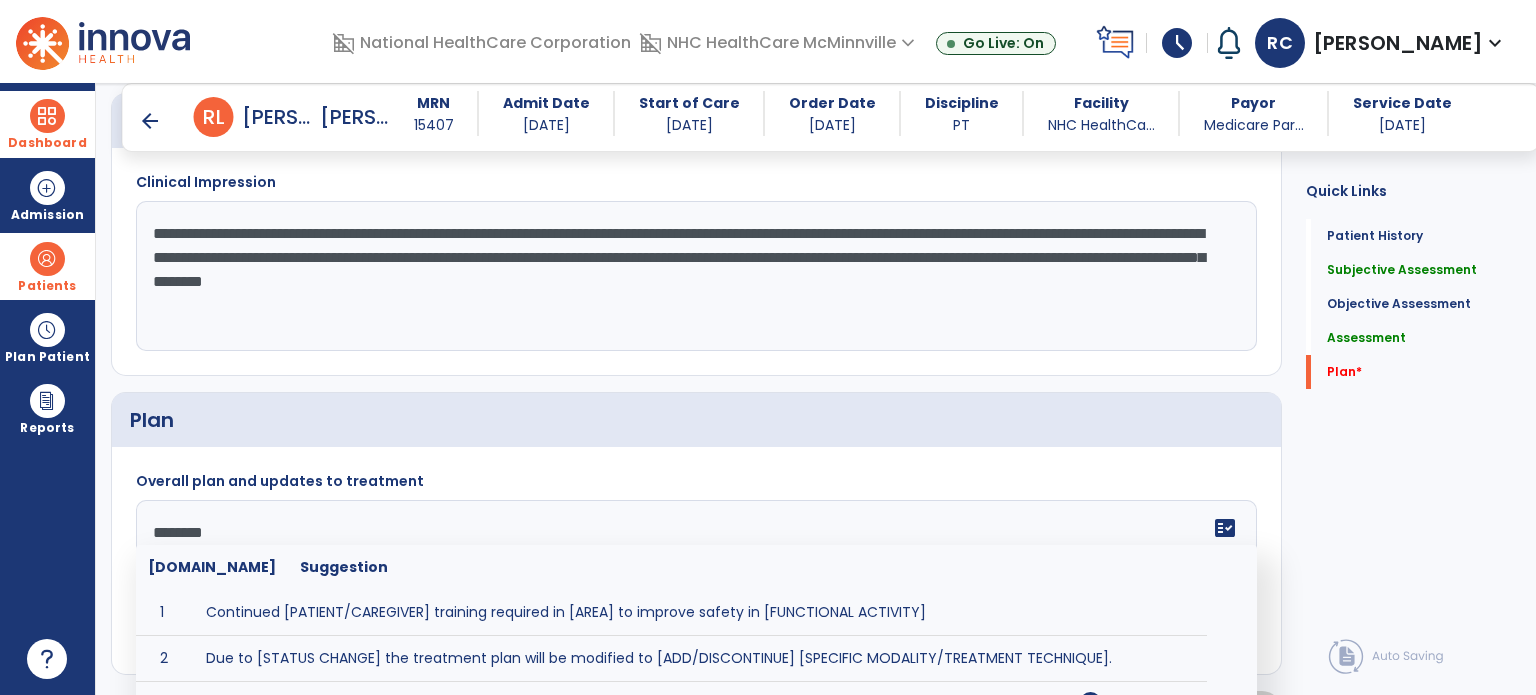 scroll, scrollTop: 3367, scrollLeft: 0, axis: vertical 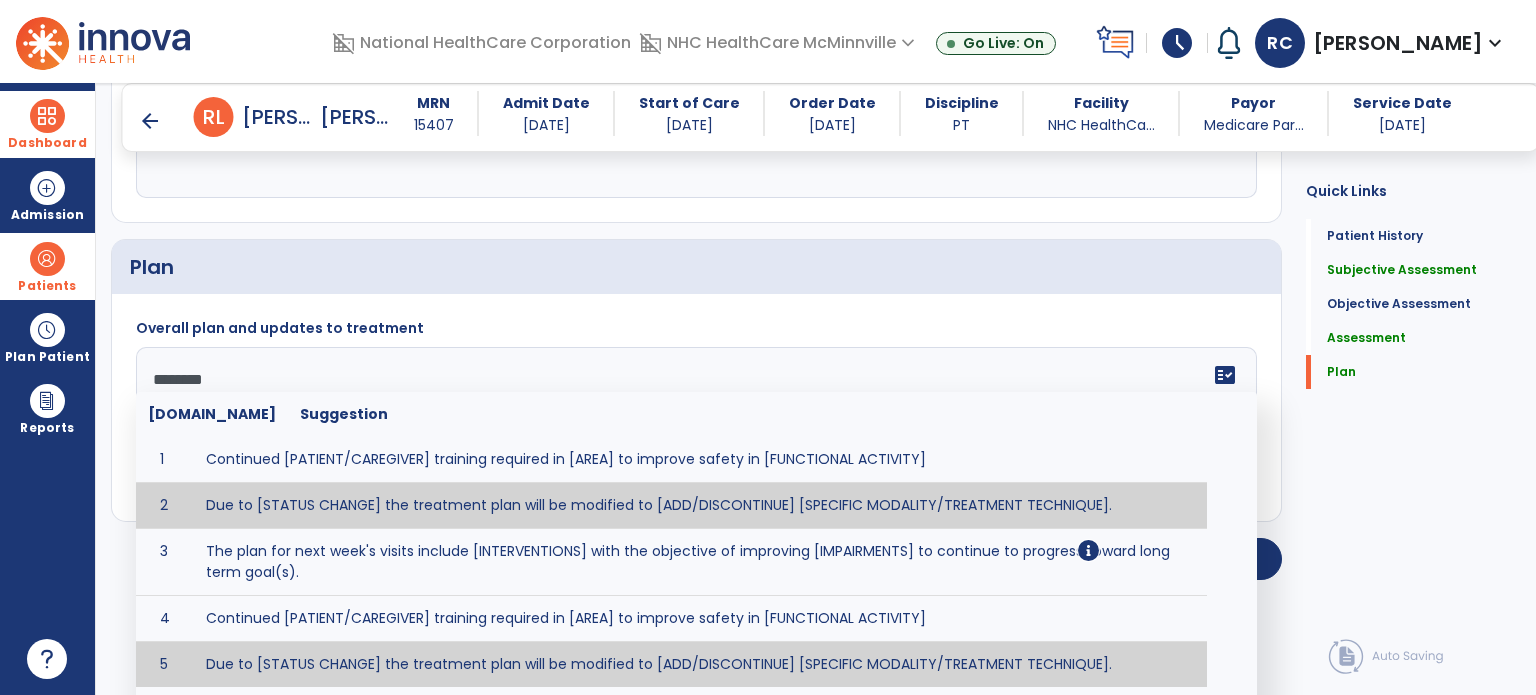type on "********" 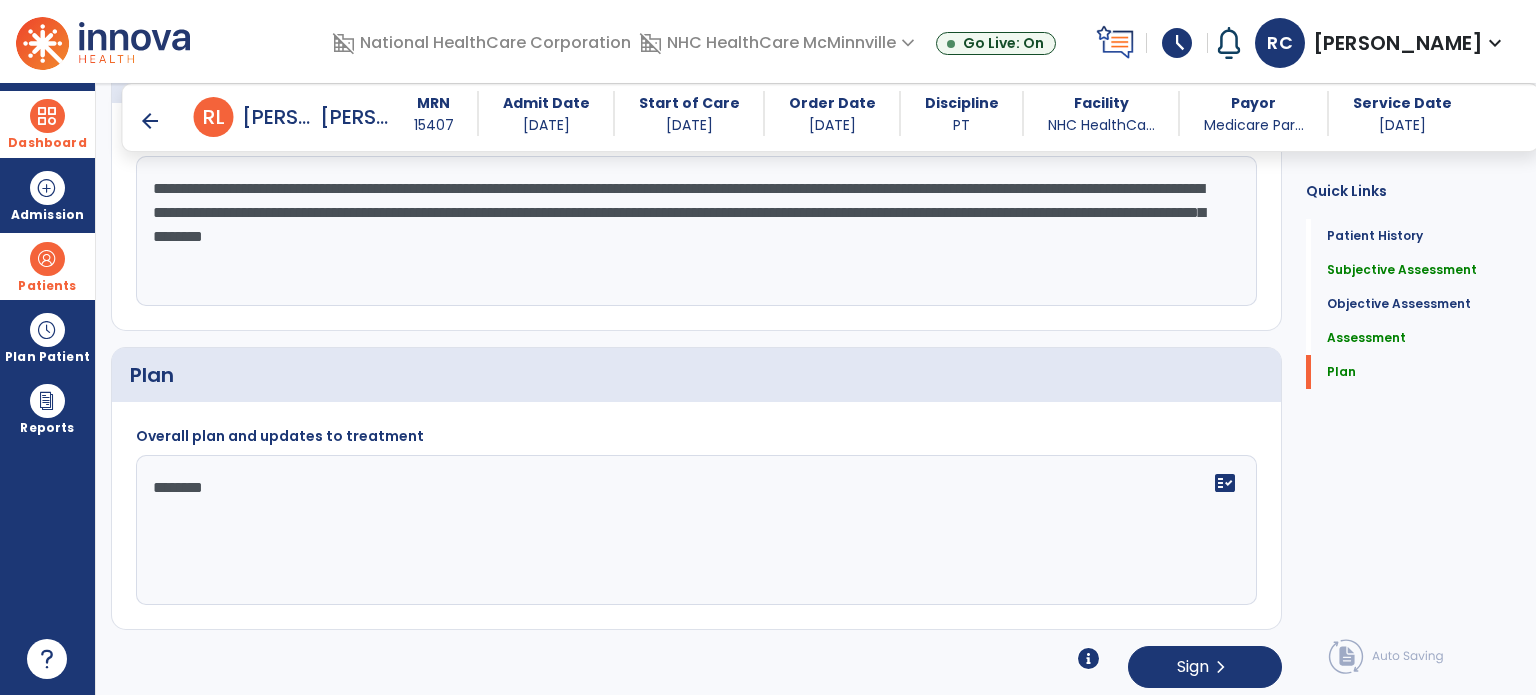 click on "Plan  Overall plan and updates to treatment  Continue ********  fact_check" 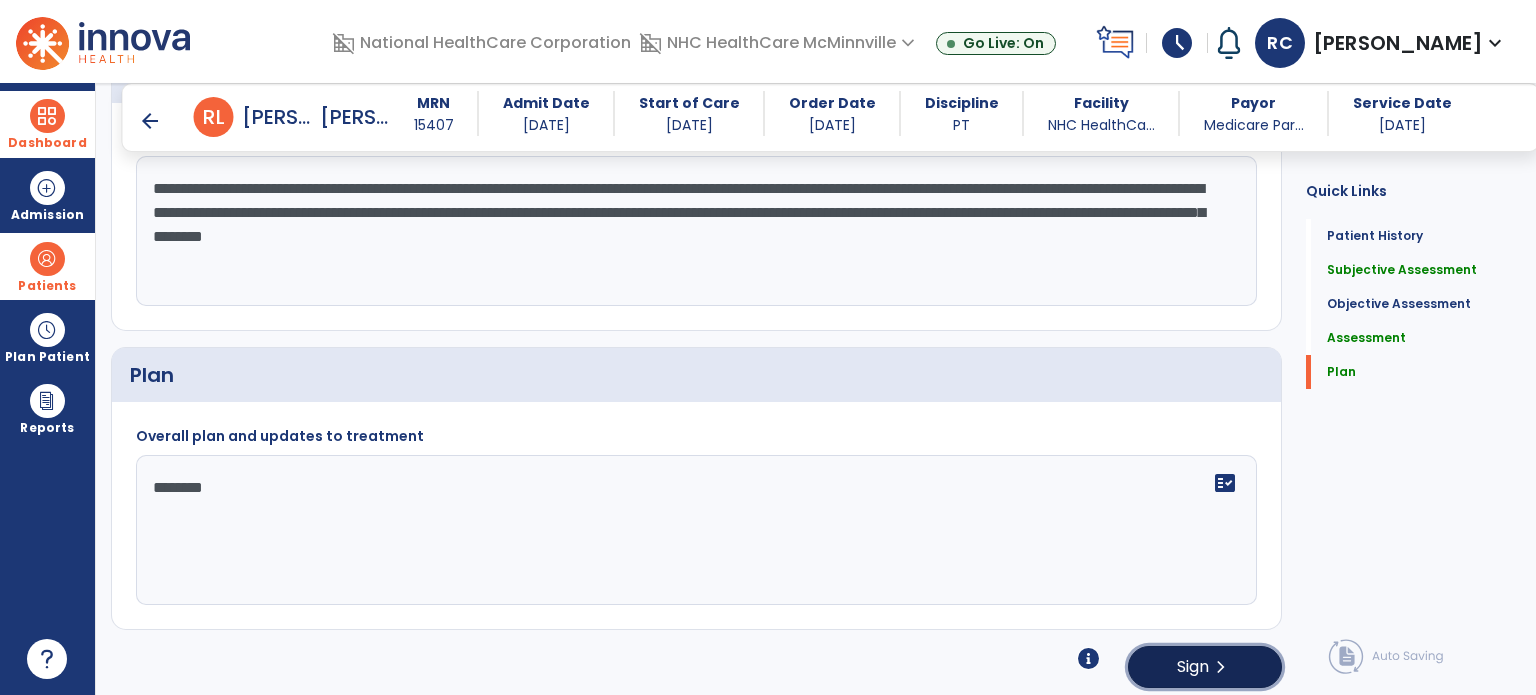 click on "Sign" 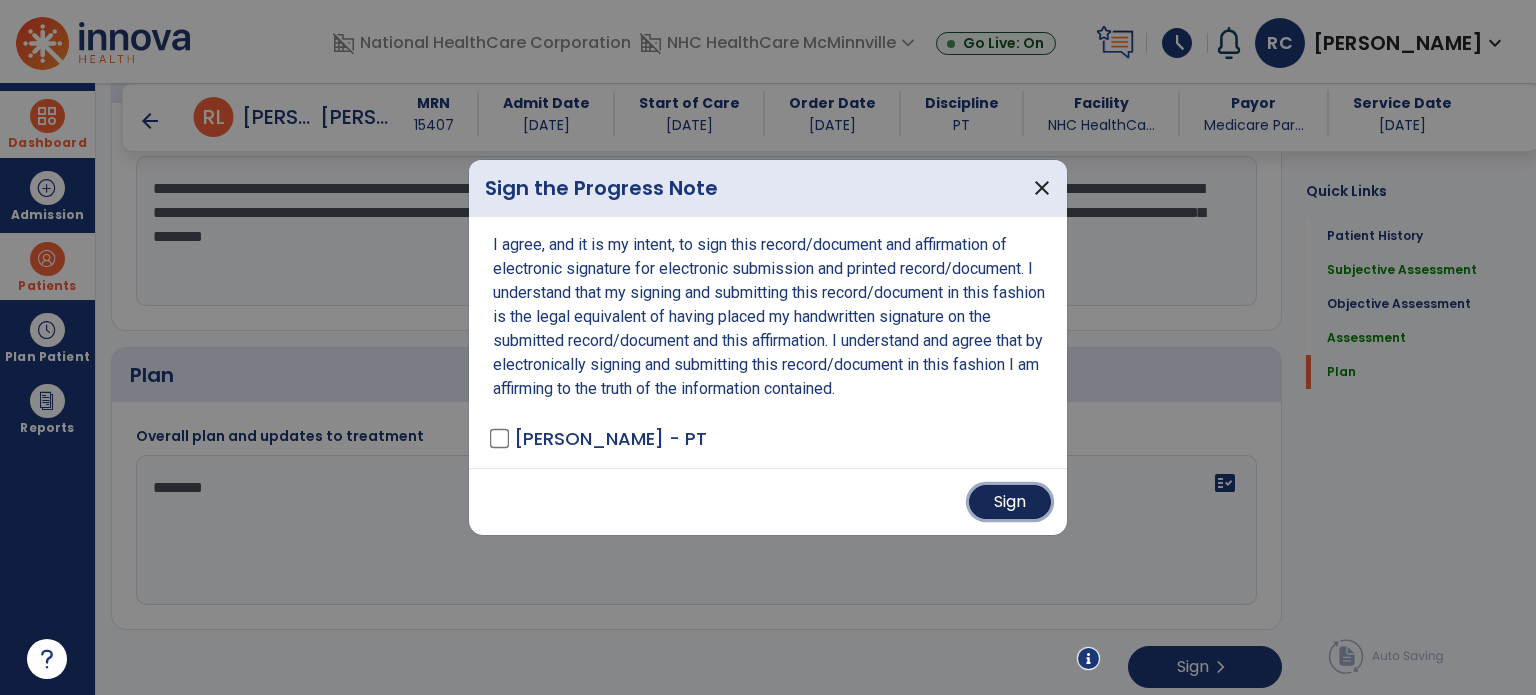click on "Sign" at bounding box center (1010, 502) 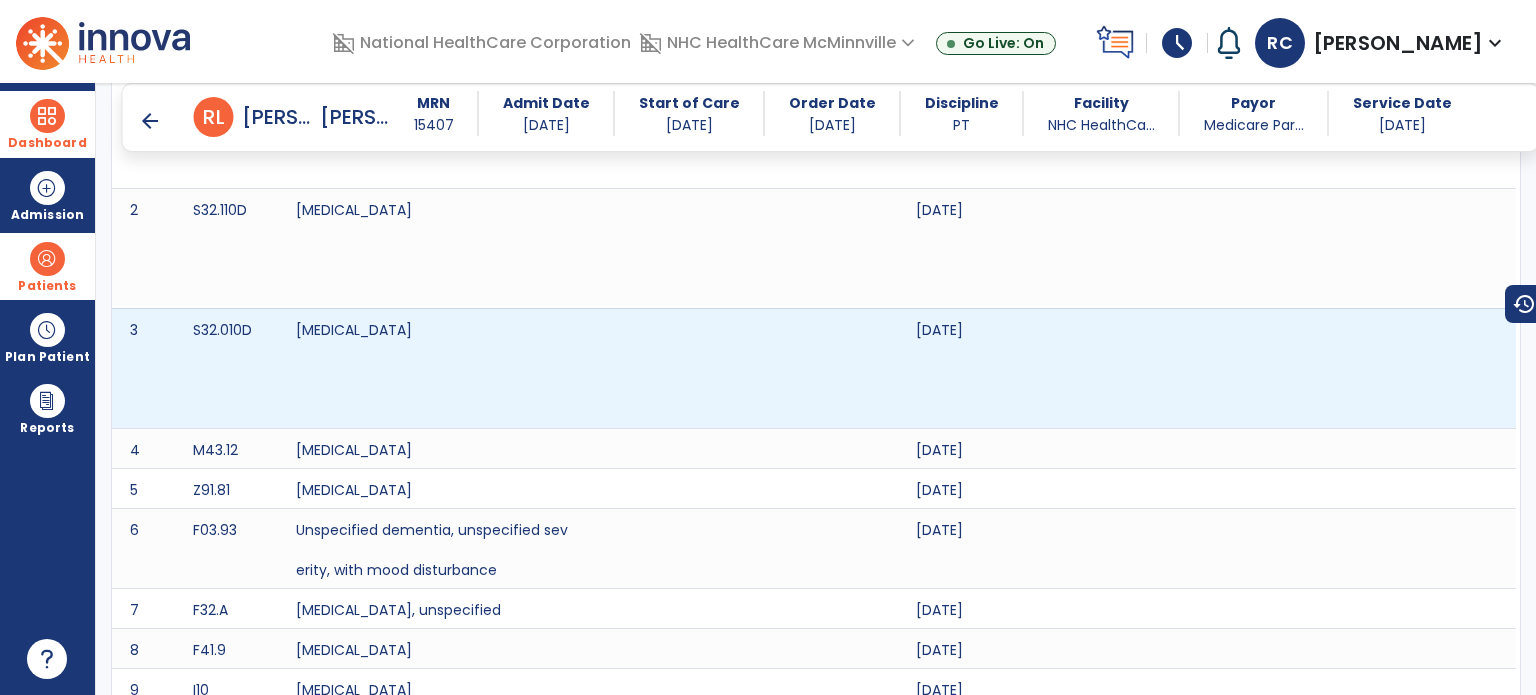scroll, scrollTop: 0, scrollLeft: 0, axis: both 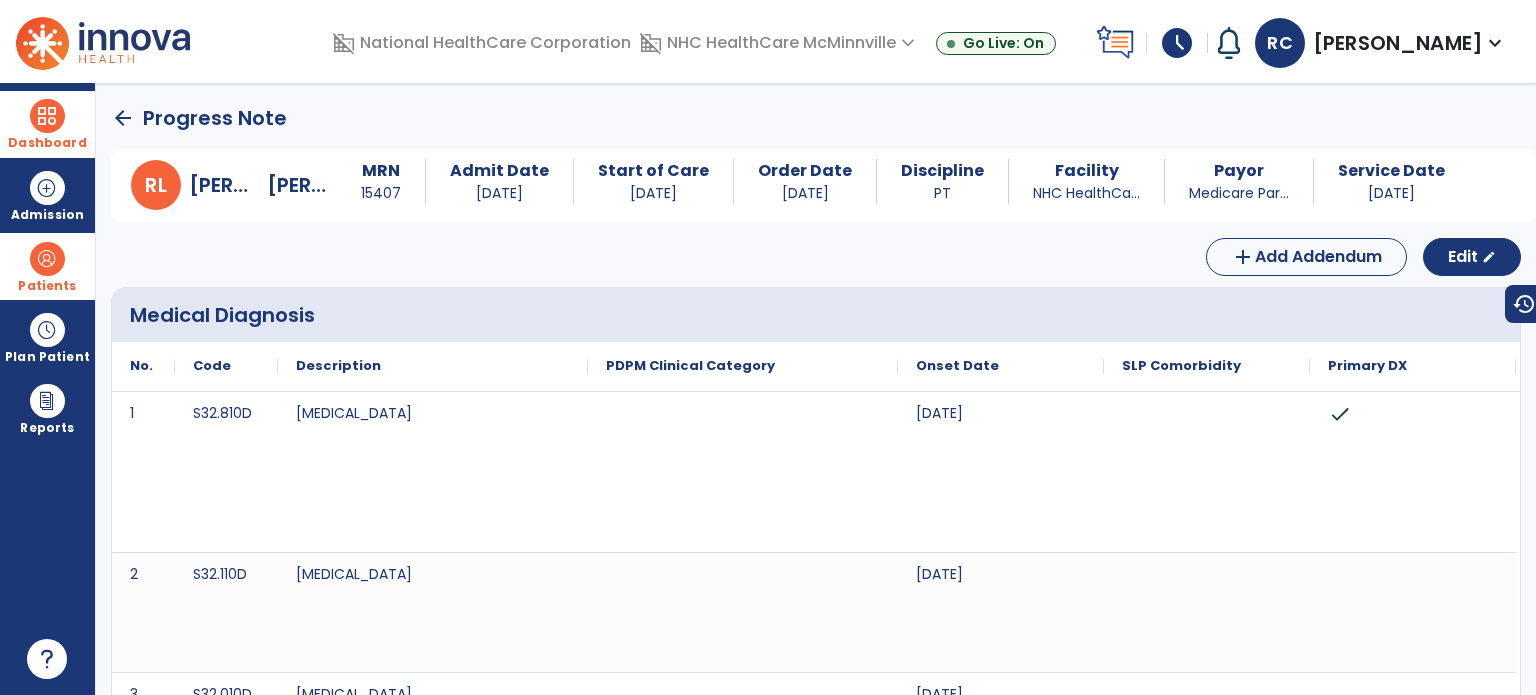 click on "arrow_back" 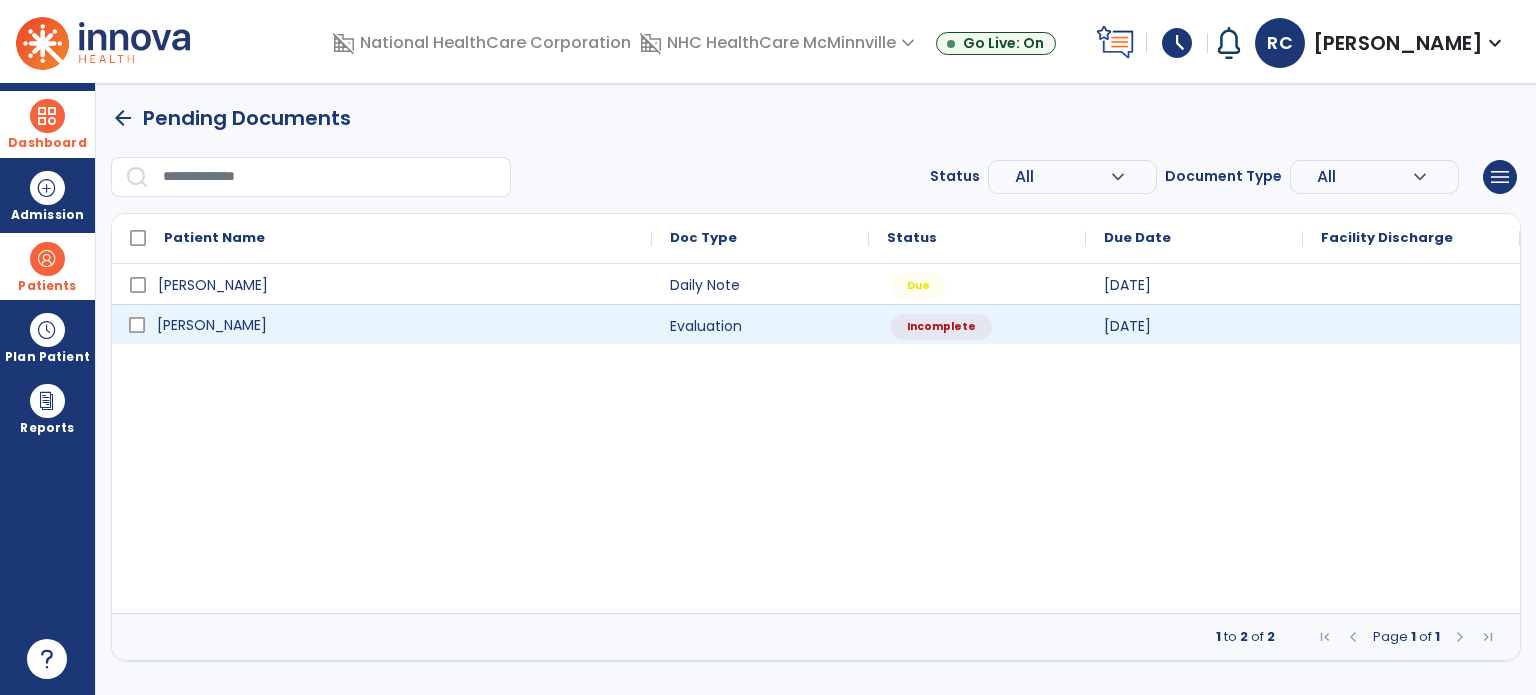 click on "[PERSON_NAME]" at bounding box center (396, 325) 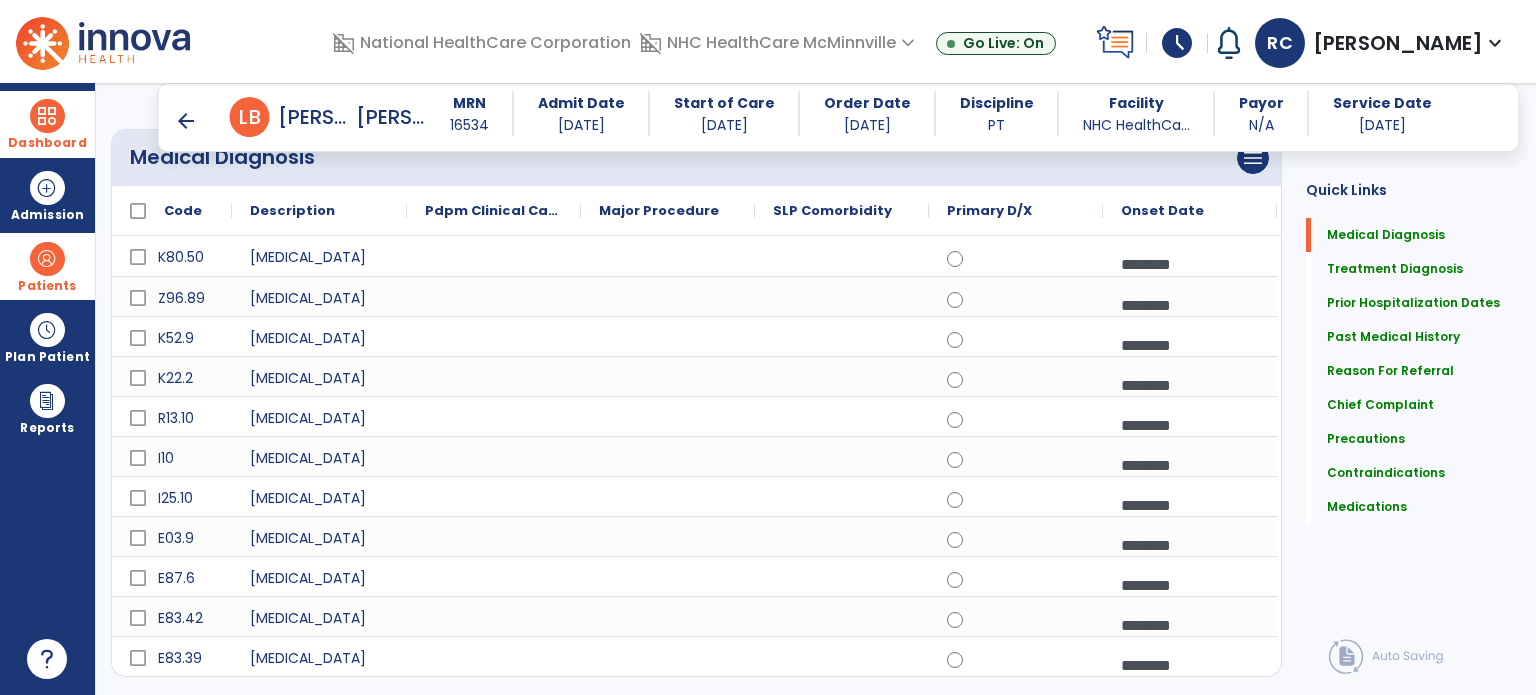 scroll, scrollTop: 61, scrollLeft: 0, axis: vertical 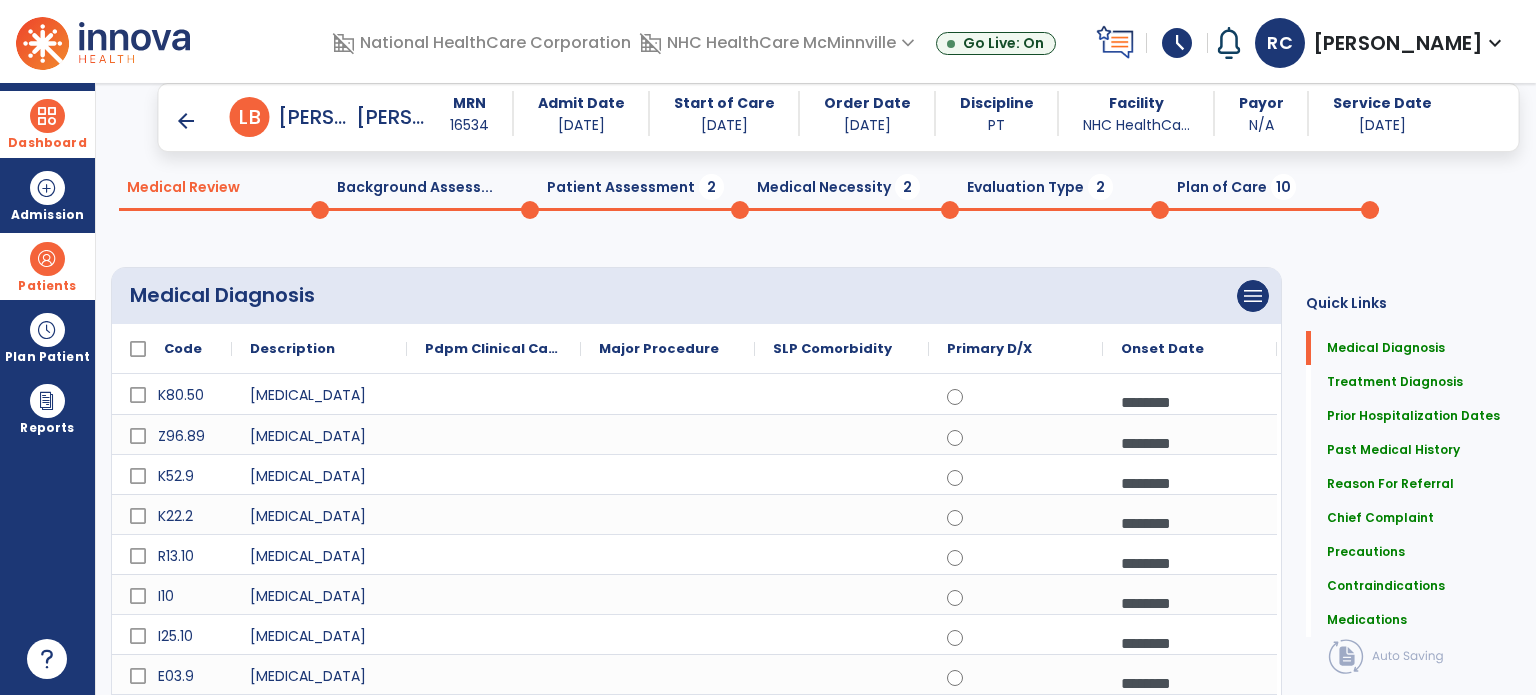 click on "Medical Review  0  Background Assess...  0  Patient Assessment  2  Medical Necessity  2  Evaluation Type  2  Plan of Care  10" 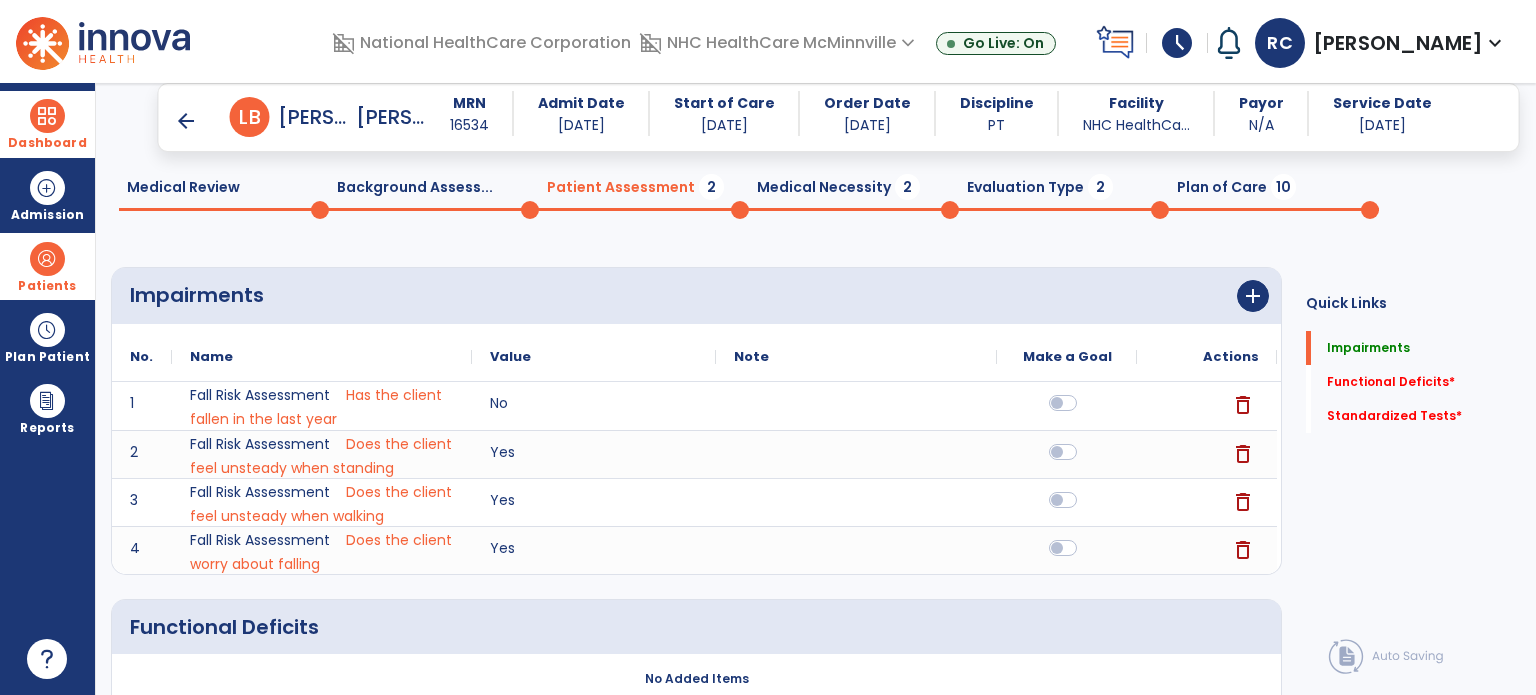 scroll, scrollTop: 392, scrollLeft: 0, axis: vertical 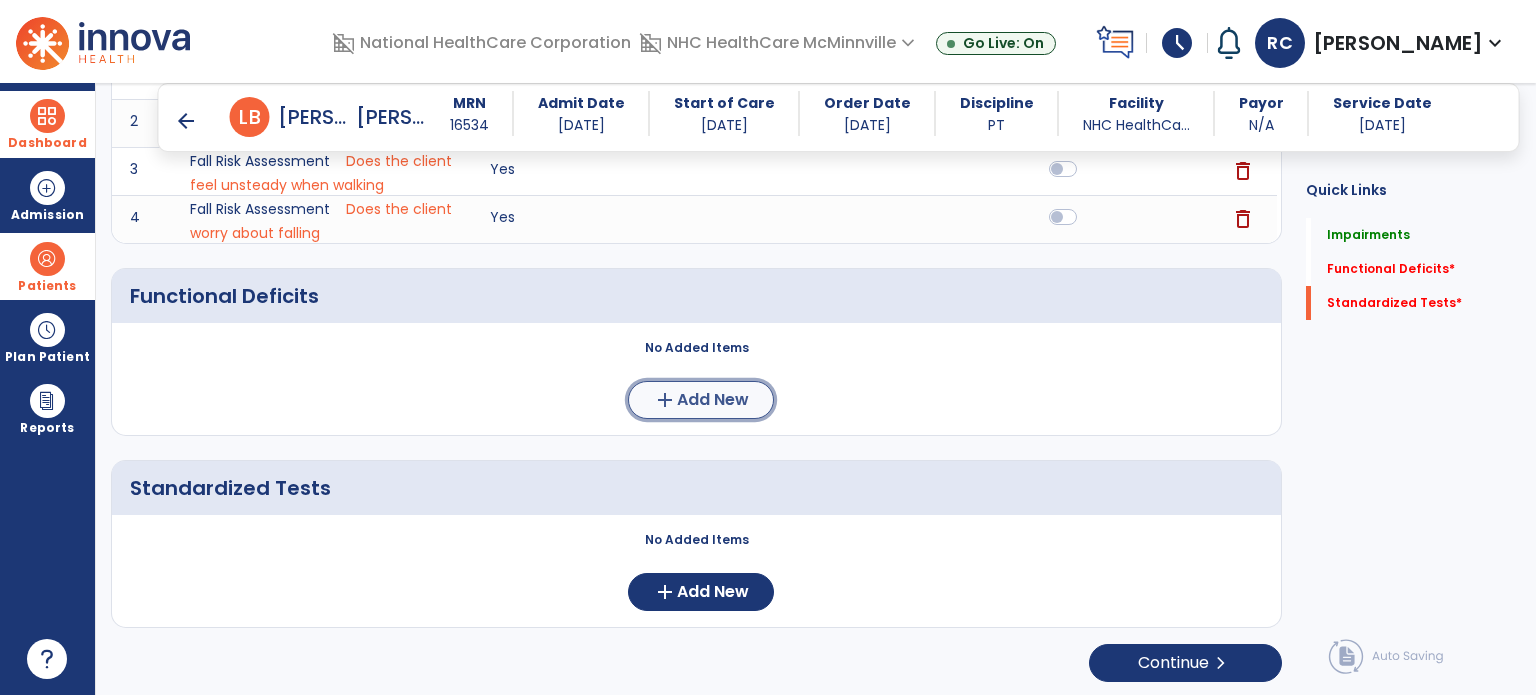 click on "add" 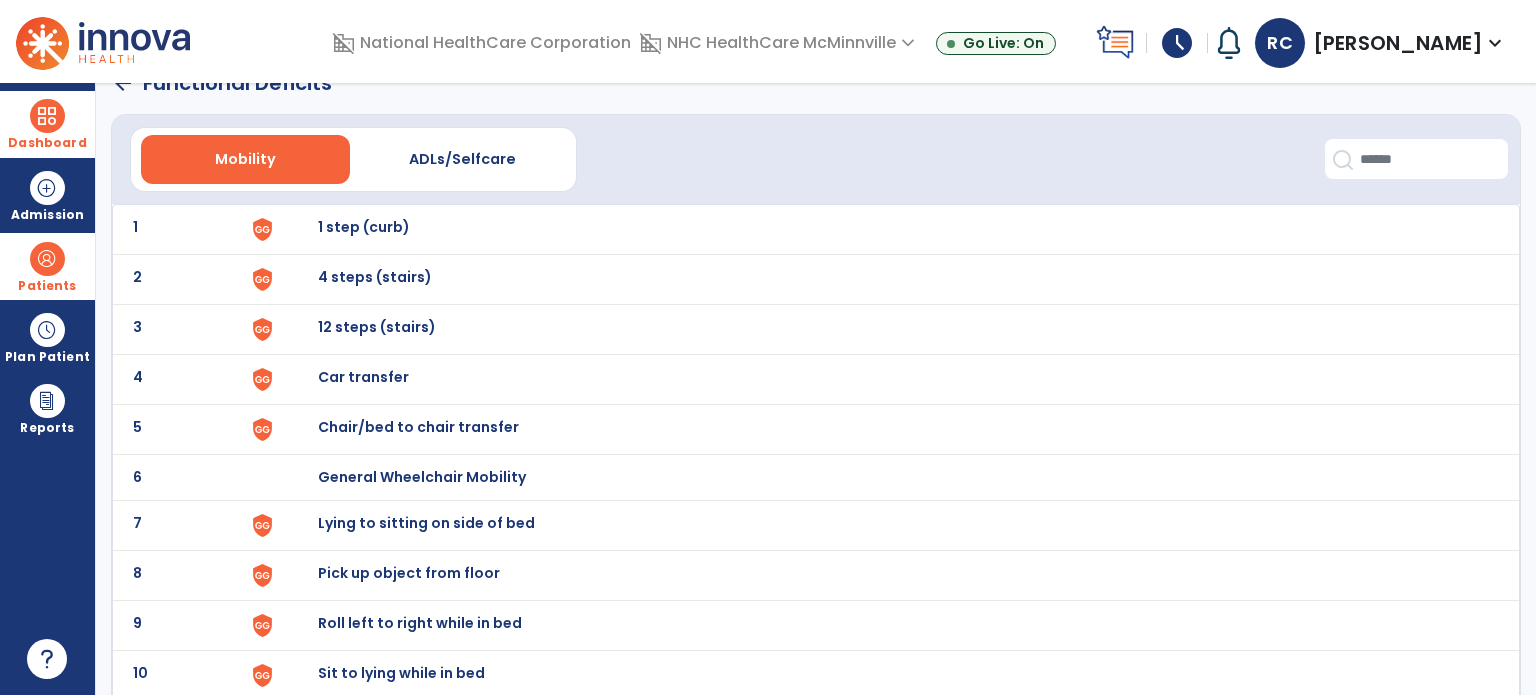 scroll, scrollTop: 34, scrollLeft: 0, axis: vertical 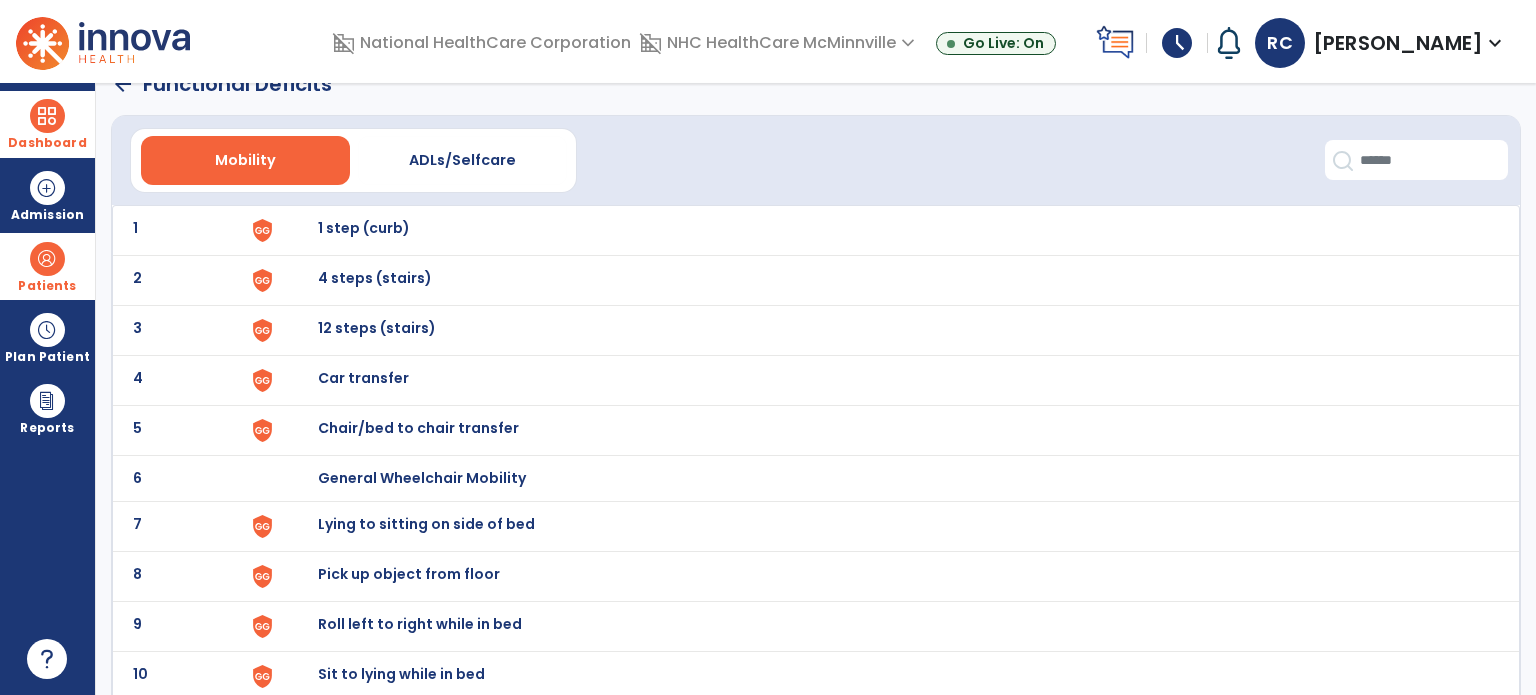 click on "Chair/bed to chair transfer" at bounding box center (364, 228) 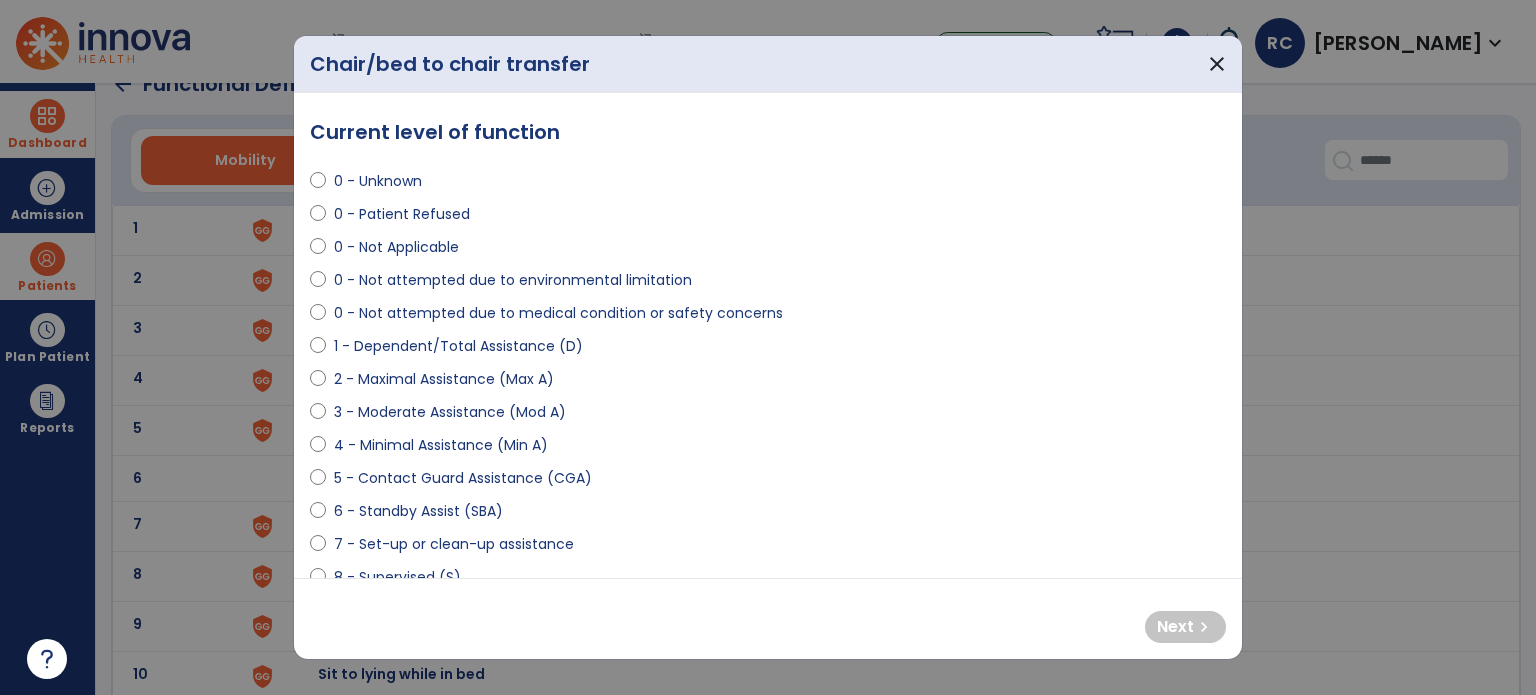 click on "0 - Not attempted due to environmental limitation" at bounding box center (768, 284) 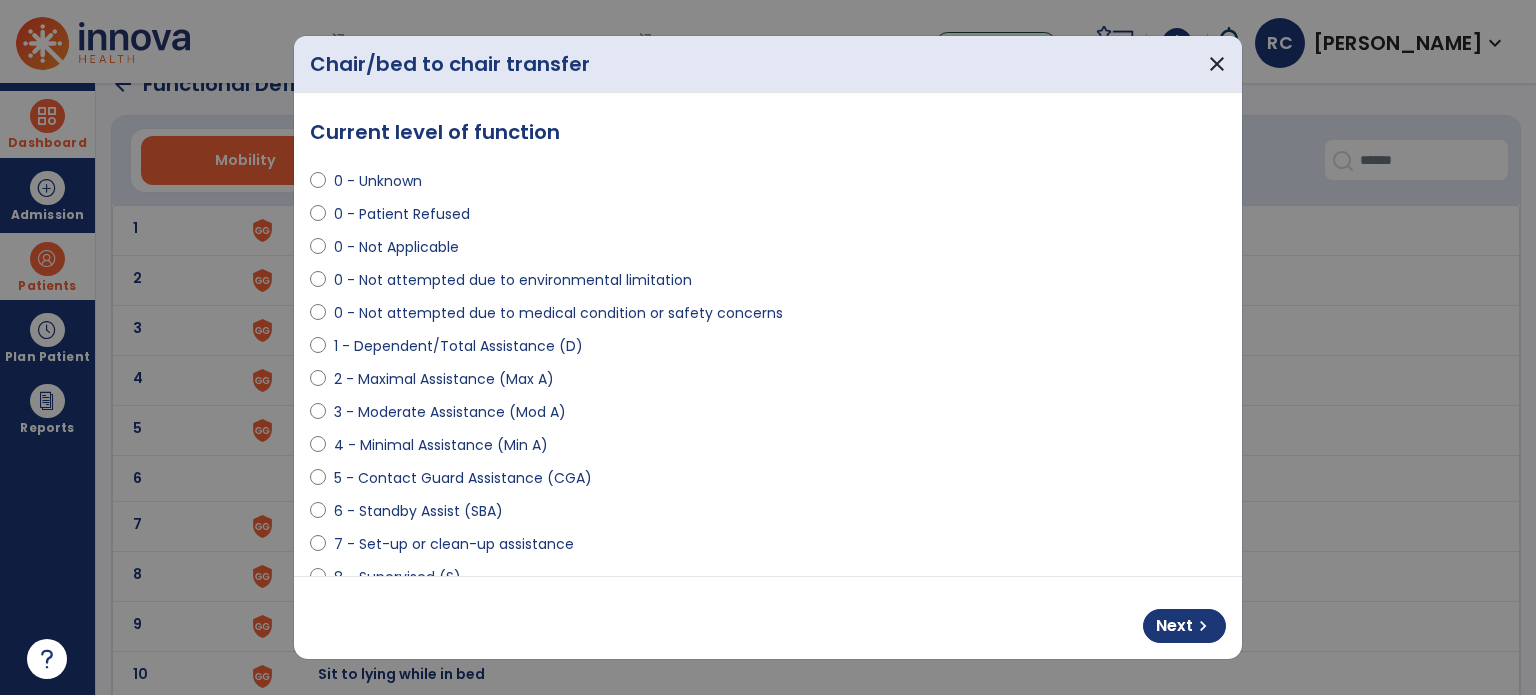 click on "0 - Not attempted due to environmental limitation" at bounding box center (513, 280) 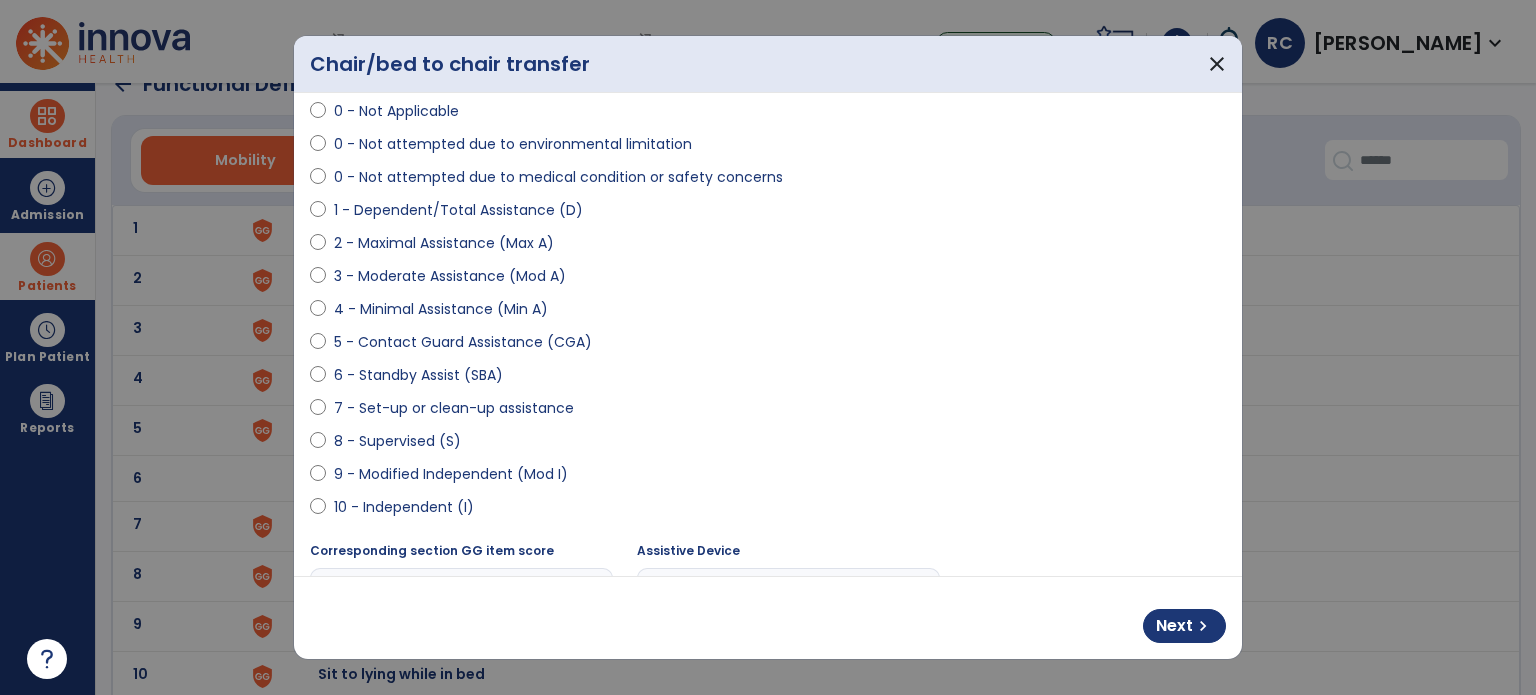 scroll, scrollTop: 346, scrollLeft: 0, axis: vertical 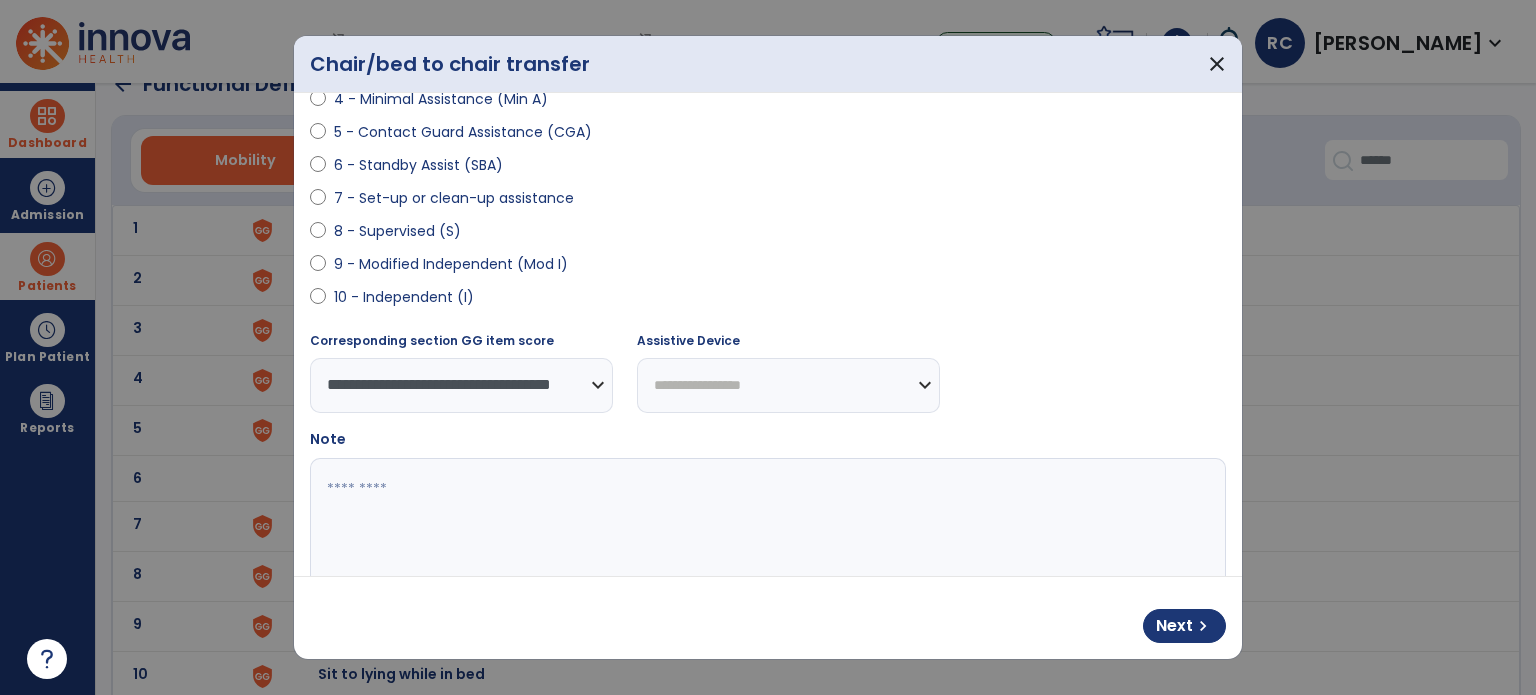 click on "**********" at bounding box center (788, 385) 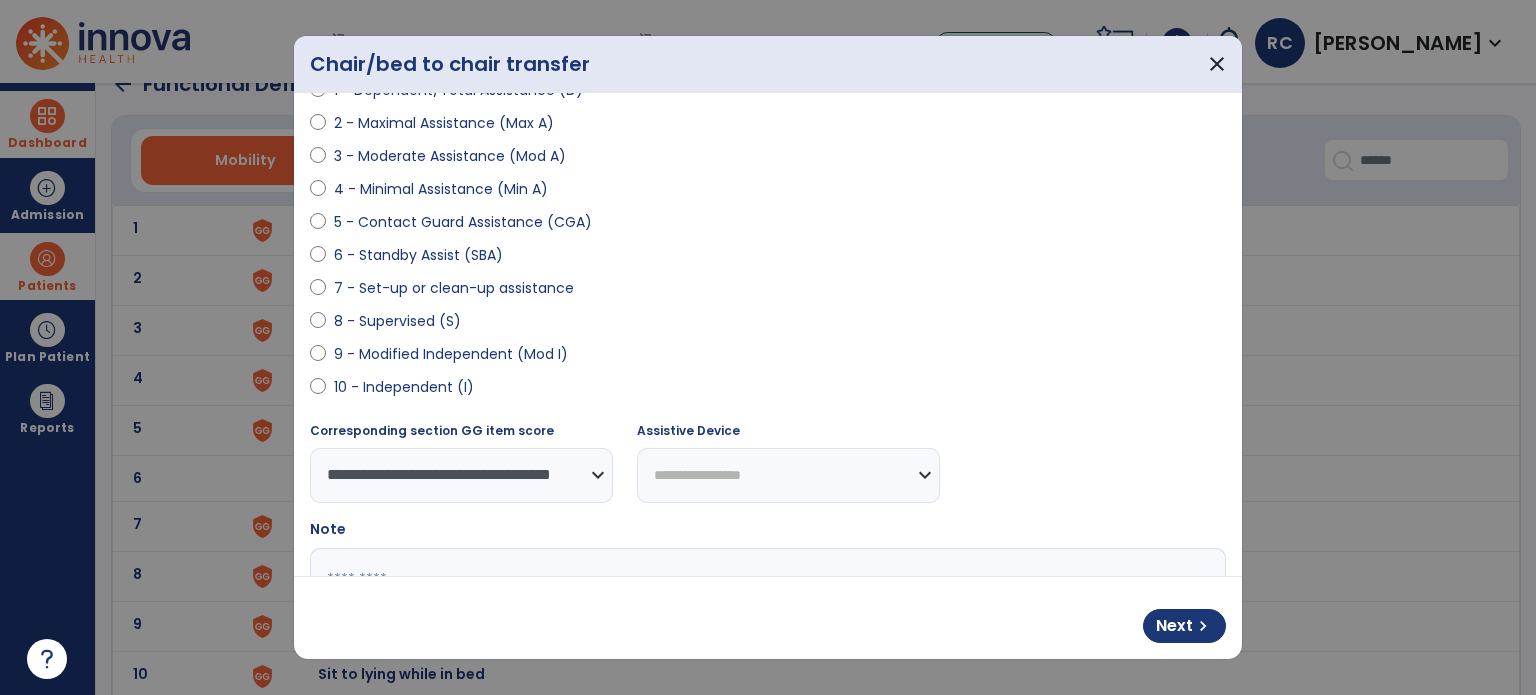 scroll, scrollTop: 252, scrollLeft: 0, axis: vertical 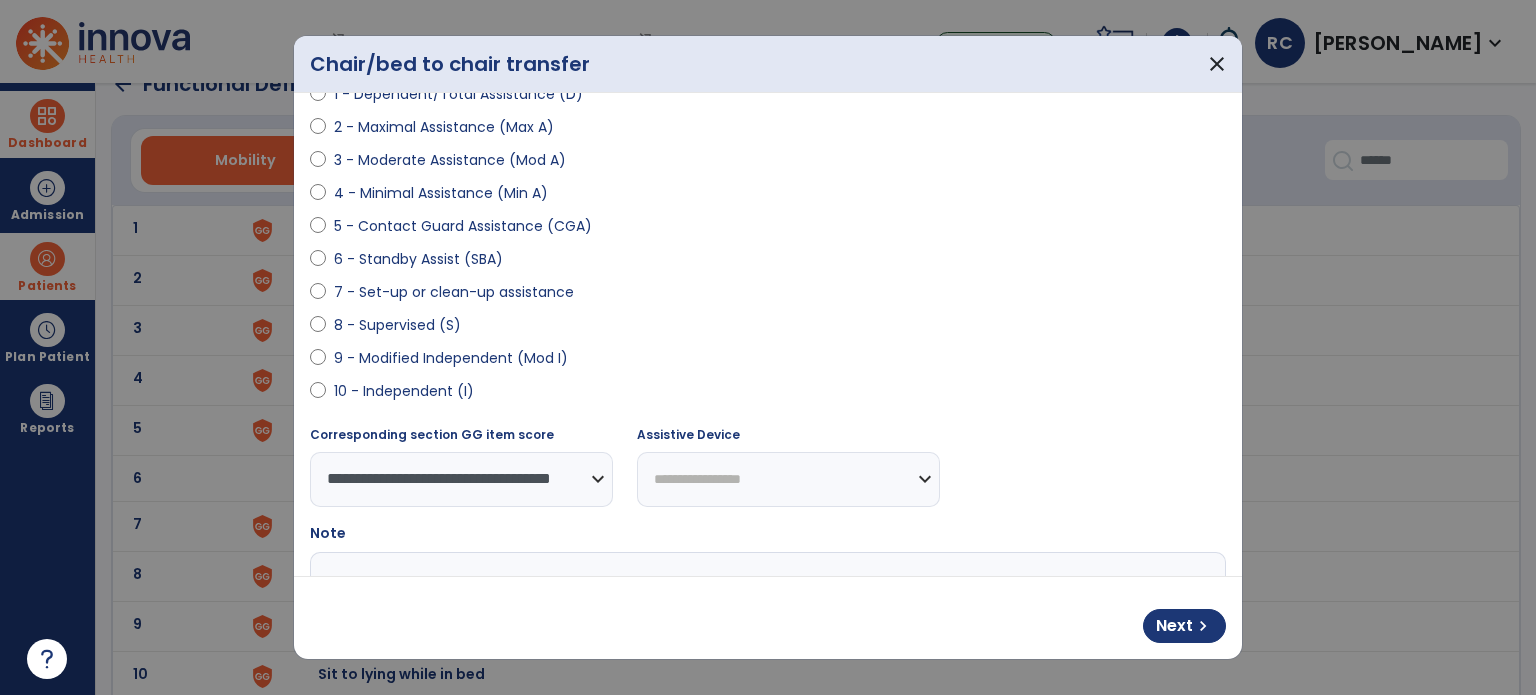 click on "4 - Minimal Assistance (Min A)" at bounding box center (441, 193) 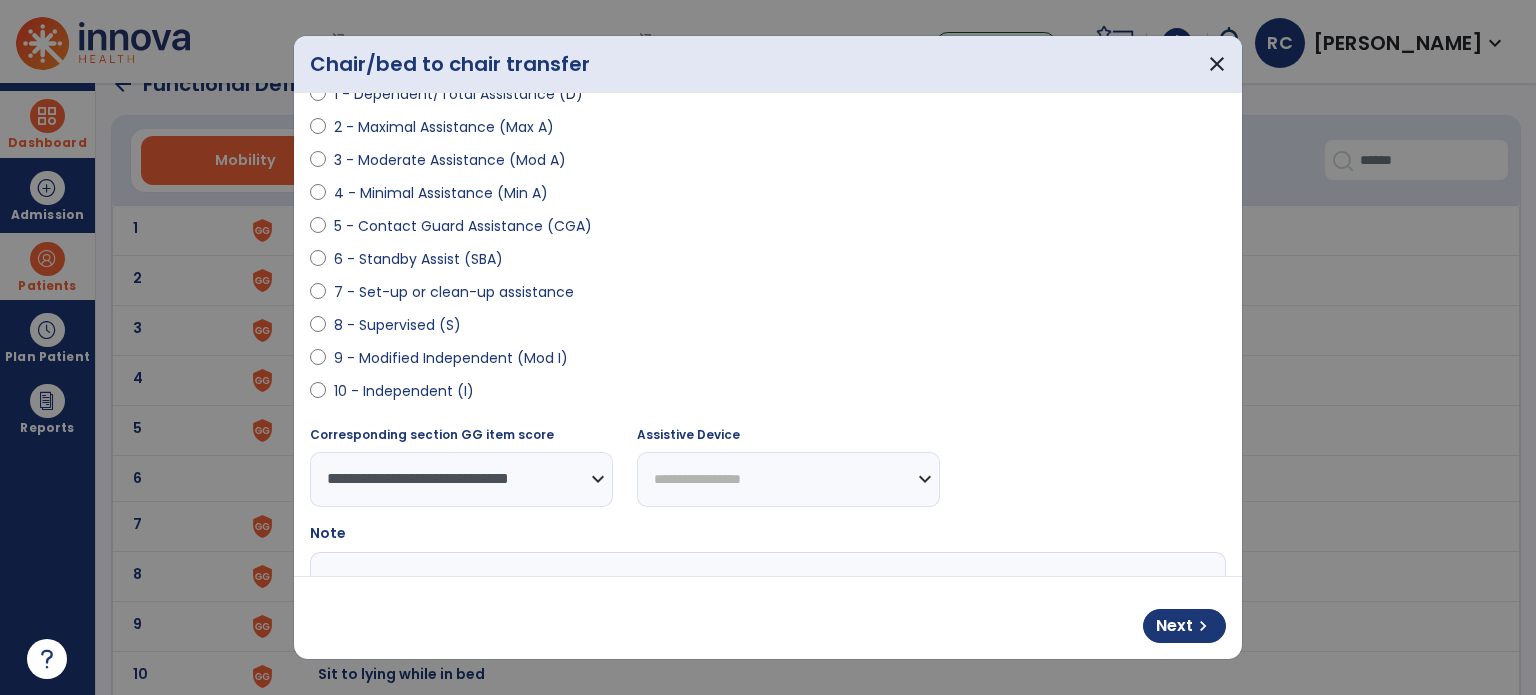 scroll, scrollTop: 358, scrollLeft: 0, axis: vertical 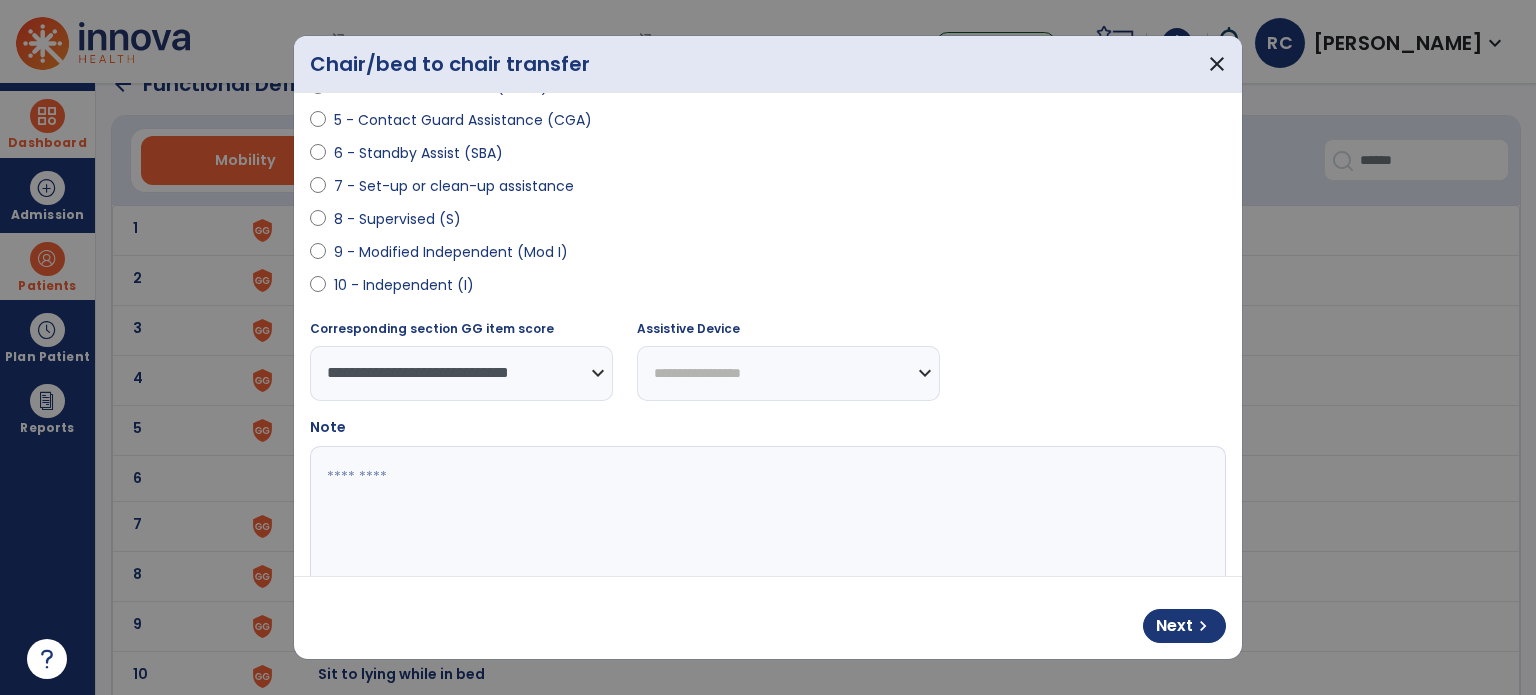 click on "**********" at bounding box center (788, 373) 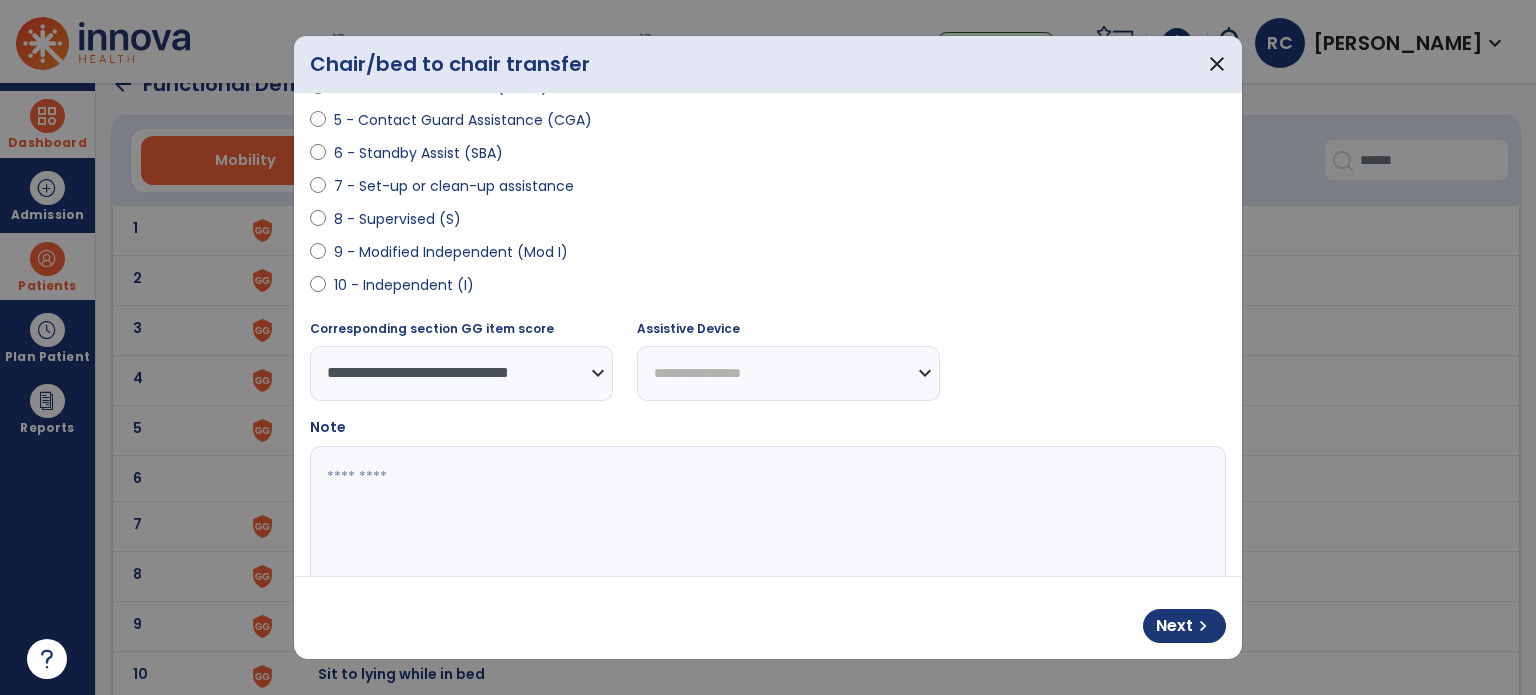 select on "**********" 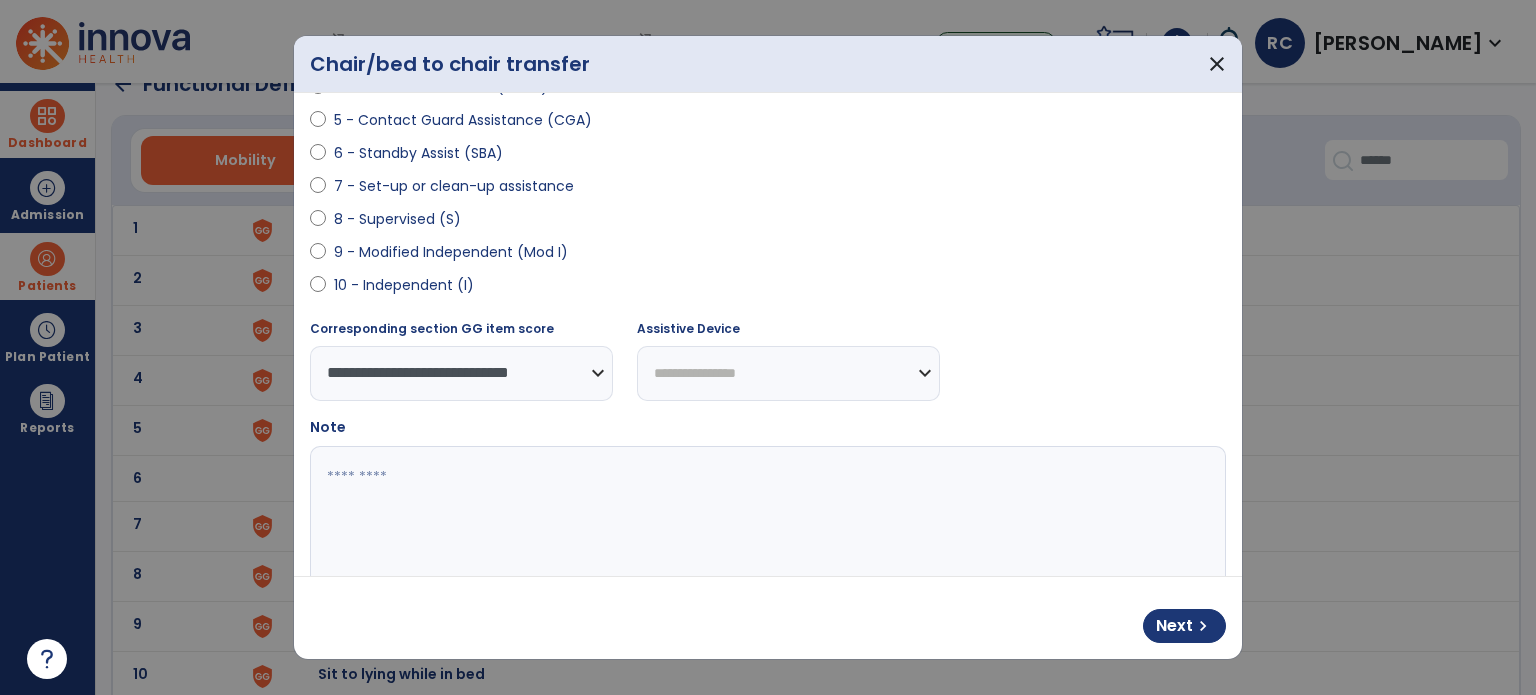 click on "**********" at bounding box center (788, 373) 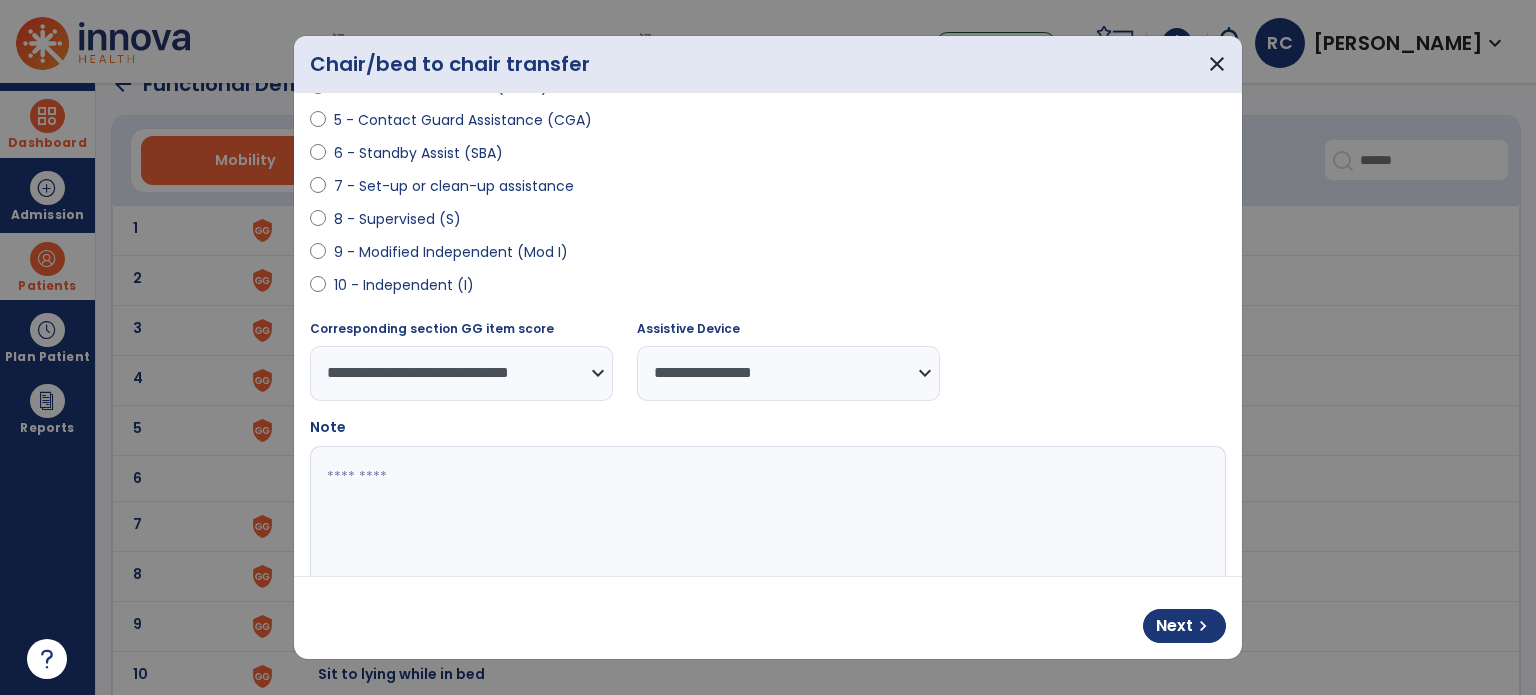 click on "**********" at bounding box center [768, 200] 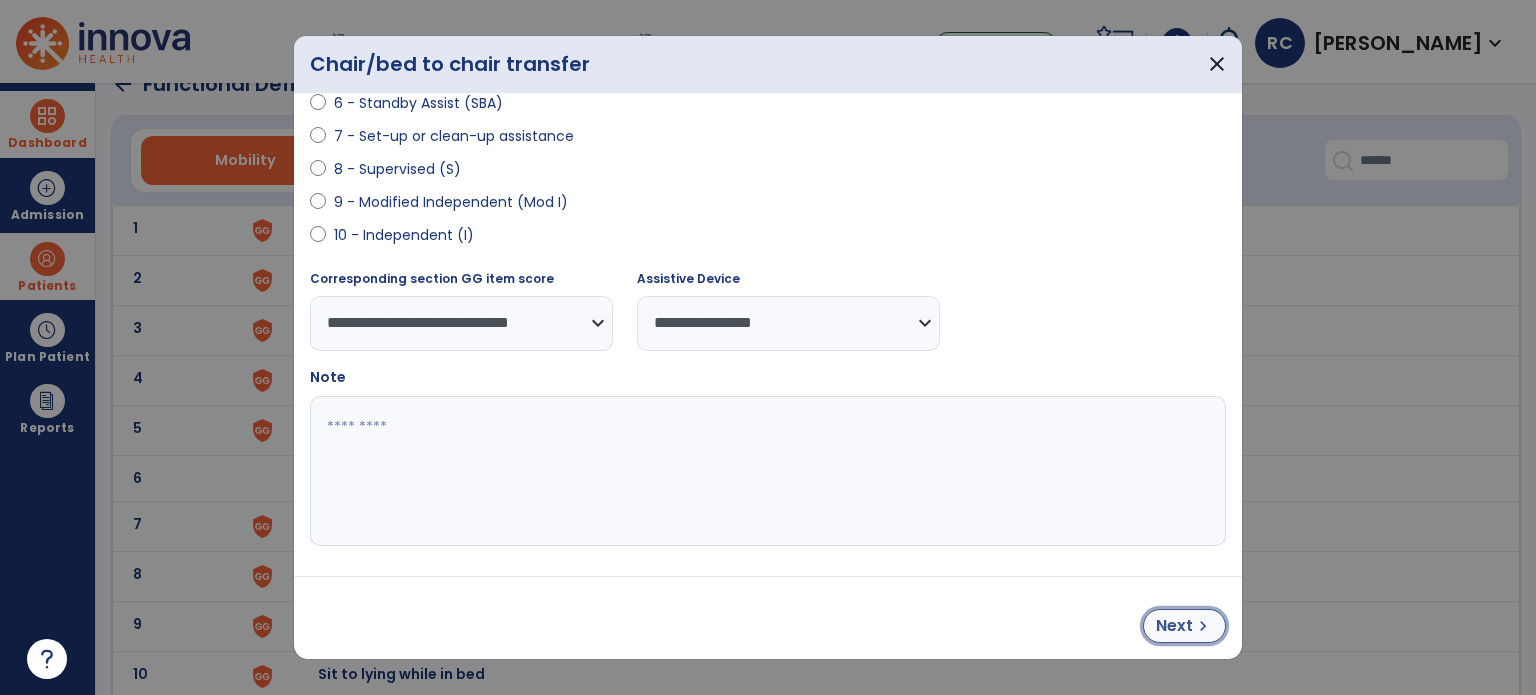 click on "Next" at bounding box center [1174, 626] 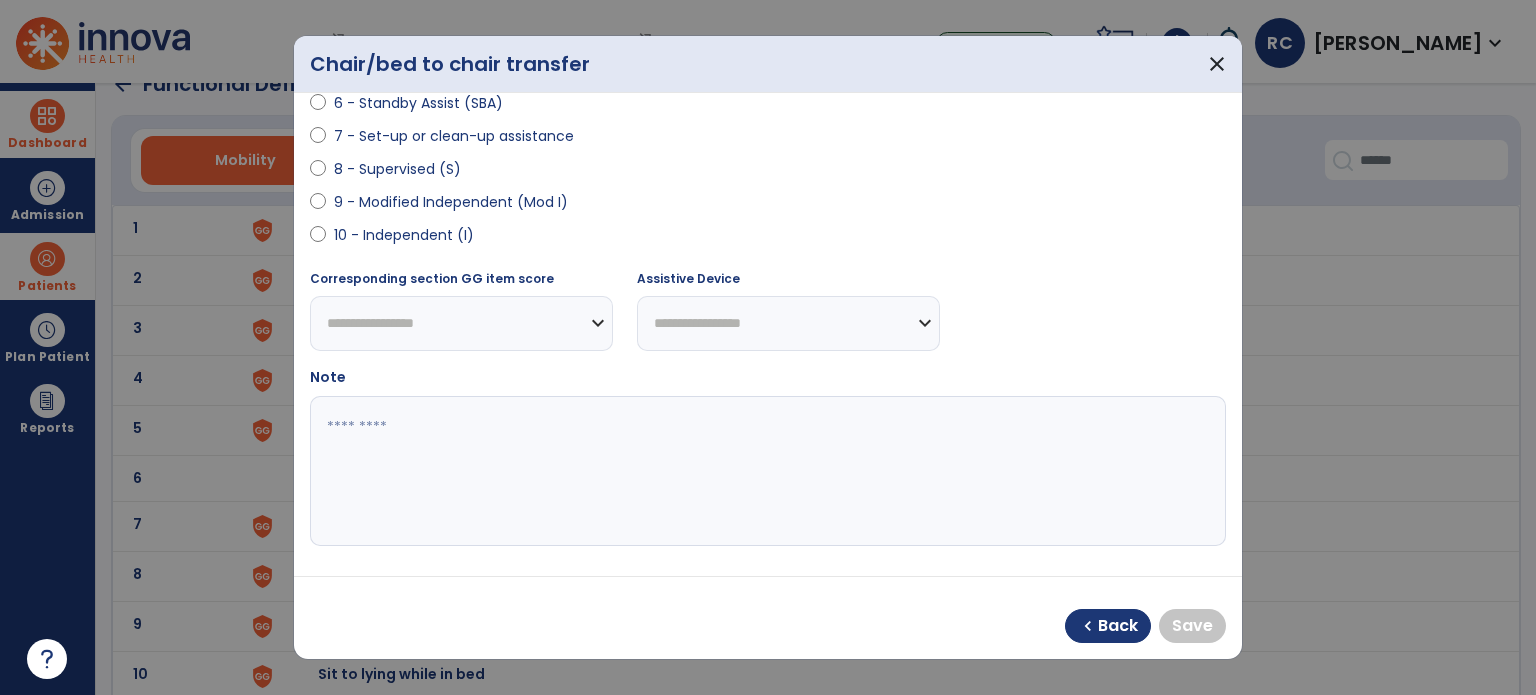 click on "9 - Modified Independent (Mod I)" at bounding box center (451, 202) 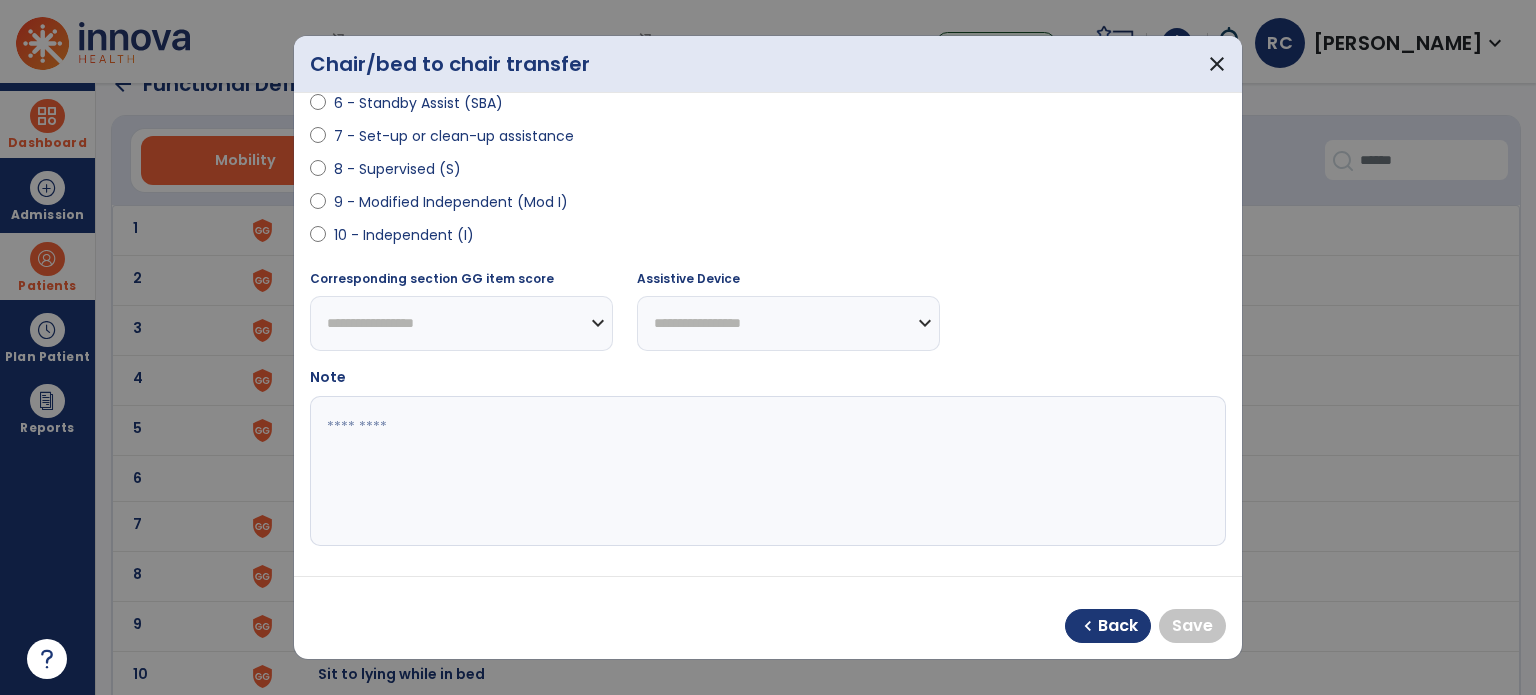 select on "**********" 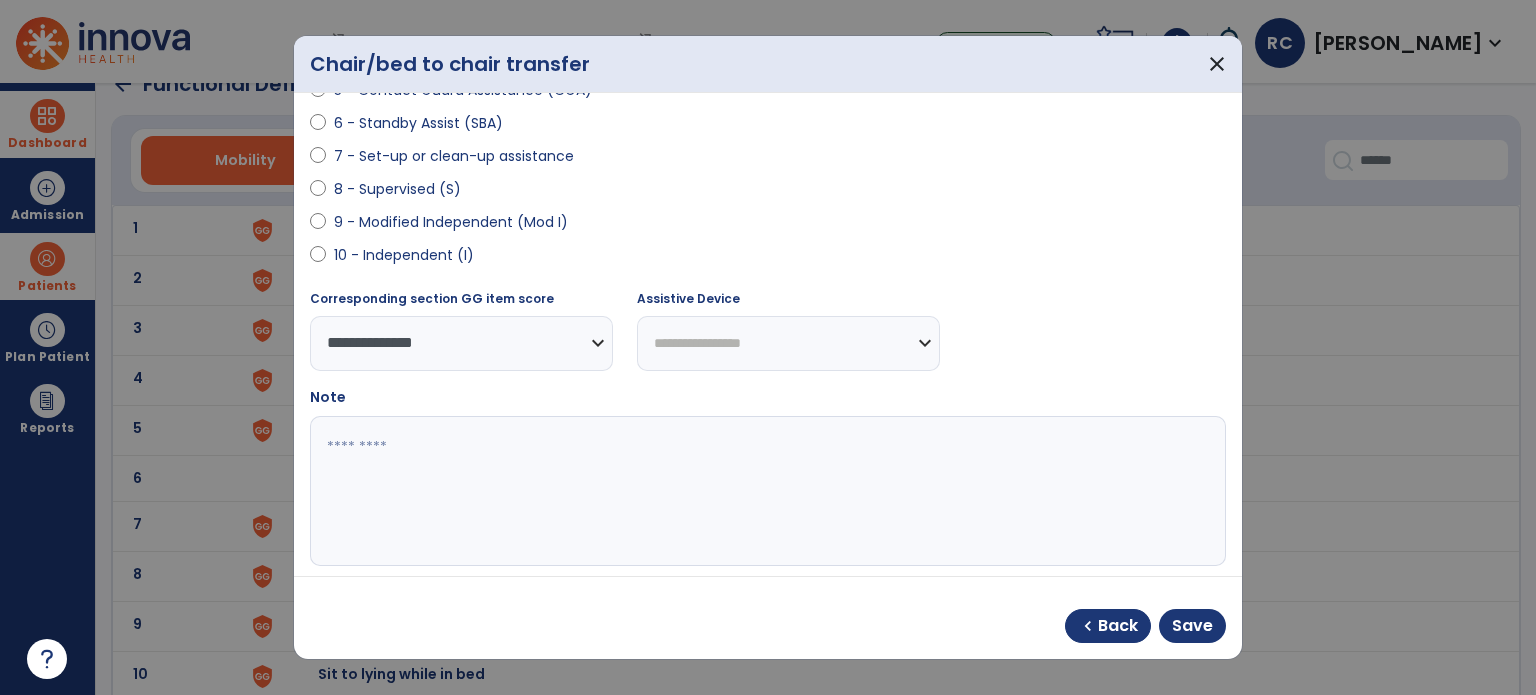 scroll, scrollTop: 388, scrollLeft: 0, axis: vertical 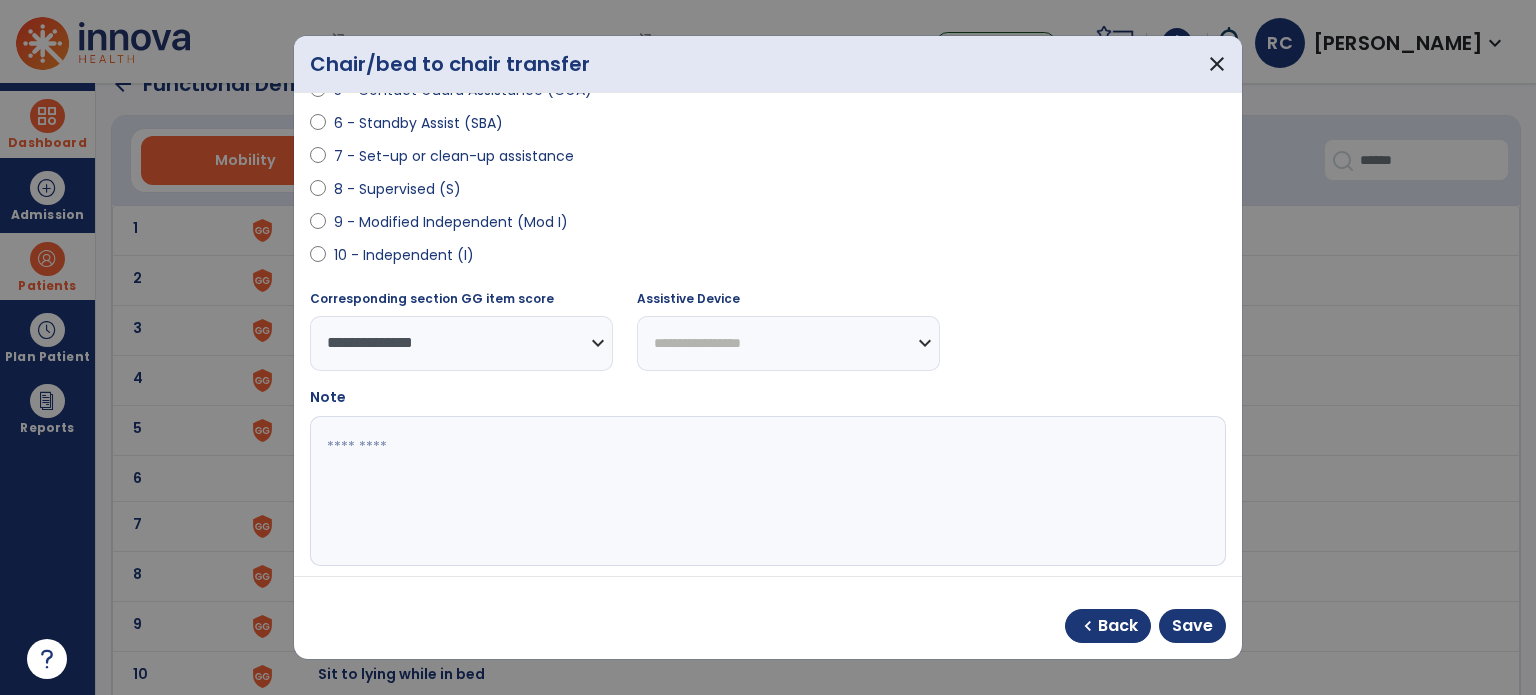 click on "**********" at bounding box center (788, 343) 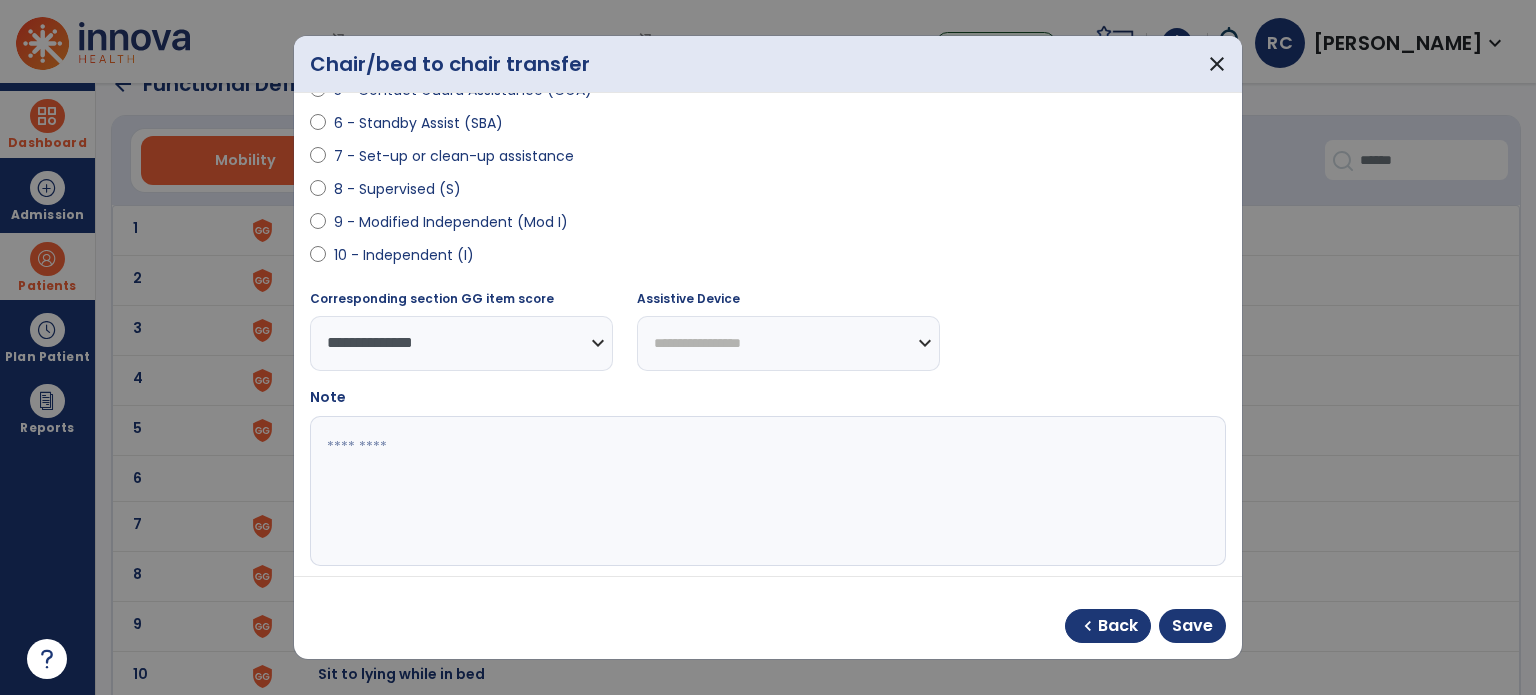 select on "**********" 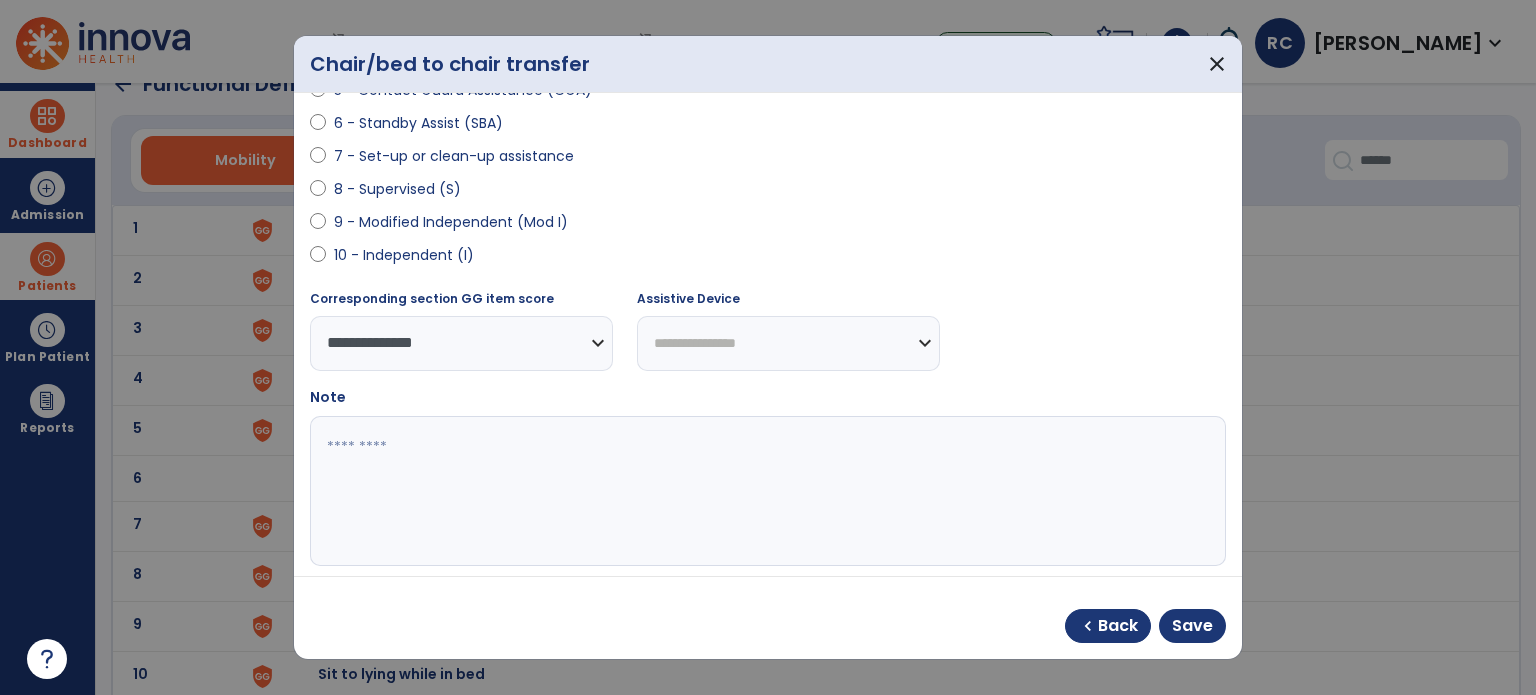 click on "**********" at bounding box center [788, 343] 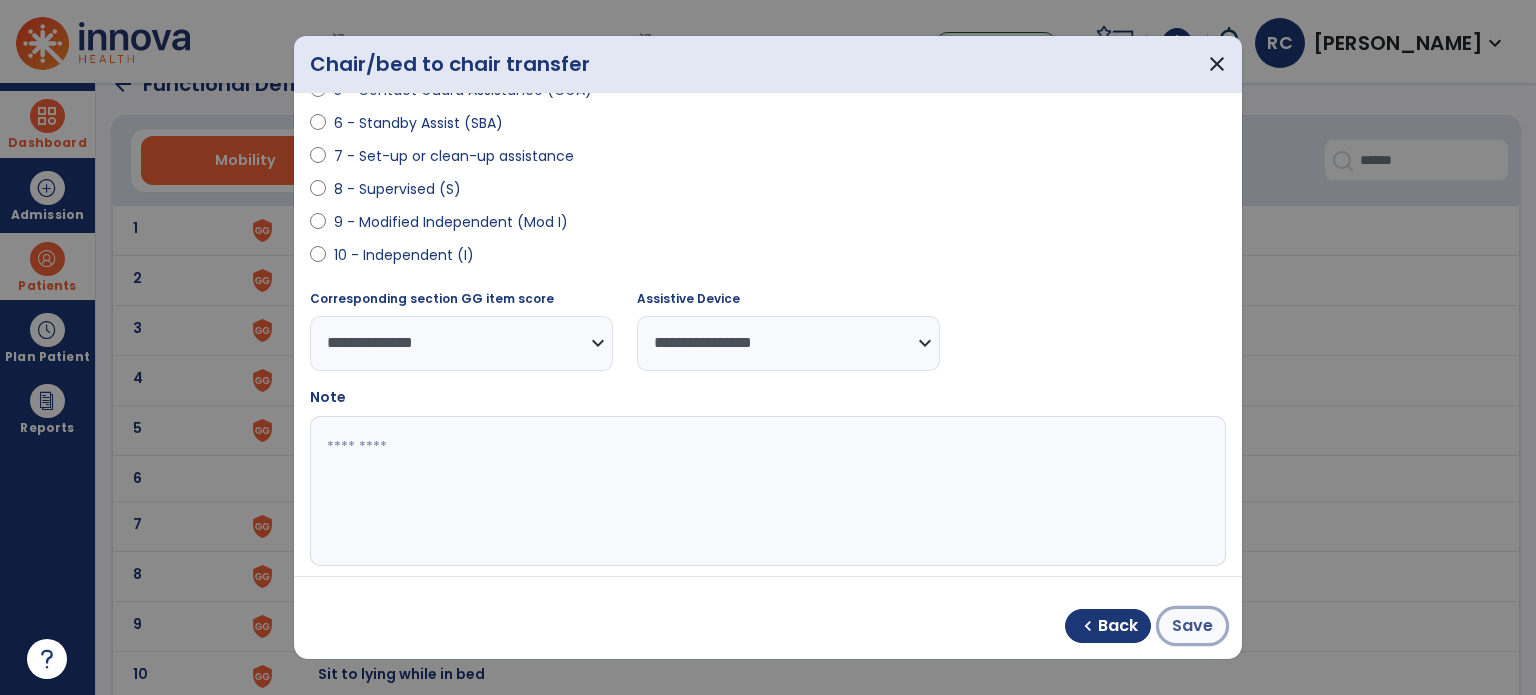 click on "Save" at bounding box center [1192, 626] 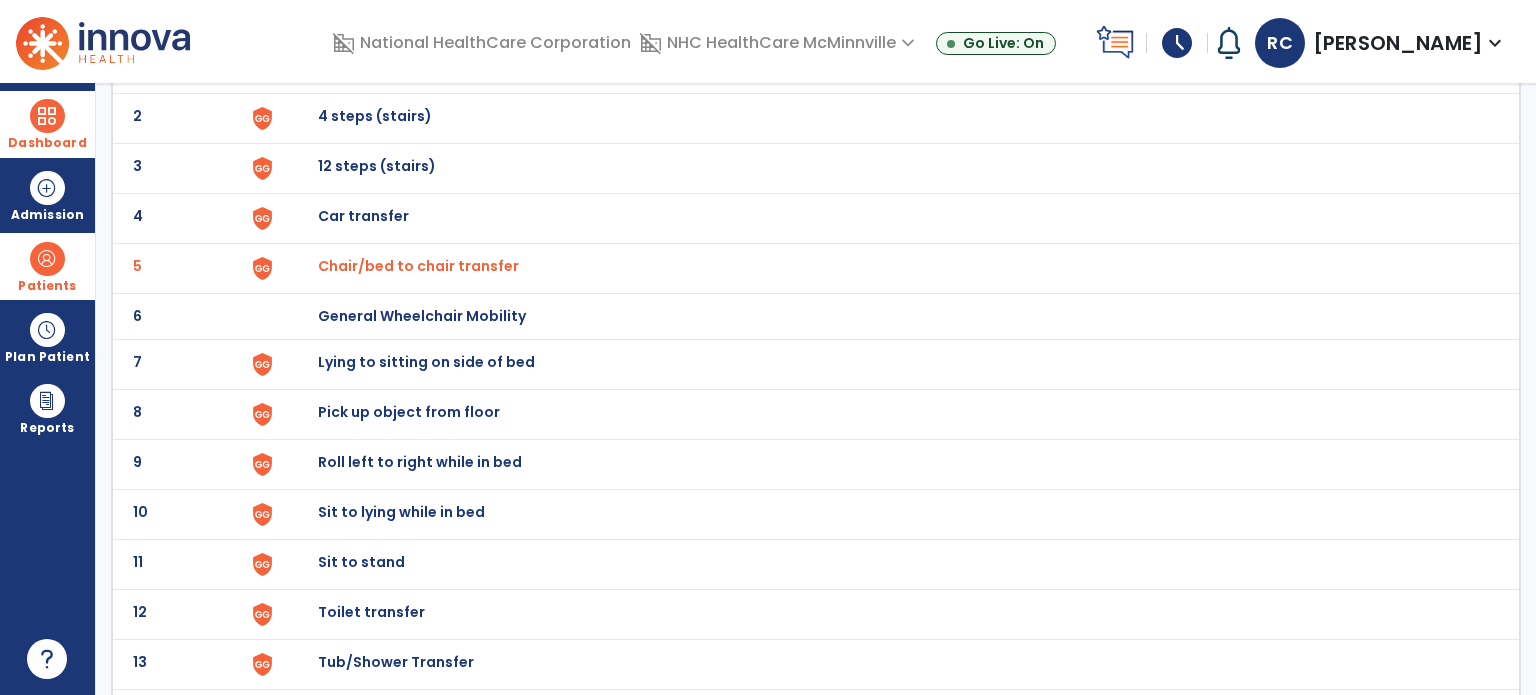 scroll, scrollTop: 196, scrollLeft: 0, axis: vertical 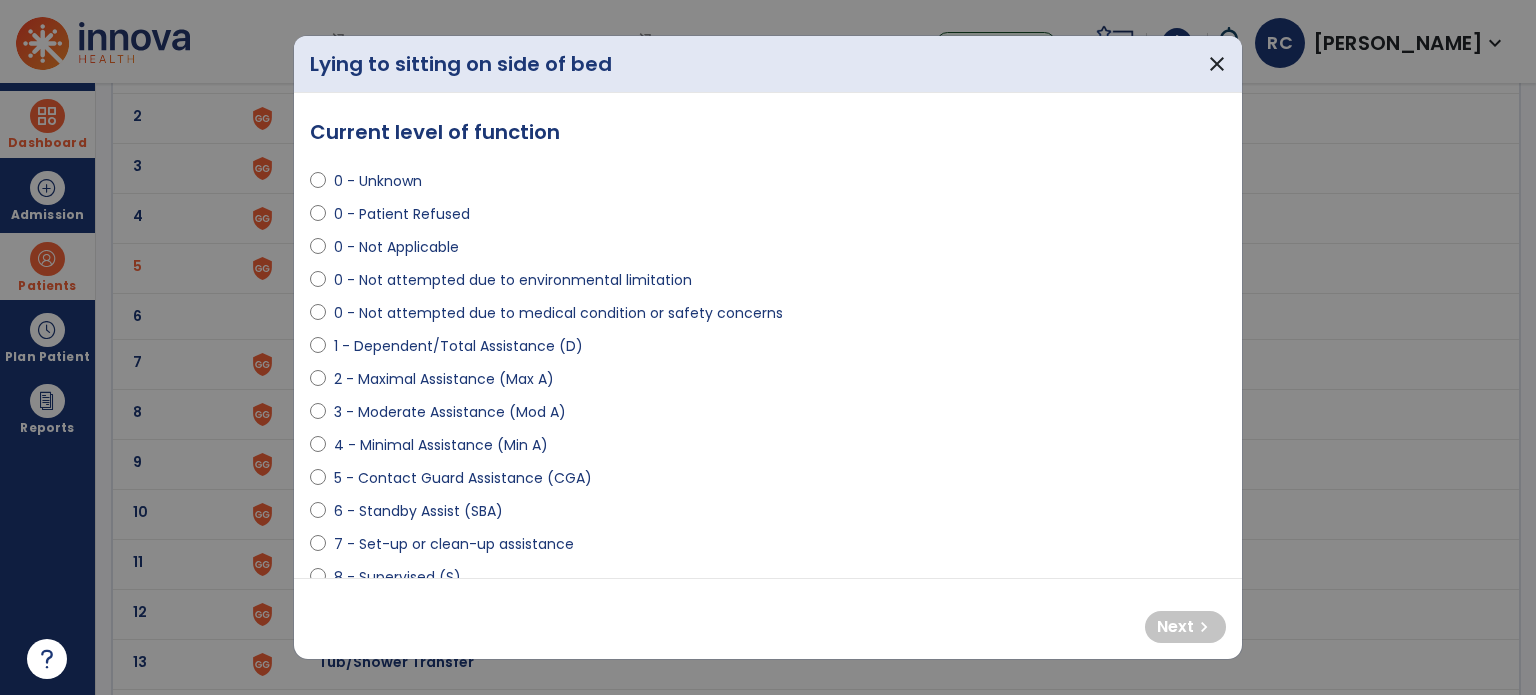 click on "5 - Contact Guard Assistance (CGA)" at bounding box center [463, 478] 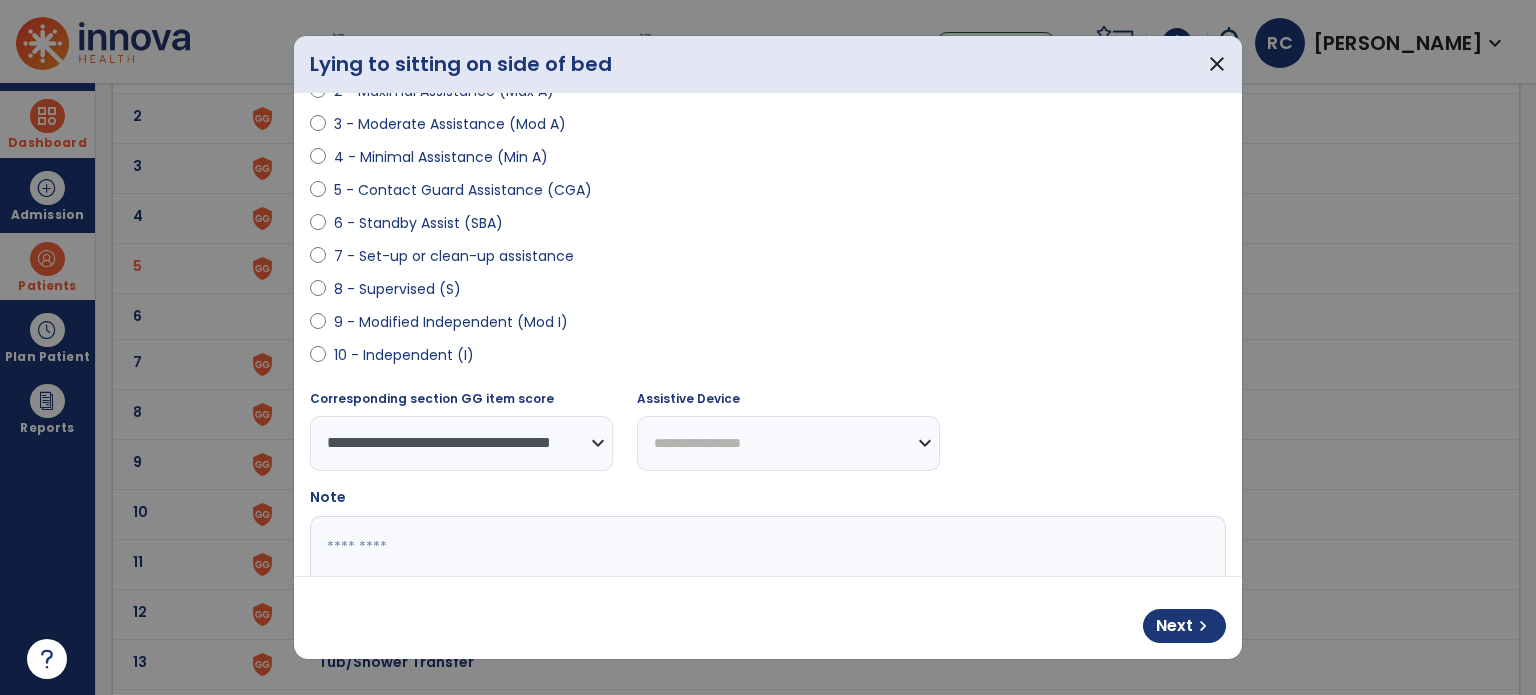 scroll, scrollTop: 291, scrollLeft: 0, axis: vertical 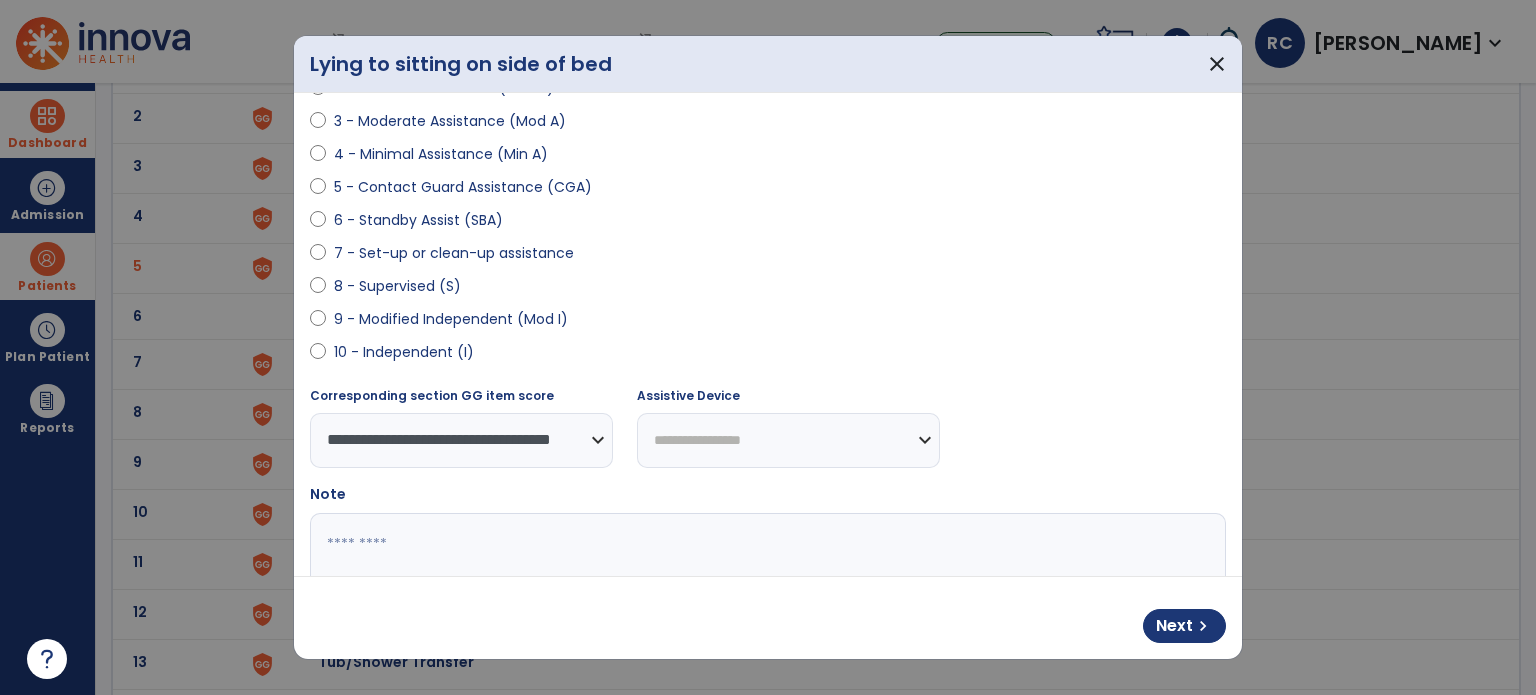 click on "Next  chevron_right" at bounding box center (1184, 626) 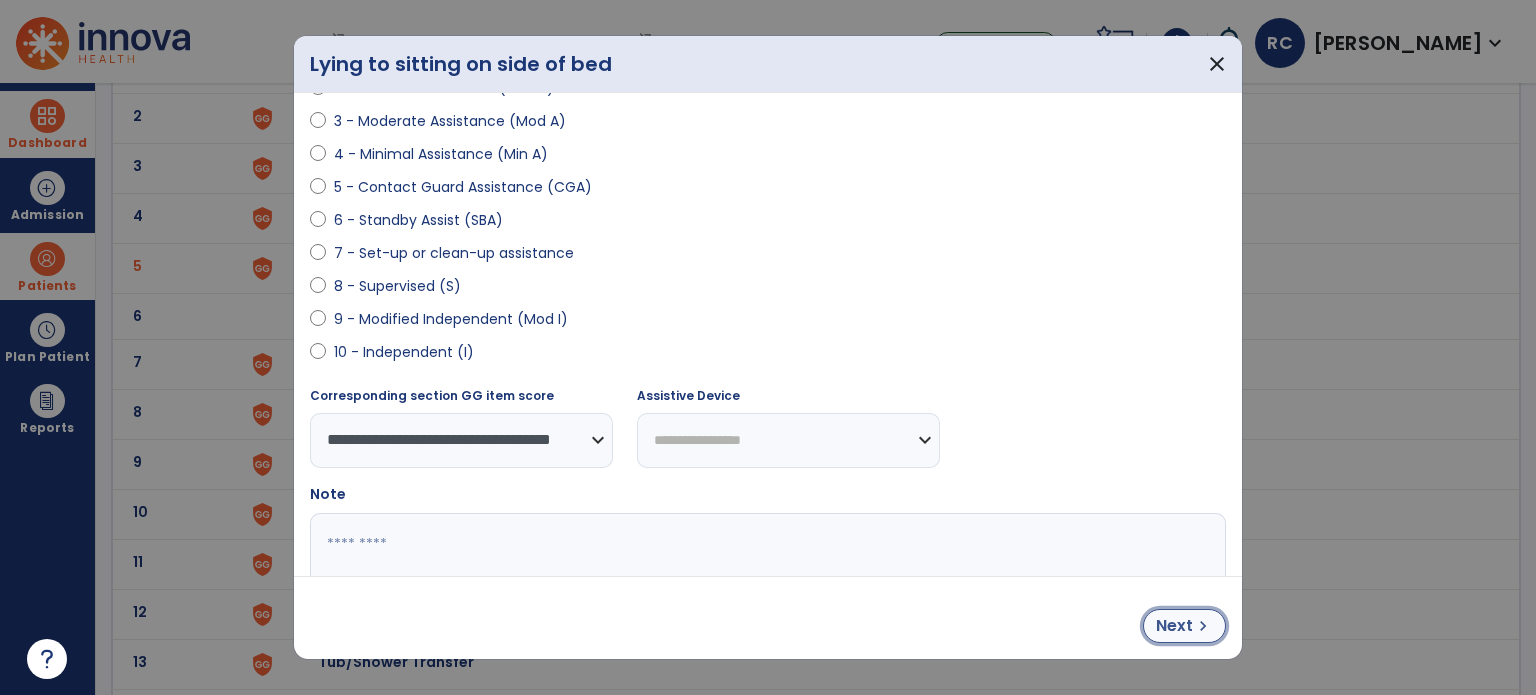 click on "Next" at bounding box center [1174, 626] 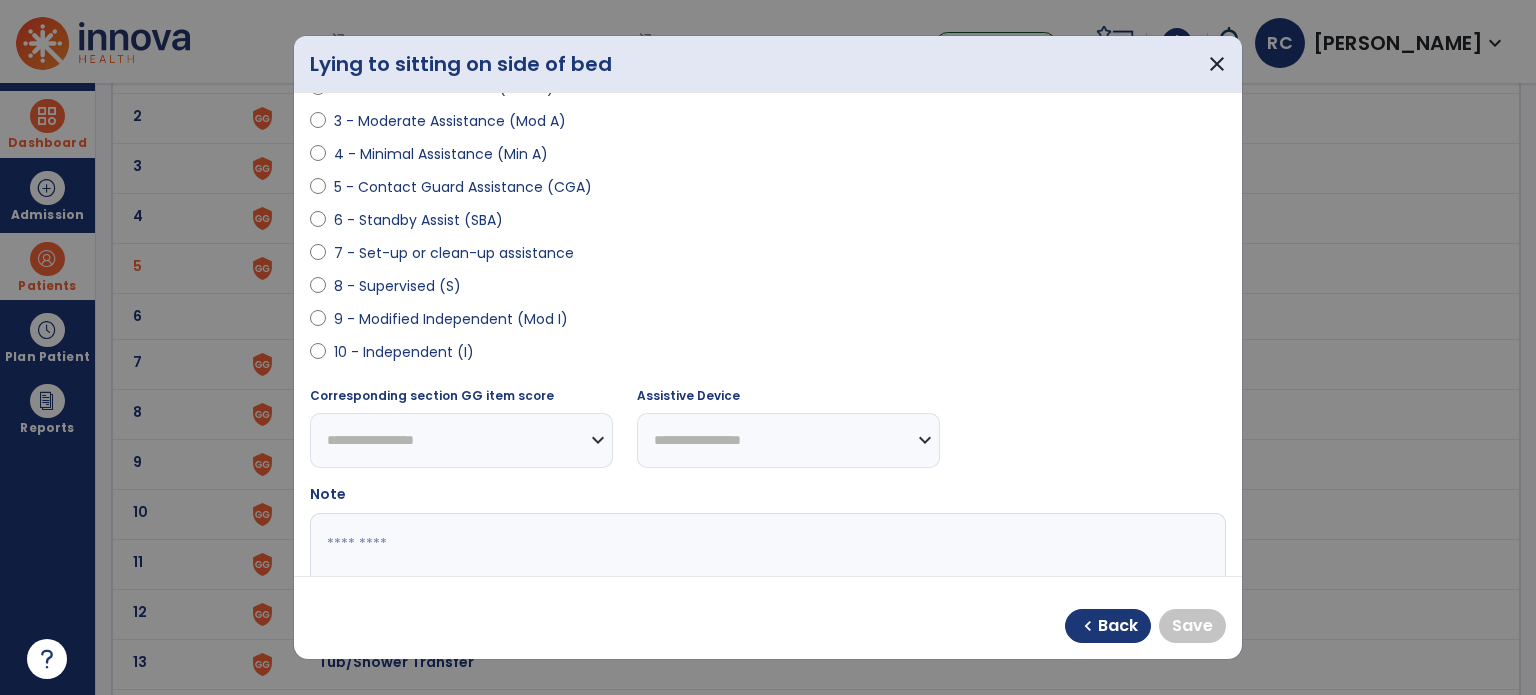 click on "9 - Modified Independent (Mod I)" at bounding box center (451, 319) 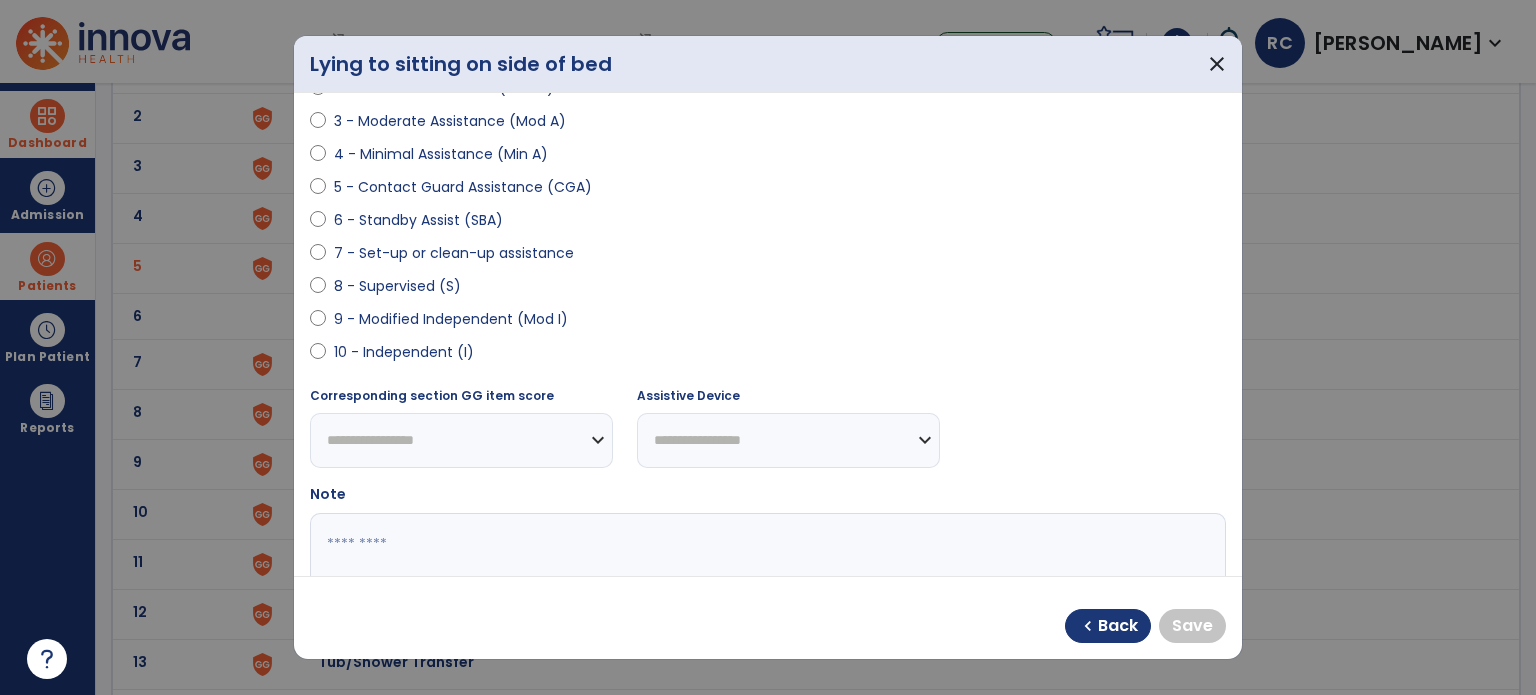 select on "**********" 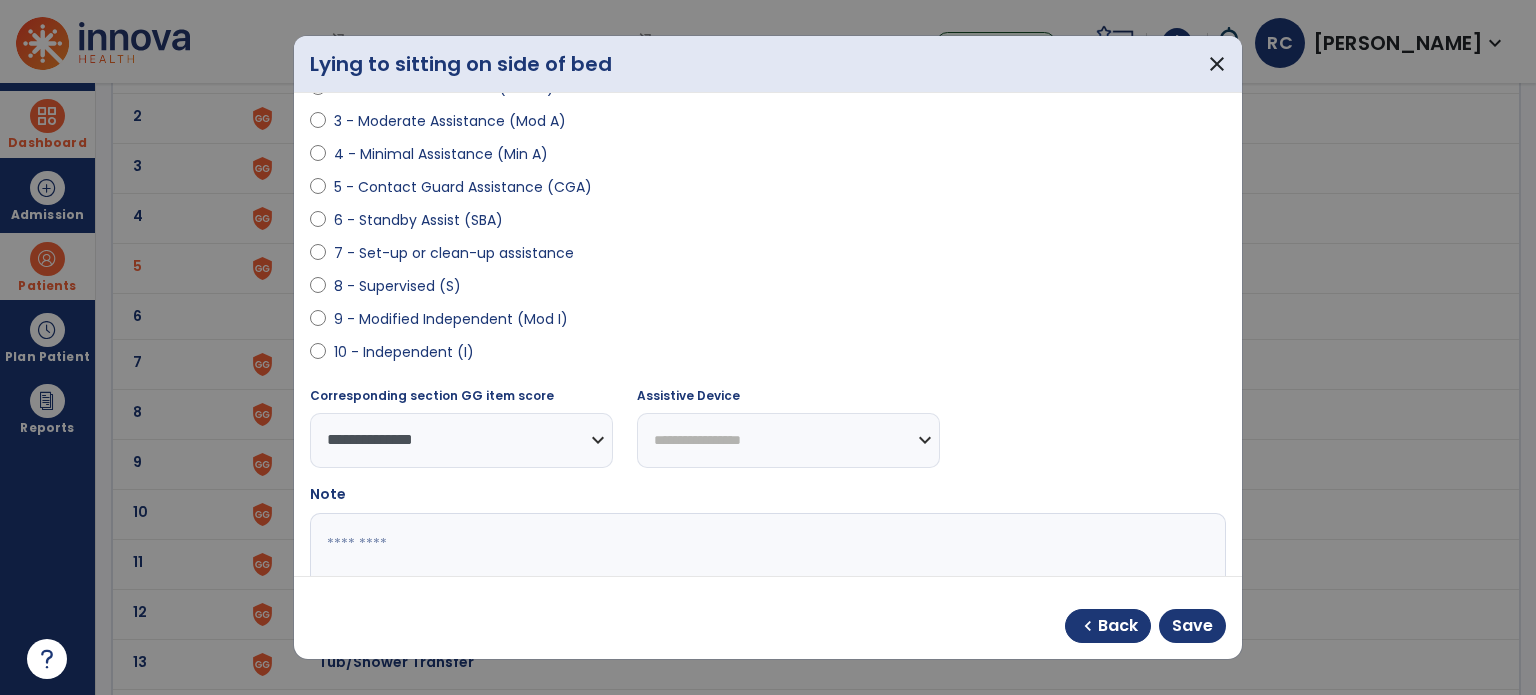 click on "10 - Independent (I)" at bounding box center [404, 352] 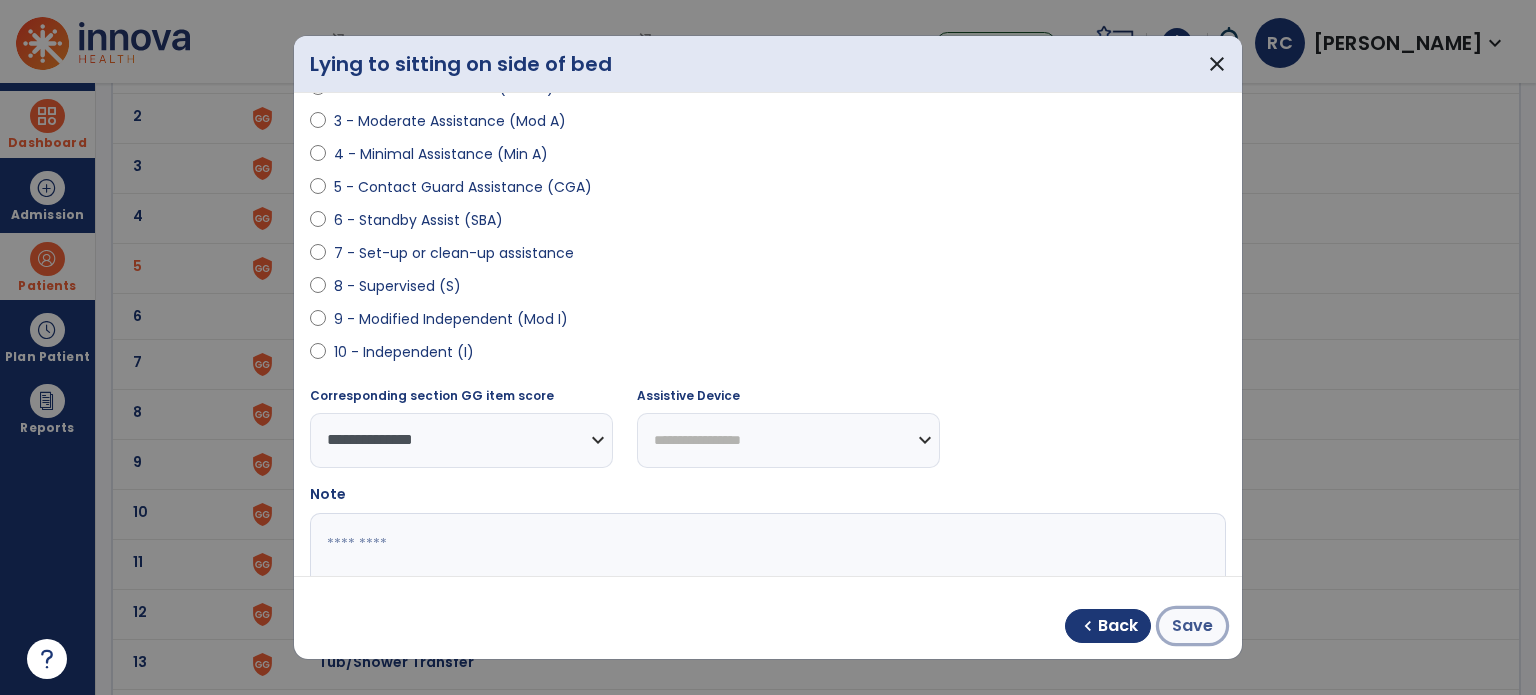 click on "Save" at bounding box center (1192, 626) 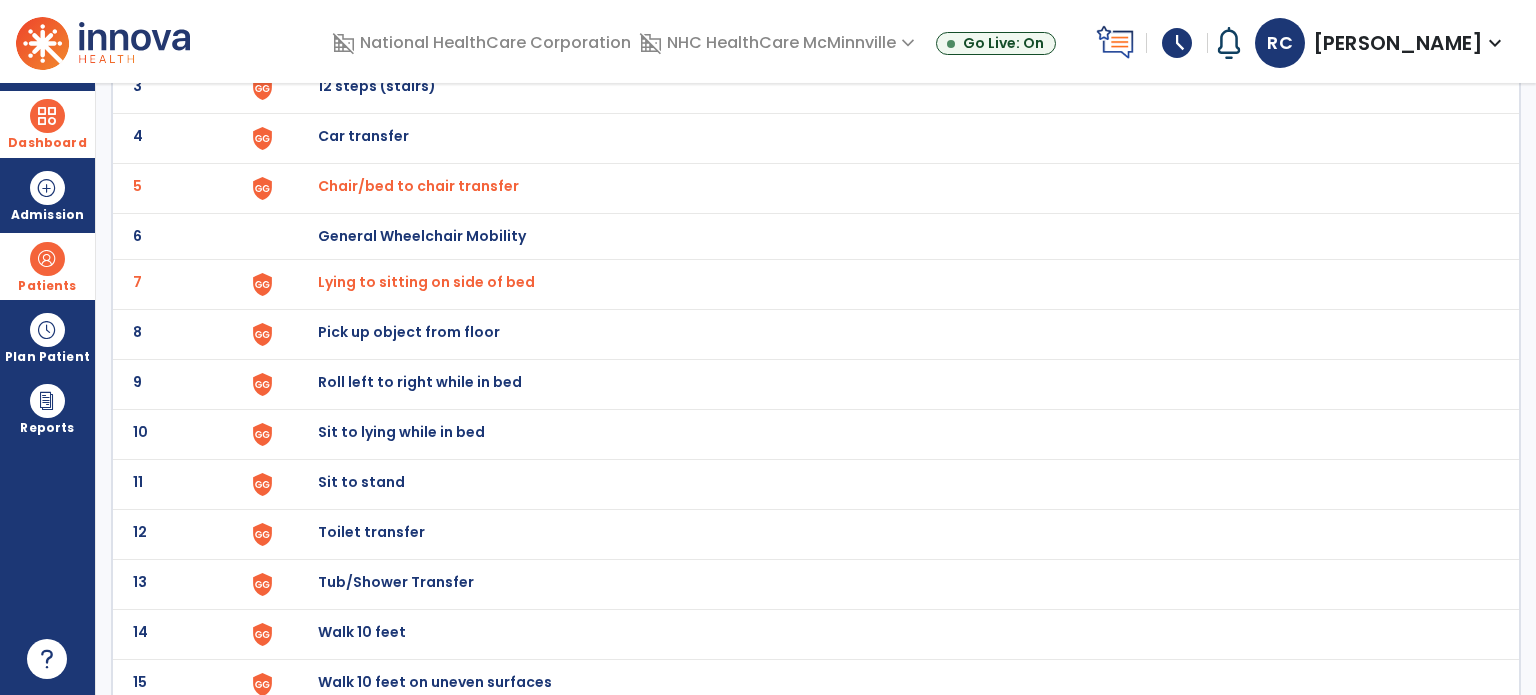 scroll, scrollTop: 280, scrollLeft: 0, axis: vertical 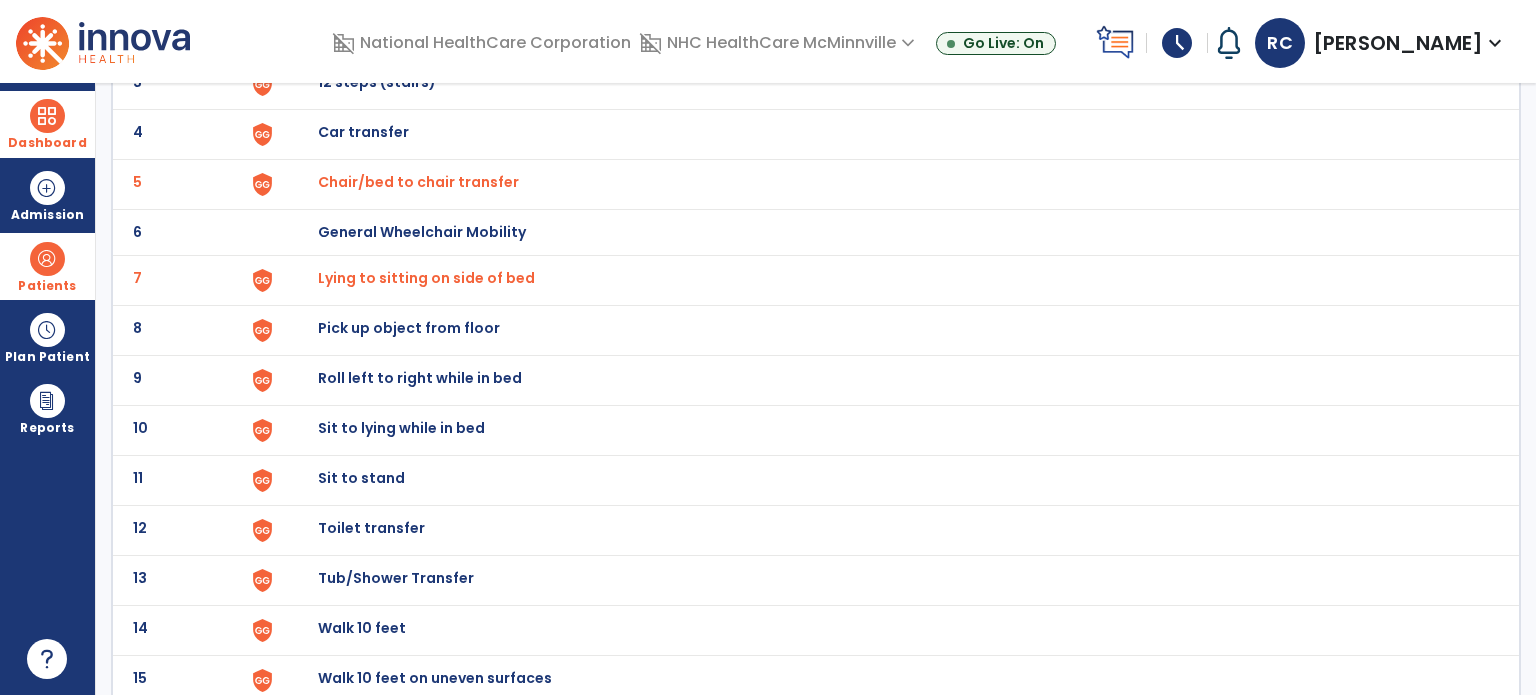 click on "9 Roll left to right while in bed" 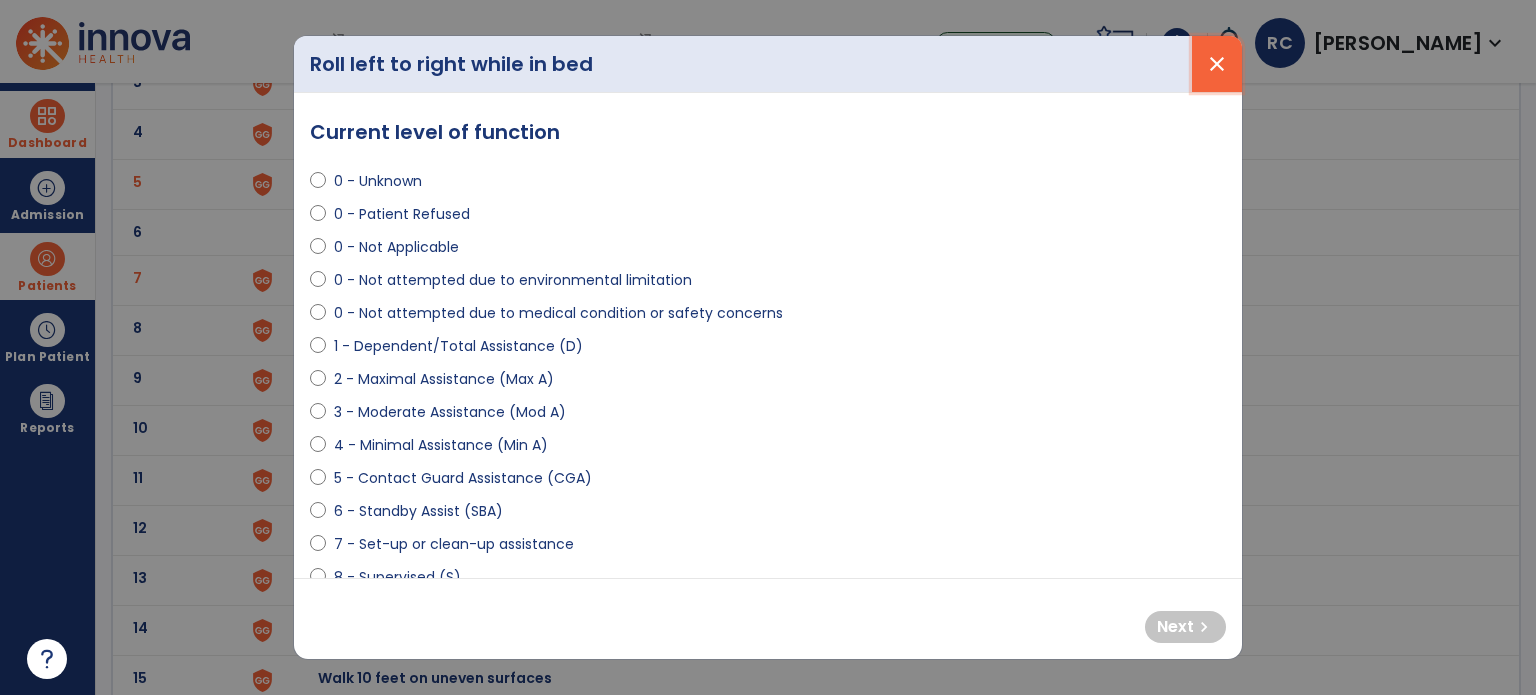 click on "close" at bounding box center (1217, 64) 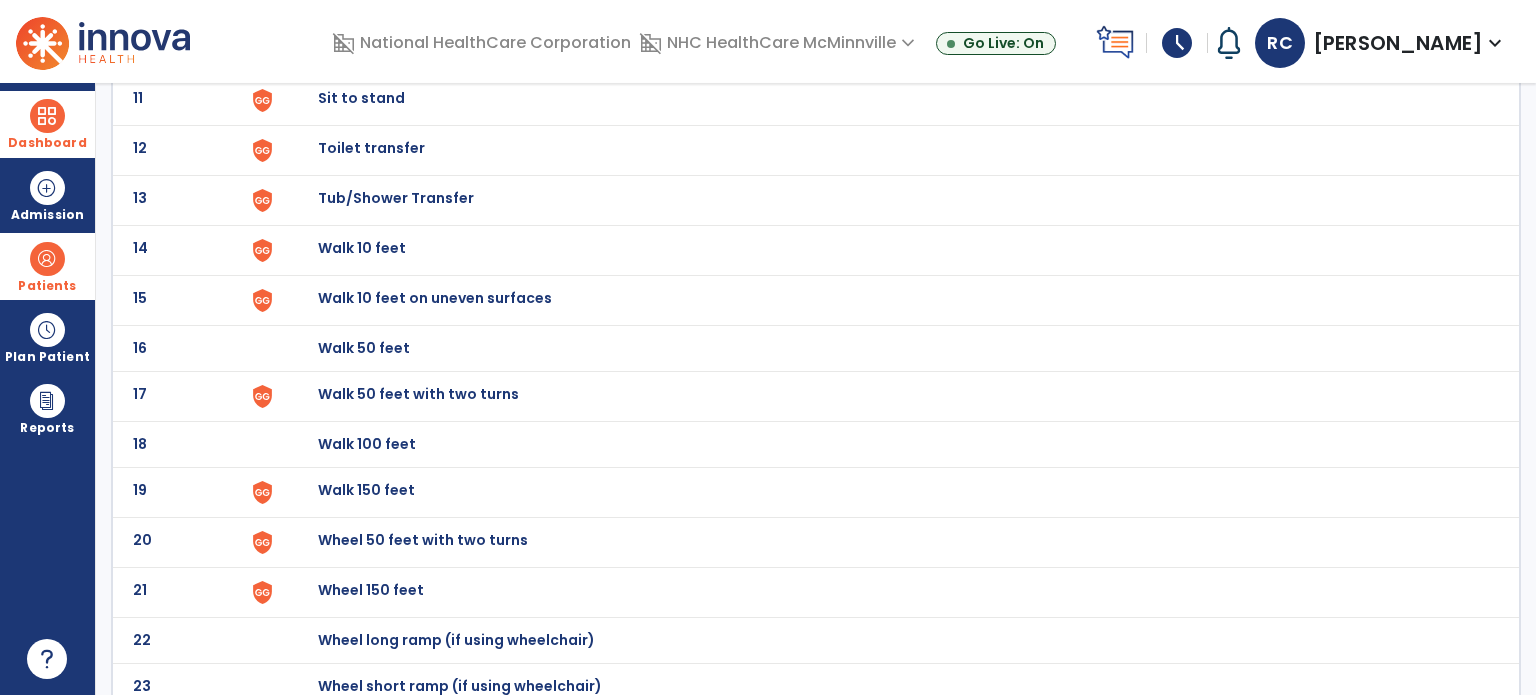 scroll, scrollTop: 670, scrollLeft: 0, axis: vertical 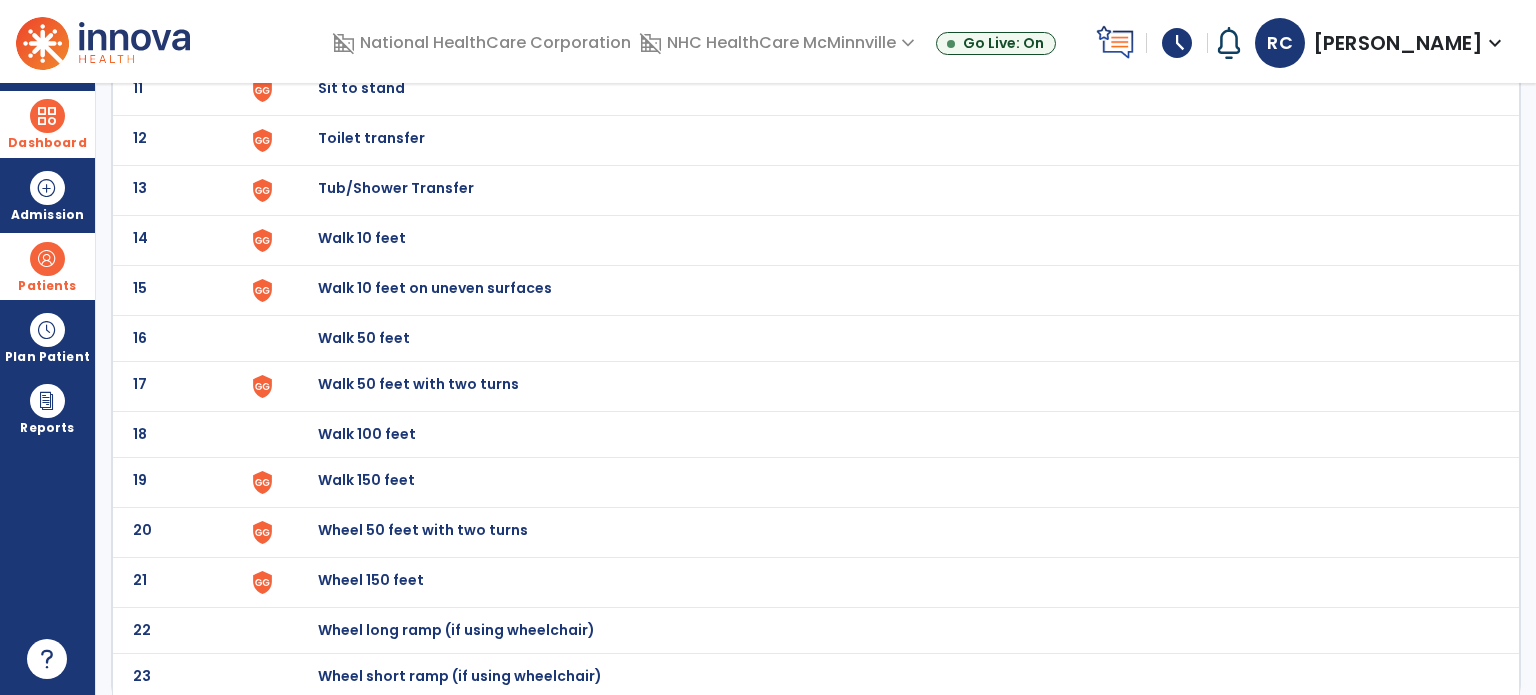click on "Walk 50 feet with two turns" at bounding box center (364, -408) 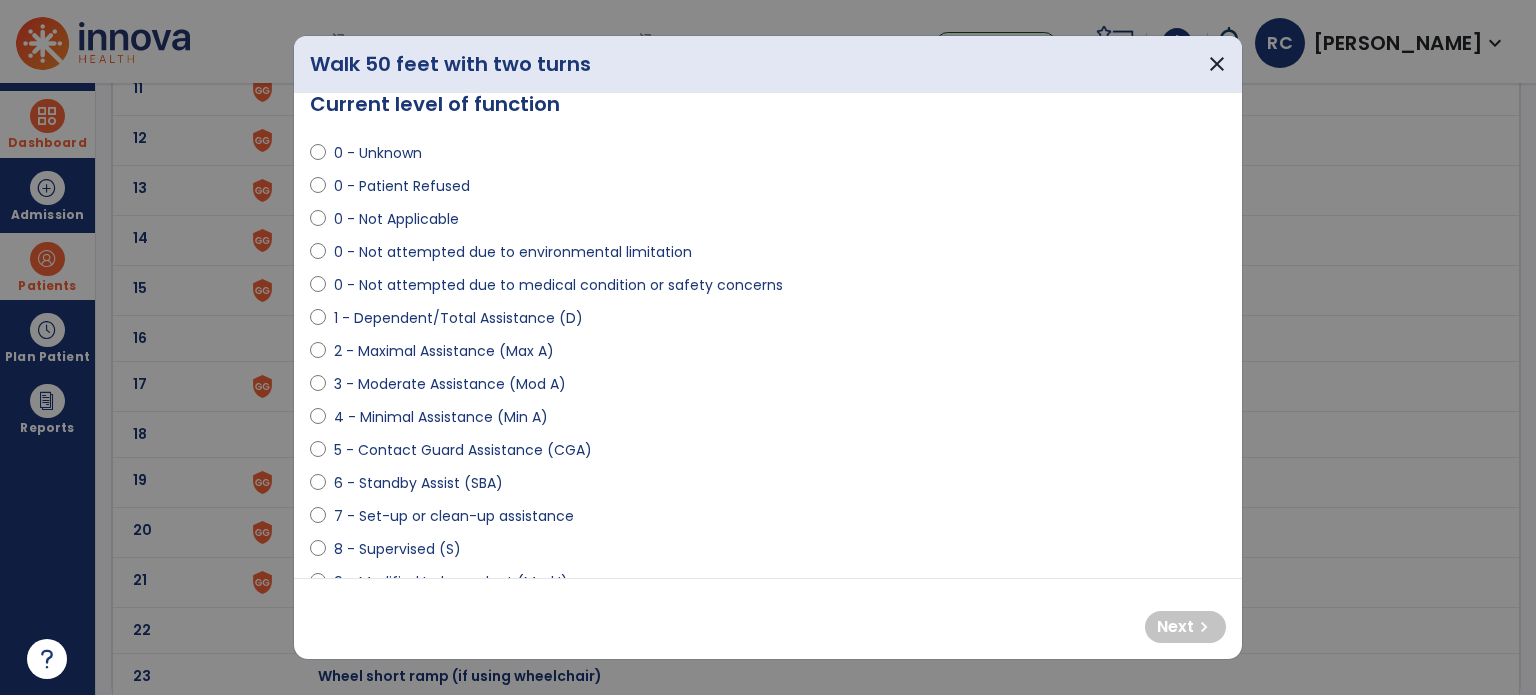 scroll, scrollTop: 58, scrollLeft: 0, axis: vertical 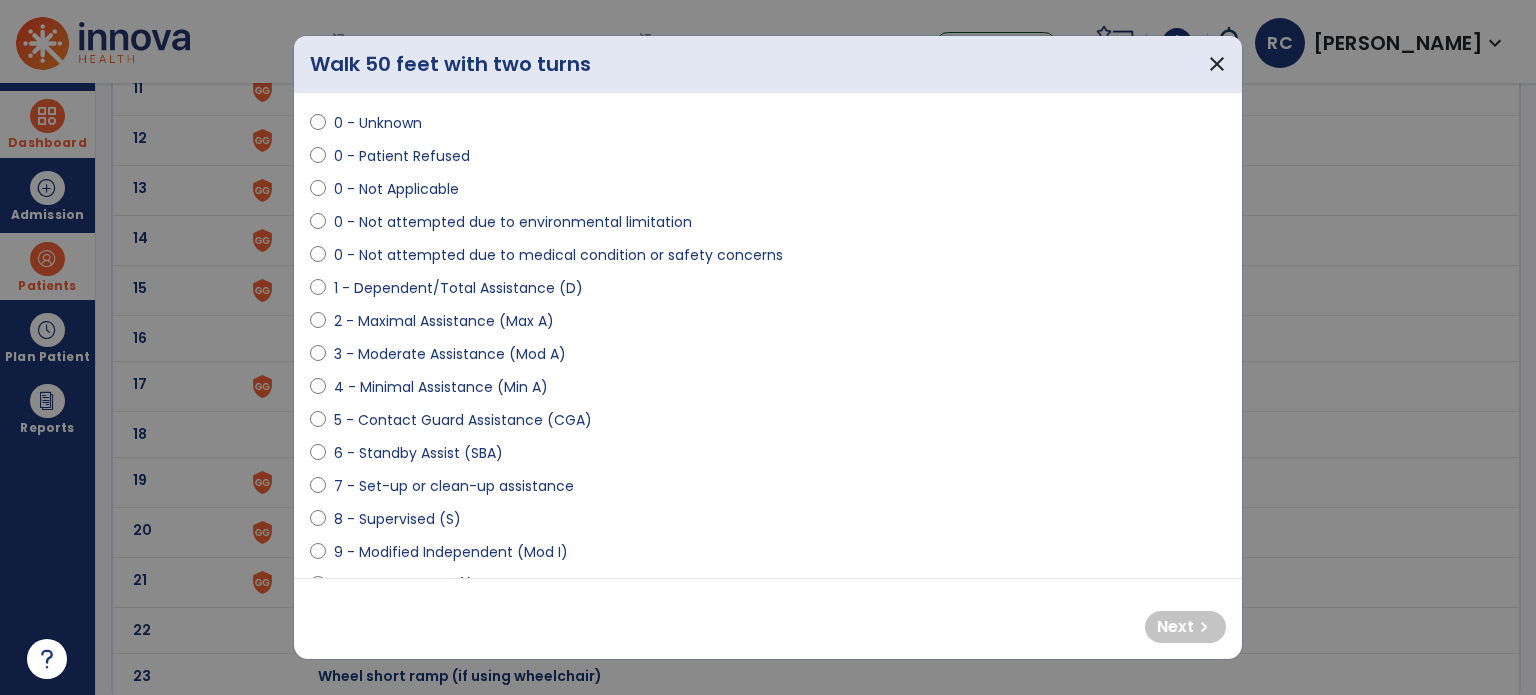 click on "2 - Maximal Assistance (Max A)" at bounding box center (444, 321) 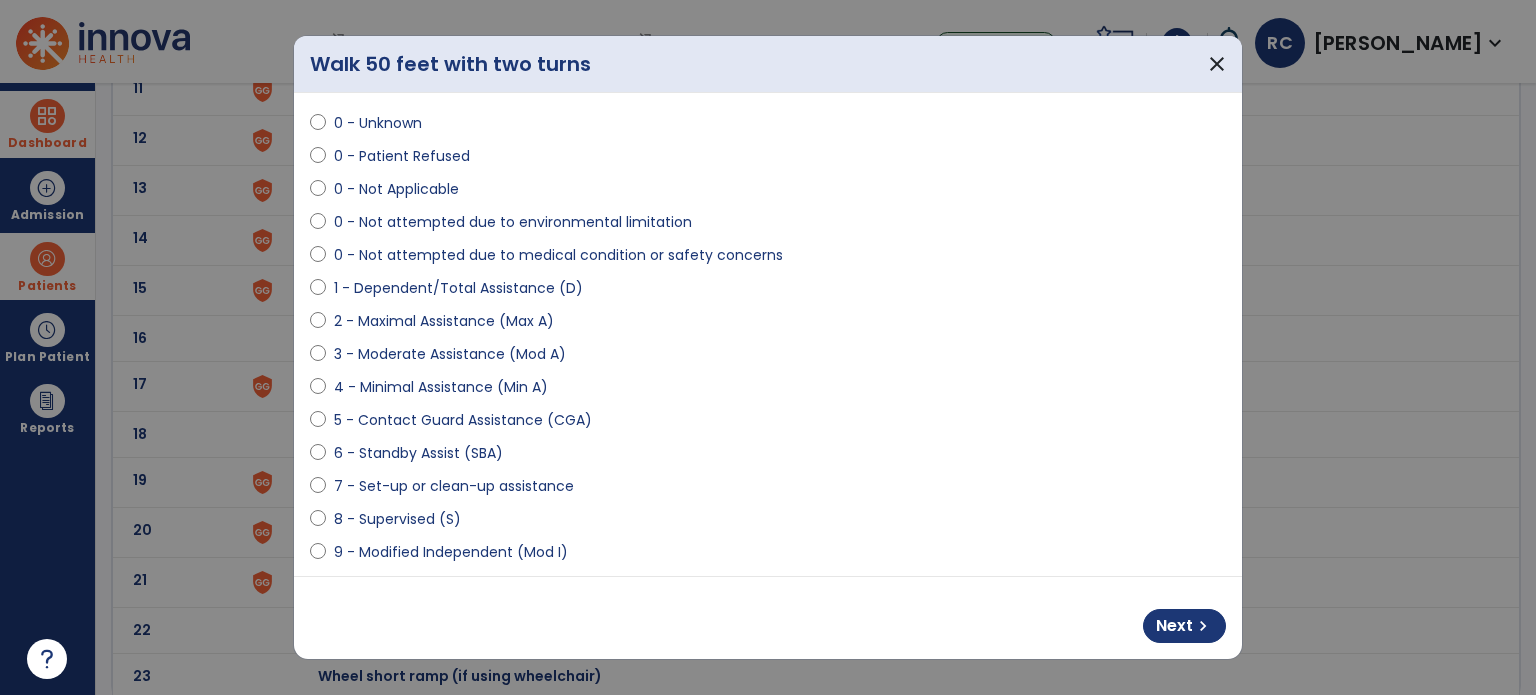click on "3 - Moderate Assistance (Mod A)" at bounding box center [450, 354] 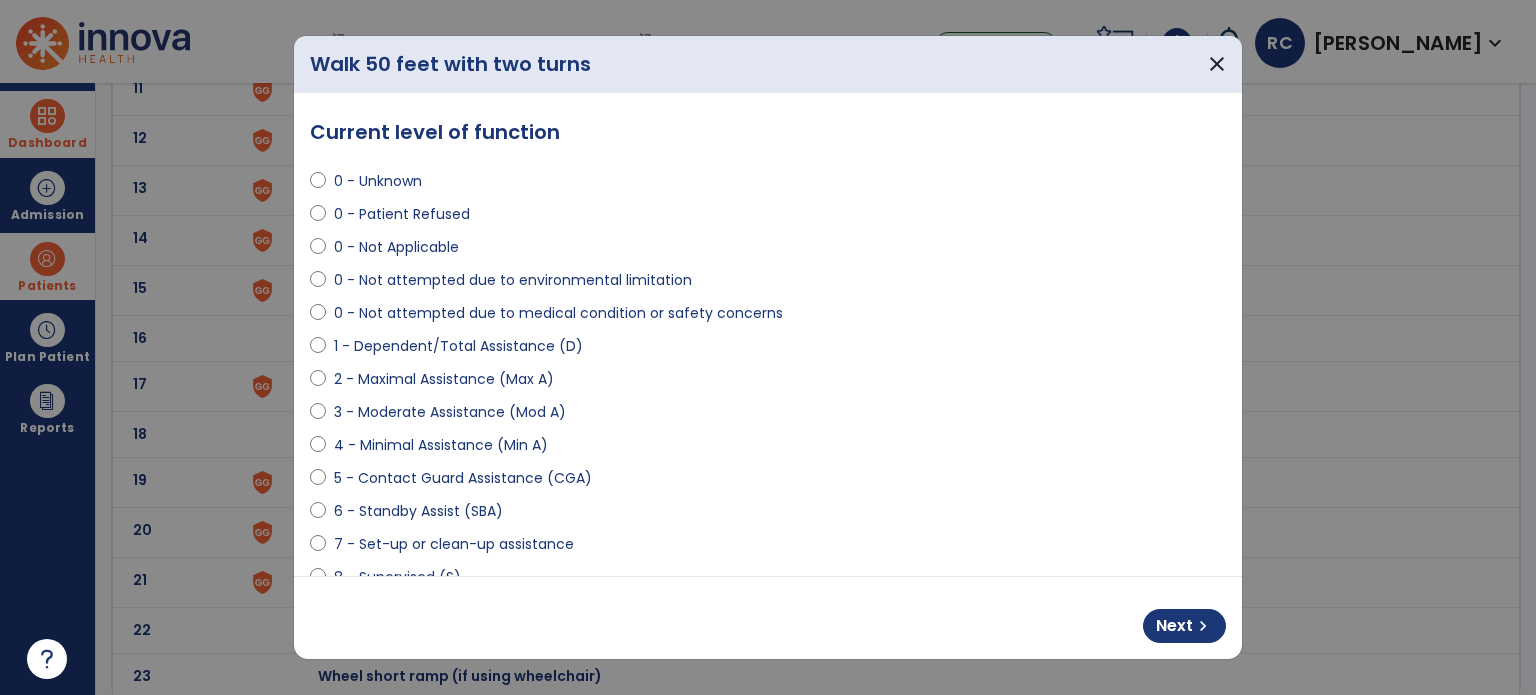 scroll, scrollTop: 156, scrollLeft: 0, axis: vertical 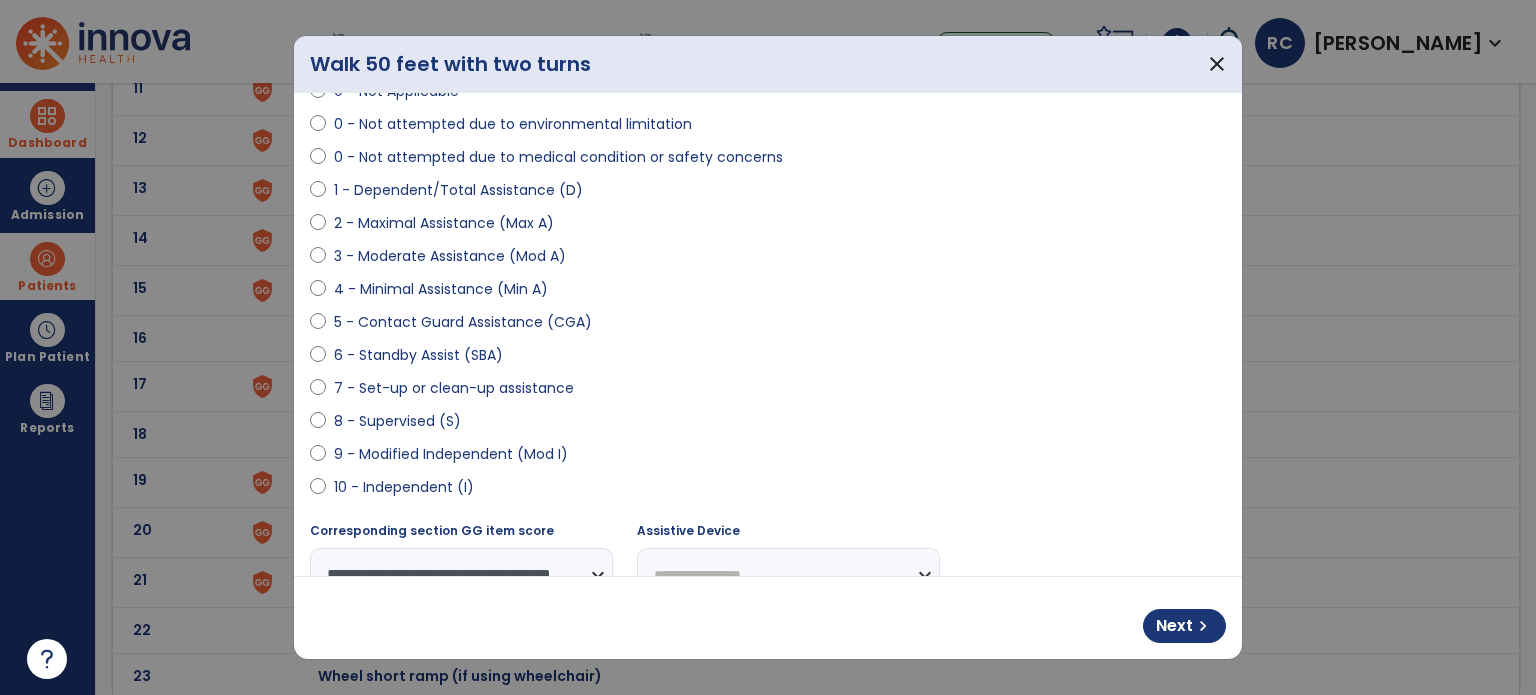 click on "6 - Standby Assist (SBA)" at bounding box center (768, 359) 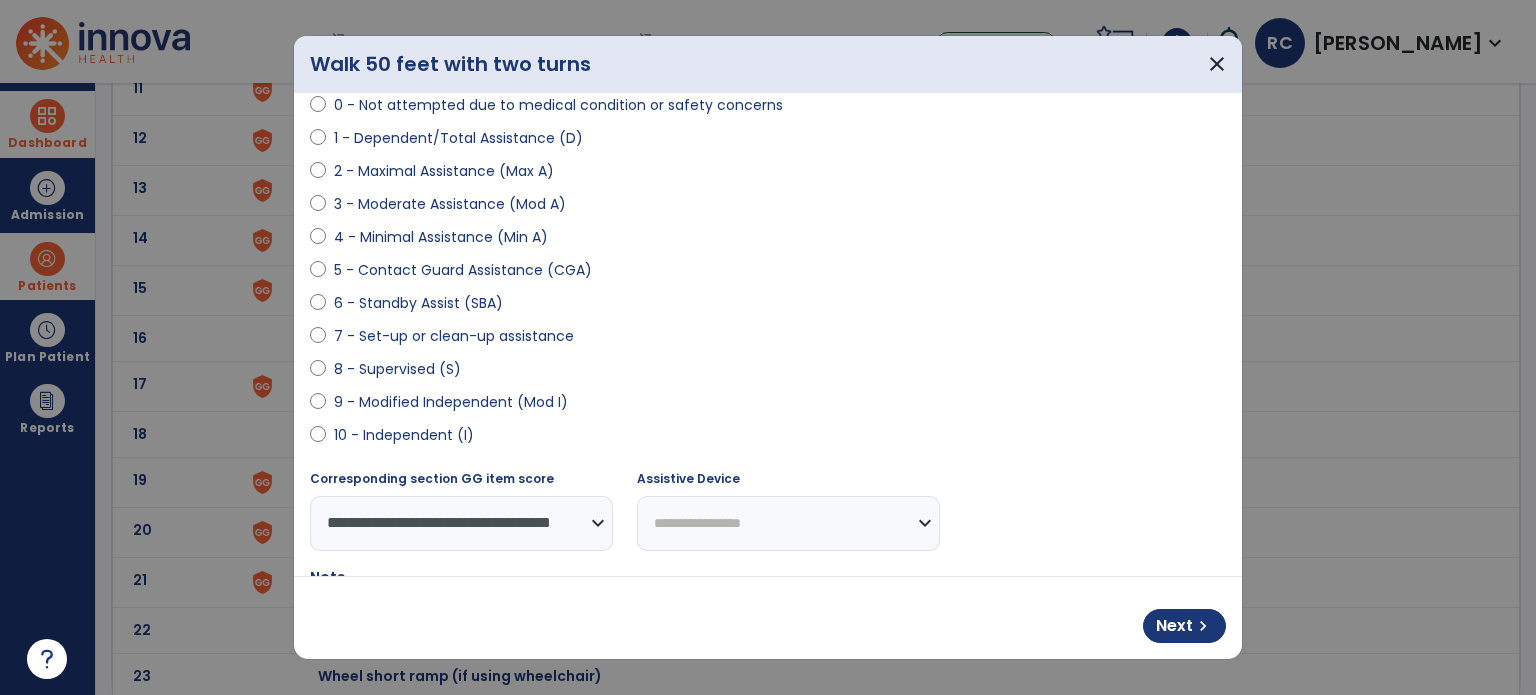 scroll, scrollTop: 210, scrollLeft: 0, axis: vertical 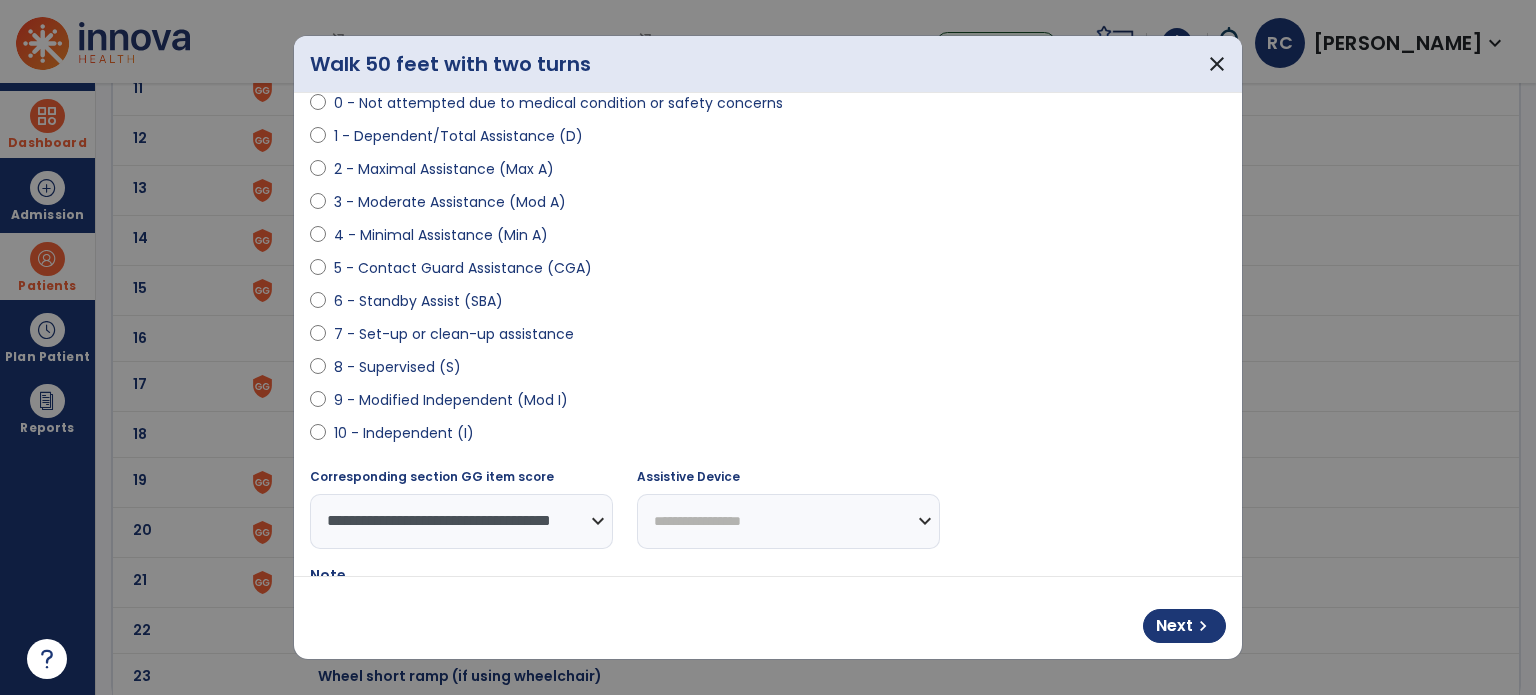 click on "**********" at bounding box center [788, 521] 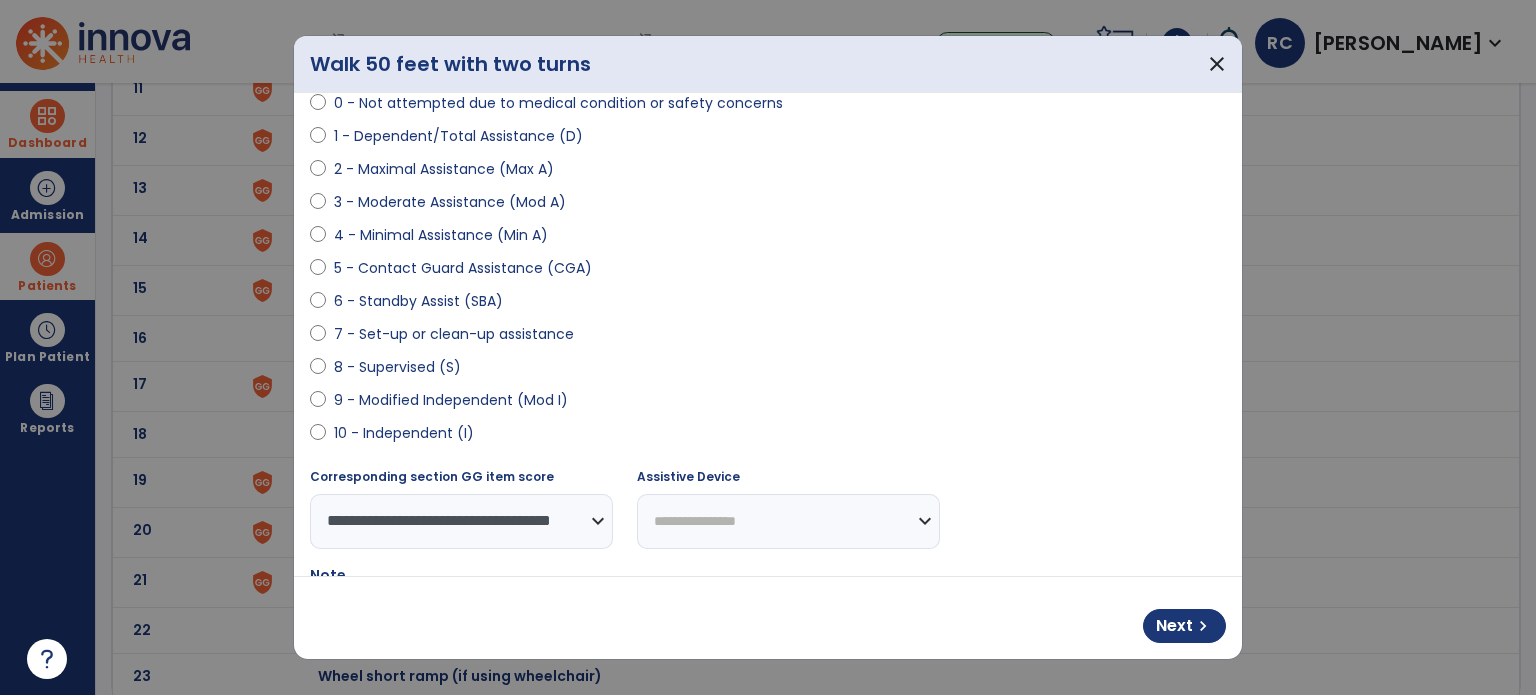 click on "**********" at bounding box center (788, 521) 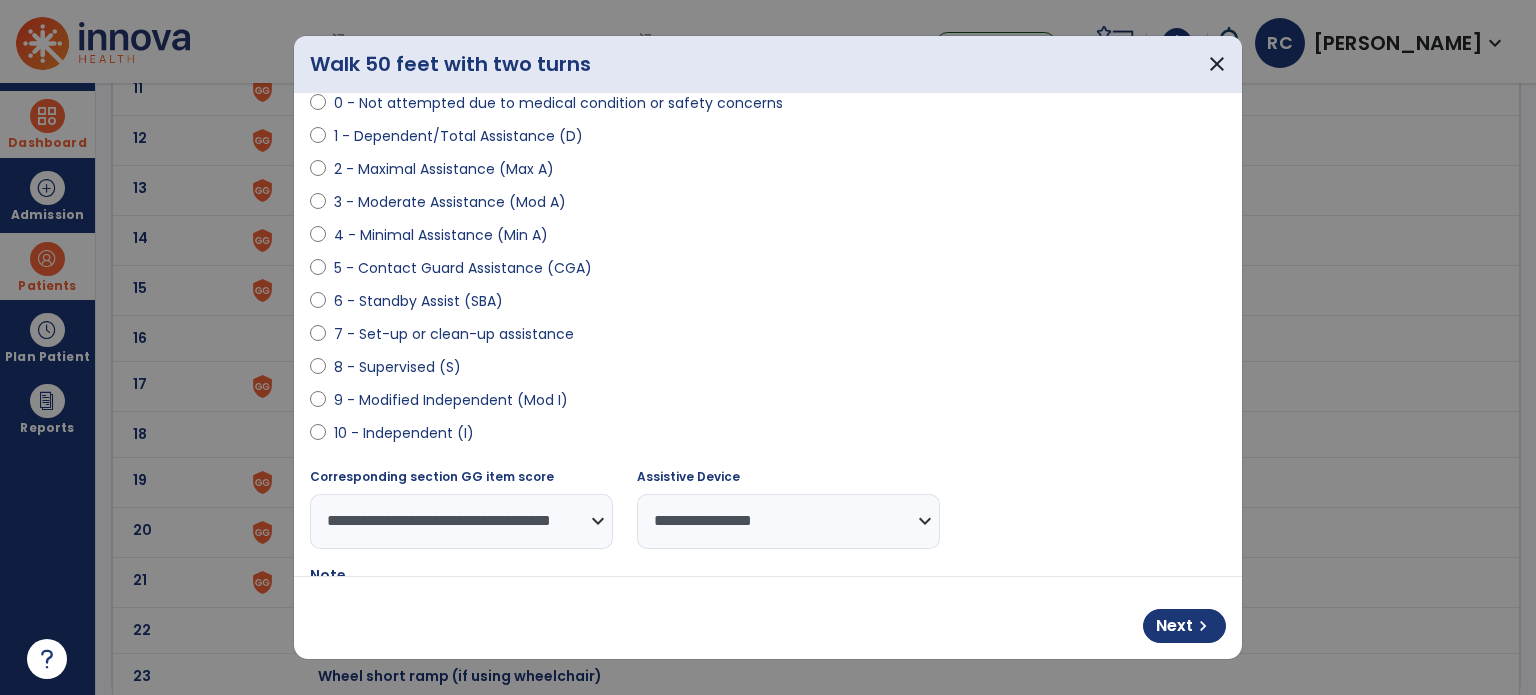 click on "9 - Modified Independent (Mod I)" at bounding box center [768, 404] 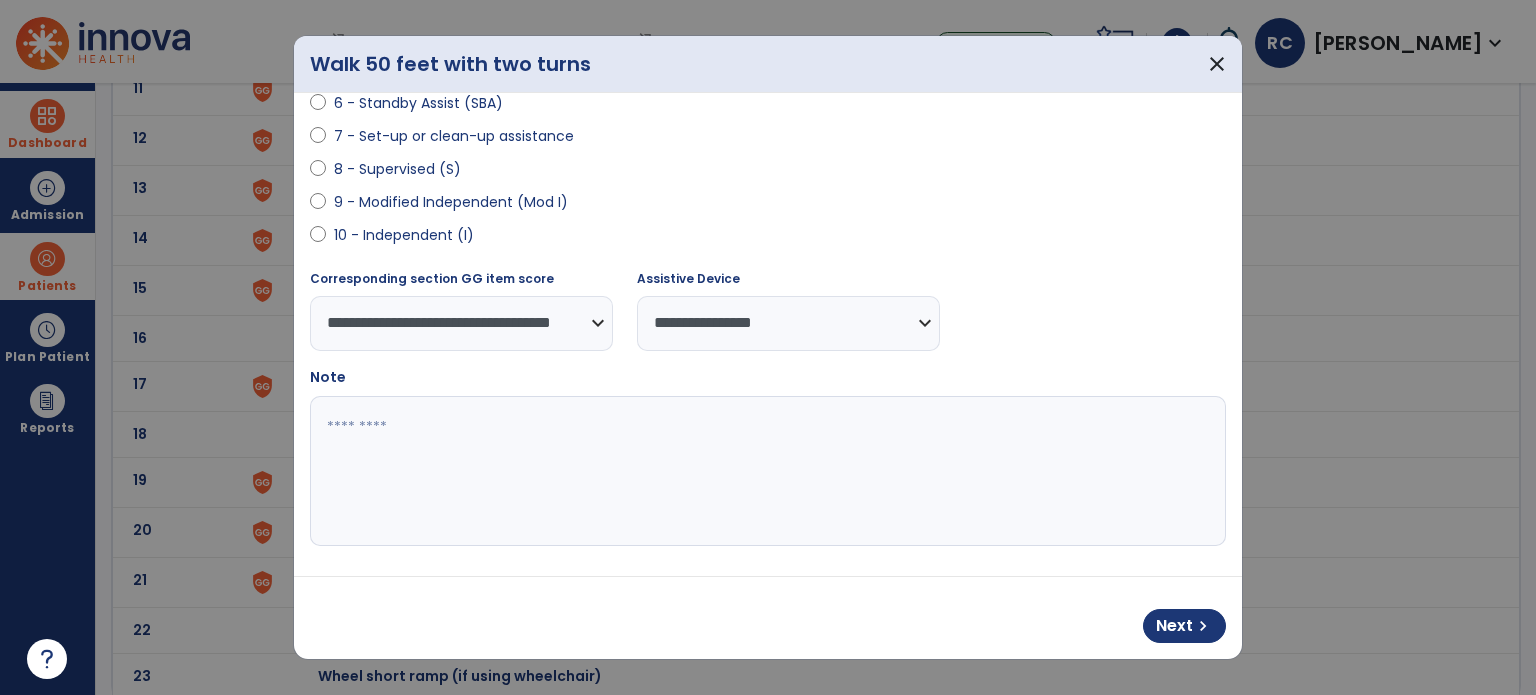 click on "9 - Modified Independent (Mod I)" at bounding box center [768, 206] 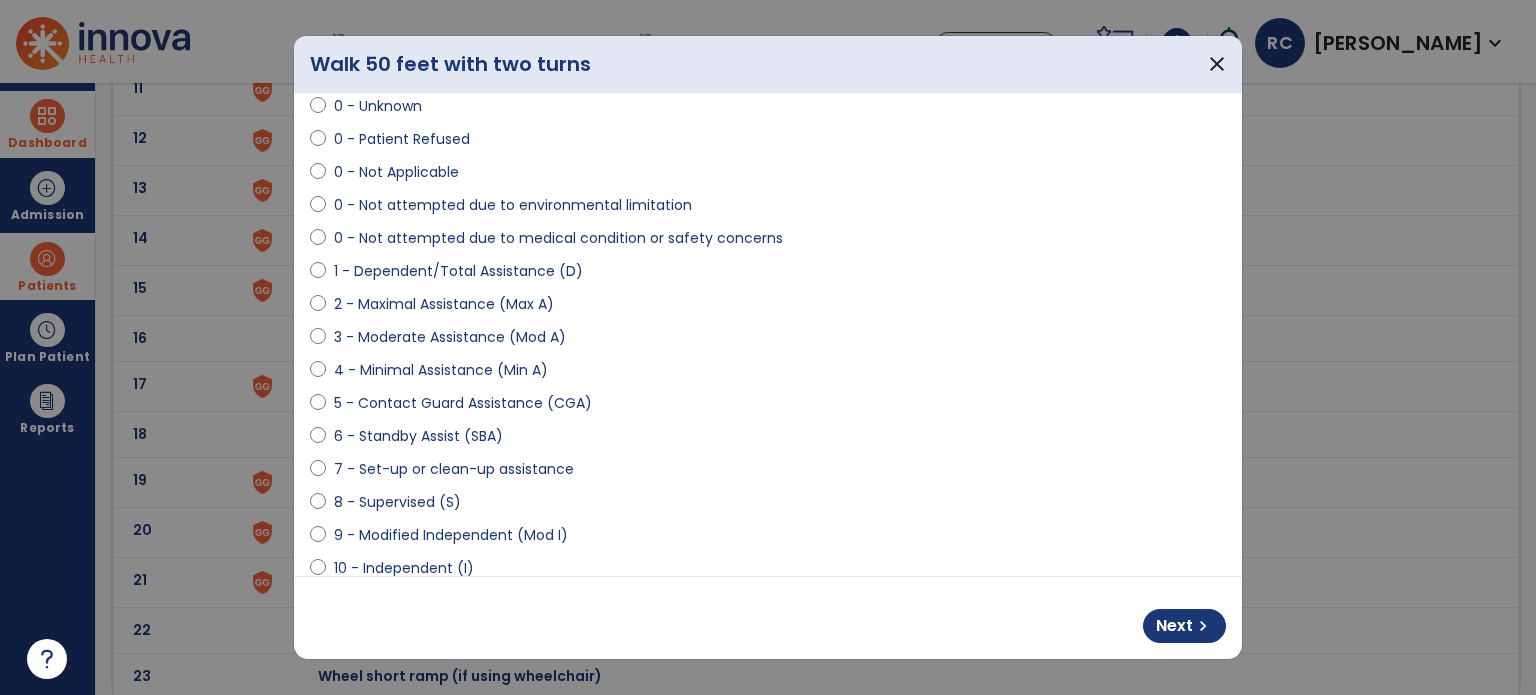 scroll, scrollTop: 408, scrollLeft: 0, axis: vertical 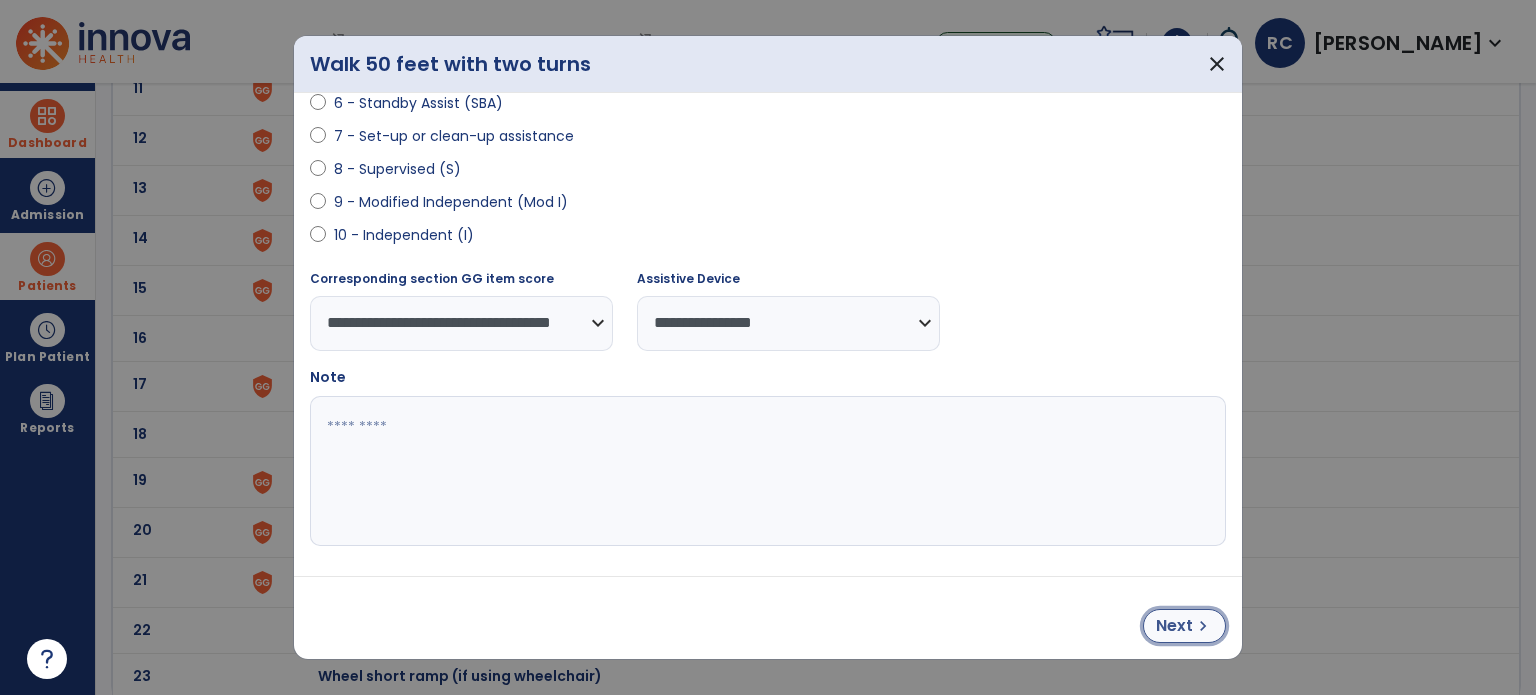 click on "Next" at bounding box center (1174, 626) 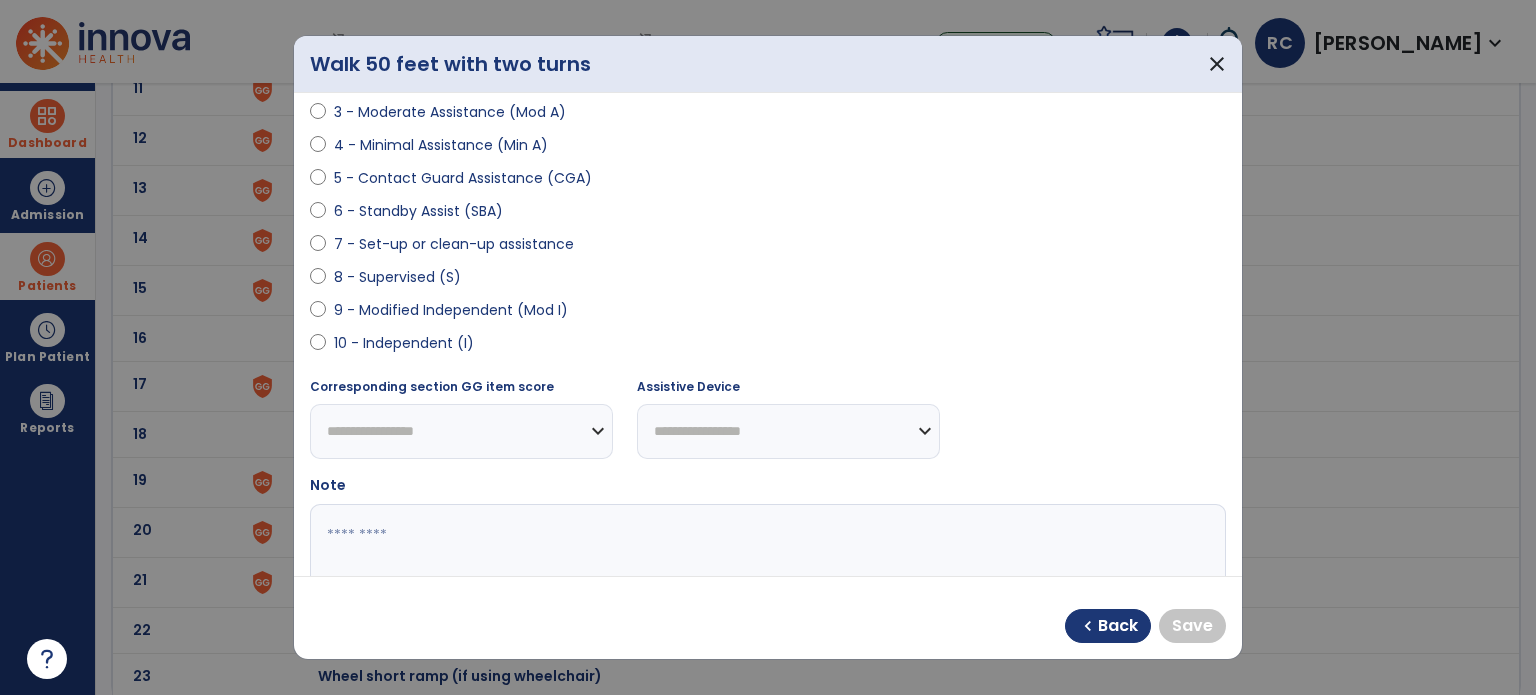scroll, scrollTop: 408, scrollLeft: 0, axis: vertical 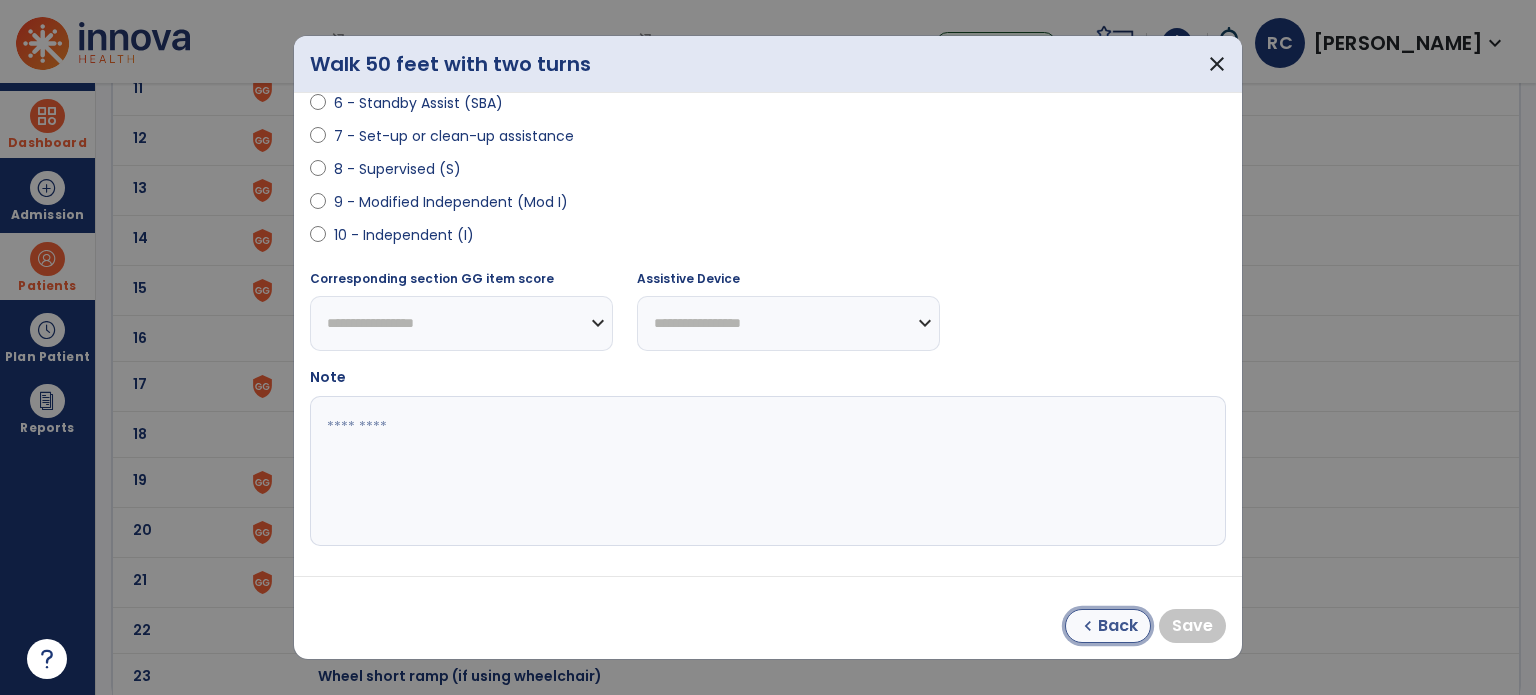 click on "chevron_left" at bounding box center [1088, 626] 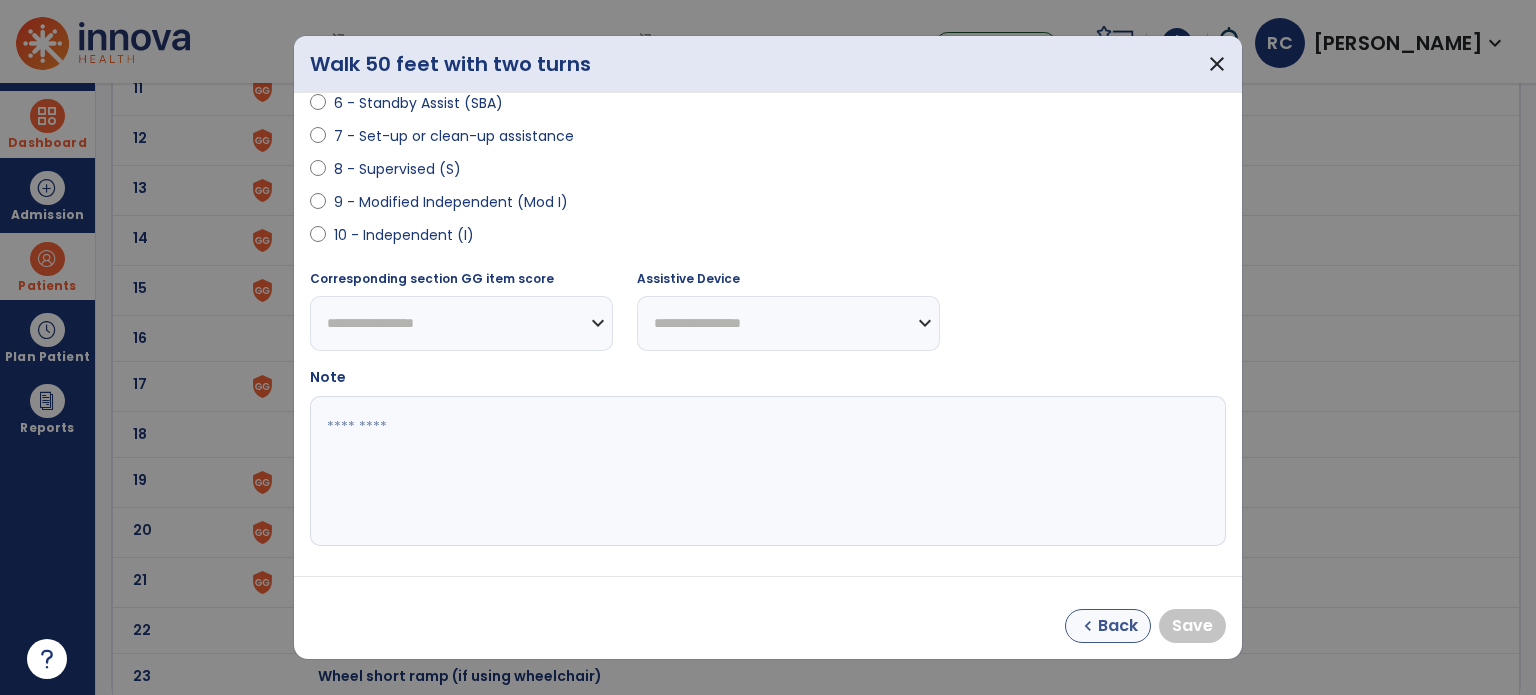 select on "**********" 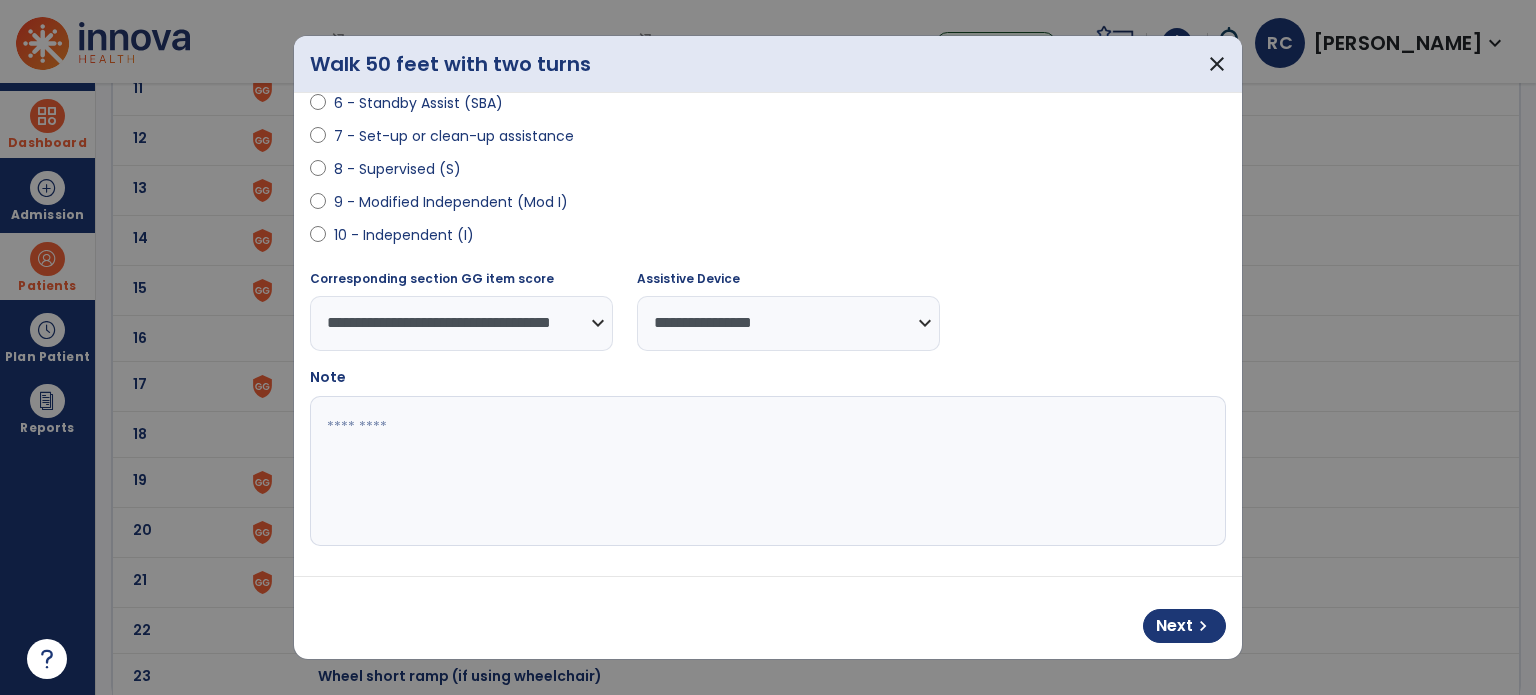 click at bounding box center (766, 471) 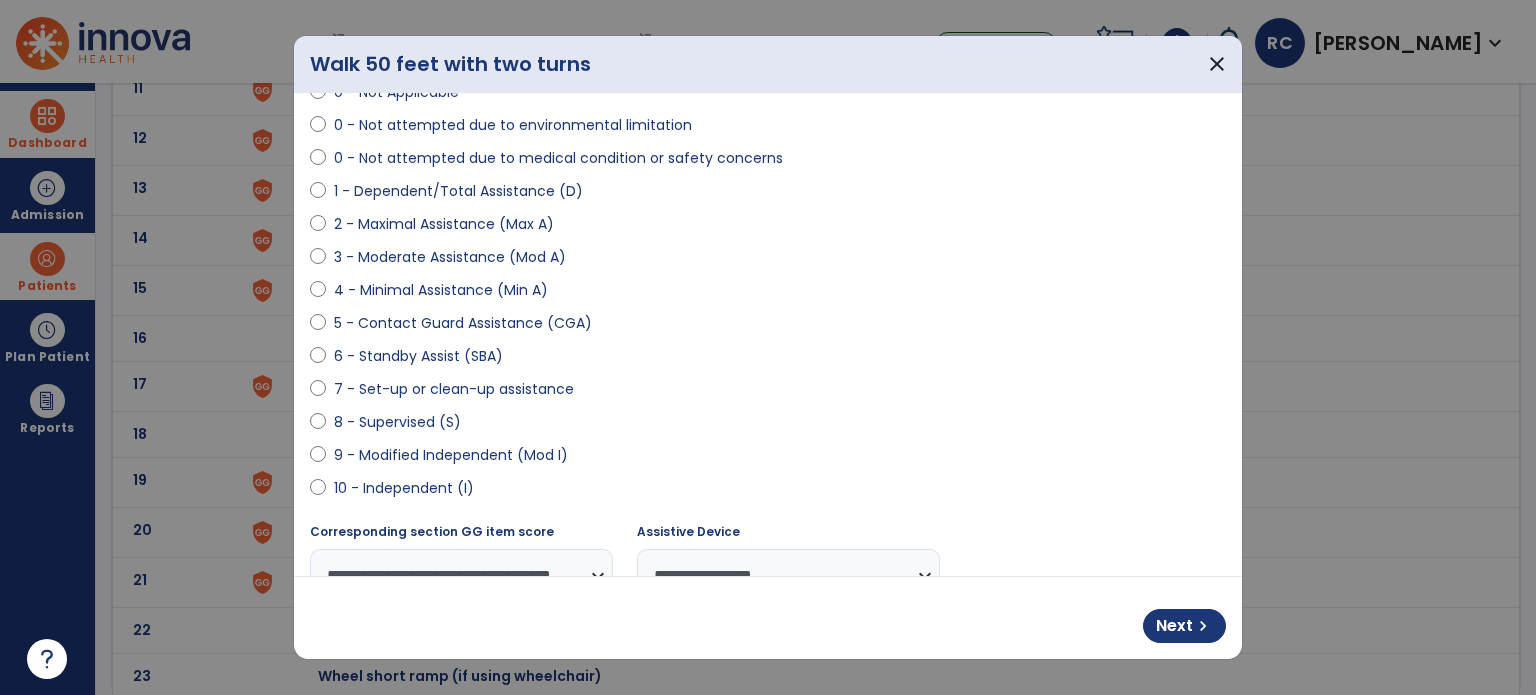 scroll, scrollTop: 151, scrollLeft: 0, axis: vertical 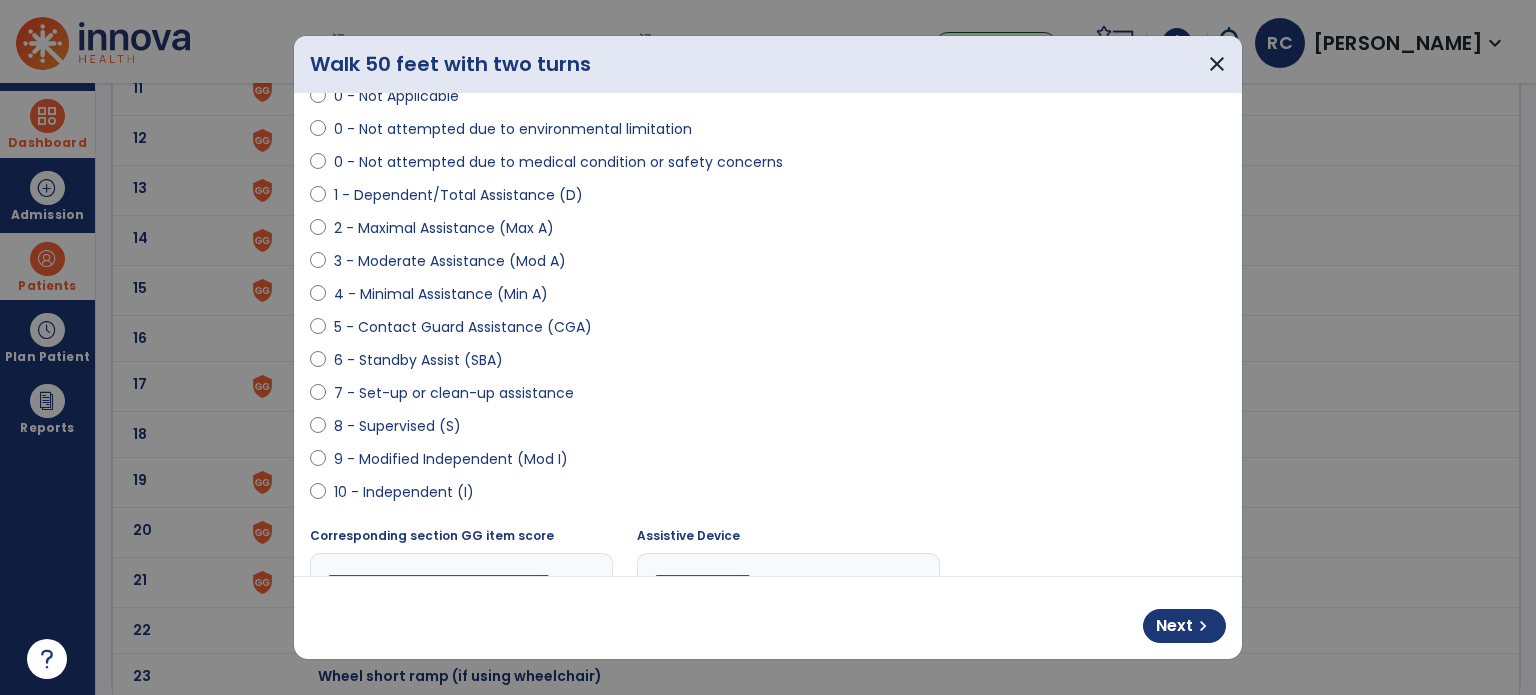 type on "*" 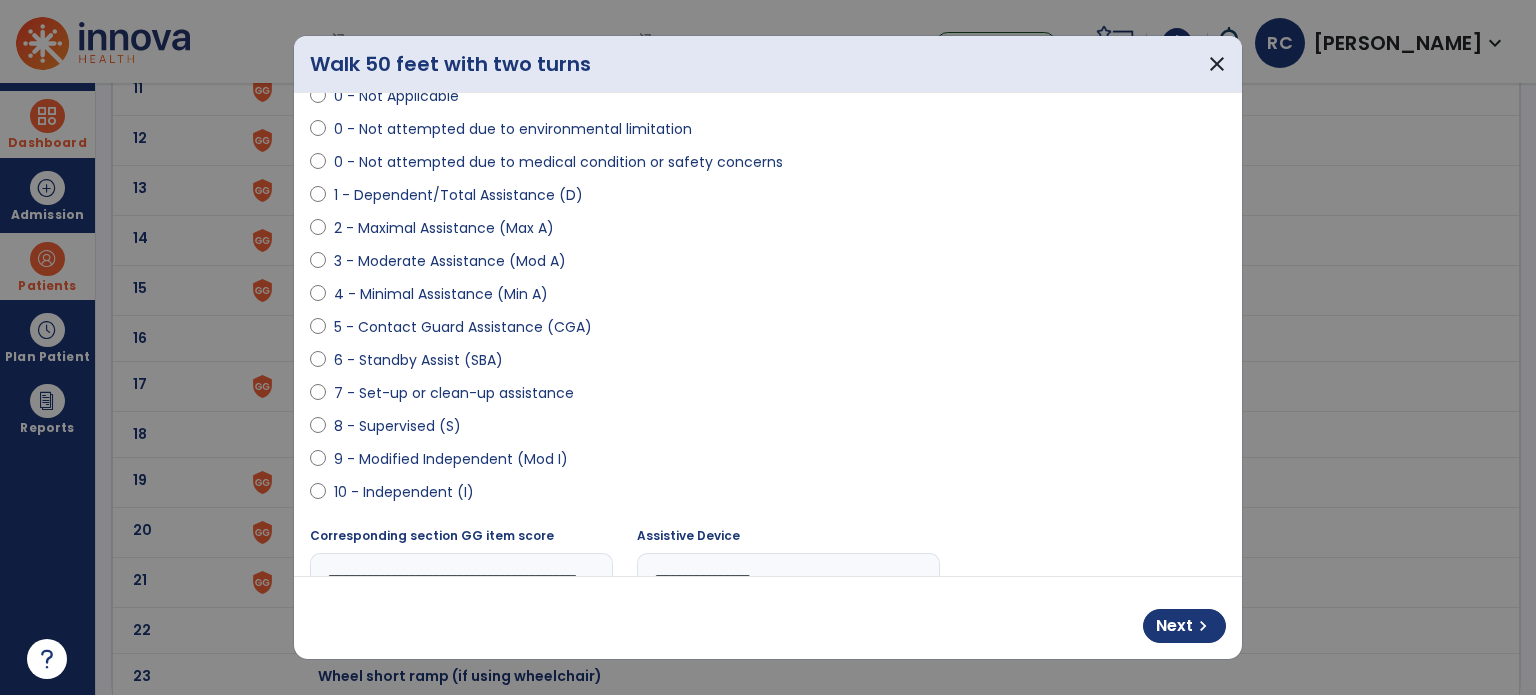 scroll, scrollTop: 408, scrollLeft: 0, axis: vertical 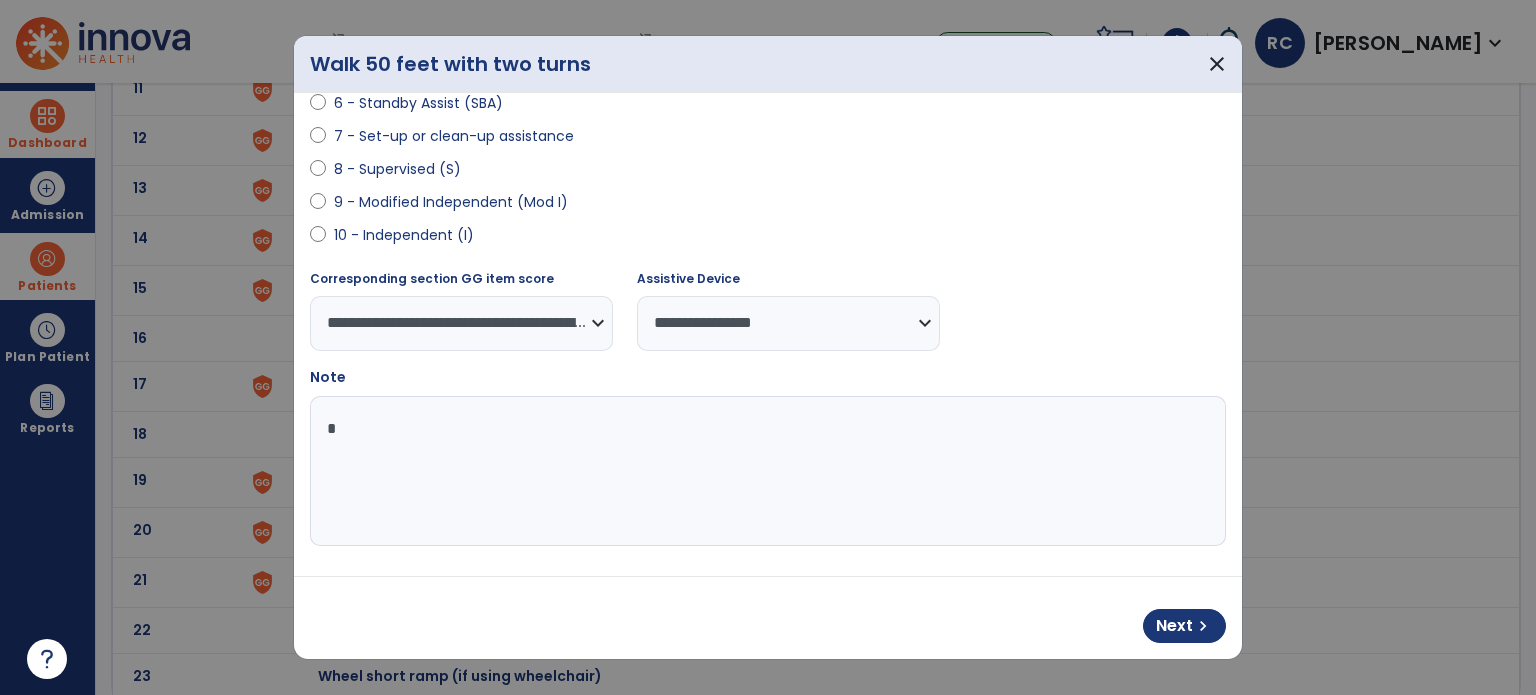 click on "*" at bounding box center (766, 471) 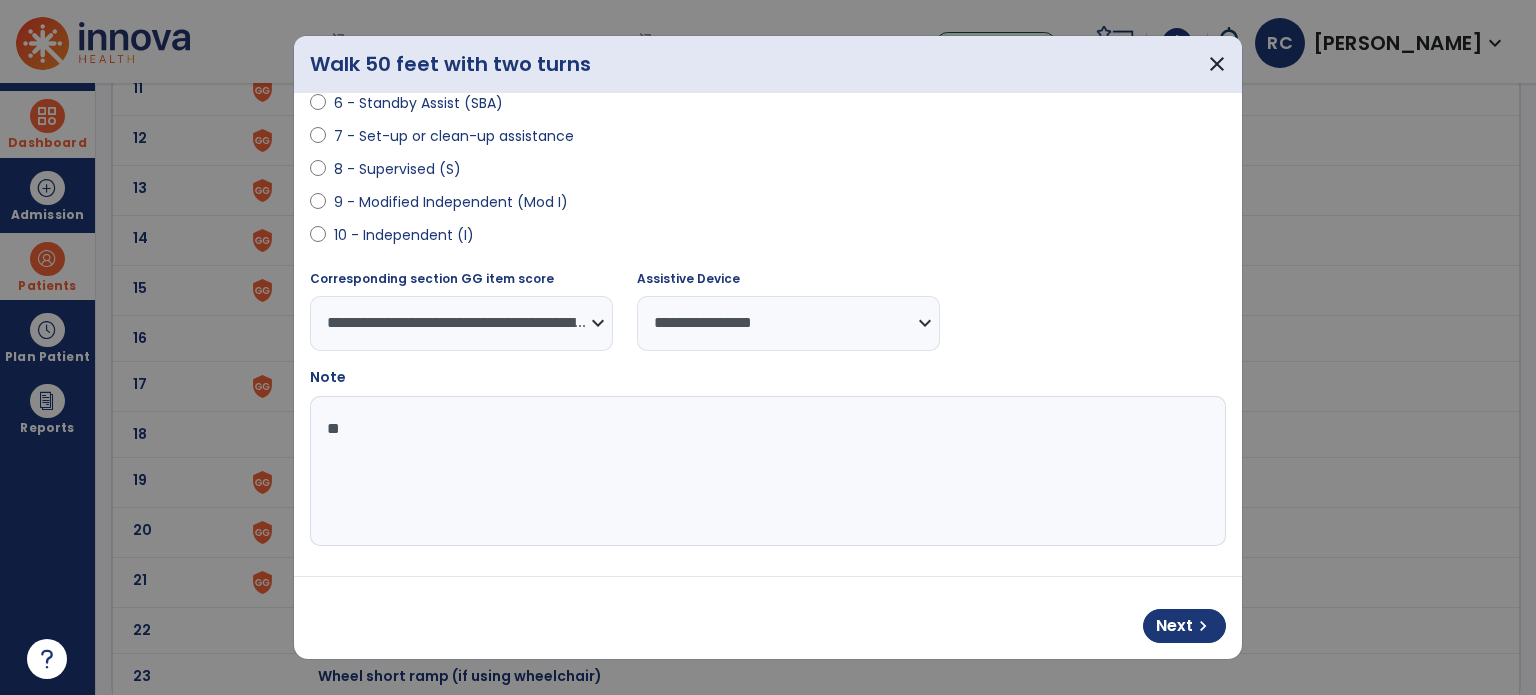 type on "*" 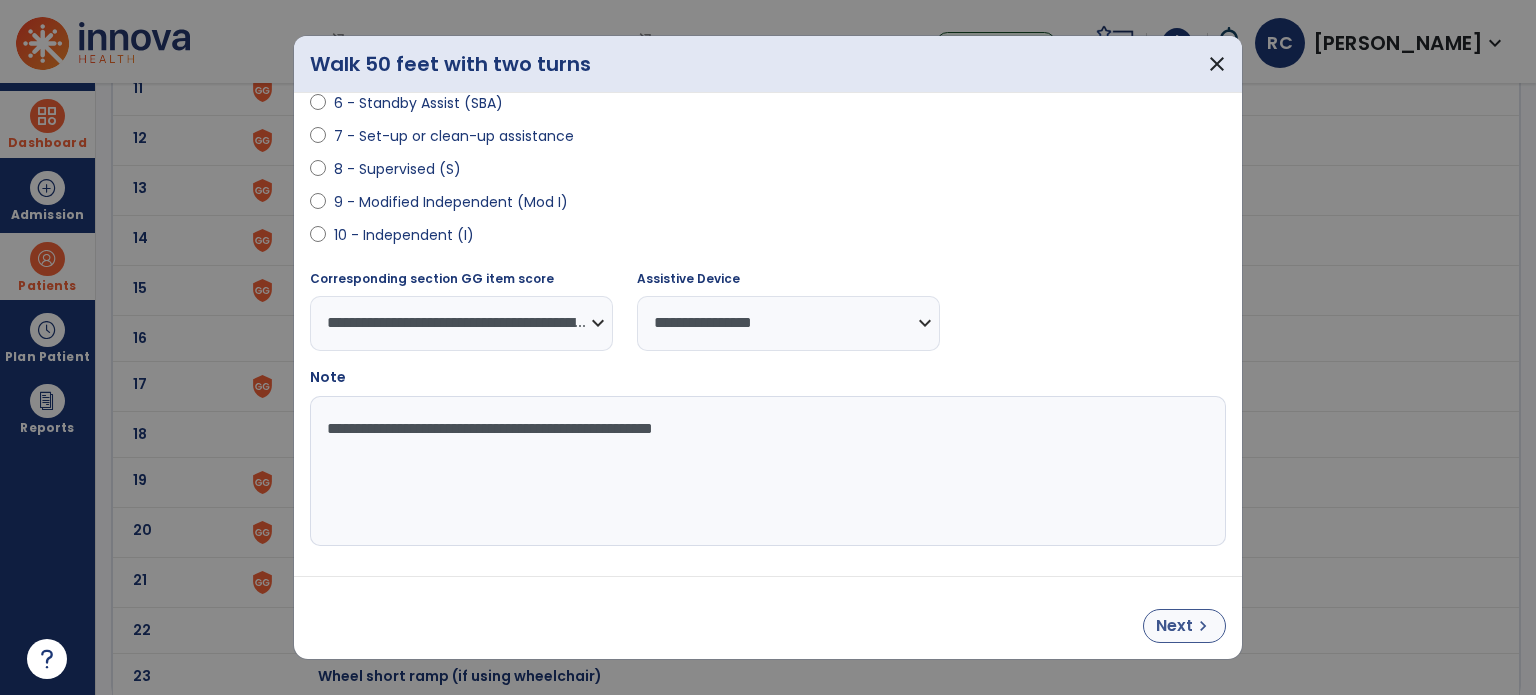 type on "**********" 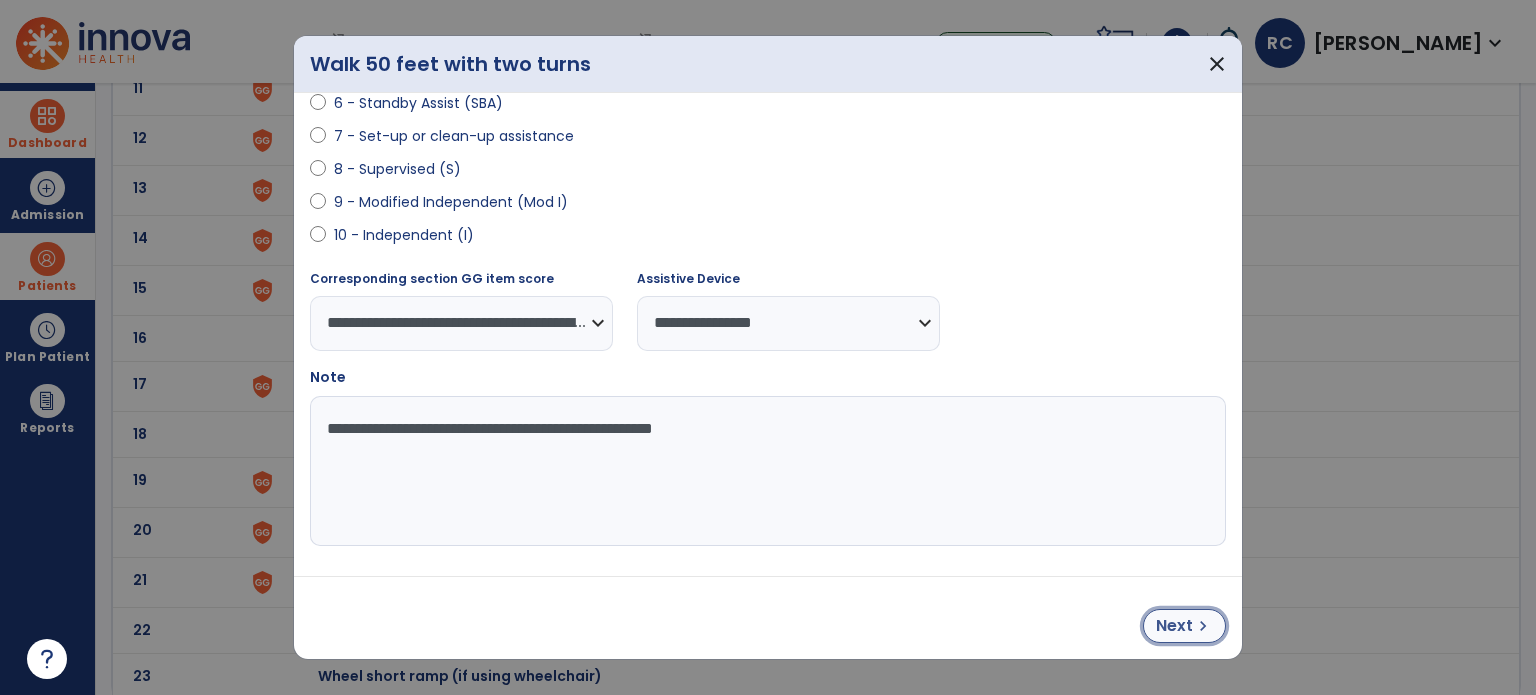 click on "Next" at bounding box center (1174, 626) 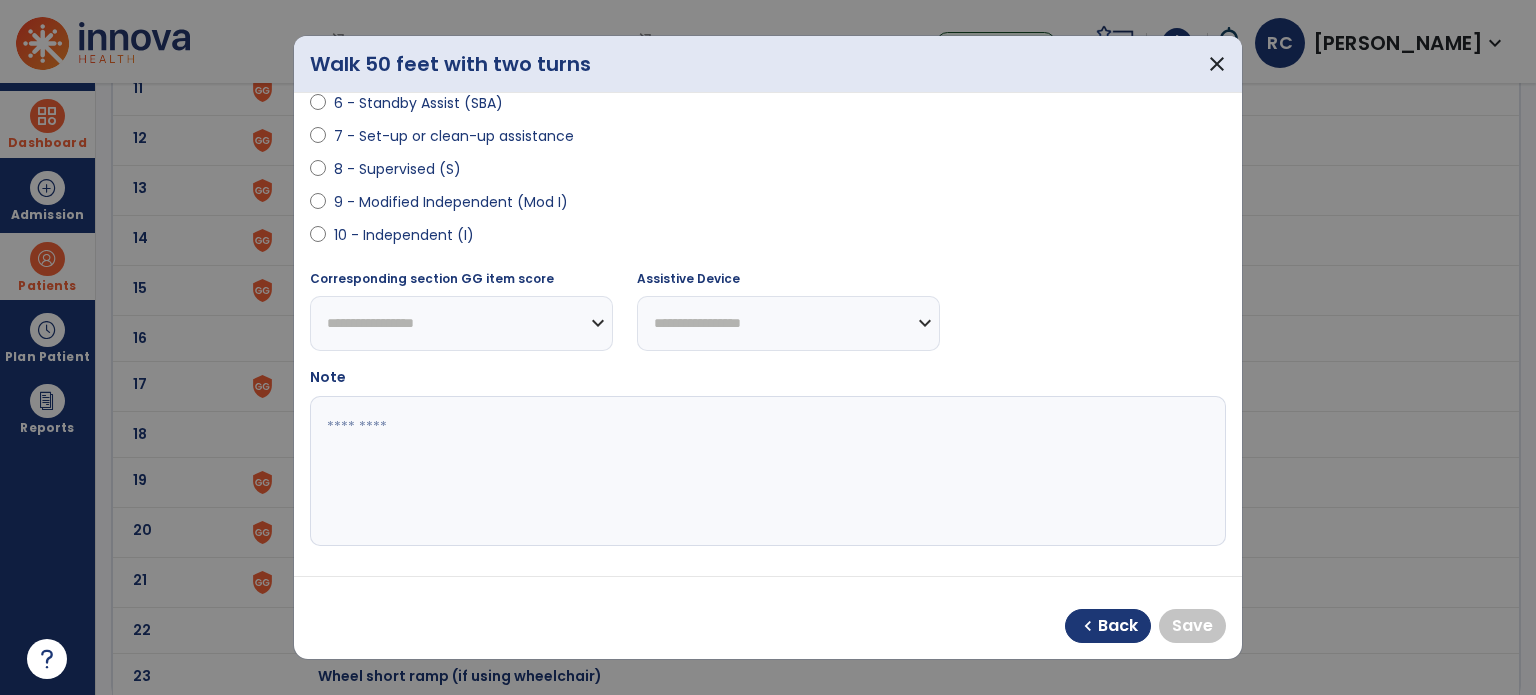 click on "9 - Modified Independent (Mod I)" at bounding box center [451, 202] 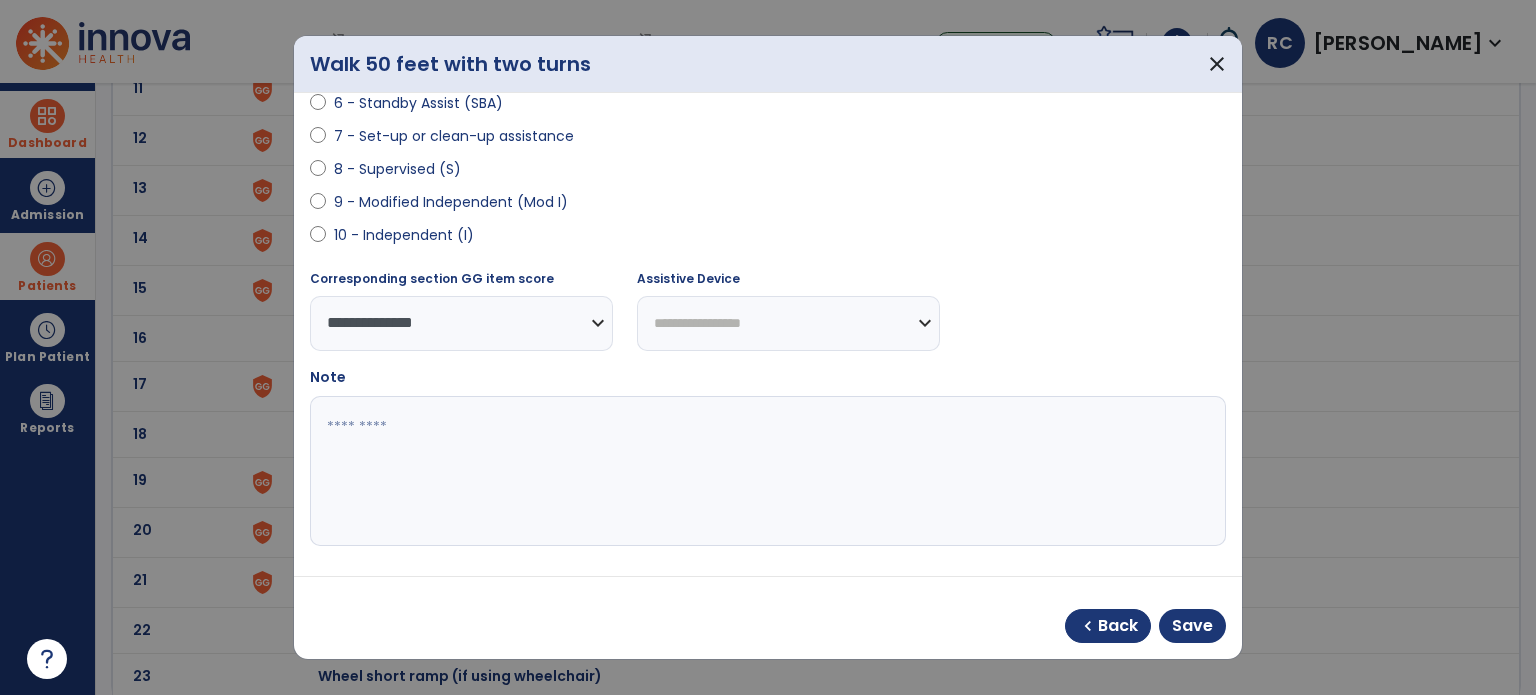 click on "**********" at bounding box center (788, 323) 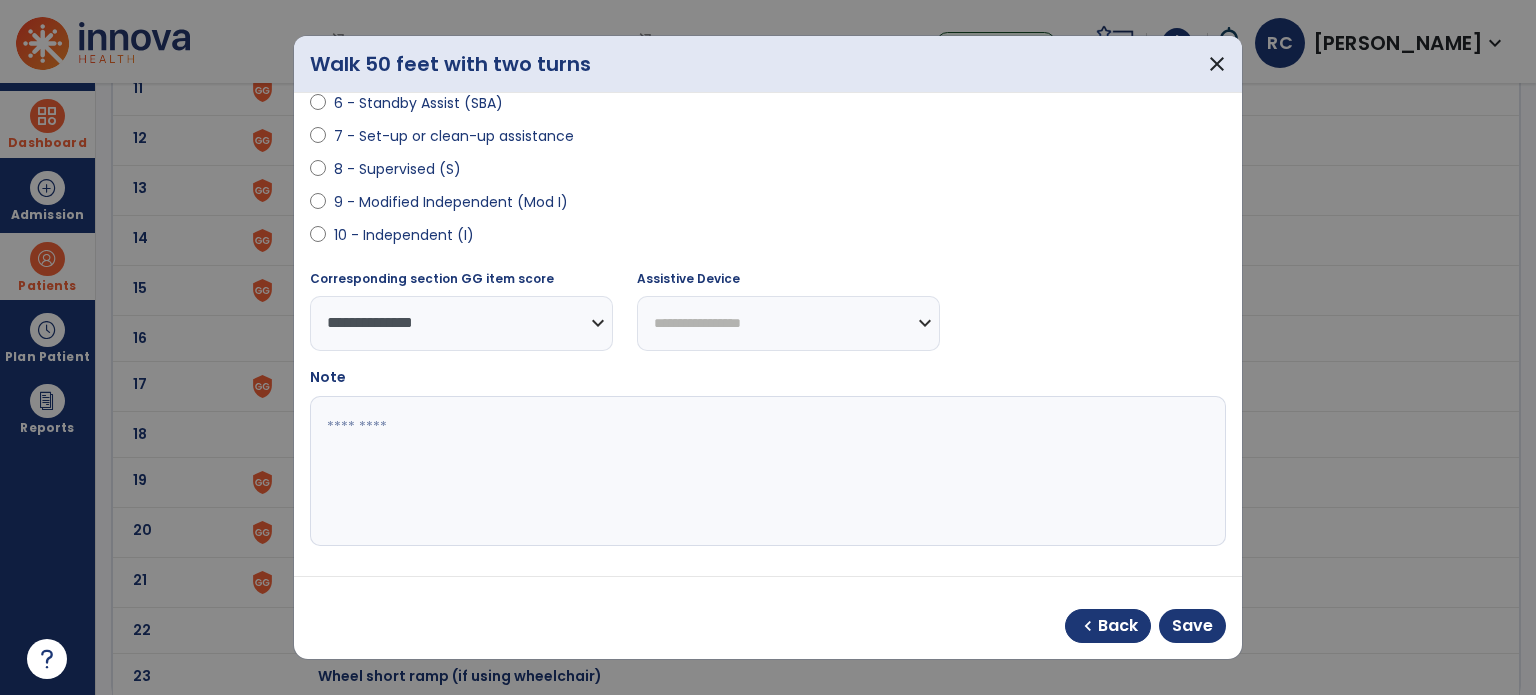 select on "**********" 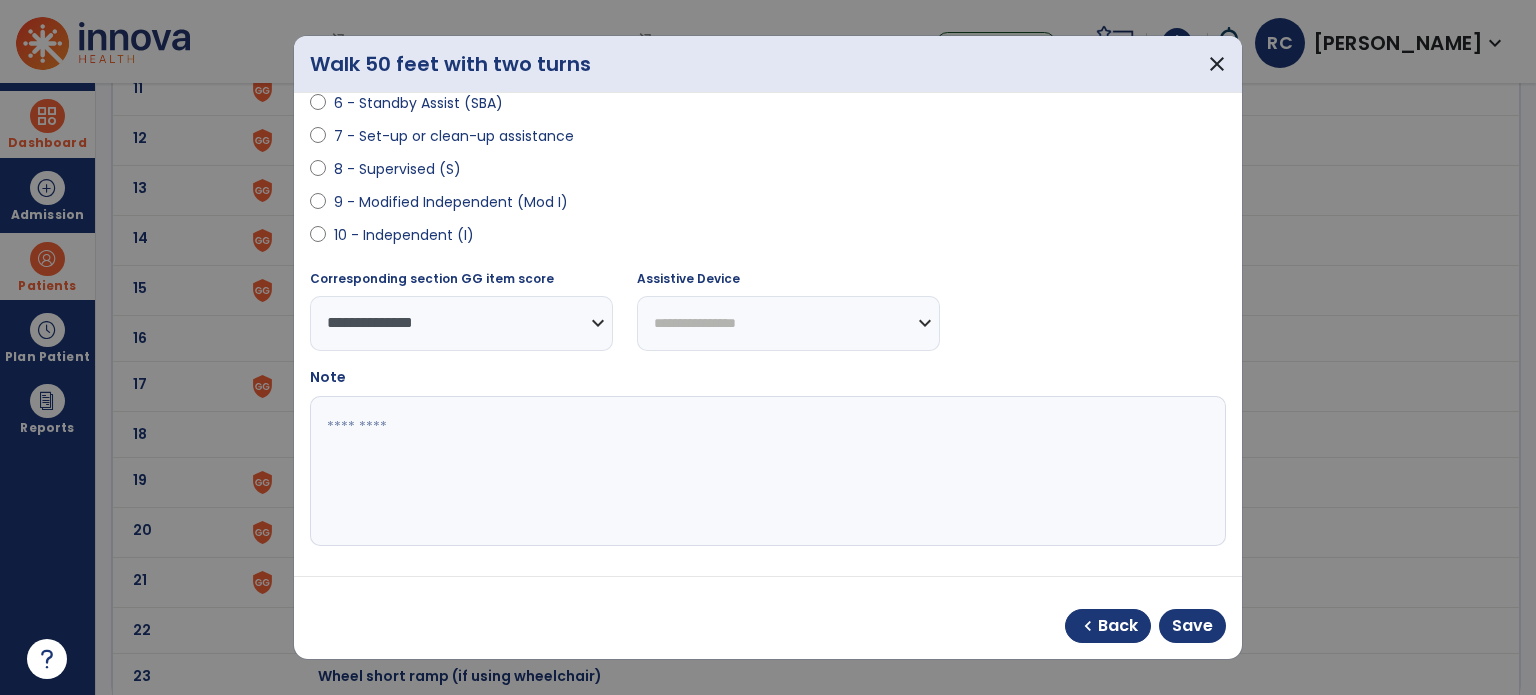 click on "**********" at bounding box center (788, 323) 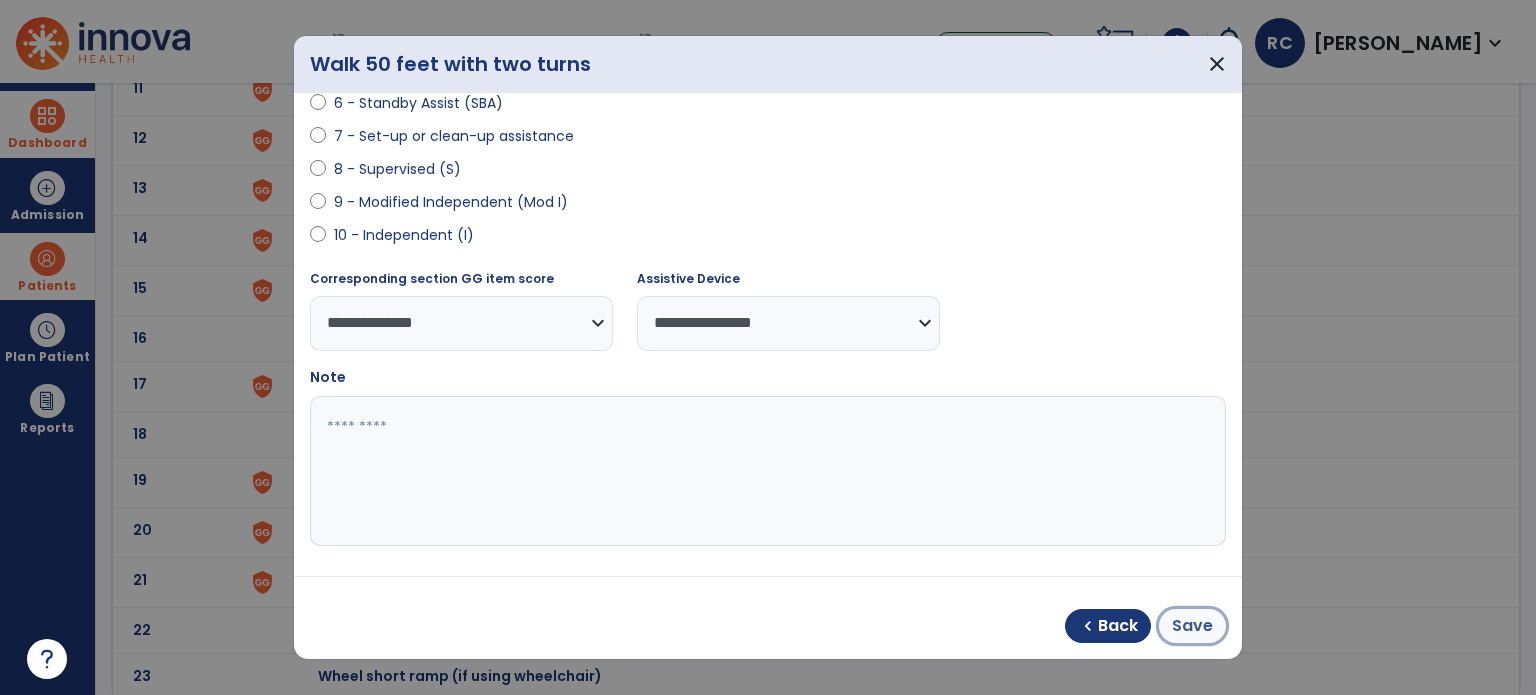 click on "Save" at bounding box center [1192, 626] 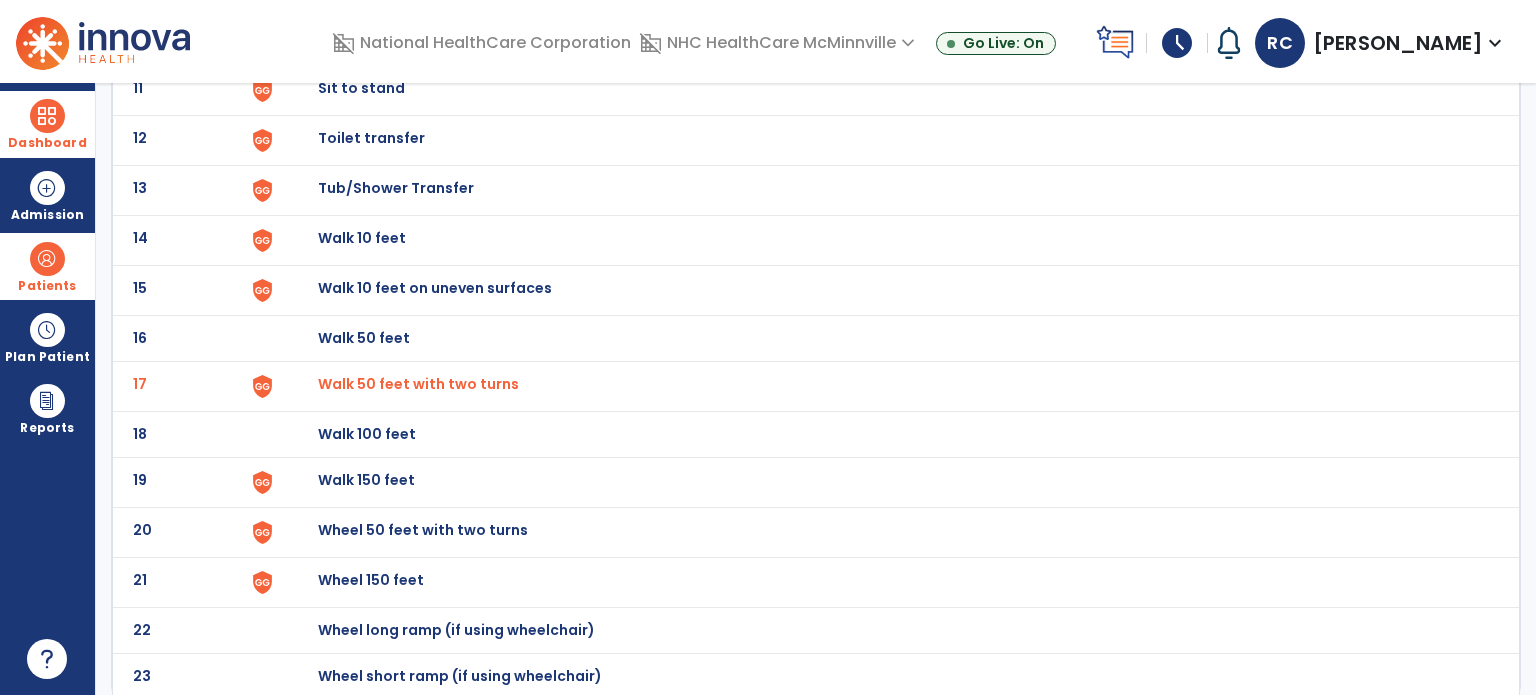 click on "19 Walk 150 feet" 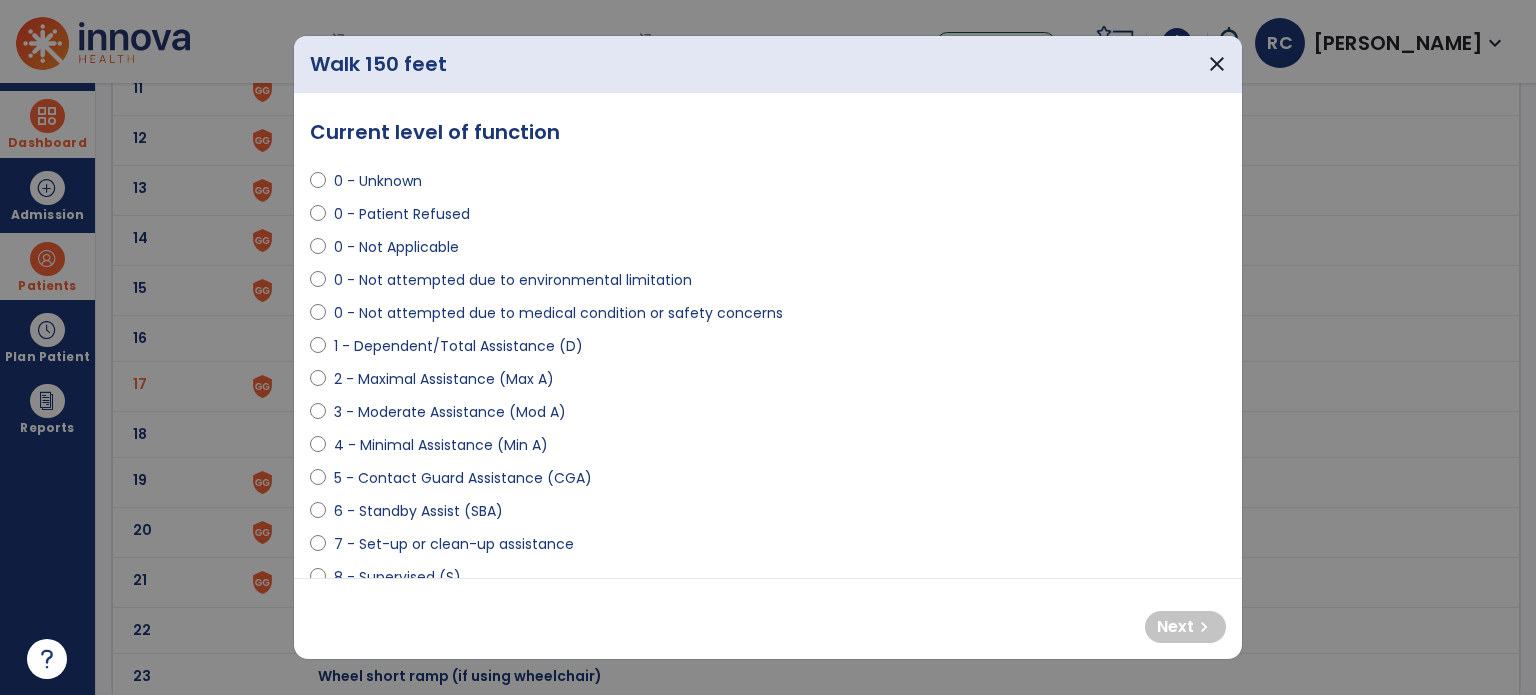 click on "0 - Not attempted due to medical condition or safety concerns" at bounding box center [558, 313] 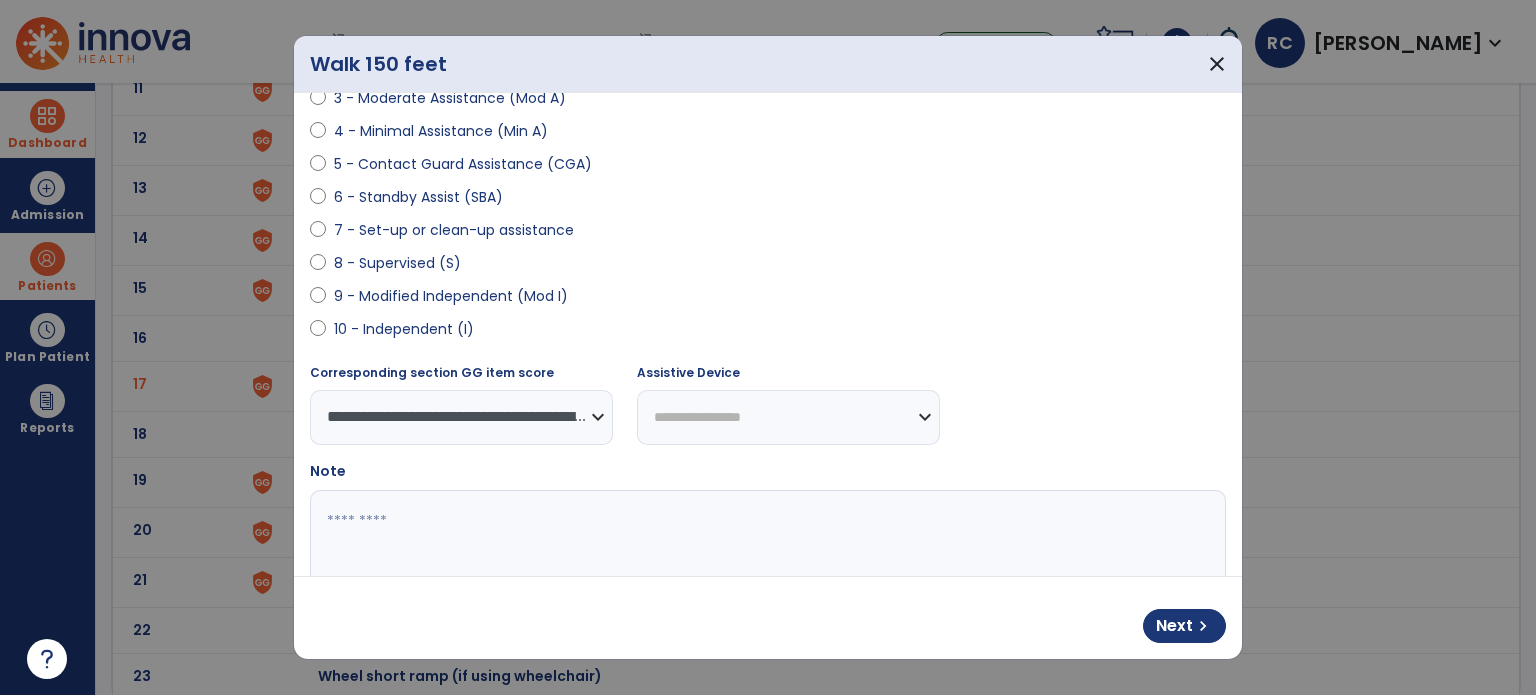 scroll, scrollTop: 408, scrollLeft: 0, axis: vertical 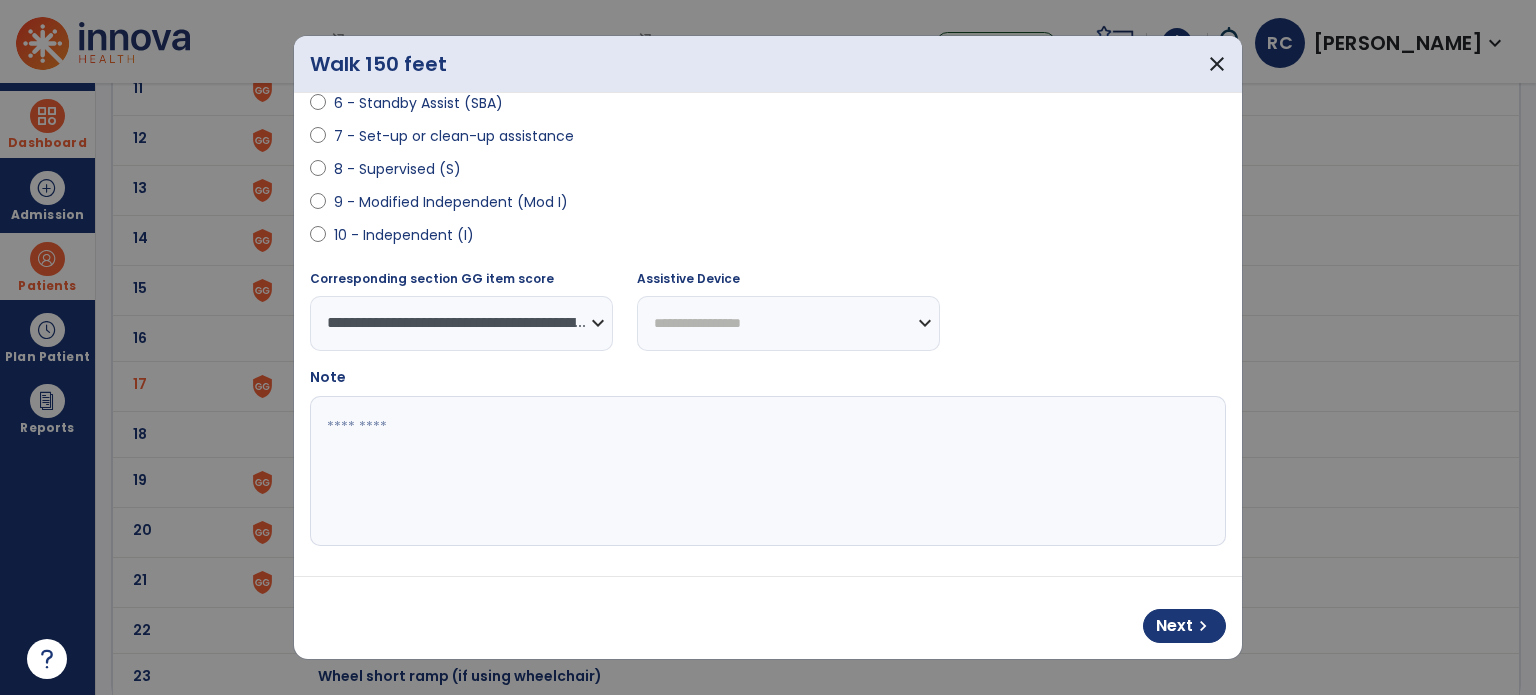click on "**********" at bounding box center (788, 323) 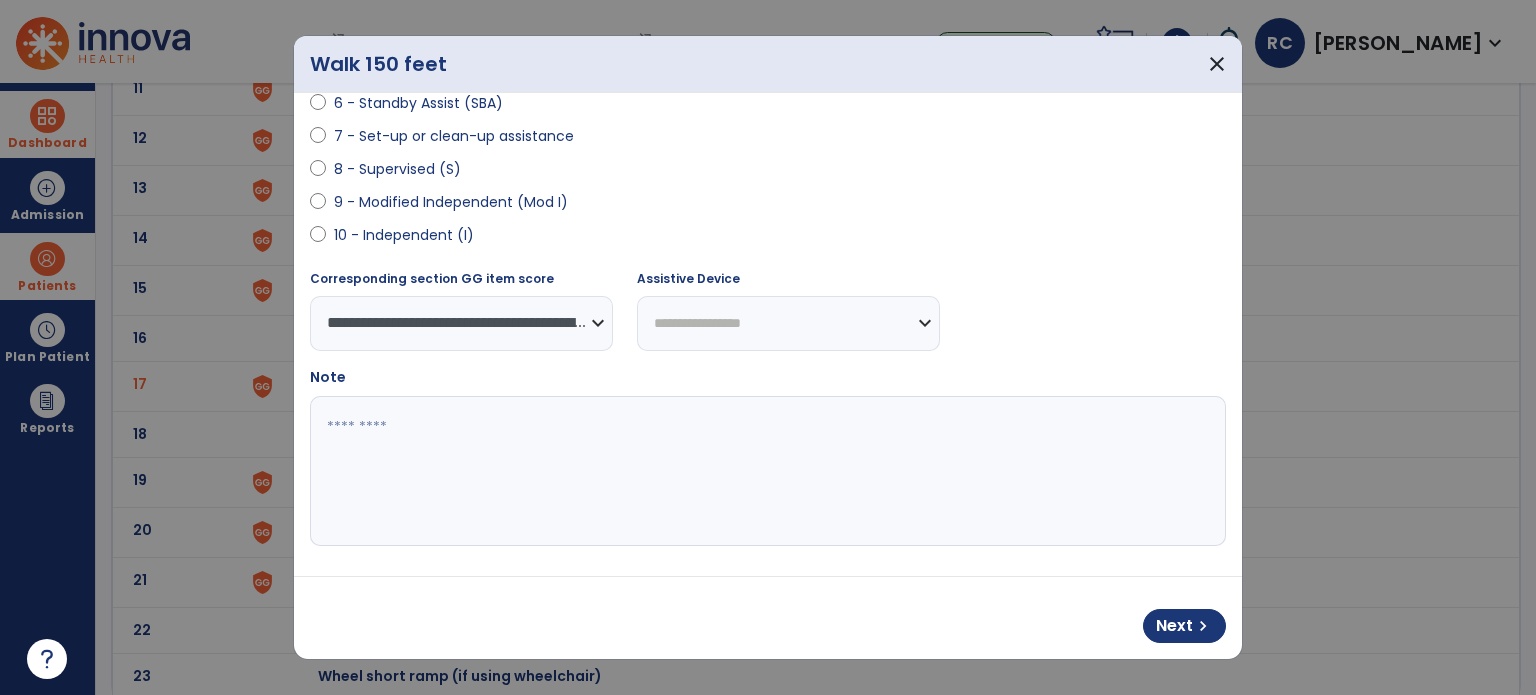 select on "**********" 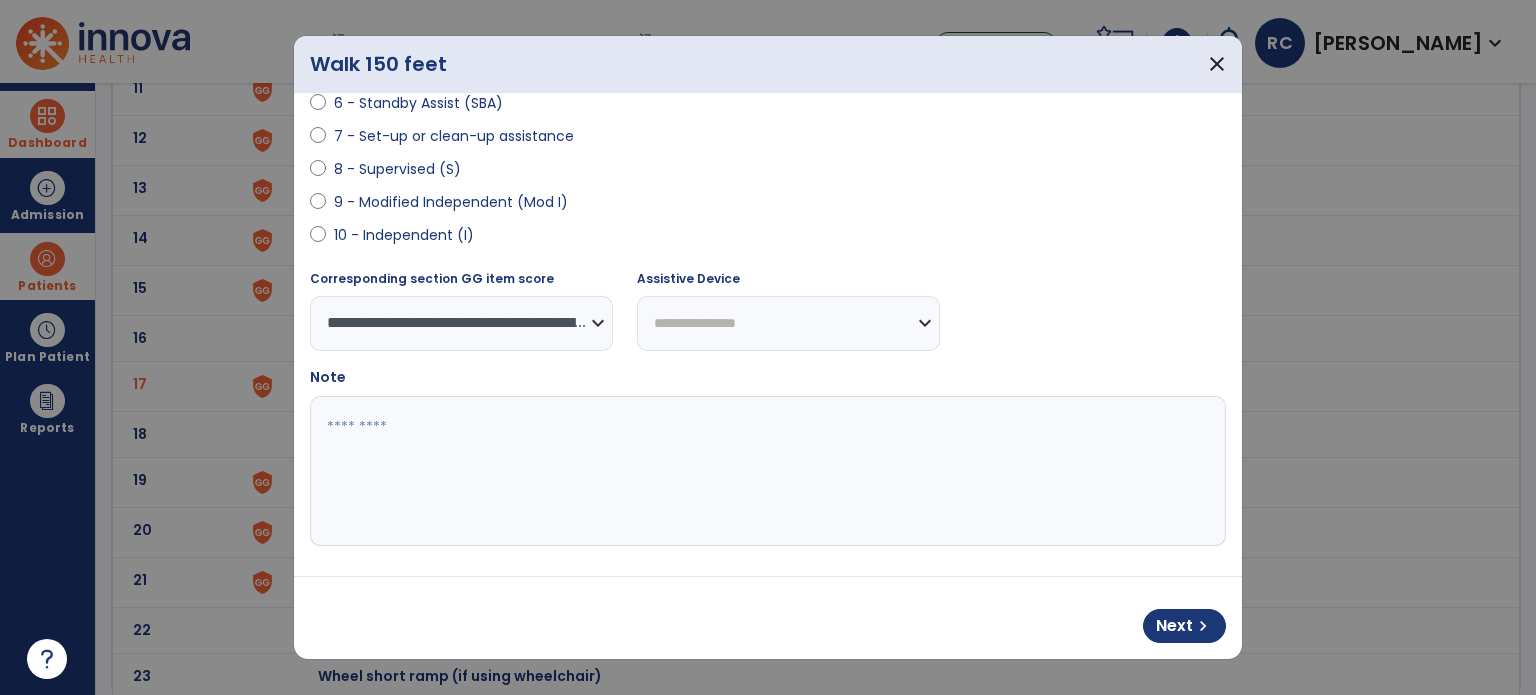 click on "**********" at bounding box center (788, 323) 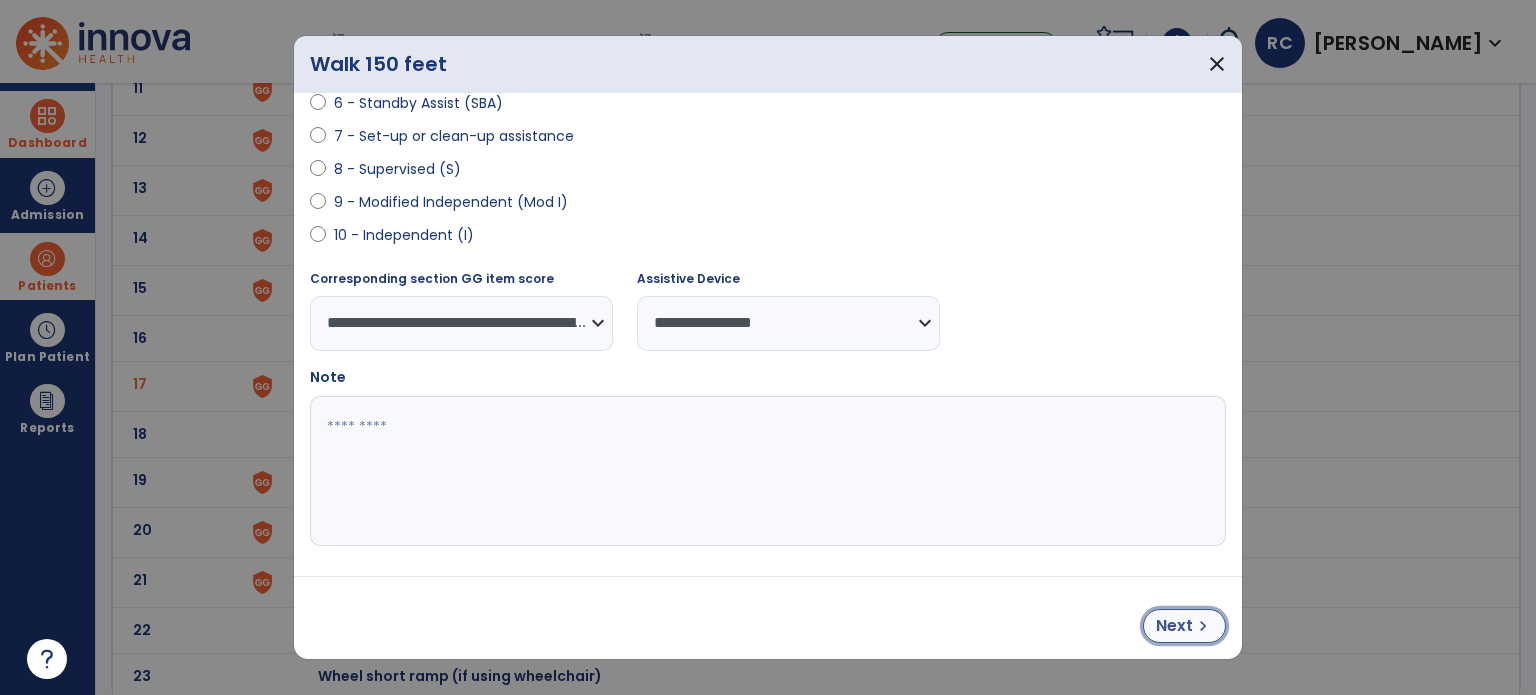 click on "chevron_right" at bounding box center (1203, 626) 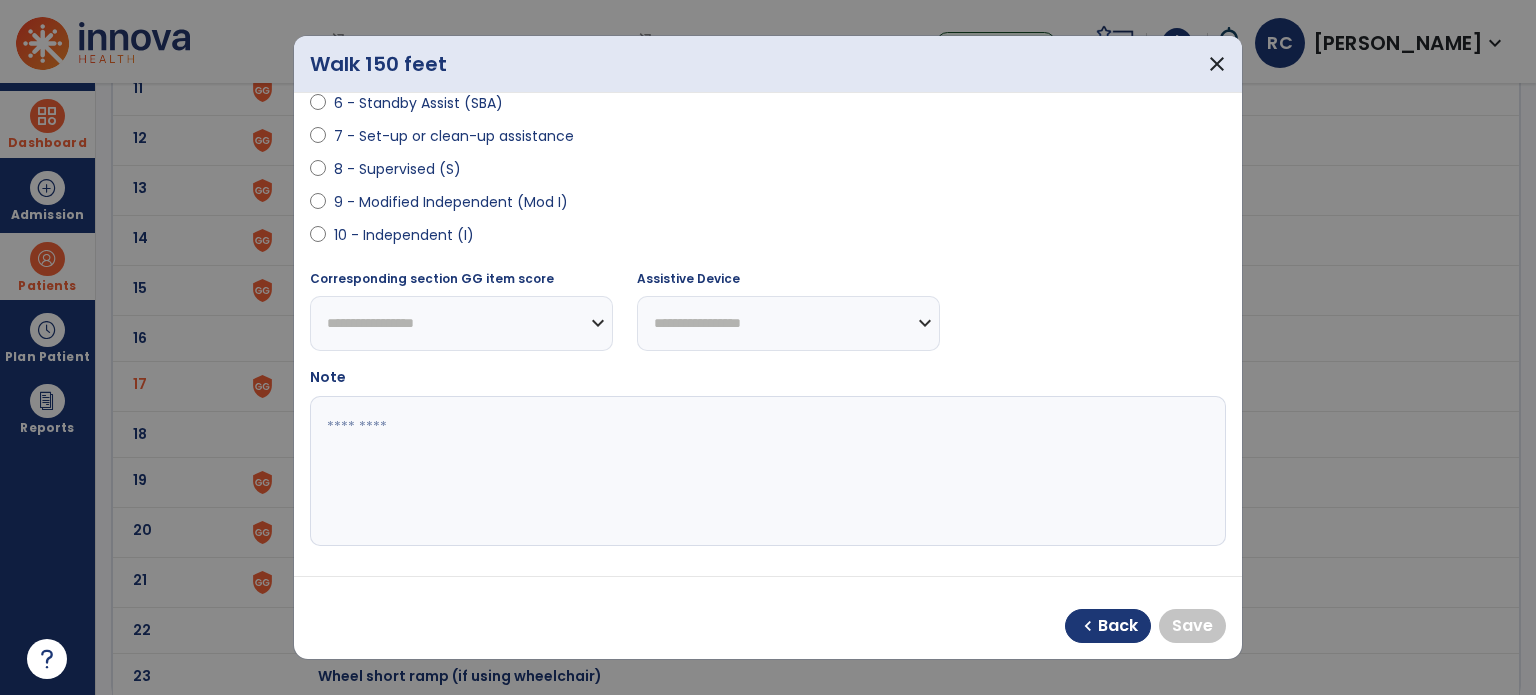 click on "10 - Independent (I)" at bounding box center [404, 235] 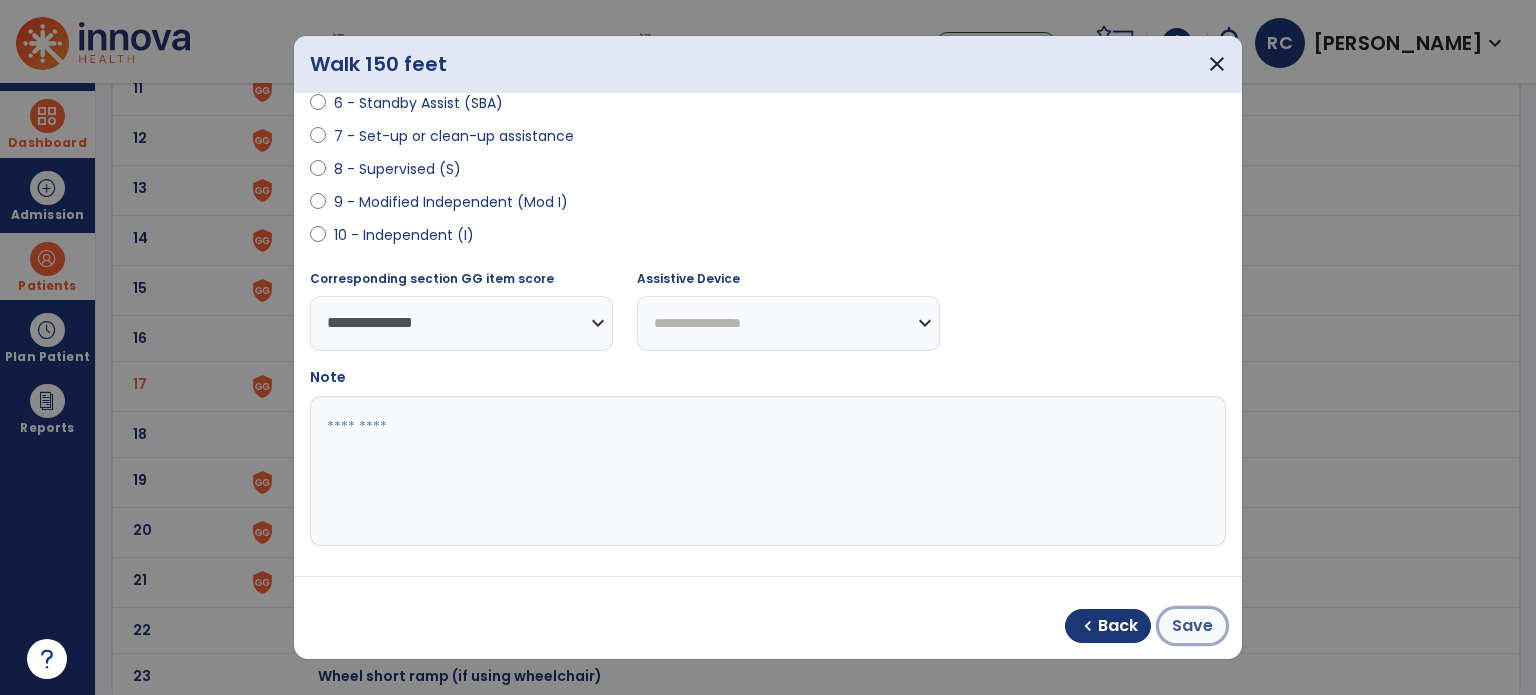 click on "Save" at bounding box center (1192, 626) 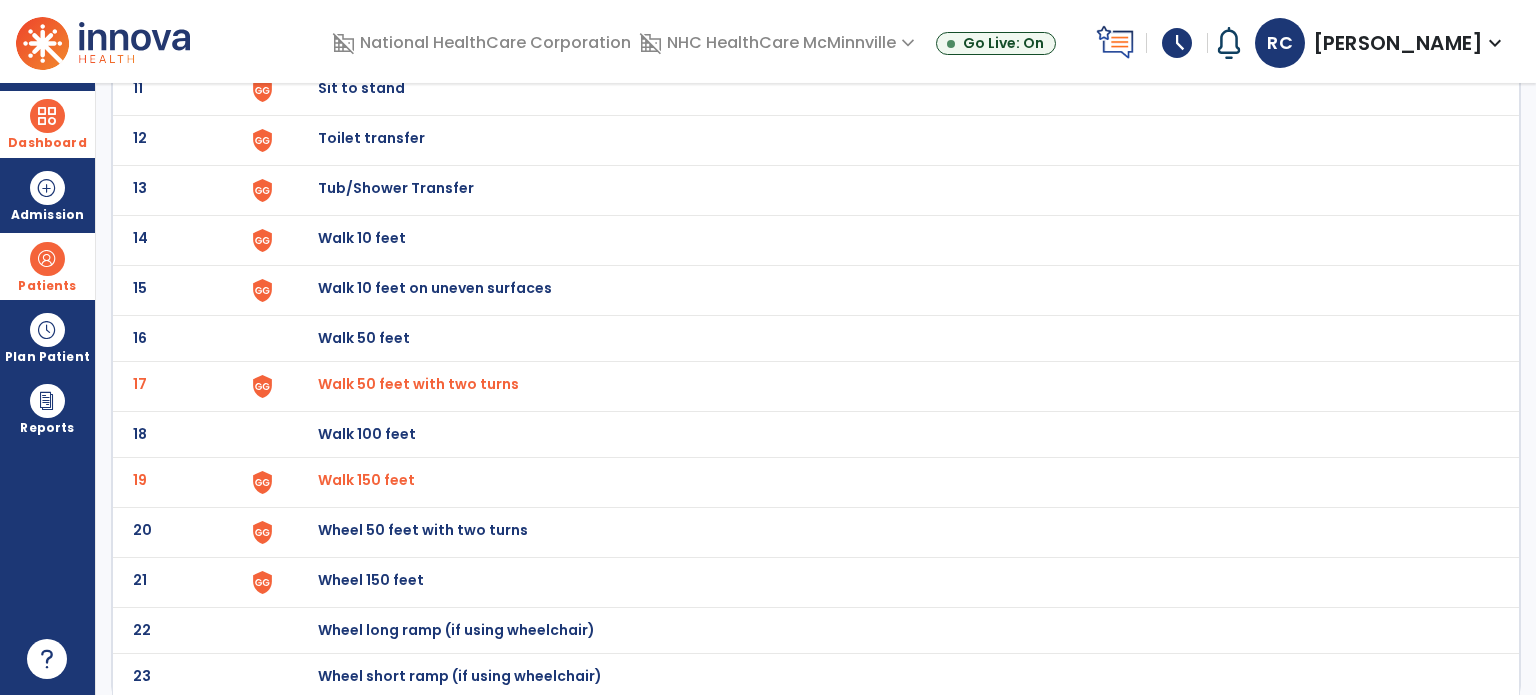 click on "Walk 50 feet with two turns" at bounding box center (418, -208) 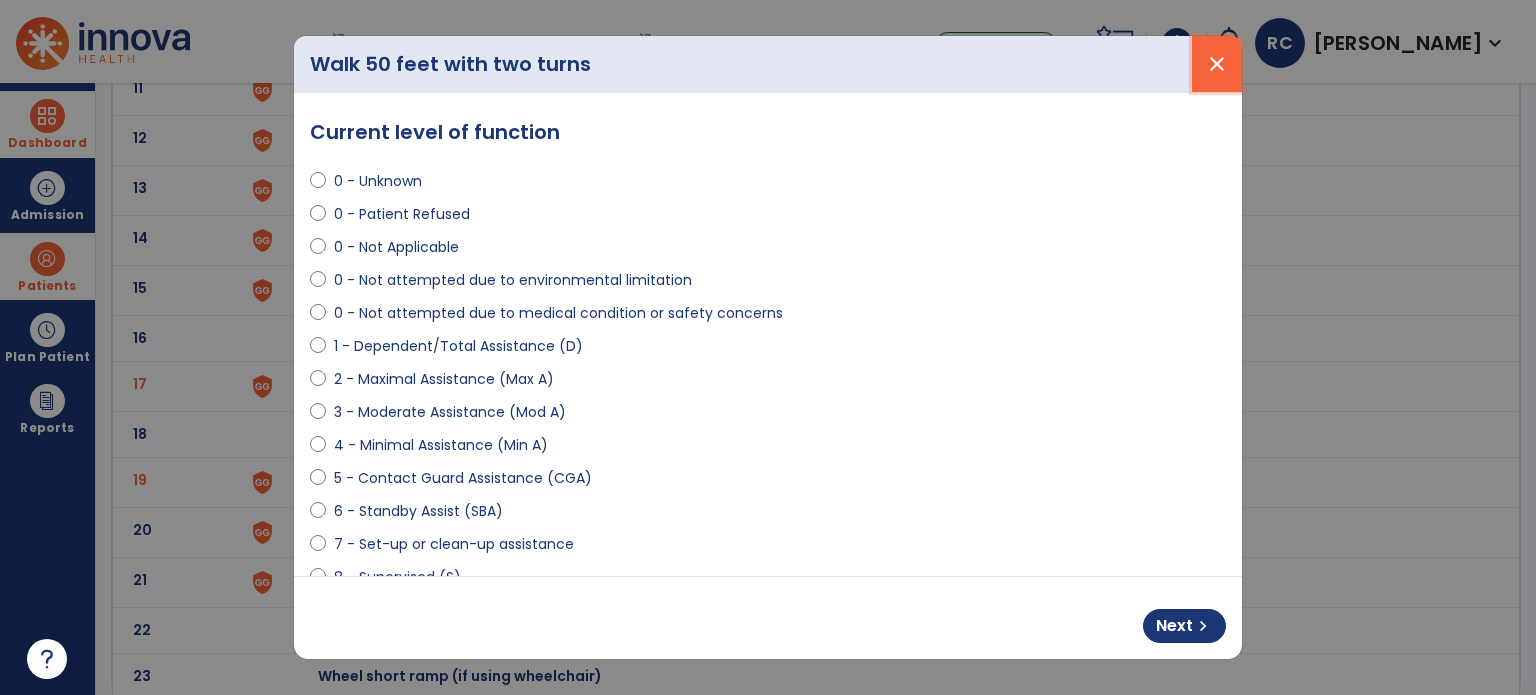 click on "close" at bounding box center [1217, 64] 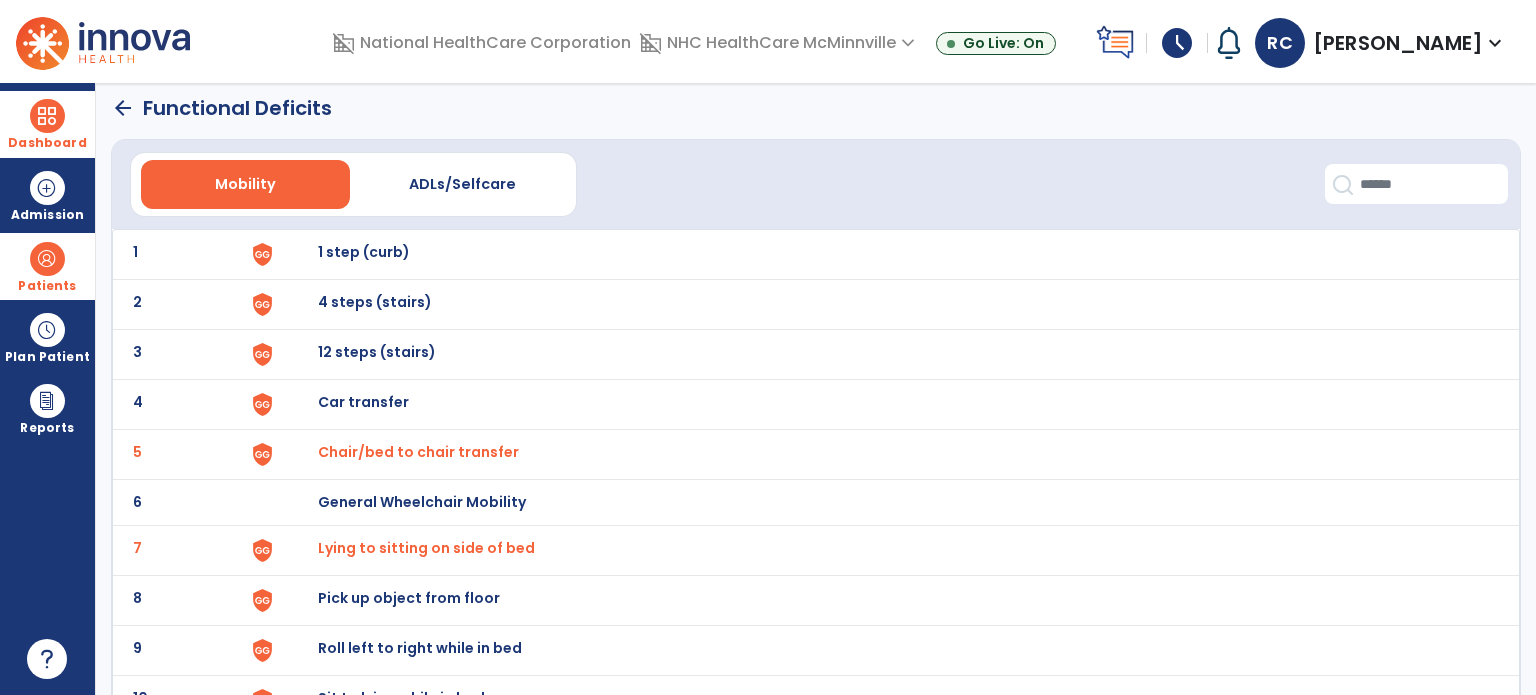 scroll, scrollTop: 0, scrollLeft: 0, axis: both 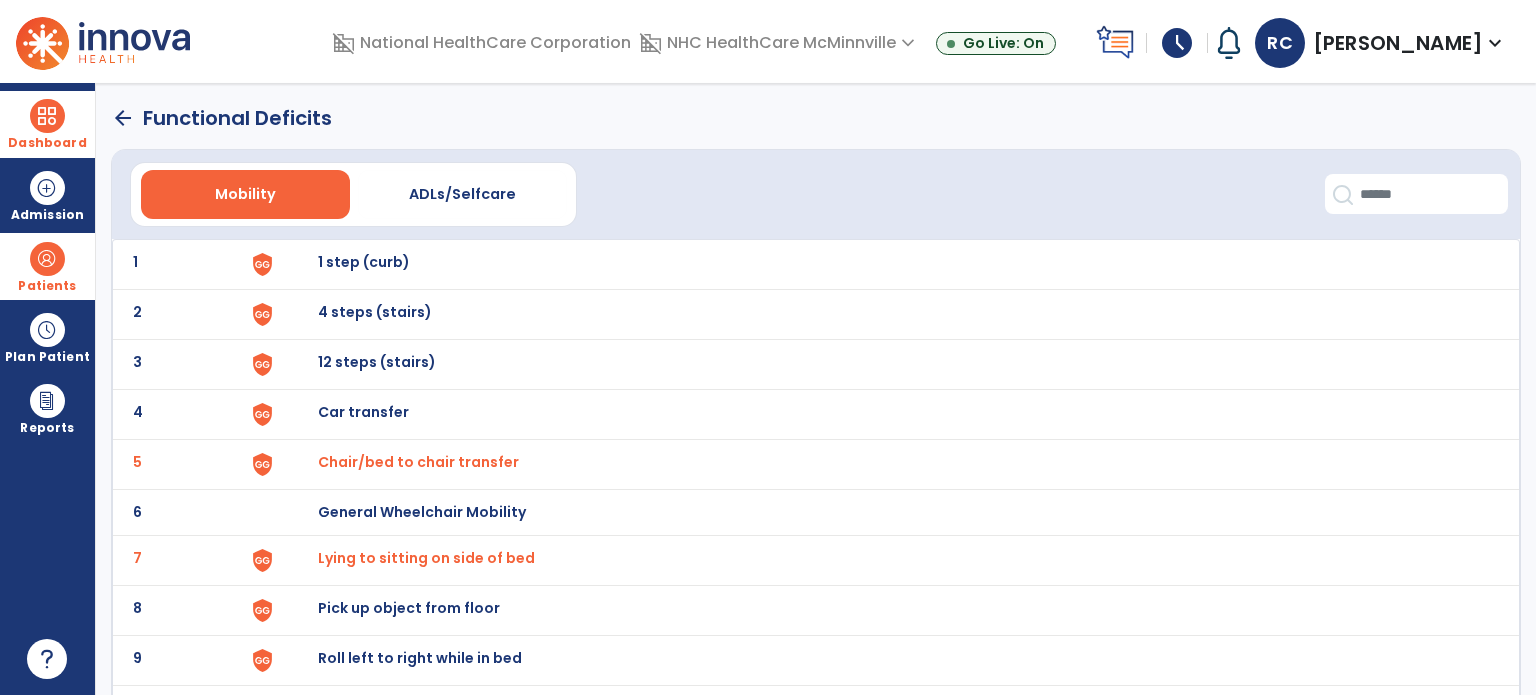 click on "arrow_back" 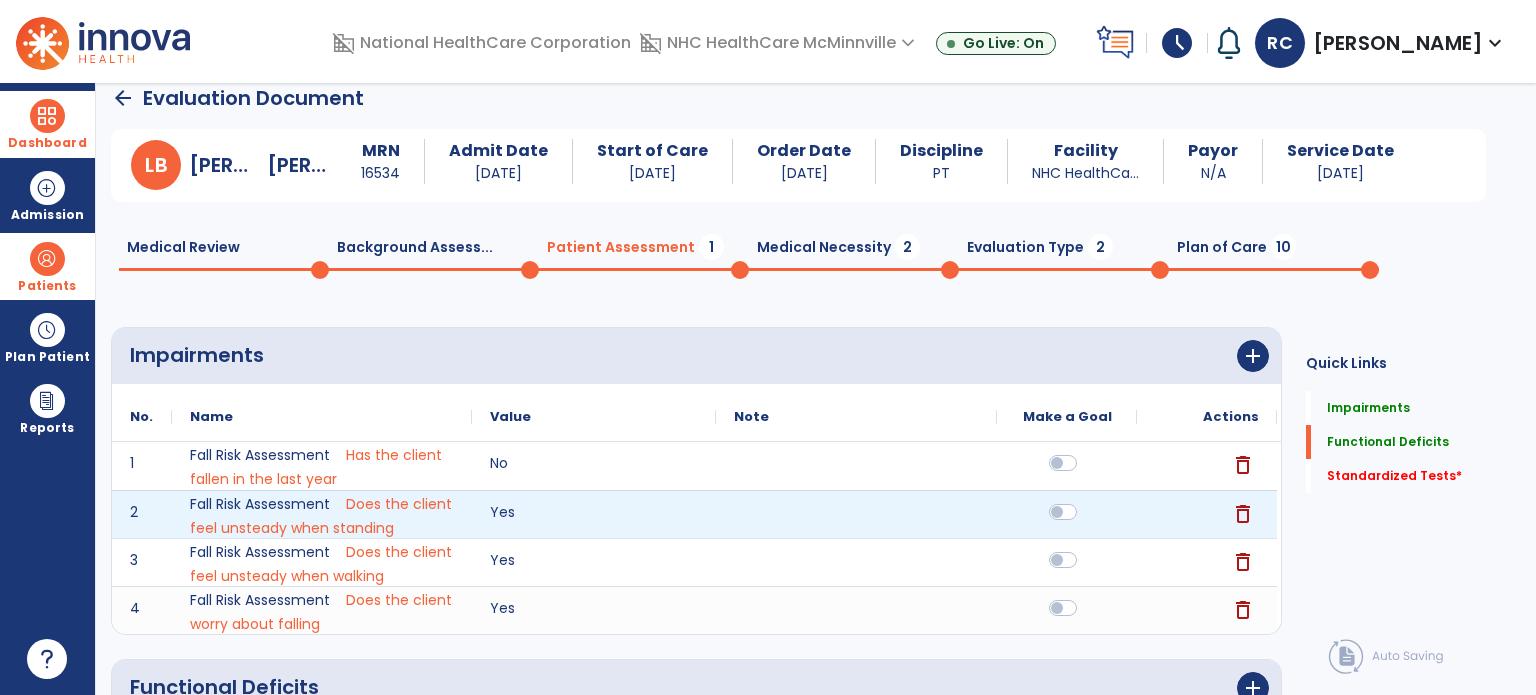 scroll, scrollTop: 372, scrollLeft: 0, axis: vertical 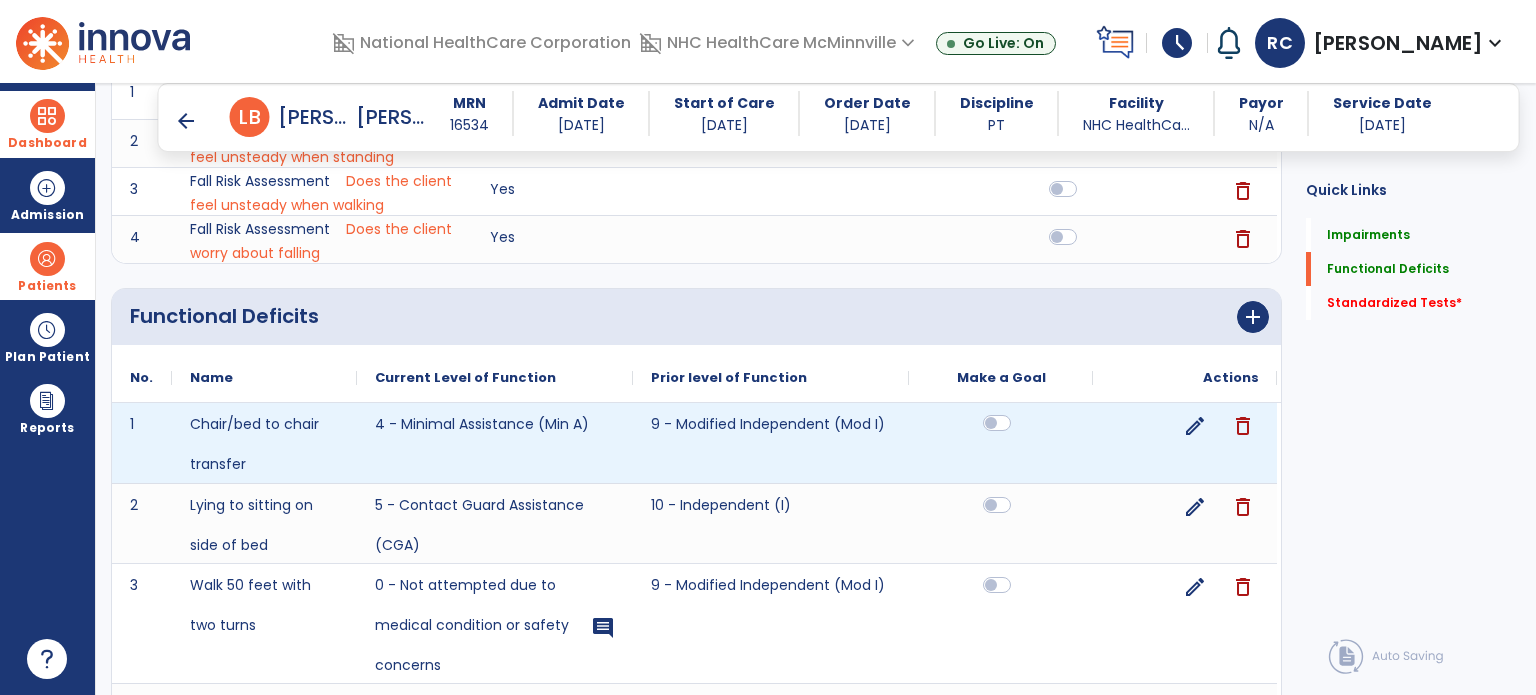 click 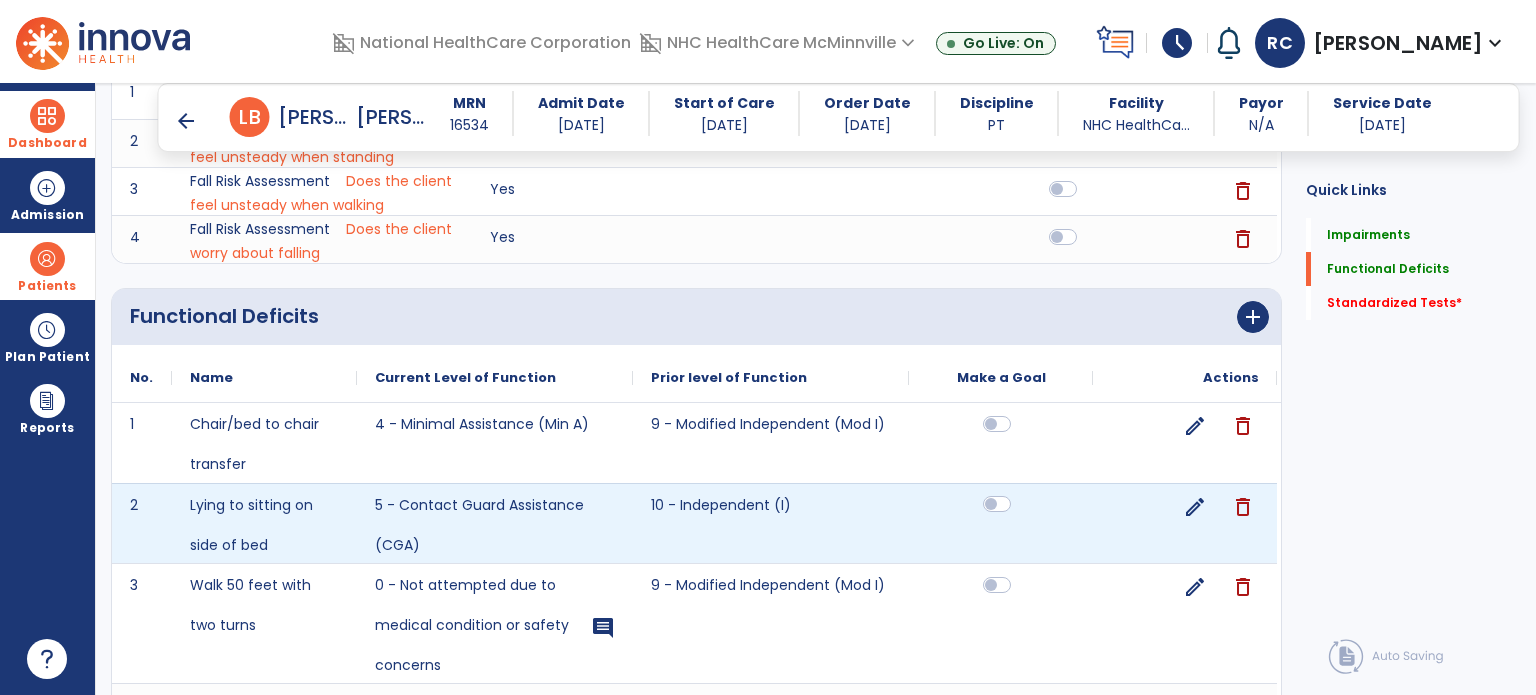 click 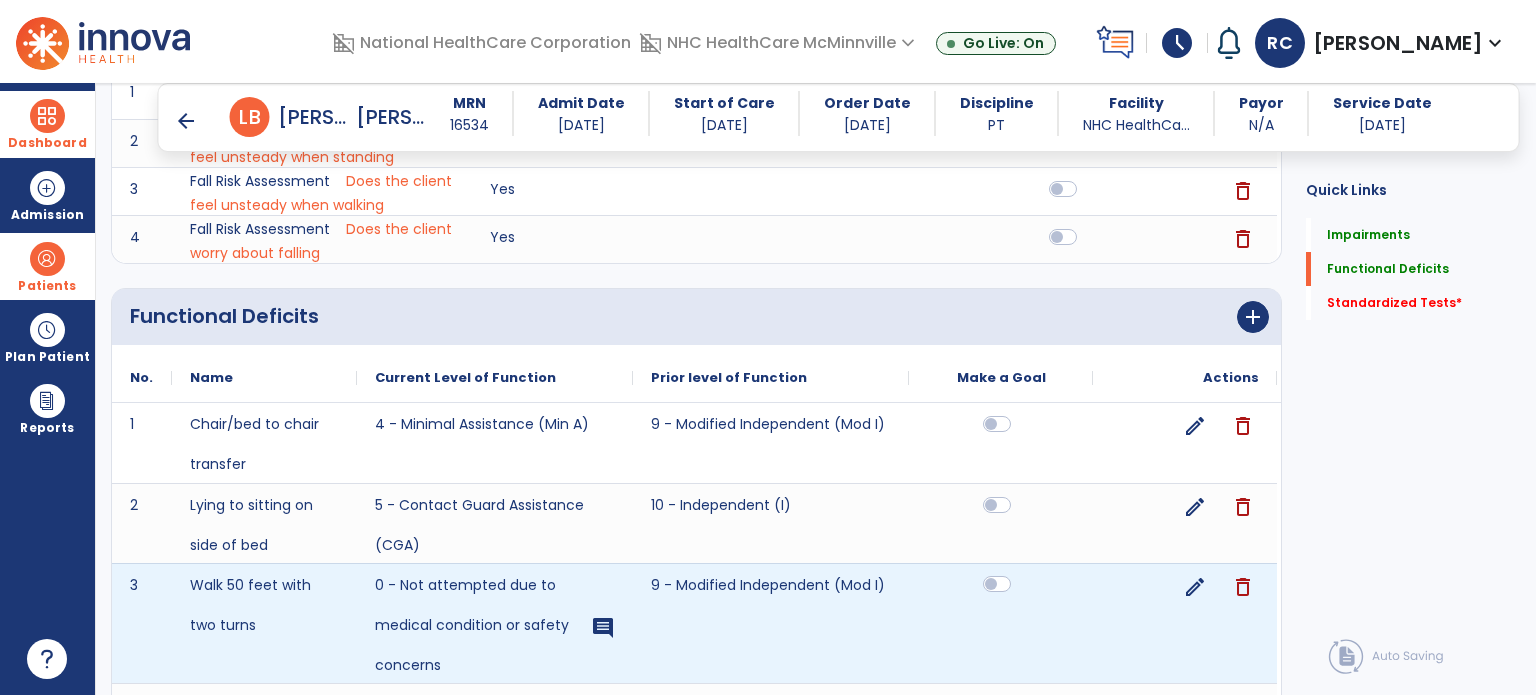 click 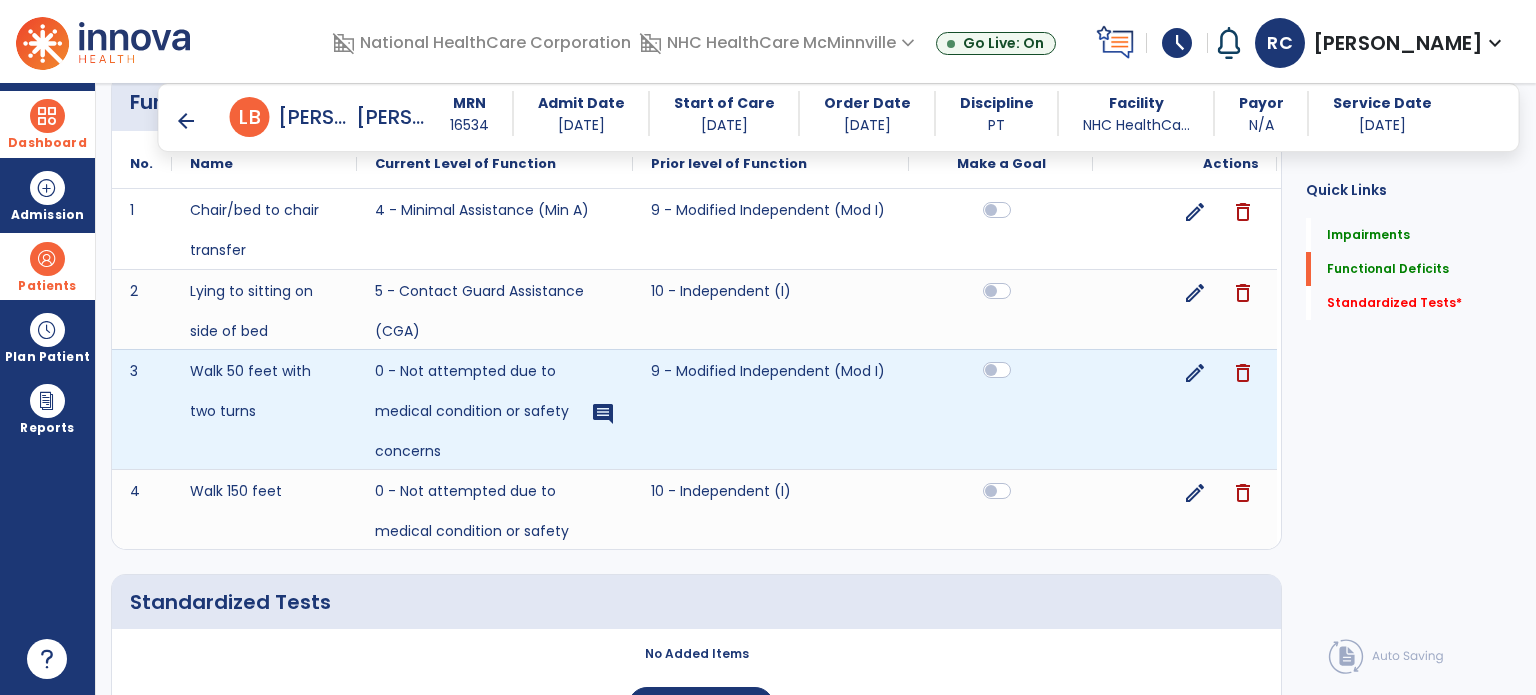 scroll, scrollTop: 607, scrollLeft: 0, axis: vertical 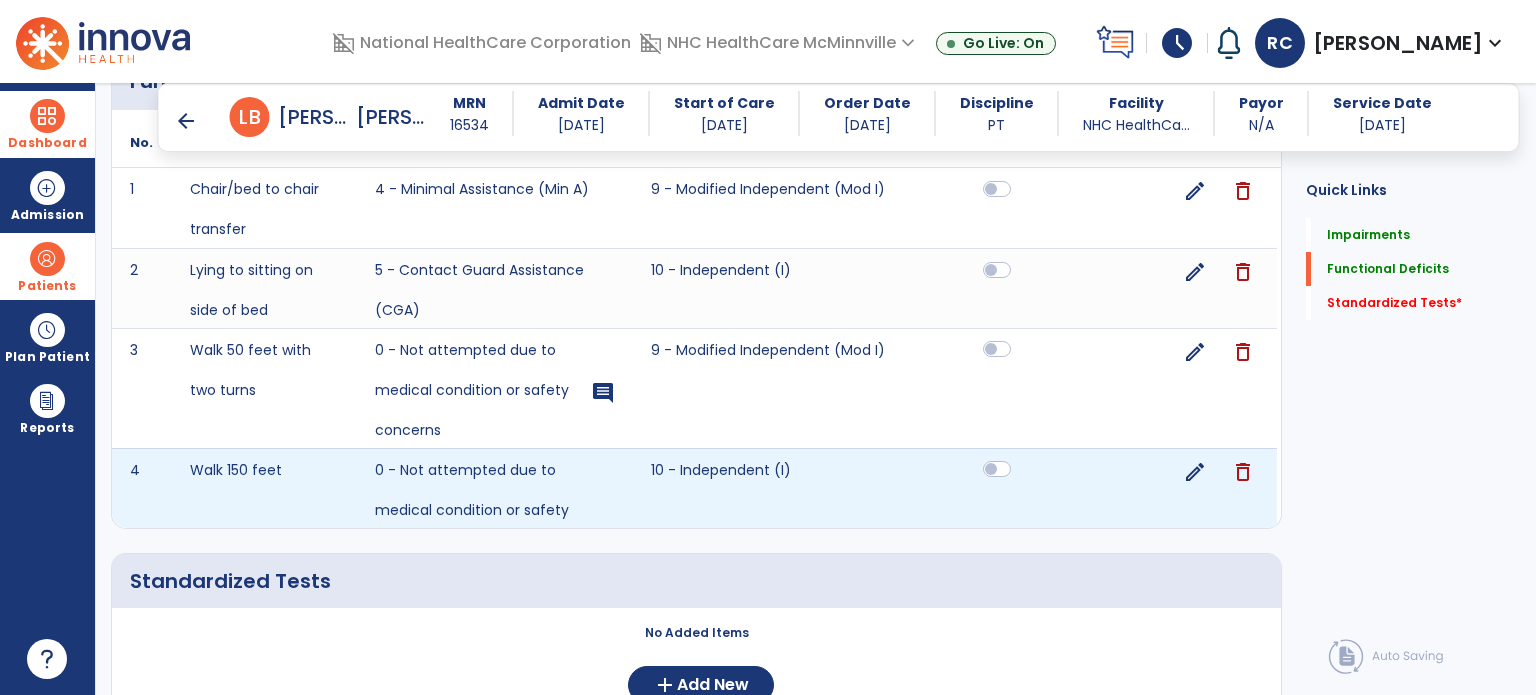 click 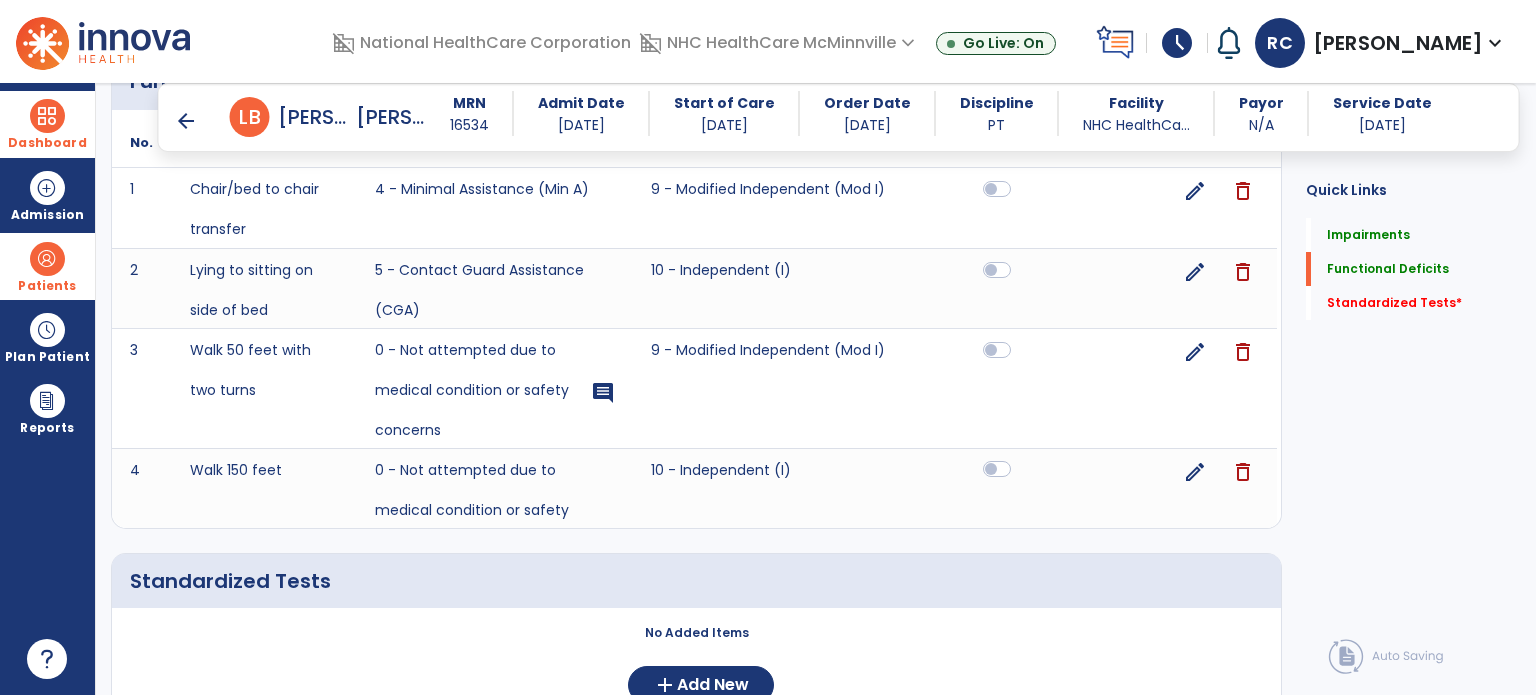 scroll, scrollTop: 700, scrollLeft: 0, axis: vertical 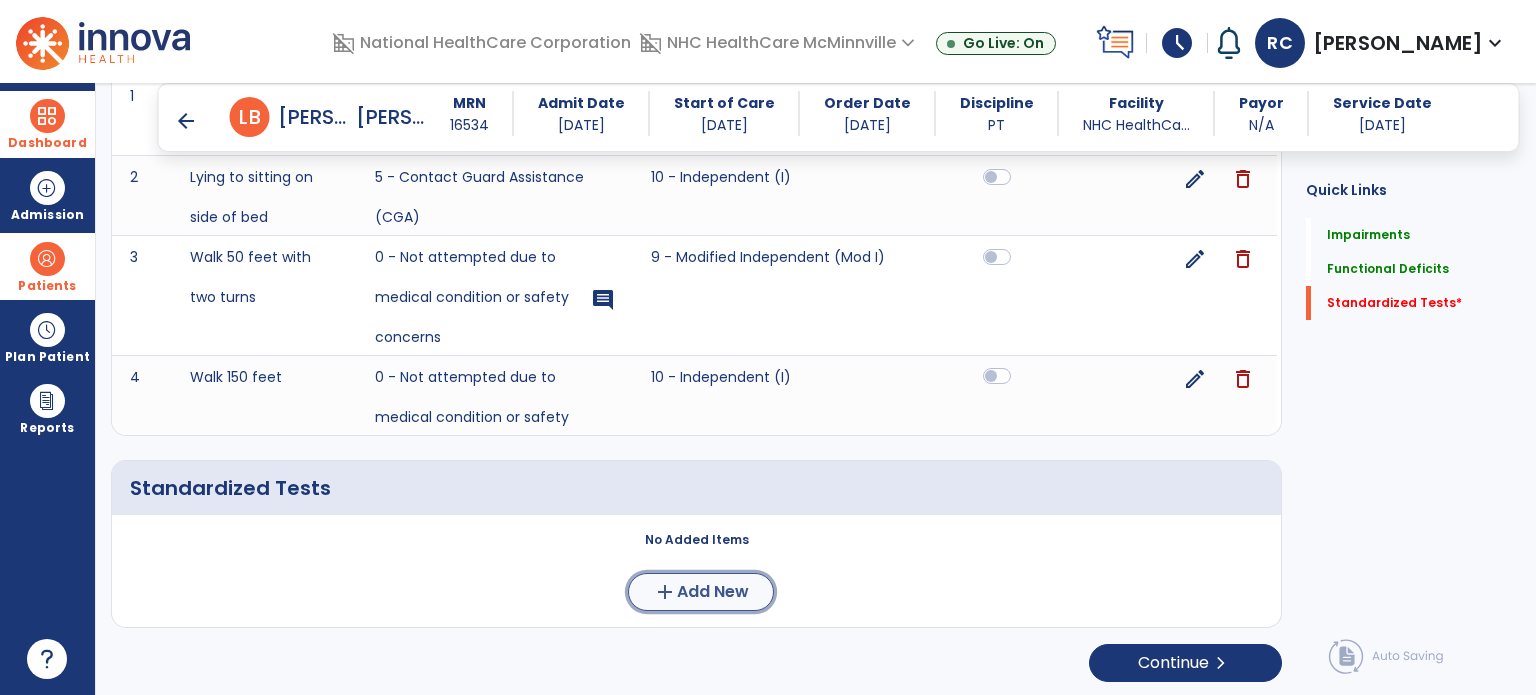 click on "Add New" 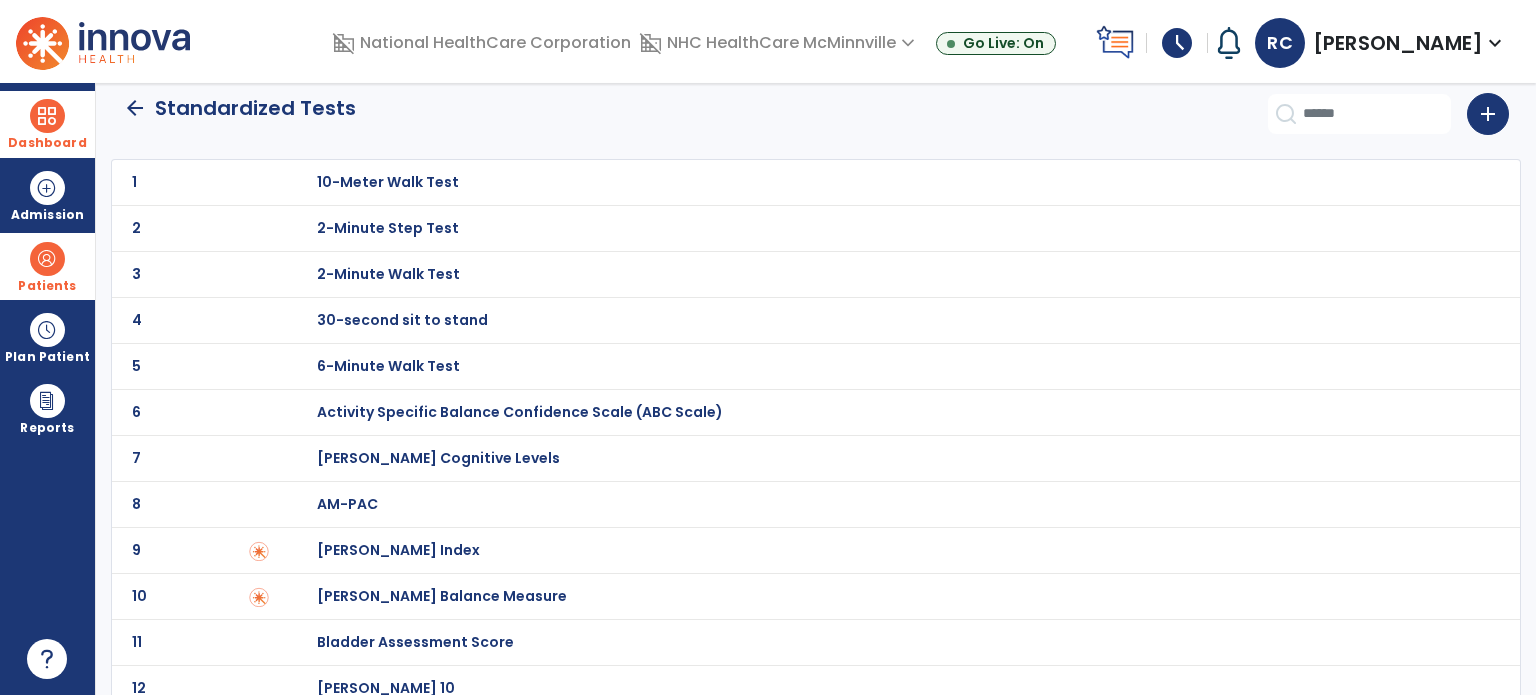 scroll, scrollTop: 0, scrollLeft: 0, axis: both 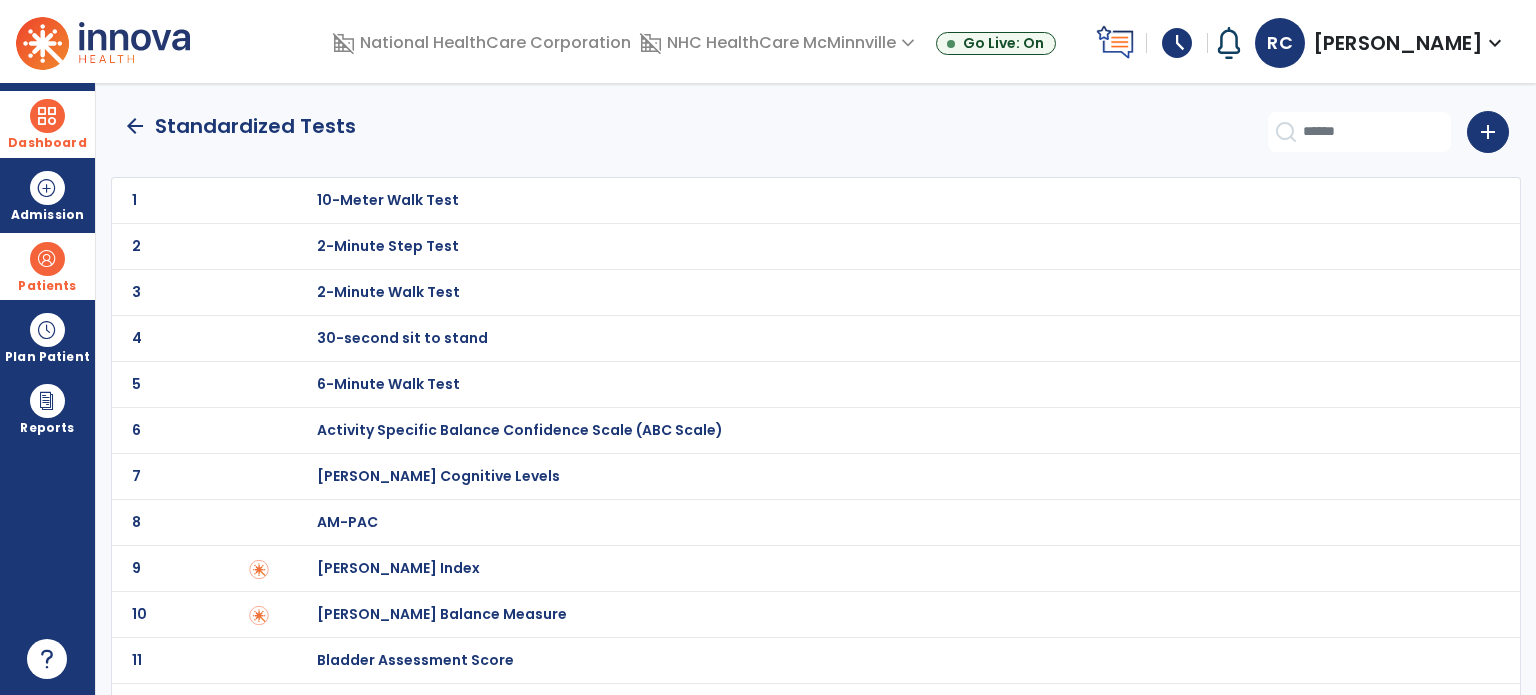 click on "30-second sit to stand" at bounding box center [388, 200] 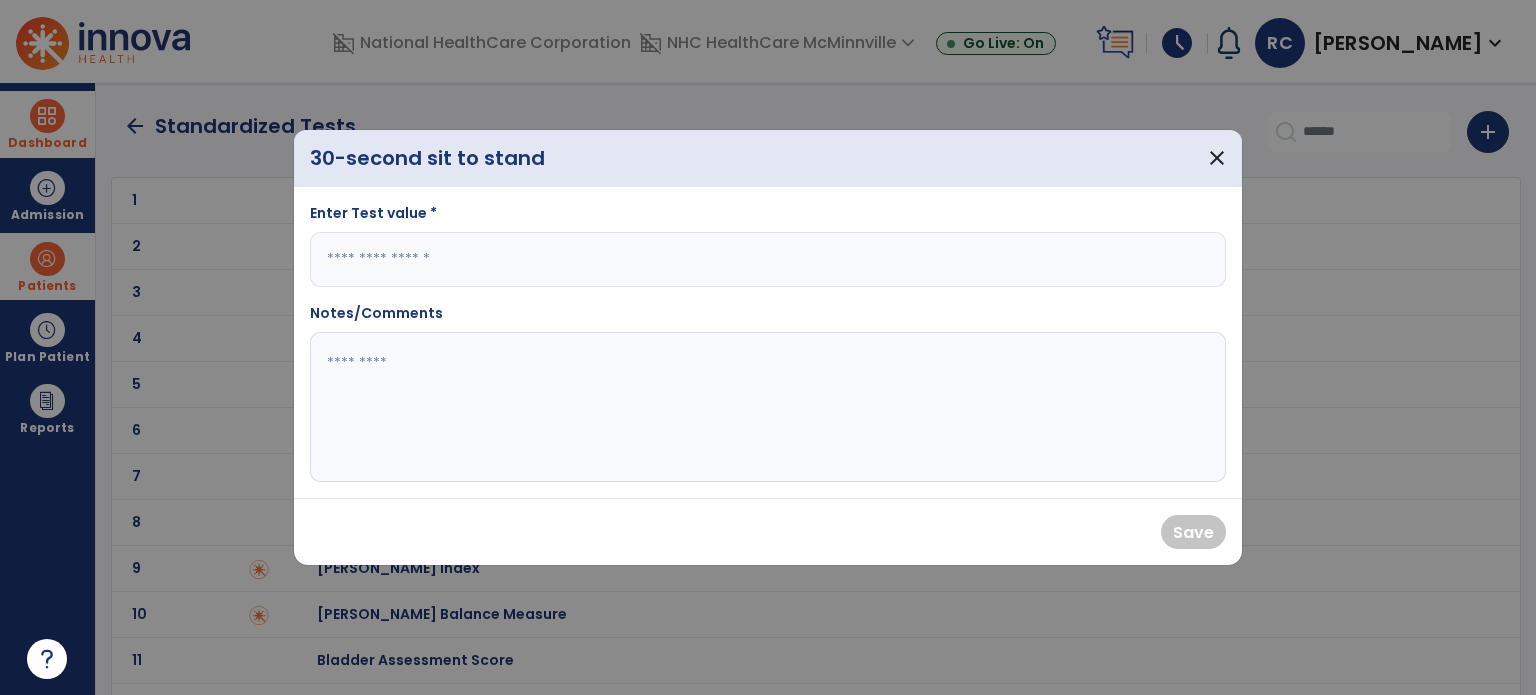 click at bounding box center [768, 259] 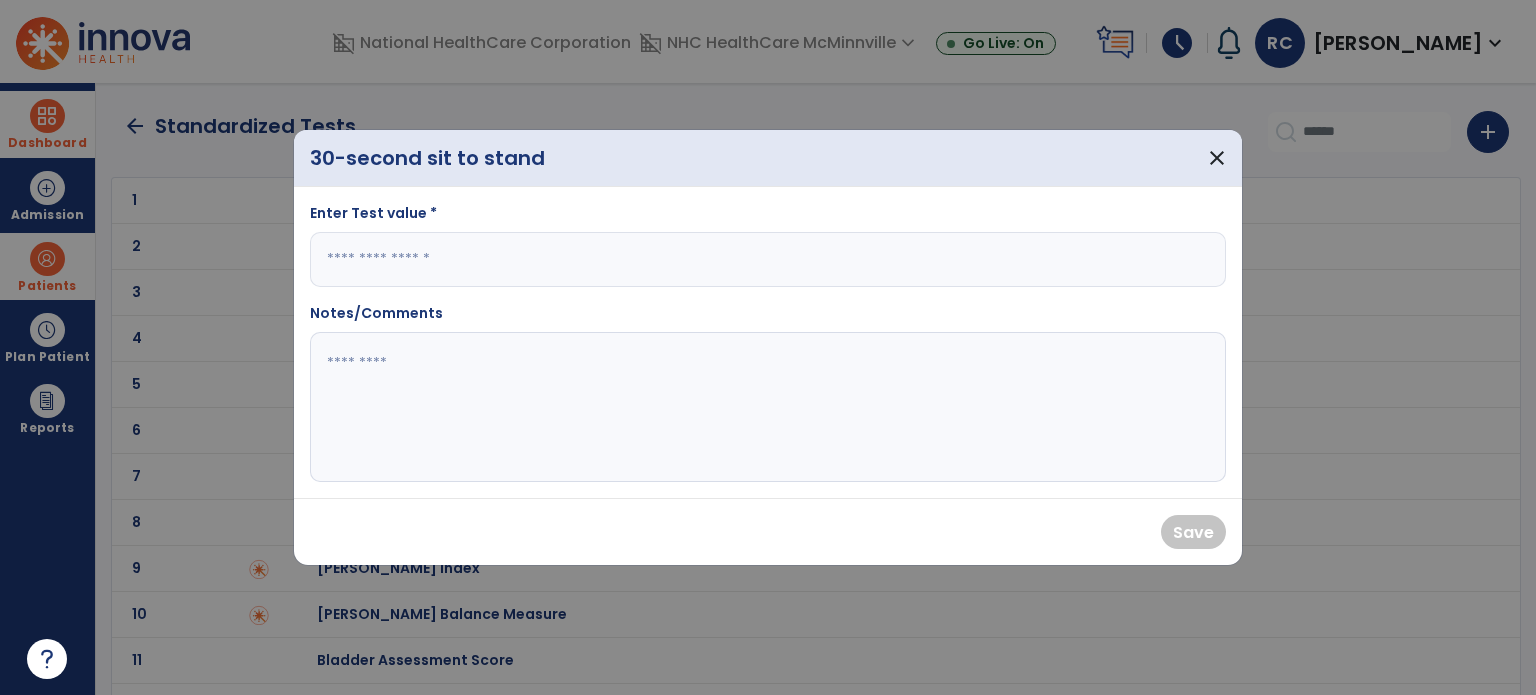 type on "*" 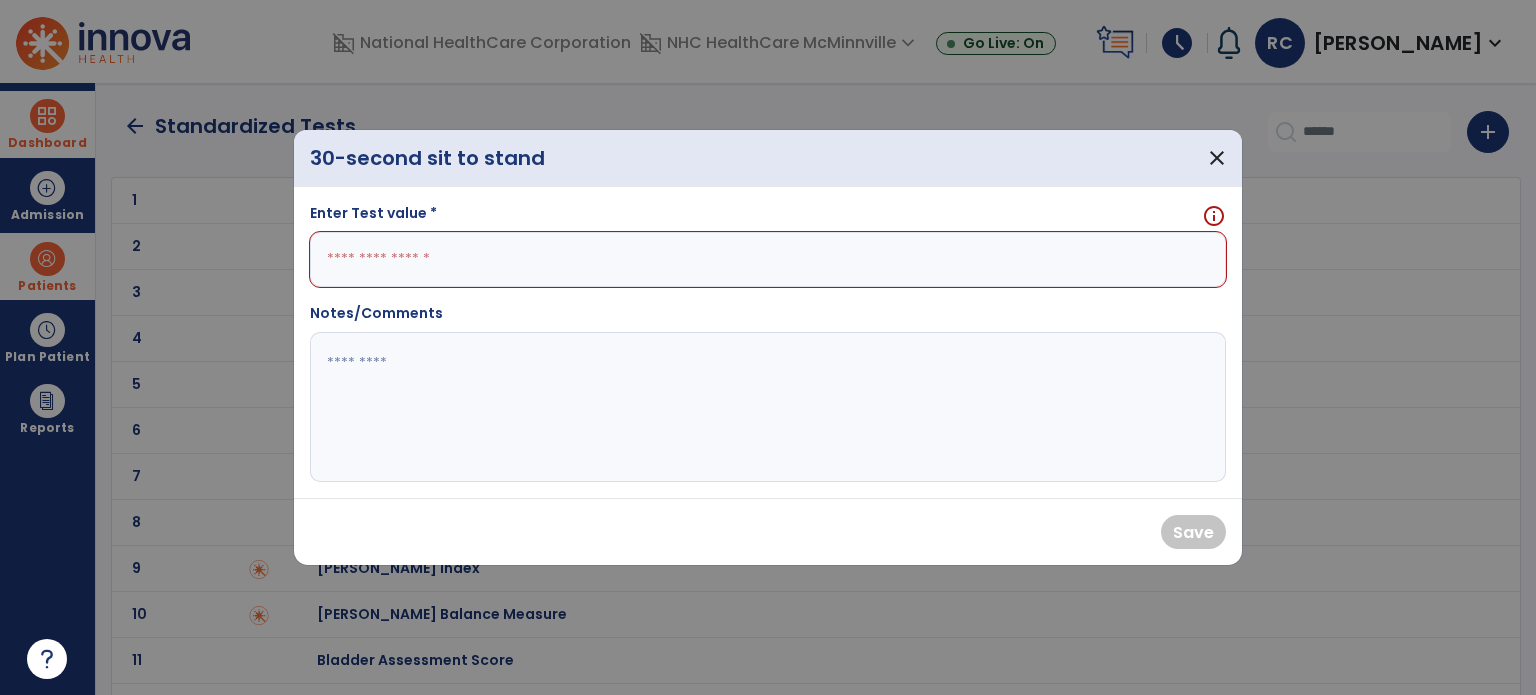 type on "*" 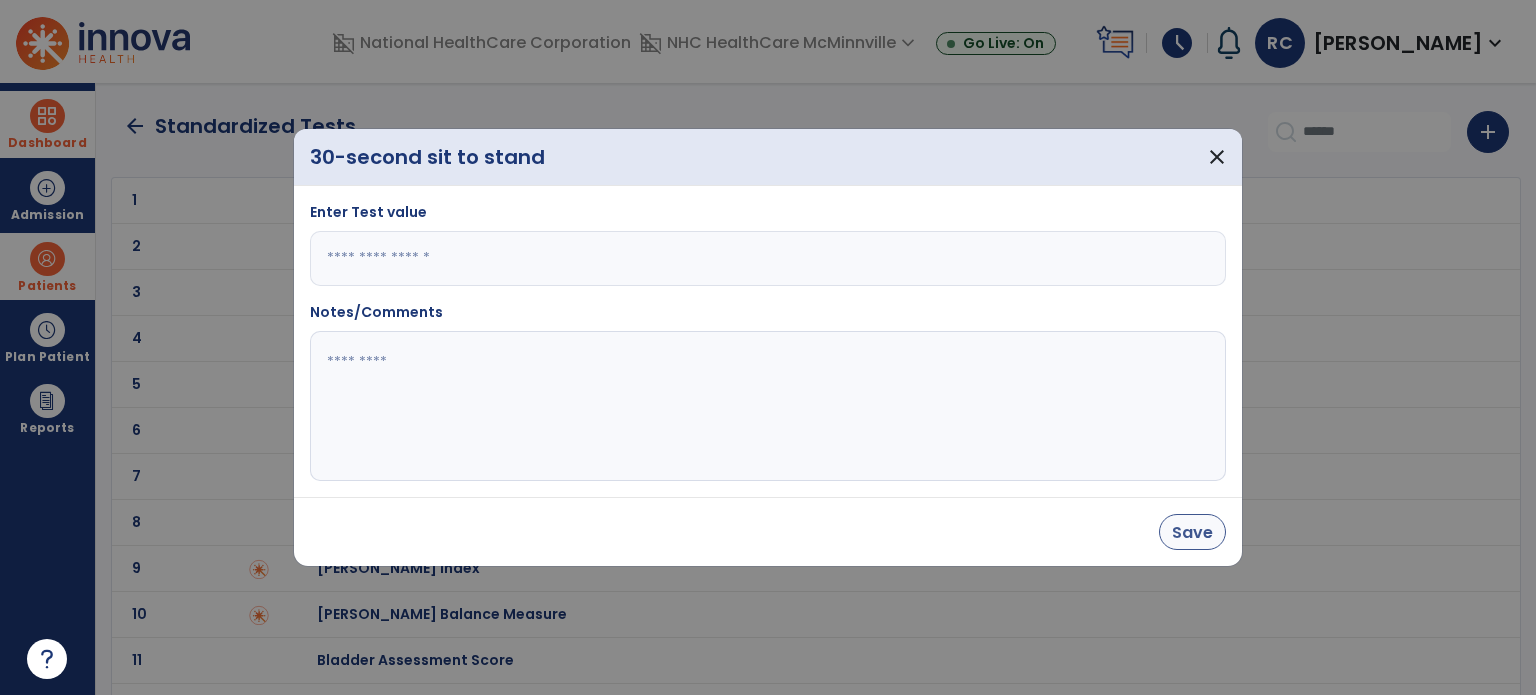 type on "*" 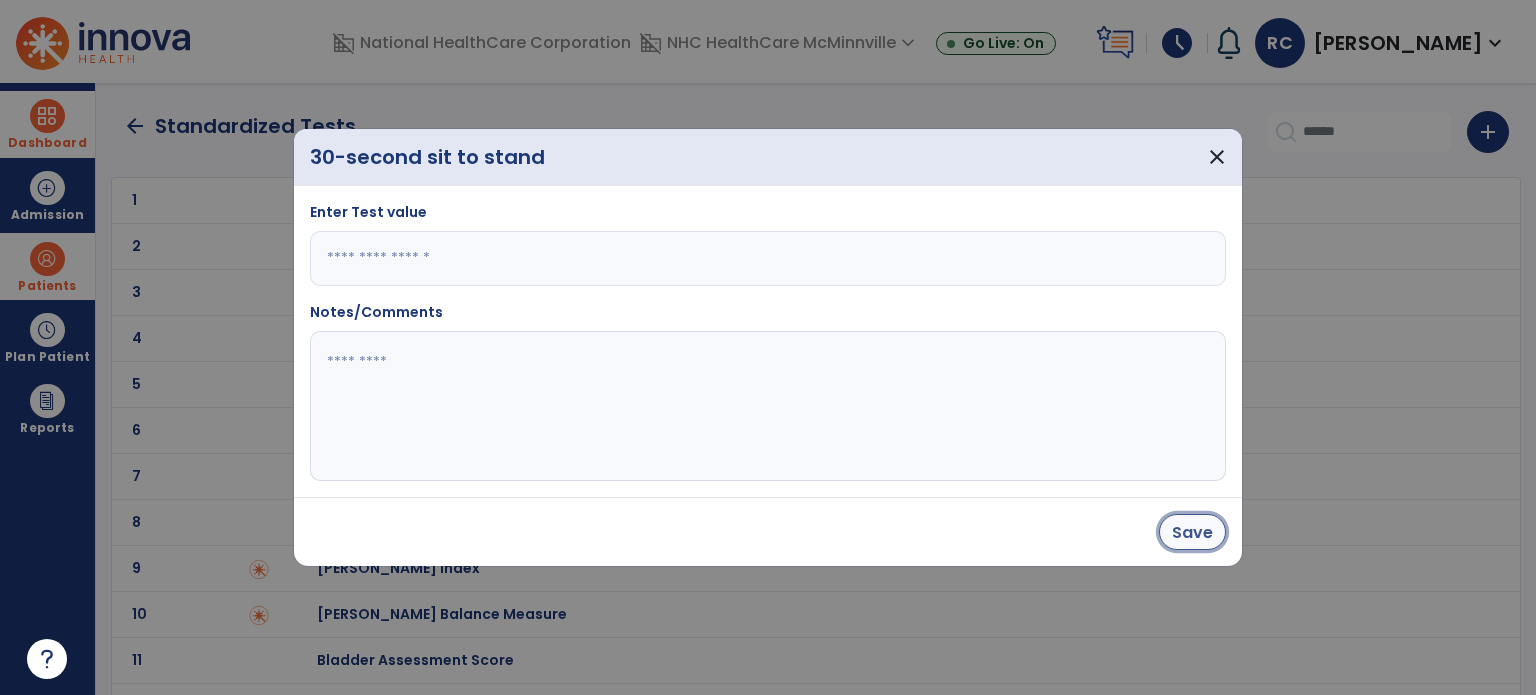 click on "Save" at bounding box center (1192, 532) 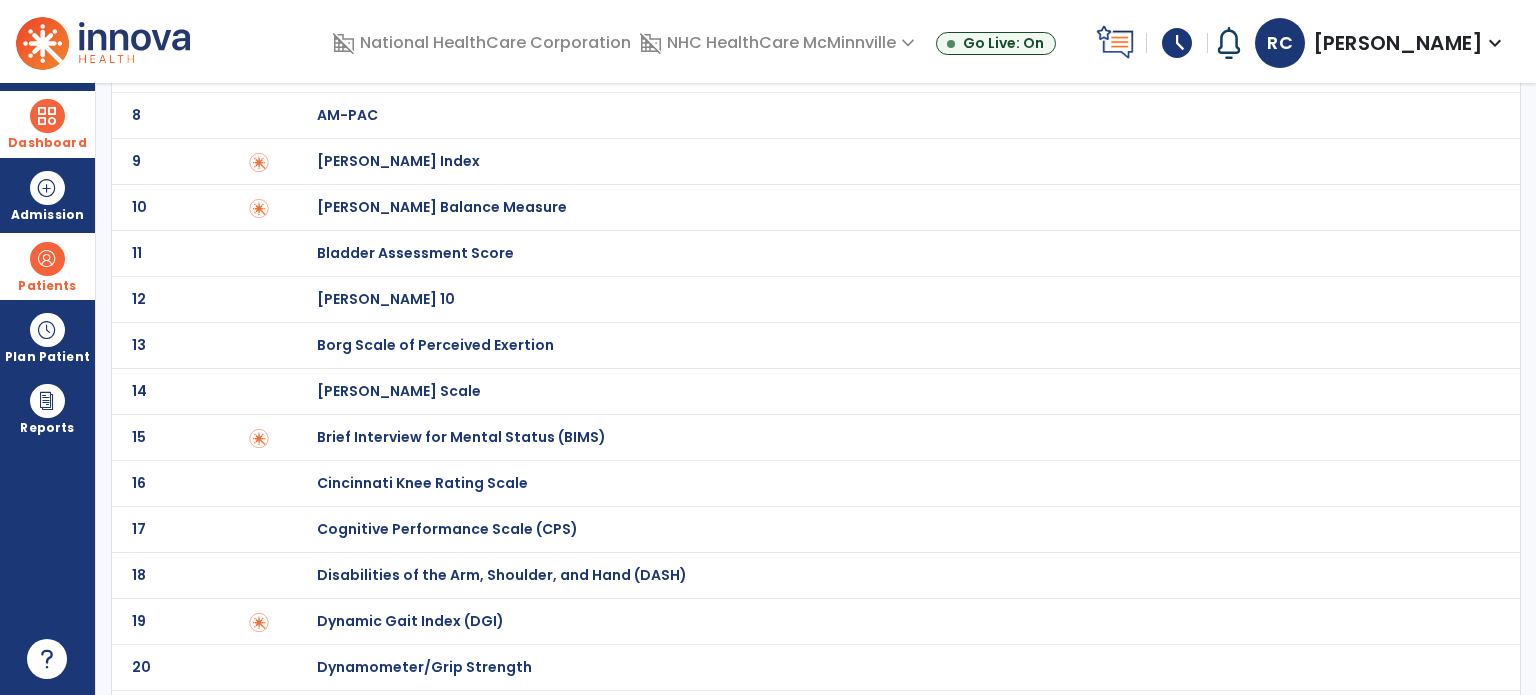 scroll, scrollTop: 0, scrollLeft: 0, axis: both 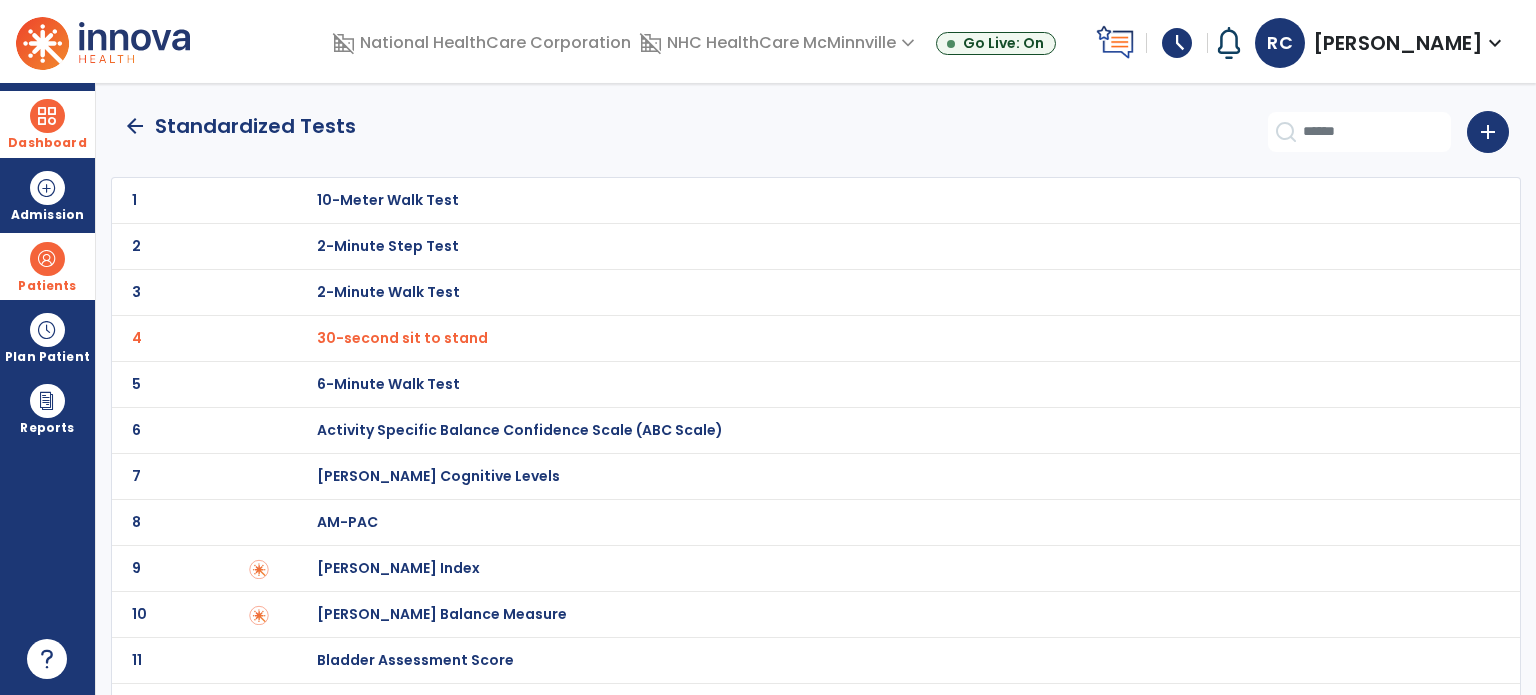 click on "arrow_back" 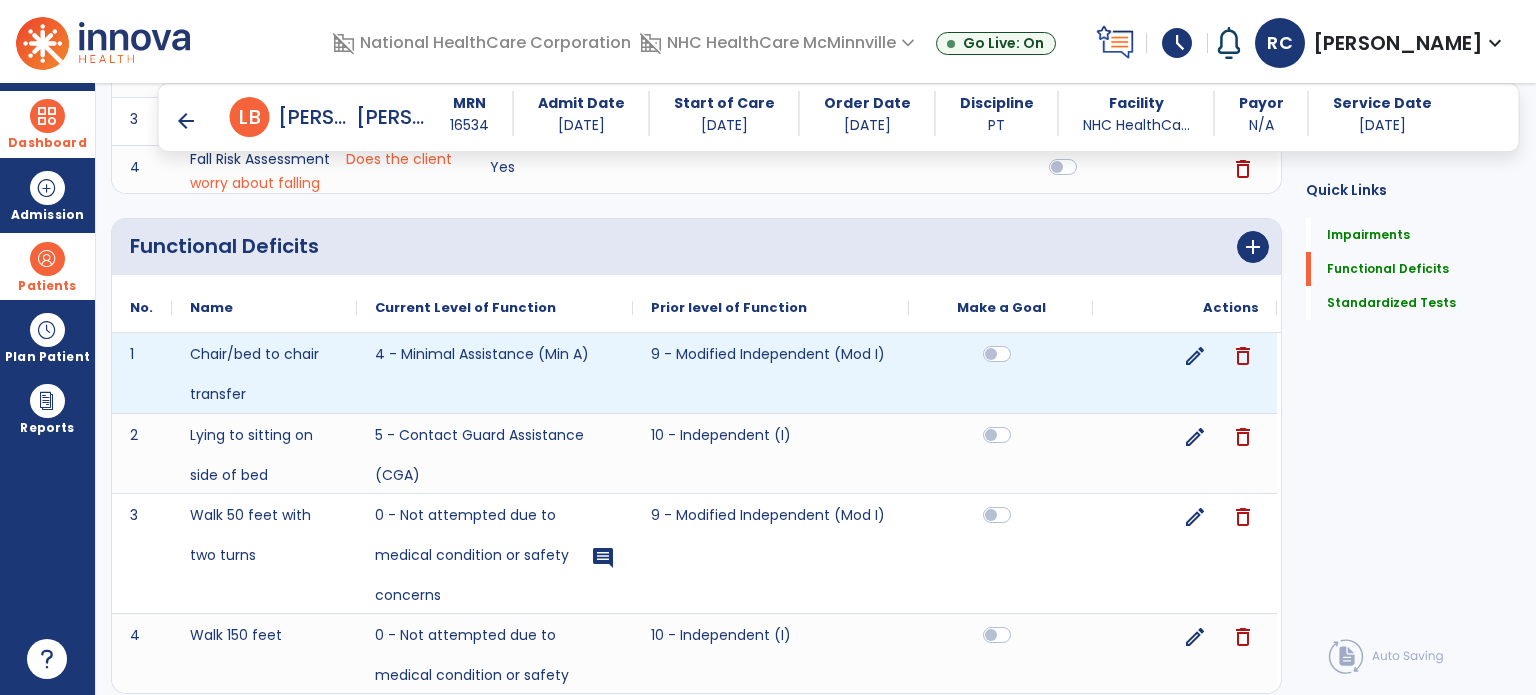 scroll, scrollTop: 729, scrollLeft: 0, axis: vertical 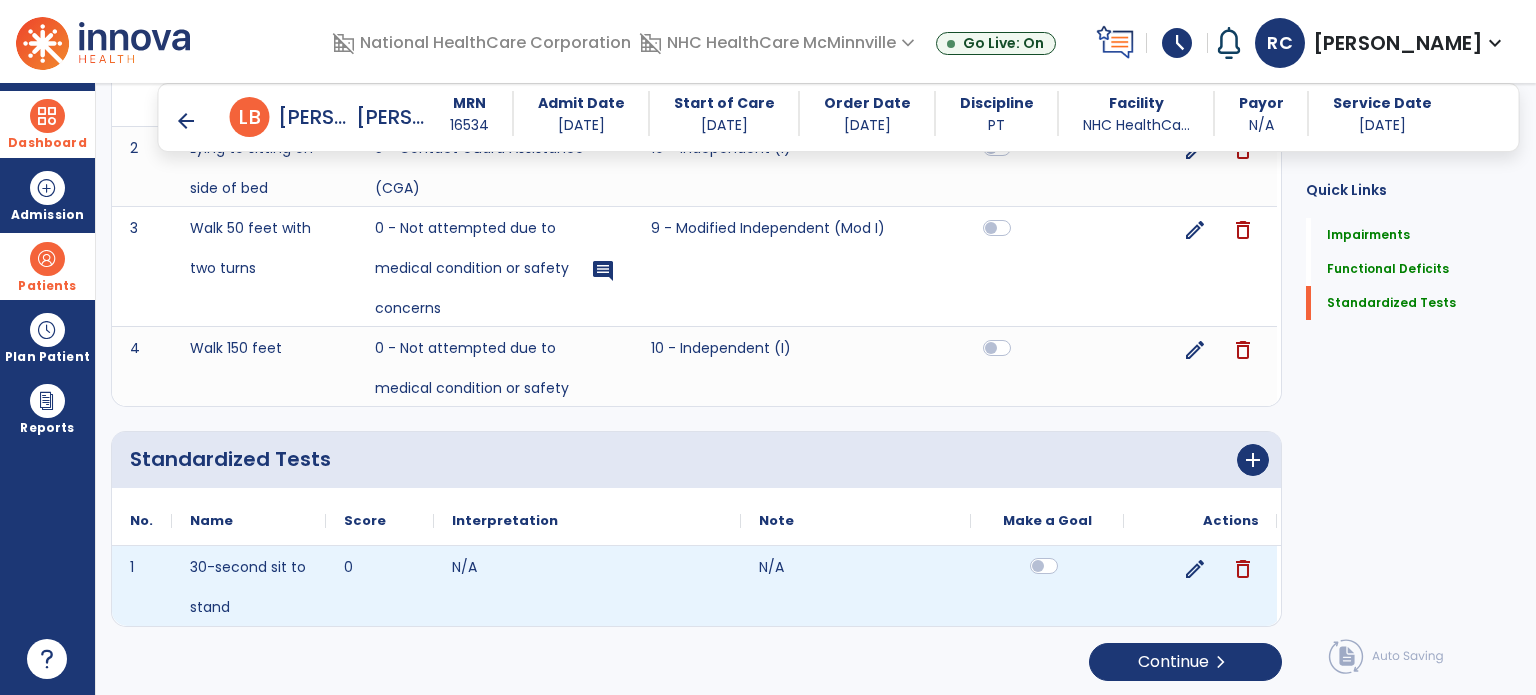 click 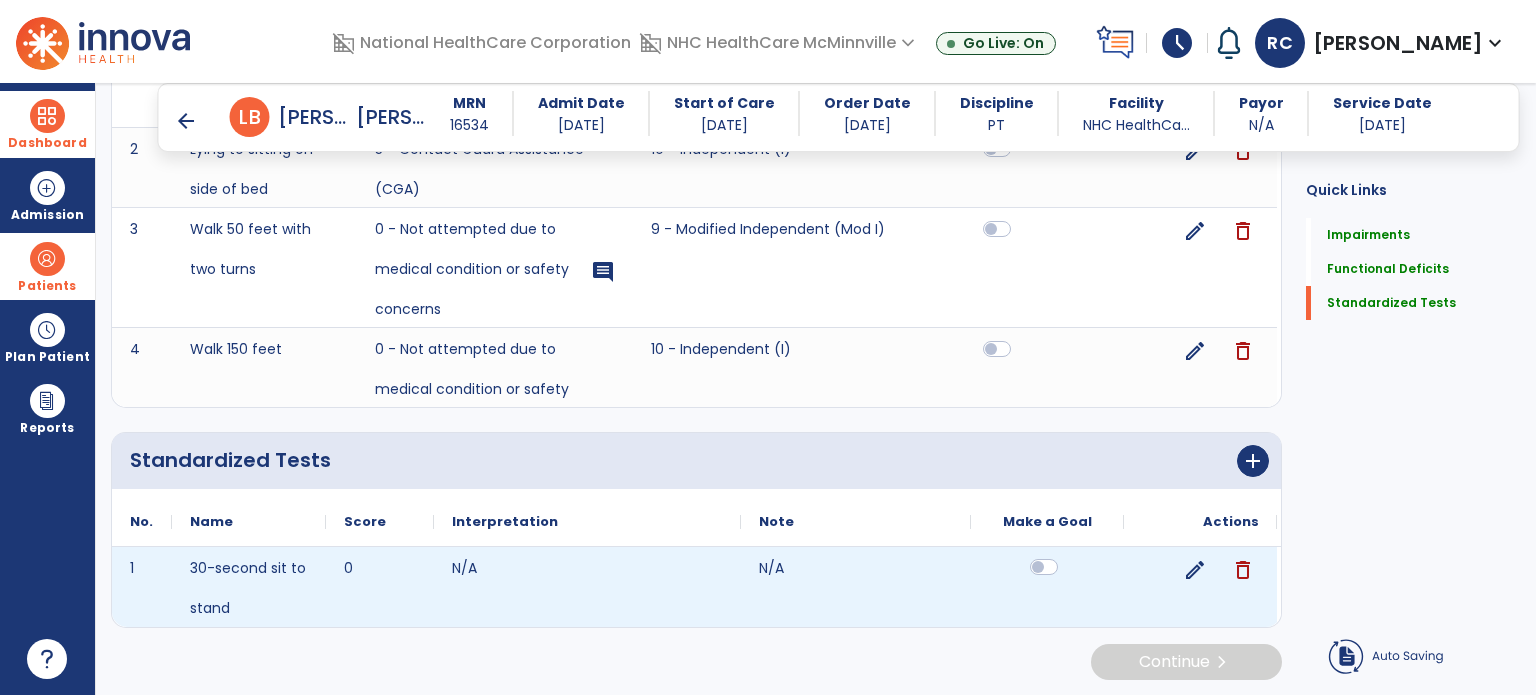 scroll, scrollTop: 729, scrollLeft: 0, axis: vertical 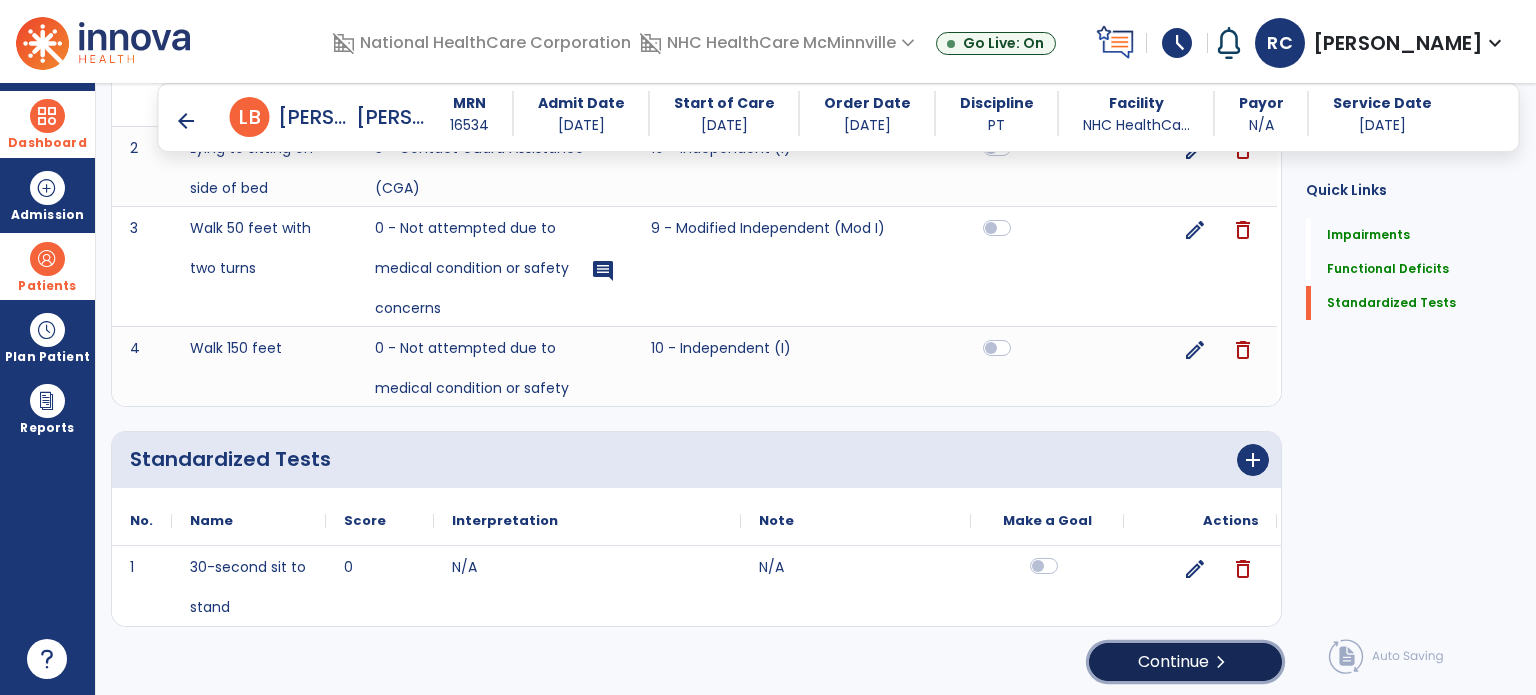 click on "Continue  chevron_right" 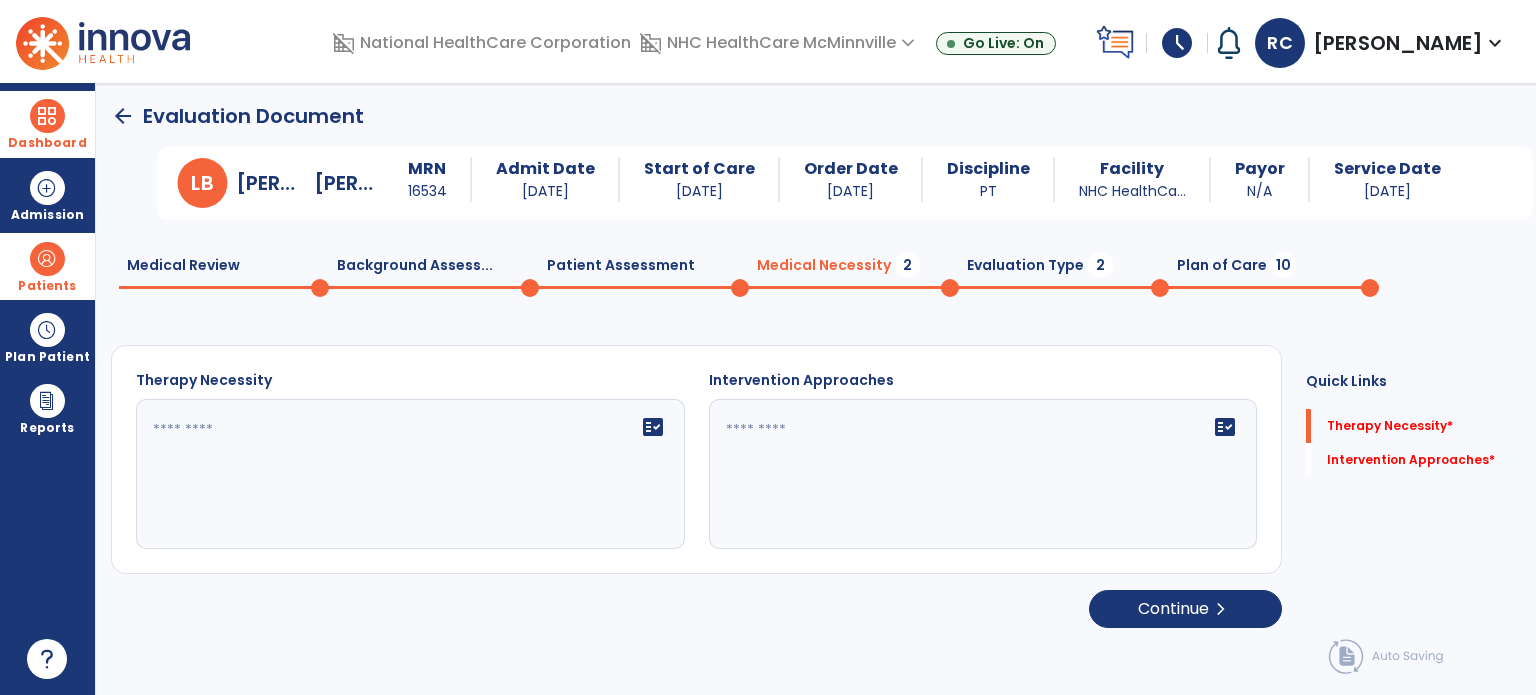scroll, scrollTop: 0, scrollLeft: 0, axis: both 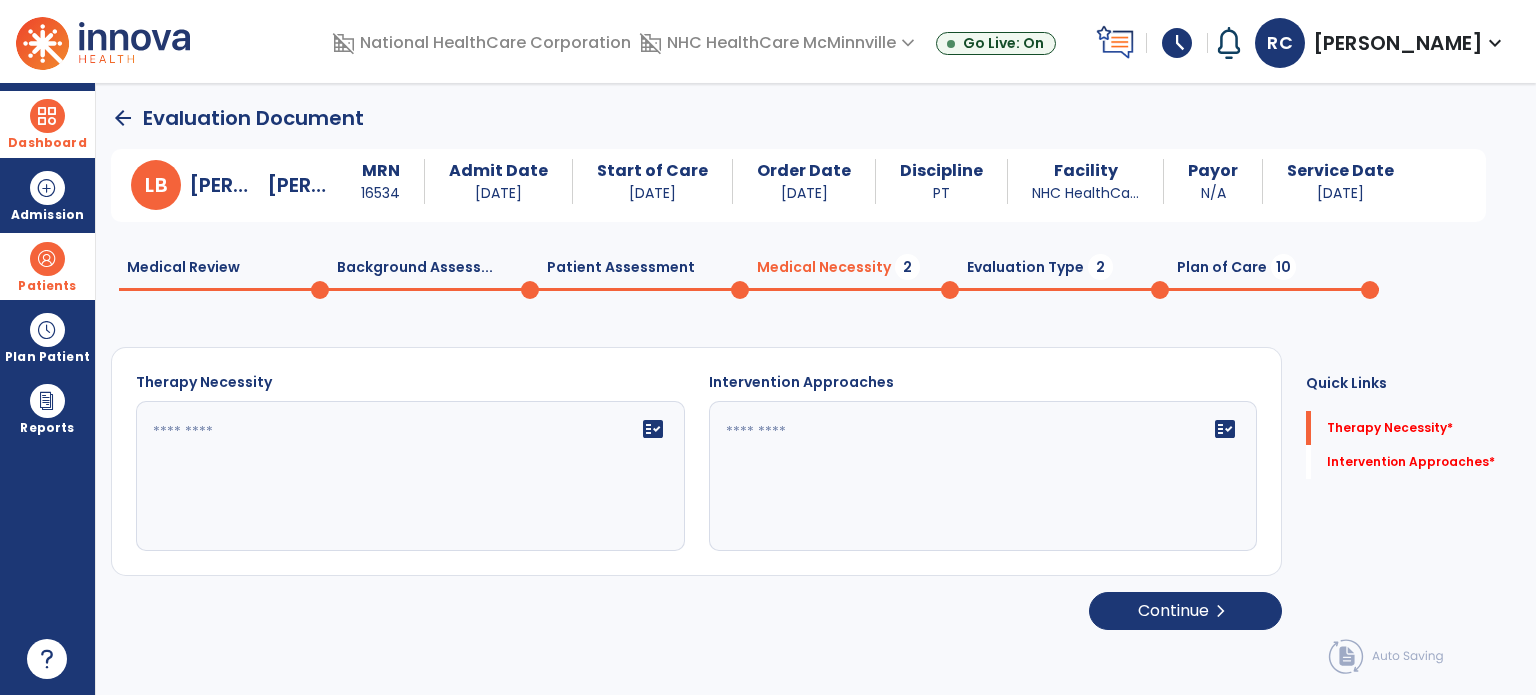 click 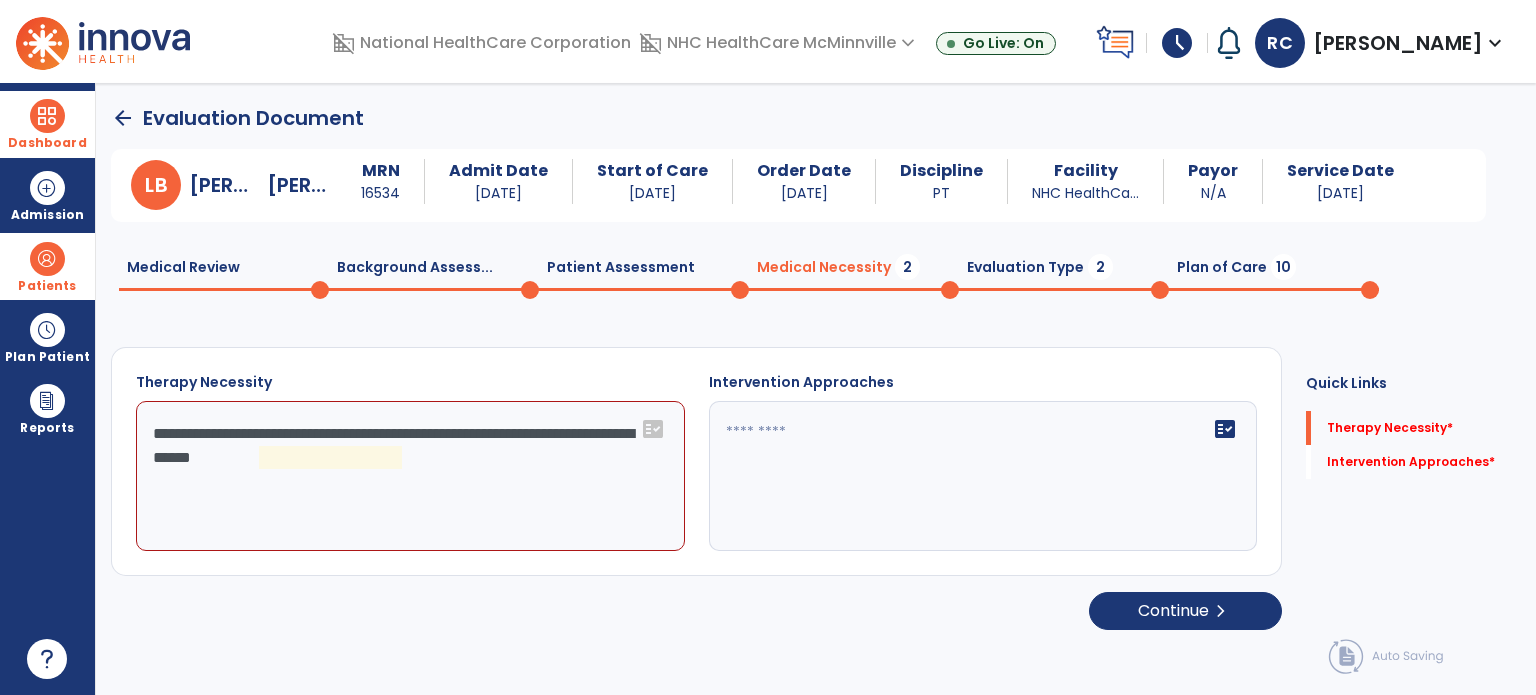 click on "**********" 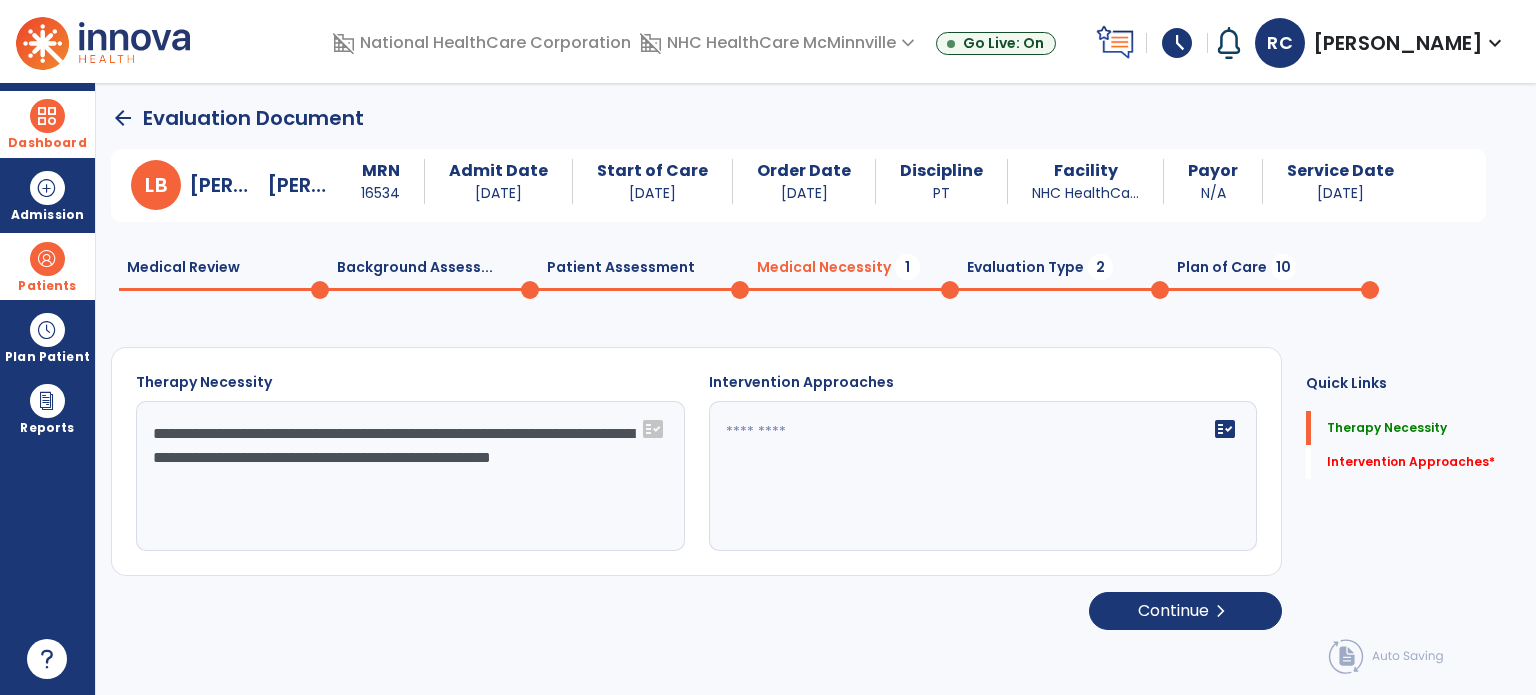 type on "**********" 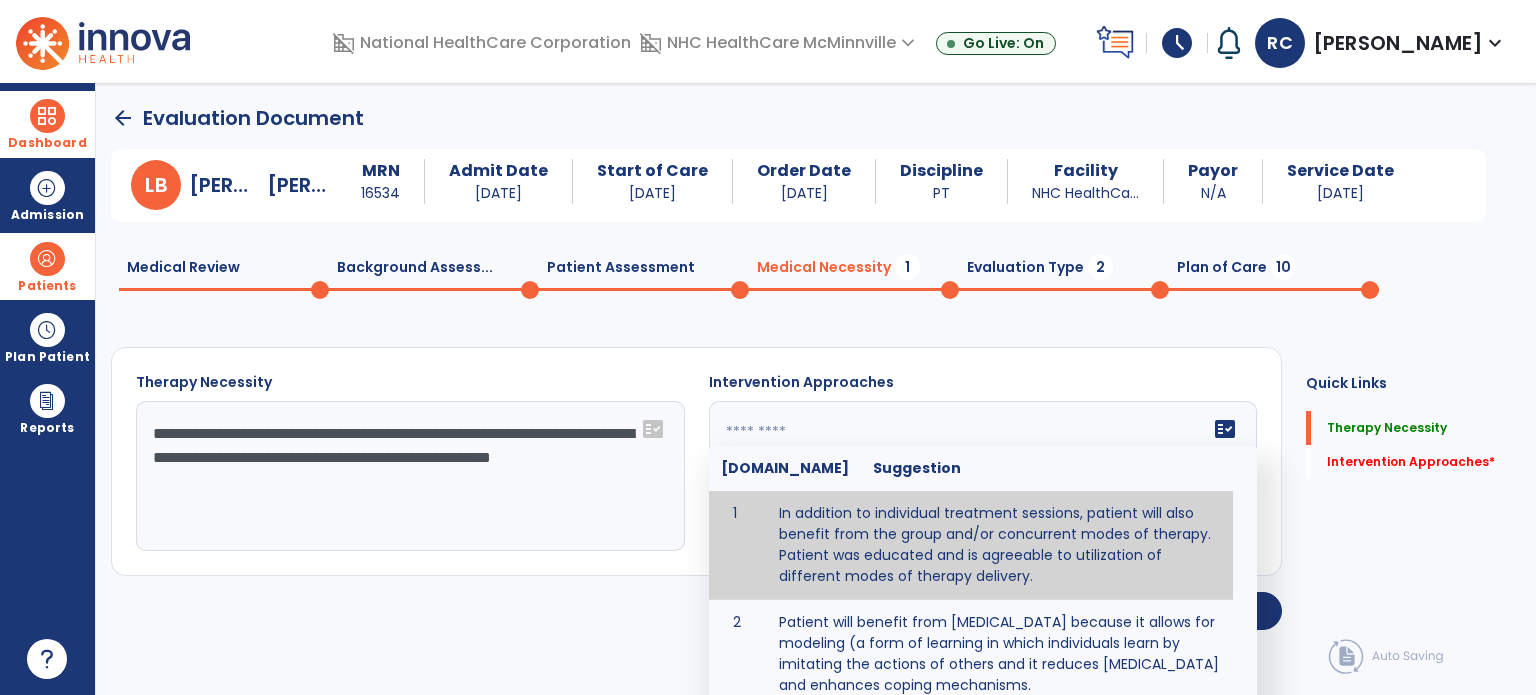 type on "**********" 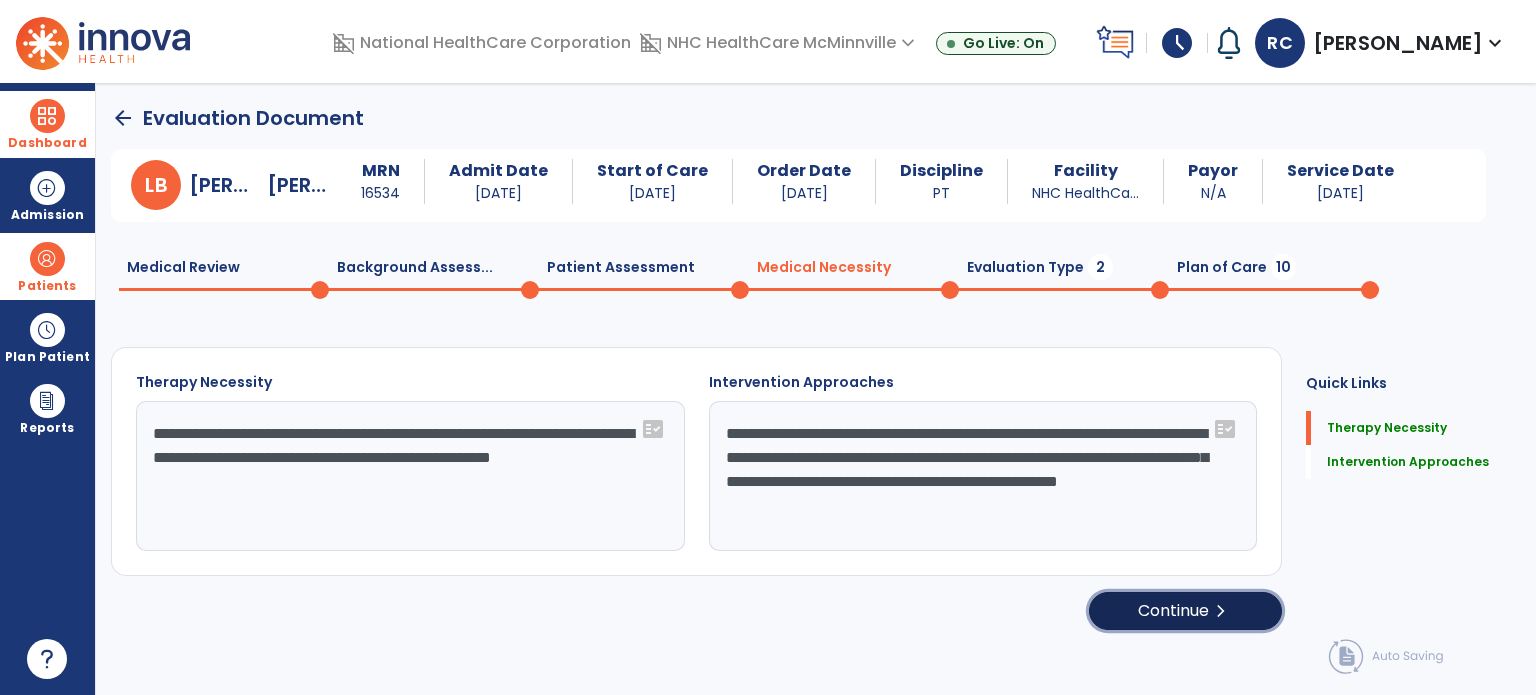 click on "Continue  chevron_right" 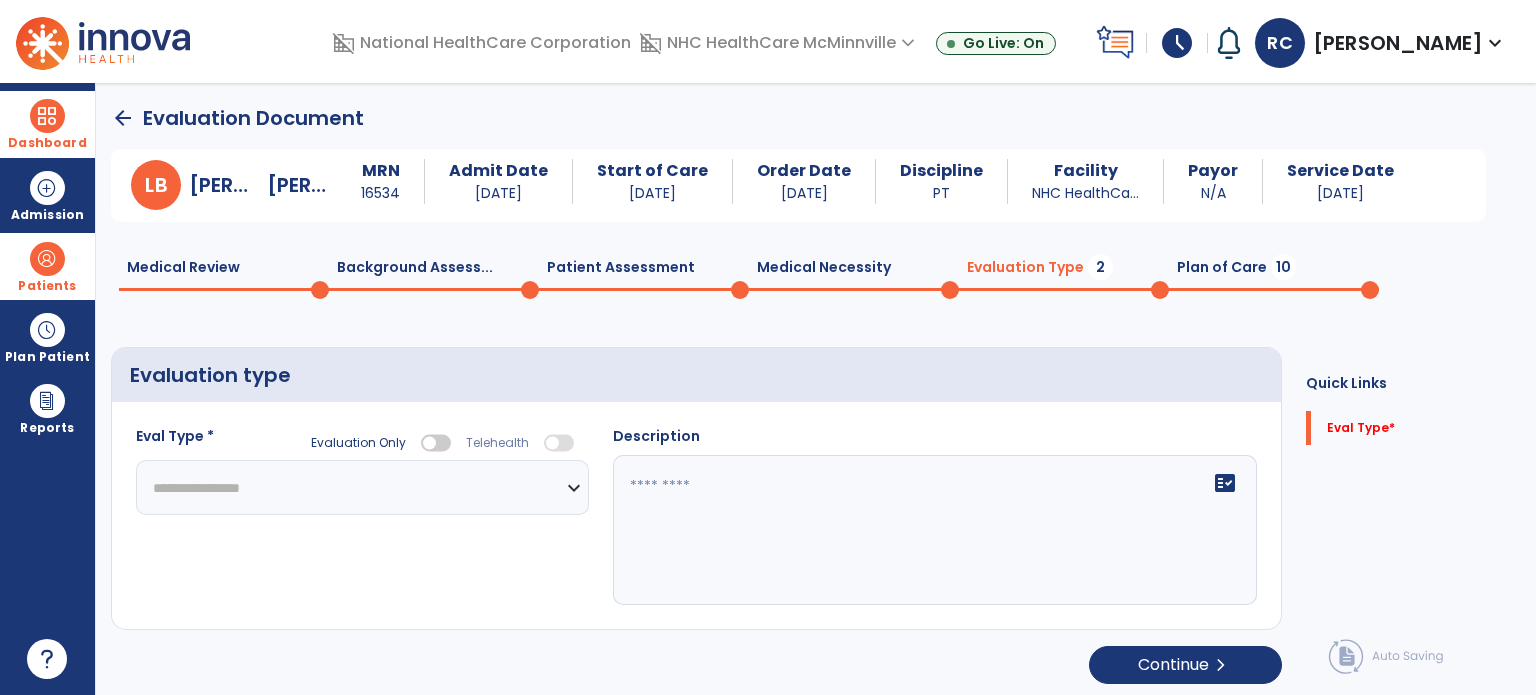 click on "**********" 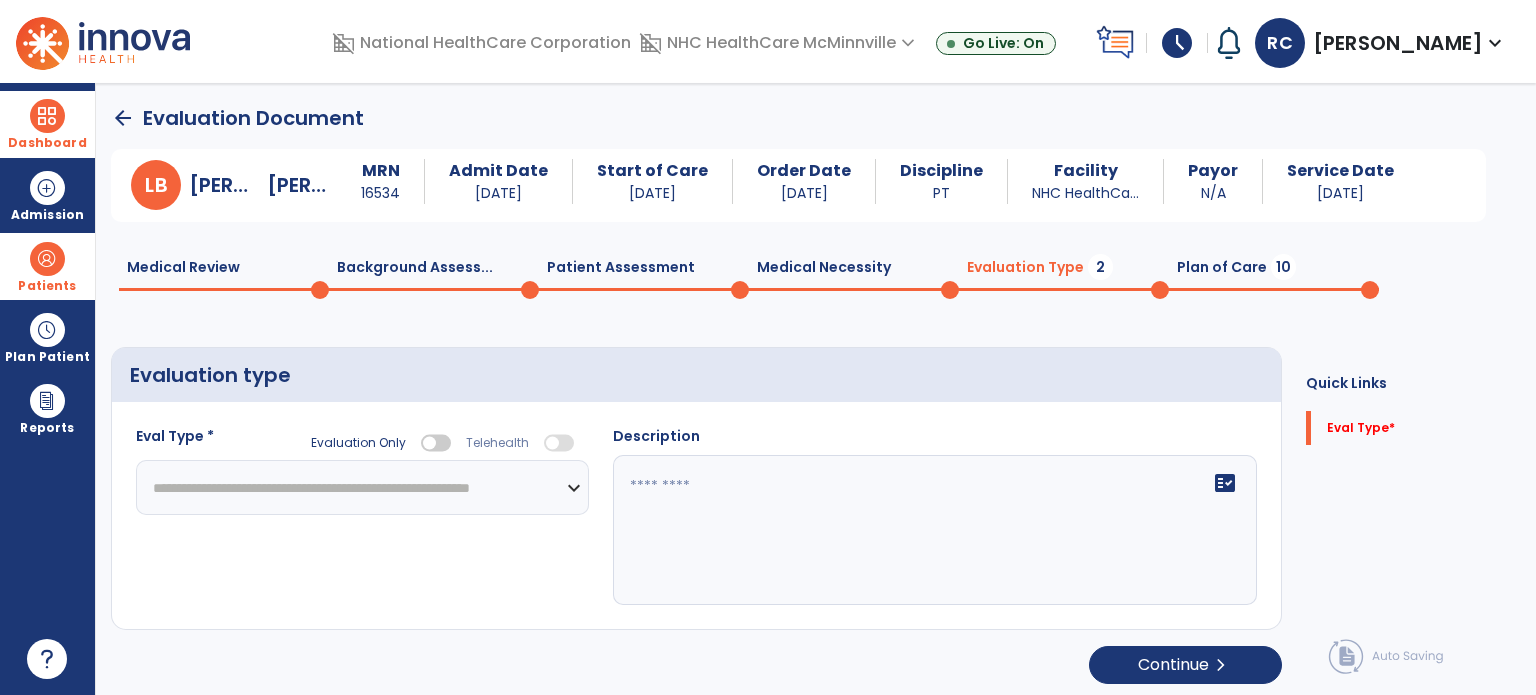 click on "**********" 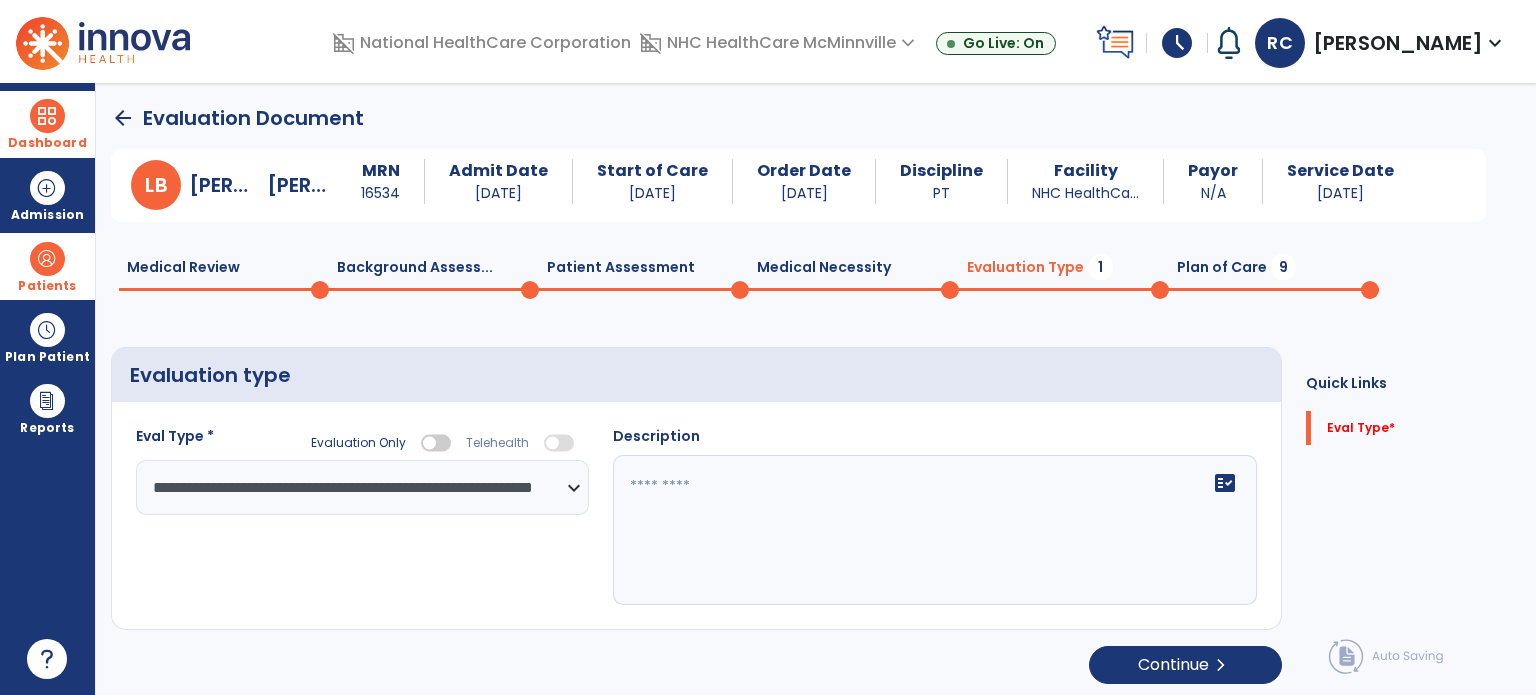 click 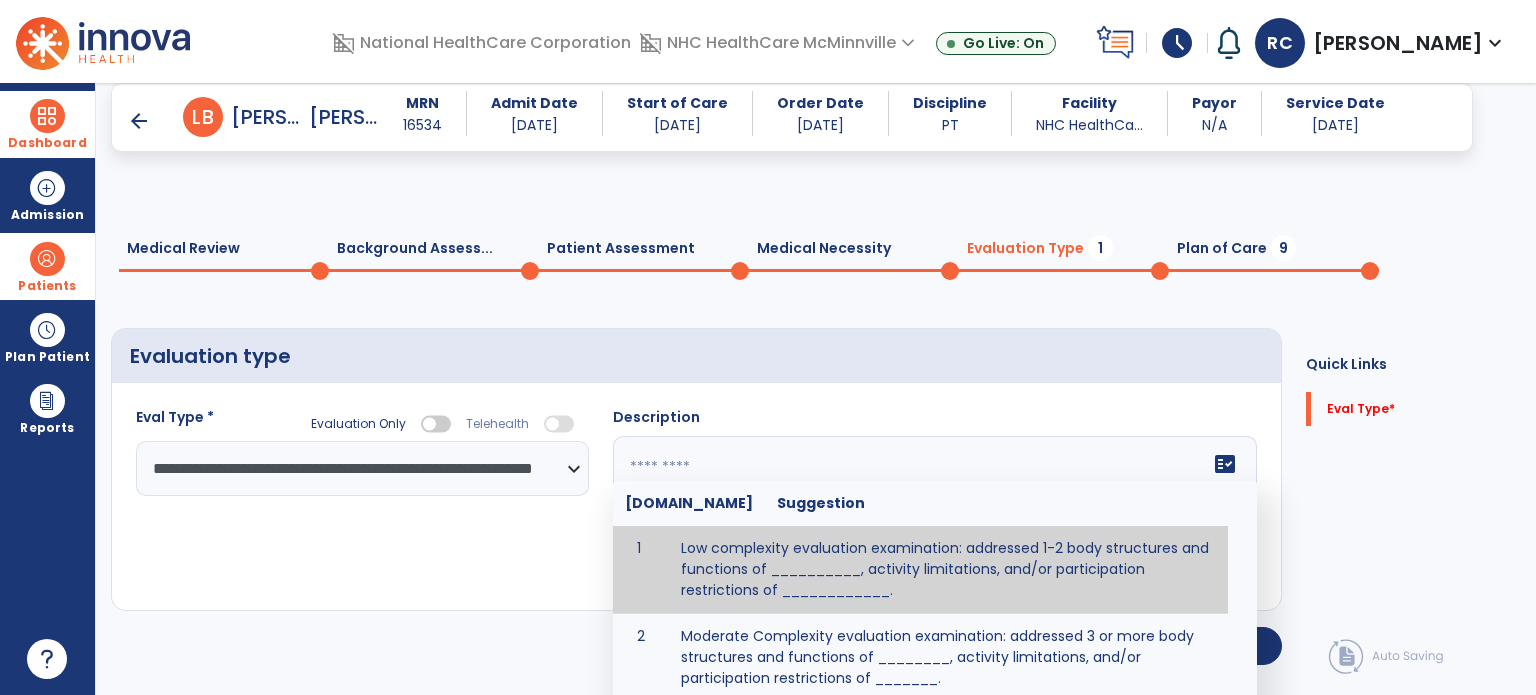 scroll, scrollTop: 96, scrollLeft: 0, axis: vertical 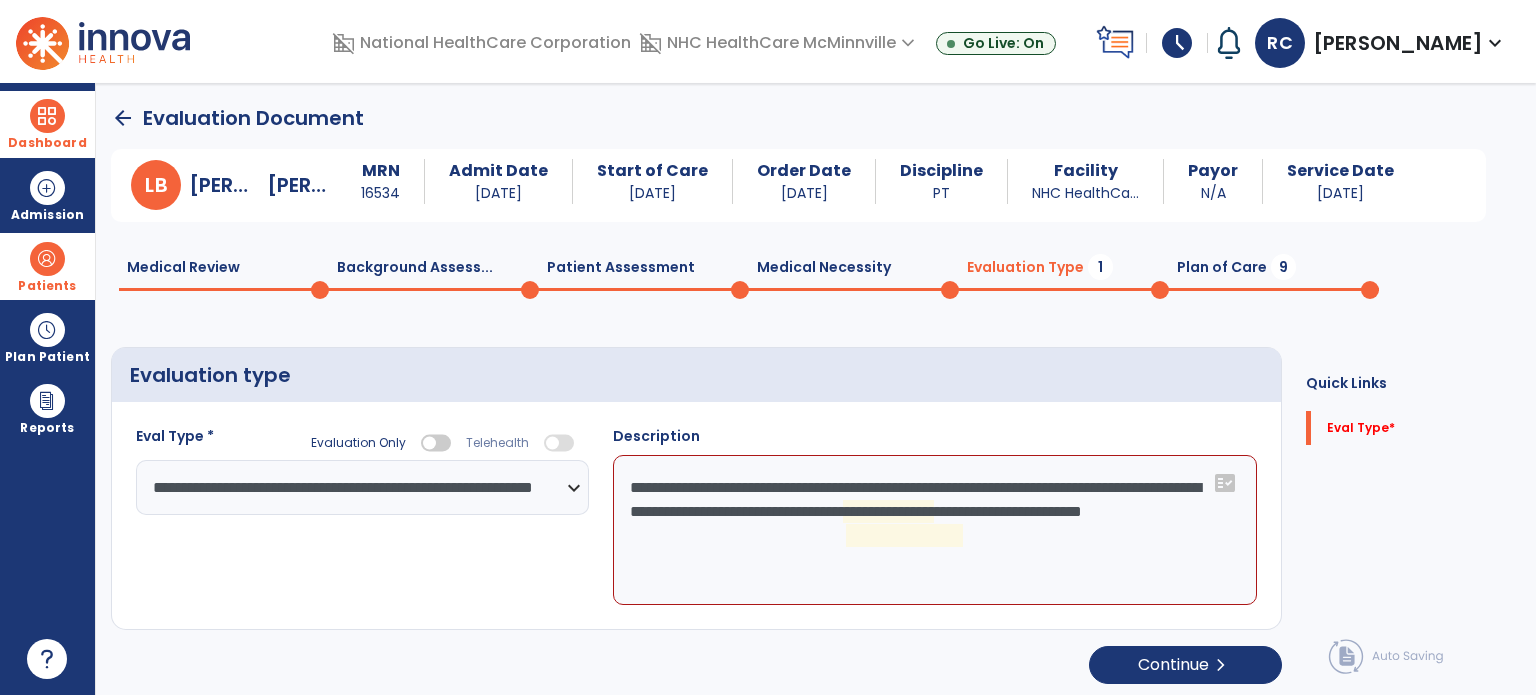 click on "**********" 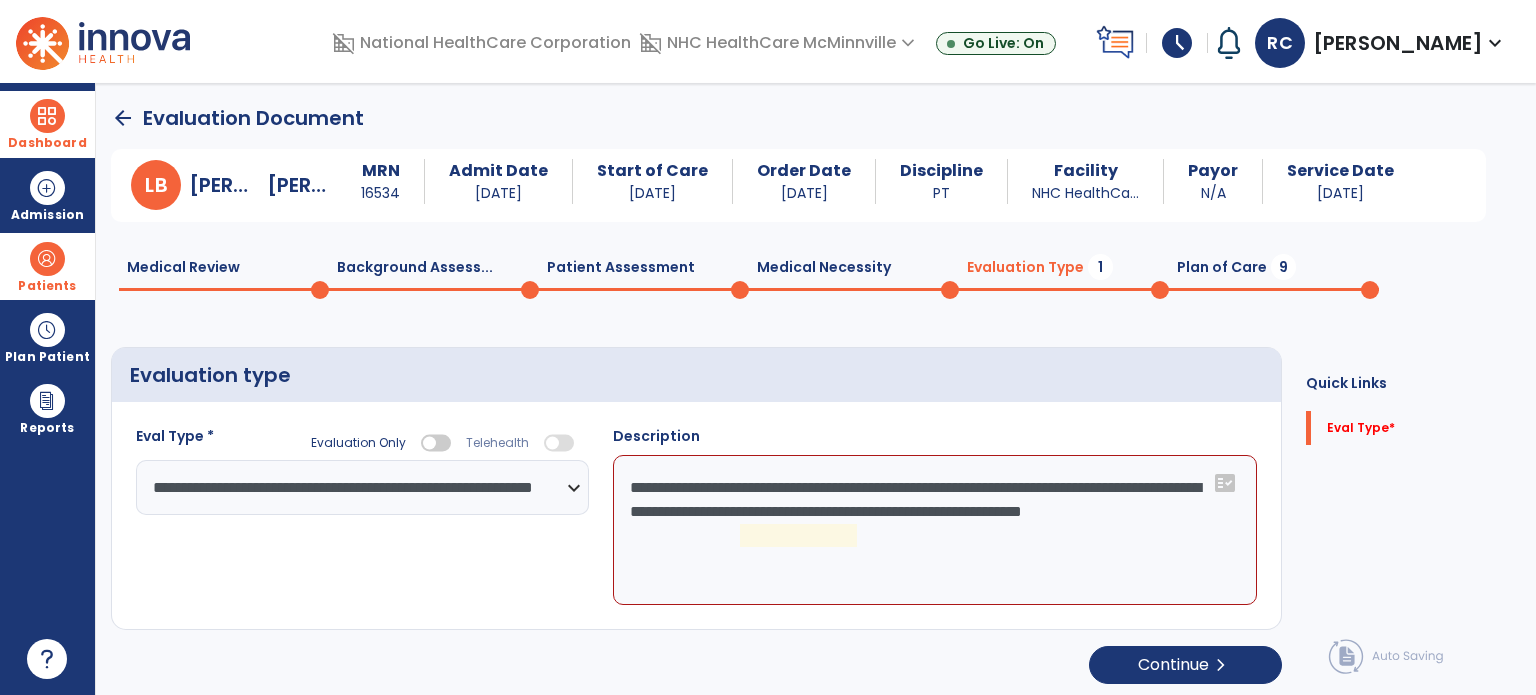 click on "**********" 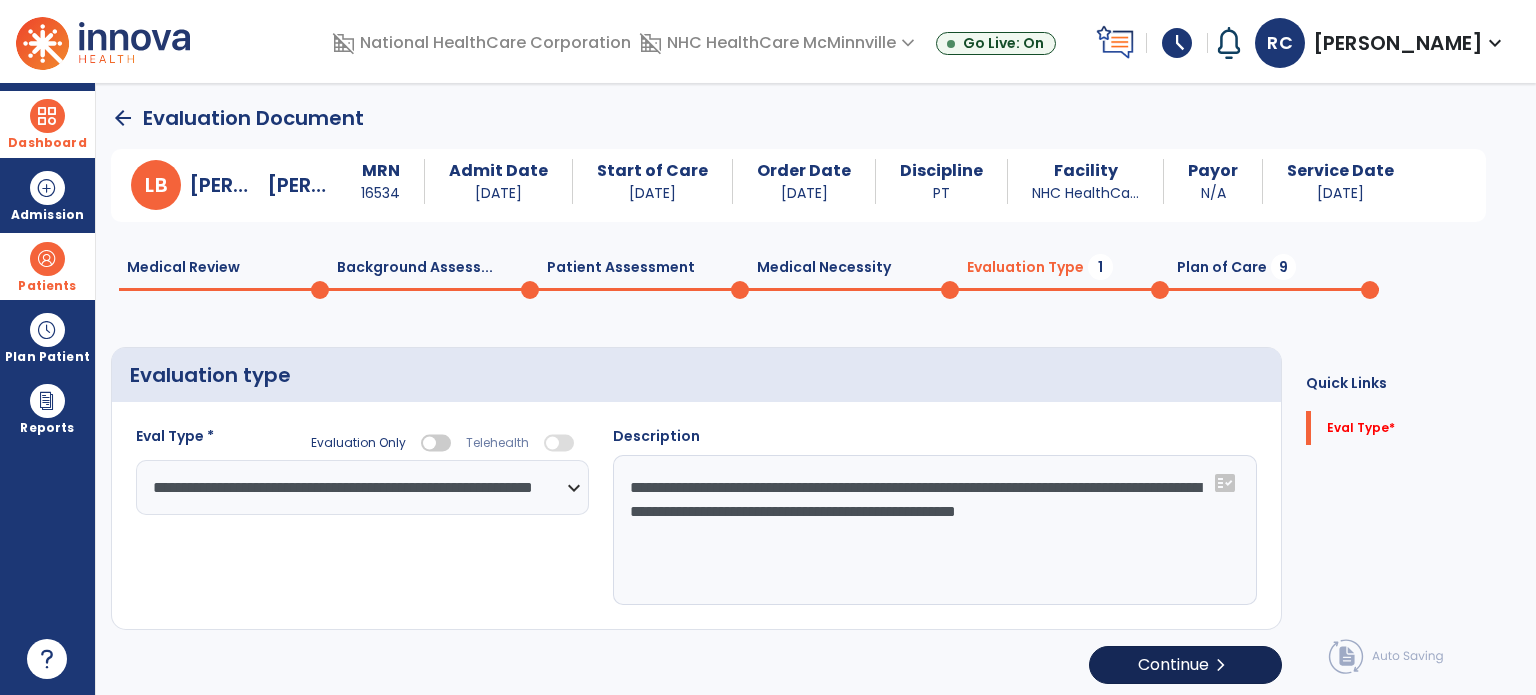 type on "**********" 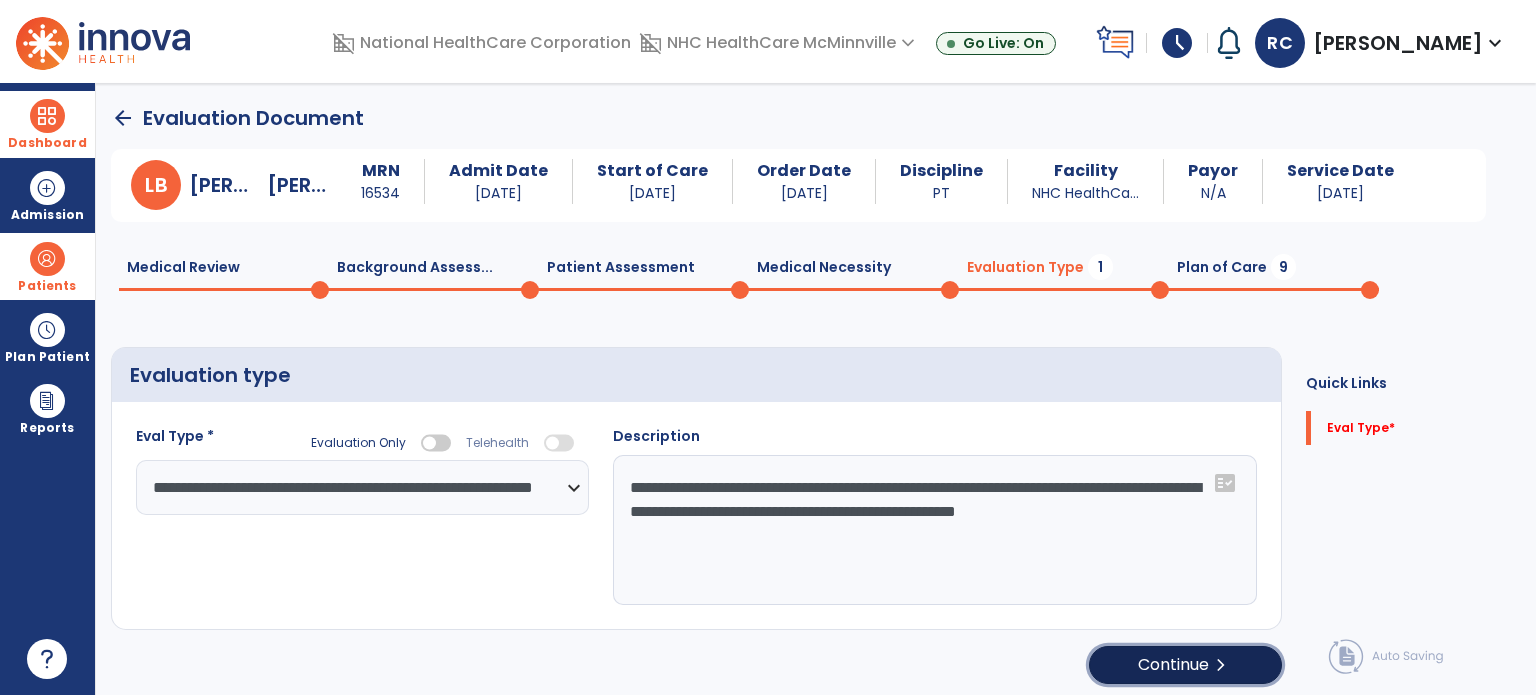 click on "Continue  chevron_right" 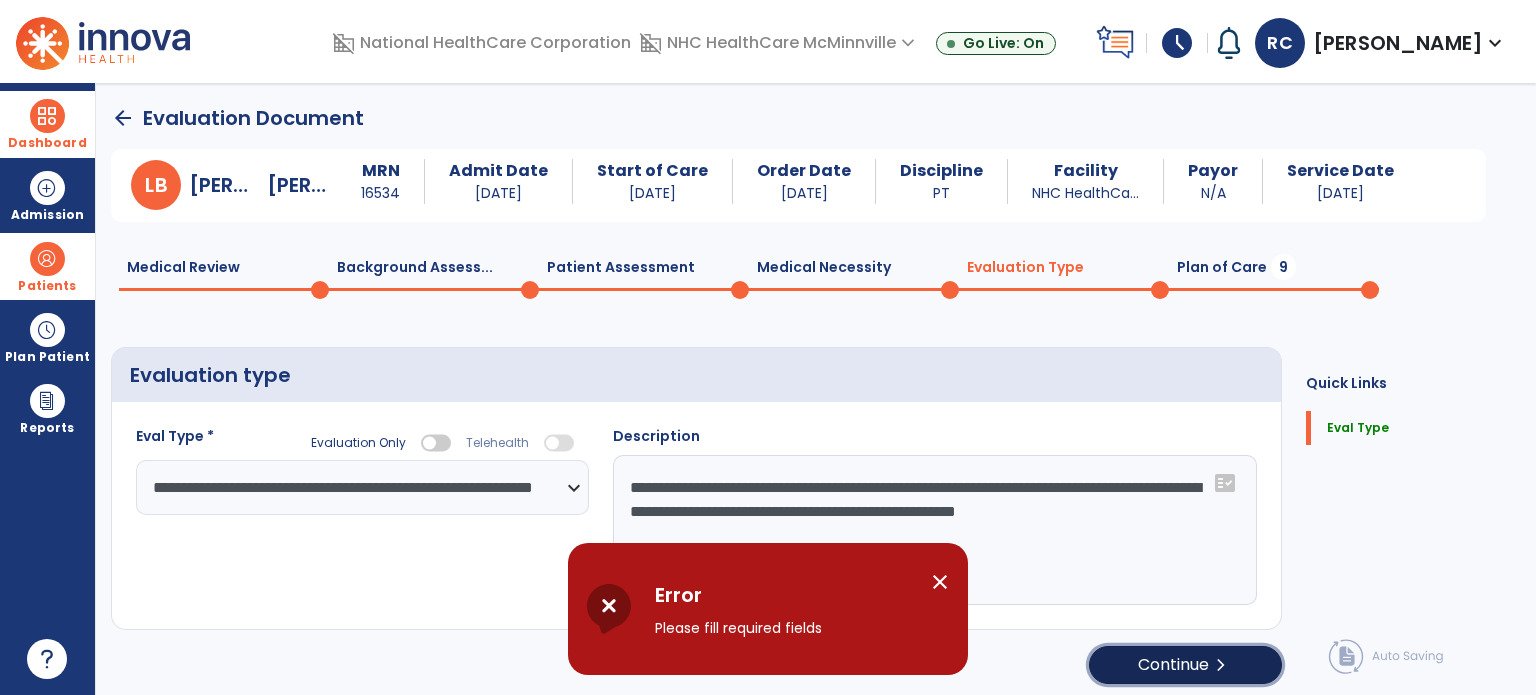 click on "Continue  chevron_right" 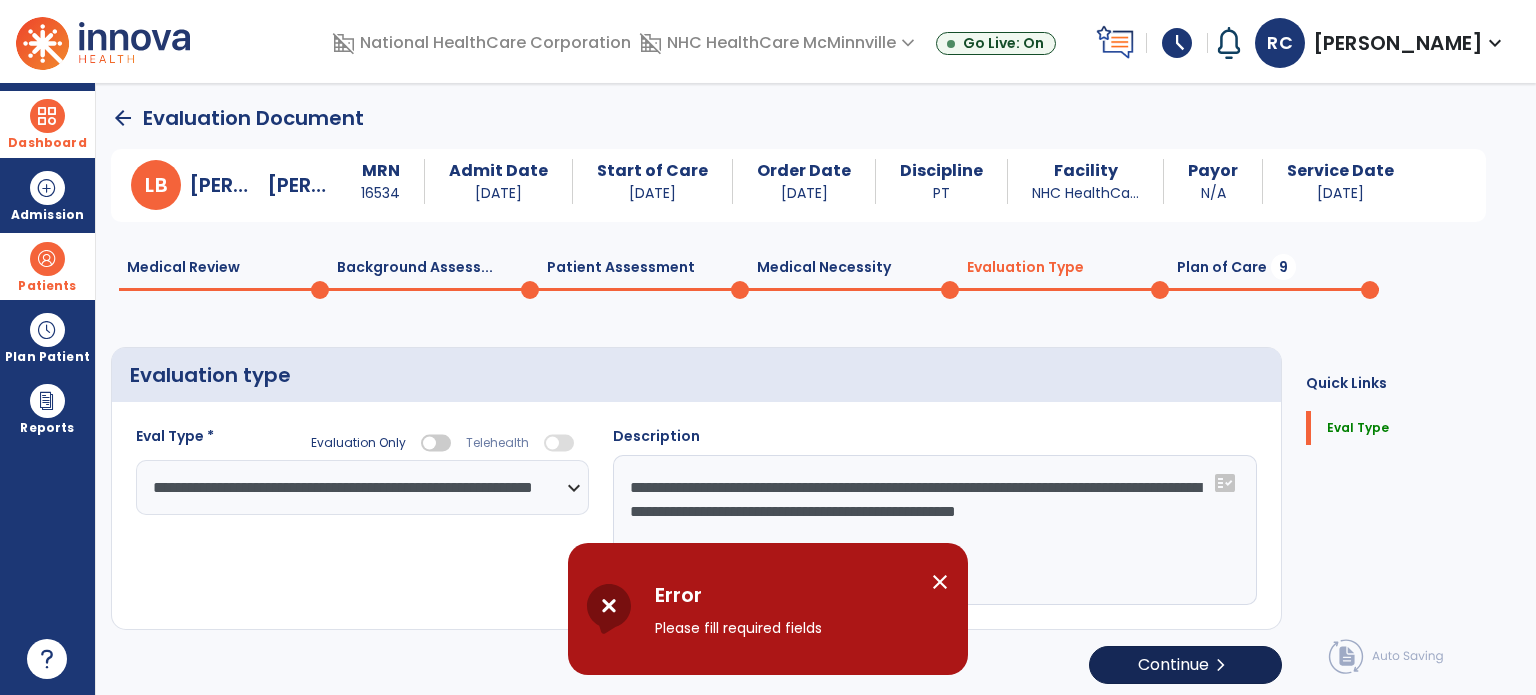 select on "*****" 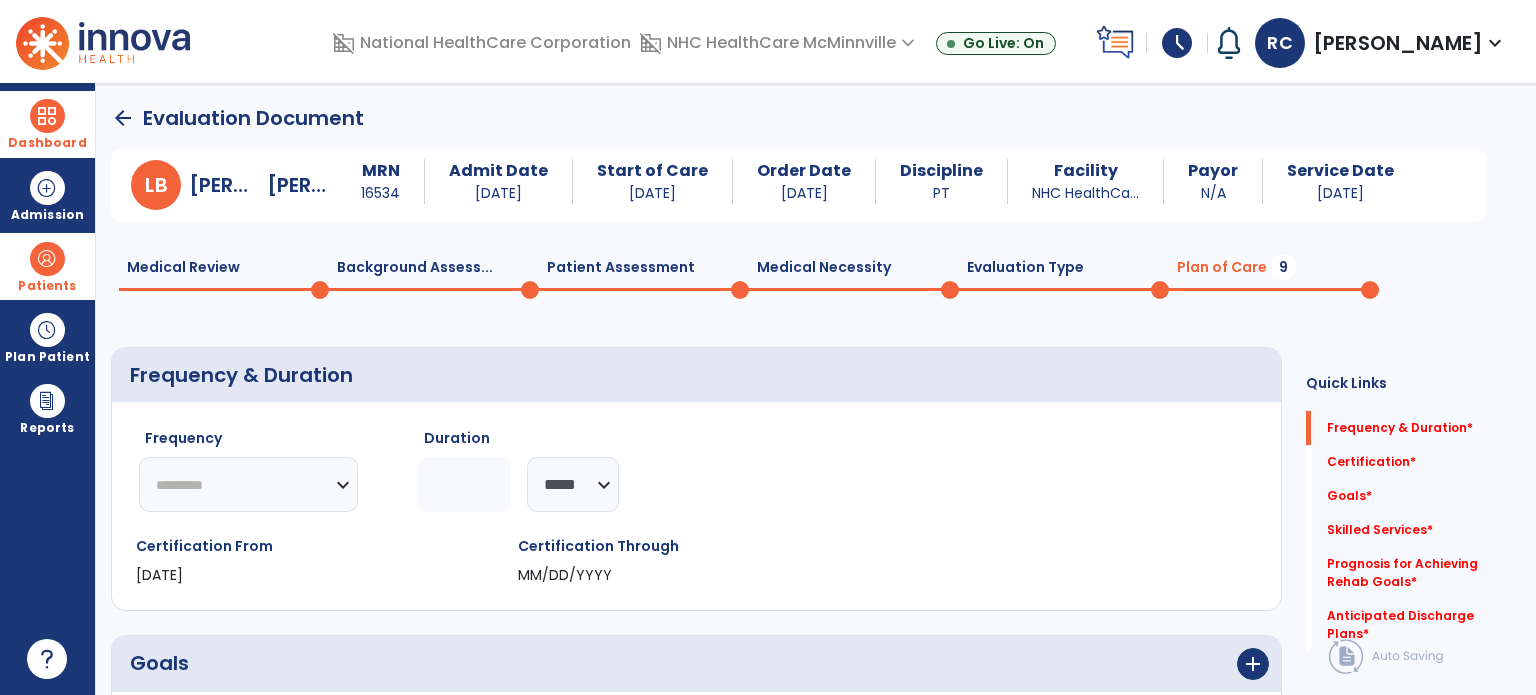 click on "********* ** ** ** ** ** ** **" 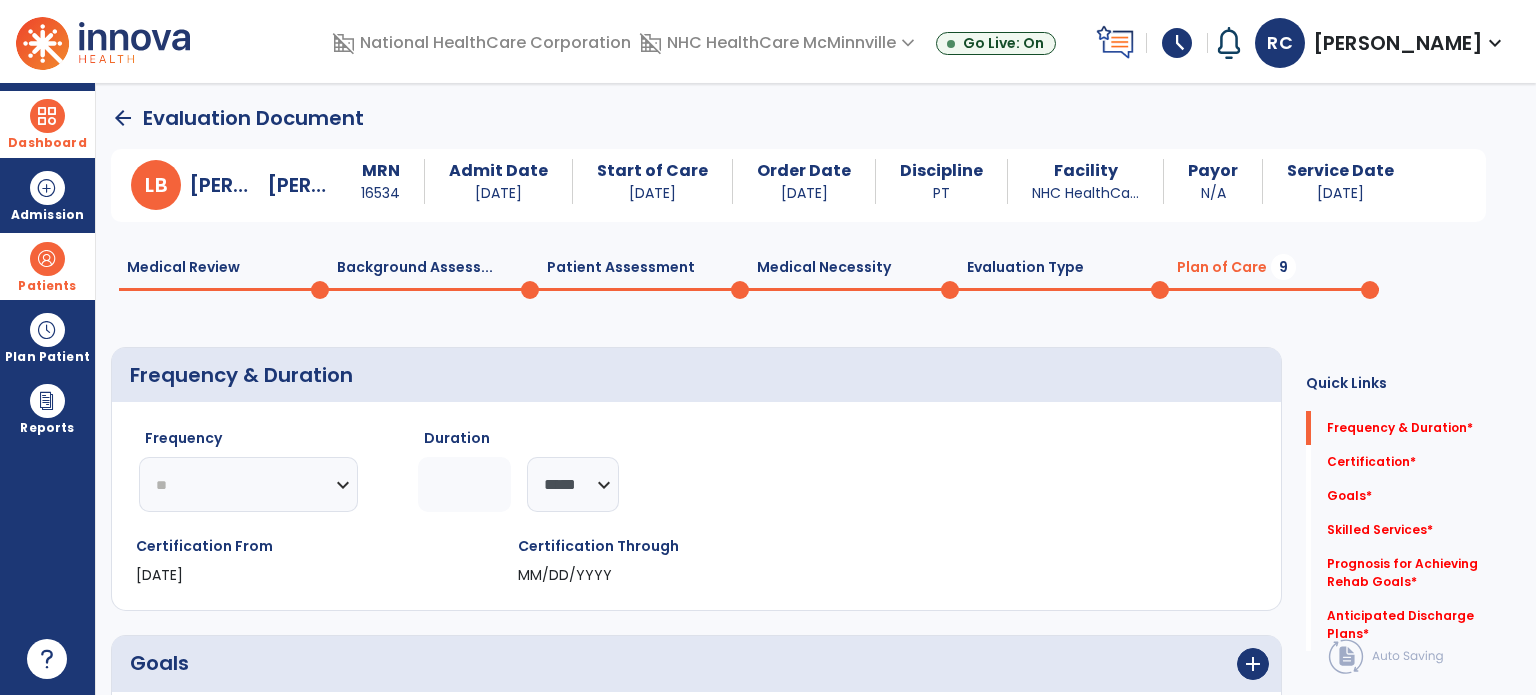 click on "********* ** ** ** ** ** ** **" 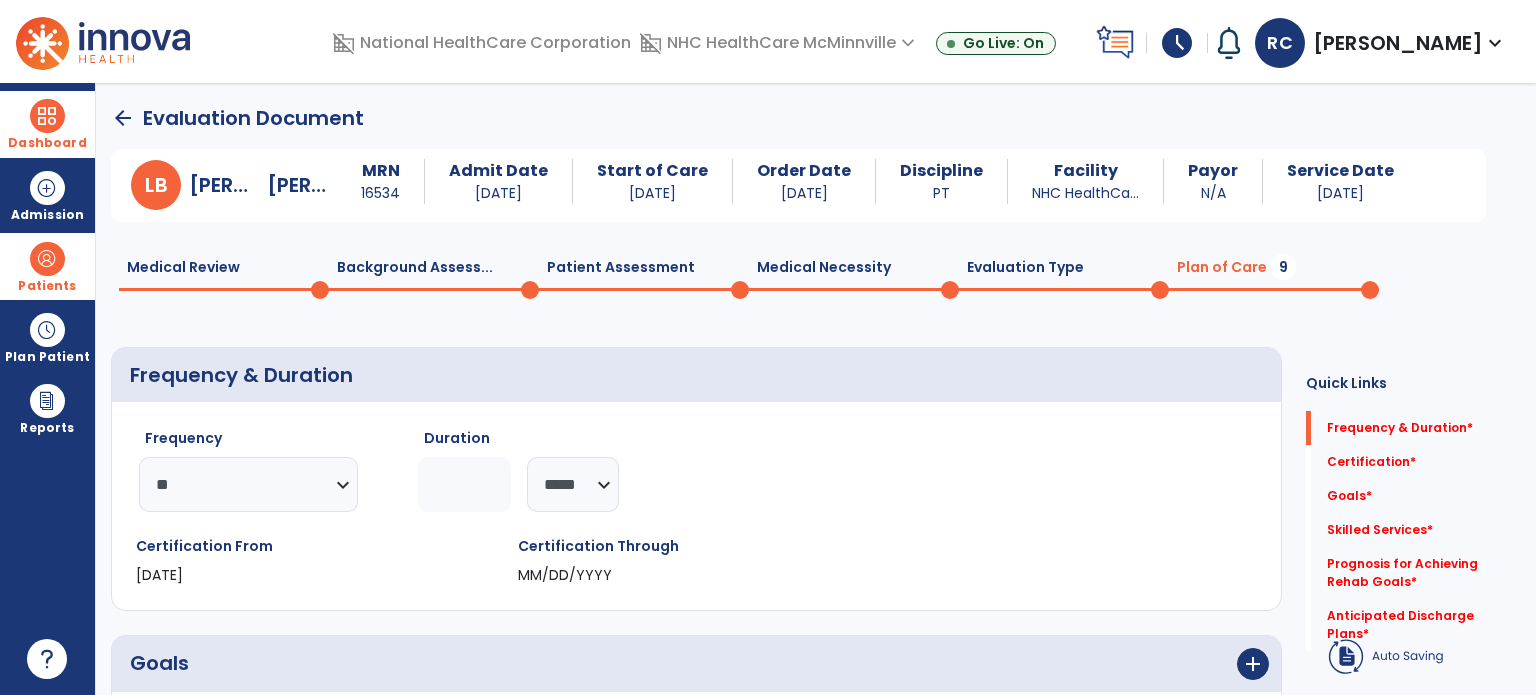 click 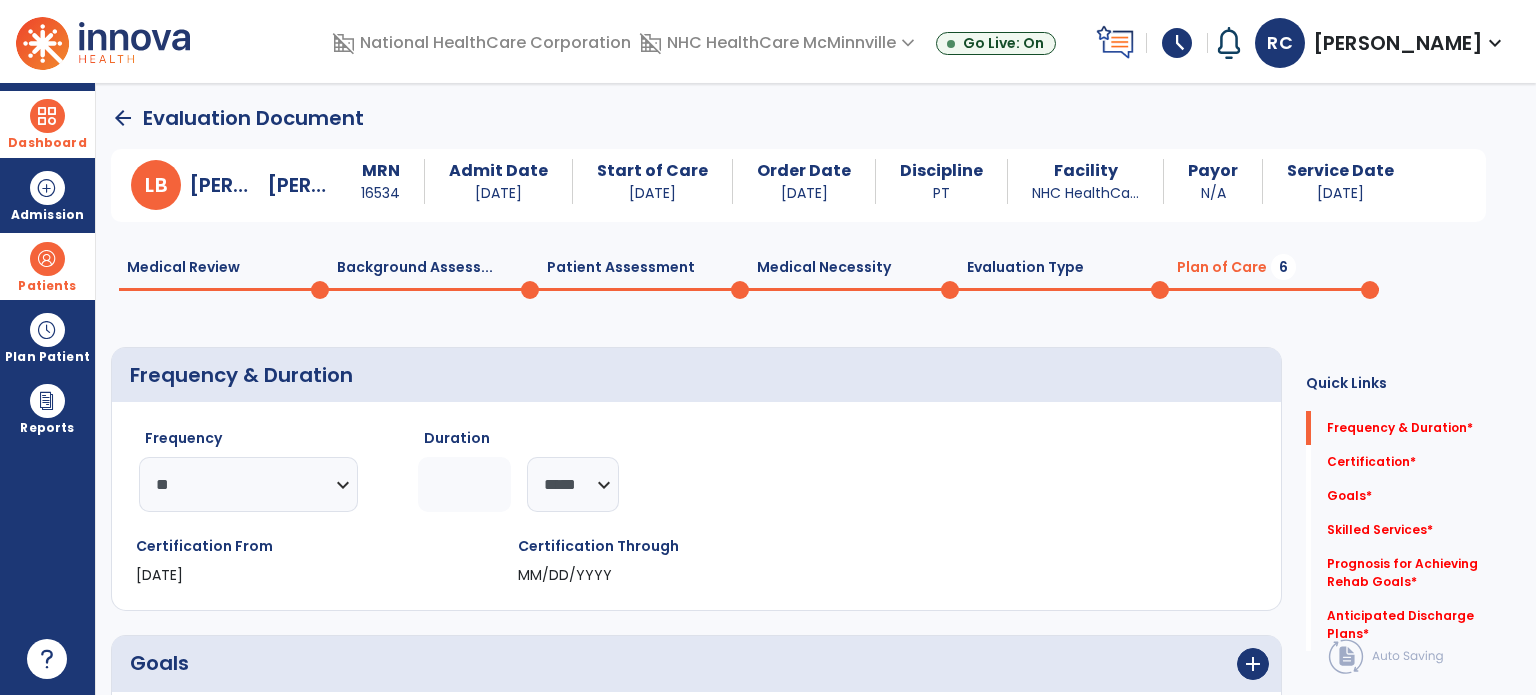 type on "*" 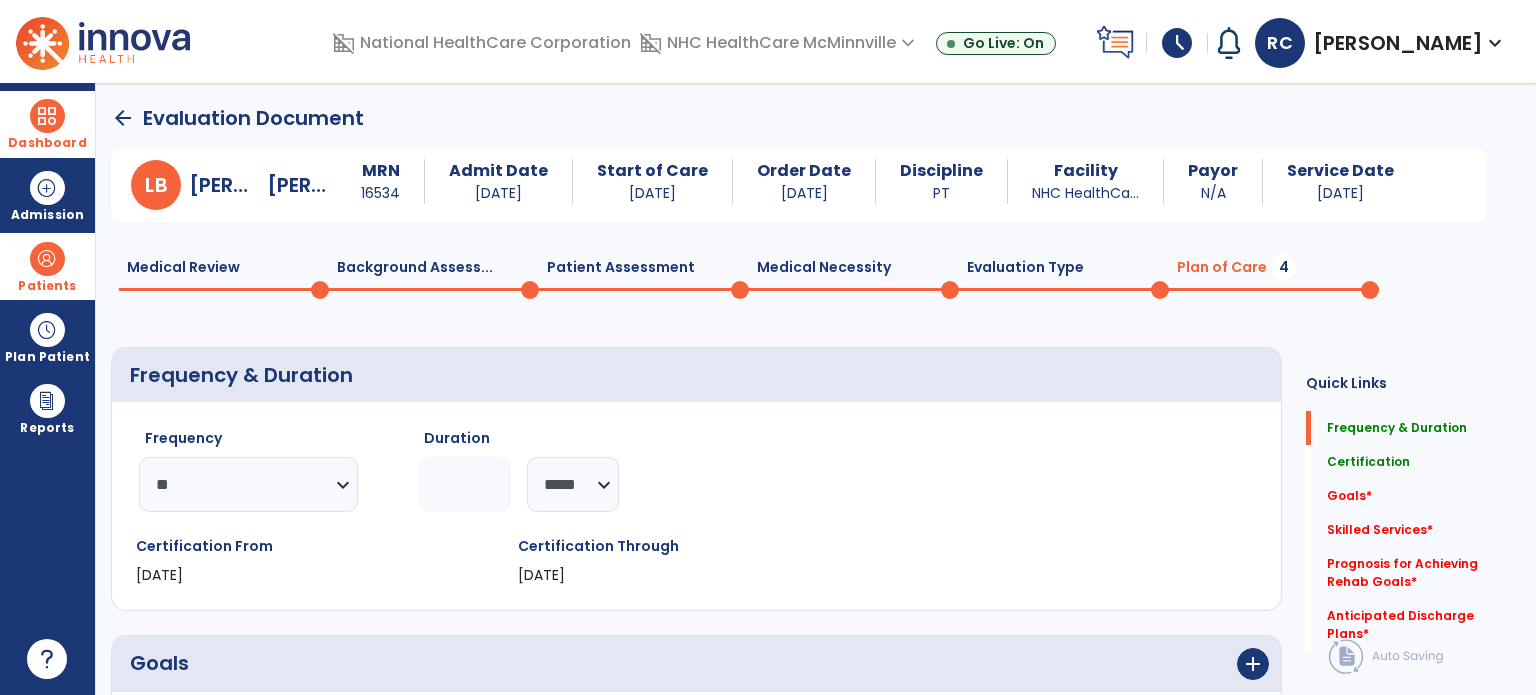 click on "*" 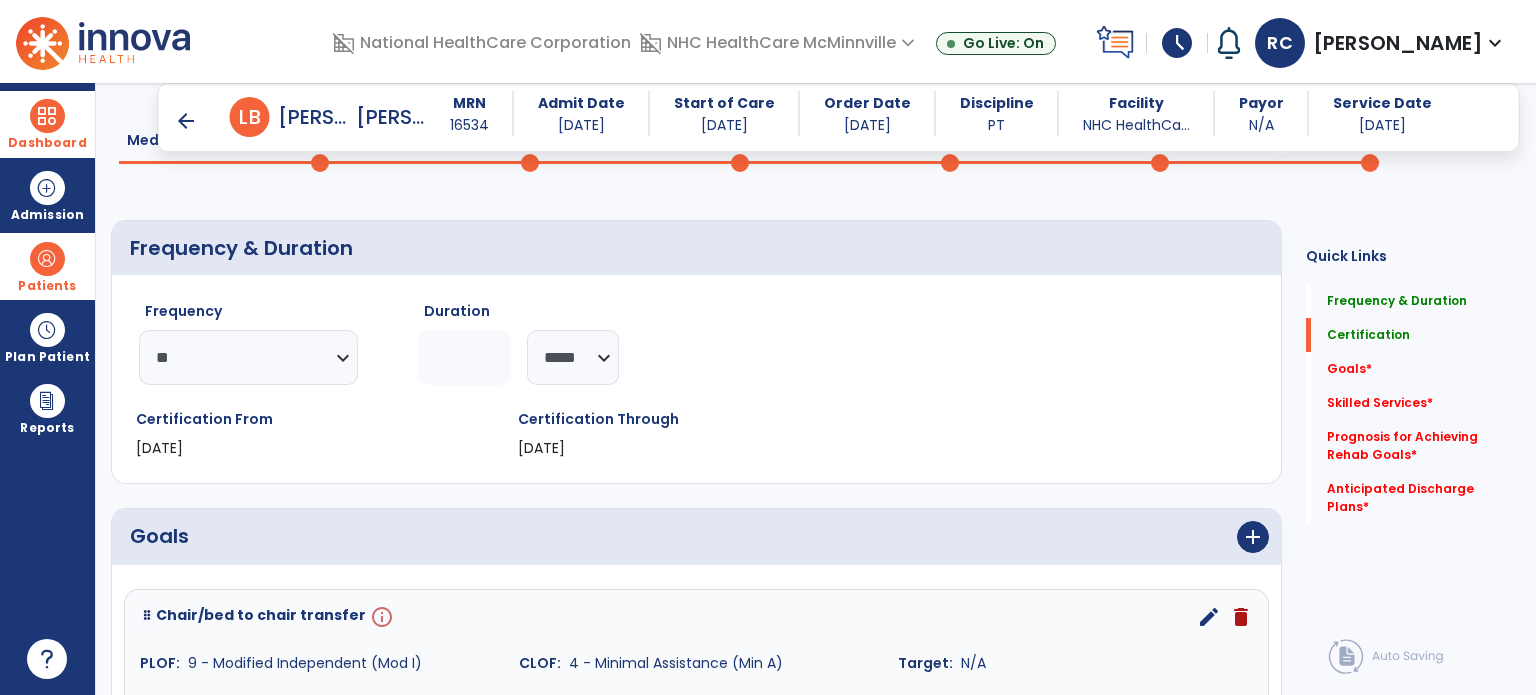 scroll, scrollTop: 92, scrollLeft: 0, axis: vertical 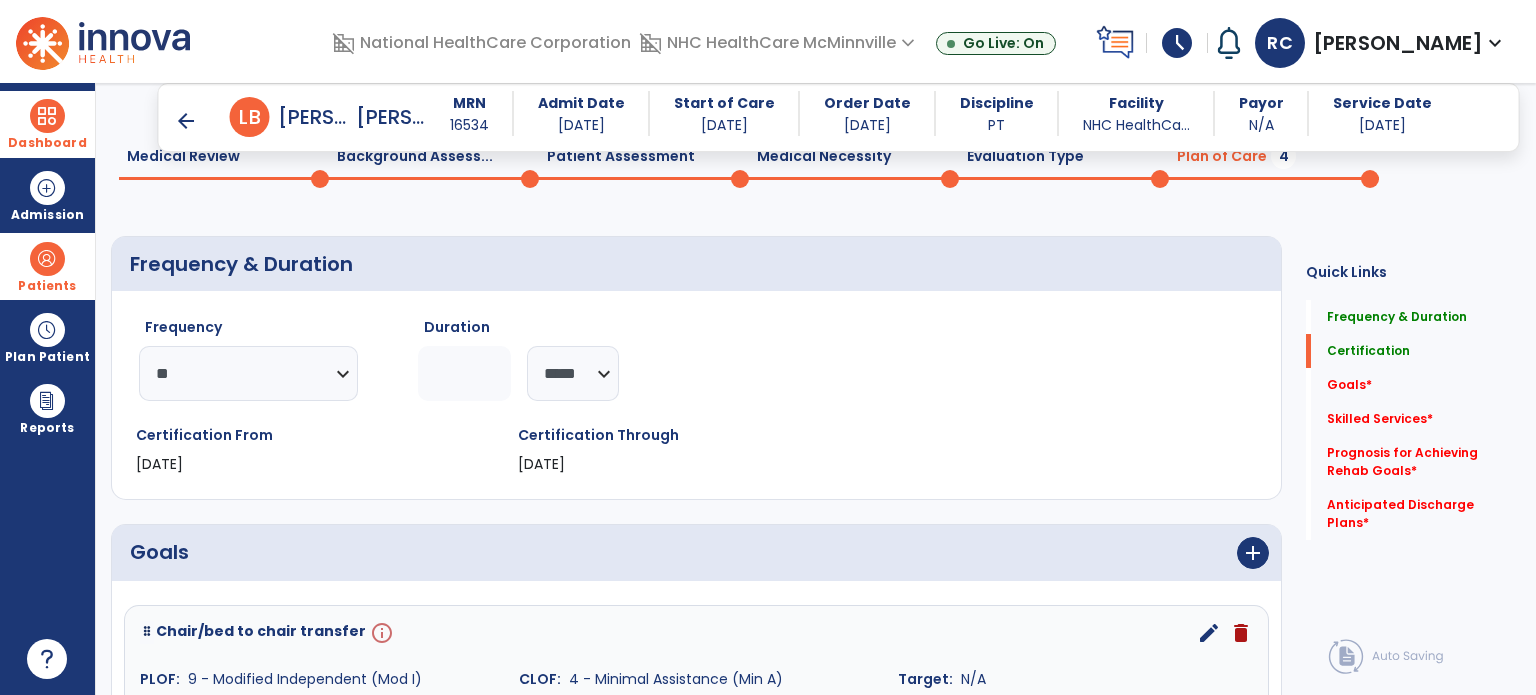 click on "**" 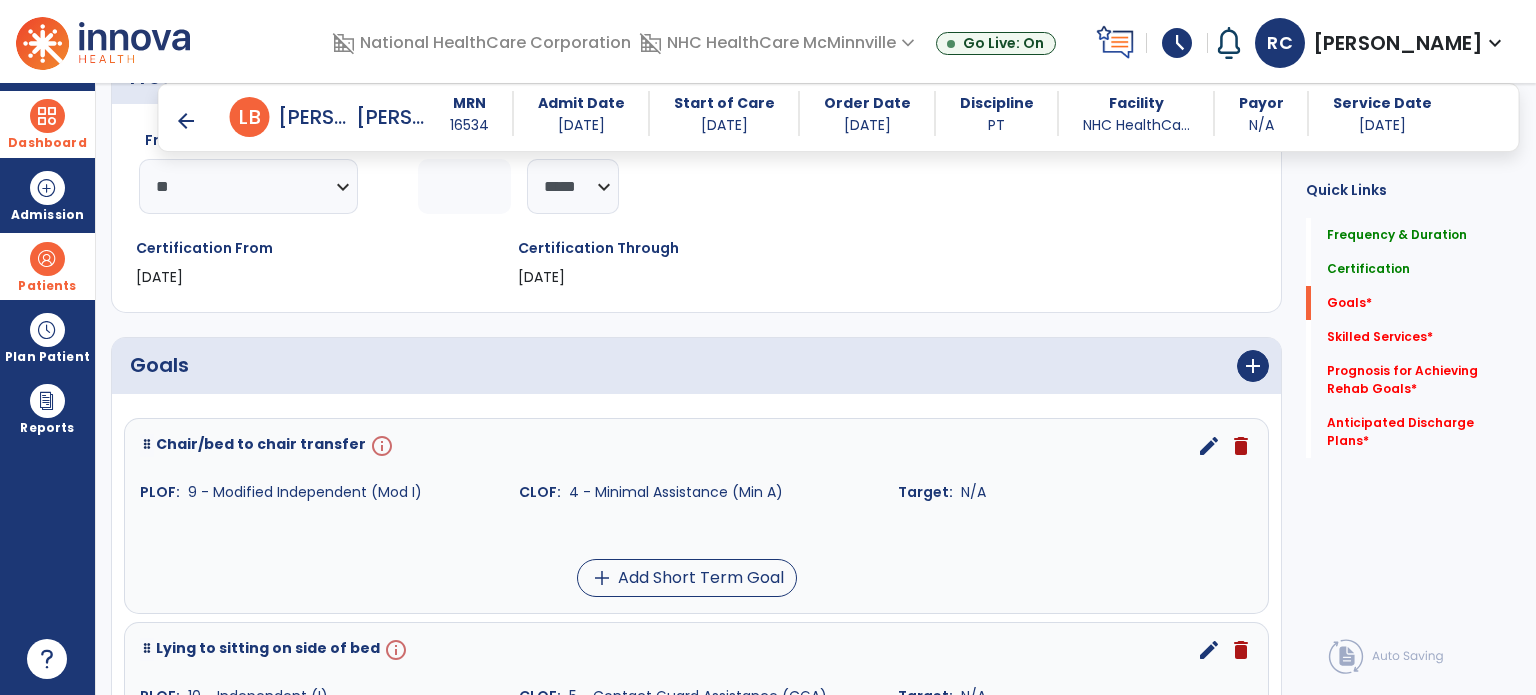 scroll, scrollTop: 280, scrollLeft: 0, axis: vertical 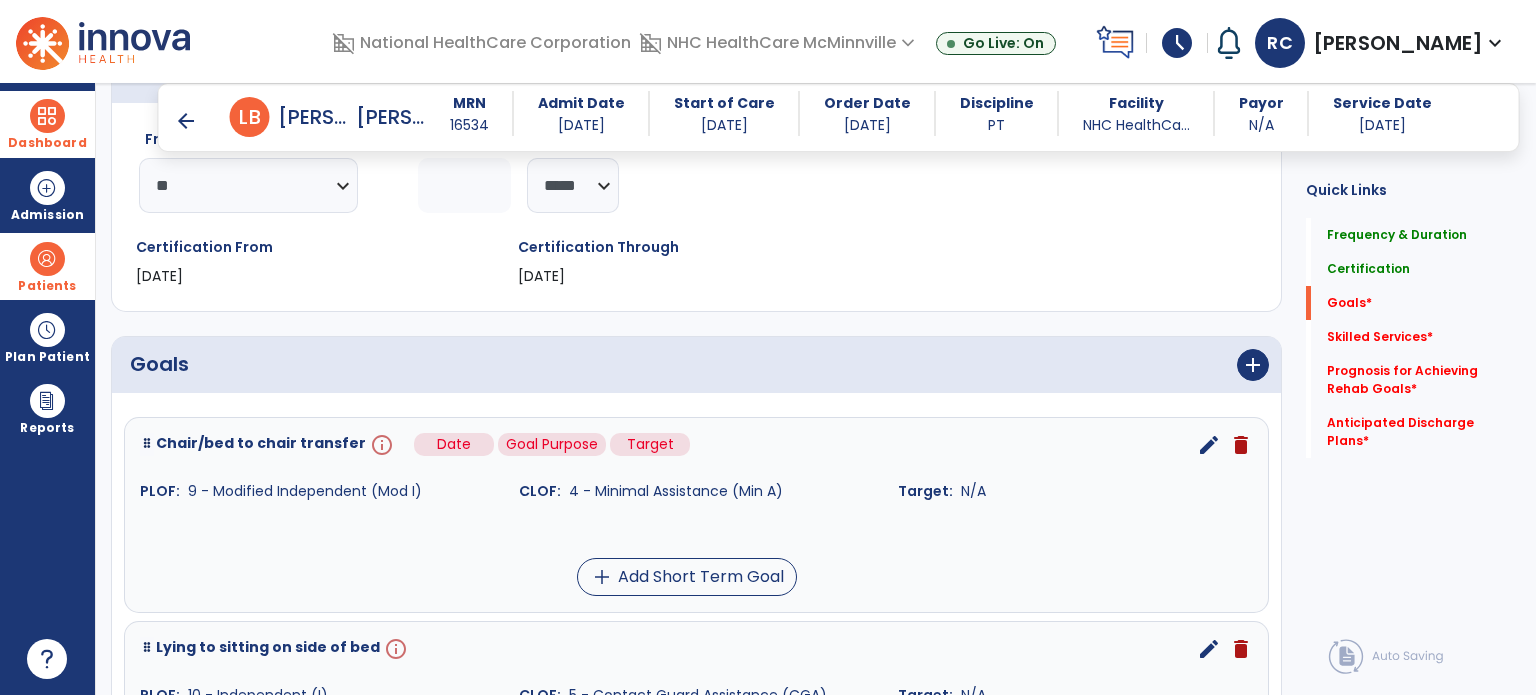 click on "info" at bounding box center (380, 445) 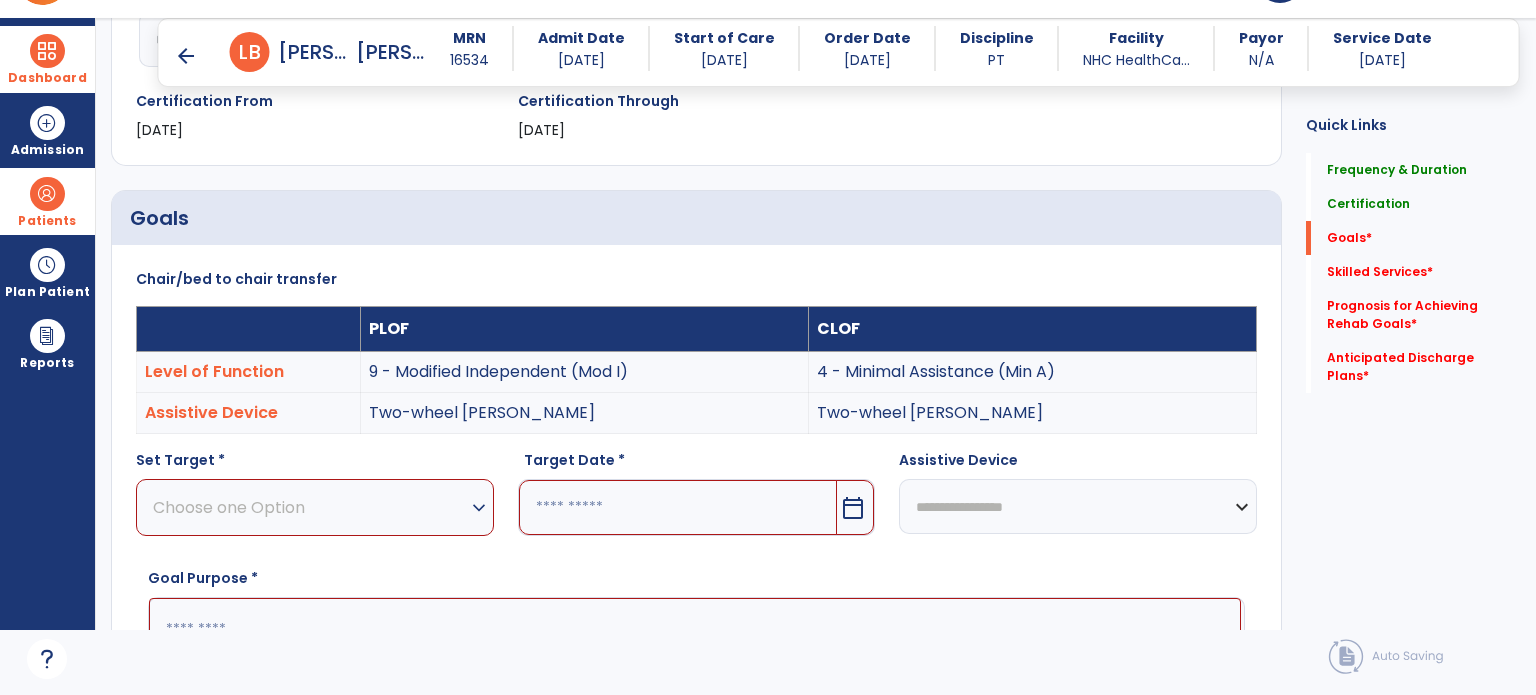 scroll, scrollTop: 83, scrollLeft: 0, axis: vertical 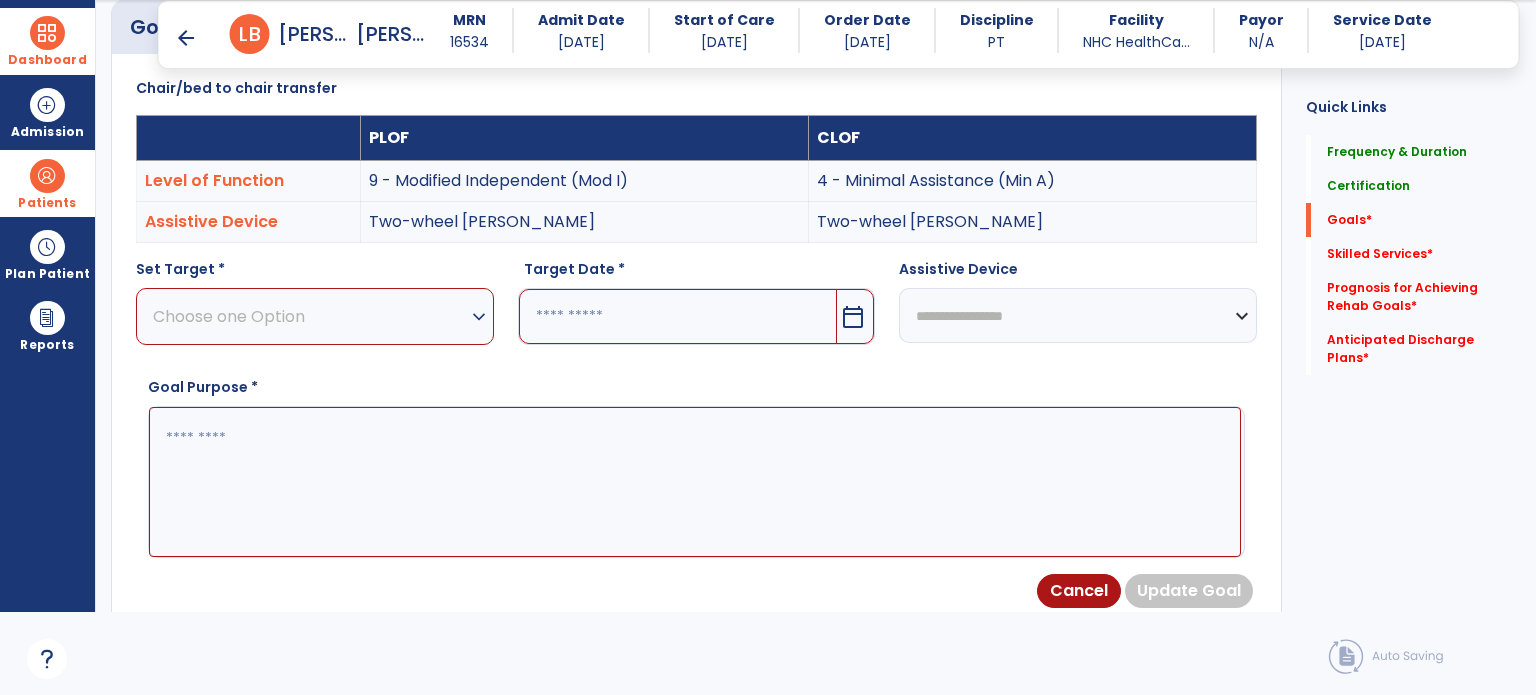 click on "Choose one Option   expand_more" at bounding box center (315, 316) 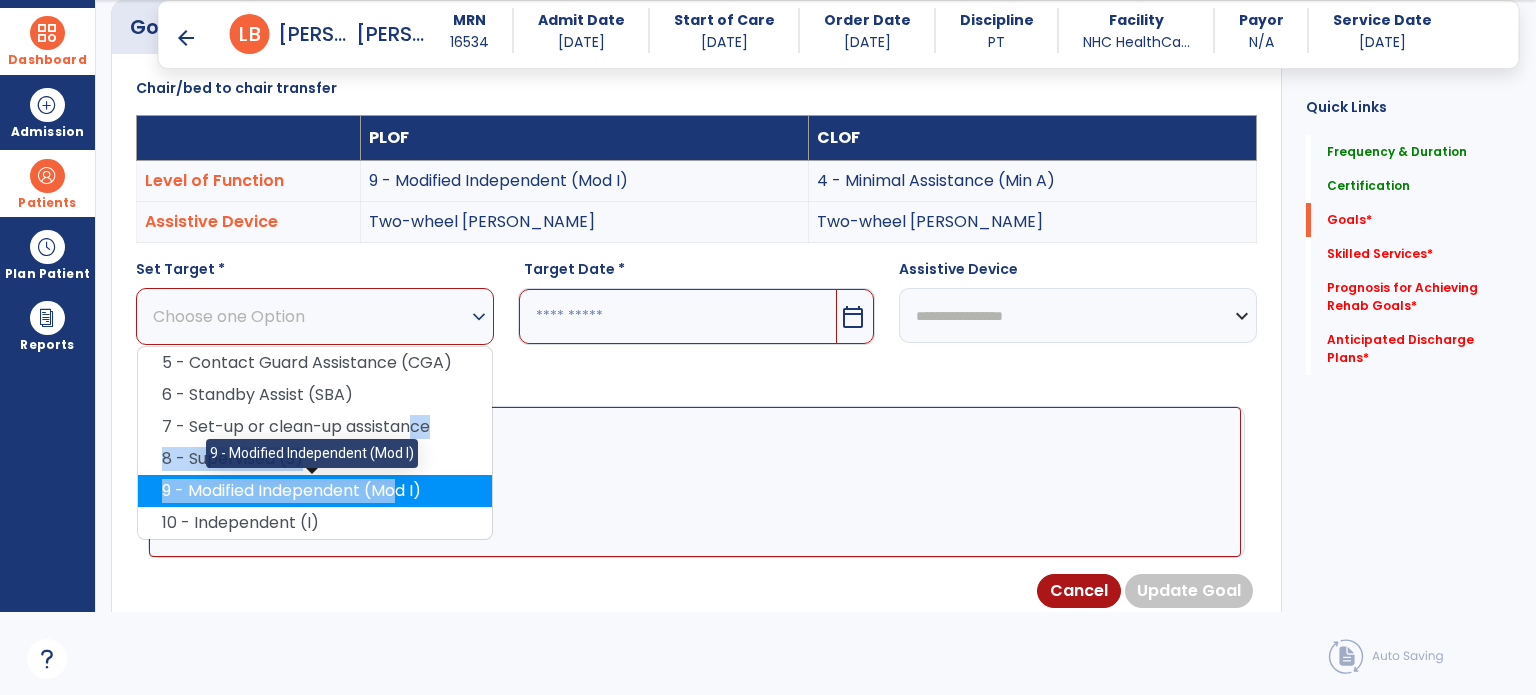 drag, startPoint x: 399, startPoint y: 429, endPoint x: 386, endPoint y: 486, distance: 58.463665 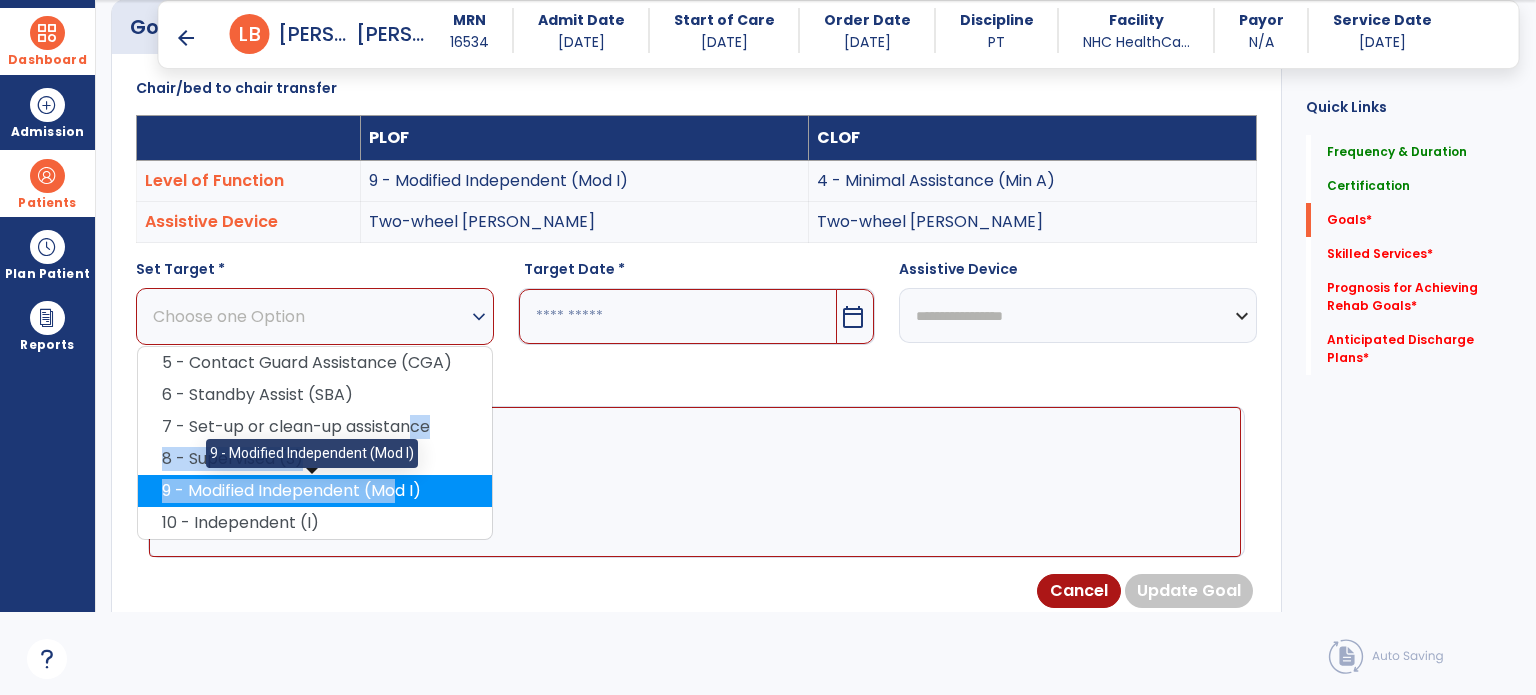 click on "5 - Contact Guard Assistance (CGA)   6 - Standby Assist (SBA)   7 - Set-up or clean-up assistance   8 - Supervised (S)   9 - Modified Independent (Mod I)  9 - Modified Independent (Mod I)  10 - Independent (I)" at bounding box center [315, 443] 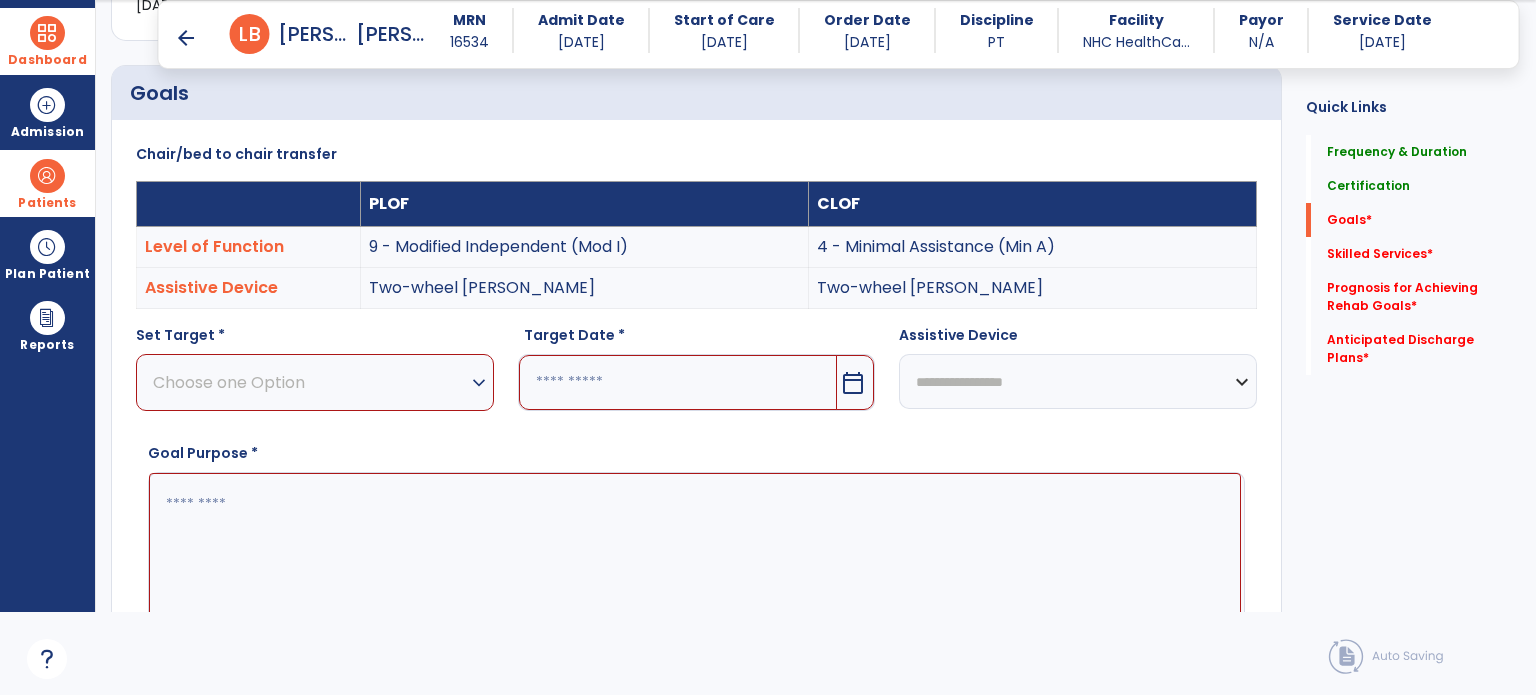 scroll, scrollTop: 467, scrollLeft: 0, axis: vertical 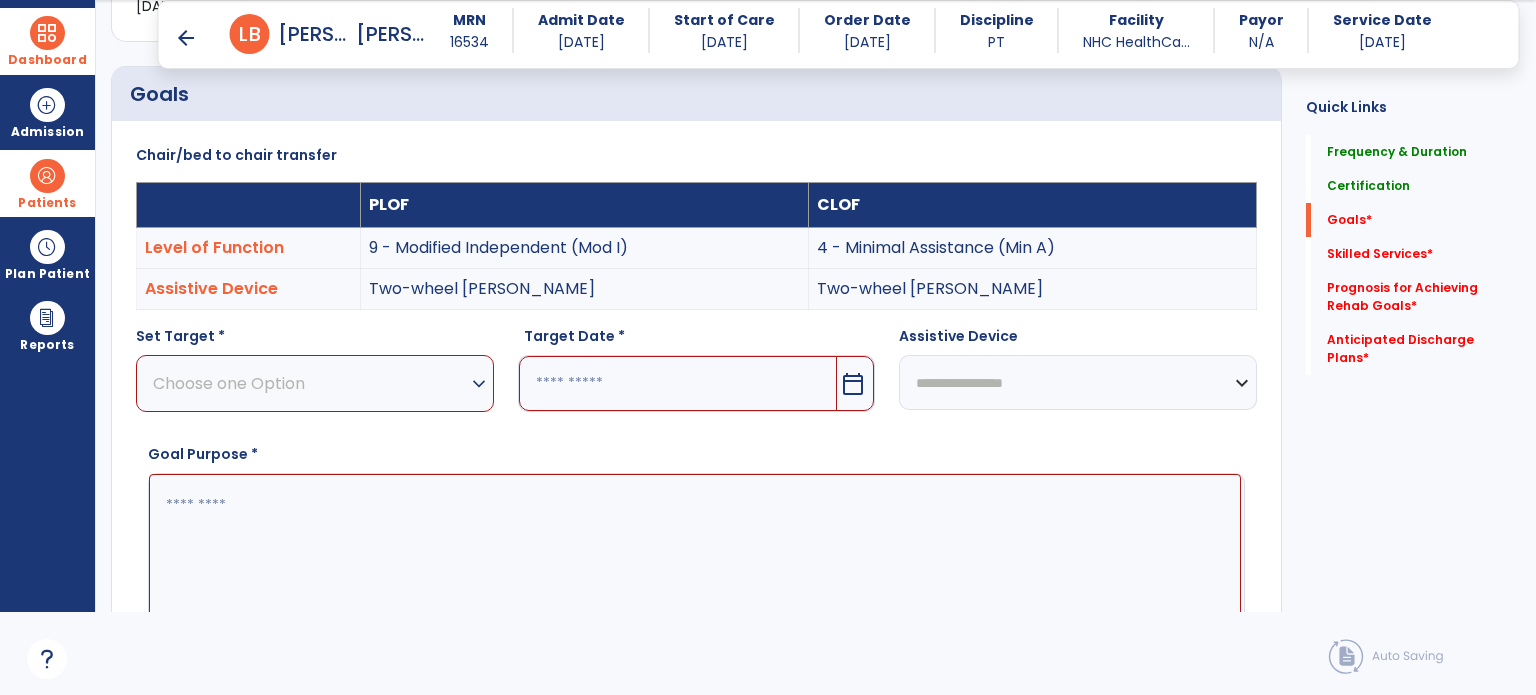 click on "Choose one Option" at bounding box center [310, 383] 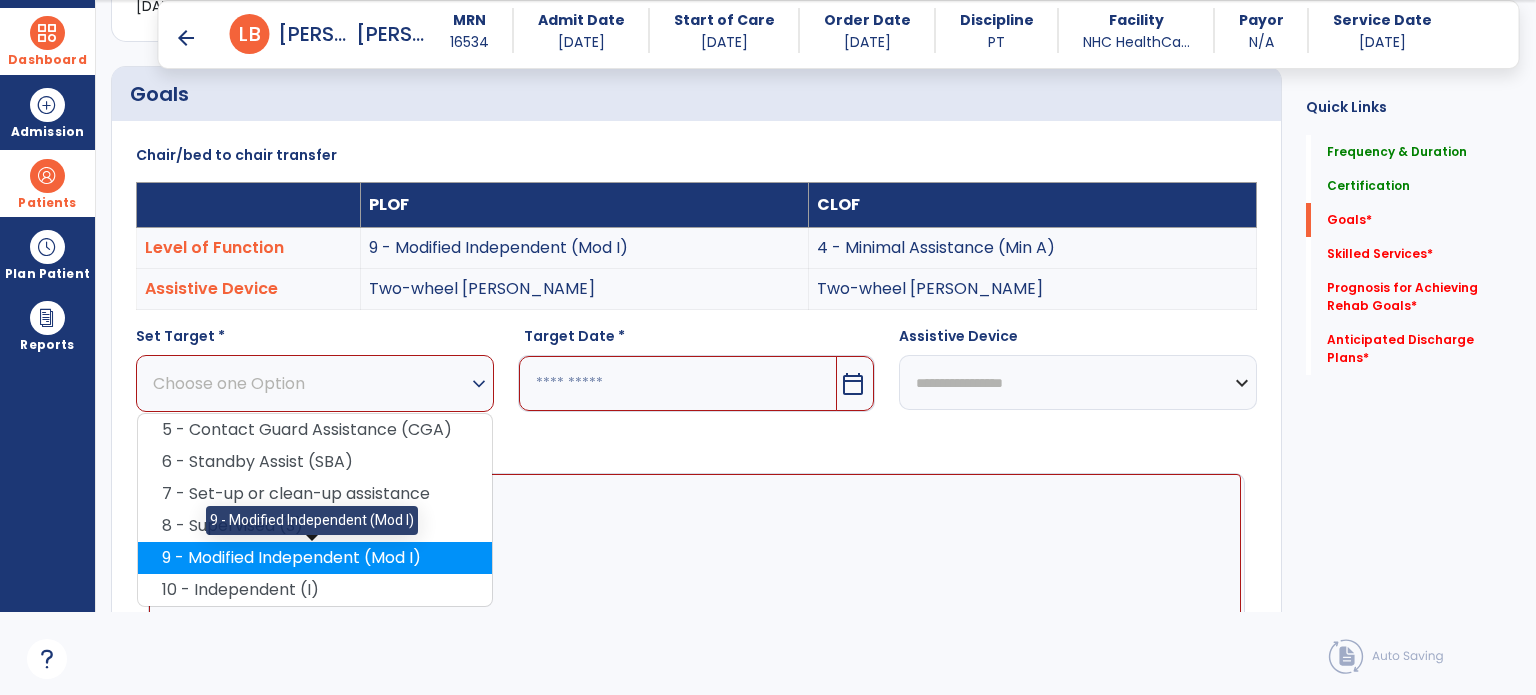 click on "9 - Modified Independent (Mod I)" at bounding box center [315, 558] 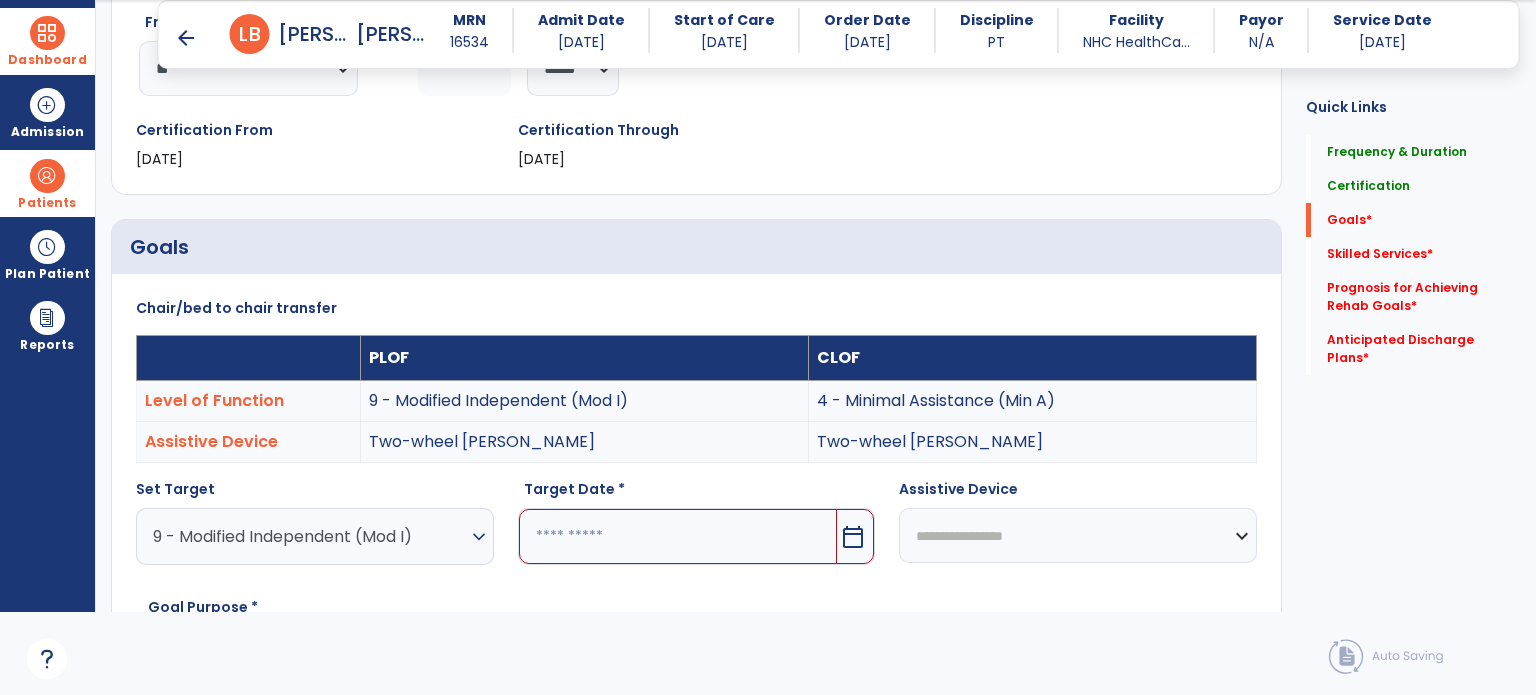 scroll, scrollTop: 336, scrollLeft: 0, axis: vertical 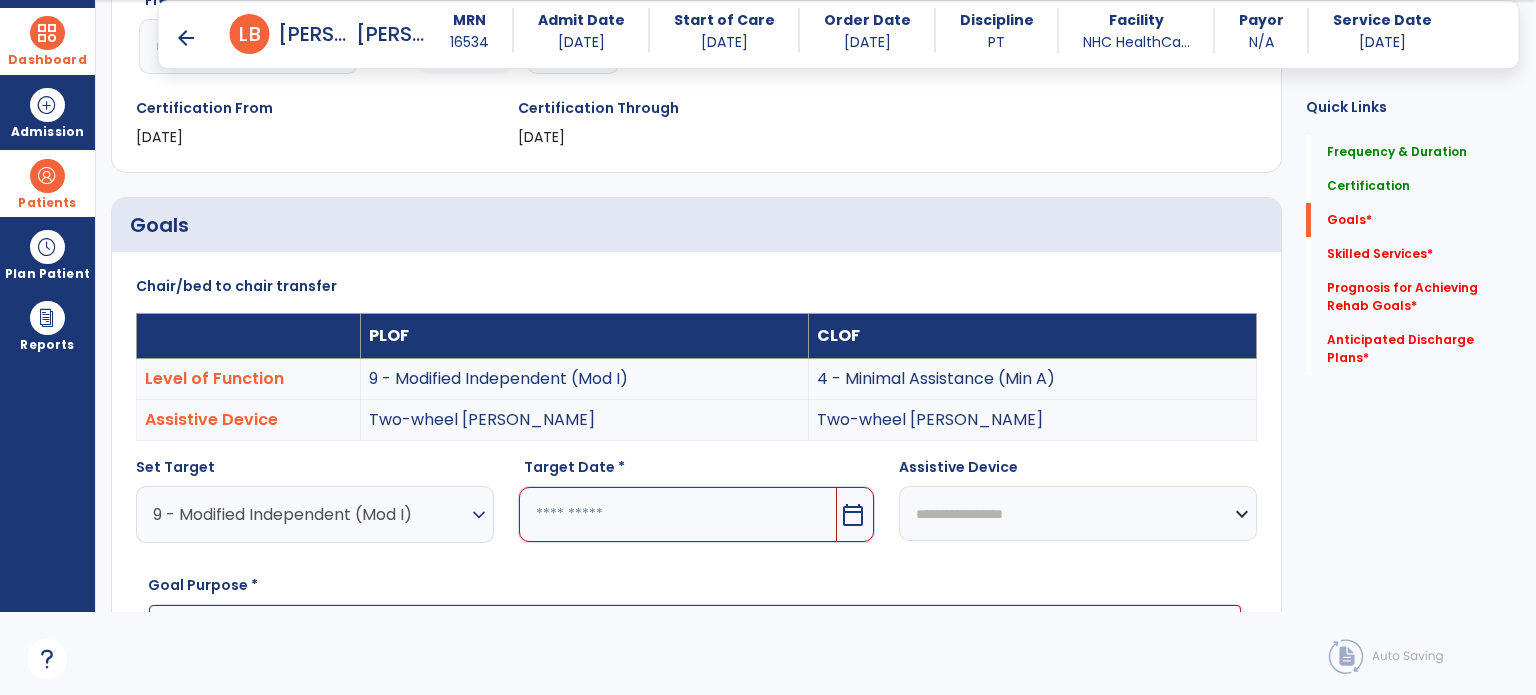 click on "calendar_today" at bounding box center (853, 515) 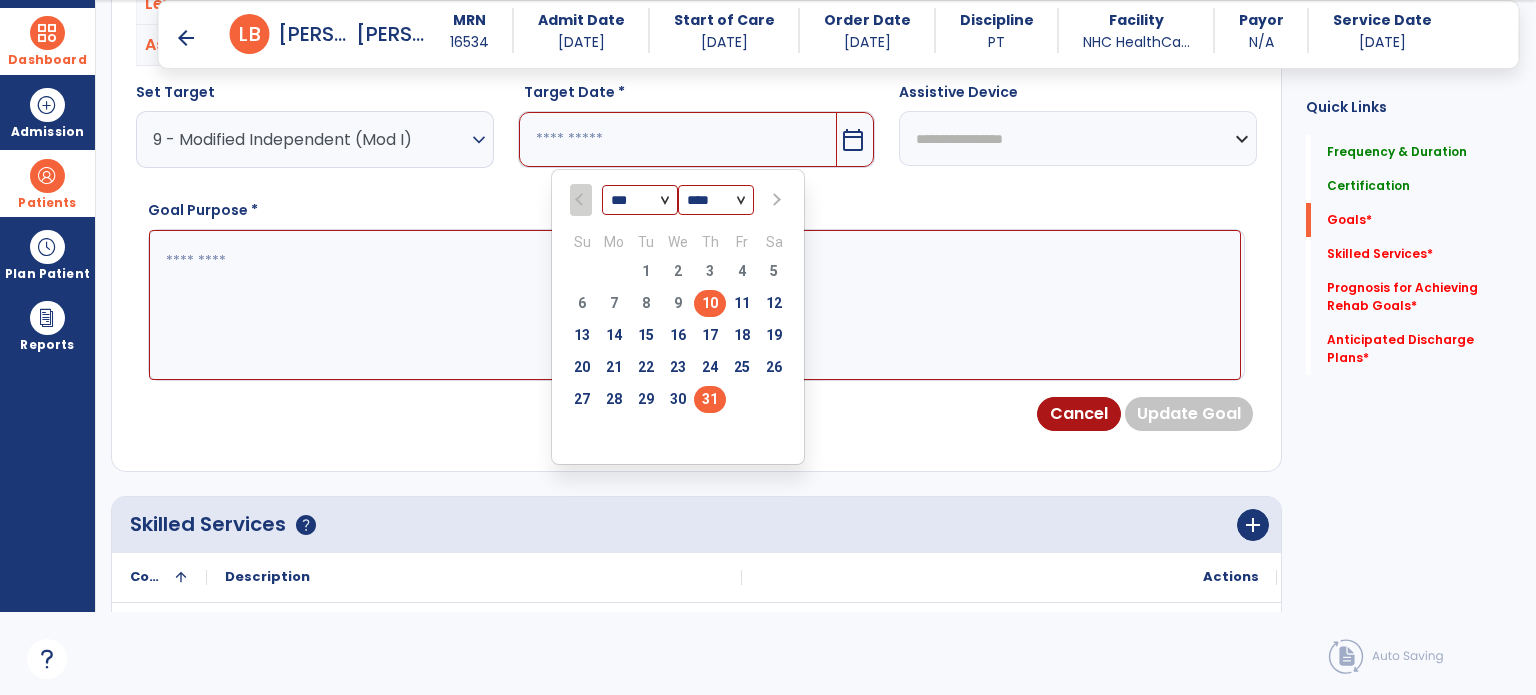 click on "31" at bounding box center (710, 399) 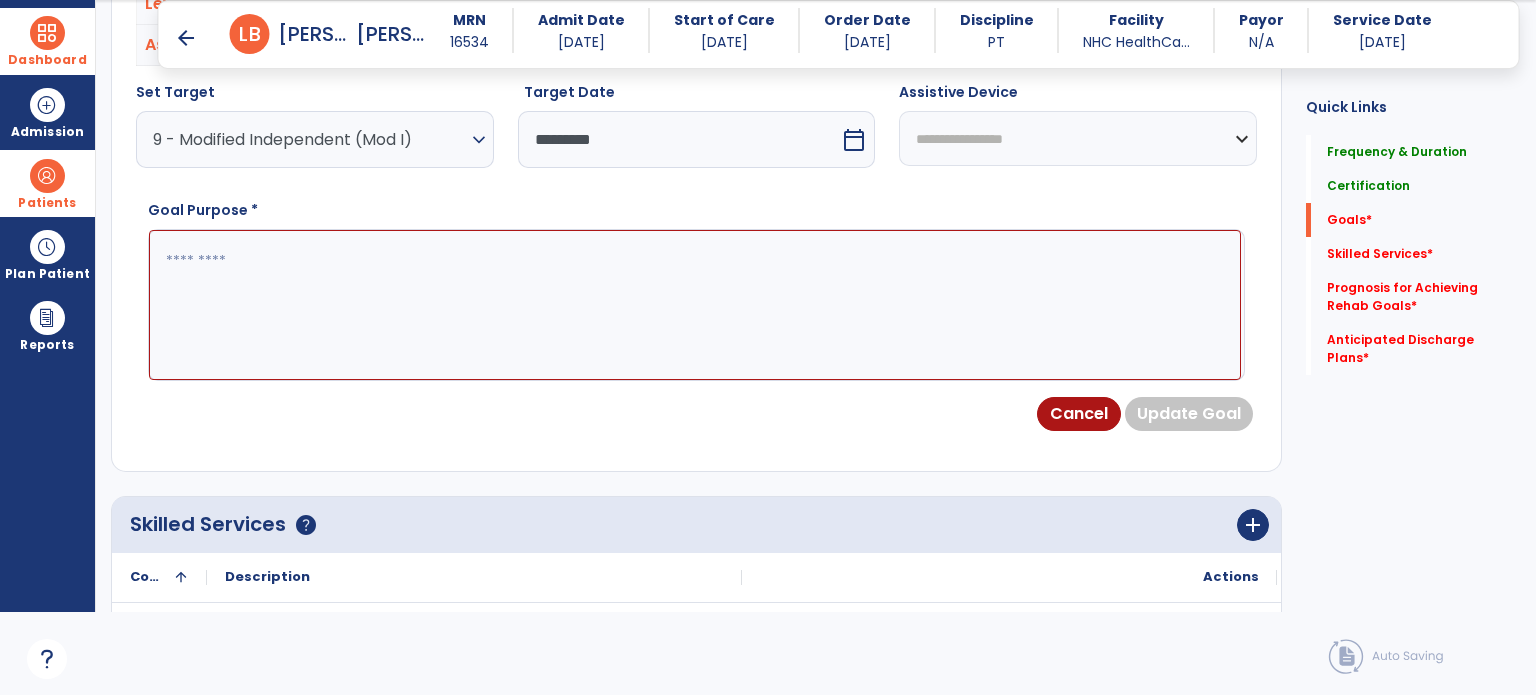 click at bounding box center [695, 305] 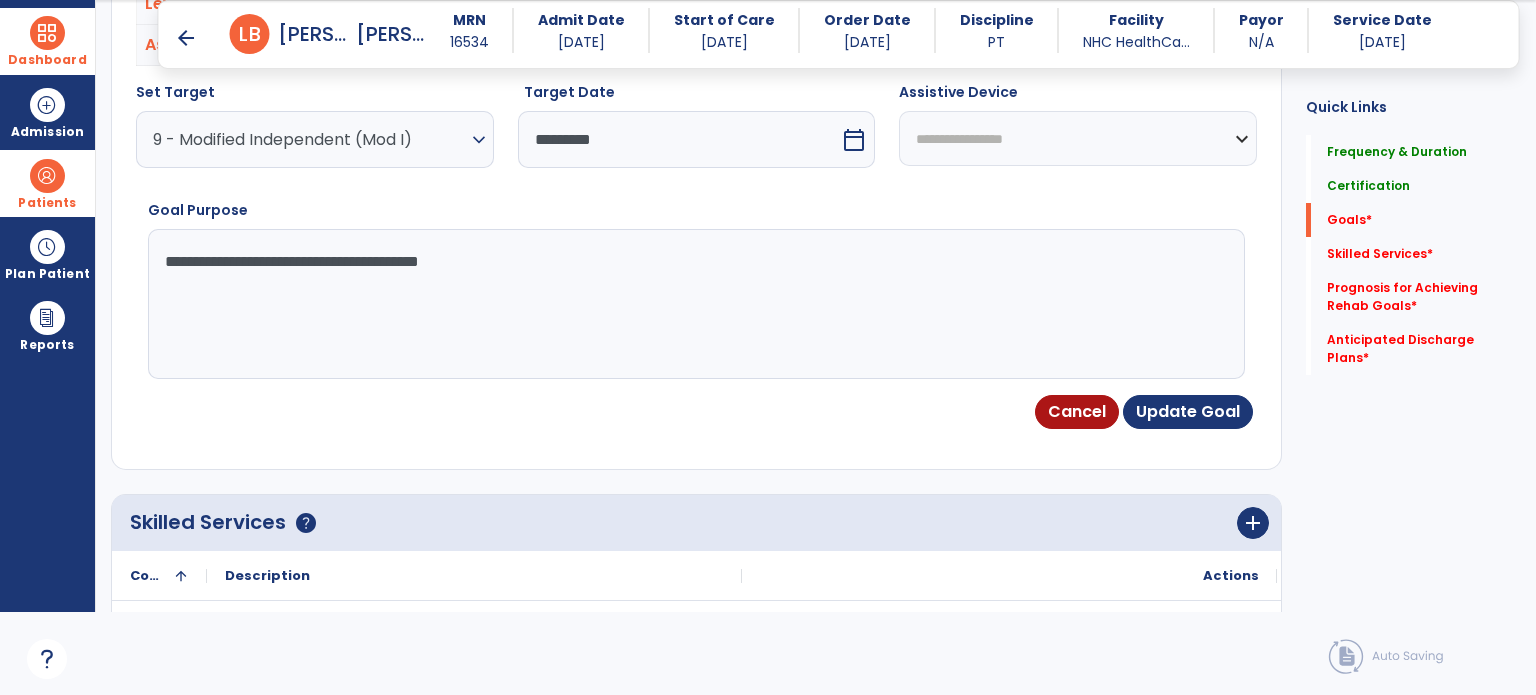 click on "**********" at bounding box center (695, 304) 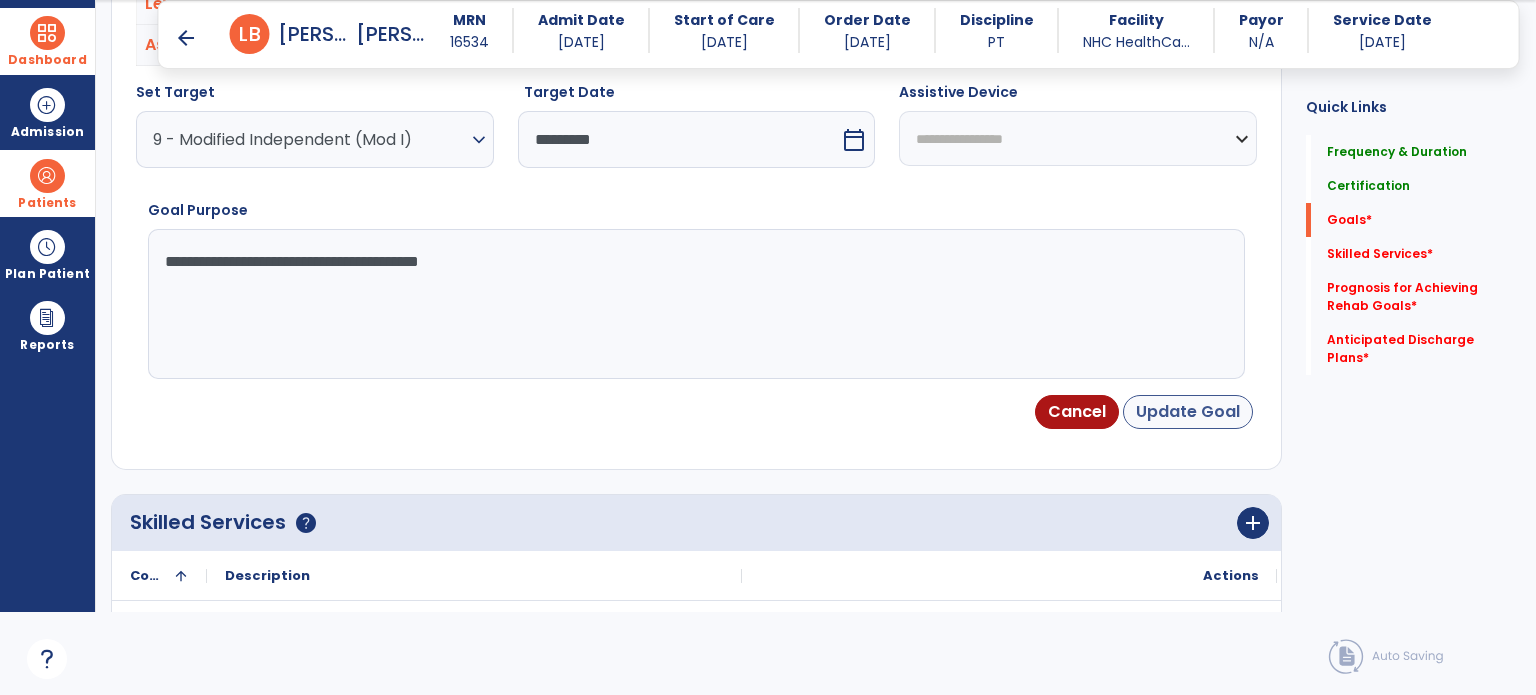 type on "**********" 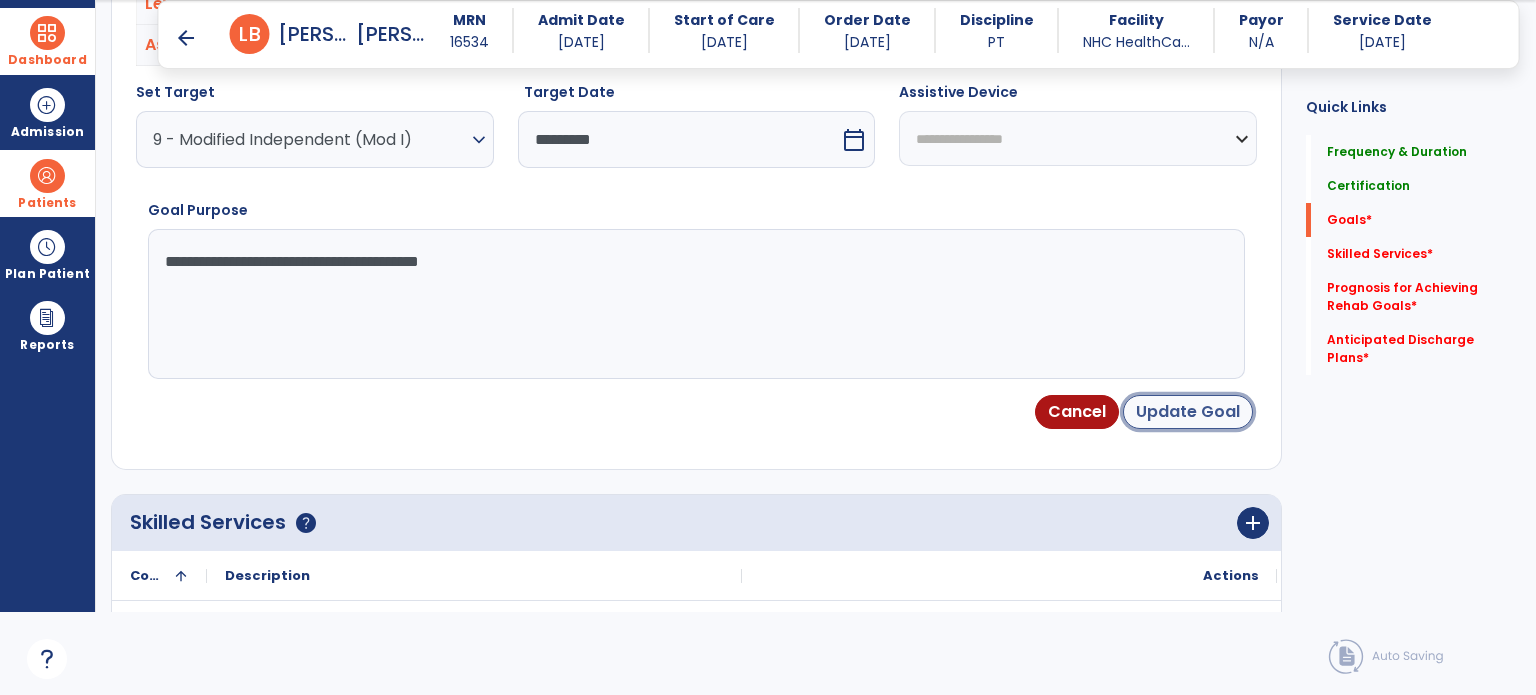 click on "Update Goal" at bounding box center [1188, 412] 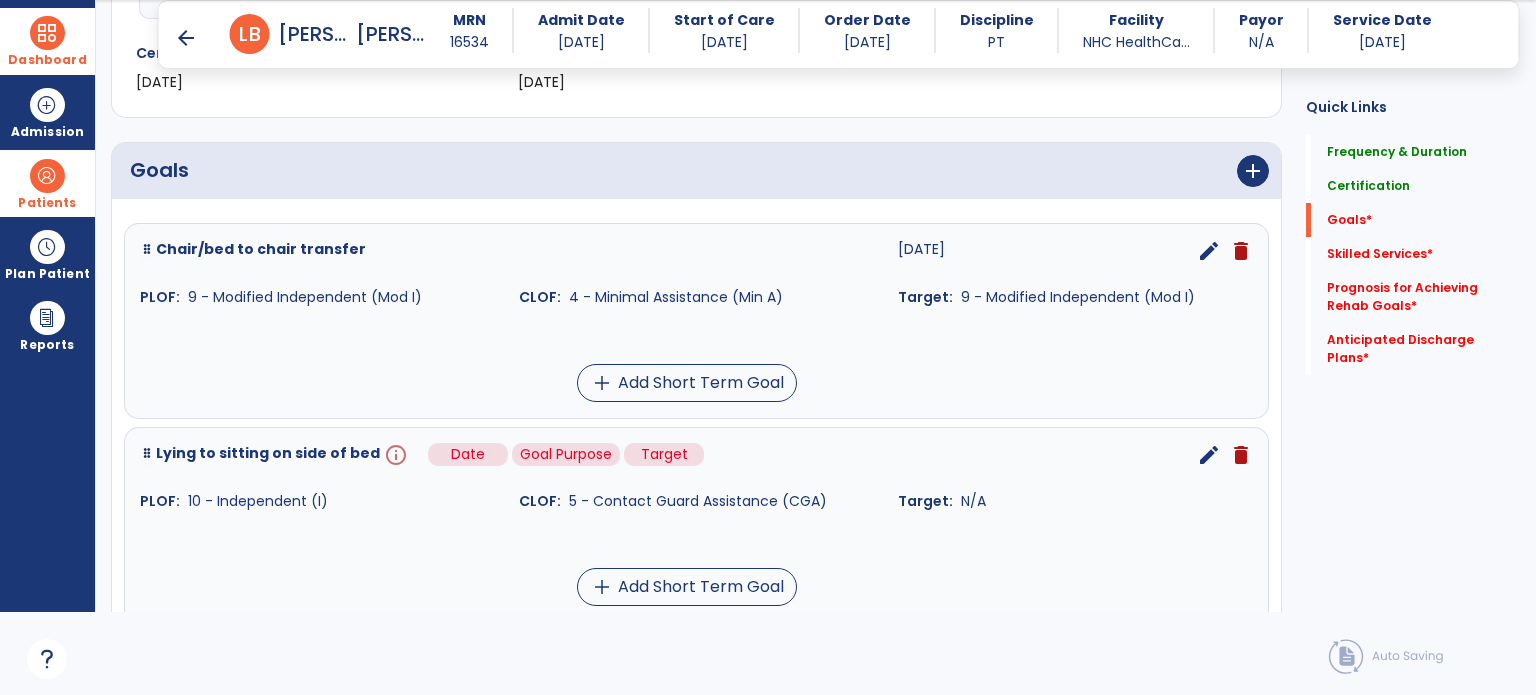 click on "info" at bounding box center [394, 455] 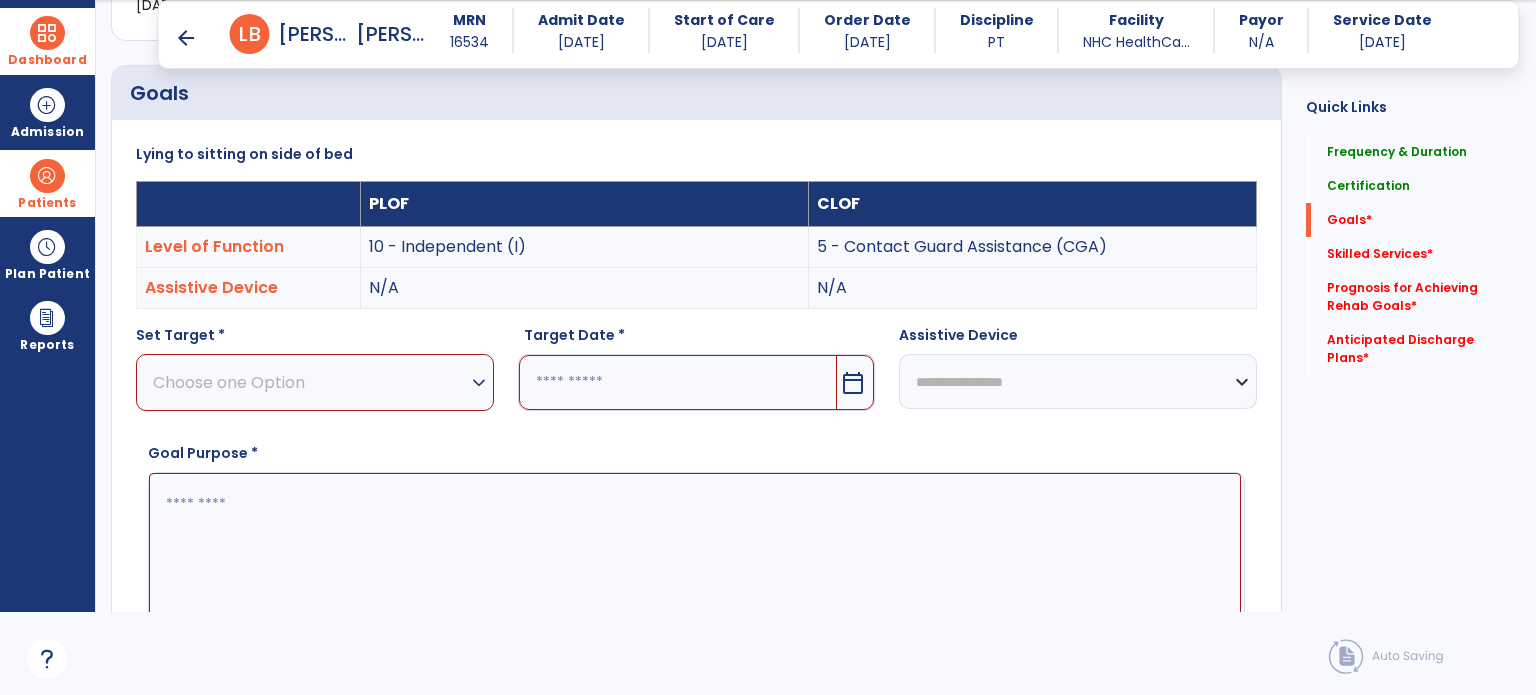 scroll, scrollTop: 534, scrollLeft: 0, axis: vertical 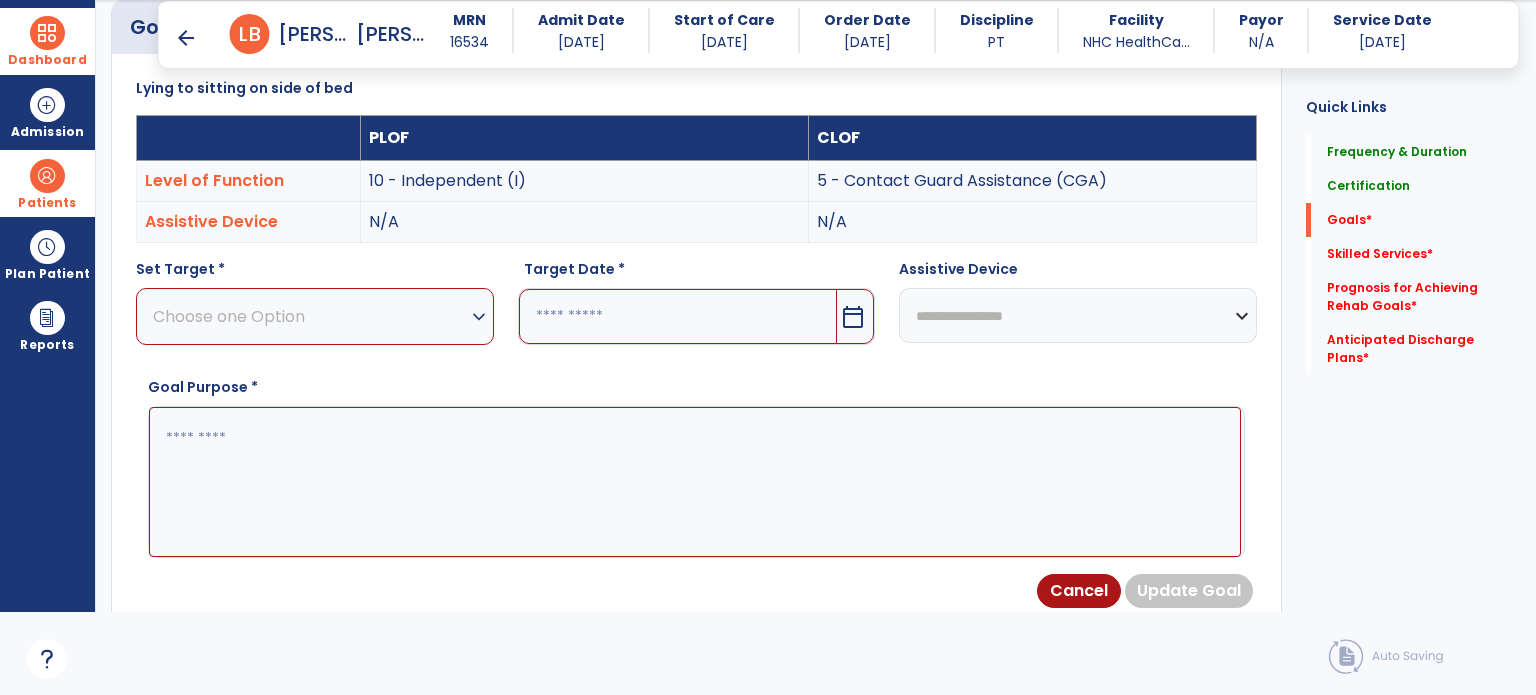 click at bounding box center (695, 482) 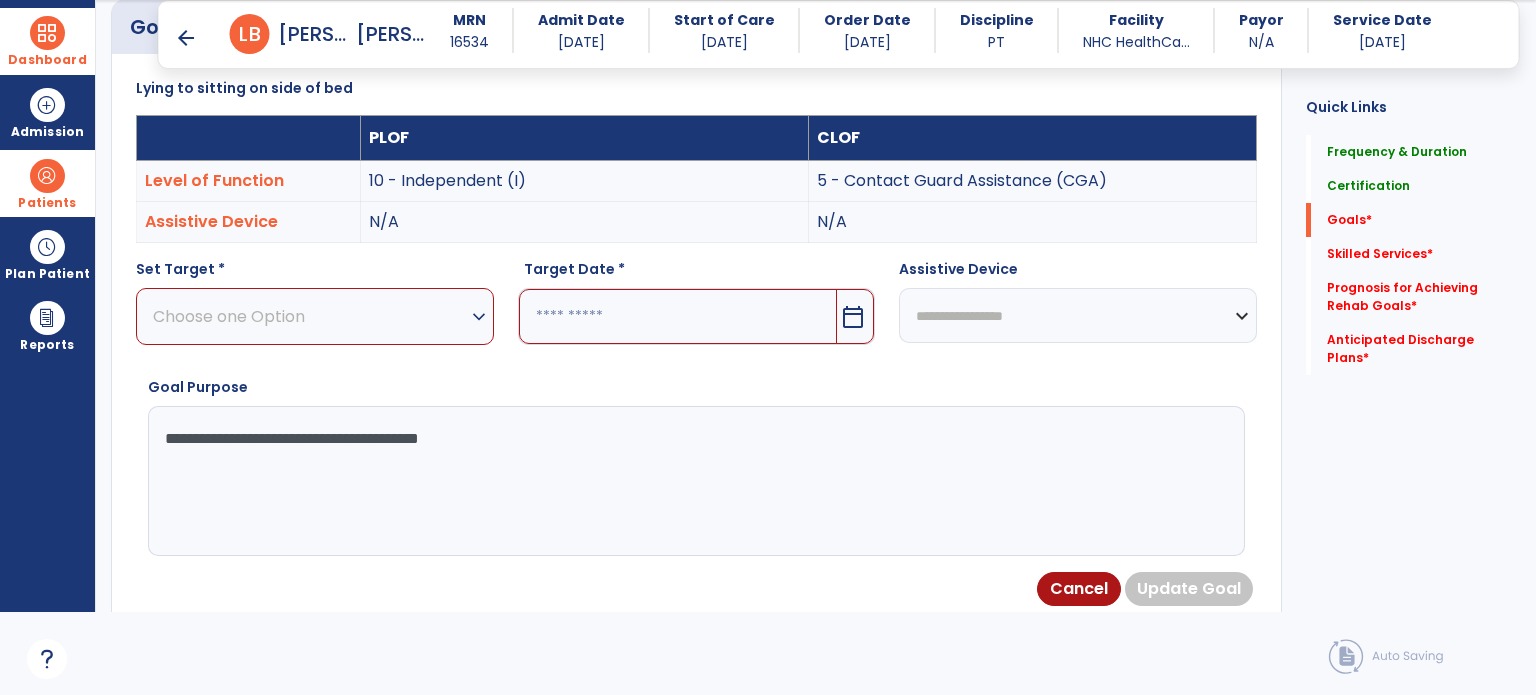 type on "**********" 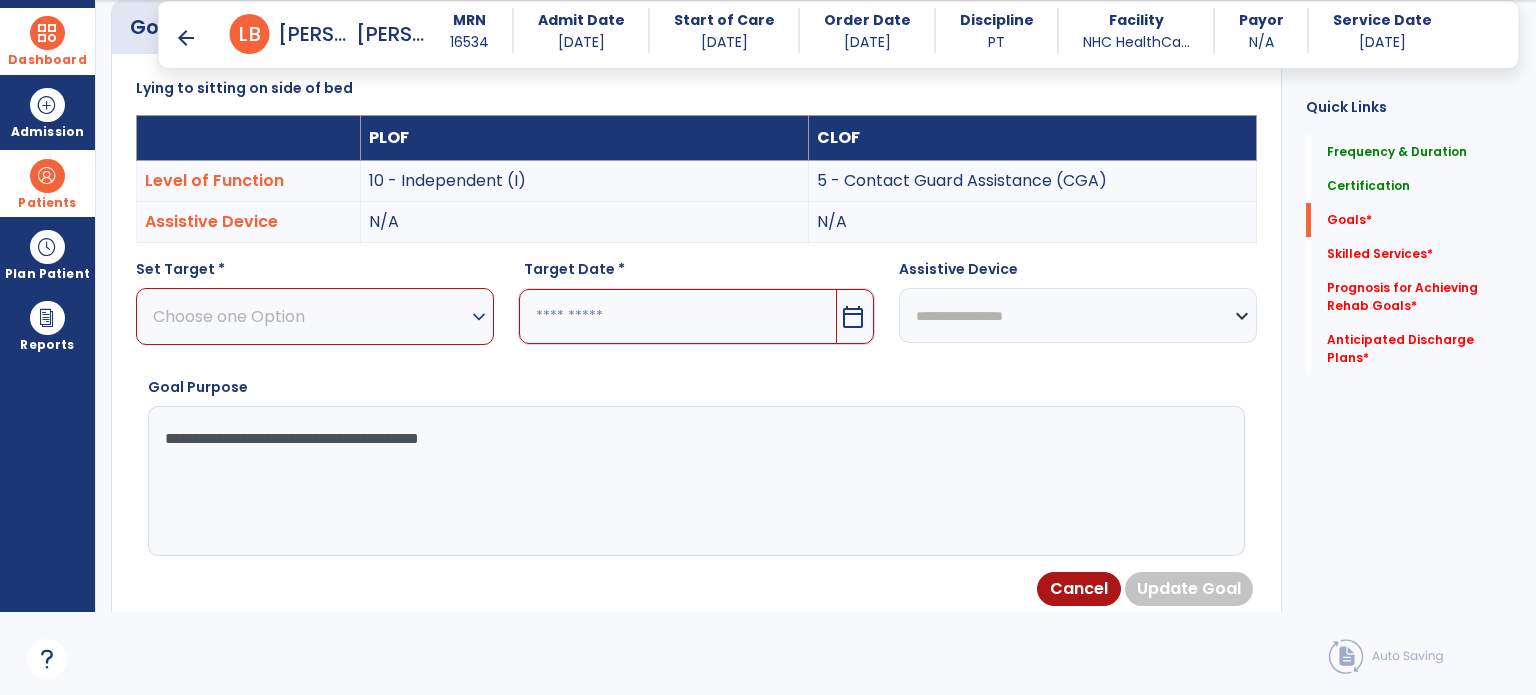 click on "Choose one Option" at bounding box center [310, 316] 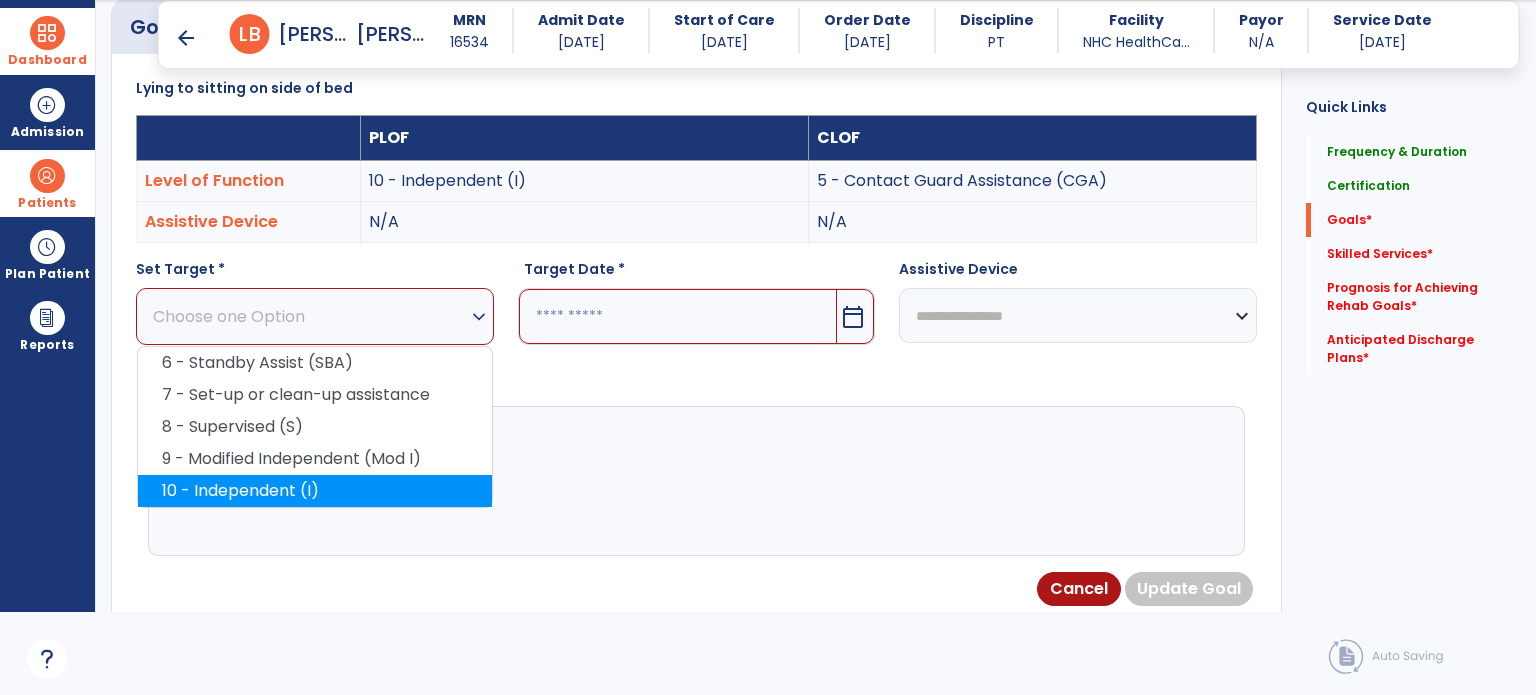 click on "10 - Independent (I)" at bounding box center (315, 491) 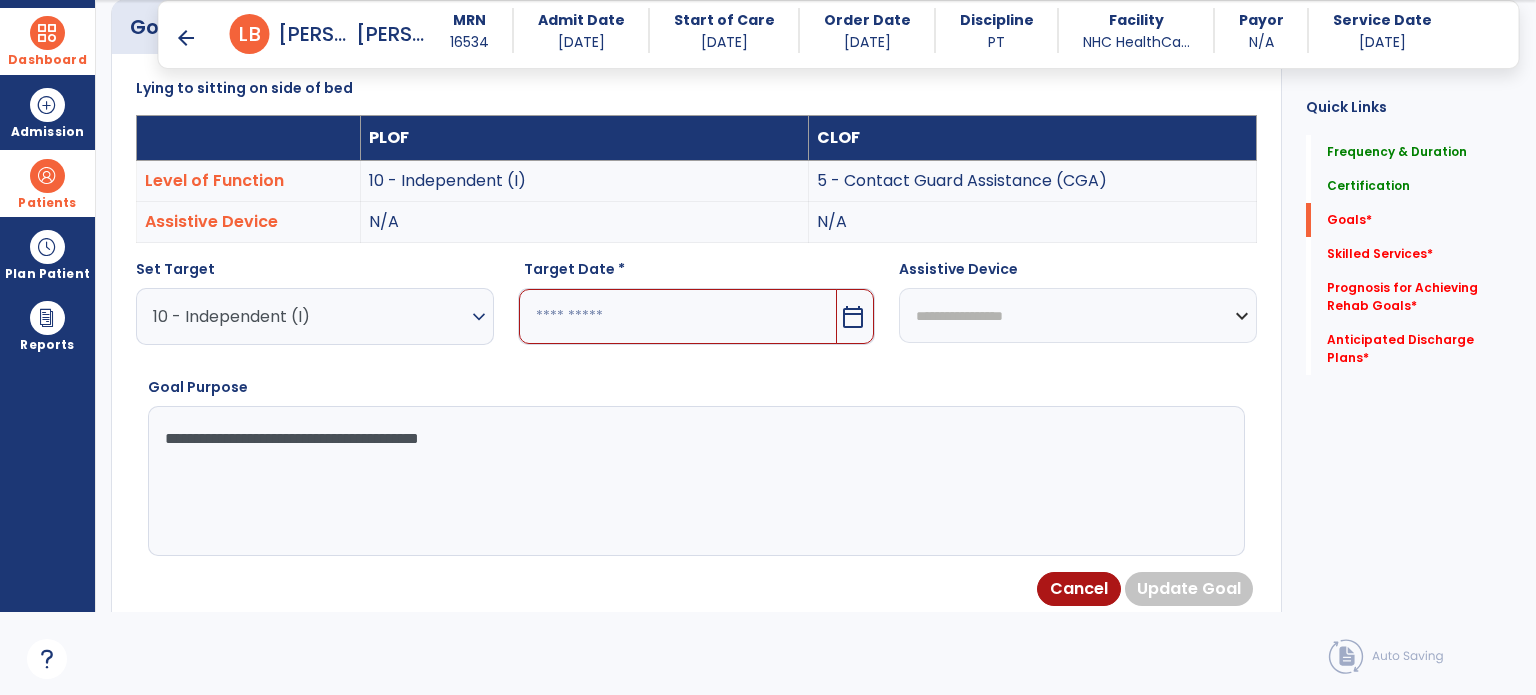 click at bounding box center (678, 316) 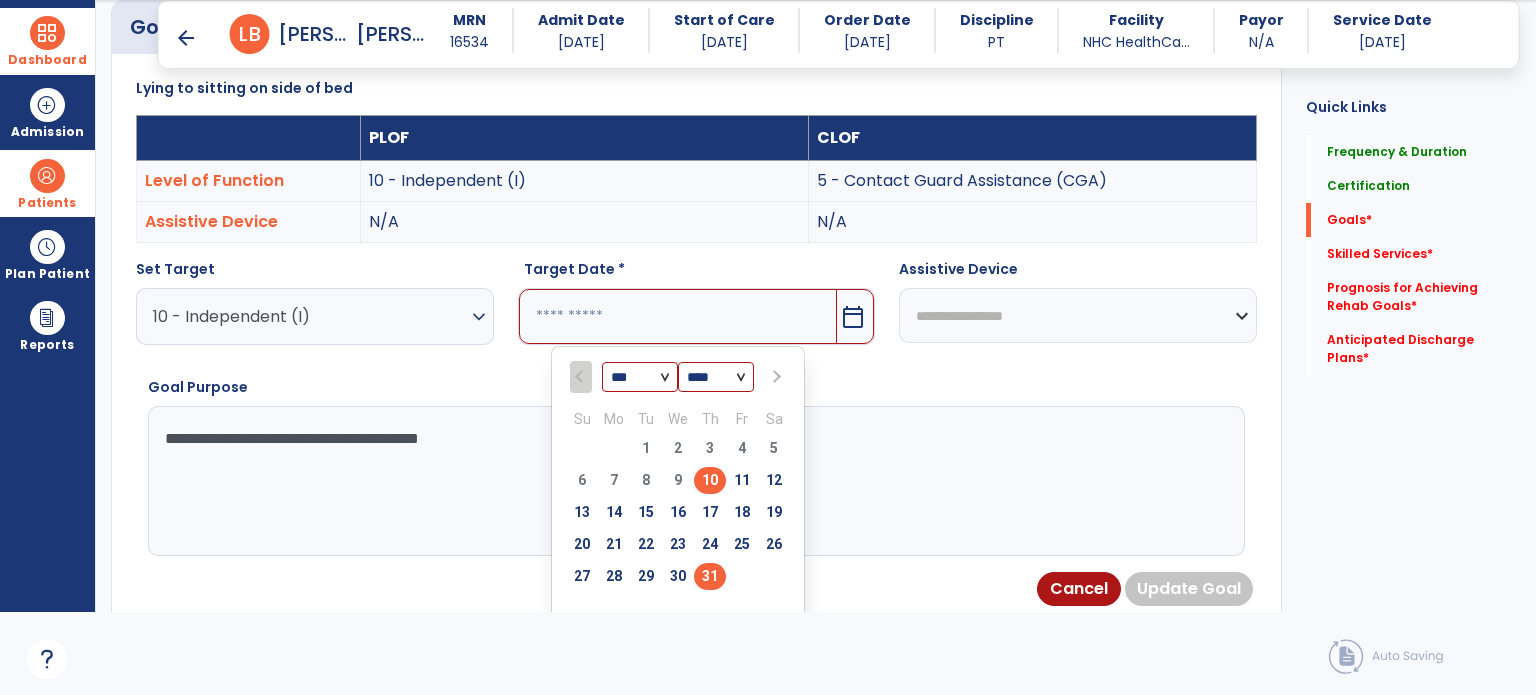 click on "31" at bounding box center [710, 576] 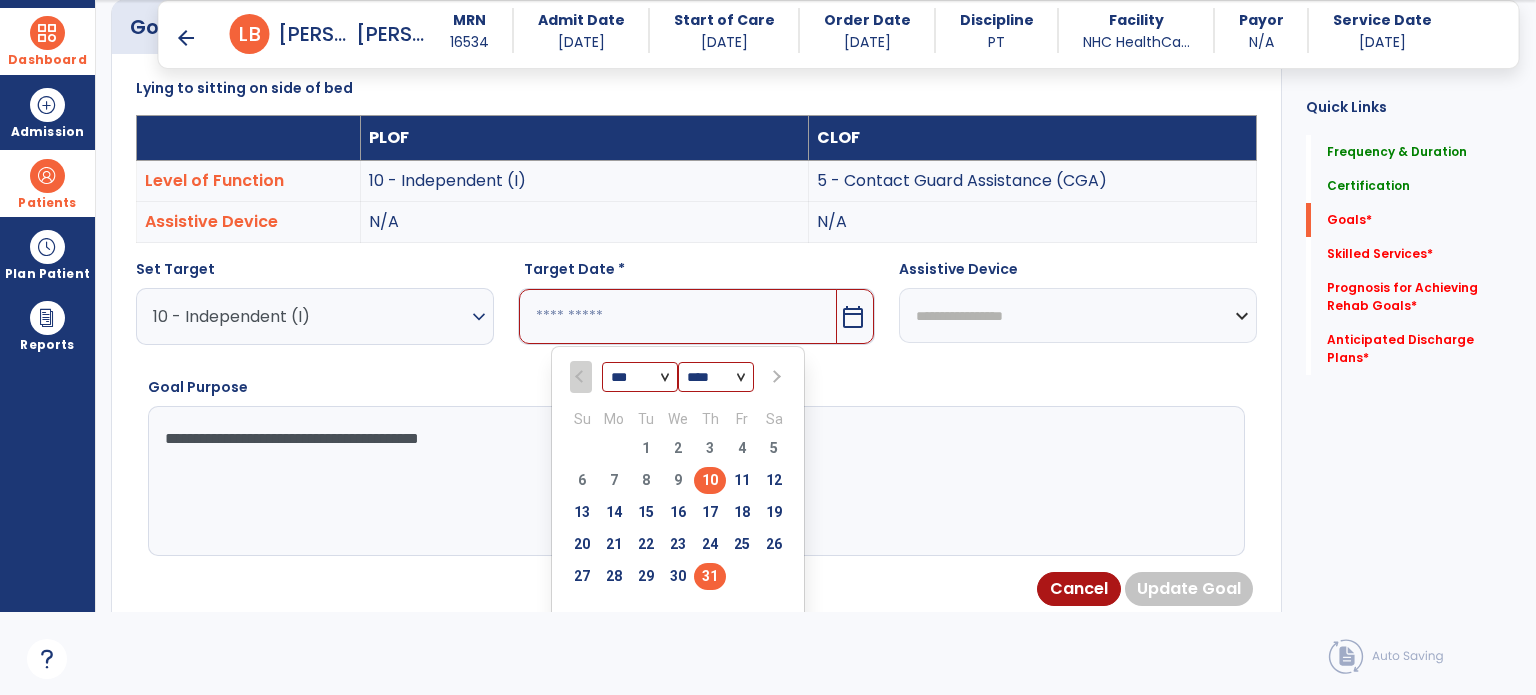 type on "*********" 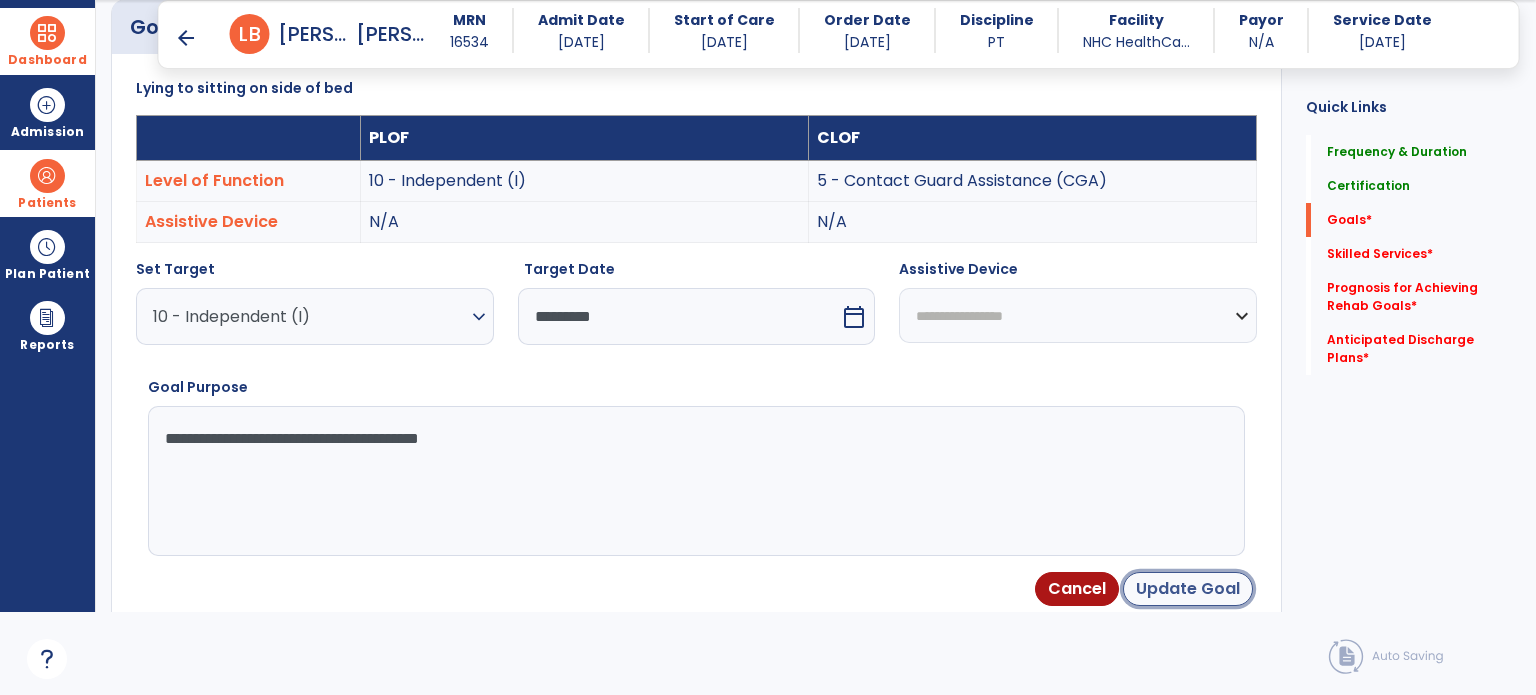 click on "Update Goal" at bounding box center [1188, 589] 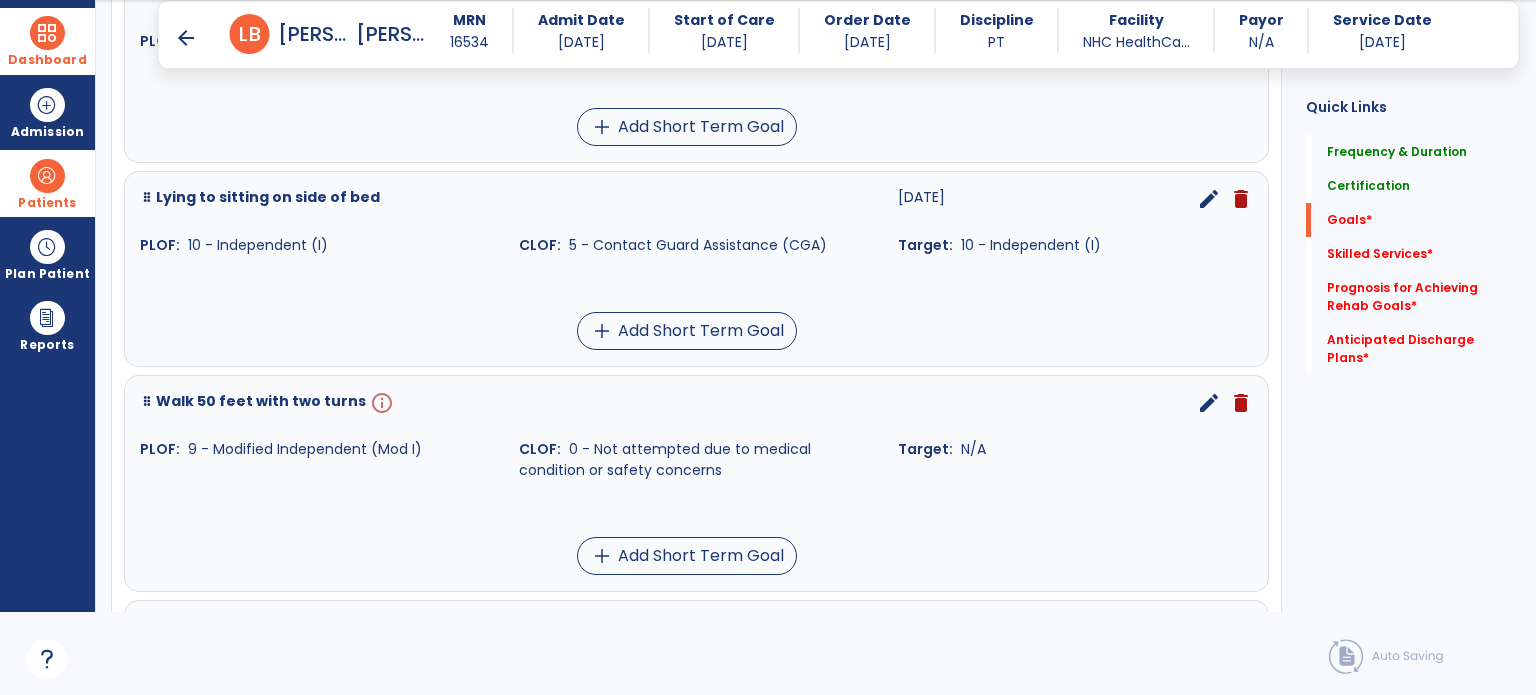 scroll, scrollTop: 652, scrollLeft: 0, axis: vertical 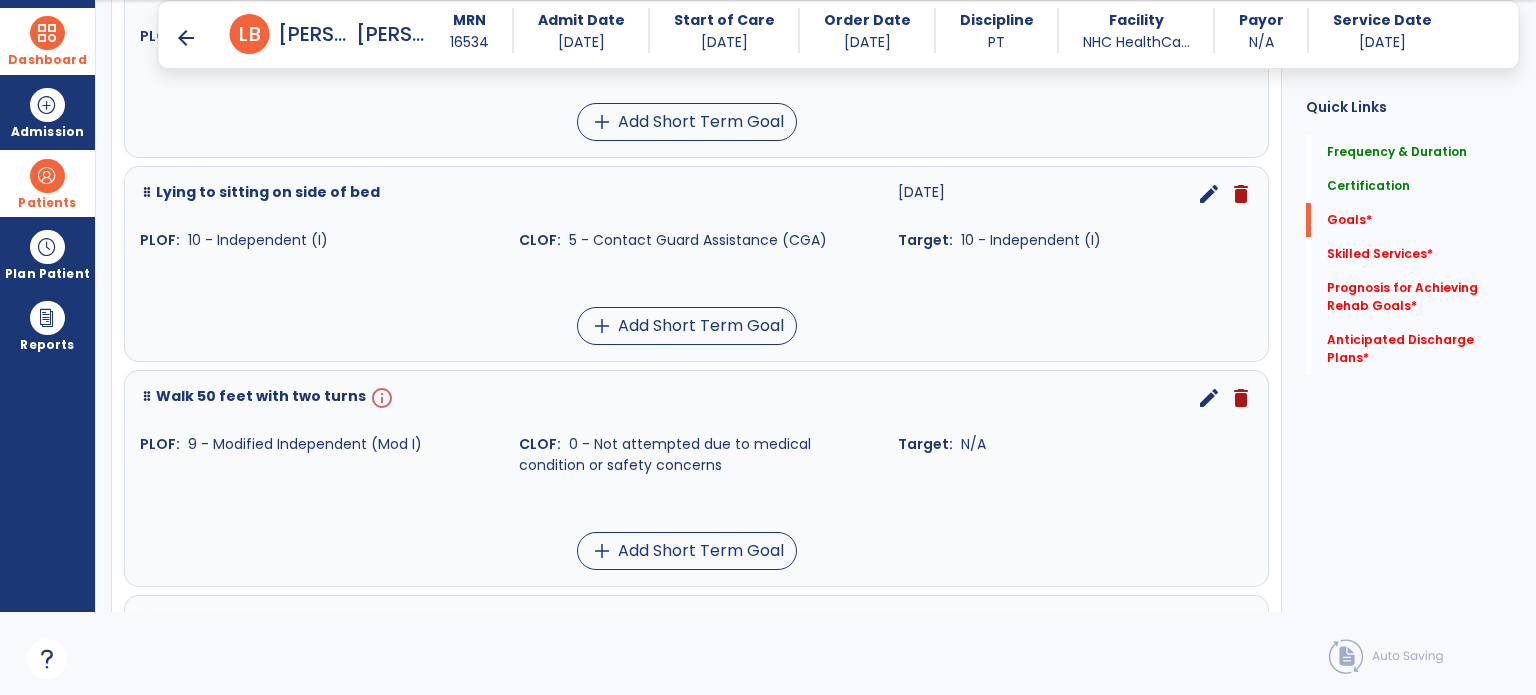 click on "info" at bounding box center (380, 398) 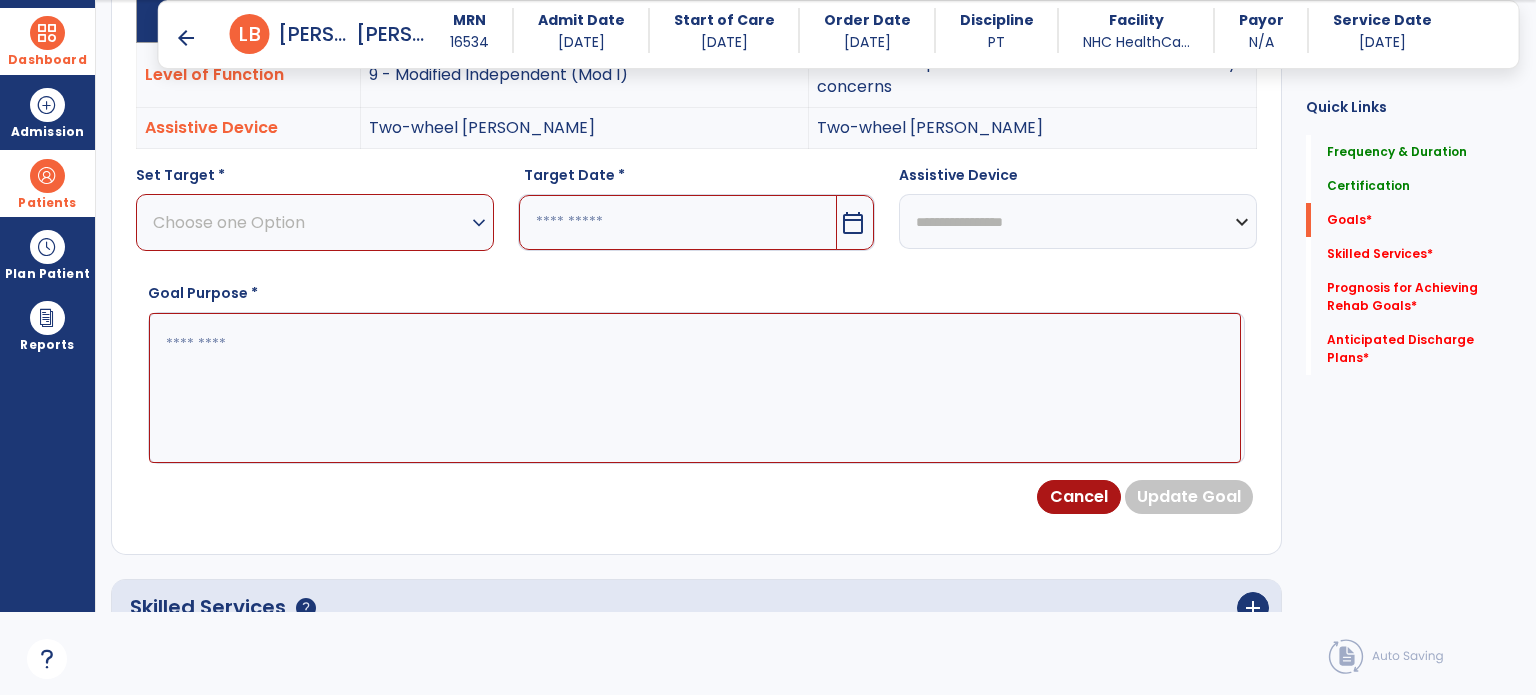 scroll, scrollTop: 534, scrollLeft: 0, axis: vertical 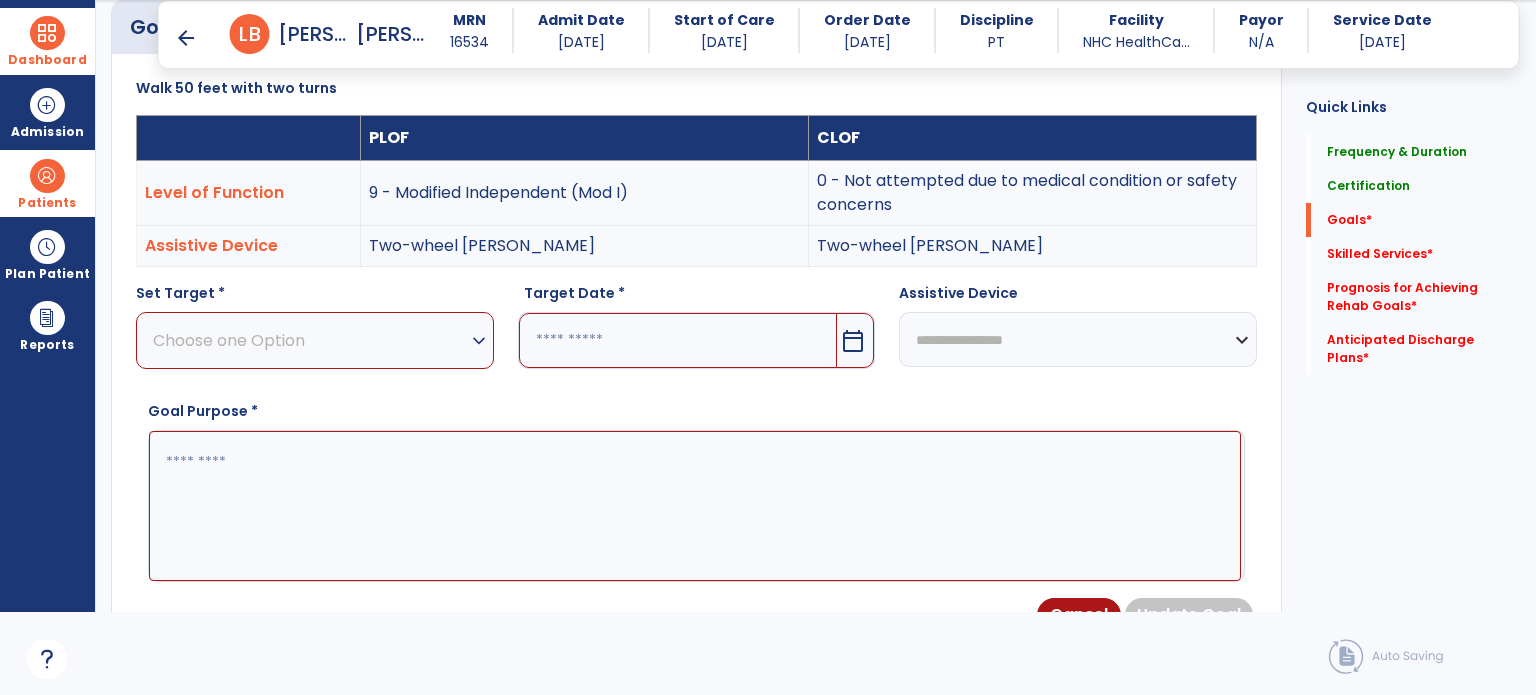 click on "Choose one Option" at bounding box center (310, 340) 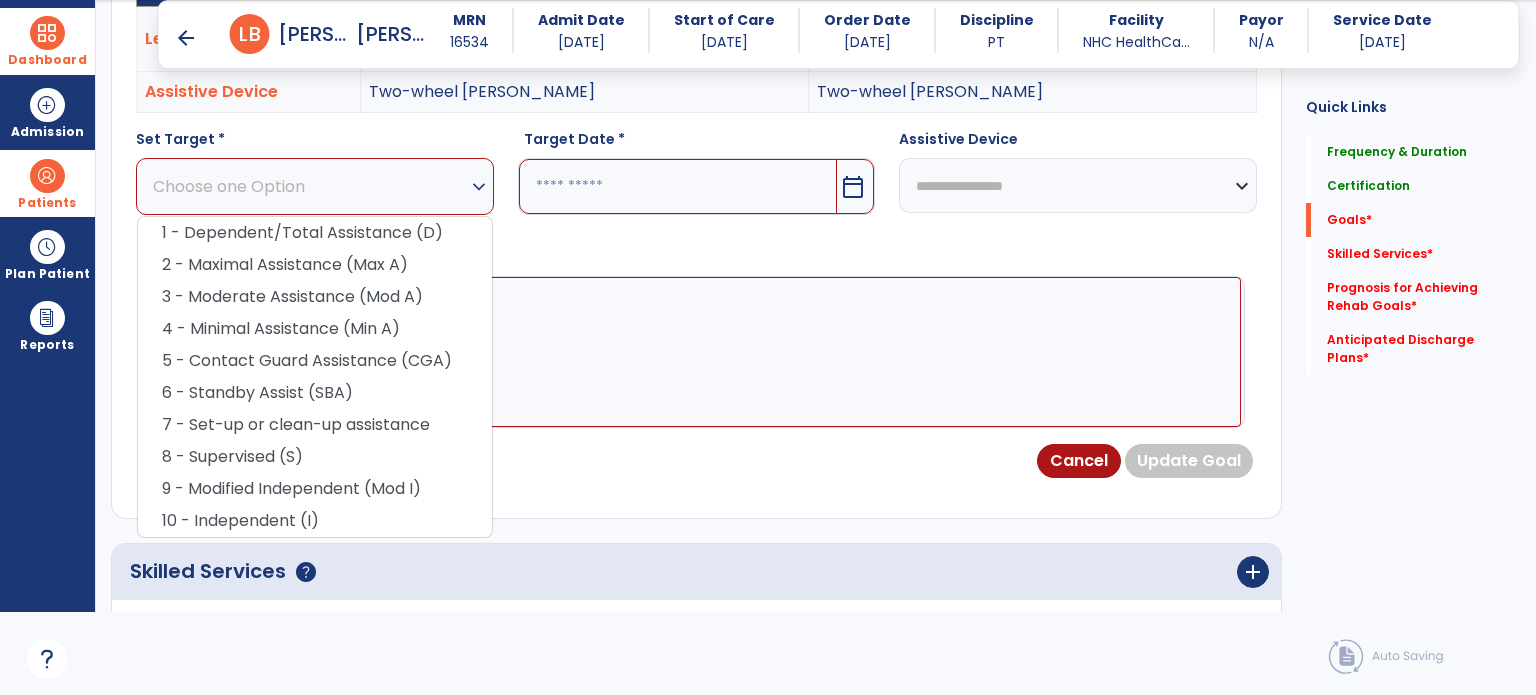 scroll, scrollTop: 709, scrollLeft: 0, axis: vertical 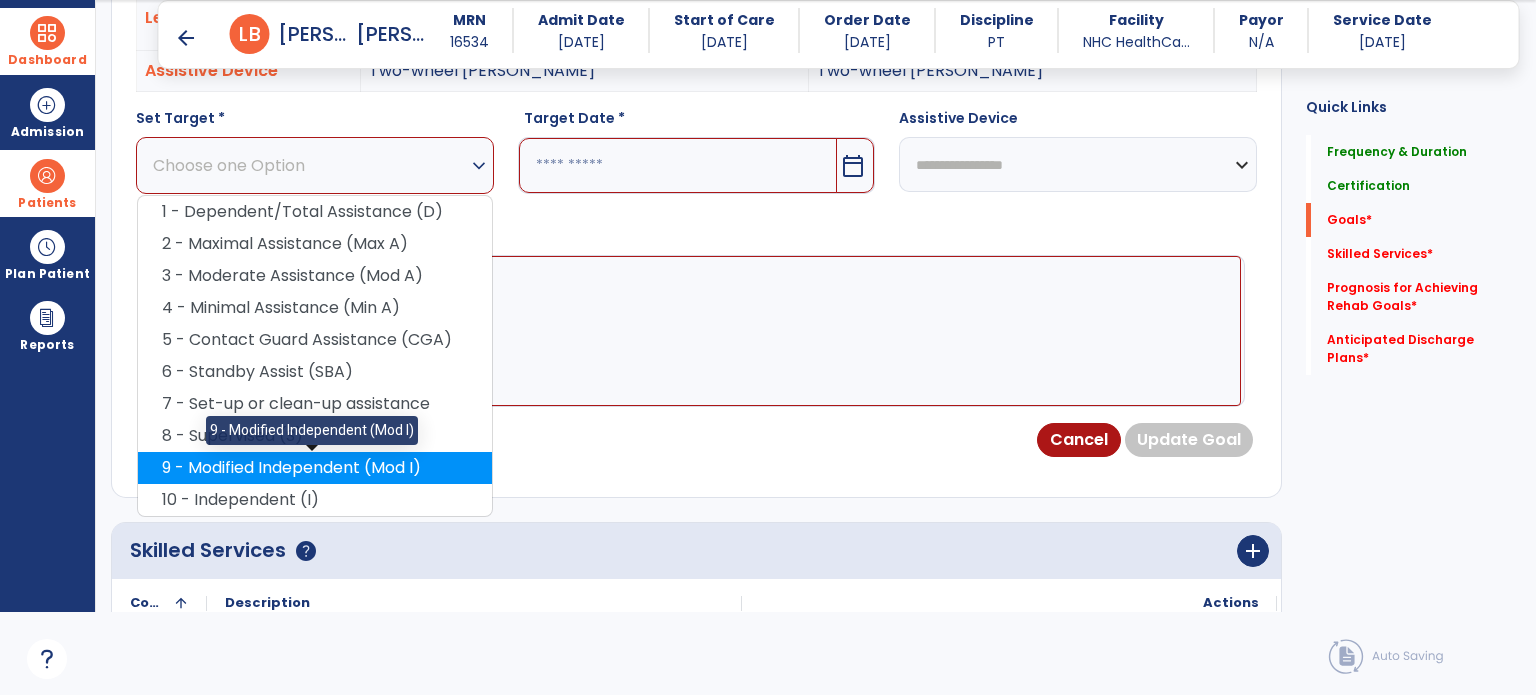 click on "9 - Modified Independent (Mod I)" at bounding box center (315, 468) 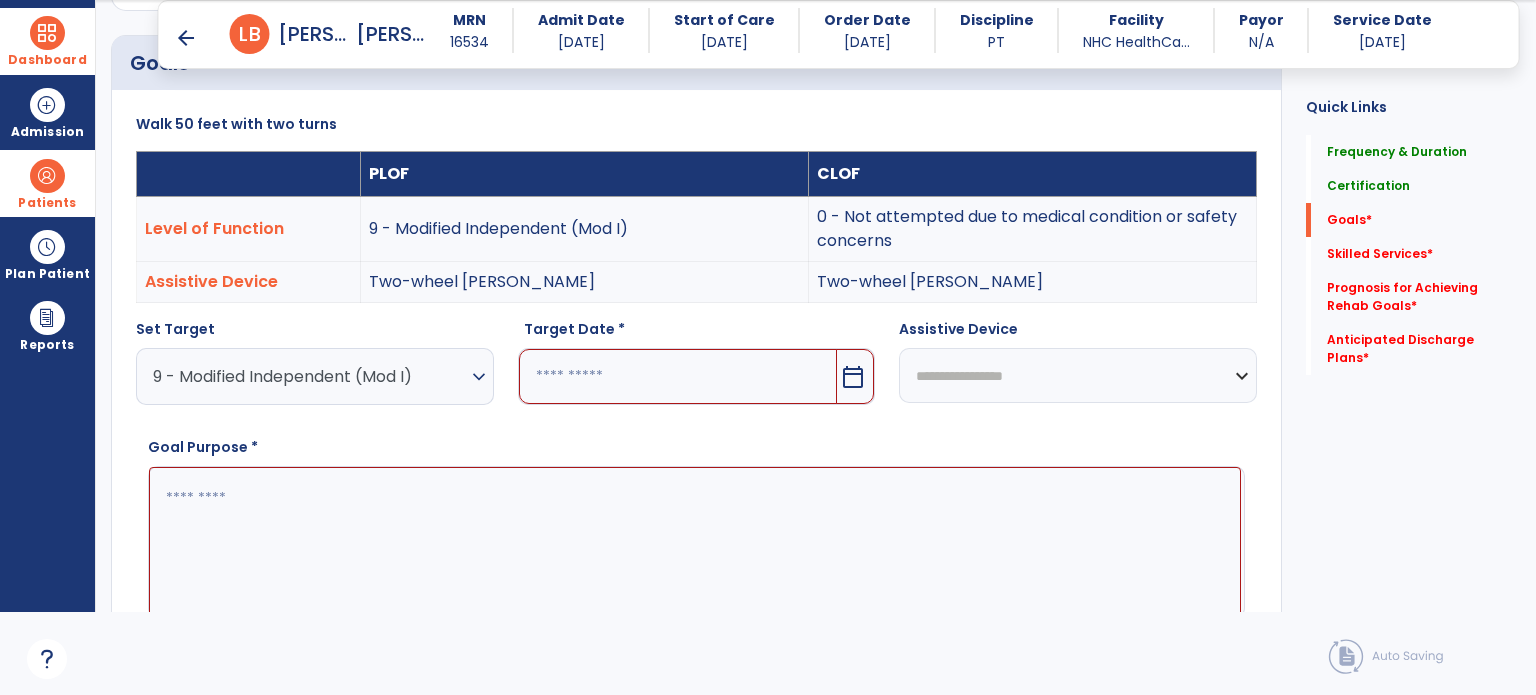 scroll, scrollTop: 508, scrollLeft: 0, axis: vertical 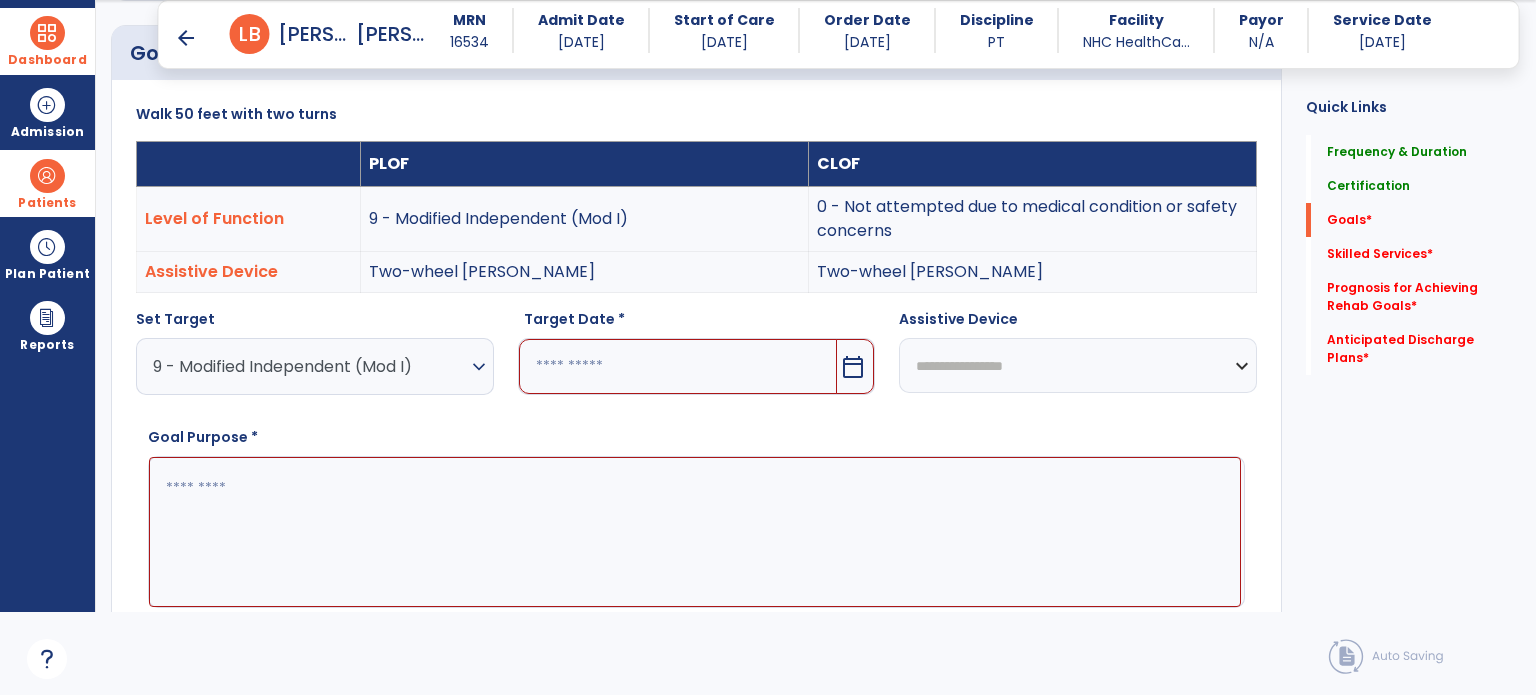 click on "calendar_today" at bounding box center [853, 367] 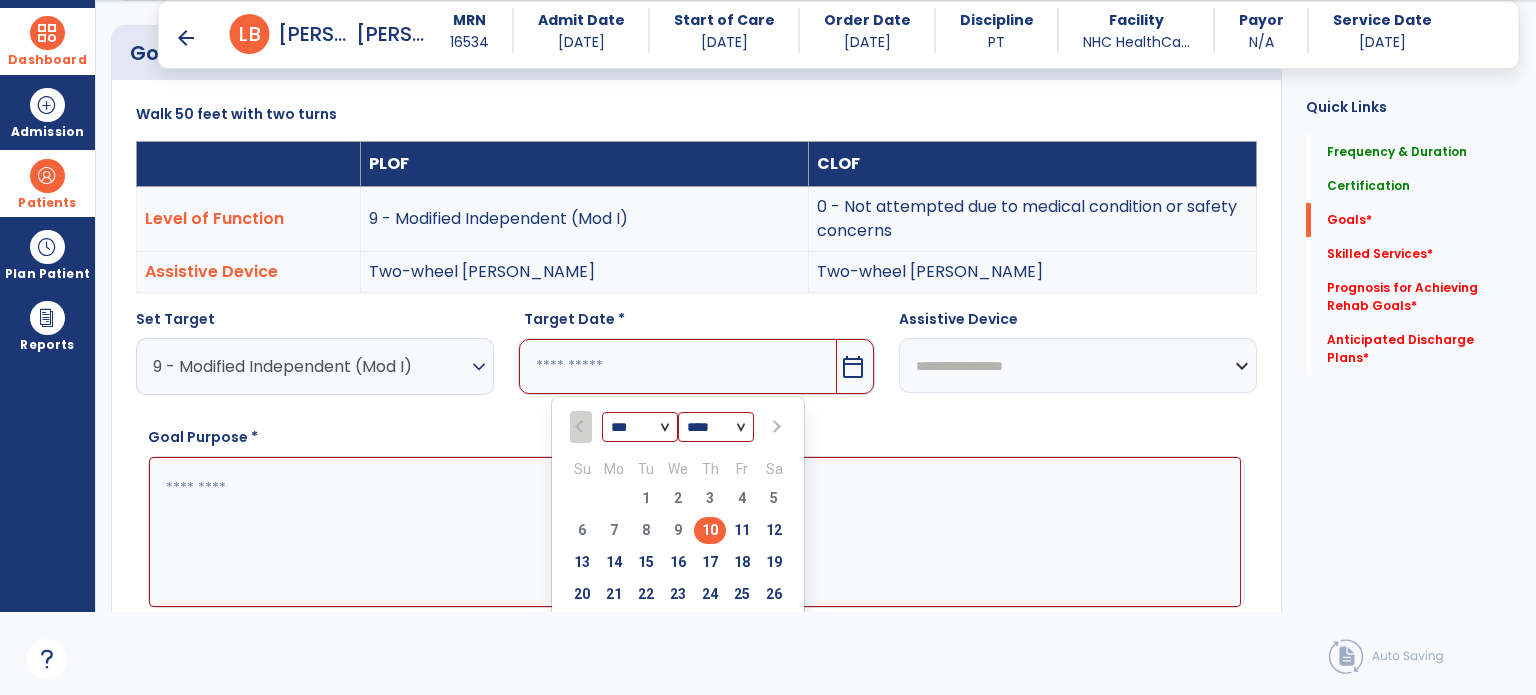 click at bounding box center (774, 427) 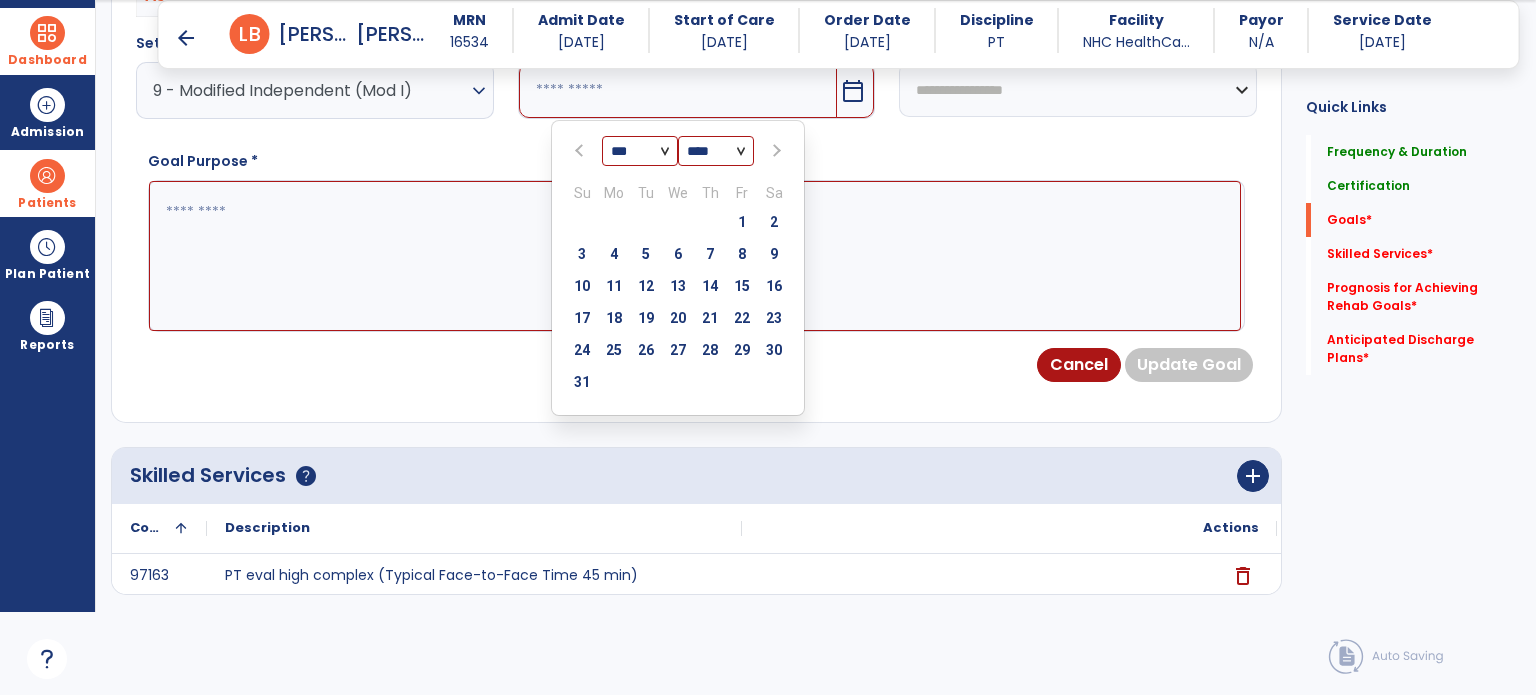 scroll, scrollTop: 788, scrollLeft: 0, axis: vertical 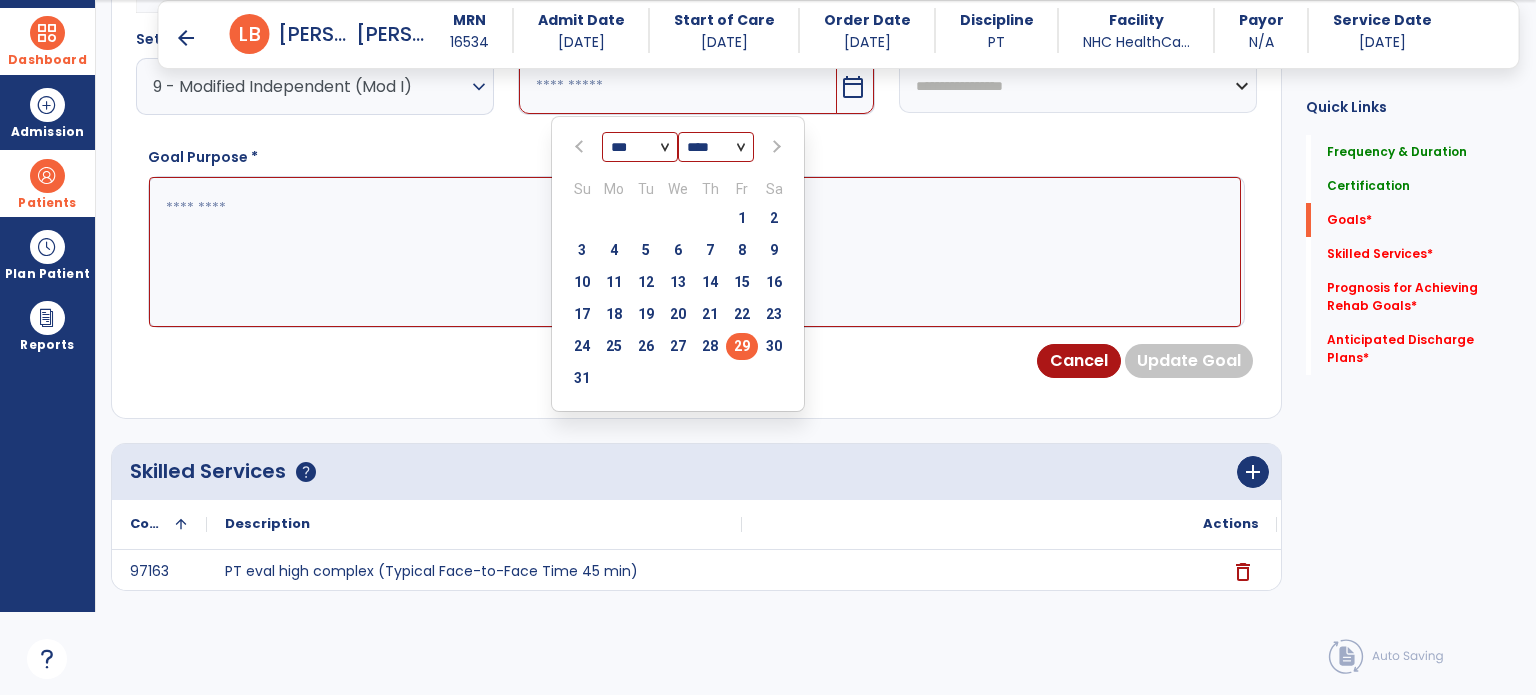 click on "29" at bounding box center [742, 346] 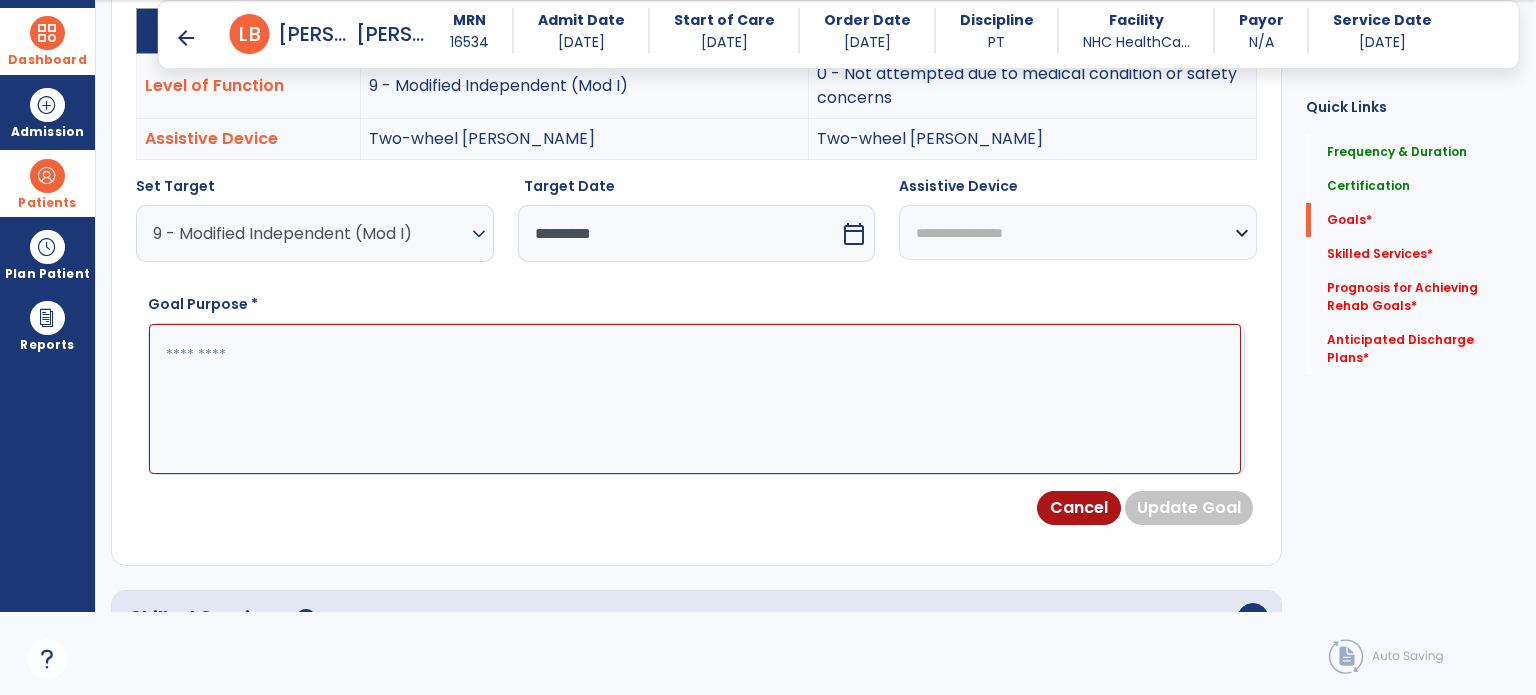 scroll, scrollTop: 668, scrollLeft: 0, axis: vertical 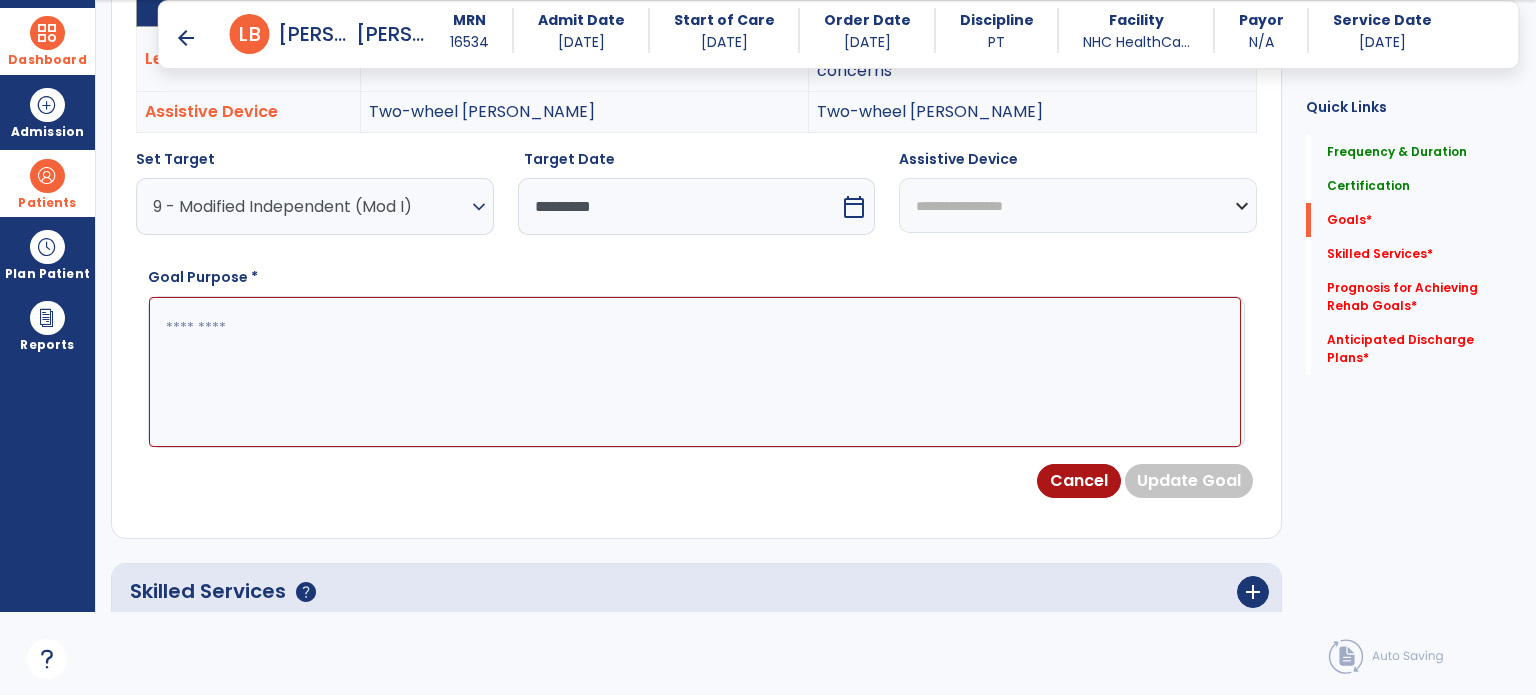 click at bounding box center (695, 372) 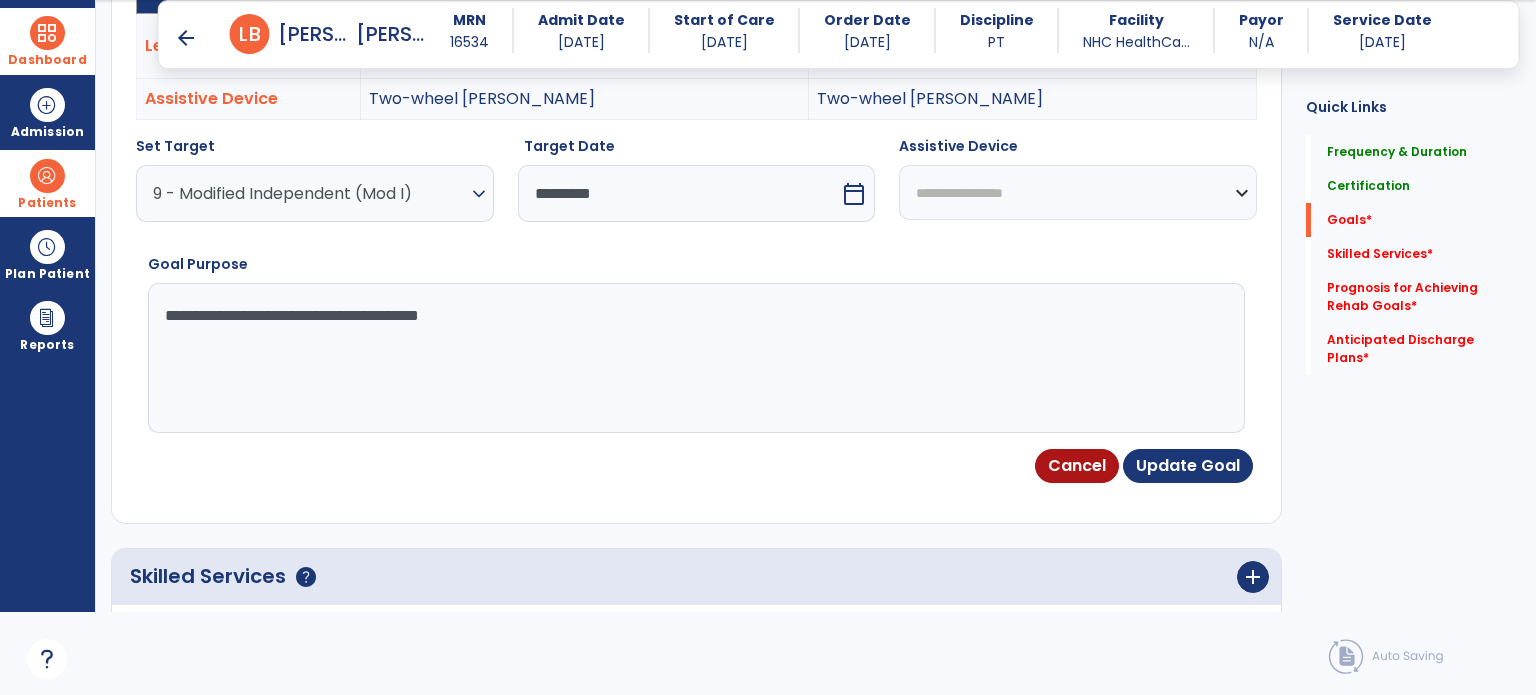 scroll, scrollTop: 682, scrollLeft: 0, axis: vertical 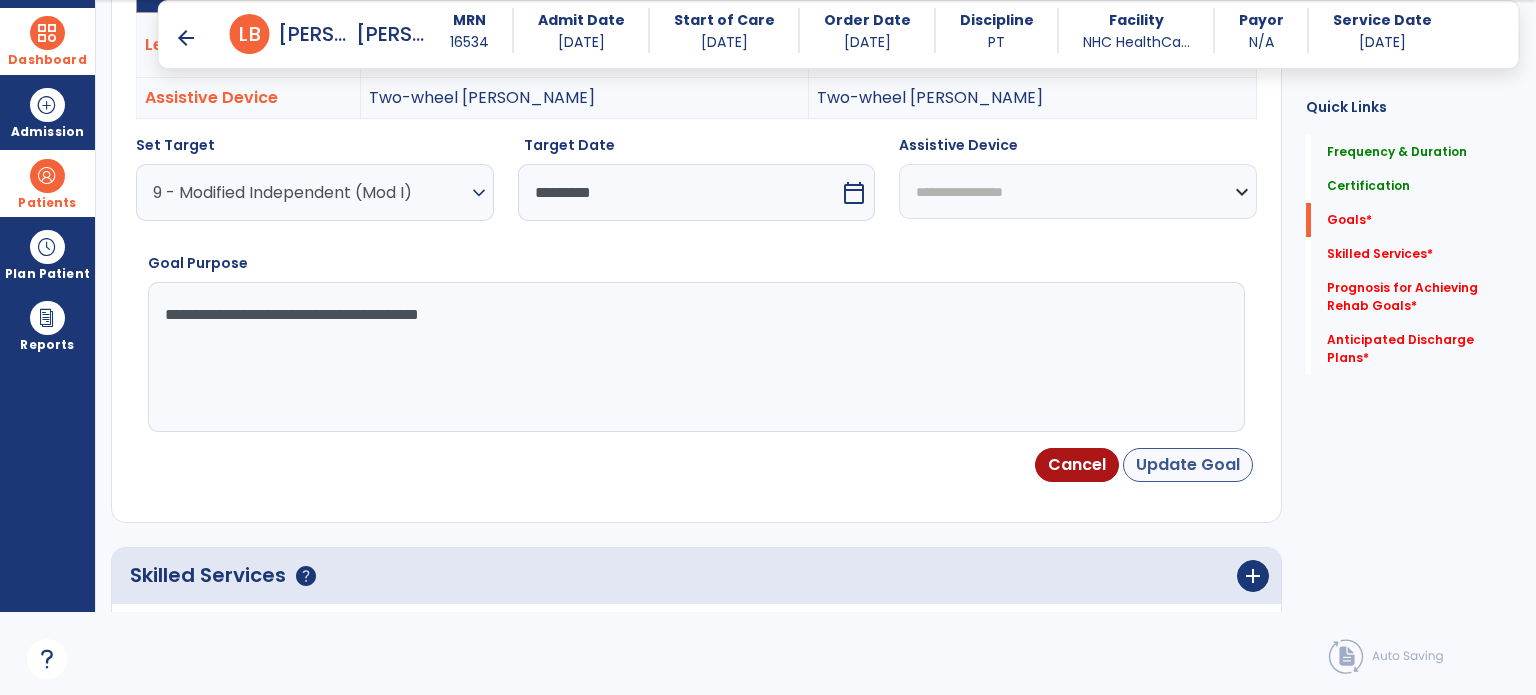 type on "**********" 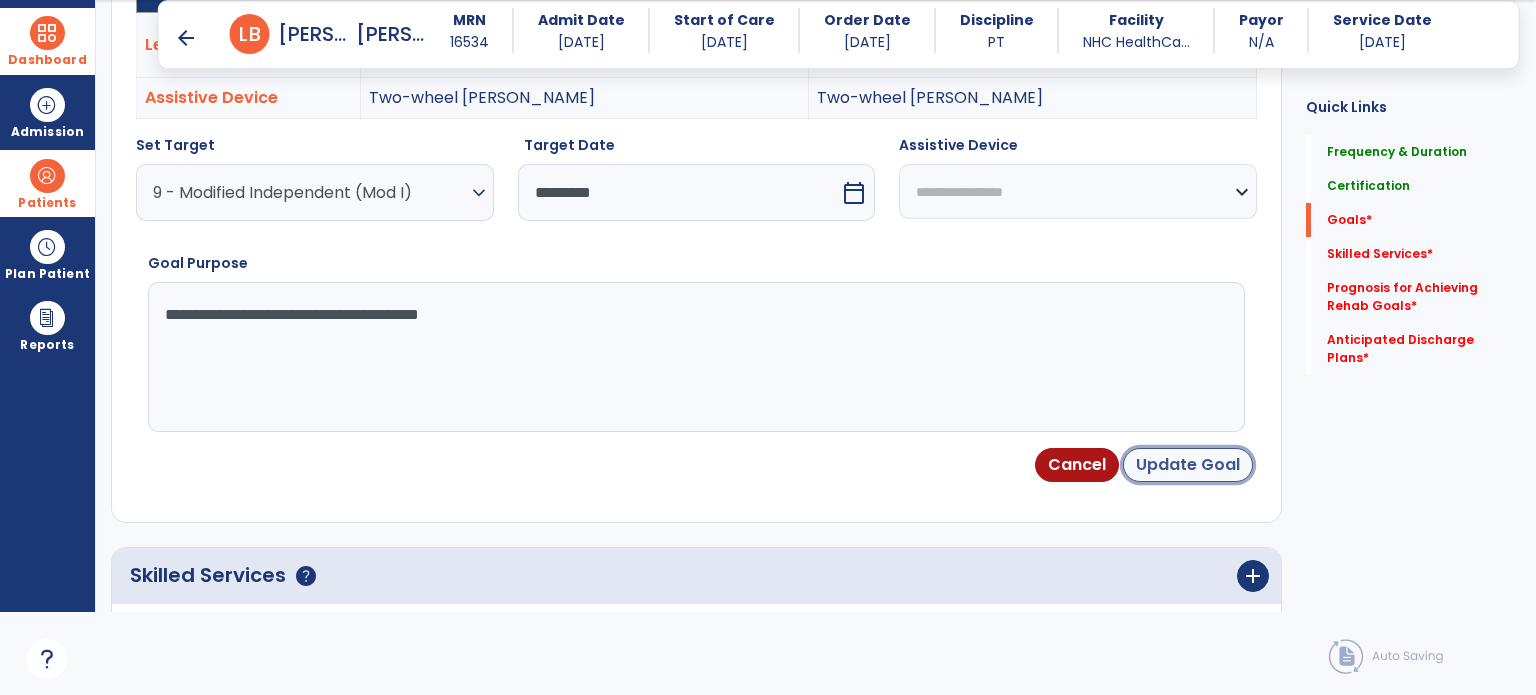 click on "Update Goal" at bounding box center (1188, 465) 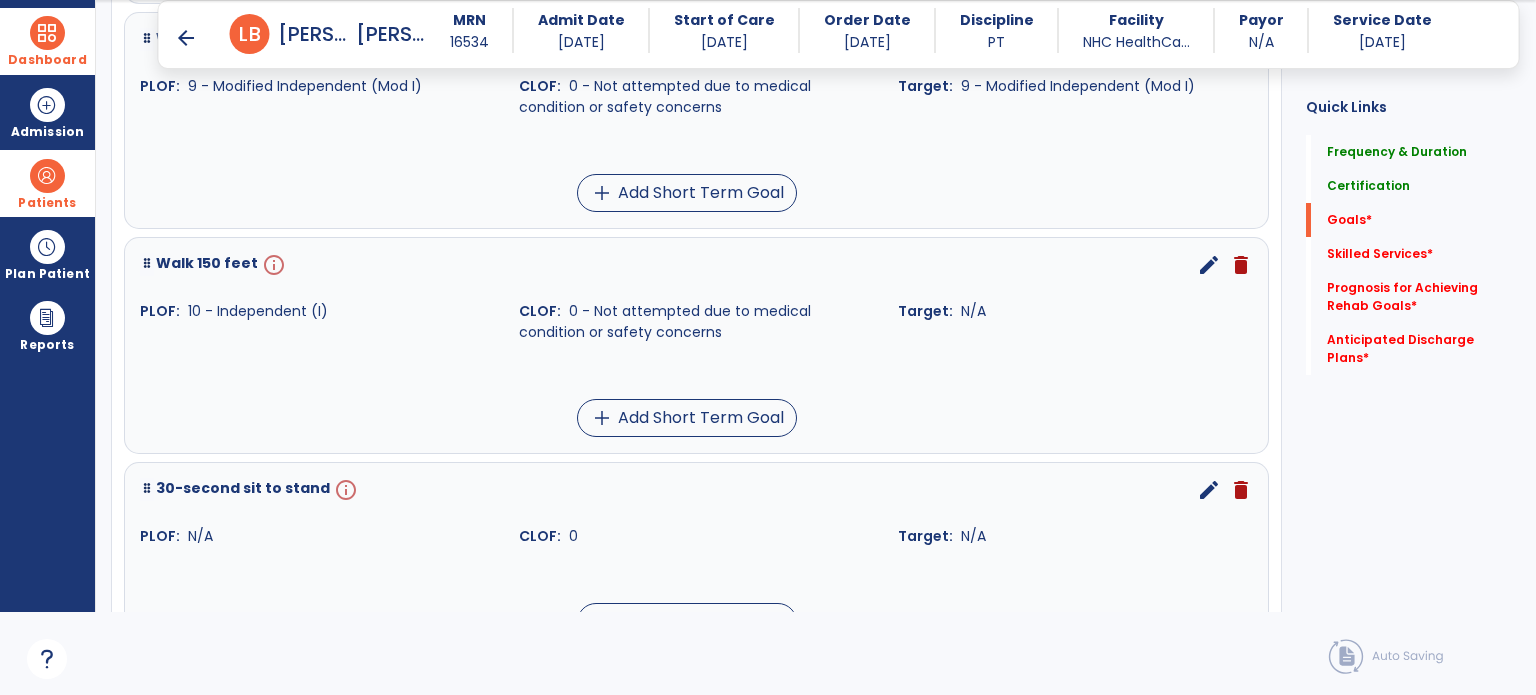 scroll, scrollTop: 1014, scrollLeft: 0, axis: vertical 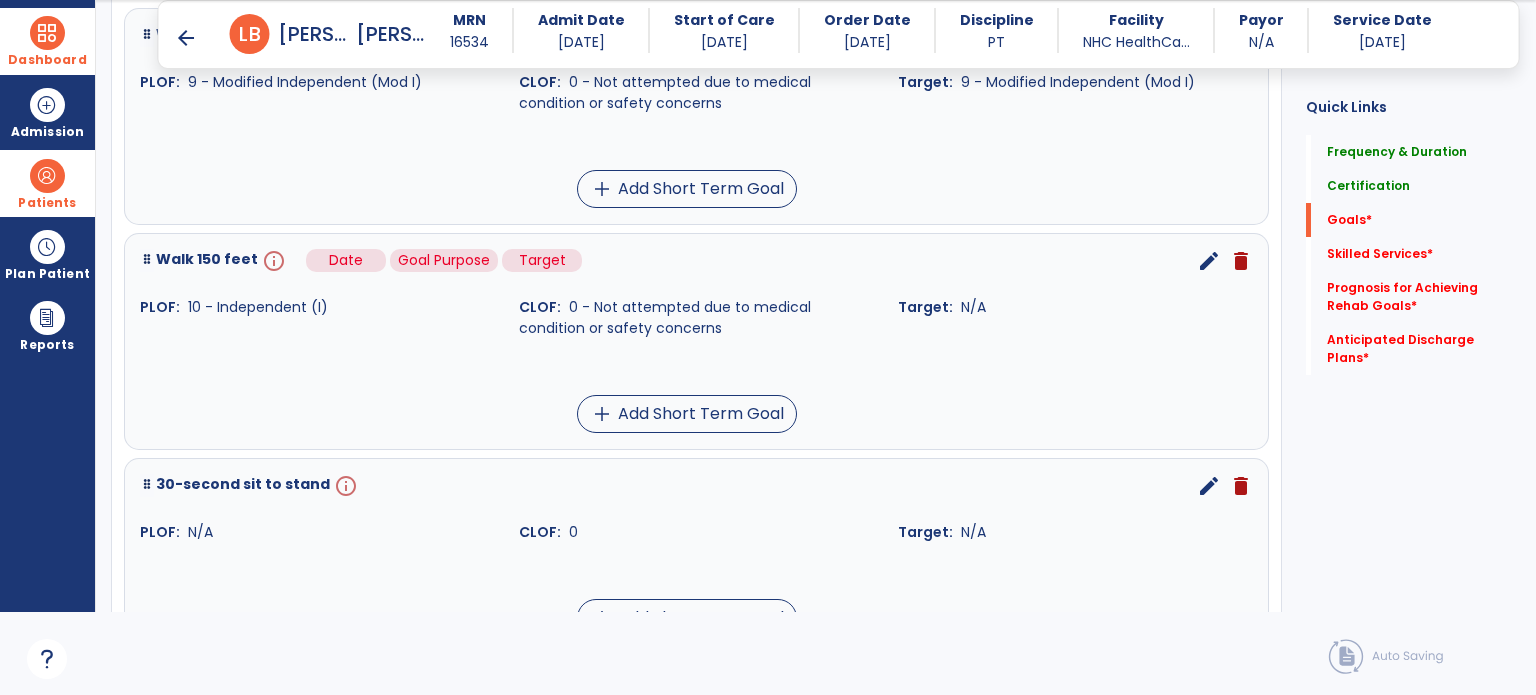 click on "info" at bounding box center (272, 261) 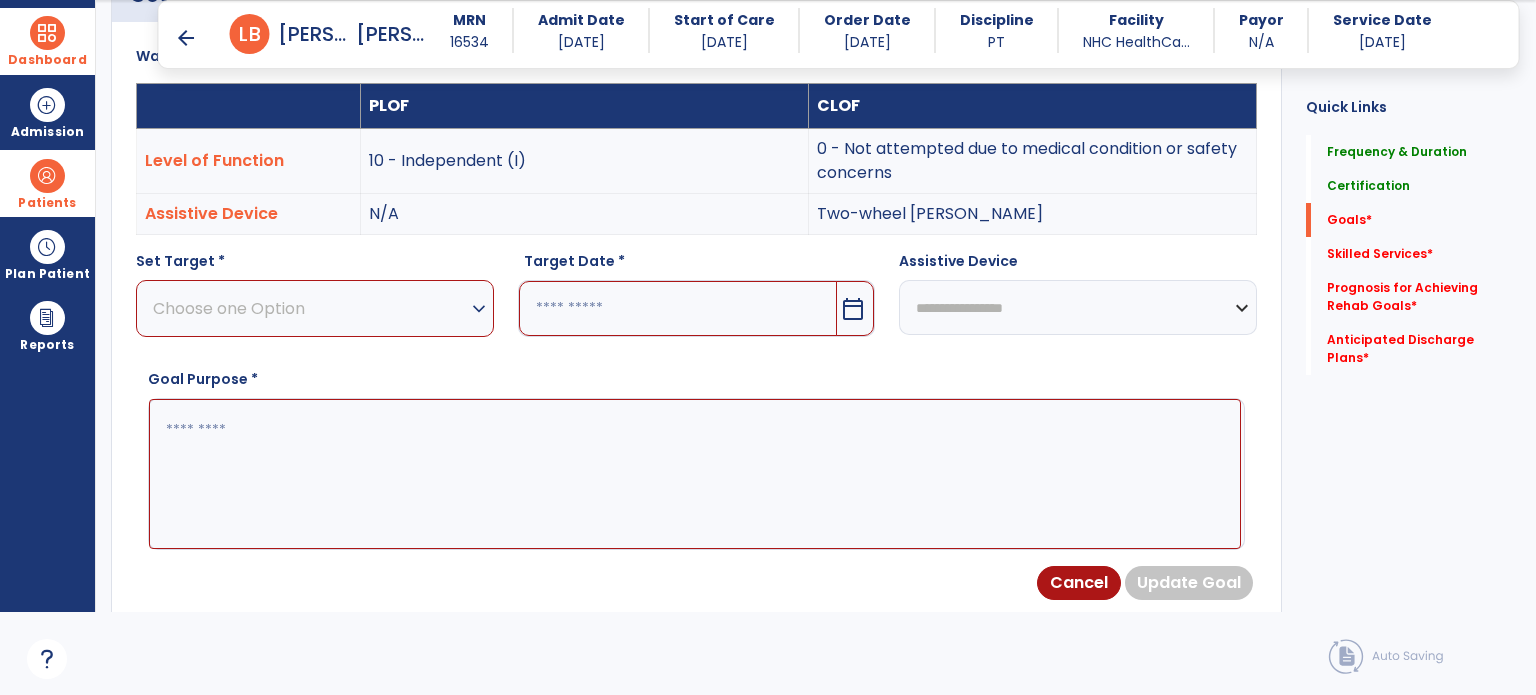 scroll, scrollTop: 534, scrollLeft: 0, axis: vertical 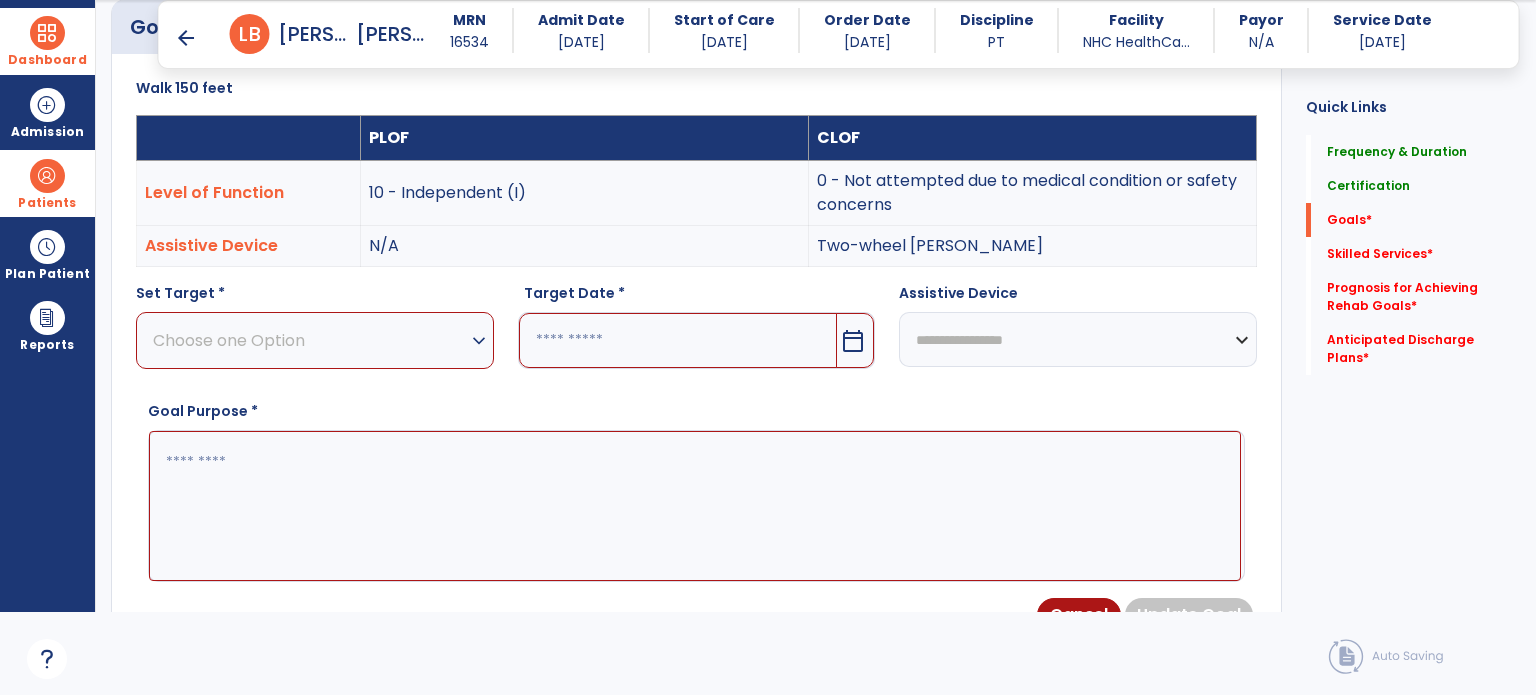 click on "Choose one Option" at bounding box center [310, 340] 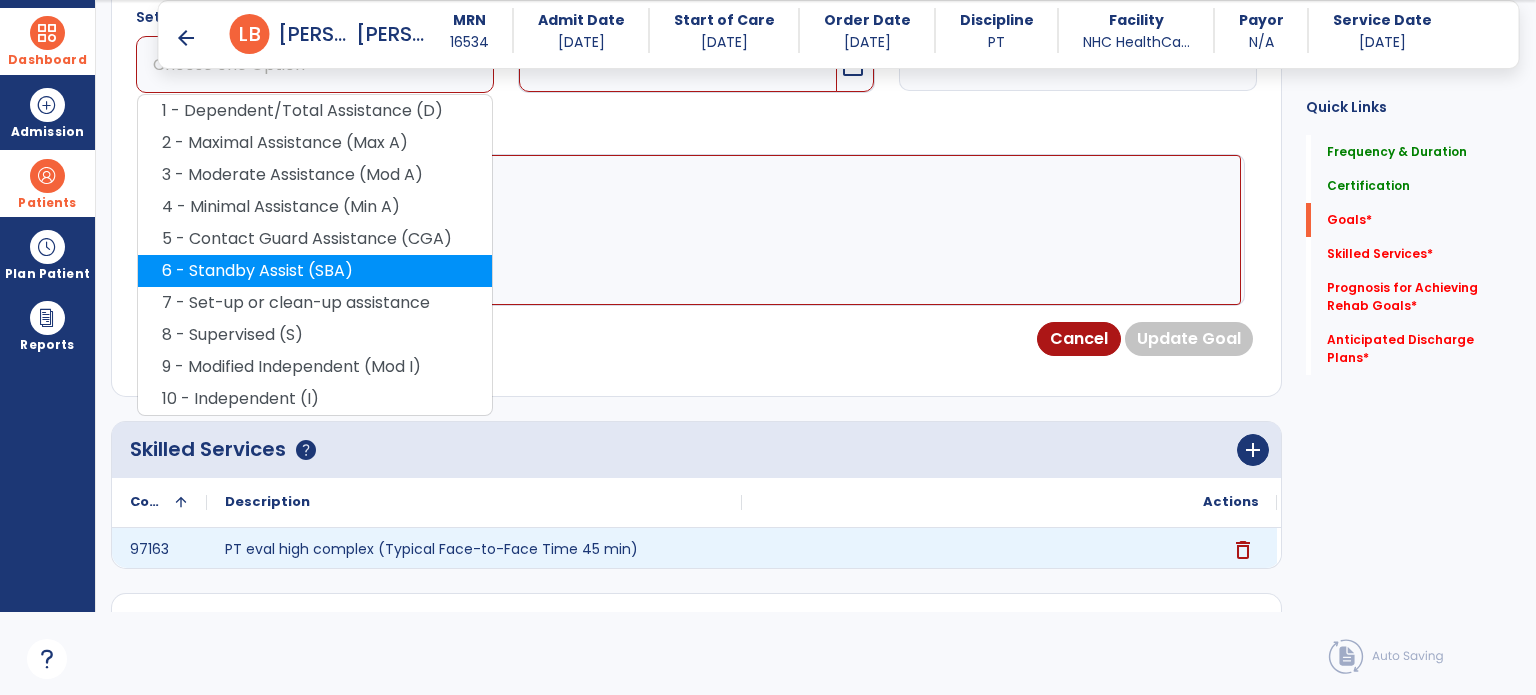scroll, scrollTop: 828, scrollLeft: 0, axis: vertical 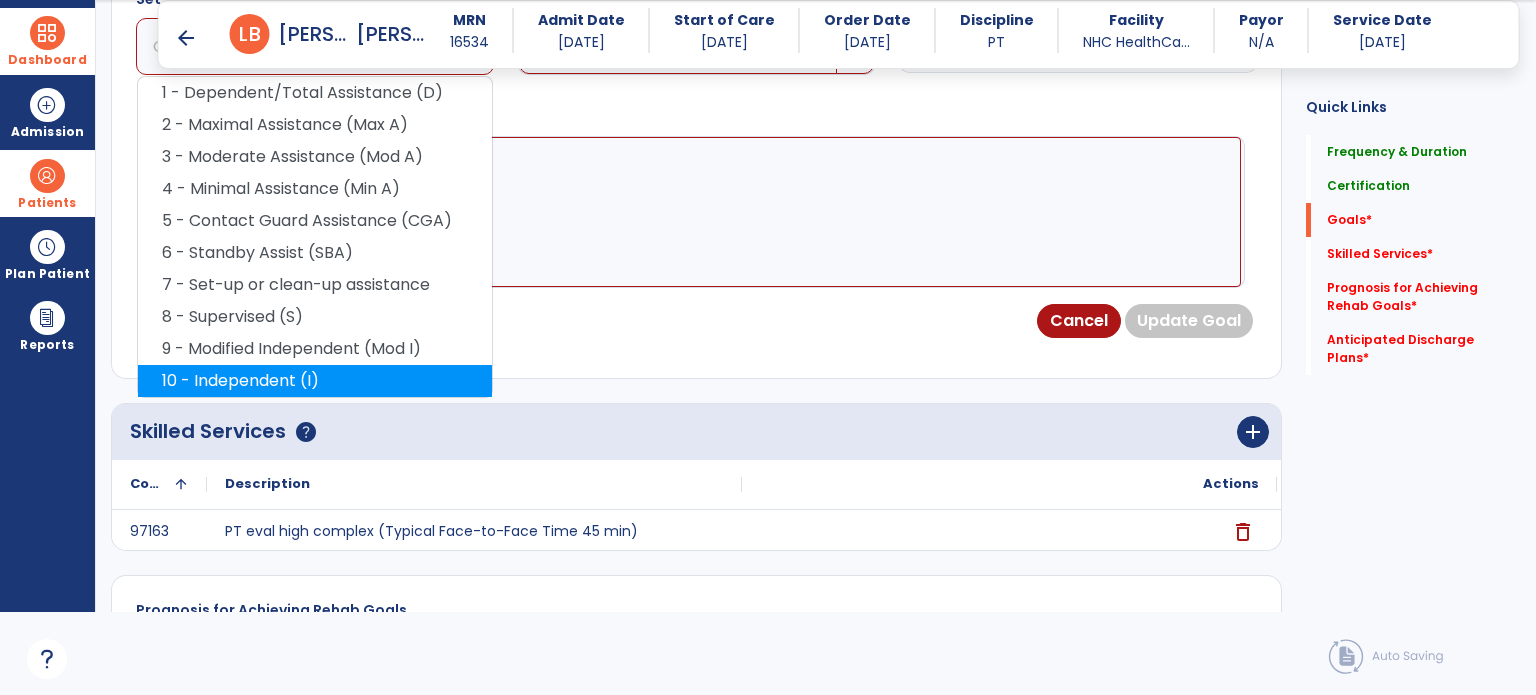 click on "10 - Independent (I)" at bounding box center [315, 381] 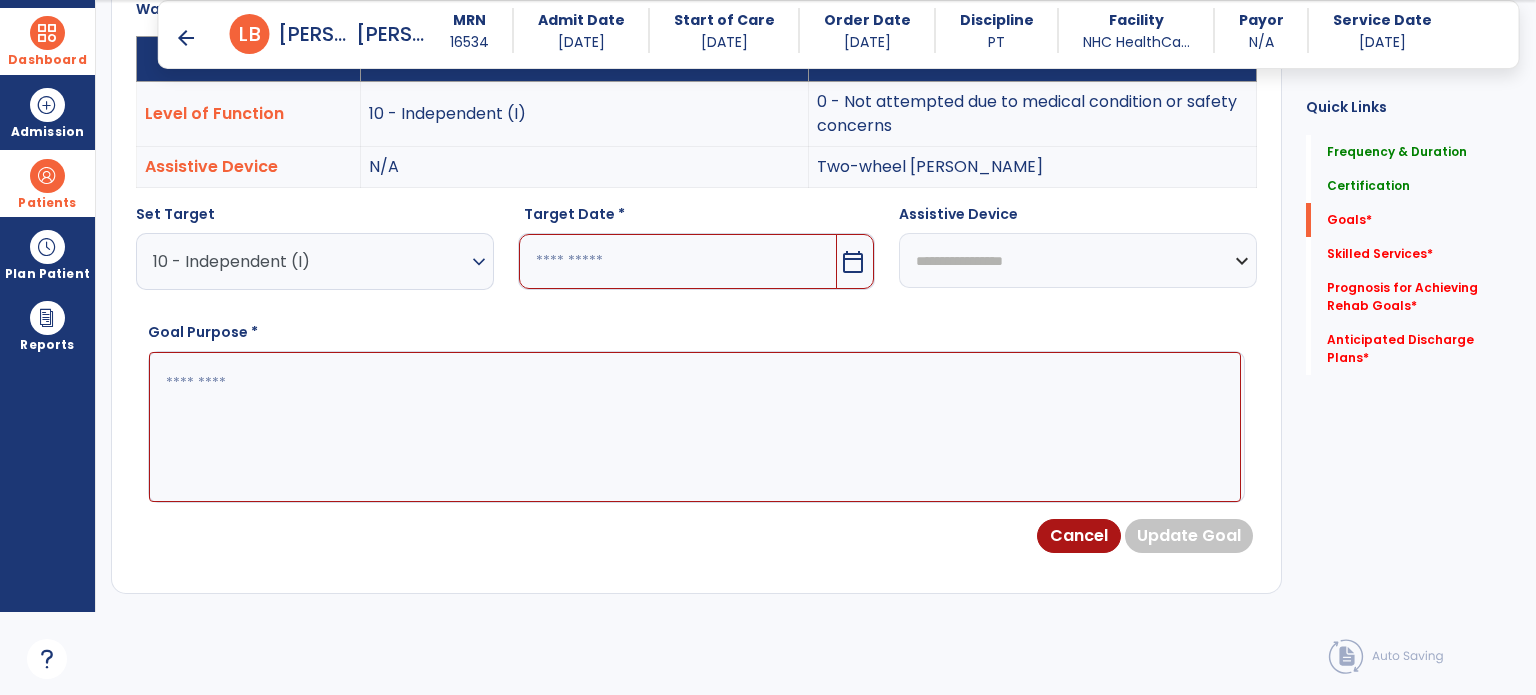 scroll, scrollTop: 608, scrollLeft: 0, axis: vertical 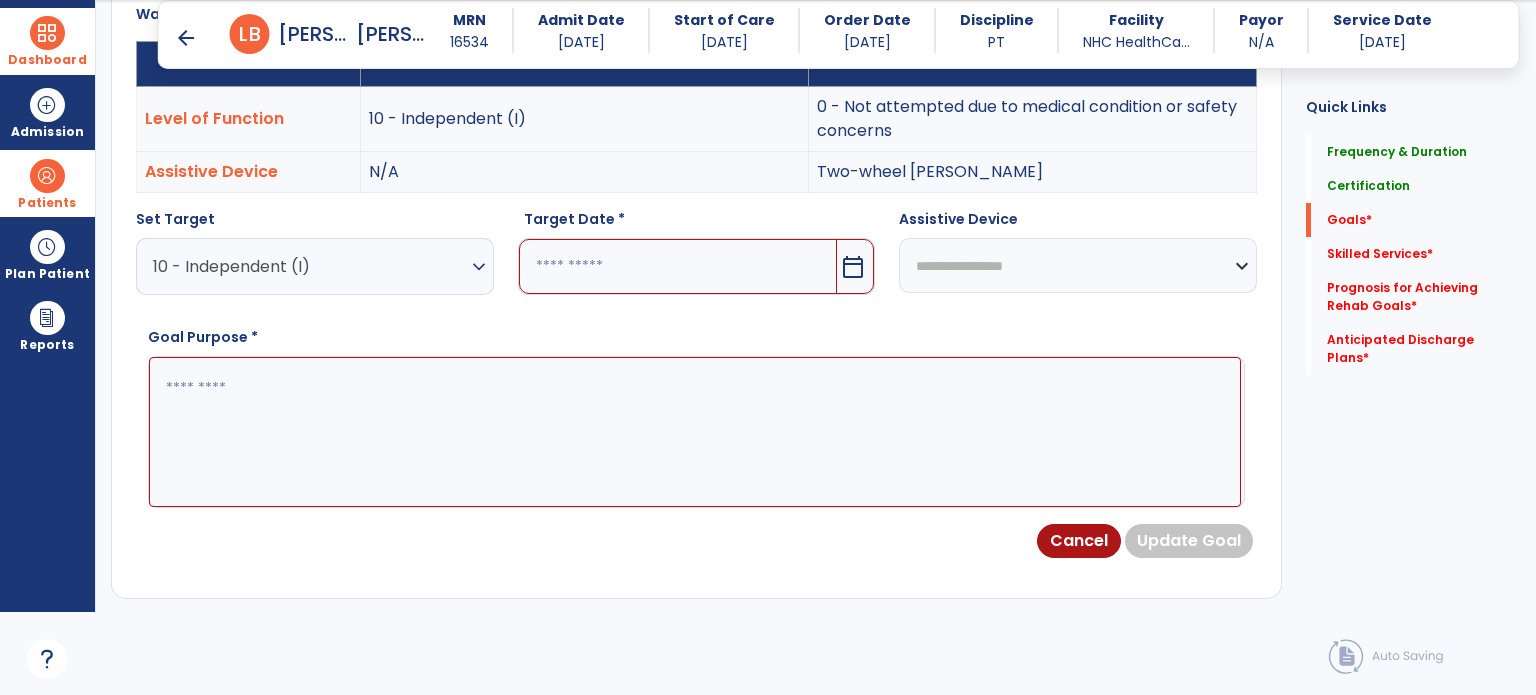 click on "10 - Independent (I)" at bounding box center [310, 266] 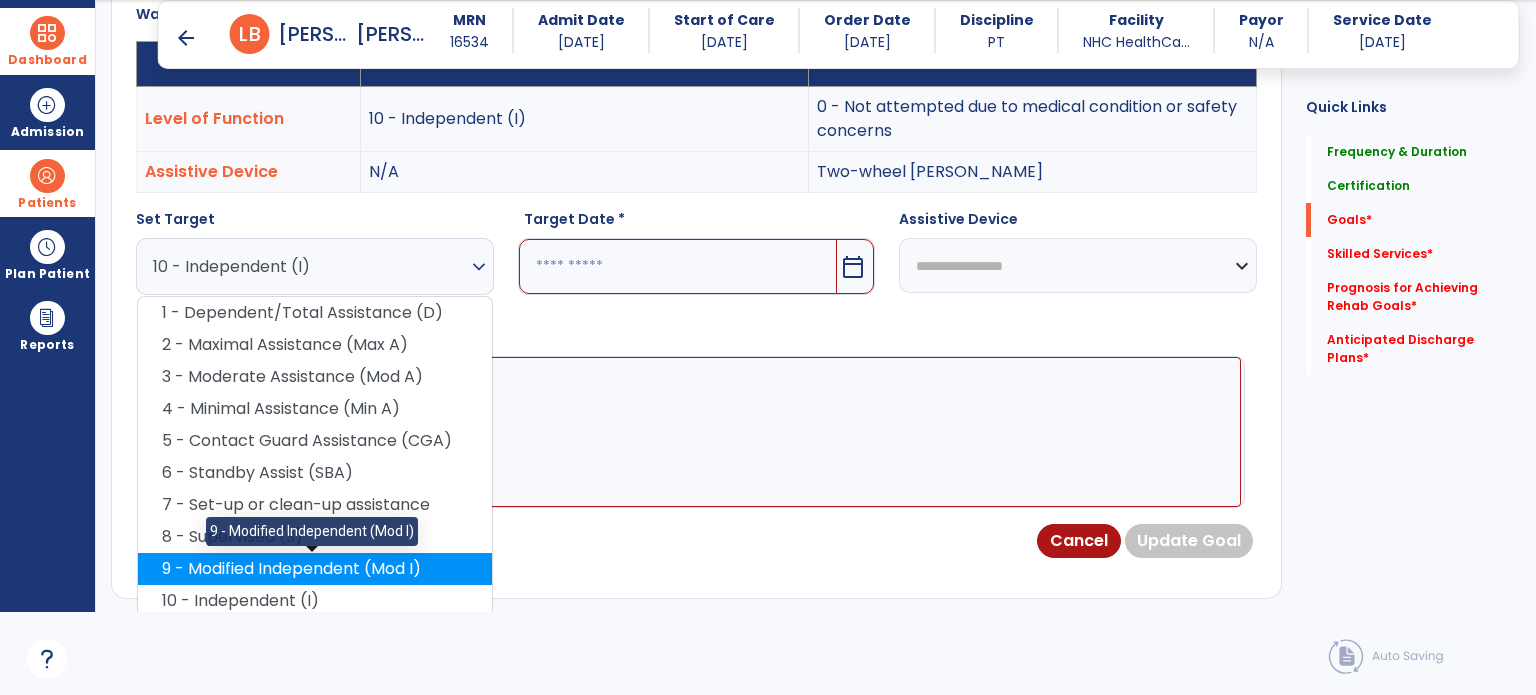 click on "9 - Modified Independent (Mod I)" at bounding box center [315, 569] 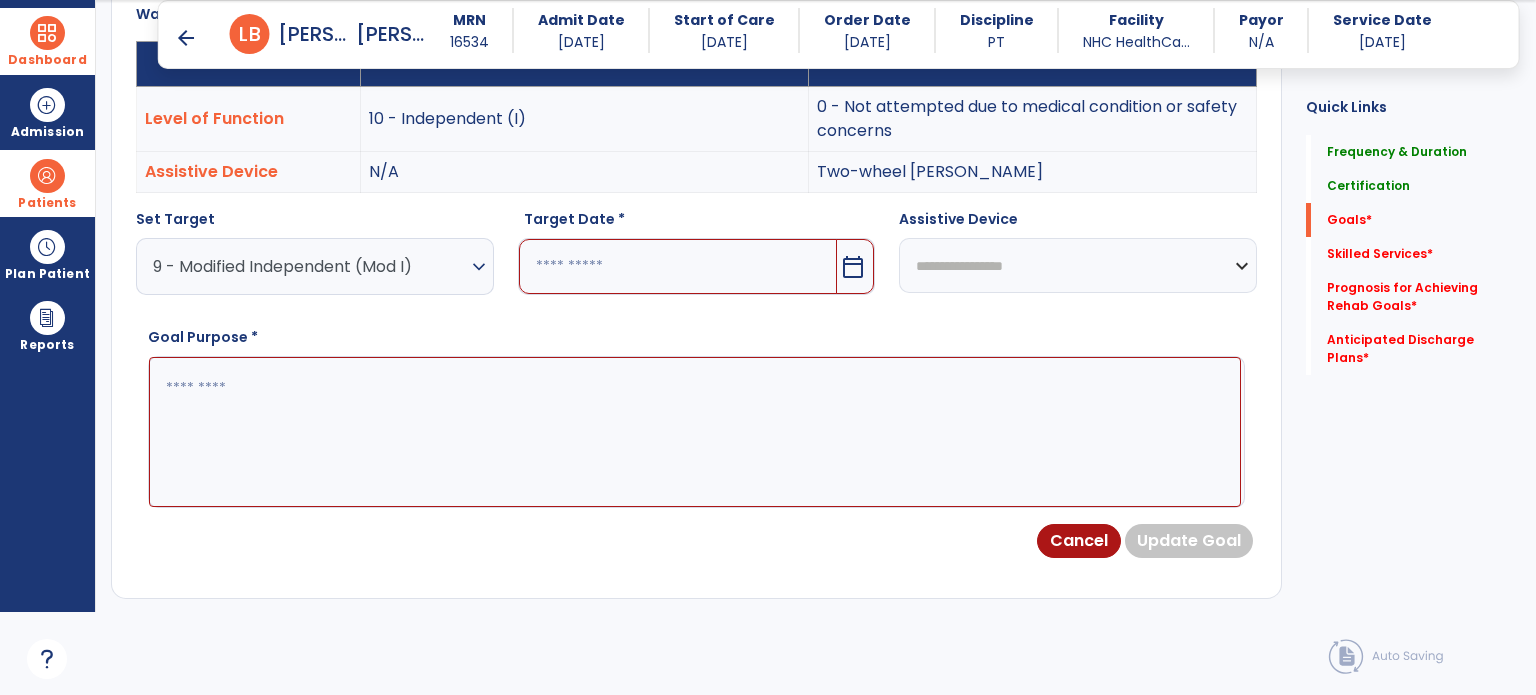 click at bounding box center (678, 266) 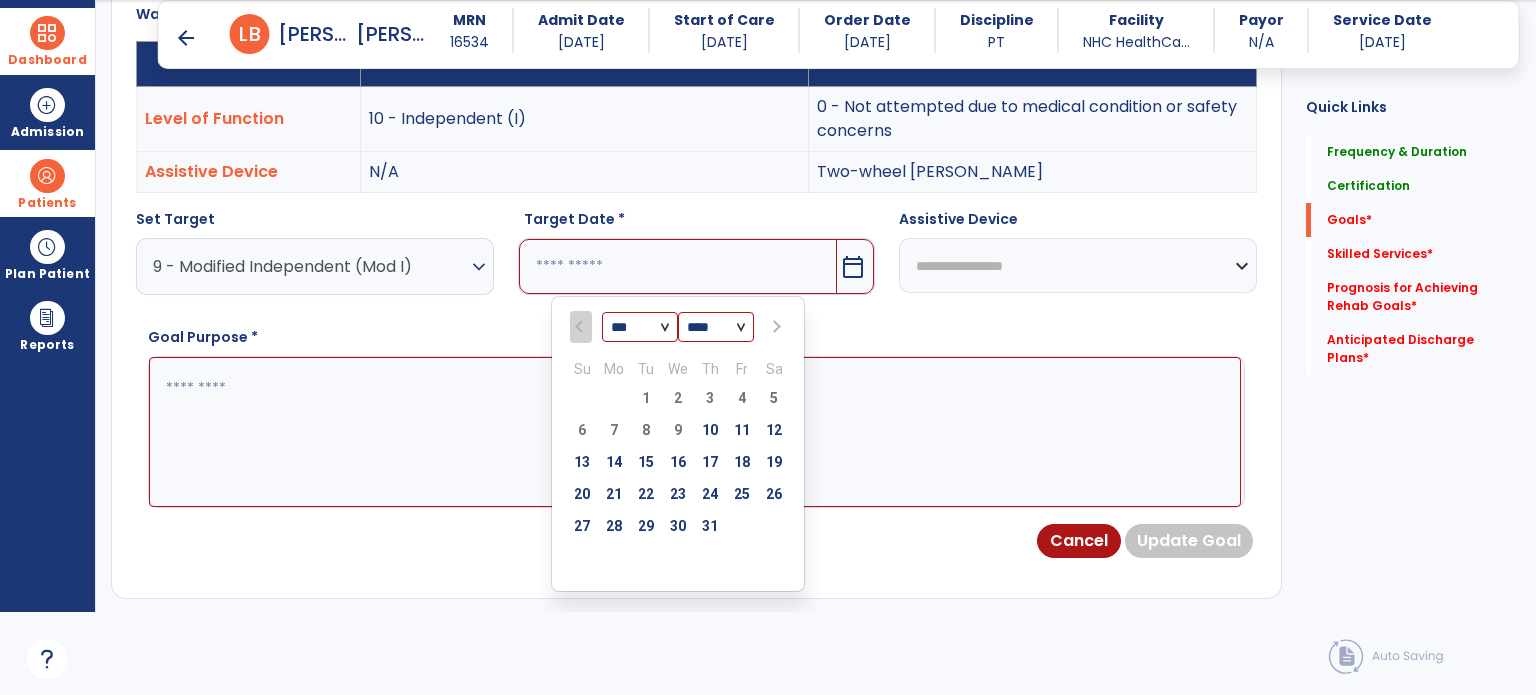 click at bounding box center [775, 327] 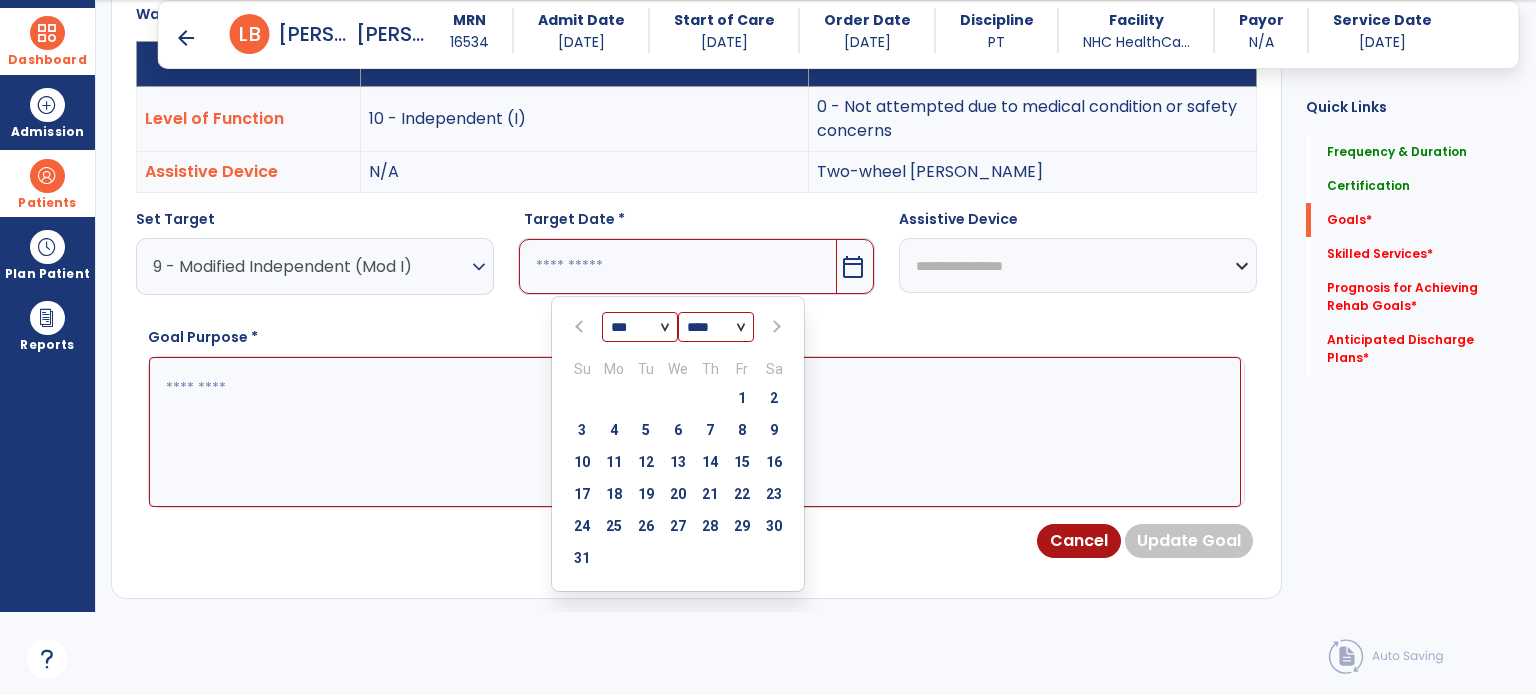 click at bounding box center [775, 327] 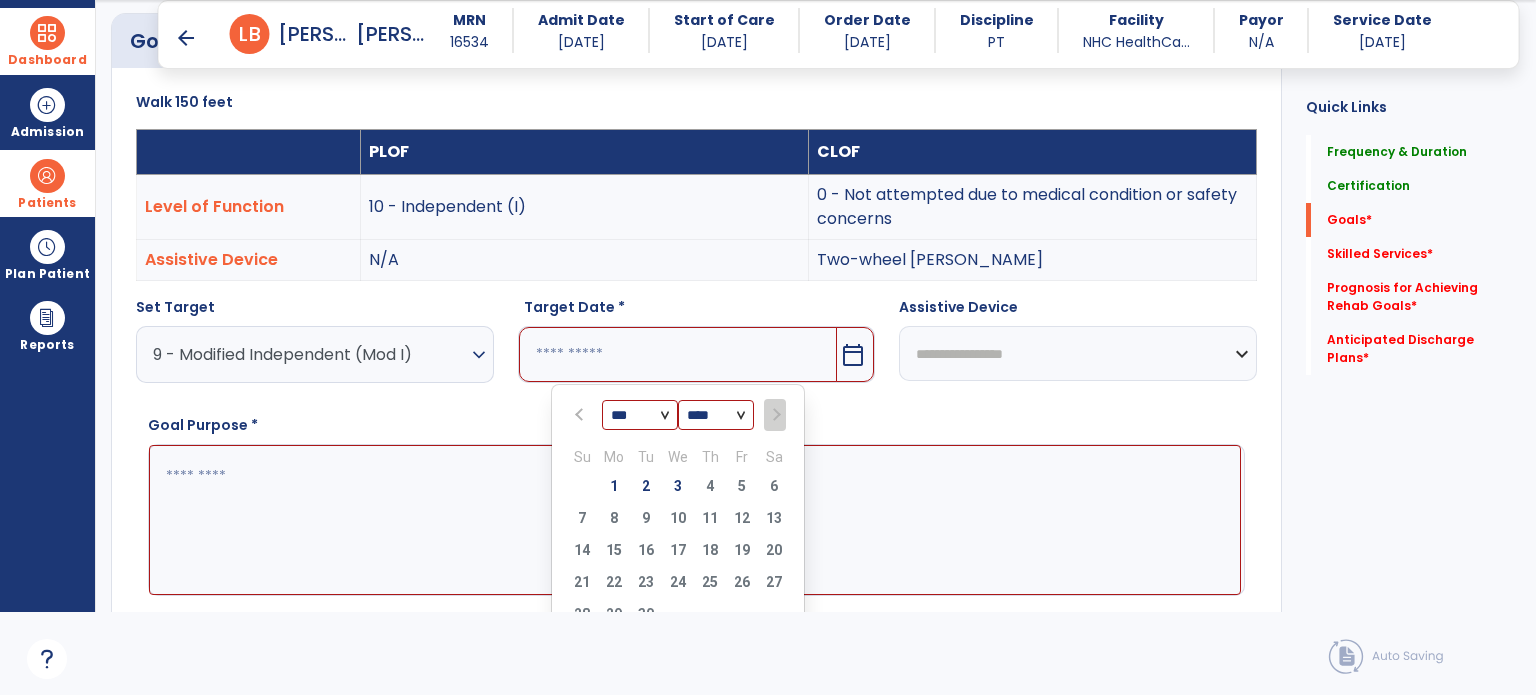 scroll, scrollTop: 628, scrollLeft: 0, axis: vertical 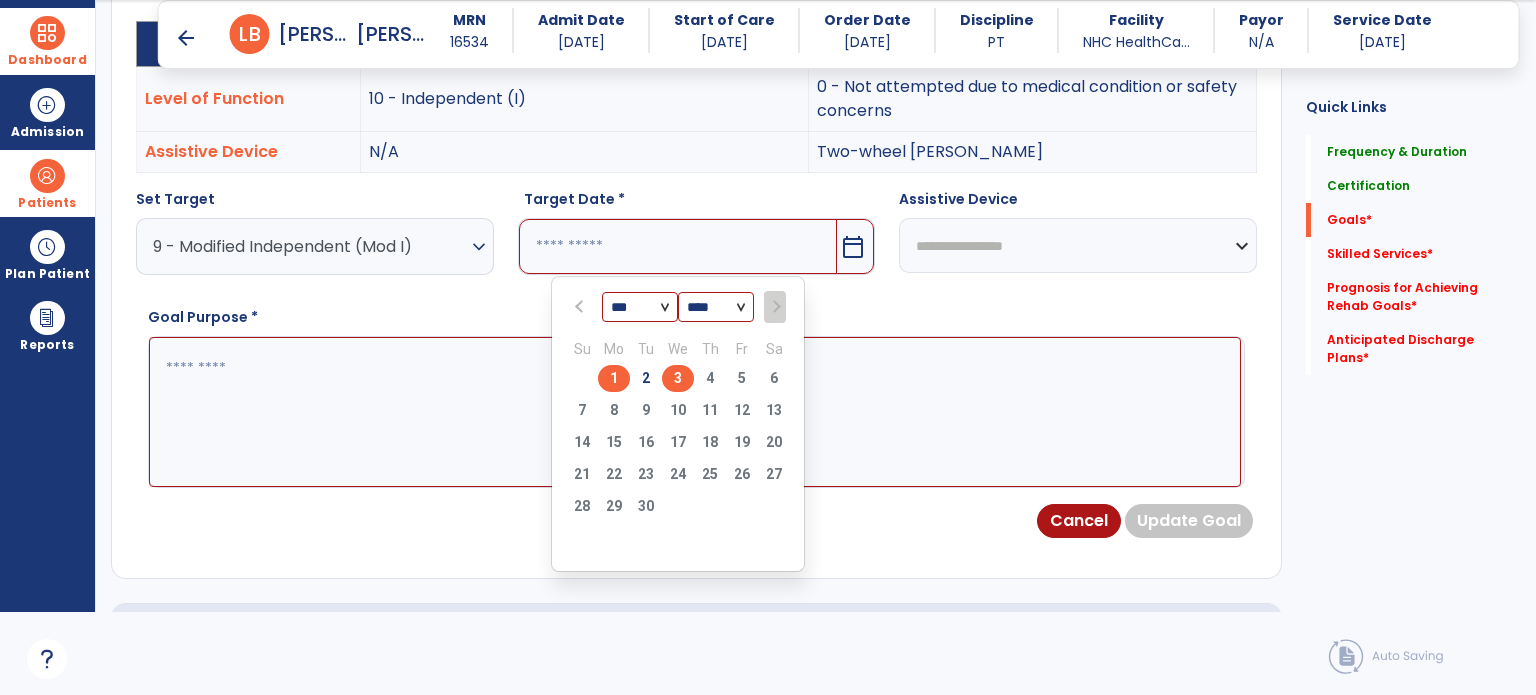 click on "3" at bounding box center [678, 378] 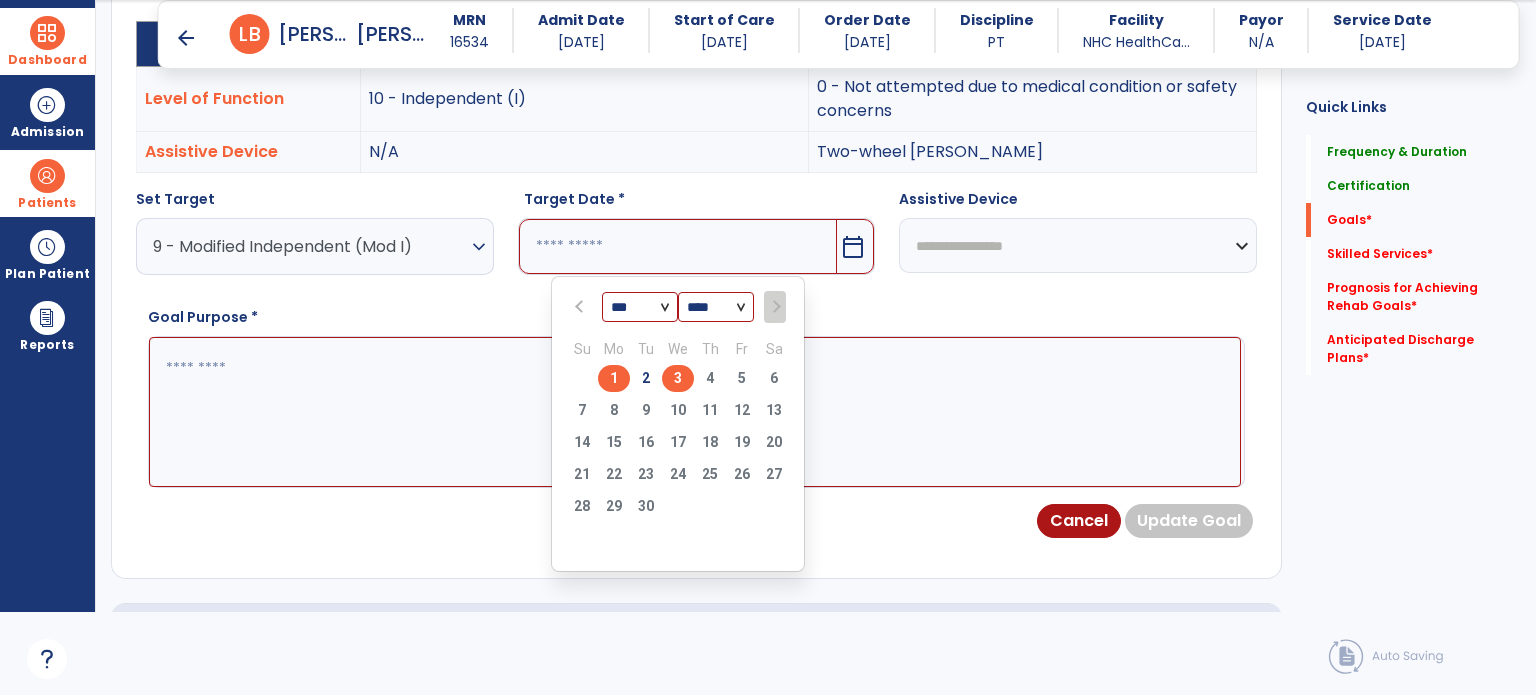 type on "********" 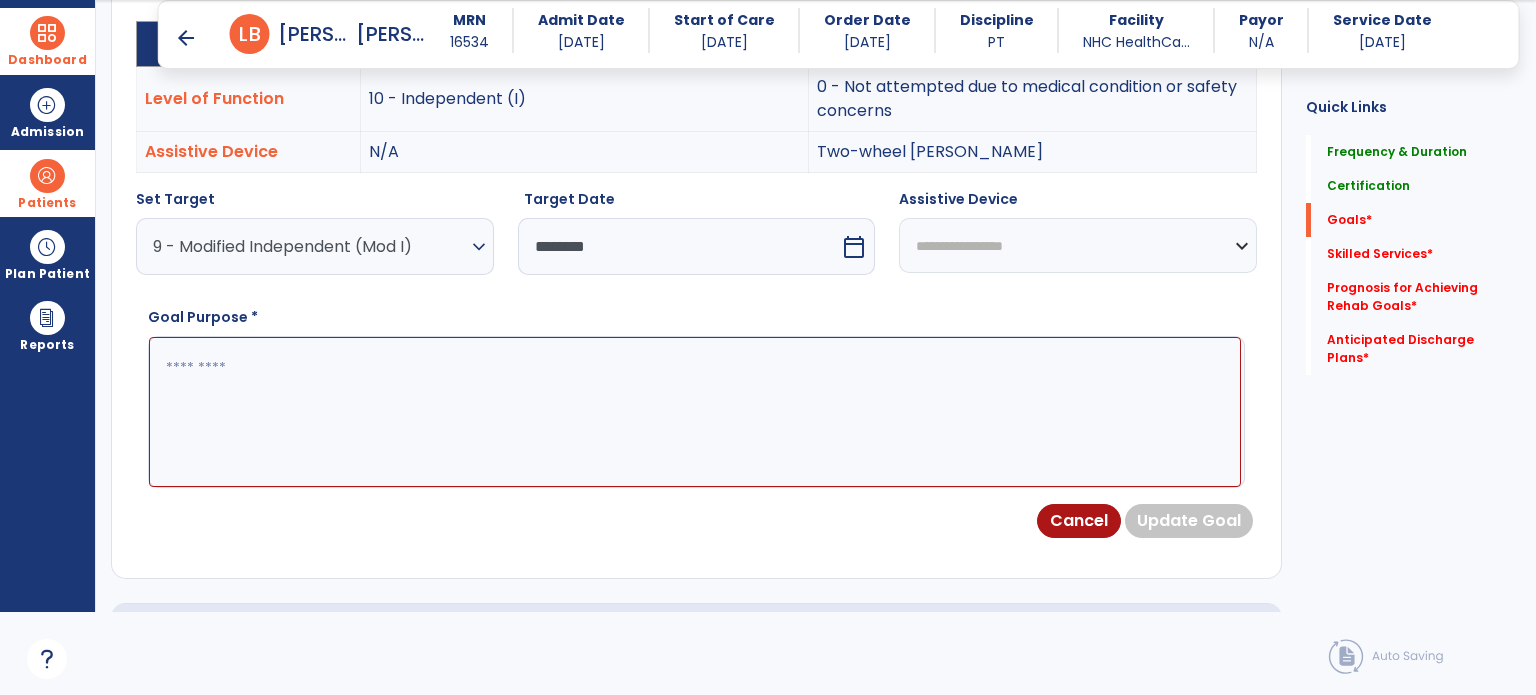 click at bounding box center (695, 412) 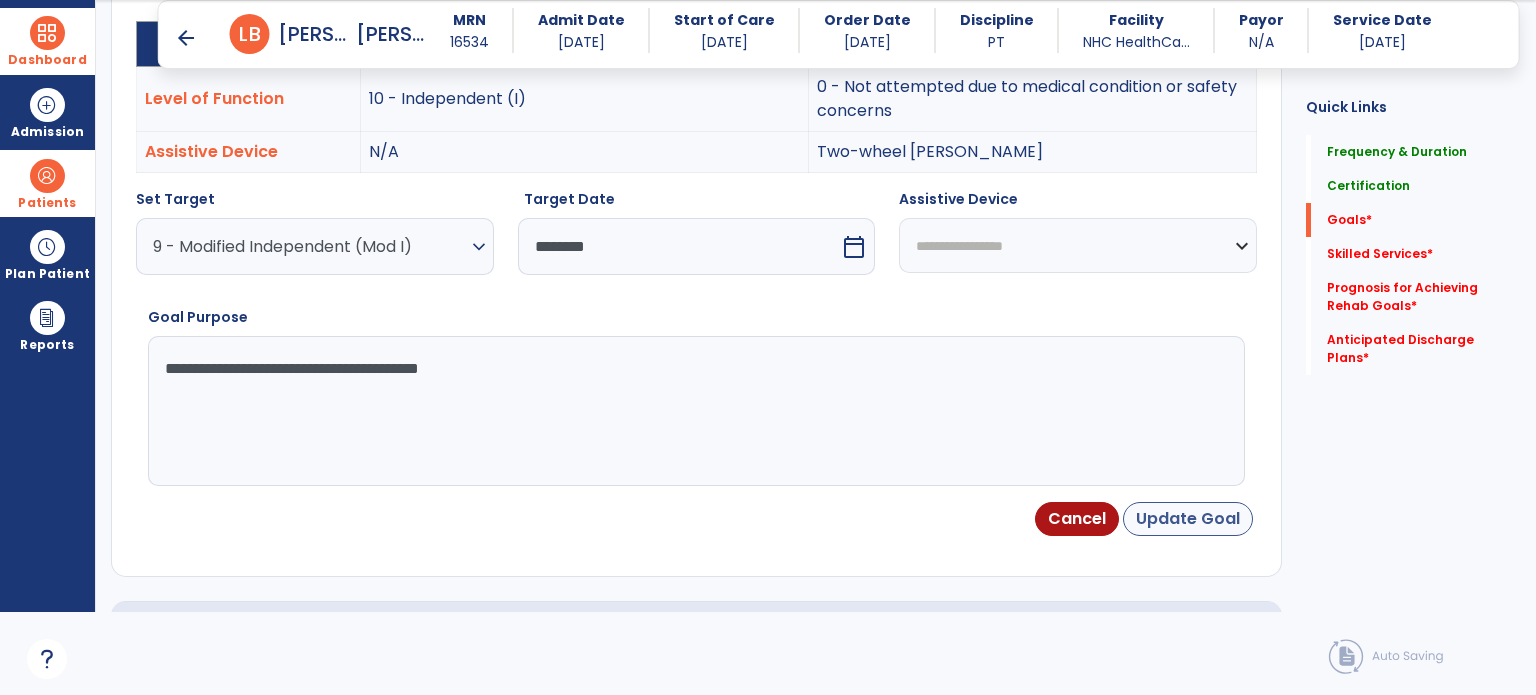 type on "**********" 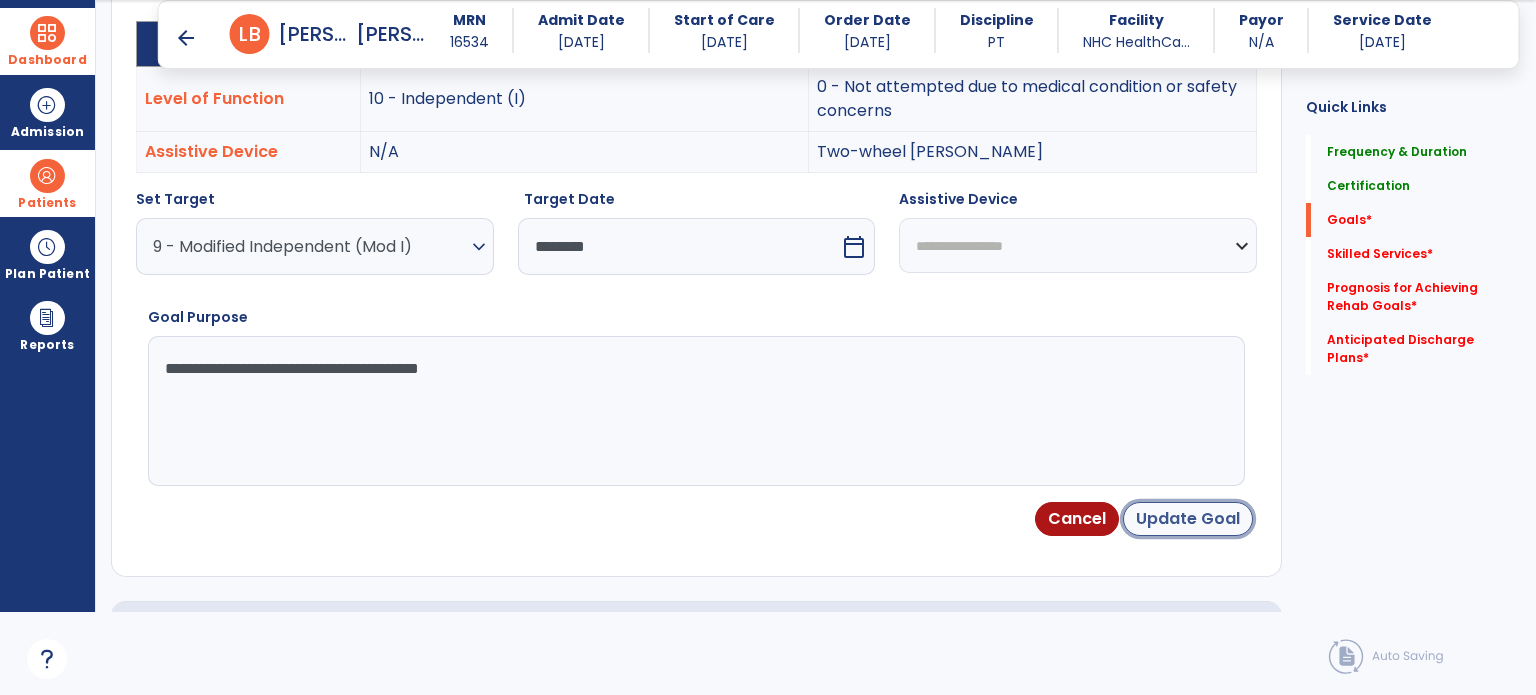 click on "Update Goal" at bounding box center (1188, 519) 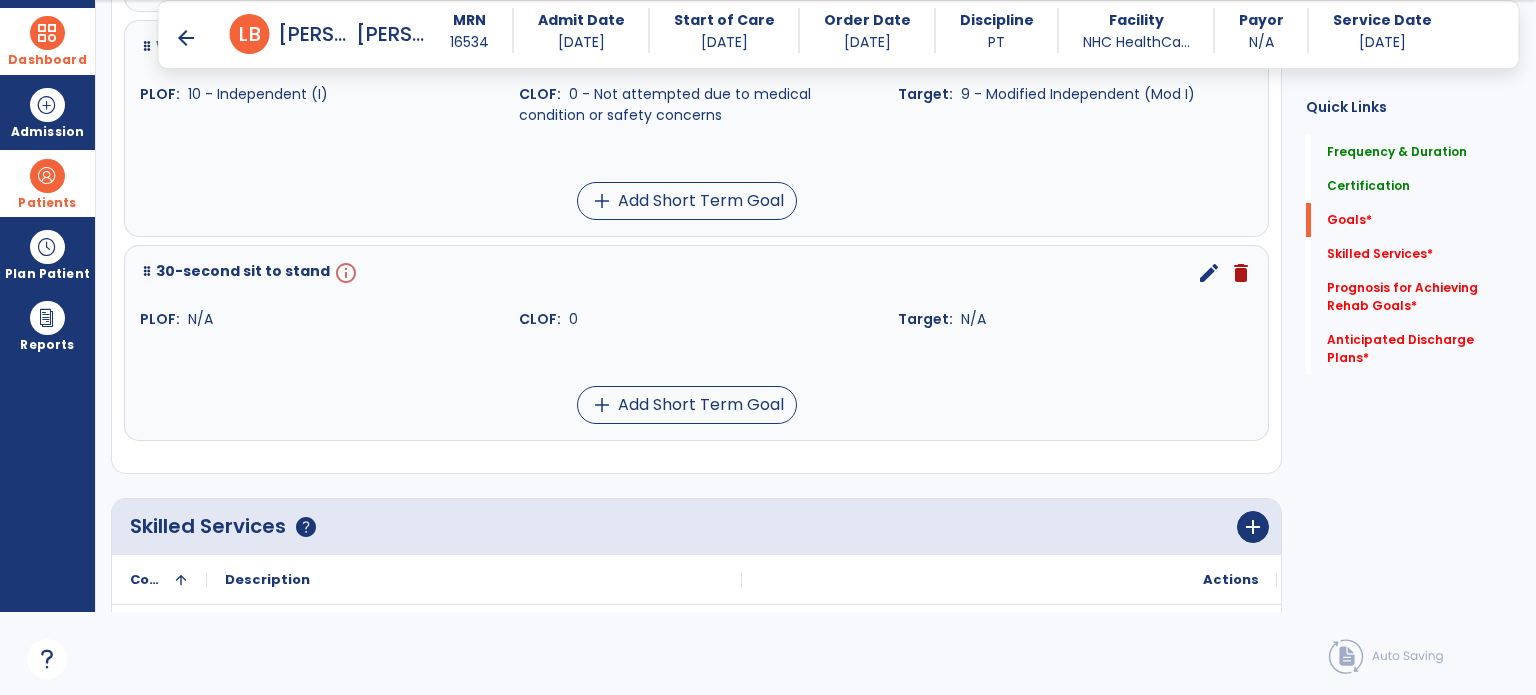 scroll, scrollTop: 1231, scrollLeft: 0, axis: vertical 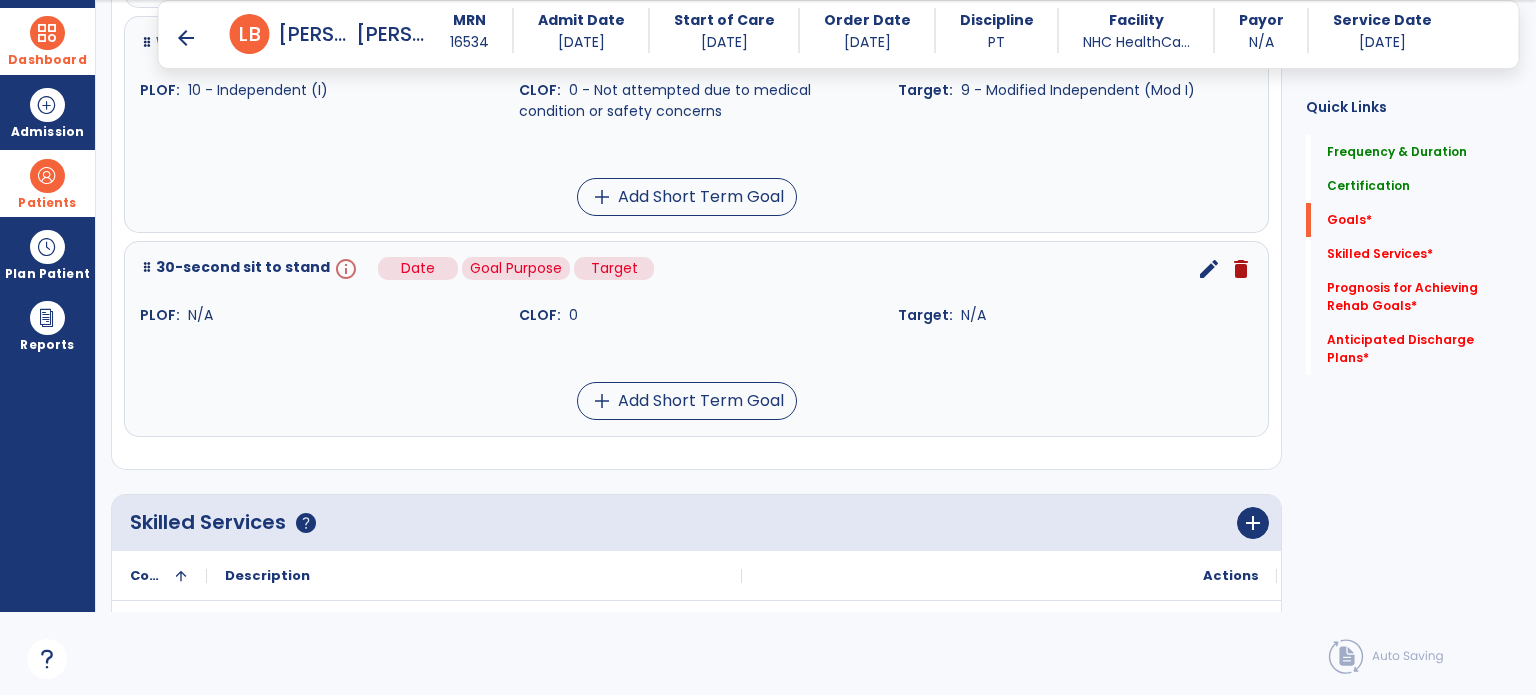 click on "info" at bounding box center (344, 269) 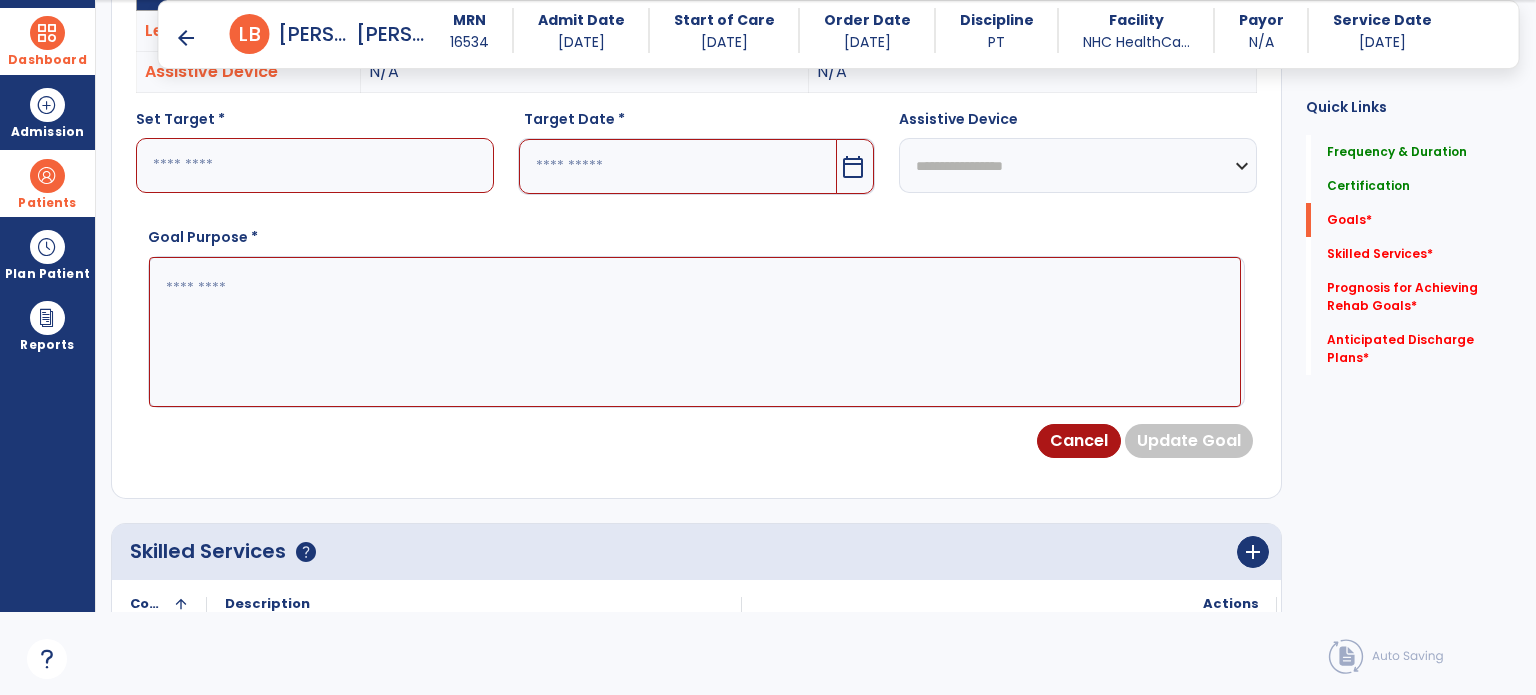 scroll, scrollTop: 534, scrollLeft: 0, axis: vertical 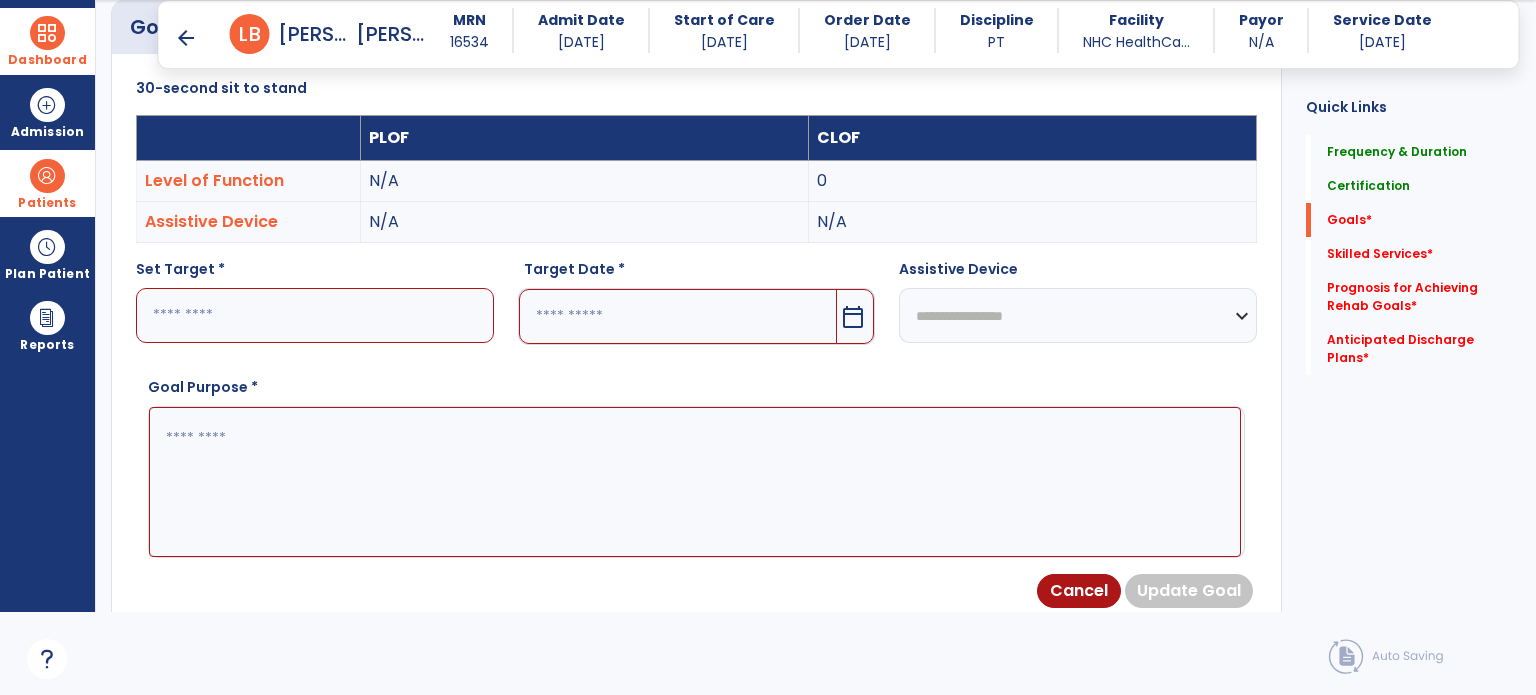 click at bounding box center [315, 315] 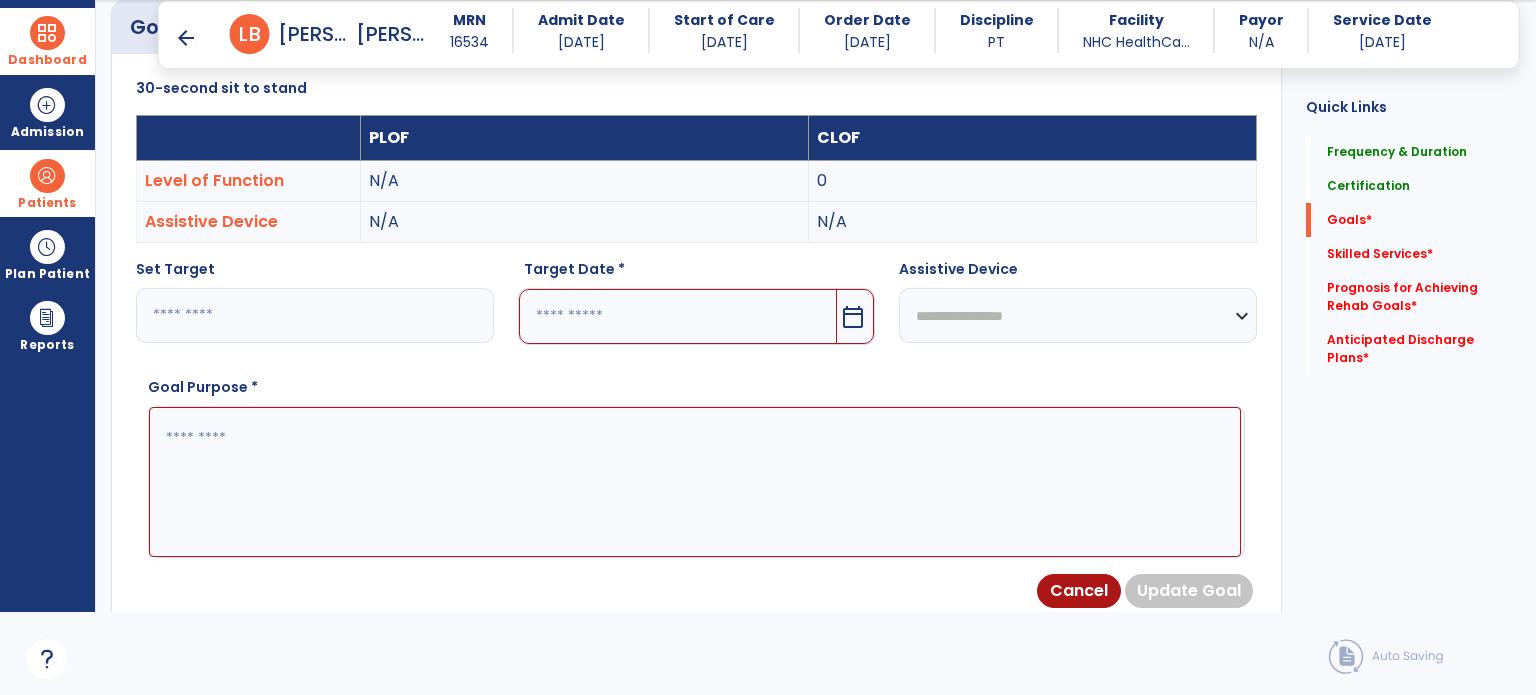 type on "*" 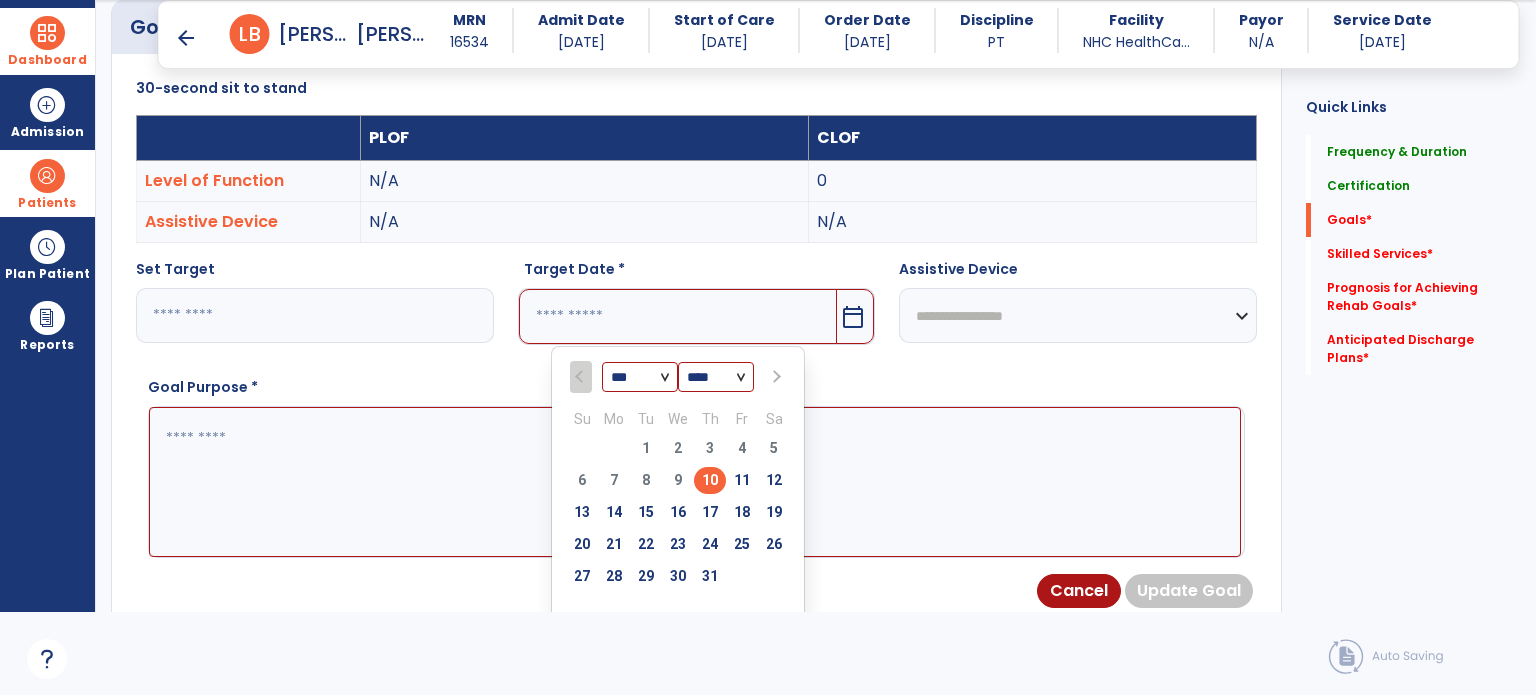 click on "10" at bounding box center [710, 480] 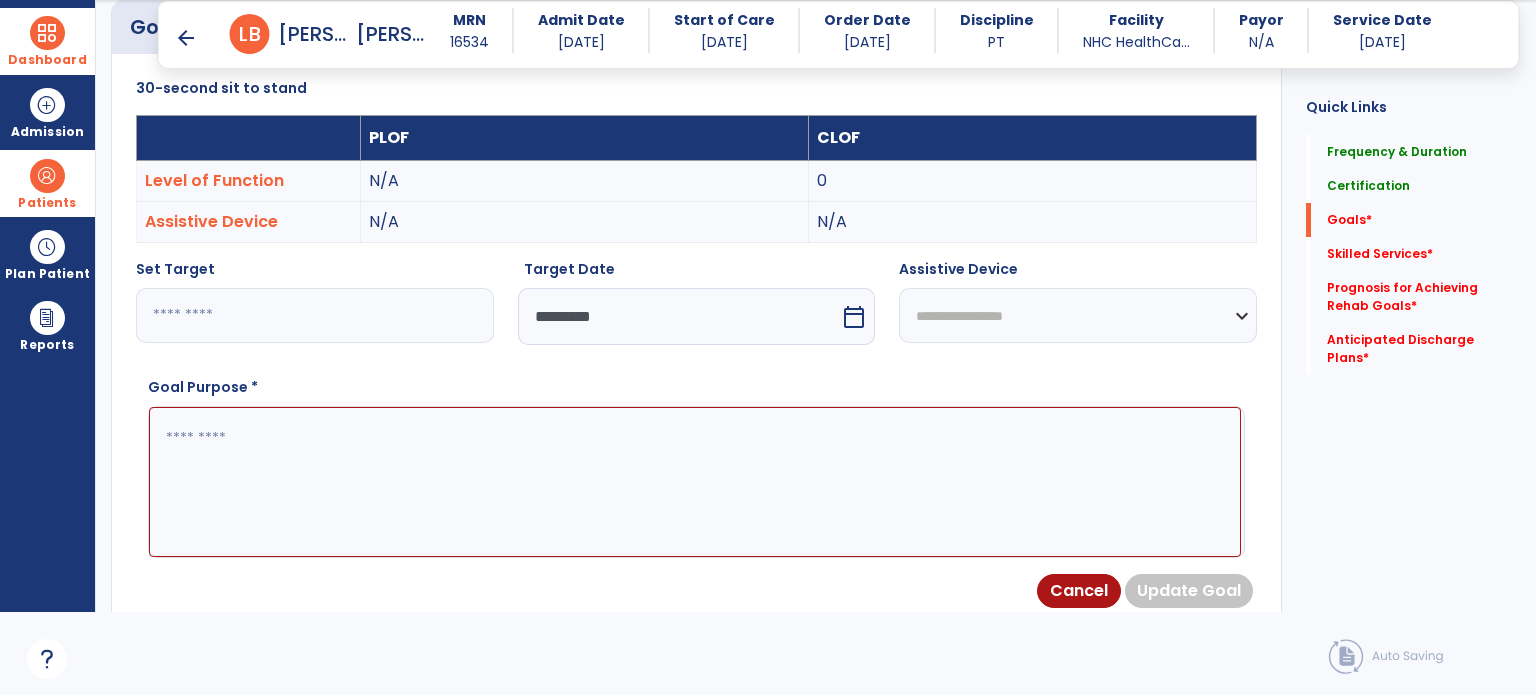 click on "*" at bounding box center [315, 315] 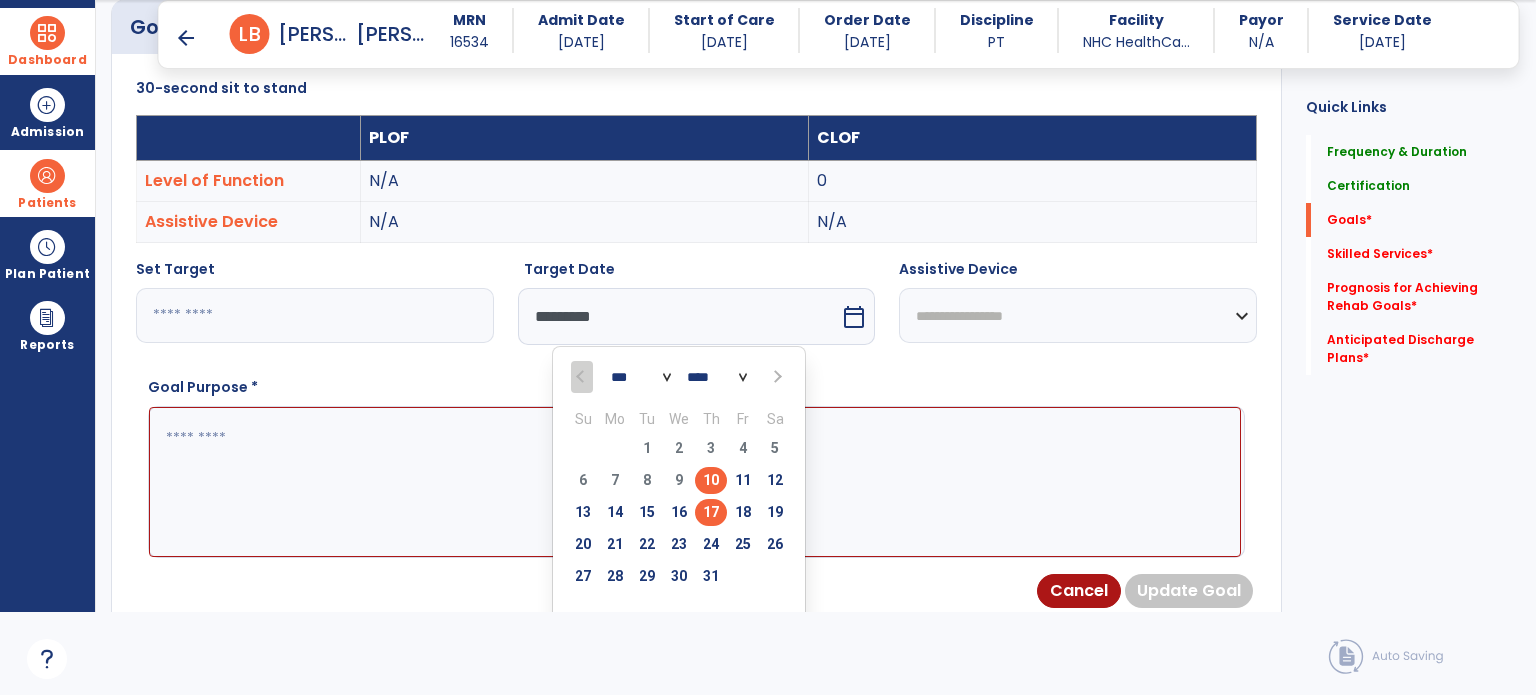 click on "17" at bounding box center (711, 512) 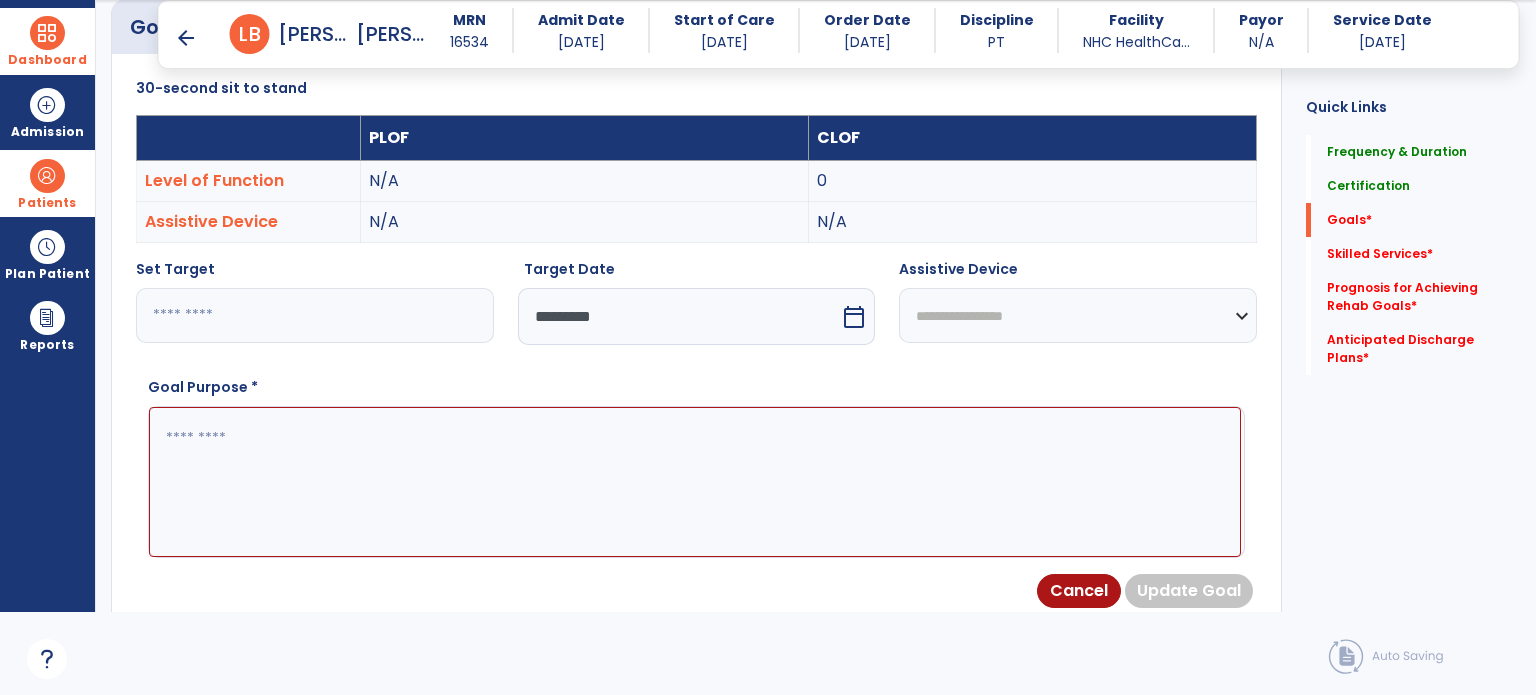 click at bounding box center (695, 482) 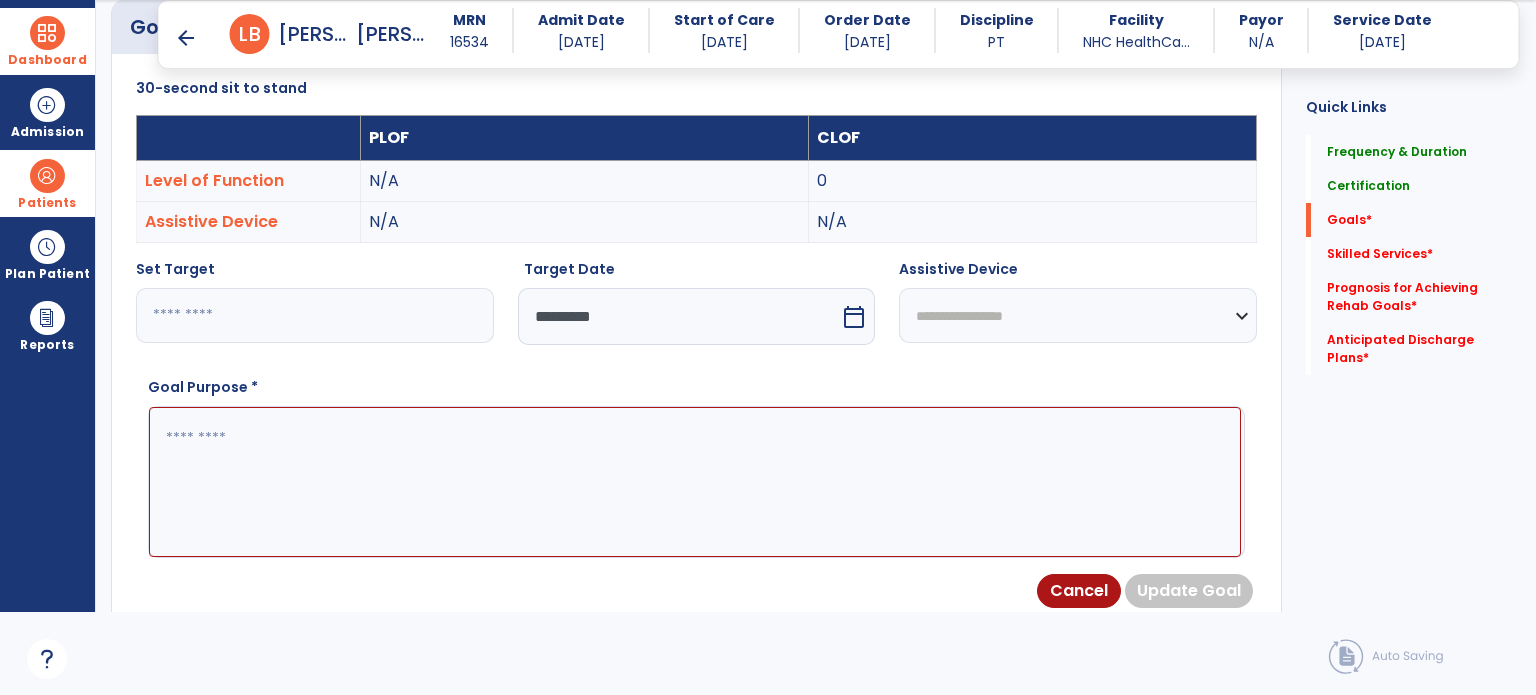 paste on "**********" 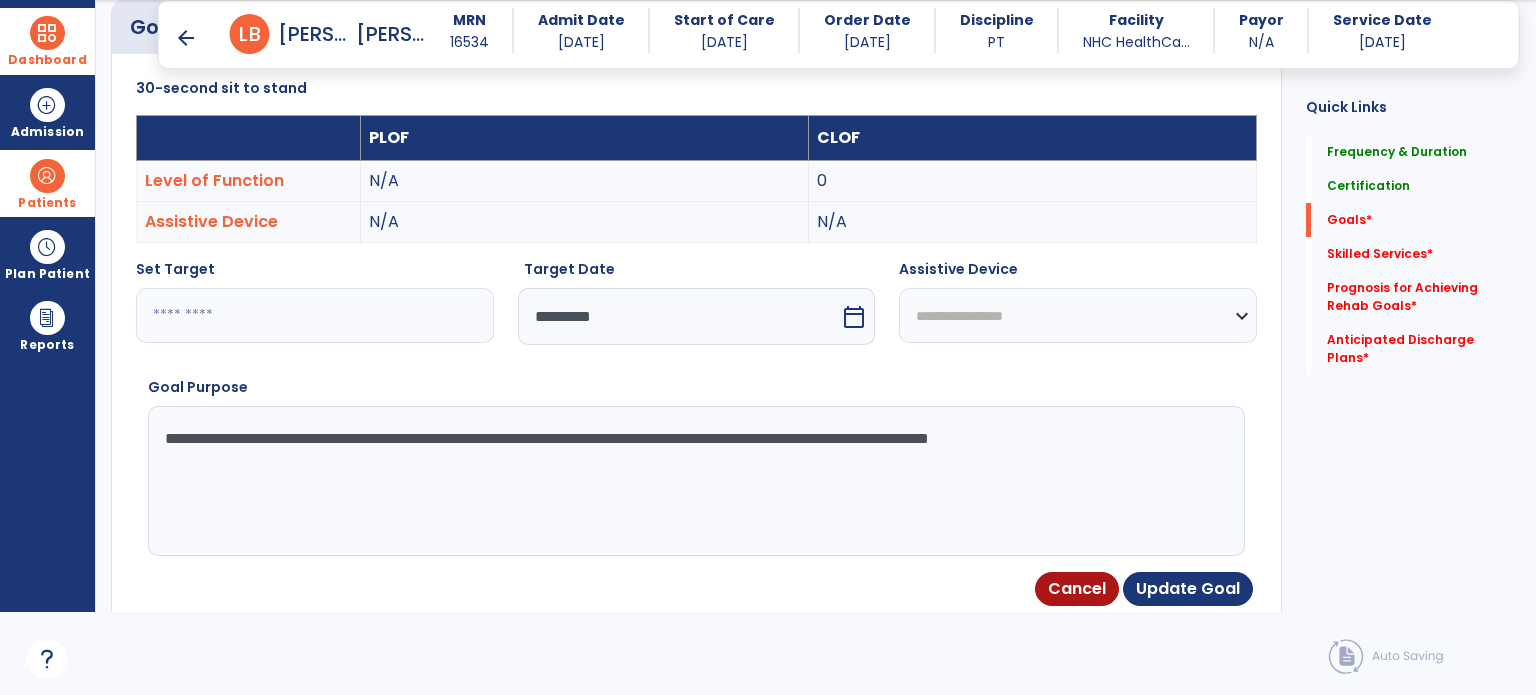 click on "**********" at bounding box center (695, 481) 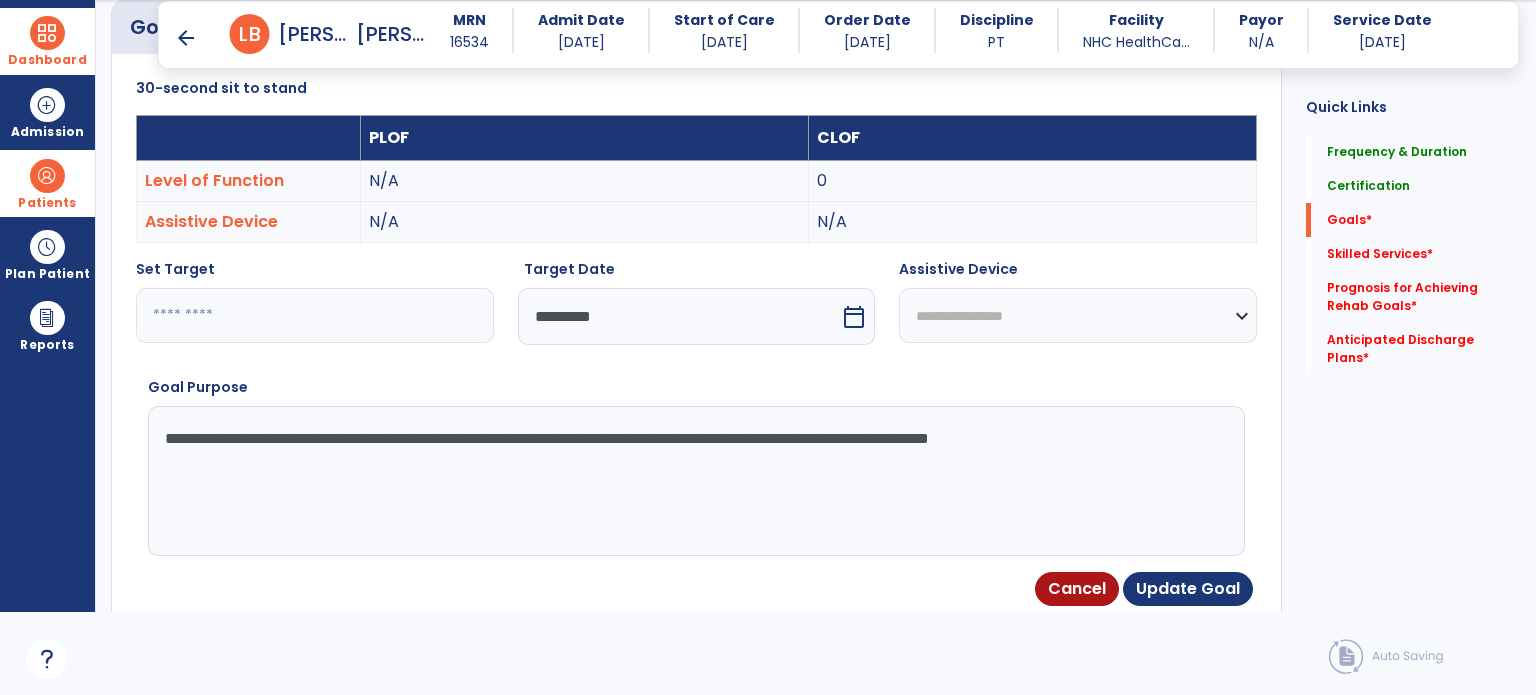 type on "**********" 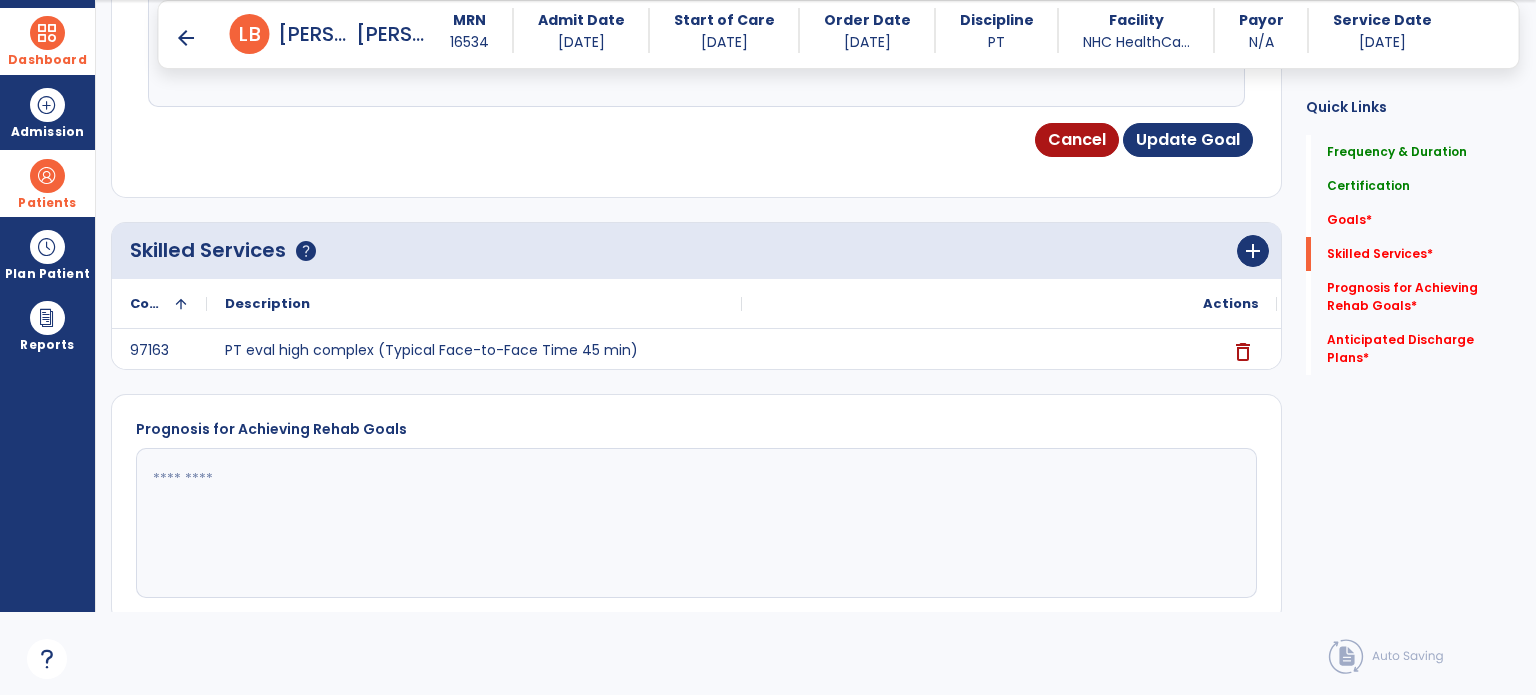 scroll, scrollTop: 964, scrollLeft: 0, axis: vertical 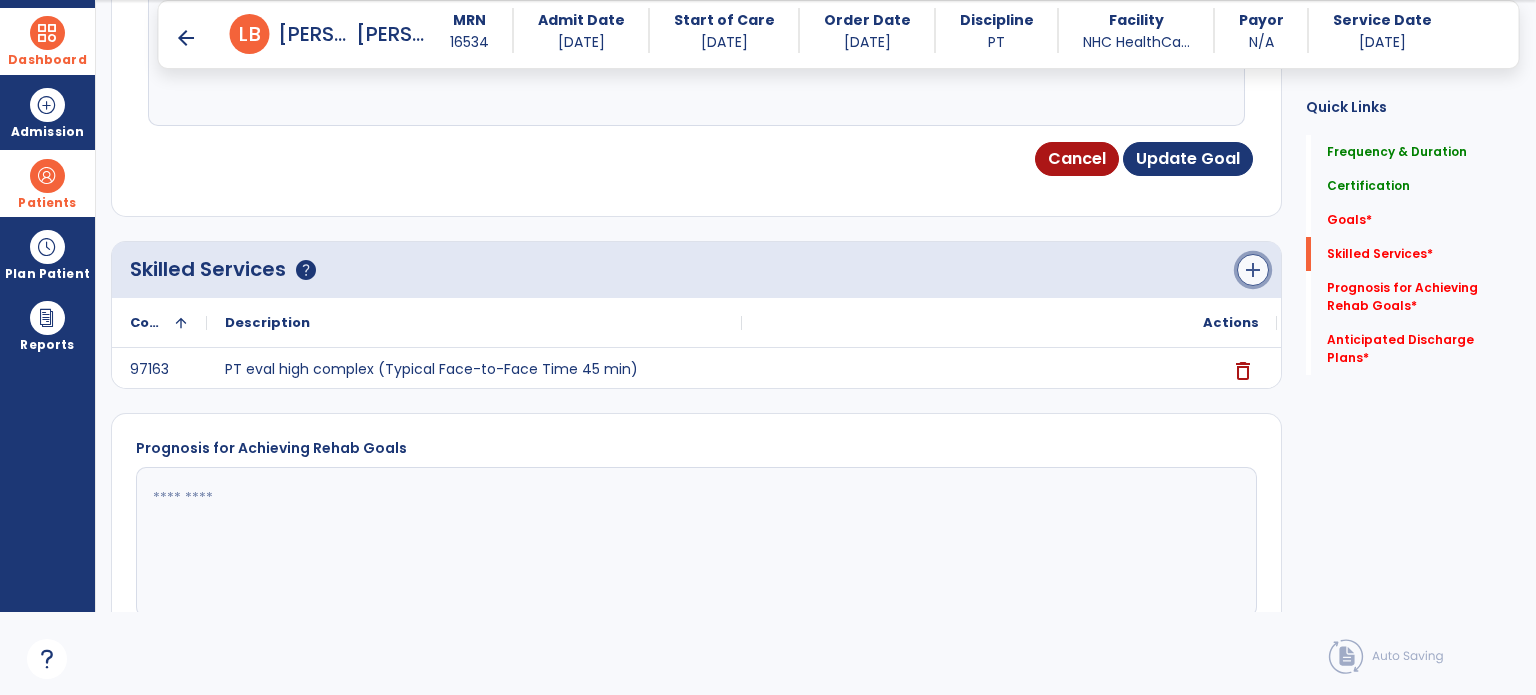 click on "add" 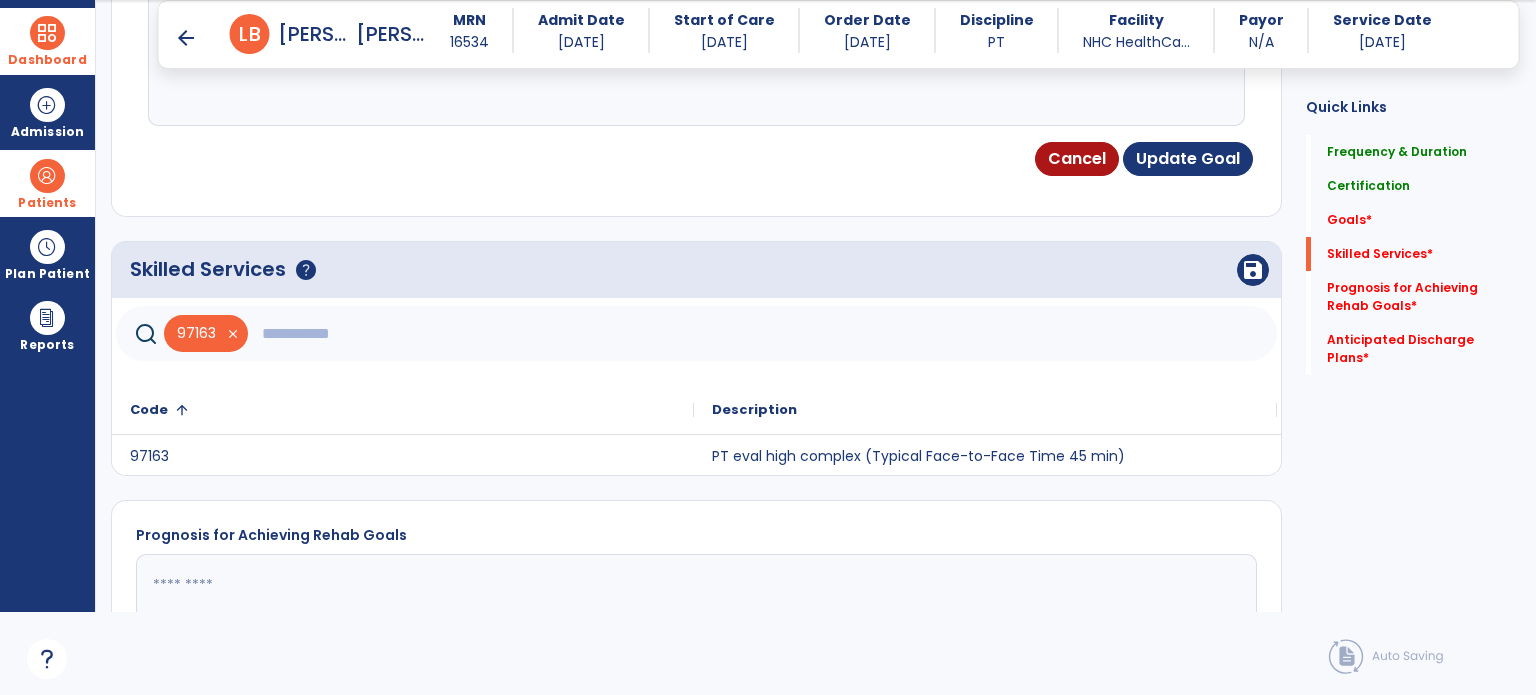 click 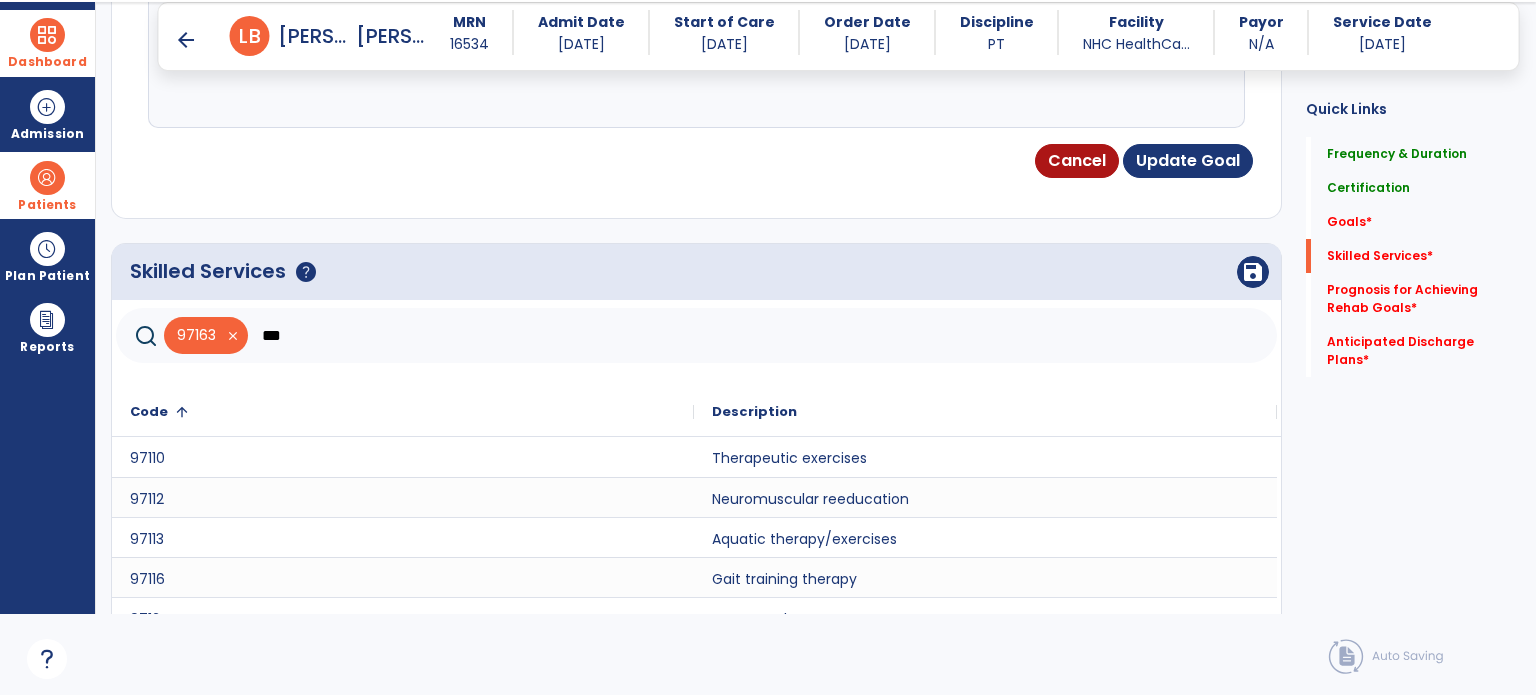 scroll, scrollTop: 16, scrollLeft: 0, axis: vertical 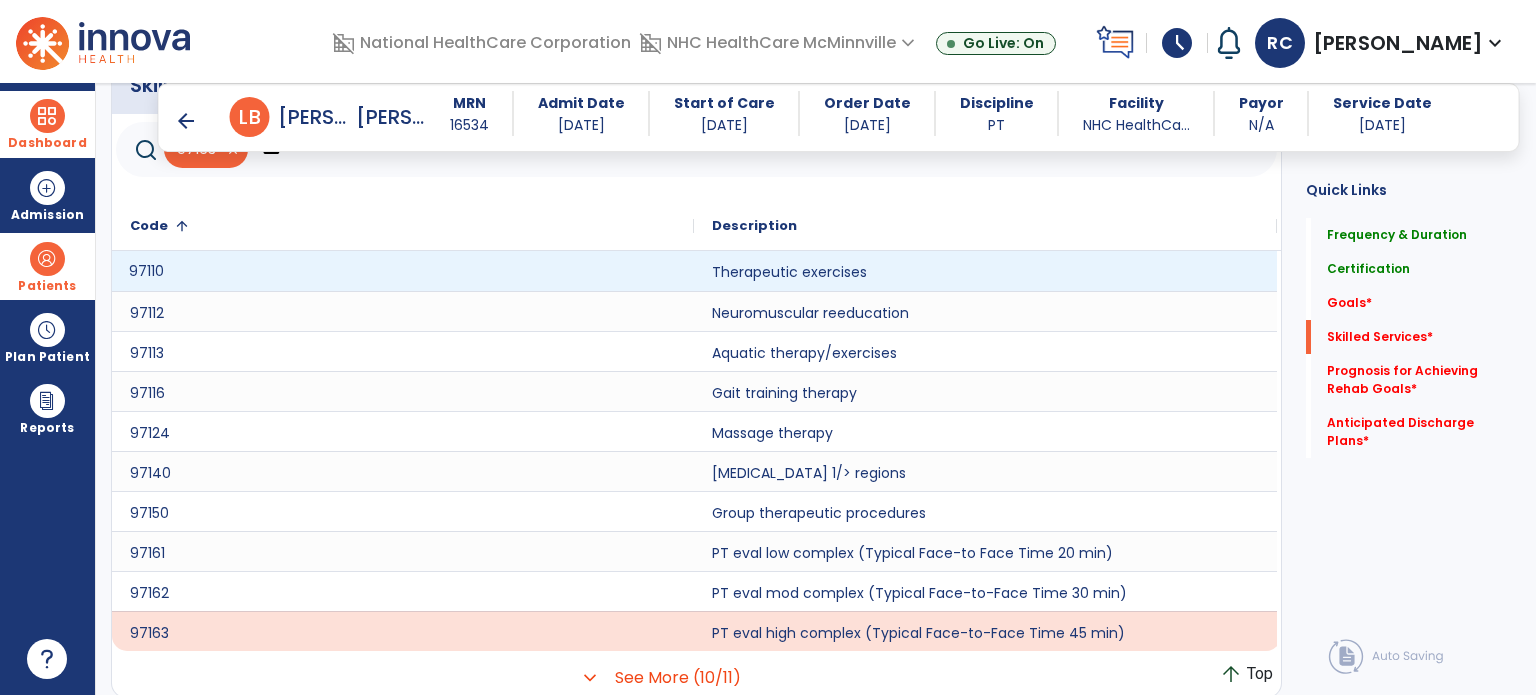 click on "97110" 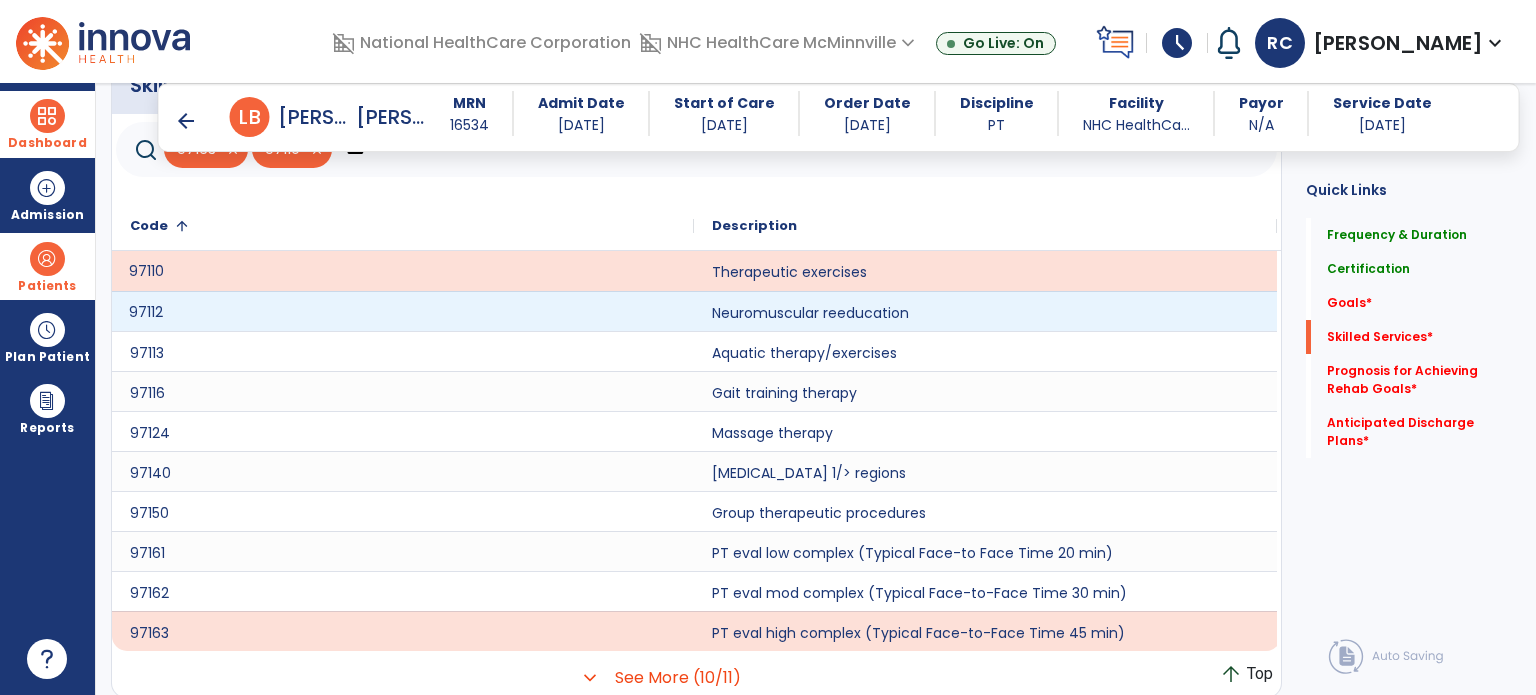 click on "97112" 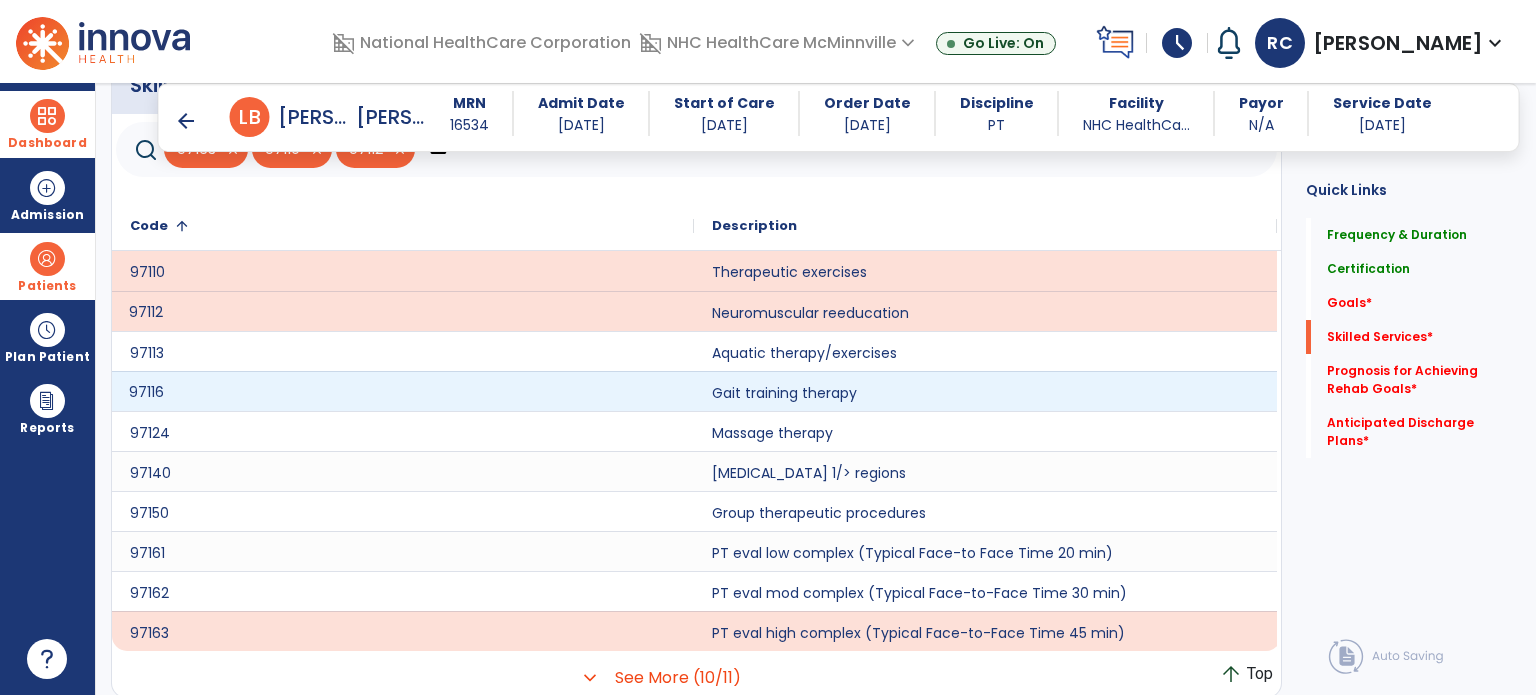 click on "97116" 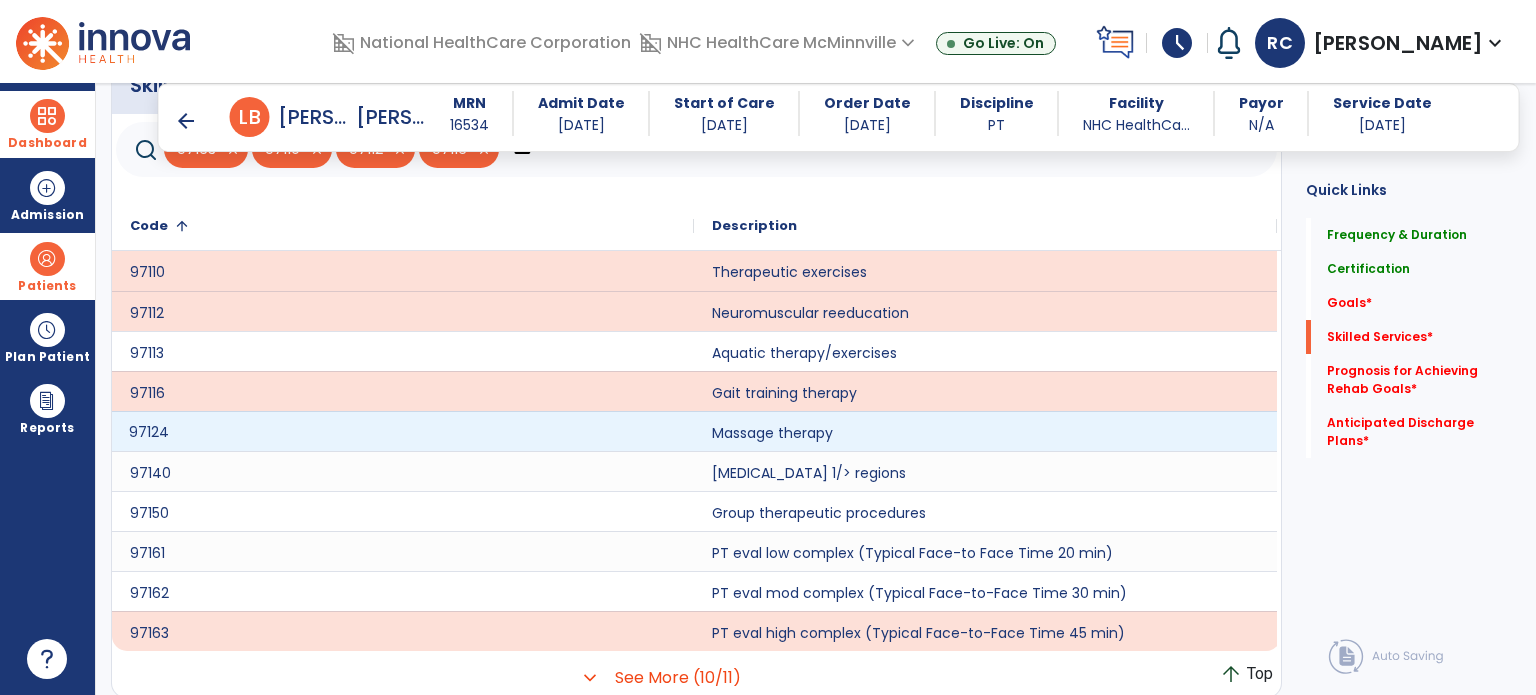 click on "97124" 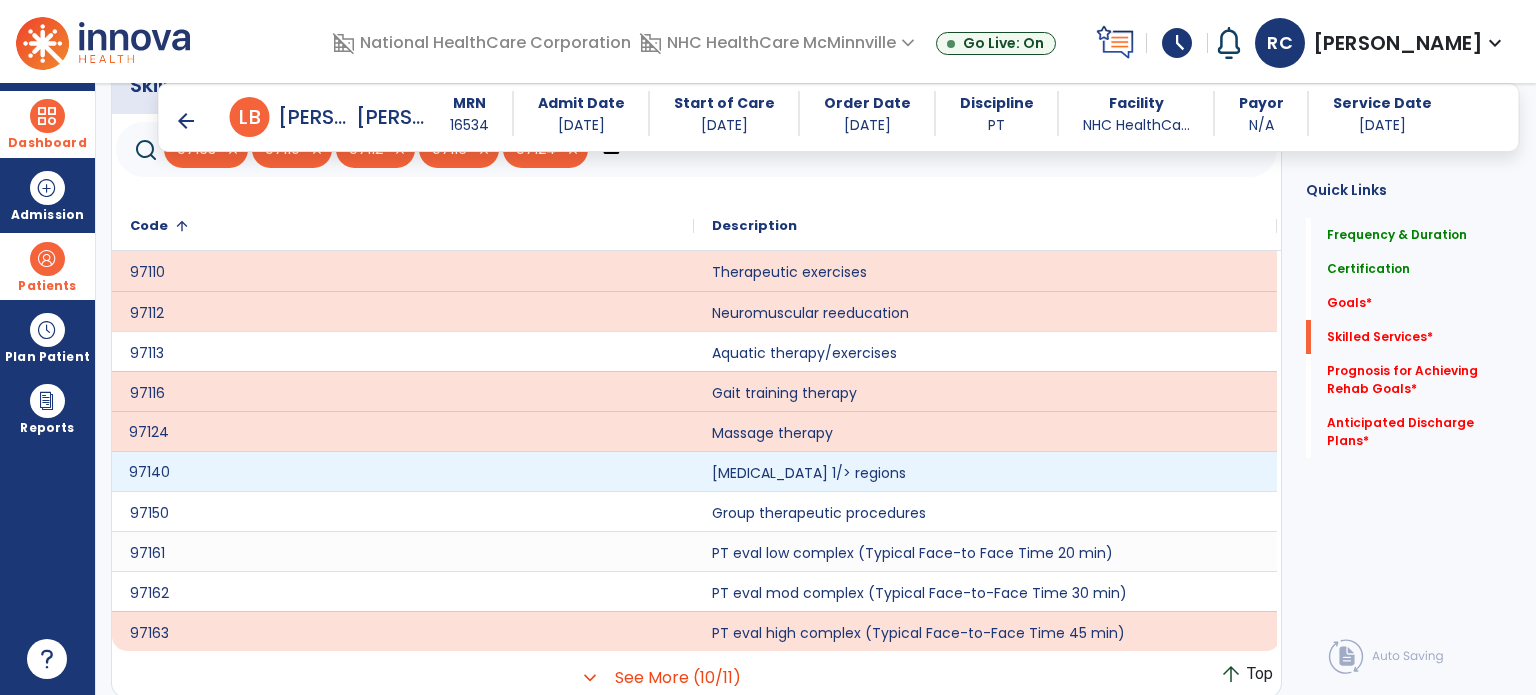 click on "97140" 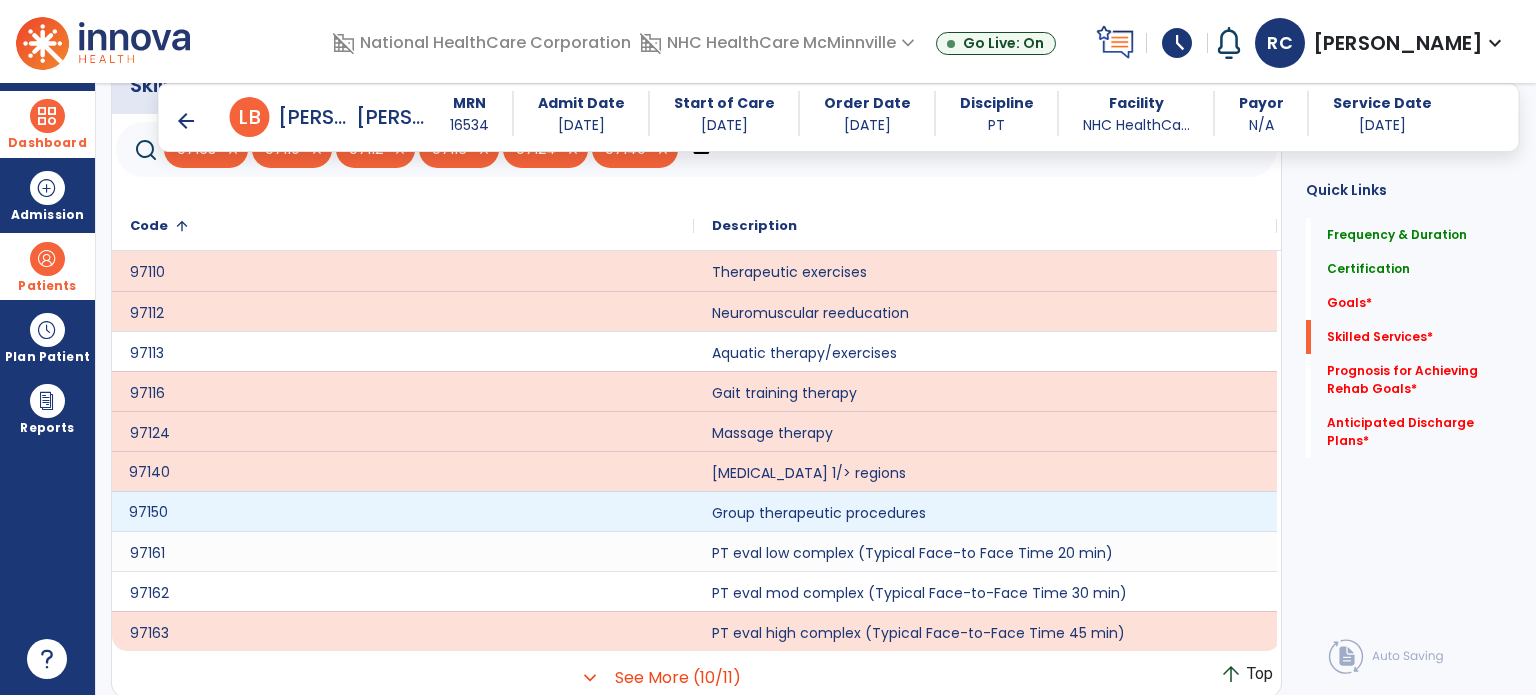 click on "97150" 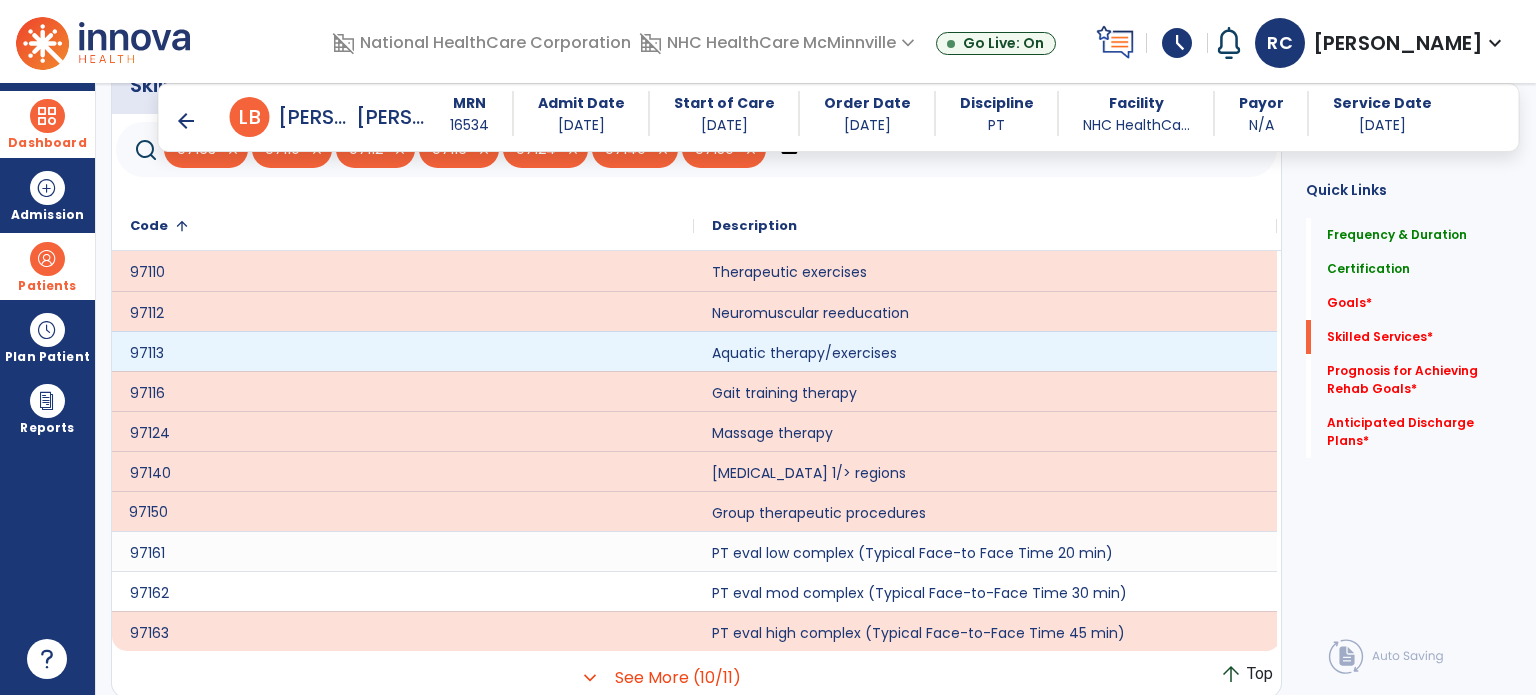 scroll, scrollTop: 1091, scrollLeft: 0, axis: vertical 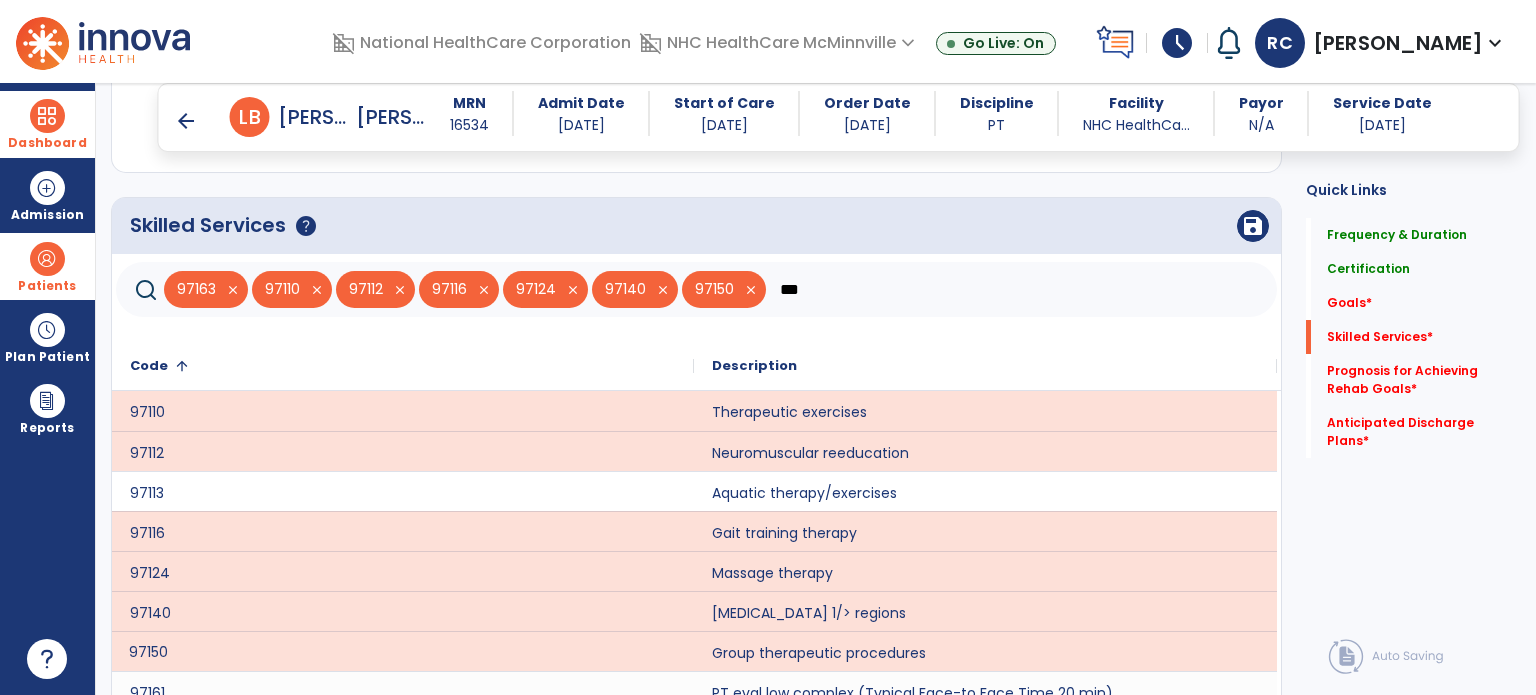 click on "***" 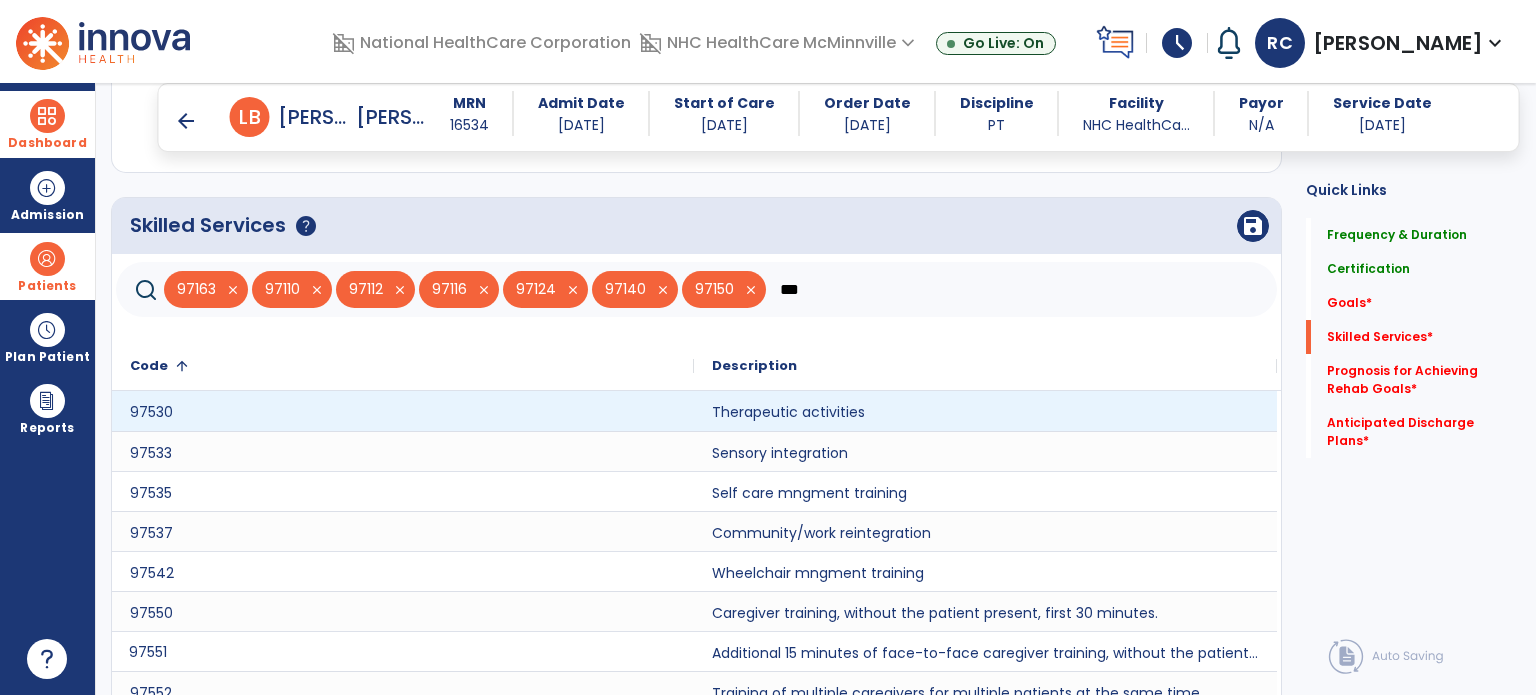 type on "***" 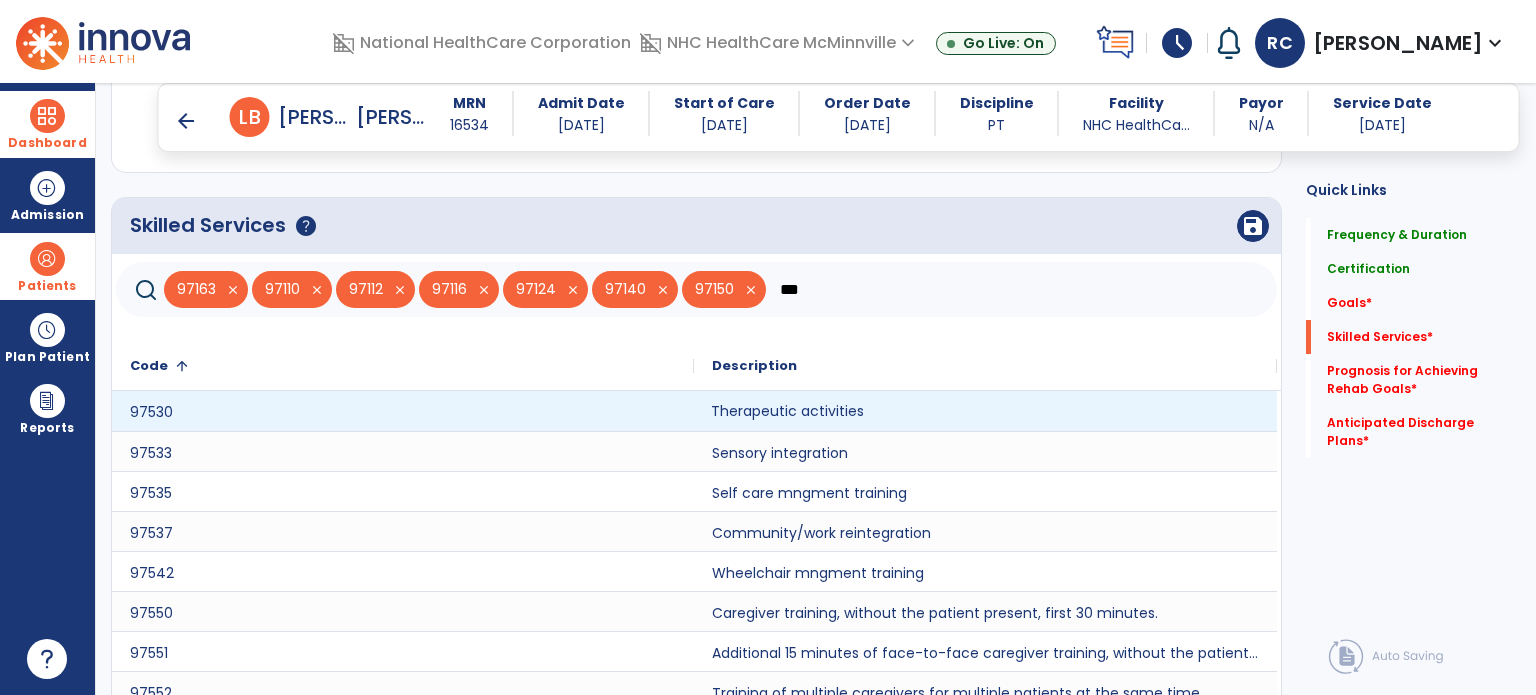 click on "Therapeutic activities" 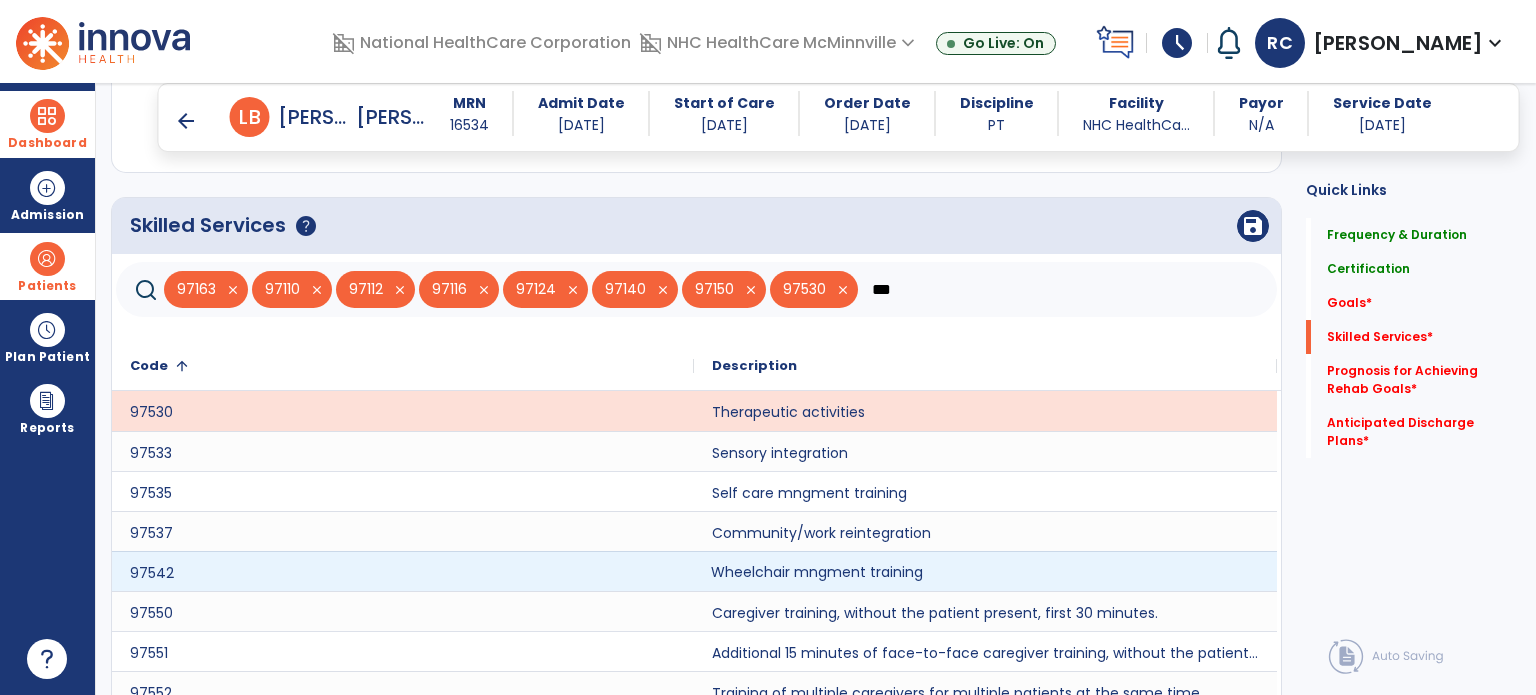 click on "Wheelchair mngment training" 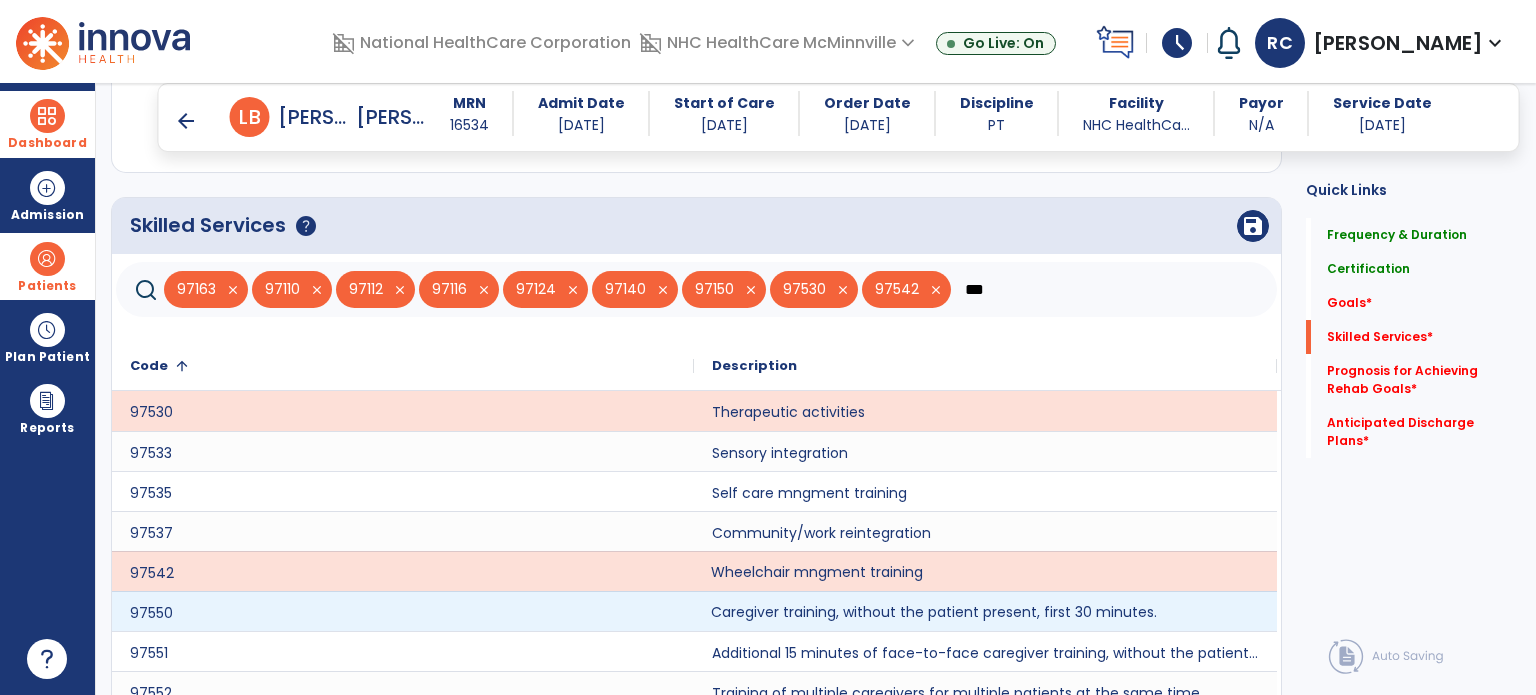 click on "Caregiver training, without the patient present, first 30 minutes." 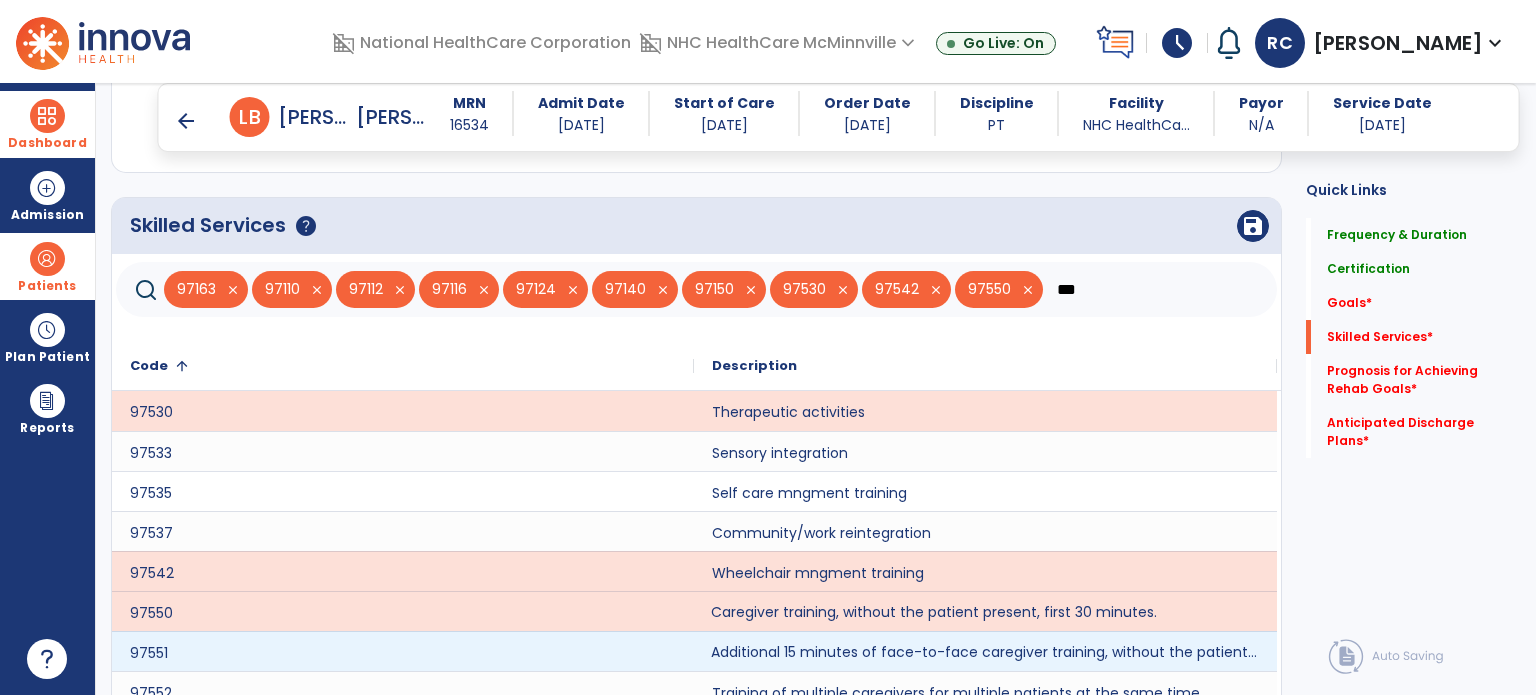 click on "Additional 15 minutes of face-to-face caregiver training, without the patient present, after 97550 is billed." 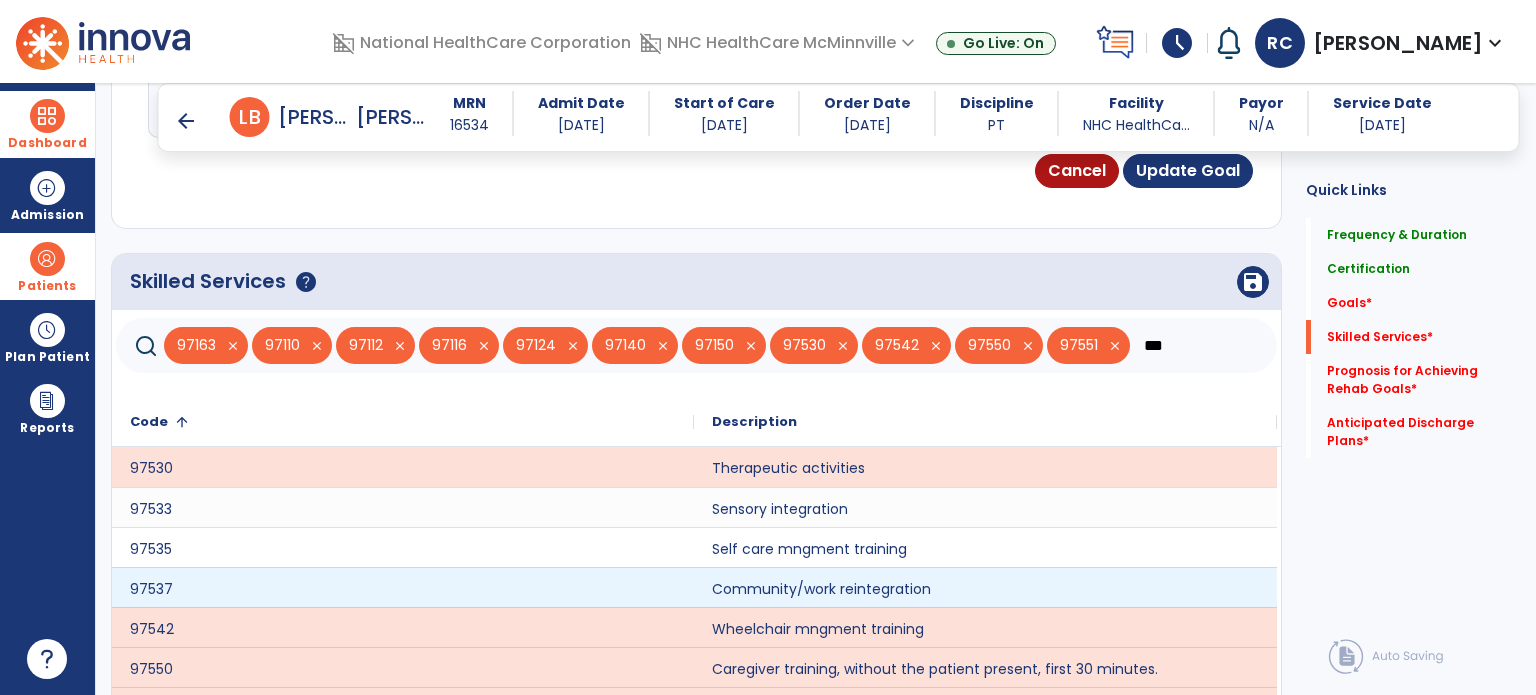 scroll, scrollTop: 1035, scrollLeft: 0, axis: vertical 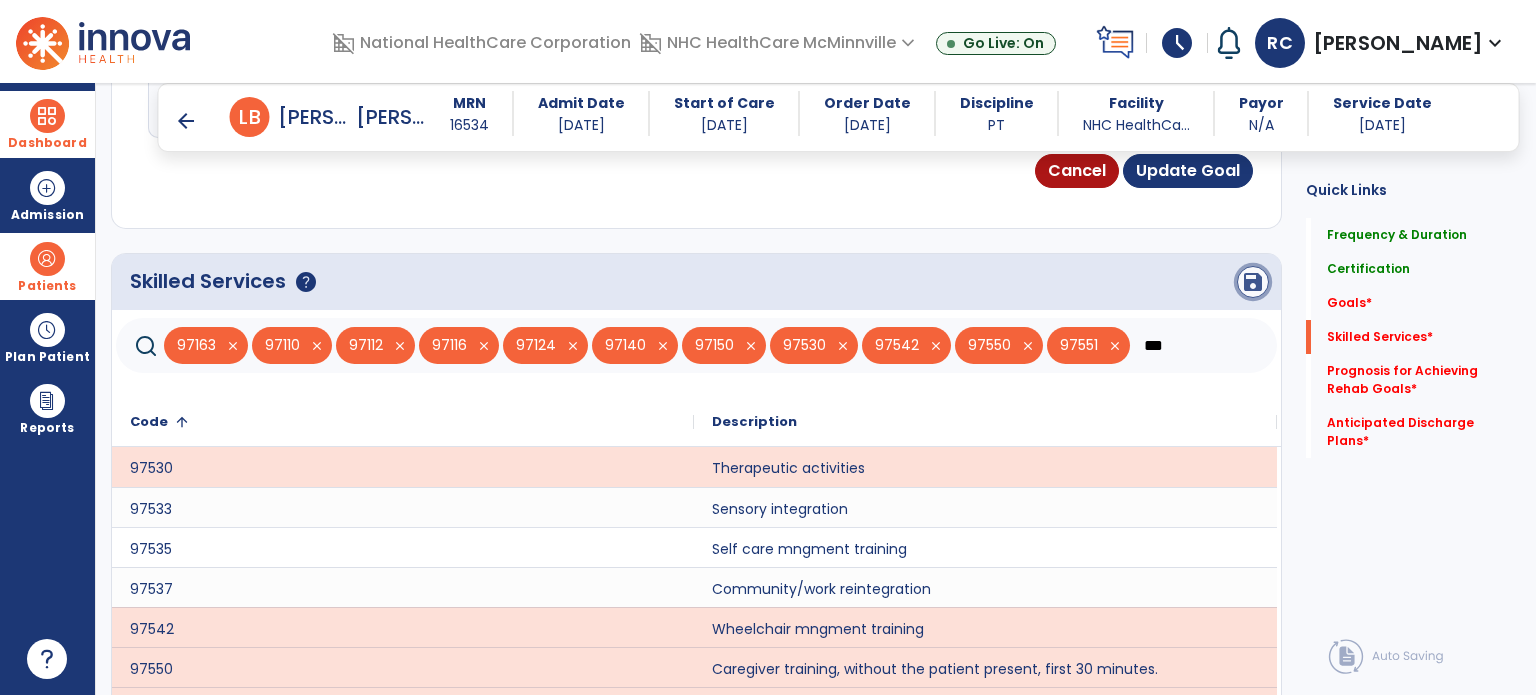 click on "save" 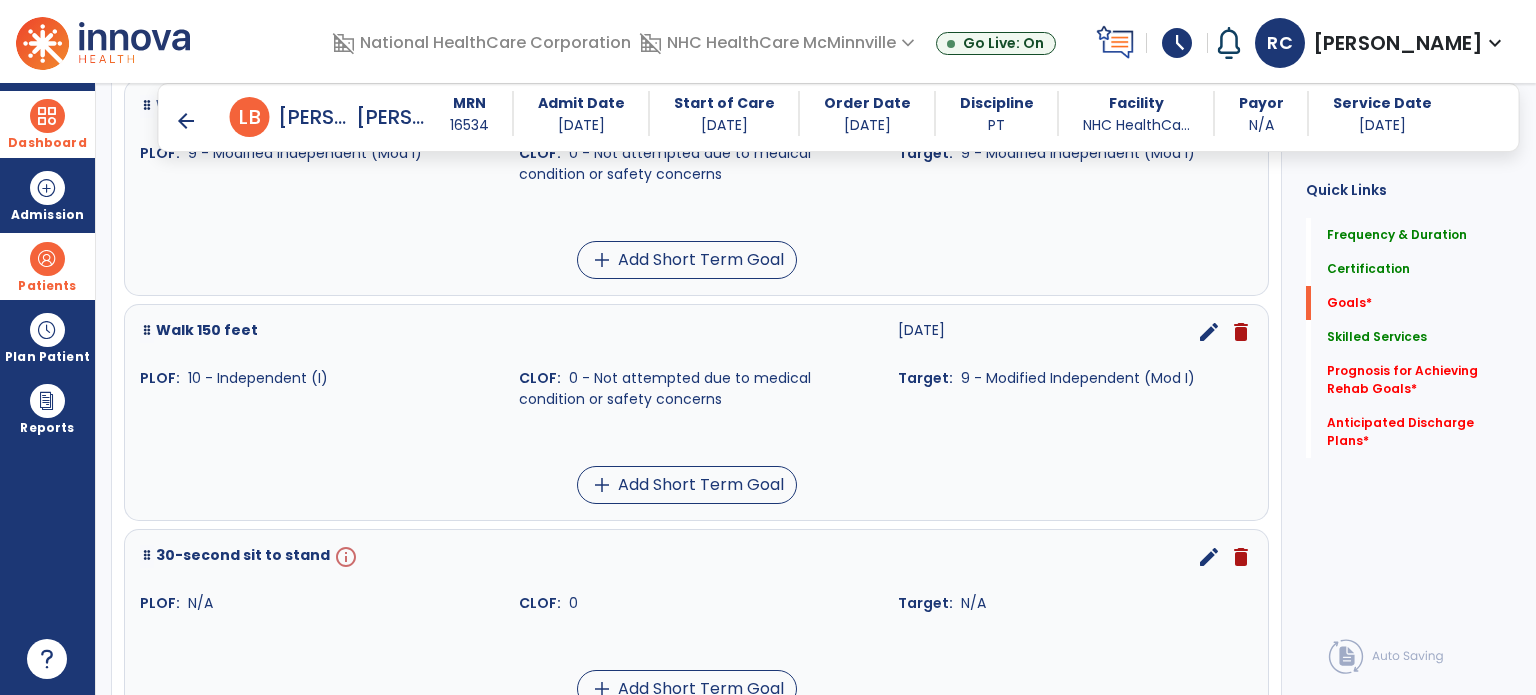 scroll, scrollTop: 1027, scrollLeft: 0, axis: vertical 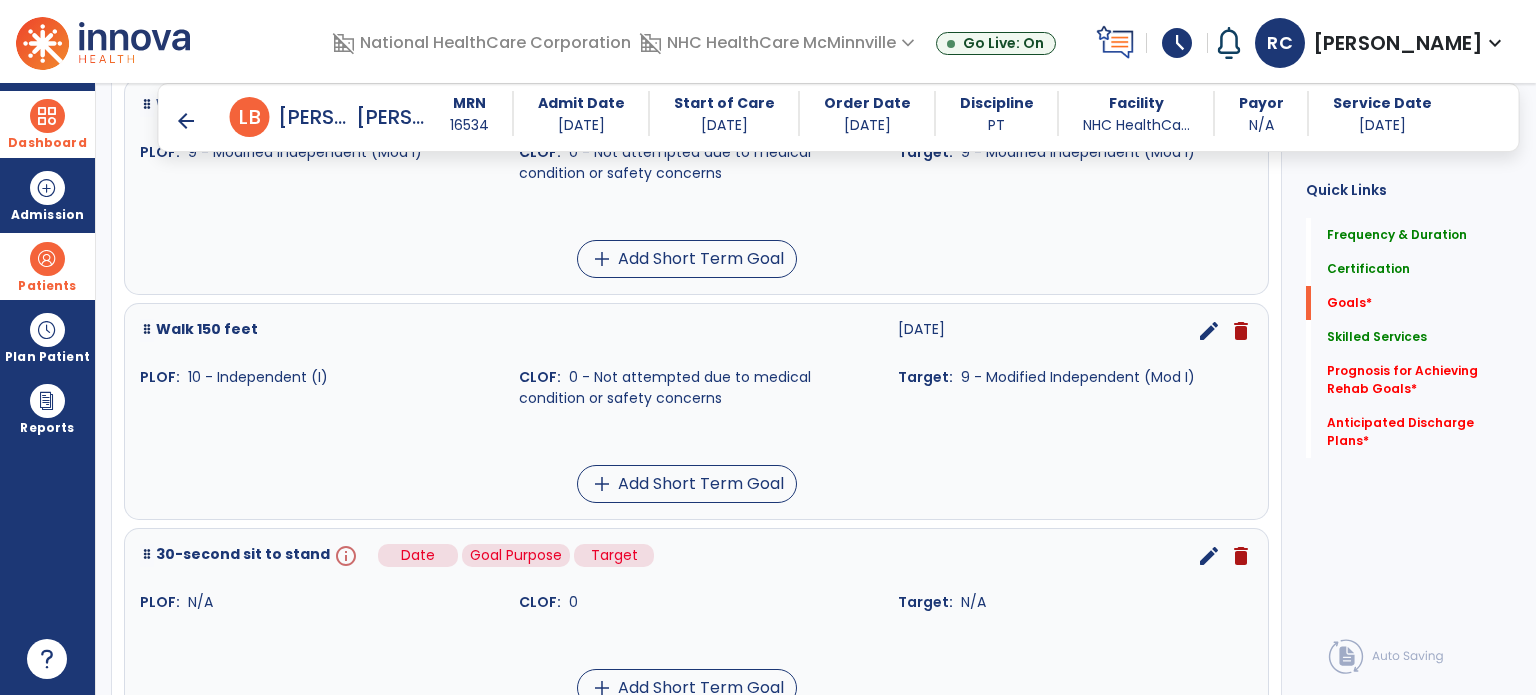 click on "info" at bounding box center [344, 556] 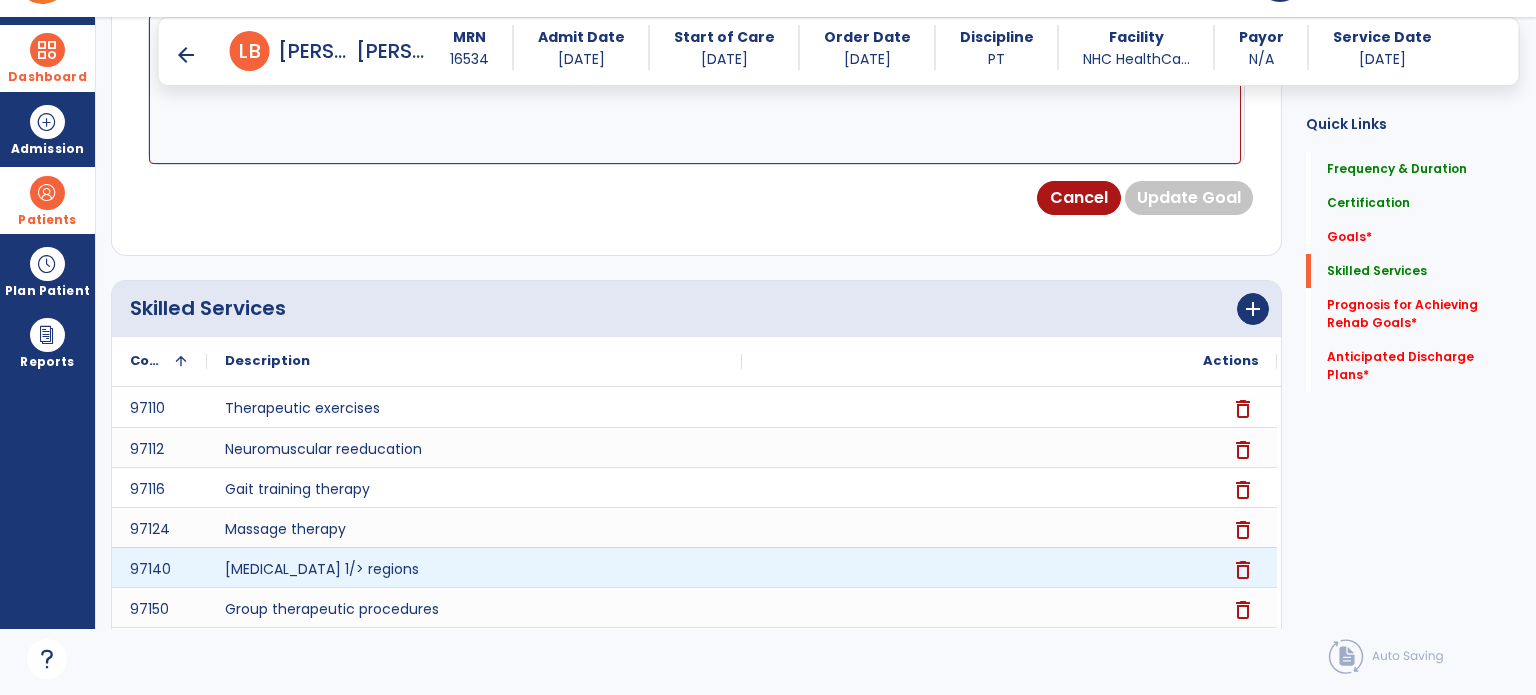 scroll, scrollTop: 83, scrollLeft: 0, axis: vertical 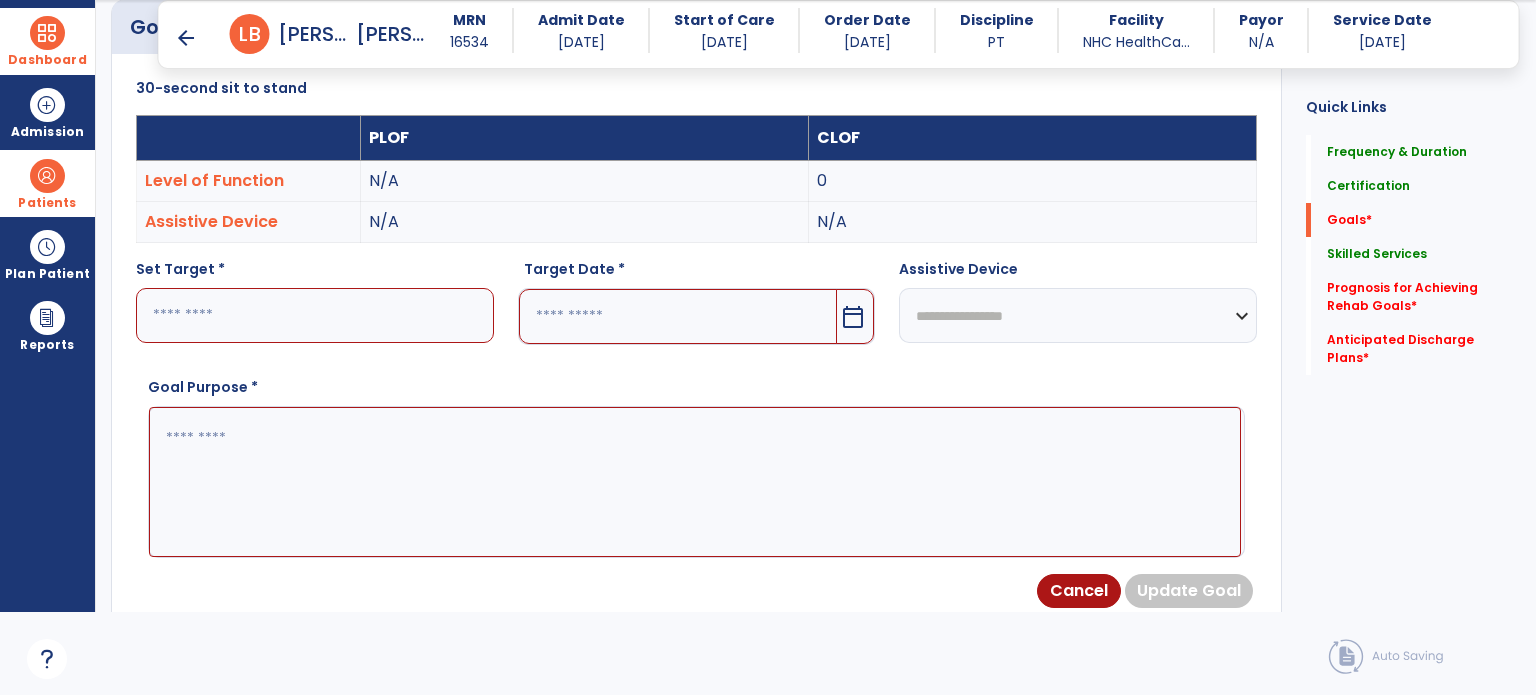 click at bounding box center [315, 315] 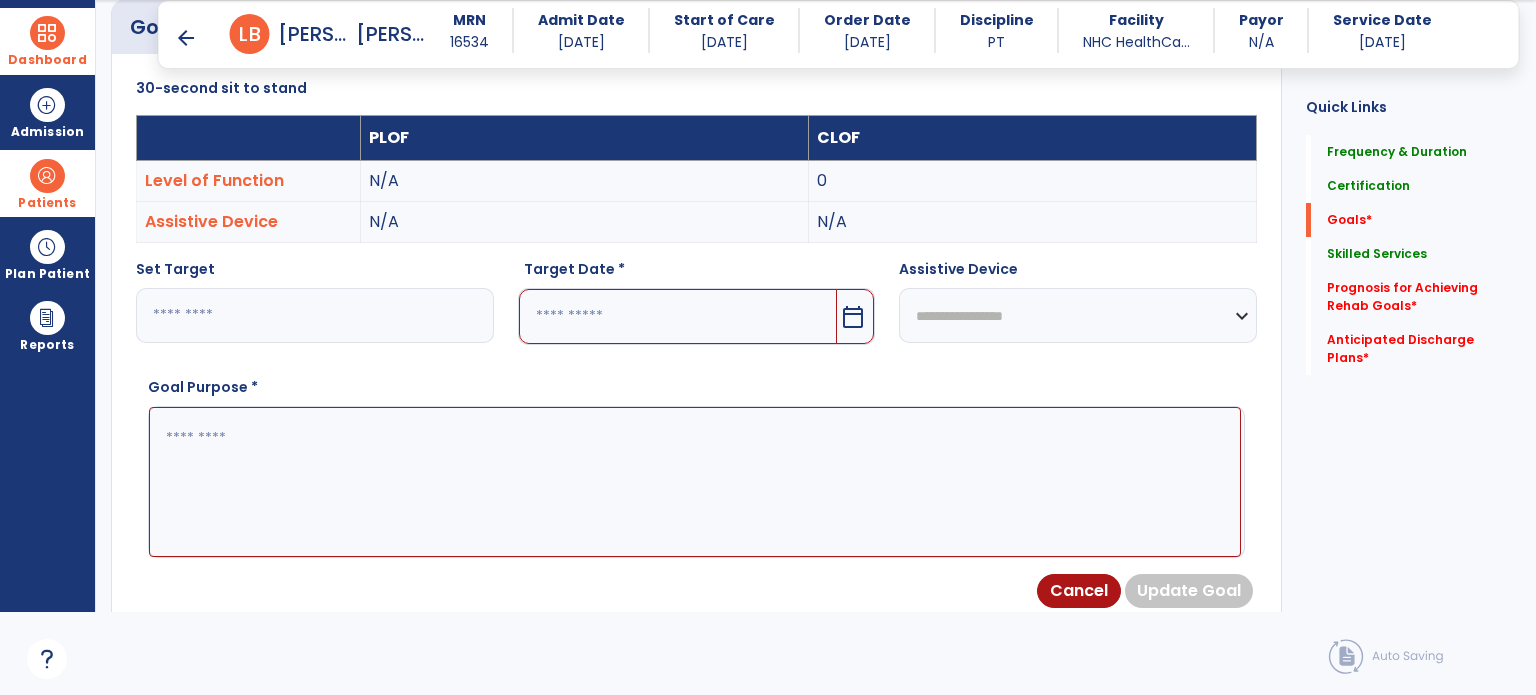 type on "*" 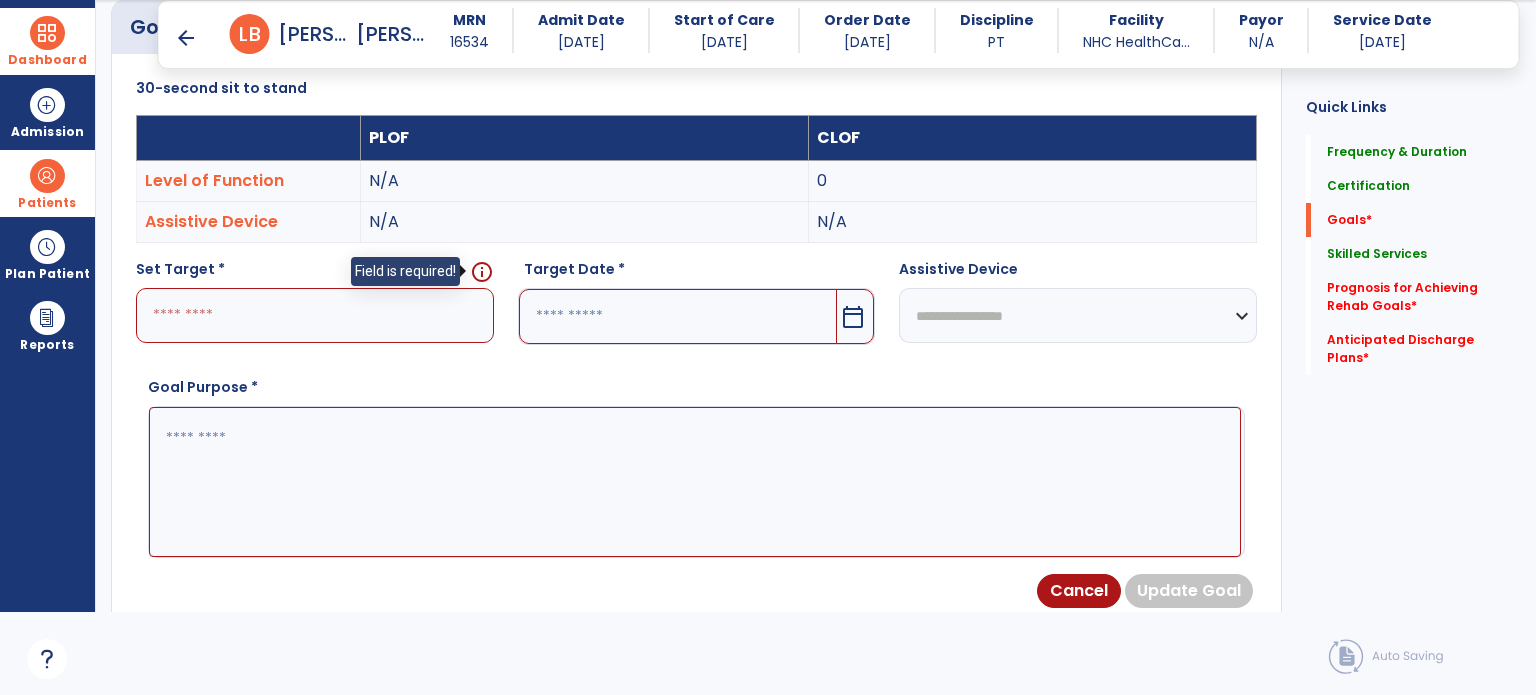click on "info" at bounding box center (482, 272) 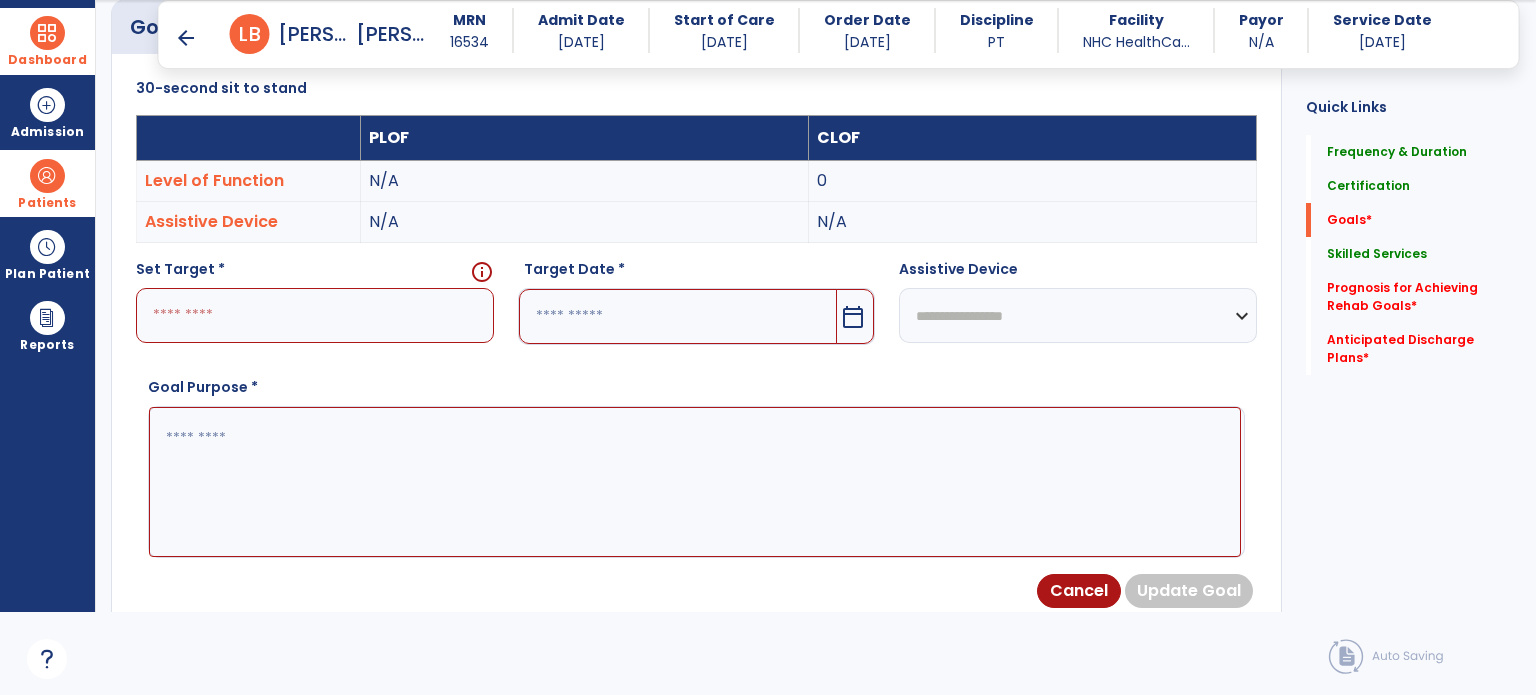 click at bounding box center [315, 315] 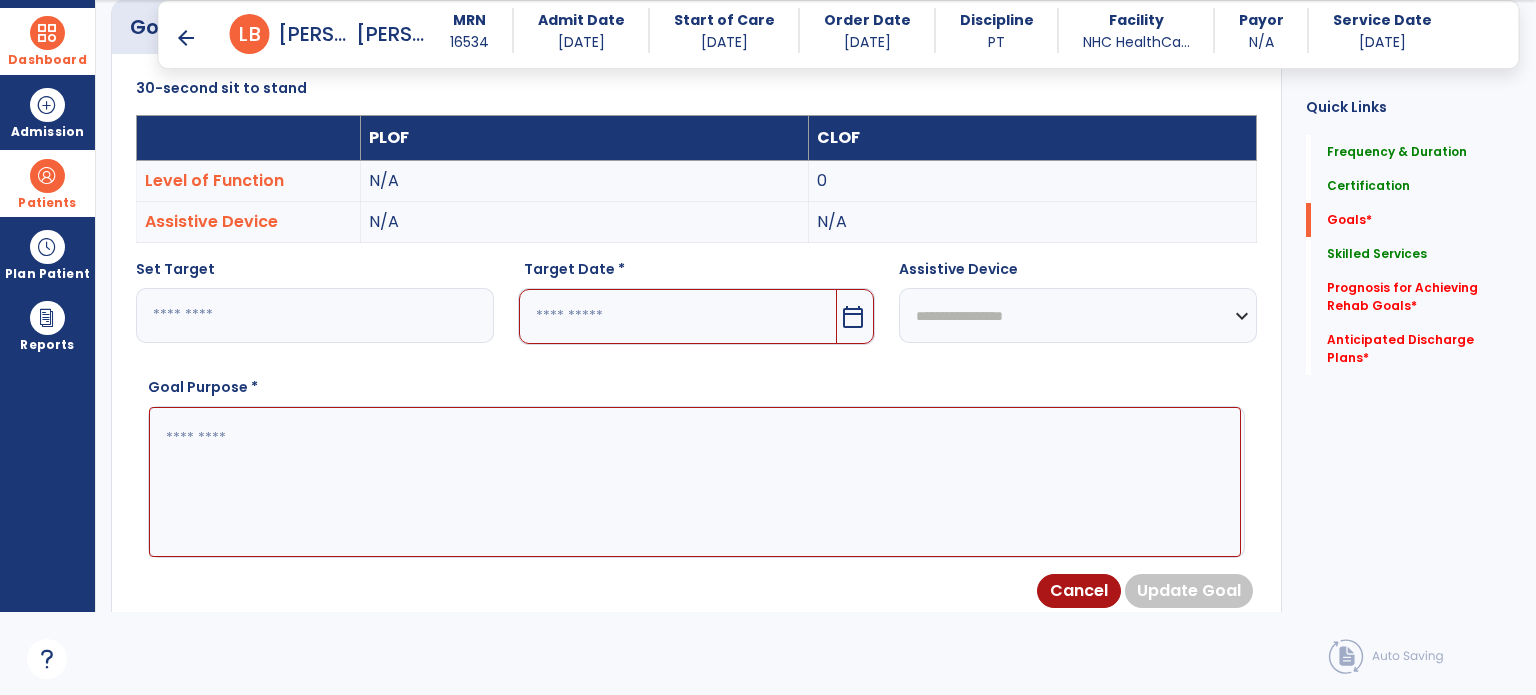 type on "*" 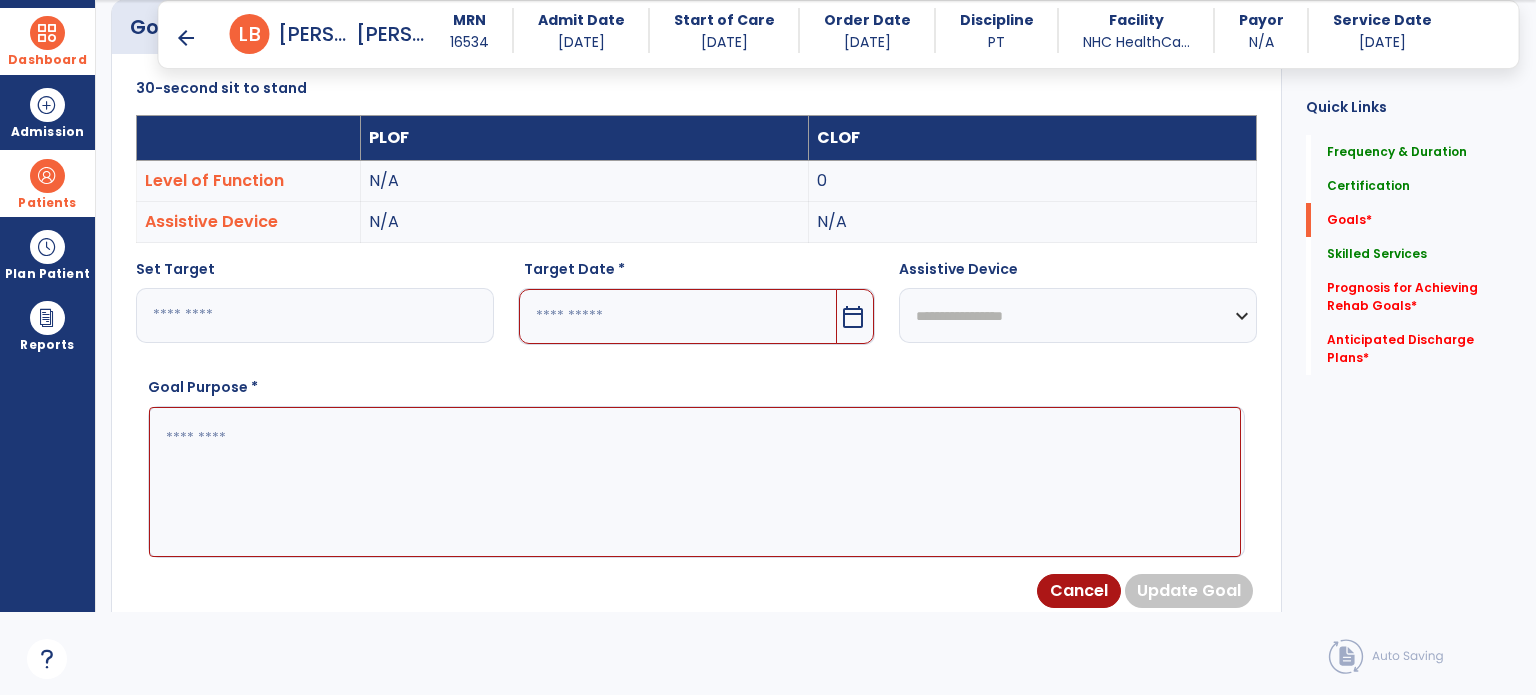 click on "Target Date *  calendar_today" at bounding box center (697, 310) 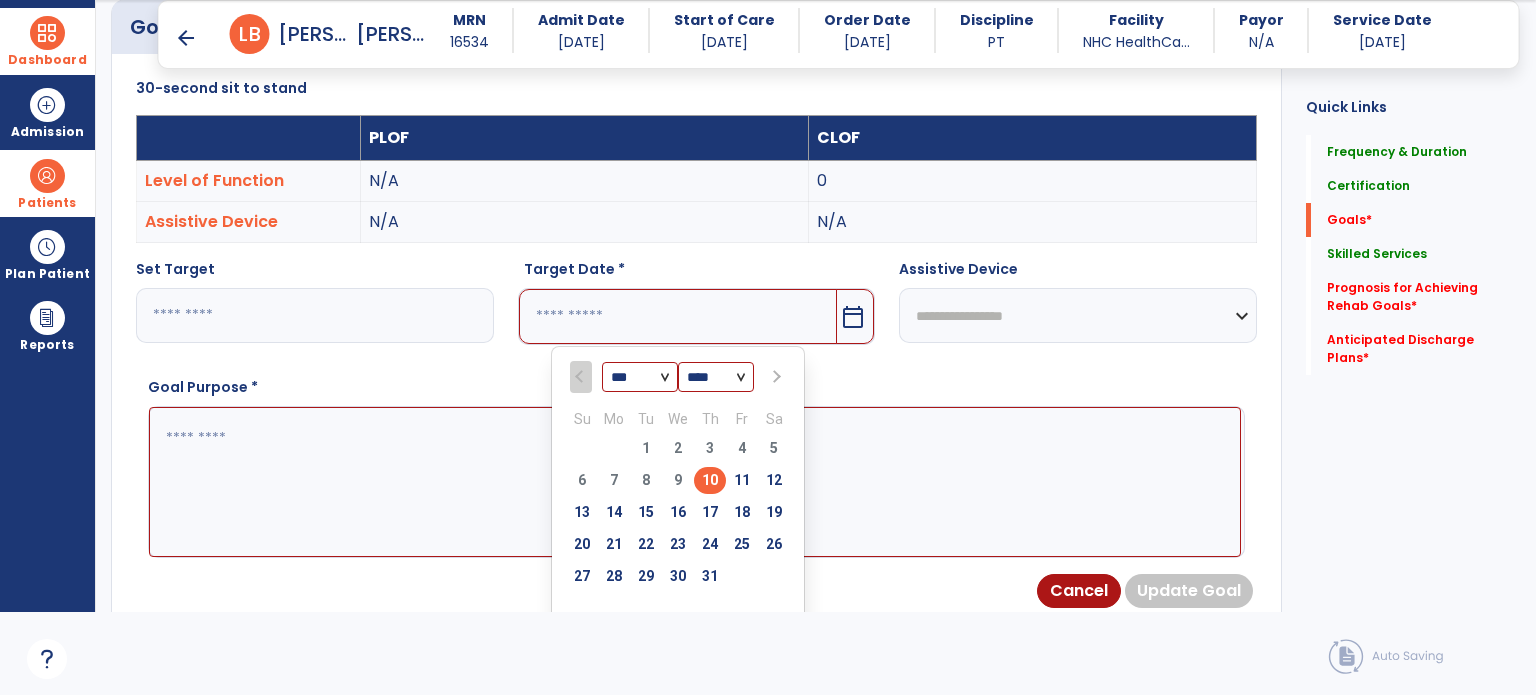 click at bounding box center [774, 377] 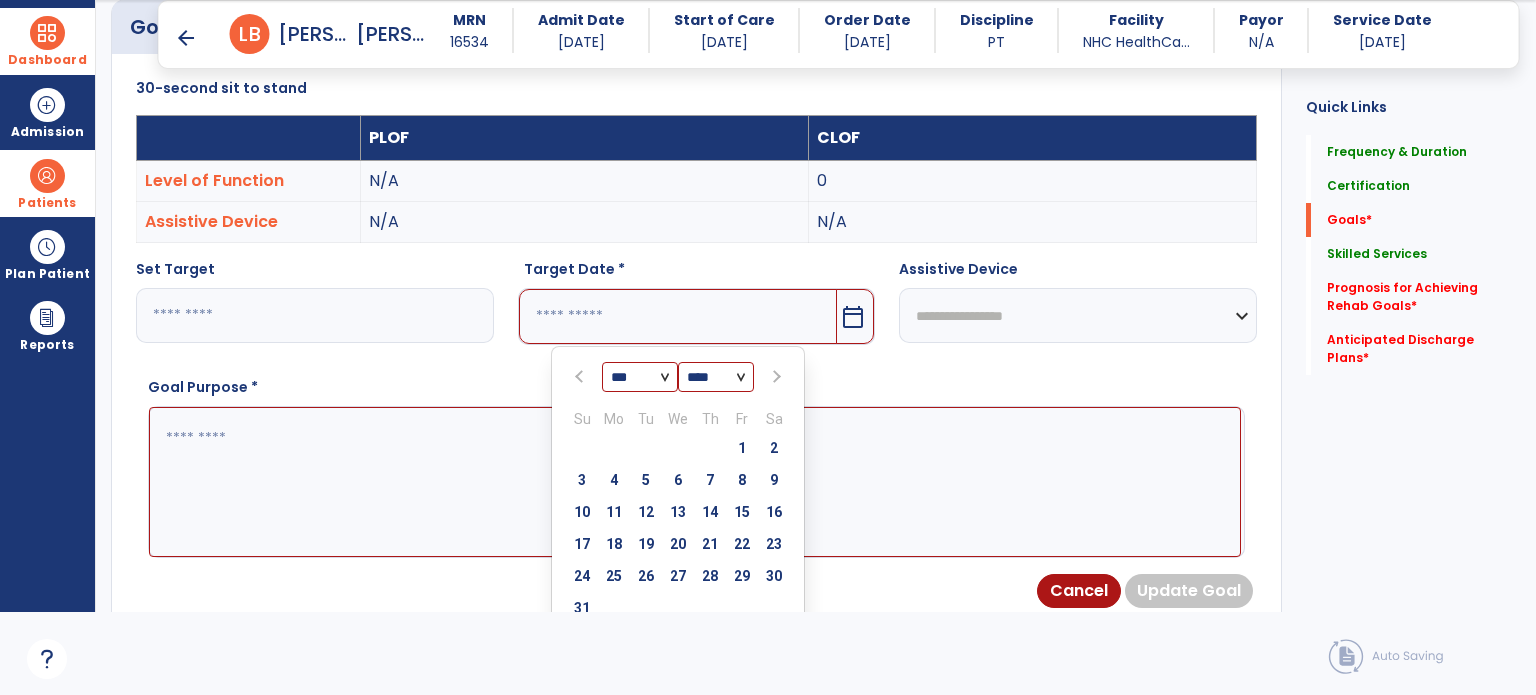 click at bounding box center (774, 377) 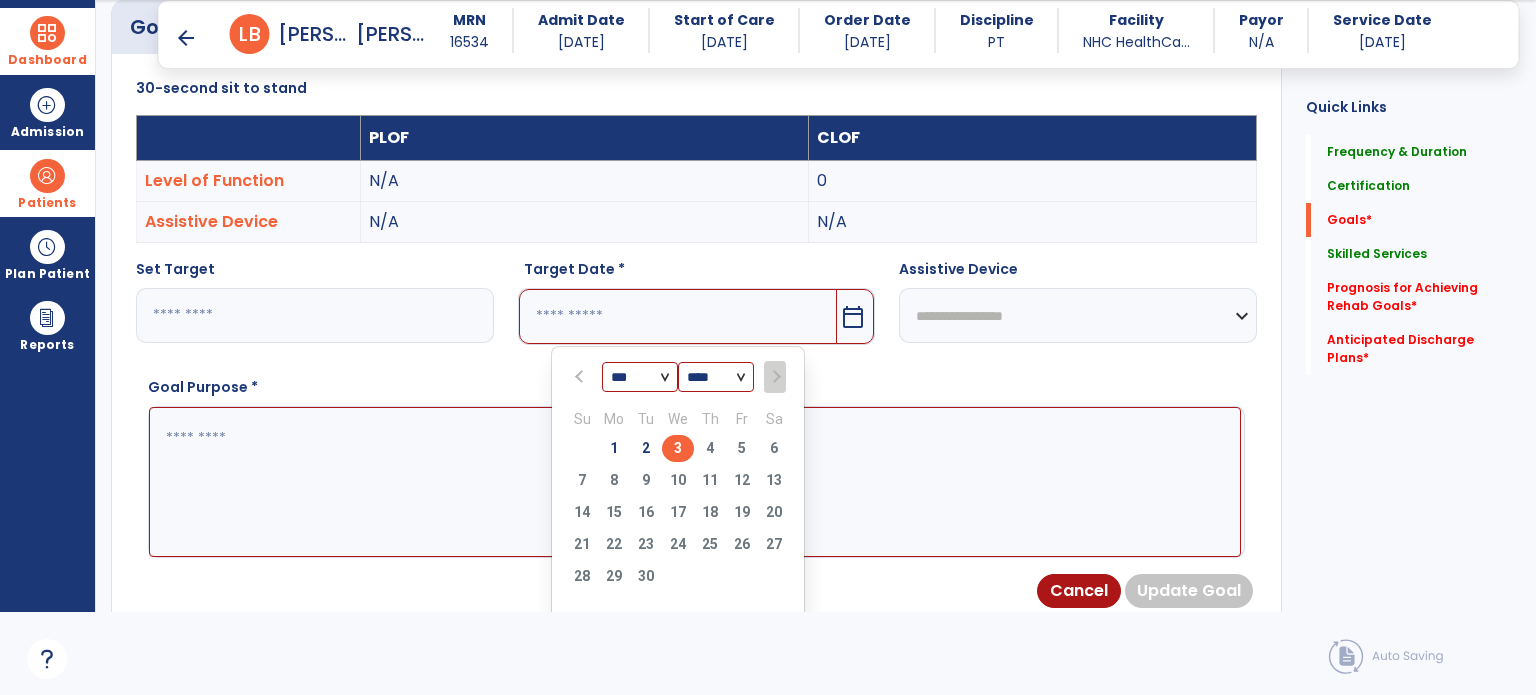 click on "3" at bounding box center (678, 448) 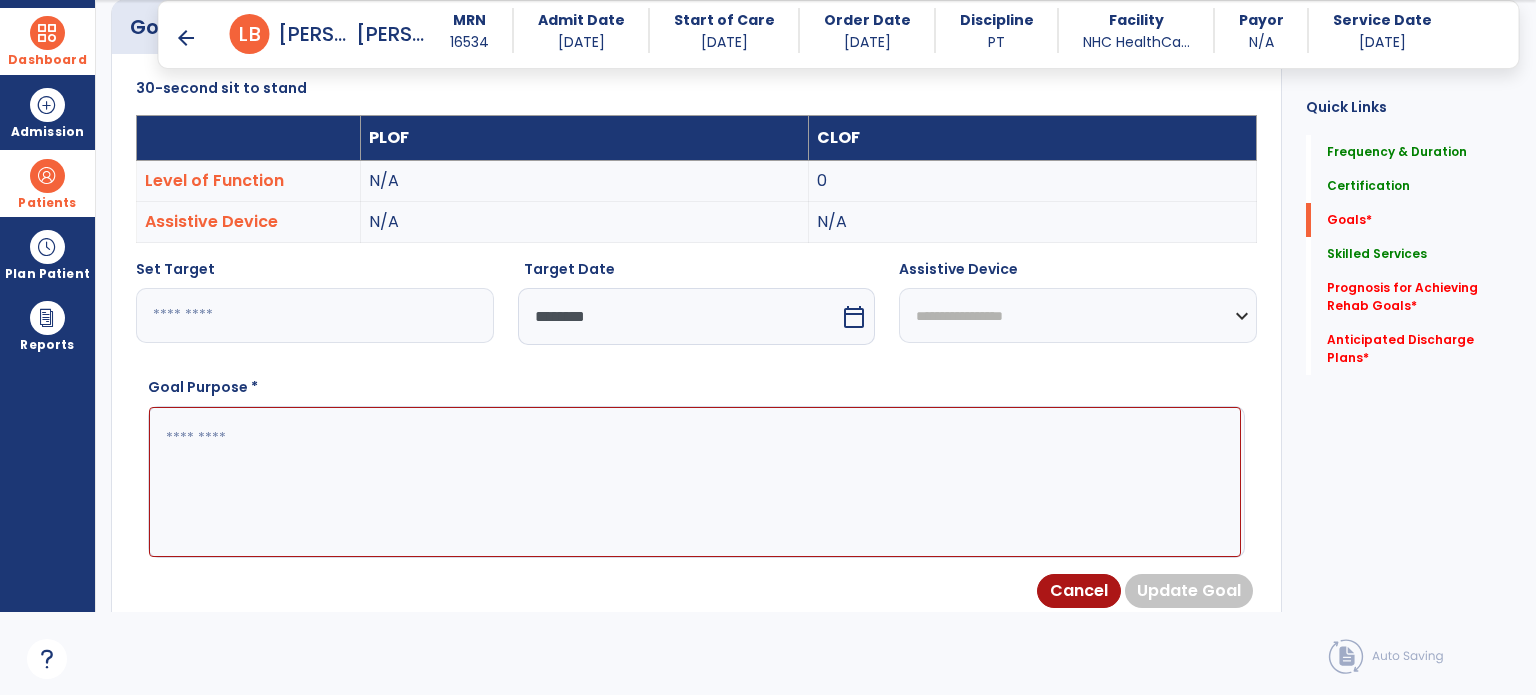 click at bounding box center [695, 482] 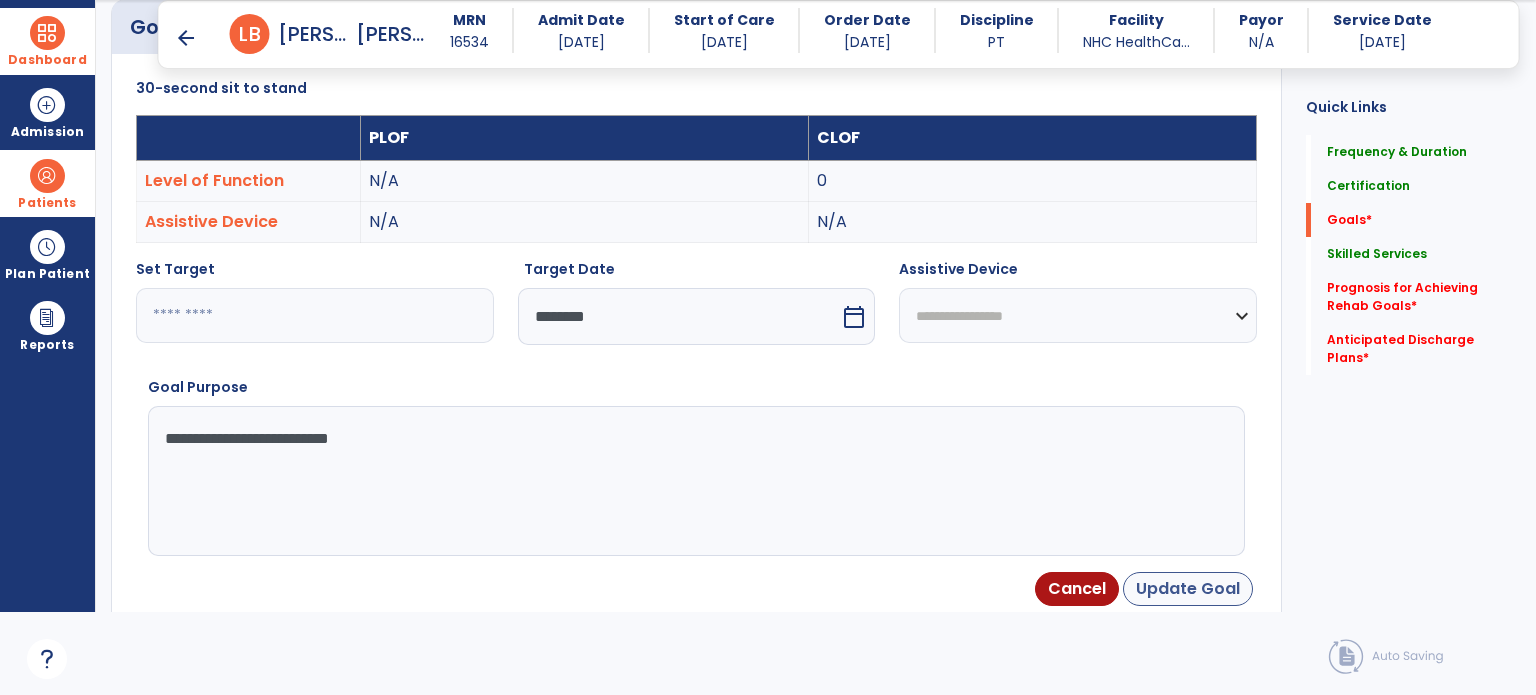 type on "**********" 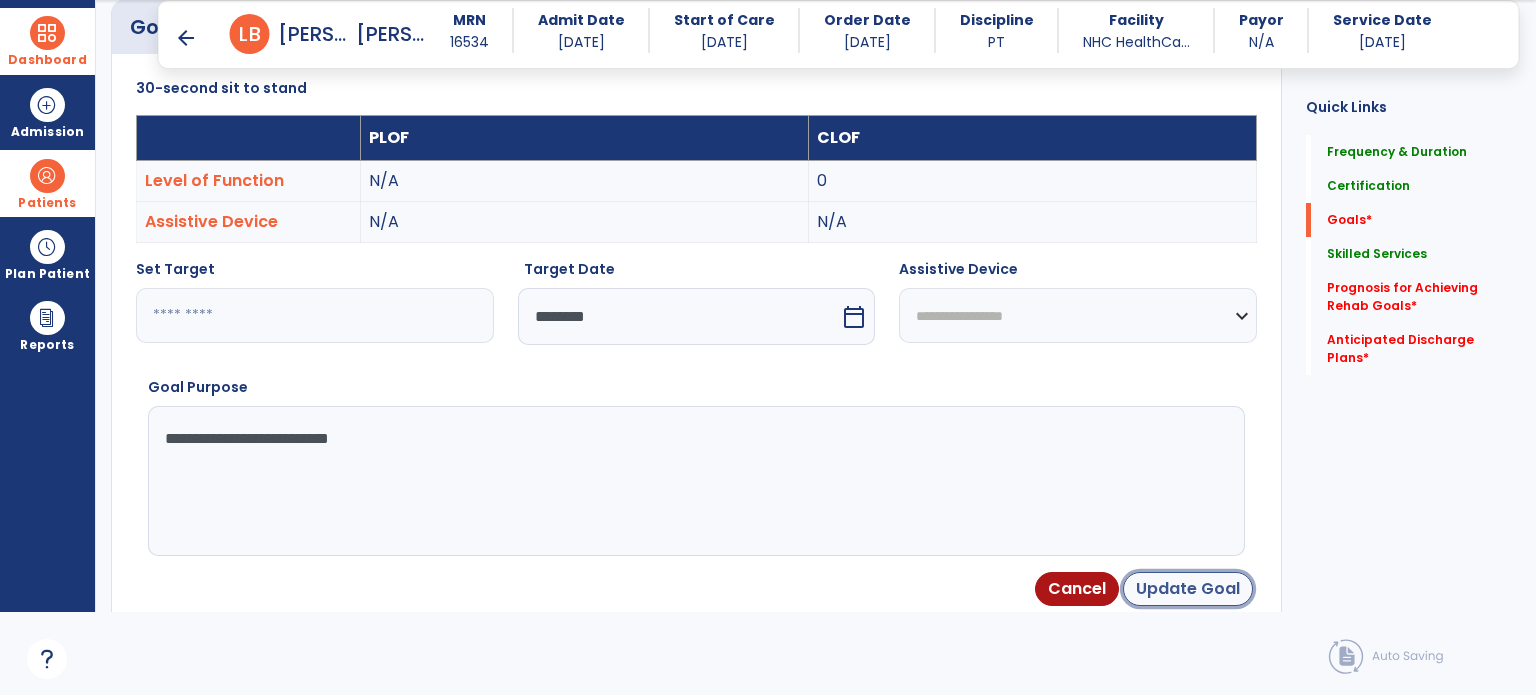 click on "Update Goal" at bounding box center (1188, 589) 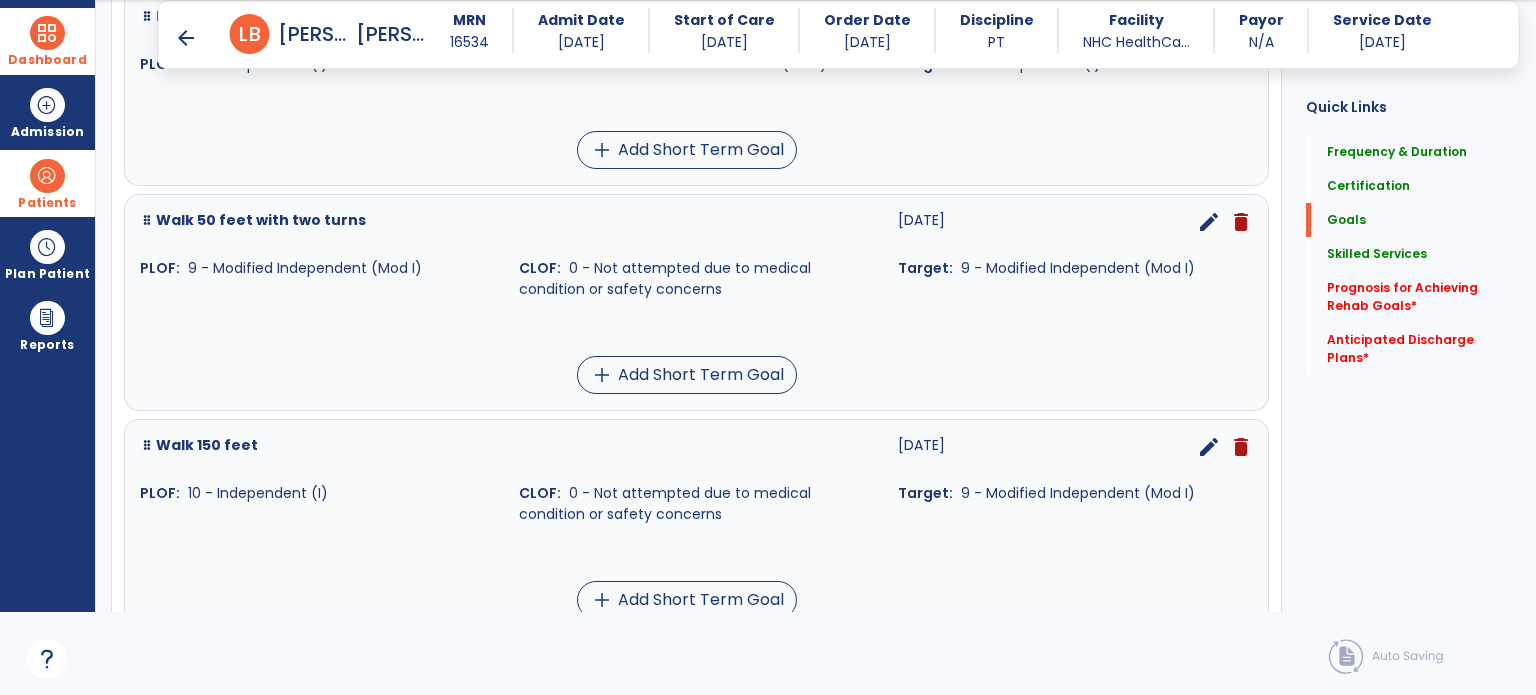 scroll, scrollTop: 829, scrollLeft: 0, axis: vertical 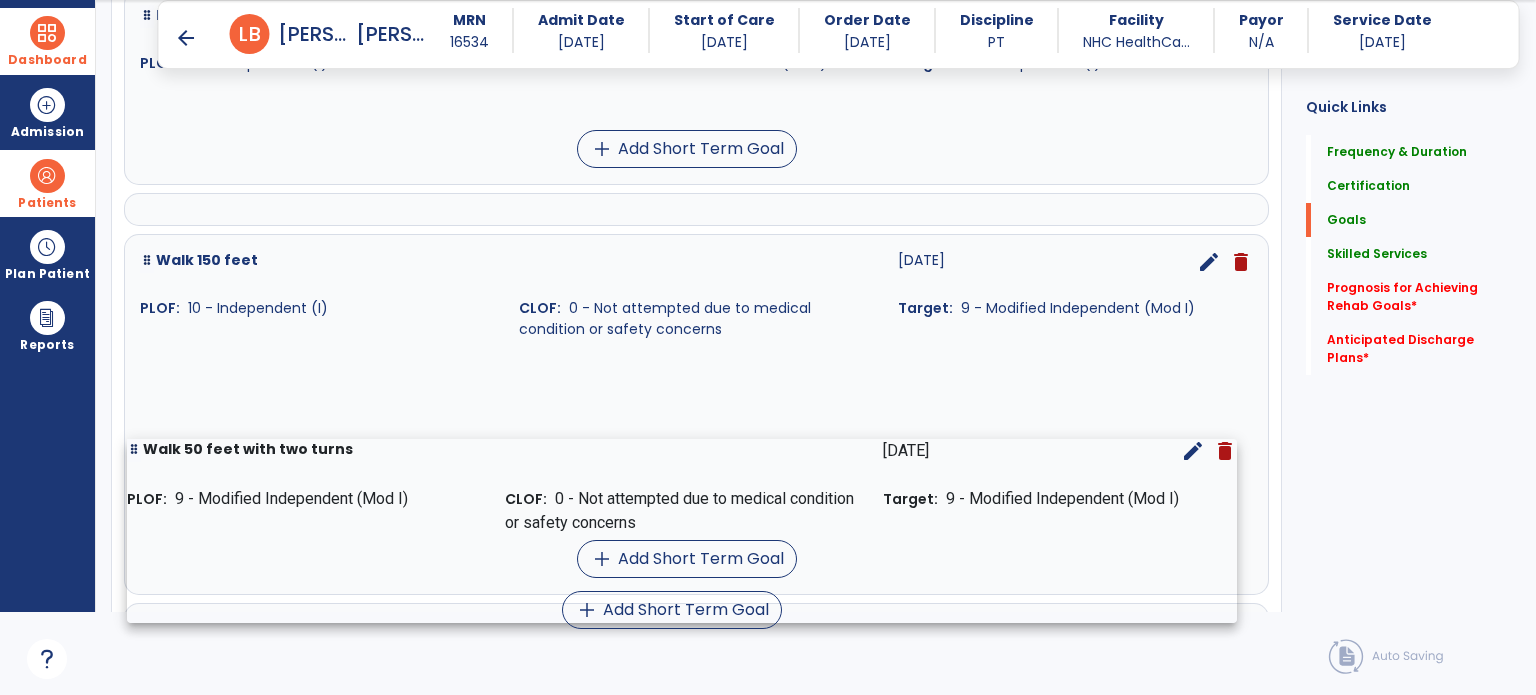 drag, startPoint x: 417, startPoint y: 322, endPoint x: 404, endPoint y: 555, distance: 233.36238 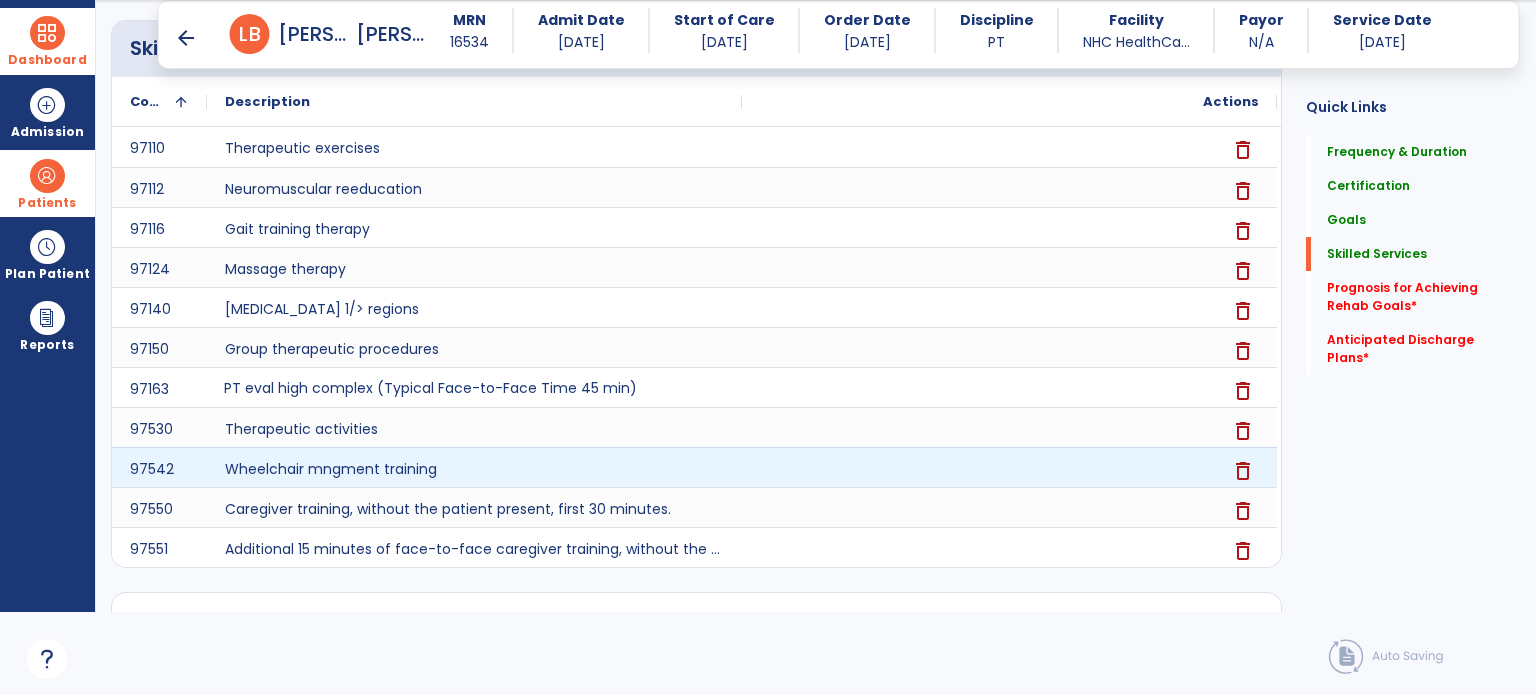 scroll, scrollTop: 1902, scrollLeft: 0, axis: vertical 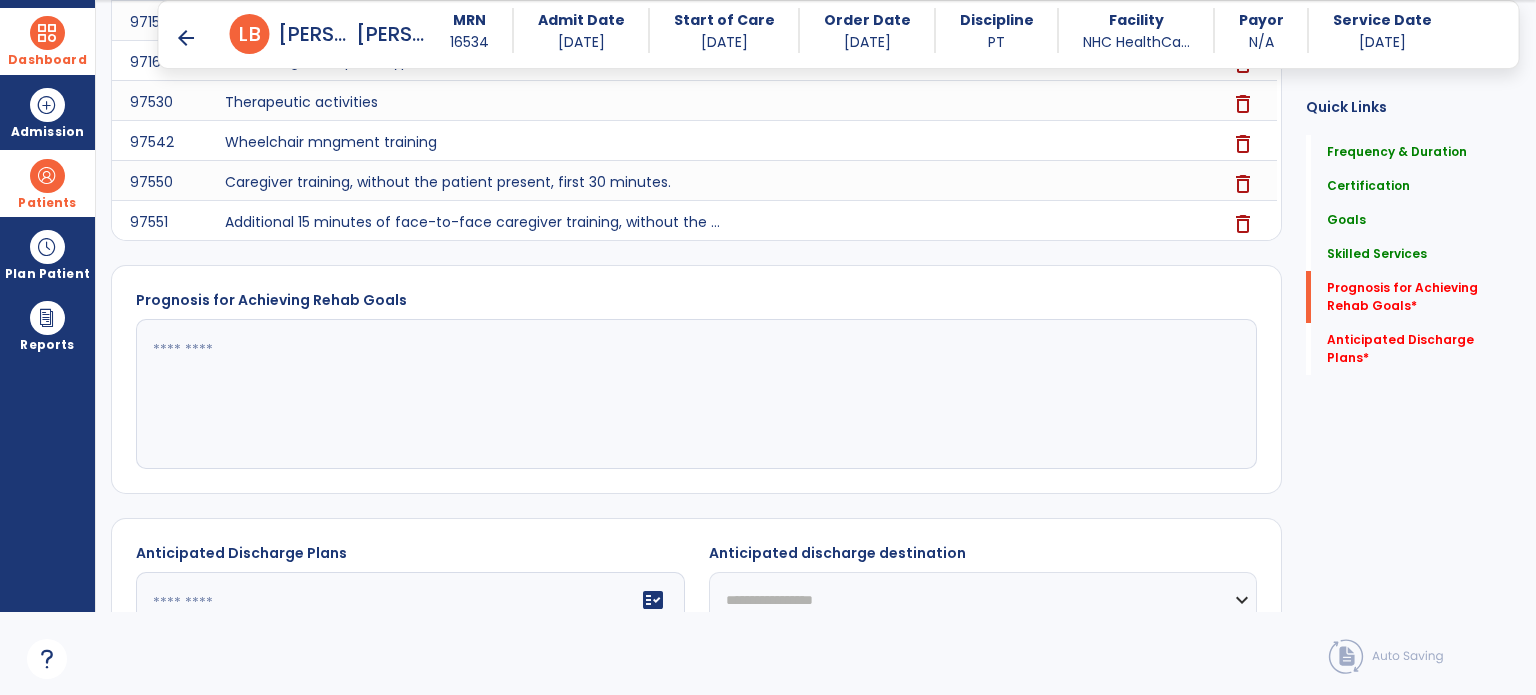 click 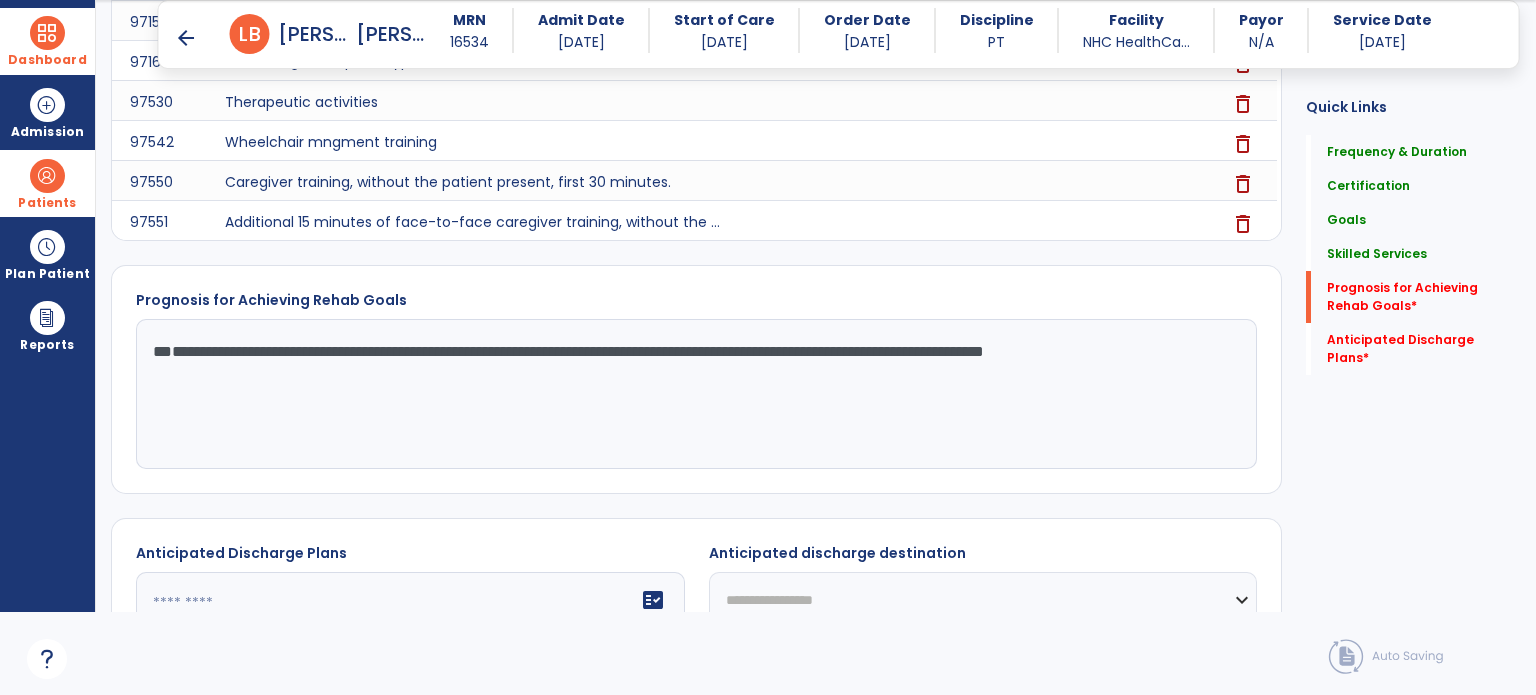 click on "**********" 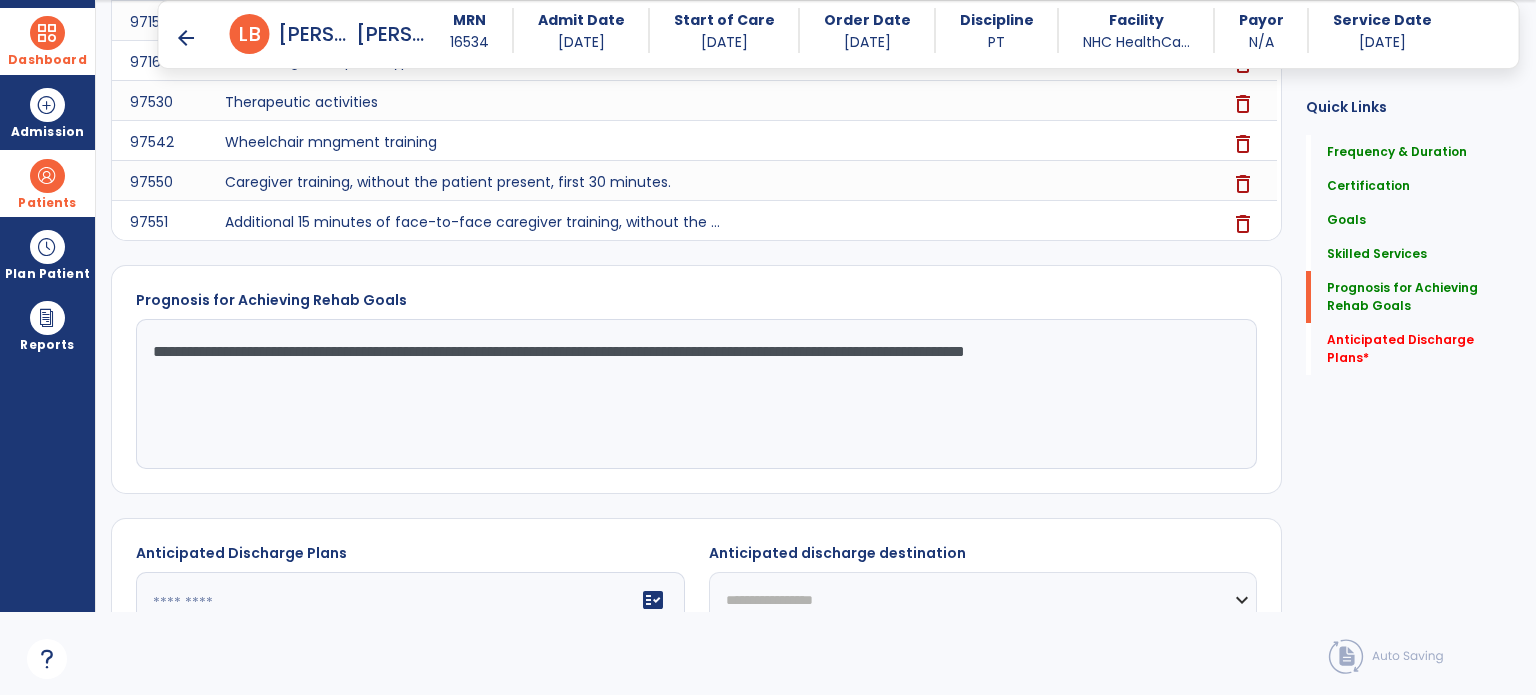 type on "**********" 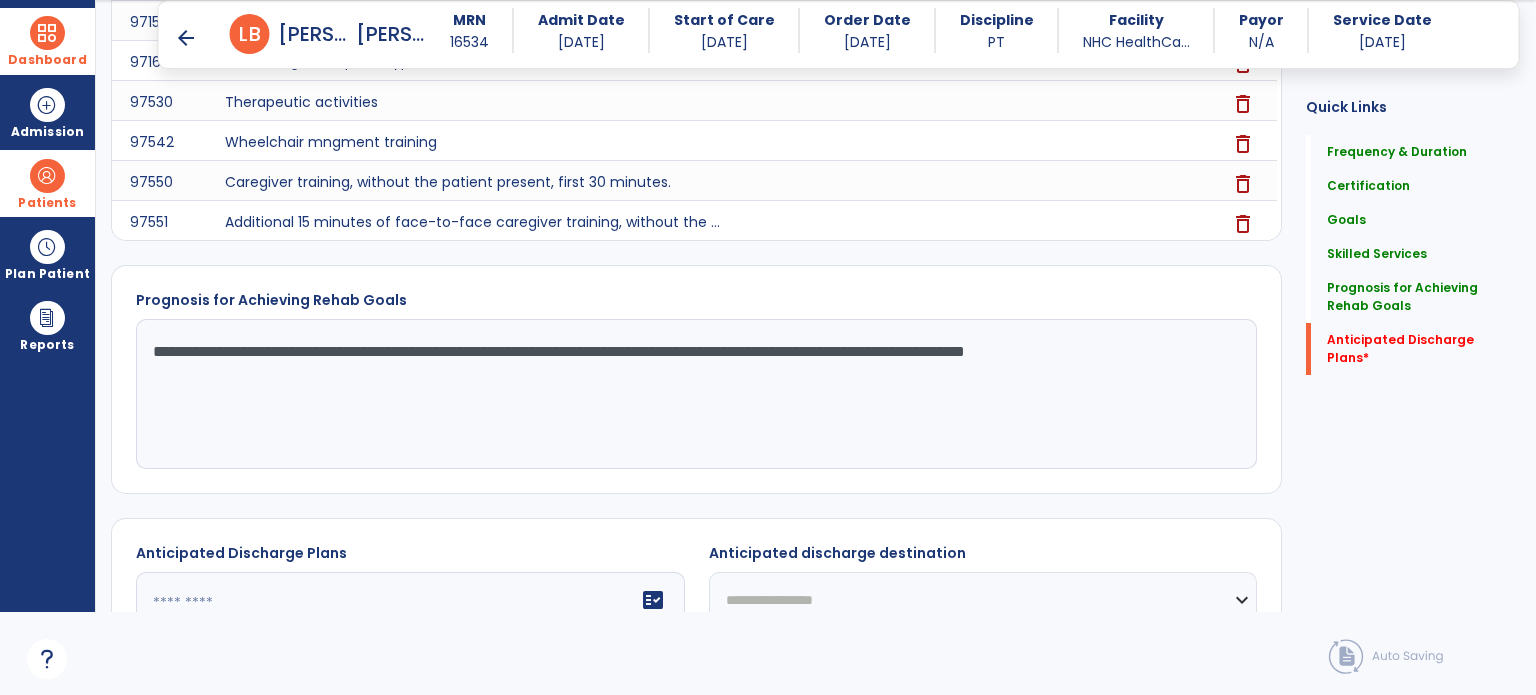scroll, scrollTop: 0, scrollLeft: 0, axis: both 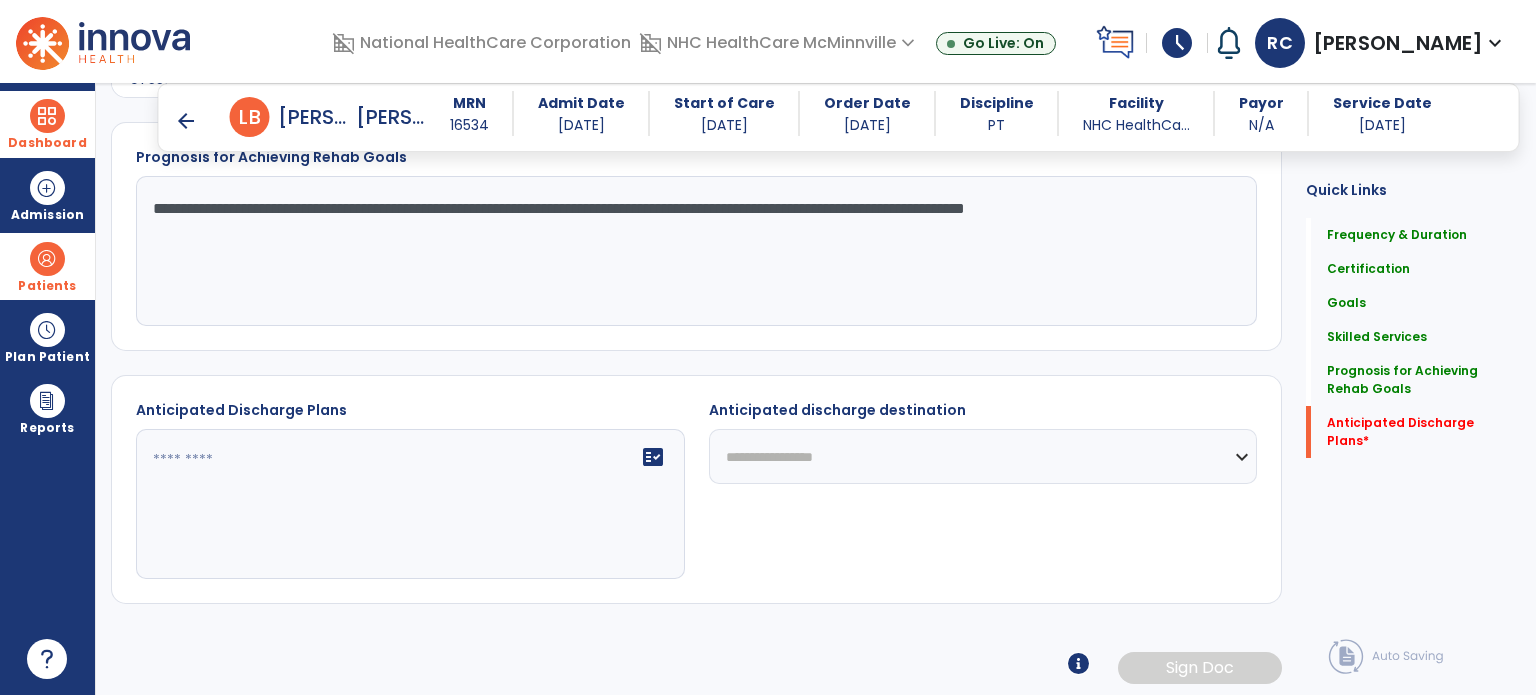 click on "fact_check" 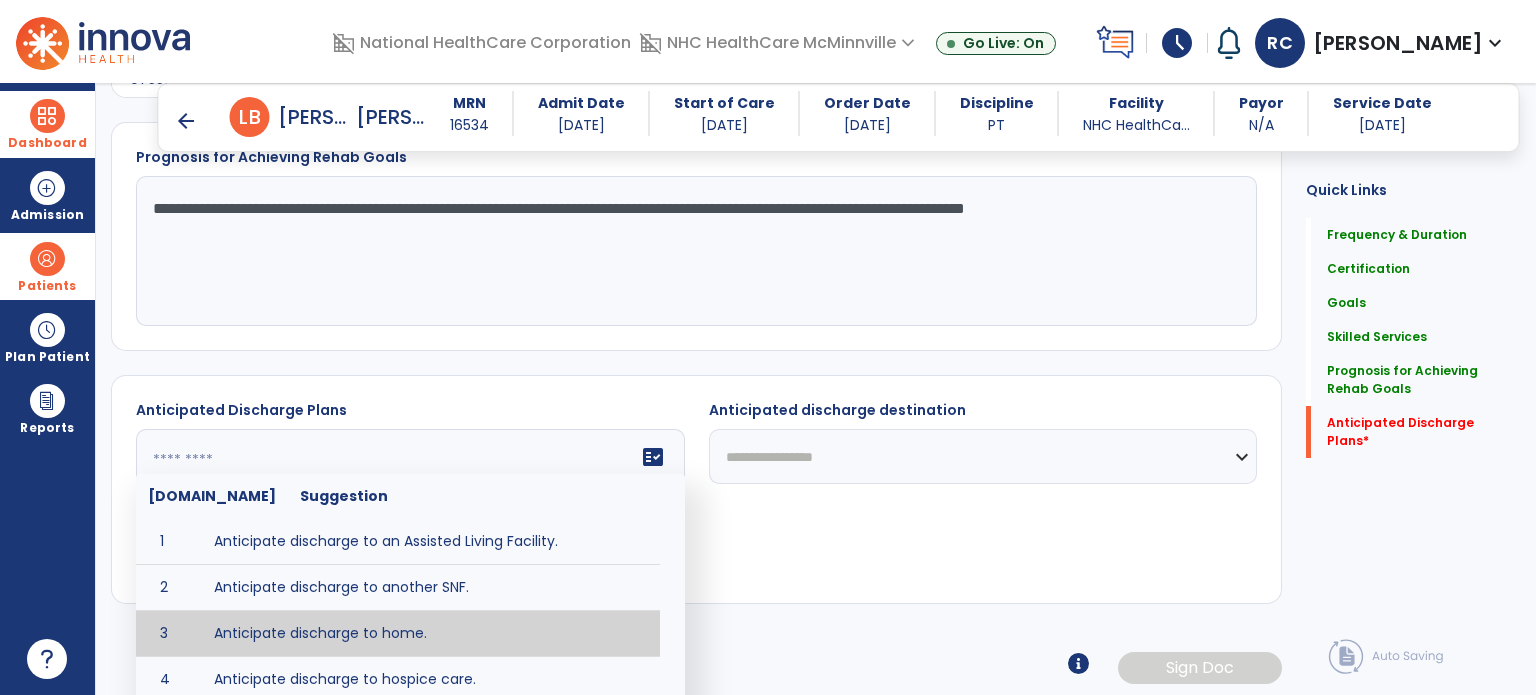 type on "**********" 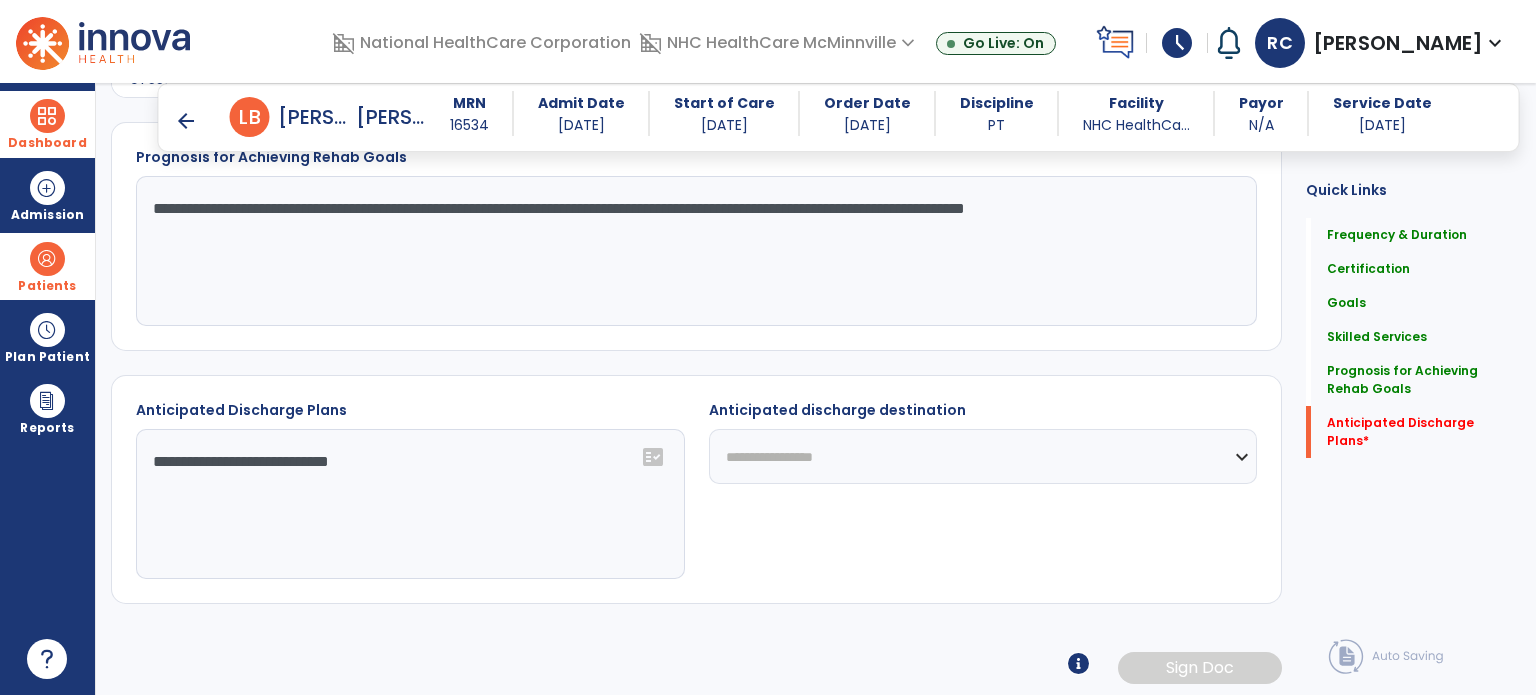 click on "**********" 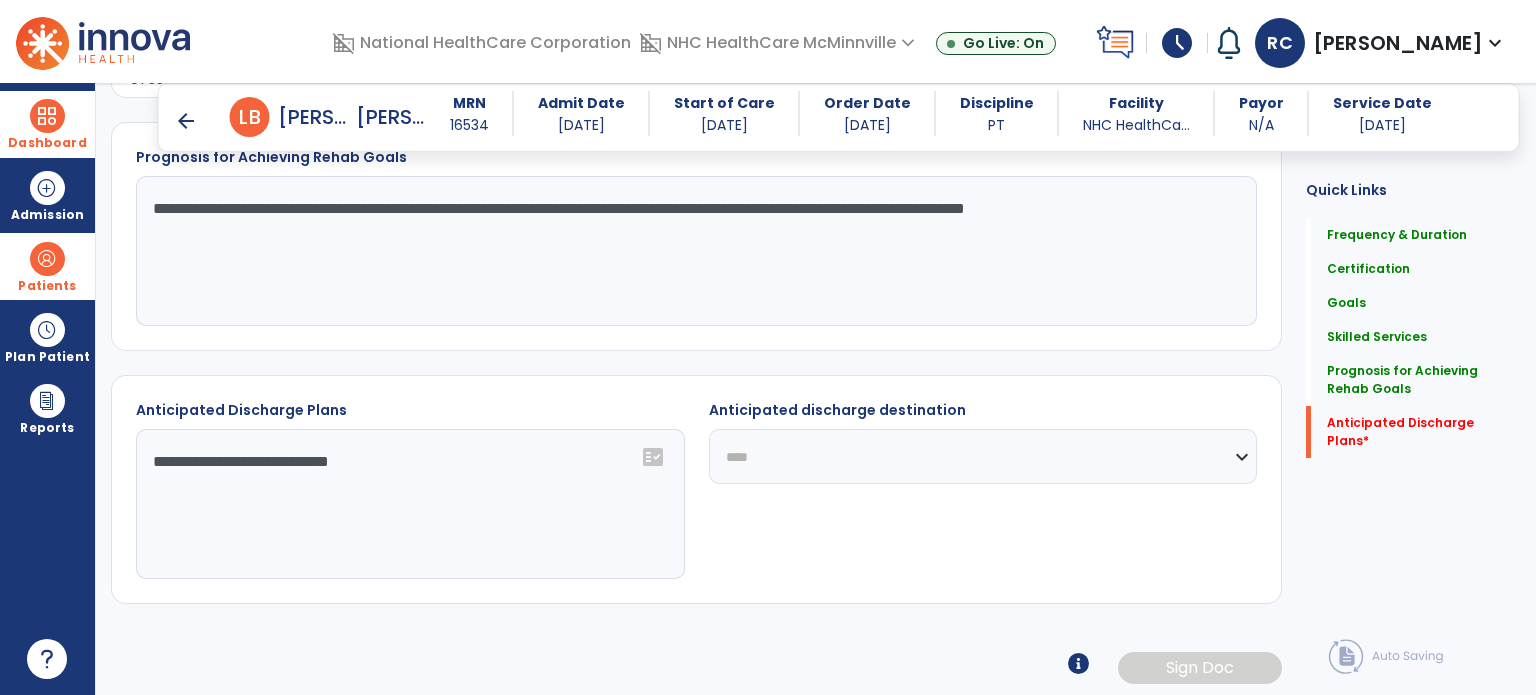 click on "**********" 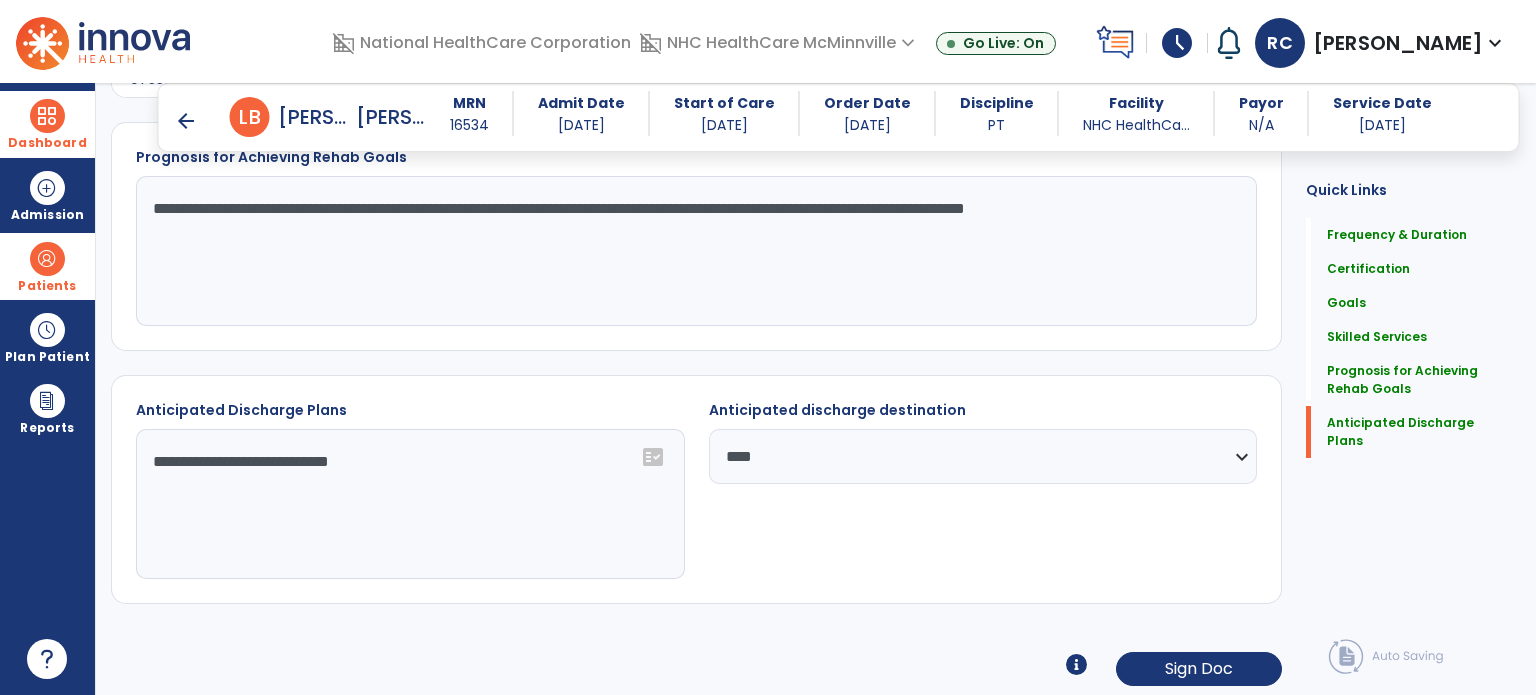 click on "**********" 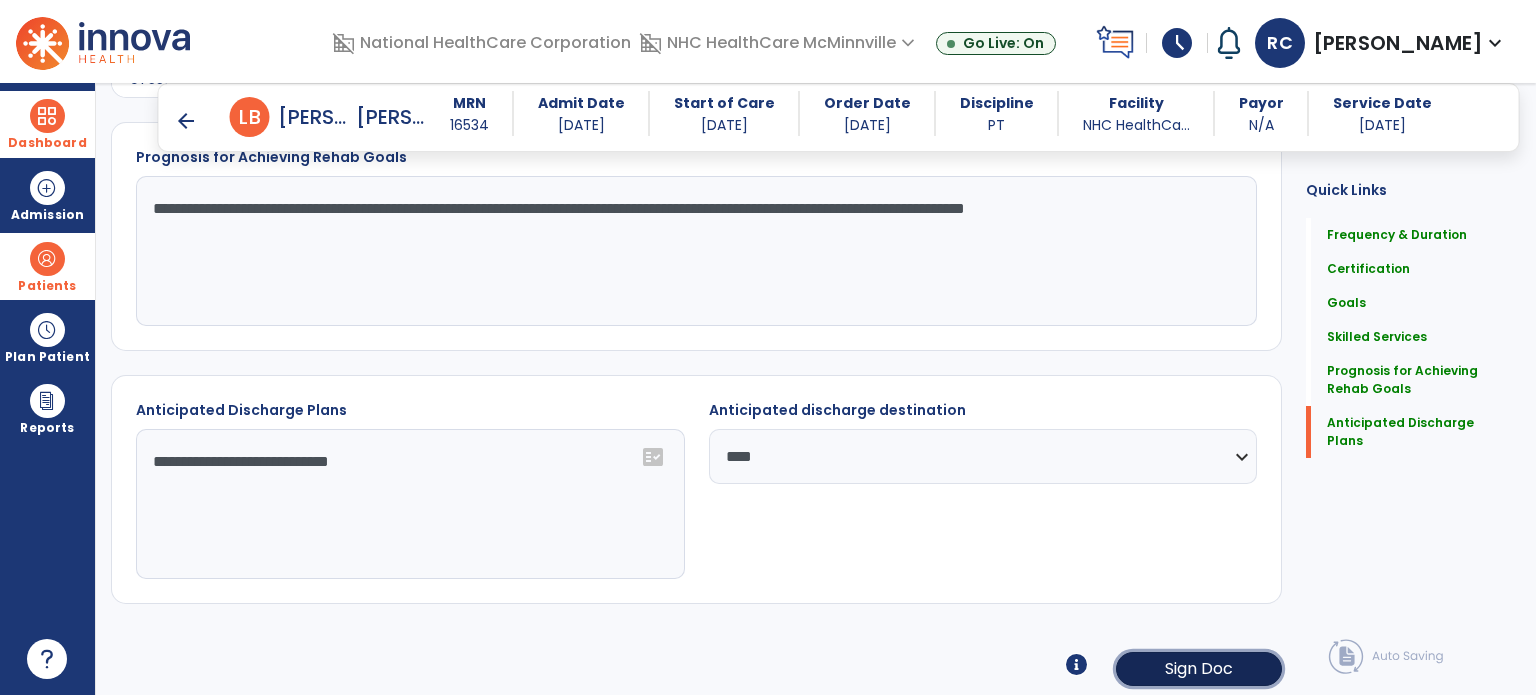 click on "Sign Doc" 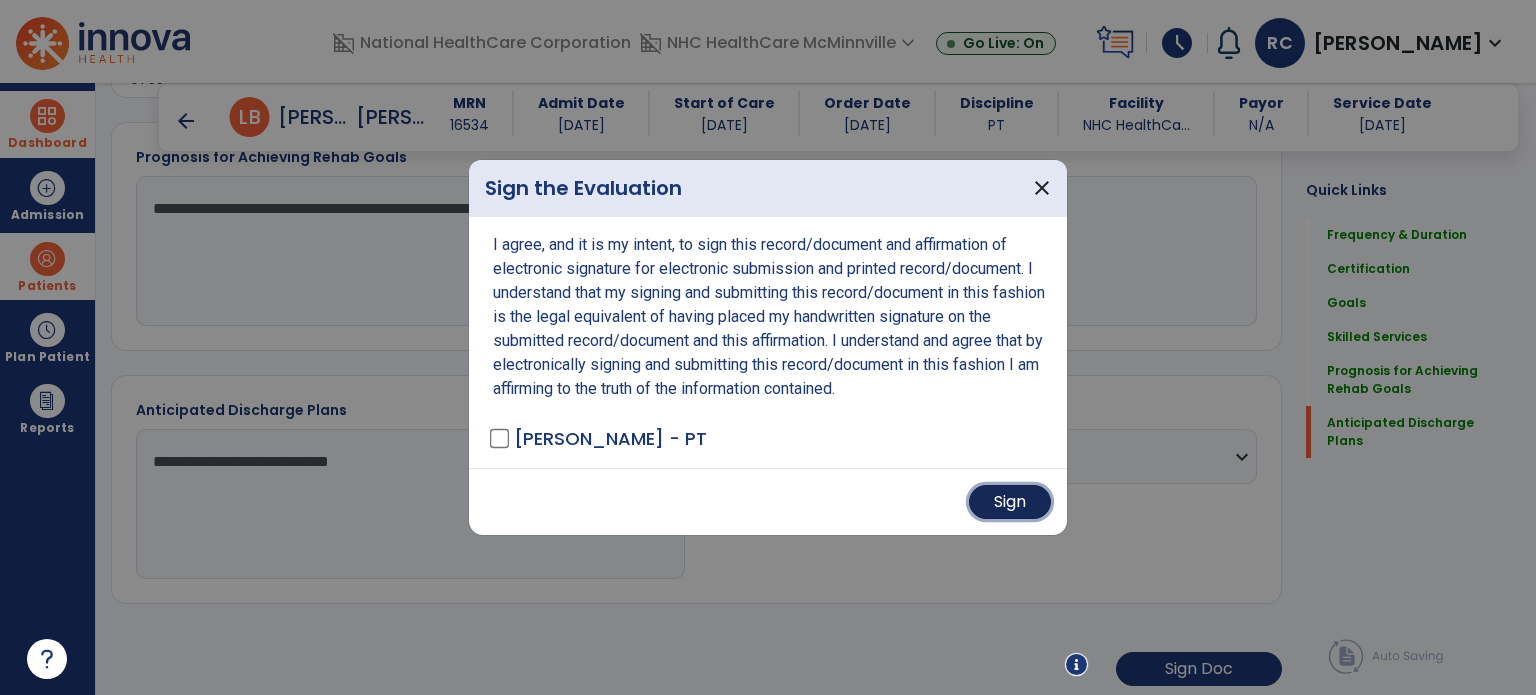 click on "Sign" at bounding box center (1010, 502) 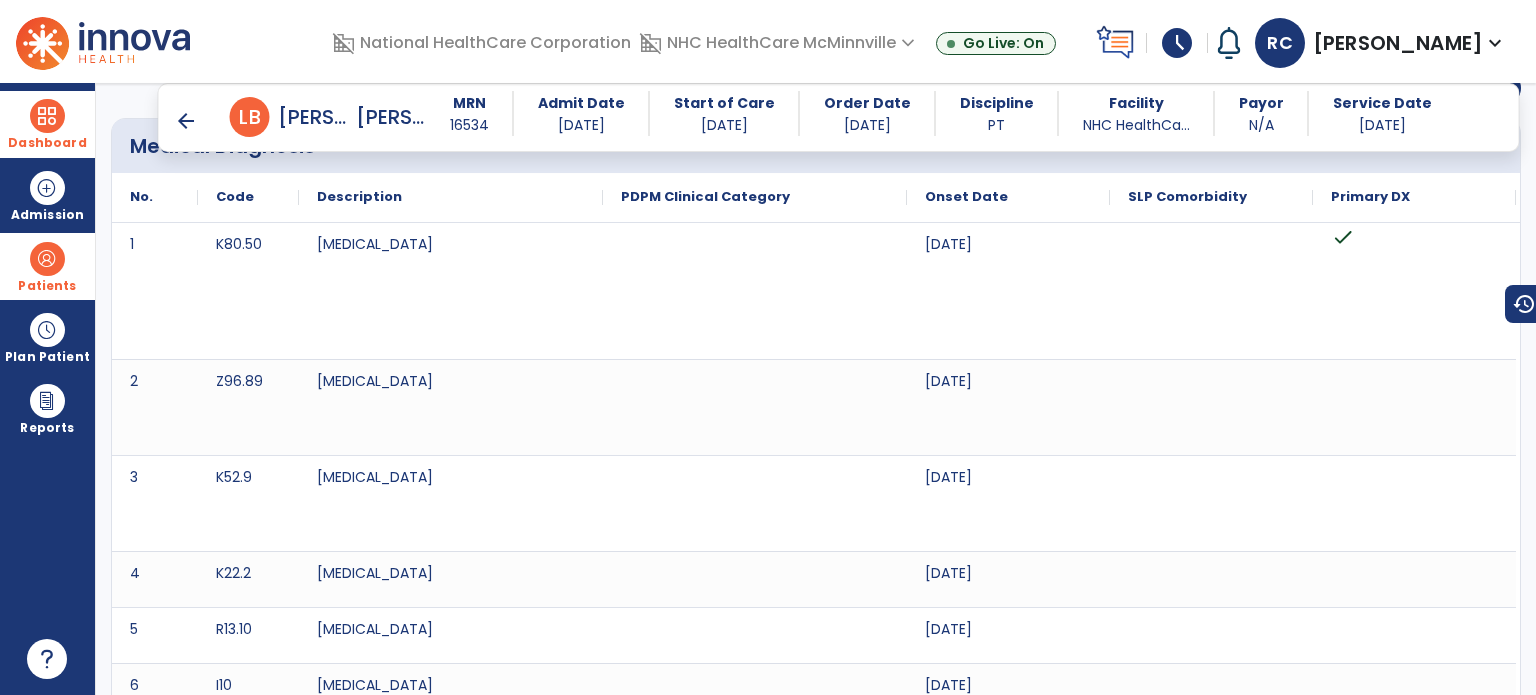 scroll, scrollTop: 0, scrollLeft: 0, axis: both 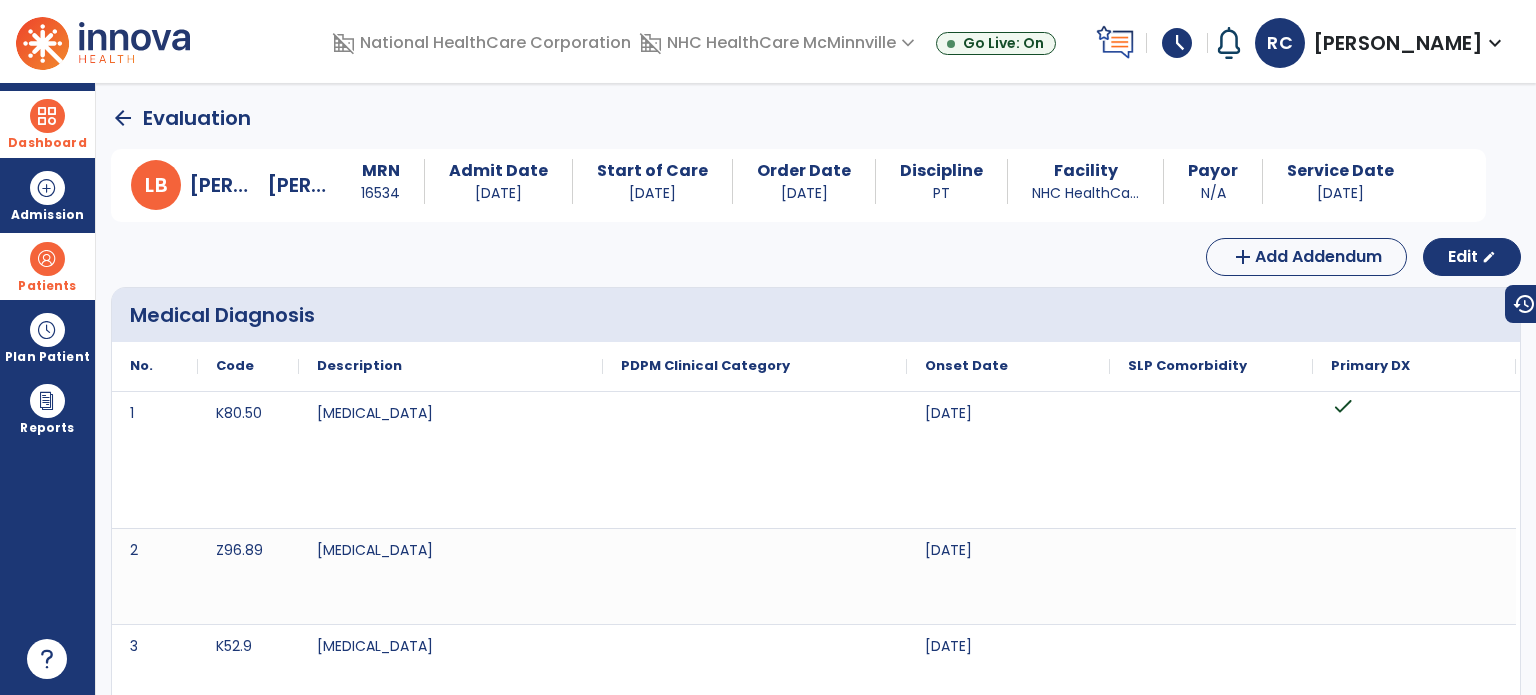 click on "arrow_back" 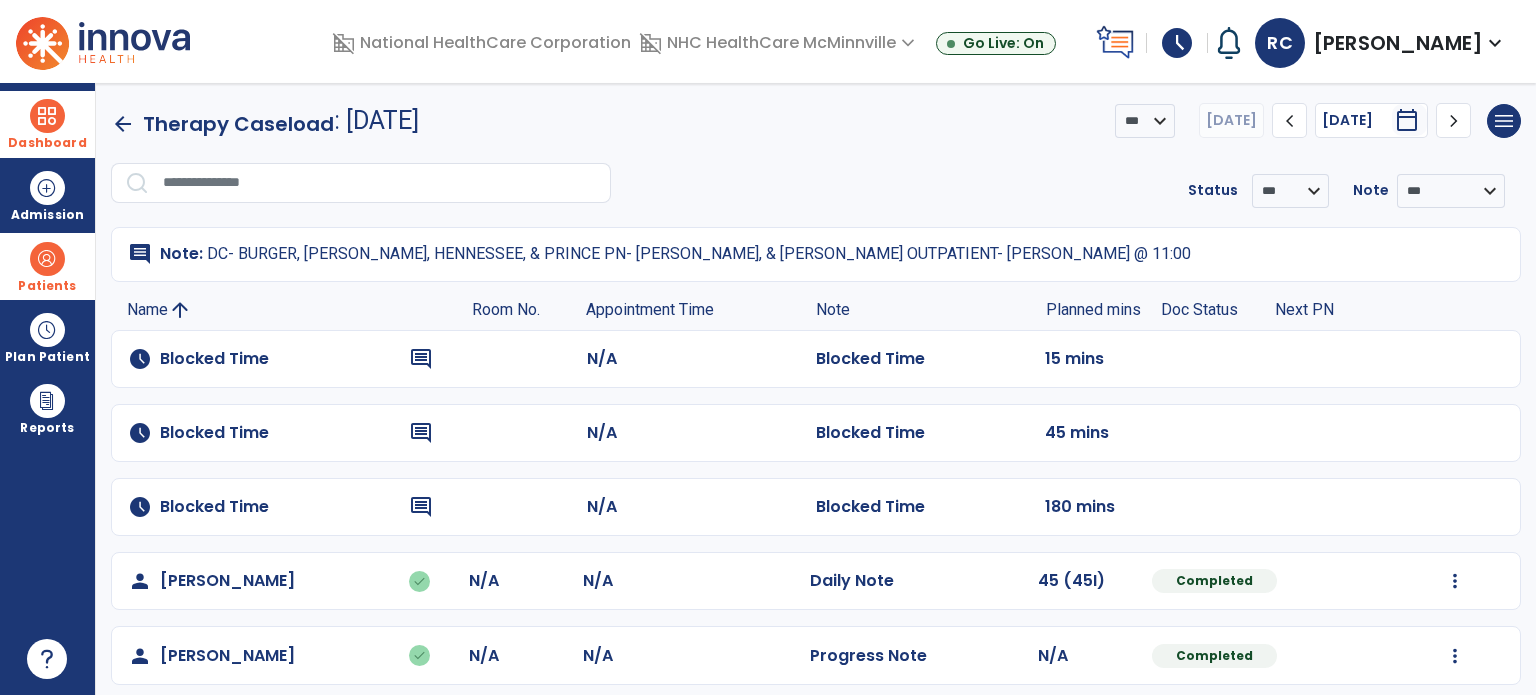 click at bounding box center [47, 116] 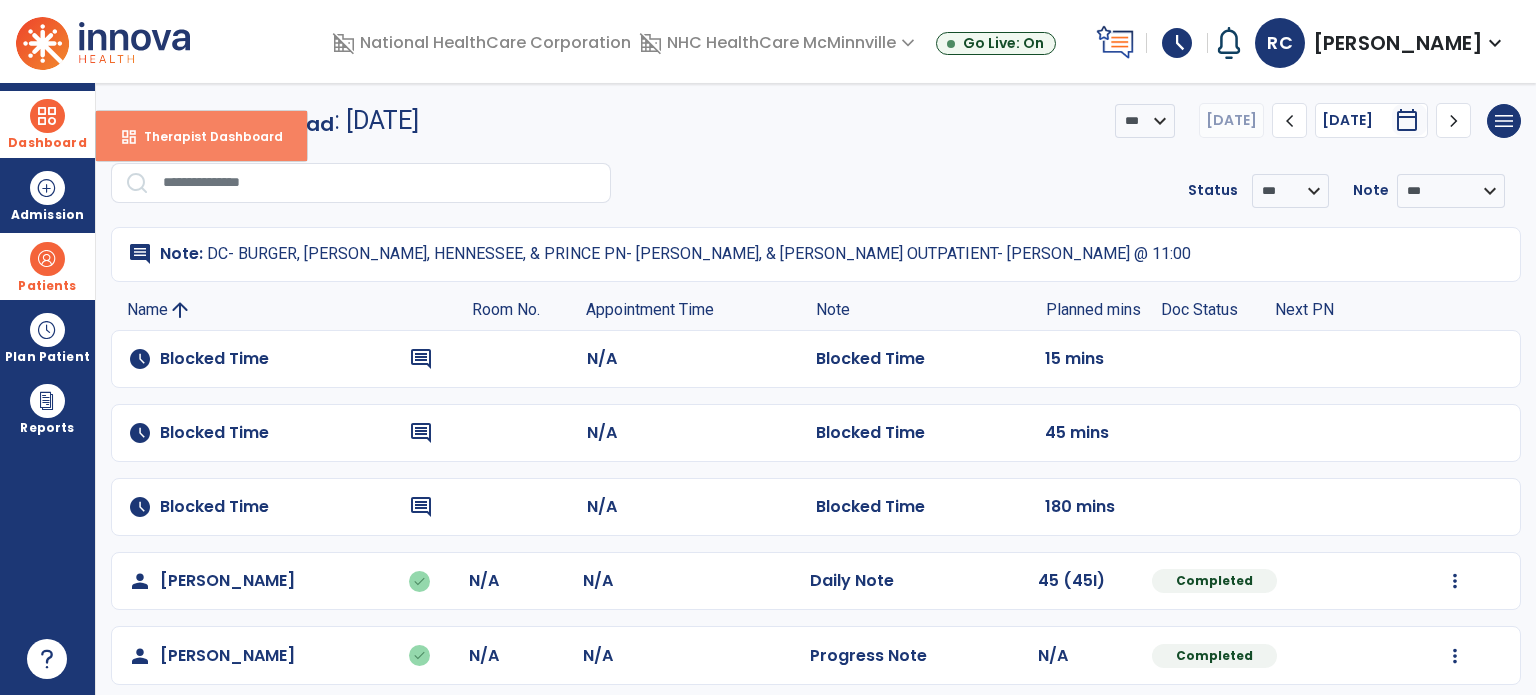 click on "dashboard" at bounding box center (129, 137) 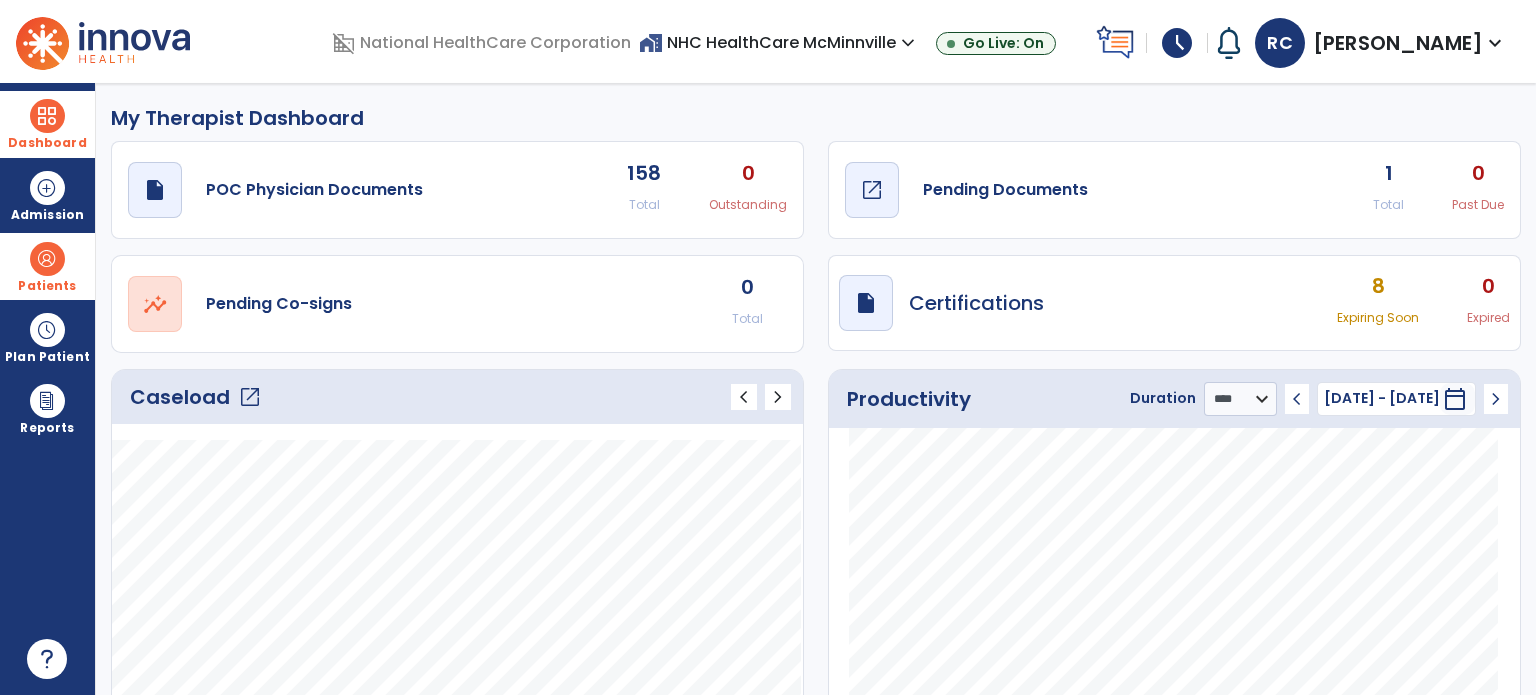 click on "Pending Documents" 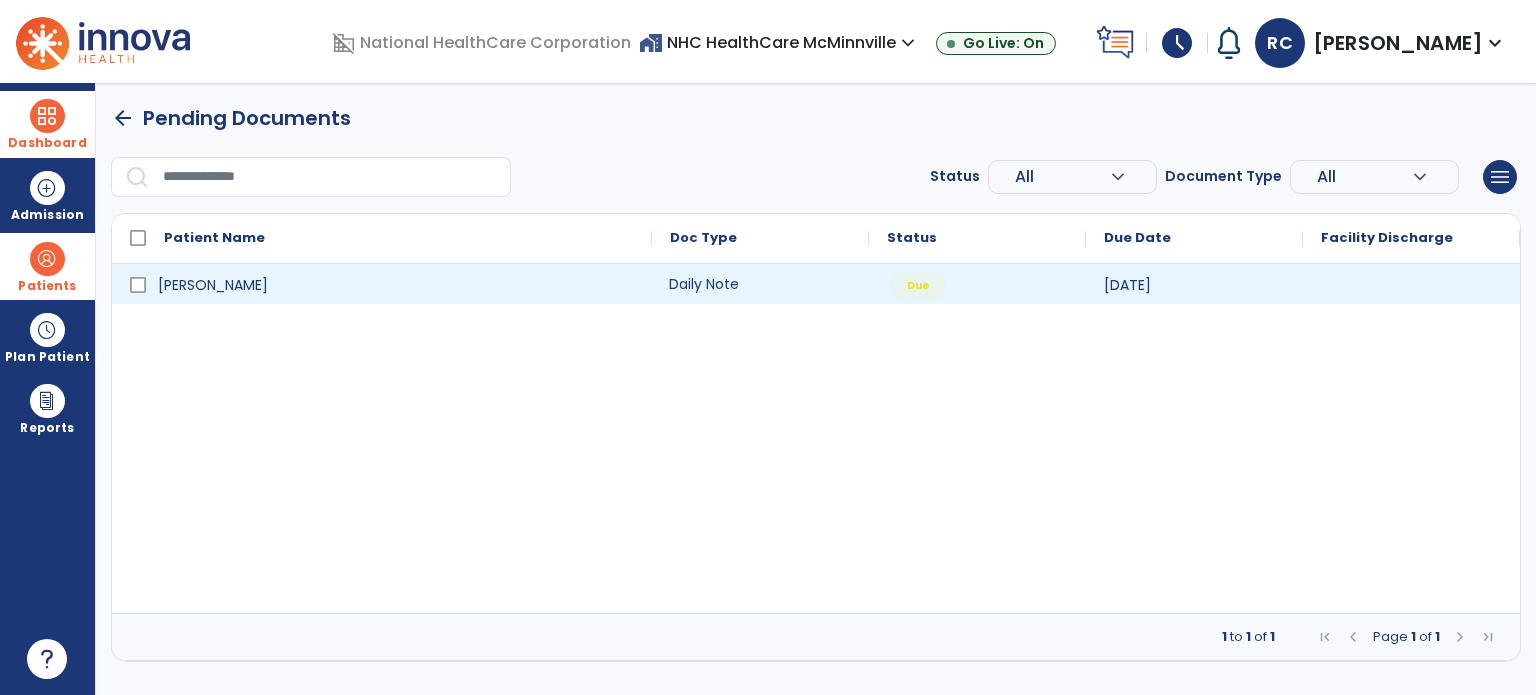click on "Daily Note" at bounding box center (760, 284) 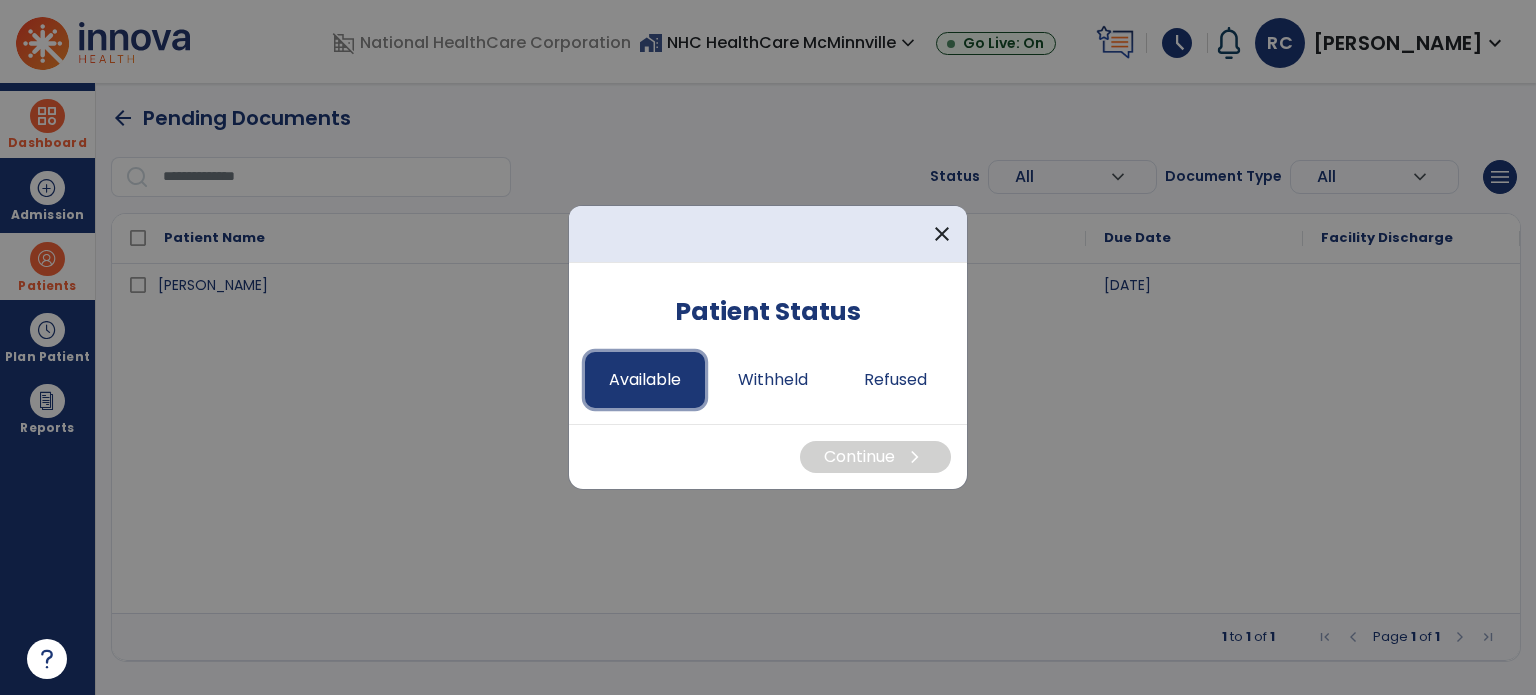 click on "Available" at bounding box center (645, 380) 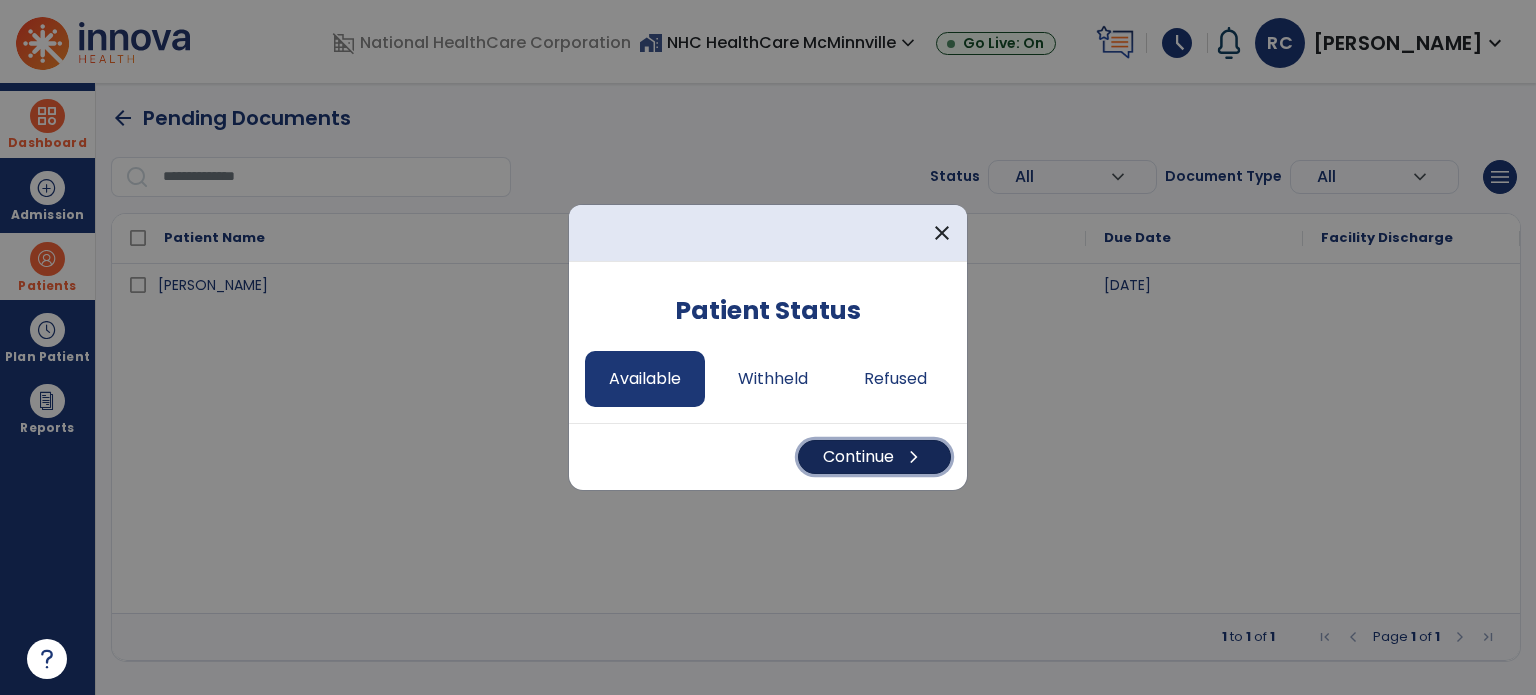 click on "Continue   chevron_right" at bounding box center [874, 457] 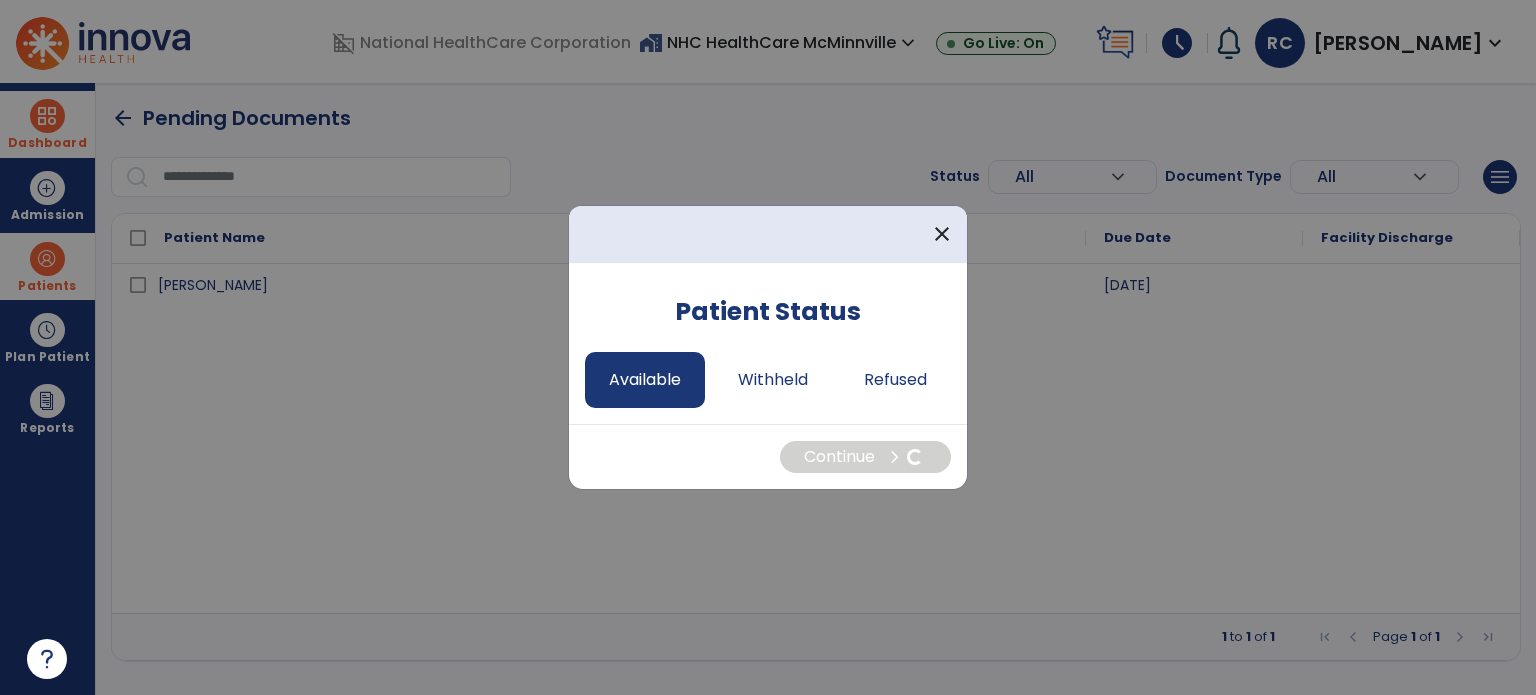 select on "*" 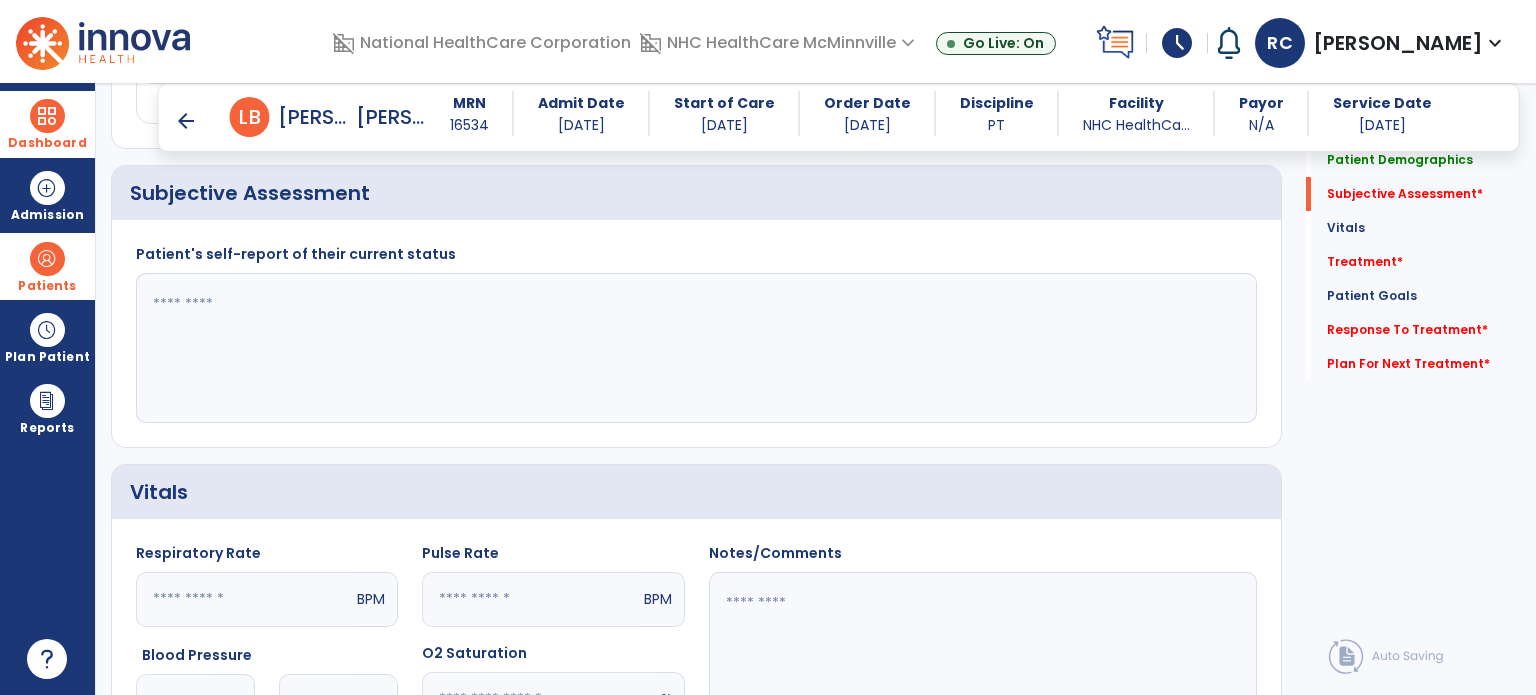 scroll, scrollTop: 700, scrollLeft: 0, axis: vertical 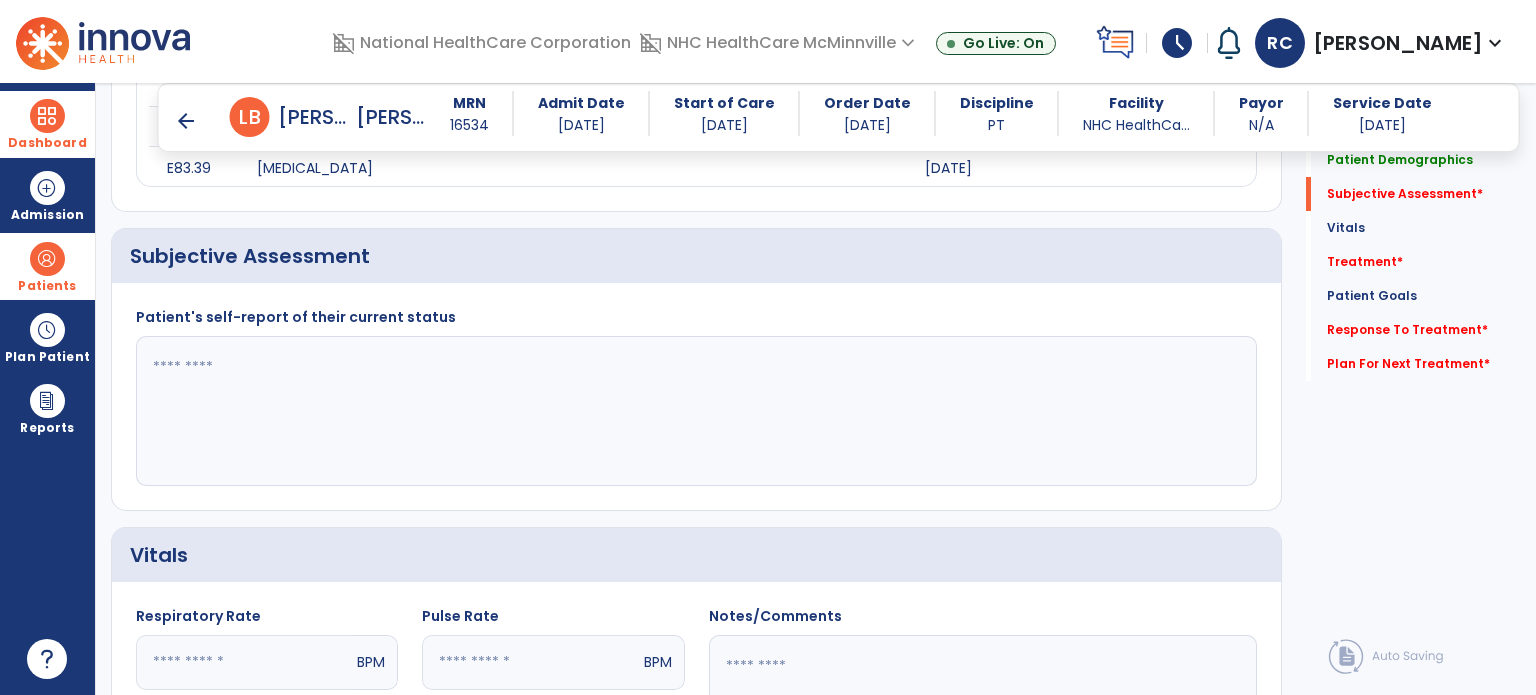 click 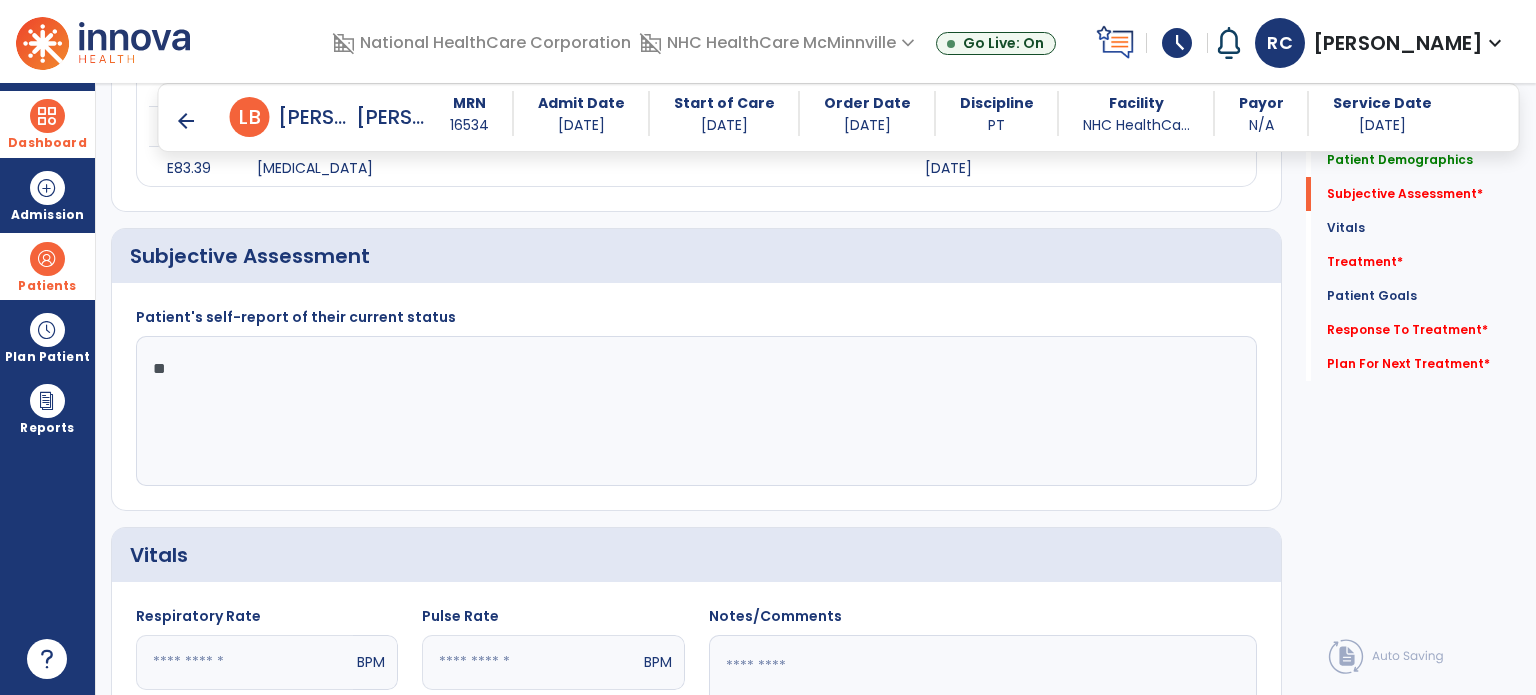 type on "*" 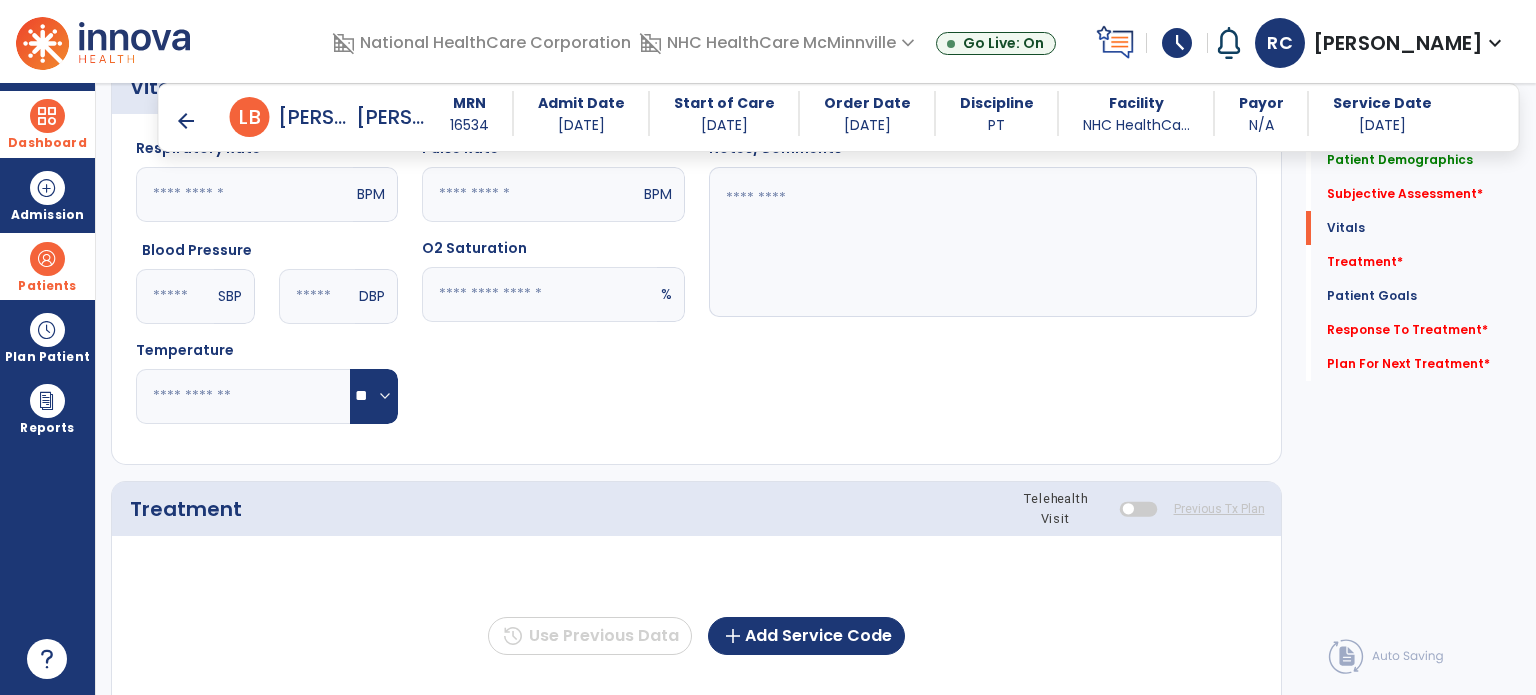 scroll, scrollTop: 1179, scrollLeft: 0, axis: vertical 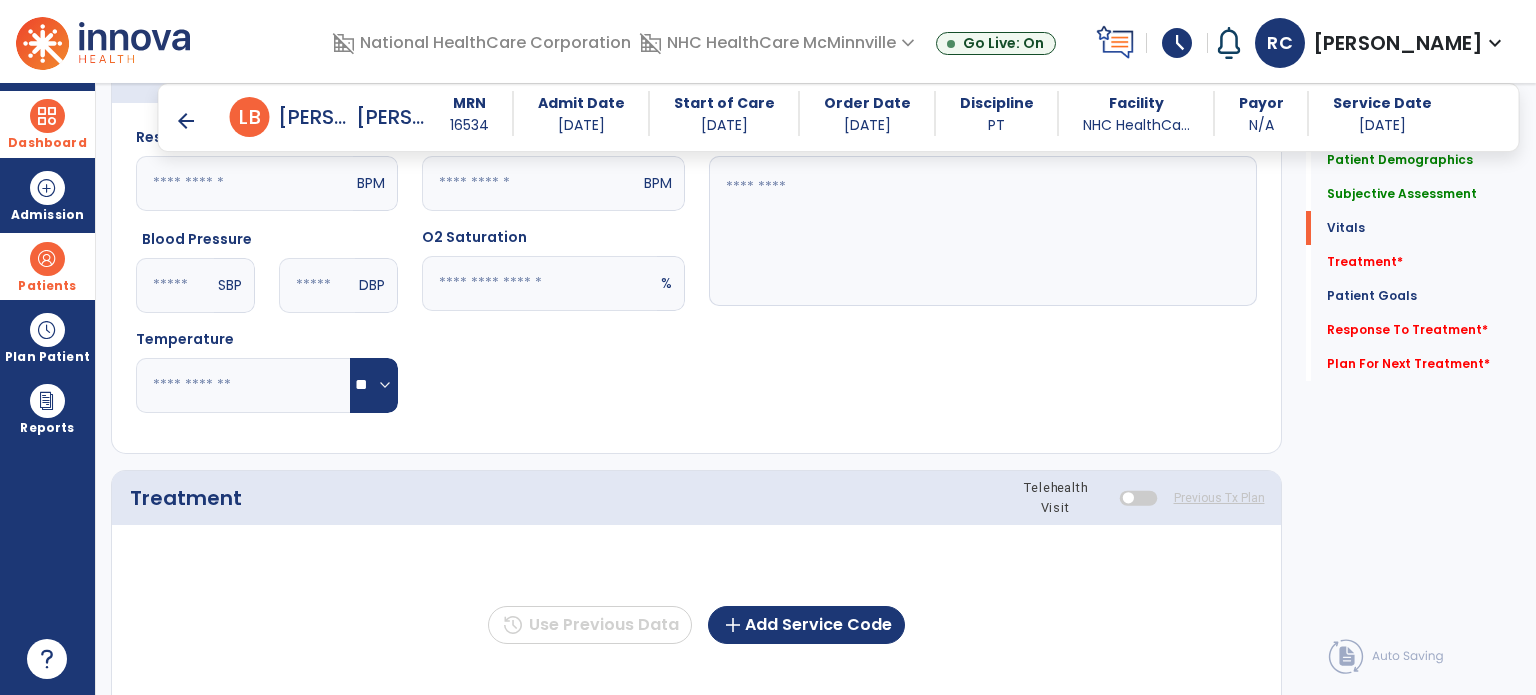 type on "**********" 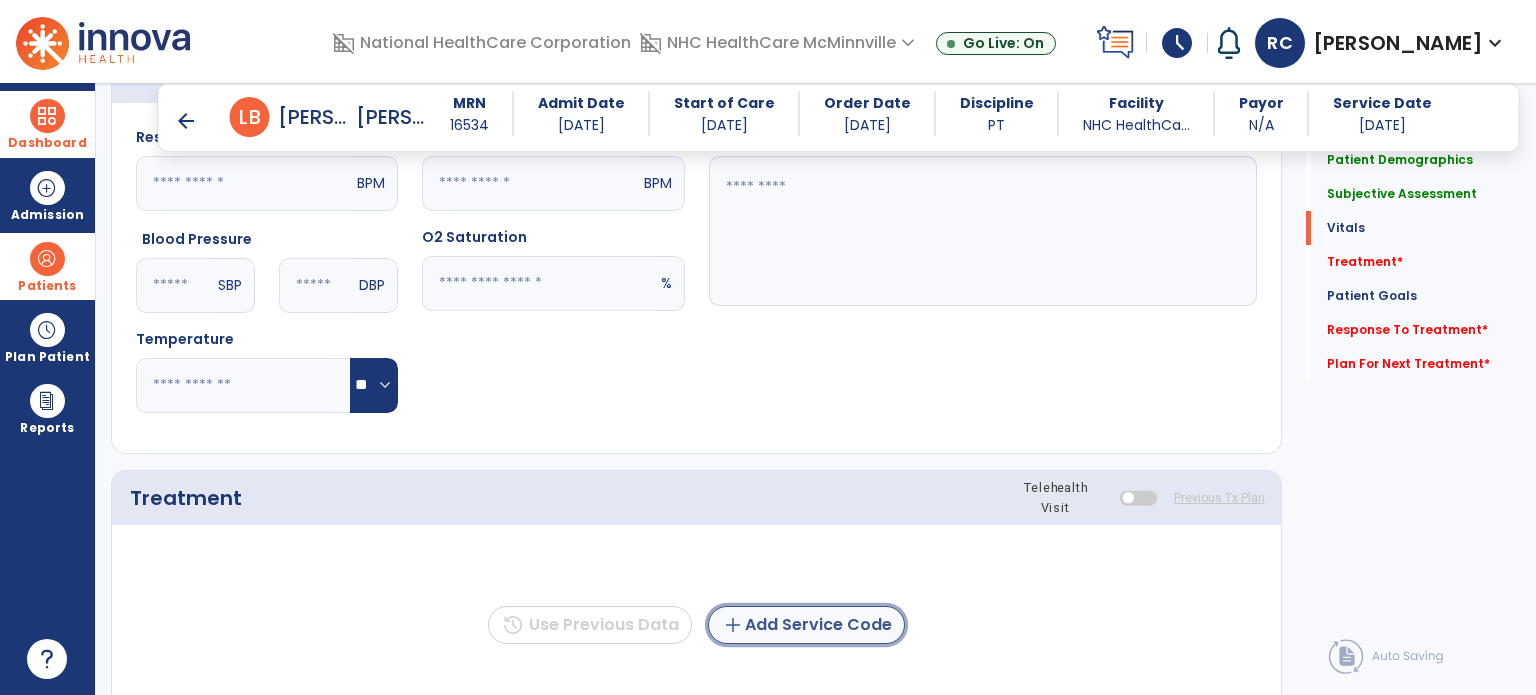 click on "add  Add Service Code" 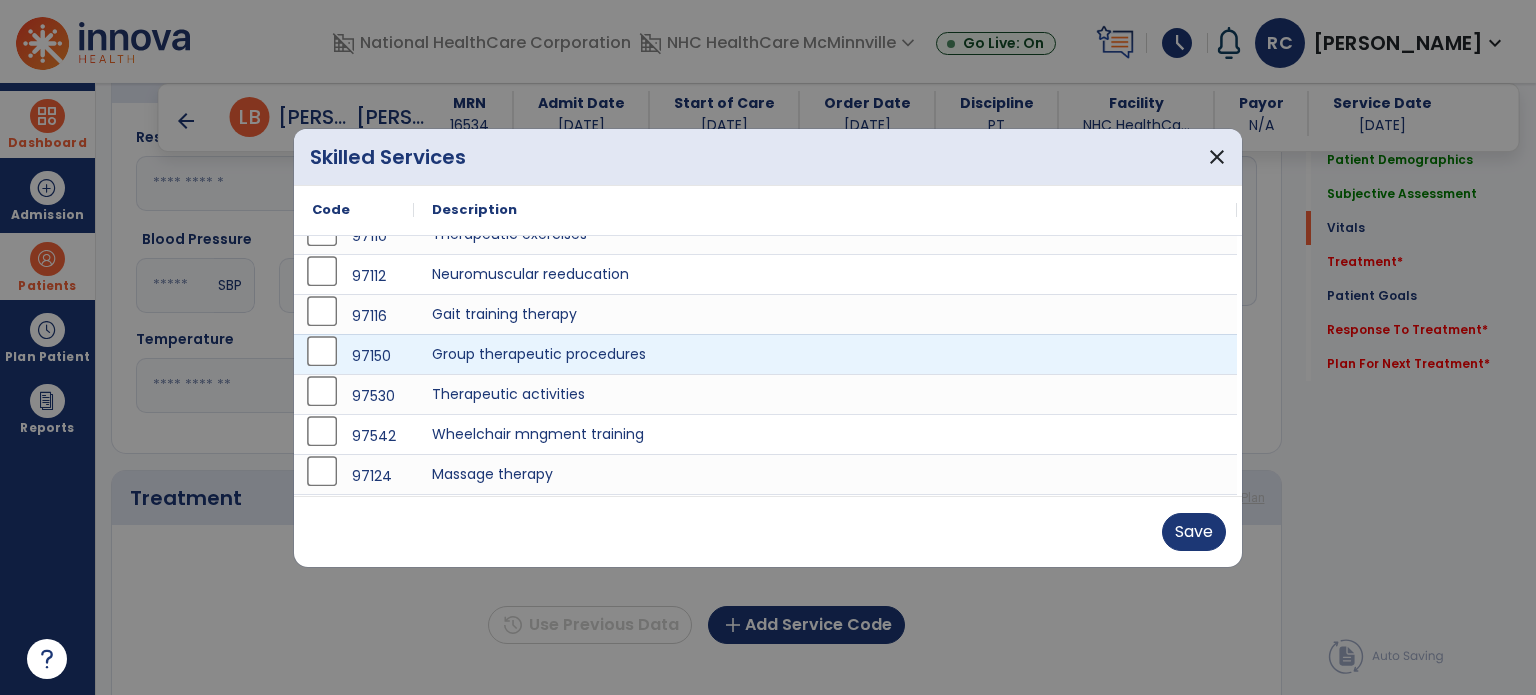 scroll, scrollTop: 63, scrollLeft: 0, axis: vertical 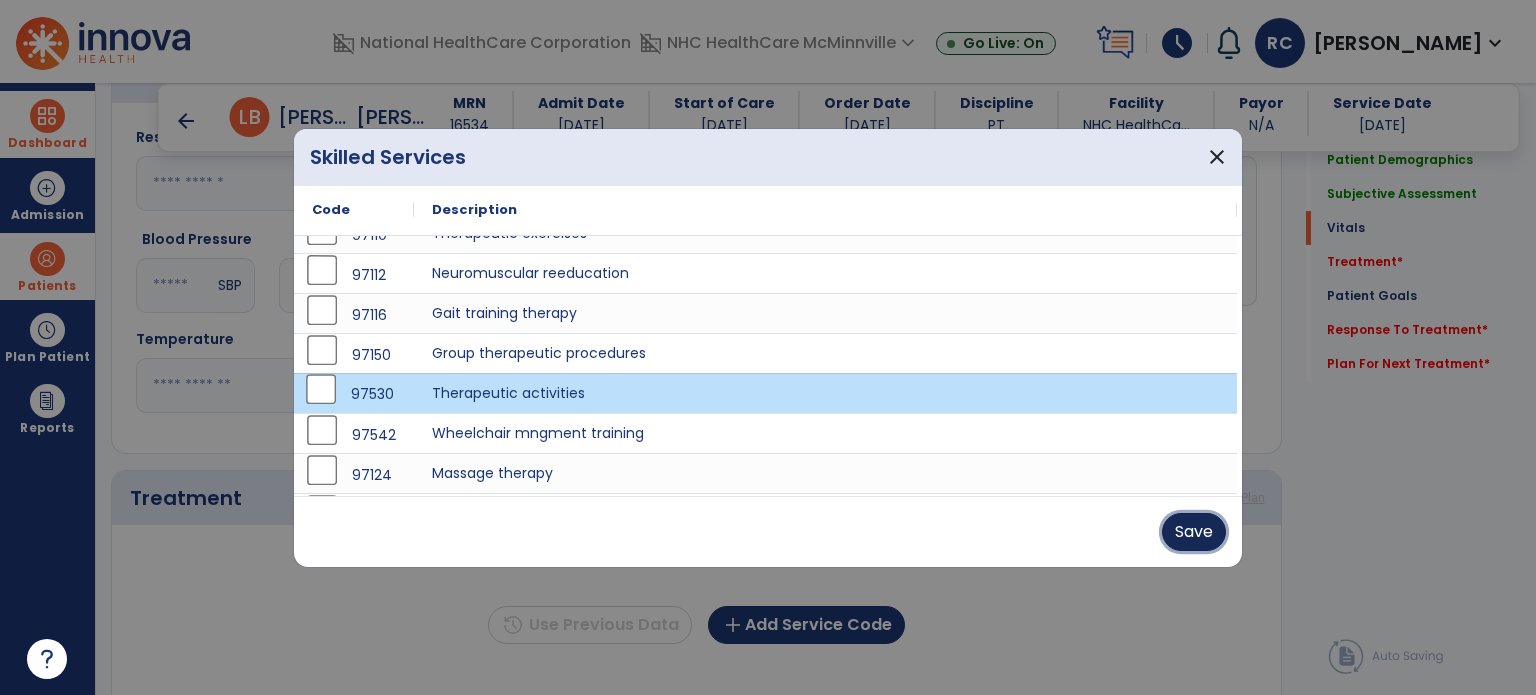 click on "Save" at bounding box center (1194, 532) 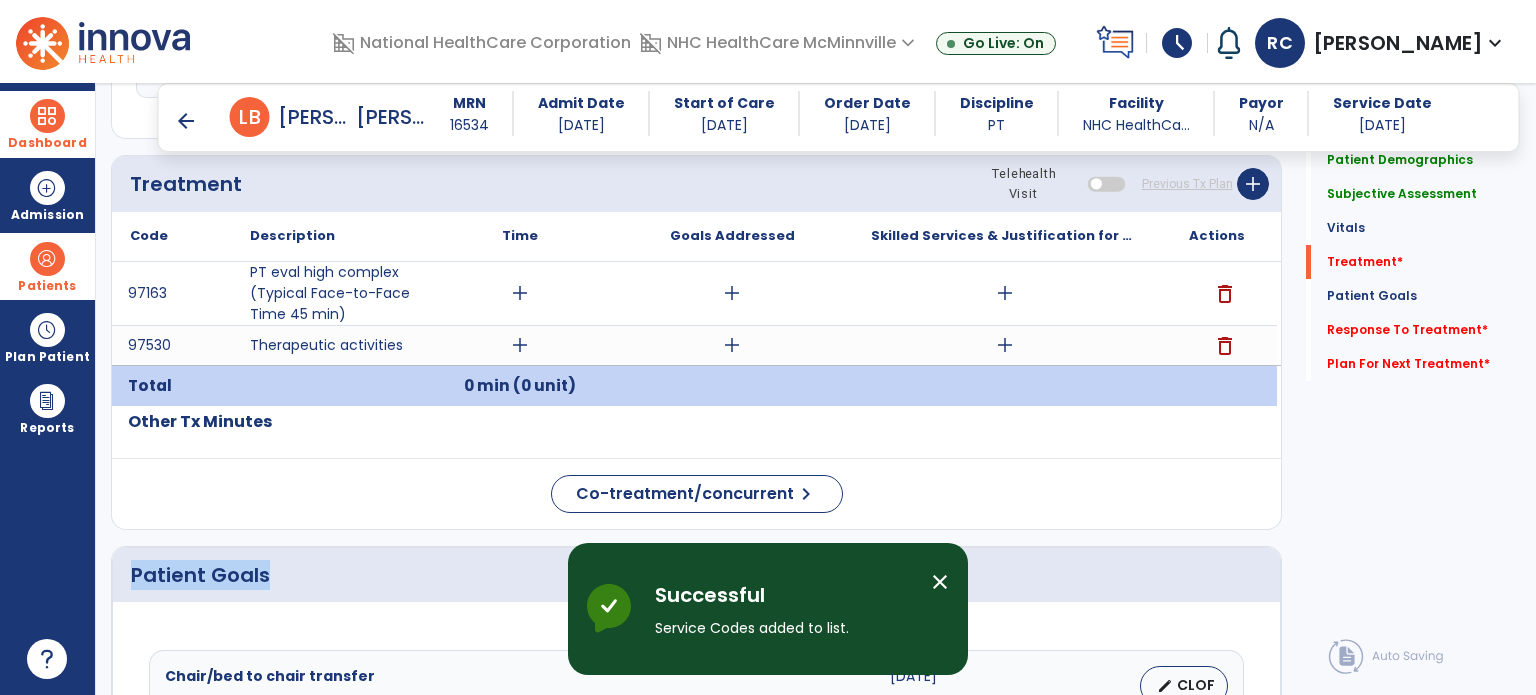 scroll, scrollTop: 1516, scrollLeft: 0, axis: vertical 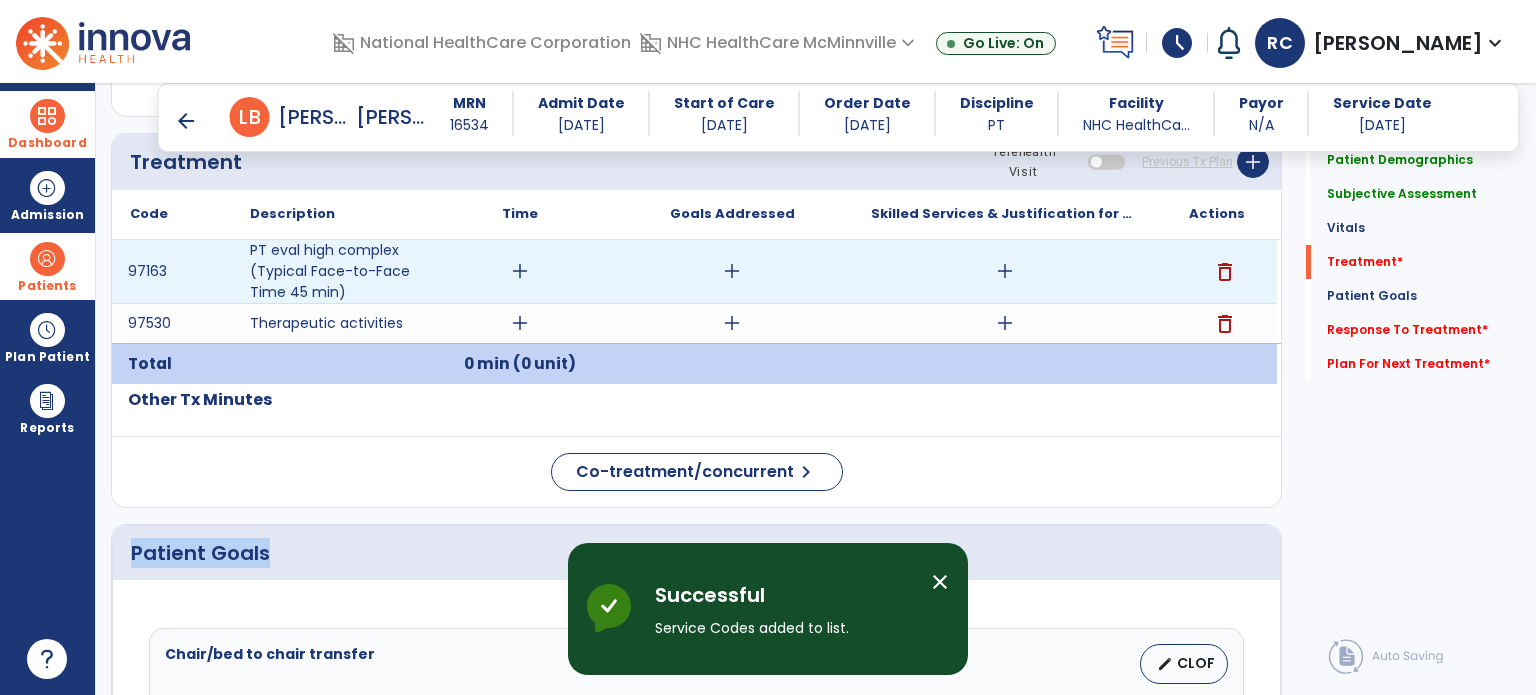 click on "add" at bounding box center (520, 271) 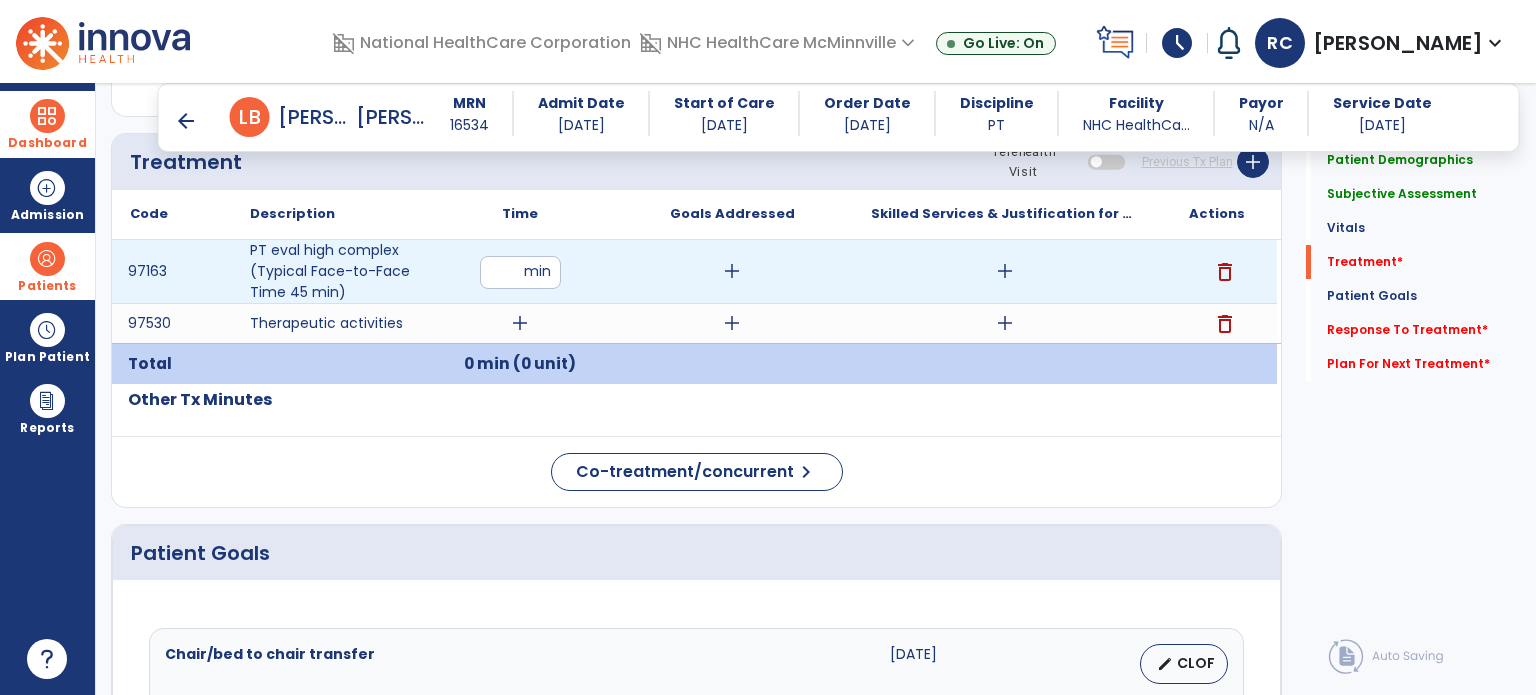 click at bounding box center (520, 272) 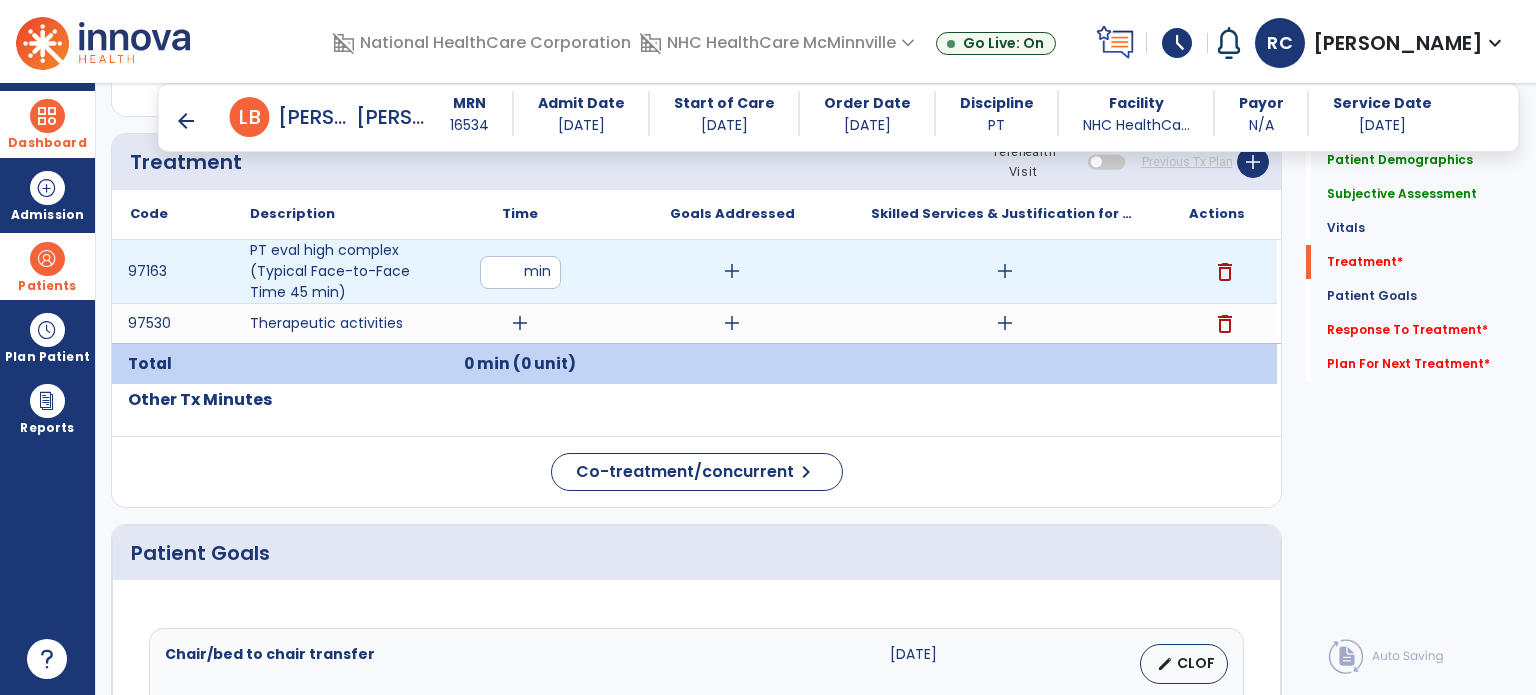type on "*" 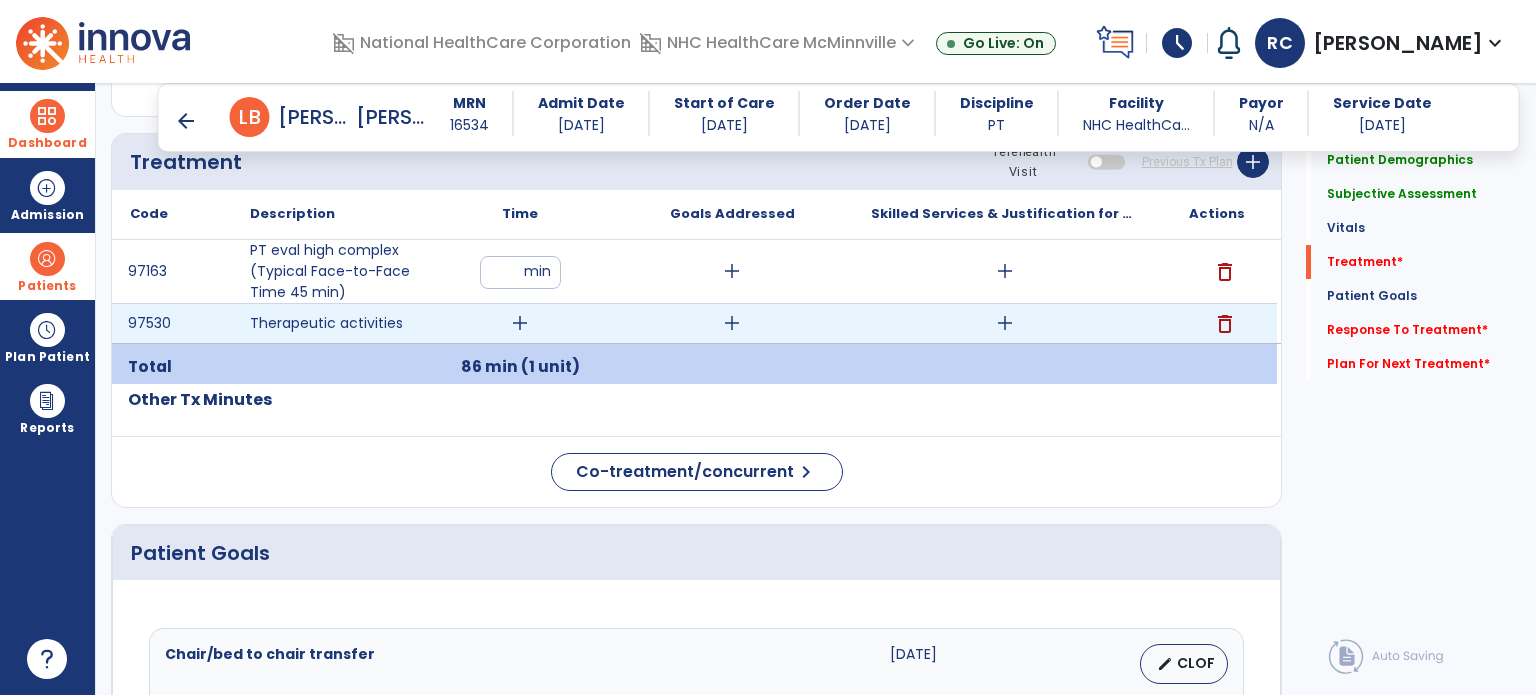 click on "add" at bounding box center (520, 323) 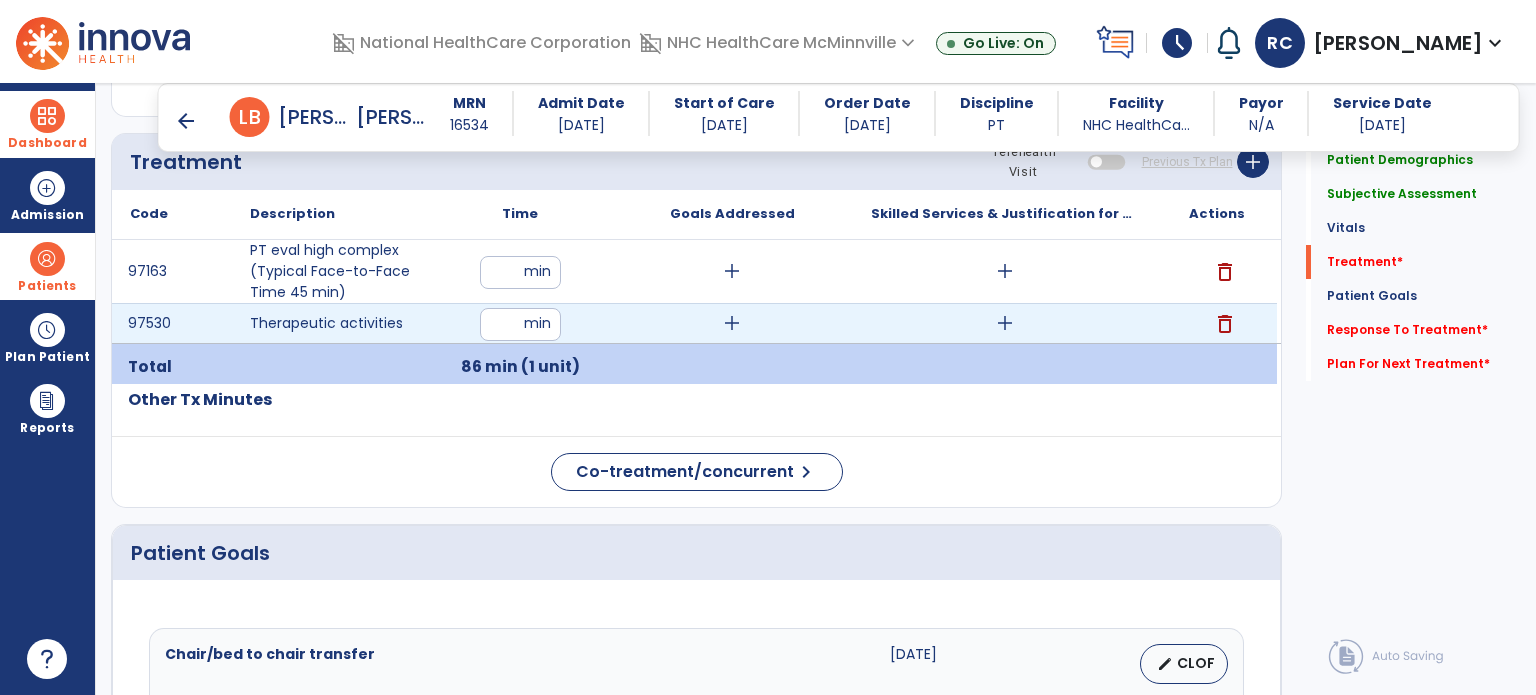 click at bounding box center (520, 324) 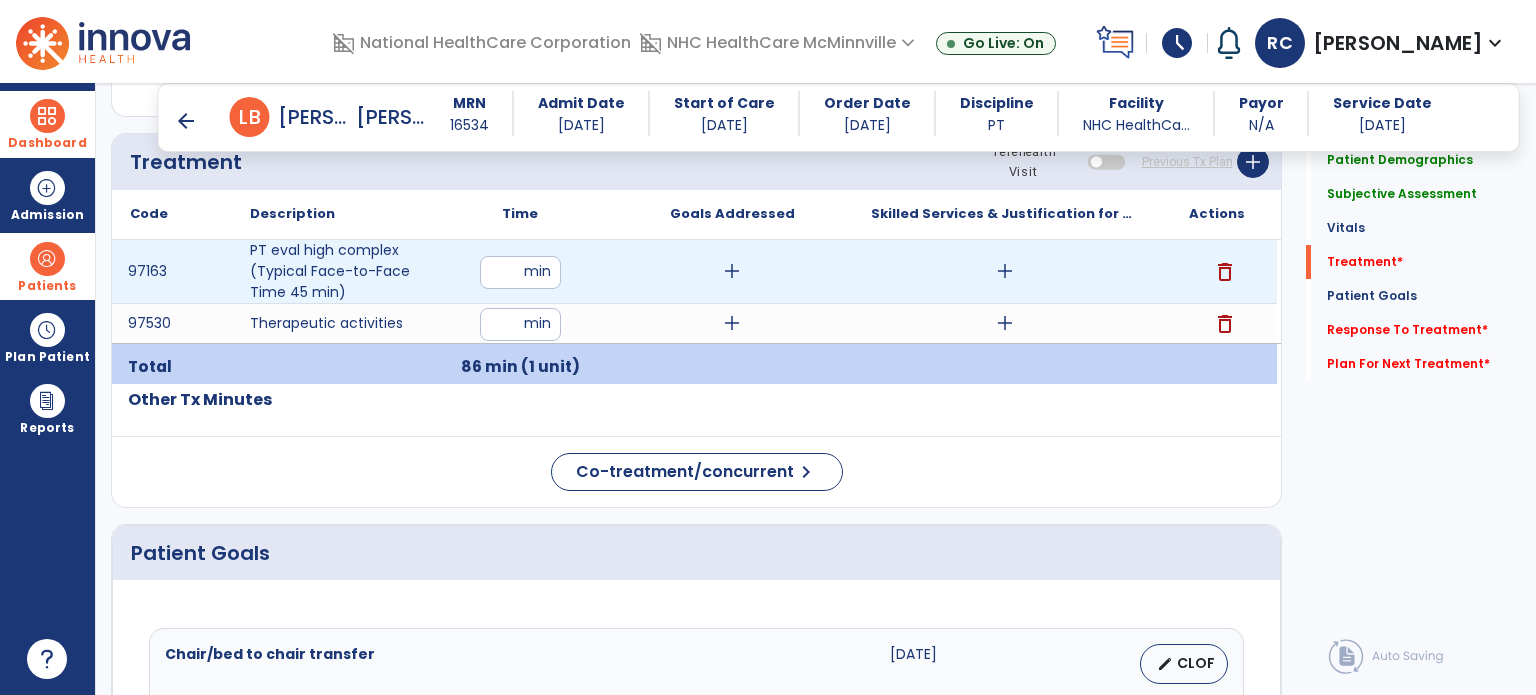 type on "*" 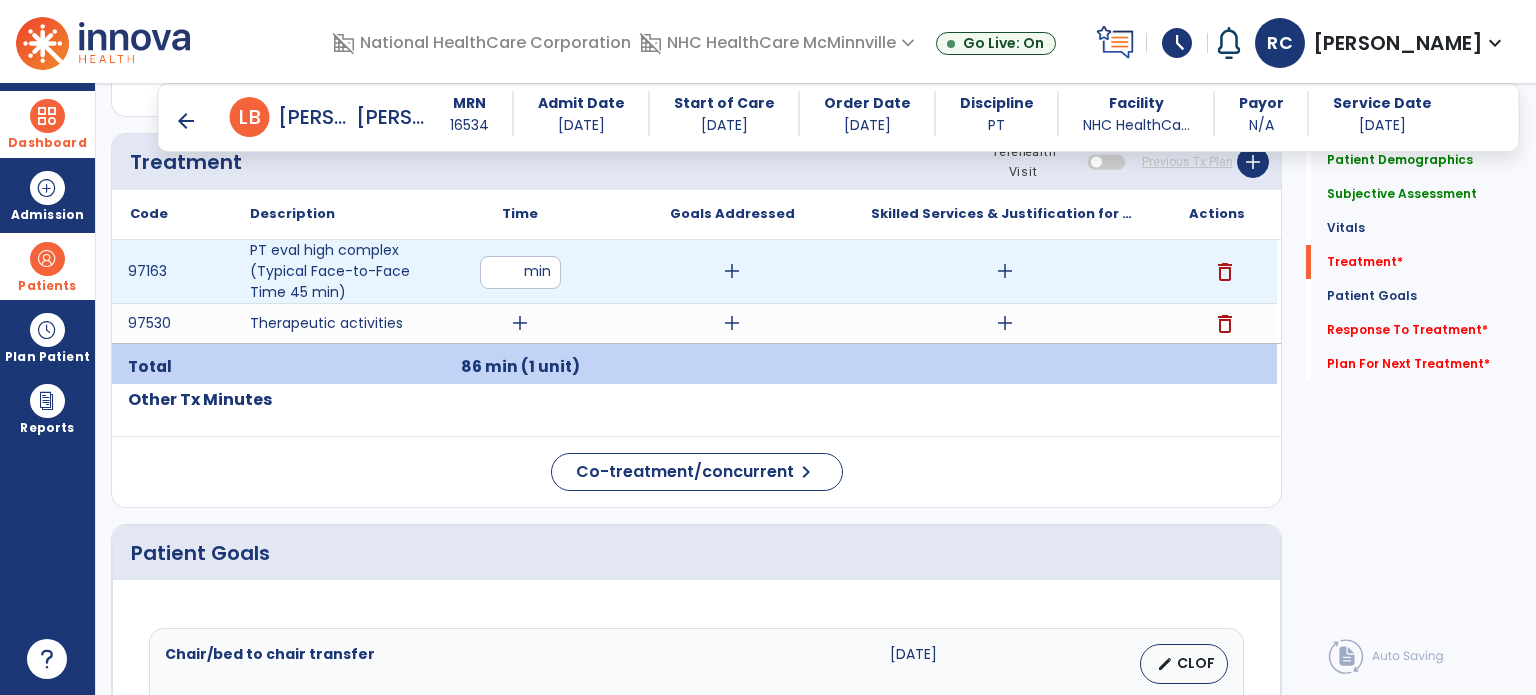 drag, startPoint x: 514, startPoint y: 263, endPoint x: 498, endPoint y: 274, distance: 19.416489 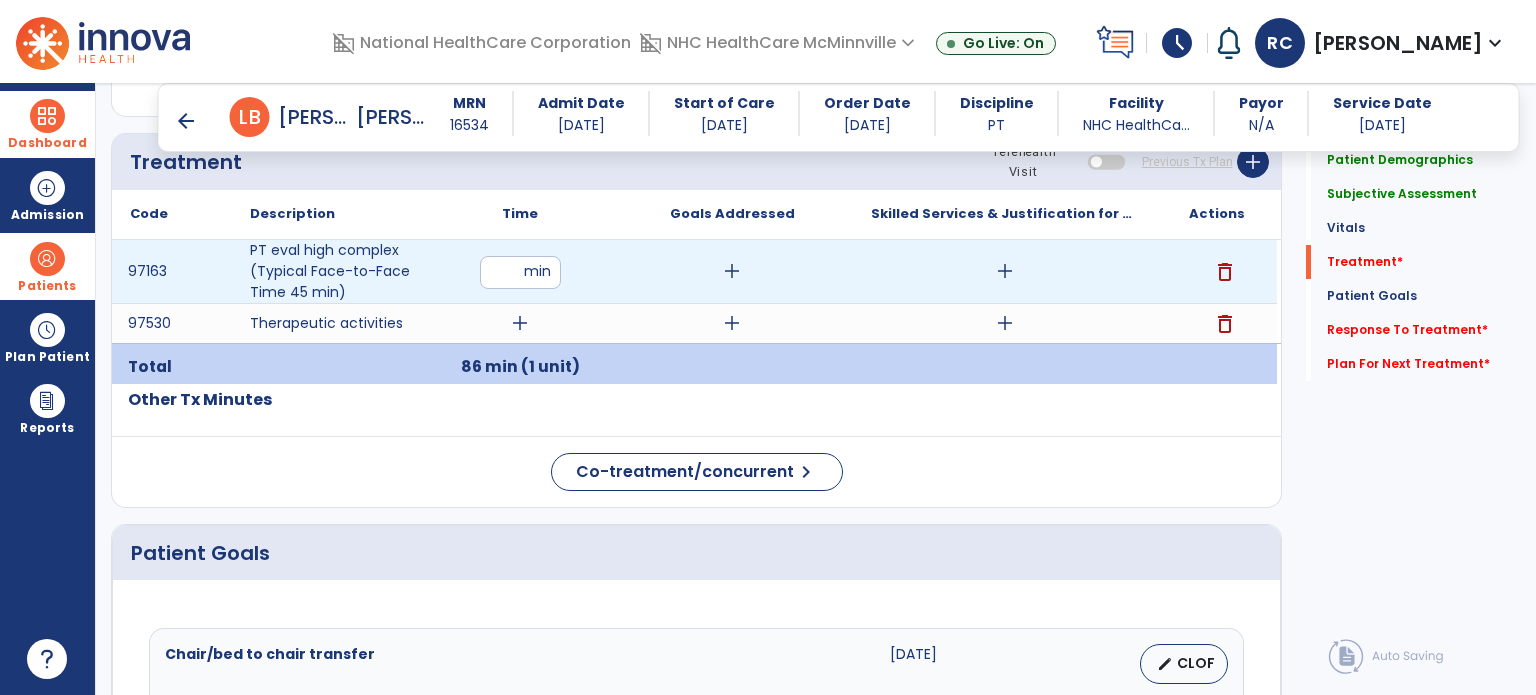 type on "**" 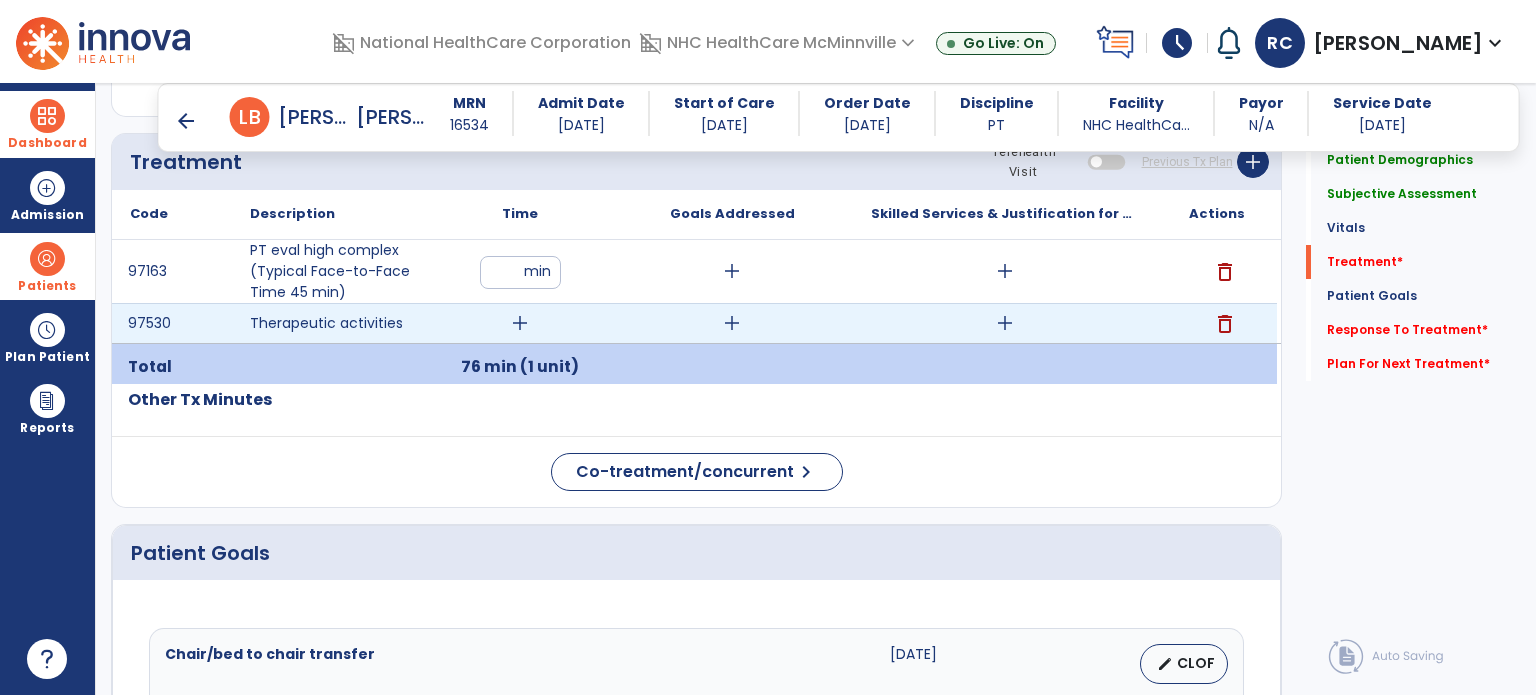 click on "add" at bounding box center (520, 323) 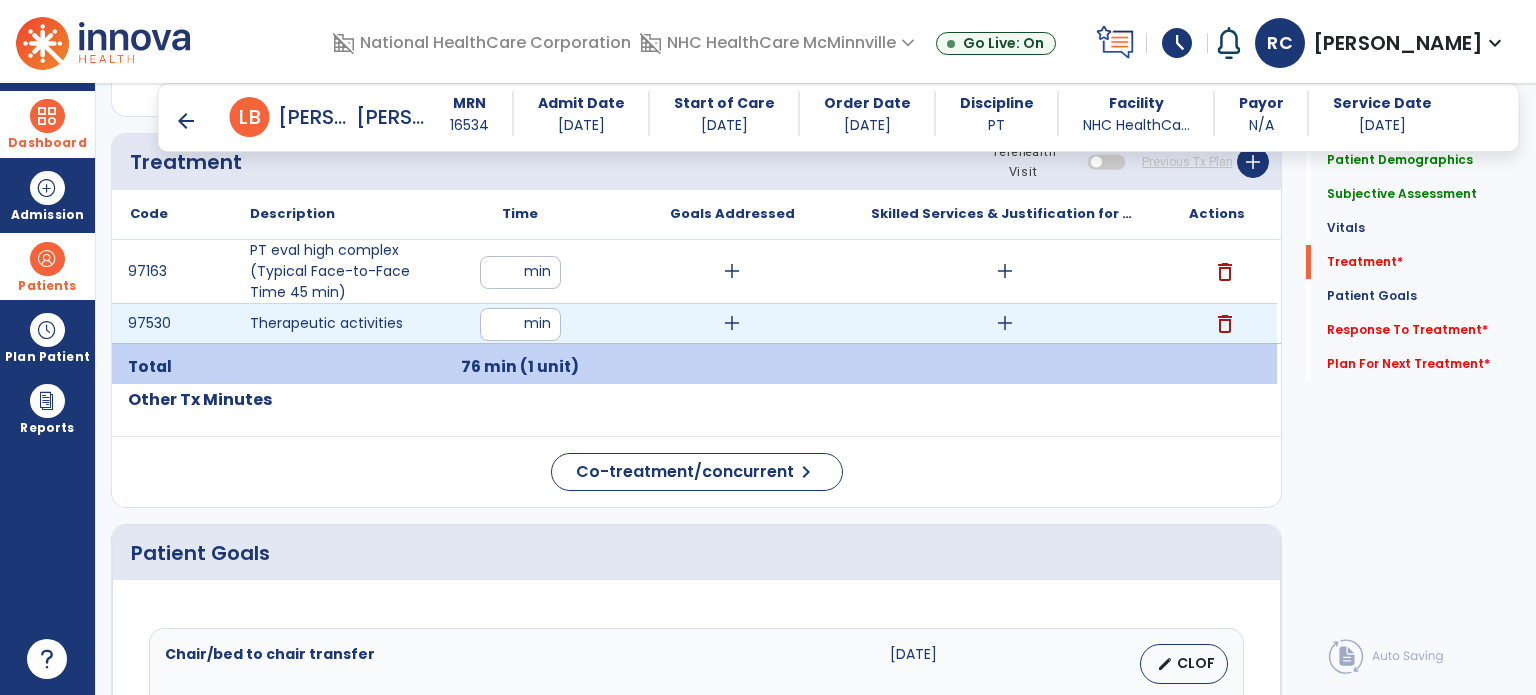 click at bounding box center [520, 324] 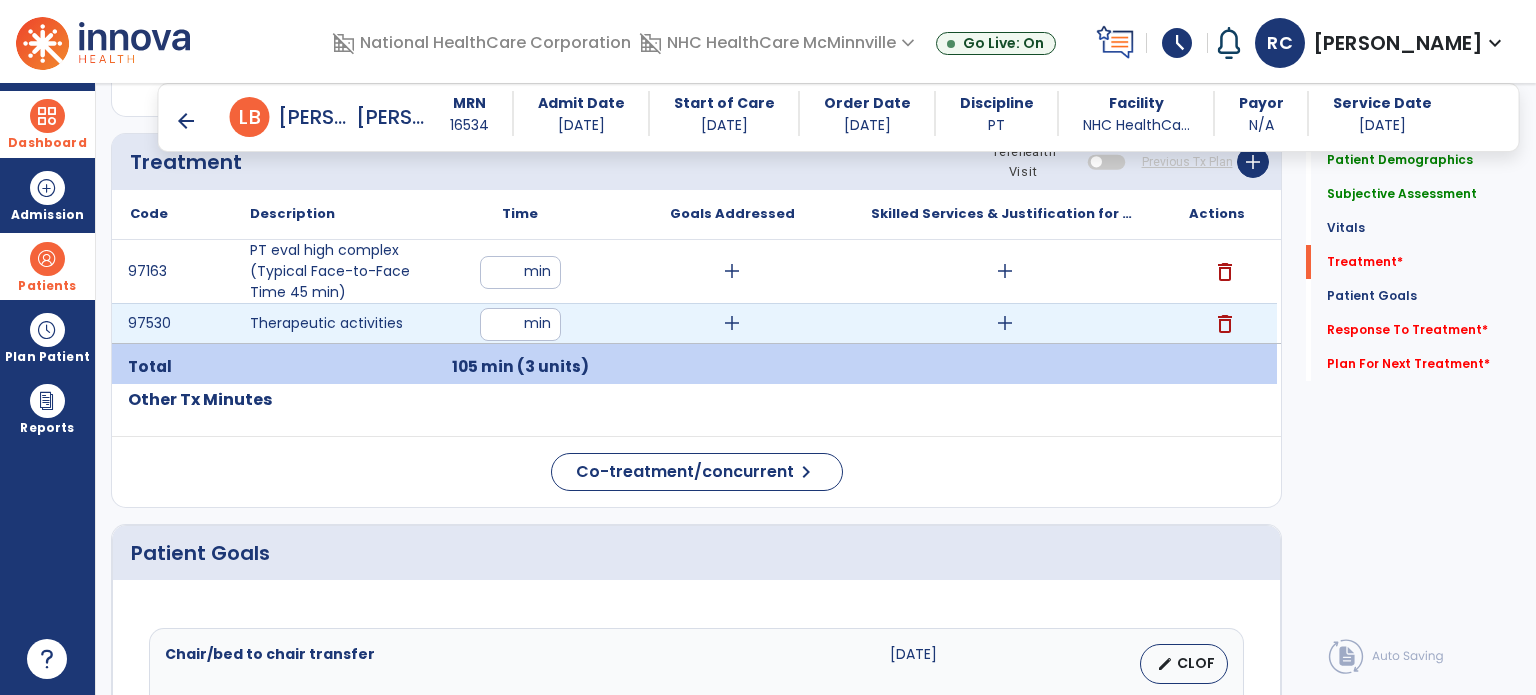 click on "**" at bounding box center (520, 324) 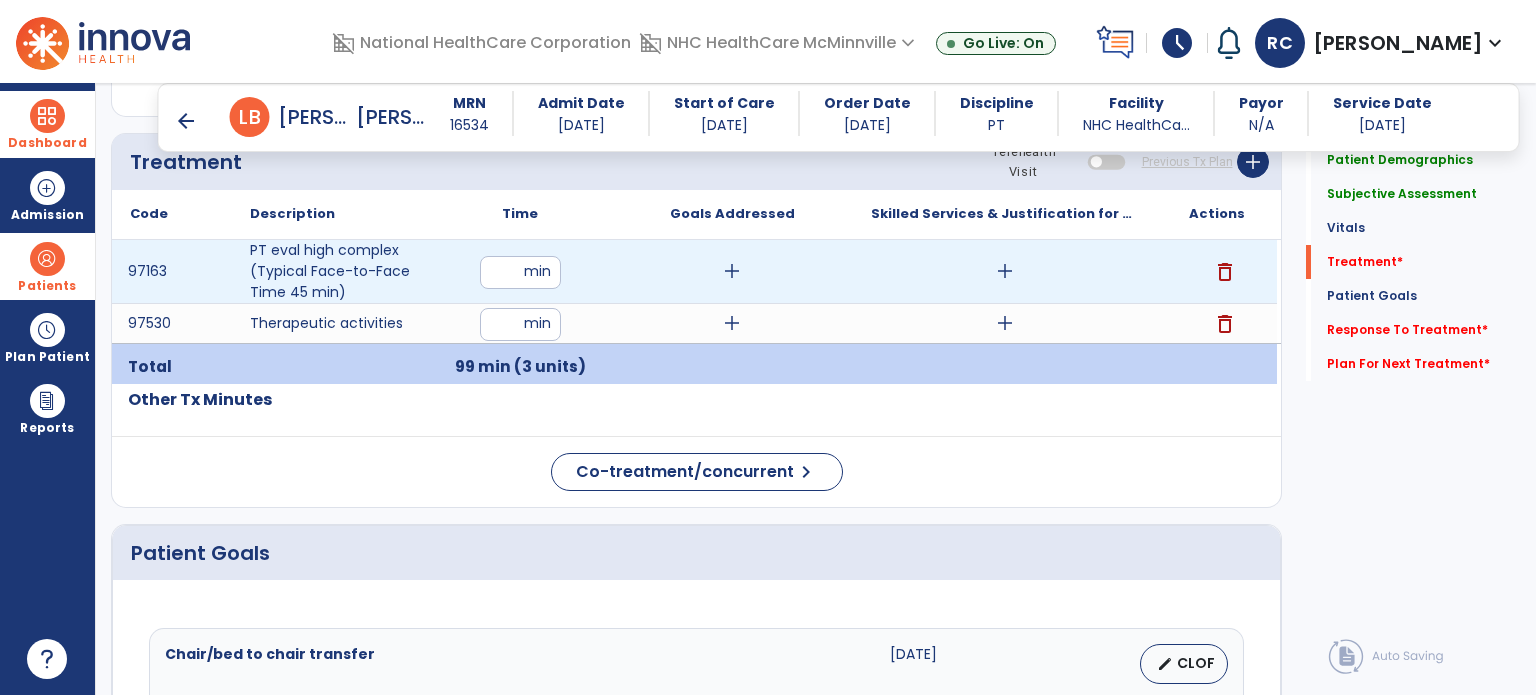click on "add" at bounding box center (1005, 271) 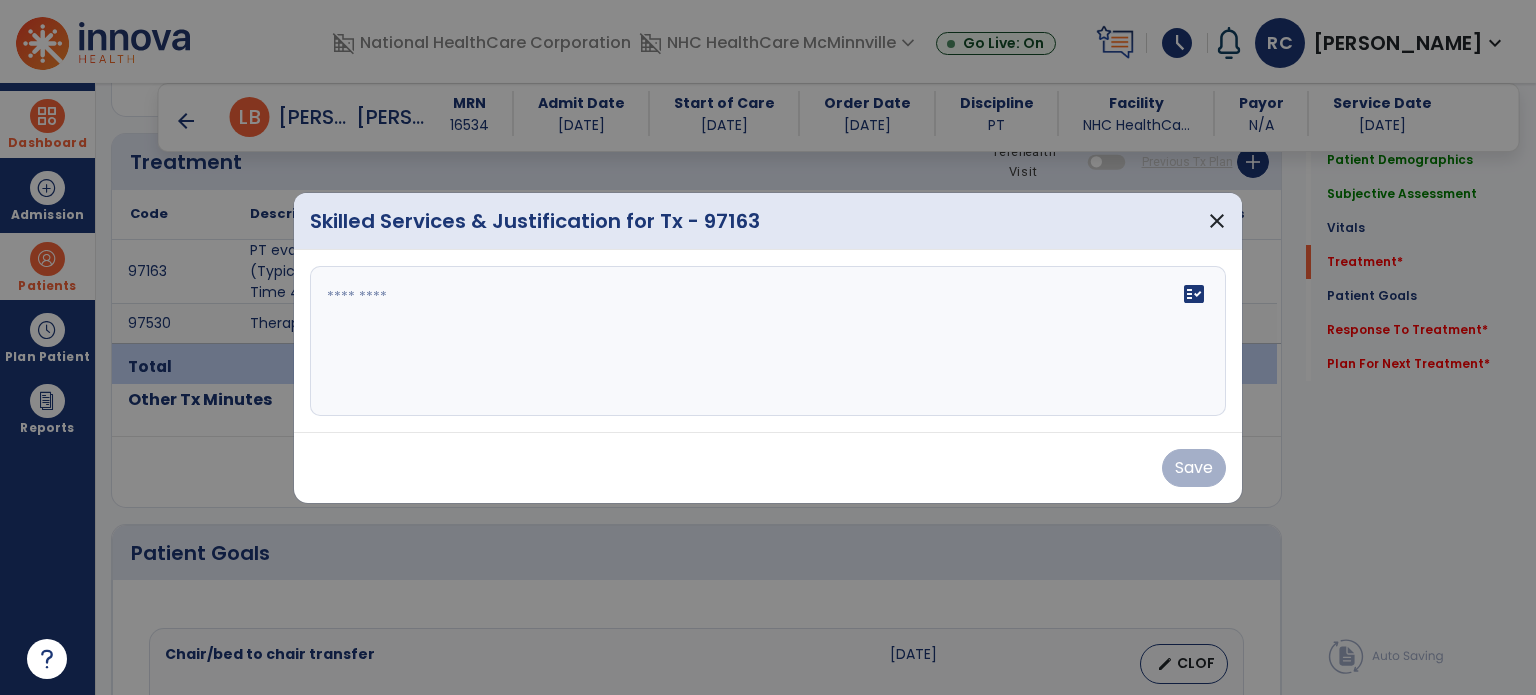 click at bounding box center (768, 341) 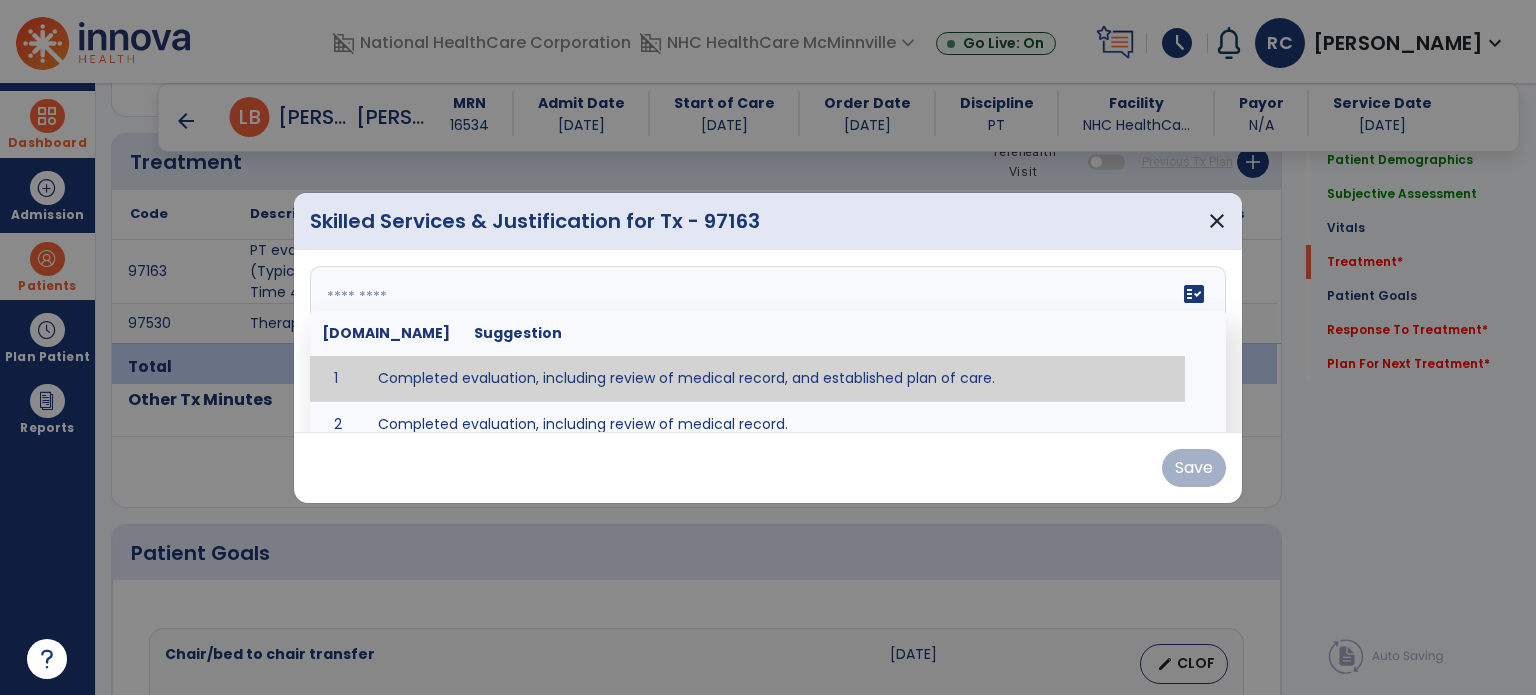 type on "**********" 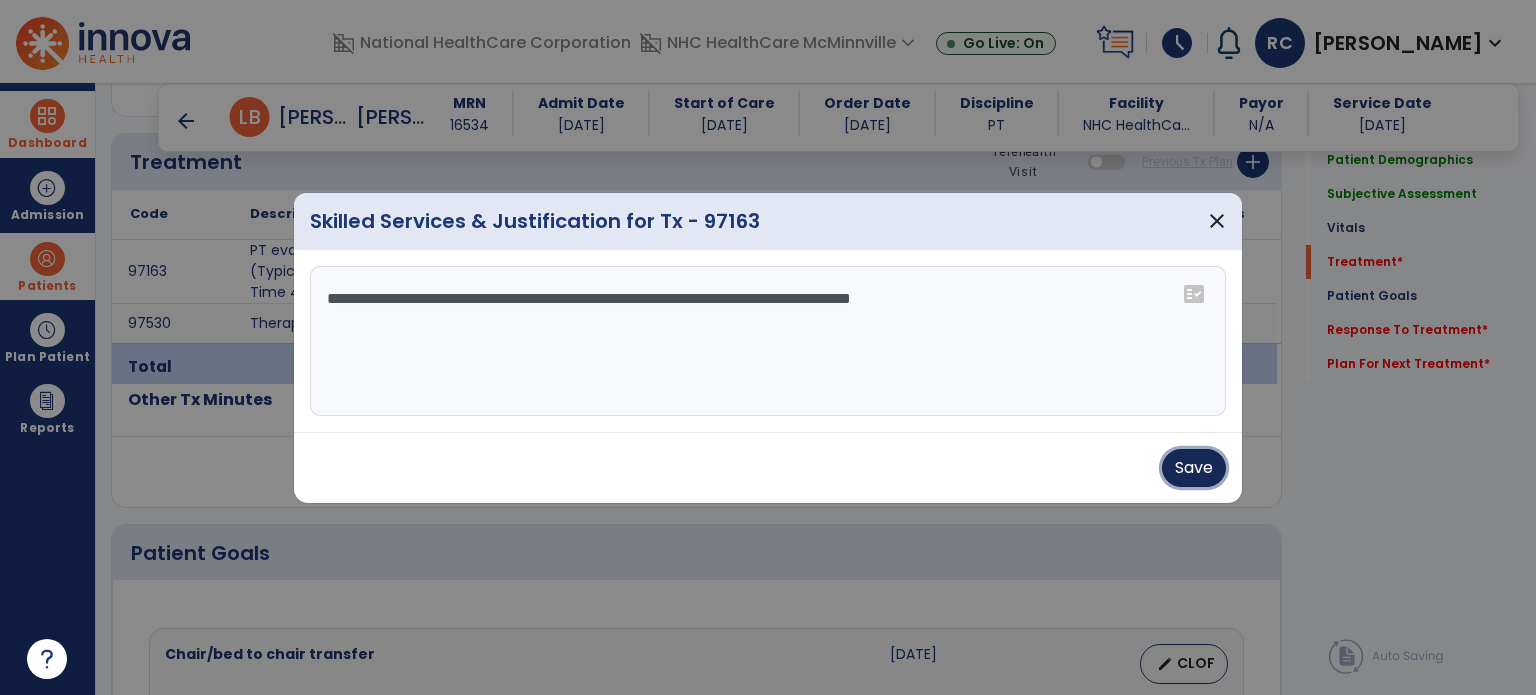 click on "Save" at bounding box center (1194, 468) 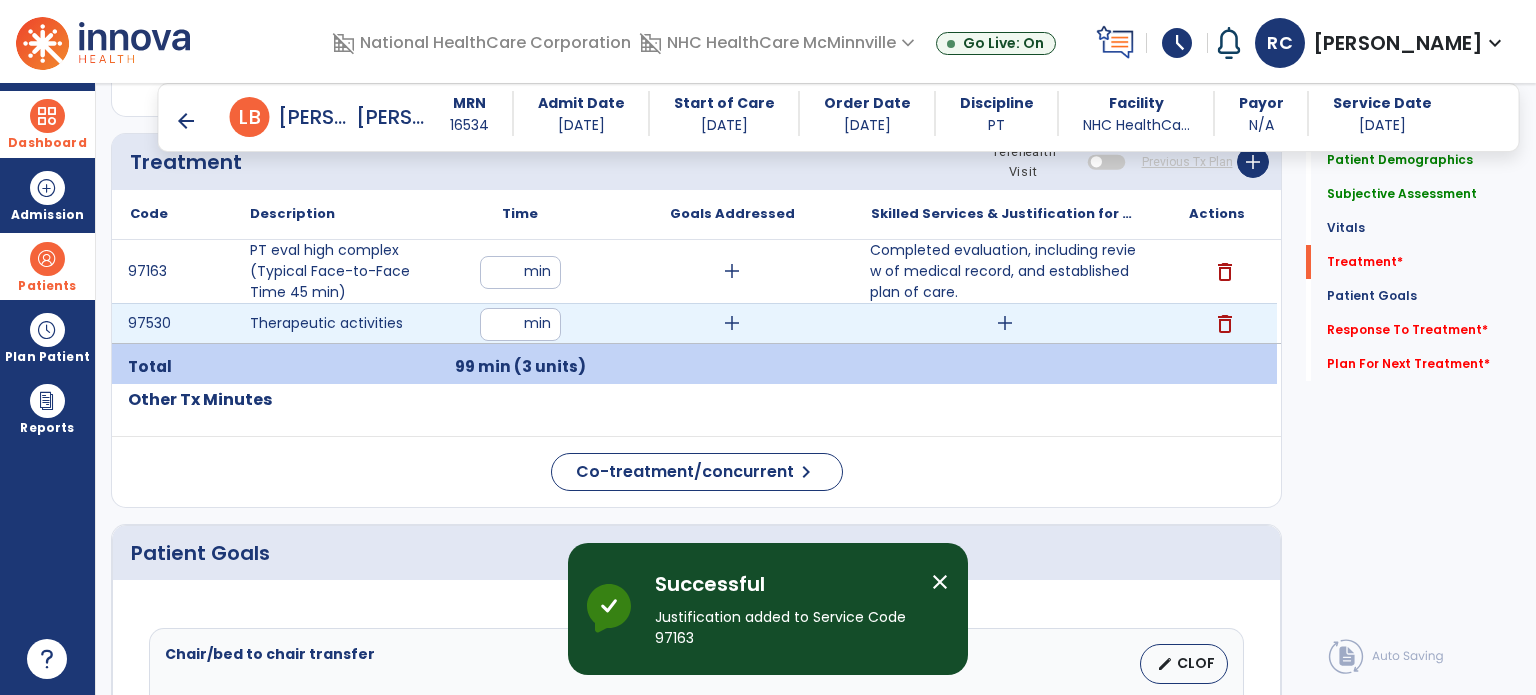click on "add" at bounding box center [1005, 323] 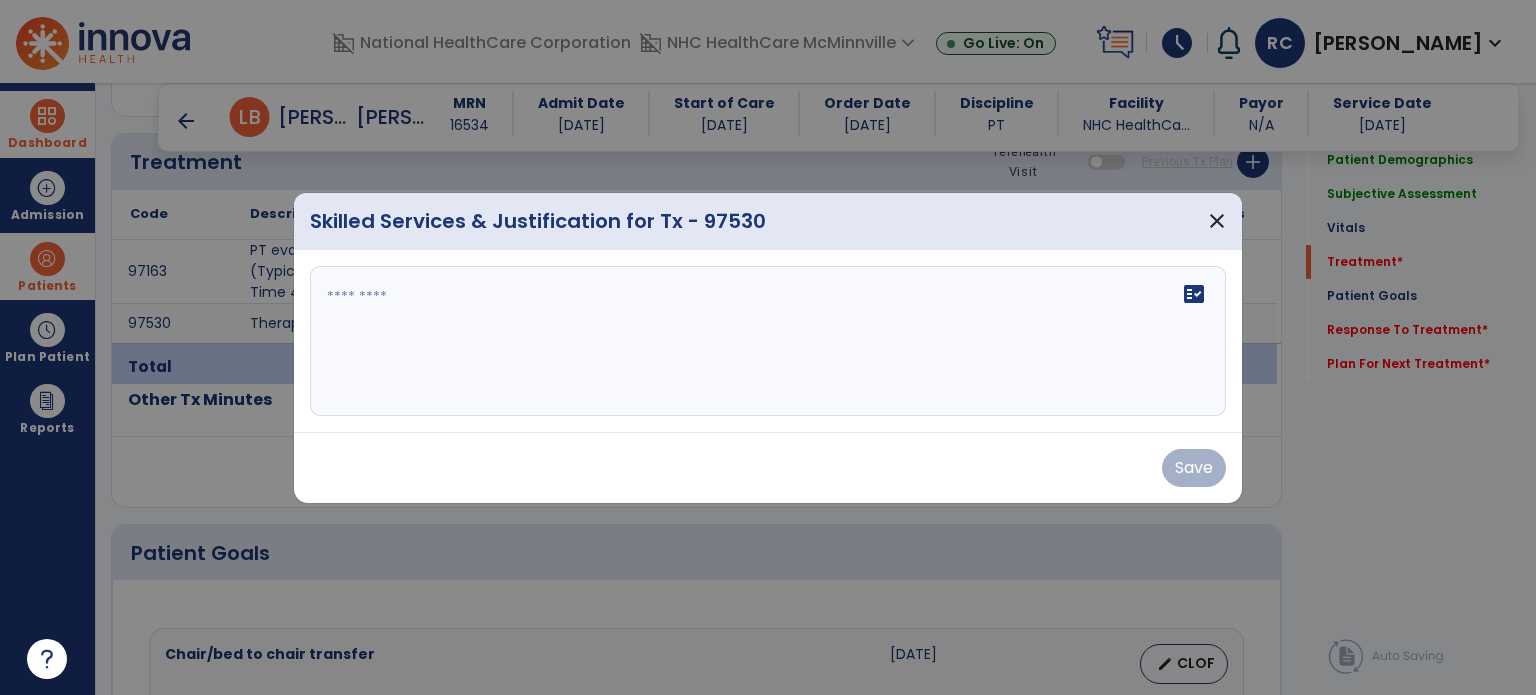 click on "fact_check" at bounding box center [768, 341] 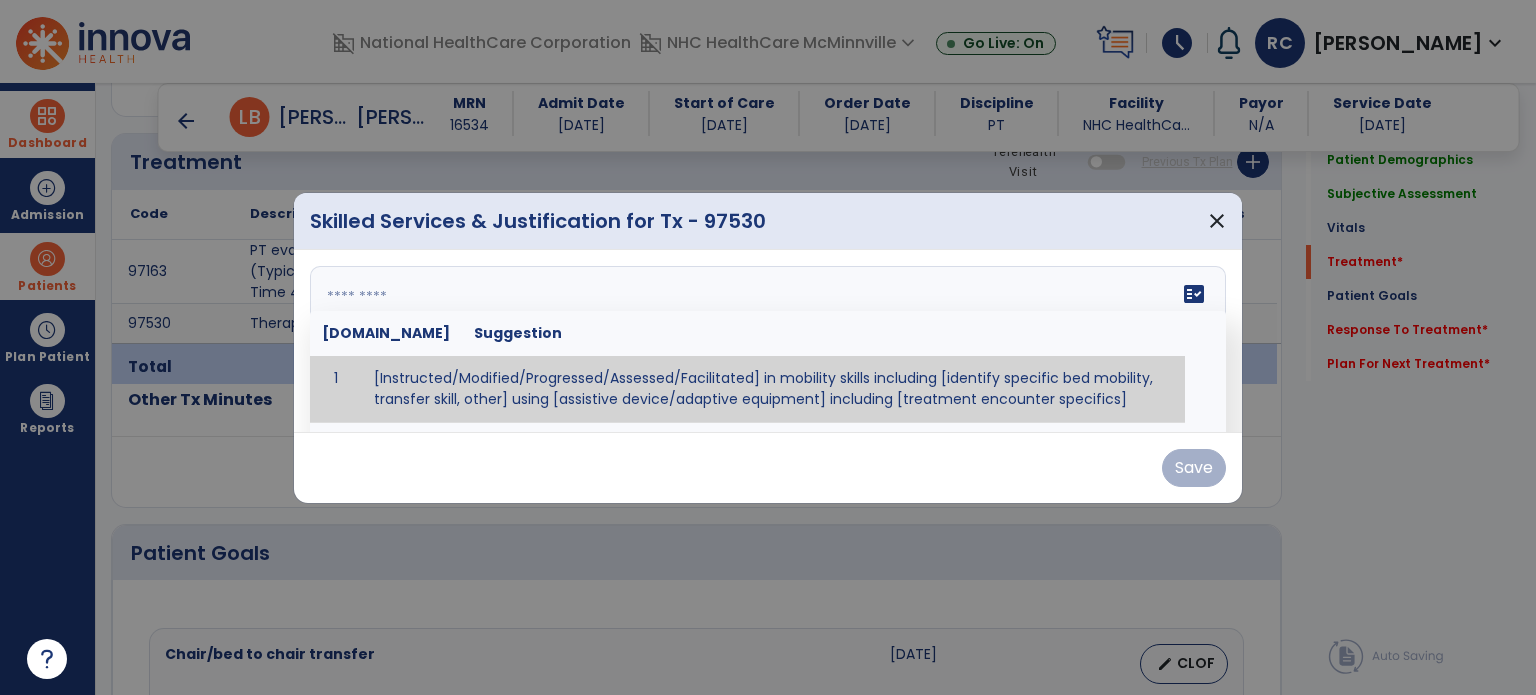 paste on "**********" 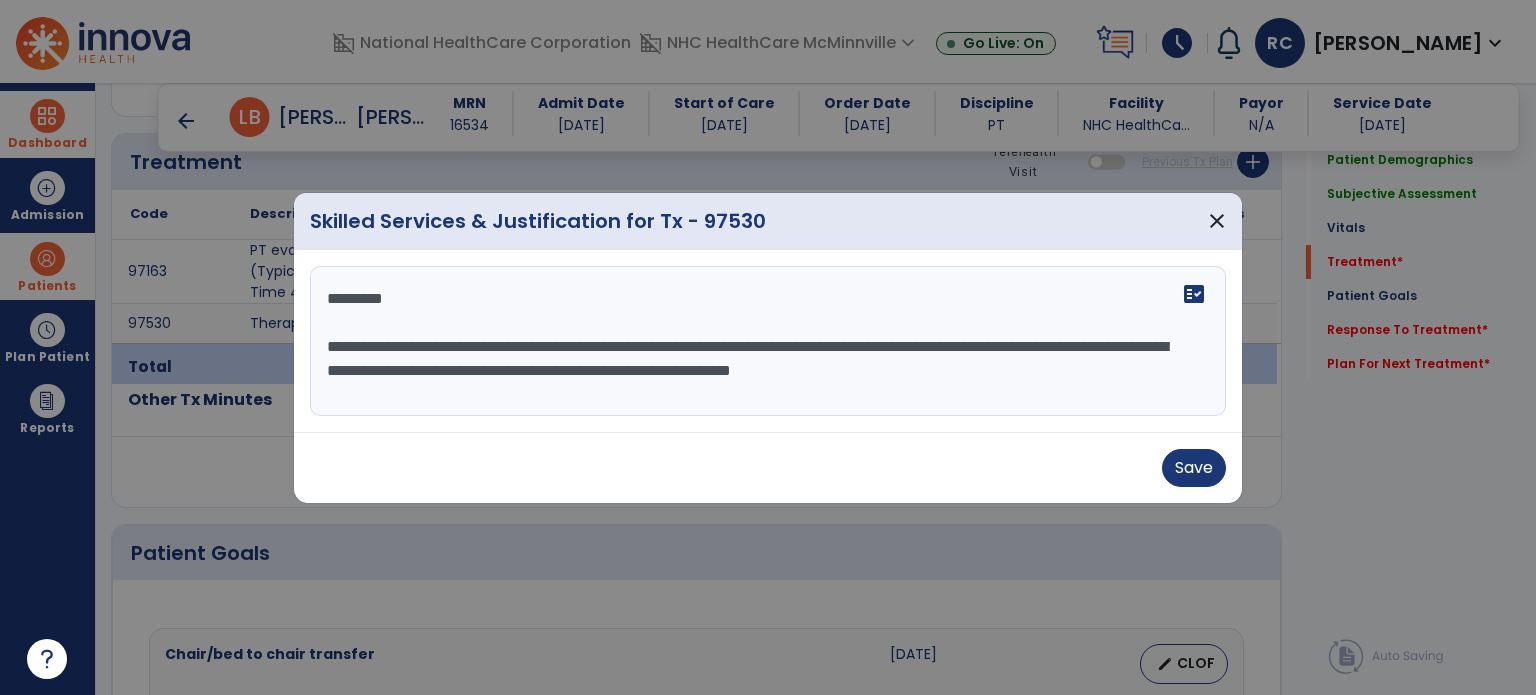 drag, startPoint x: 428, startPoint y: 310, endPoint x: 317, endPoint y: 296, distance: 111.8794 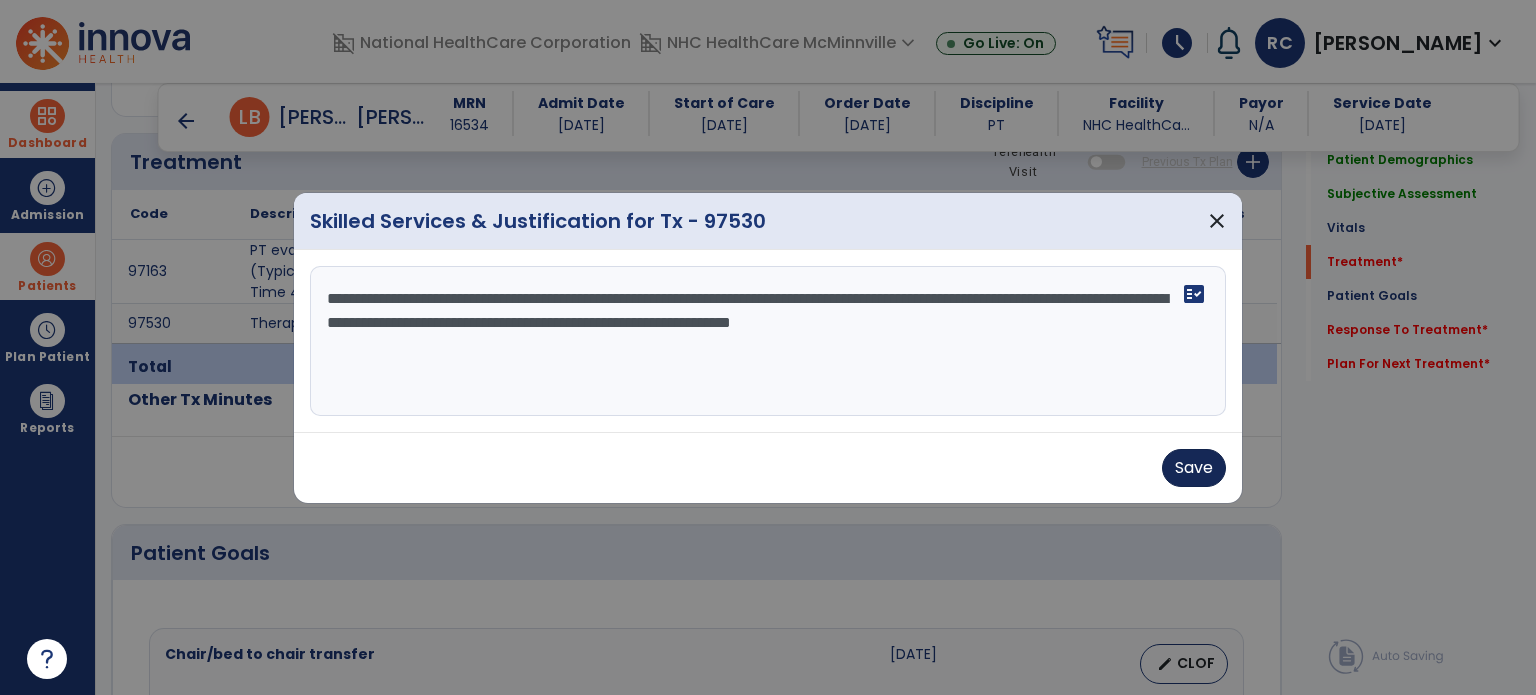 type on "**********" 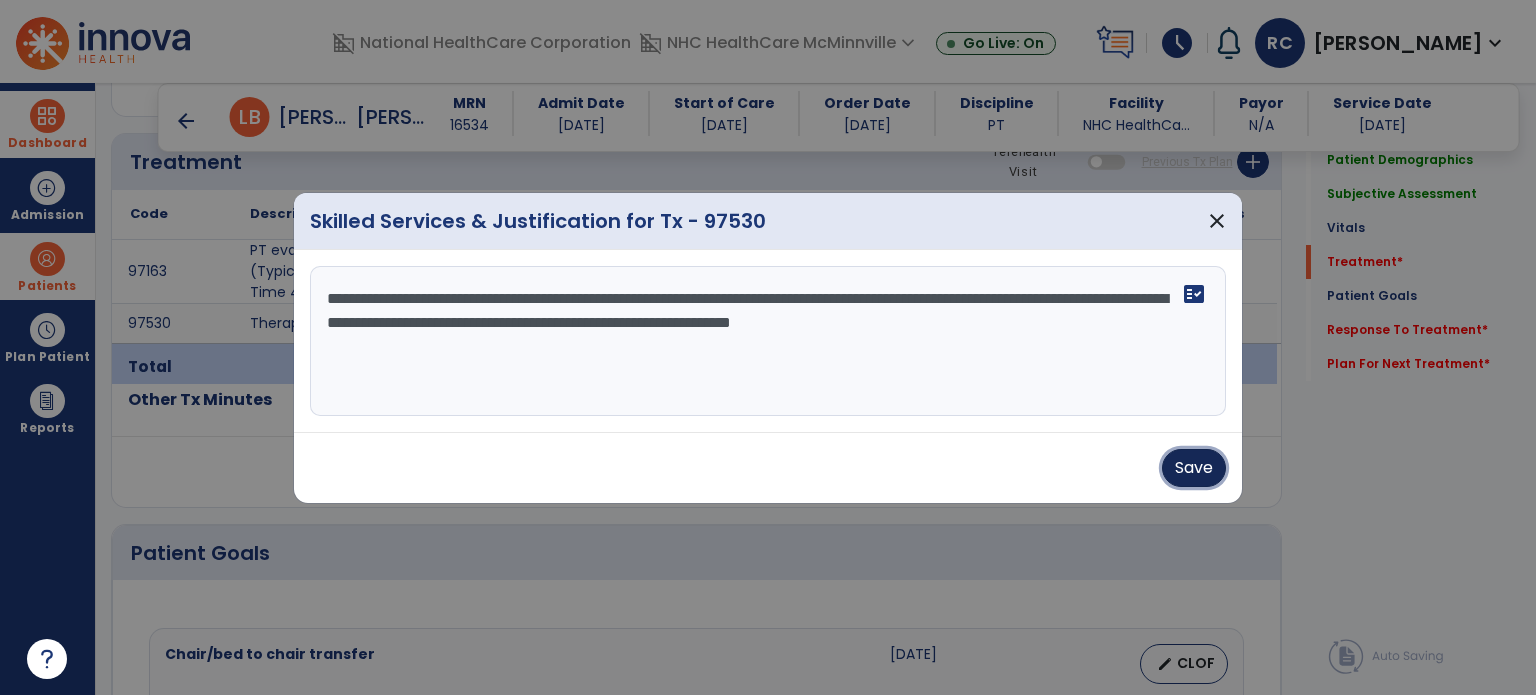 click on "Save" at bounding box center [1194, 468] 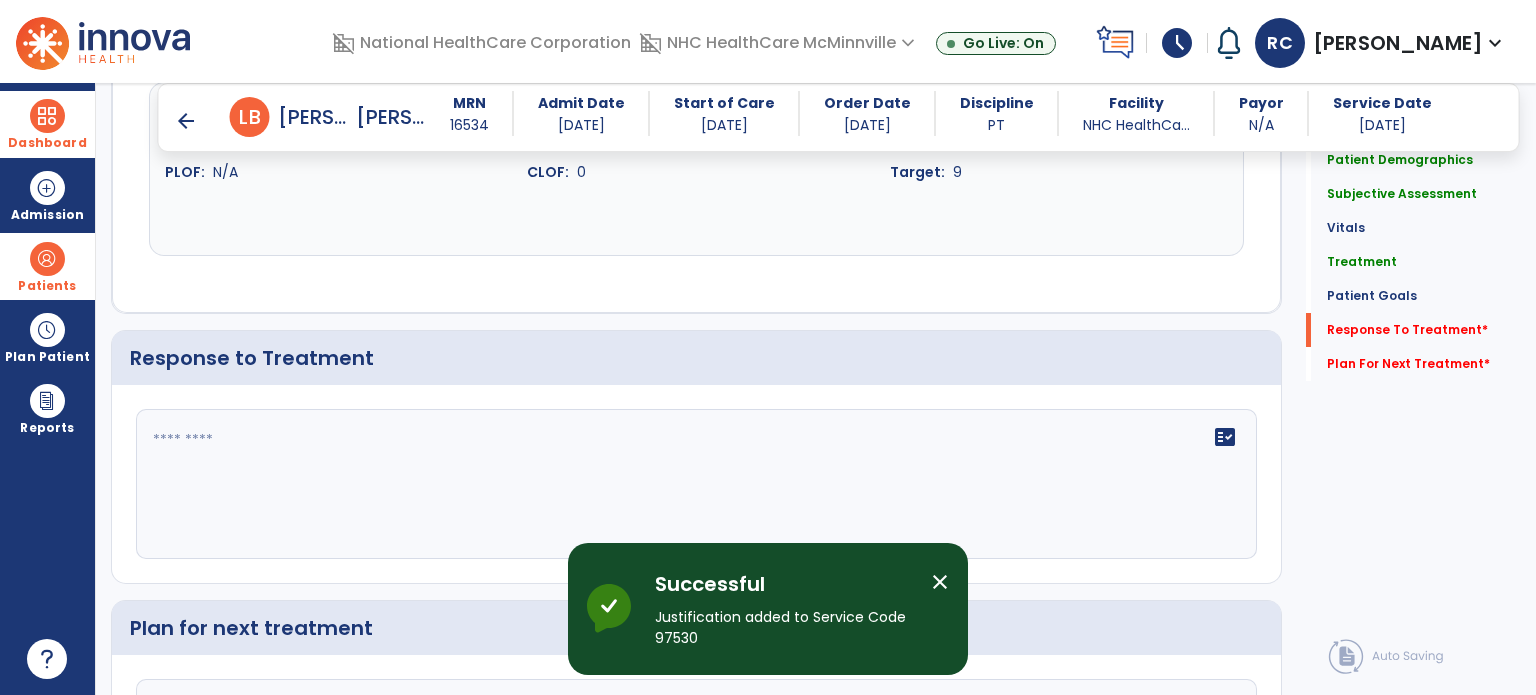scroll, scrollTop: 2764, scrollLeft: 0, axis: vertical 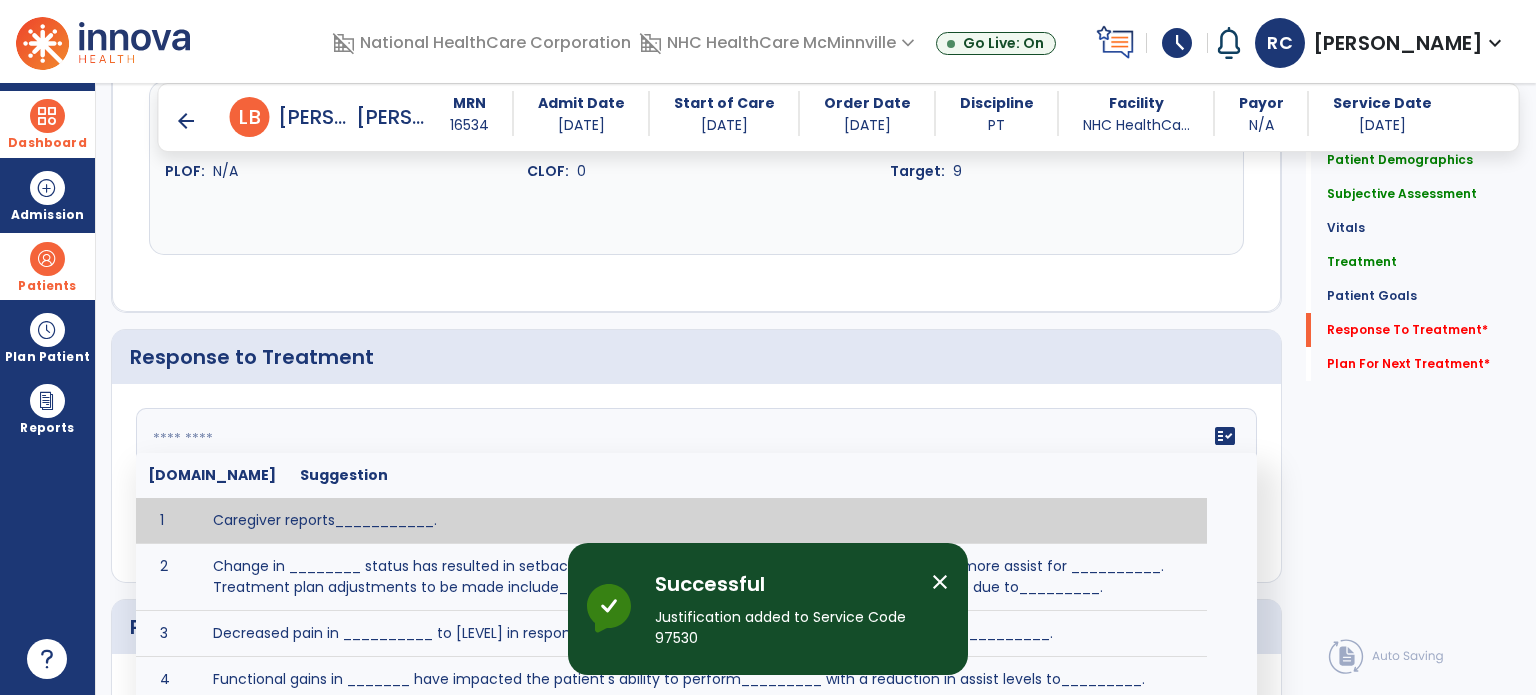 click 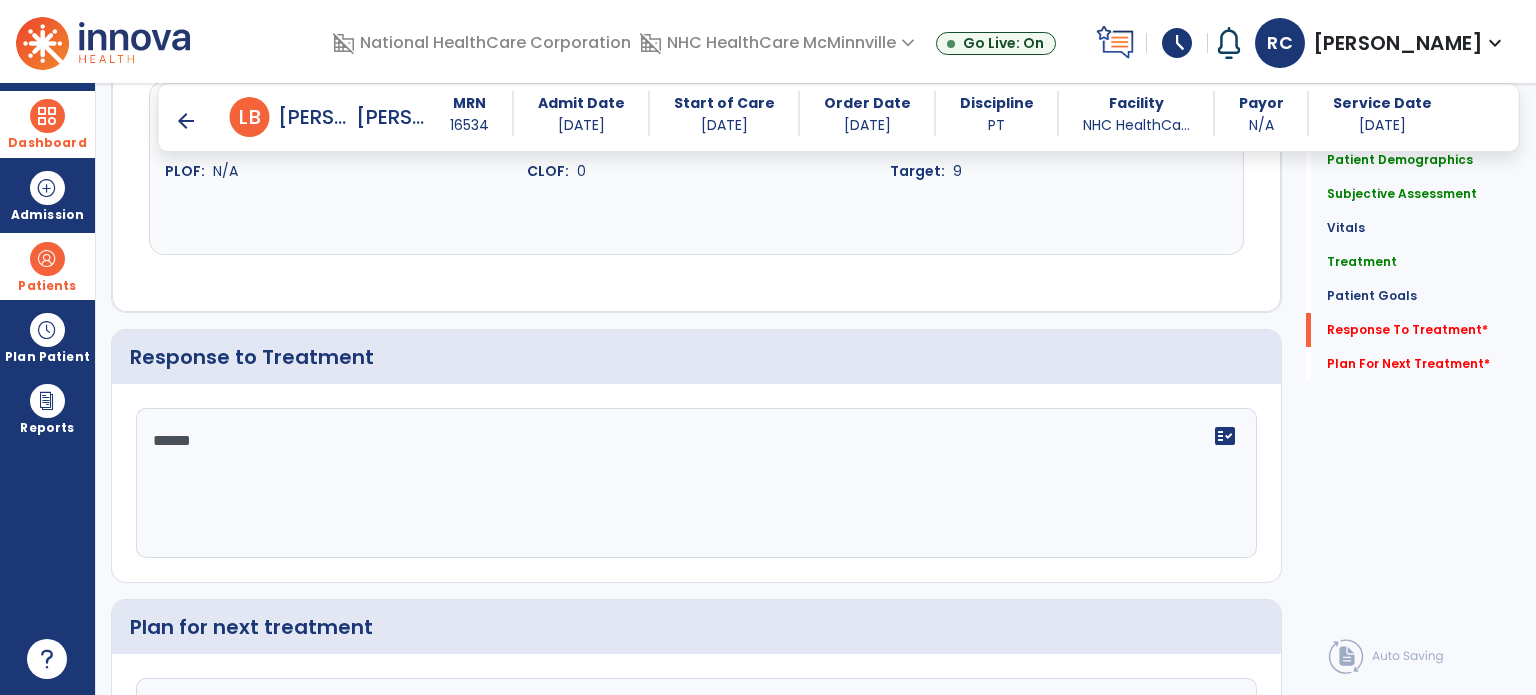 scroll, scrollTop: 2980, scrollLeft: 0, axis: vertical 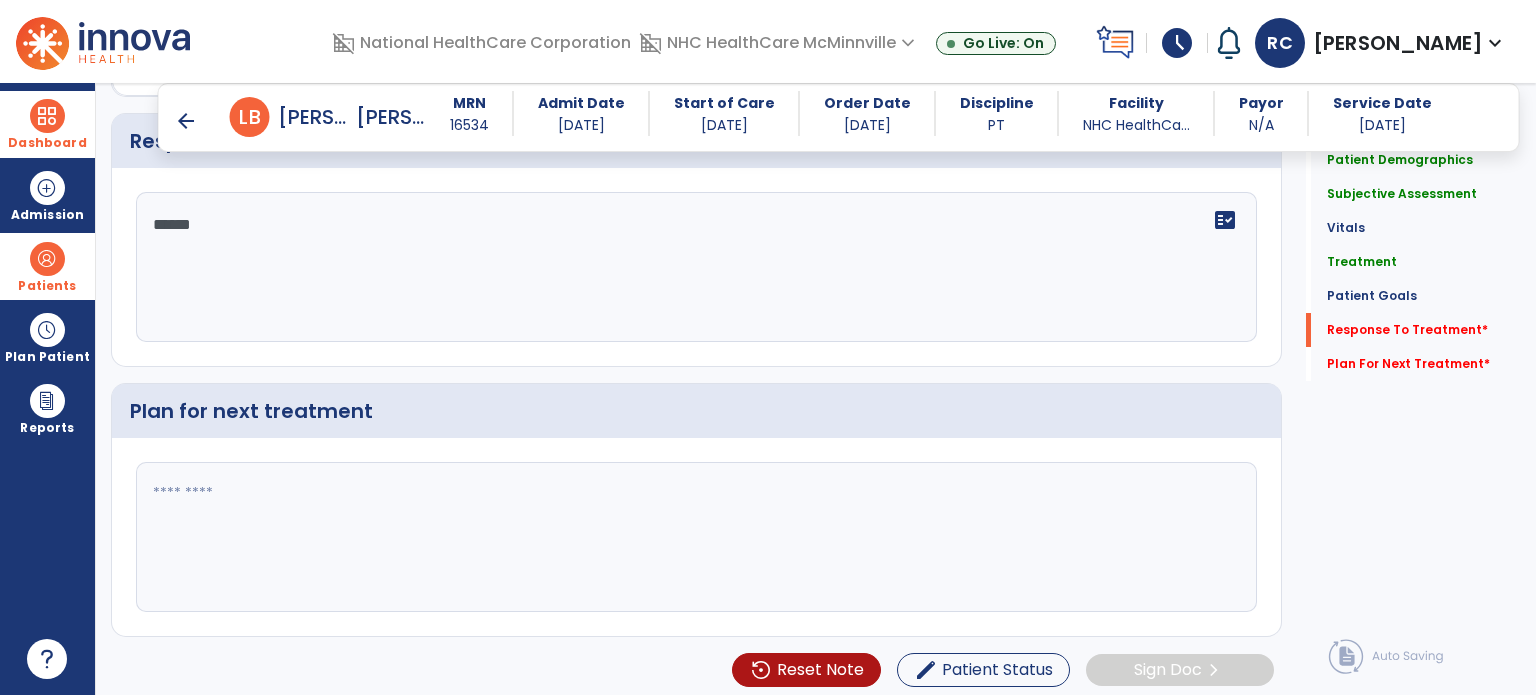 type on "*****" 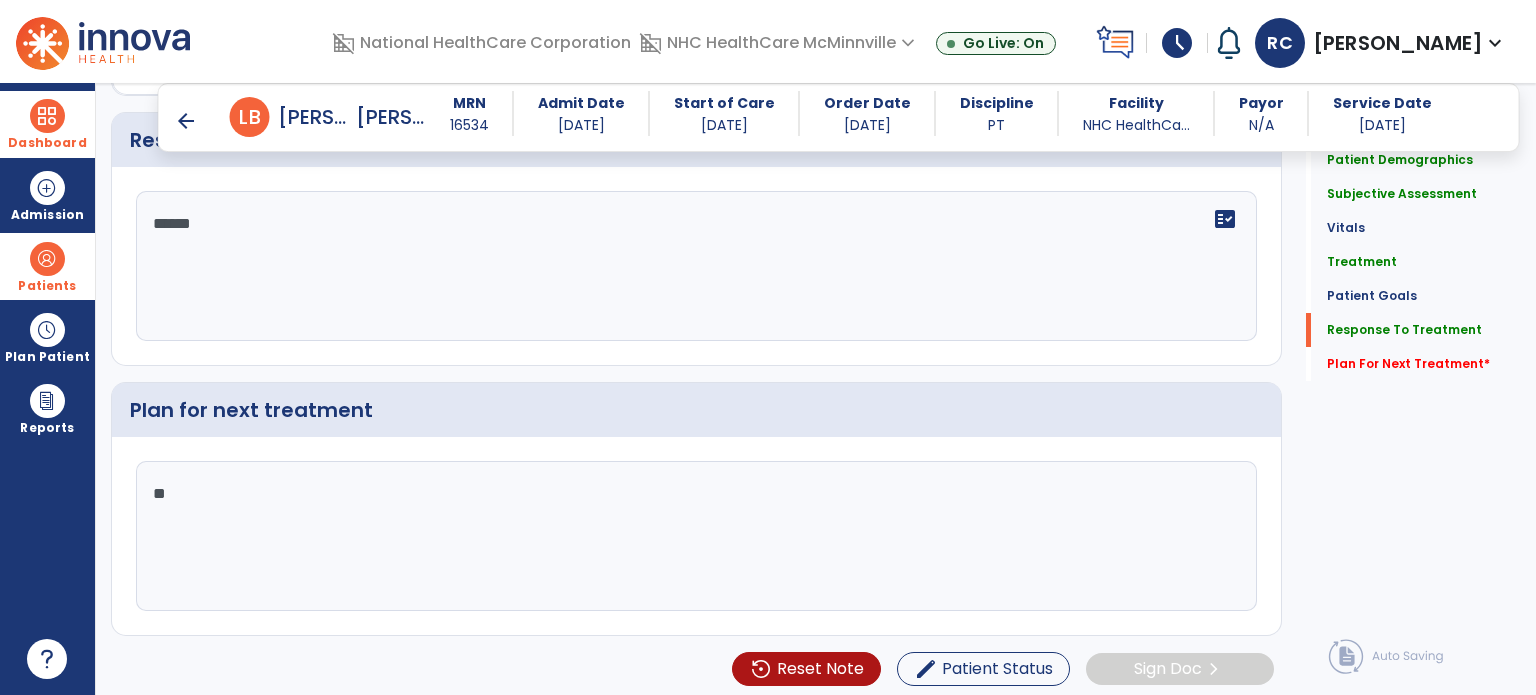 scroll, scrollTop: 2980, scrollLeft: 0, axis: vertical 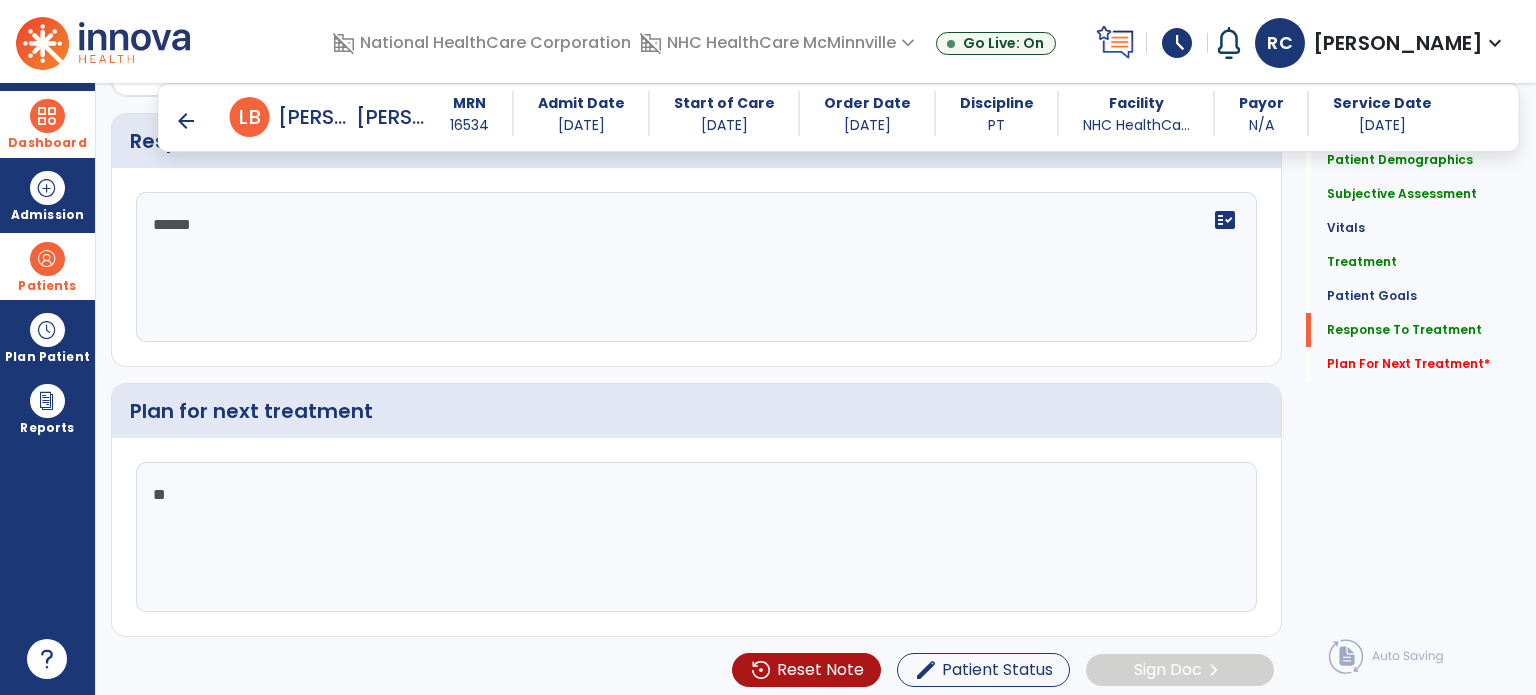 type on "*" 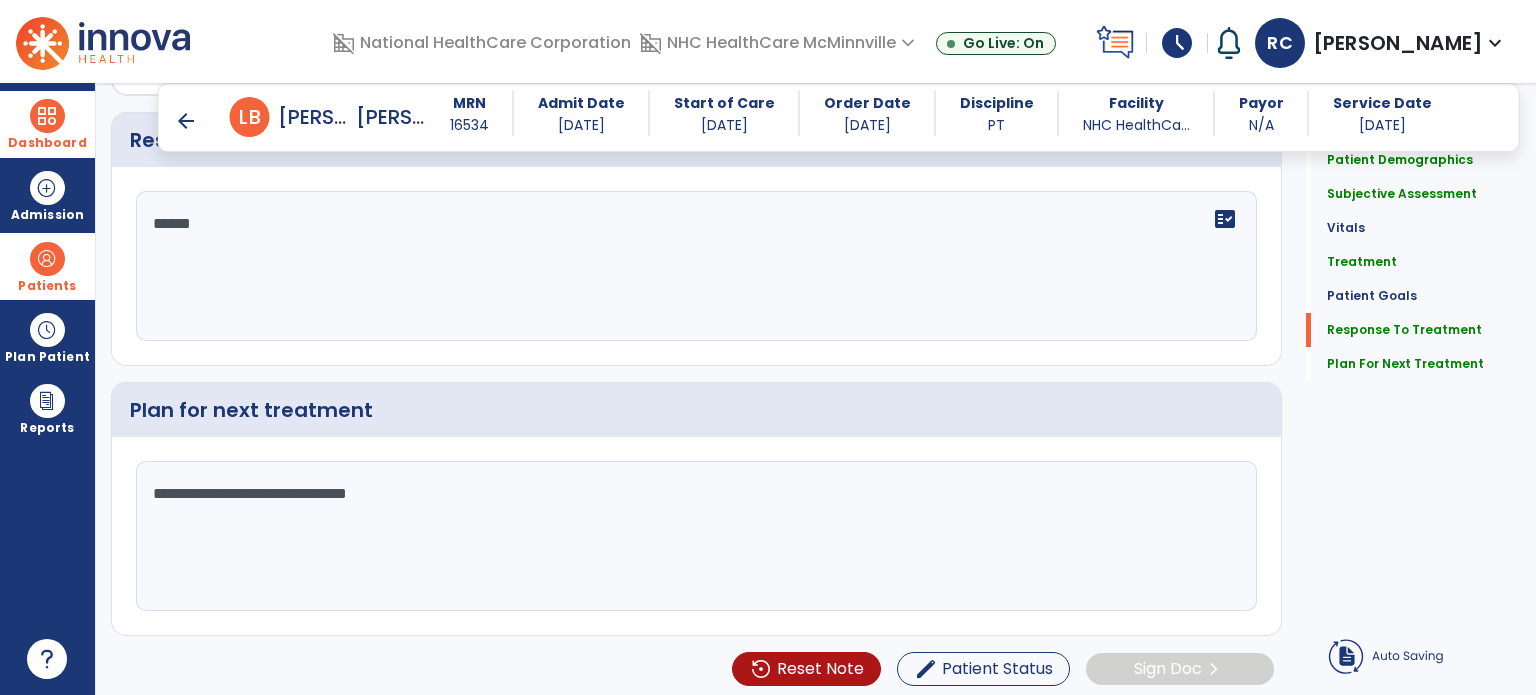 type on "**********" 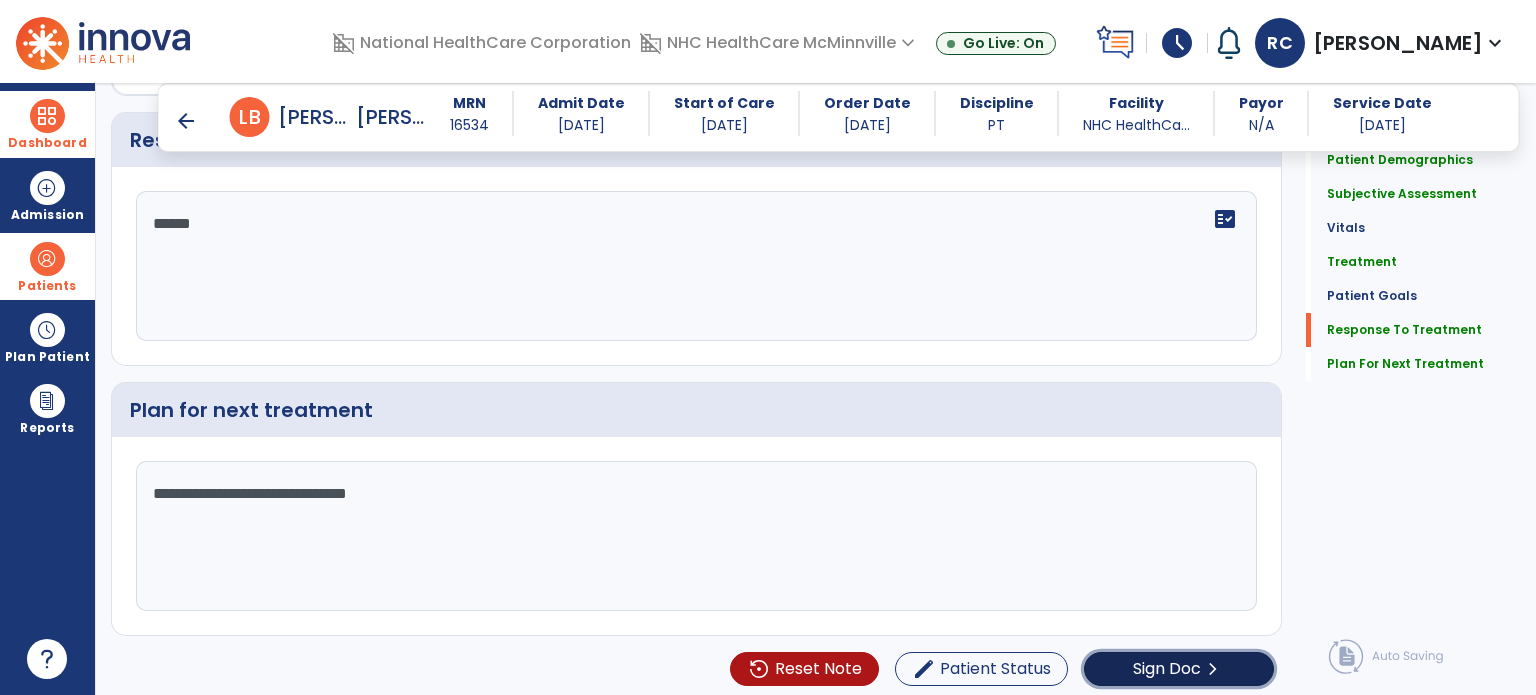 click on "Sign Doc" 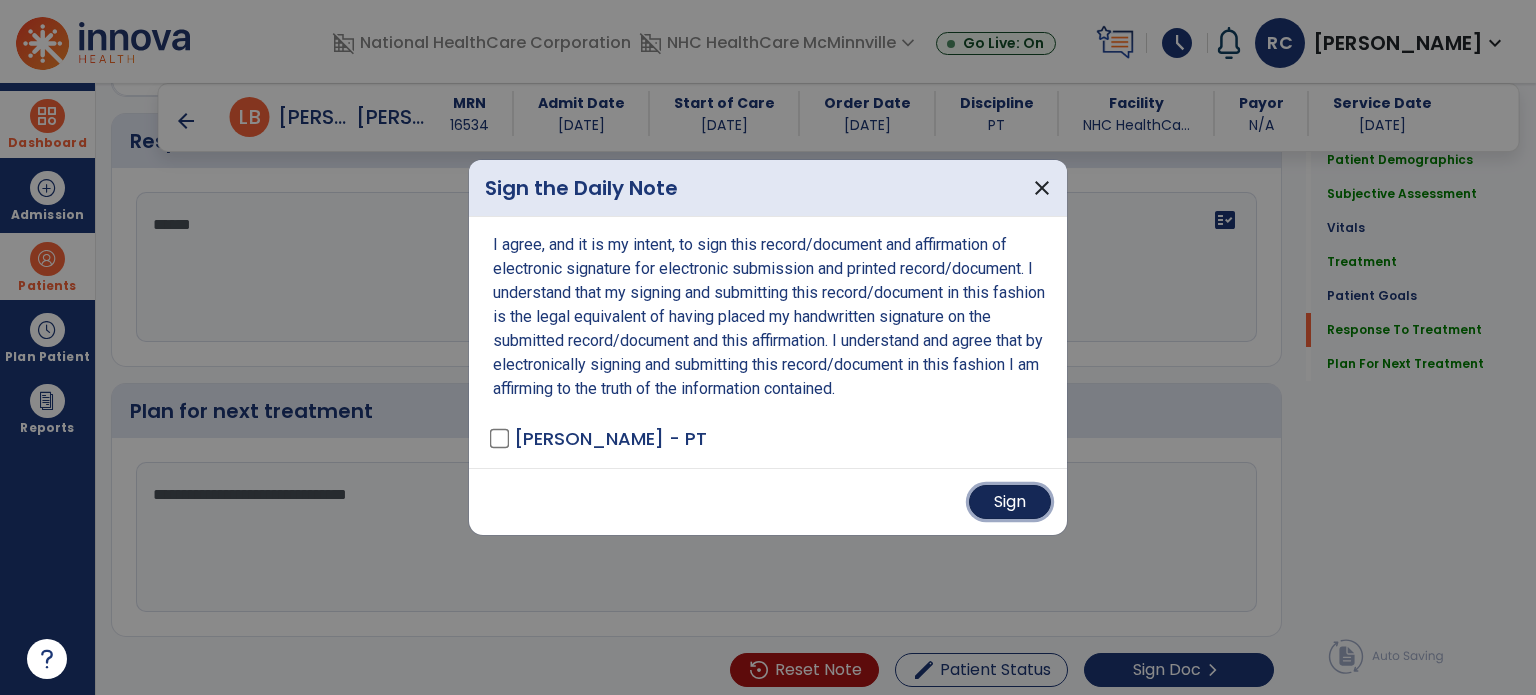 click on "Sign" at bounding box center (1010, 502) 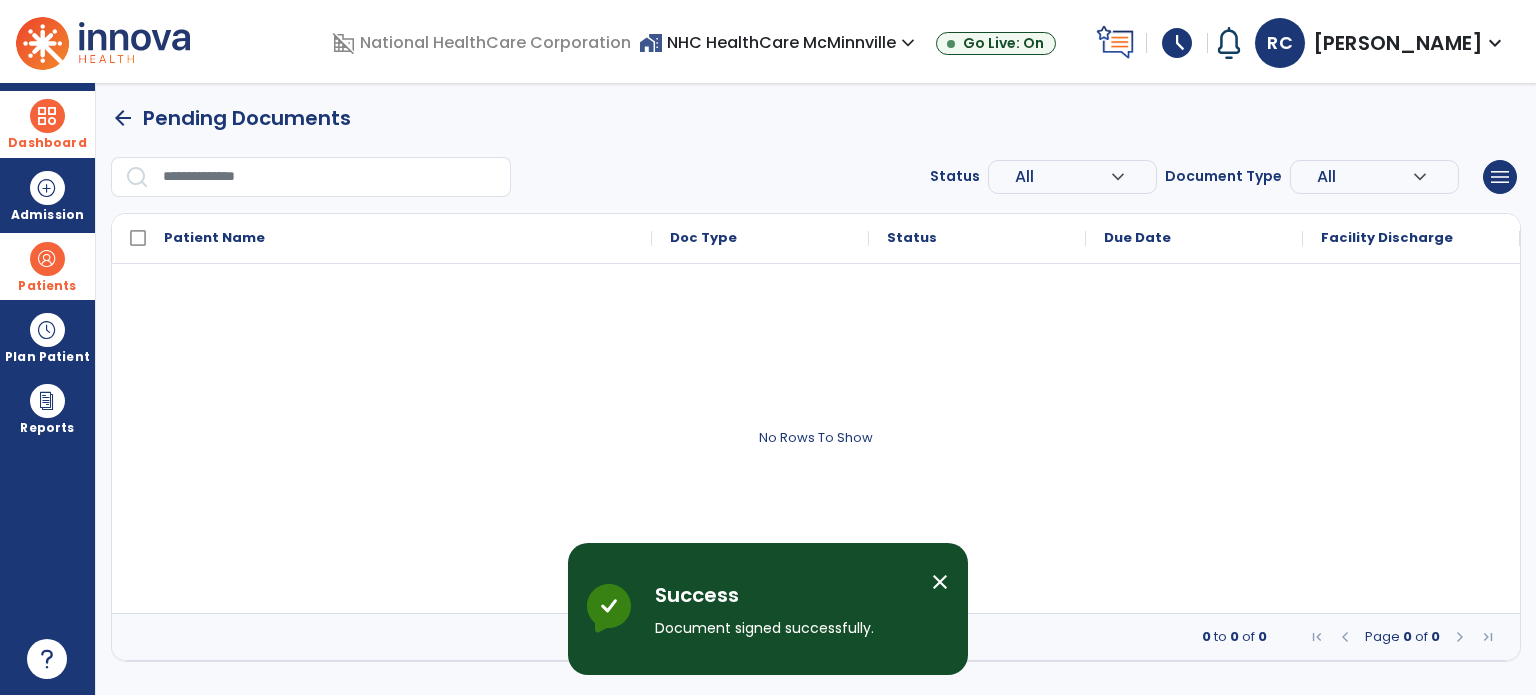 scroll, scrollTop: 0, scrollLeft: 0, axis: both 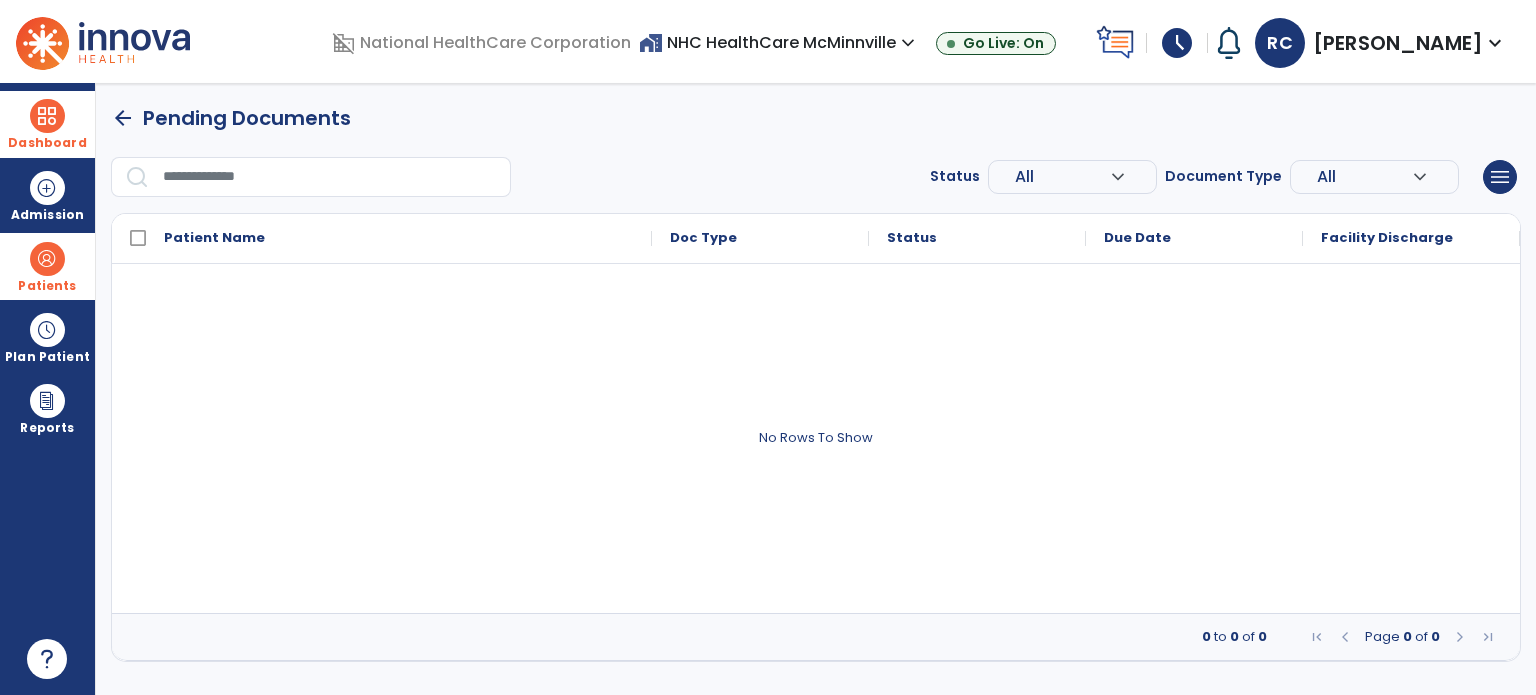click on "arrow_back   Pending Documents  Status All  expand_more  ALL Due Past Due Incomplete Document Type All  expand_more  ALL Daily Note Progress Note Evaluation Discharge Note Recertification  menu   Export List   Print List
Patient Name
Doc Type
Status 0" at bounding box center [816, 382] 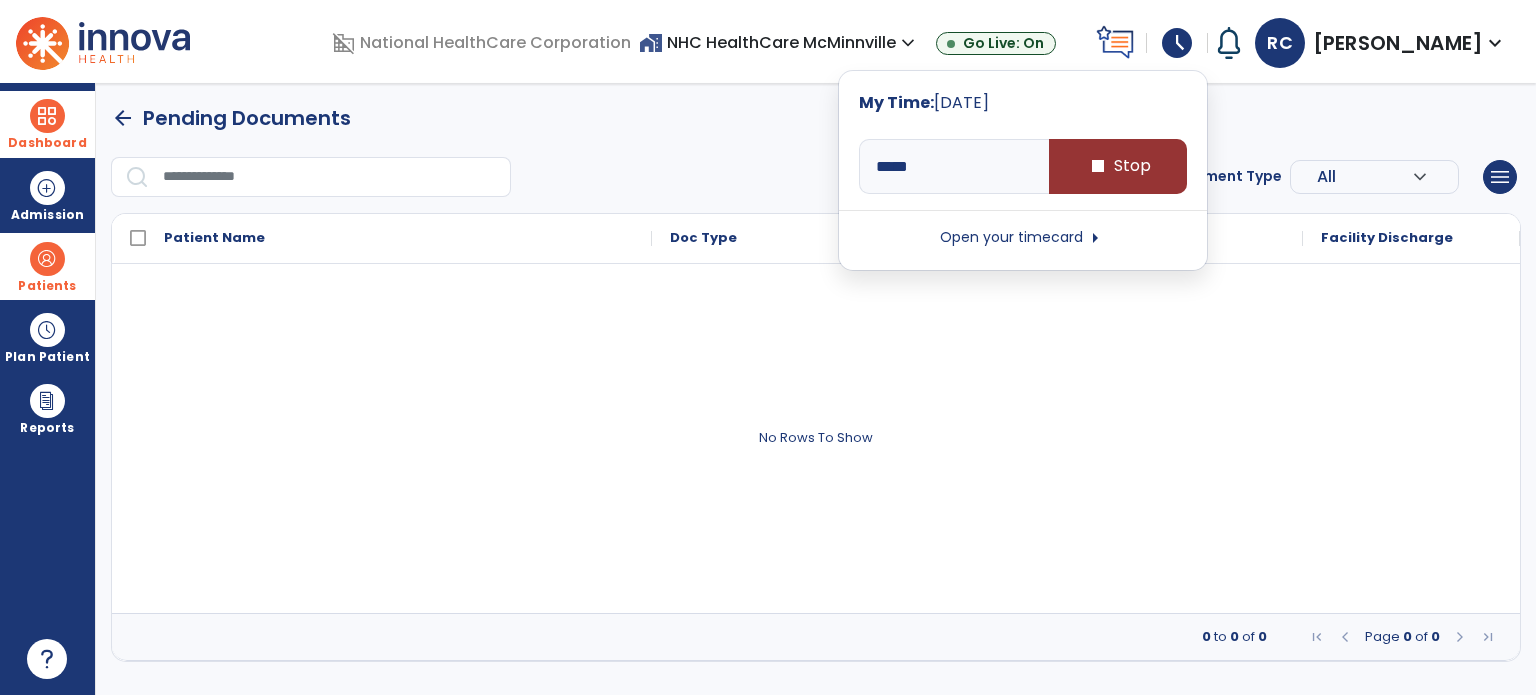 click on "stop  Stop" at bounding box center (1118, 166) 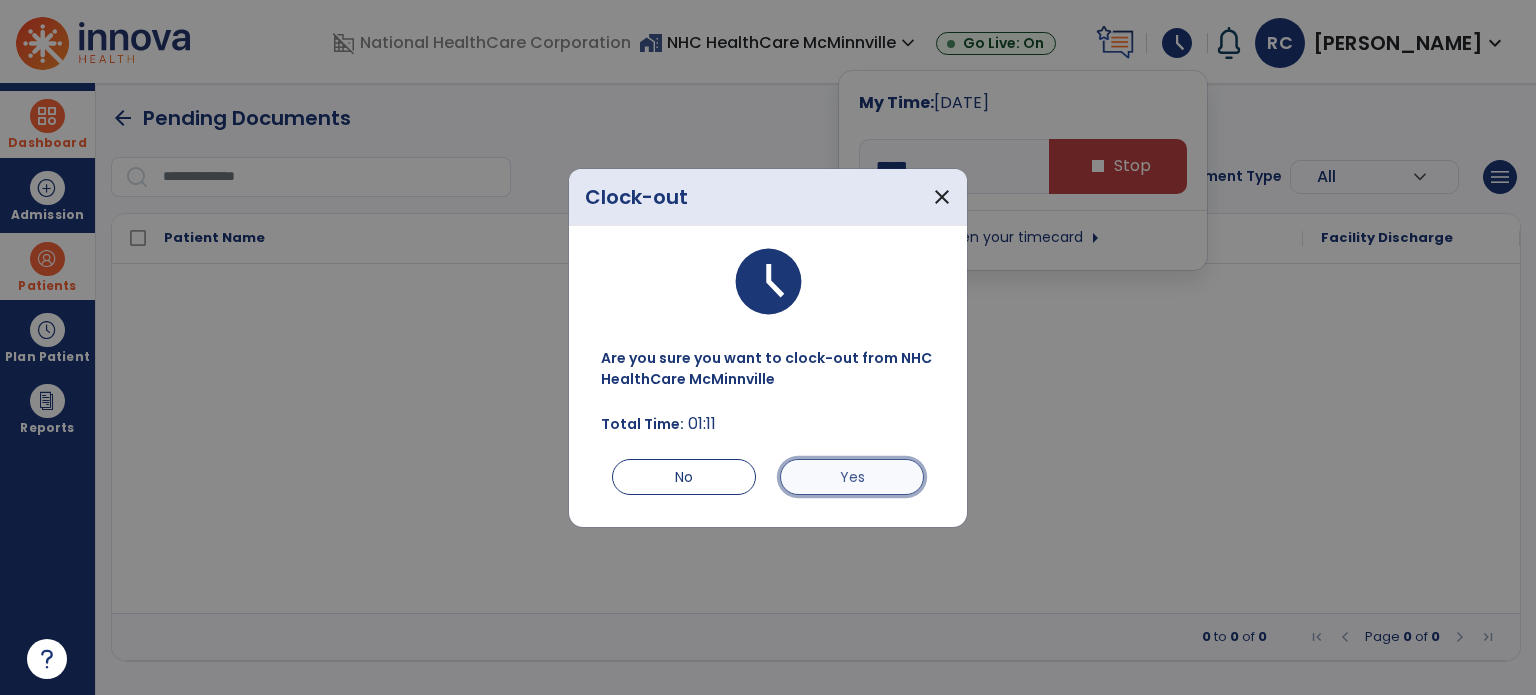 click on "Yes" at bounding box center [852, 477] 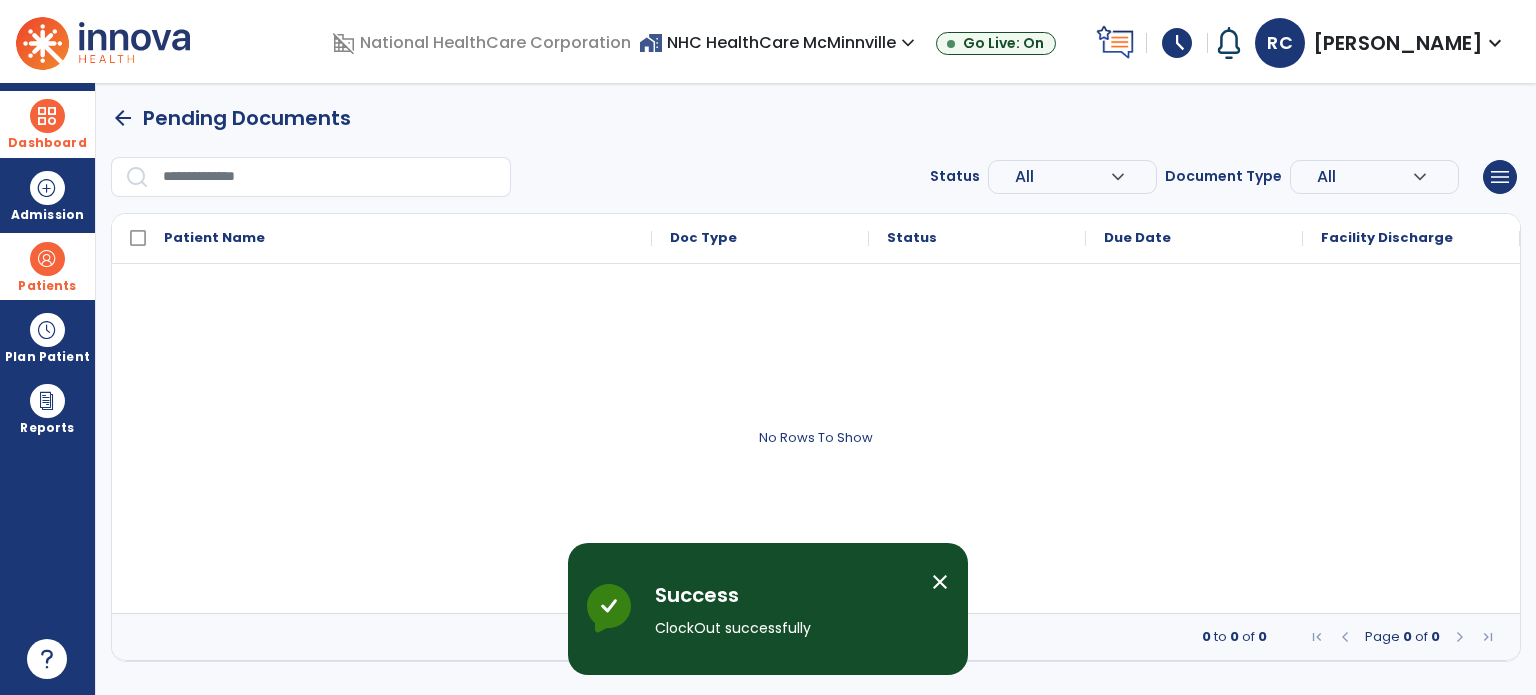 click on "schedule" at bounding box center (1177, 43) 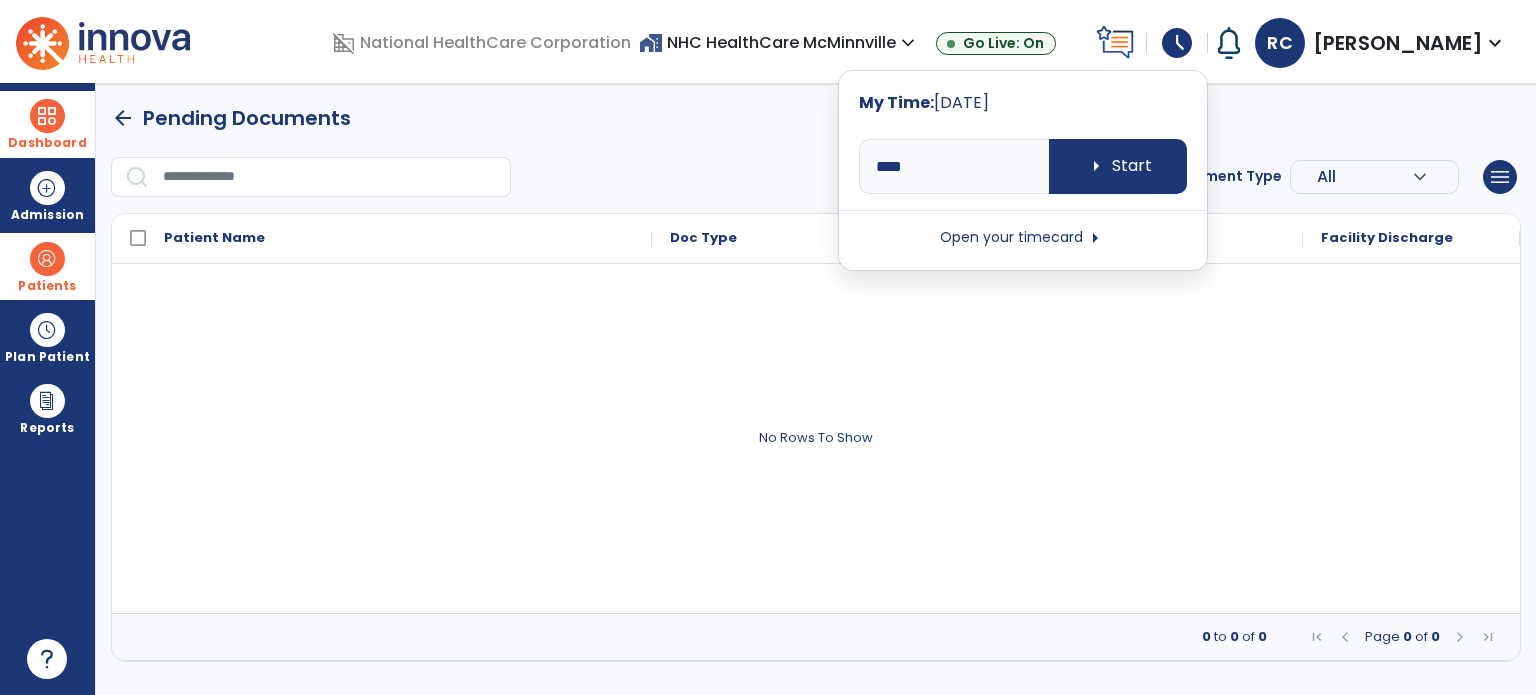 click on "Open your timecard  arrow_right" at bounding box center [1023, 238] 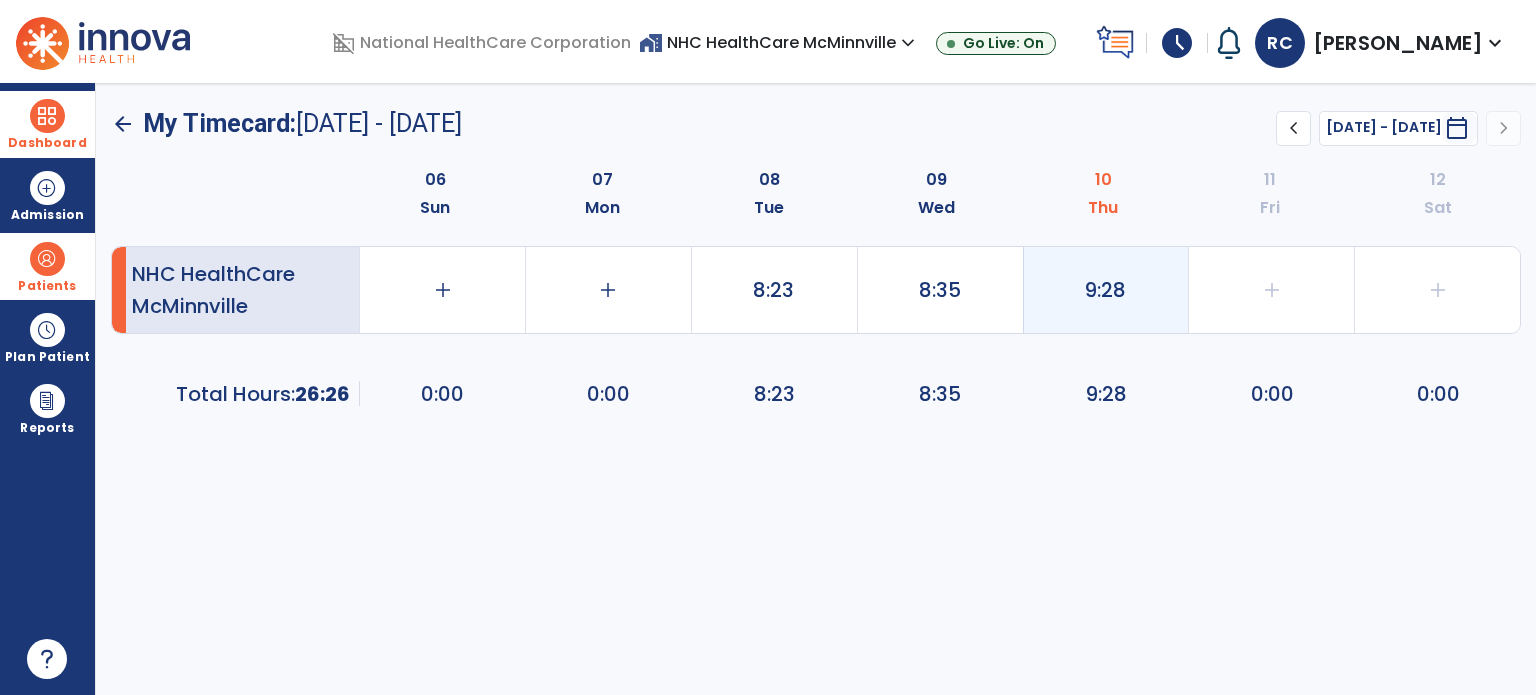 click on "9:28" 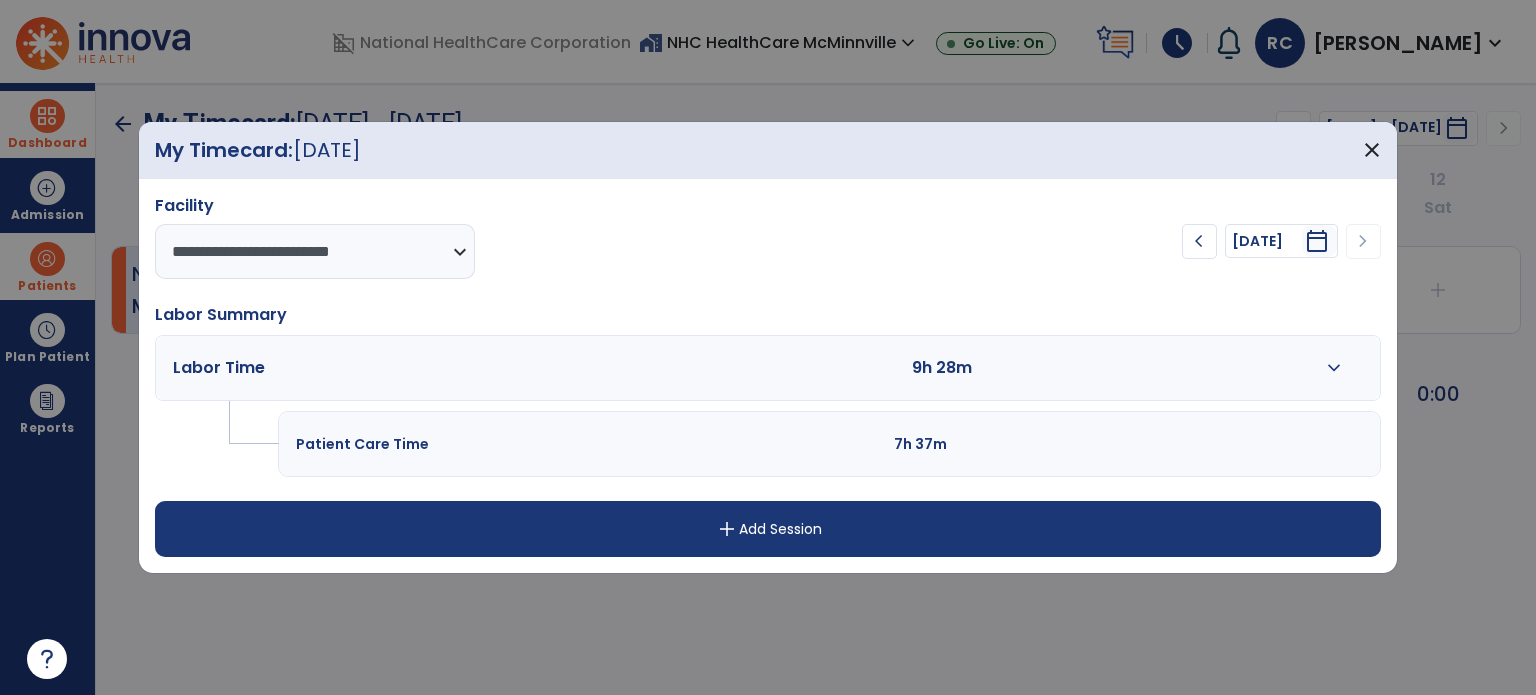 click on "expand_more" at bounding box center [1334, 368] 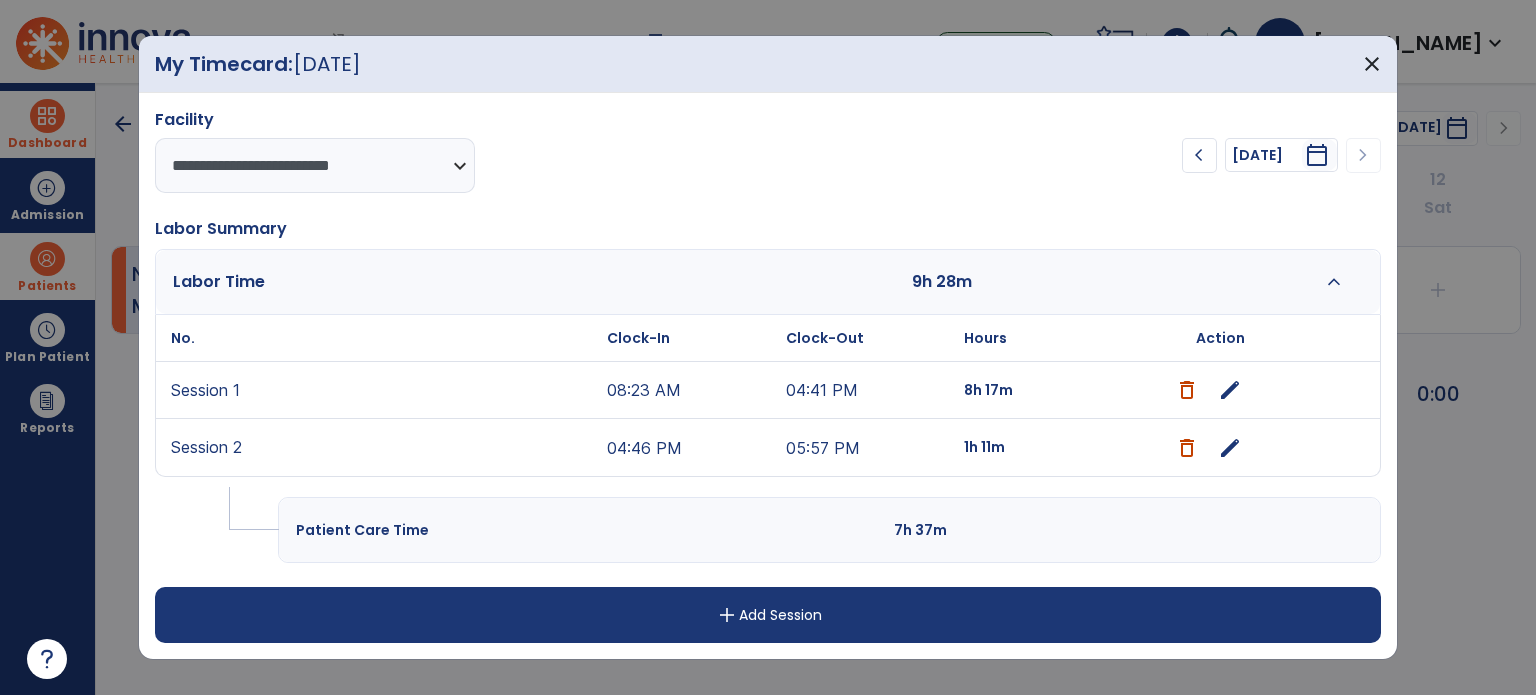 click on "edit" at bounding box center (1230, 390) 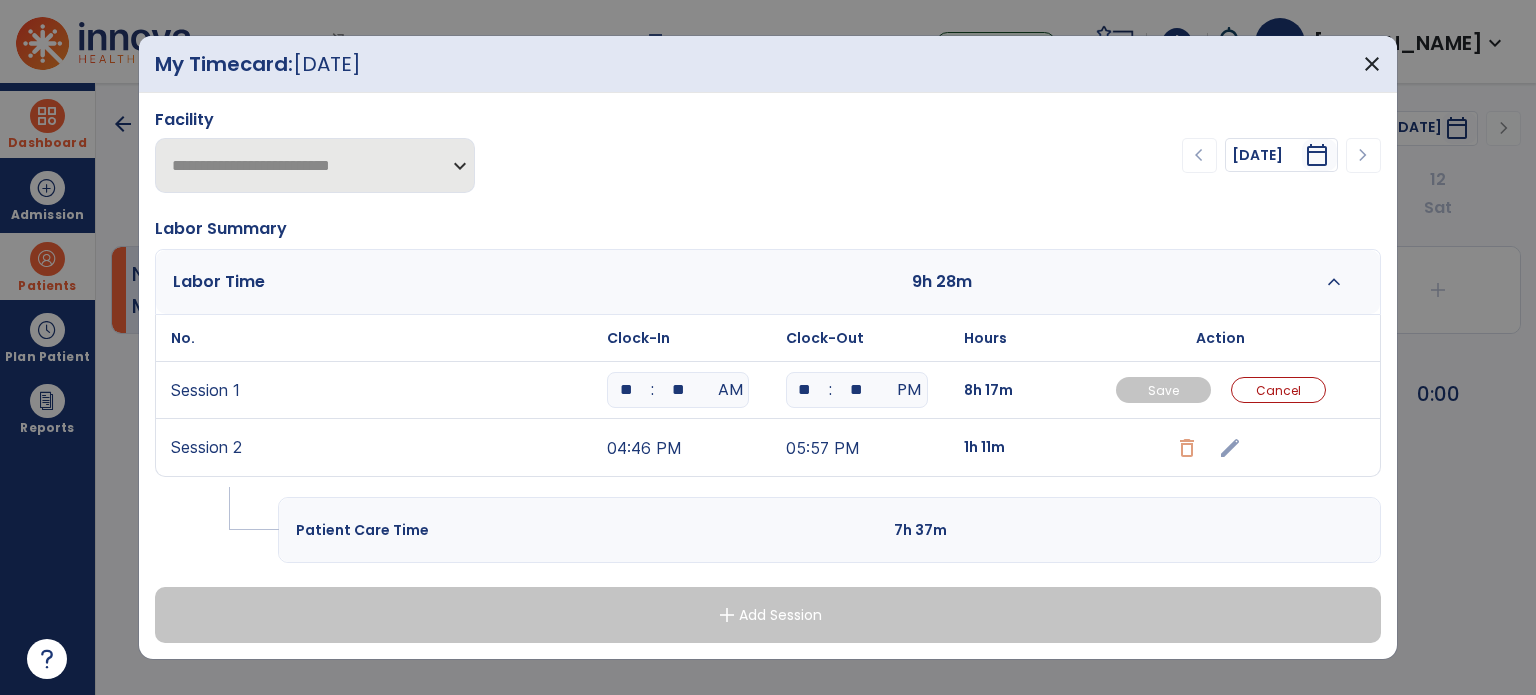 drag, startPoint x: 700, startPoint y: 391, endPoint x: 668, endPoint y: 388, distance: 32.140316 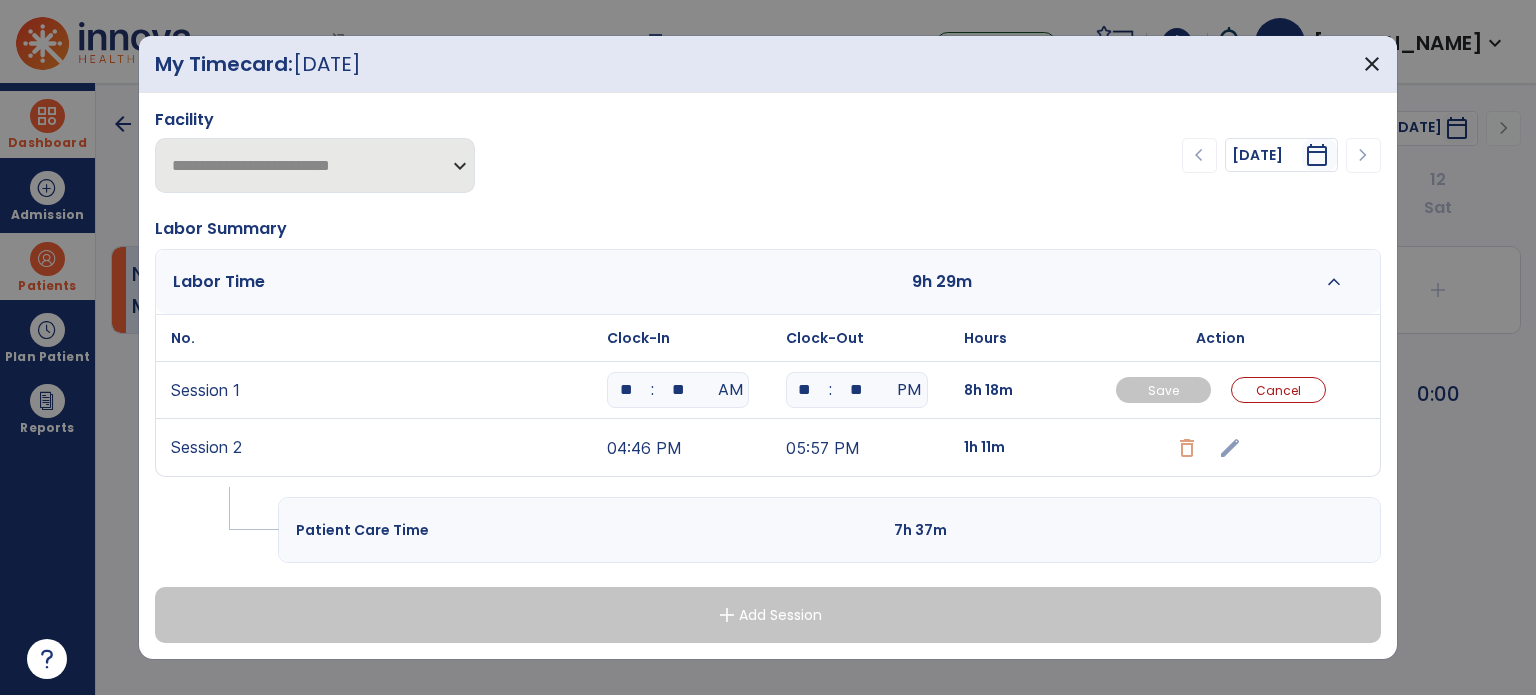 drag, startPoint x: 640, startPoint y: 386, endPoint x: 592, endPoint y: 391, distance: 48.259712 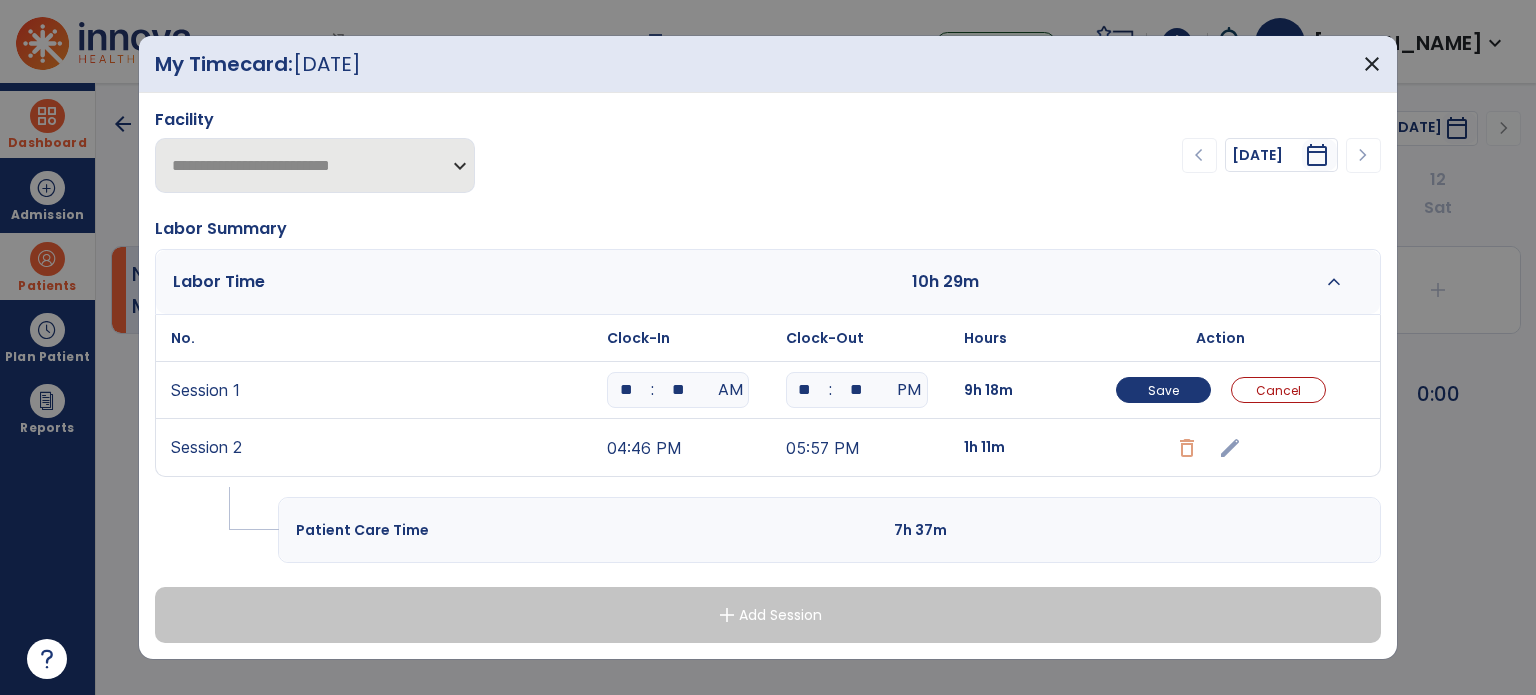 type on "**" 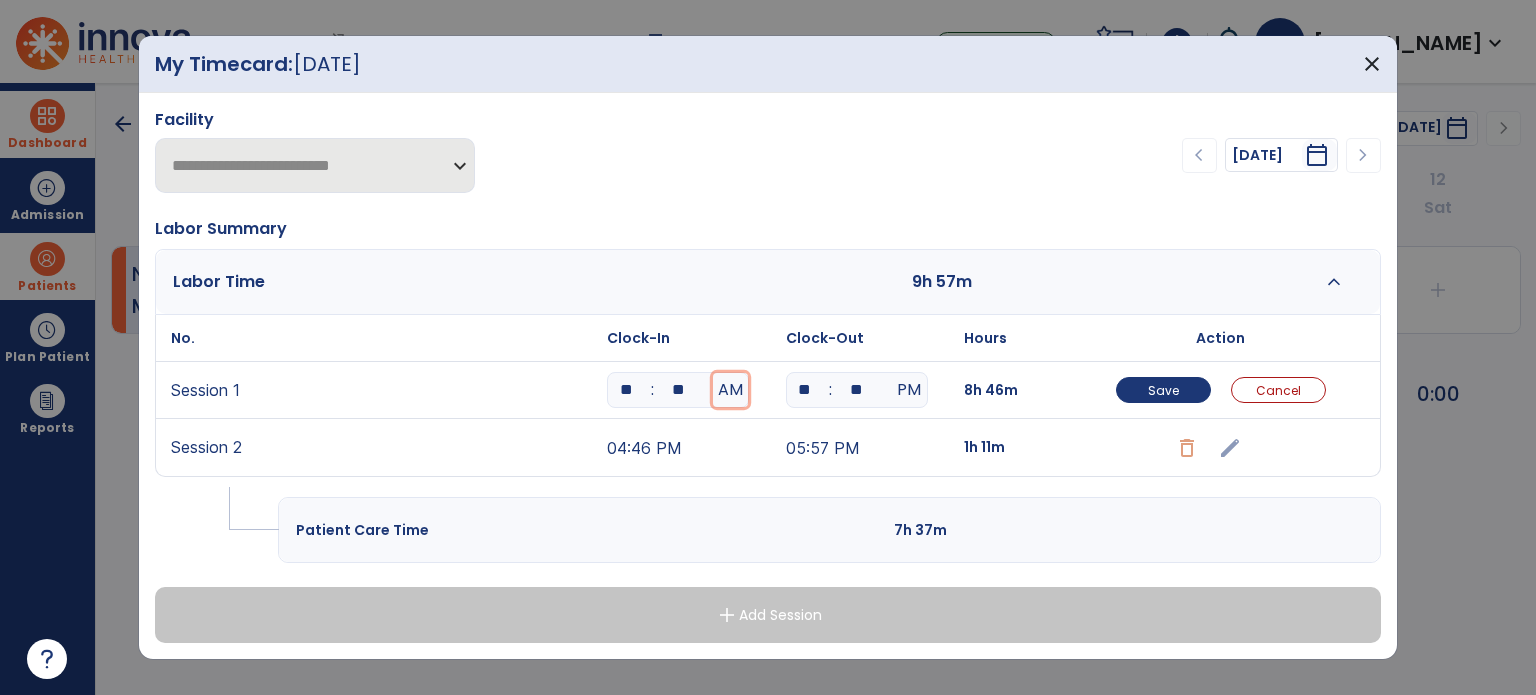 type 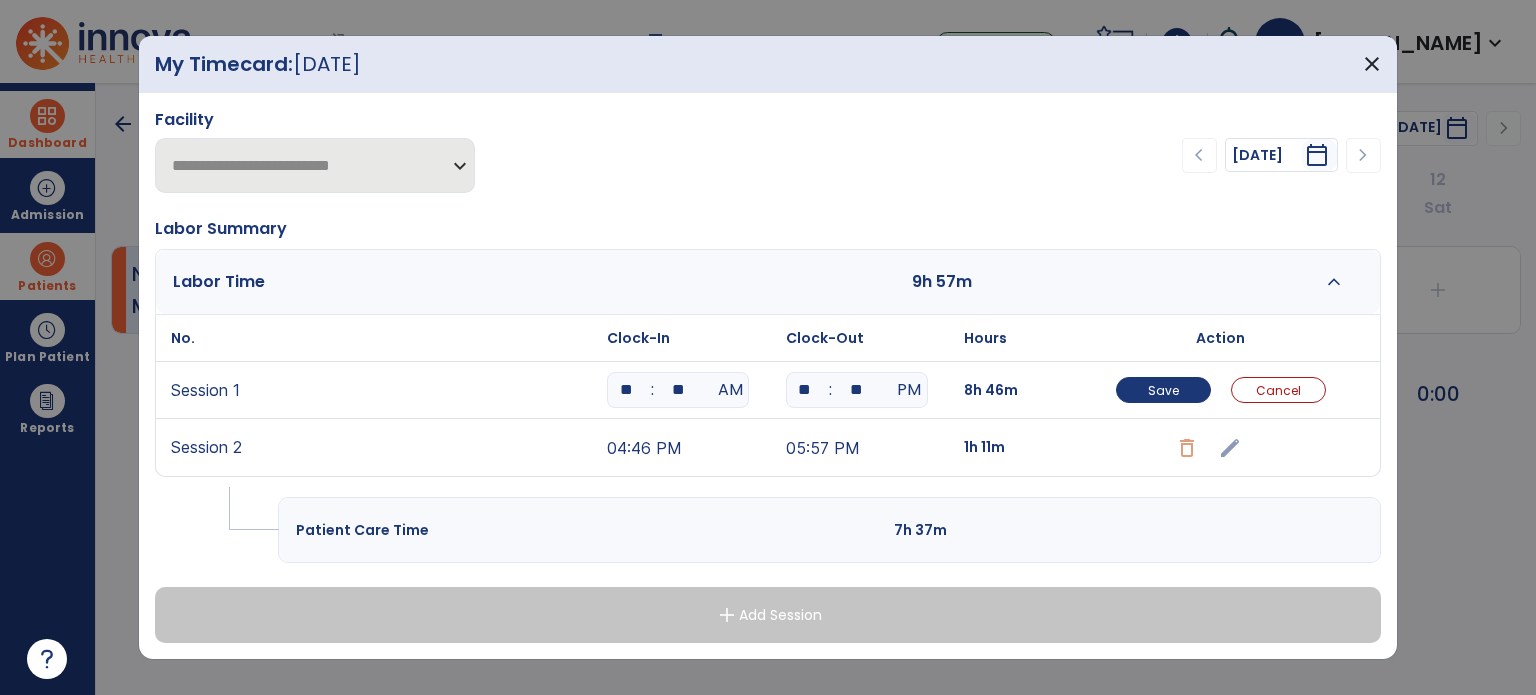 click on "**" at bounding box center [805, 390] 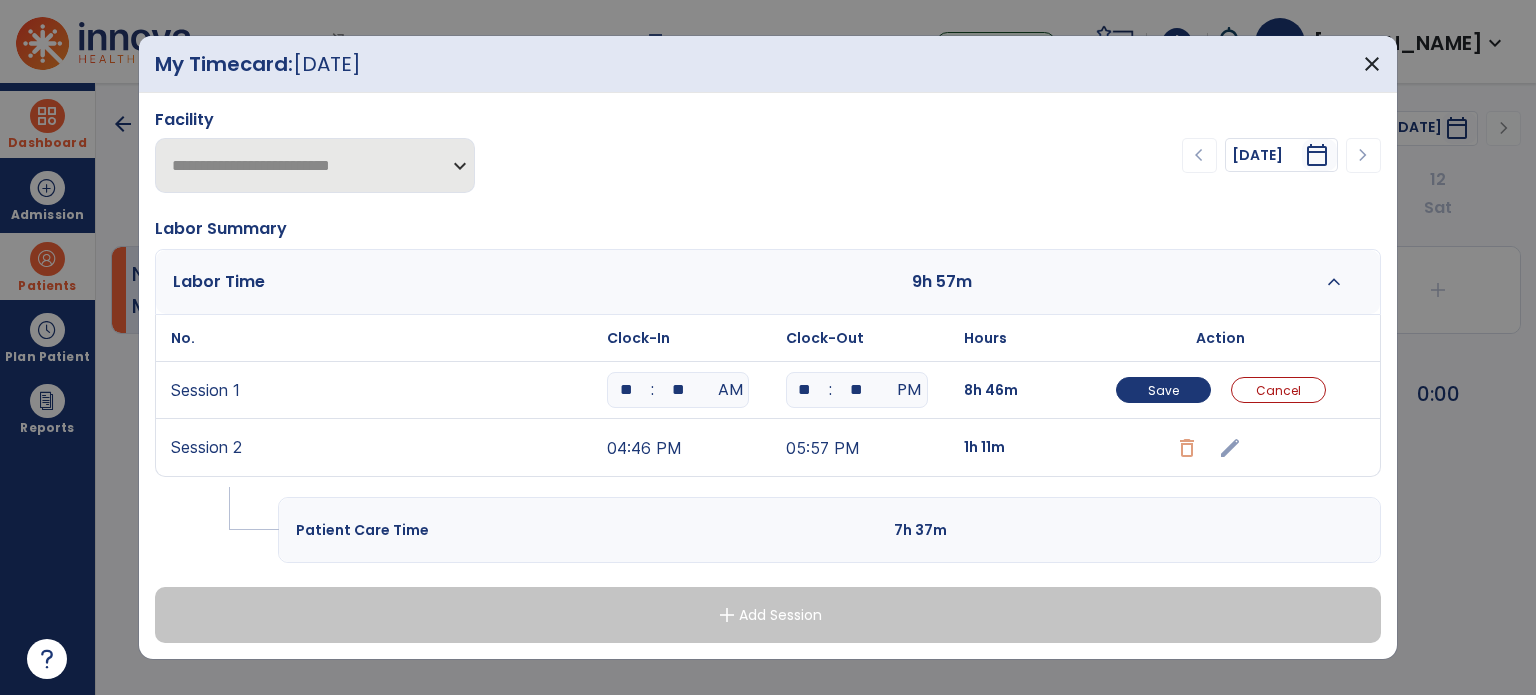 type on "*" 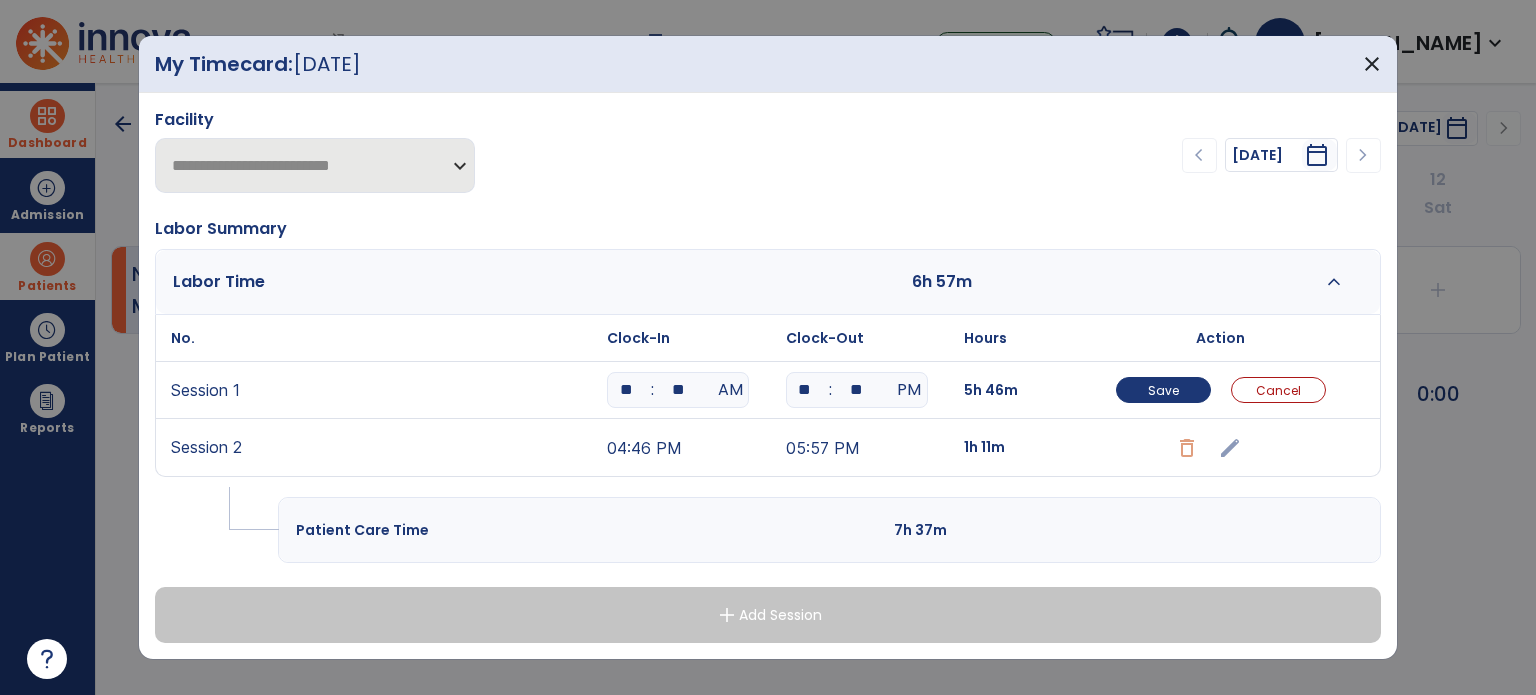 type on "**" 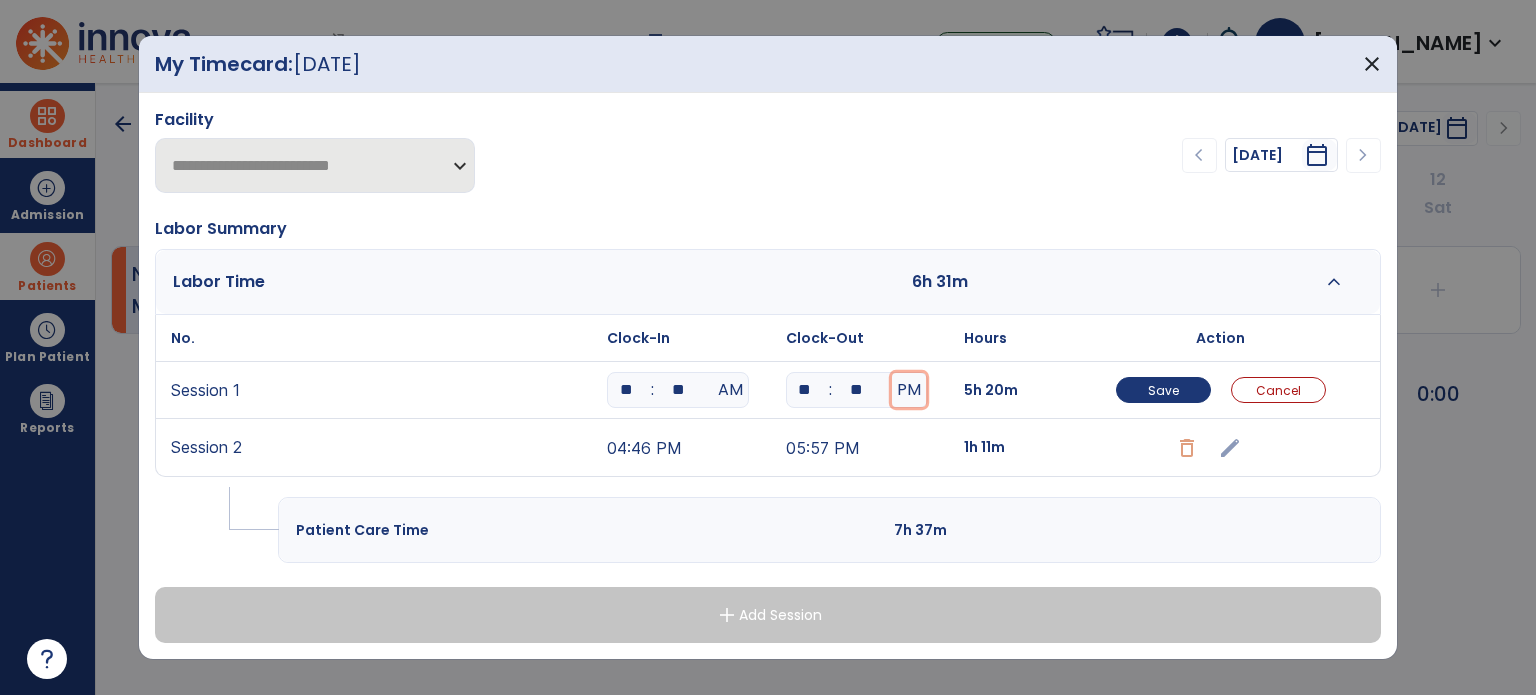 type 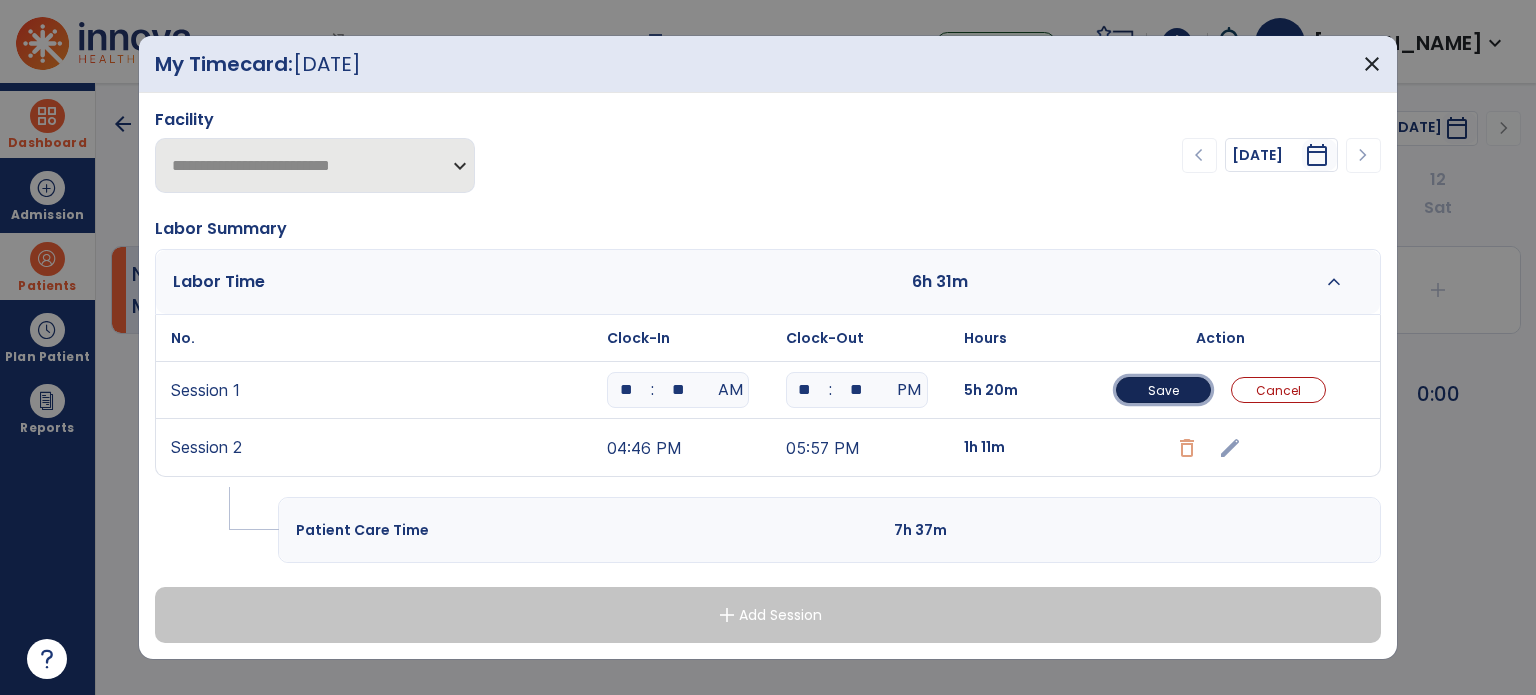 type 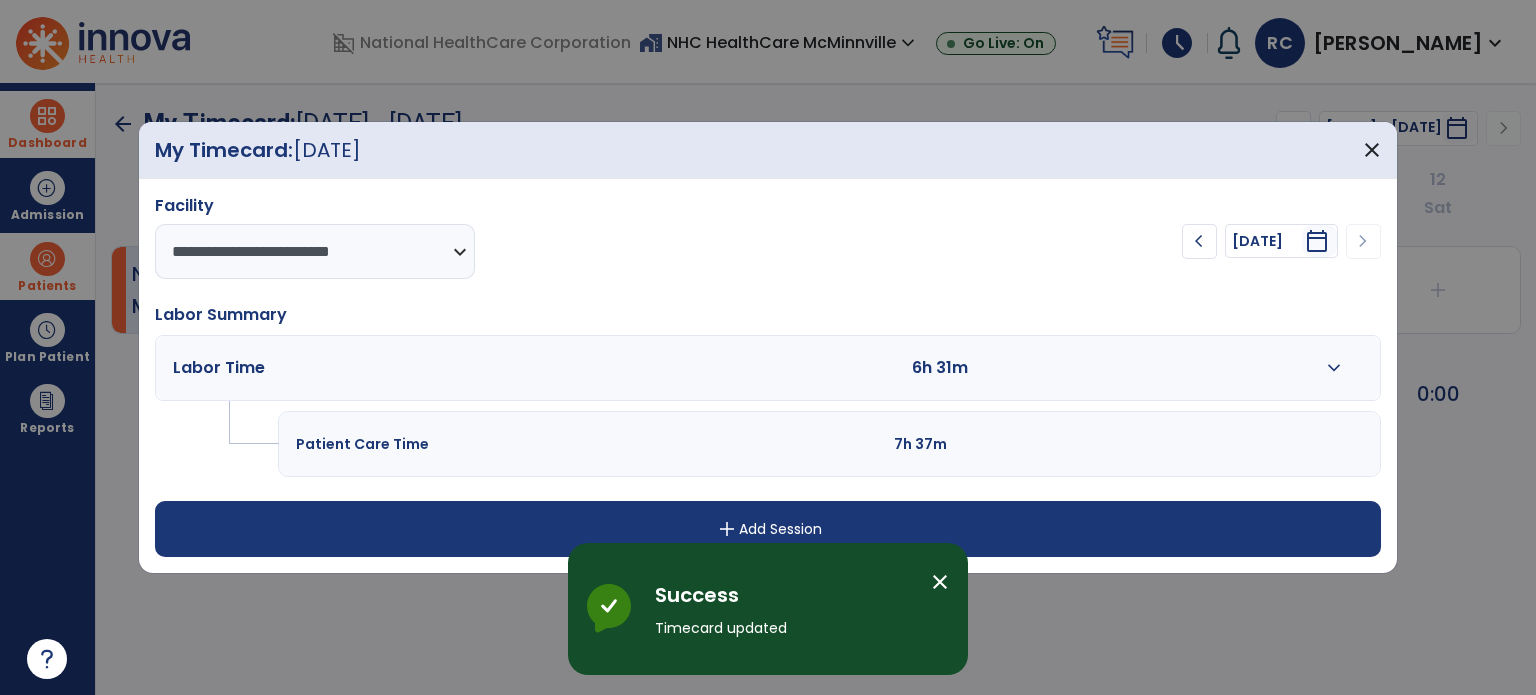 click on "expand_more" at bounding box center [1334, 368] 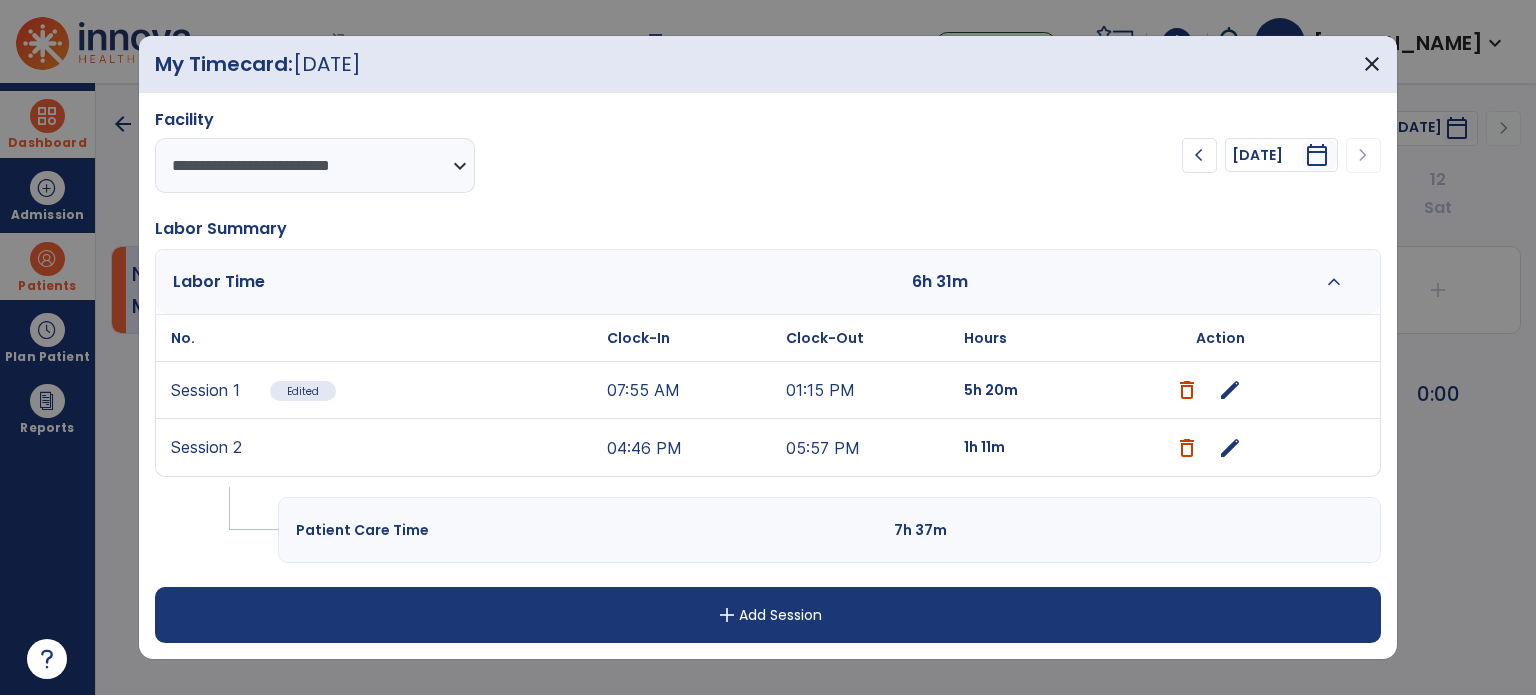 click on "edit" at bounding box center [1230, 448] 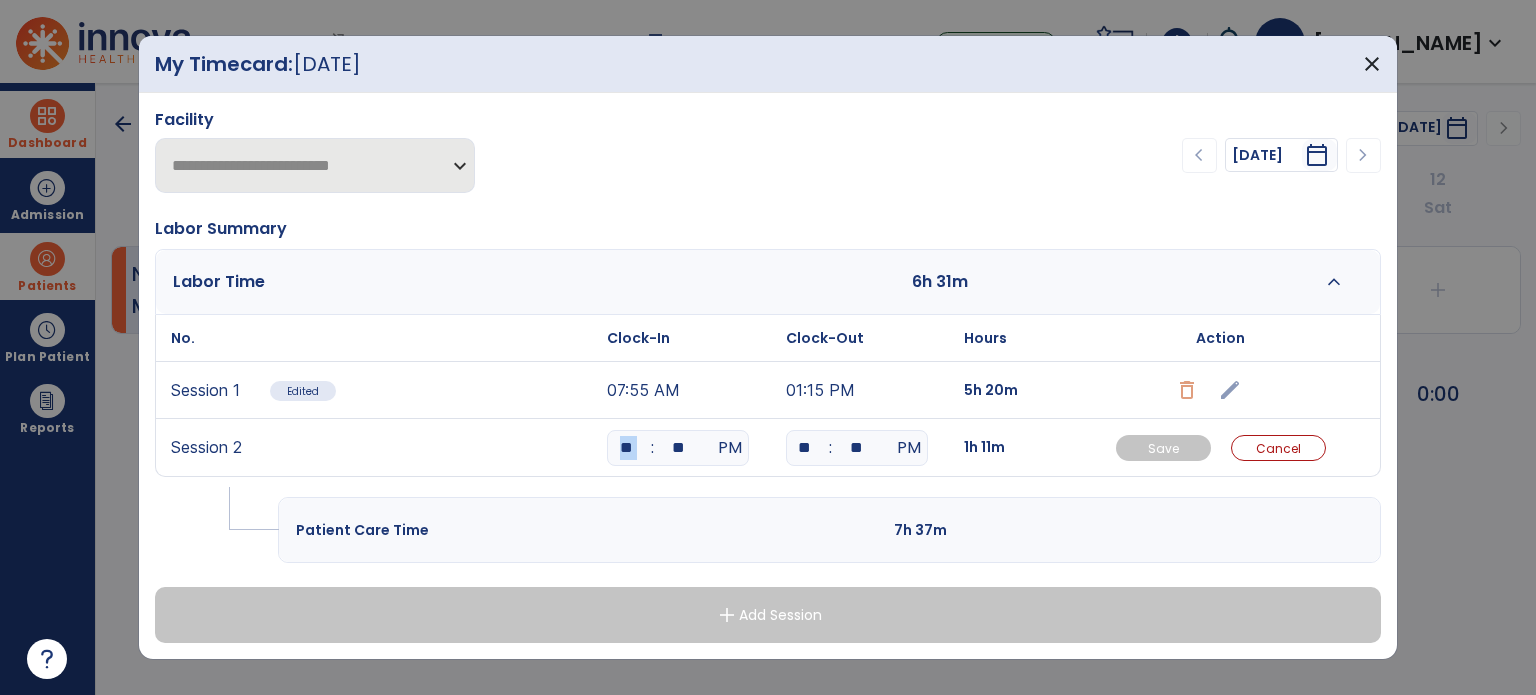 click on "** : ** PM" at bounding box center [678, 448] 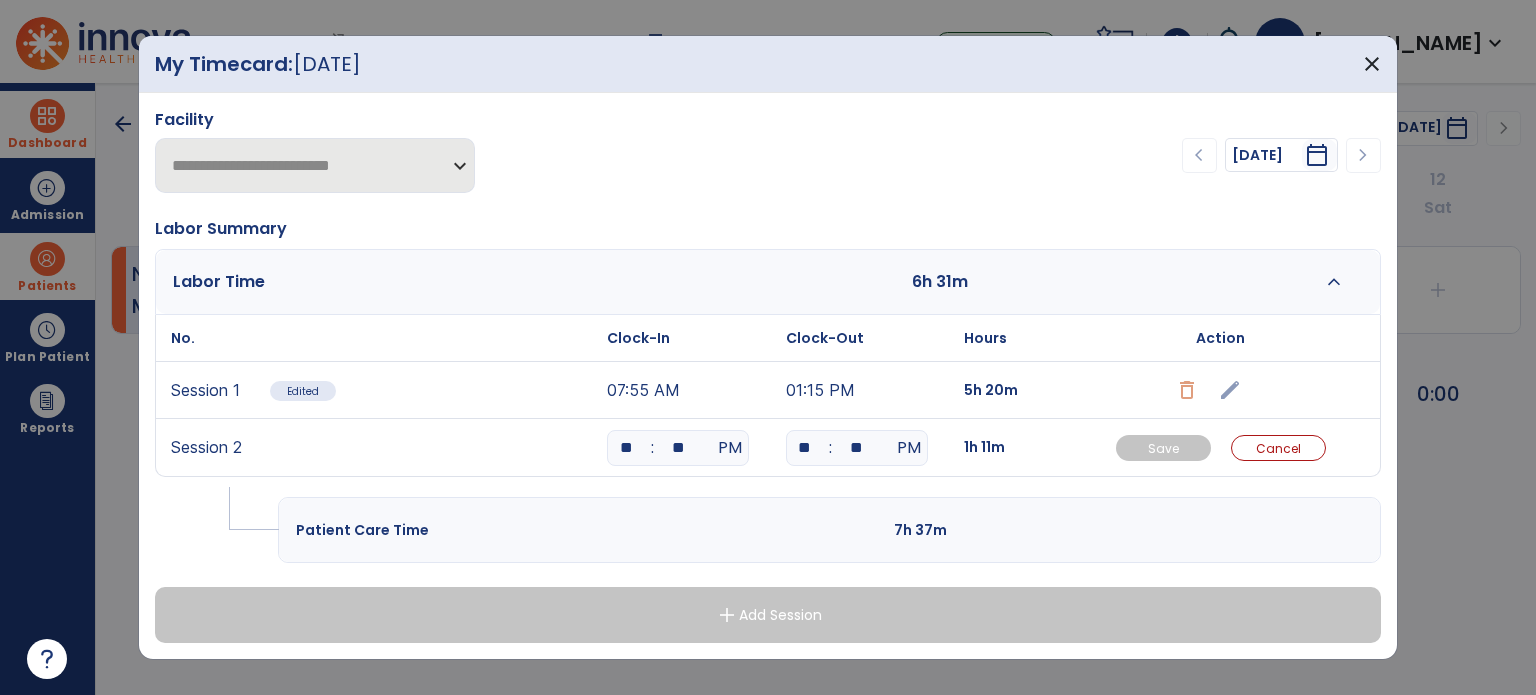 drag, startPoint x: 638, startPoint y: 443, endPoint x: 580, endPoint y: 446, distance: 58.077534 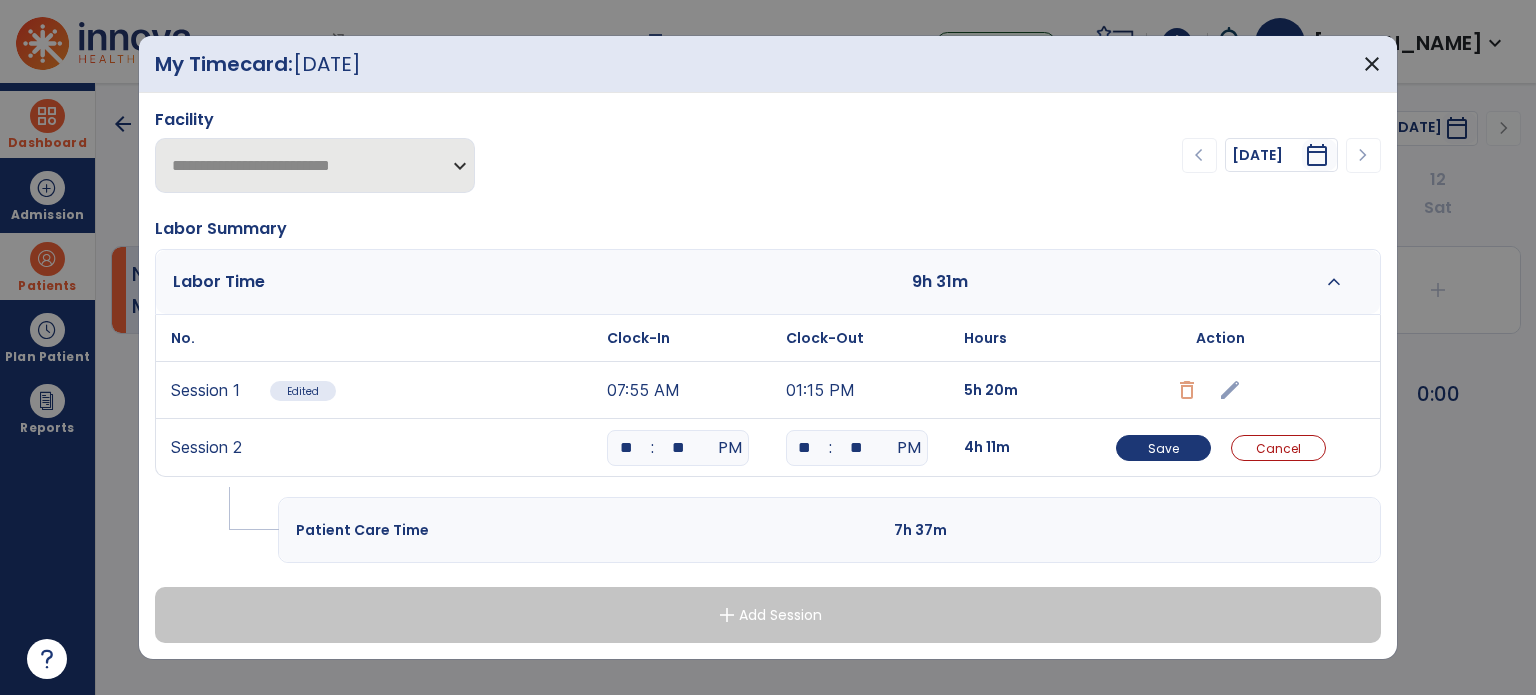 type on "**" 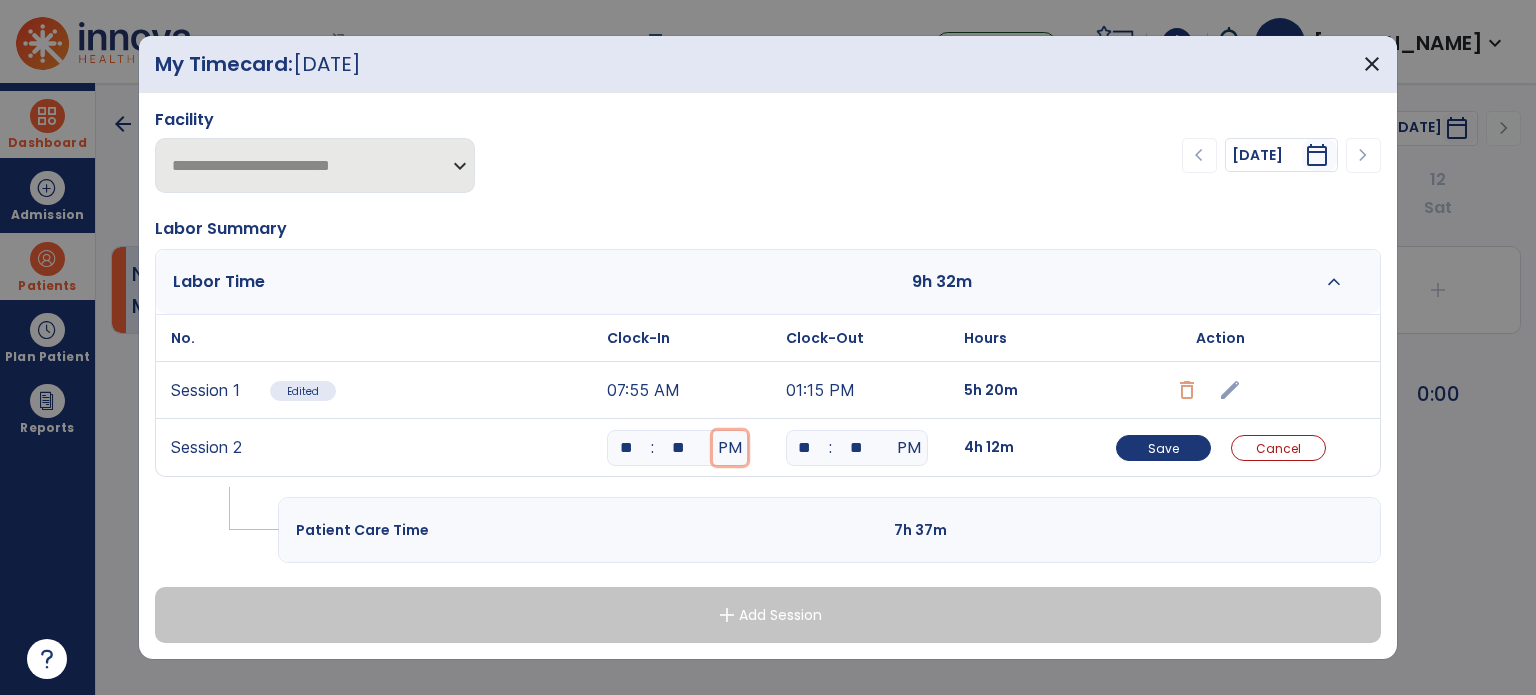 type 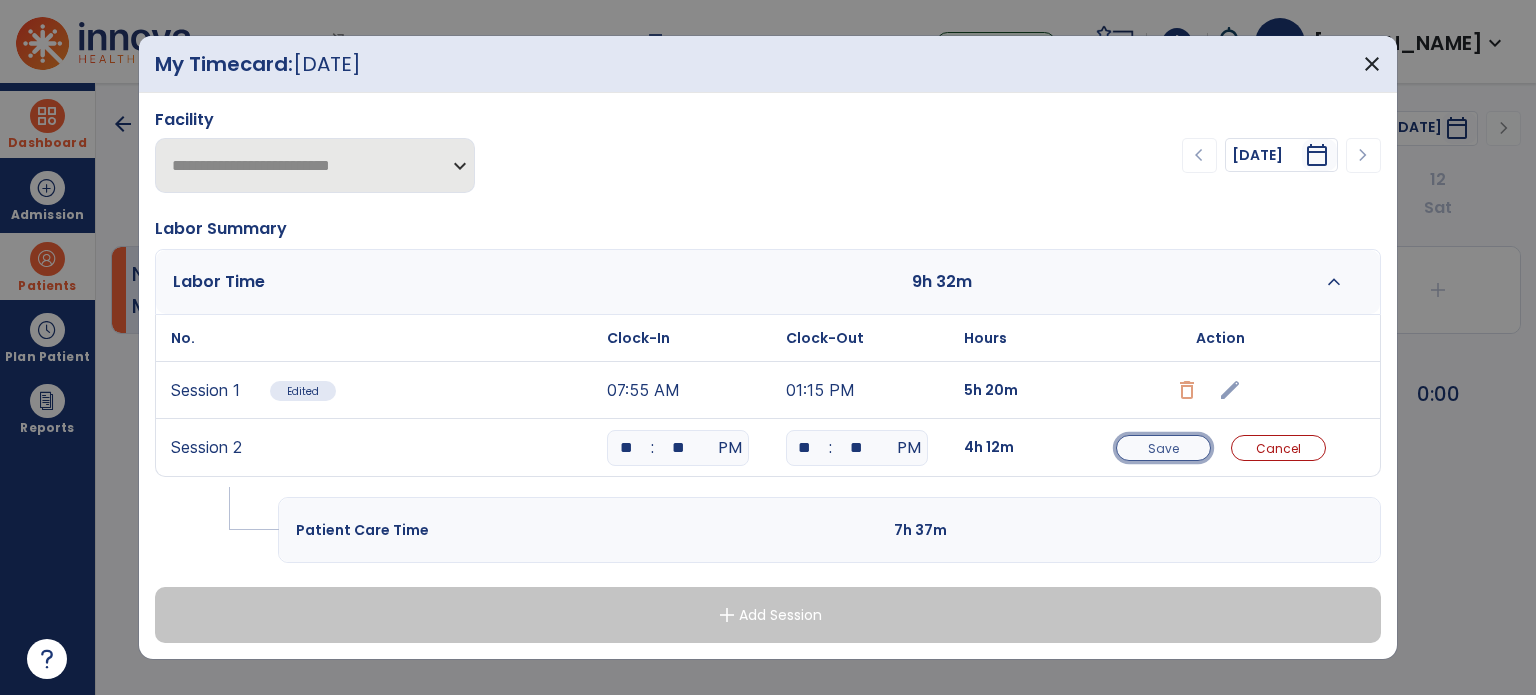 click on "Save" at bounding box center [1163, 448] 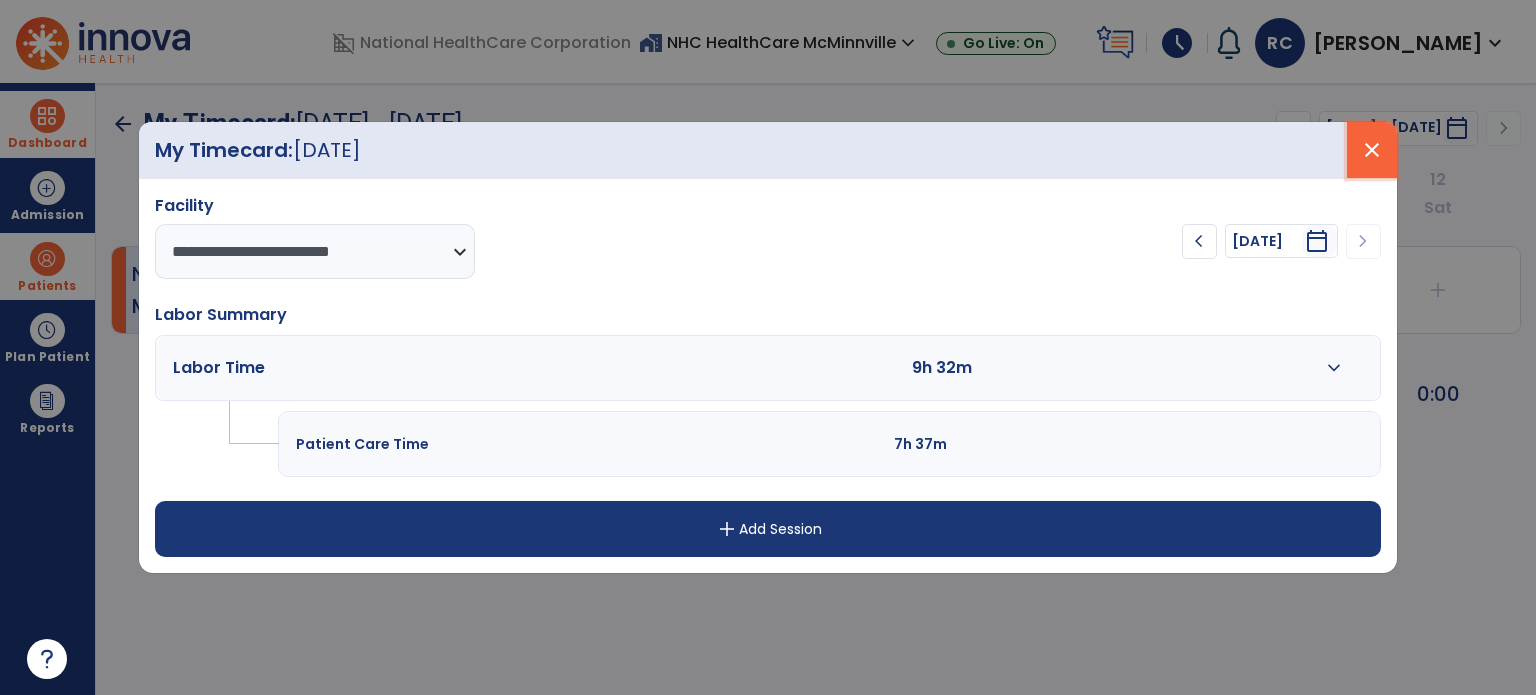 click on "close" at bounding box center (1372, 150) 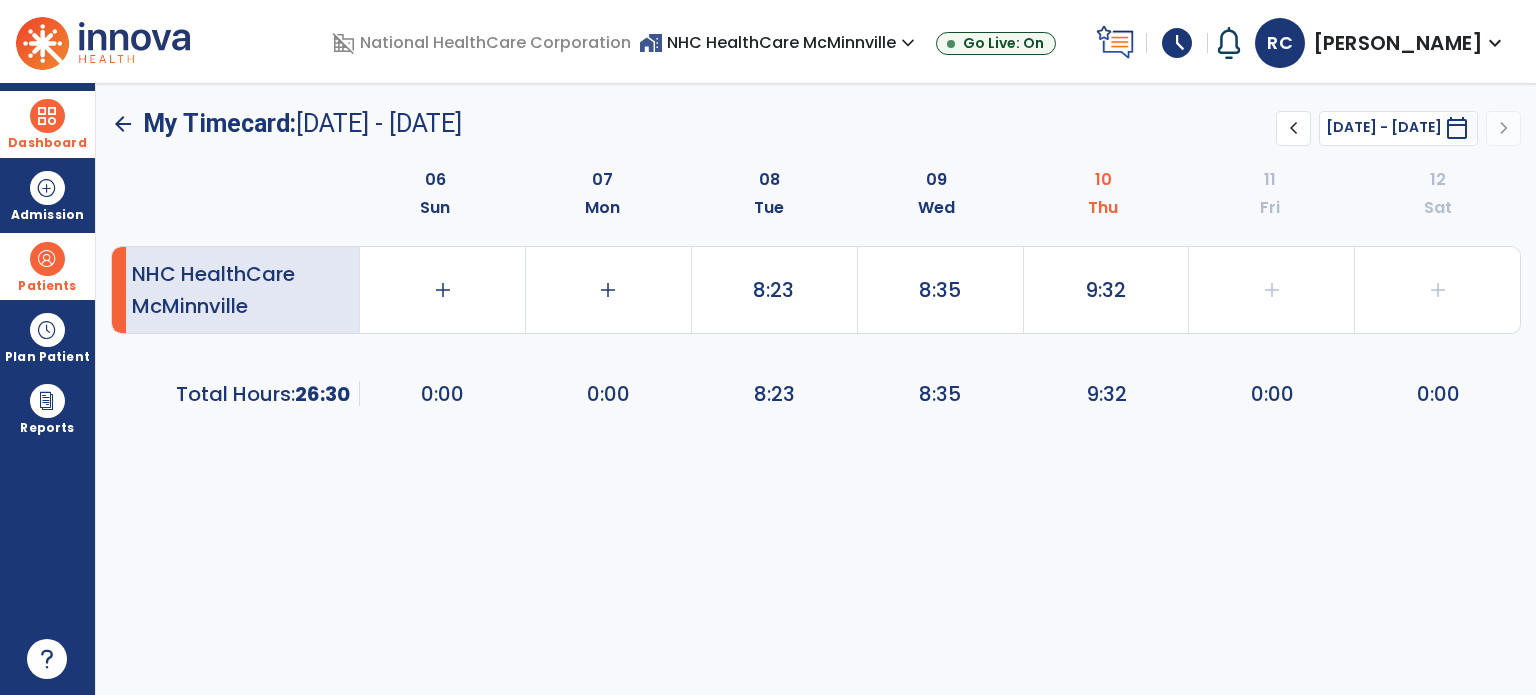 click on "NHC HealthCare McMinnville   add   0:00   add   0:00   8:23   8:35   9:32   add   0:00   add   0:00   Total Hours:      26:30  0:00   0:00   8:23   8:35   9:32   0:00   0:00" 